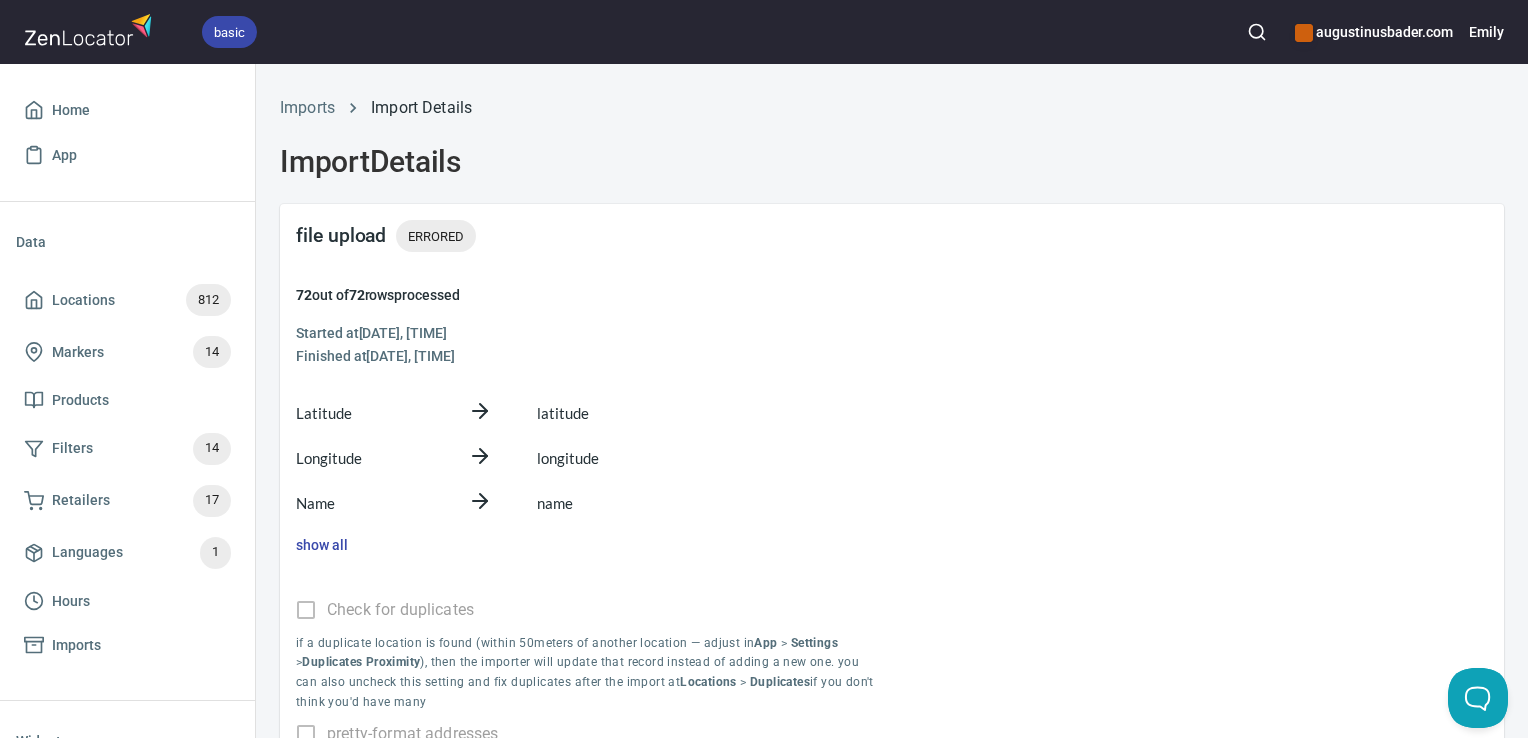 scroll, scrollTop: 0, scrollLeft: 0, axis: both 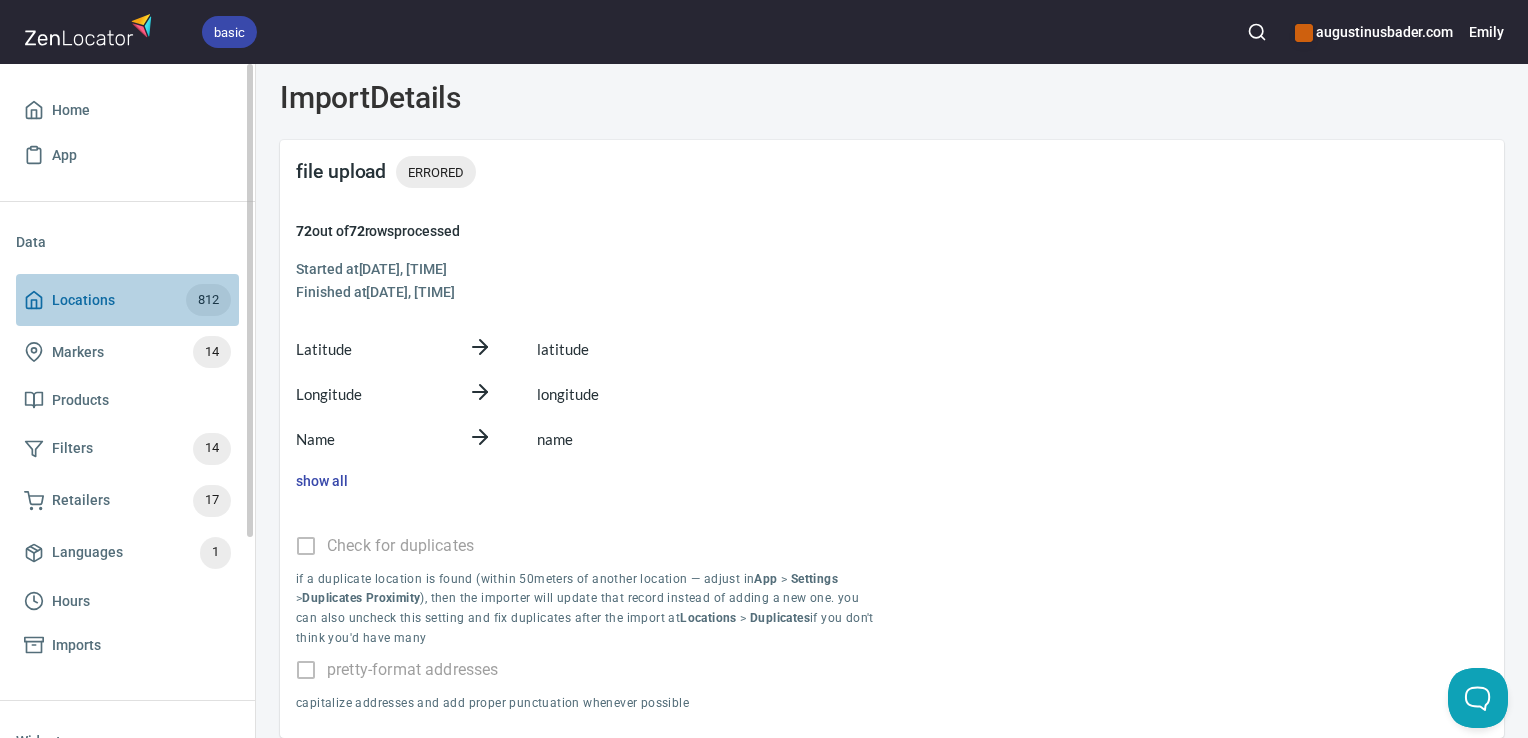 click on "Locations 812" at bounding box center (127, 300) 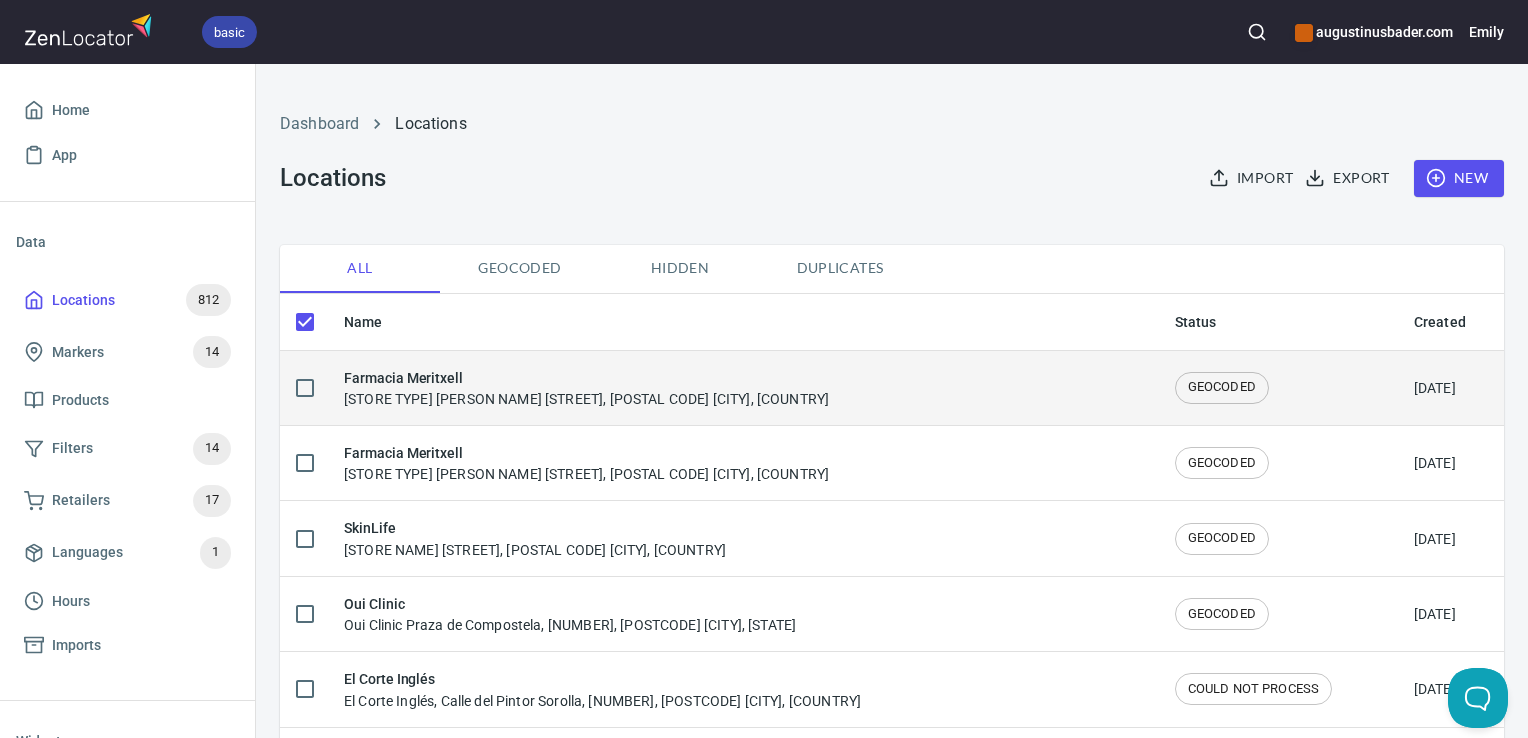 checkbox on "false" 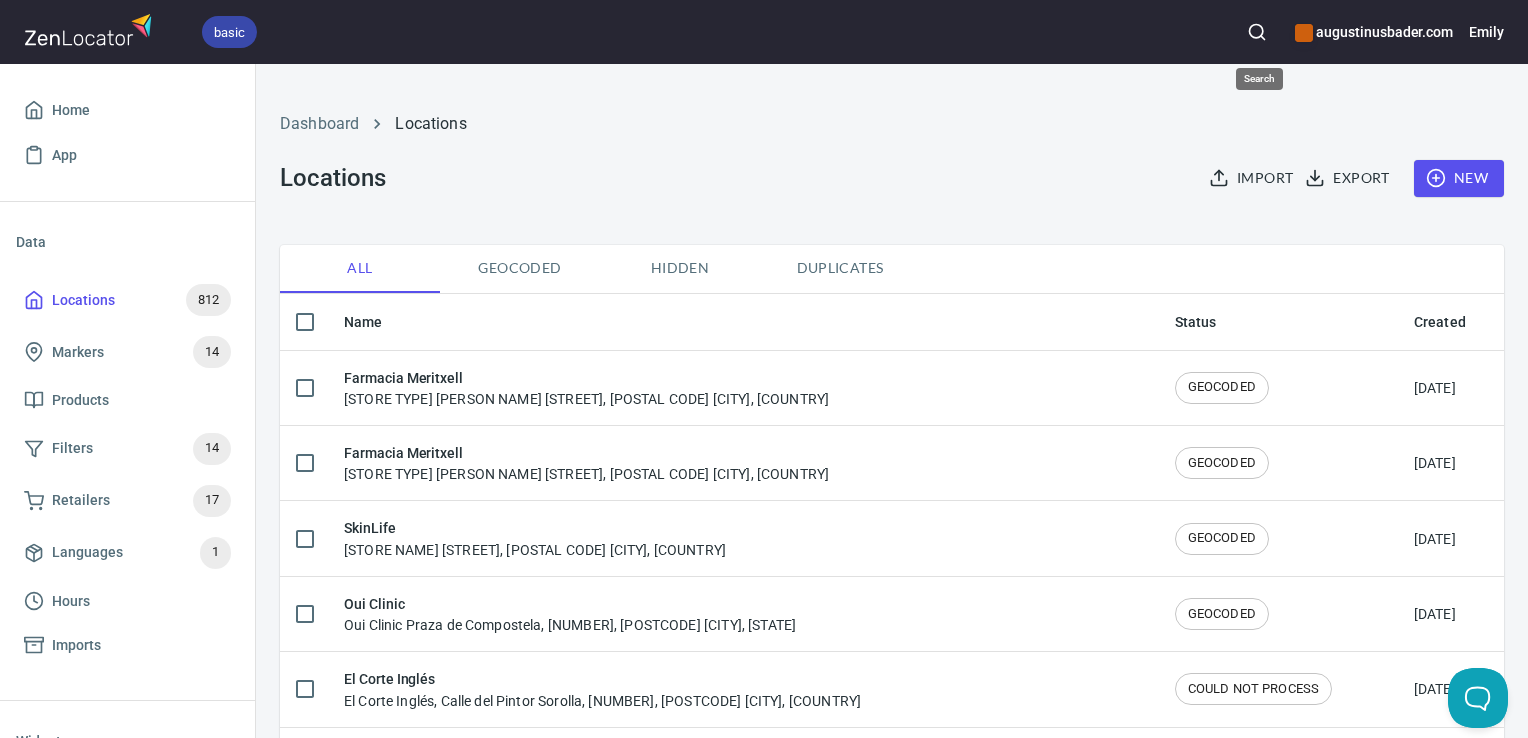 click 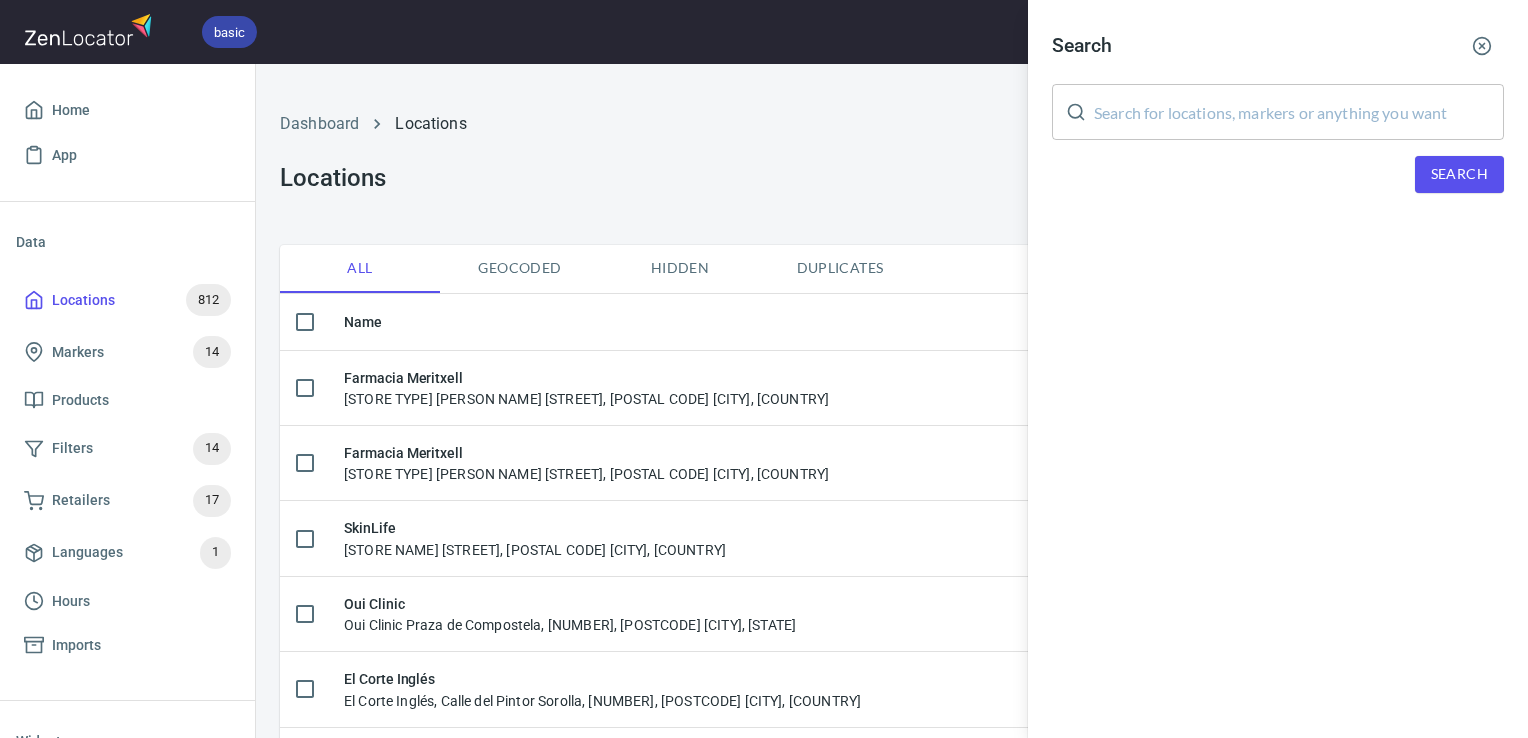 click at bounding box center [1299, 112] 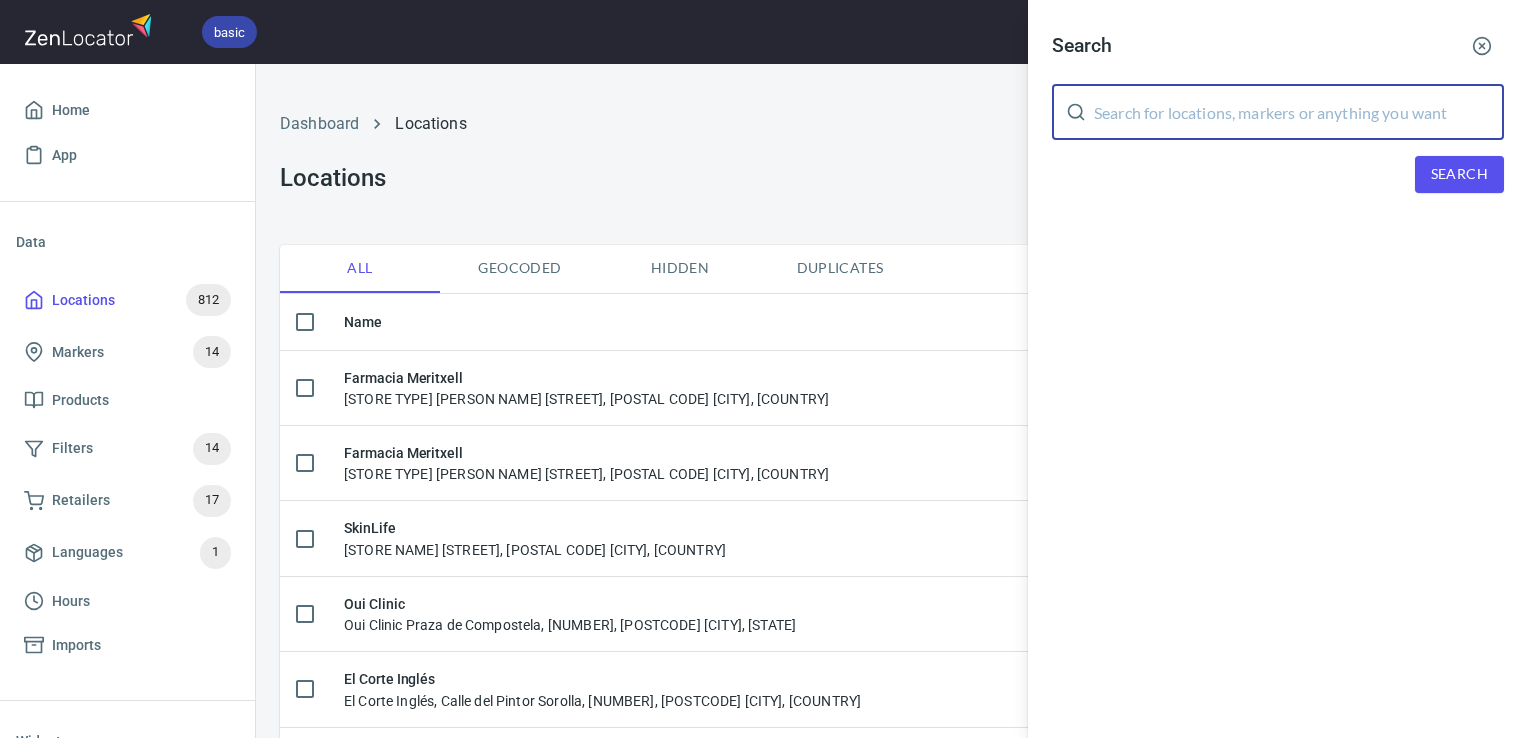 paste on "Abanuc Salesas" 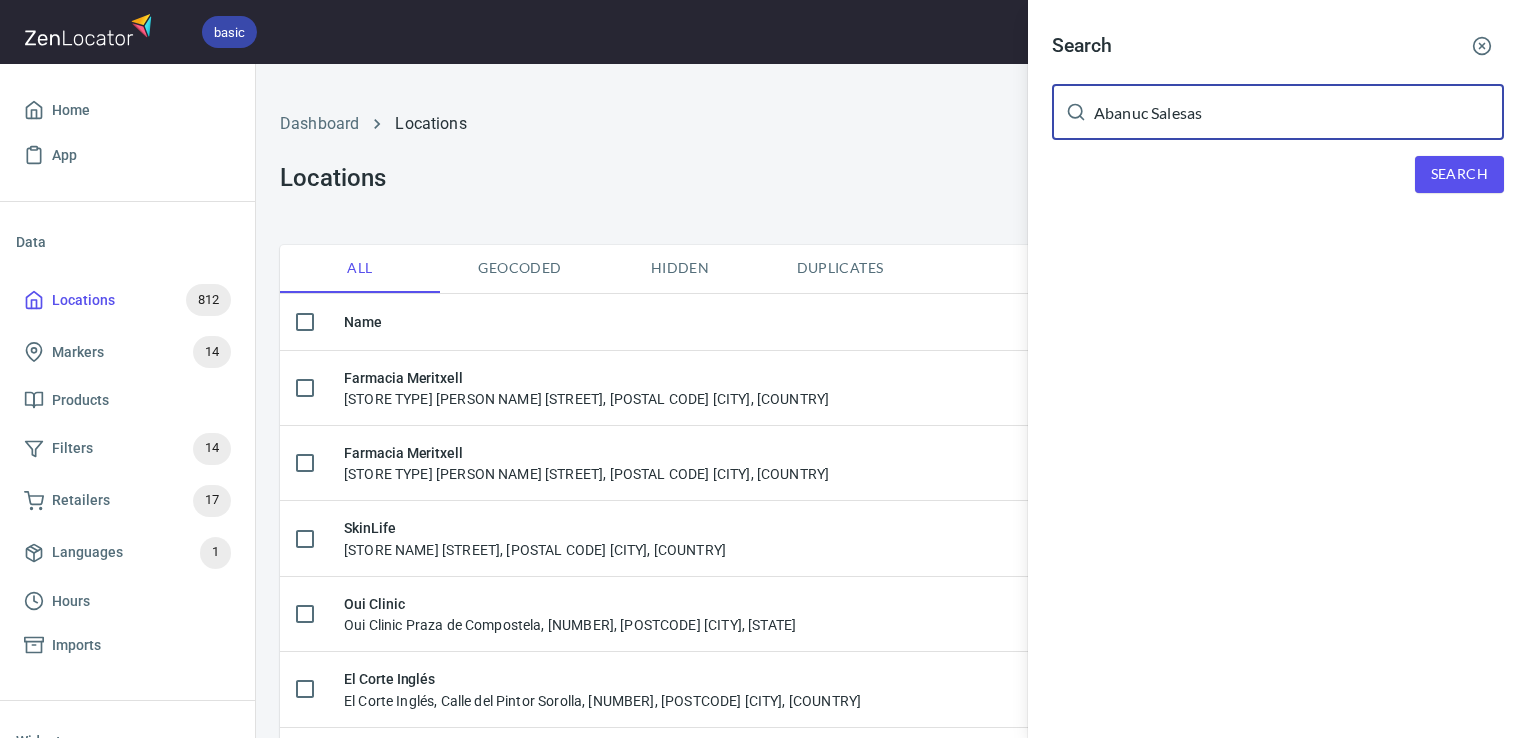 type on "Abanuc Salesas" 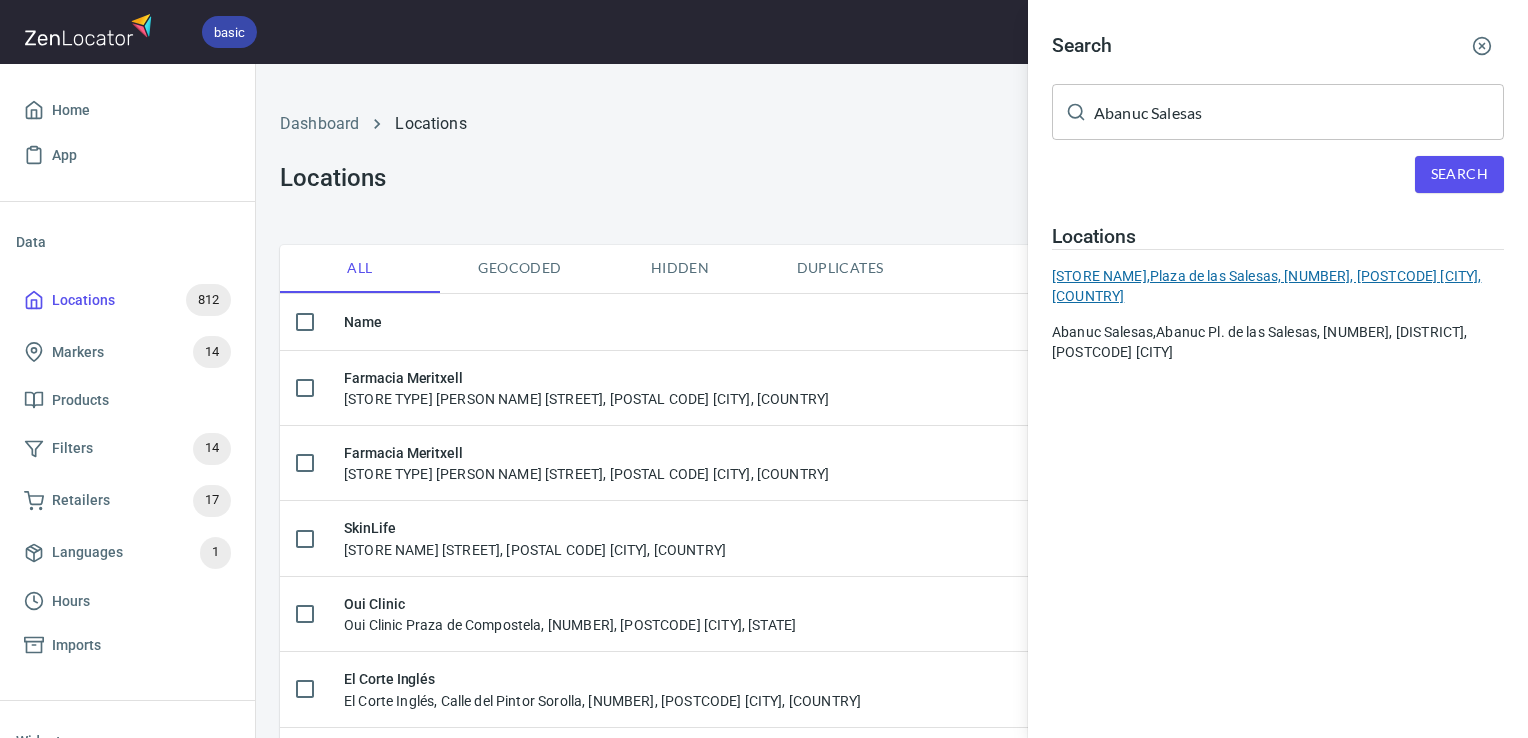 click on "Abanuc Salesas,  Plaza de las Salesas, 10, 28004 Madrid, Spain" at bounding box center [1278, 286] 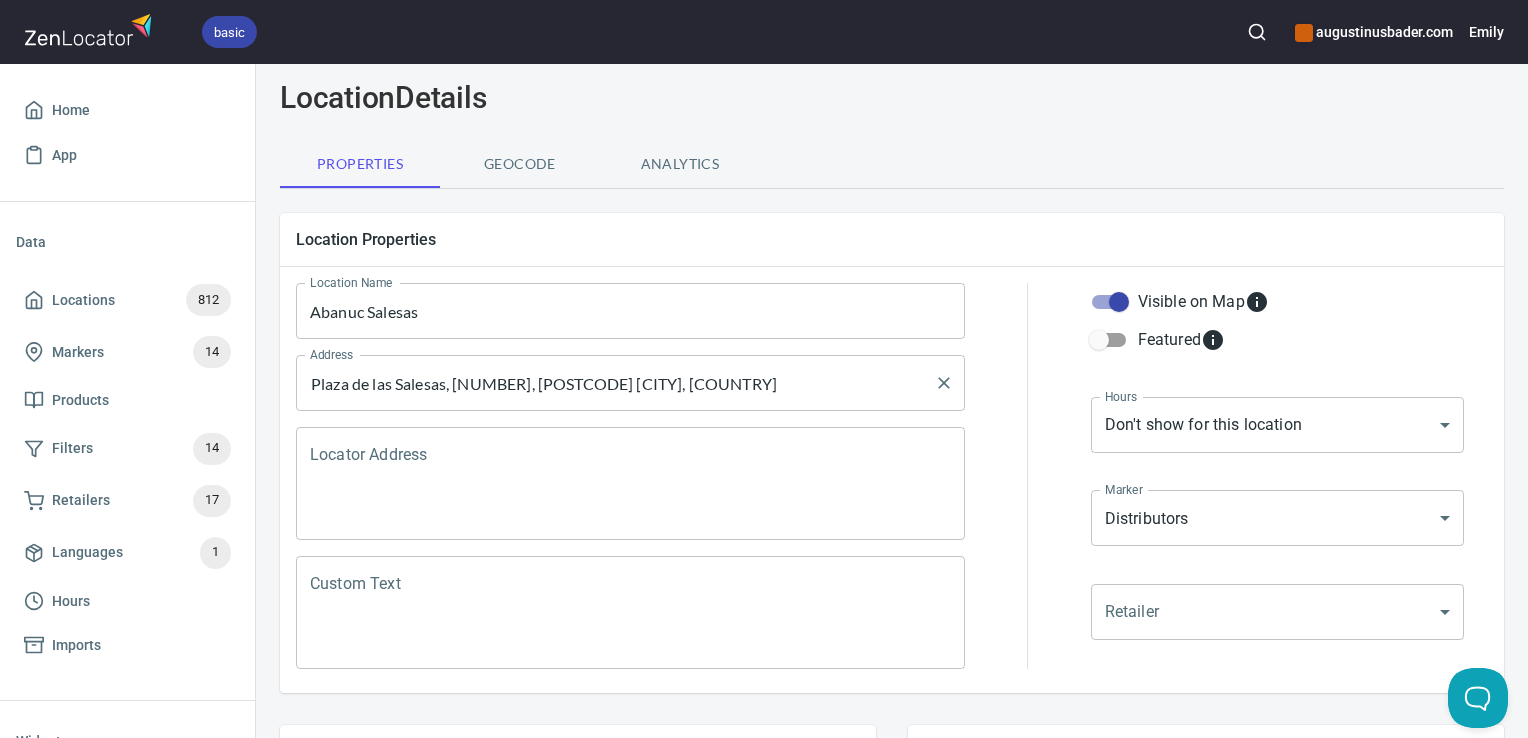scroll, scrollTop: 64, scrollLeft: 0, axis: vertical 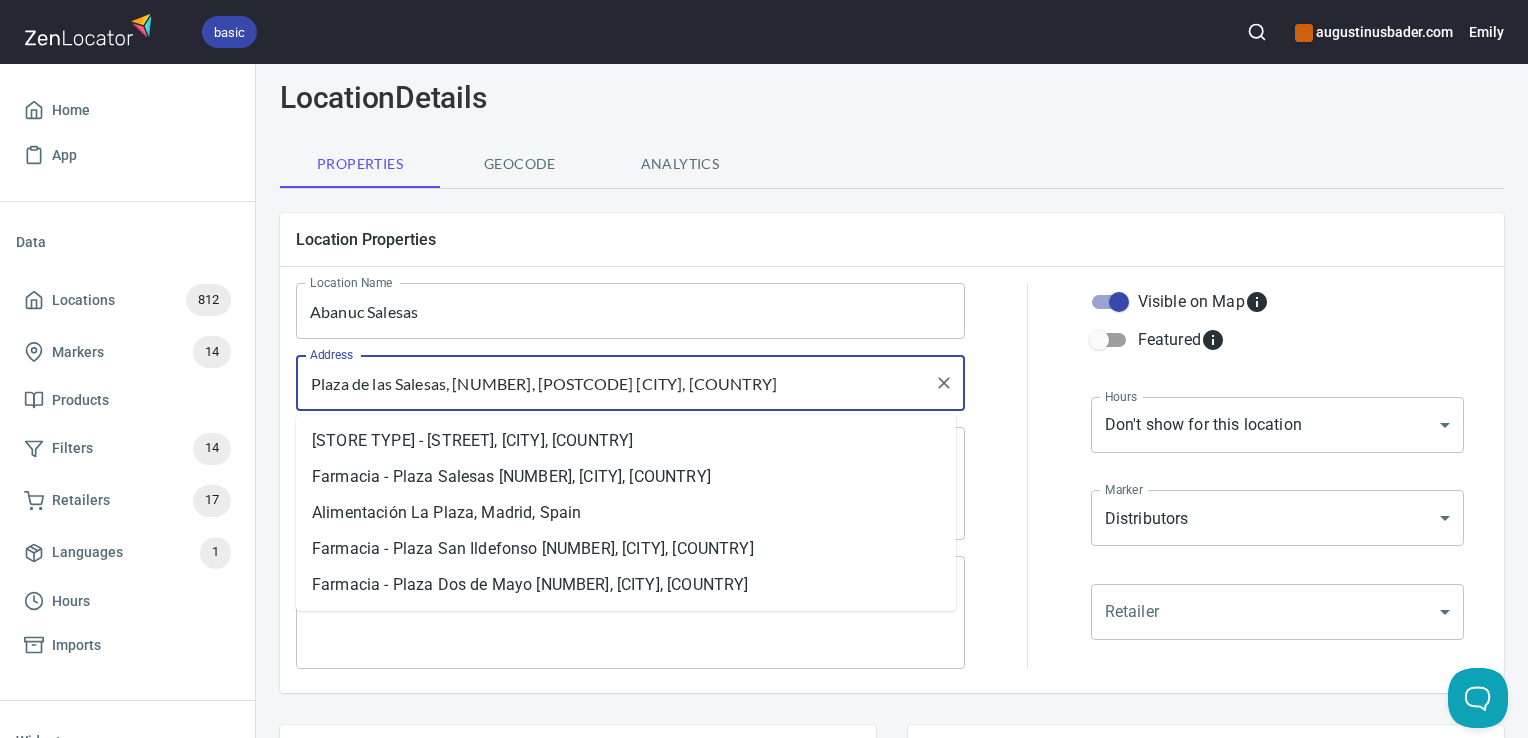 click on "Plaza de las Salesas, 10, 28004 Madrid, Spain" at bounding box center [615, 383] 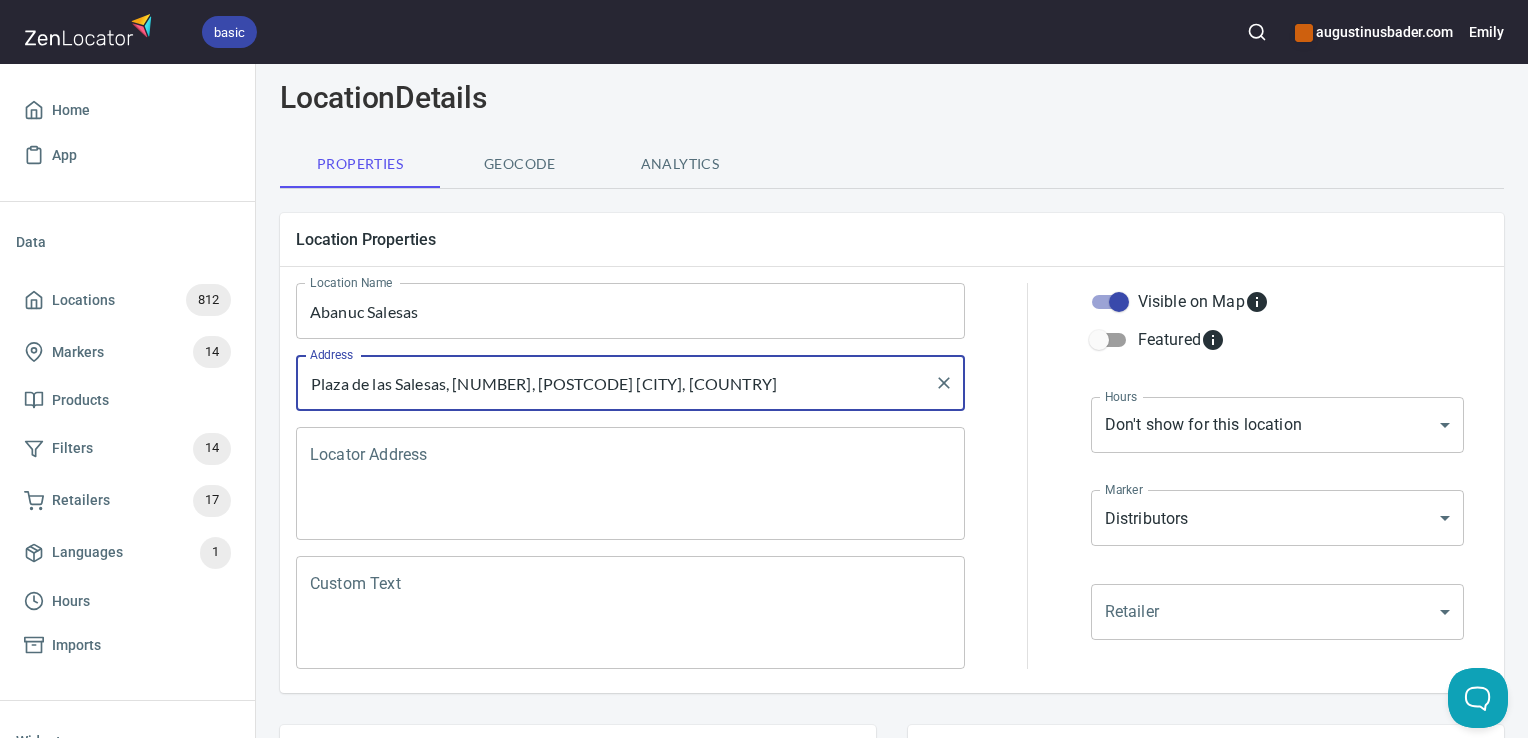click on "Plaza de las Salesas, 10, 28004 Madrid, Spain" at bounding box center (615, 383) 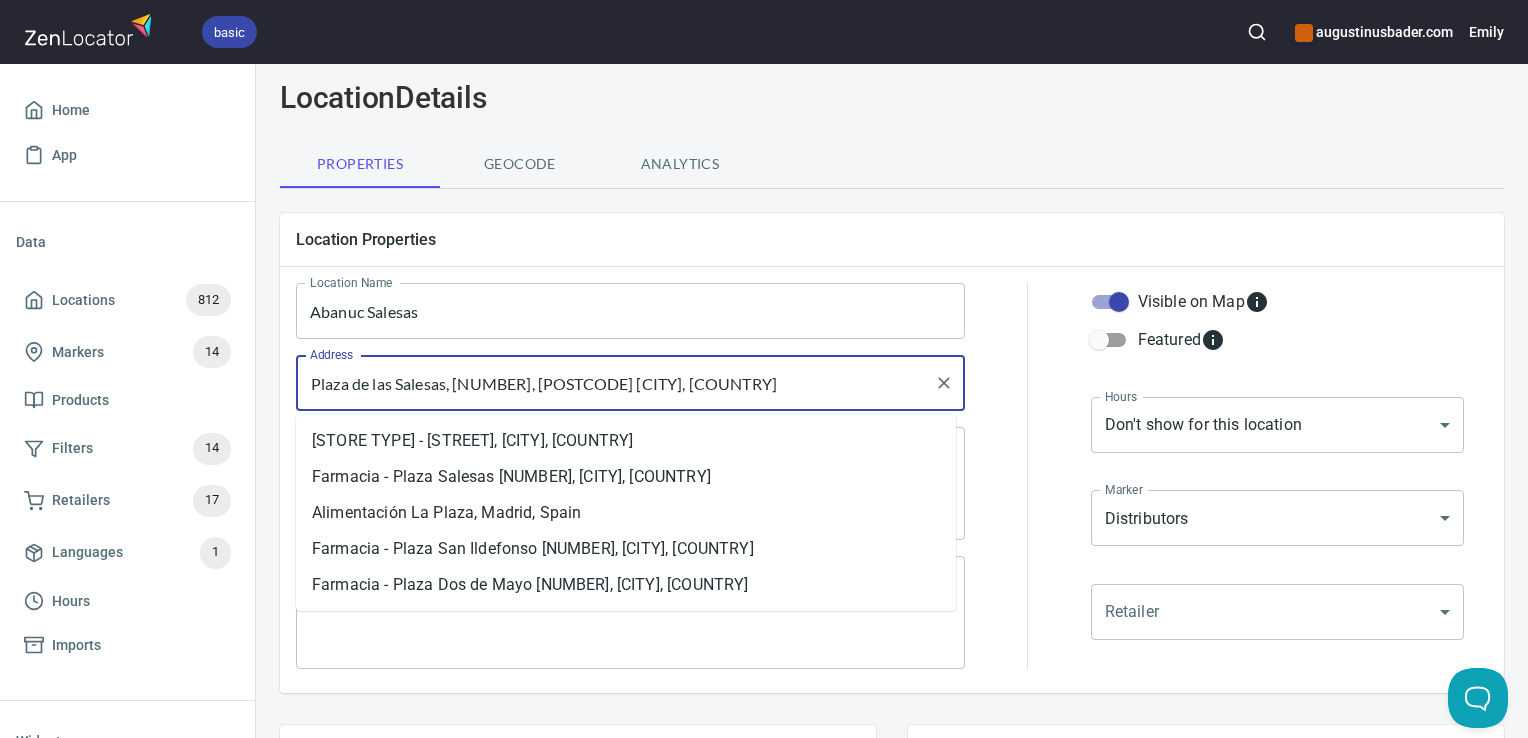 click on "Plaza de las Salesas, 10, 28004 Madrid, Spain" at bounding box center [615, 383] 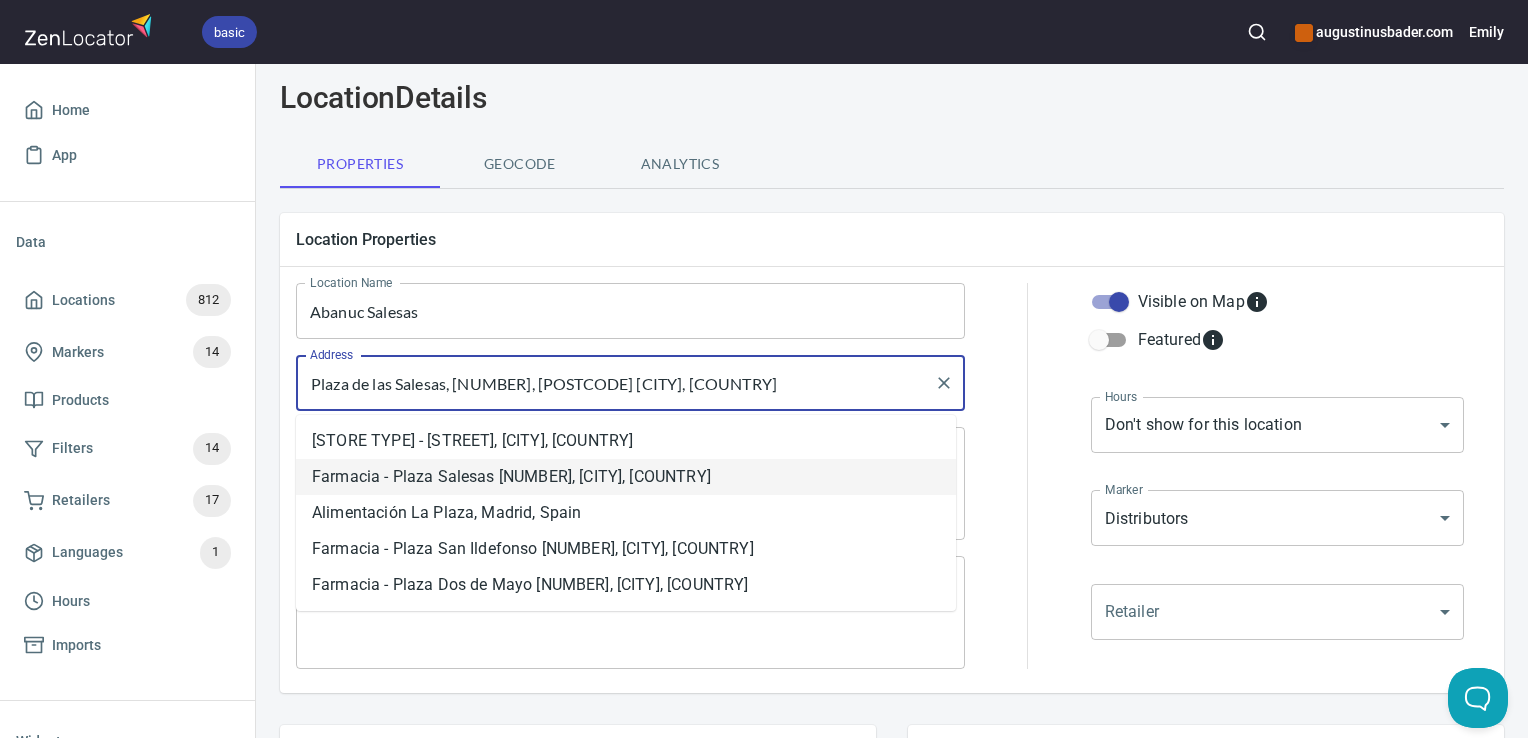 click at bounding box center (1027, 476) 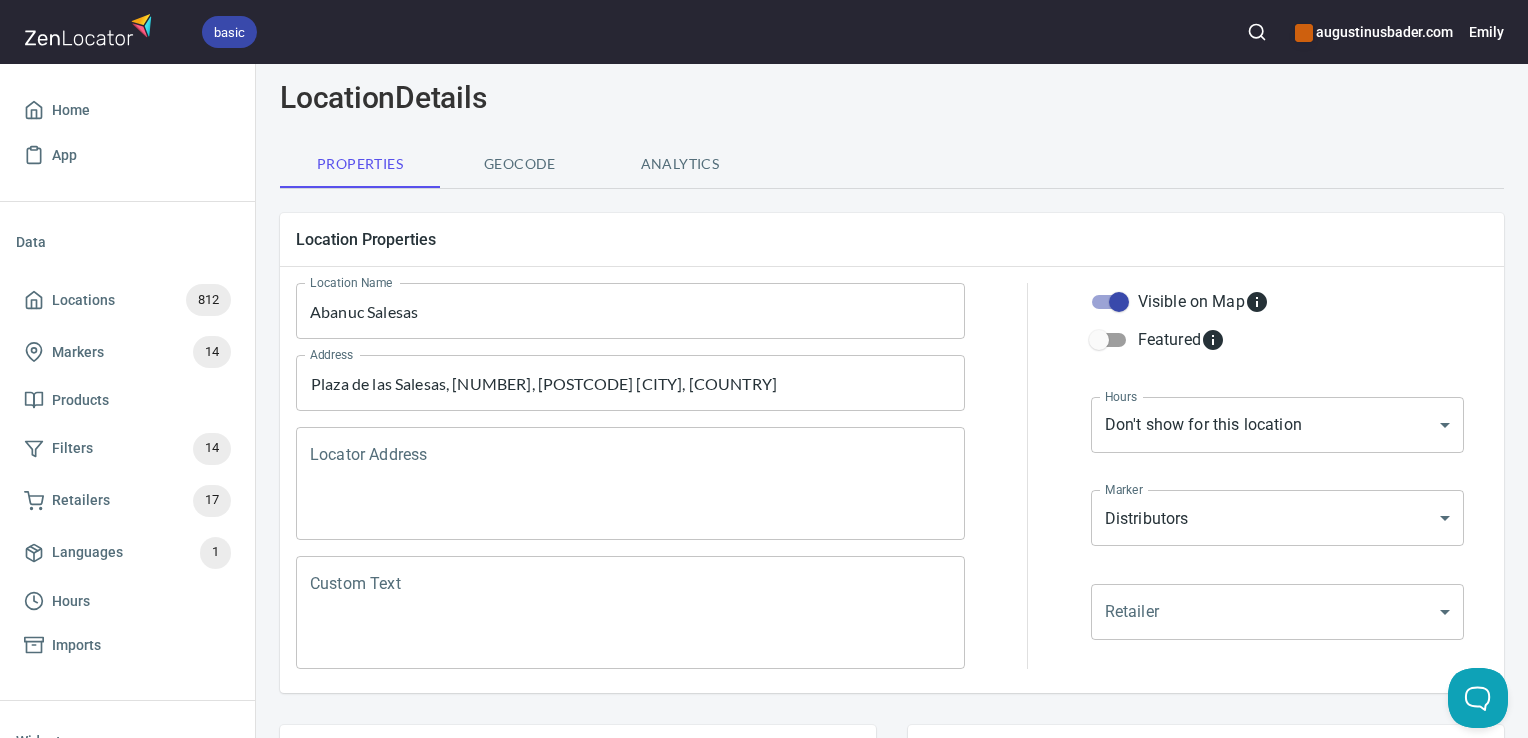 click on "Locator Address" at bounding box center (630, 484) 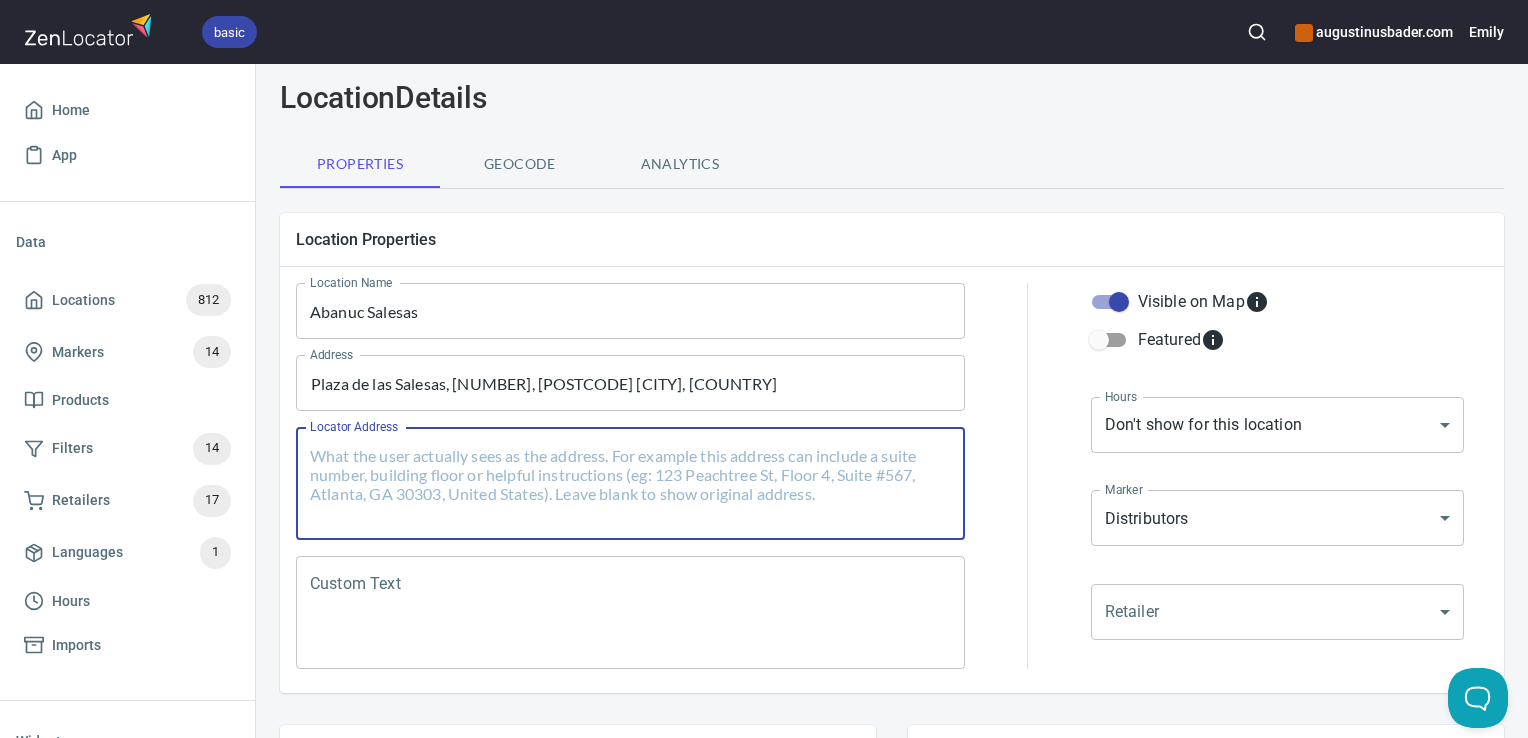 paste on "Plaza de las Salesas, 10, 28004 Madrid, Spain" 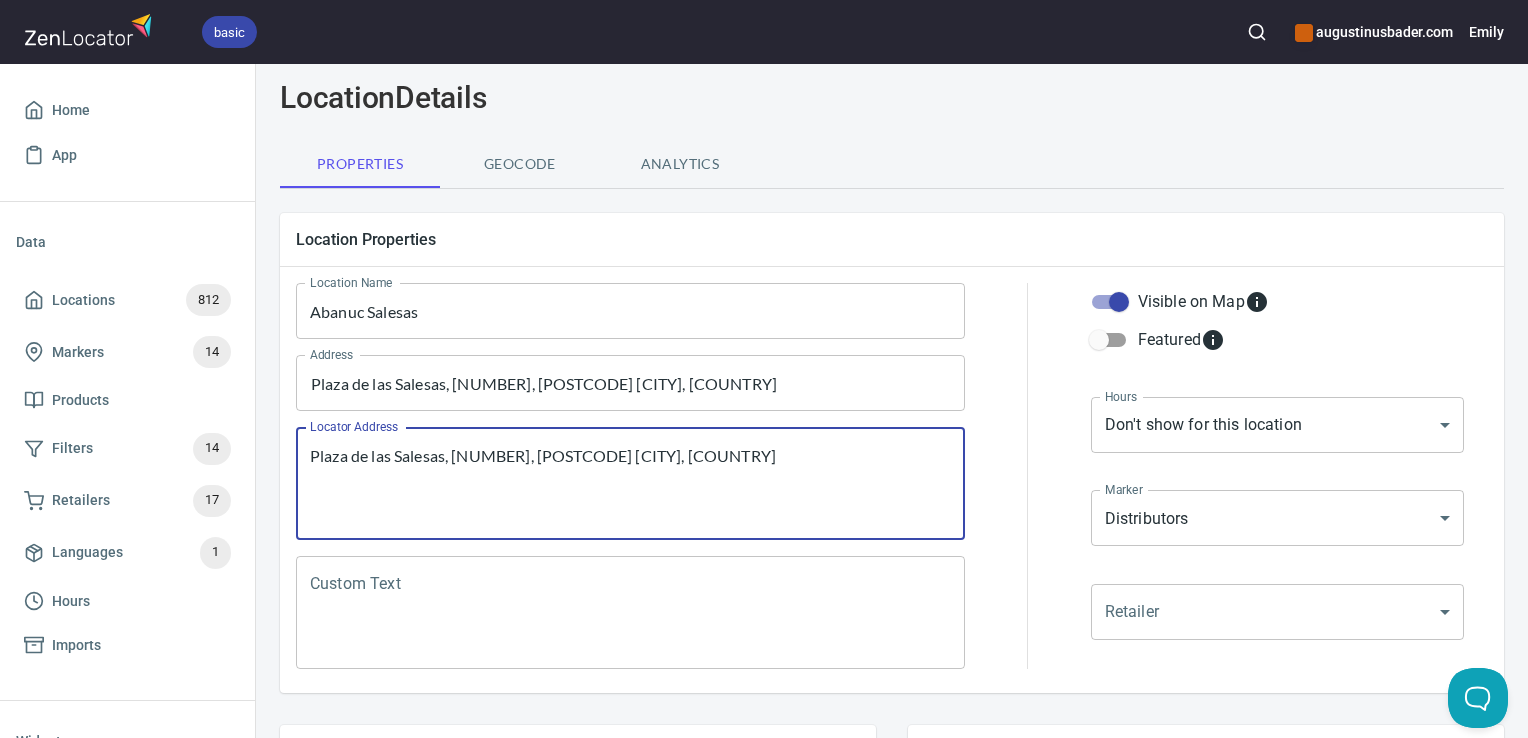 type on "Plaza de las Salesas, 10, 28004 Madrid, Spain" 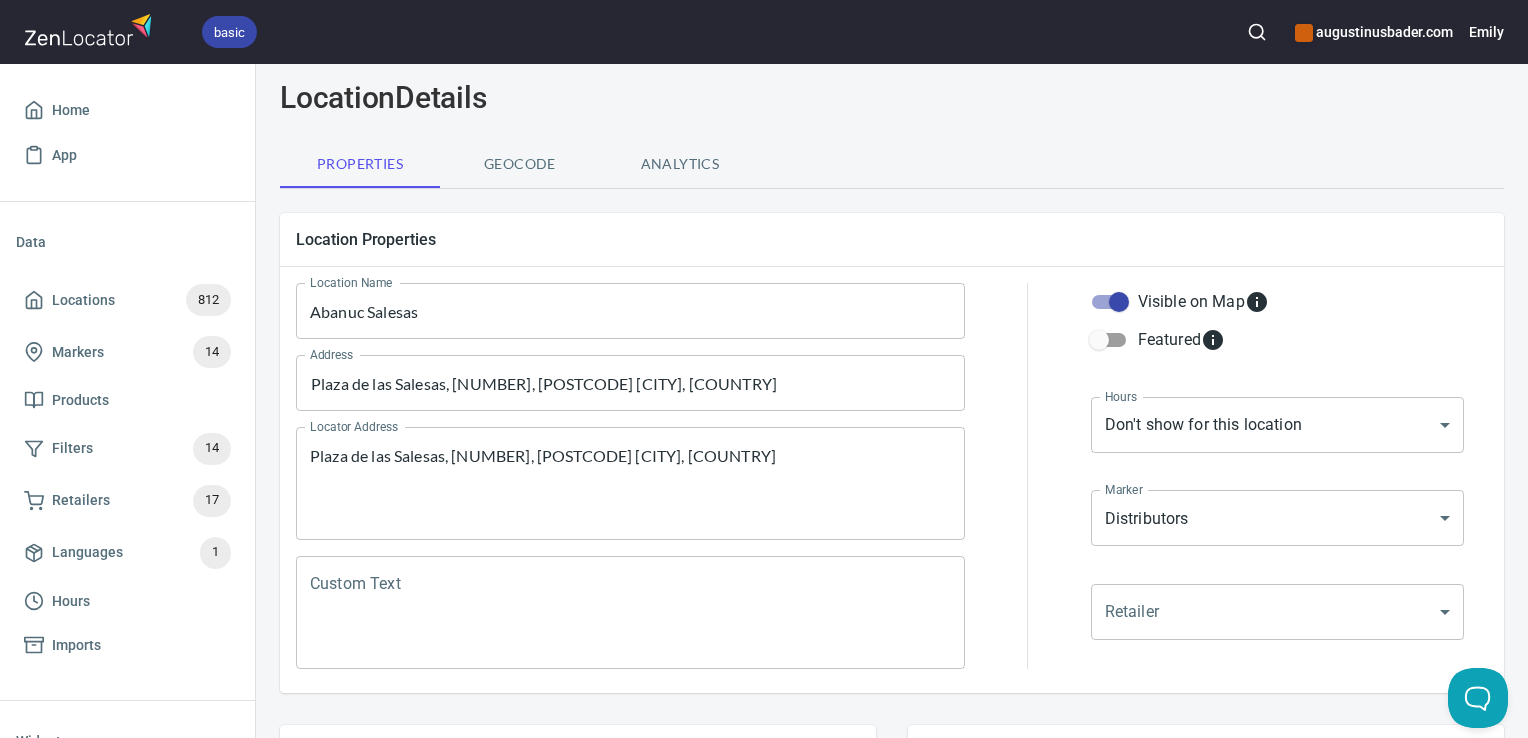 click on "basic   augustinusbader.com Emily Home App Data Locations 812 Markers 14 Products Filters 14 Retailers 17 Languages 1 Hours Imports Widgets Map Locator Directory Carousel Search Locations Location Details Location  Details Properties Geocode Analytics Location Properties Location Name Abanuc Salesas Location Name Address Plaza de las Salesas, 10, 28004 Madrid, Spain Address Locator Address Plaza de las Salesas, 10, 28004 Madrid, Spain Locator Address Custom Text Custom Text Visible on Map   Featured   Hours Don't show for this location NONE Hours Marker Distributors mrk_x5br996w Marker Retailer ​ Retailer Products Create some products  first. Filters Filters Distributors Filters Contacts   Contact Contact Phone Phone Email Email Website Website Contact information can be customized at  App  >   Properties . Buttons   Add custom buttons for directions, promos, contact to any location. Buttons can be customized at  App  >  Properties . Delete Save Account Billing JavaScript API Help Status Contact Us Logout" at bounding box center [764, 369] 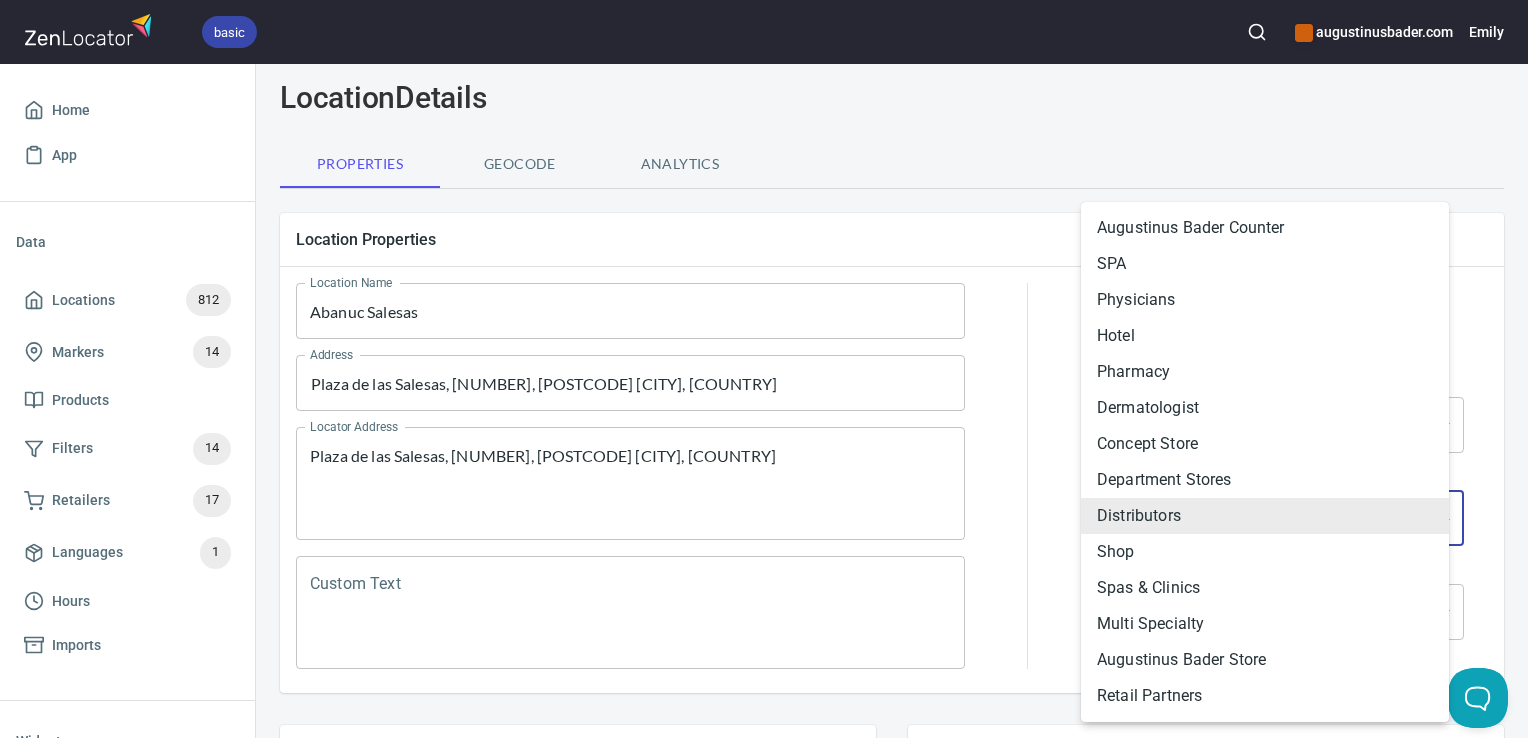 click at bounding box center [764, 369] 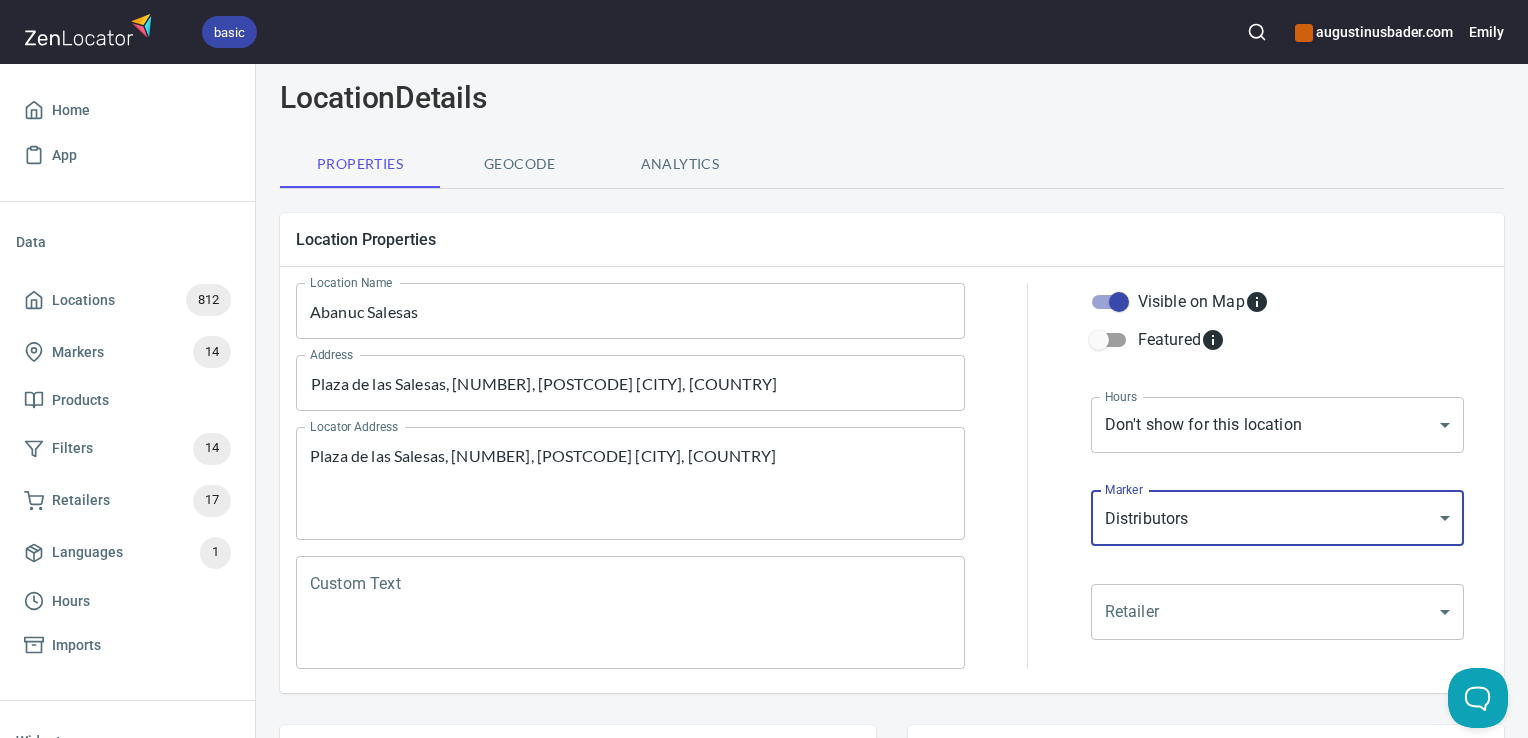 click on "basic   augustinusbader.com Emily Home App Data Locations 812 Markers 14 Products Filters 14 Retailers 17 Languages 1 Hours Imports Widgets Map Locator Directory Carousel Search Locations Location Details Location  Details Properties Geocode Analytics Location Properties Location Name Abanuc Salesas Location Name Address Plaza de las Salesas, 10, 28004 Madrid, Spain Address Locator Address Plaza de las Salesas, 10, 28004 Madrid, Spain Locator Address Custom Text Custom Text Visible on Map   Featured   Hours Don't show for this location NONE Hours Marker Distributors mrk_x5br996w Marker Retailer ​ Retailer Products Create some products  first. Filters Filters Distributors Filters Contacts   Contact Contact Phone Phone Email Email Website Website Contact information can be customized at  App  >   Properties . Buttons   Add custom buttons for directions, promos, contact to any location. Buttons can be customized at  App  >  Properties . Delete Save Account Billing JavaScript API Help Status Contact Us Logout" at bounding box center (764, 369) 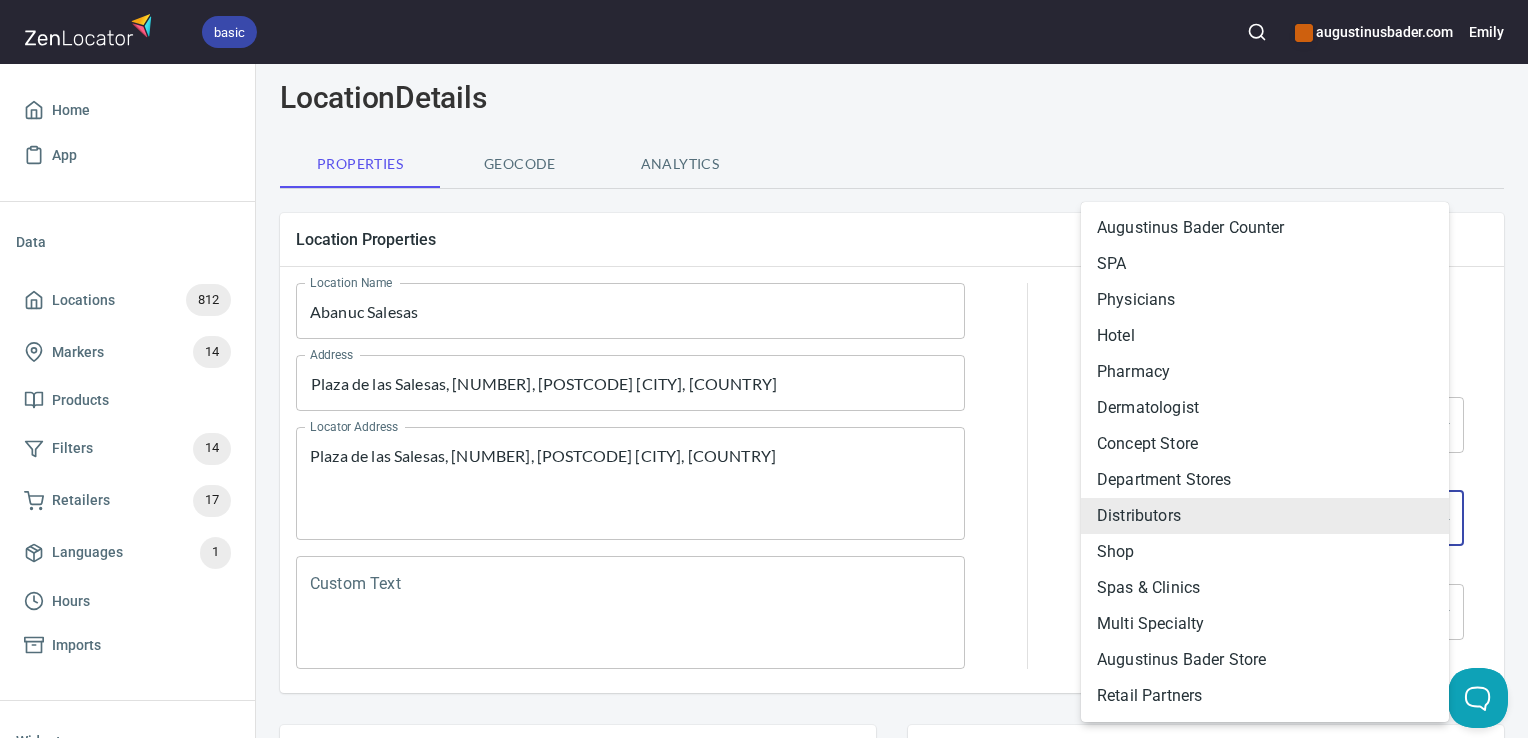click on "Retail Partners" at bounding box center (1265, 696) 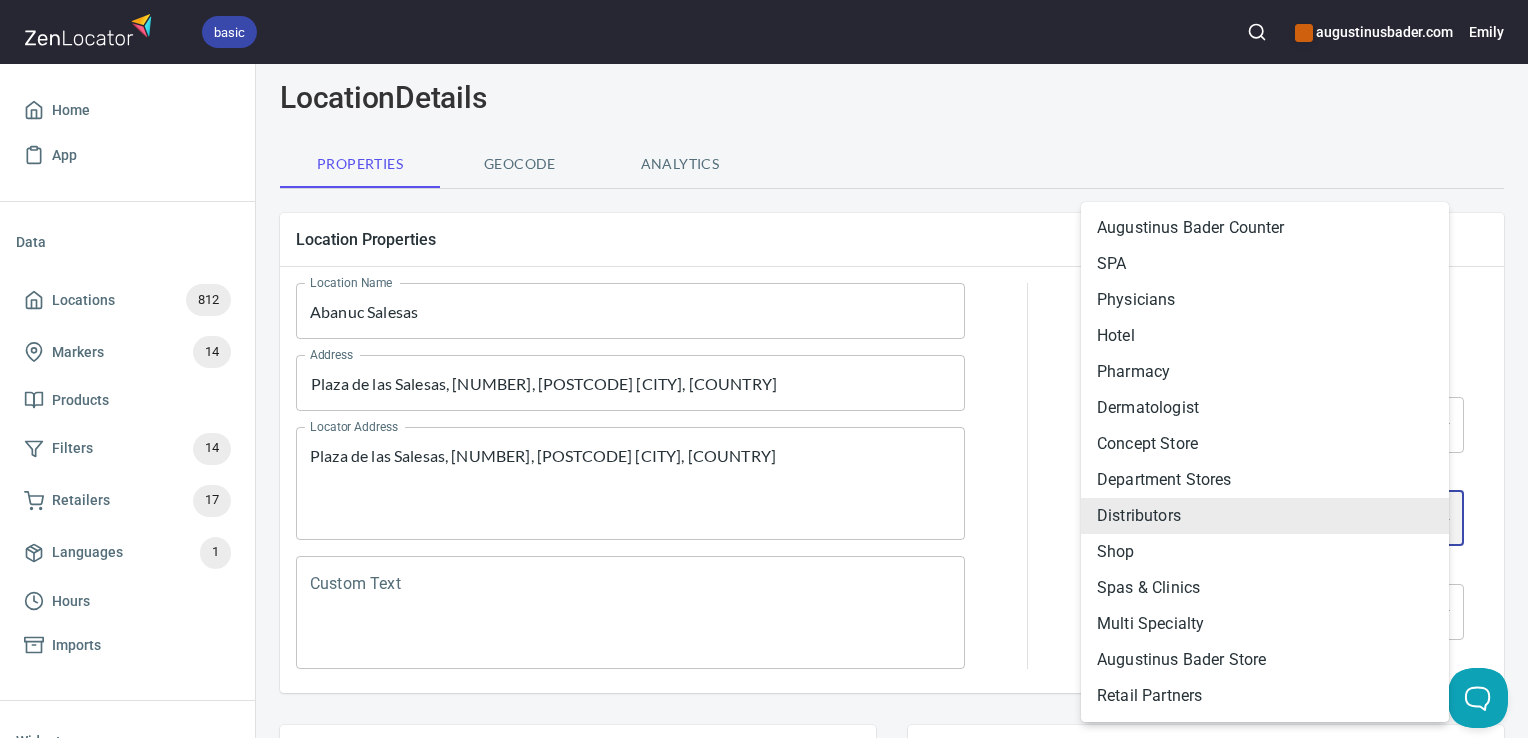 type on "mrk_cjpqyf72" 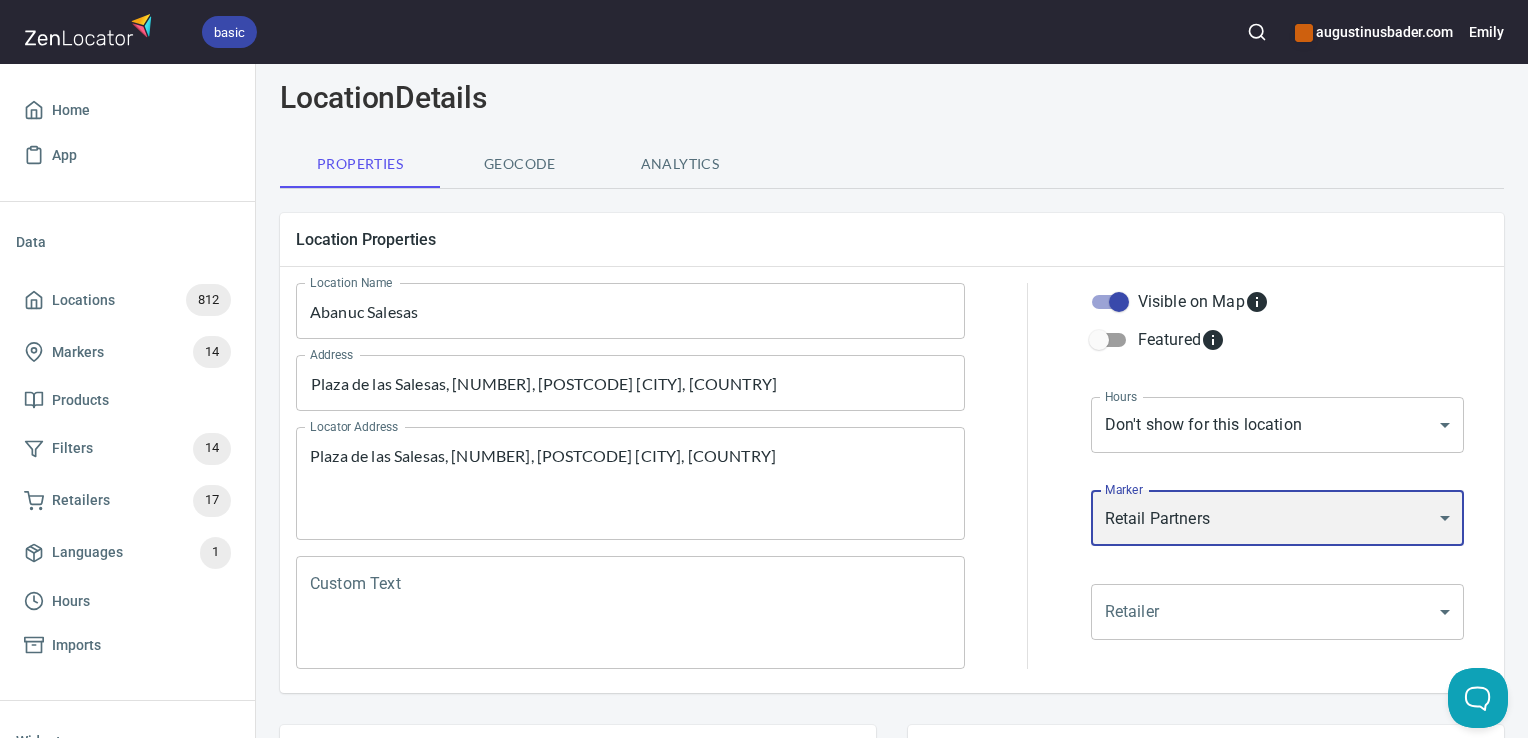 scroll, scrollTop: 132, scrollLeft: 0, axis: vertical 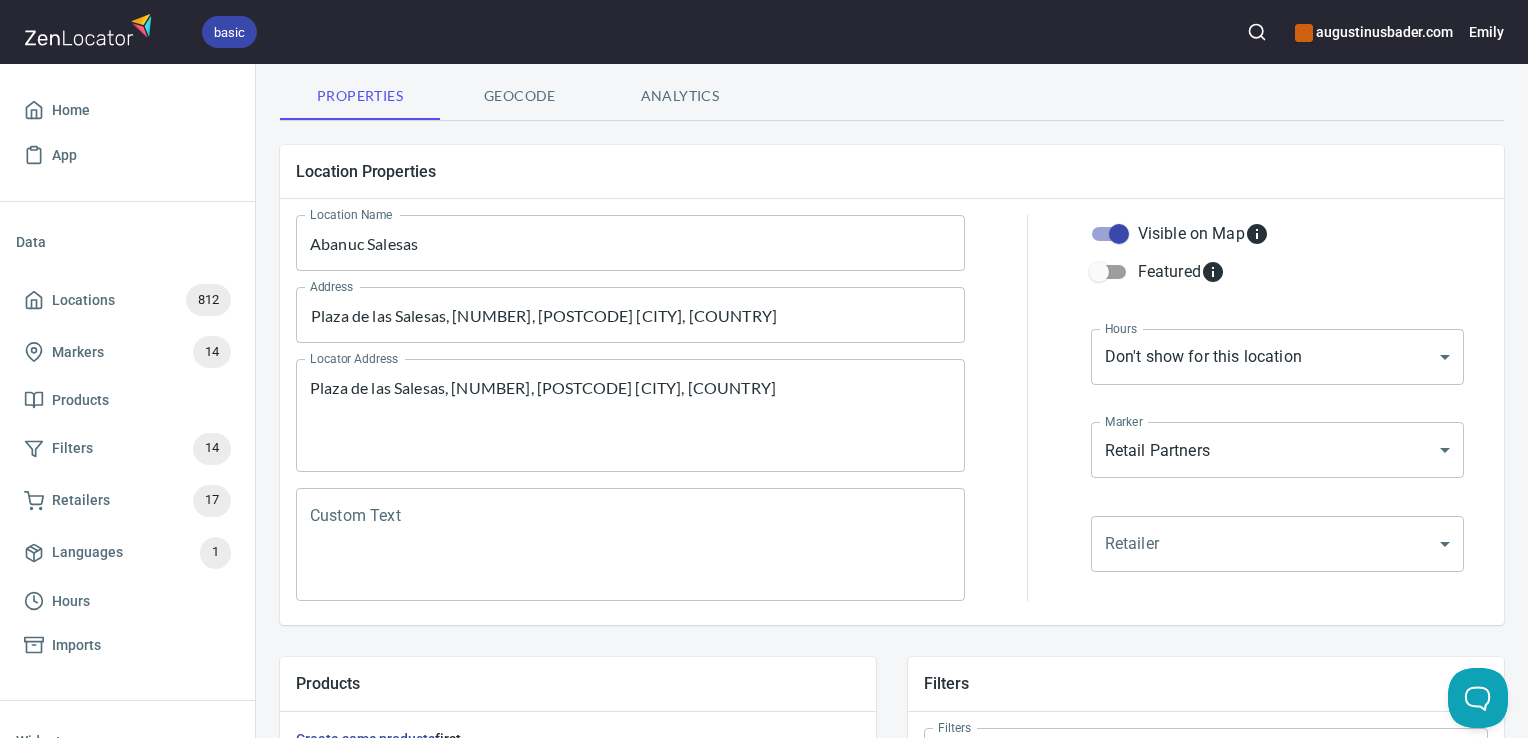 click on "Plaza de las Salesas, 10, 28004 Madrid, Spain Locator Address" at bounding box center (630, 415) 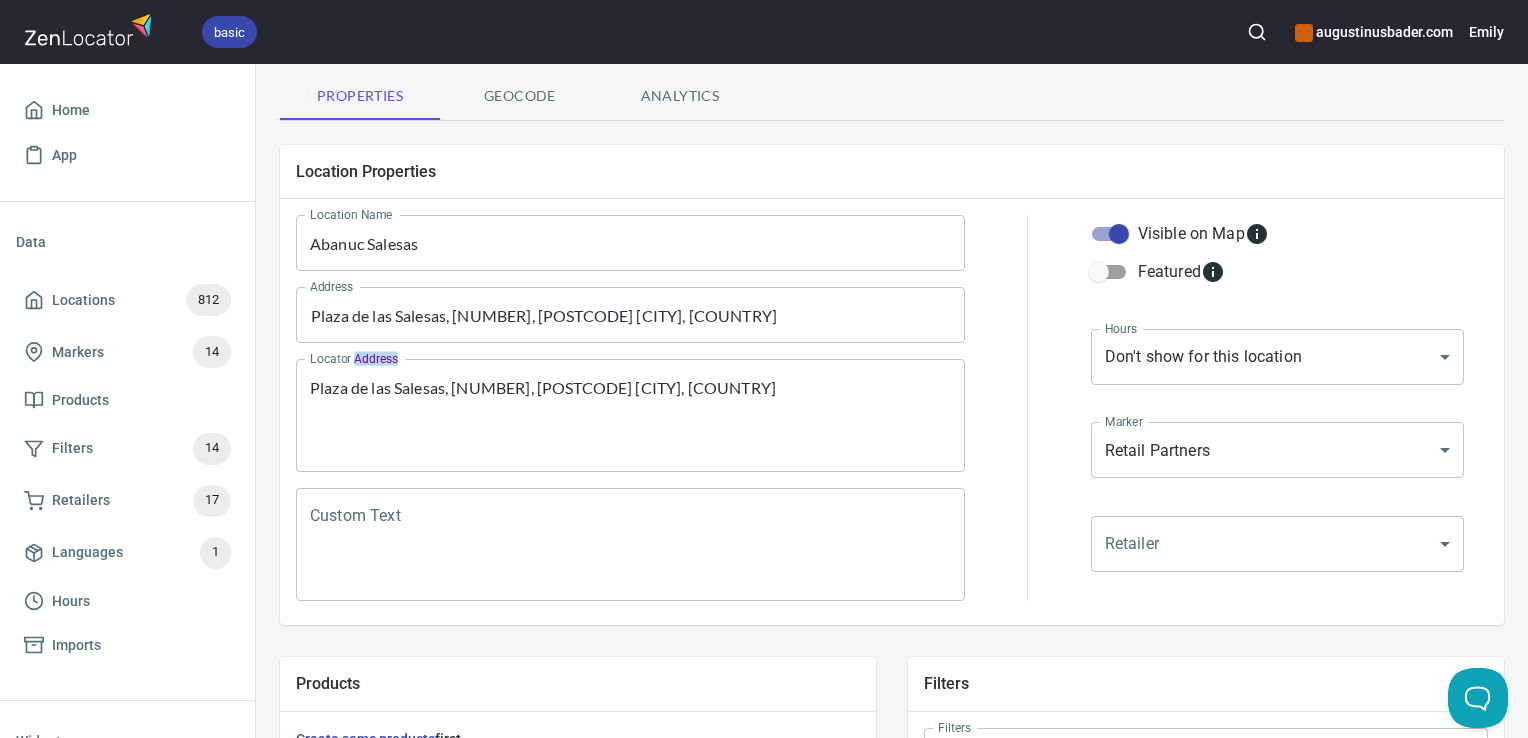 click on "Plaza de las Salesas, 10, 28004 Madrid, Spain Locator Address" at bounding box center [630, 415] 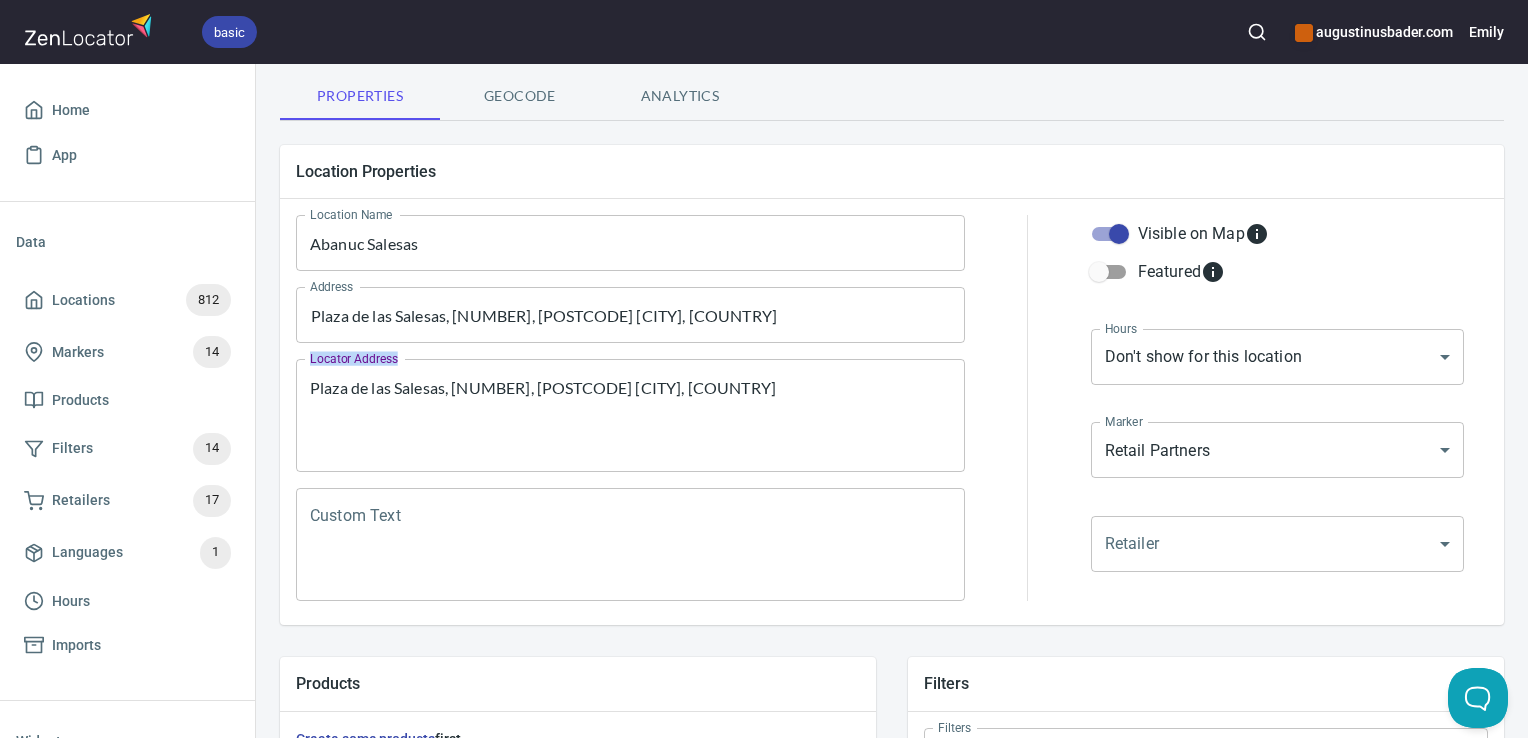 click on "Plaza de las Salesas, 10, 28004 Madrid, Spain Locator Address" at bounding box center (630, 415) 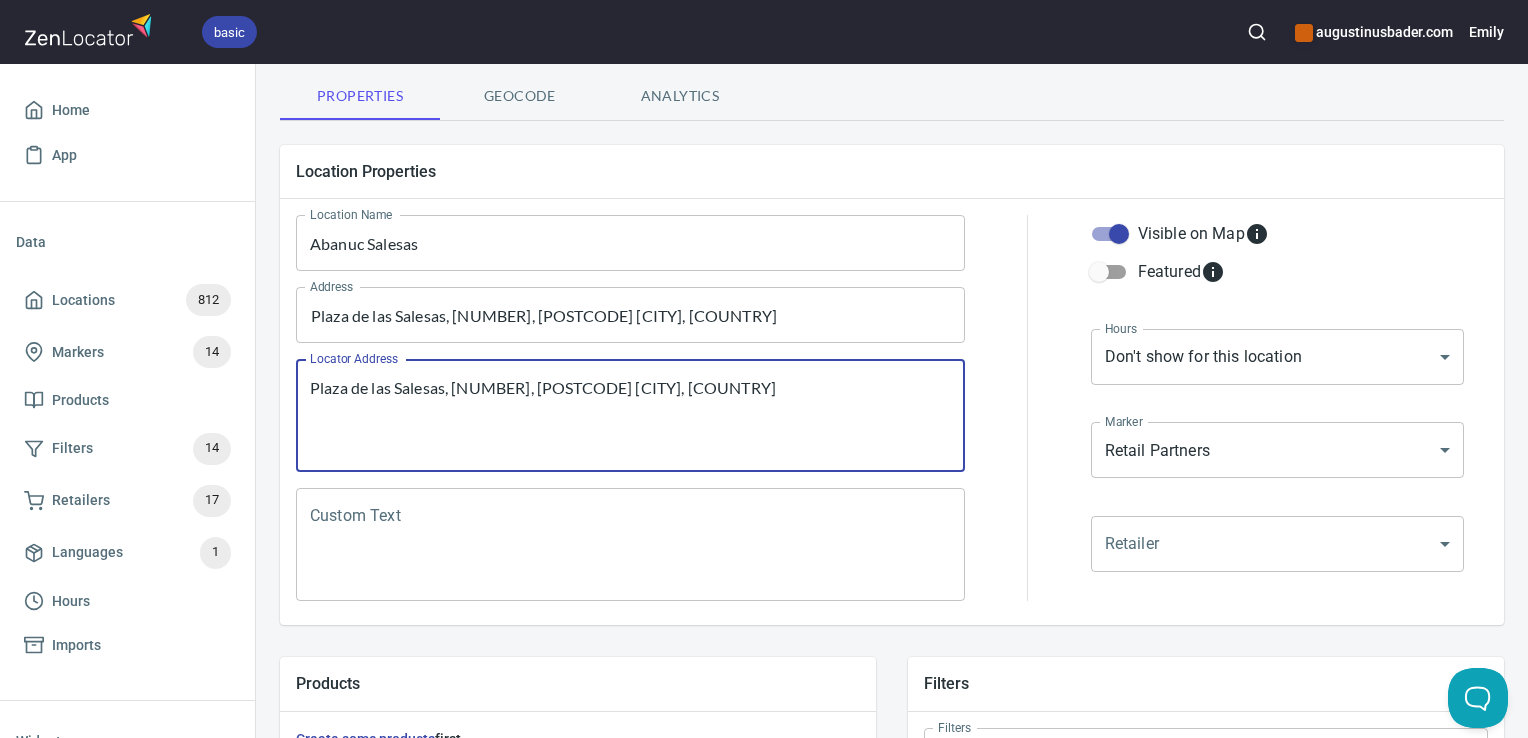 click on "Plaza de las Salesas, 10, 28004 Madrid, Spain" at bounding box center (630, 416) 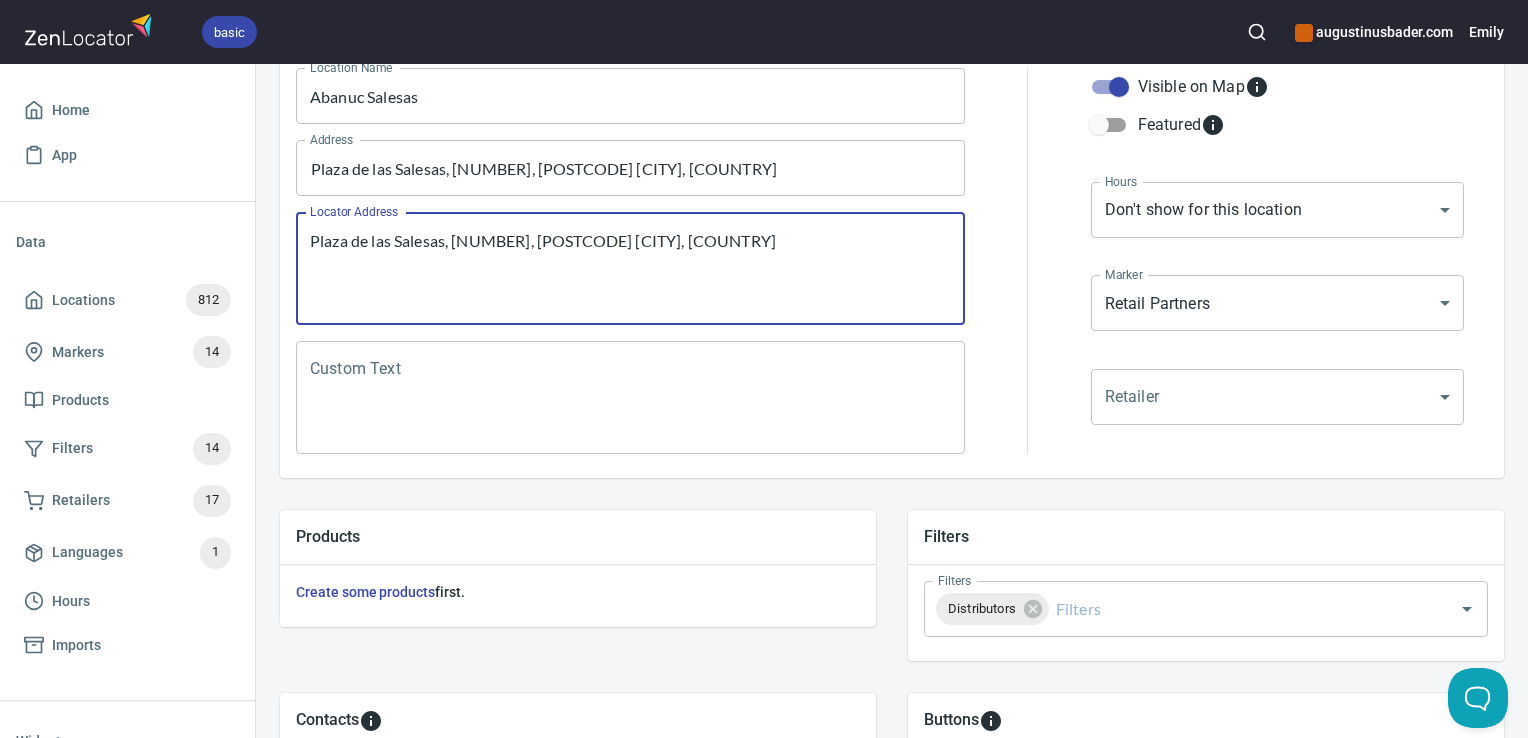 click on "Custom Text" at bounding box center (630, 398) 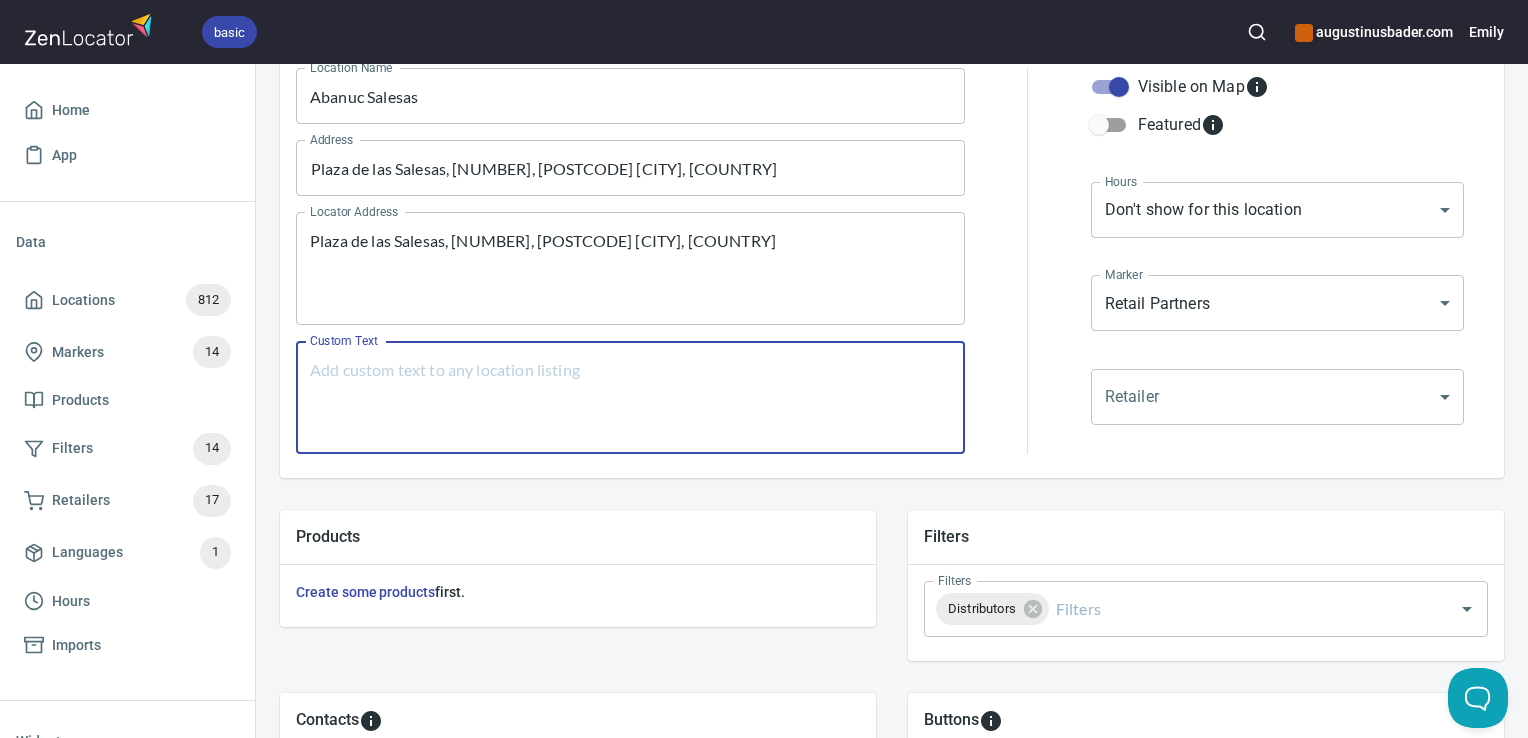 paste on "Plaza de las Salesas, 10, 28004 Madrid, Spain" 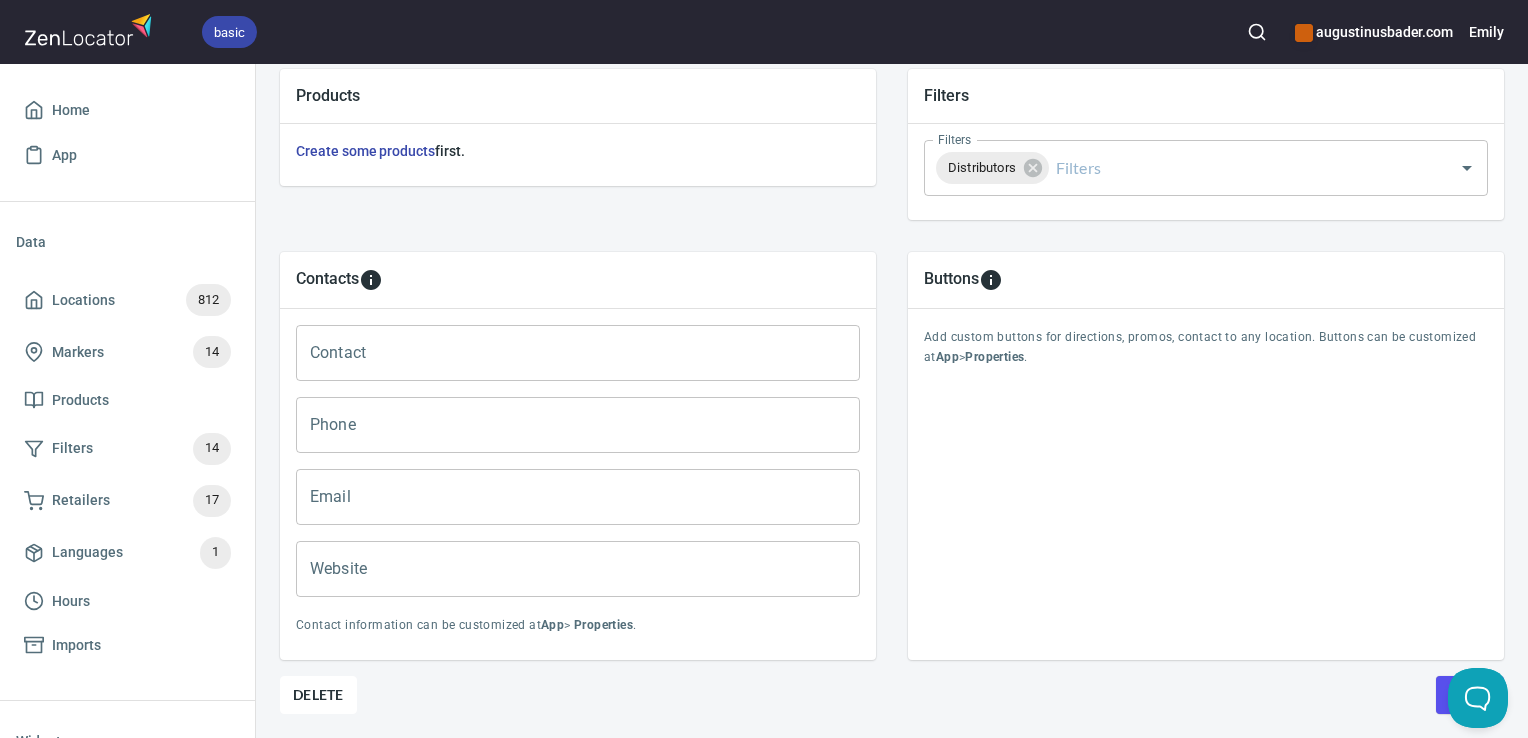 scroll, scrollTop: 719, scrollLeft: 0, axis: vertical 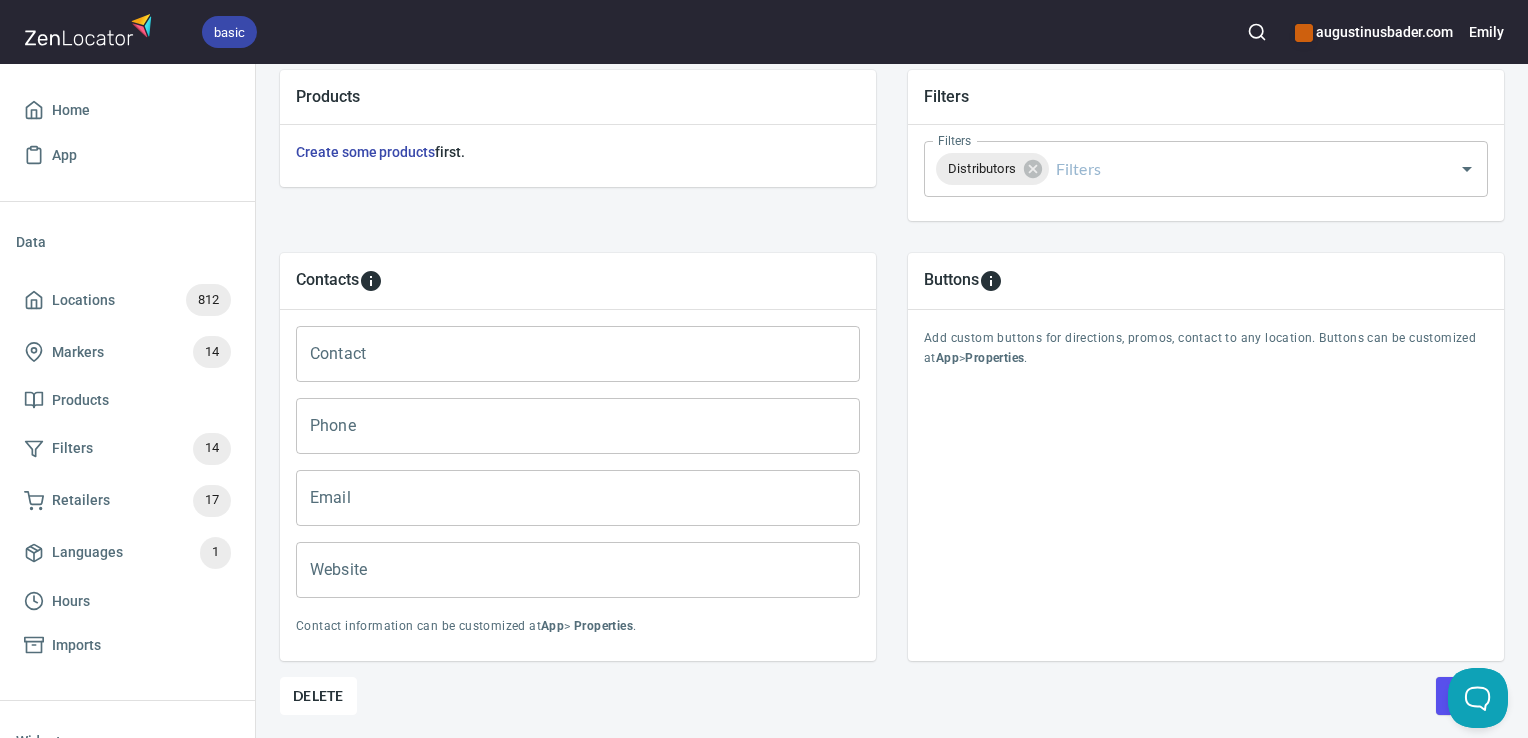 type on "Plaza de las Salesas, 10, 28004 Madrid, Spain" 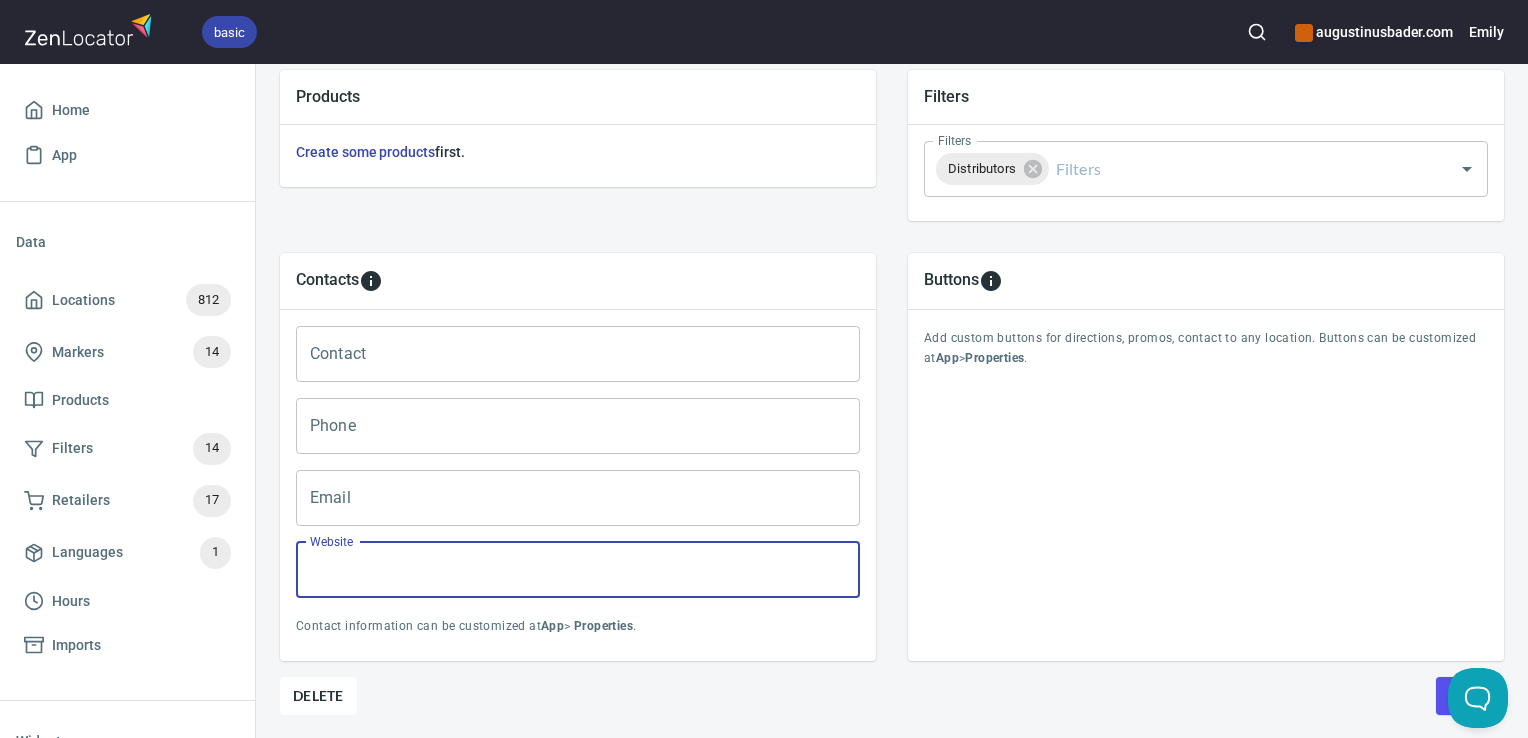 click on "Website" at bounding box center [578, 570] 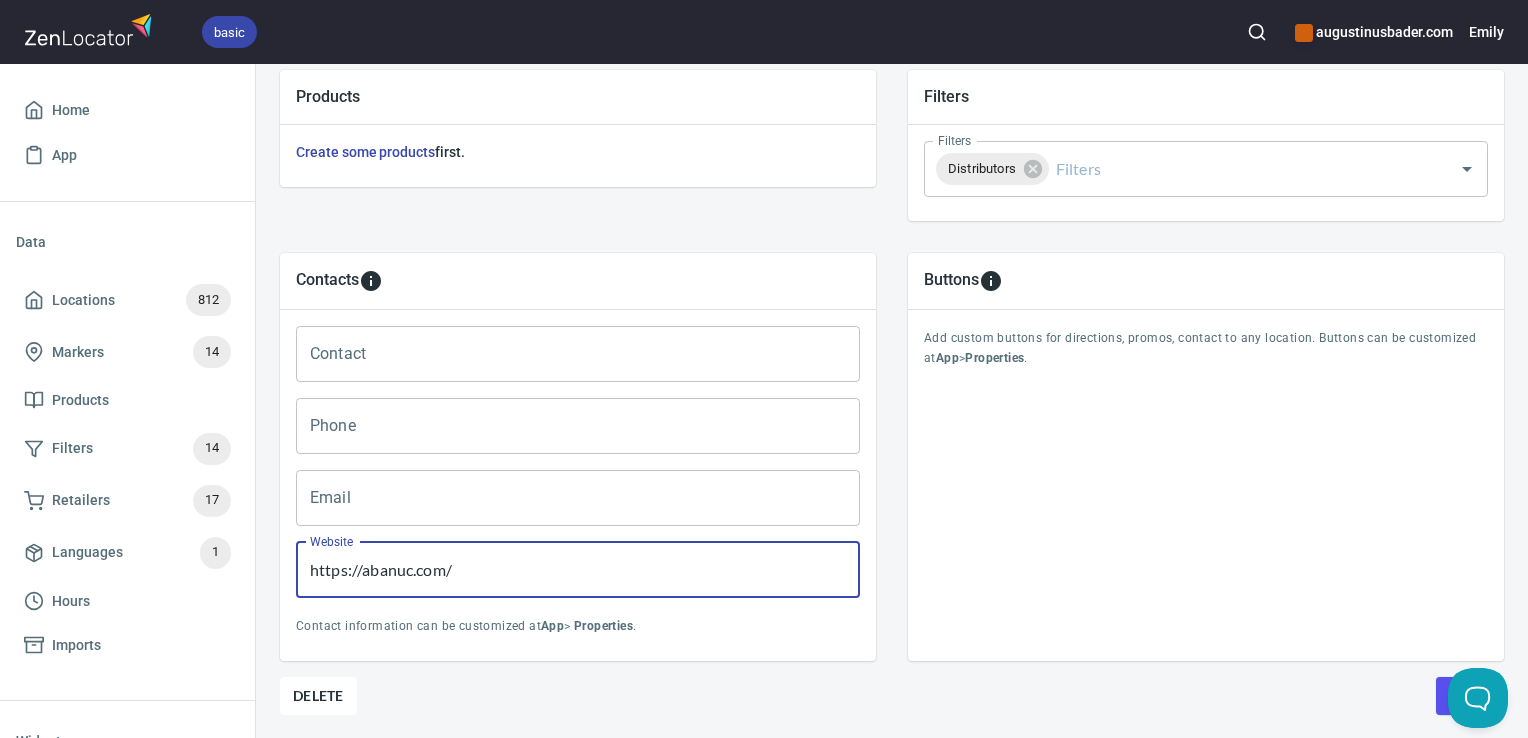 type on "https://abanuc.com/" 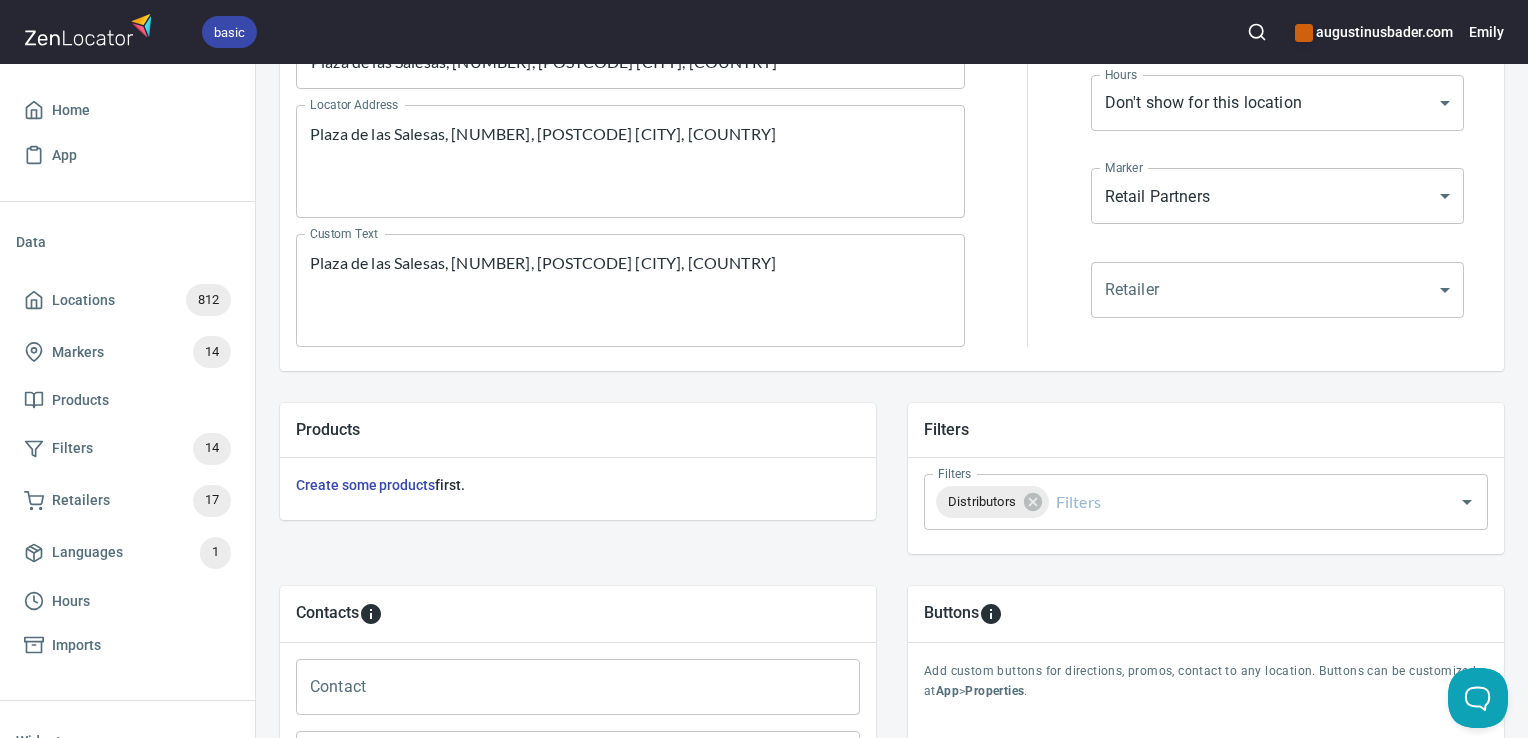 scroll, scrollTop: 797, scrollLeft: 0, axis: vertical 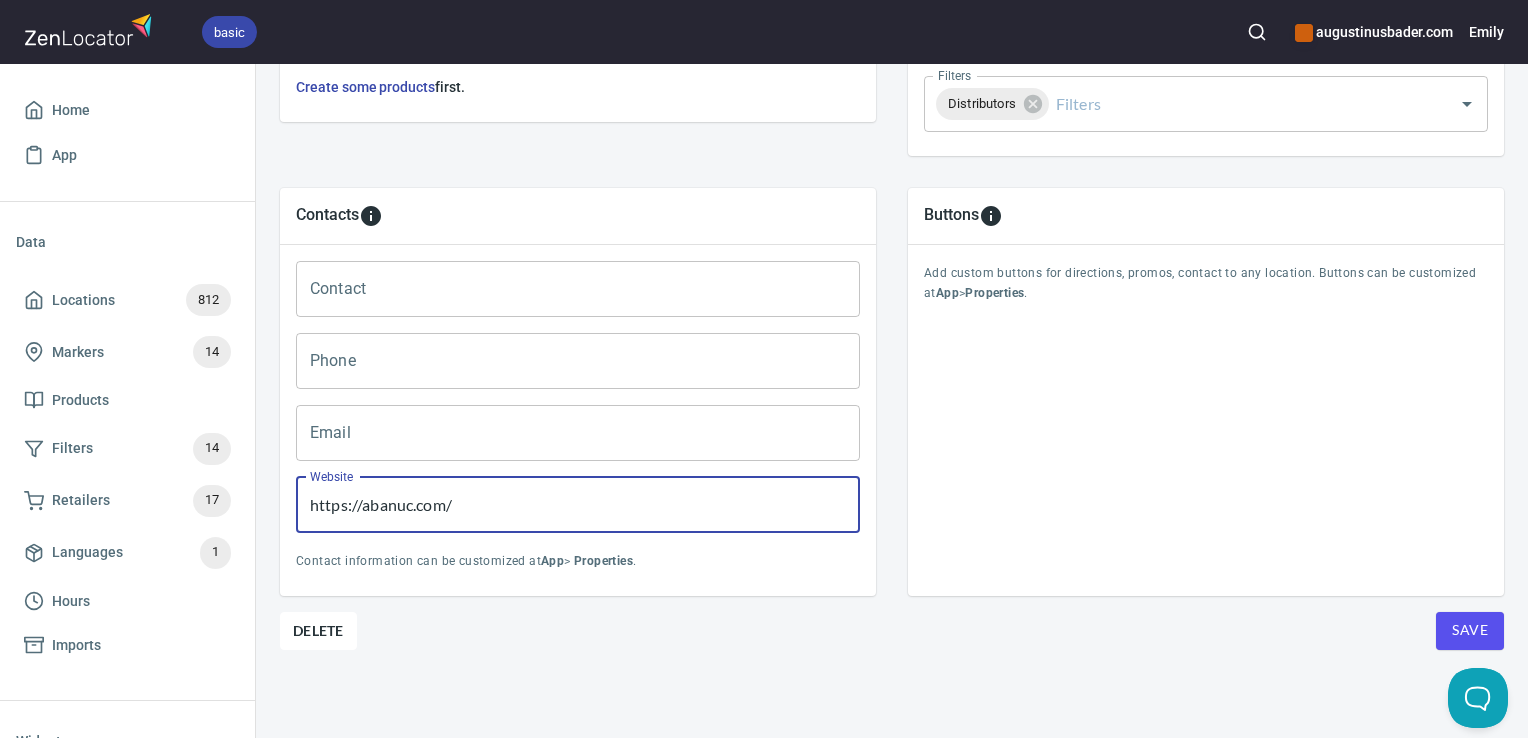 click on "Buttons   Add custom buttons for directions, promos, contact to any location. Buttons can be customized at  App  >  Properties ." at bounding box center [1206, 392] 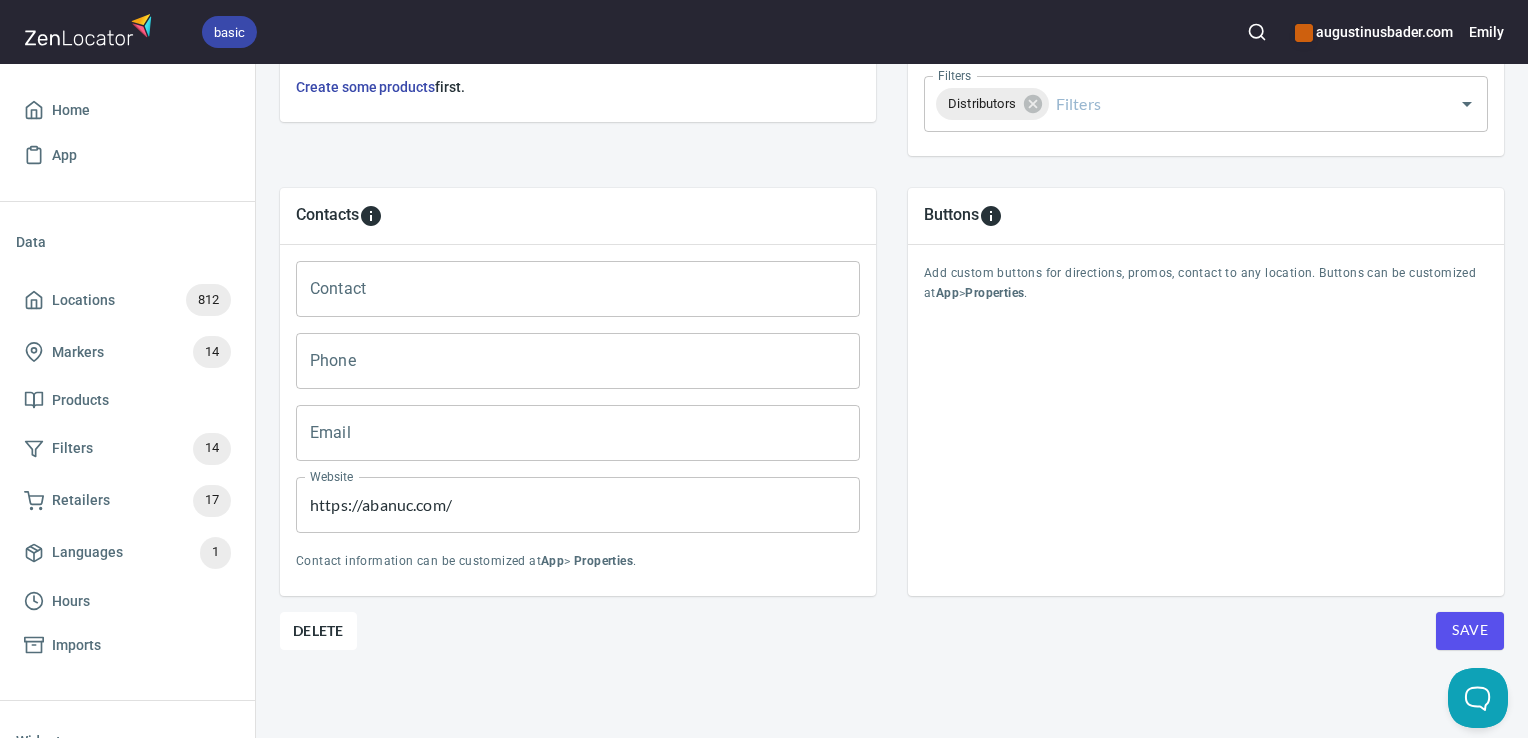 click on "Save" at bounding box center [1470, 631] 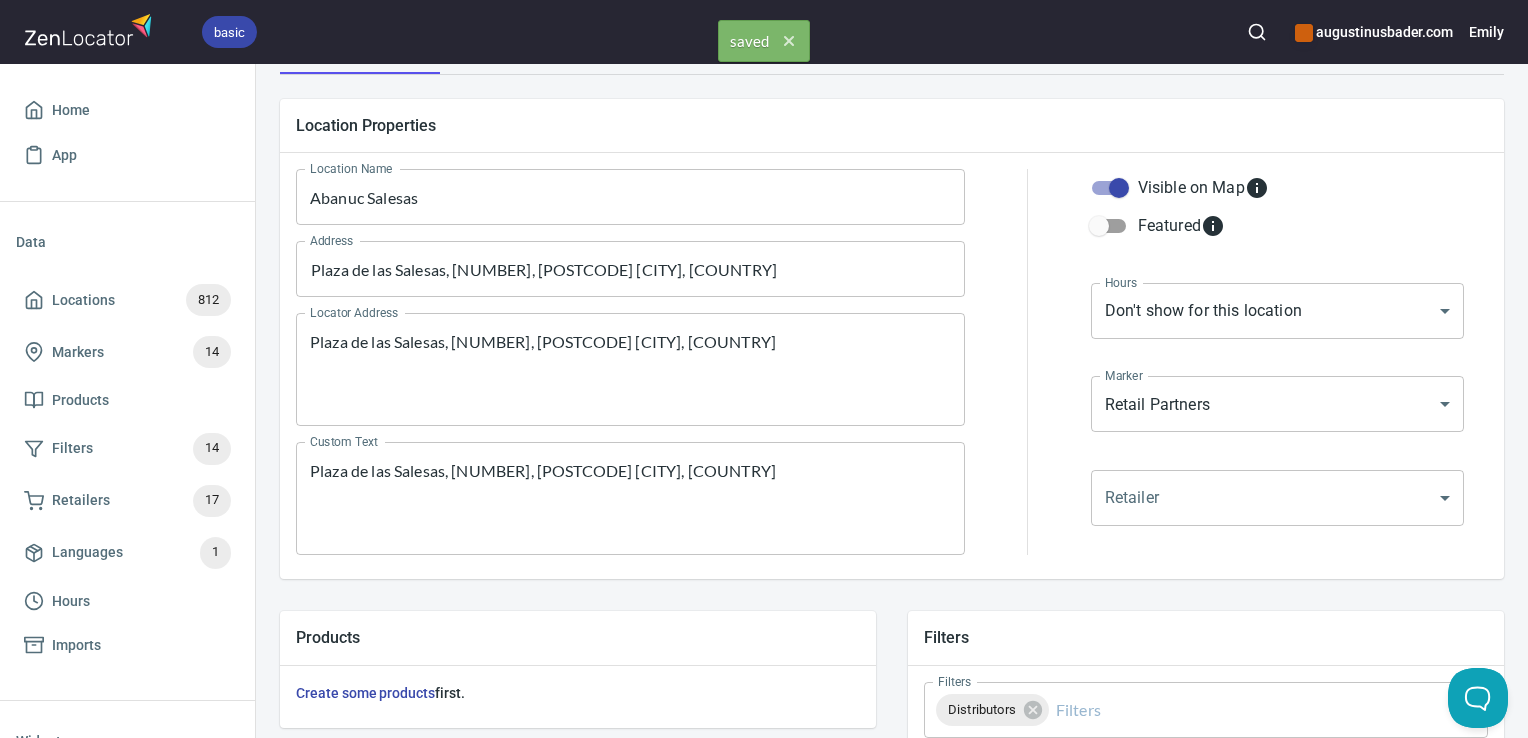 scroll, scrollTop: 0, scrollLeft: 0, axis: both 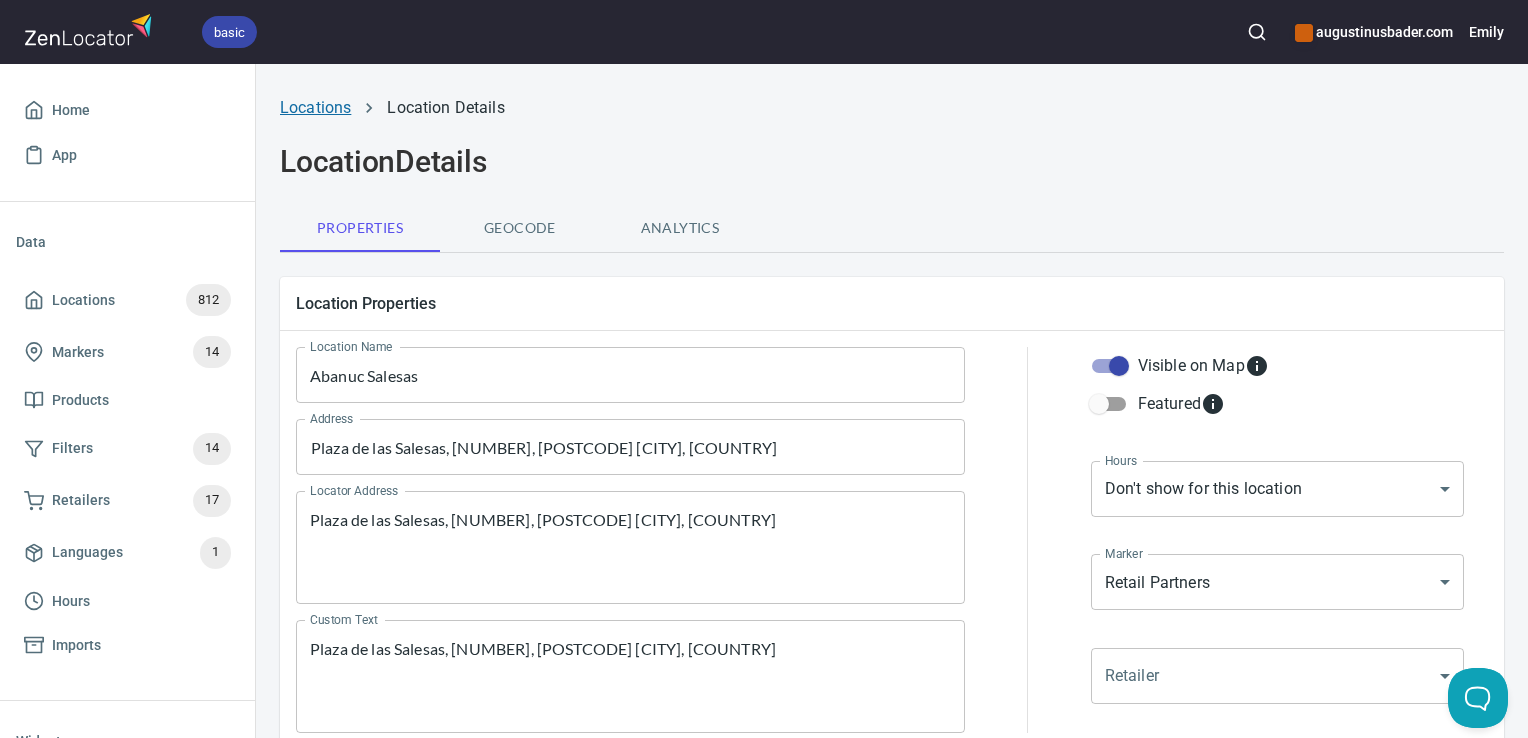 click on "Locations" at bounding box center [315, 107] 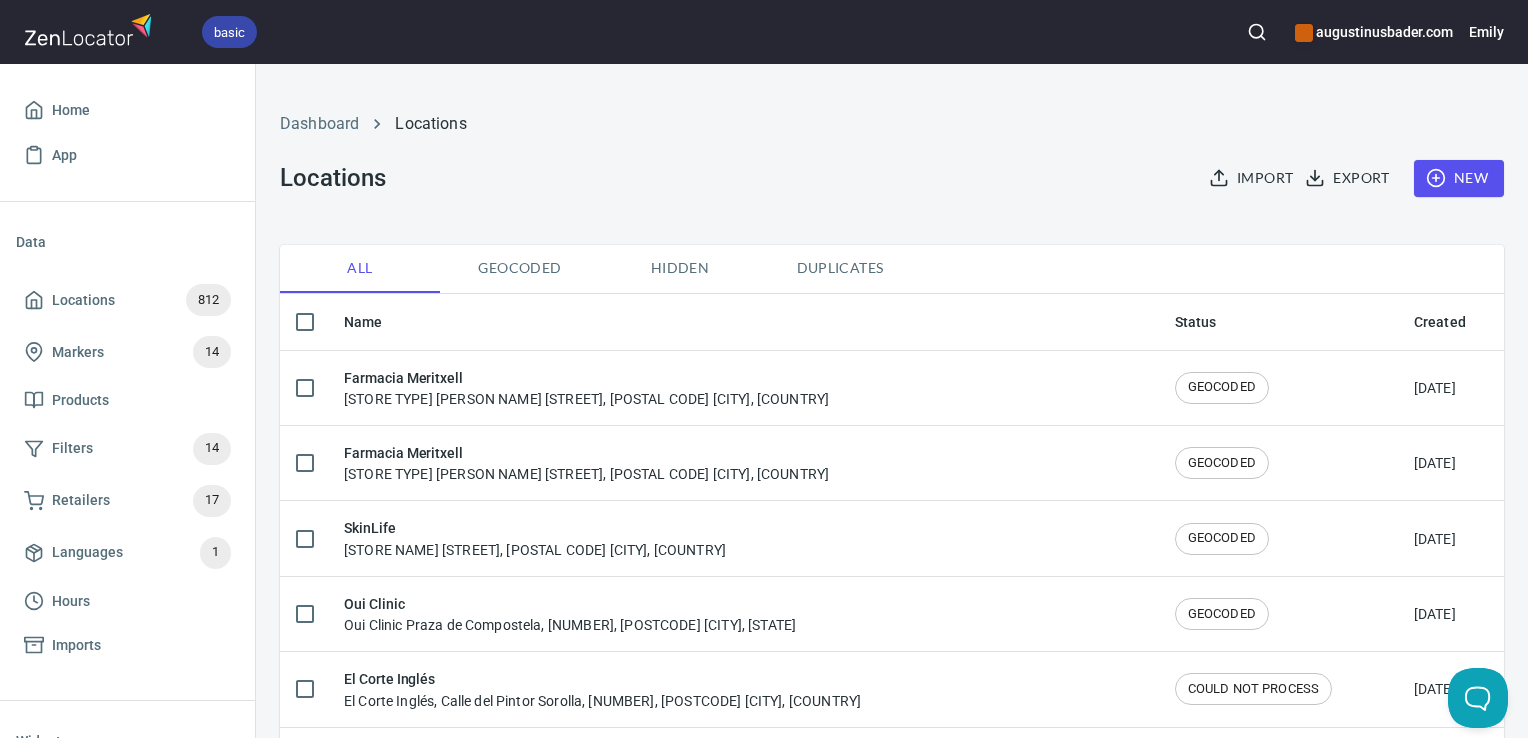 click 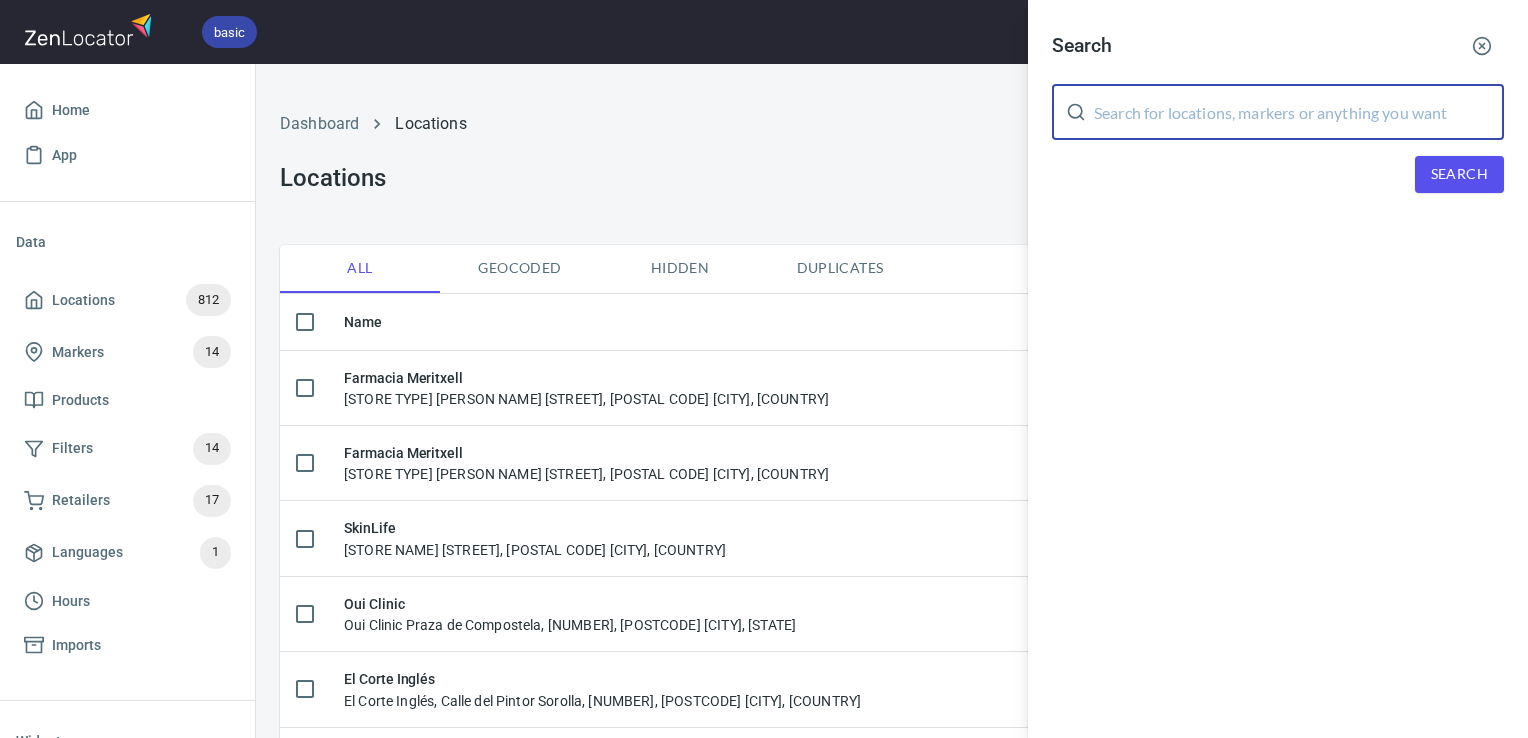 click at bounding box center [1299, 112] 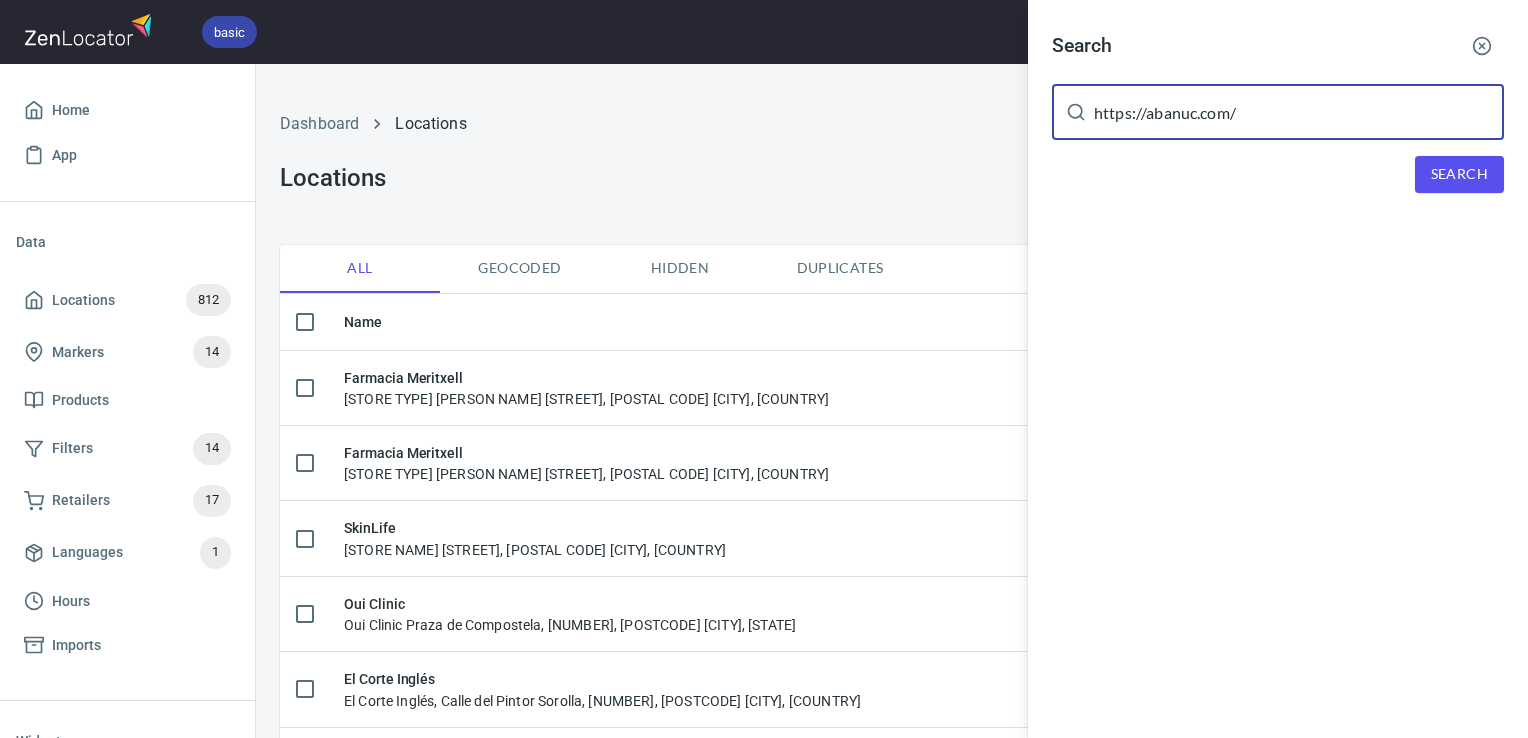 click on "https://abanuc.com/" at bounding box center (1299, 112) 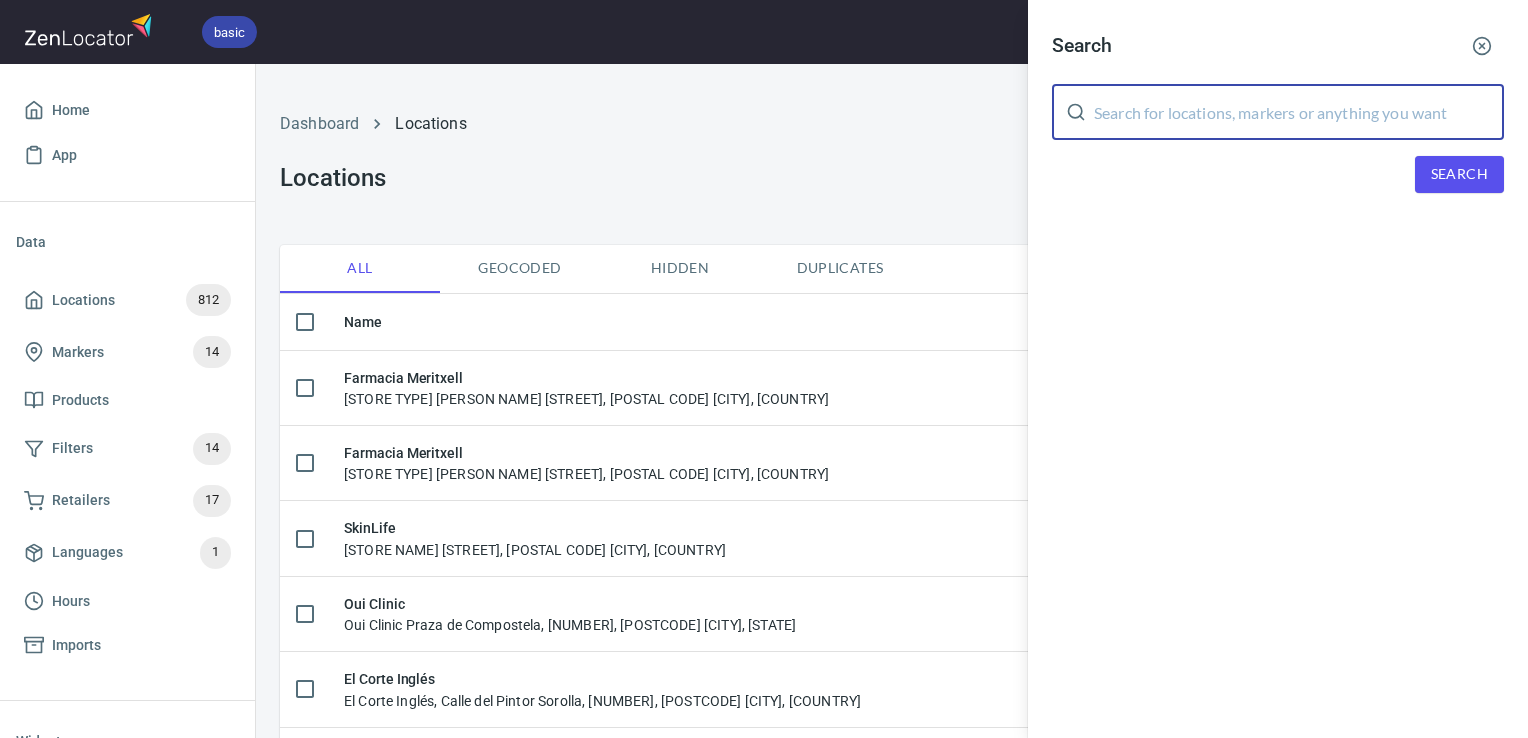 paste on "Abanuc Salesas" 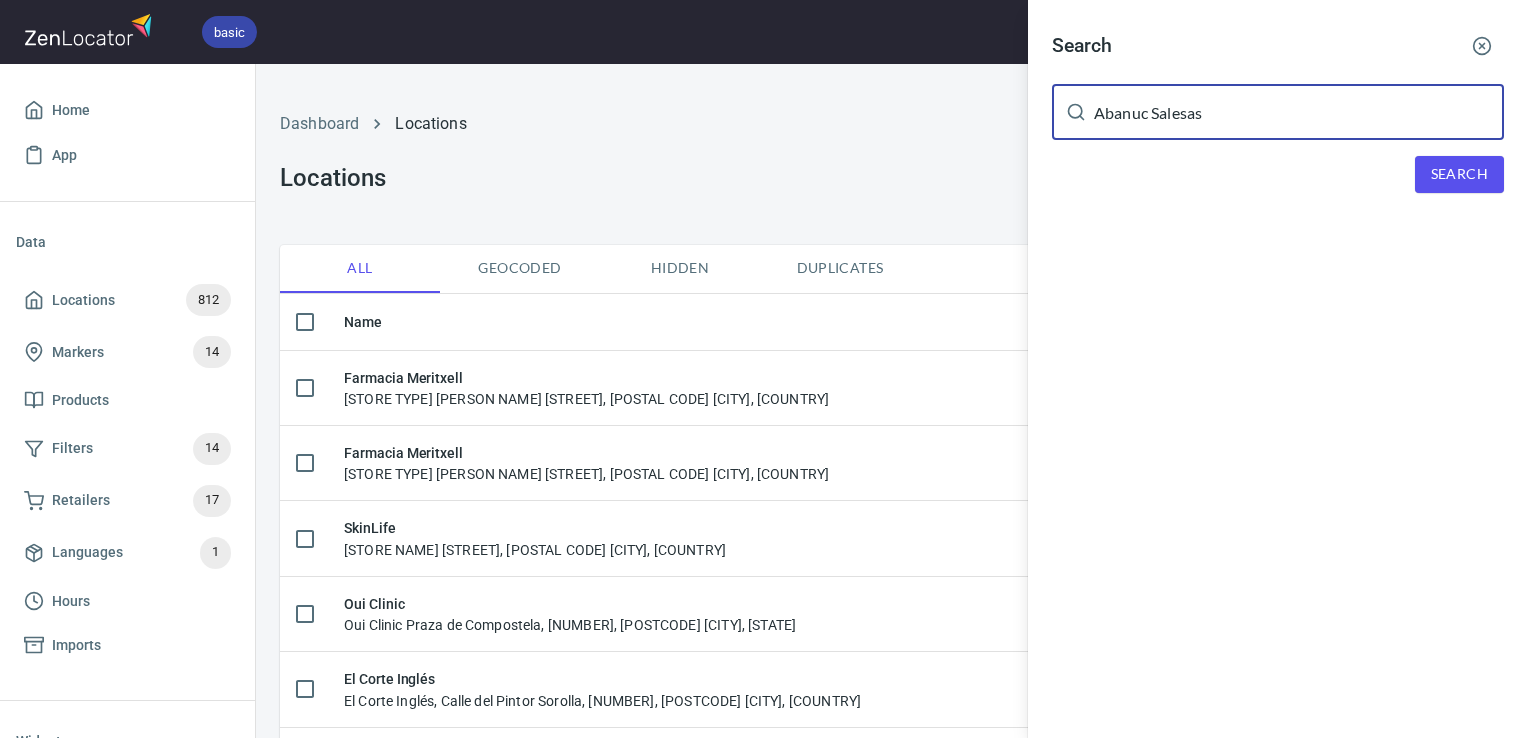 type on "Abanuc Salesas" 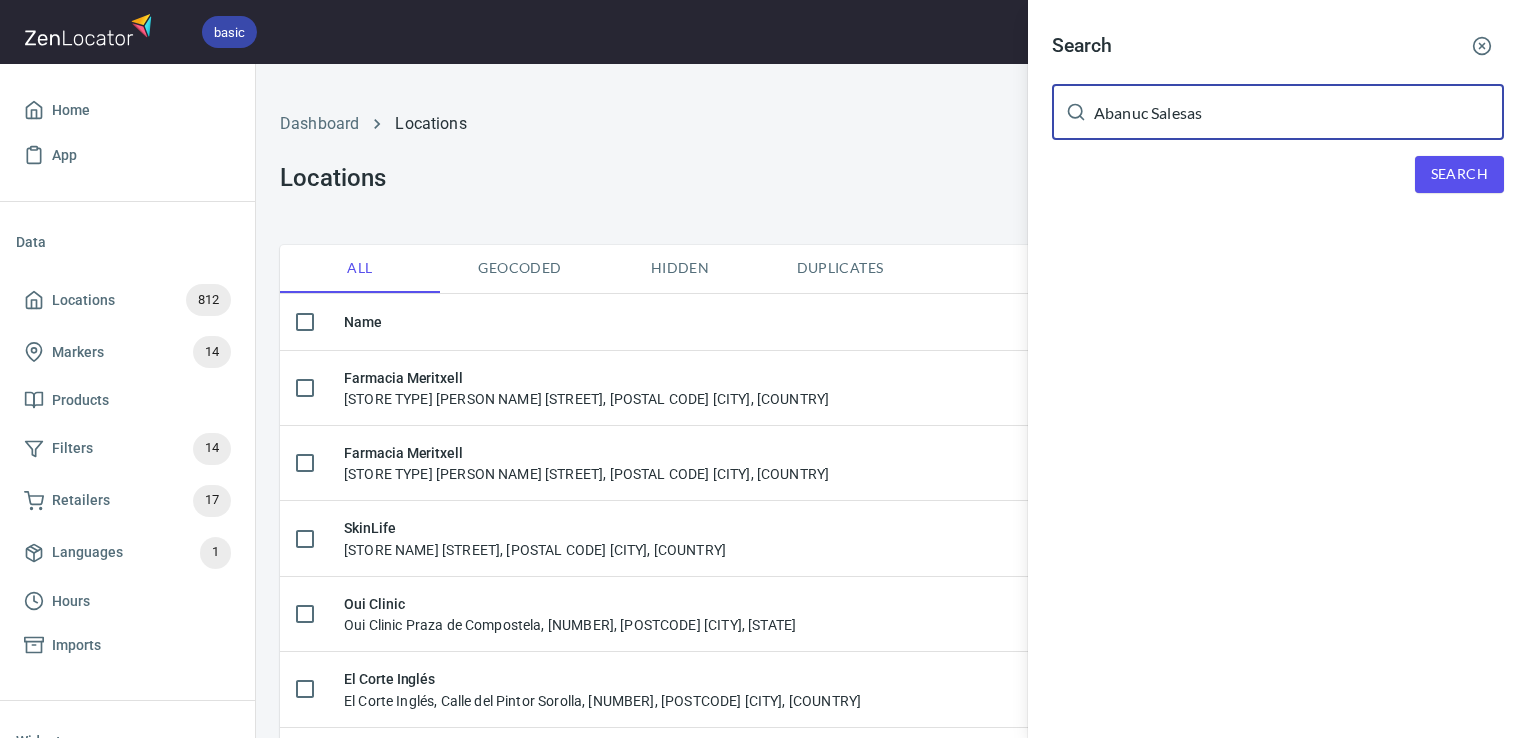 click on "Search" at bounding box center [1459, 174] 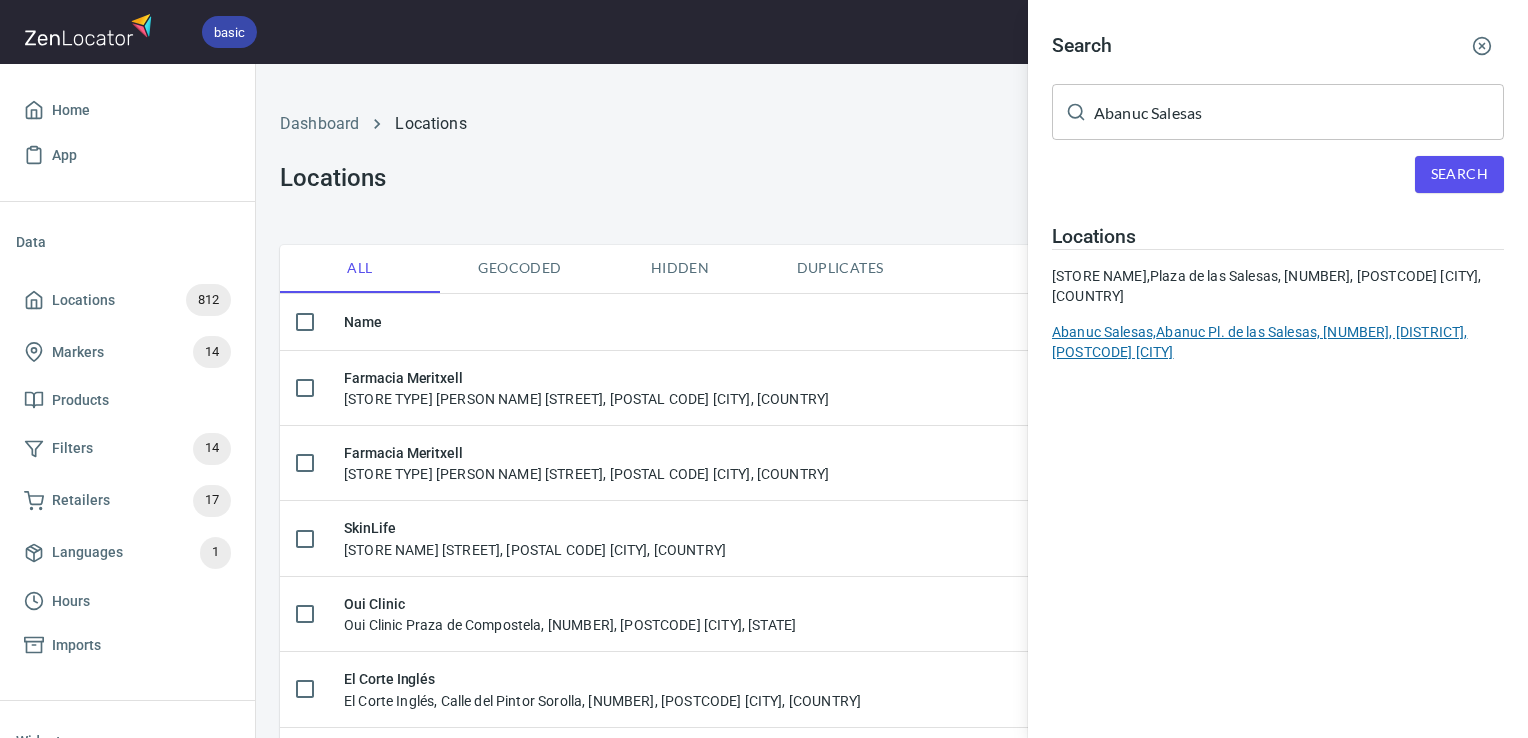 click on "Abanuc Salesas,  Abanuc
Pl. de las Salesas, 10, Centro, 28004 Madrid" at bounding box center [1278, 342] 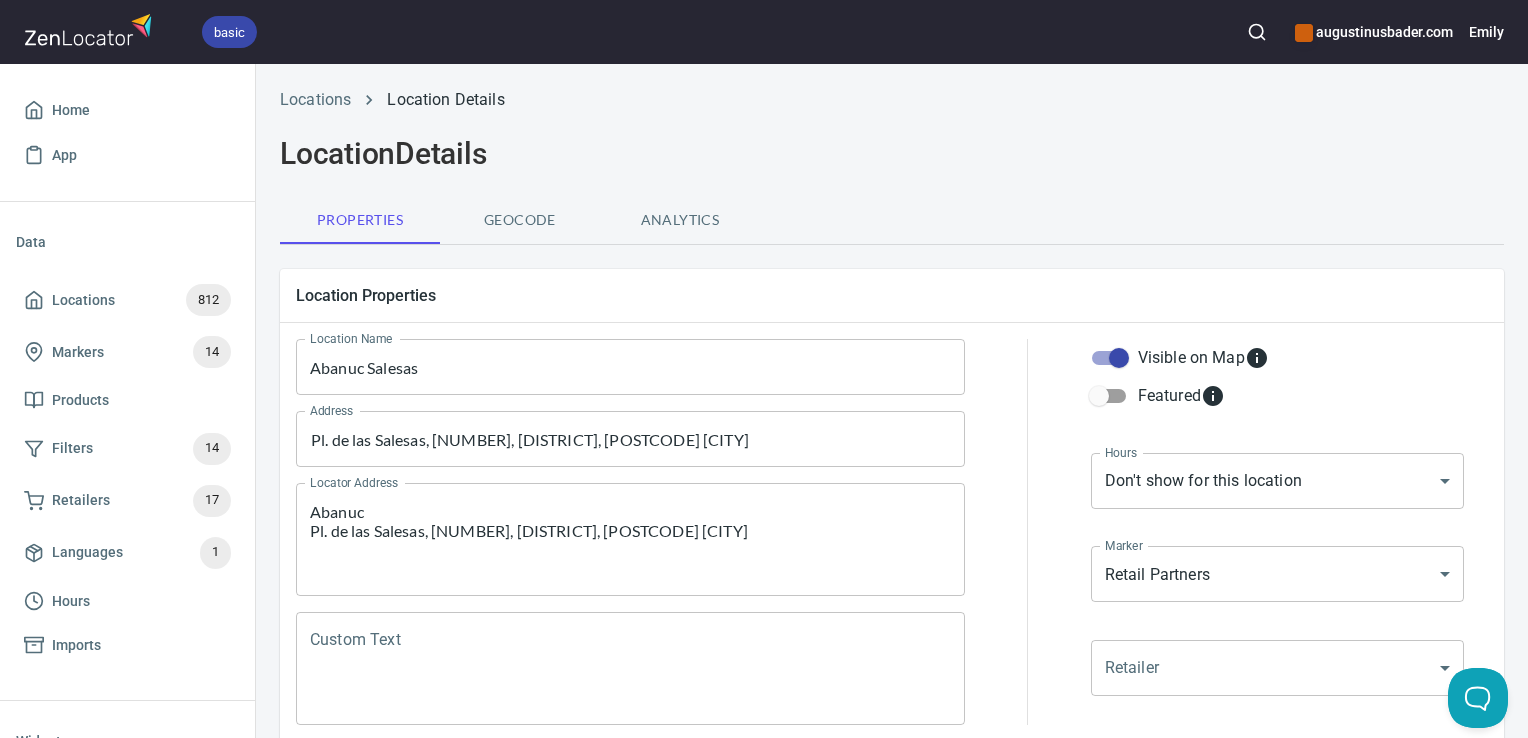 scroll, scrollTop: 7, scrollLeft: 0, axis: vertical 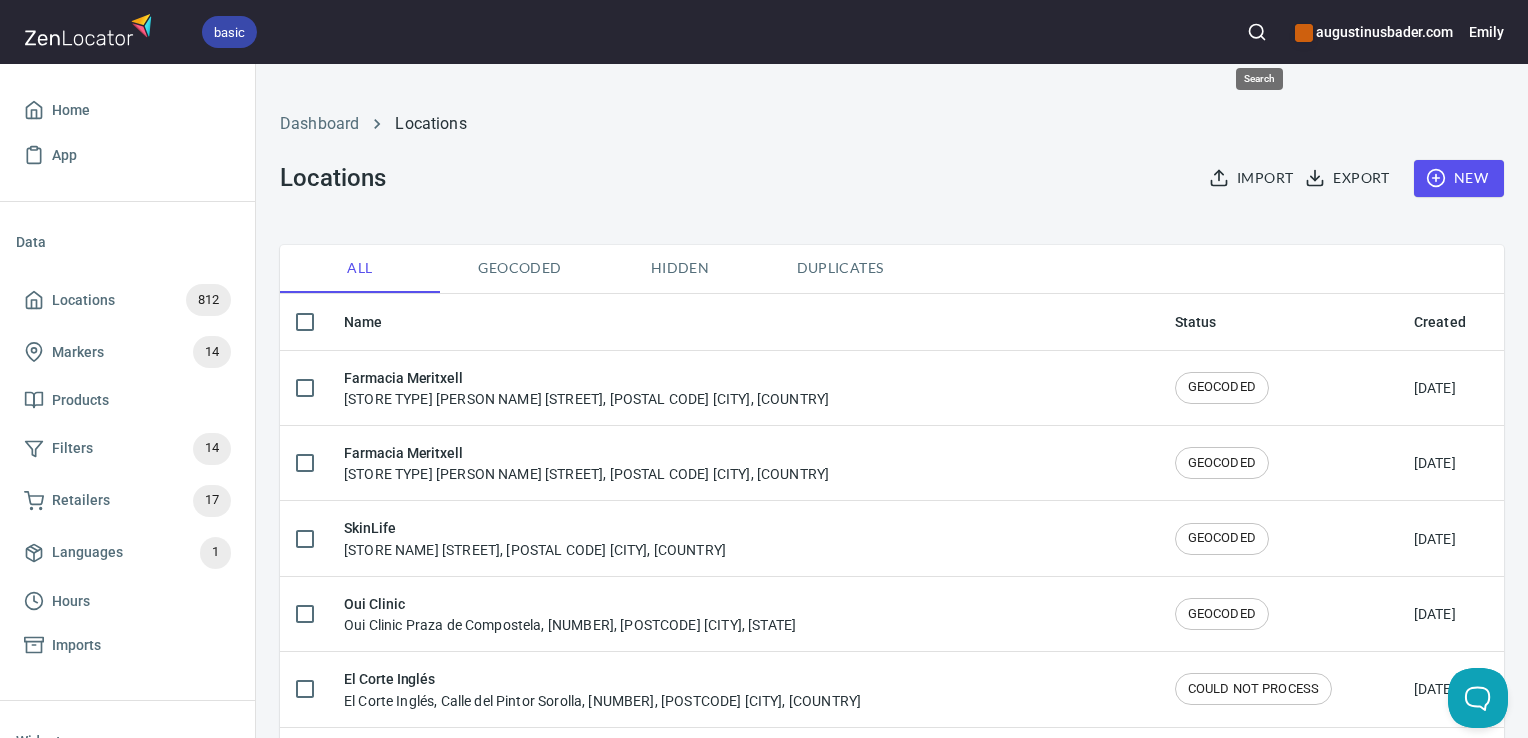 click at bounding box center (1257, 32) 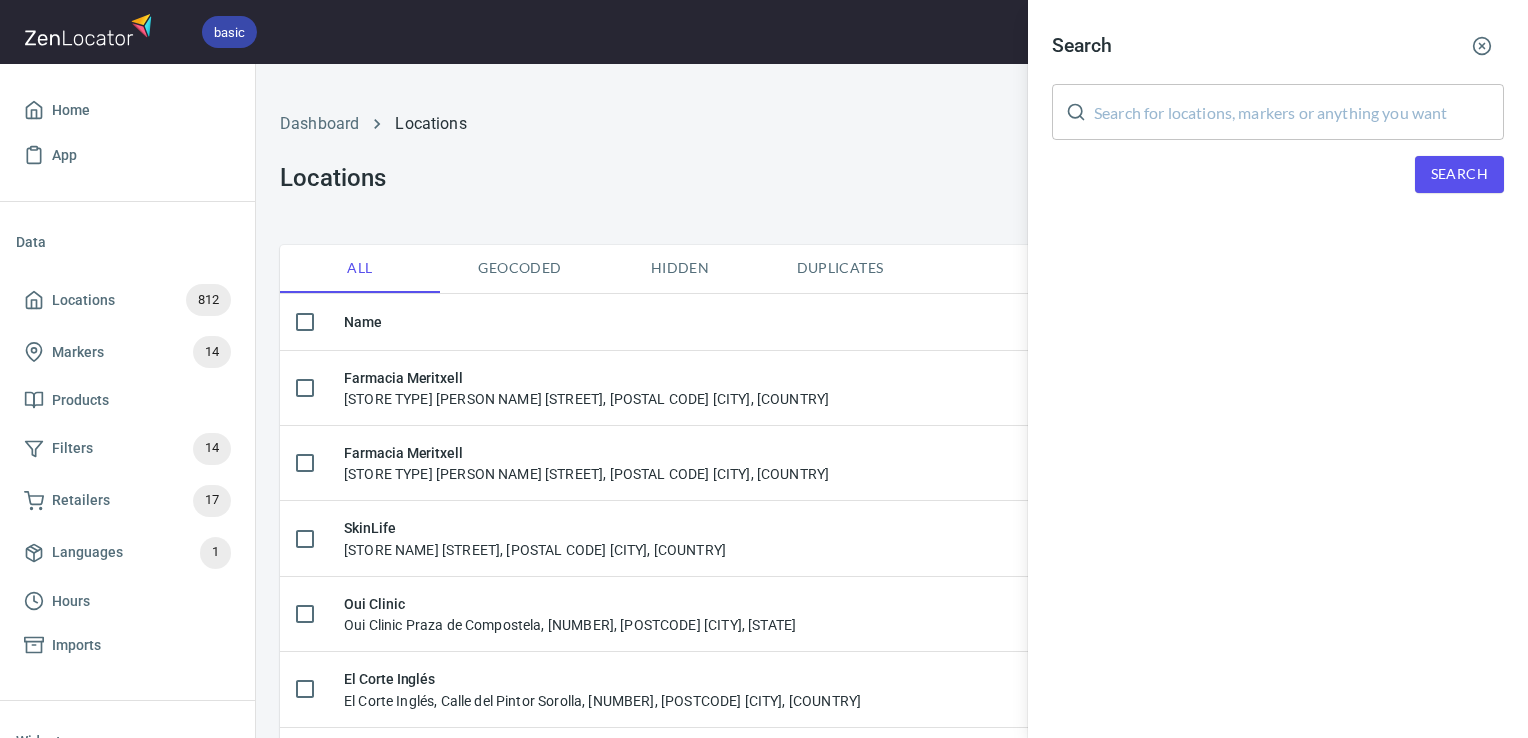 click at bounding box center (1299, 112) 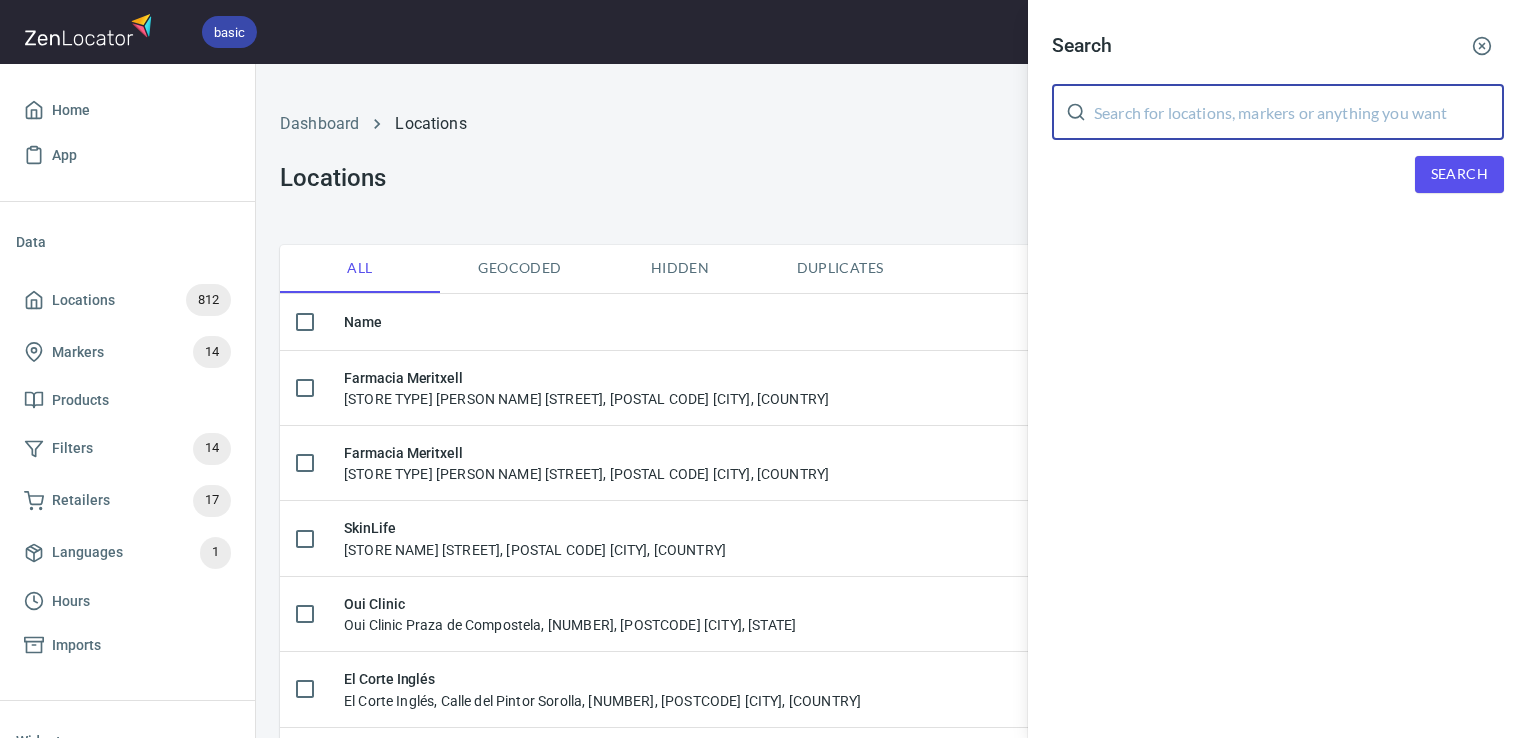 paste on "Abanuc Salesas" 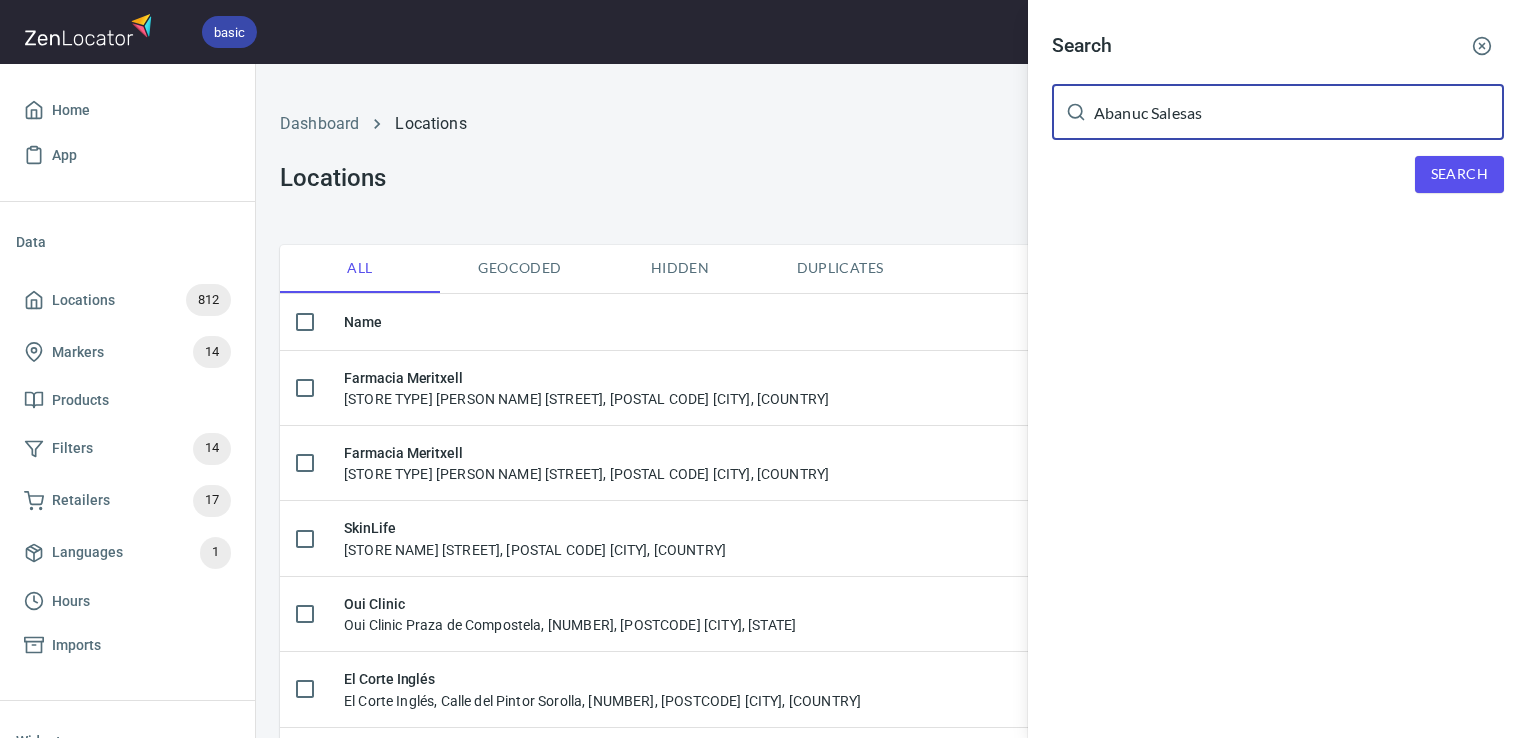 type on "Abanuc Salesas" 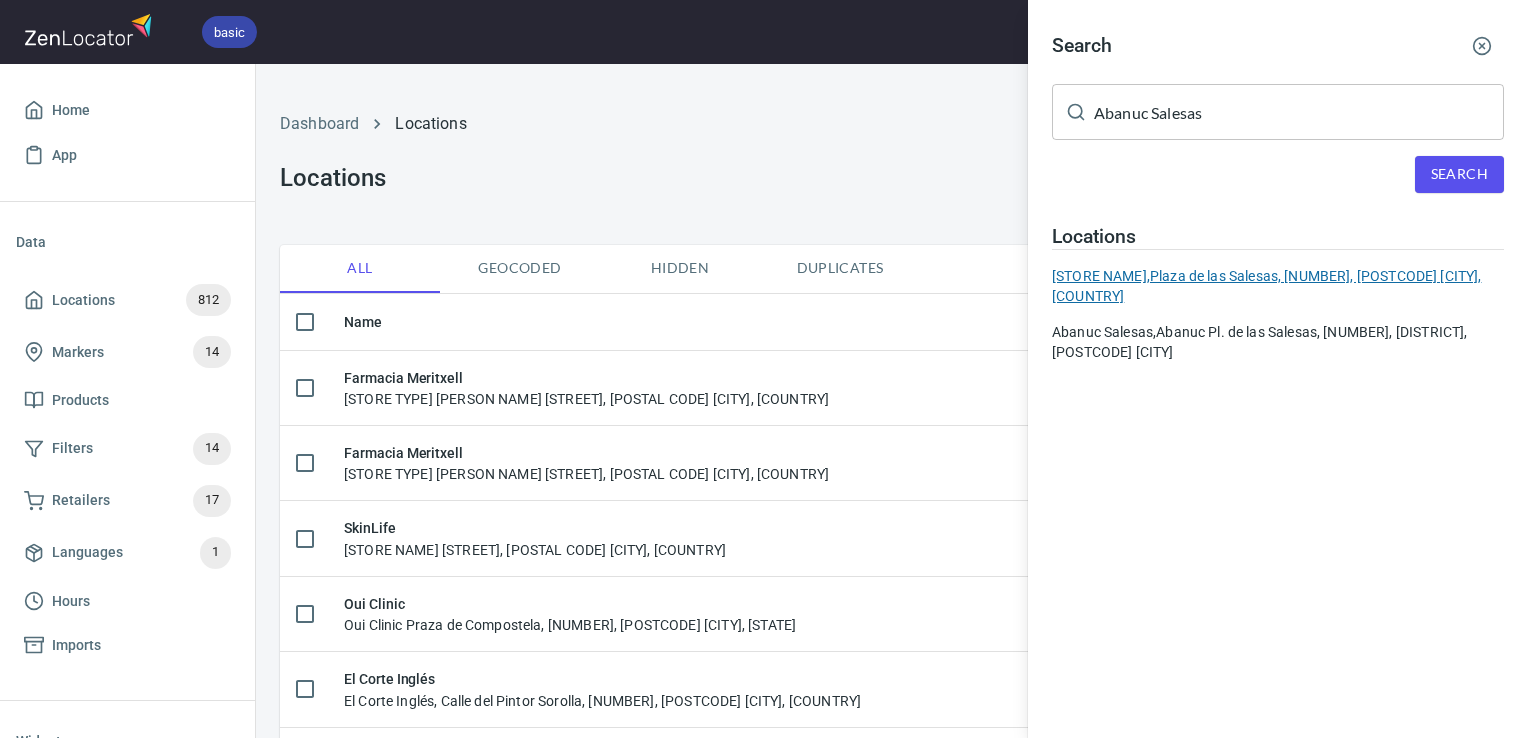 click on "Abanuc Salesas,  Plaza de las Salesas, 10, 28004 Madrid, Spain" at bounding box center (1278, 286) 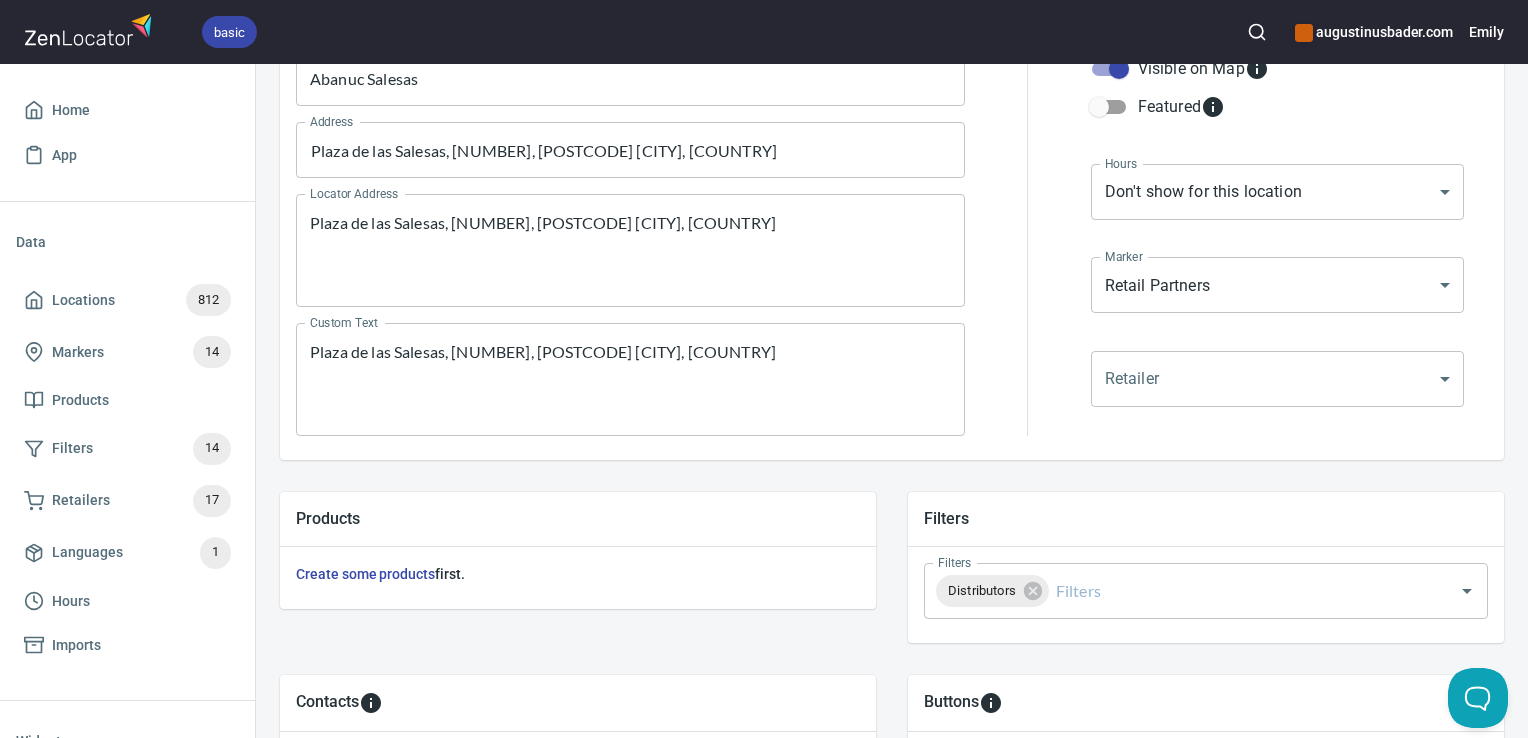 scroll, scrollTop: 226, scrollLeft: 0, axis: vertical 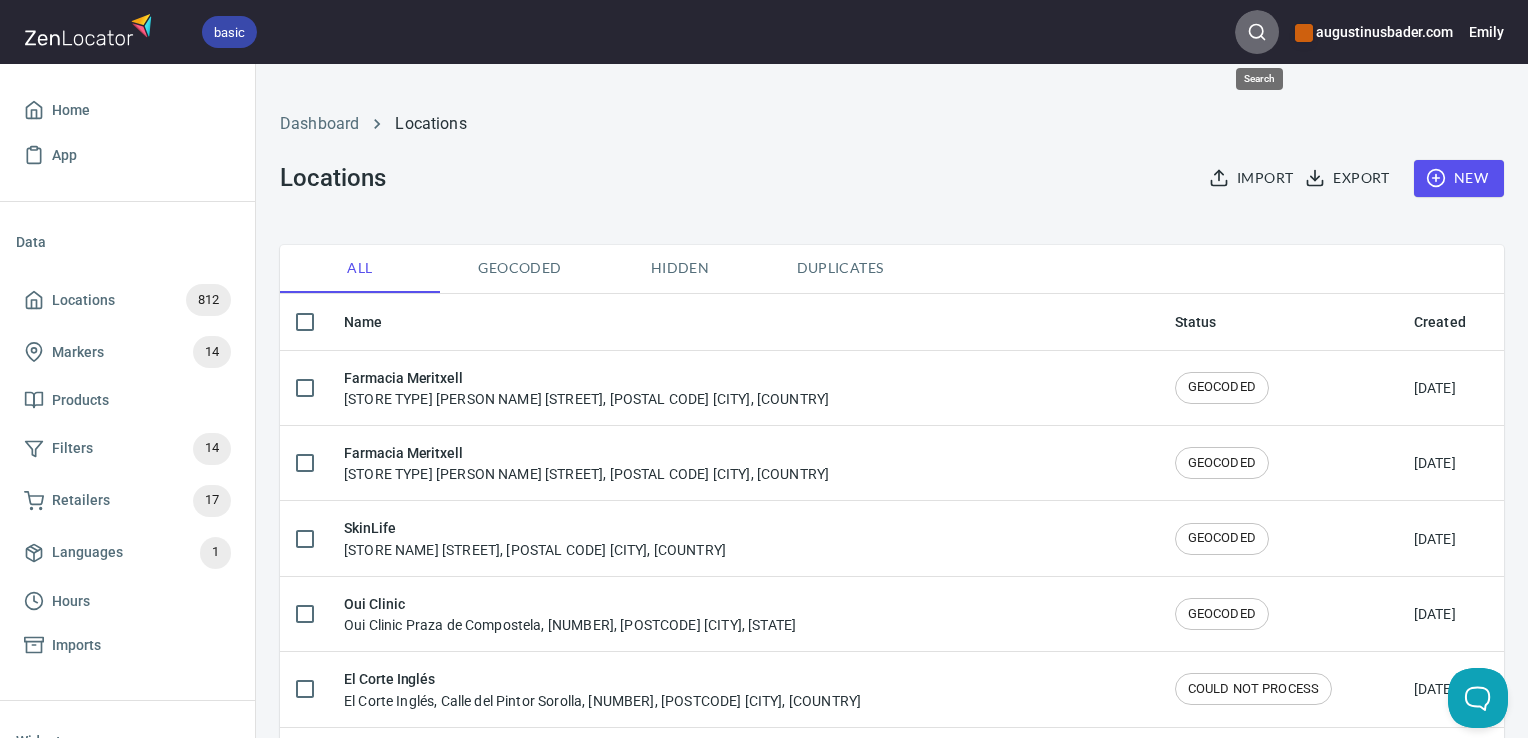 click at bounding box center (1257, 32) 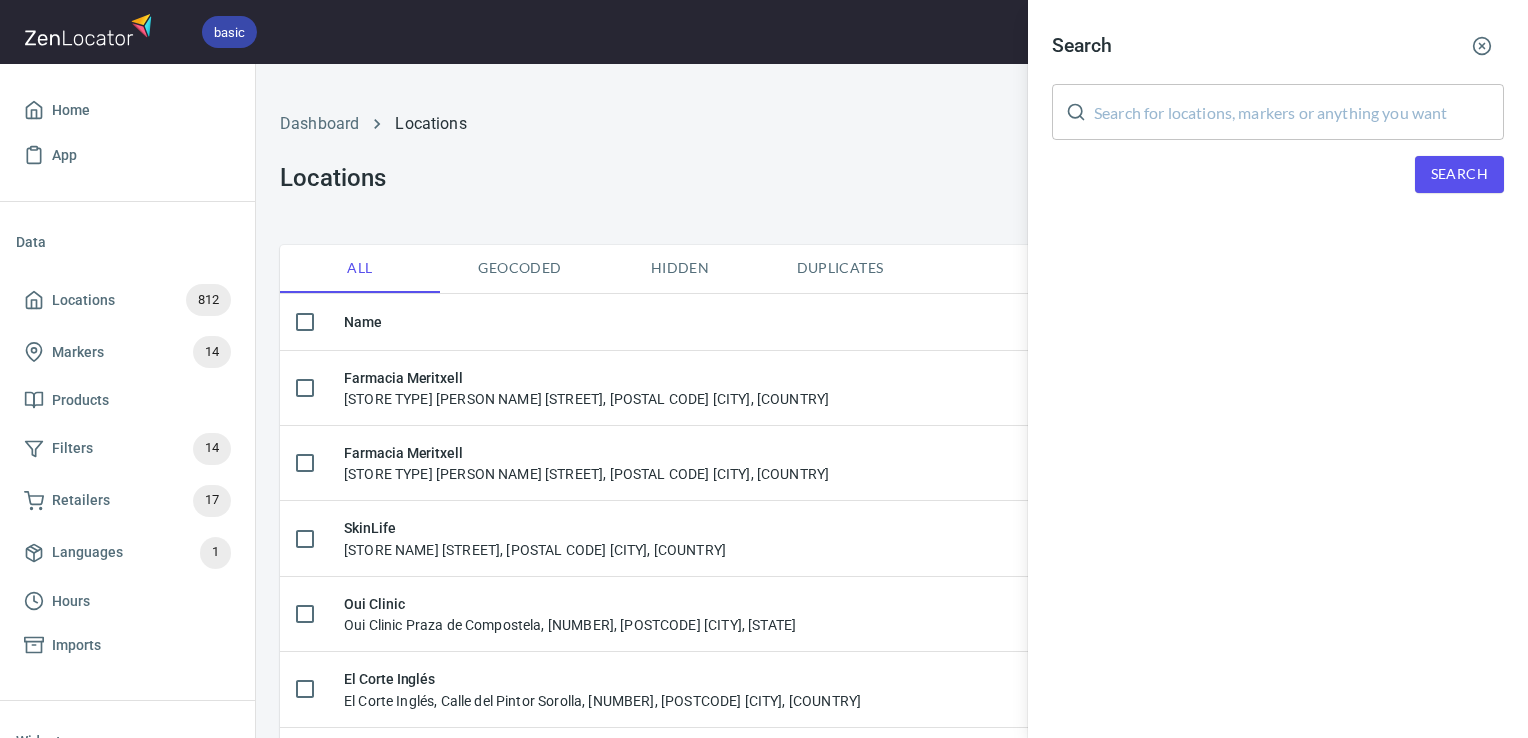 click at bounding box center (1299, 112) 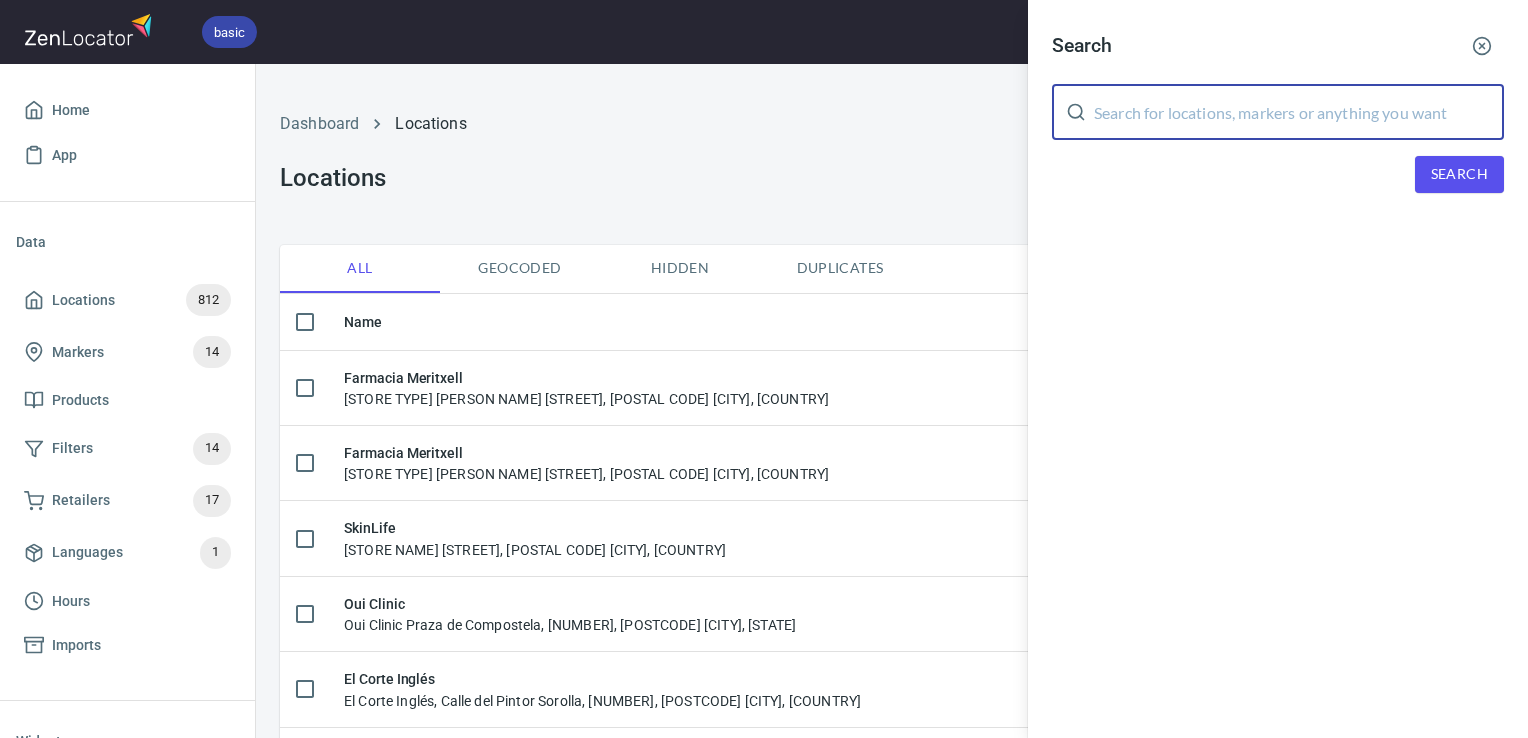 paste on "Abanuc Salesas" 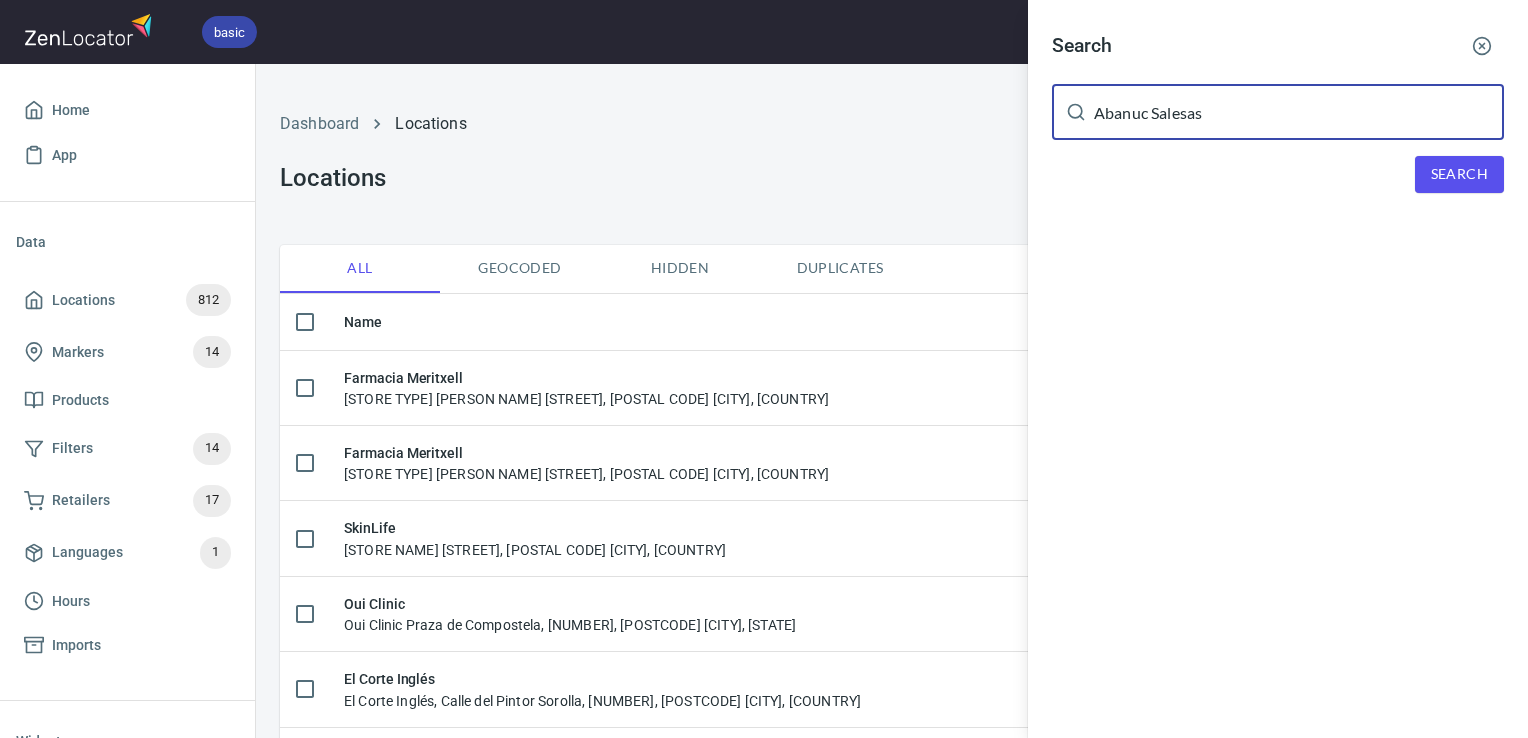 type on "Abanuc Salesas" 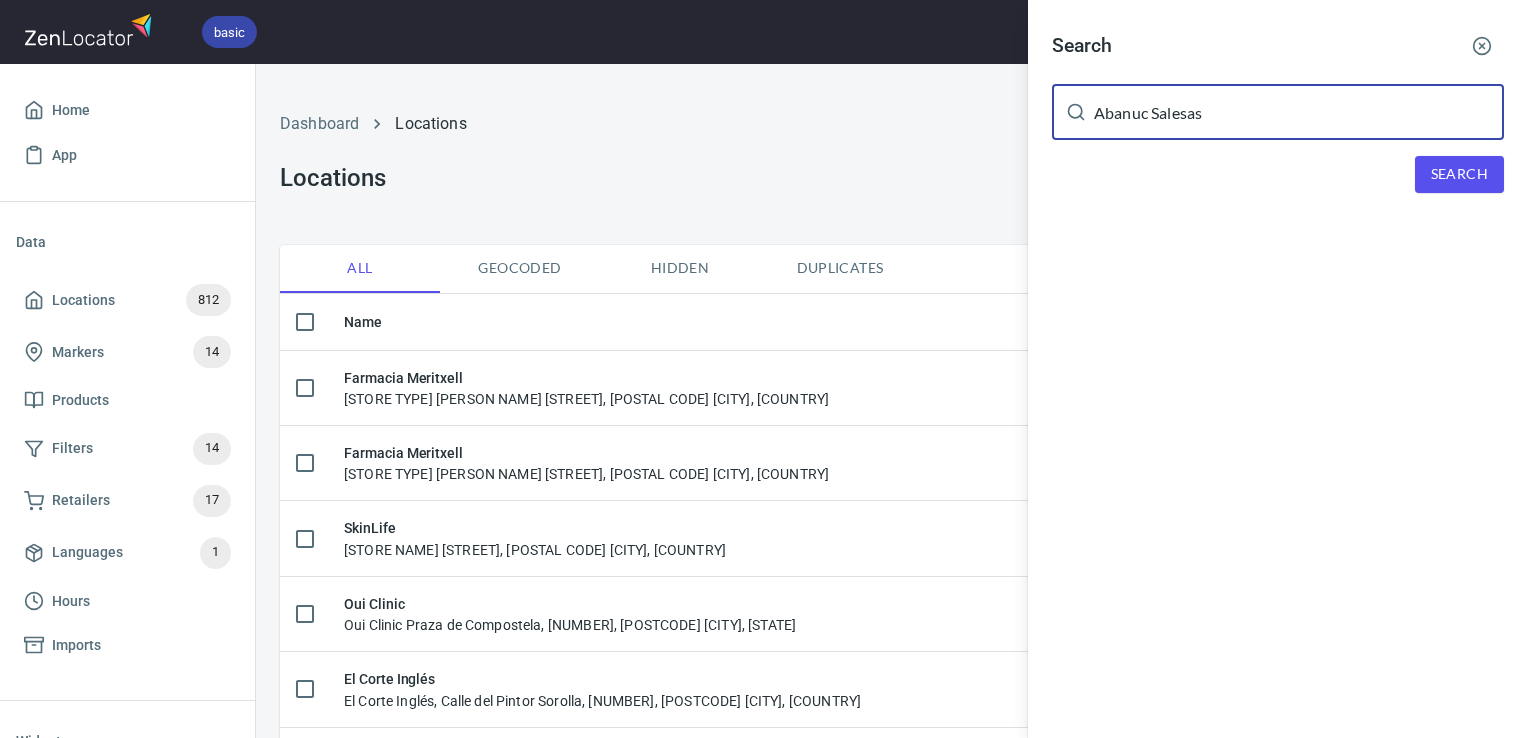 click on "Search" at bounding box center (1459, 174) 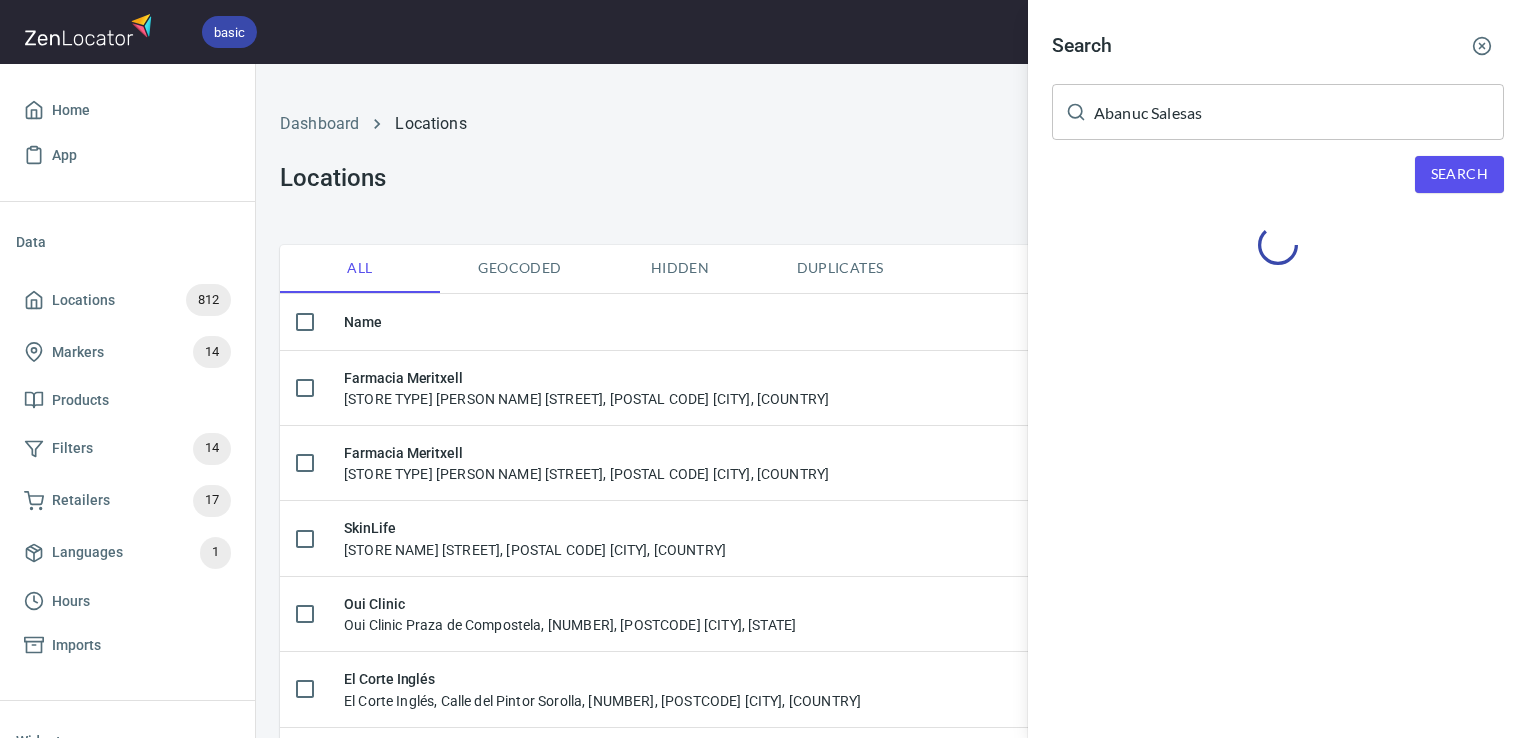 drag, startPoint x: 1440, startPoint y: 171, endPoint x: 1351, endPoint y: 214, distance: 98.84331 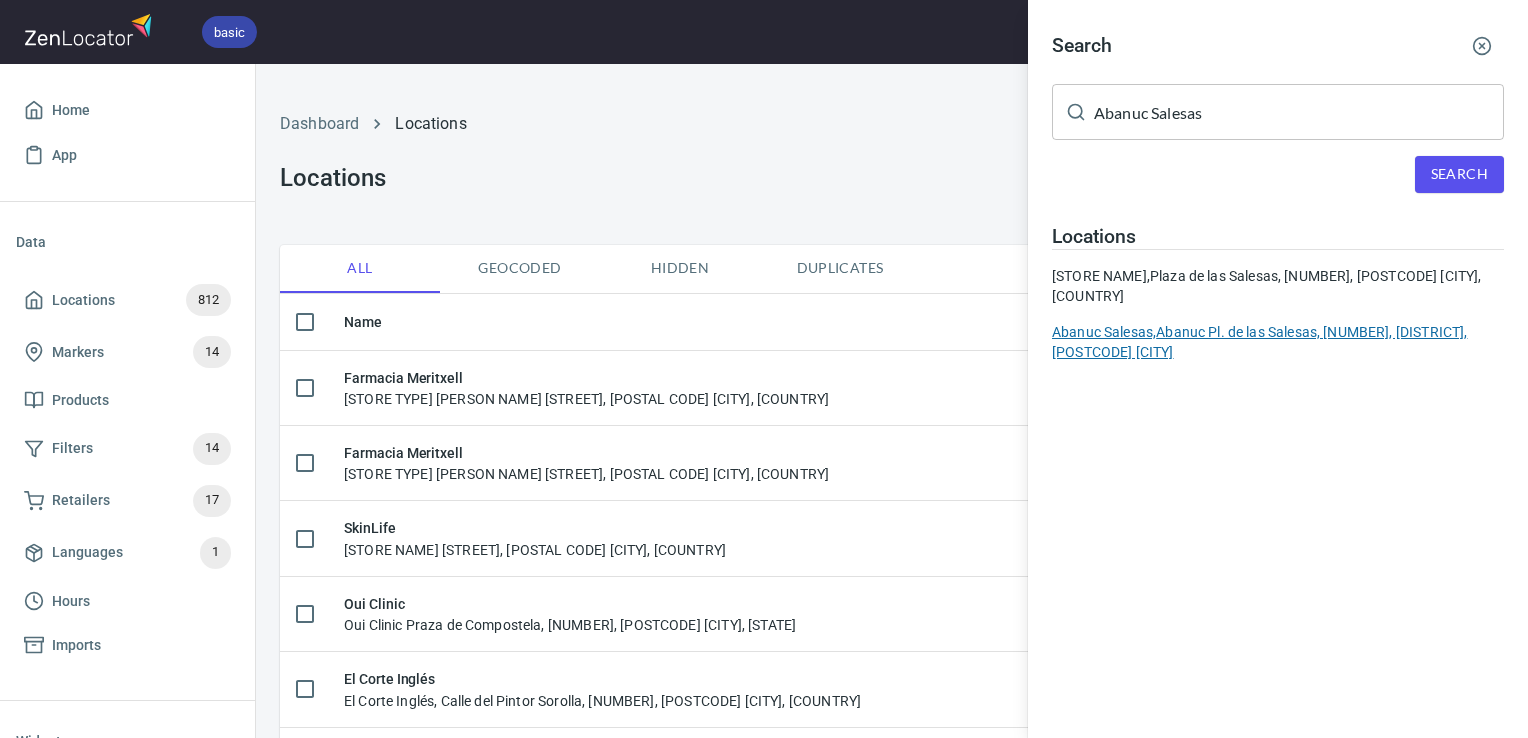 click on "Abanuc Salesas,  Abanuc
Pl. de las Salesas, 10, Centro, 28004 Madrid" at bounding box center [1278, 342] 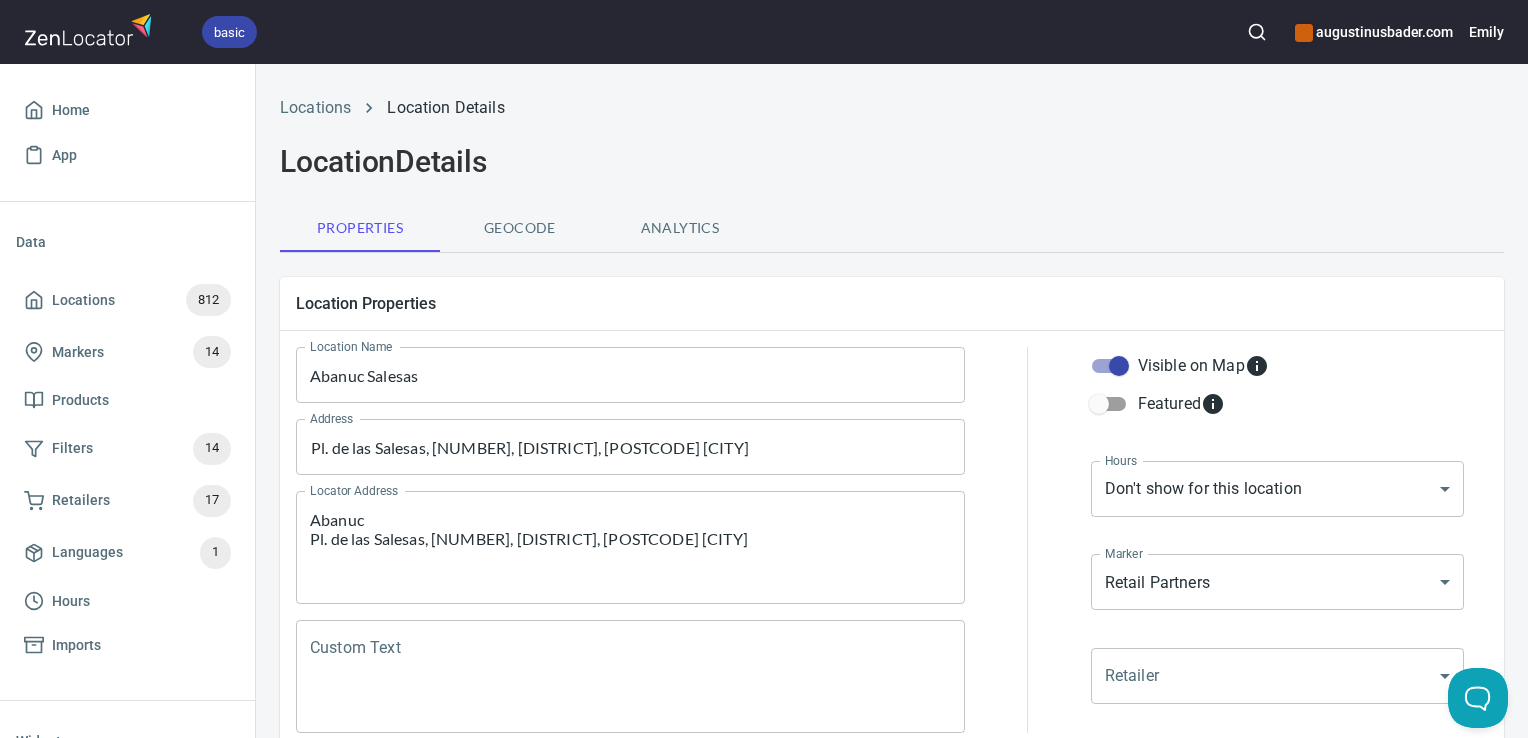 scroll, scrollTop: 797, scrollLeft: 0, axis: vertical 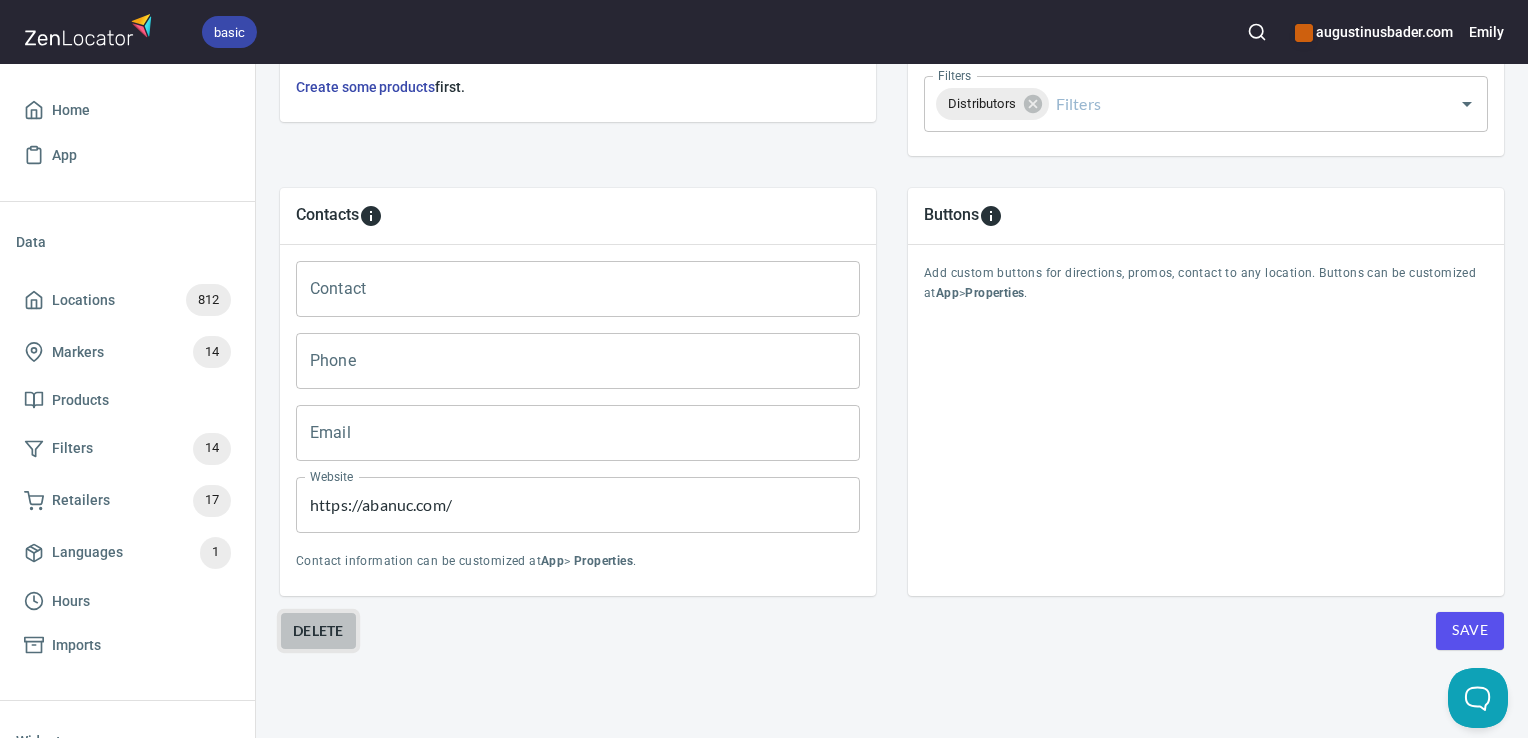 click on "Delete" at bounding box center (318, 631) 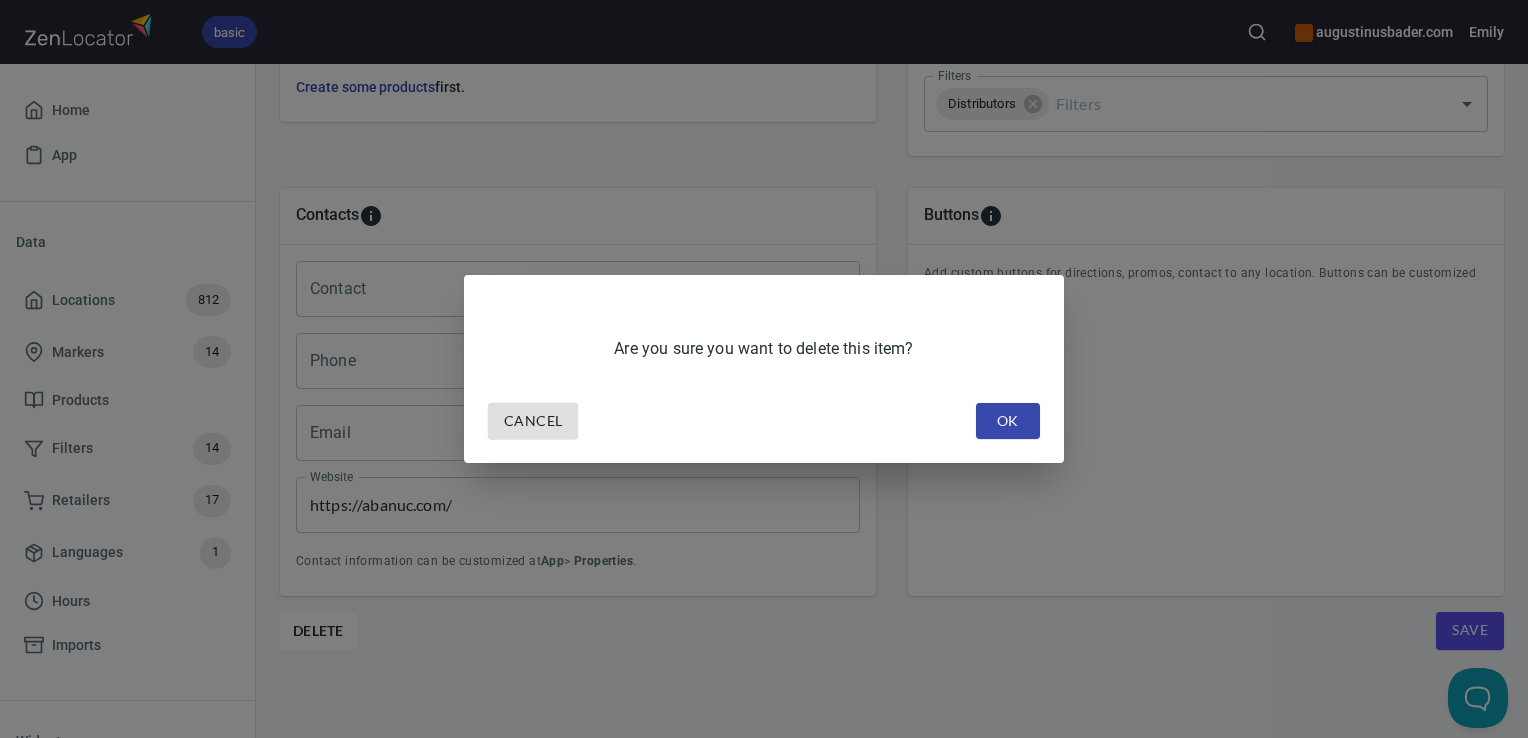 click on "OK" at bounding box center [1008, 421] 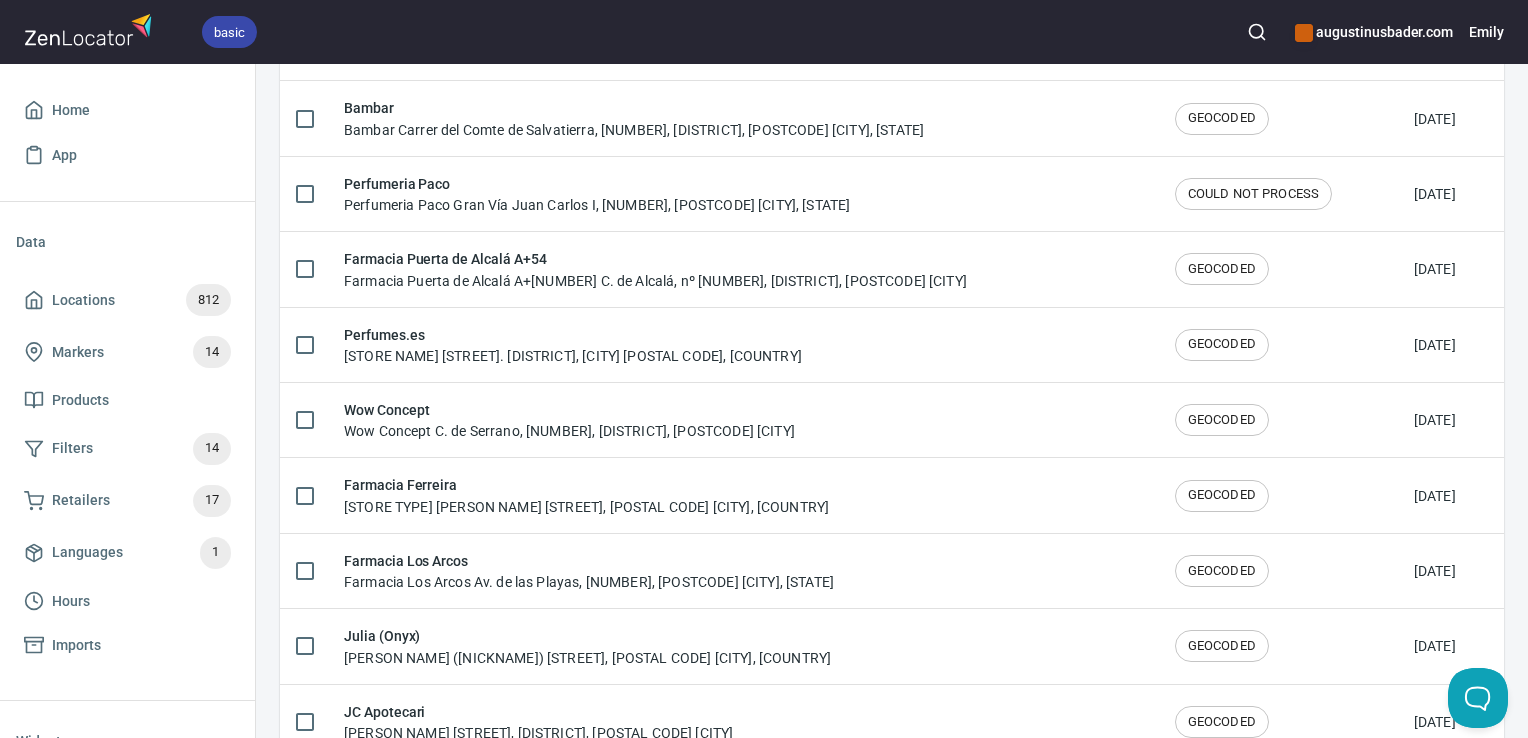 scroll, scrollTop: 0, scrollLeft: 0, axis: both 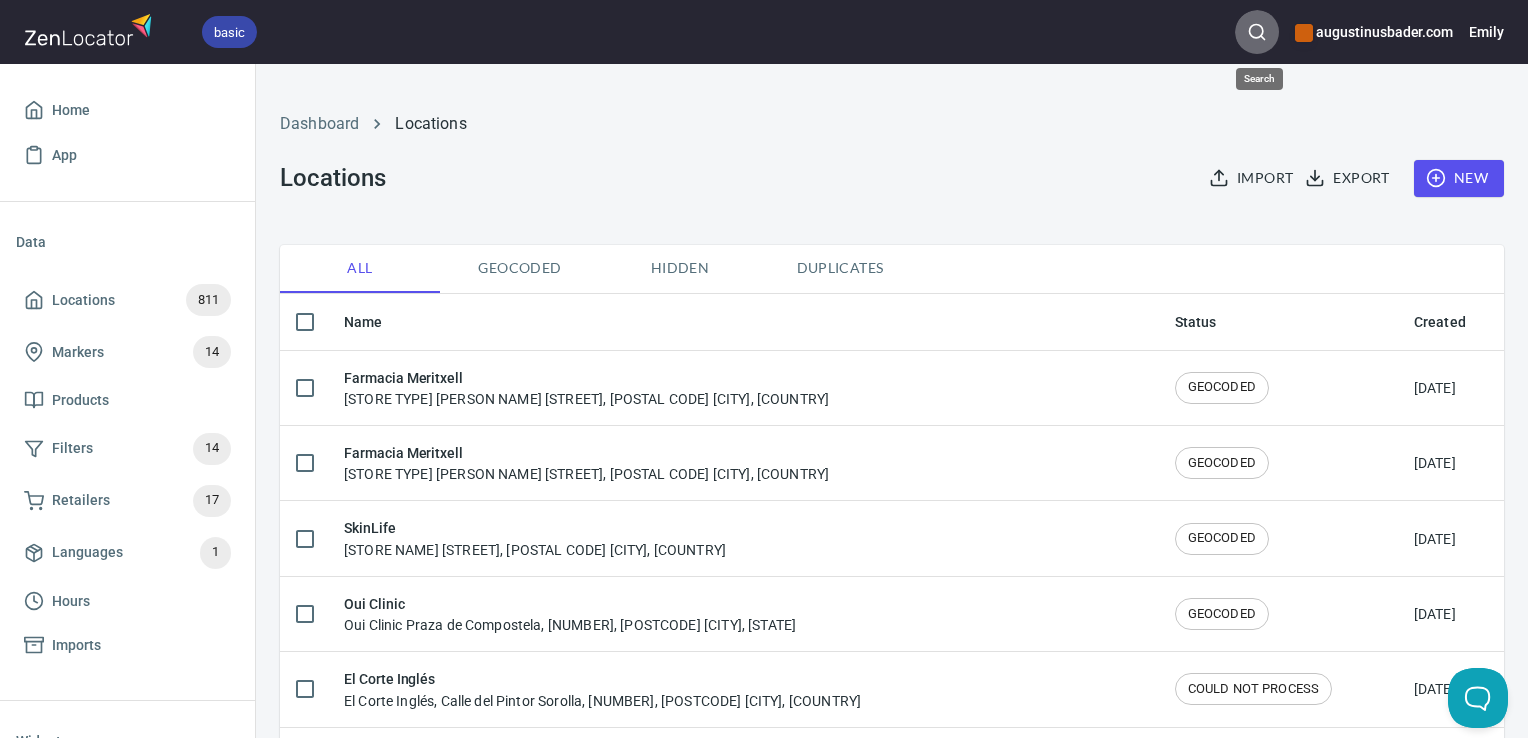 click at bounding box center (1257, 32) 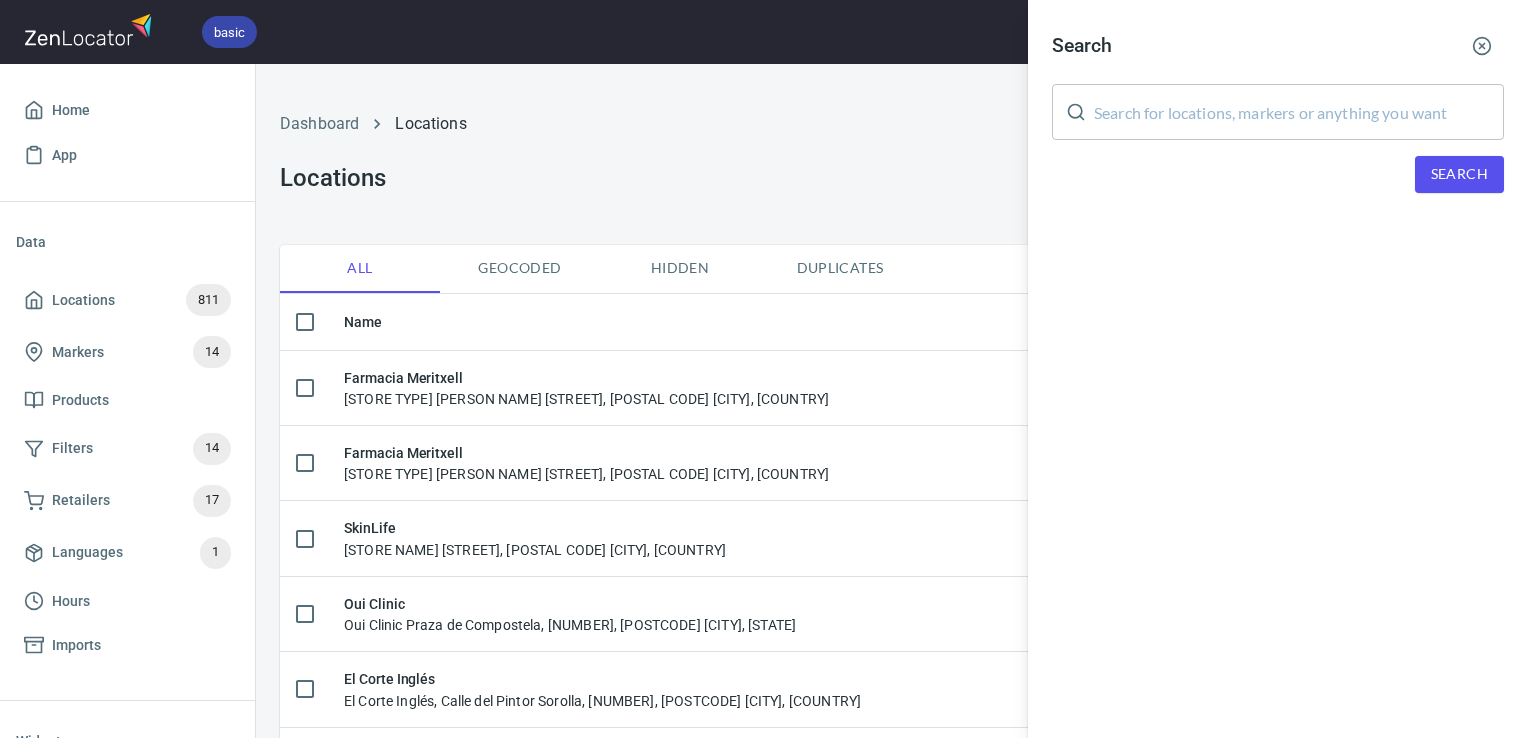click at bounding box center (1299, 112) 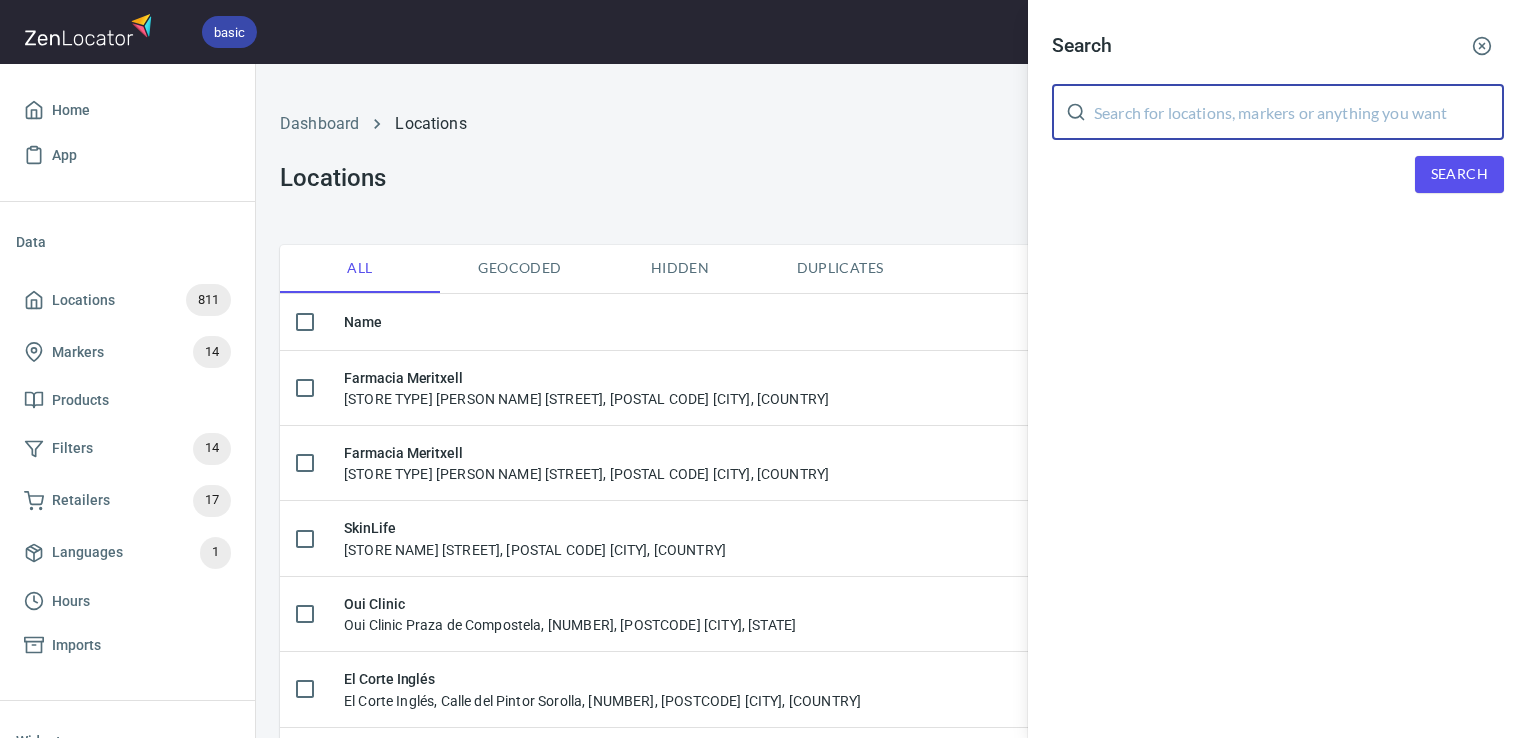 paste on "Abanuc Zaragoza" 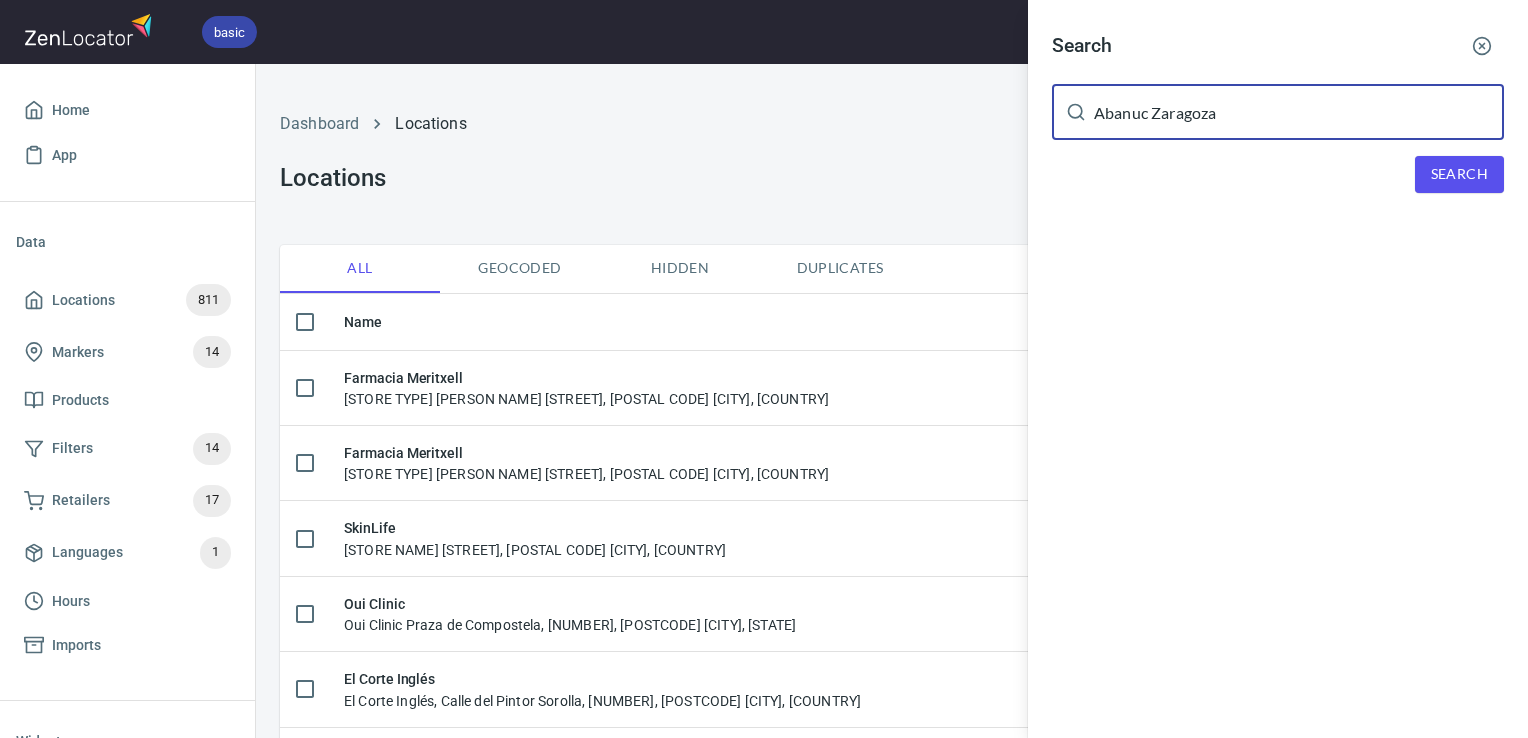 type on "Abanuc Zaragoza" 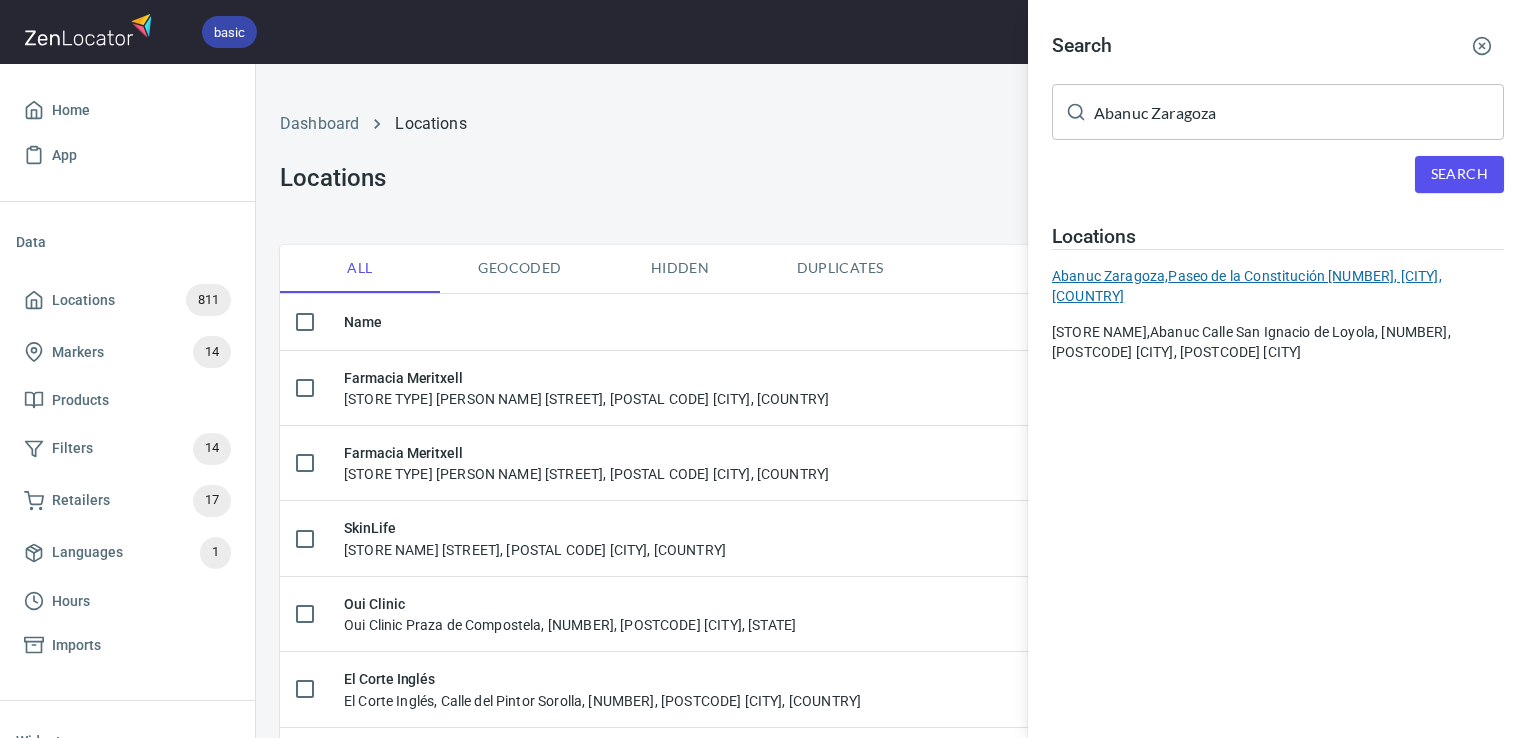 click on "Abanuc Zaragoza,  Paseo de la Constitución 14, Zaragoza, Spain" at bounding box center (1278, 286) 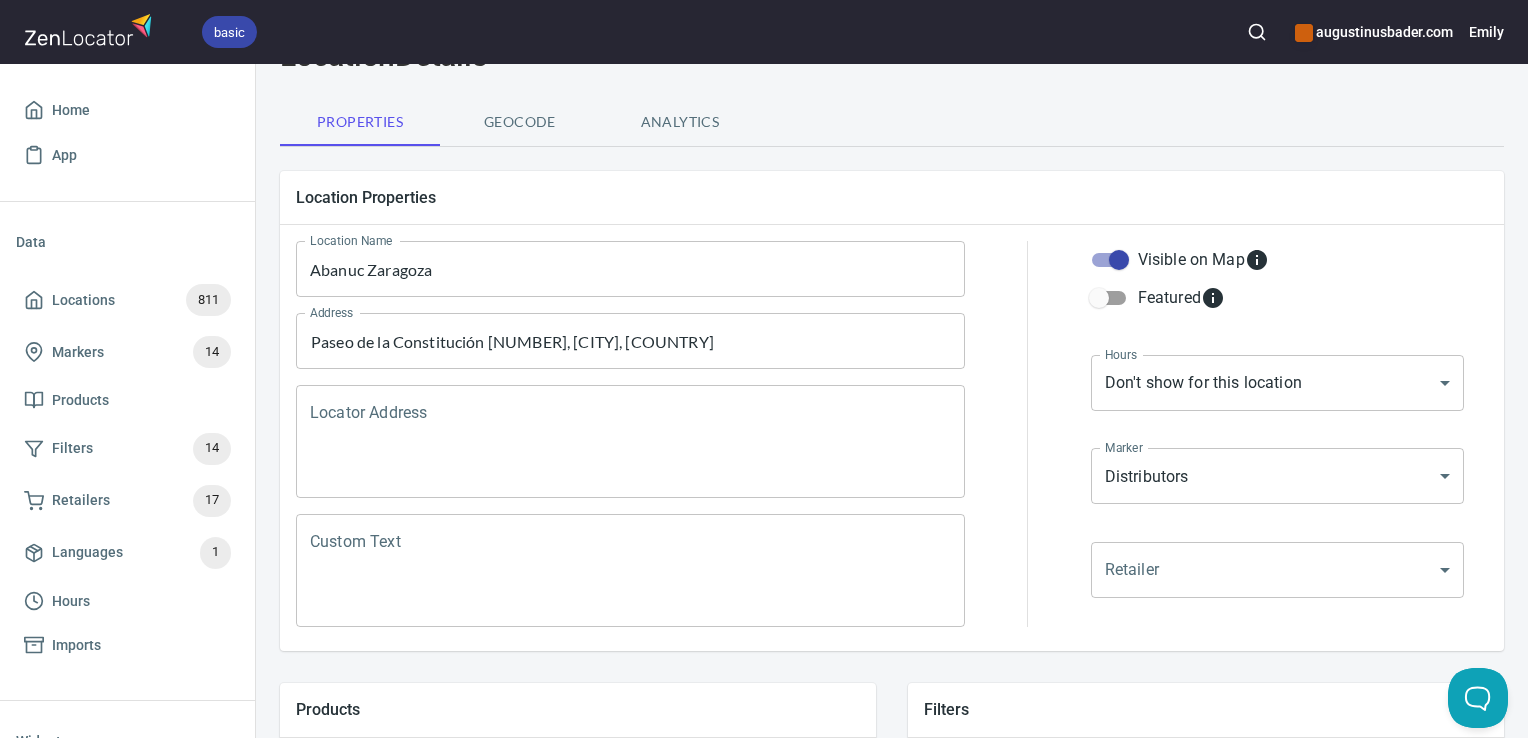 scroll, scrollTop: 108, scrollLeft: 0, axis: vertical 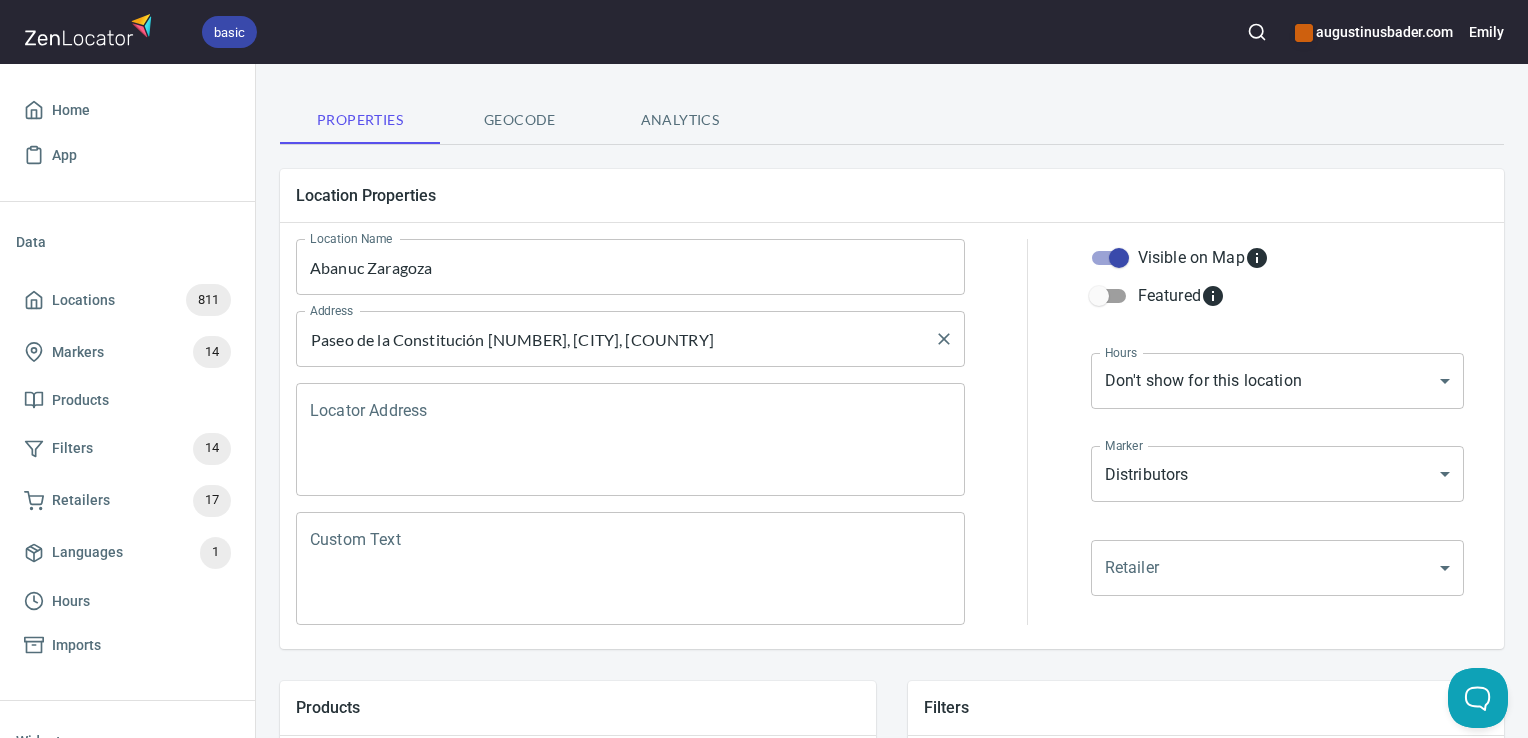 click on "Paseo de la Constitución 14, Zaragoza, Spain" at bounding box center [615, 339] 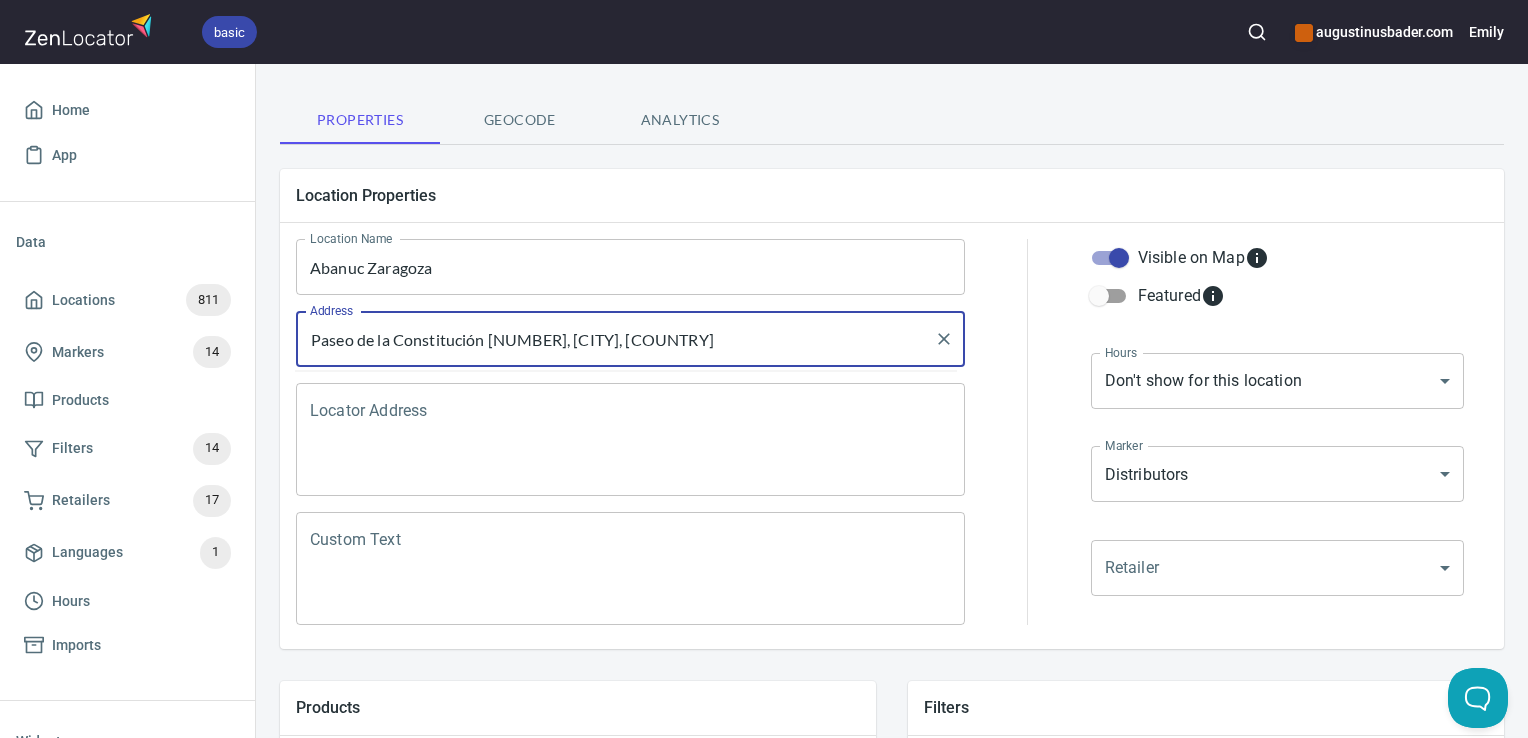 click on "Paseo de la Constitución 14, Zaragoza, Spain" at bounding box center (615, 339) 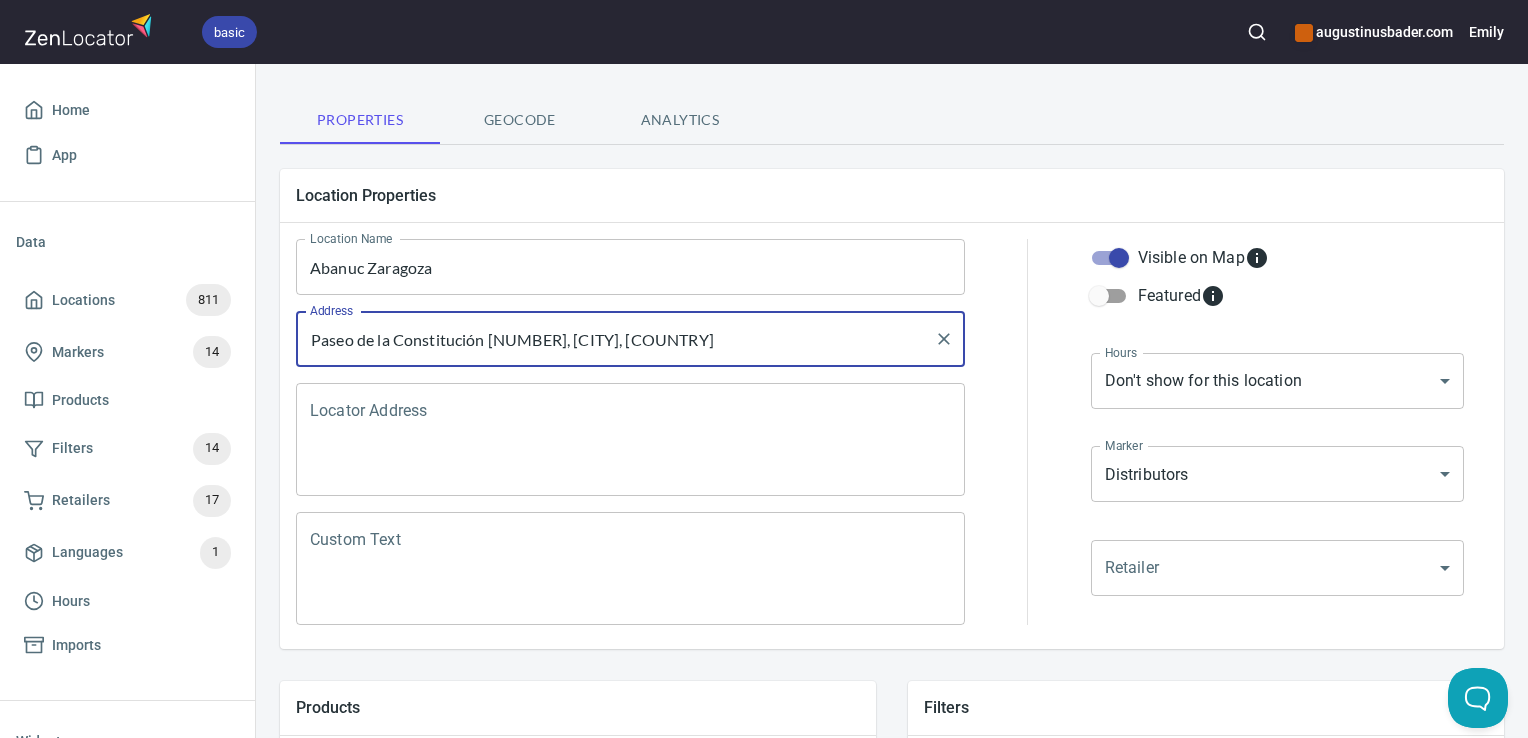 click on "Locator Address" at bounding box center [630, 440] 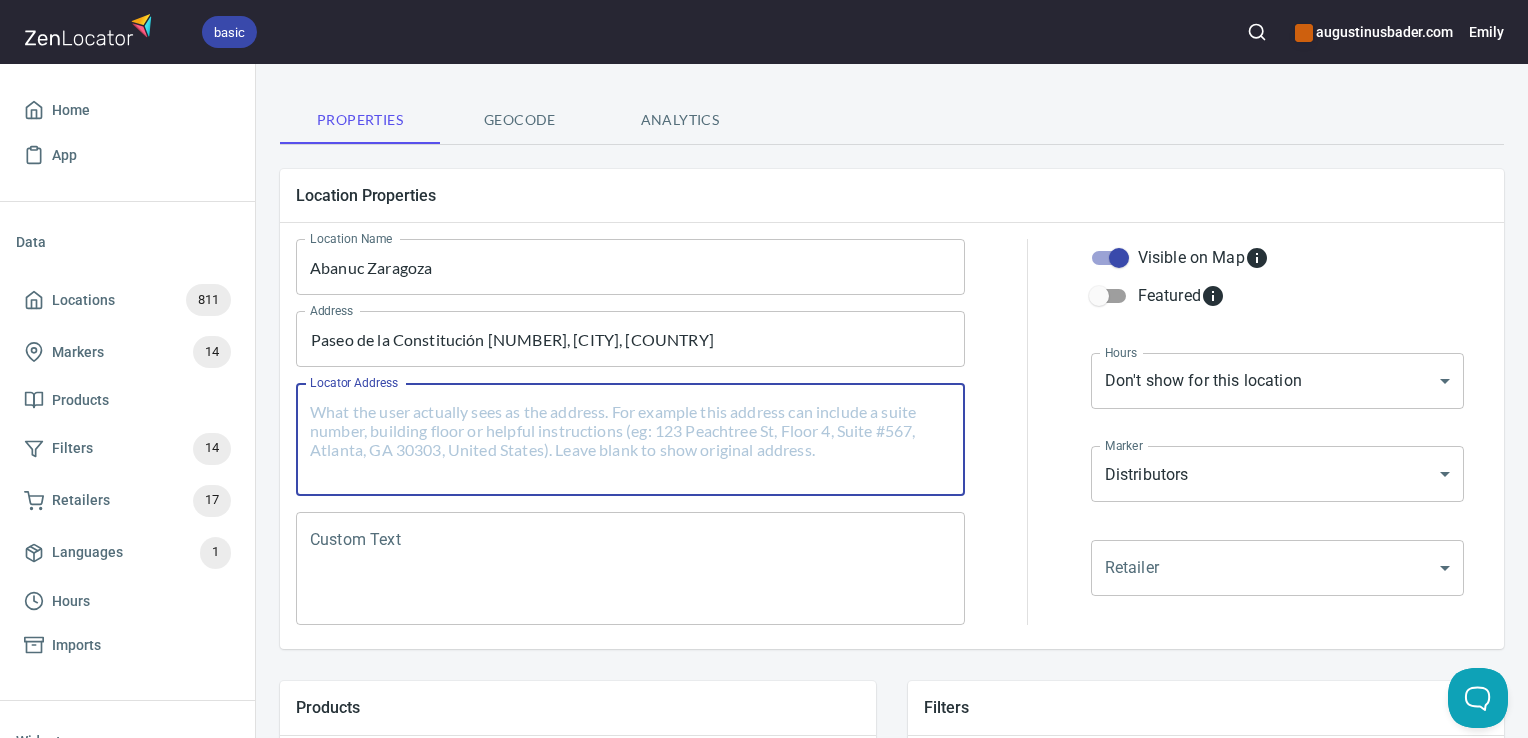 paste on "Abanuc
Calle San Ignacio de Loyola, 1,50008 Zaragoza, 50008 Zaragoza" 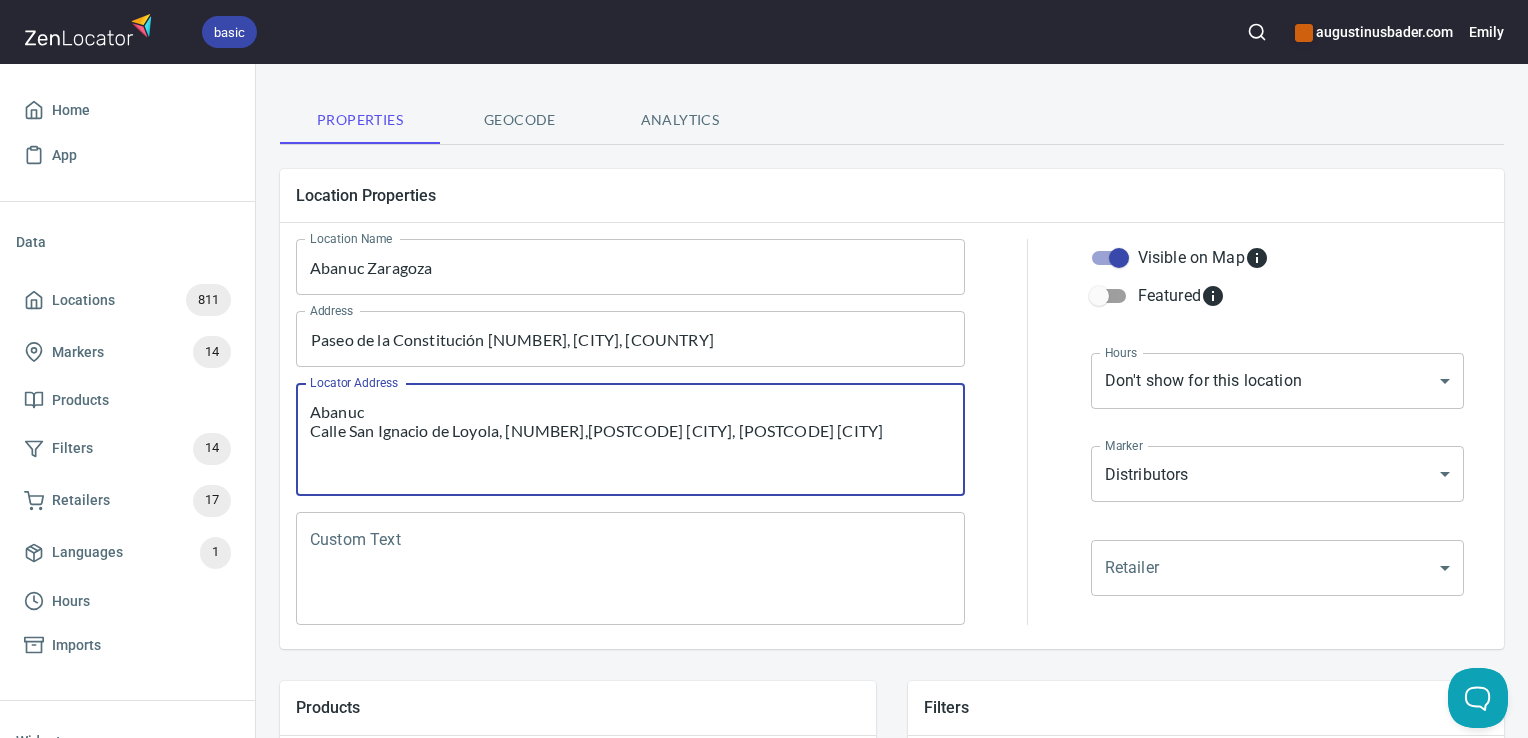 type on "Abanuc
Calle San Ignacio de Loyola, 1,50008 Zaragoza, 50008 Zaragoza" 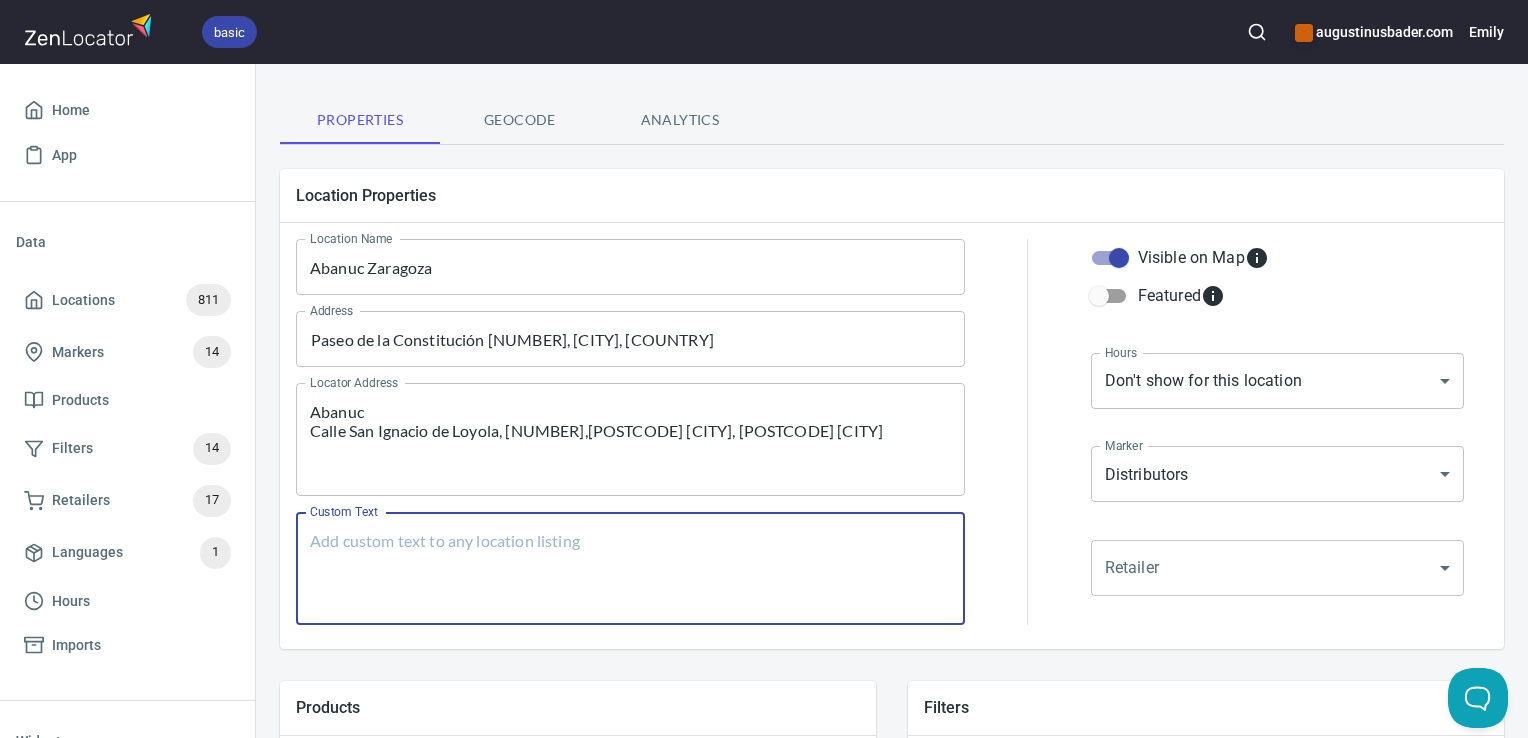 click on "Abanuc
Calle San Ignacio de Loyola, 1,50008 Zaragoza, 50008 Zaragoza" at bounding box center [630, 440] 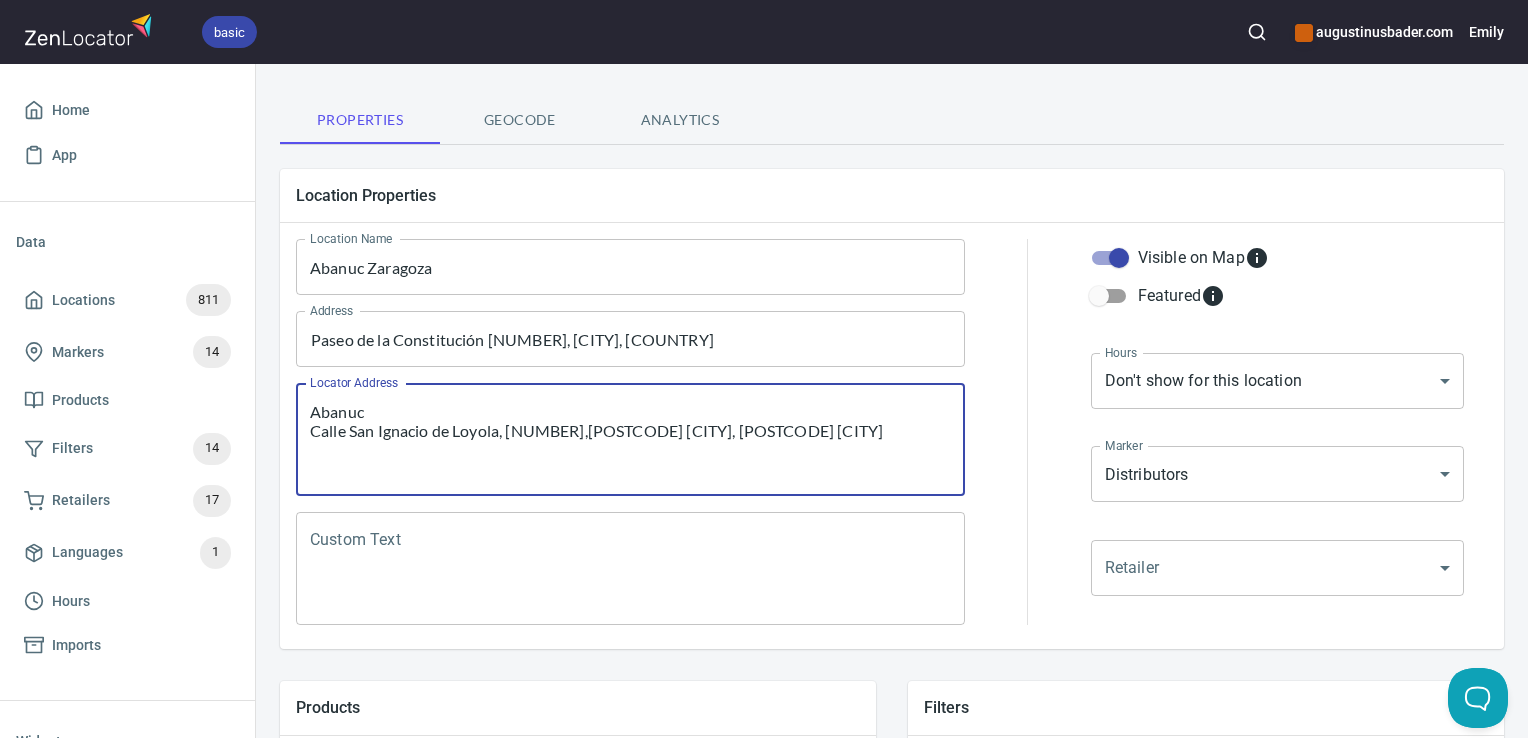 click on "Abanuc
Calle San Ignacio de Loyola, 1,50008 Zaragoza, 50008 Zaragoza" at bounding box center [630, 440] 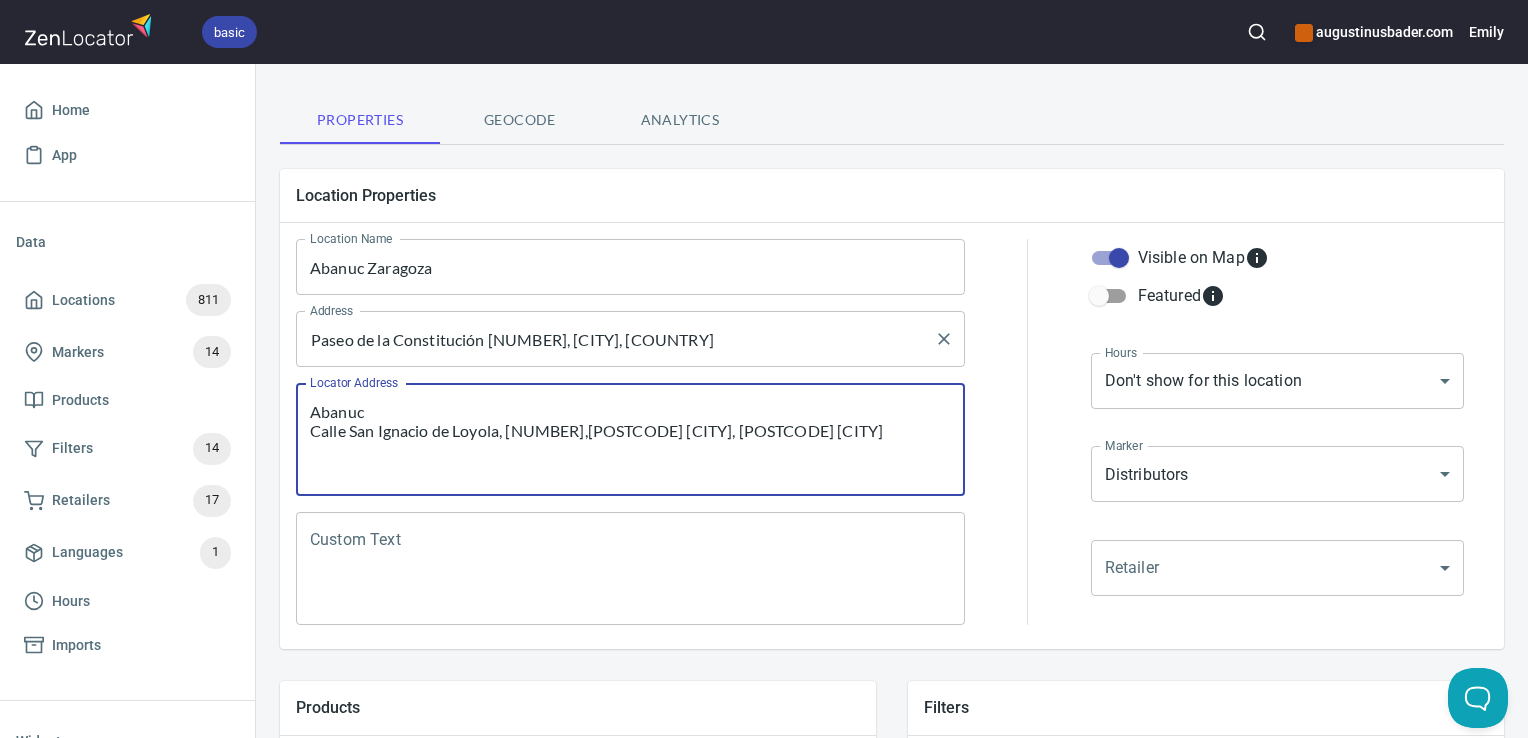 click on "Paseo de la Constitución 14, Zaragoza, Spain" at bounding box center [615, 339] 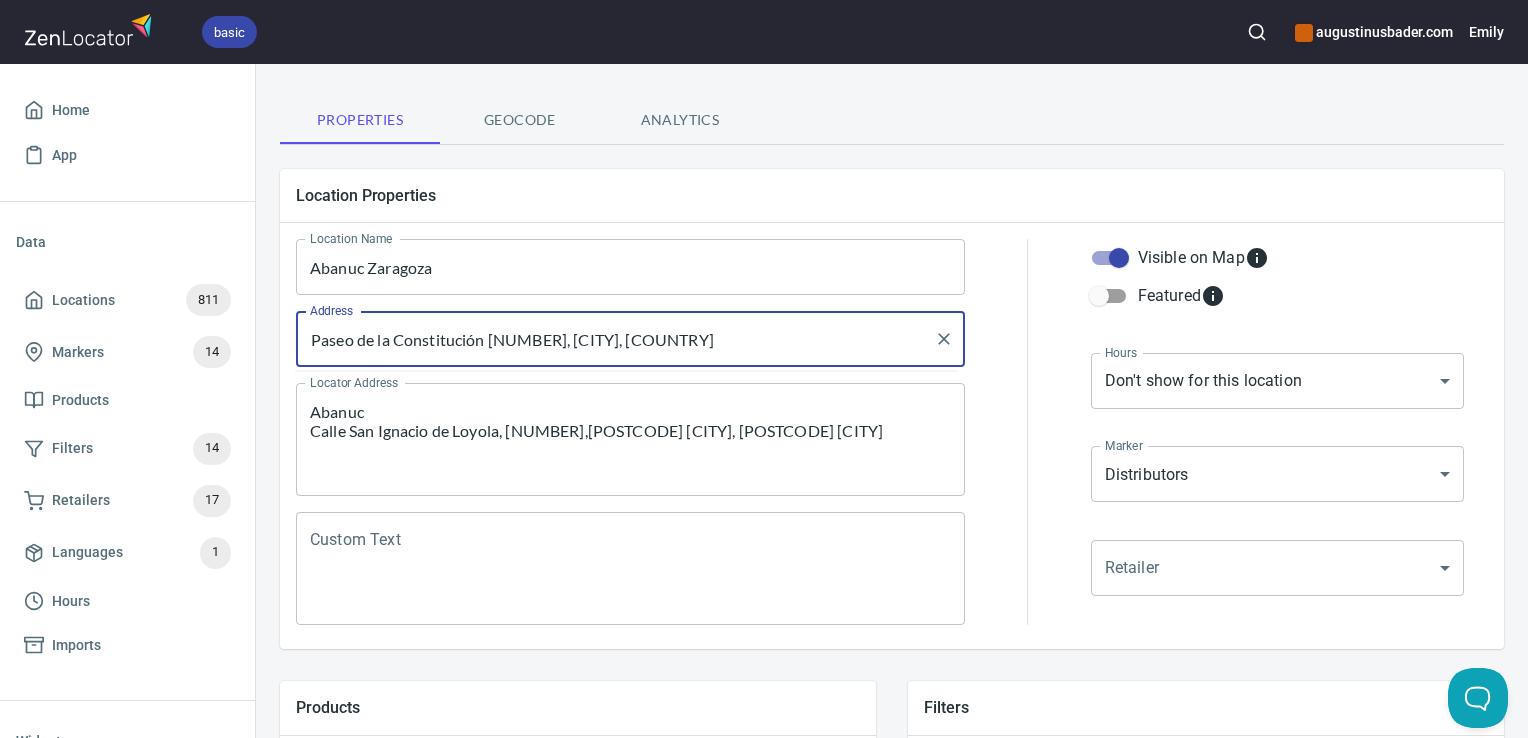 click on "Paseo de la Constitución 14, Zaragoza, Spain" at bounding box center (615, 339) 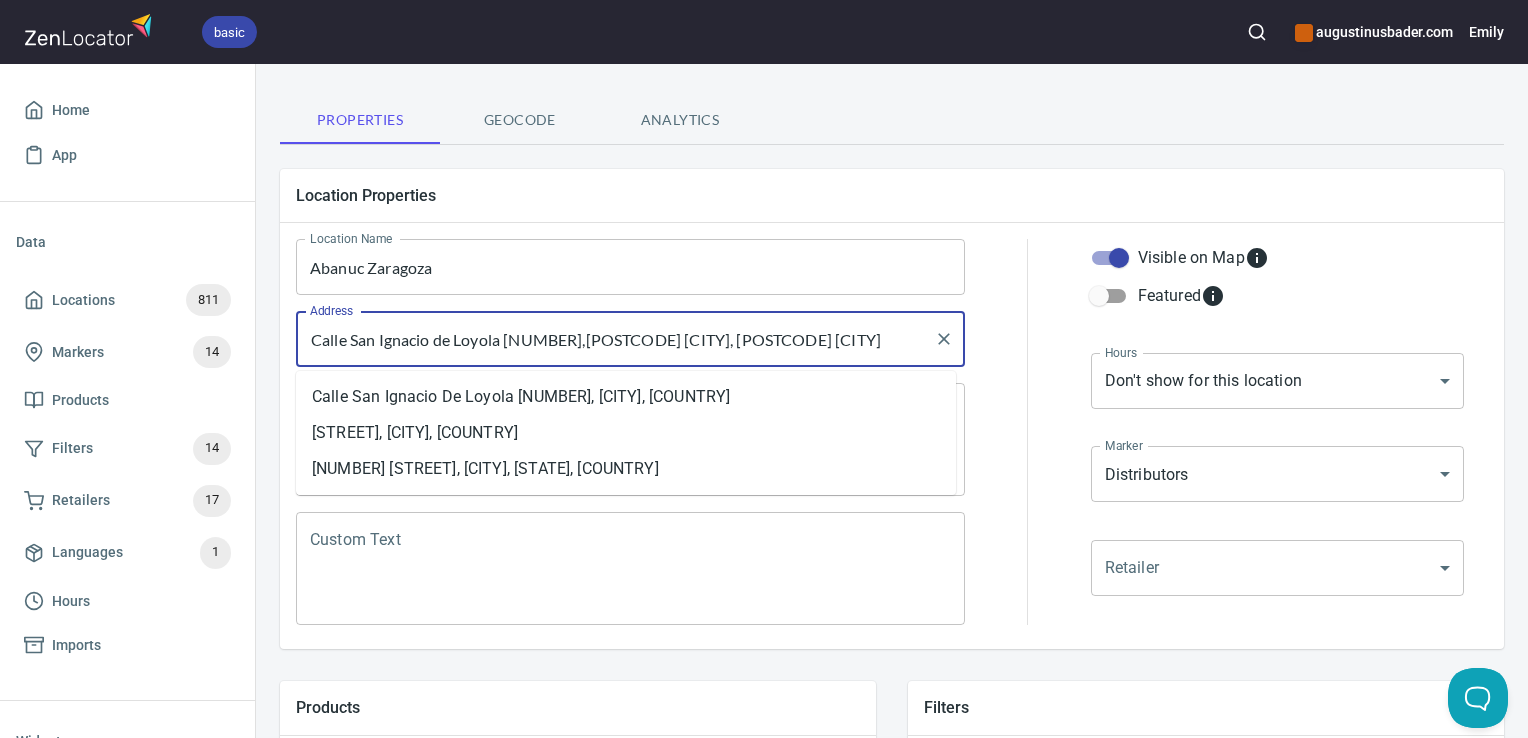 click on "Calle San Ignacio de Loyola, 1,50008 Zaragoza, 50008 Zaragoza" at bounding box center [615, 339] 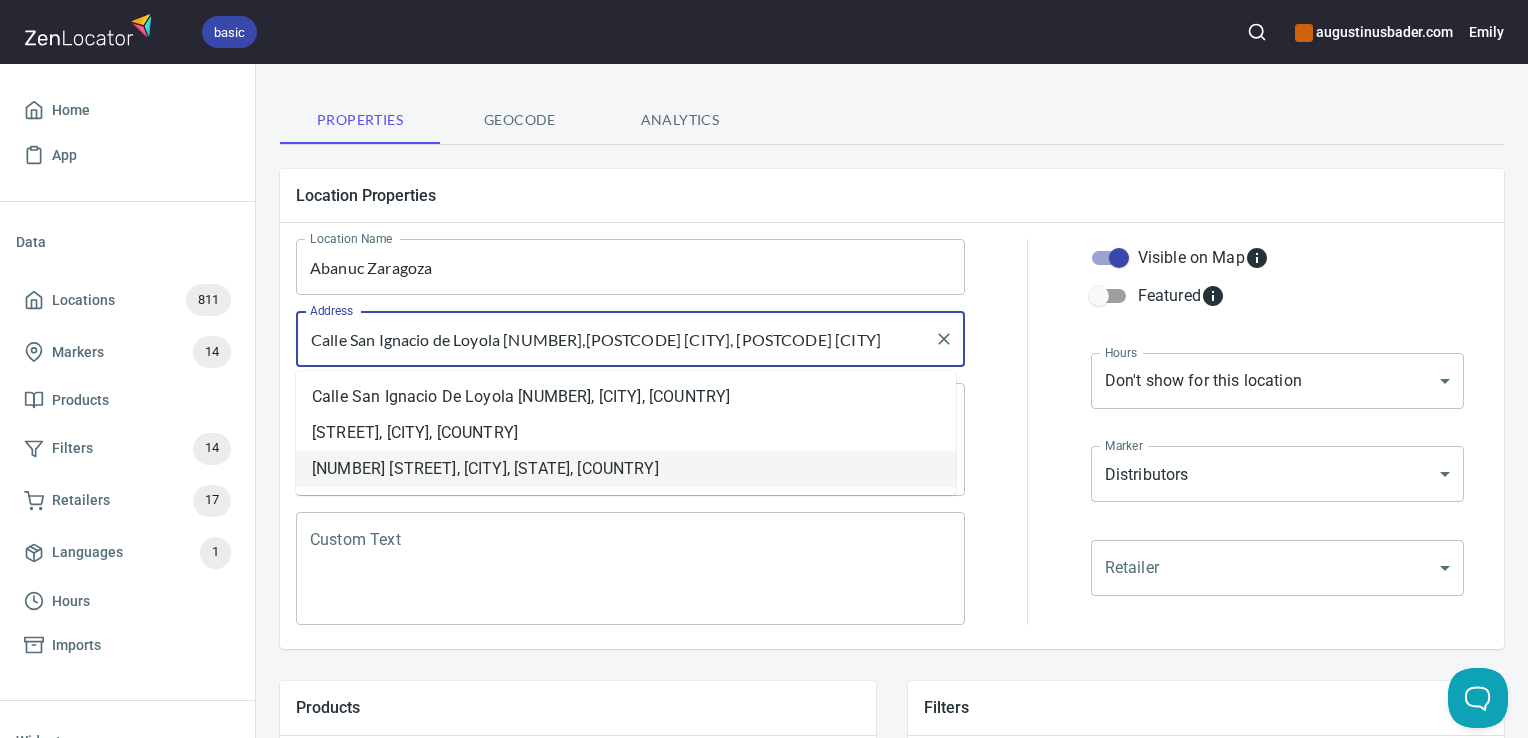 type on "Calle San Ignacio de Loyola, 1,50008 Zaragoza, 50008 Zaragoza" 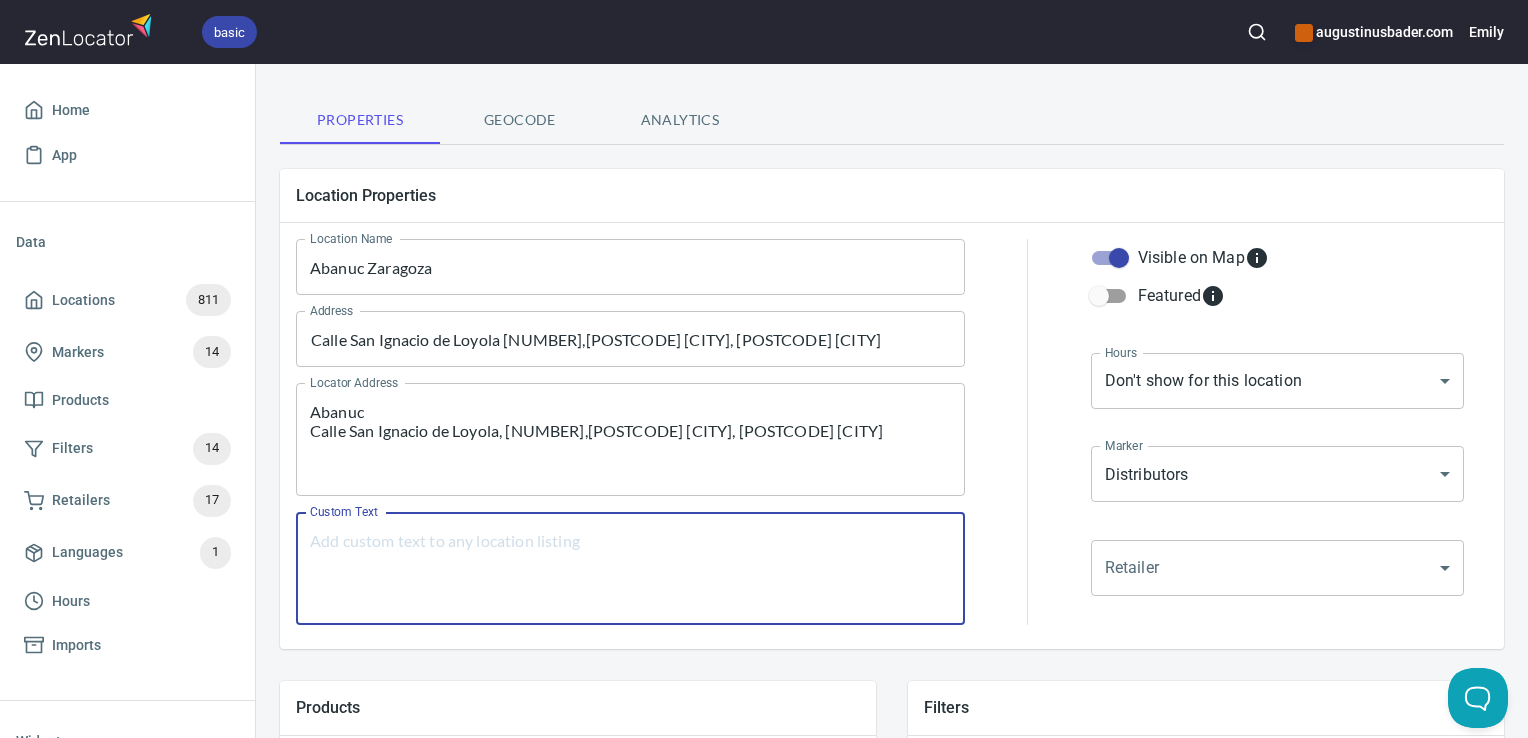 paste on "Calle San Ignacio de Loyola, 1,50008 Zaragoza, 50008 Zaragoza" 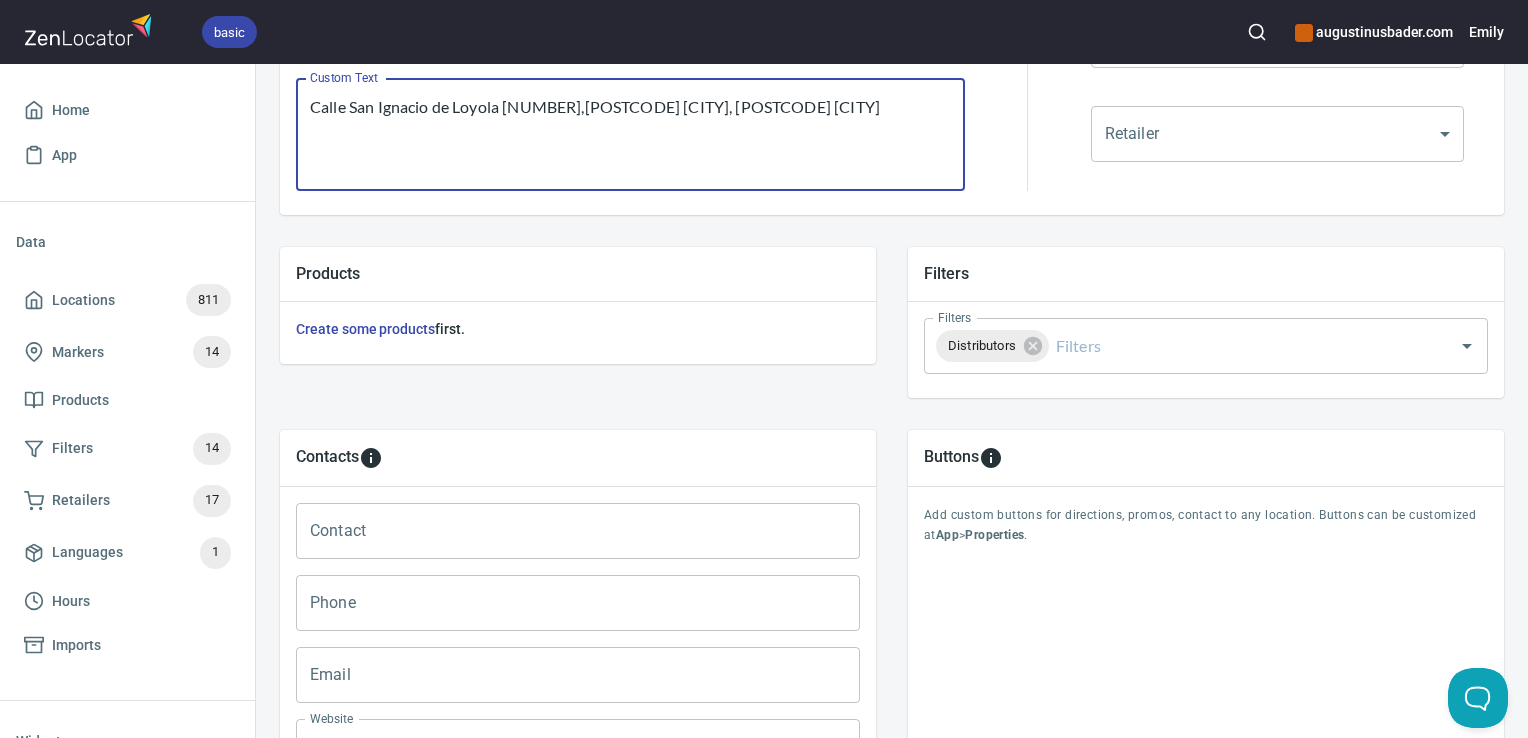 scroll, scrollTop: 543, scrollLeft: 0, axis: vertical 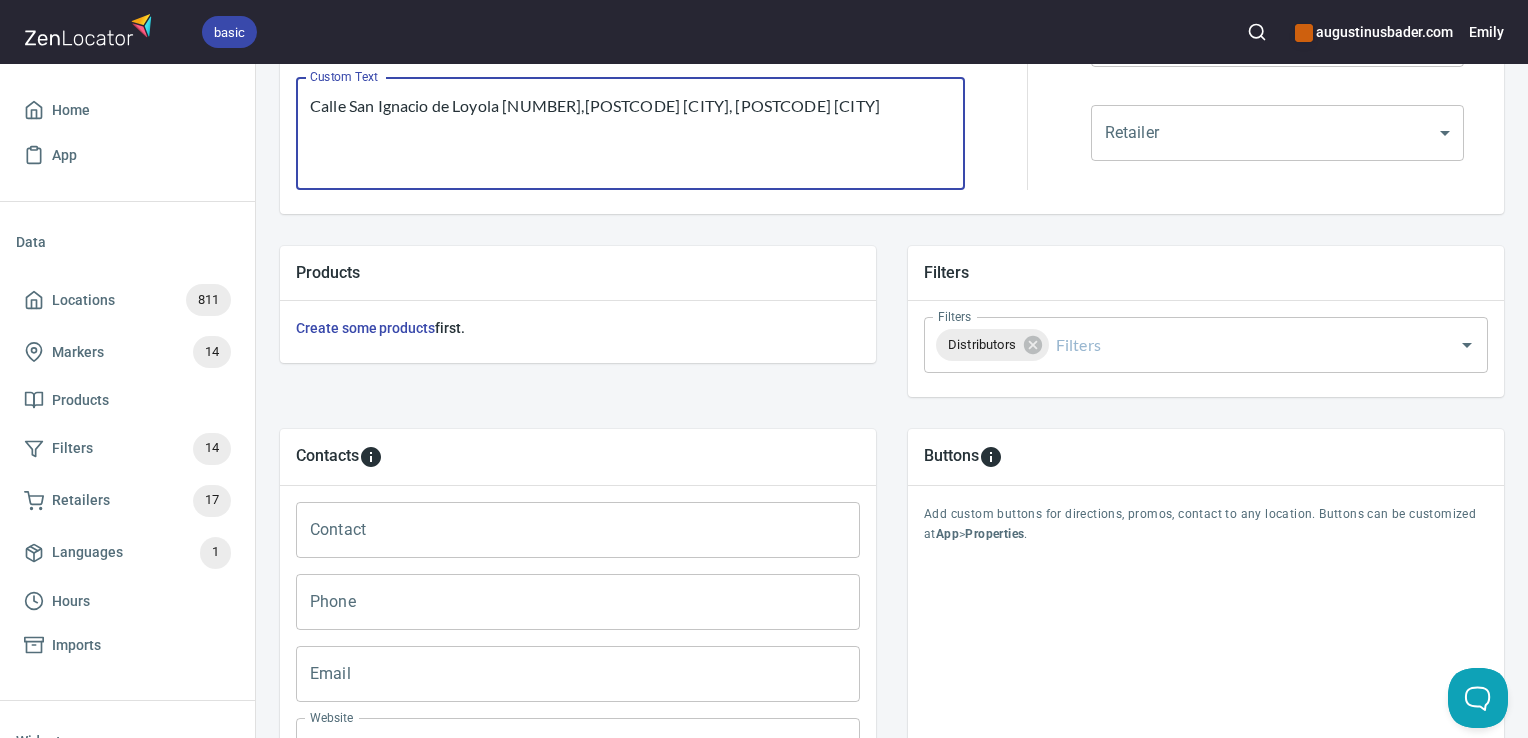 type on "Calle San Ignacio de Loyola, 1,50008 Zaragoza, 50008 Zaragoza" 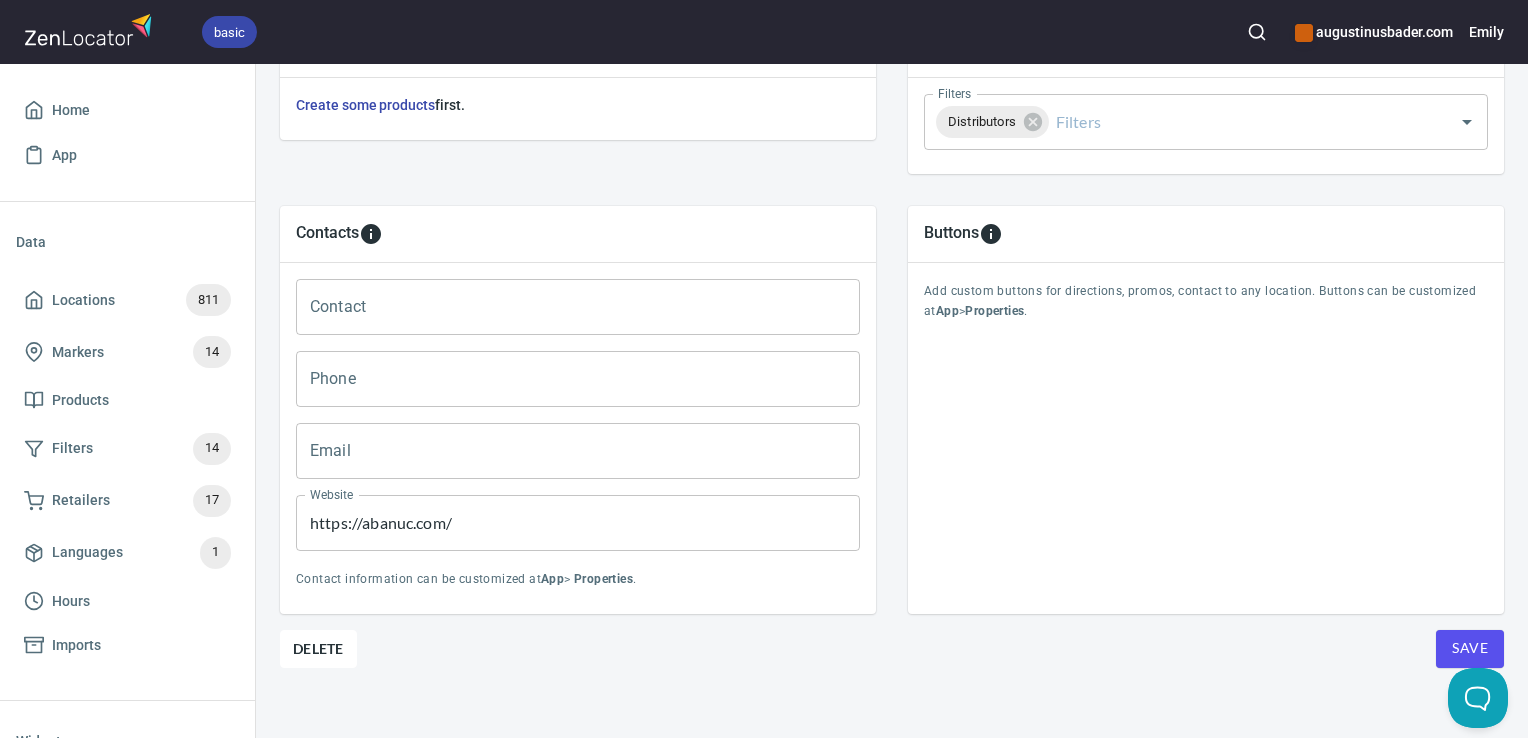 scroll, scrollTop: 782, scrollLeft: 0, axis: vertical 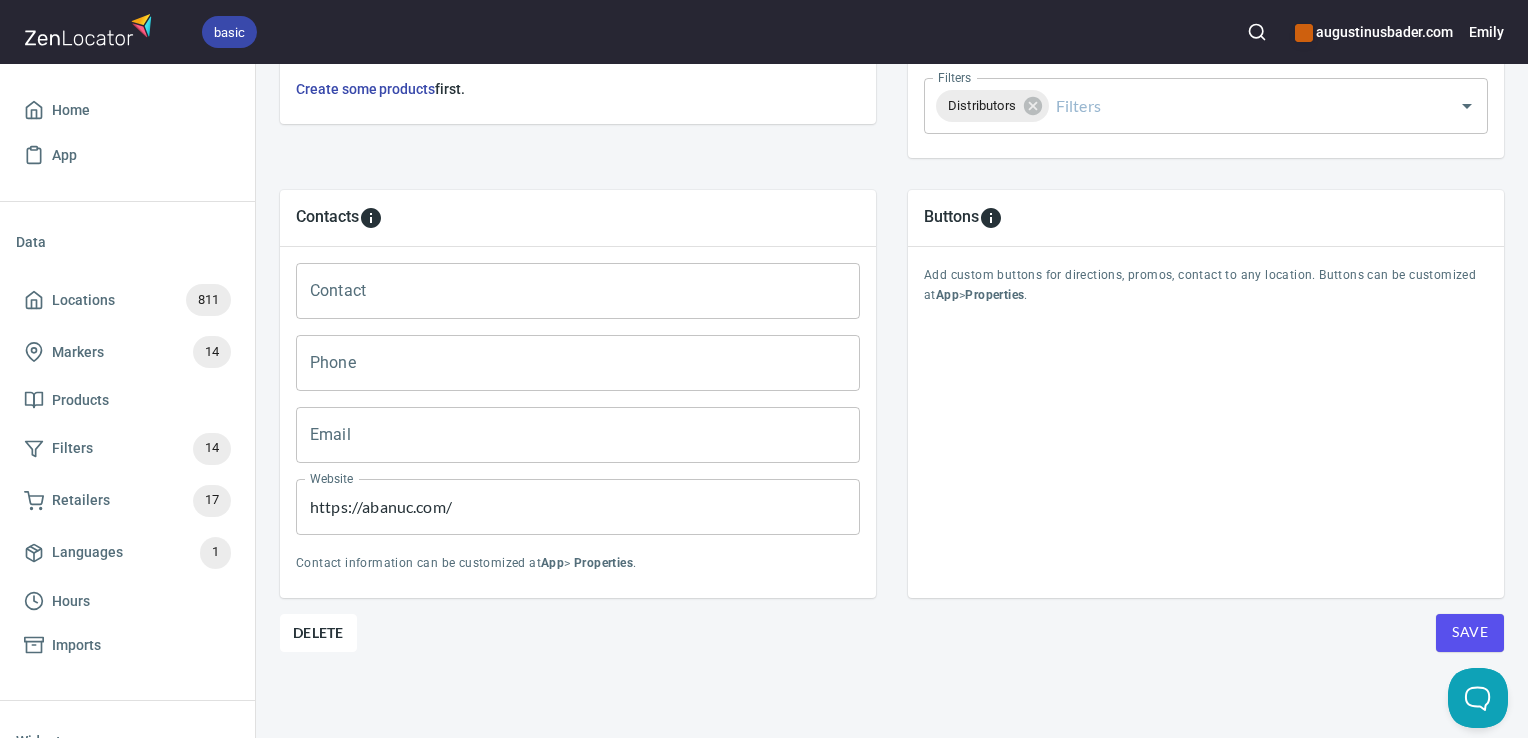 click on "https://abanuc.com/" at bounding box center [578, 507] 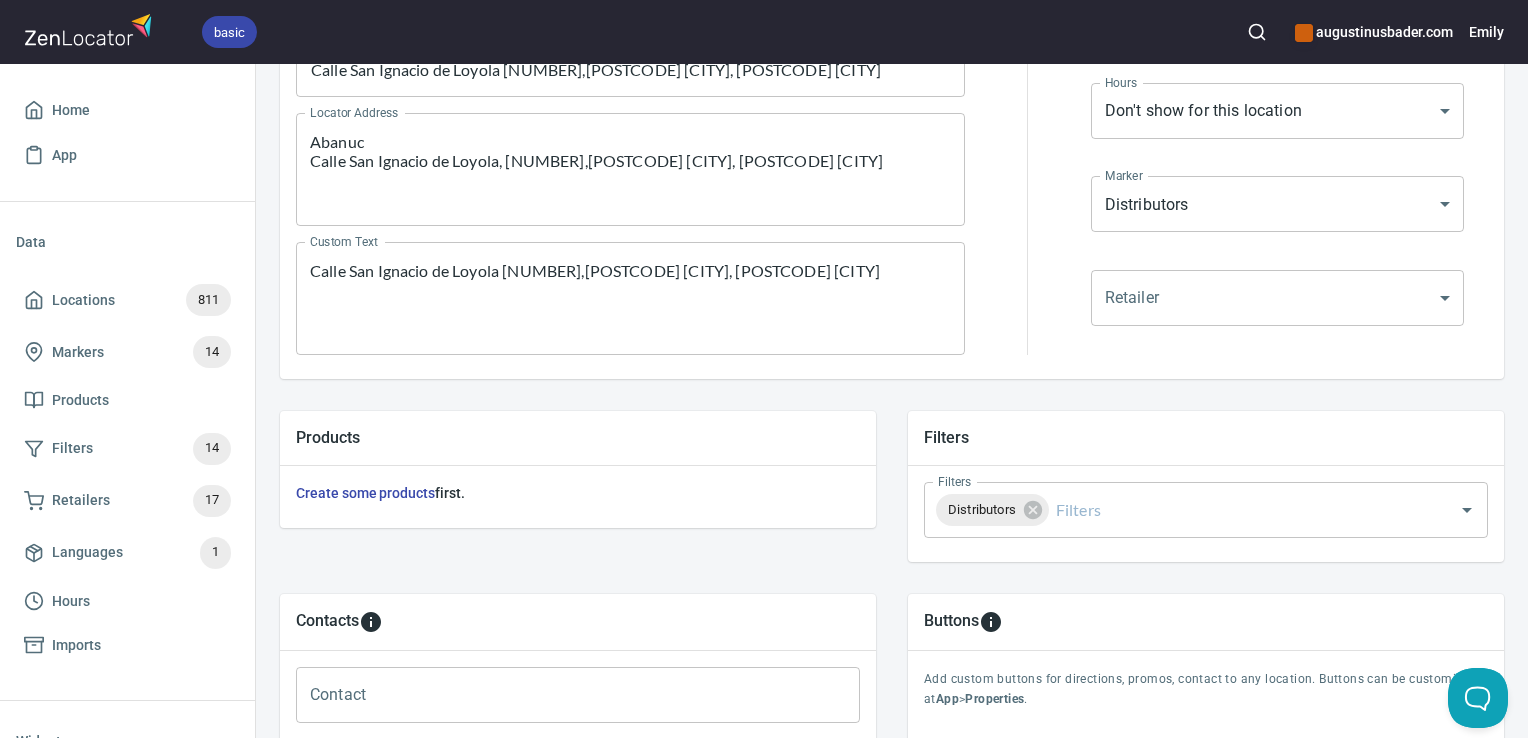 scroll, scrollTop: 355, scrollLeft: 0, axis: vertical 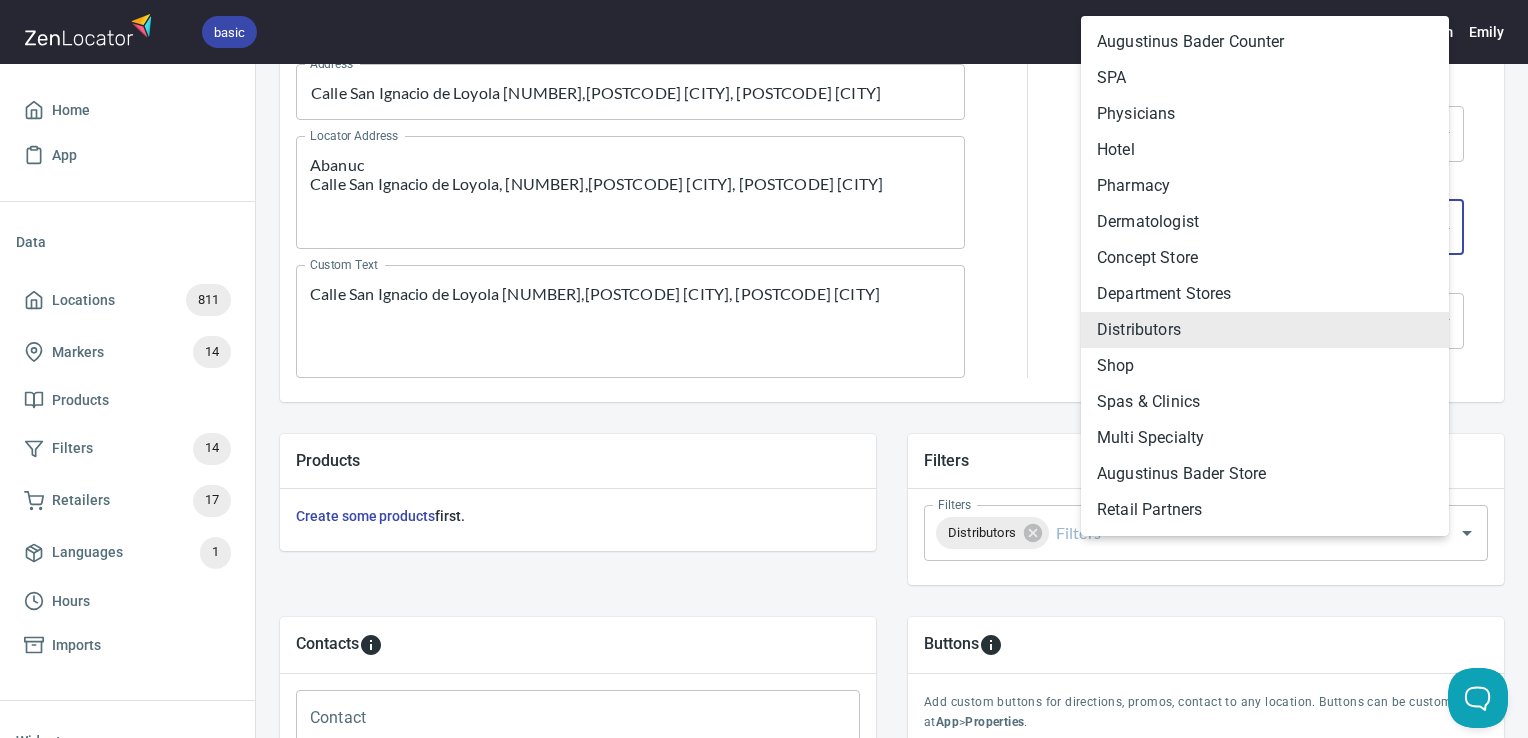 click on "basic   augustinusbader.com Emily Home App Data Locations 811 Markers 14 Products Filters 14 Retailers 17 Languages 1 Hours Imports Widgets Map Locator Directory Carousel Search Locations Location Details Location  Details Properties Geocode Analytics Location Properties Location Name Abanuc Zaragoza Location Name Address Calle San Ignacio de Loyola, 1,50008 Zaragoza, 50008 Zaragoza Address Locator Address Abanuc
Calle San Ignacio de Loyola, 1,50008 Zaragoza, 50008 Zaragoza Locator Address Custom Text Calle San Ignacio de Loyola, 1,50008 Zaragoza, 50008 Zaragoza Custom Text Visible on Map   Featured   Hours Don't show for this location NONE Hours Marker Distributors mrk_x5br996w Marker Retailer ​ Retailer Products Create some products  first. Filters Filters Distributors Filters Contacts   Contact Contact Phone Phone Email Email Website https://abanuc.com/ Website Contact information can be customized at  App  >   Properties . Buttons   App  >  Properties . Delete Save Account Billing JavaScript API Help" at bounding box center [764, 369] 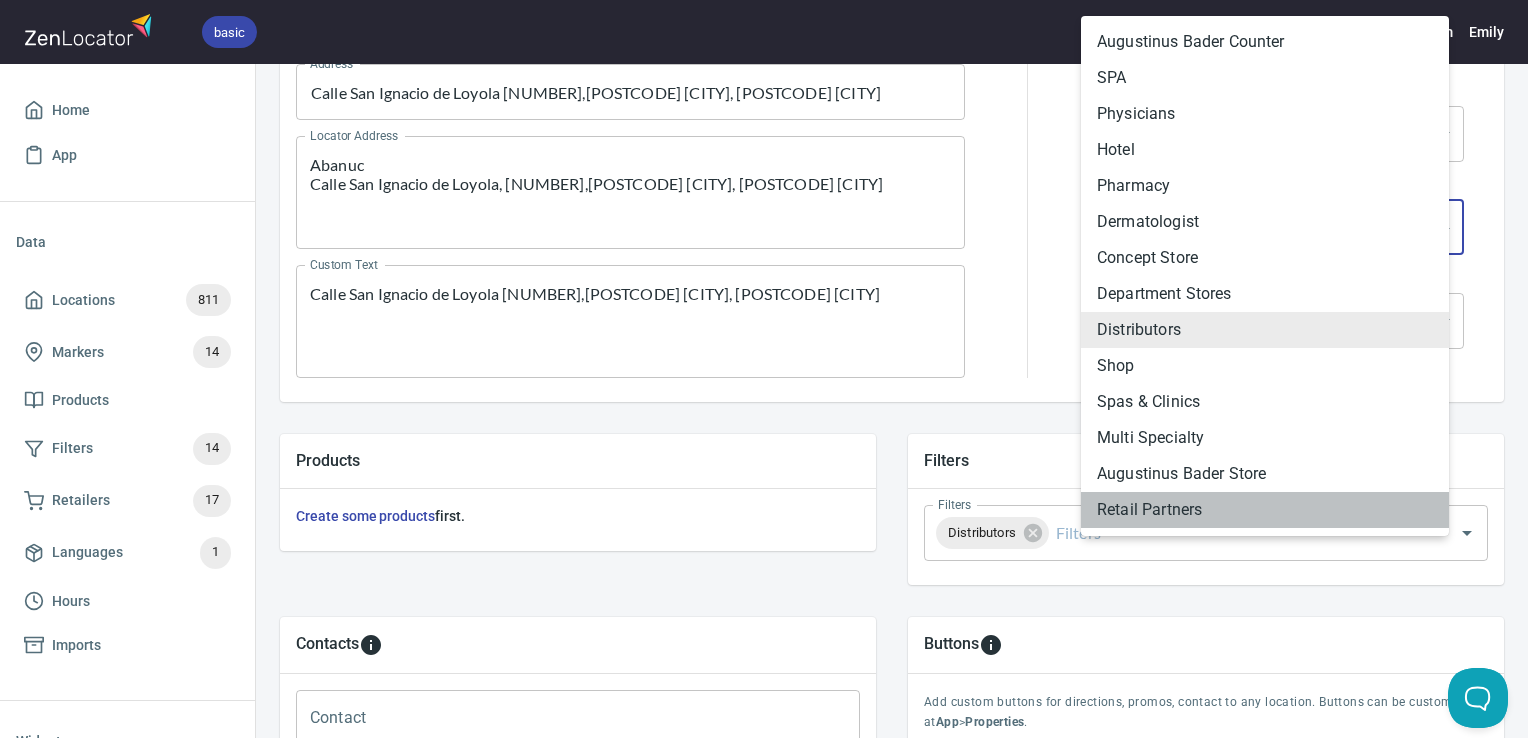click on "Retail Partners" at bounding box center [1265, 510] 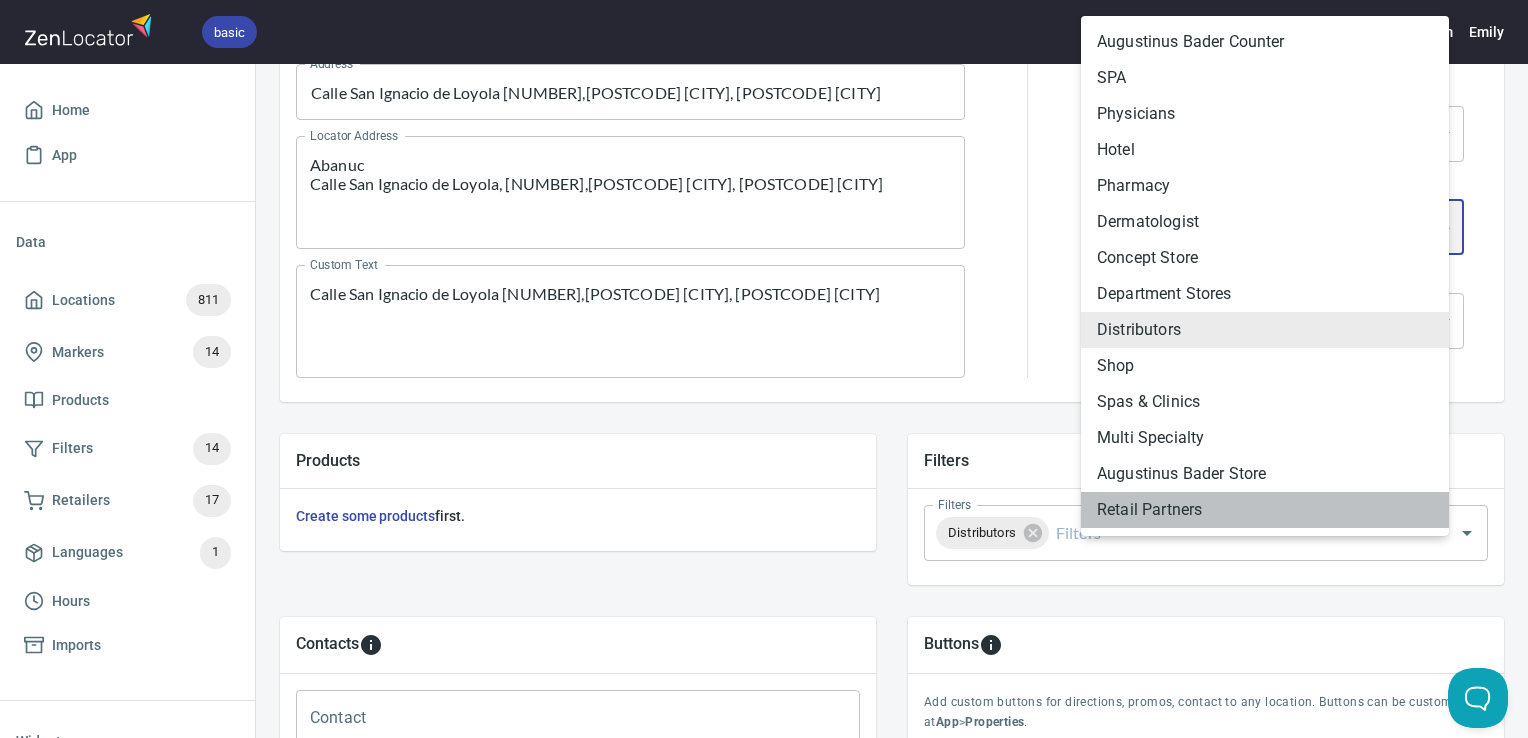 type on "mrk_cjpqyf72" 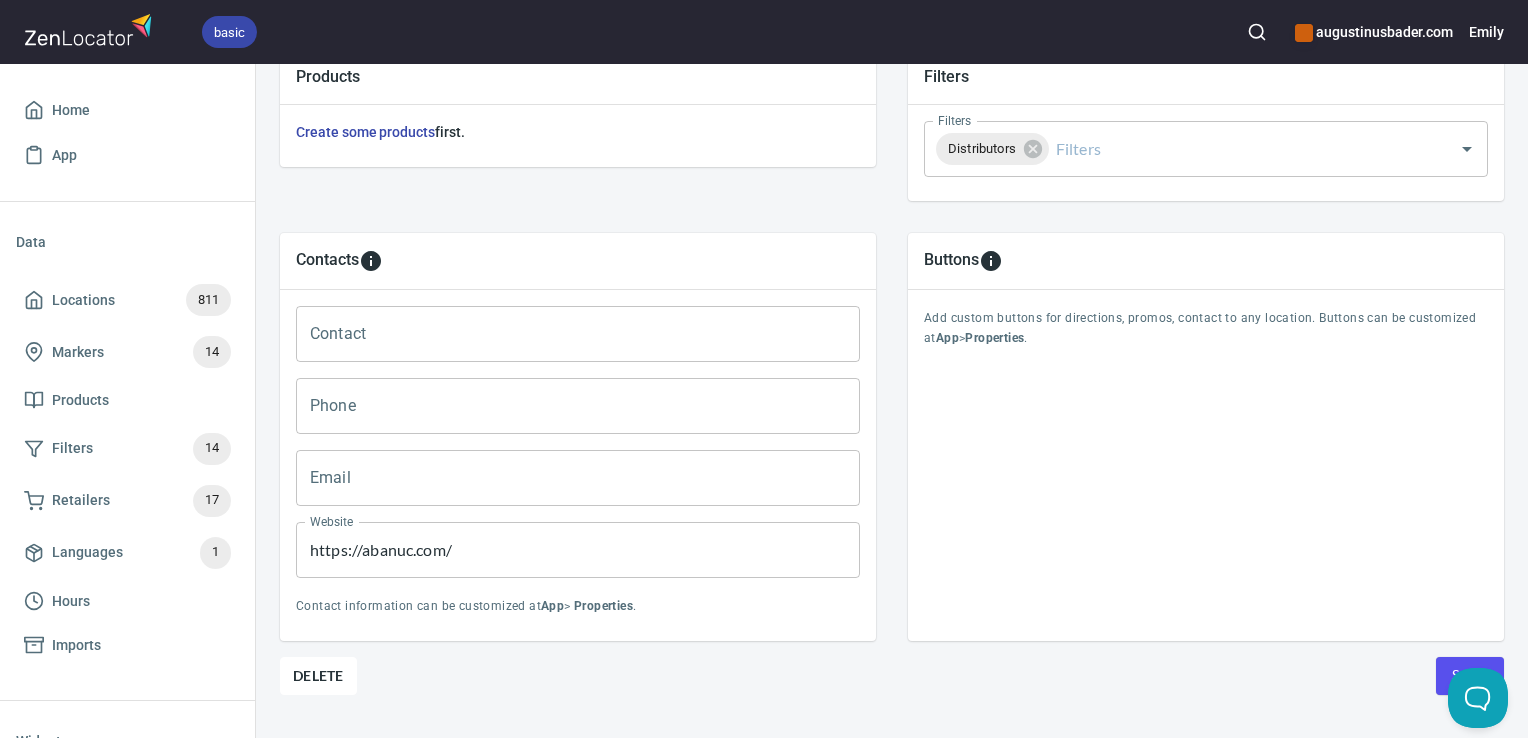 scroll, scrollTop: 797, scrollLeft: 0, axis: vertical 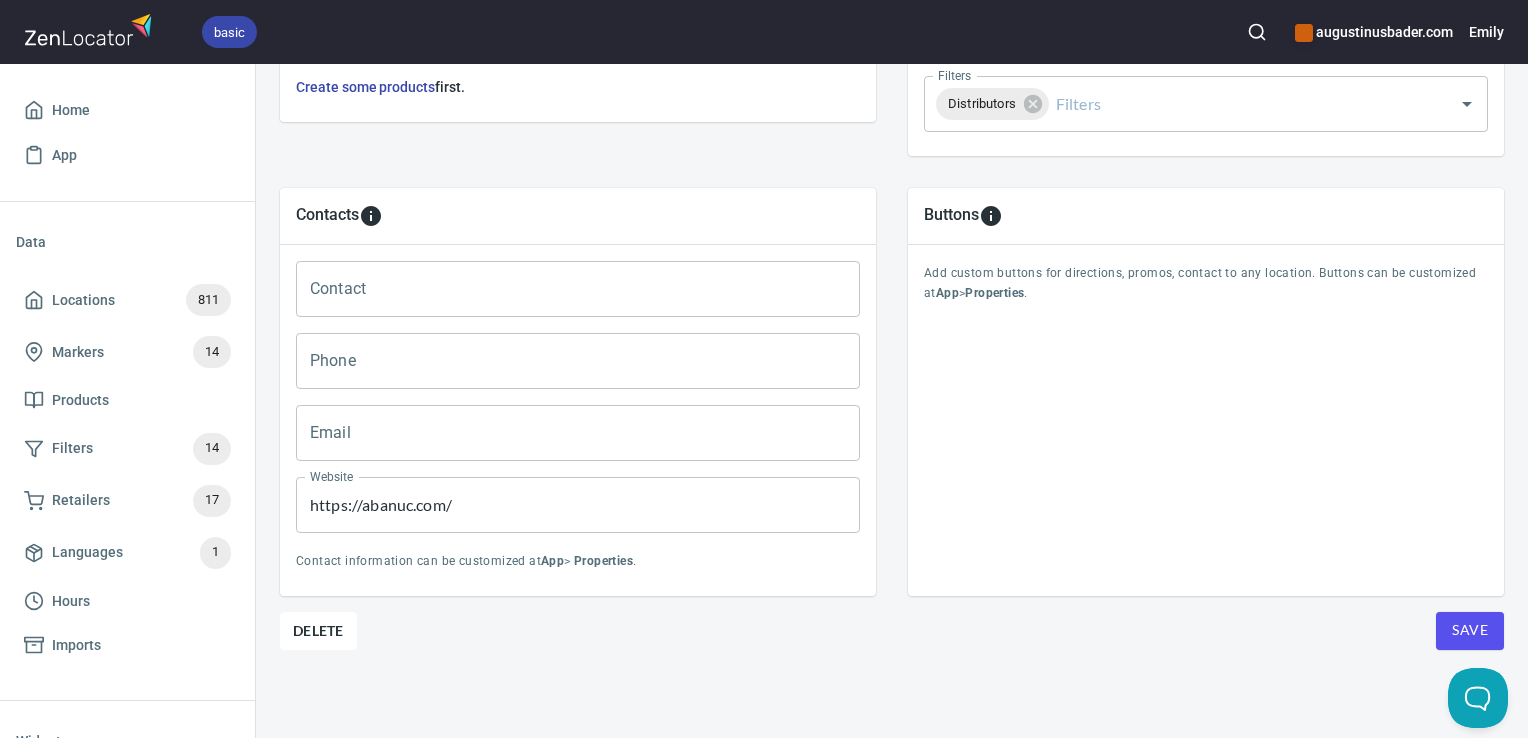 click on "Save" at bounding box center [1470, 630] 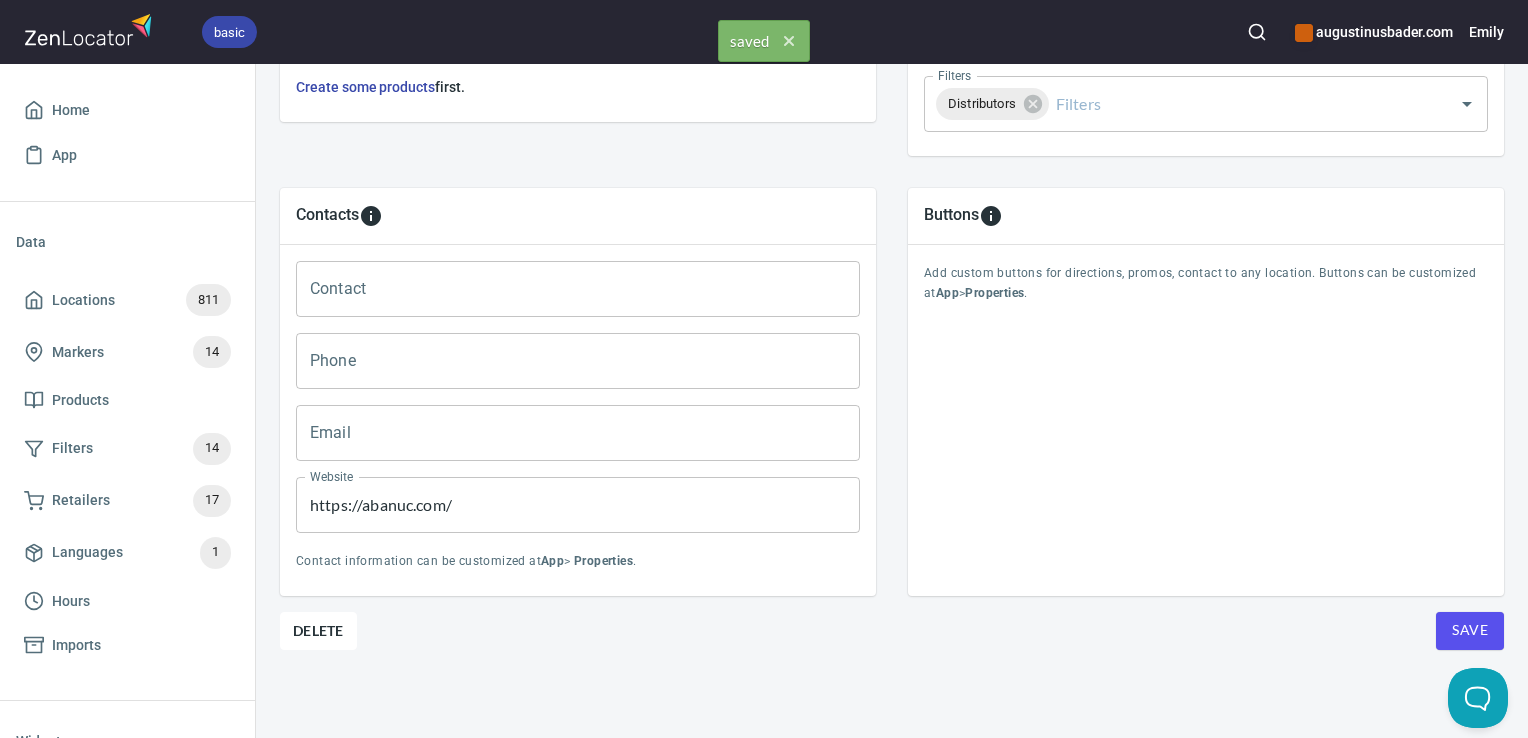 click 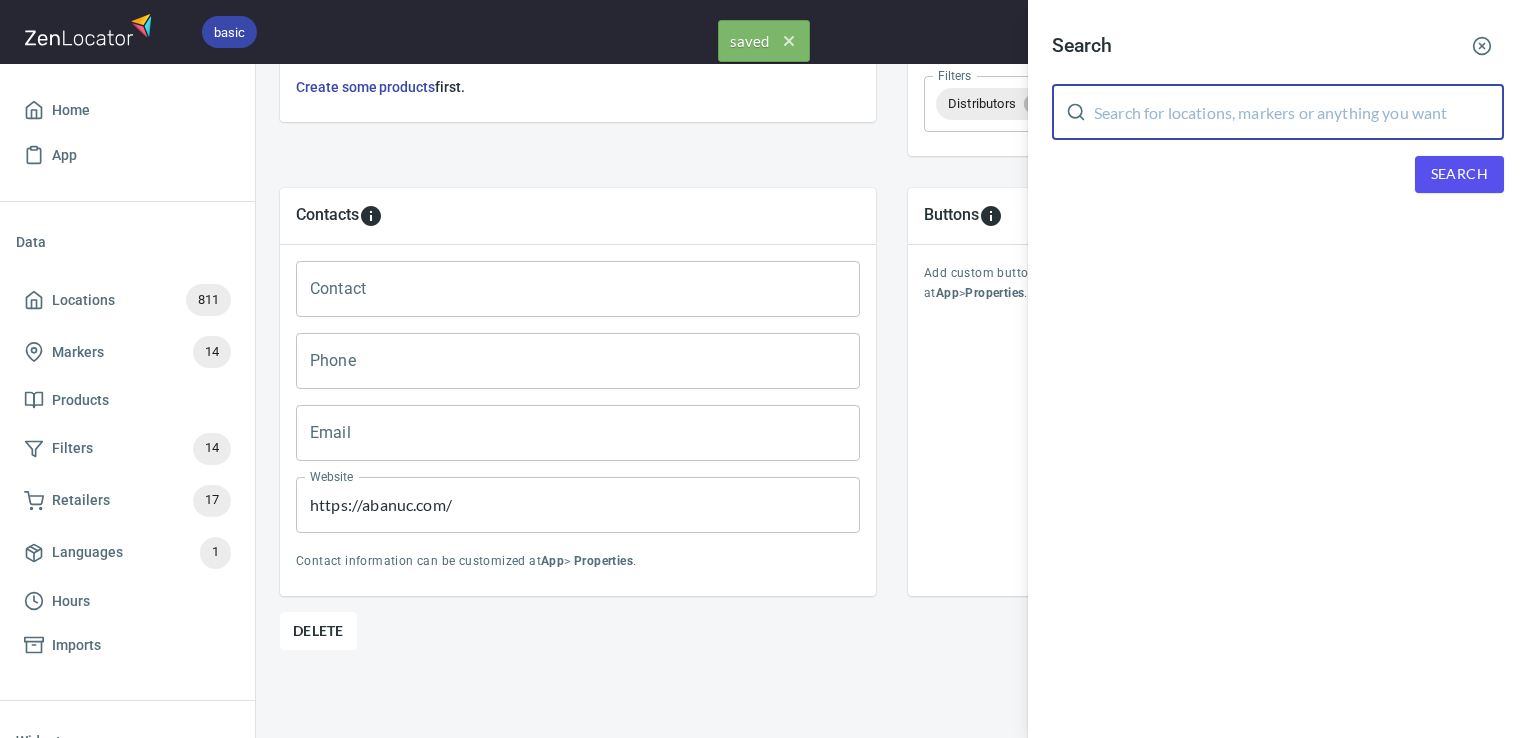 click at bounding box center (1299, 112) 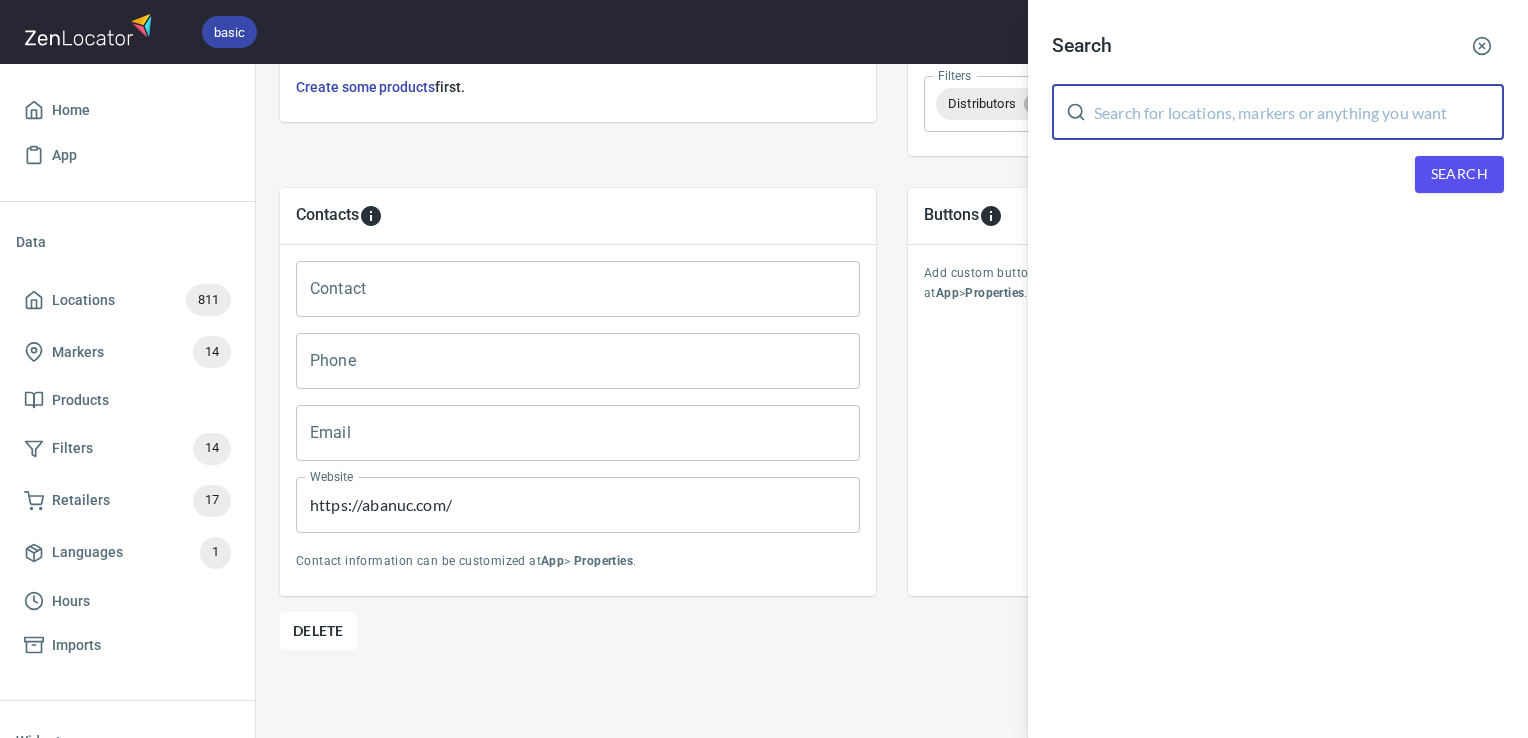 paste on "Abanuc Zaragoza" 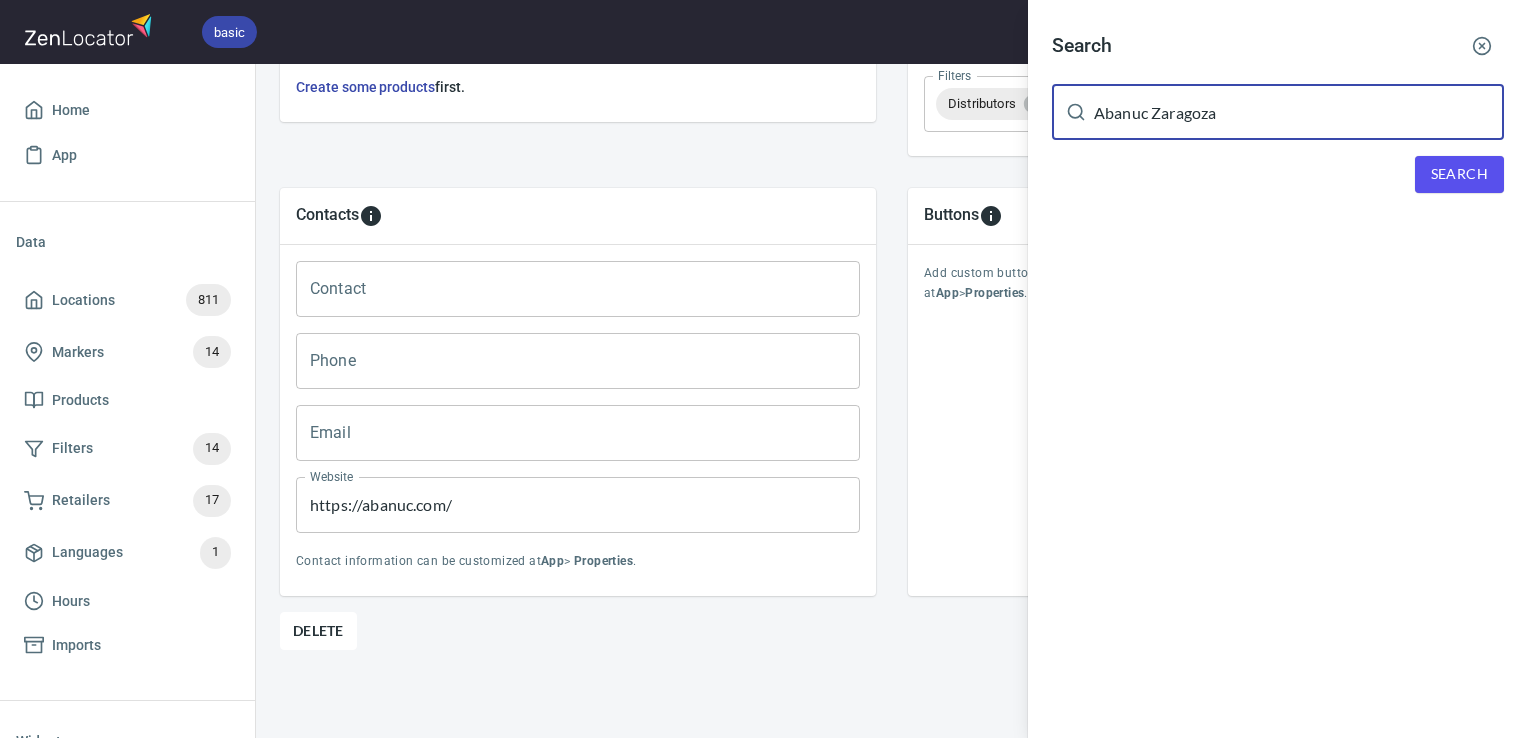 type on "Abanuc Zaragoza" 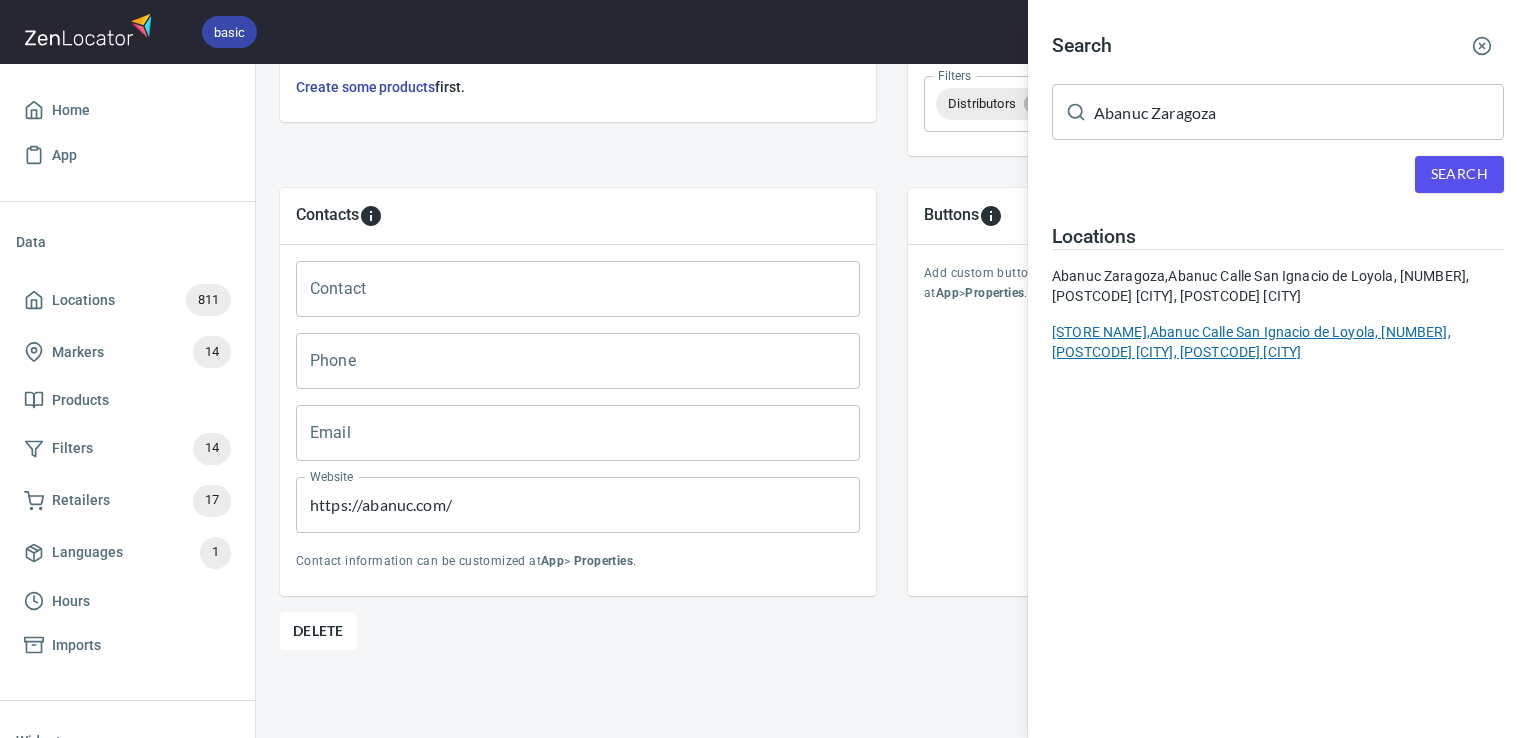 click on "Abanuc Zaragoza,  Abanuc
Calle San Ignacio de Loyola, 1,50008 Zaragoza, 50008 Zaragoza" at bounding box center (1278, 342) 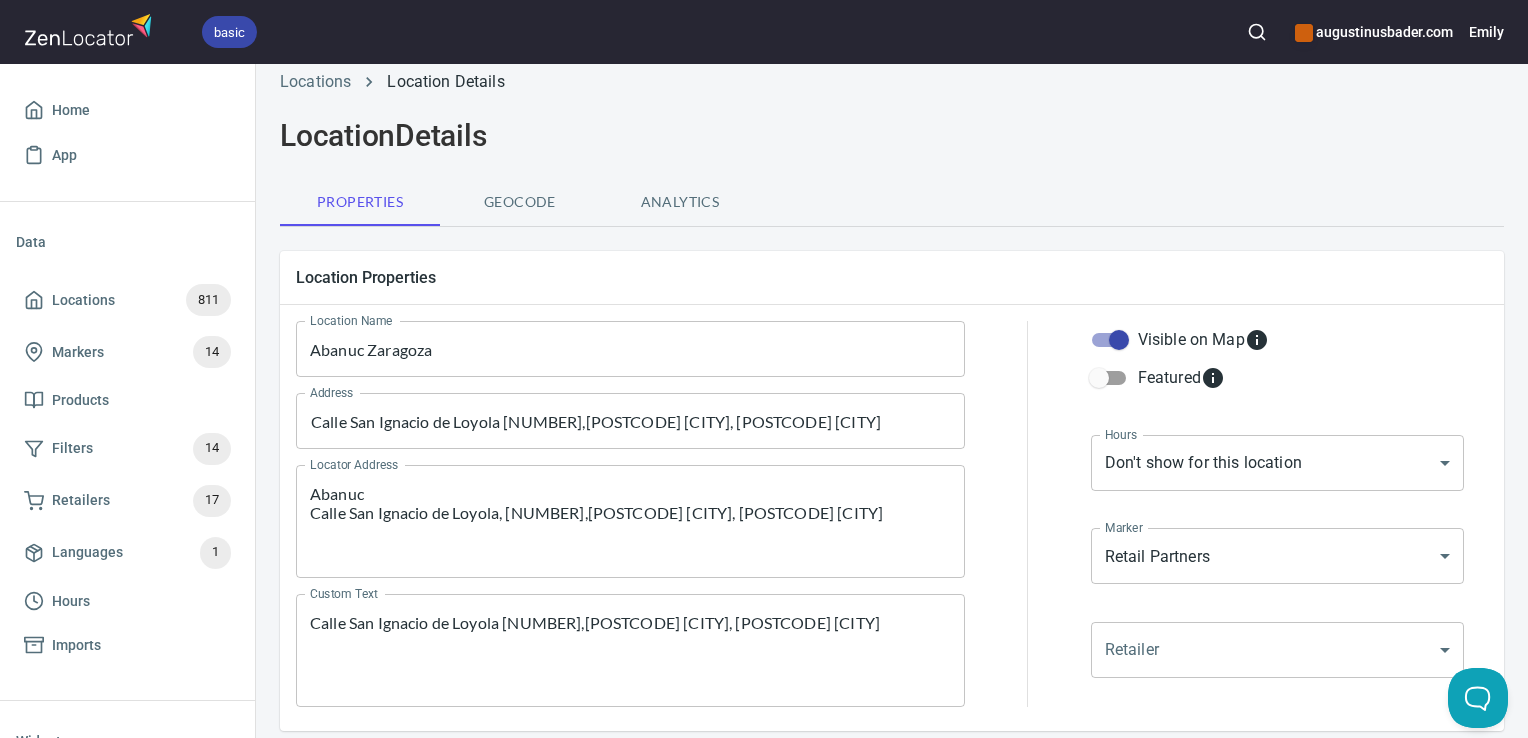 scroll, scrollTop: 0, scrollLeft: 0, axis: both 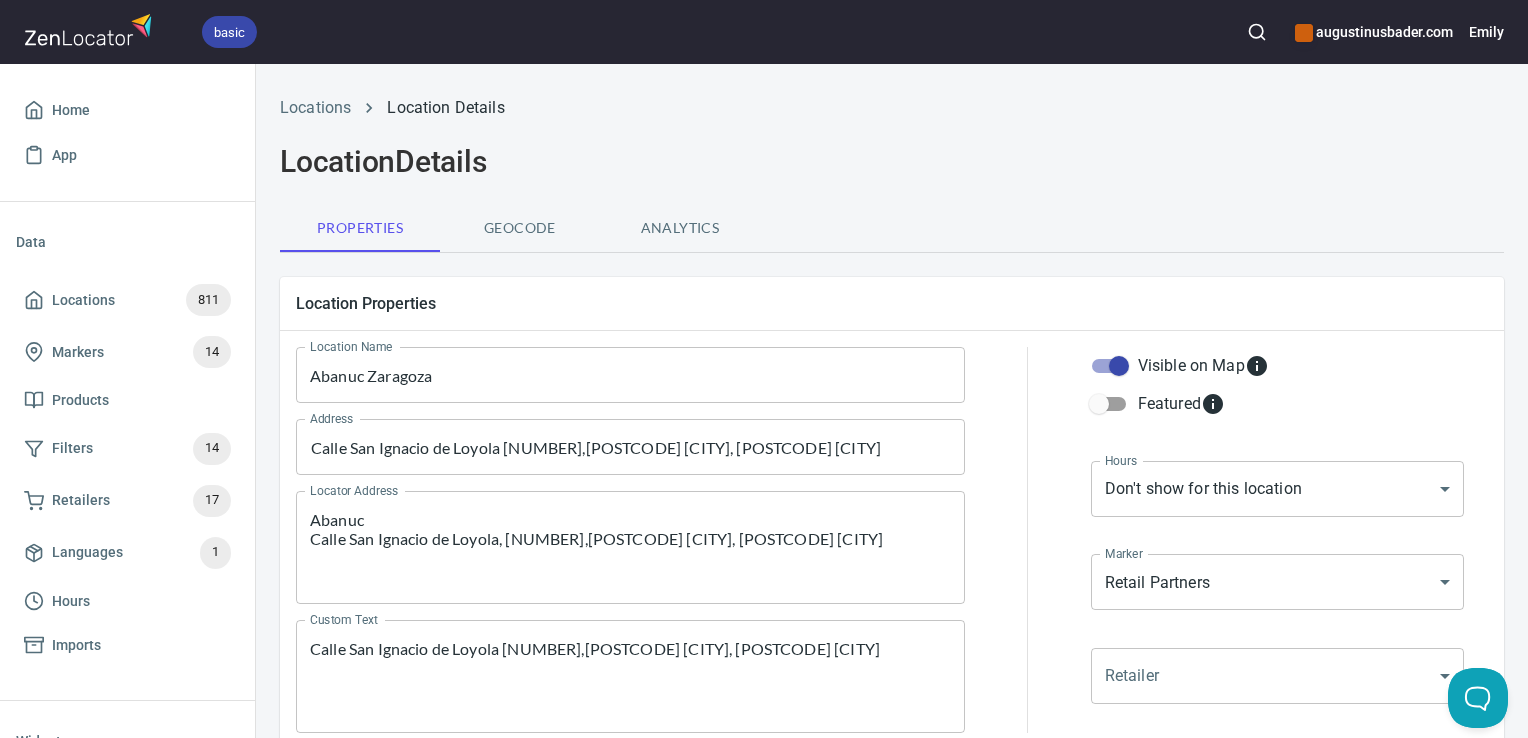 click at bounding box center [1257, 32] 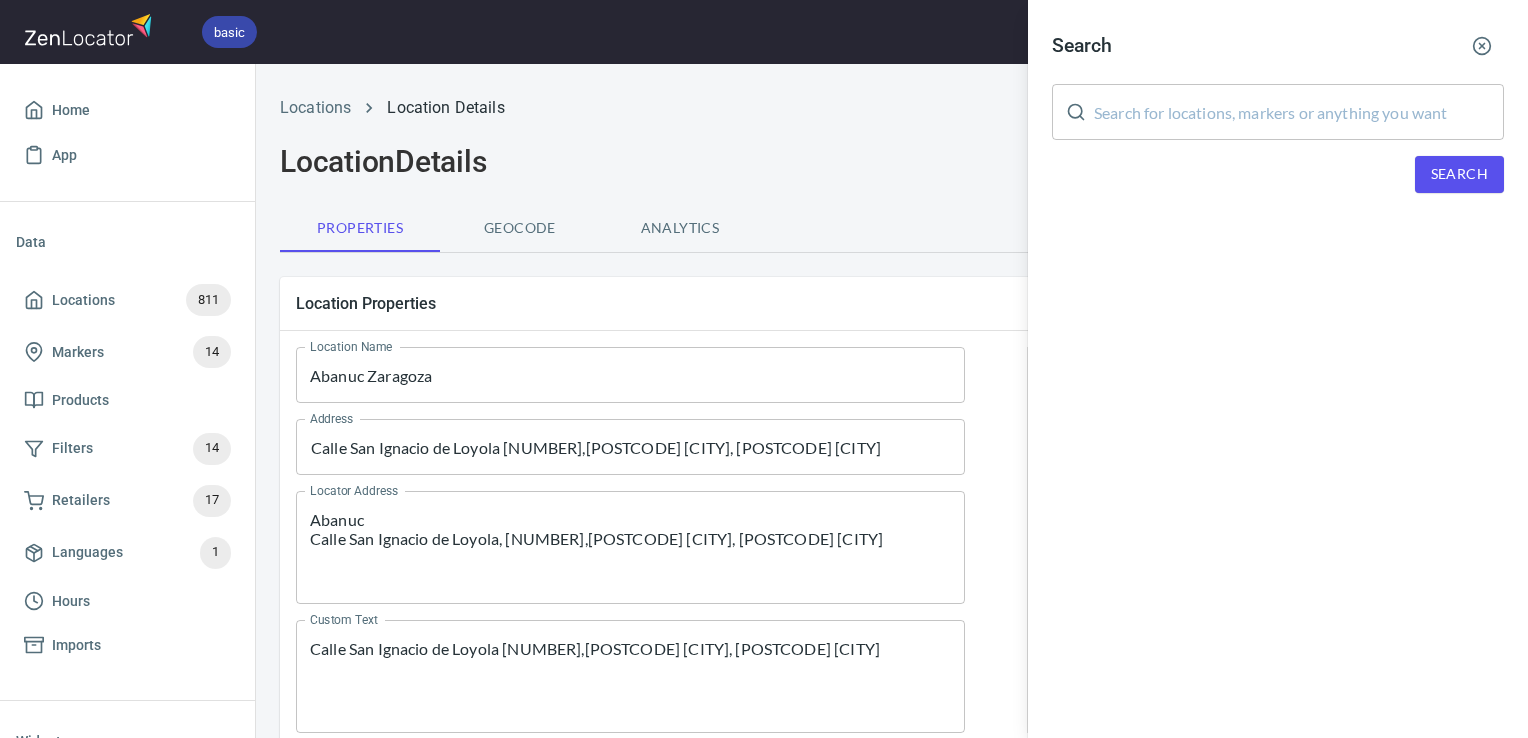 click at bounding box center (764, 369) 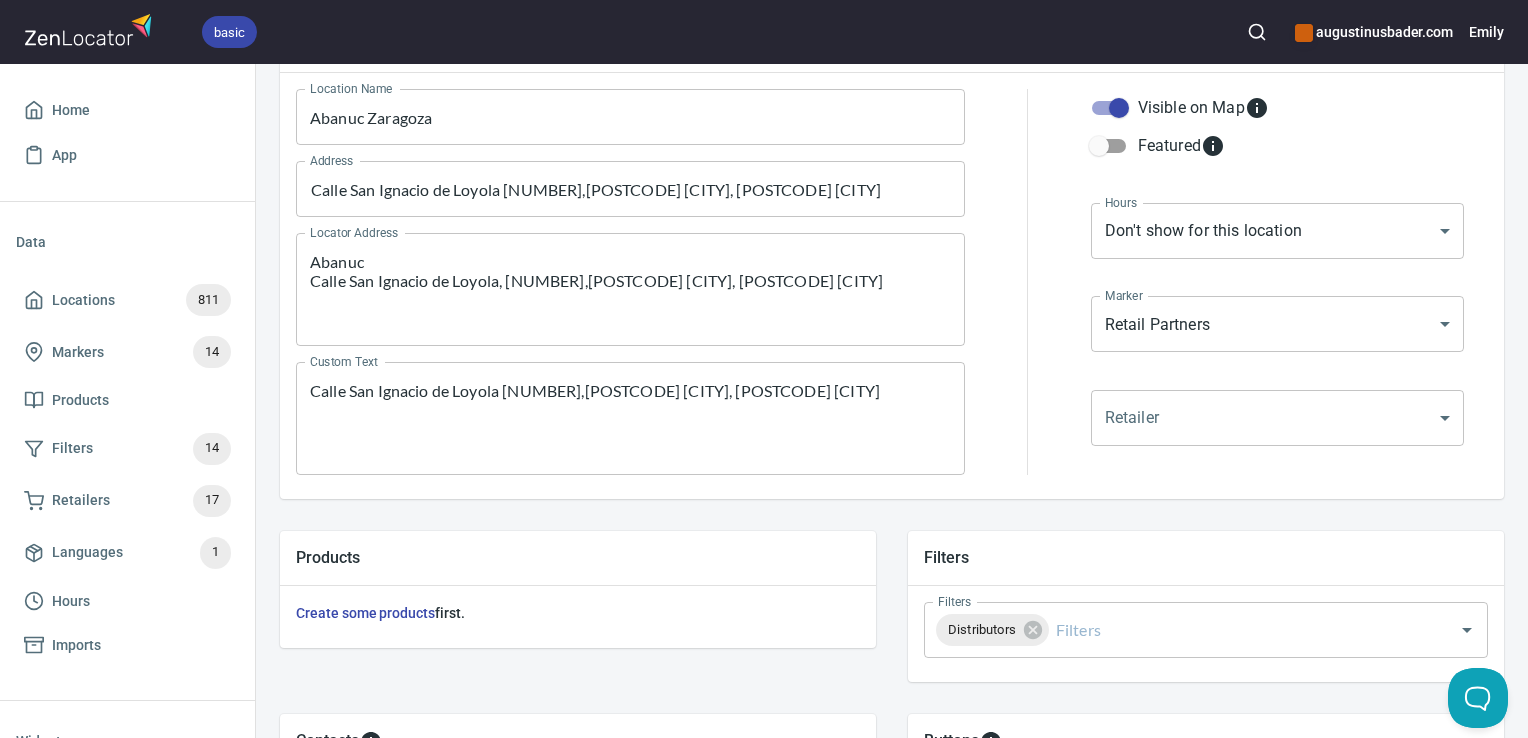 scroll, scrollTop: 217, scrollLeft: 0, axis: vertical 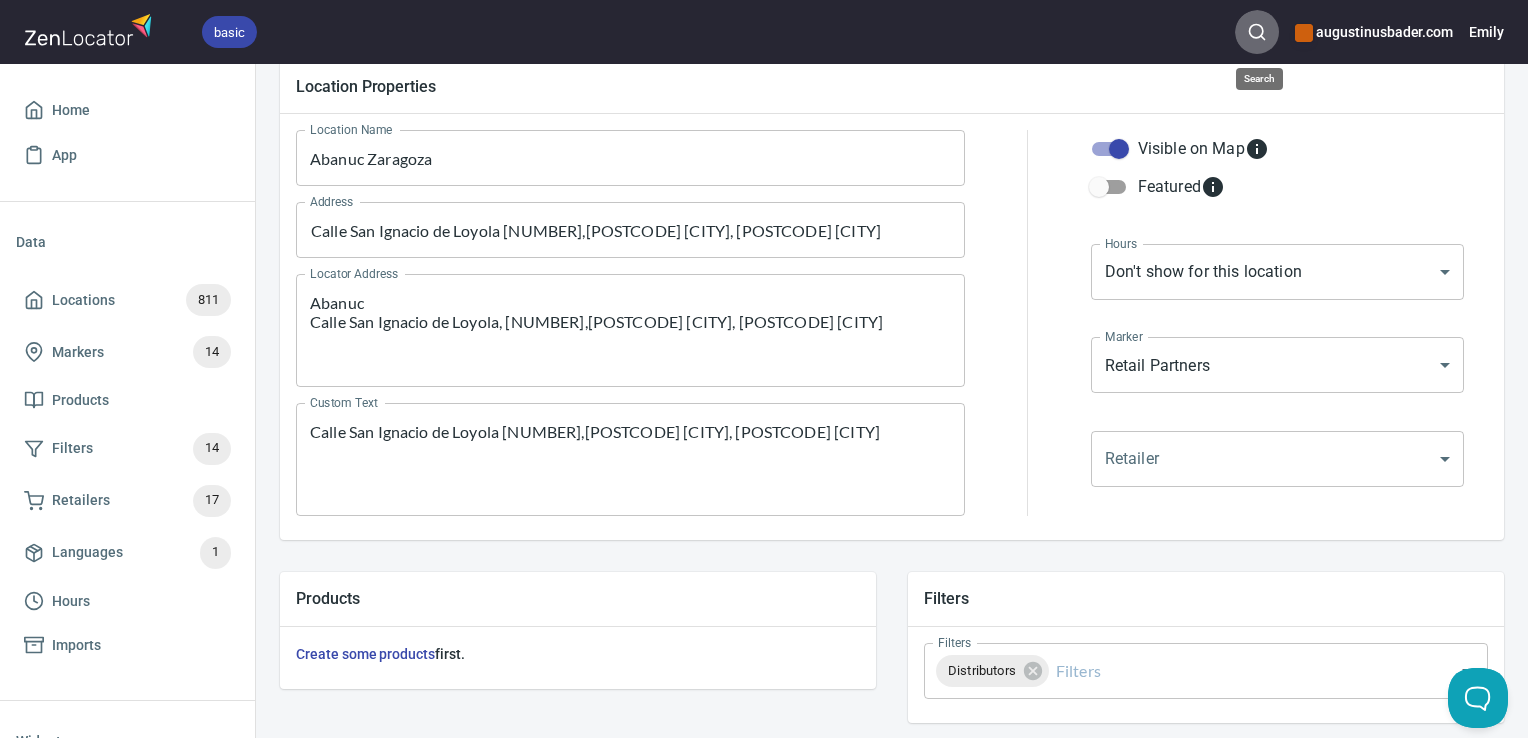 click 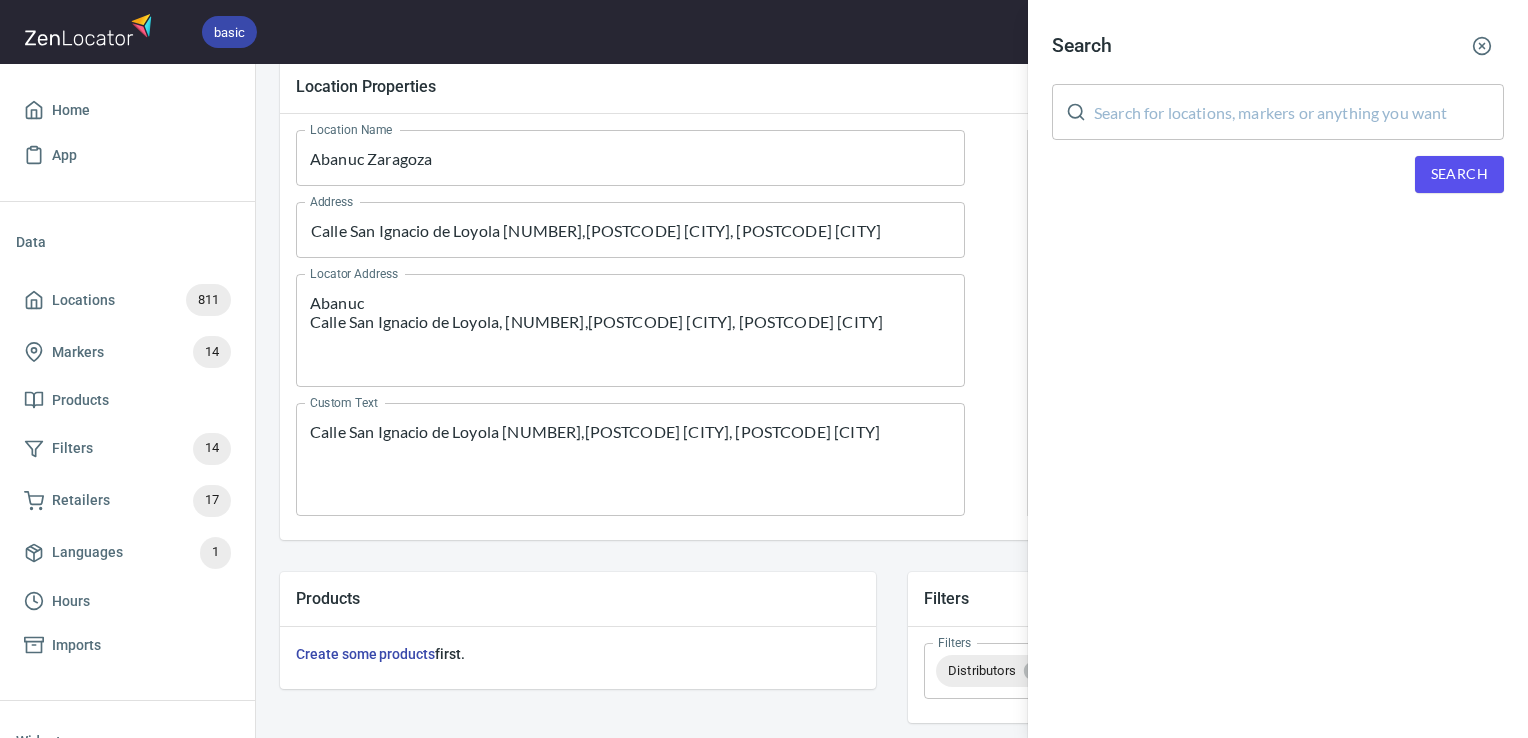 click at bounding box center (1299, 112) 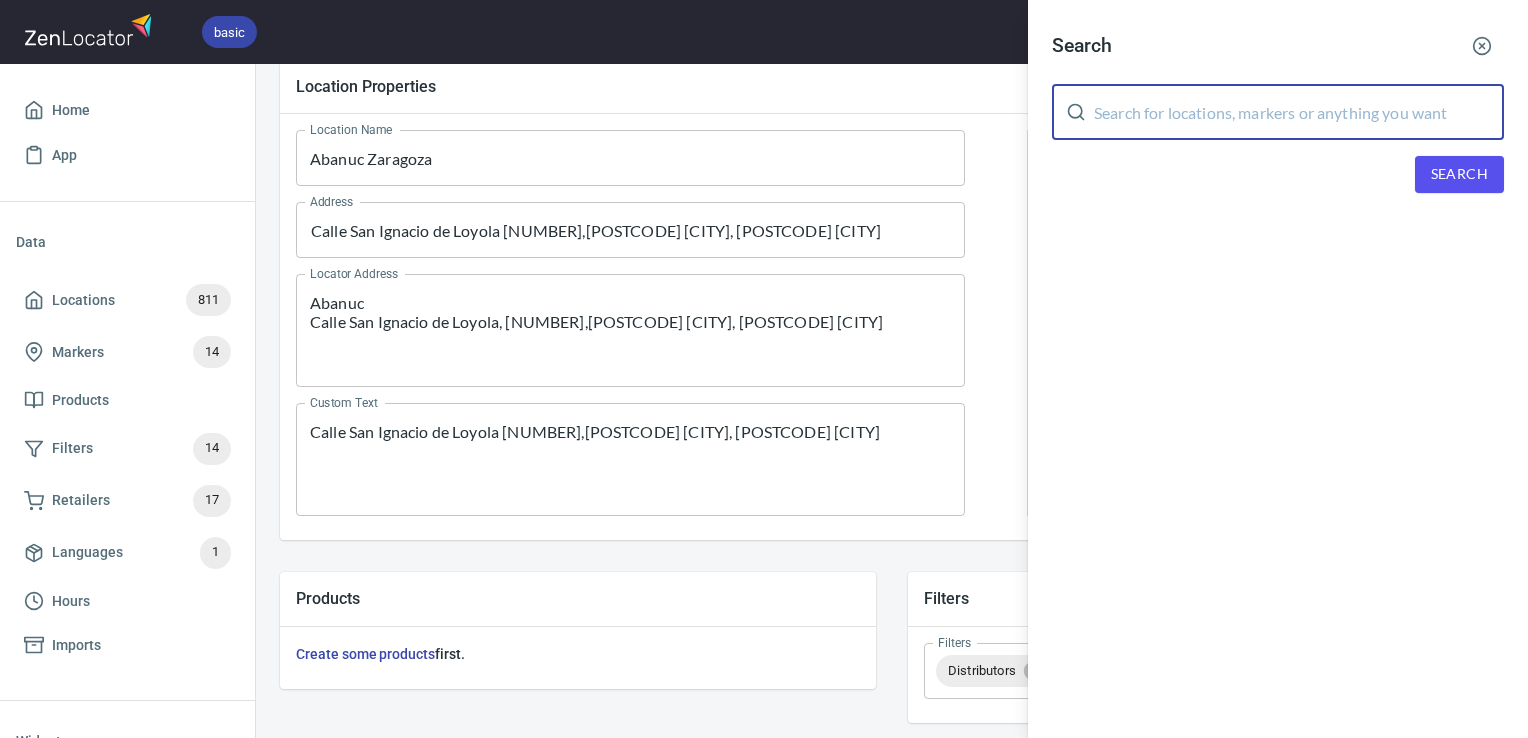 paste on "https://abanuc.com/" 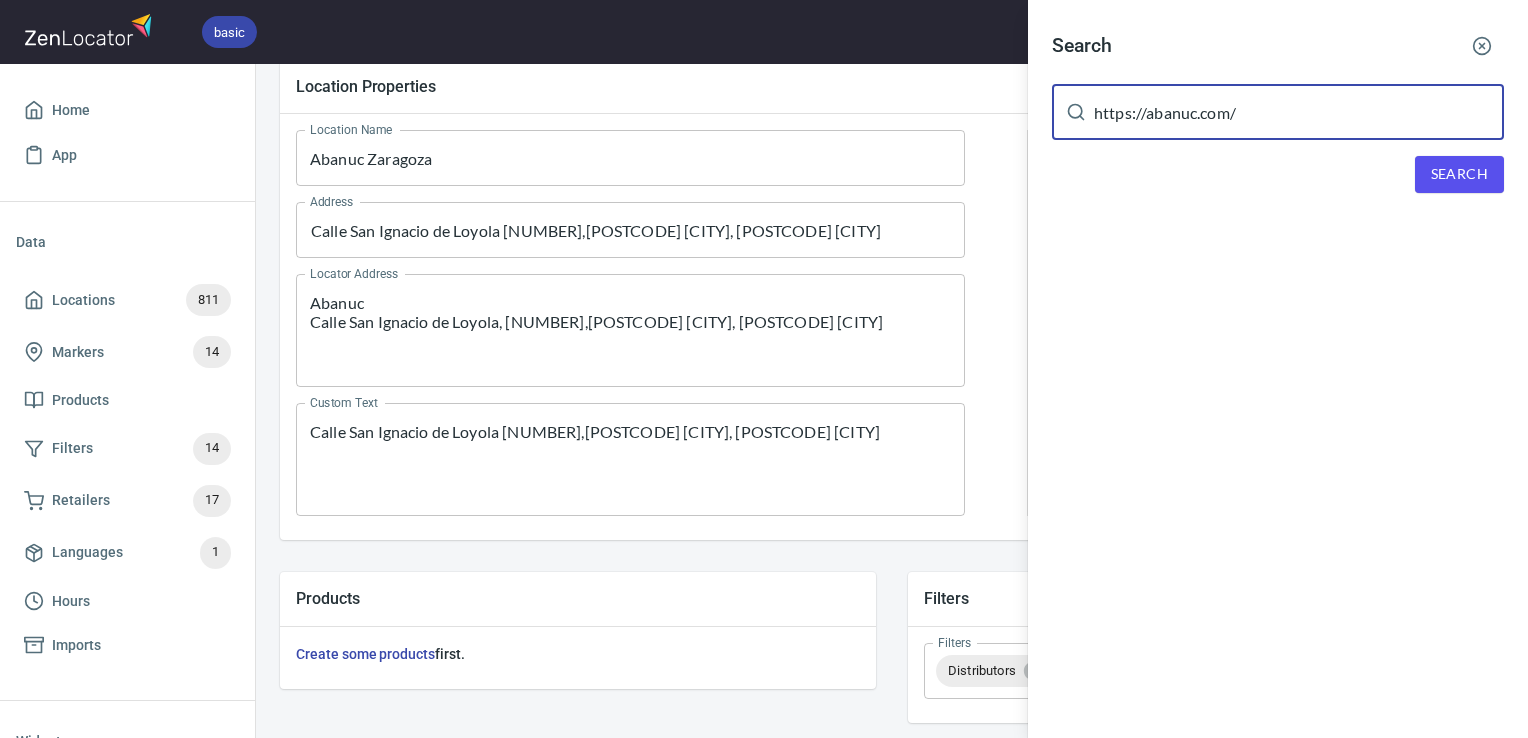 type on "https://abanuc.com/" 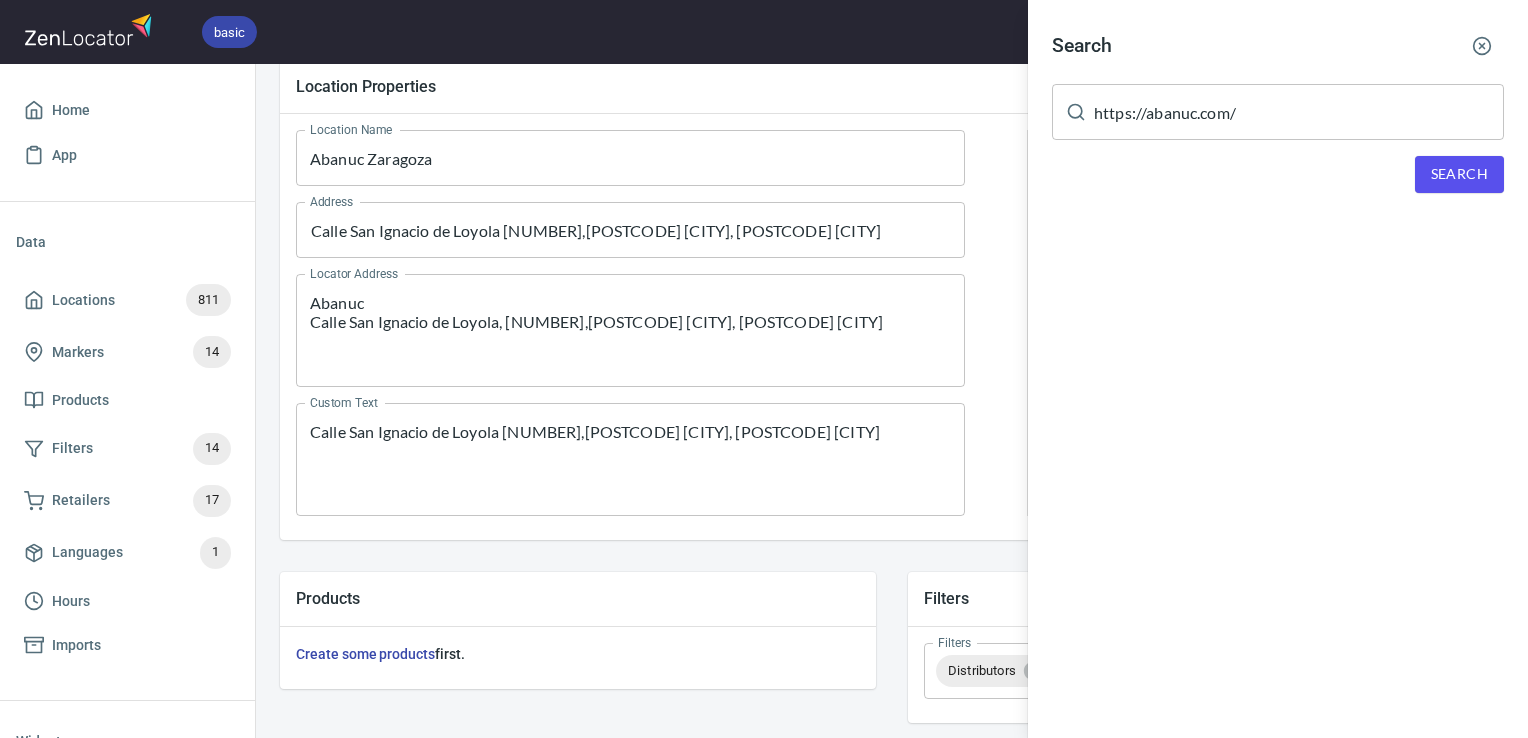 click on "Search" at bounding box center (1278, 174) 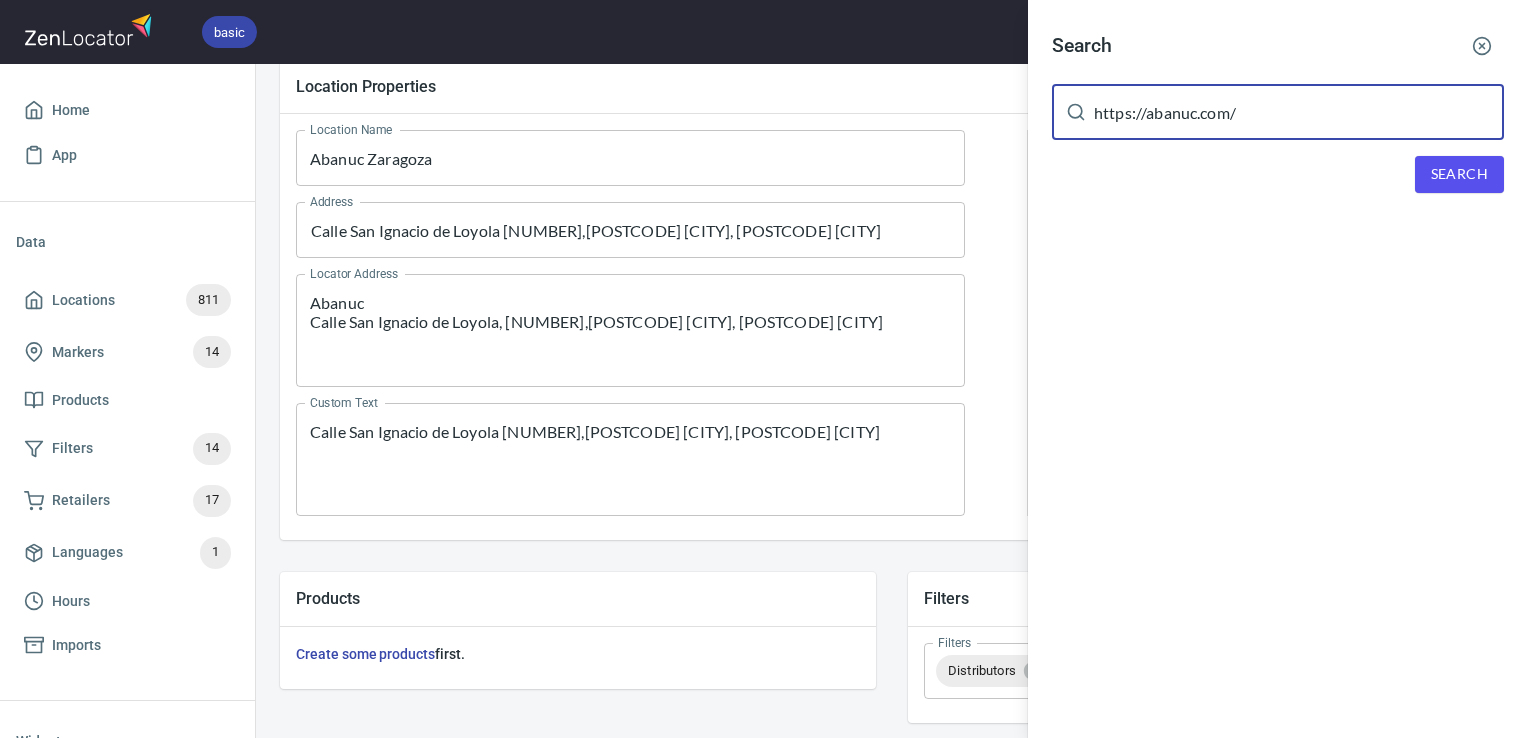 click on "https://abanuc.com/" at bounding box center [1299, 112] 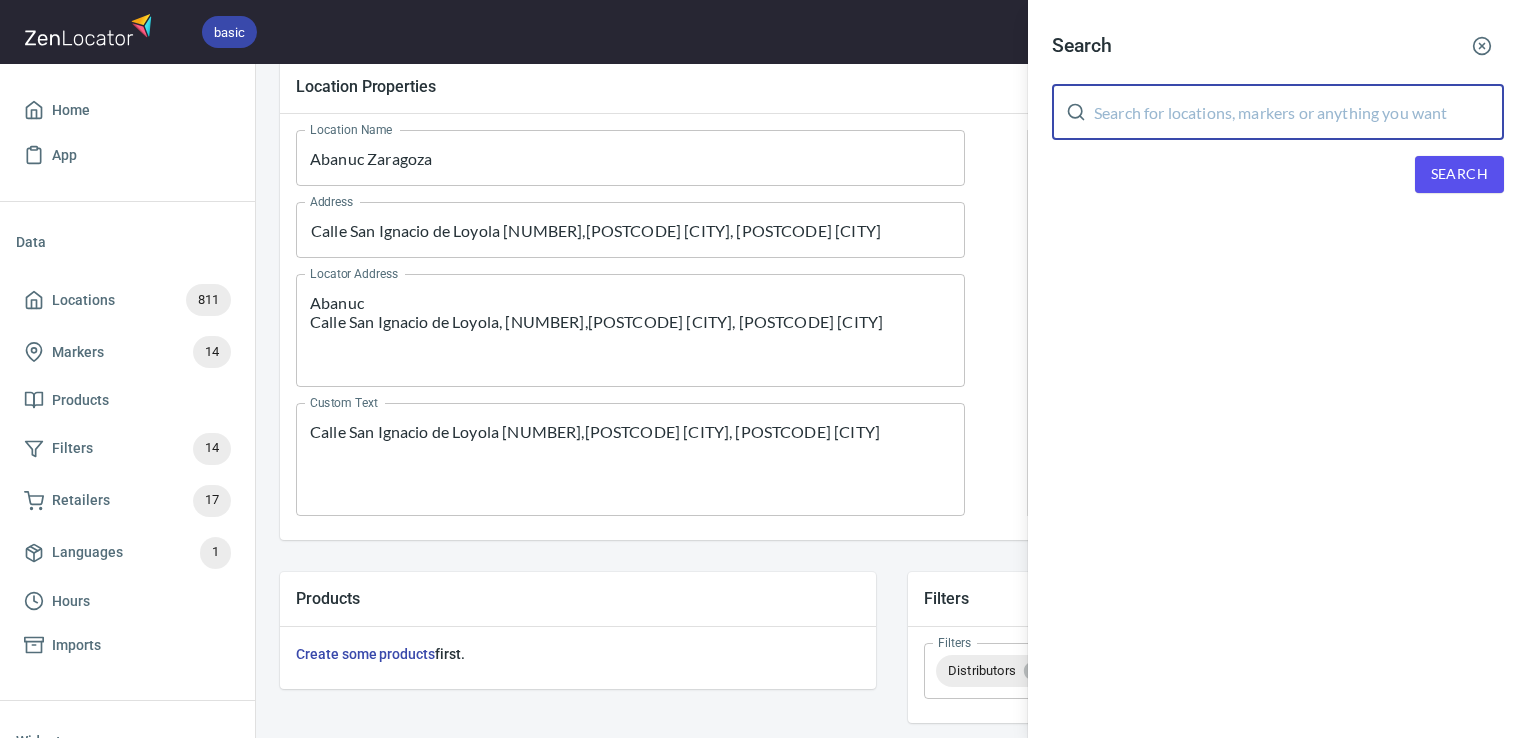paste on "Abanuc Zaragoza" 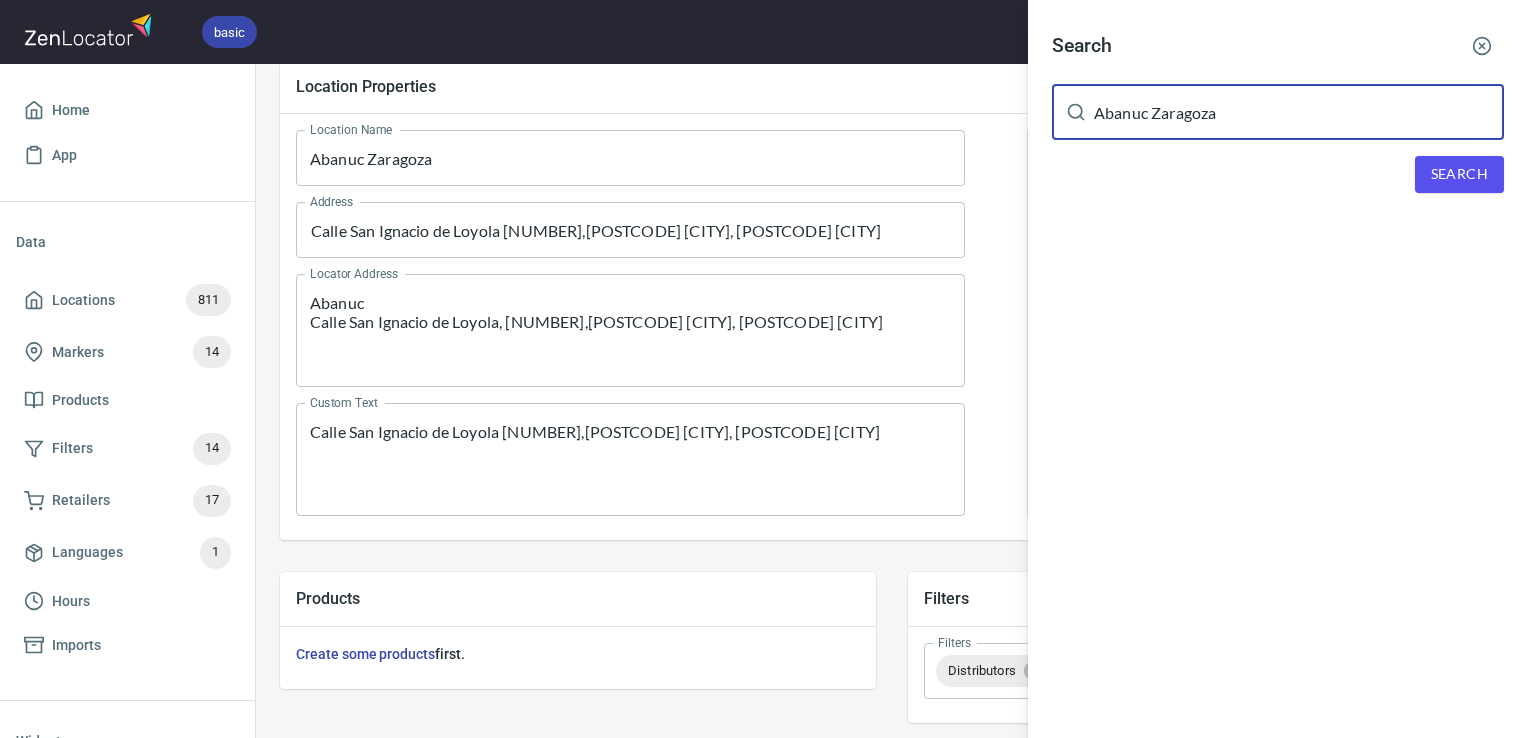 type on "Abanuc Zaragoza" 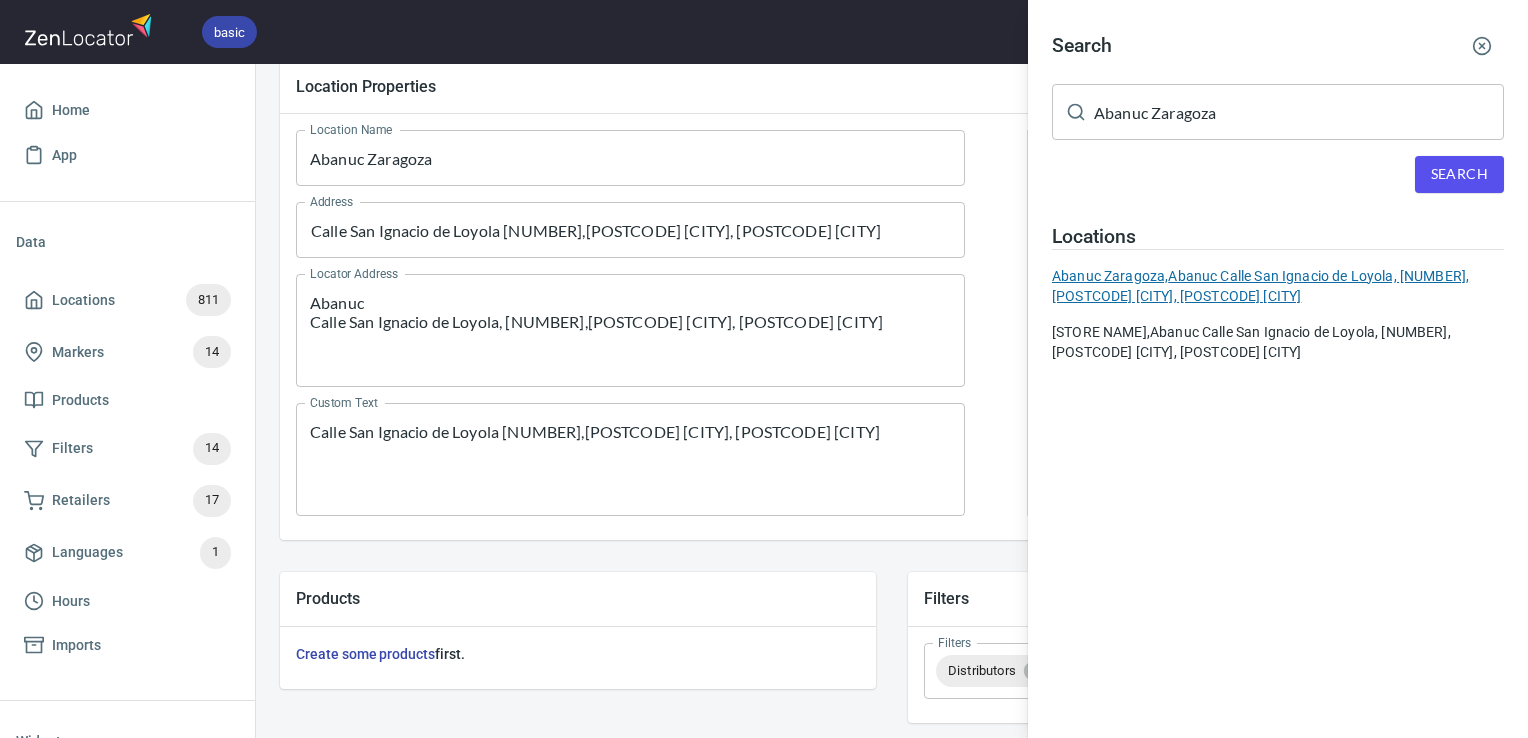click on "Abanuc Zaragoza,  Abanuc
Calle San Ignacio de Loyola, 1,50008 Zaragoza, 50008 Zaragoza" at bounding box center (1278, 286) 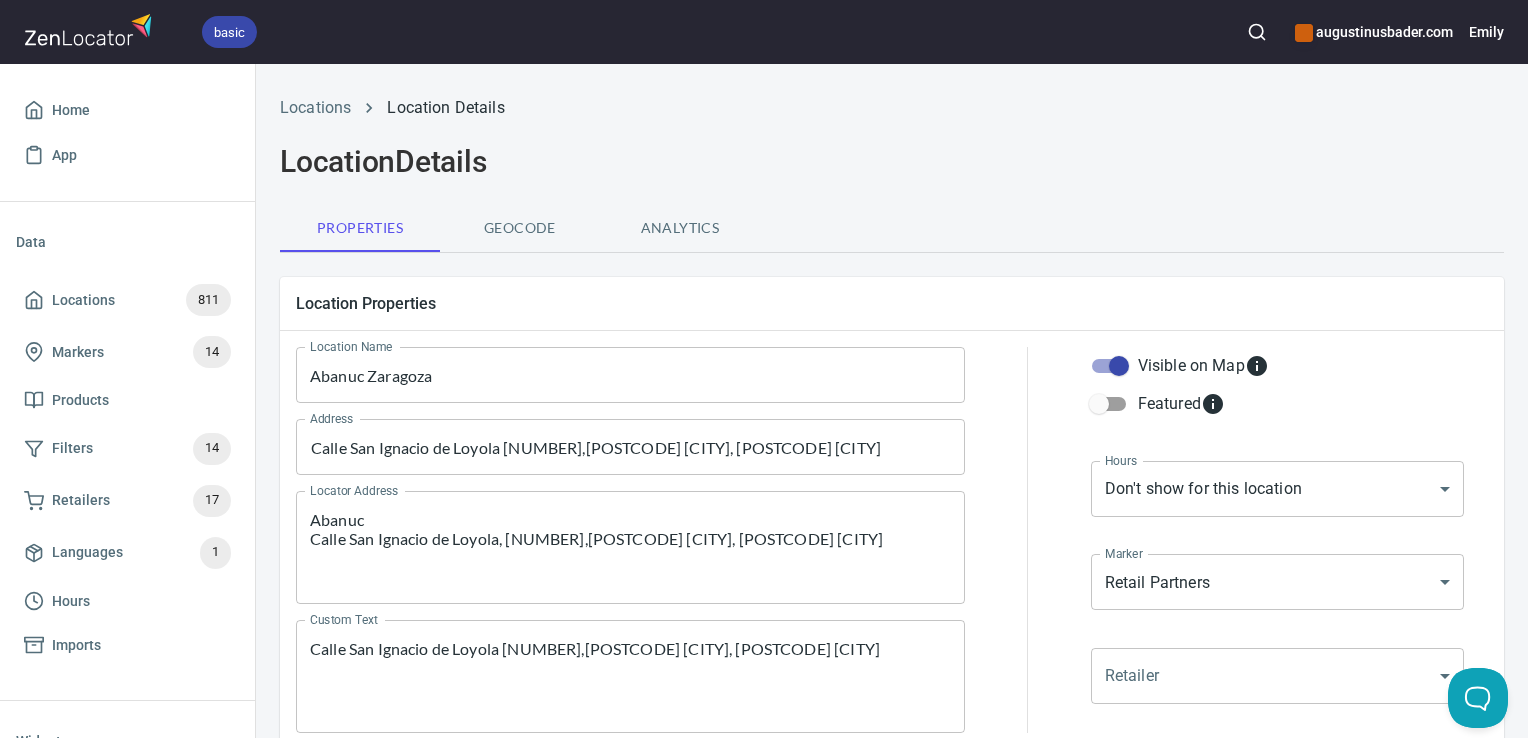 scroll, scrollTop: 0, scrollLeft: 0, axis: both 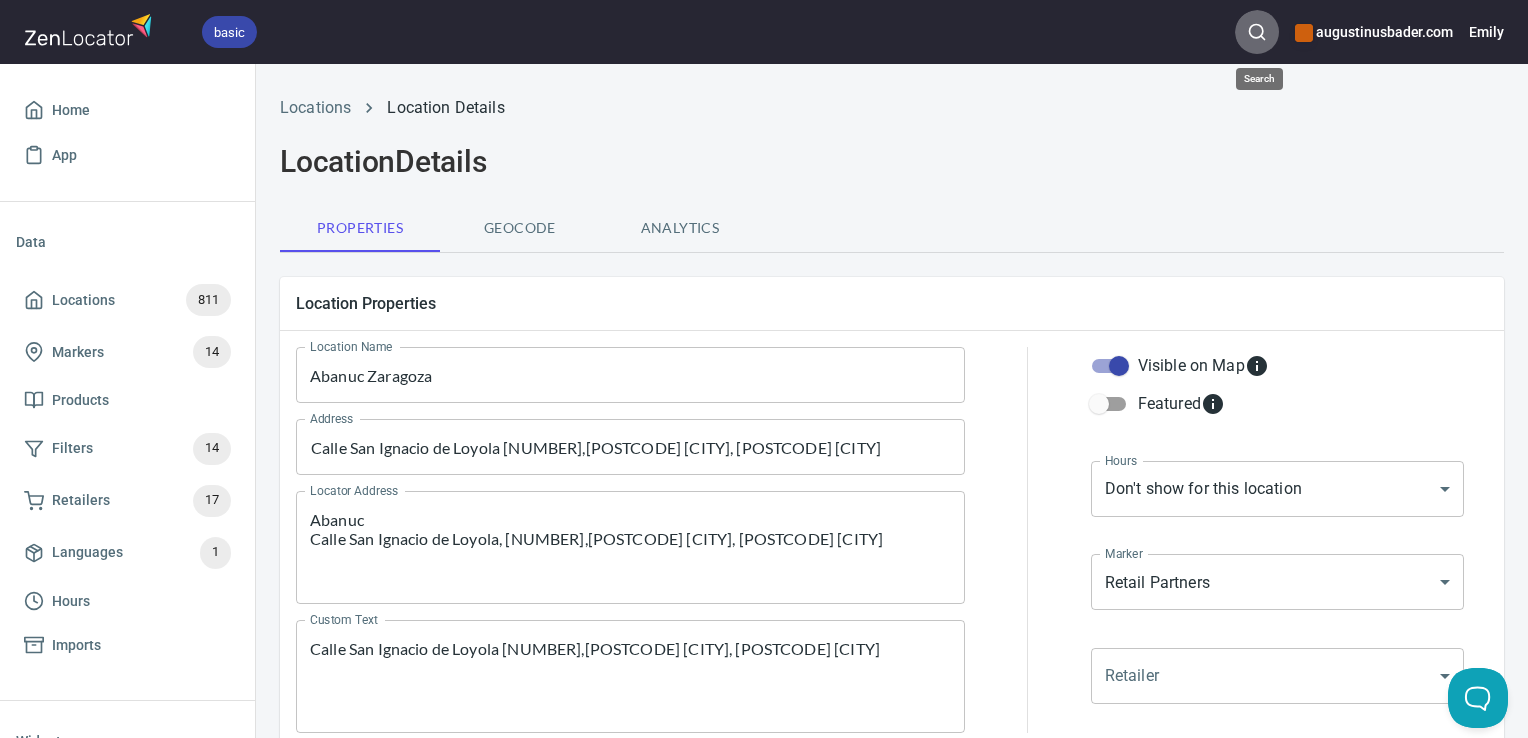 click 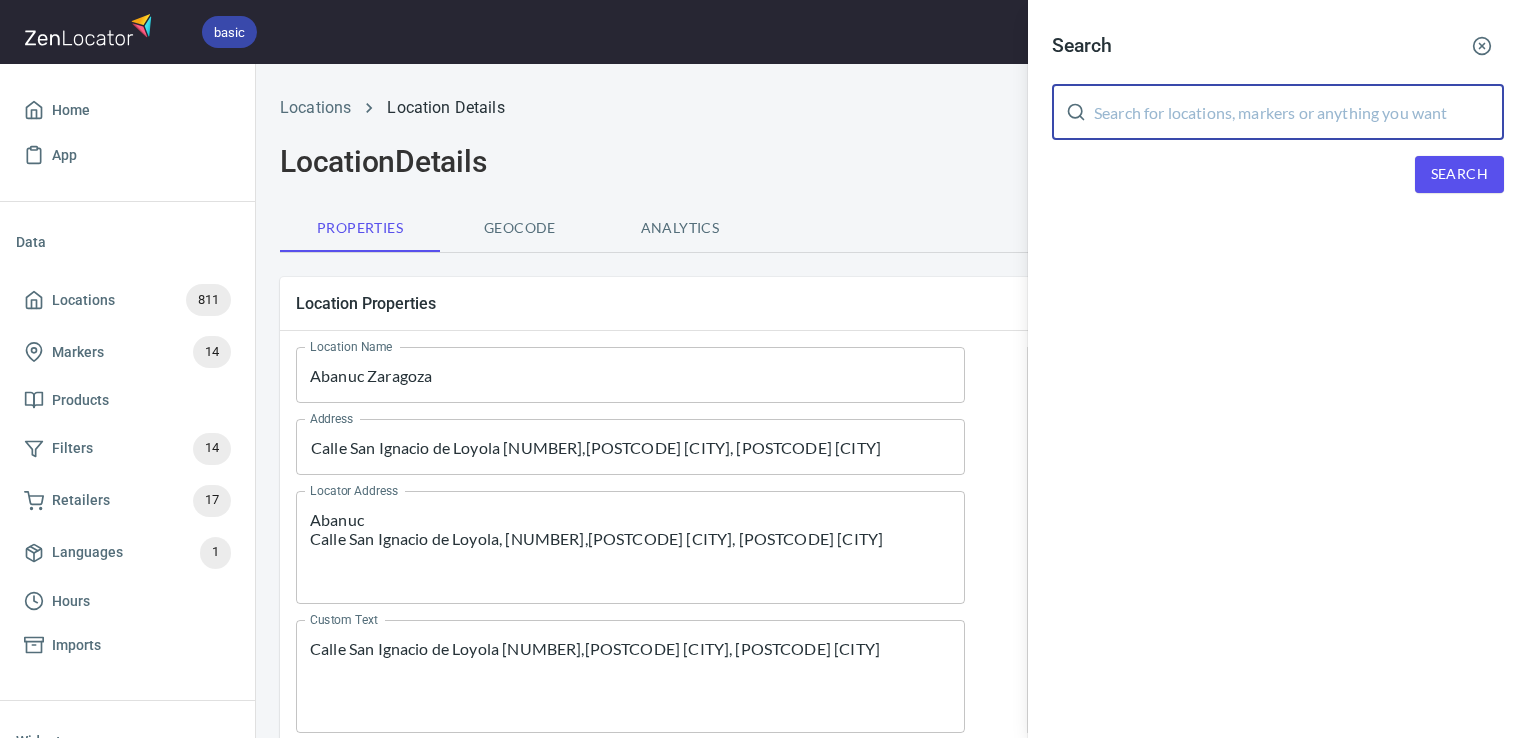 click at bounding box center (1299, 112) 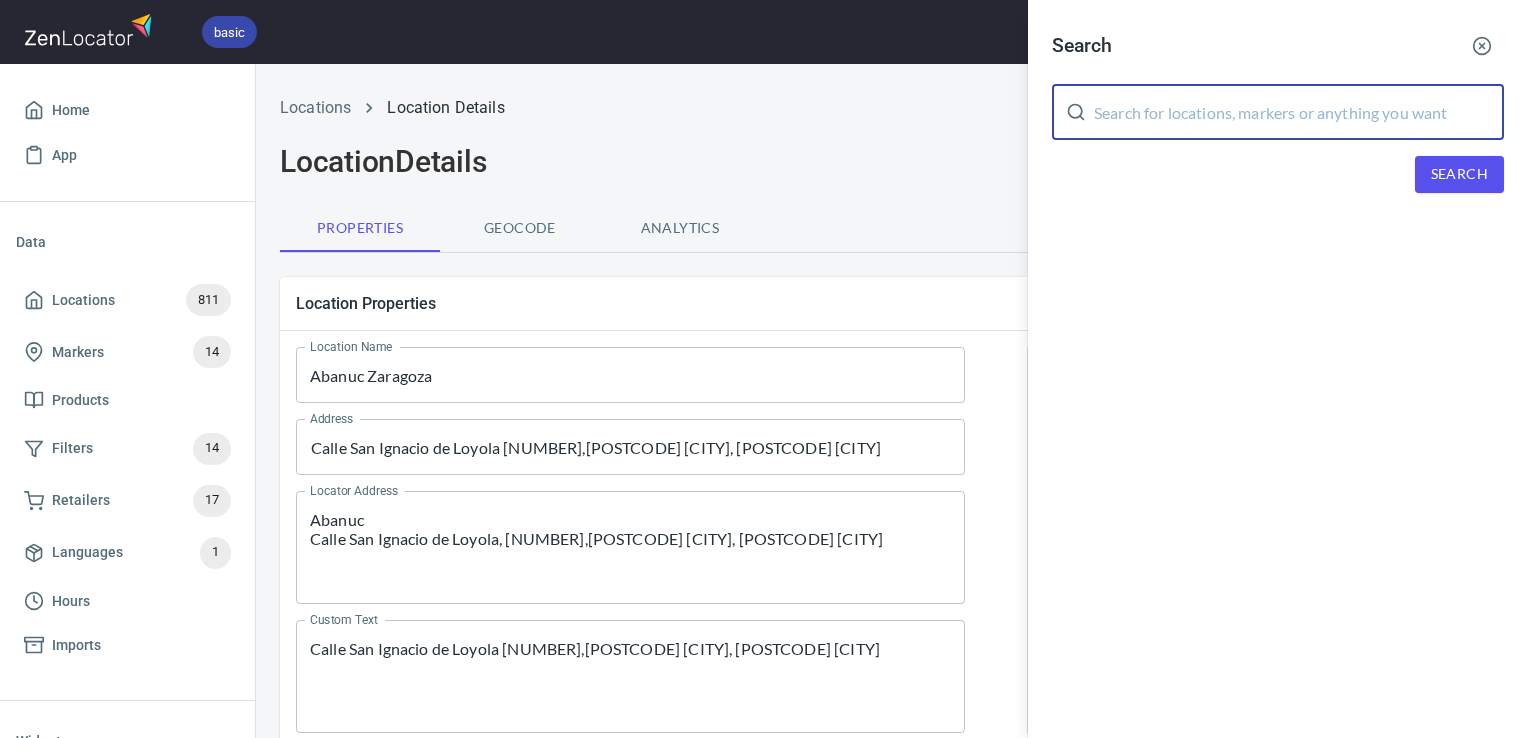 paste on "Abanuc Zaragoza" 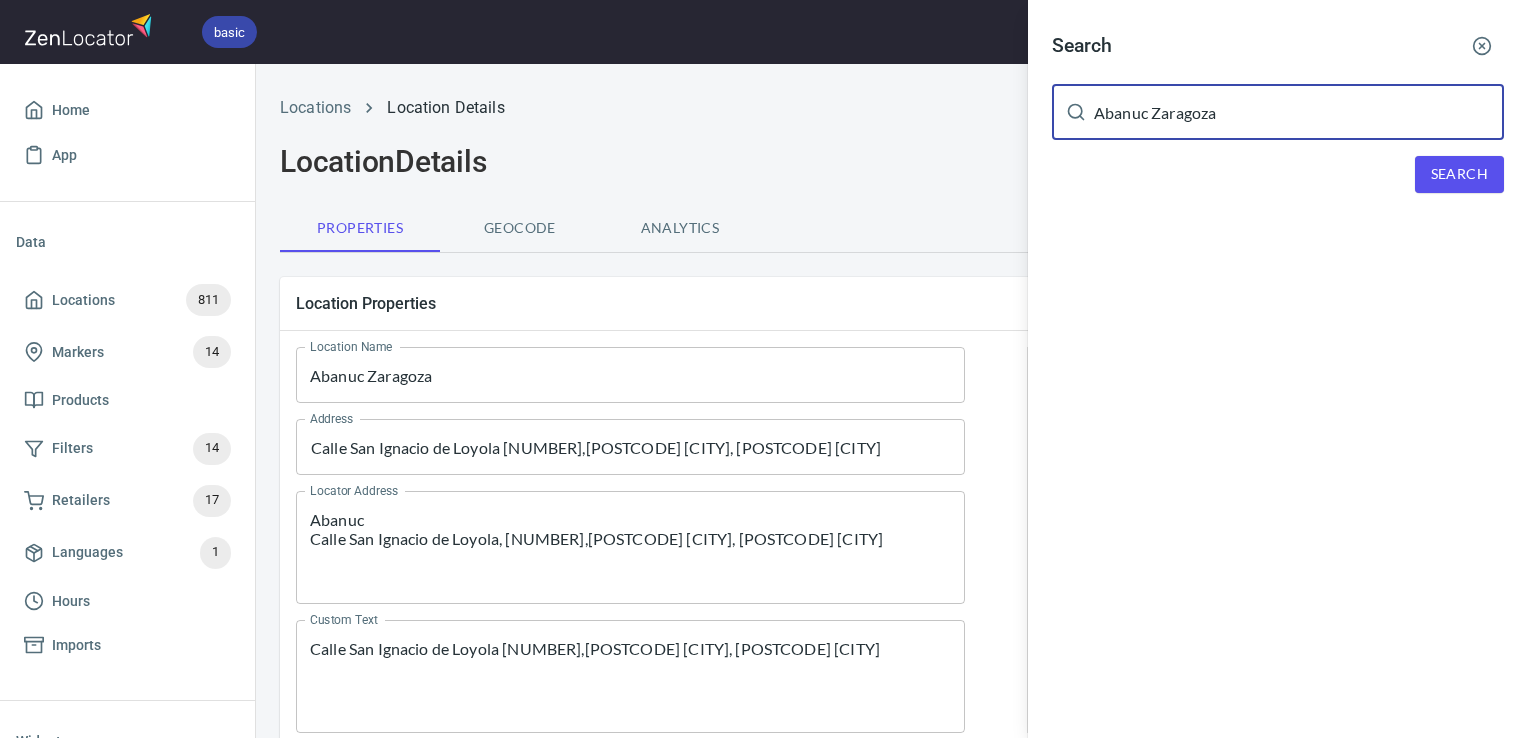 type on "Abanuc Zaragoza" 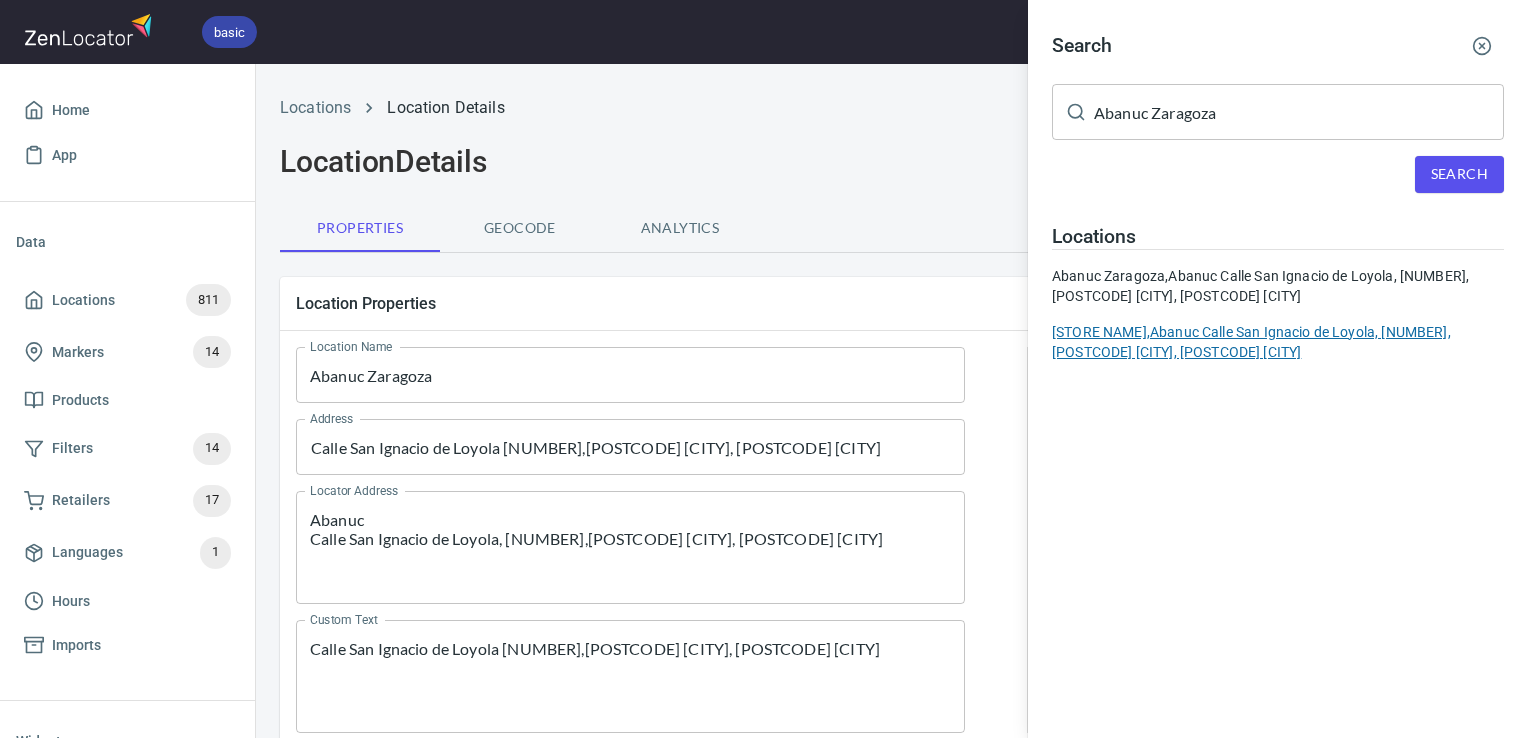 click on "Abanuc Zaragoza,  Abanuc
Calle San Ignacio de Loyola, 1,50008 Zaragoza, 50008 Zaragoza" at bounding box center [1278, 342] 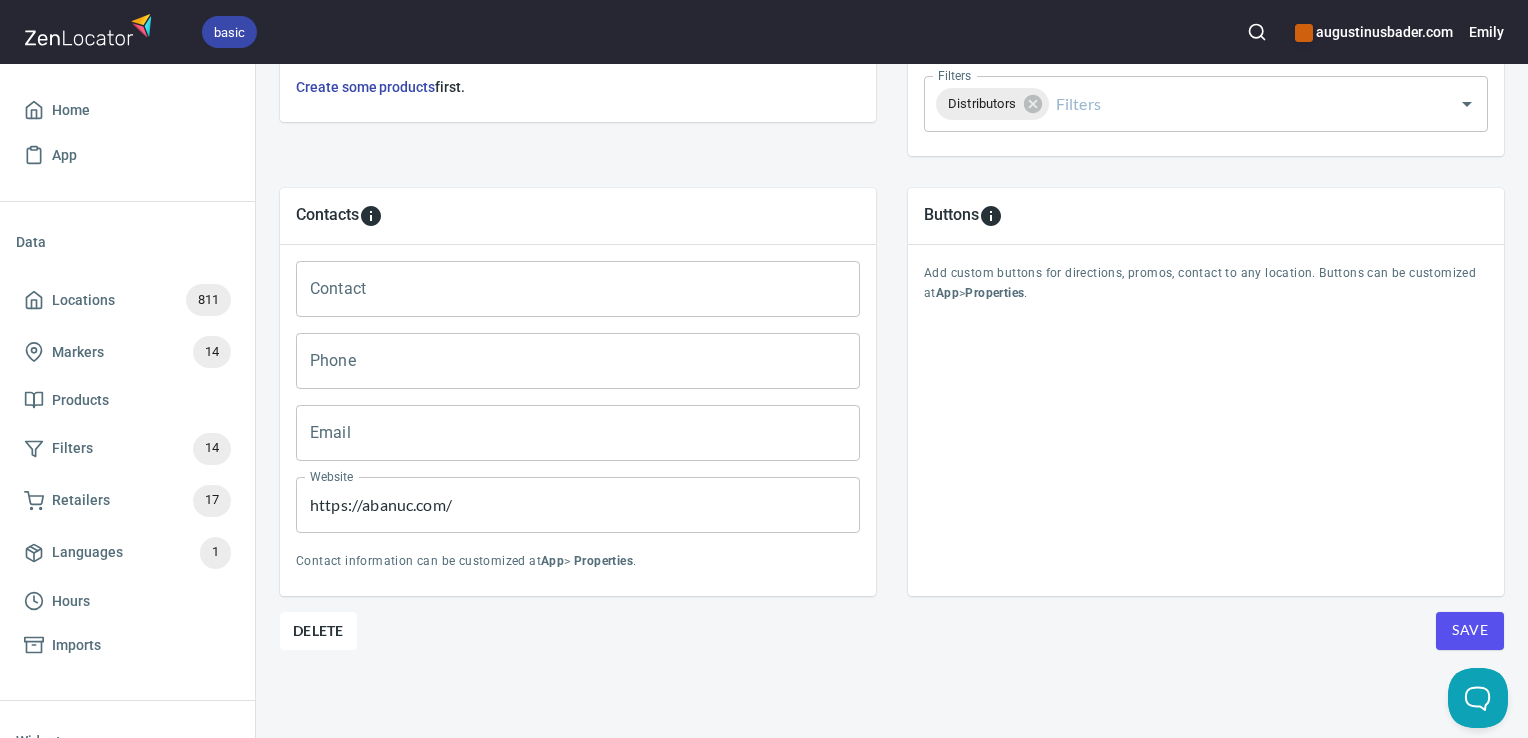 scroll, scrollTop: 797, scrollLeft: 0, axis: vertical 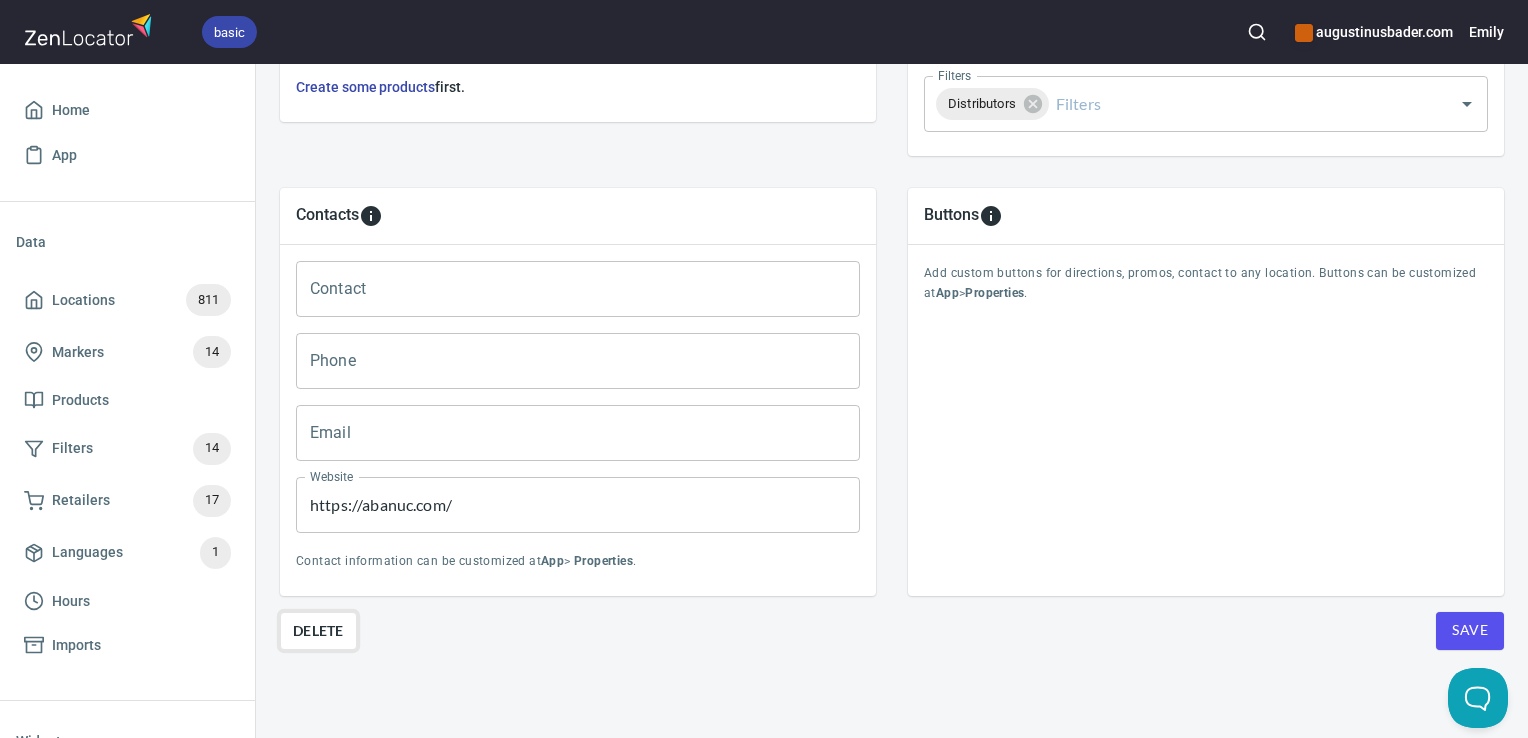 click on "Delete" at bounding box center (318, 631) 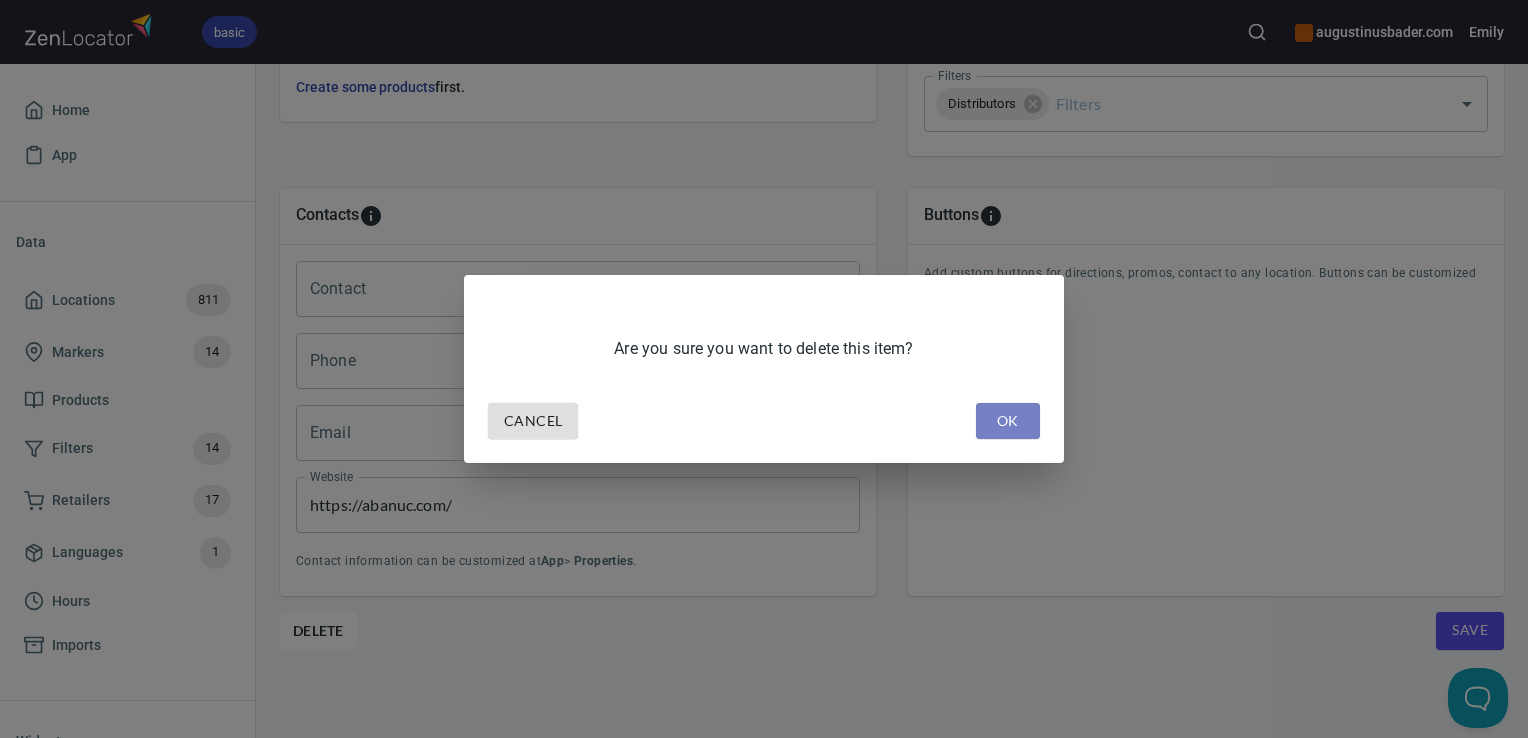 click on "OK" at bounding box center [1008, 421] 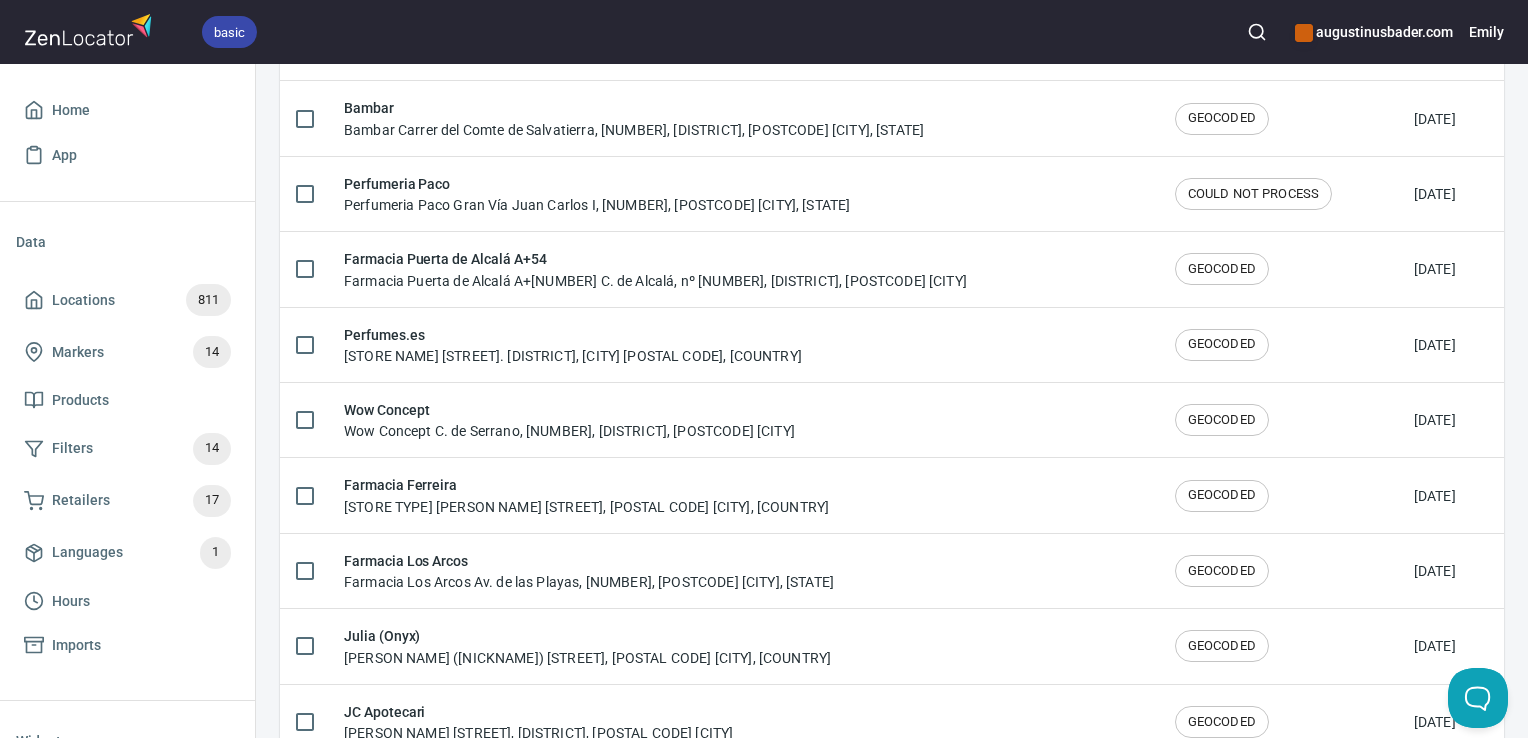 scroll, scrollTop: 0, scrollLeft: 0, axis: both 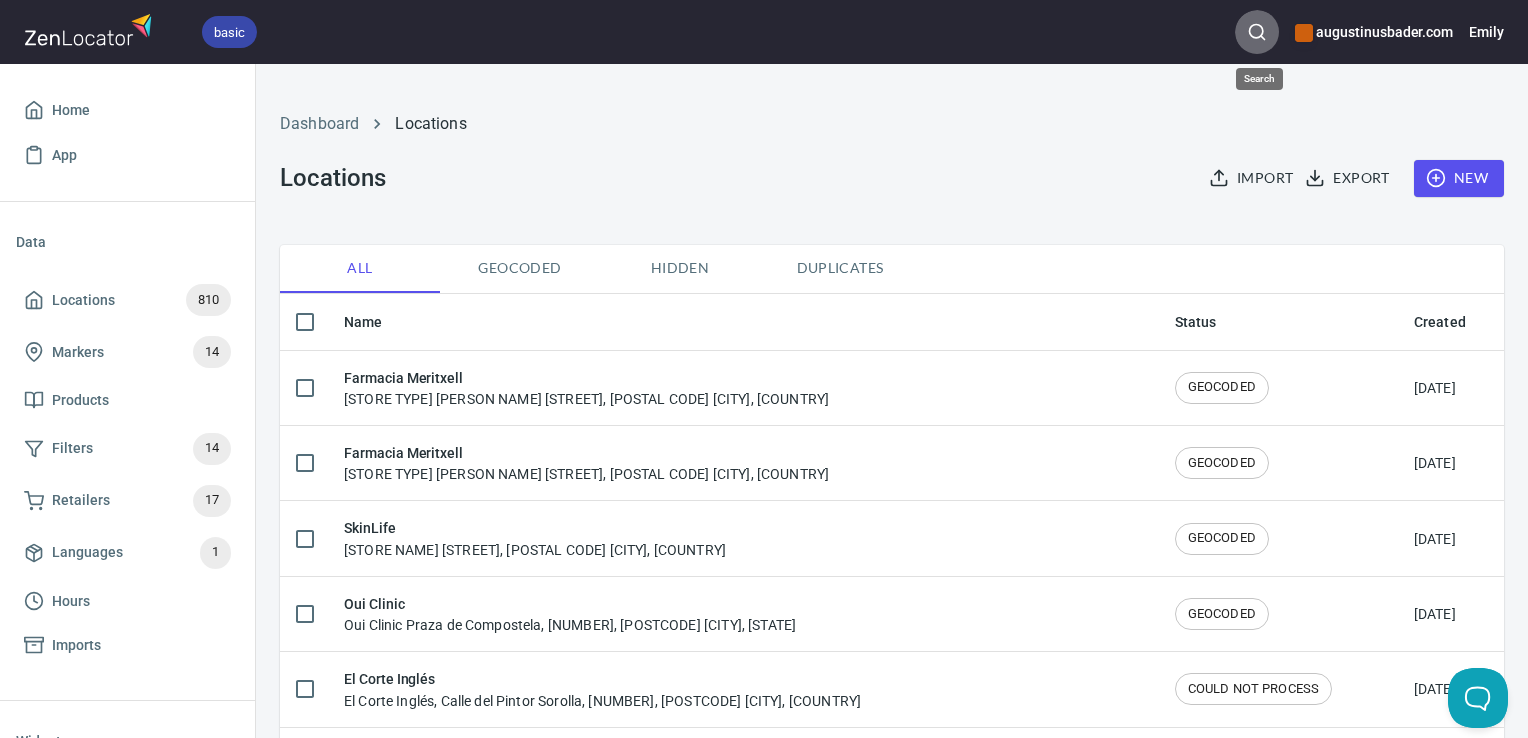 click 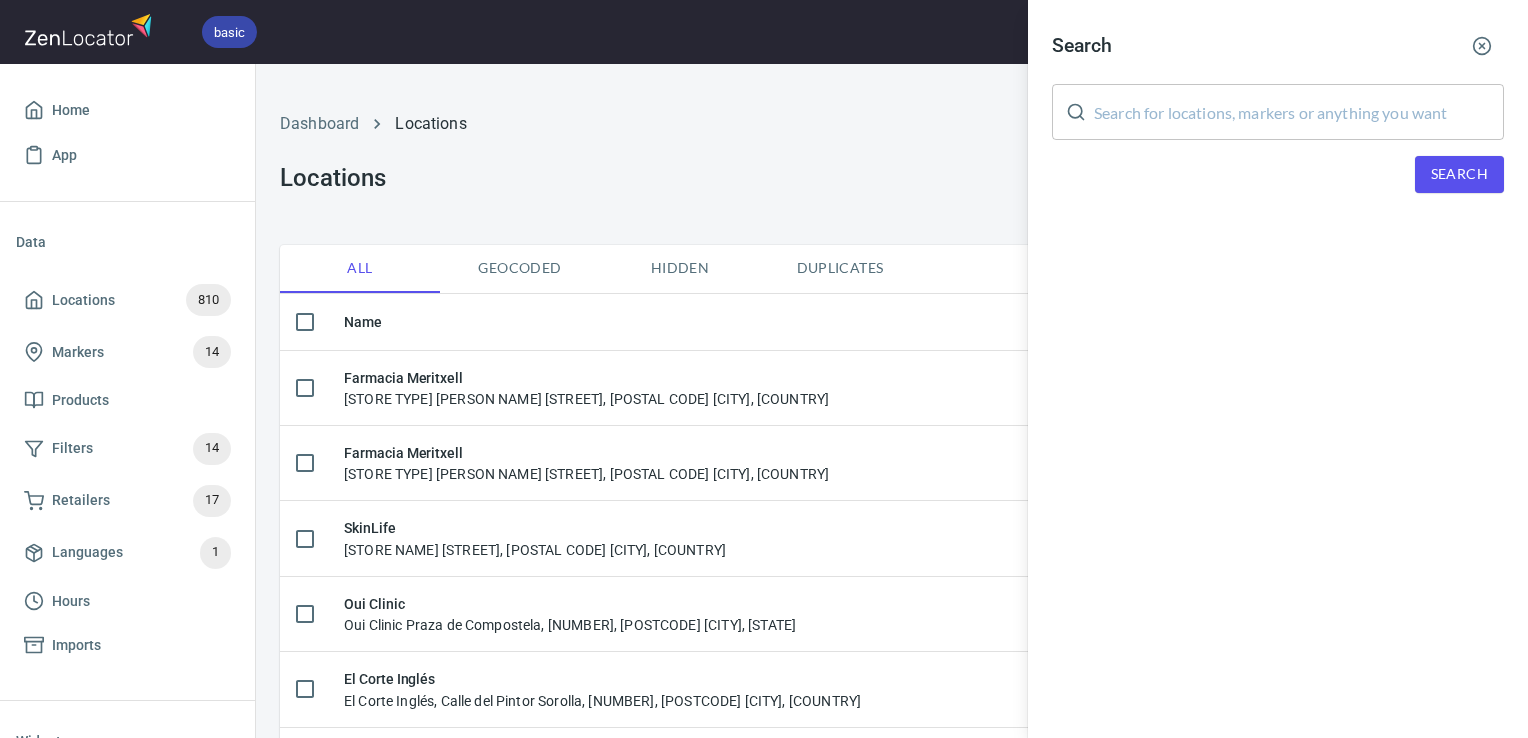 click at bounding box center [1299, 112] 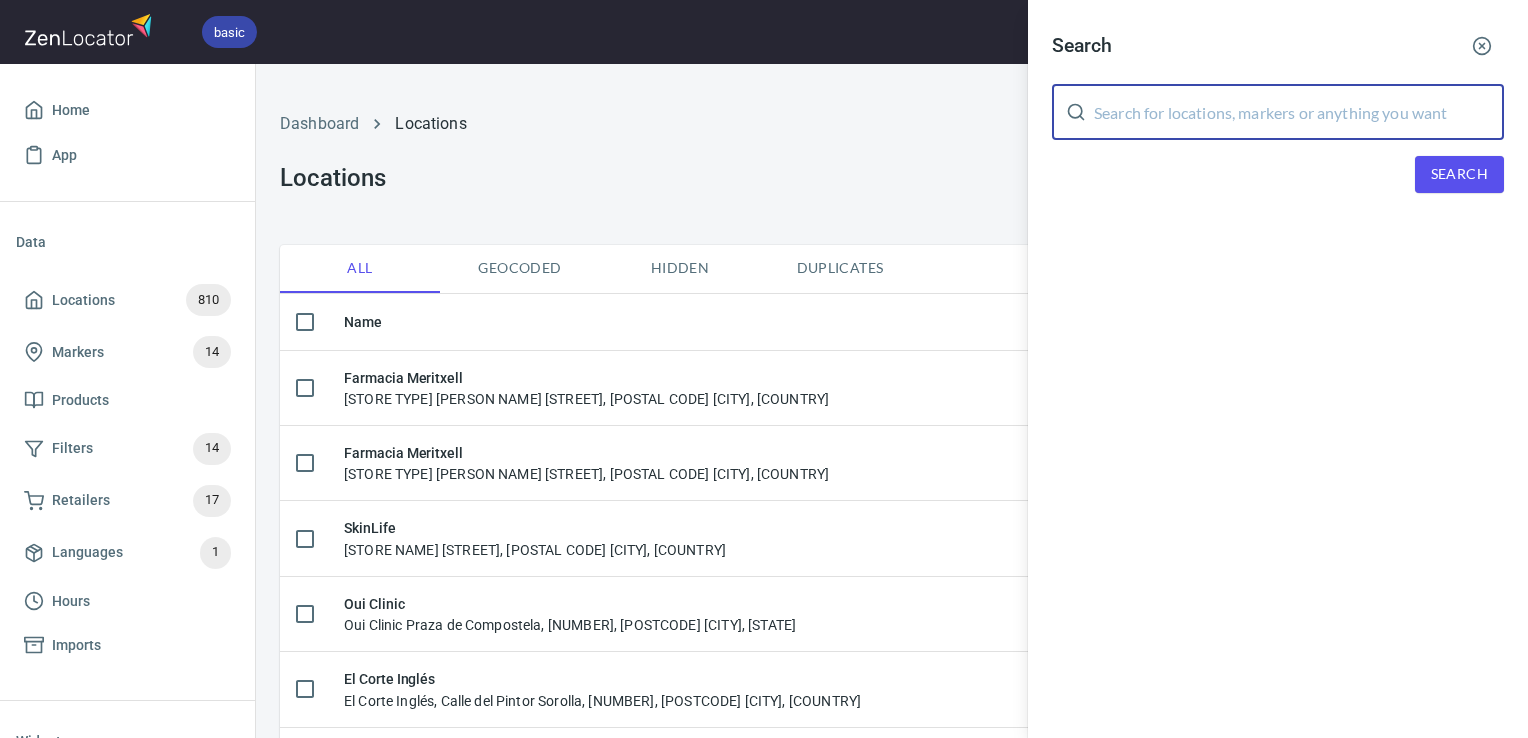 paste on "Abanuc Zaragoza" 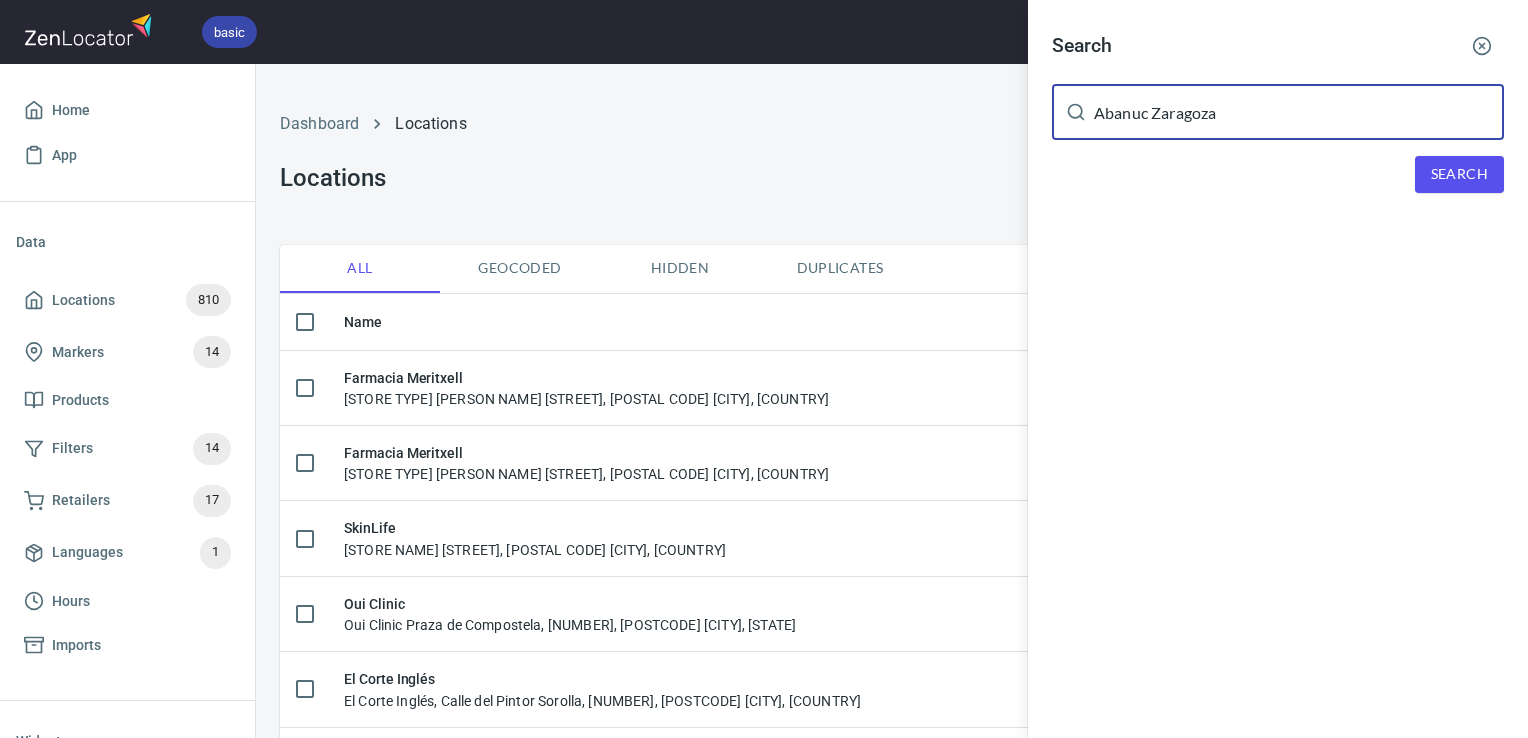type on "Abanuc Zaragoza" 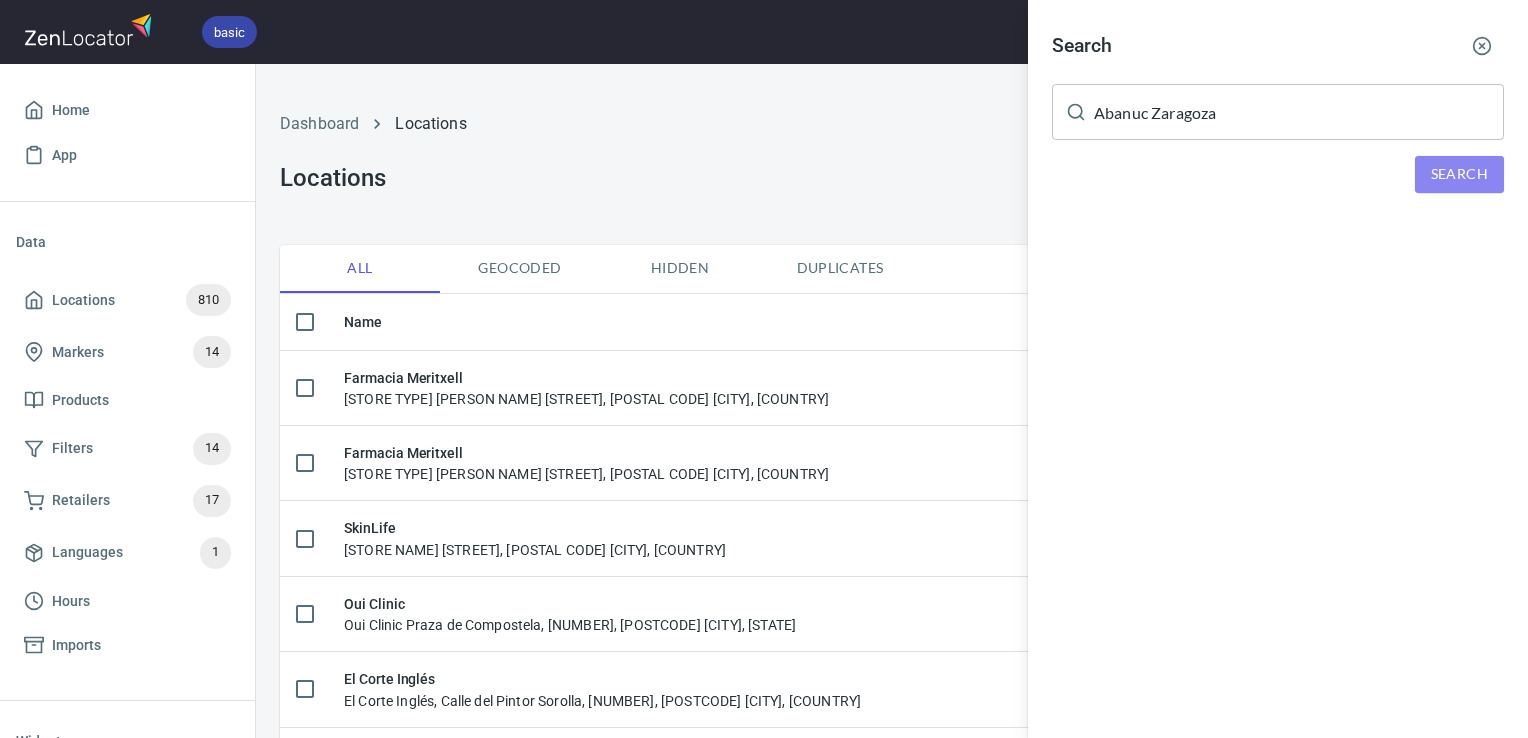 click on "Search" at bounding box center (1459, 174) 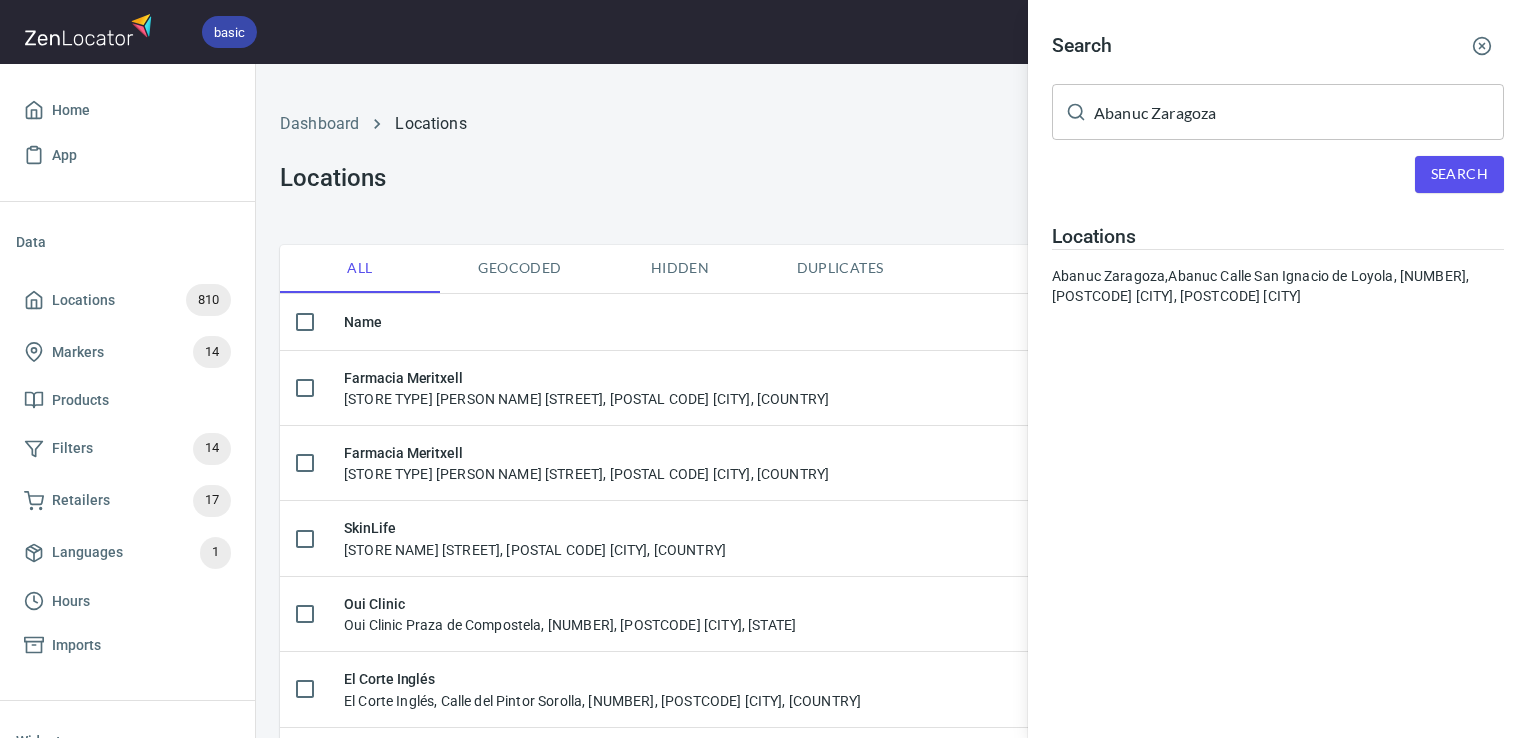 click on "Search Abanuc Zaragoza ​ Search Locations Abanuc Zaragoza,  Abanuc
Calle San Ignacio de Loyola, 1,50008 Zaragoza, 50008 Zaragoza" at bounding box center (1278, 173) 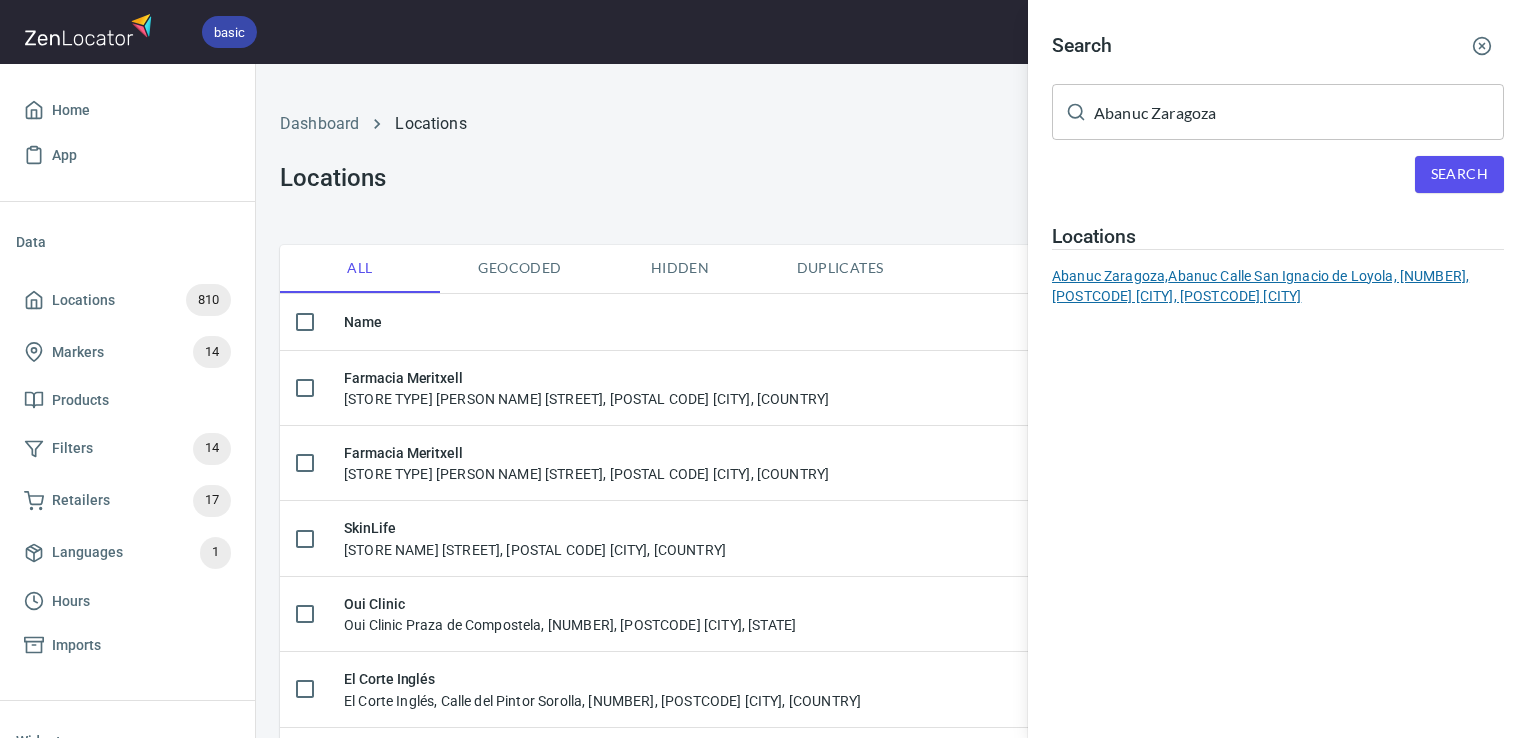 click on "Abanuc Zaragoza,  Abanuc
Calle San Ignacio de Loyola, 1,50008 Zaragoza, 50008 Zaragoza" at bounding box center (1278, 286) 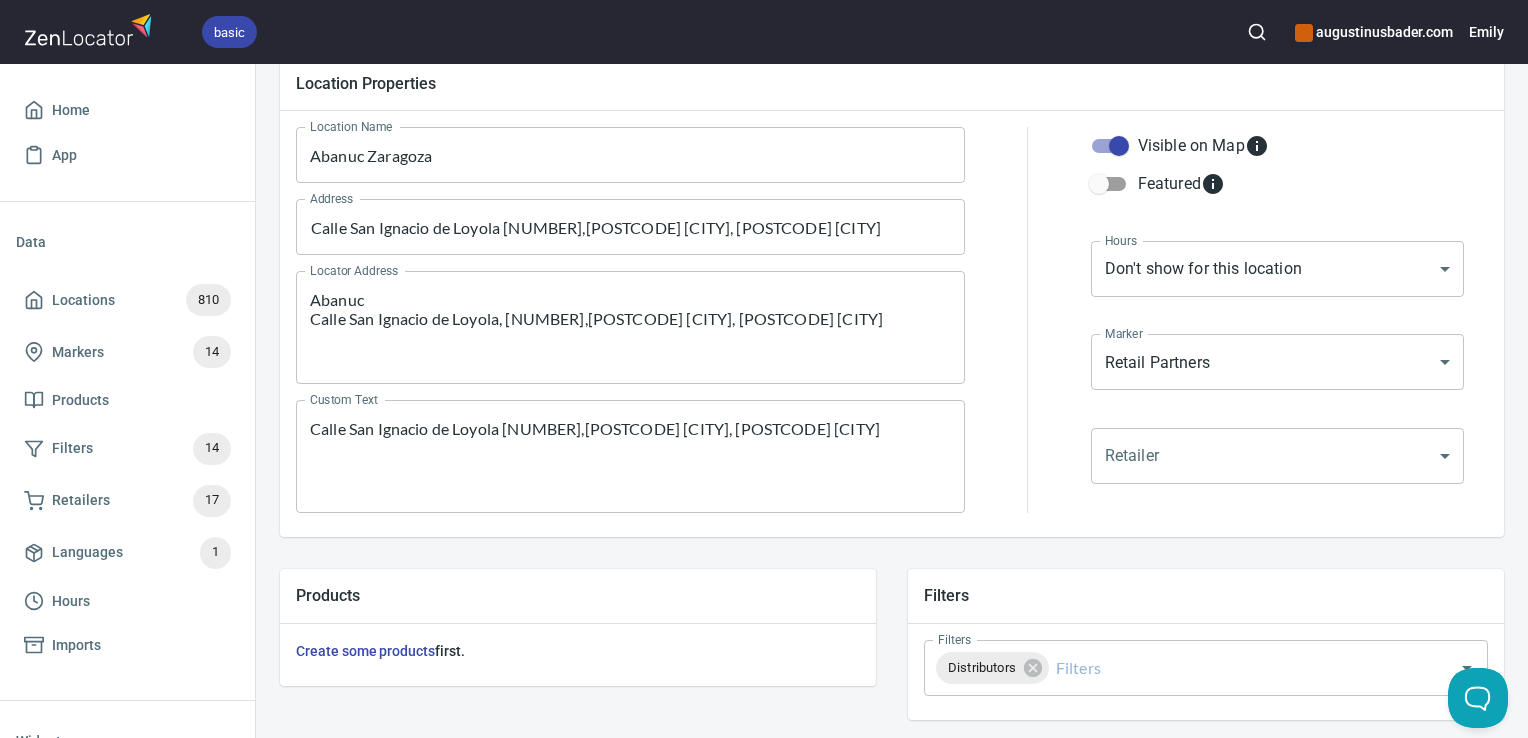 scroll, scrollTop: 797, scrollLeft: 0, axis: vertical 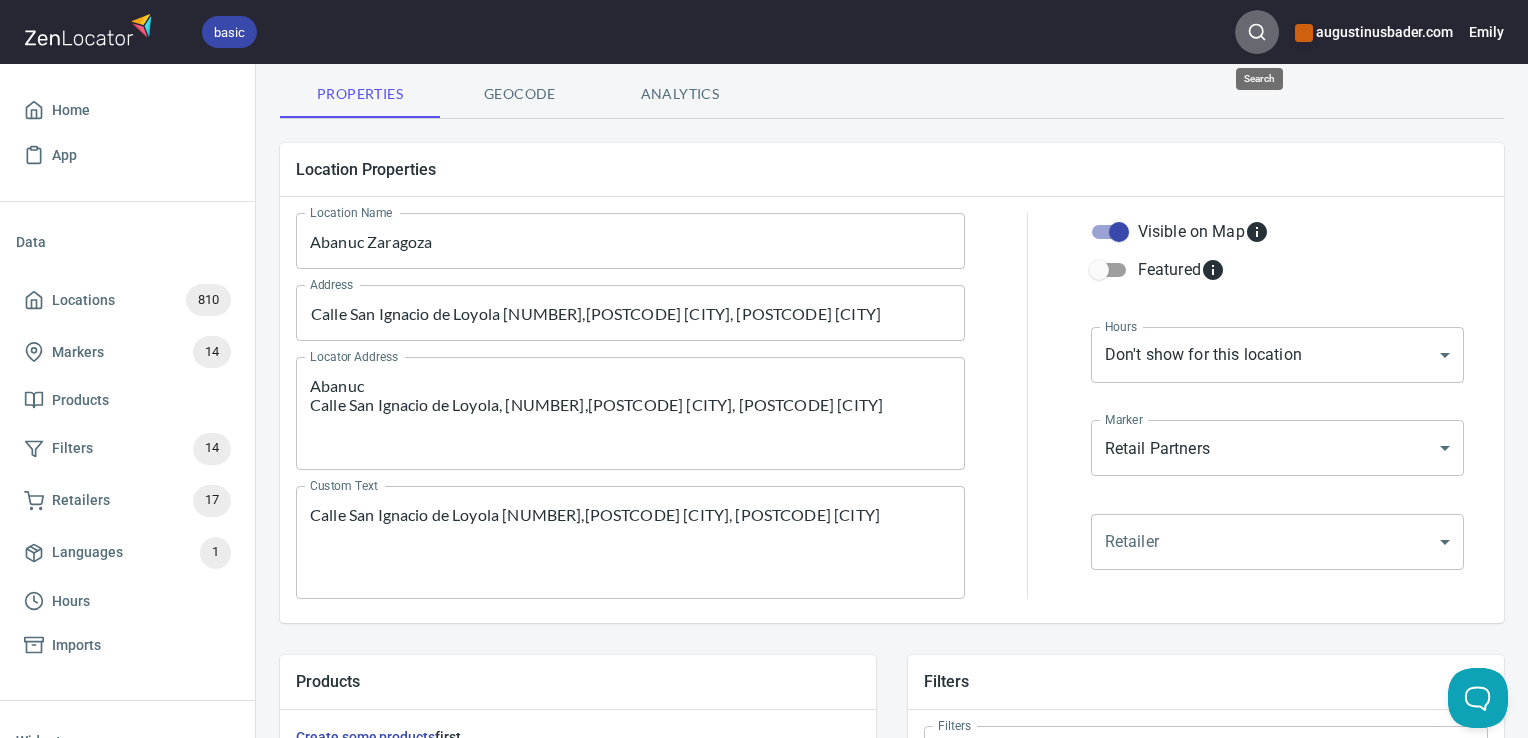 click at bounding box center (1257, 32) 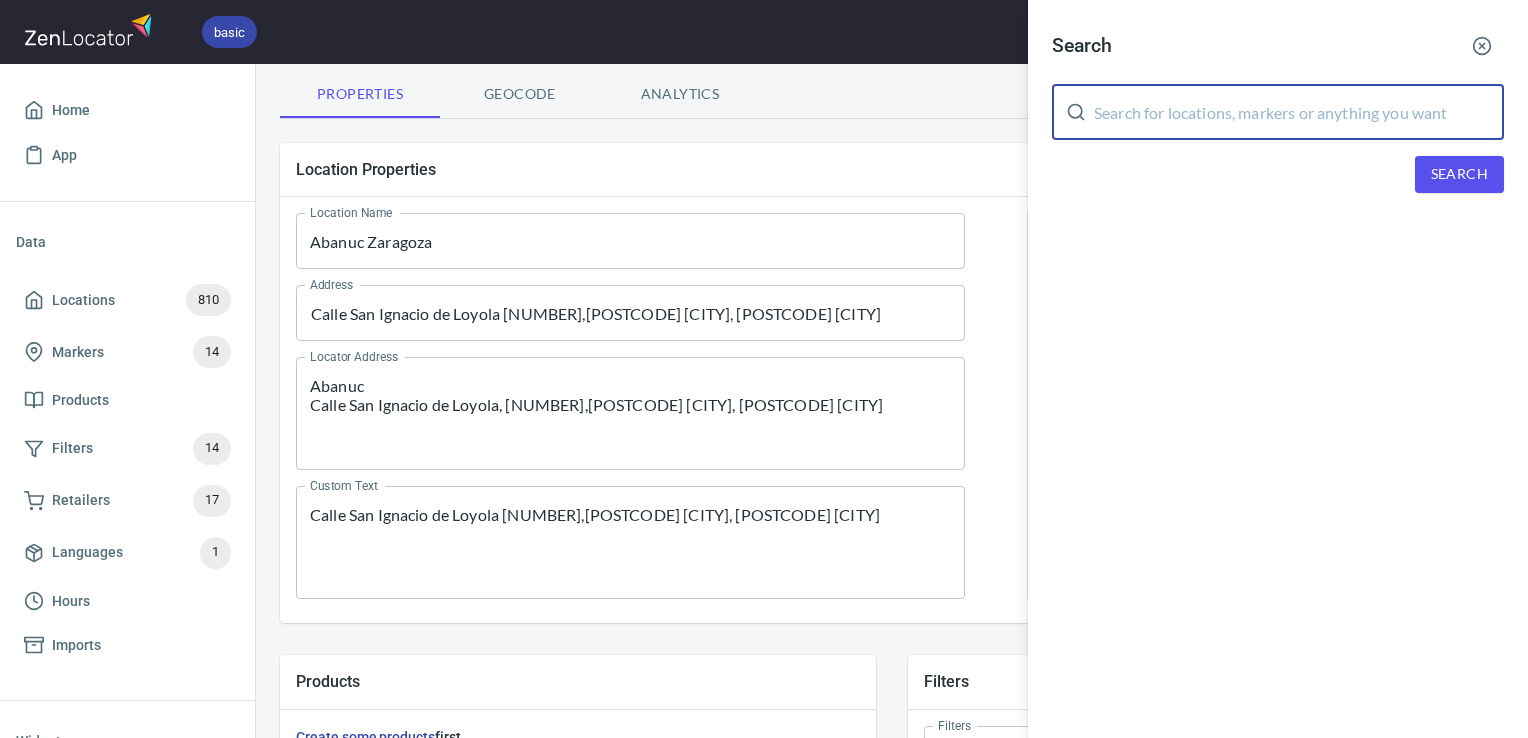 click at bounding box center [1299, 112] 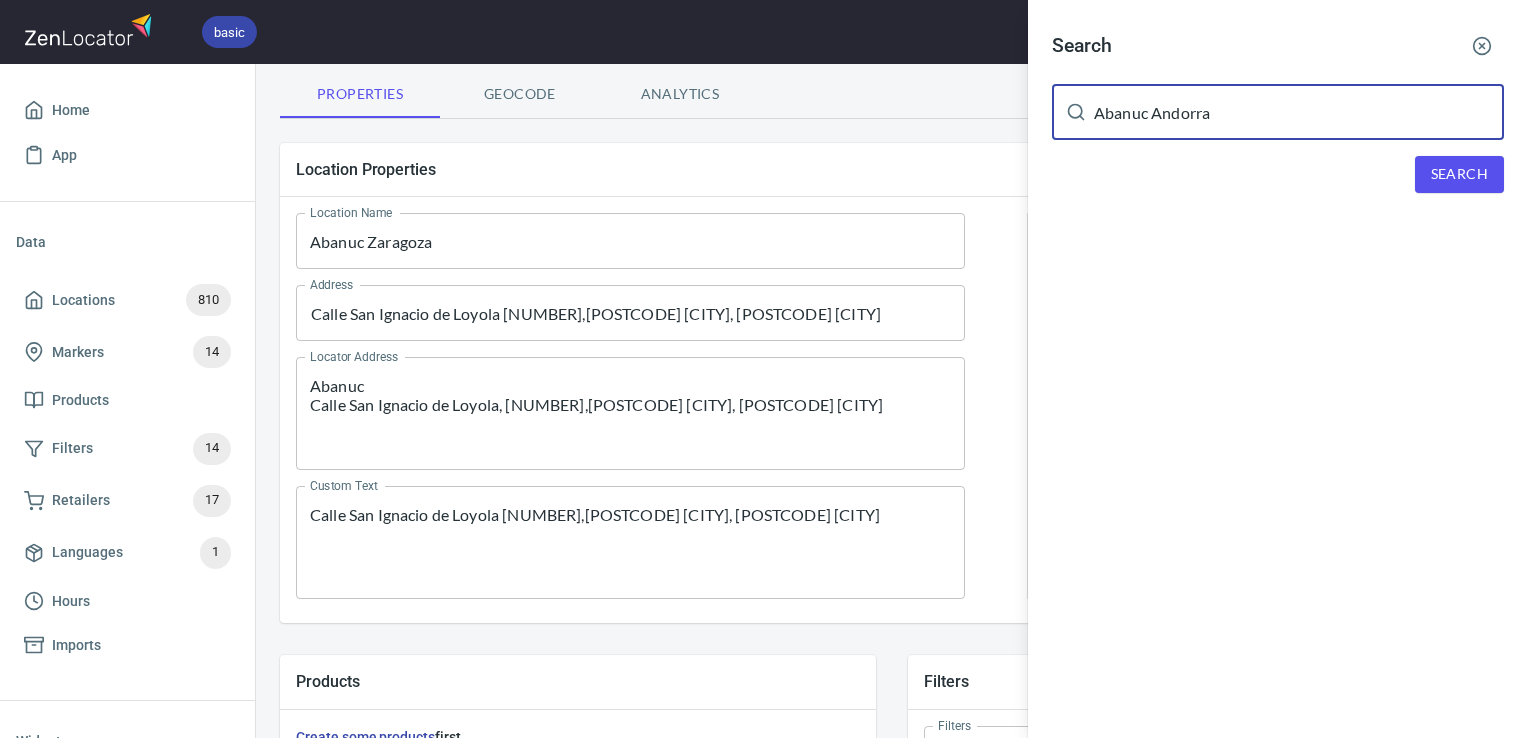 type on "Abanuc Andorra" 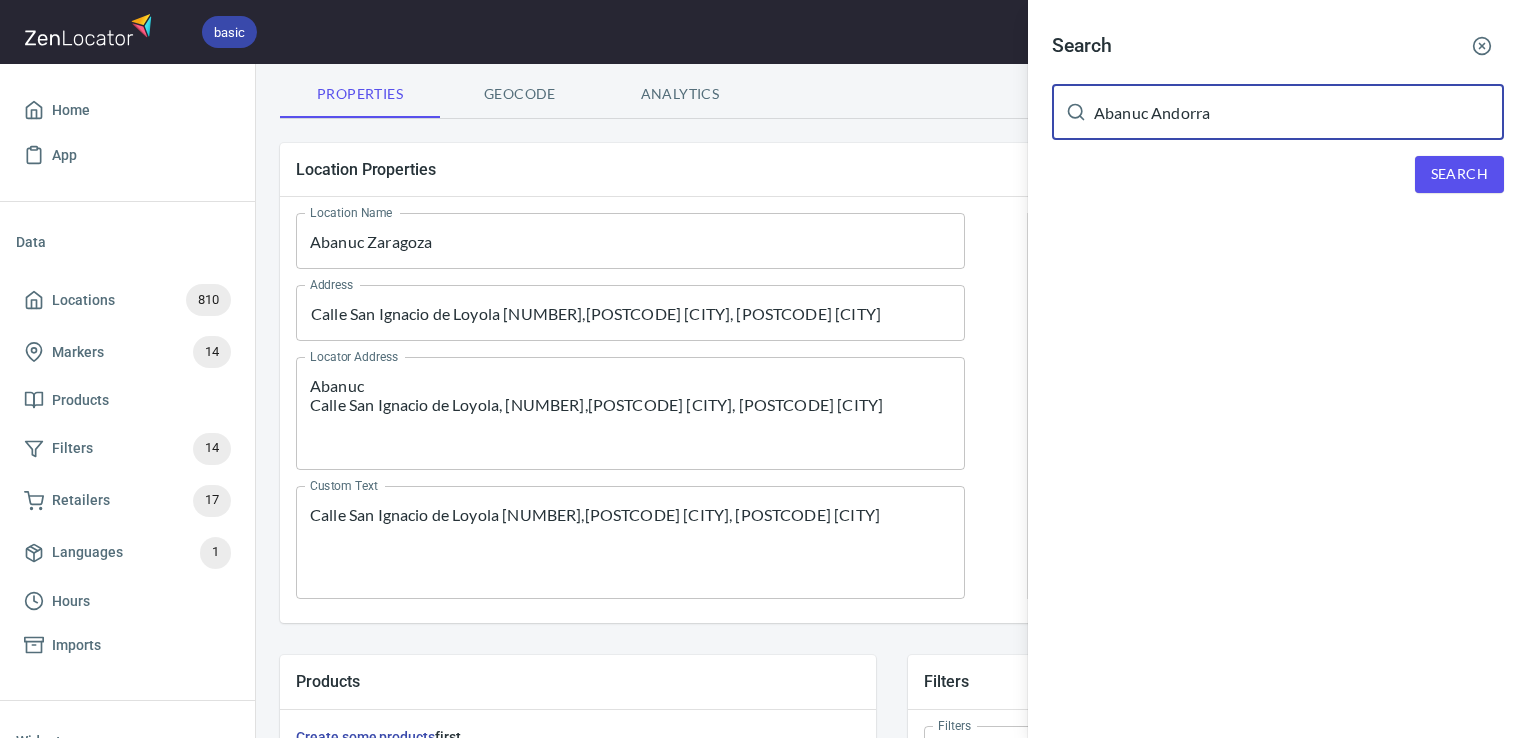 click on "Search" at bounding box center [1459, 174] 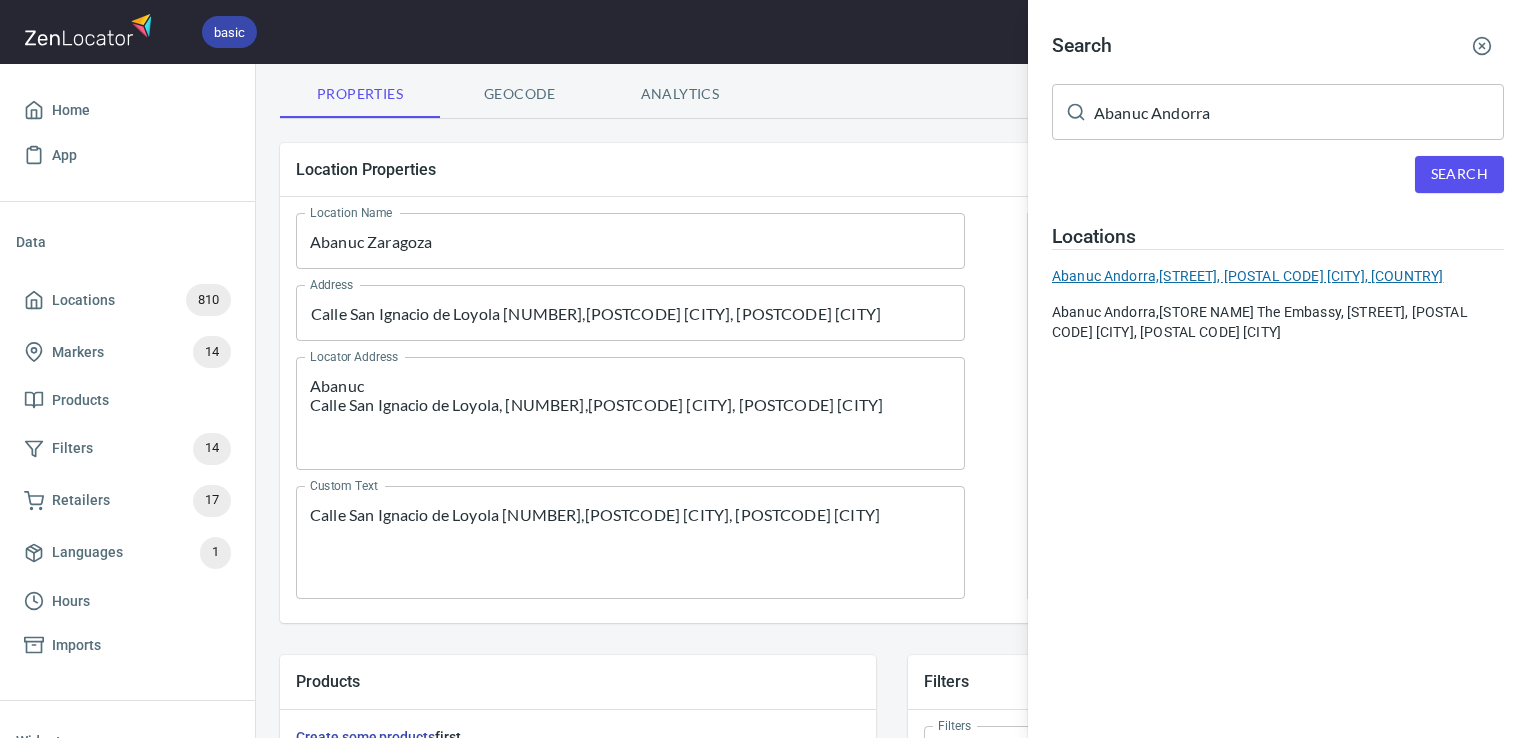 click on "Abanuc Andorra,  Av. Meritxell, 31, AD500 Andorra la Vella, Andorra" at bounding box center (1278, 276) 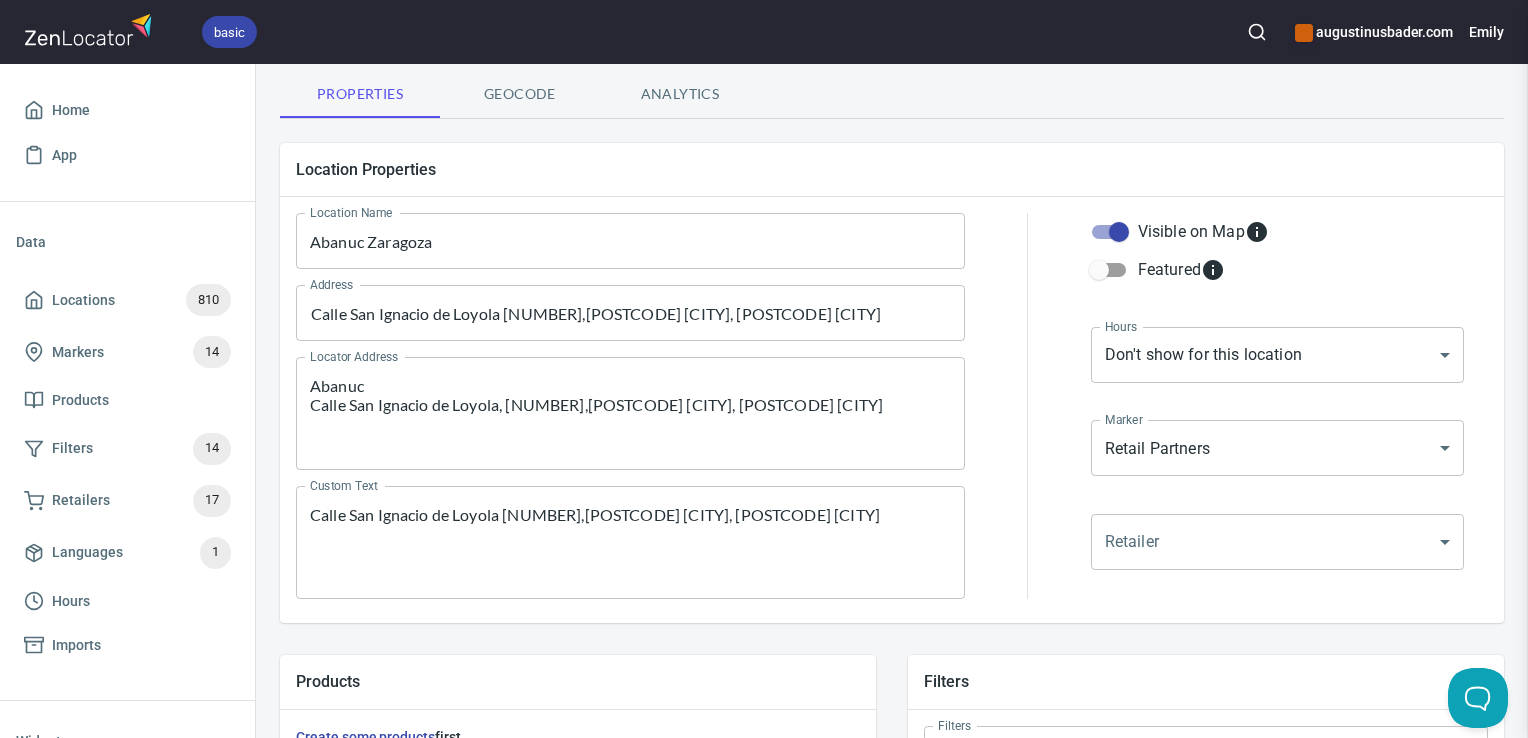 type on "Abanuc Andorra" 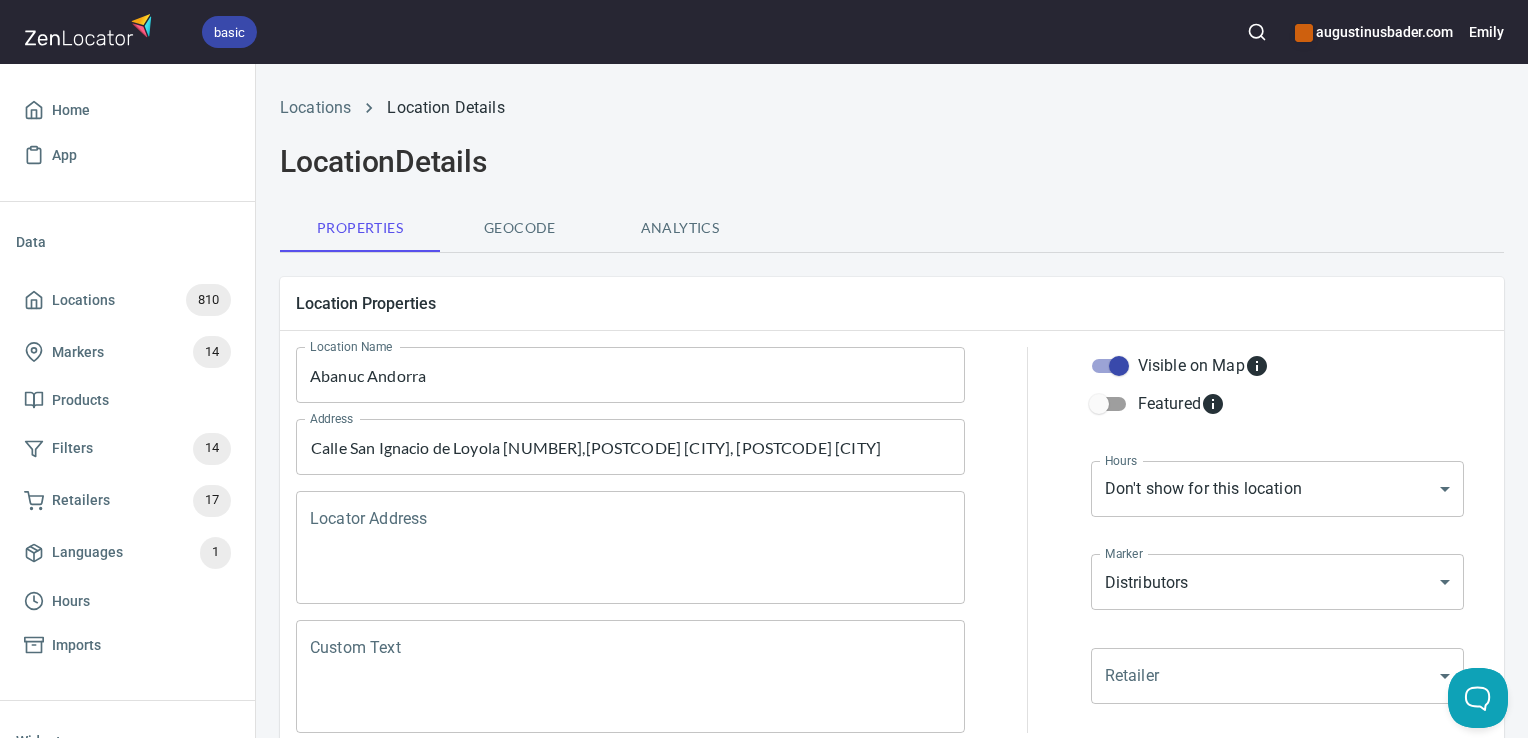 scroll, scrollTop: 2, scrollLeft: 0, axis: vertical 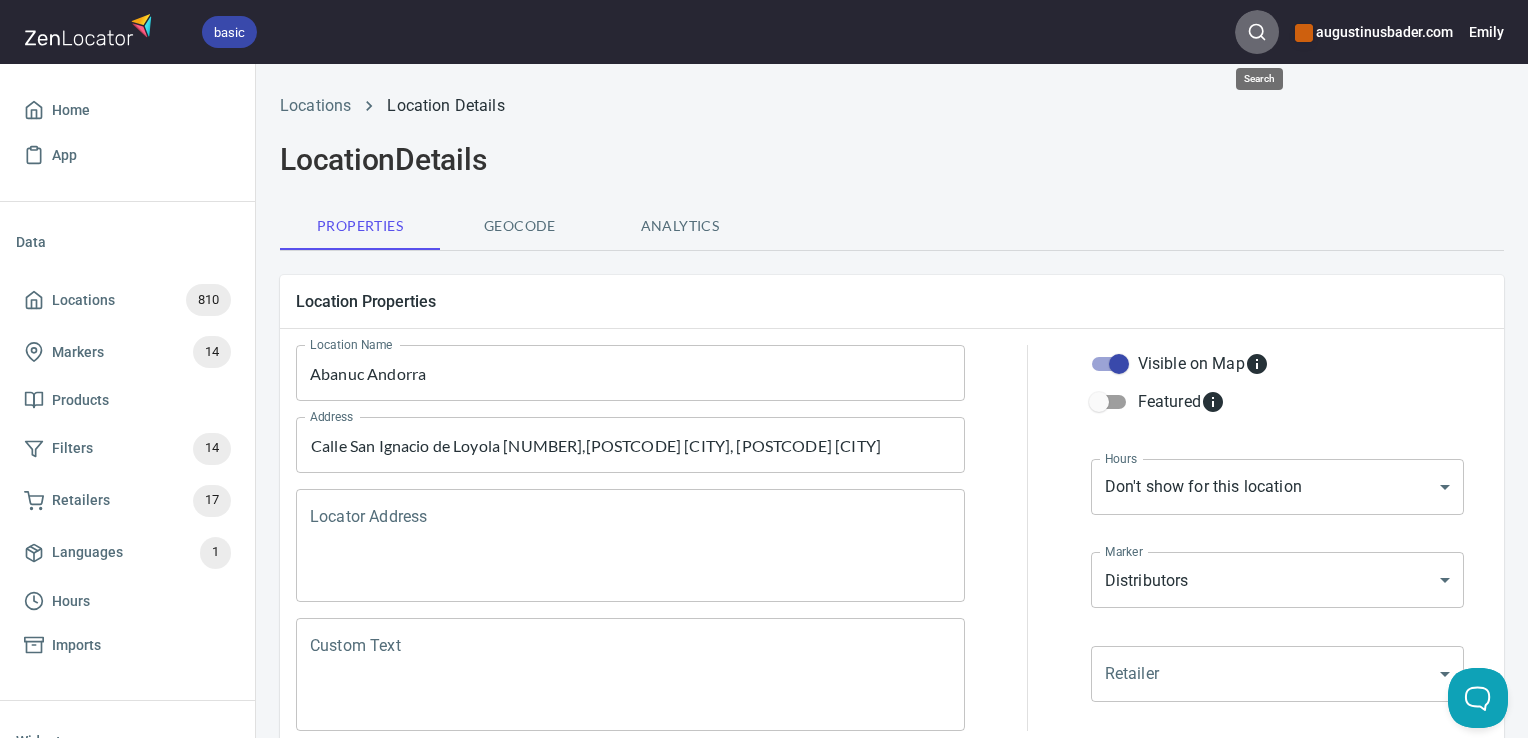 click at bounding box center (1257, 32) 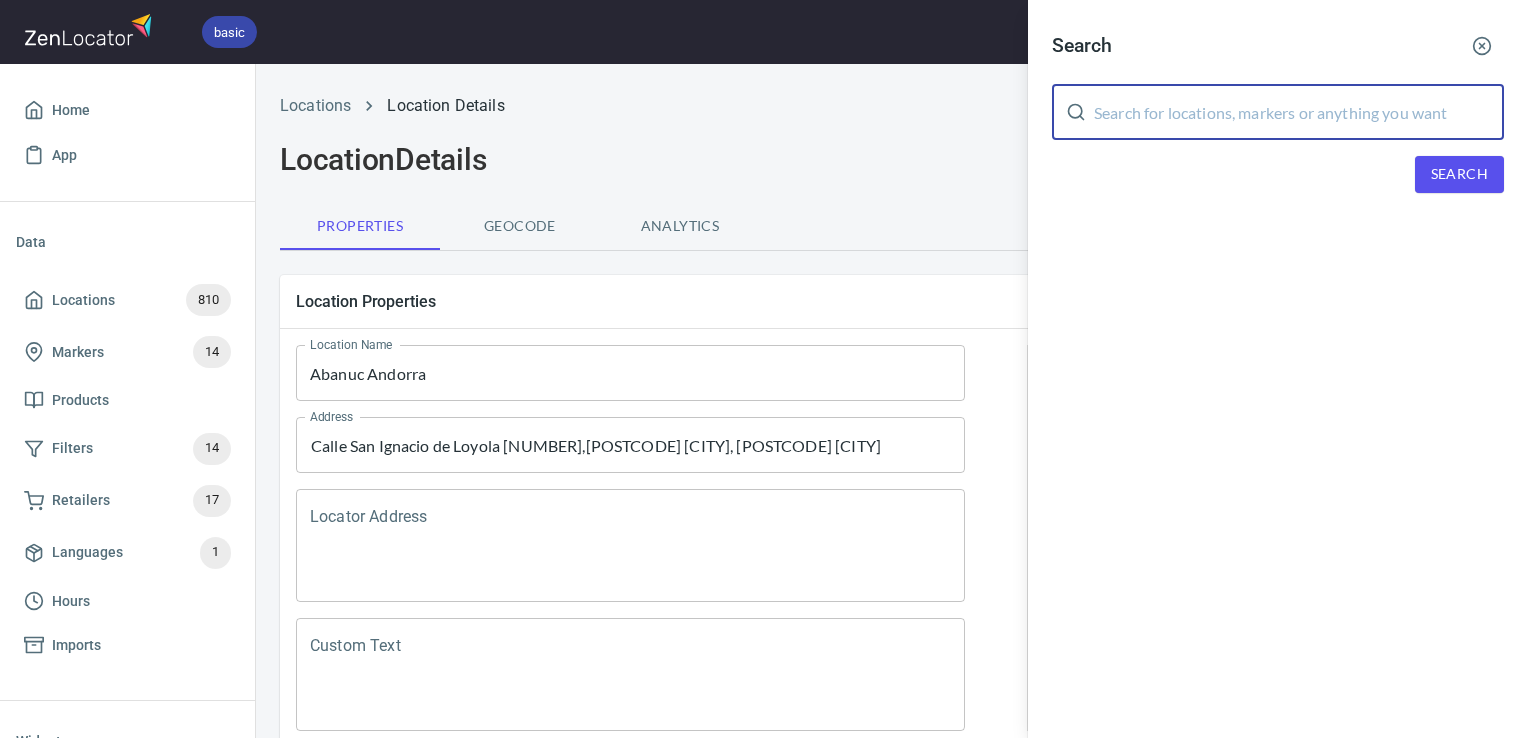 click at bounding box center (1299, 112) 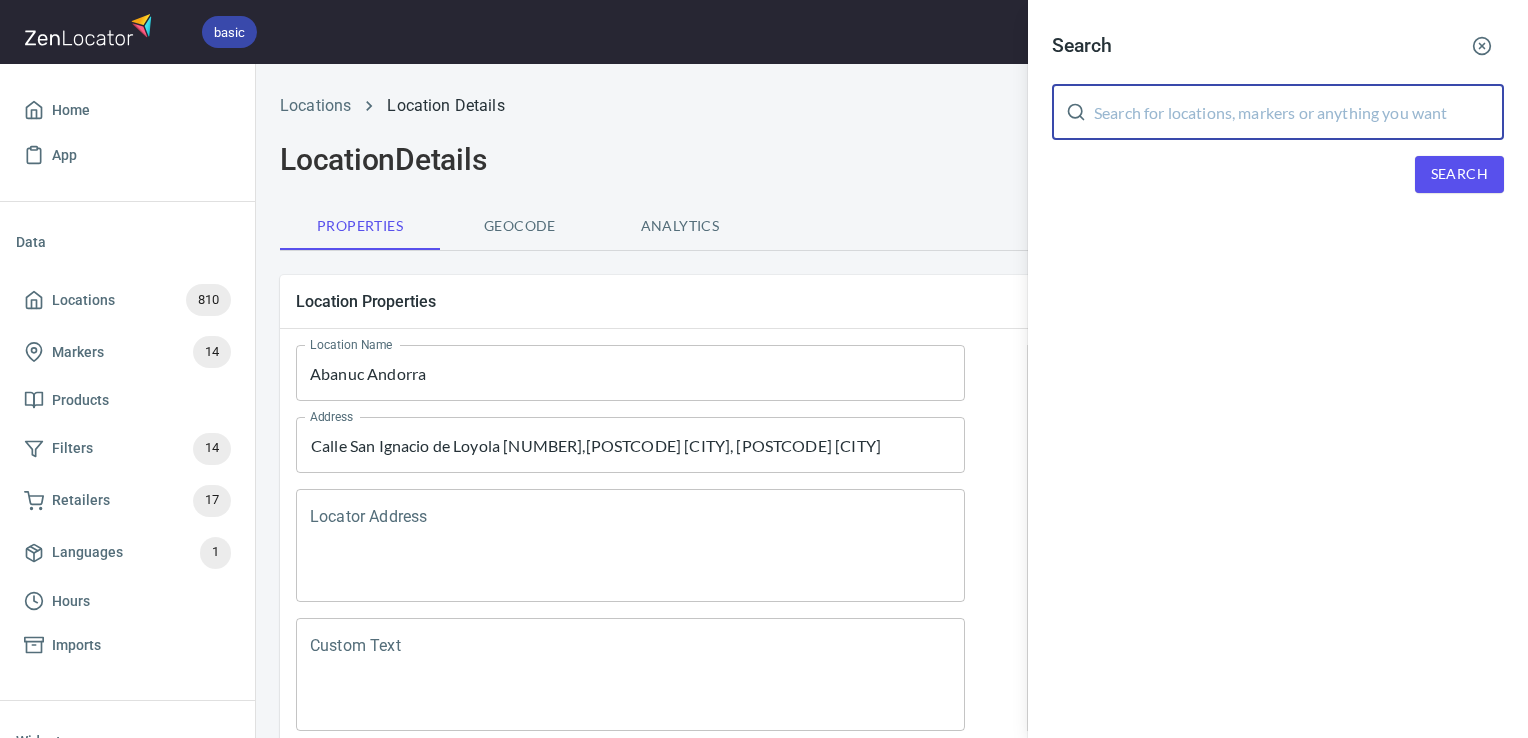 paste on "Abanuc Andorra" 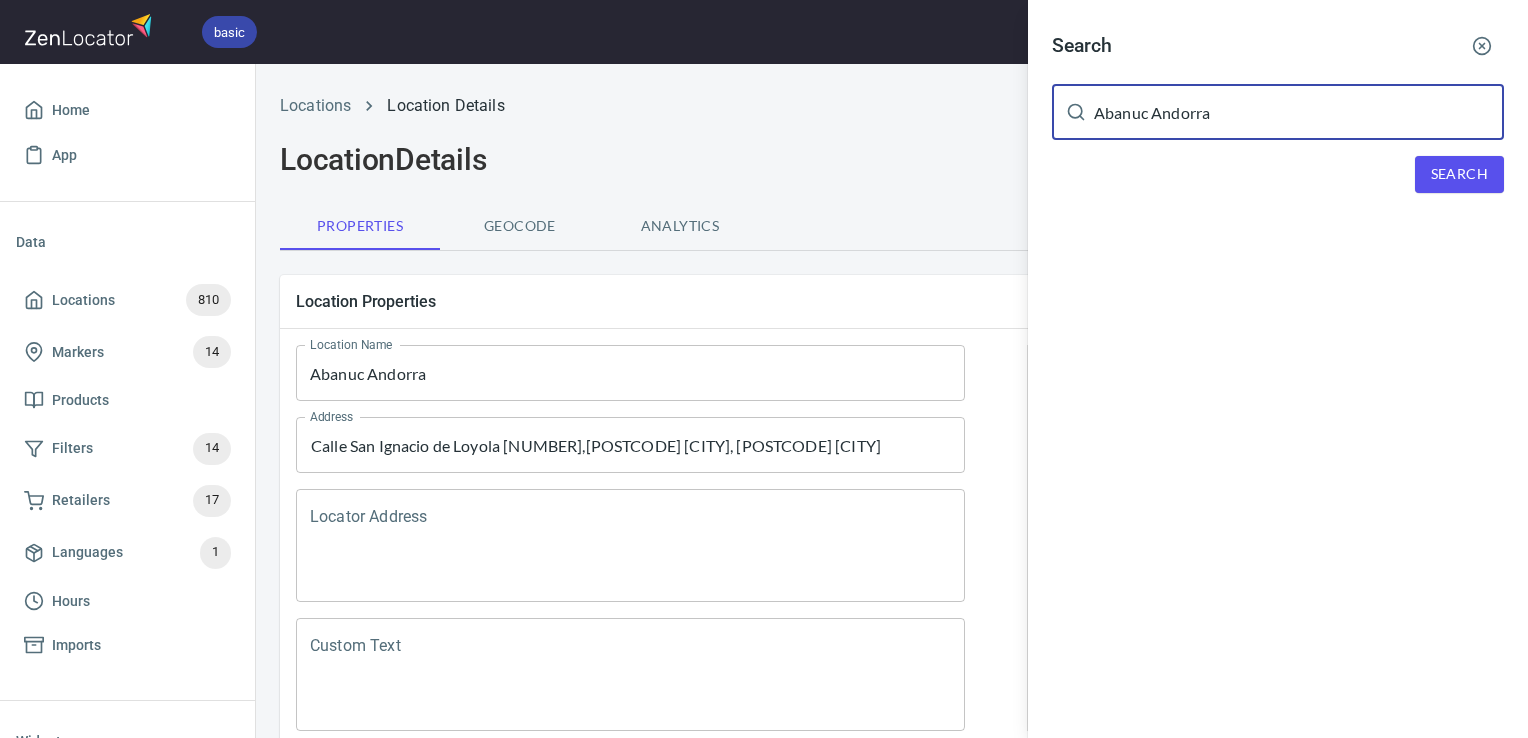 type on "Abanuc Andorra" 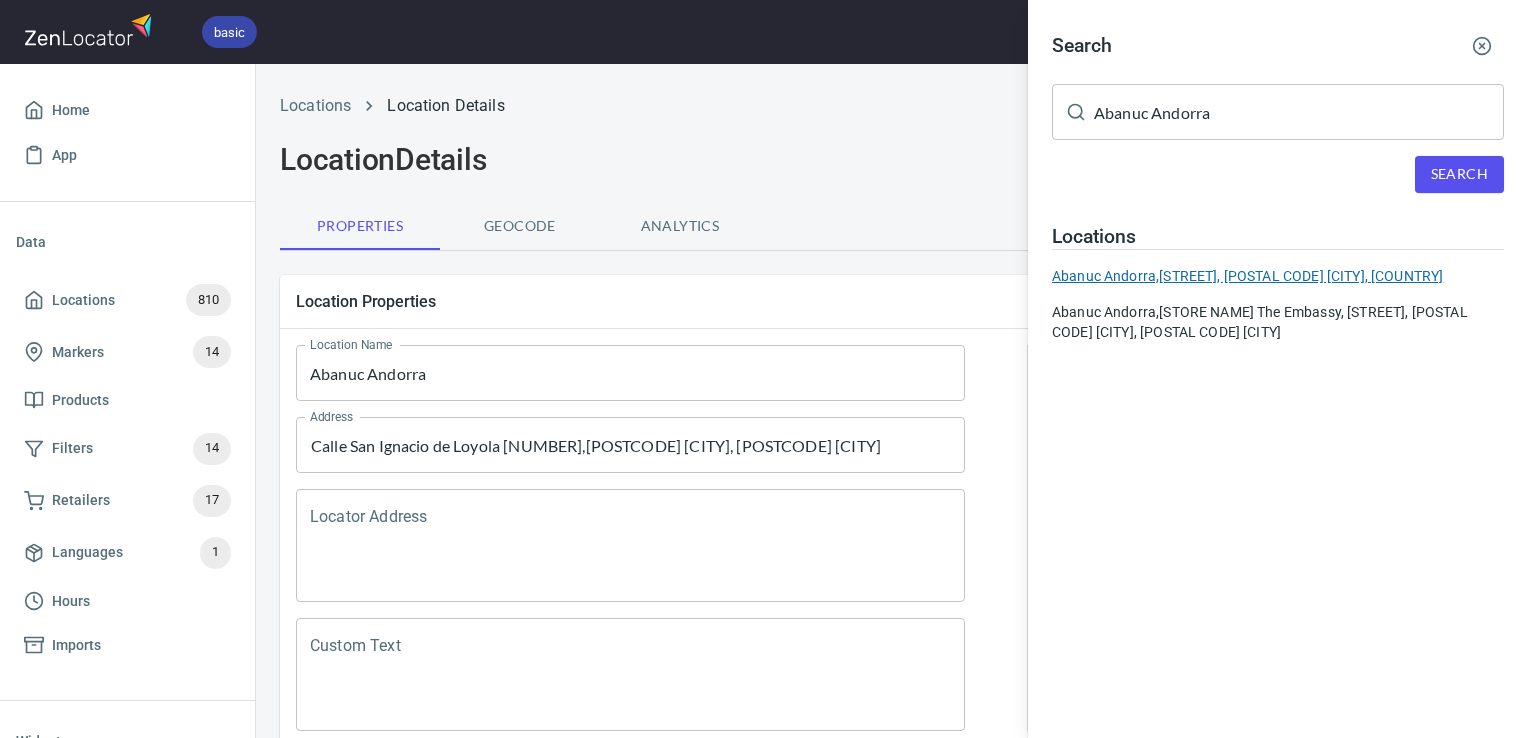 click on "Abanuc Andorra,  Av. Meritxell, 31, AD500 Andorra la Vella, Andorra" at bounding box center [1278, 276] 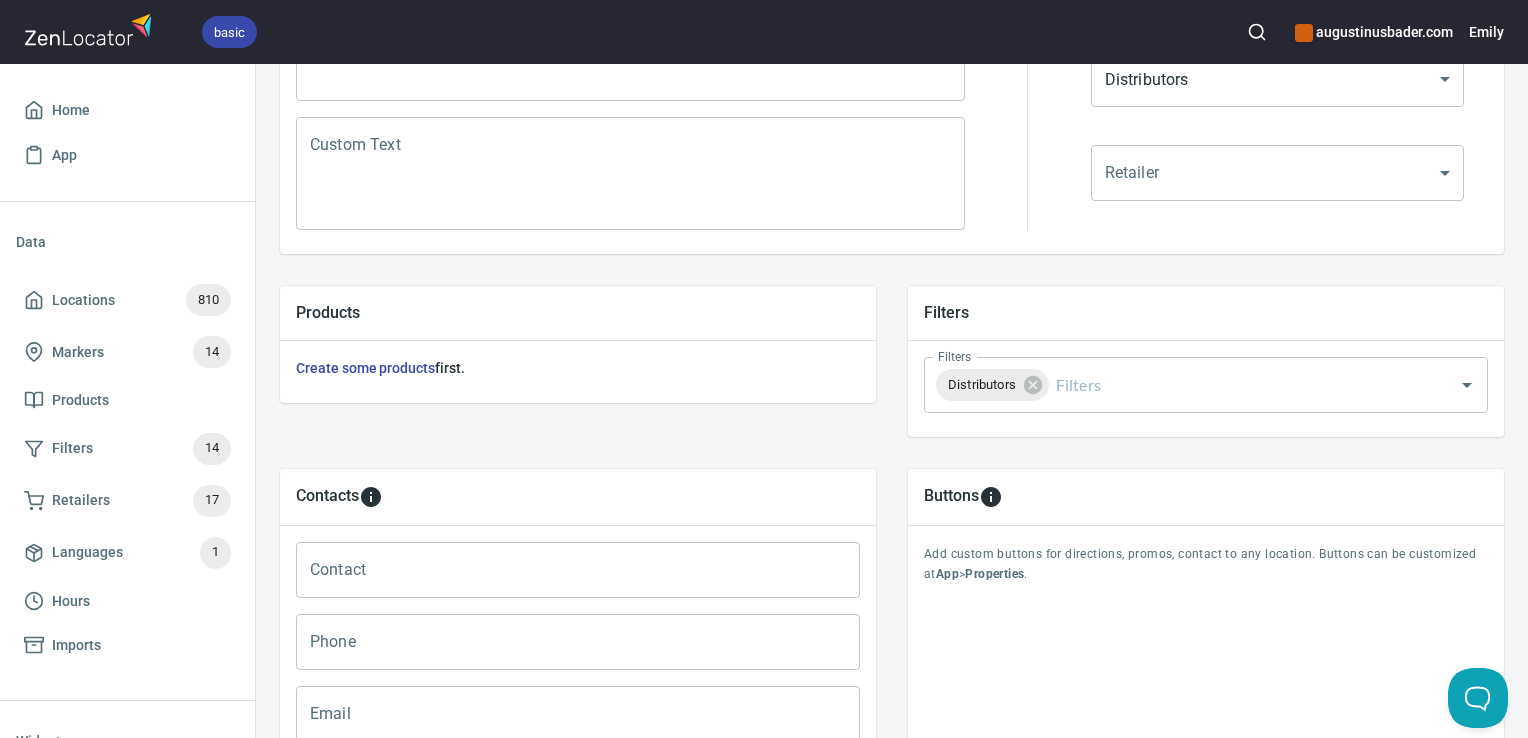 scroll, scrollTop: 797, scrollLeft: 0, axis: vertical 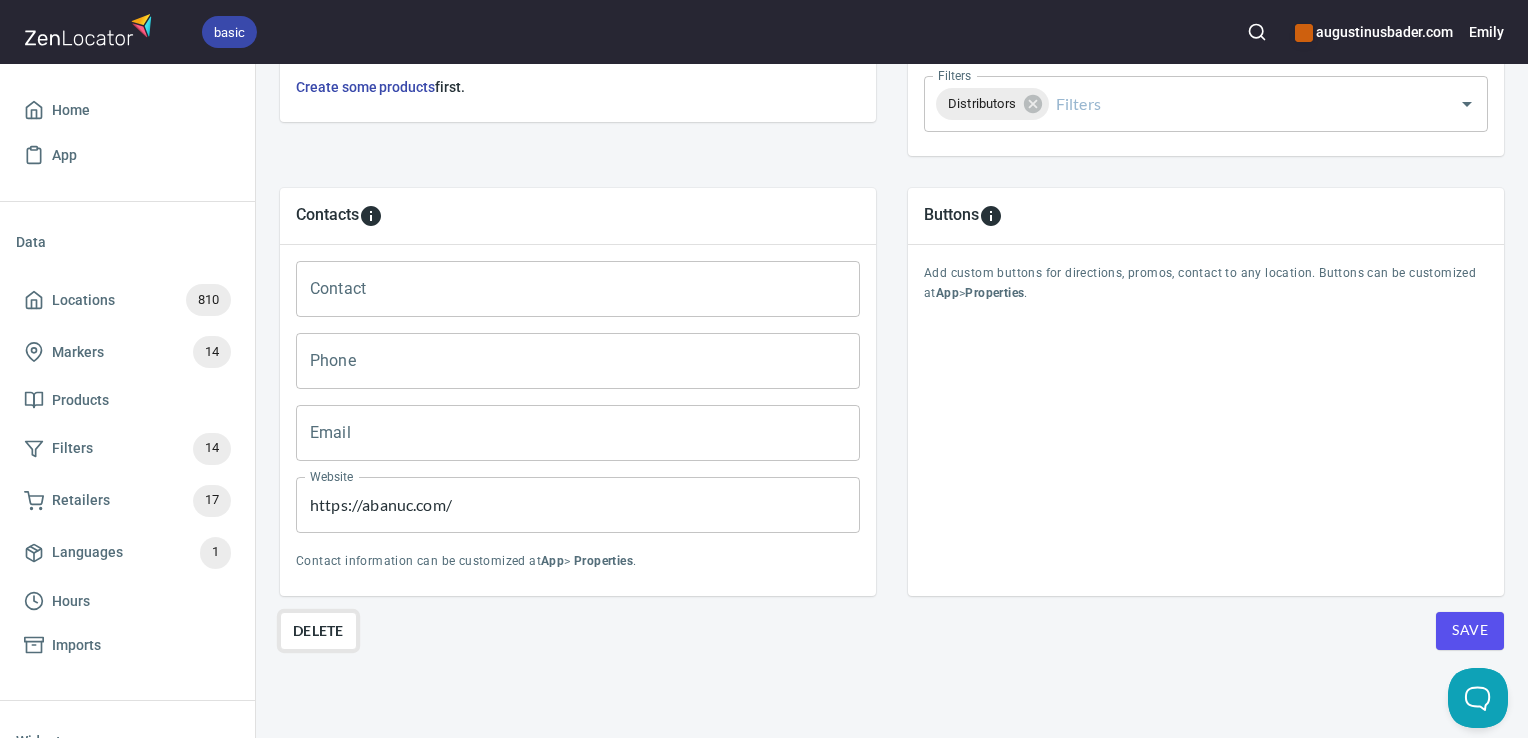 click on "Delete" at bounding box center (318, 631) 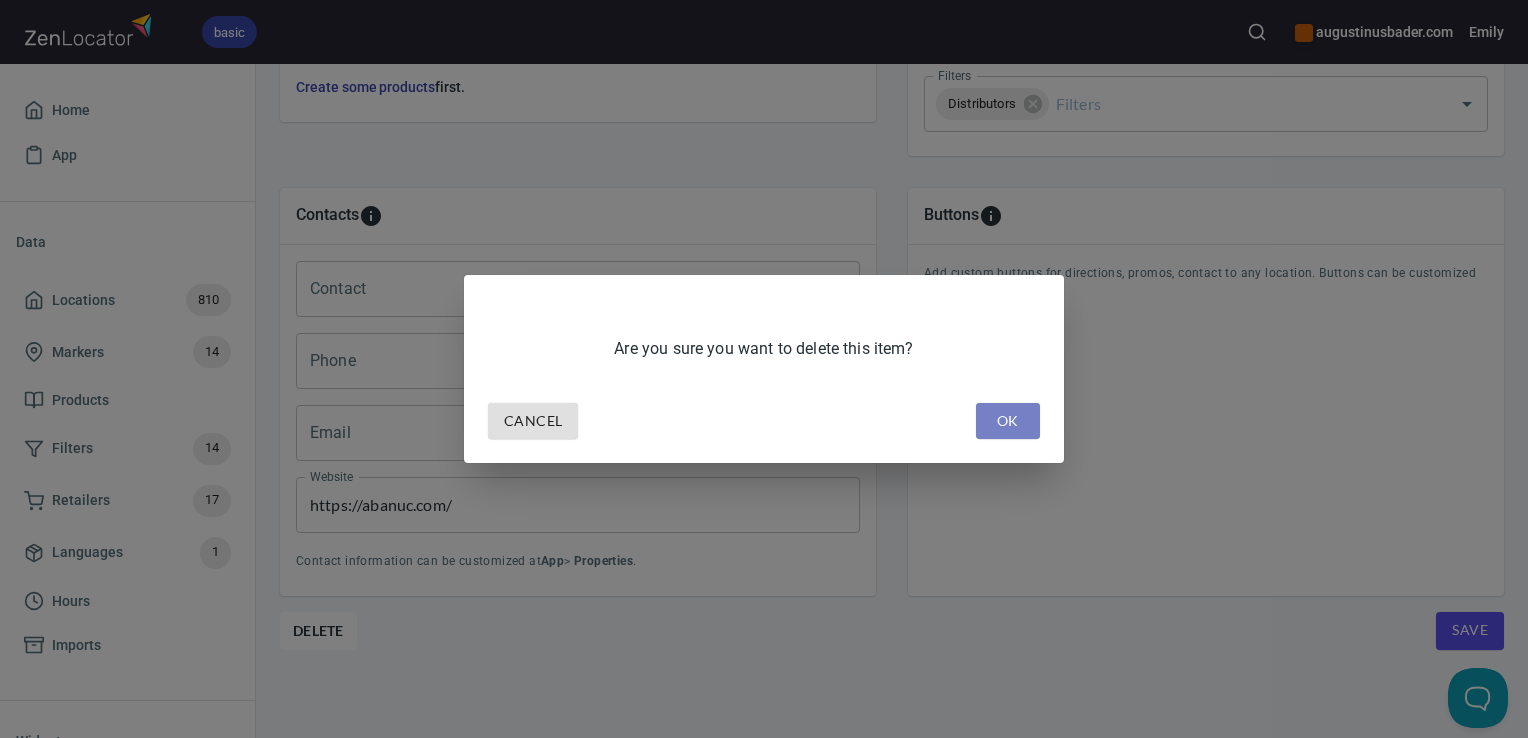 click on "OK" at bounding box center [1008, 421] 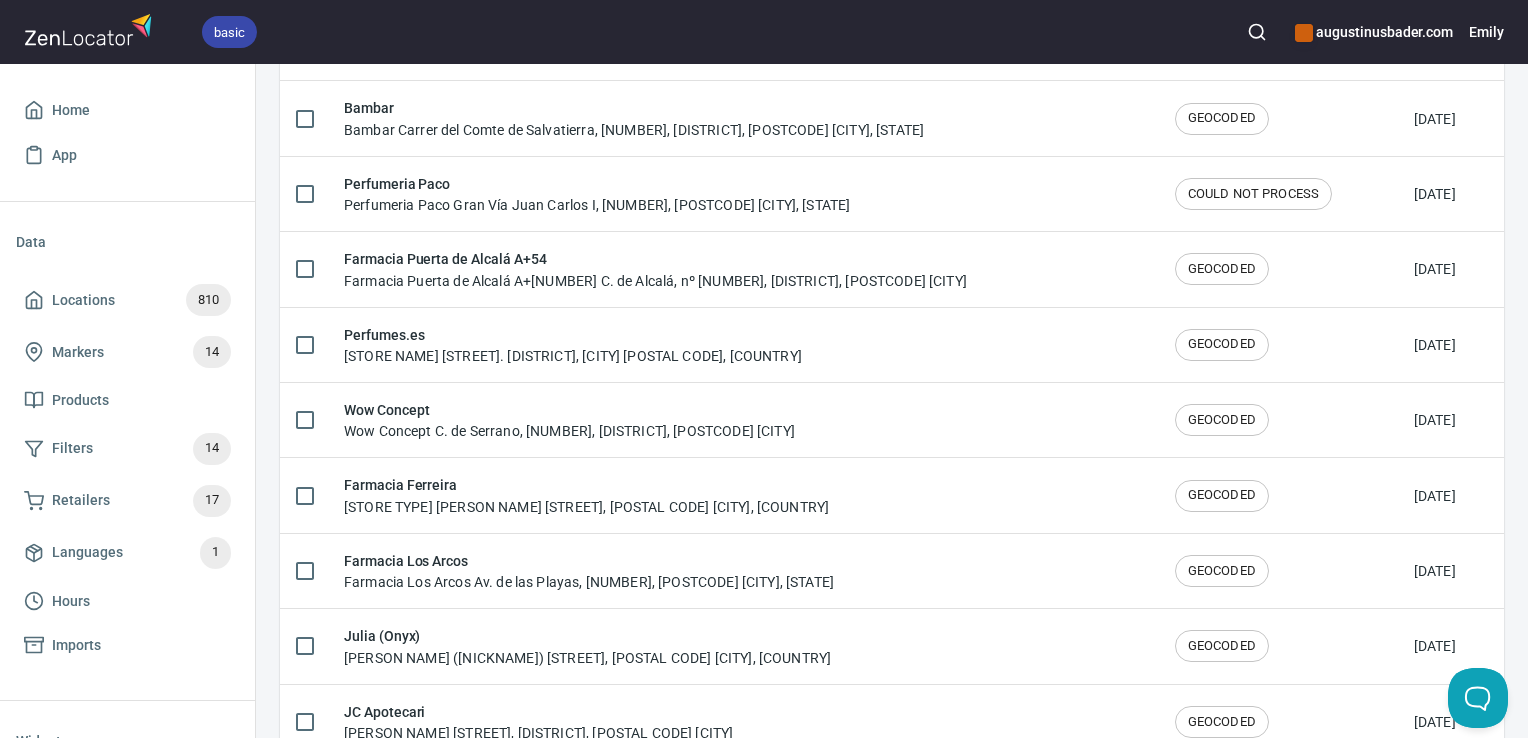 scroll, scrollTop: 0, scrollLeft: 0, axis: both 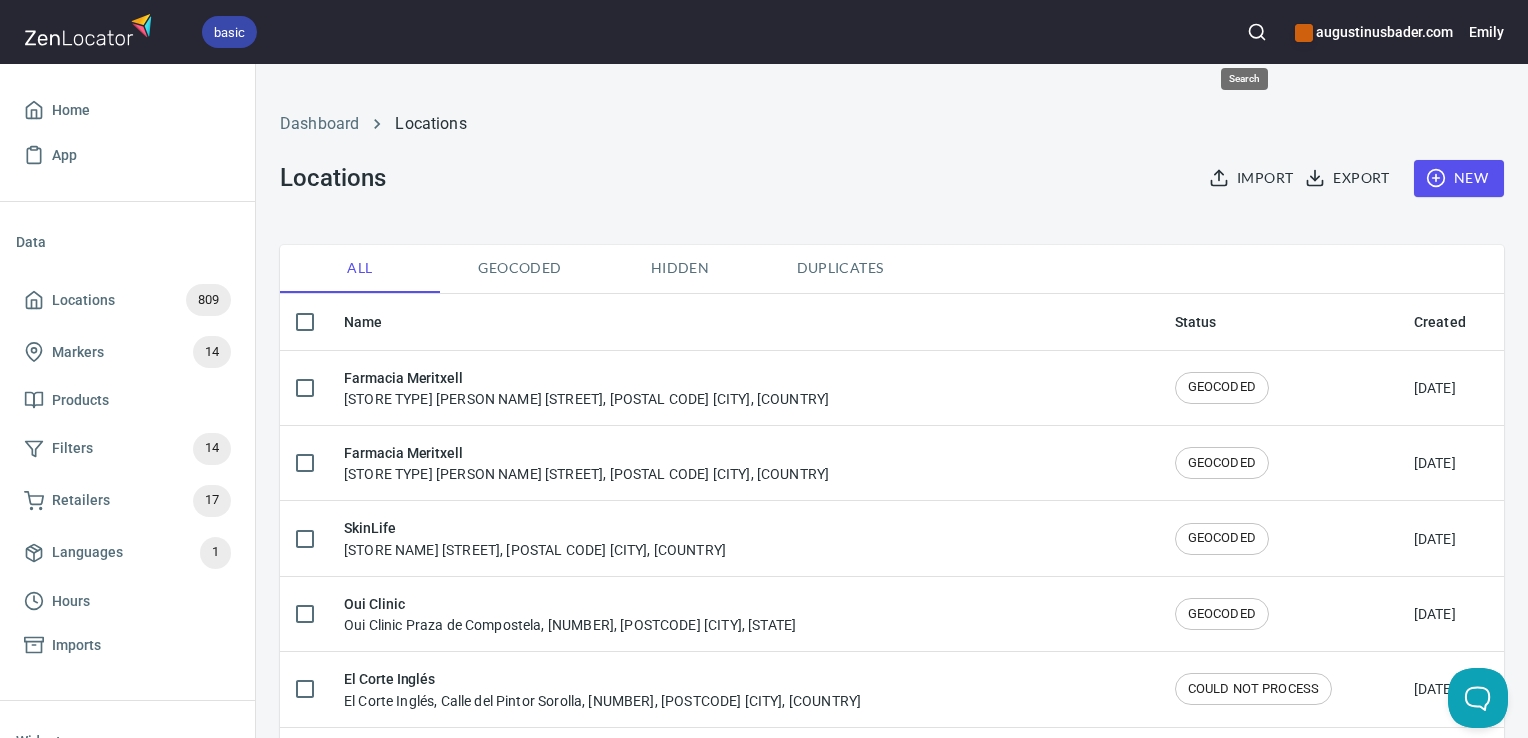 click 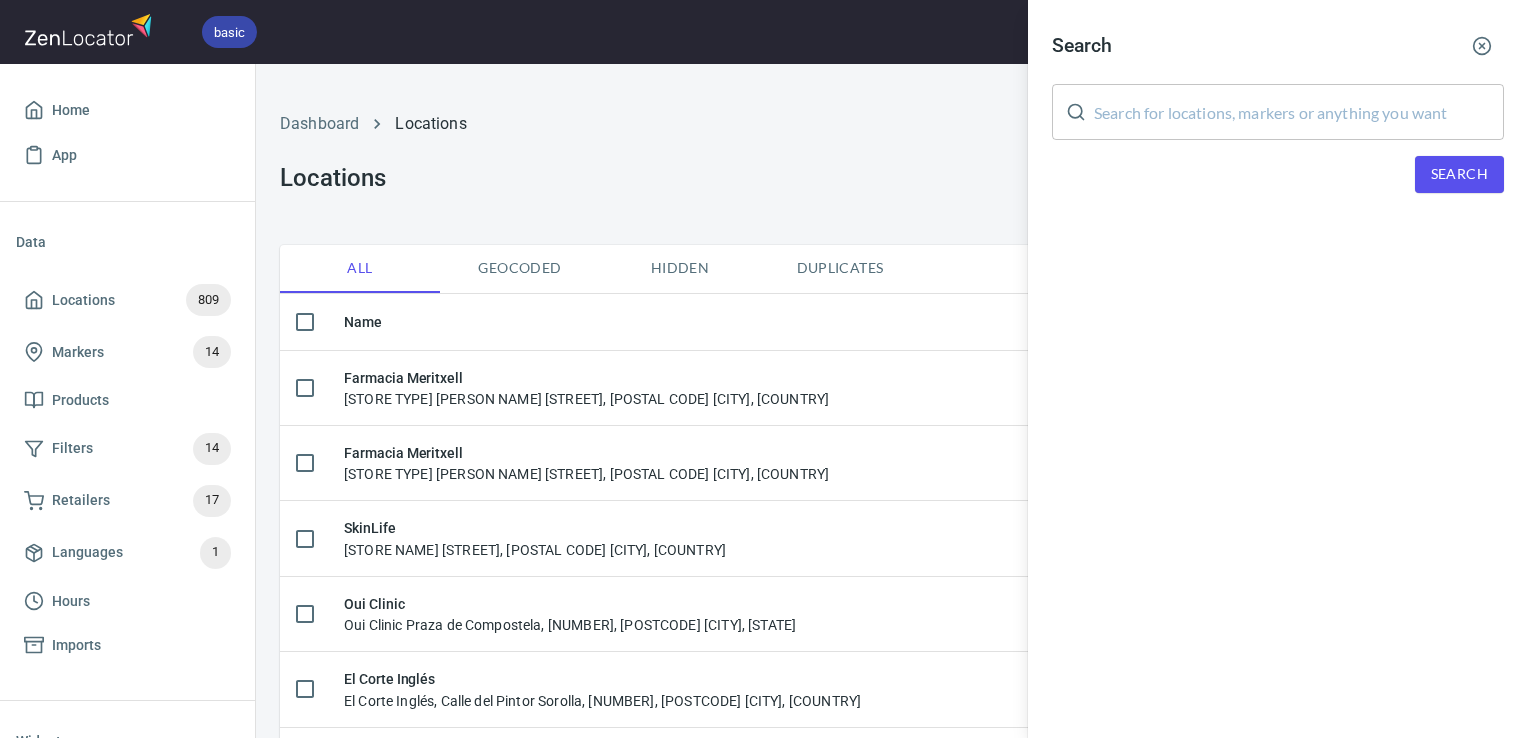 click at bounding box center [1299, 112] 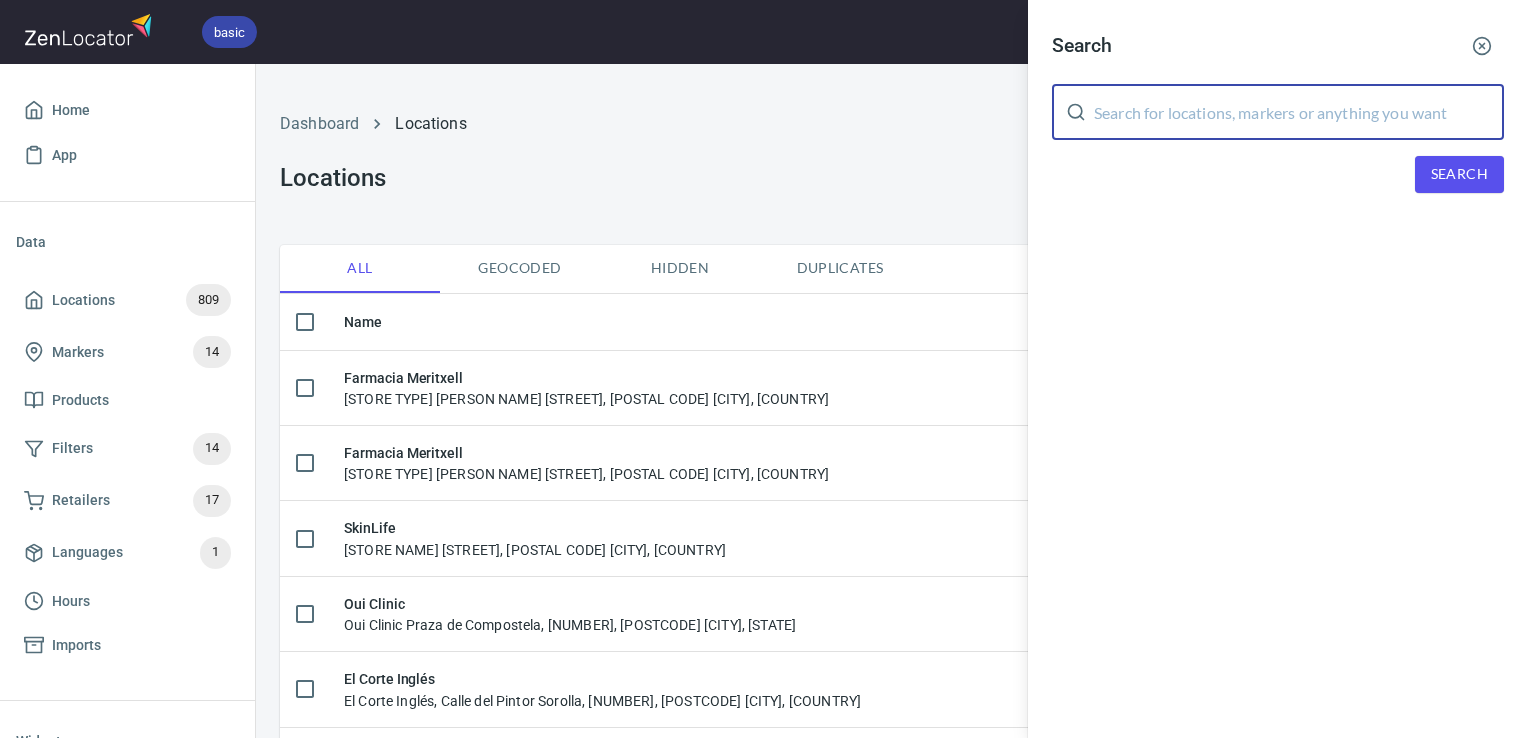 paste on "Abanuc Andorra" 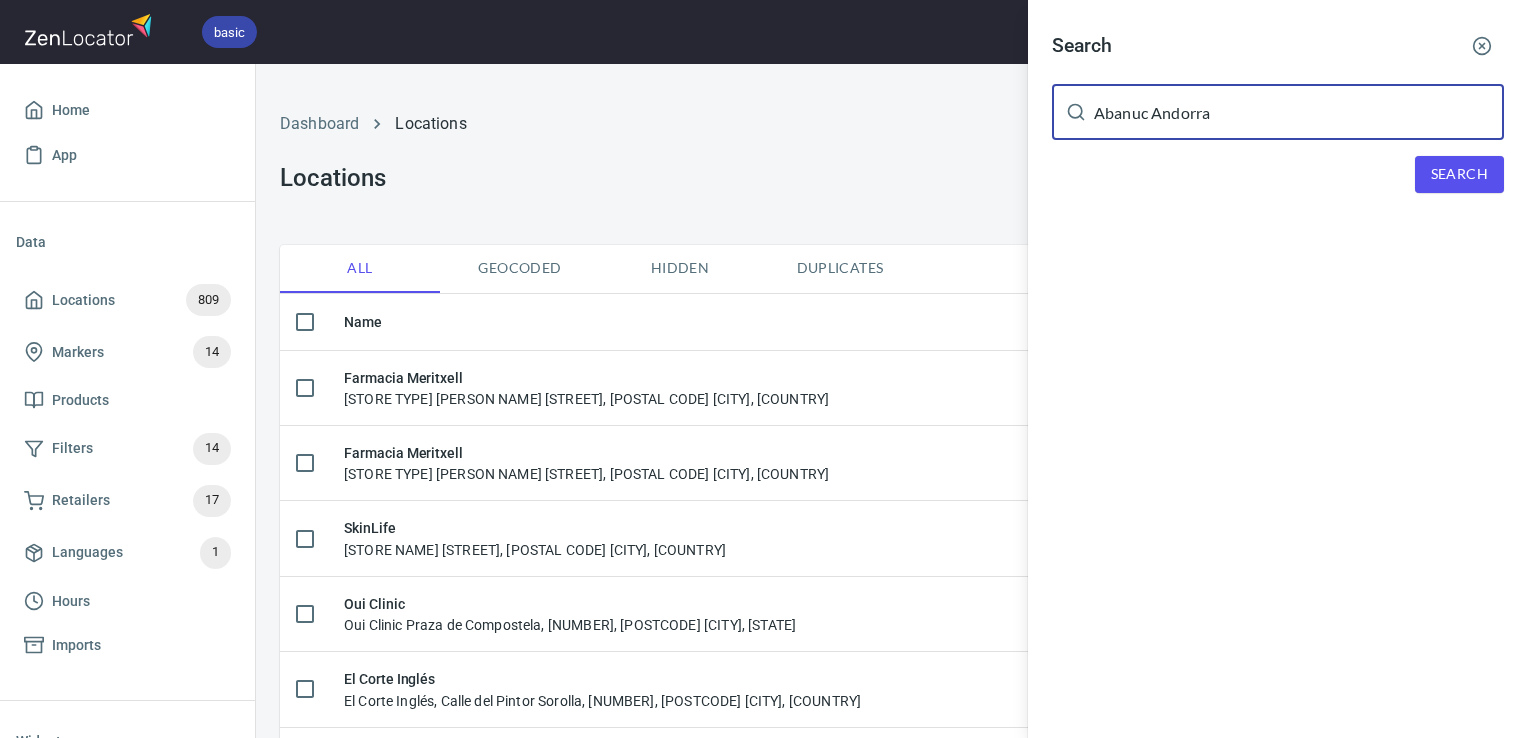type on "Abanuc Andorra" 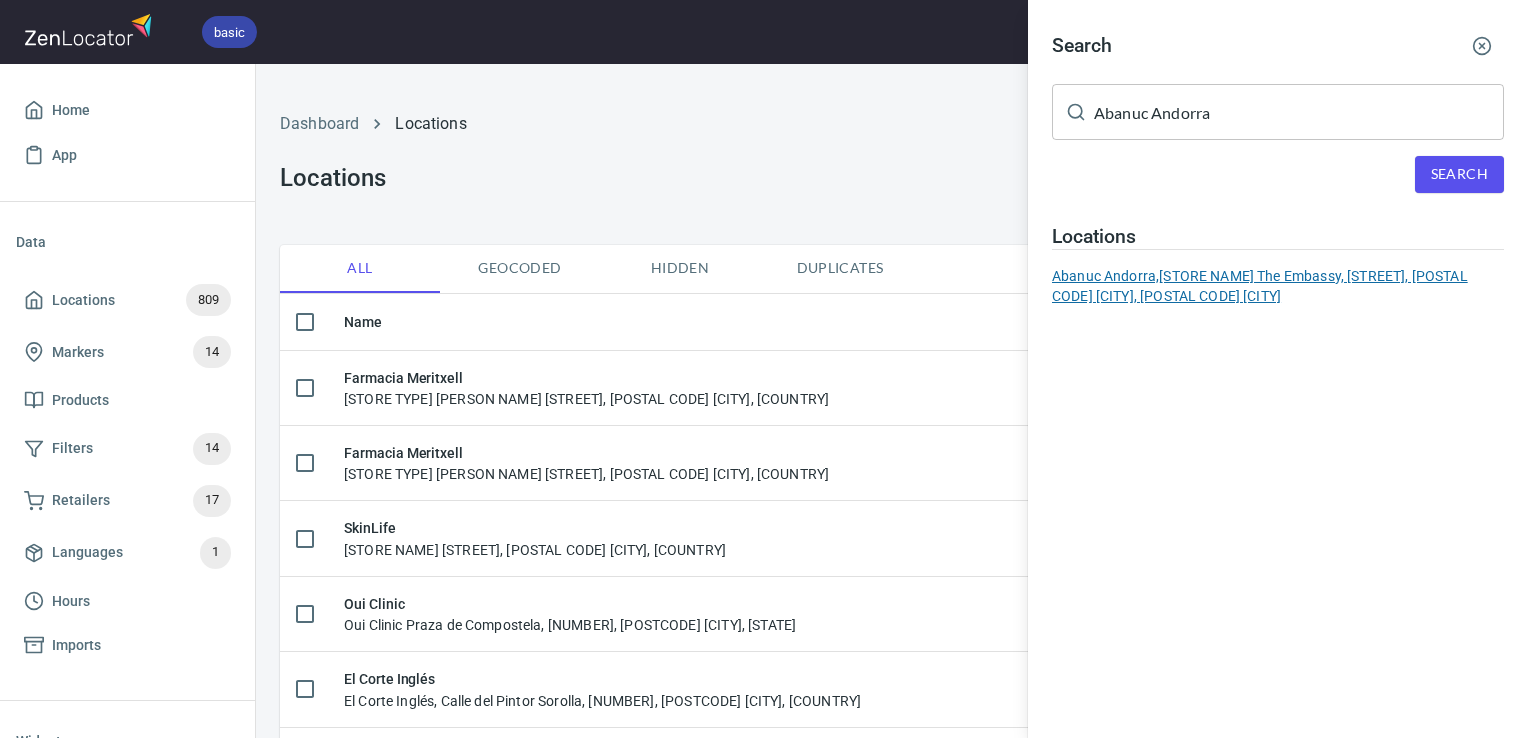 click on "Abanuc Andorra,  Abanuc
The Embassy, Av. Meritxell, 31, AD500 Andorra la Vella, Andorra" at bounding box center [1278, 286] 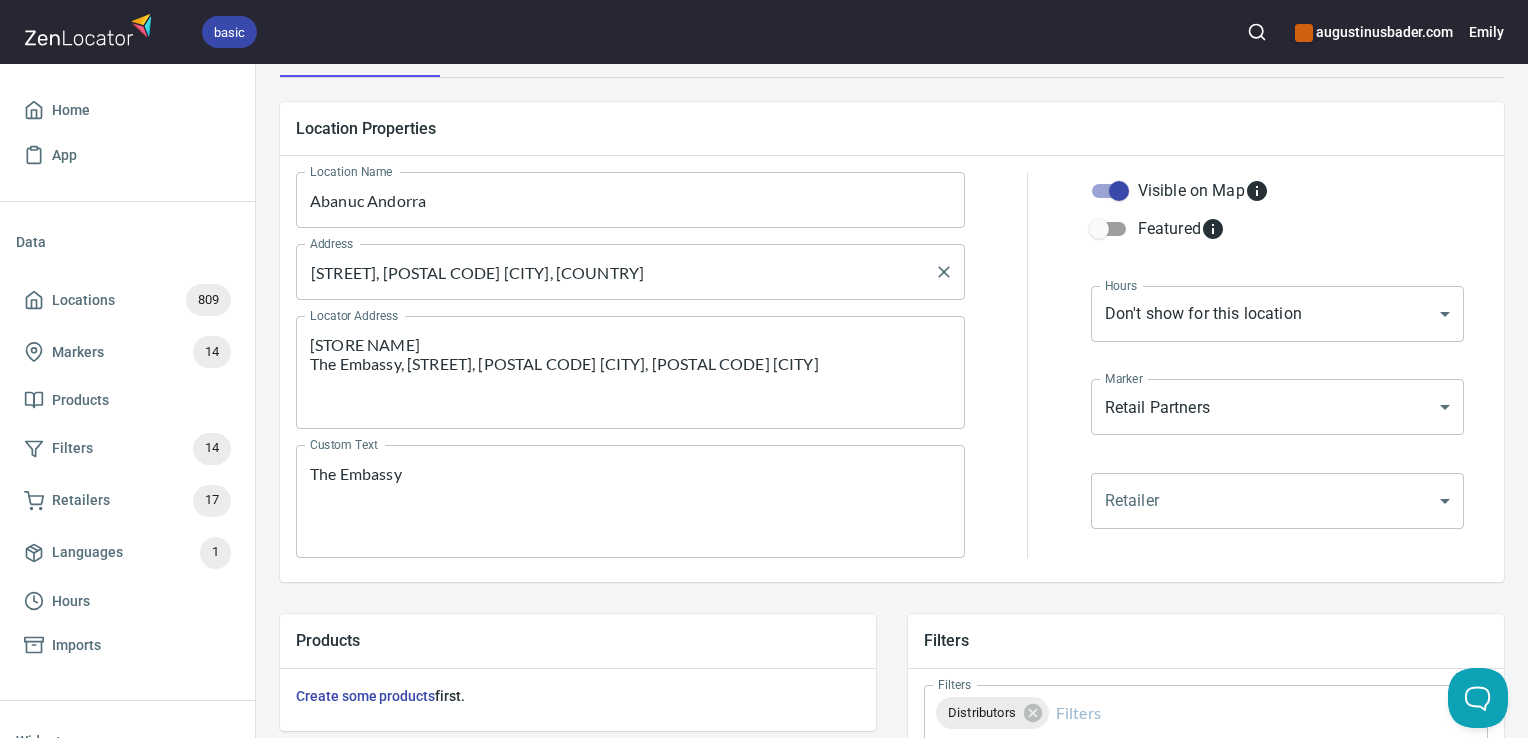 scroll, scrollTop: 176, scrollLeft: 0, axis: vertical 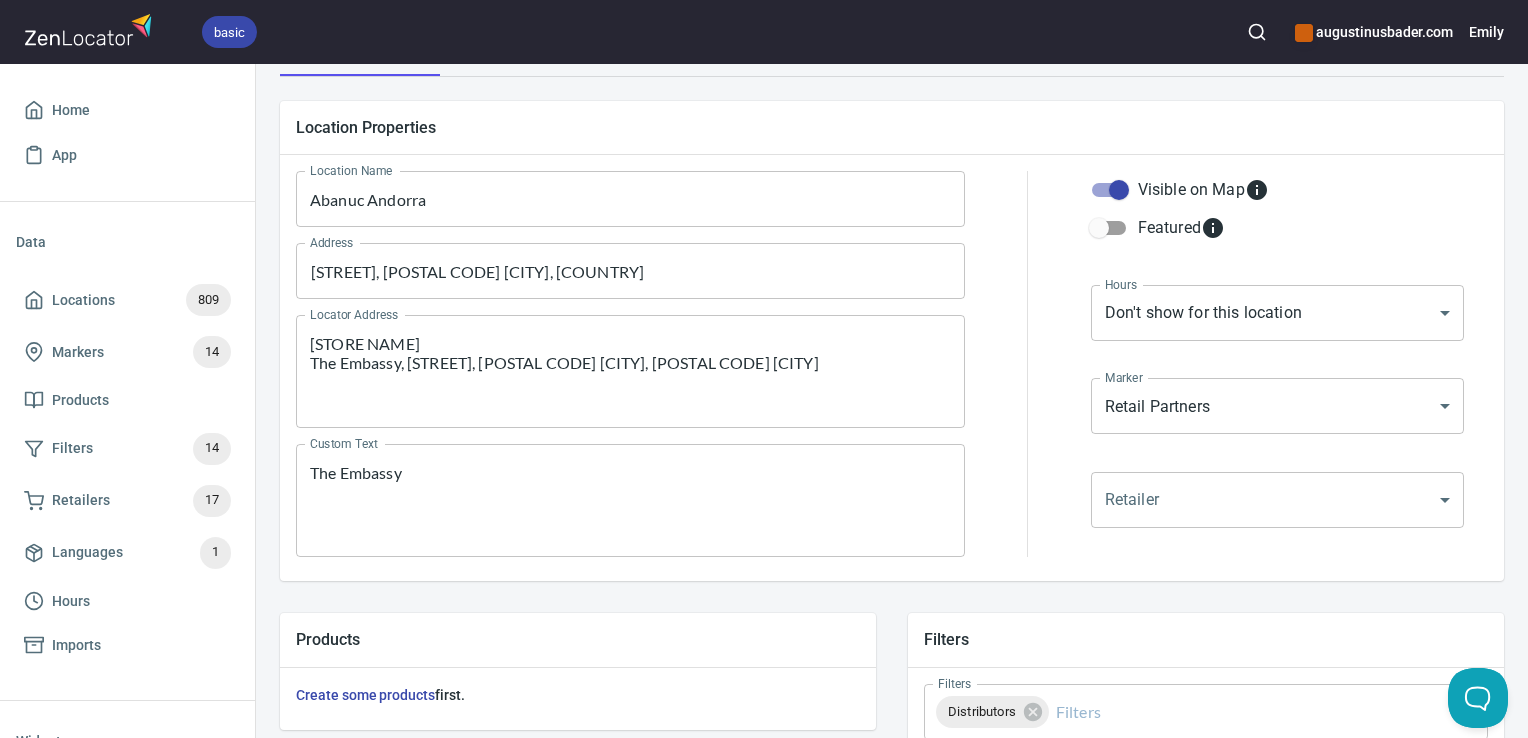 click on "The Embassy" at bounding box center [630, 501] 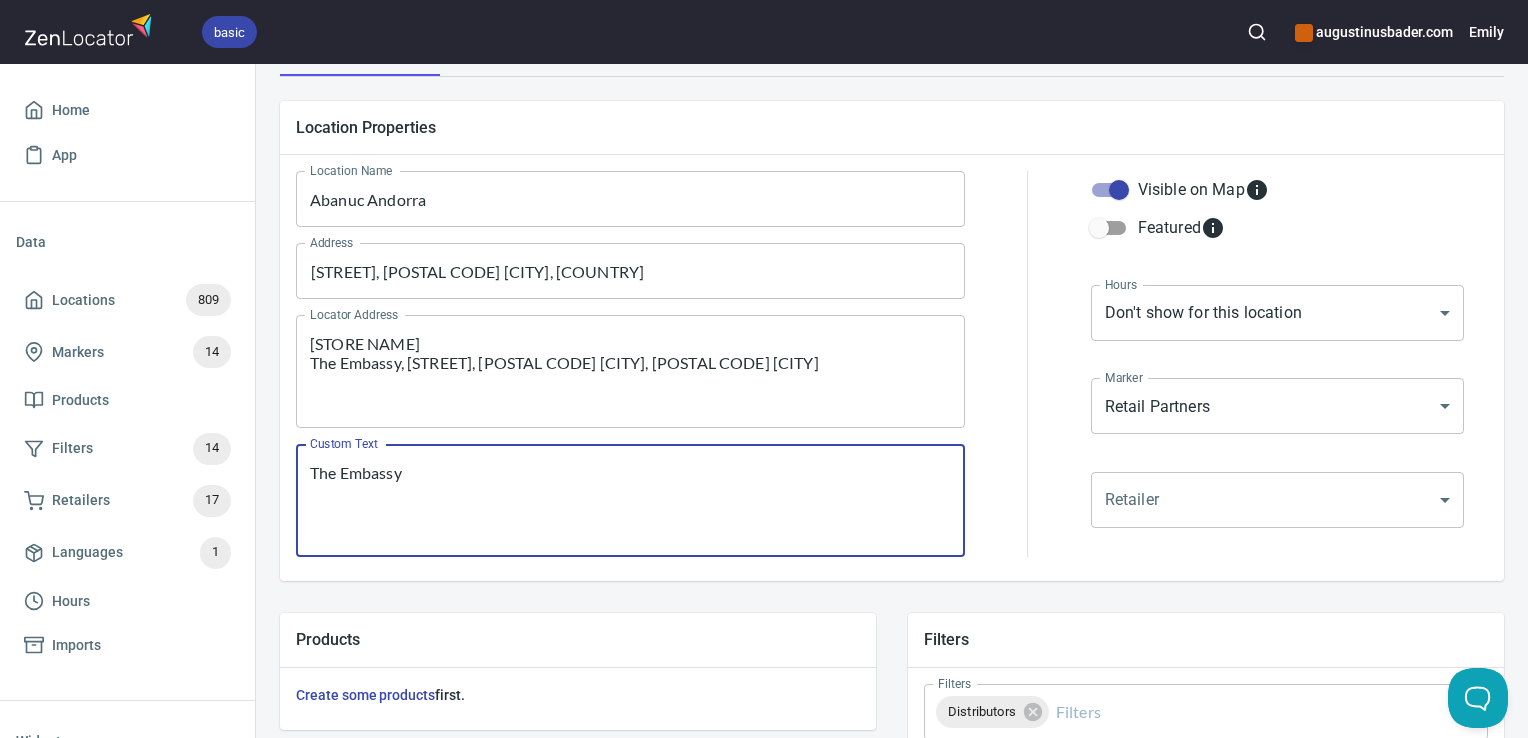 click on "The Embassy" at bounding box center (630, 501) 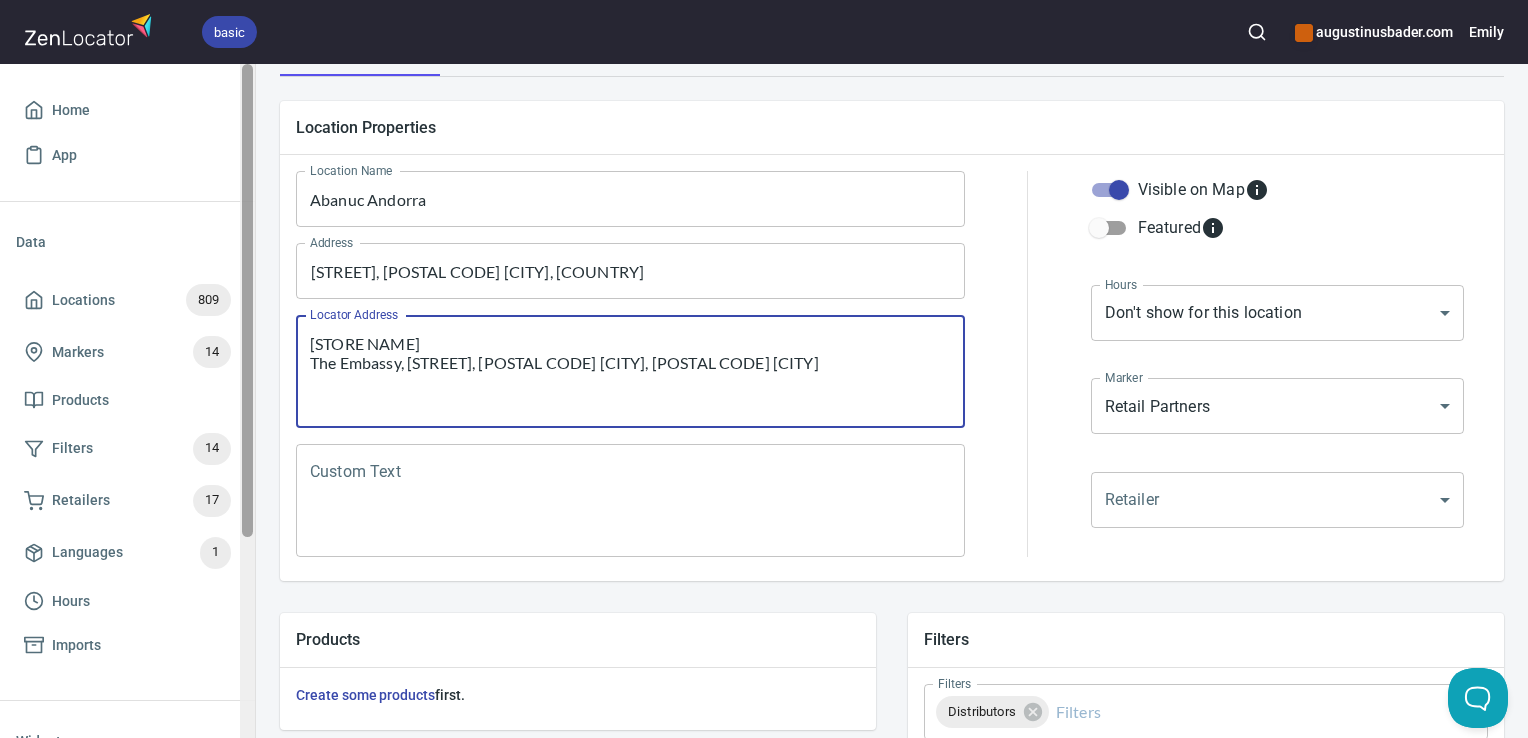 drag, startPoint x: 813, startPoint y: 366, endPoint x: 240, endPoint y: 325, distance: 574.46497 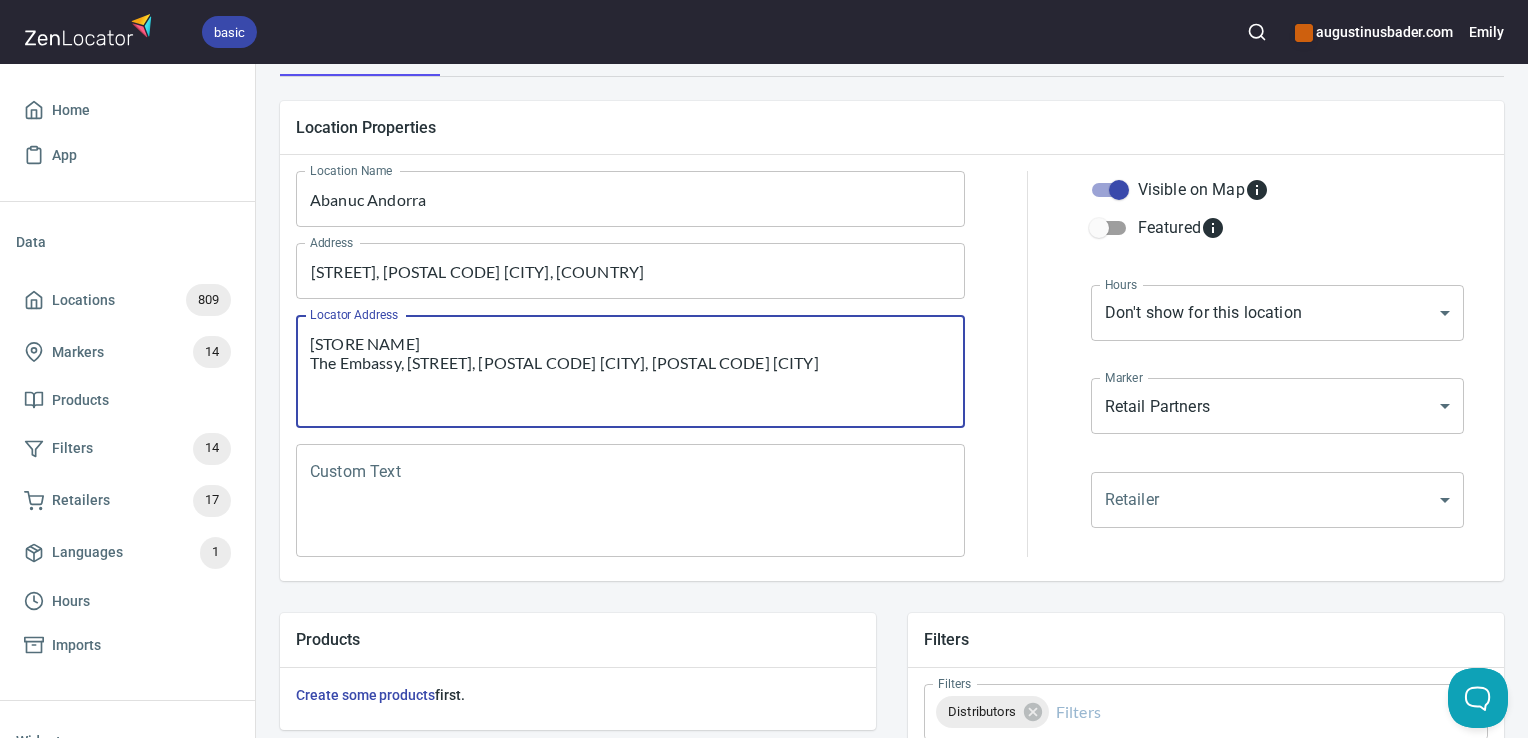 click on "Custom Text" at bounding box center [630, 501] 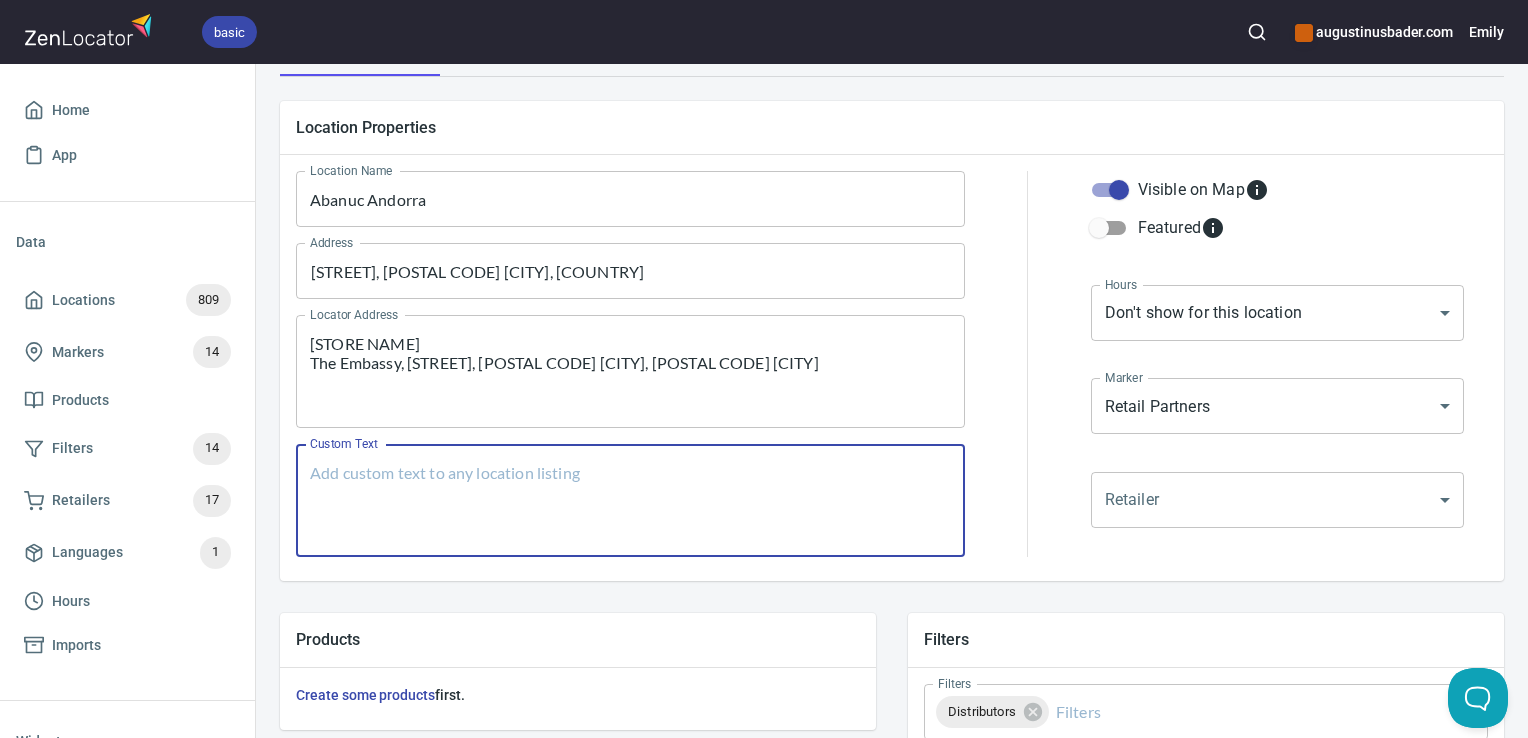 paste on "Abanuc
The Embassy, Av. Meritxell, 31, [POSTAL_CODE] [CITY], [COUNTRY]" 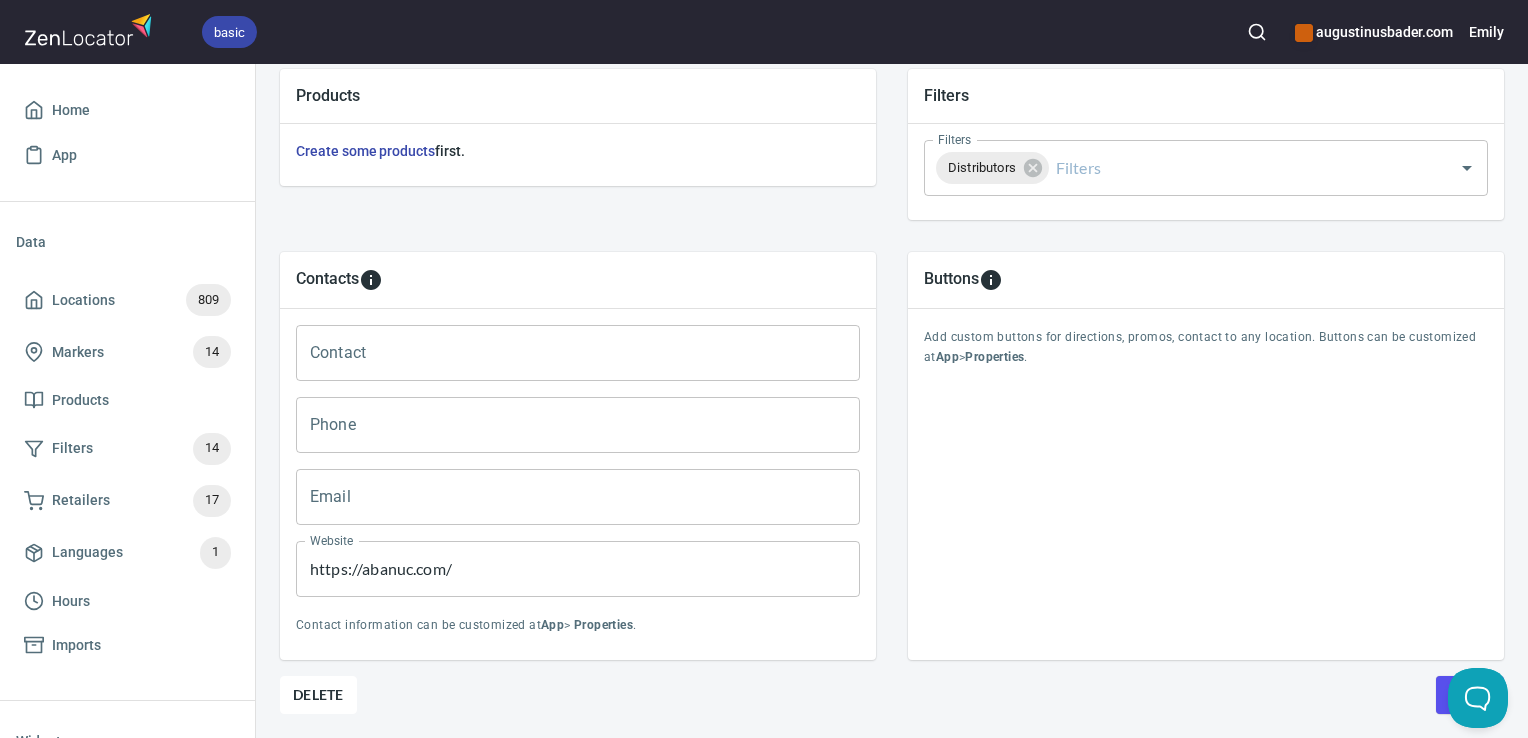 scroll, scrollTop: 797, scrollLeft: 0, axis: vertical 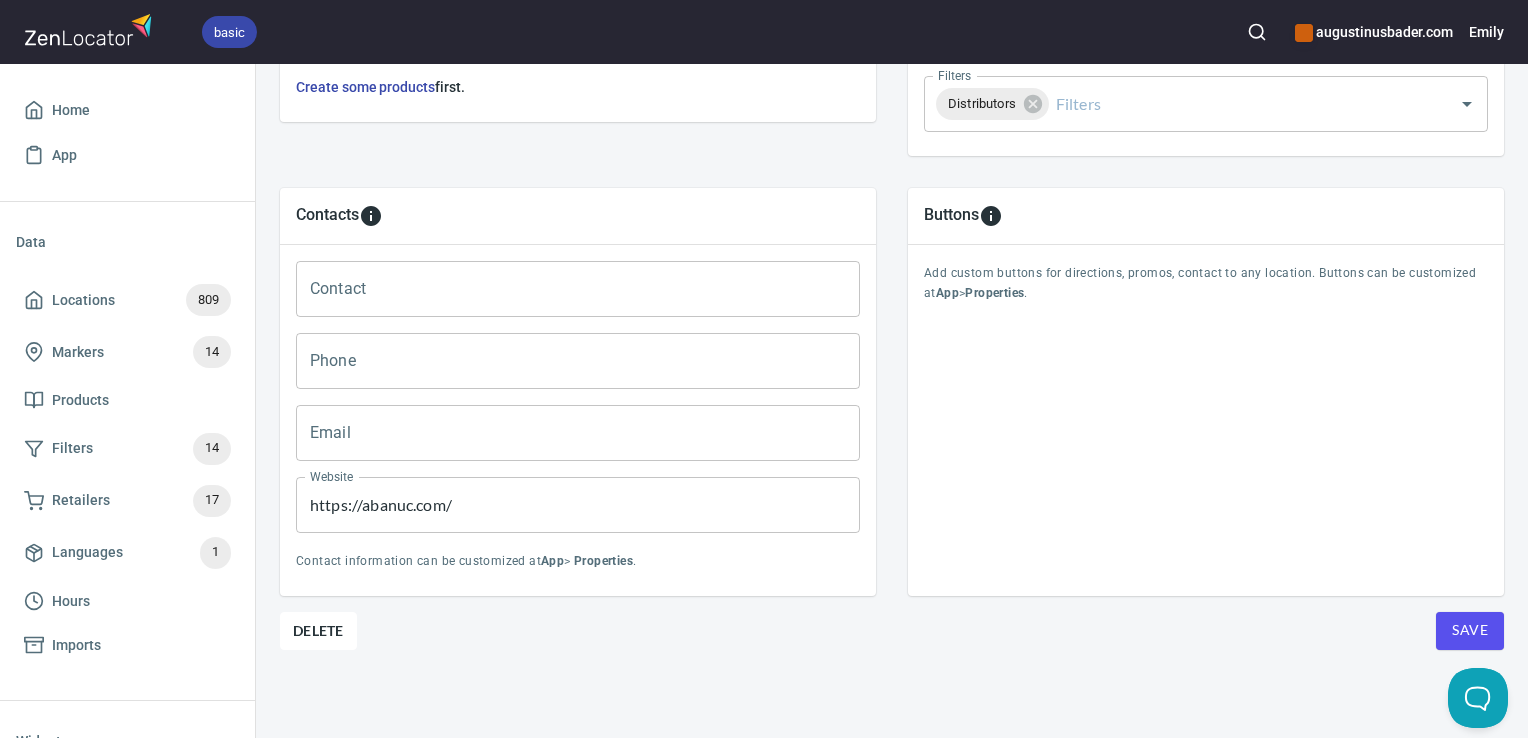 type on "Abanuc
The Embassy, Av. Meritxell, 31, [POSTAL_CODE] [CITY], [COUNTRY]" 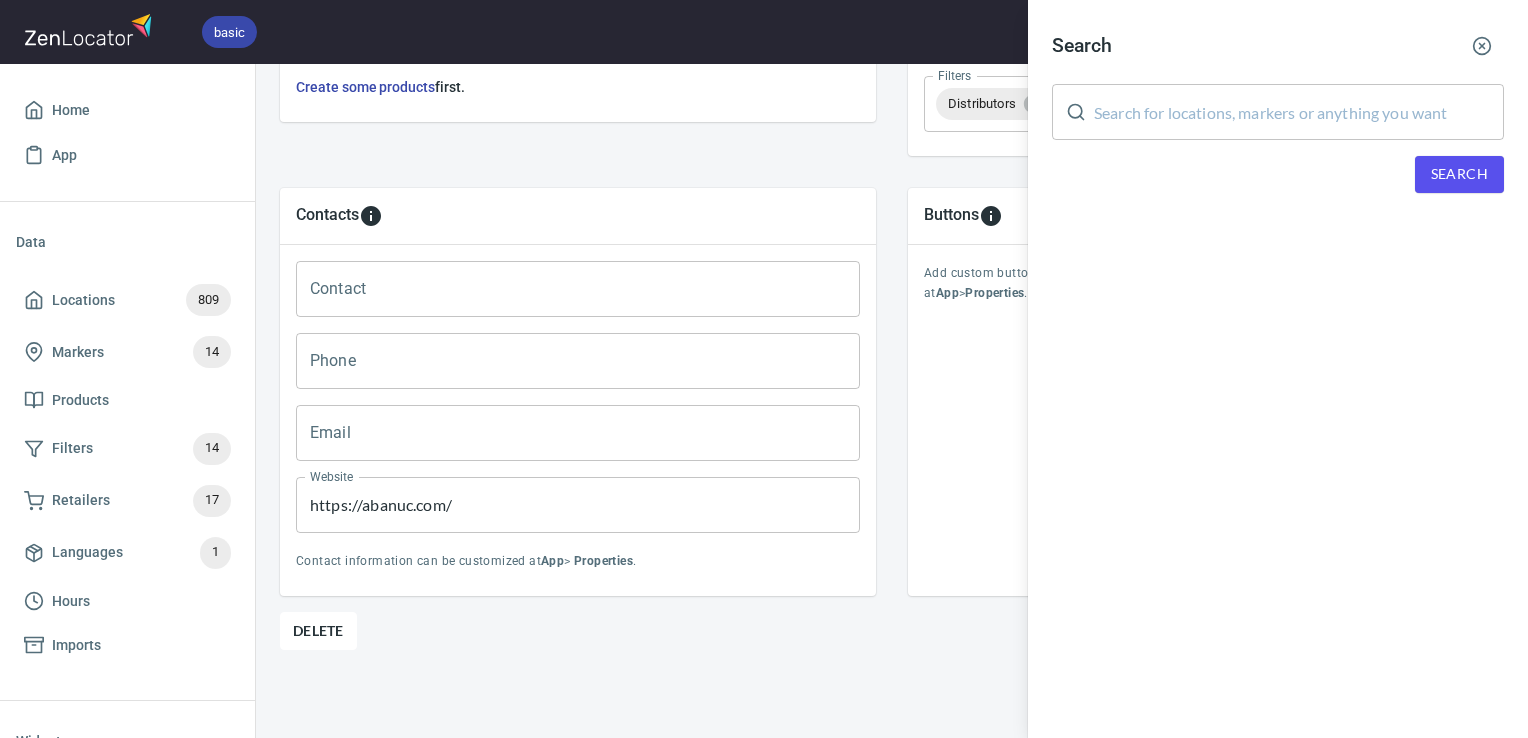 click at bounding box center (1299, 112) 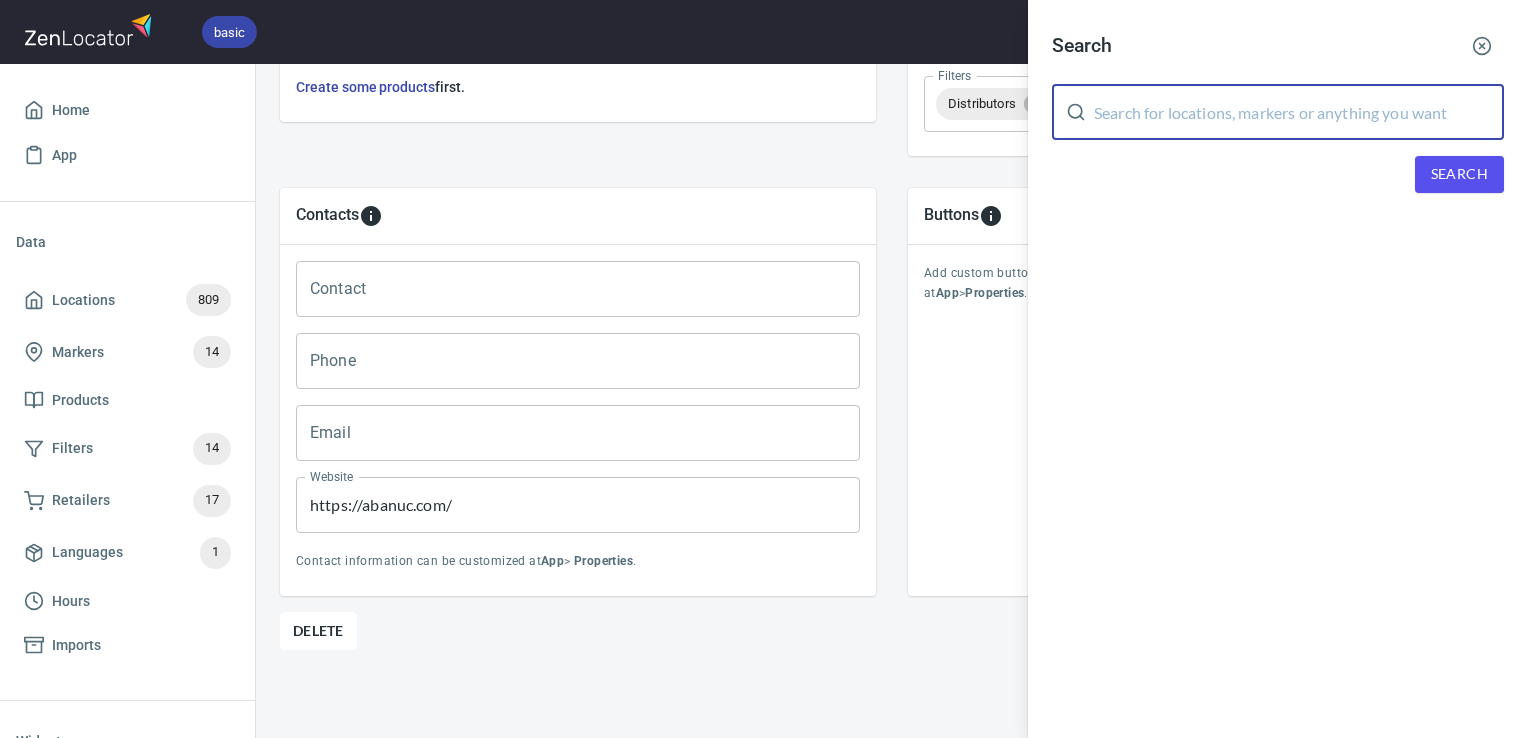 paste on "Bambar" 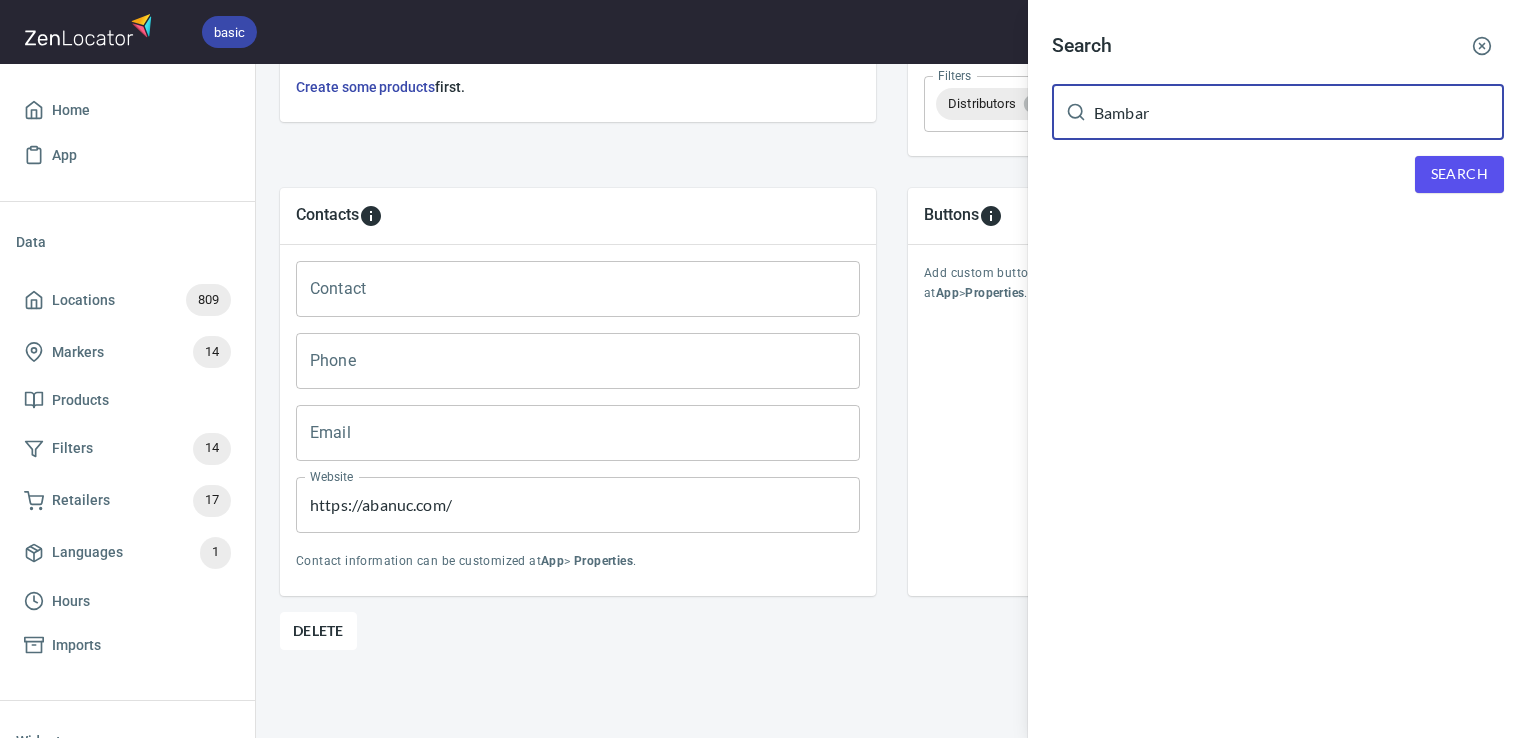 type on "Bambar" 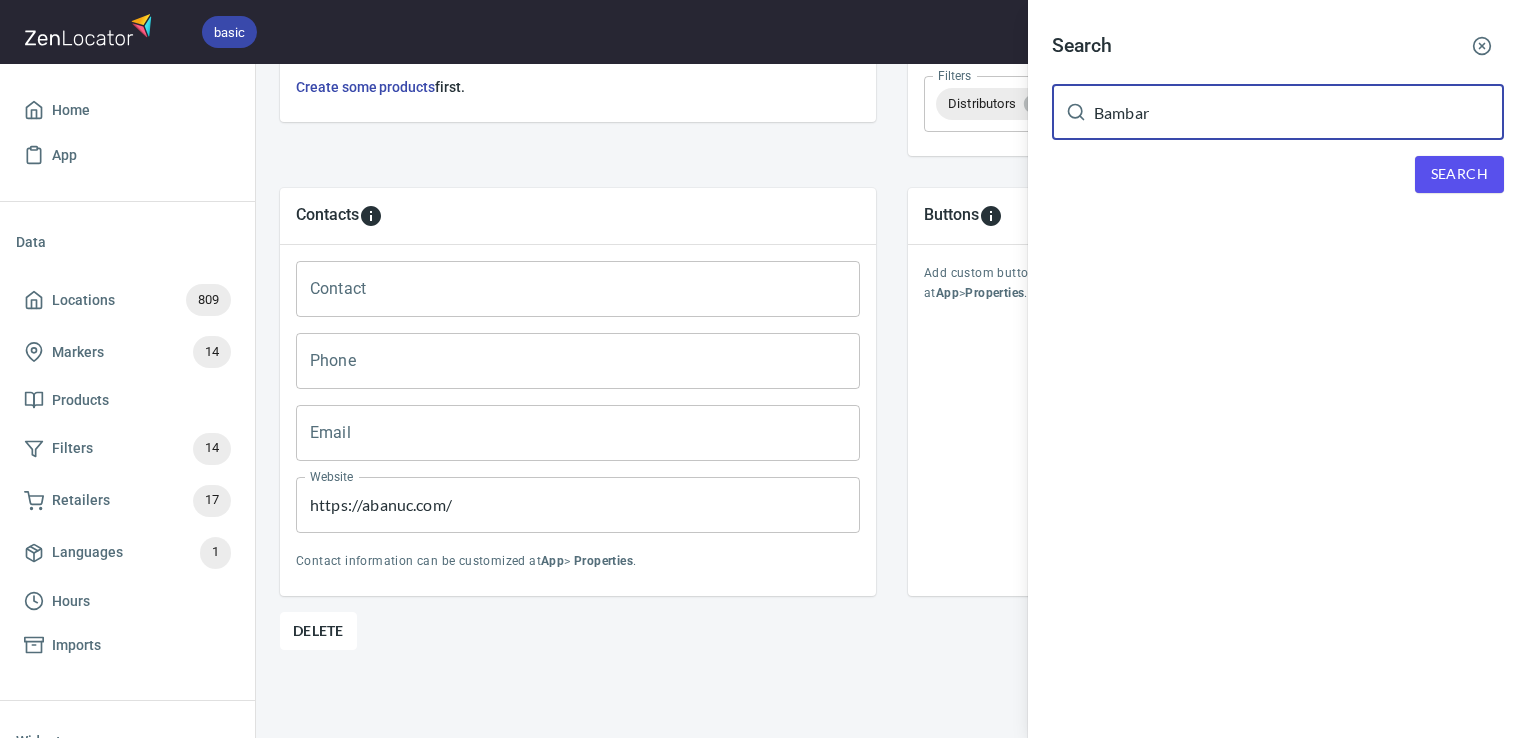 click on "Search" at bounding box center (1459, 174) 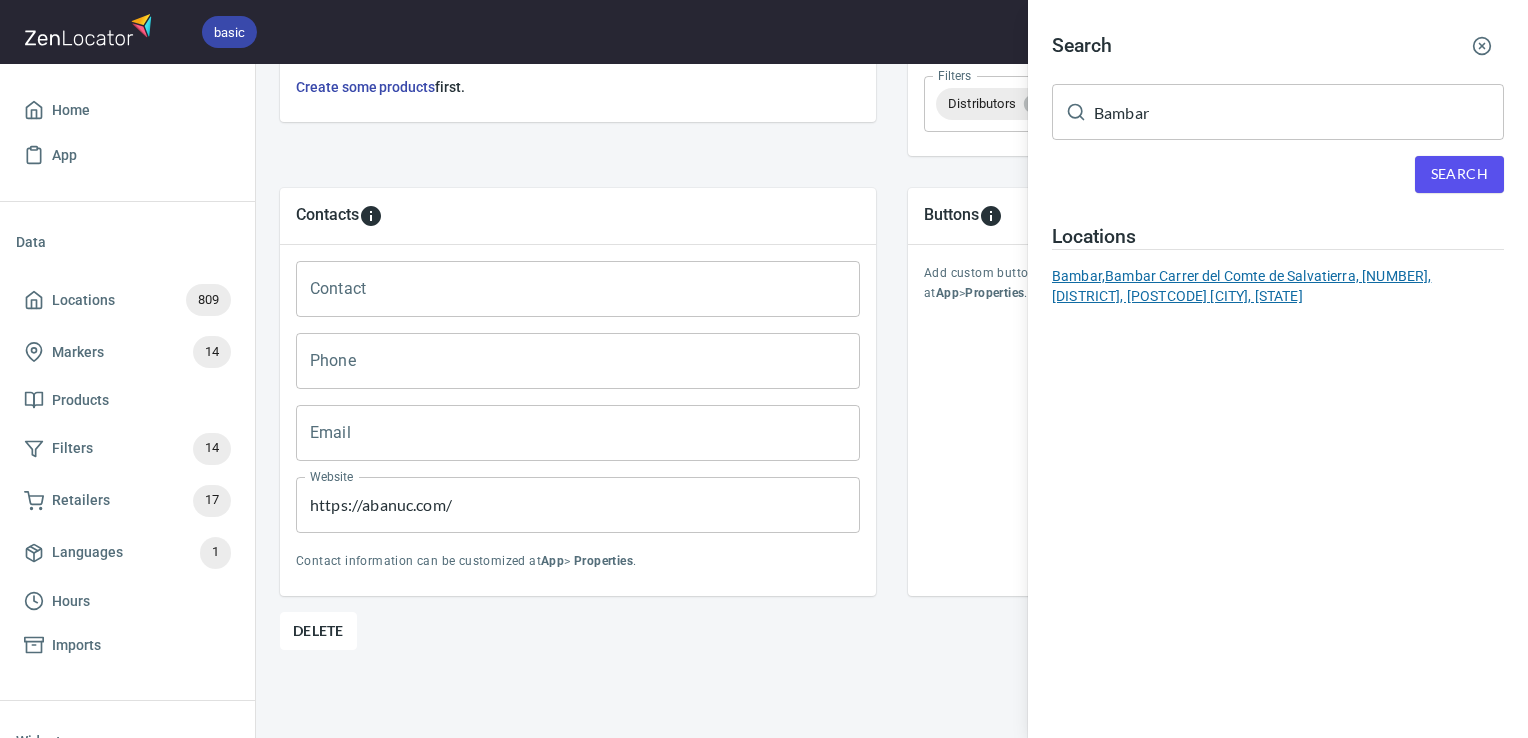 click on "Bambar,  Bambar
Carrer del Comte de Salvatierra, 12, L'Eixample, 46004 València, Valencia" at bounding box center [1278, 286] 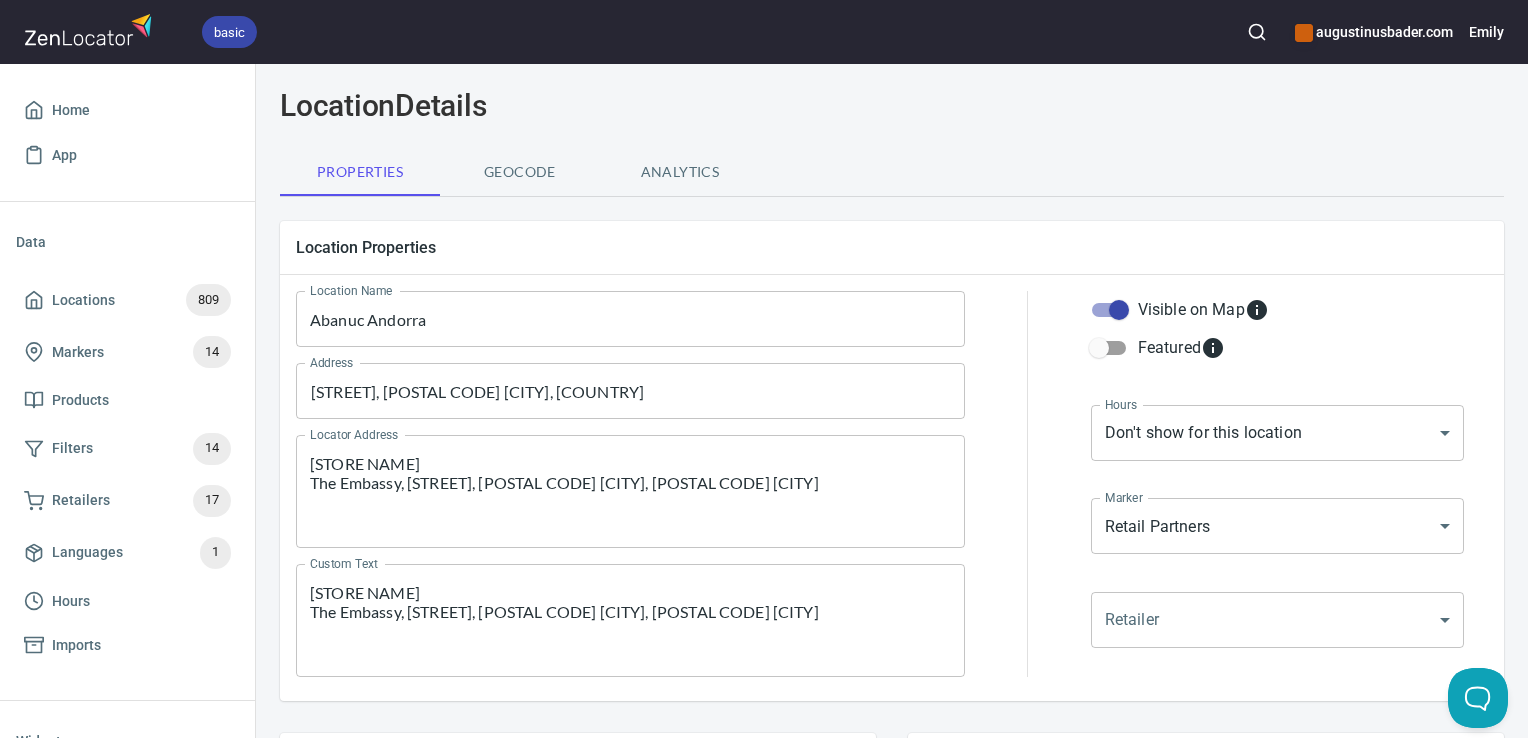 scroll, scrollTop: 0, scrollLeft: 0, axis: both 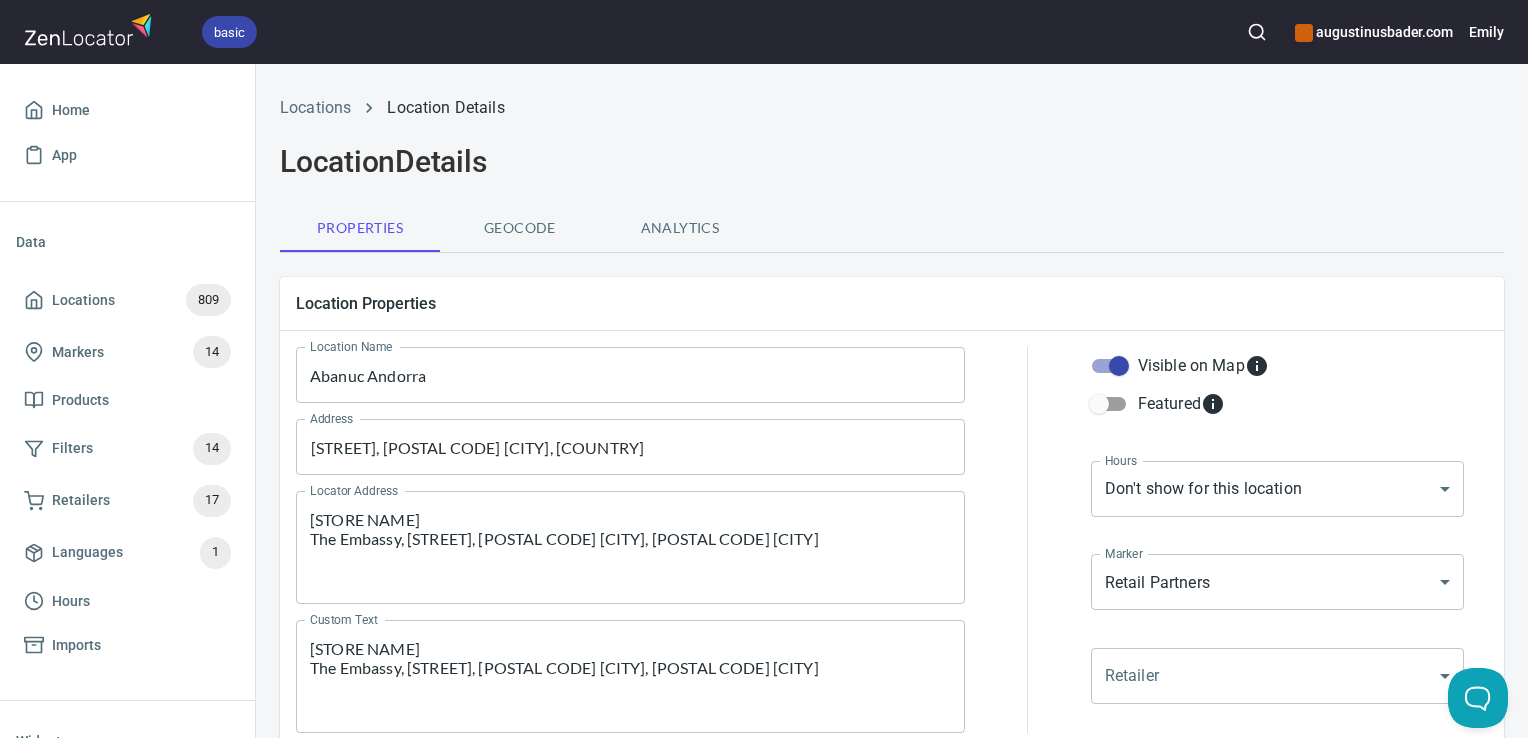 click on "basic augustinusbader.com [FIRST]" at bounding box center [764, 32] 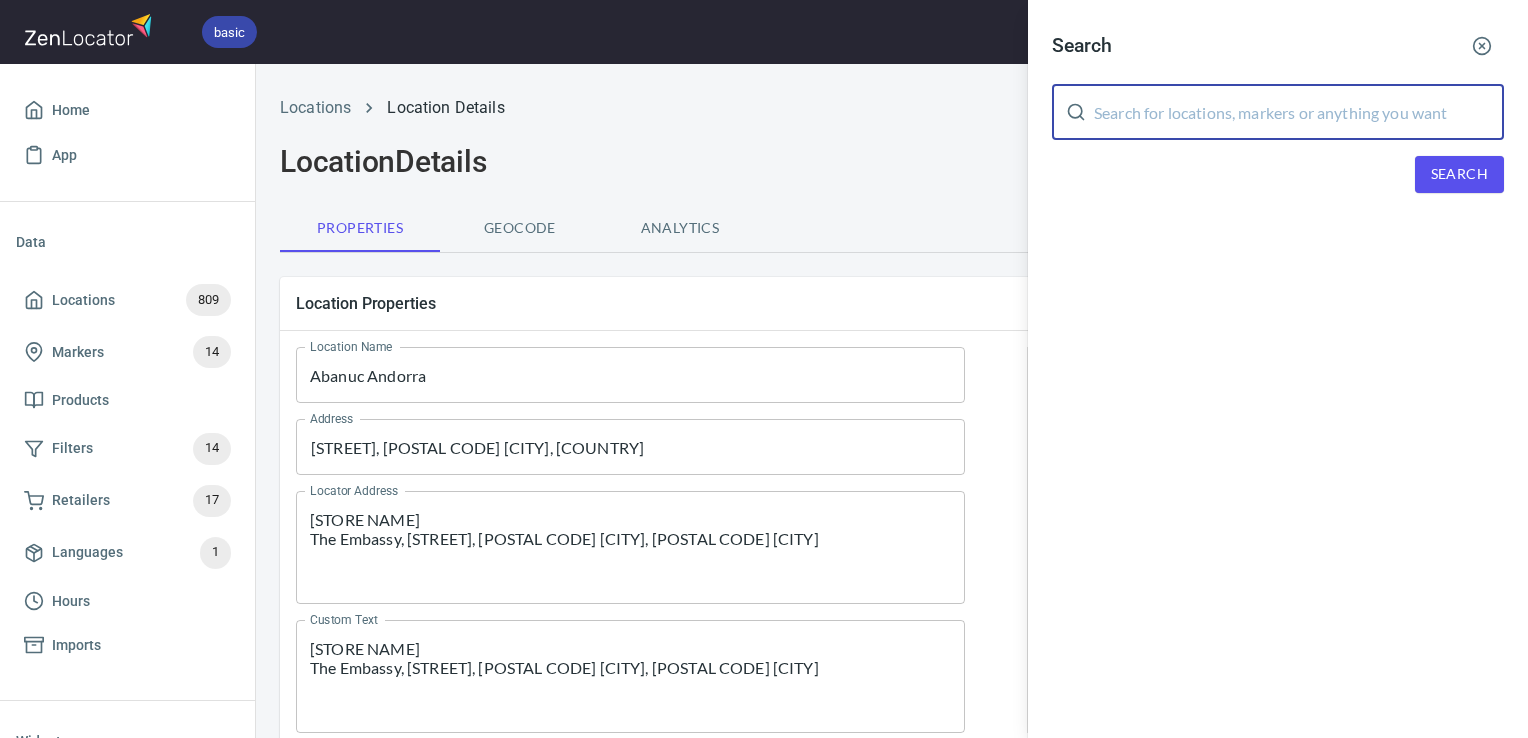 click at bounding box center (1299, 112) 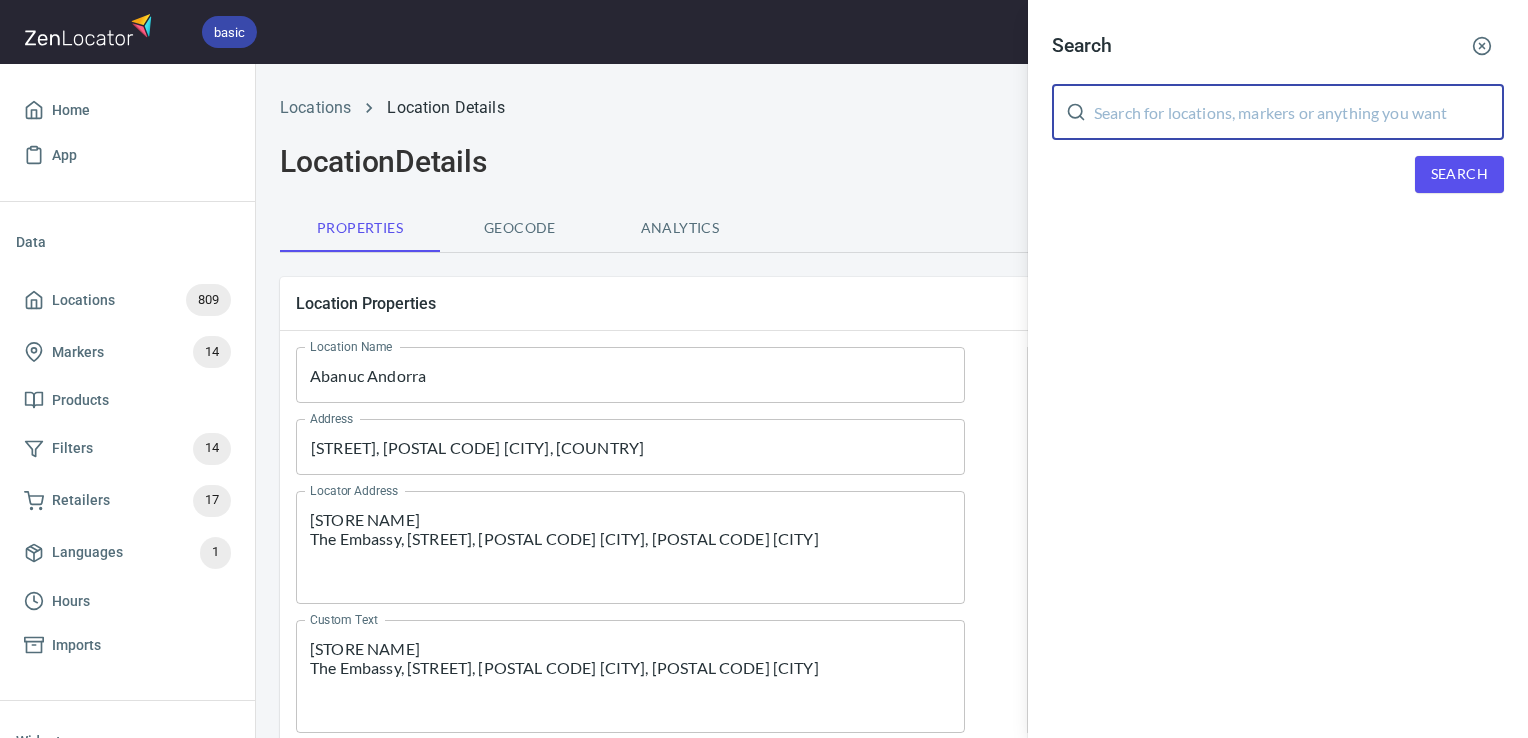 paste on "Bambar" 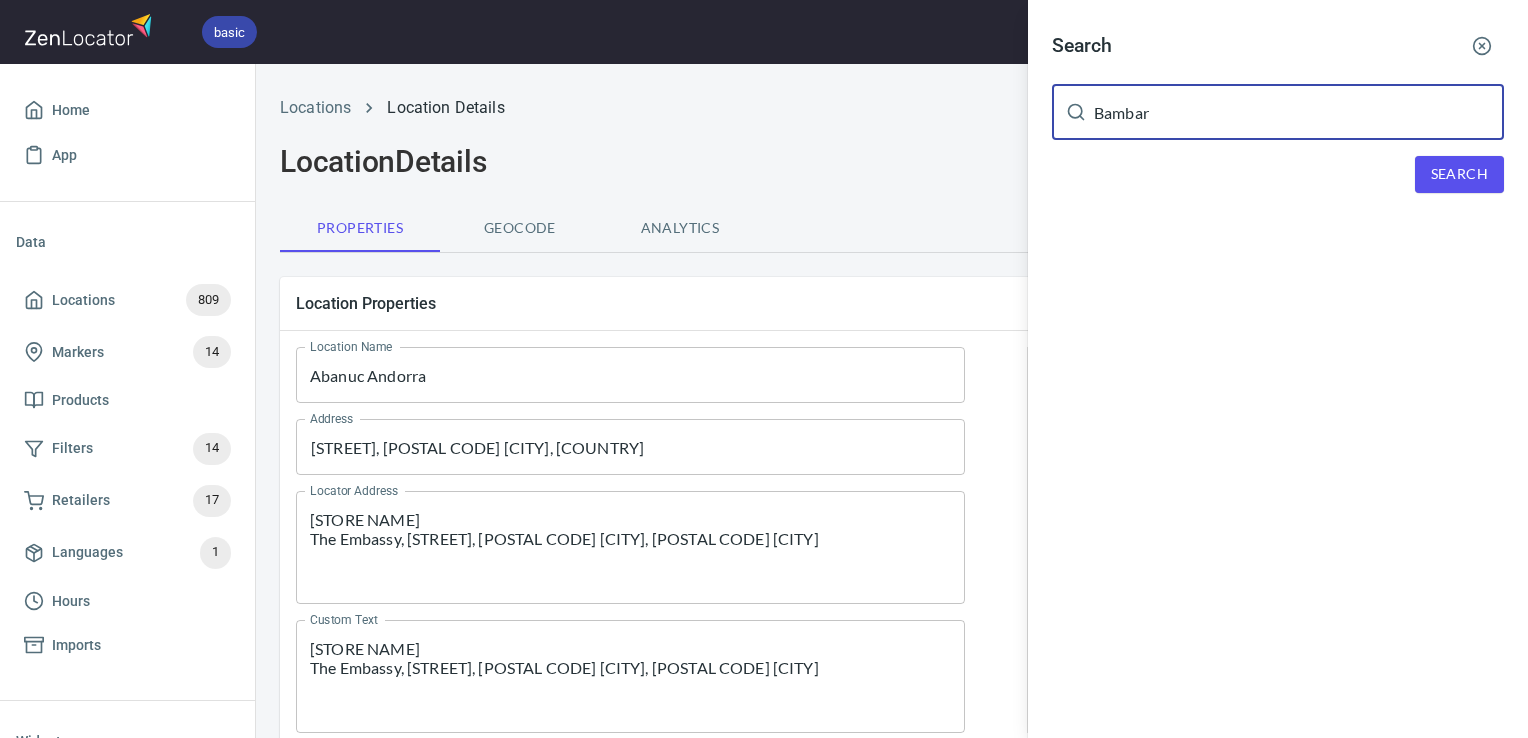 type on "Bambar" 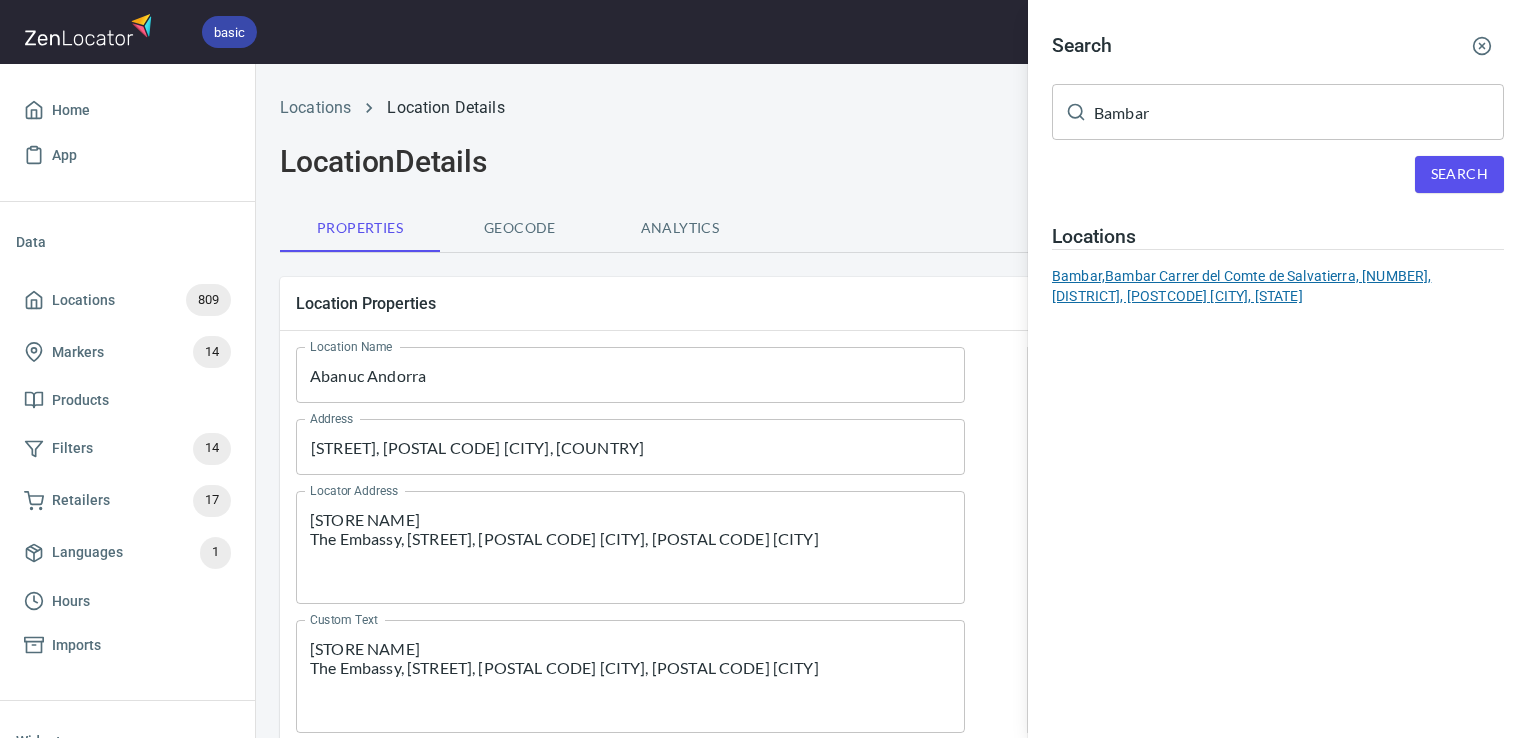 click on "Bambar,  Bambar
Carrer del Comte de Salvatierra, 12, L'Eixample, 46004 València, Valencia" at bounding box center [1278, 286] 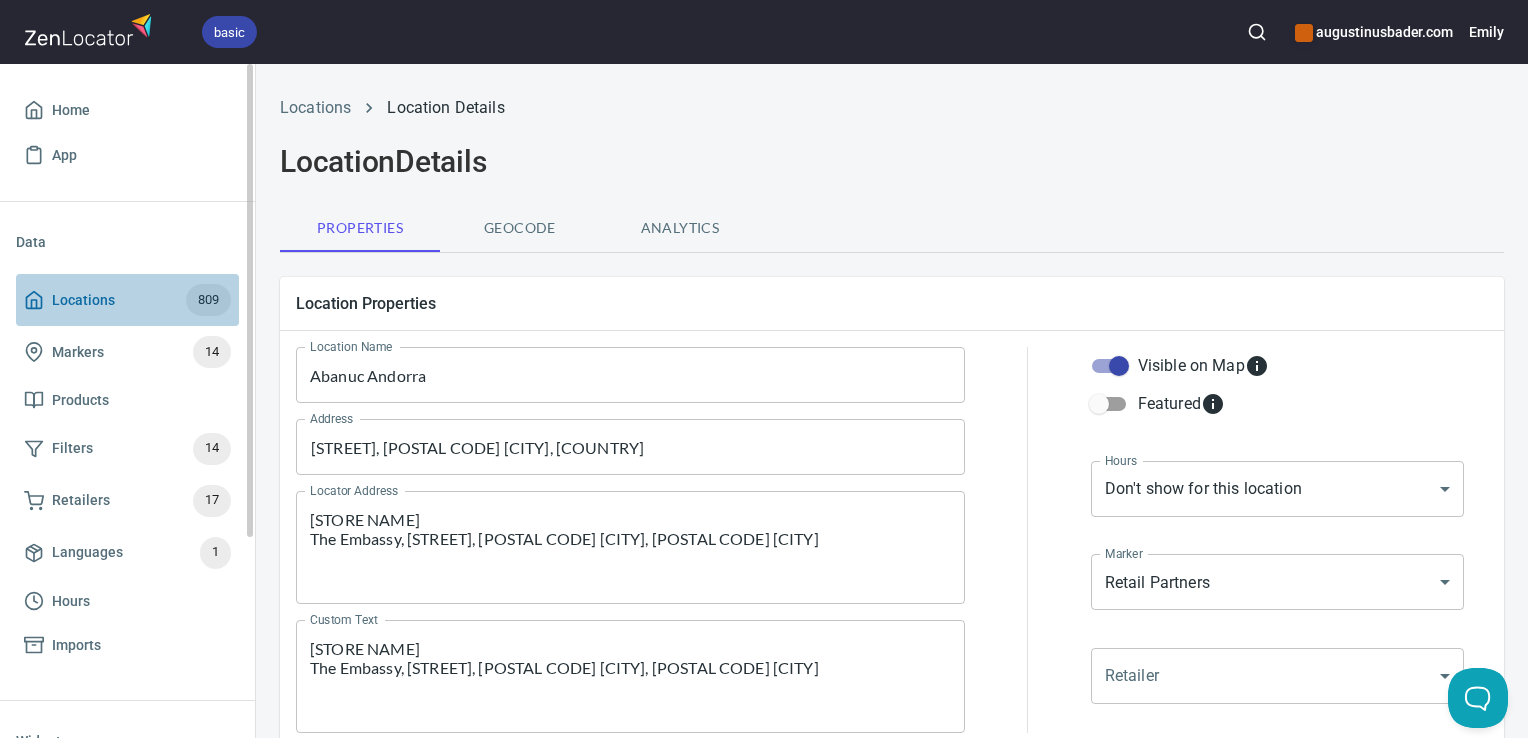 click on "Locations 809" at bounding box center (127, 300) 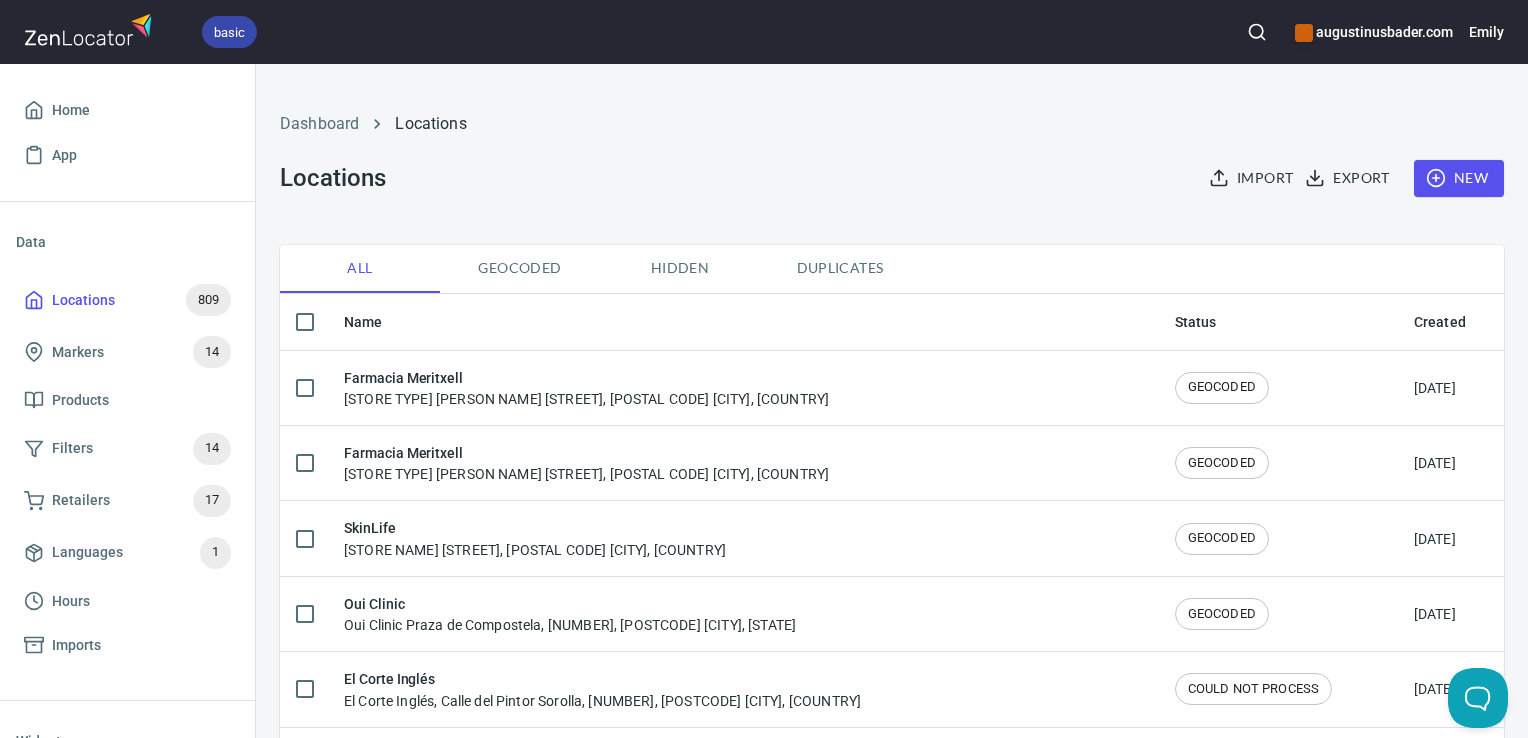 click 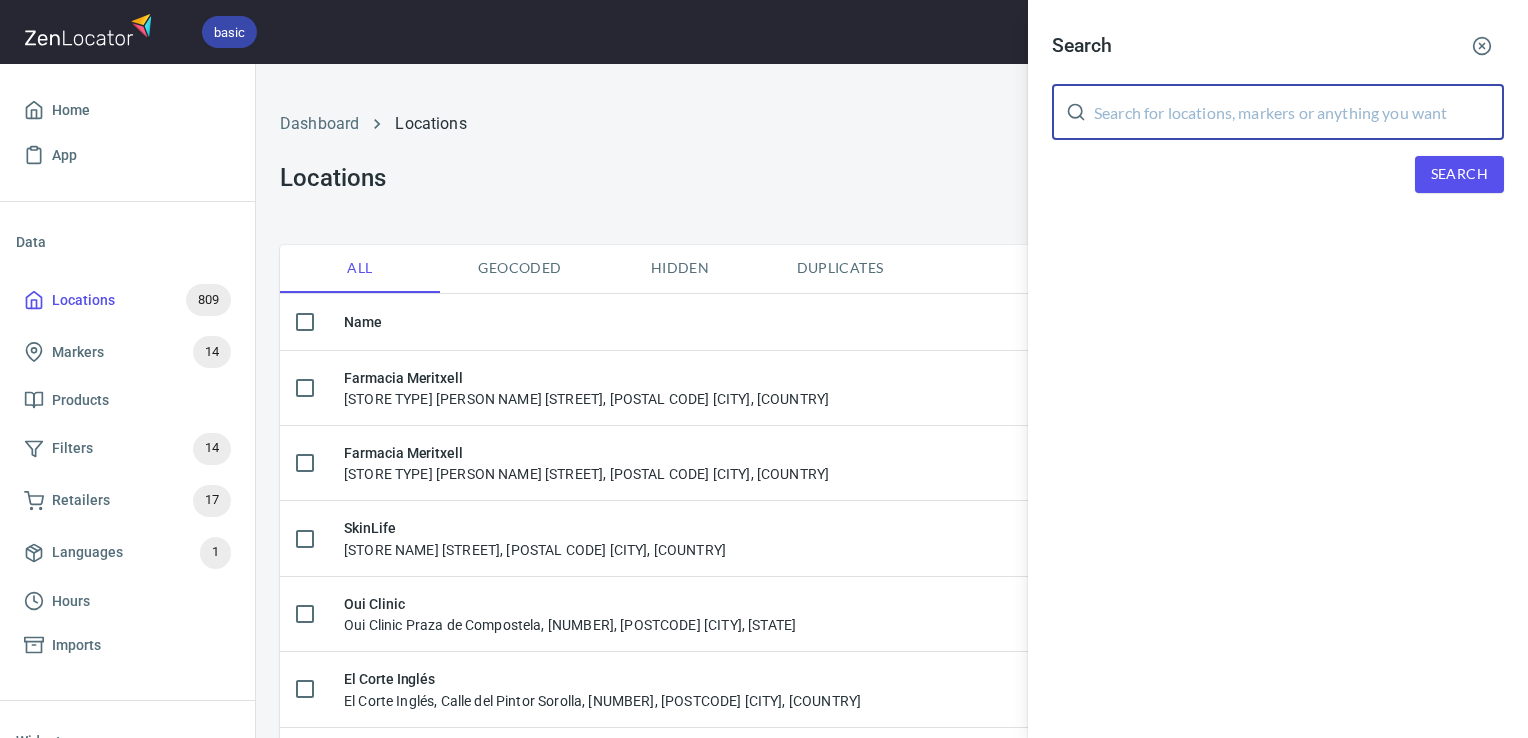 click at bounding box center (1299, 112) 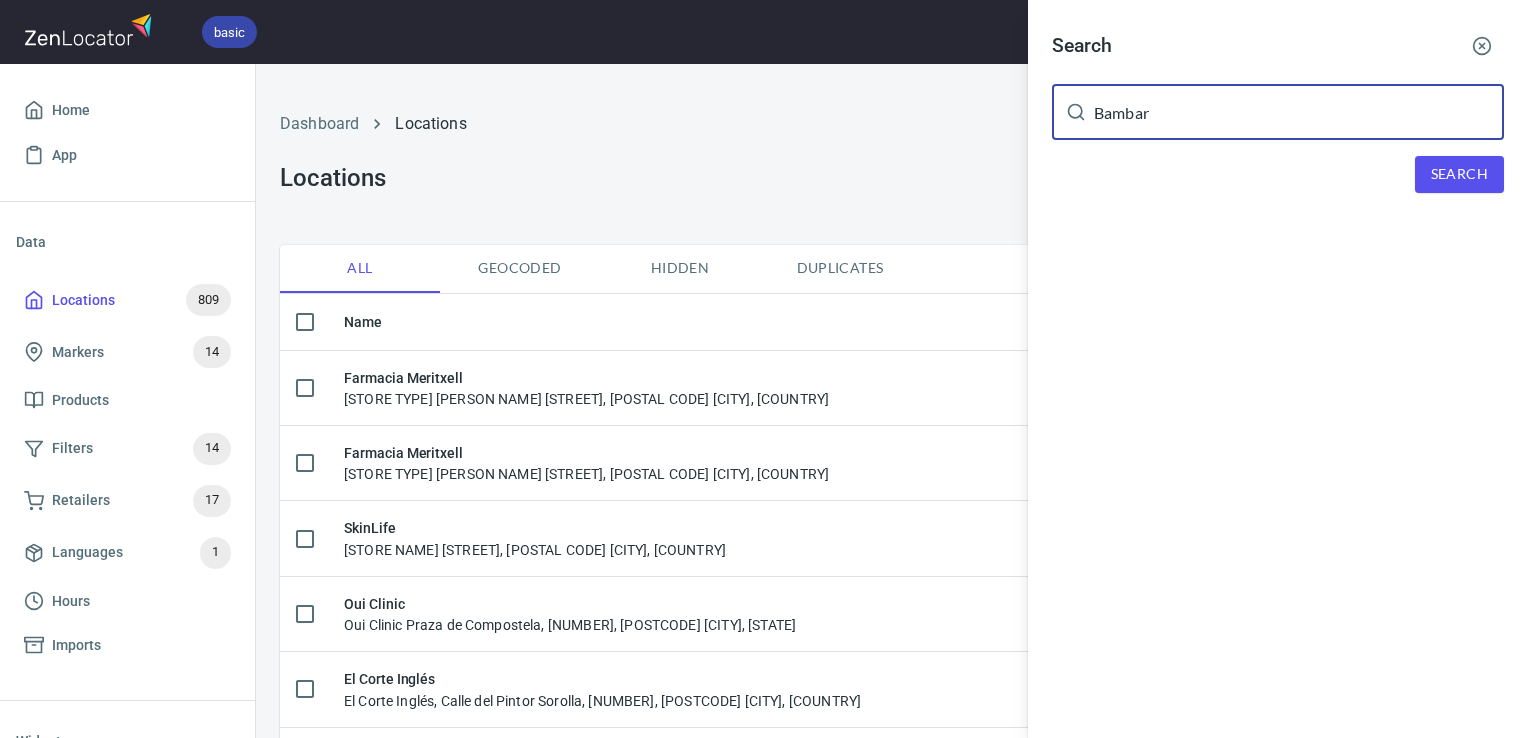 type on "Bambar" 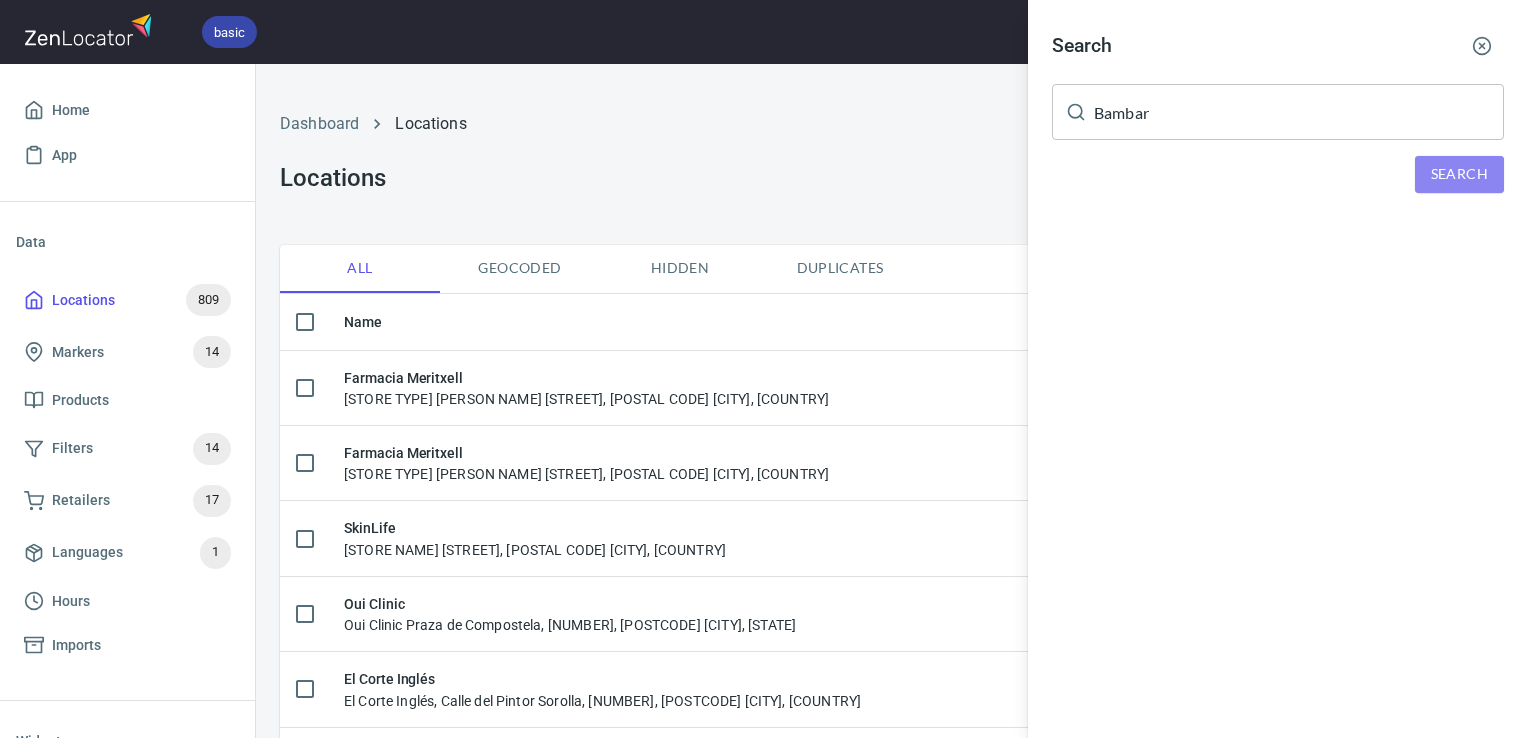 click on "Search" at bounding box center [1459, 174] 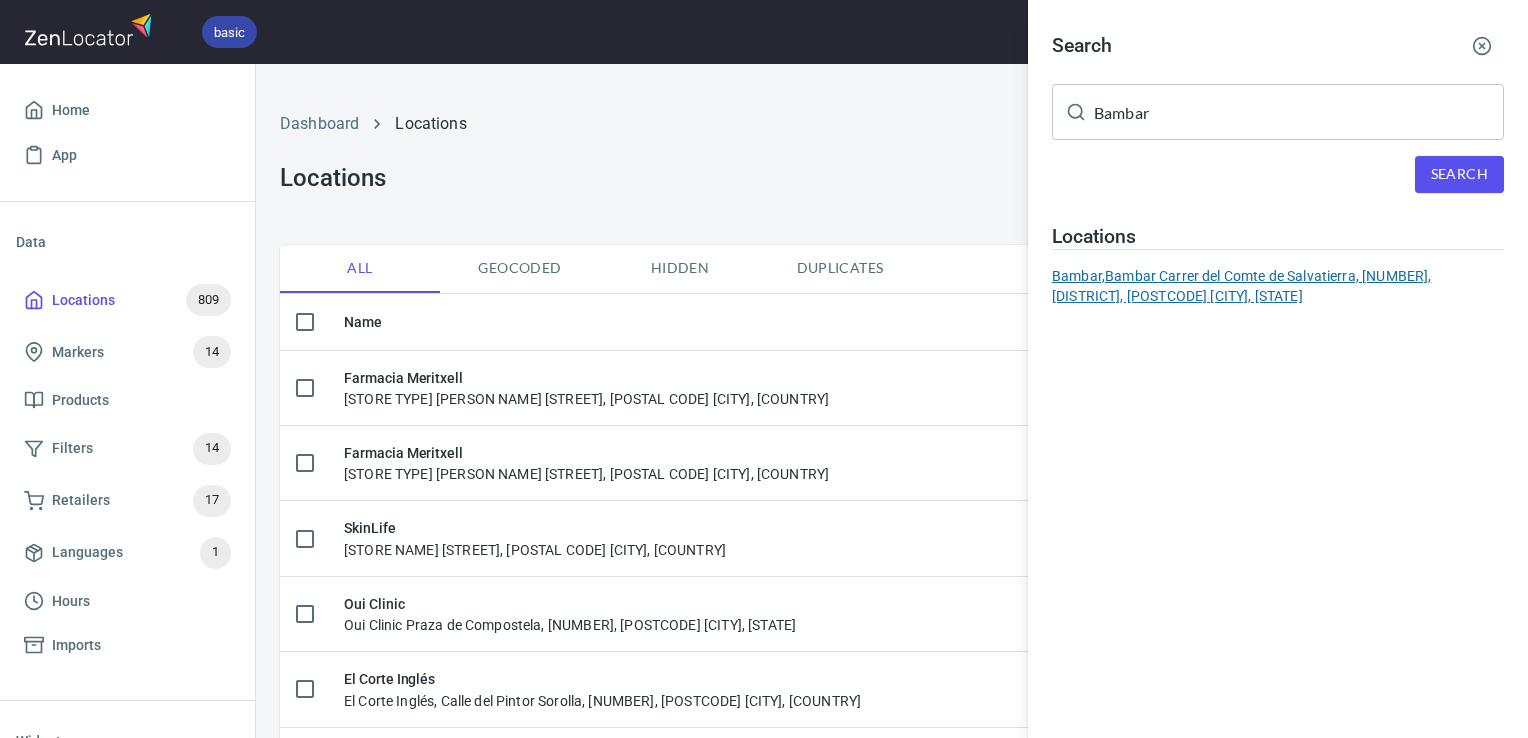 click on "Bambar,  Bambar
Carrer del Comte de Salvatierra, 12, L'Eixample, 46004 València, Valencia" at bounding box center (1278, 286) 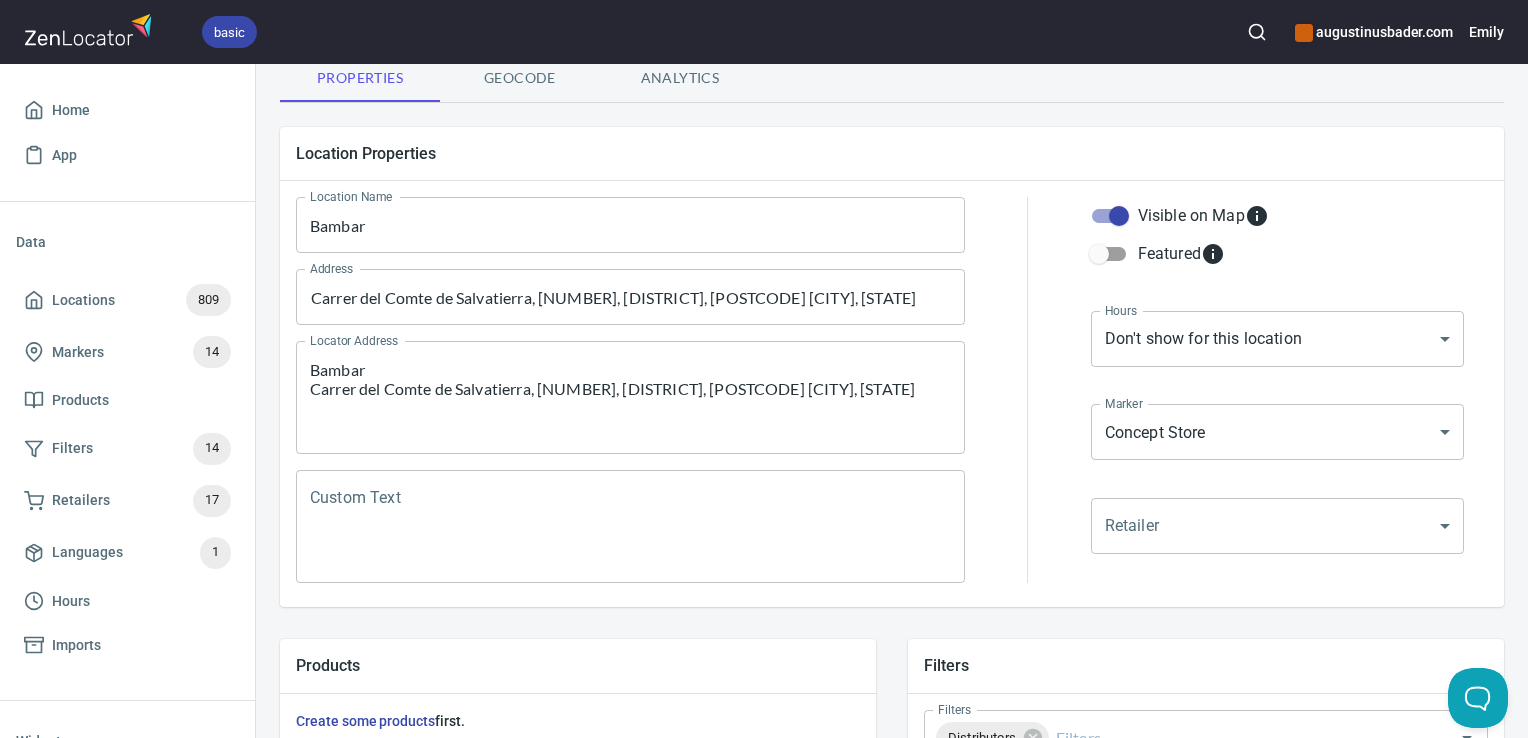 scroll, scrollTop: 159, scrollLeft: 0, axis: vertical 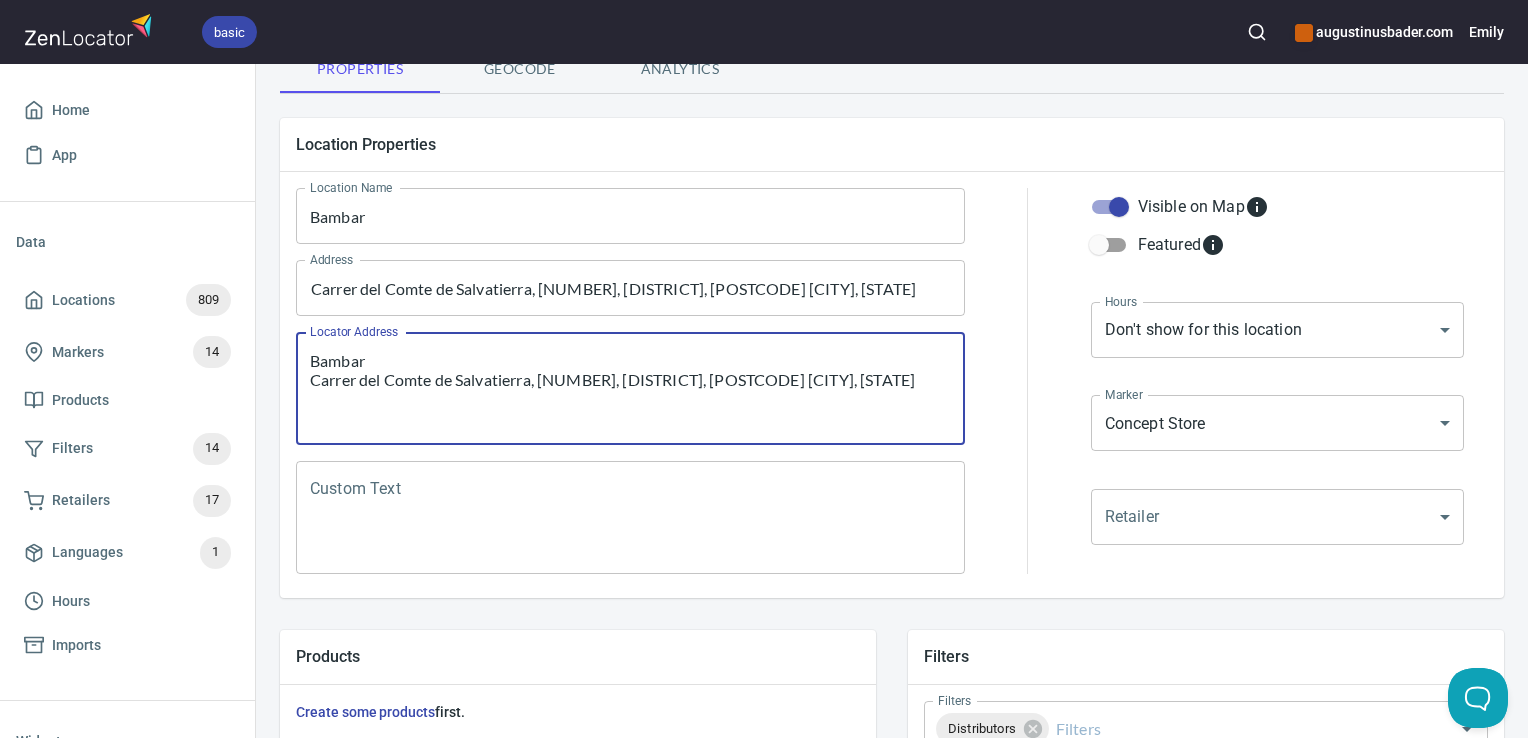 drag, startPoint x: 669, startPoint y: 381, endPoint x: 265, endPoint y: 338, distance: 406.28192 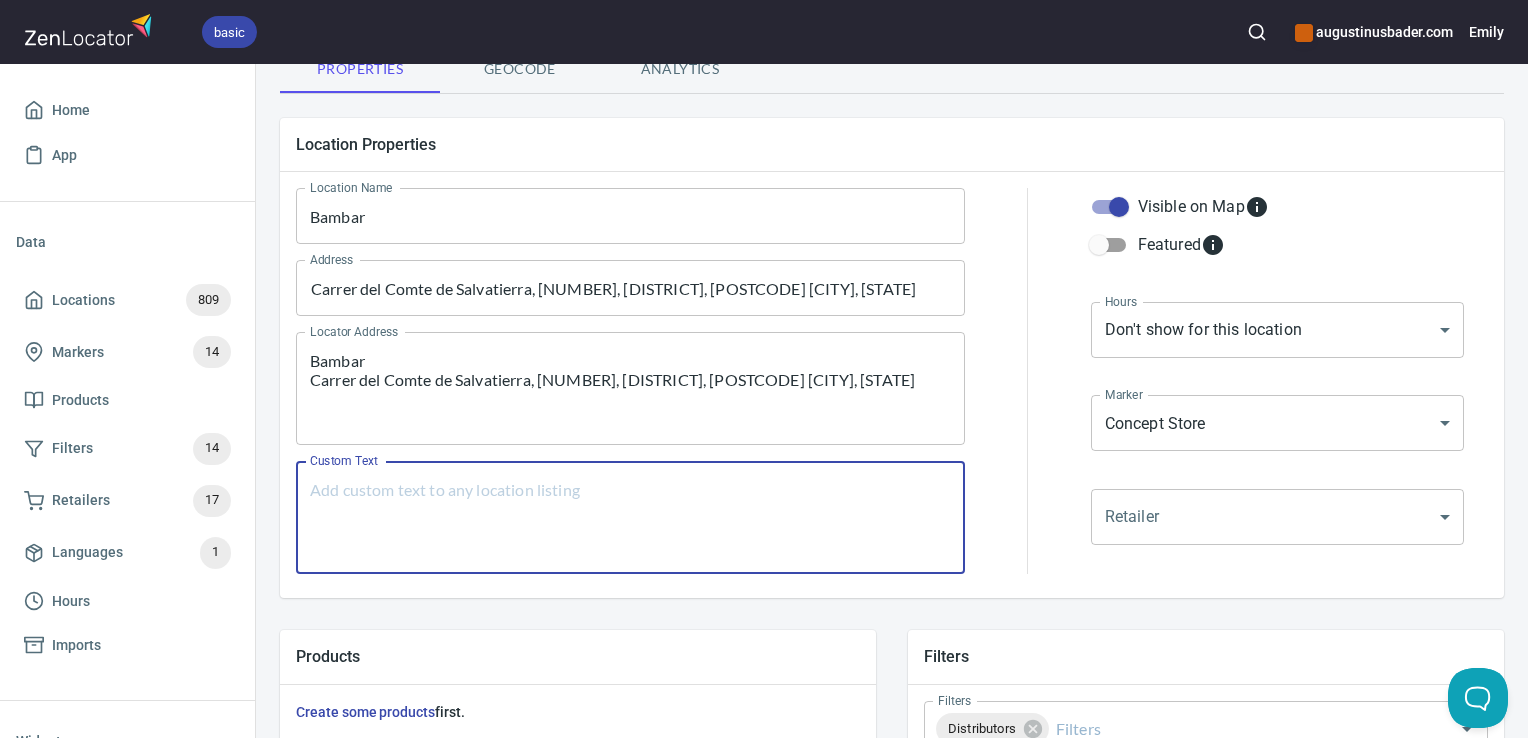 paste on "Bambar
Carrer del Comte de Salvatierra, [NUMBER], L'Eixample, [POSTAL_CODE] [CITY], [STATE]" 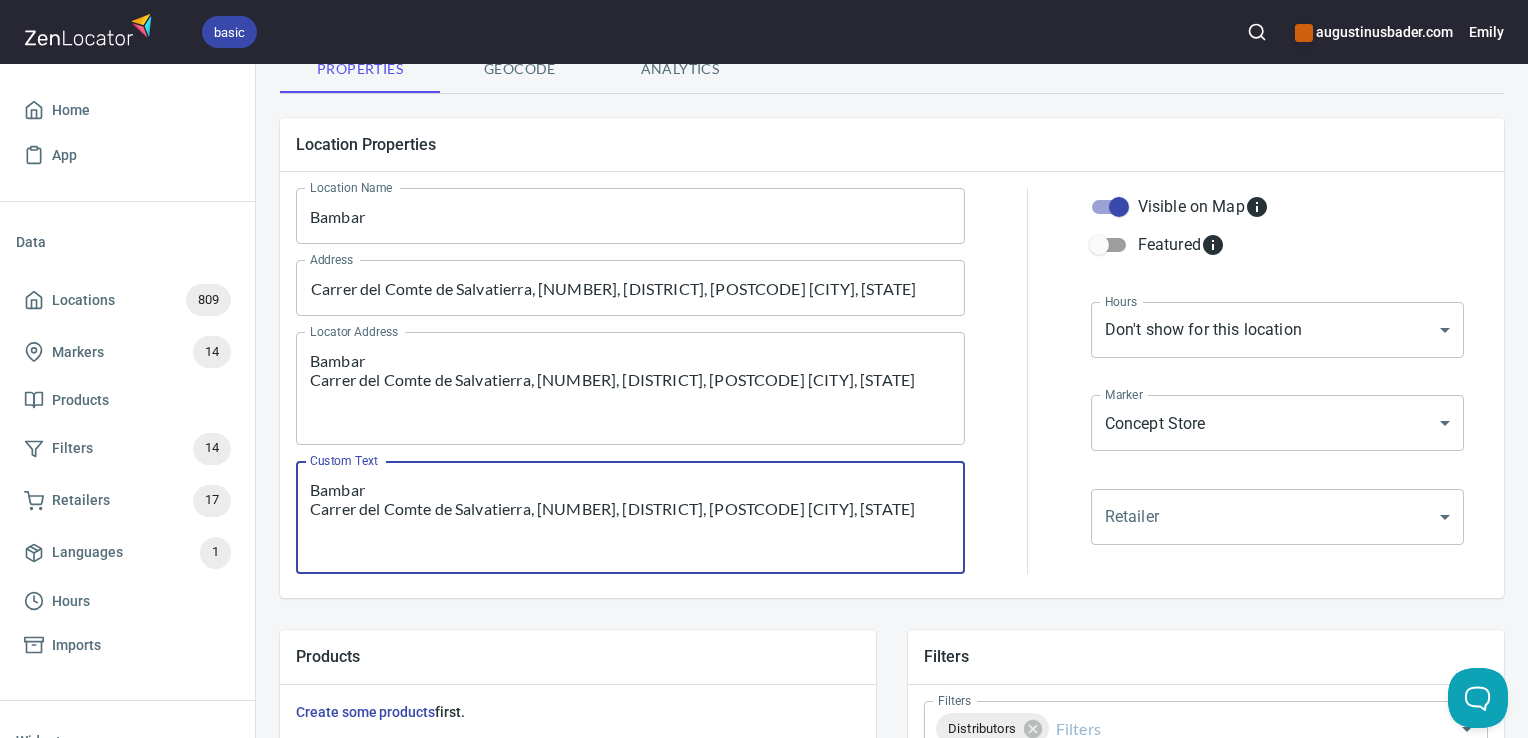 type on "Bambar
Carrer del Comte de Salvatierra, [NUMBER], L'Eixample, [POSTAL_CODE] [CITY], [STATE]" 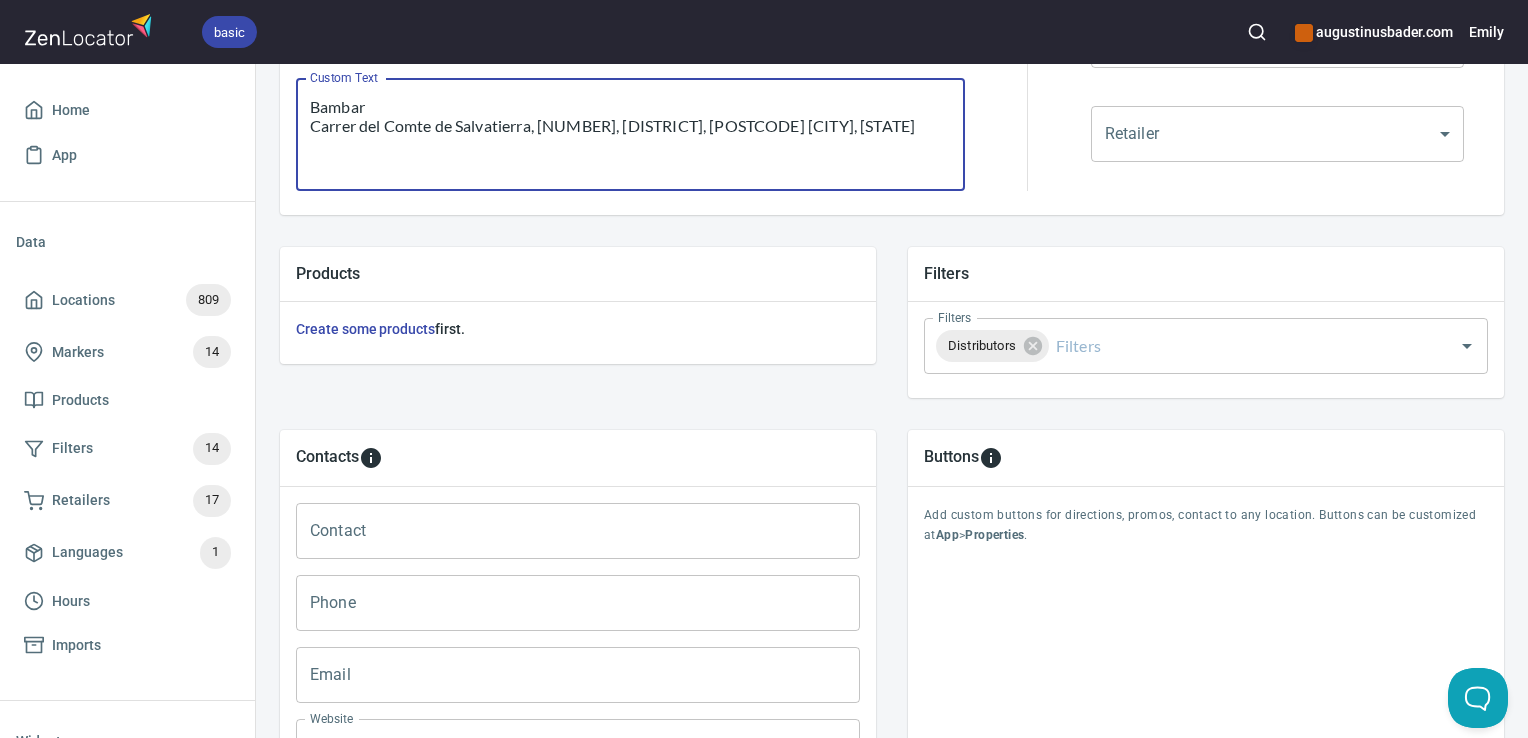 scroll, scrollTop: 797, scrollLeft: 0, axis: vertical 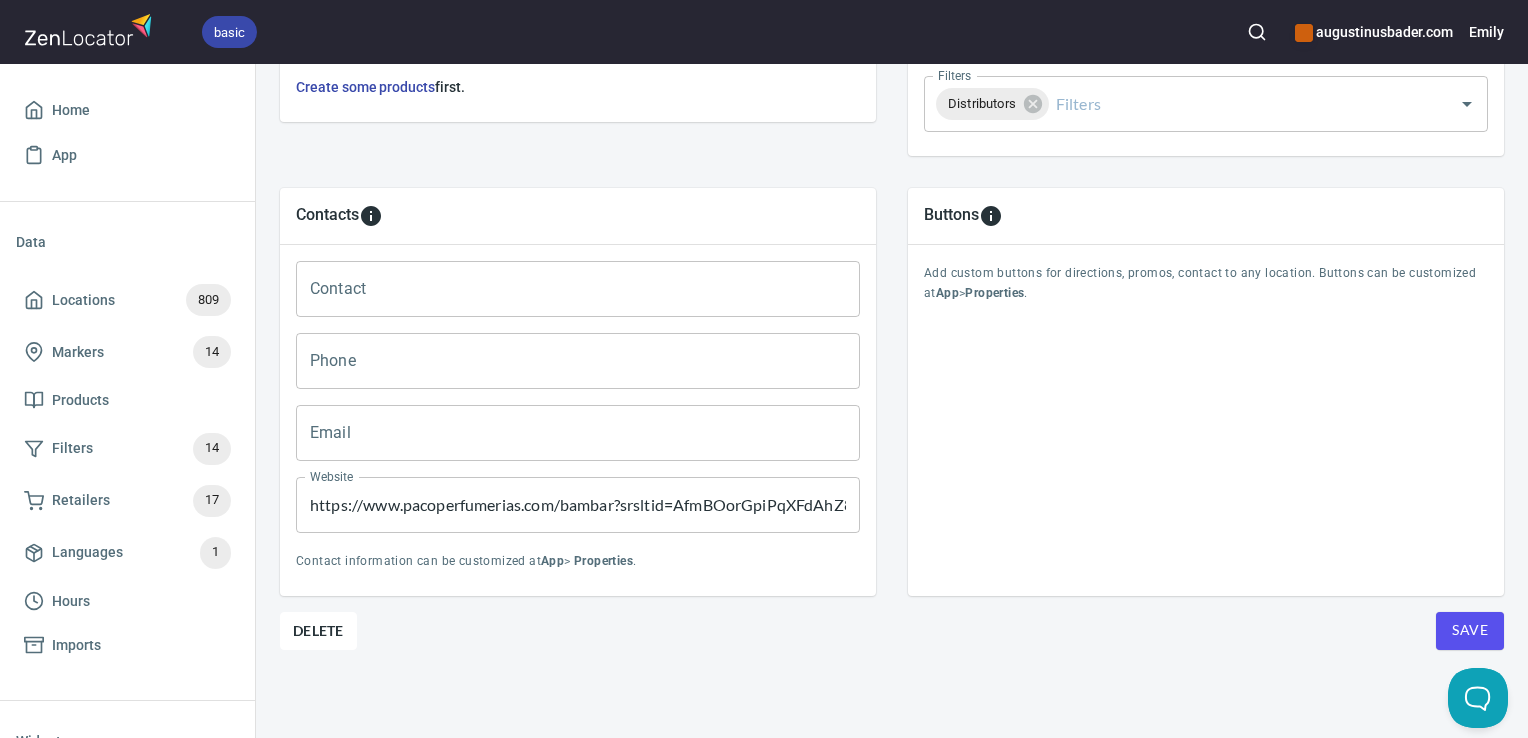 click on "Save" at bounding box center (1470, 630) 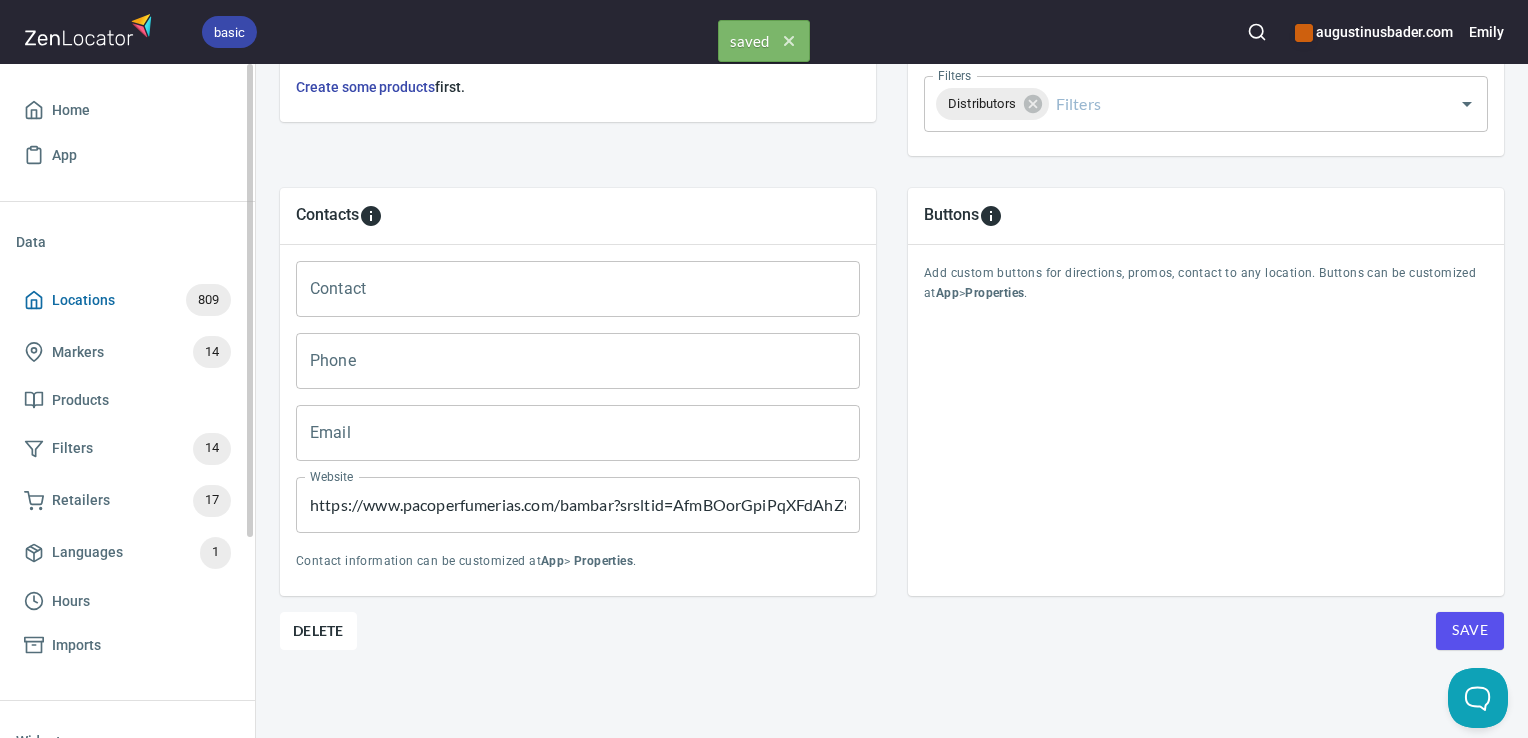 click on "Locations 809" at bounding box center [127, 300] 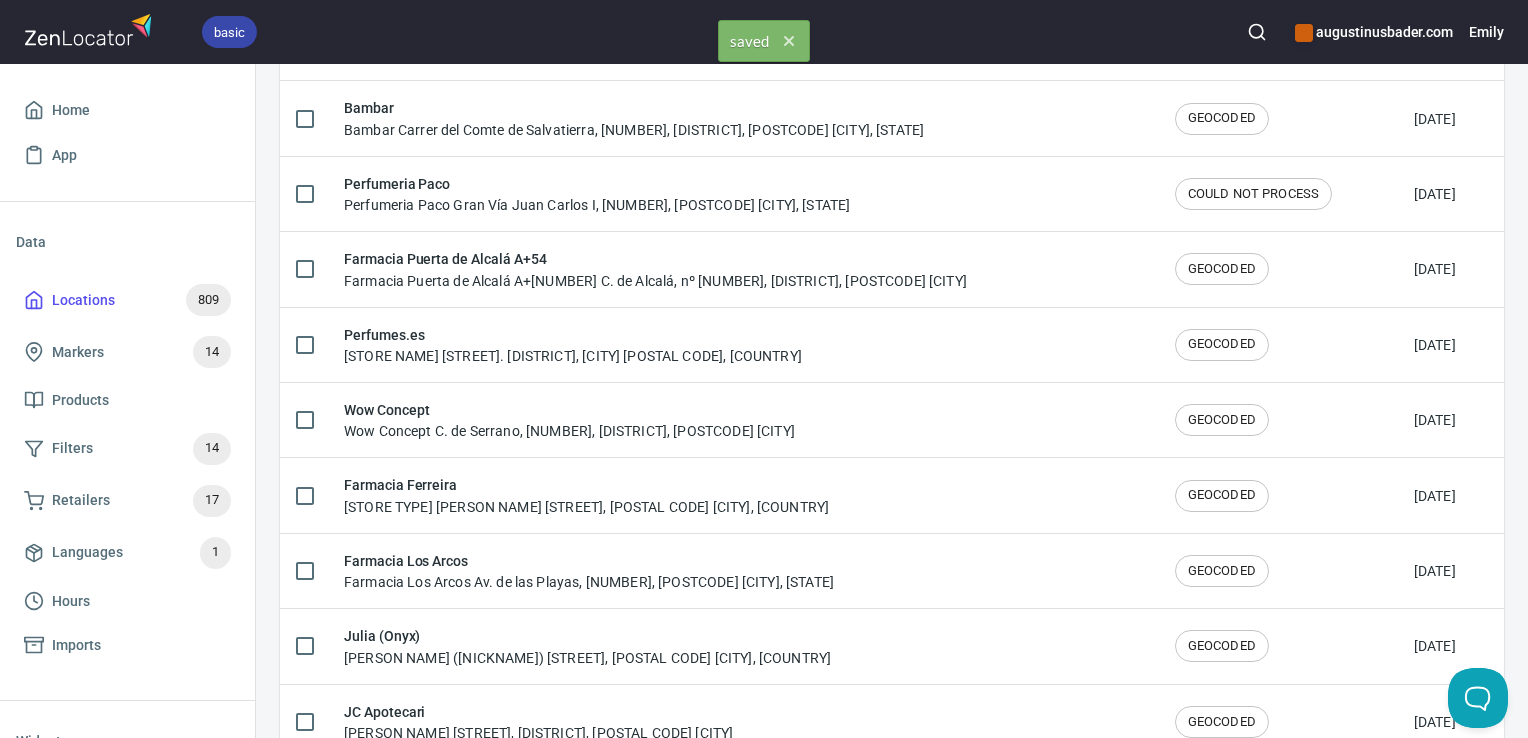 scroll, scrollTop: 0, scrollLeft: 0, axis: both 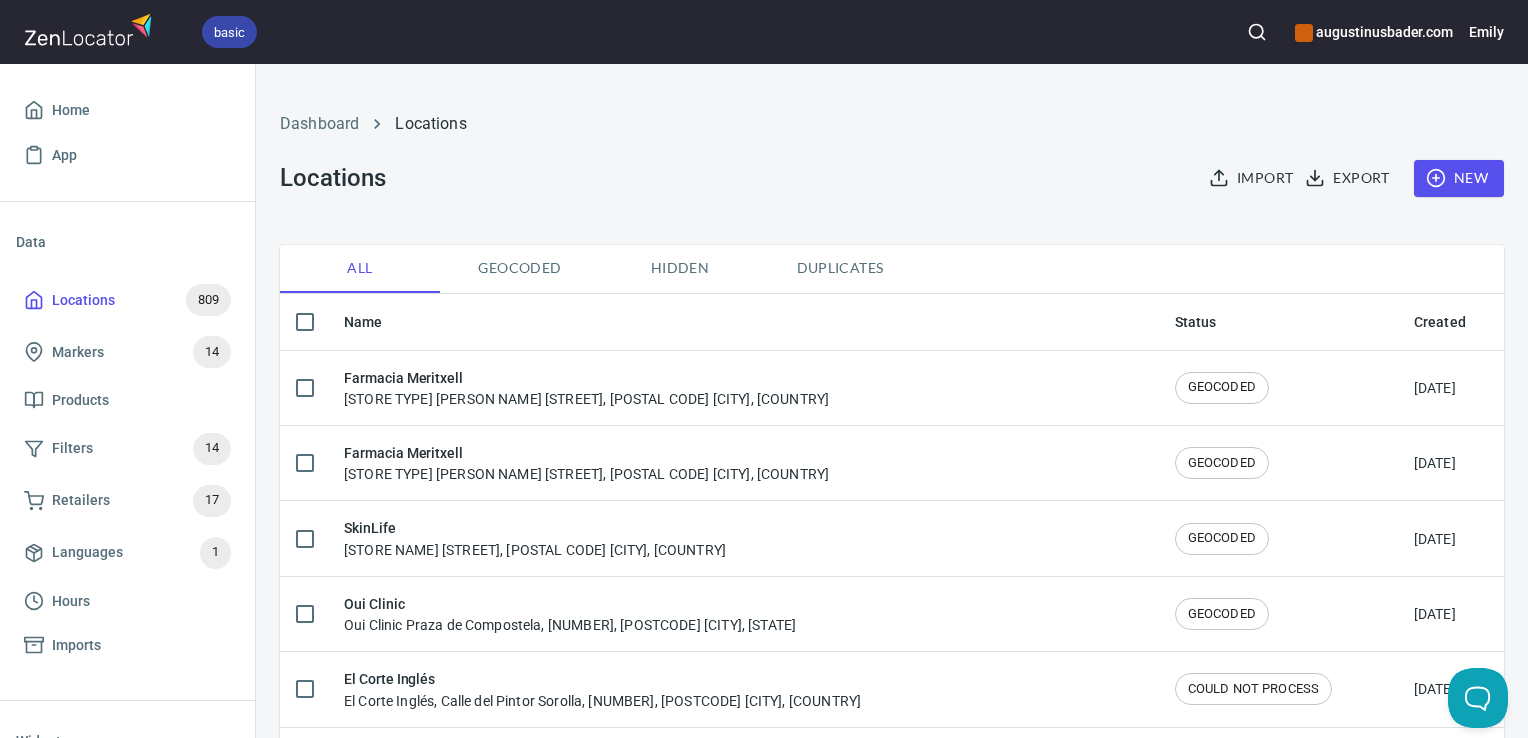click 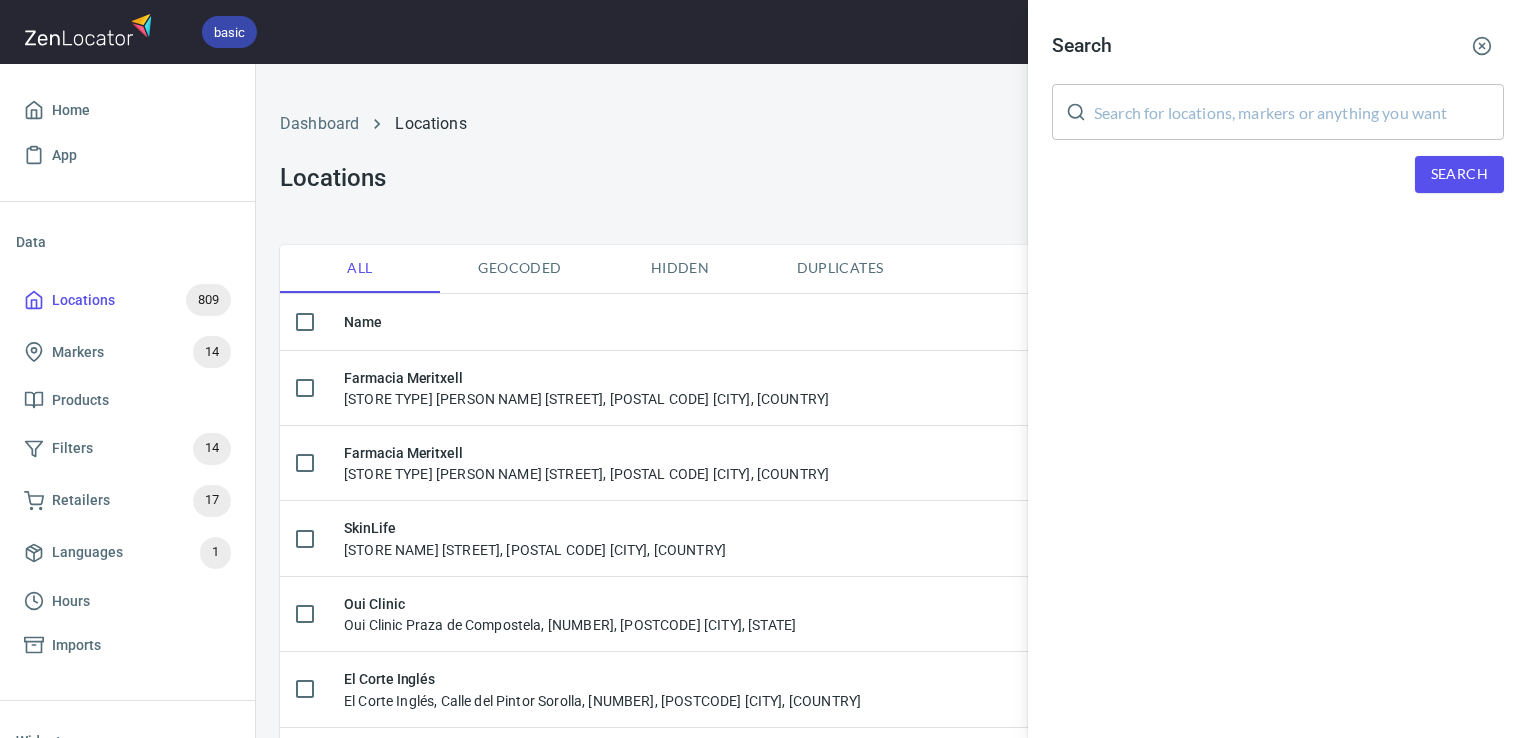 click at bounding box center [1299, 112] 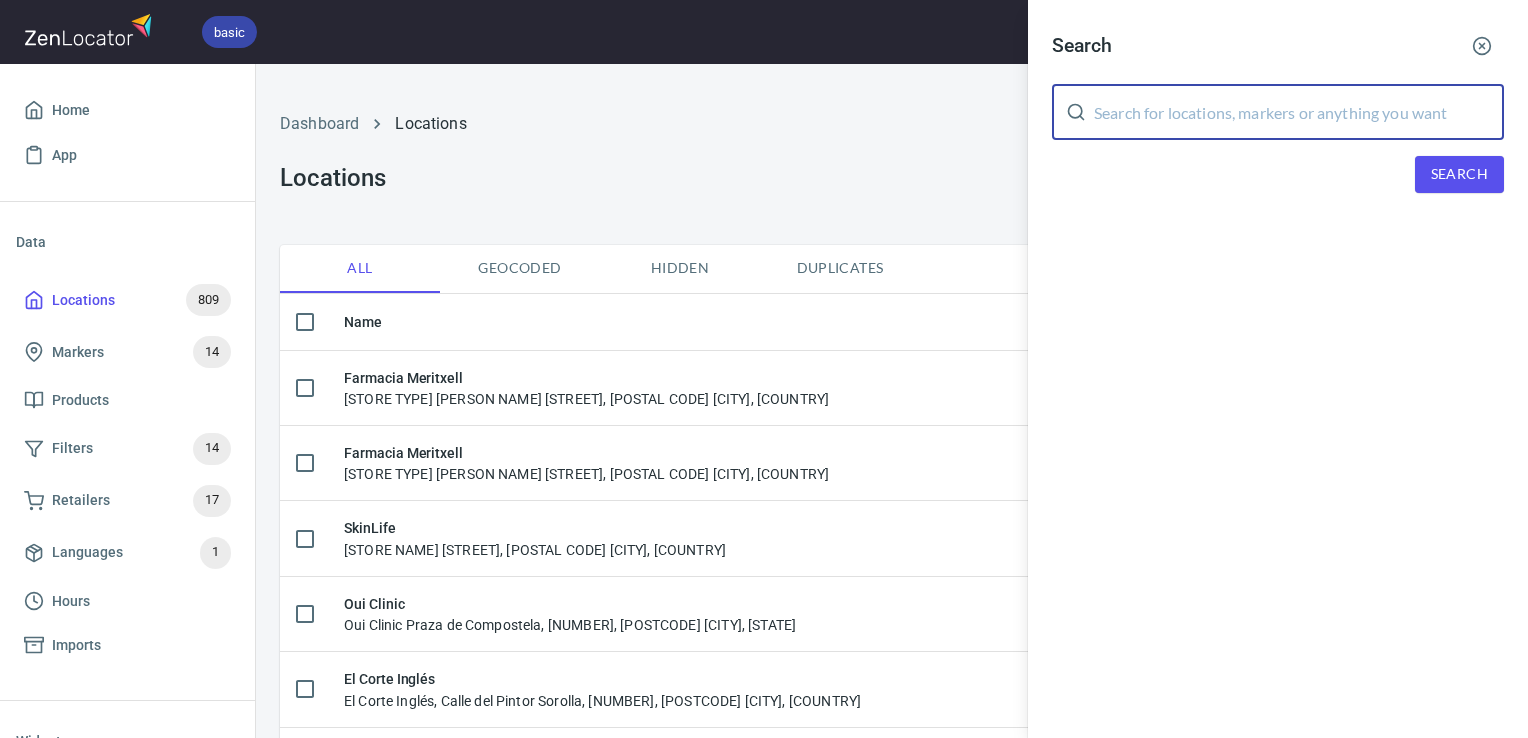 paste on "Beauty The Shop" 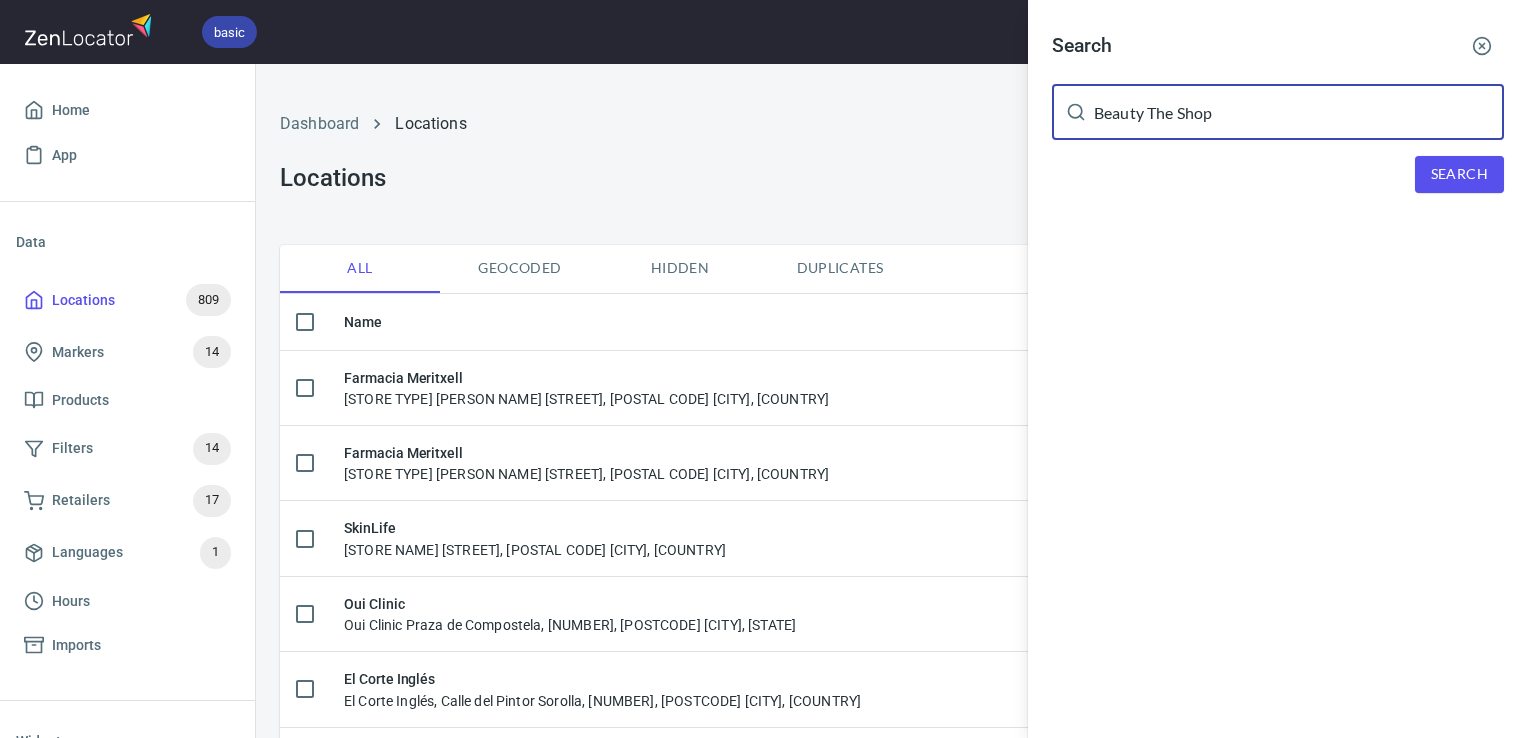 type on "Beauty The Shop" 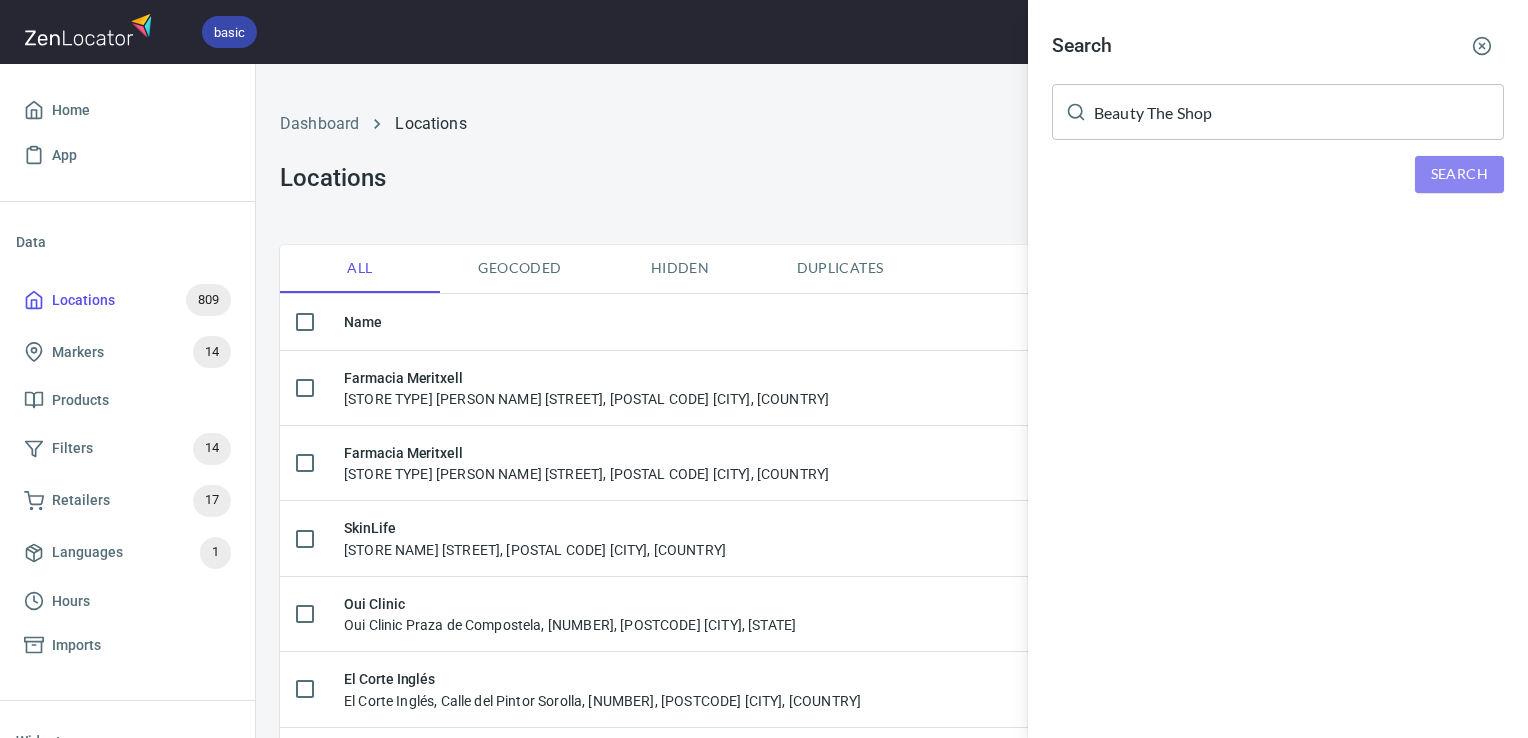 click on "Search" at bounding box center [1459, 174] 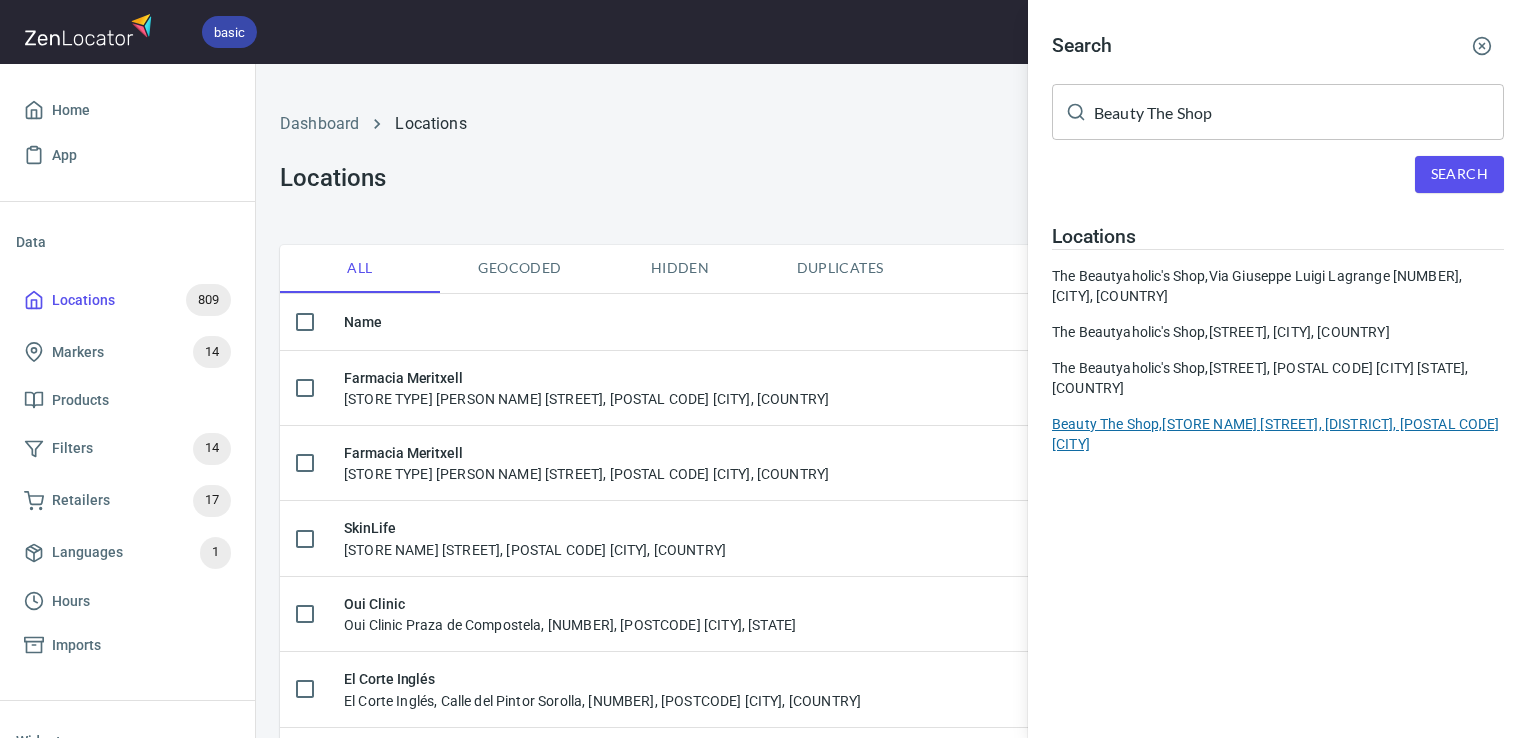 click on "Beauty The Shop,  Beauty The Shop
C. Sillería, 1, Centro, 18001 Granada" at bounding box center (1278, 434) 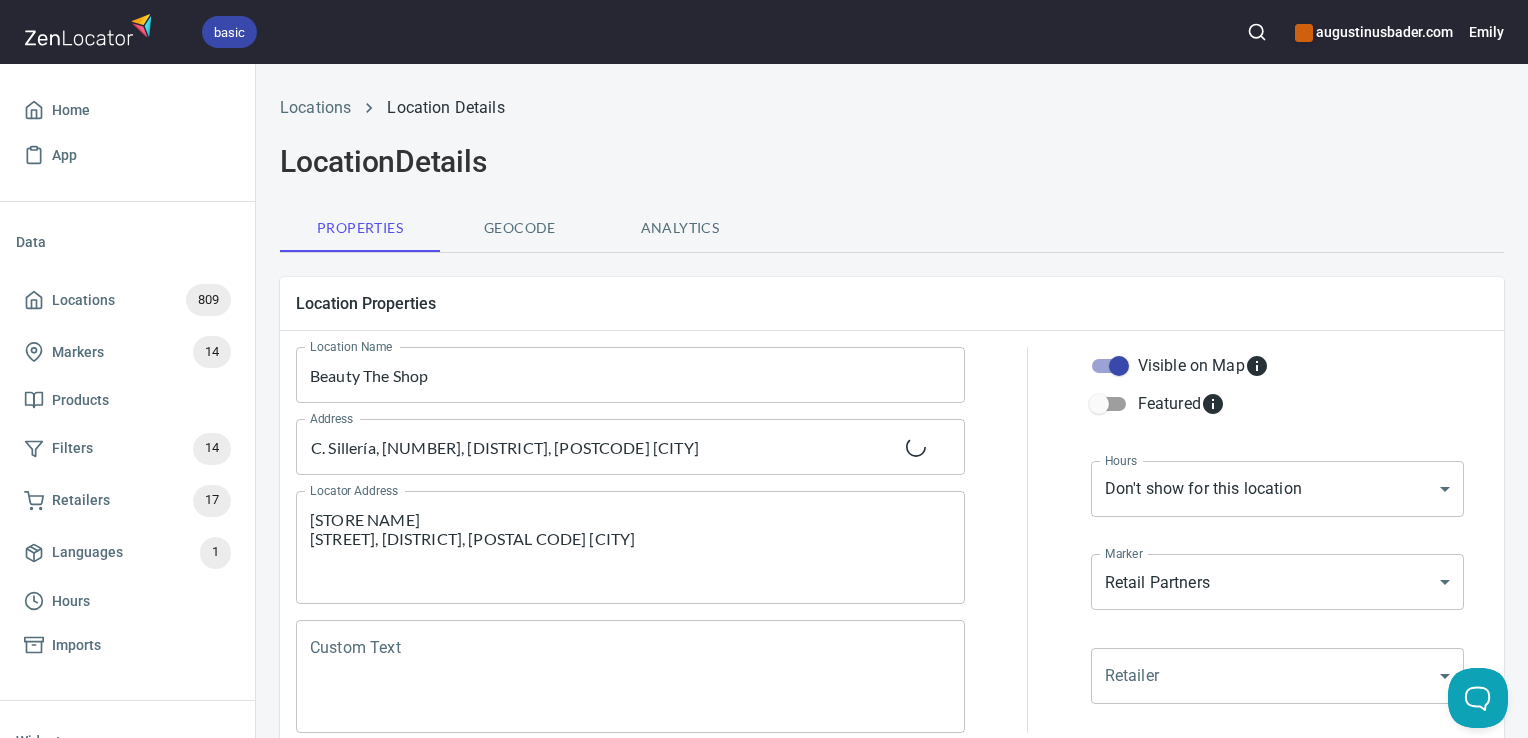 scroll, scrollTop: 116, scrollLeft: 0, axis: vertical 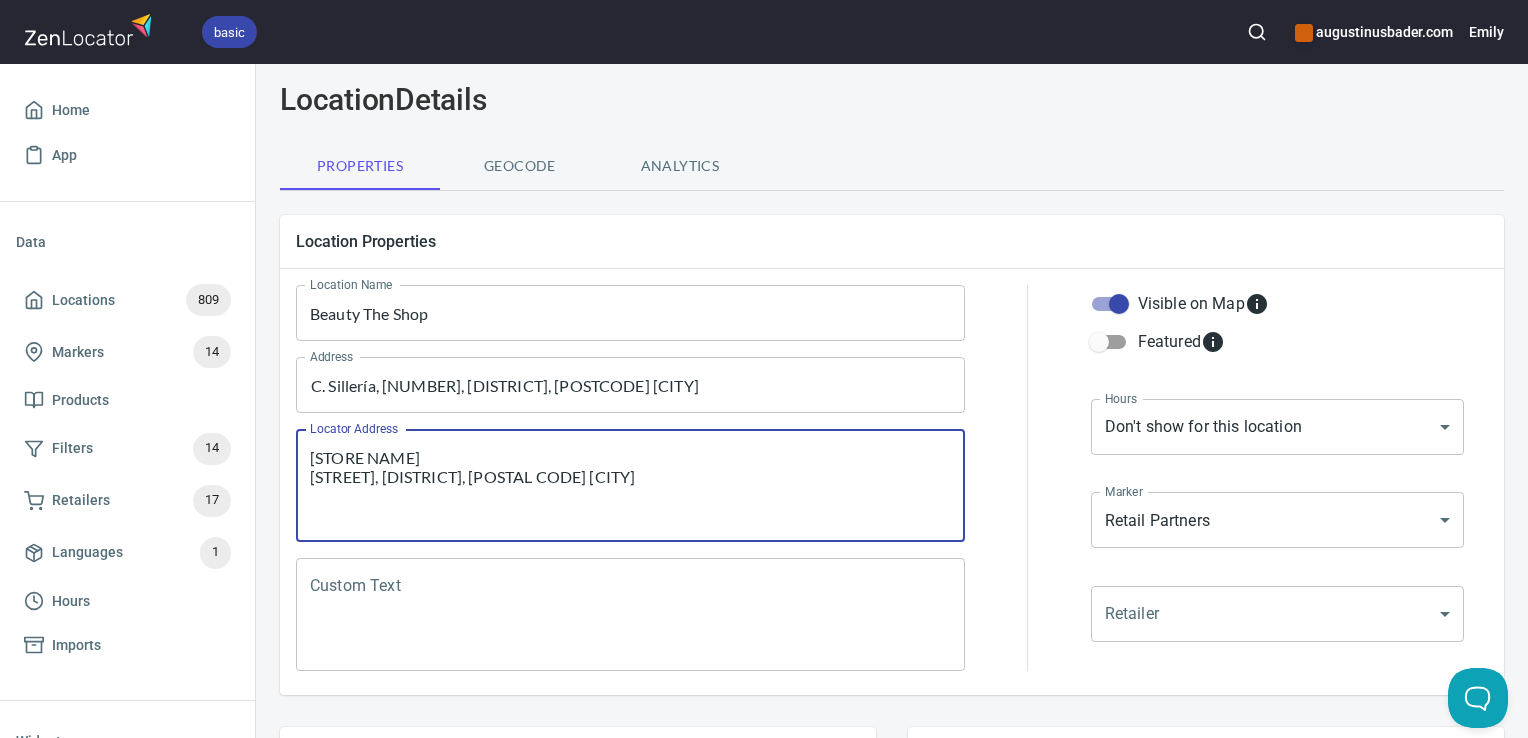 drag, startPoint x: 620, startPoint y: 492, endPoint x: 299, endPoint y: 437, distance: 325.67776 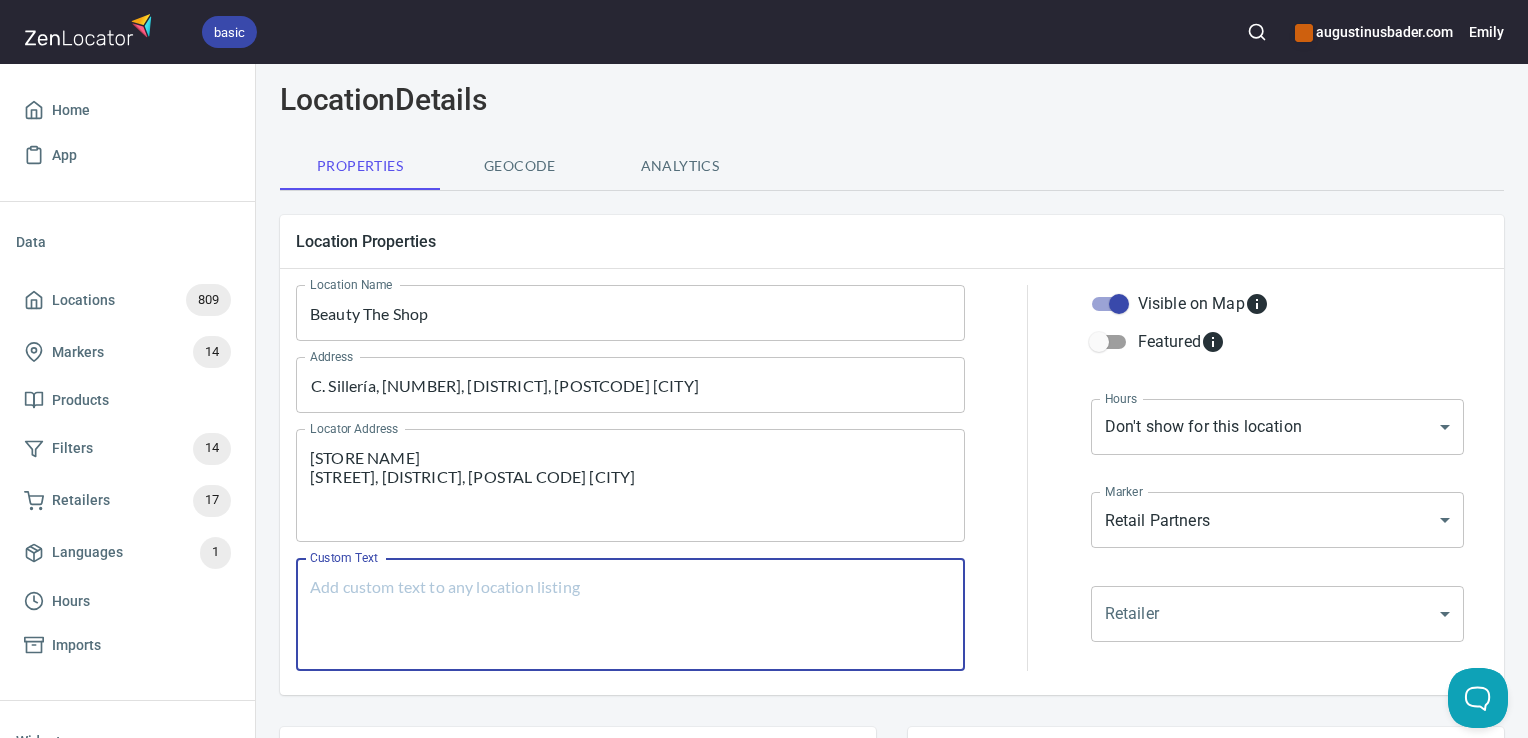 paste on "Beauty The Shop
C. Sillería, 1, Centro, 18001 Granada" 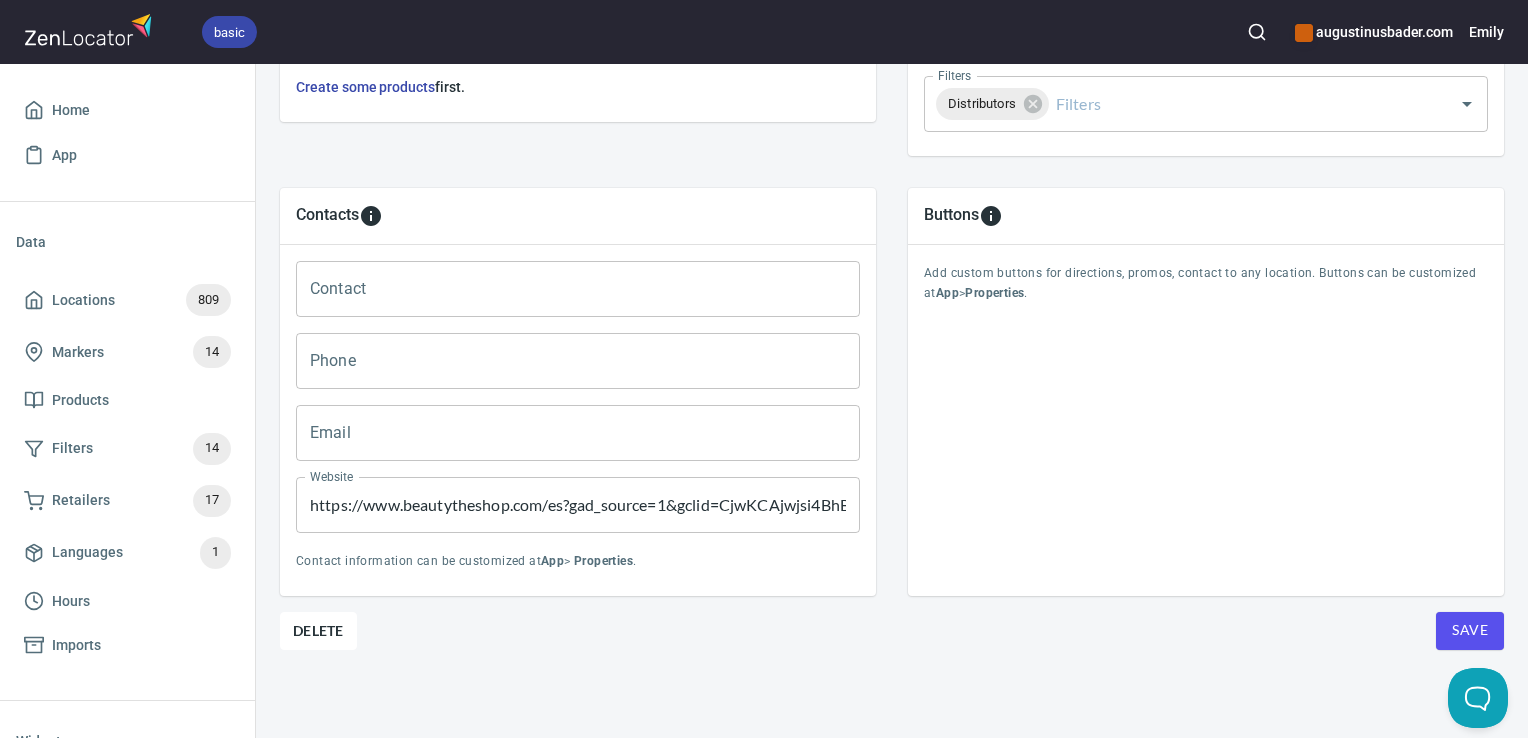 scroll, scrollTop: 797, scrollLeft: 0, axis: vertical 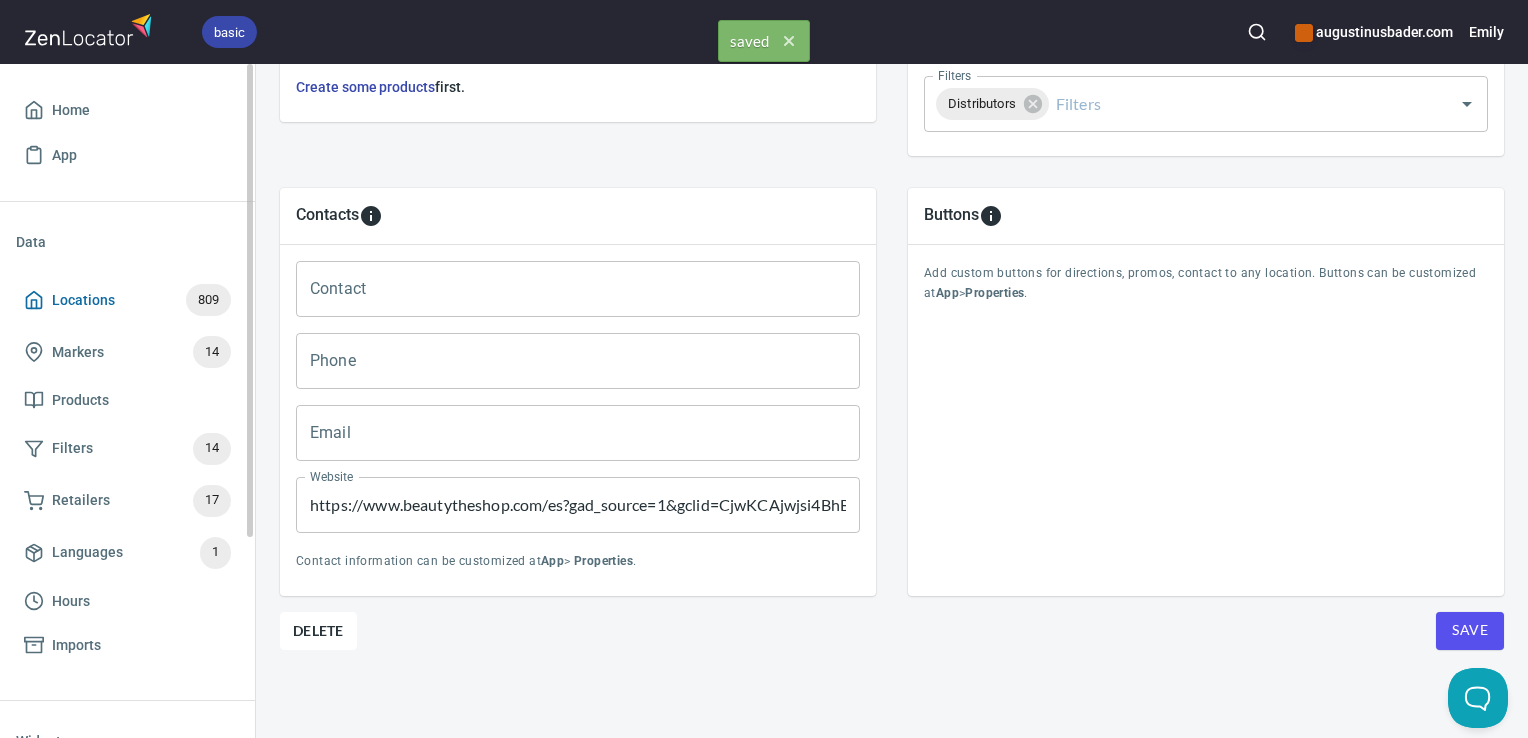 drag, startPoint x: 104, startPoint y: 319, endPoint x: 114, endPoint y: 304, distance: 18.027756 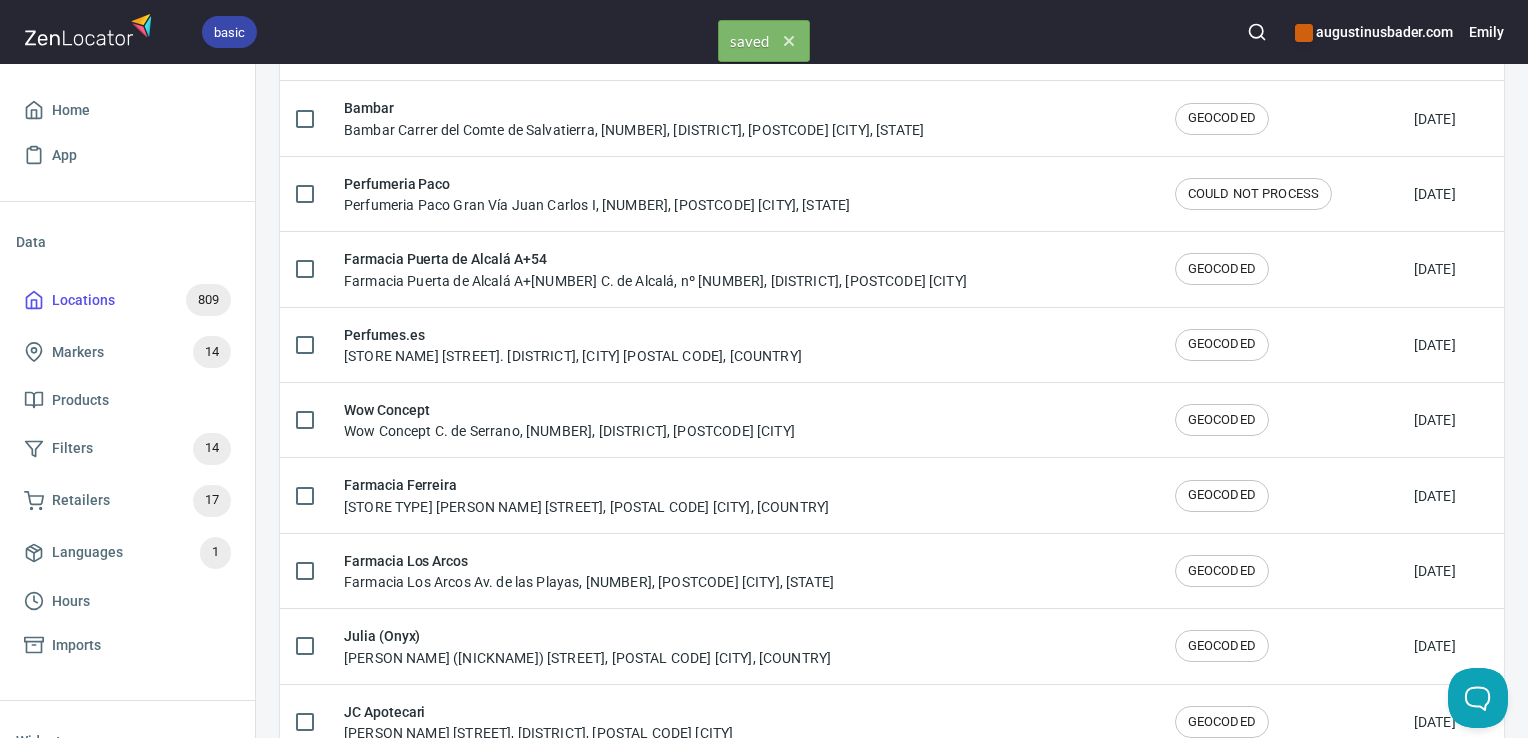 scroll, scrollTop: 0, scrollLeft: 0, axis: both 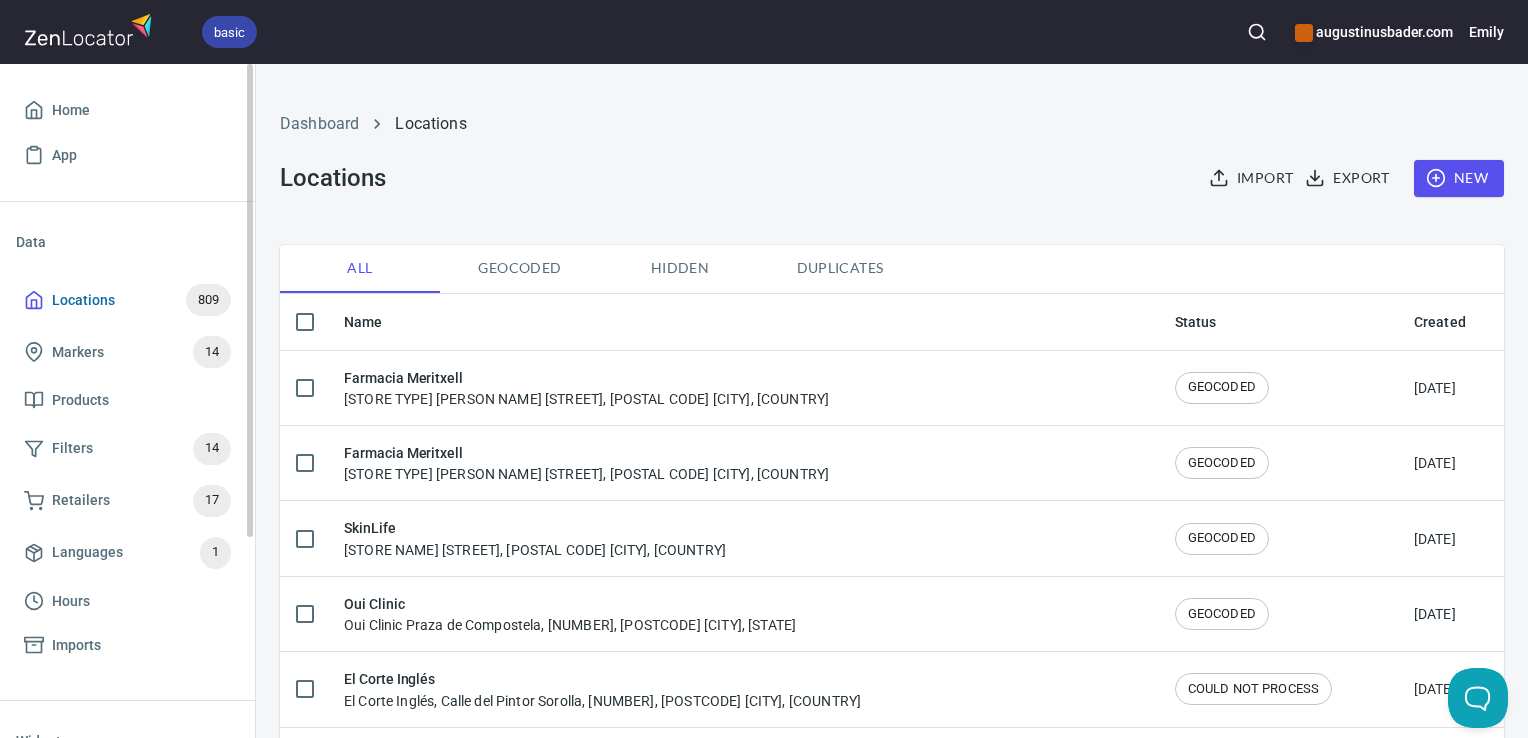 click on "Locations 809" at bounding box center (127, 300) 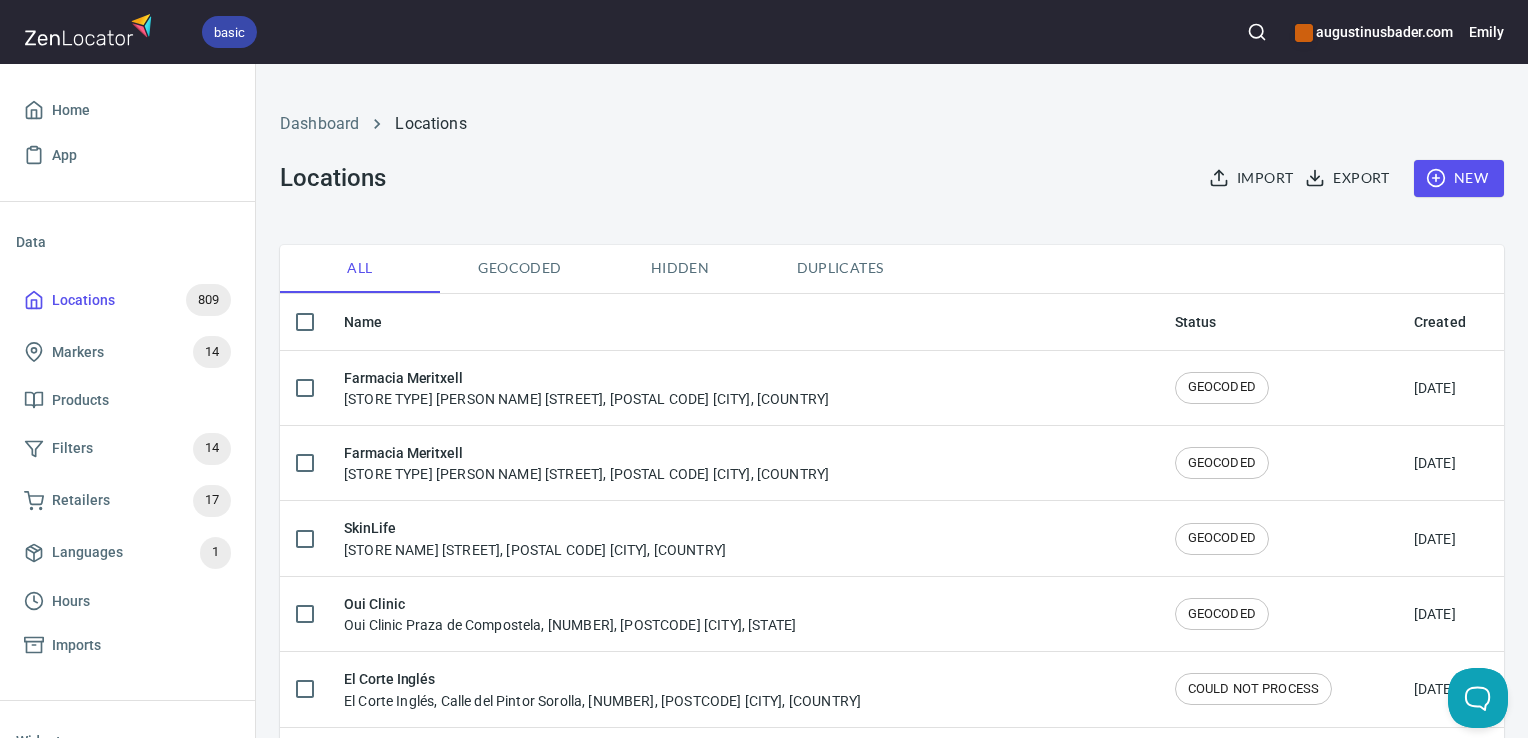 click at bounding box center [1257, 32] 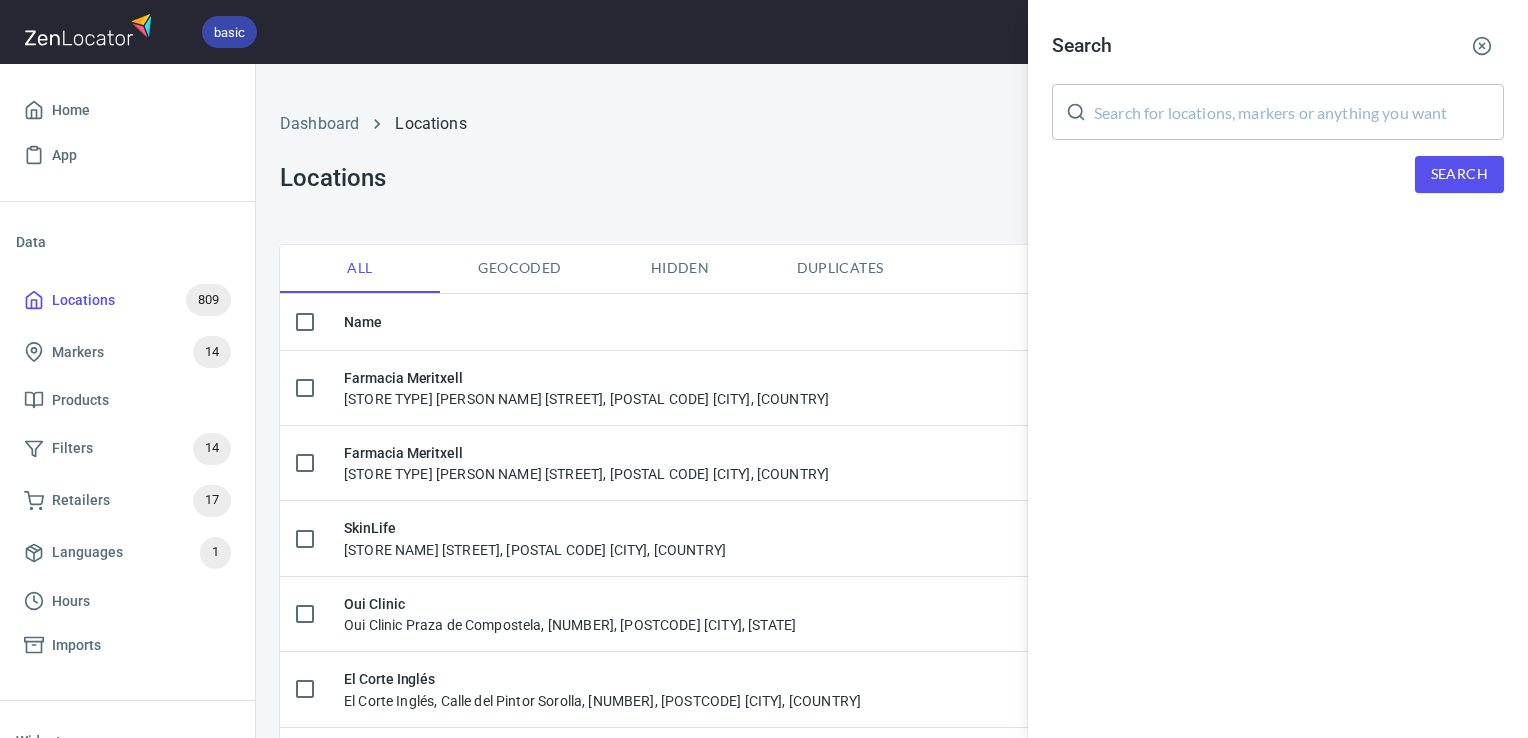 click at bounding box center (1299, 112) 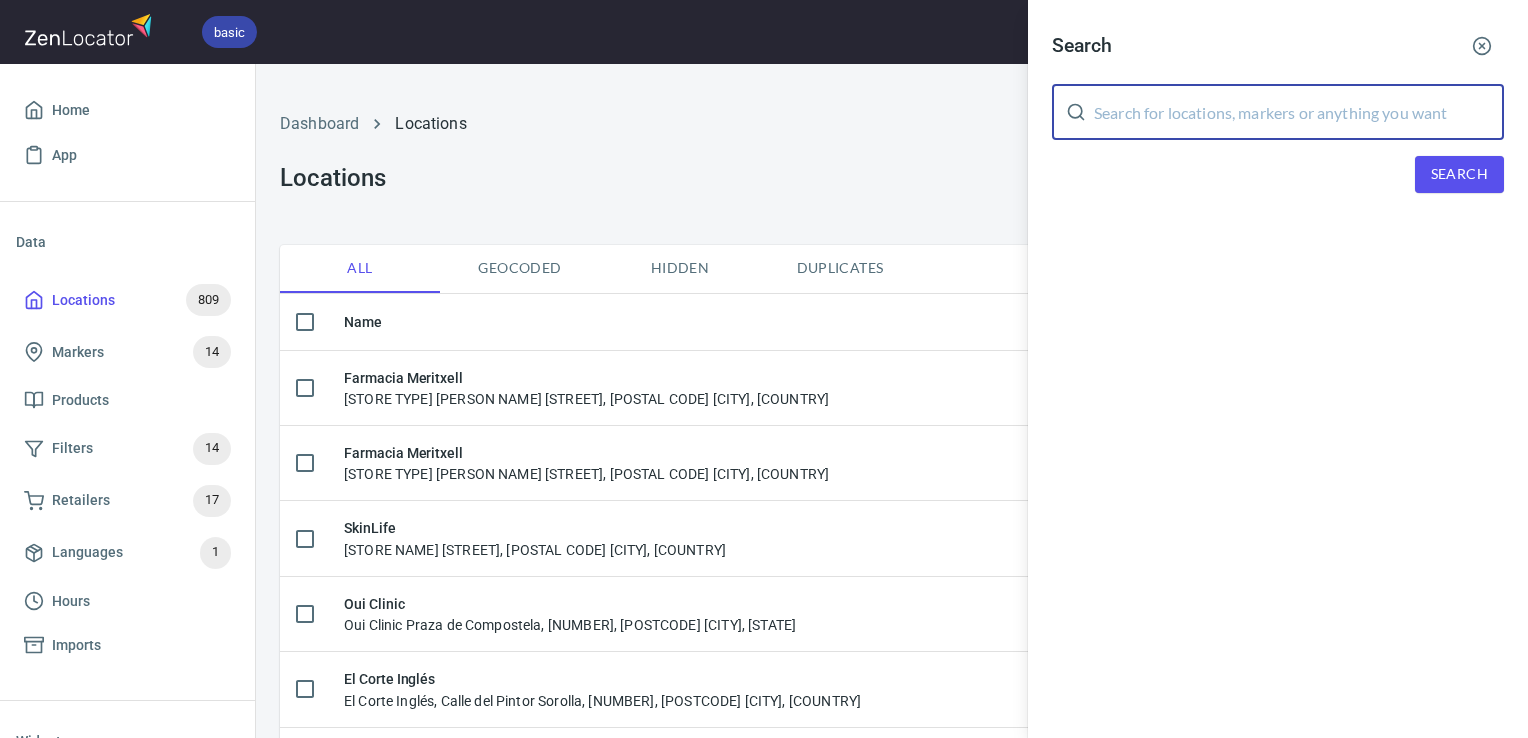 paste on "Beldon Beauty" 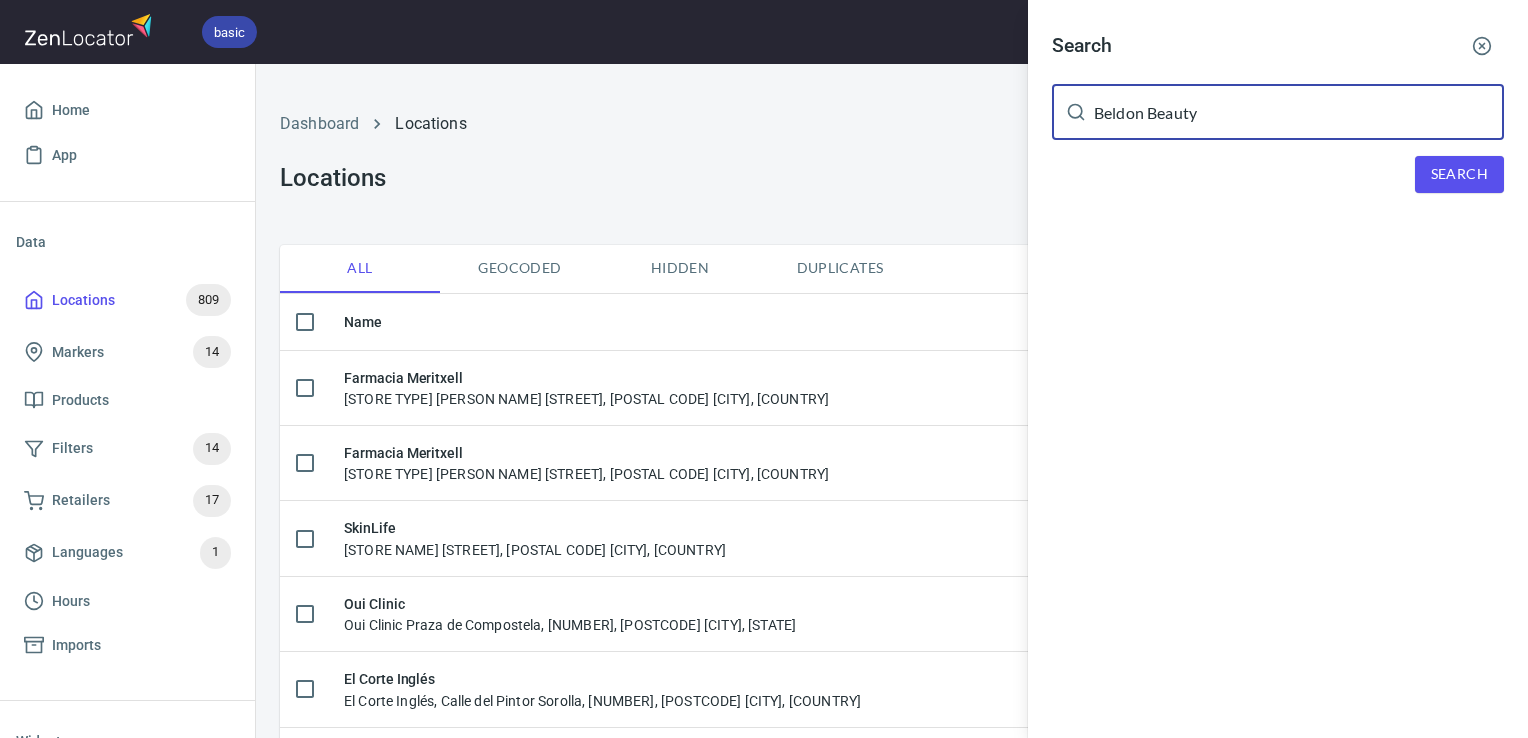 type on "Beldon Beauty" 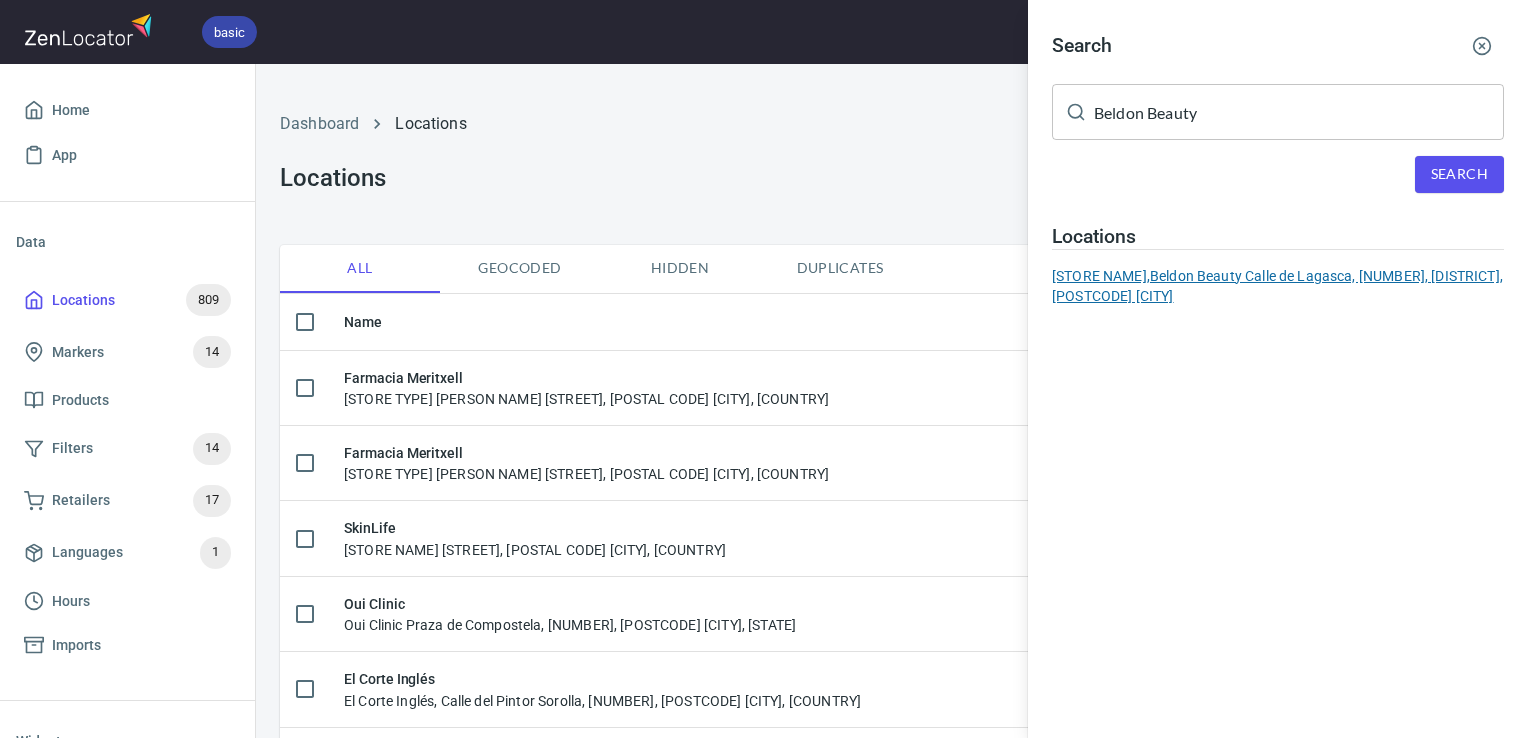 click on "Beldon Beauty,  Beldon Beauty
Calle de Lagasca, 9, Salamanca, 28001 Madrid" at bounding box center (1278, 286) 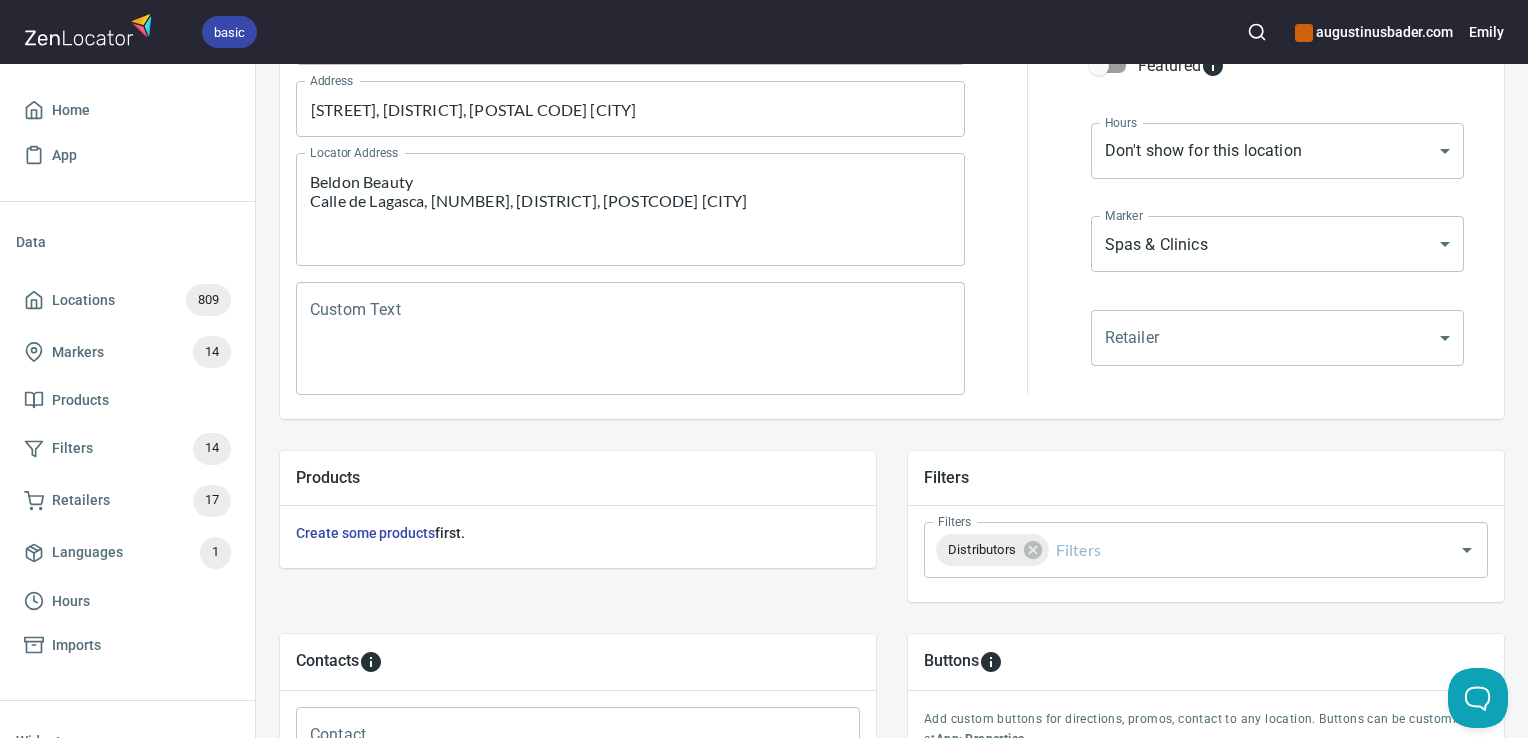 scroll, scrollTop: 342, scrollLeft: 0, axis: vertical 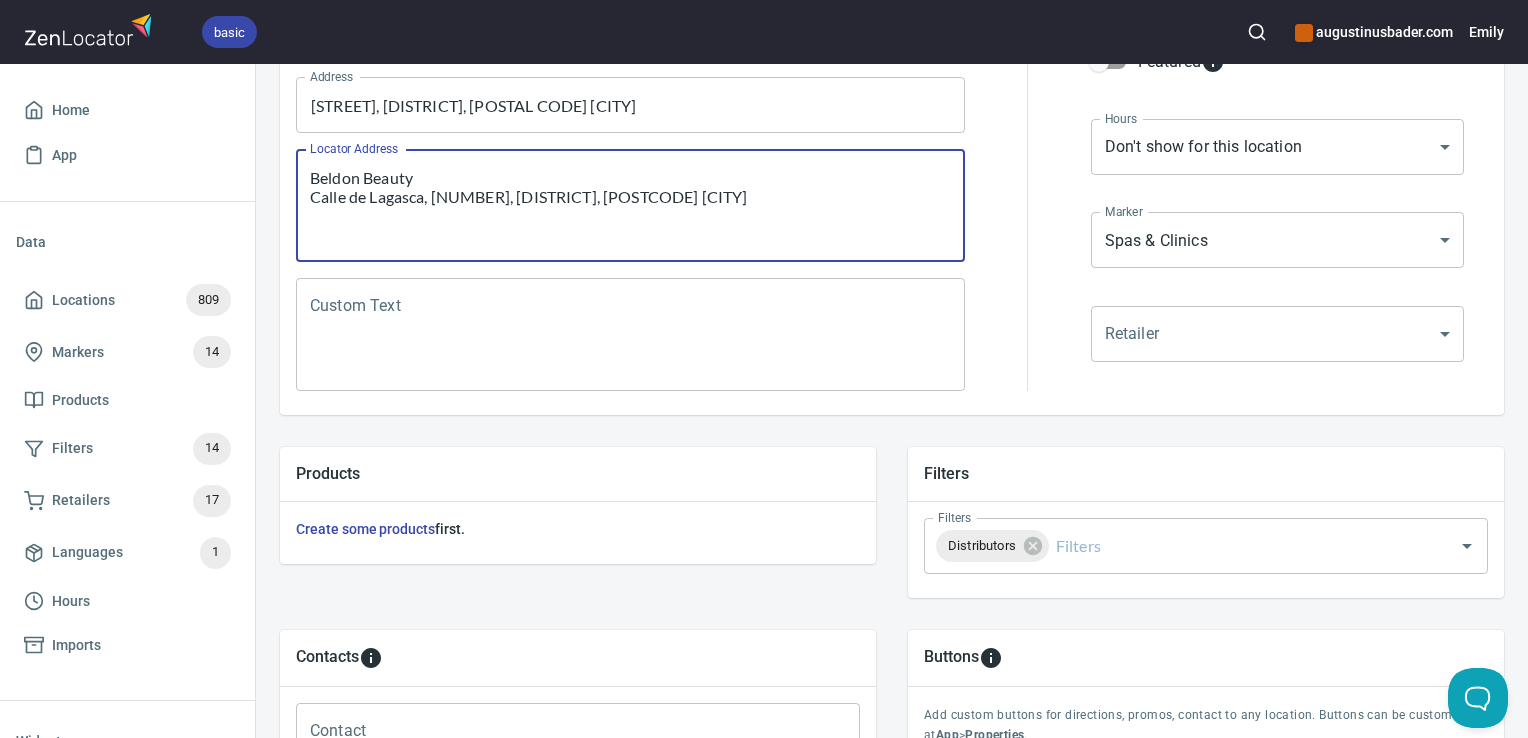 drag, startPoint x: 660, startPoint y: 200, endPoint x: 286, endPoint y: 154, distance: 376.81827 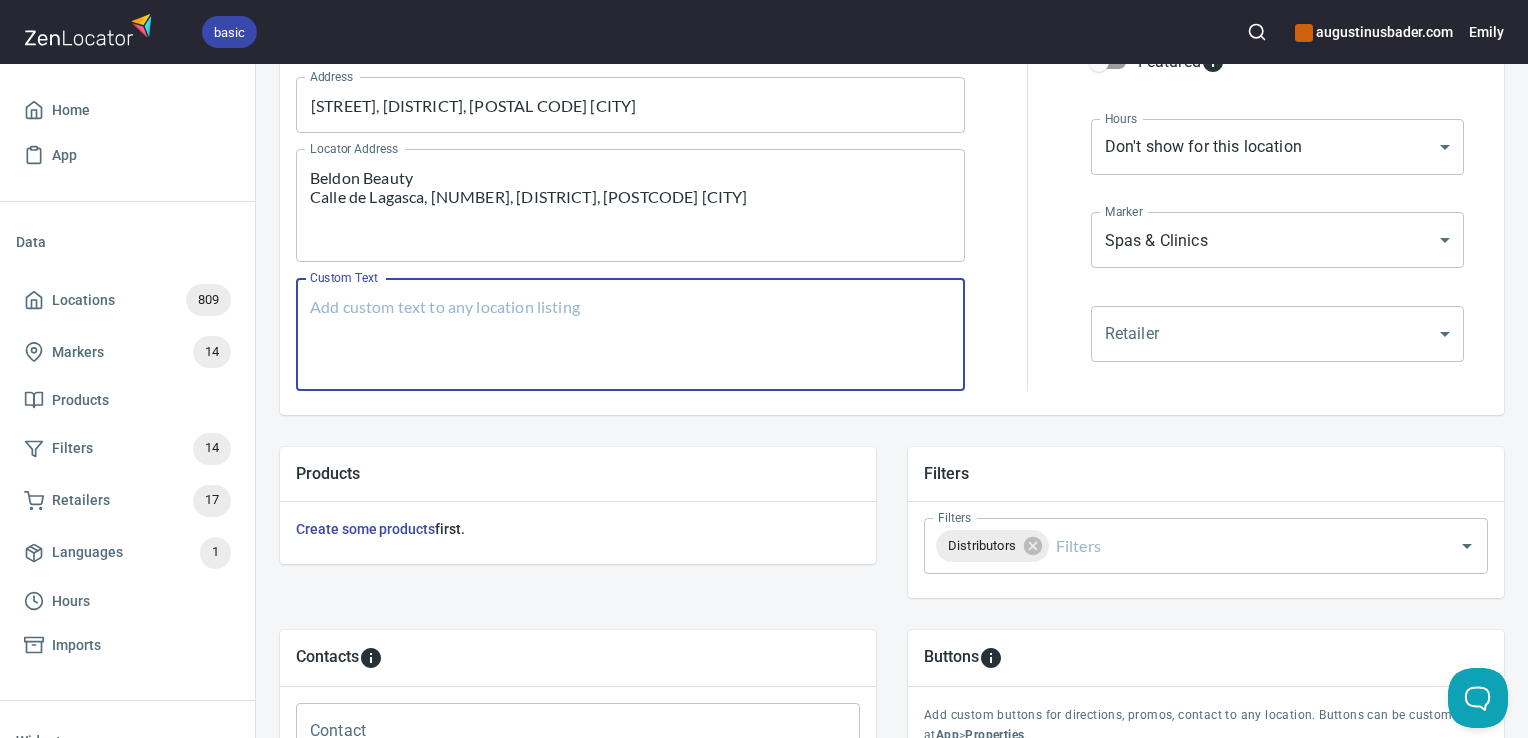 paste on "Beldon Beauty
Calle de Lagasca, [NUMBER], Salamanca, [POSTAL_CODE] [CITY]" 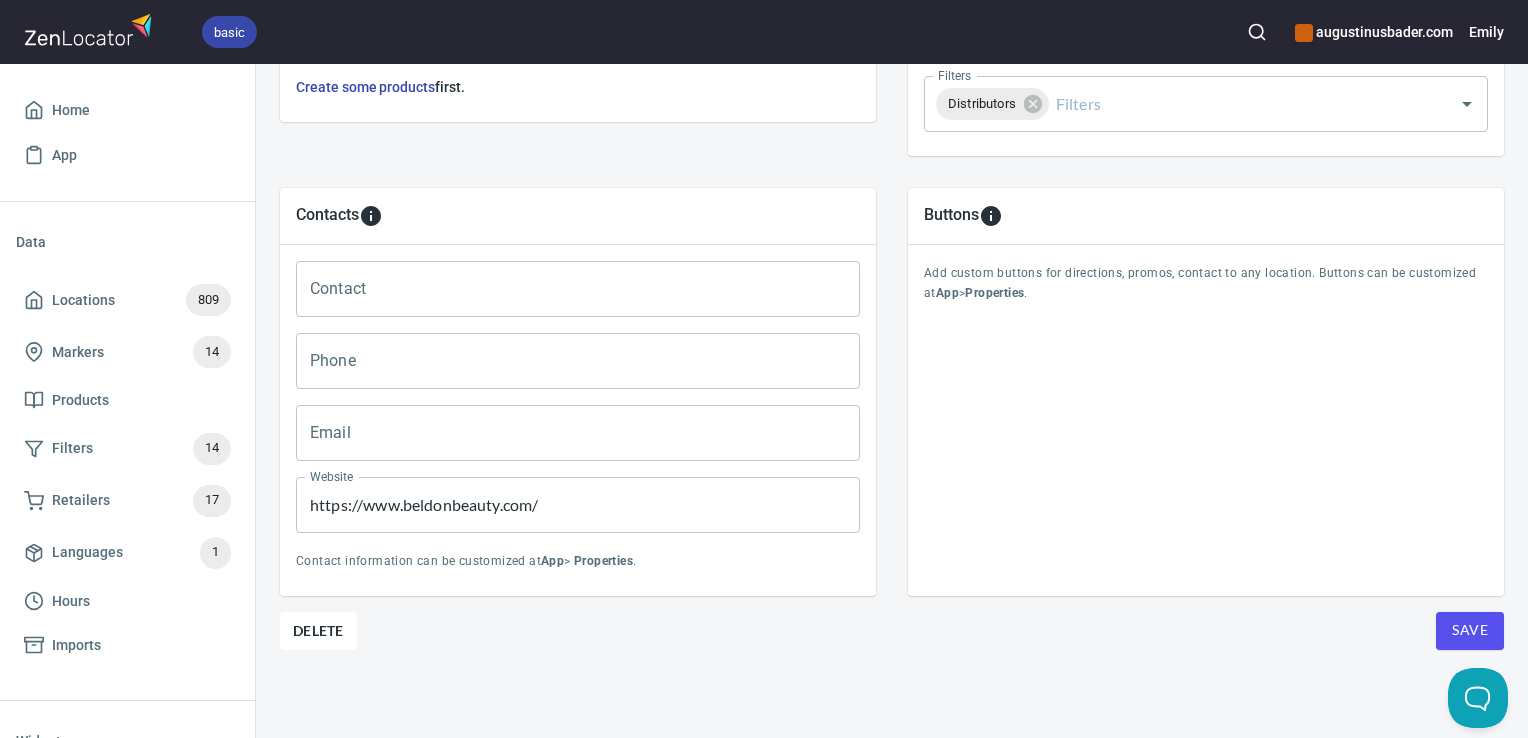 scroll, scrollTop: 796, scrollLeft: 0, axis: vertical 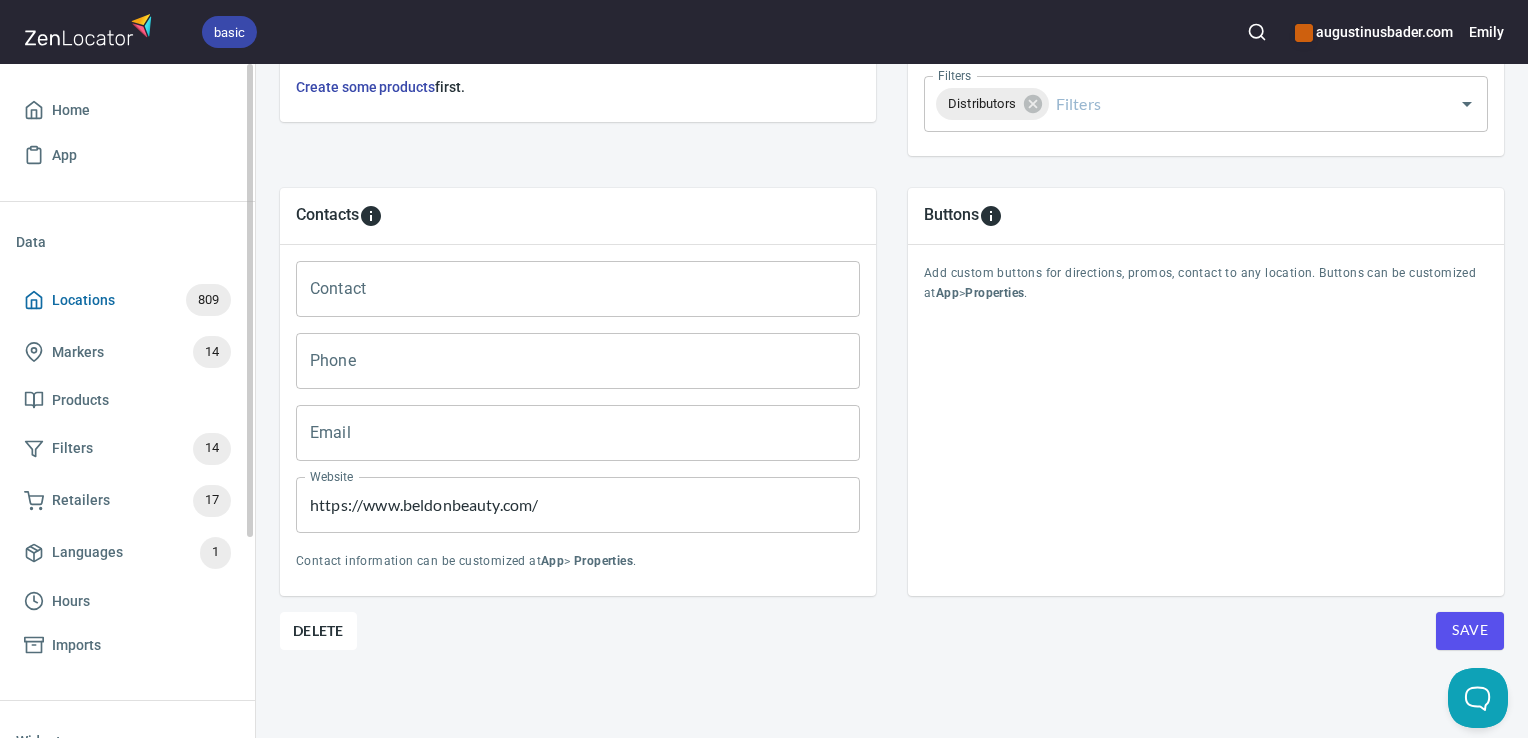 click on "Locations 809" at bounding box center (127, 300) 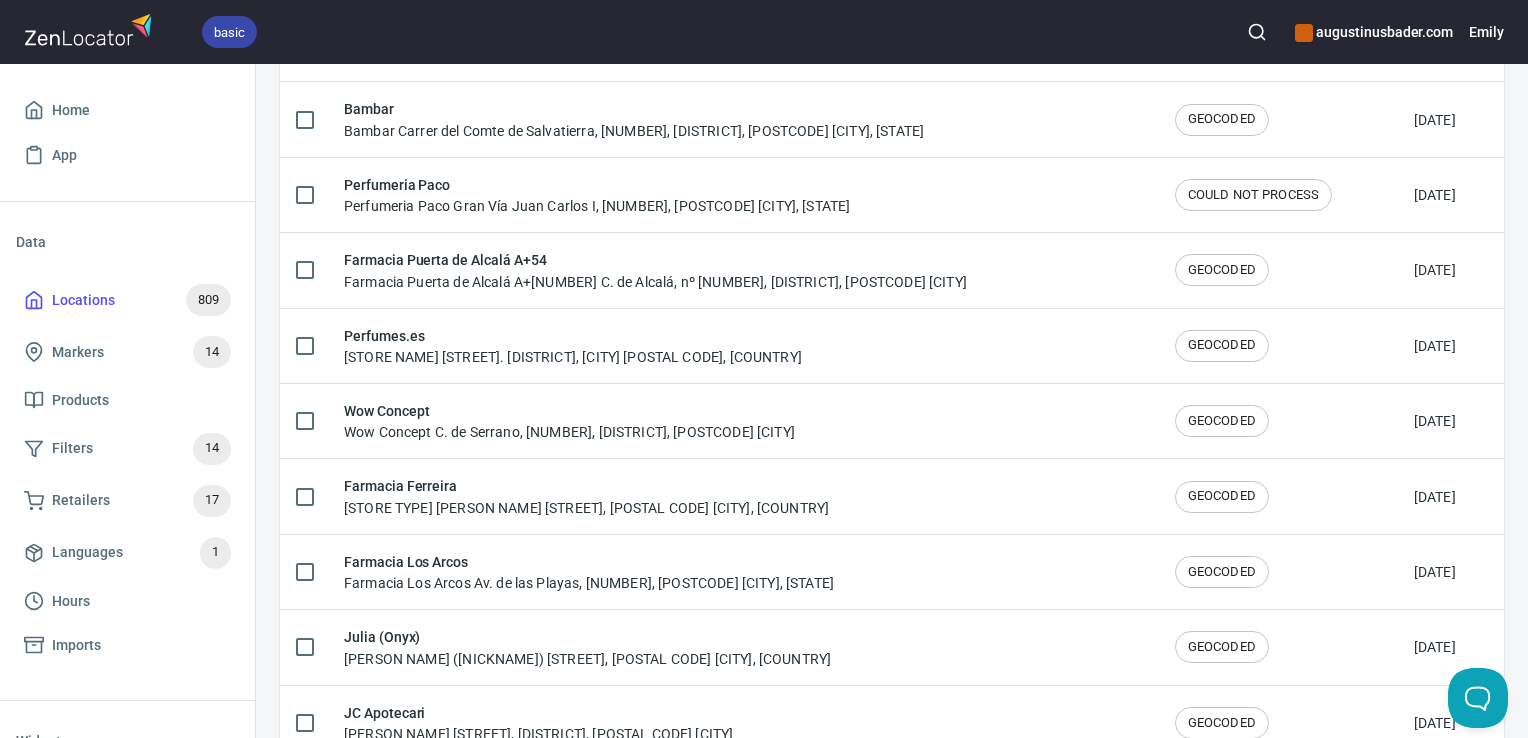 scroll, scrollTop: 0, scrollLeft: 0, axis: both 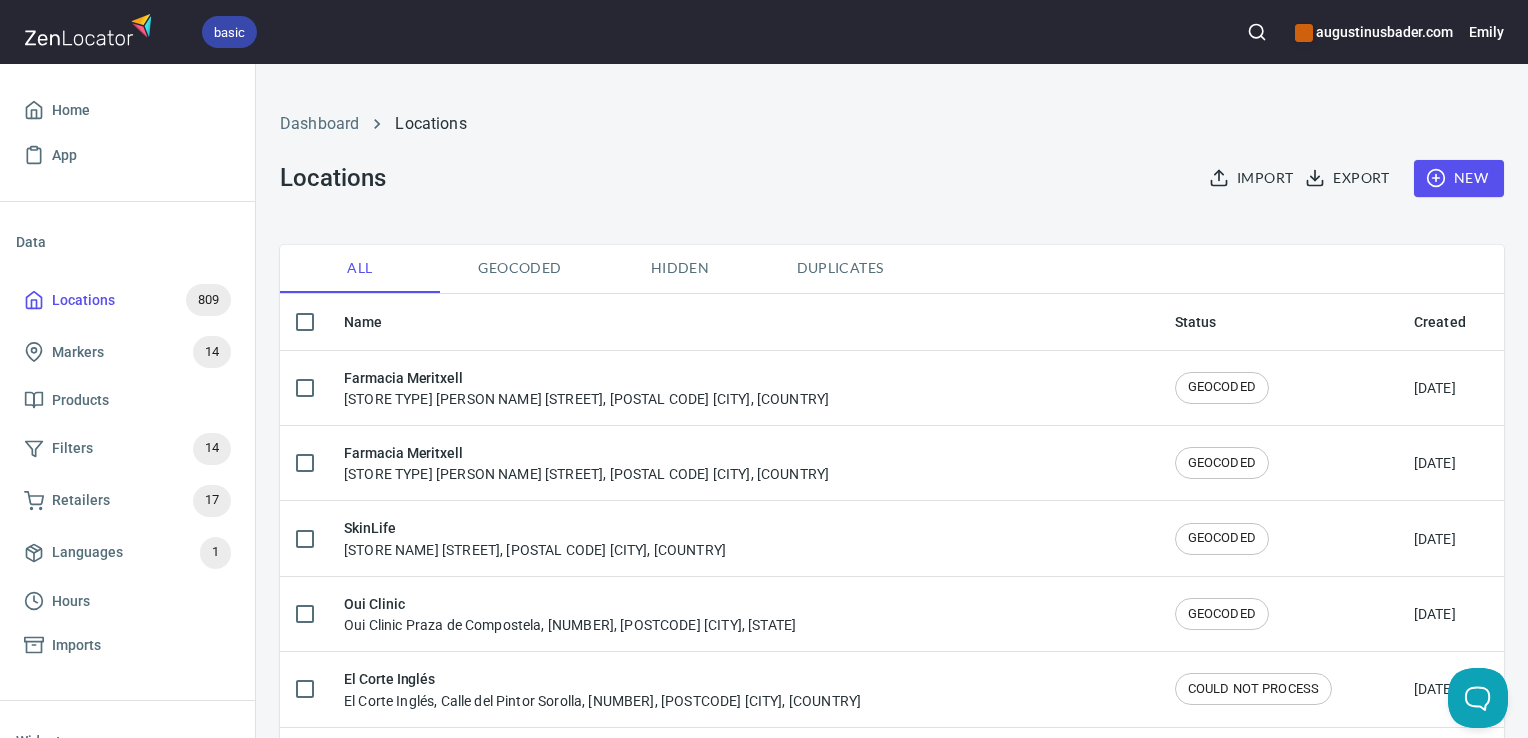 click at bounding box center [1257, 32] 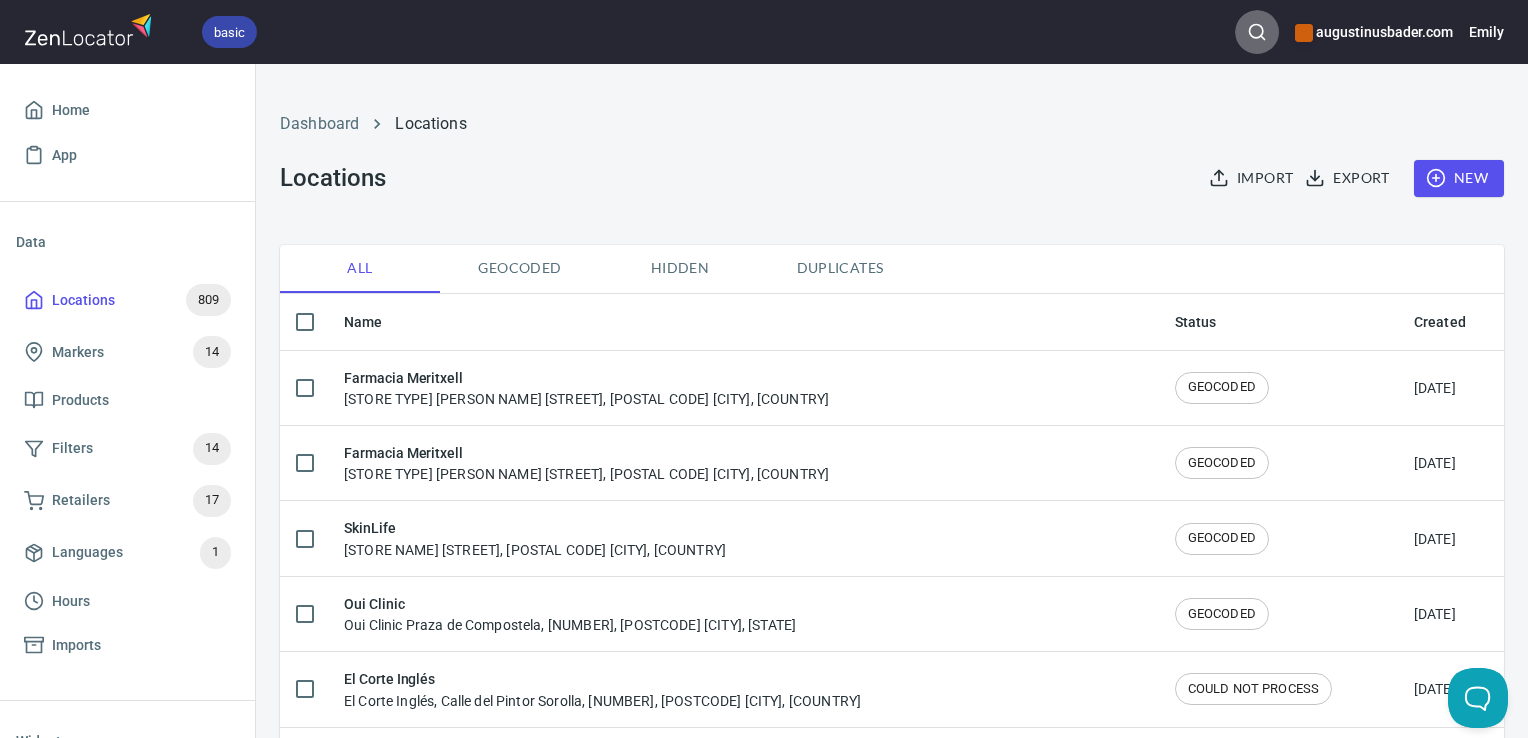 click 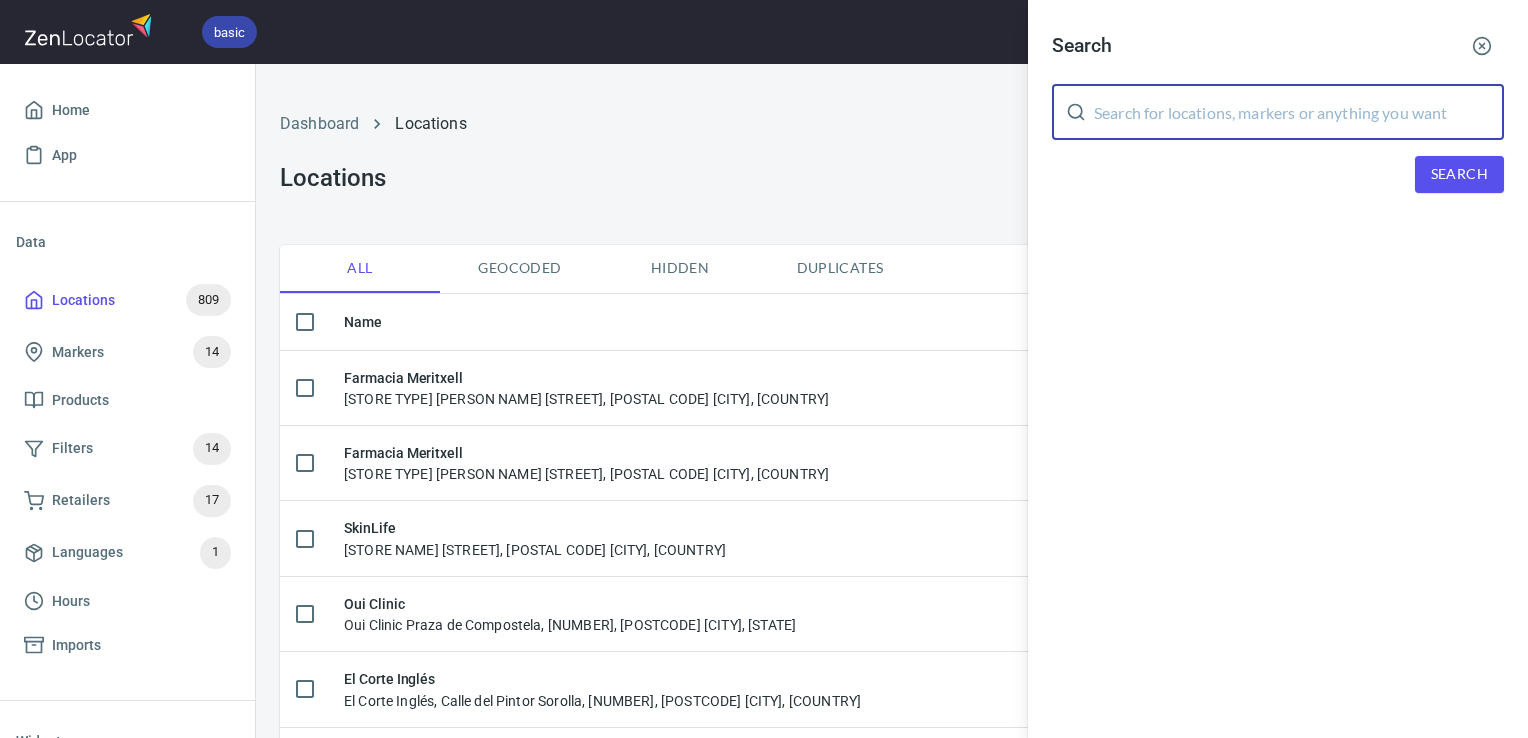 click at bounding box center [1299, 112] 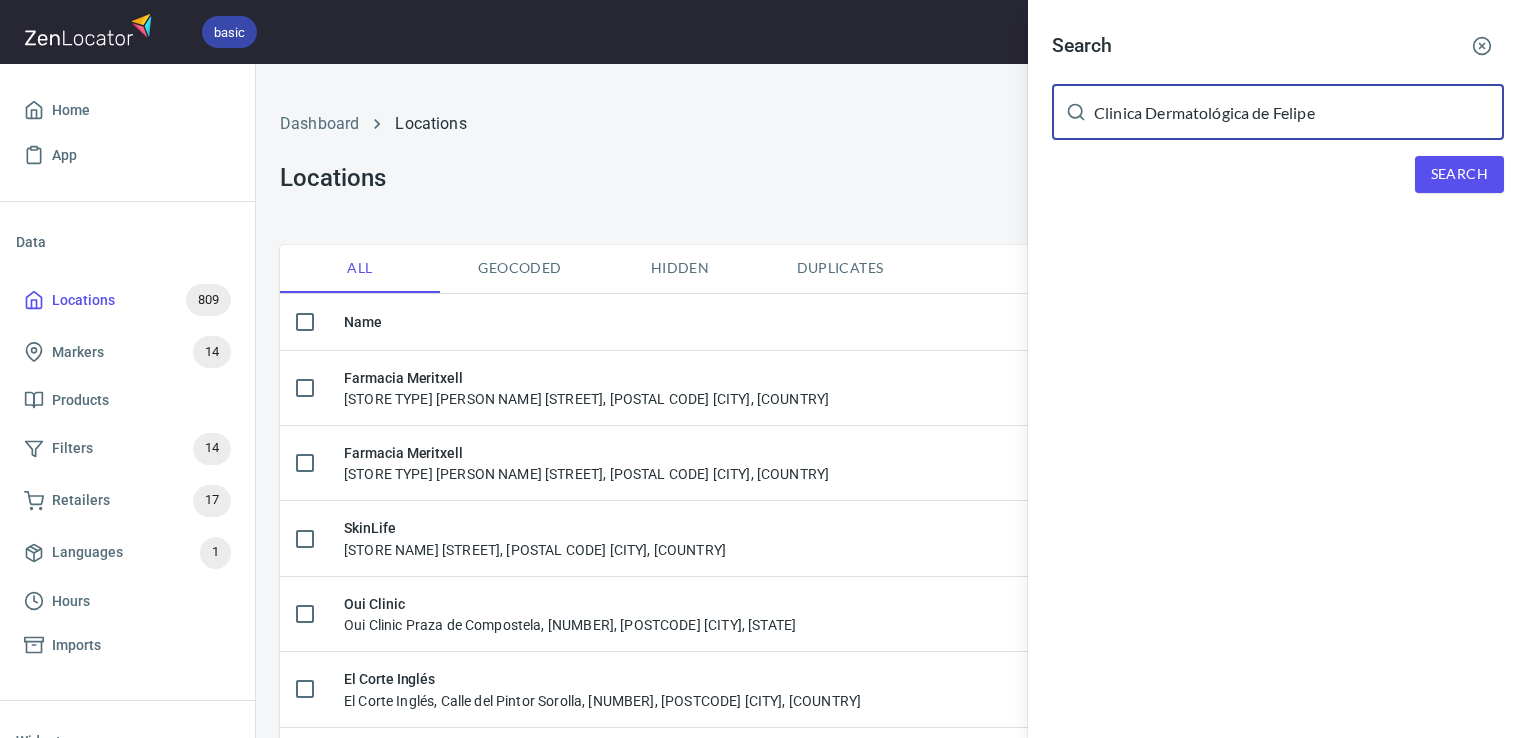 type on "Clinica Dermatológica de Felipe" 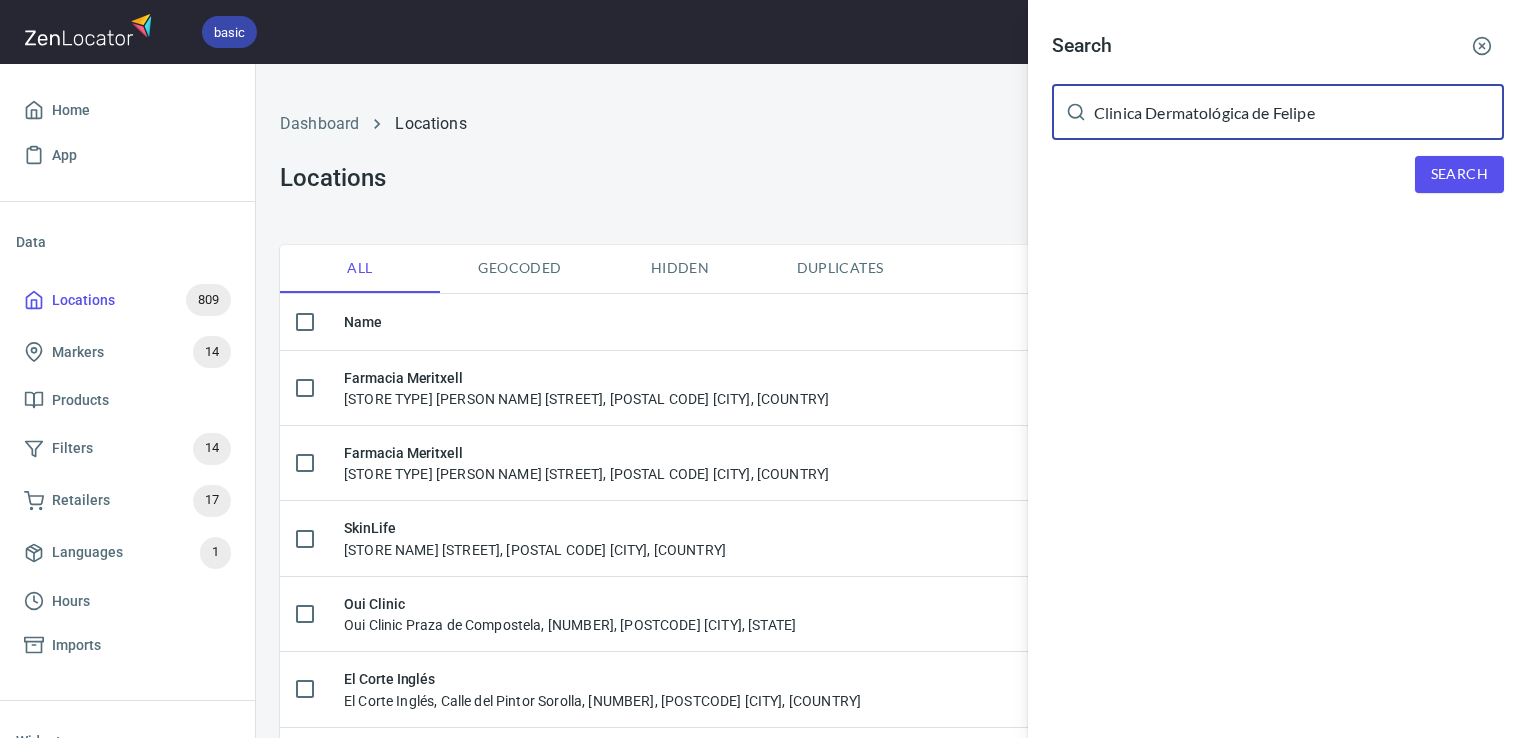 click on "Search" at bounding box center (1459, 174) 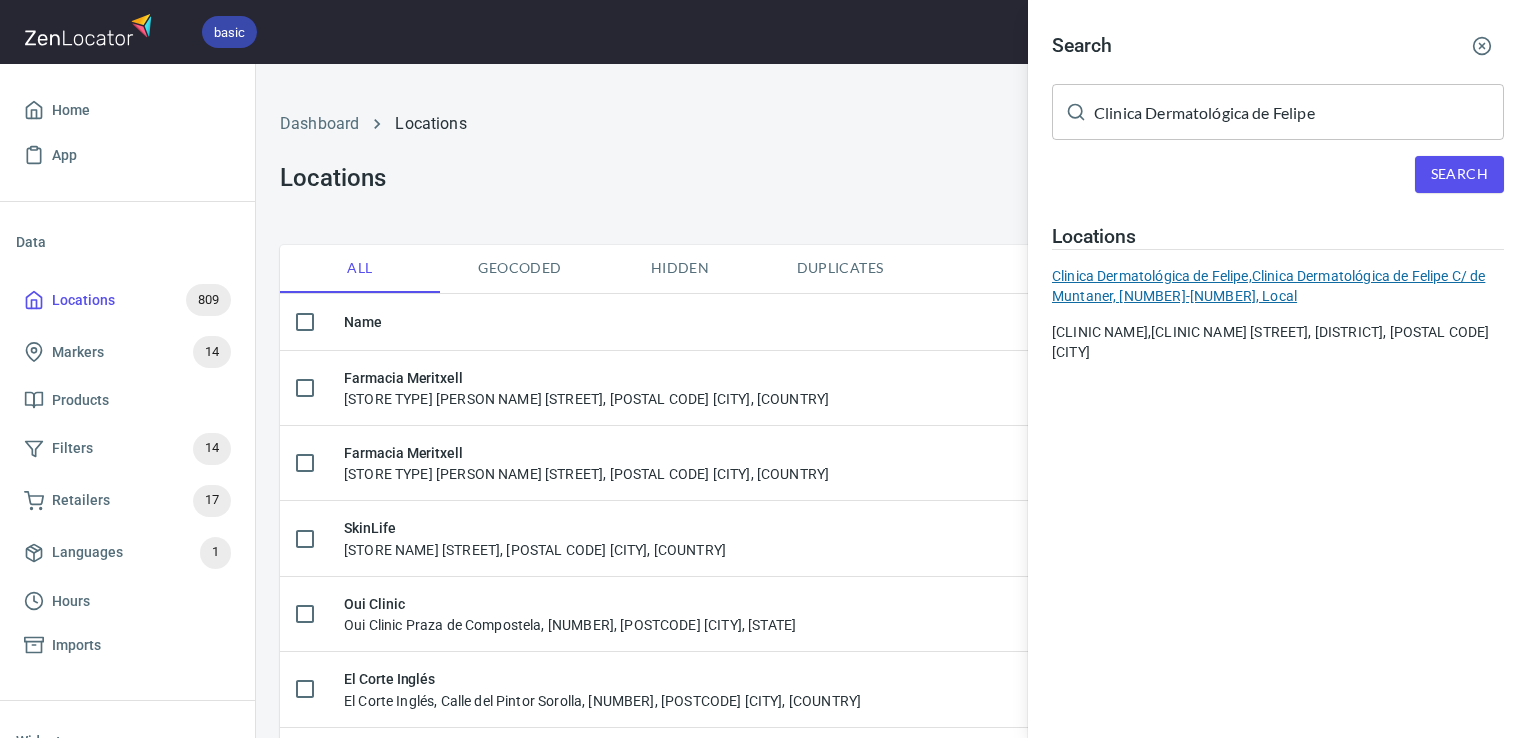 click on "Clinica Dermatológica de Felipe,  Clinica Dermatológica de Felipe
C/ de Muntaner, 95-97, Local" at bounding box center (1278, 286) 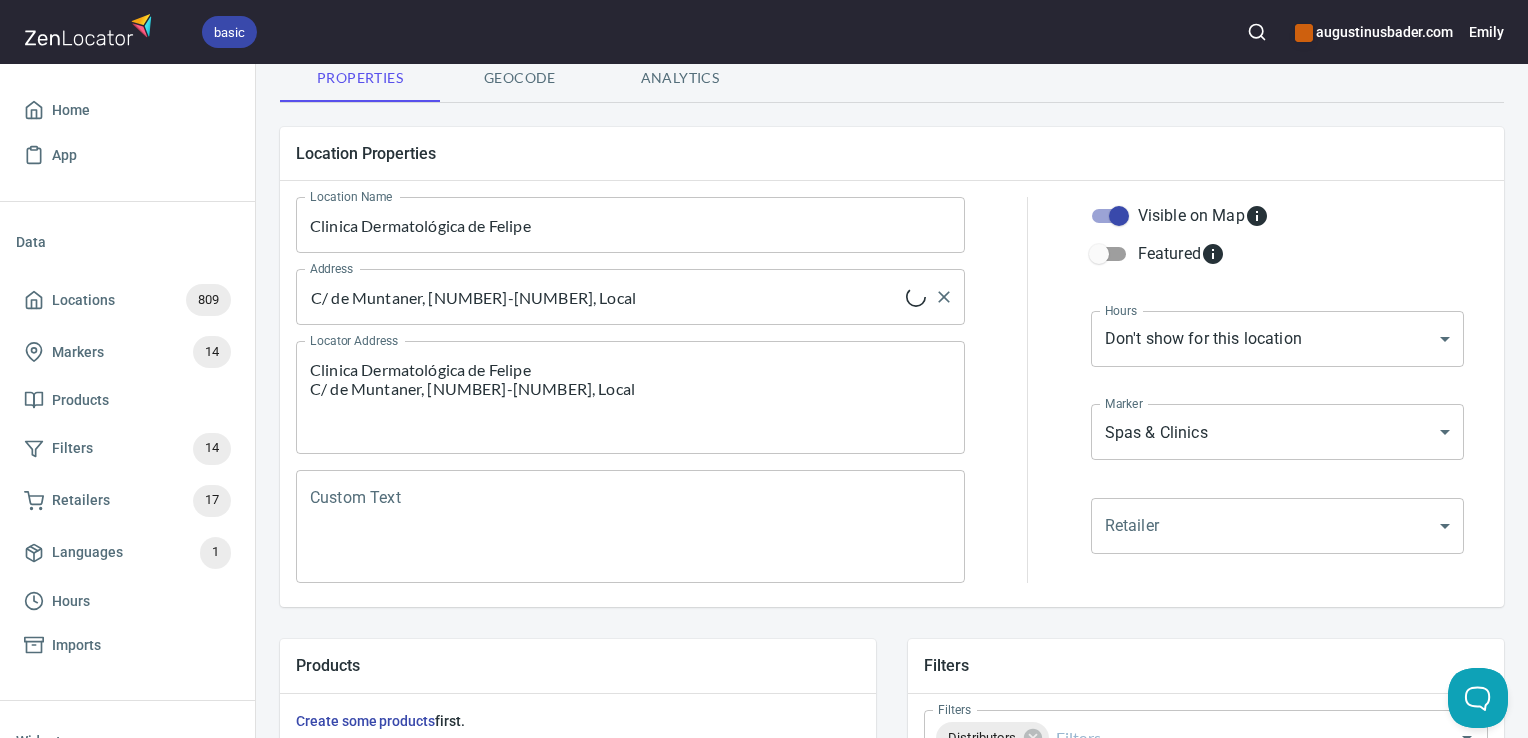 scroll, scrollTop: 152, scrollLeft: 0, axis: vertical 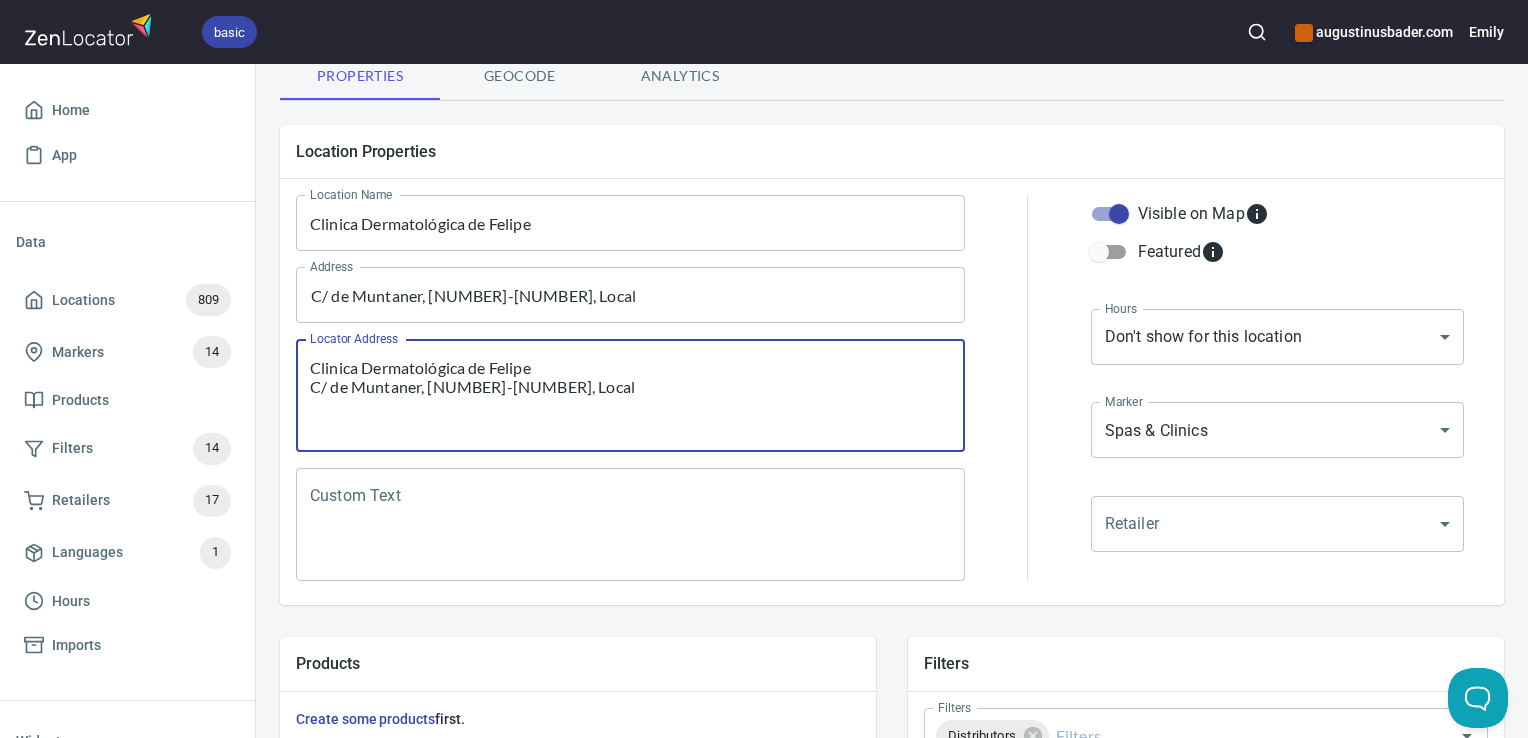 drag, startPoint x: 601, startPoint y: 394, endPoint x: 270, endPoint y: 340, distance: 335.37592 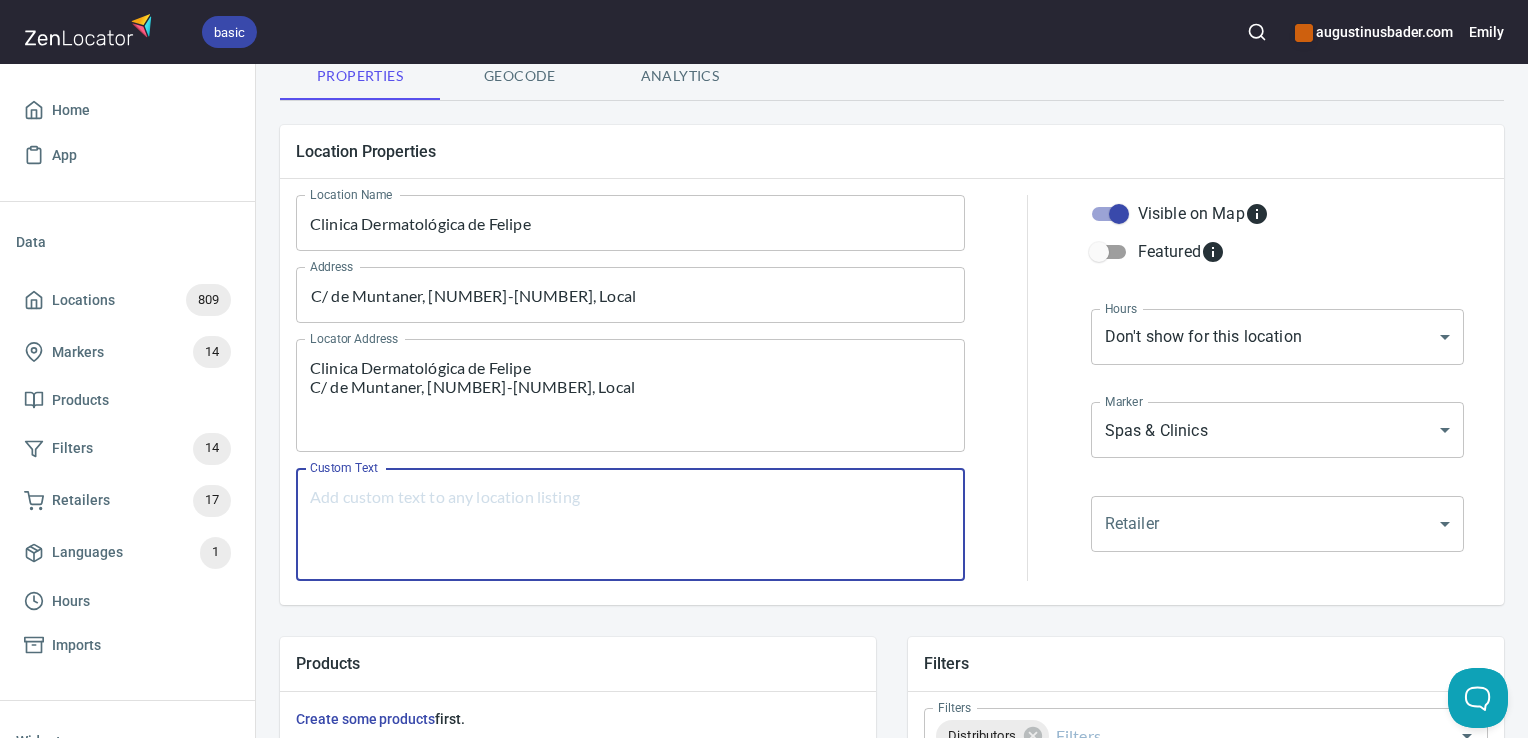 paste on "Clinica Dermatológica de Felipe
C/ de Muntaner, 95-97, Local" 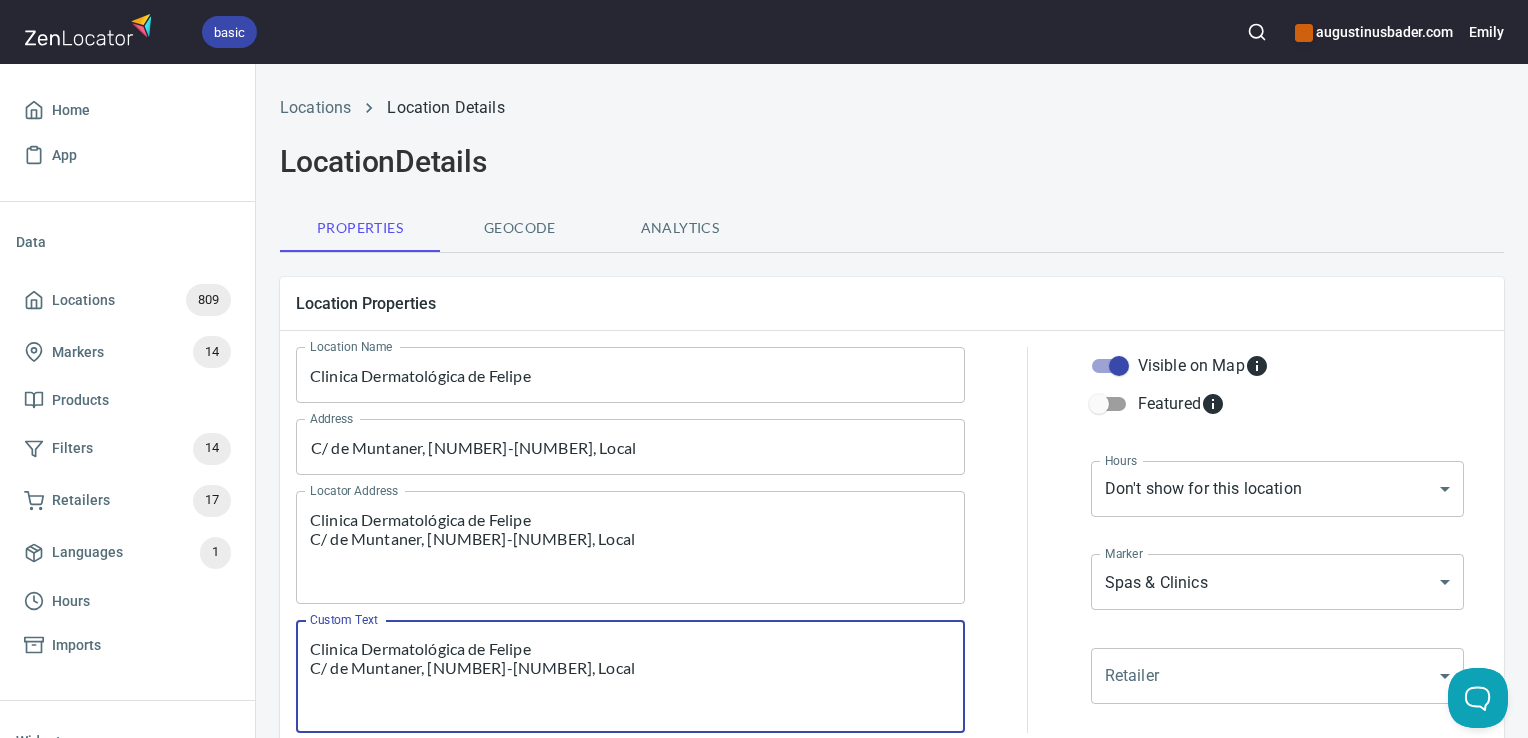 scroll, scrollTop: 797, scrollLeft: 0, axis: vertical 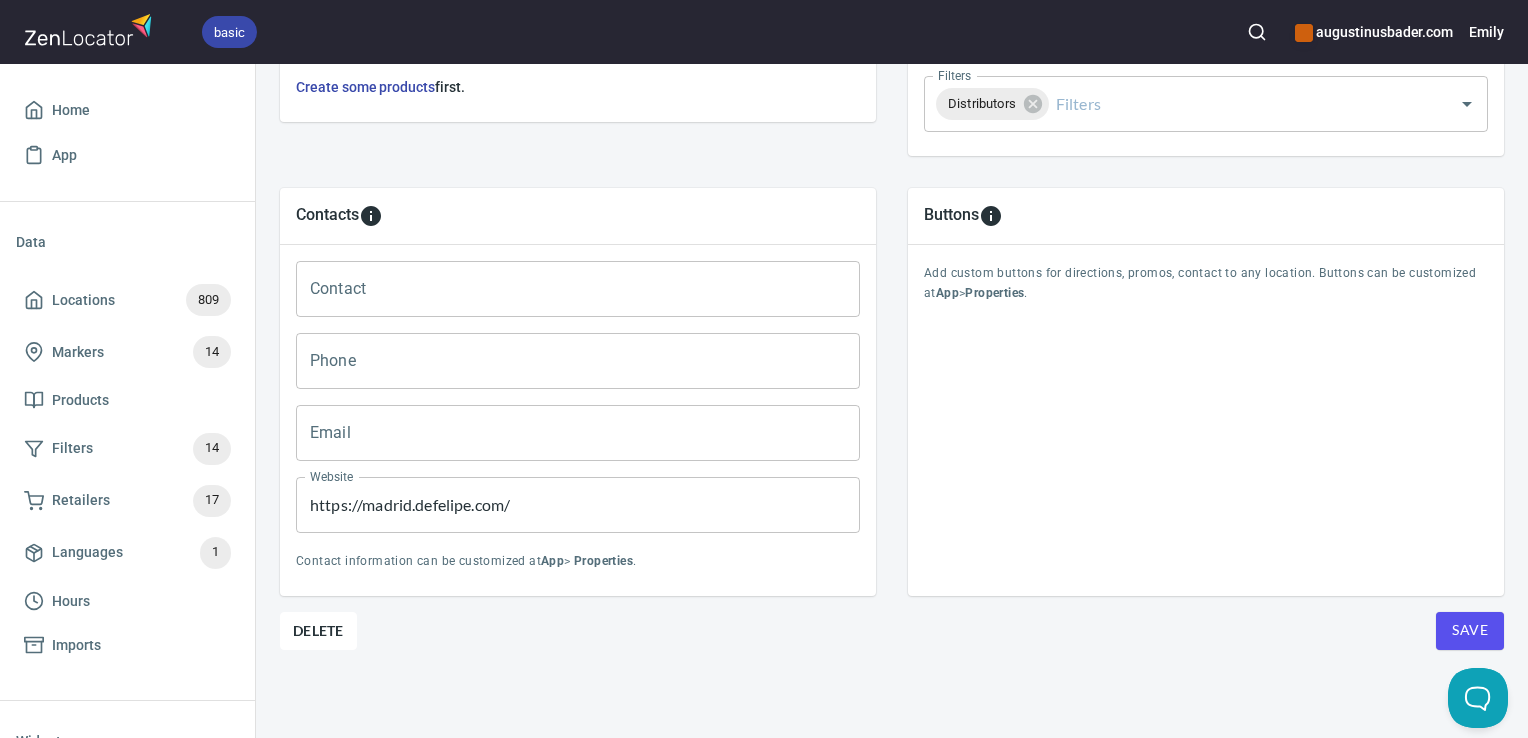 type on "Clinica Dermatológica de Felipe
C/ de Muntaner, 95-97, Local" 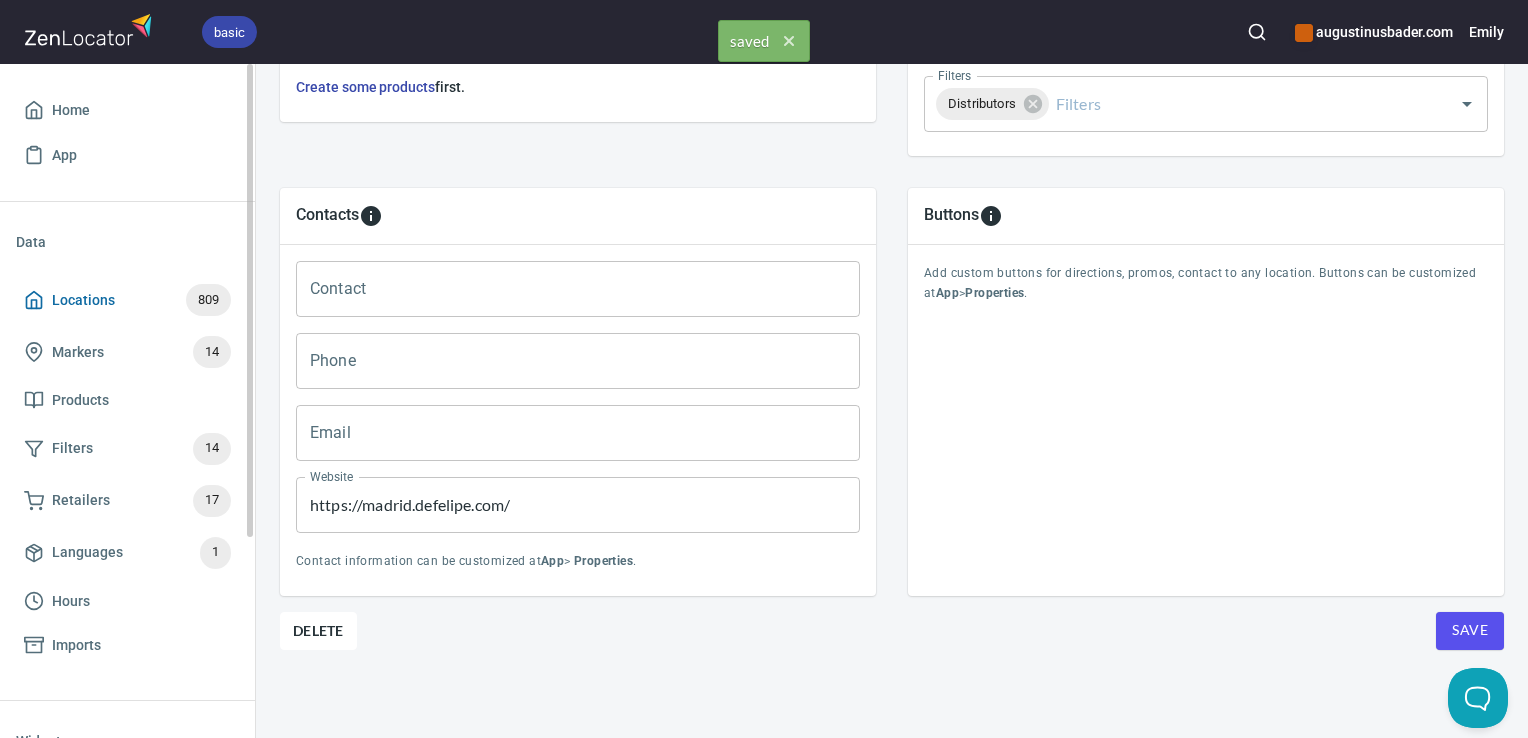 click on "Locations 809" at bounding box center [127, 300] 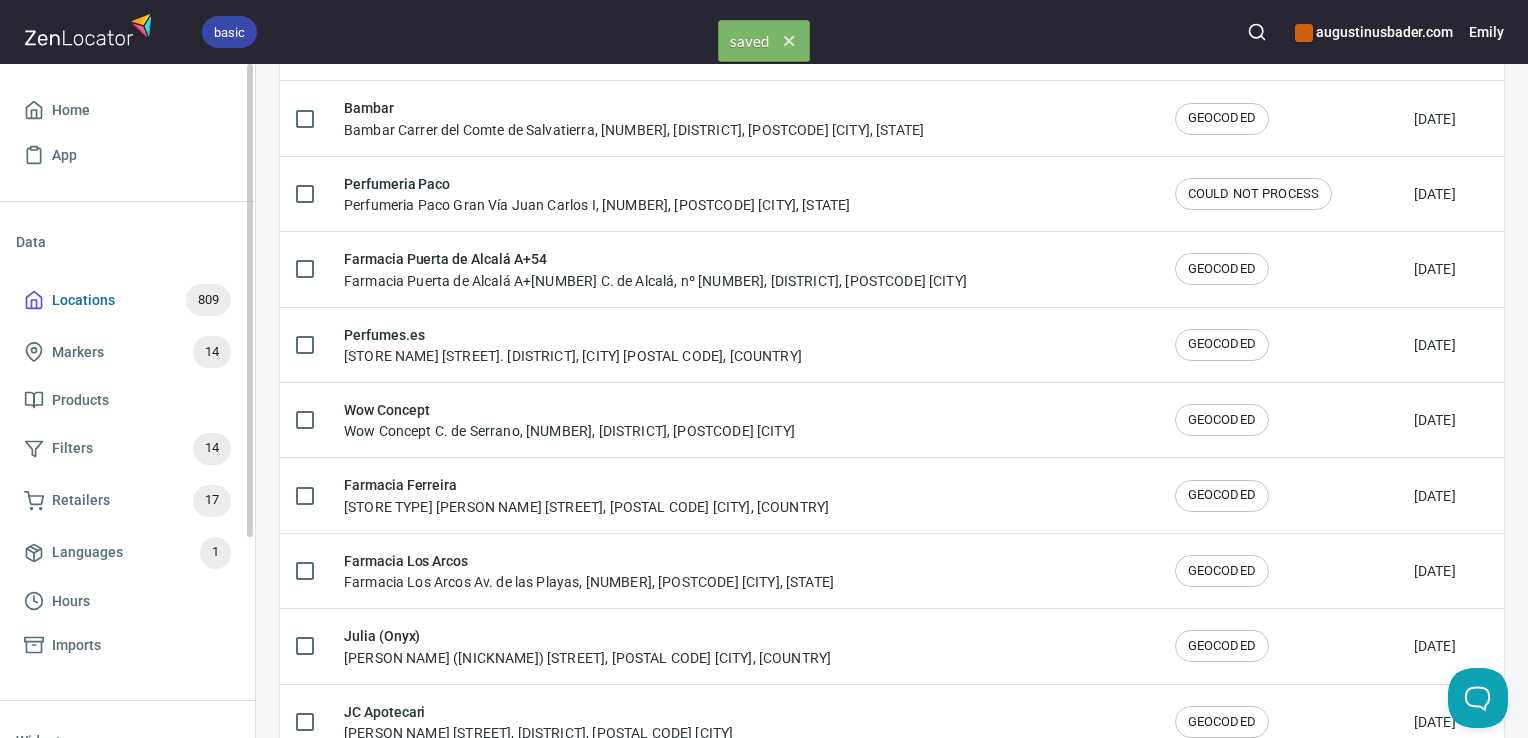 scroll, scrollTop: 0, scrollLeft: 0, axis: both 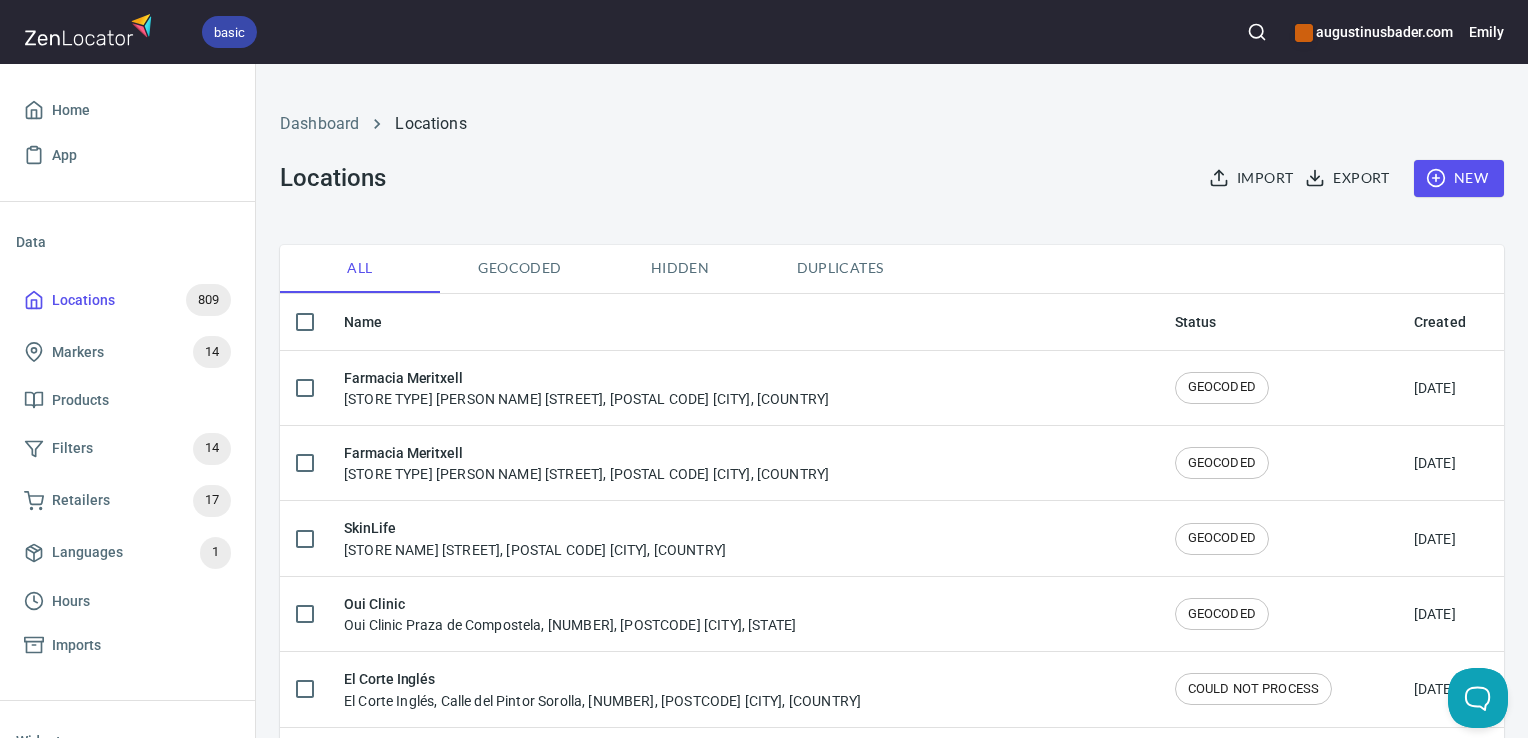 click 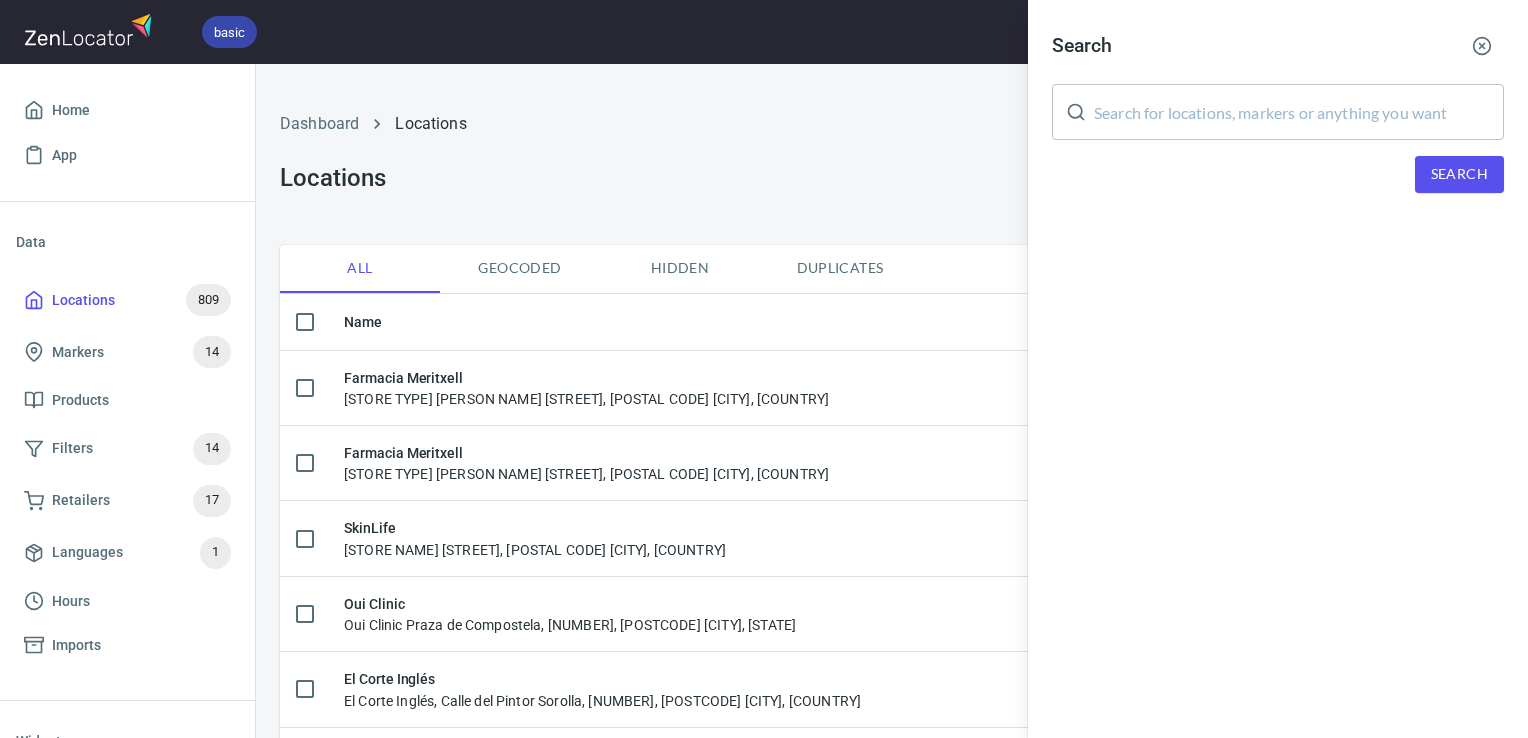 click at bounding box center (1299, 112) 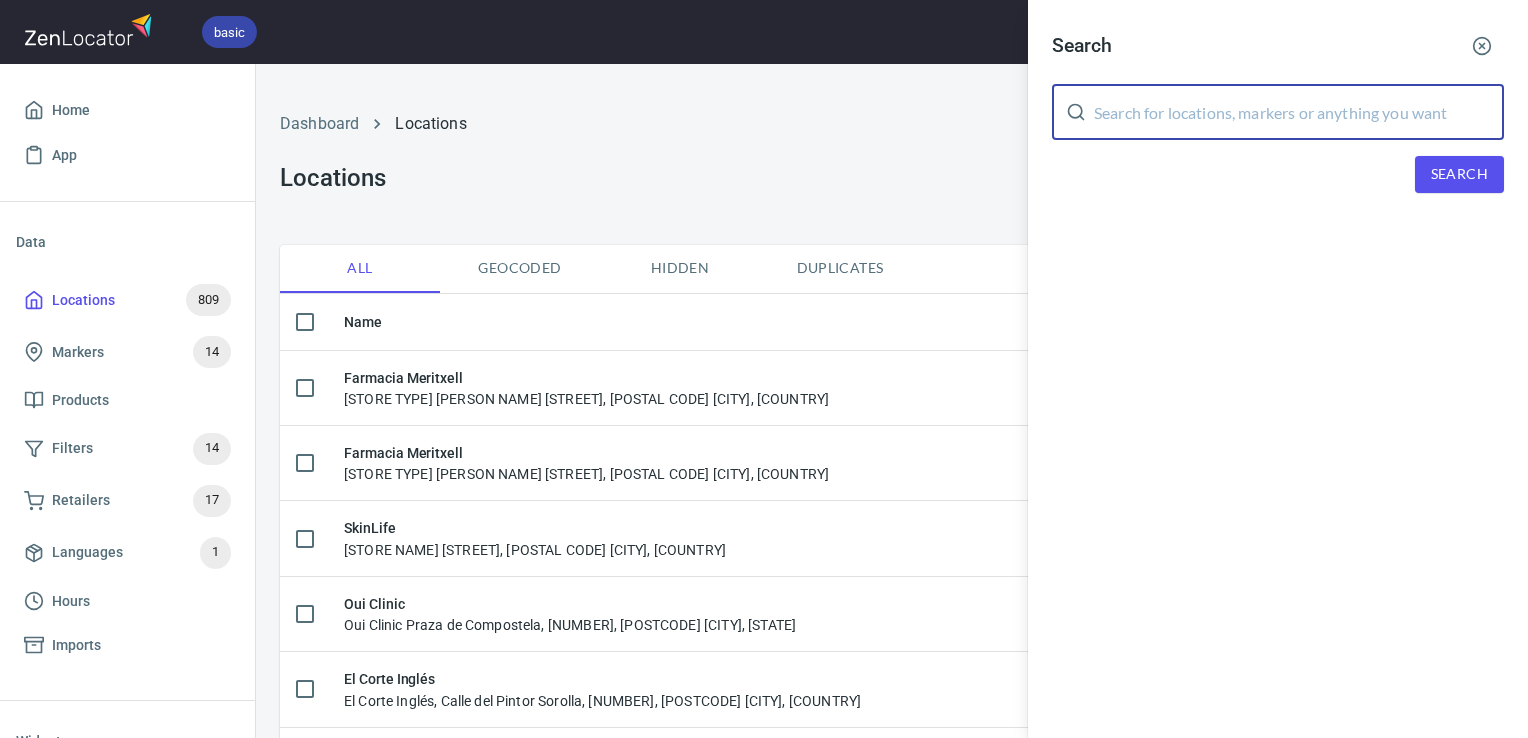 paste on "Clinica Dermatológica de Felipe" 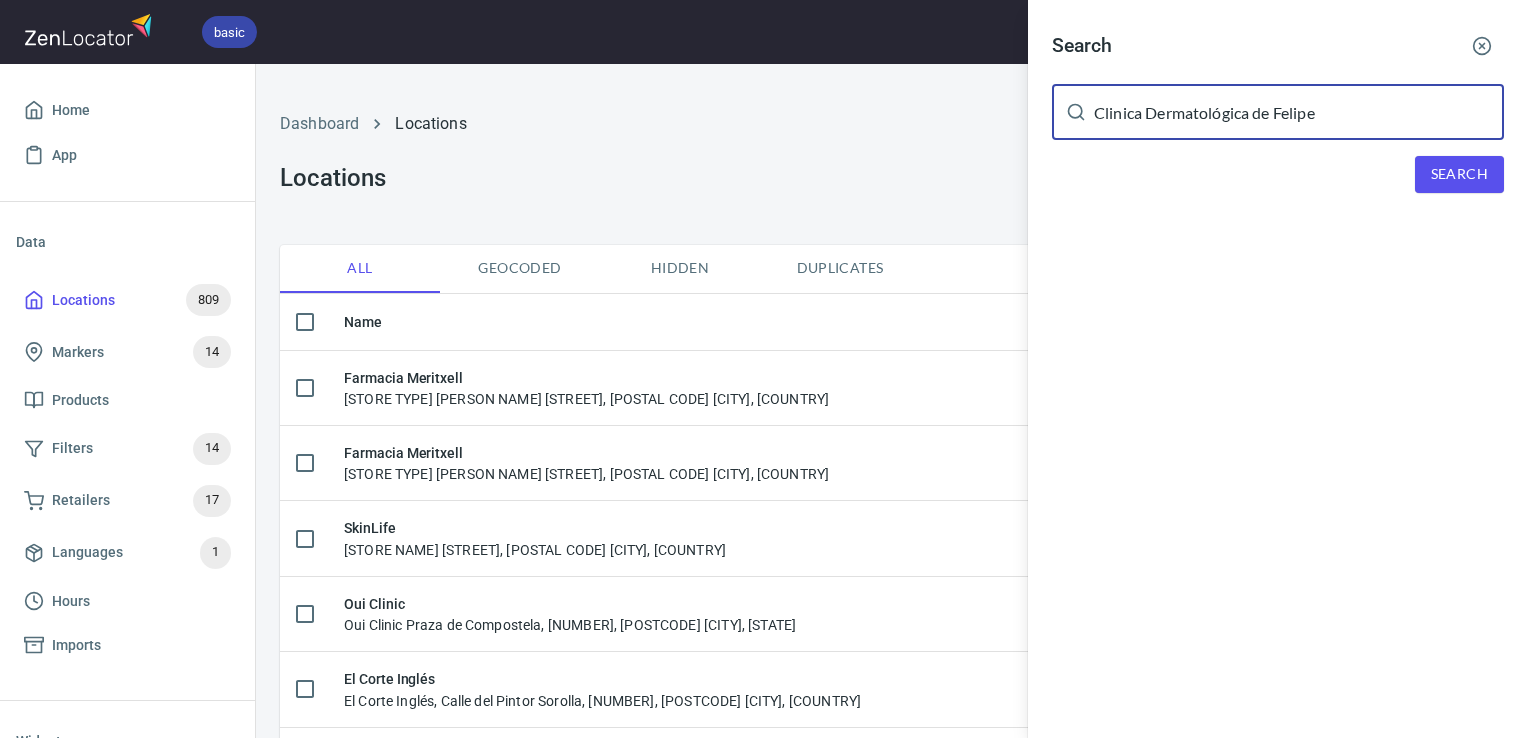 type on "Clinica Dermatológica de Felipe" 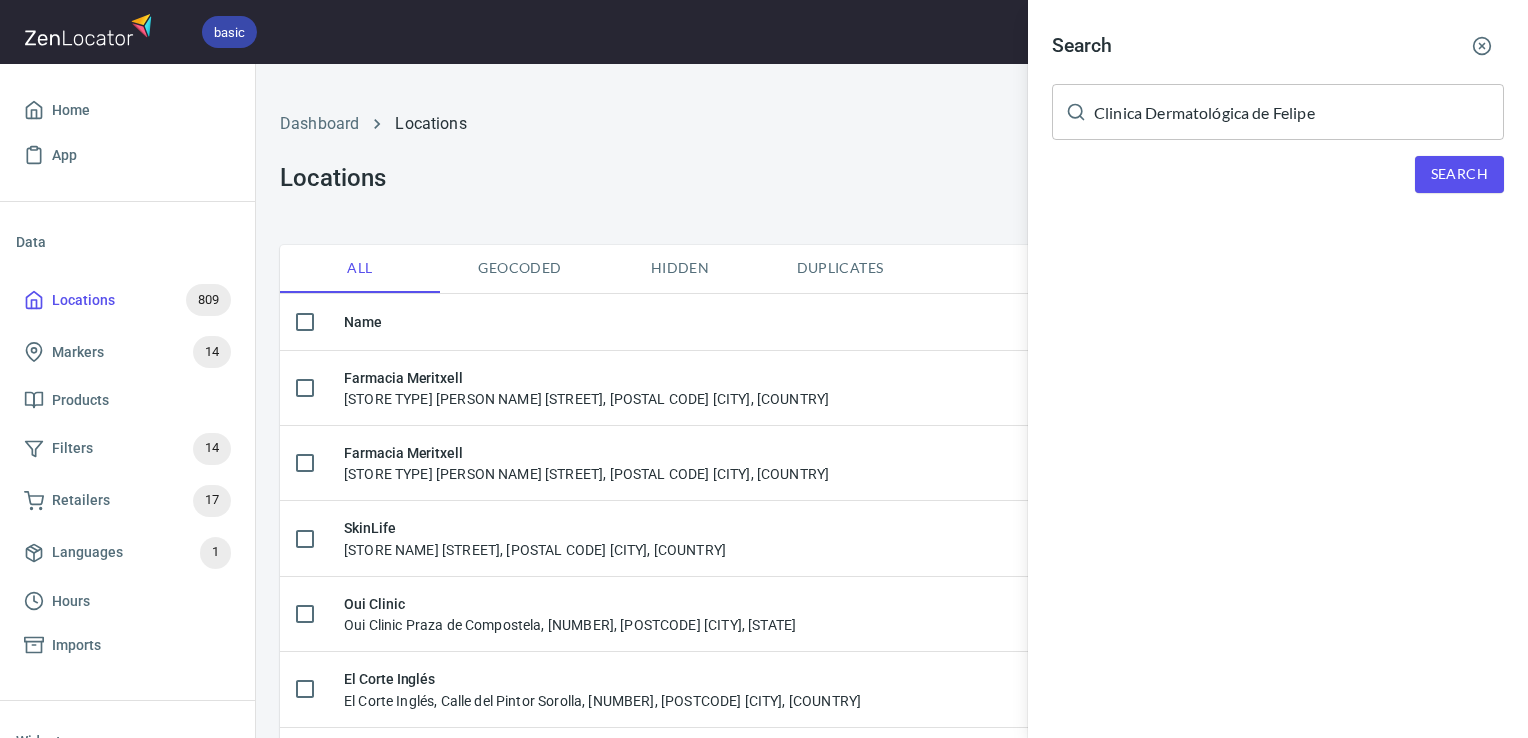click on "Search Clinica Dermatológica de Felipe ​ Search" at bounding box center [1278, 124] 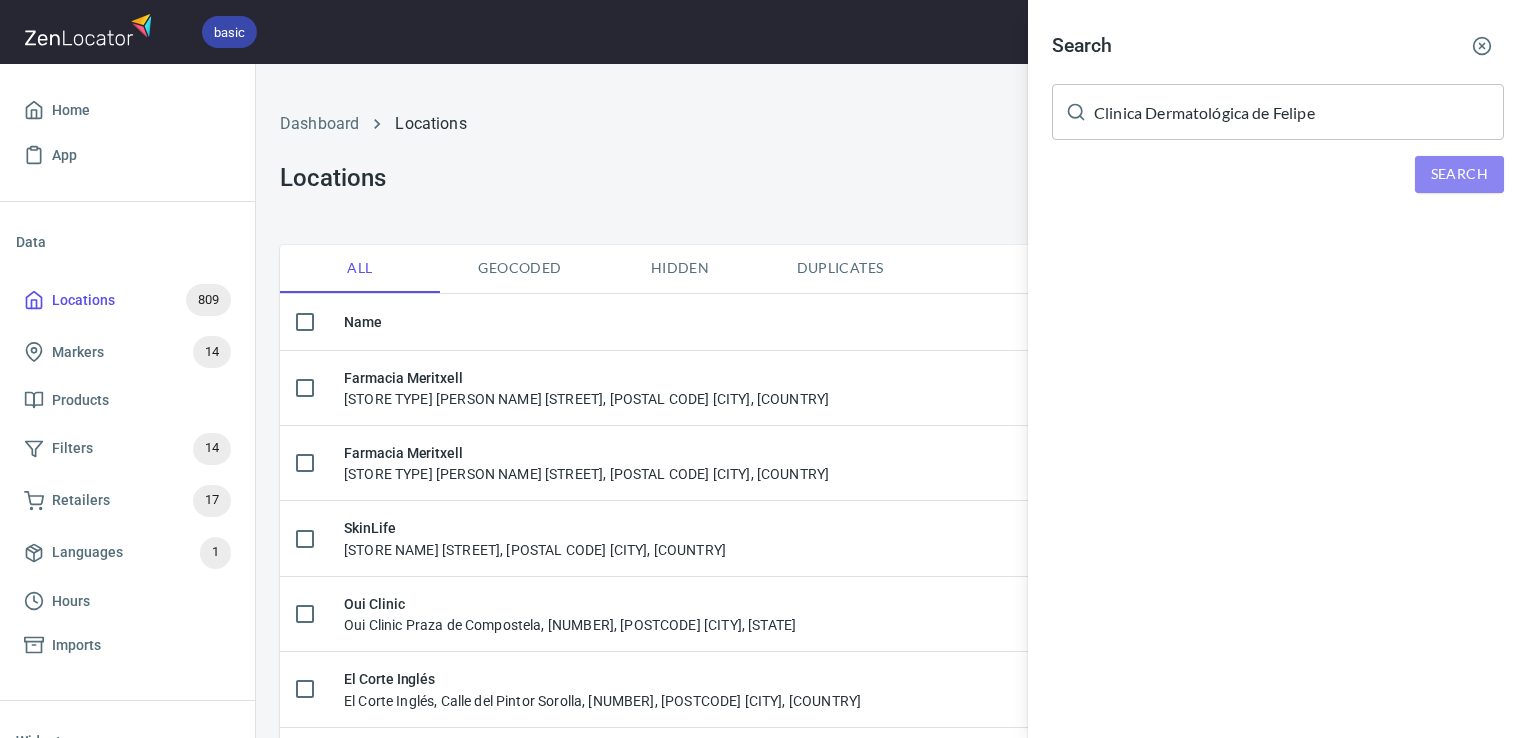 click on "Search" at bounding box center (1459, 174) 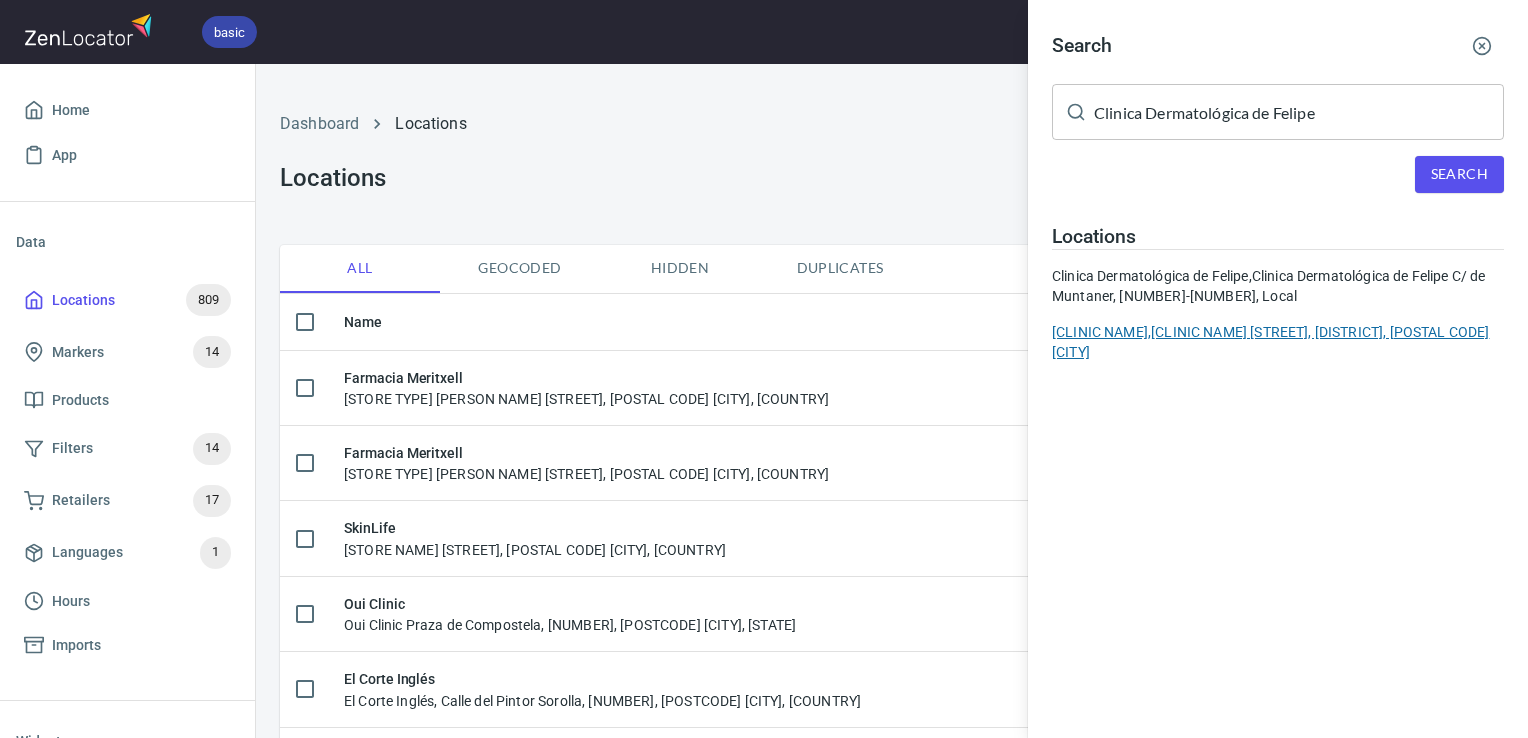 click on "Clínica dermatológica De Felipe Madrid,  Clínica dermatológica De Felipe Madrid
Av. de Menéndez Pelayo, 81, Retiro, 28007 Madrid" at bounding box center (1278, 342) 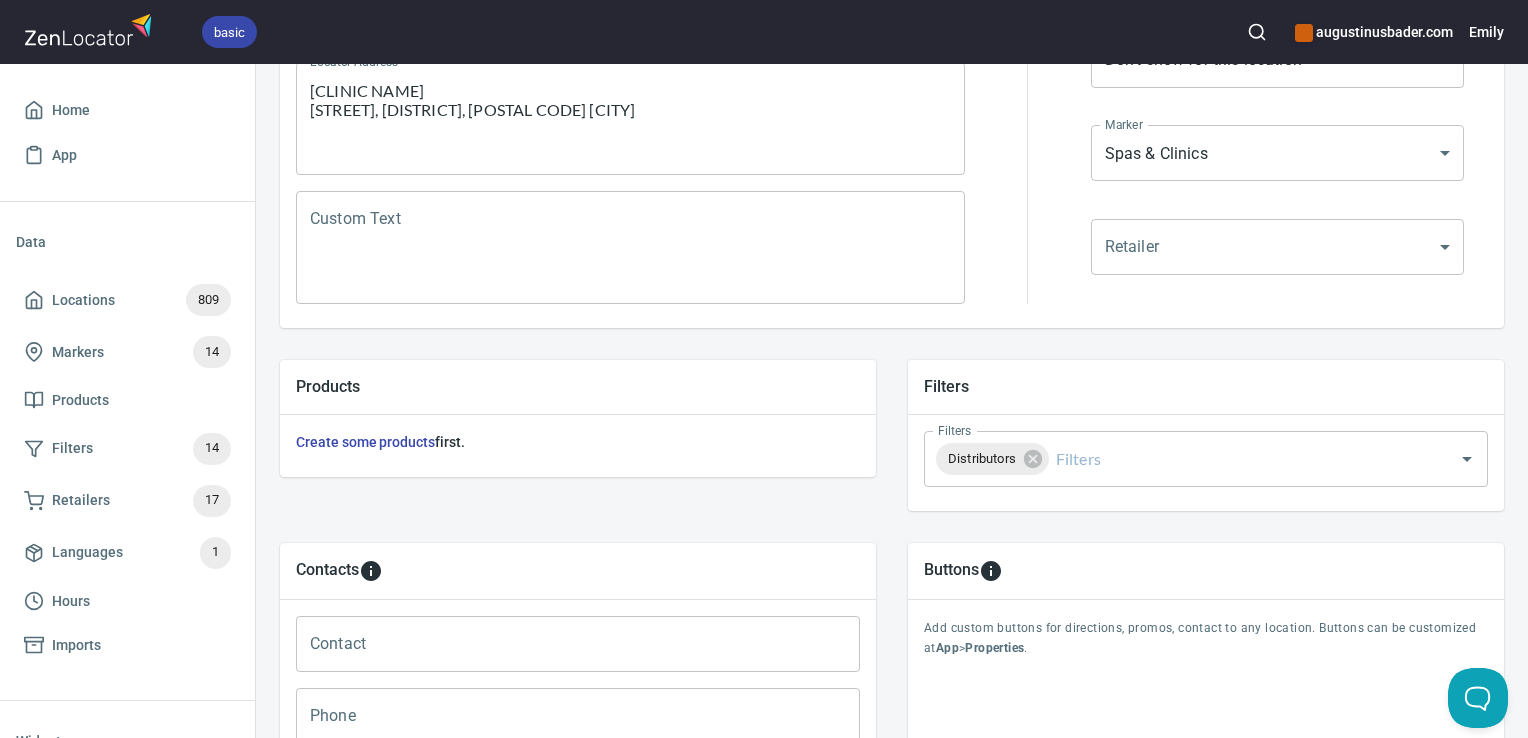 scroll, scrollTop: 797, scrollLeft: 0, axis: vertical 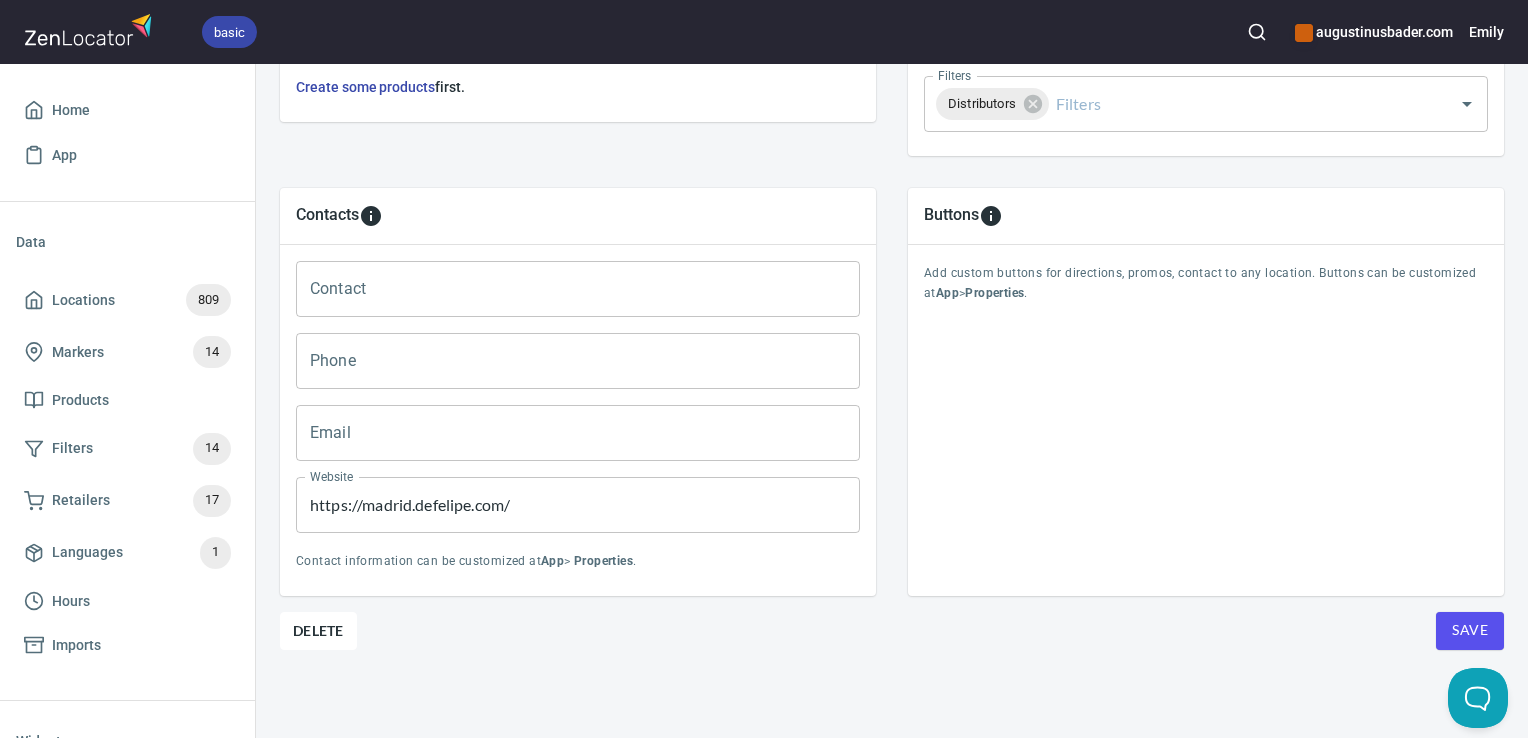 click on "Location Properties Location Name Clínica dermatológica De Felipe Madrid Location Name Address Av. de Menéndez Pelayo, 81, Retiro, 28007 Madrid Address Locator Address Clínica dermatológica De Felipe Madrid
Av. de Menéndez Pelayo, 81, Retiro, 28007 Madrid Locator Address Custom Text Custom Text Visible on Map   Featured   Hours Don't show for this location NONE Hours Marker Spas & Clinics mrk_s3et937h Marker Retailer ​ Retailer Products Create some products  first. Filters Filters Distributors Filters Contacts   Contact Contact Phone Phone Email Email Website https://madrid.defelipe.com/ Website Contact information can be customized at  App  >   Properties . Buttons   Add custom buttons for directions, promos, contact to any location. Buttons can be customized at  App  >  Properties . Delete Save" at bounding box center [892, 107] 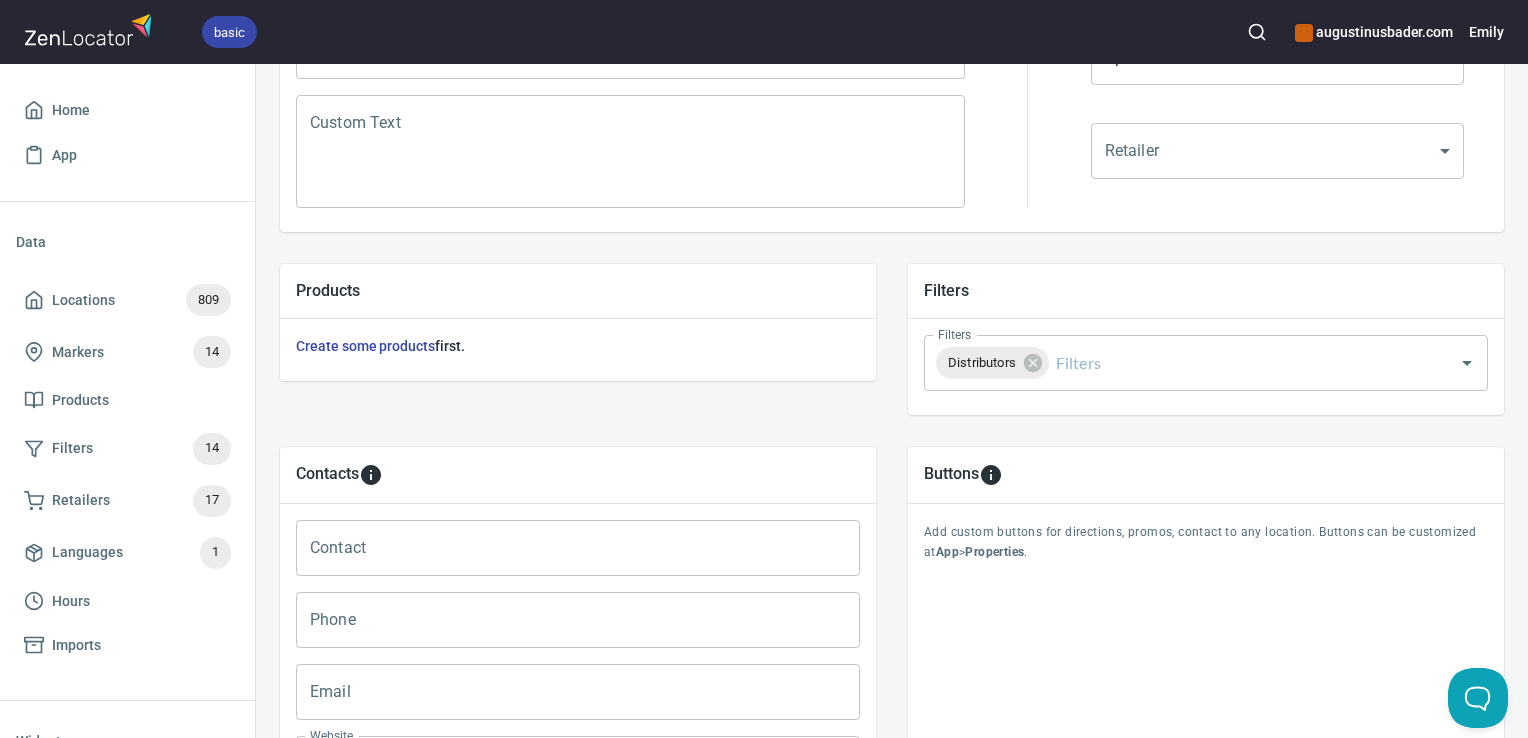 scroll, scrollTop: 797, scrollLeft: 0, axis: vertical 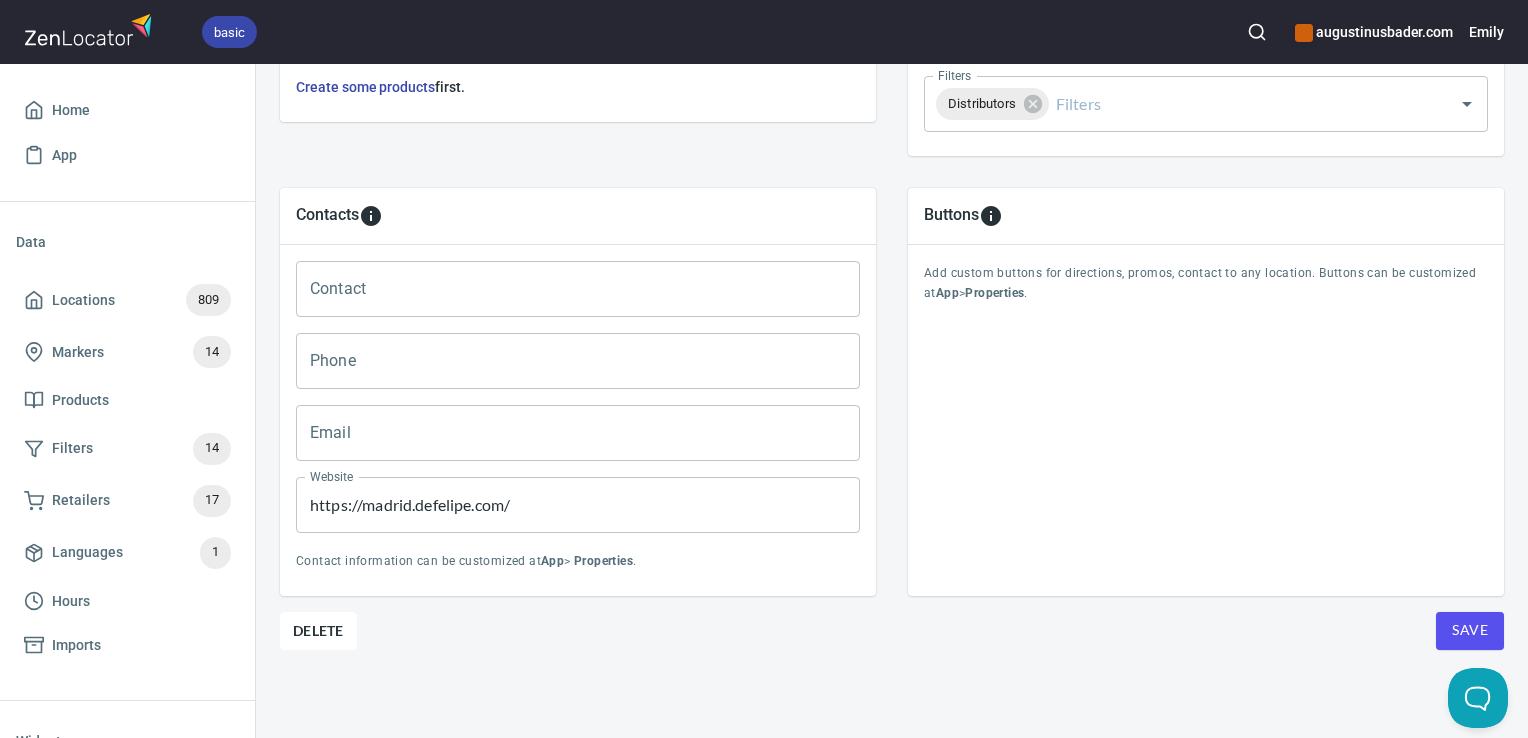 click on "Email" at bounding box center [578, 433] 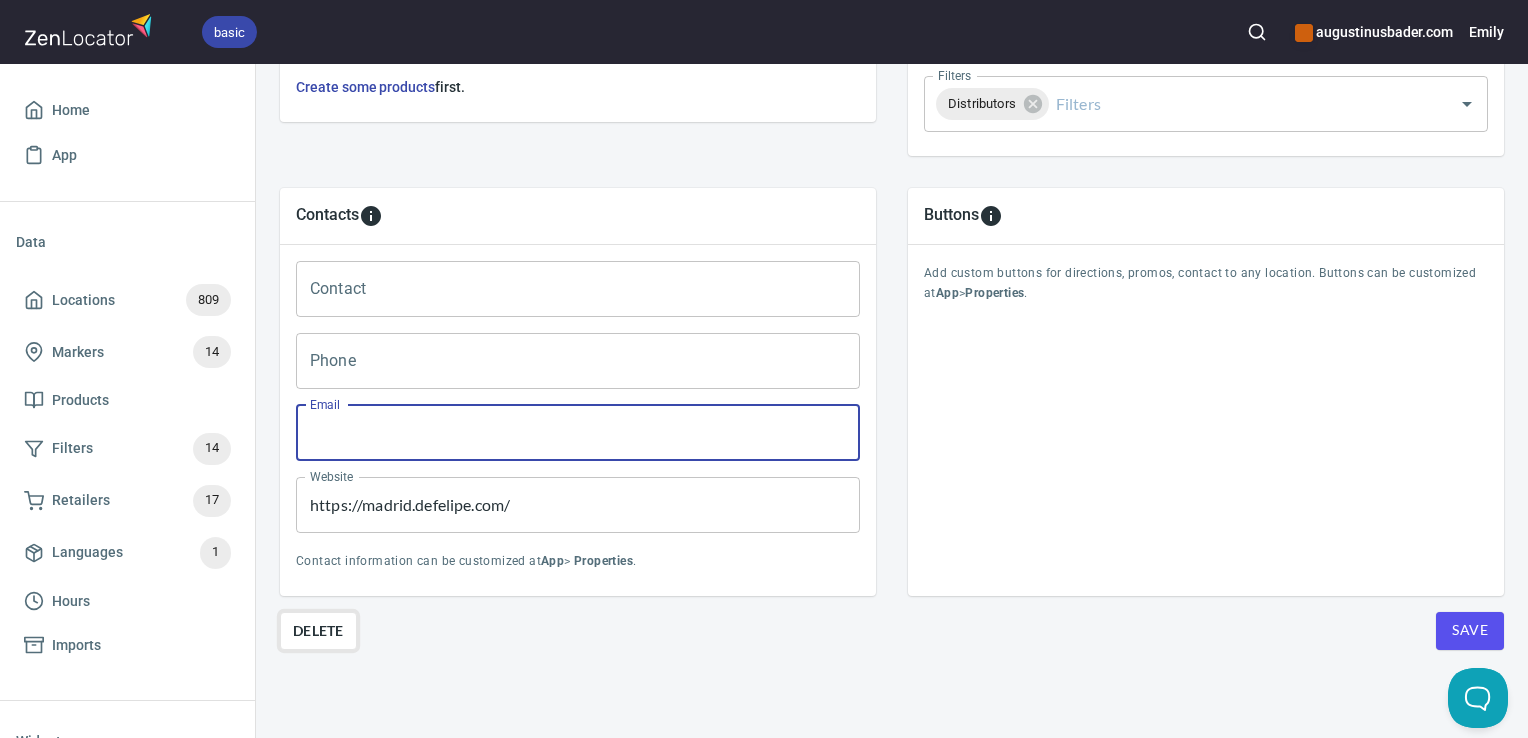 click on "Delete" at bounding box center (318, 631) 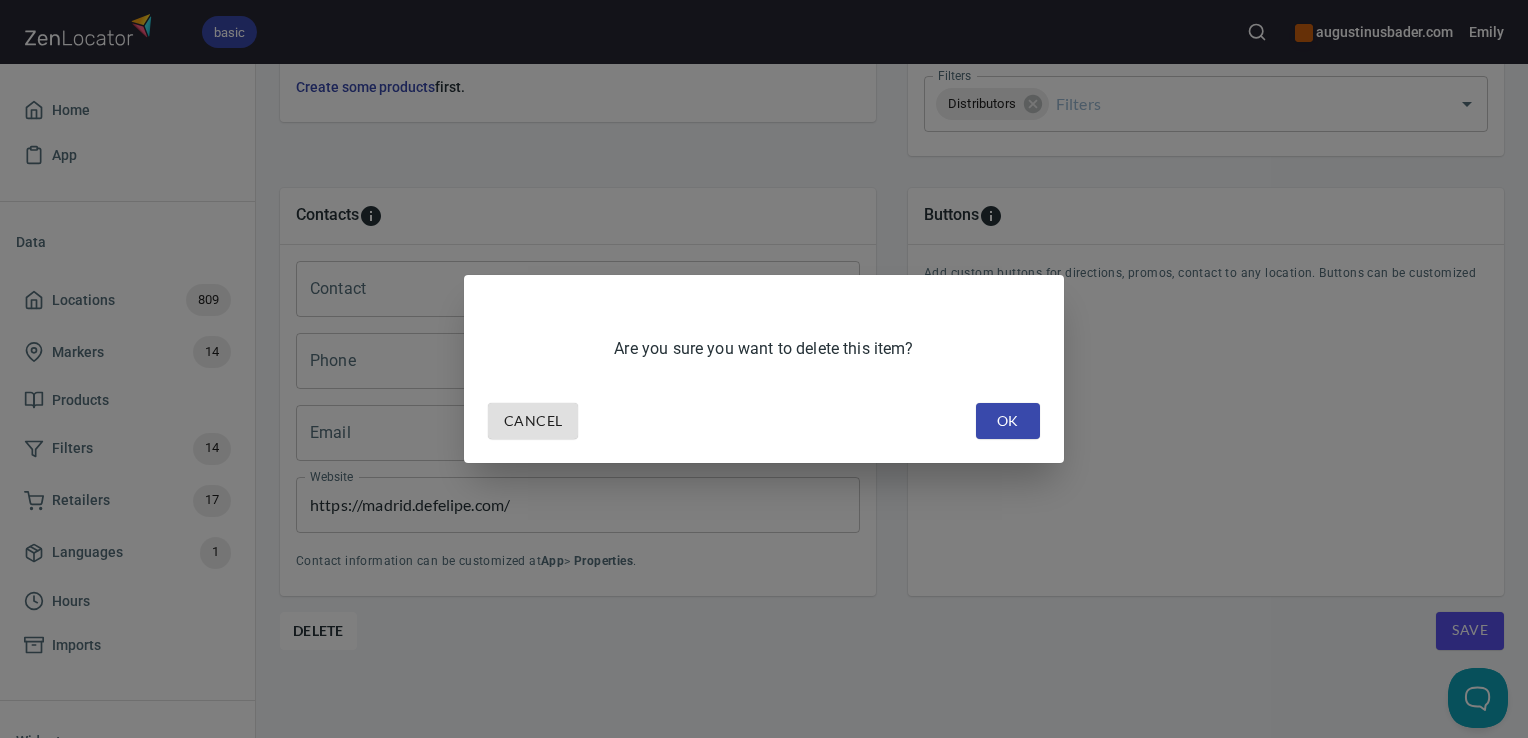 click on "OK" at bounding box center (1008, 421) 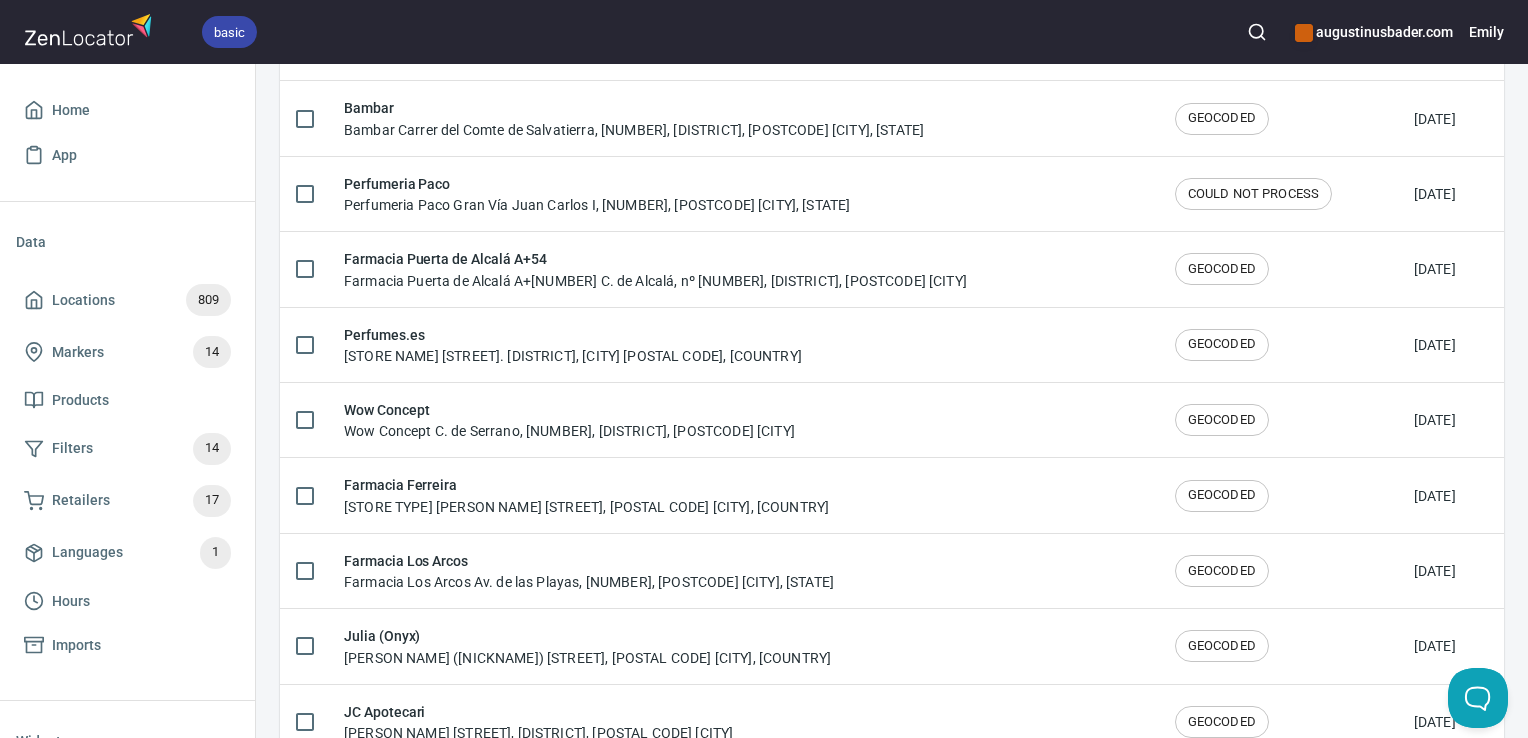 scroll, scrollTop: 0, scrollLeft: 0, axis: both 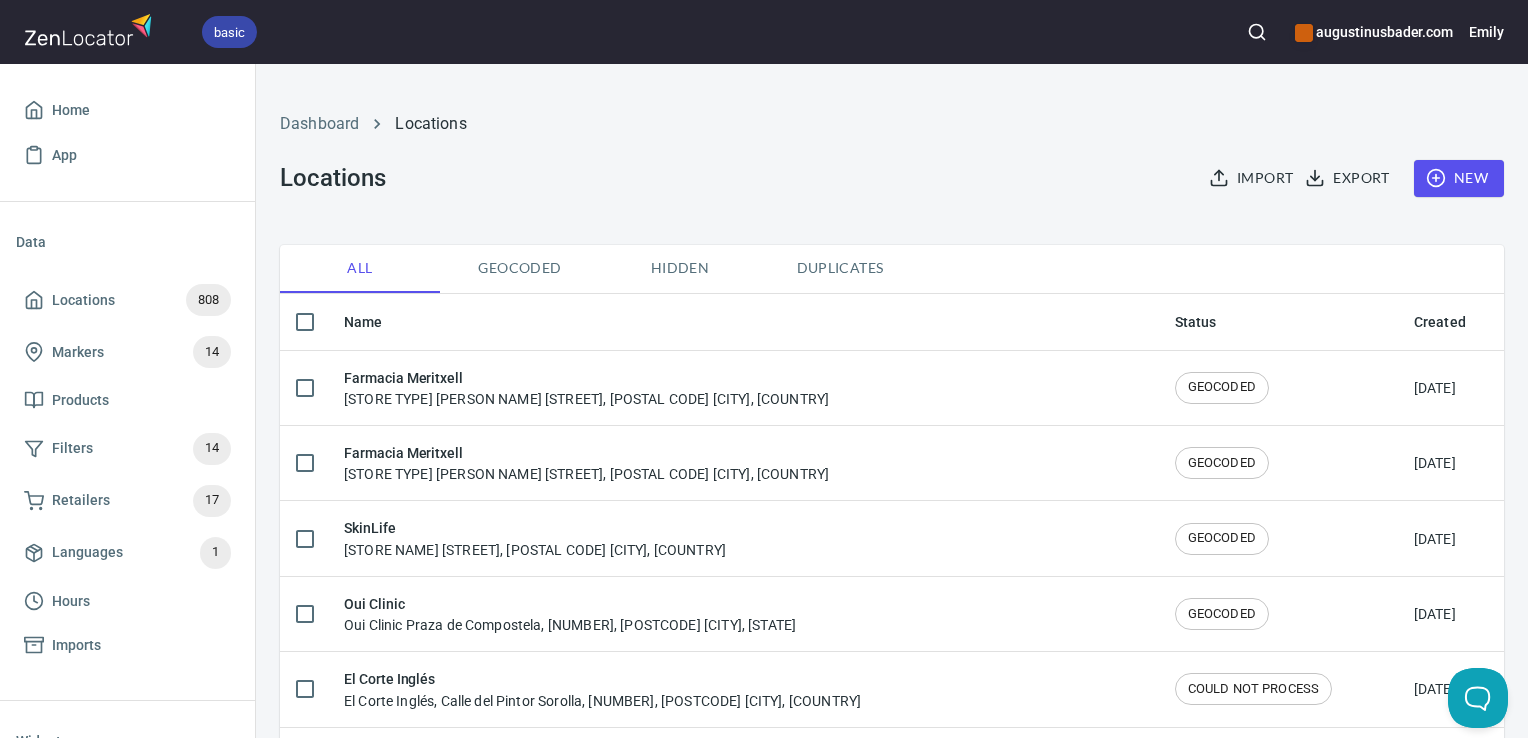 click at bounding box center (1257, 32) 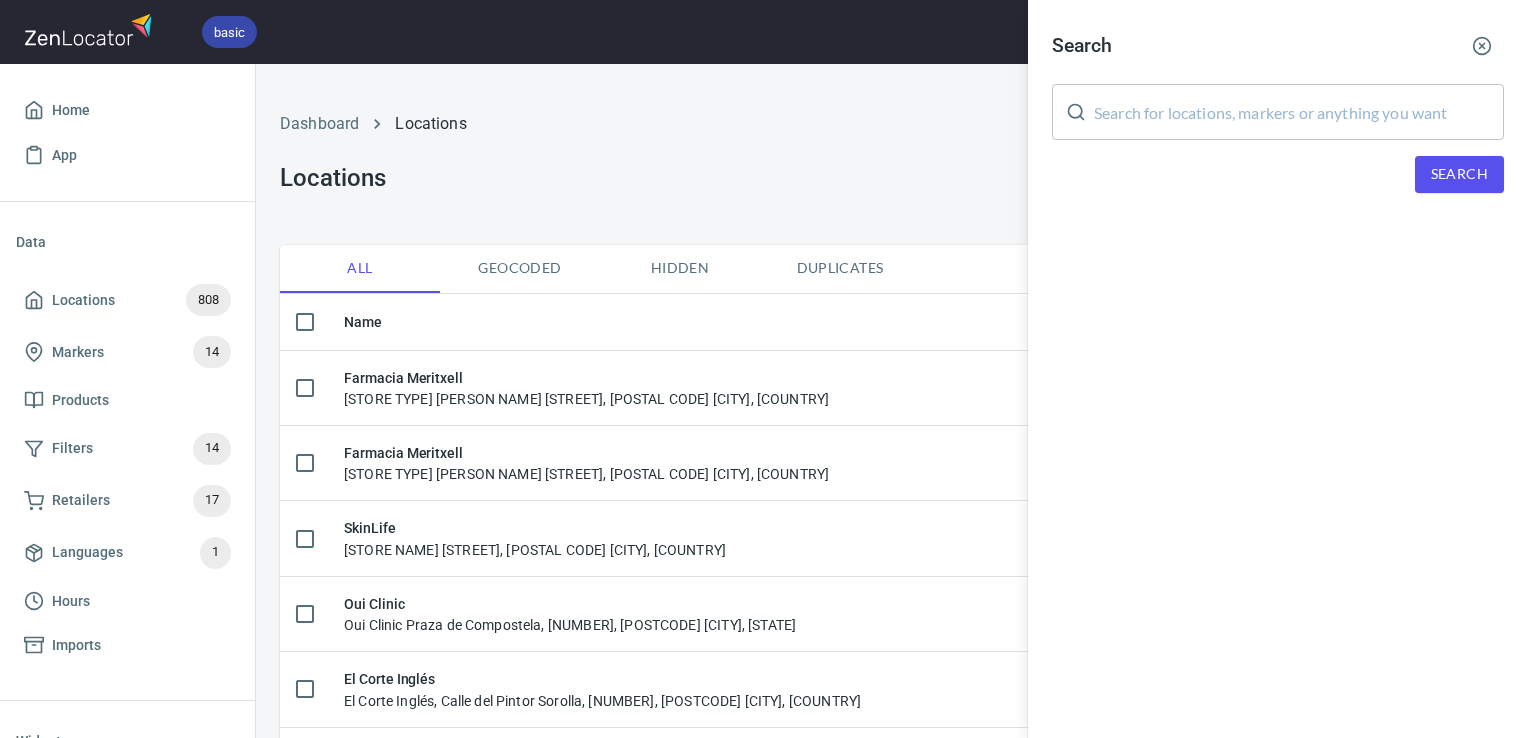 click at bounding box center [1299, 112] 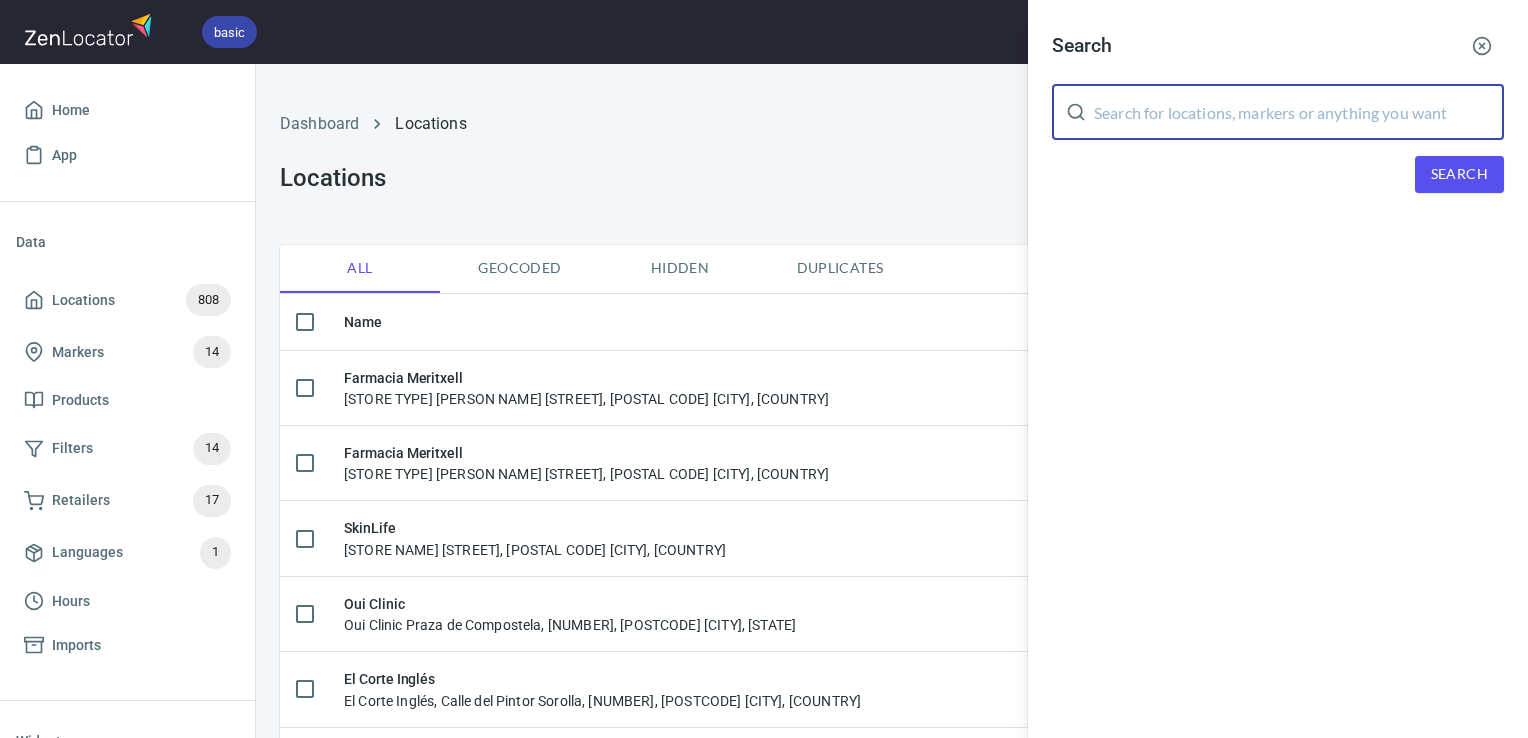 paste on "Clinica Dermatológica de Felipe" 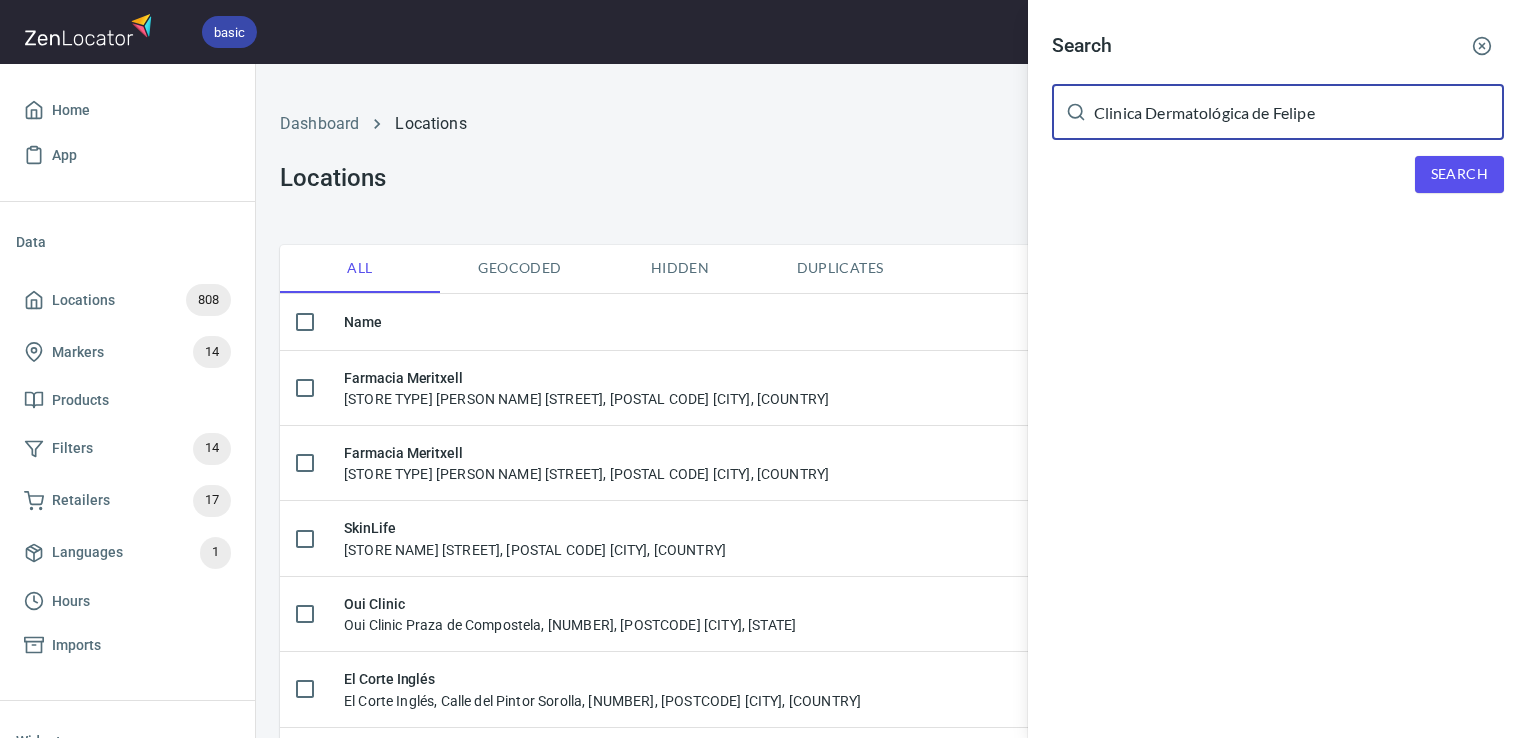 type on "Clinica Dermatológica de Felipe" 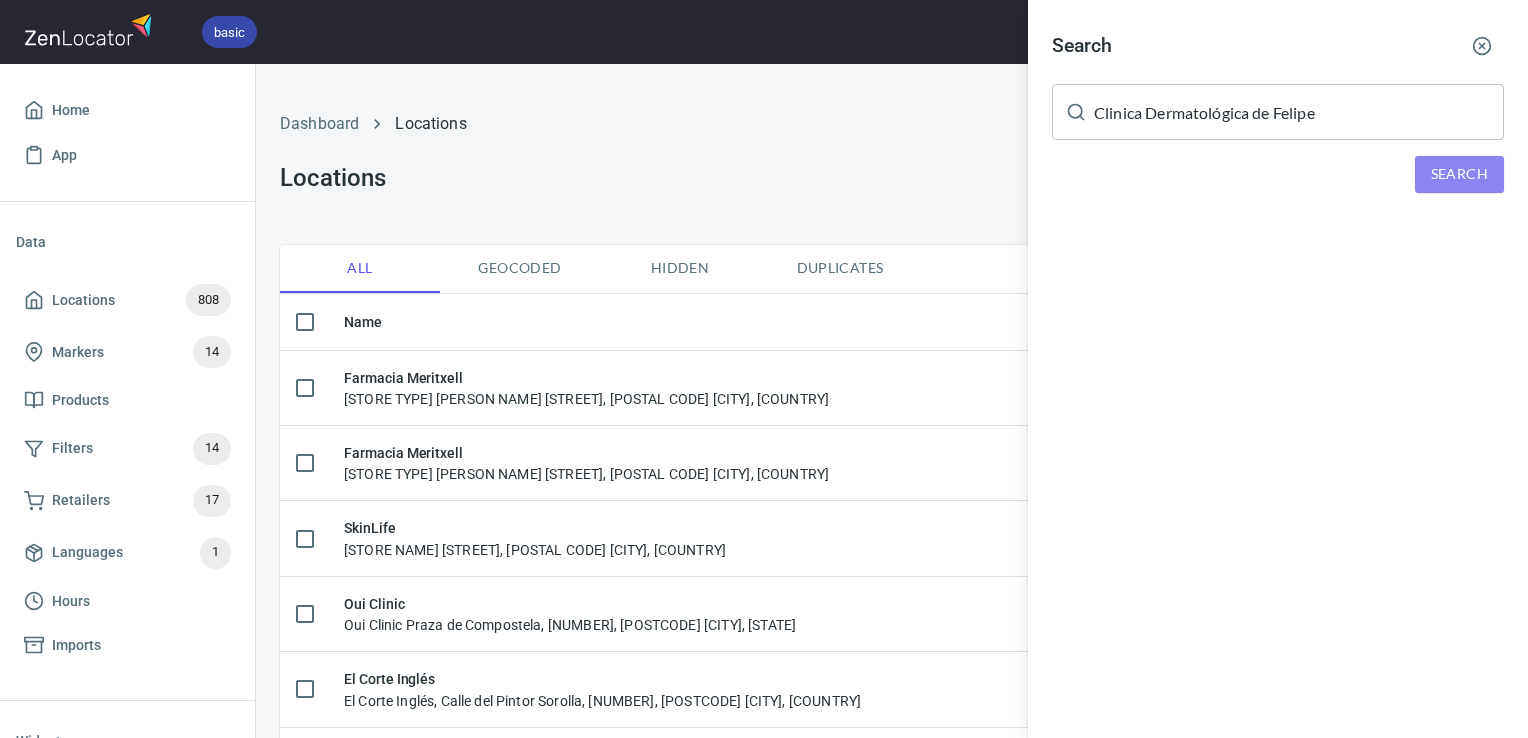 click on "Search" at bounding box center (1459, 174) 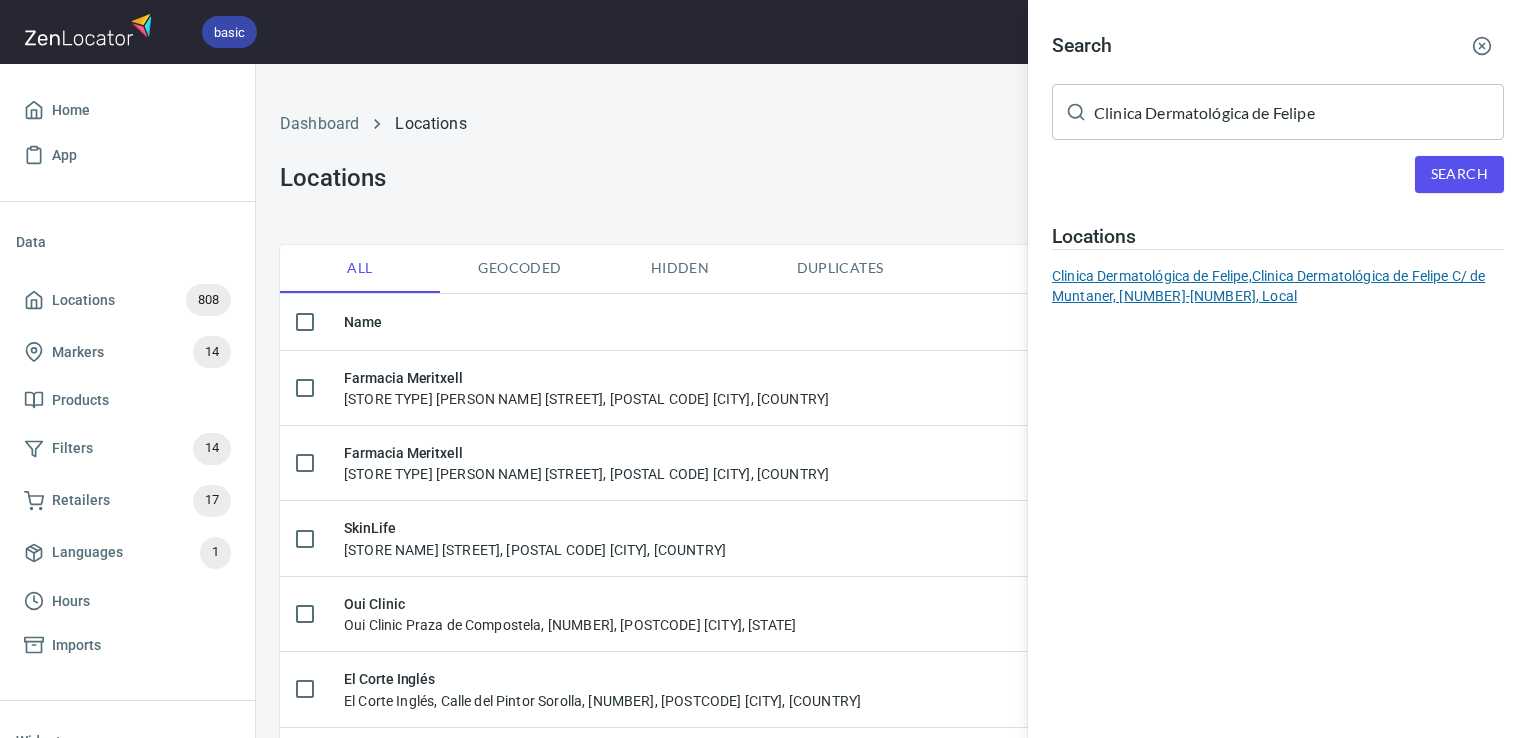 click on "Clinica Dermatológica de Felipe,  Clinica Dermatológica de Felipe
C/ de Muntaner, 95-97, Local" at bounding box center [1278, 286] 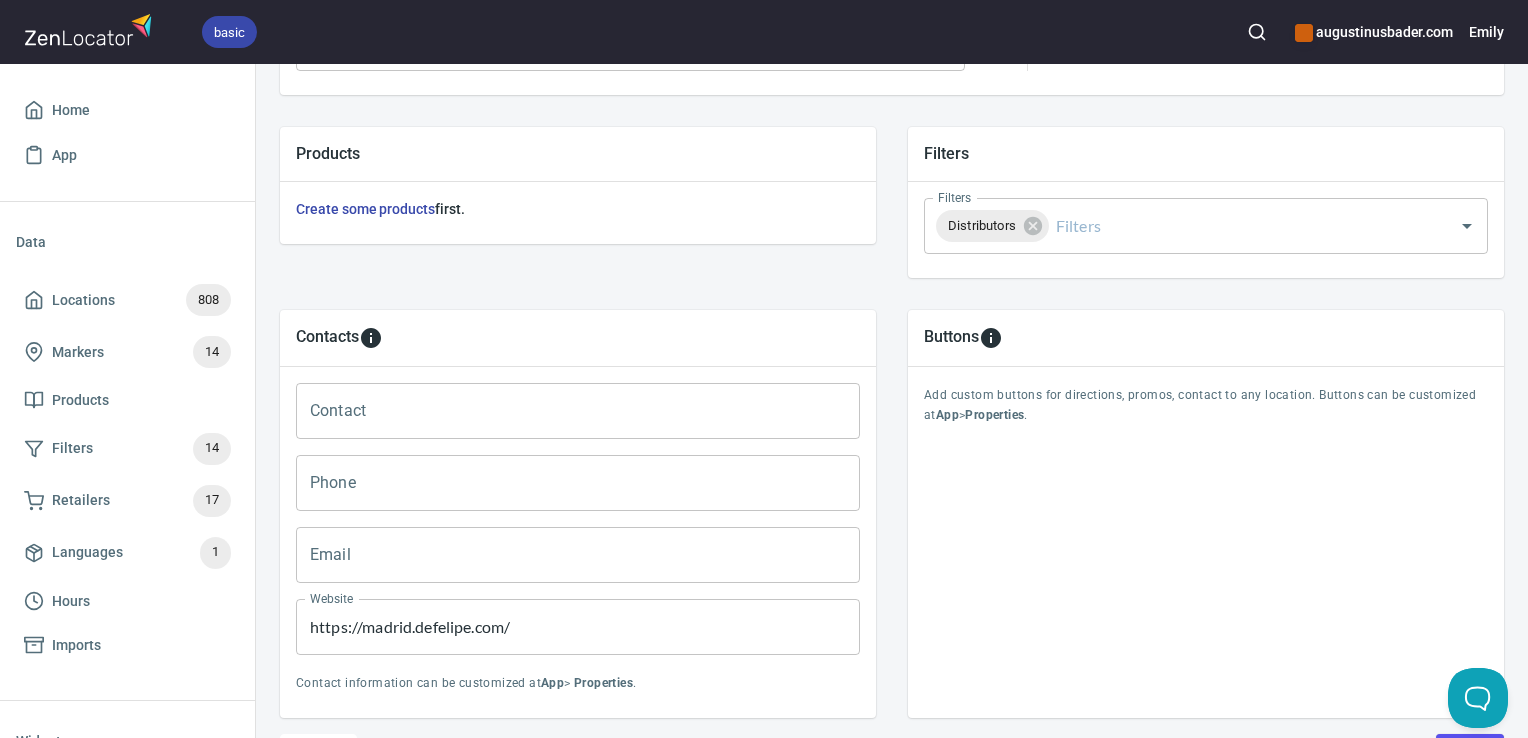 scroll, scrollTop: 679, scrollLeft: 0, axis: vertical 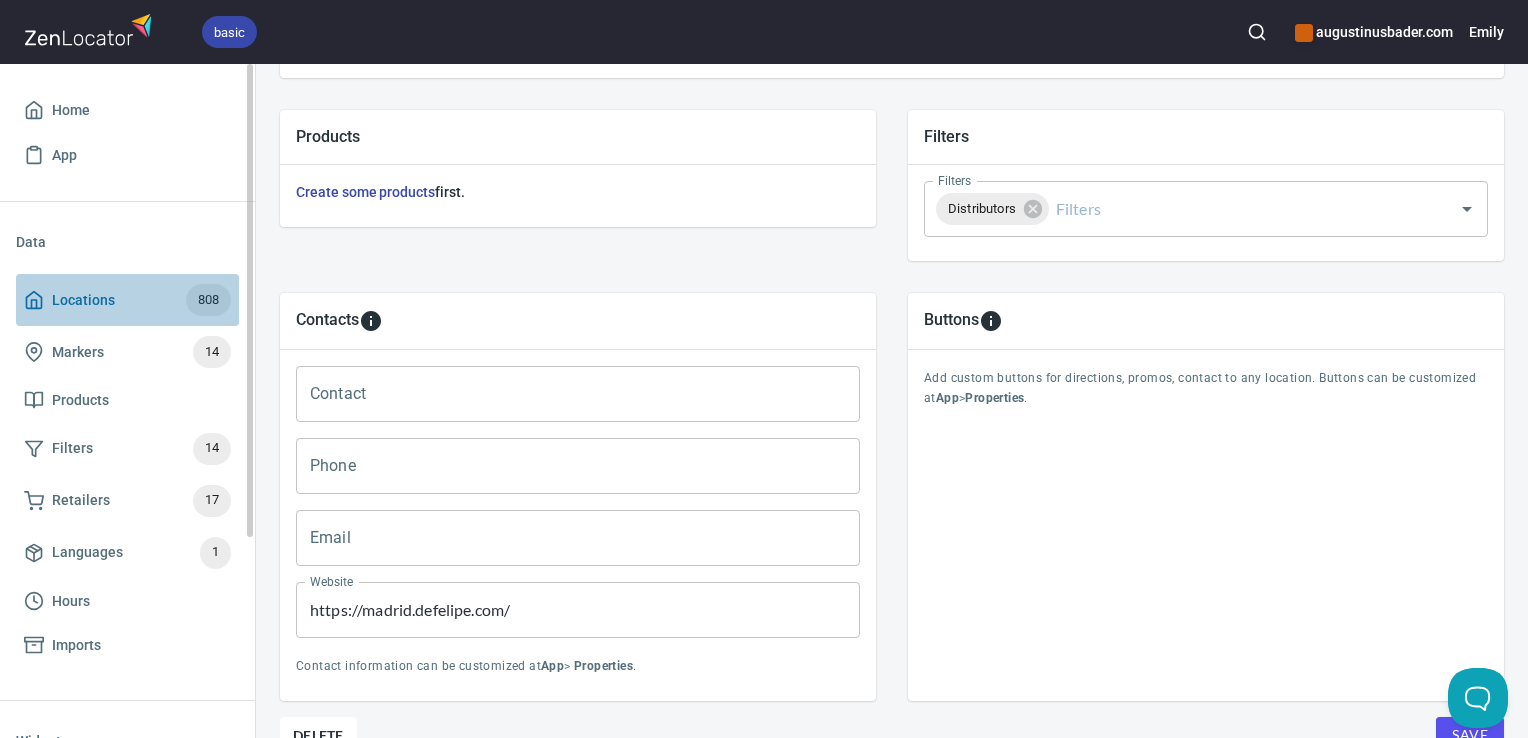click on "Locations 808" at bounding box center (127, 300) 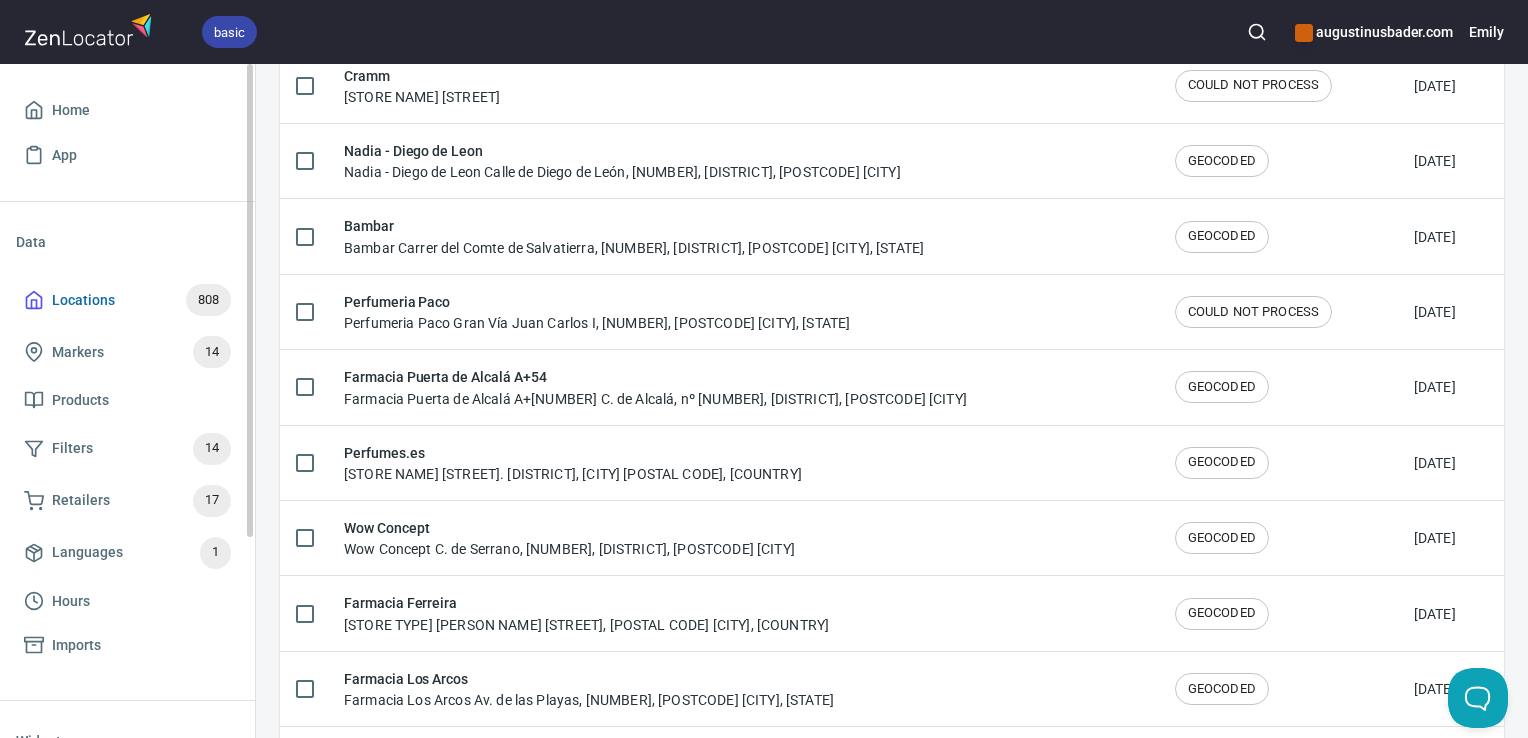 scroll, scrollTop: 0, scrollLeft: 0, axis: both 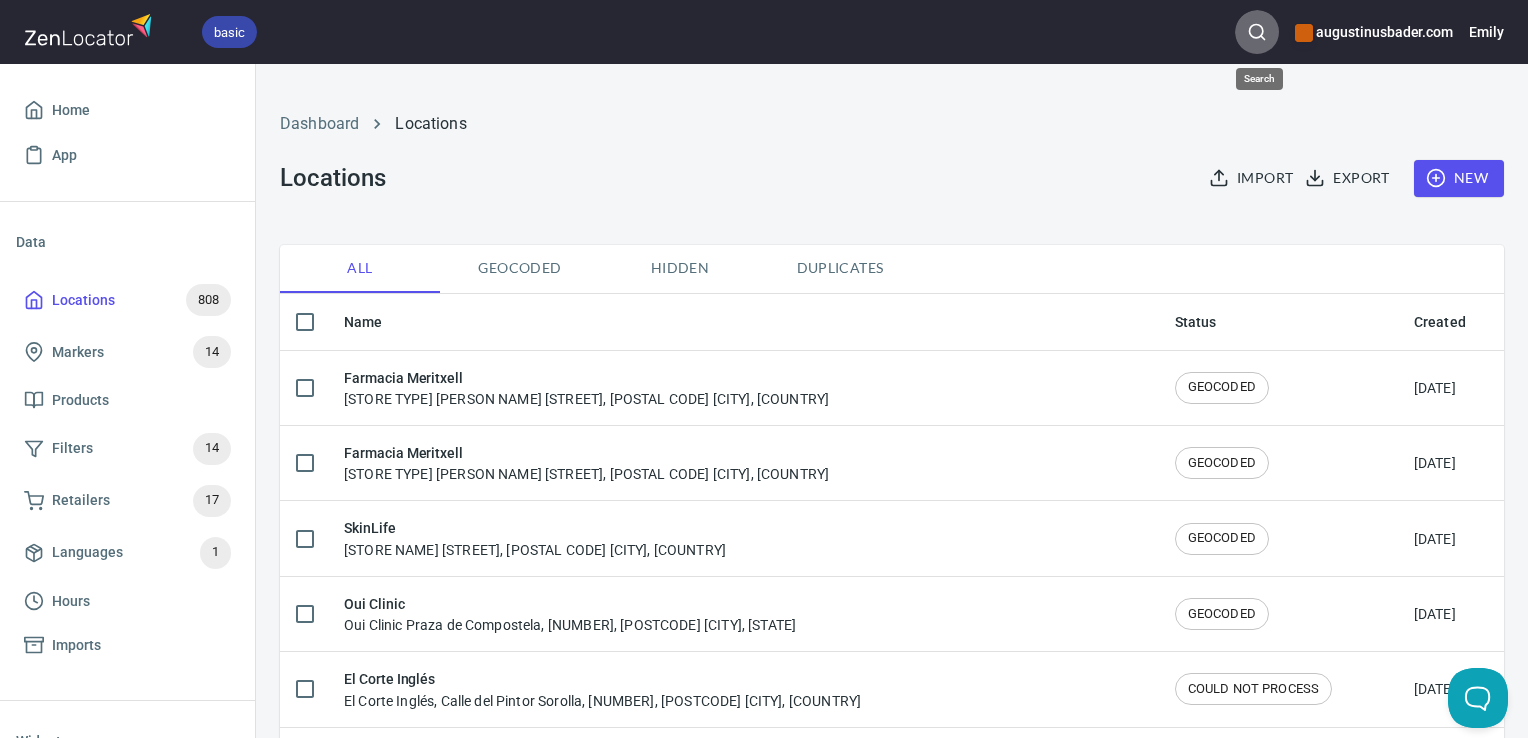click 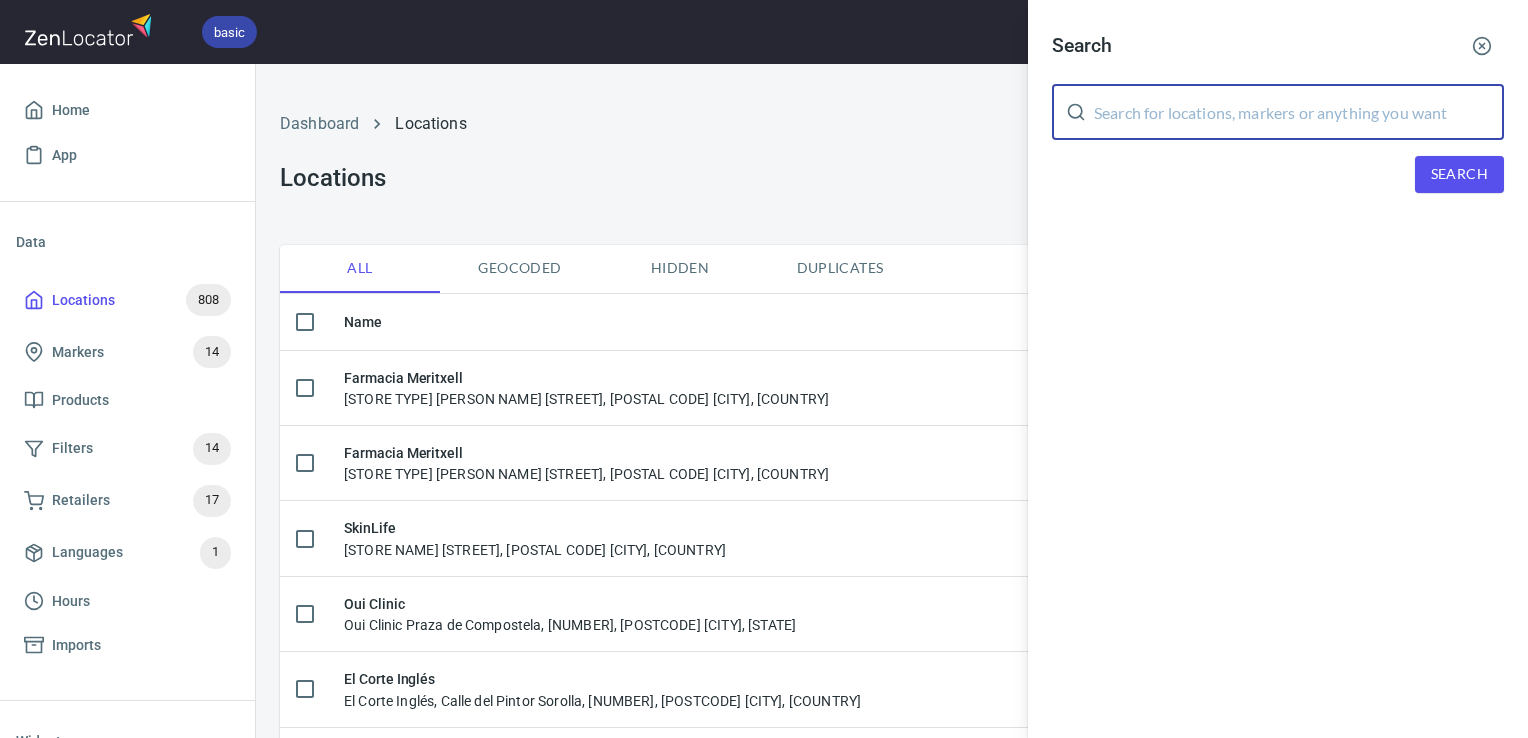 click at bounding box center [1299, 112] 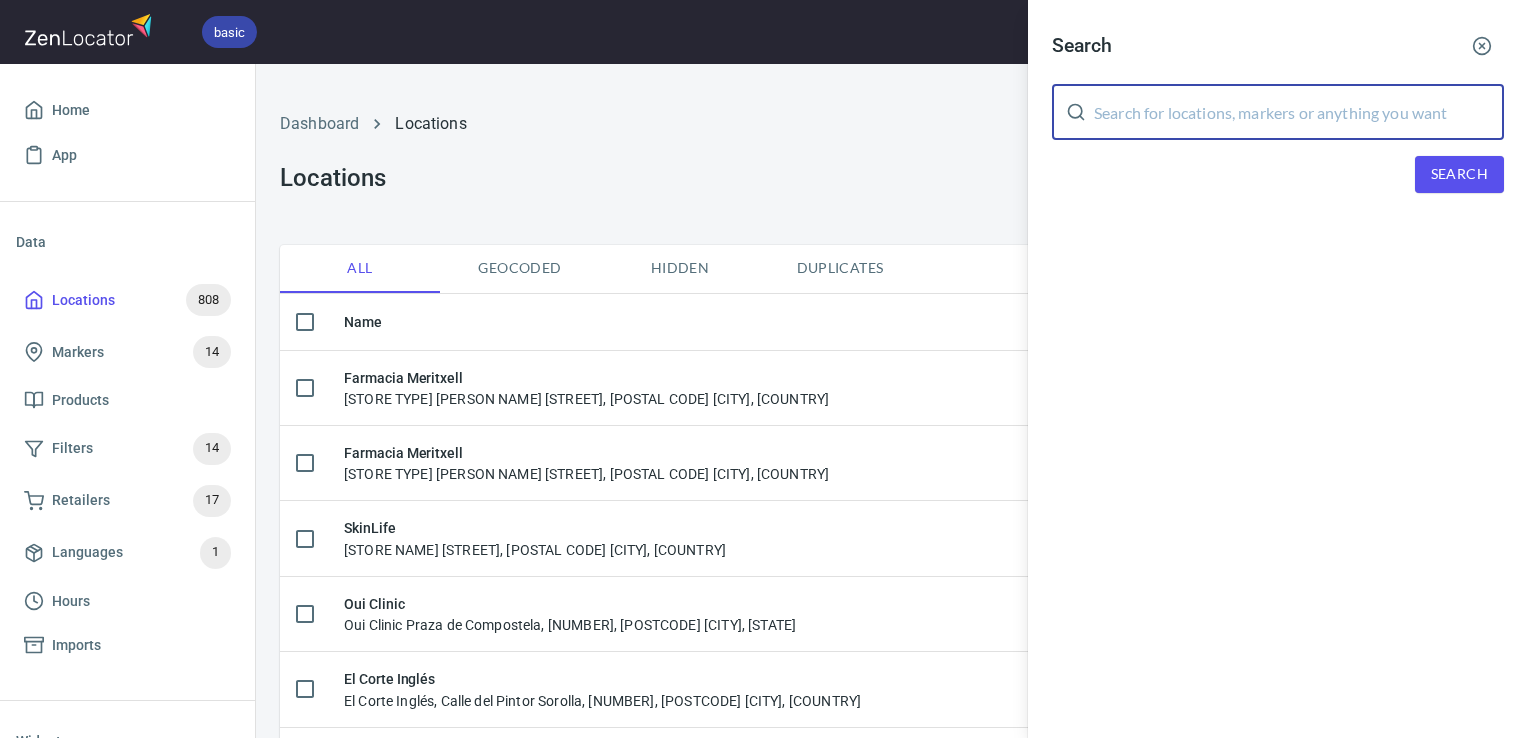 paste on "Clinica Dermatológica de Felipe" 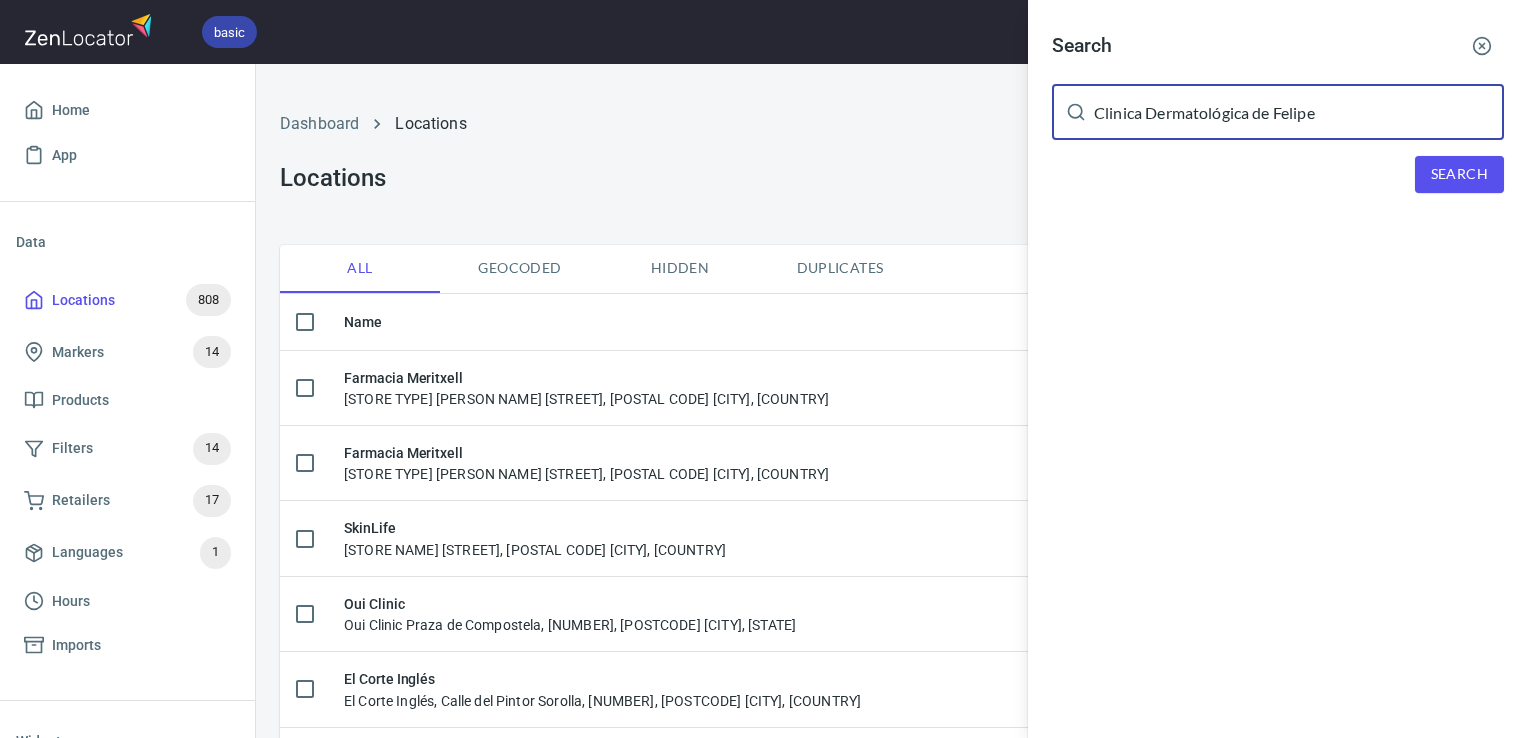 click on "Search" at bounding box center [1459, 174] 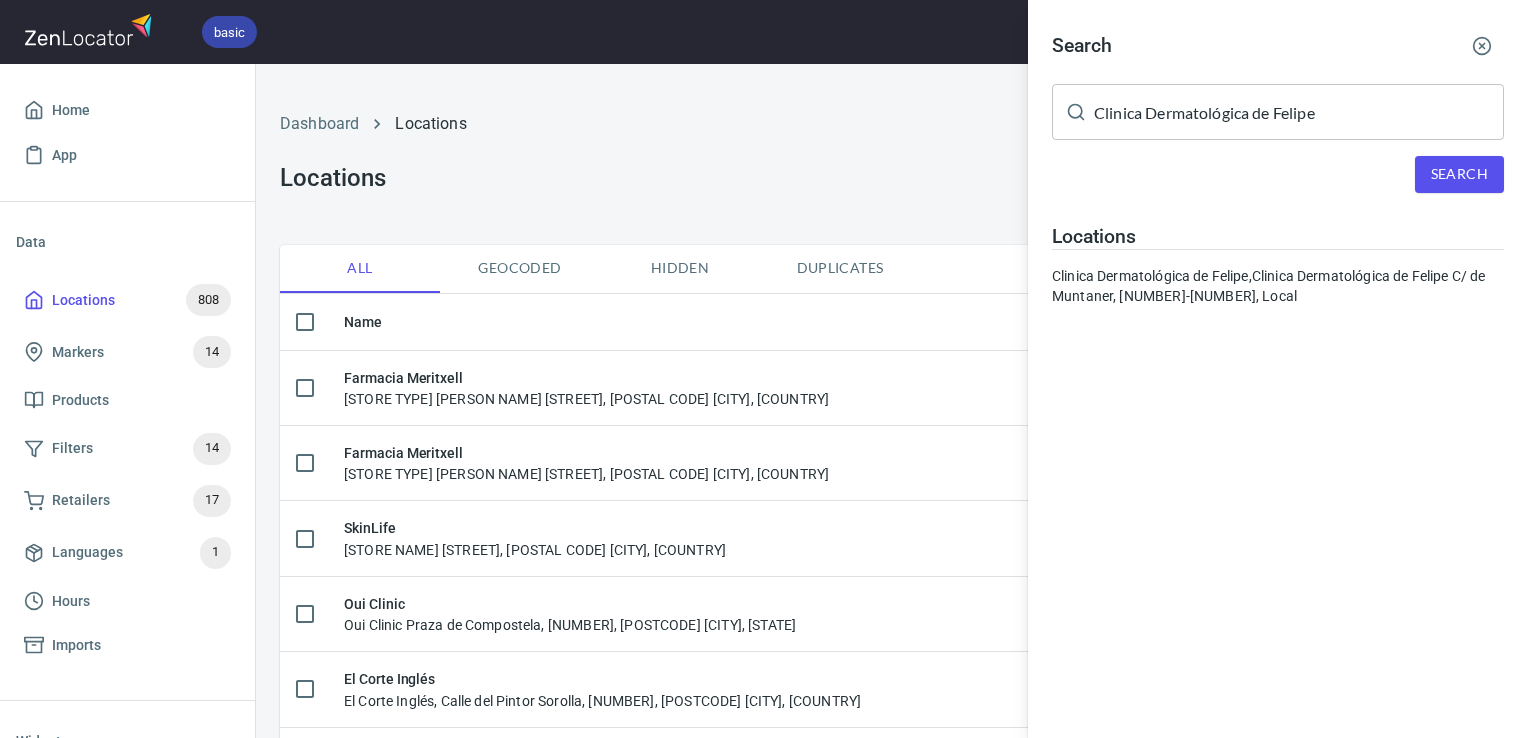 click on "Clinica Dermatológica de Felipe" at bounding box center (1299, 112) 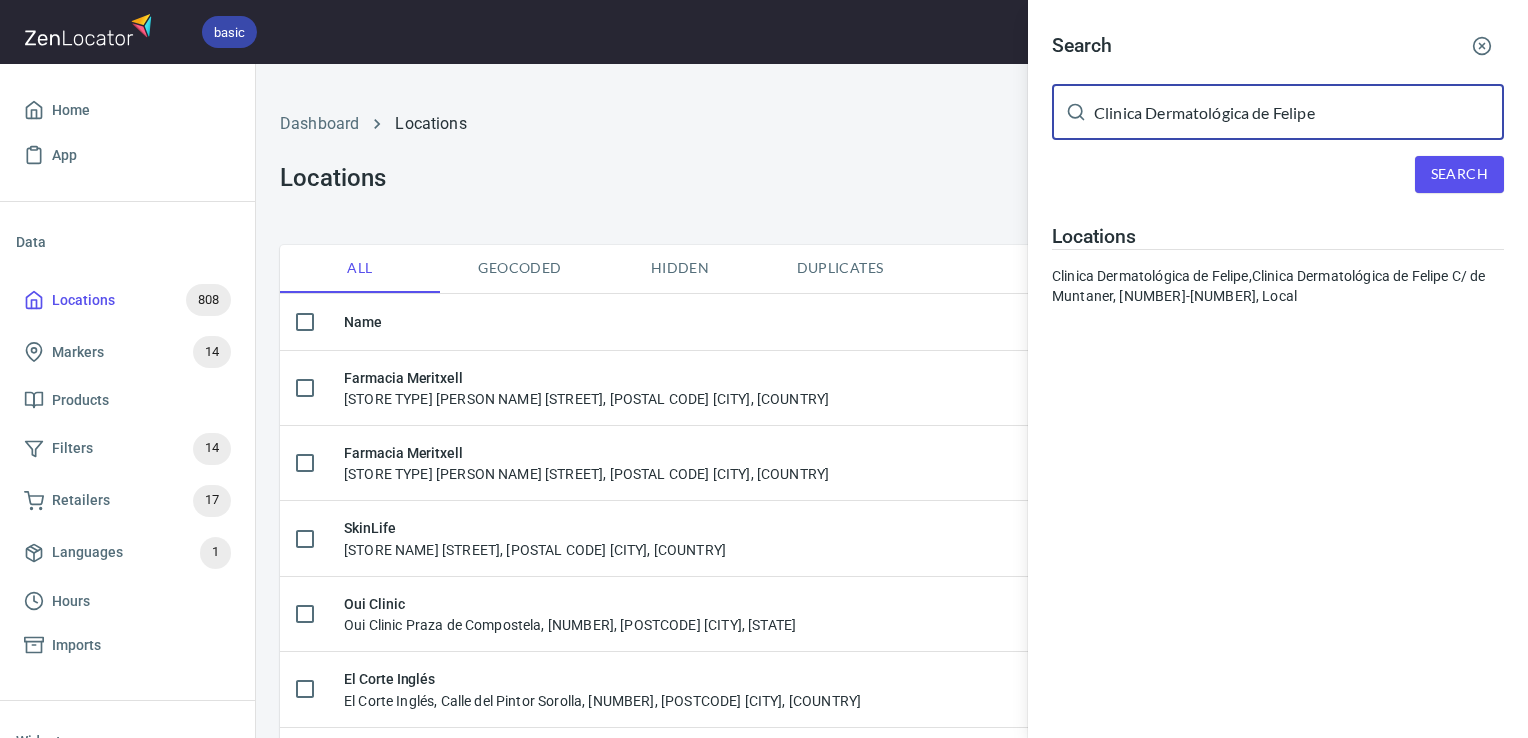 click on "Clinica Dermatológica de Felipe" at bounding box center [1299, 112] 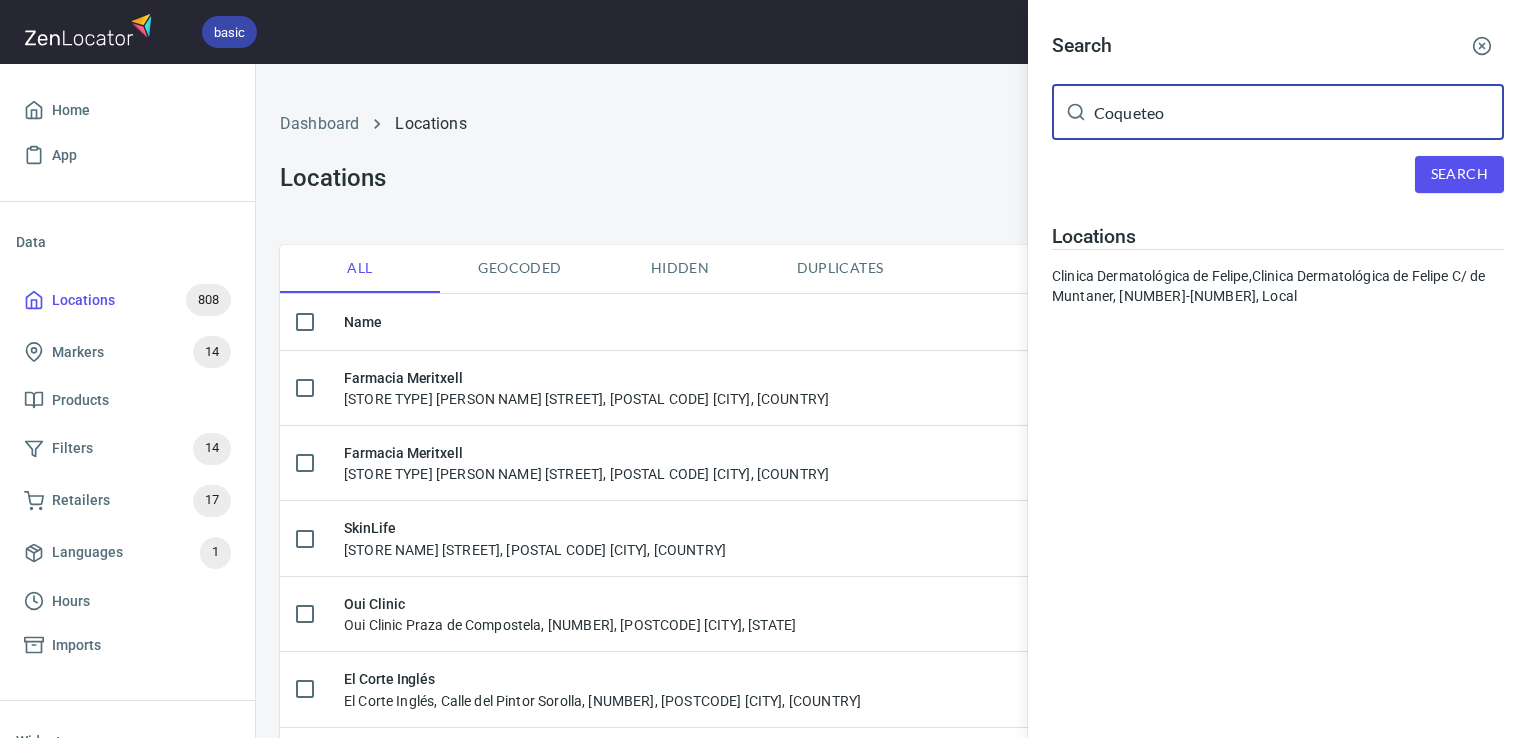 type on "Coqueteo" 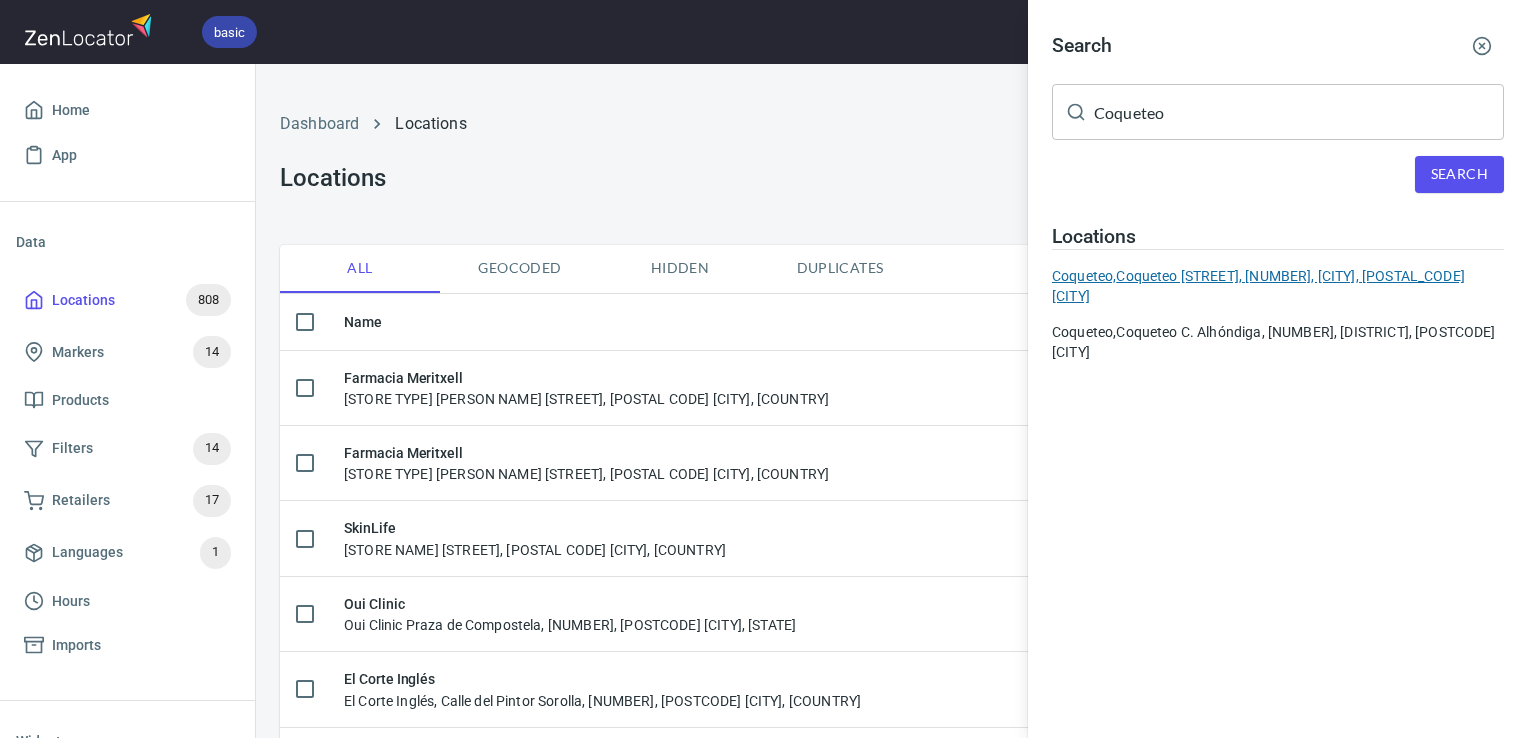click on "Coqueteo,  Coqueteo
C. San Antón, 29, Centro, 18005 Granada" at bounding box center [1278, 286] 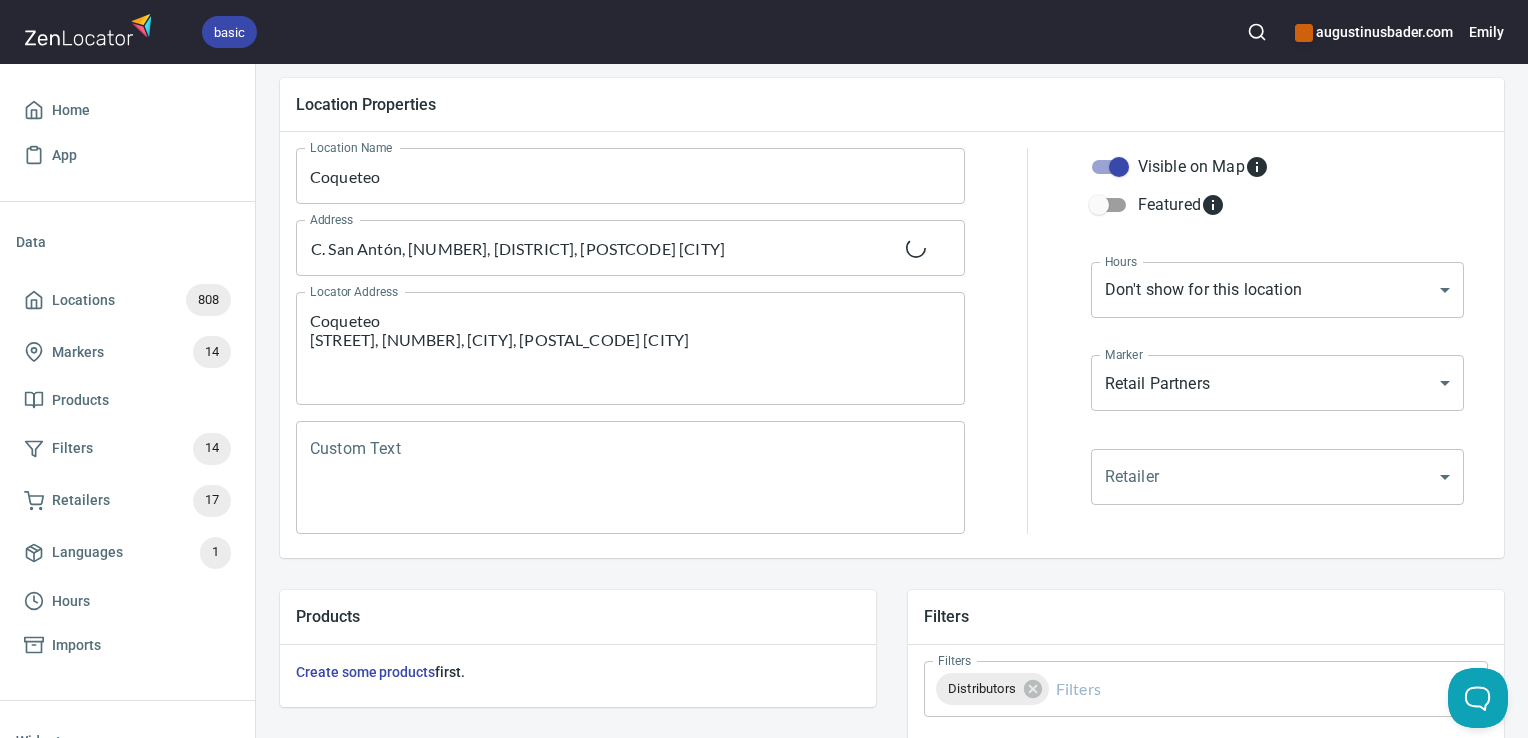 scroll, scrollTop: 224, scrollLeft: 0, axis: vertical 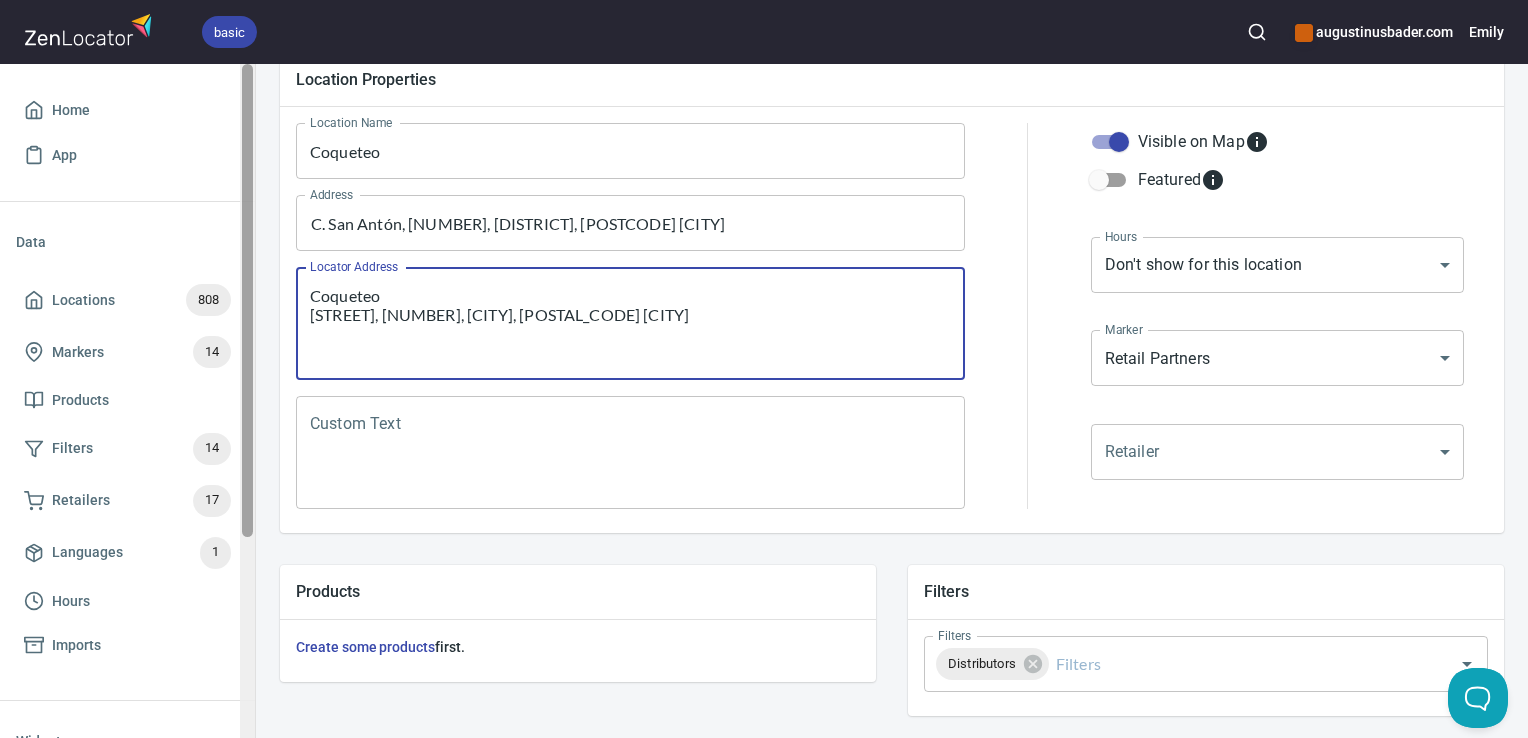 drag, startPoint x: 645, startPoint y: 319, endPoint x: 245, endPoint y: 266, distance: 403.49597 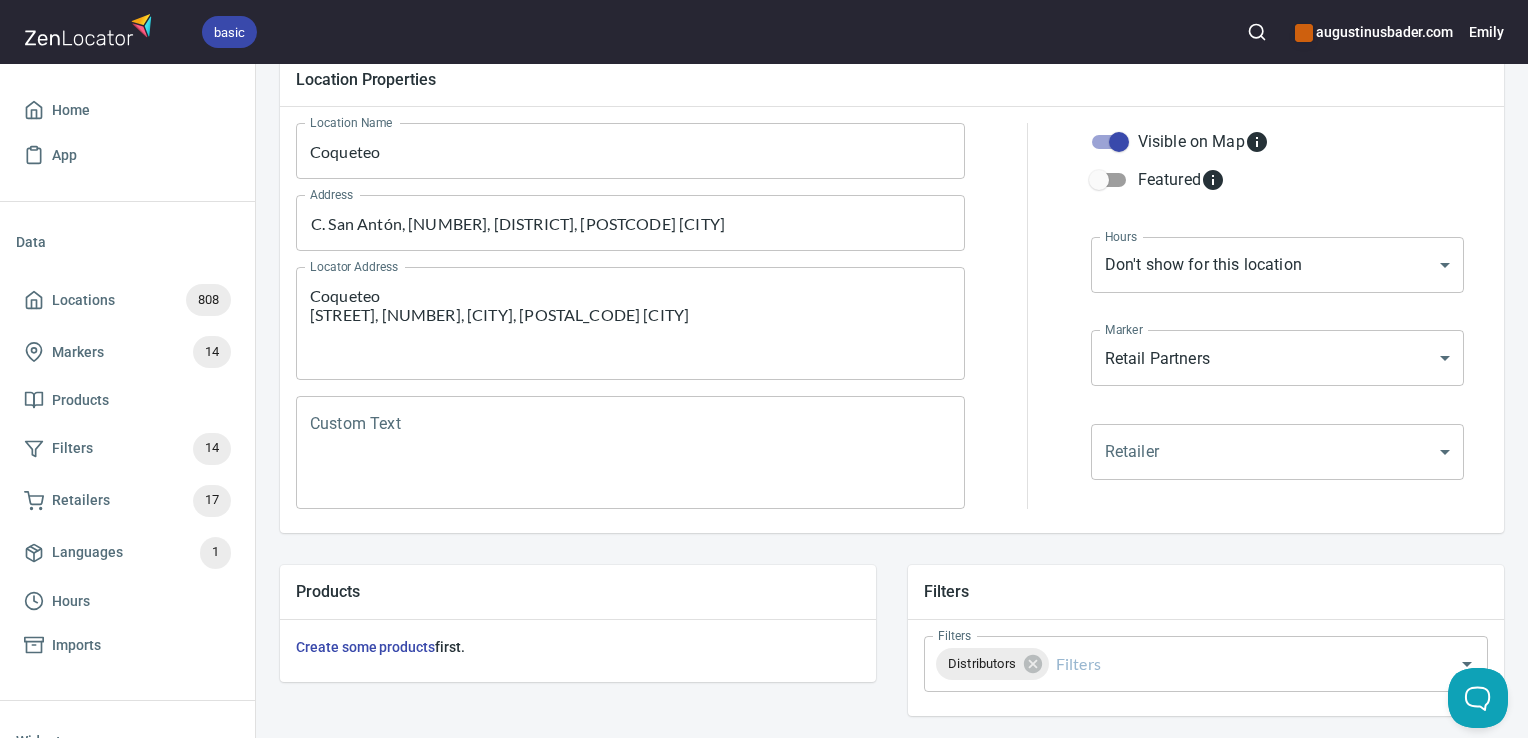 click on "basic   augustinusbader.com Emily Home App Data Locations 808 Markers 14 Products Filters 14 Retailers 17 Languages 1 Hours Imports Widgets Map Locator Directory Carousel Search Locations Location Details Location  Details Properties Geocode Analytics Location Properties Location Name Coqueteo Location Name Address C. San Antón, 29, Centro, 18005 Granada Address Locator Address Coqueteo
C. San Antón, 29, Centro, 18005 Granada Locator Address Custom Text Custom Text Visible on Map   Featured   Hours Don't show for this location NONE Hours Marker Retail Partners mrk_cjpqyf72 Marker Retailer ​ Retailer Products Create some products  first. Filters Filters Distributors Filters Contacts   Contact Contact Phone Phone Email Email Website https://www.perfumeriascoqueteo.com/ Website Contact information can be customized at  App  >   Properties . Buttons   Add custom buttons for directions, promos, contact to any location. Buttons can be customized at  App  >  Properties . Delete Save Account Billing Help Status" at bounding box center [764, 369] 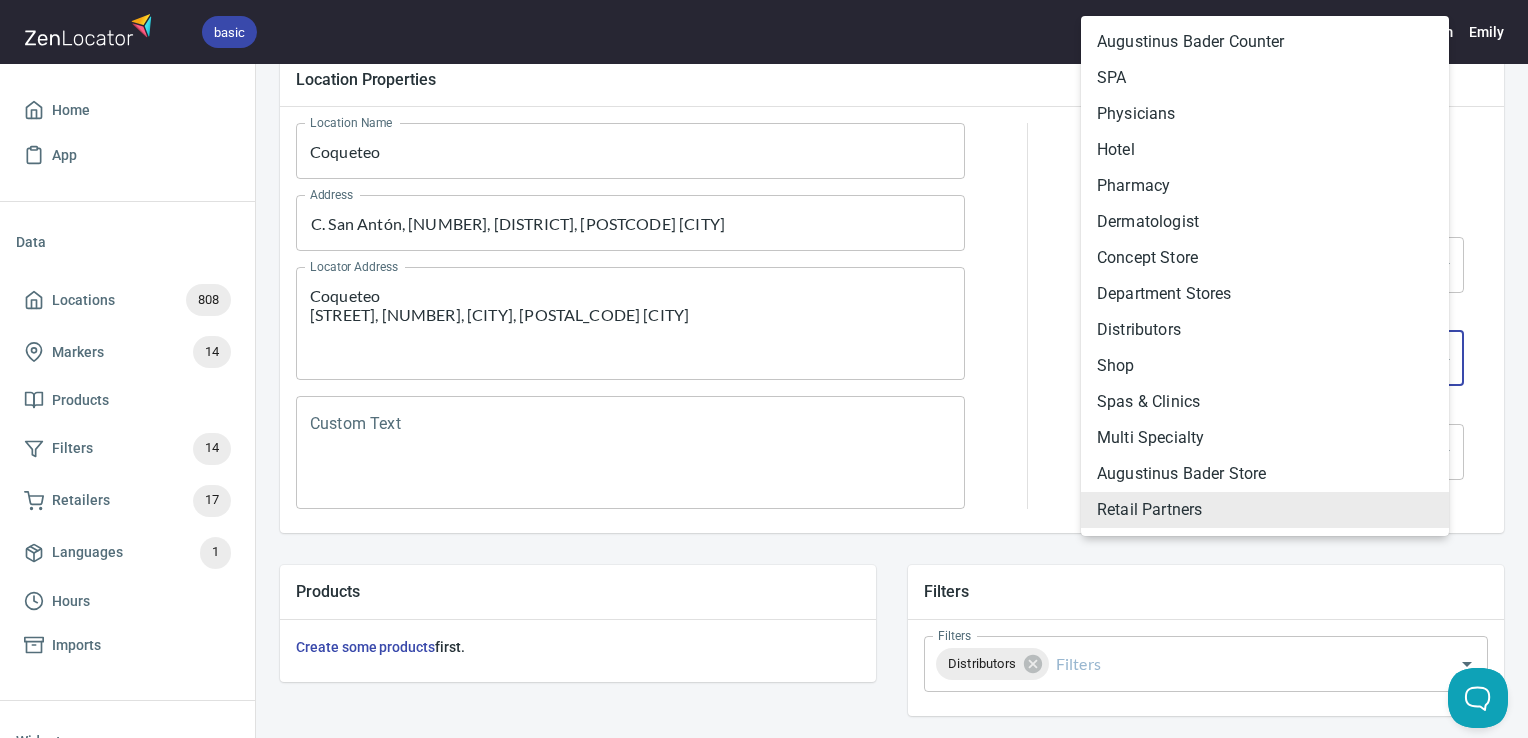 click at bounding box center [764, 369] 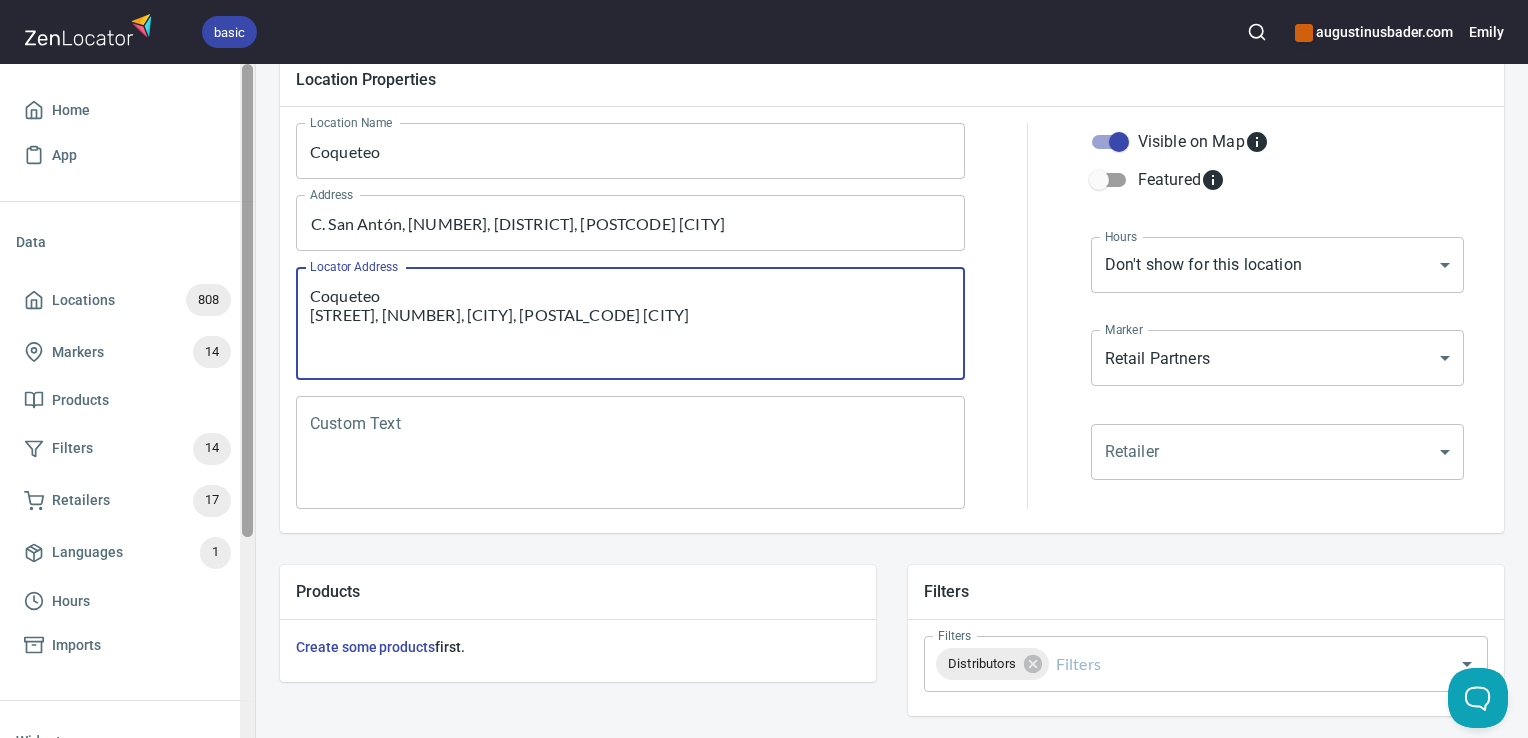 drag, startPoint x: 659, startPoint y: 330, endPoint x: 242, endPoint y: 257, distance: 423.34146 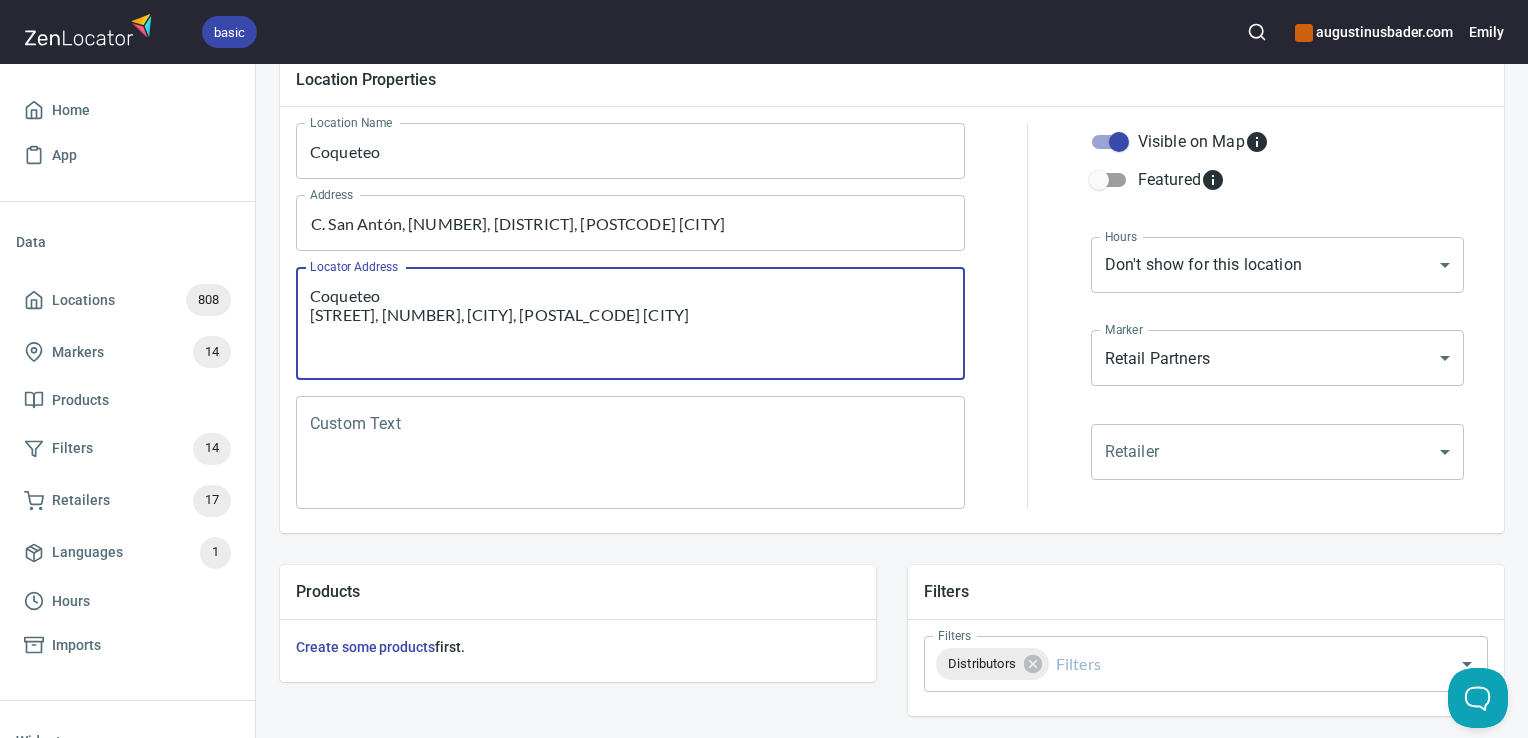 click on "Custom Text" at bounding box center (630, 453) 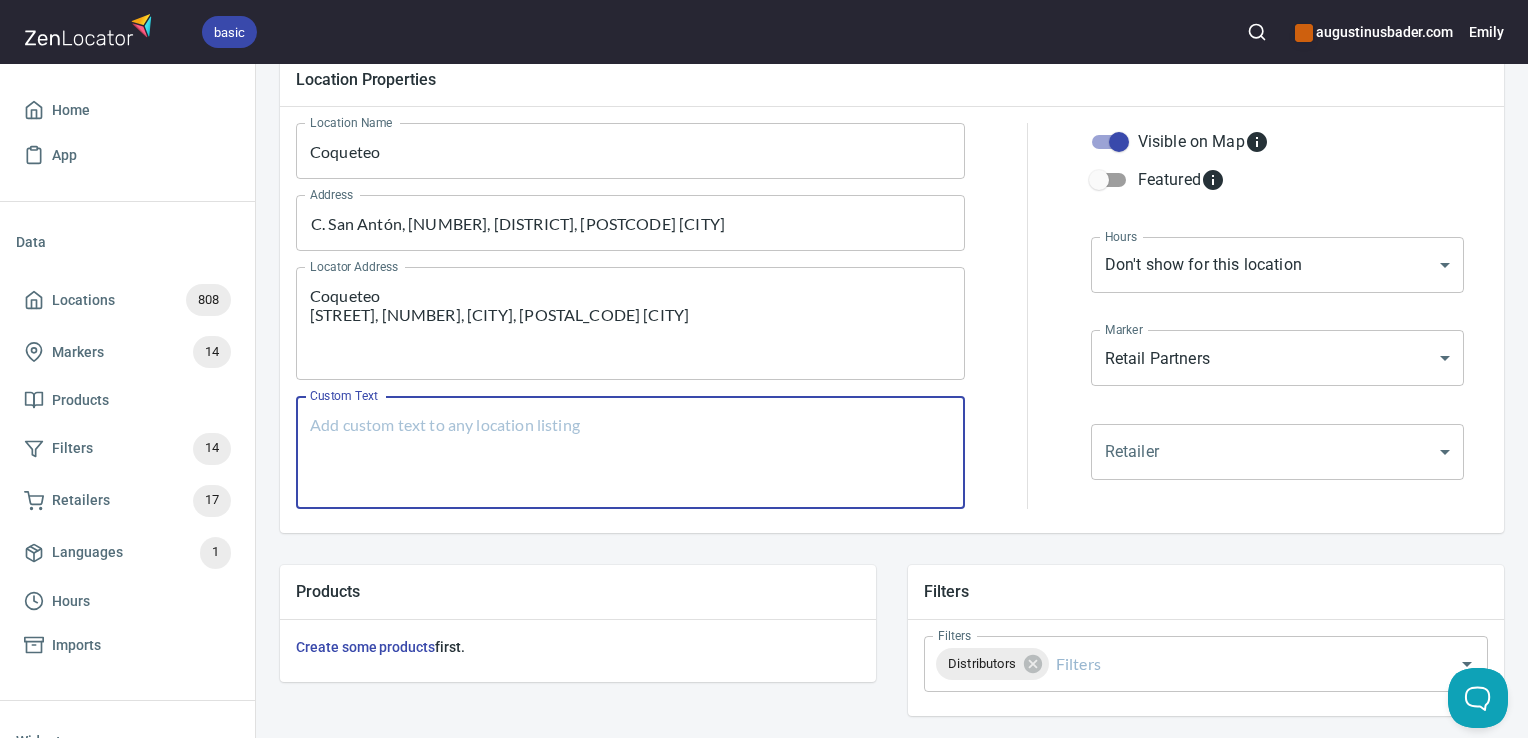 paste on "Coqueteo
C. San Antón, 29, Centro, 18005 Granada" 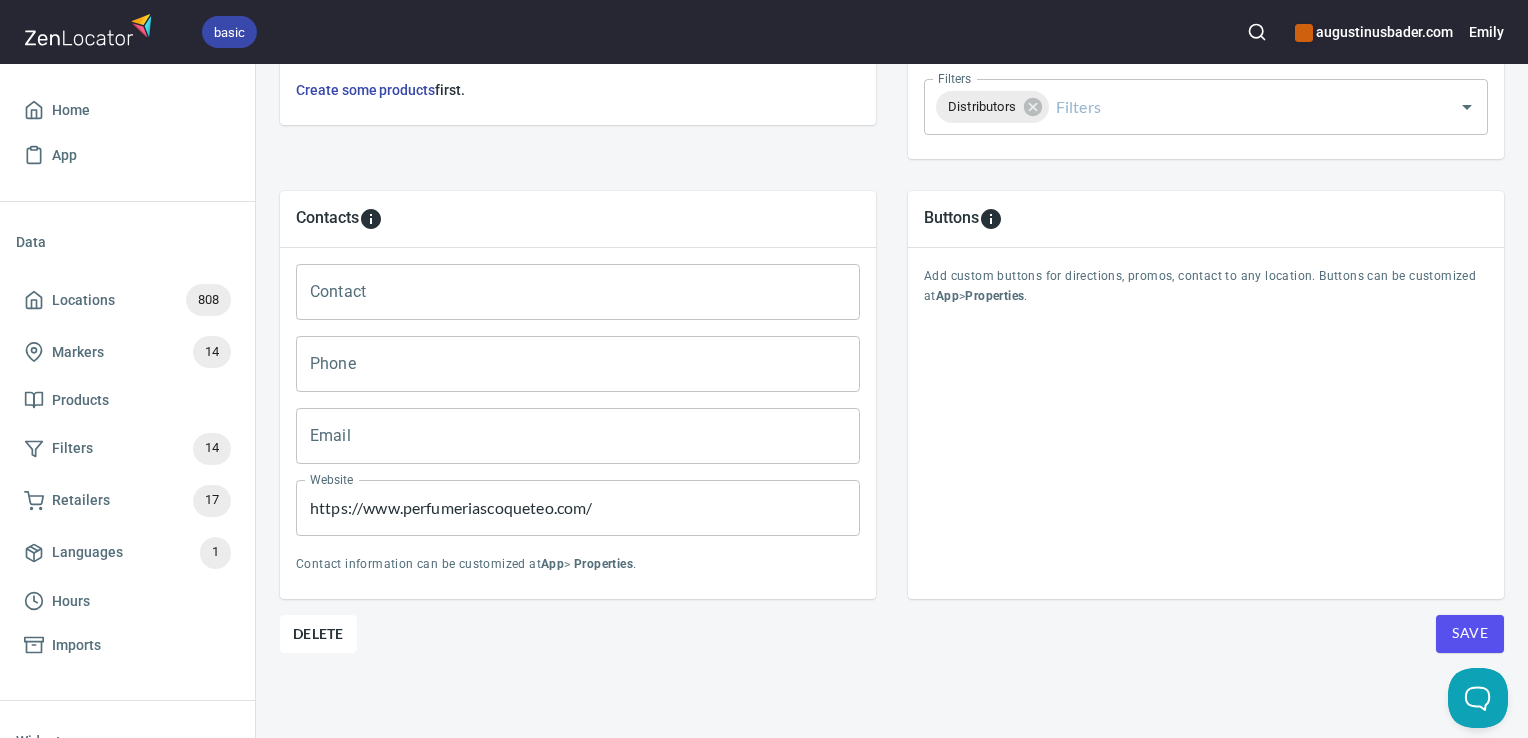 scroll, scrollTop: 797, scrollLeft: 0, axis: vertical 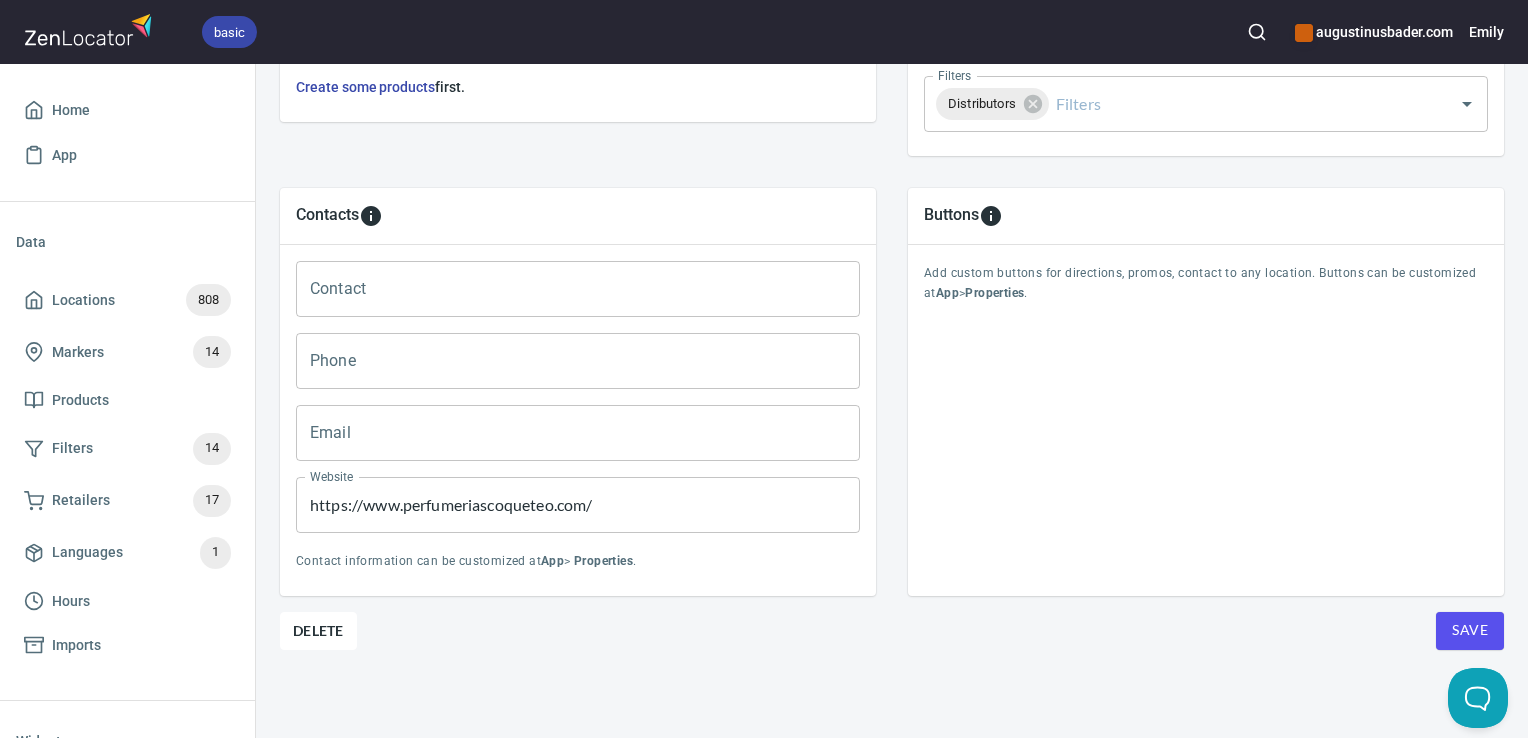type on "Coqueteo
C. San Antón, 29, Centro, 18005 Granada" 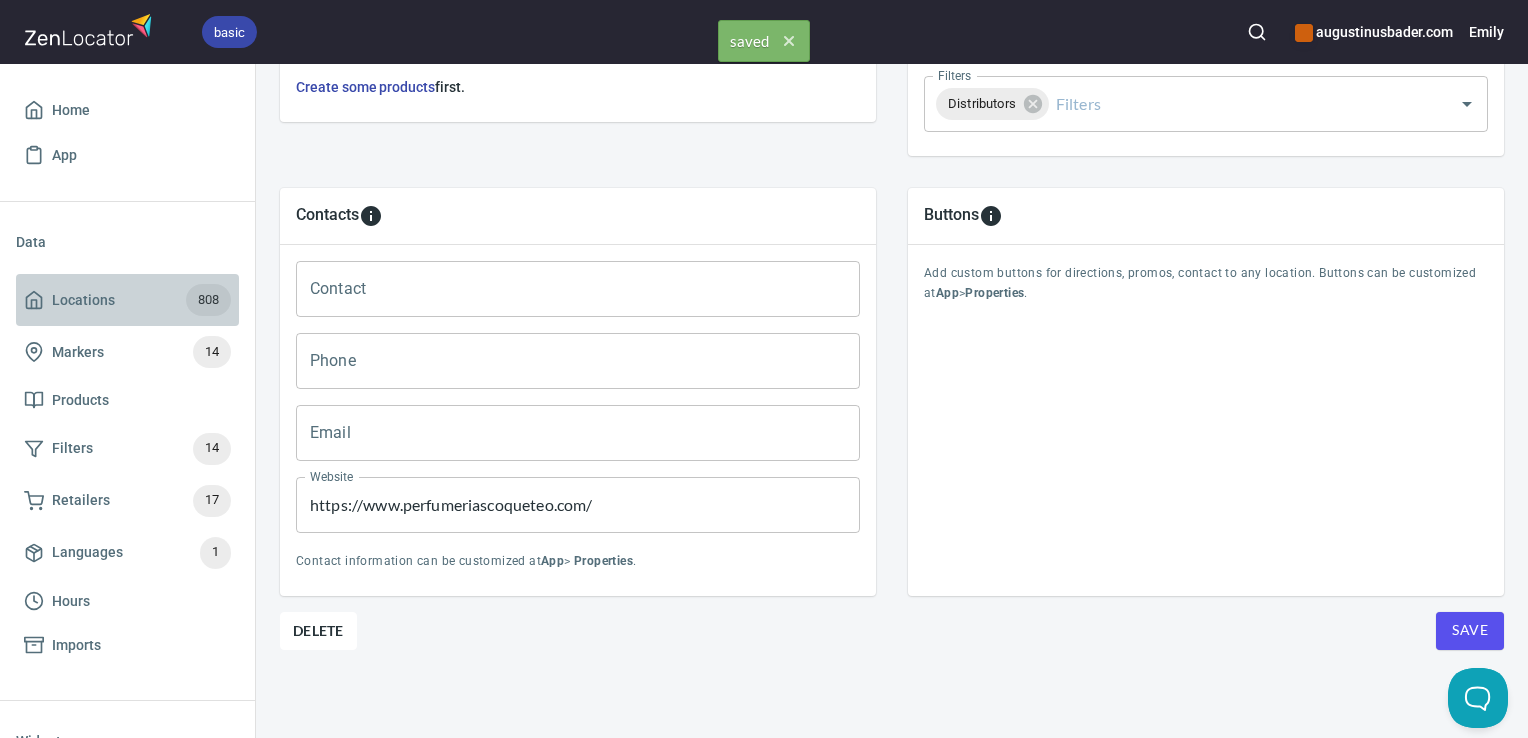 drag, startPoint x: 161, startPoint y: 306, endPoint x: 1131, endPoint y: 46, distance: 1004.241 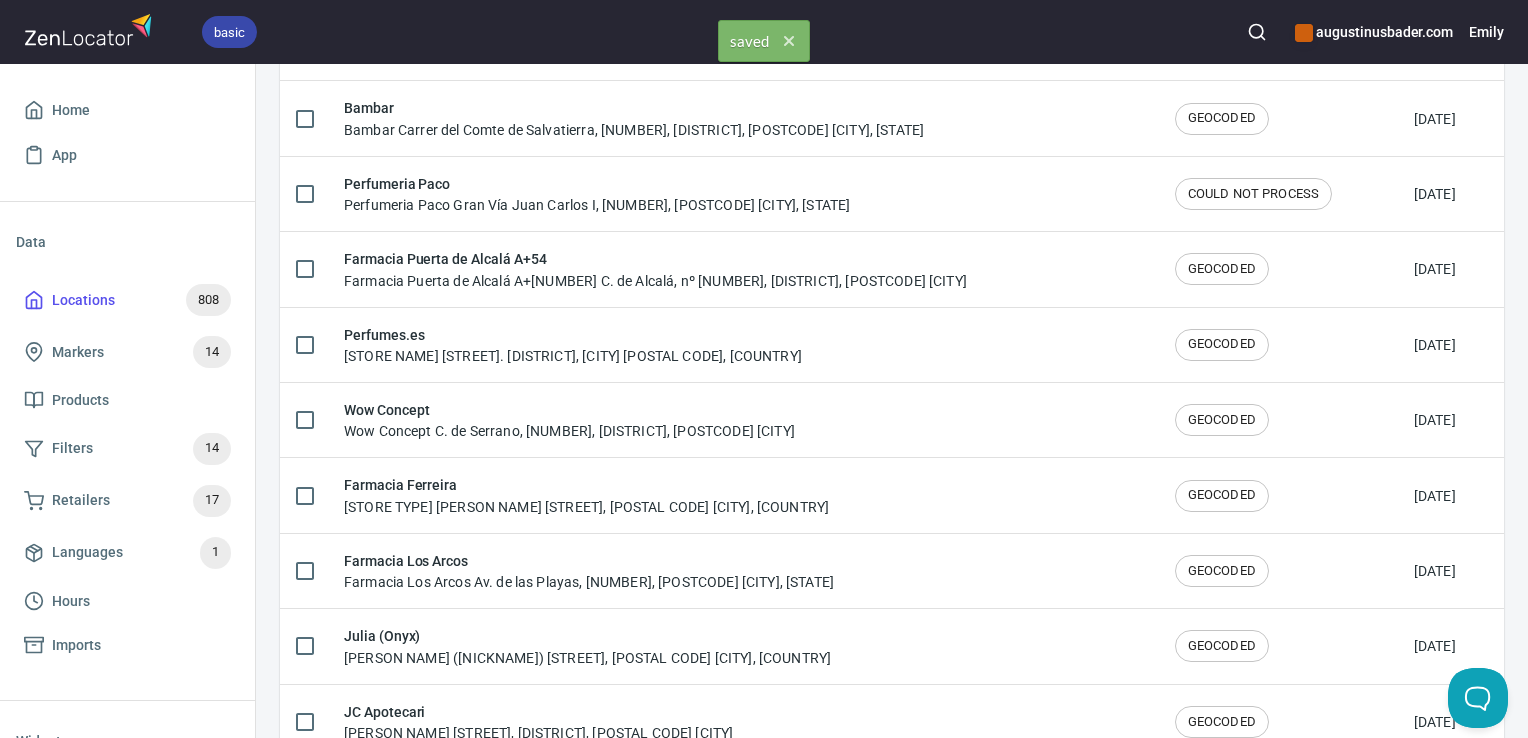 scroll, scrollTop: 0, scrollLeft: 0, axis: both 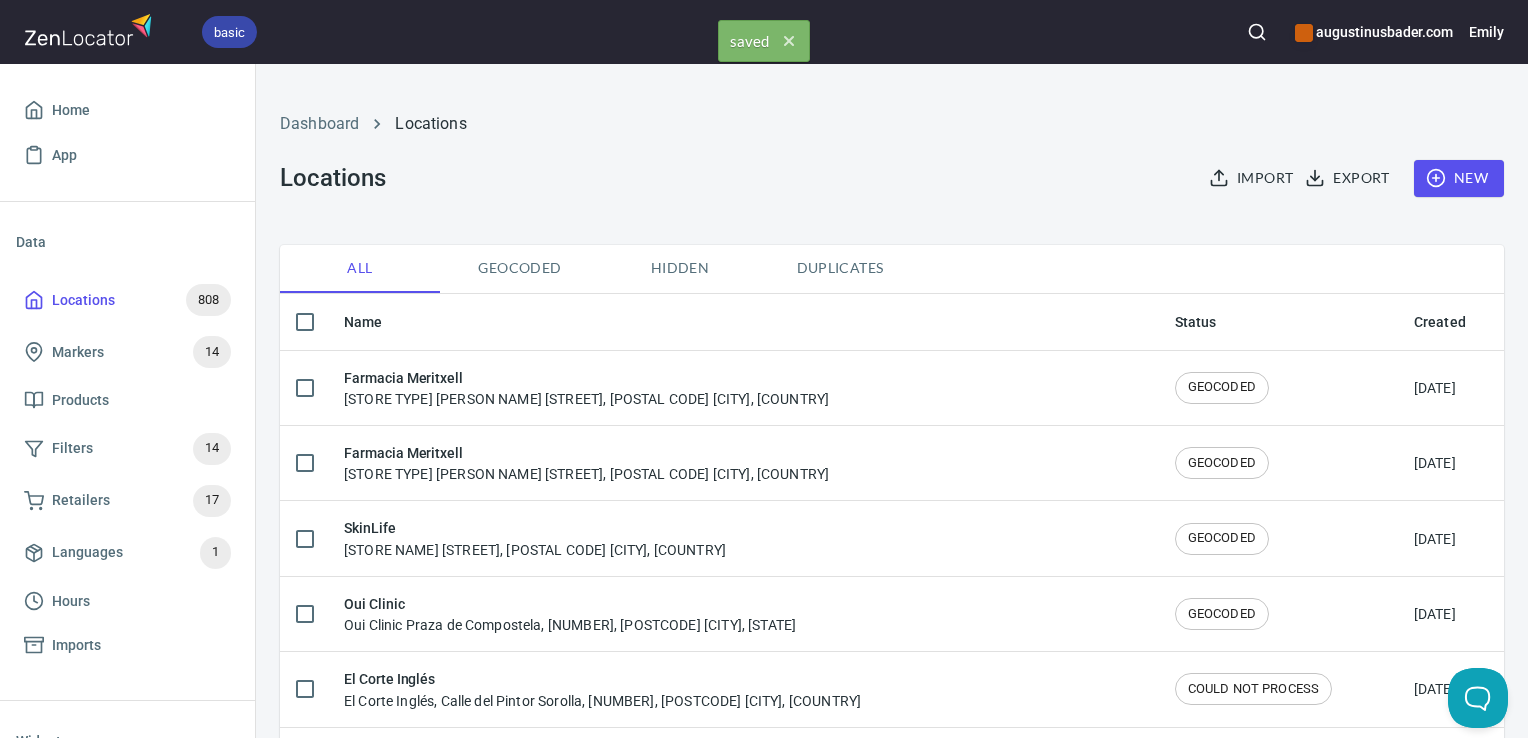 click at bounding box center (1257, 32) 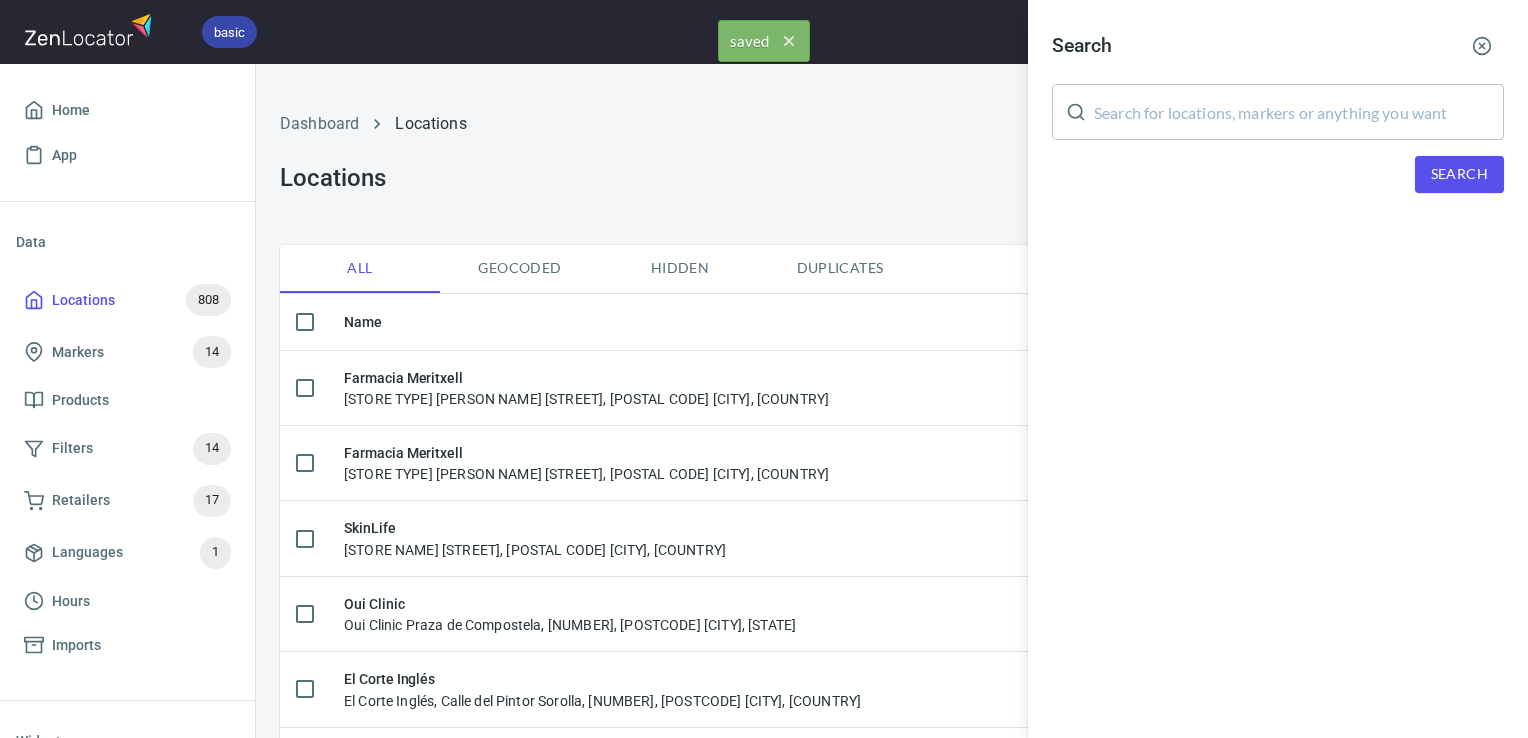 click at bounding box center [1299, 112] 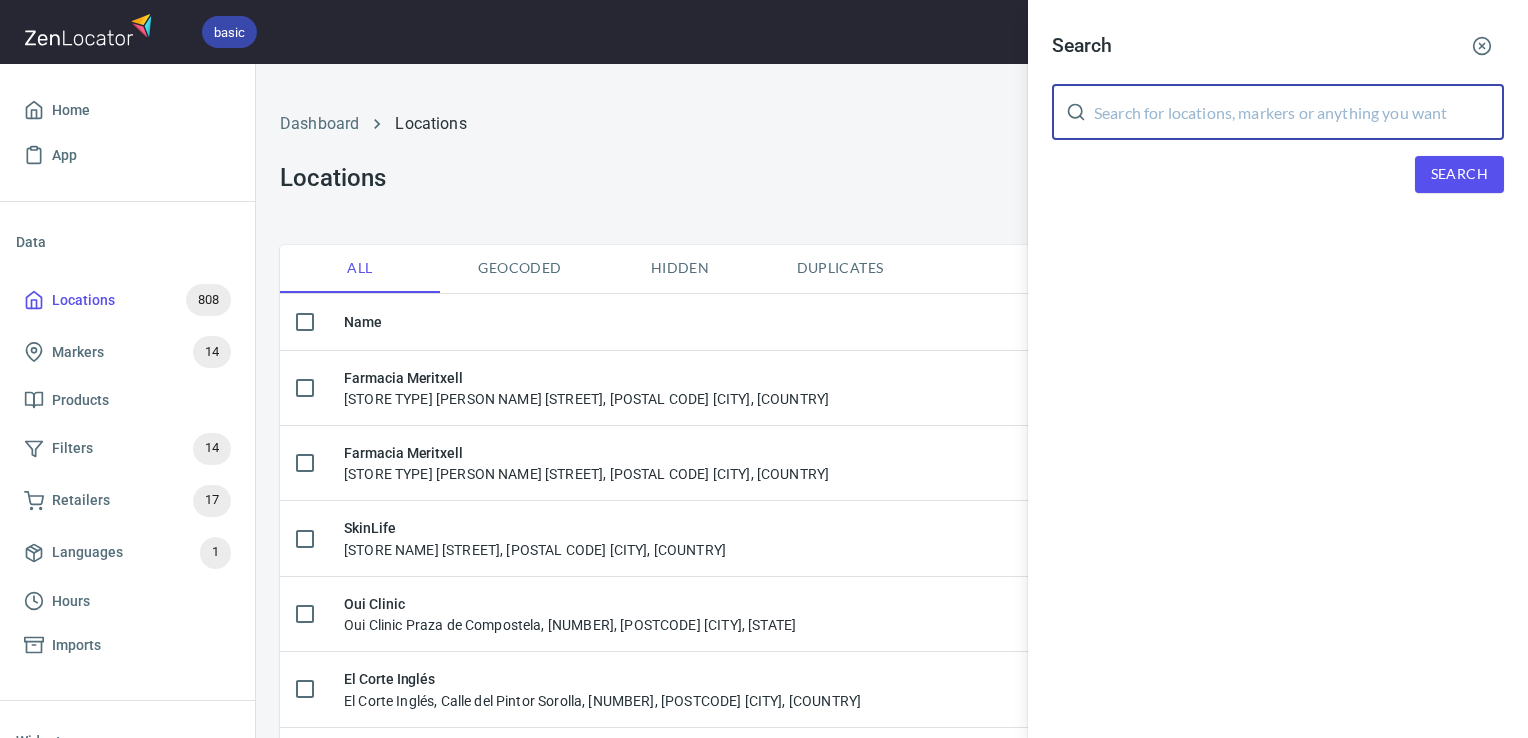 paste on "Coqueteo" 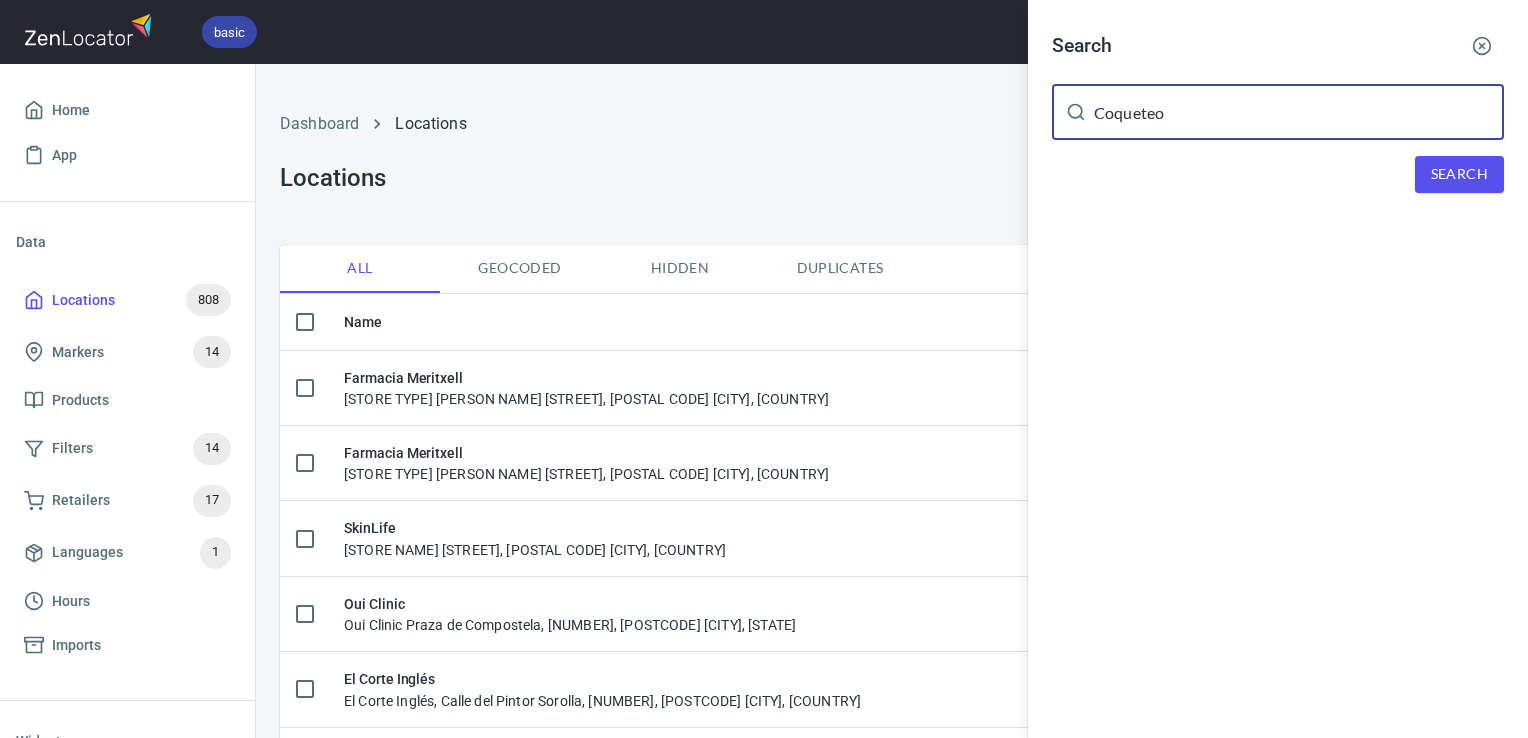 type on "Coqueteo" 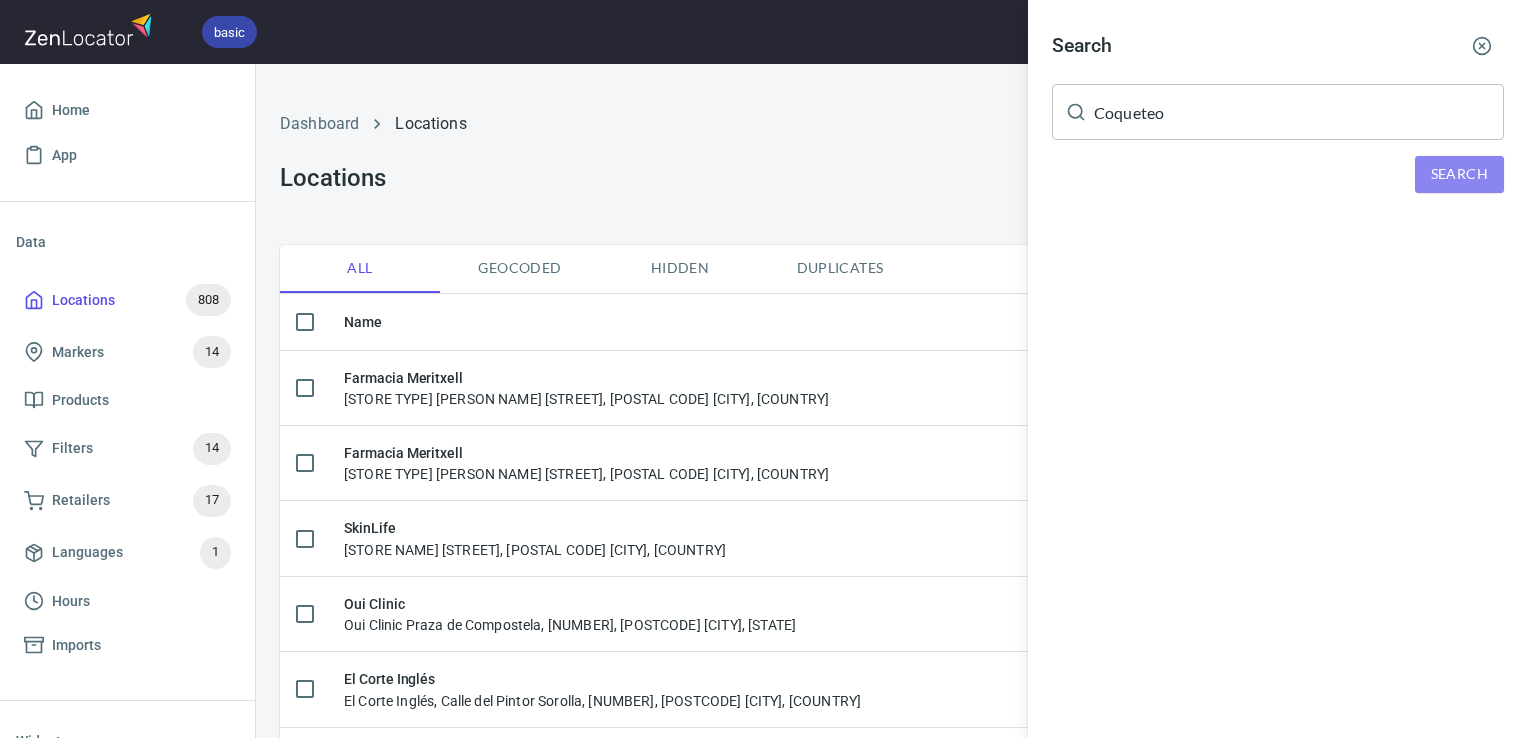 click on "Search" at bounding box center (1459, 174) 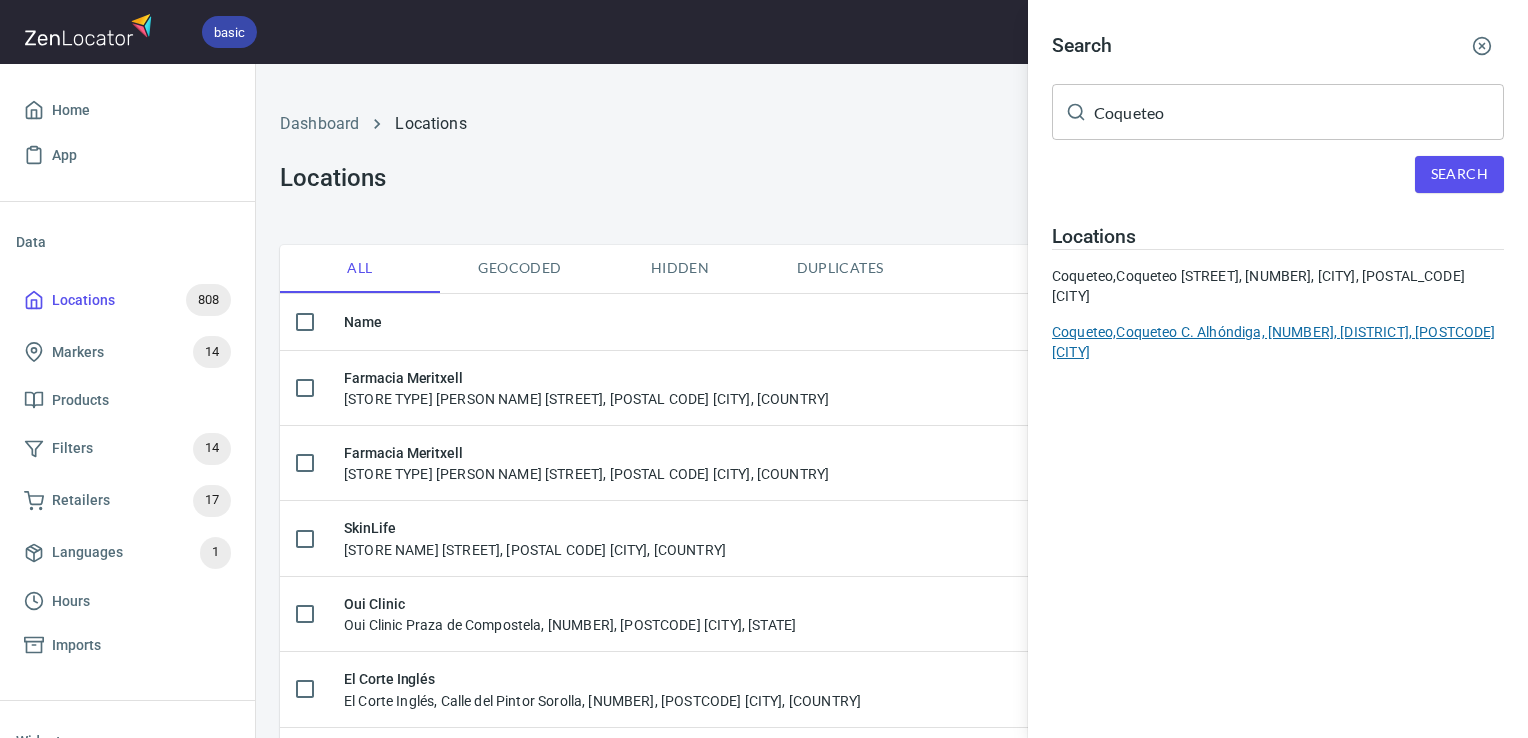click on "Coqueteo,  Coqueteo
C. Alhóndiga, 11, Centro, 18001 Granada" at bounding box center (1278, 342) 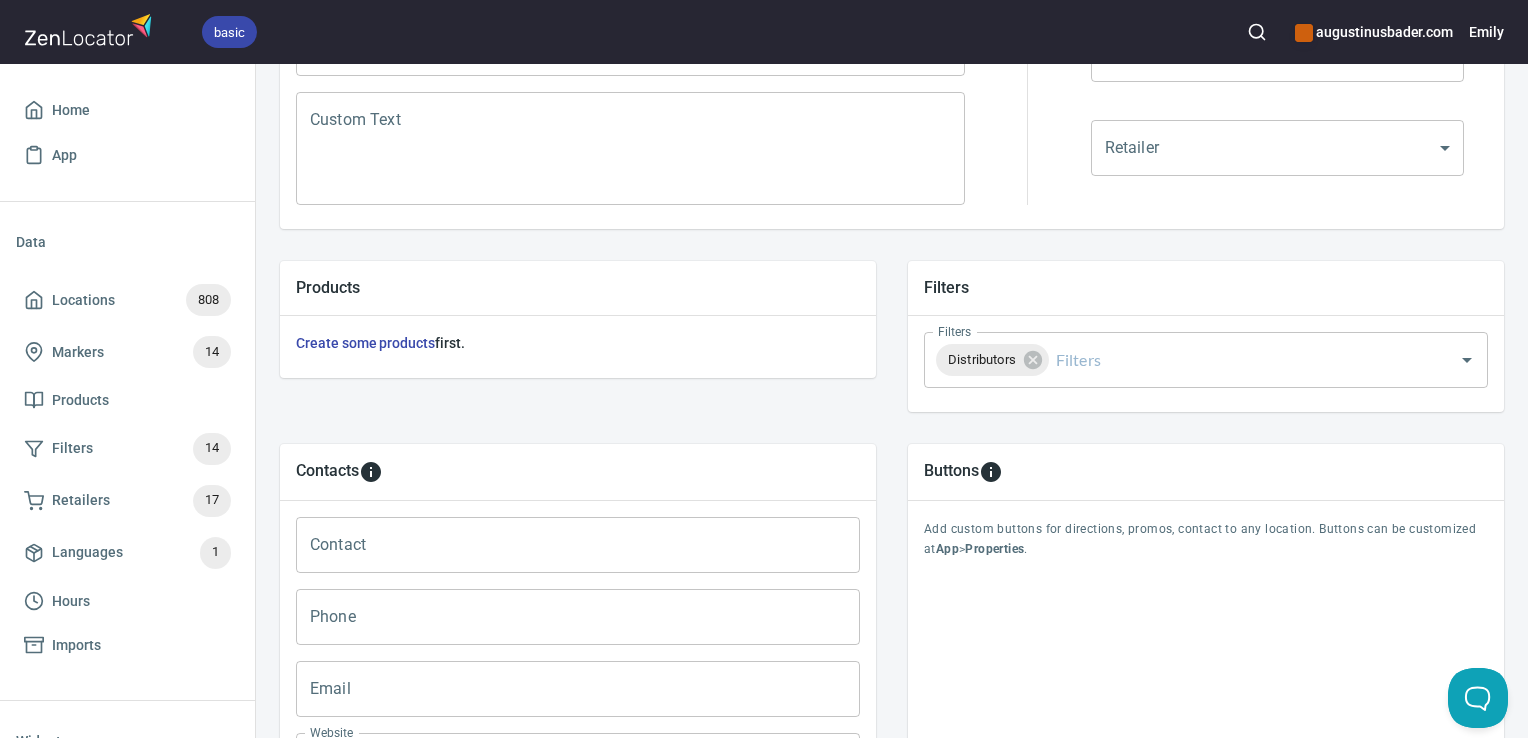 scroll, scrollTop: 797, scrollLeft: 0, axis: vertical 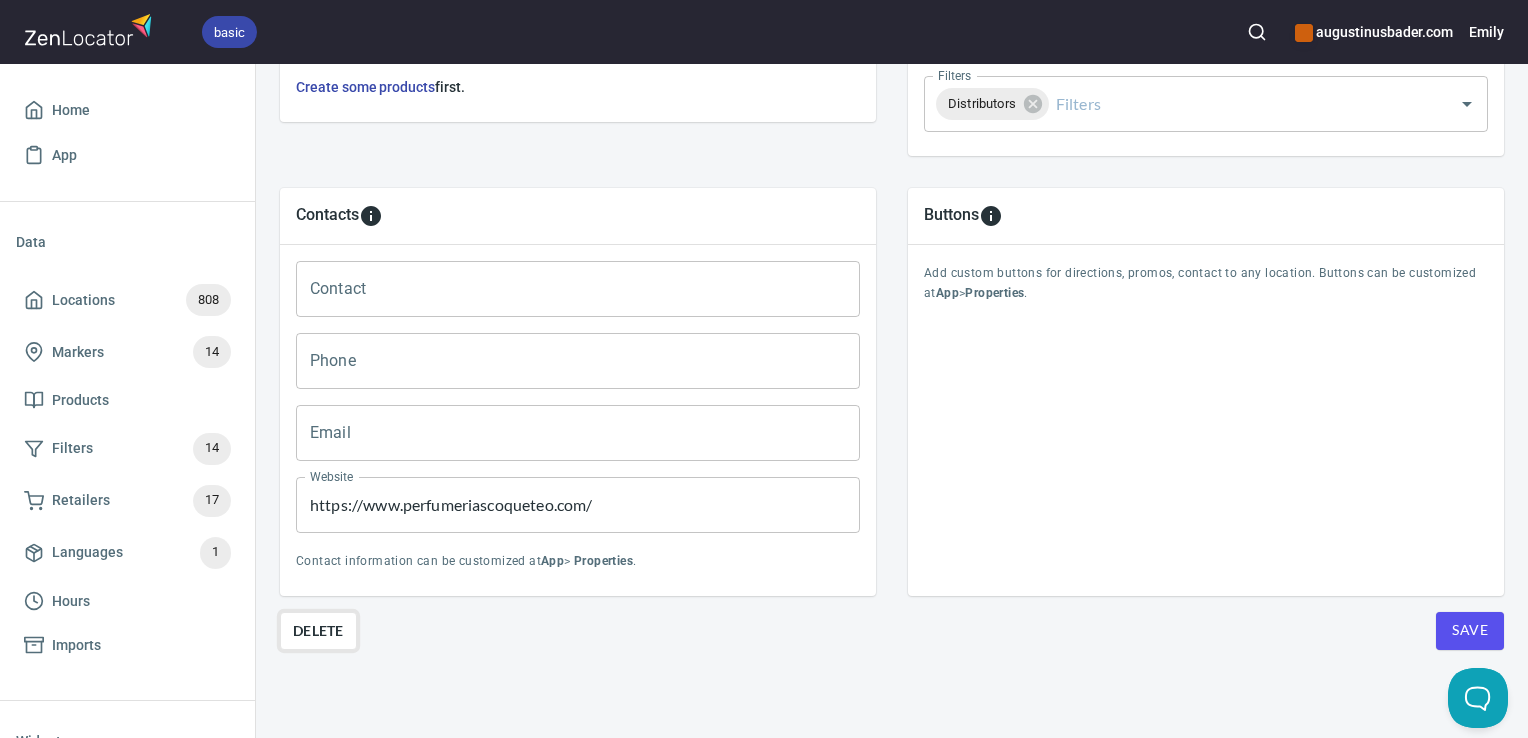 click on "Delete" at bounding box center (318, 631) 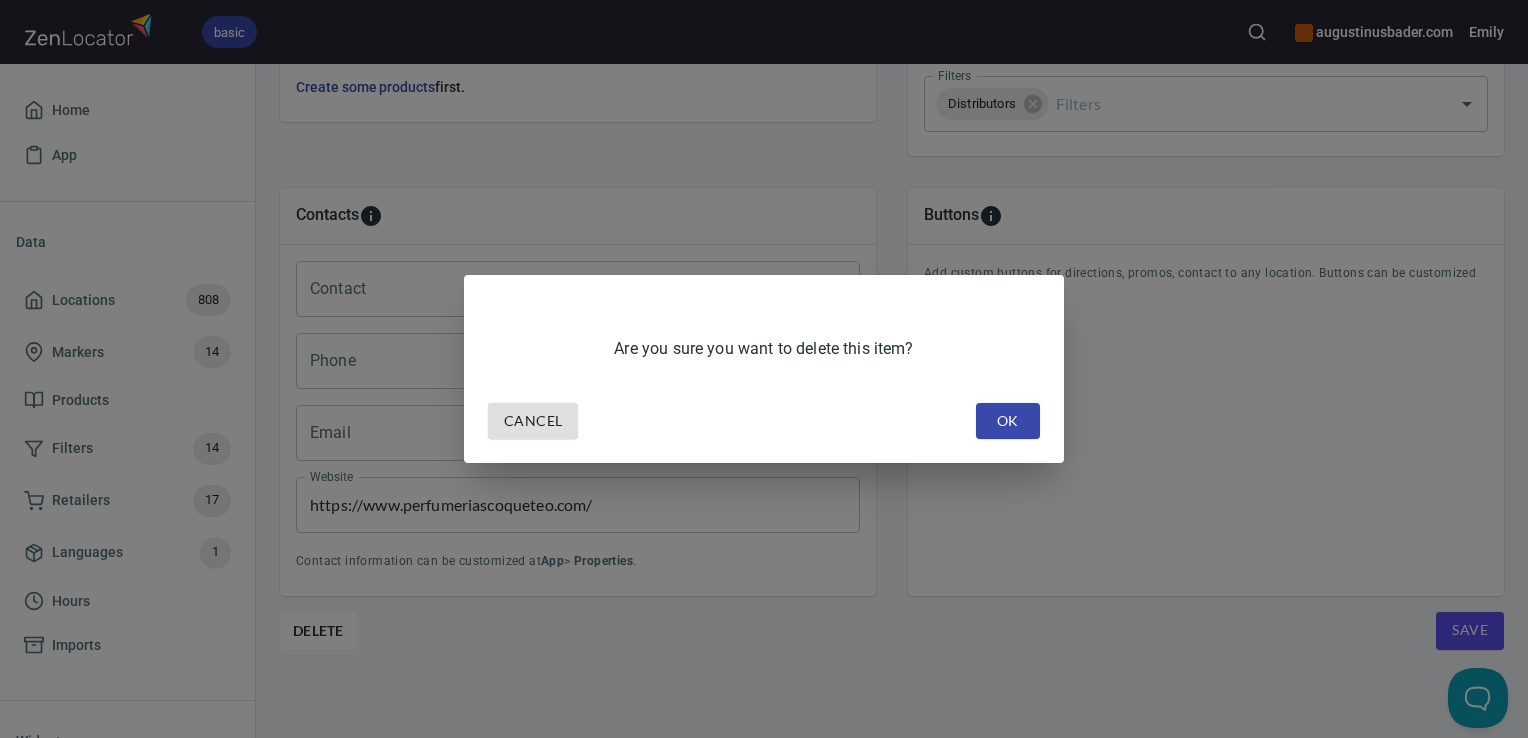 click on "OK" at bounding box center (1008, 421) 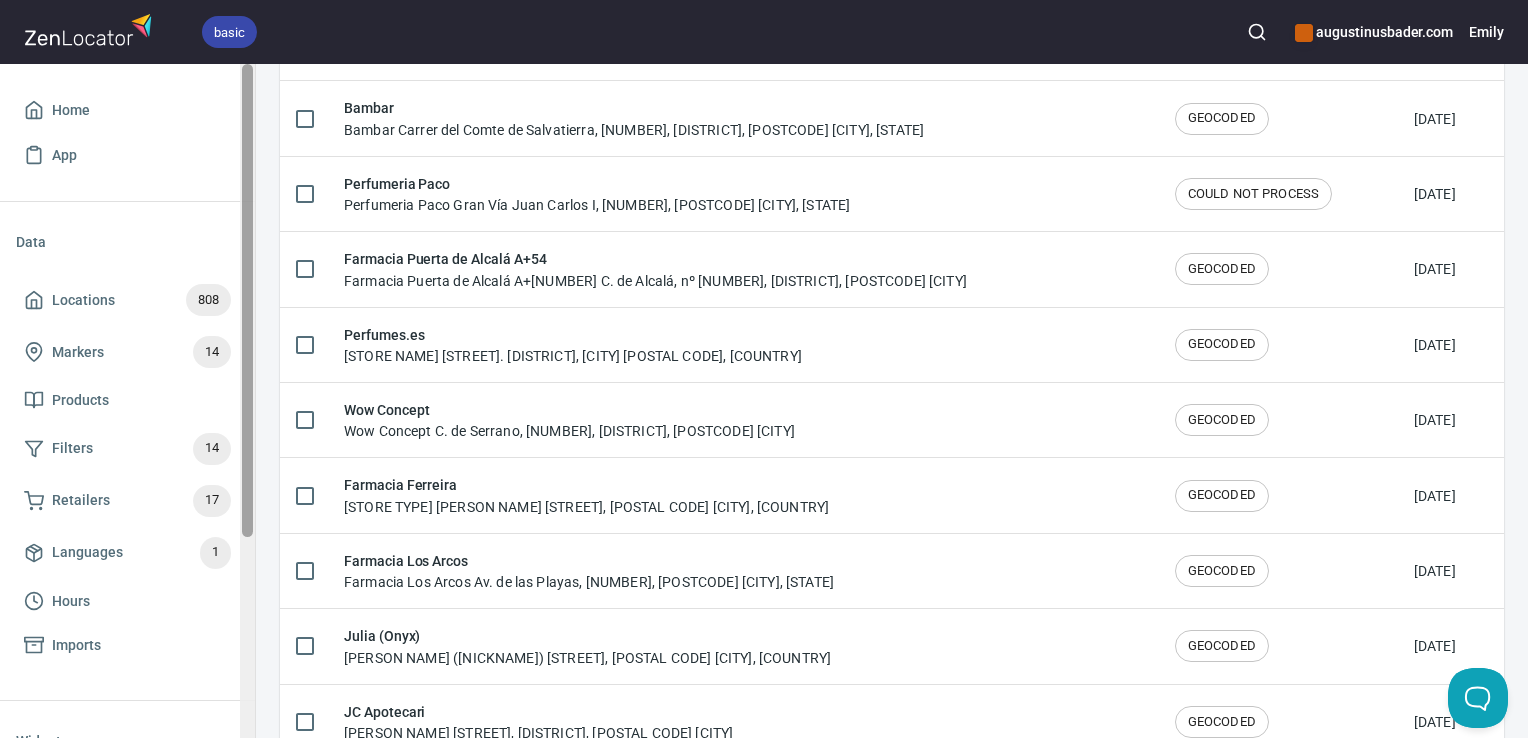 scroll, scrollTop: 0, scrollLeft: 0, axis: both 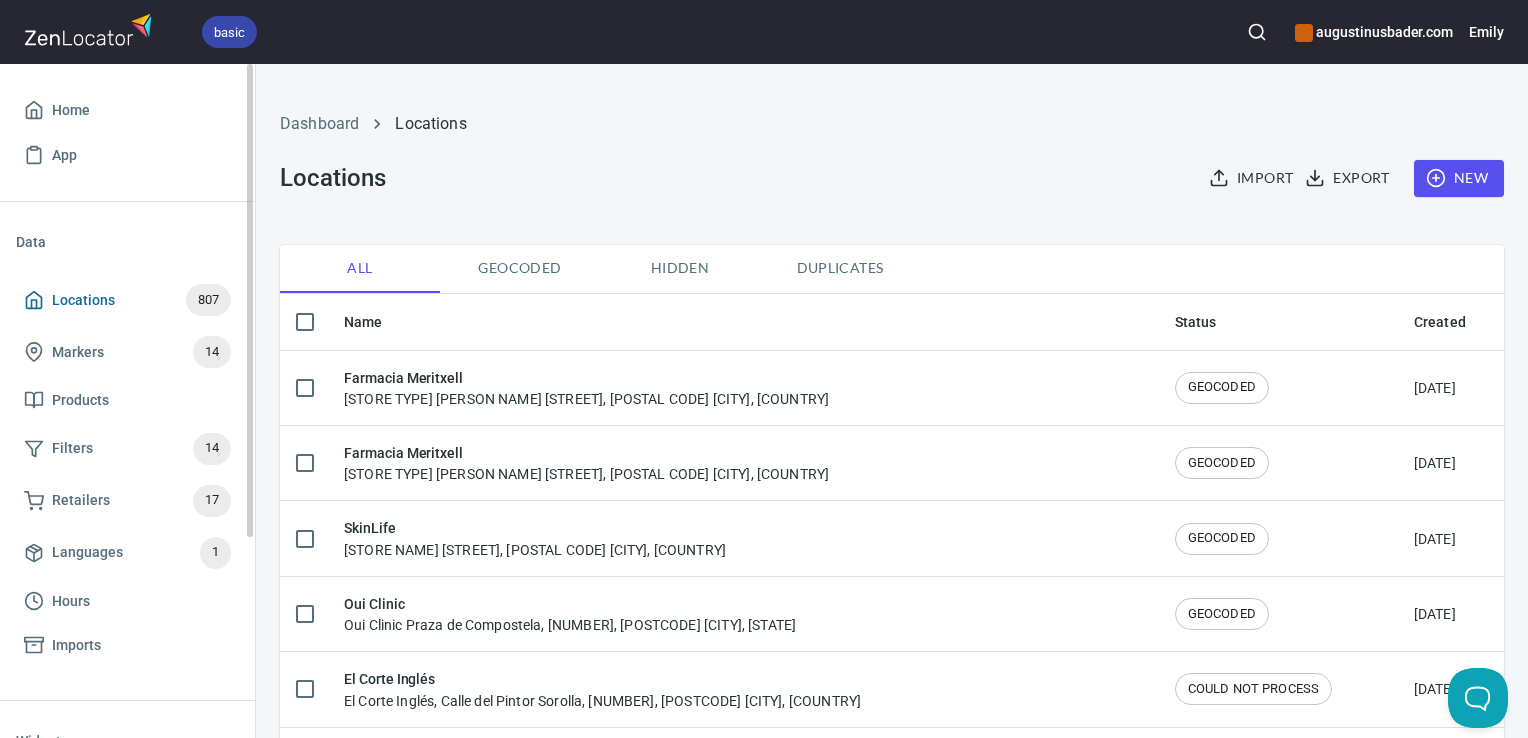 click on "Locations 807" at bounding box center (127, 300) 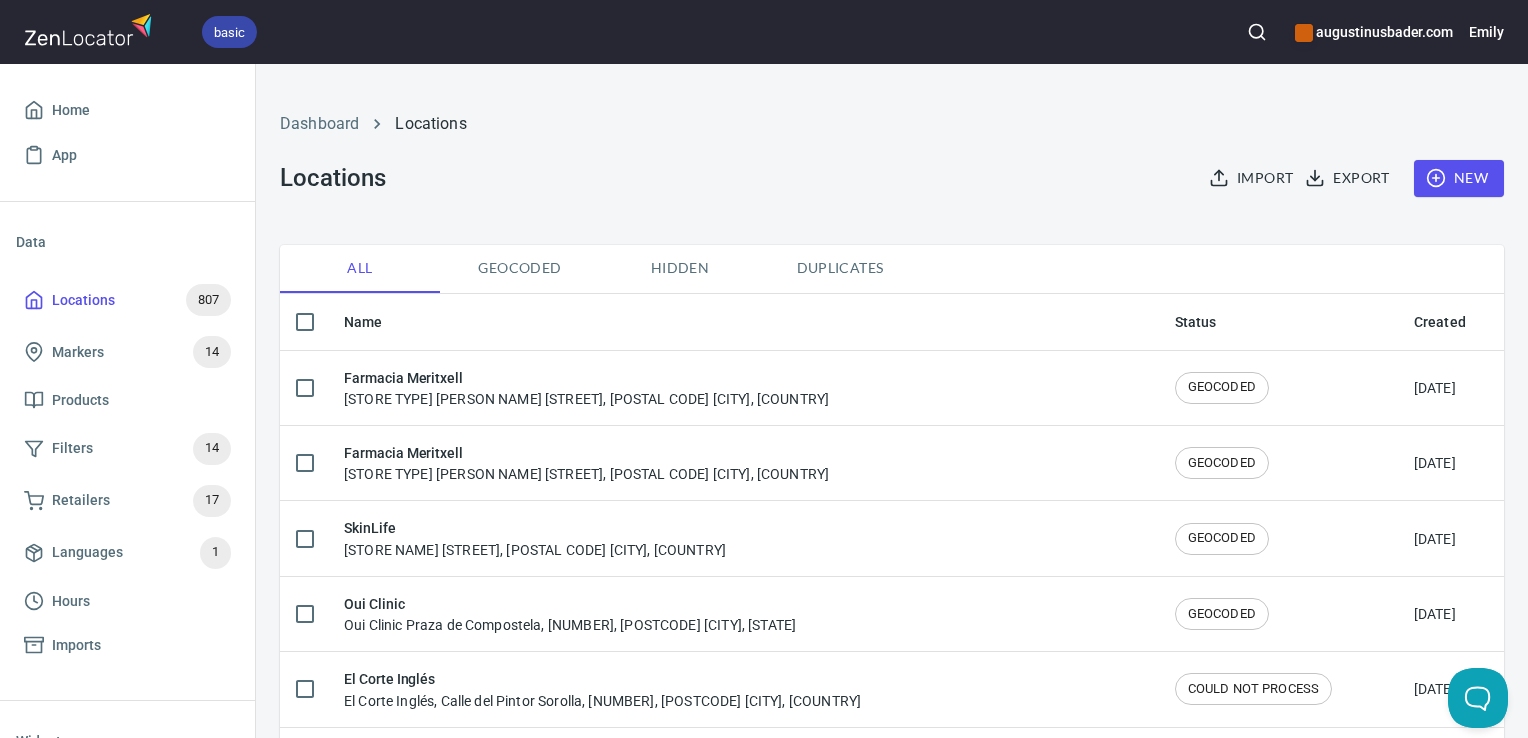 drag, startPoint x: 1268, startPoint y: 45, endPoint x: 851, endPoint y: 757, distance: 825.12604 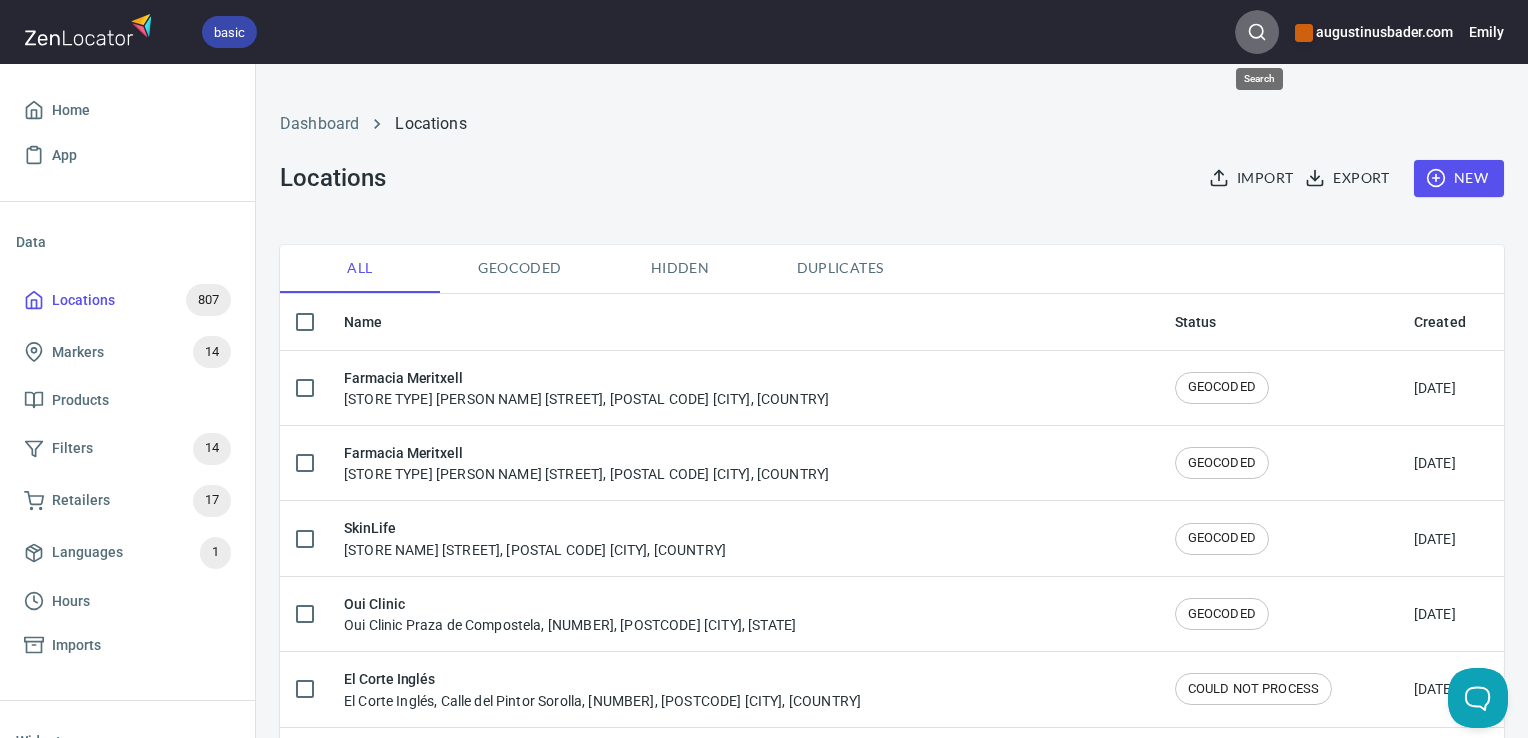click 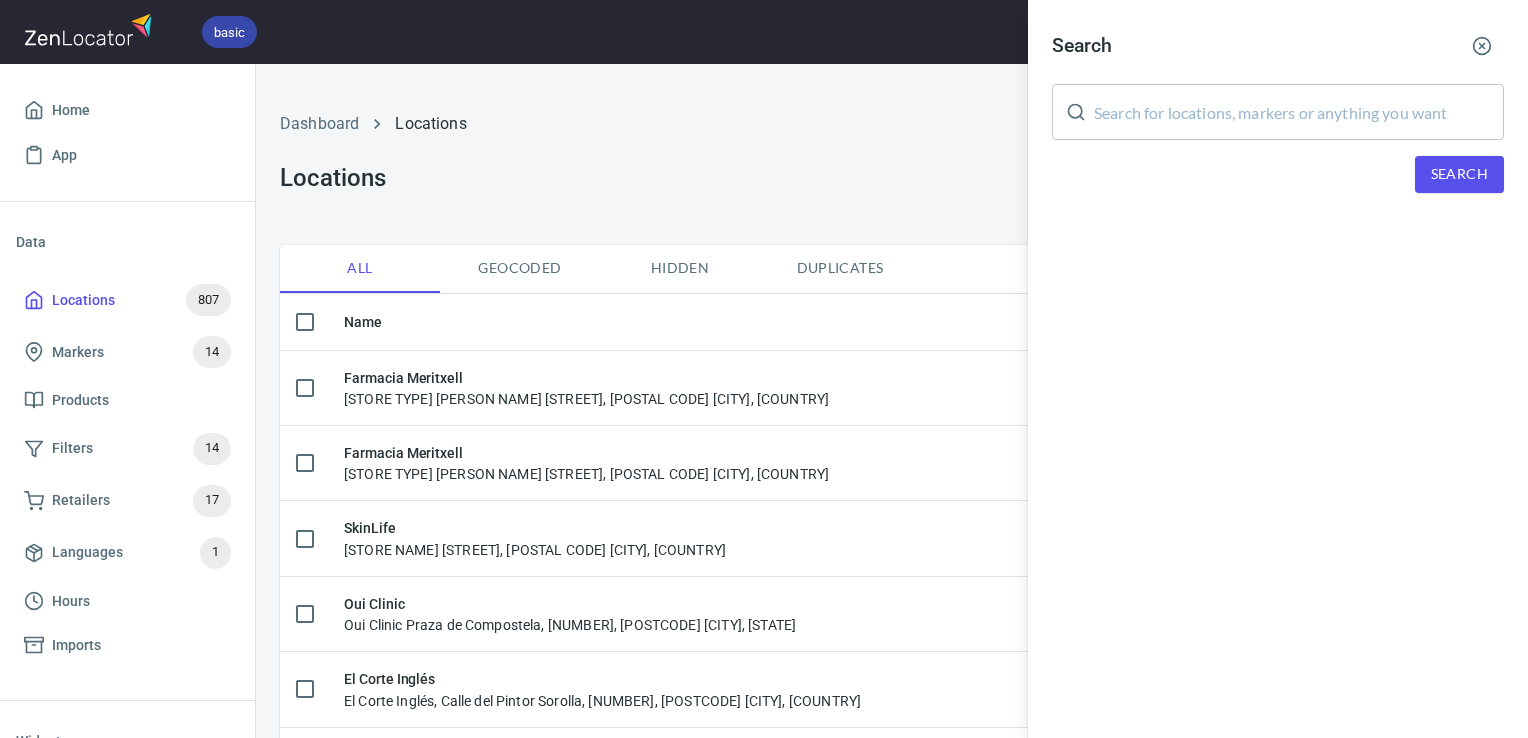 click on "Search ​ Search" at bounding box center [1278, 124] 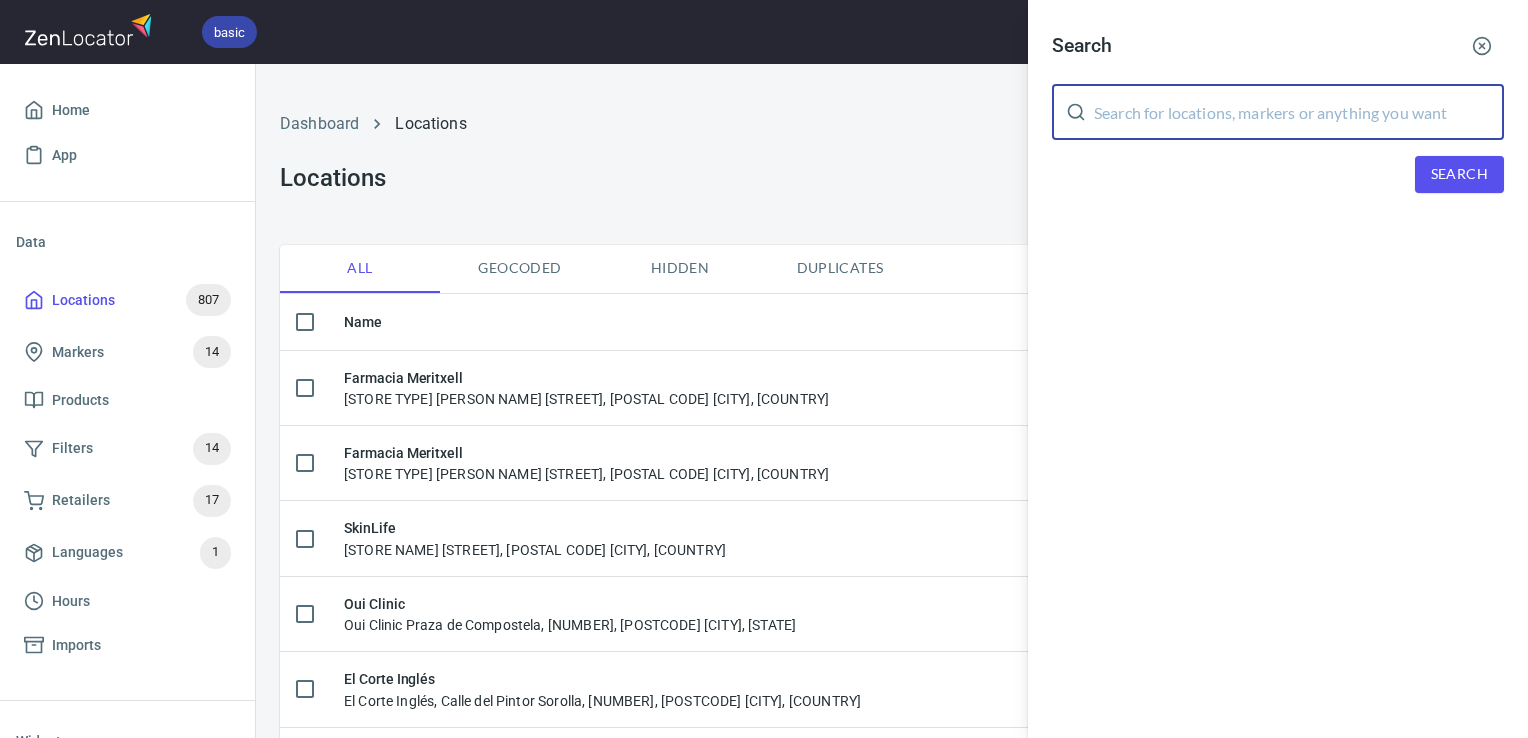click at bounding box center (1299, 112) 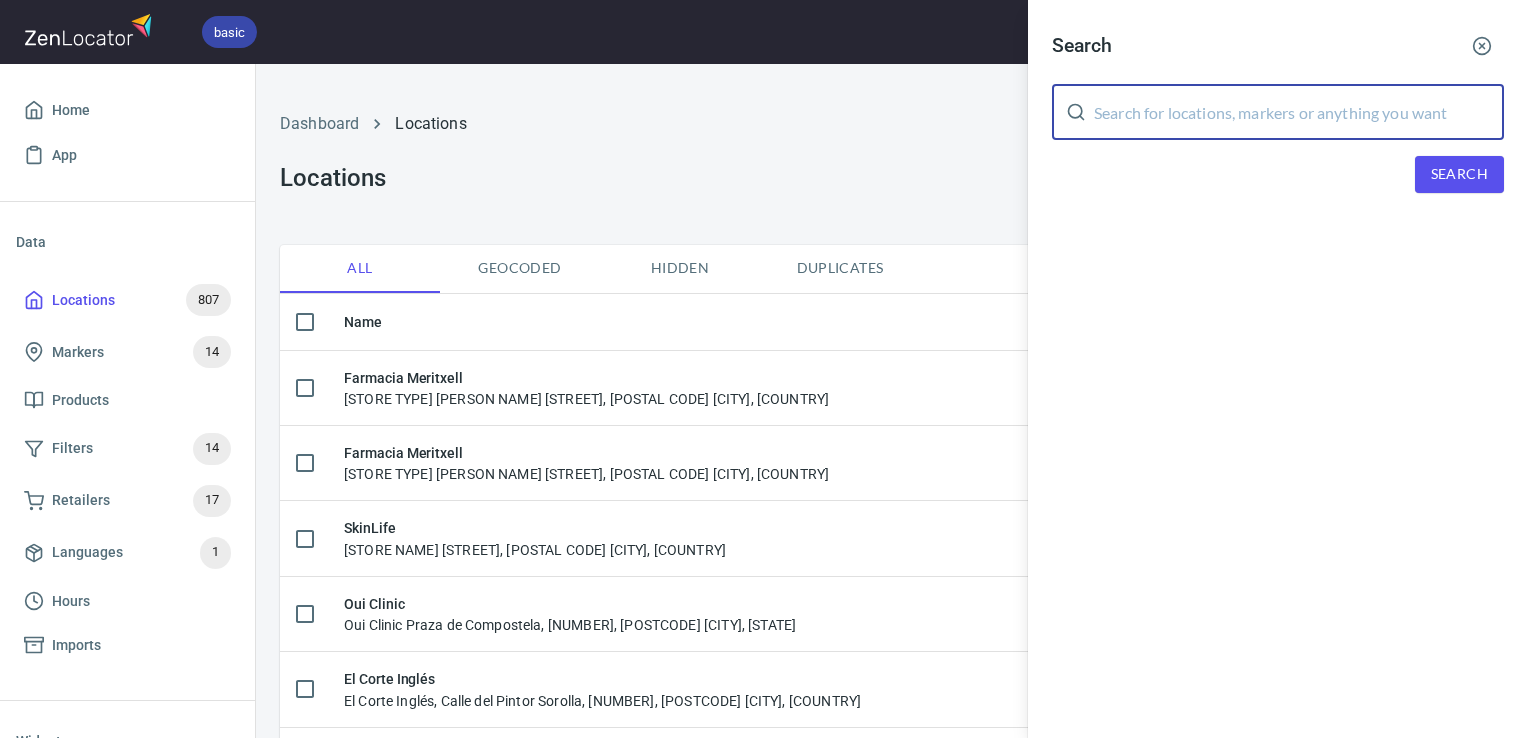 paste on "Coqueteo" 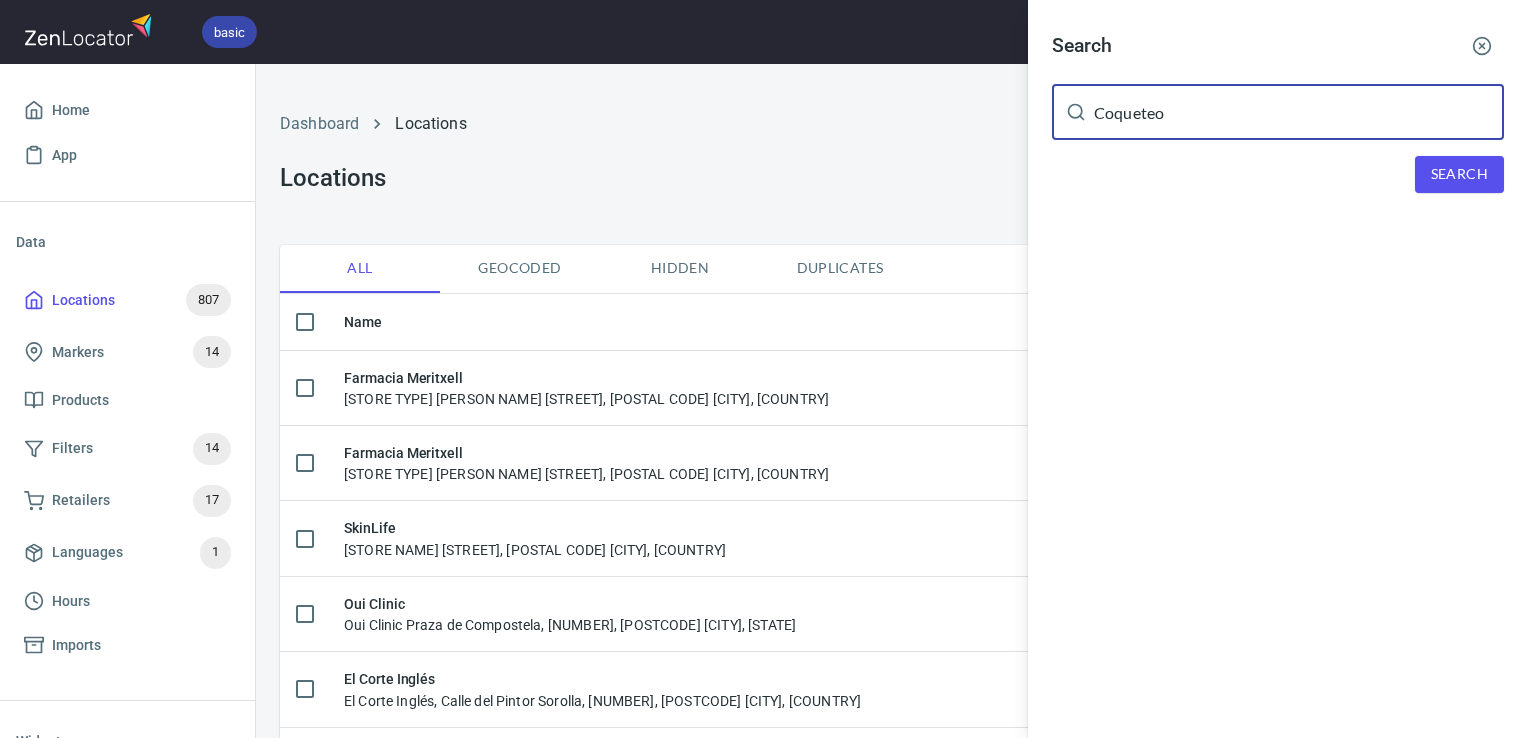 type on "Coqueteo" 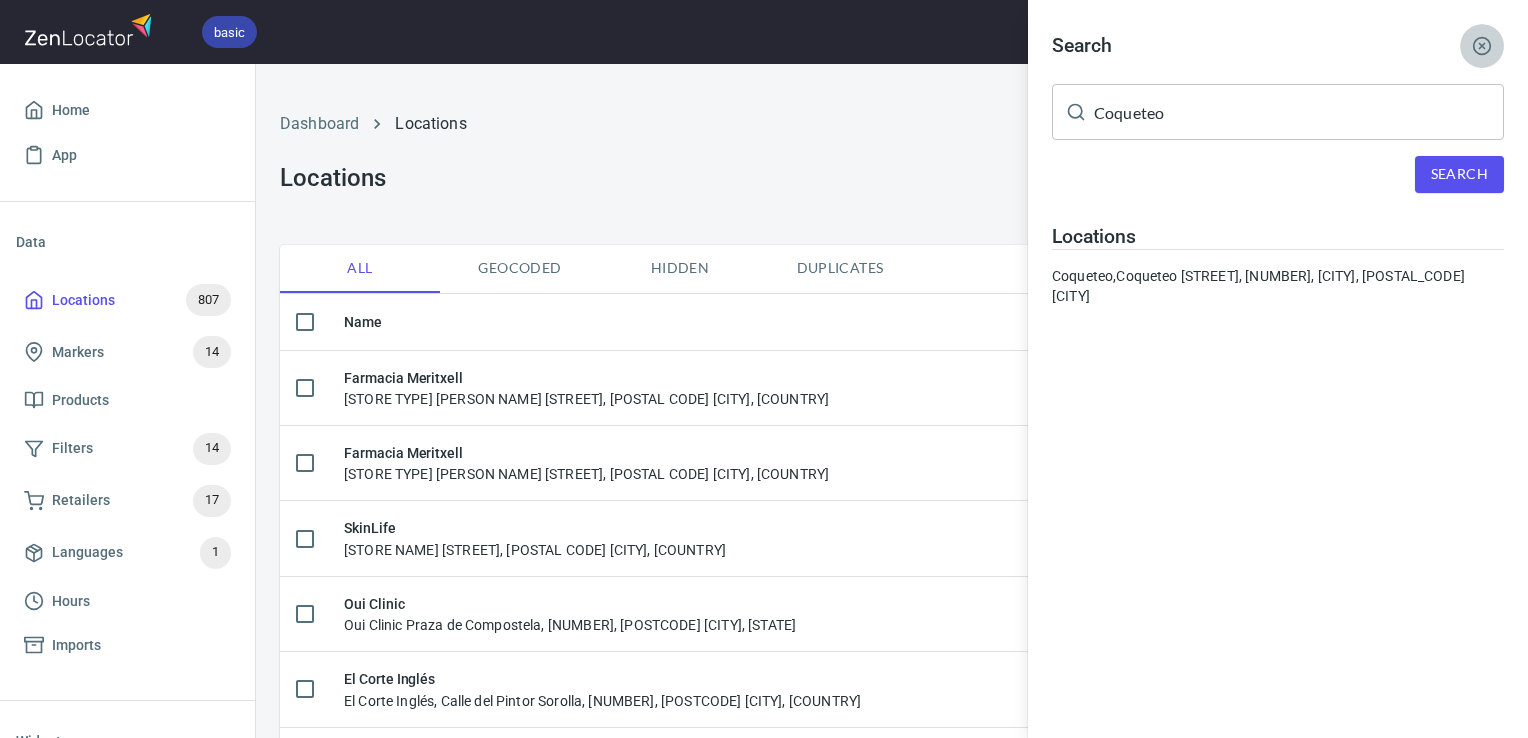 click 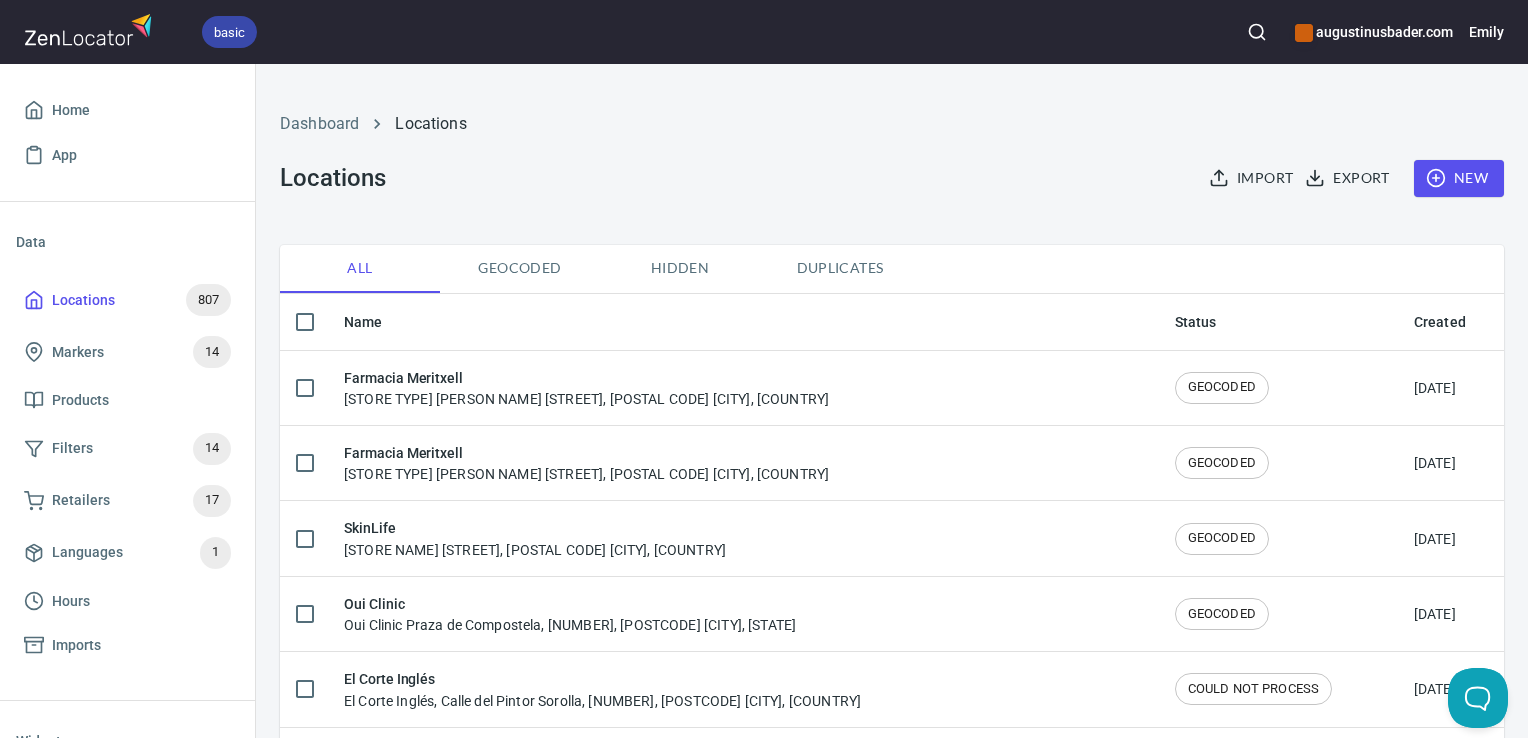 click on "New" at bounding box center [1459, 178] 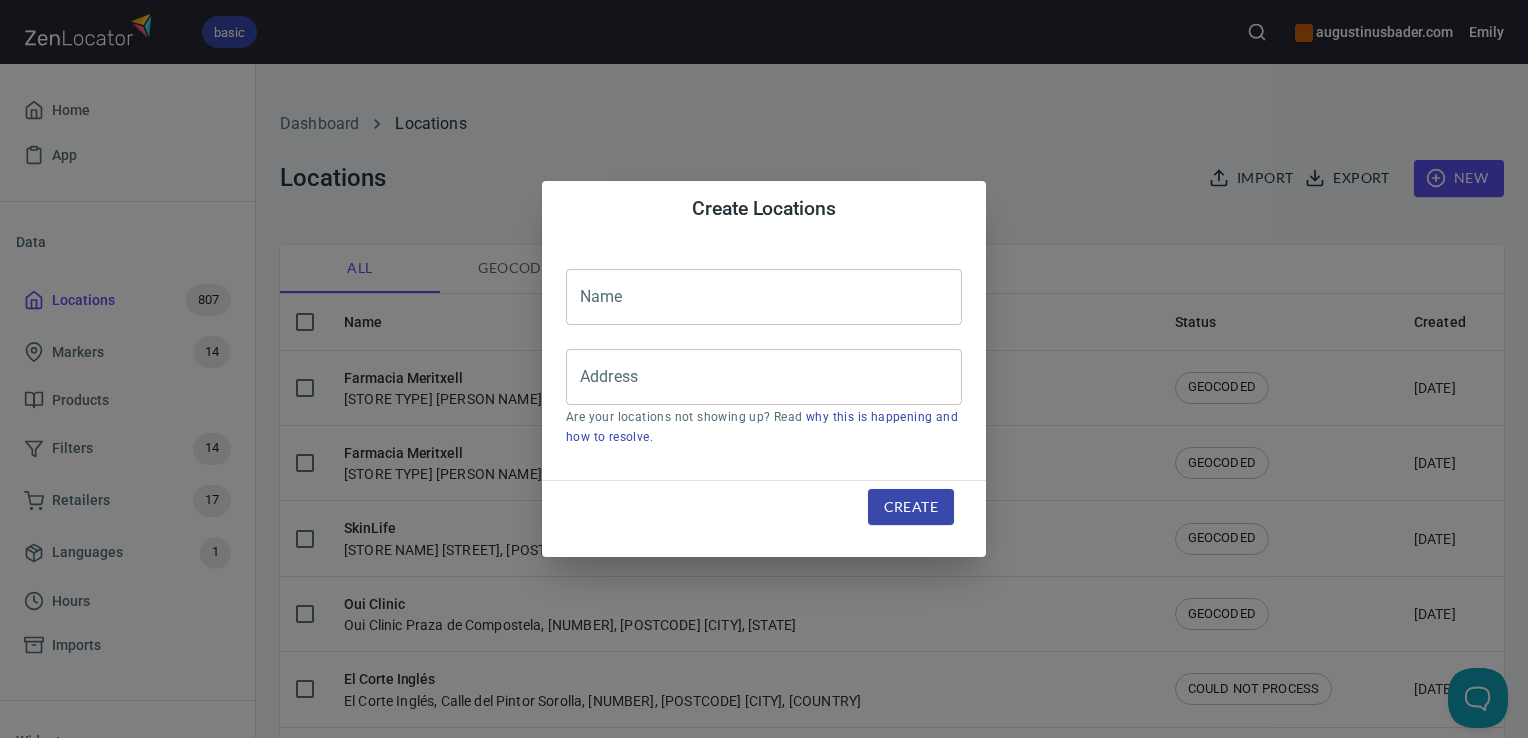 click at bounding box center [764, 297] 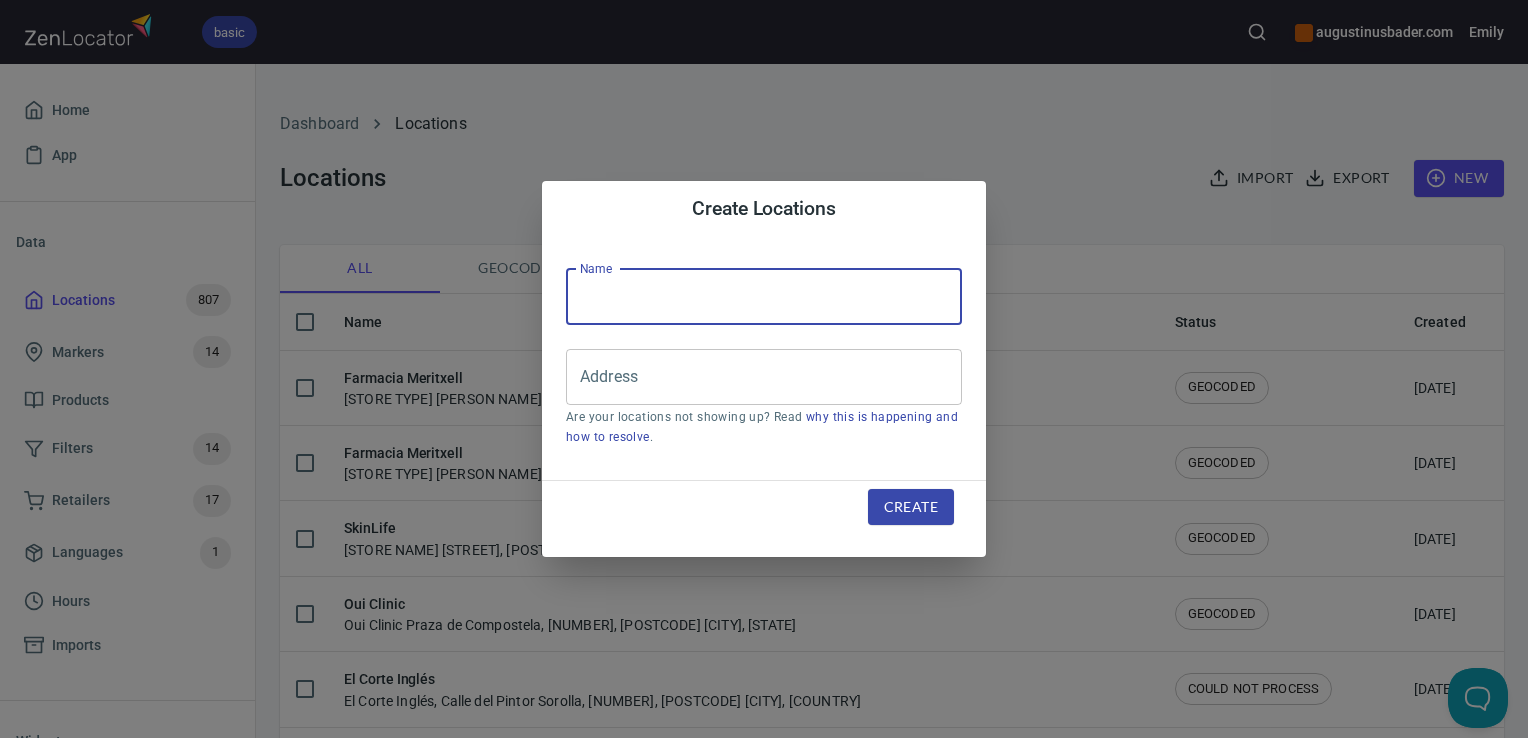 paste on "Coqueteo" 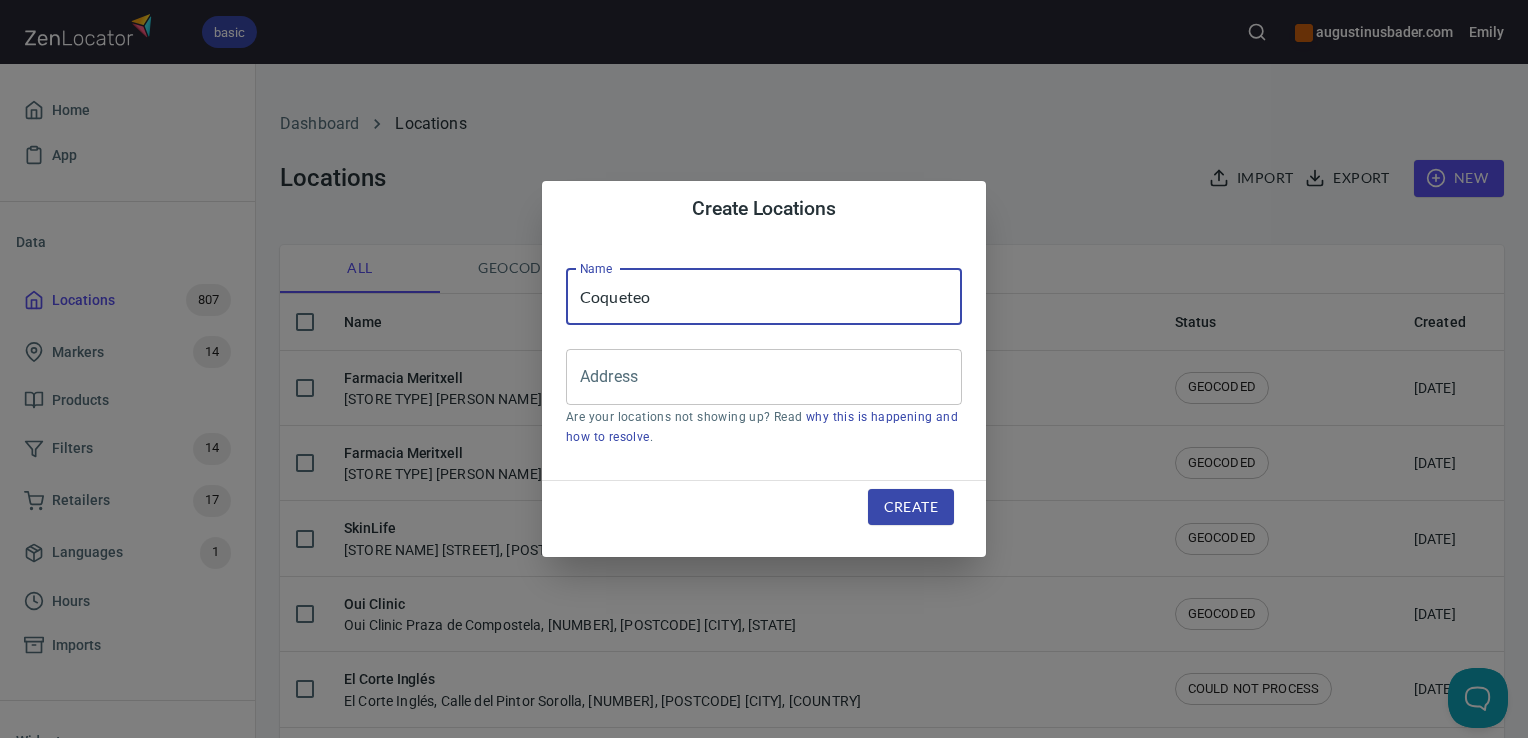 type on "Coqueteo" 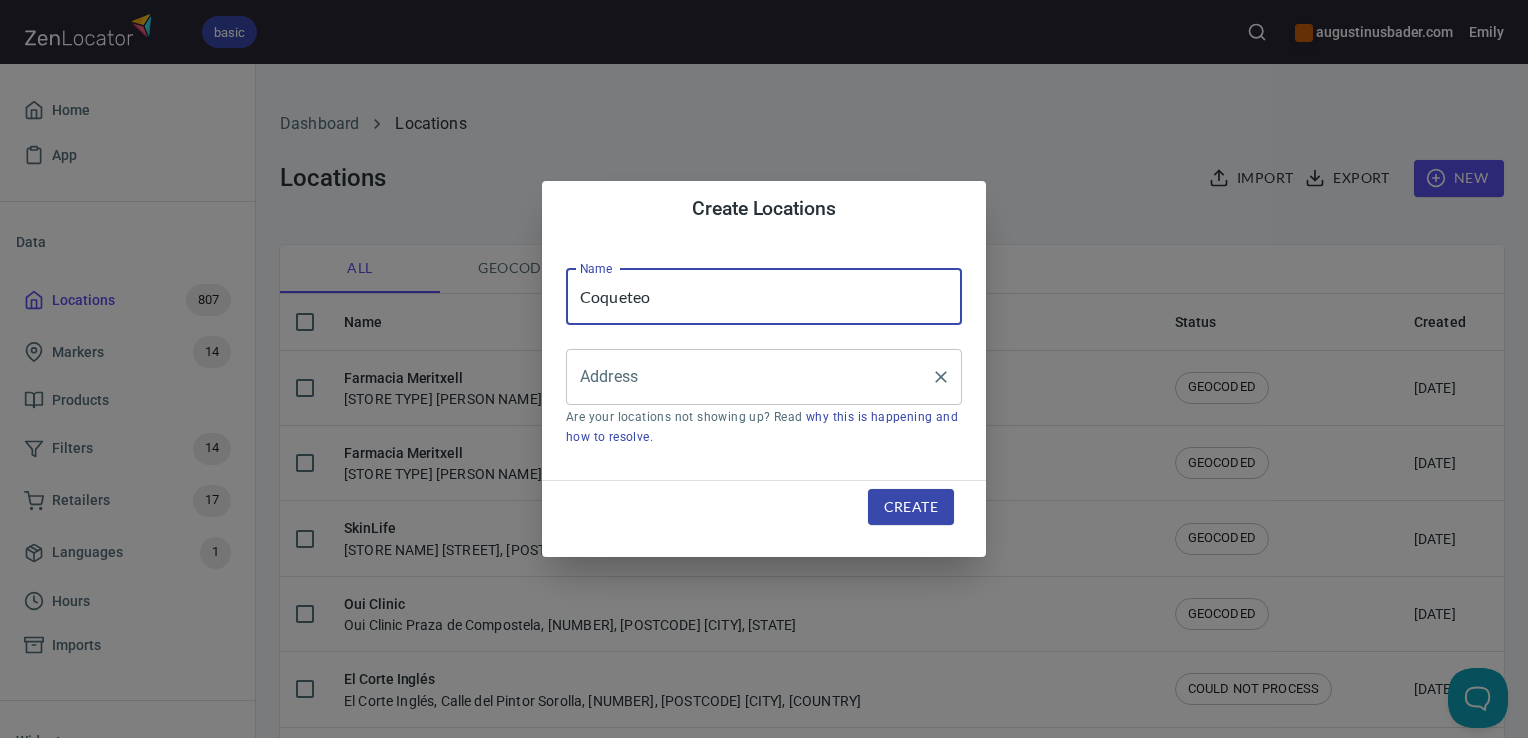 click on "Address" at bounding box center [749, 377] 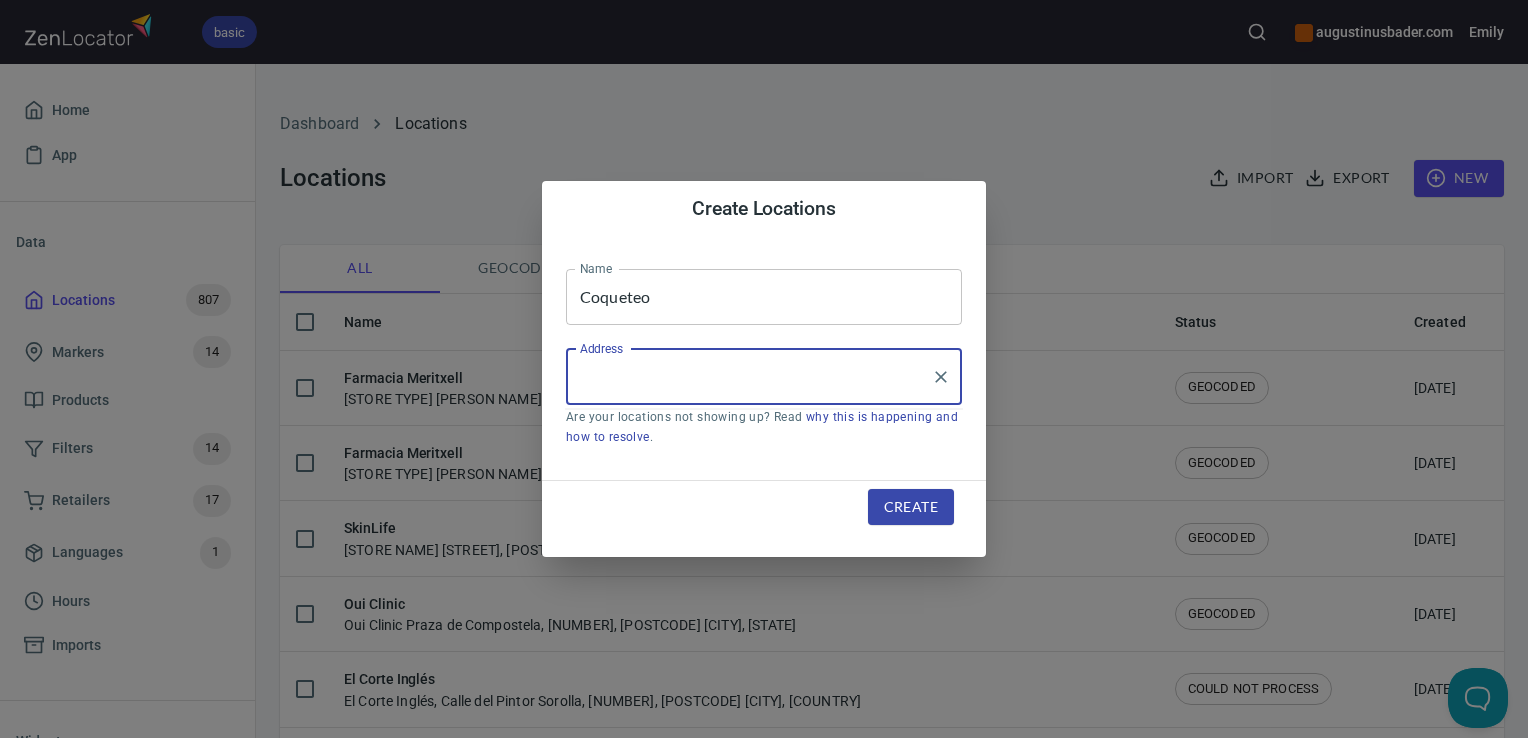 paste on "C. Alhóndiga, 11, Centro, [POSTAL_CODE] [CITY]" 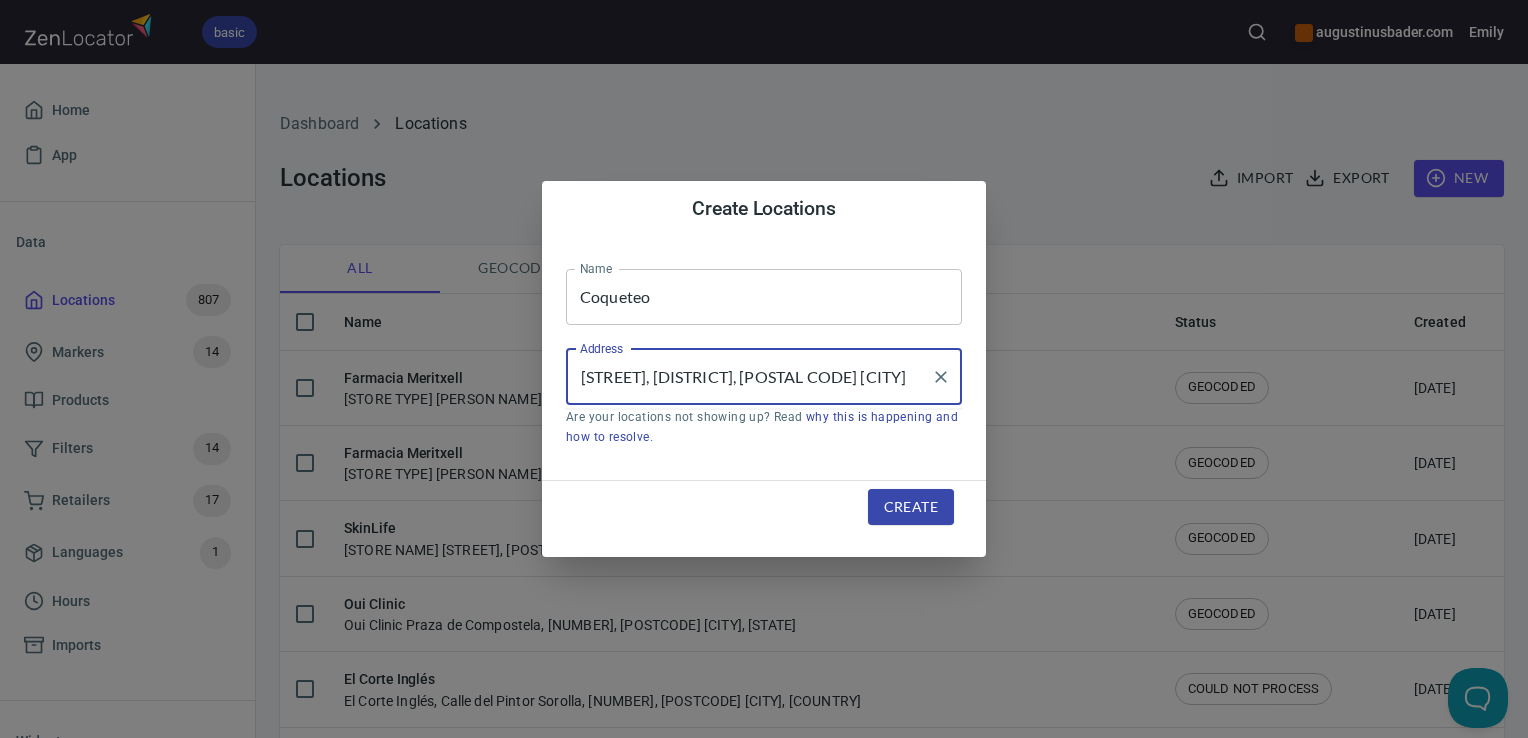click on "C. Alhóndiga, 11, Centro, [POSTAL_CODE] [CITY]" at bounding box center [749, 377] 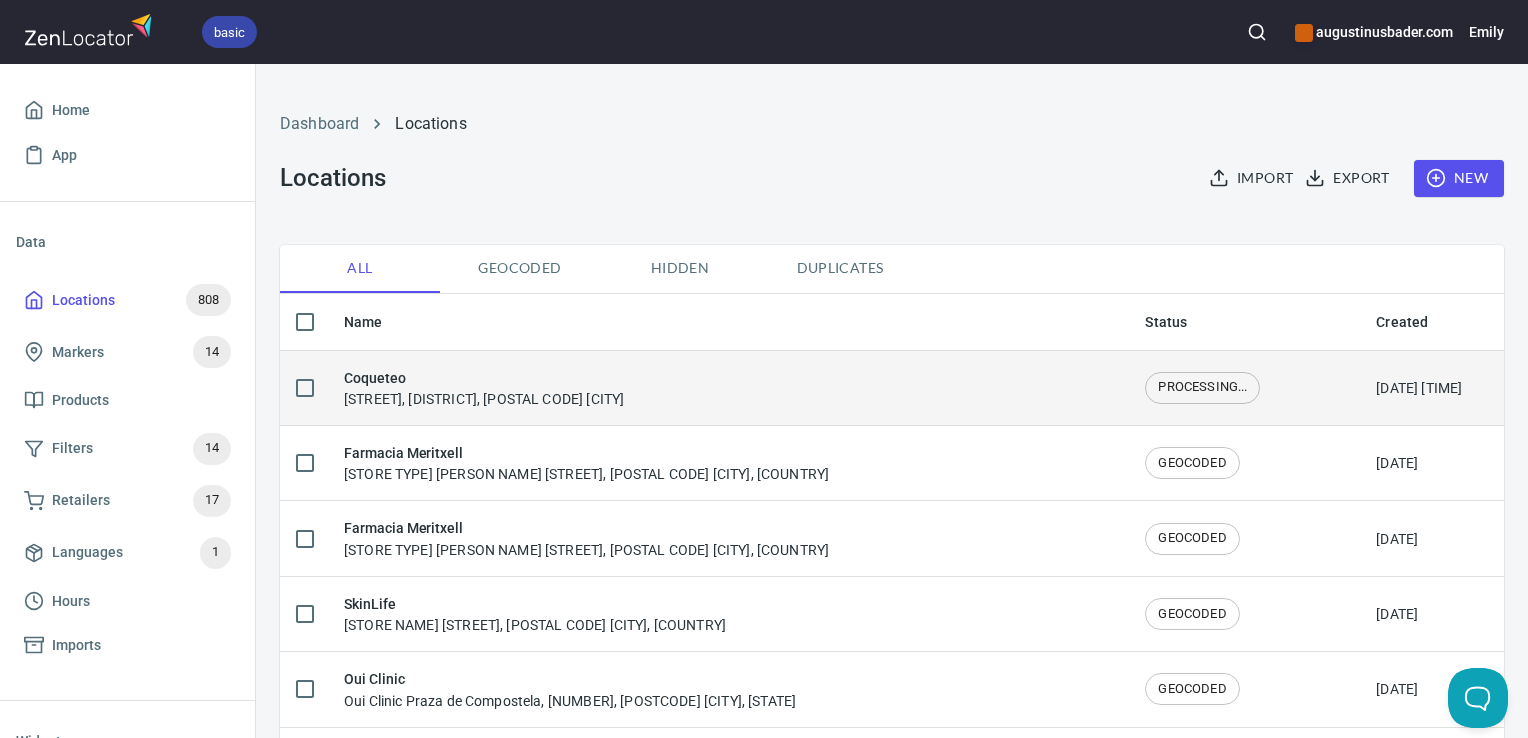 click on "Coqueteo C. Alhóndiga, 11, Centro, 18001 Granada" at bounding box center (728, 387) 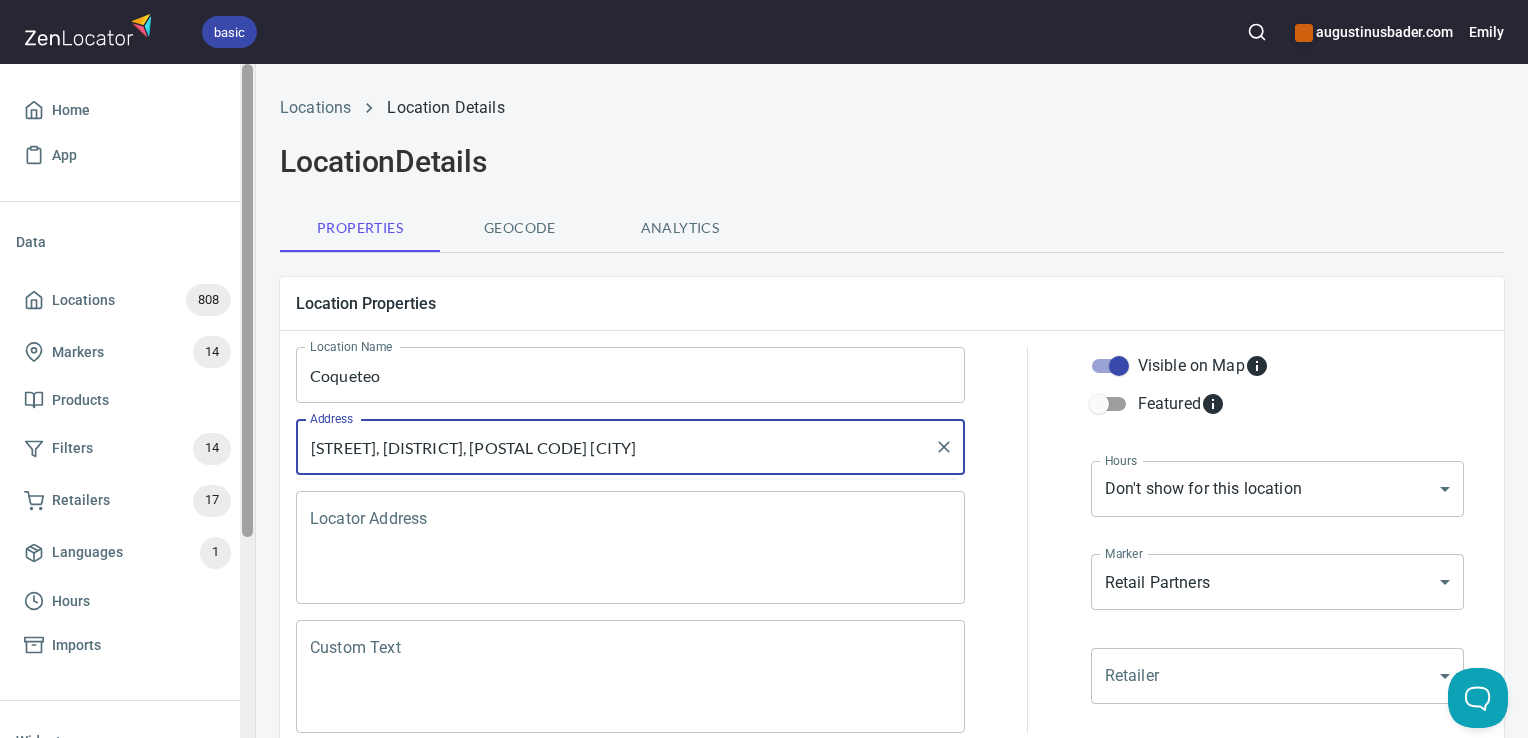 drag, startPoint x: 643, startPoint y: 462, endPoint x: 254, endPoint y: 454, distance: 389.08224 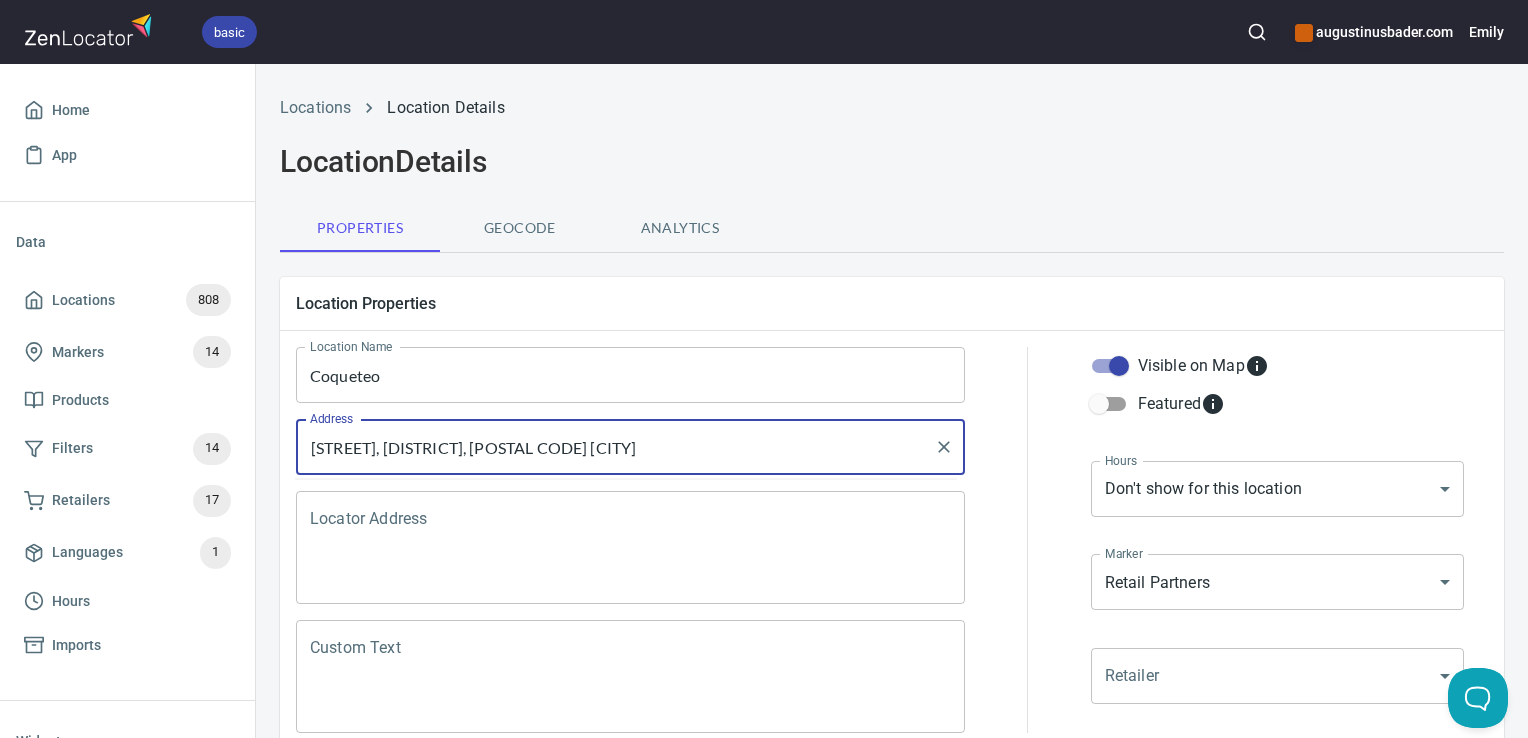 click on "Locator Address Locator Address" at bounding box center (630, 547) 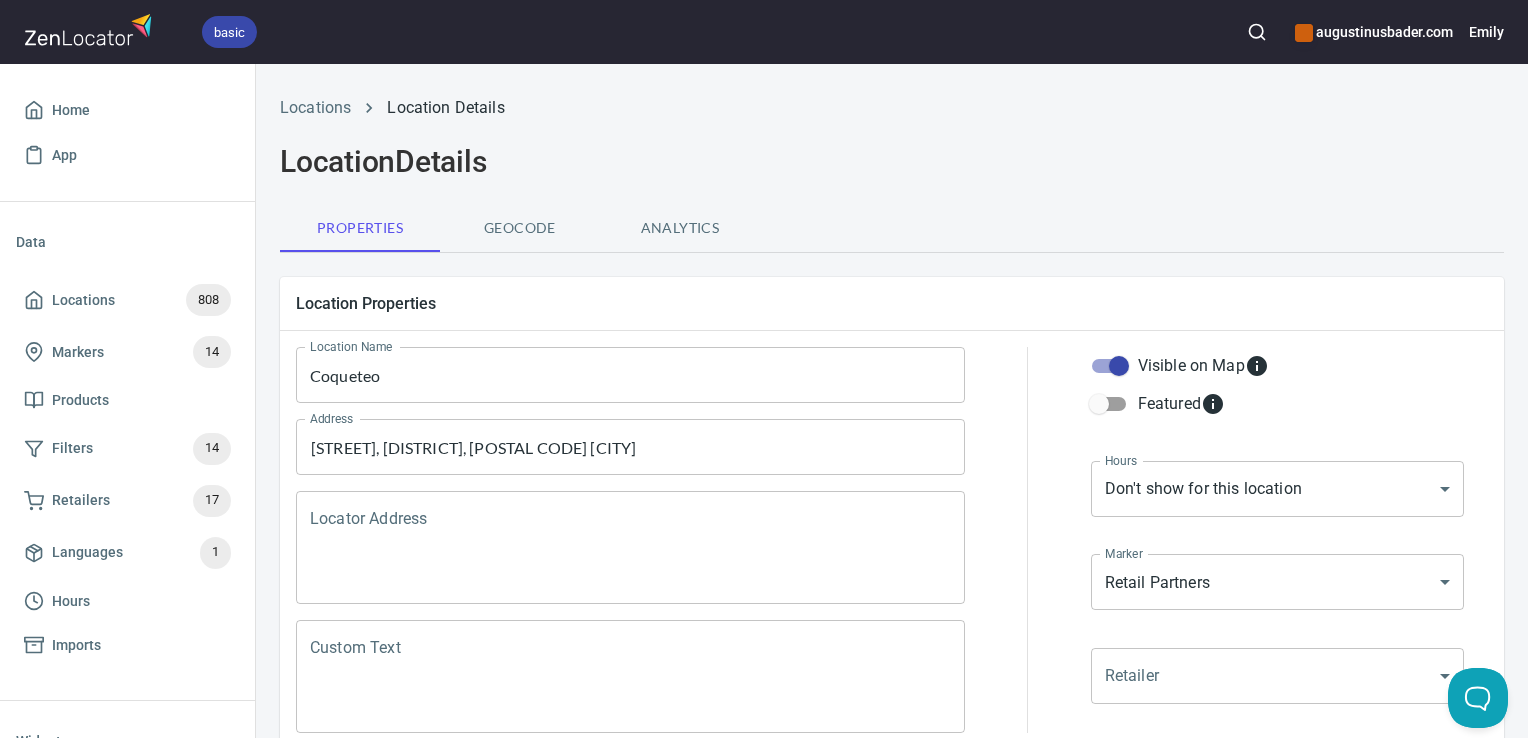 click on "Locator Address" at bounding box center (630, 548) 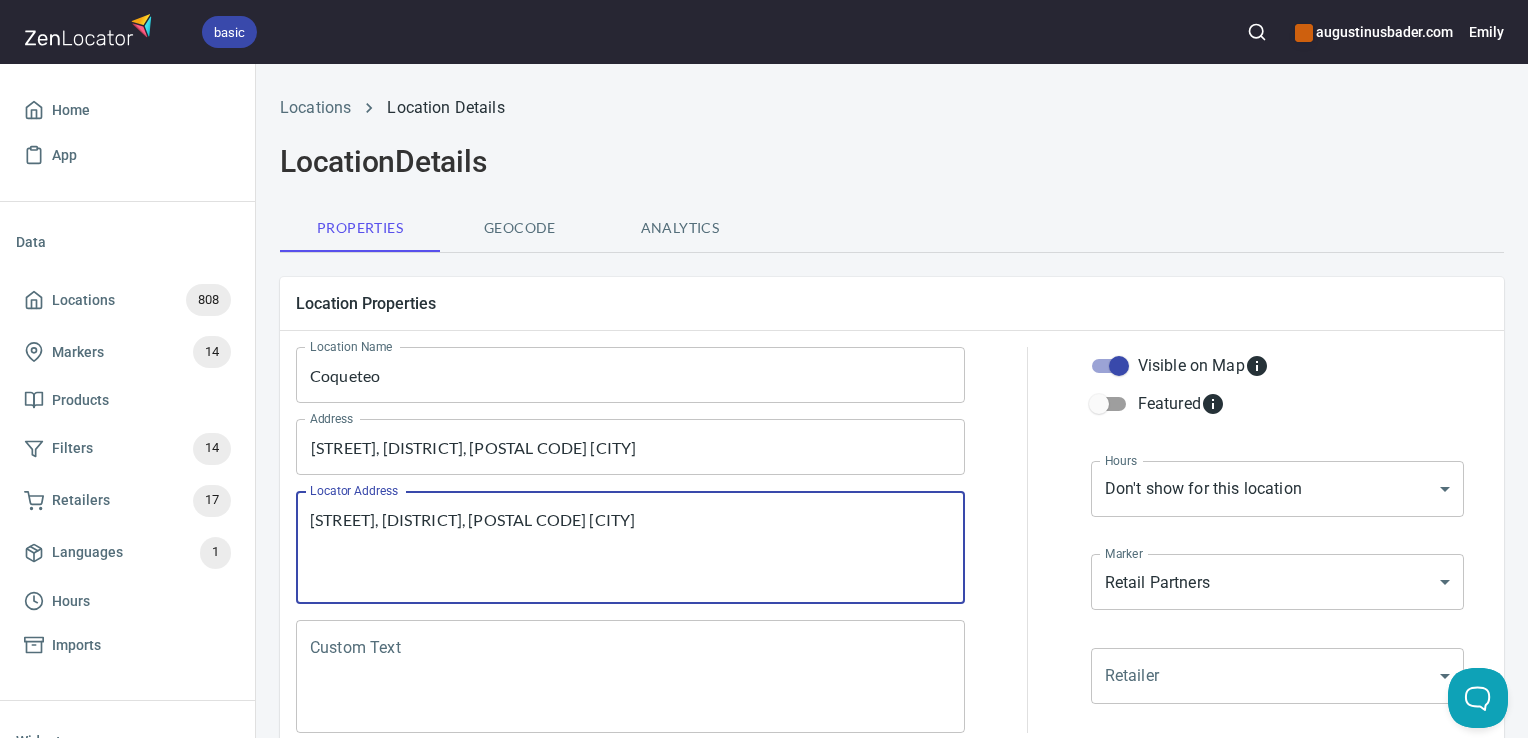 type on "C. Alhóndiga, 11, Centro, [POSTAL_CODE] [CITY]" 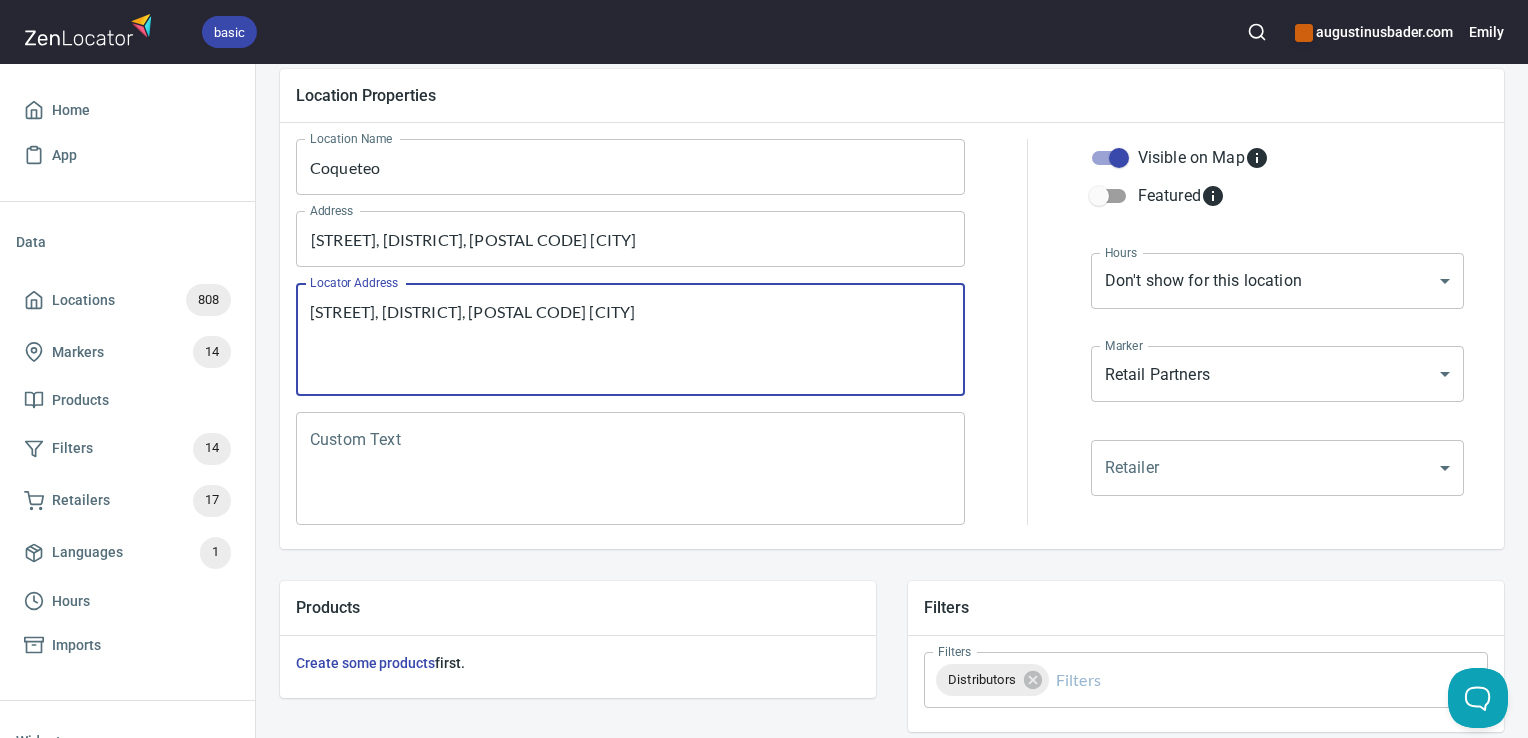 scroll, scrollTop: 208, scrollLeft: 0, axis: vertical 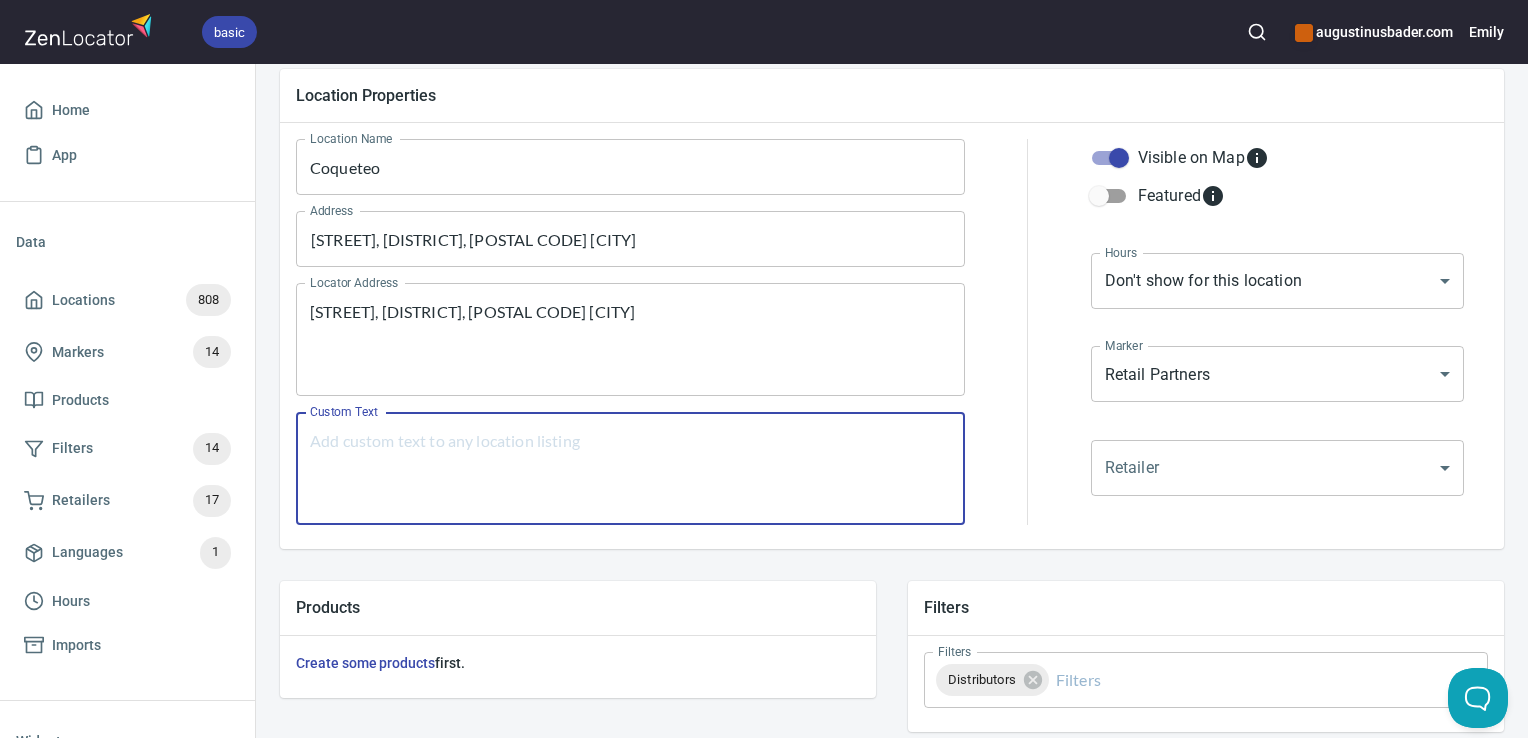 click on "Custom Text" at bounding box center [630, 469] 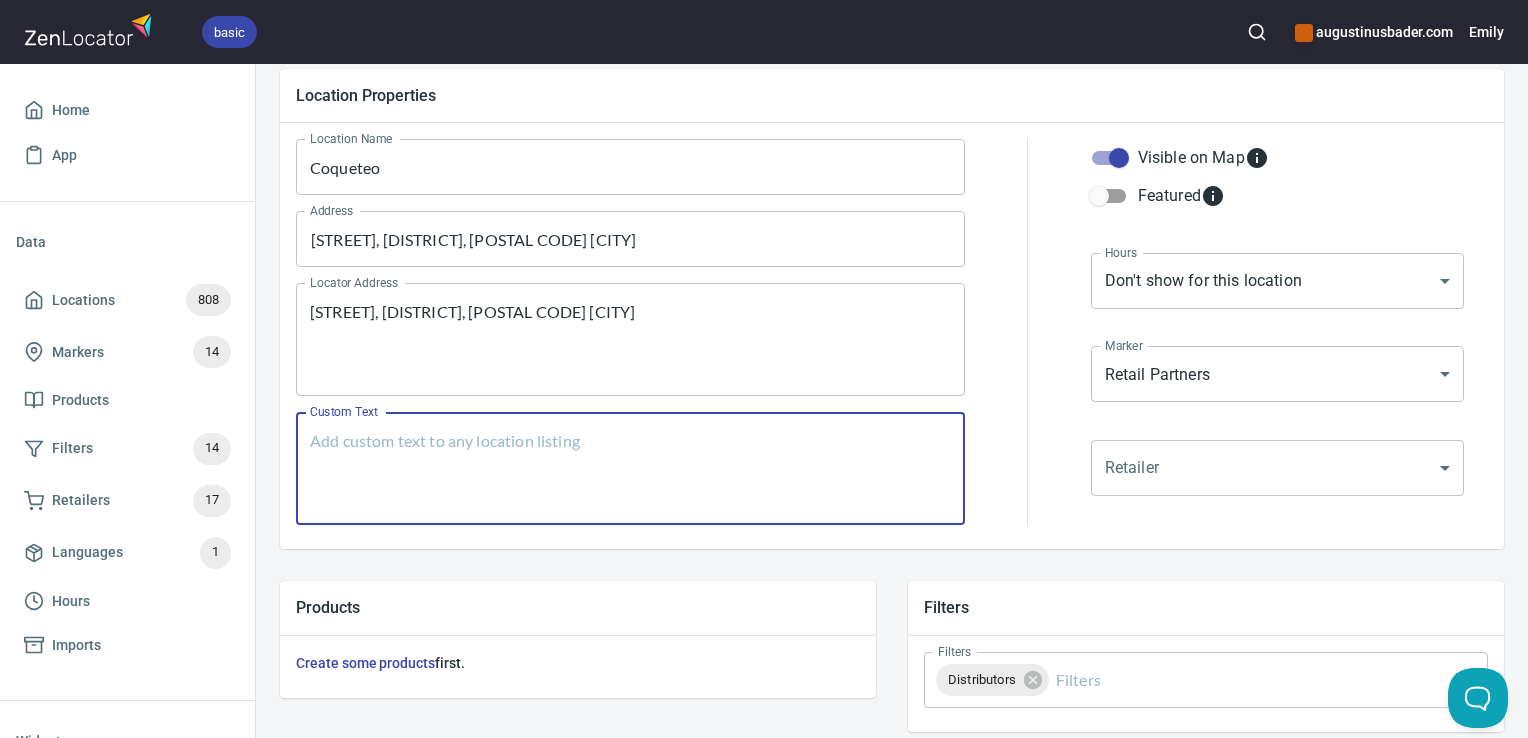paste on "C. Alhóndiga, 11, Centro, [POSTAL_CODE] [CITY]" 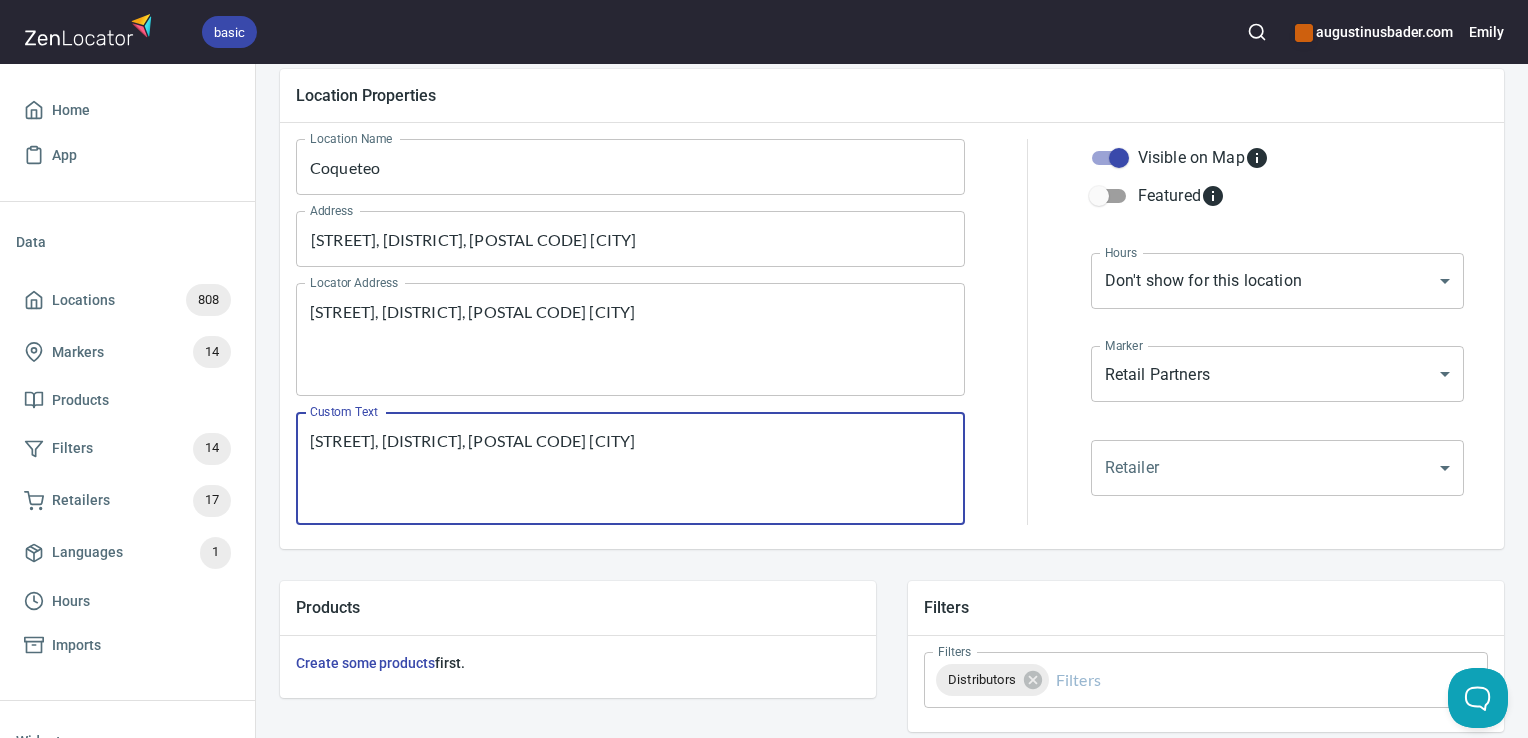 type on "C. Alhóndiga, 11, Centro, [POSTAL_CODE] [CITY]" 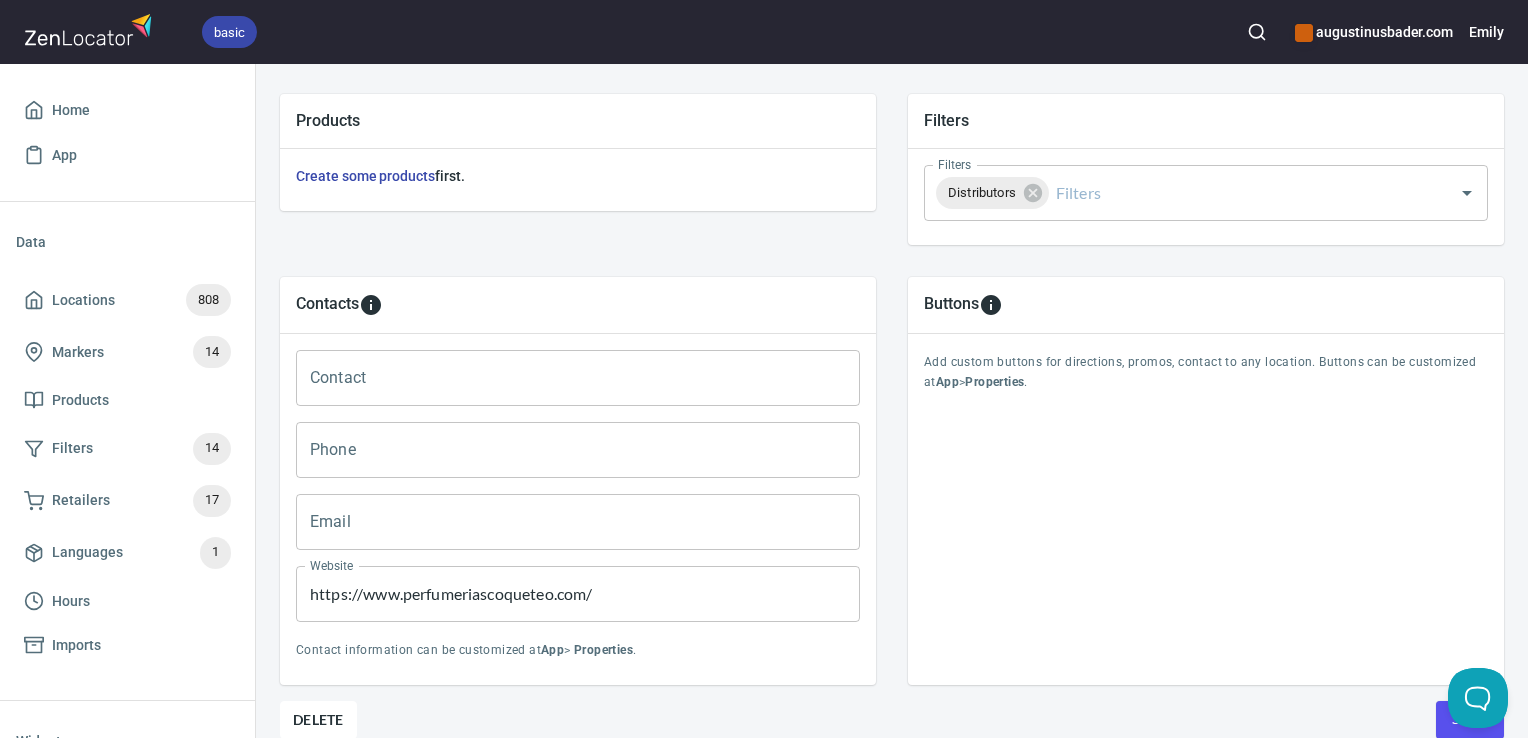 scroll, scrollTop: 797, scrollLeft: 0, axis: vertical 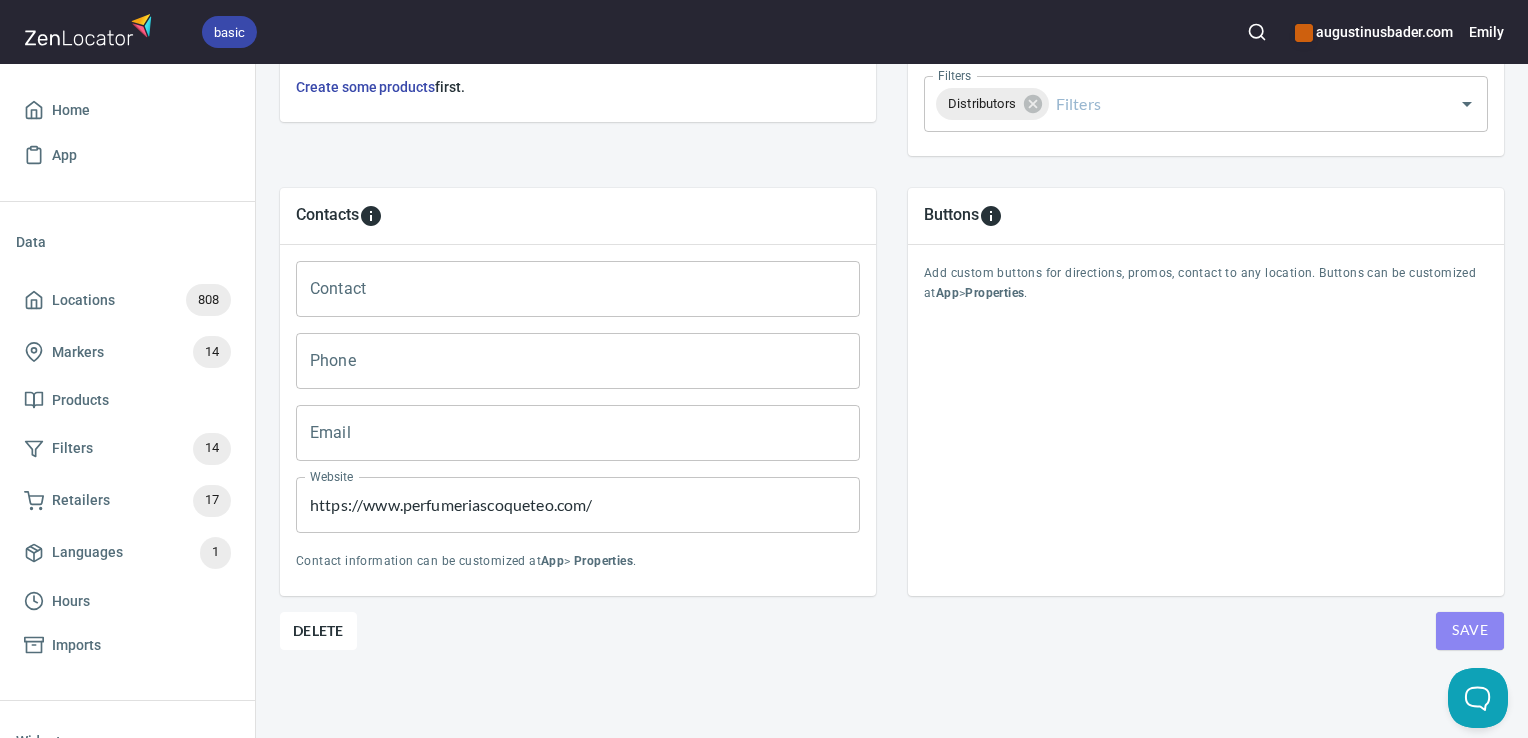 click on "Save" at bounding box center [1470, 630] 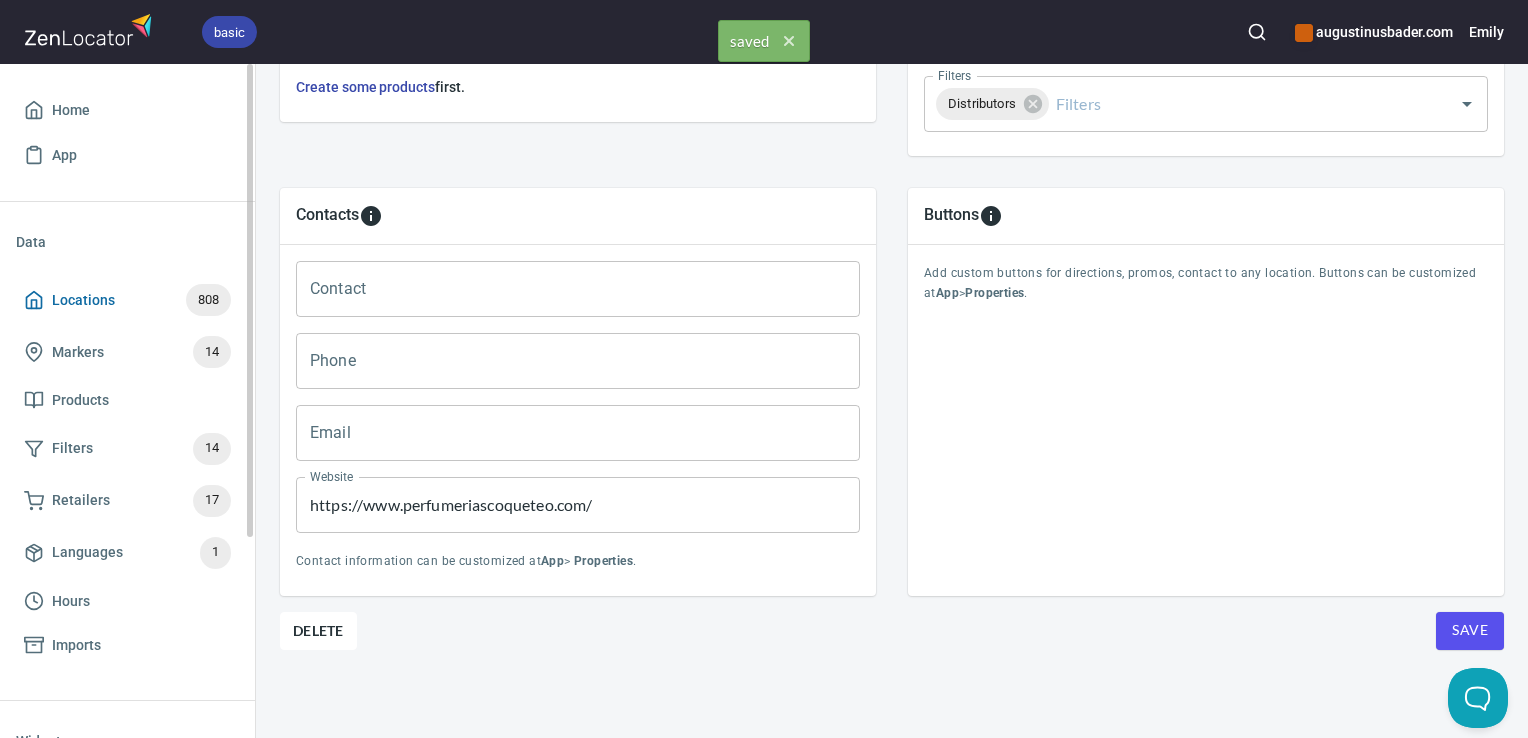 click on "Locations" at bounding box center [83, 300] 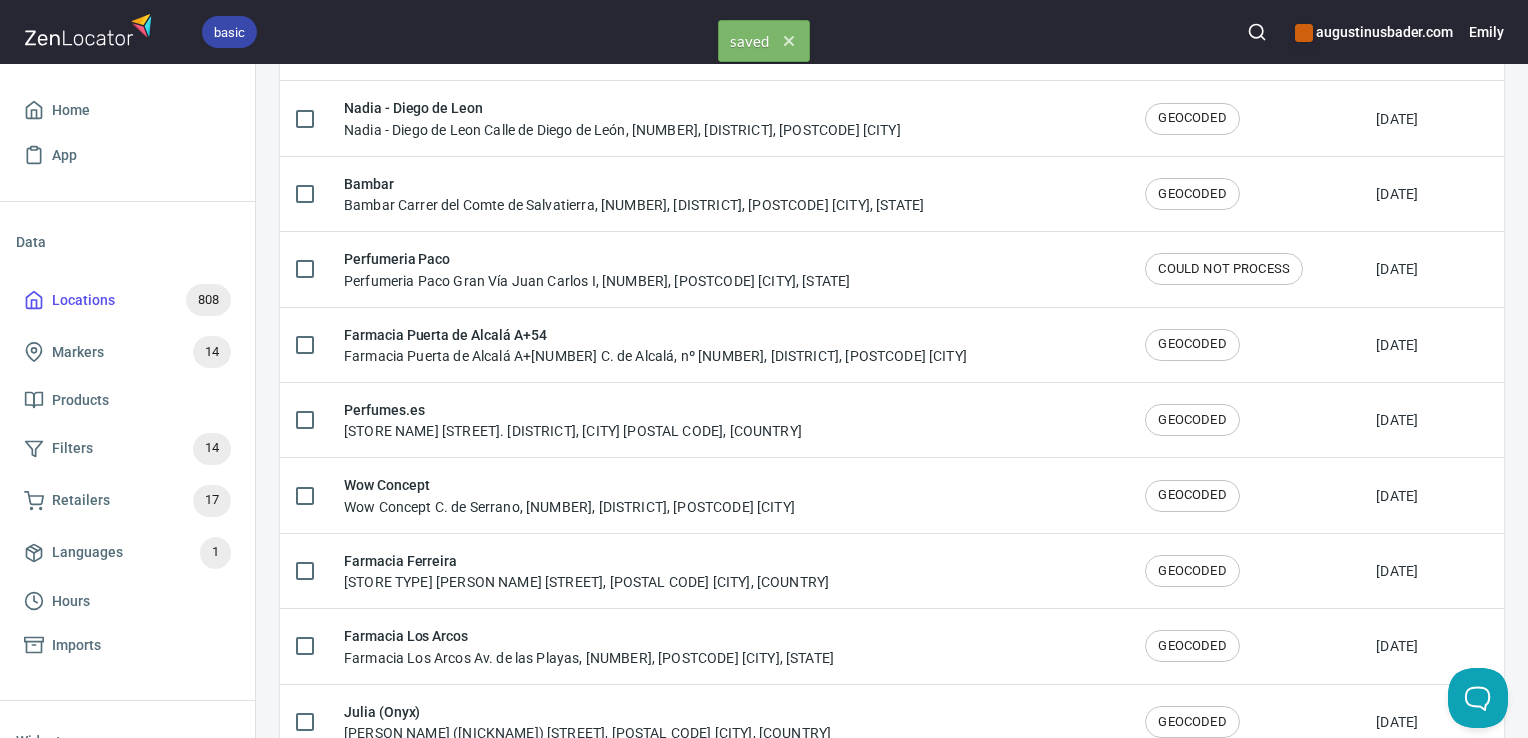 scroll, scrollTop: 0, scrollLeft: 0, axis: both 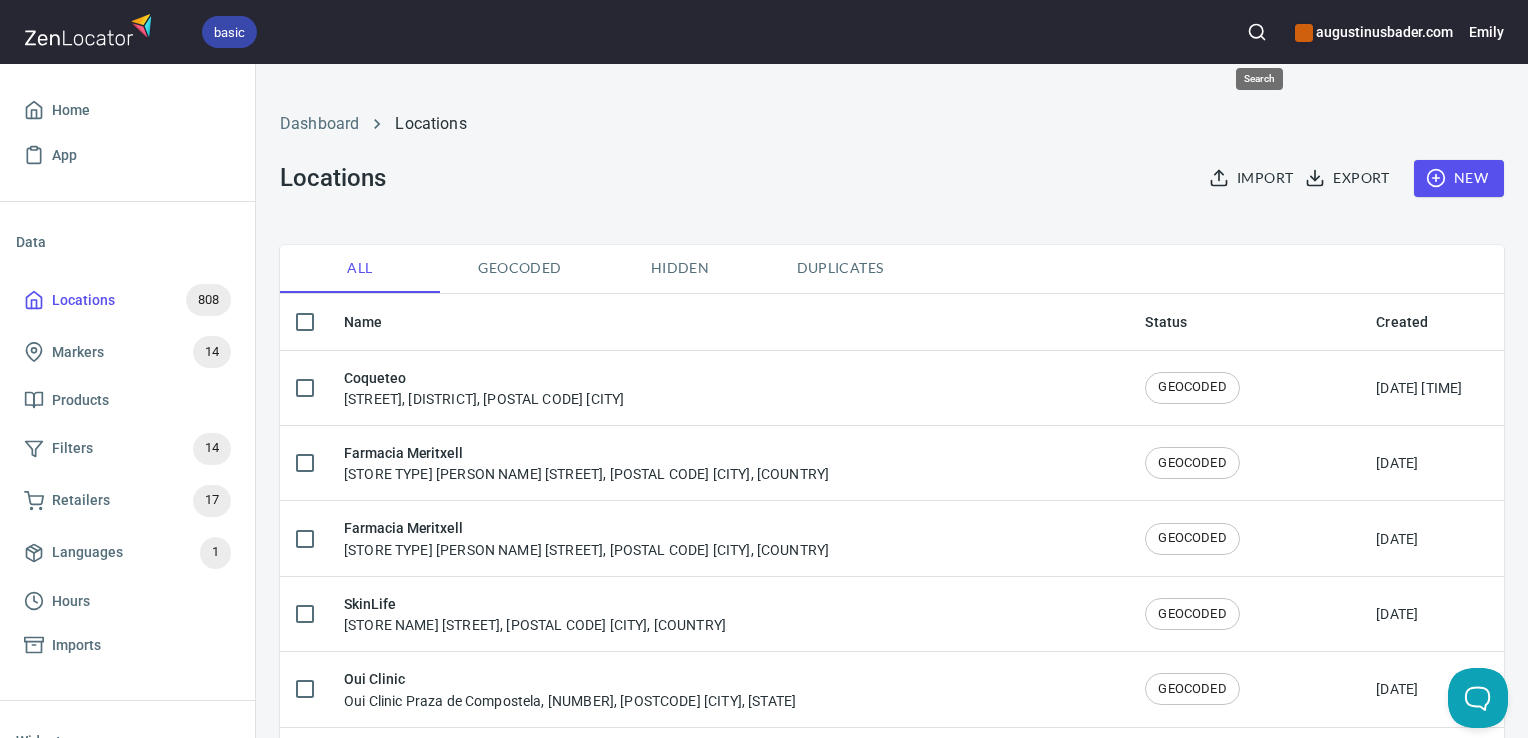 click 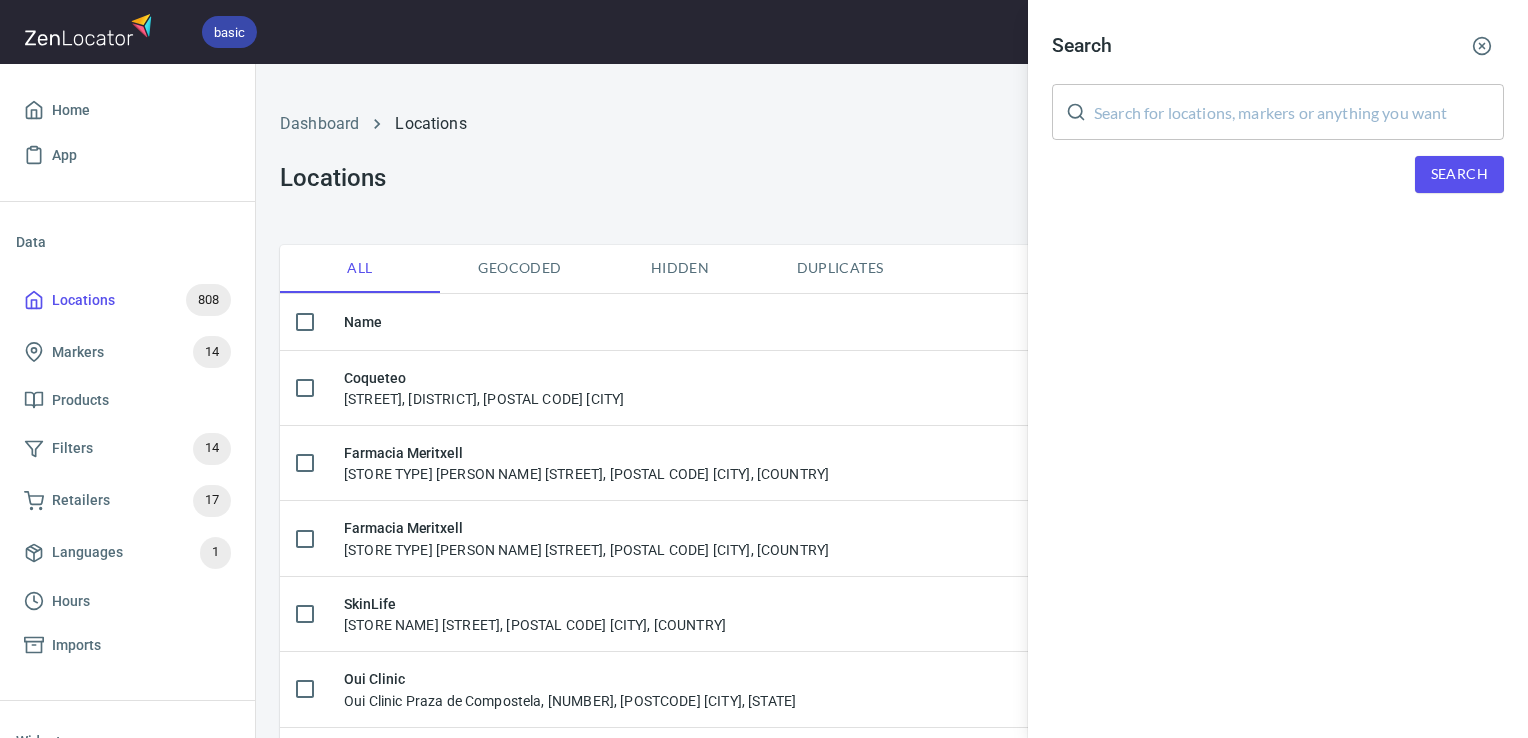click on "Search ​ Search" at bounding box center (1278, 124) 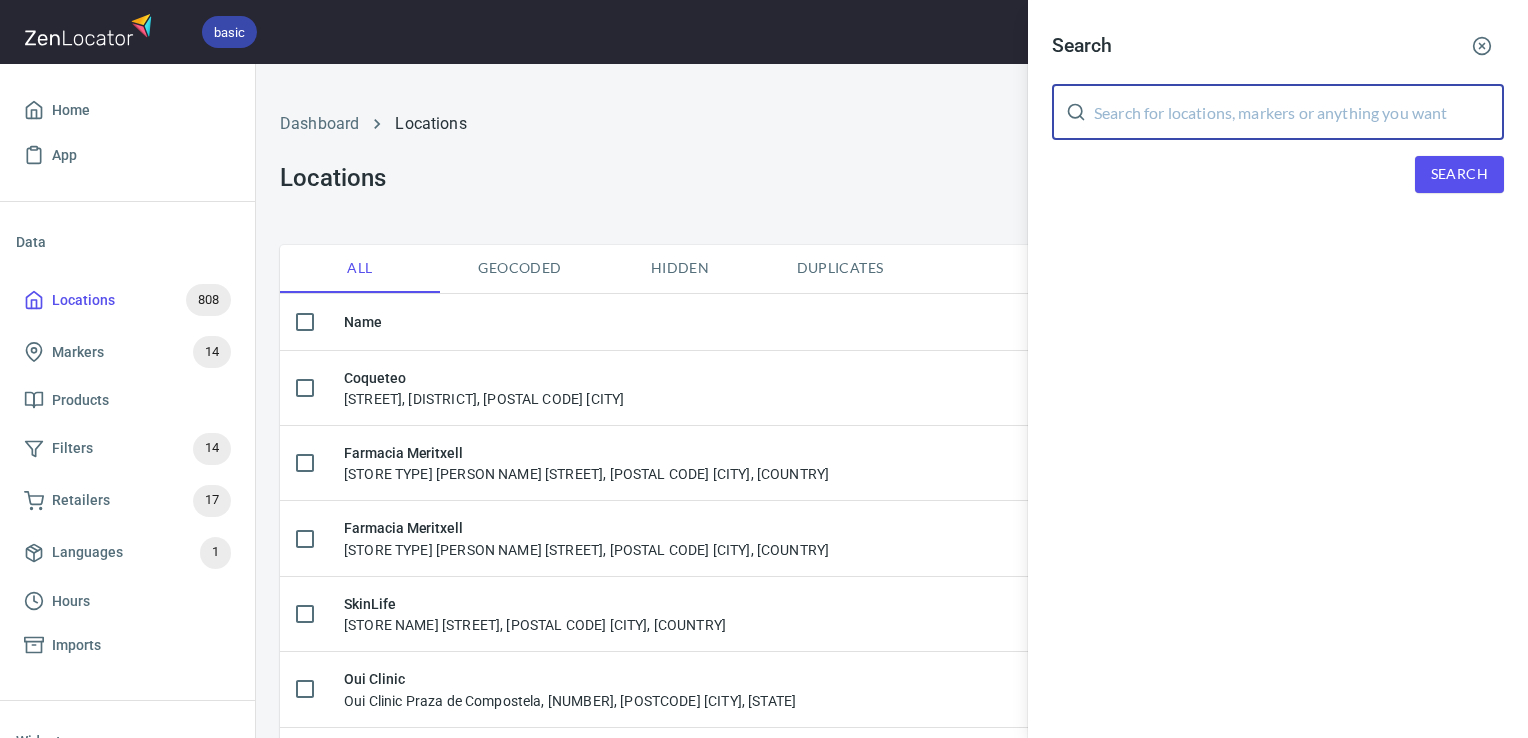 click at bounding box center [1299, 112] 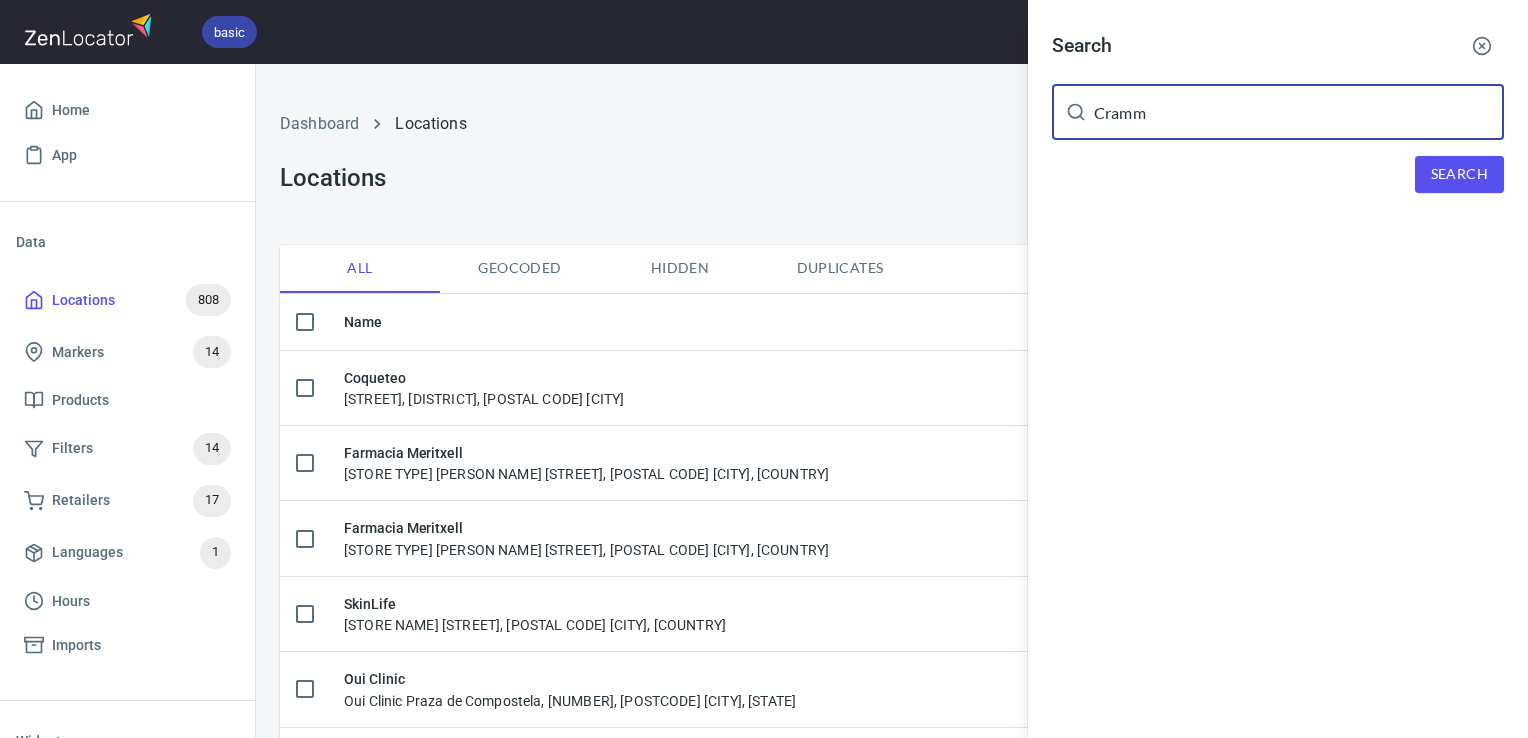 type on "Cramm" 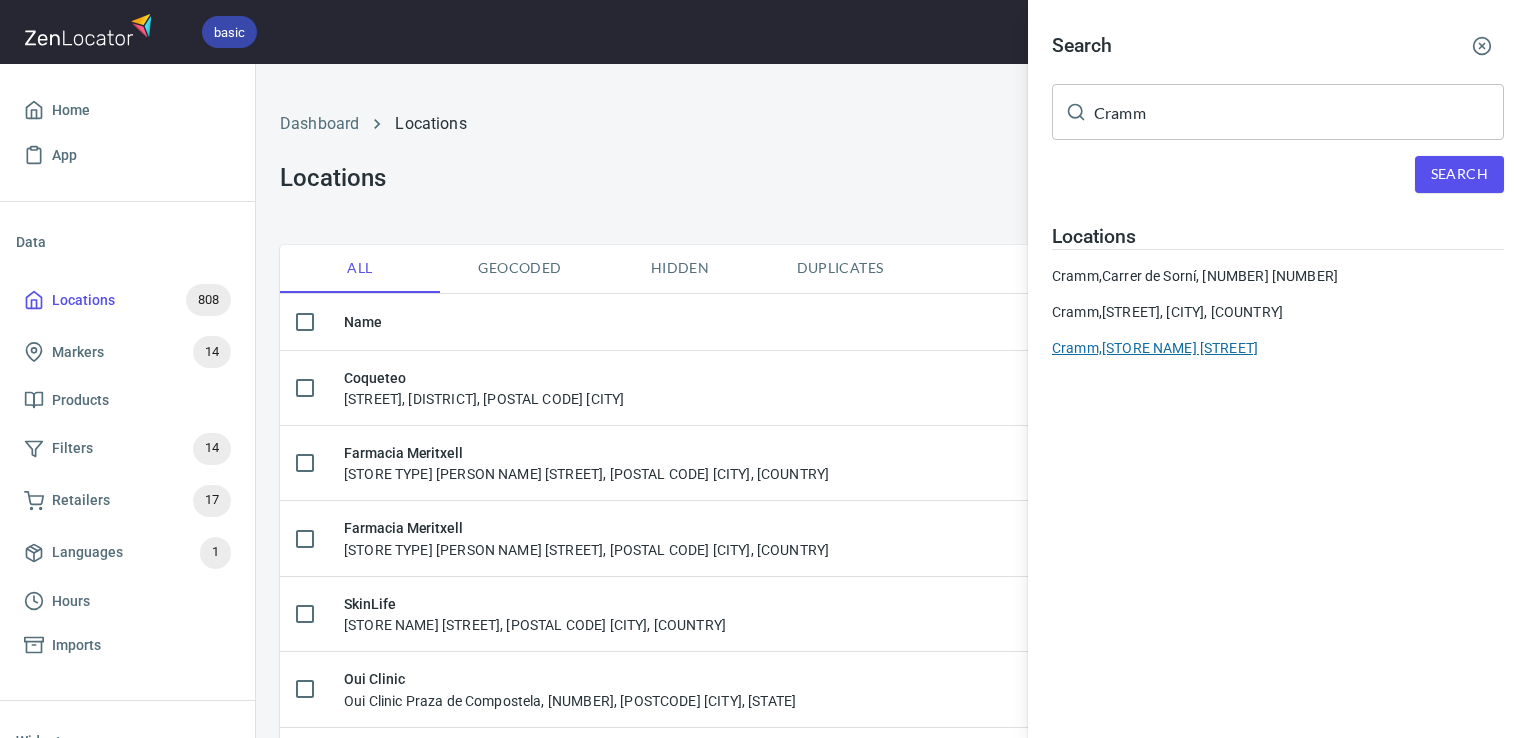 click on "Cramm,  Cramm
Calle Sorni, 33" at bounding box center [1278, 348] 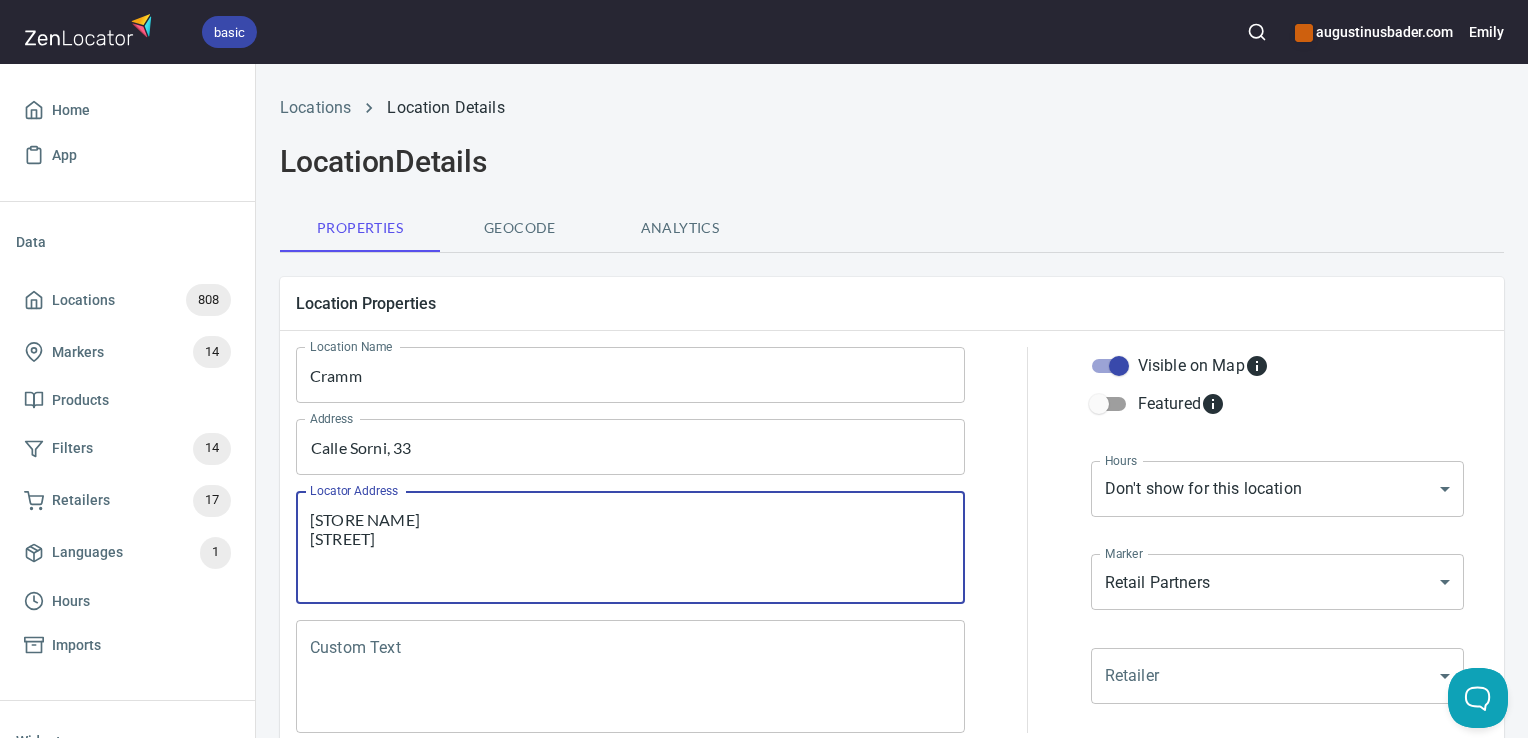 drag, startPoint x: 516, startPoint y: 558, endPoint x: 264, endPoint y: 496, distance: 259.51492 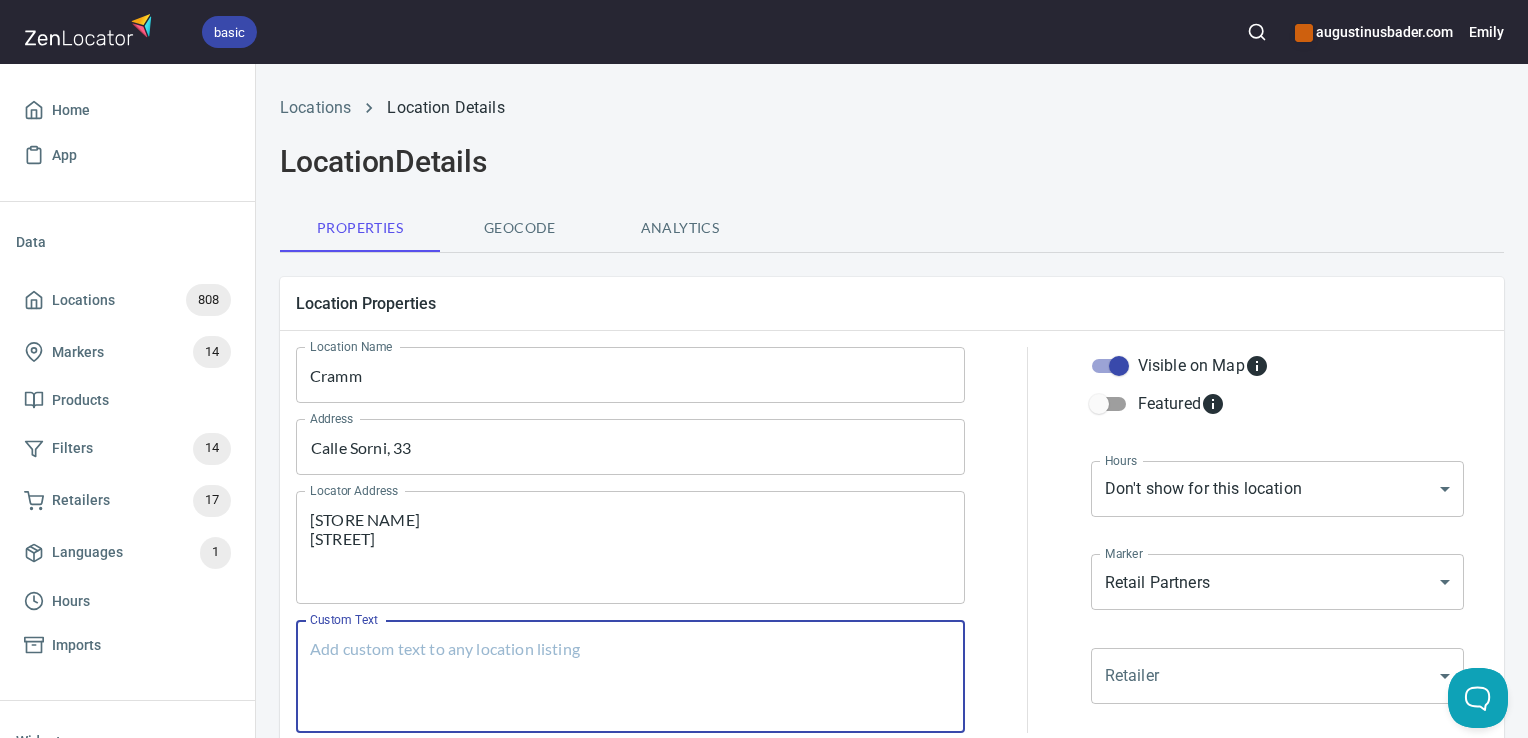 paste on "Cramm
Calle Sorni, [NUMBER]" 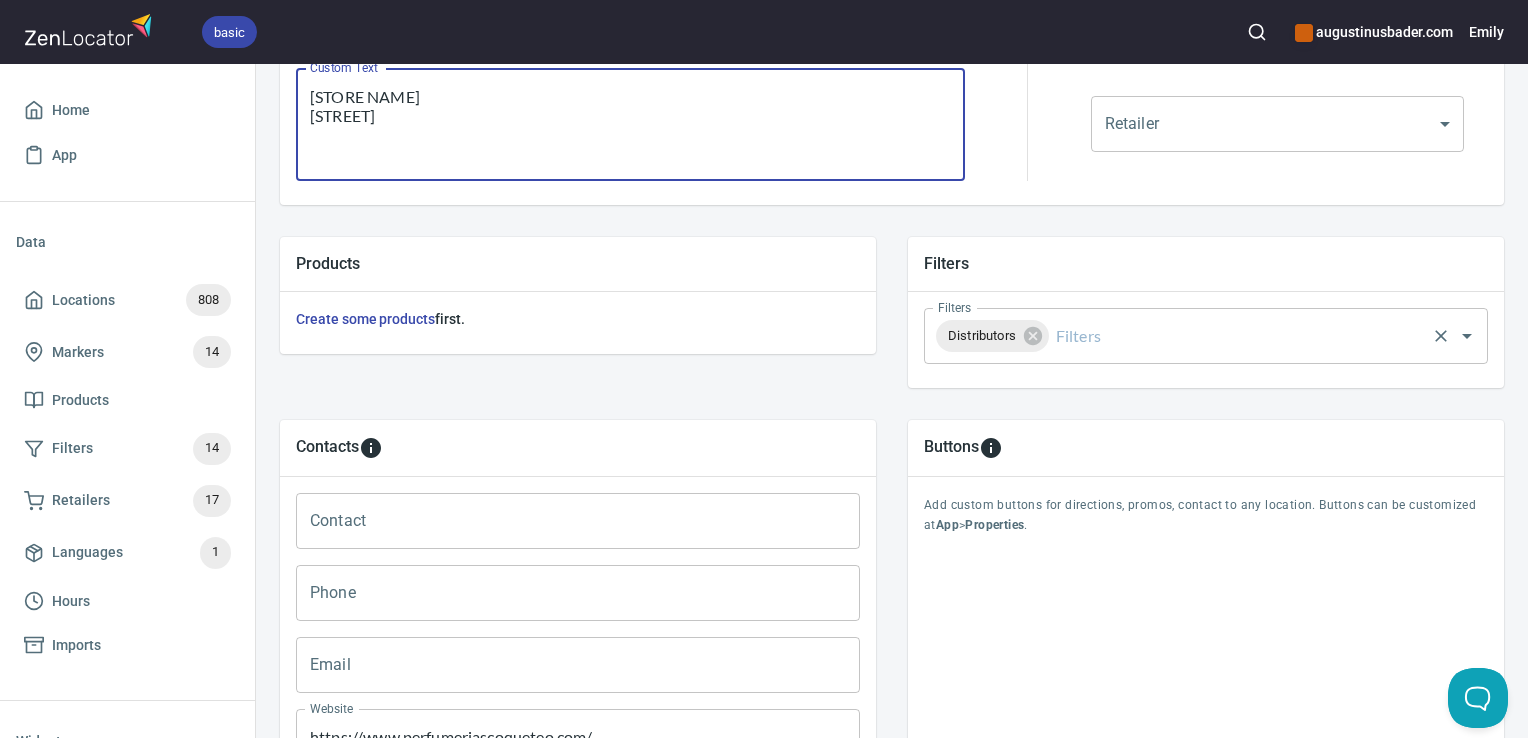 scroll, scrollTop: 797, scrollLeft: 0, axis: vertical 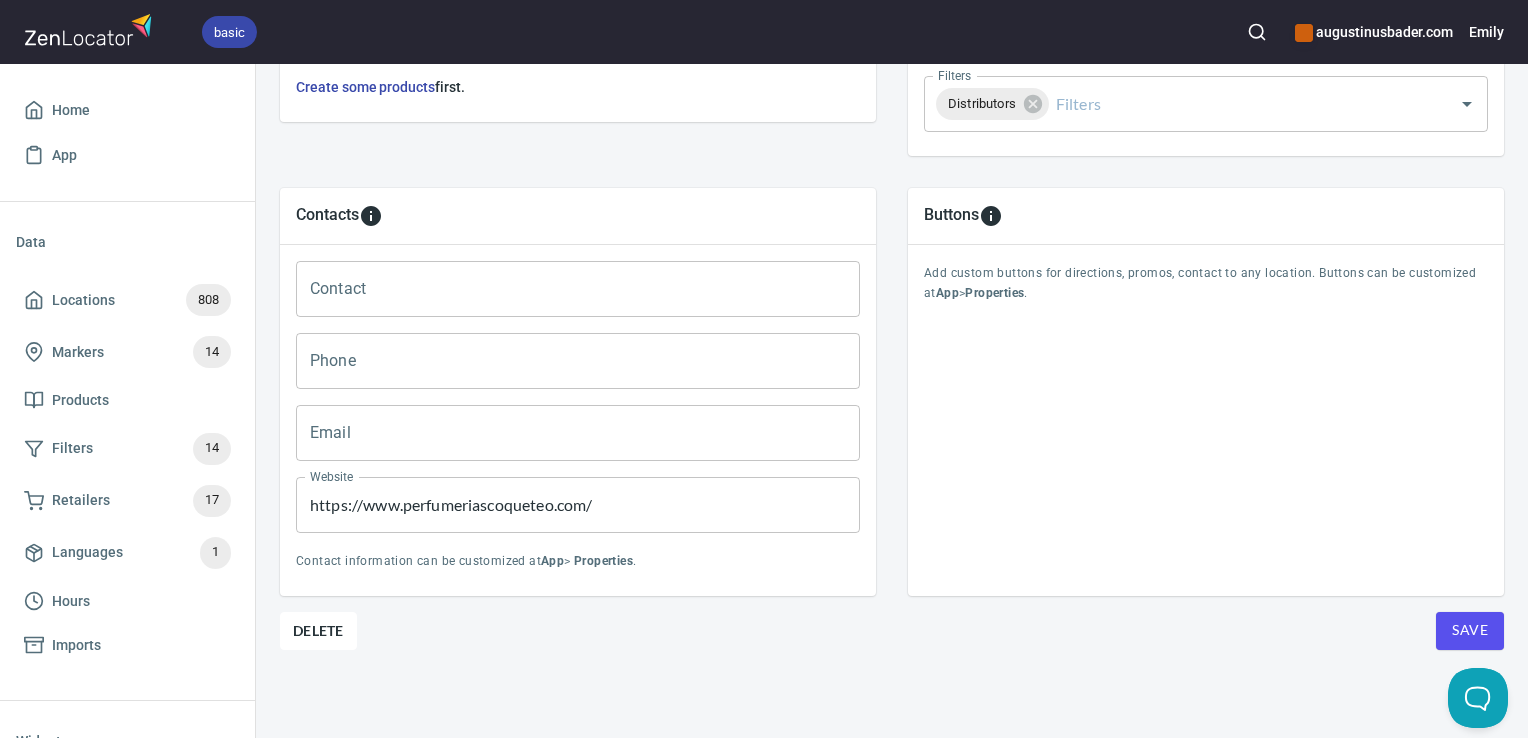 type on "Cramm
Calle Sorni, [NUMBER]" 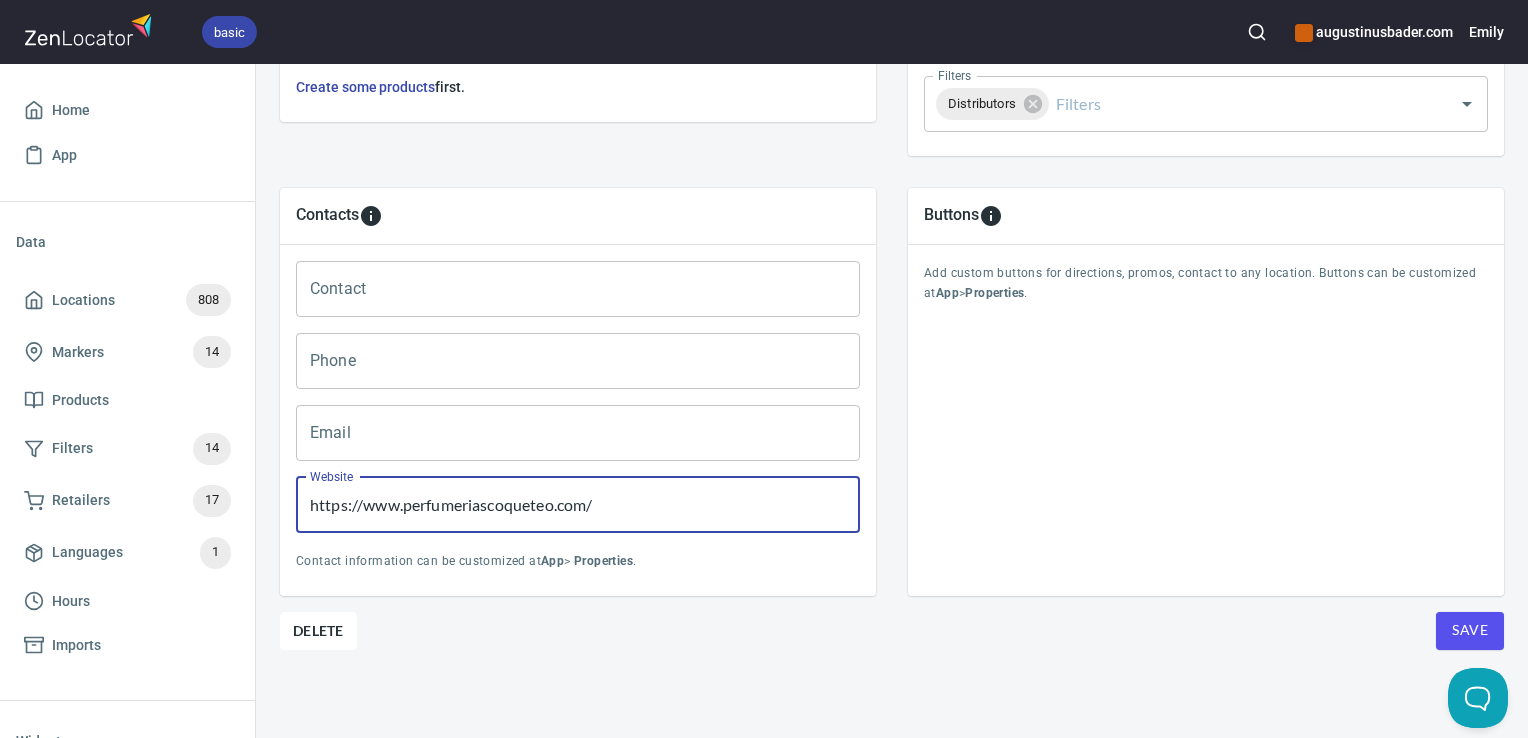 click on "https://www.perfumeriascoqueteo.com/" at bounding box center (578, 505) 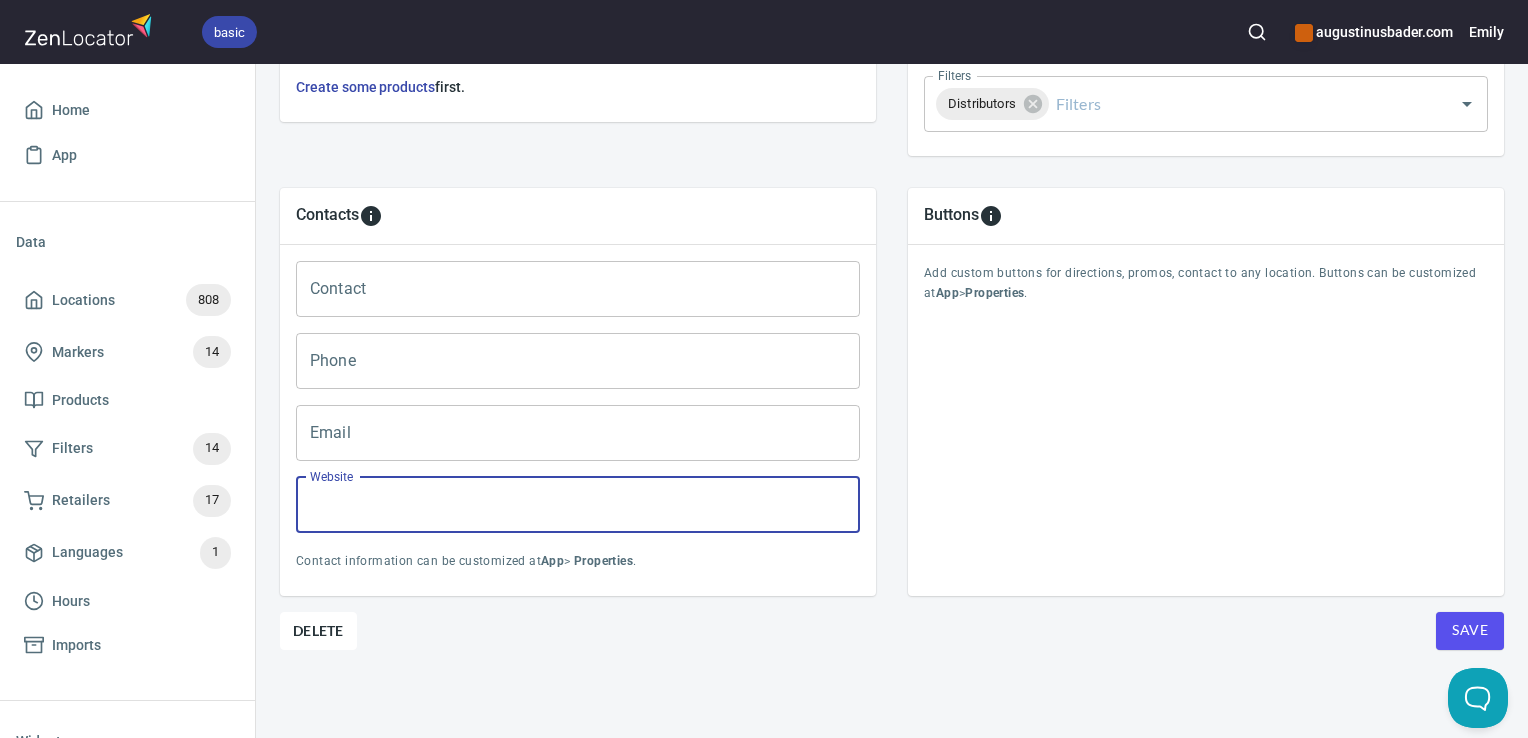 type 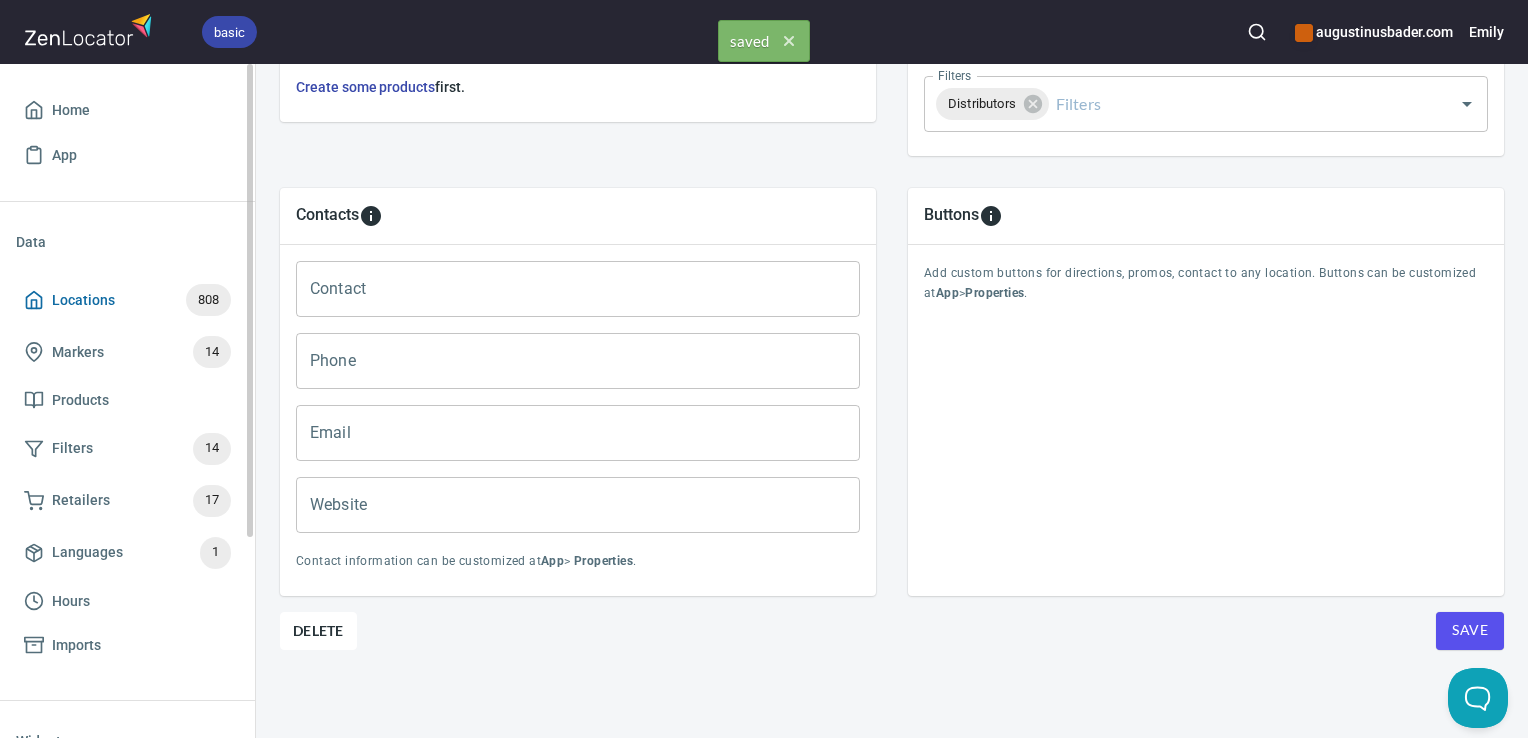 click on "Locations 808" at bounding box center [127, 300] 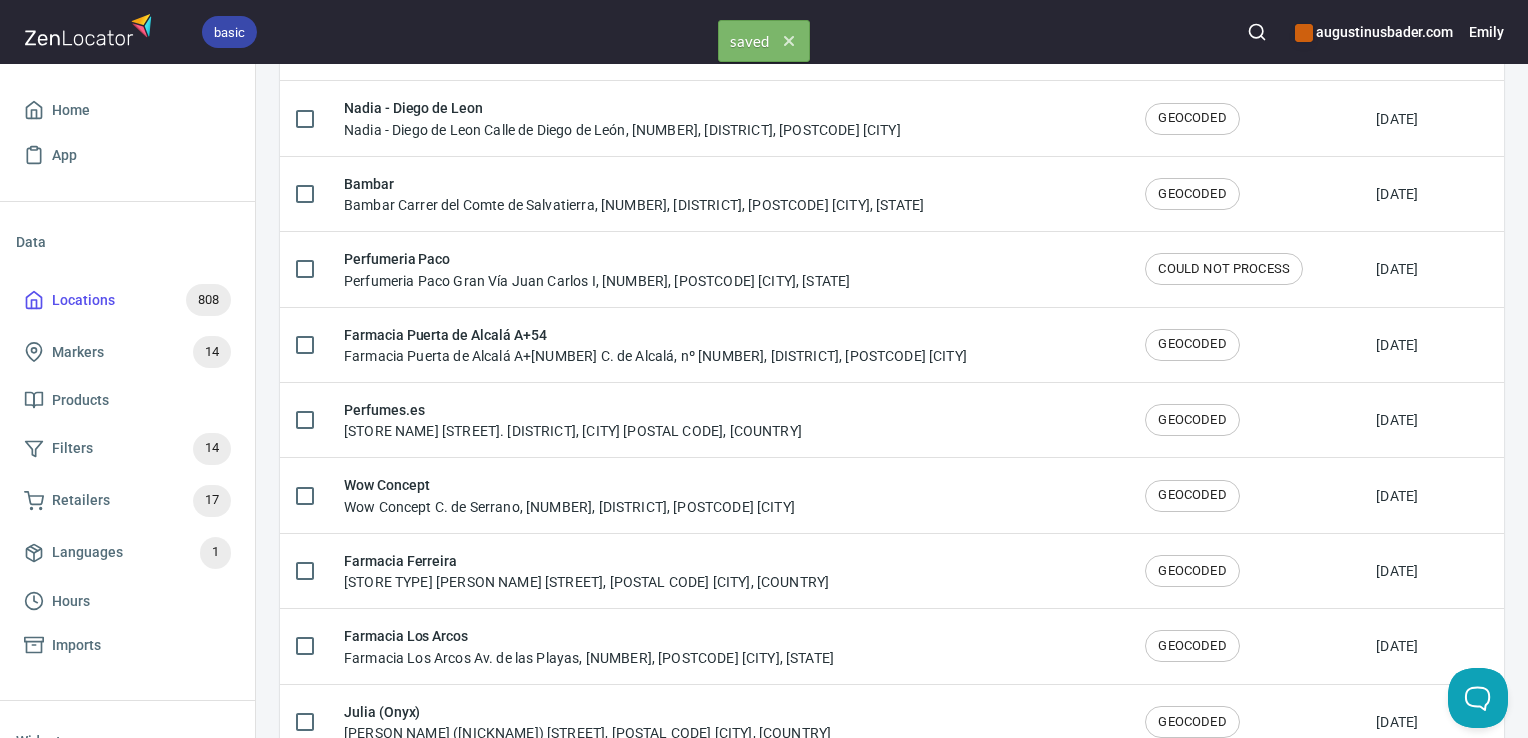 scroll, scrollTop: 0, scrollLeft: 0, axis: both 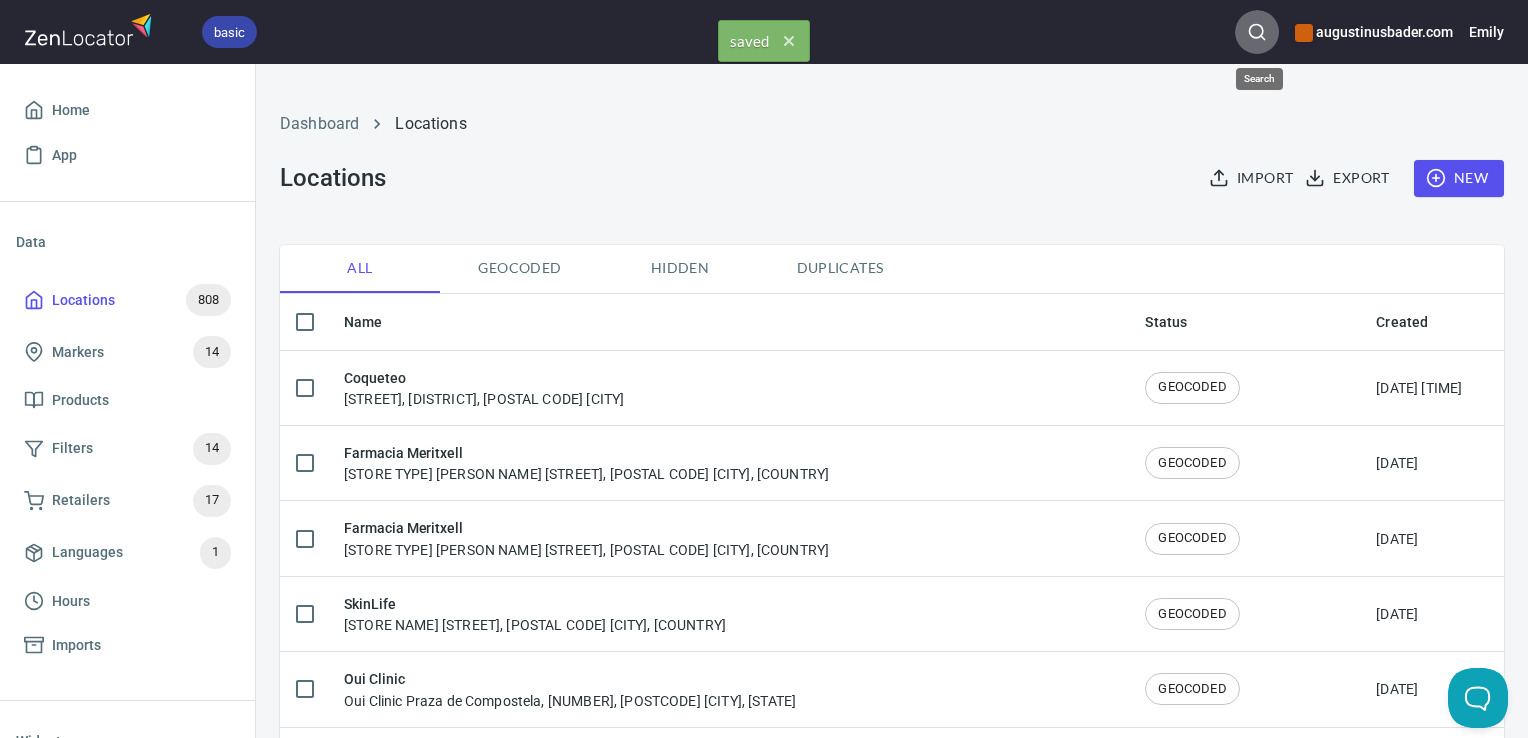click at bounding box center (1257, 32) 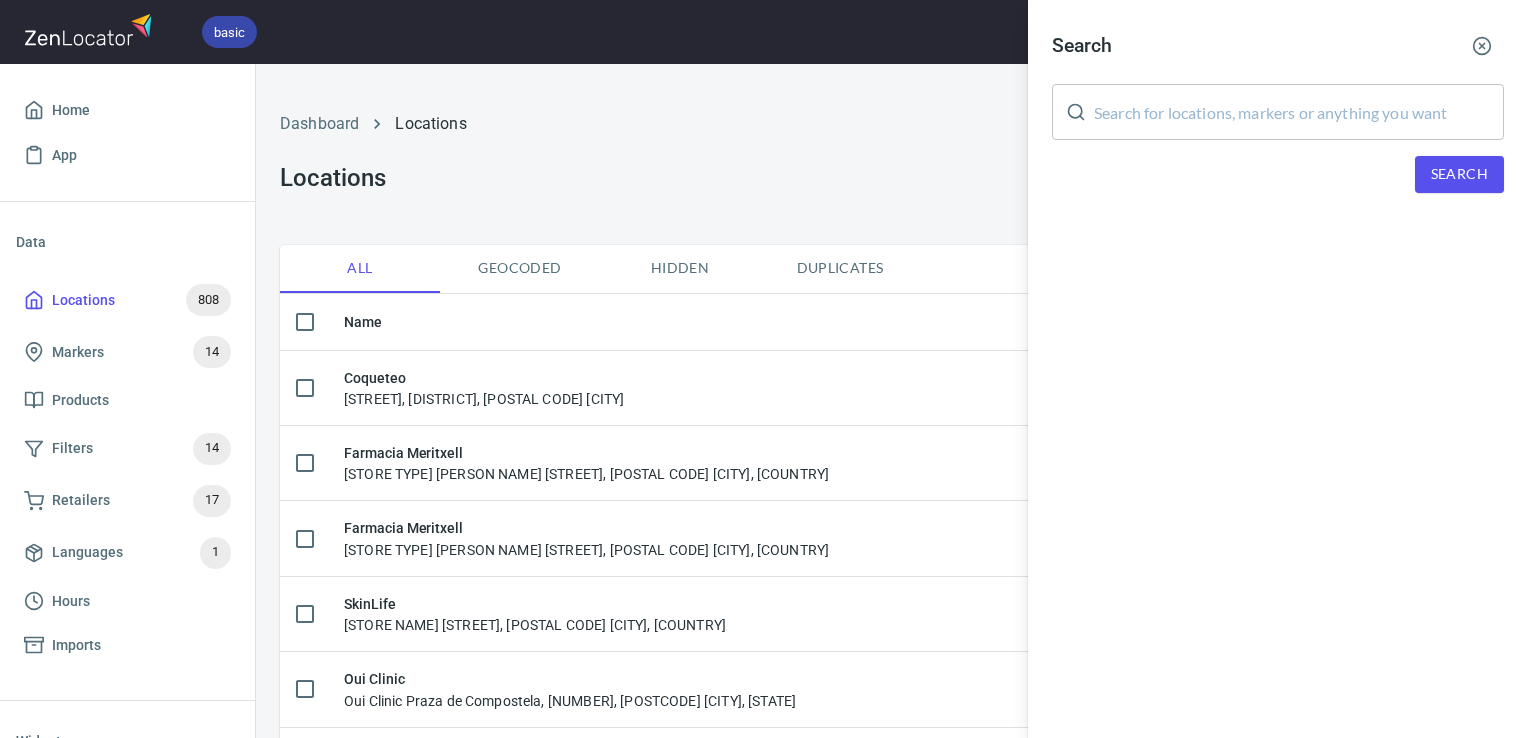 click at bounding box center [1299, 112] 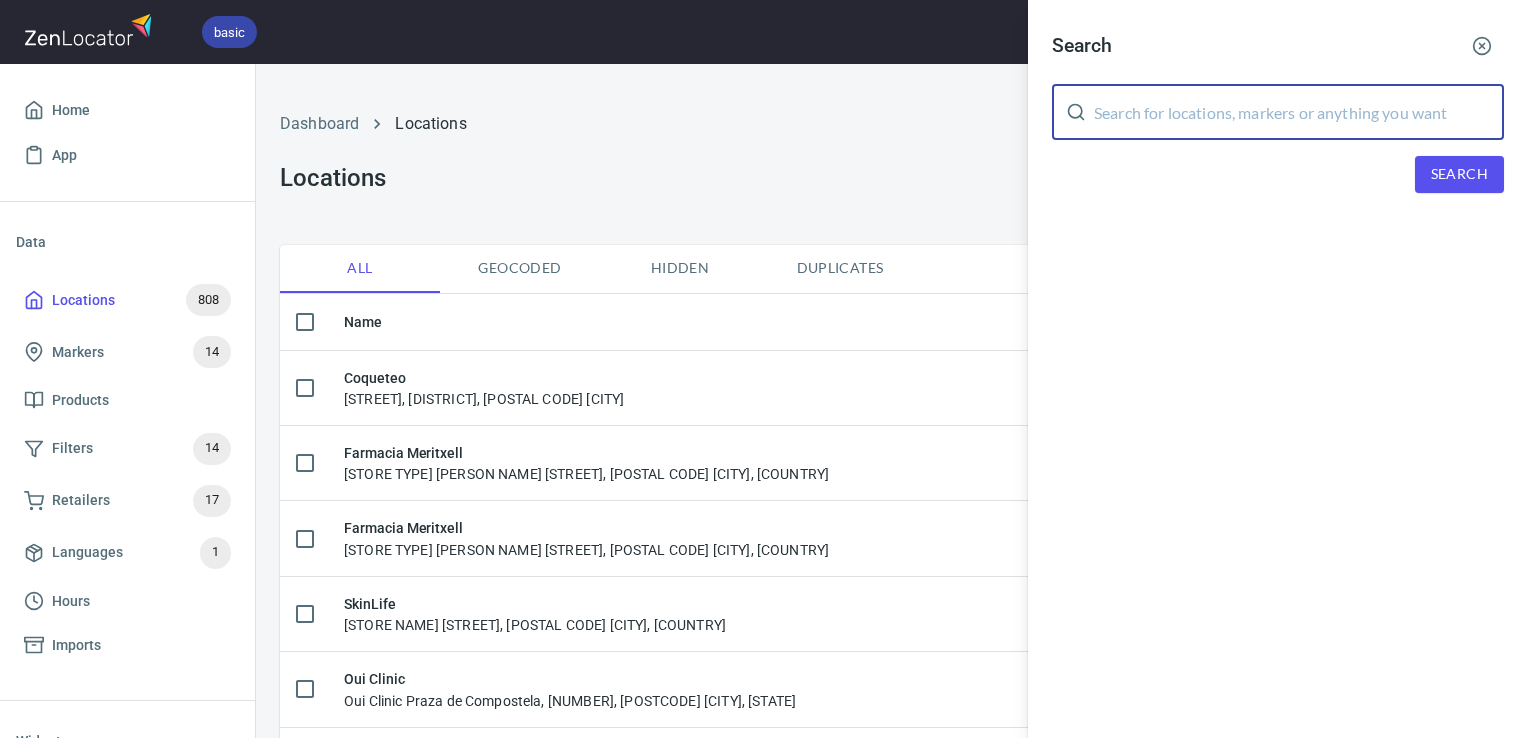 click at bounding box center [1299, 112] 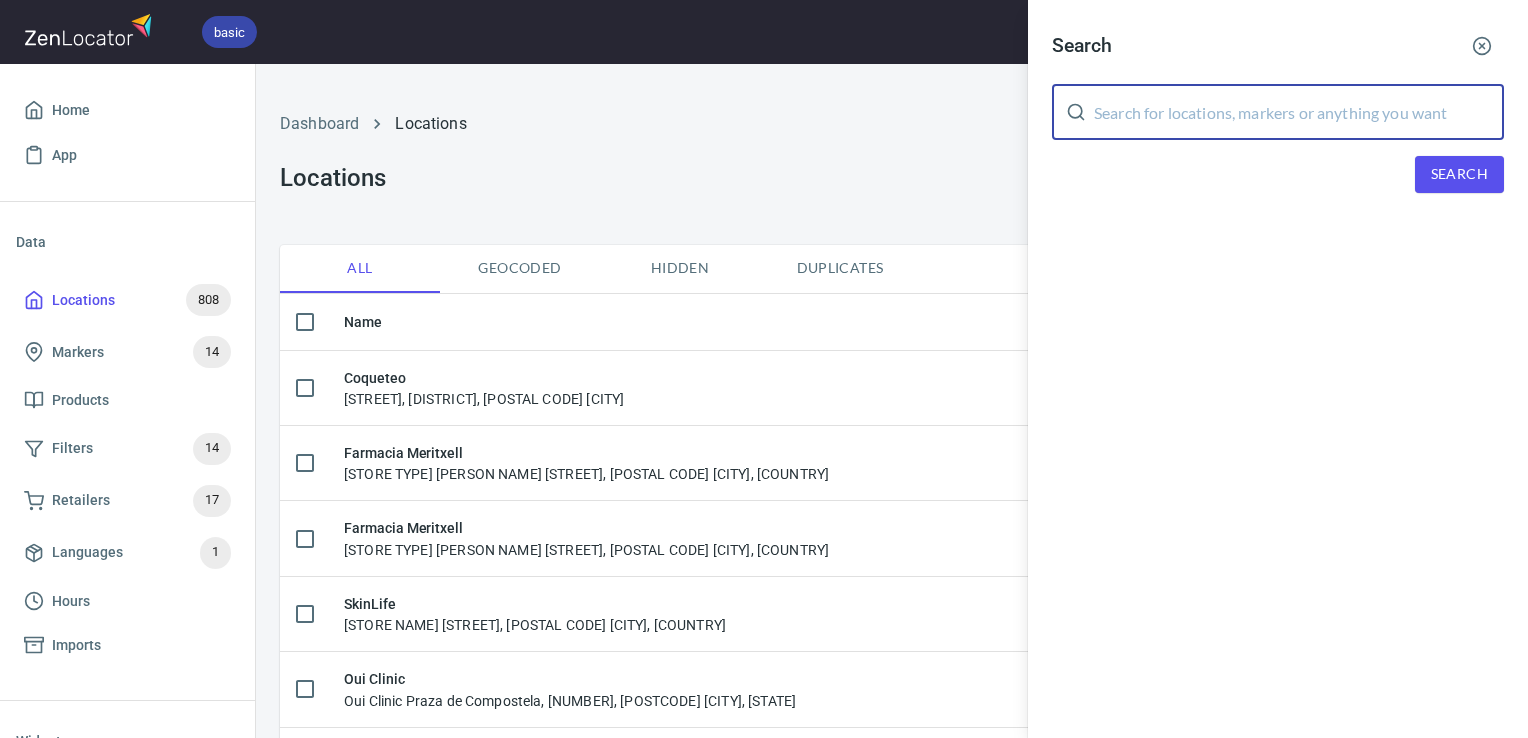 paste on "Cramm" 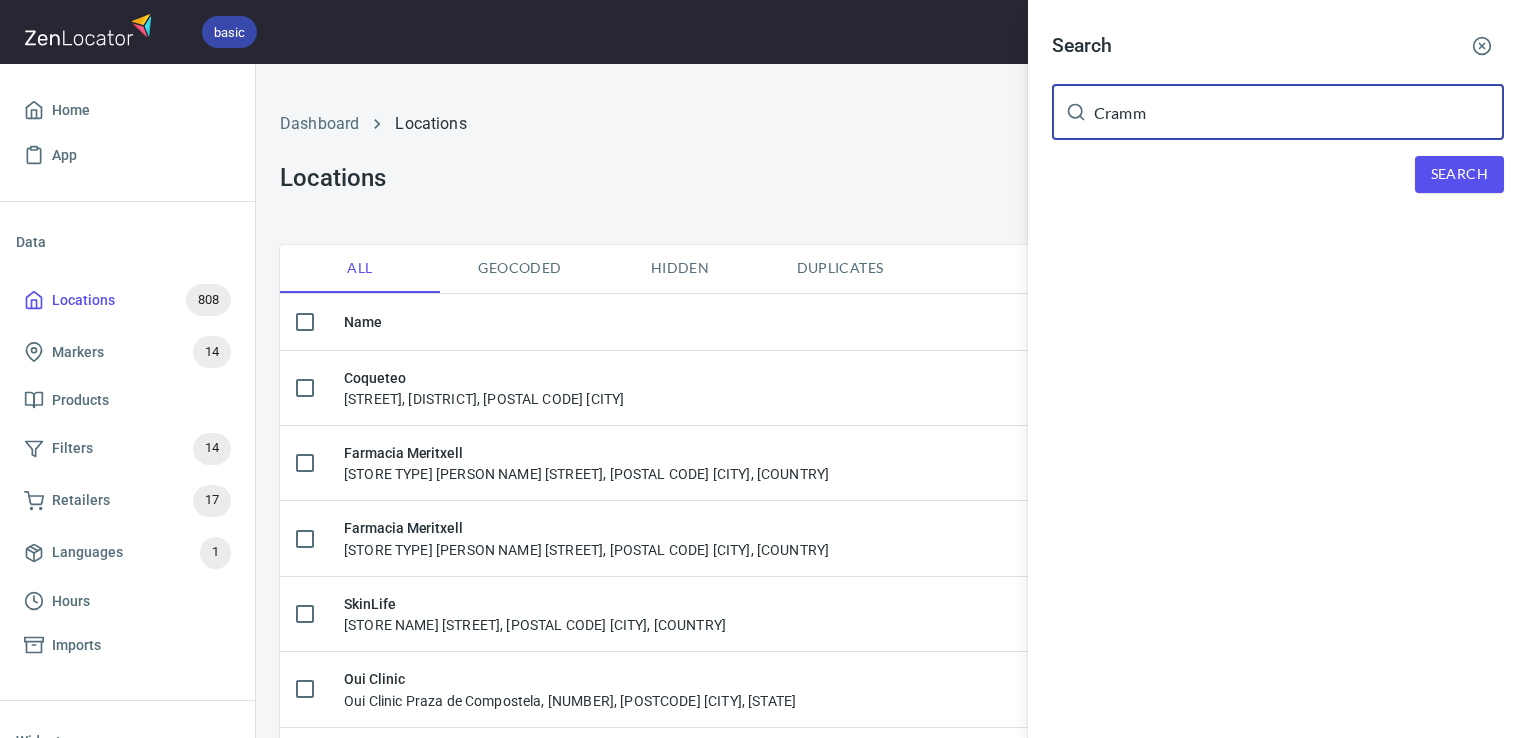 type on "Cramm" 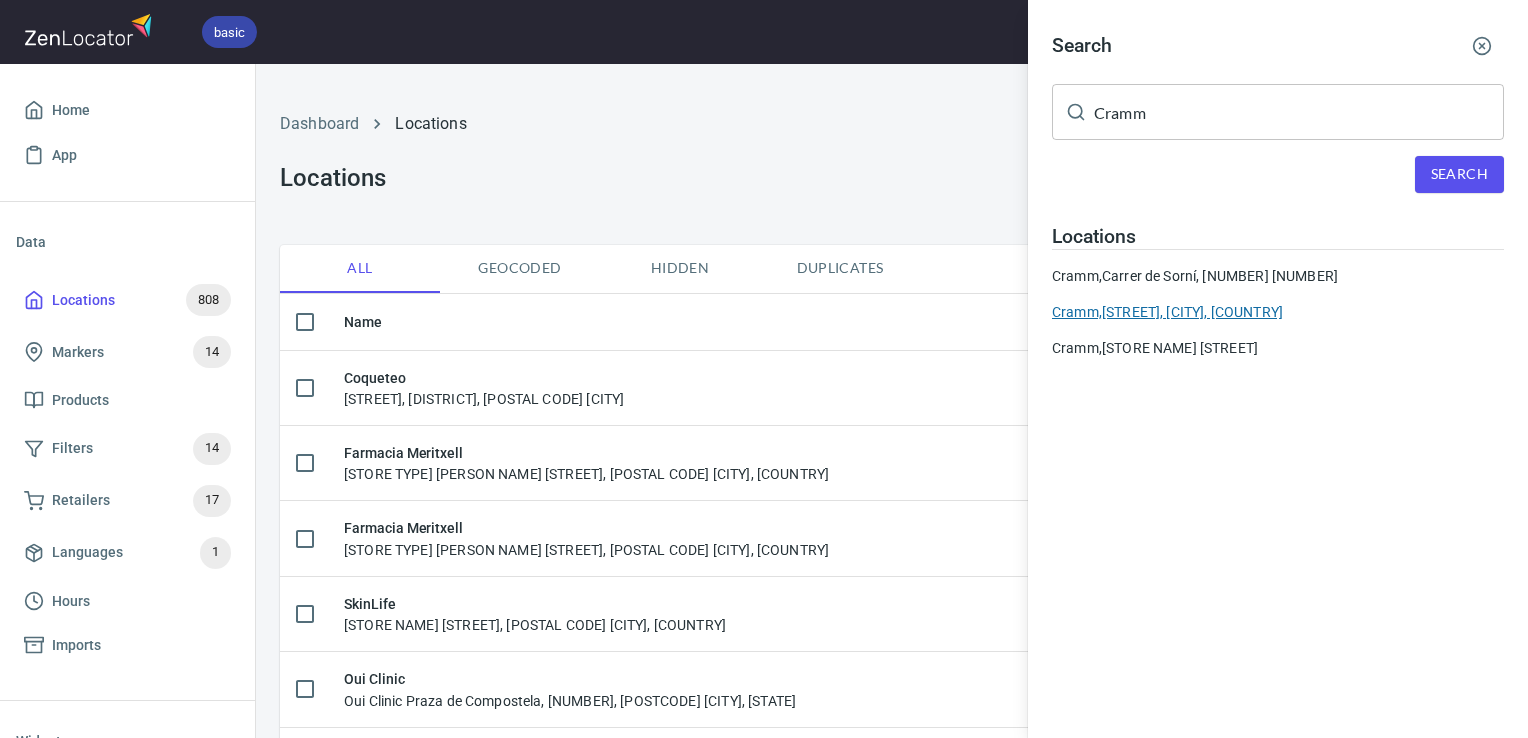 click on "Cramm,  Carrer de Sorní 33, Valencia, Spain" at bounding box center (1278, 312) 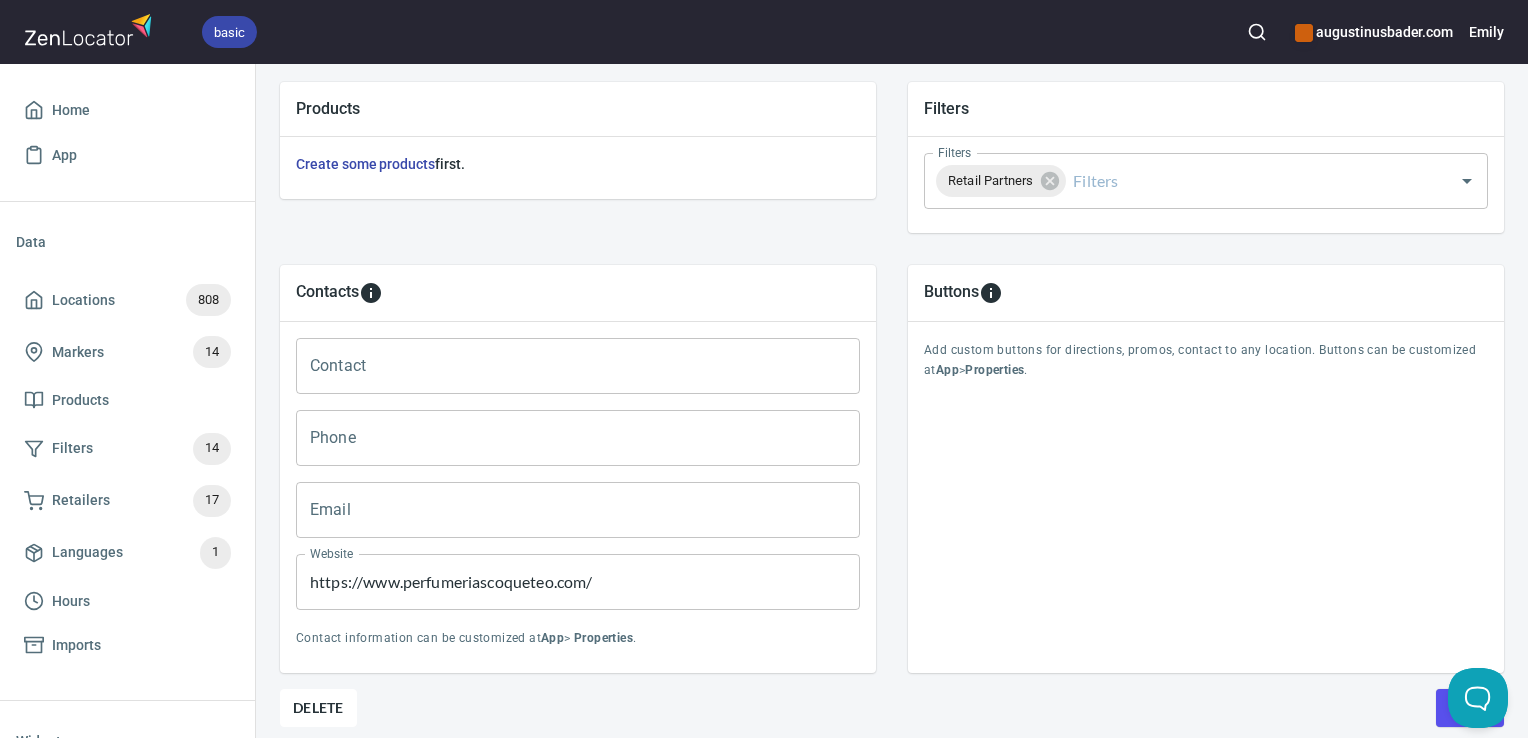 scroll, scrollTop: 768, scrollLeft: 0, axis: vertical 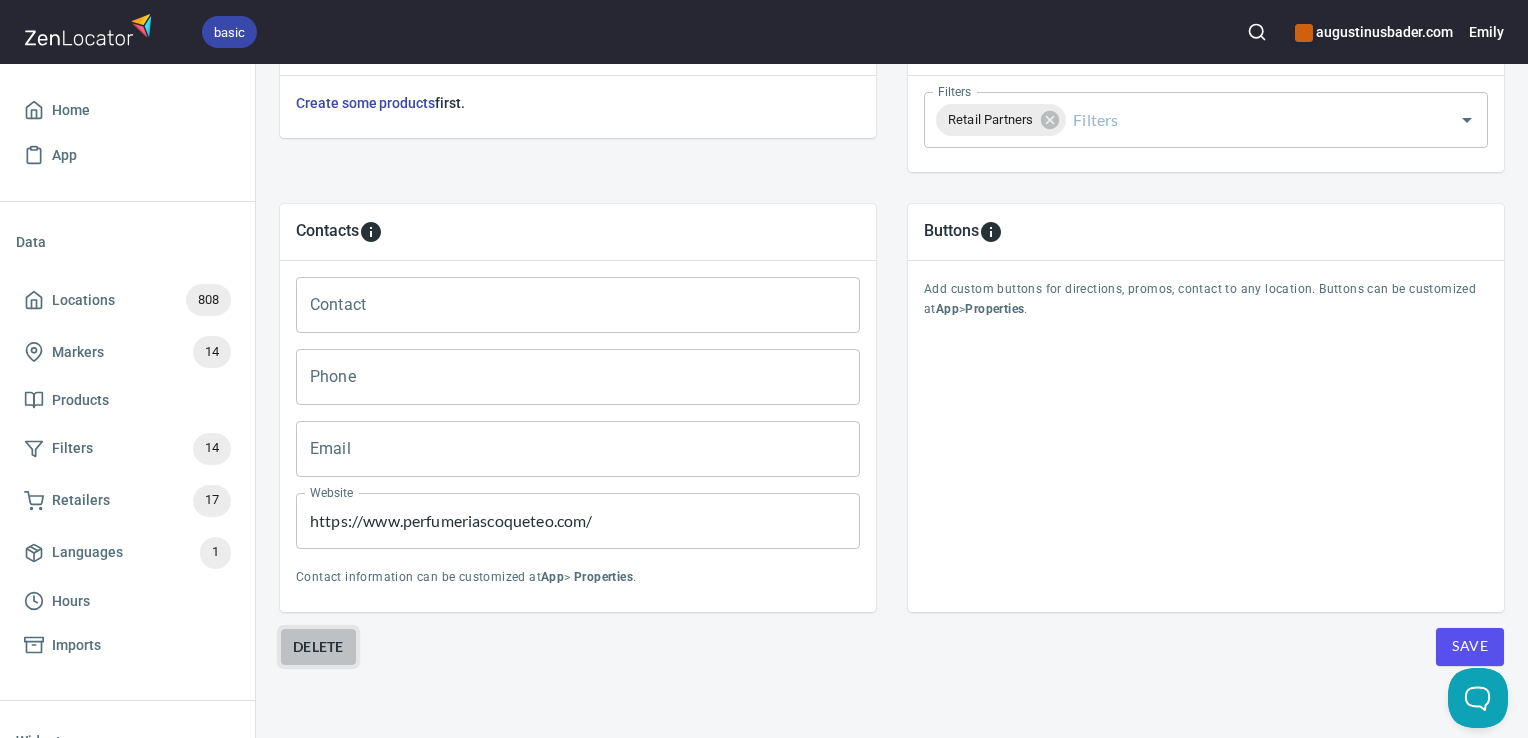 click on "Delete" at bounding box center [318, 647] 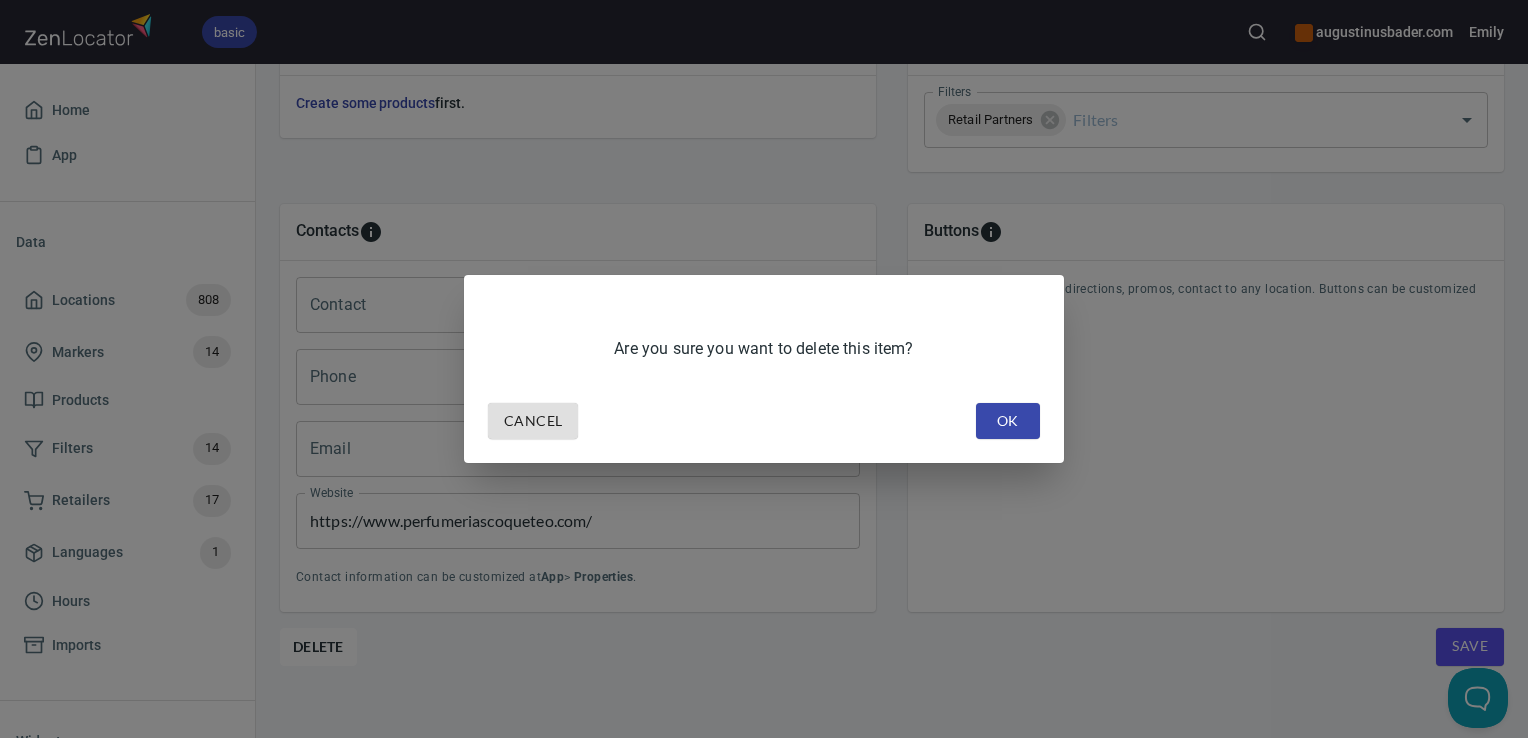 click on "OK" at bounding box center [1008, 421] 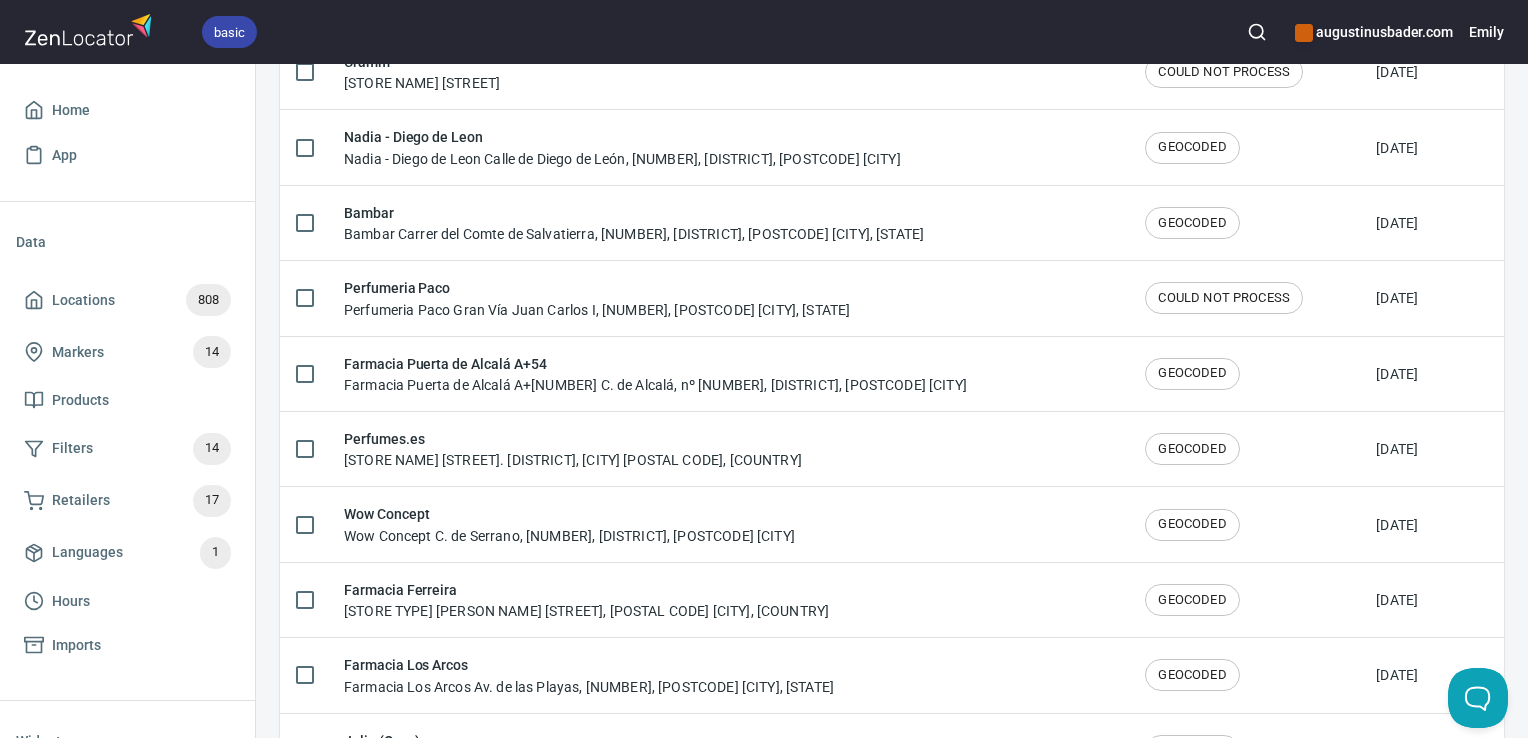 scroll, scrollTop: 0, scrollLeft: 0, axis: both 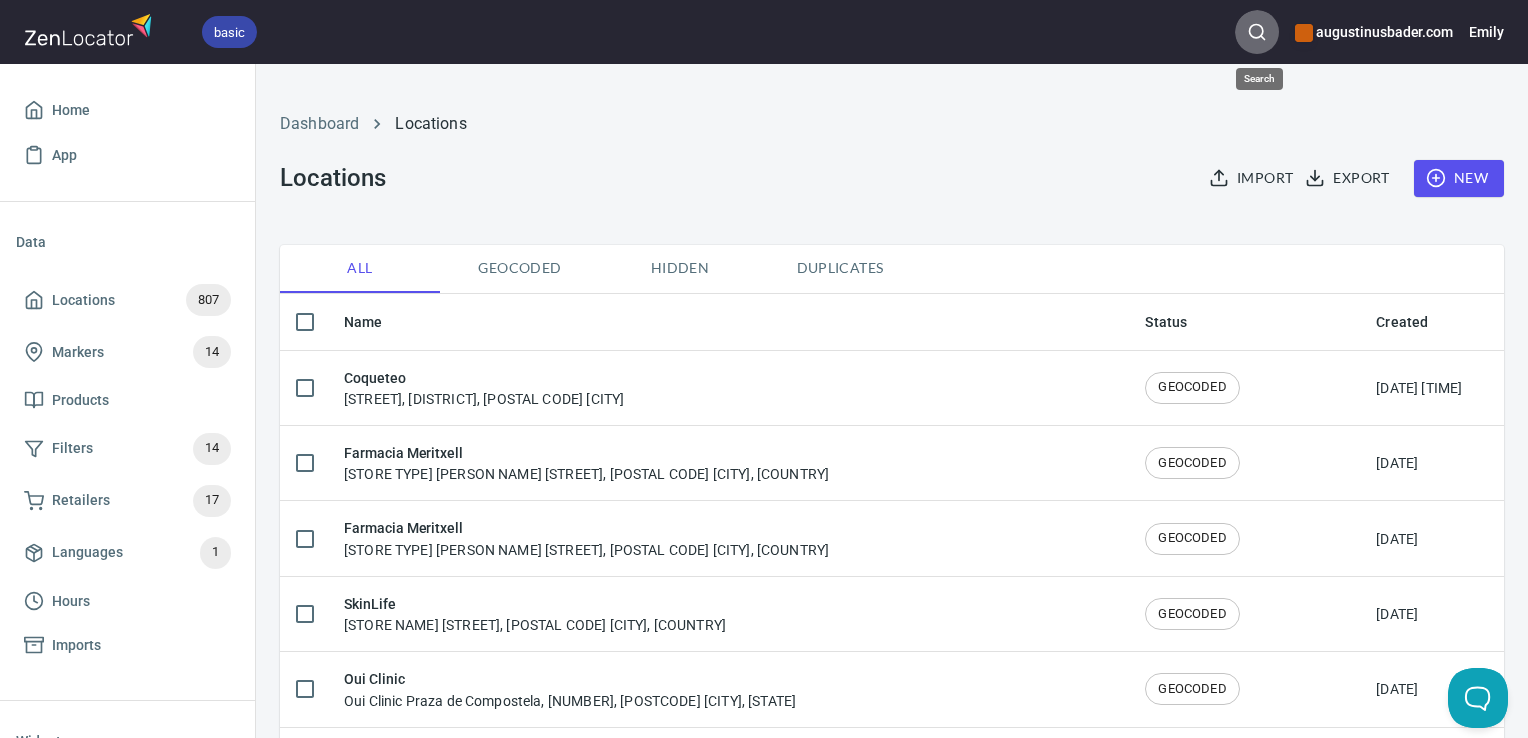 click at bounding box center [1257, 32] 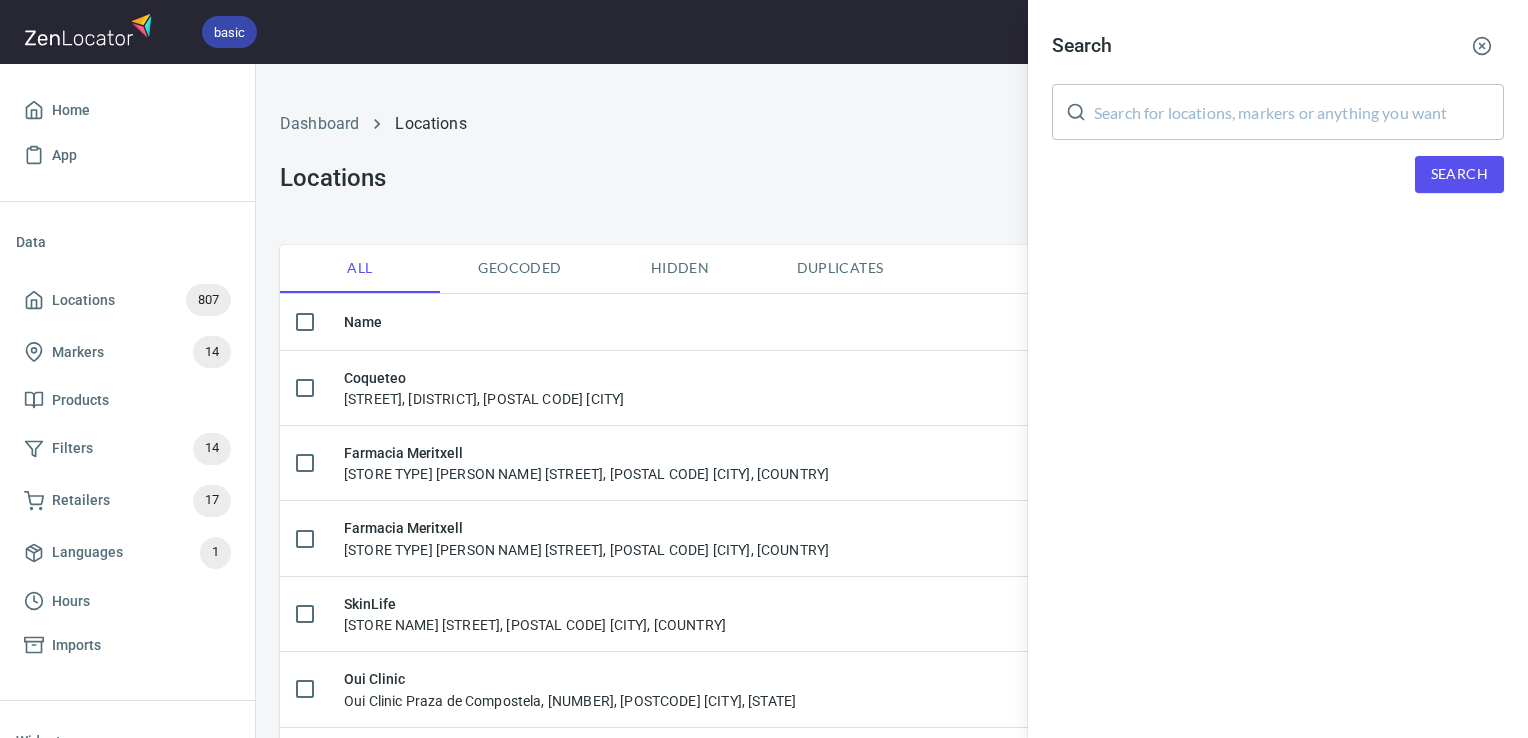 click at bounding box center (1299, 112) 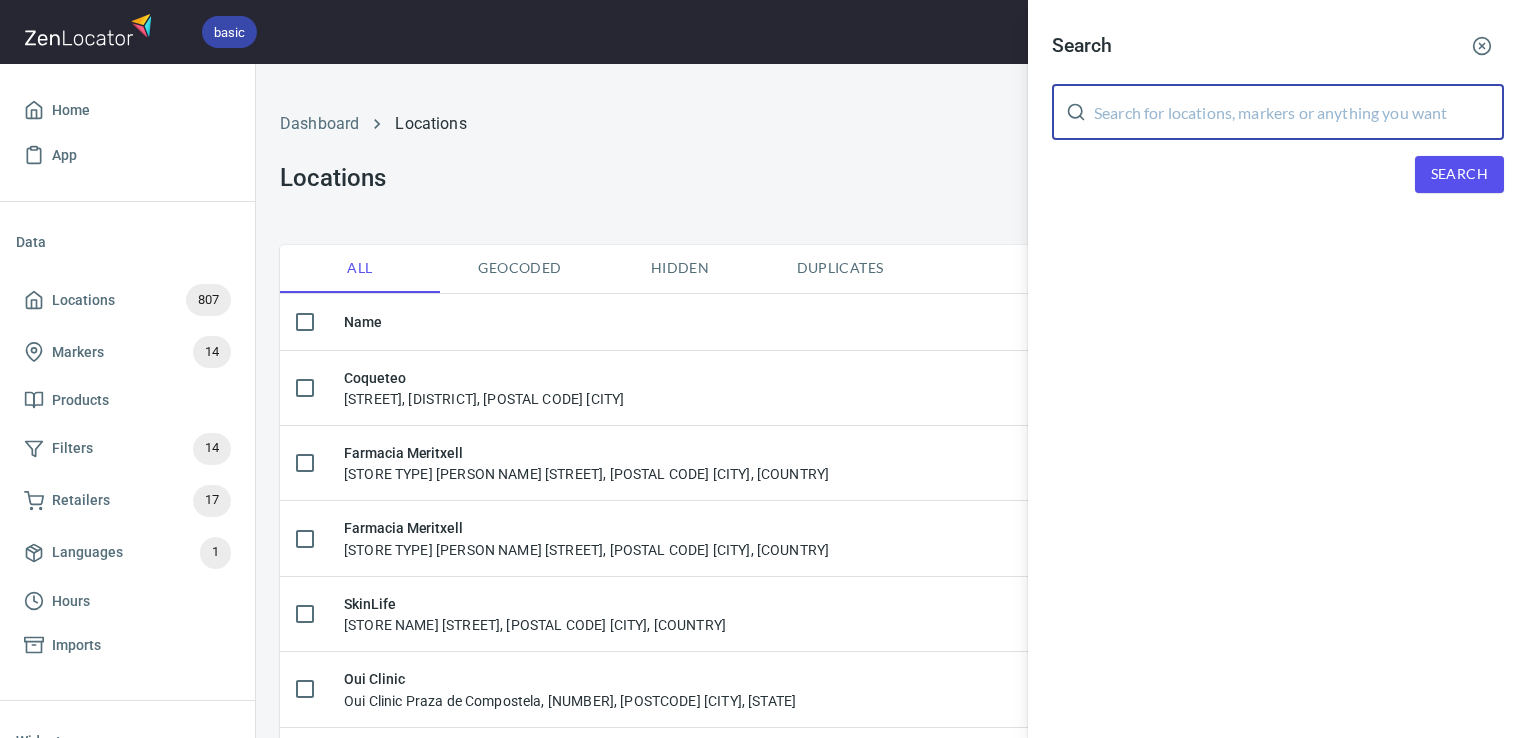 paste on "Cramm" 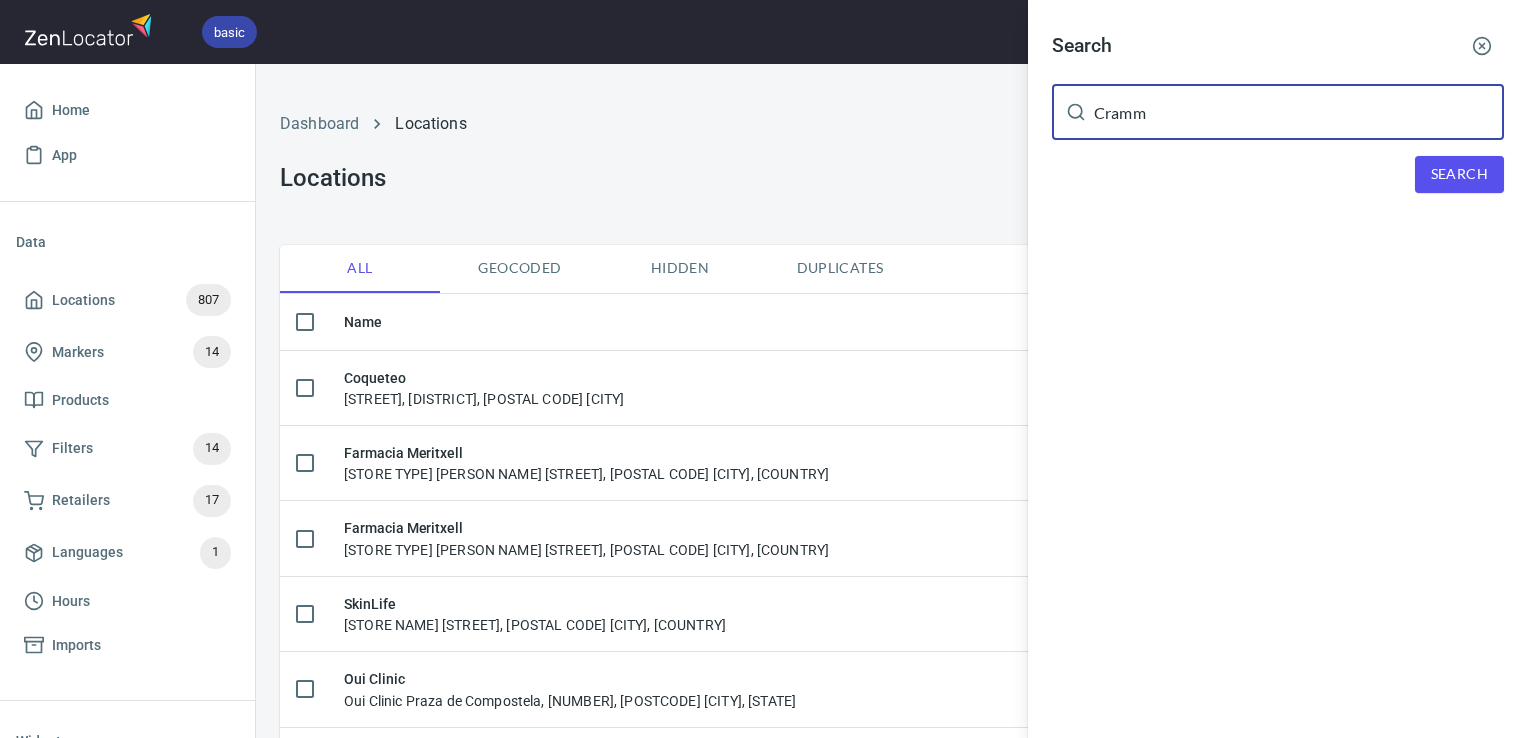 type on "Cramm" 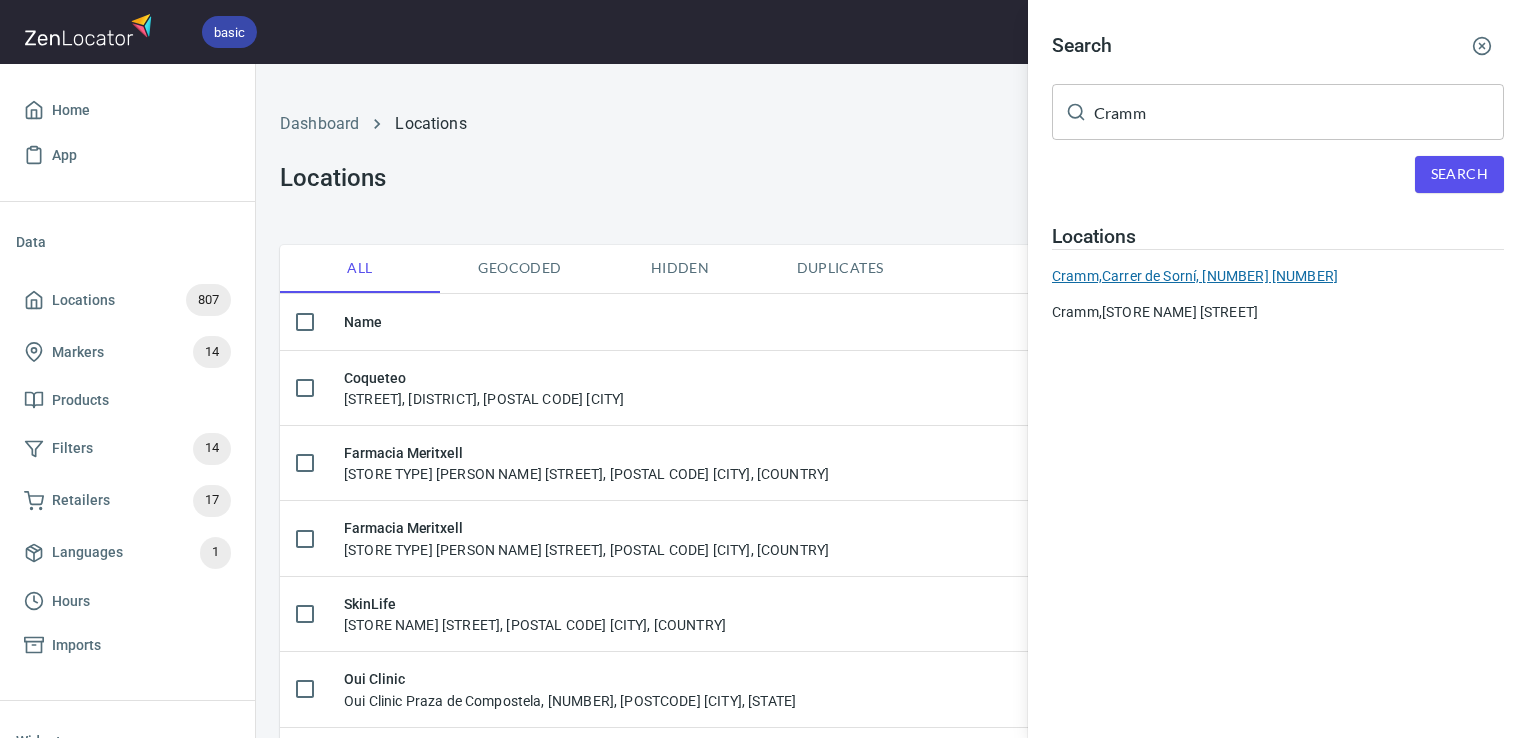 click on "Cramm,  Carrer de Sorní, 3346004 Valencia" at bounding box center [1278, 276] 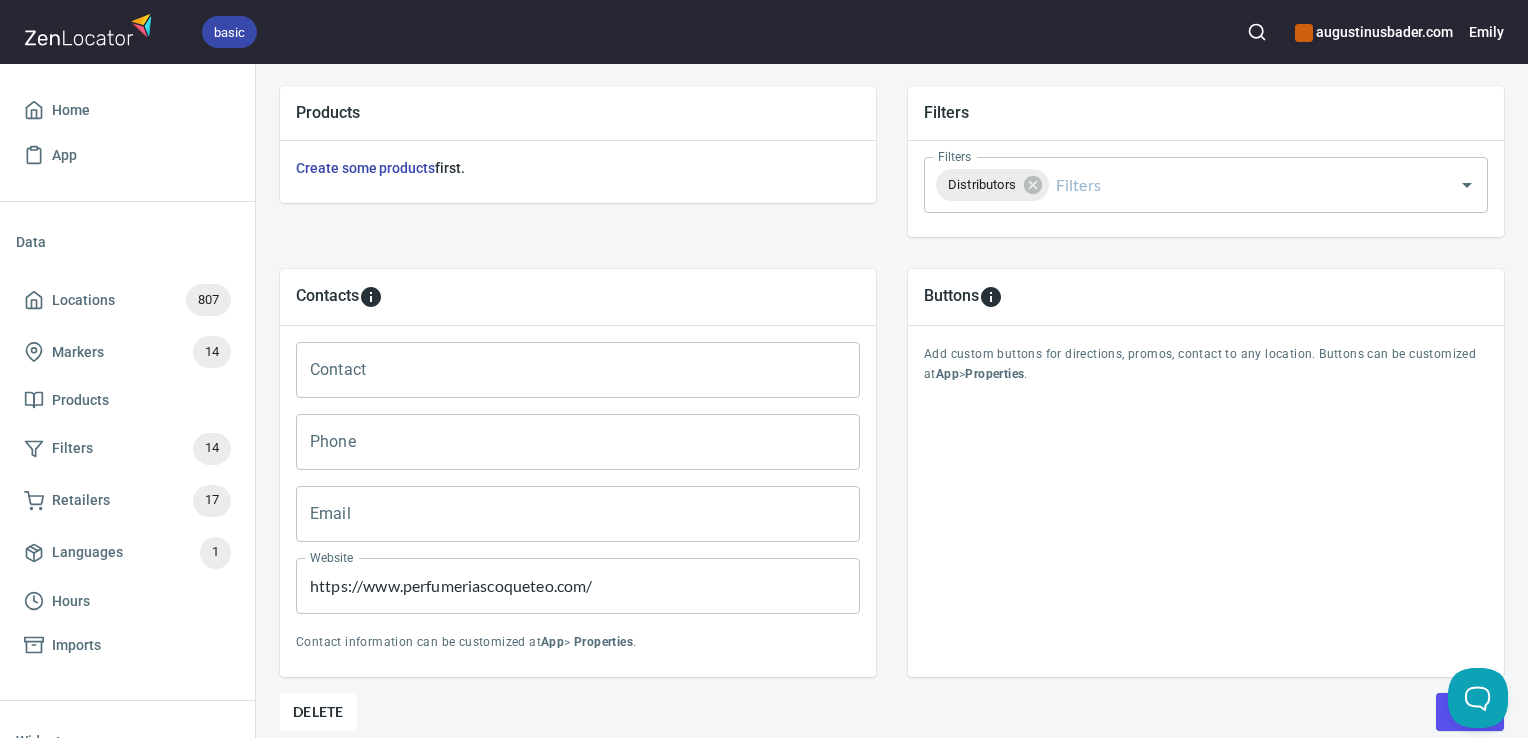 scroll, scrollTop: 797, scrollLeft: 0, axis: vertical 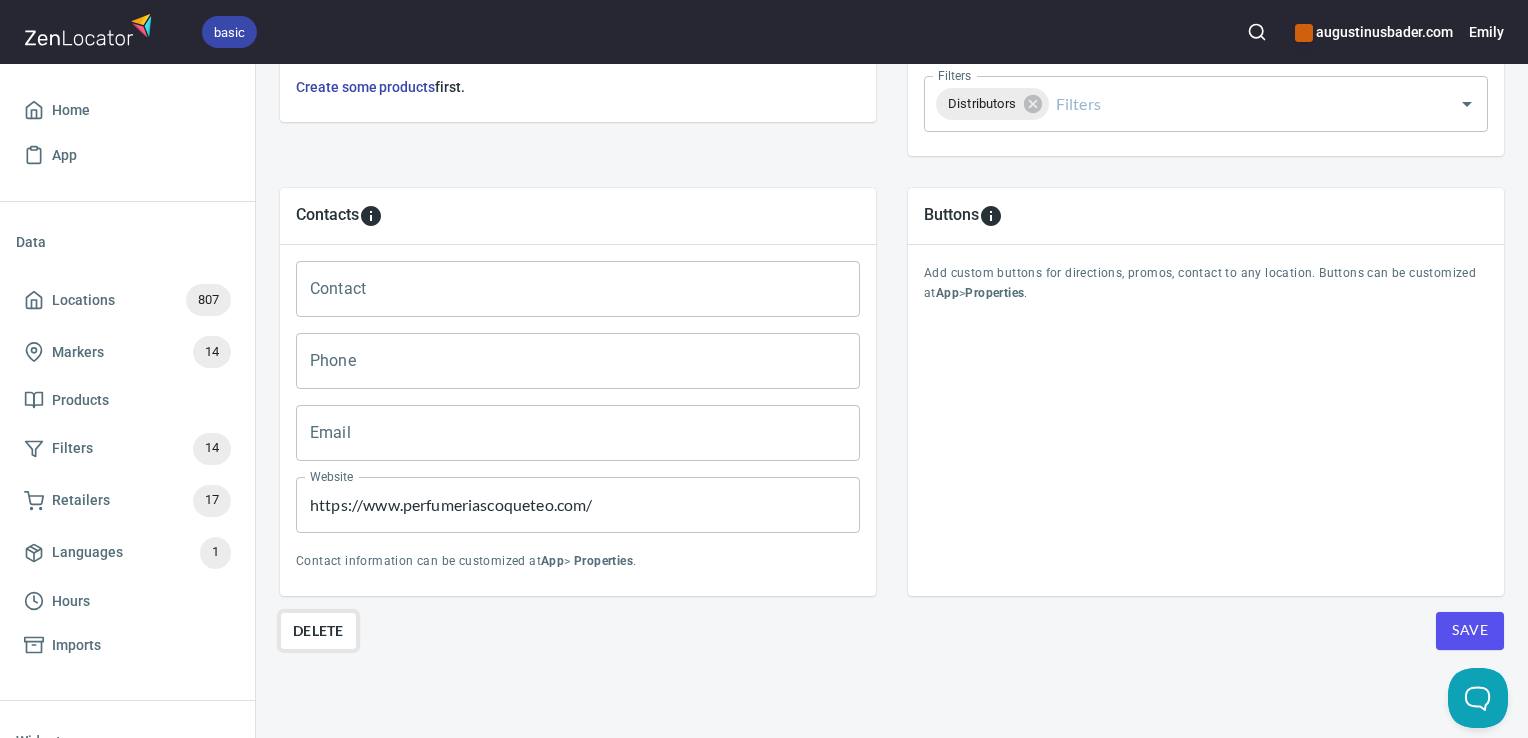 click on "Delete" at bounding box center (318, 631) 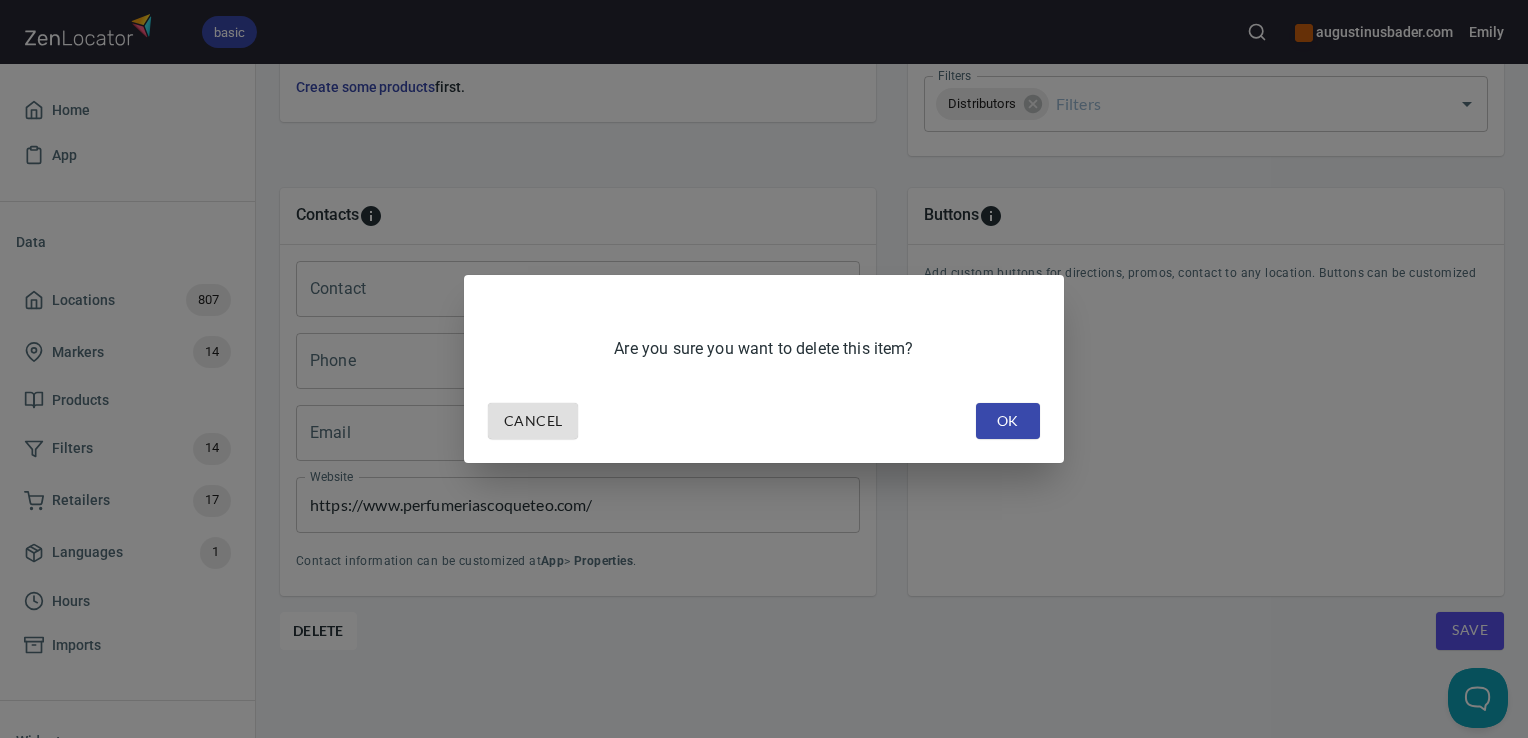 click on "OK" at bounding box center [1008, 421] 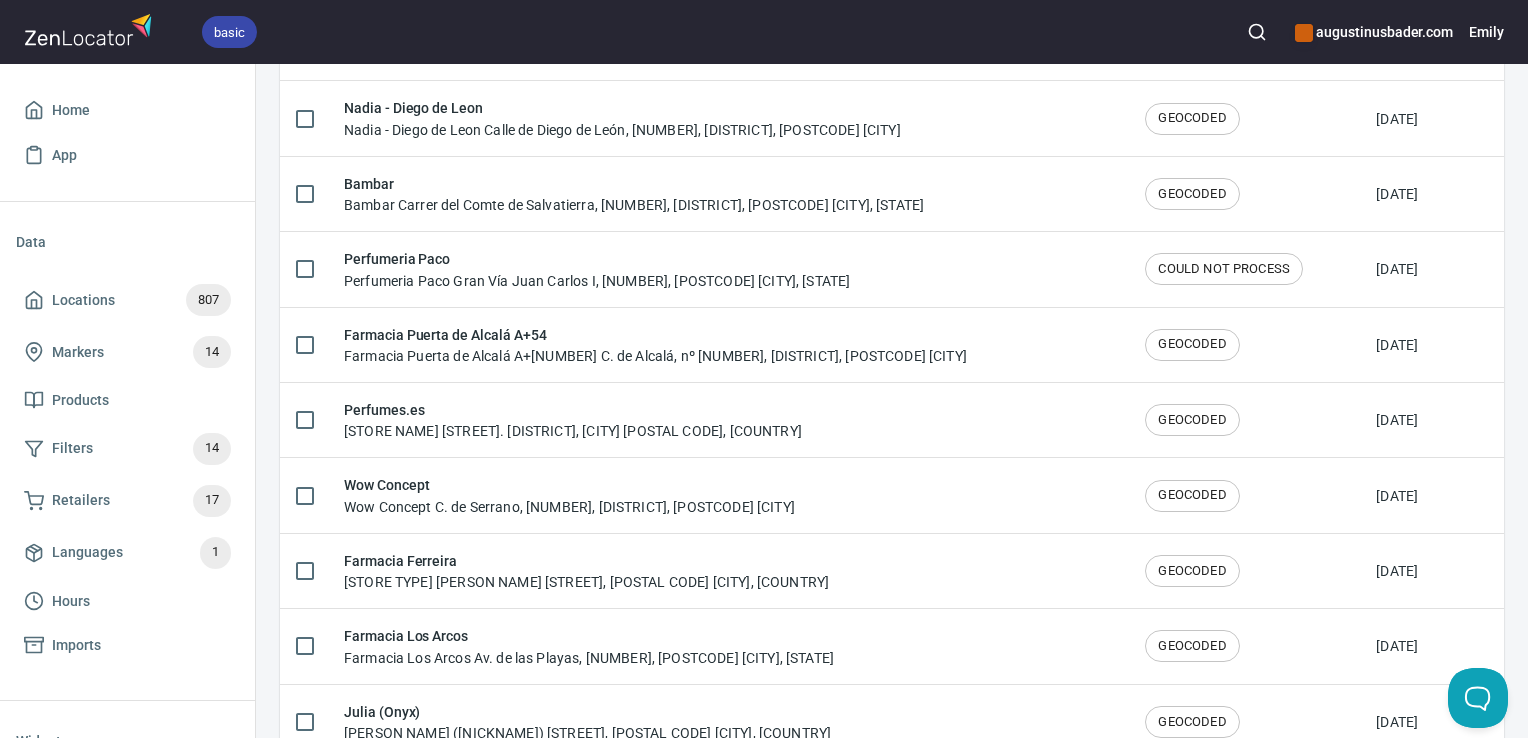 scroll, scrollTop: 0, scrollLeft: 0, axis: both 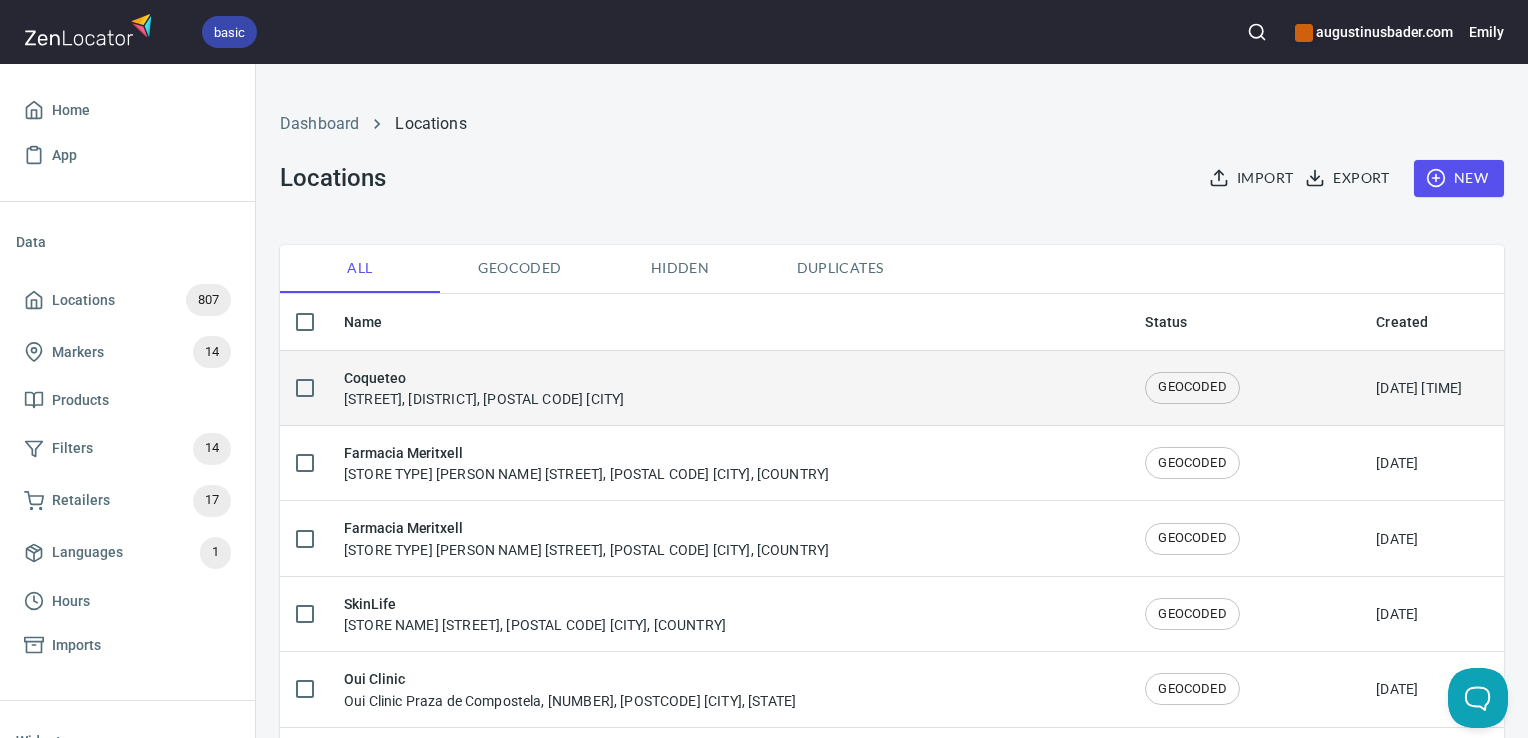 click on "Coqueteo C. Alhóndiga, 11, Centro, 18001 Granada" at bounding box center (728, 387) 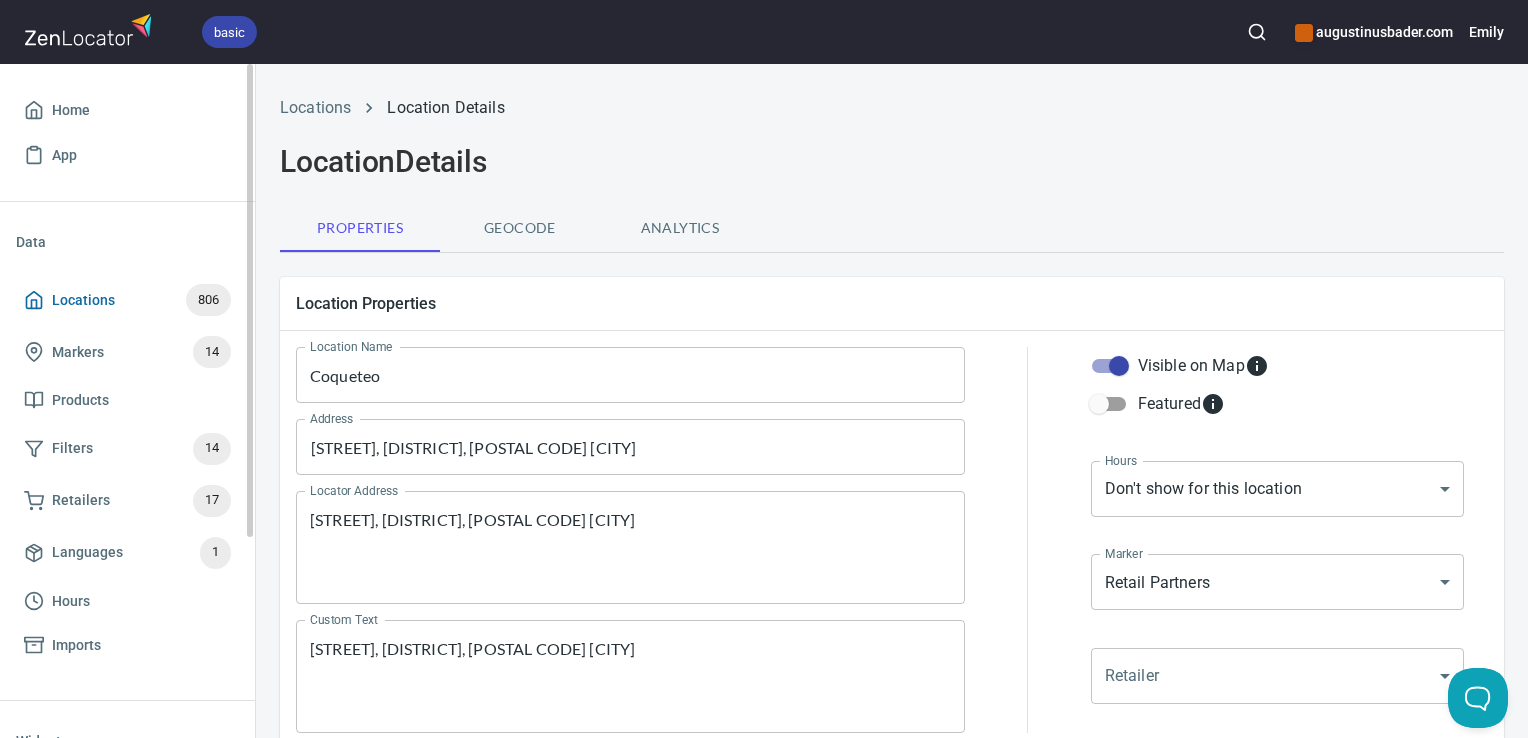 click on "Locations 806" at bounding box center (127, 300) 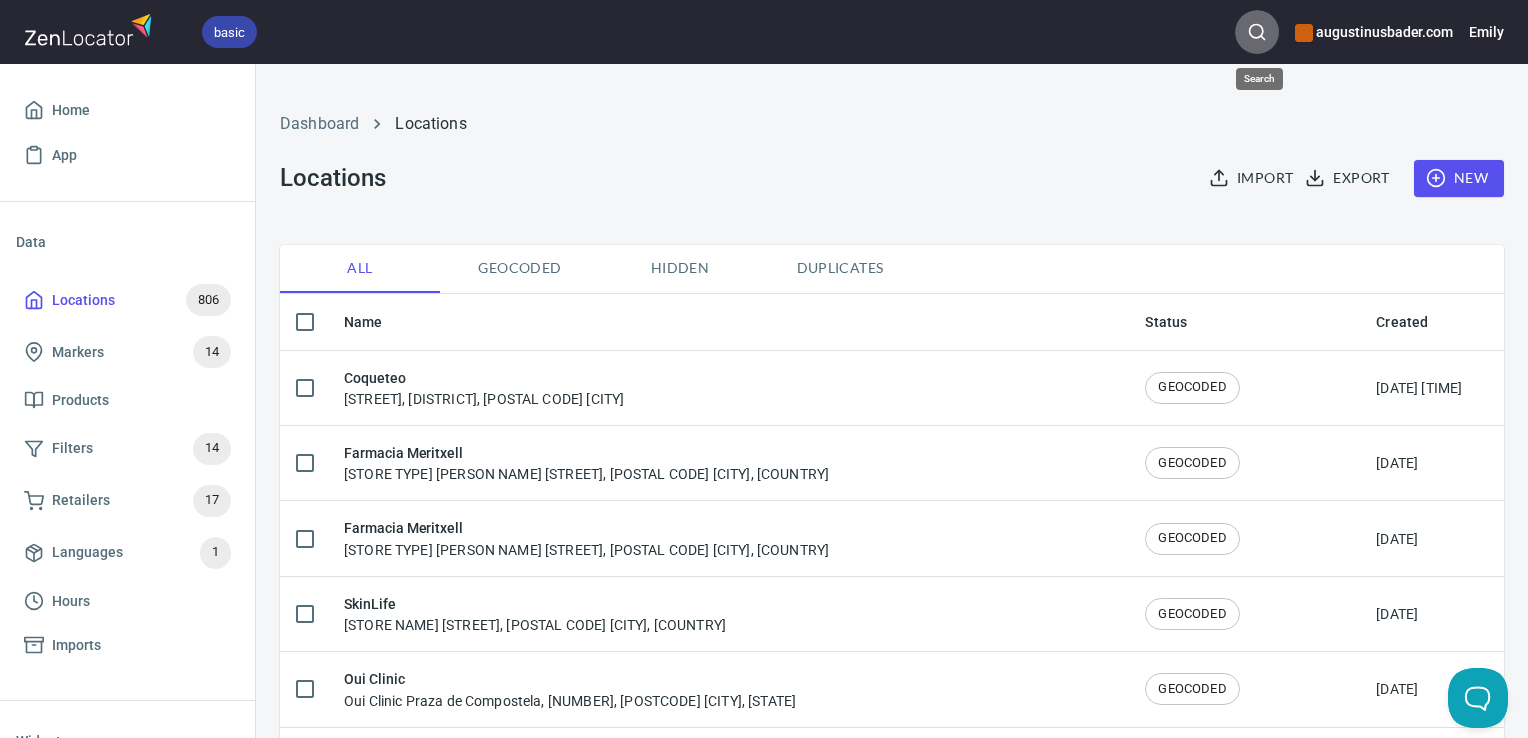 click at bounding box center (1257, 32) 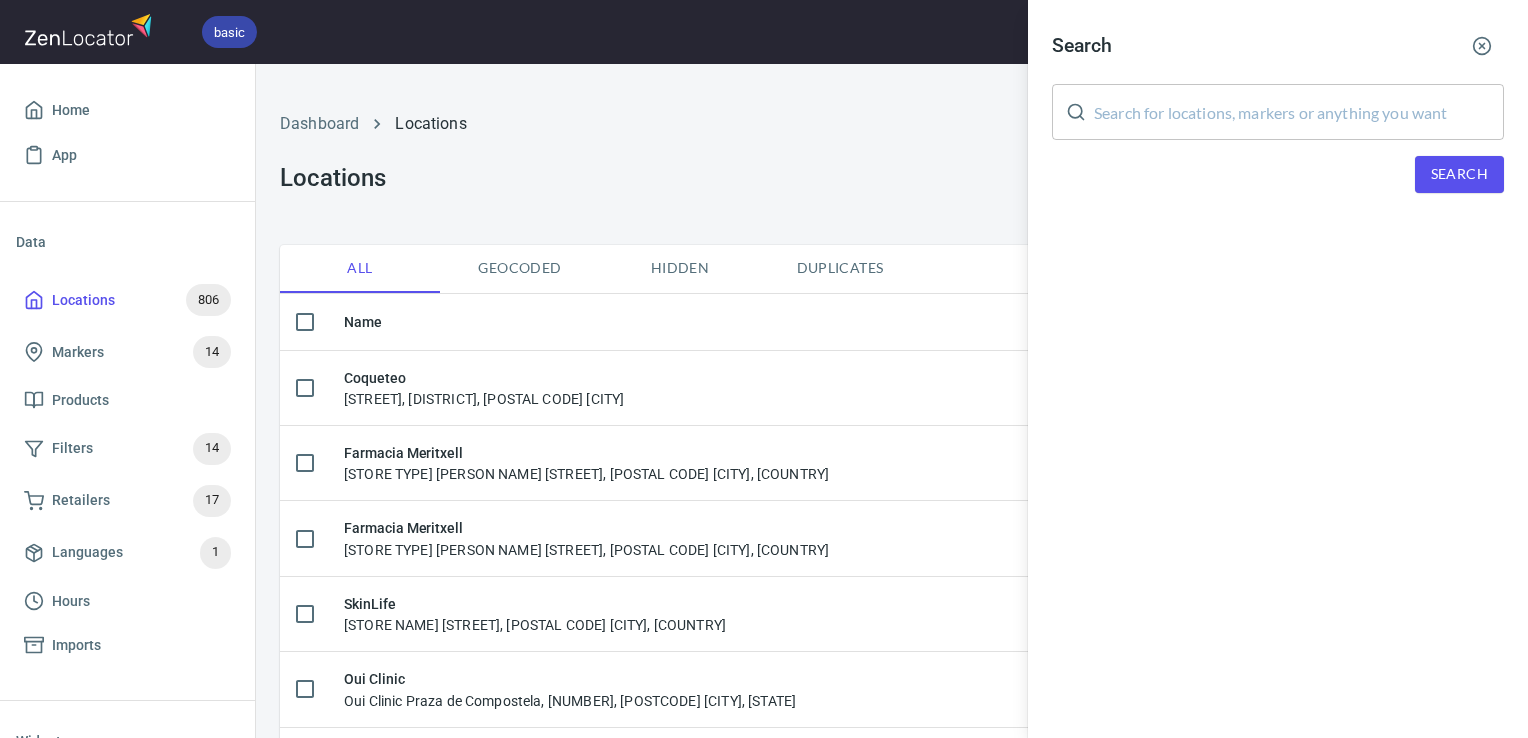 click at bounding box center (1299, 112) 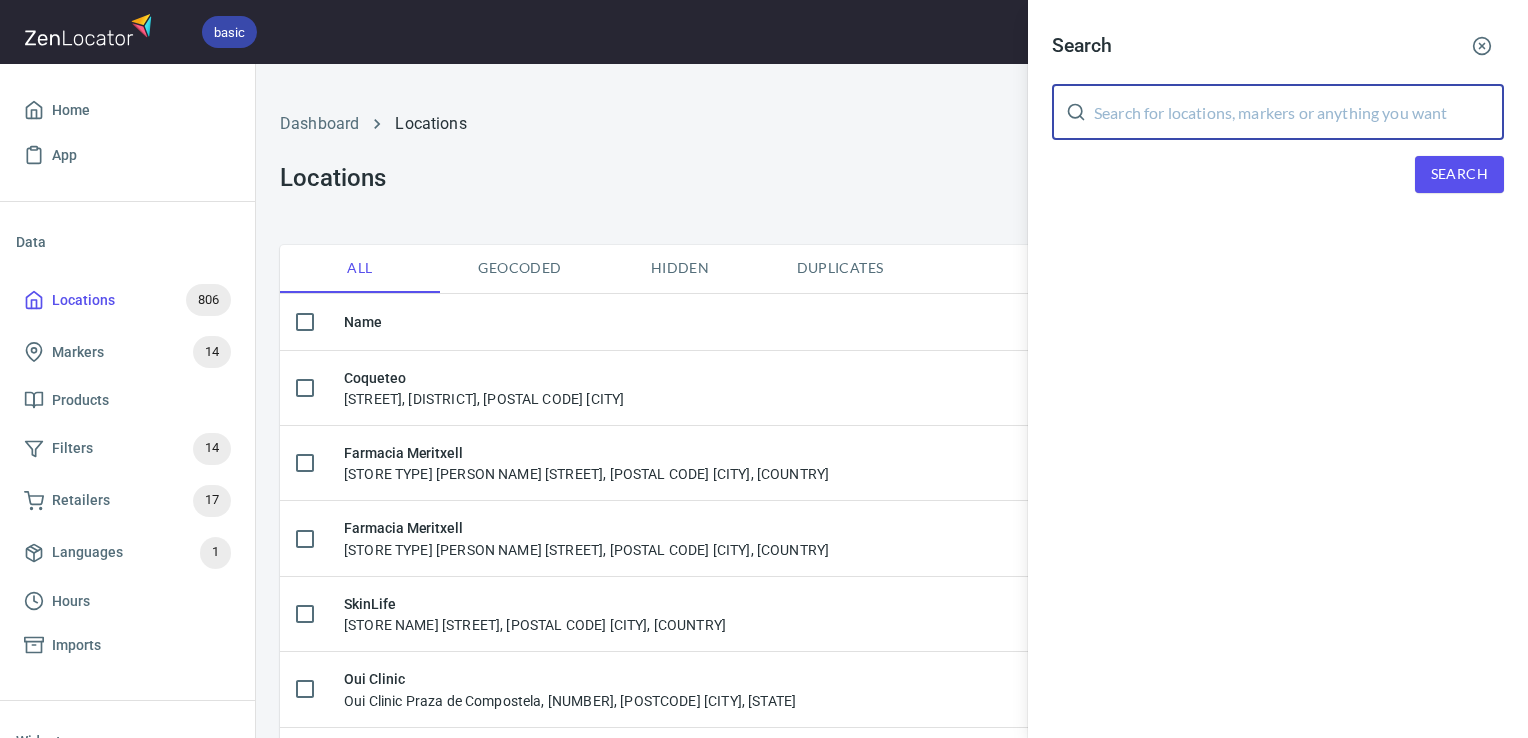 paste on "[FIRST] [LAST]" 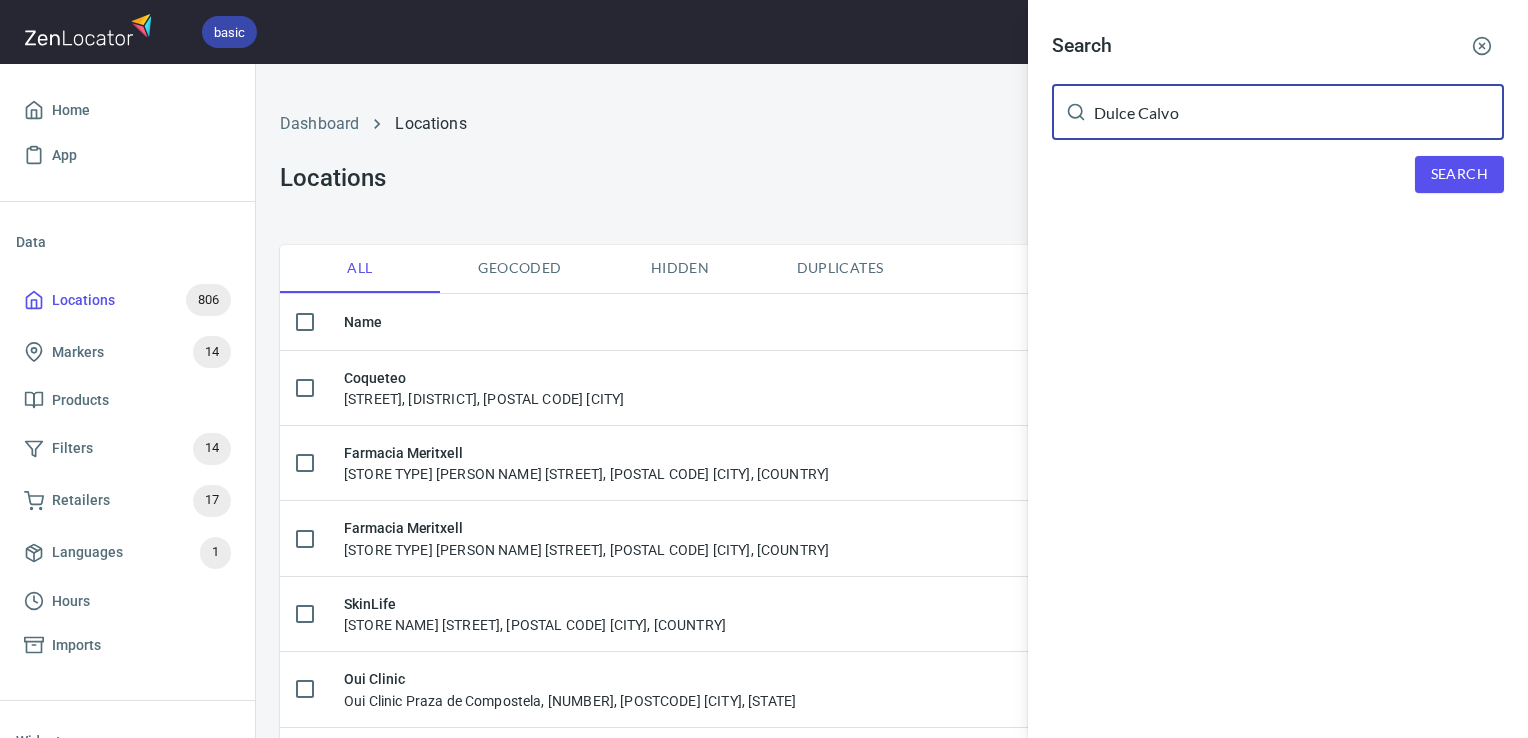 type on "[FIRST] [LAST]" 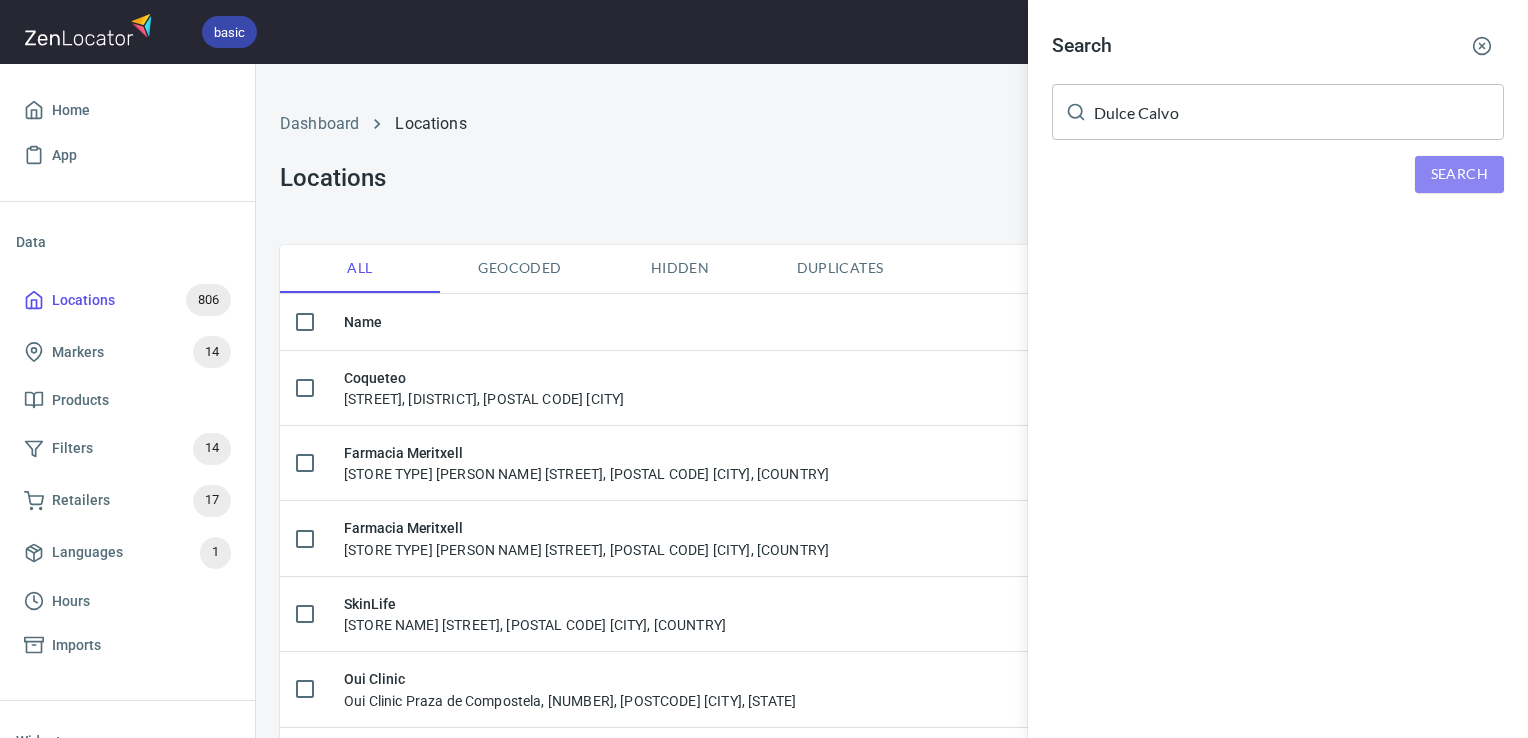 click on "Search" at bounding box center [1459, 174] 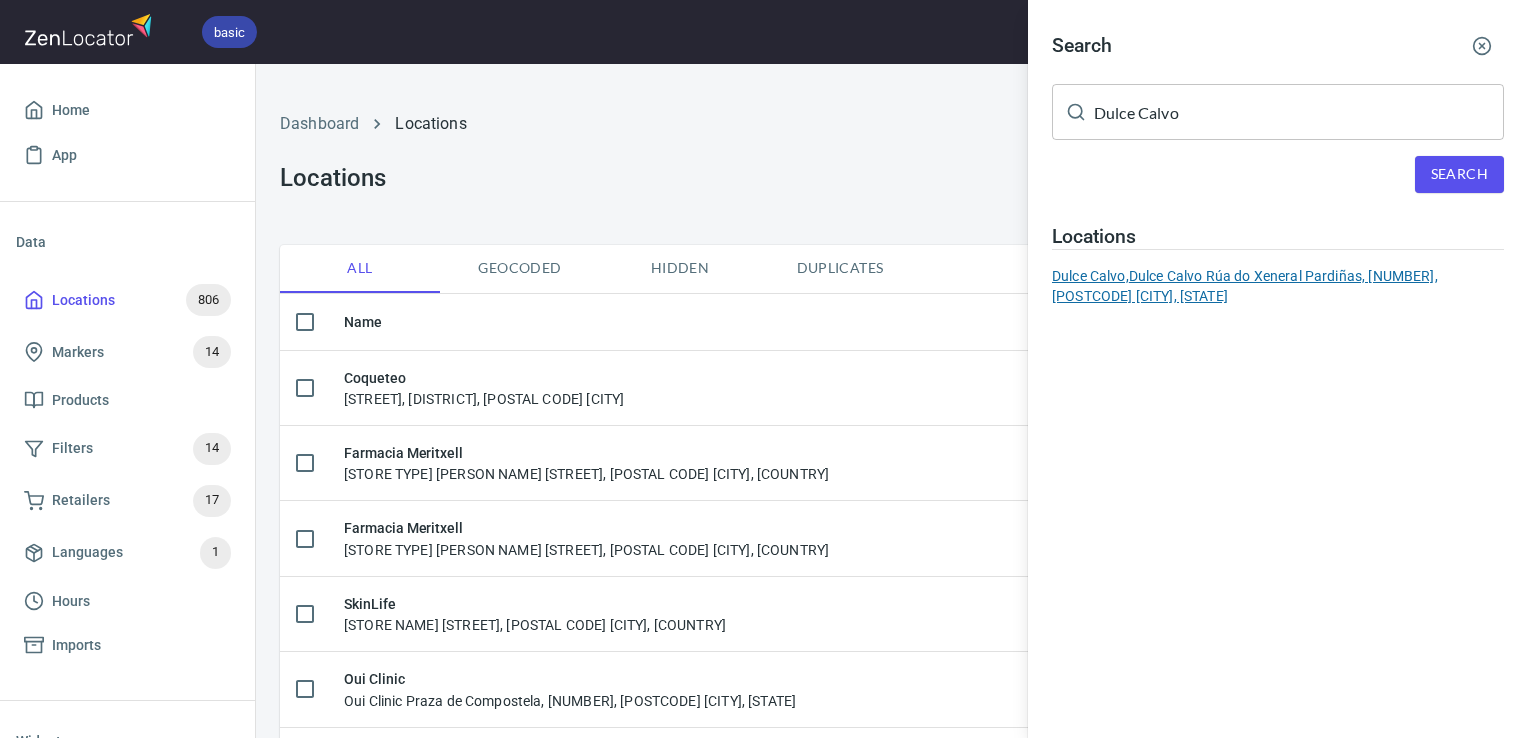 click on "Dulce Calvo,  Dulce Calvo
Rúa do Xeneral Pardiñas, 38, 15701 Santiago de Compostela, A Coruña" at bounding box center (1278, 286) 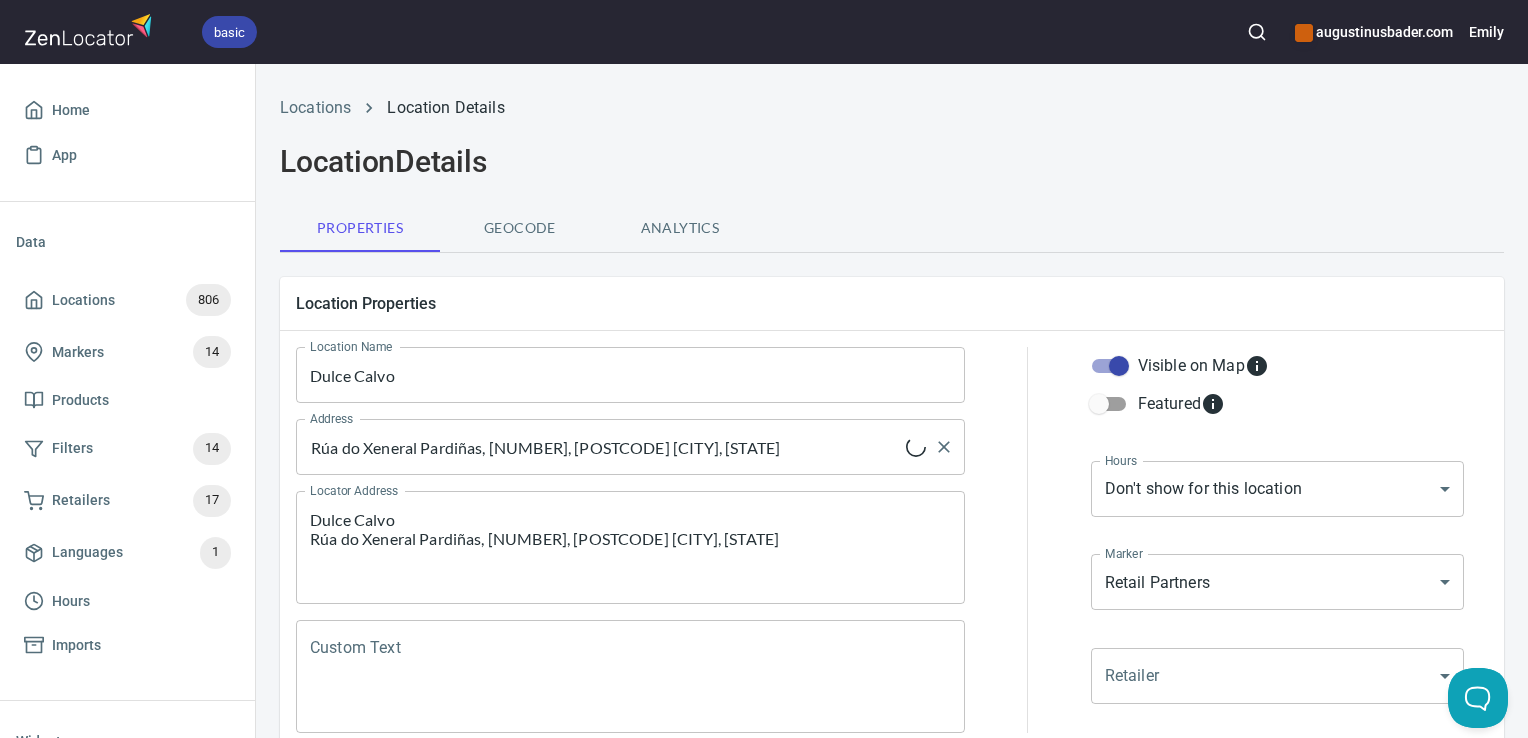 scroll, scrollTop: 159, scrollLeft: 0, axis: vertical 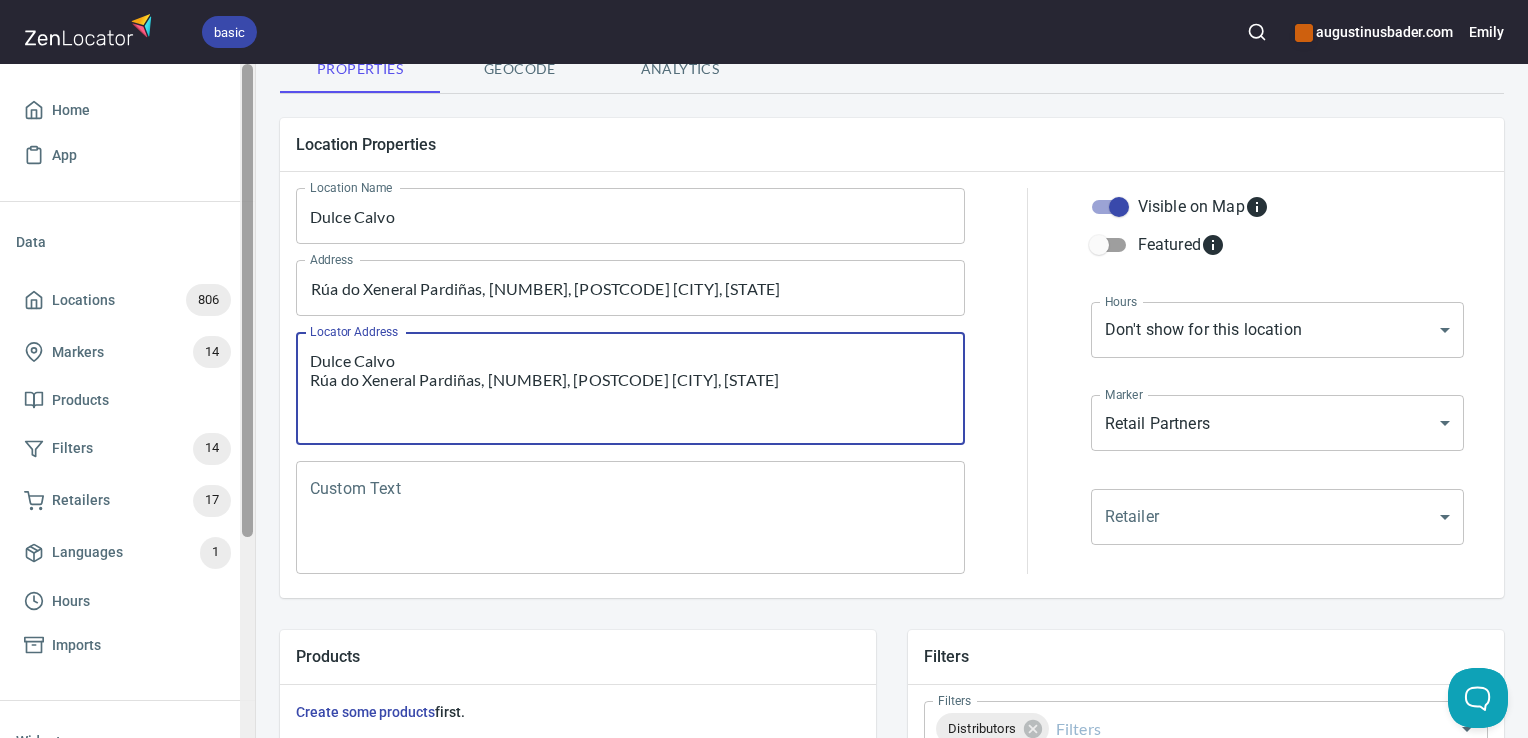 drag, startPoint x: 717, startPoint y: 383, endPoint x: 252, endPoint y: 334, distance: 467.5746 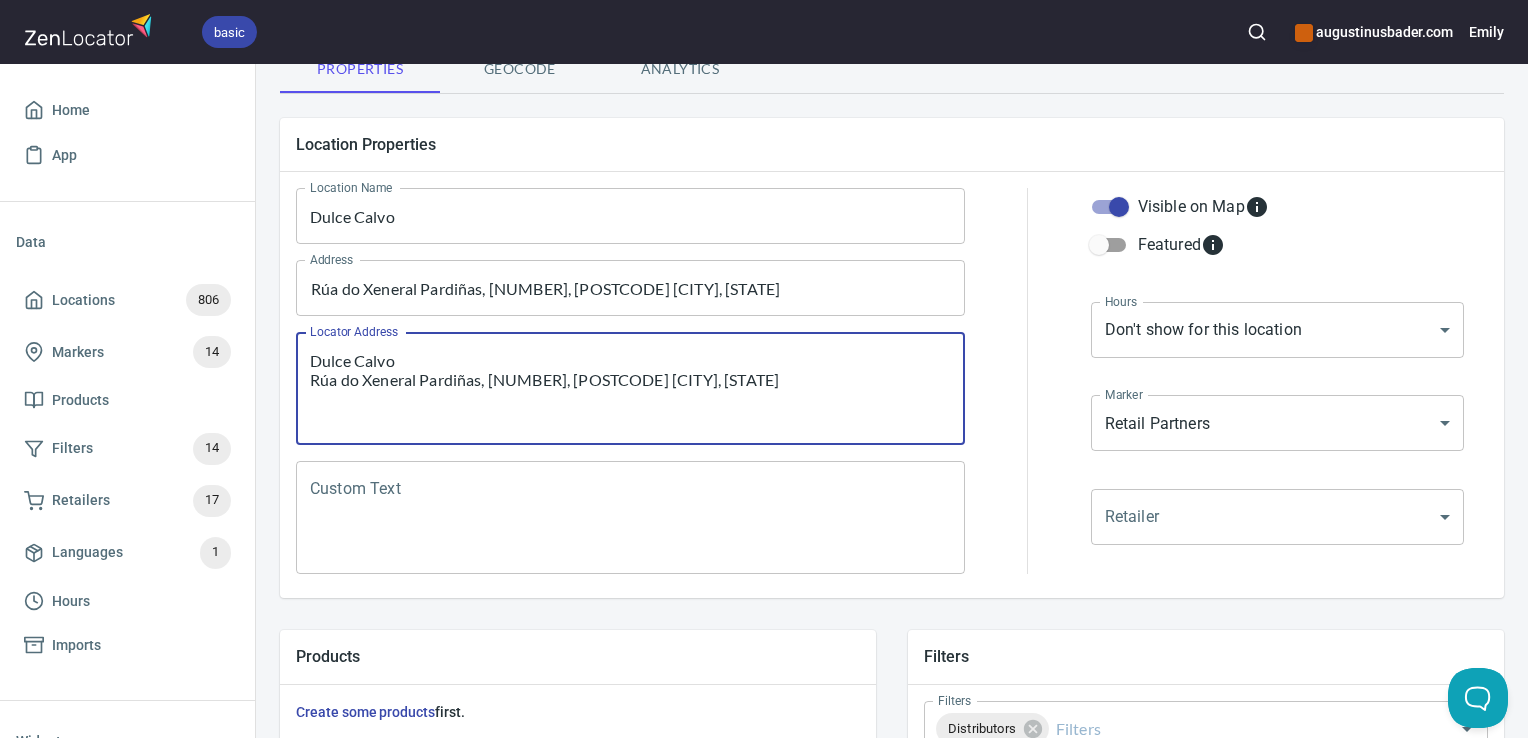 scroll, scrollTop: 358, scrollLeft: 0, axis: vertical 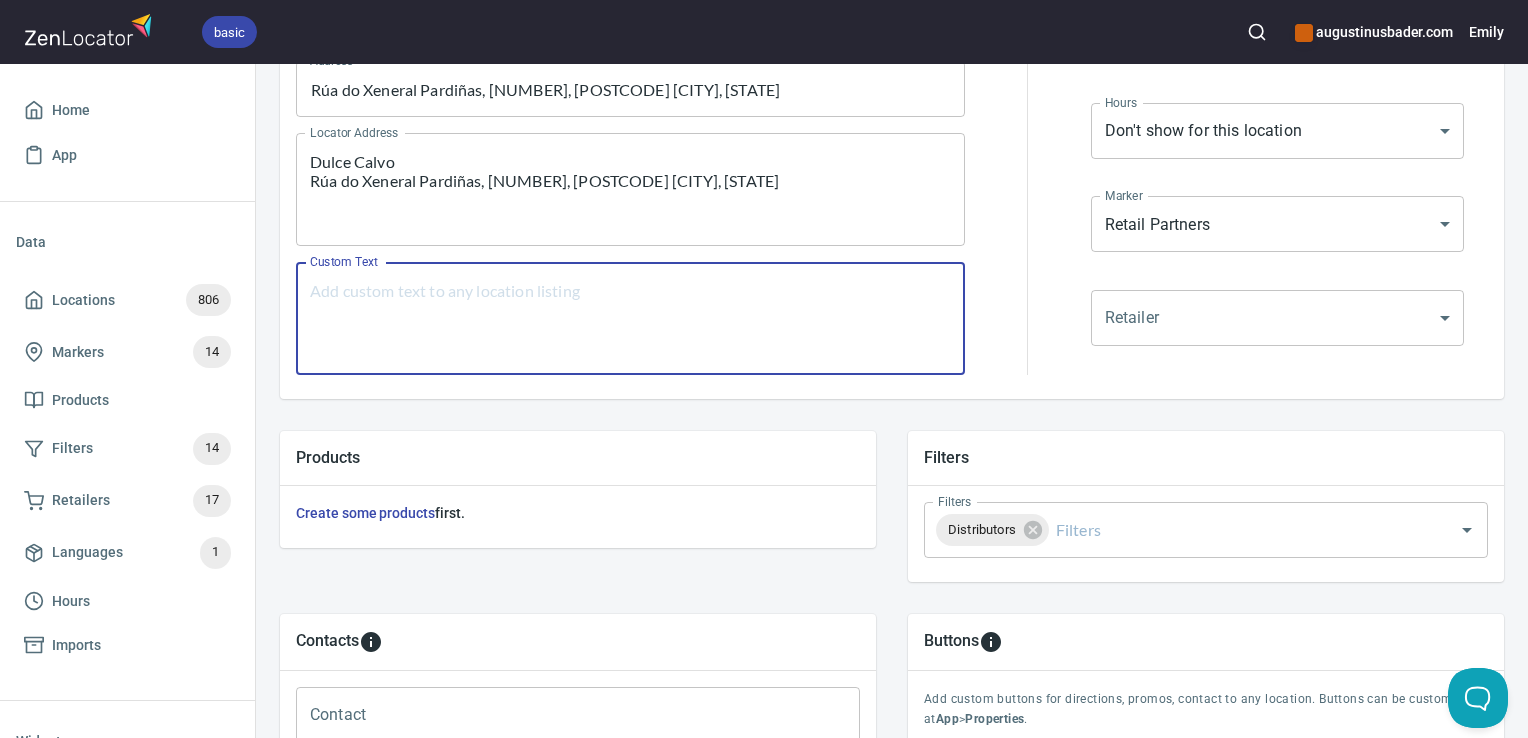 click on "Custom Text" at bounding box center (630, 319) 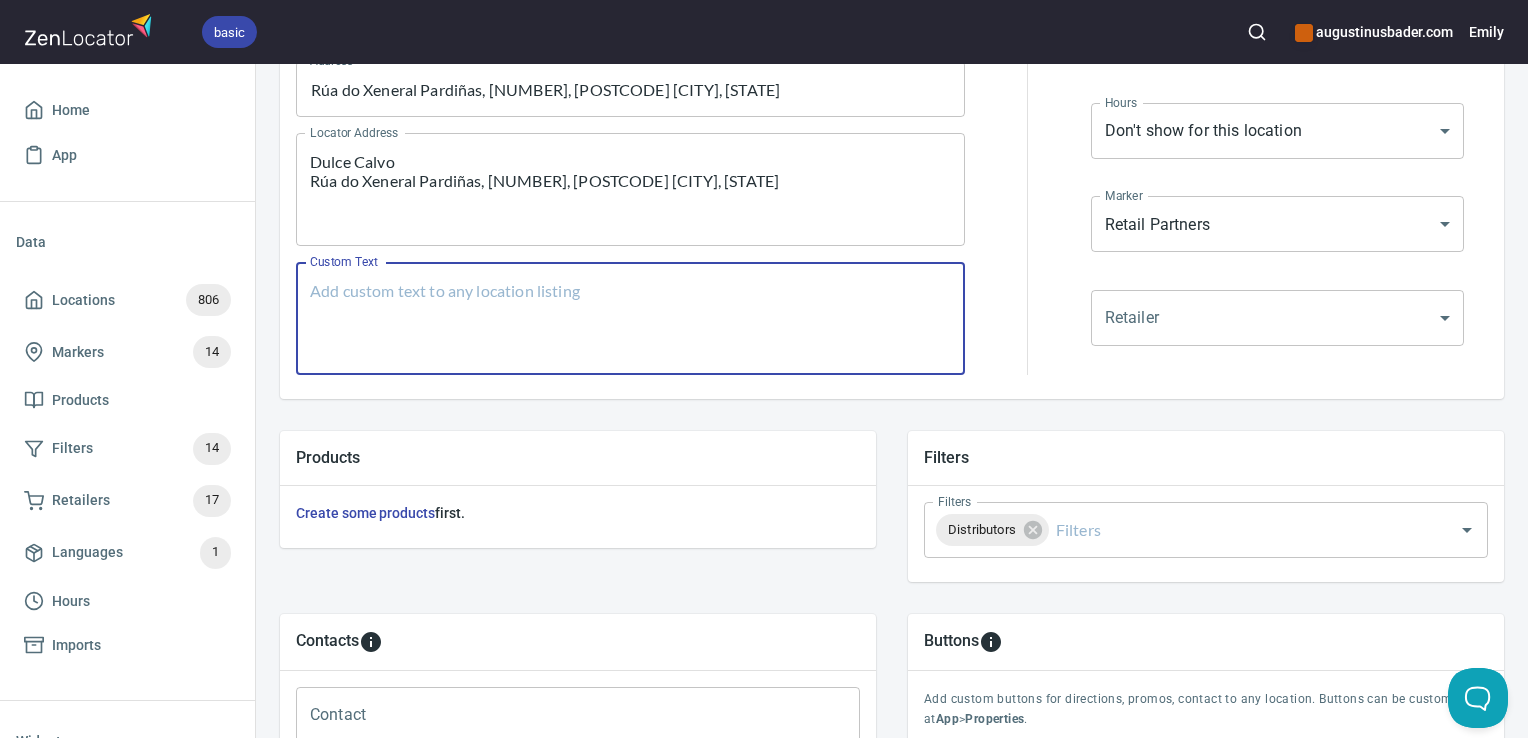 paste on "Dulce Calvo
Rúa do Xeneral Pardiñas, [NUMBER], [POSTAL_CODE] [CITY], [STATE]" 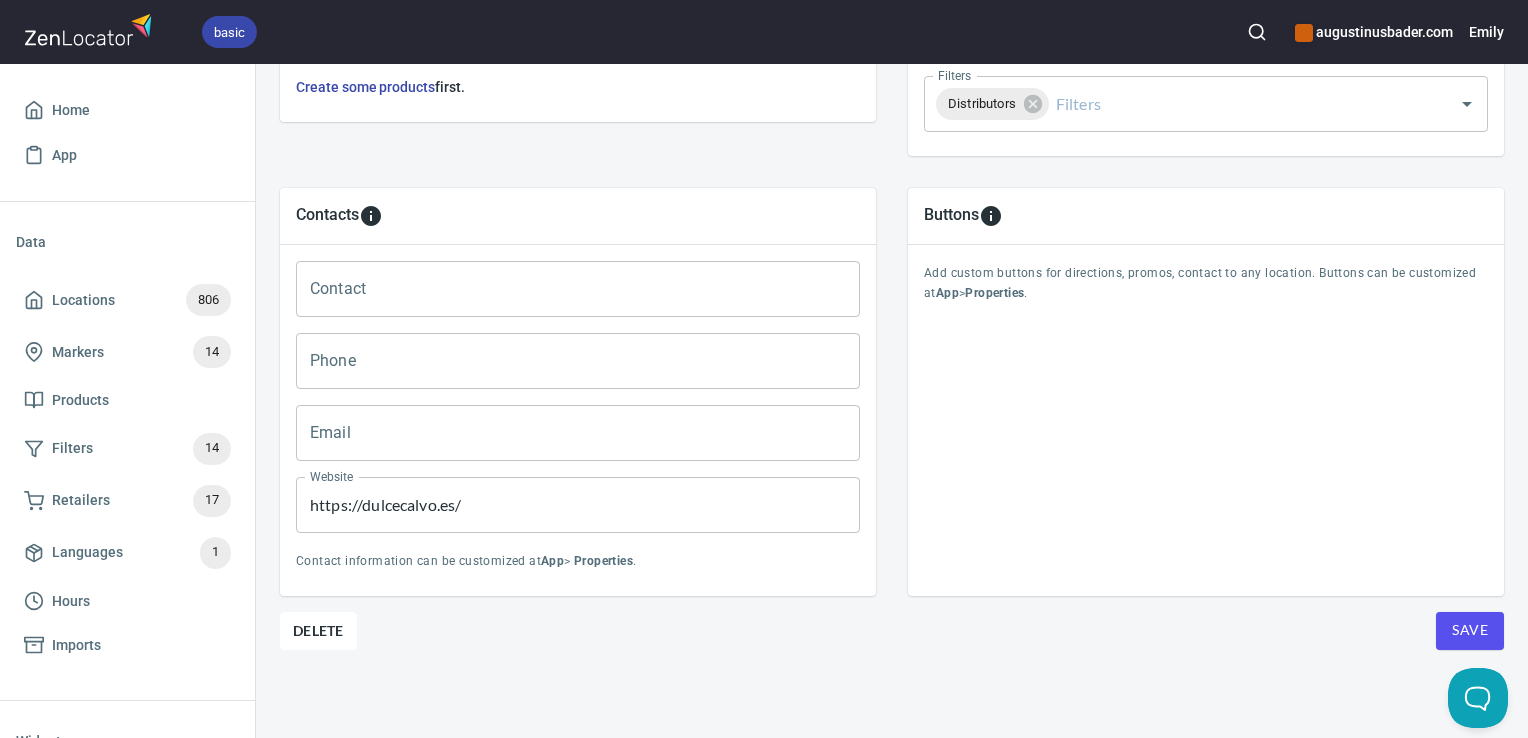 scroll, scrollTop: 794, scrollLeft: 0, axis: vertical 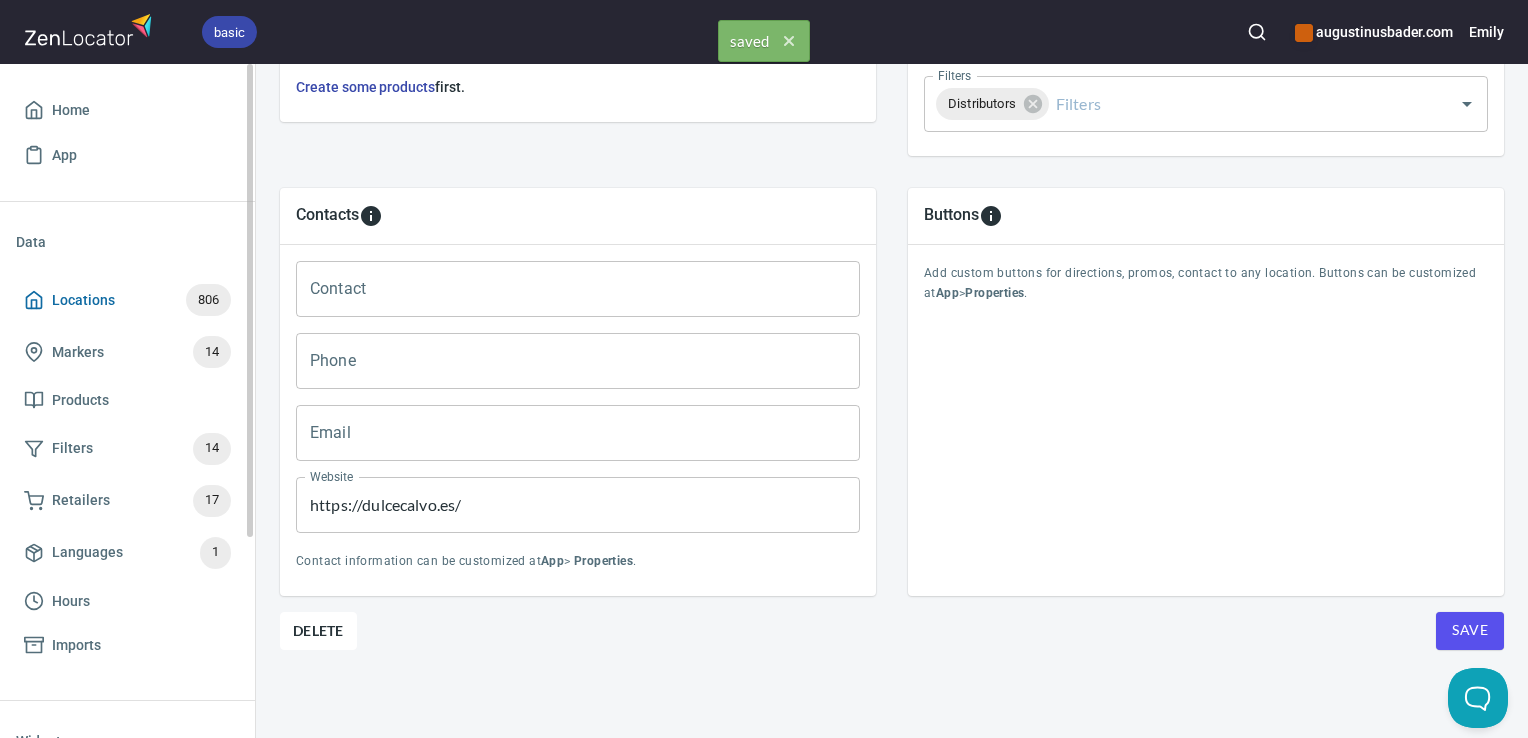 click on "Locations 806" at bounding box center (127, 300) 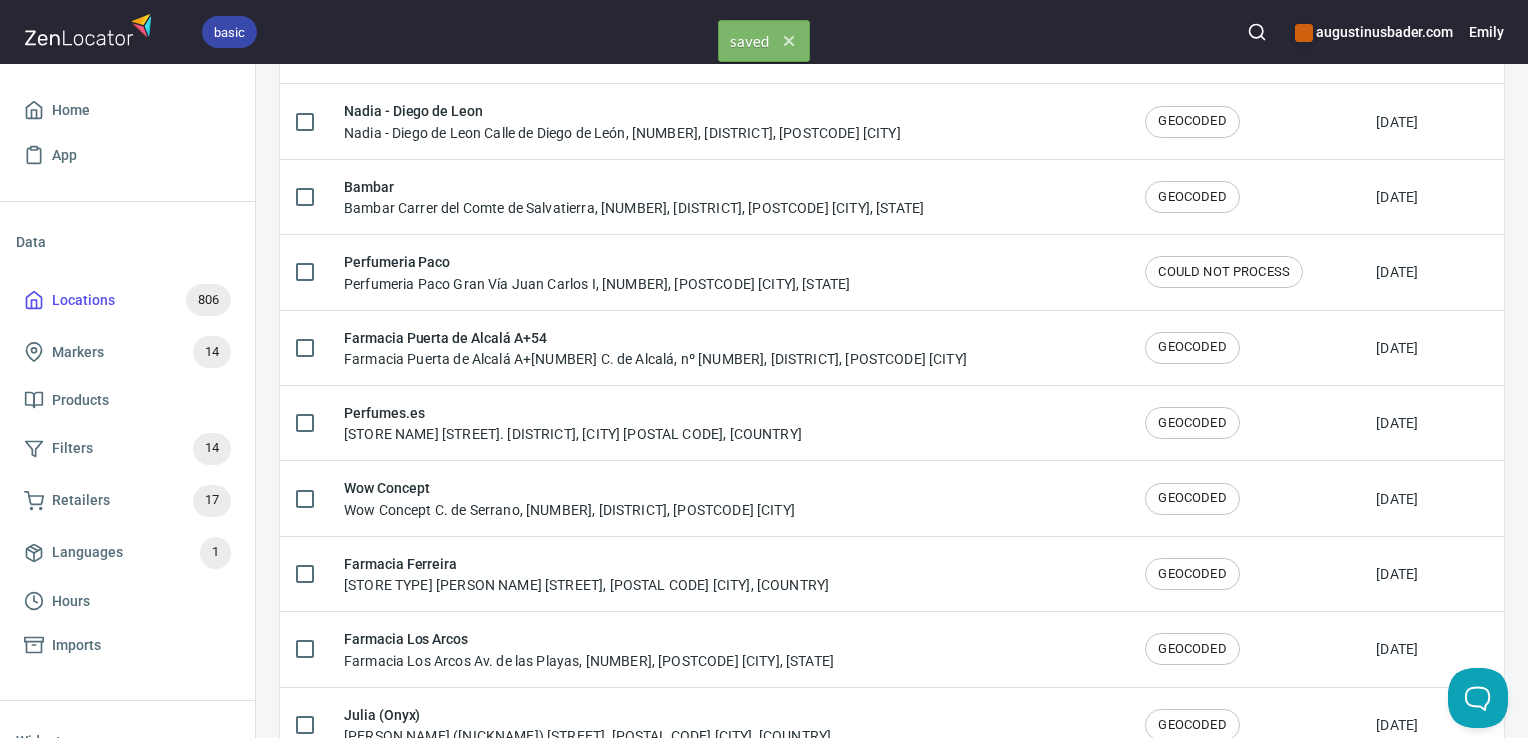 scroll, scrollTop: 0, scrollLeft: 0, axis: both 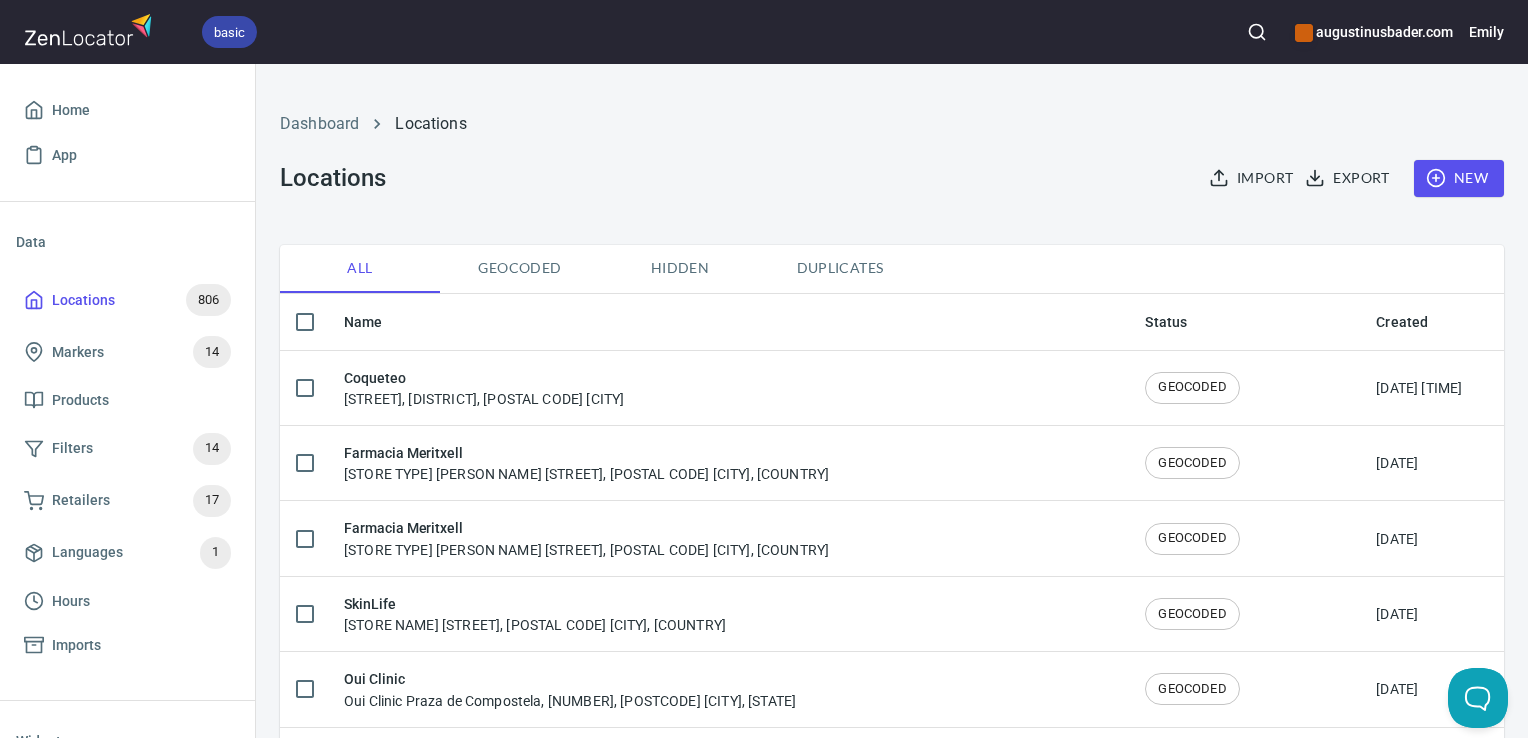 click 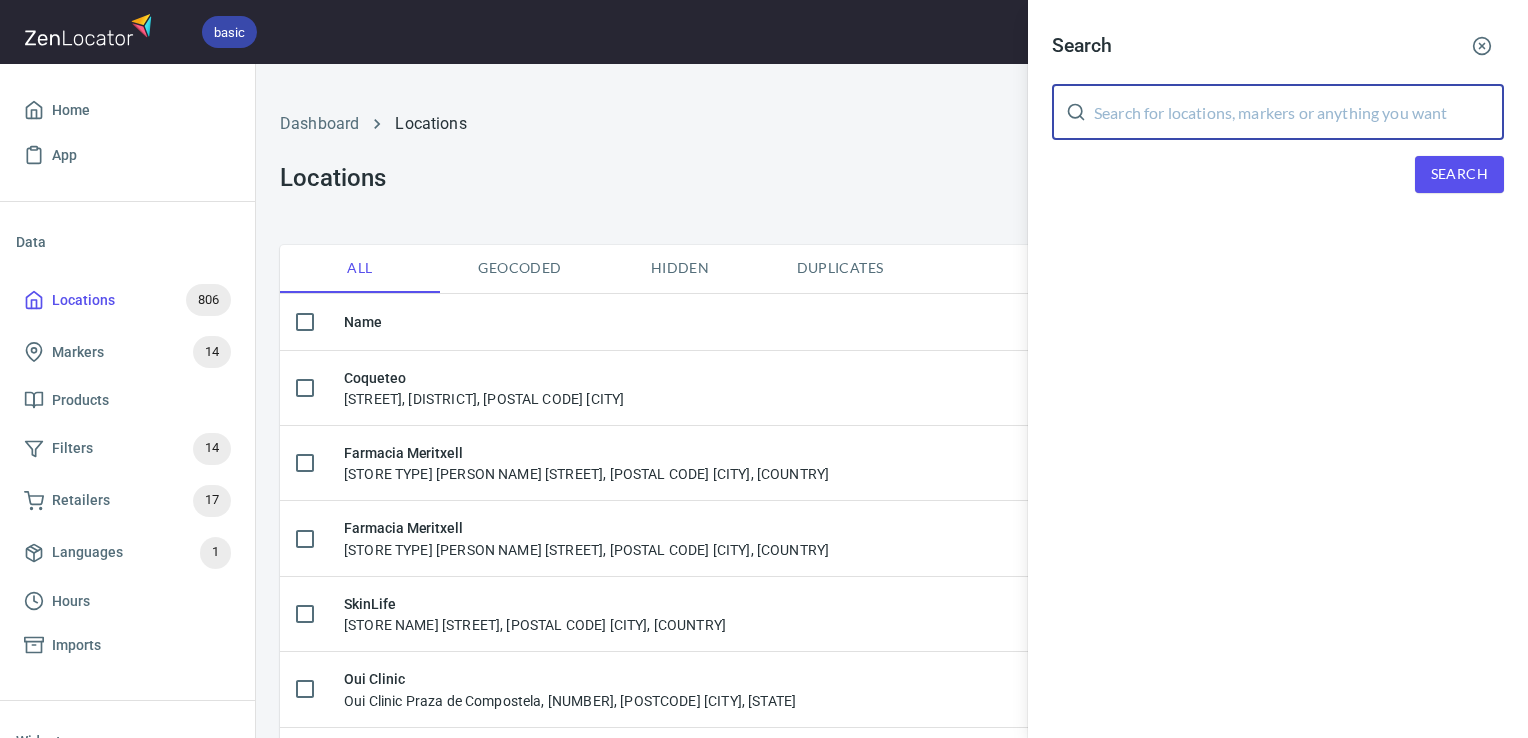 click at bounding box center [1299, 112] 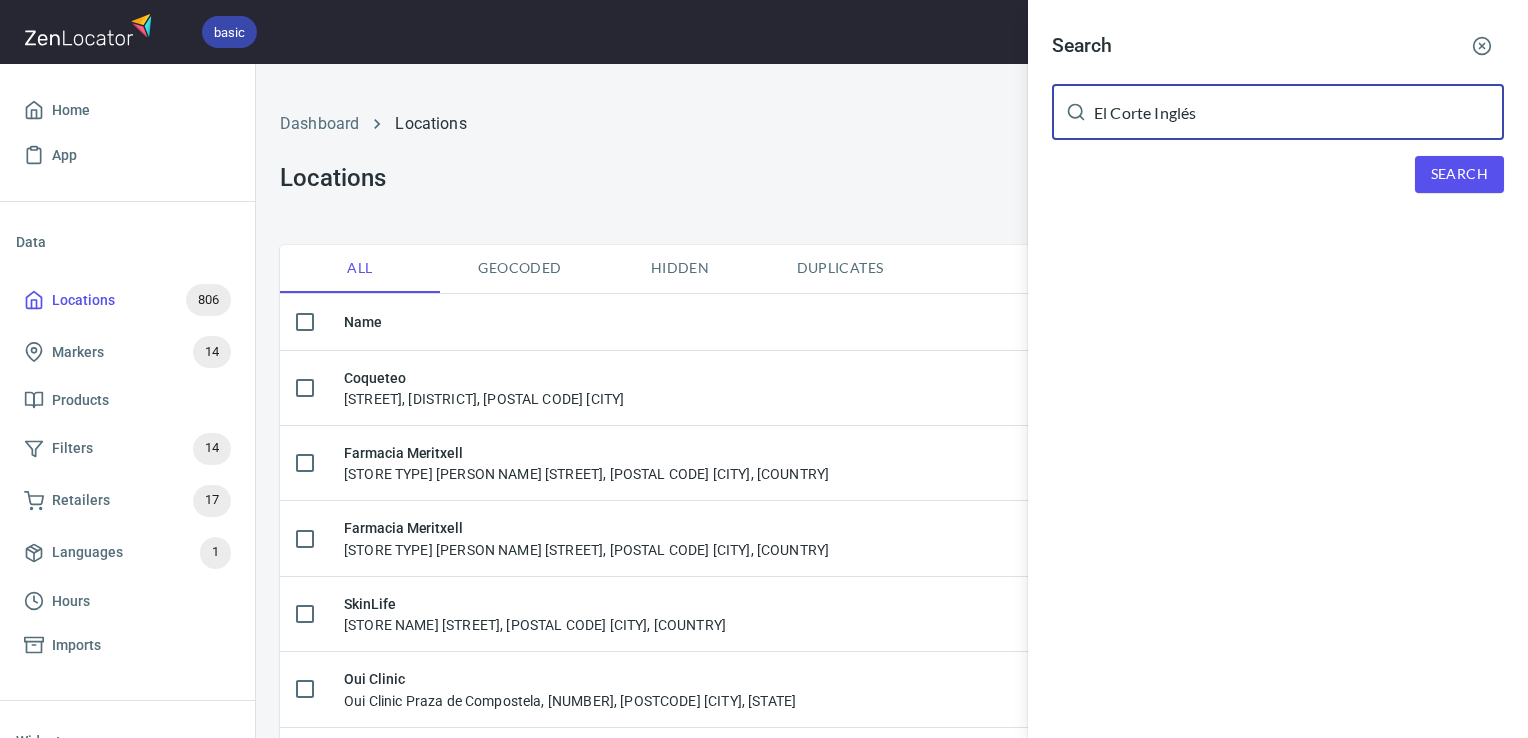 type on "El Corte Inglés" 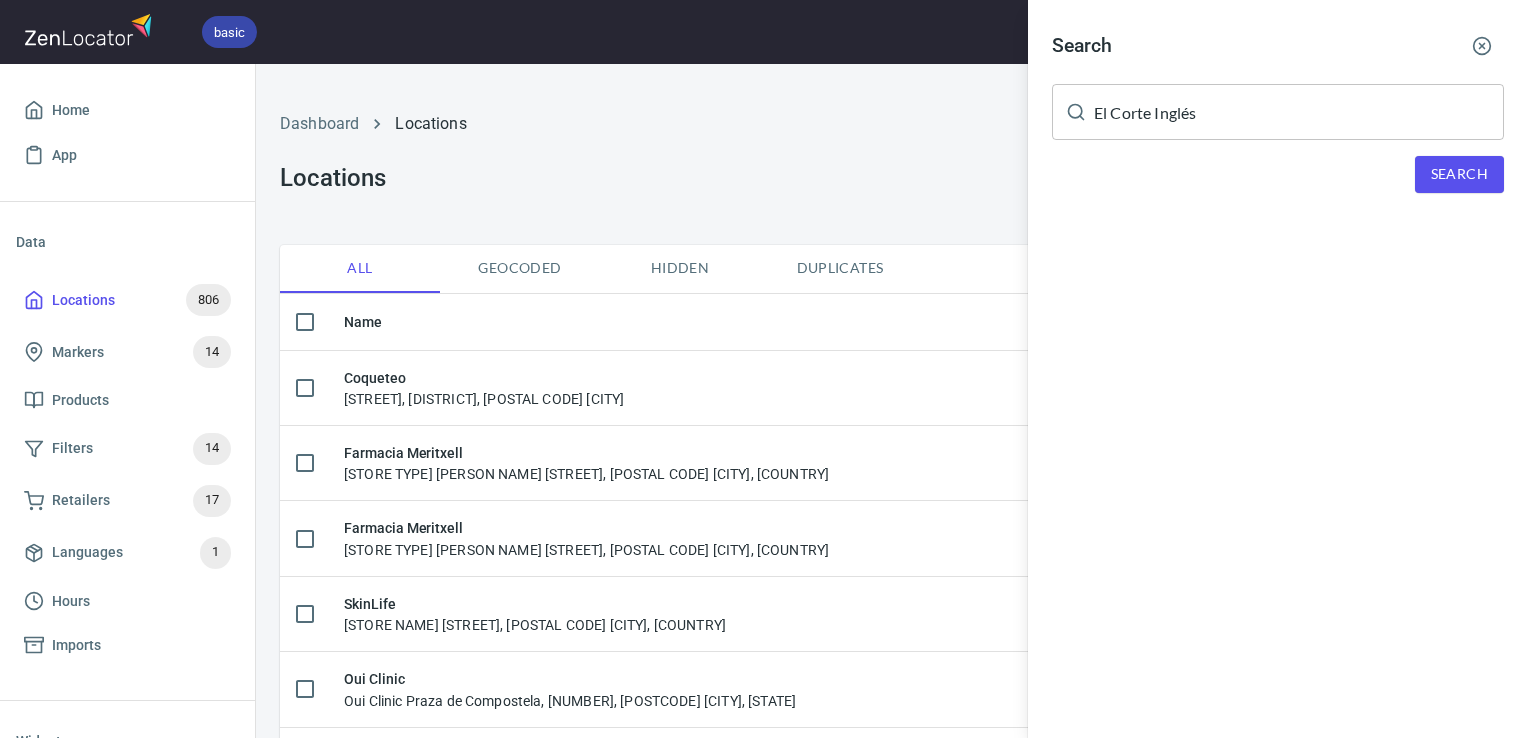 click on "Search El Corte Inglés ​ Search" at bounding box center (1278, 124) 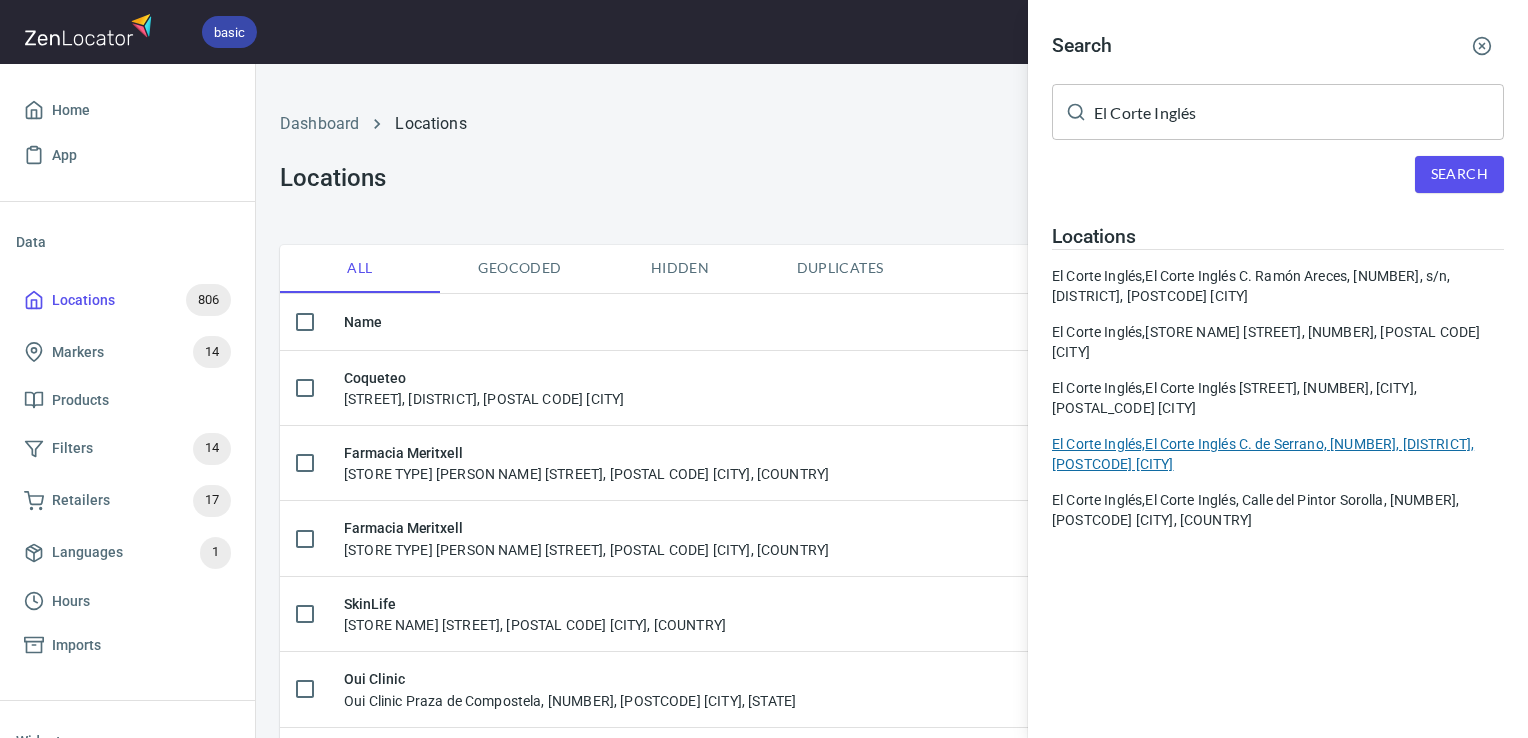 click on "El Corte Inglés,  El Corte Inglés
C. de Serrano, 47, Salamanca, 28001 Madrid" at bounding box center [1278, 454] 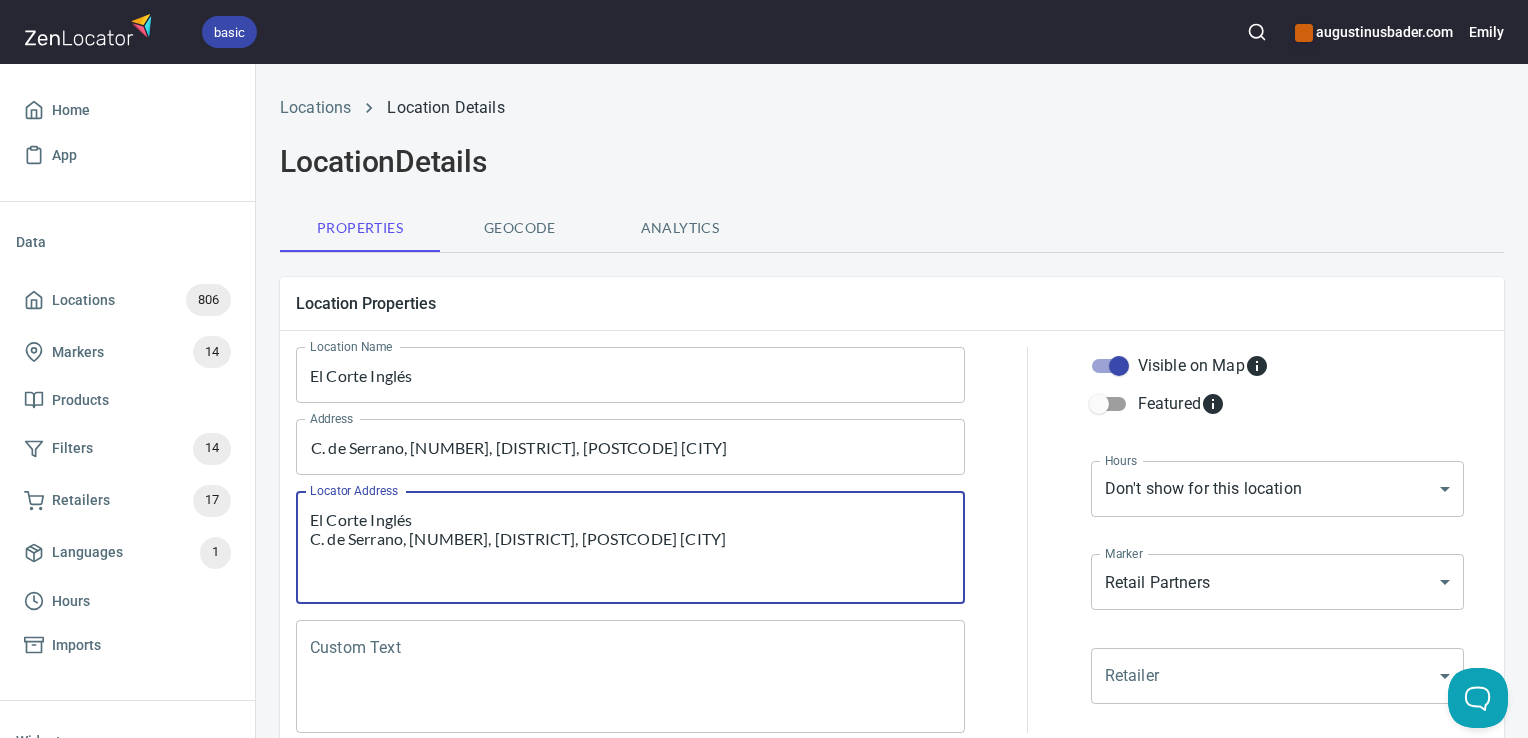 drag, startPoint x: 624, startPoint y: 529, endPoint x: 280, endPoint y: 489, distance: 346.31778 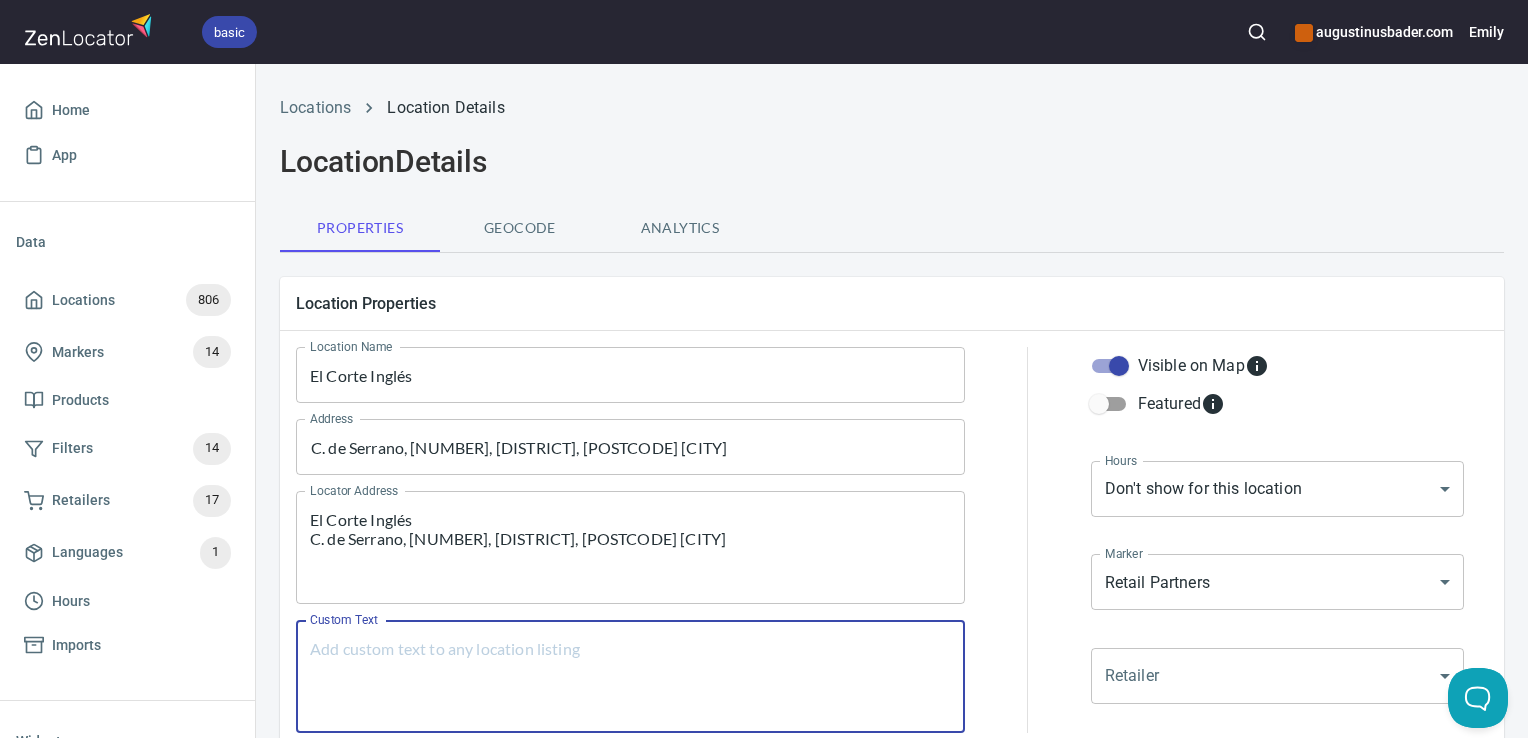 paste on "El Corte Inglés
C. de Serrano, 47, [CITY], [POSTAL_CODE] [CITY]" 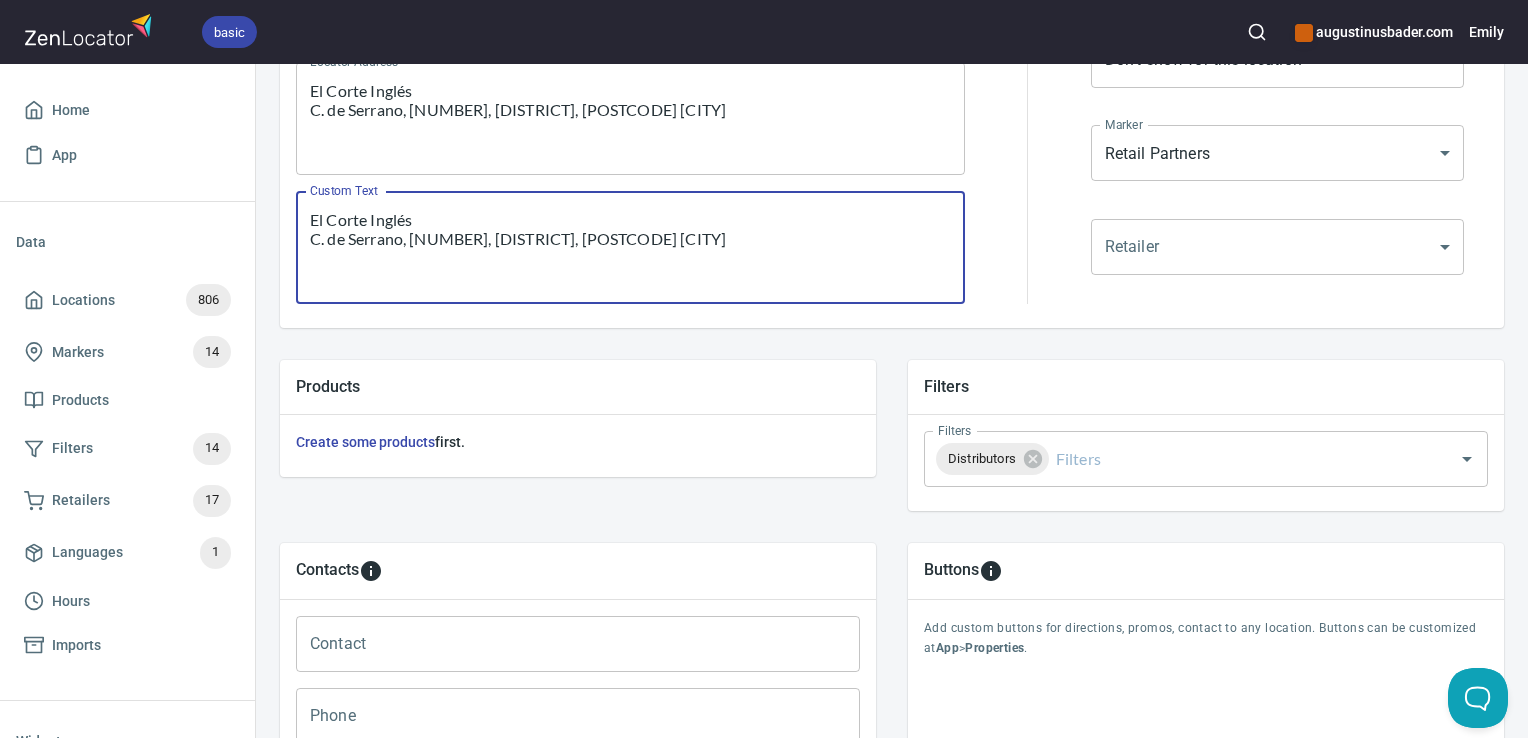 scroll, scrollTop: 797, scrollLeft: 0, axis: vertical 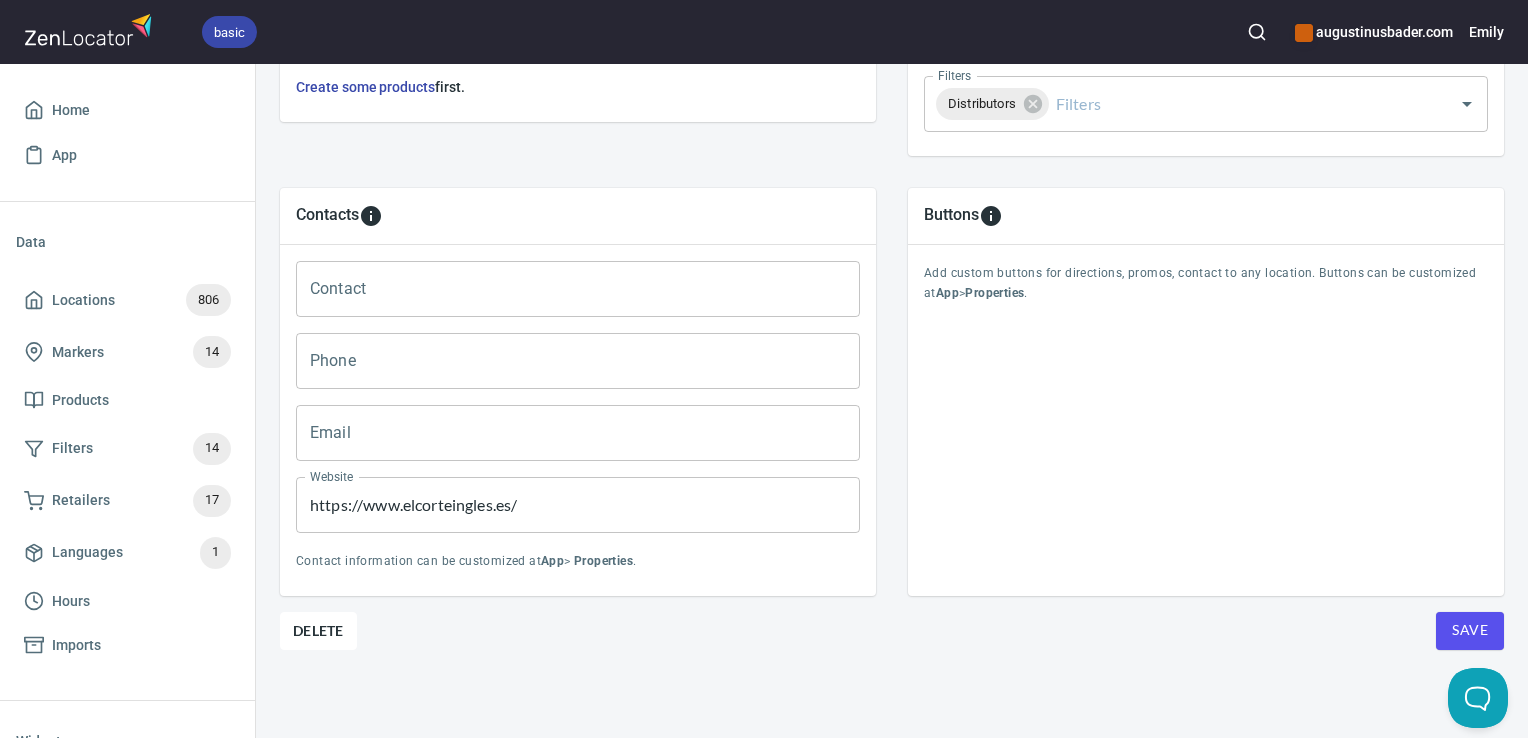 type on "El Corte Inglés
C. de Serrano, 47, [CITY], [POSTAL_CODE] [CITY]" 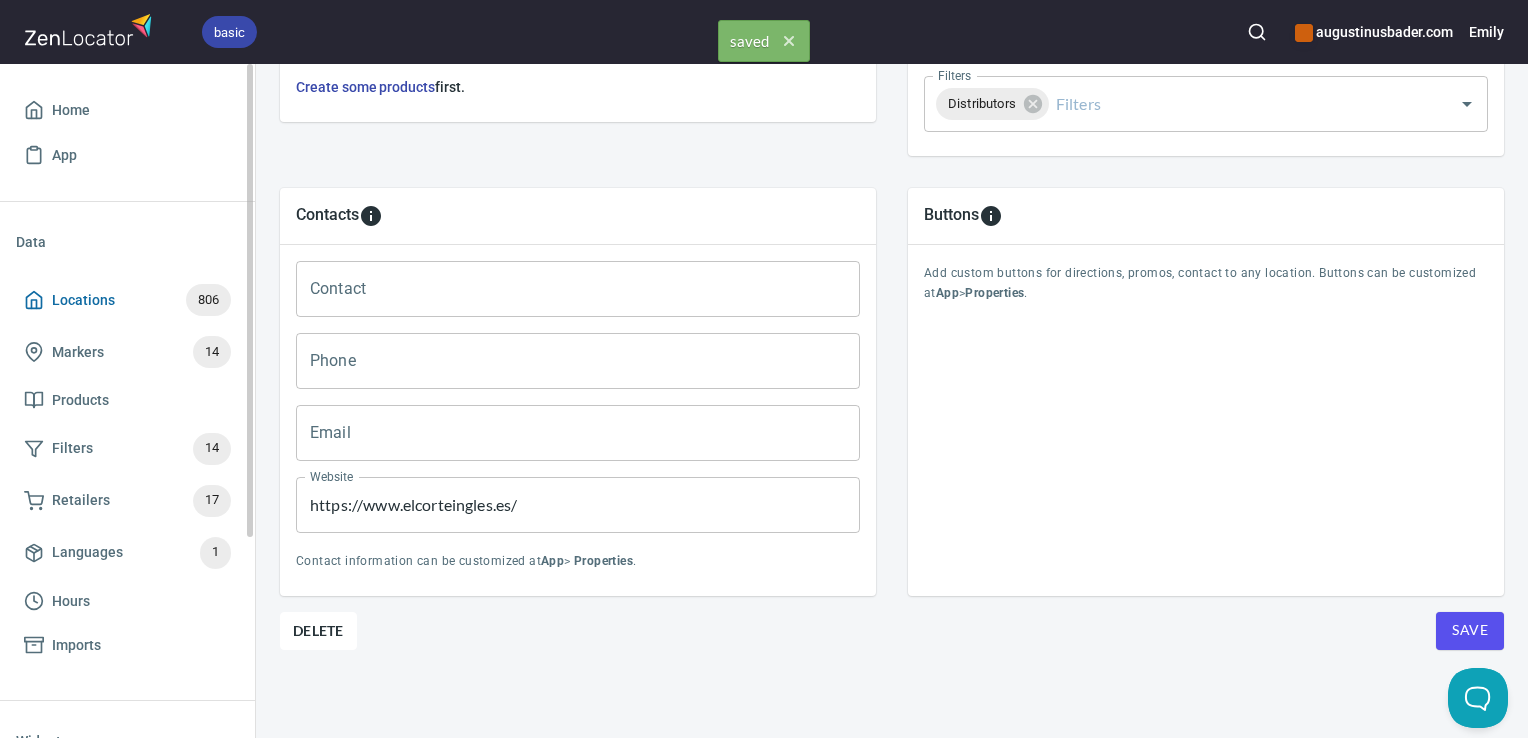 click on "Locations 806" at bounding box center [127, 300] 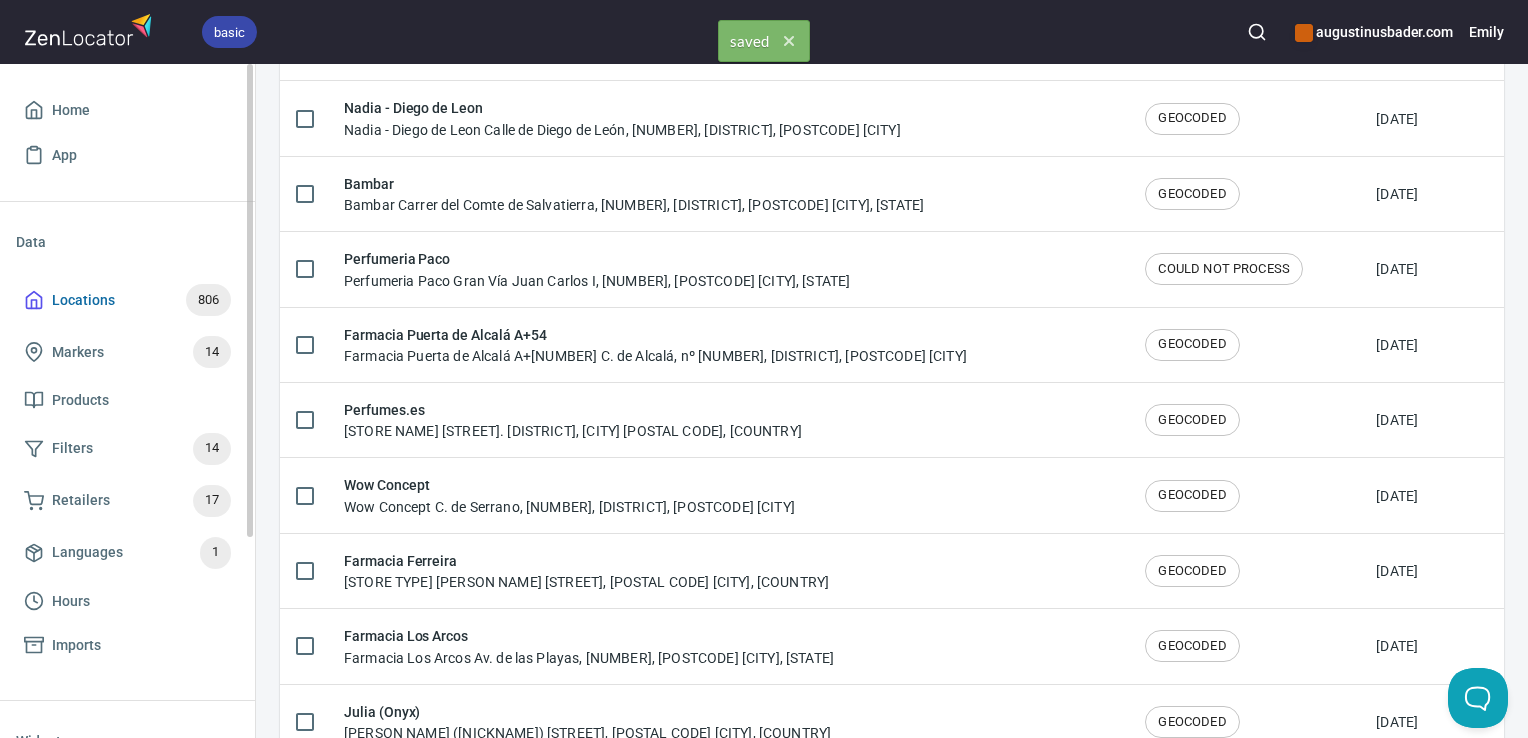 scroll, scrollTop: 0, scrollLeft: 0, axis: both 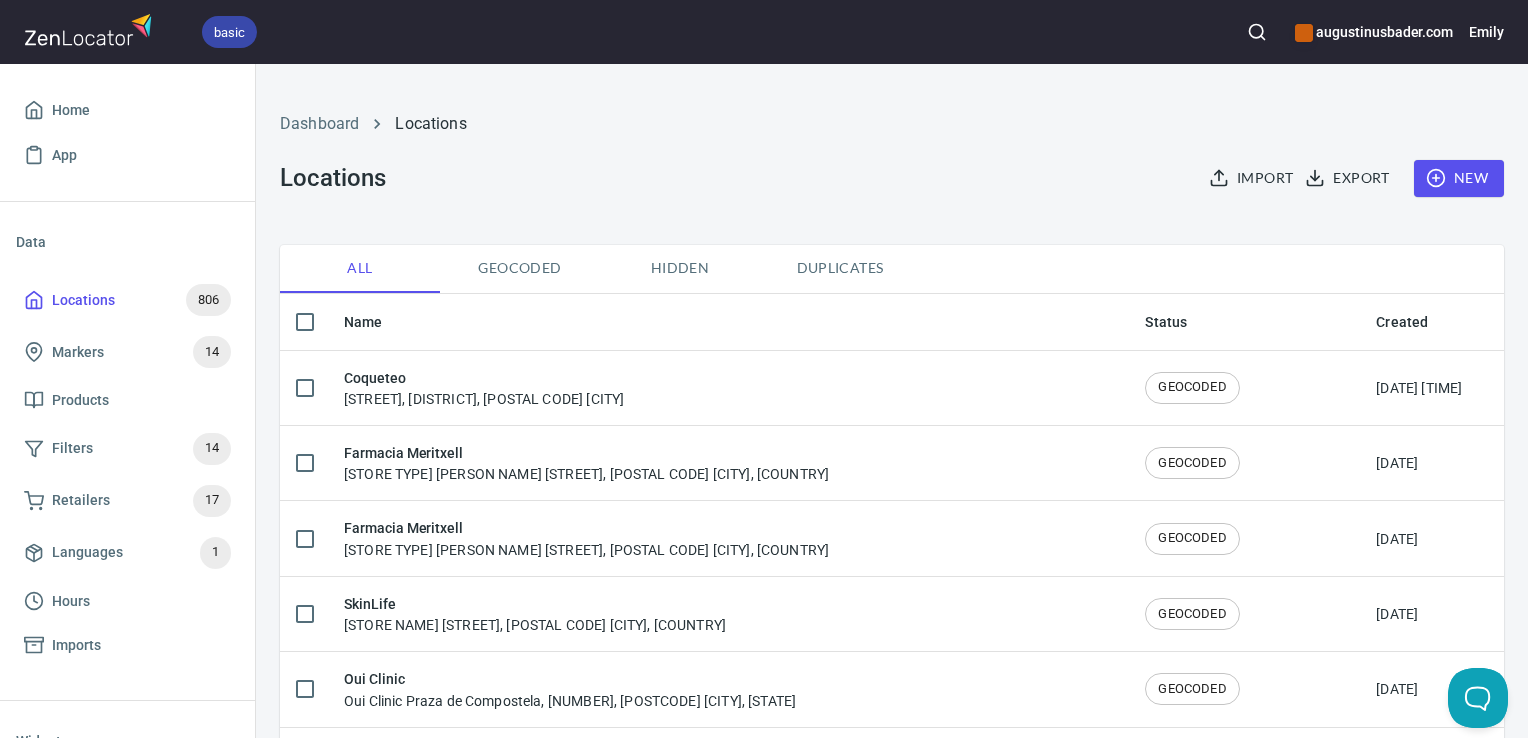 click 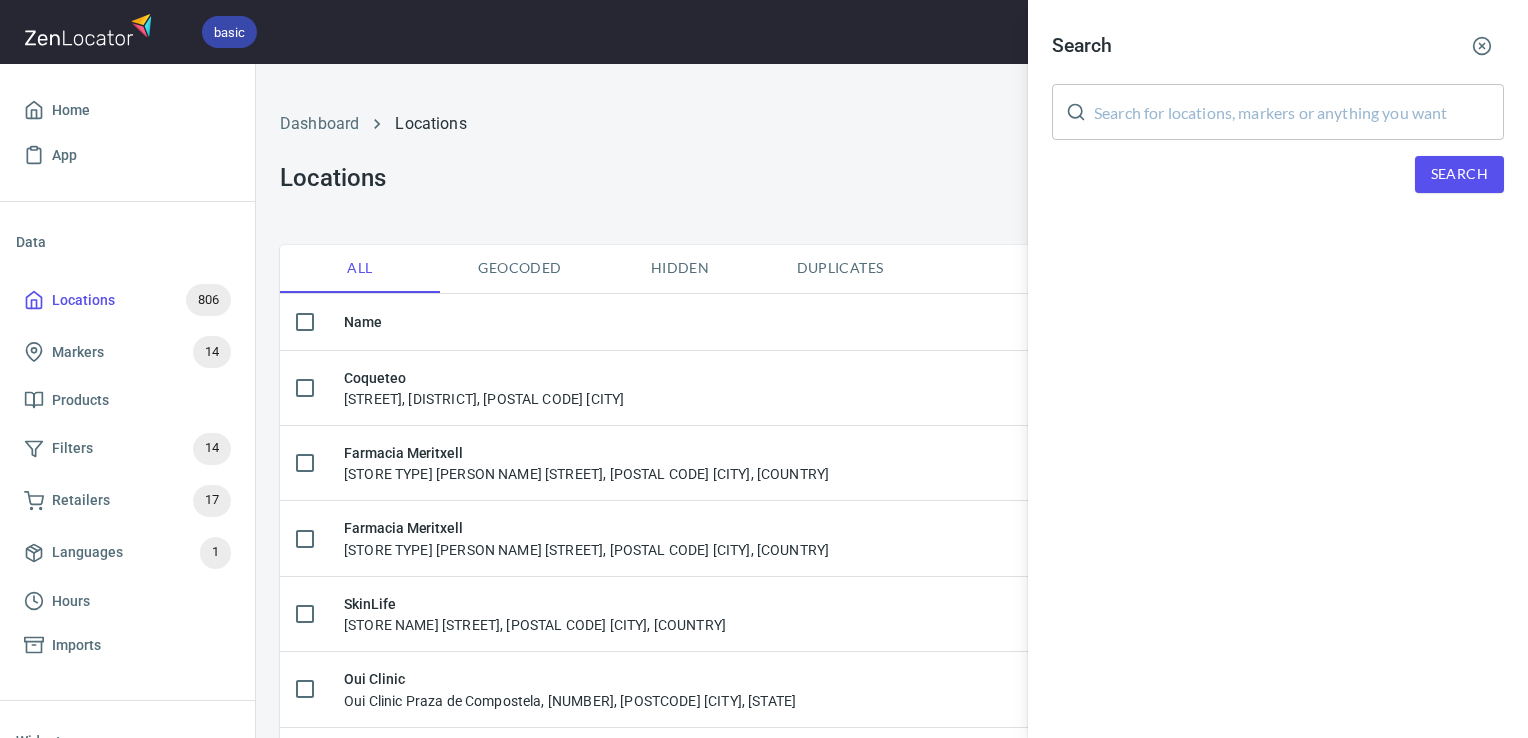 click at bounding box center [1299, 112] 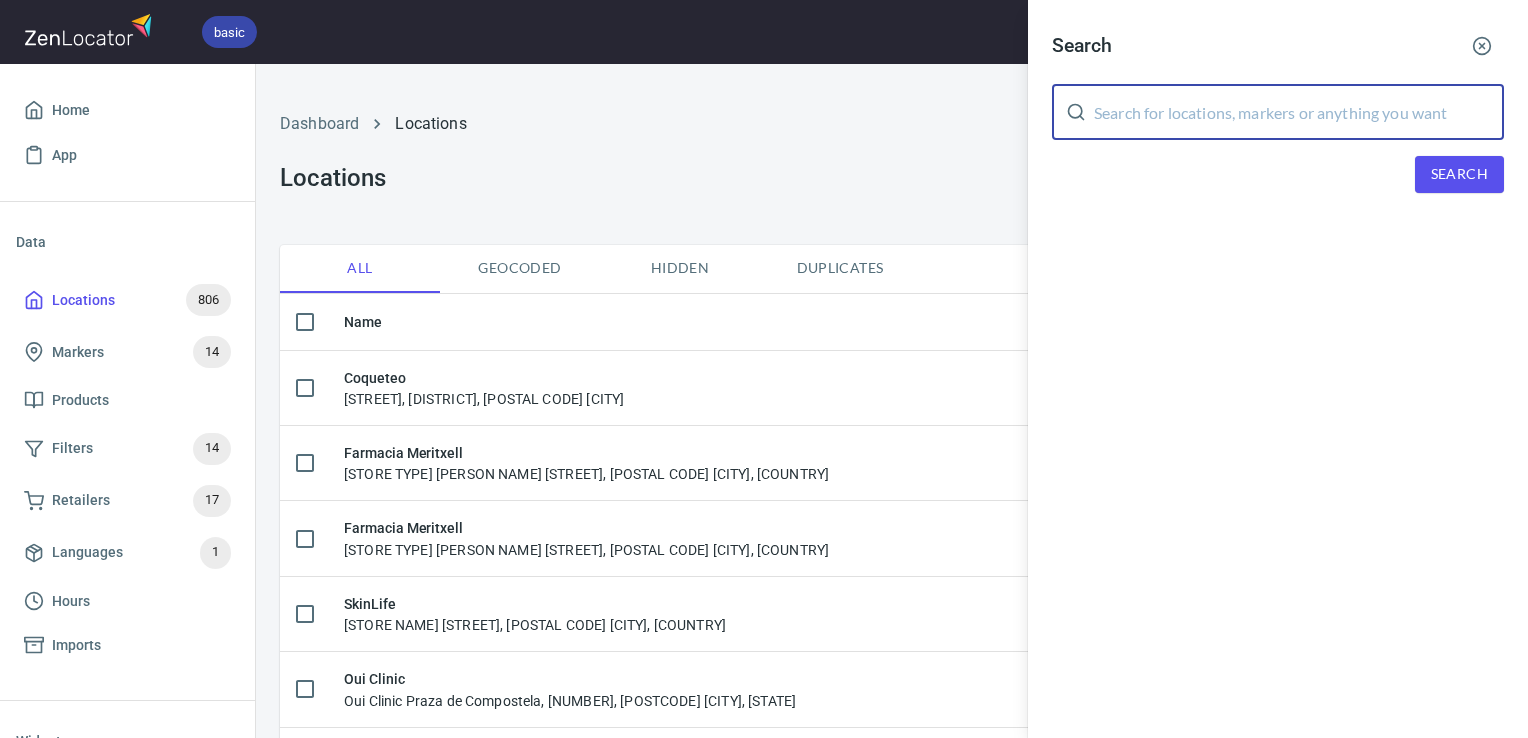 paste on "El Corte Inglés" 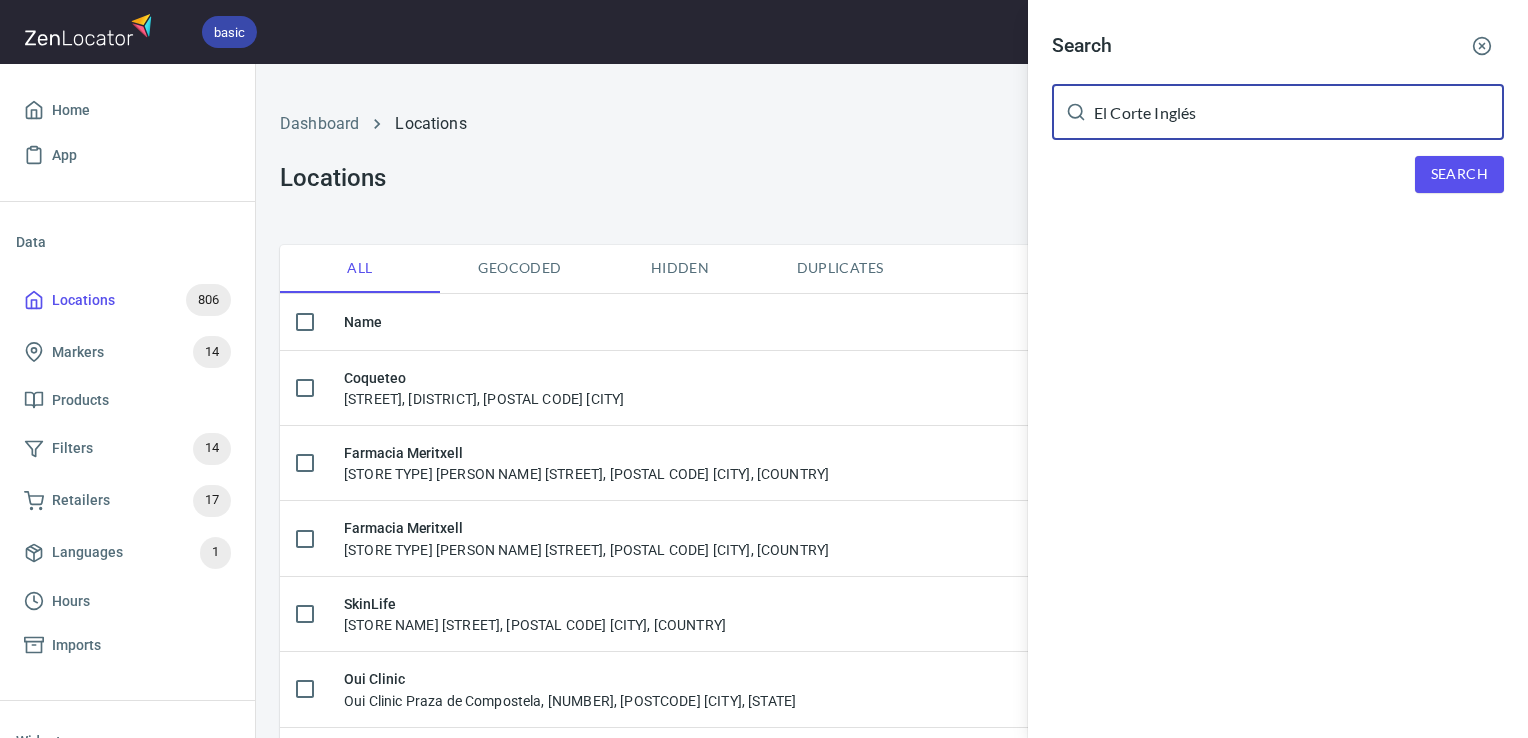 type on "El Corte Inglés" 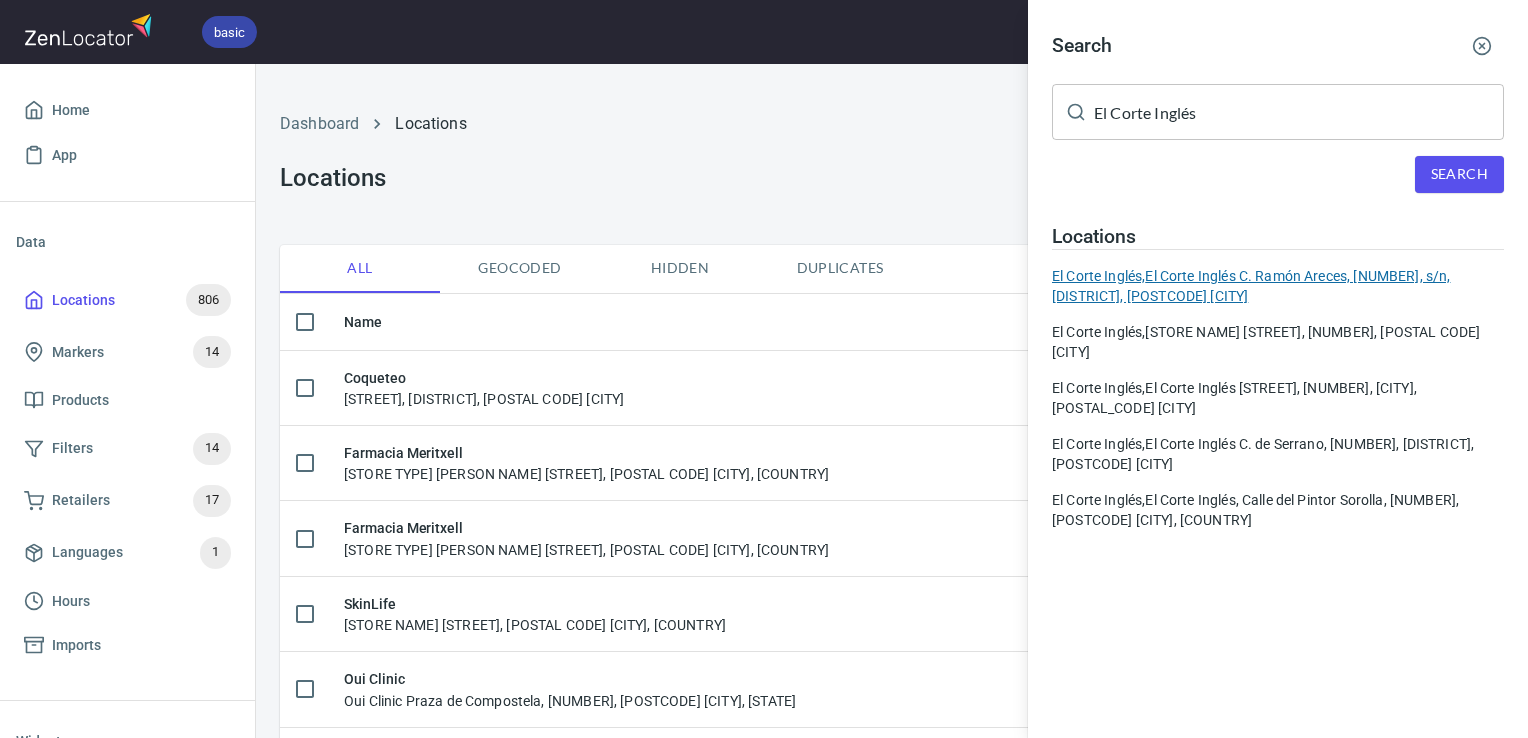 click on "El Corte Inglés,  El Corte Inglés
C. Ramón Areces, 29660, s/n, Nueva Andalucía, 29600 Marbella, Málaga" at bounding box center [1278, 286] 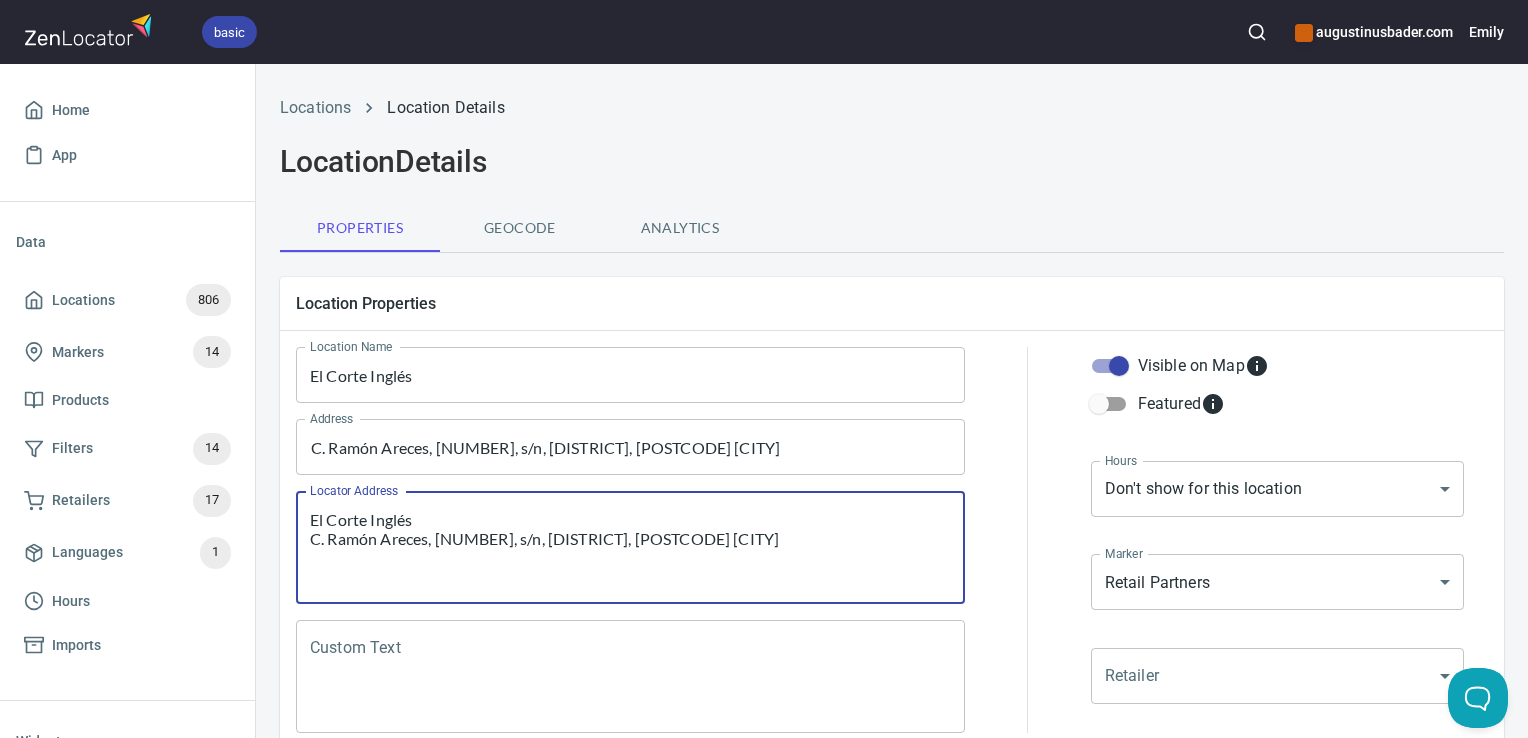 drag, startPoint x: 875, startPoint y: 549, endPoint x: 262, endPoint y: 494, distance: 615.4624 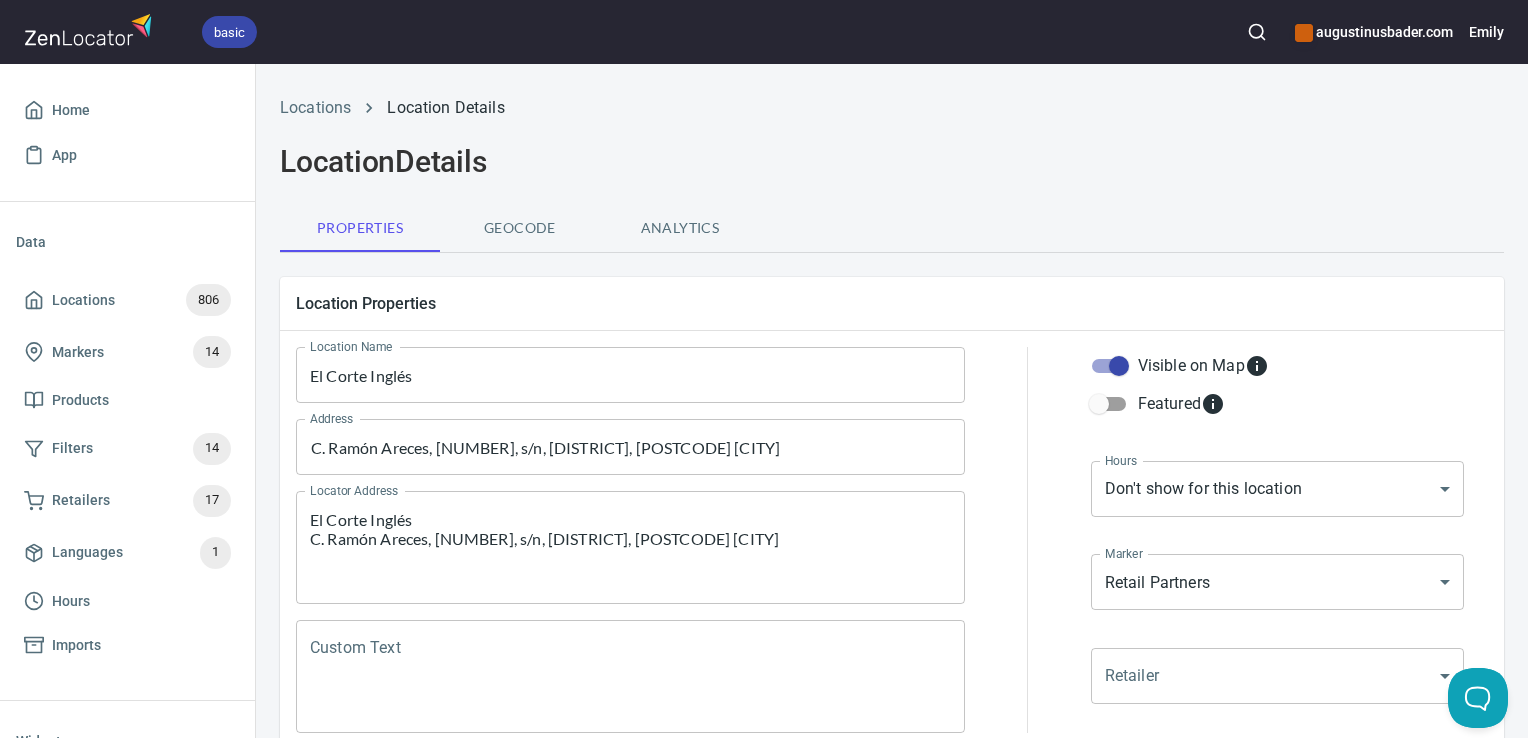 click on "Marker Retail Partners mrk_cjpqyf72 Marker" at bounding box center (1277, 597) 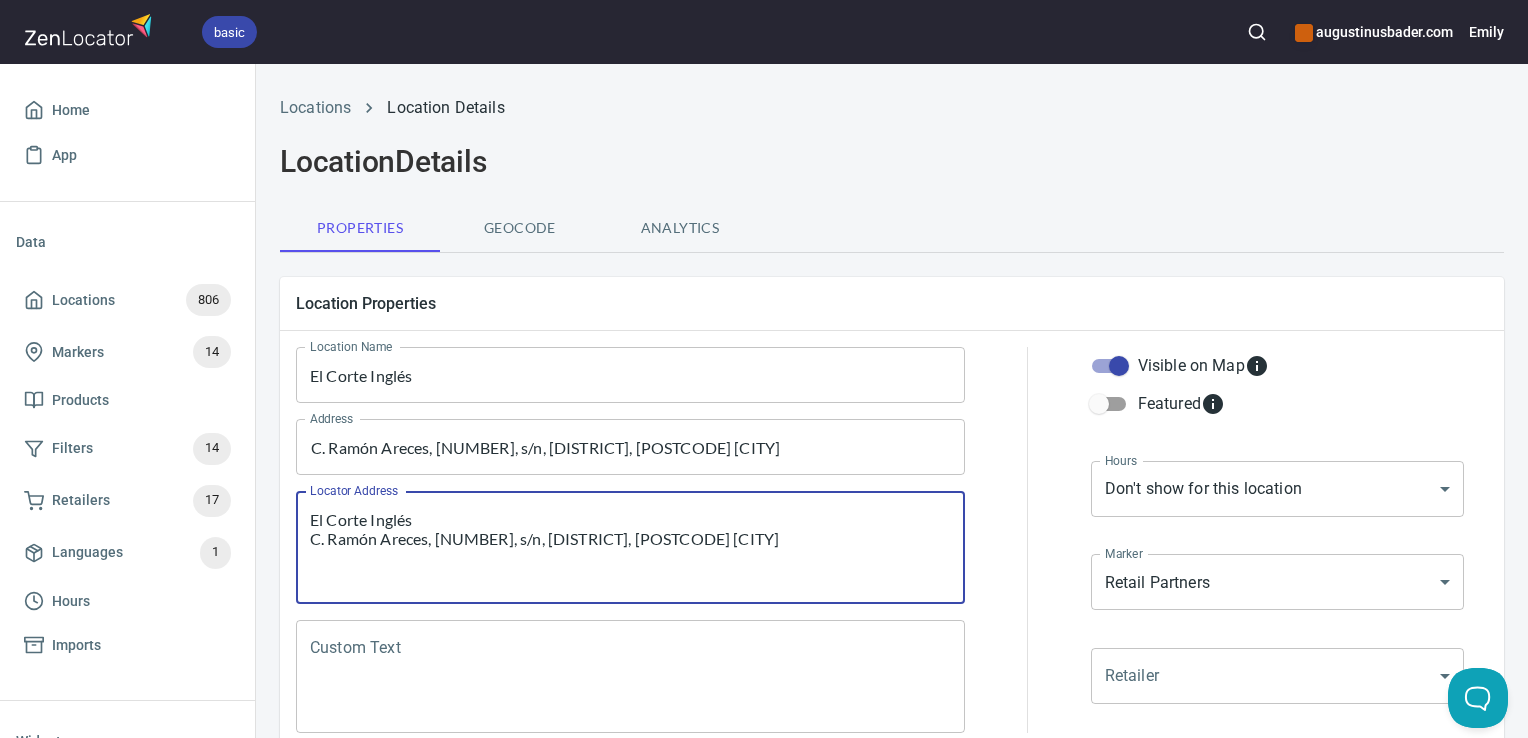 drag, startPoint x: 852, startPoint y: 546, endPoint x: 264, endPoint y: 478, distance: 591.9189 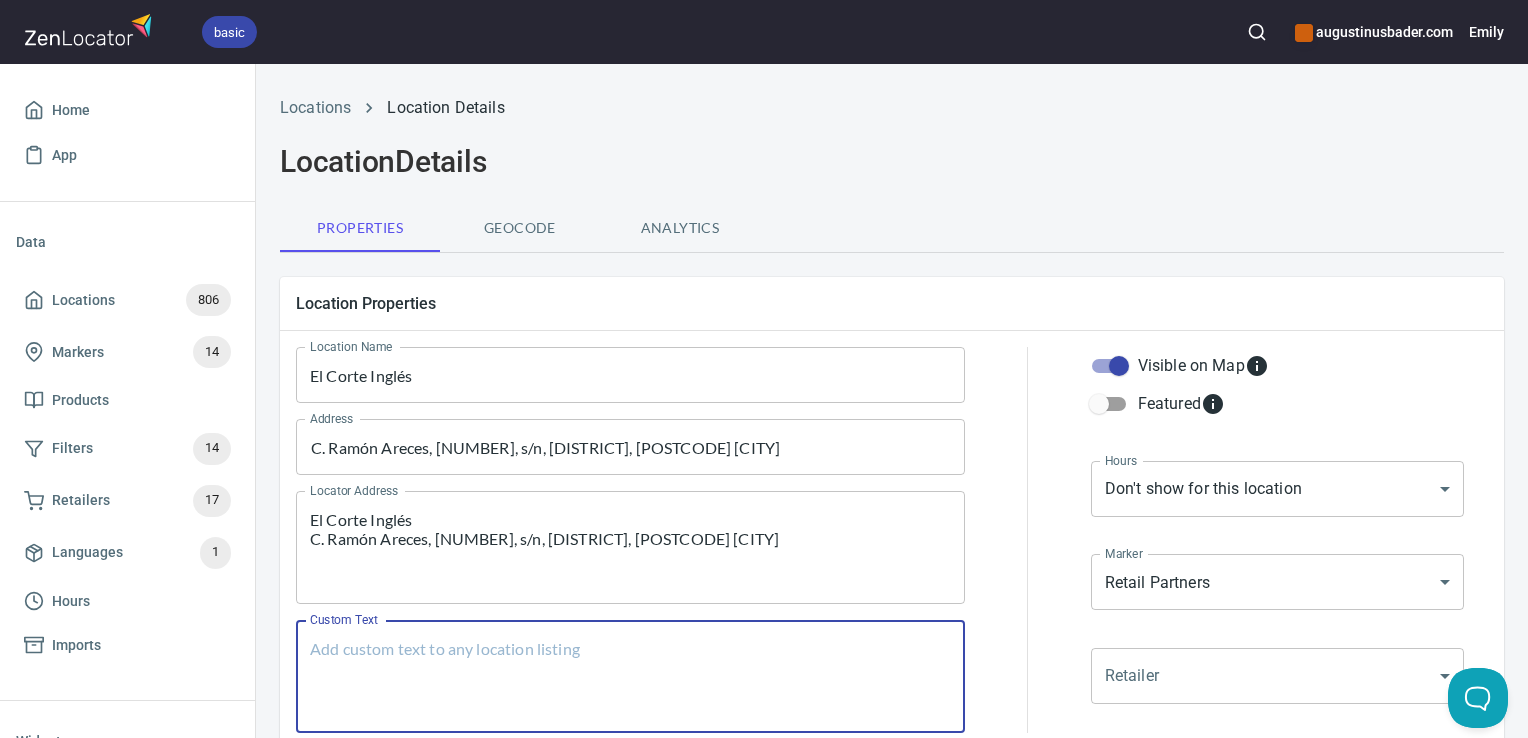 paste on "El Corte Inglés
C. Ramón Areces, 29660, s/n, Nueva Andalucía, 29600 Marbella, Málaga" 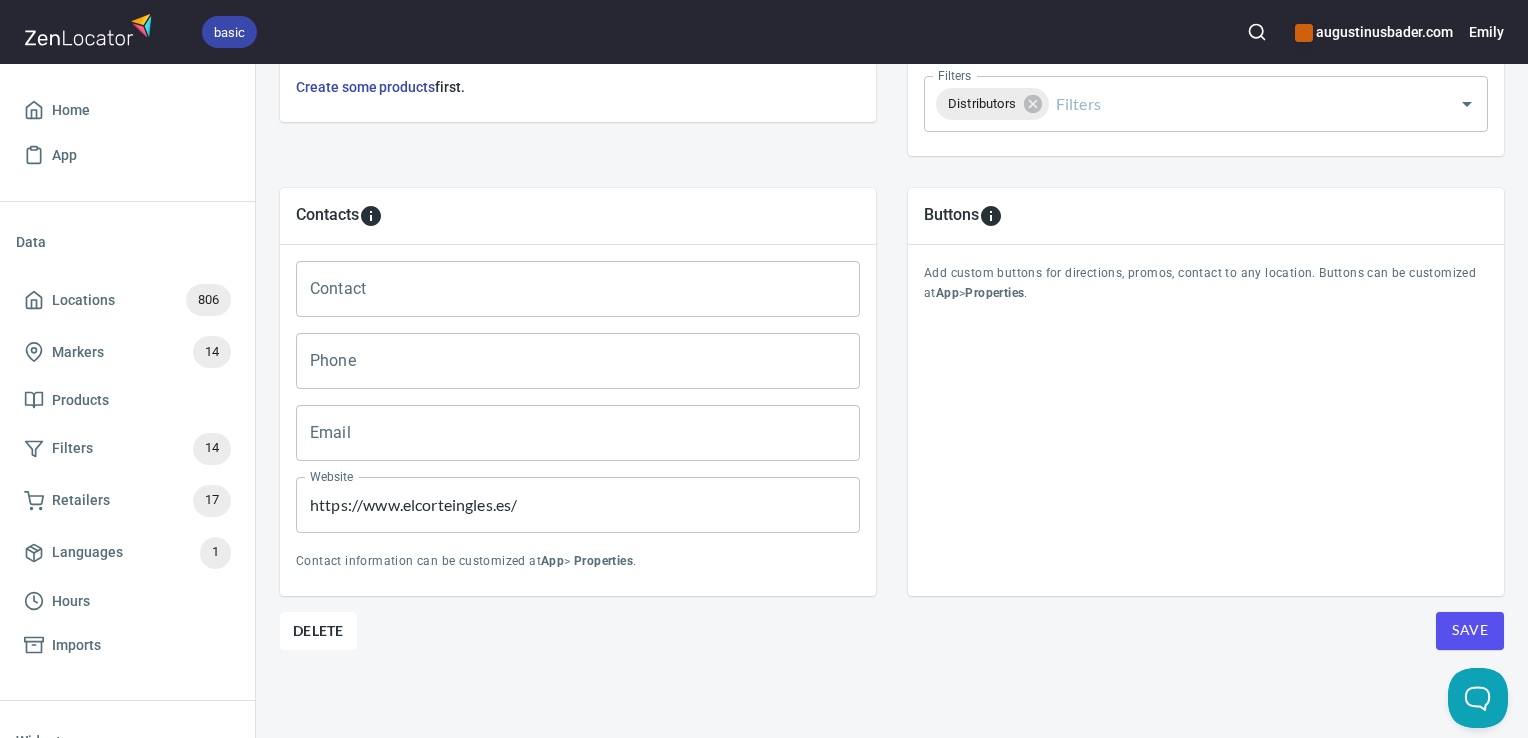 scroll, scrollTop: 797, scrollLeft: 0, axis: vertical 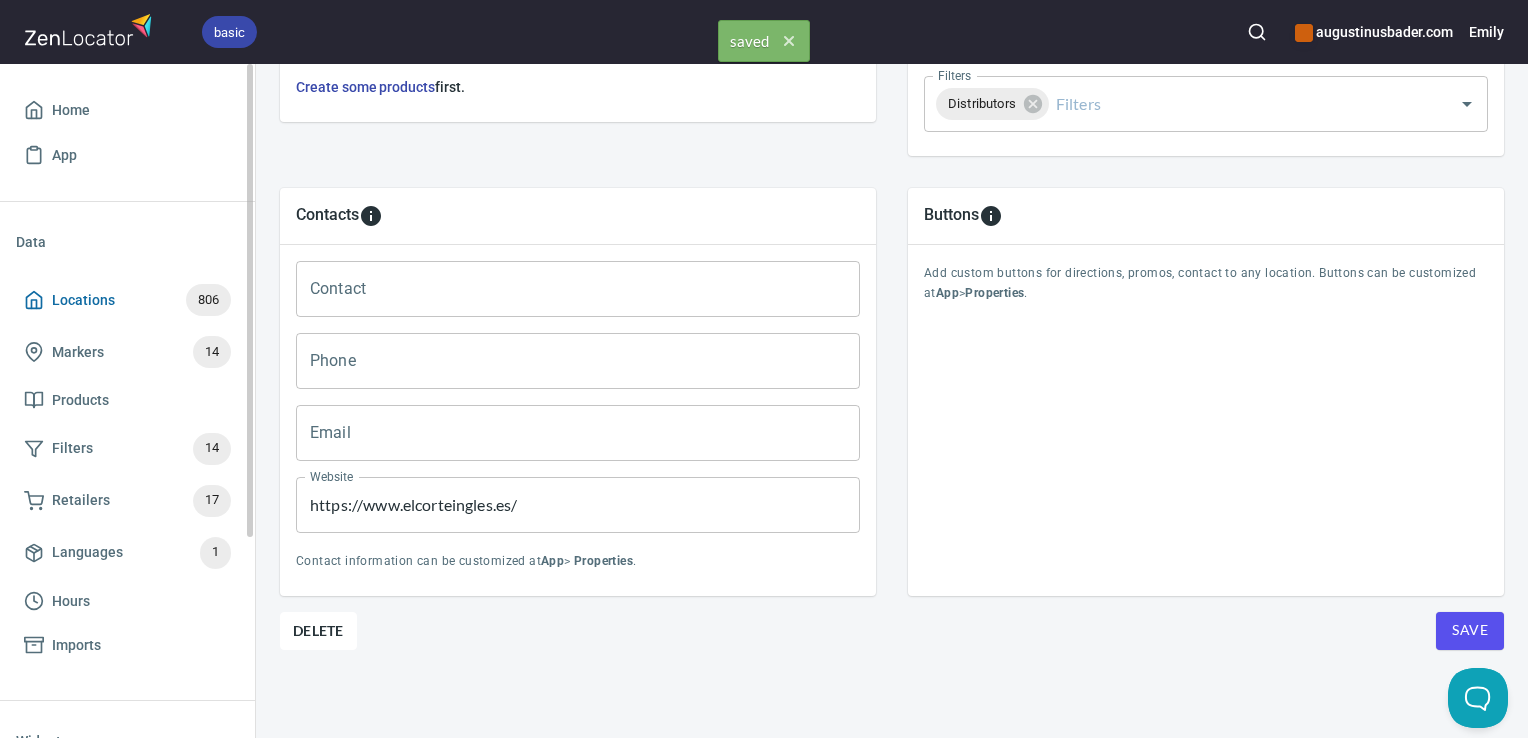 click on "Locations 806" at bounding box center (127, 300) 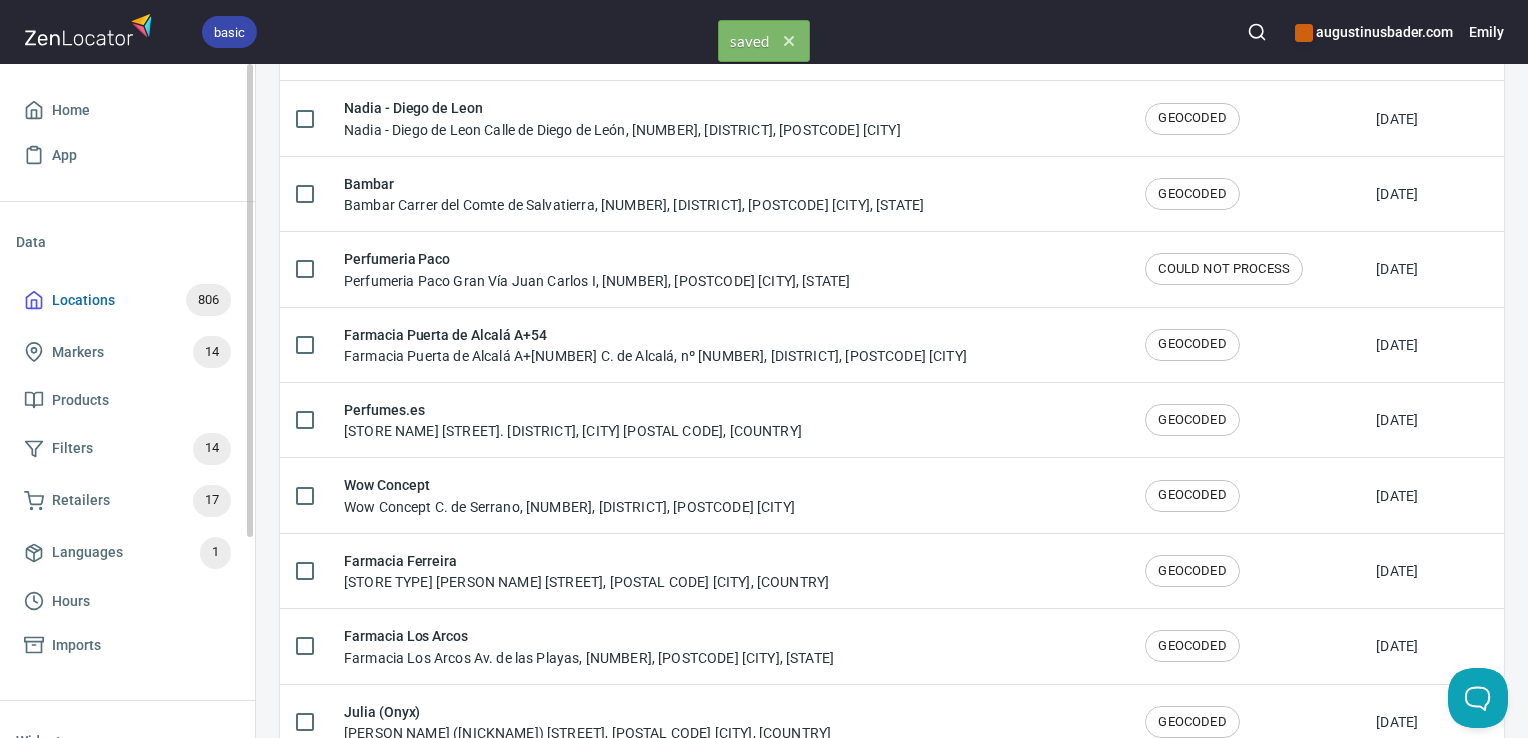 scroll, scrollTop: 0, scrollLeft: 0, axis: both 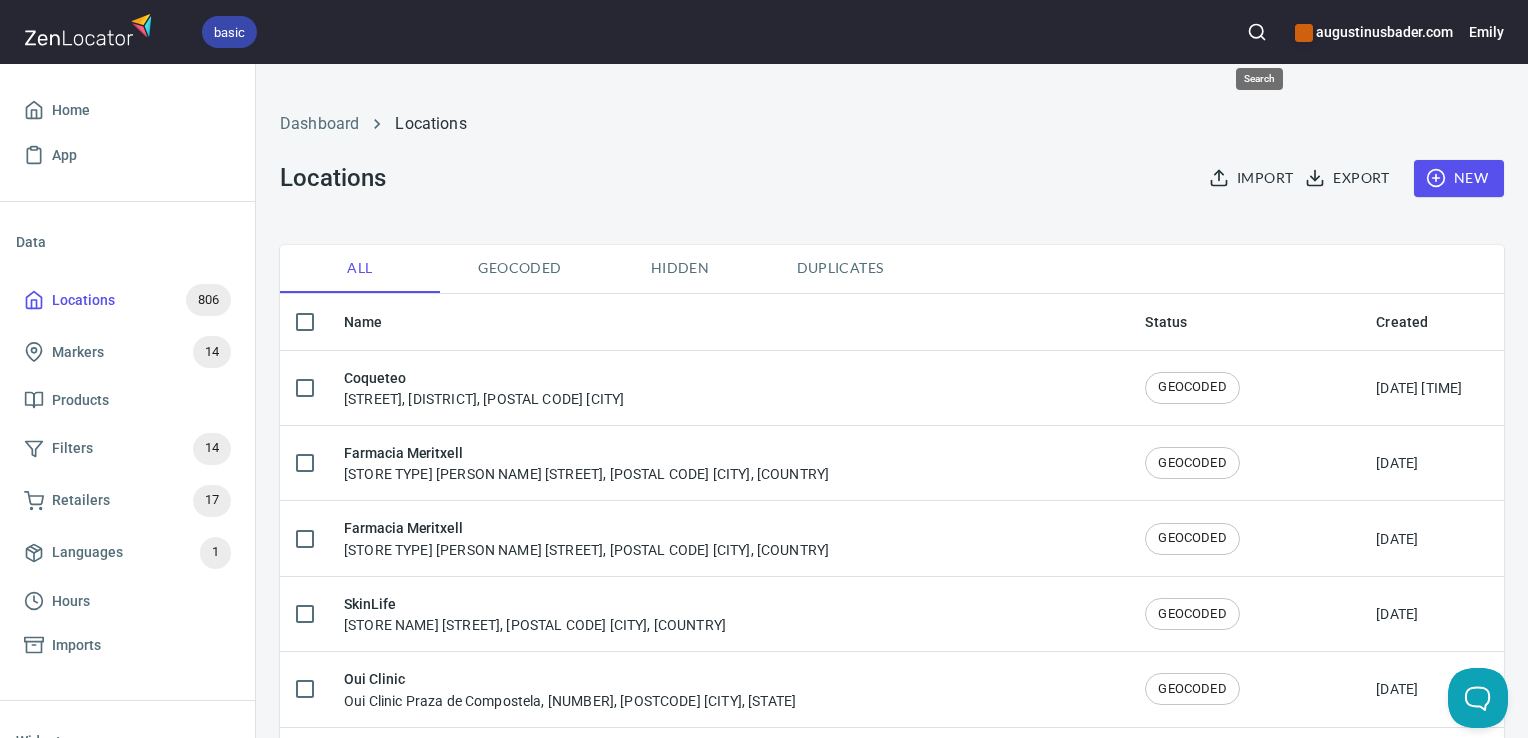 click 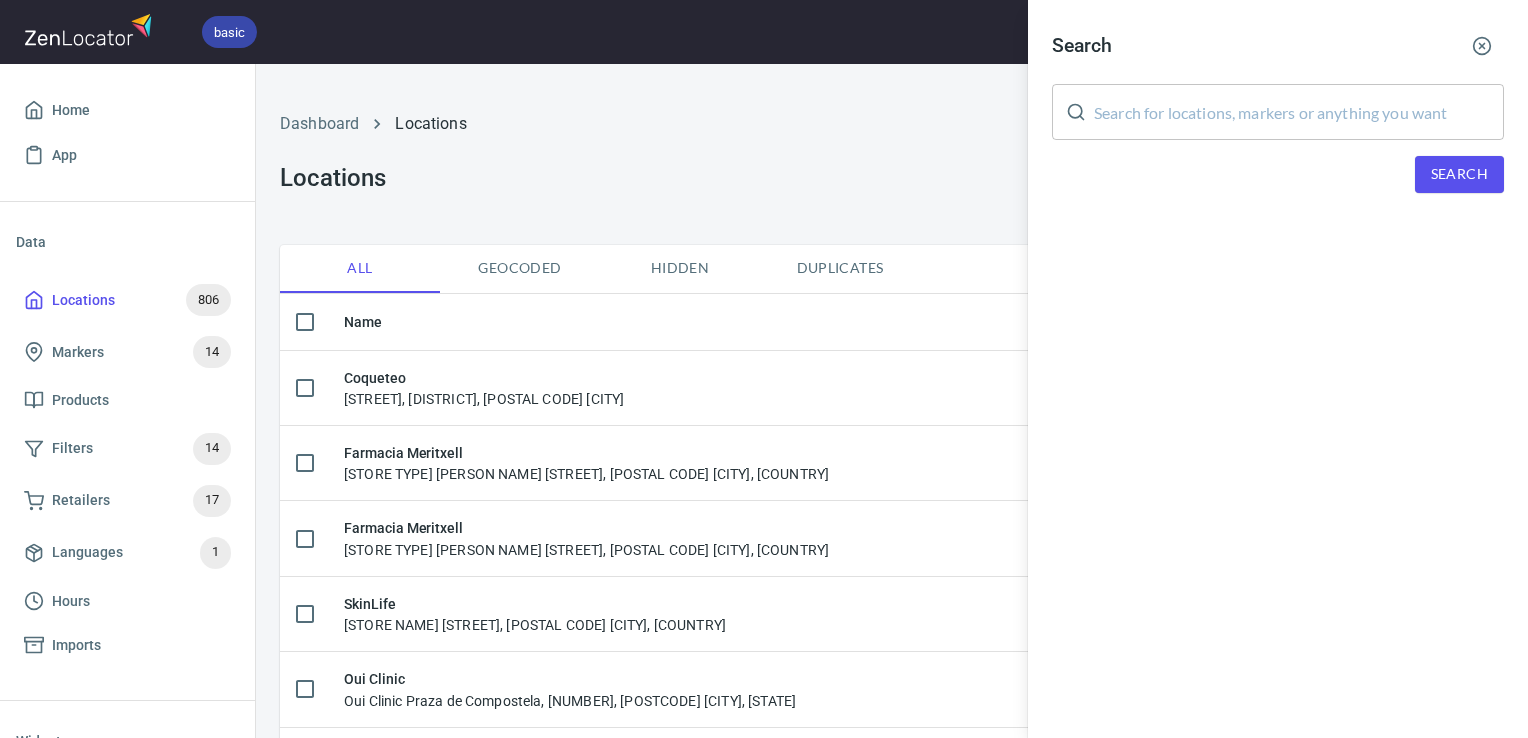 click at bounding box center (1299, 112) 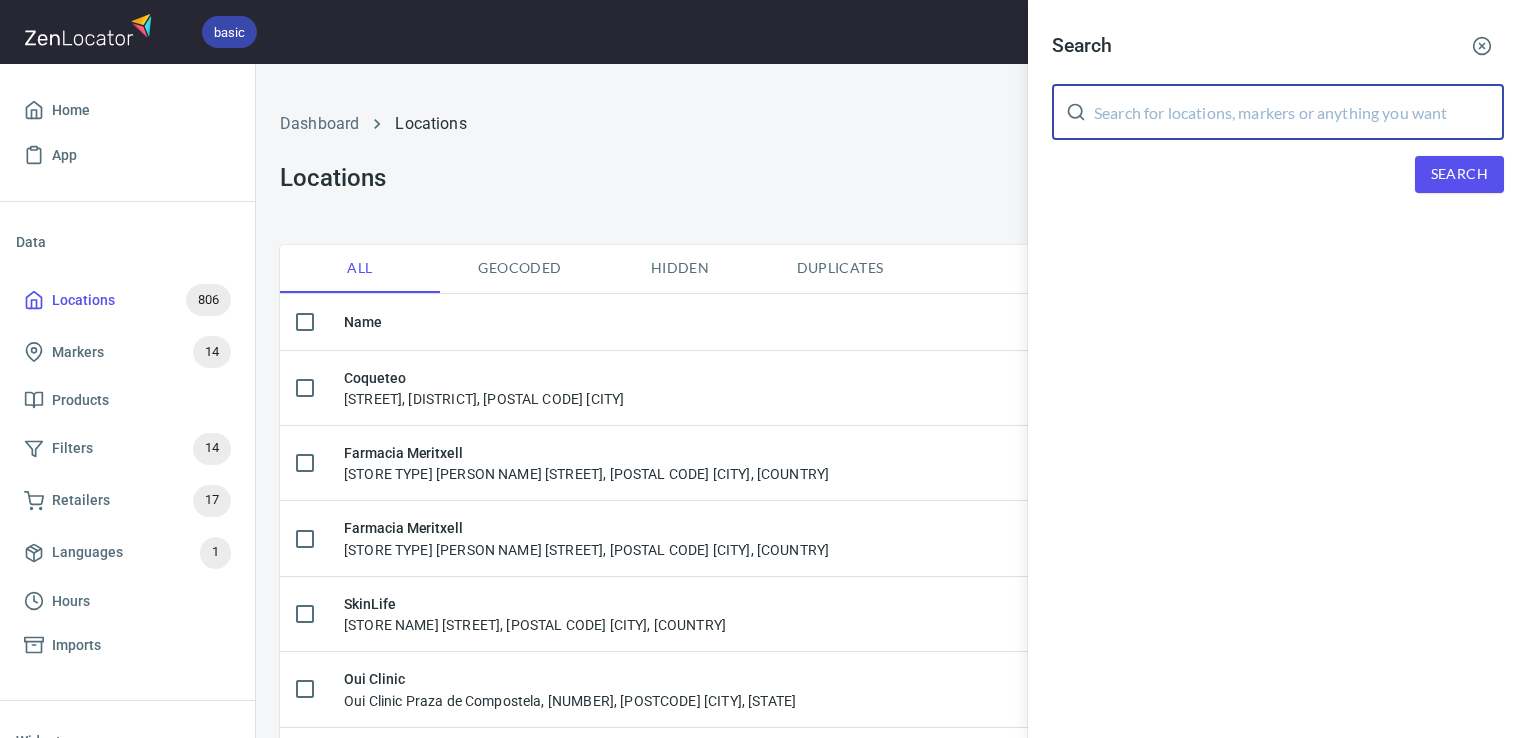 paste on "El Corte Inglés" 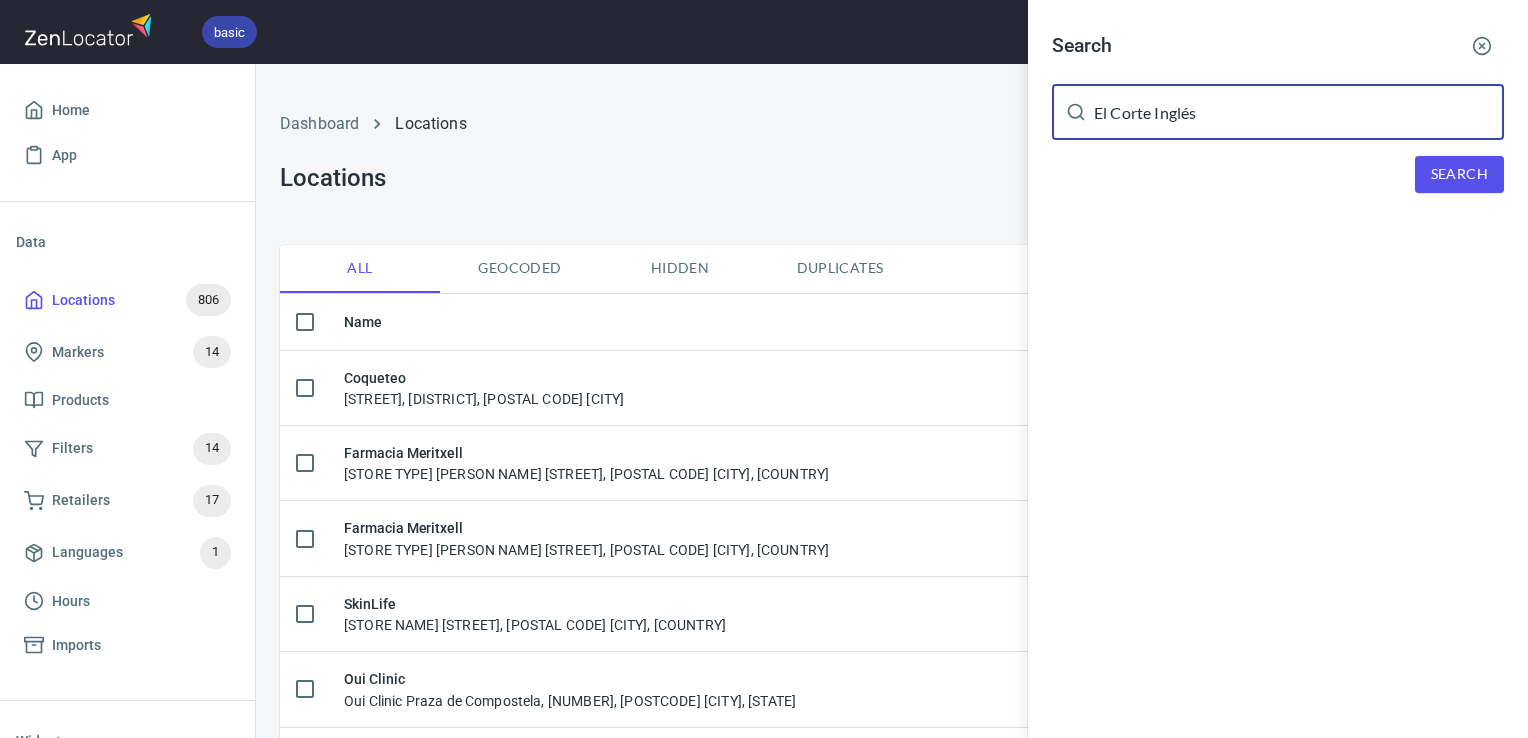 type on "El Corte Inglés" 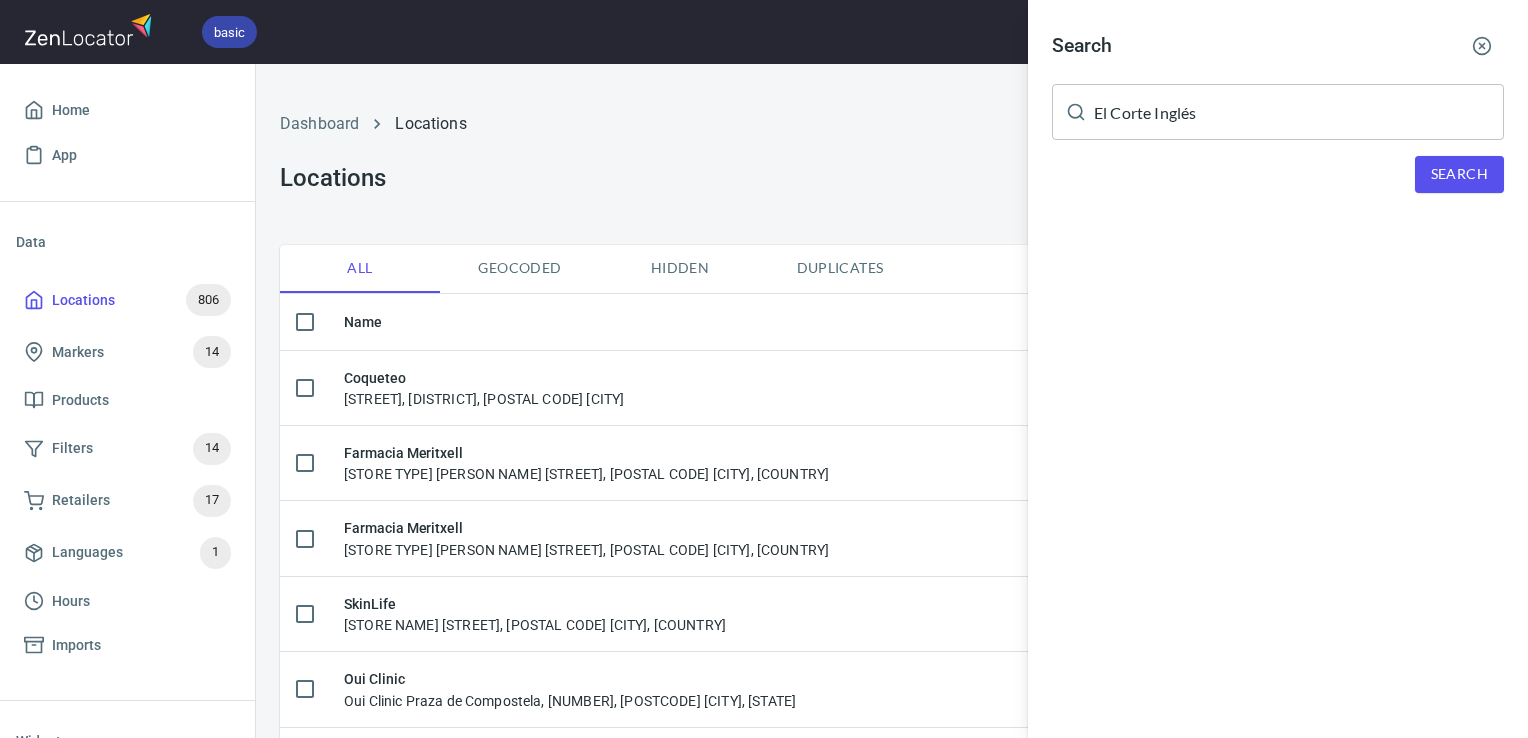 click on "Search" at bounding box center (1459, 174) 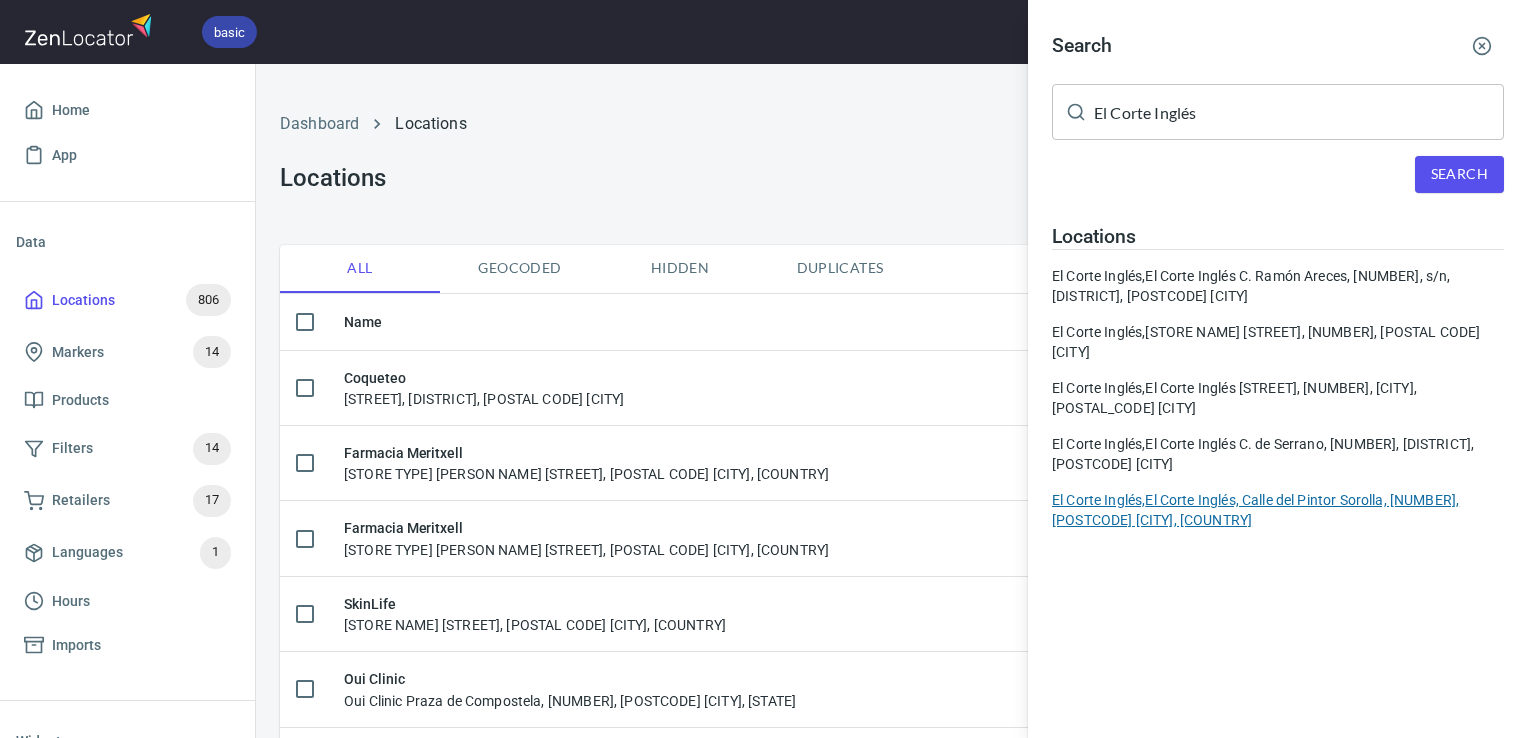 click on "El Corte Inglés,  El Corte Inglés, Calle del Pintor Sorolla, 26, 46002 Valencia, España" at bounding box center (1278, 510) 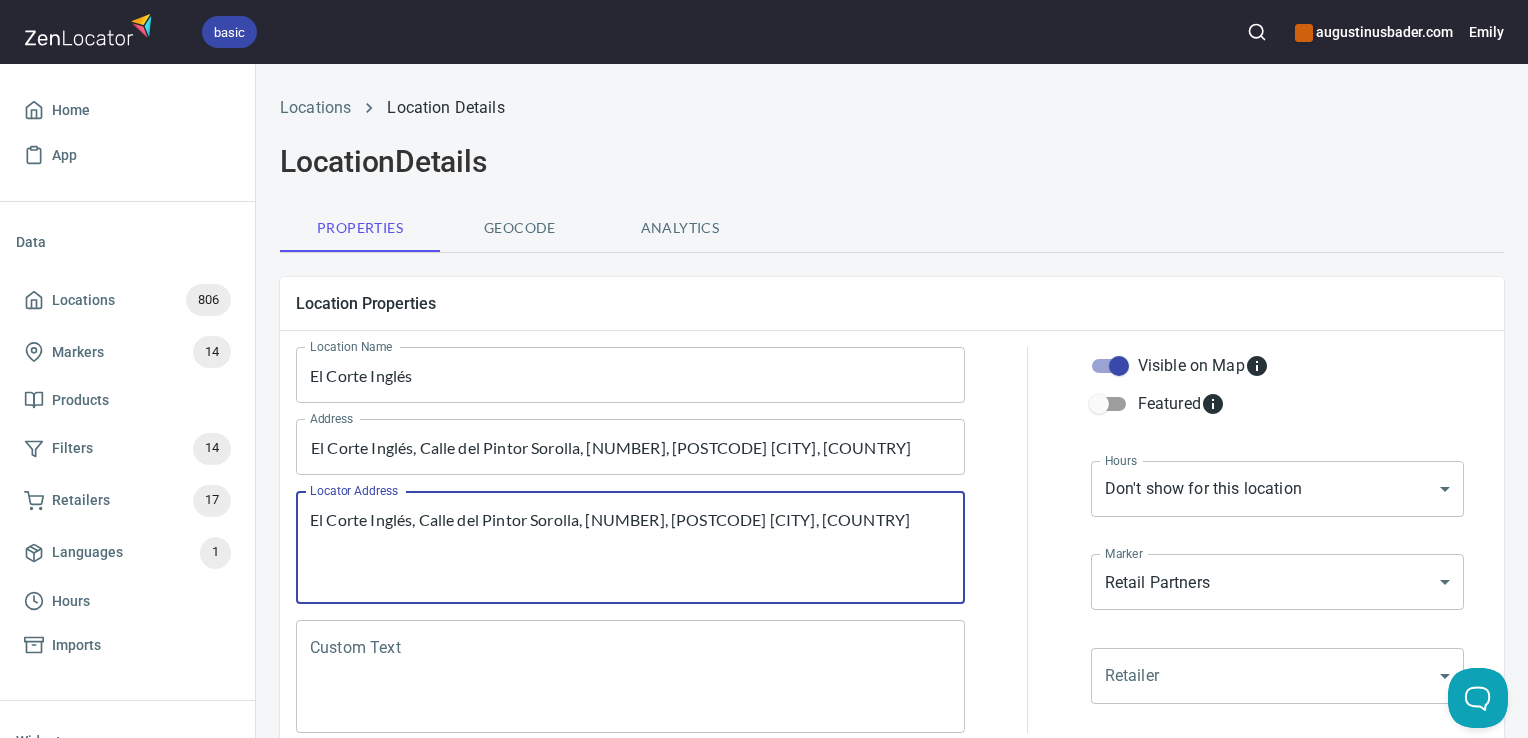 drag, startPoint x: 805, startPoint y: 535, endPoint x: 264, endPoint y: 507, distance: 541.7241 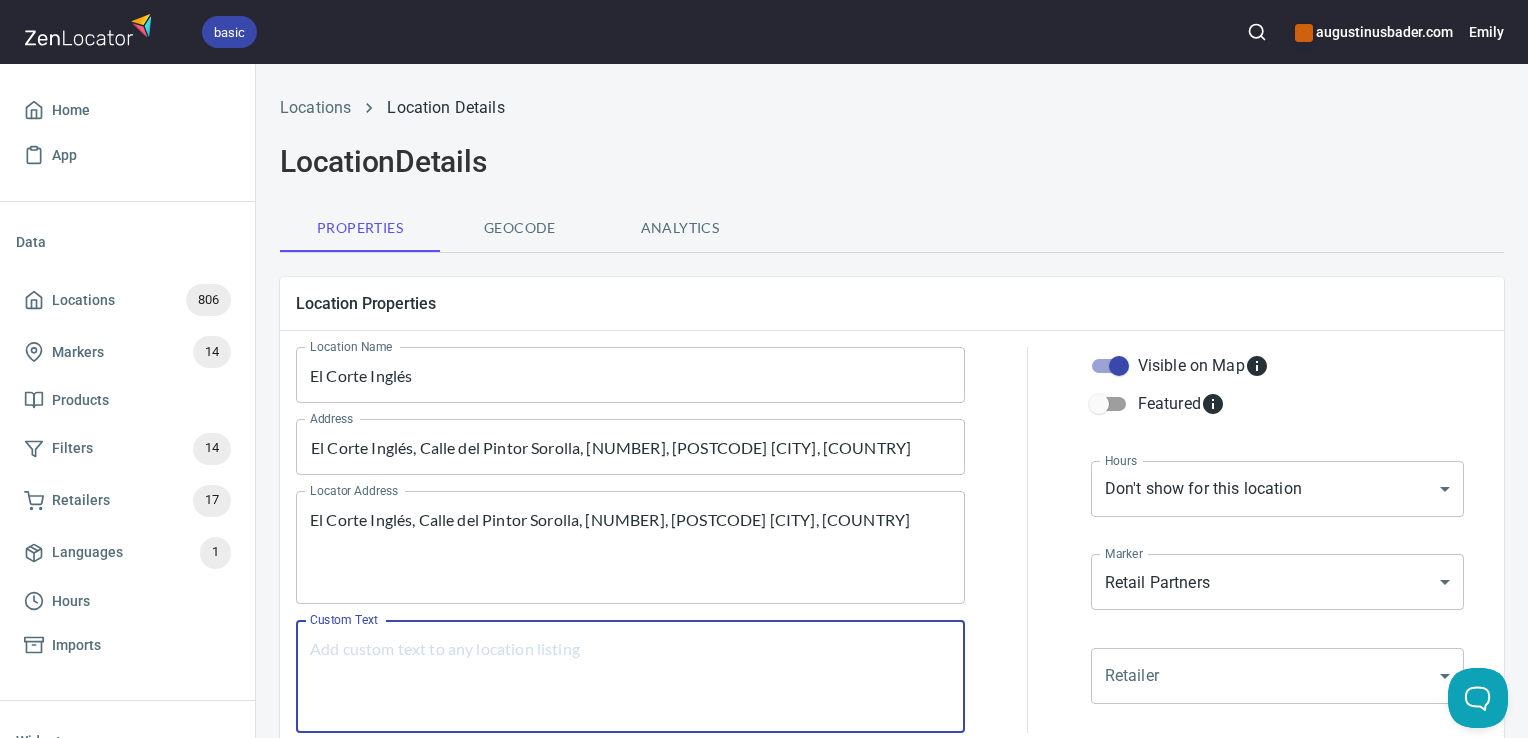 click on "Custom Text" at bounding box center (630, 677) 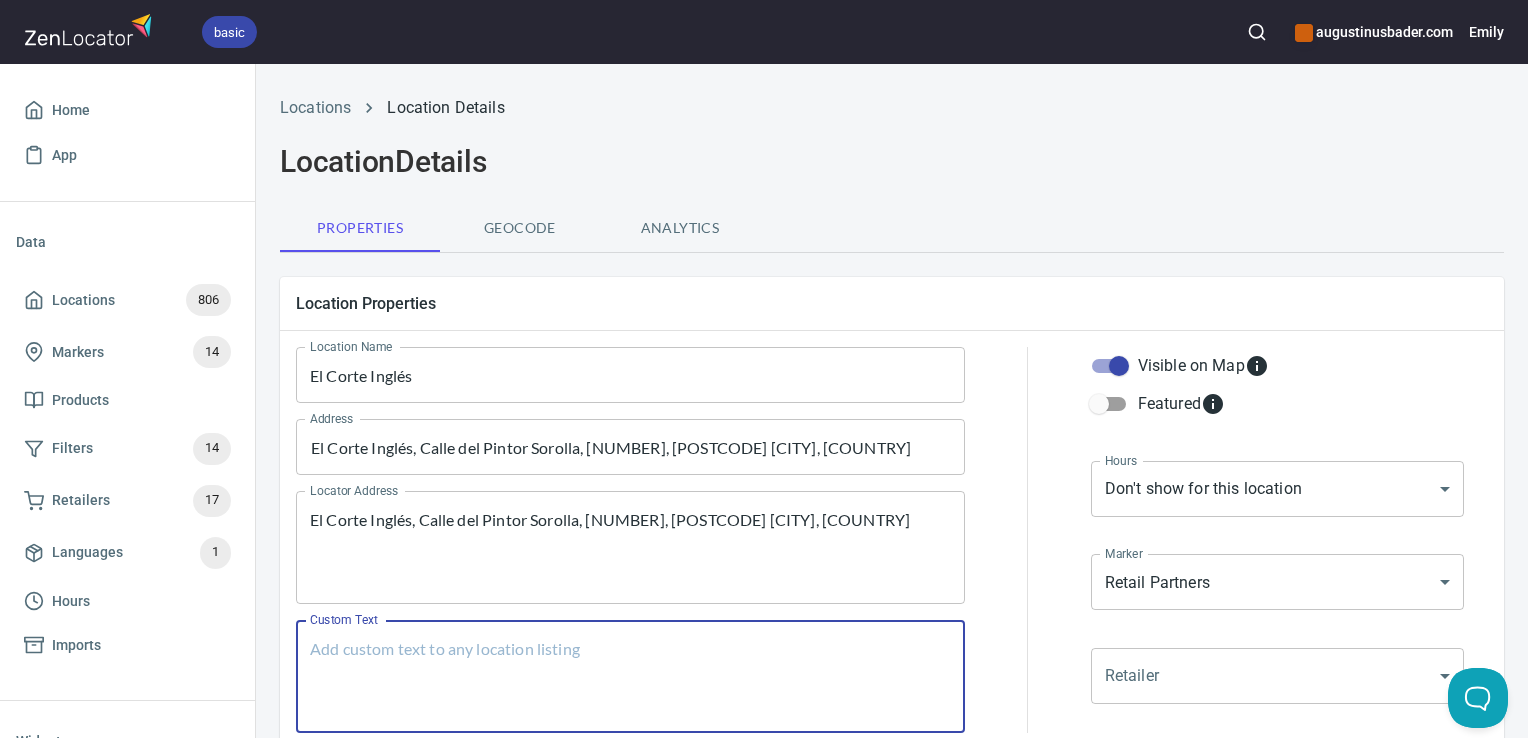paste on "El Corte Inglés, Calle del Pintor Sorolla, [NUMBER], [POSTAL_CODE] [CITY], España" 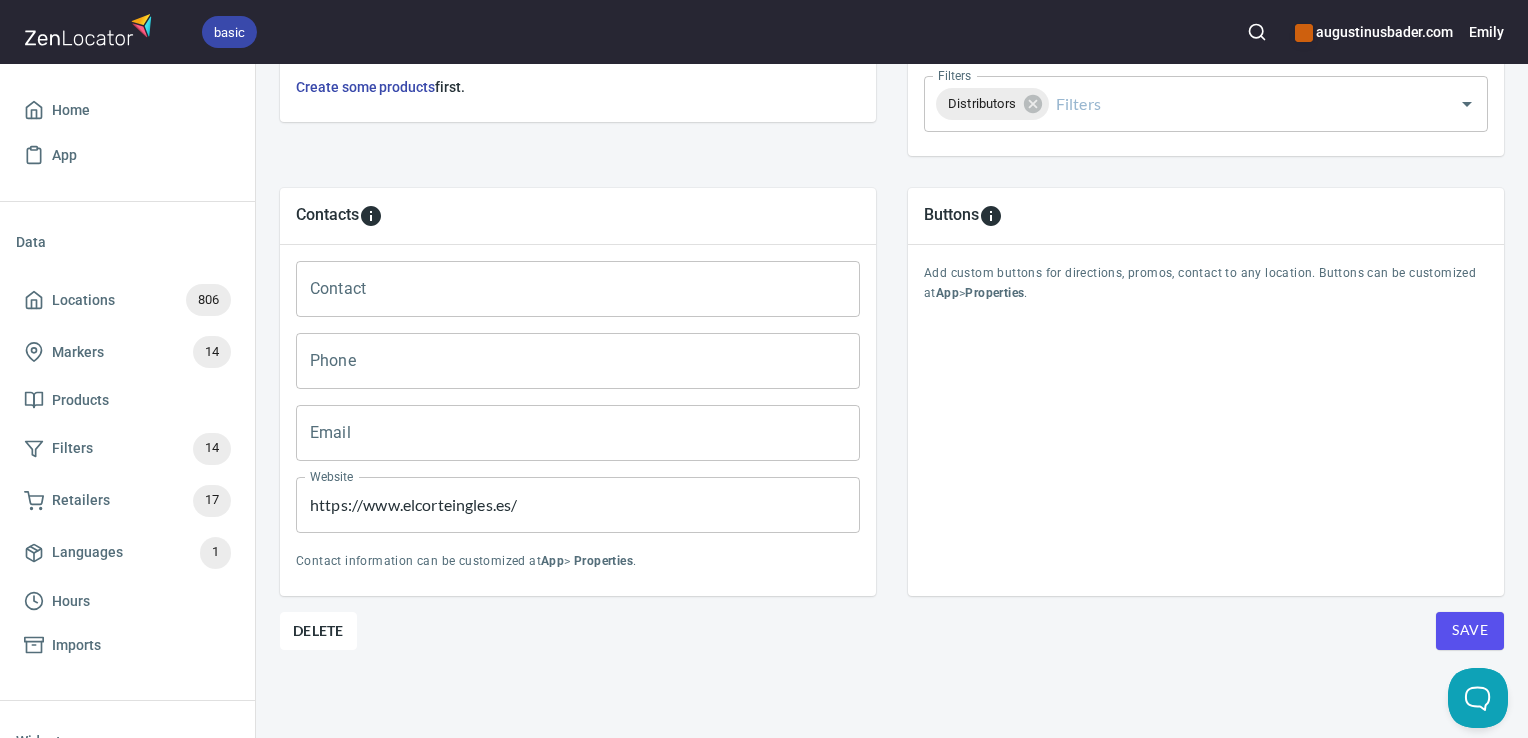 scroll, scrollTop: 797, scrollLeft: 0, axis: vertical 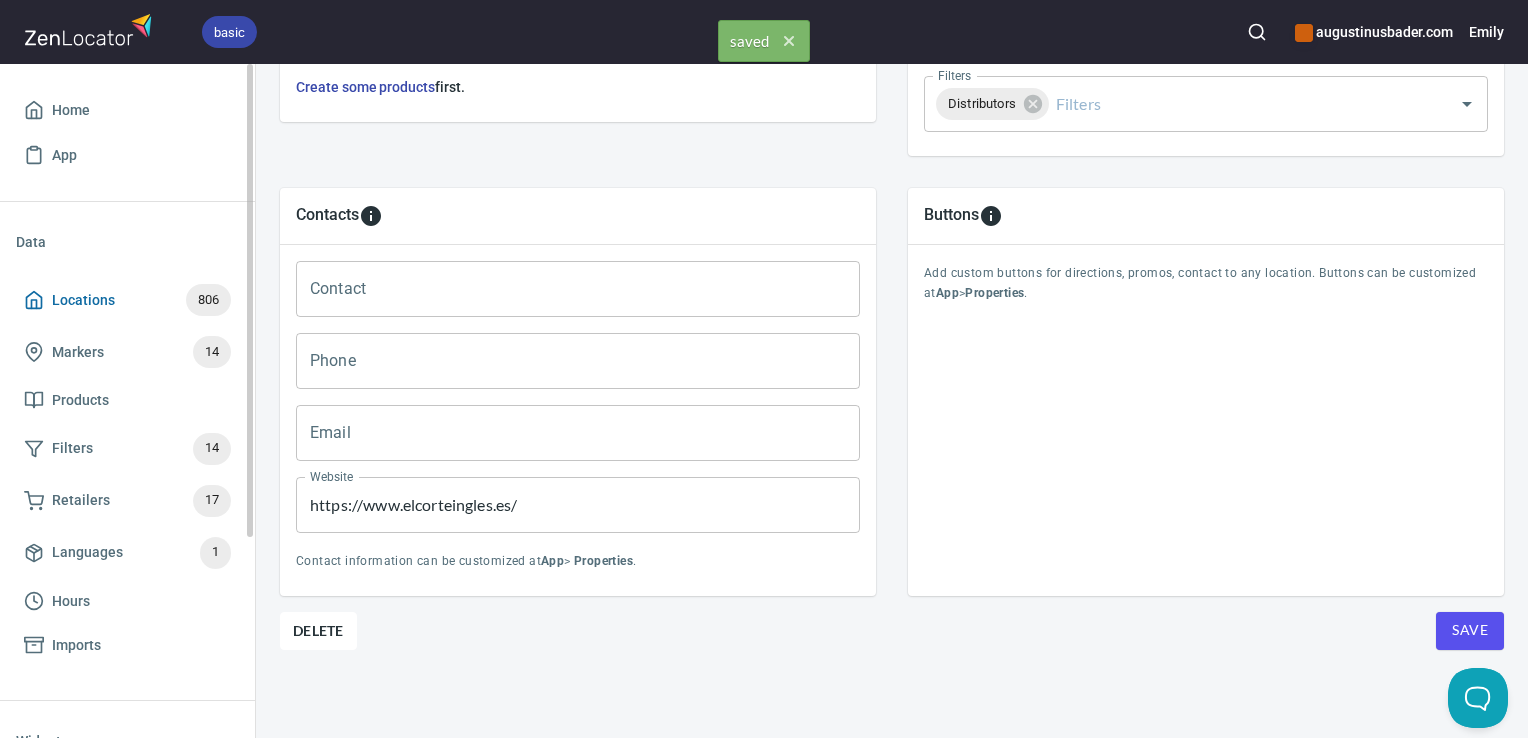 click on "Locations 806" at bounding box center (127, 300) 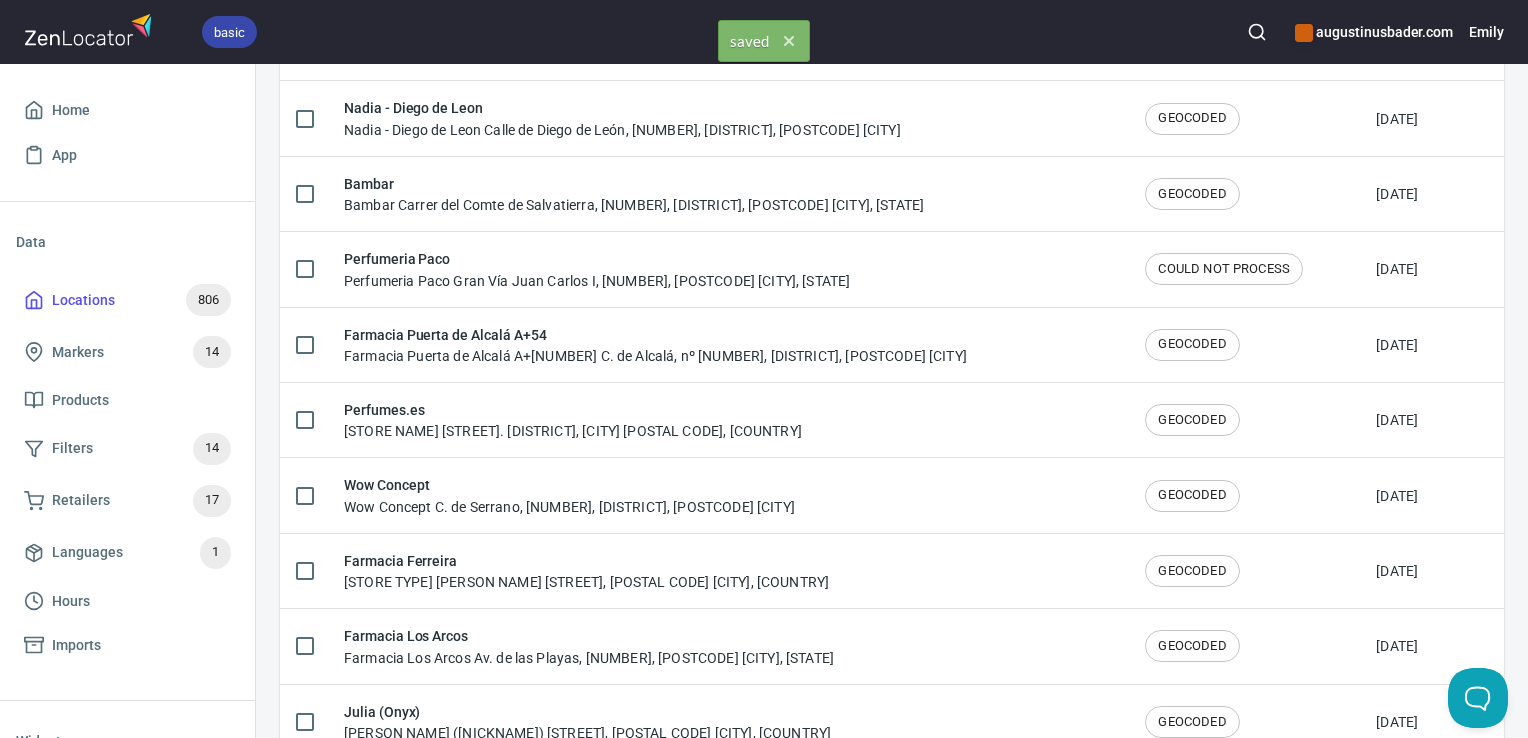 scroll, scrollTop: 0, scrollLeft: 0, axis: both 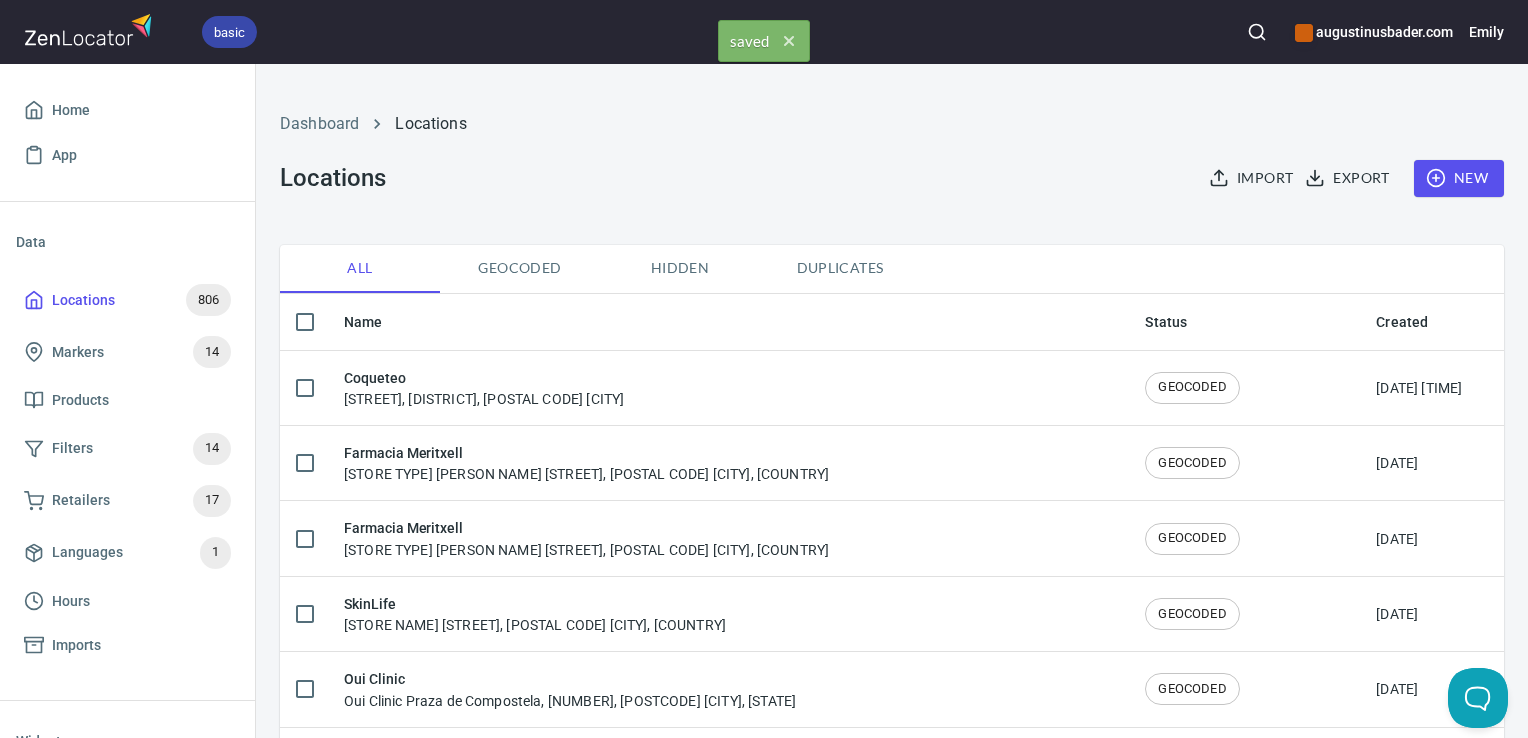 click 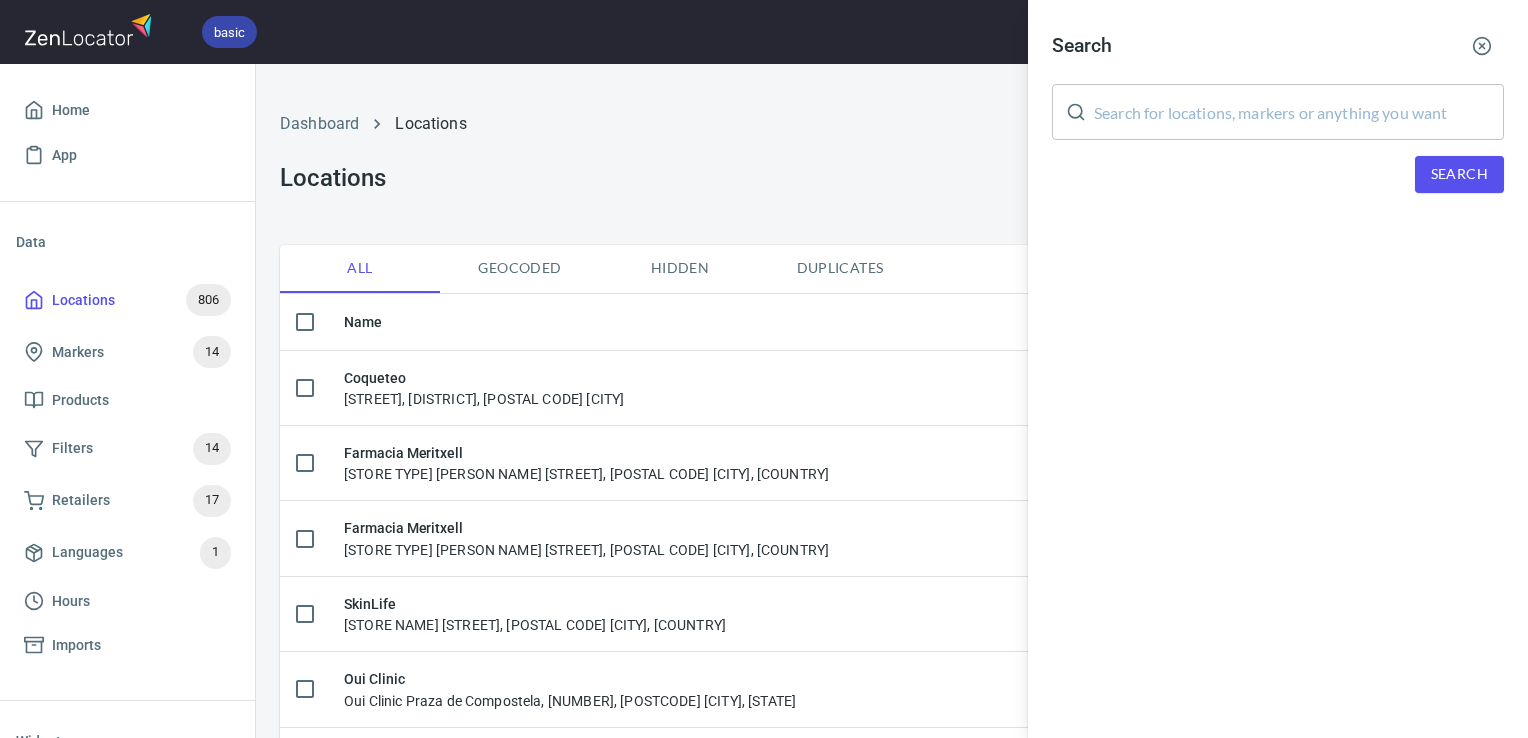 click at bounding box center (1299, 112) 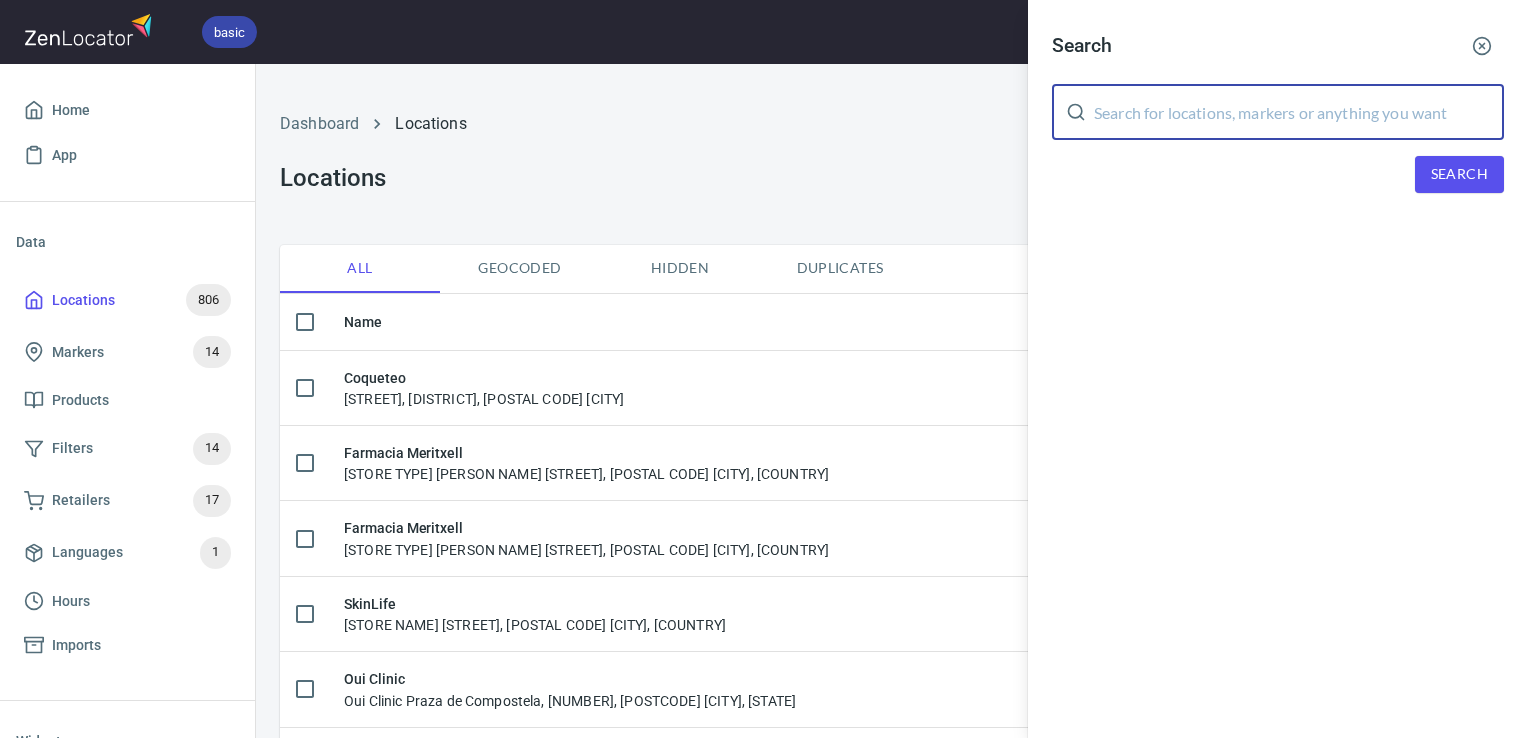 paste on "El Corte Inglés" 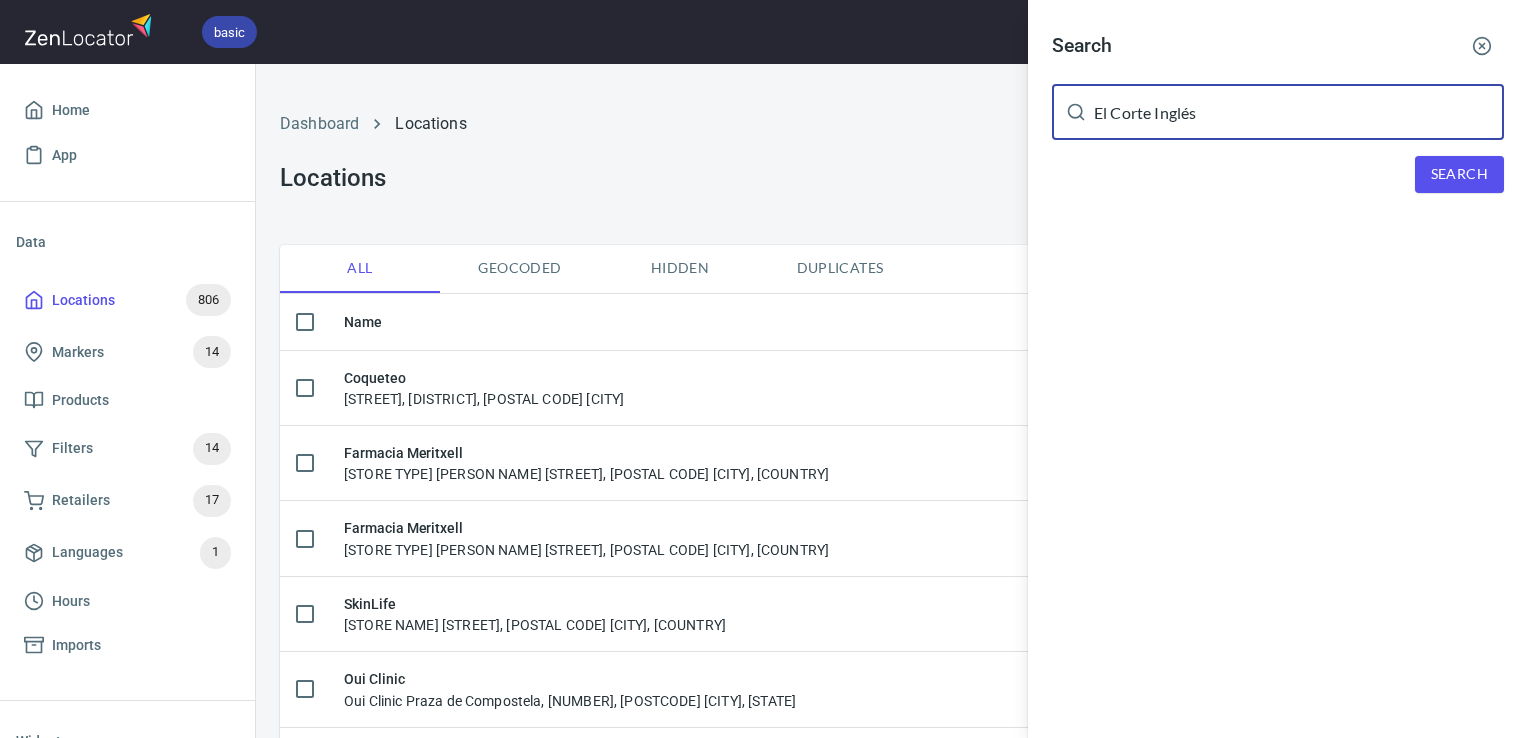 type on "El Corte Inglés" 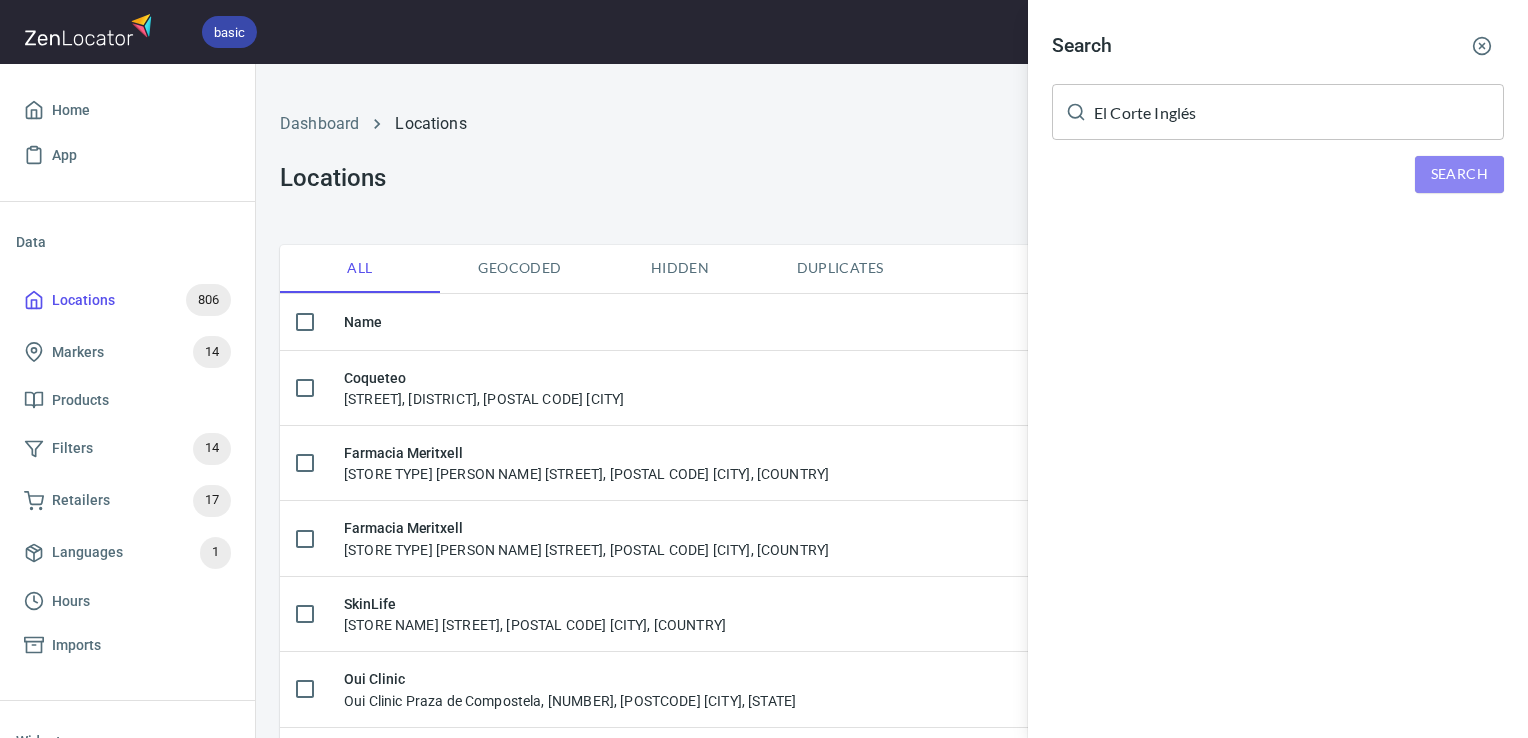 click on "Search" at bounding box center (1459, 174) 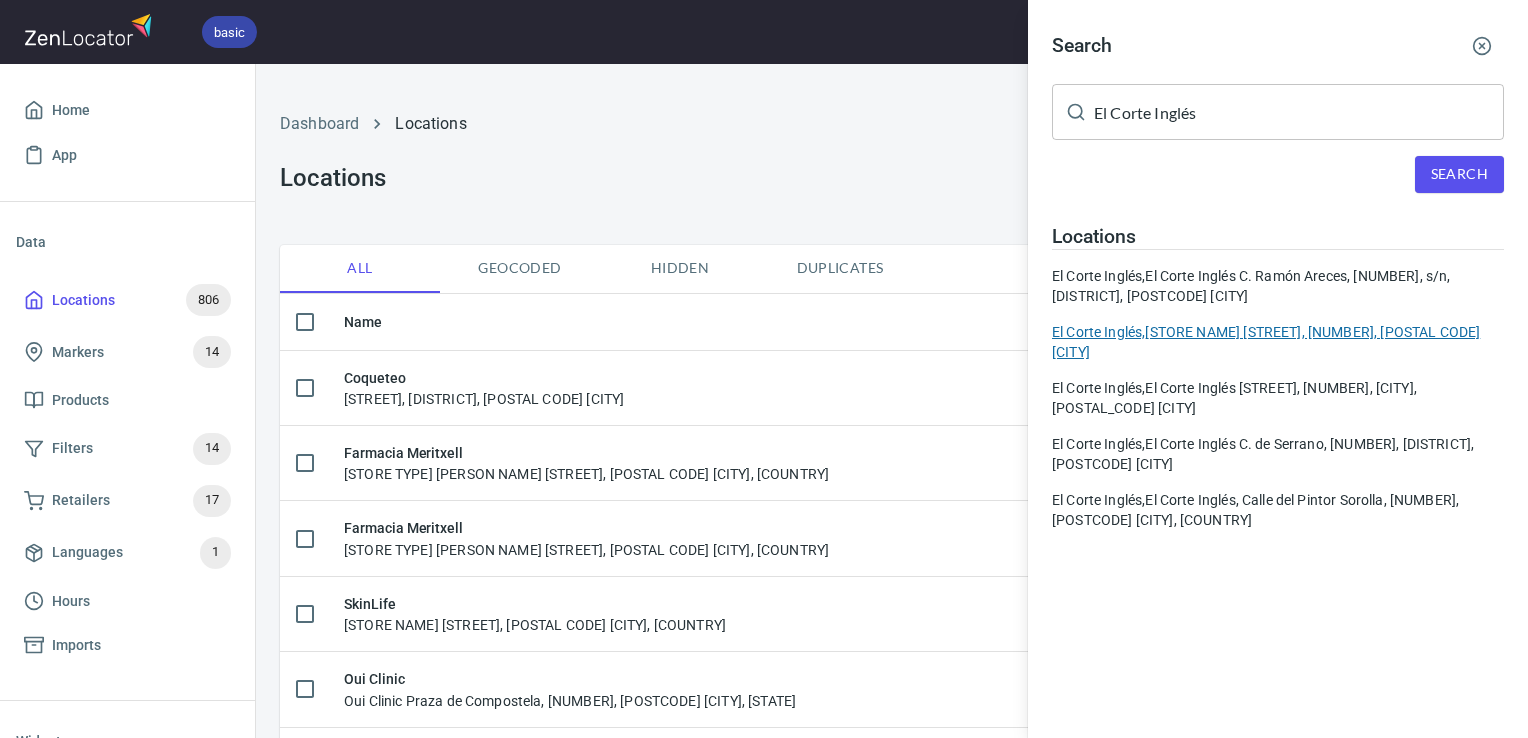 click on "El Corte Inglés,  El Corte Inglés
Ctra. Nacional VI, km 12, 5, 28224 Pozuelo de Alarcón, Madrid" at bounding box center [1278, 342] 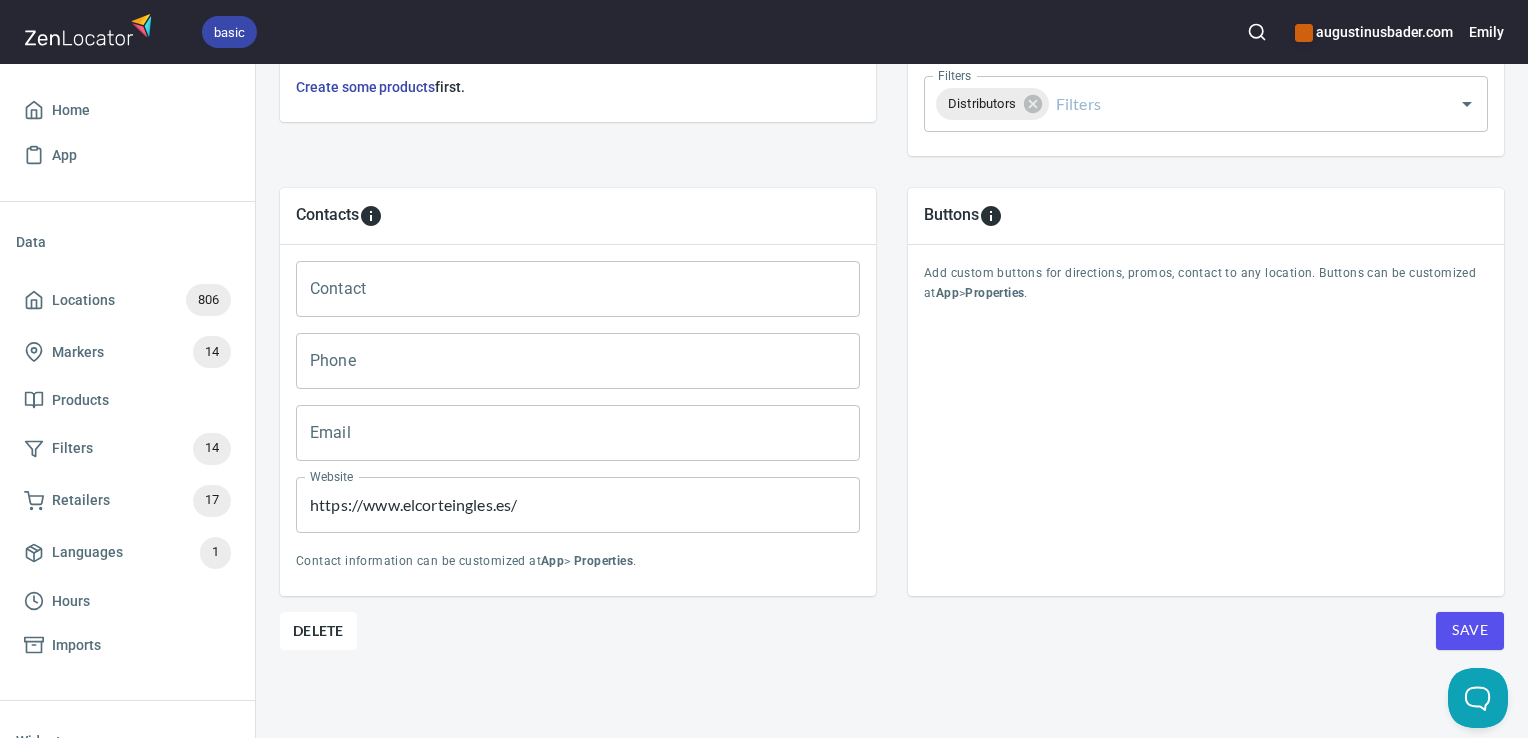 scroll, scrollTop: 0, scrollLeft: 0, axis: both 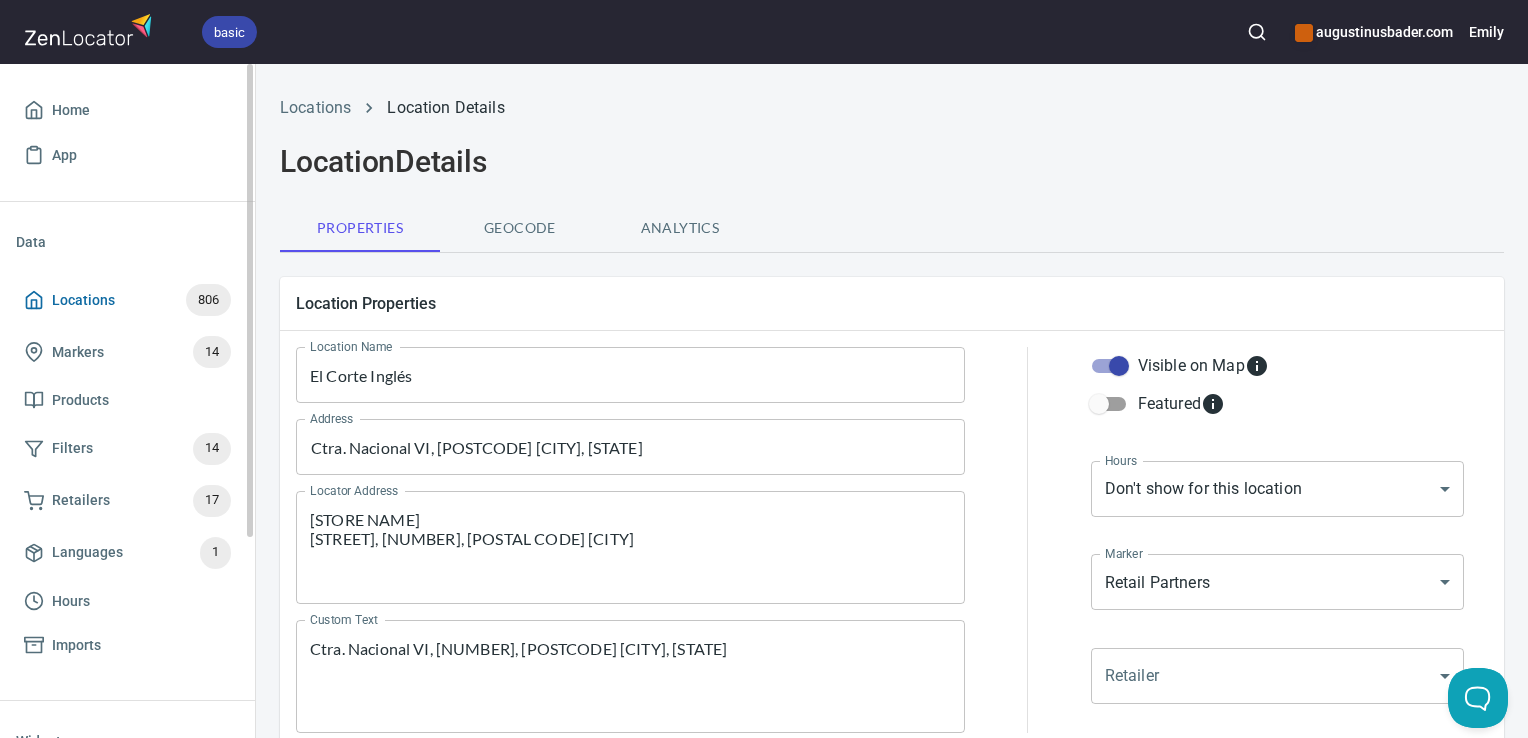 click on "Locations 806" at bounding box center (127, 300) 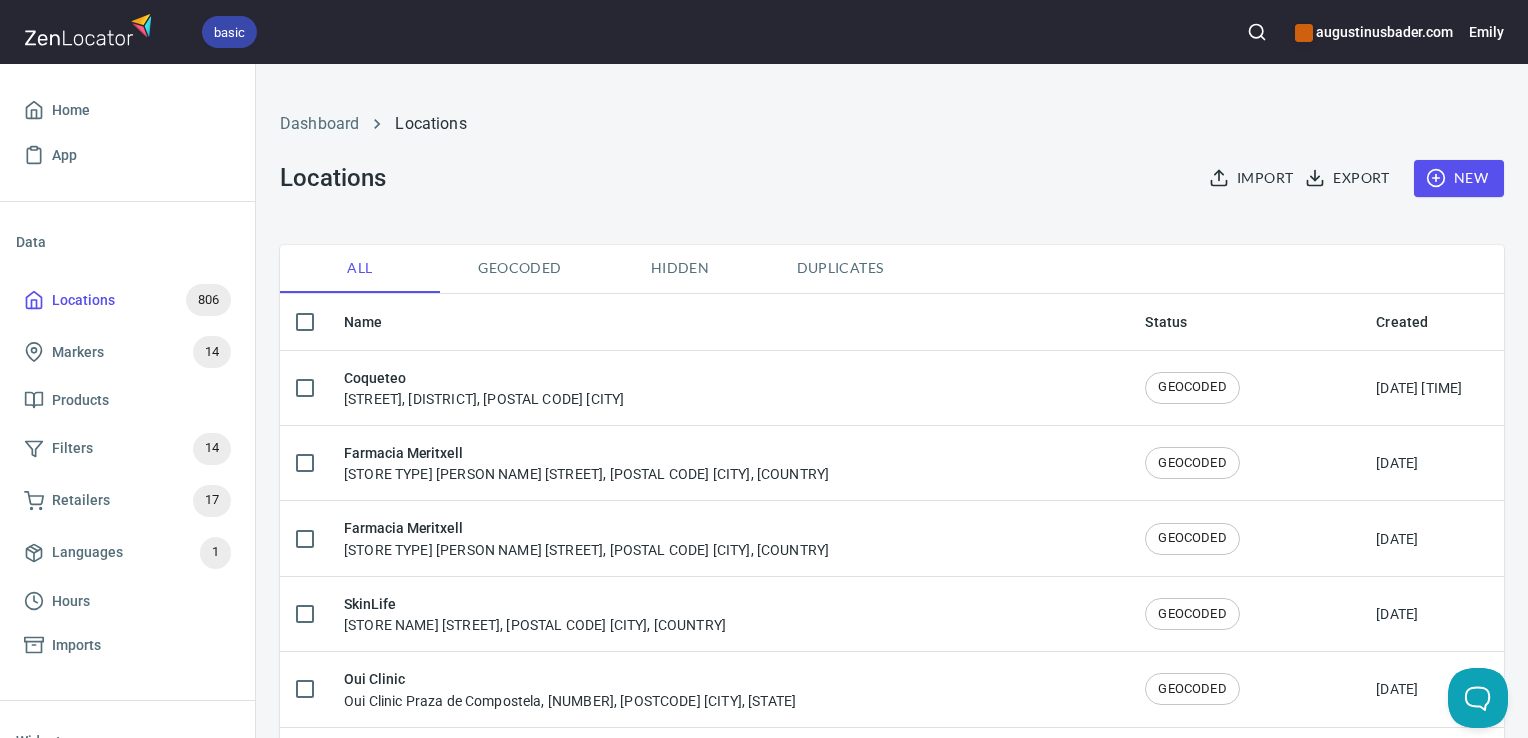 click at bounding box center [1257, 32] 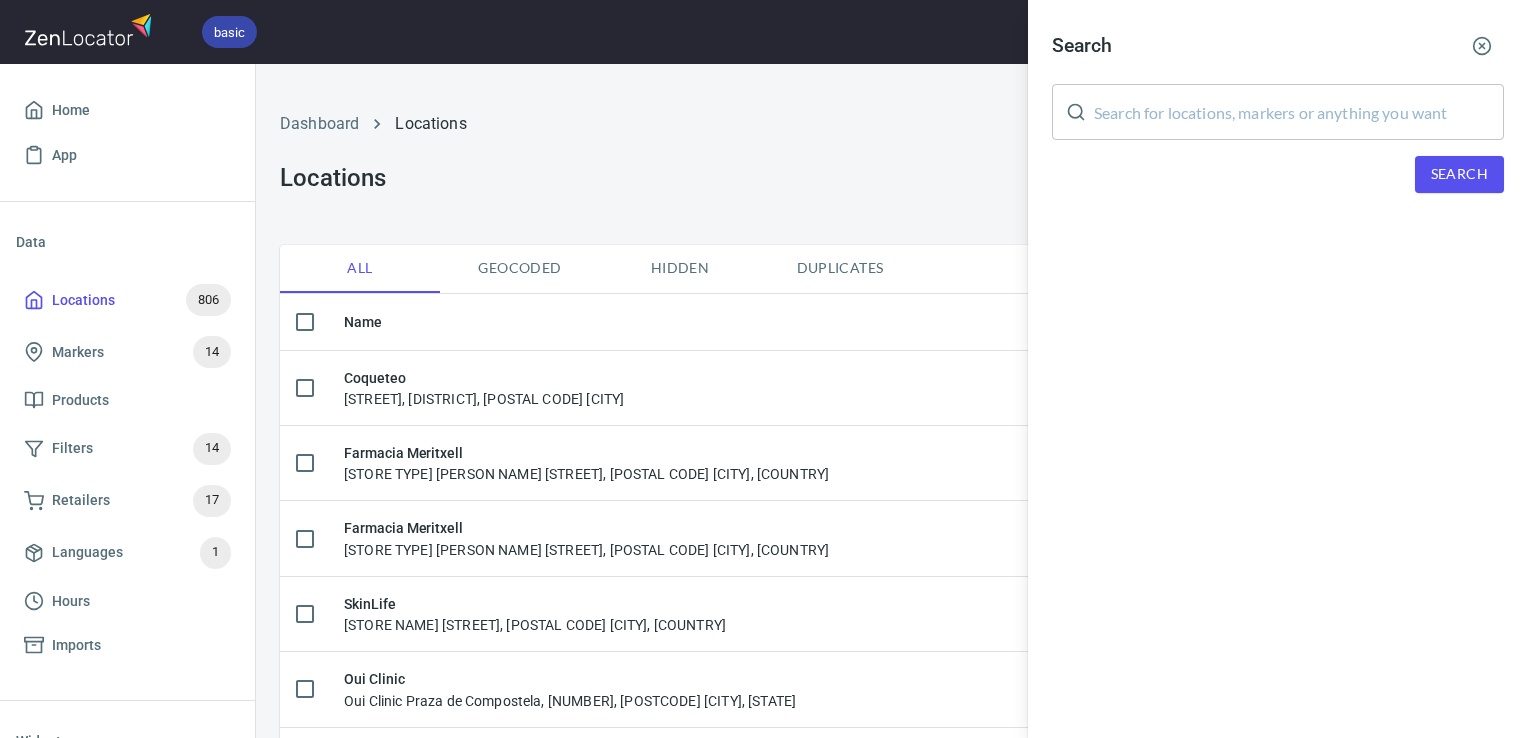 click at bounding box center (1299, 112) 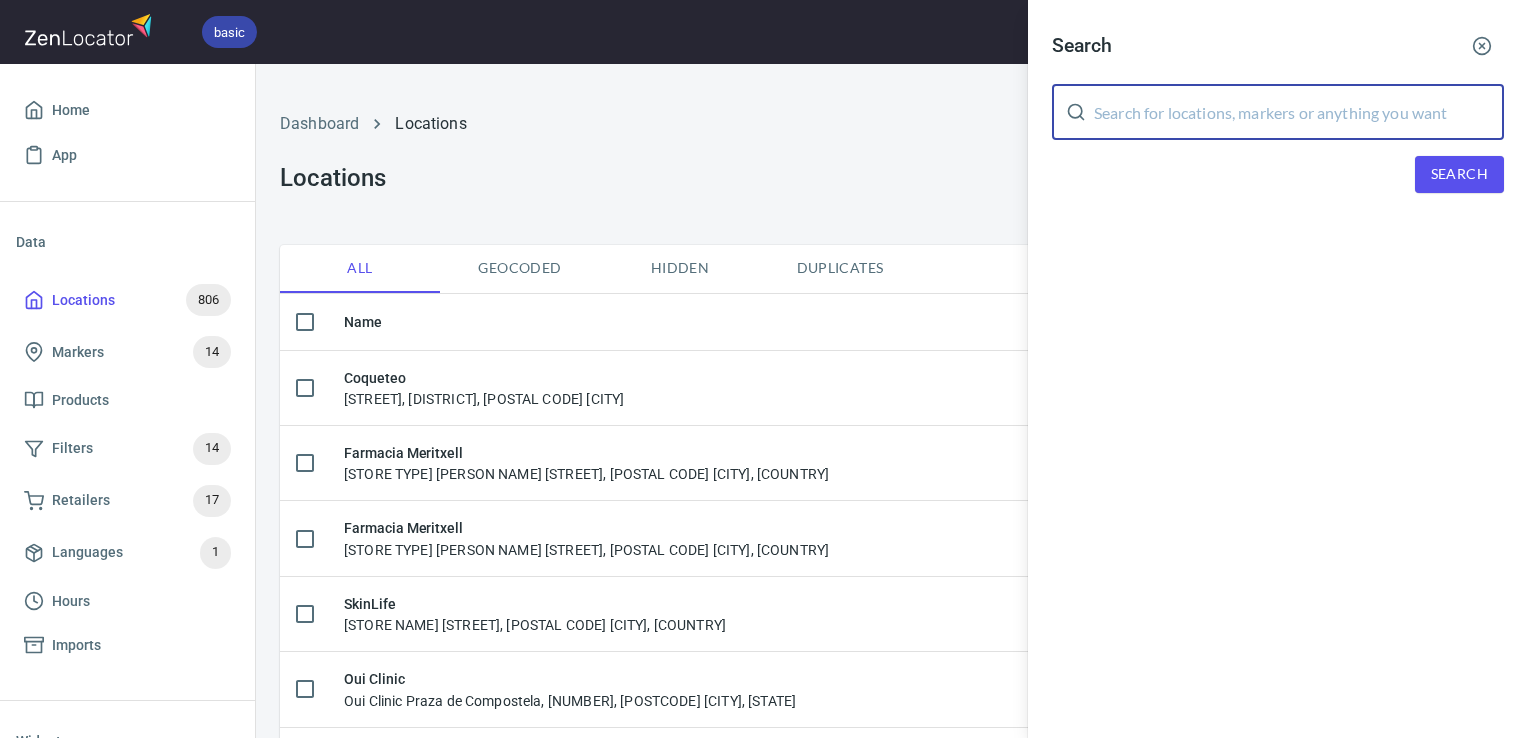 paste on "El Corte Inglés" 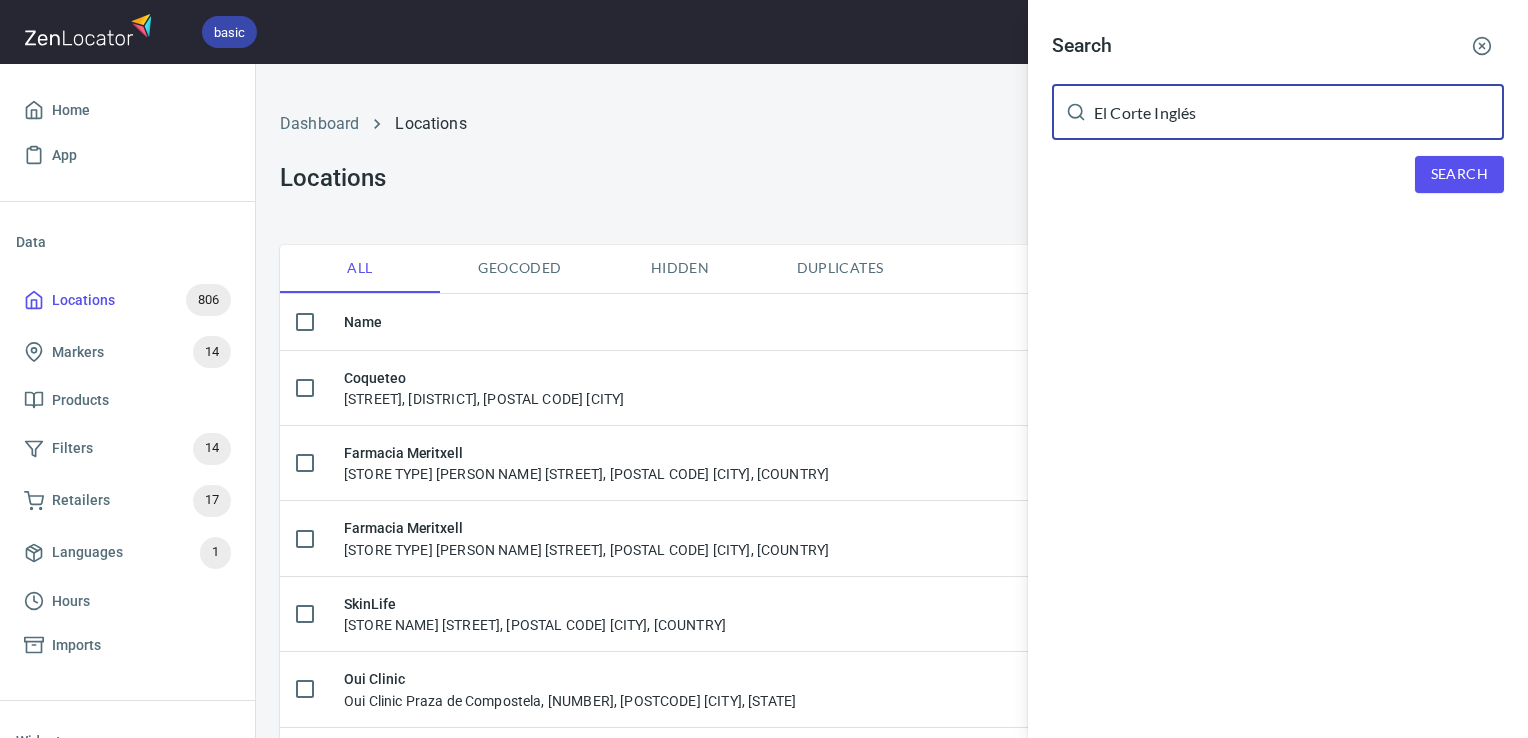 type on "El Corte Inglés" 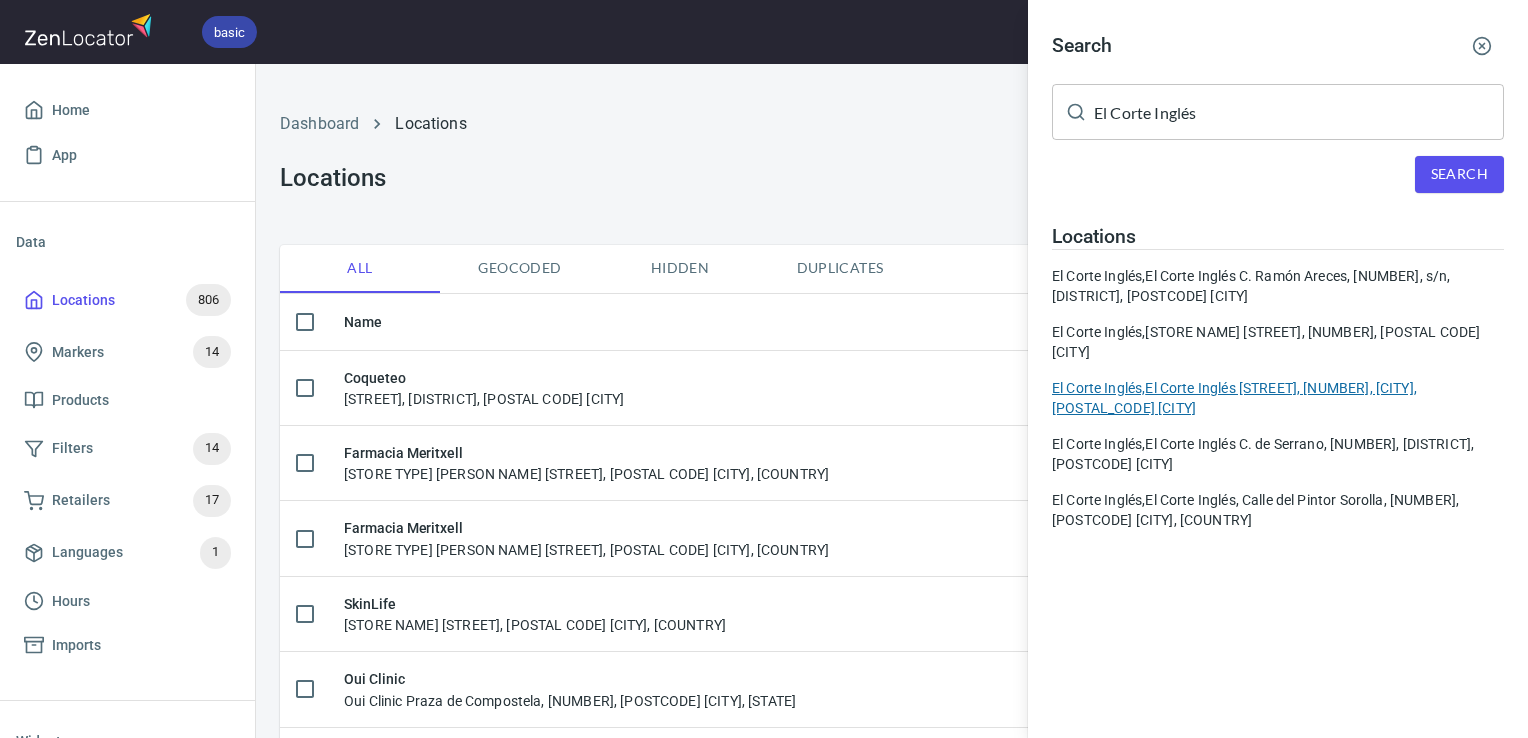 click on "El Corte Inglés,  El Corte Inglés
C. de Margarita de Parma, 1, Hortaleza, 28050 Madrid" at bounding box center [1278, 398] 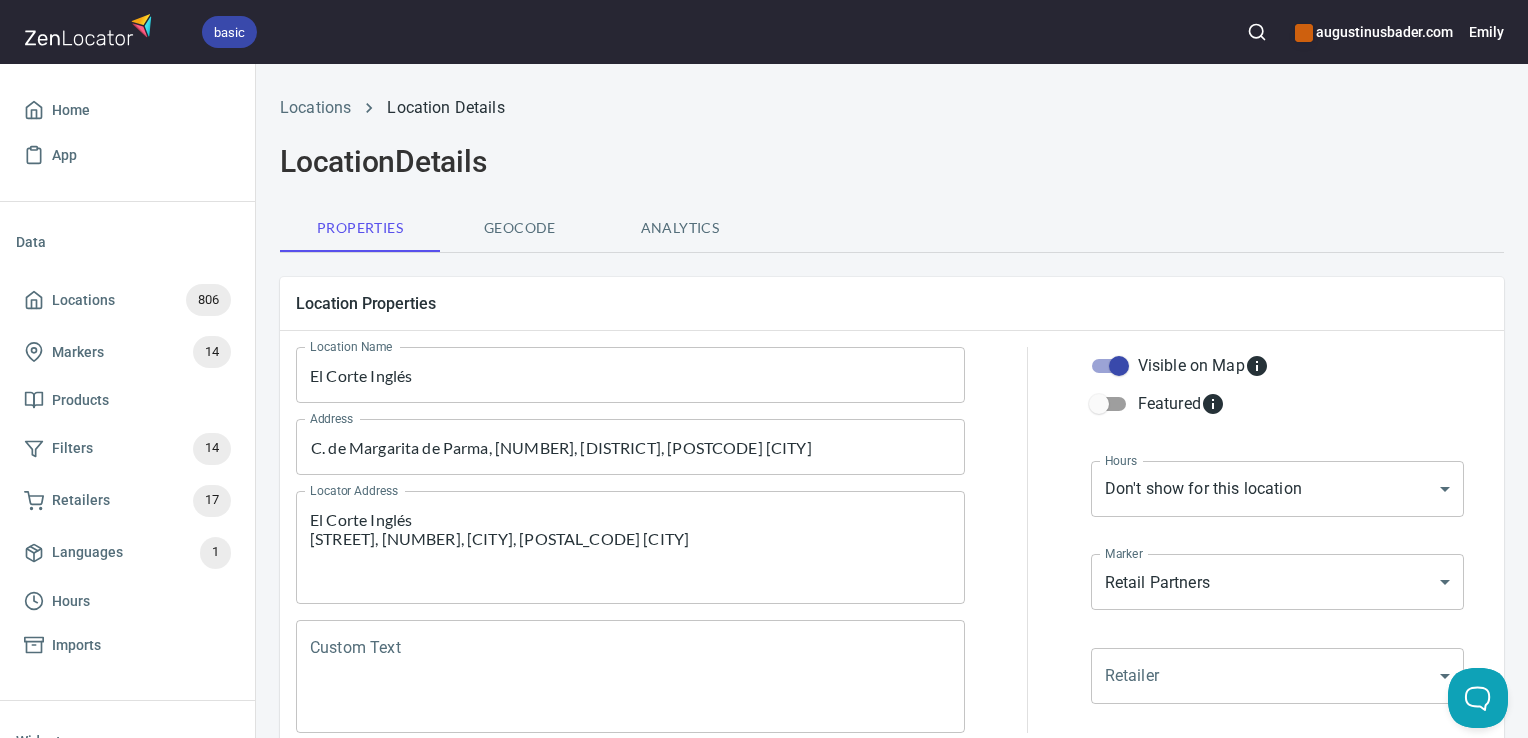 scroll, scrollTop: 223, scrollLeft: 0, axis: vertical 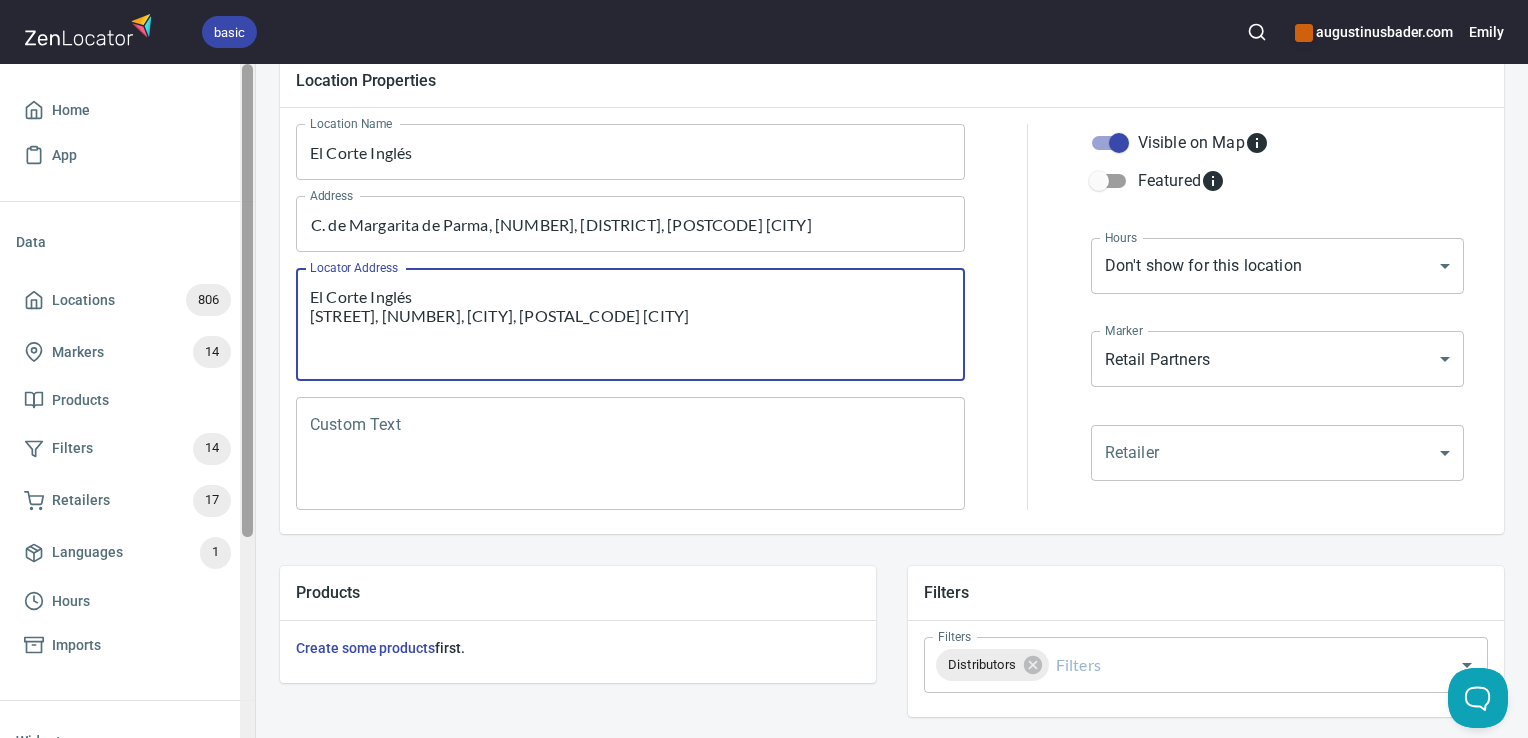 drag, startPoint x: 724, startPoint y: 326, endPoint x: 249, endPoint y: 284, distance: 476.85324 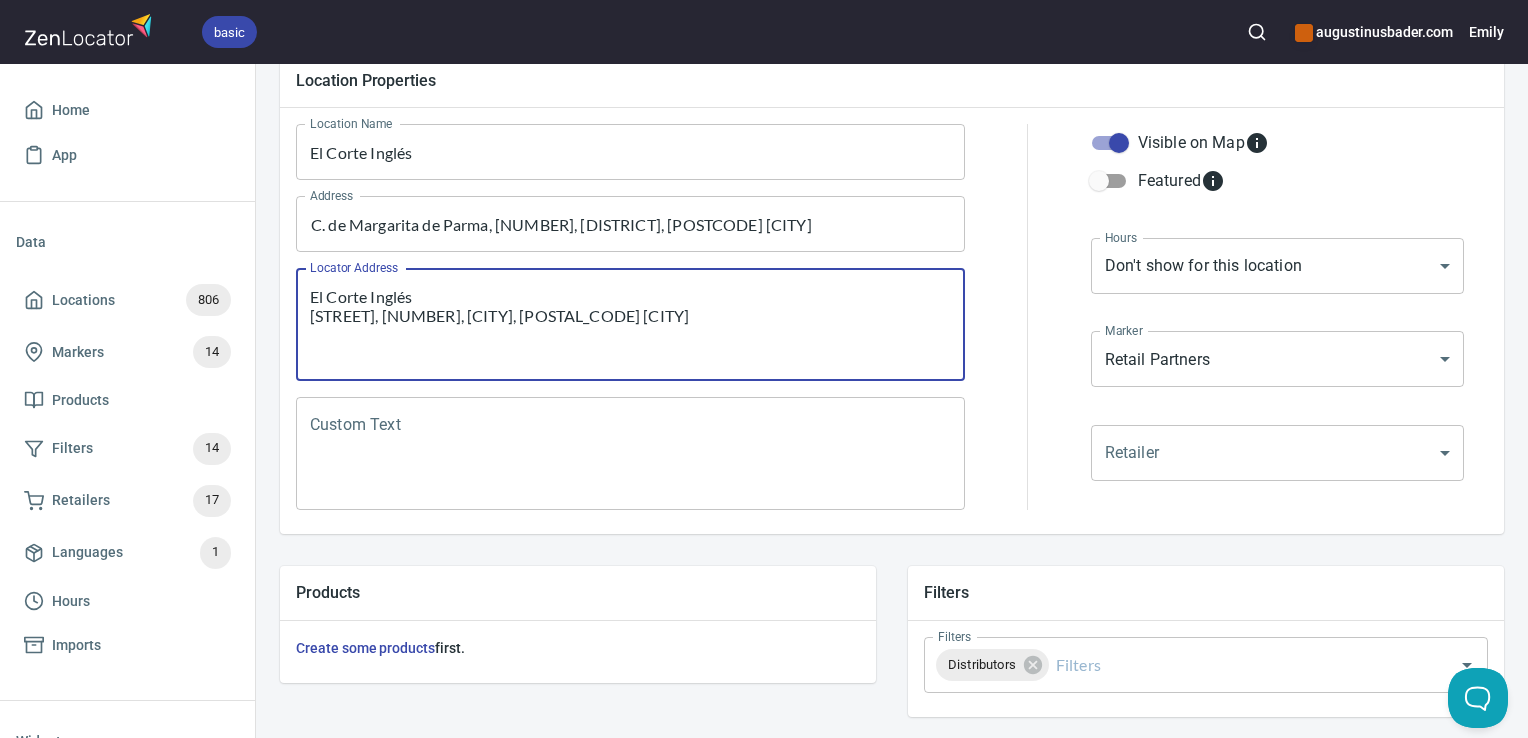 click on "Custom Text" at bounding box center (630, 454) 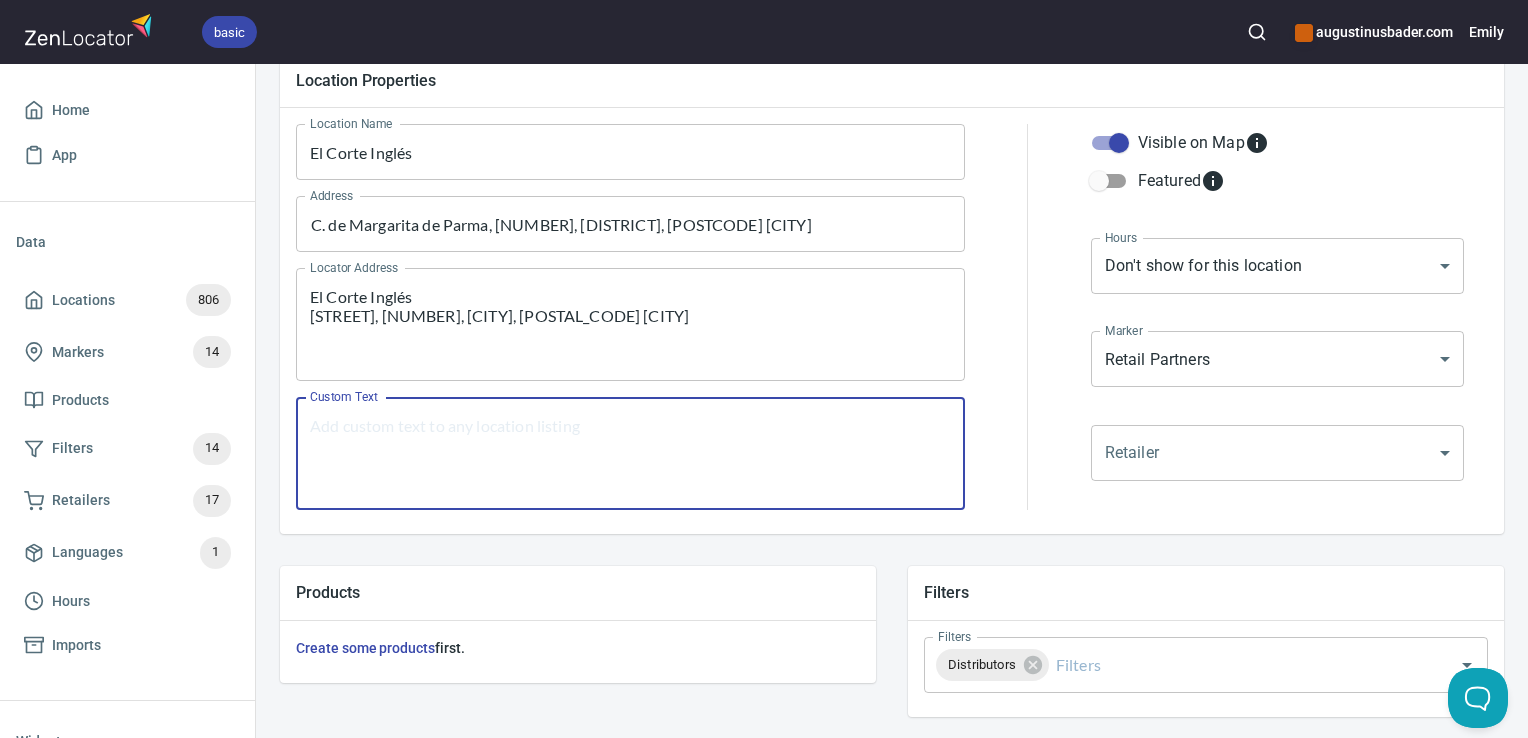 paste on "El Corte Inglés
C. de Margarita de Parma, [NUMBER], Hortaleza, [POSTAL_CODE] [CITY]" 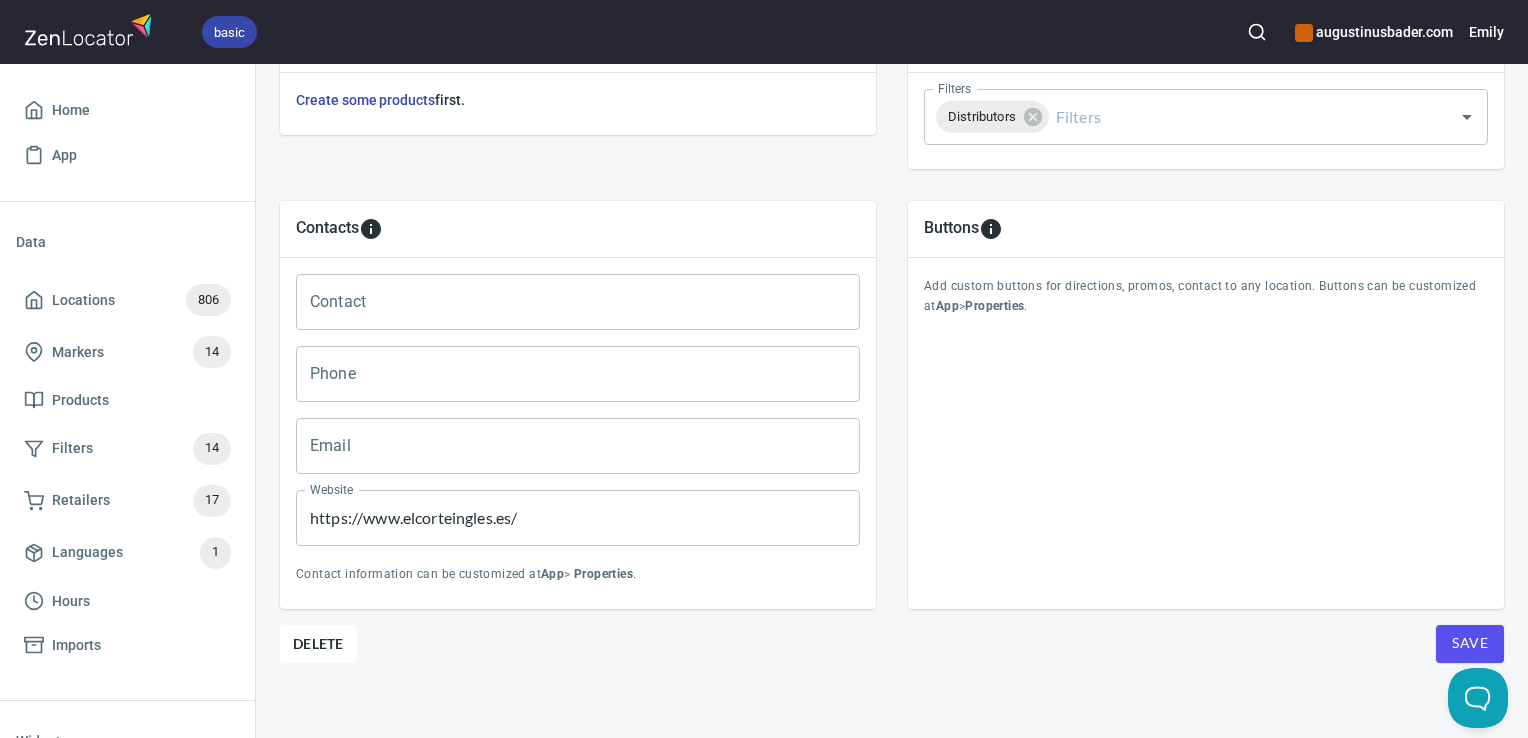 scroll, scrollTop: 797, scrollLeft: 0, axis: vertical 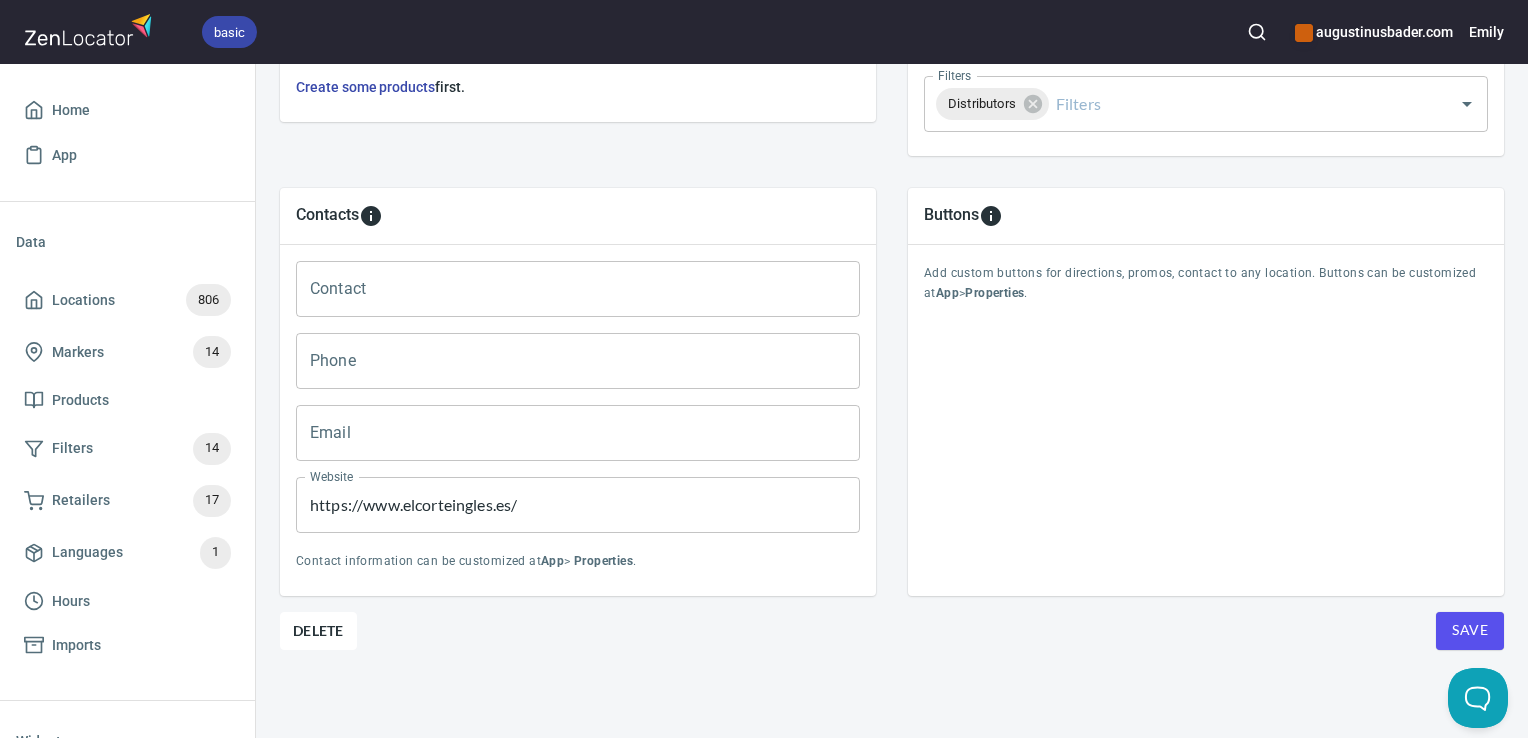 type on "El Corte Inglés
C. de Margarita de Parma, [NUMBER], Hortaleza, [POSTAL_CODE] [CITY]" 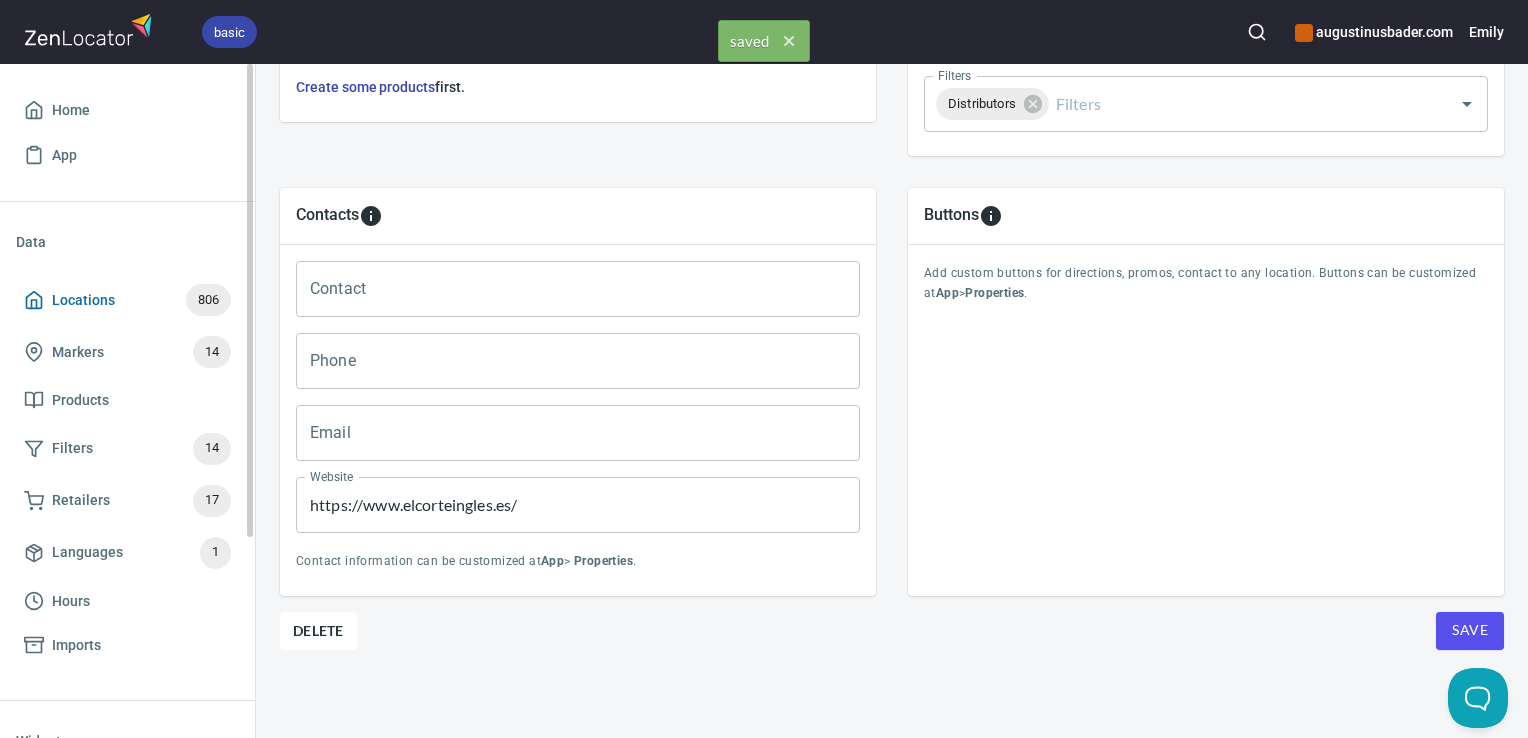 click on "Locations 806" at bounding box center (127, 300) 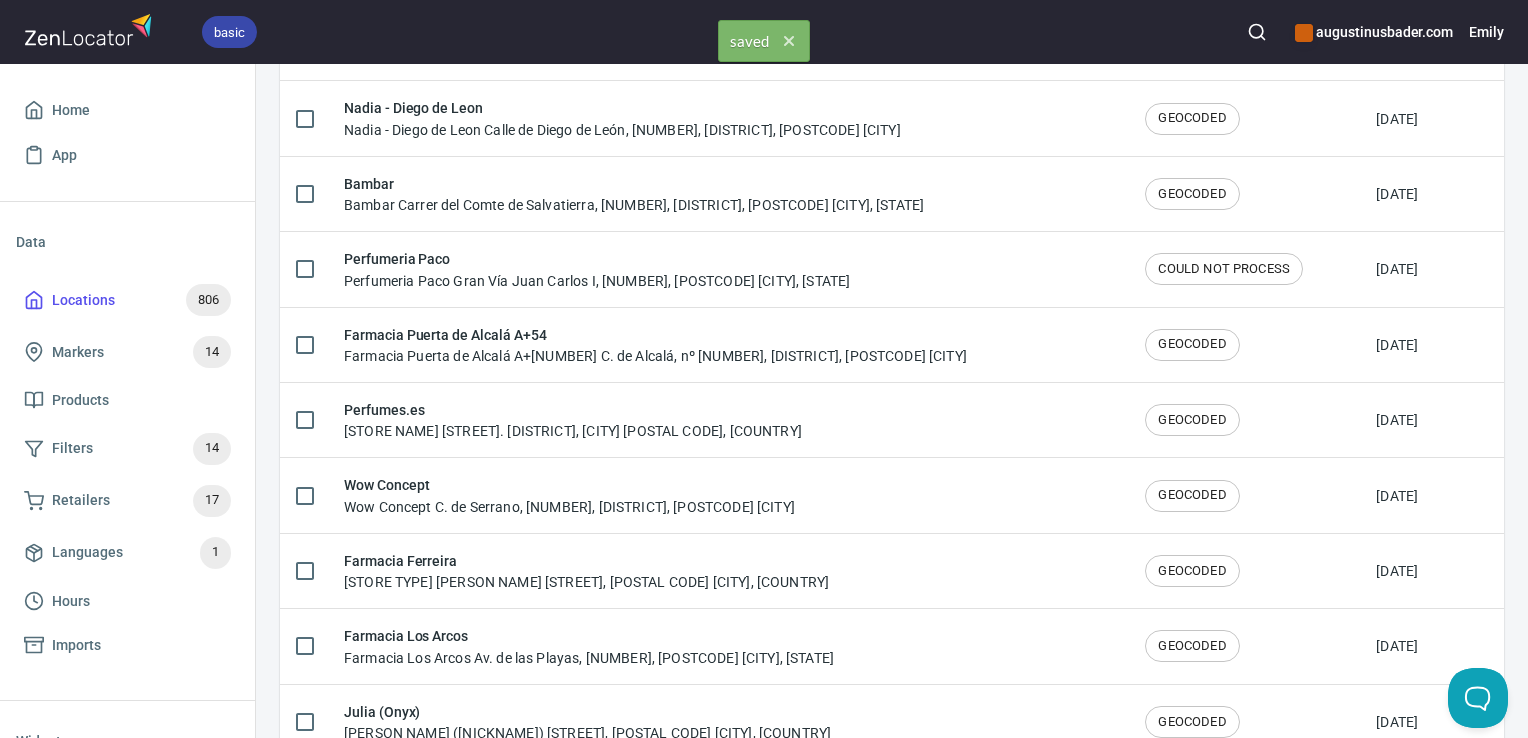 scroll, scrollTop: 0, scrollLeft: 0, axis: both 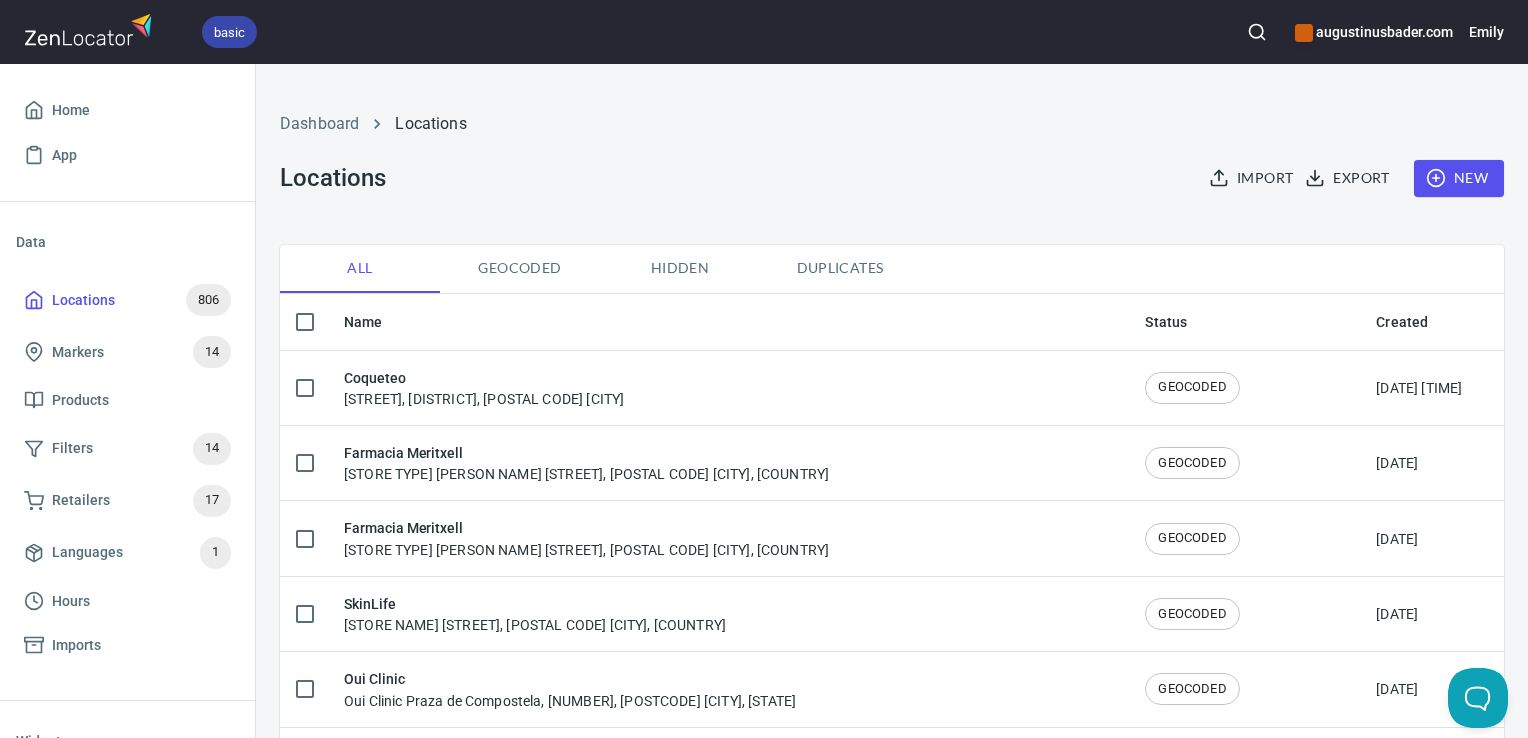 click at bounding box center (1257, 32) 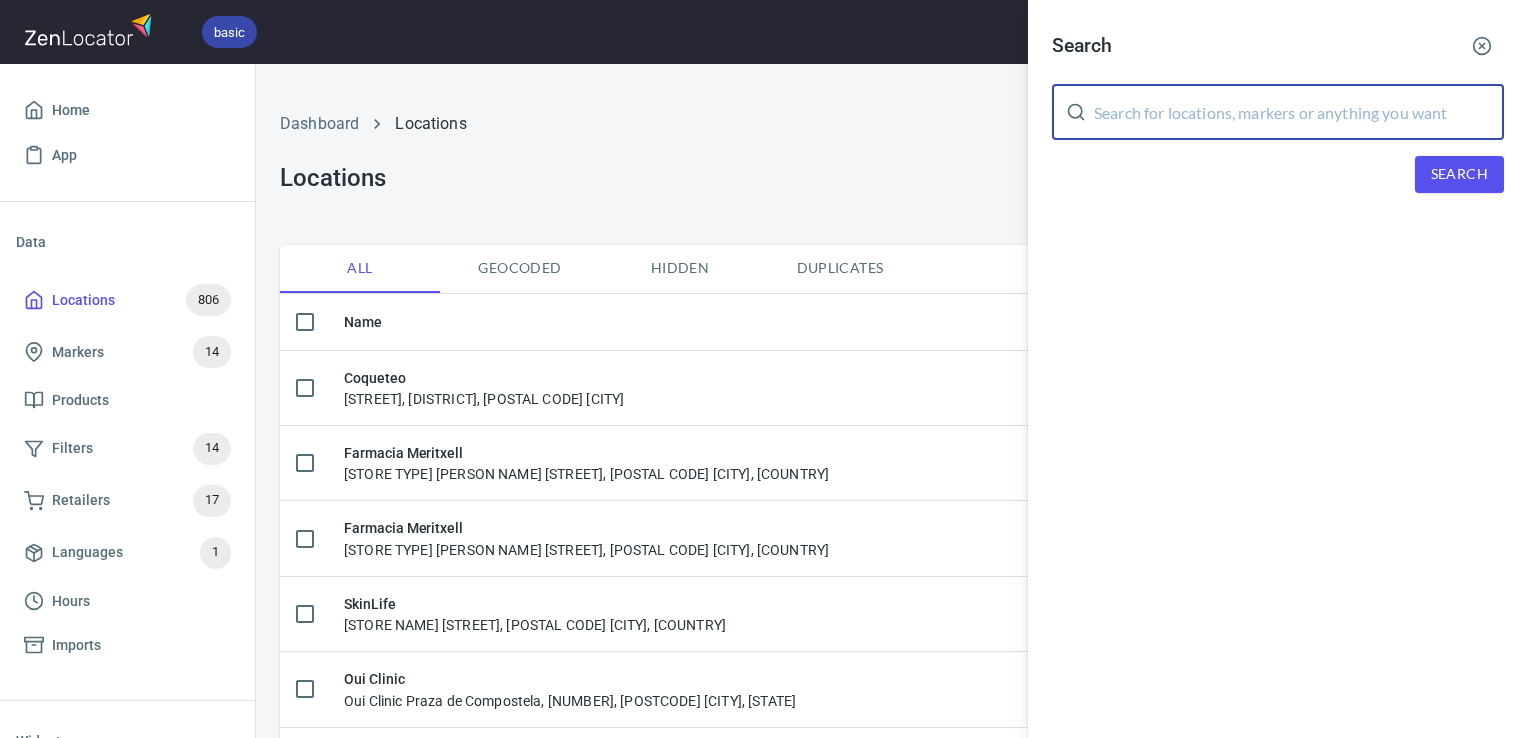 click at bounding box center [1299, 112] 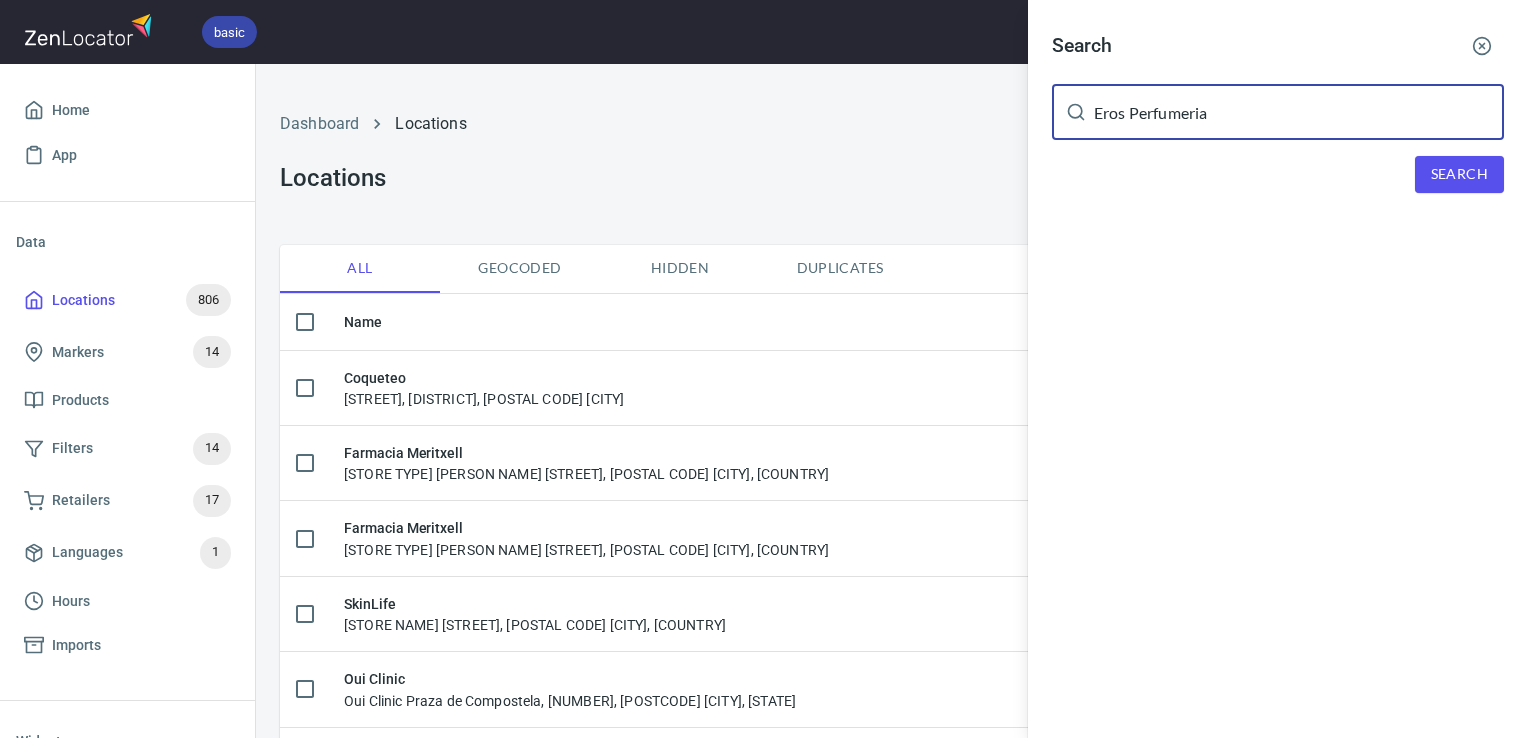 type on "Eros Perfumeria" 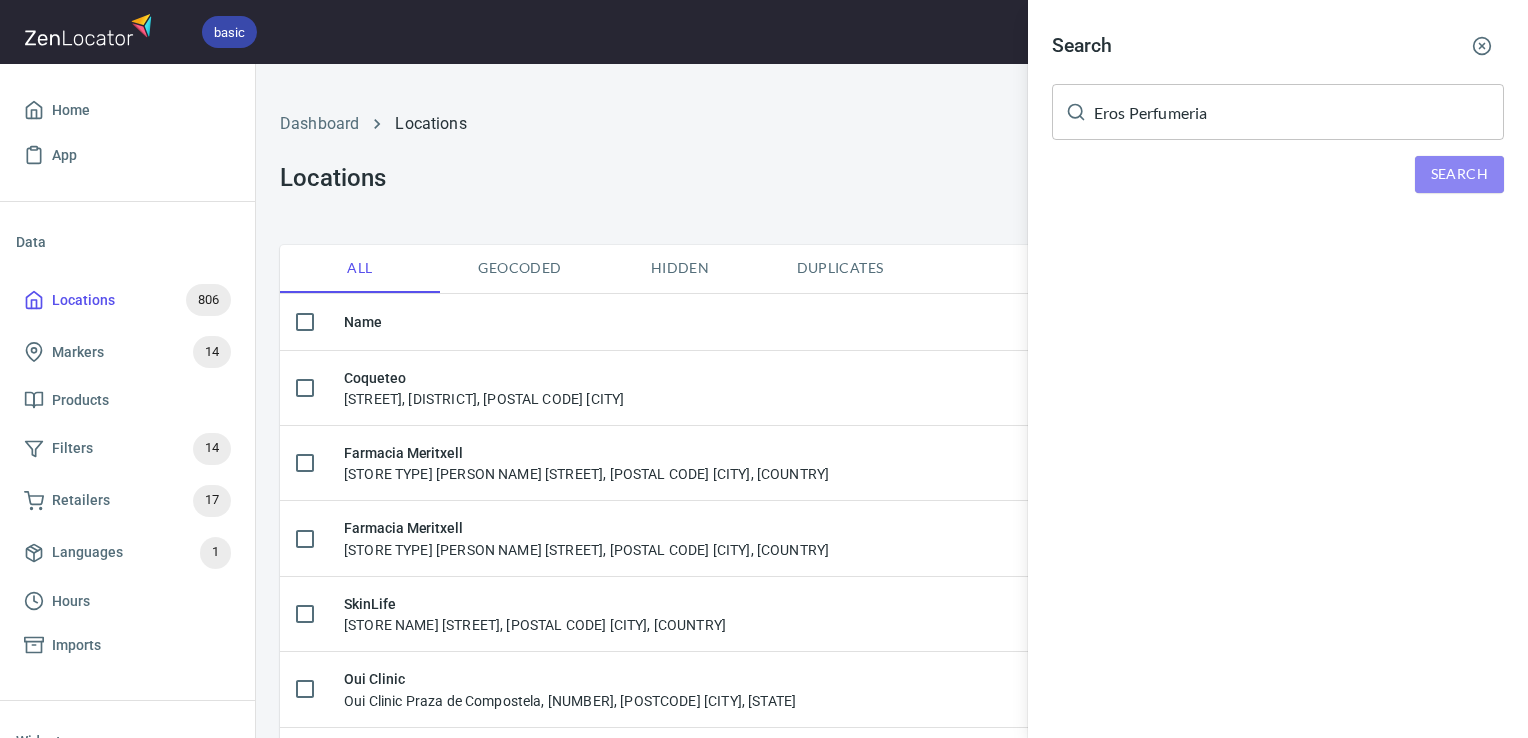 click on "Search" at bounding box center [1459, 174] 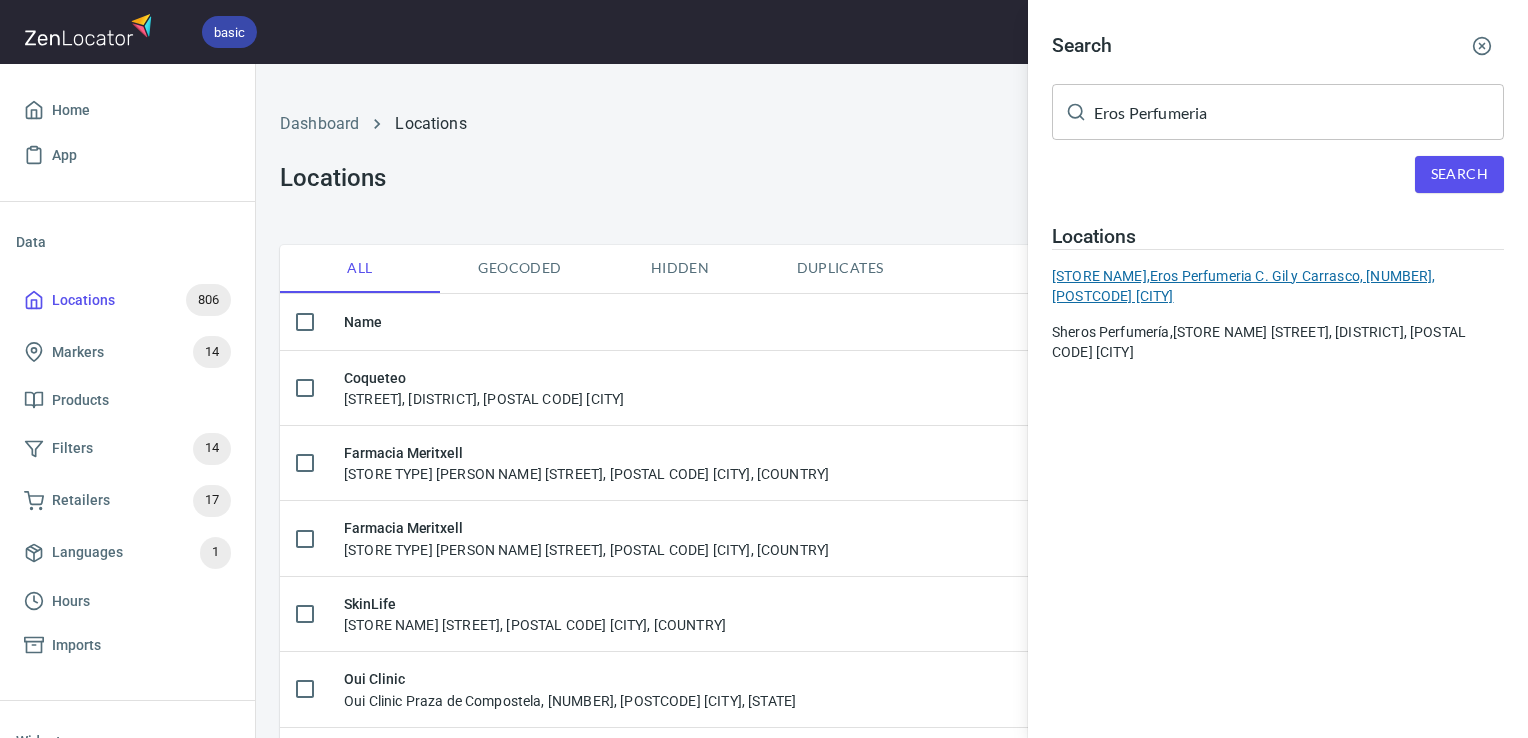 click on "Eros Perfumeria,  Eros Perfumeria
C. Gil y Carrasco, 2, 24001 León" at bounding box center (1278, 286) 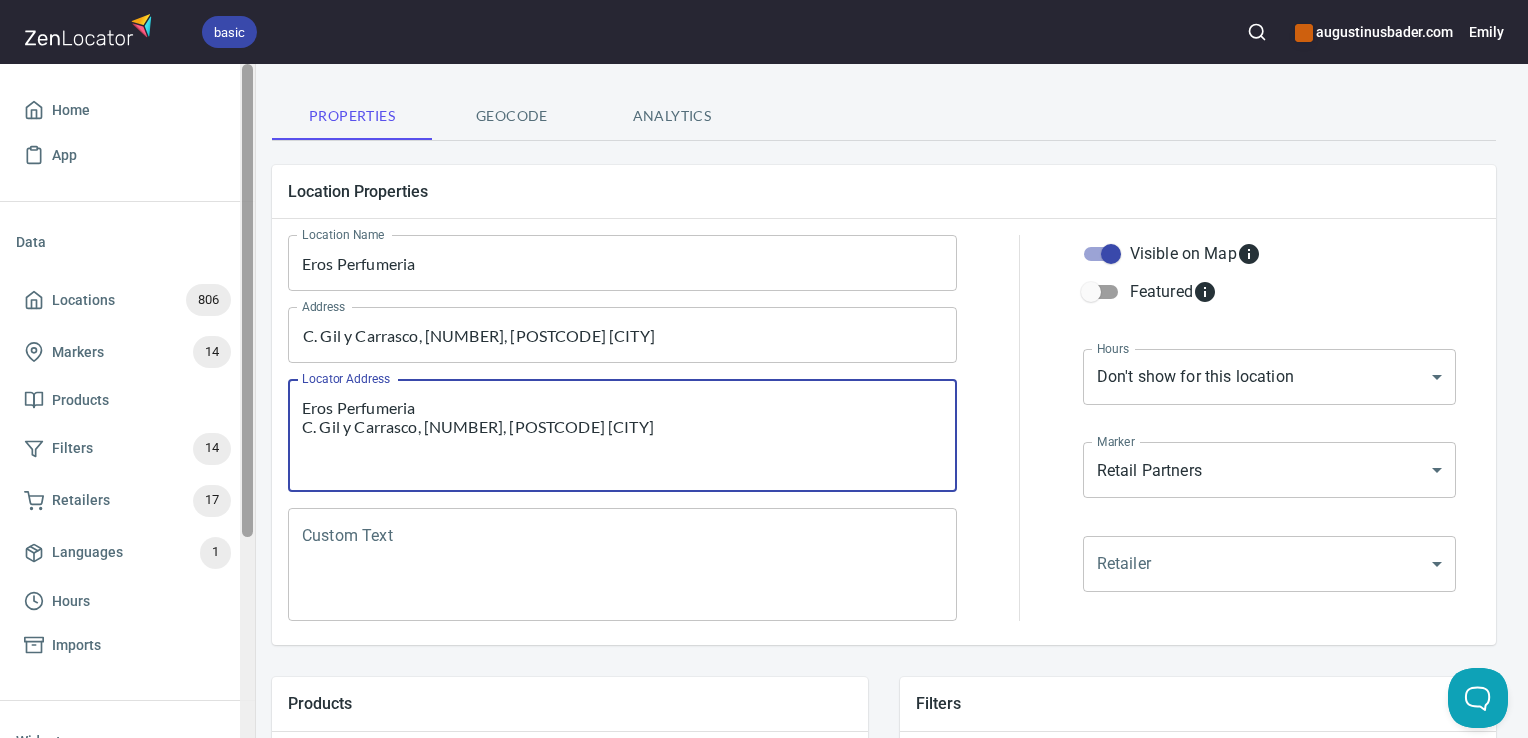 scroll, scrollTop: 112, scrollLeft: 0, axis: vertical 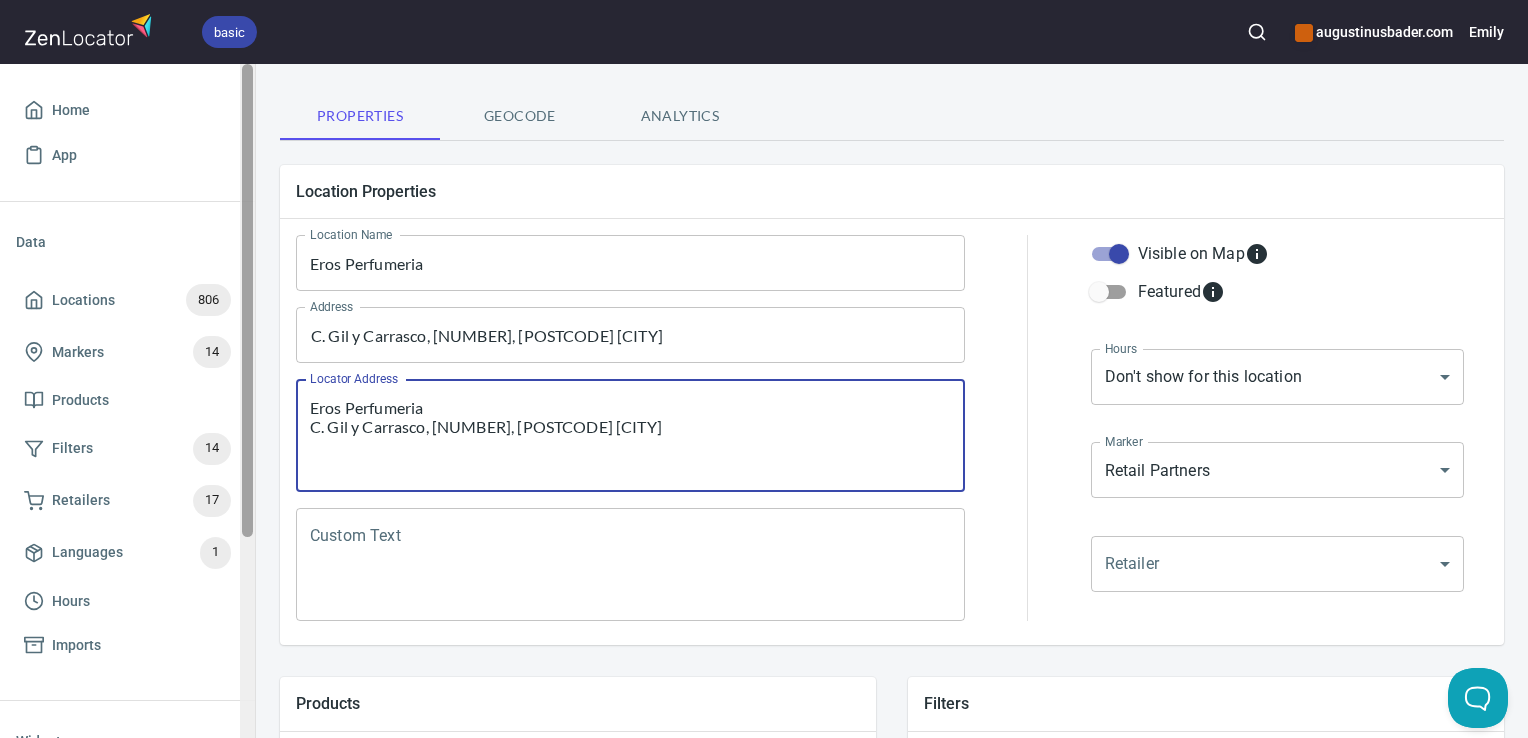 drag, startPoint x: 425, startPoint y: 432, endPoint x: 246, endPoint y: 382, distance: 185.8521 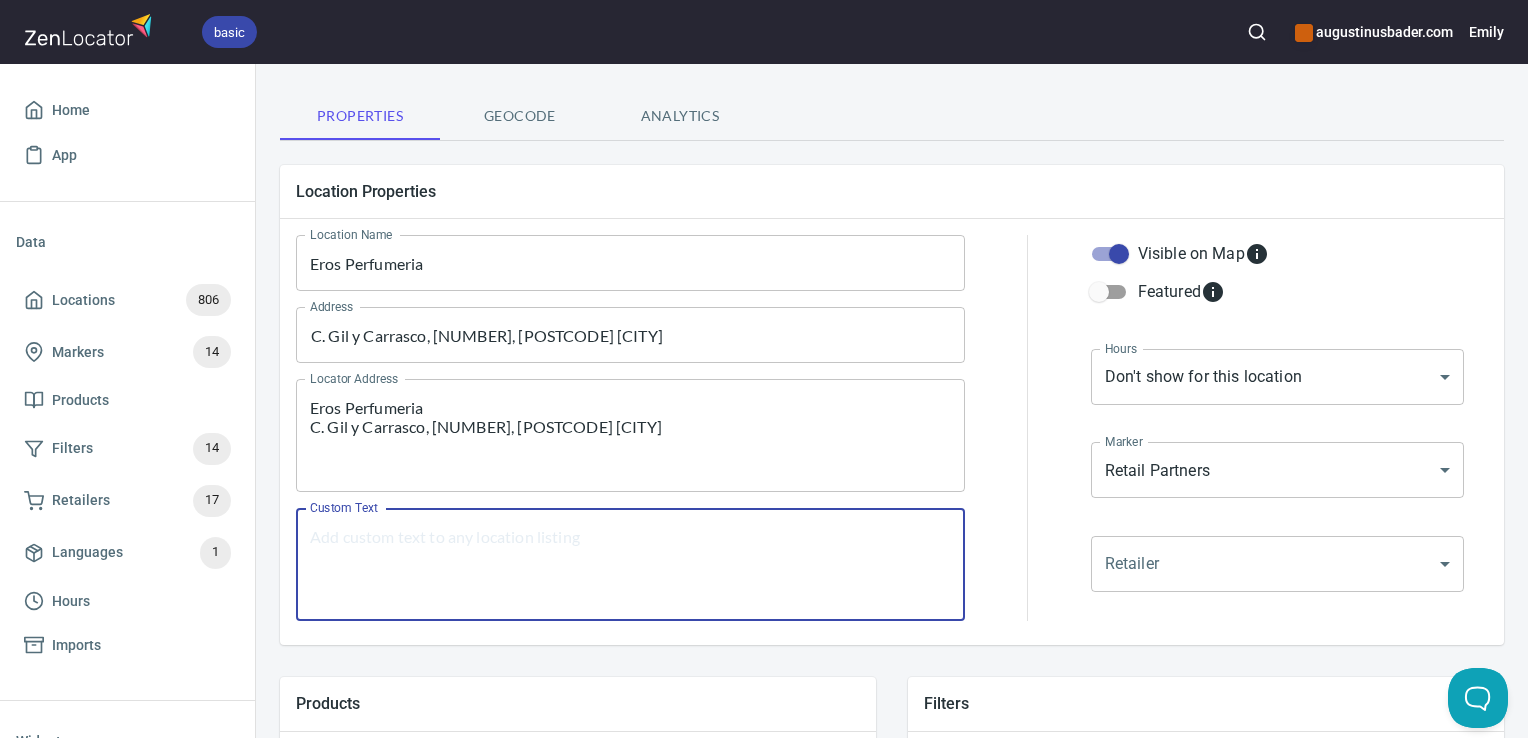 click on "Custom Text" at bounding box center (630, 565) 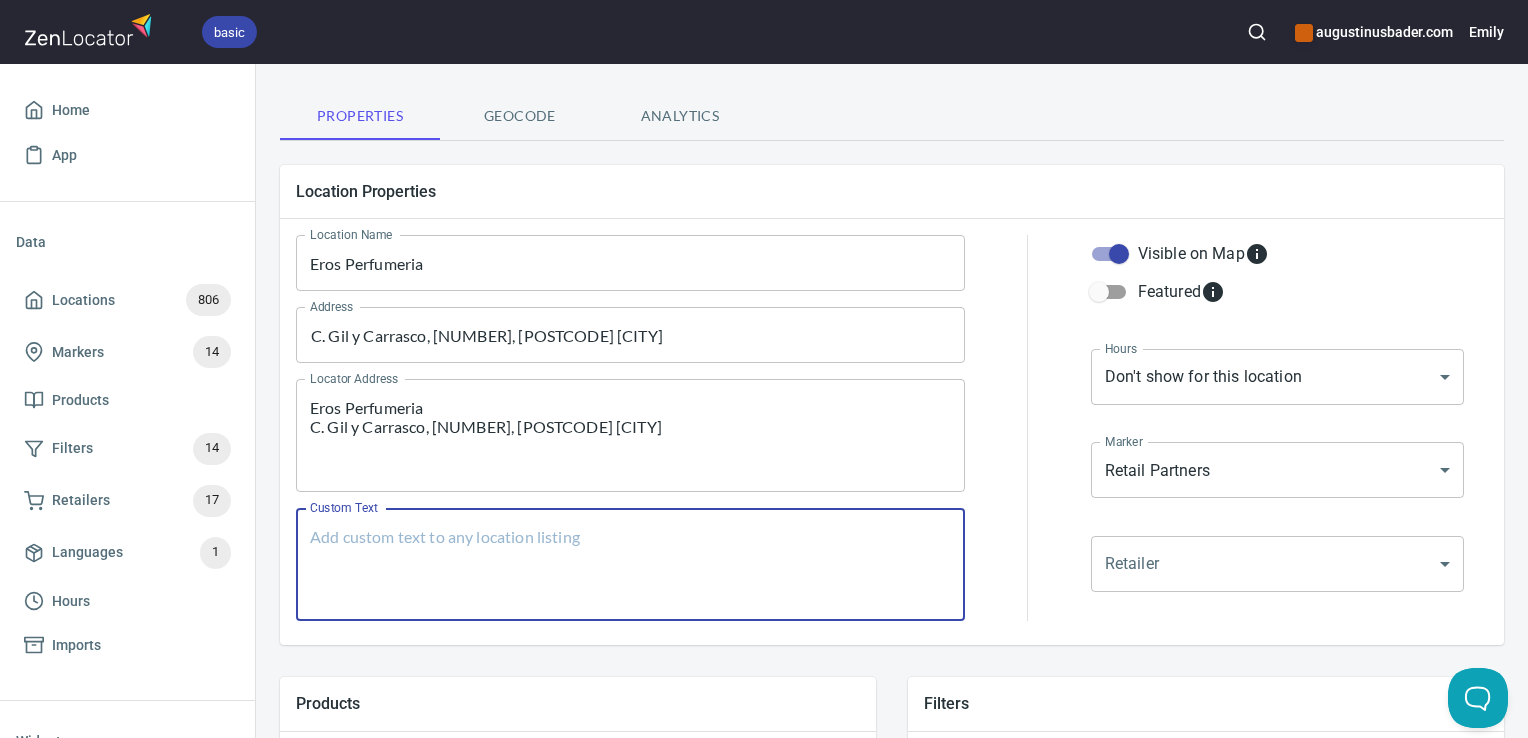 paste on "Eros Perfumeria
C. Gil y Carrasco, 2, 24001 León" 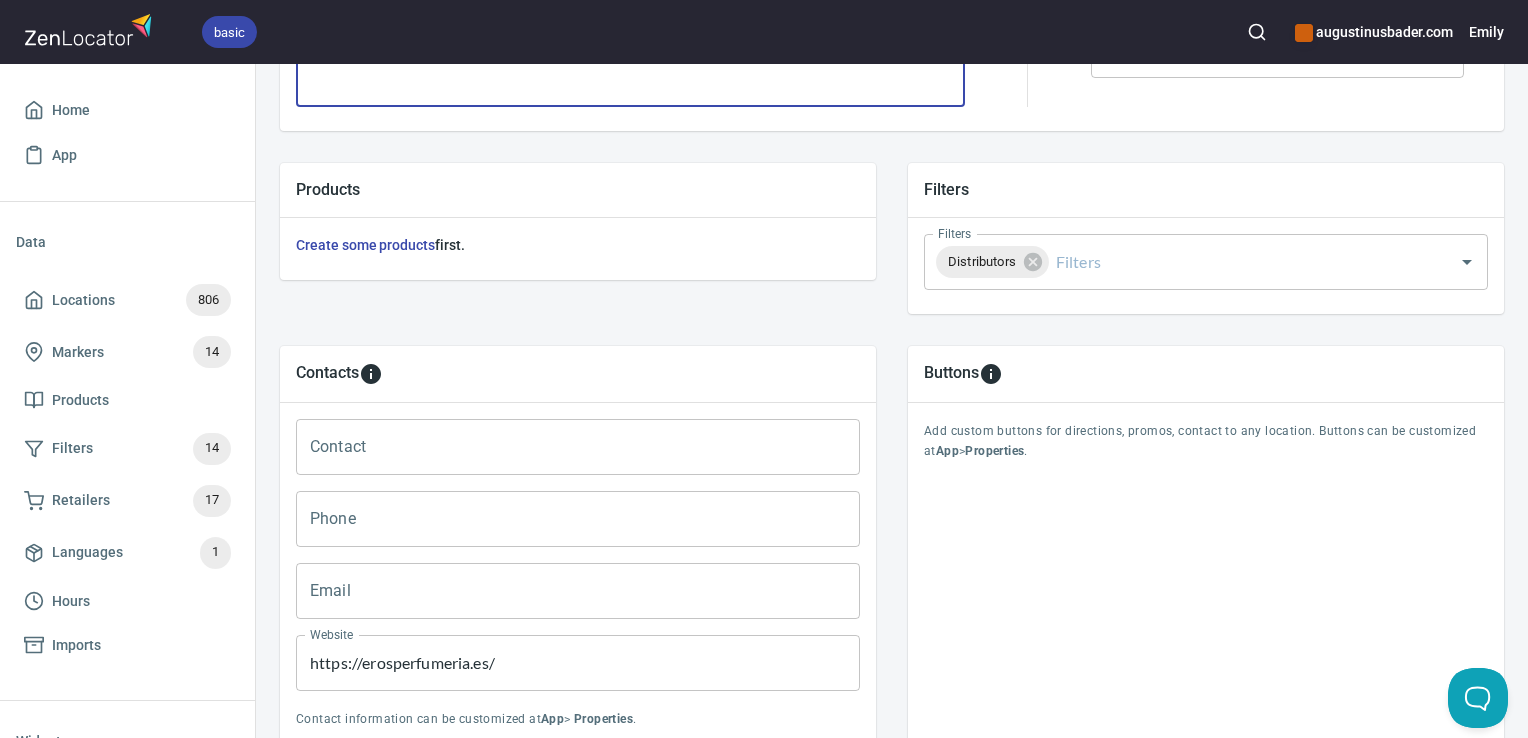 scroll, scrollTop: 797, scrollLeft: 0, axis: vertical 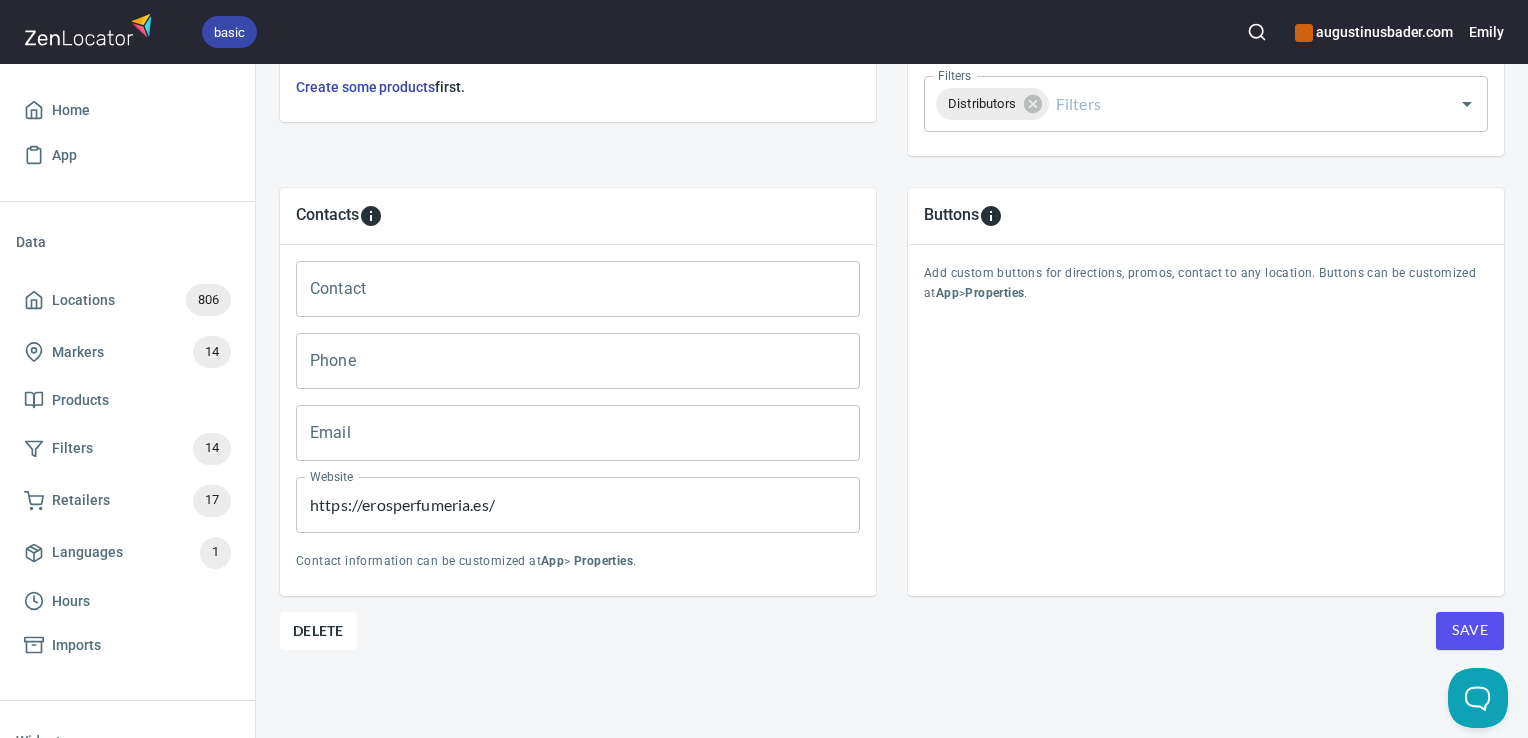 type on "Eros Perfumeria
C. Gil y Carrasco, 2, 24001 León" 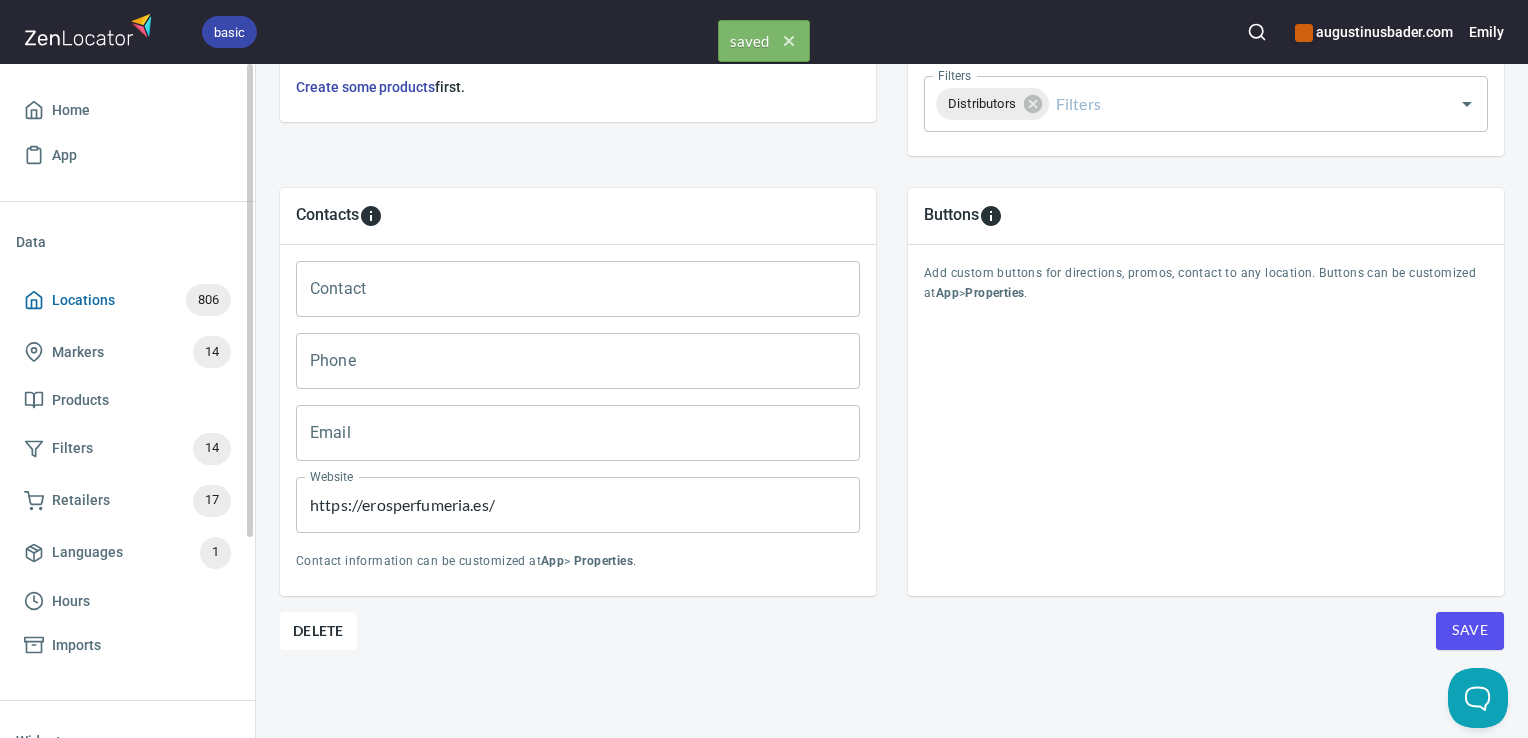 click on "Locations 806" at bounding box center (127, 300) 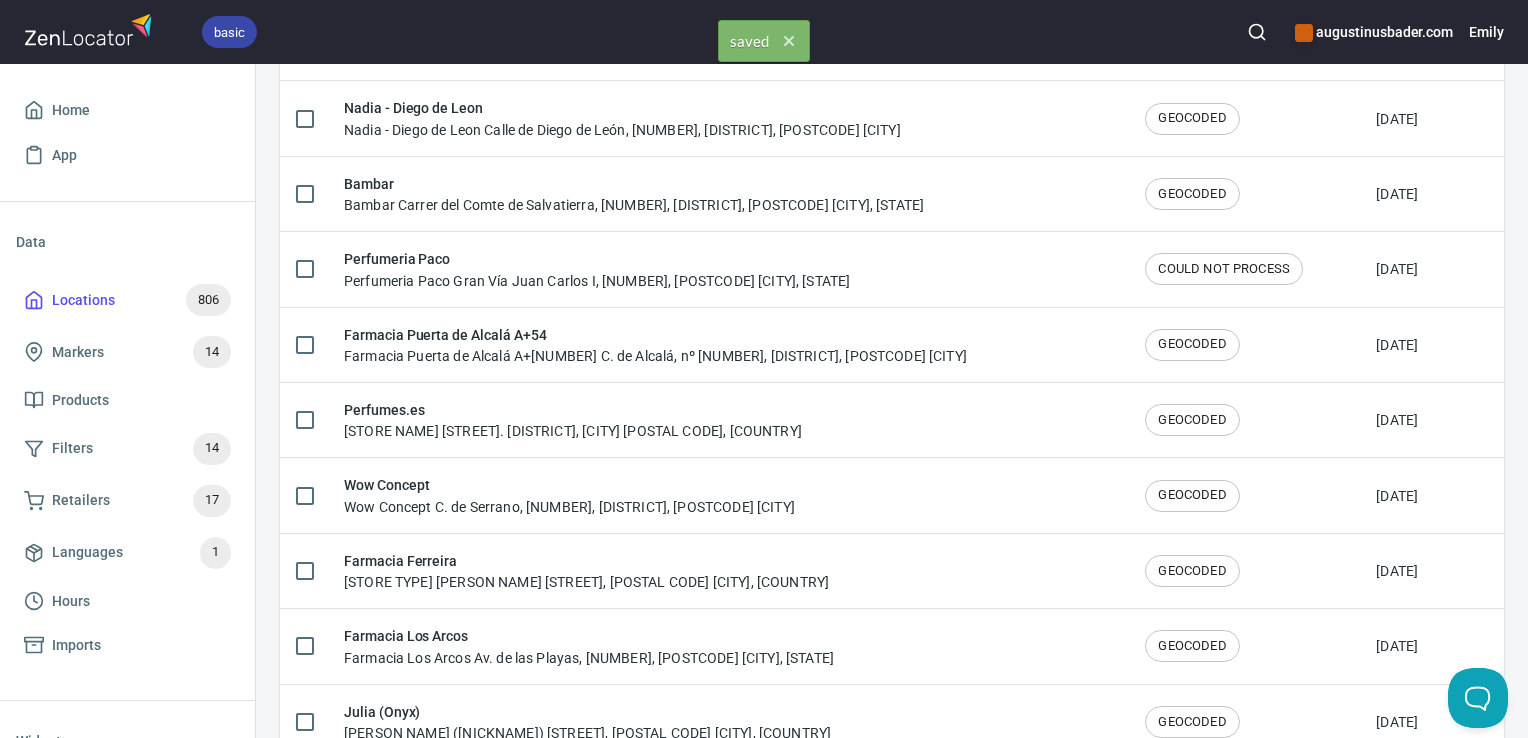 scroll, scrollTop: 0, scrollLeft: 0, axis: both 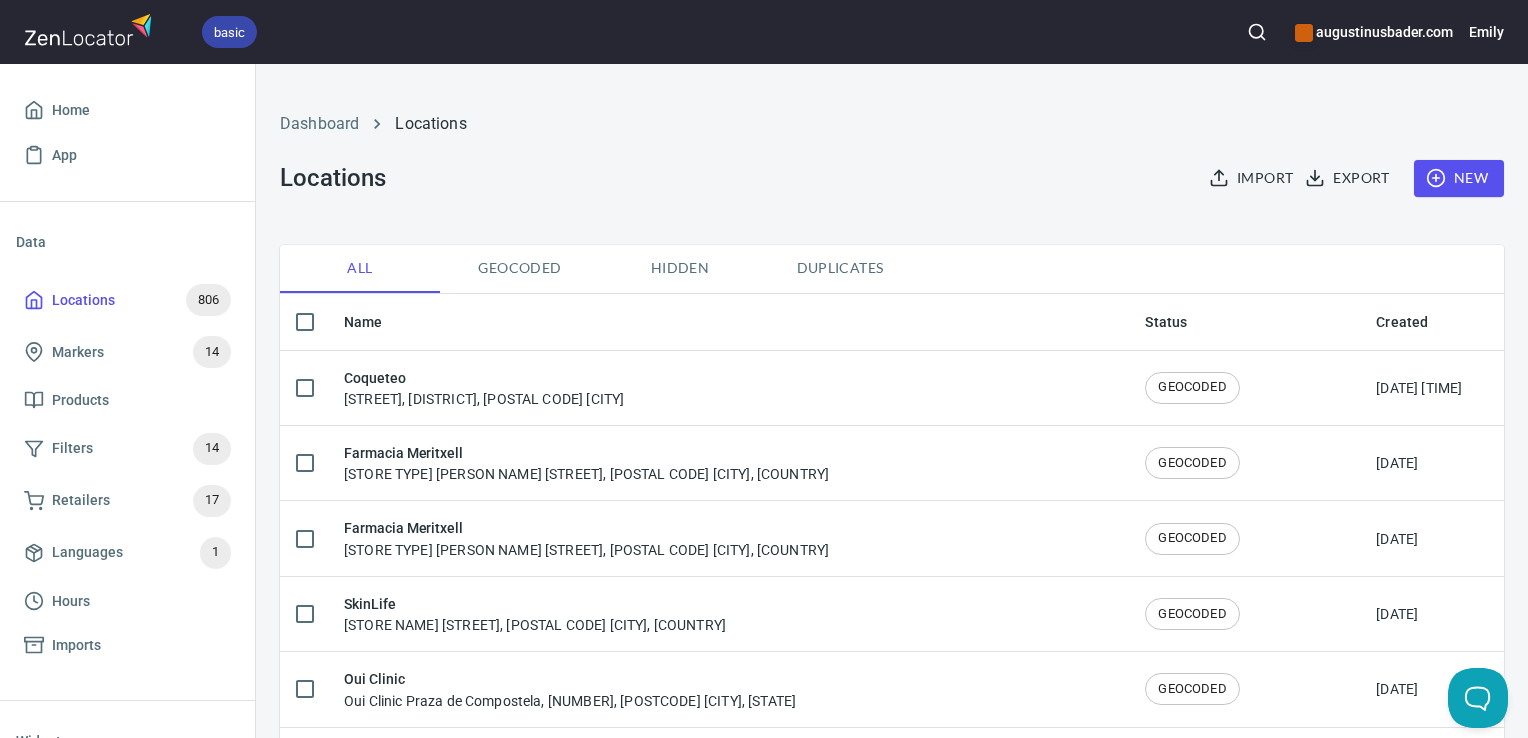 click at bounding box center [1257, 32] 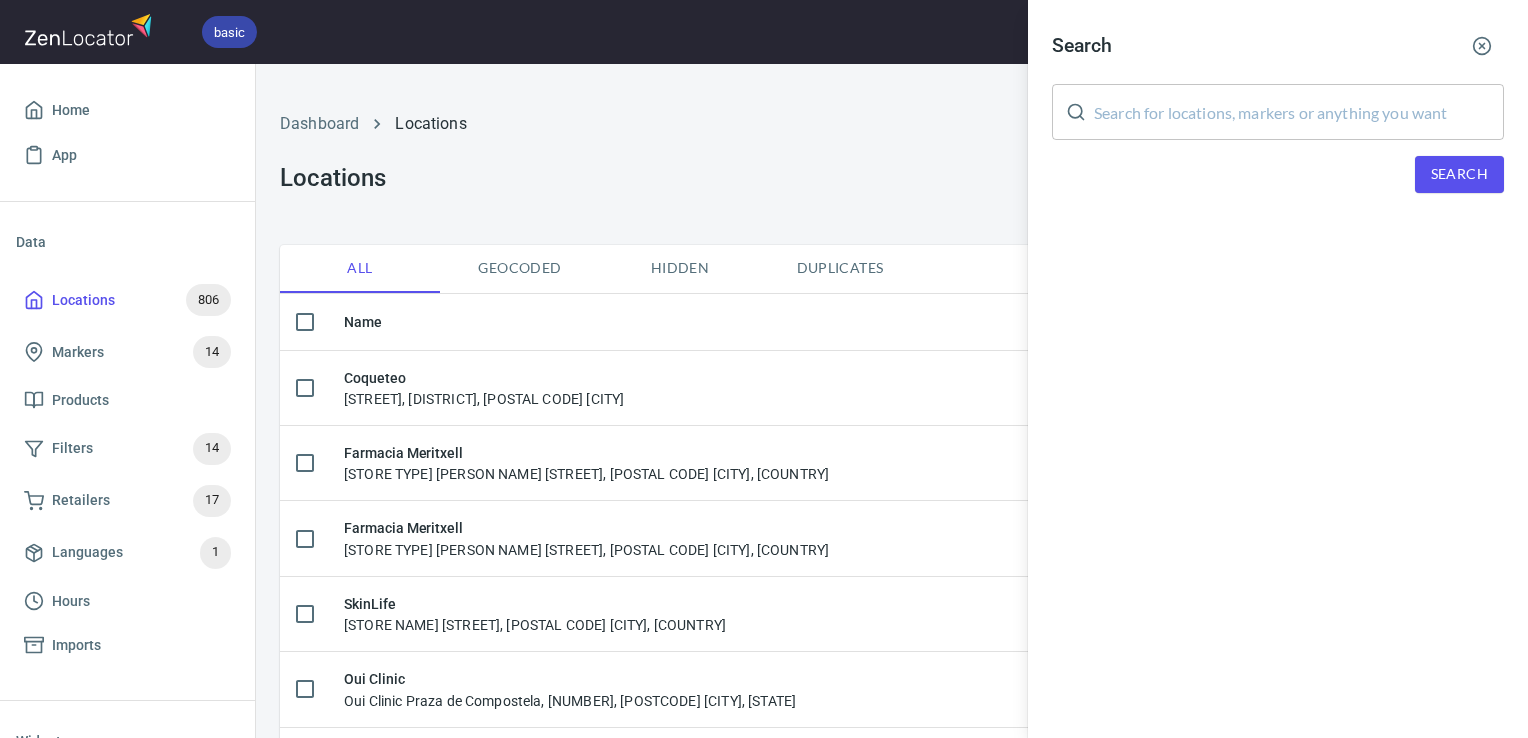 click at bounding box center [1299, 112] 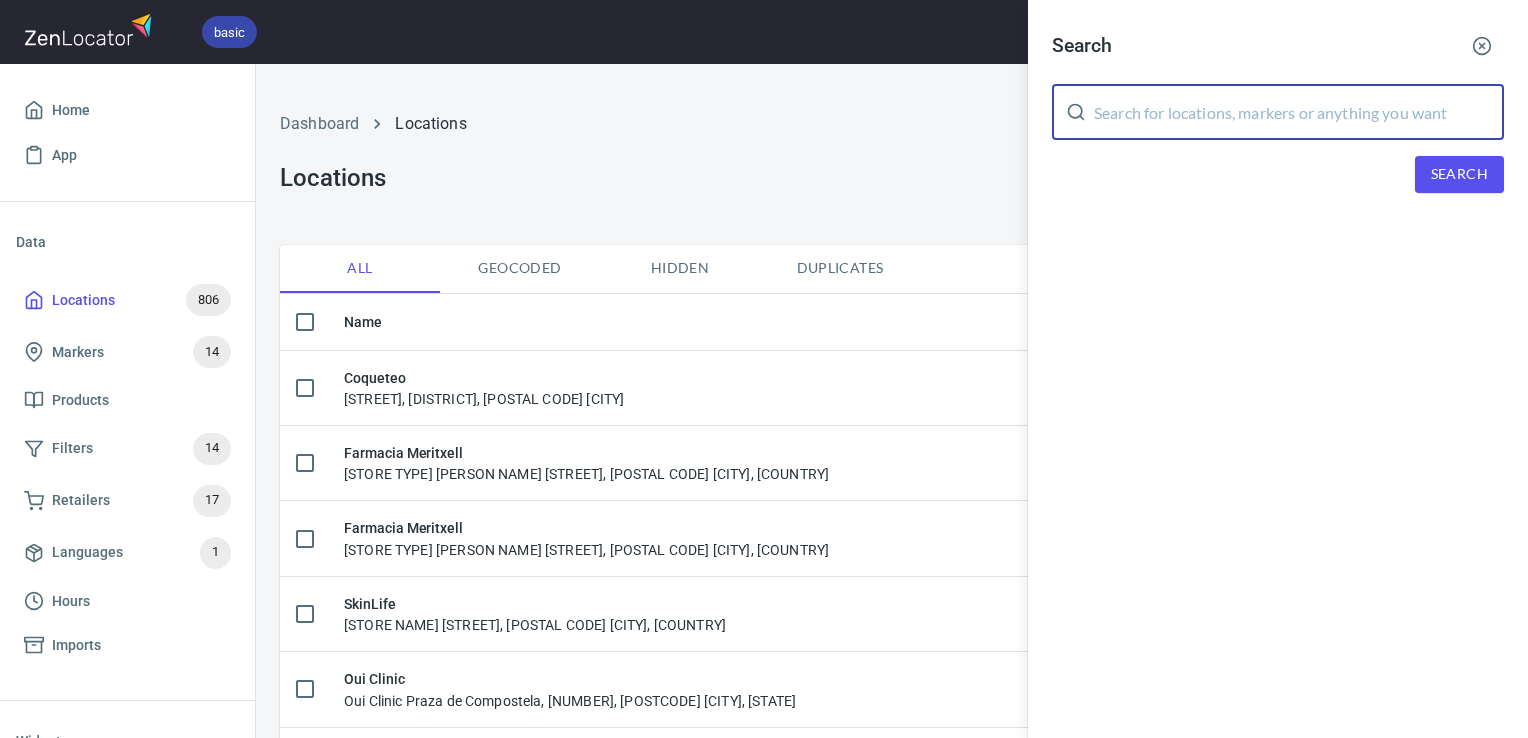 paste on "Eros Perfumeria" 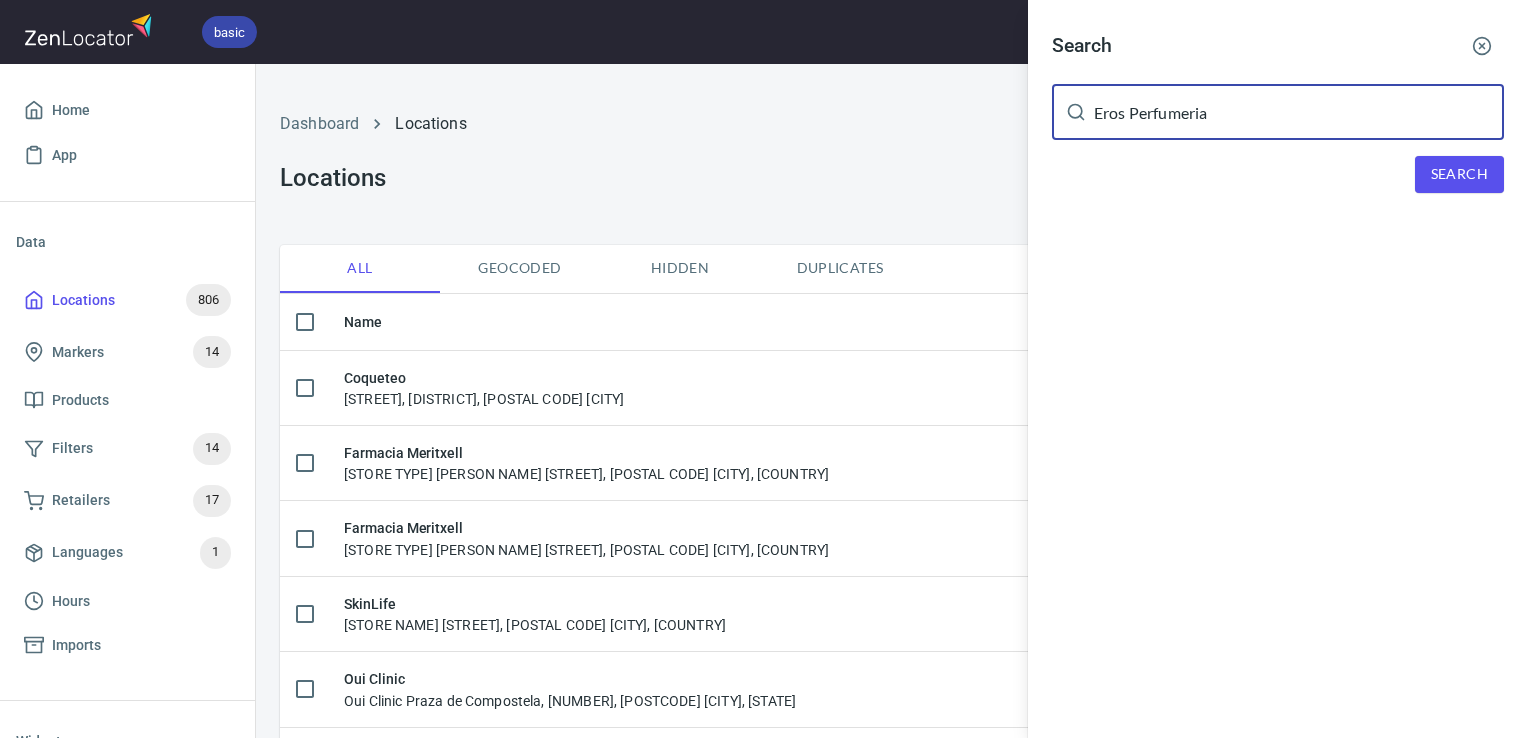 click on "Search" at bounding box center [1459, 174] 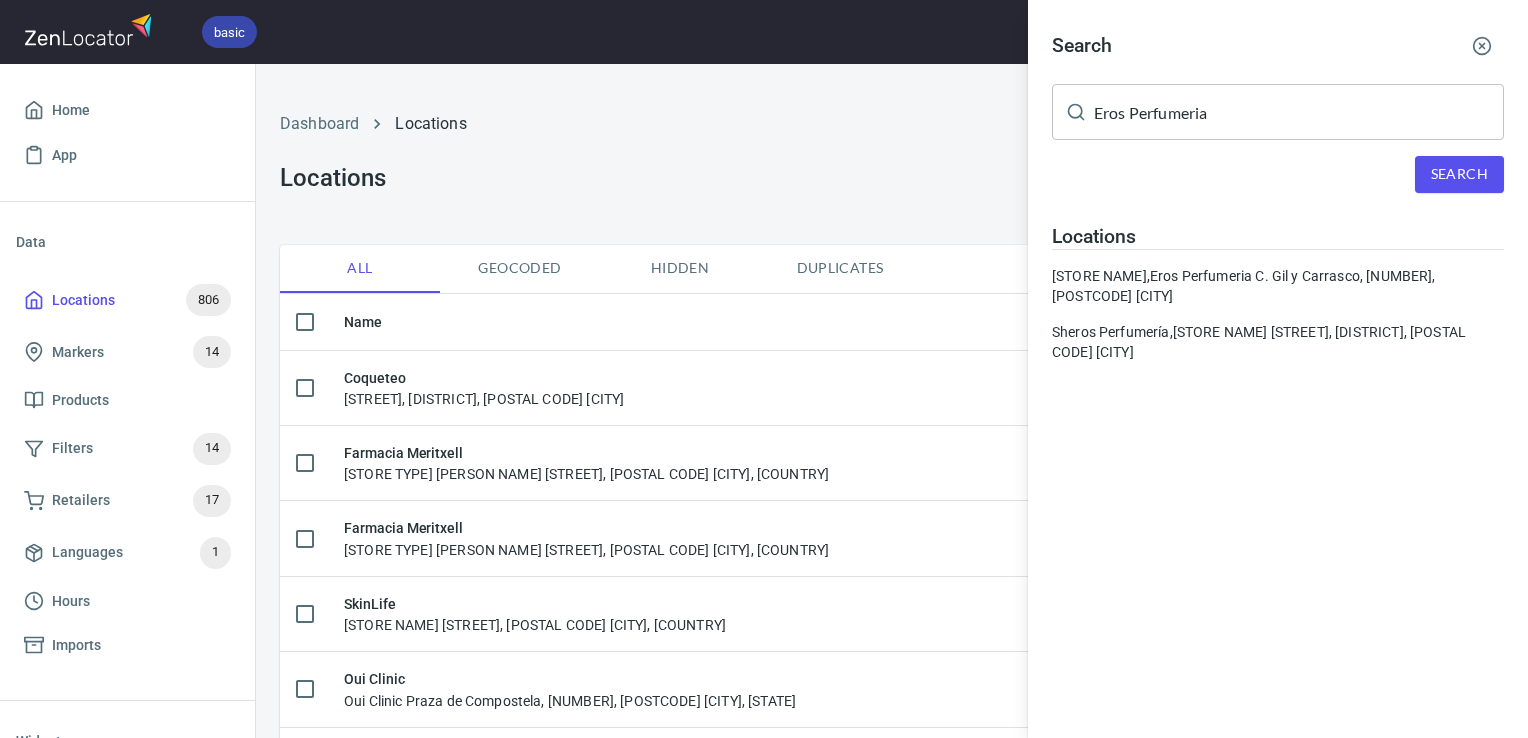 click on "Eros Perfumeria" at bounding box center [1299, 112] 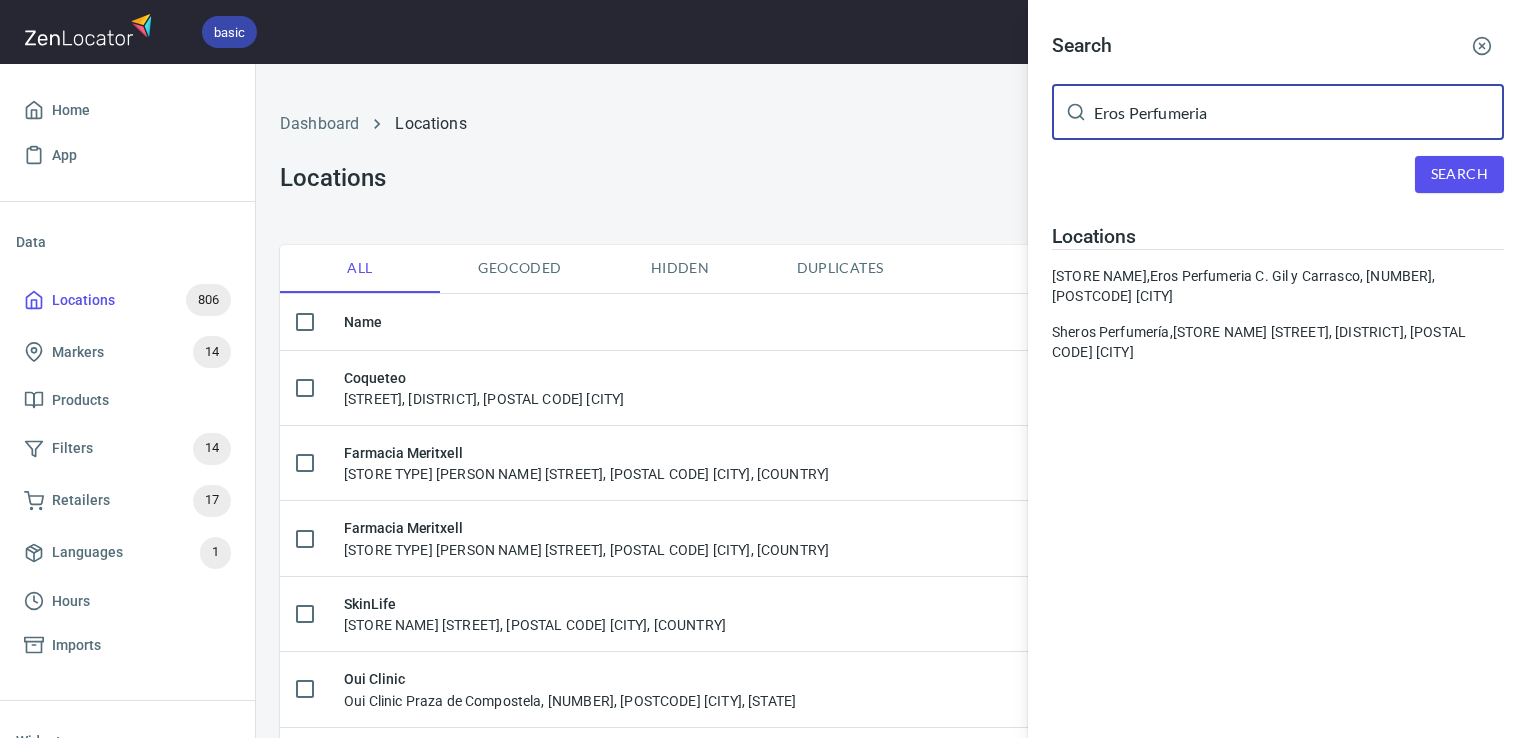click on "Eros Perfumeria" at bounding box center [1299, 112] 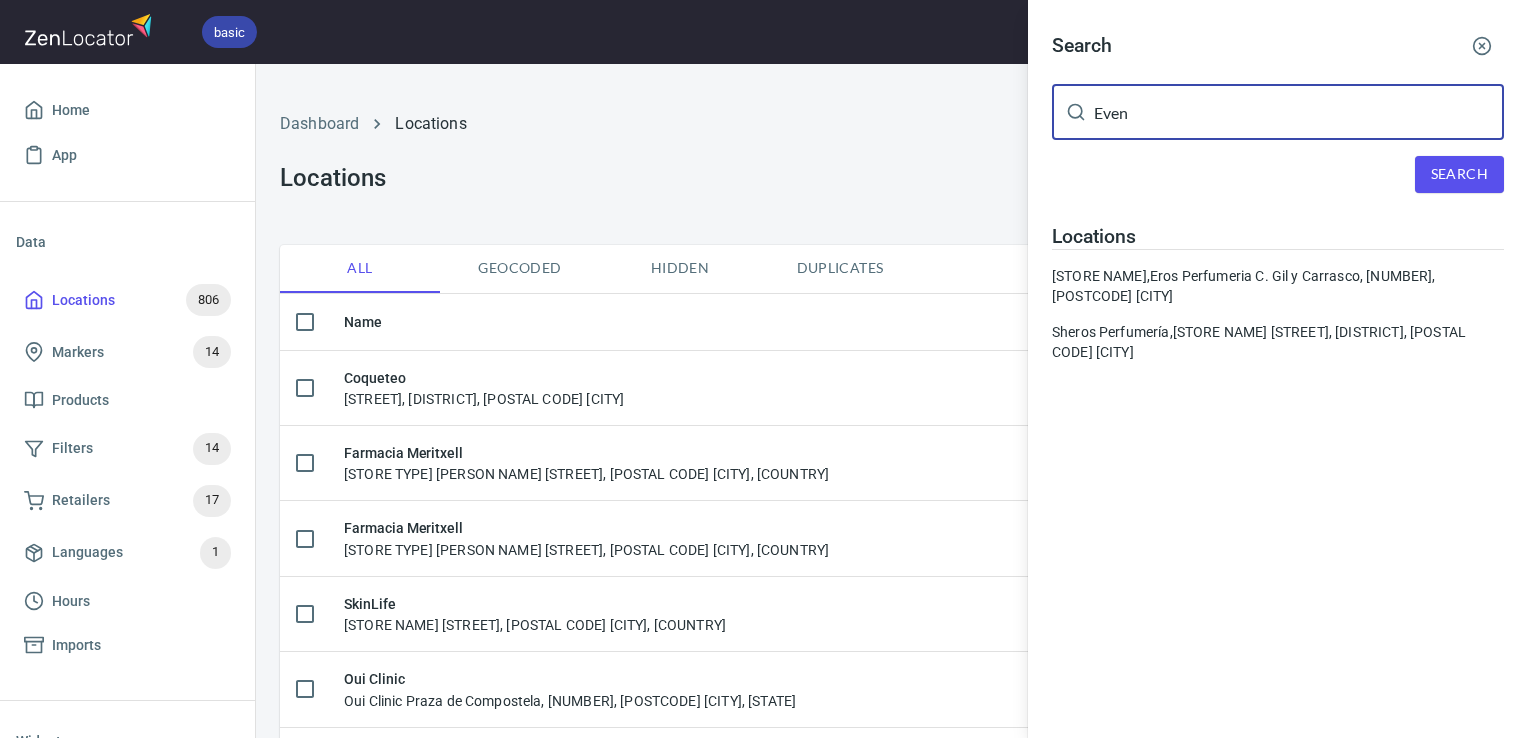 type on "Even" 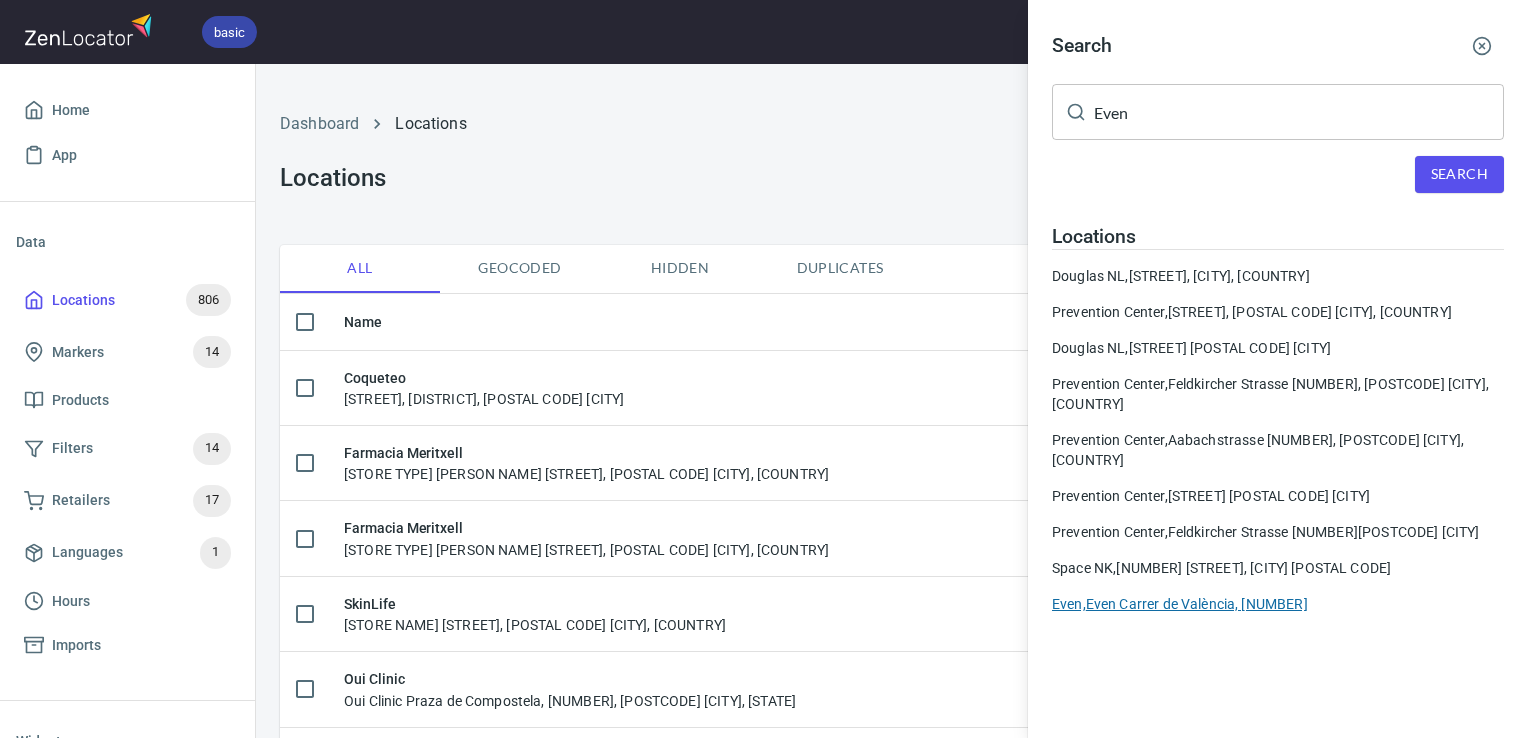 click on "Even,  Even
Carrer de València, 458" at bounding box center [1278, 604] 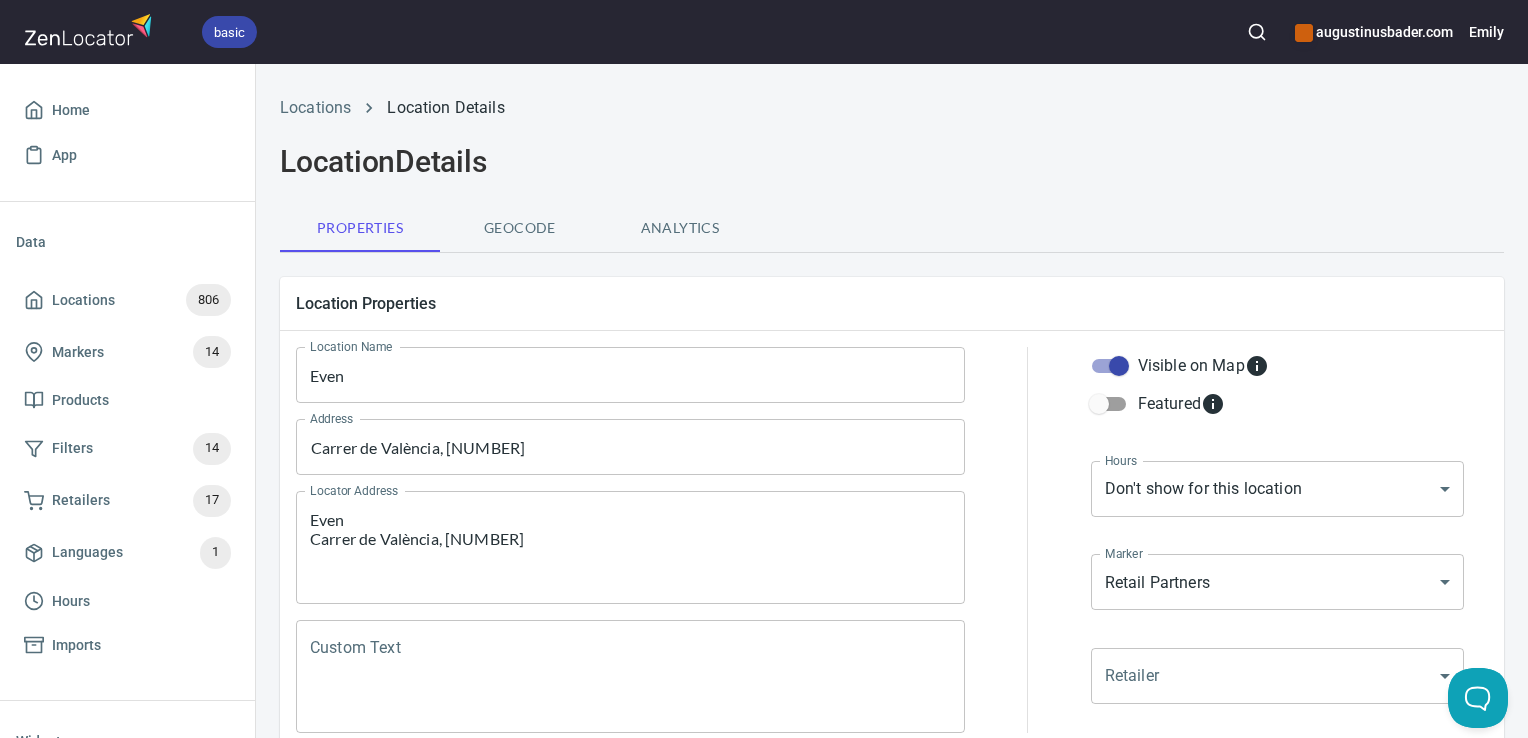 scroll, scrollTop: 0, scrollLeft: 0, axis: both 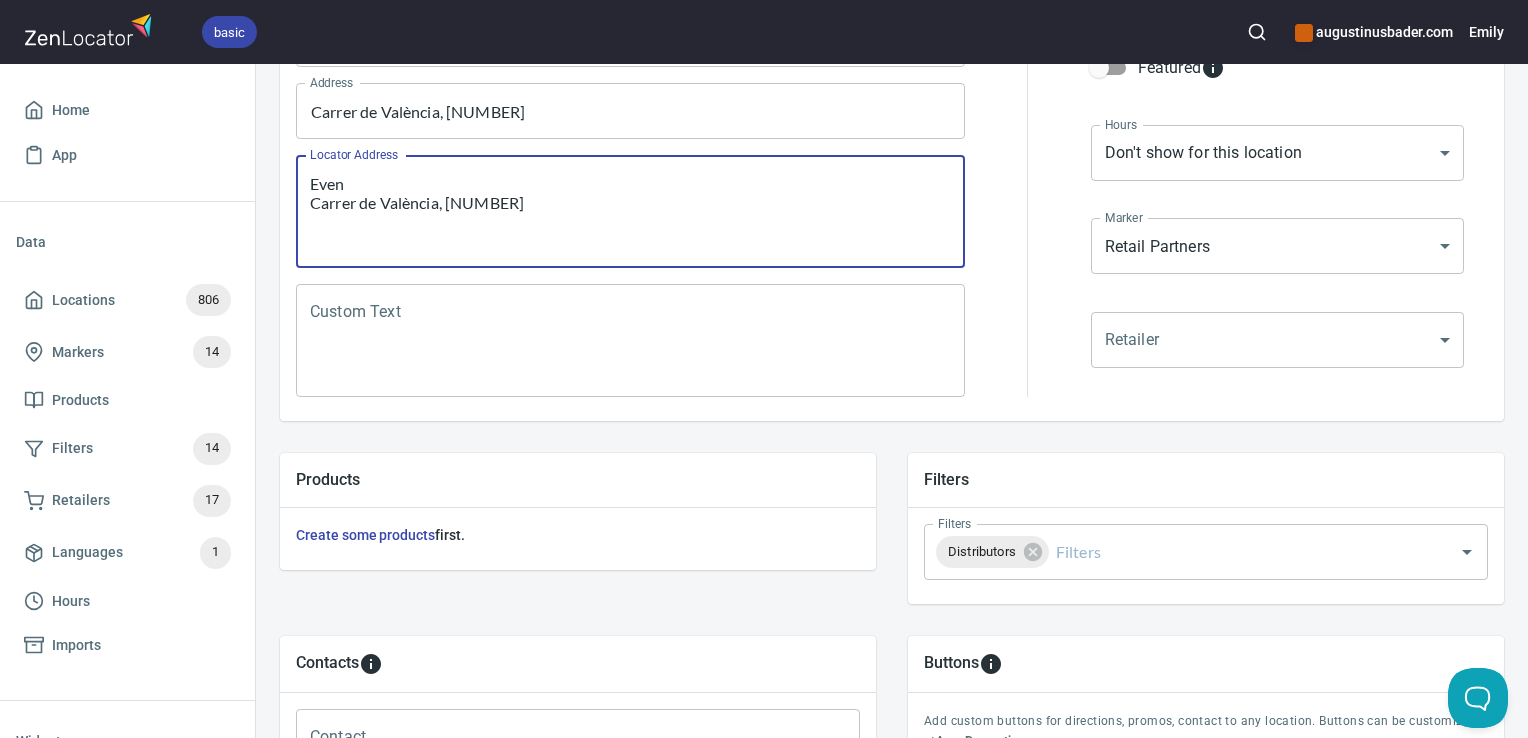 drag, startPoint x: 507, startPoint y: 222, endPoint x: 280, endPoint y: 160, distance: 235.31468 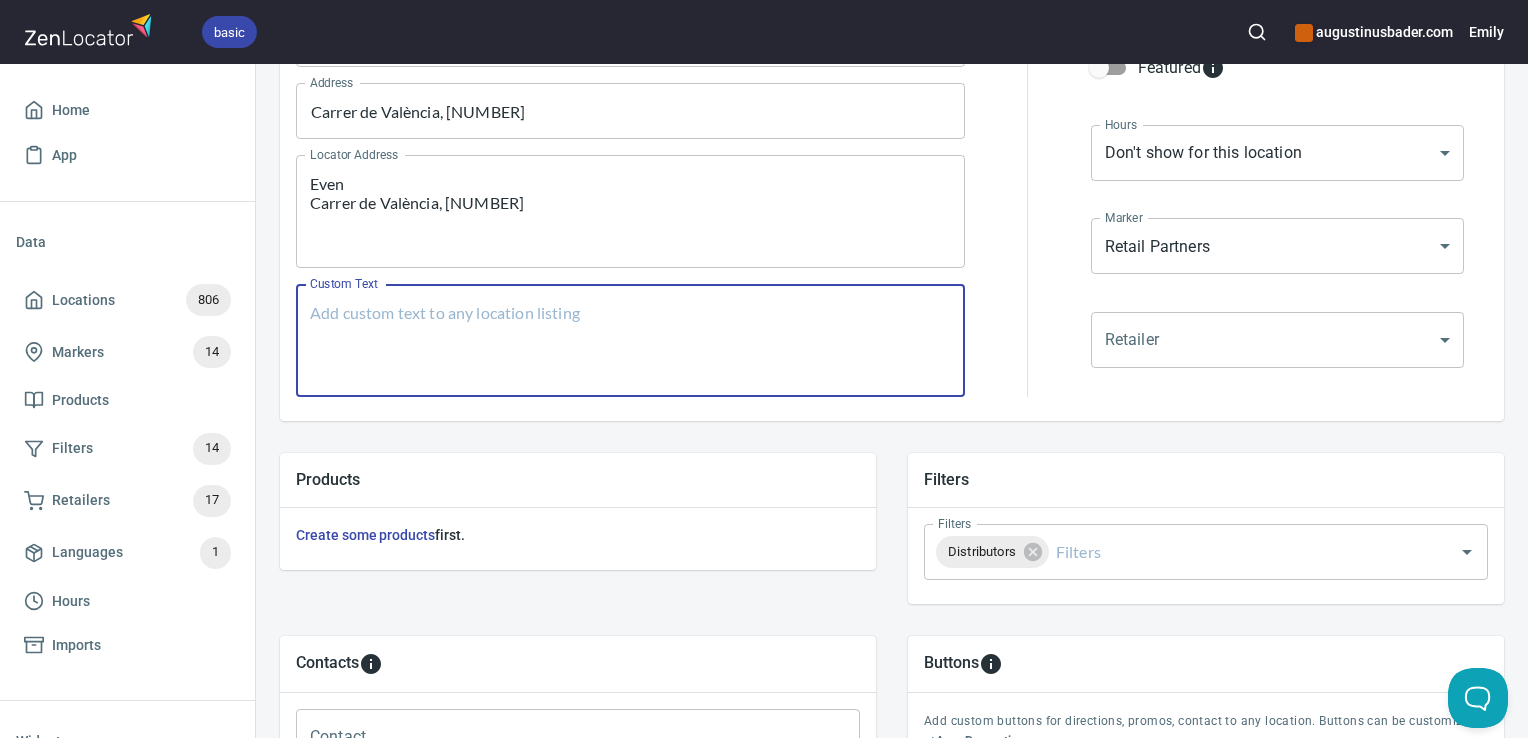 click on "Custom Text" at bounding box center (630, 341) 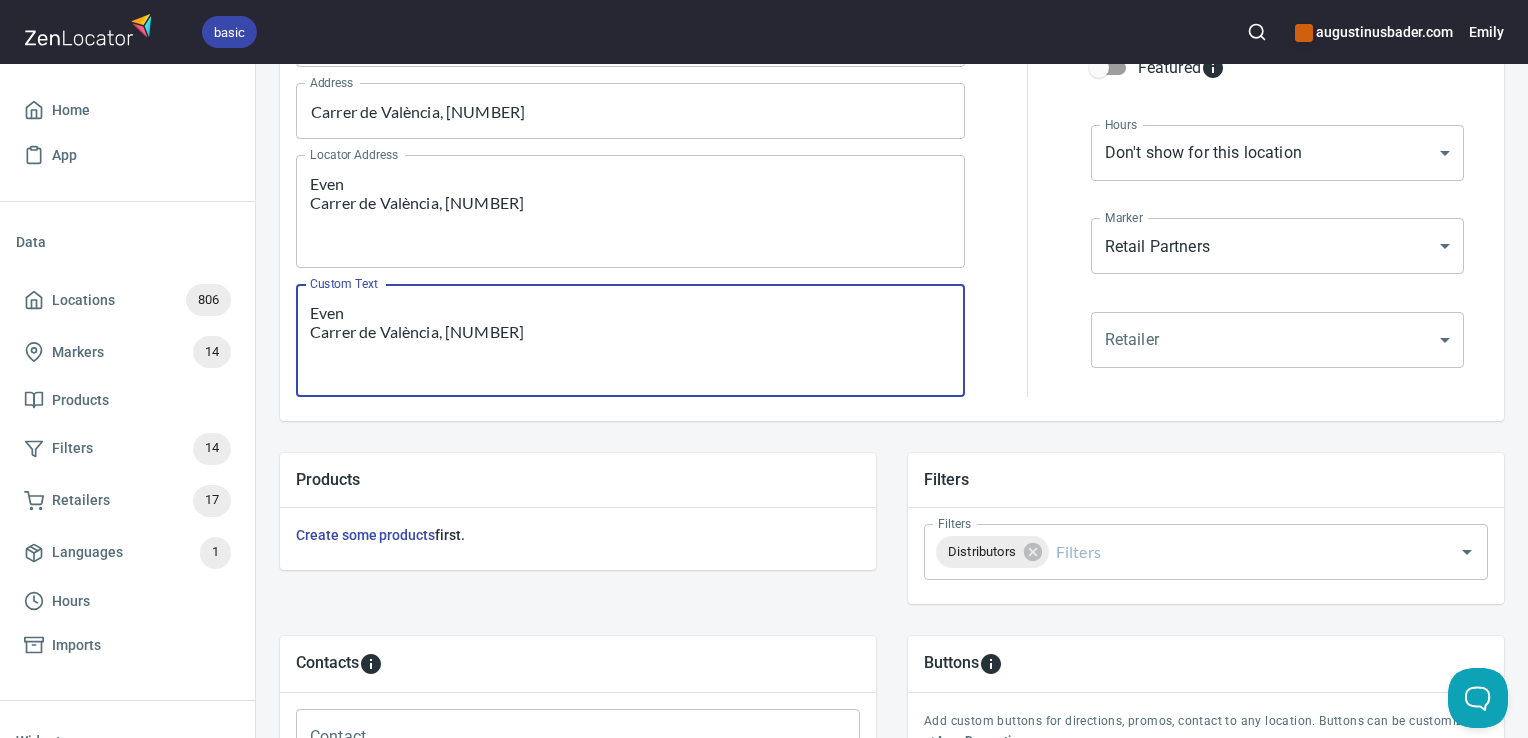 scroll, scrollTop: 797, scrollLeft: 0, axis: vertical 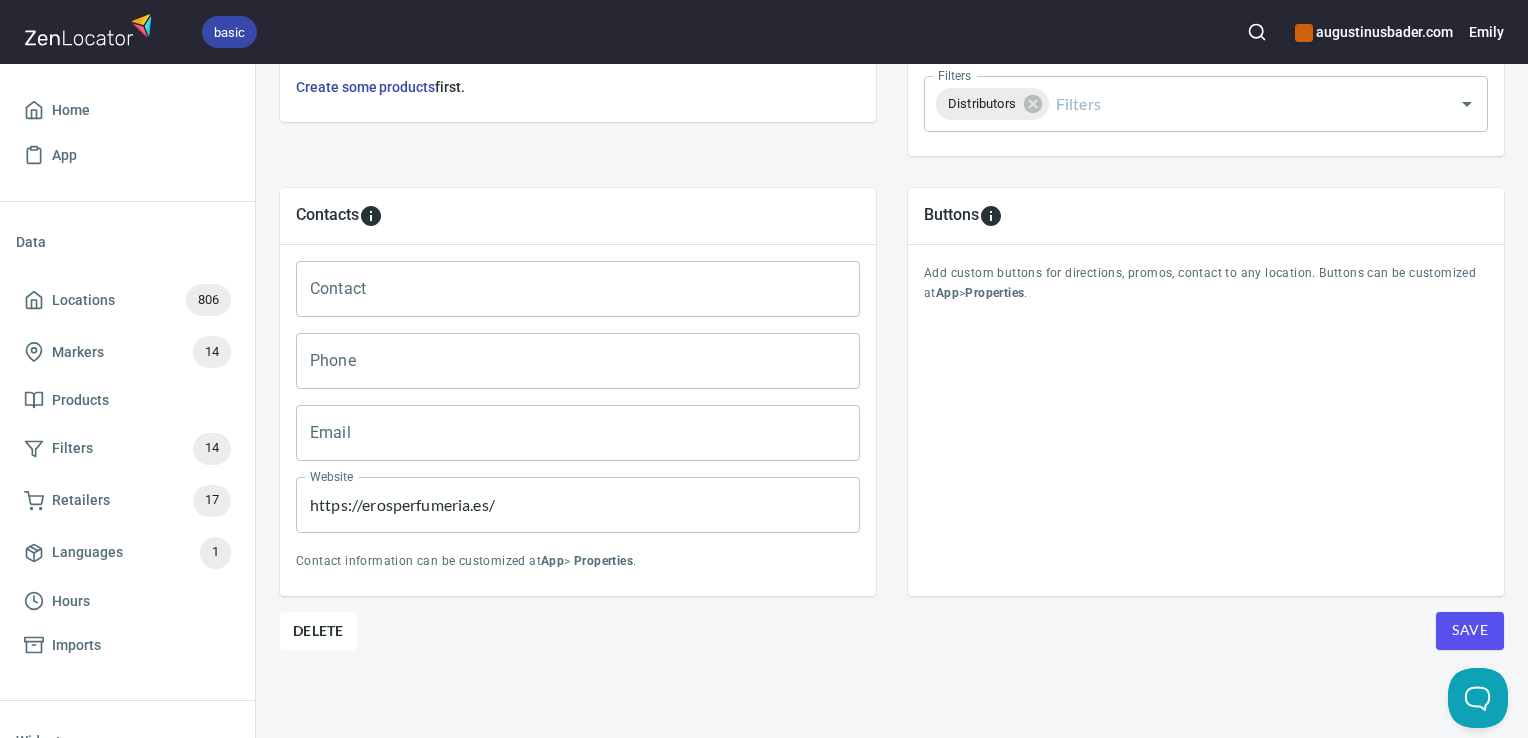 type on "Even
Carrer de València, 458" 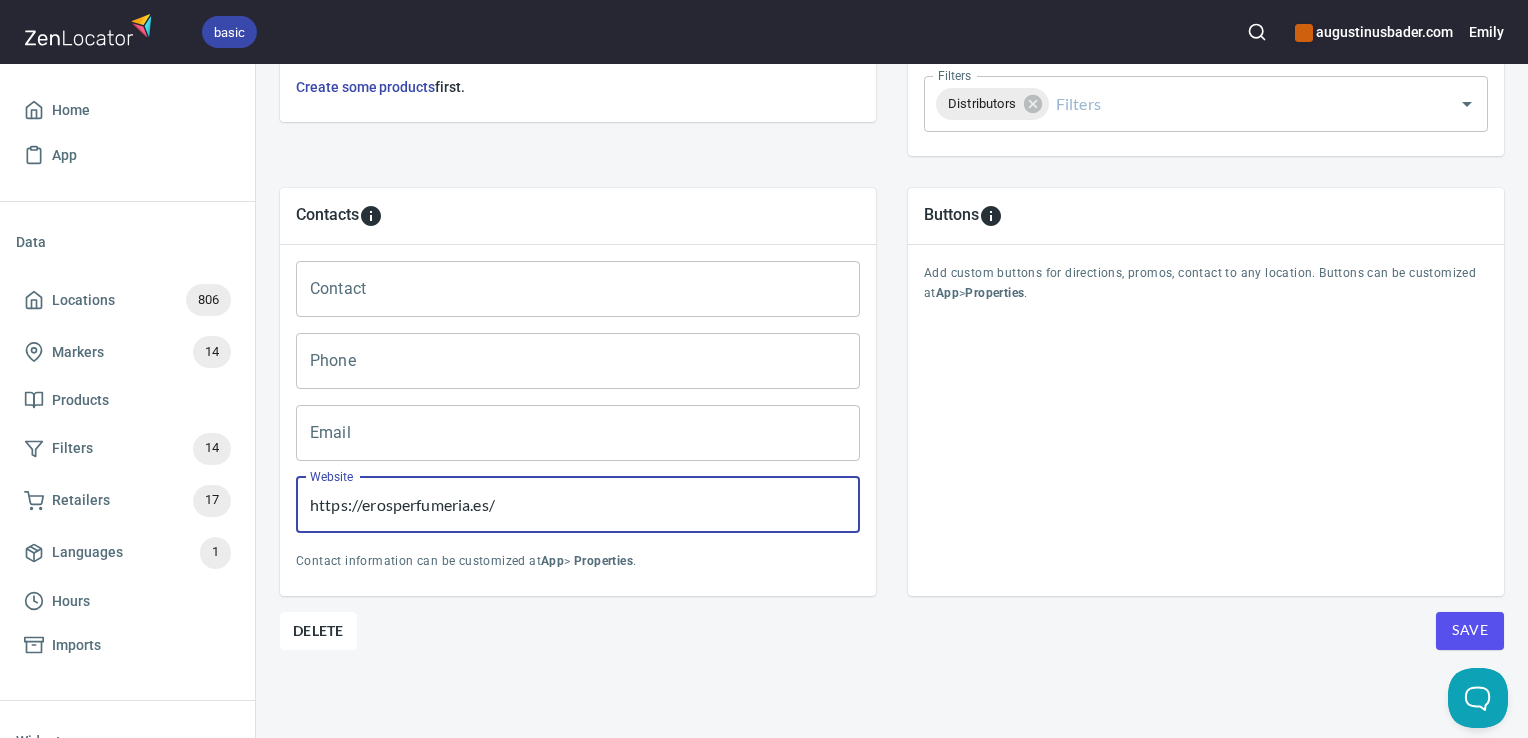 click on "https://erosperfumeria.es/" at bounding box center (578, 505) 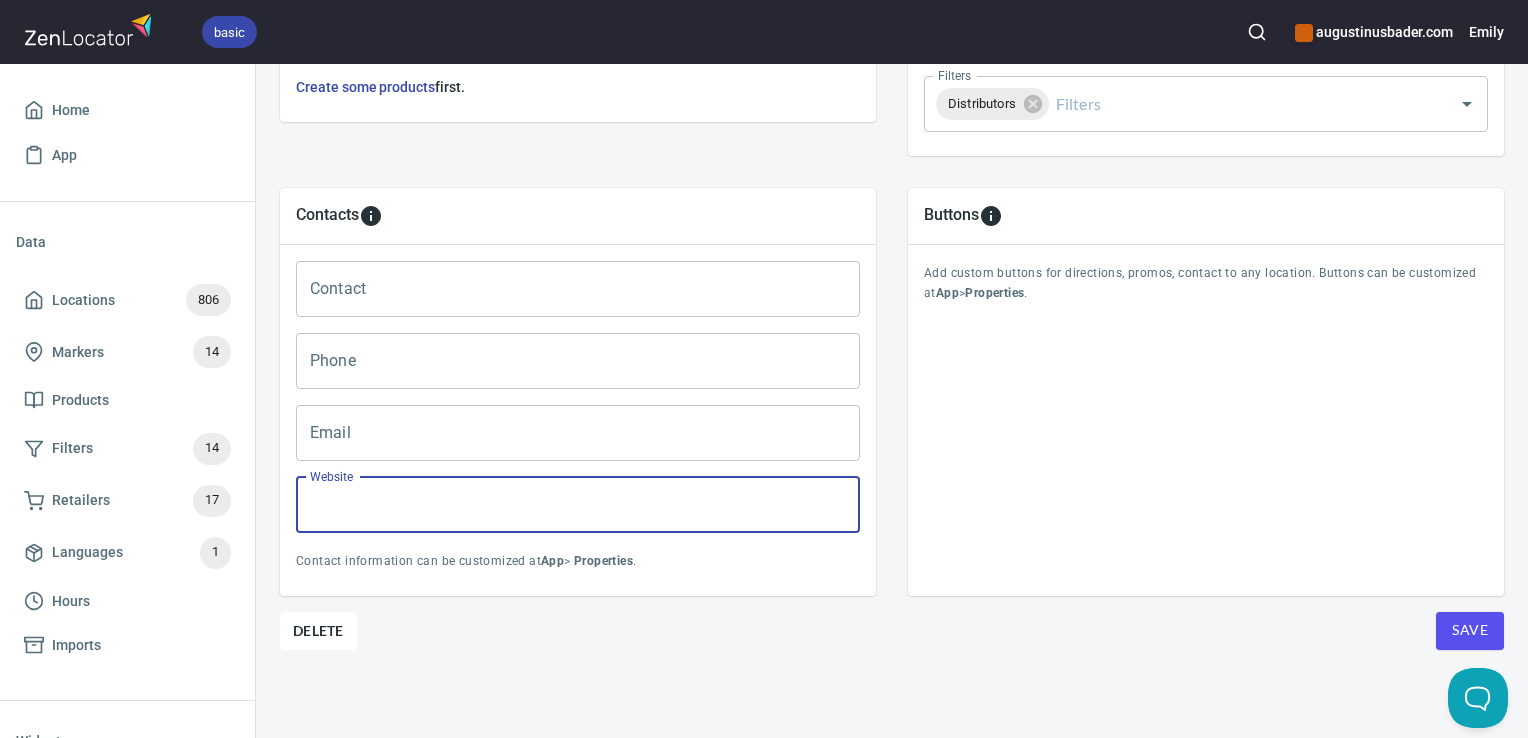 type 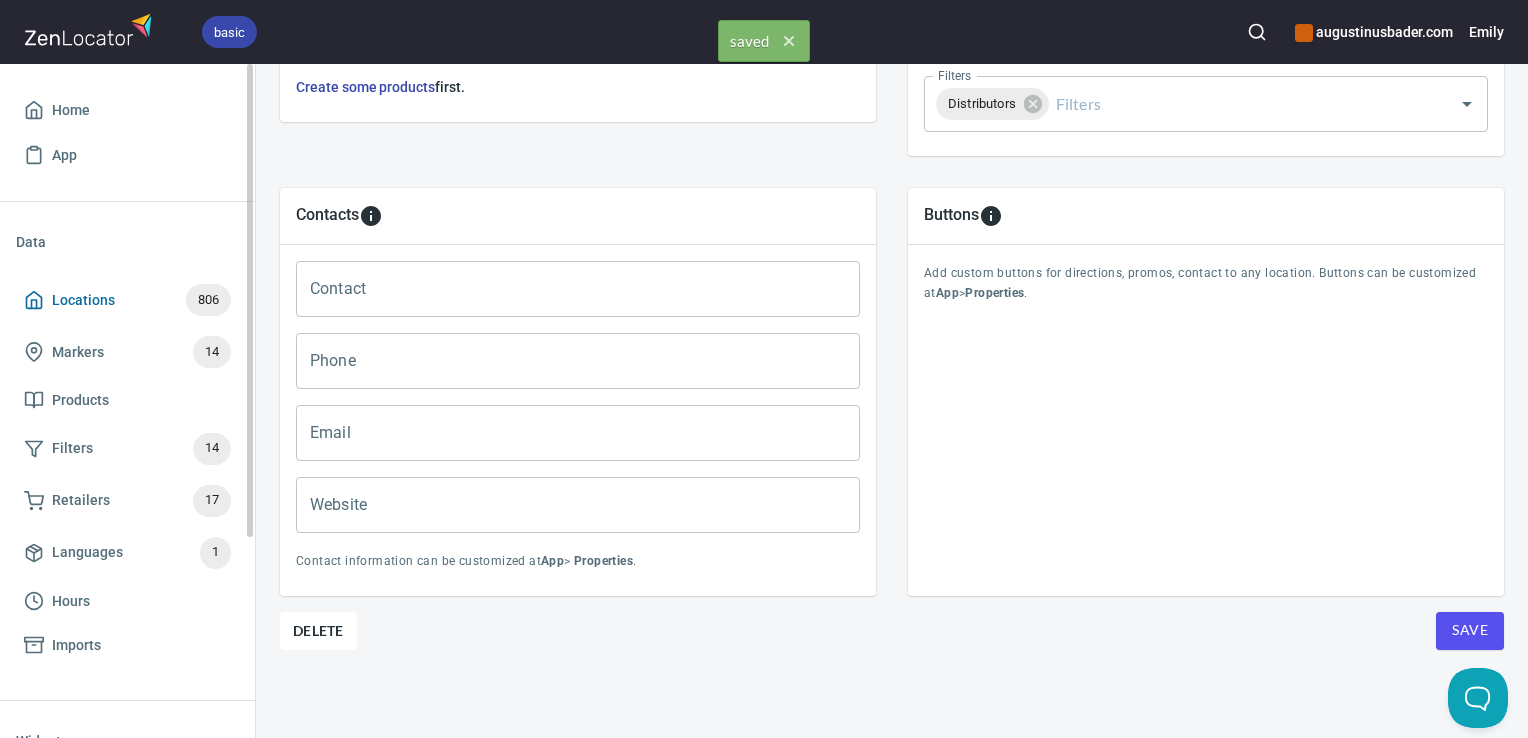 click on "Locations 806" at bounding box center [127, 300] 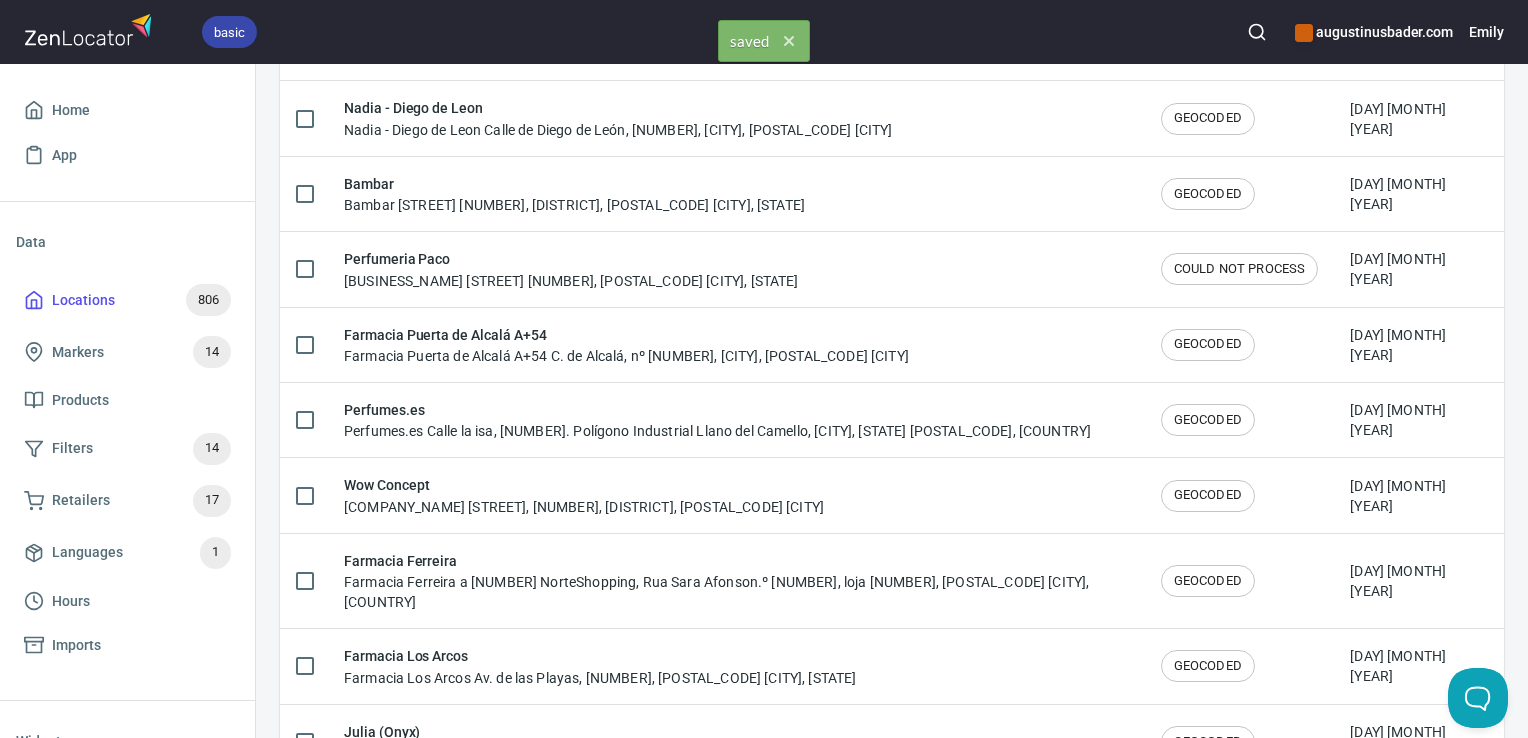scroll, scrollTop: 0, scrollLeft: 0, axis: both 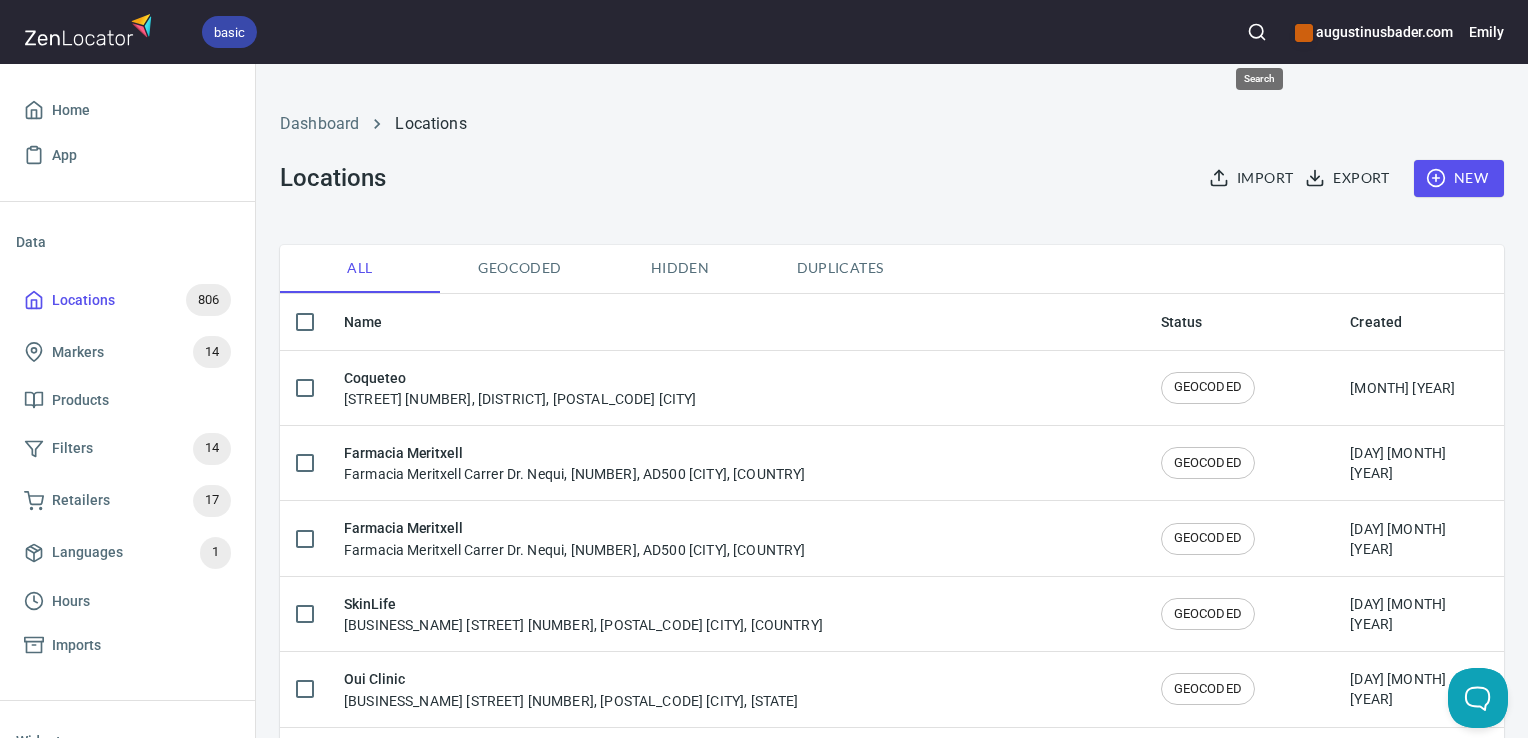 click at bounding box center (1257, 32) 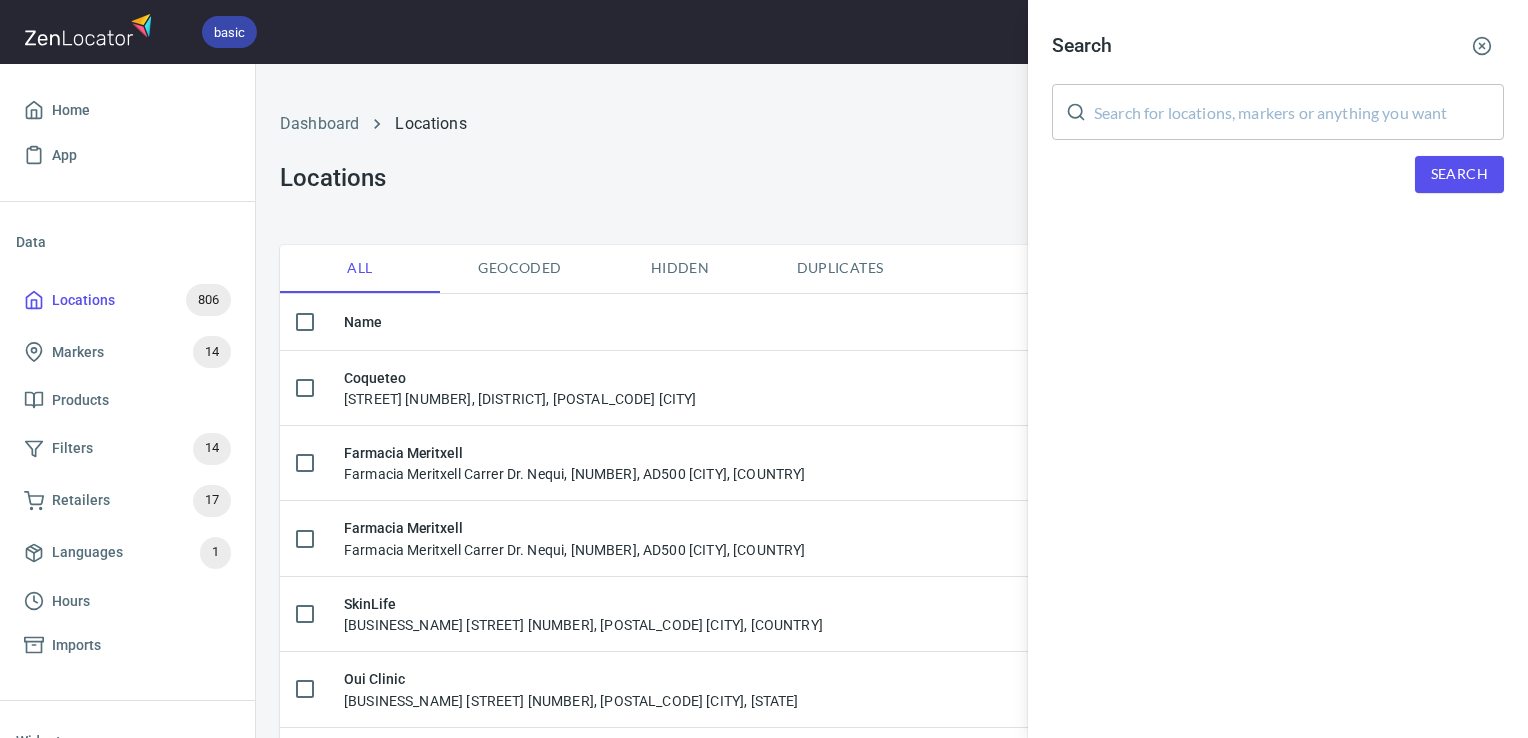 click at bounding box center (1299, 112) 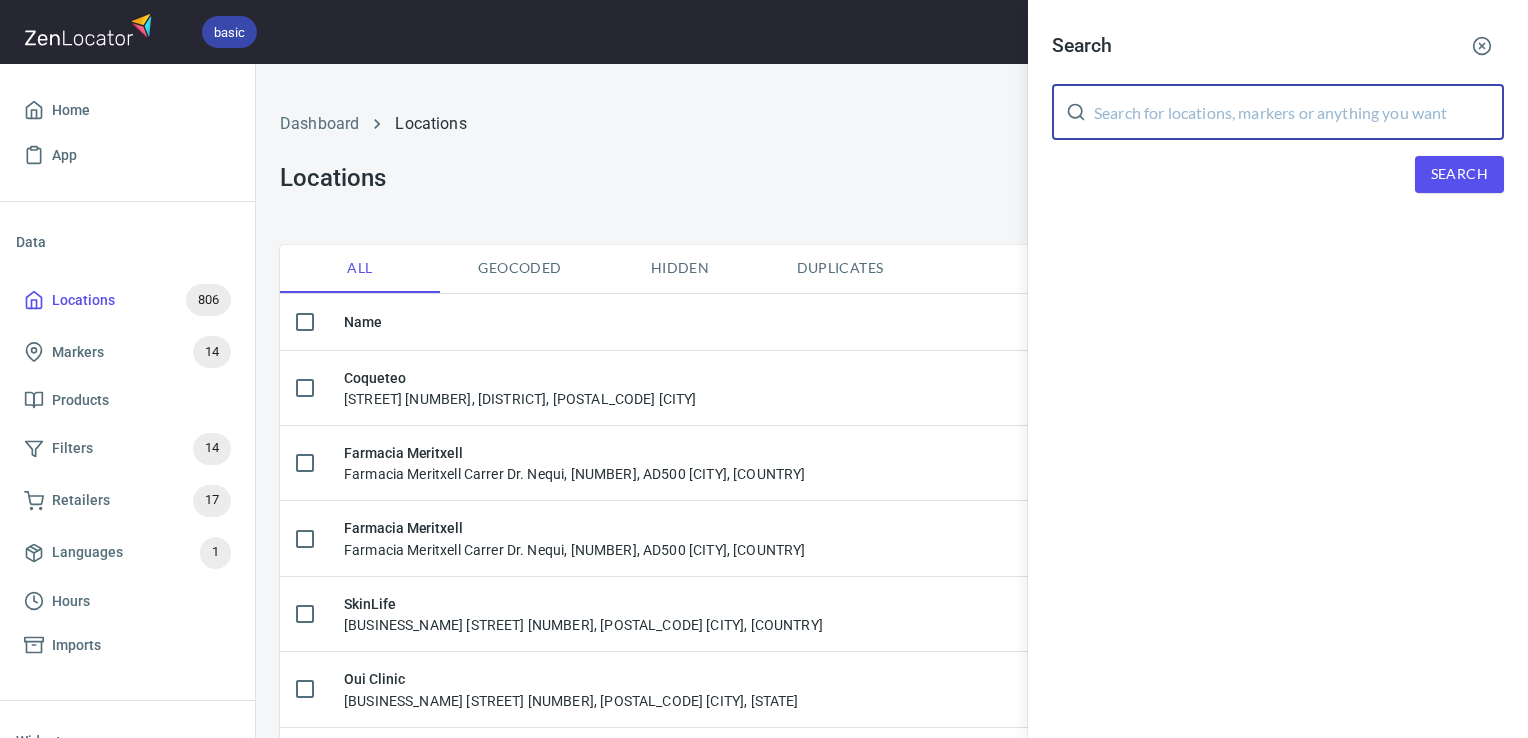 paste on "Farmacia Antonio Munar" 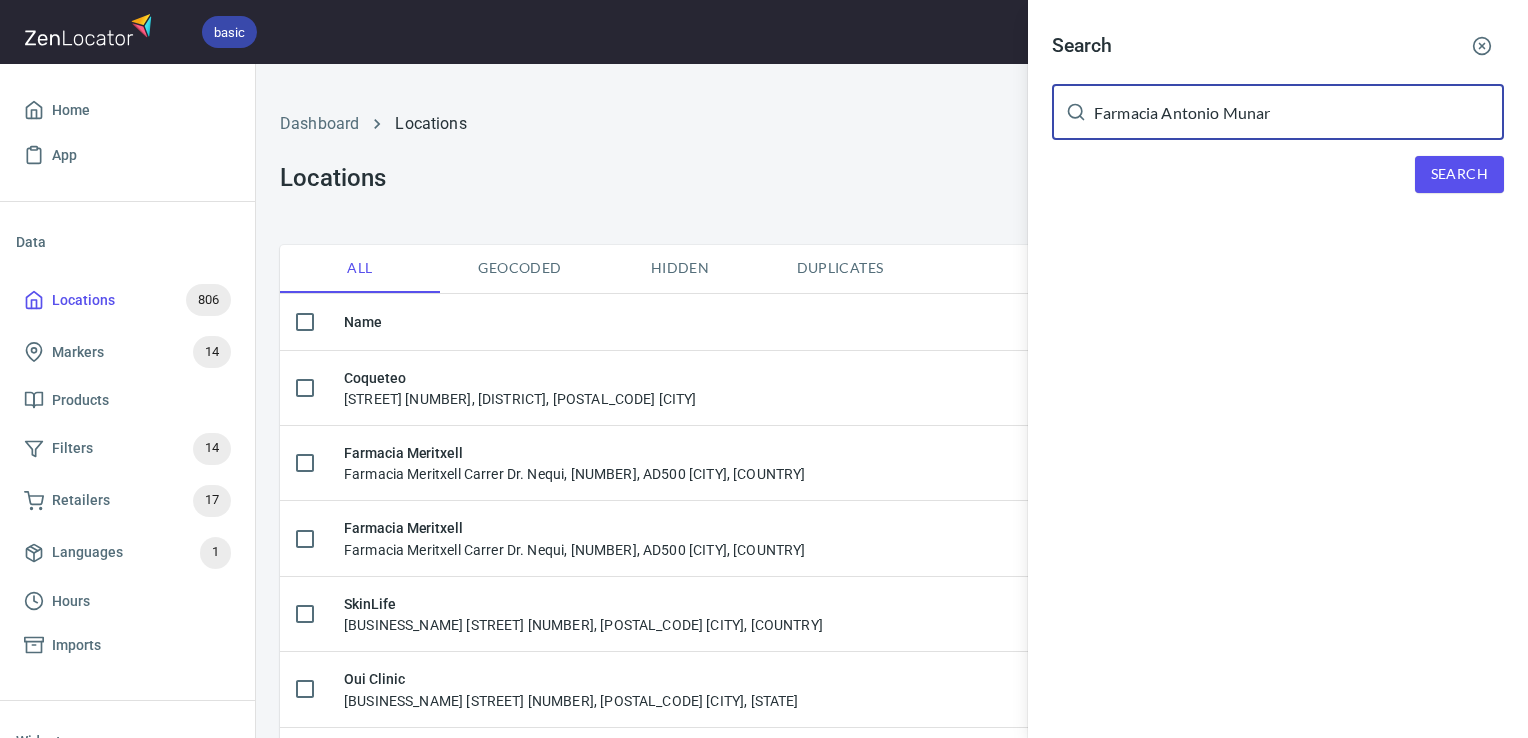 type on "Farmacia Antonio Munar" 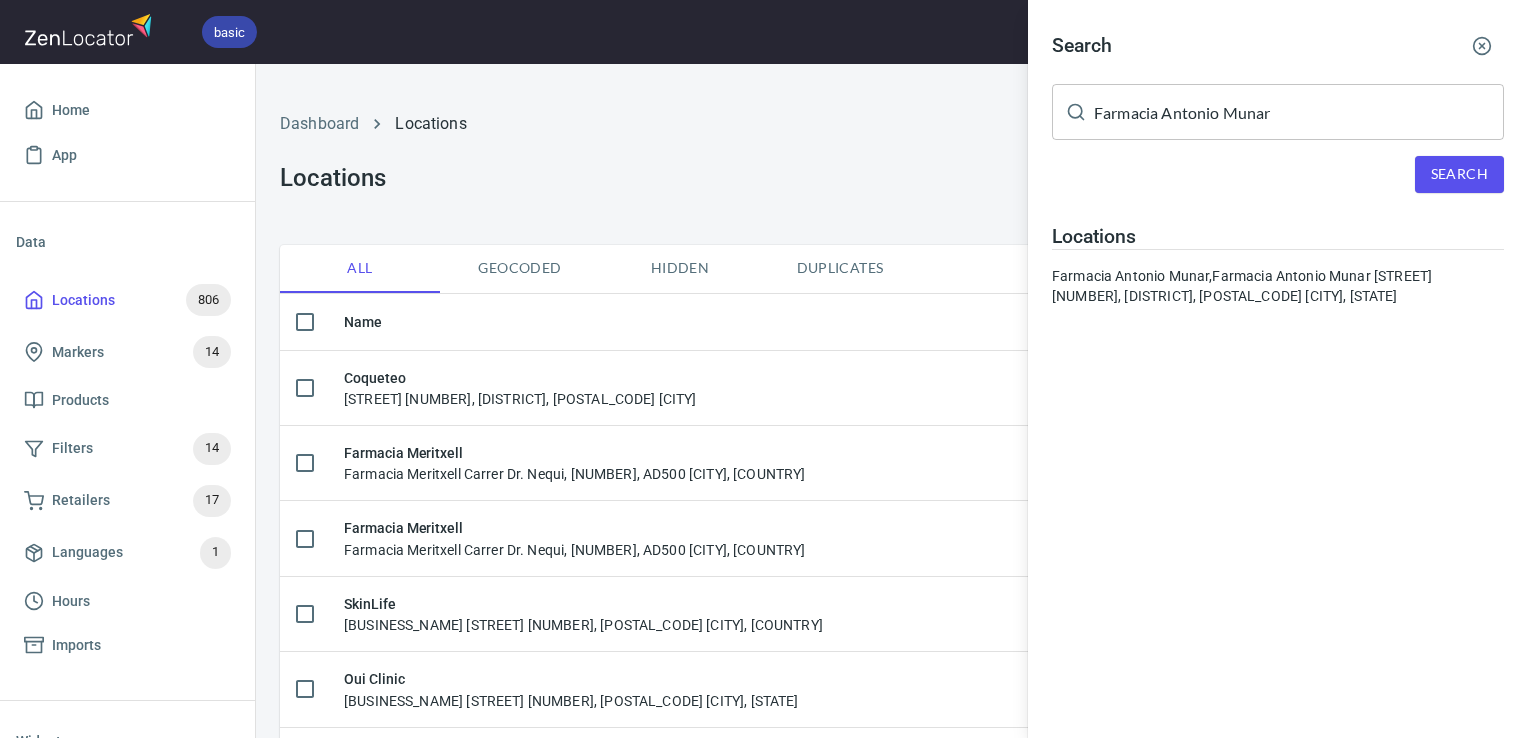 click on "Locations Farmacia Antonio Munar,  Farmacia Antonio Munar
Avinguda d'Alexandre Rosselló, 19, Centre, 07002 Palma, Illes Balears" at bounding box center (1278, 265) 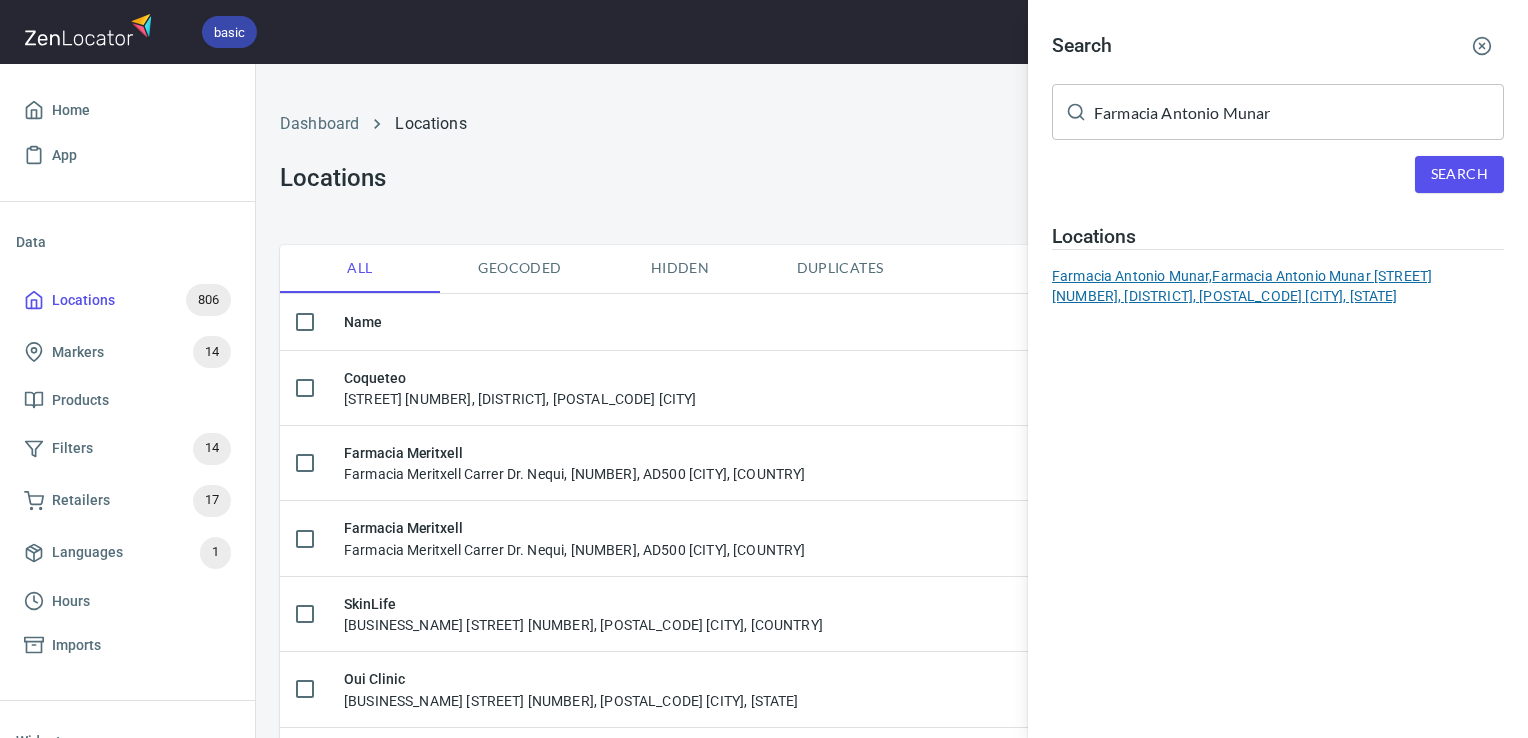 click on "Farmacia Antonio Munar,  Farmacia Antonio Munar
Avinguda d'Alexandre Rosselló, 19, Centre, 07002 Palma, Illes Balears" at bounding box center [1278, 286] 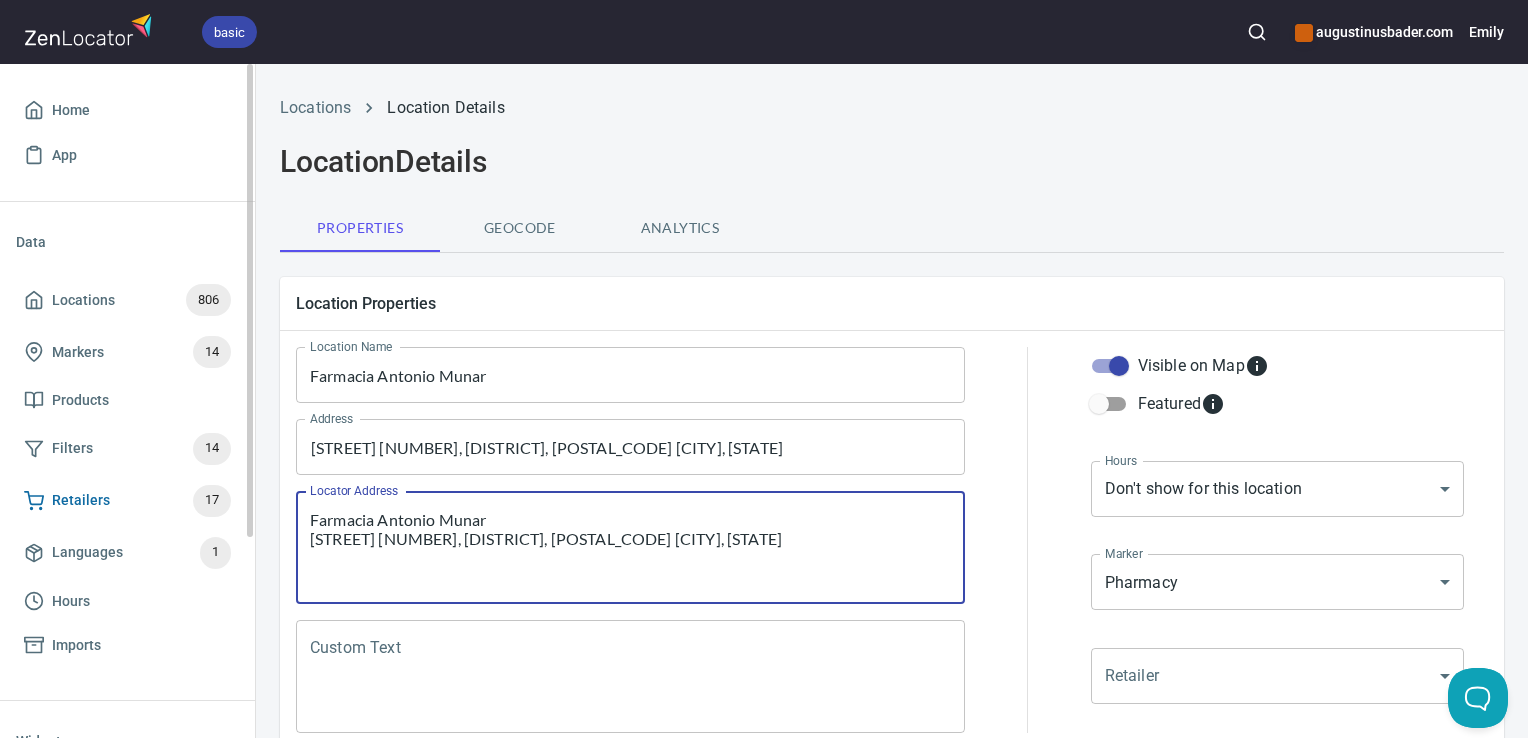 drag, startPoint x: 855, startPoint y: 543, endPoint x: 207, endPoint y: 482, distance: 650.8648 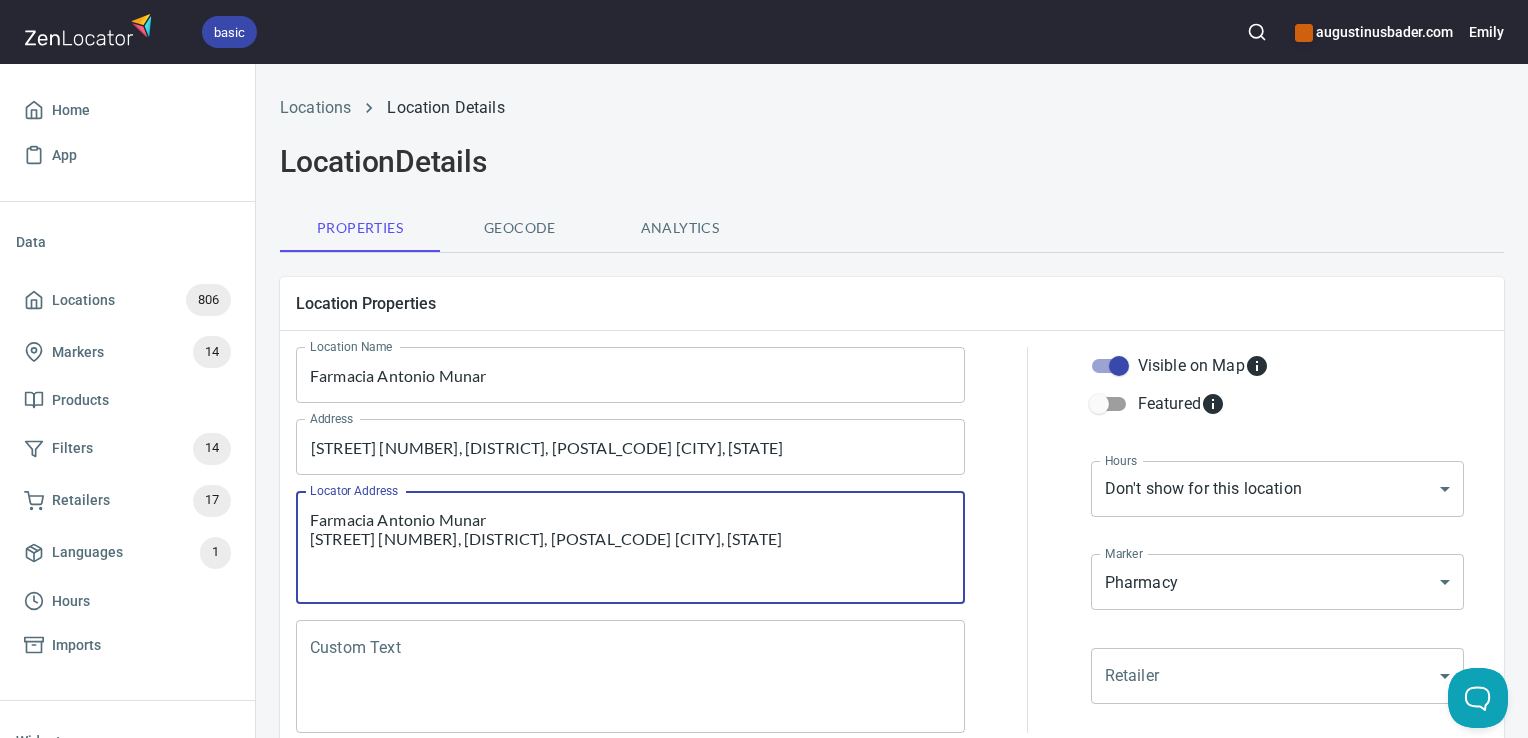 click on "Custom Text" at bounding box center [630, 677] 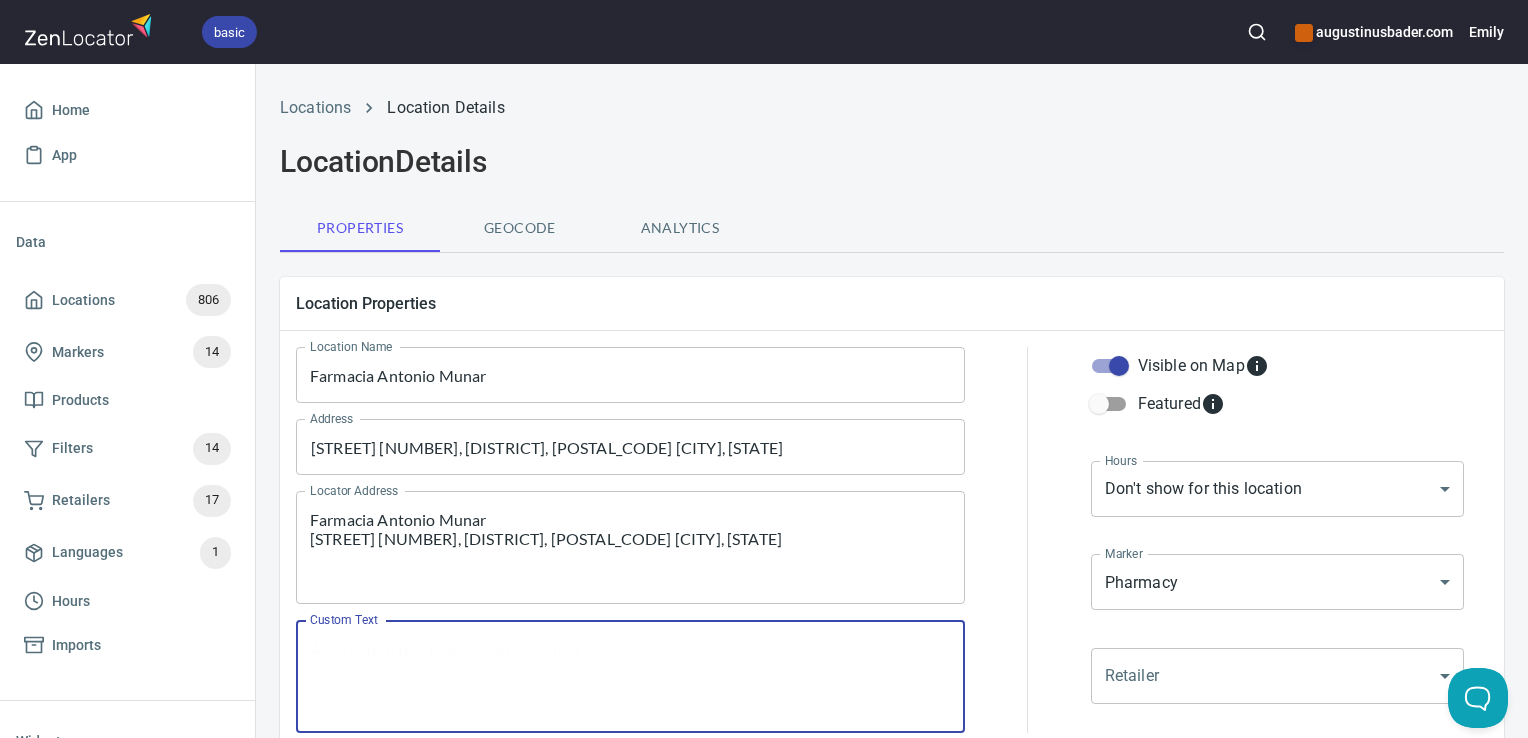 paste on "Farmacia Antonio Munar
Avinguda d'Alexandre Rosselló, 19, Centre, 07002 Palma, Illes Balears" 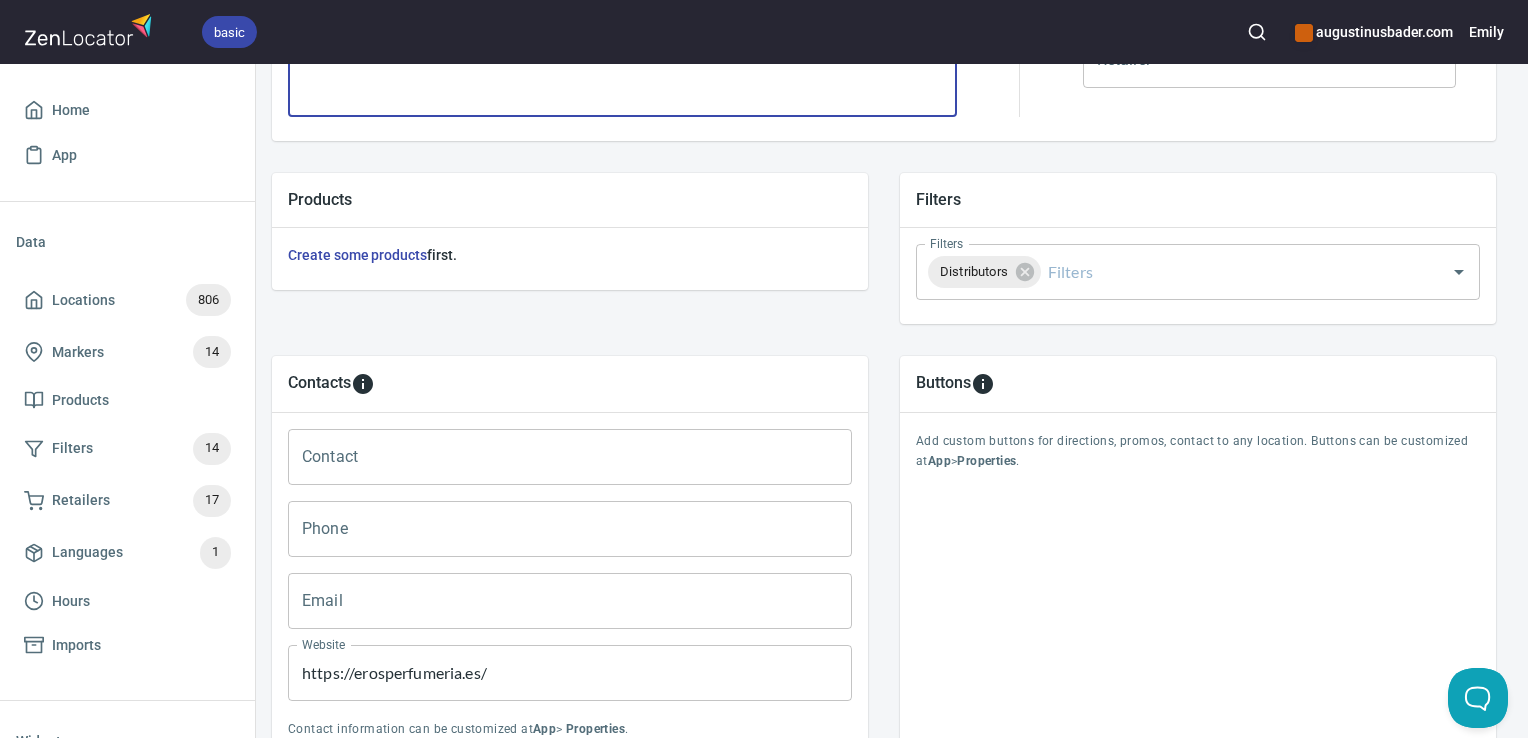 scroll, scrollTop: 720, scrollLeft: 8, axis: both 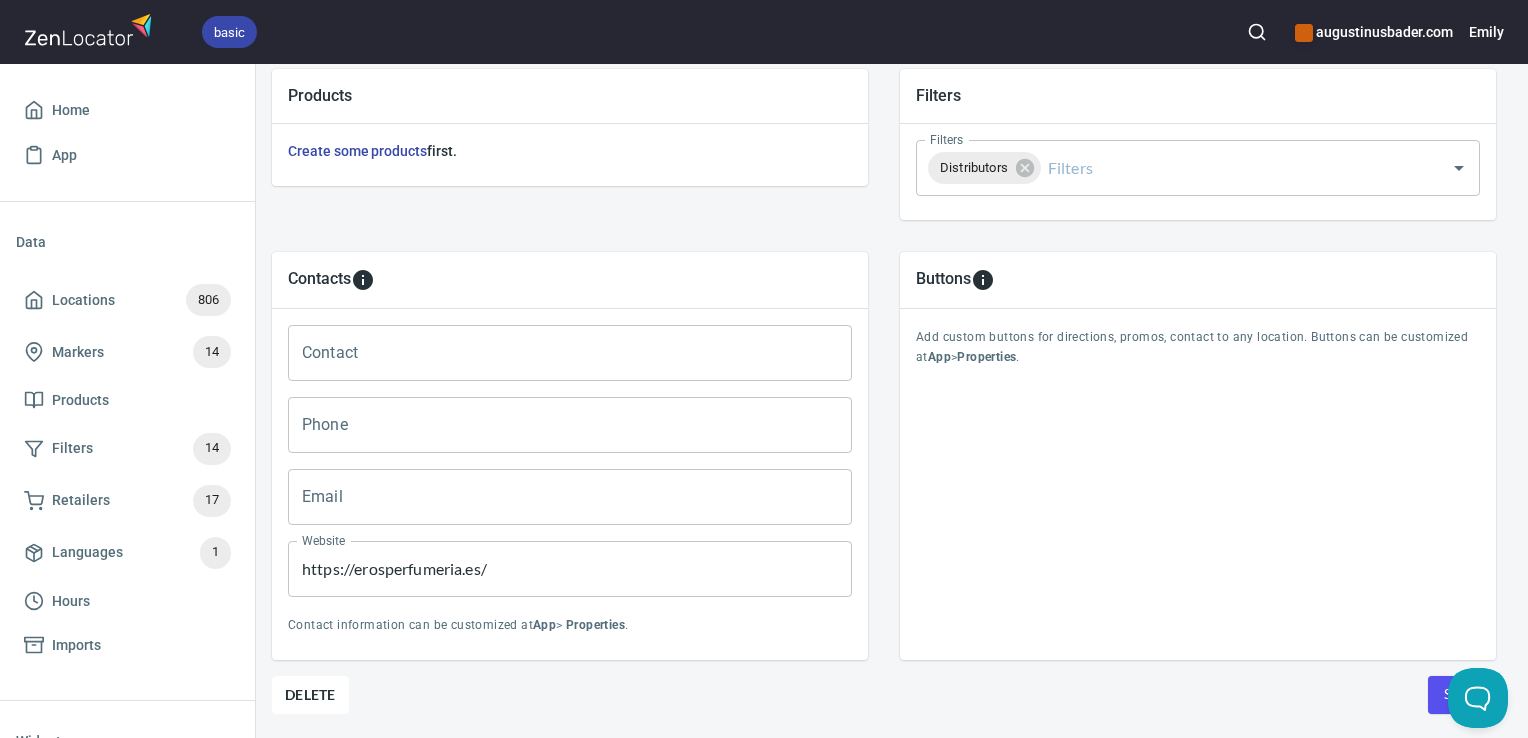 type on "Farmacia Antonio Munar
Avinguda d'Alexandre Rosselló, 19, Centre, 07002 Palma, Illes Balears" 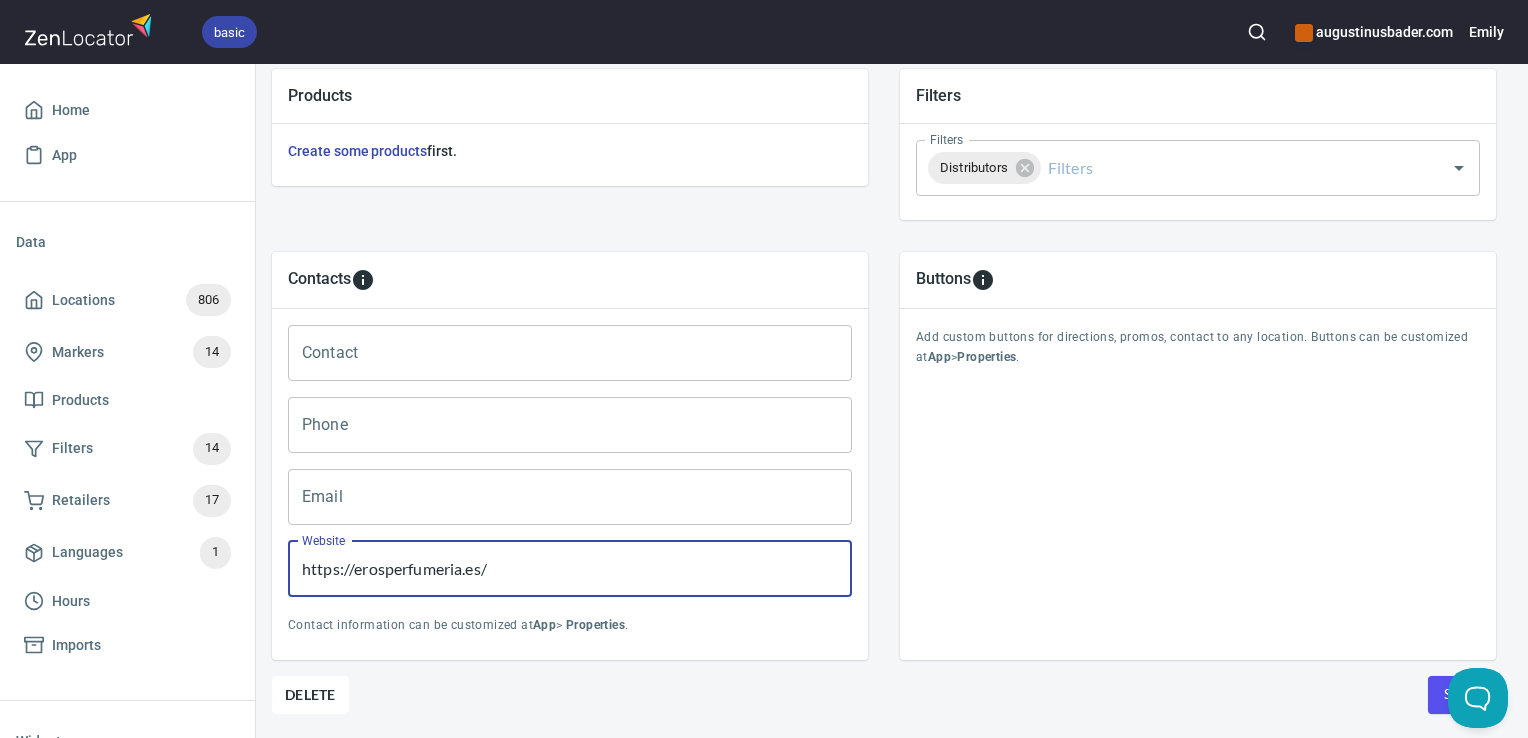 click on "https://erosperfumeria.es/" at bounding box center [570, 569] 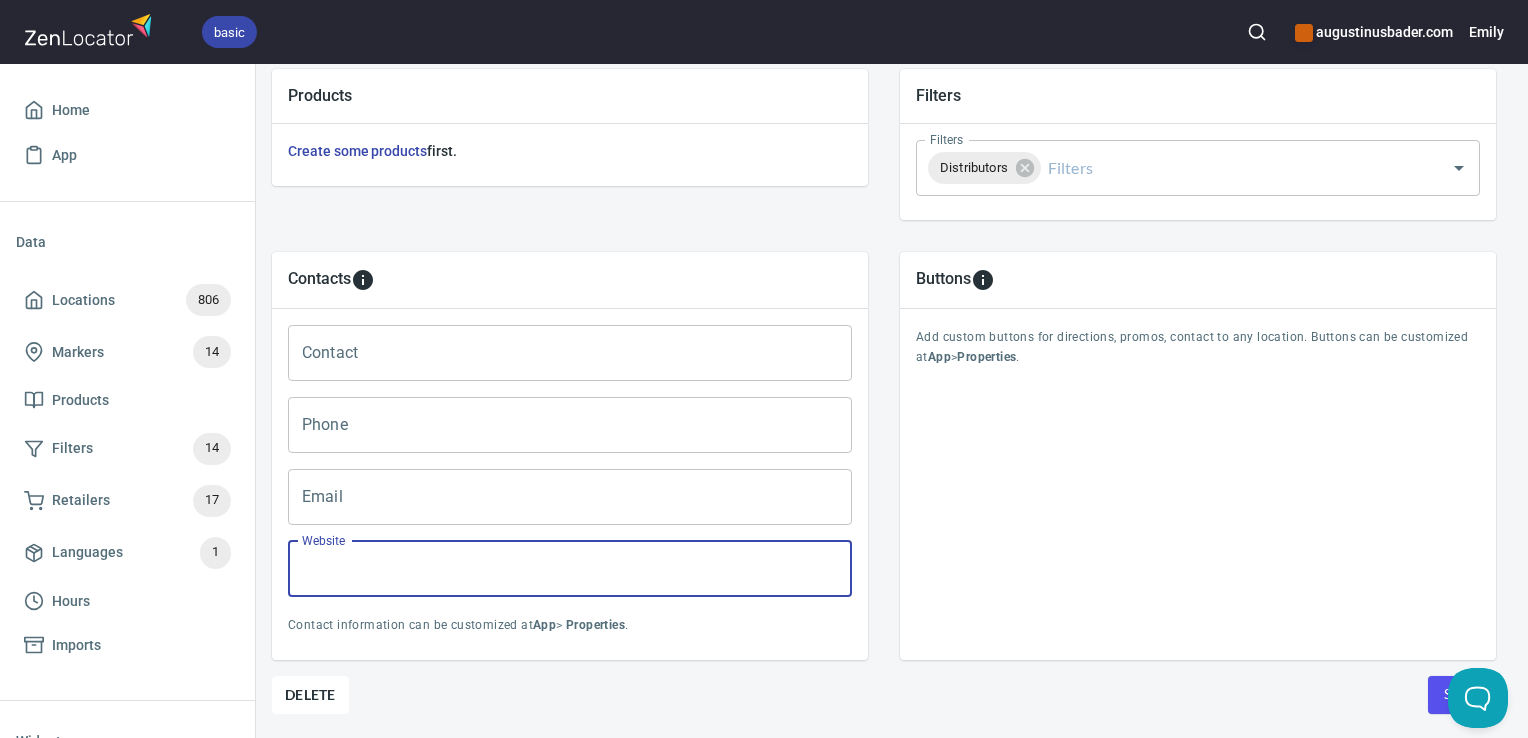 type 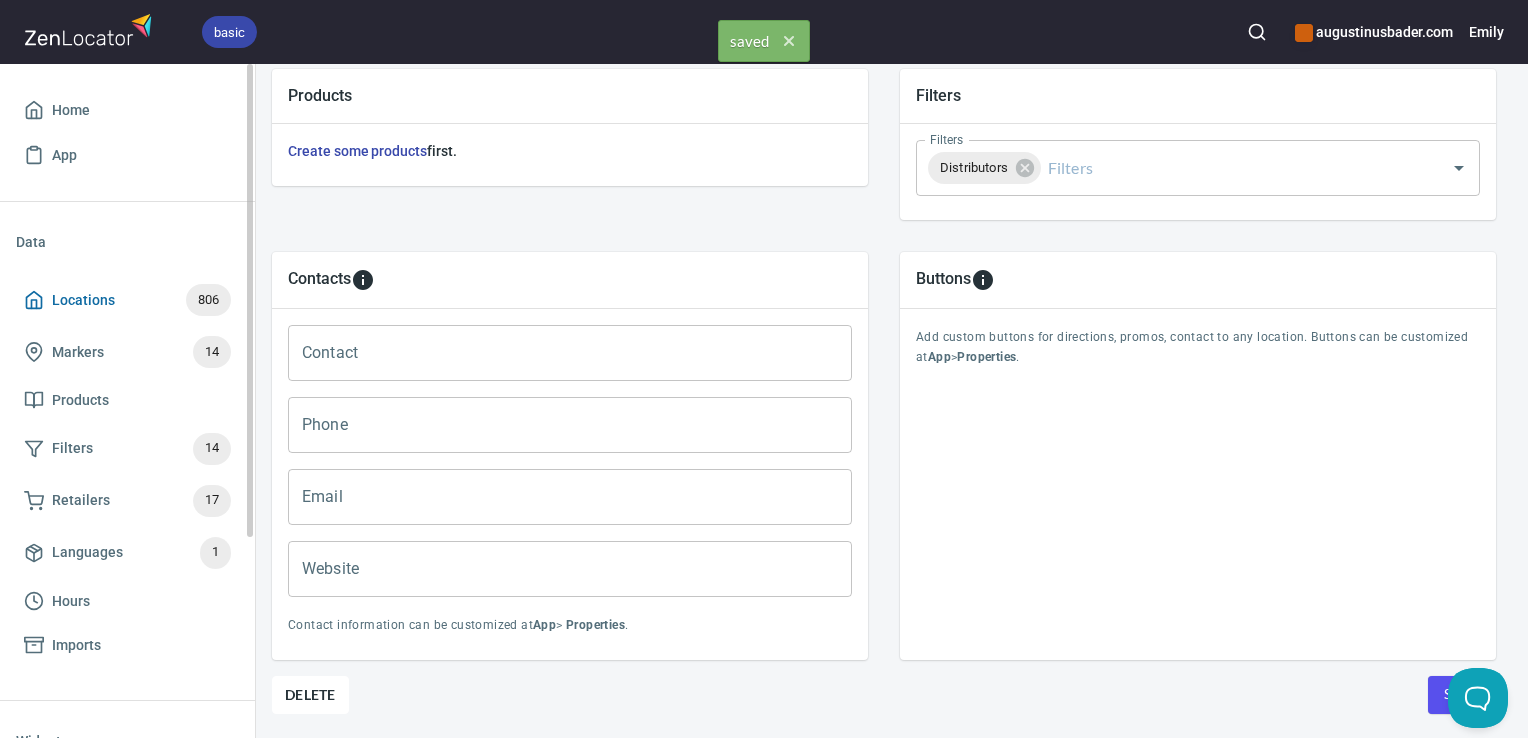 click on "Locations 806" at bounding box center (127, 300) 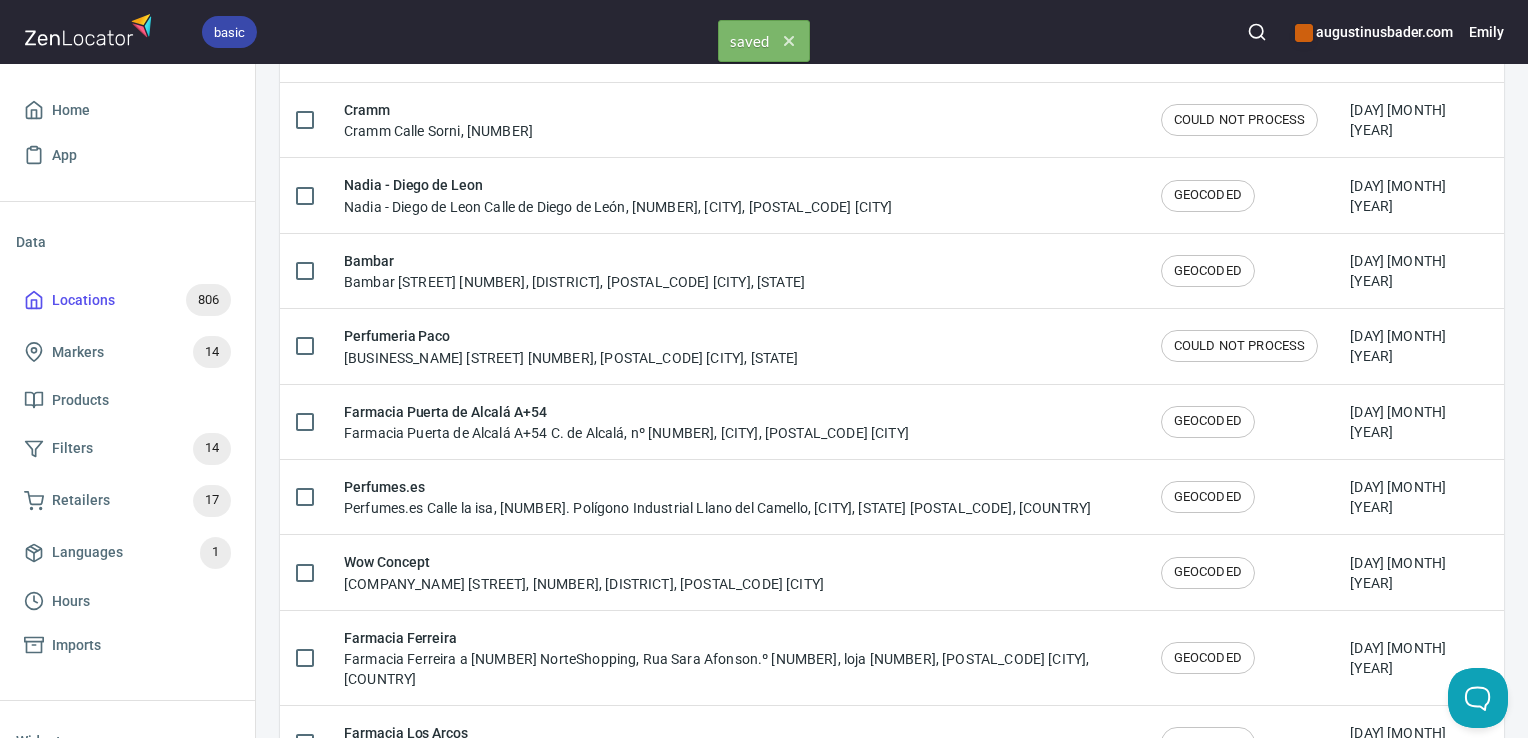 scroll, scrollTop: 0, scrollLeft: 0, axis: both 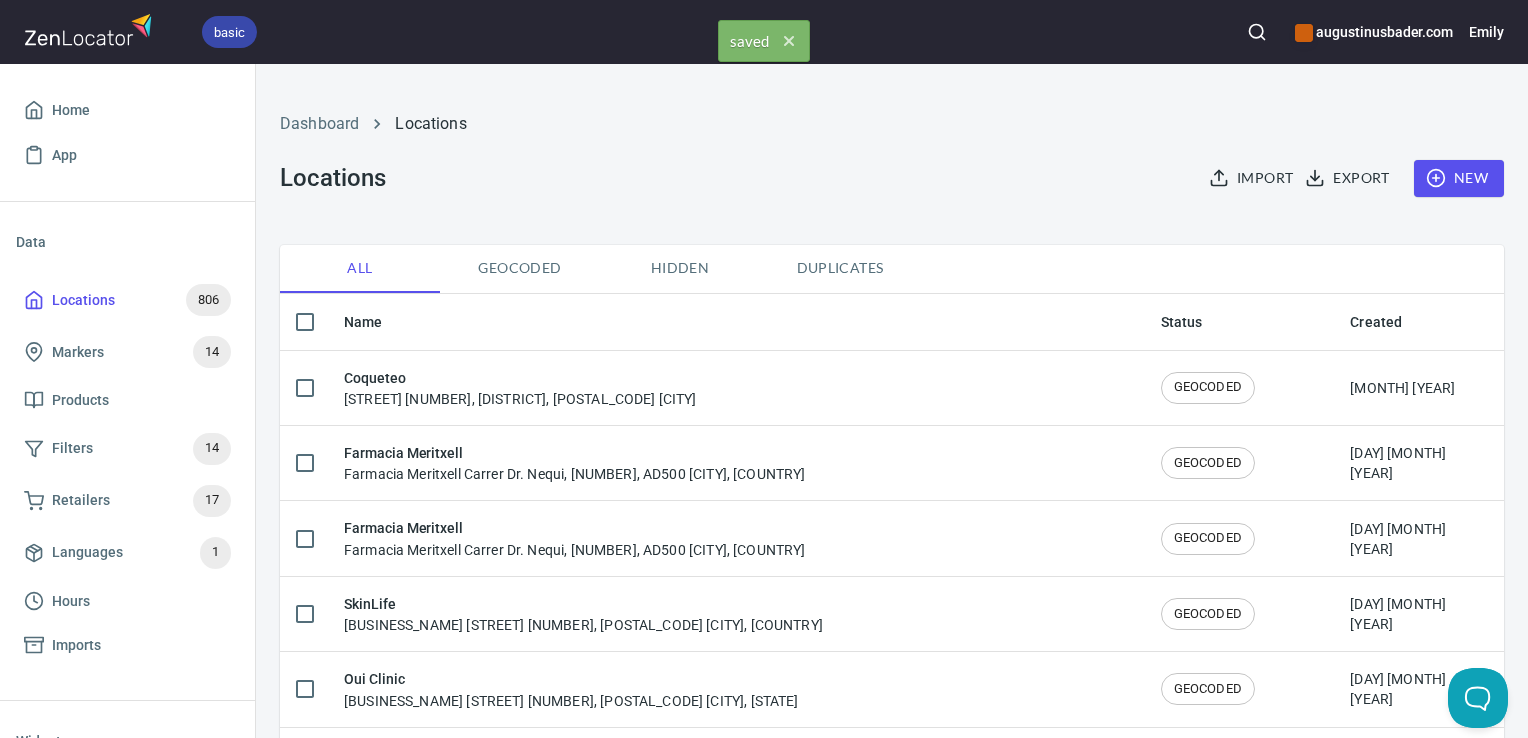 click 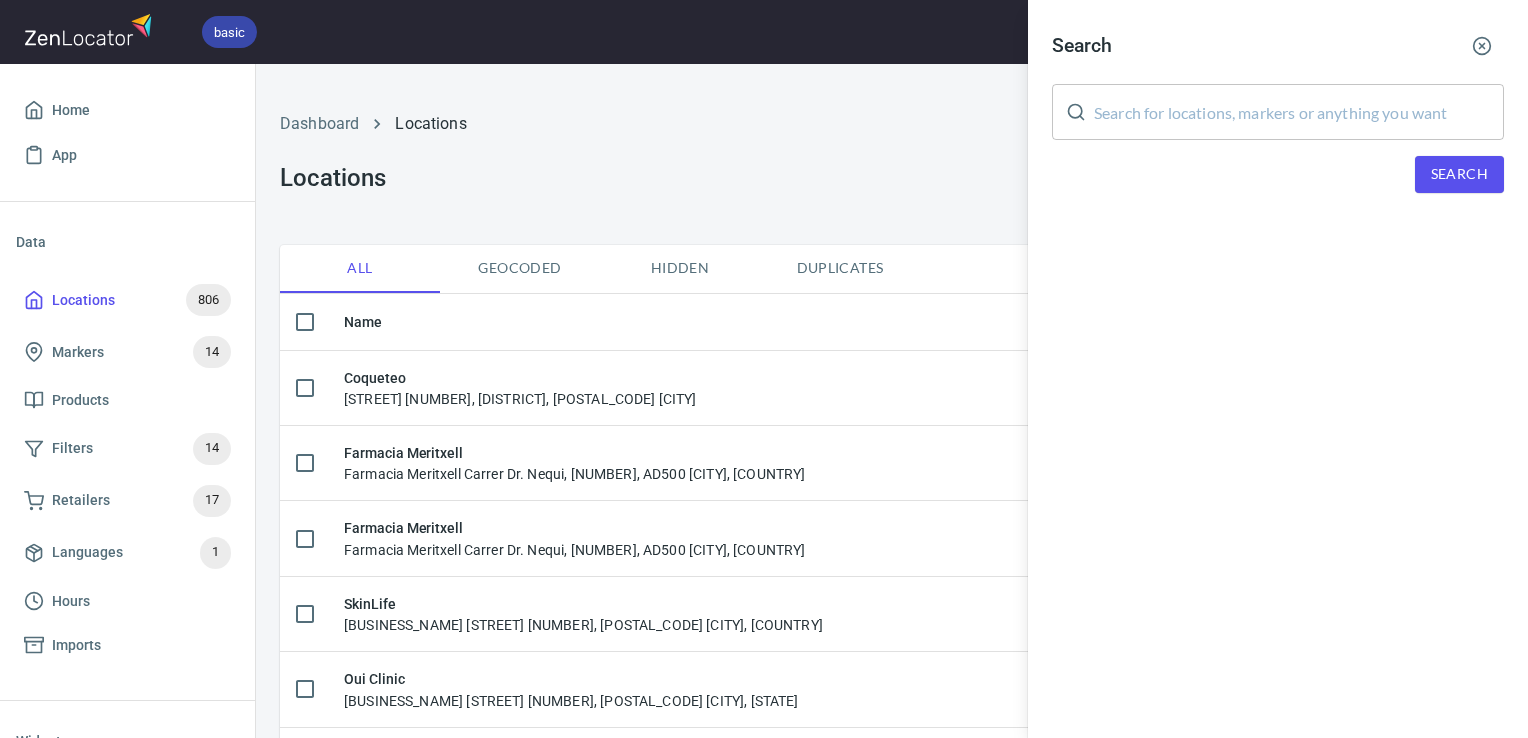 click at bounding box center [1299, 112] 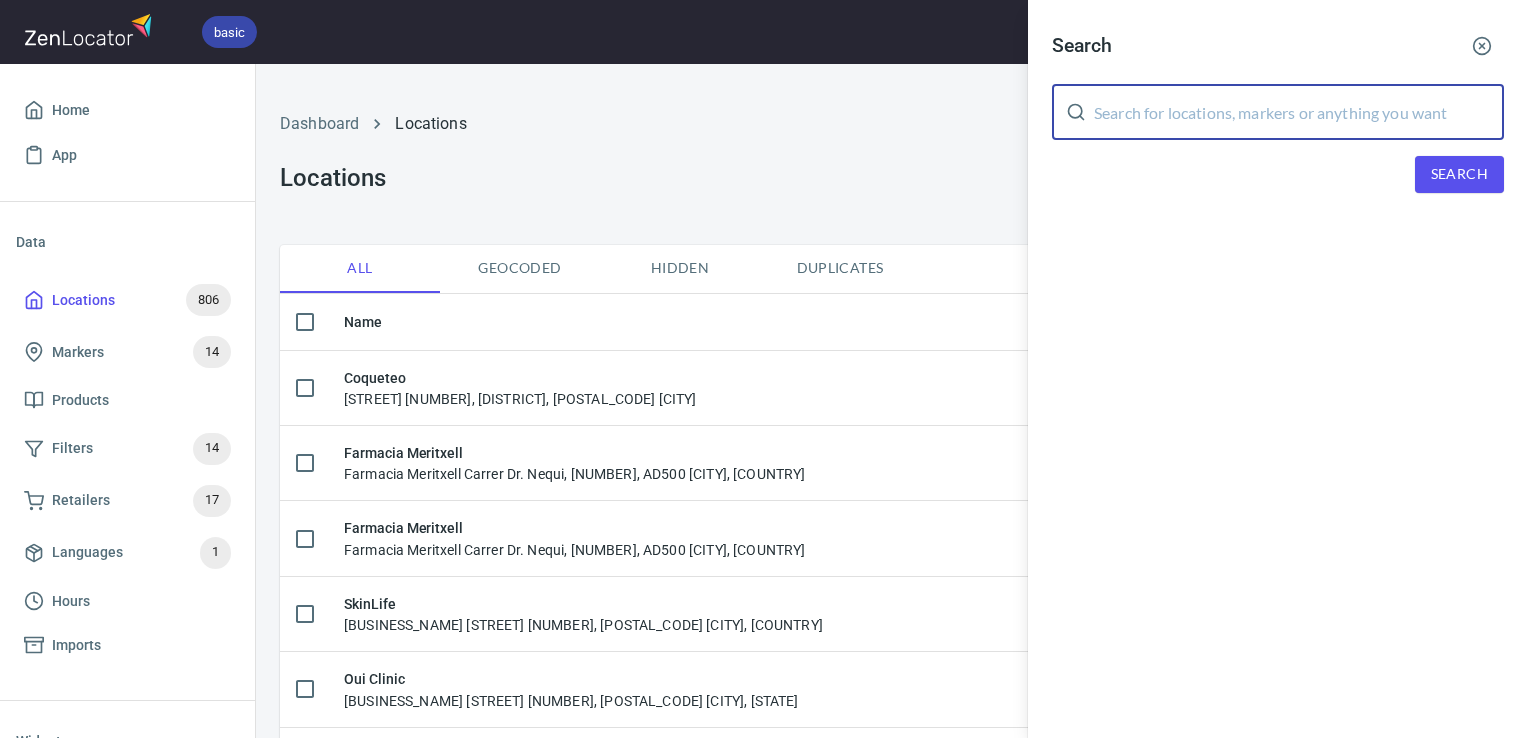 paste on "Farmacia Claudio Coello 74" 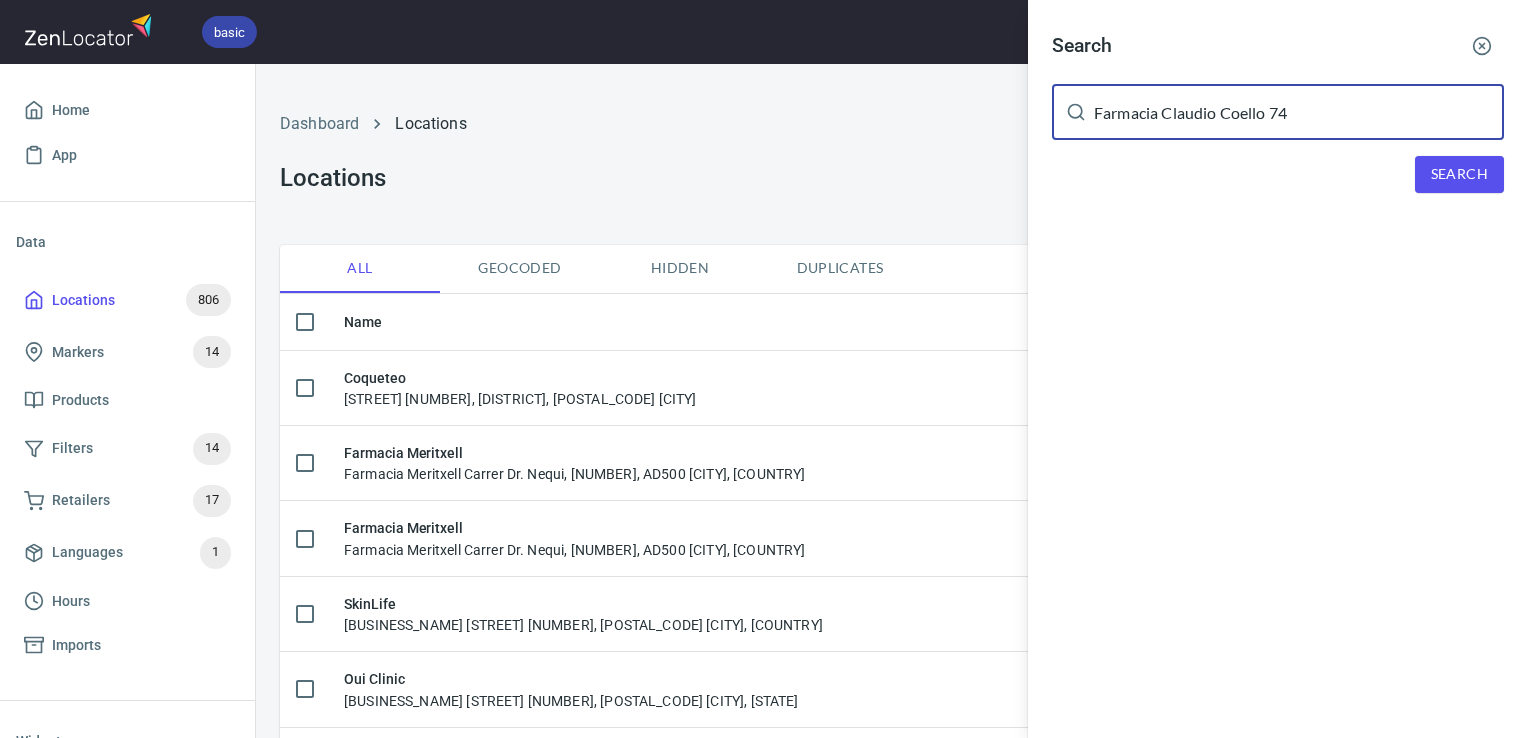 type on "Farmacia Claudio Coello 74" 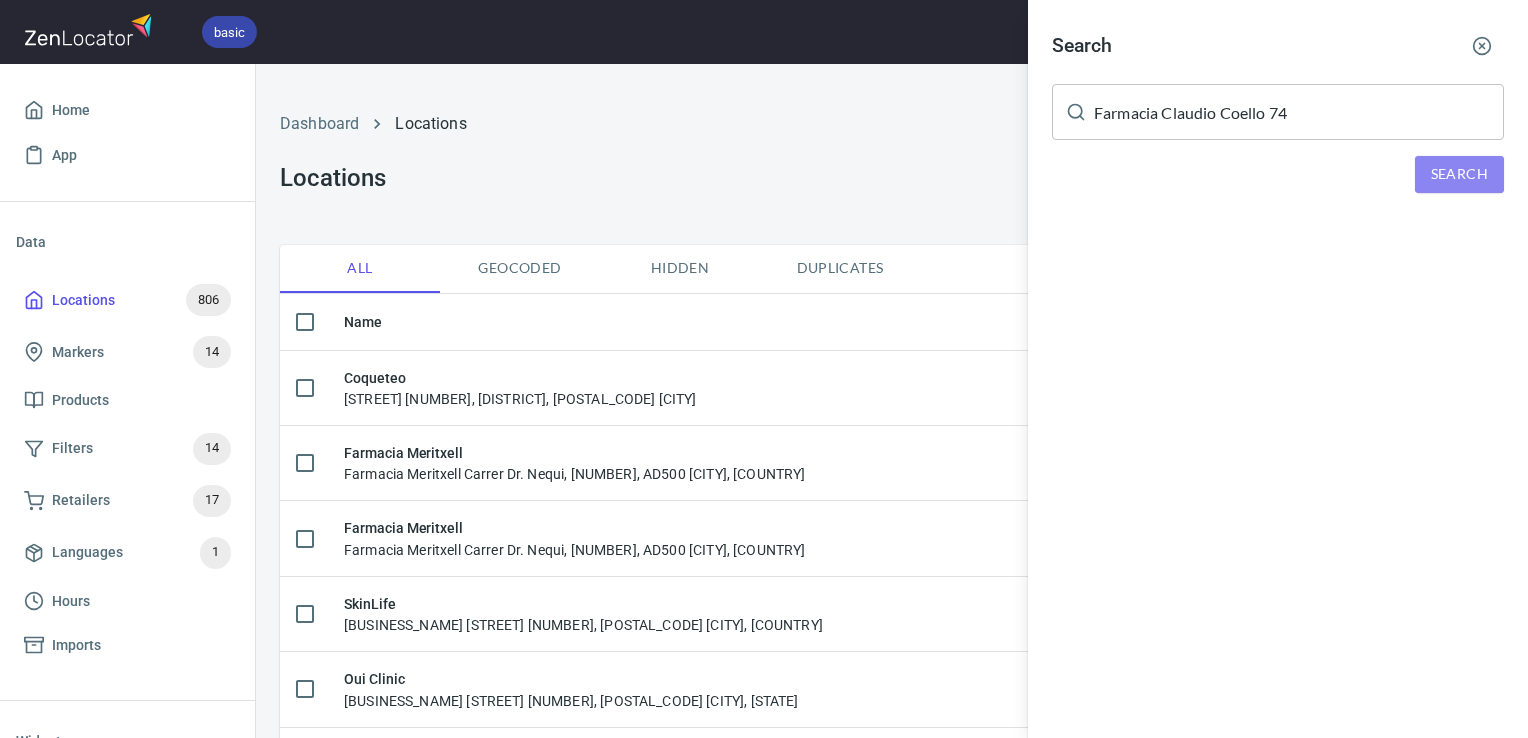 click on "Search" at bounding box center [1459, 174] 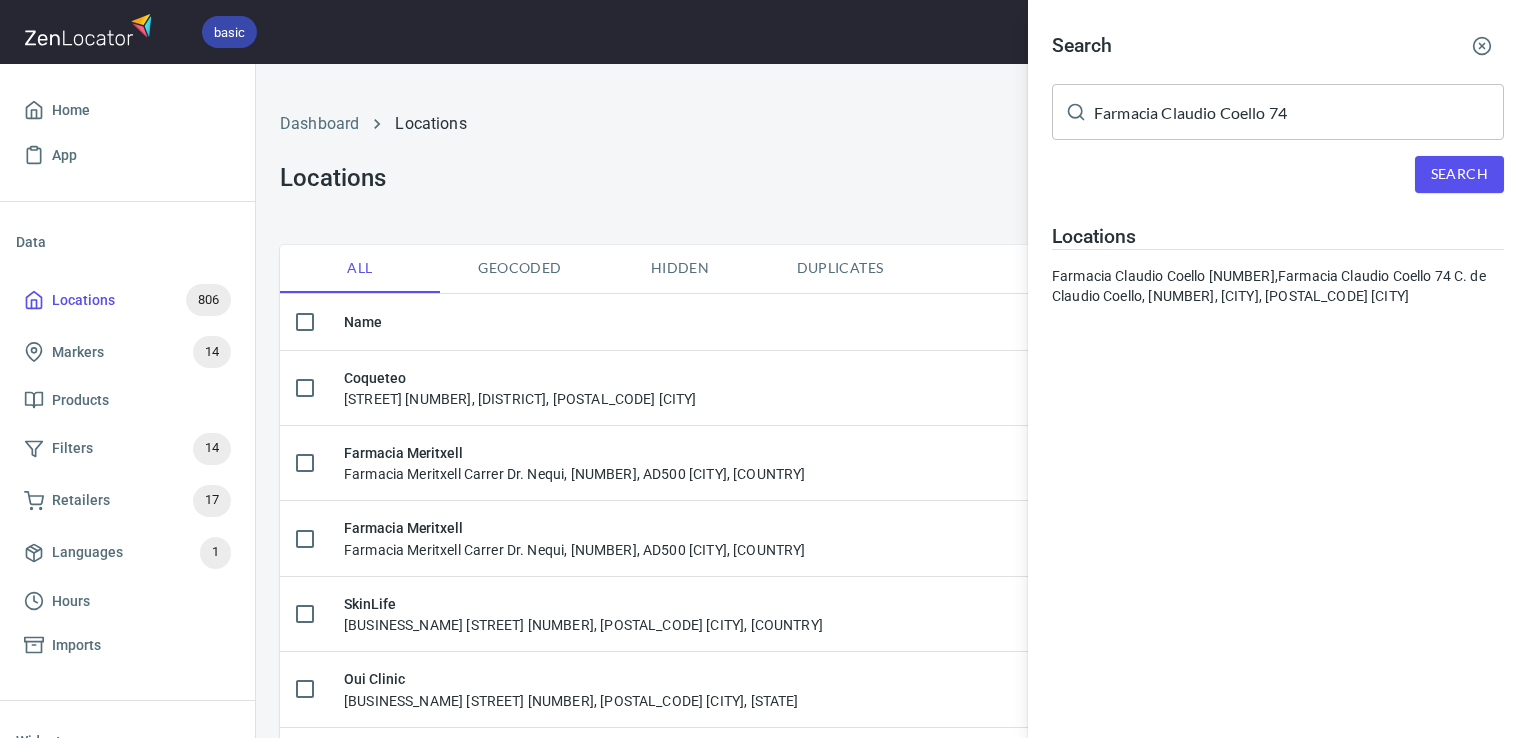 click on "Locations Farmacia Claudio Coello 74,  Farmacia Claudio Coello 74
C. de Claudio Coello, 74, Salamanca, 28001 Madrid" at bounding box center [1278, 265] 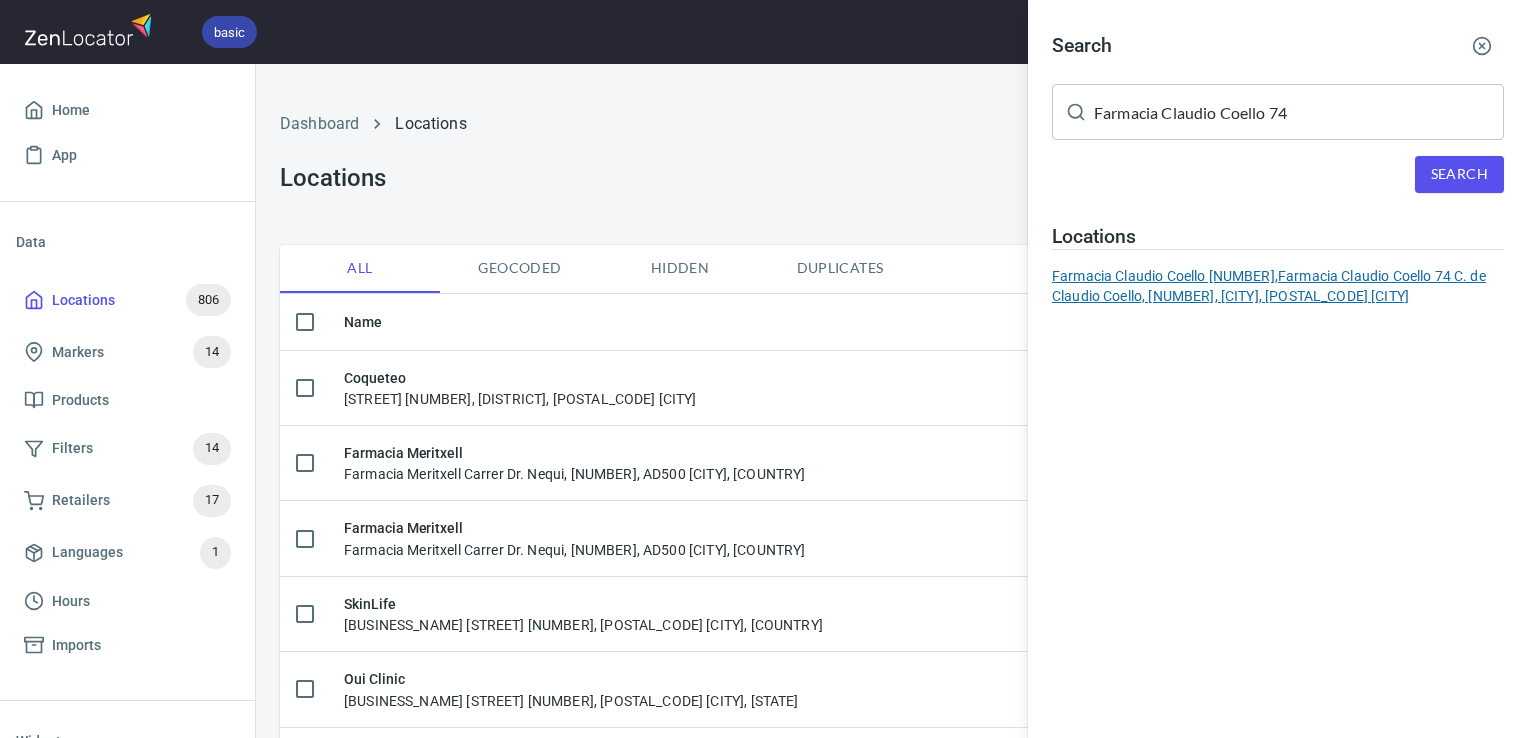 click on "Farmacia Claudio Coello 74,  Farmacia Claudio Coello 74
C. de Claudio Coello, 74, Salamanca, 28001 Madrid" at bounding box center [1278, 286] 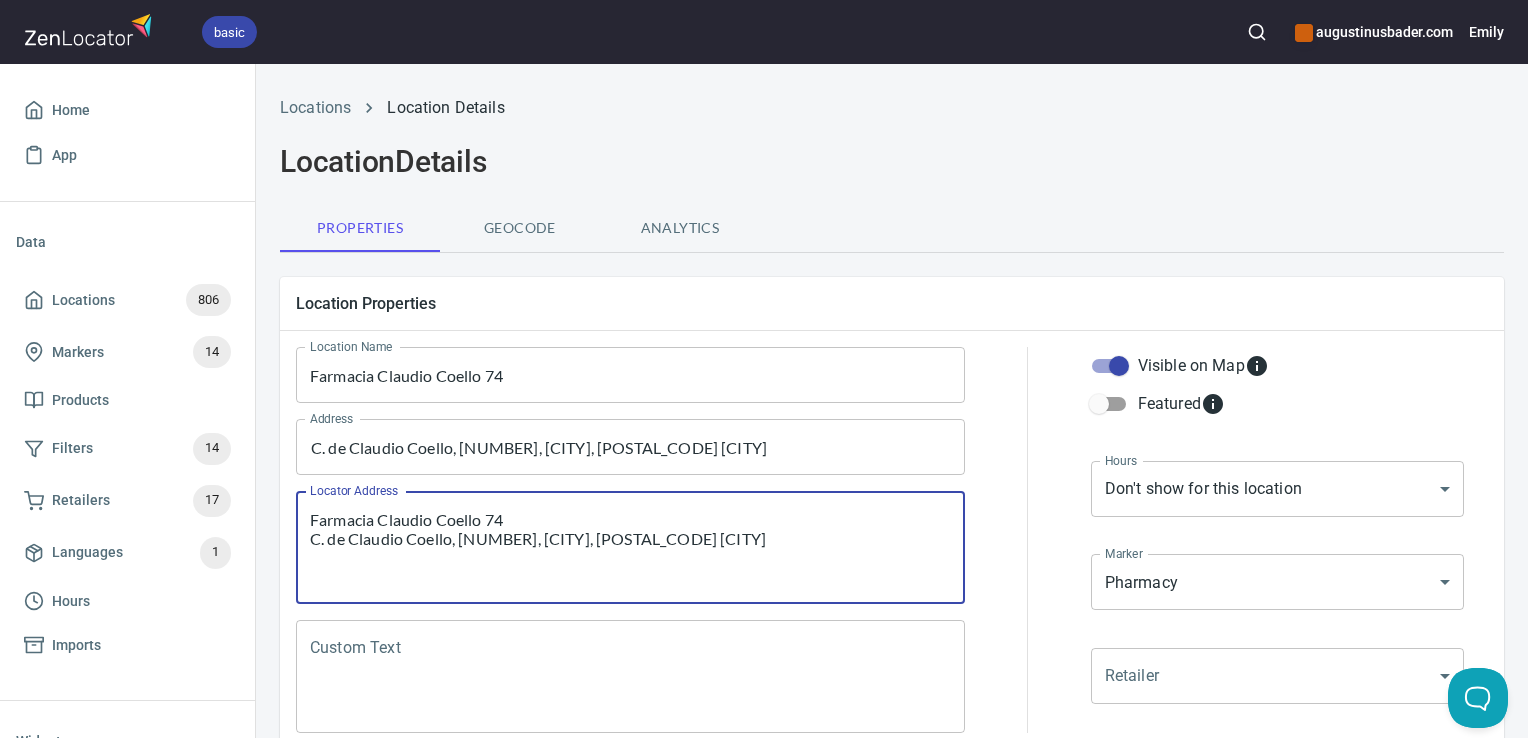 drag, startPoint x: 708, startPoint y: 552, endPoint x: 296, endPoint y: 478, distance: 418.5929 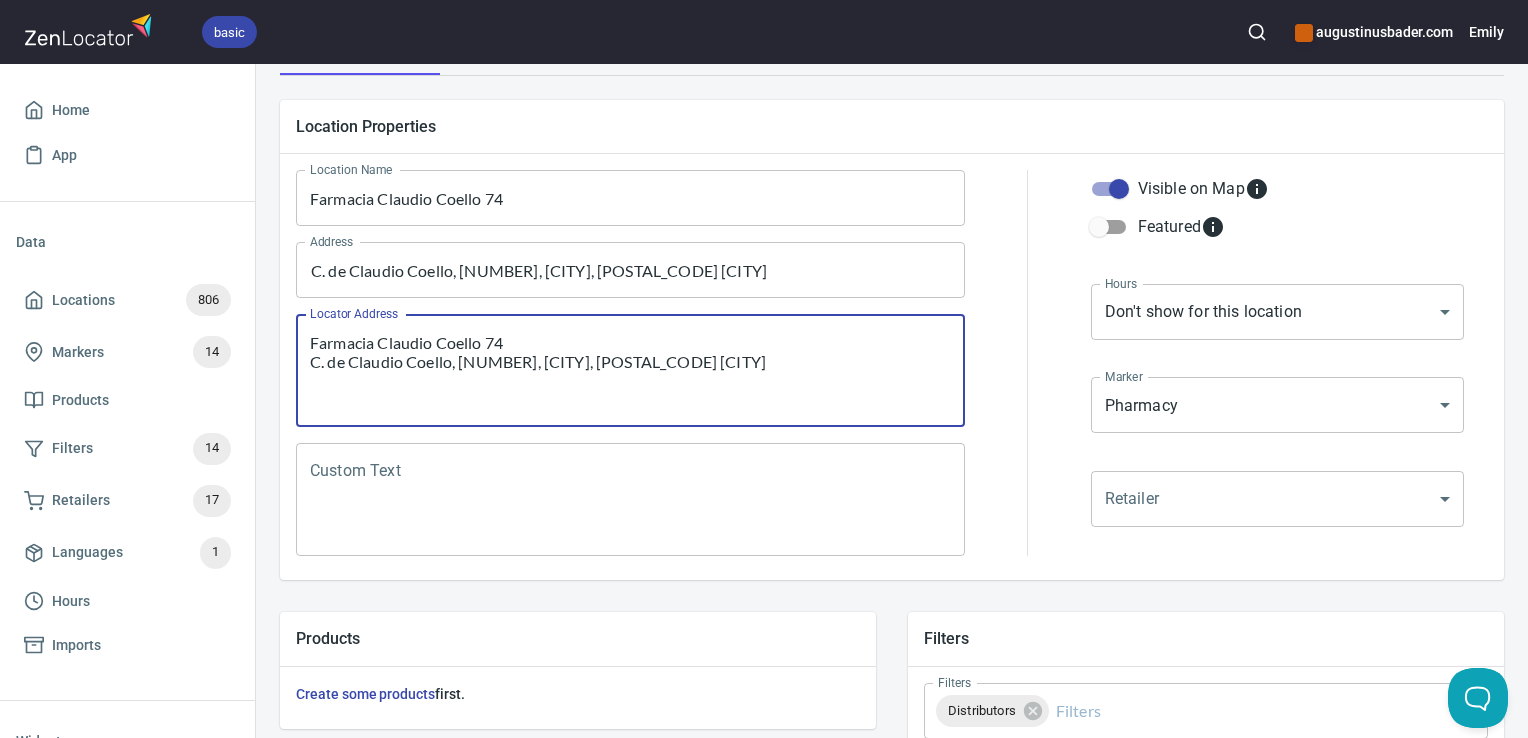 scroll, scrollTop: 210, scrollLeft: 0, axis: vertical 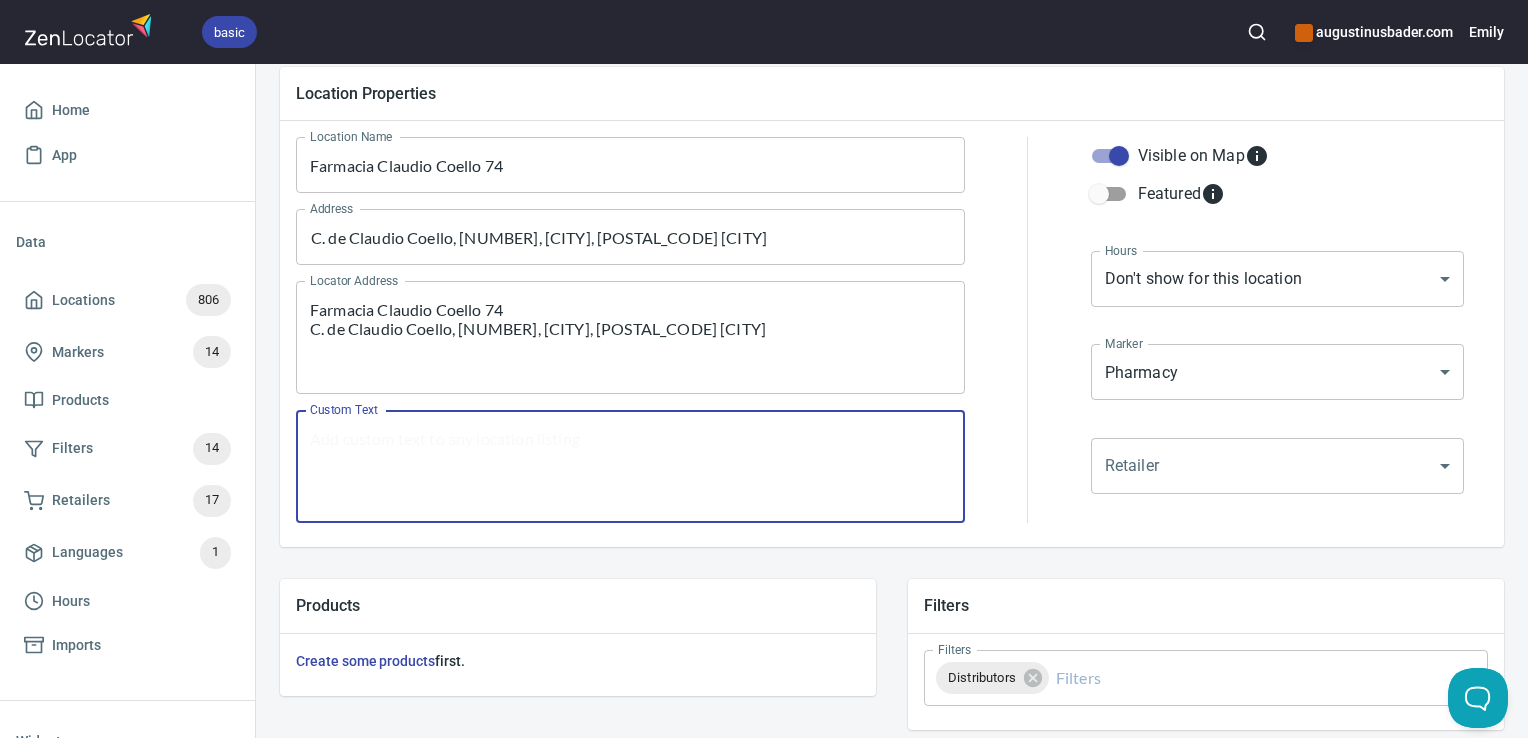 click on "Custom Text" at bounding box center (630, 467) 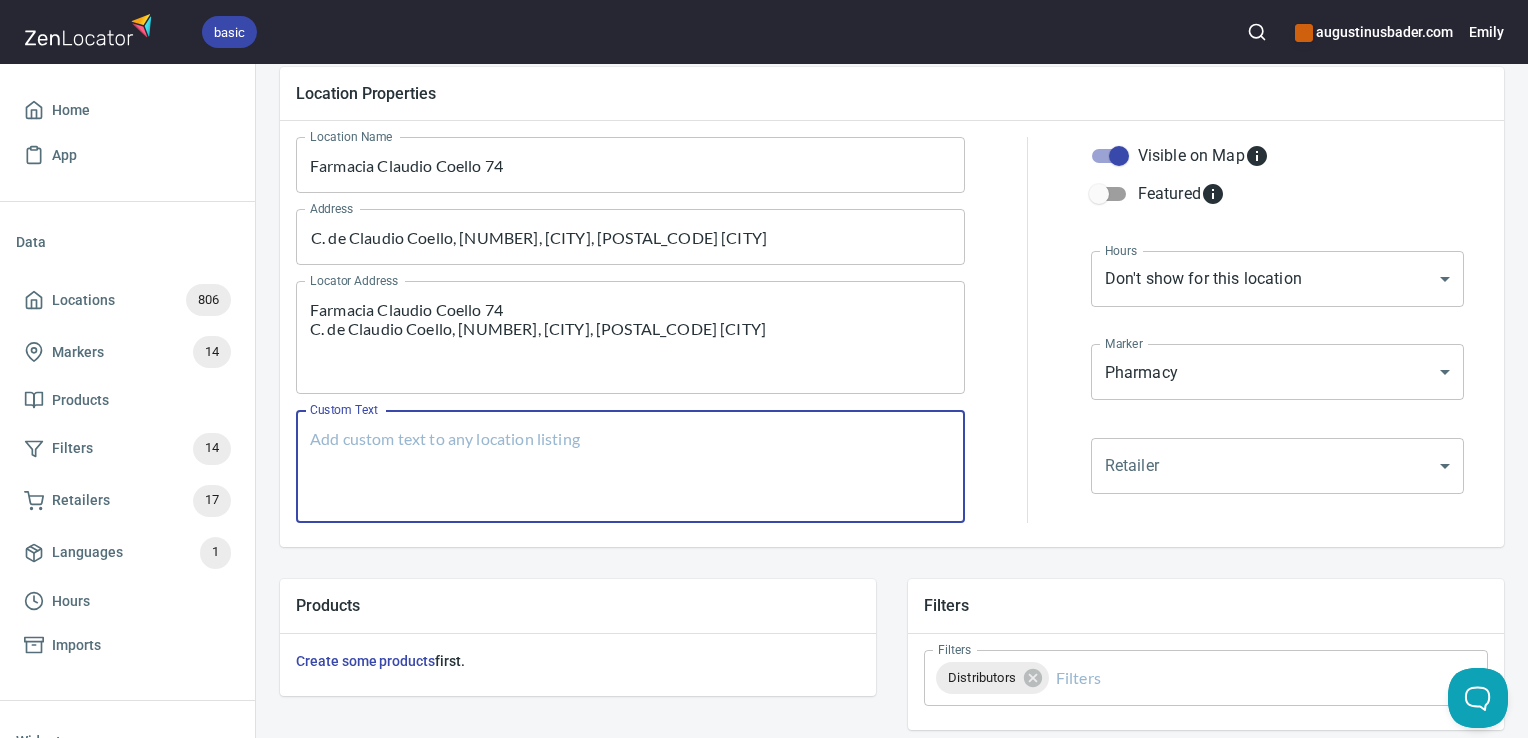 paste on "Farmacia Claudio Coello [NUMBER]
C. de Claudio Coello, [NUMBER], Salamanca, [POSTAL_CODE] [CITY]" 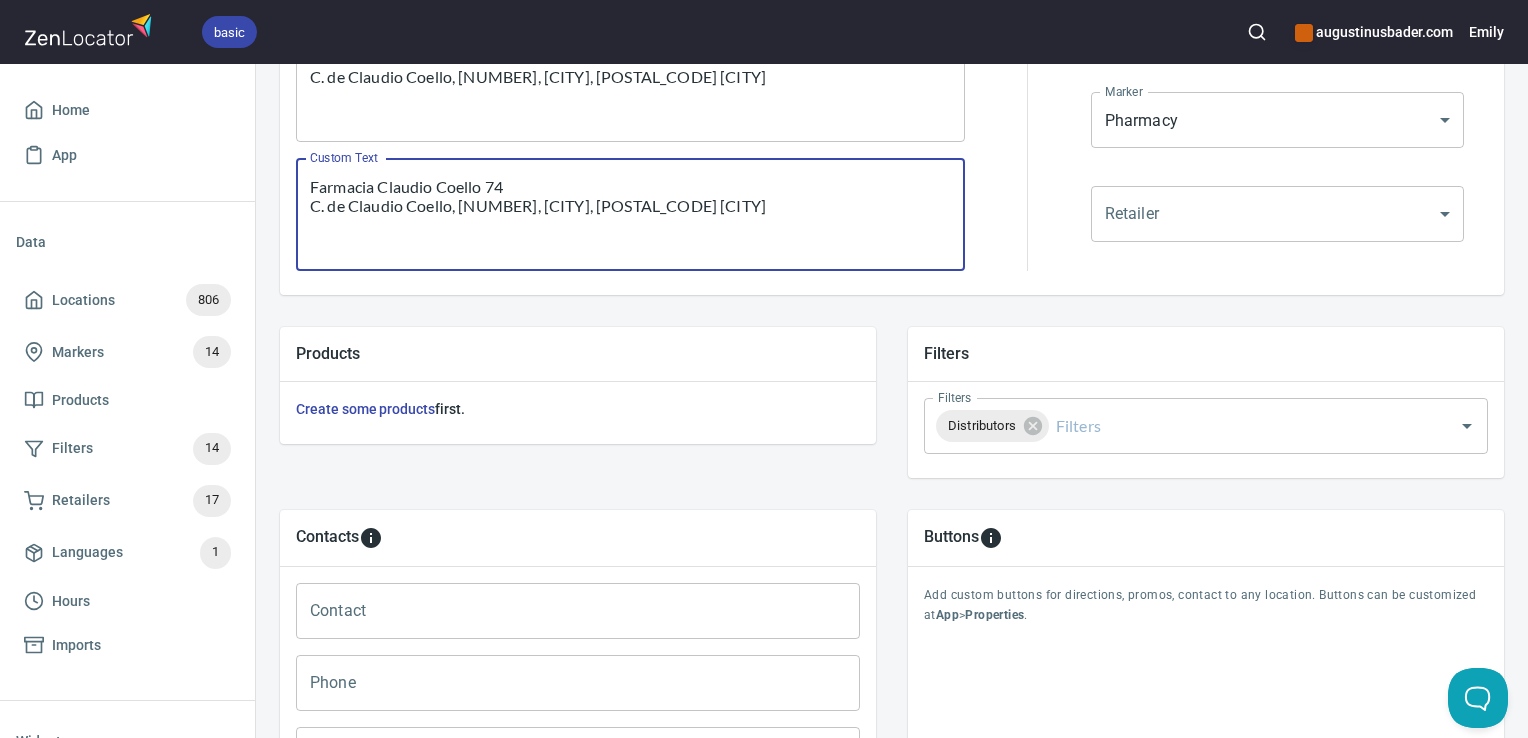 scroll, scrollTop: 797, scrollLeft: 0, axis: vertical 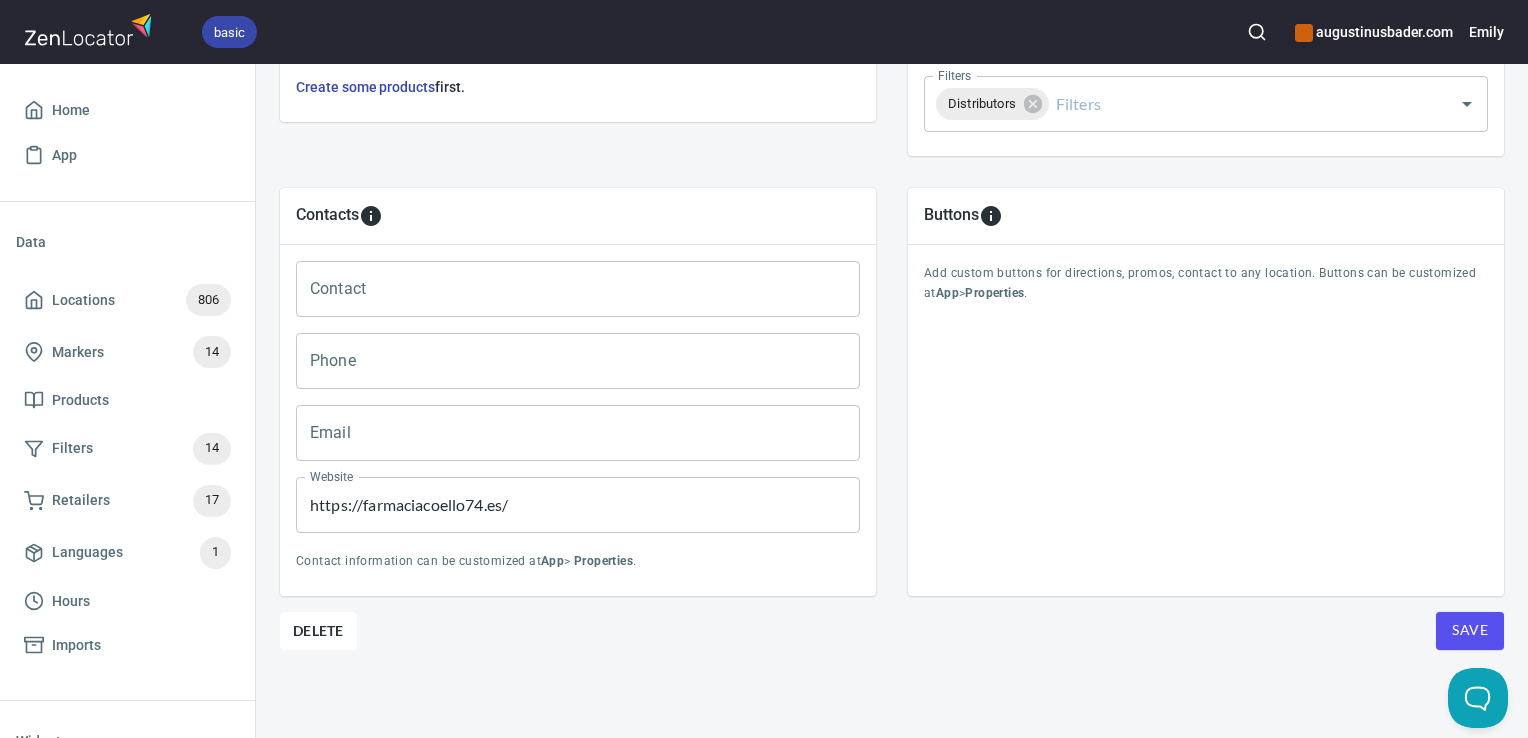 type on "Farmacia Claudio Coello [NUMBER]
C. de Claudio Coello, [NUMBER], Salamanca, [POSTAL_CODE] [CITY]" 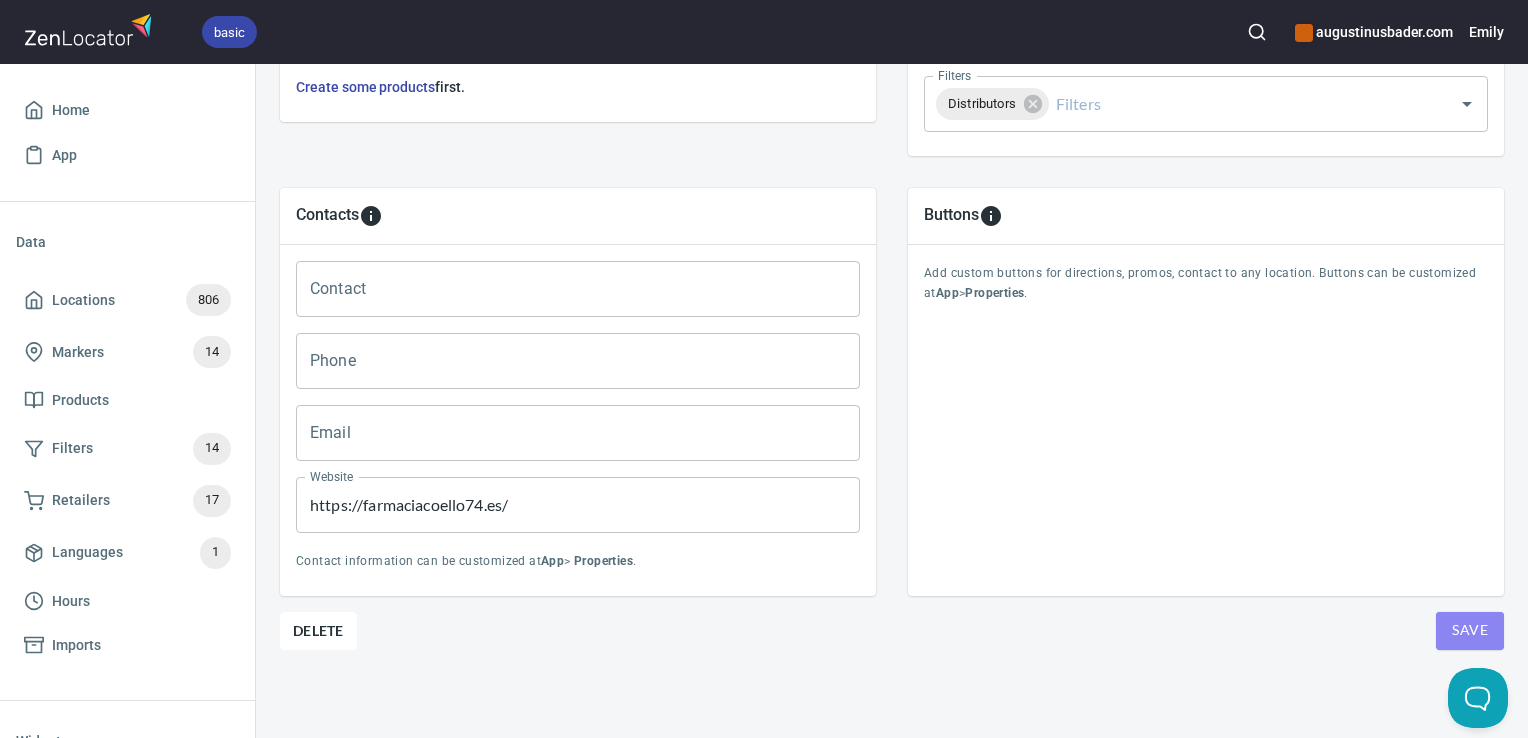 click on "Save" at bounding box center (1470, 631) 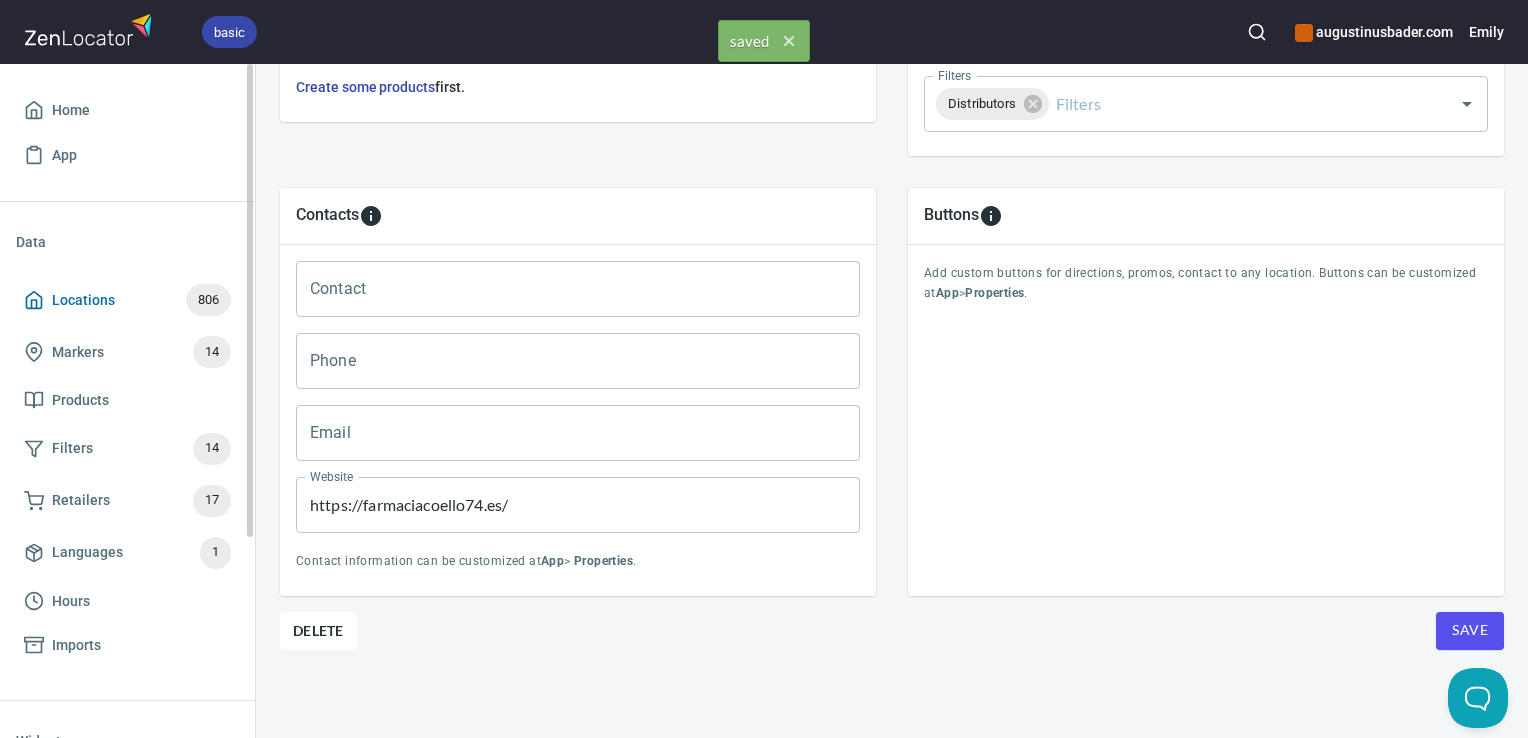 click on "Locations 806" at bounding box center [127, 300] 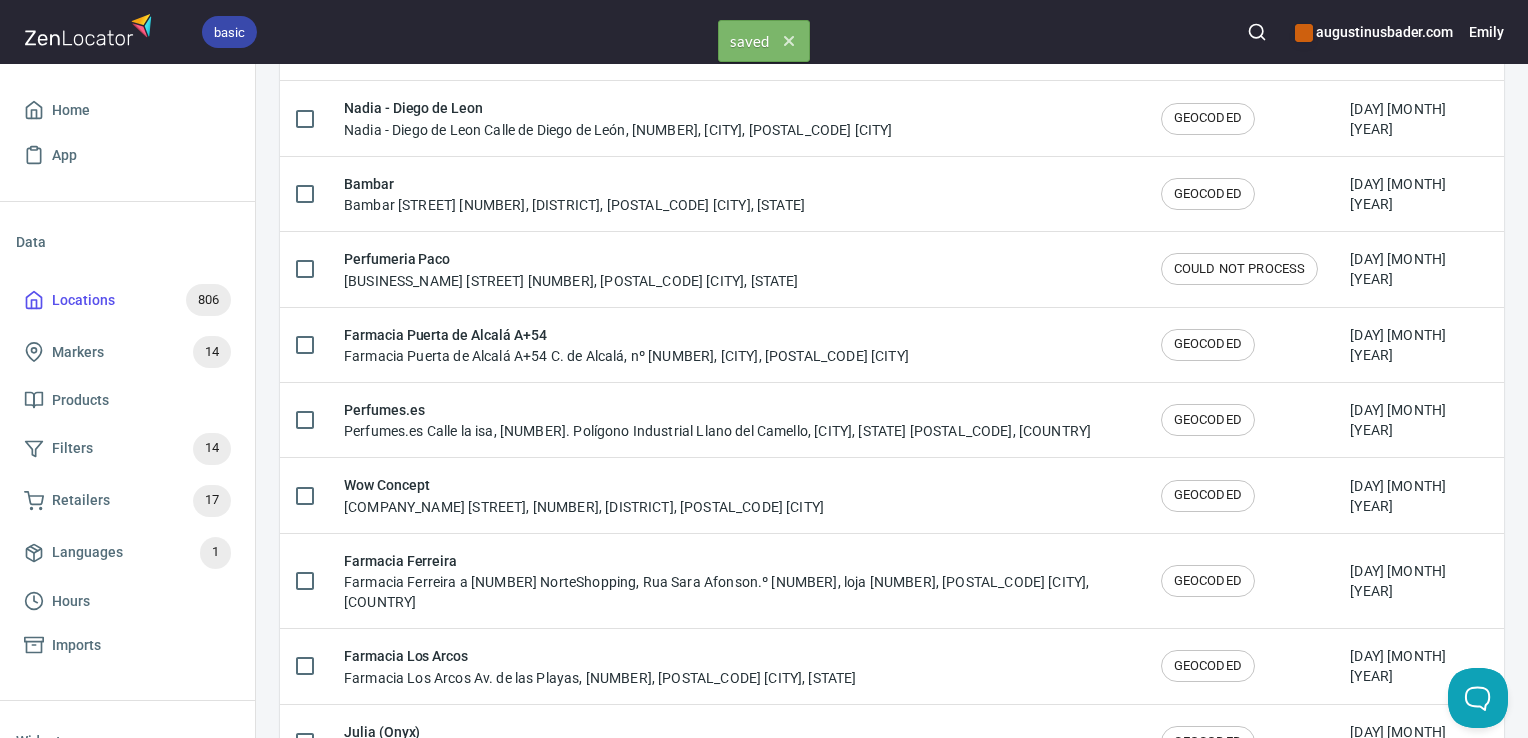 scroll, scrollTop: 0, scrollLeft: 0, axis: both 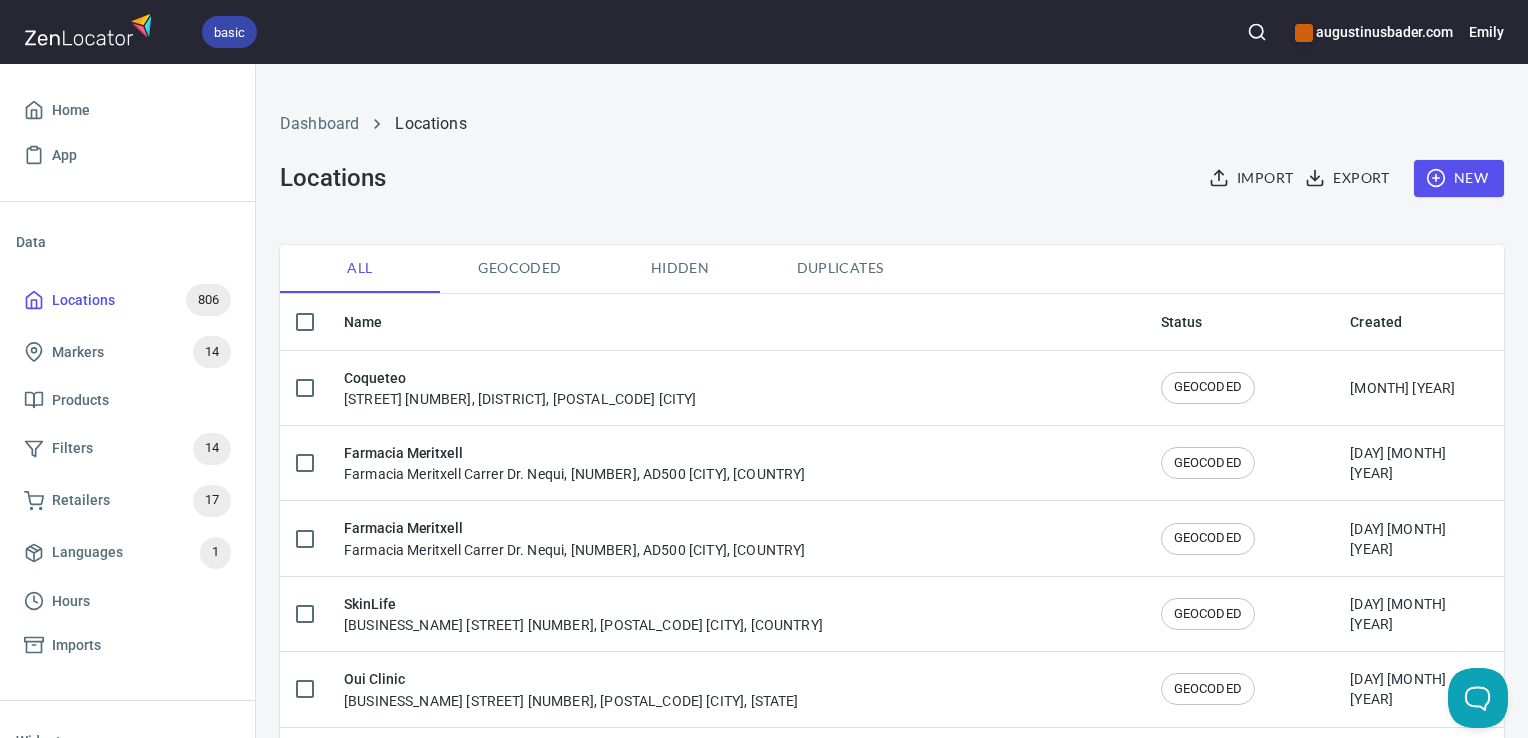 click at bounding box center (1257, 32) 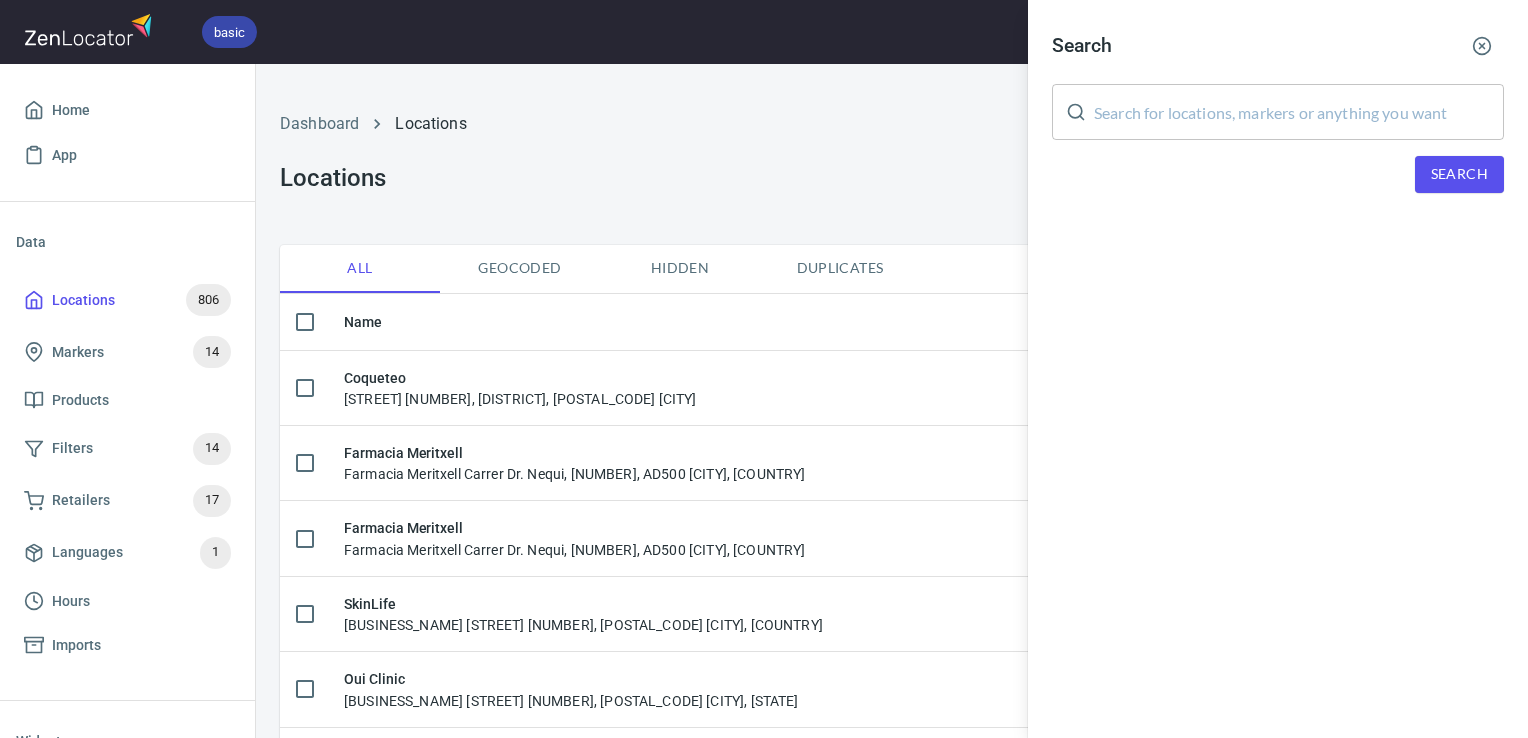 click at bounding box center [1299, 112] 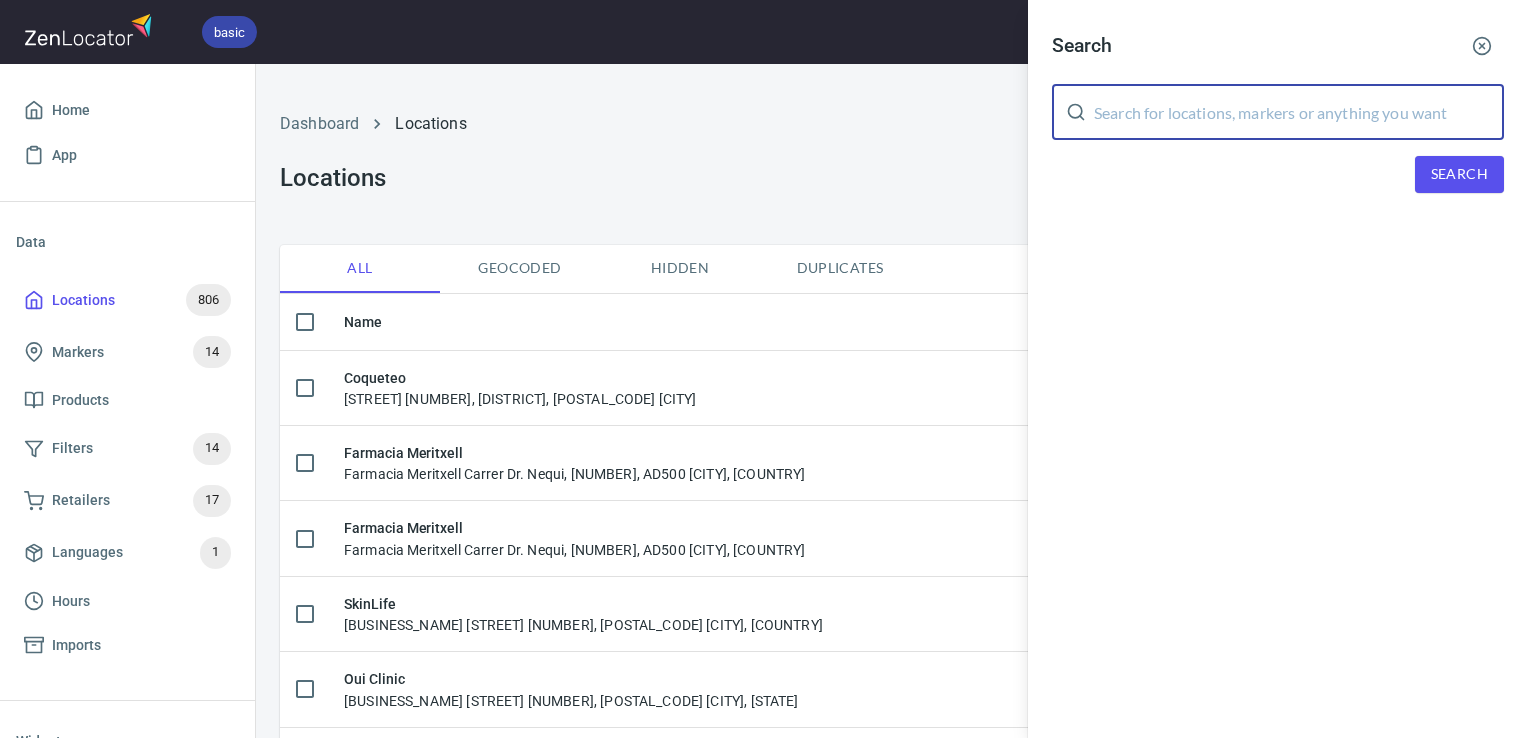 paste on "Farmacia Europa" 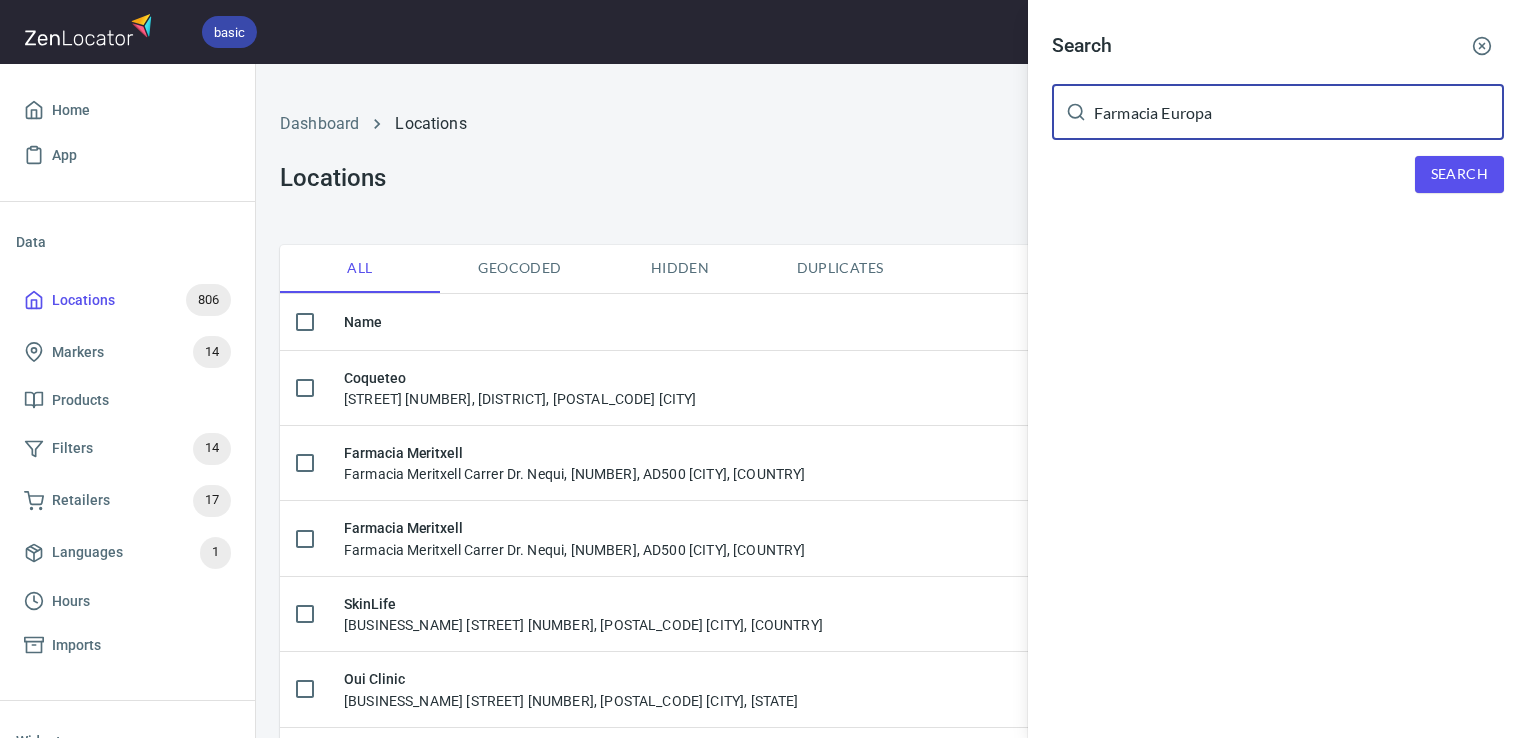 type on "Farmacia Europa" 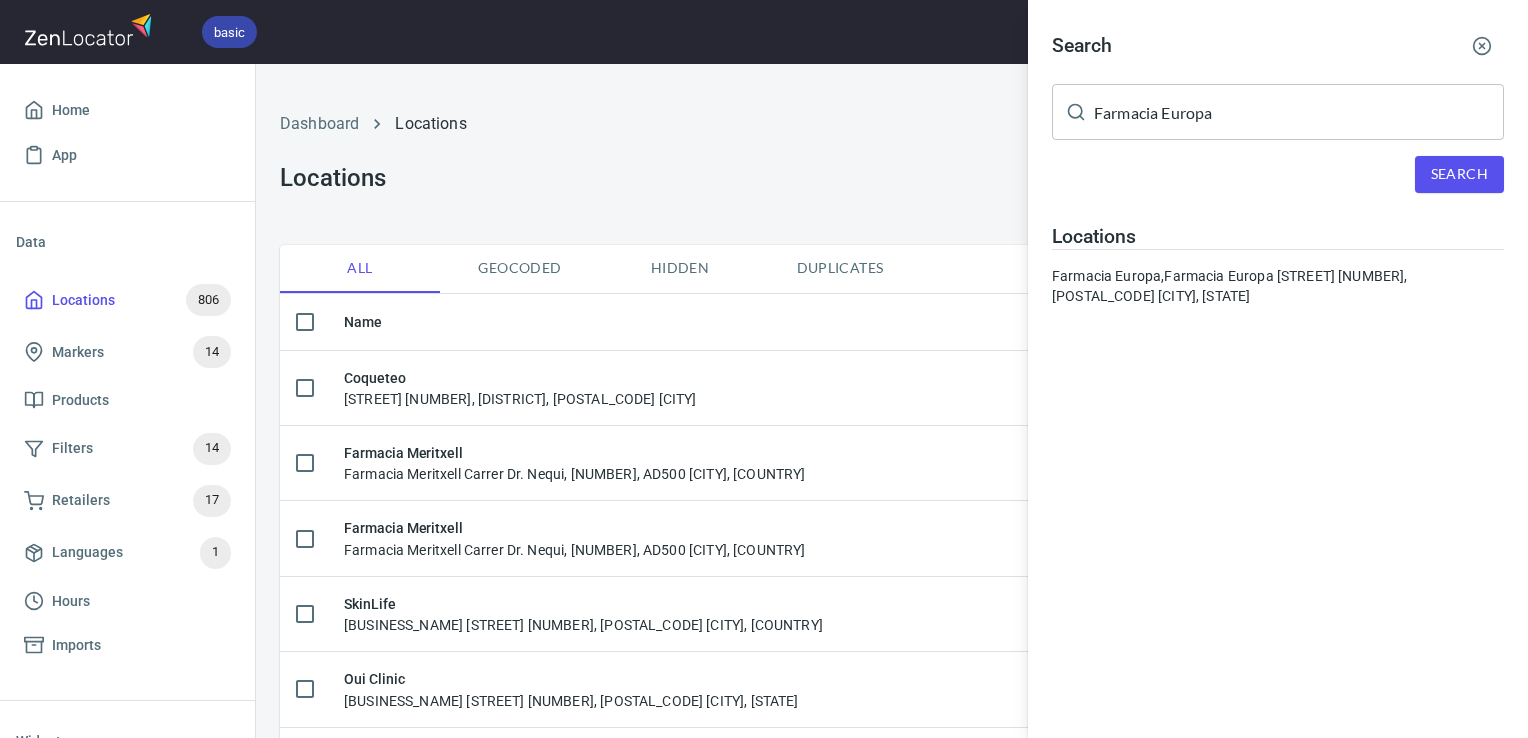 click on "Locations Farmacia Europa,  Farmacia Europa
Av. de Europa, 26B, 28224 Pozuelo de Alarcón, Madrid" at bounding box center [1278, 265] 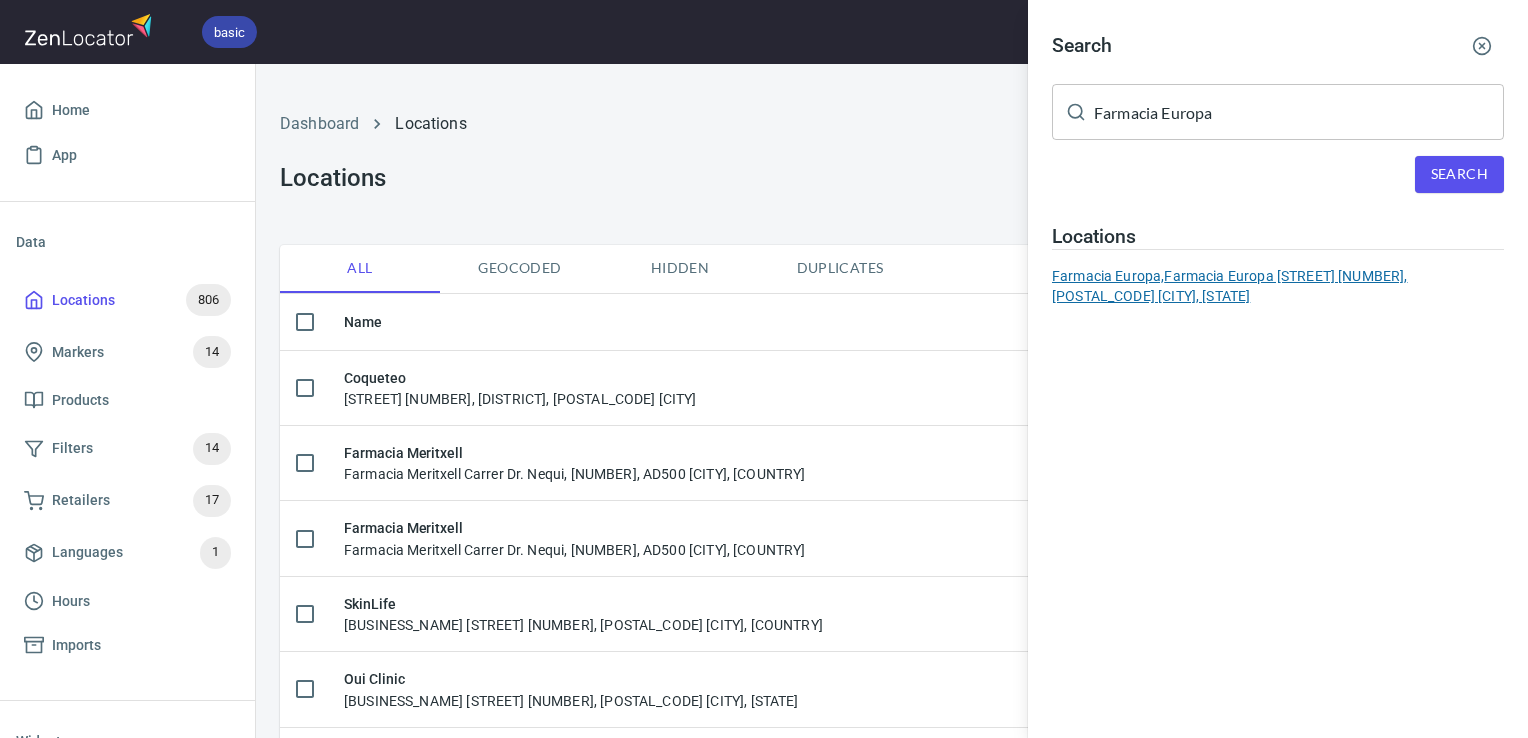 click on "Farmacia Europa,  Farmacia Europa
Av. de Europa, 26B, 28224 Pozuelo de Alarcón, Madrid" at bounding box center [1278, 286] 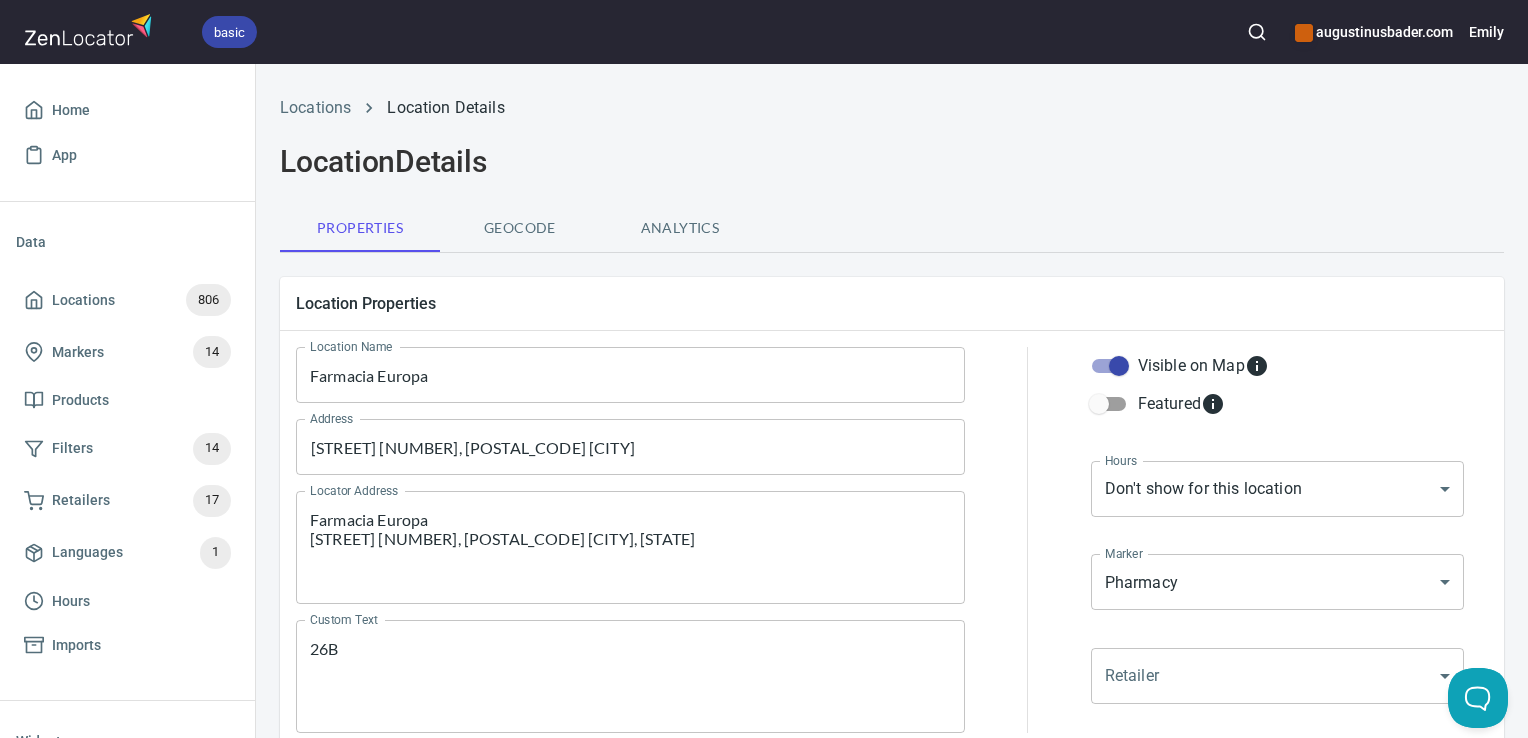 scroll, scrollTop: 164, scrollLeft: 0, axis: vertical 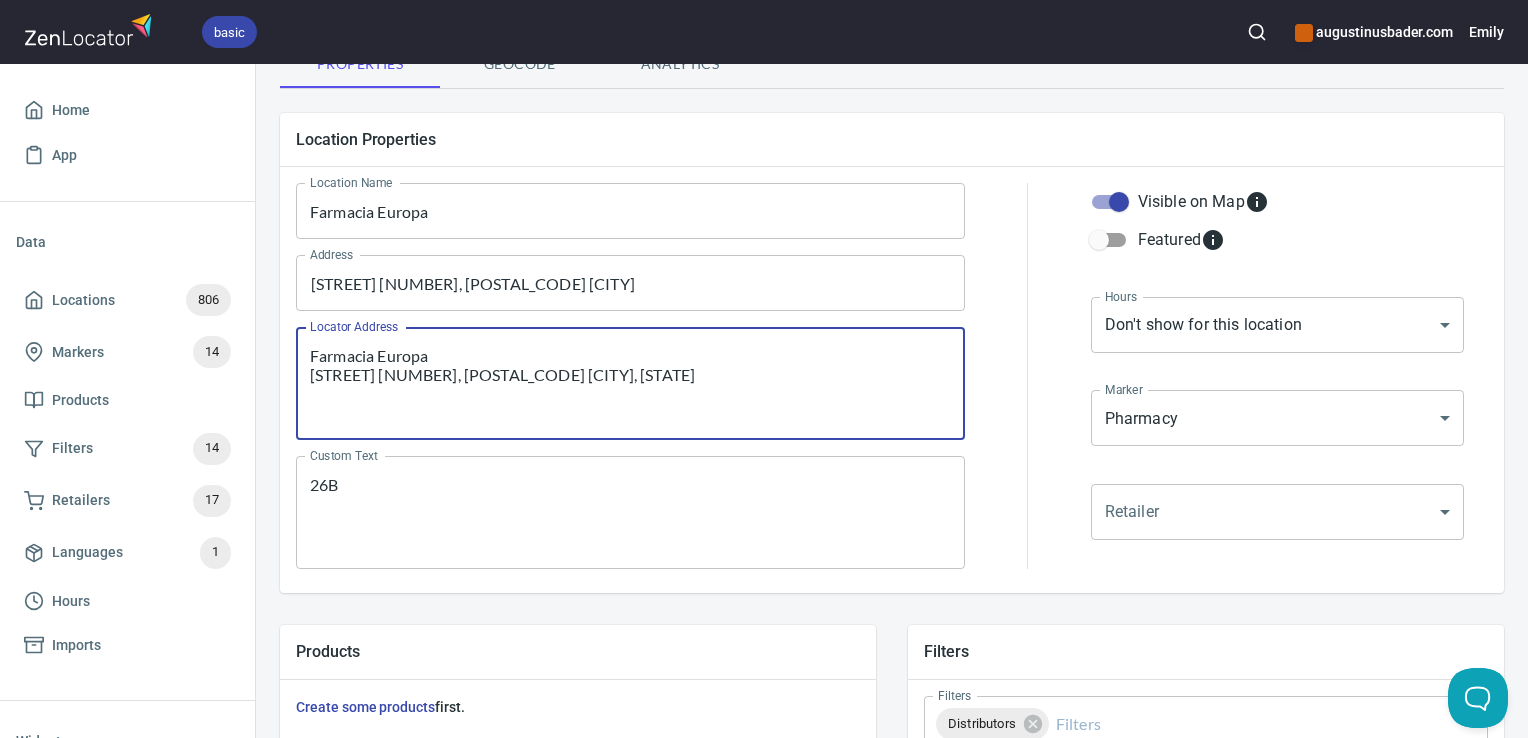 drag, startPoint x: 750, startPoint y: 370, endPoint x: 295, endPoint y: 323, distance: 457.42102 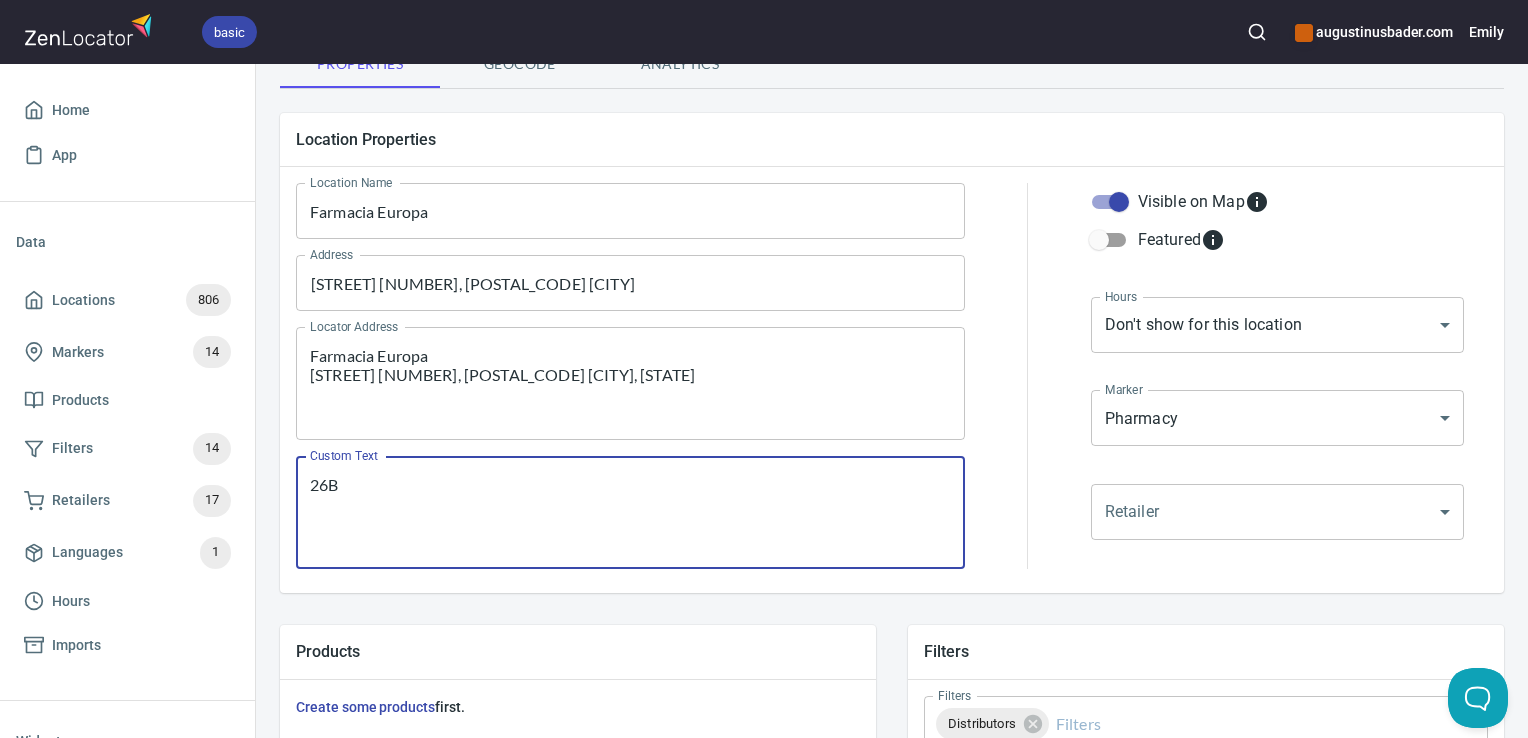 paste on "Farmacia Europa
Av. de Europa, 26B, 28224 Pozuelo de Alarcón, Madrid" 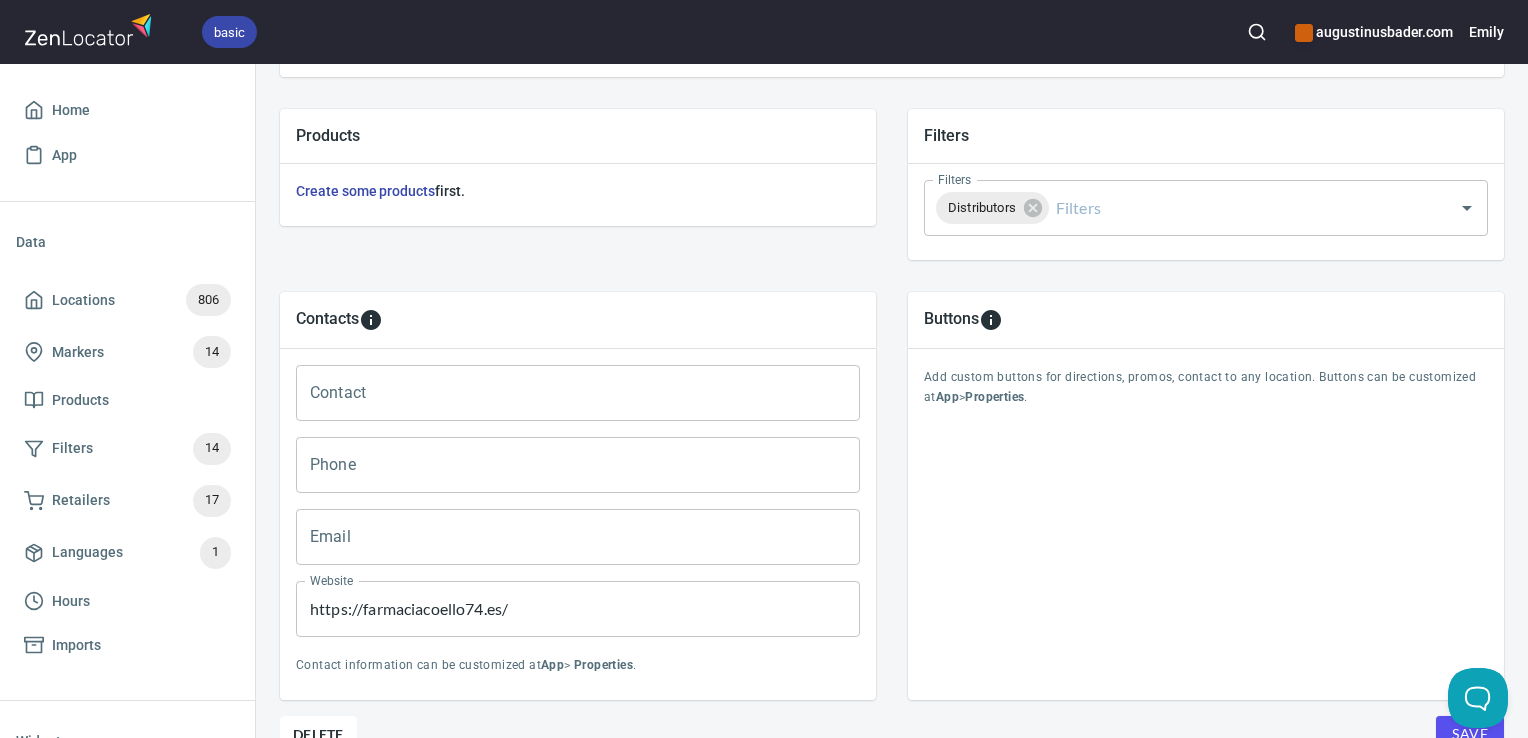 scroll, scrollTop: 797, scrollLeft: 0, axis: vertical 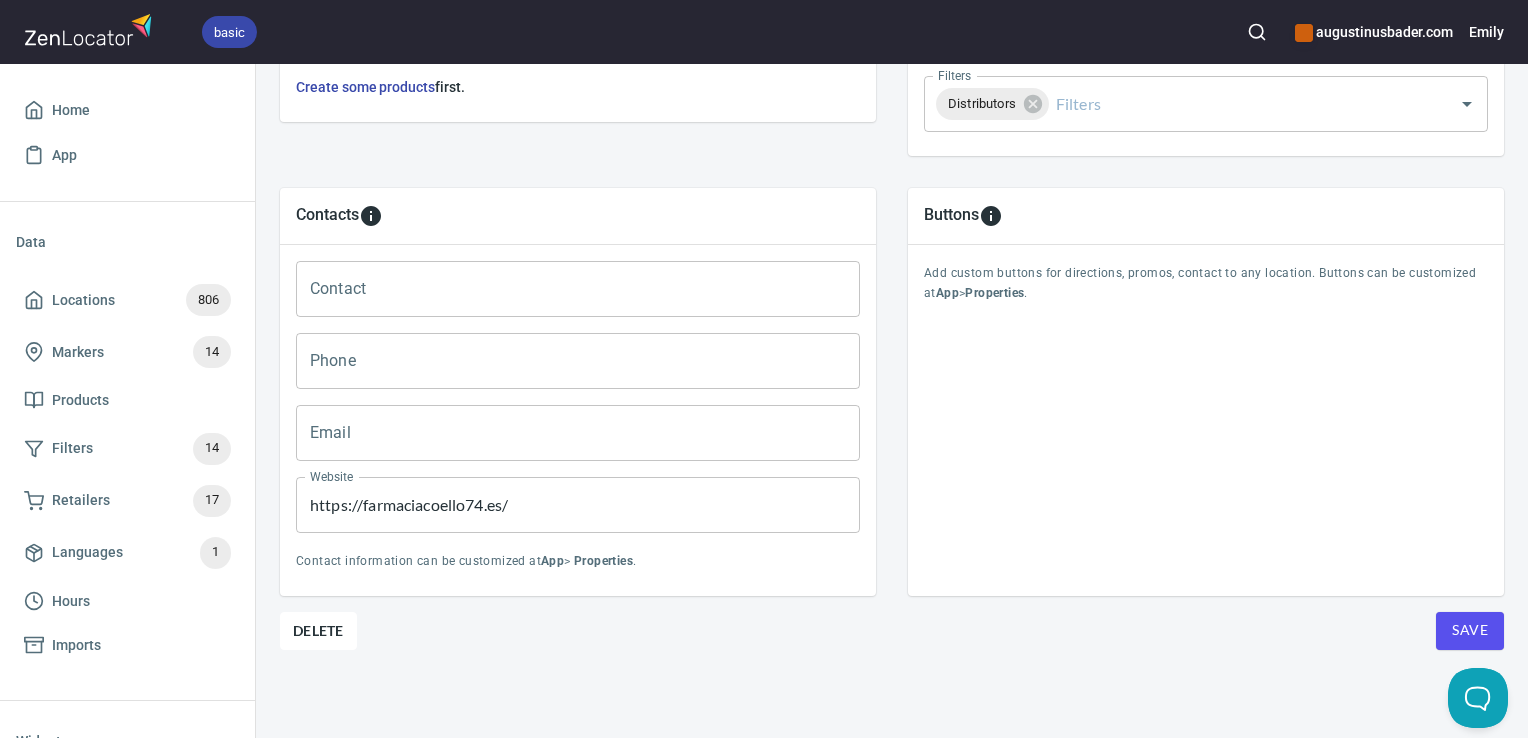 type on "26B
Farmacia Europa
Av. de Europa, 26B, 28224 Pozuelo de Alarcón, Madrid" 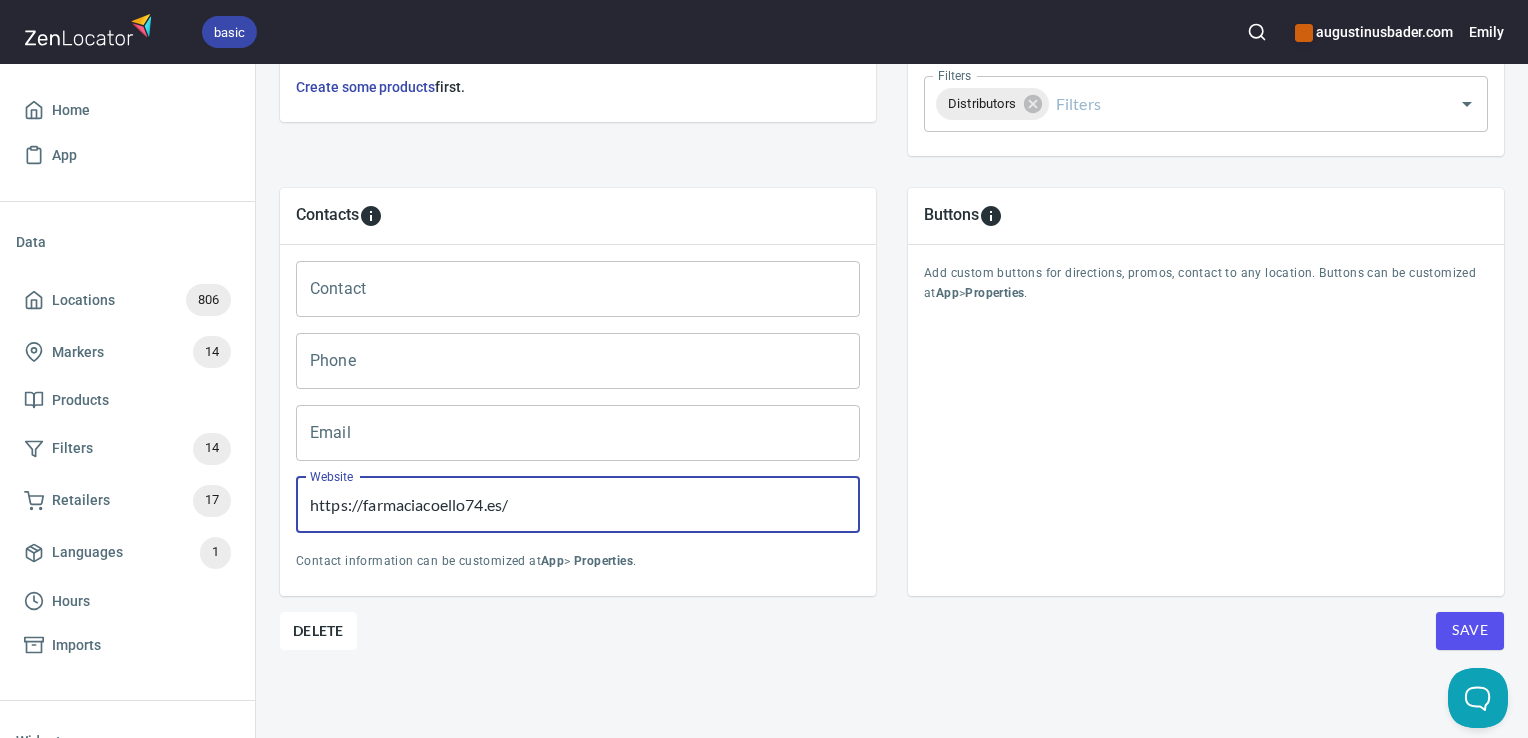 click on "https://farmaciacoello74.es/" at bounding box center (578, 505) 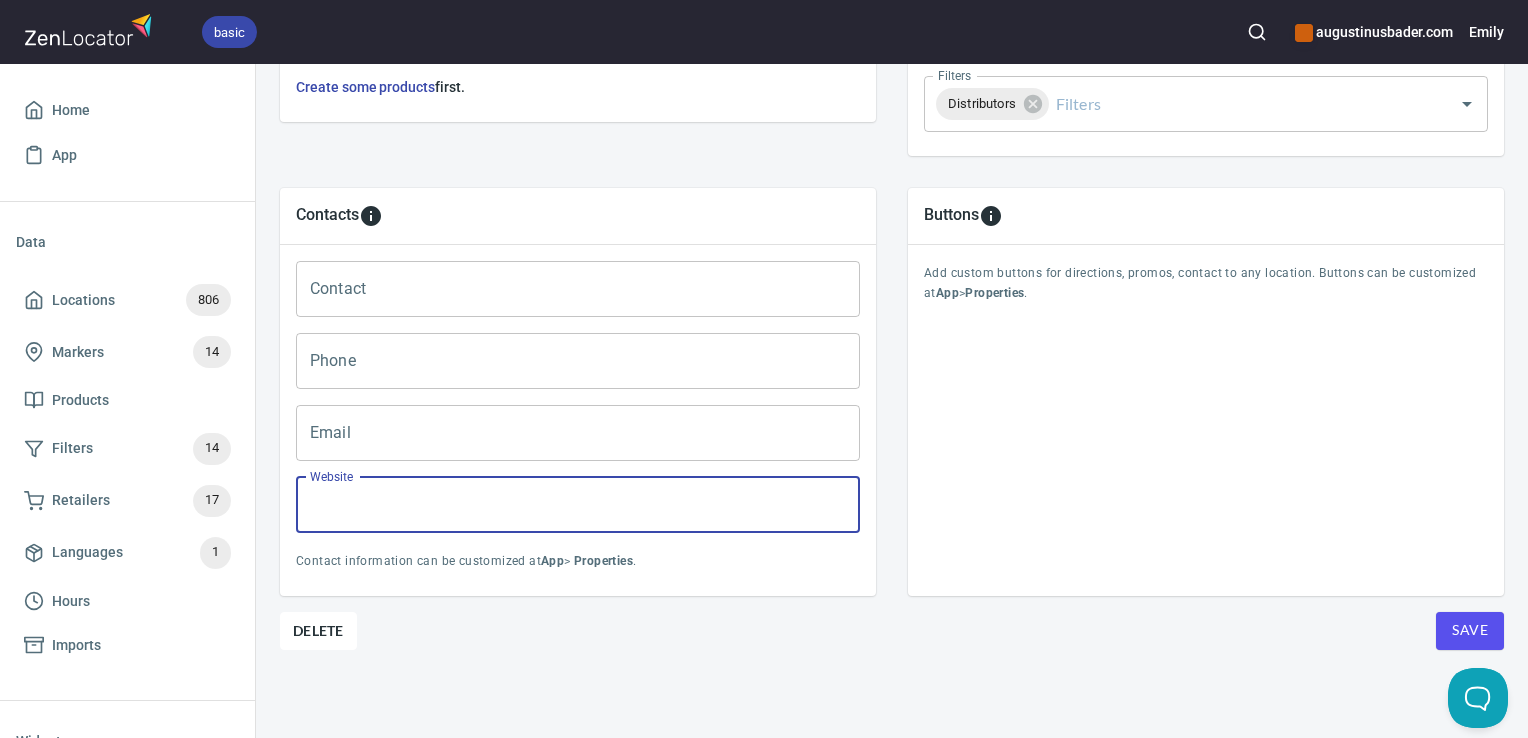 type 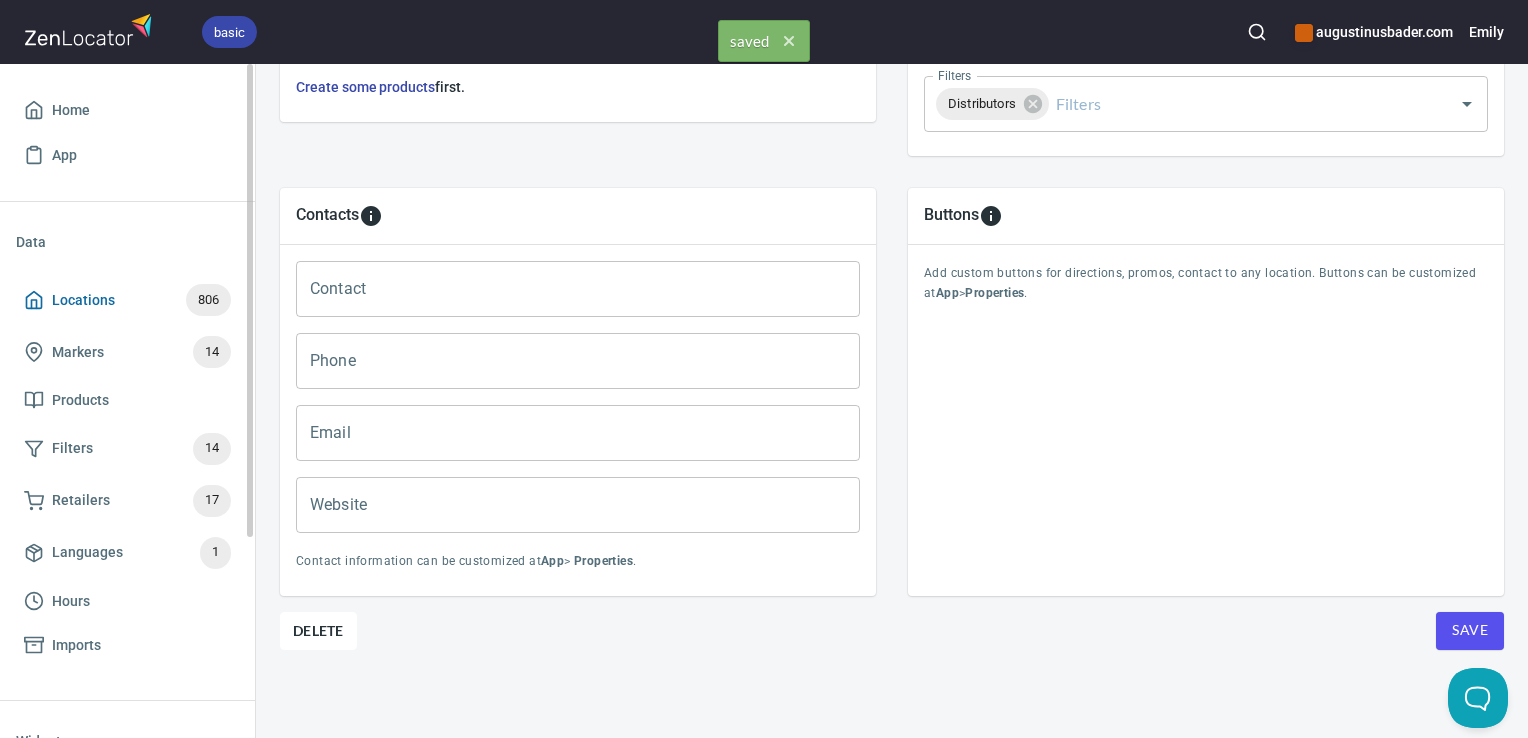click on "Locations 806" at bounding box center (127, 300) 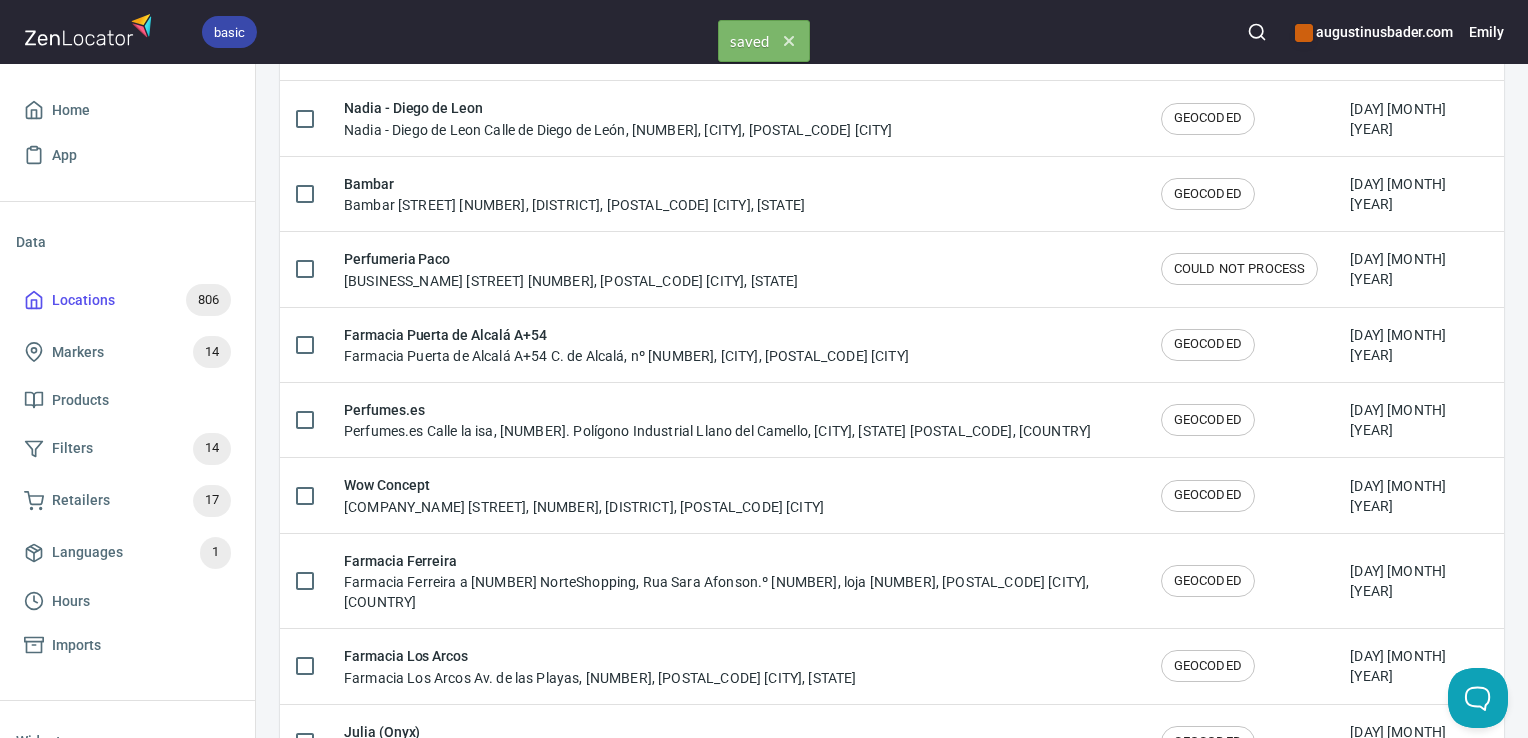 scroll, scrollTop: 0, scrollLeft: 0, axis: both 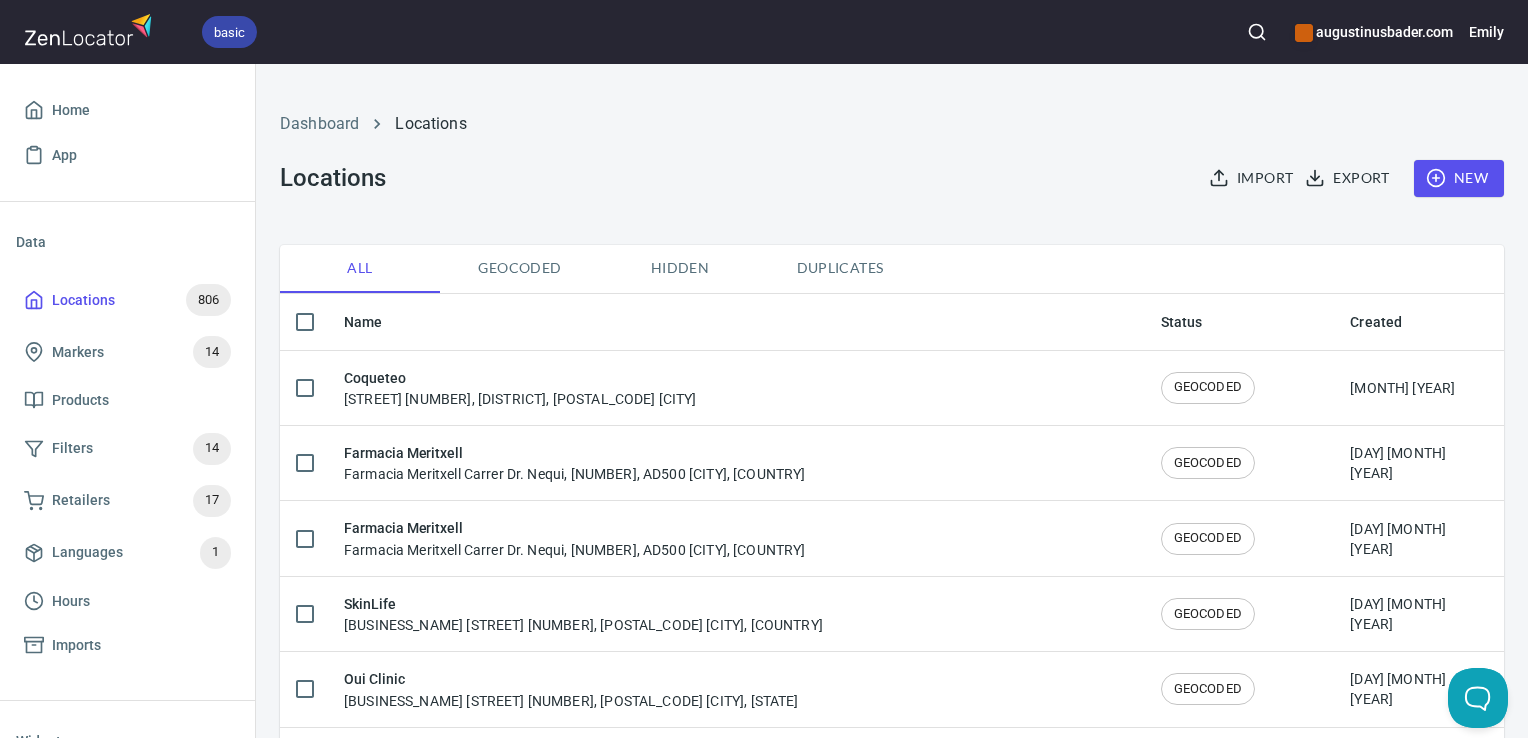 click 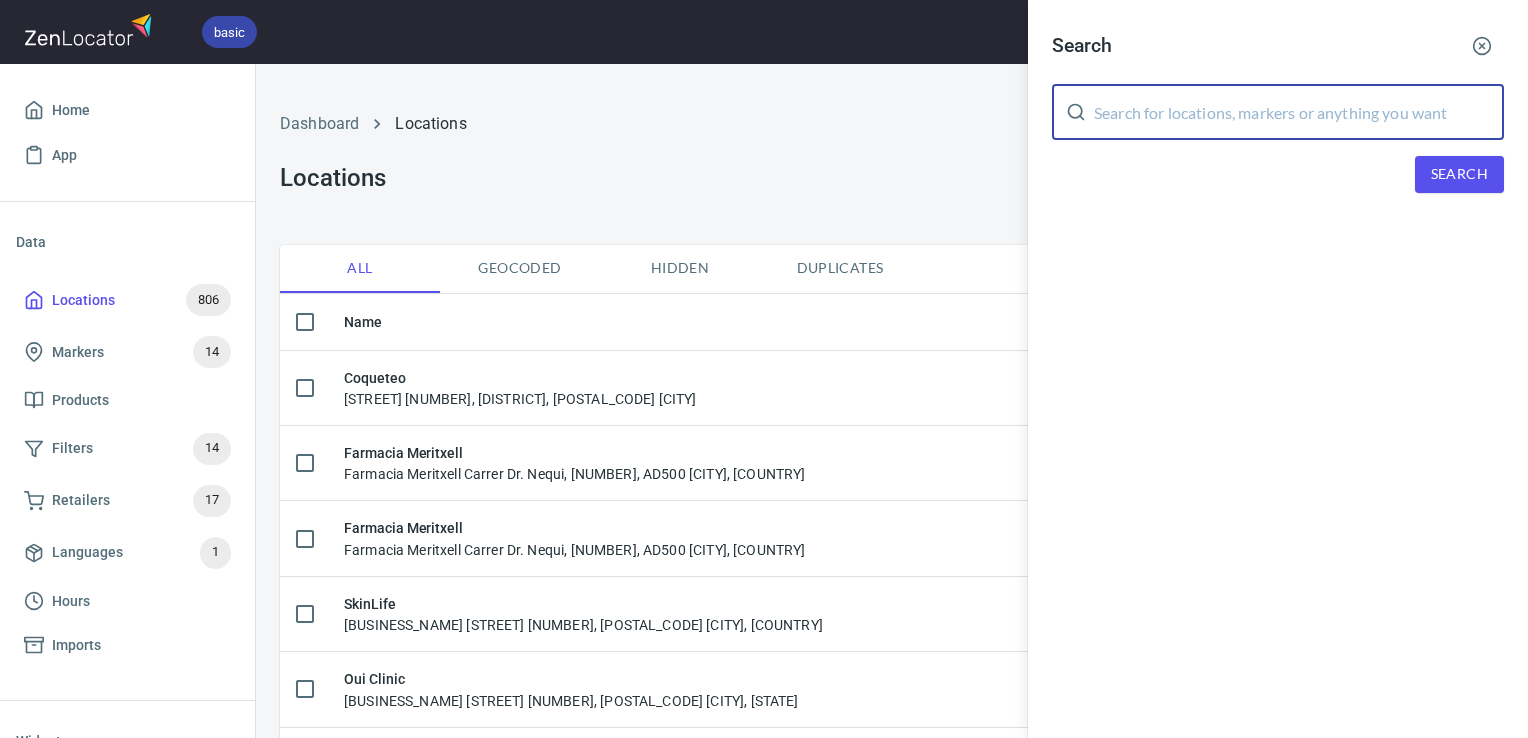 click at bounding box center [1299, 112] 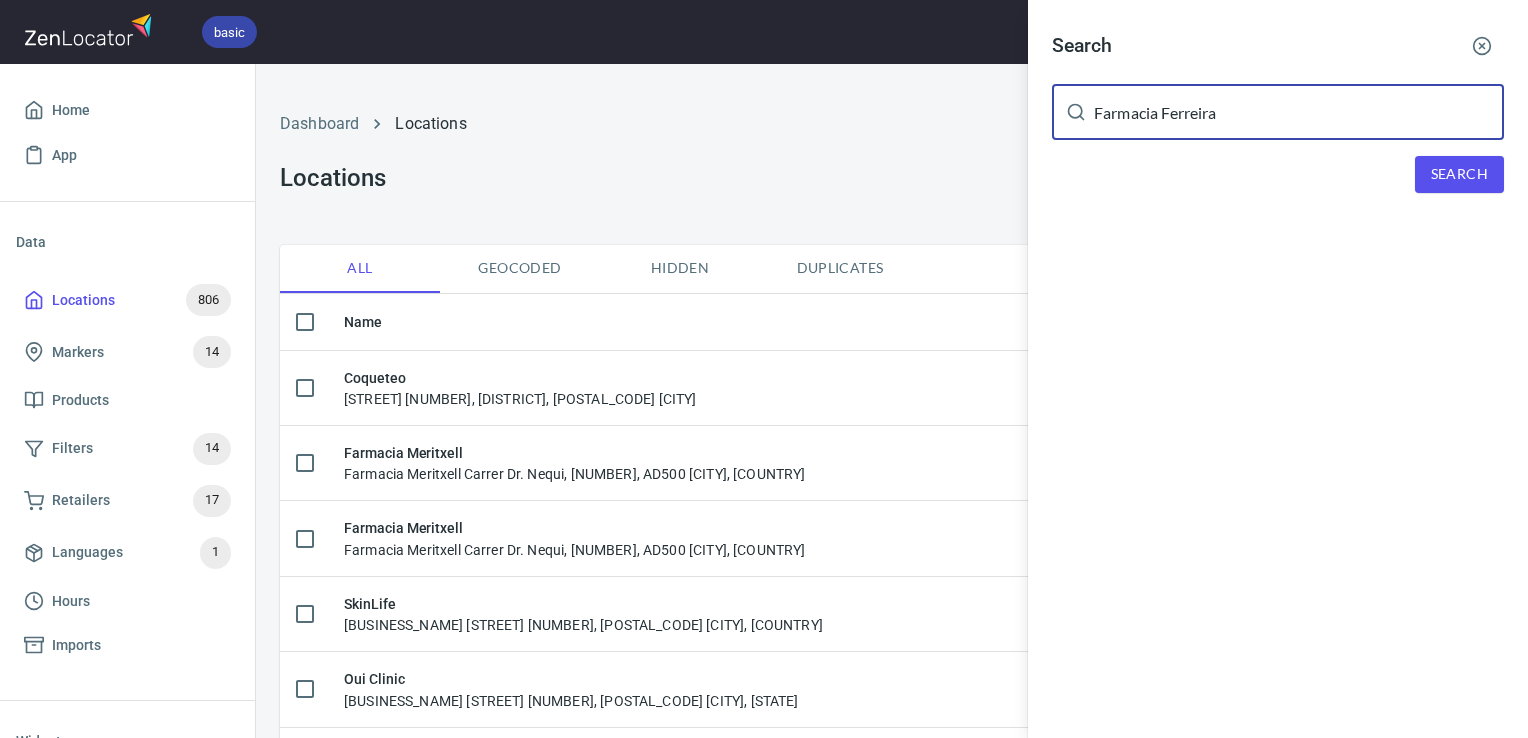 type on "Farmacia Ferreira" 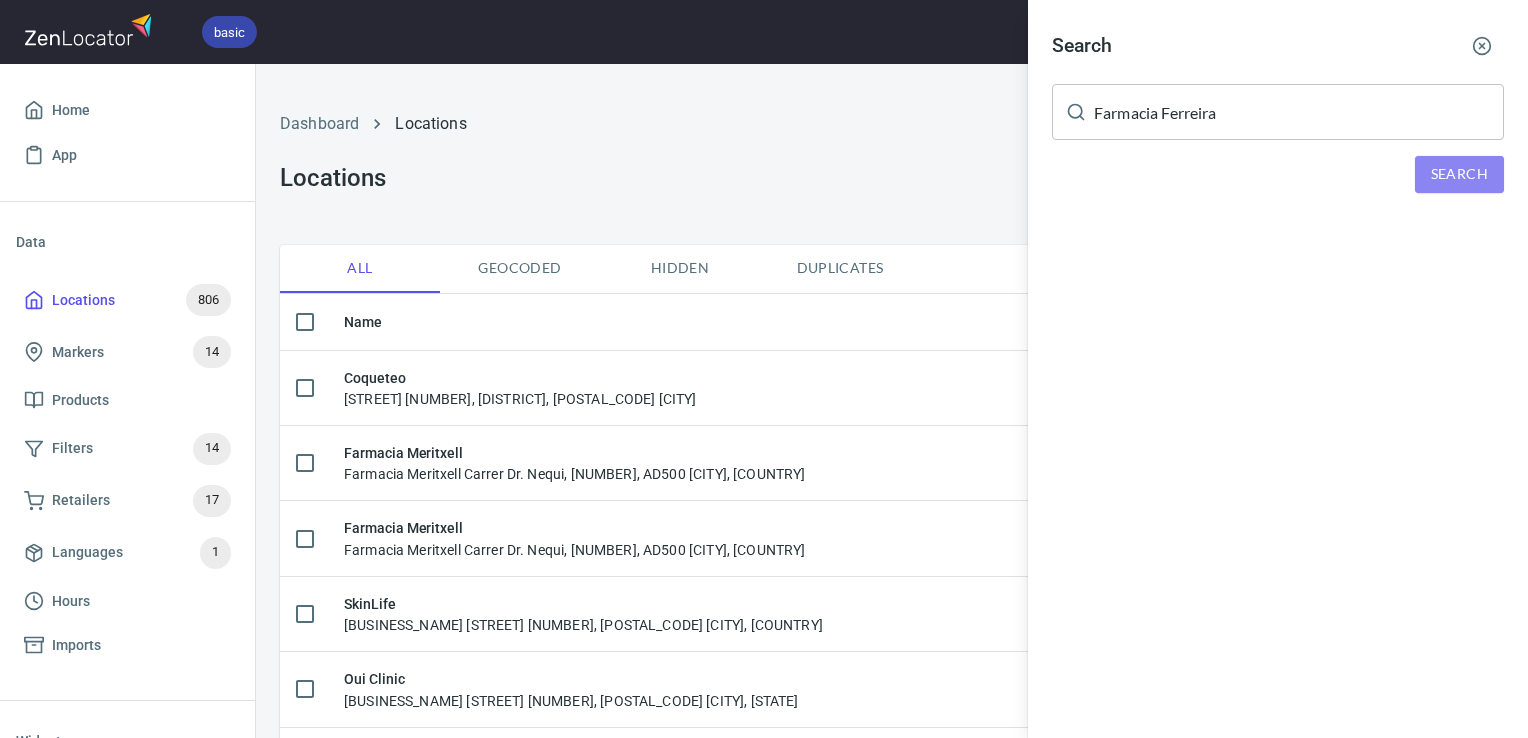 click on "Search" at bounding box center [1459, 174] 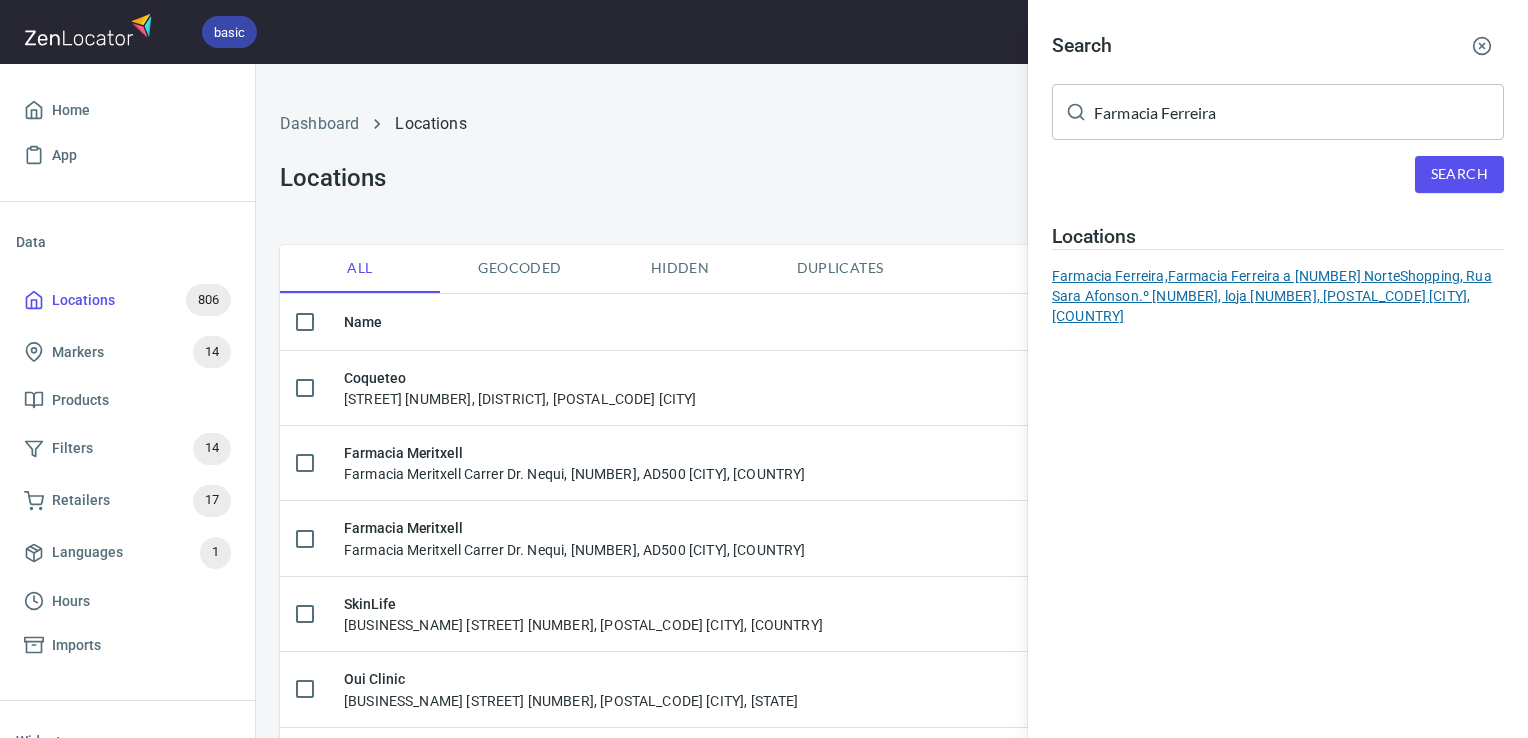 click on "Farmacia Ferreira,  Farmacia Ferreira
a 117 NorteShopping, Rua Sara Afonson.º 105, loja 140, 4460-996 Sra. da Hora, Portugal" at bounding box center (1278, 296) 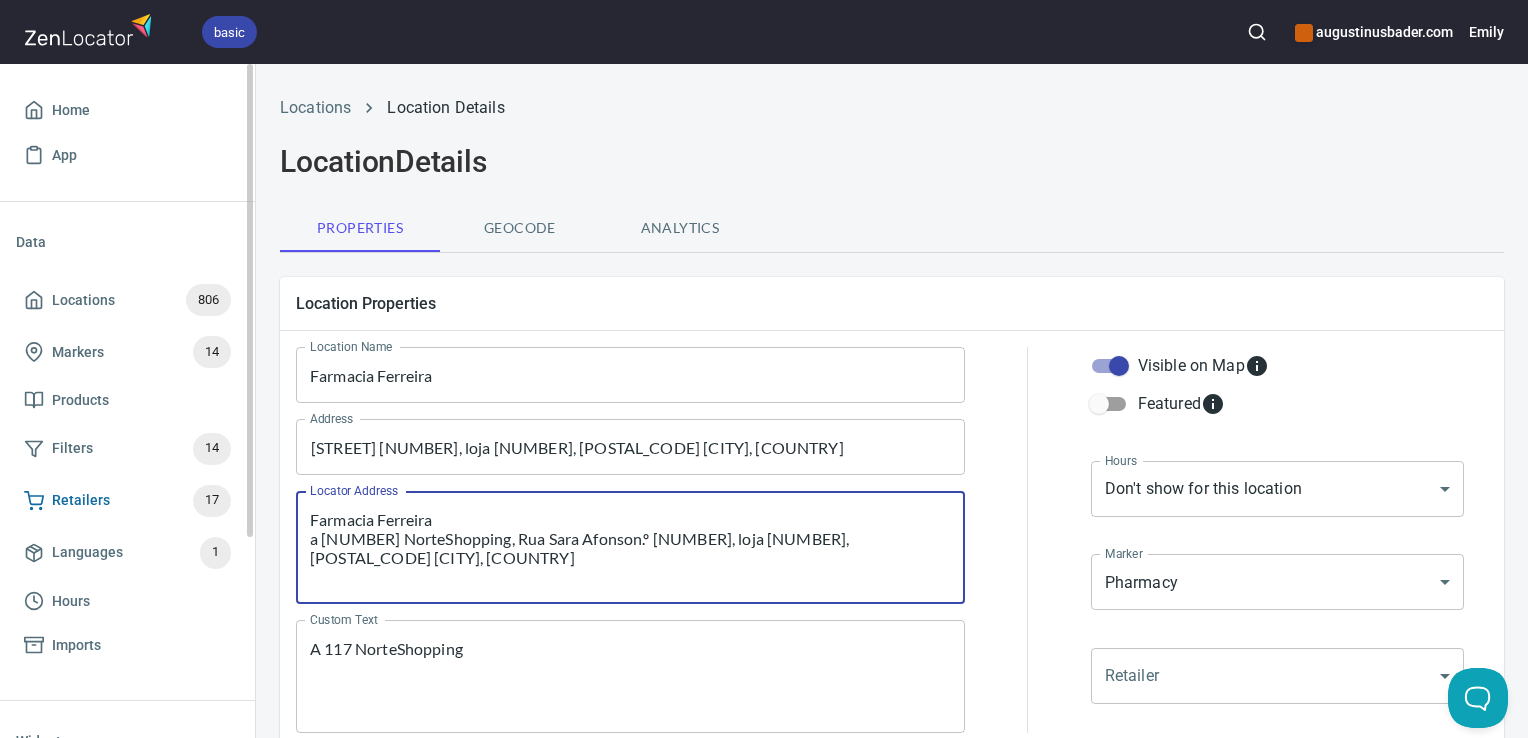 drag, startPoint x: 936, startPoint y: 543, endPoint x: 227, endPoint y: 514, distance: 709.59283 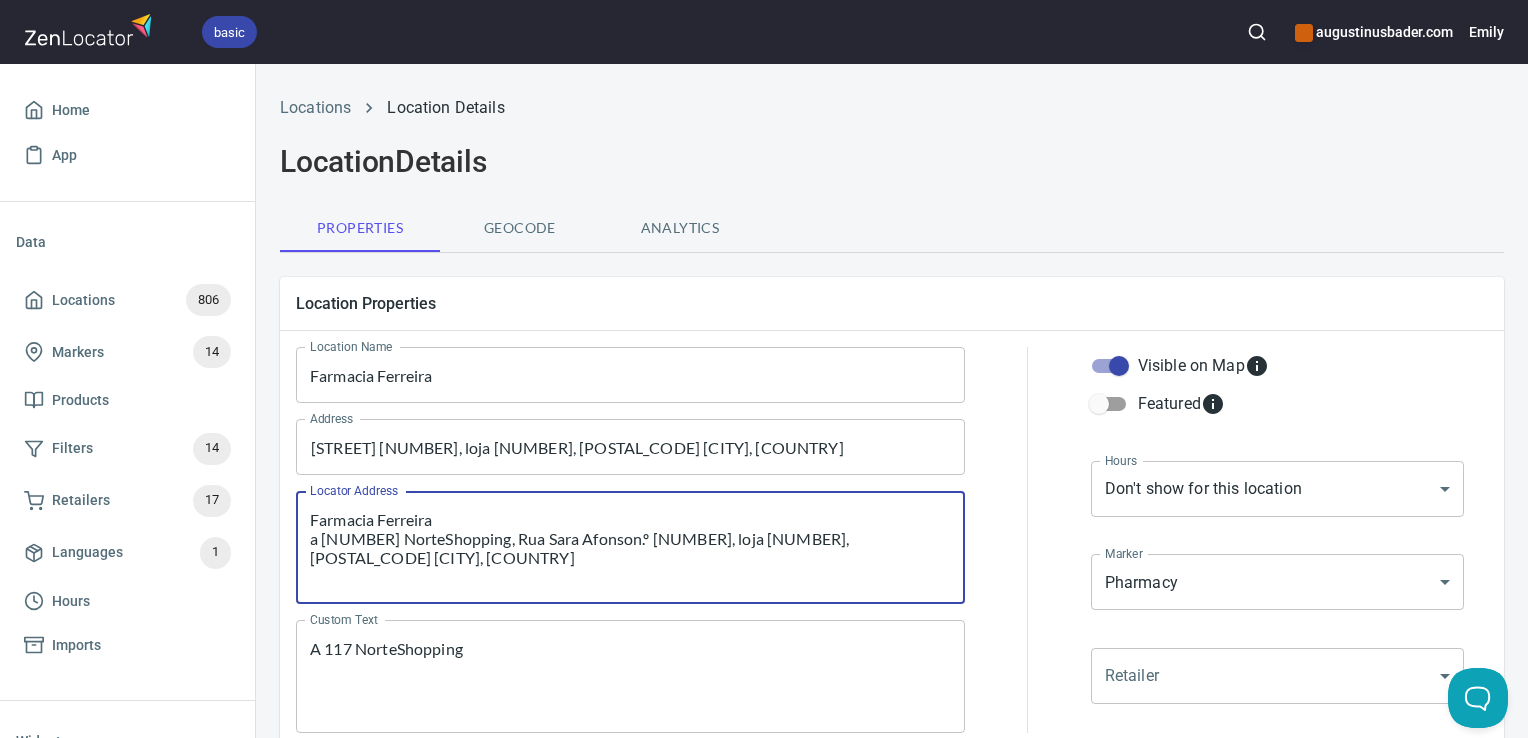 click on "A 117 NorteShopping" at bounding box center [630, 677] 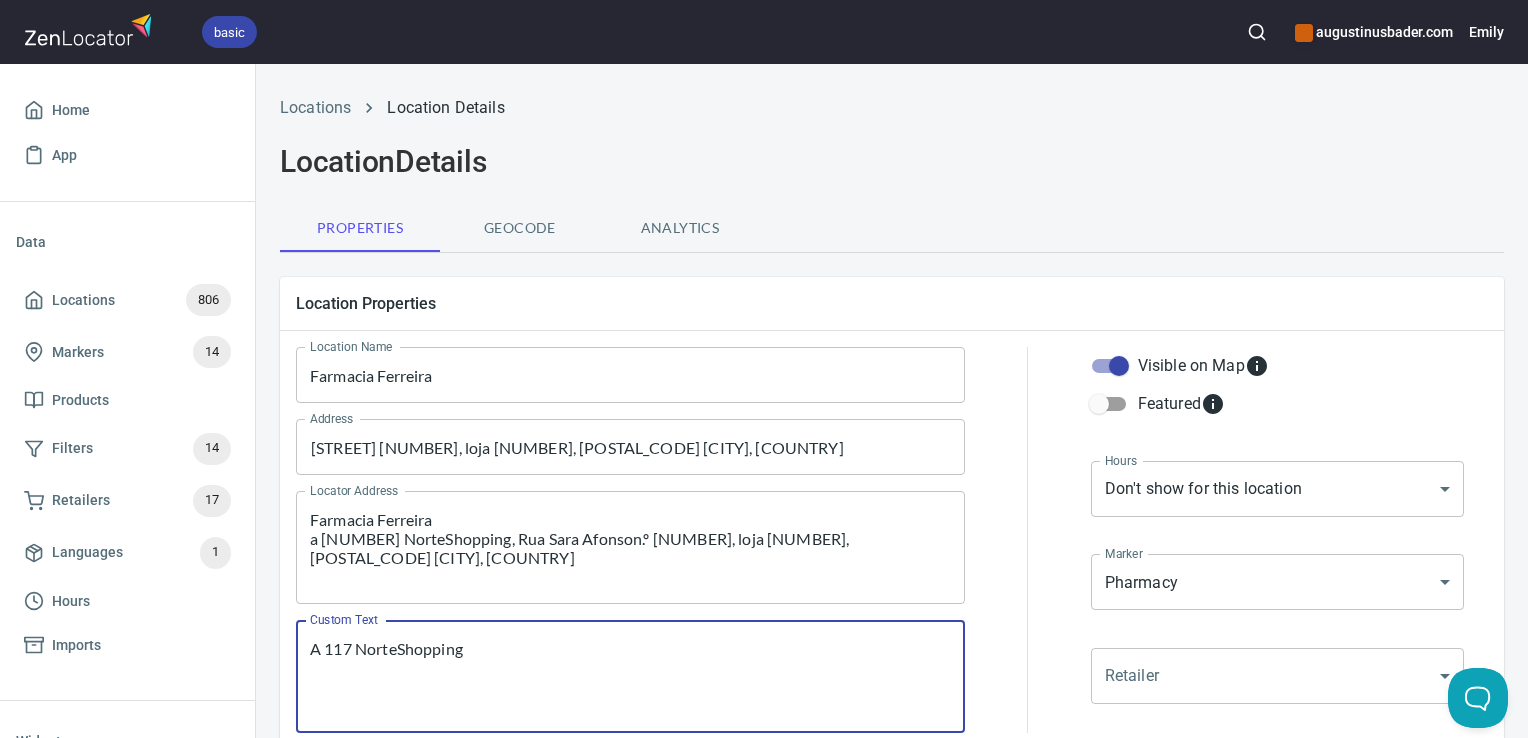 paste on "Farmacia Ferreira
a [POSTAL_CODE] NorteShopping, Rua Sara Afonson.º 105, loja 140, [POSTAL_CODE] [CITY], [COUNTRY]" 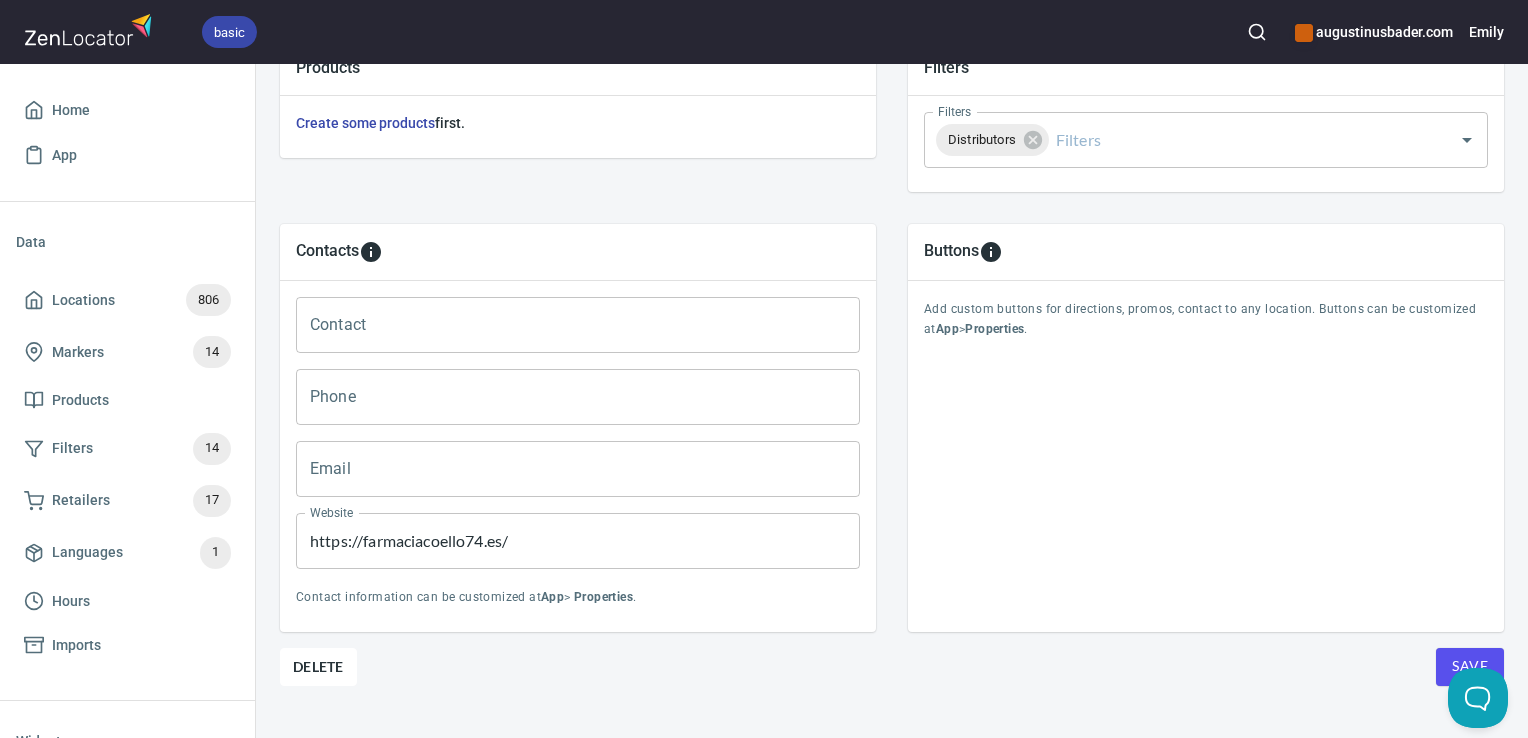 scroll, scrollTop: 748, scrollLeft: 0, axis: vertical 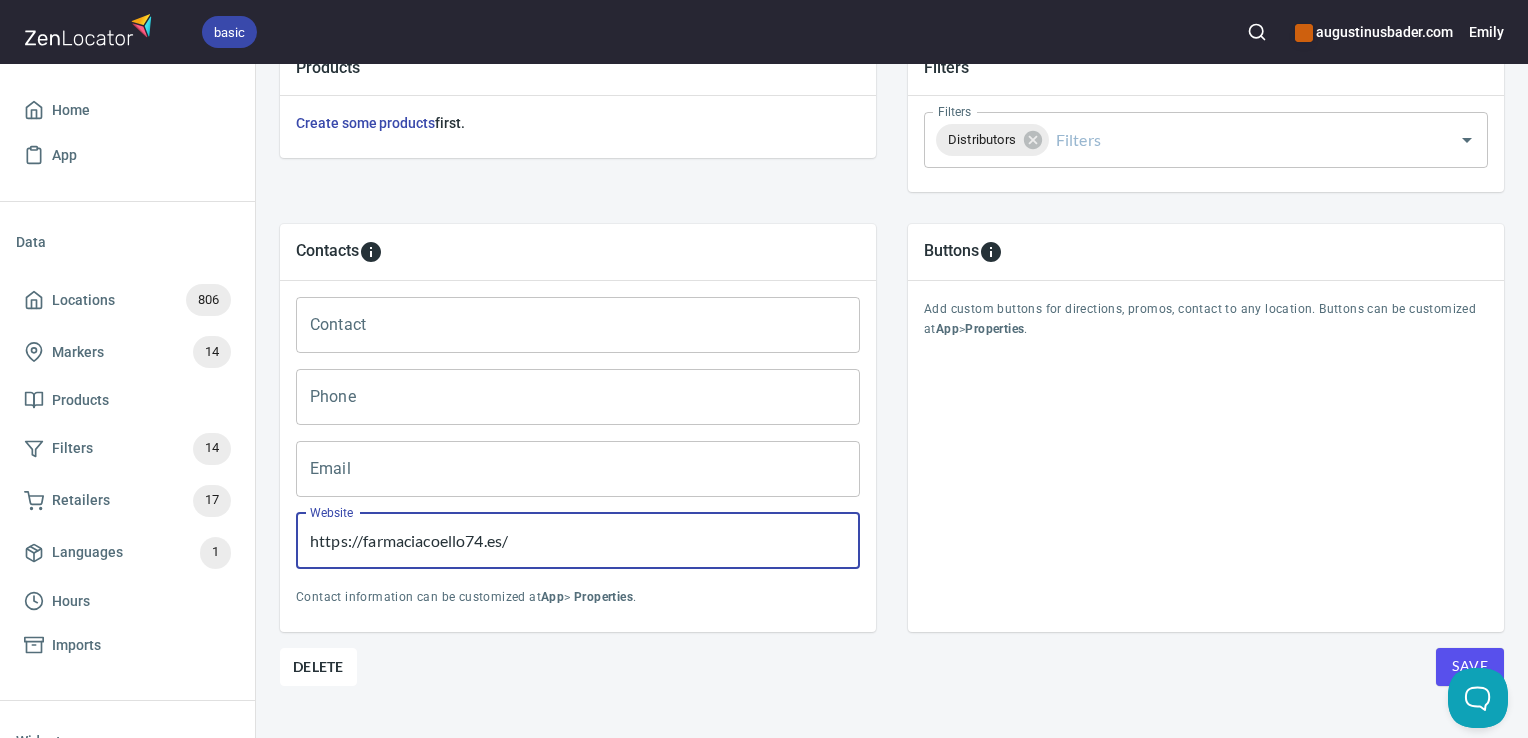 click on "https://farmaciacoello74.es/" at bounding box center (578, 541) 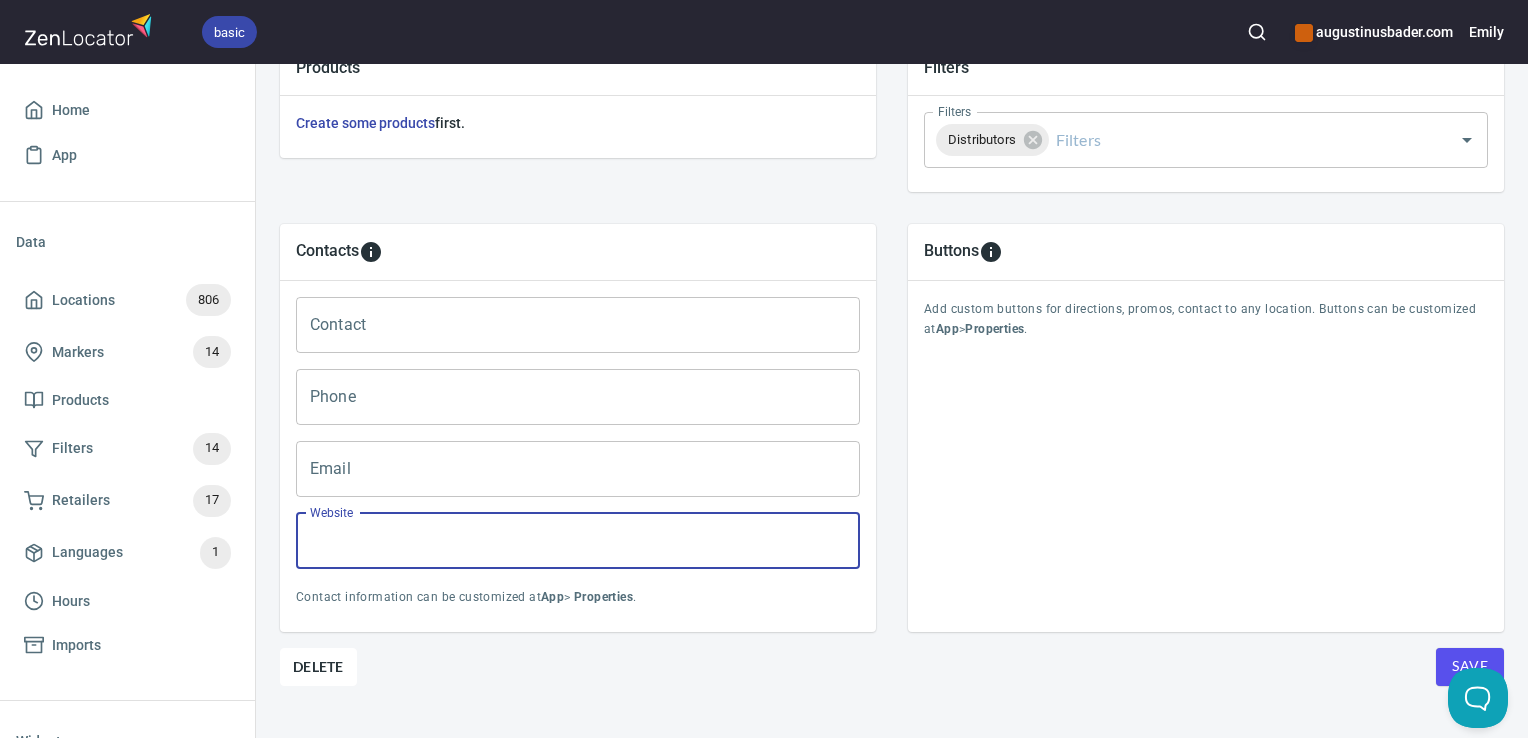 type 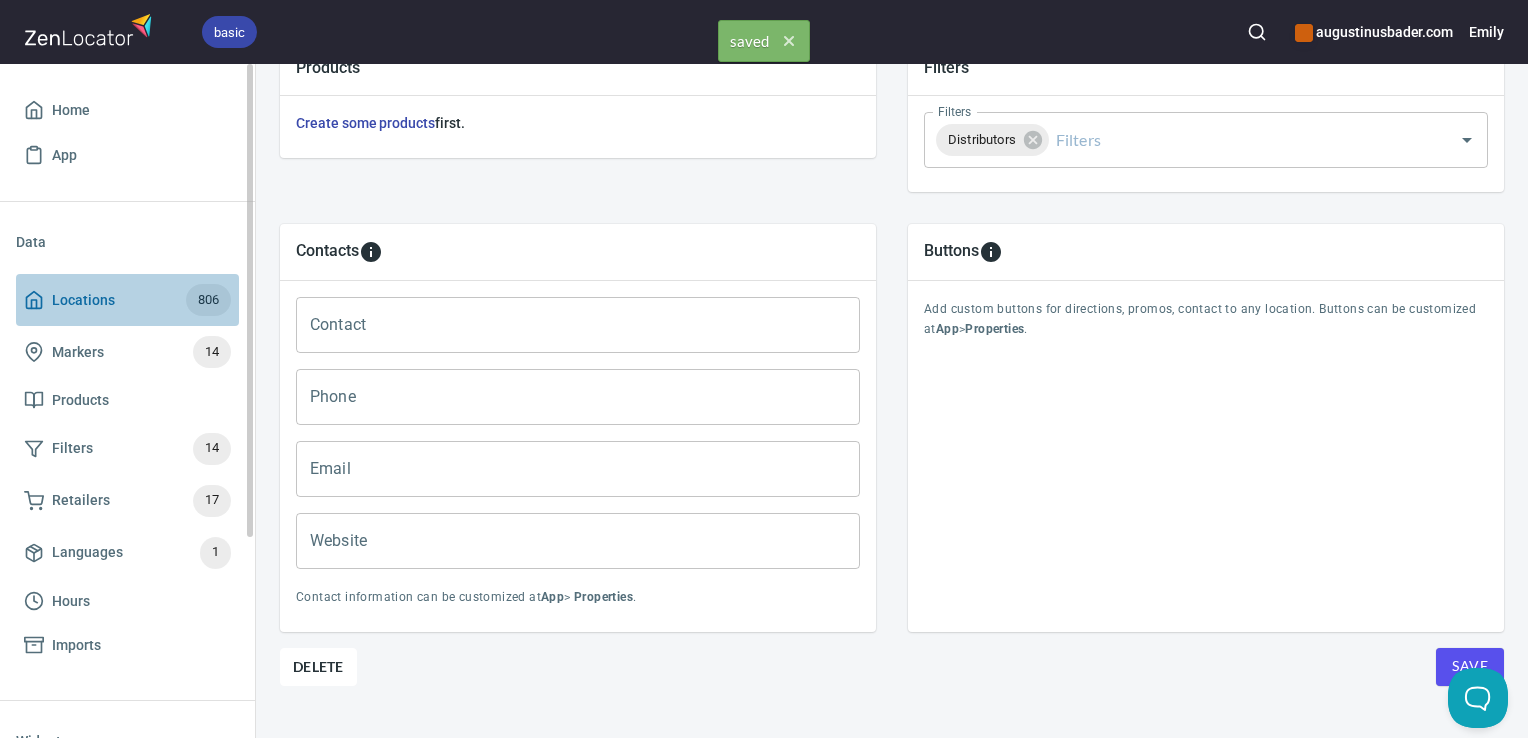click on "Locations 806" at bounding box center [127, 300] 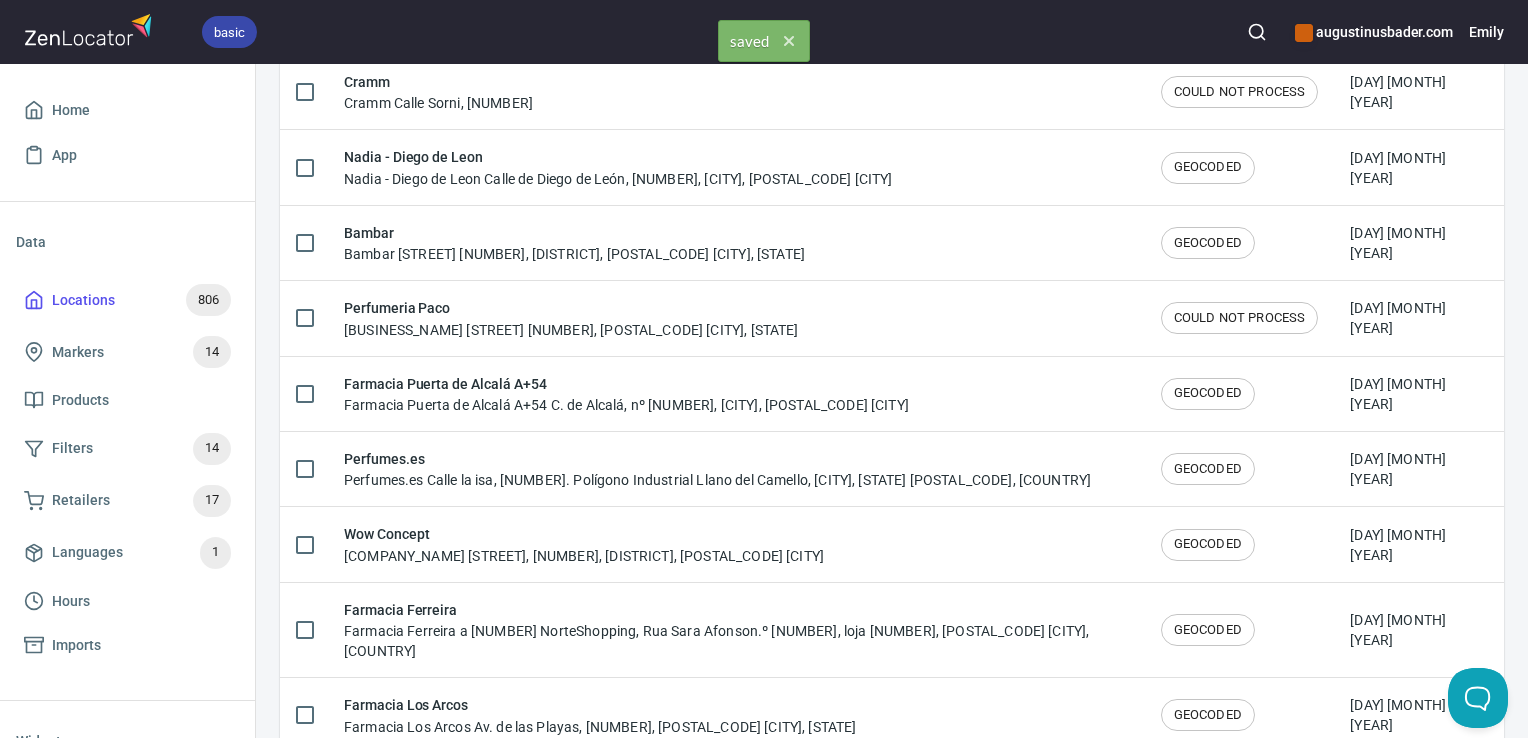 scroll, scrollTop: 0, scrollLeft: 0, axis: both 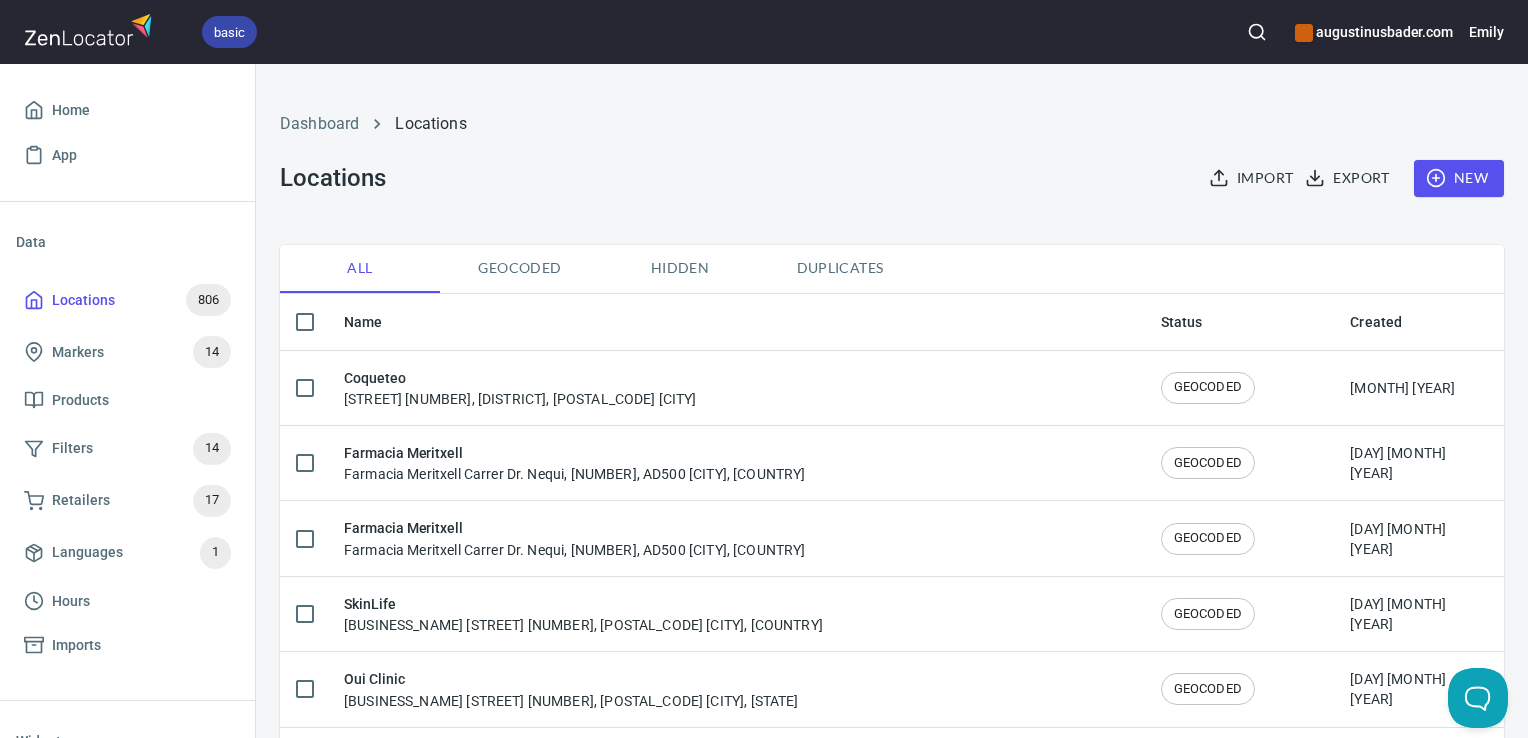 click at bounding box center (1257, 32) 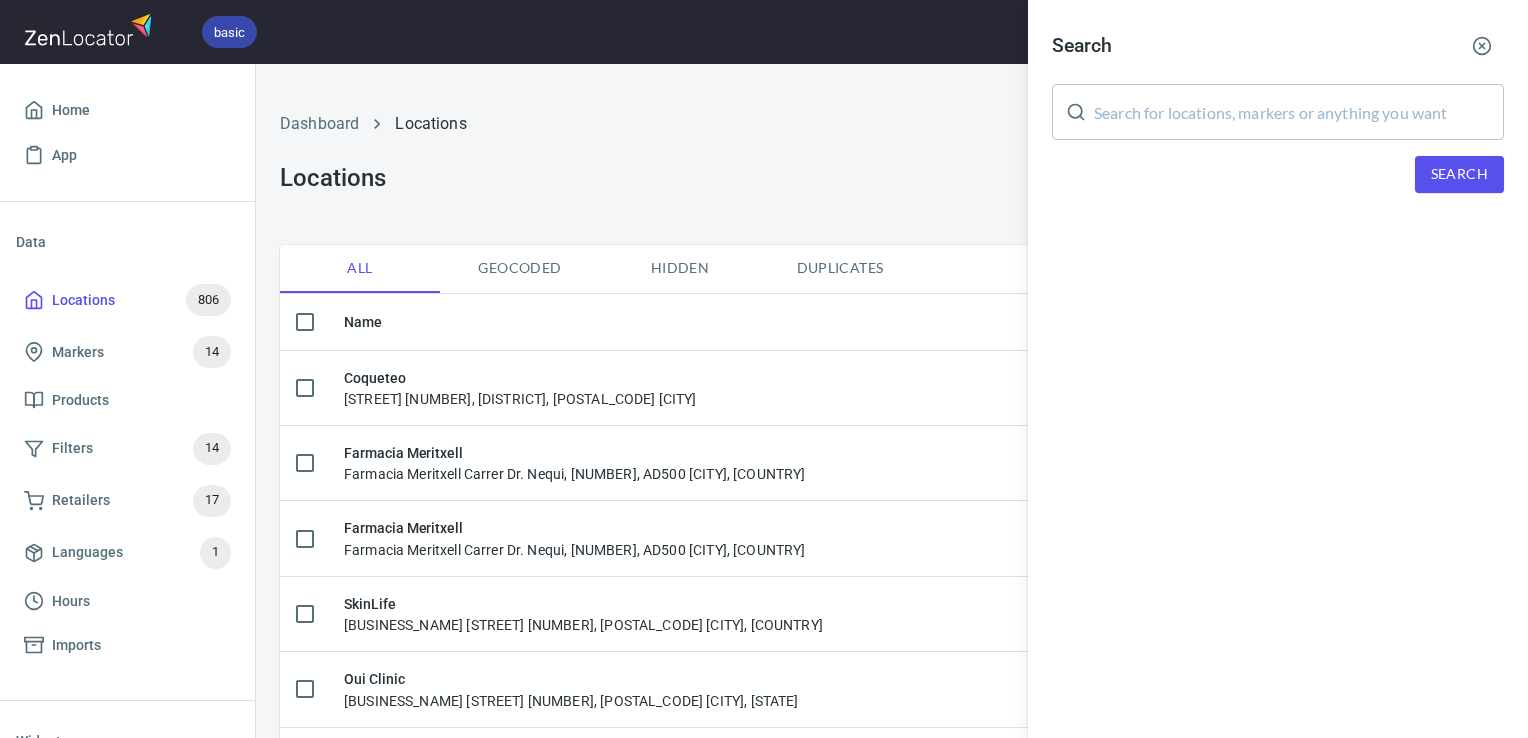 click at bounding box center [1299, 112] 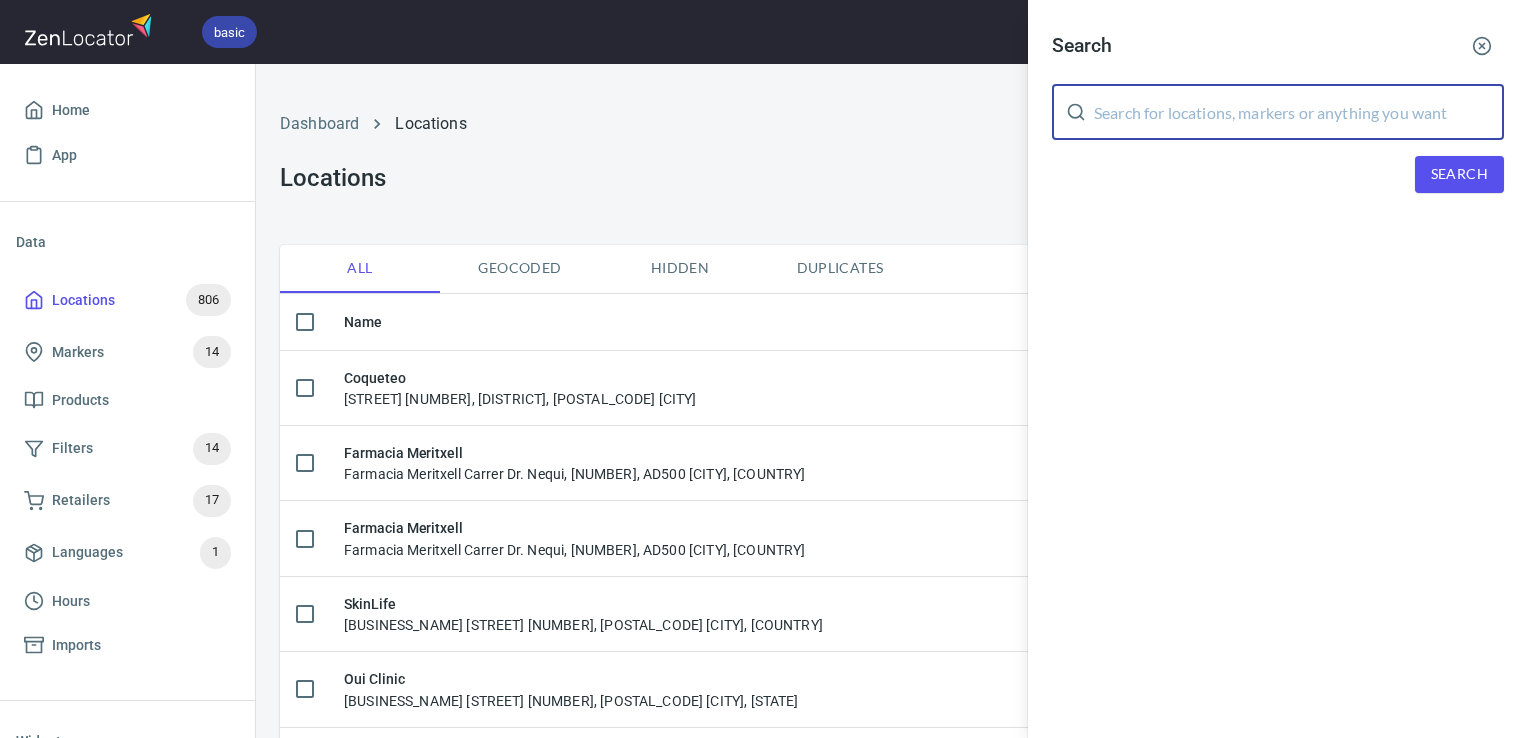 paste on "Farmacia Galileo 61" 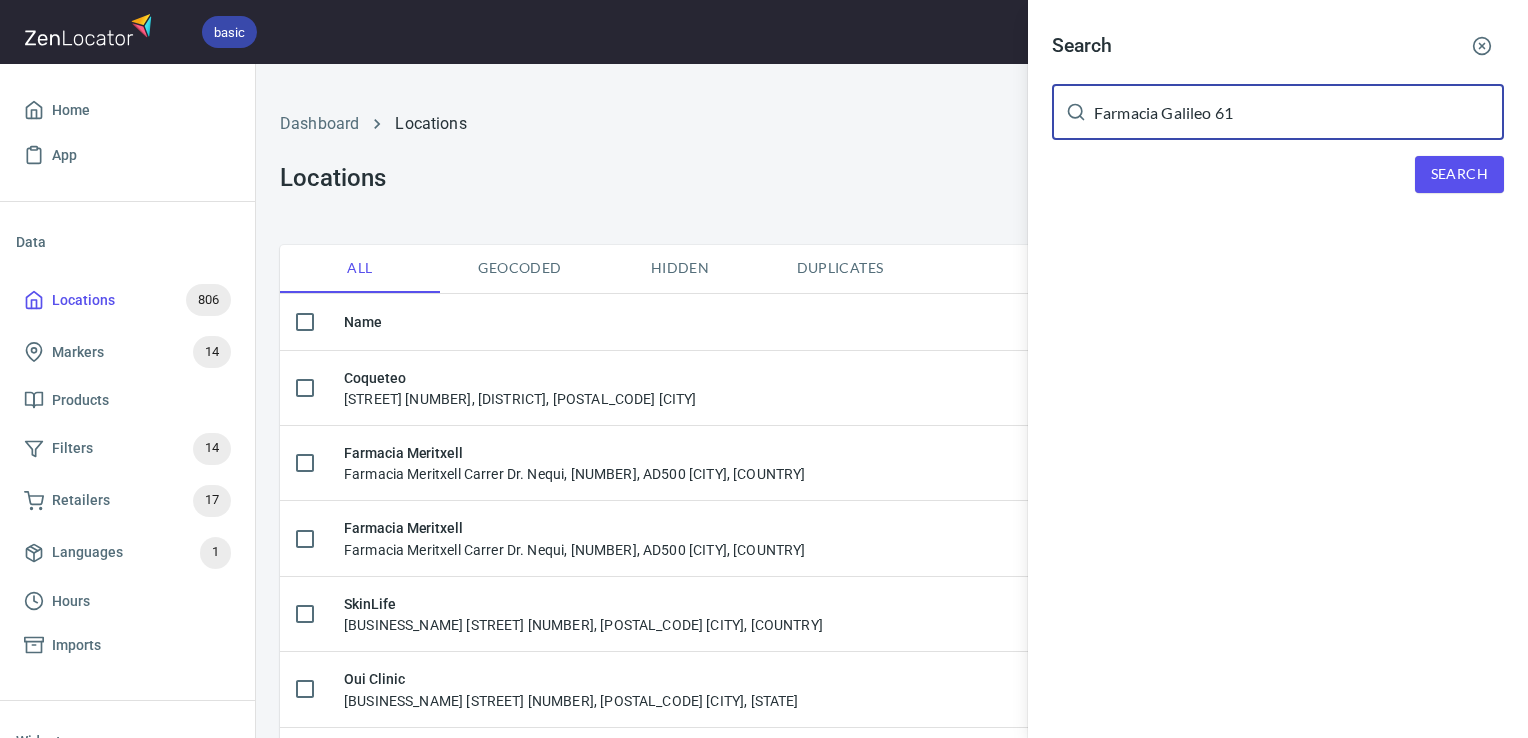 type on "Farmacia Galileo 61" 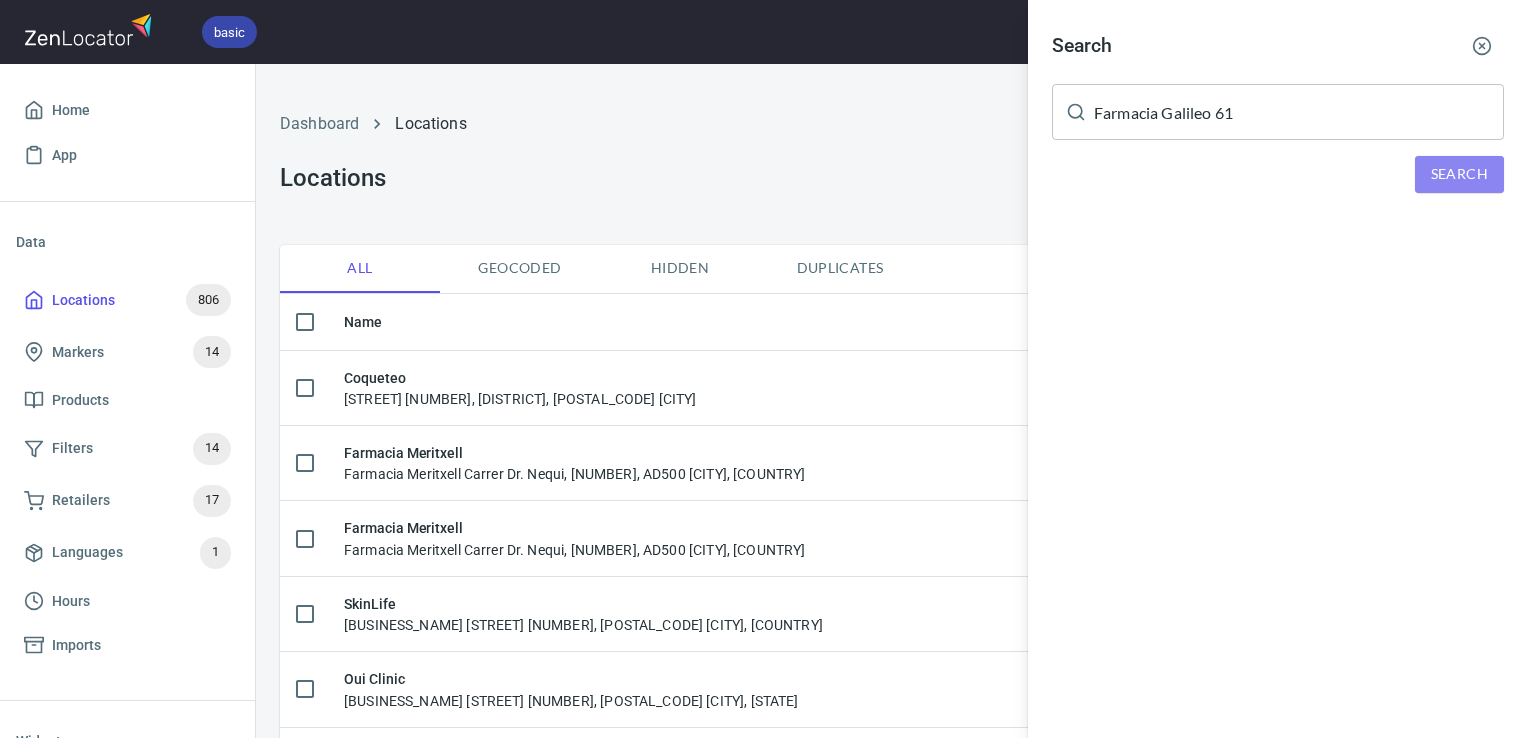 click on "Search" at bounding box center (1459, 174) 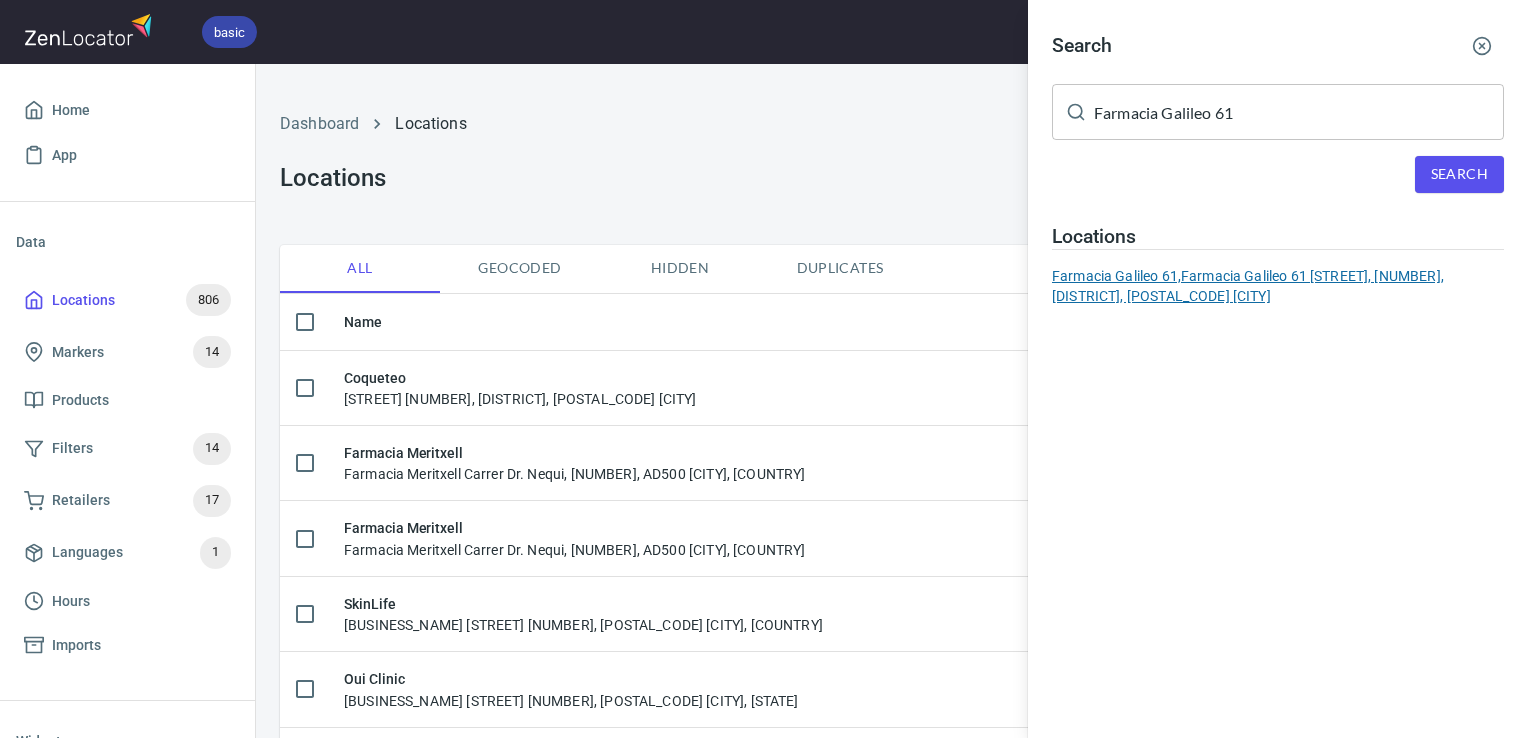 click on "Farmacia Galileo 61,  Farmacia Galileo 61
C. de Galileo, 61, Chamberí, 28015 Madrid" at bounding box center (1278, 286) 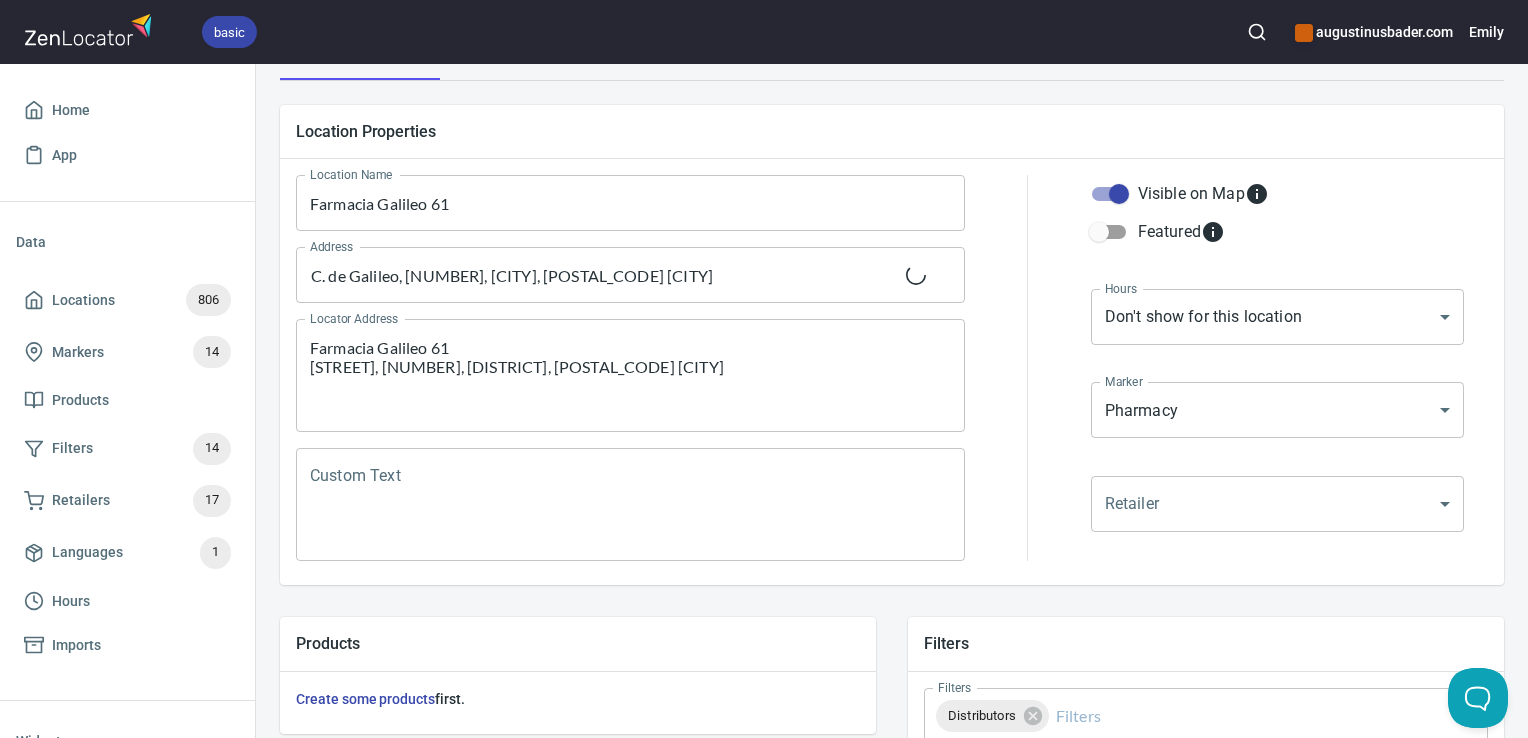 scroll, scrollTop: 175, scrollLeft: 0, axis: vertical 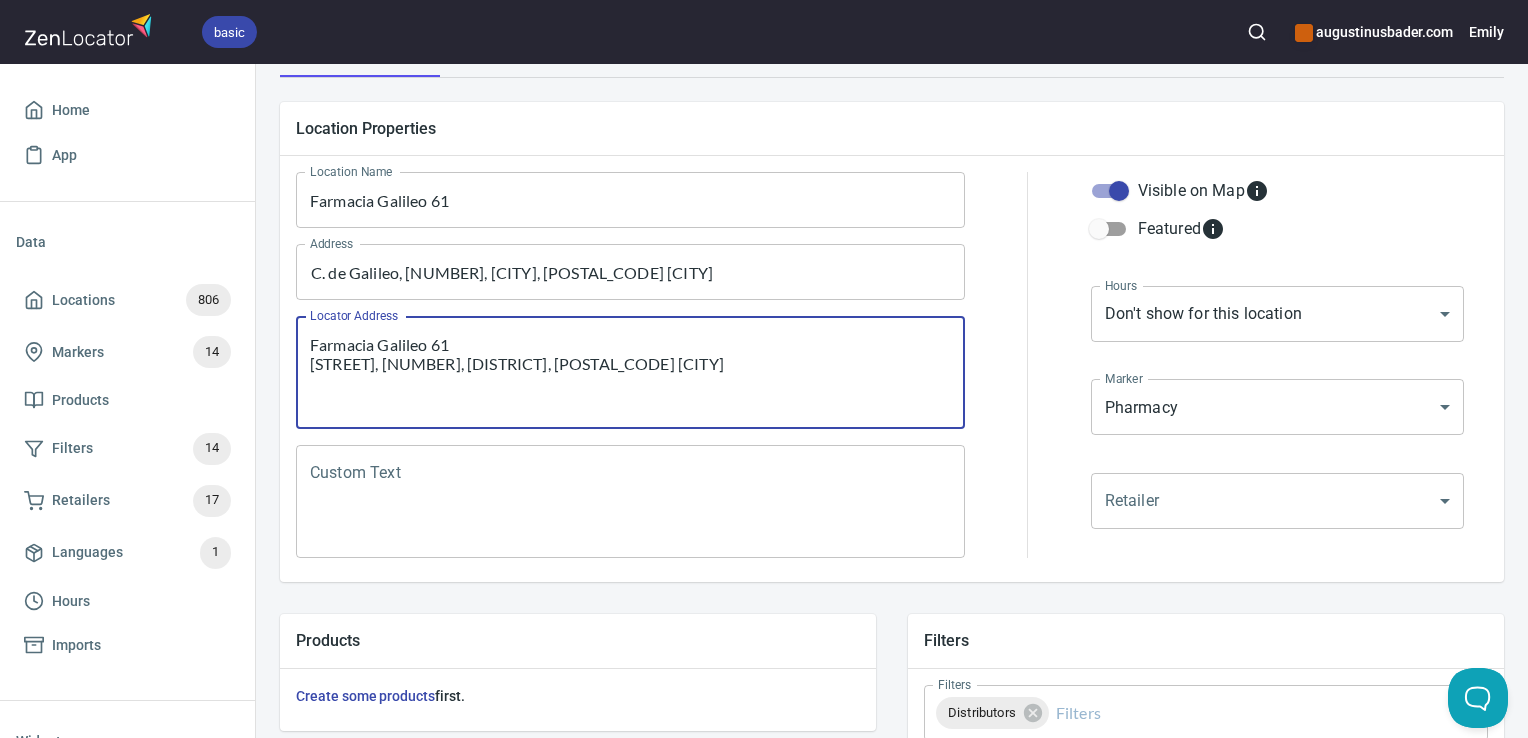 drag, startPoint x: 595, startPoint y: 376, endPoint x: 292, endPoint y: 310, distance: 310.10483 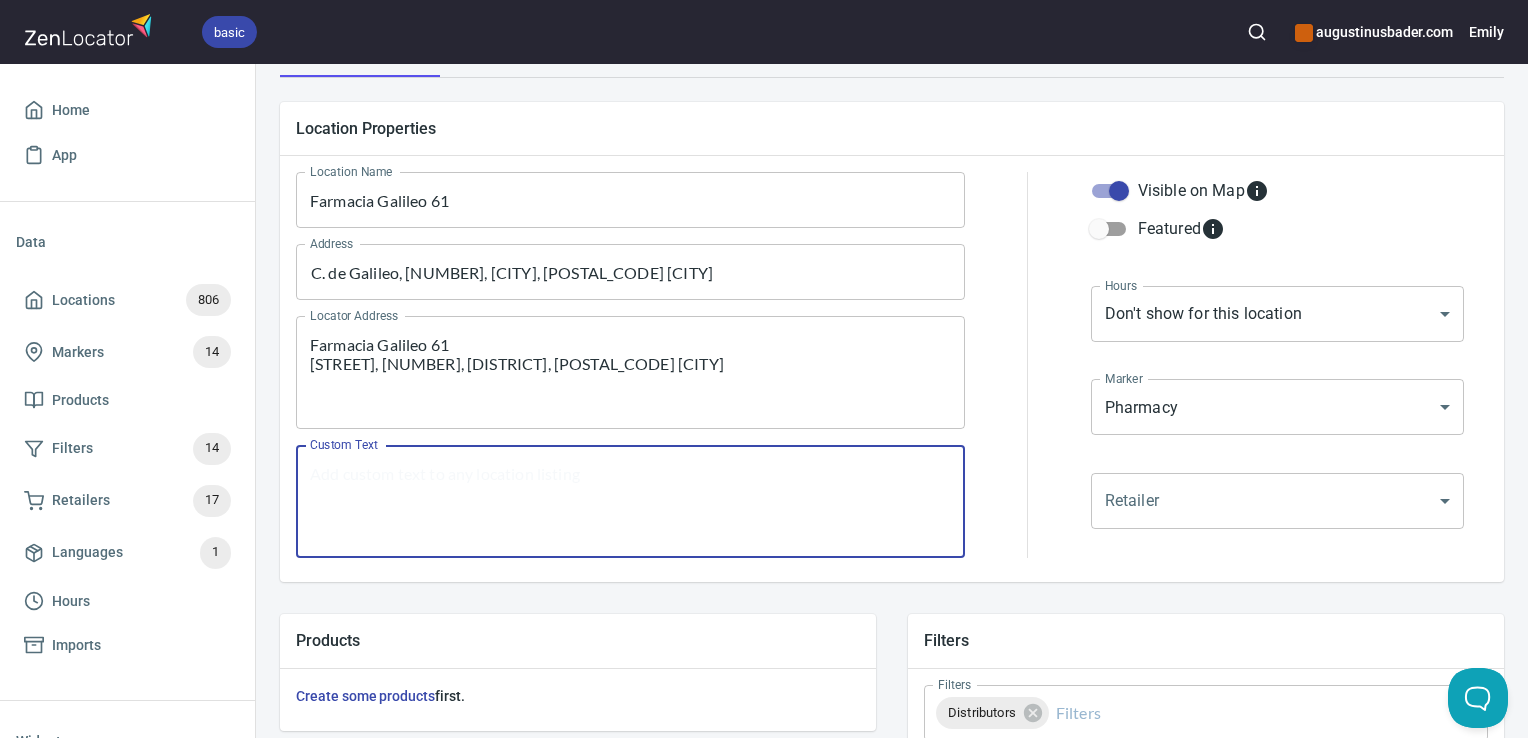 paste on "Farmacia Galileo 61
C. de Galileo, 61, Chamberí, 28015 Madrid" 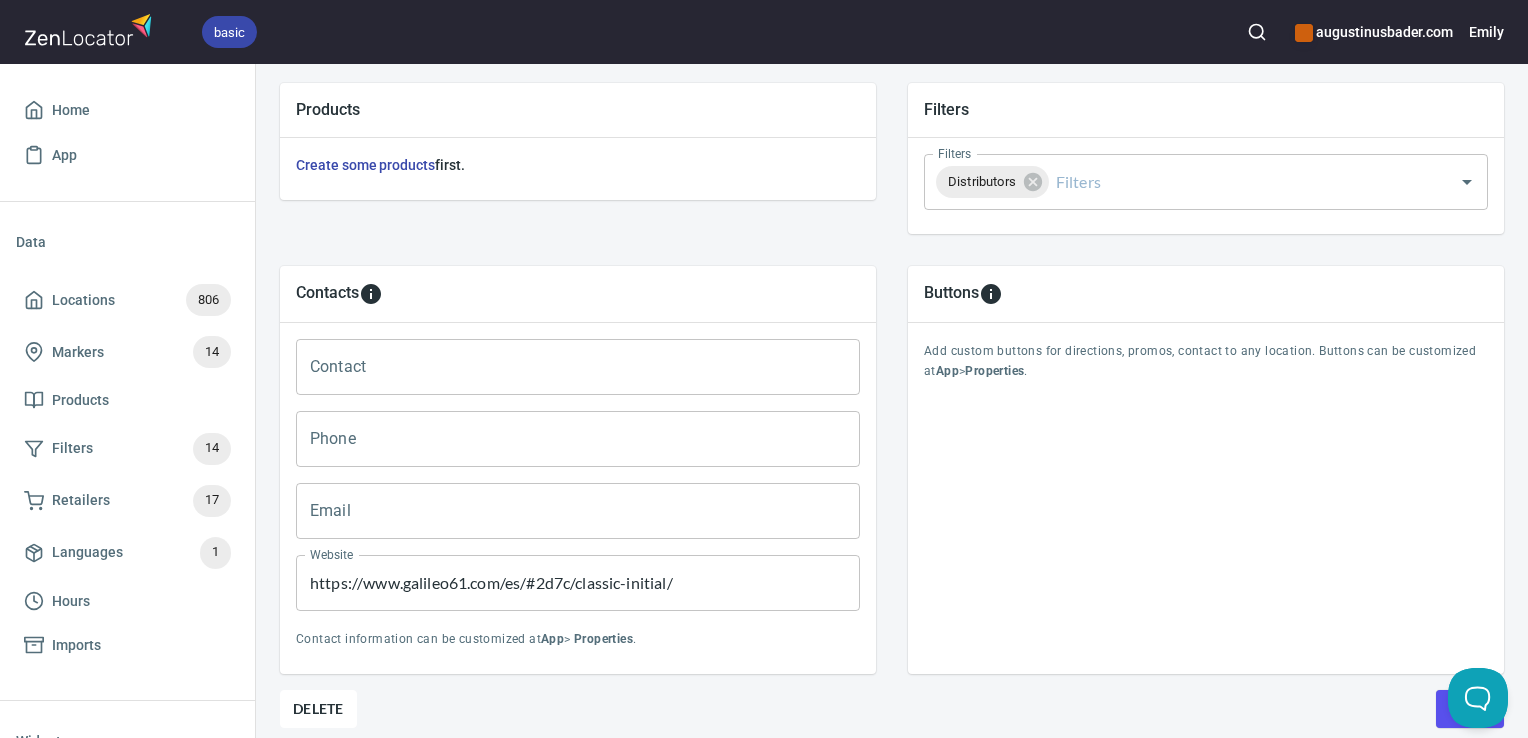 scroll, scrollTop: 708, scrollLeft: 0, axis: vertical 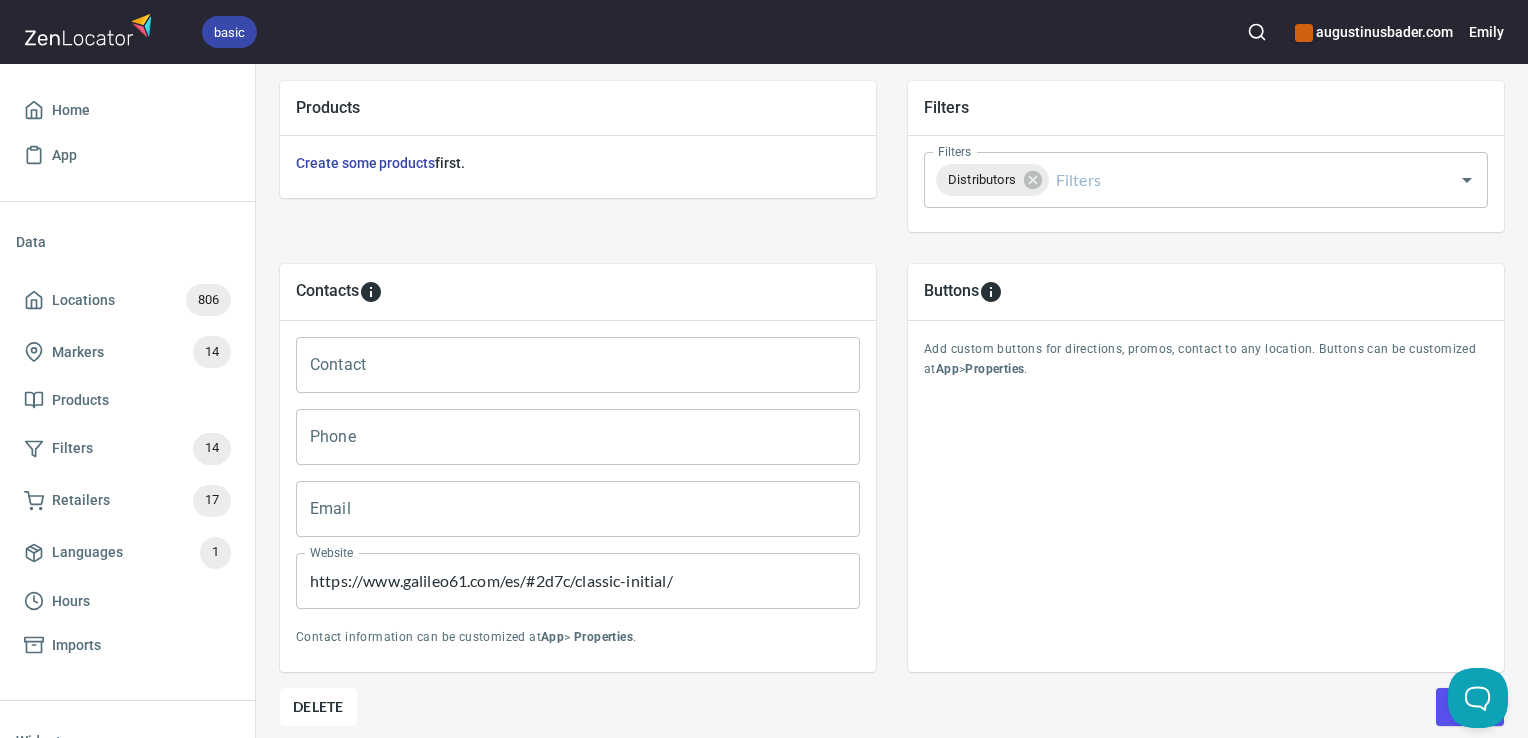type on "Farmacia Galileo 61
C. de Galileo, 61, Chamberí, 28015 Madrid" 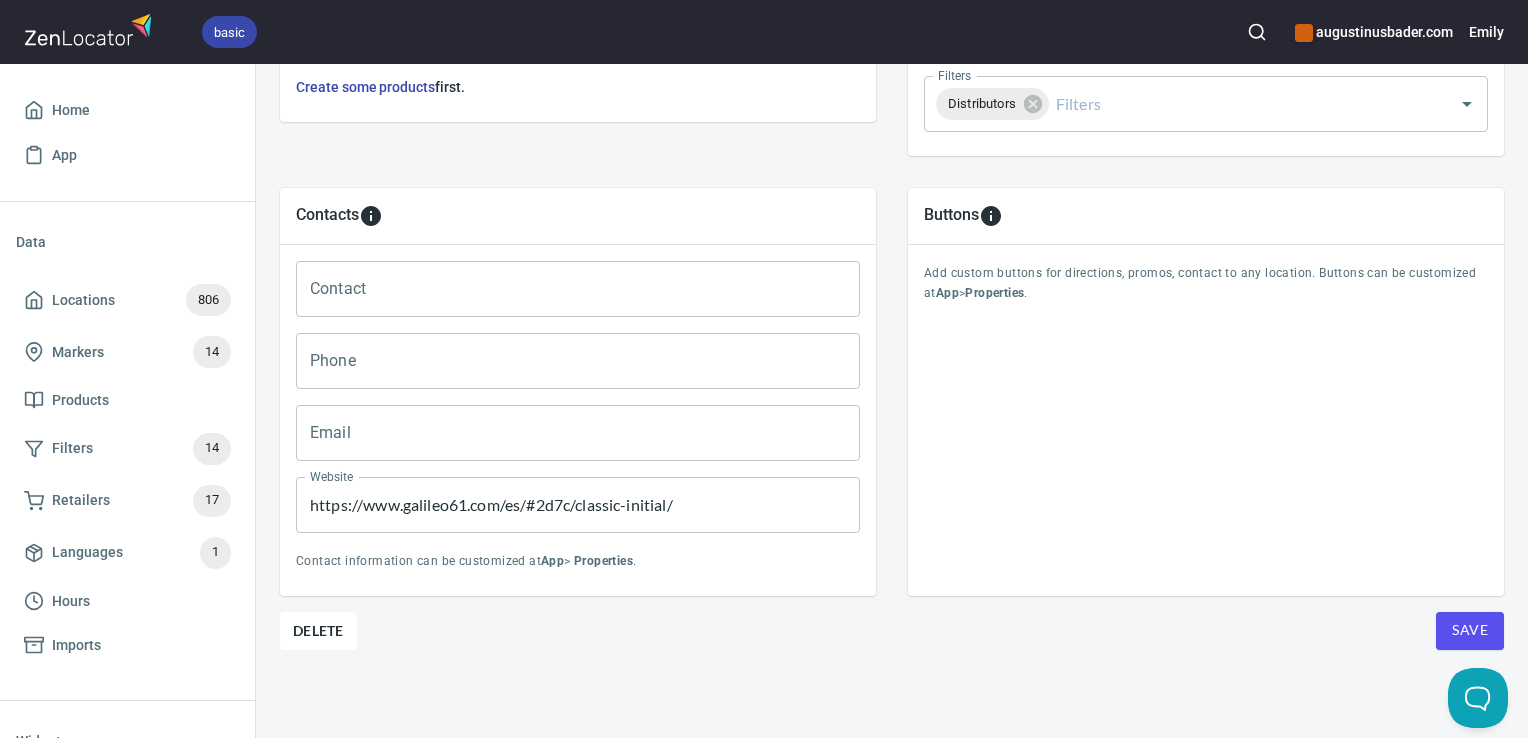 click on "Save" at bounding box center [1470, 631] 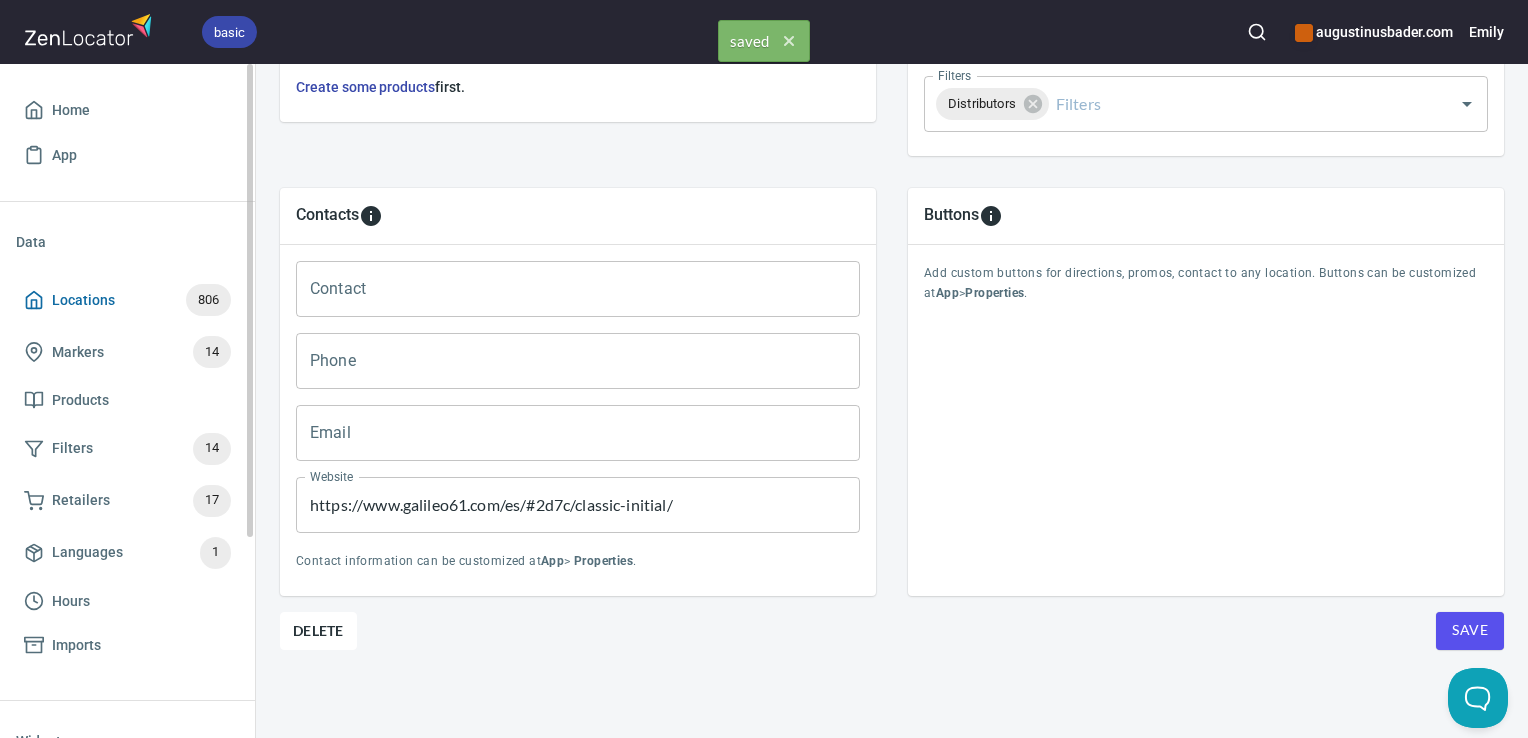 click 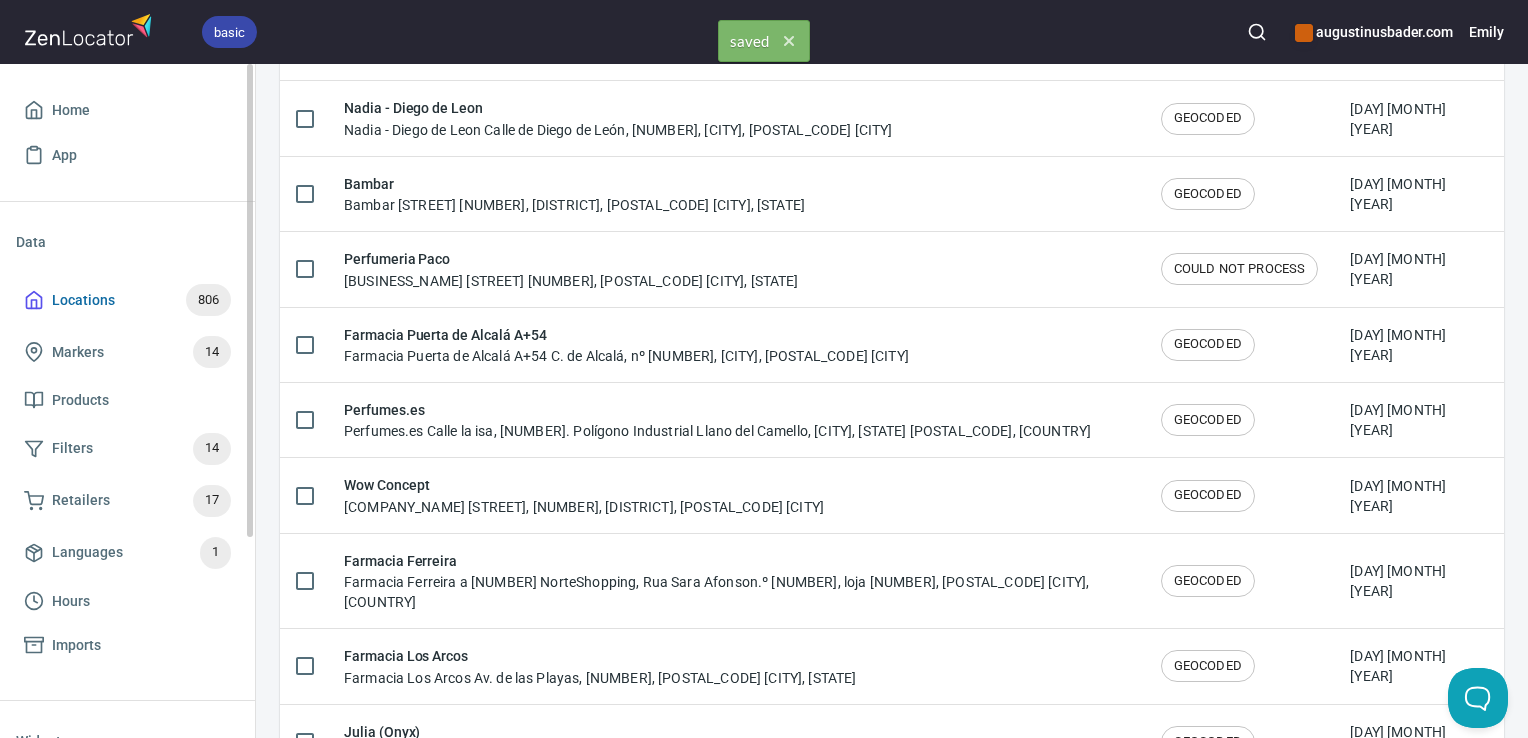 scroll, scrollTop: 0, scrollLeft: 0, axis: both 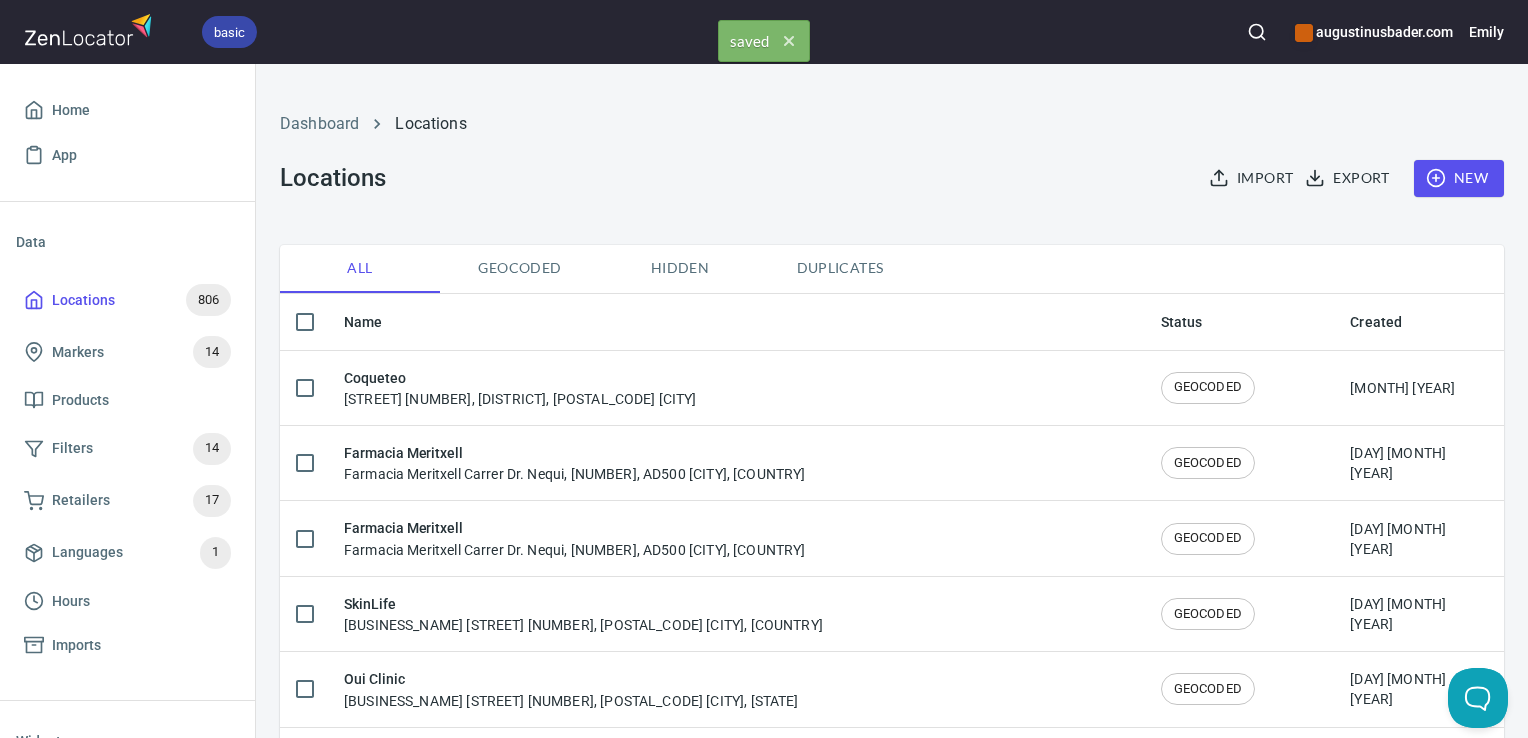 click on "basic augustinusbader.com [FIRST]" at bounding box center (764, 32) 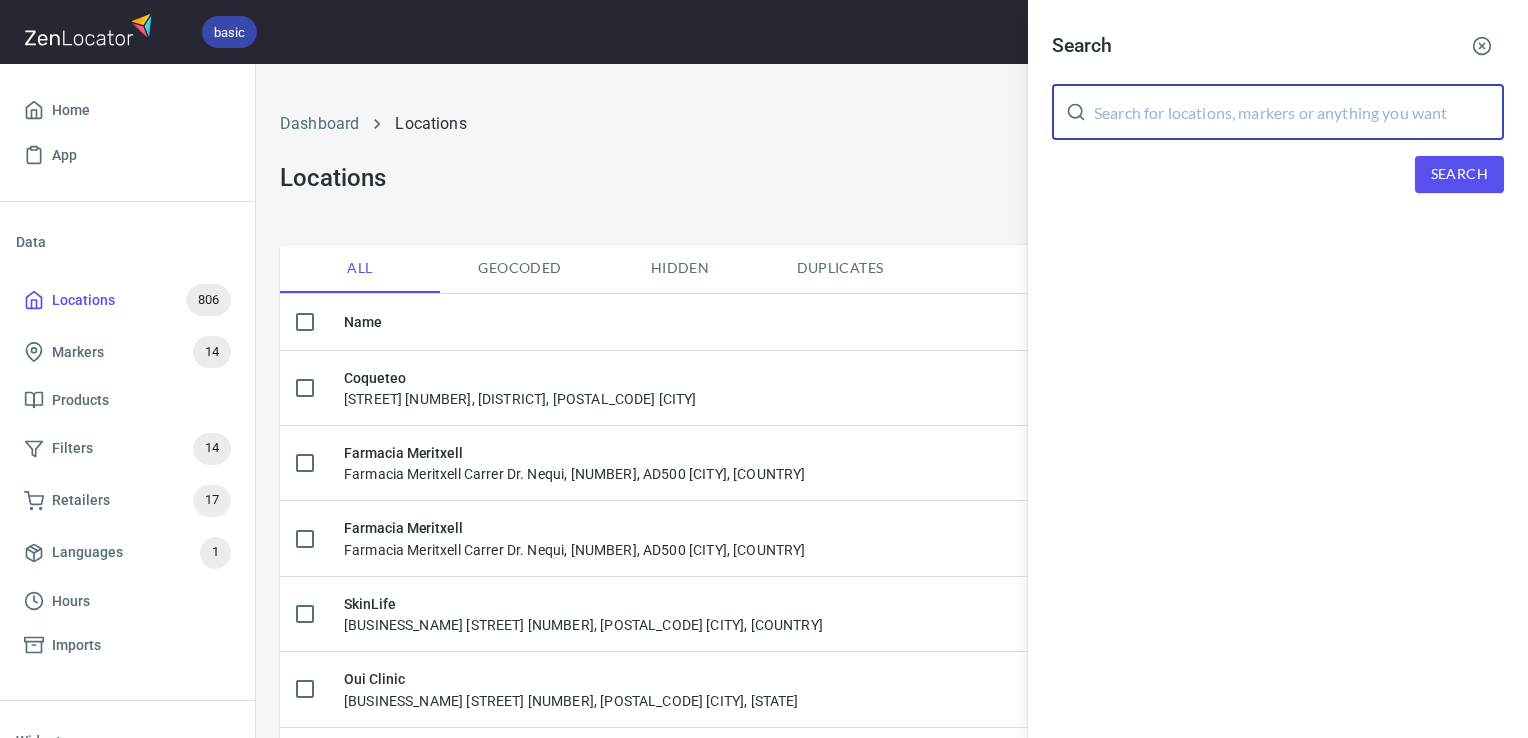 click at bounding box center [1299, 112] 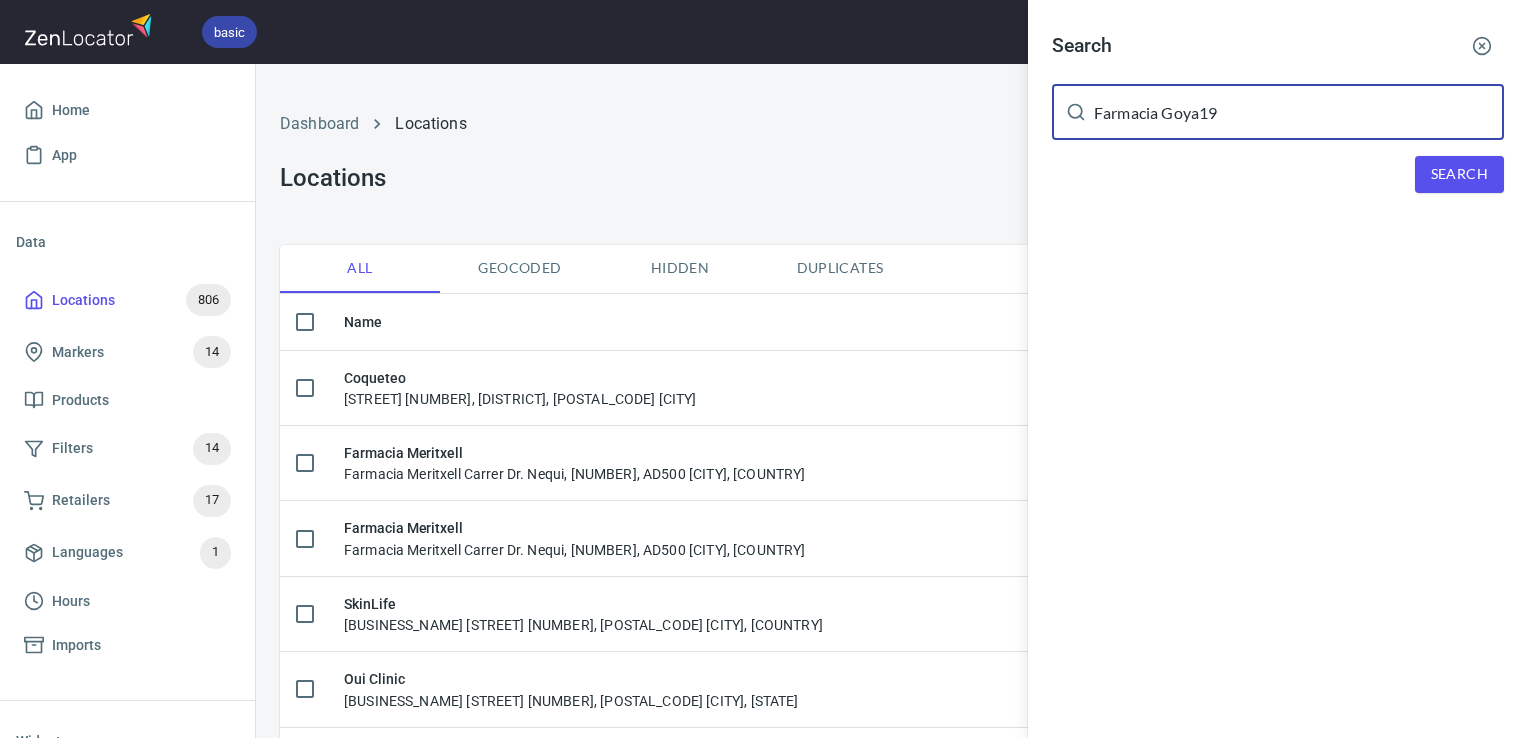 type on "Farmacia Goya19" 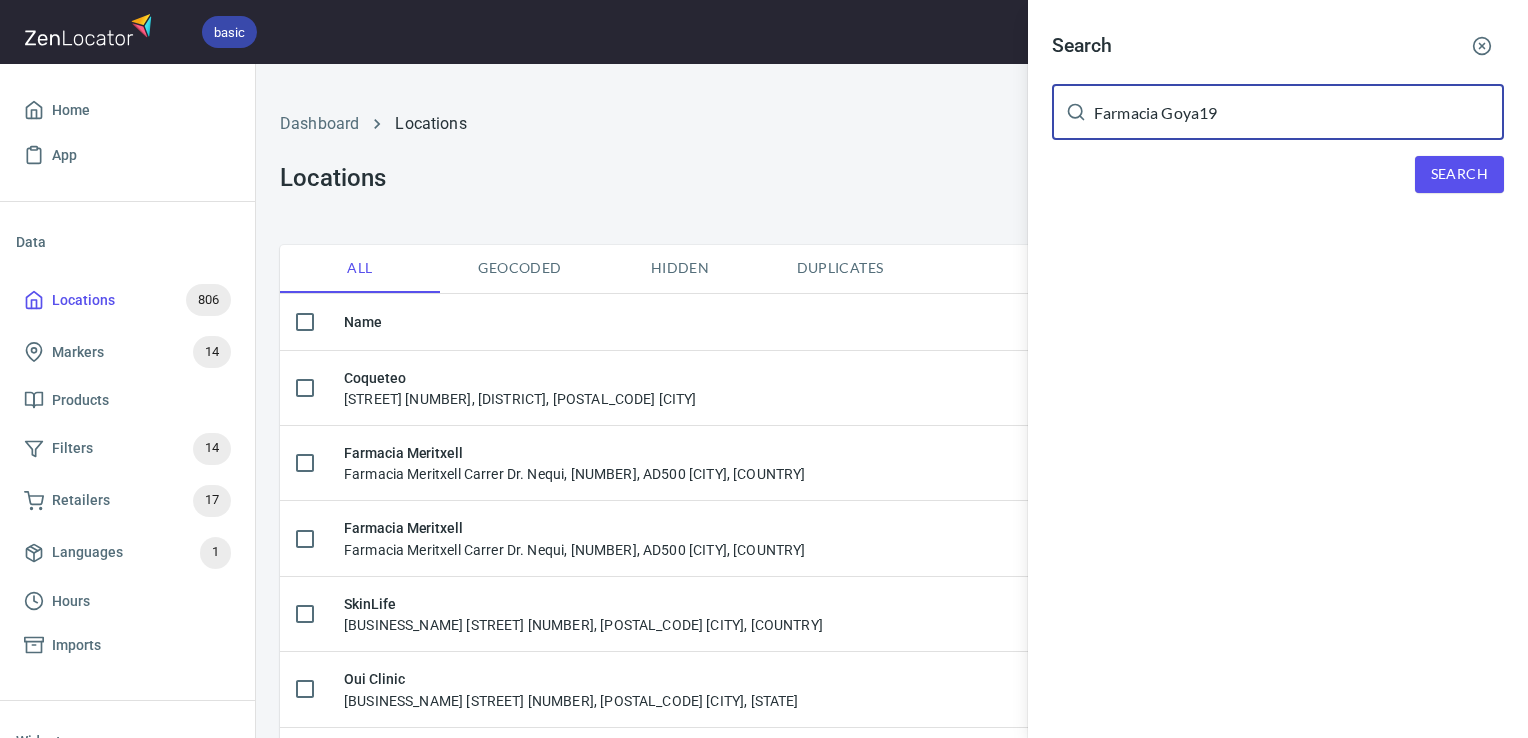 click on "Search Farmacia Goya19 ​ Search" at bounding box center (1278, 124) 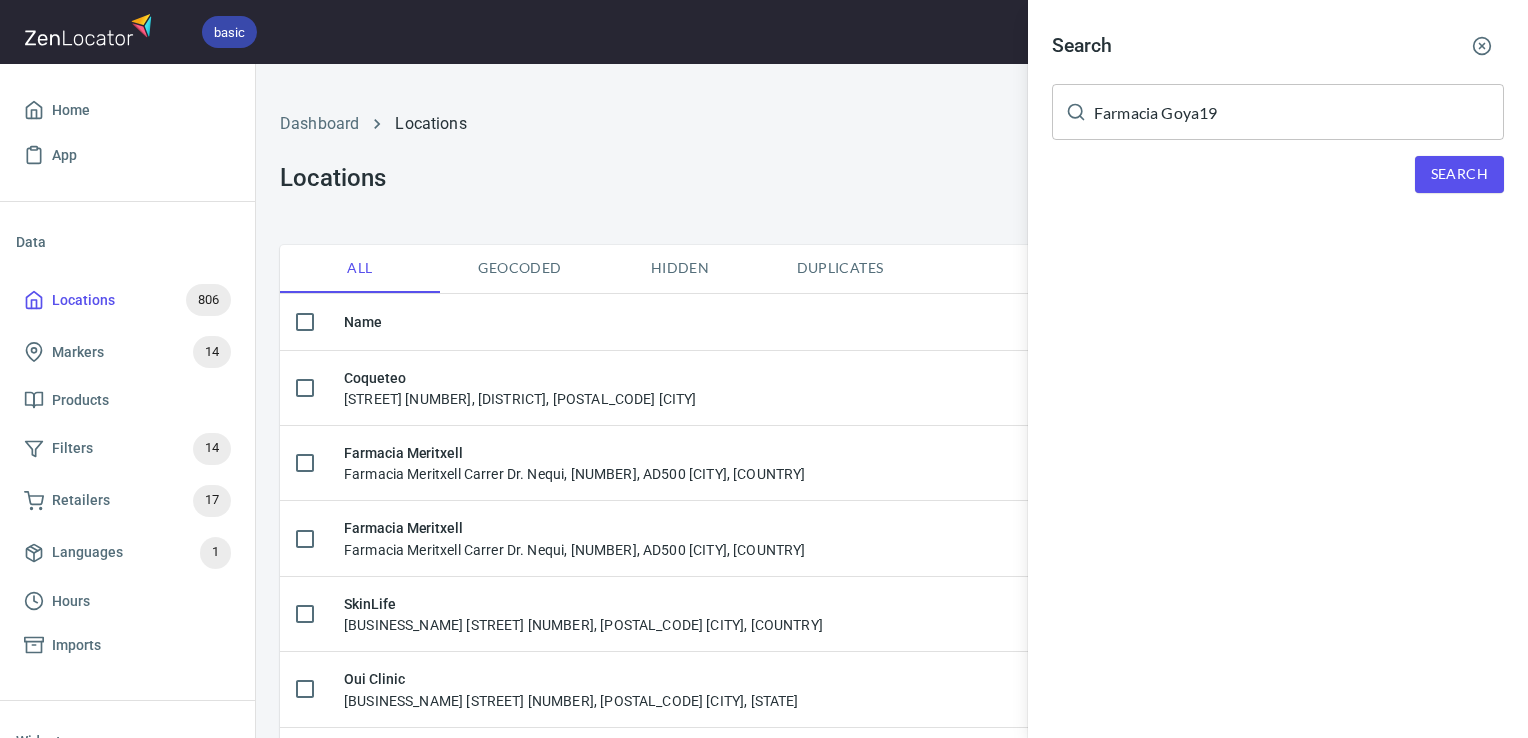 click on "Search" at bounding box center (1459, 174) 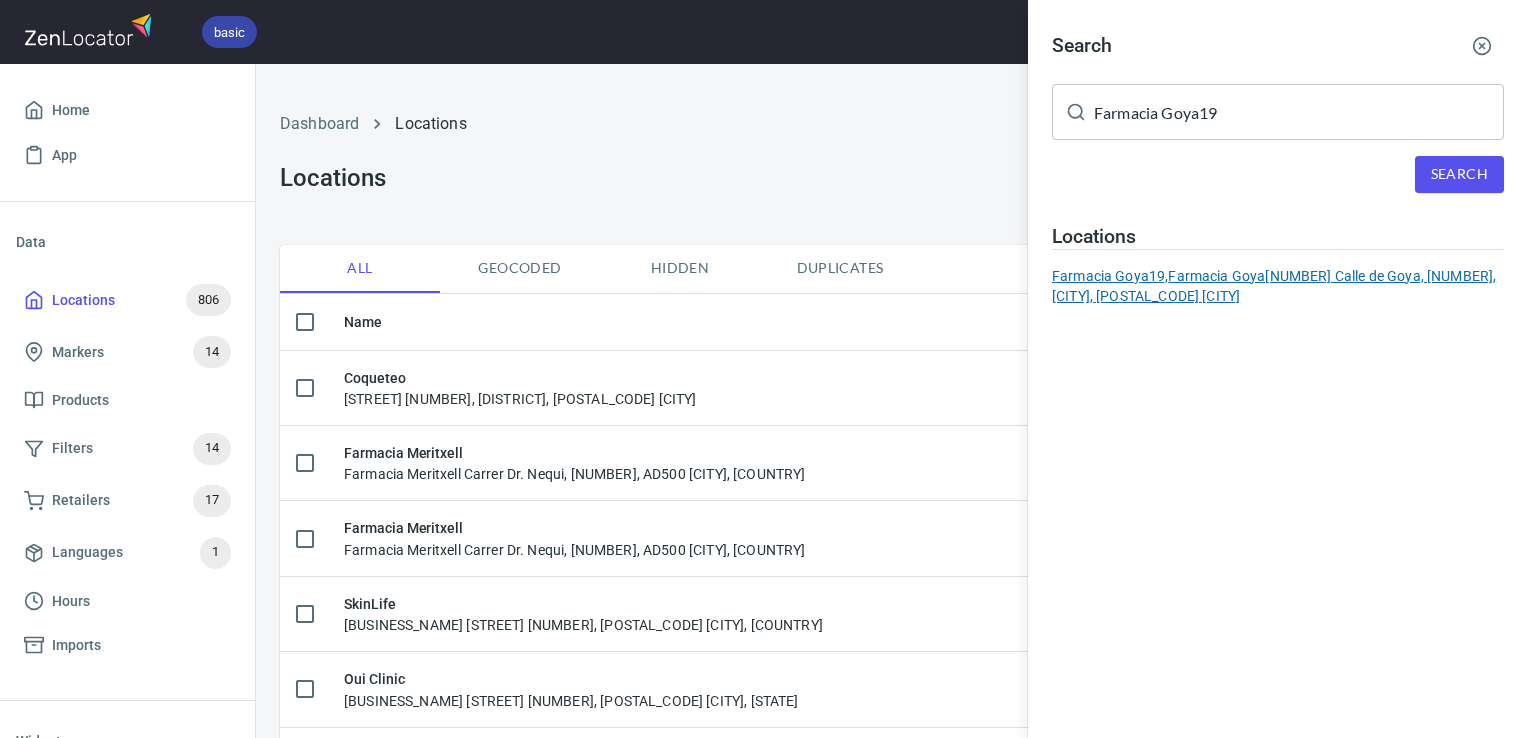 click on "Farmacia Goya19,  Farmacia Goya19
Calle de Goya, 19, Salamanca, 28001 Madrid" at bounding box center (1278, 286) 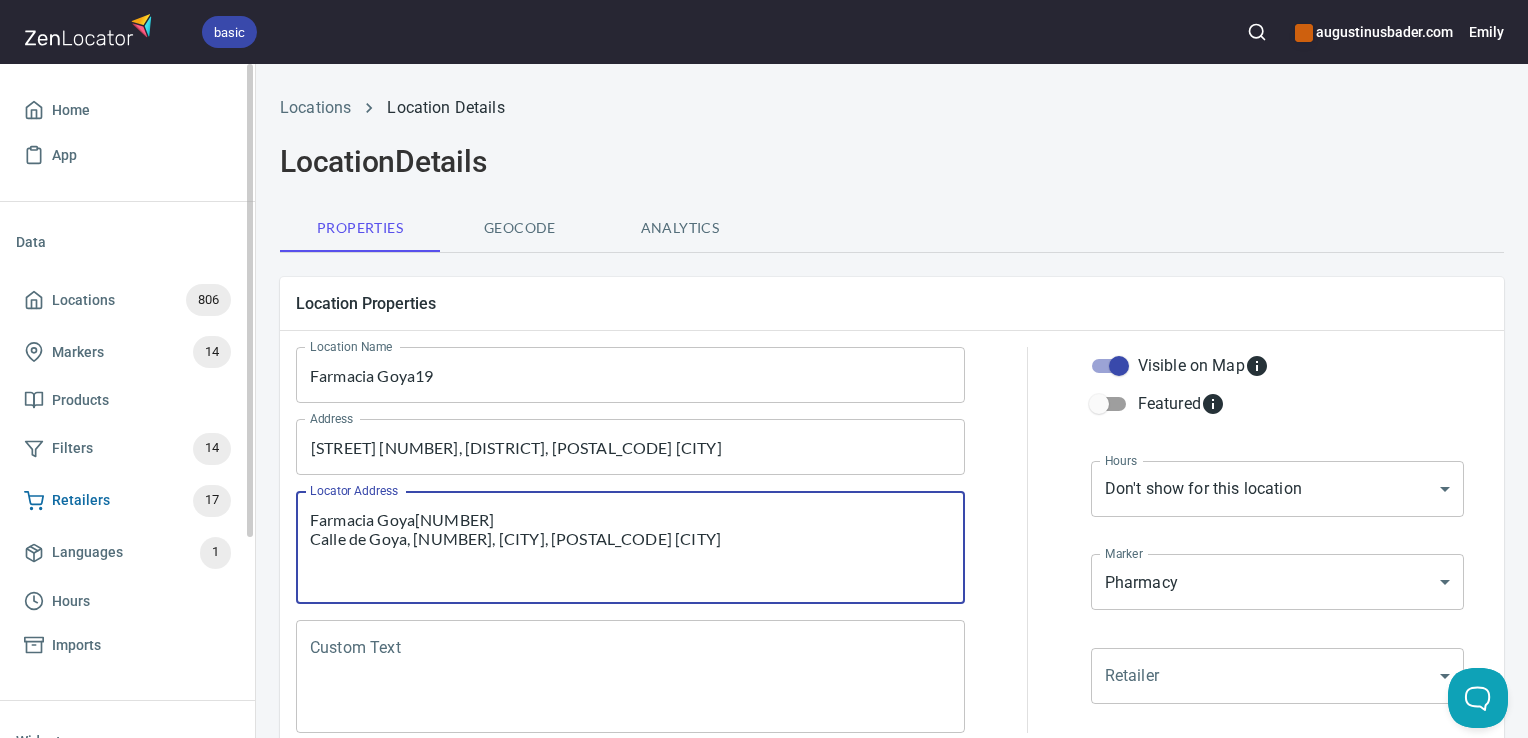 drag, startPoint x: 620, startPoint y: 545, endPoint x: 169, endPoint y: 474, distance: 456.55447 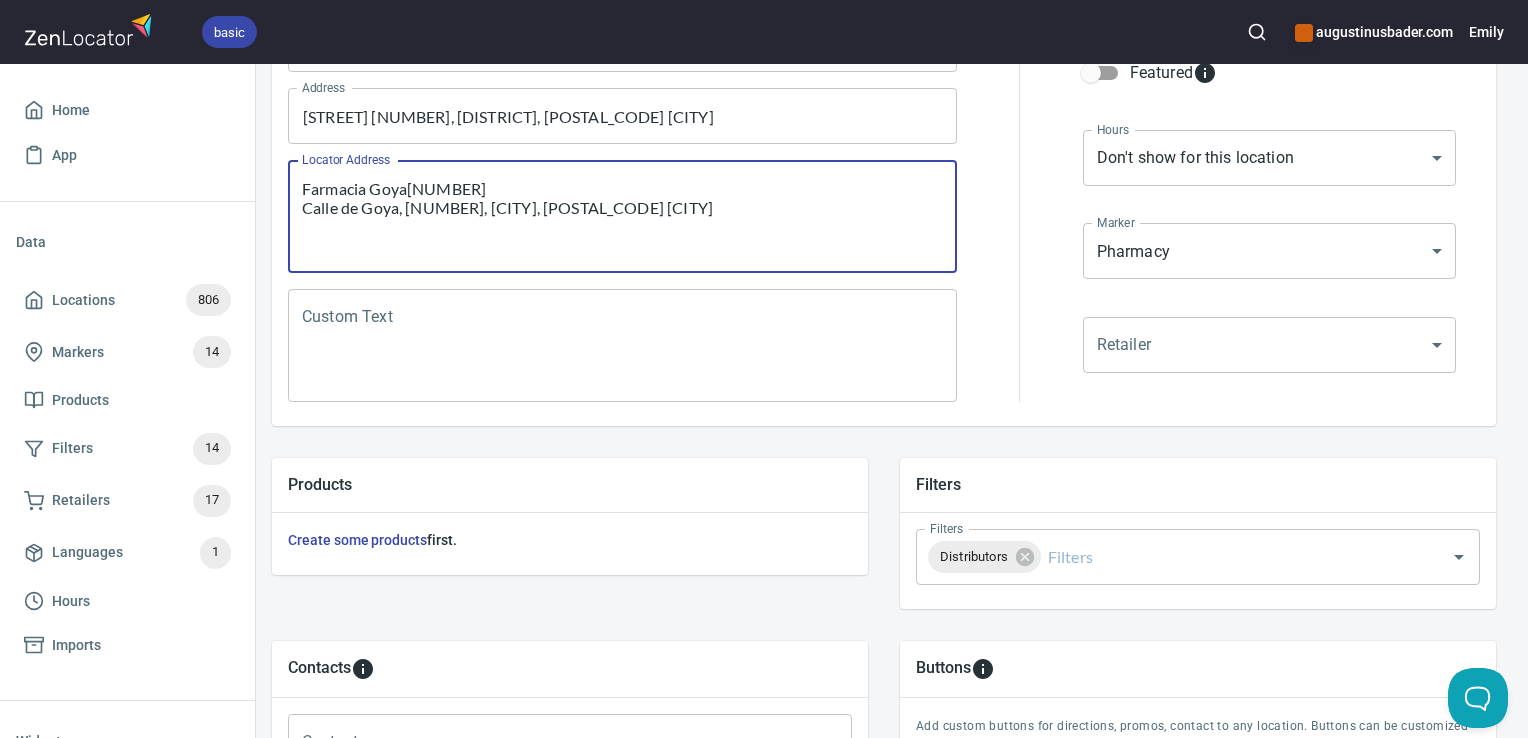scroll, scrollTop: 332, scrollLeft: 8, axis: both 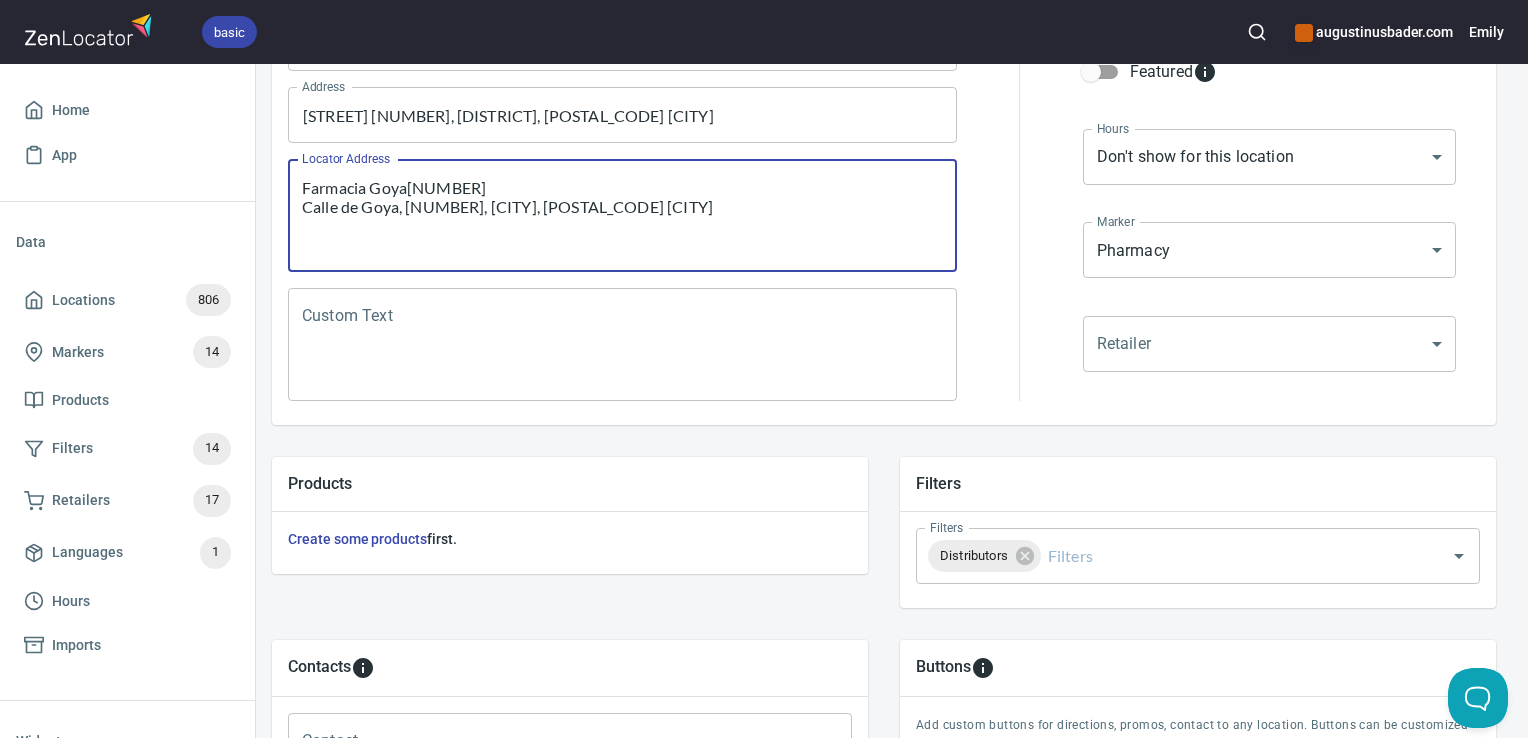 click on "Custom Text" at bounding box center [622, 345] 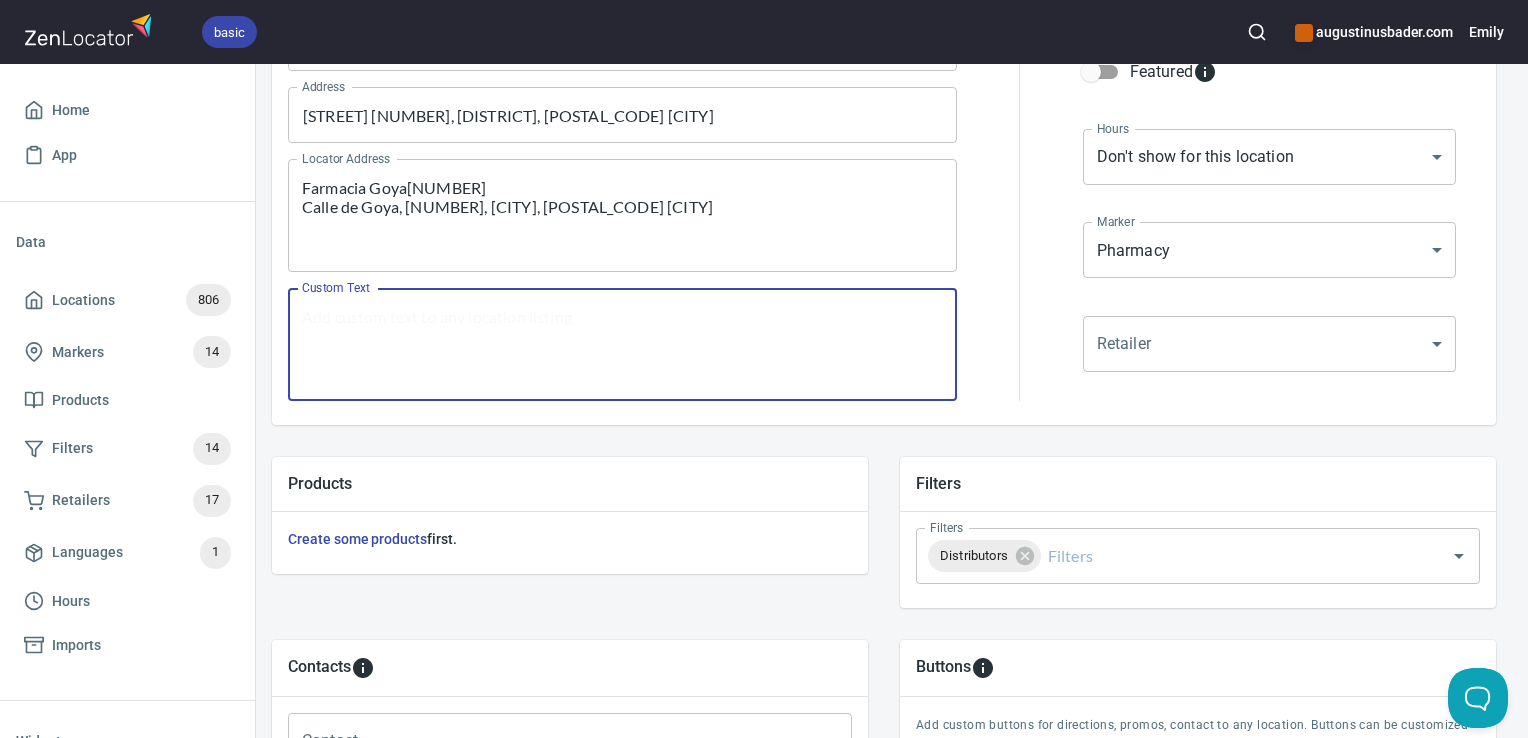 paste on "Farmacia Goya19
Calle de Goya, 19, [CITY], [POSTAL_CODE] [CITY]" 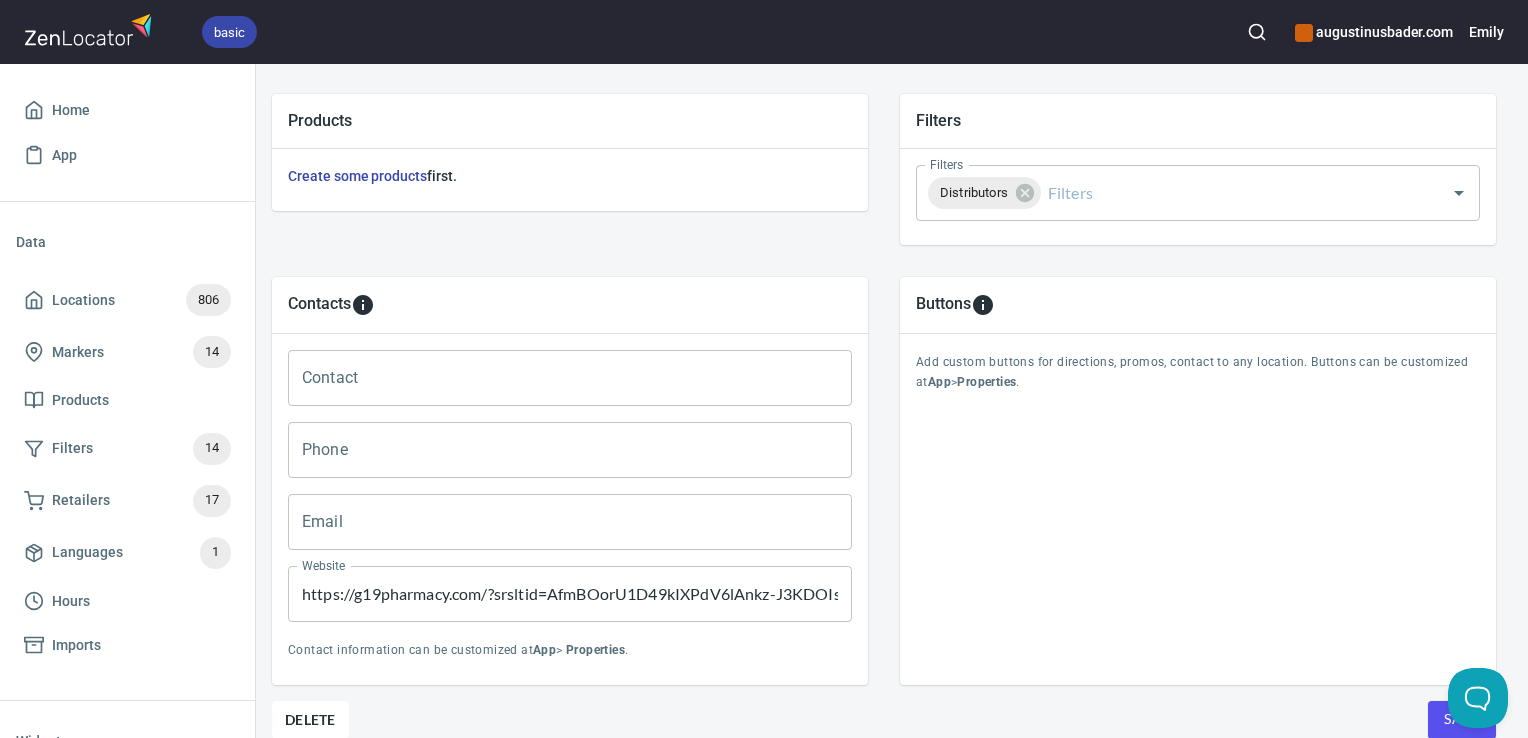 scroll, scrollTop: 696, scrollLeft: 8, axis: both 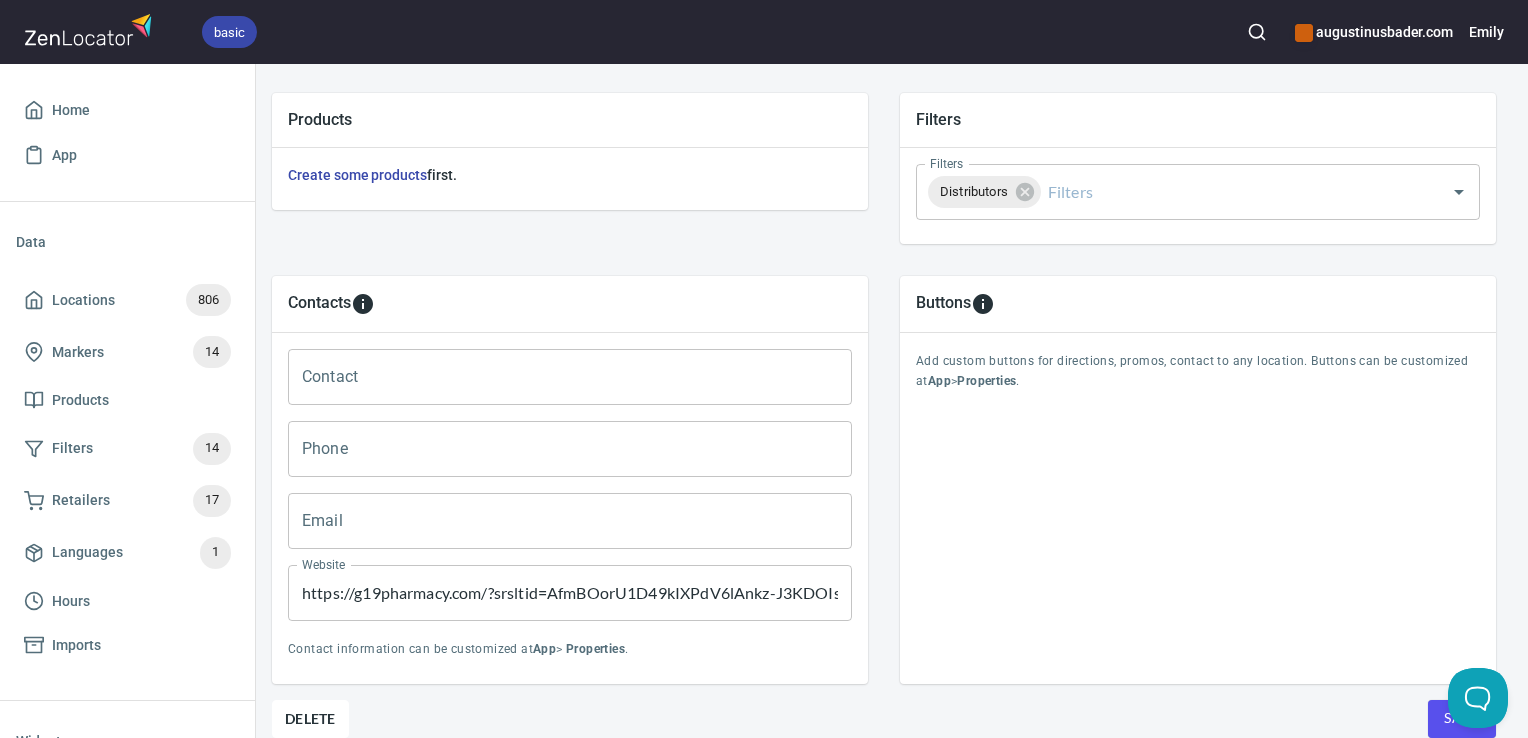 type on "Farmacia Goya19
Calle de Goya, 19, [CITY], [POSTAL_CODE] [CITY]" 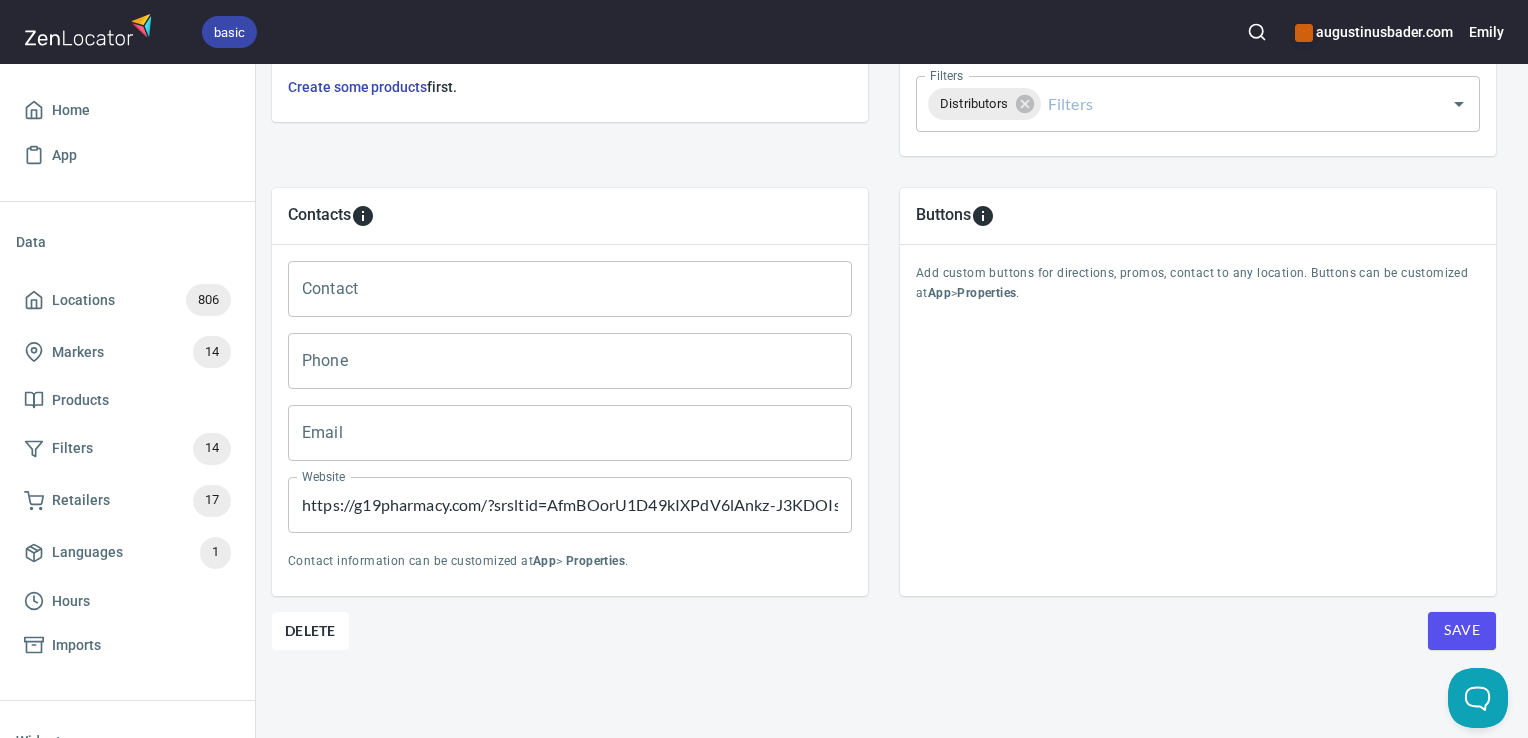 click on "Save" at bounding box center (1462, 630) 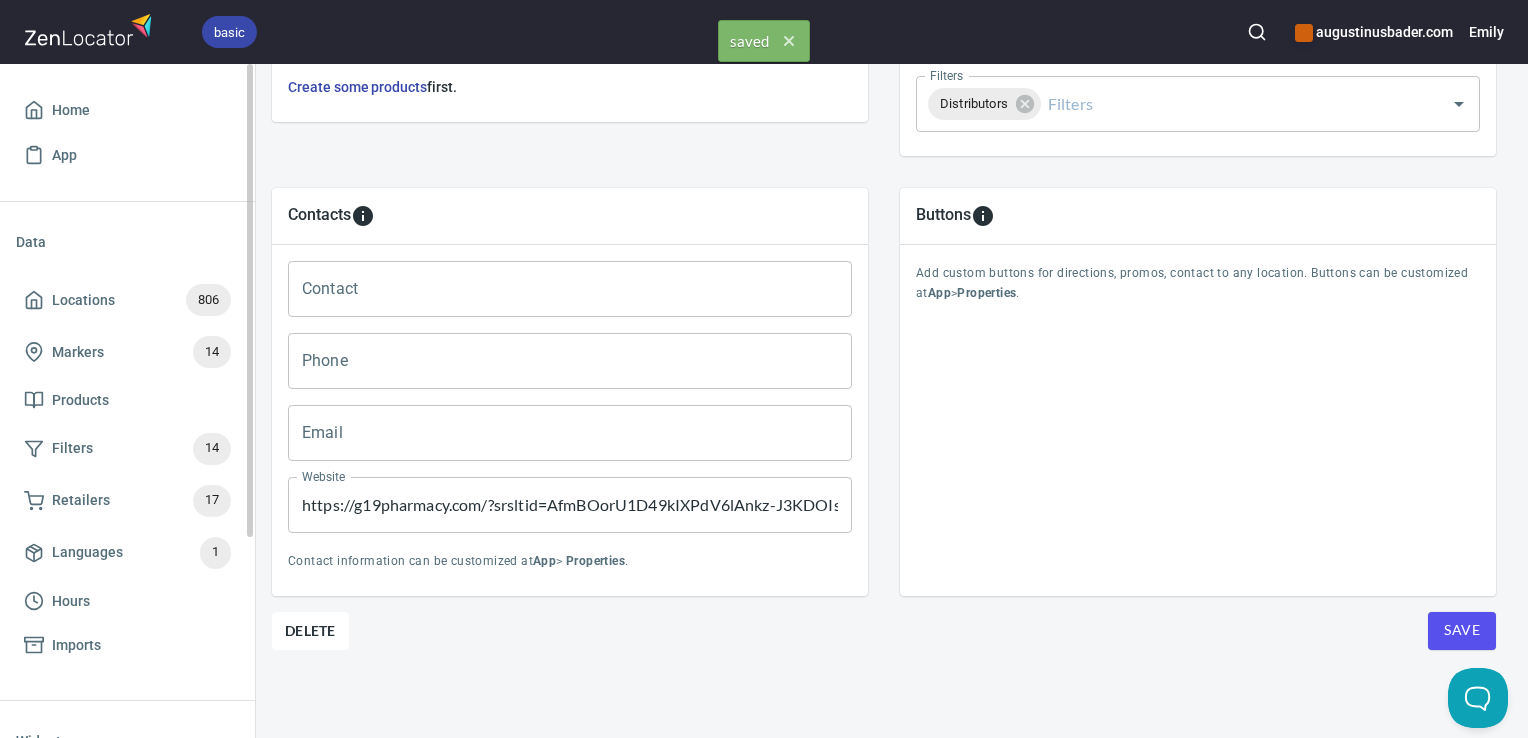 click on "Locations 806 Markers 14 Products Filters 14 Retailers 17 Languages 1 Hours Imports" at bounding box center [127, 471] 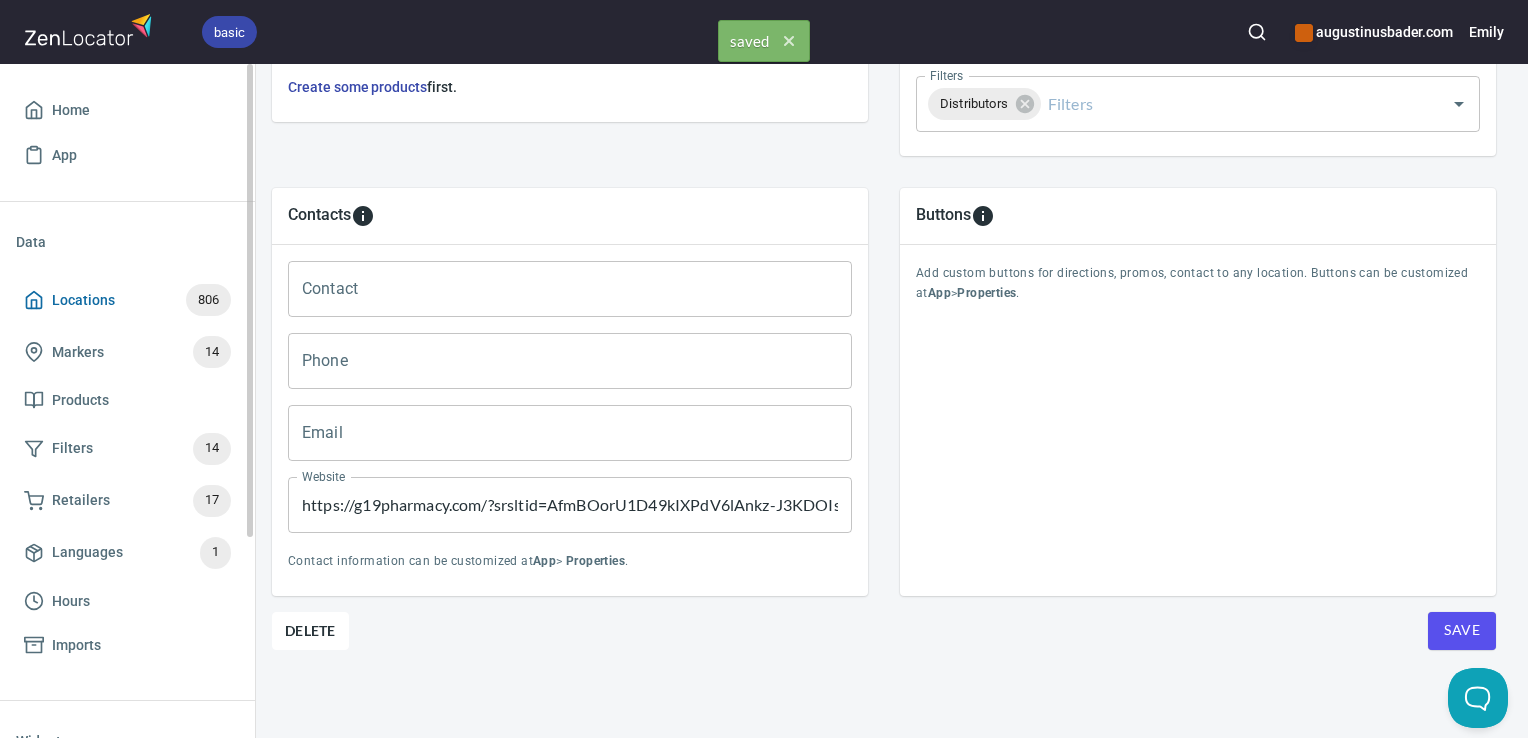 click on "Locations 806" at bounding box center [127, 300] 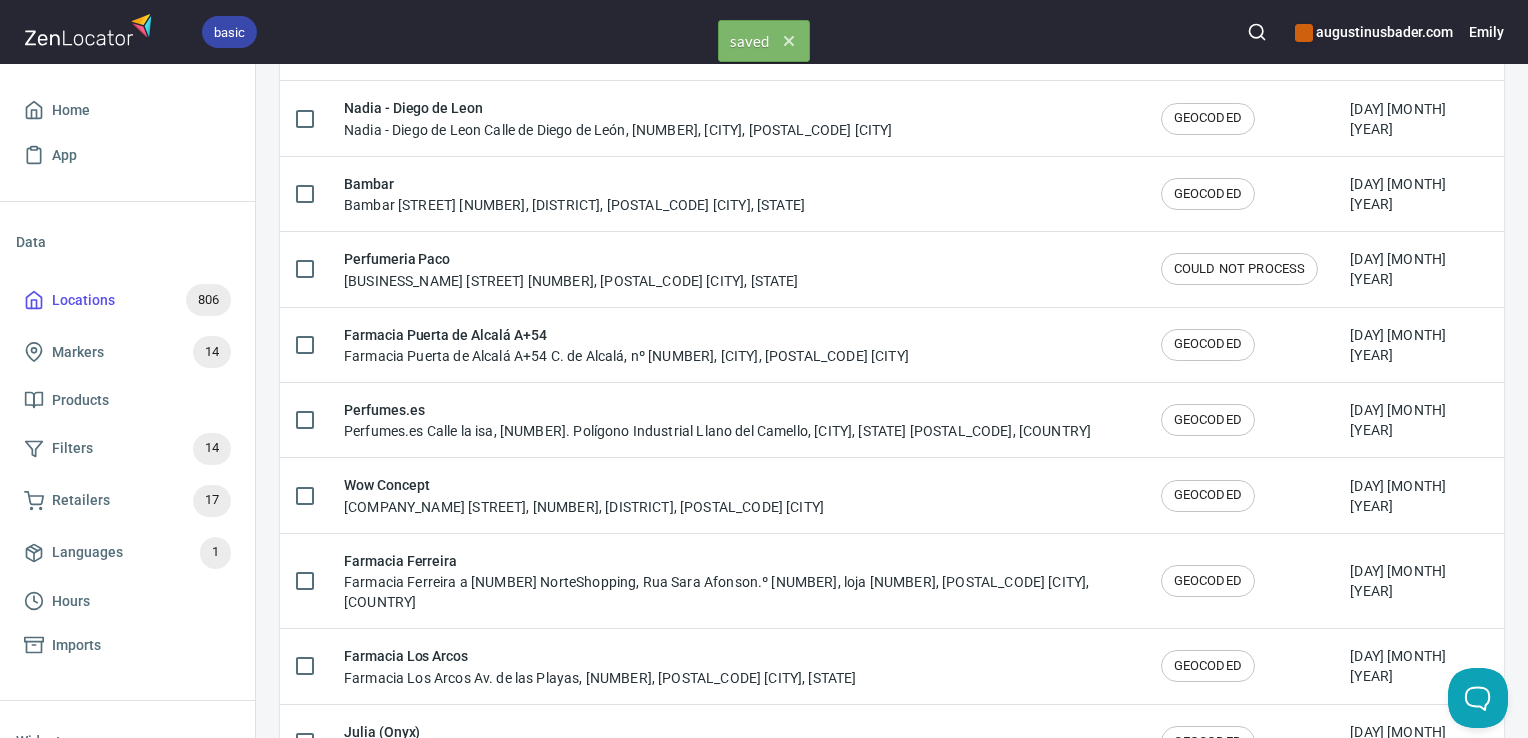scroll, scrollTop: 0, scrollLeft: 0, axis: both 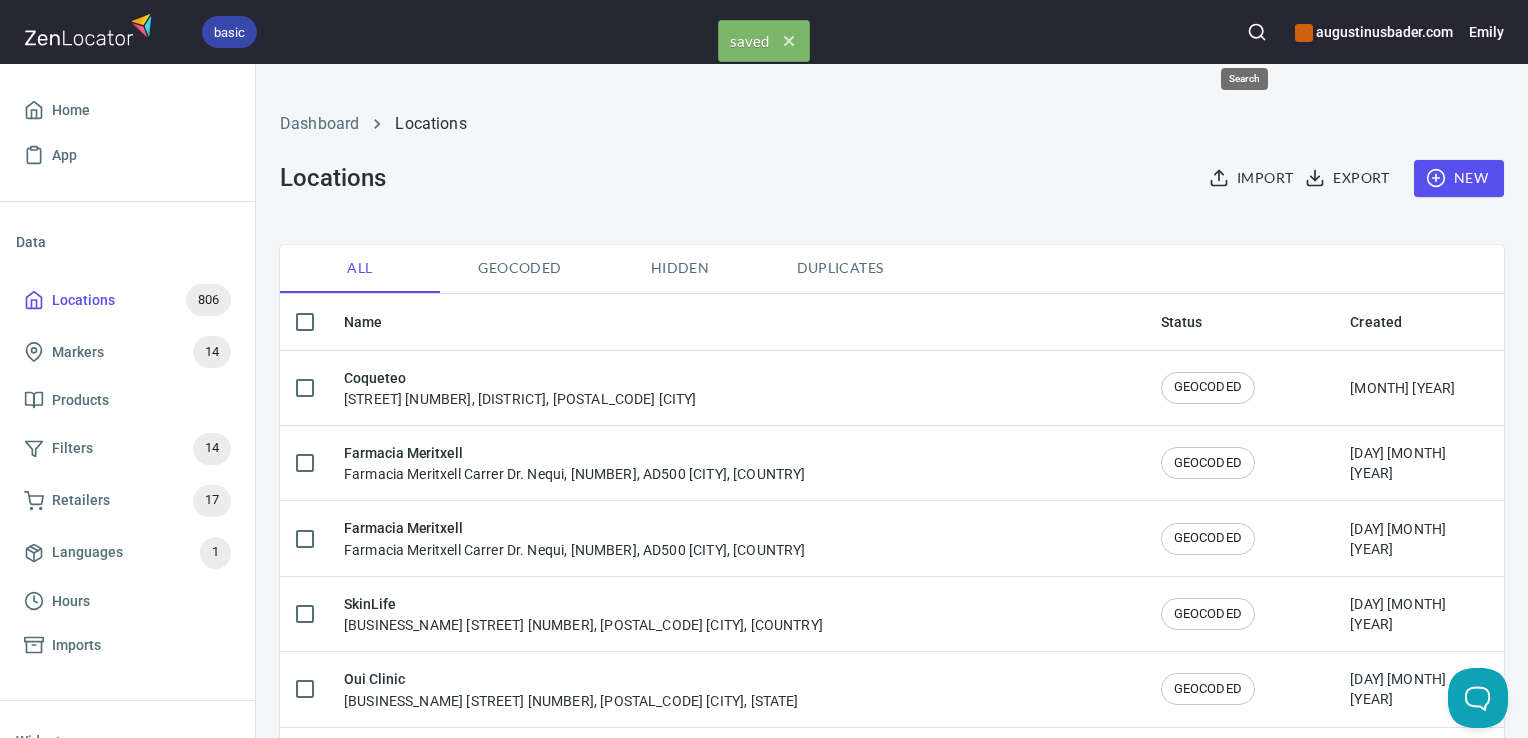 click at bounding box center (1257, 32) 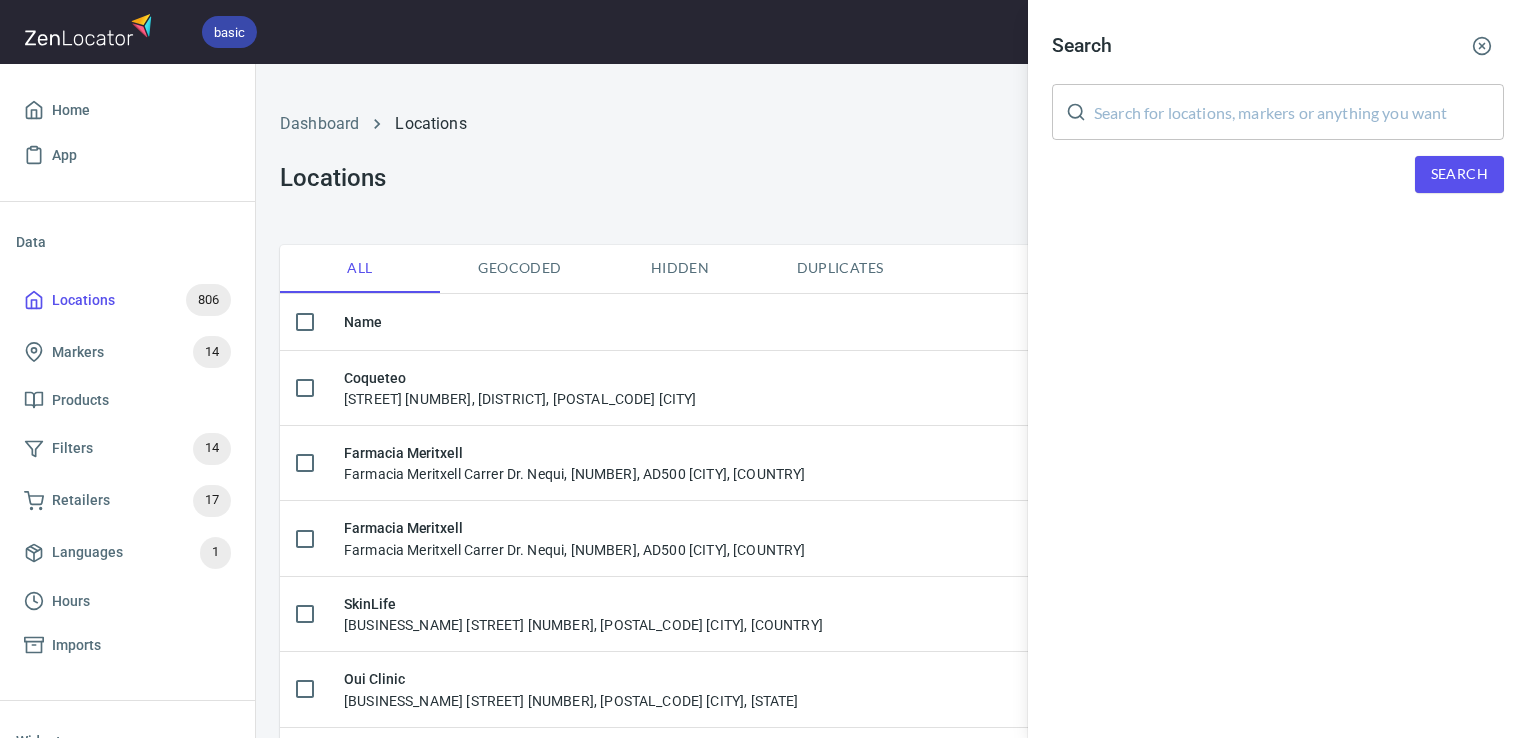 click at bounding box center [1299, 112] 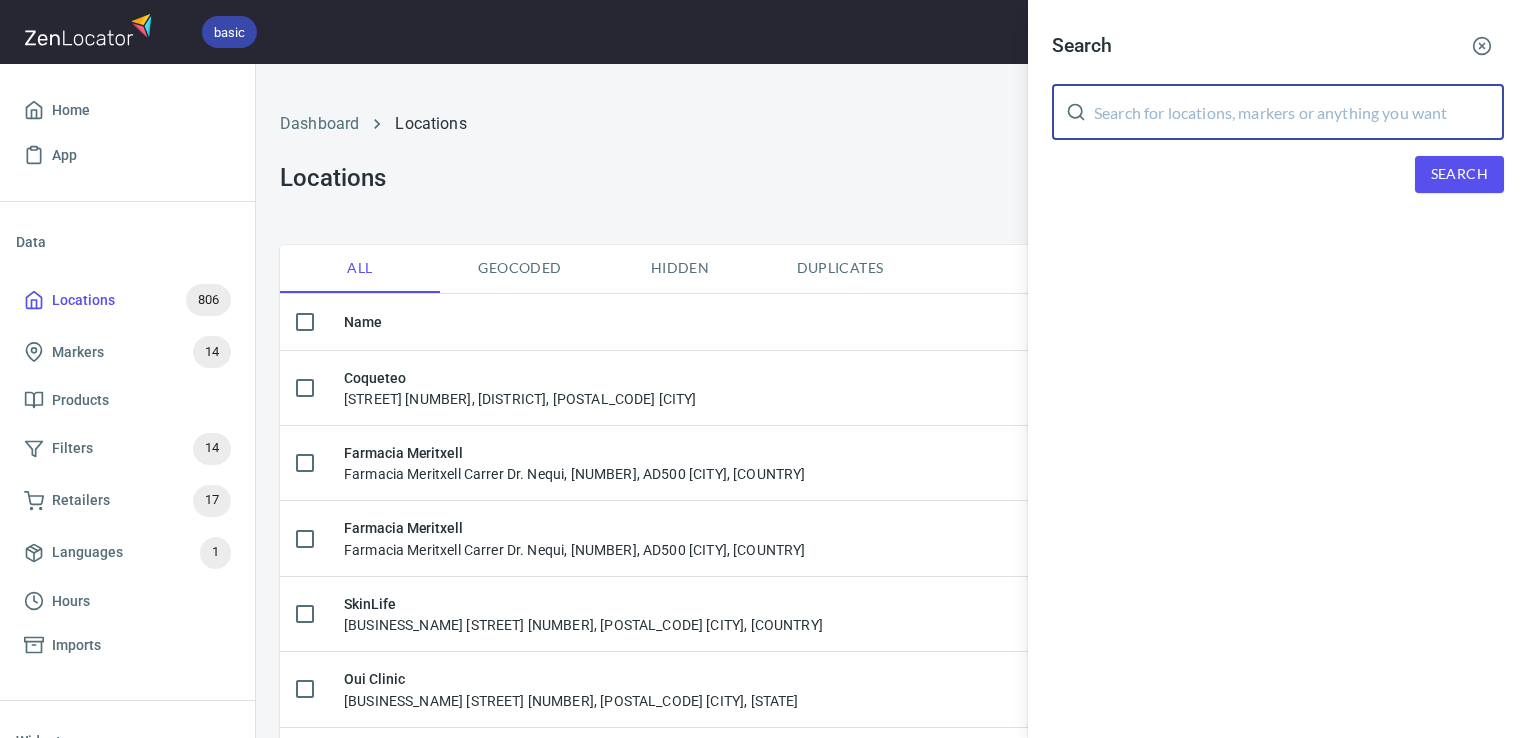 paste on "Farmacia Graiño" 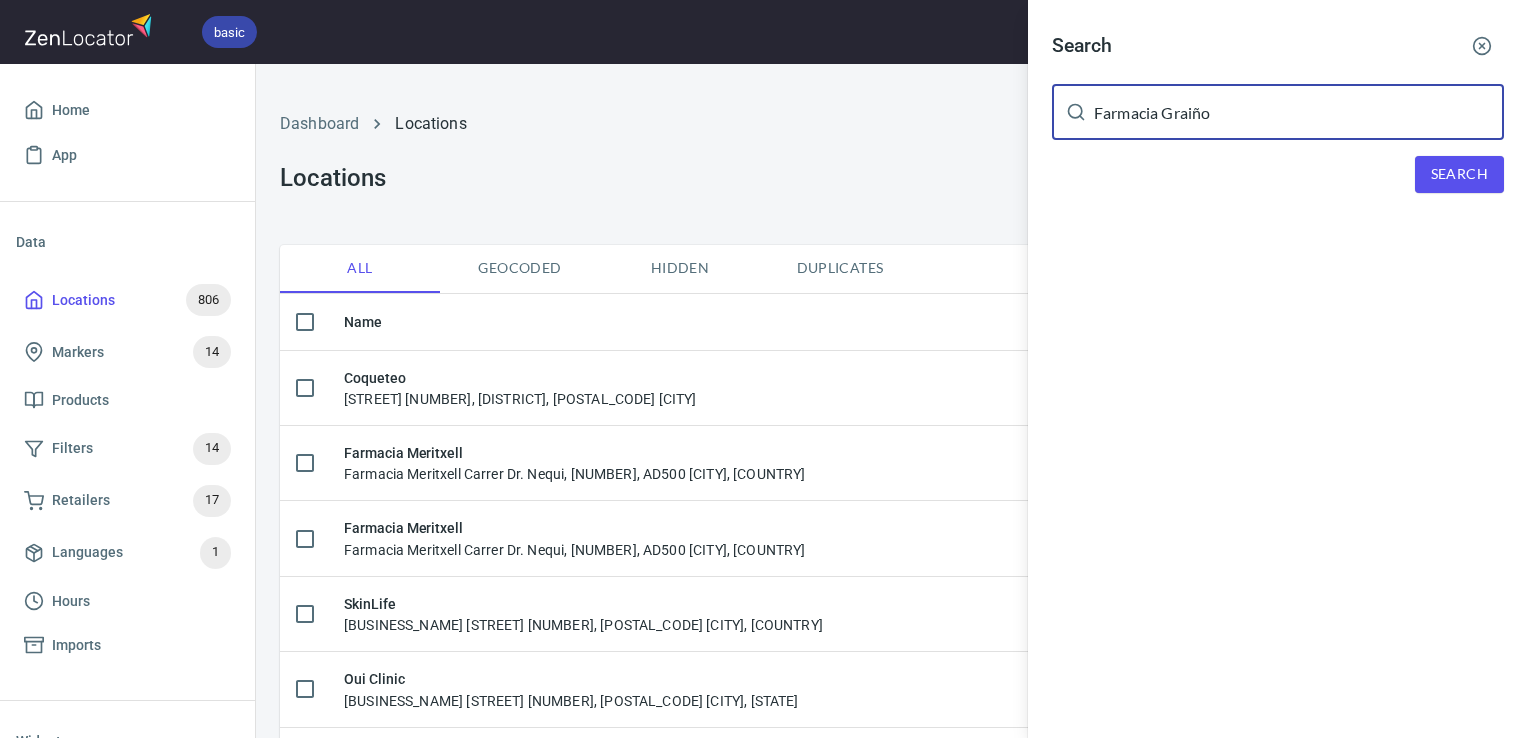 type on "Farmacia Graiño" 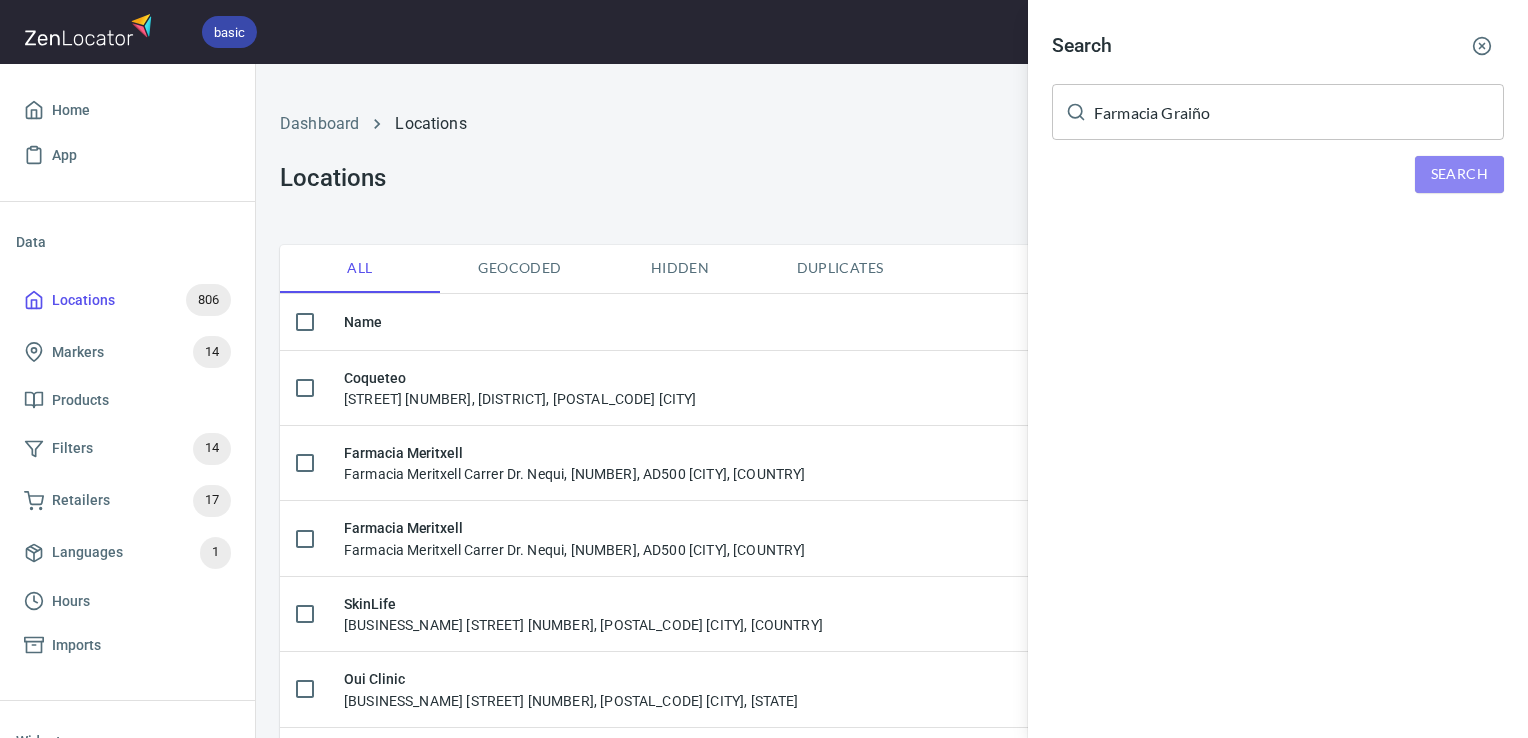 click on "Search" at bounding box center (1459, 174) 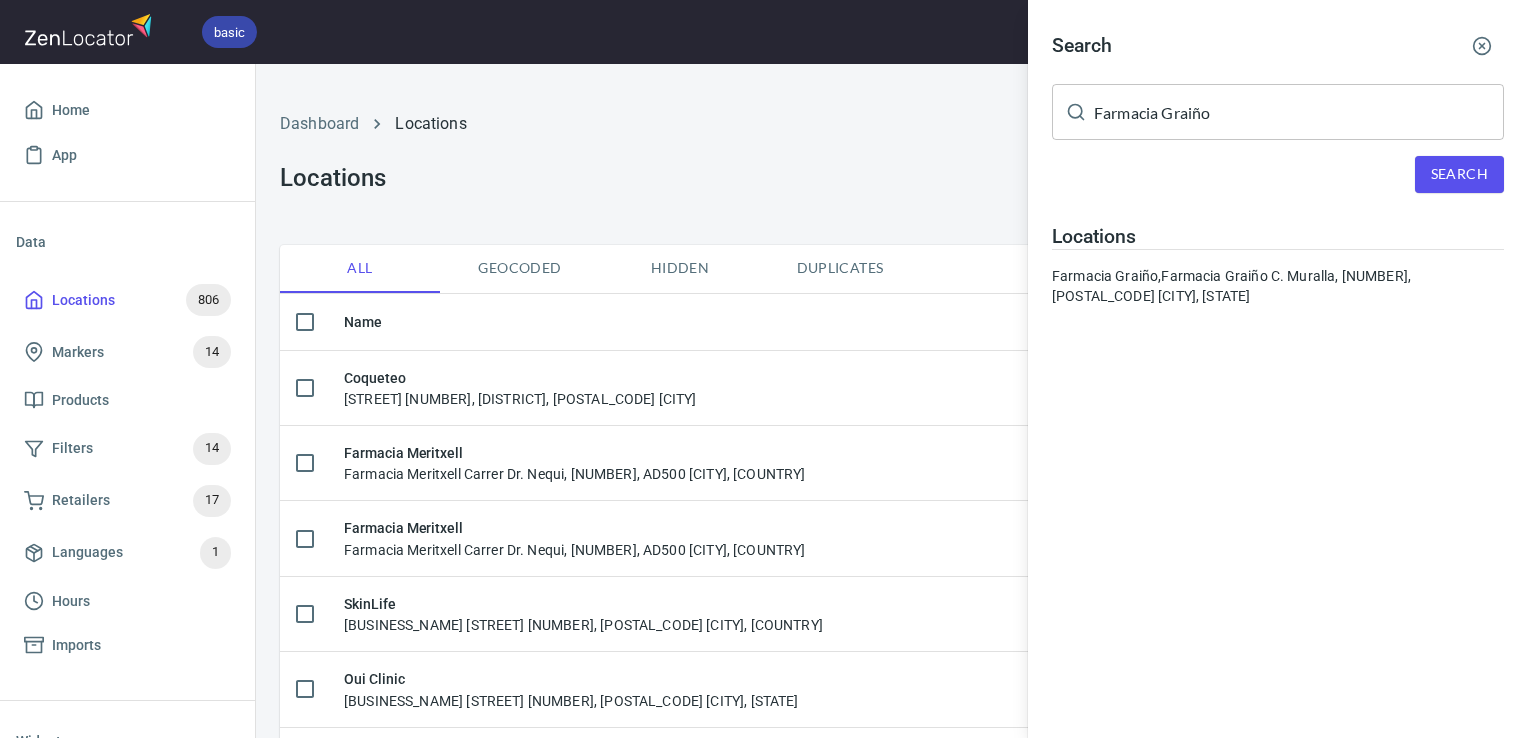 click on "Locations Farmacia Graiño,  Farmacia Graiño
C. Muralla, 10, 33401 Avilés, Asturias" at bounding box center (1278, 265) 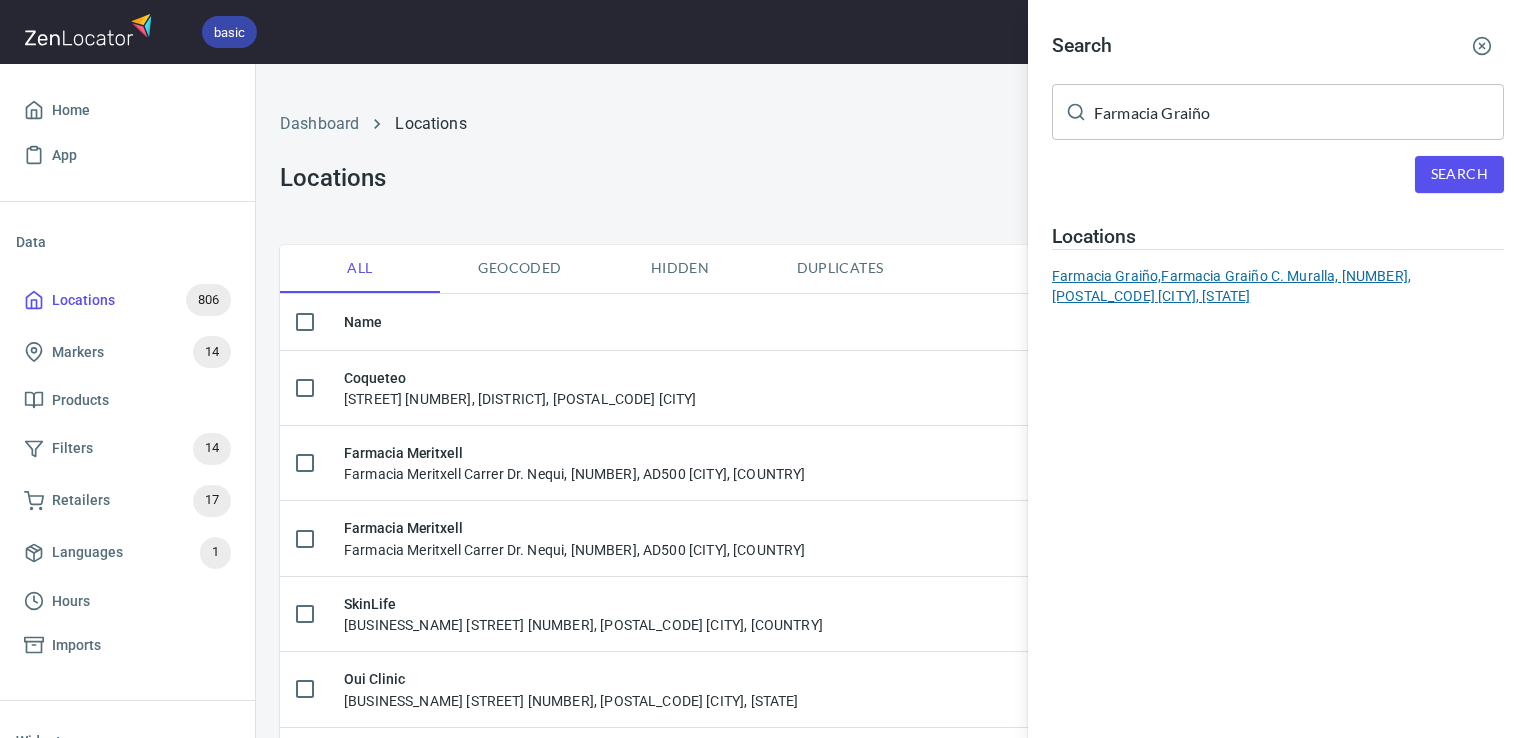 click on "Farmacia Graiño,  Farmacia Graiño
C. Muralla, 10, 33401 Avilés, Asturias" at bounding box center [1278, 286] 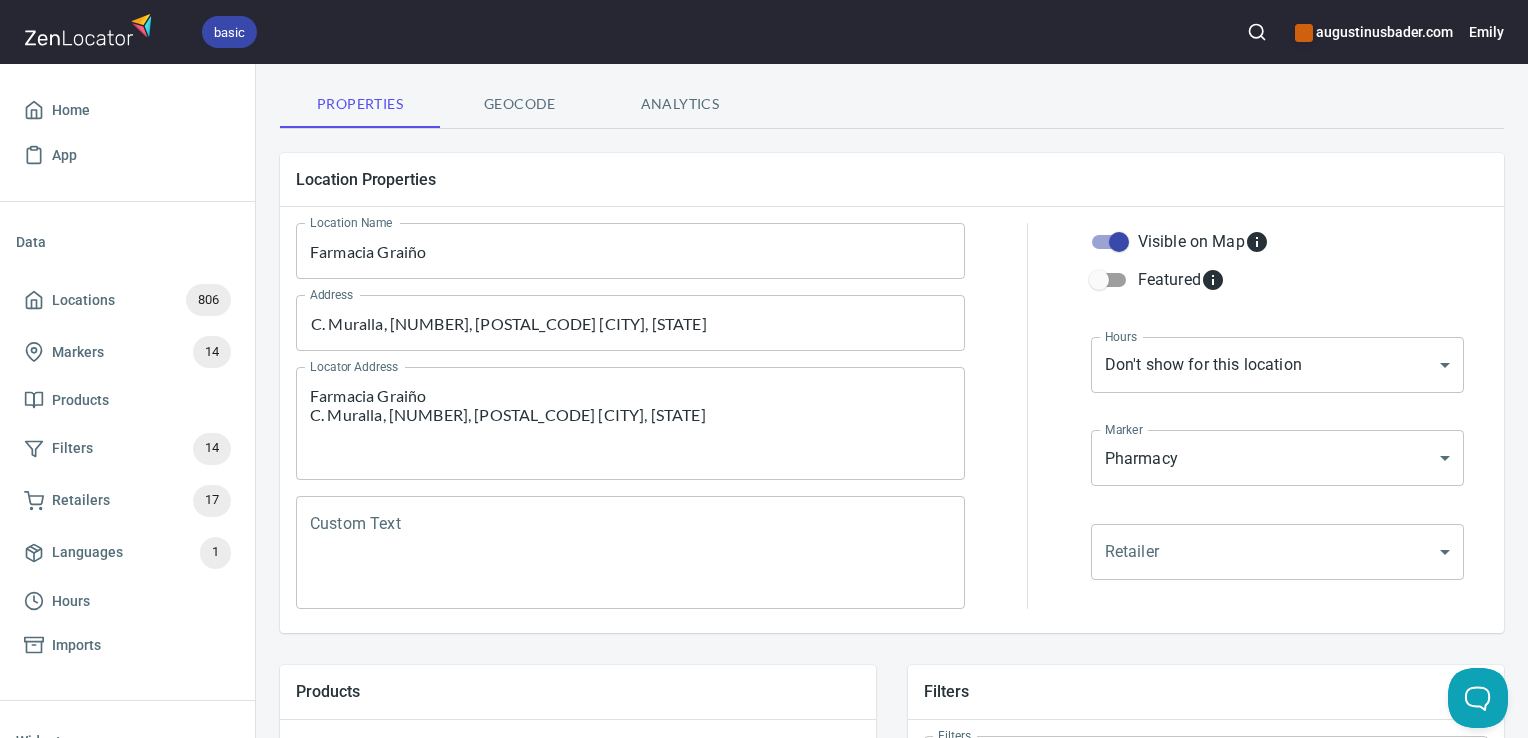 scroll, scrollTop: 124, scrollLeft: 0, axis: vertical 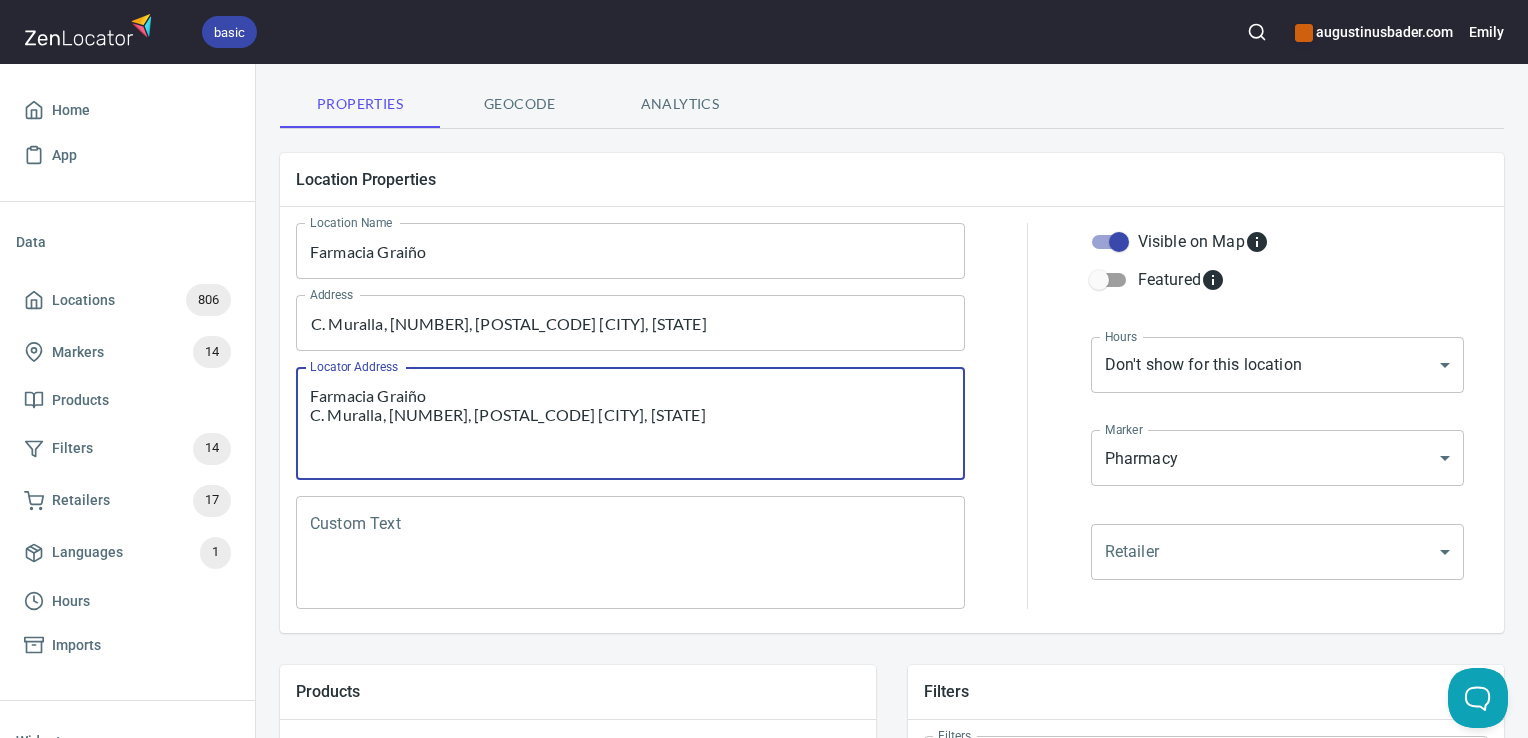 drag, startPoint x: 475, startPoint y: 402, endPoint x: 303, endPoint y: 376, distance: 173.95401 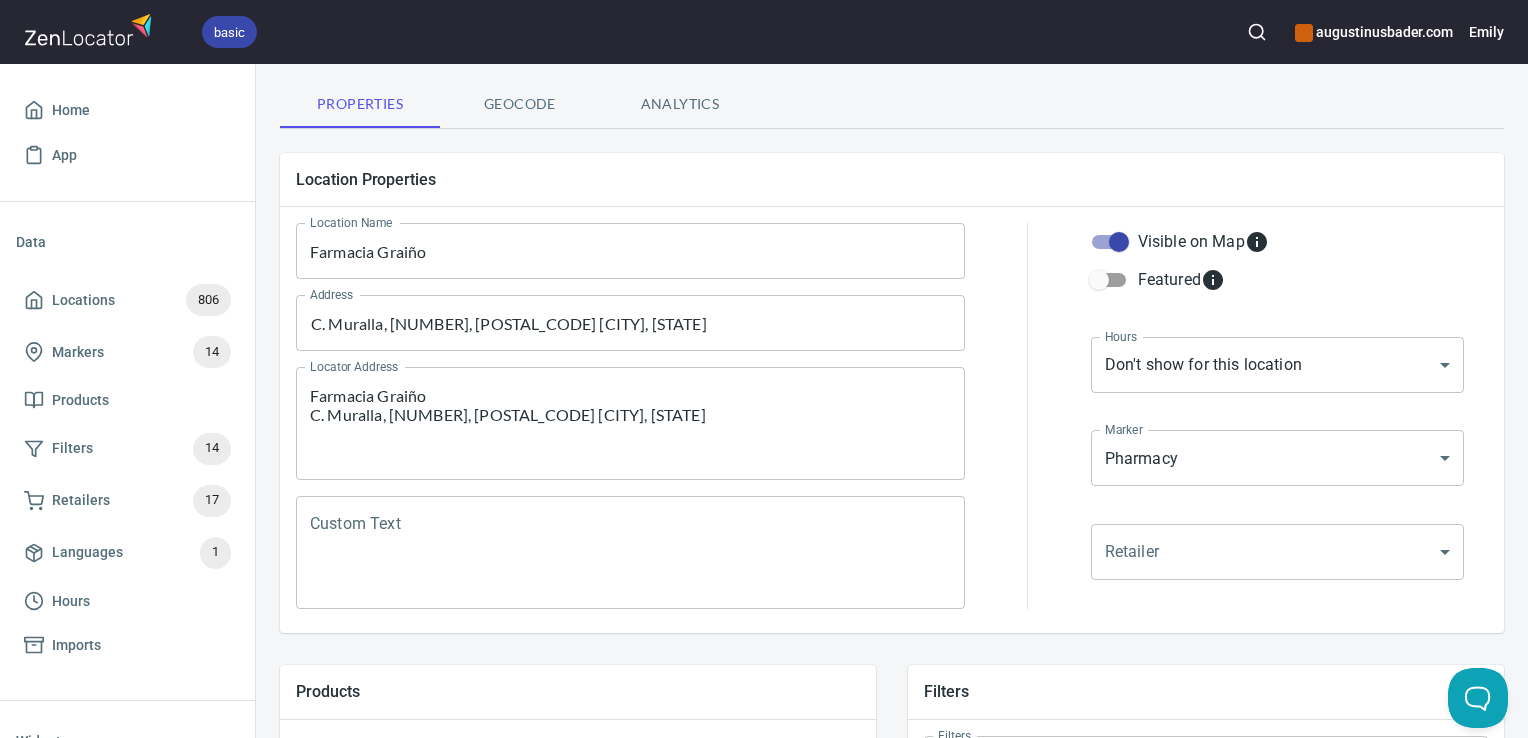 click on "Farmacia Graiño
C. Muralla, 10, 33401 Avilés, Asturias Locator Address" at bounding box center [630, 423] 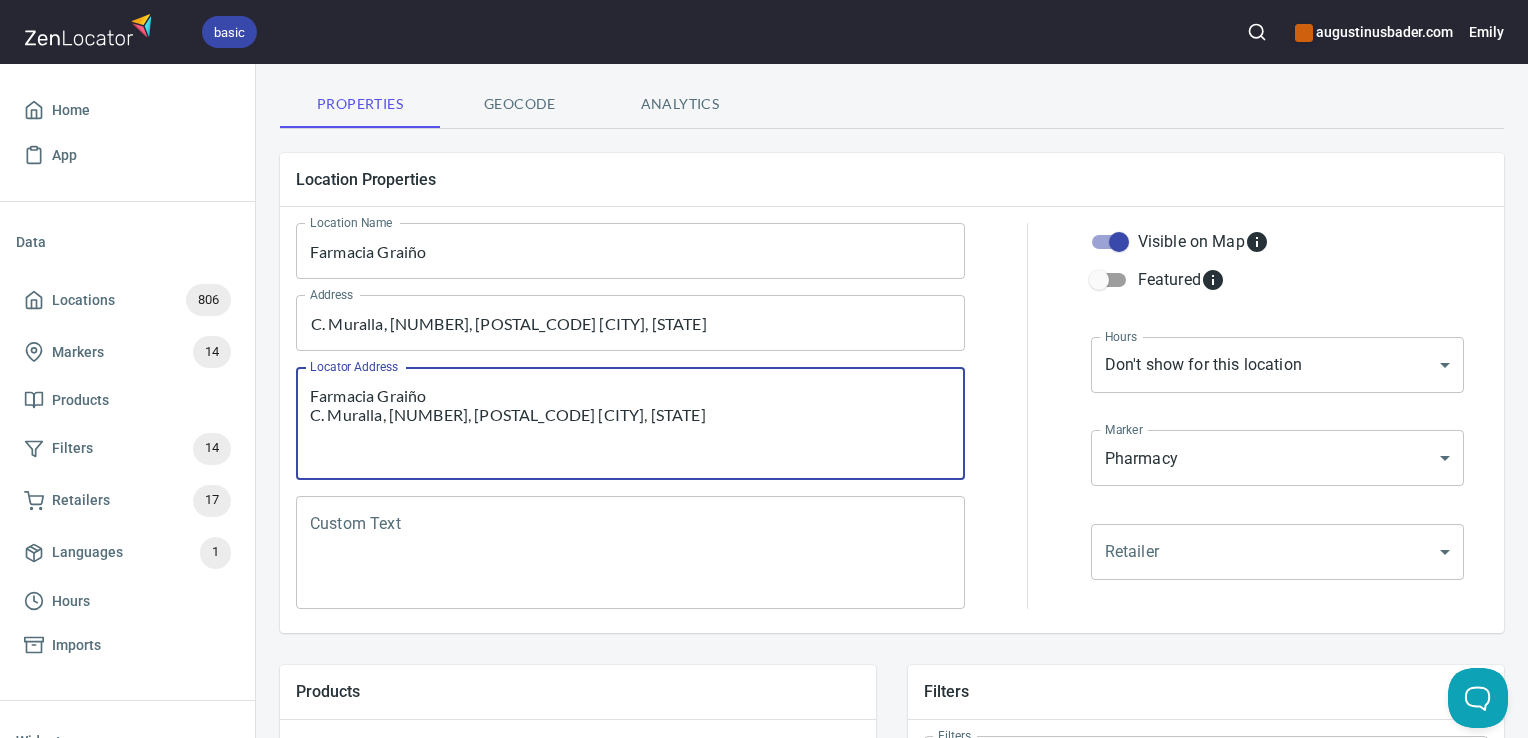 click on "Custom Text" at bounding box center (630, 553) 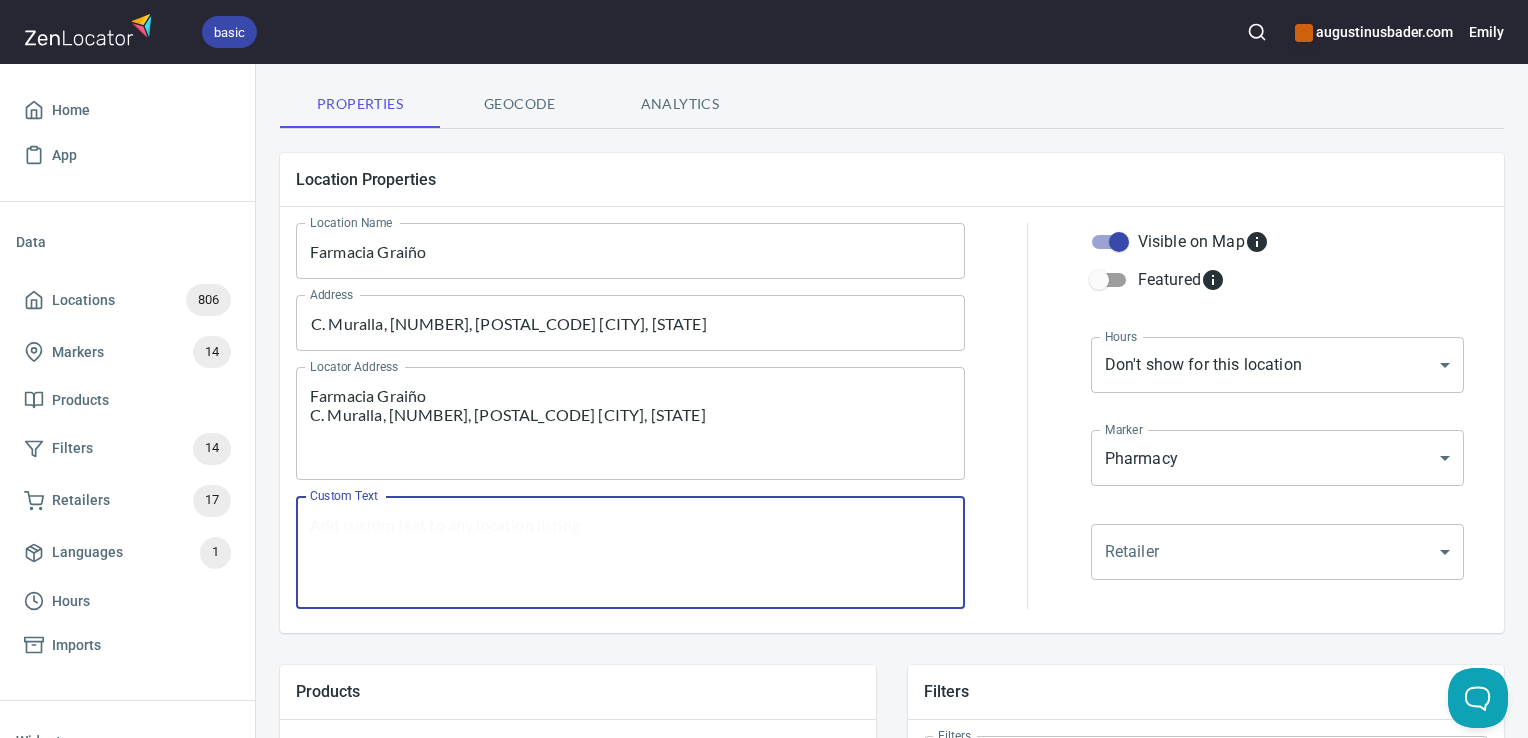 paste on "Farmacia Graiño
C. Muralla, 10, [POSTAL_CODE] [CITY], [REGION]" 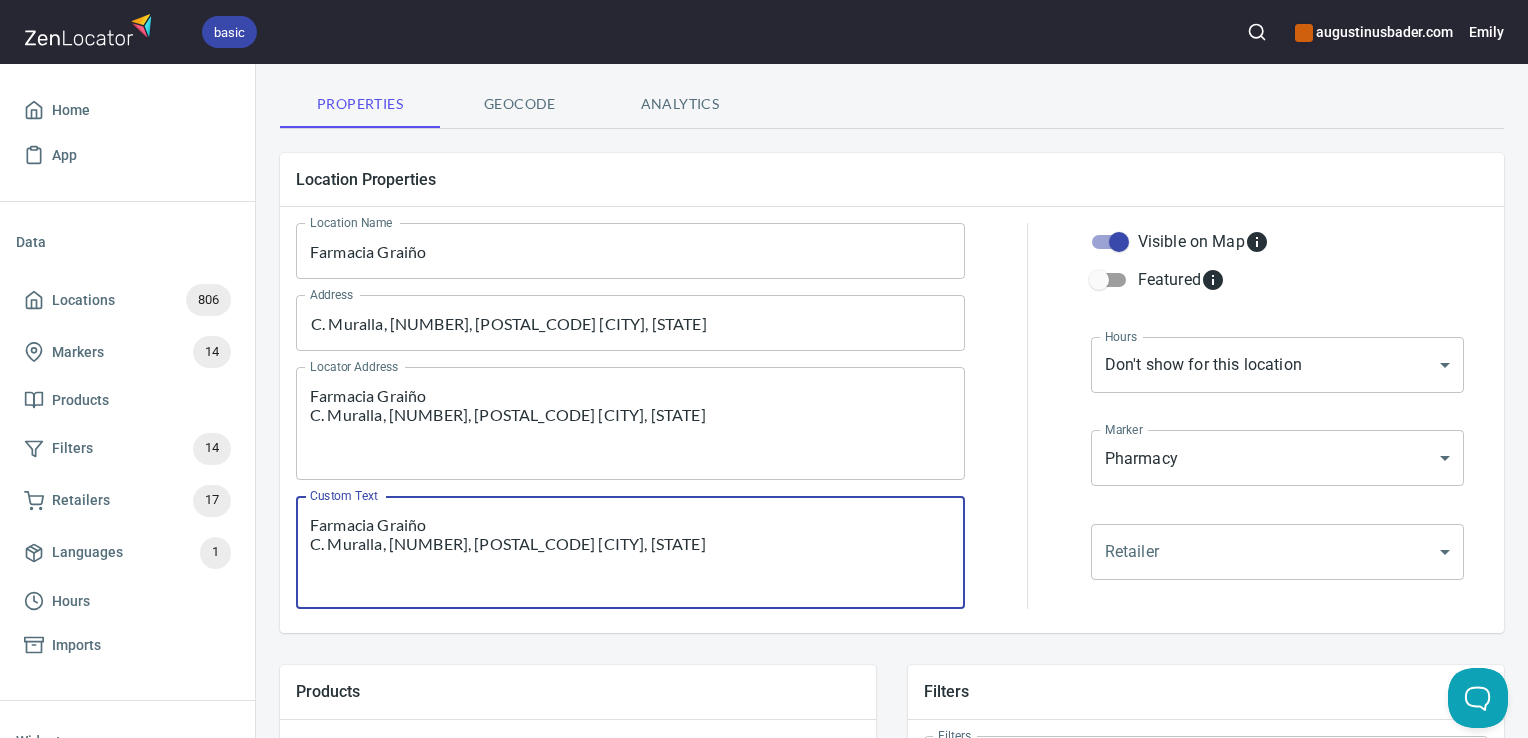scroll, scrollTop: 612, scrollLeft: 8, axis: both 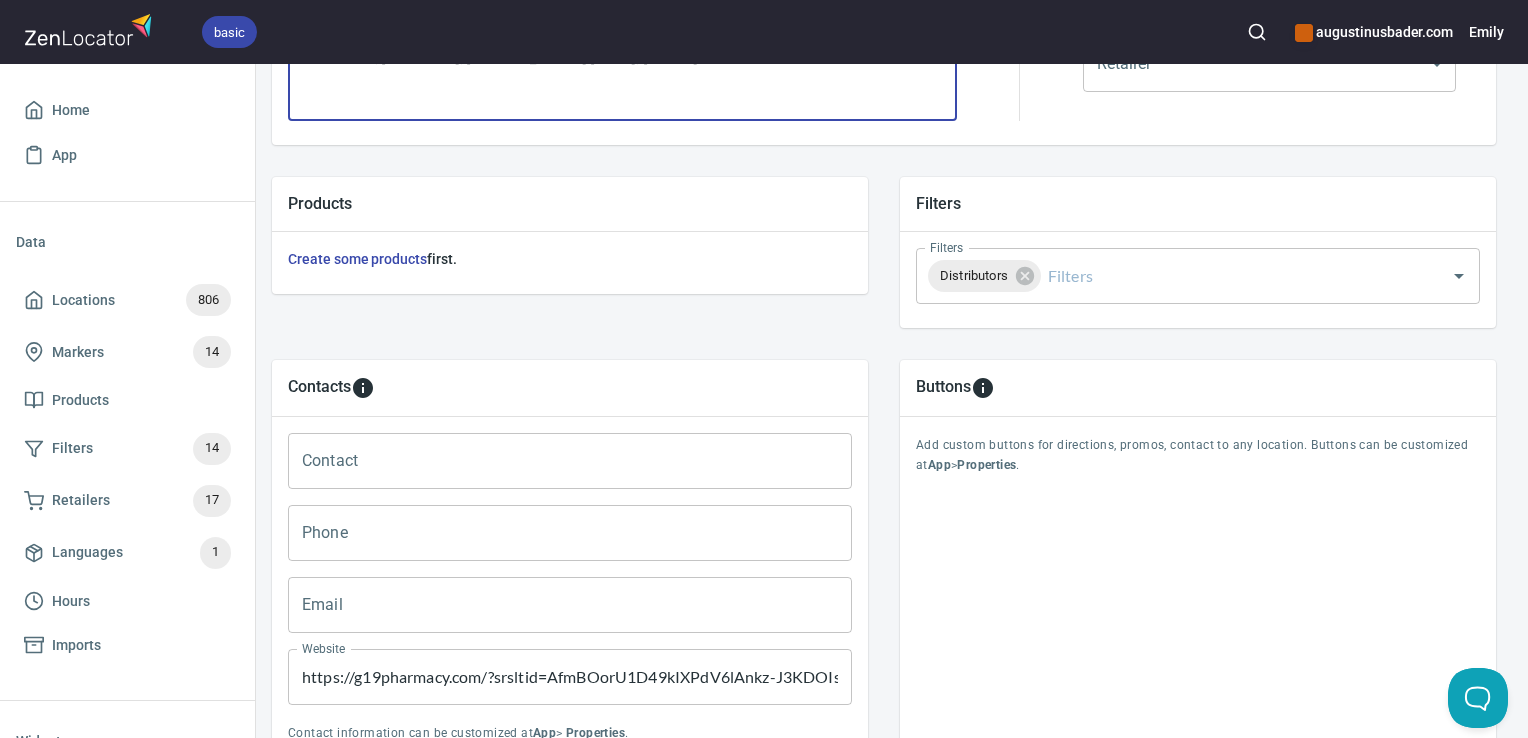 type on "Farmacia Graiño
C. Muralla, 10, [POSTAL_CODE] [CITY], [REGION]" 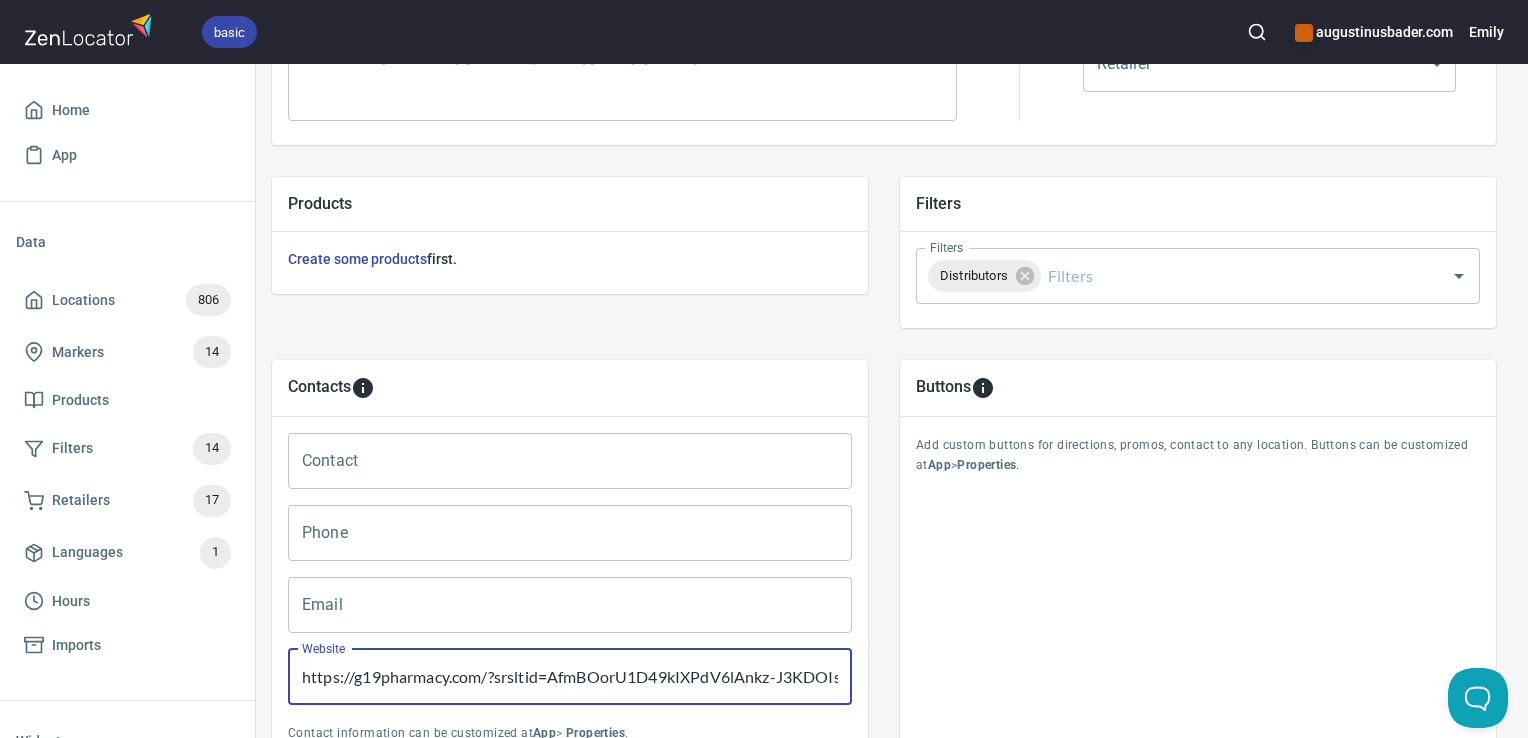 click on "https://g19pharmacy.com/?srsltid=AfmBOorU1D49kIXPdV6lAnkz-J3KDOIsTj4l0azlXS5a4CLTqwGl2Fox" at bounding box center (570, 677) 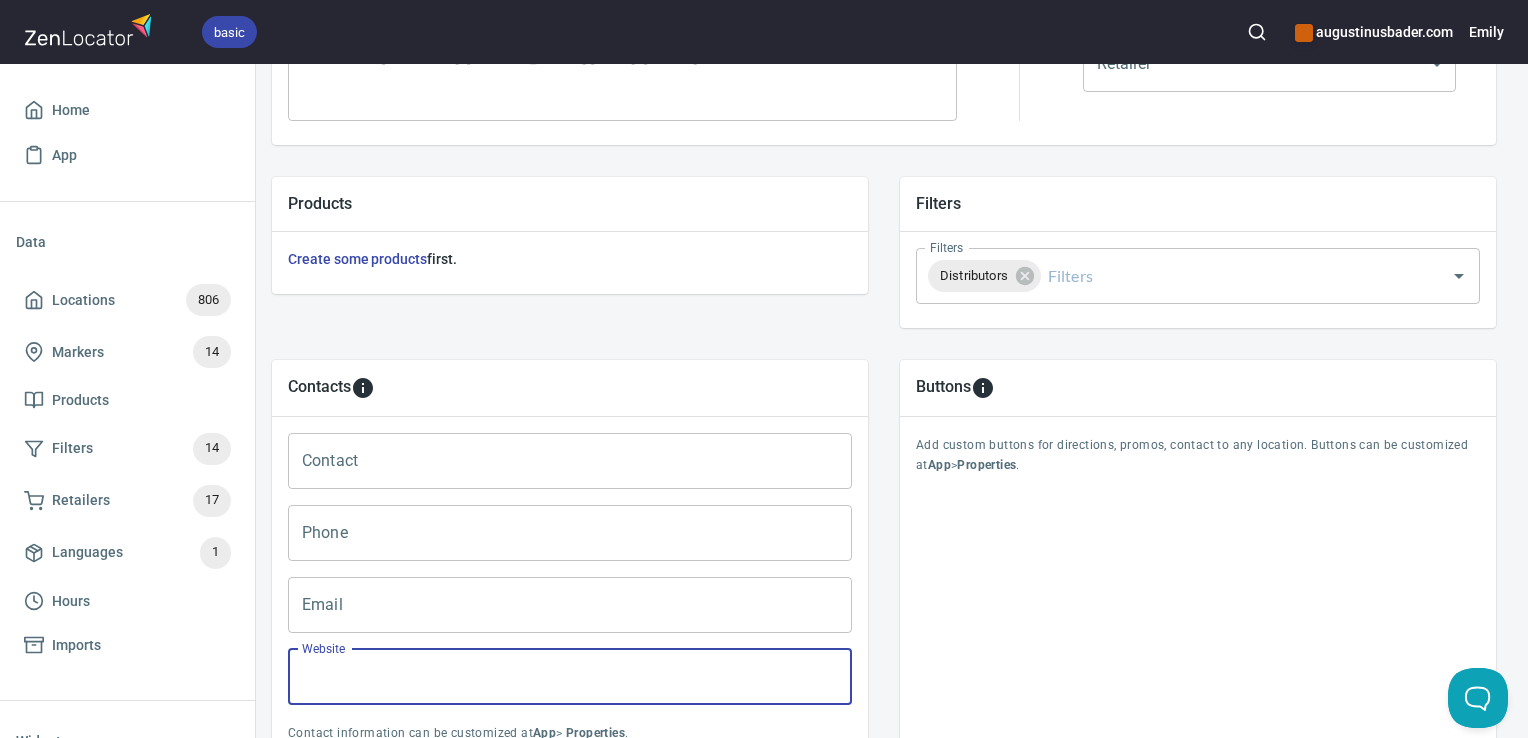 scroll, scrollTop: 797, scrollLeft: 8, axis: both 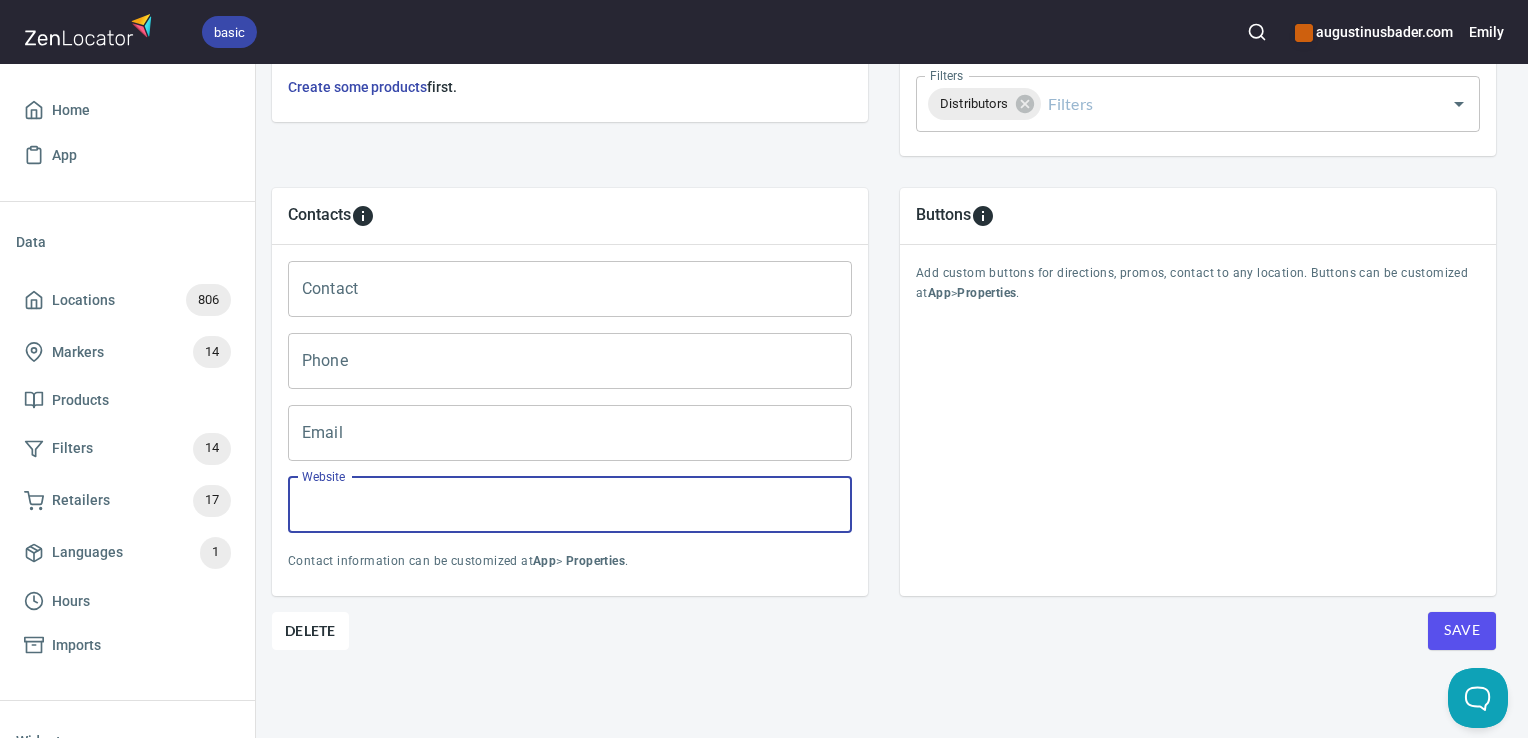 type 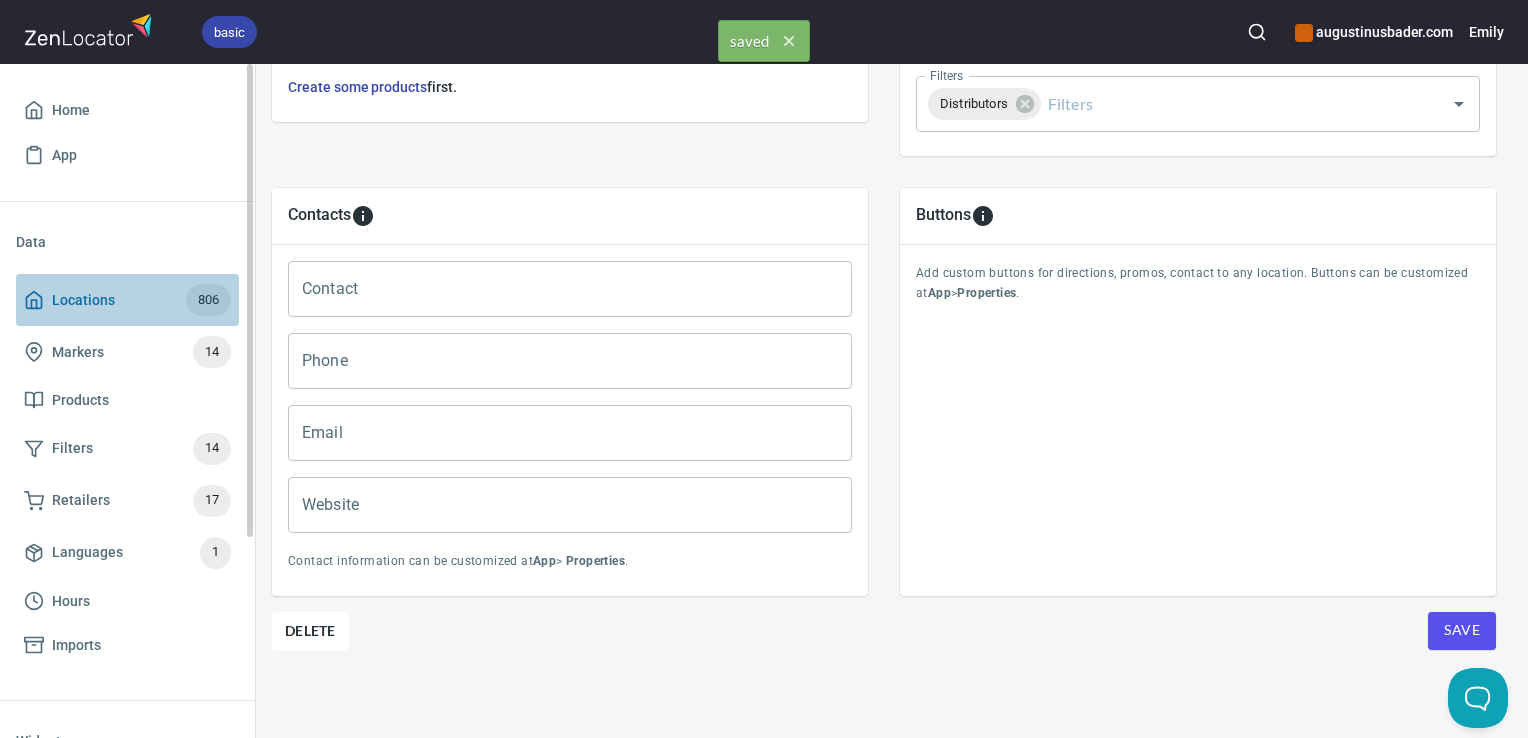 click on "Locations 806" at bounding box center [127, 300] 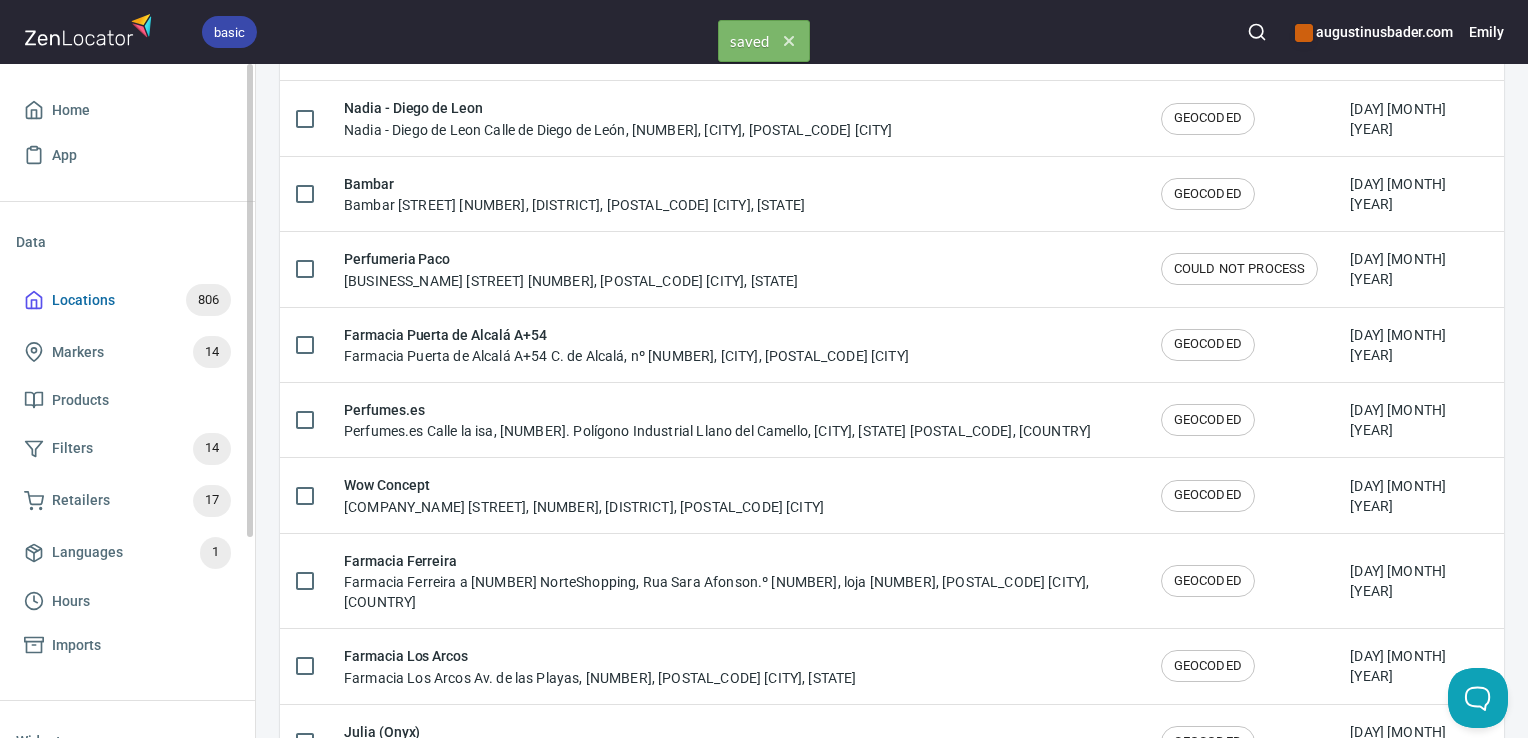 scroll, scrollTop: 0, scrollLeft: 0, axis: both 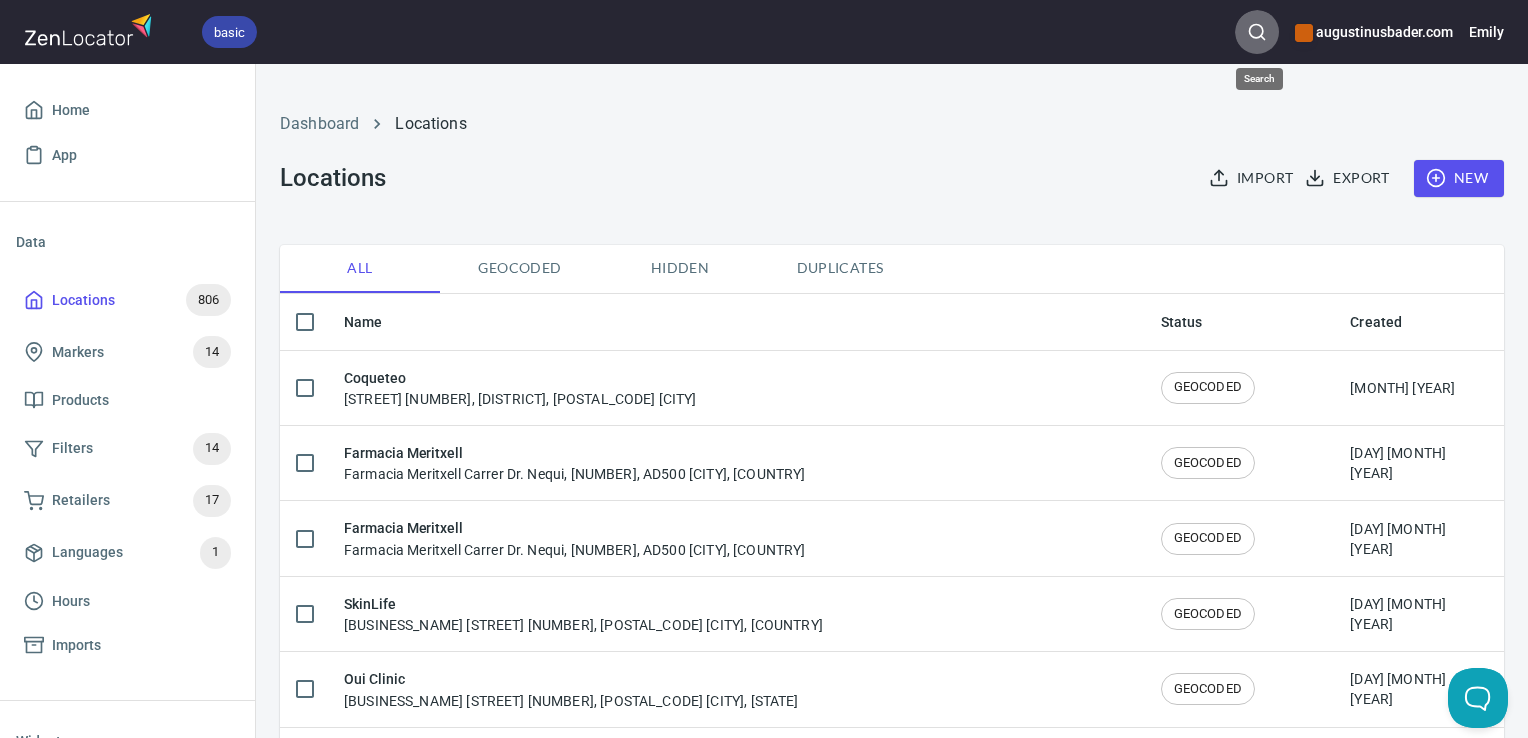 click 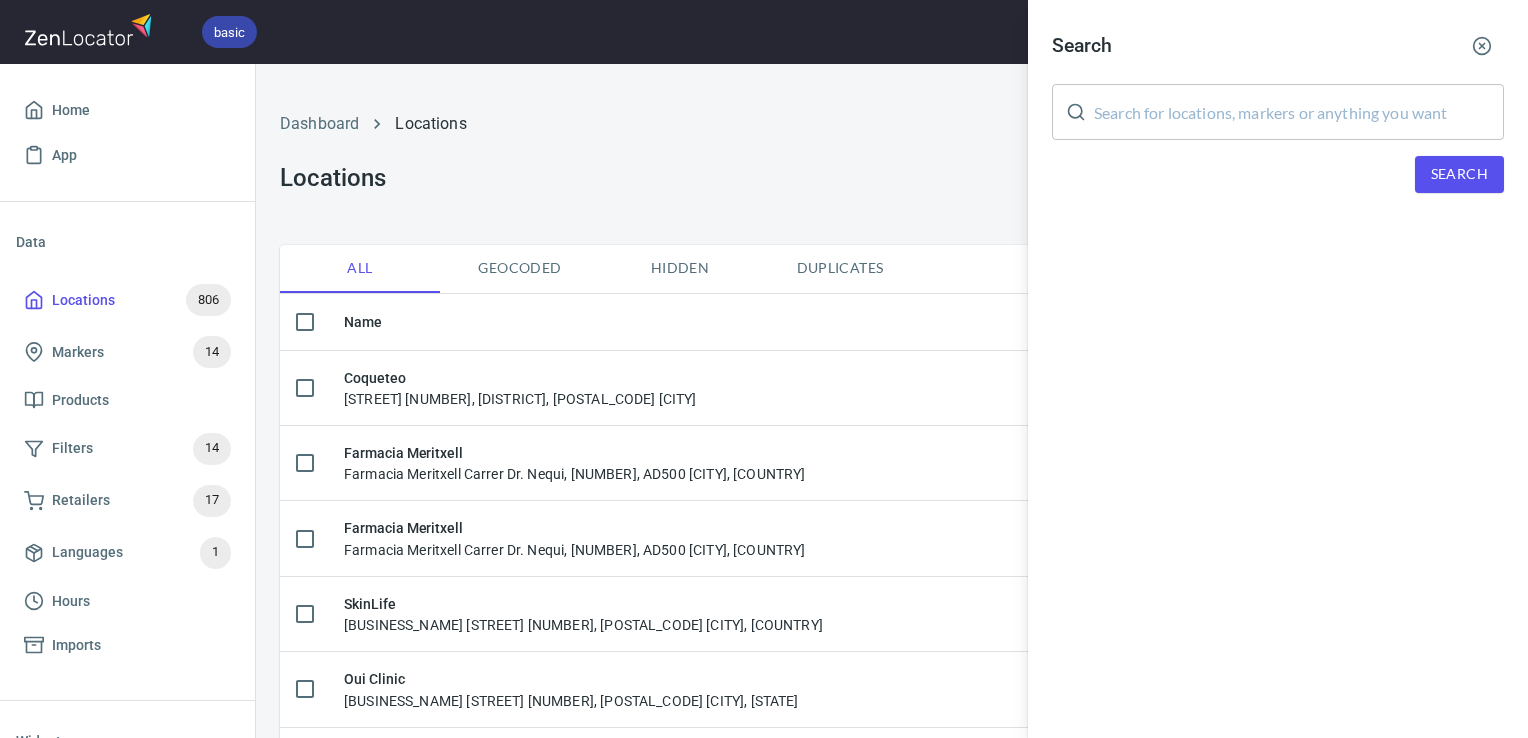 click at bounding box center [1299, 112] 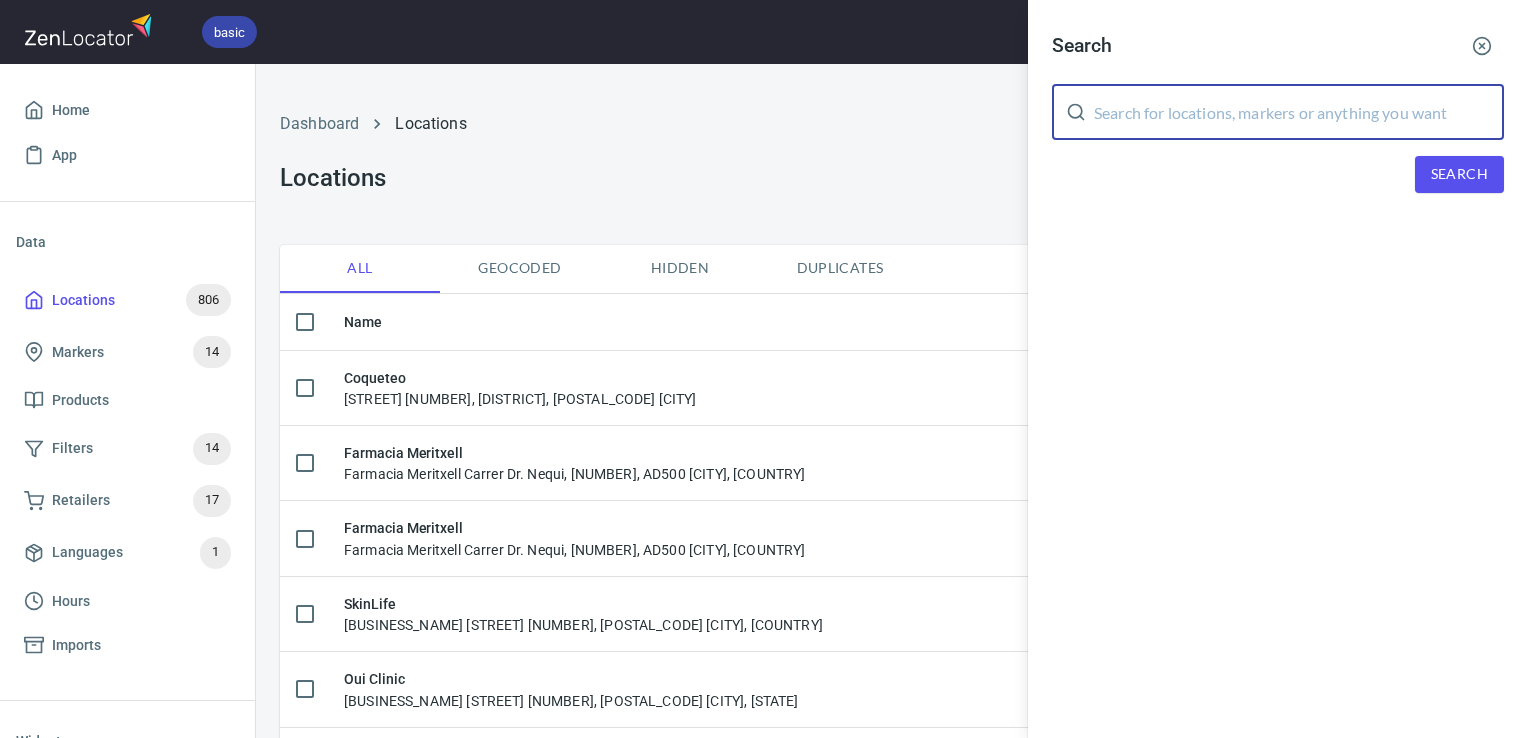 paste on "Farmacia Laura Garín" 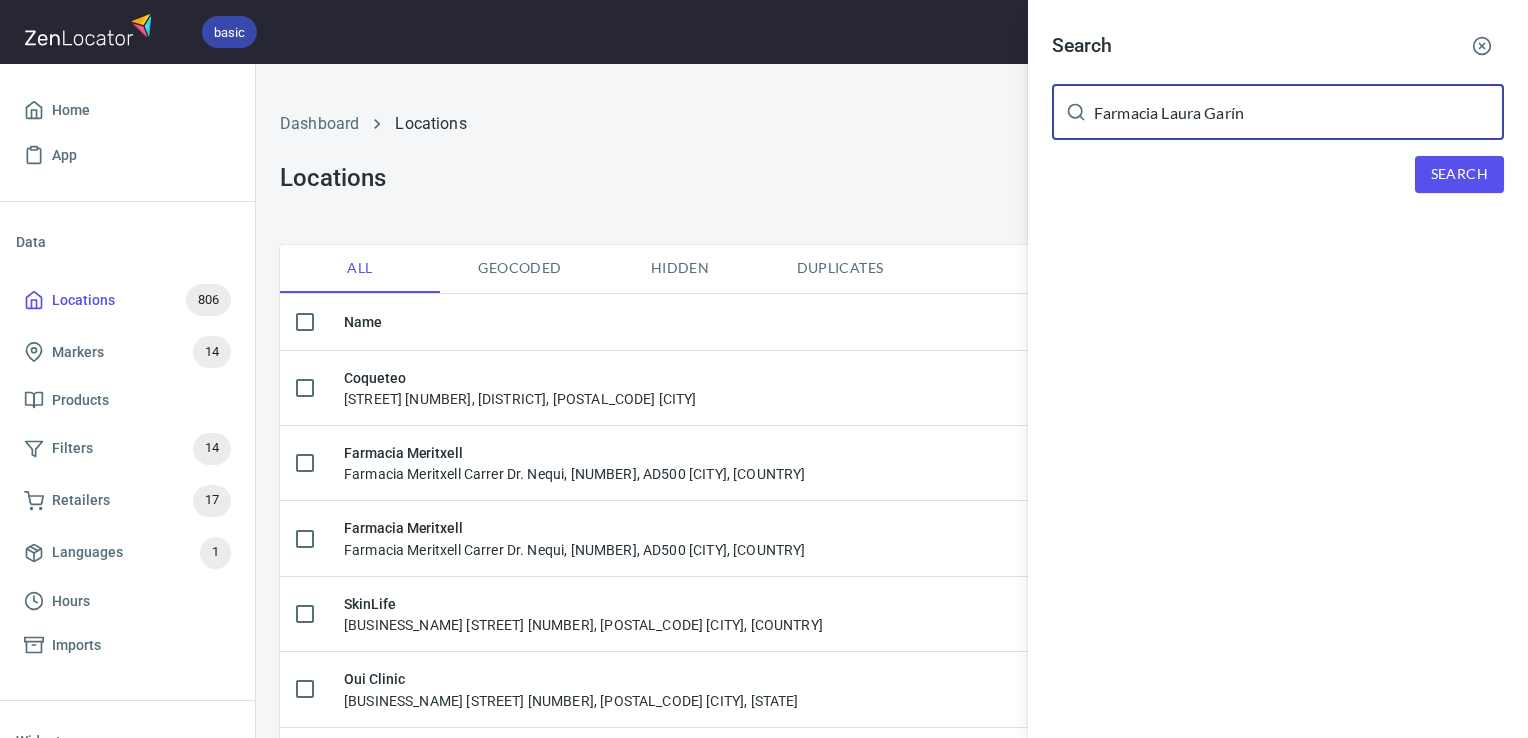 type on "Farmacia Laura Garín" 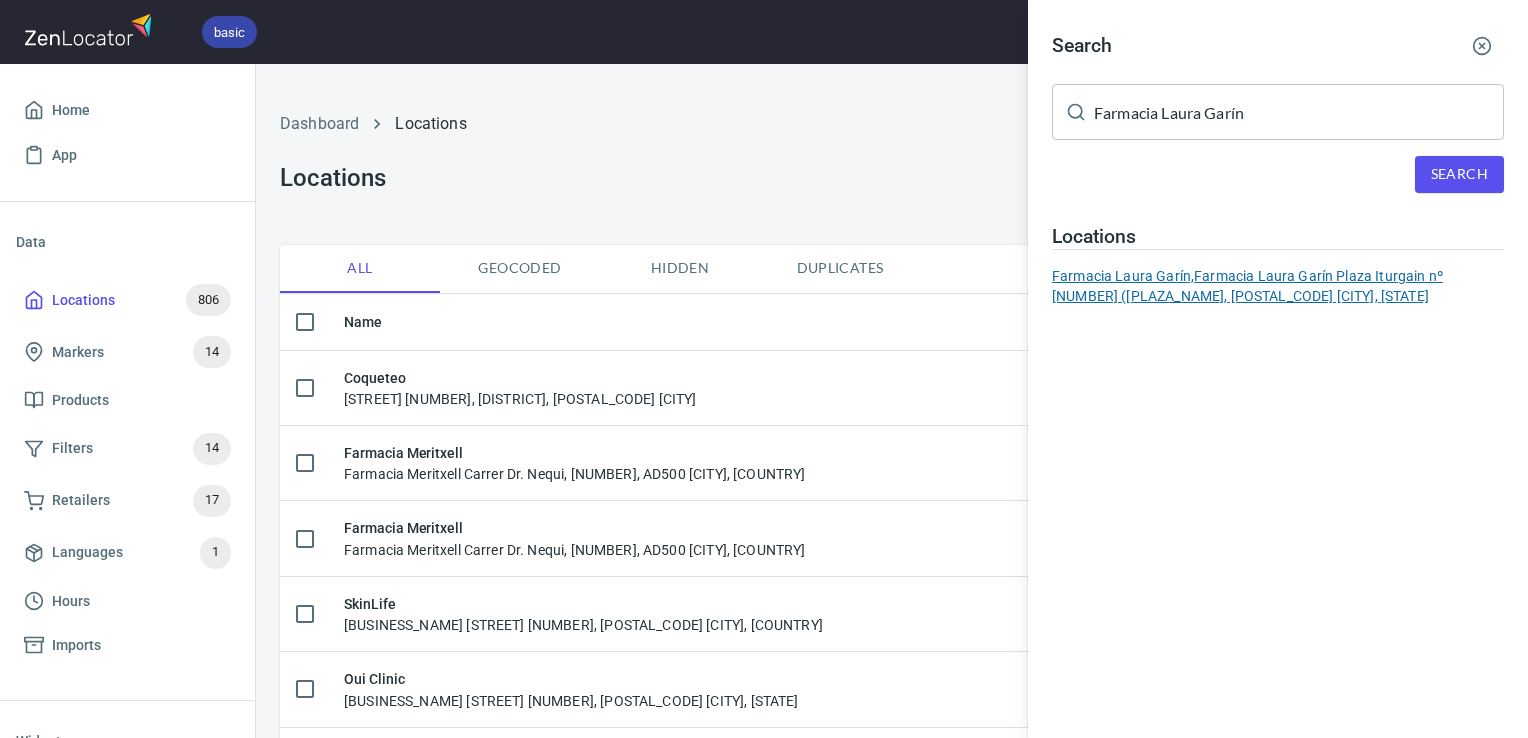 click on "Farmacia Laura Garín,  Farmacia Laura Garín
Plaza Iturgain nº 6 (Plaza del Ayuntamiento, 31160 Orcoyen, Navarra" at bounding box center [1278, 286] 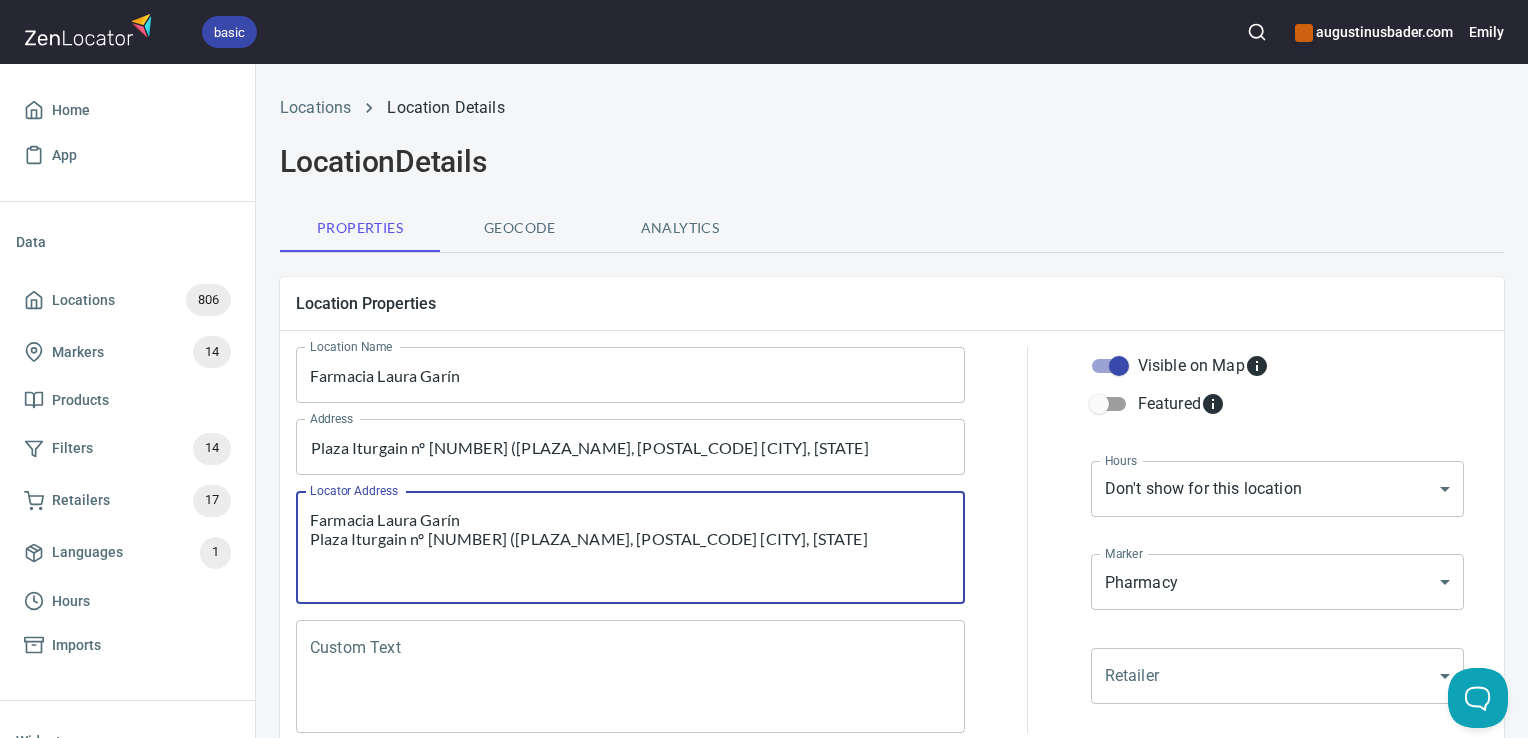 click on "Farmacia Laura Garín
Plaza Iturgain nº [NUMBER] (Plaza del Ayuntamiento, [POSTAL_CODE] [CITY], [STATE]" at bounding box center [630, 548] 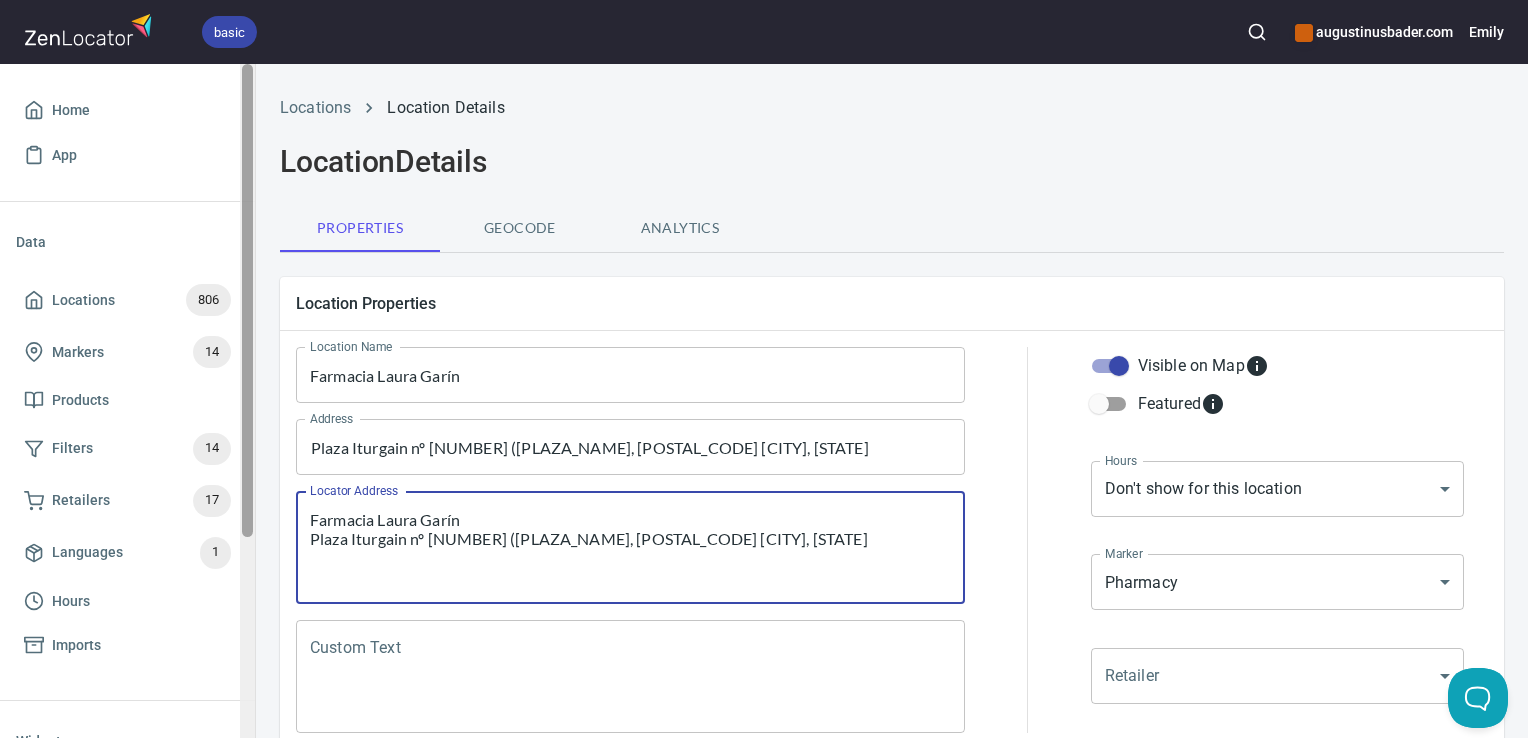 drag, startPoint x: 826, startPoint y: 534, endPoint x: 250, endPoint y: 489, distance: 577.7551 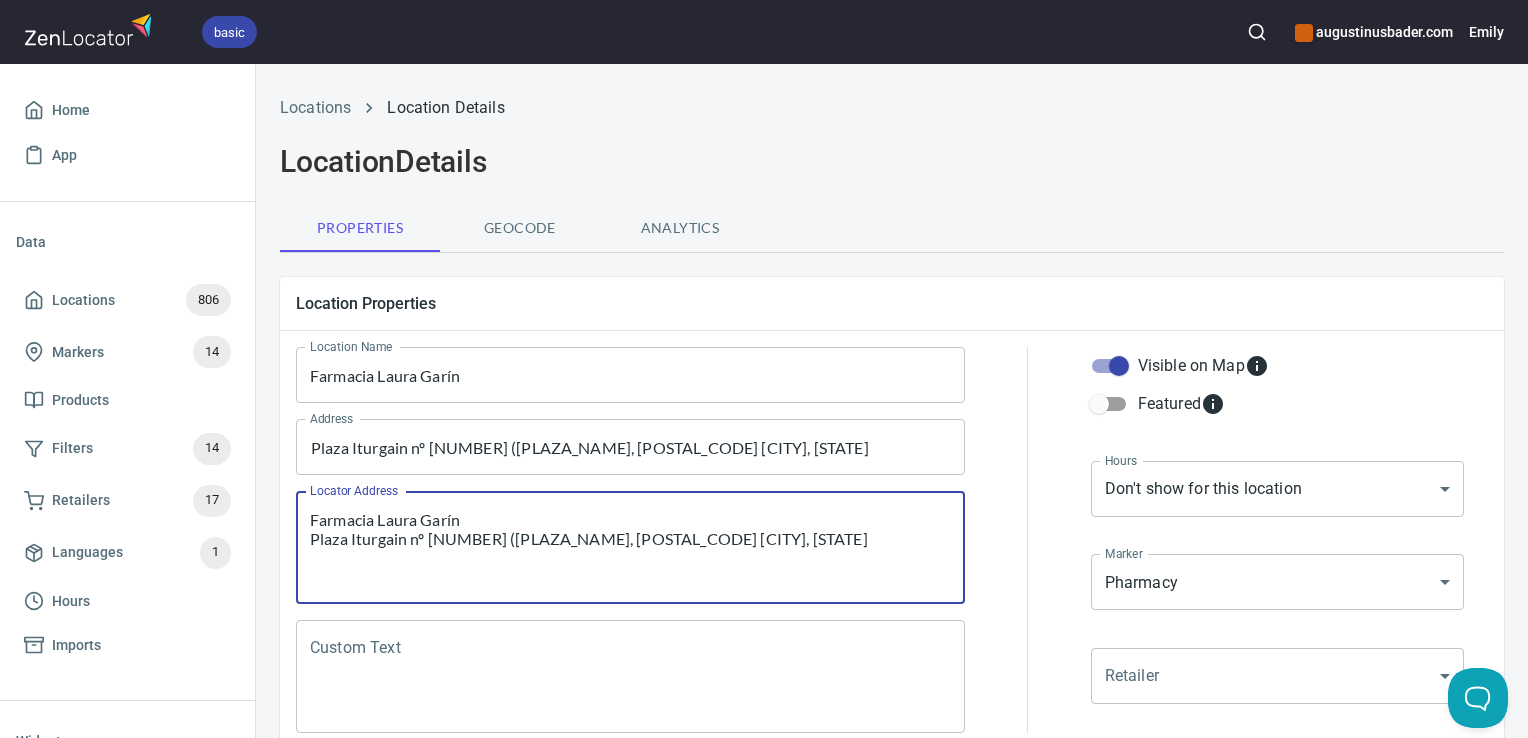 click on "Custom Text" at bounding box center [630, 677] 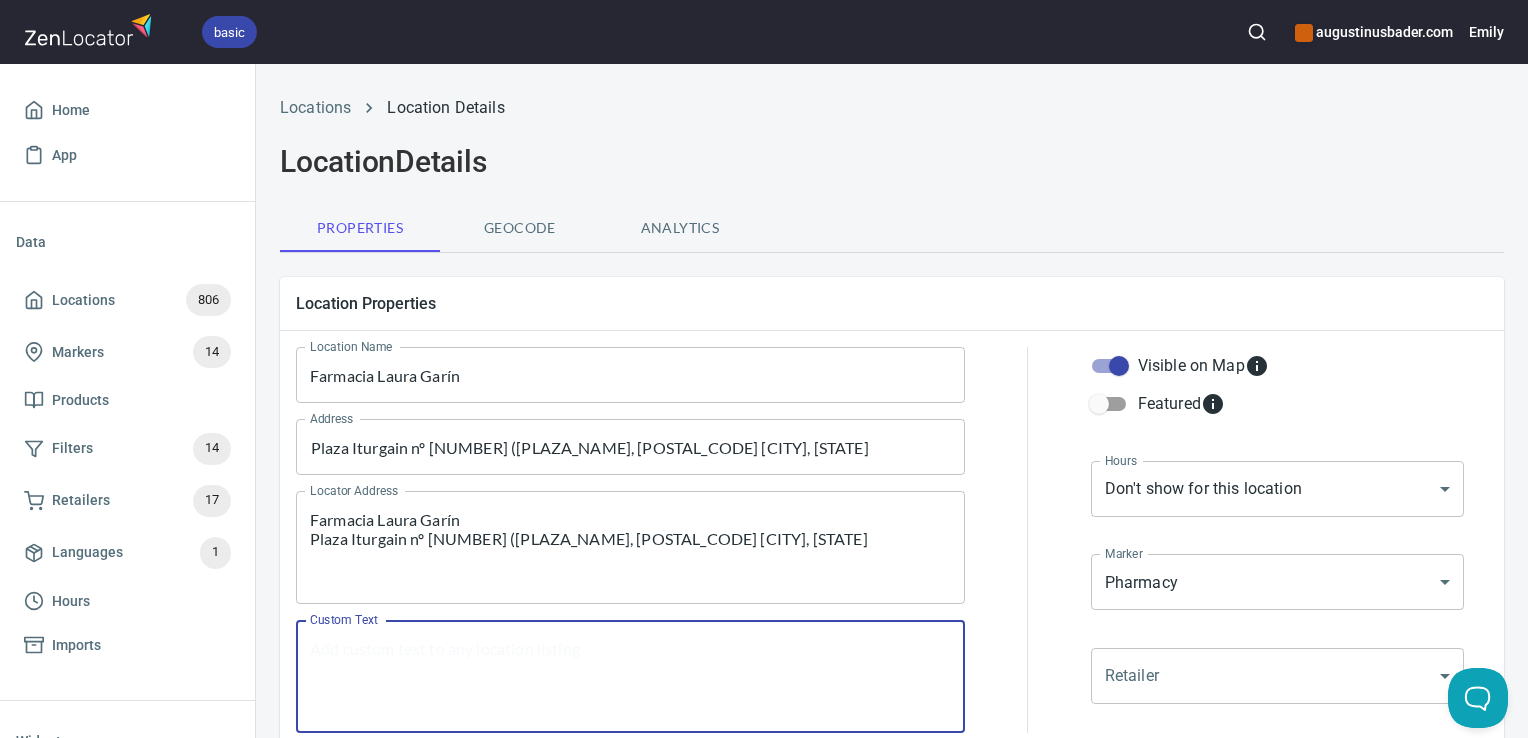 paste on "Farmacia Laura Garín
Plaza Iturgain nº [NUMBER] (Plaza del Ayuntamiento, [POSTAL_CODE] [CITY], [STATE]" 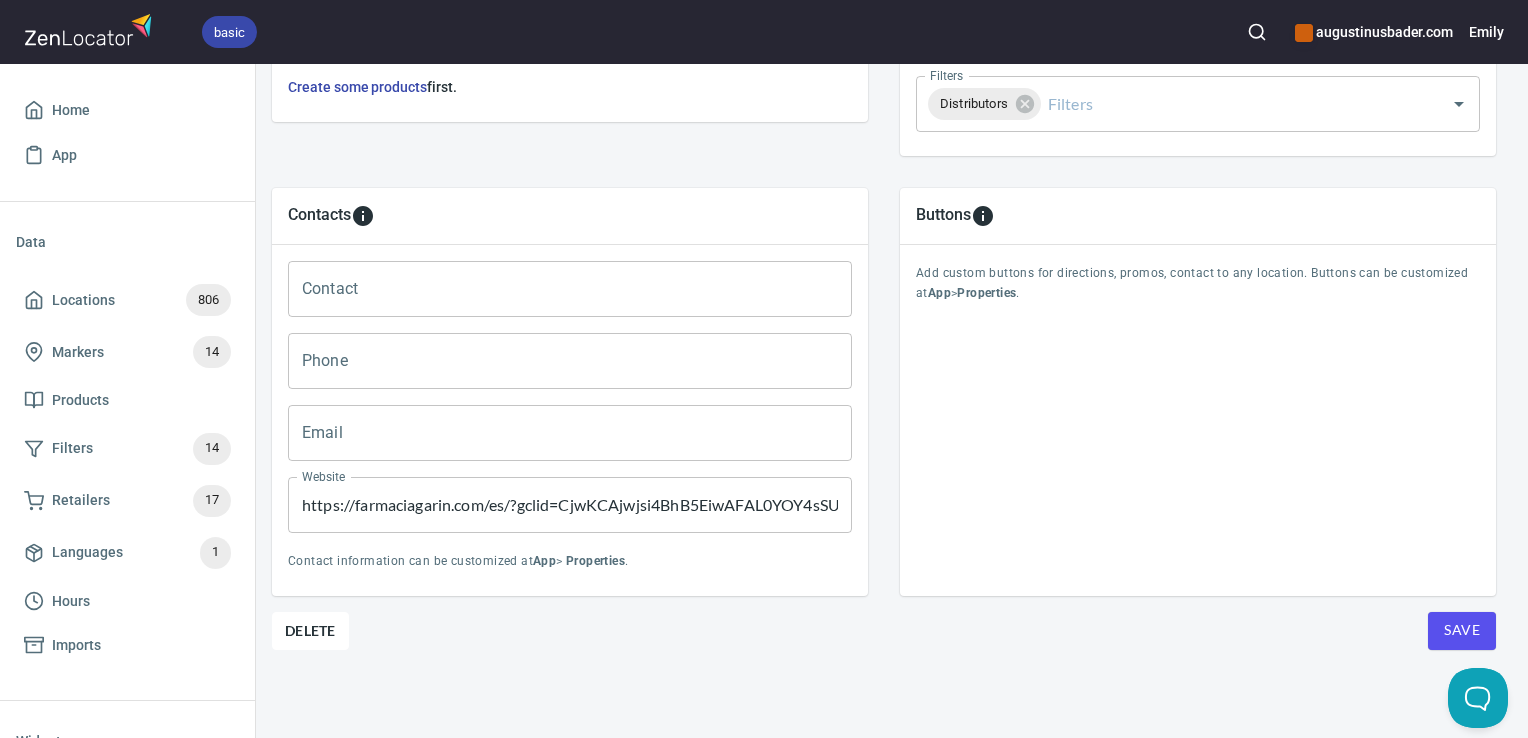 scroll, scrollTop: 796, scrollLeft: 8, axis: both 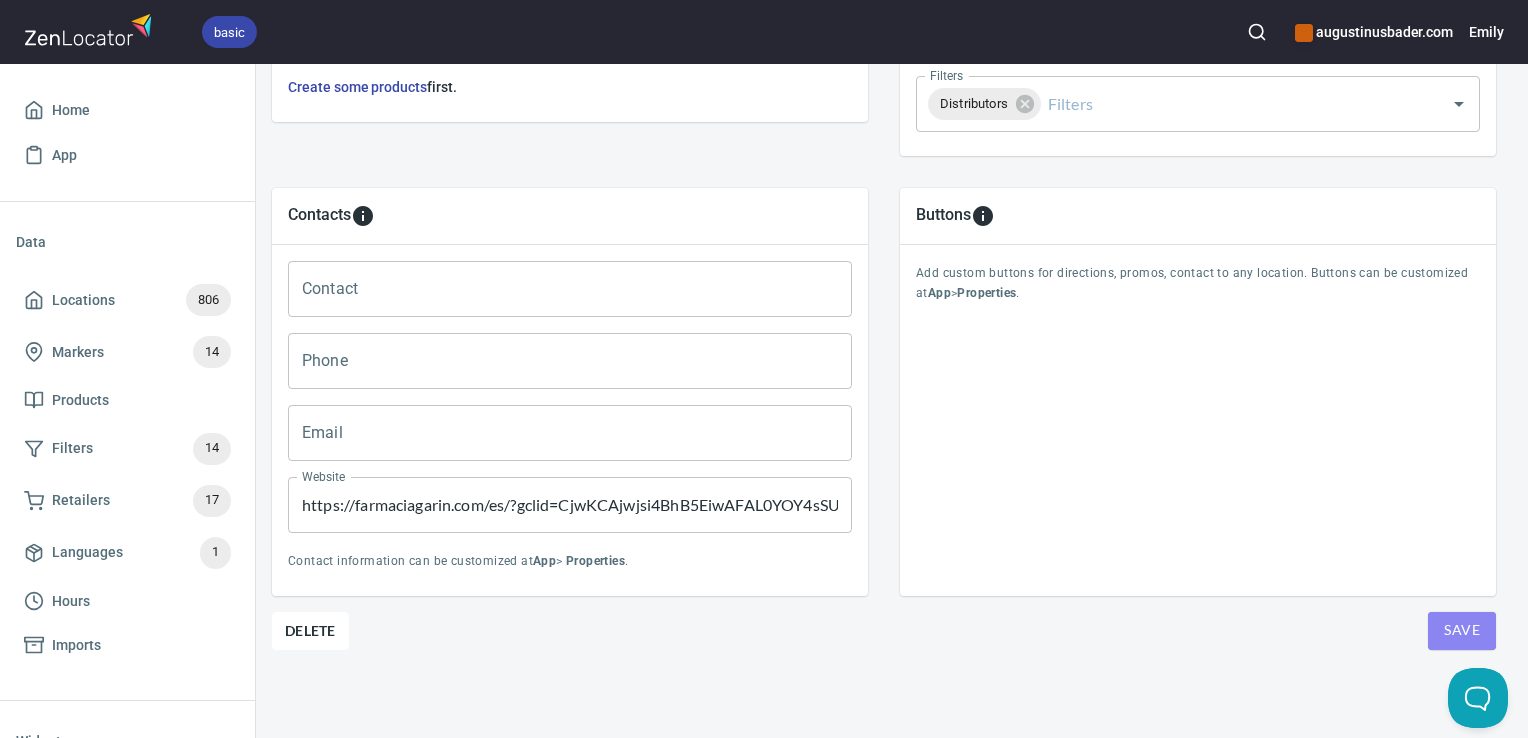 click on "Save" at bounding box center (1462, 631) 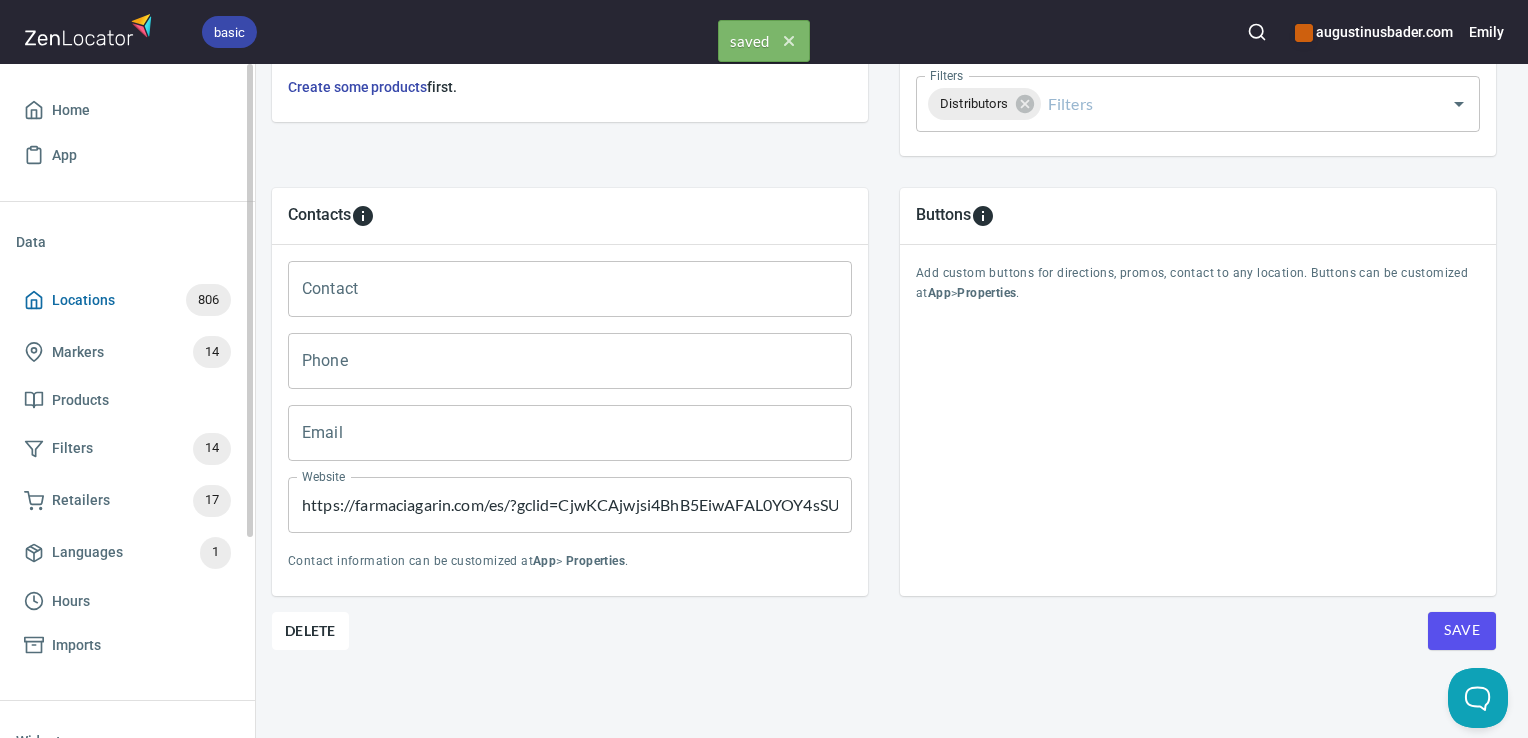 click on "Locations 806" at bounding box center (127, 300) 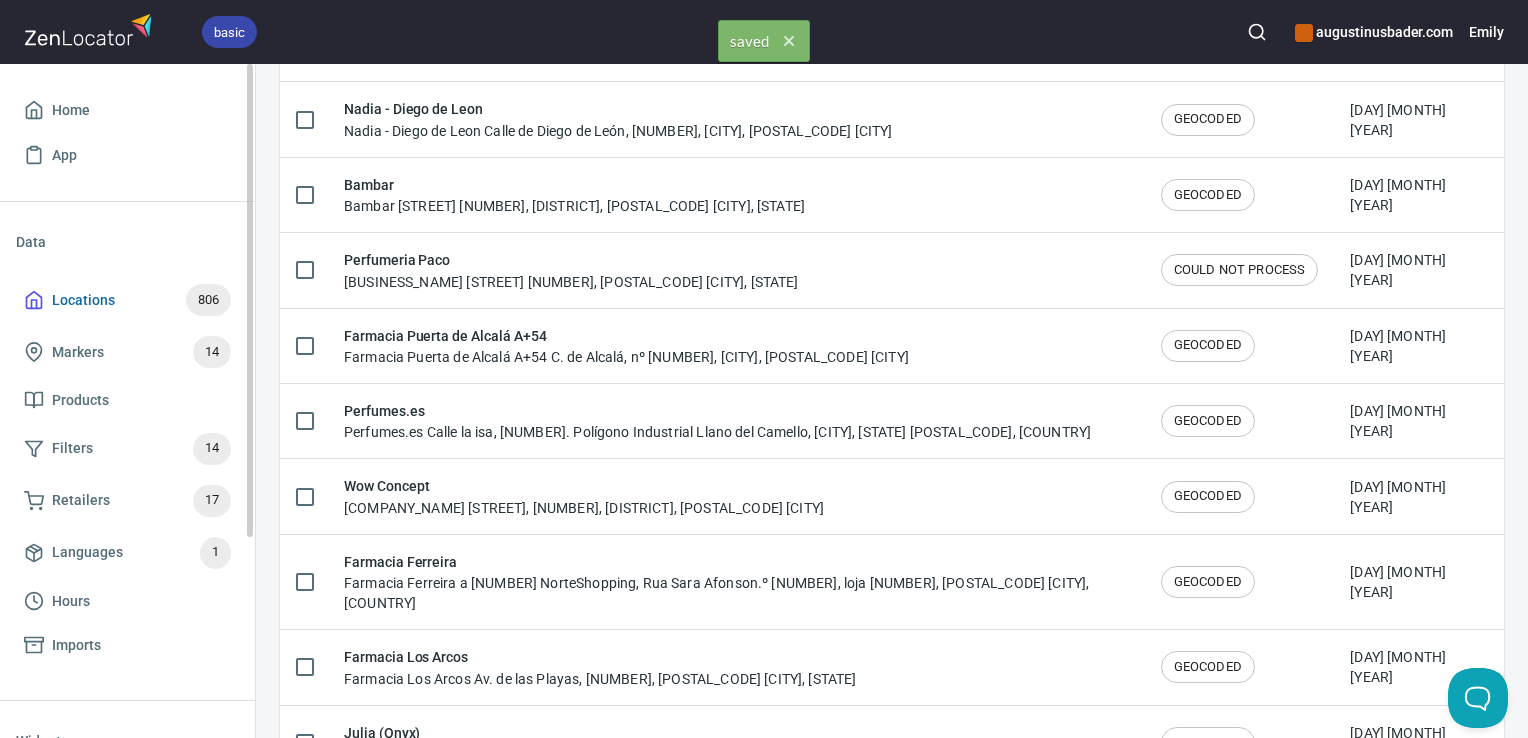 scroll, scrollTop: 0, scrollLeft: 0, axis: both 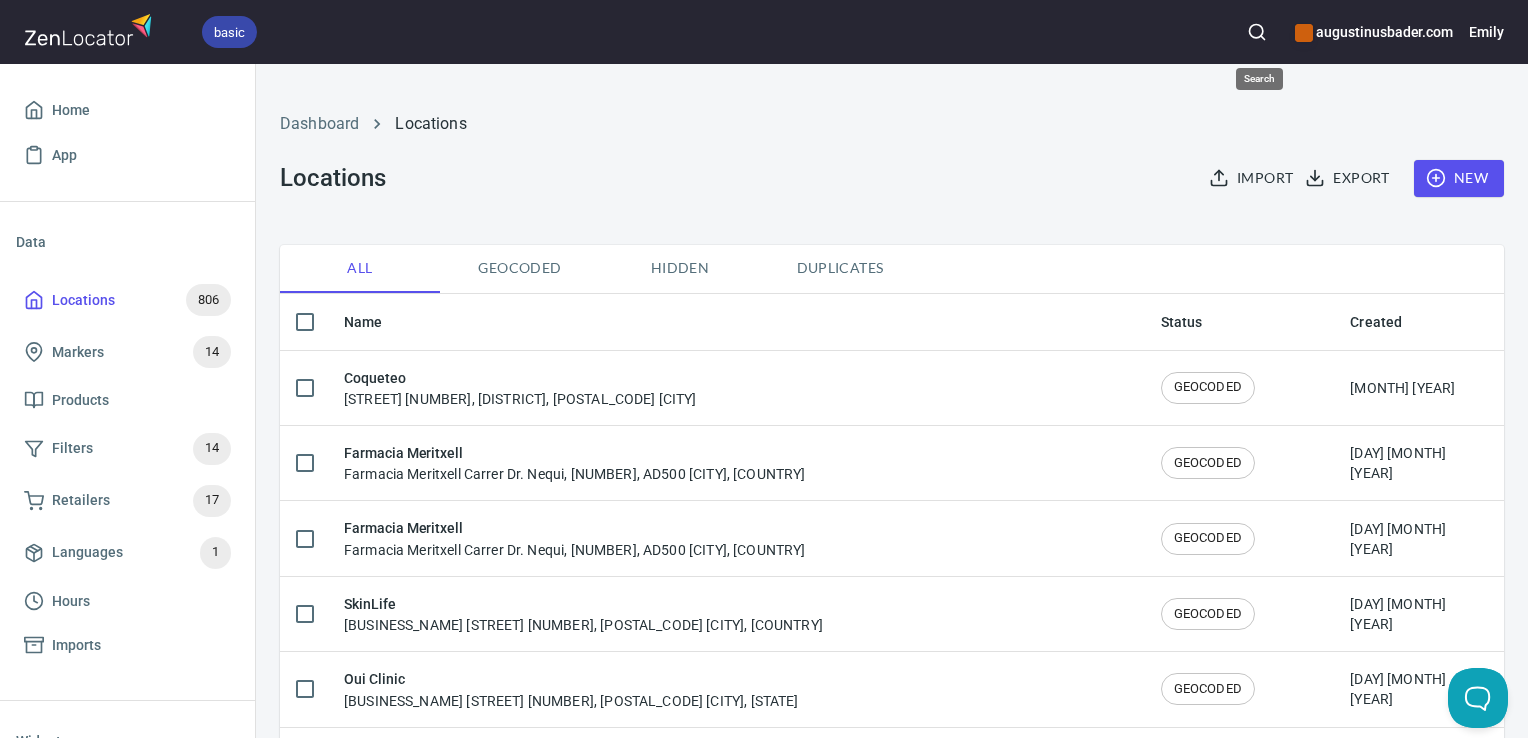 click at bounding box center (1257, 32) 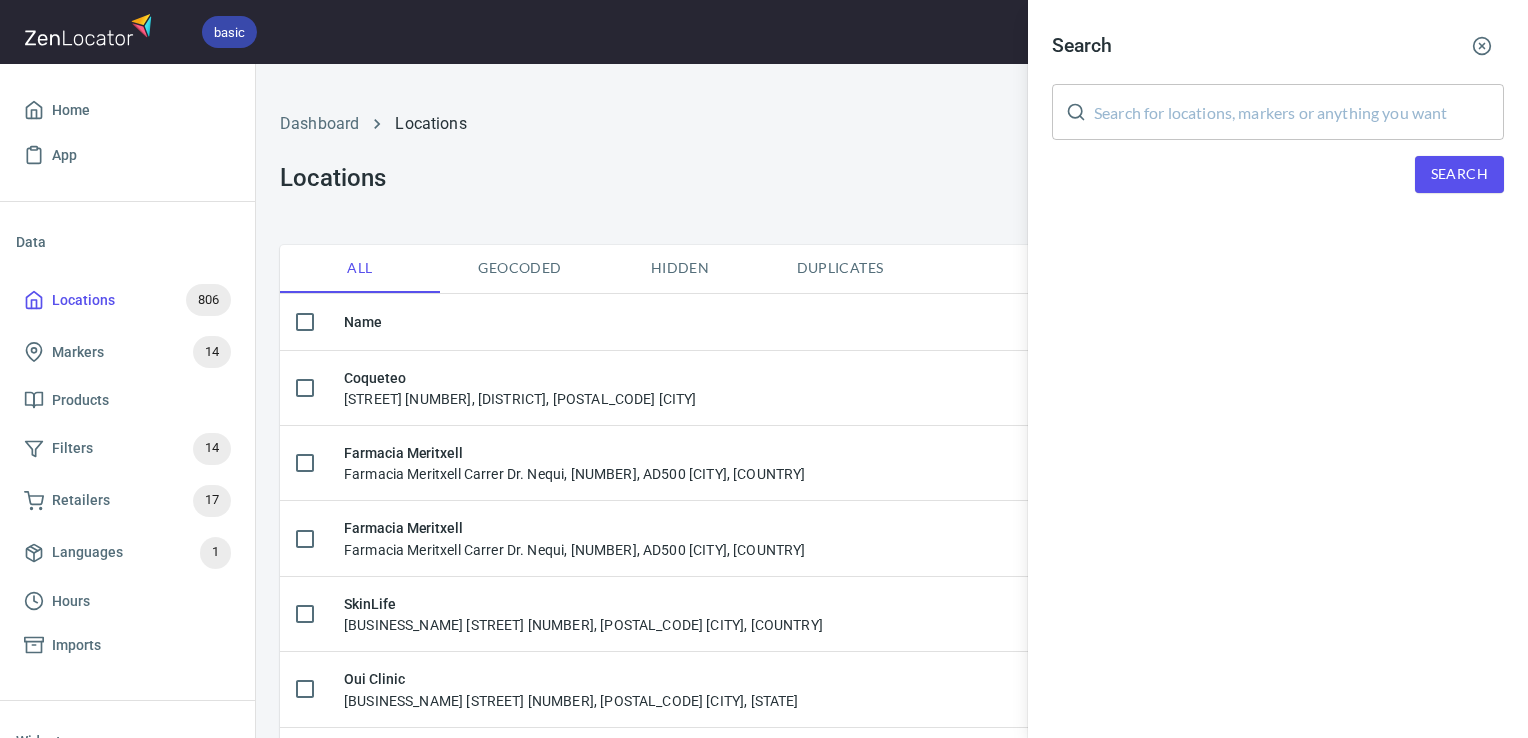 click at bounding box center [1299, 112] 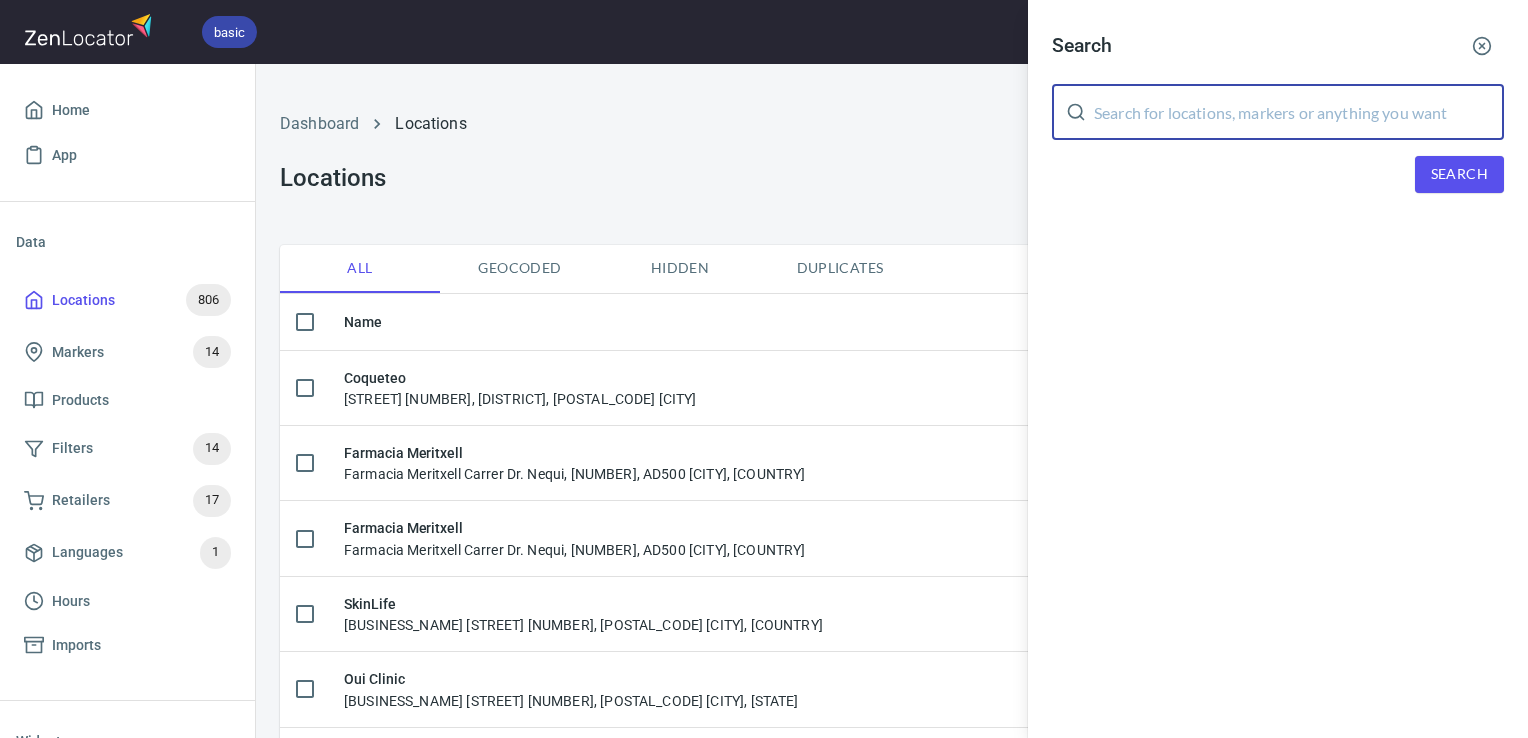 paste on "Farmacia Leire Tamayo" 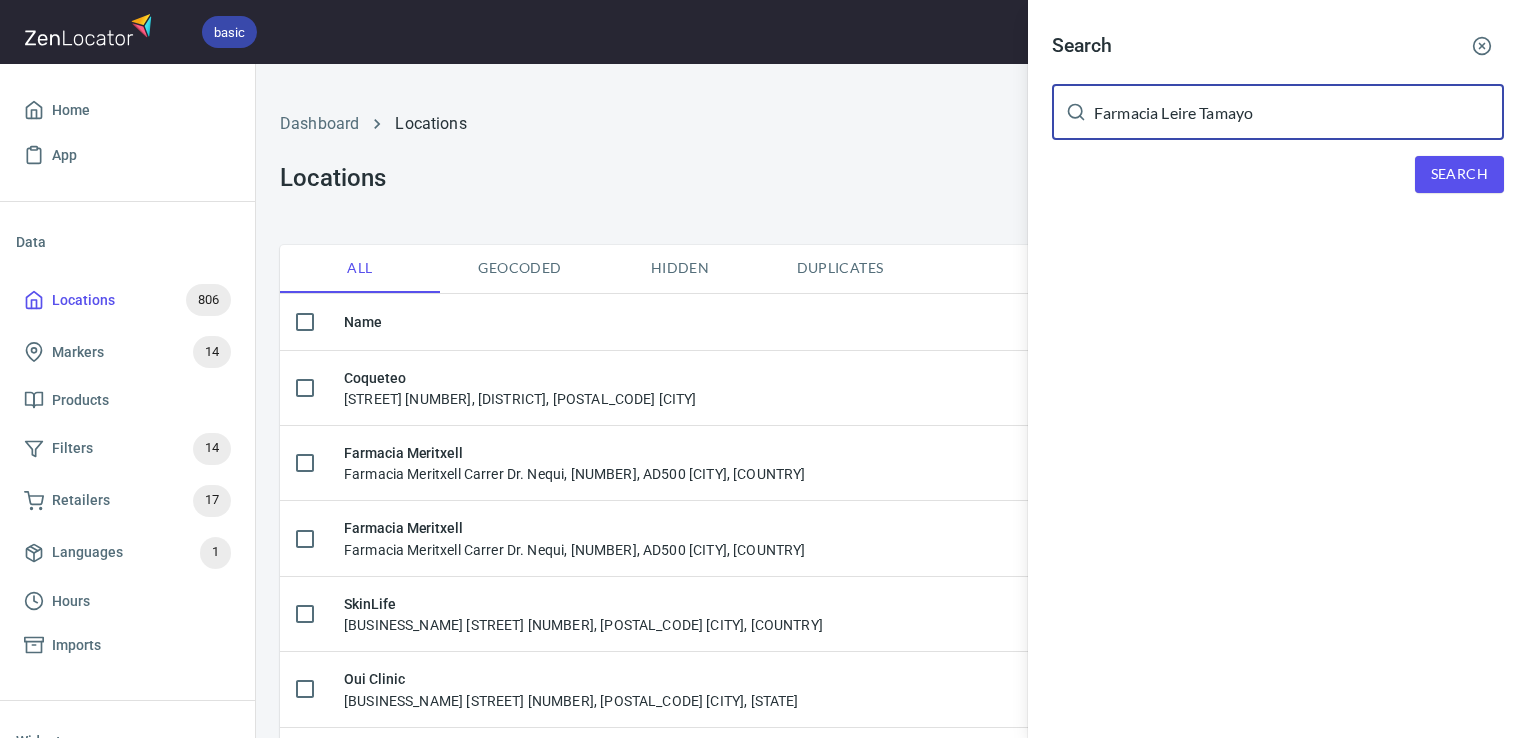 type on "Farmacia Leire Tamayo" 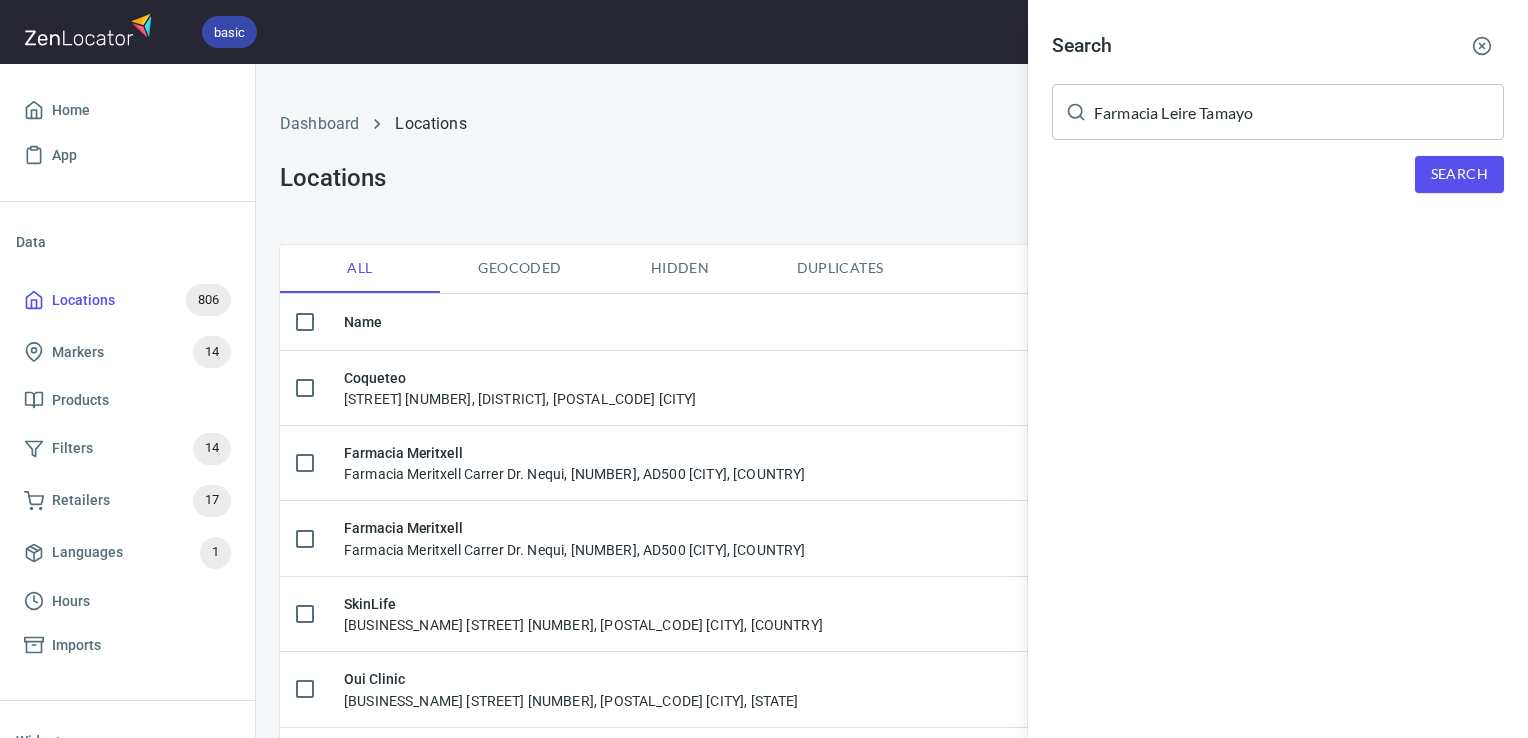 click on "Search Farmacia Leire Tamayo ​ Search" at bounding box center (1278, 124) 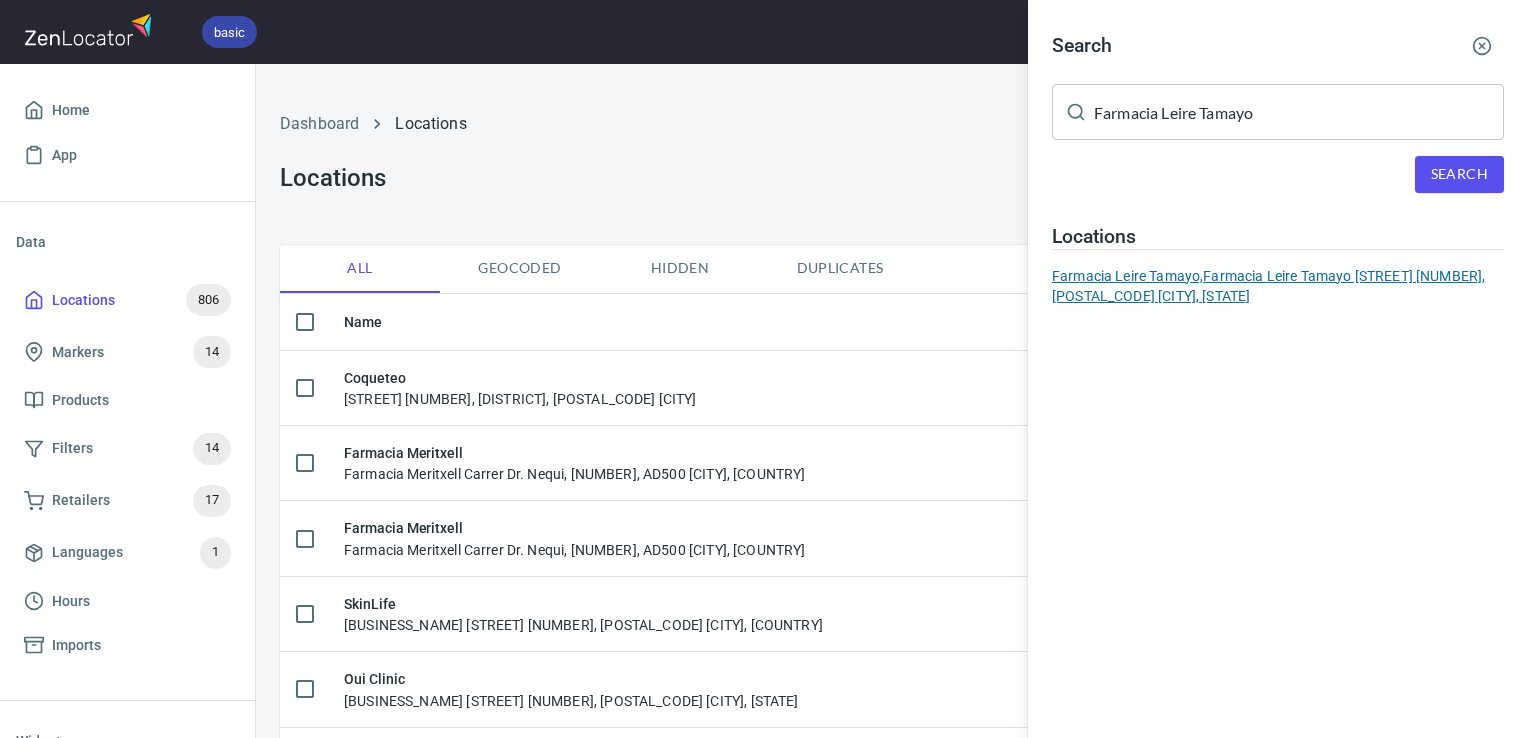 click on "Farmacia Leire Tamayo,  Farmacia Leire Tamayo
Karlos I.a Hiribidea, 20, 20011 Donostia, Gipuzkoa" at bounding box center (1278, 286) 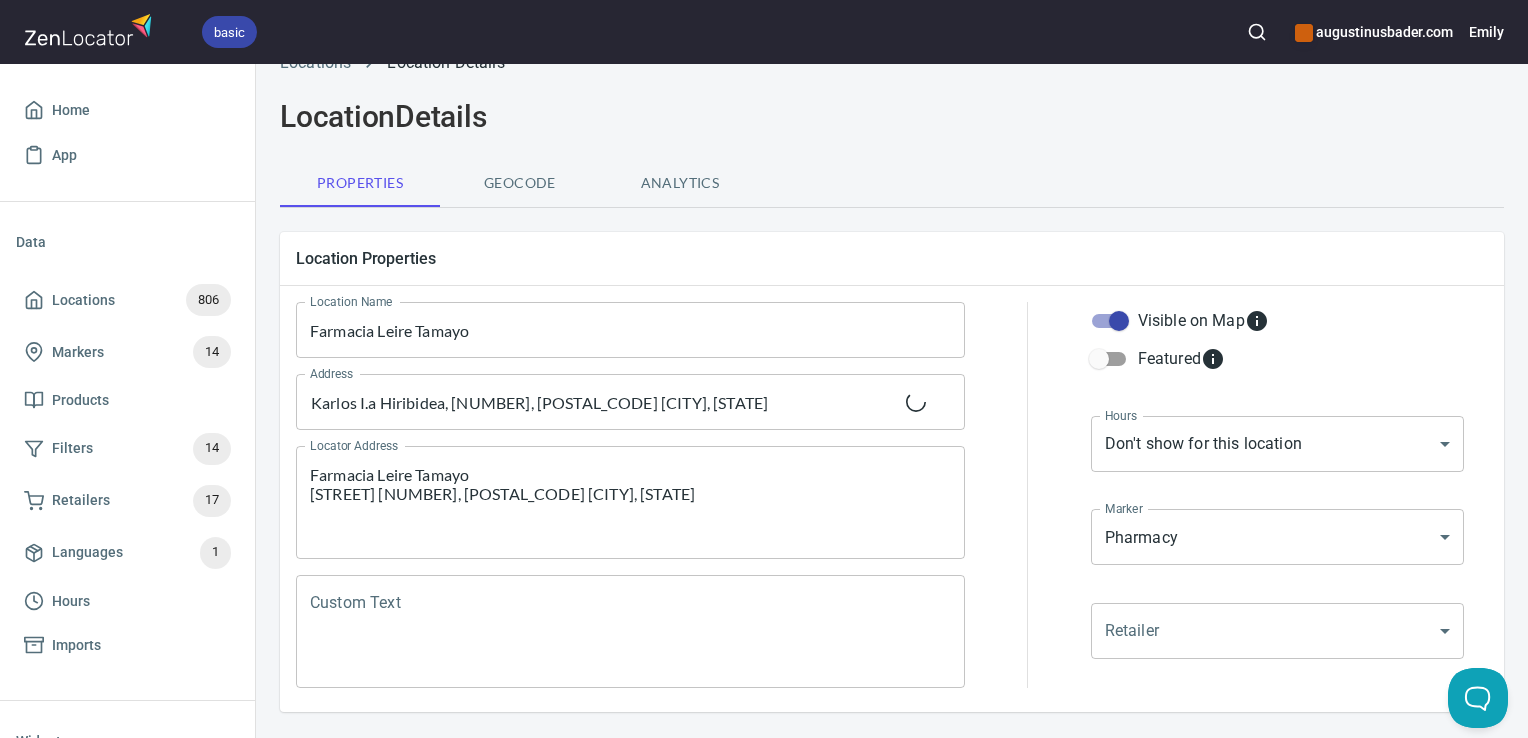 scroll, scrollTop: 57, scrollLeft: 0, axis: vertical 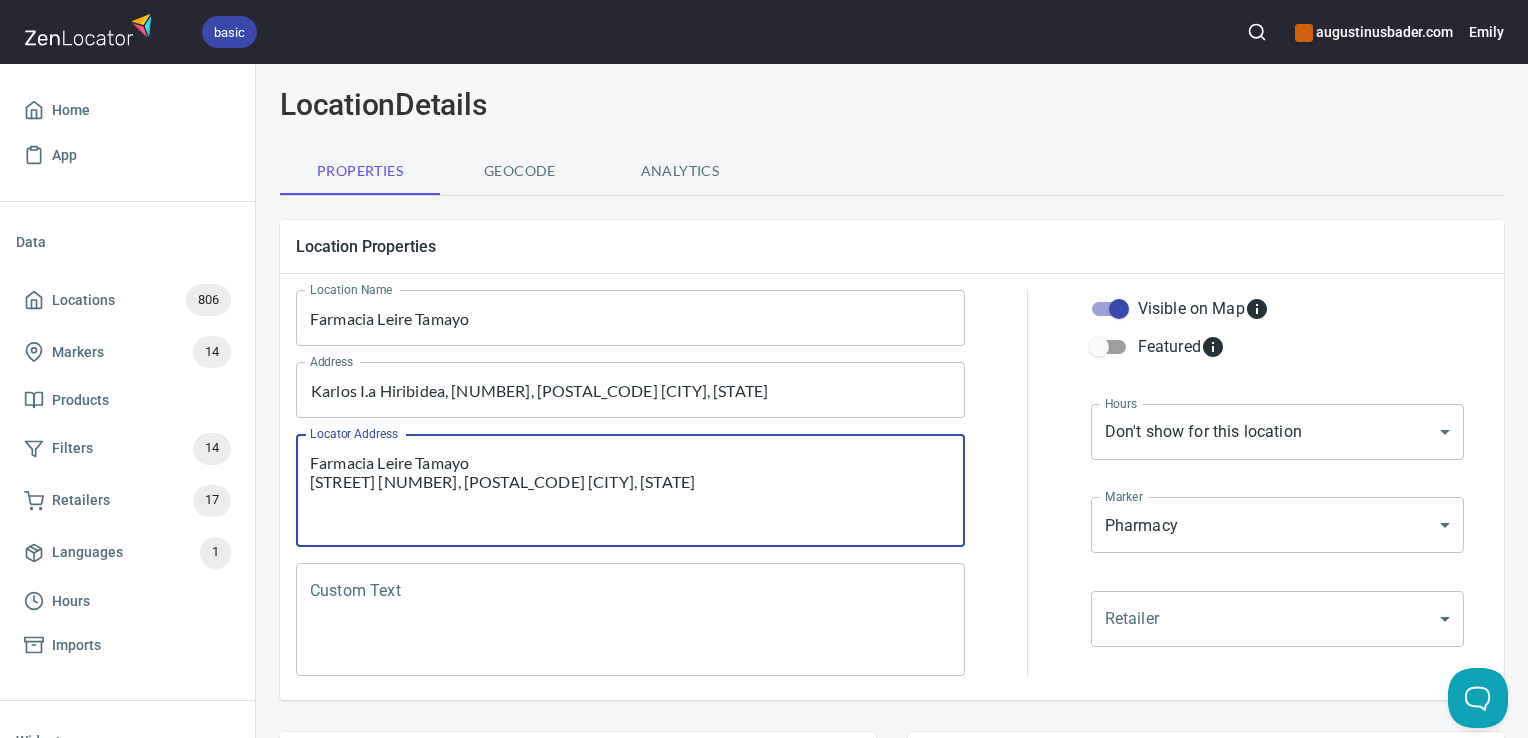 drag, startPoint x: 692, startPoint y: 486, endPoint x: 258, endPoint y: 447, distance: 435.74878 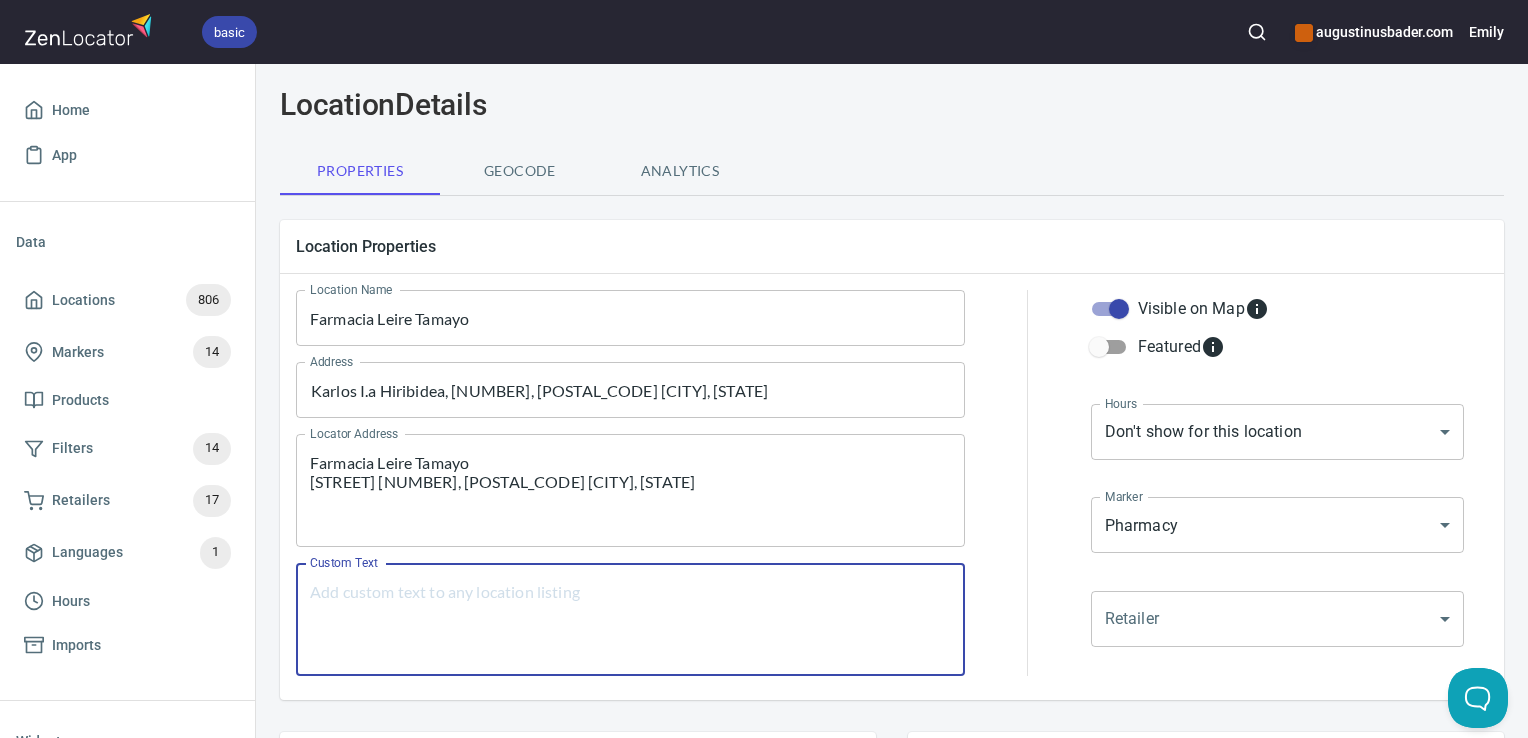 paste on "Farmacia Leire Tamayo
Karlos I.a Hiribidea, [NUMBER], [POSTAL_CODE] [CITY], [STATE]" 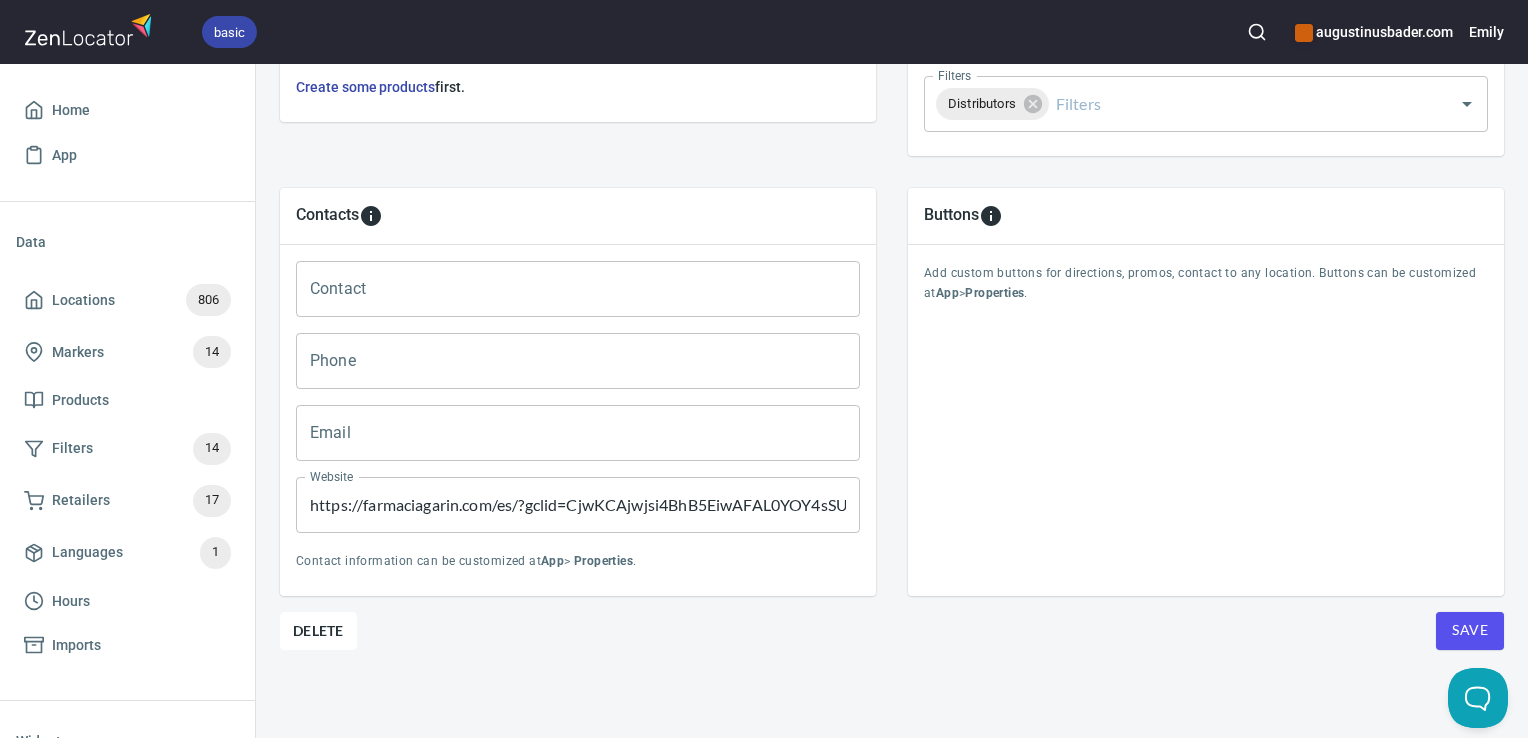 scroll, scrollTop: 797, scrollLeft: 0, axis: vertical 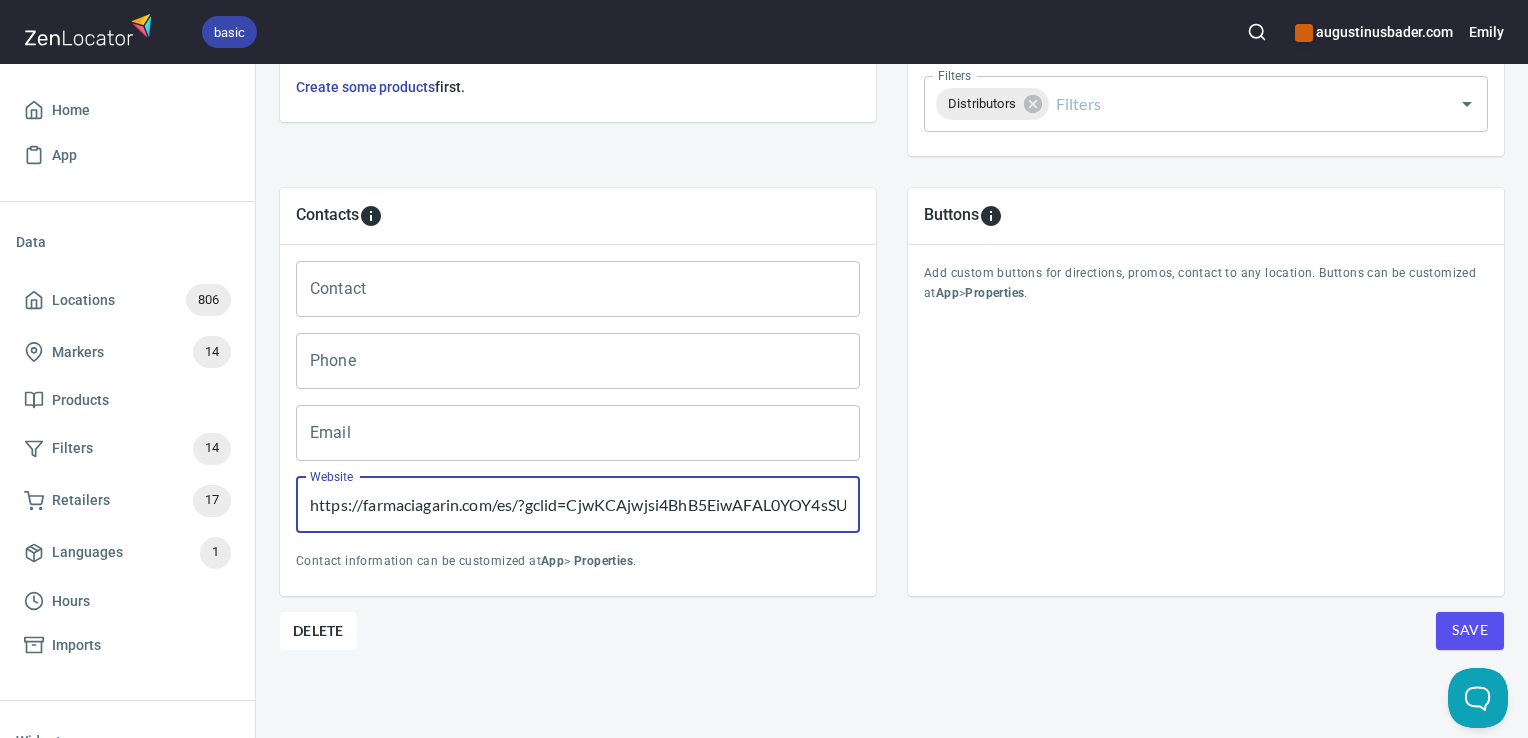 click on "https://farmaciagarin.com/es/?gclid=CjwKCAjwjsi4BhB5EiwAFAL0YOY4sSU9fc0AvOUyOepeevFxdgkuQ-BbPB51SMGM5dmaBaNbmENeRhoC56sQAvD_BwE" at bounding box center [578, 505] 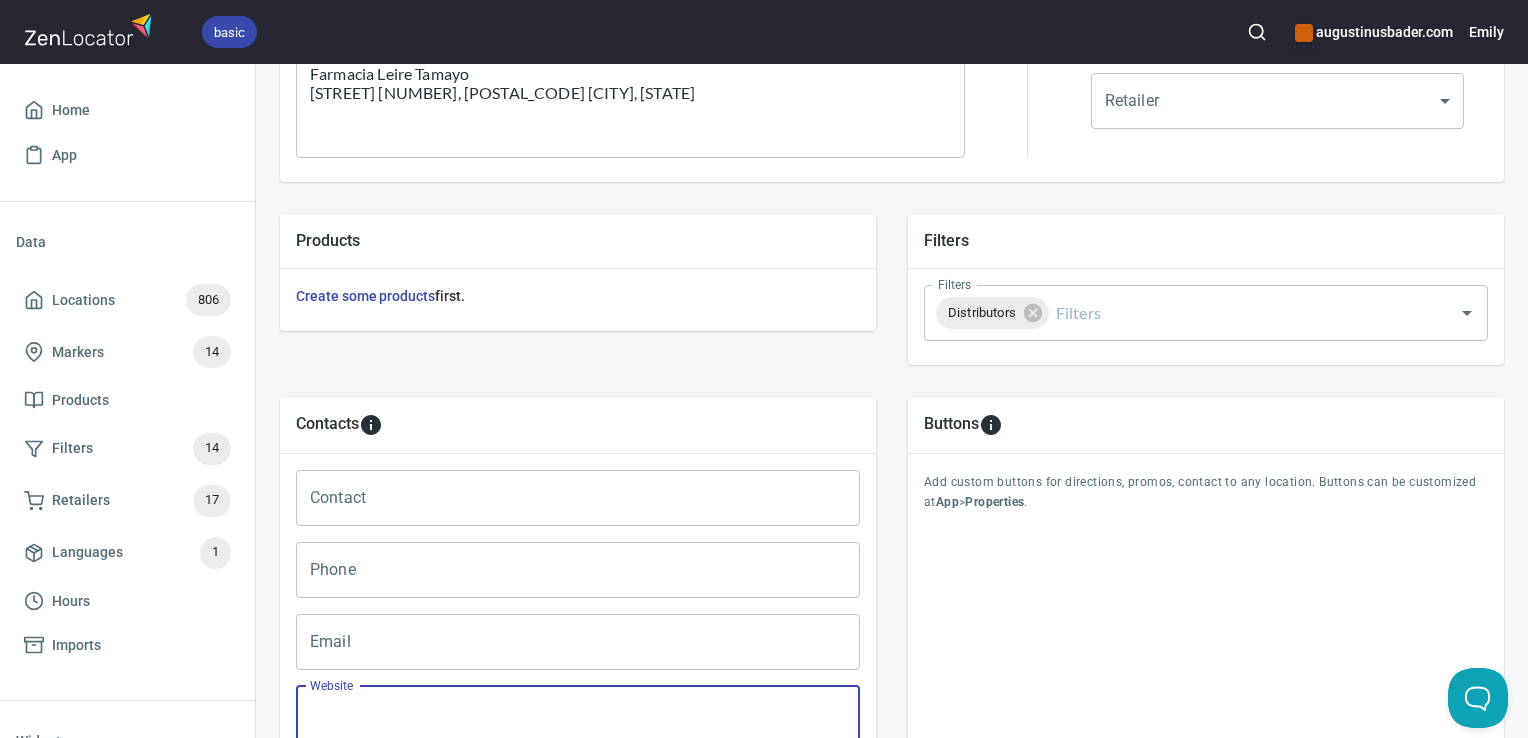 scroll, scrollTop: 797, scrollLeft: 2, axis: both 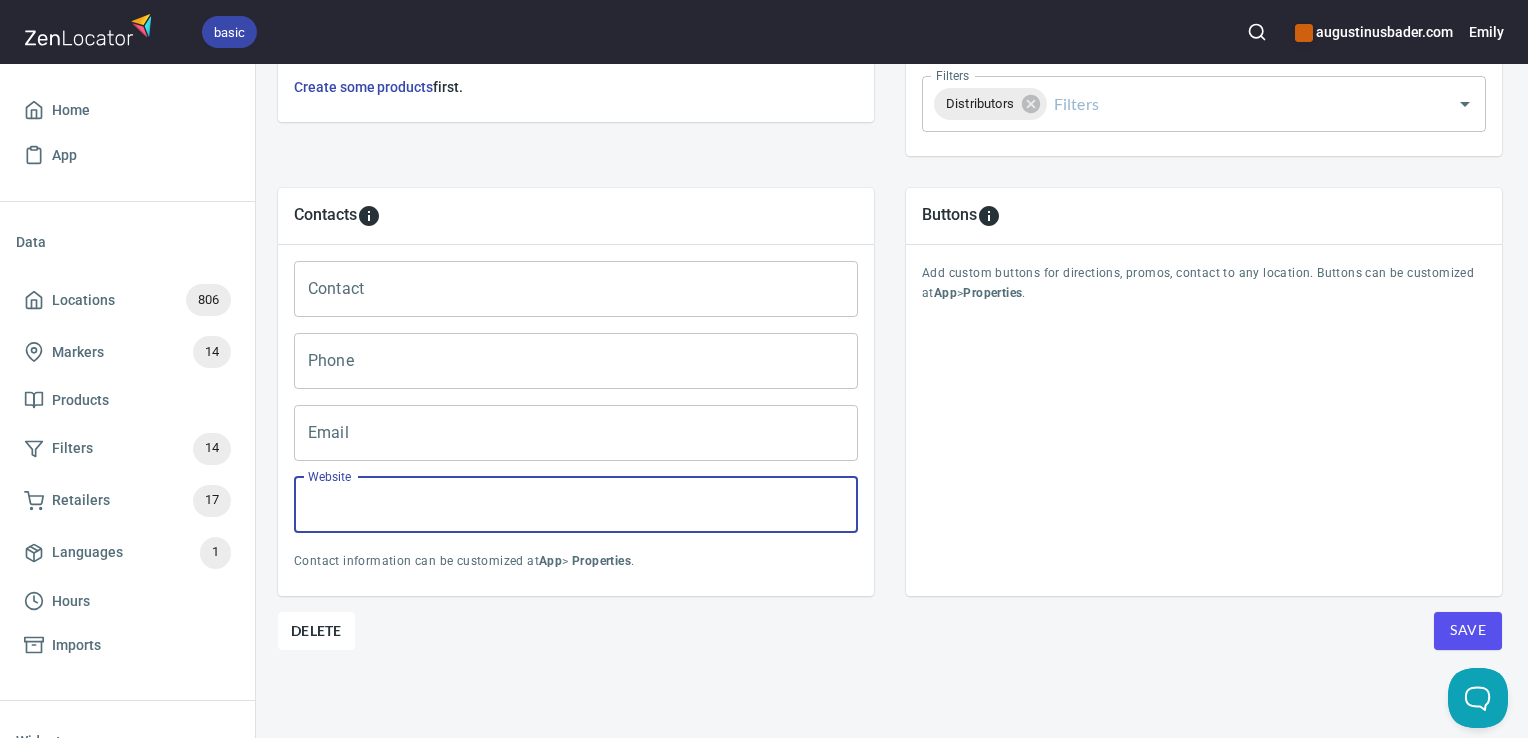 type 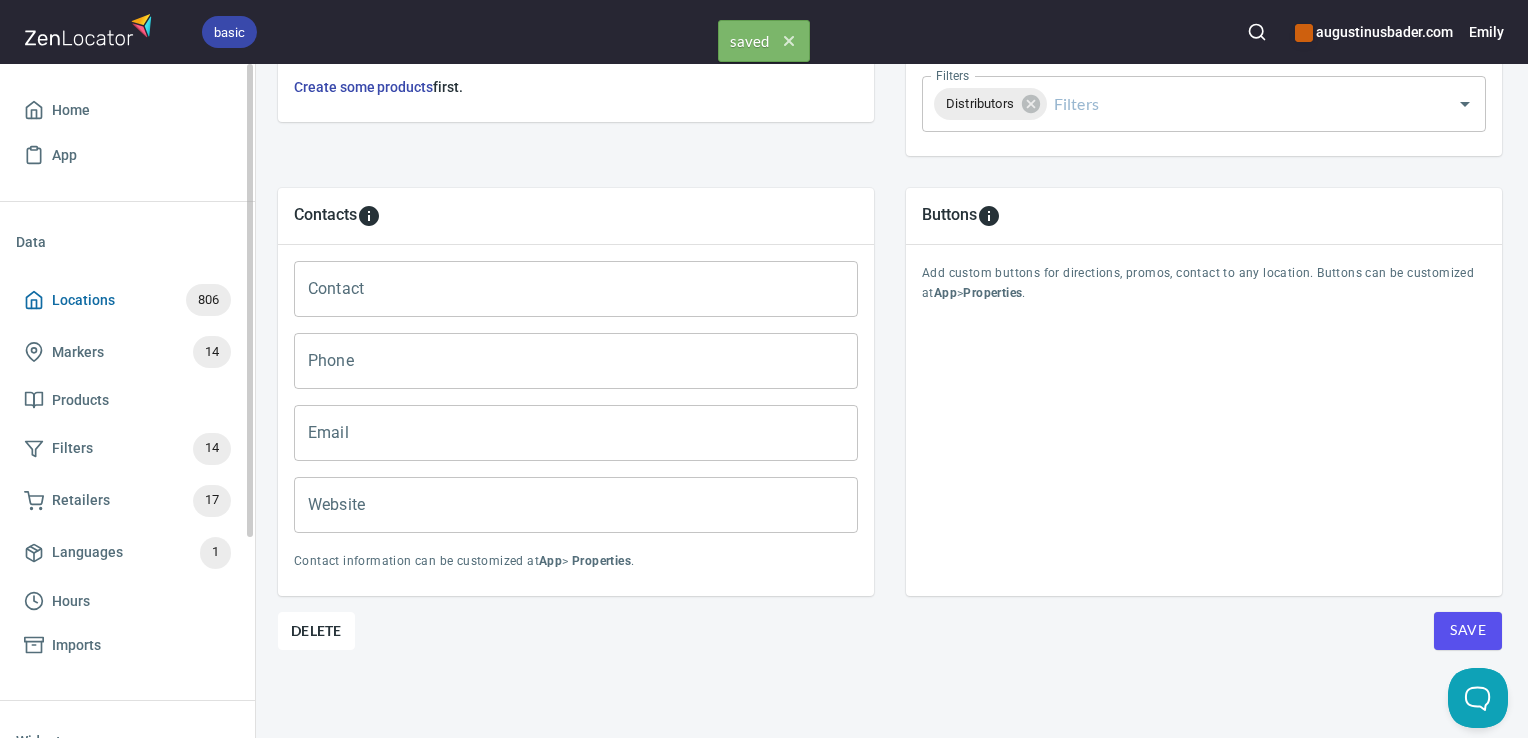 click on "Locations 806" at bounding box center (127, 300) 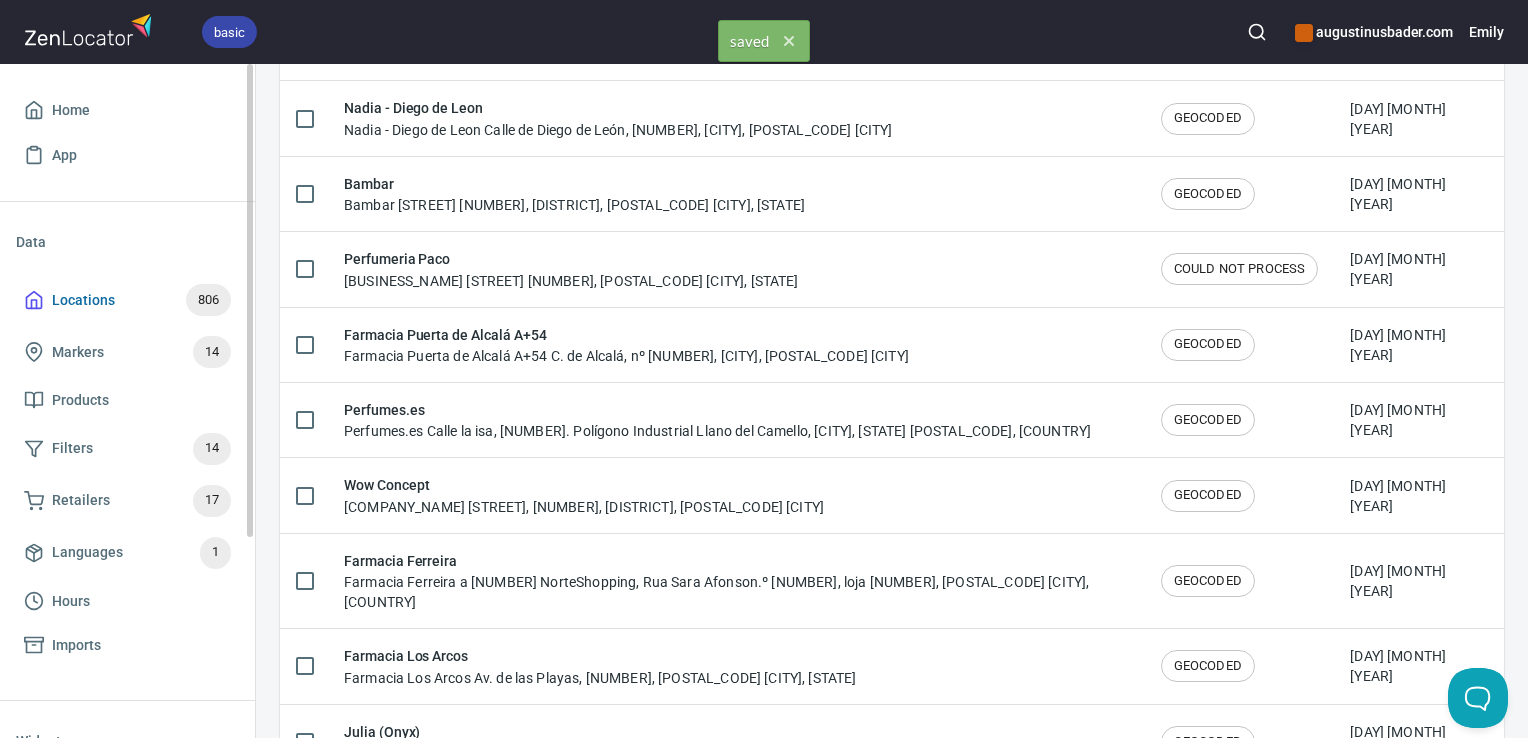 scroll, scrollTop: 0, scrollLeft: 0, axis: both 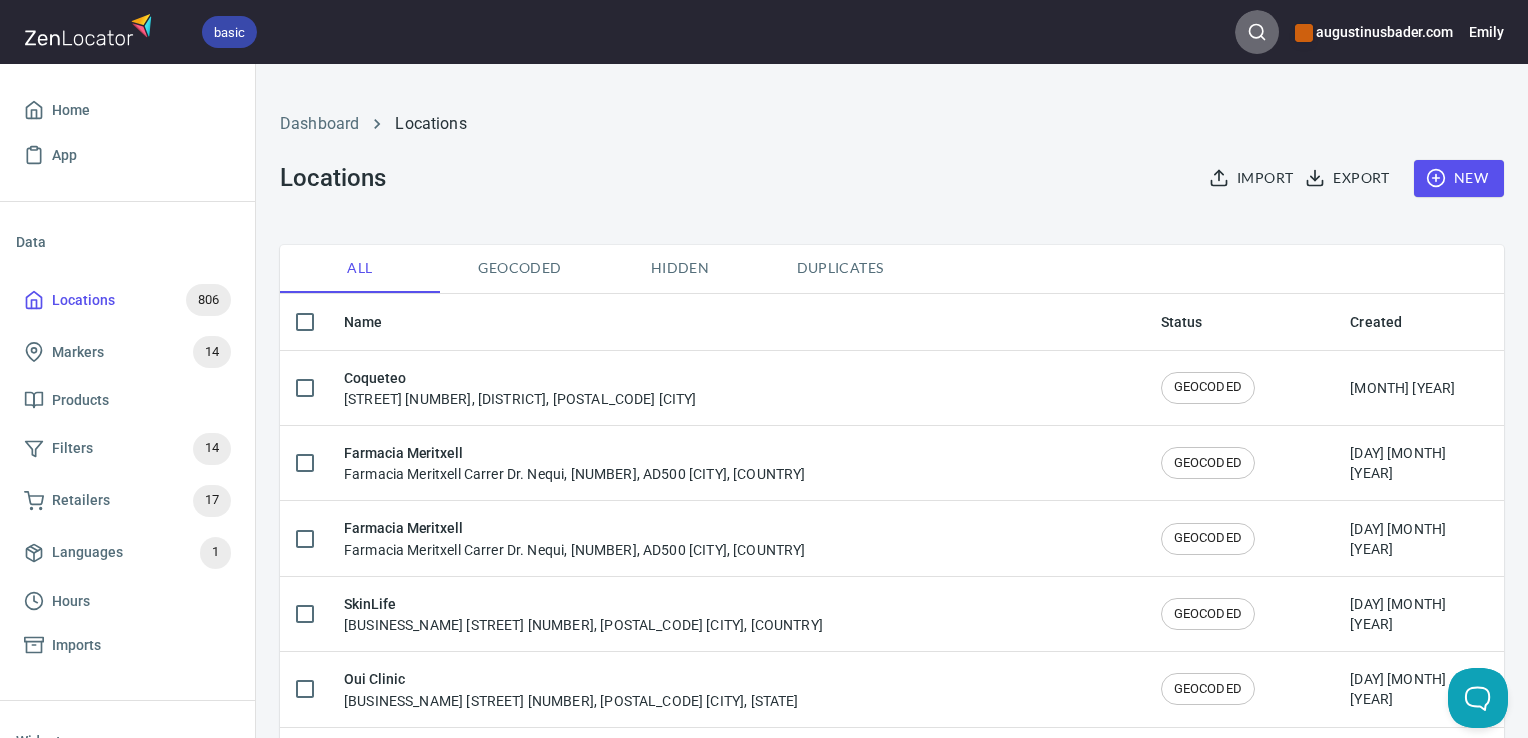 click 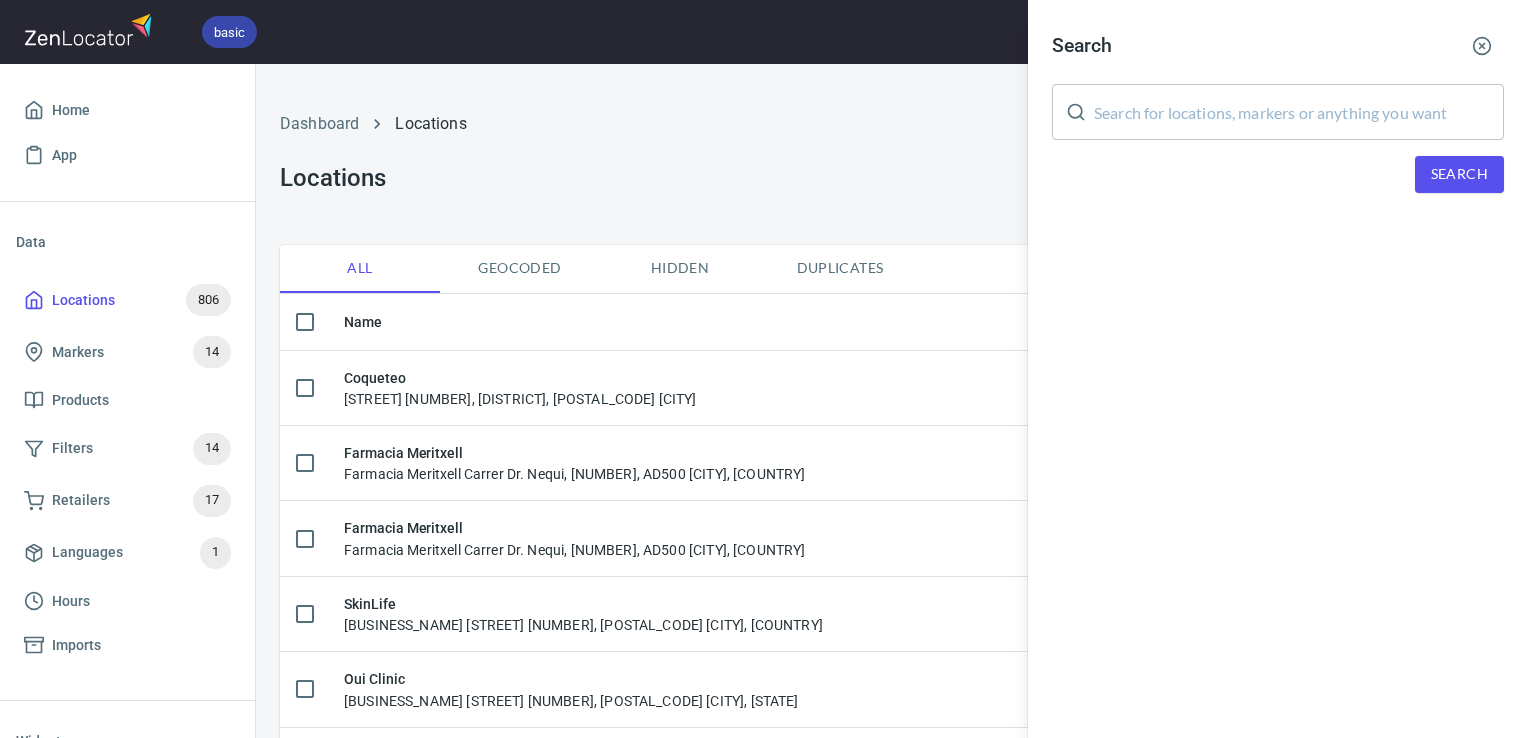 click at bounding box center [1299, 112] 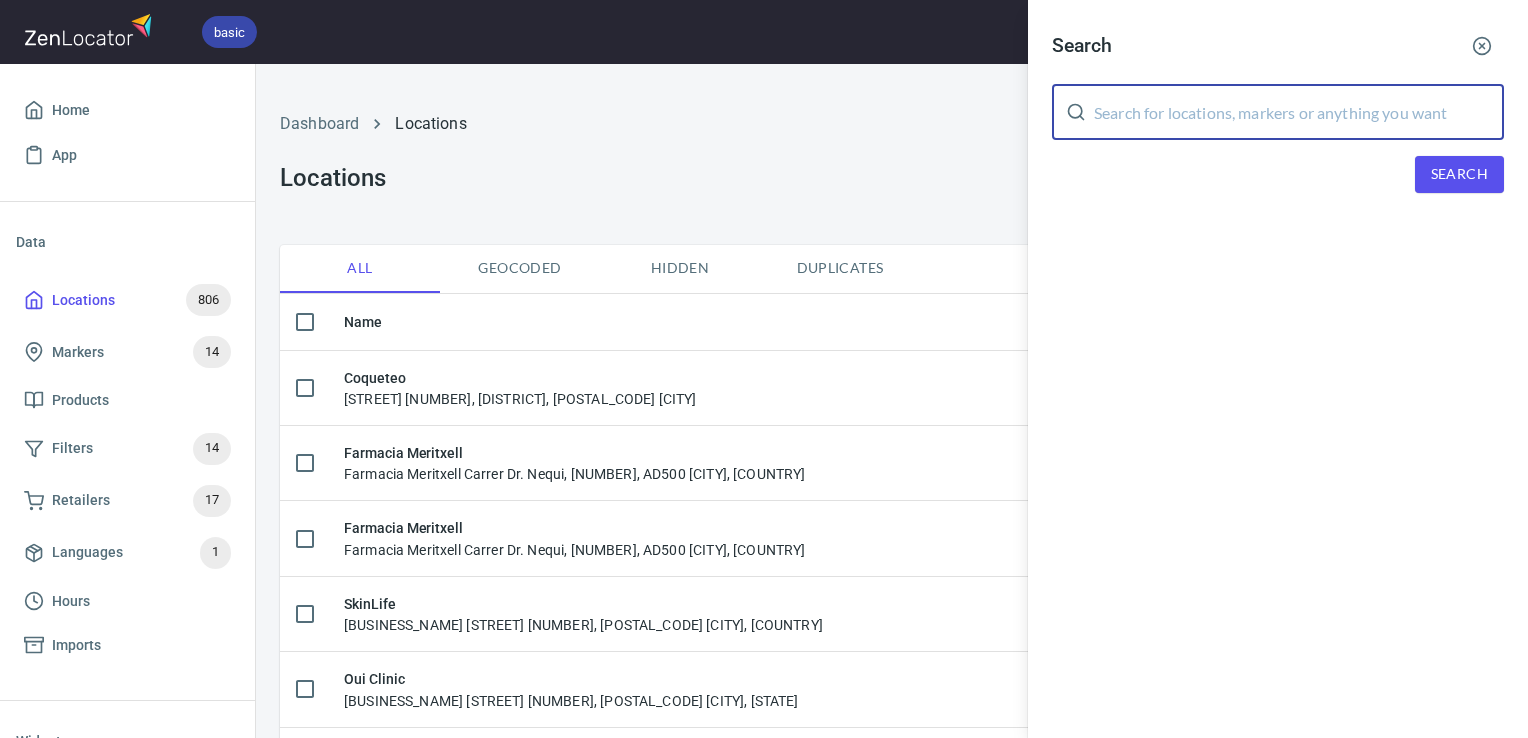 paste on "Farmacia Los Arcos" 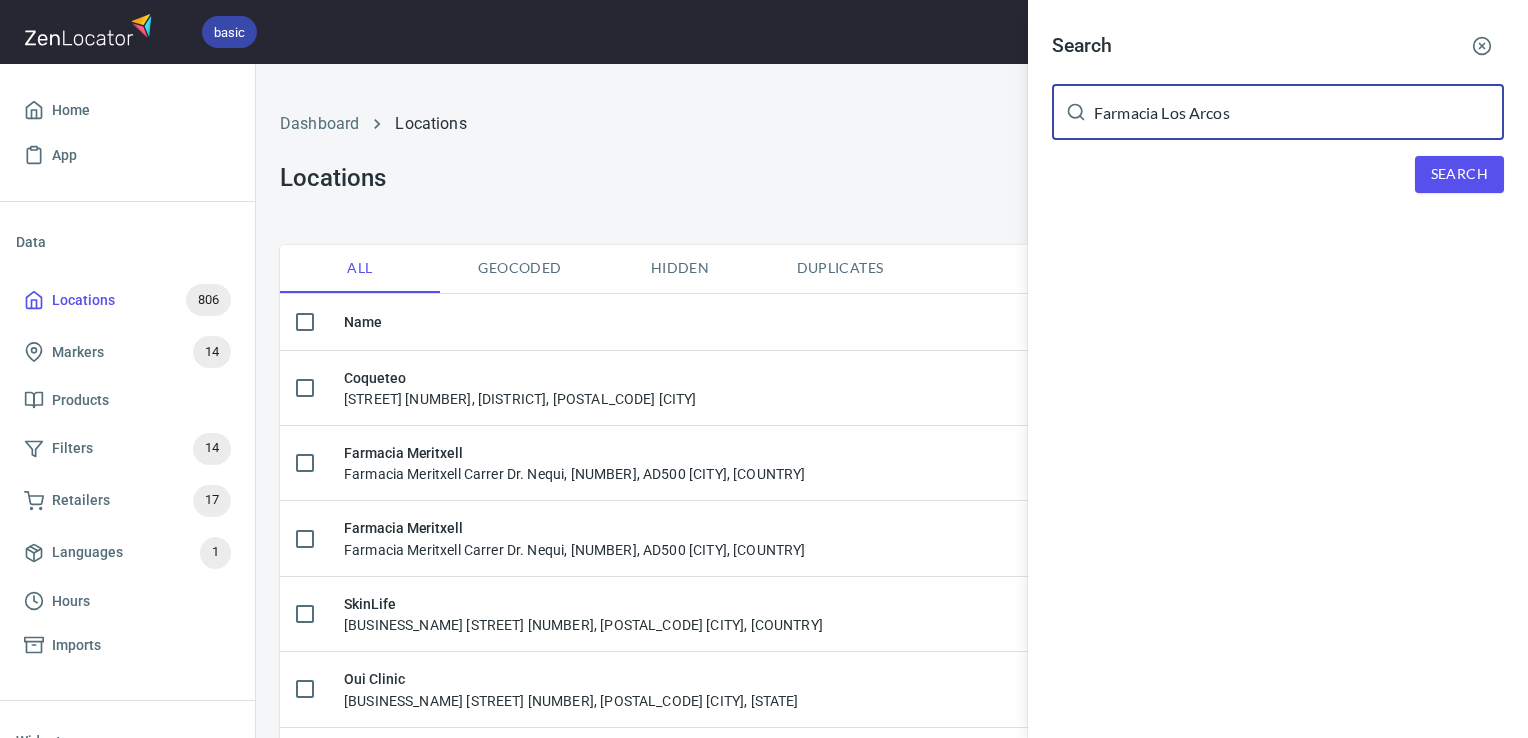 type on "Farmacia Los Arcos" 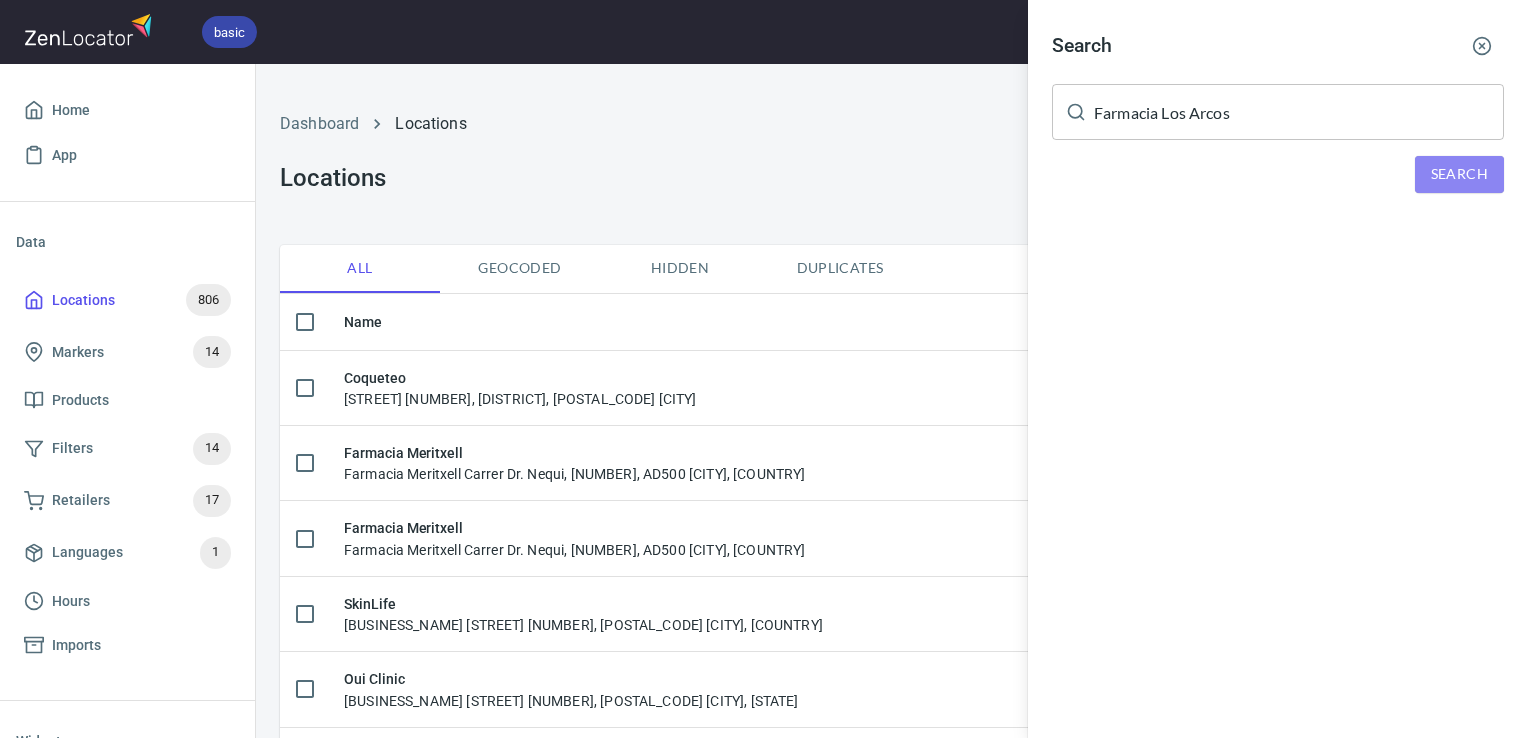 click on "Search" at bounding box center [1459, 174] 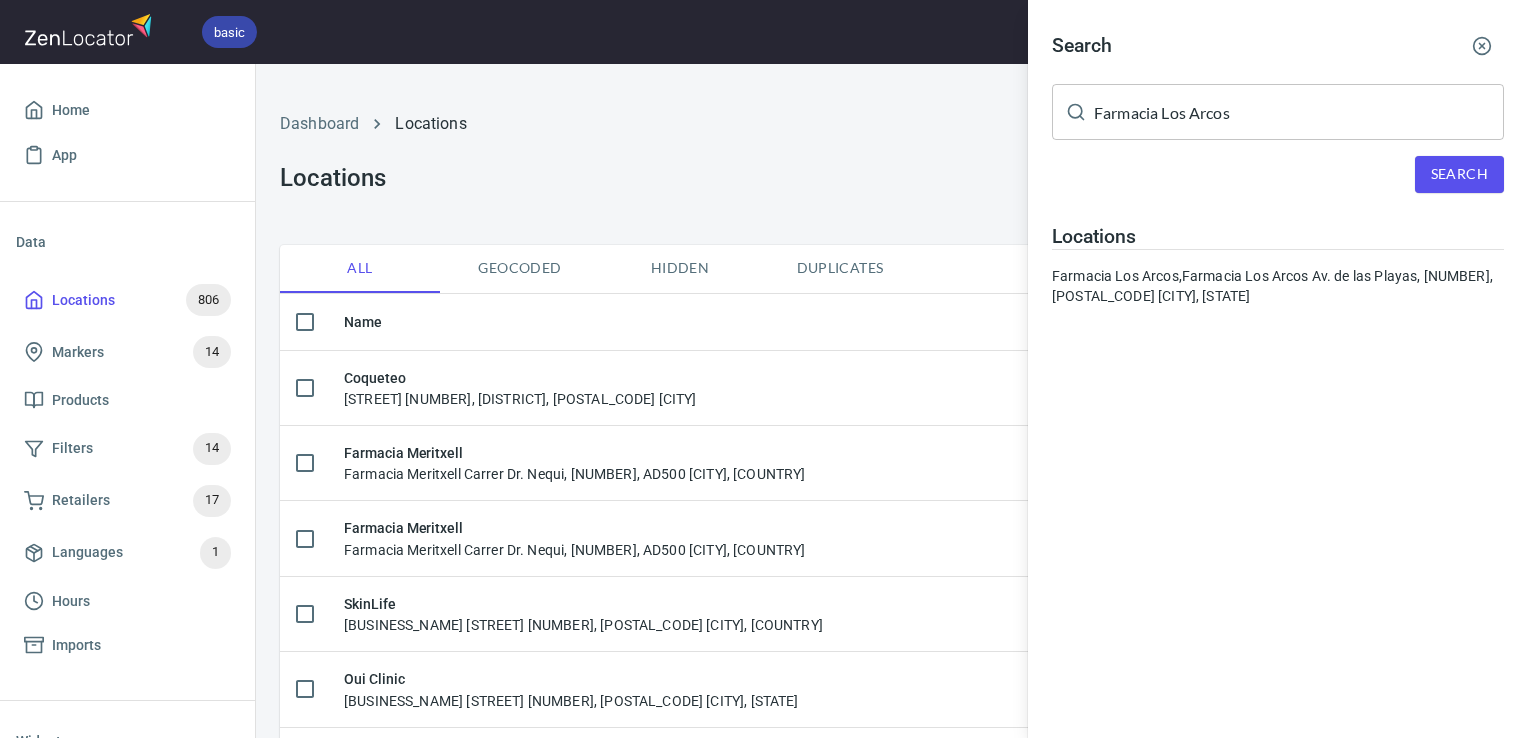 click on "Locations" at bounding box center (1278, 237) 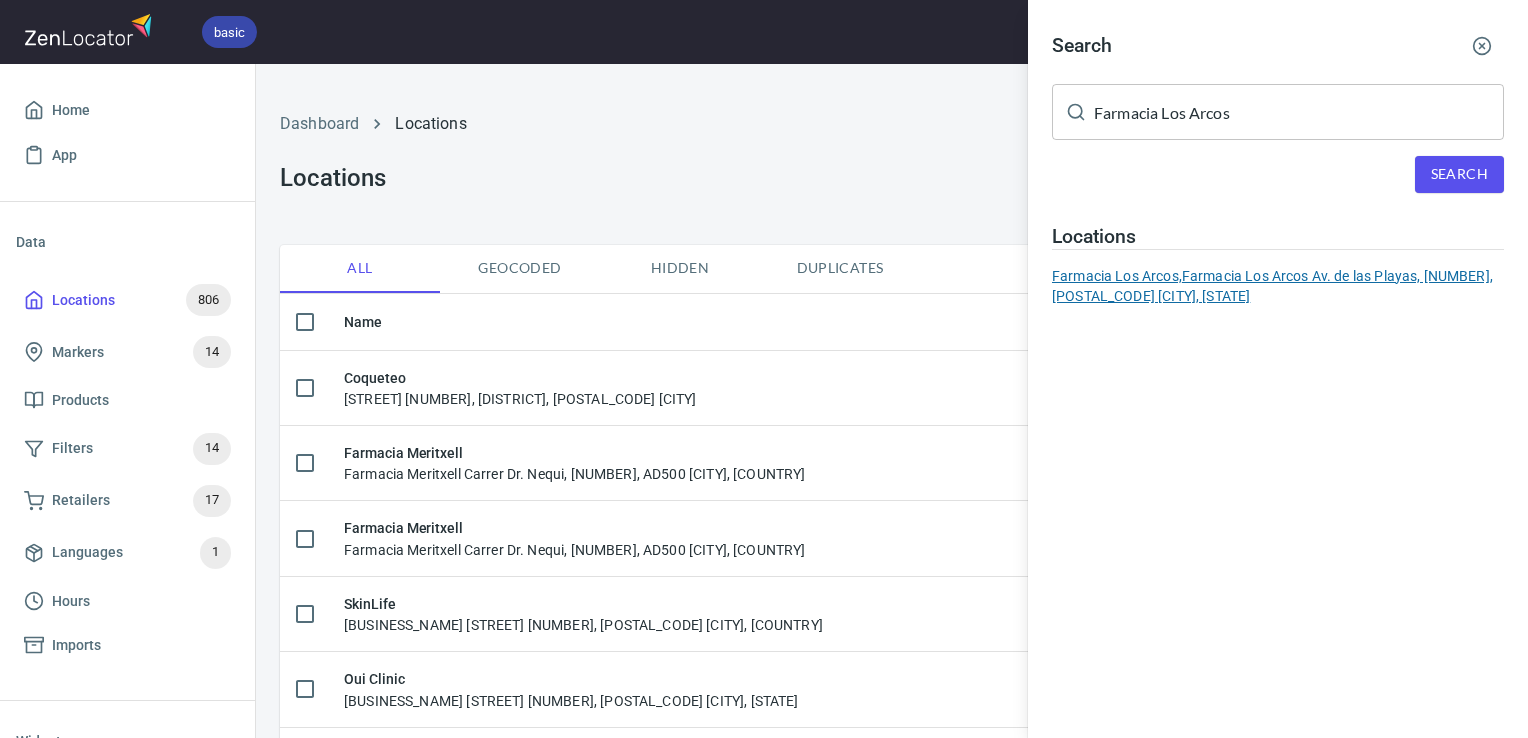 click on "Farmacia Los Arcos,  Farmacia Los Arcos
Av. de las Playas, 49, 35510 Tías, Las Palmas" at bounding box center (1278, 286) 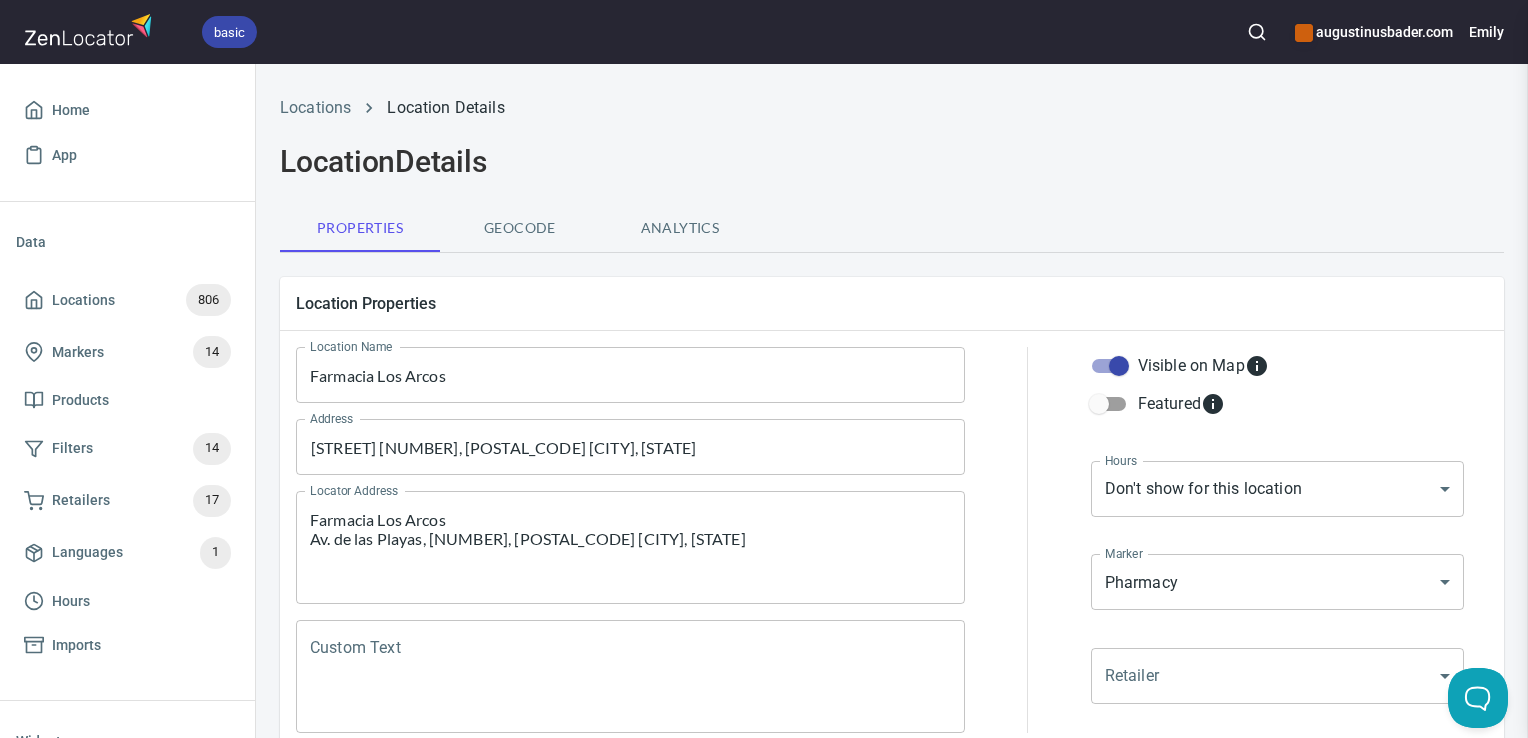 scroll, scrollTop: 0, scrollLeft: 0, axis: both 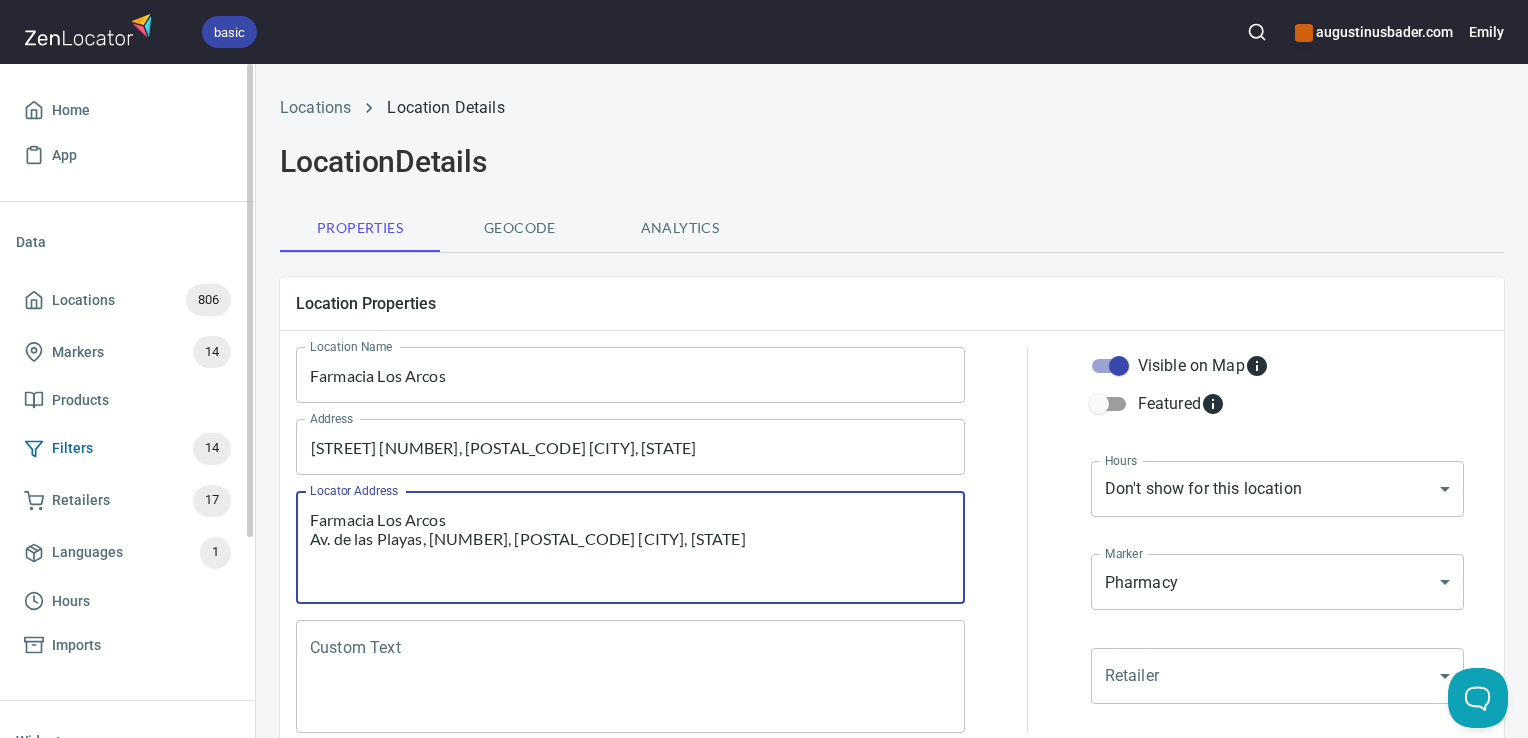drag, startPoint x: 653, startPoint y: 549, endPoint x: 228, endPoint y: 441, distance: 438.5077 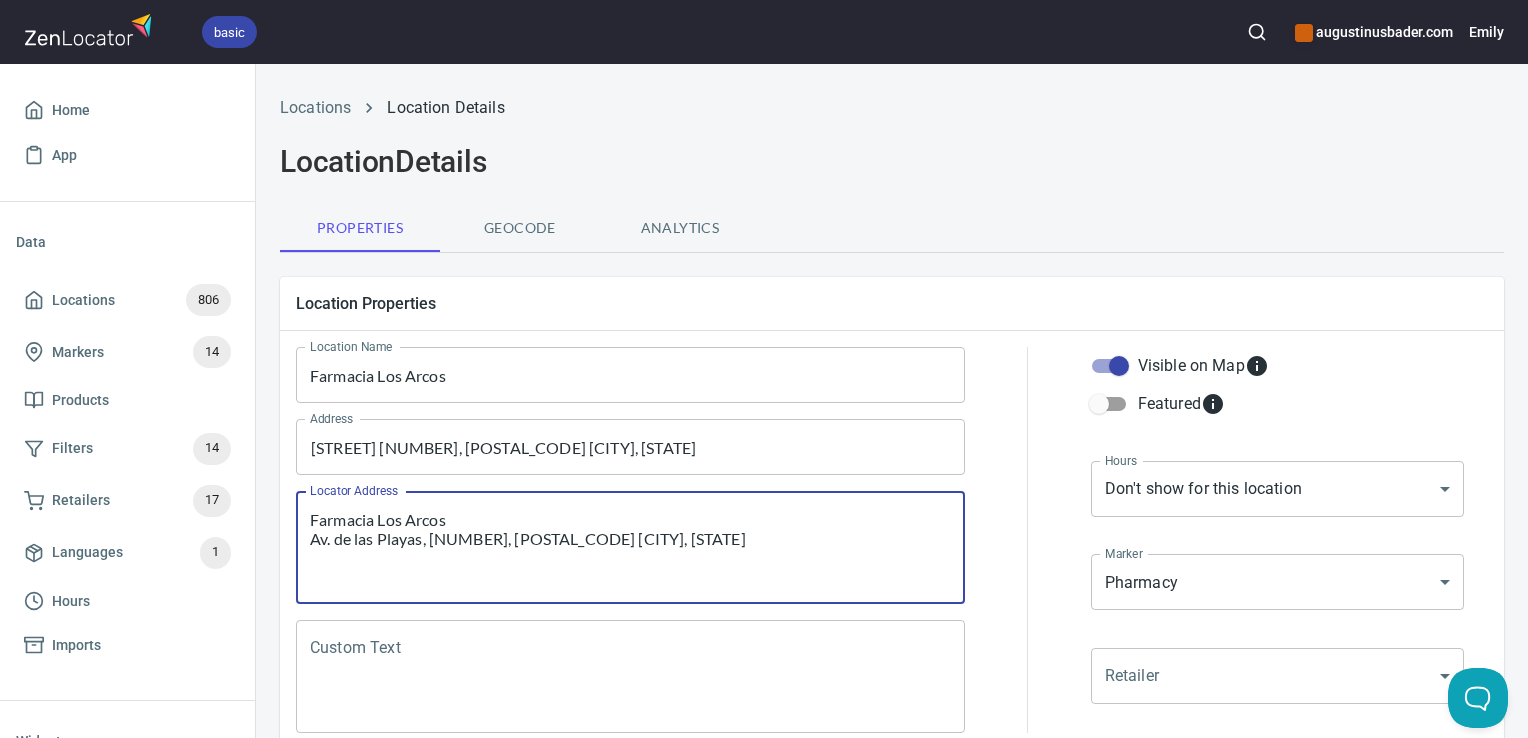 click on "Custom Text" at bounding box center [630, 677] 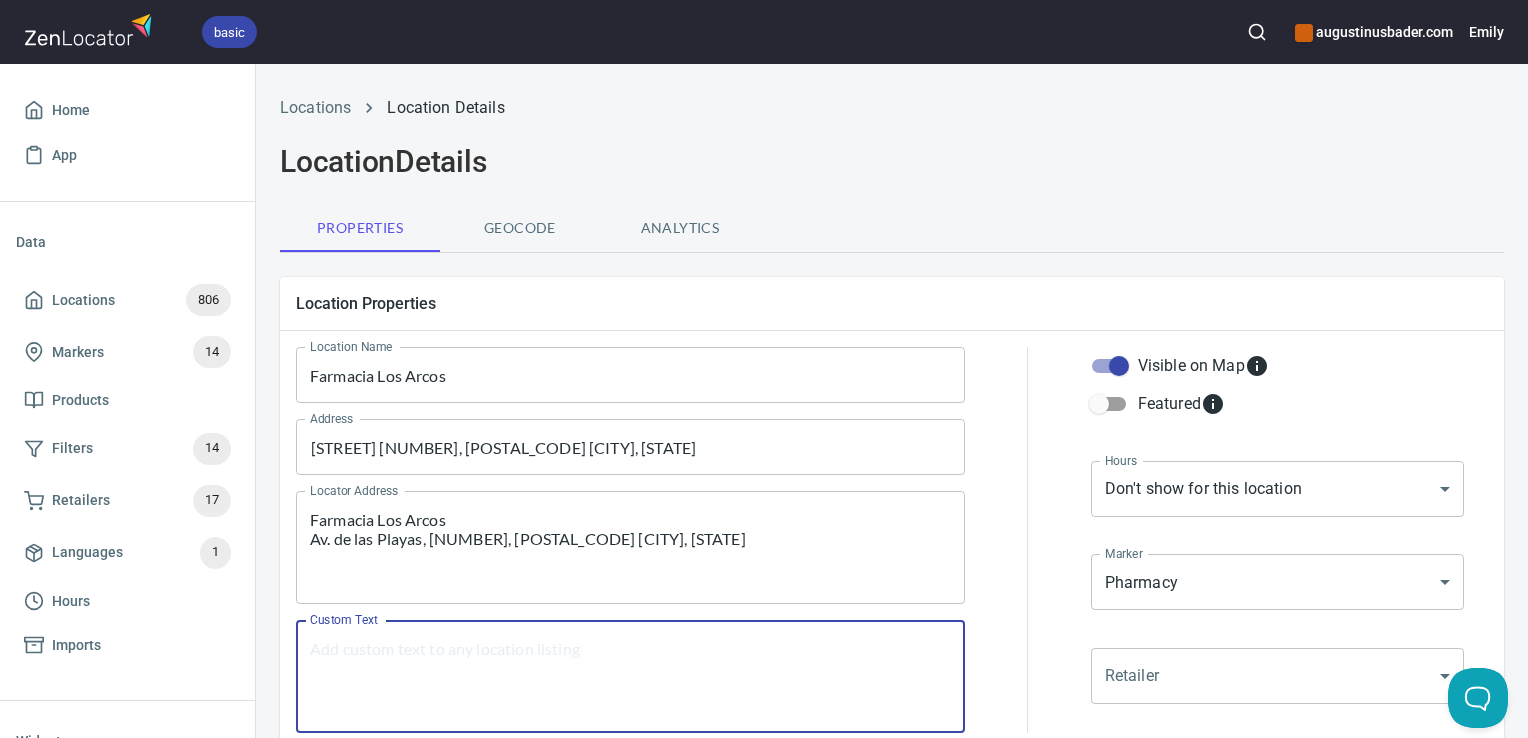 paste on "Farmacia Los Arcos
Av. de las Playas, 49, [POSTAL_CODE] [CITY], [REGION]" 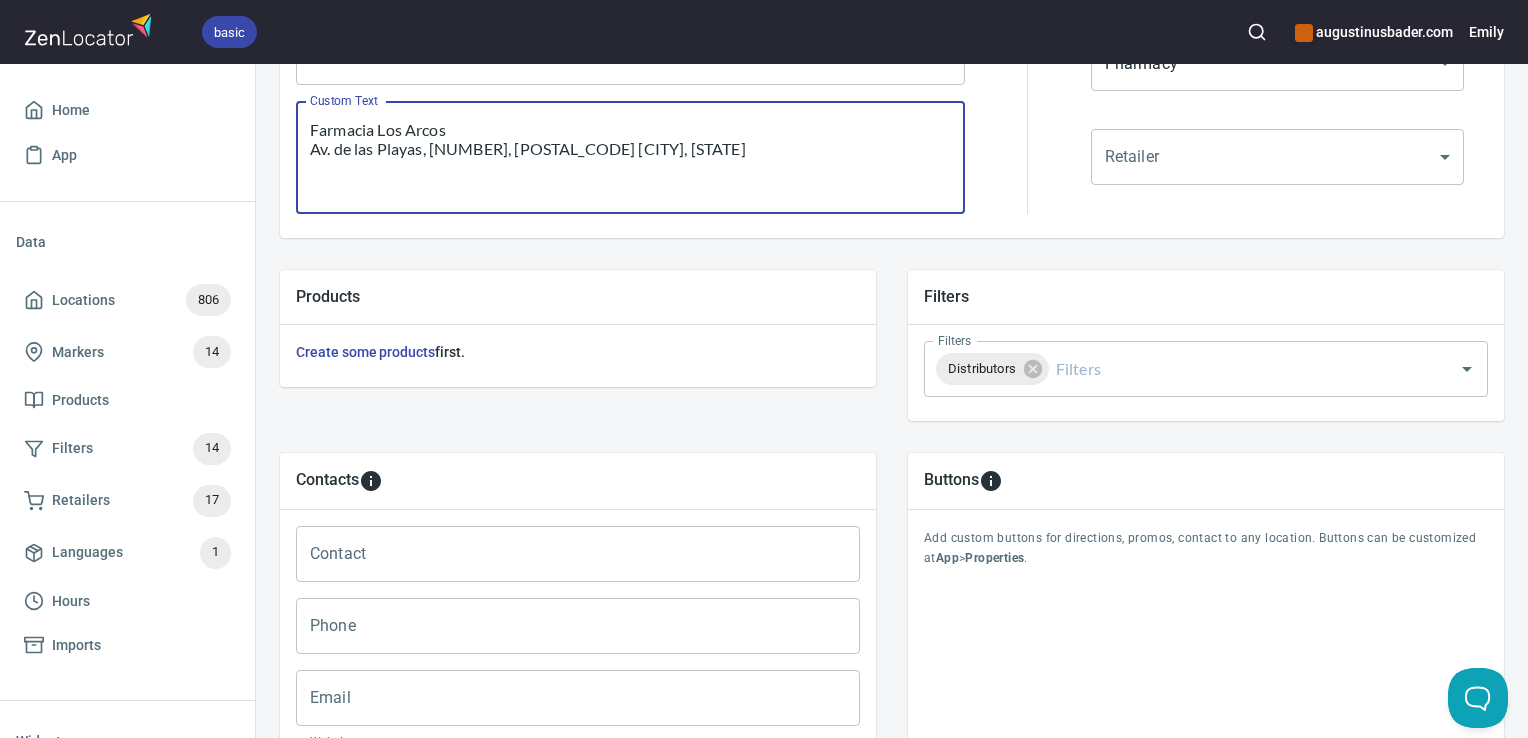 scroll, scrollTop: 797, scrollLeft: 0, axis: vertical 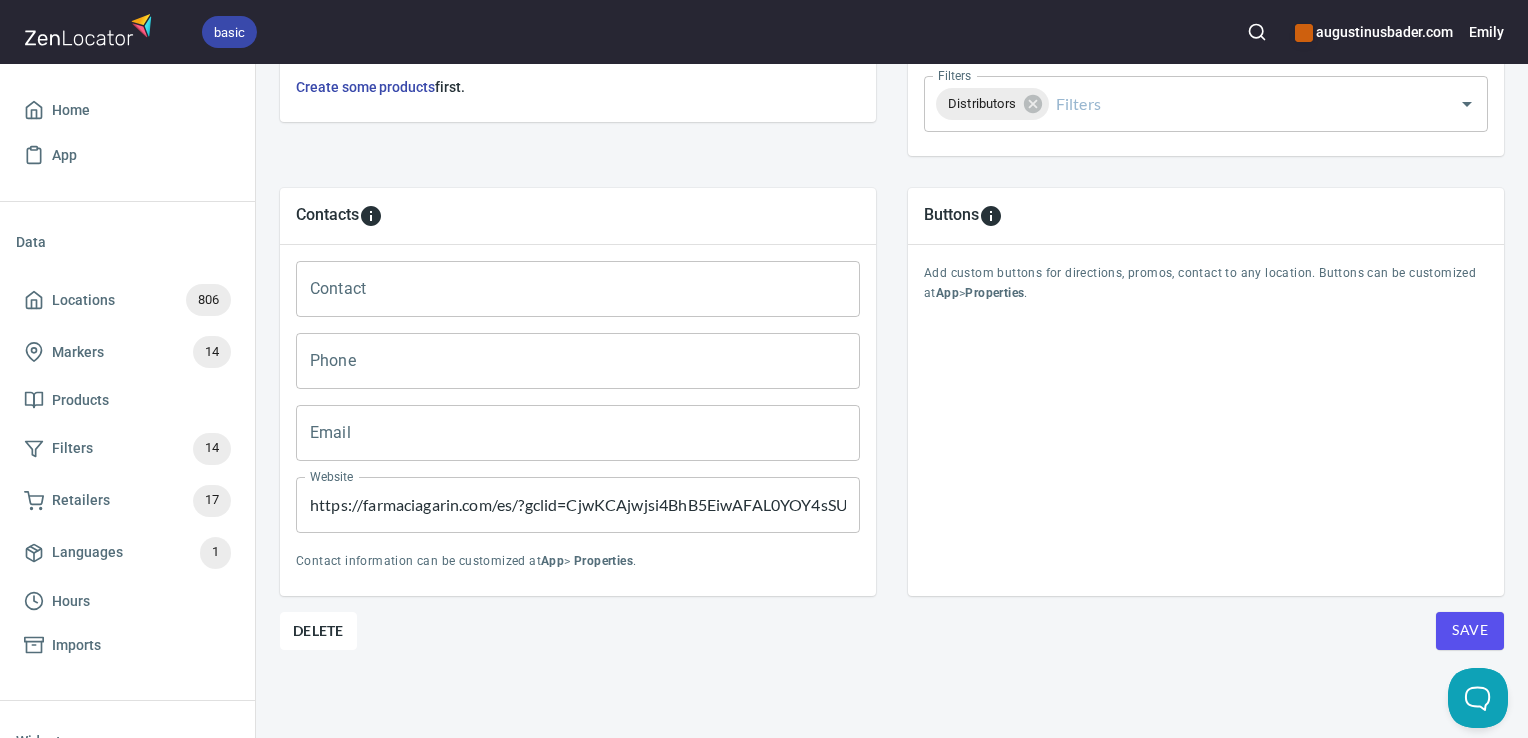 type on "Farmacia Los Arcos
Av. de las Playas, 49, [POSTAL_CODE] [CITY], [REGION]" 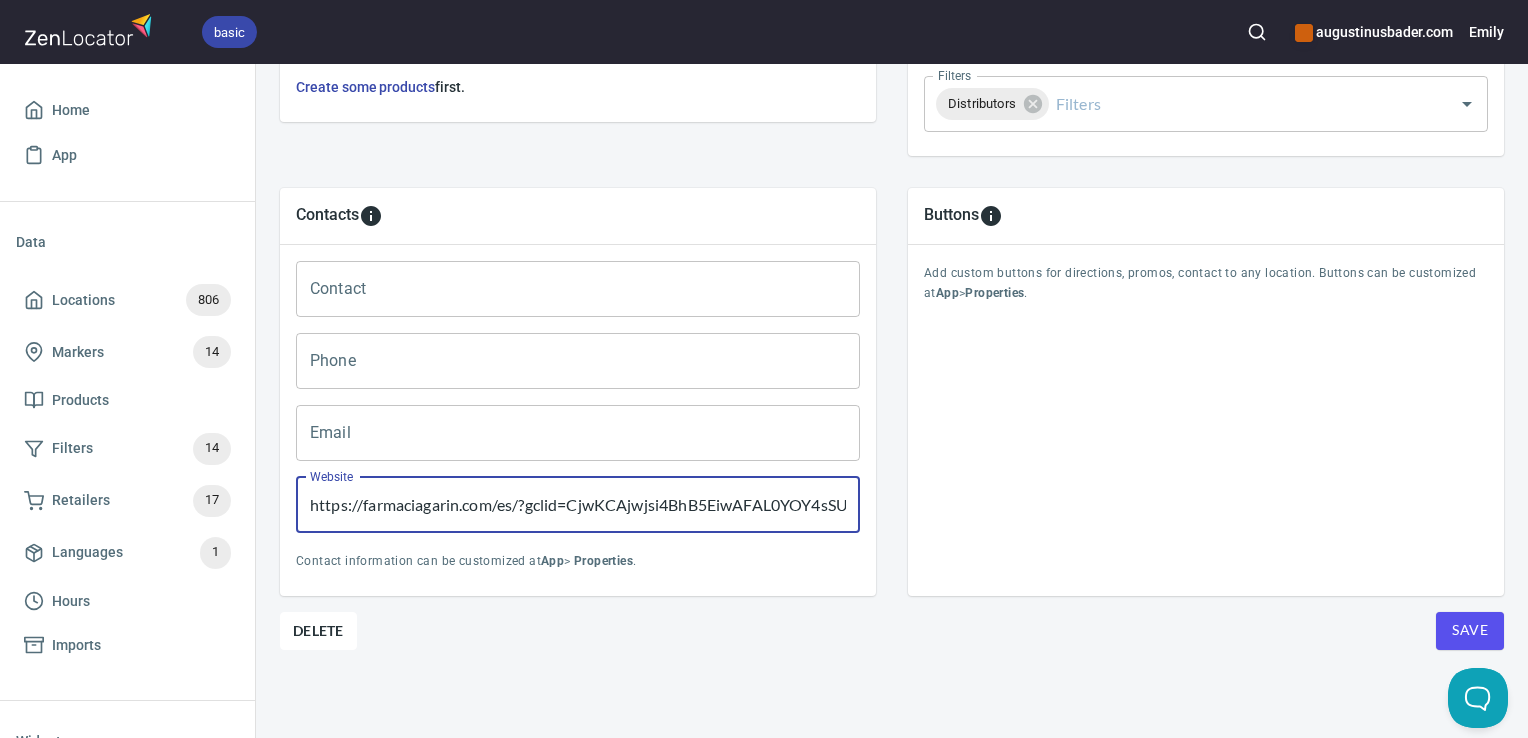 click on "https://farmaciagarin.com/es/?gclid=CjwKCAjwjsi4BhB5EiwAFAL0YOY4sSU9fc0AvOUyOepeevFxdgkuQ-BbPB51SMGM5dmaBaNbmENeRhoC56sQAvD_BwE" at bounding box center (578, 505) 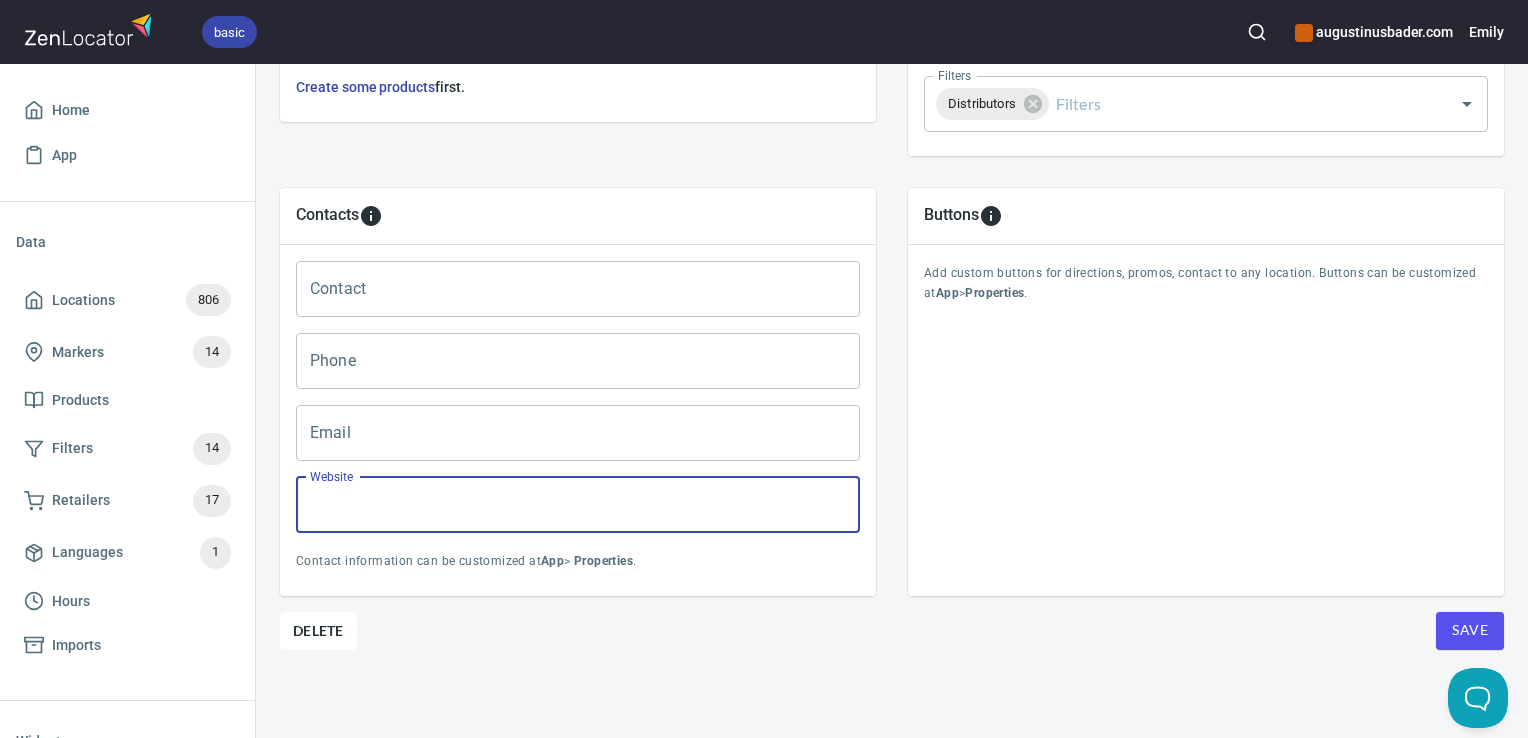 type 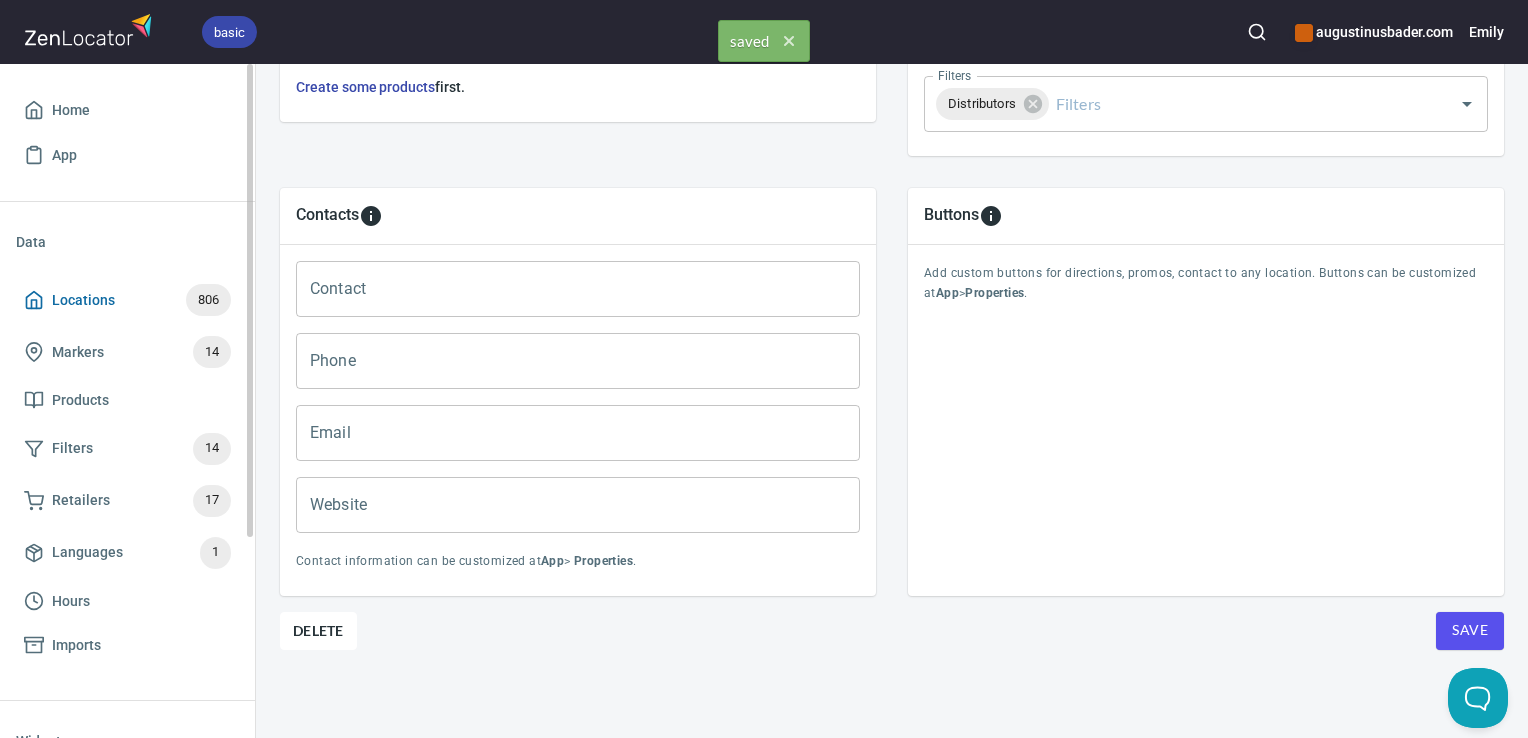 click on "Locations 806" at bounding box center [127, 300] 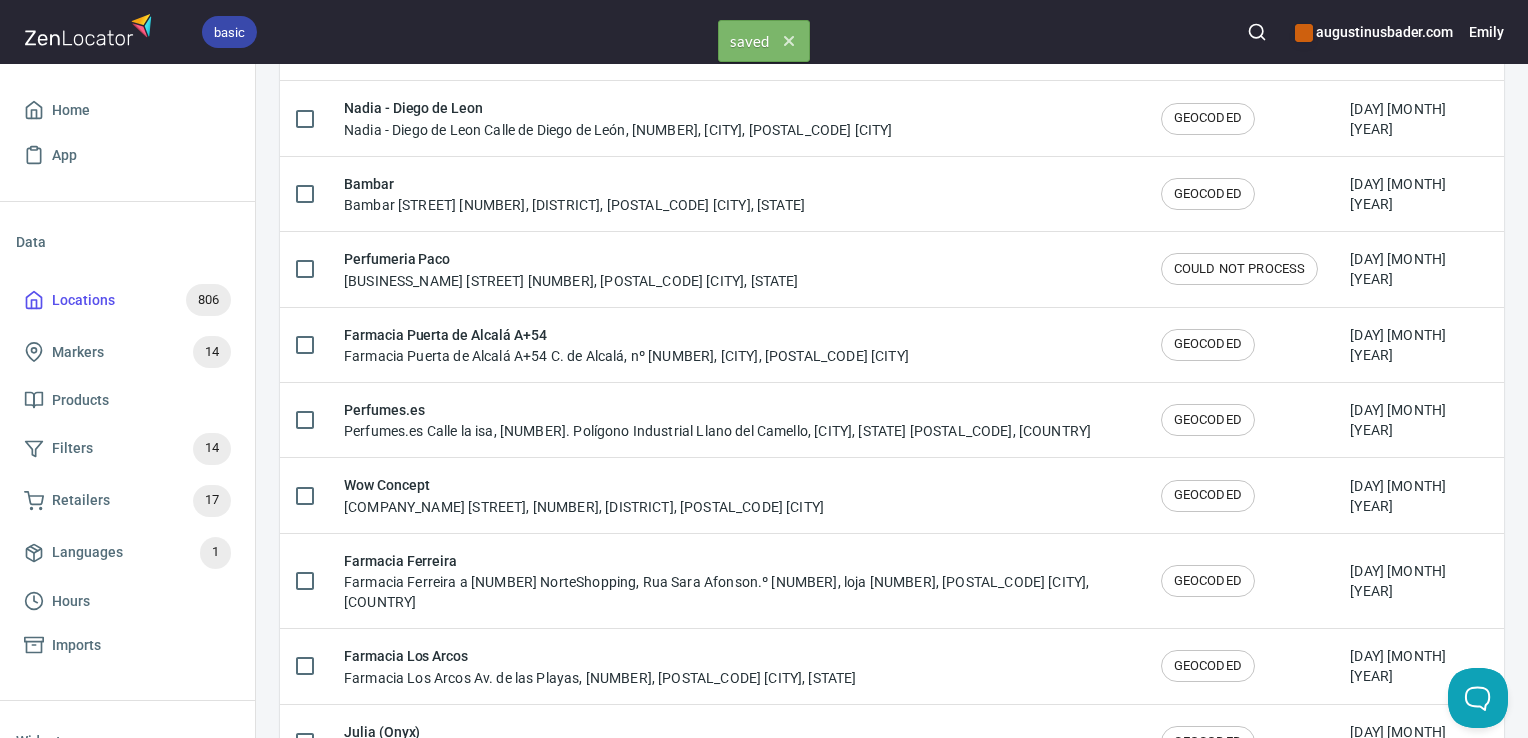 scroll, scrollTop: 0, scrollLeft: 0, axis: both 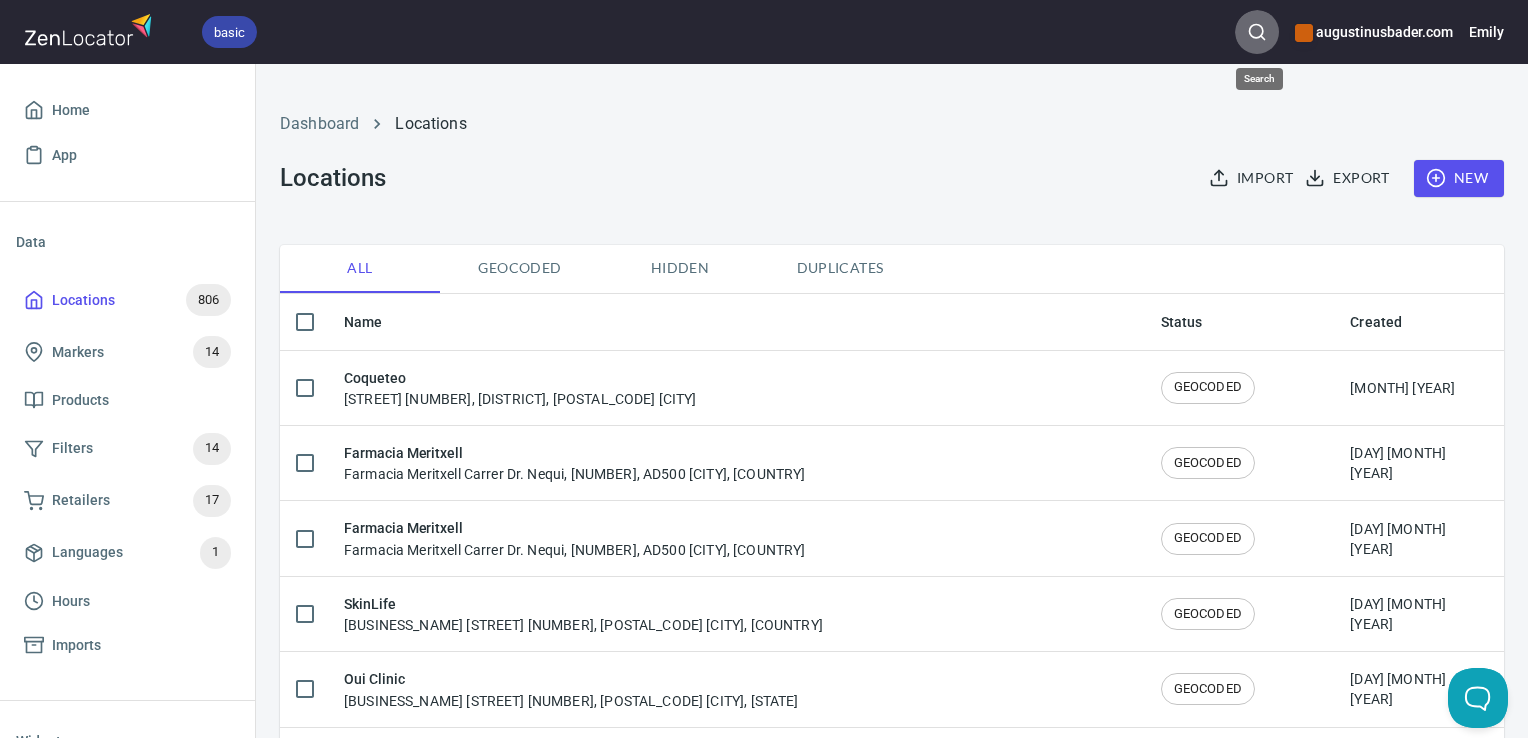 click 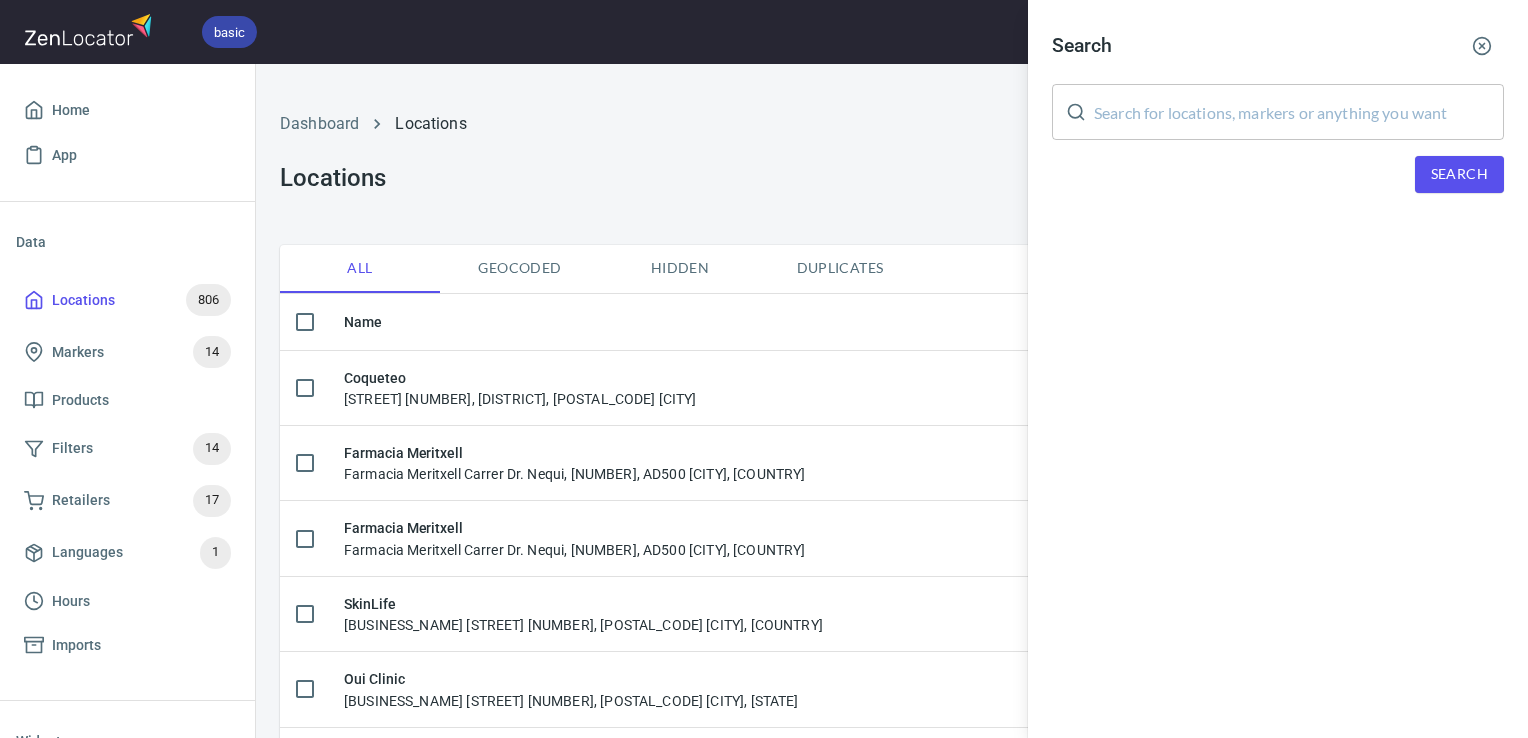 click at bounding box center [1299, 112] 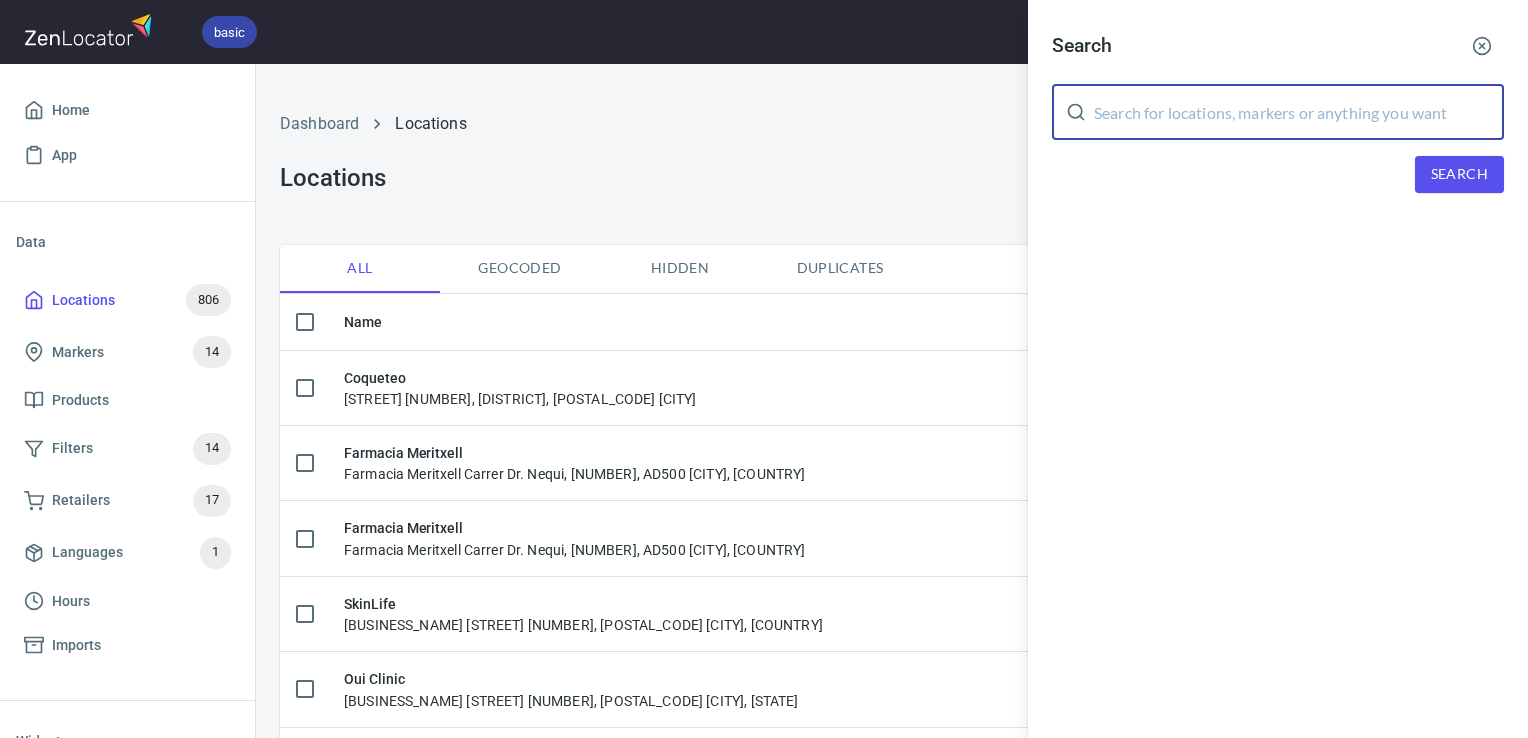 paste on "Farmacia Marina García" 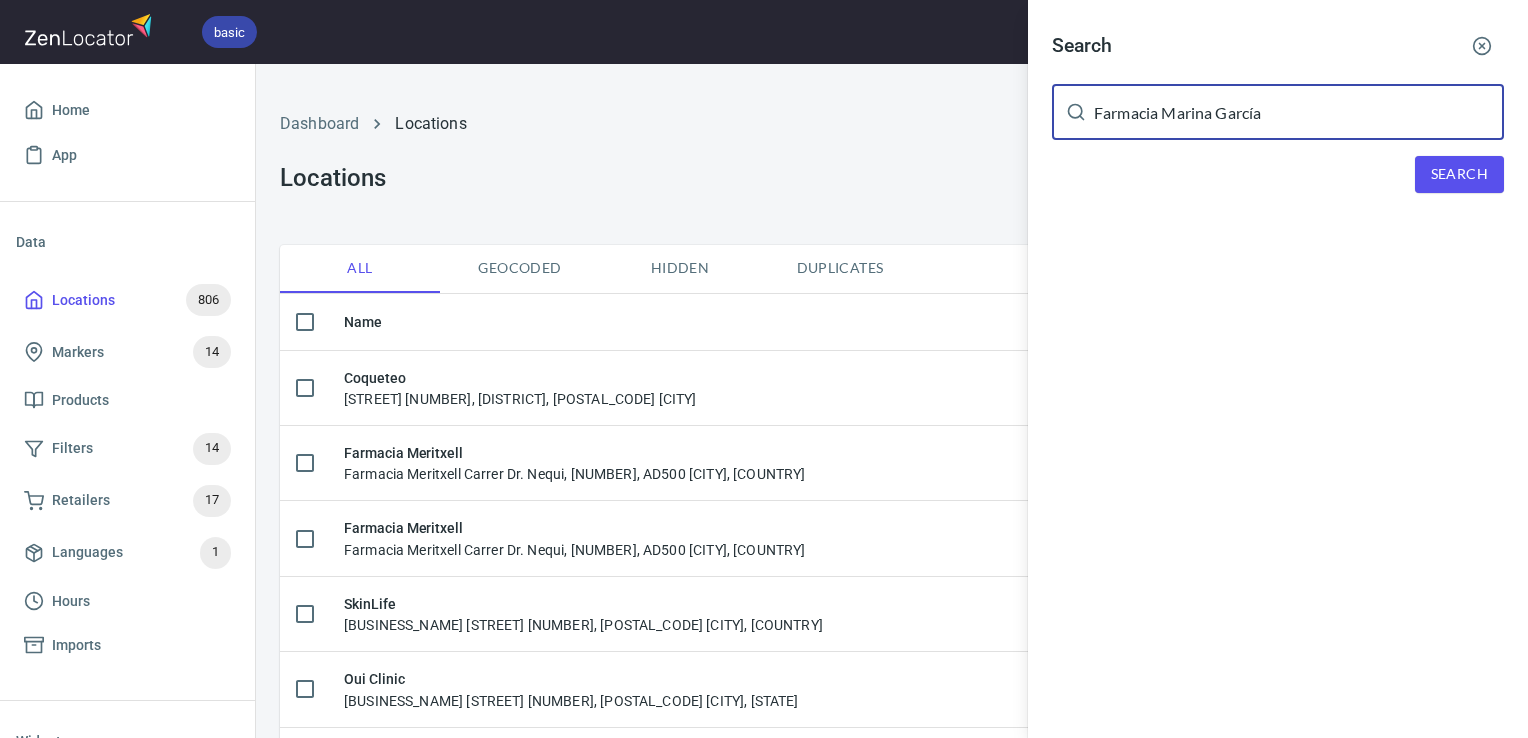 type on "Farmacia Marina García" 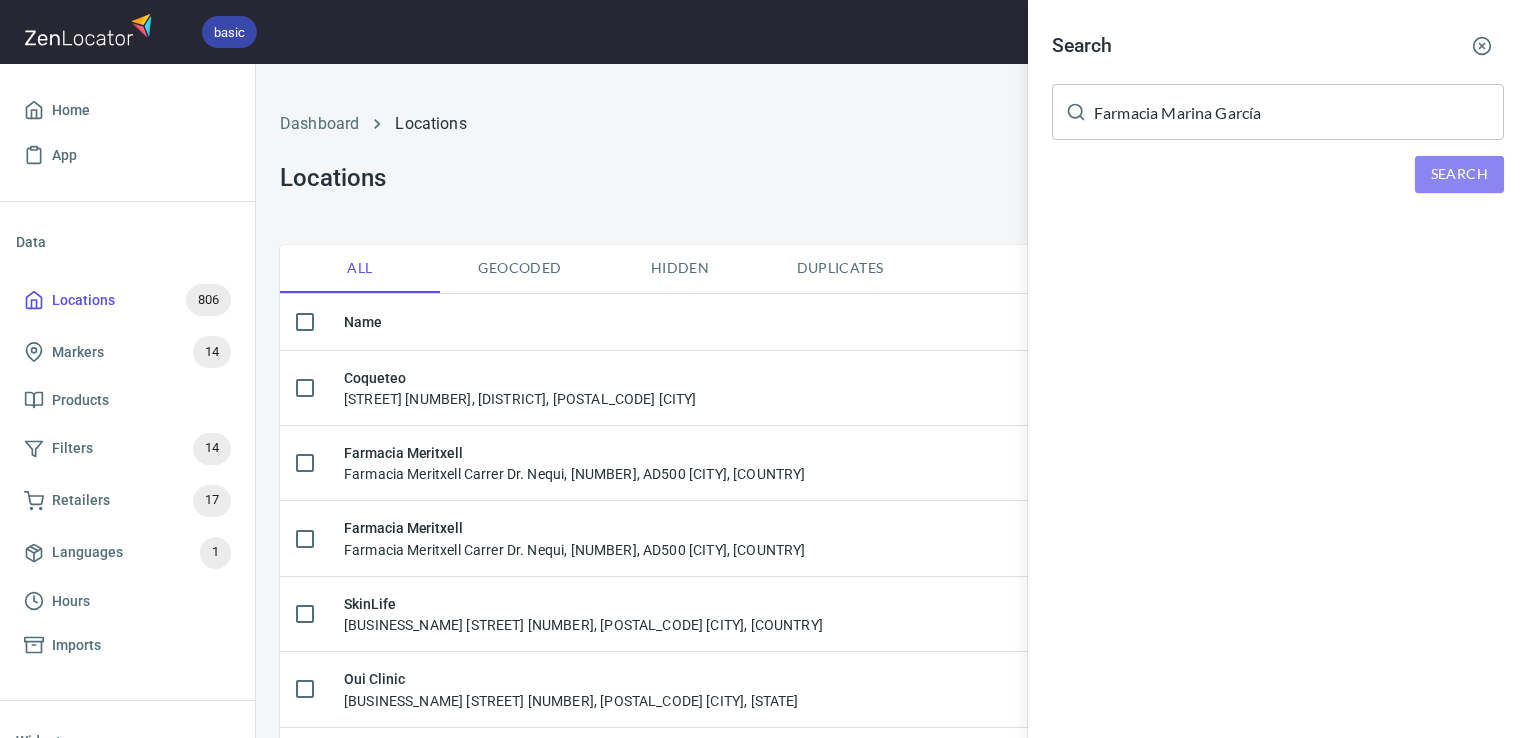 click on "Search" at bounding box center [1459, 174] 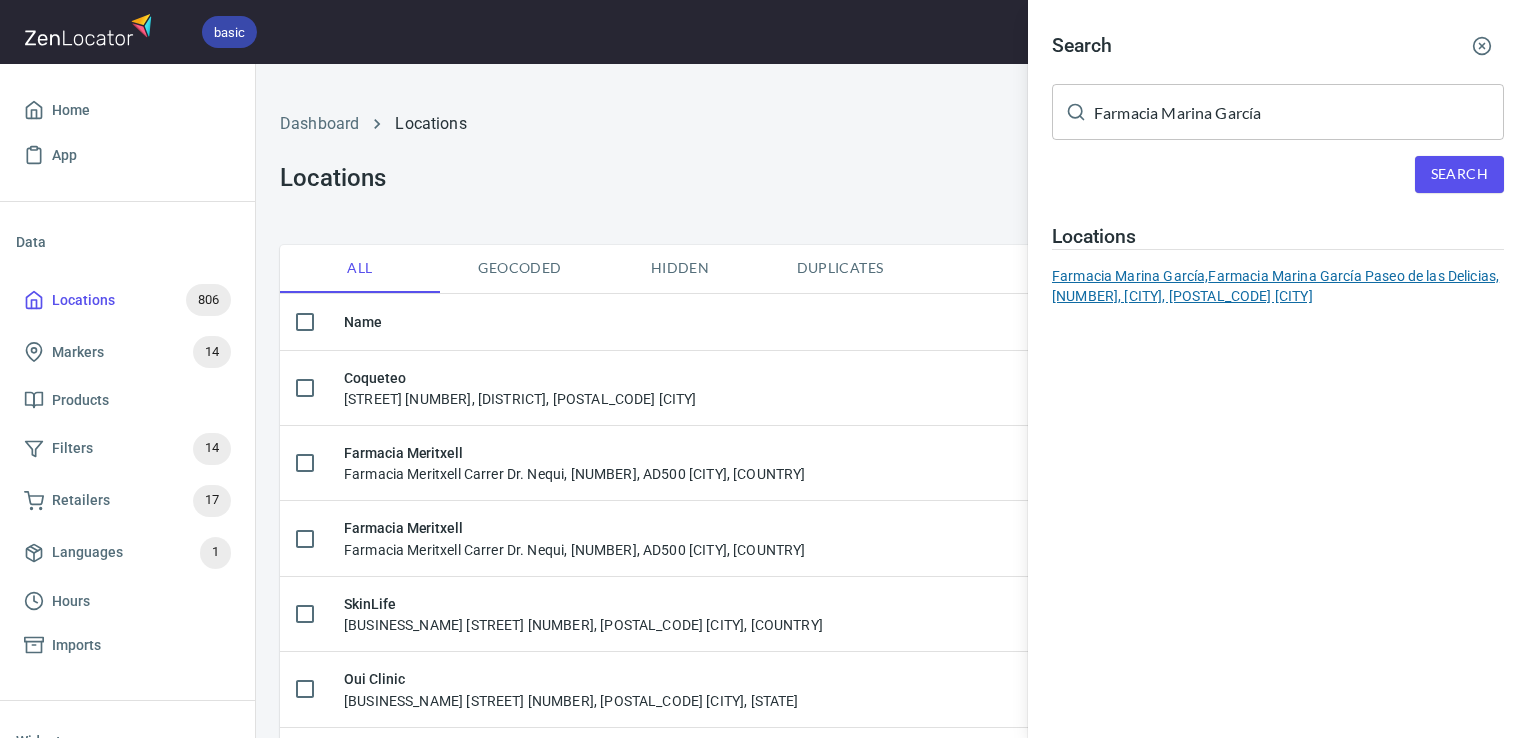 click on "Farmacia Marina García,  Farmacia Marina García
Paseo de las Delicias, 50, Arganzuela, 28045 Madrid" at bounding box center (1278, 286) 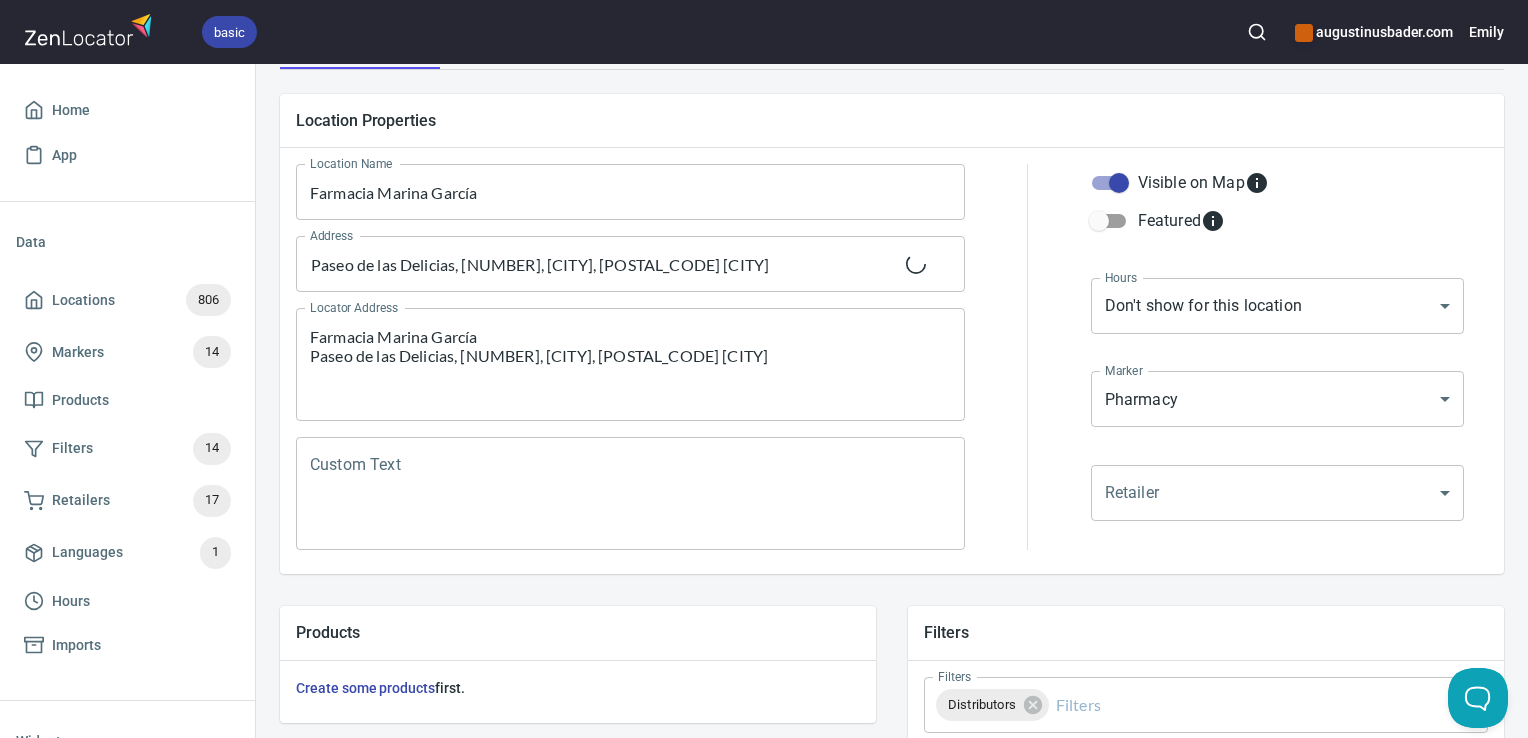 scroll, scrollTop: 224, scrollLeft: 0, axis: vertical 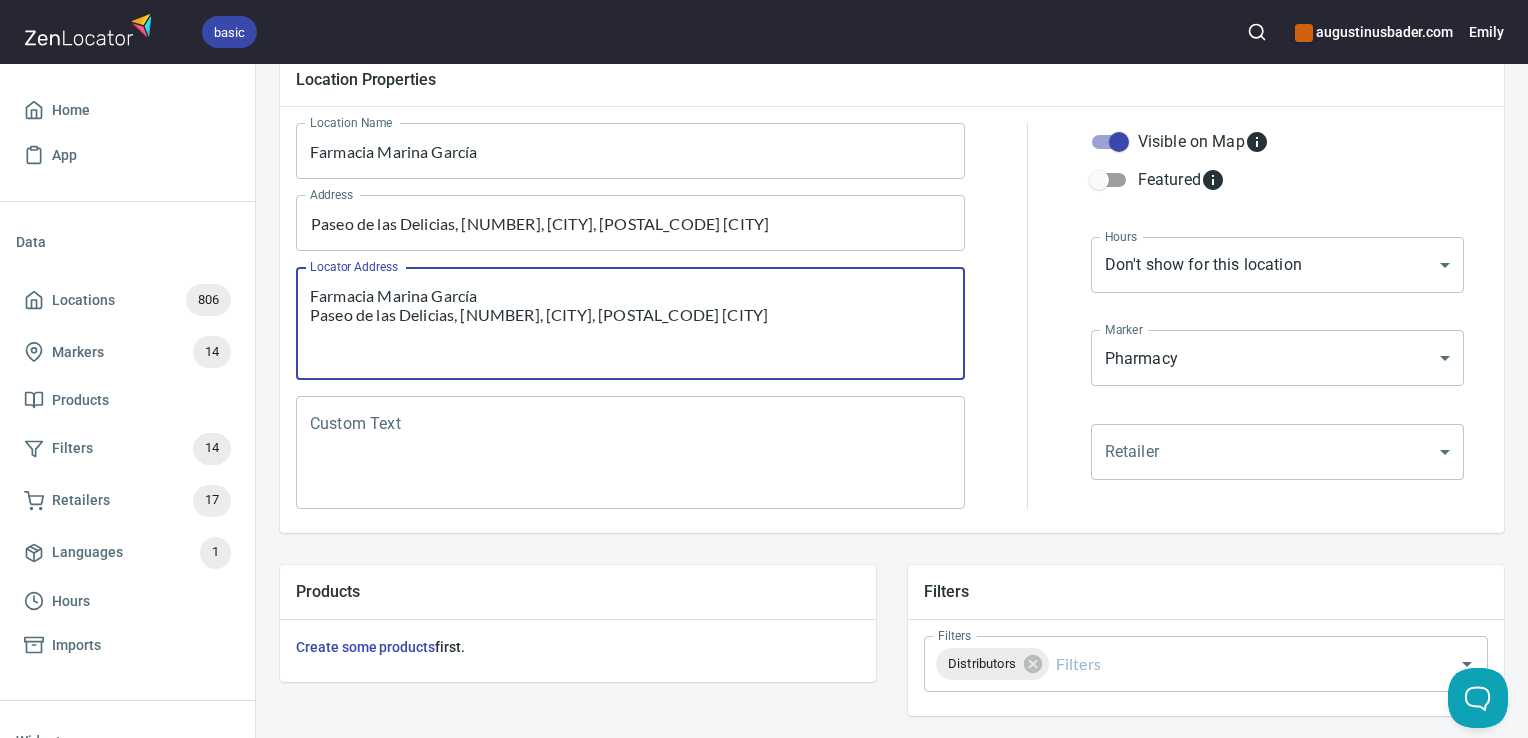drag, startPoint x: 725, startPoint y: 324, endPoint x: 280, endPoint y: 266, distance: 448.76385 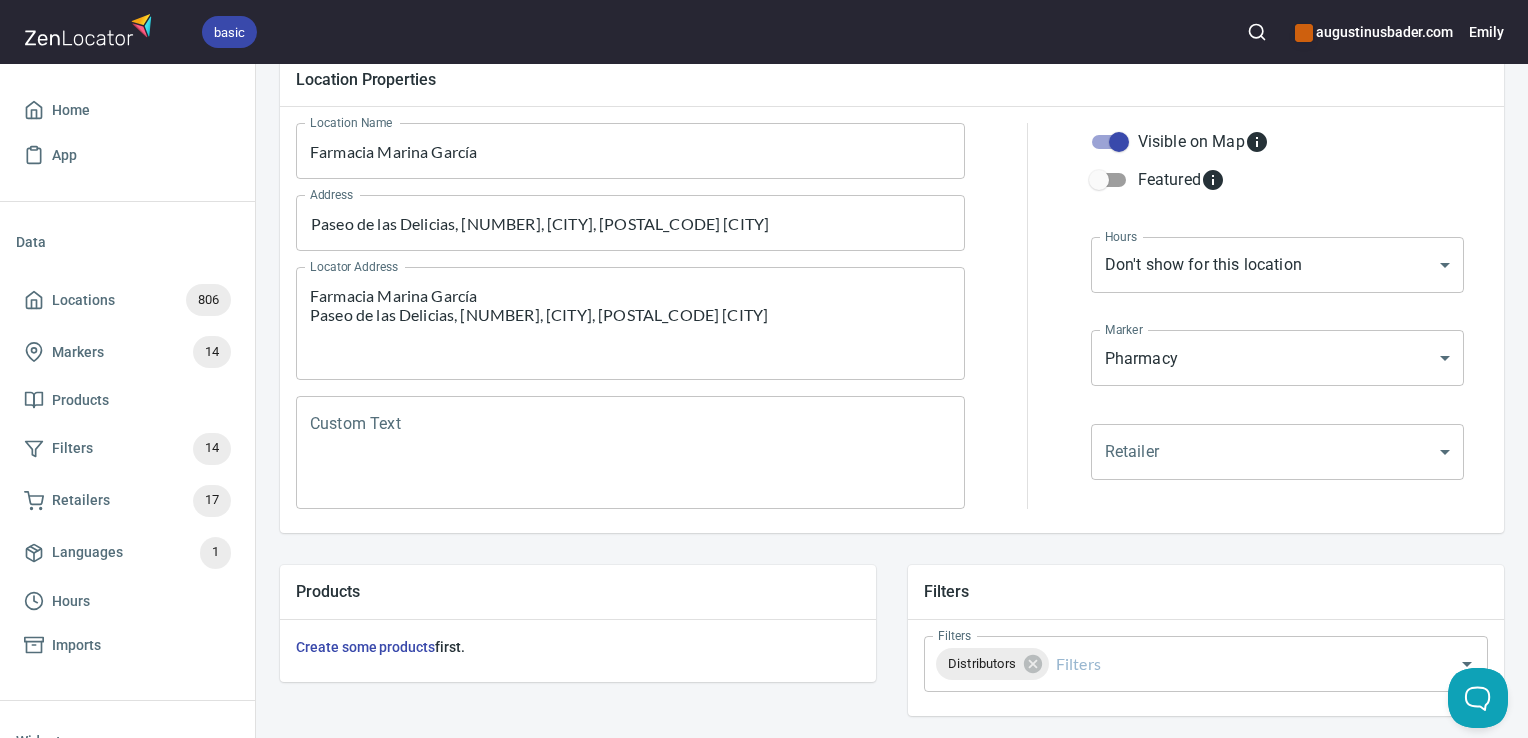 click on "Custom Text" at bounding box center [630, 453] 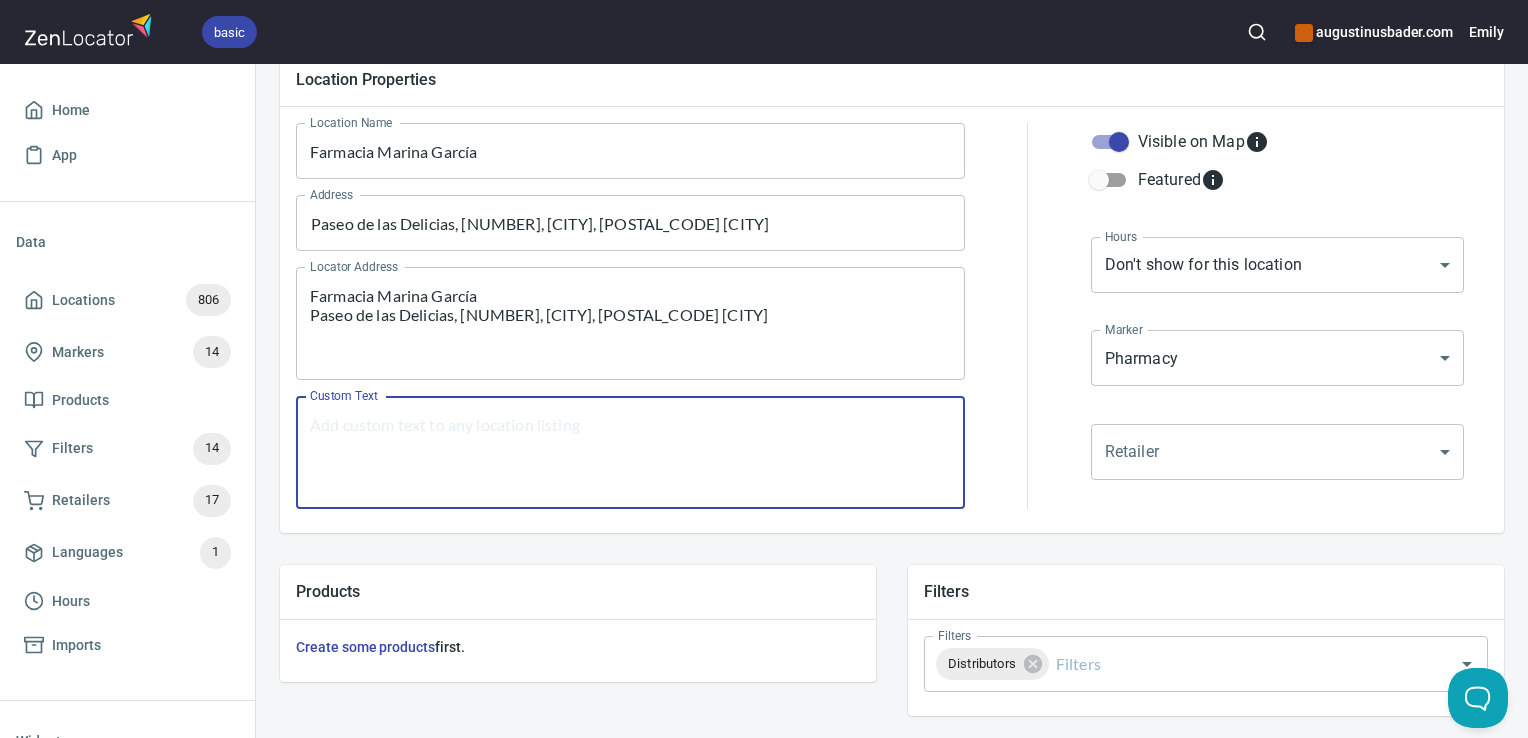 paste on "Farmacia Marina García
Paseo de las Delicias, [NUMBER], Arganzuela, [POSTAL_CODE] [CITY]" 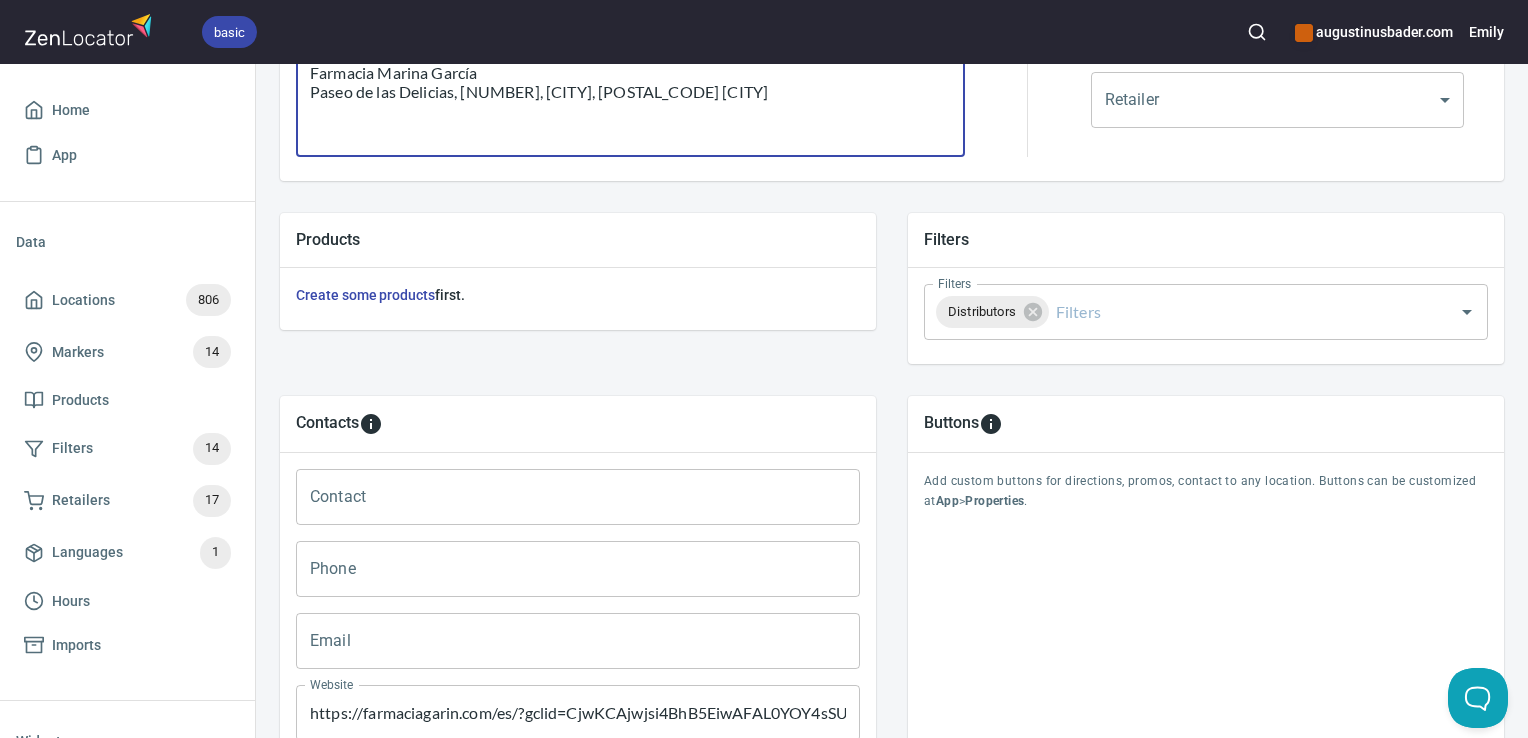 scroll, scrollTop: 711, scrollLeft: 0, axis: vertical 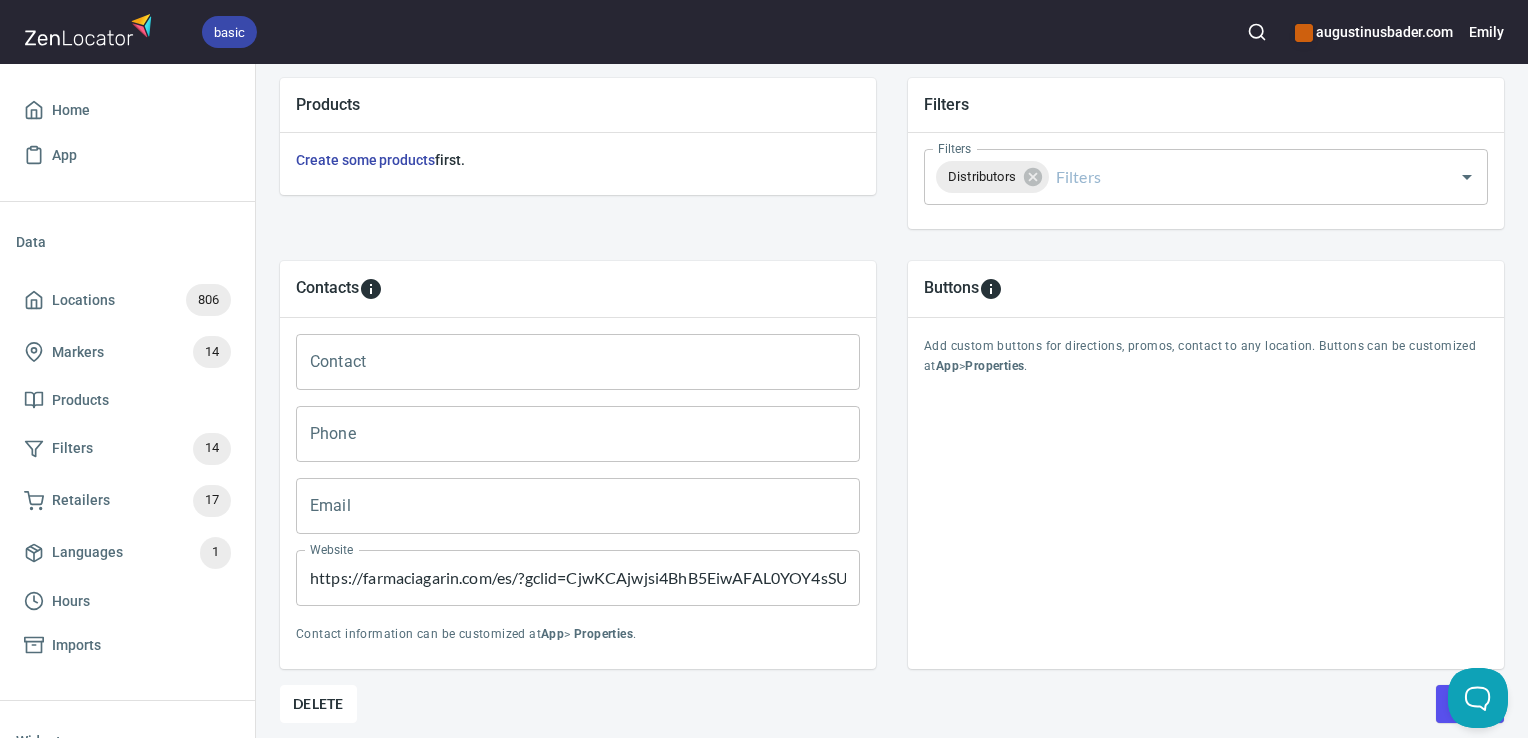 type on "Farmacia Marina García
Paseo de las Delicias, [NUMBER], Arganzuela, [POSTAL_CODE] [CITY]" 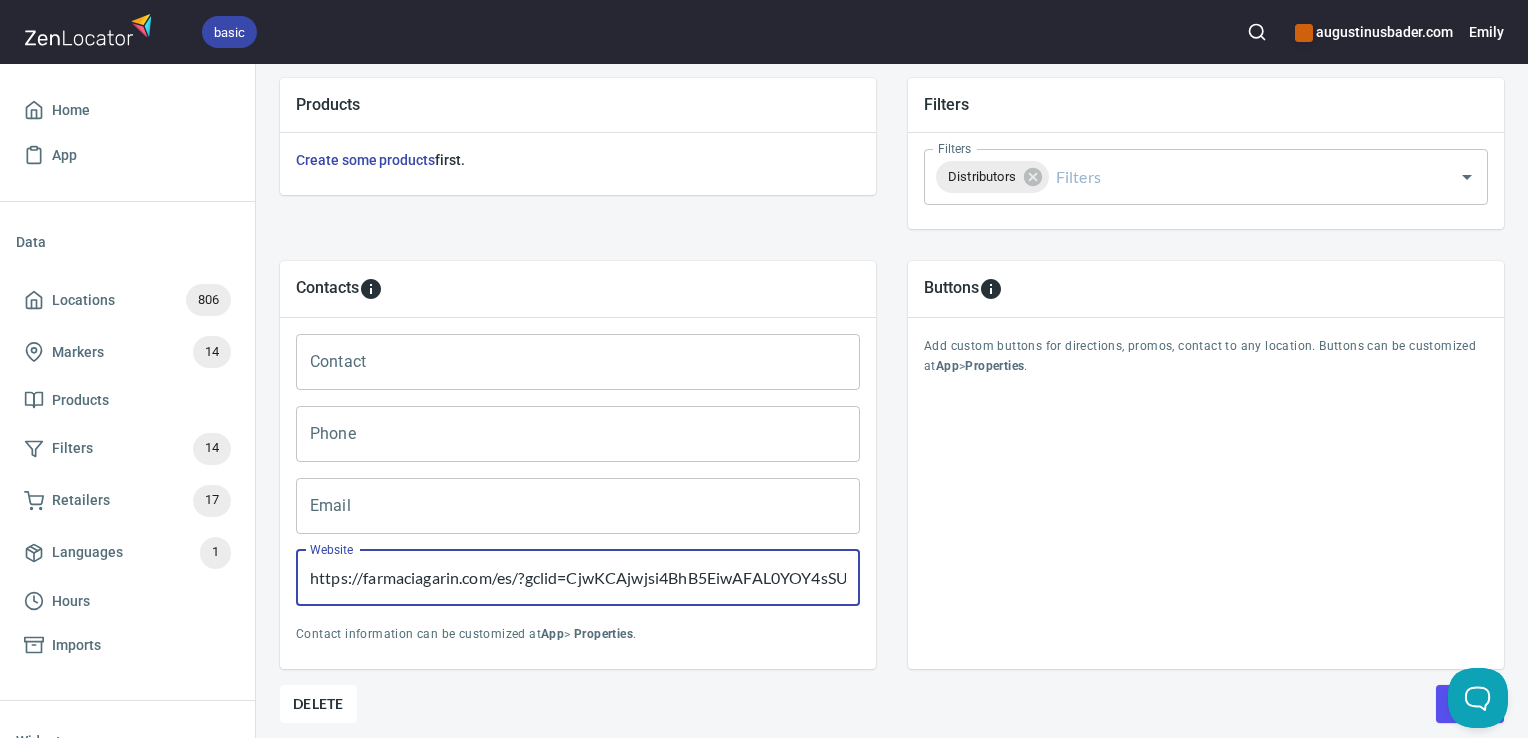 click on "https://farmaciagarin.com/es/?gclid=CjwKCAjwjsi4BhB5EiwAFAL0YOY4sSU9fc0AvOUyOepeevFxdgkuQ-BbPB51SMGM5dmaBaNbmENeRhoC56sQAvD_BwE" at bounding box center [578, 578] 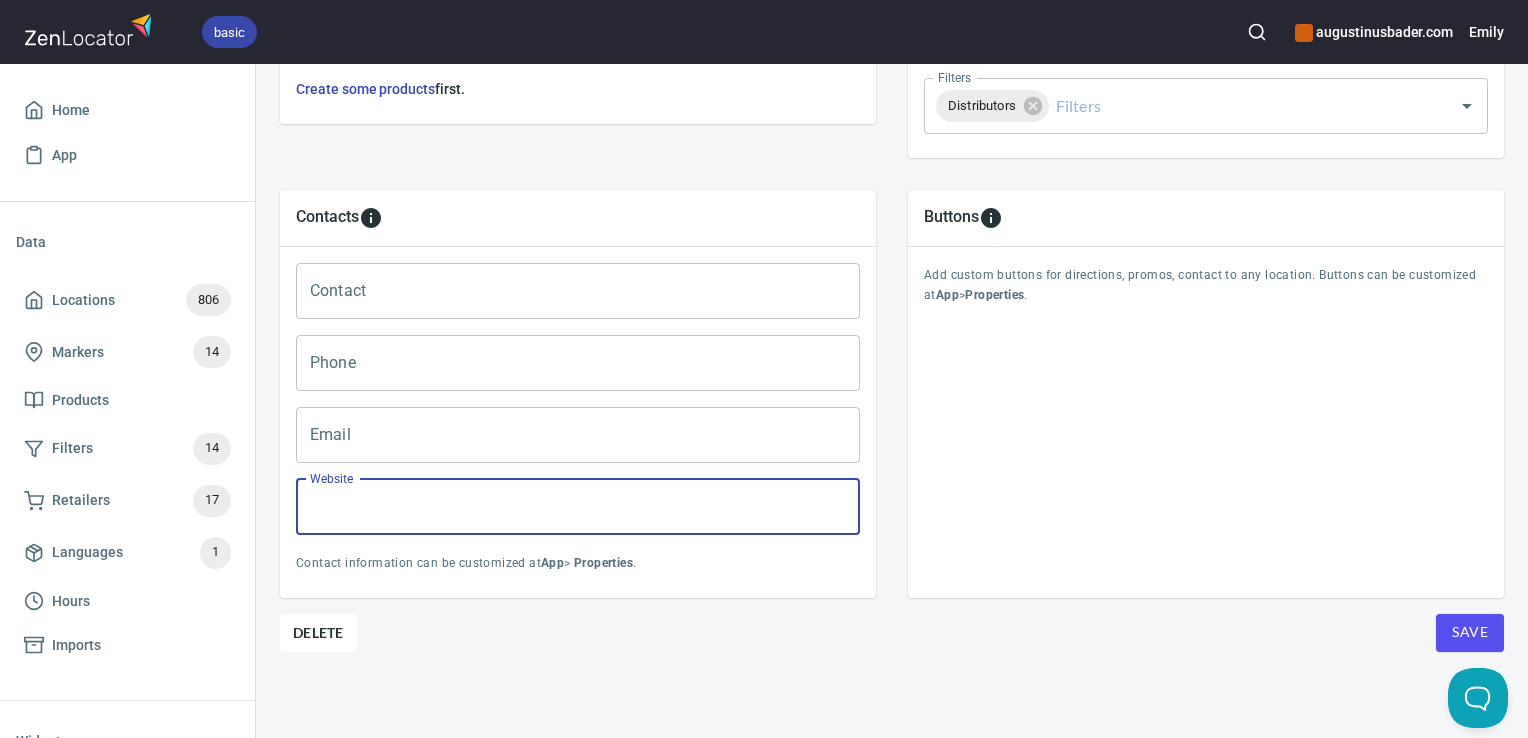 scroll, scrollTop: 797, scrollLeft: 0, axis: vertical 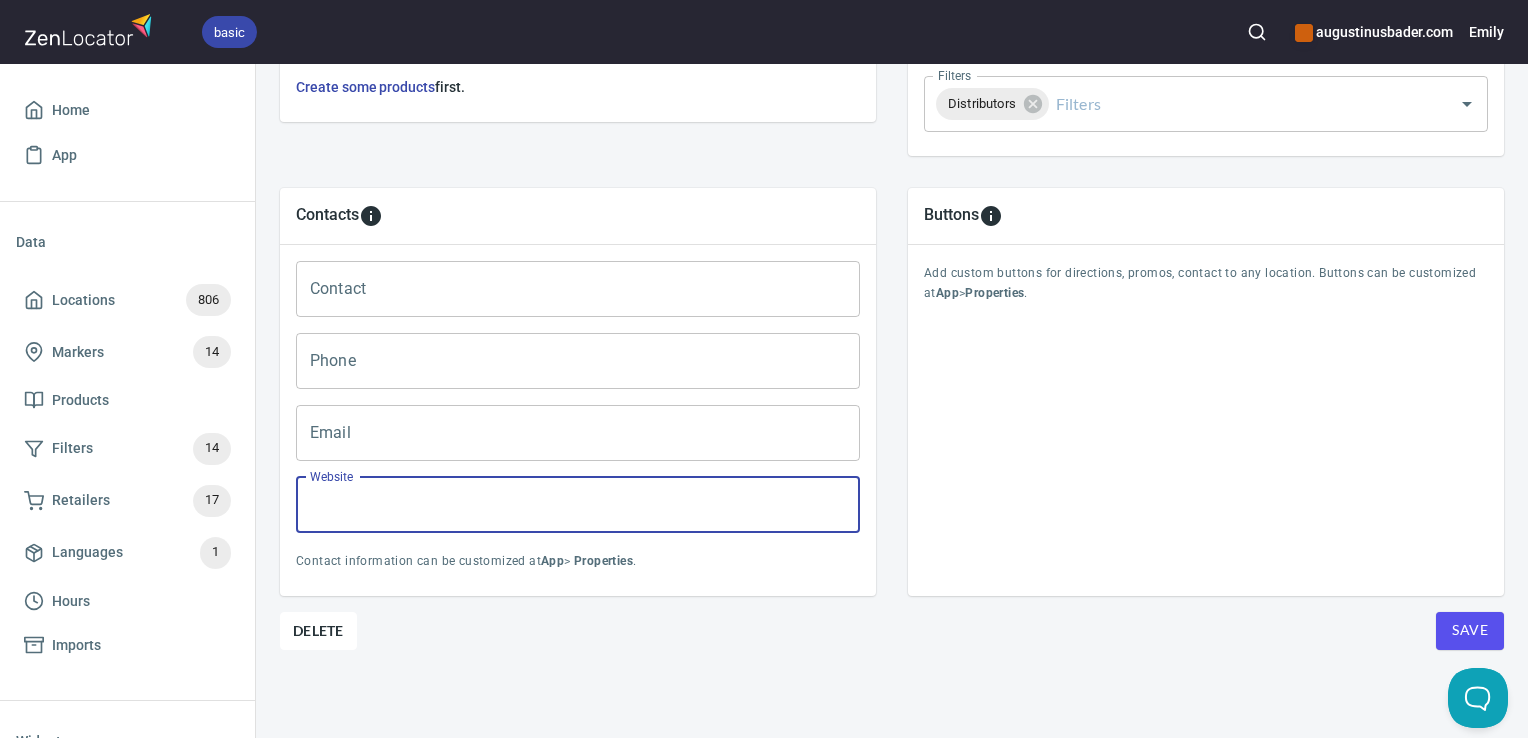 type 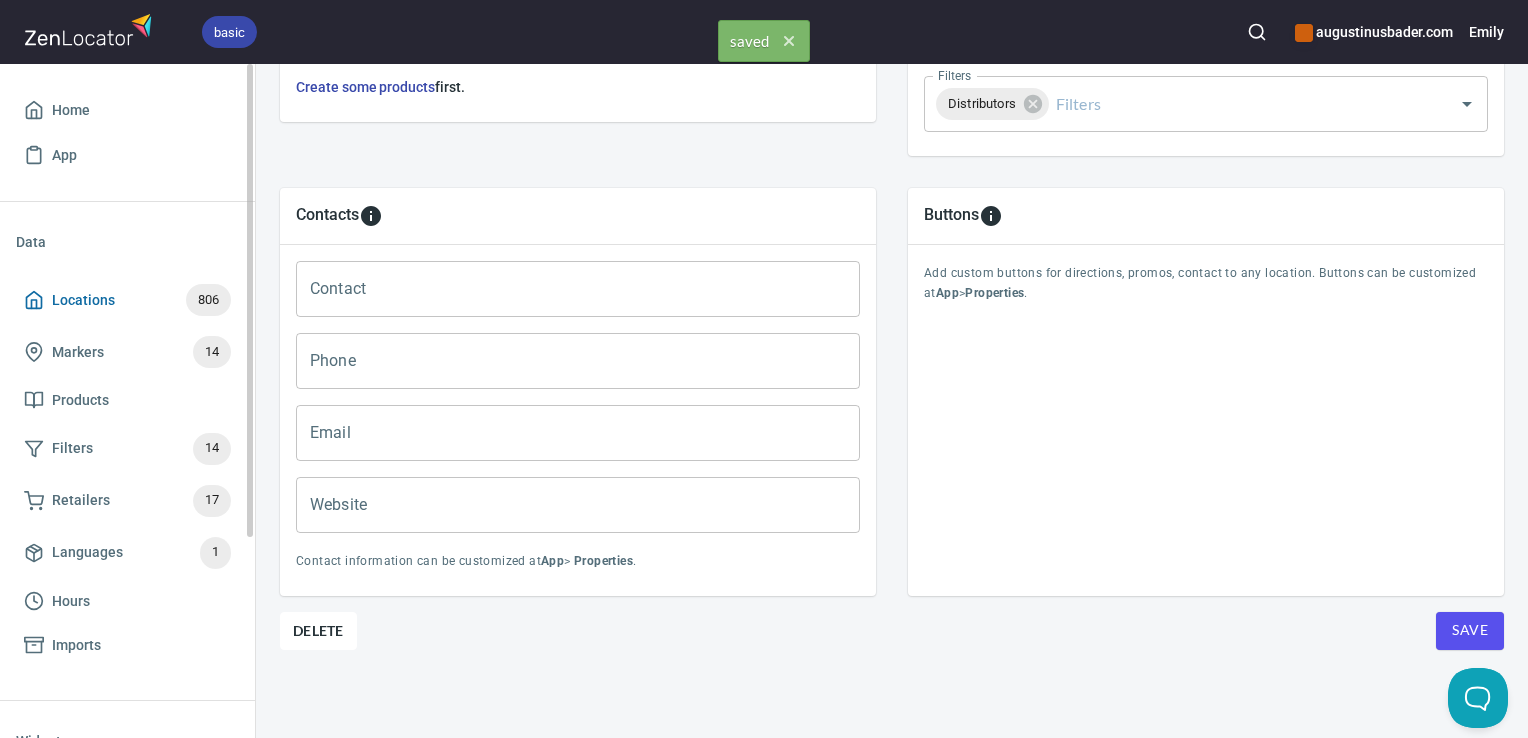 click on "Locations 806" at bounding box center (127, 300) 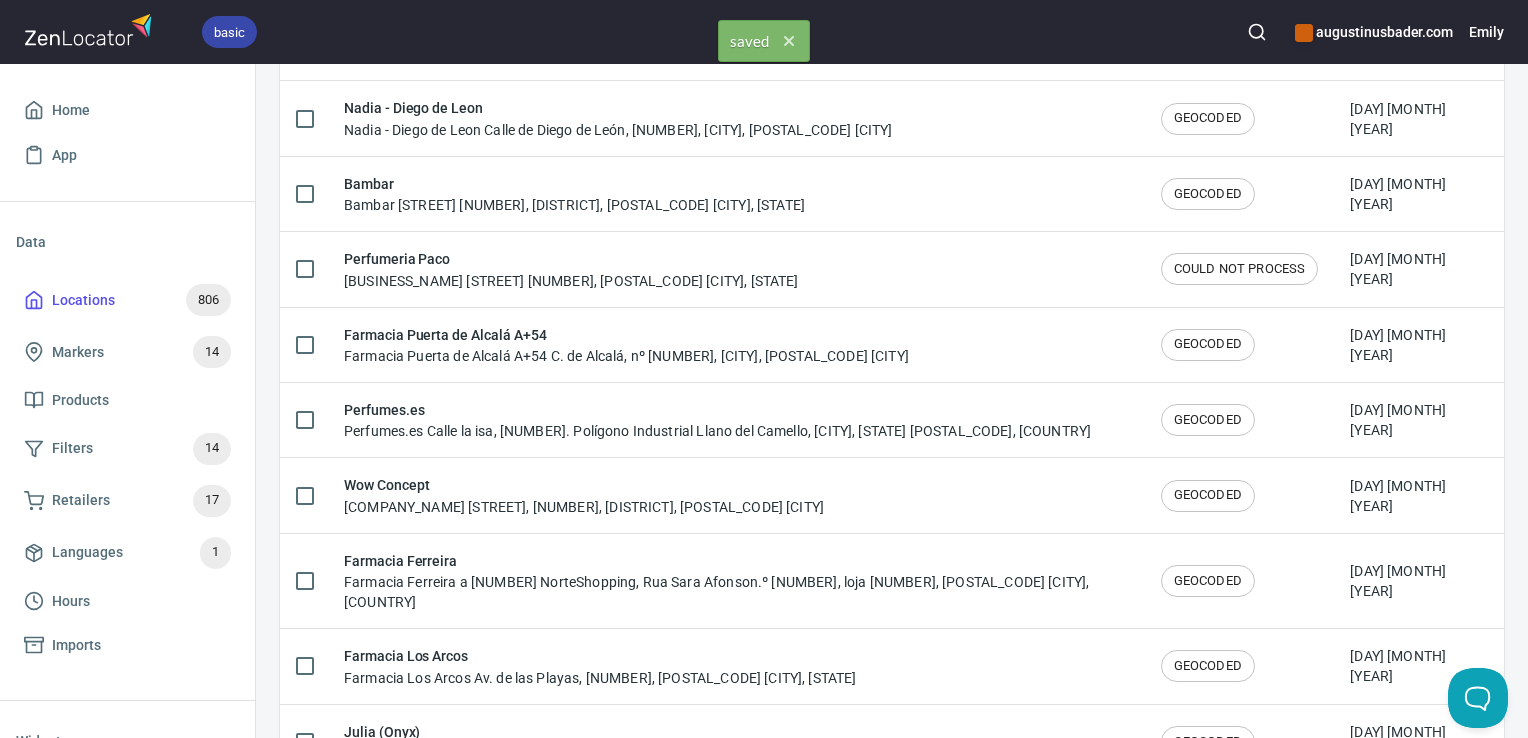 scroll, scrollTop: 0, scrollLeft: 0, axis: both 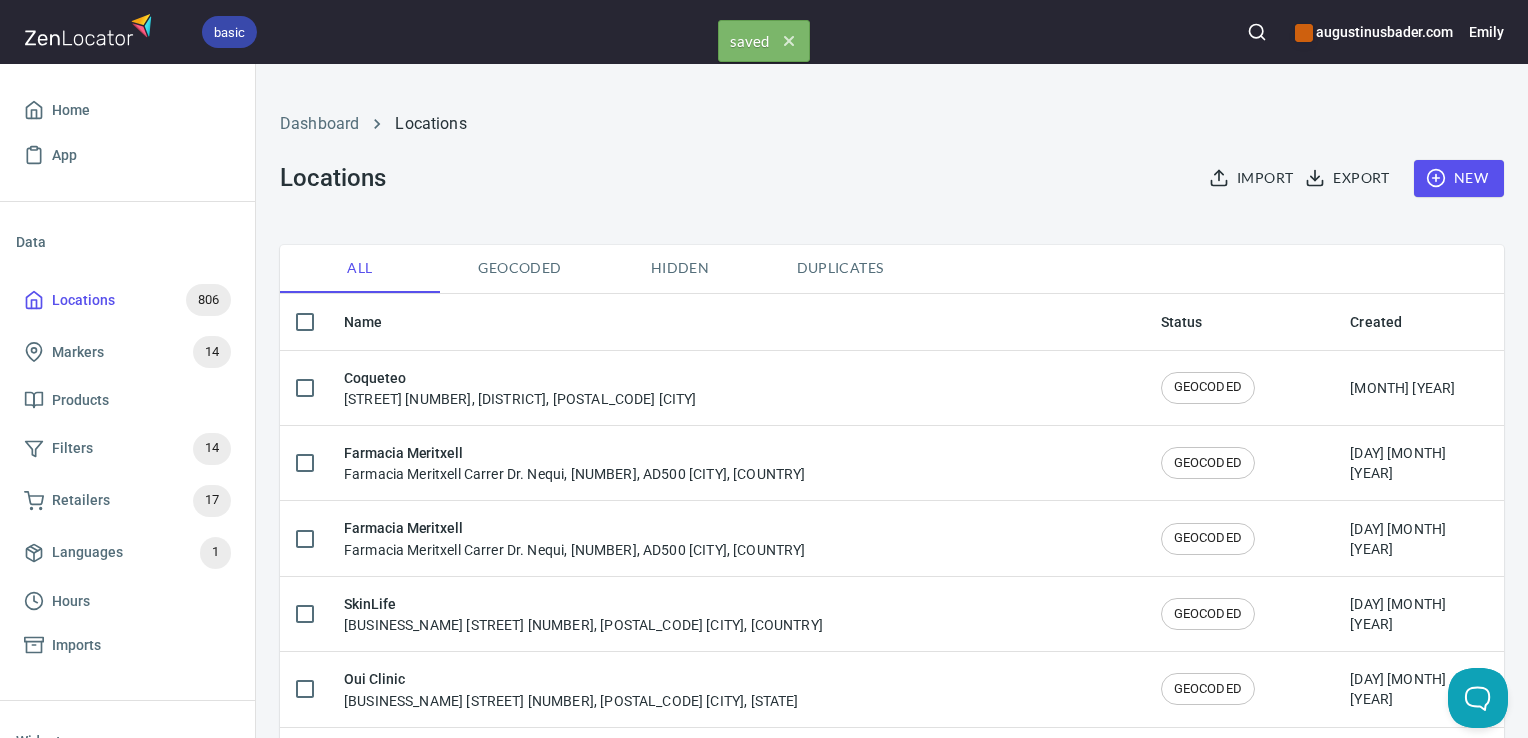 click at bounding box center [1257, 32] 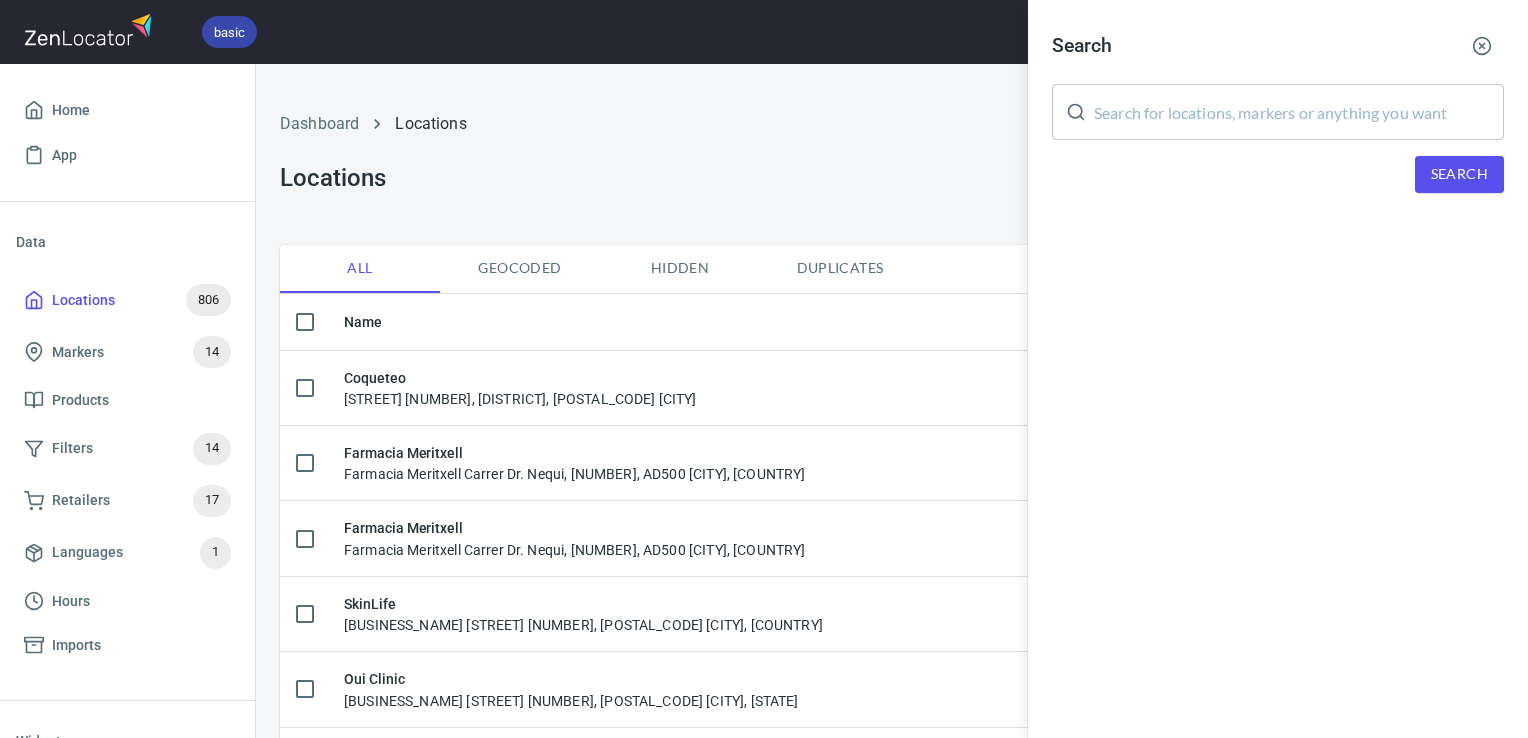 click at bounding box center (1299, 112) 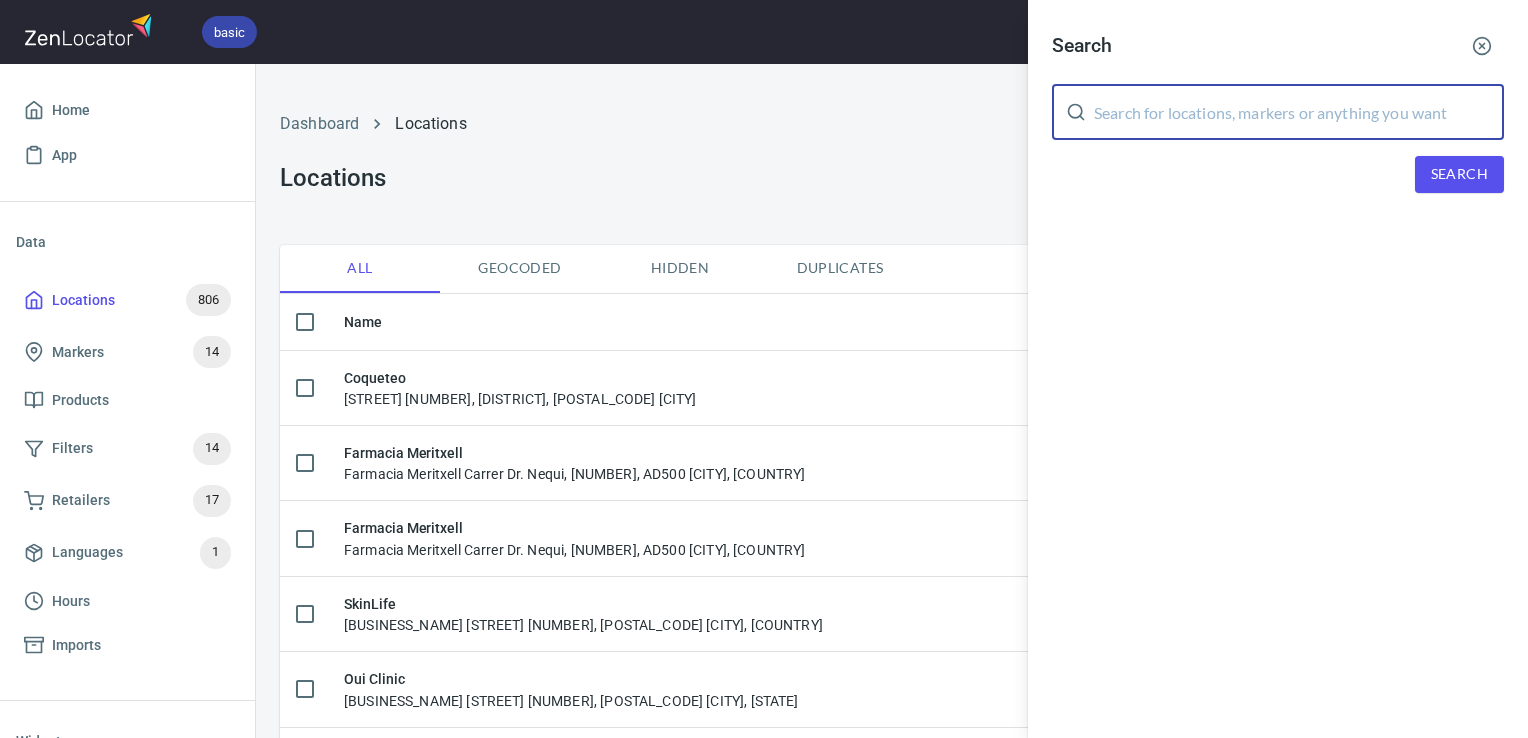 paste on "Farmacia Meritxell" 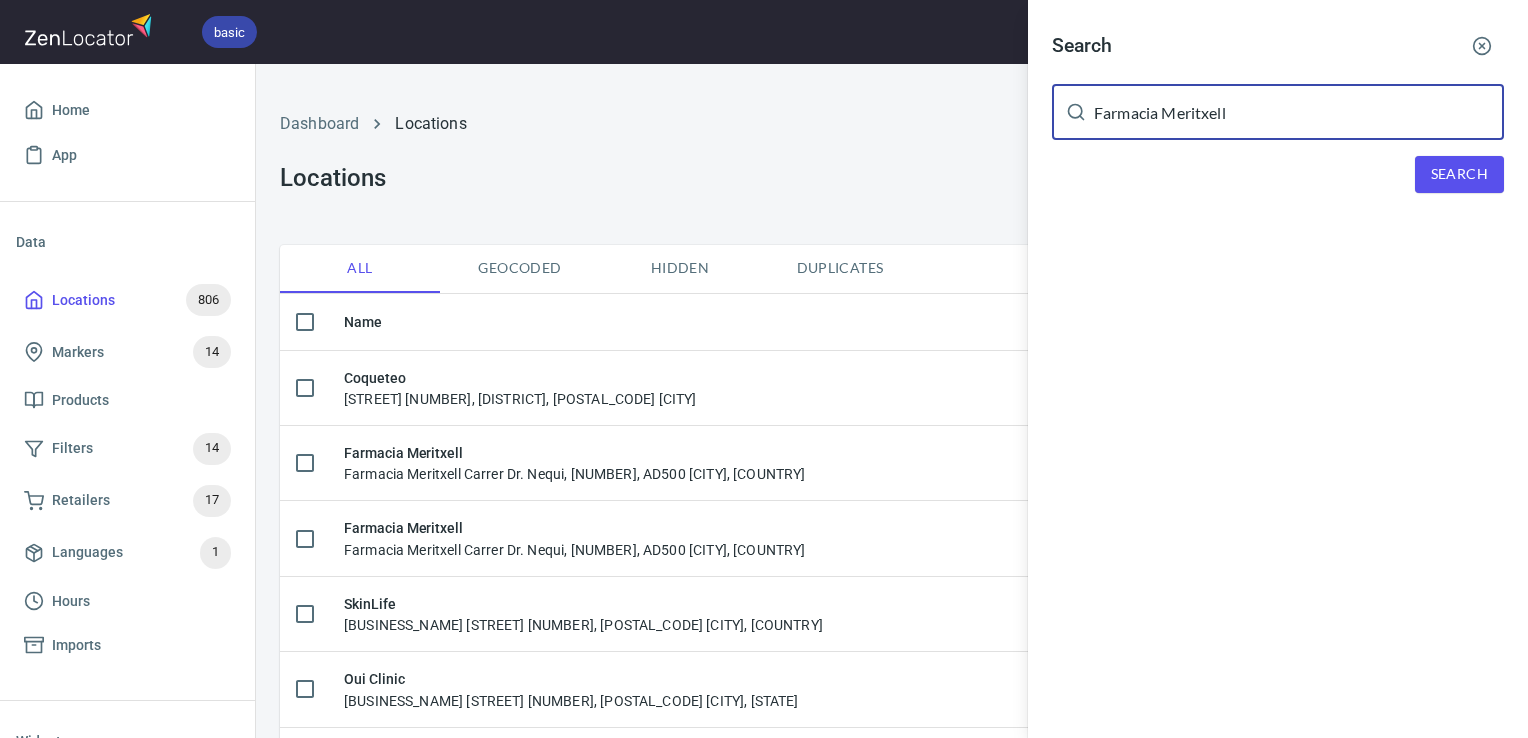 type on "Farmacia Meritxell" 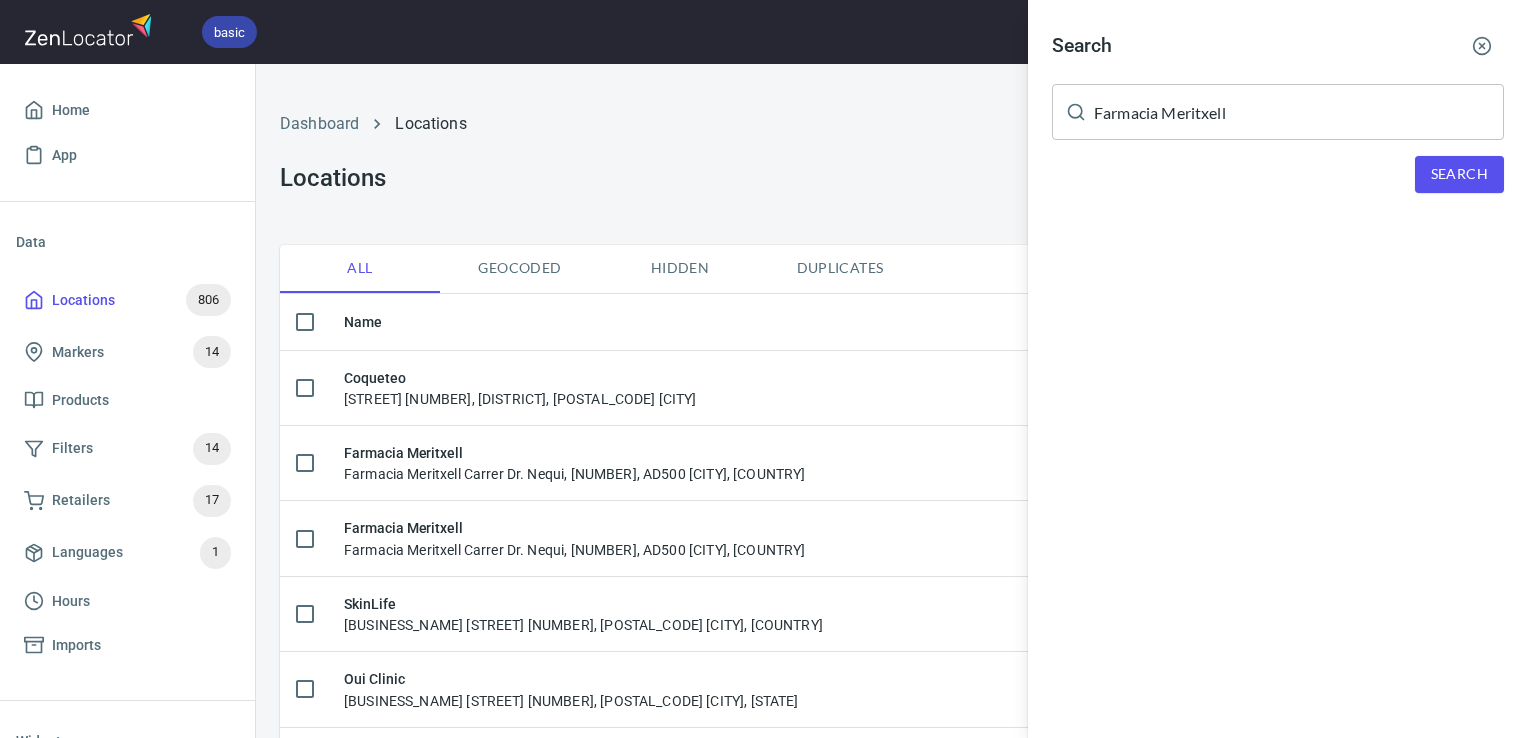 click on "Search" at bounding box center (1459, 174) 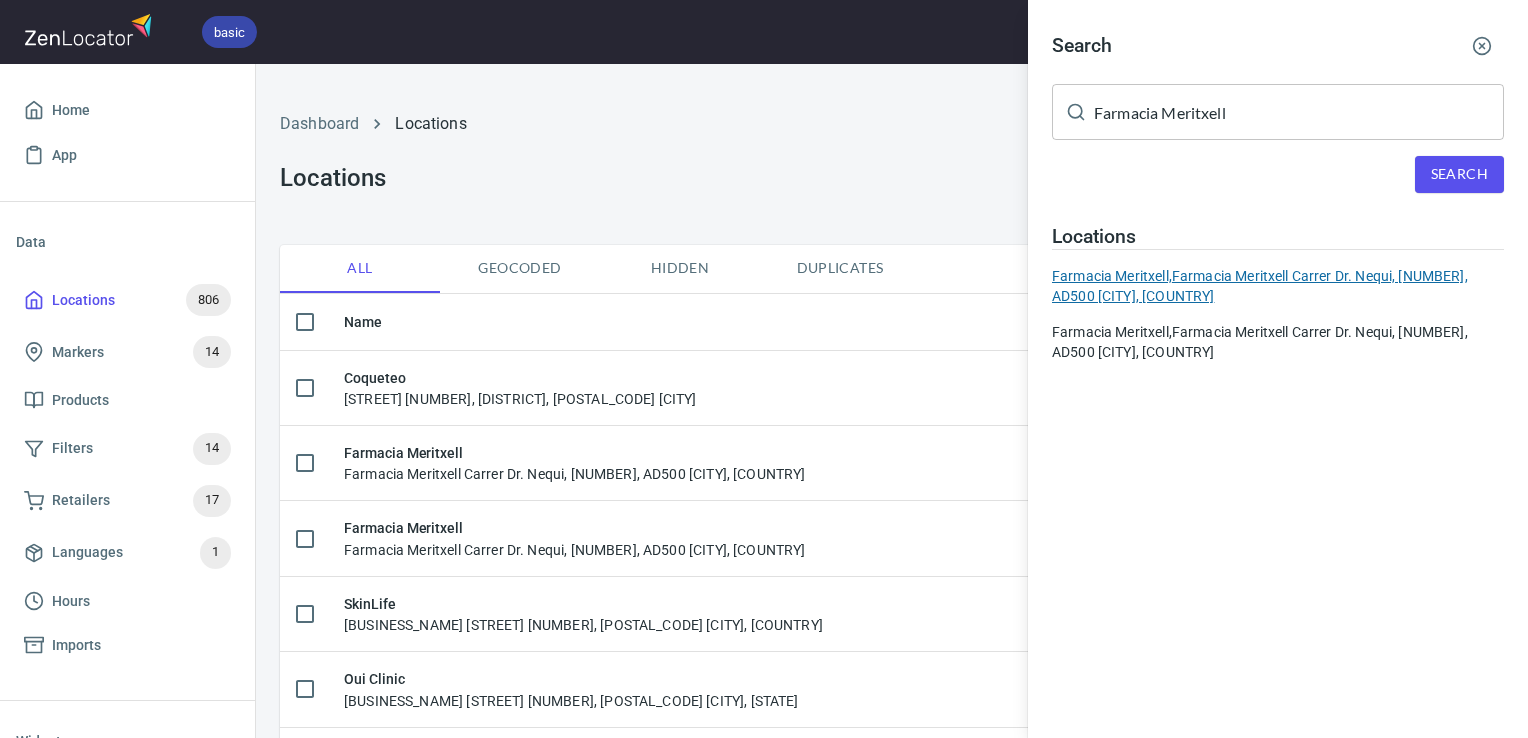 click on "Farmacia Meritxell,  Farmacia Meritxell
Carrer Dr. Nequi, 7, AD500 Andorra la Vella, Andorra" at bounding box center [1278, 286] 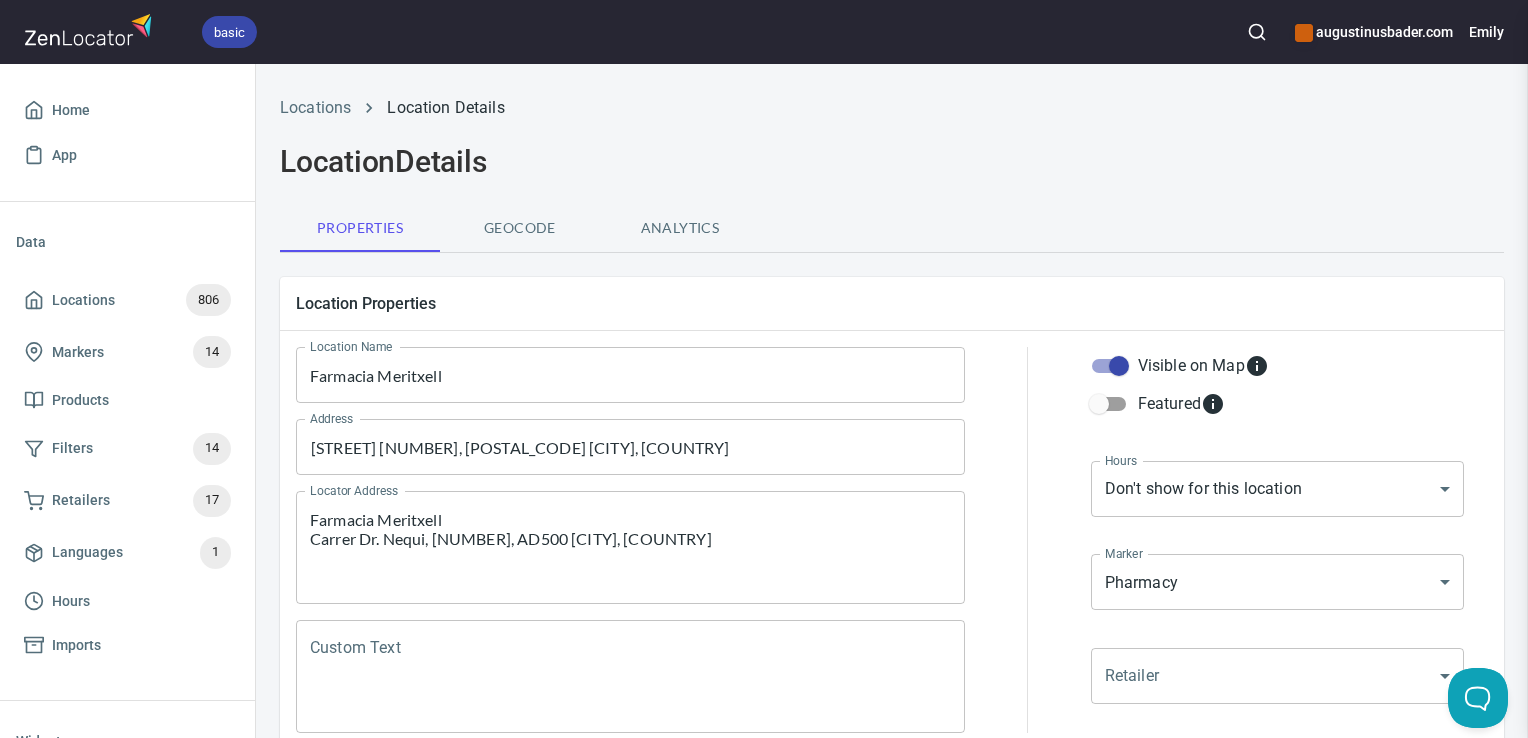scroll, scrollTop: 0, scrollLeft: 0, axis: both 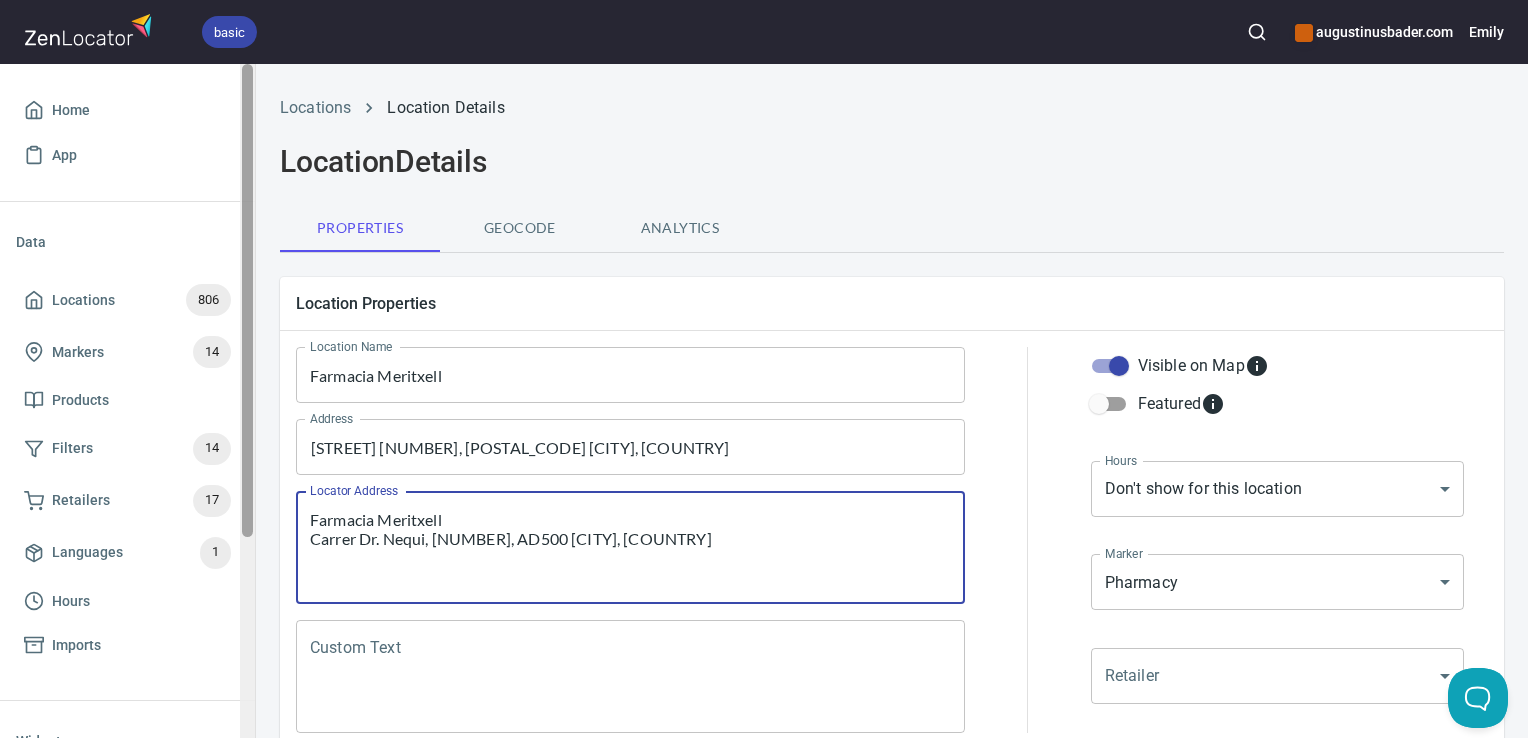 drag, startPoint x: 625, startPoint y: 531, endPoint x: 252, endPoint y: 484, distance: 375.94946 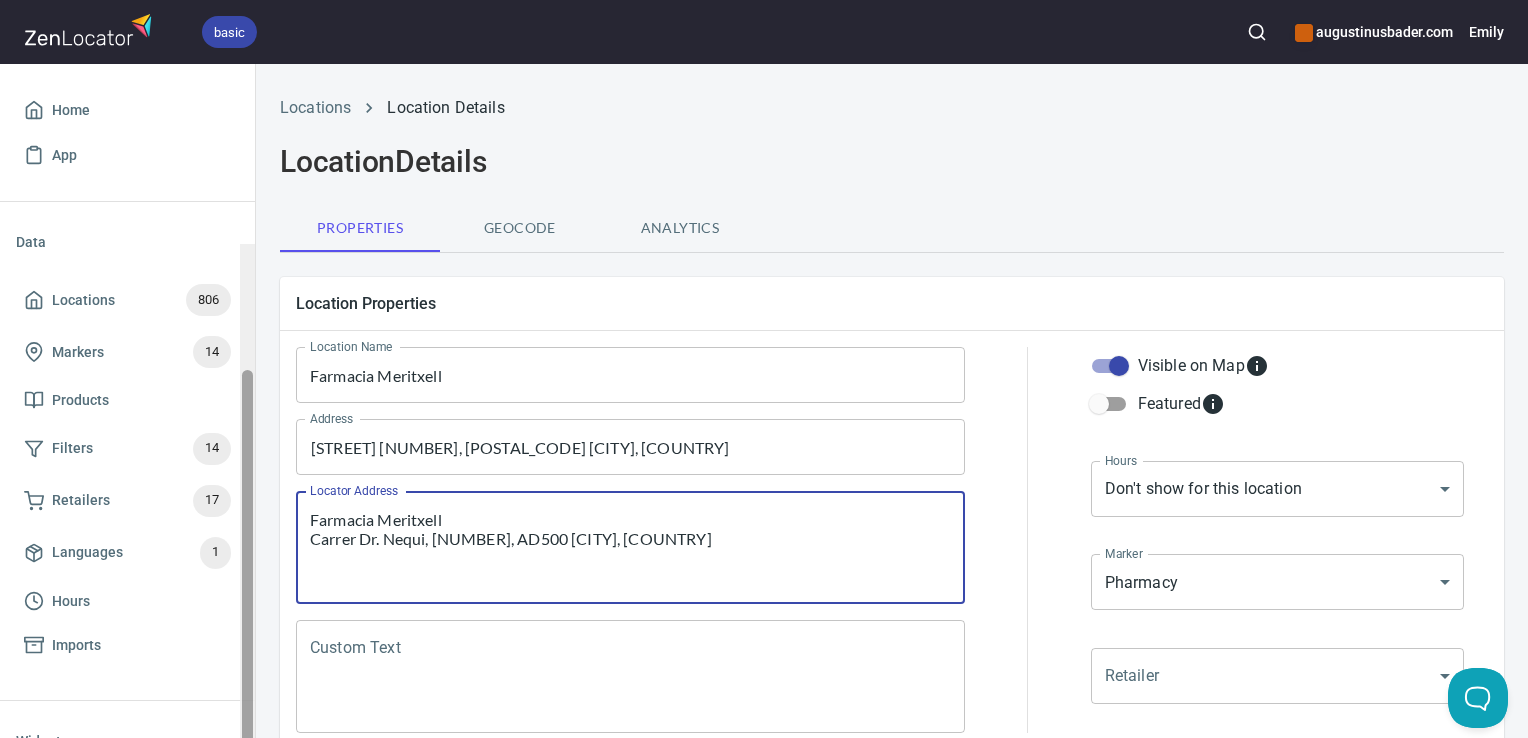 scroll, scrollTop: 288, scrollLeft: 0, axis: vertical 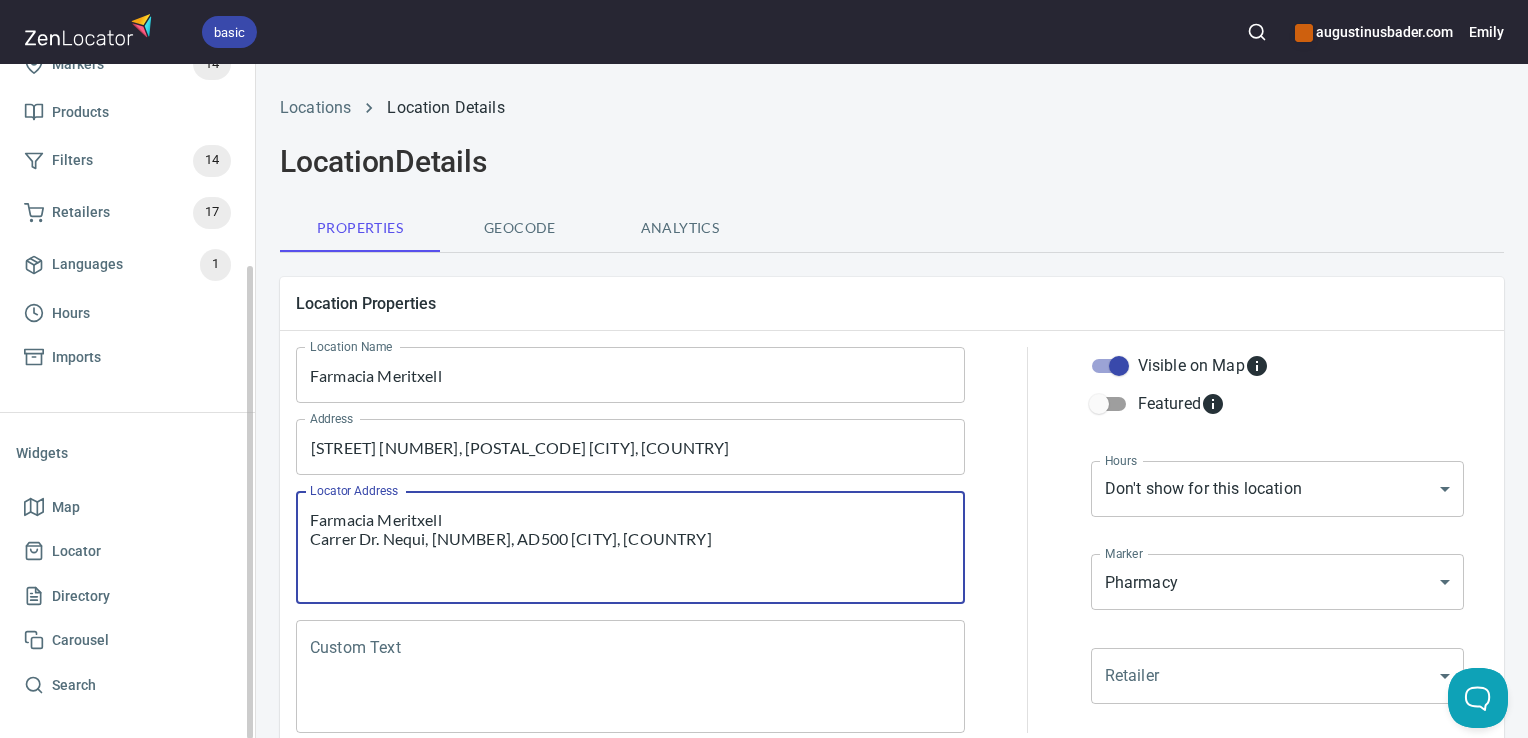 click on "Custom Text" at bounding box center [630, 676] 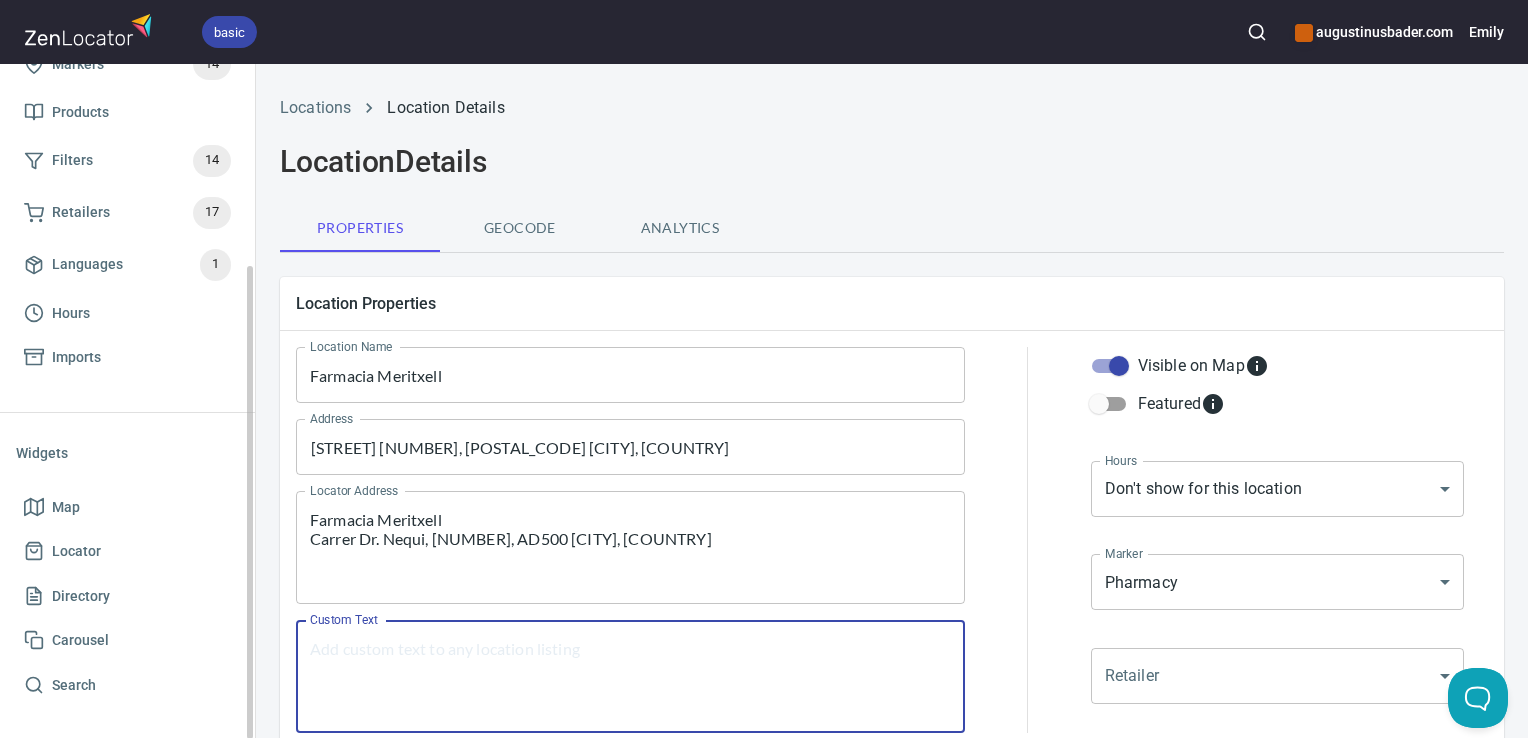 paste on "Farmacia Meritxell
Carrer Dr. Nequi, 7, [POSTAL_CODE] [CITY], [COUNTRY]" 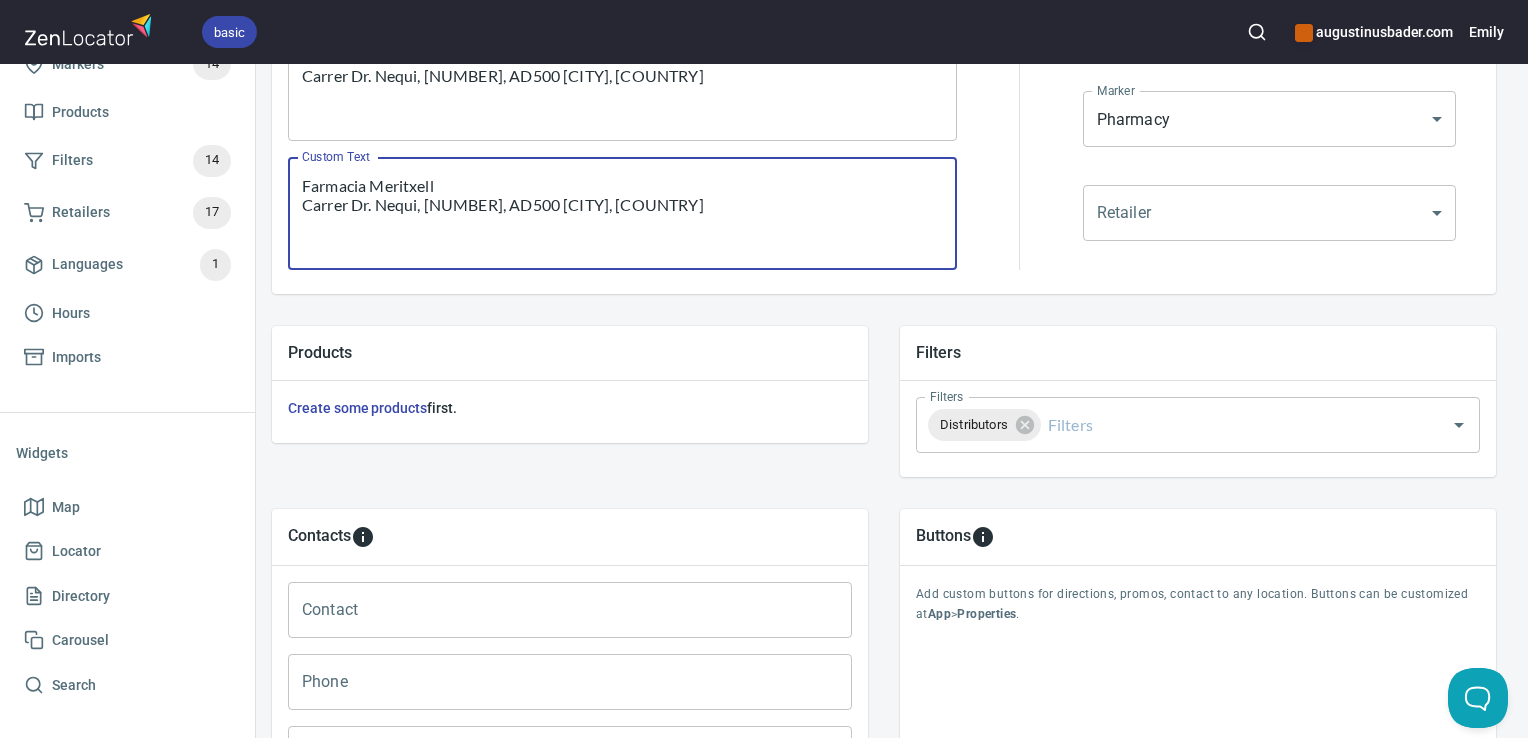 scroll, scrollTop: 797, scrollLeft: 8, axis: both 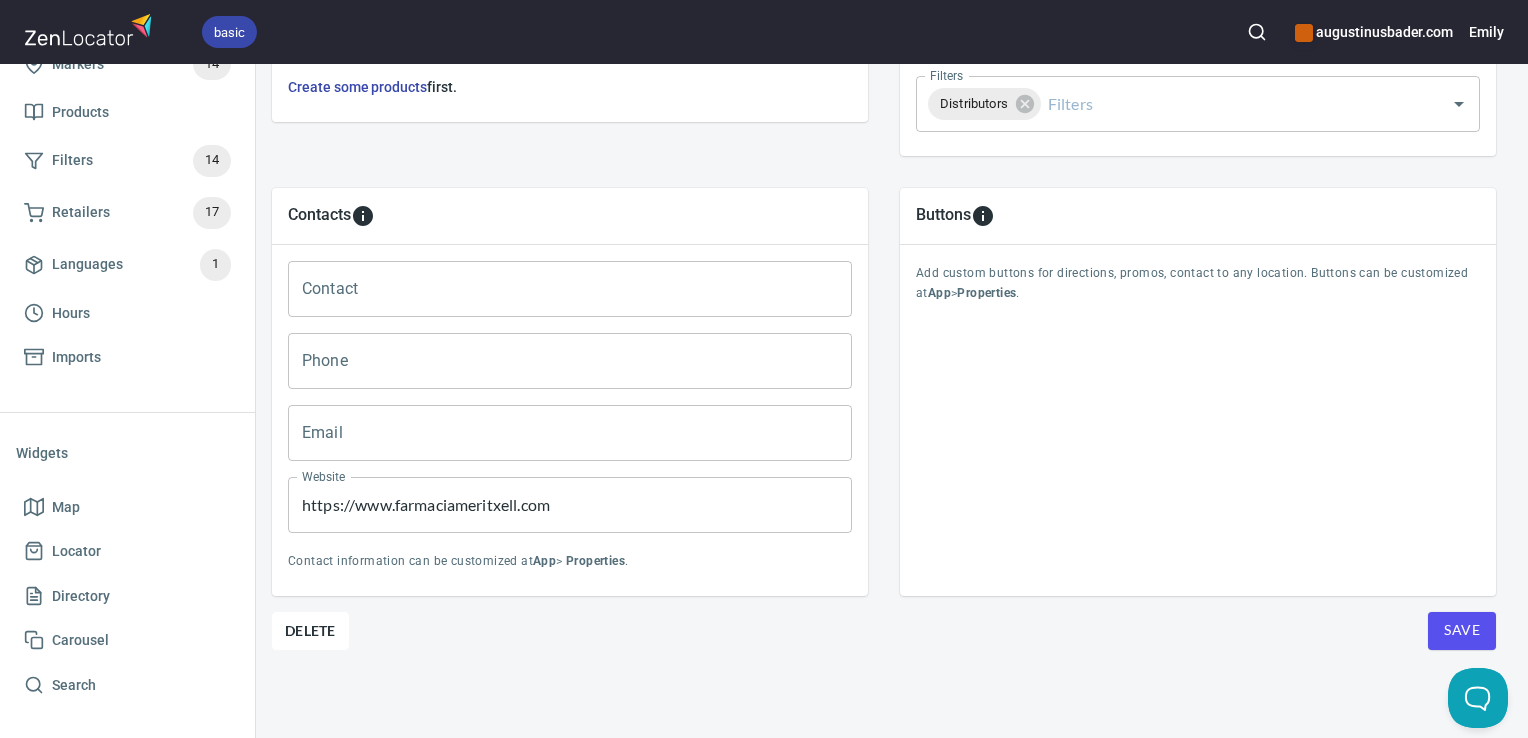 type on "Farmacia Meritxell
Carrer Dr. Nequi, 7, [POSTAL_CODE] [CITY], [COUNTRY]" 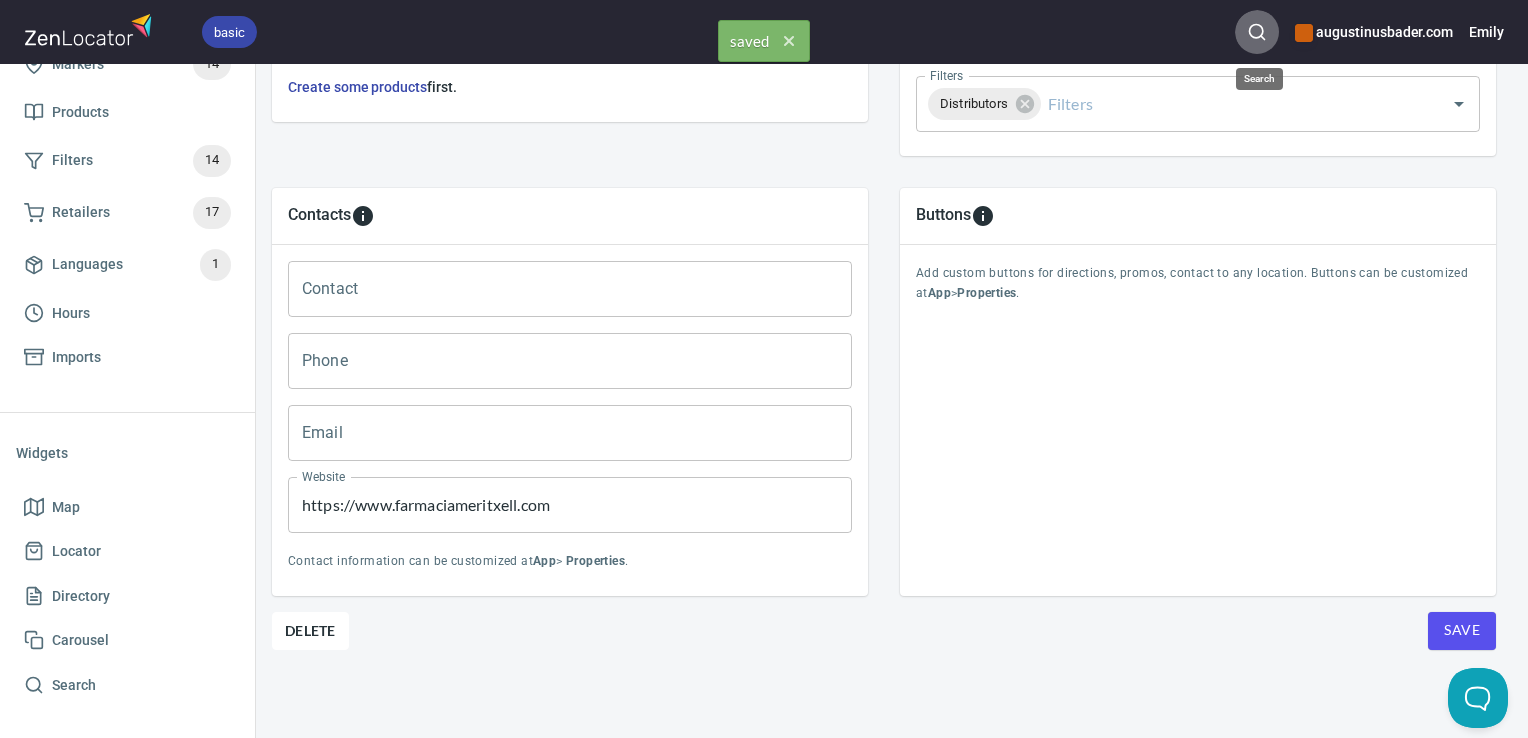 click at bounding box center (1257, 32) 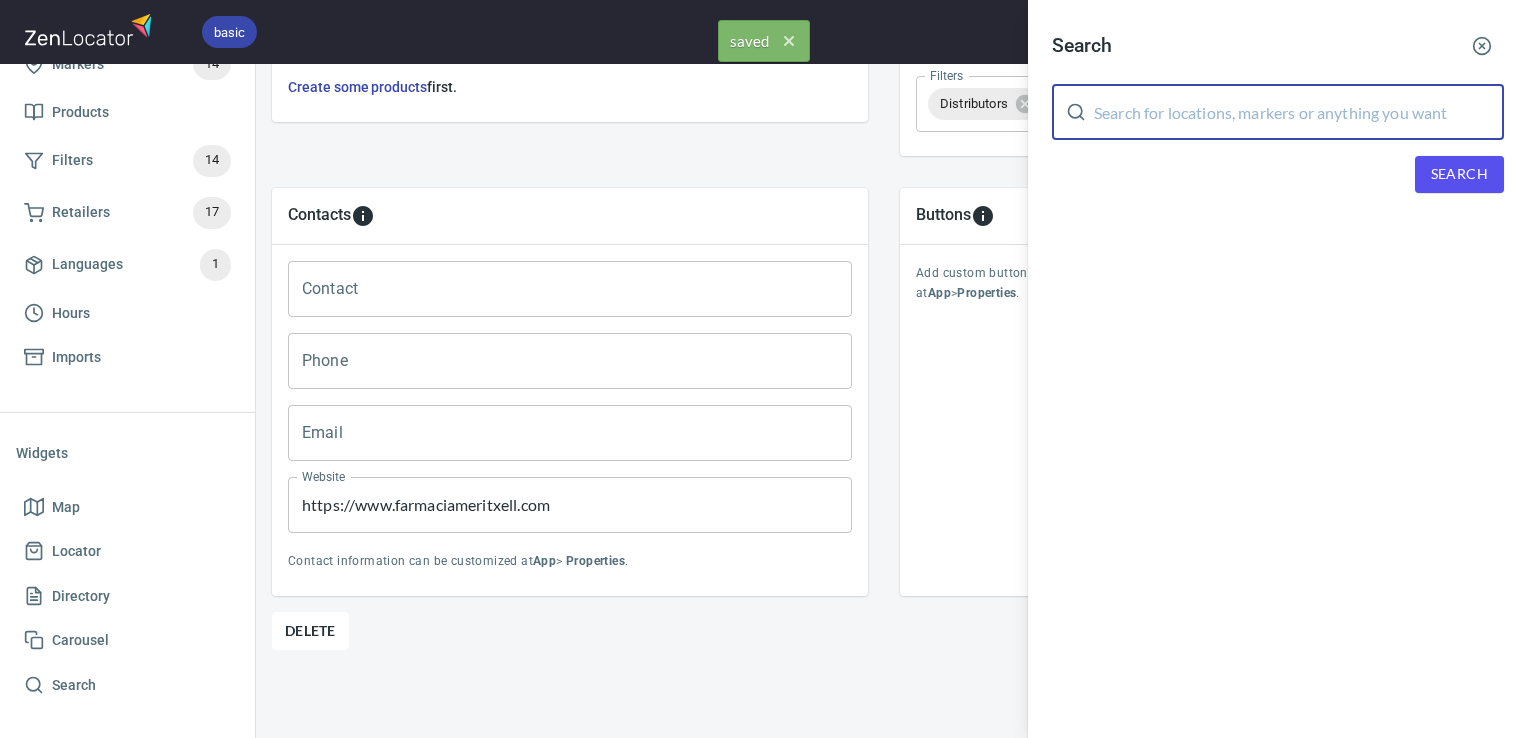 click at bounding box center (1299, 112) 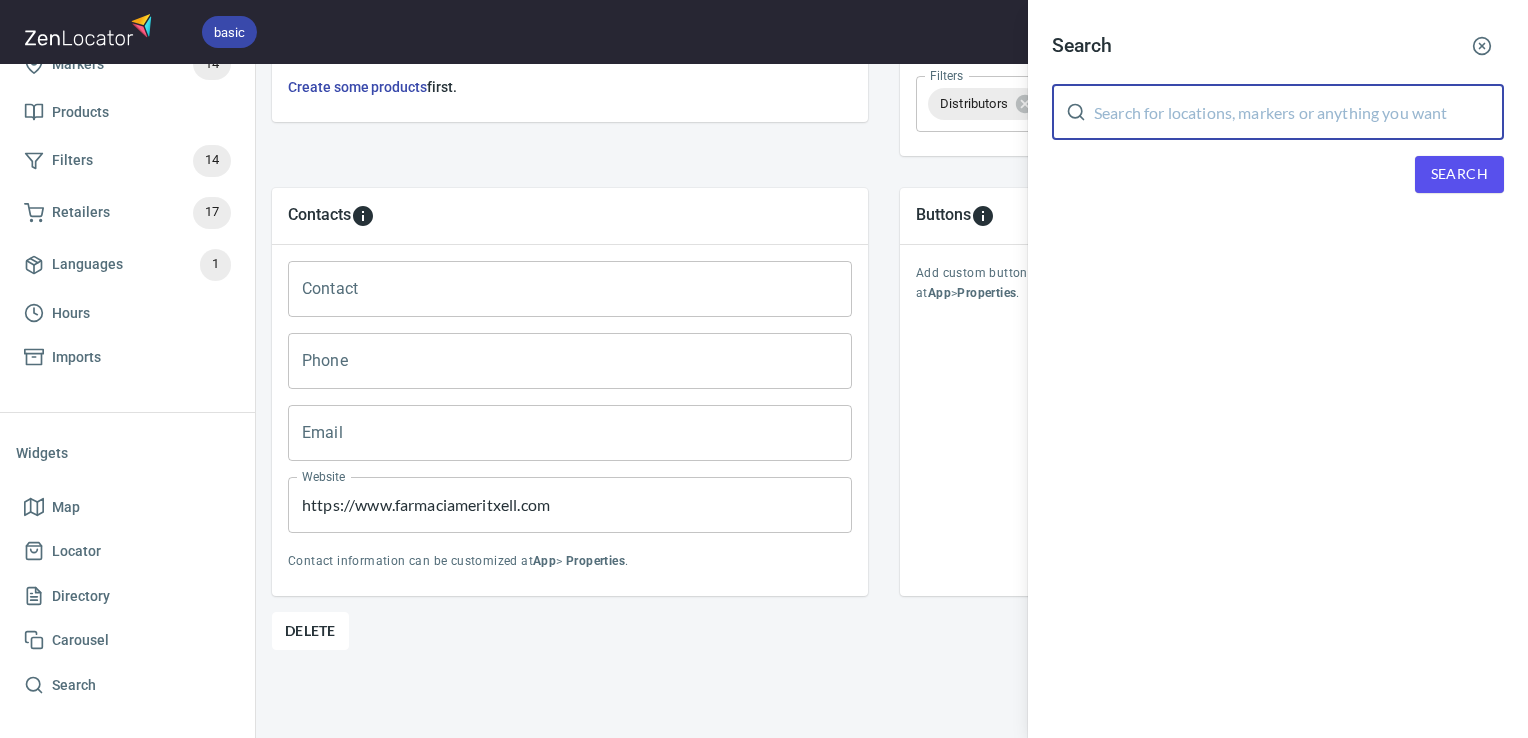 paste on "Farmacia Meritxell" 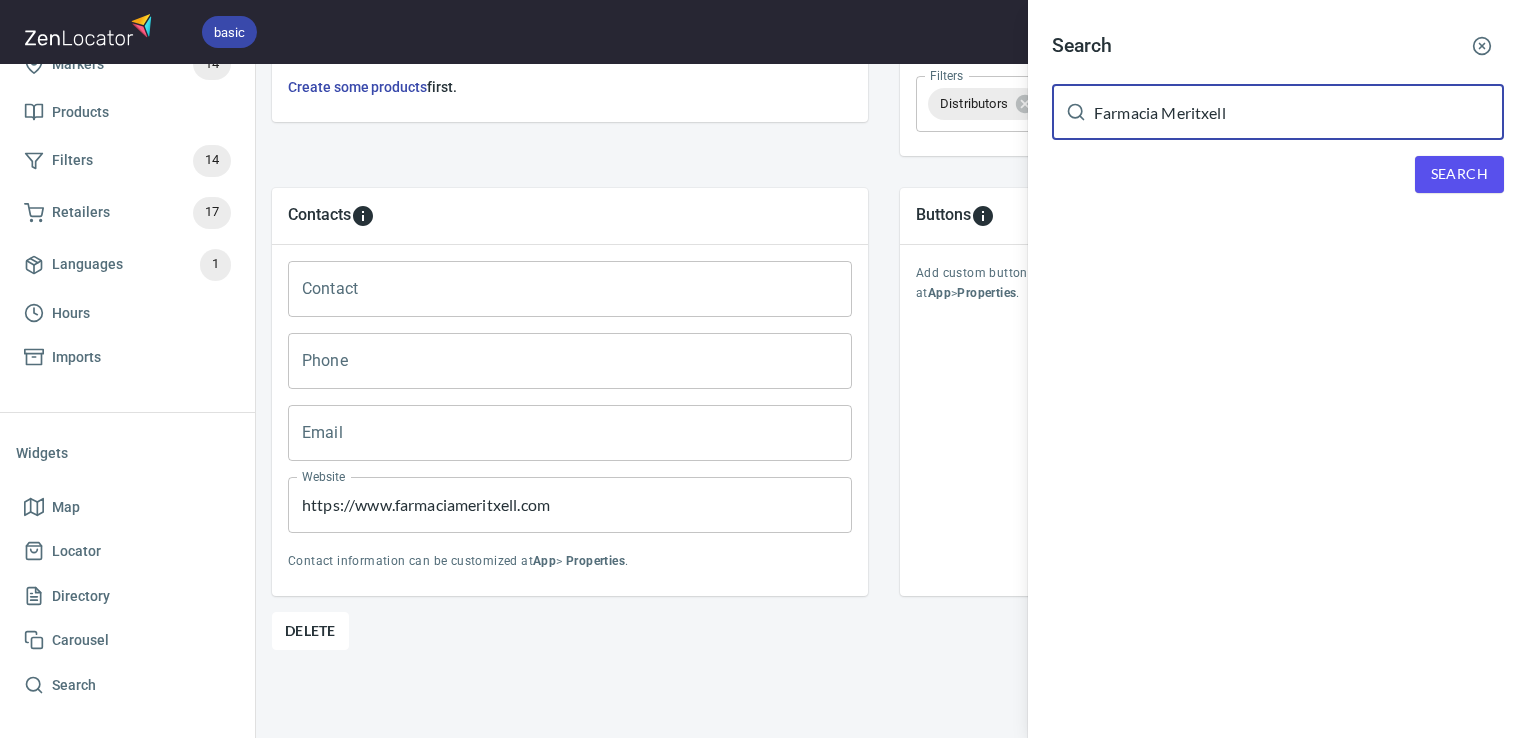 type on "Farmacia Meritxell" 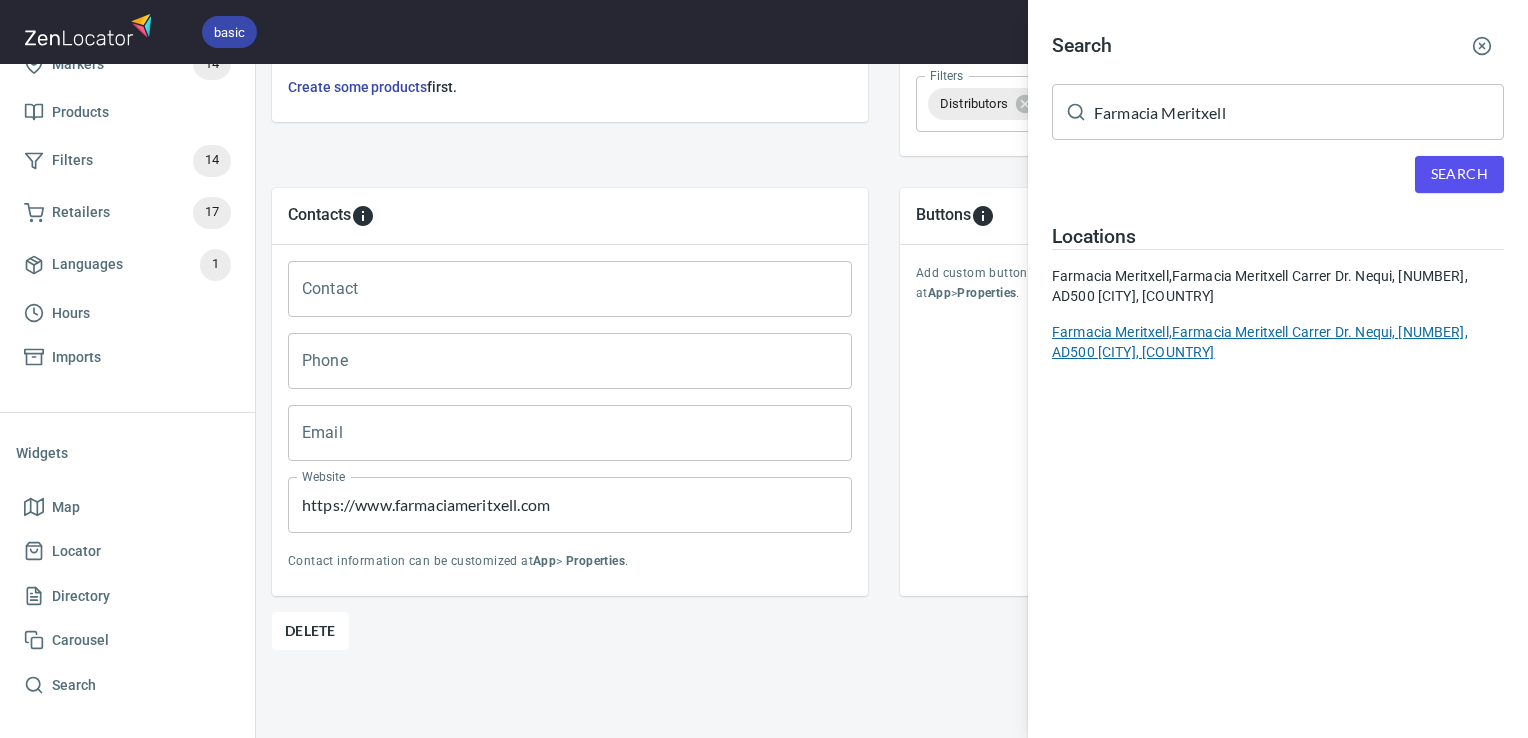 click on "Farmacia Meritxell,  Farmacia Meritxell
Carrer Dr. Nequi, 7, AD500 Andorra la Vella, Andorra" at bounding box center (1278, 342) 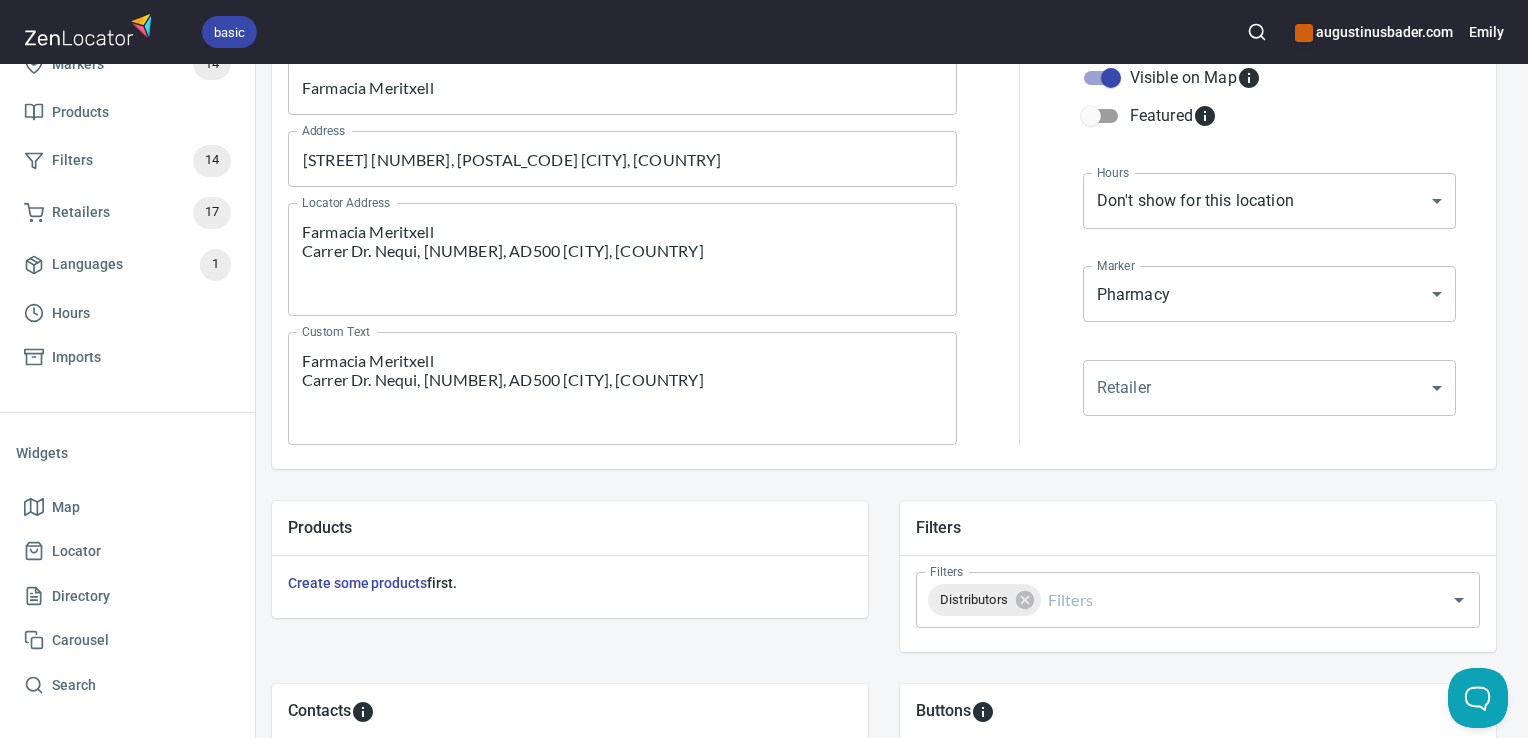 scroll, scrollTop: 0, scrollLeft: 8, axis: horizontal 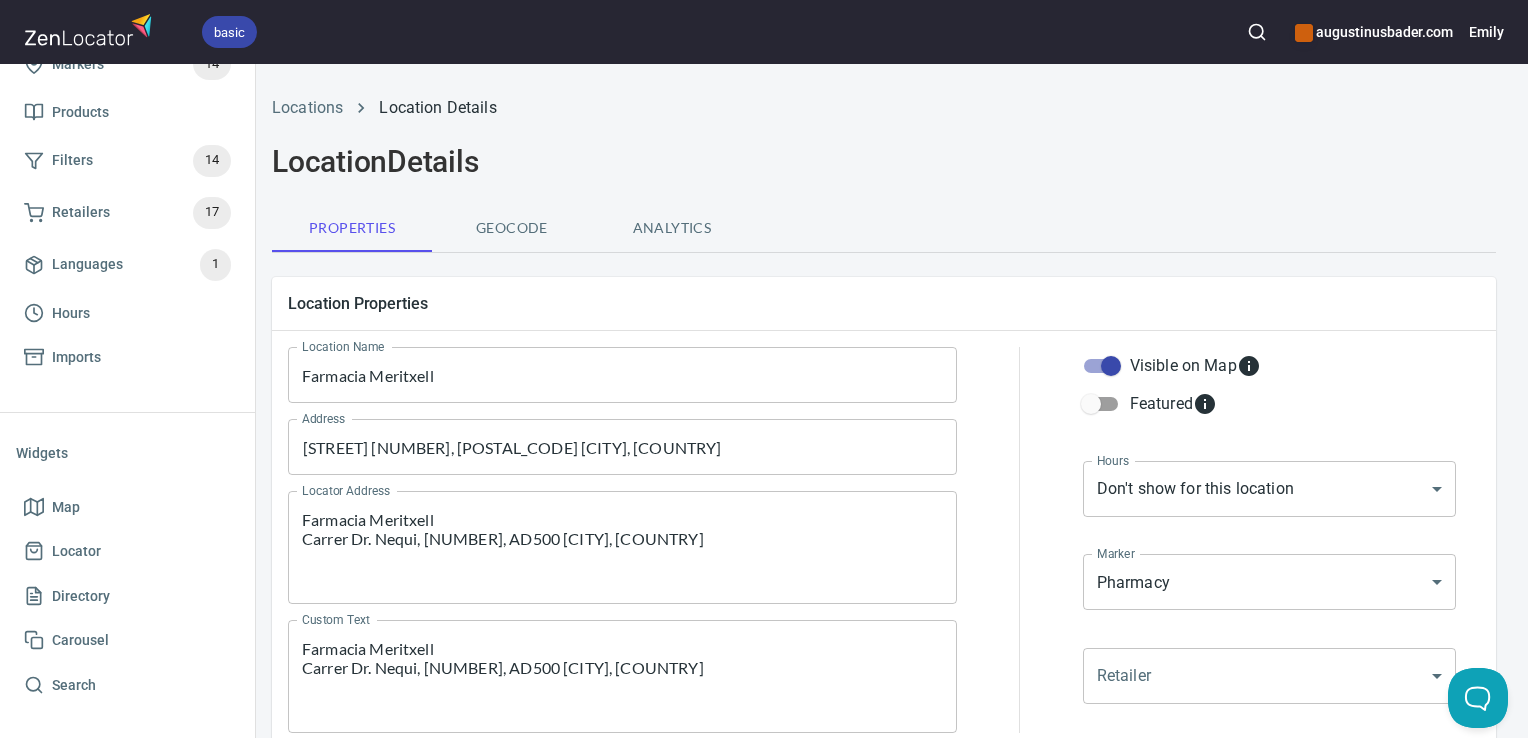 click 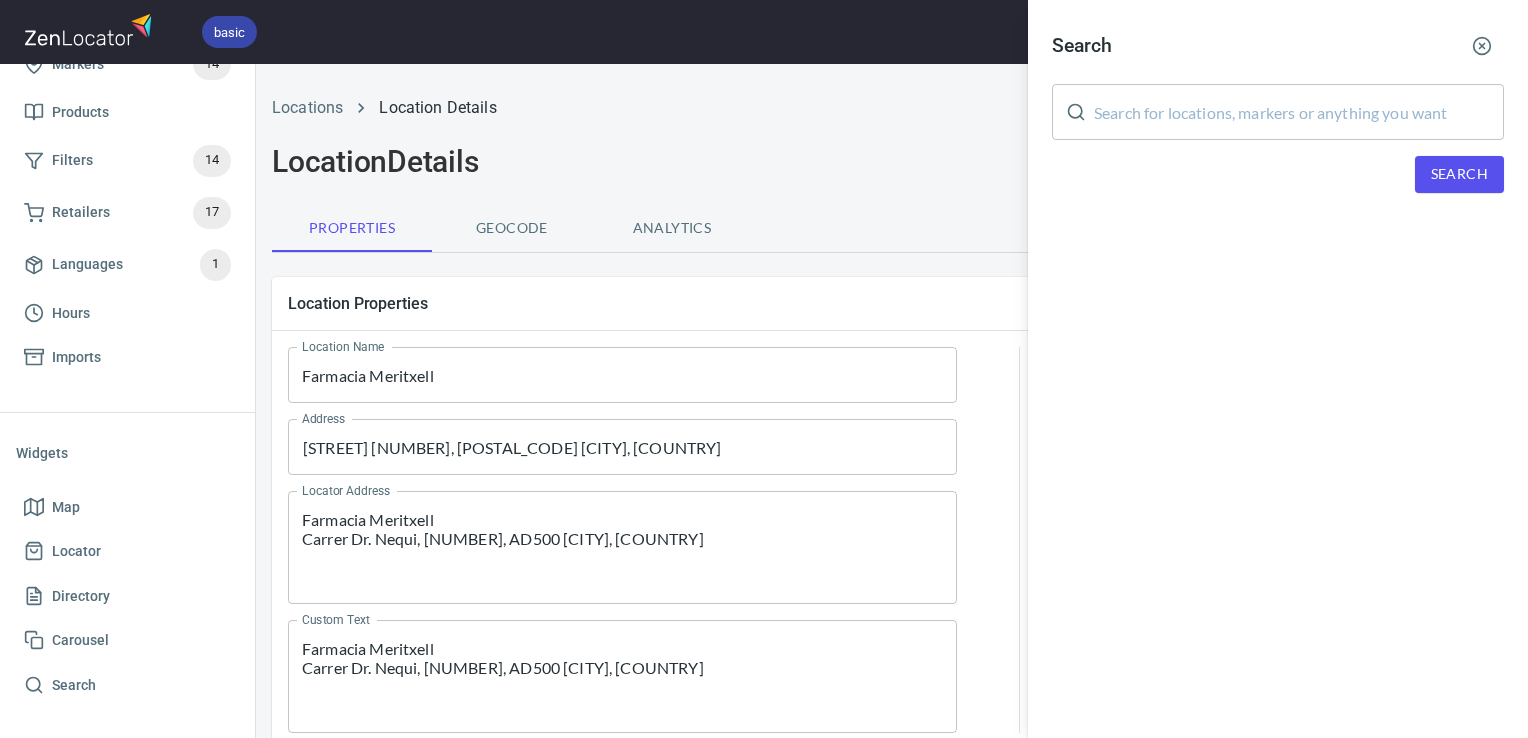click at bounding box center (764, 369) 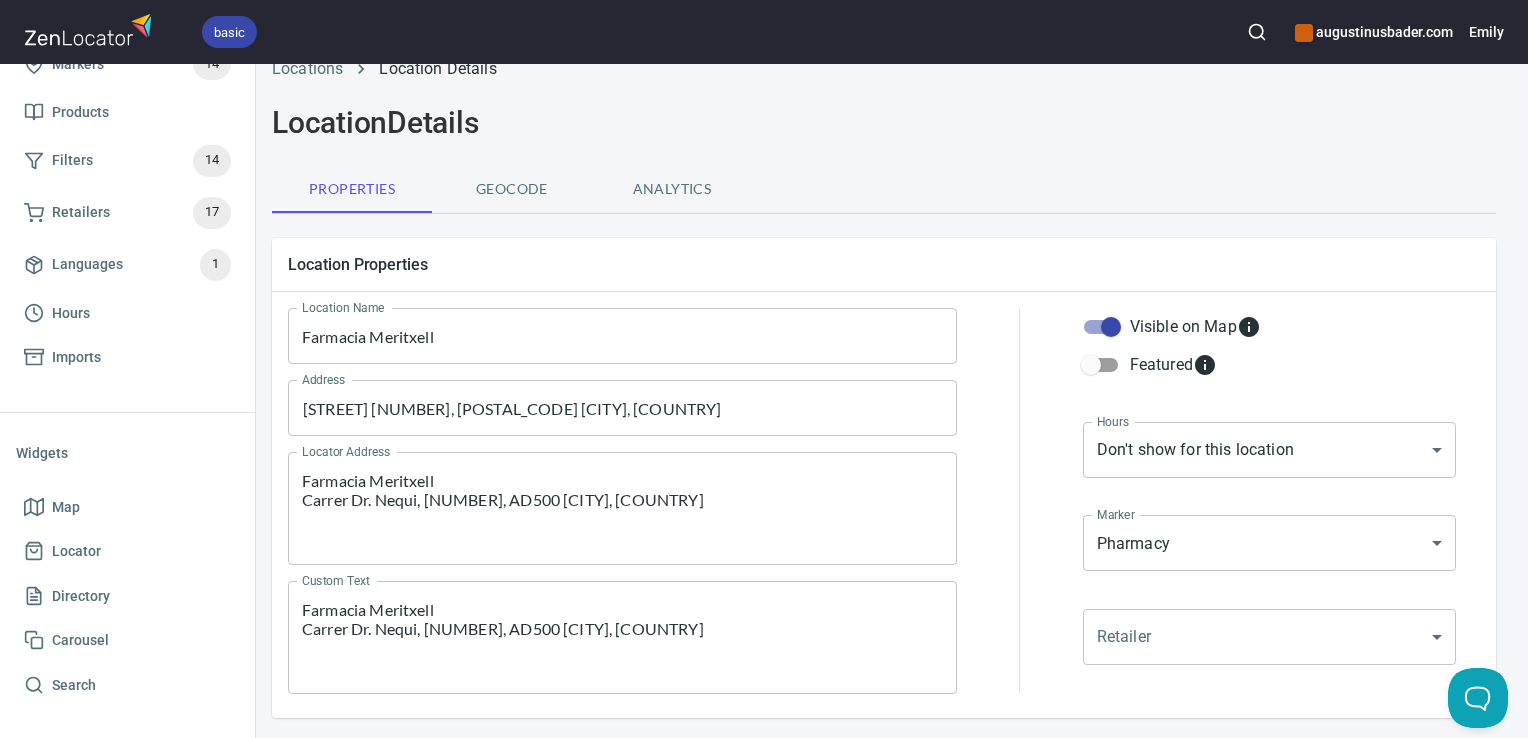 scroll, scrollTop: 40, scrollLeft: 8, axis: both 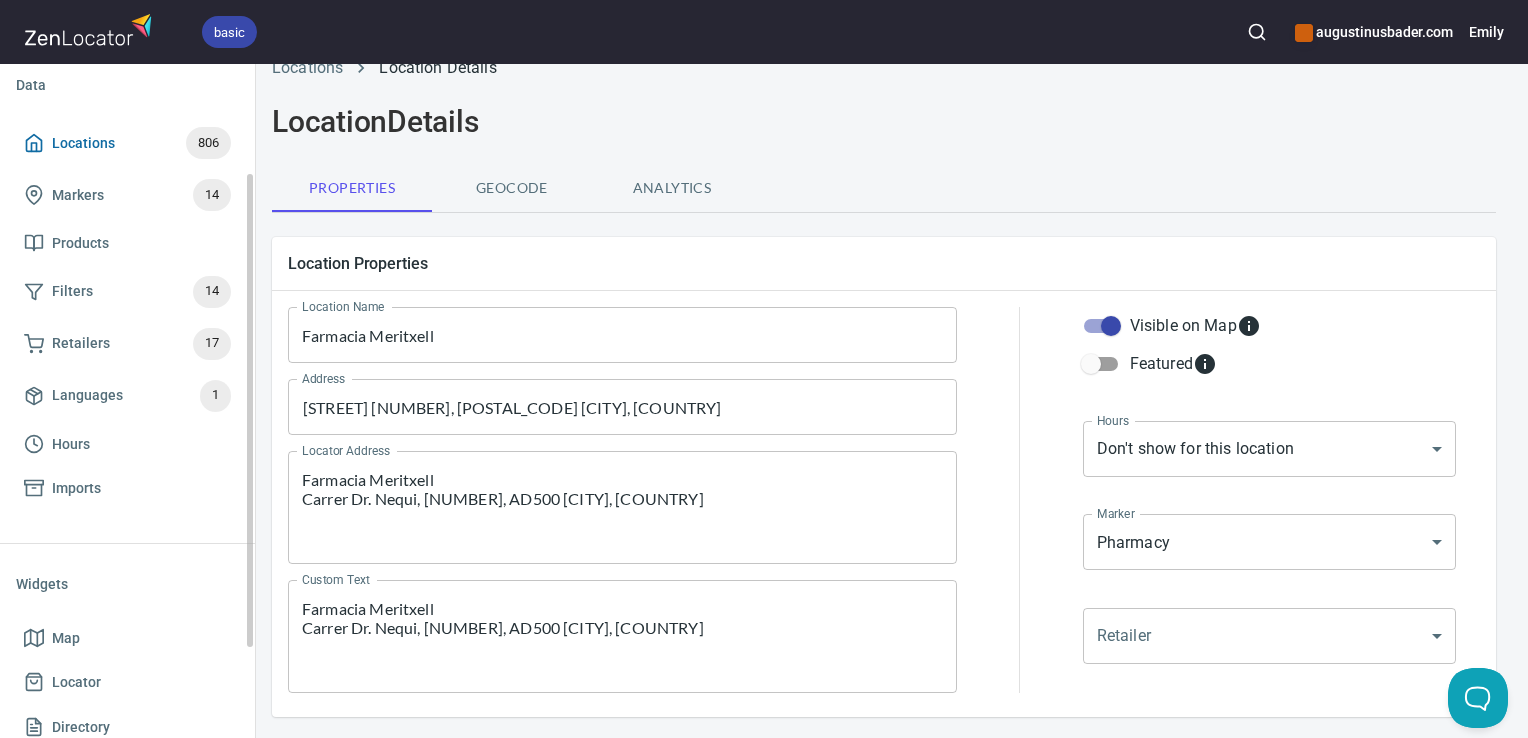 click on "Locations" at bounding box center (83, 143) 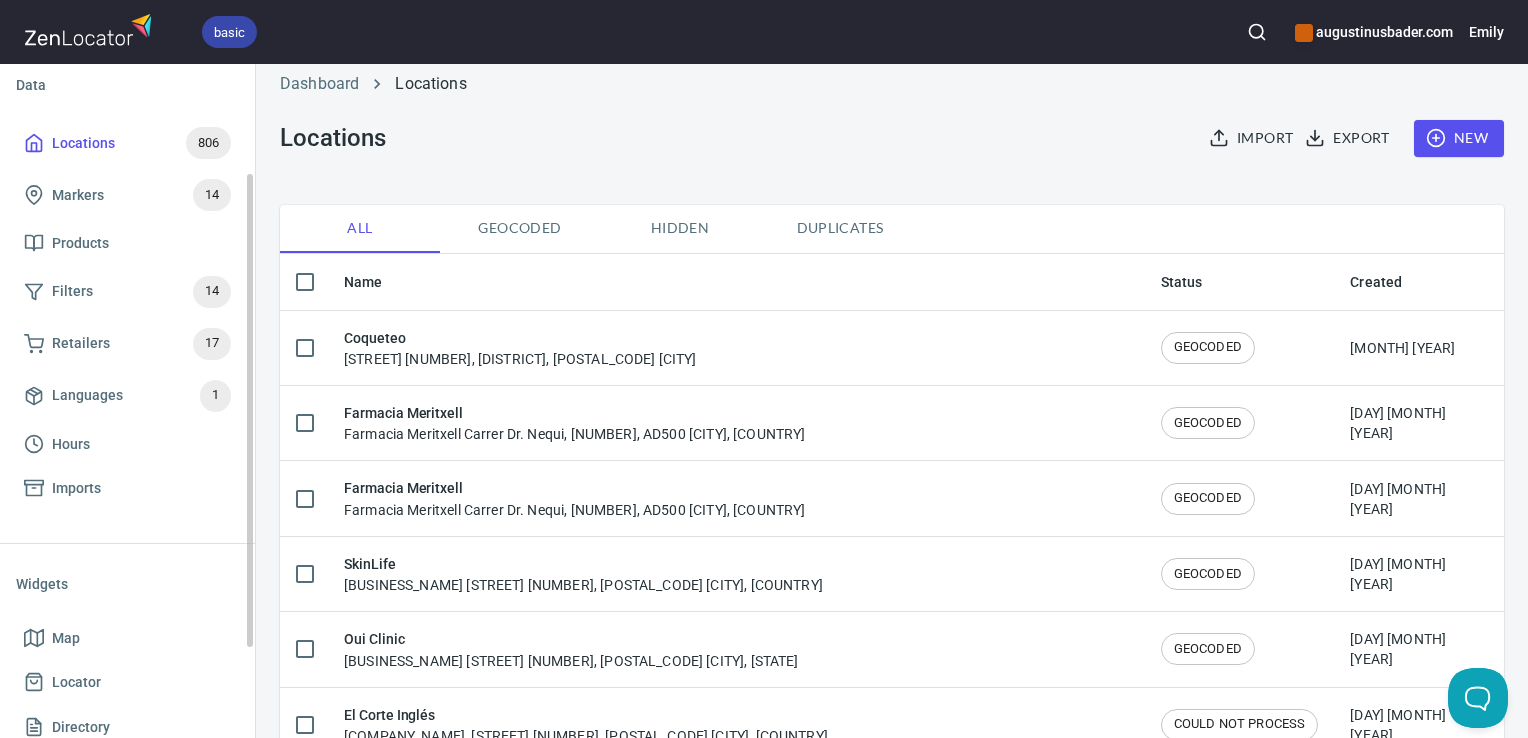 scroll, scrollTop: 0, scrollLeft: 0, axis: both 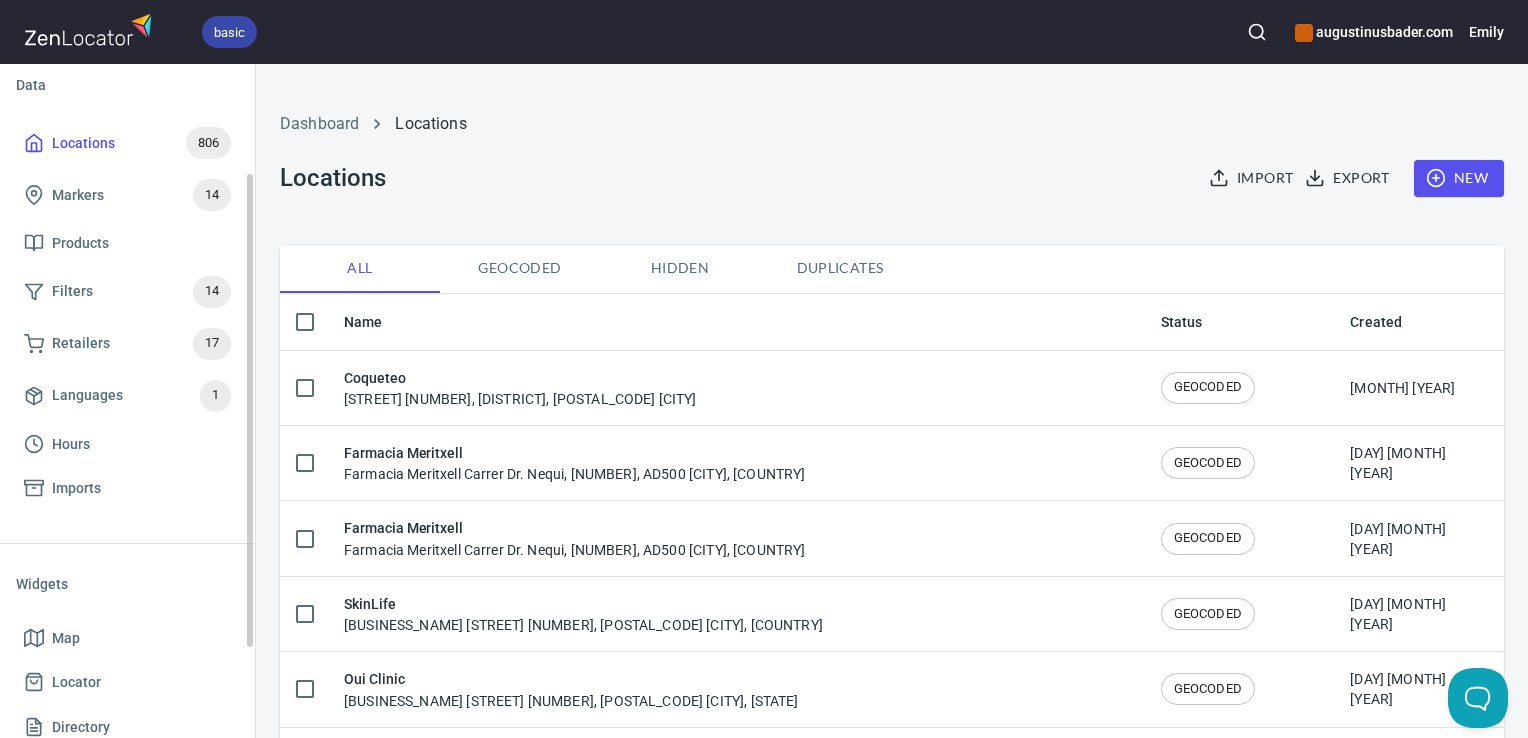 click 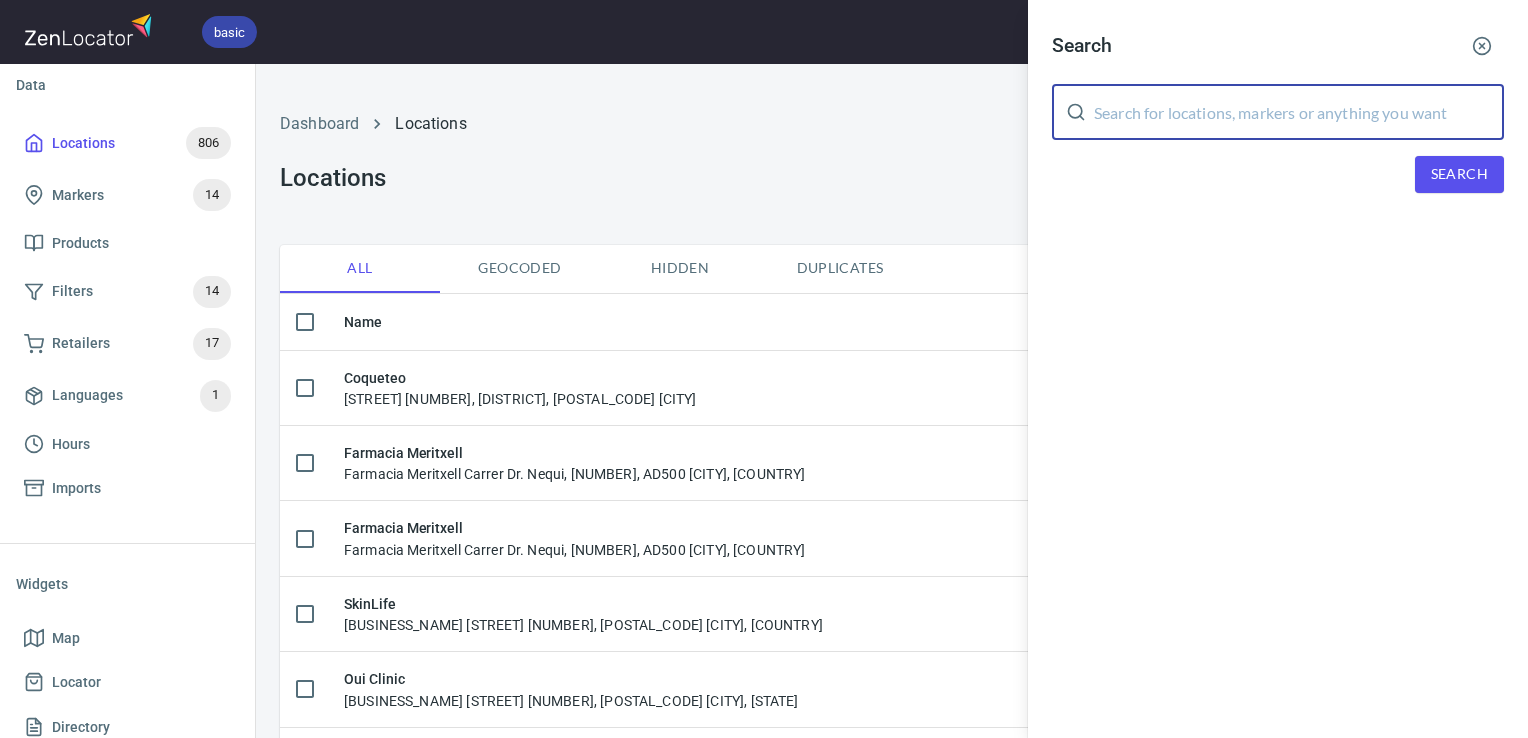 click at bounding box center (1299, 112) 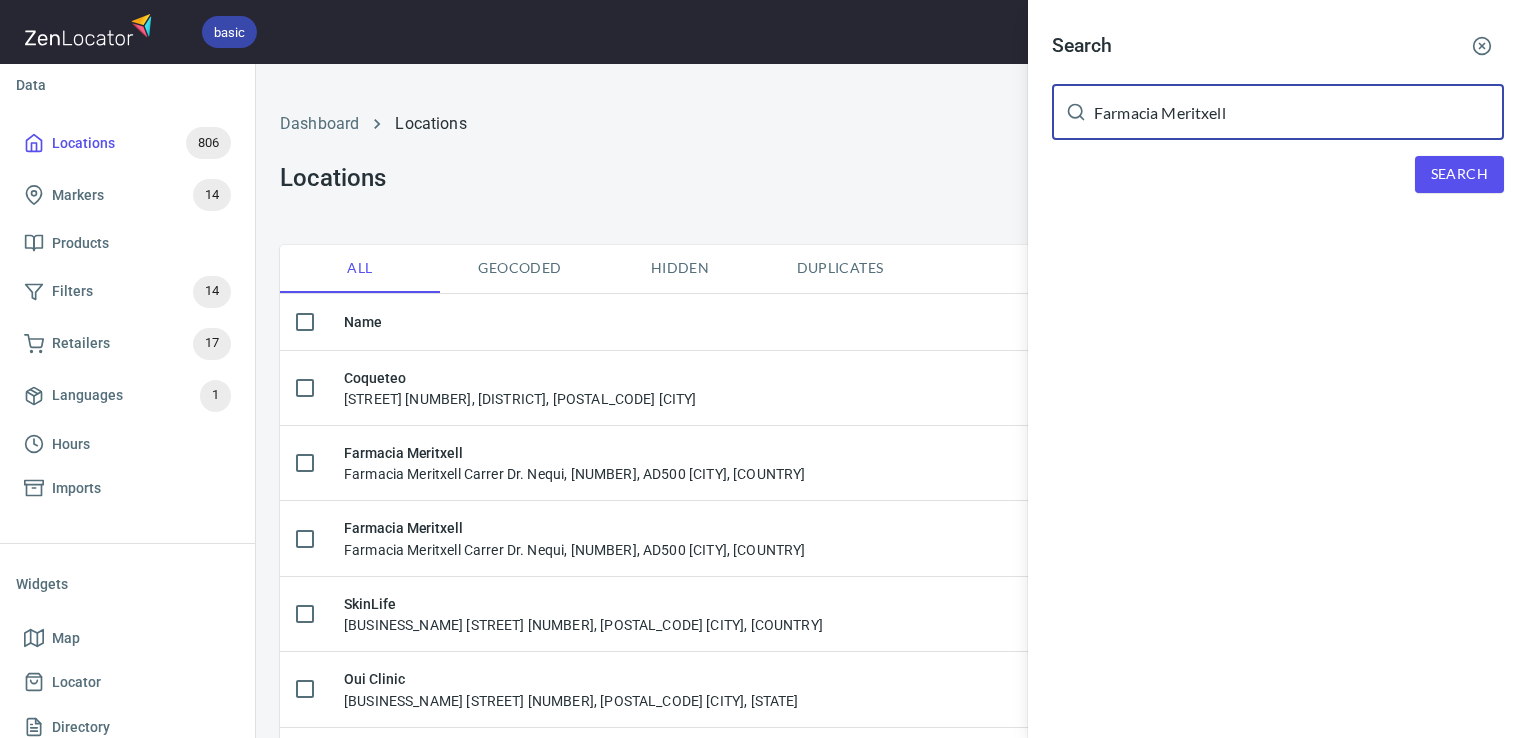 type on "Farmacia Meritxell" 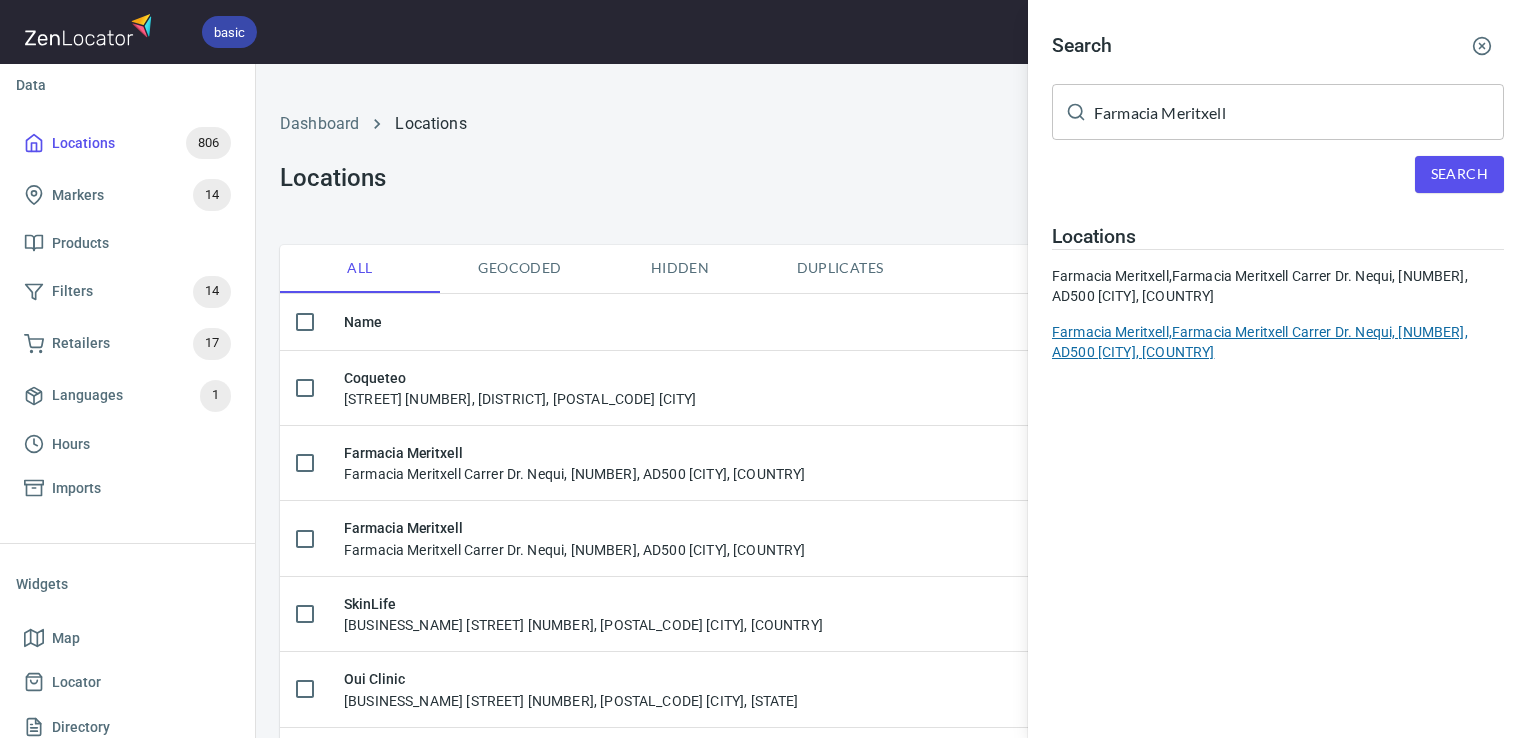 click on "Farmacia Meritxell,  Farmacia Meritxell
Carrer Dr. Nequi, 7, AD500 Andorra la Vella, Andorra" at bounding box center [1278, 342] 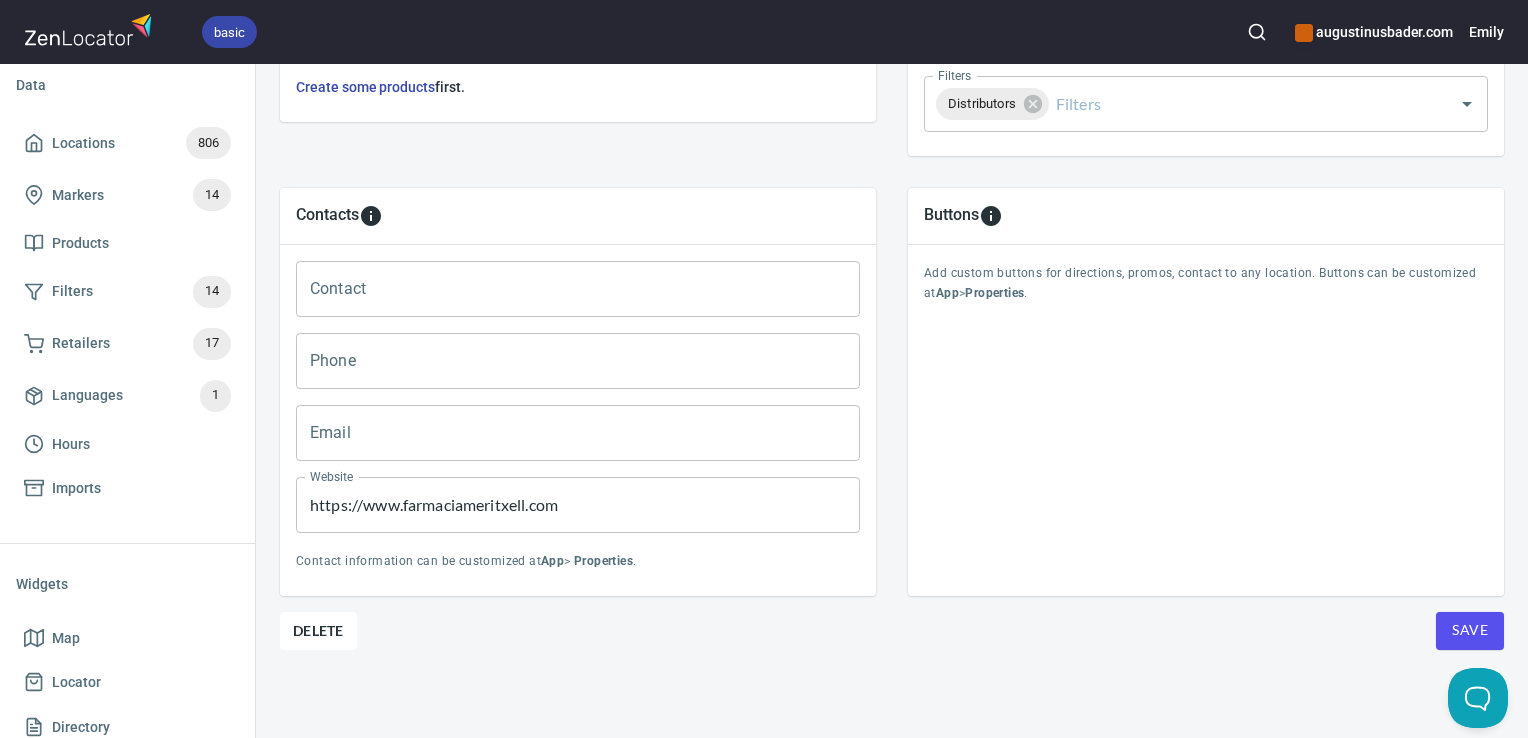 scroll, scrollTop: 797, scrollLeft: 0, axis: vertical 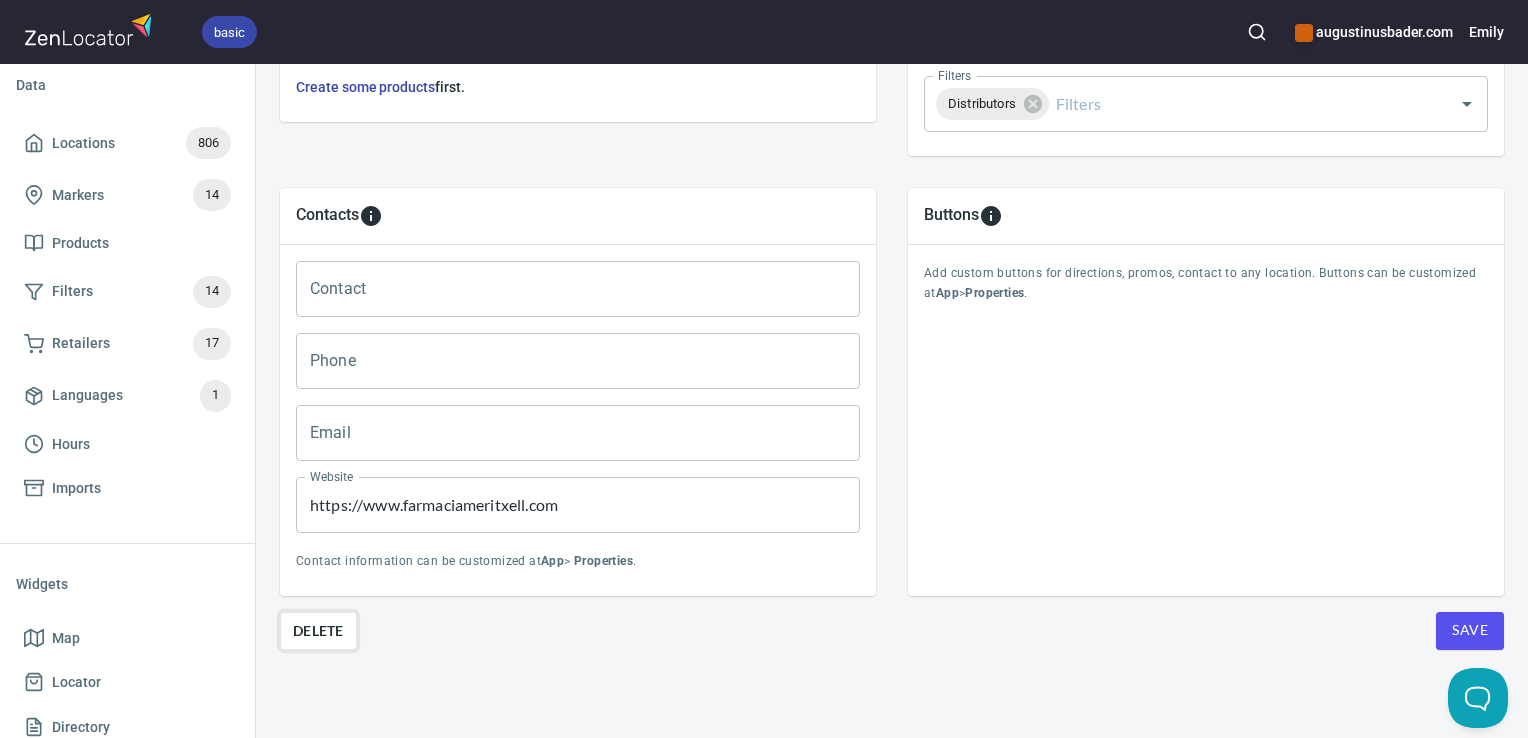 click on "Delete" at bounding box center (318, 631) 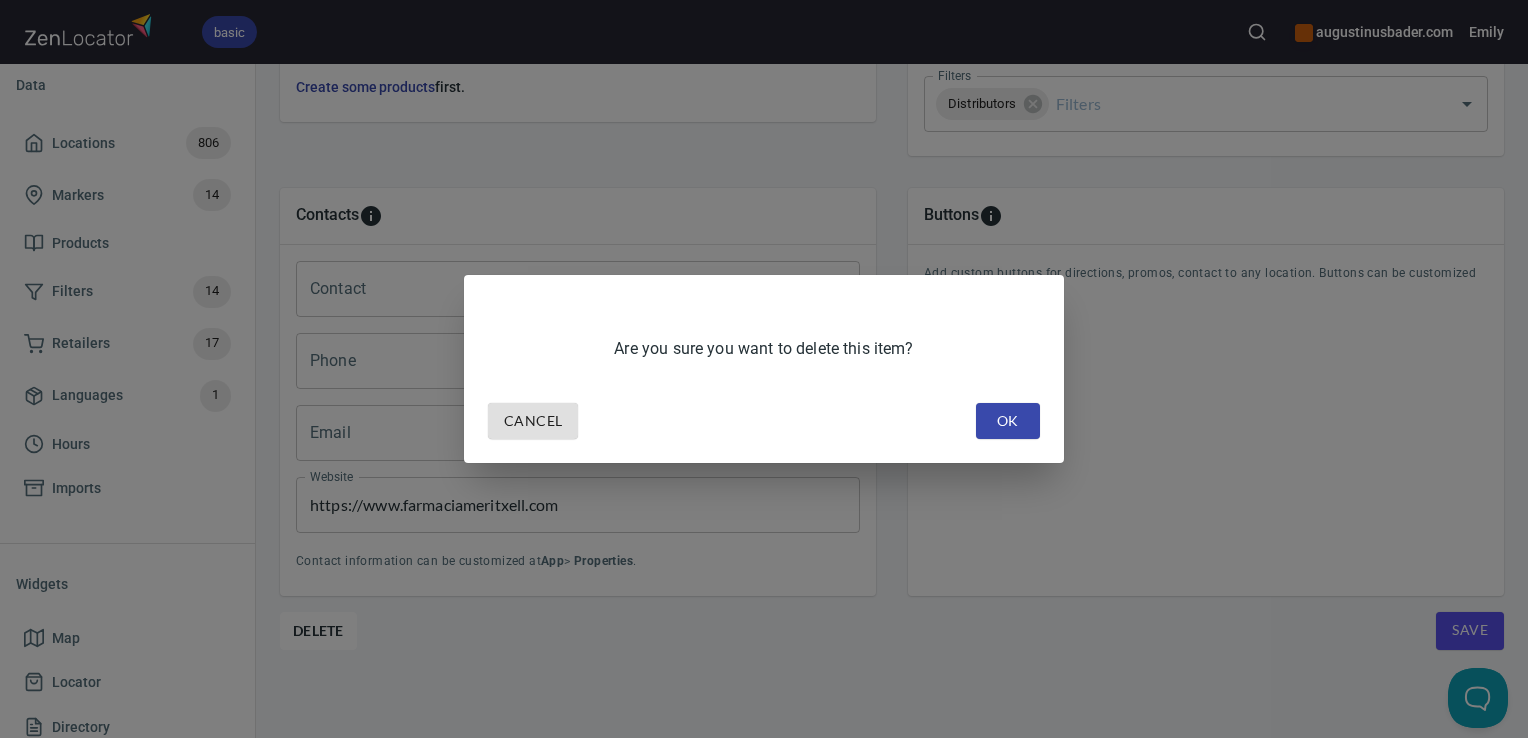 click on "OK" at bounding box center [1008, 421] 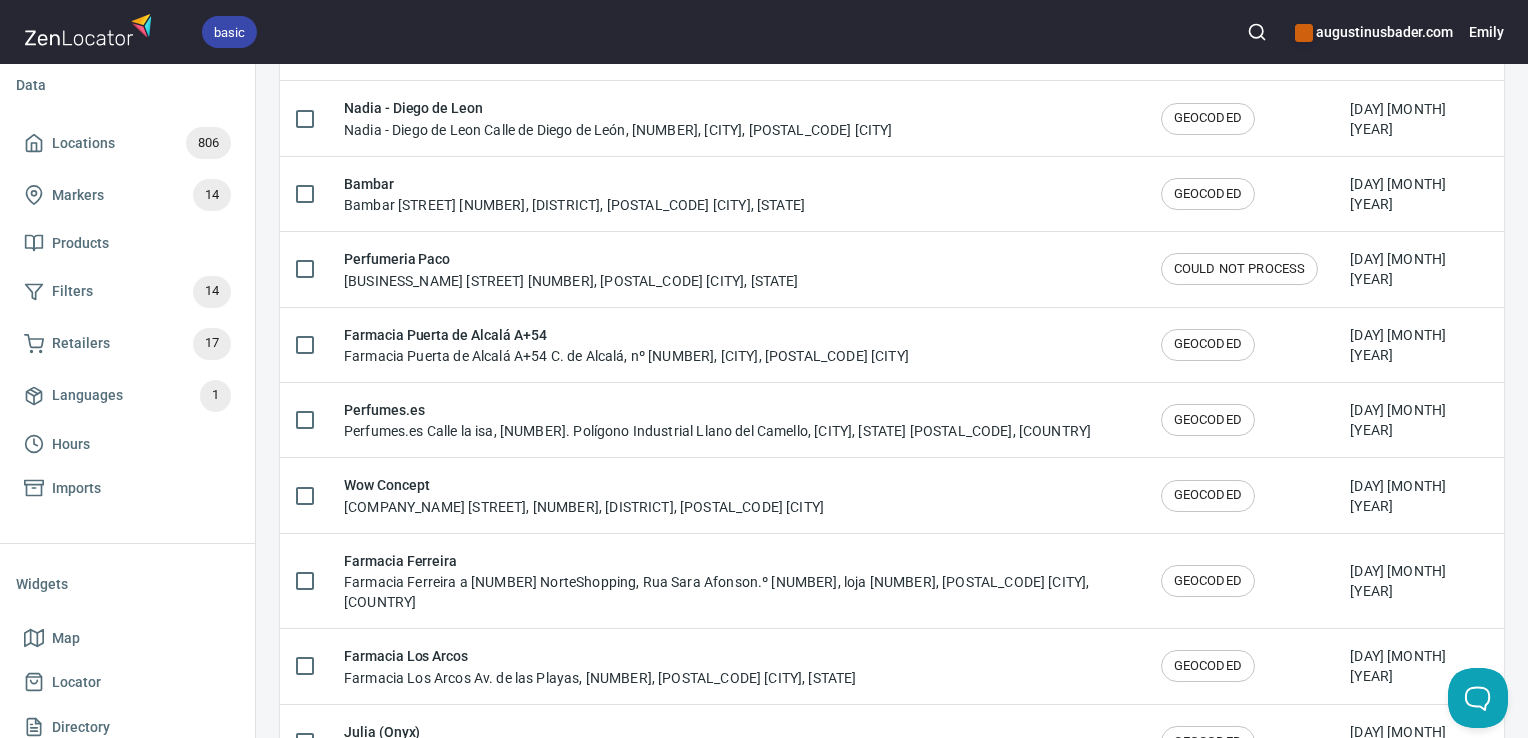 scroll, scrollTop: 0, scrollLeft: 0, axis: both 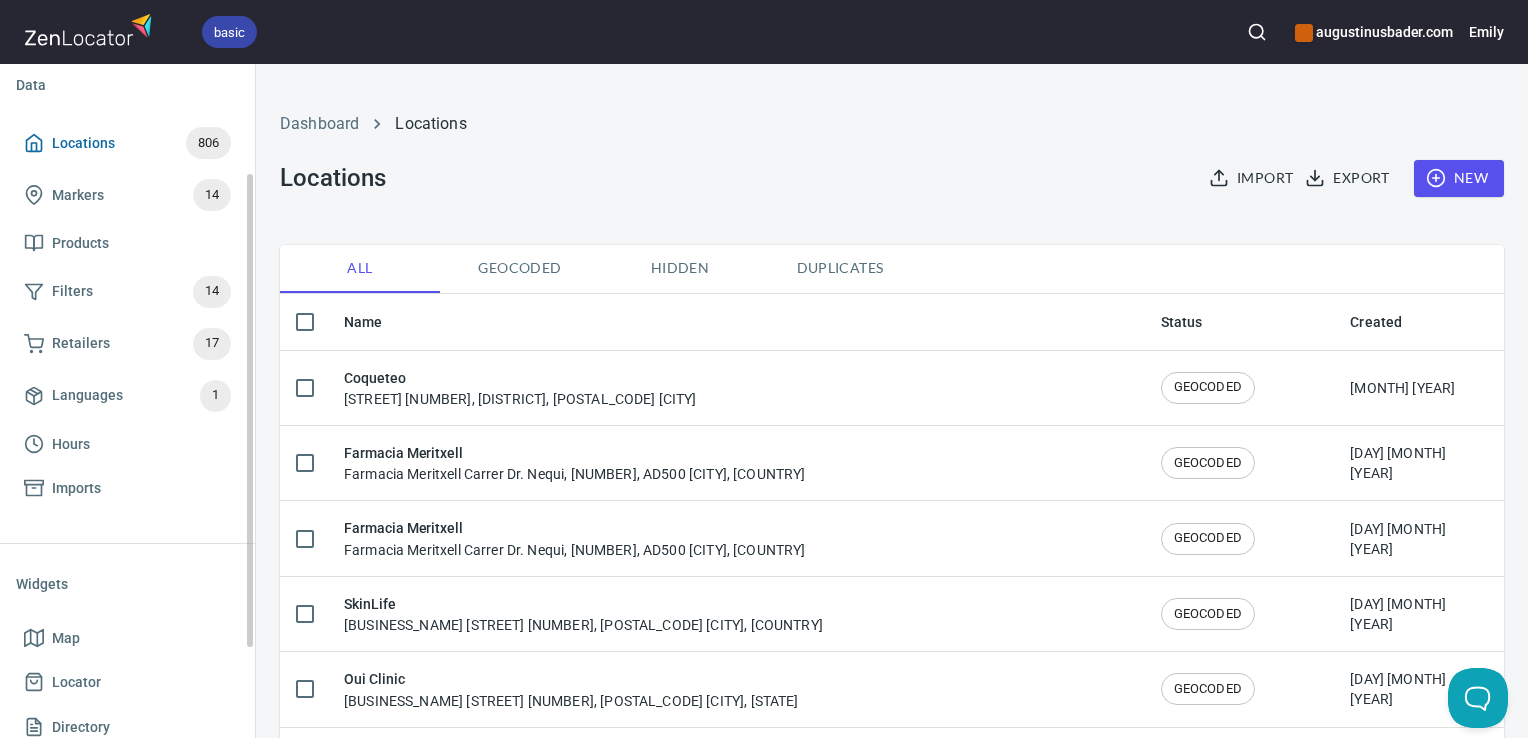 click on "Locations 806" at bounding box center (127, 143) 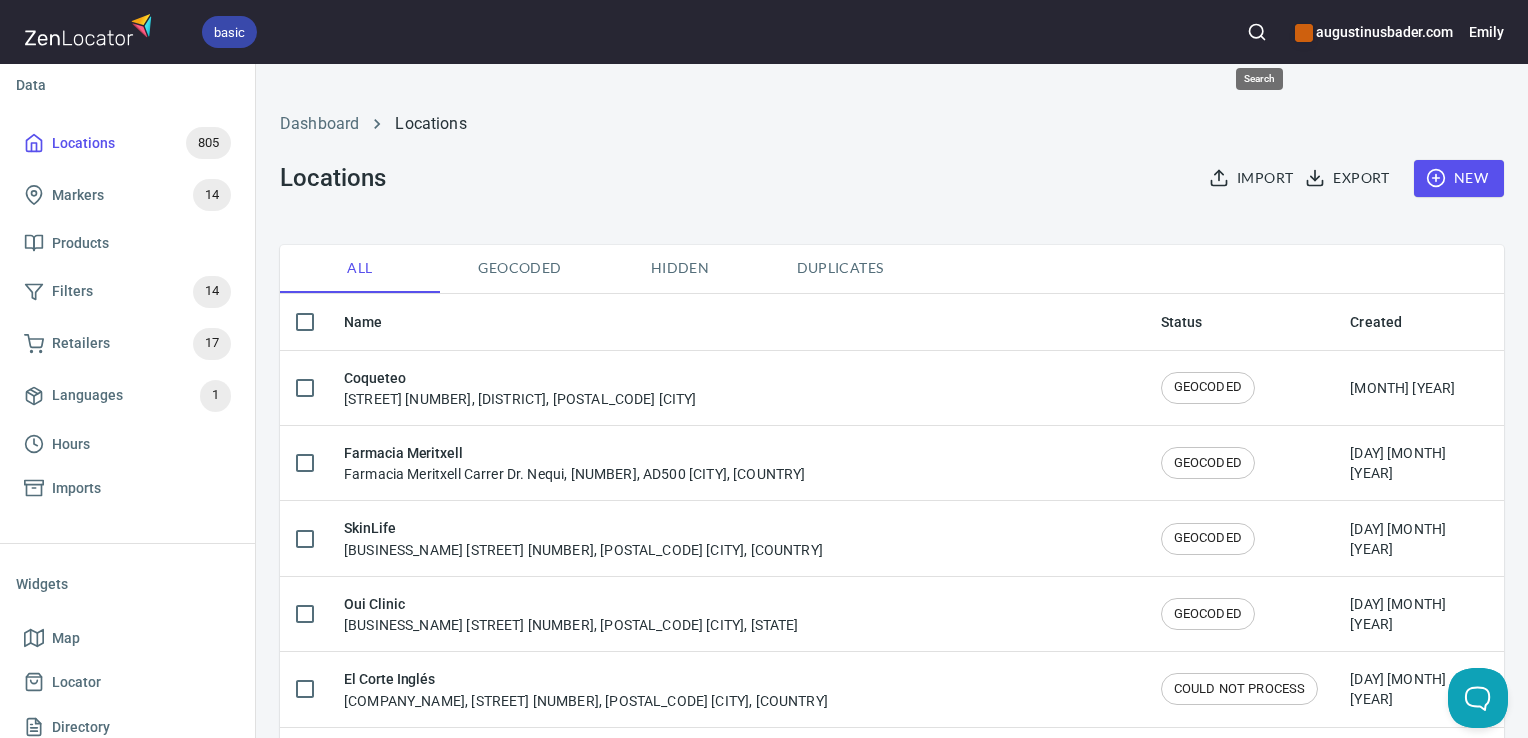 click 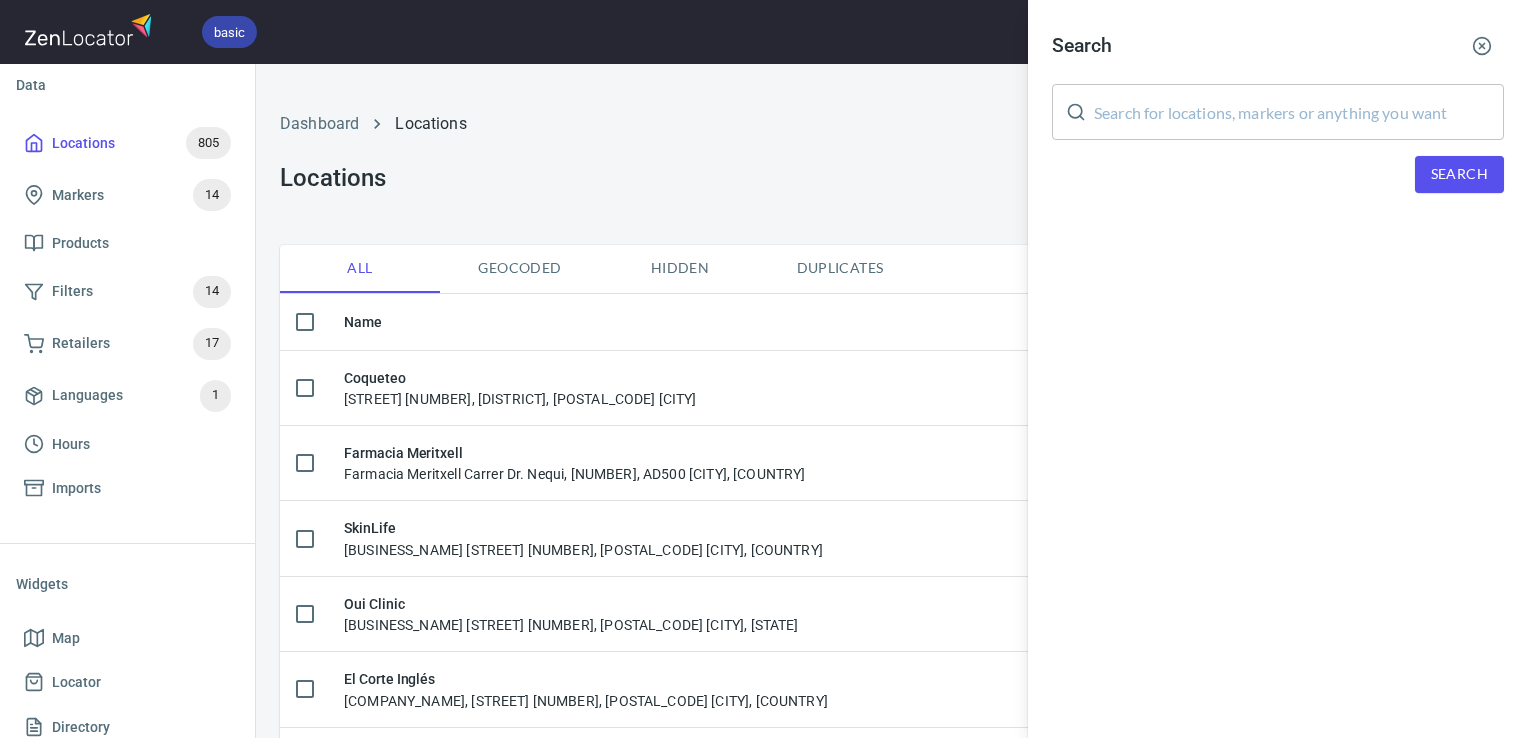 click at bounding box center (1299, 112) 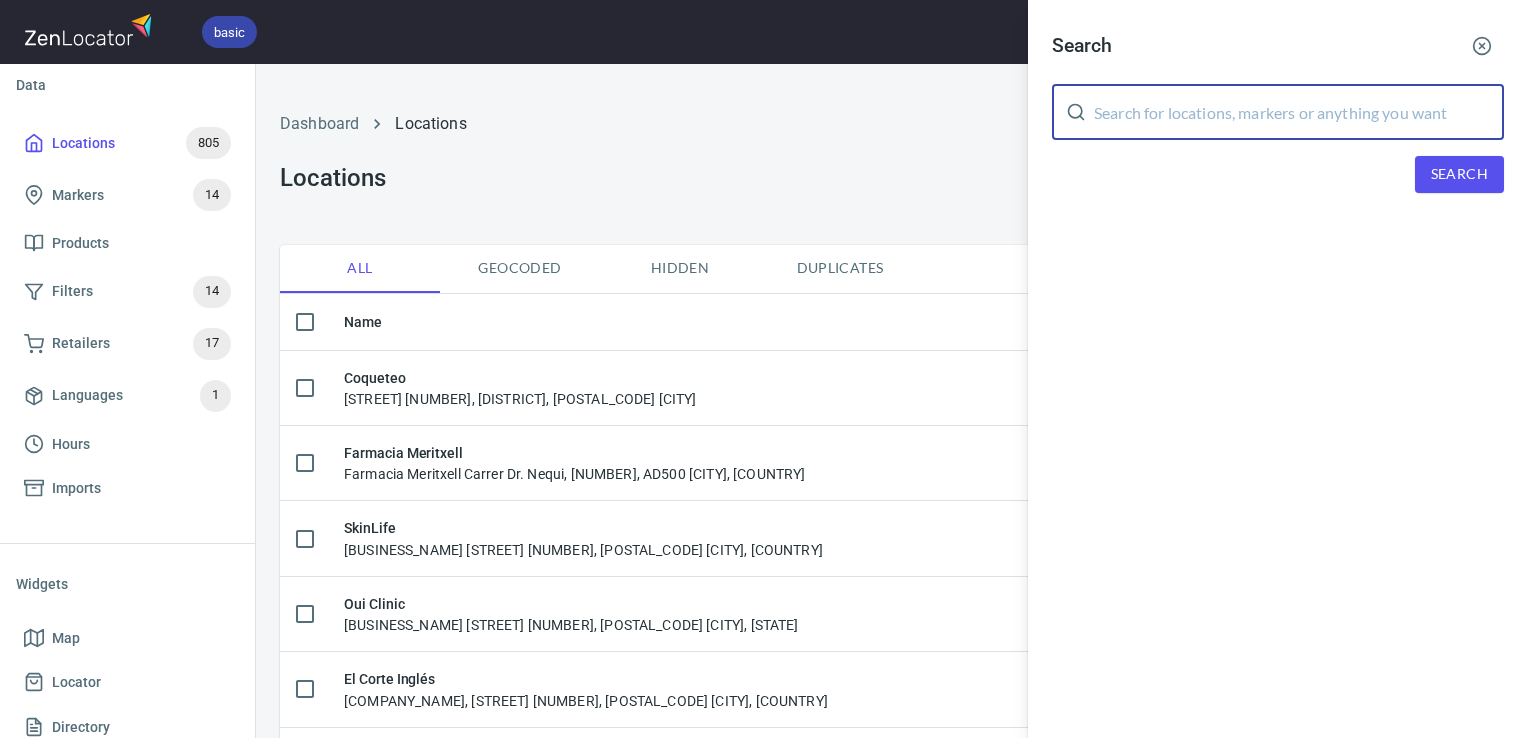 paste on "Farmacia Nautic" 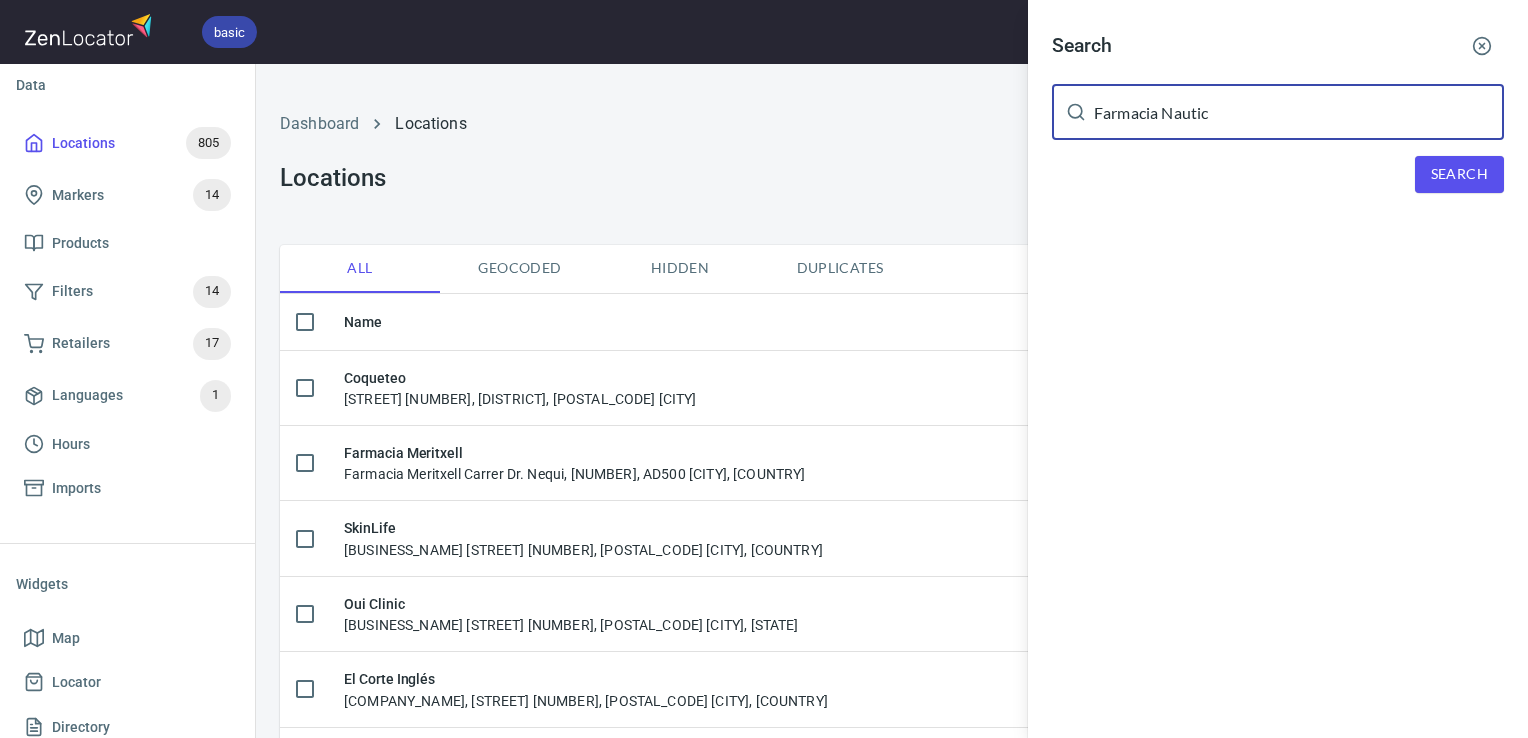 type on "Farmacia Nautic" 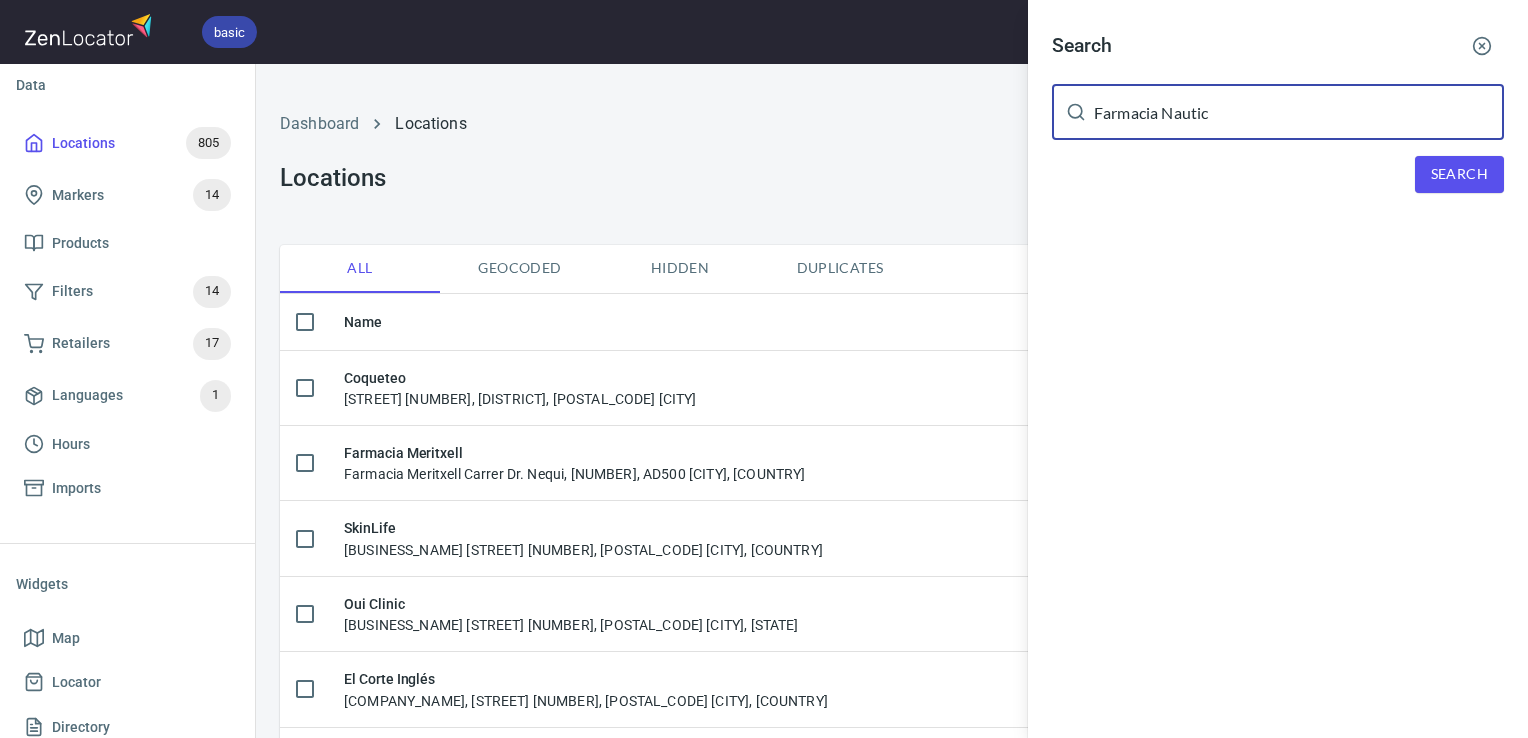 click on "Search" at bounding box center [1459, 174] 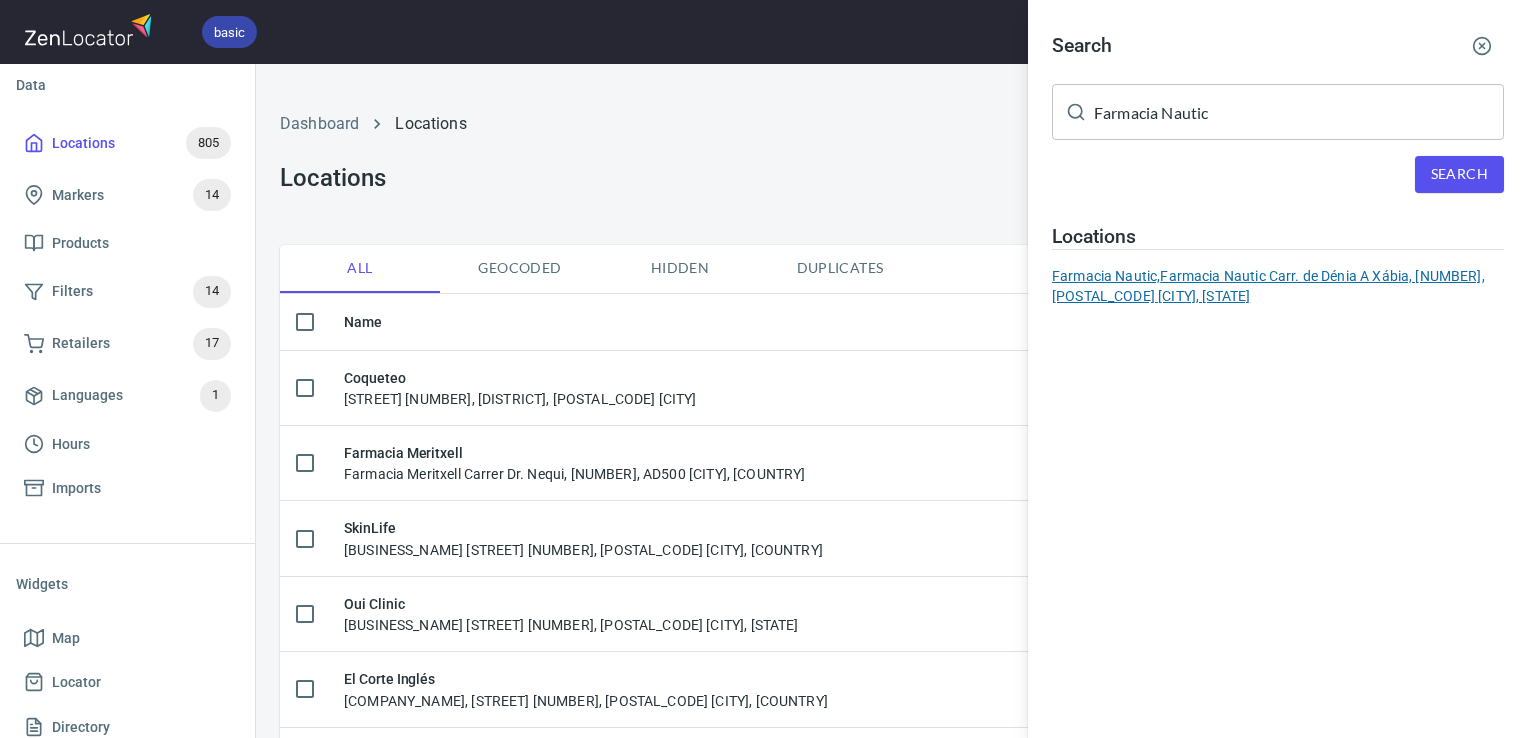 click on "Farmacia Nautic,  Farmacia Nautic
Carr. de Dénia A Xábia, 20, 03700 Rotes, Alicante" at bounding box center (1278, 286) 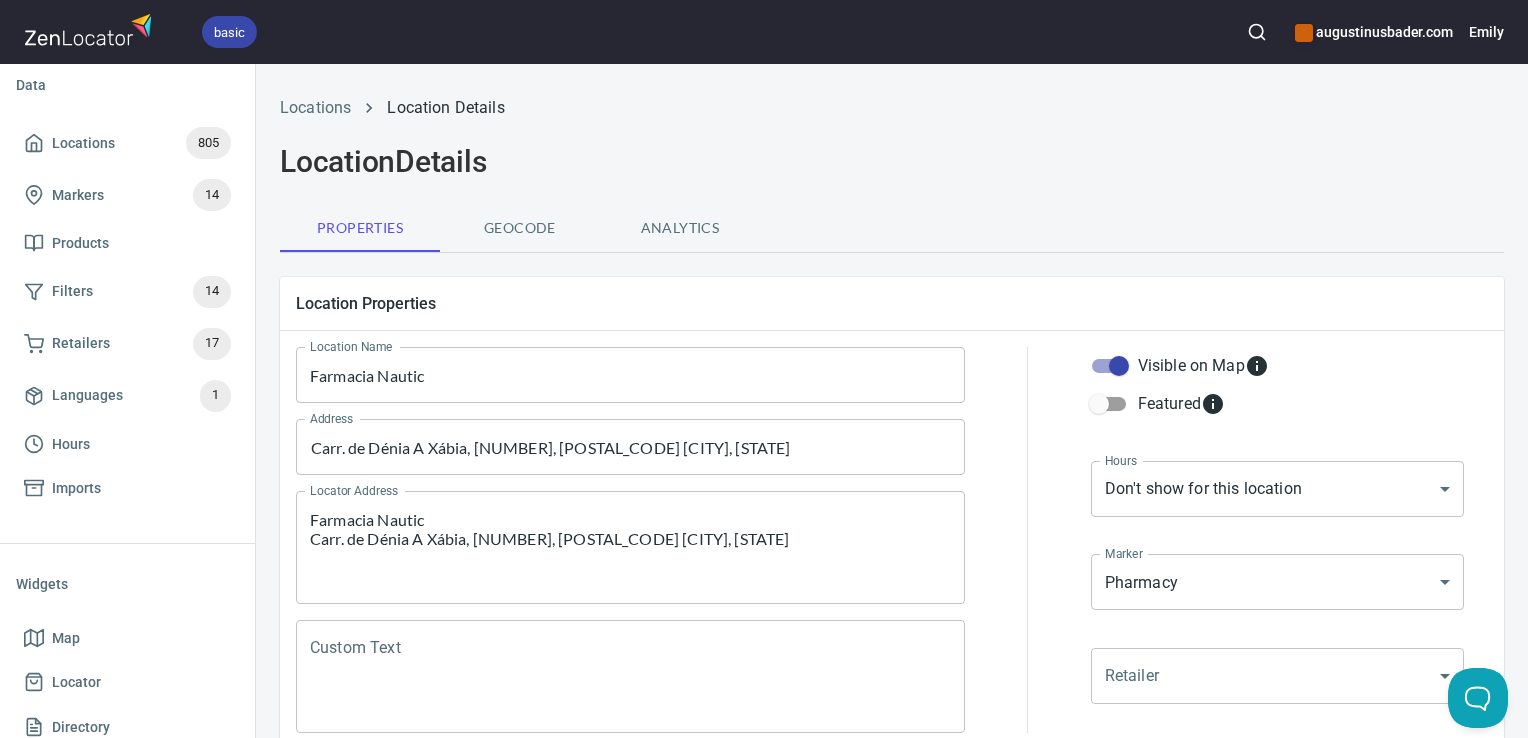 scroll, scrollTop: 262, scrollLeft: 0, axis: vertical 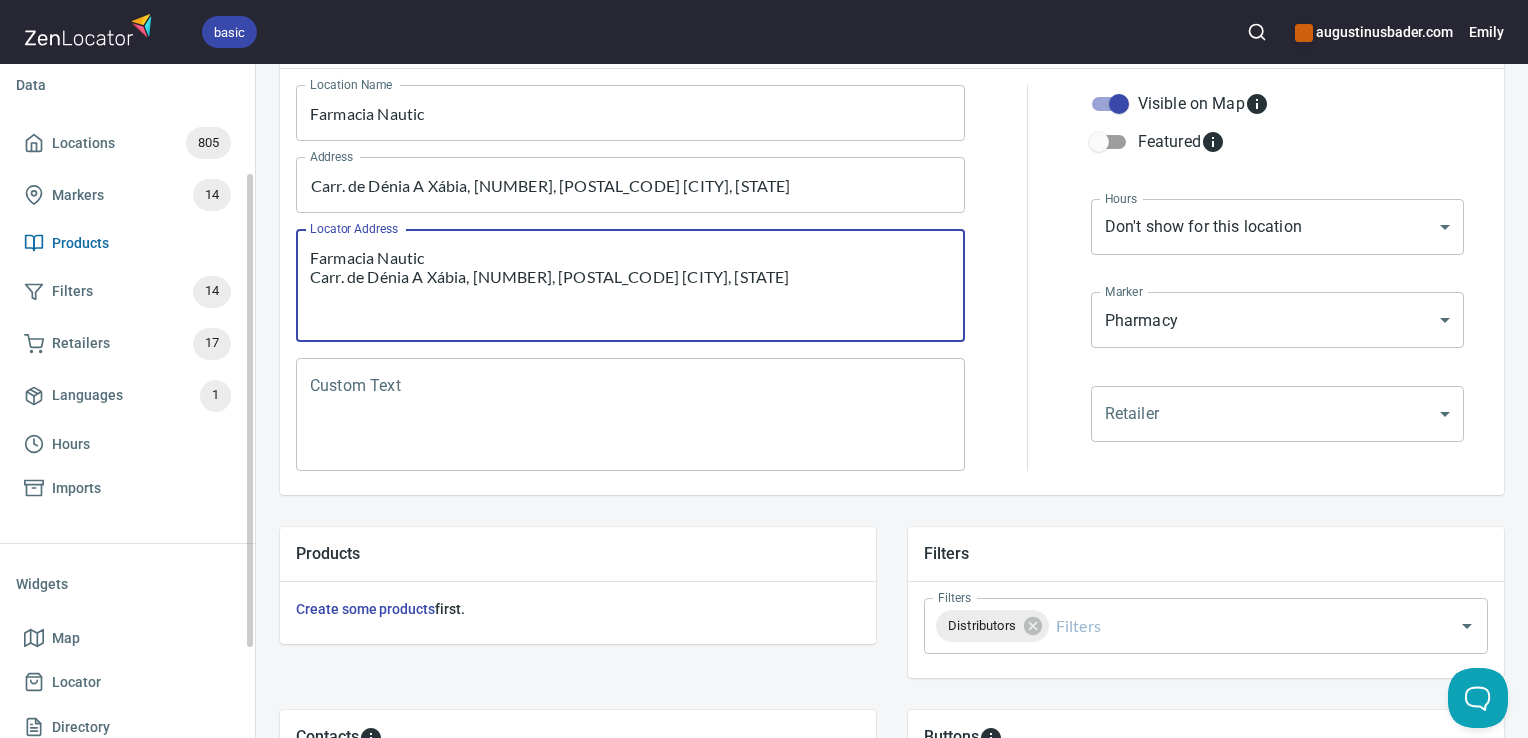 drag, startPoint x: 666, startPoint y: 282, endPoint x: 199, endPoint y: 229, distance: 469.99786 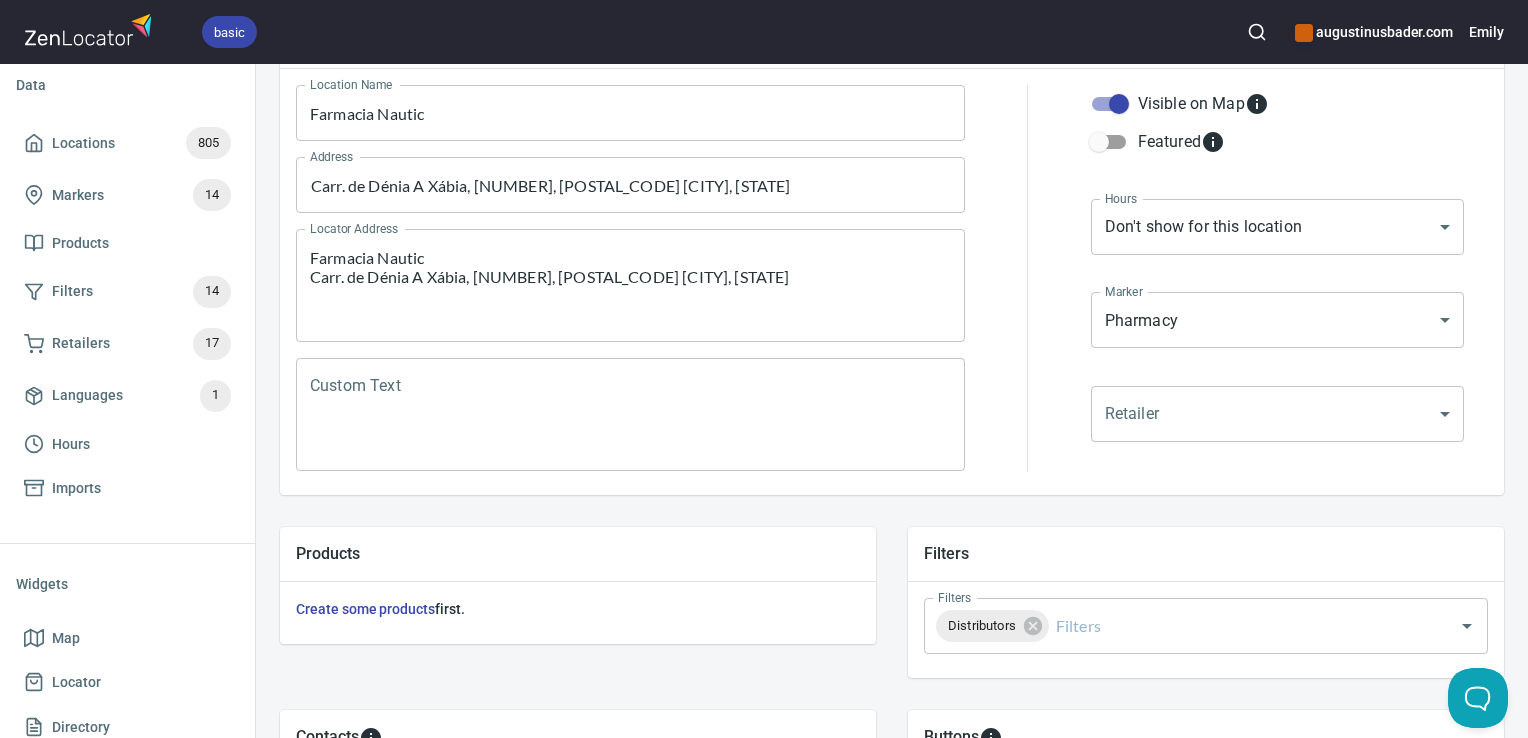 click on "Custom Text Custom Text" at bounding box center (630, 414) 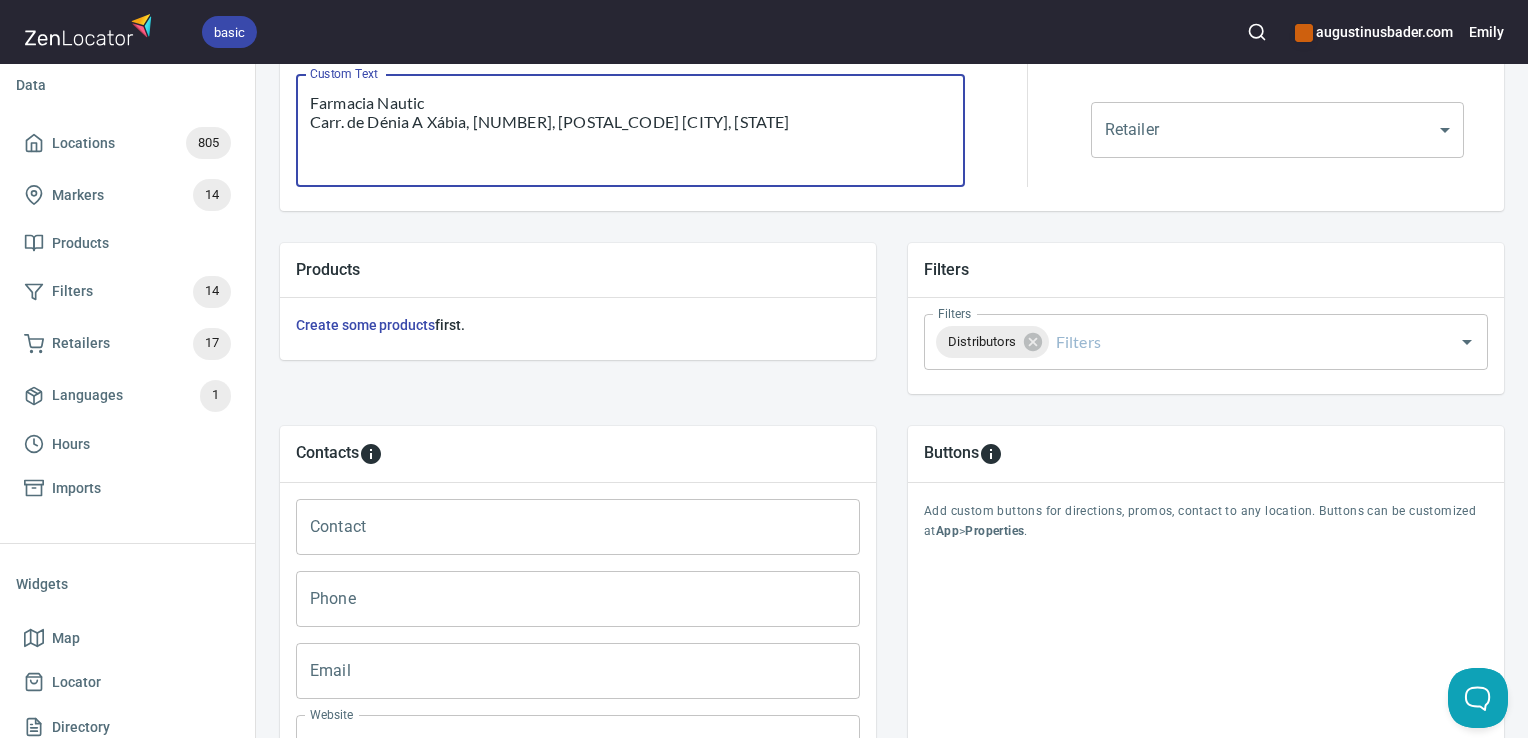 scroll, scrollTop: 797, scrollLeft: 0, axis: vertical 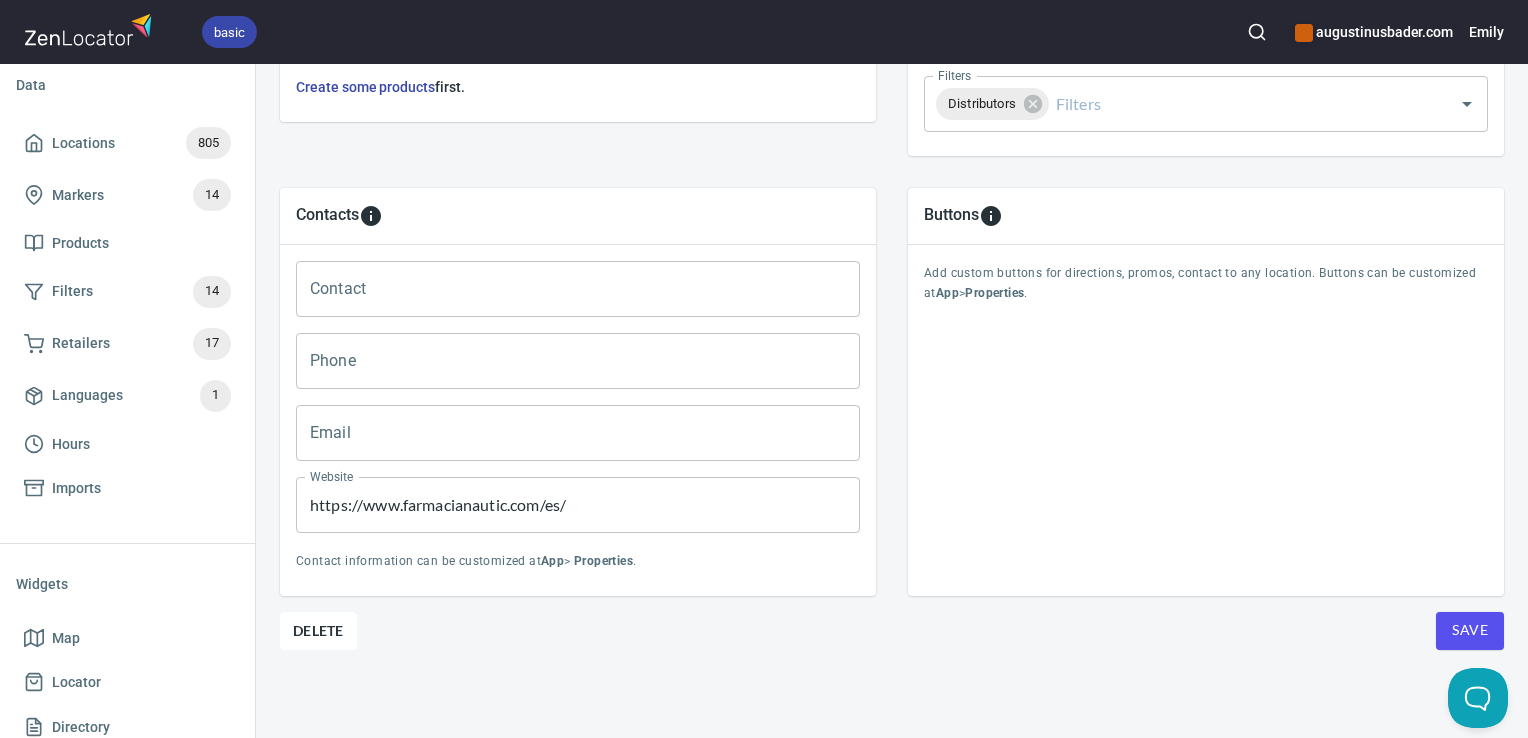 type on "Farmacia Nautic
Carr. de Dénia A Xábia, 20, 03700 Rotes, Alicante" 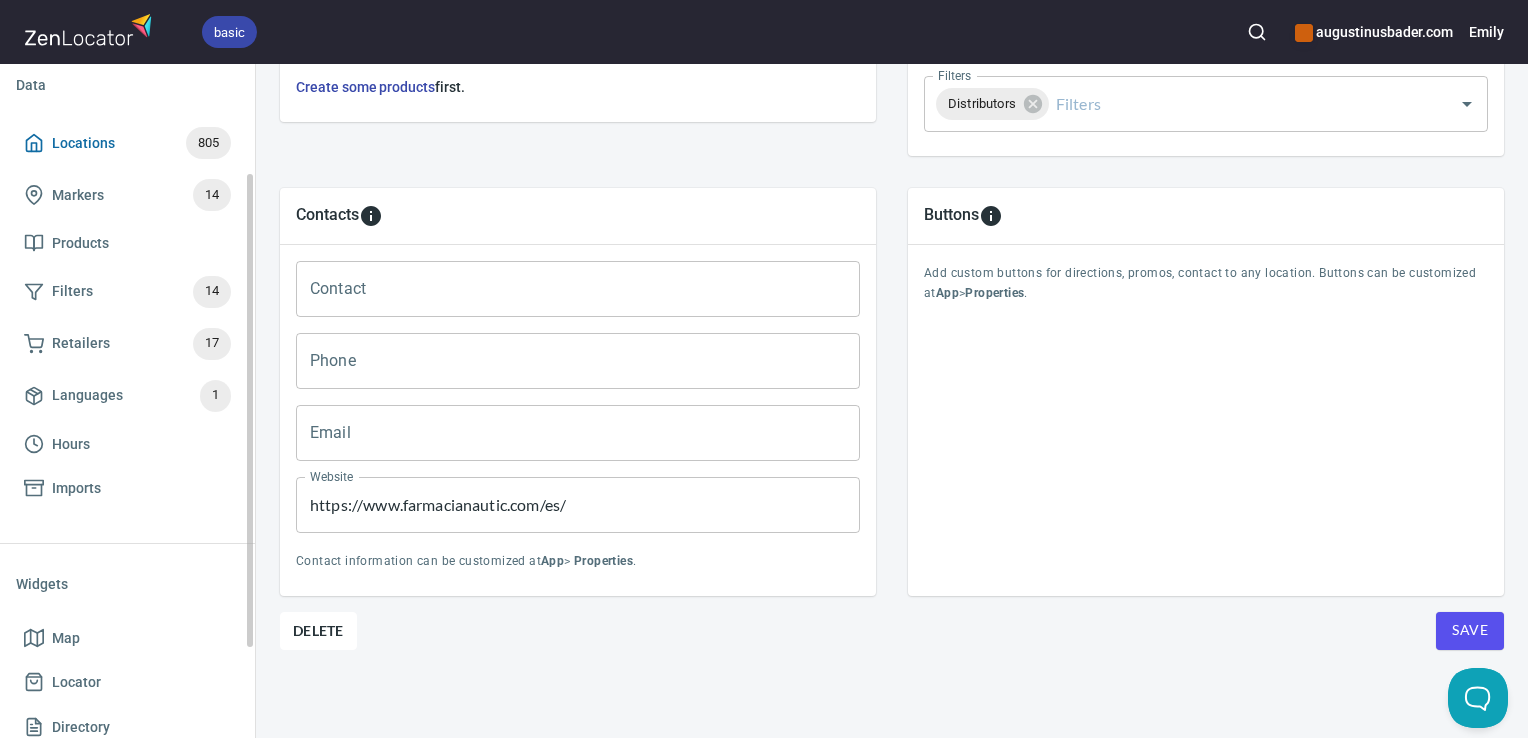 click on "Locations" at bounding box center (83, 143) 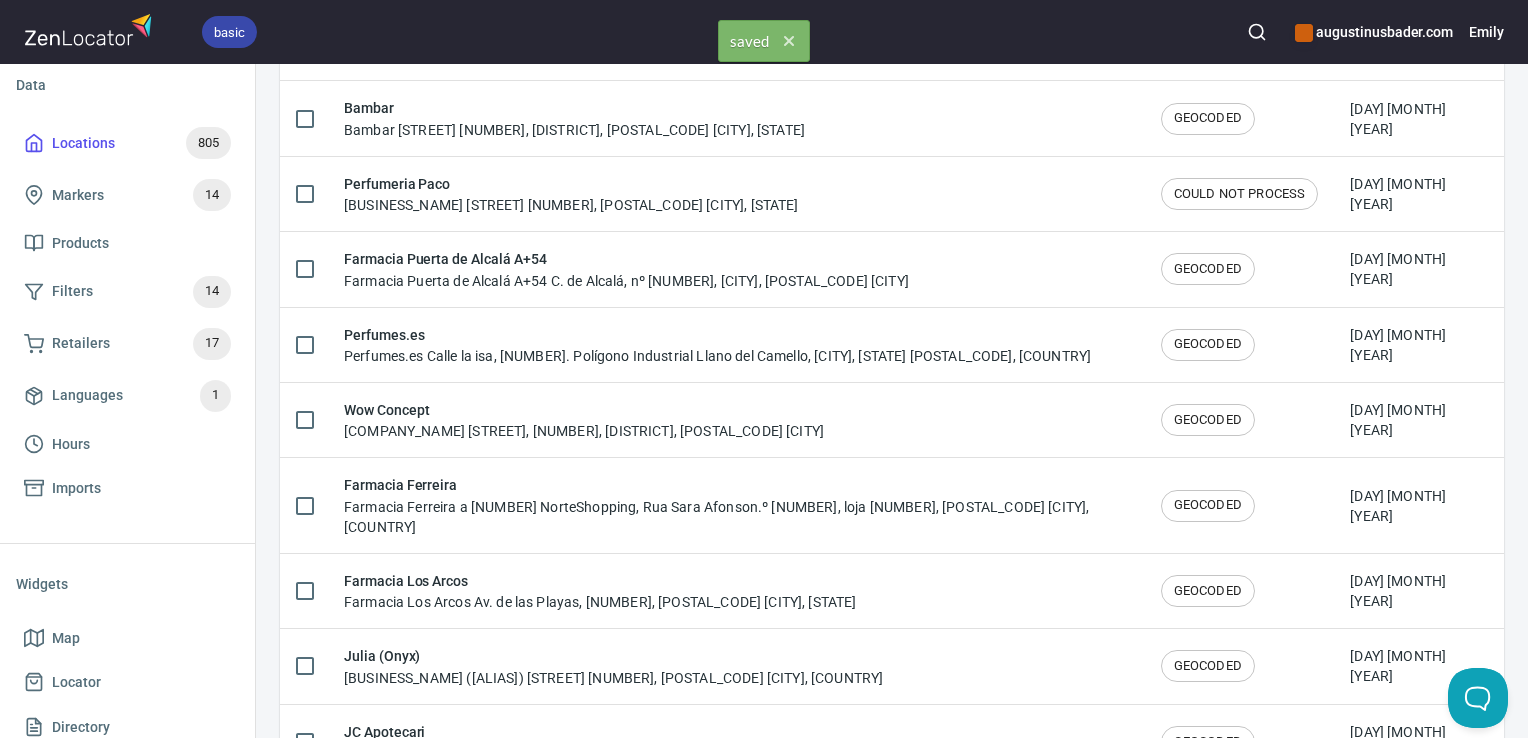 scroll, scrollTop: 0, scrollLeft: 0, axis: both 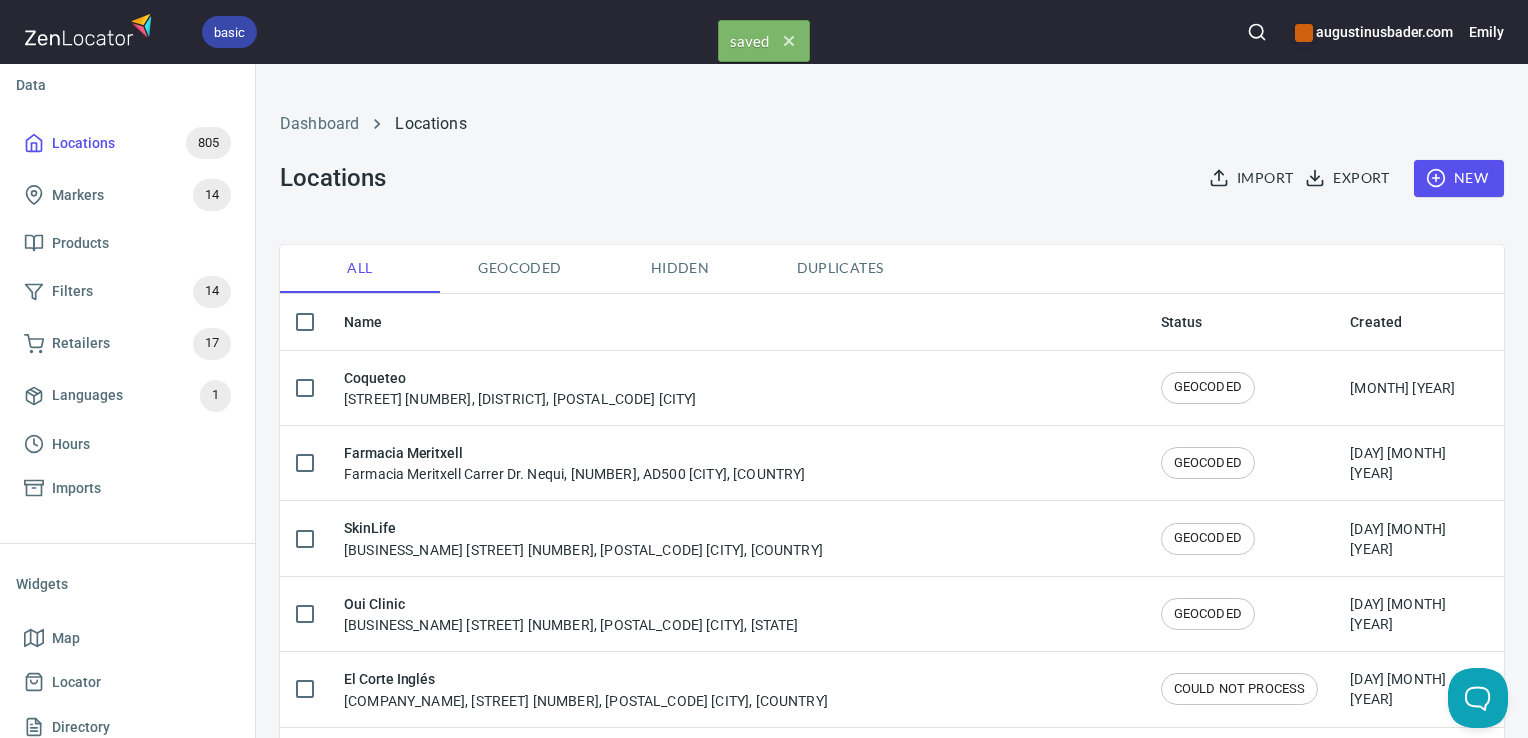 click at bounding box center [1257, 32] 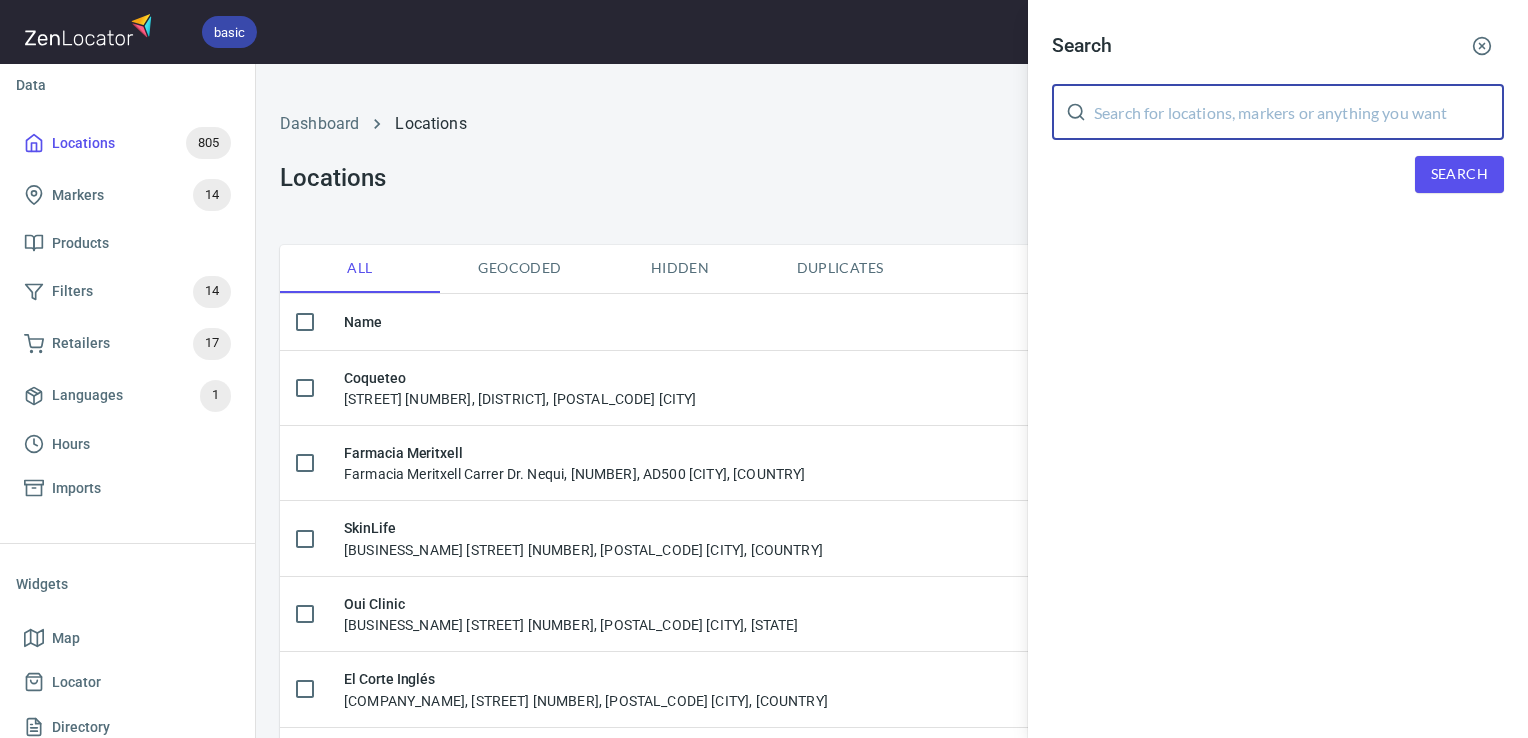 click at bounding box center [1299, 112] 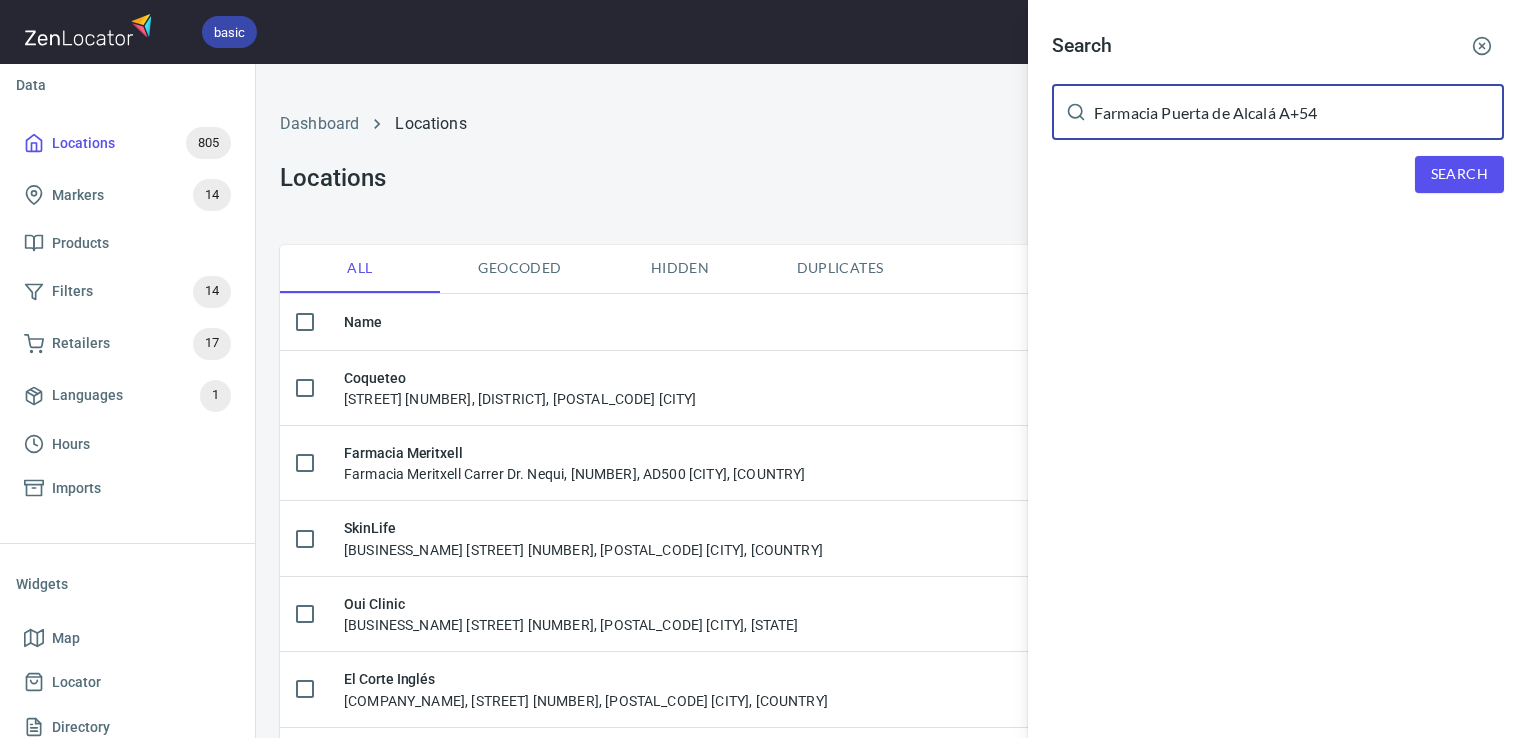 type on "Farmacia Puerta de Alcalá A+54" 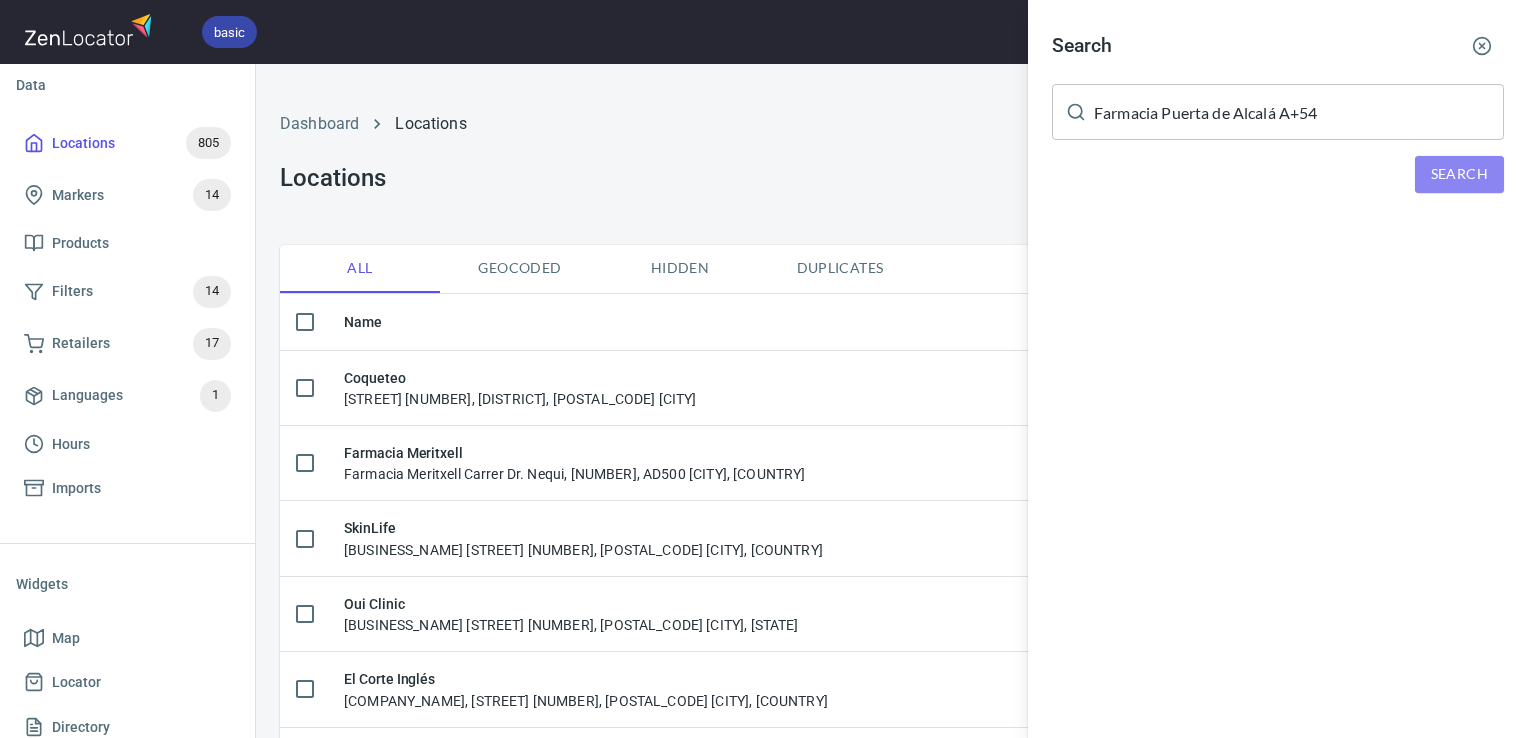 click on "Search" at bounding box center (1459, 174) 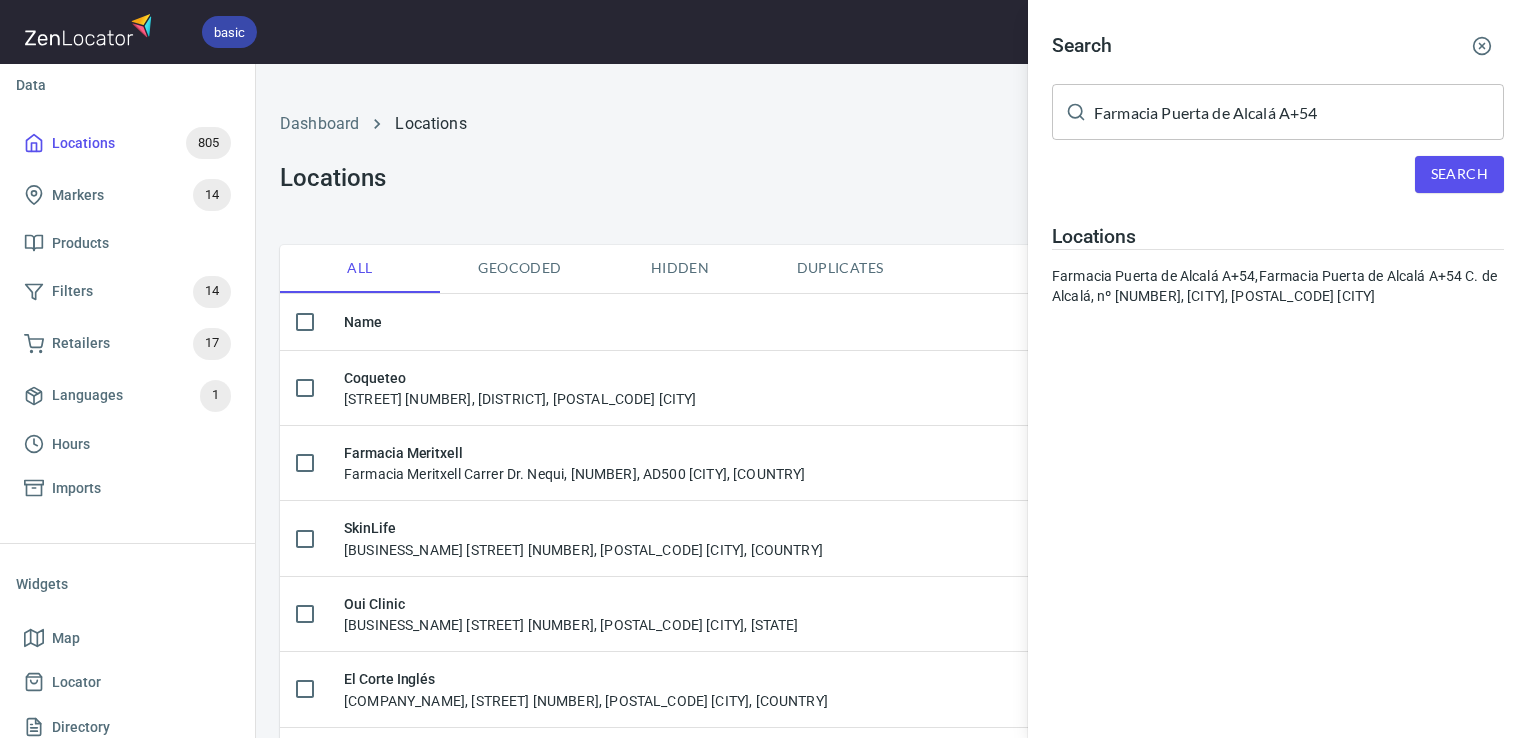 click on "Locations Farmacia Puerta de Alcalá A+54,  Farmacia Puerta de Alcalá A+54
C. de Alcalá, nº 54, Retiro, 28014 Madrid" at bounding box center [1278, 265] 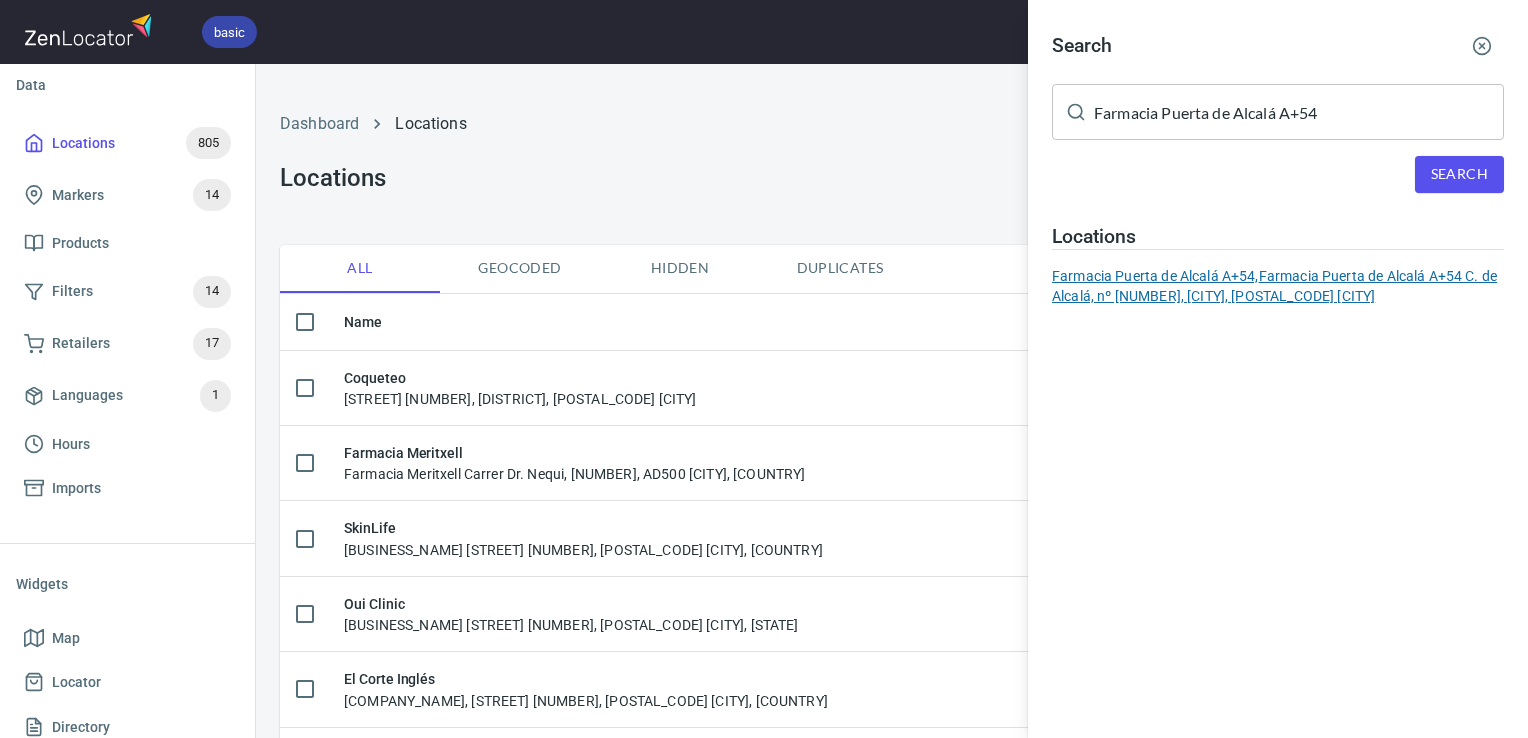 click on "Farmacia Puerta de Alcalá A+54,  Farmacia Puerta de Alcalá A+54
C. de Alcalá, nº 54, Retiro, 28014 Madrid" at bounding box center (1278, 286) 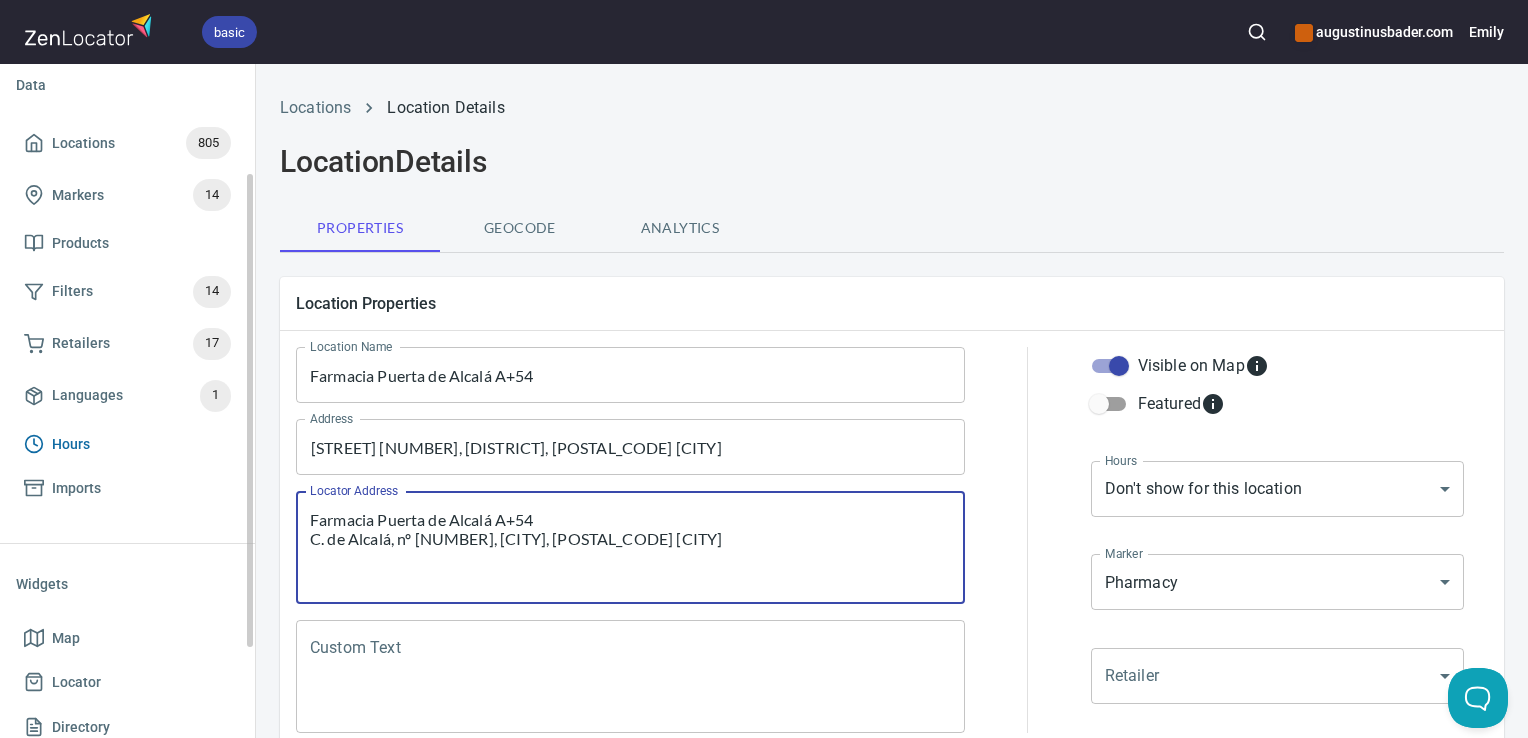 drag, startPoint x: 638, startPoint y: 545, endPoint x: 238, endPoint y: 462, distance: 408.5205 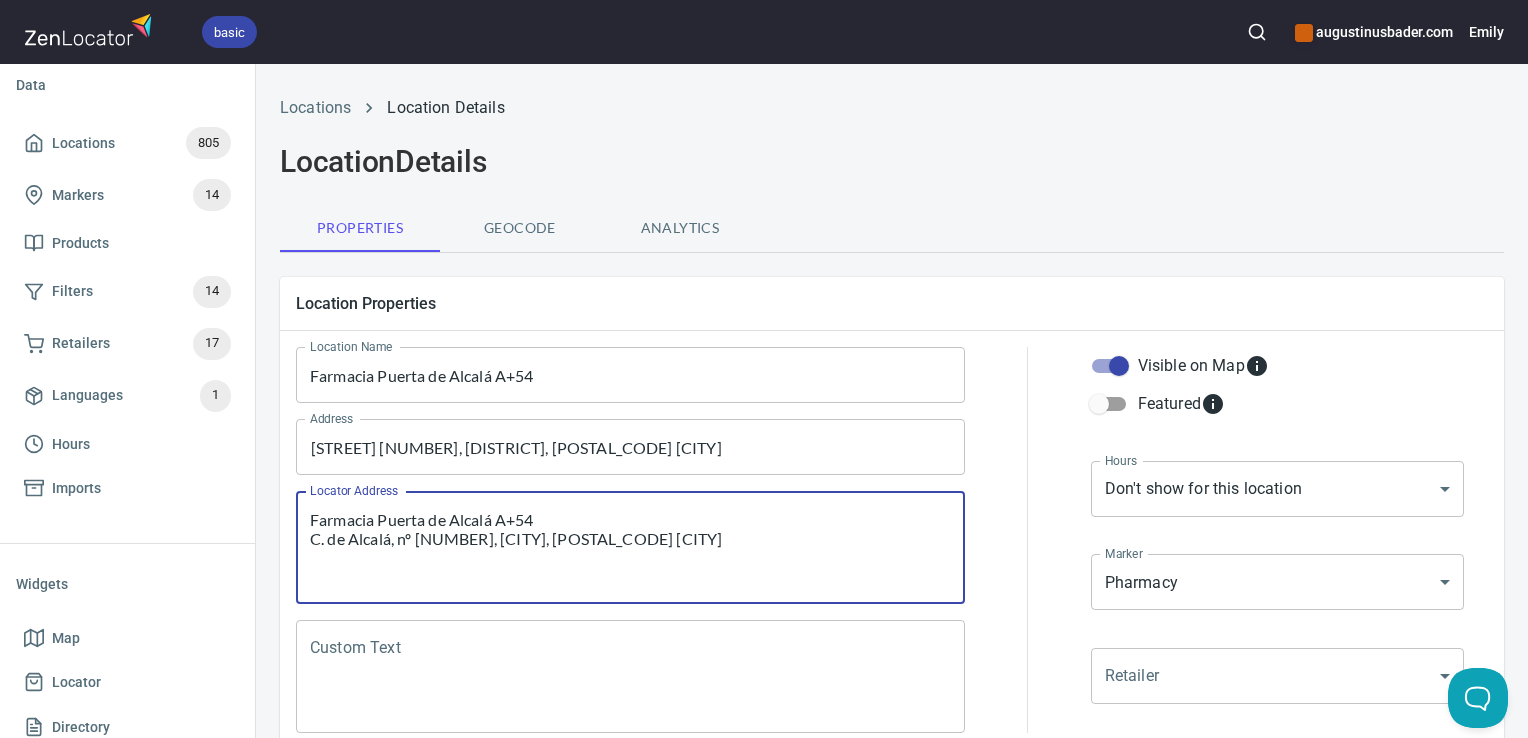 click on "Custom Text" at bounding box center [630, 677] 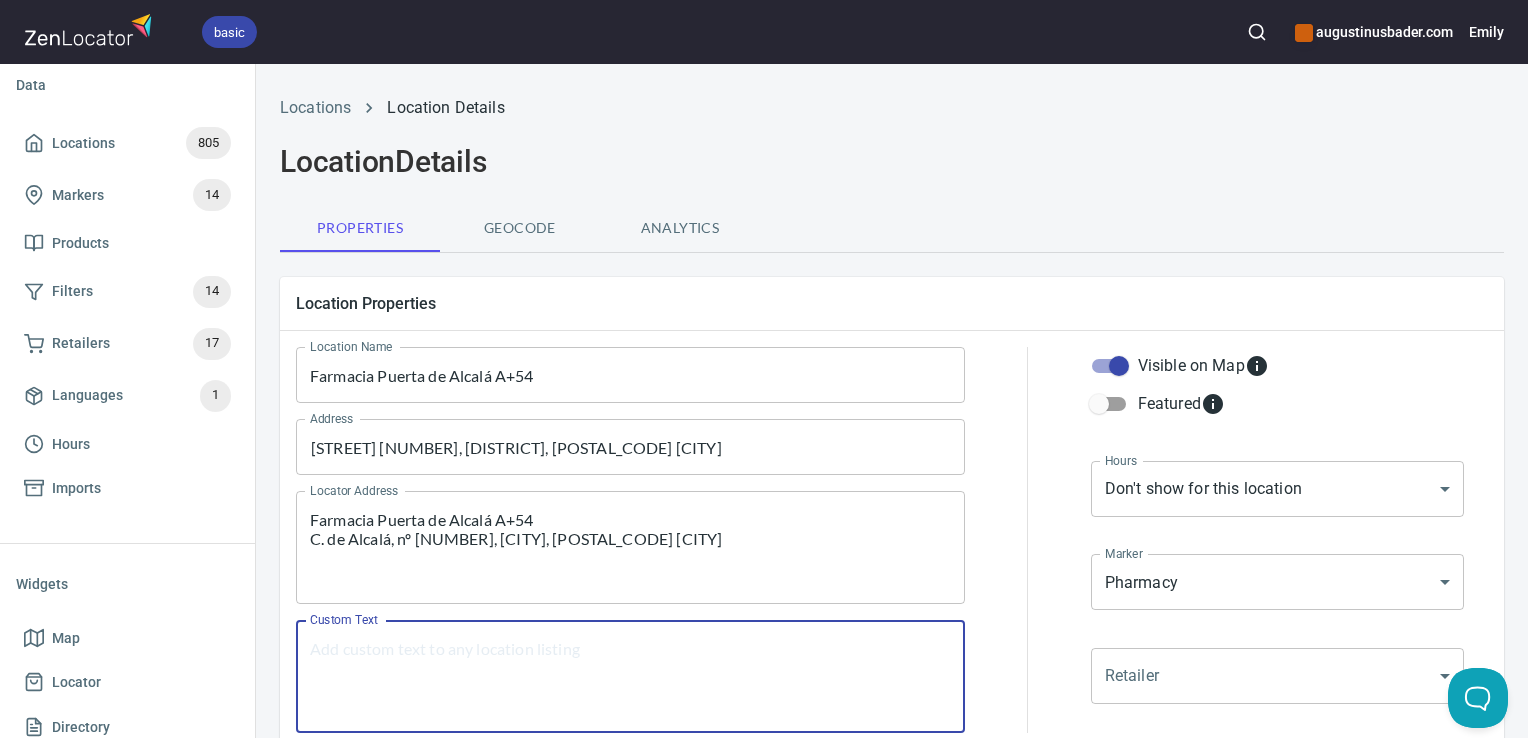 paste on "Farmacia Puerta de Alcalá A+54
C. de Alcalá, nº [NUMBER], Retiro, [POSTAL_CODE] [CITY]" 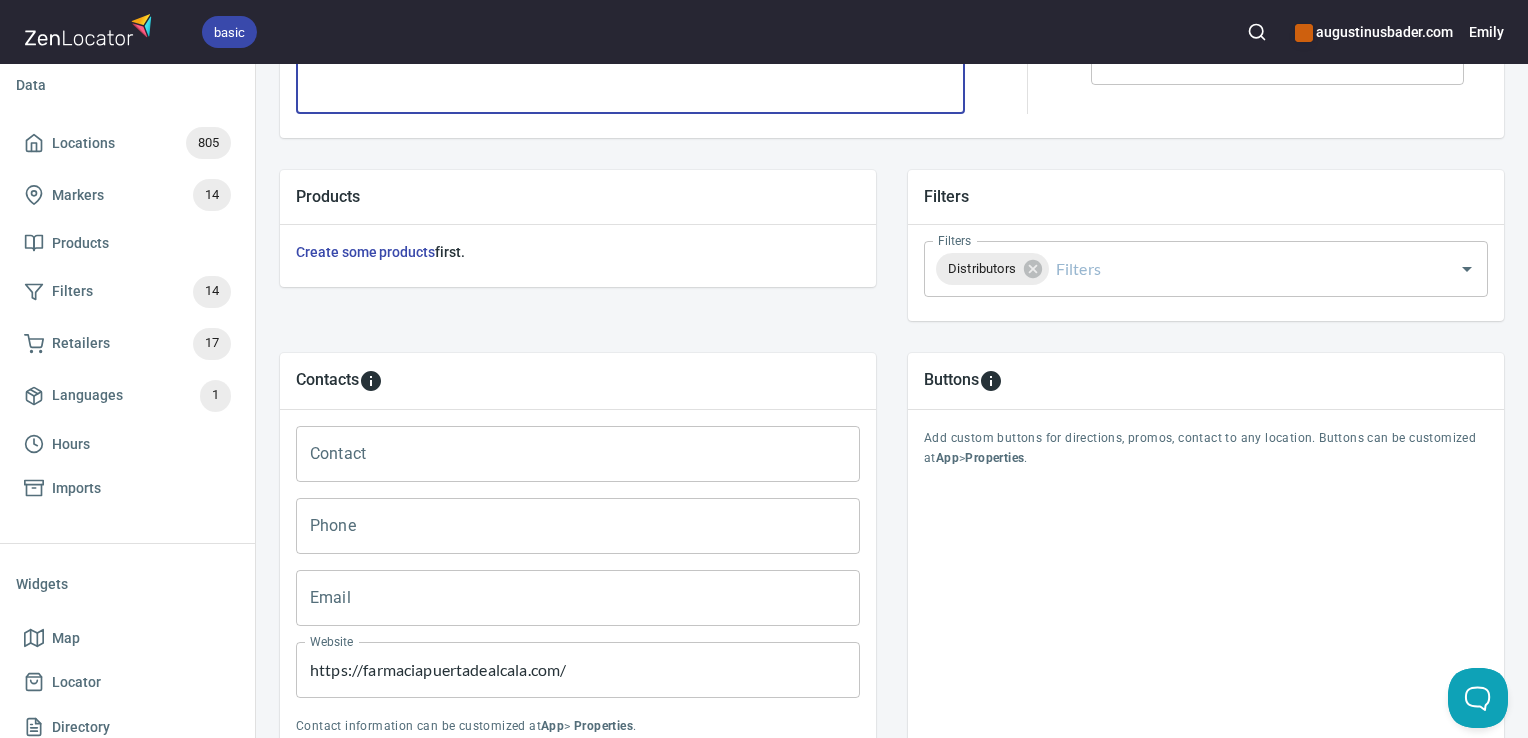 scroll, scrollTop: 797, scrollLeft: 0, axis: vertical 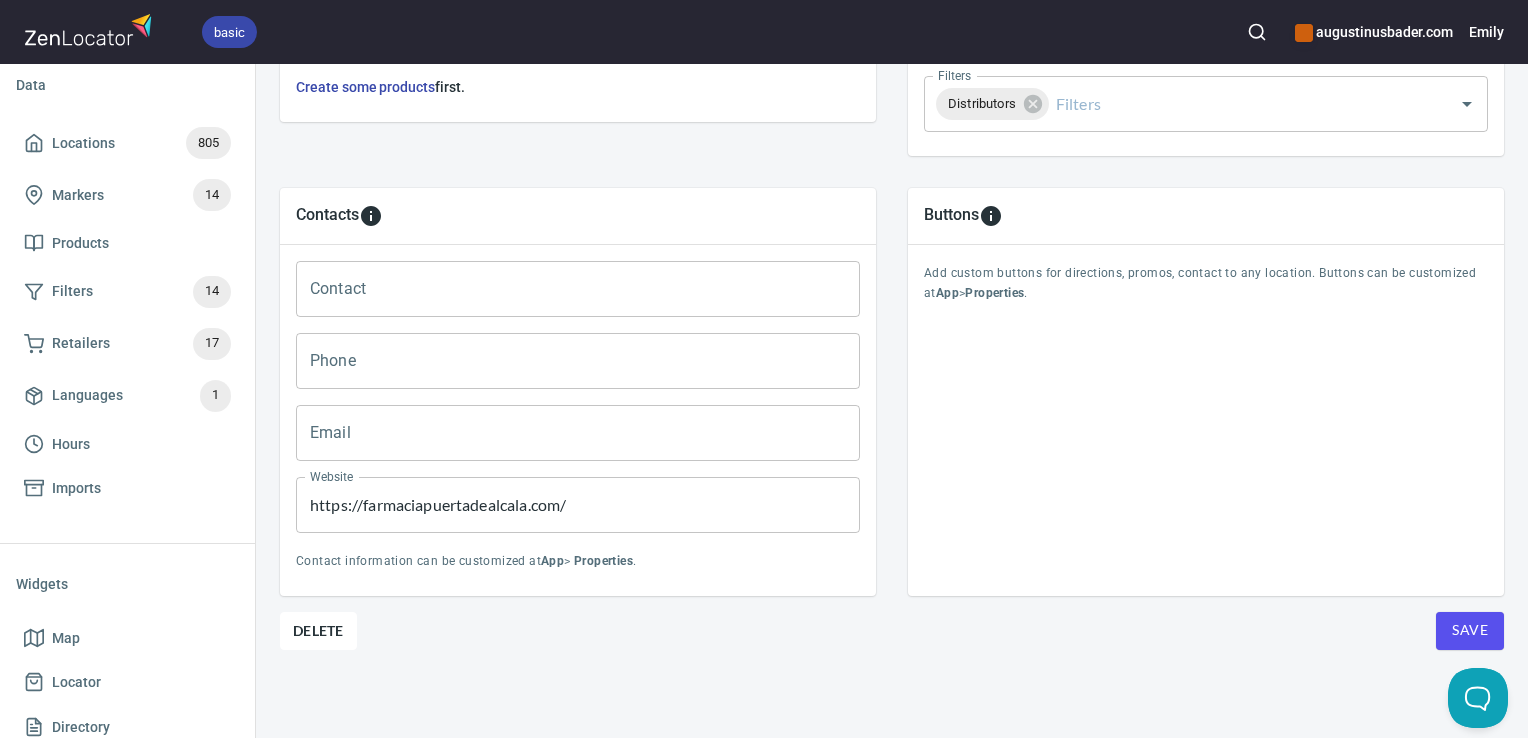 type on "Farmacia Puerta de Alcalá A+54
C. de Alcalá, nº [NUMBER], Retiro, [POSTAL_CODE] [CITY]" 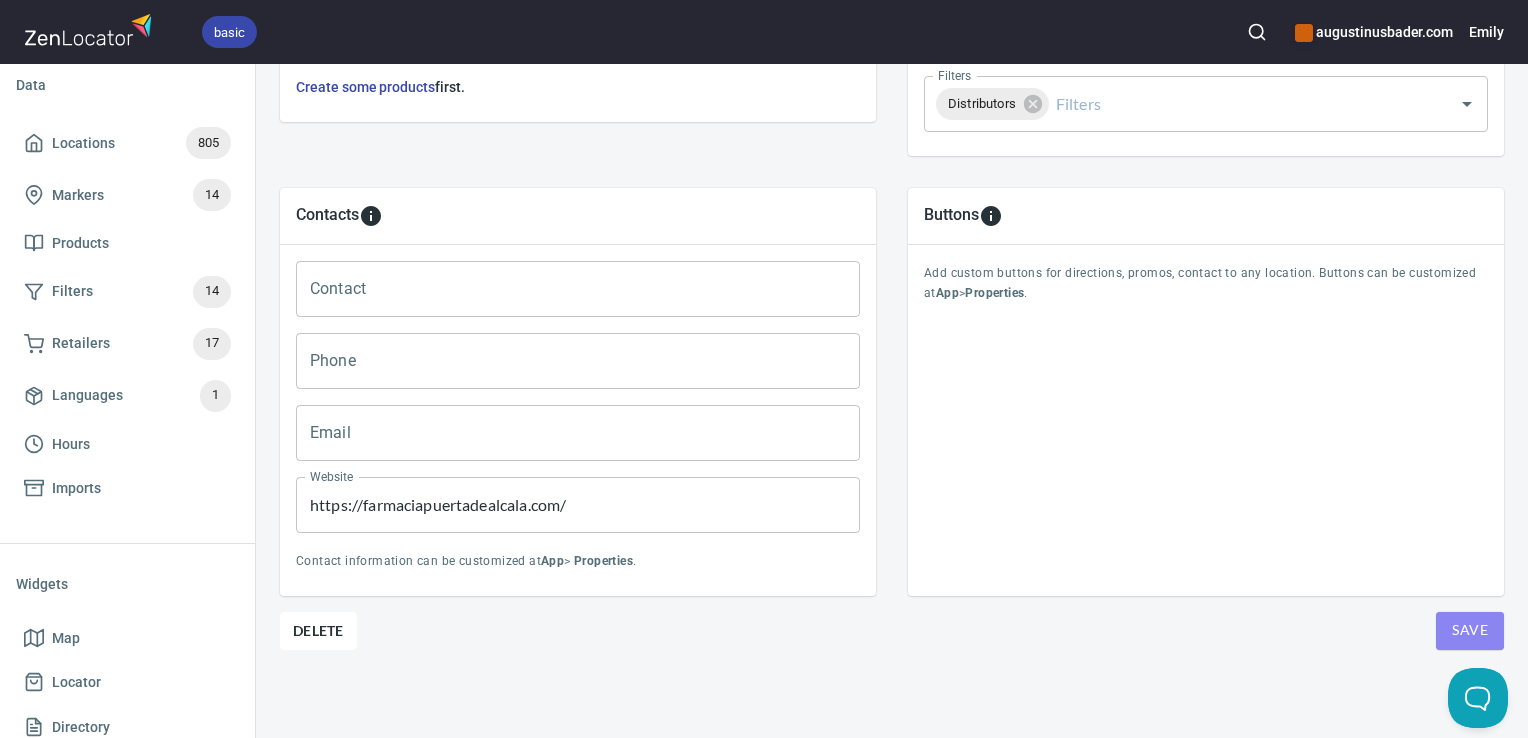 click on "Save" at bounding box center [1470, 630] 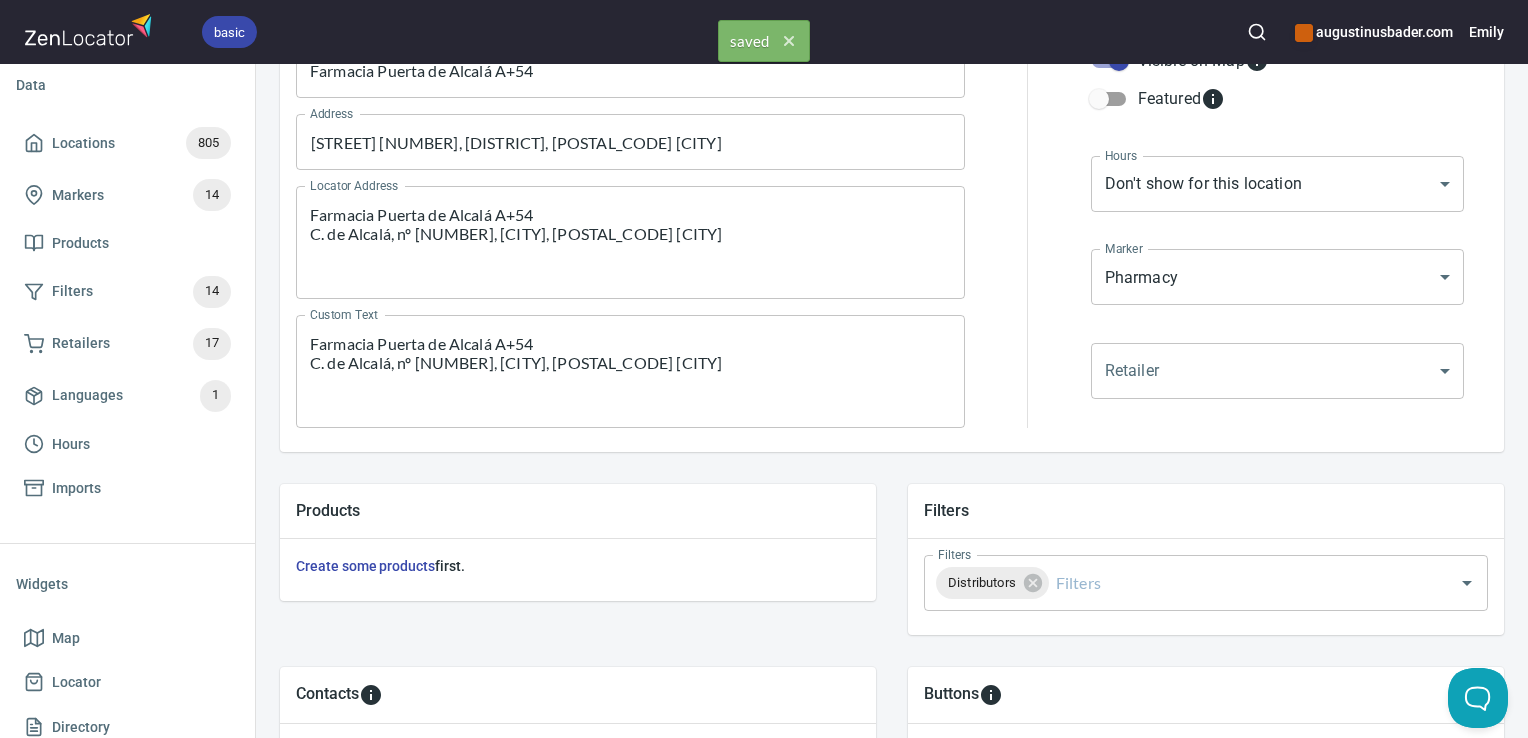 scroll, scrollTop: 300, scrollLeft: 0, axis: vertical 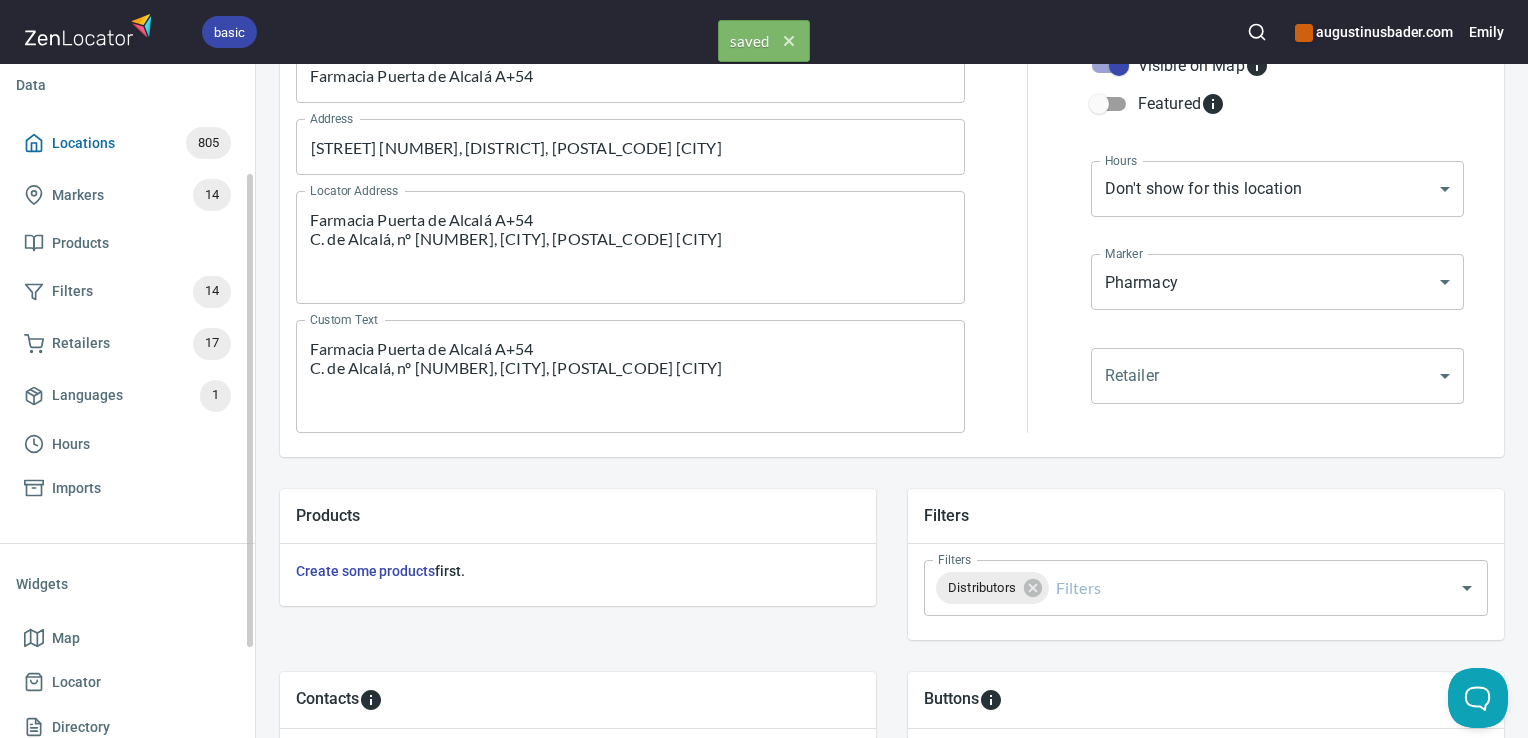 click on "Locations 805" at bounding box center [127, 143] 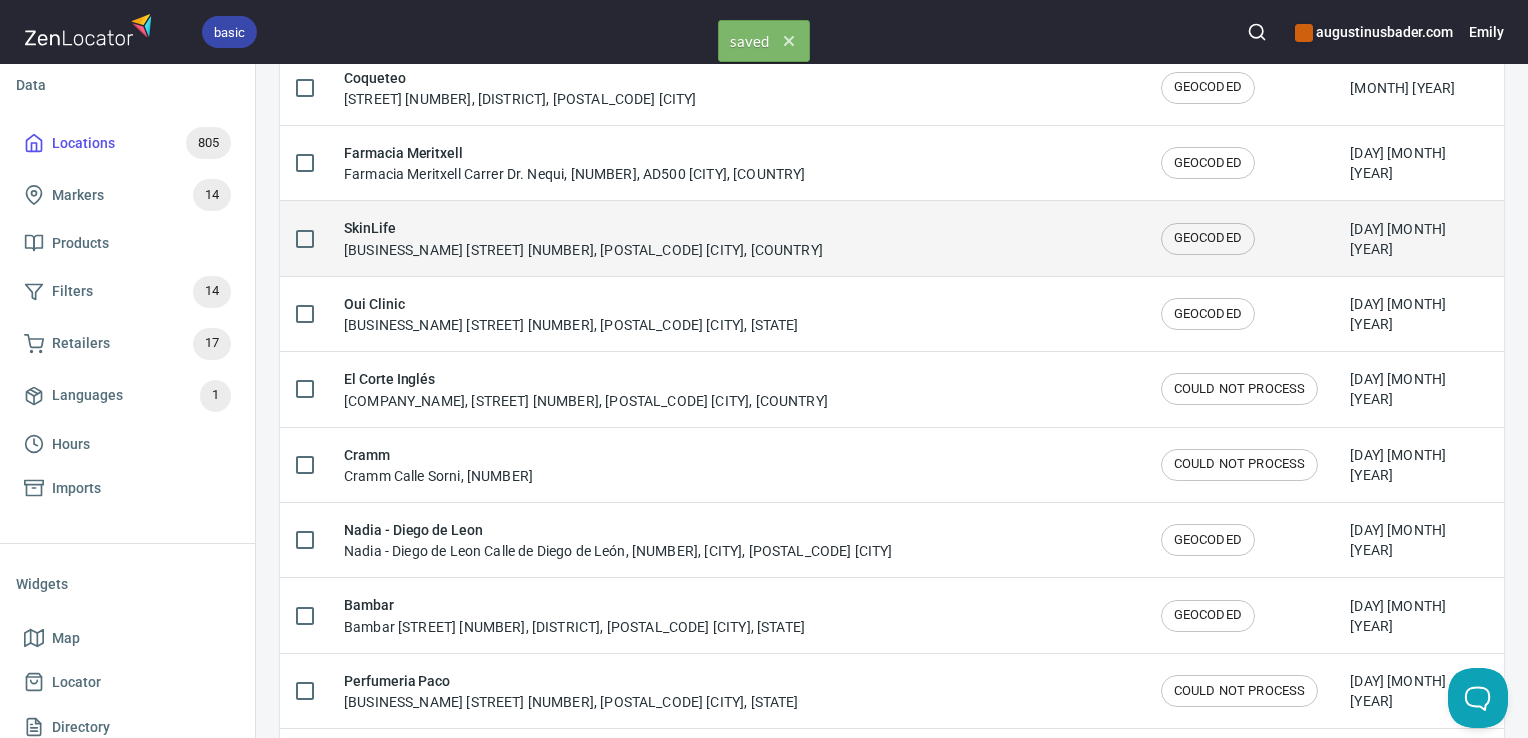 scroll, scrollTop: 0, scrollLeft: 0, axis: both 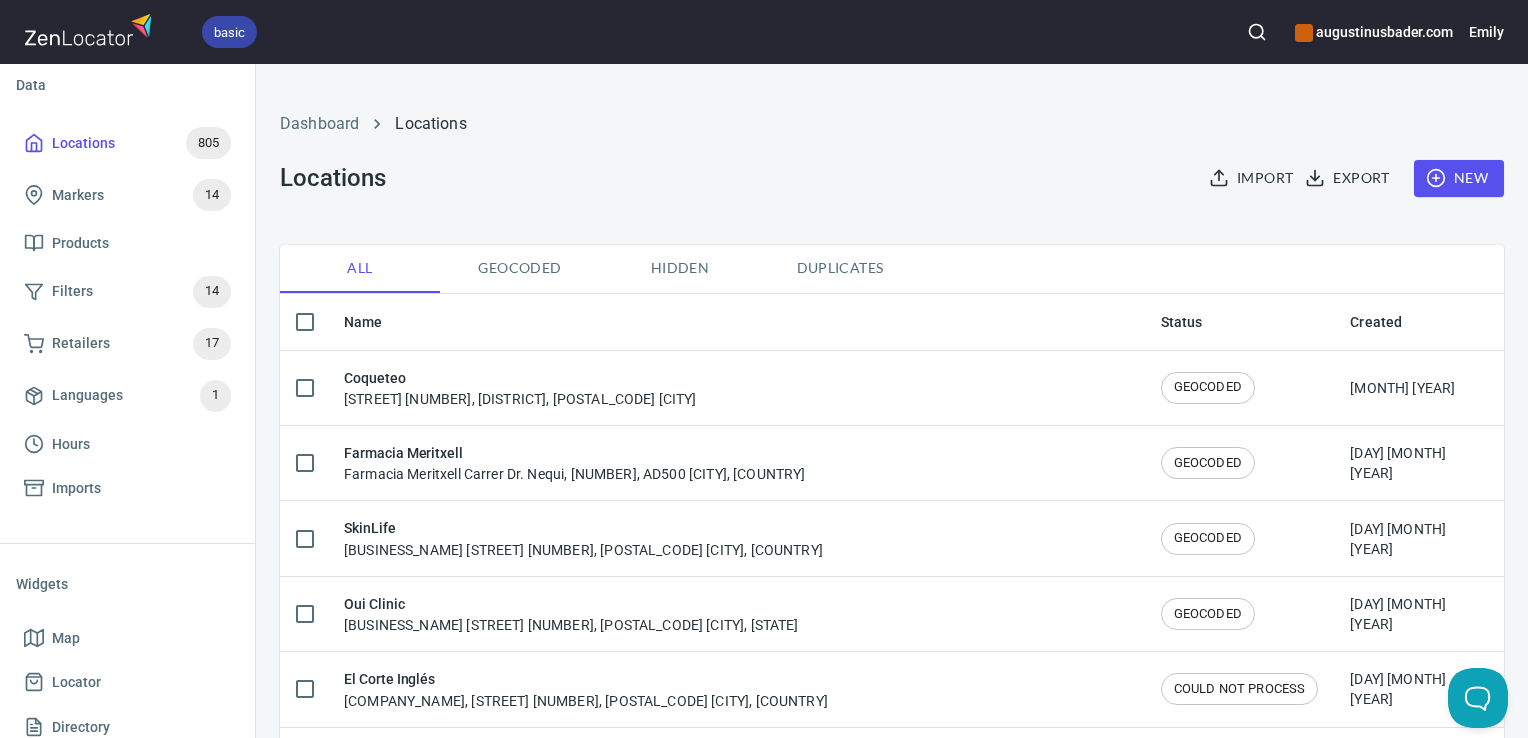 click 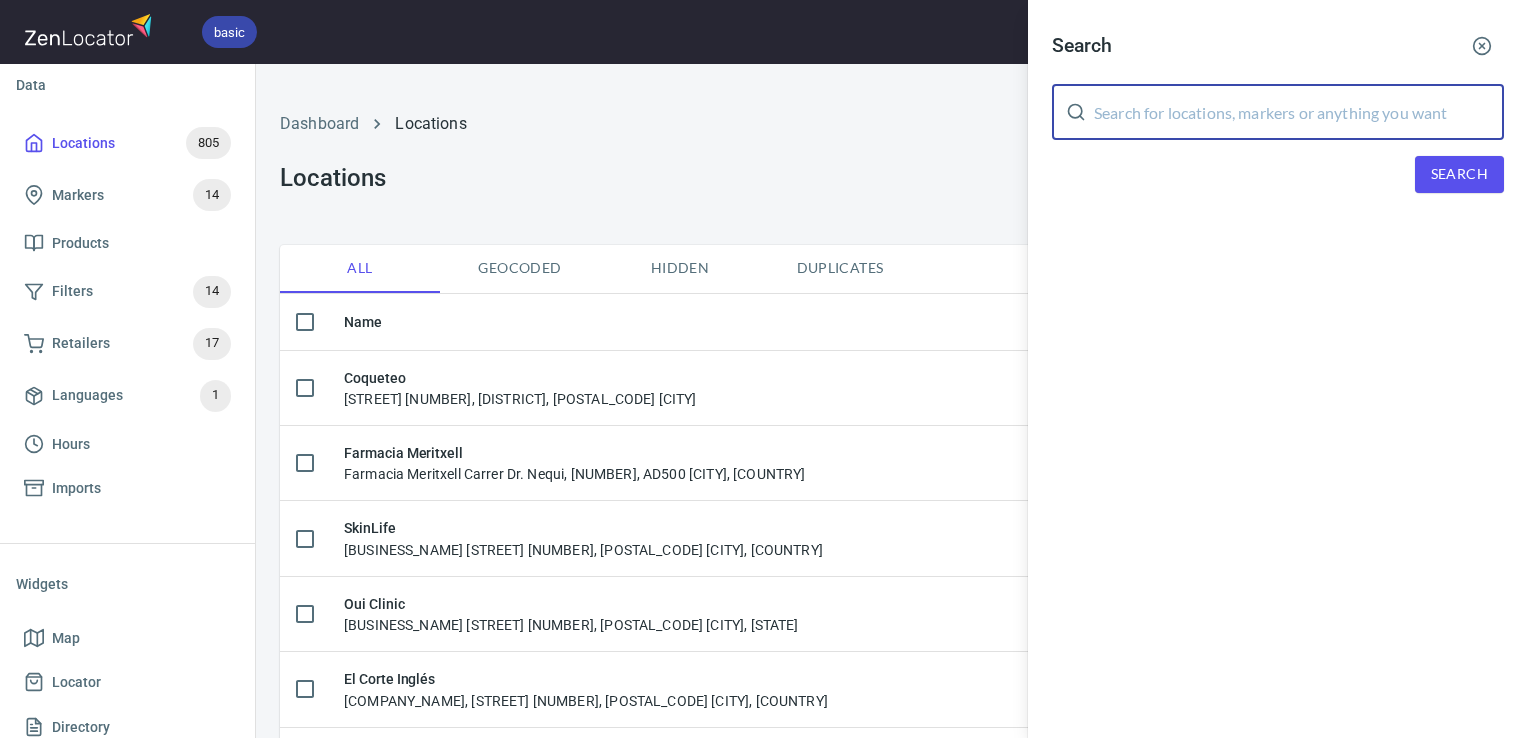 click at bounding box center [1299, 112] 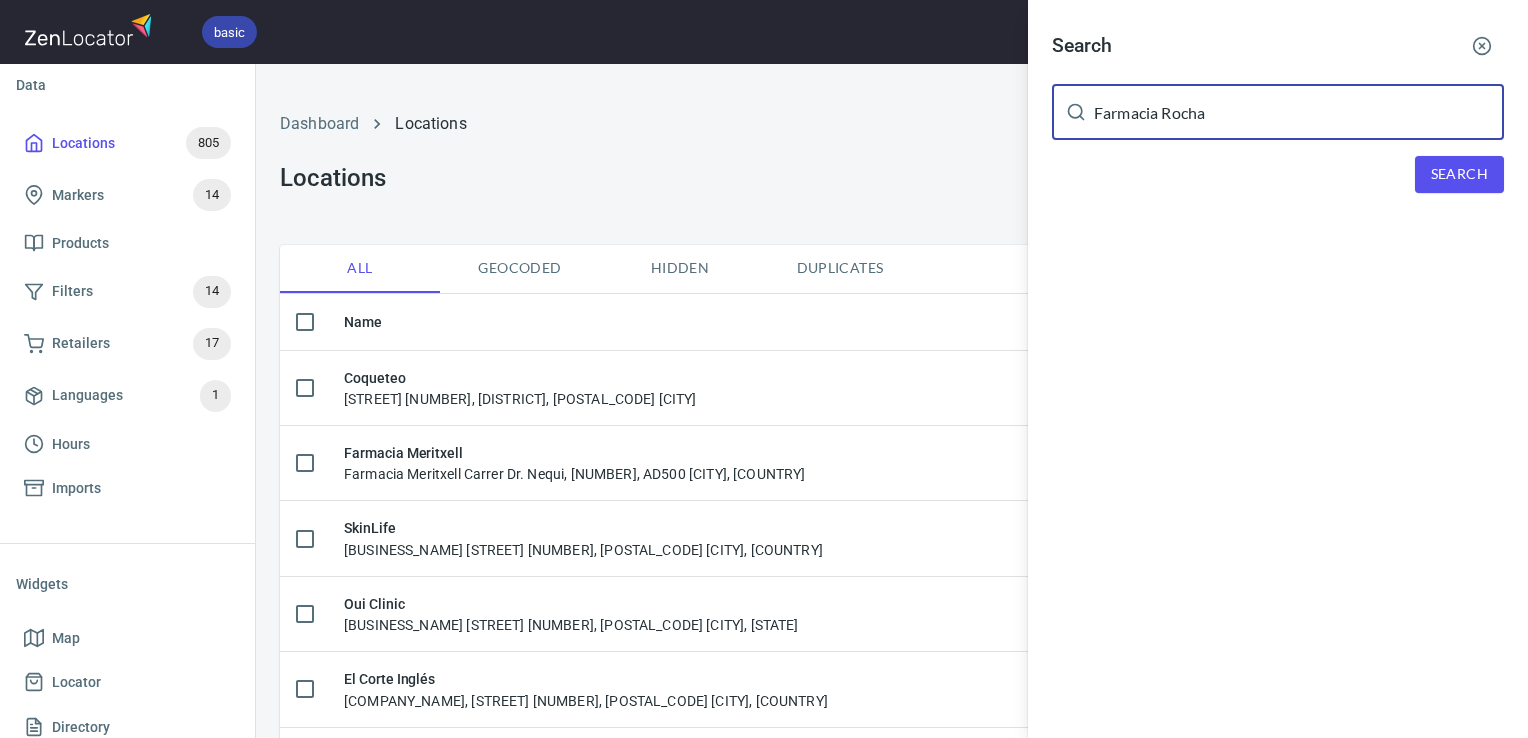 type on "Farmacia Rocha" 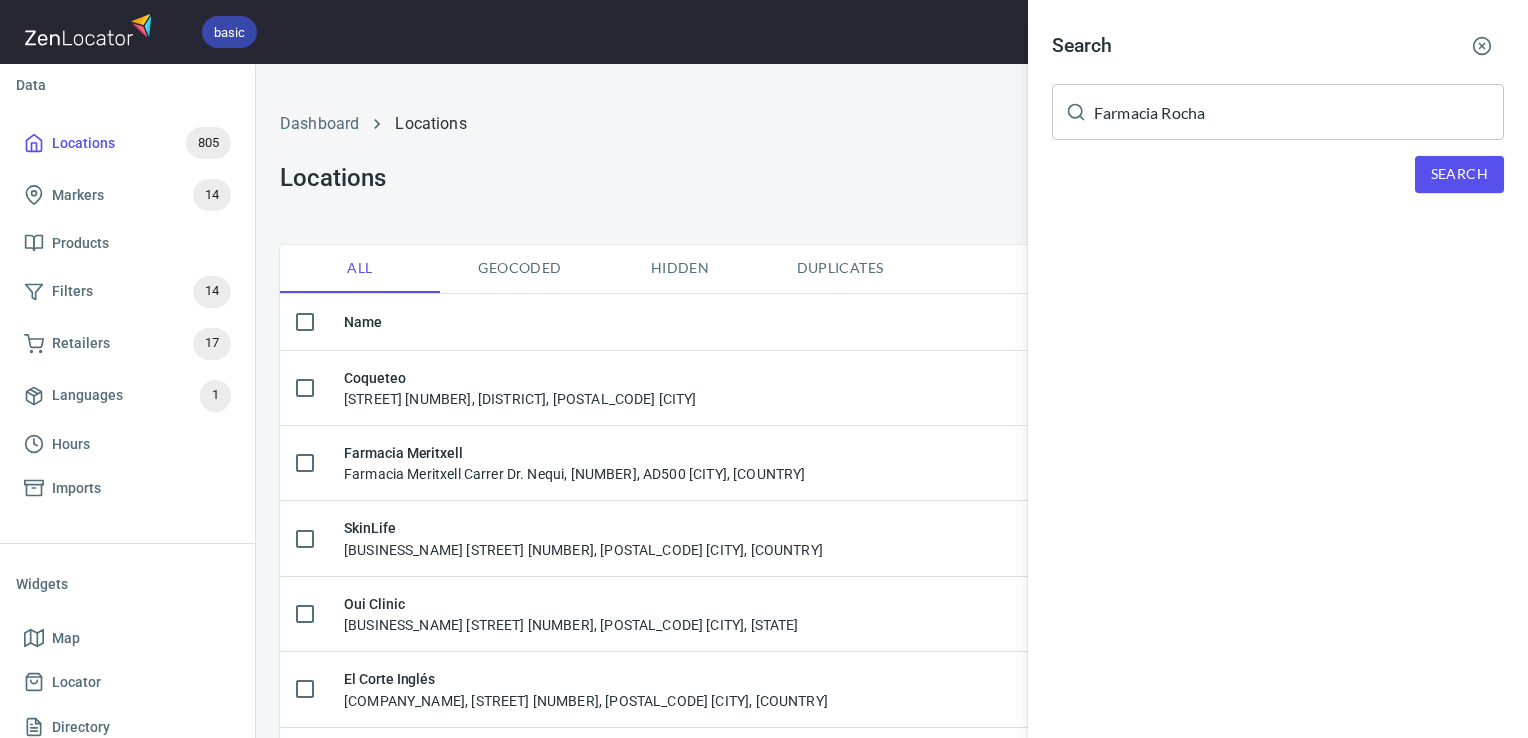 click on "Search" at bounding box center [1459, 174] 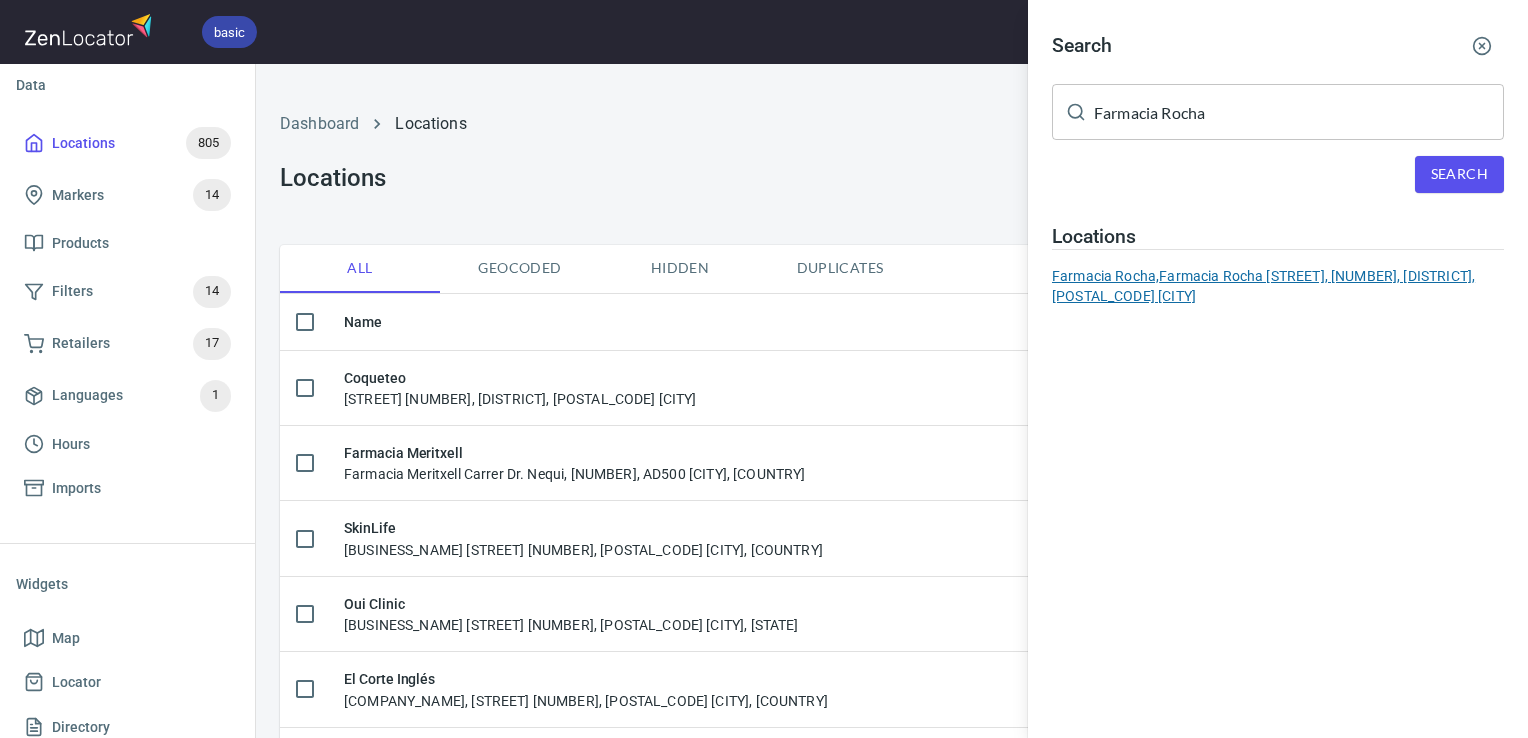 click on "Farmacia Rocha,  Farmacia Rocha
Pg. de St. Joan, 101, L'Eixample, 08037 Barcelona" at bounding box center (1278, 286) 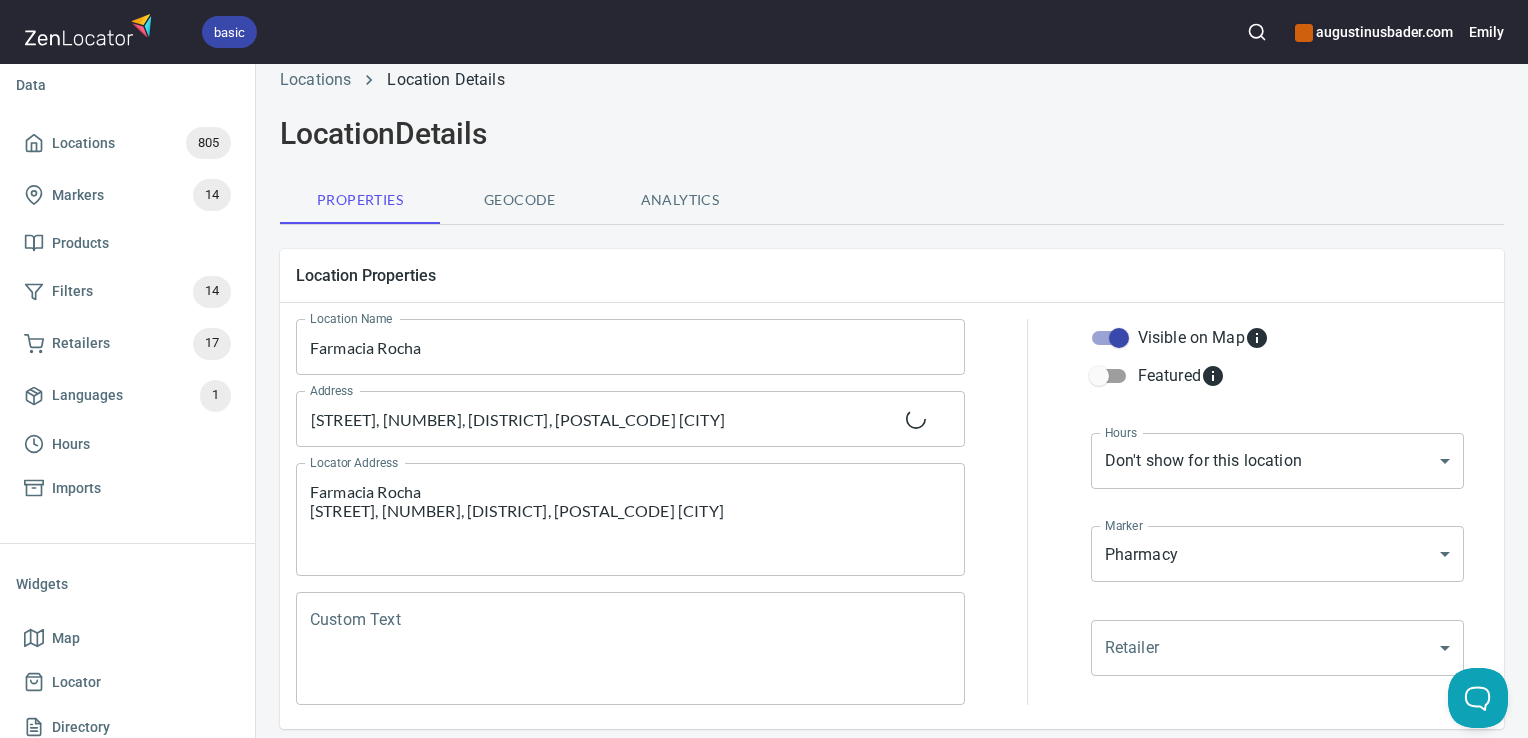 scroll, scrollTop: 35, scrollLeft: 0, axis: vertical 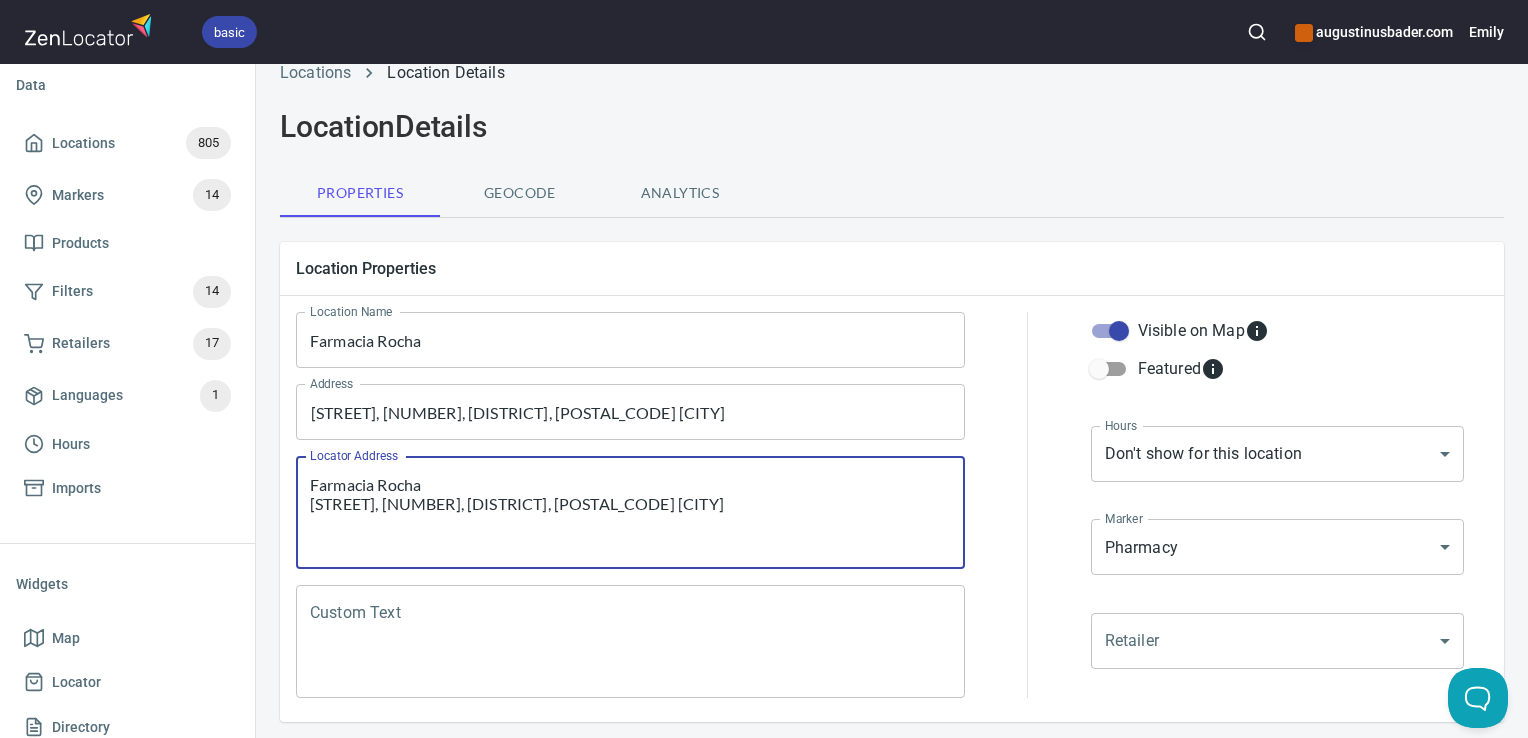drag, startPoint x: 696, startPoint y: 500, endPoint x: 275, endPoint y: 446, distance: 424.44907 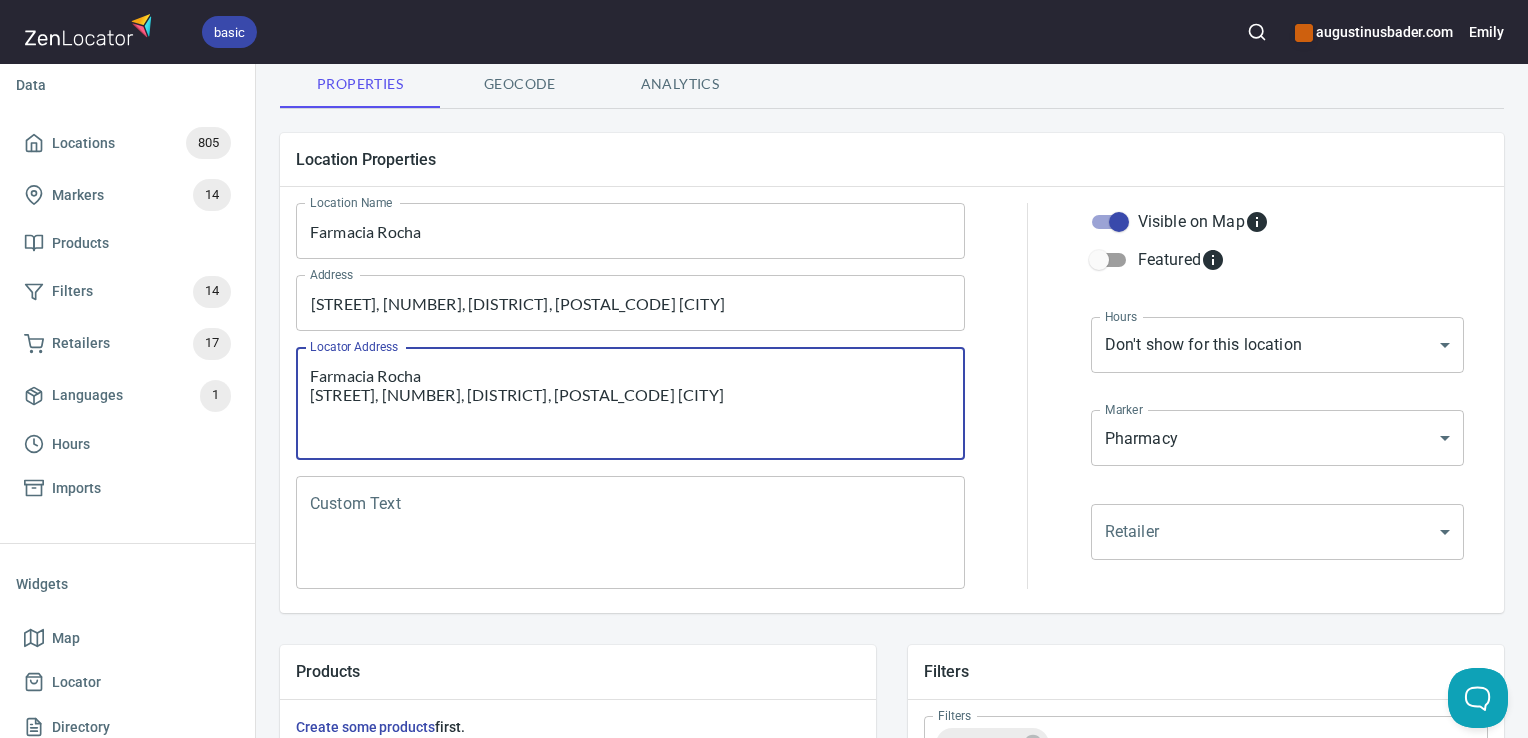 click on "Custom Text" at bounding box center [630, 533] 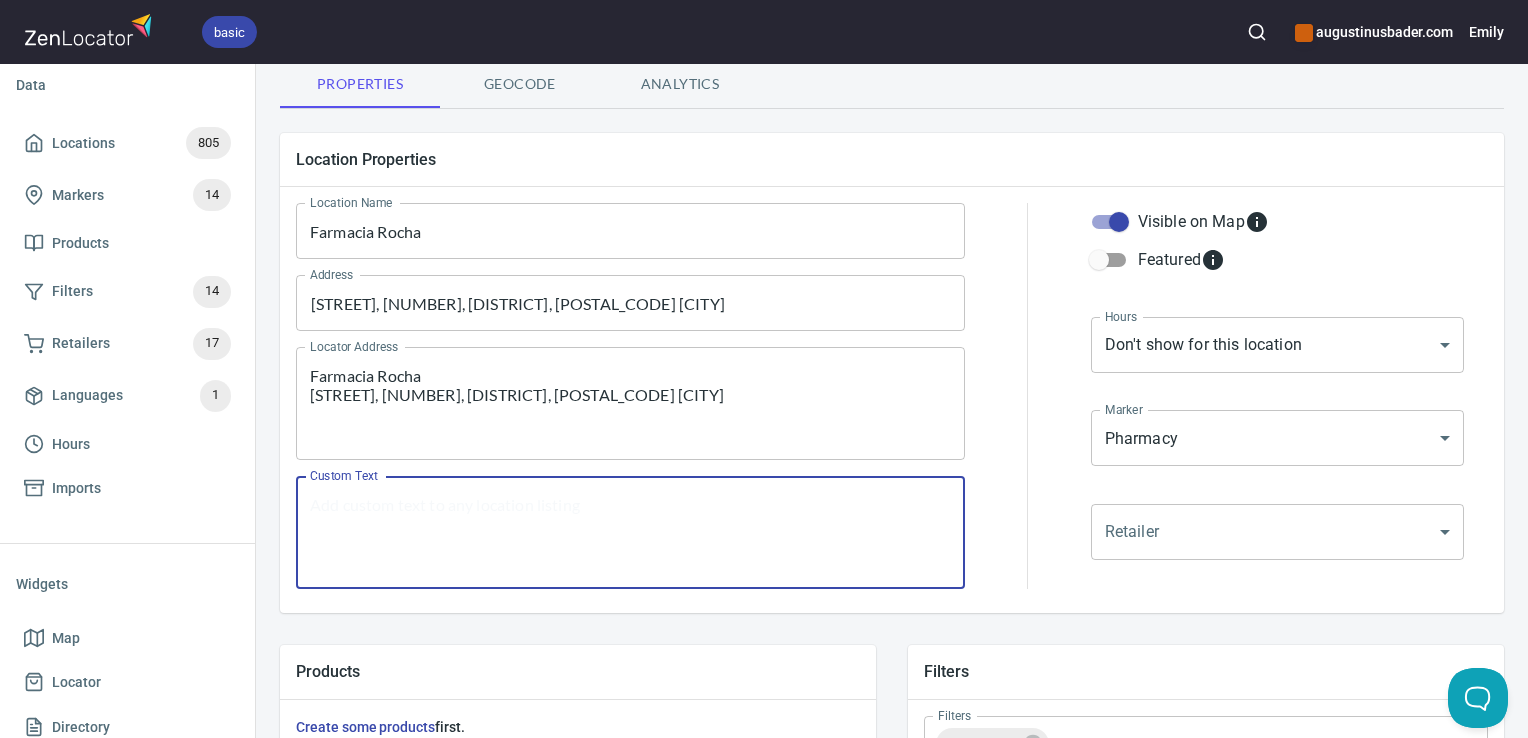 paste on "Farmacia Rocha
Pg. de St. Joan, 101, L'Eixample, 08037 Barcelona" 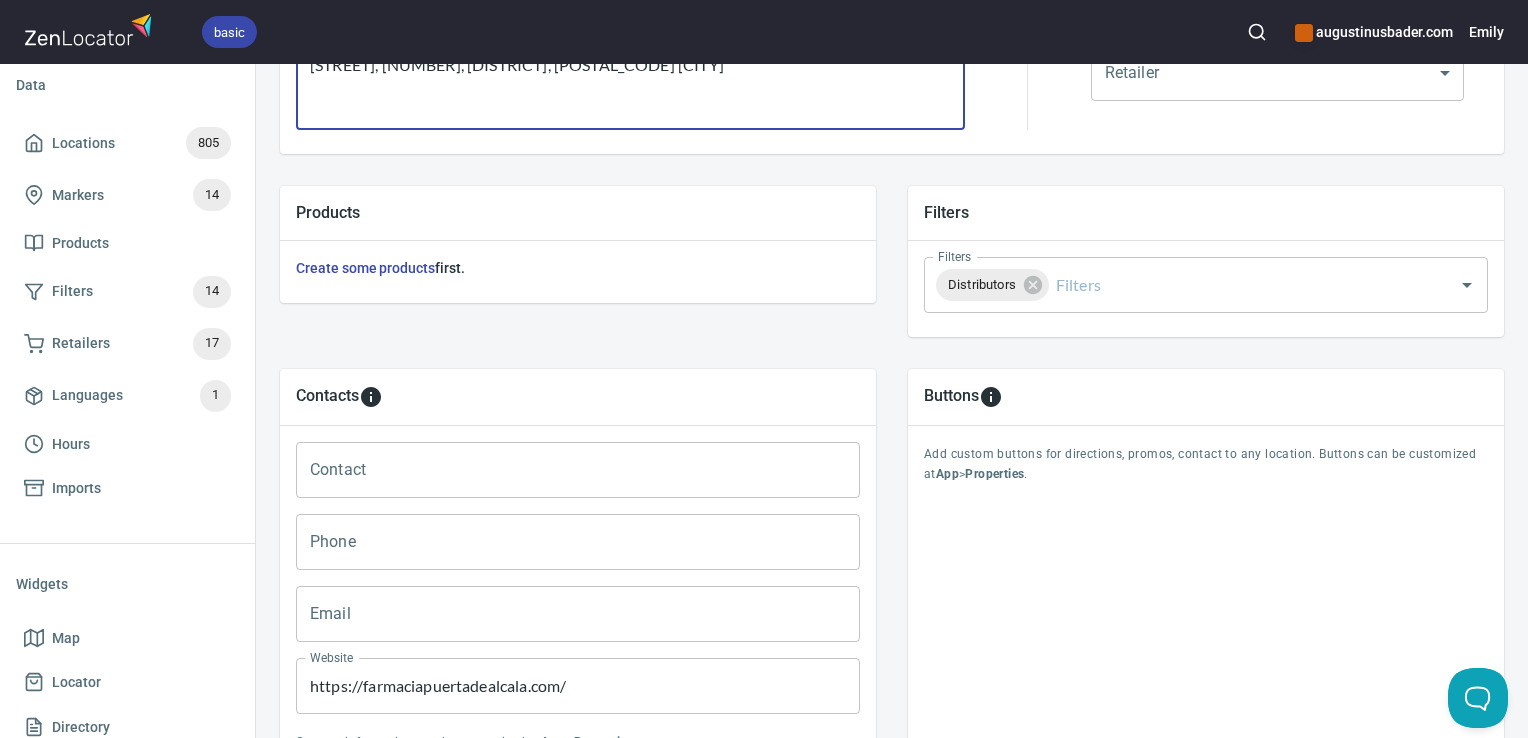 scroll, scrollTop: 631, scrollLeft: 0, axis: vertical 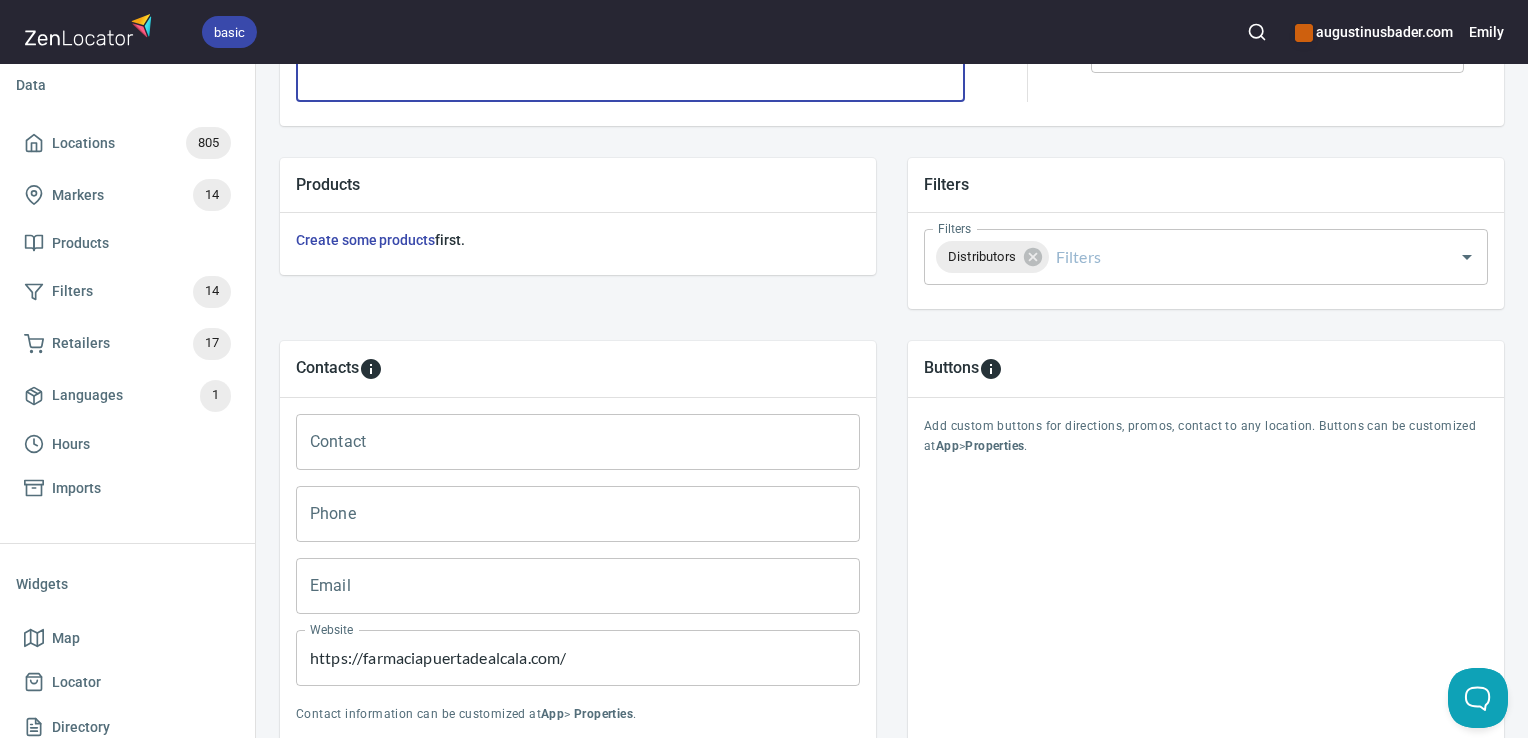 type on "Farmacia Rocha
Pg. de St. Joan, 101, L'Eixample, 08037 Barcelona" 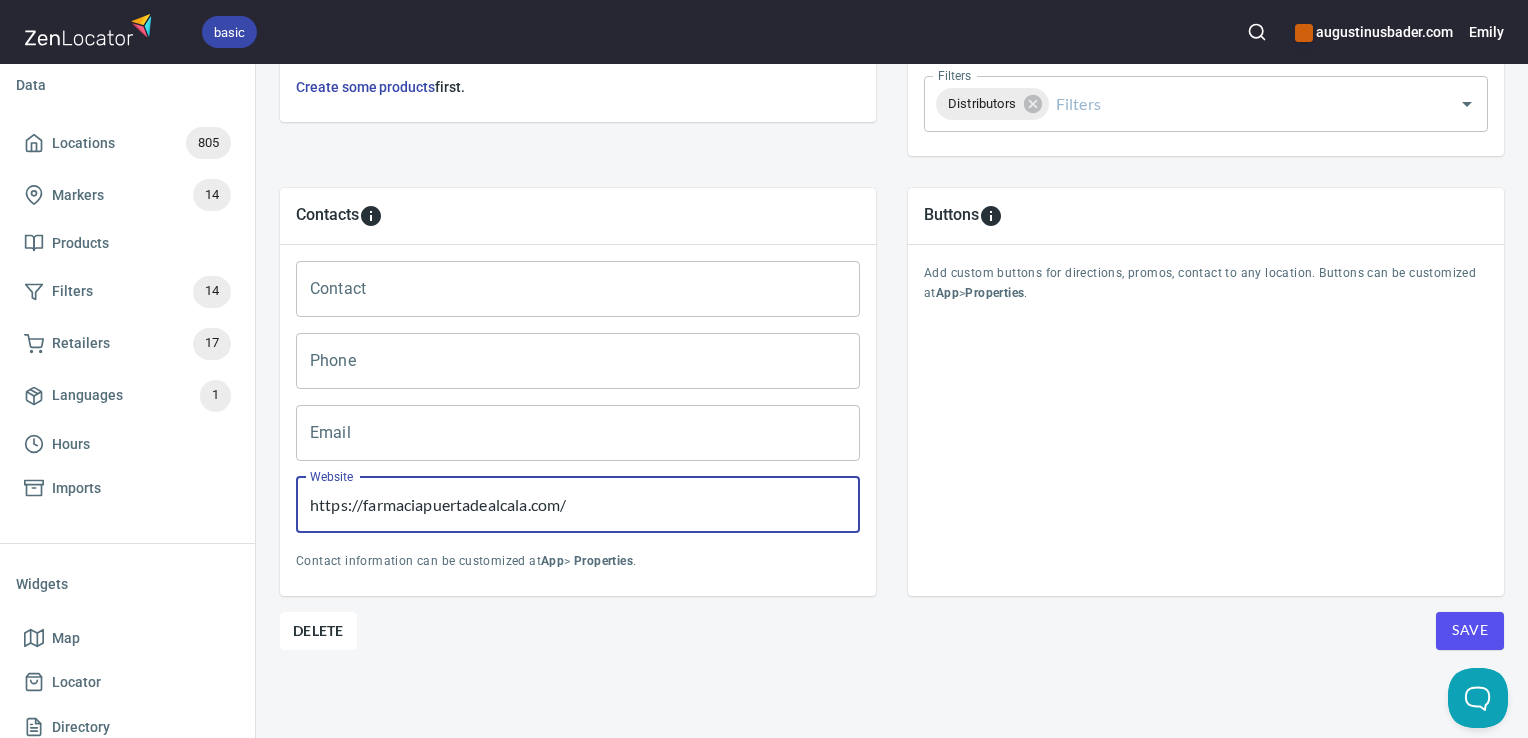 click on "https://farmaciapuertadealcala.com/" at bounding box center [578, 505] 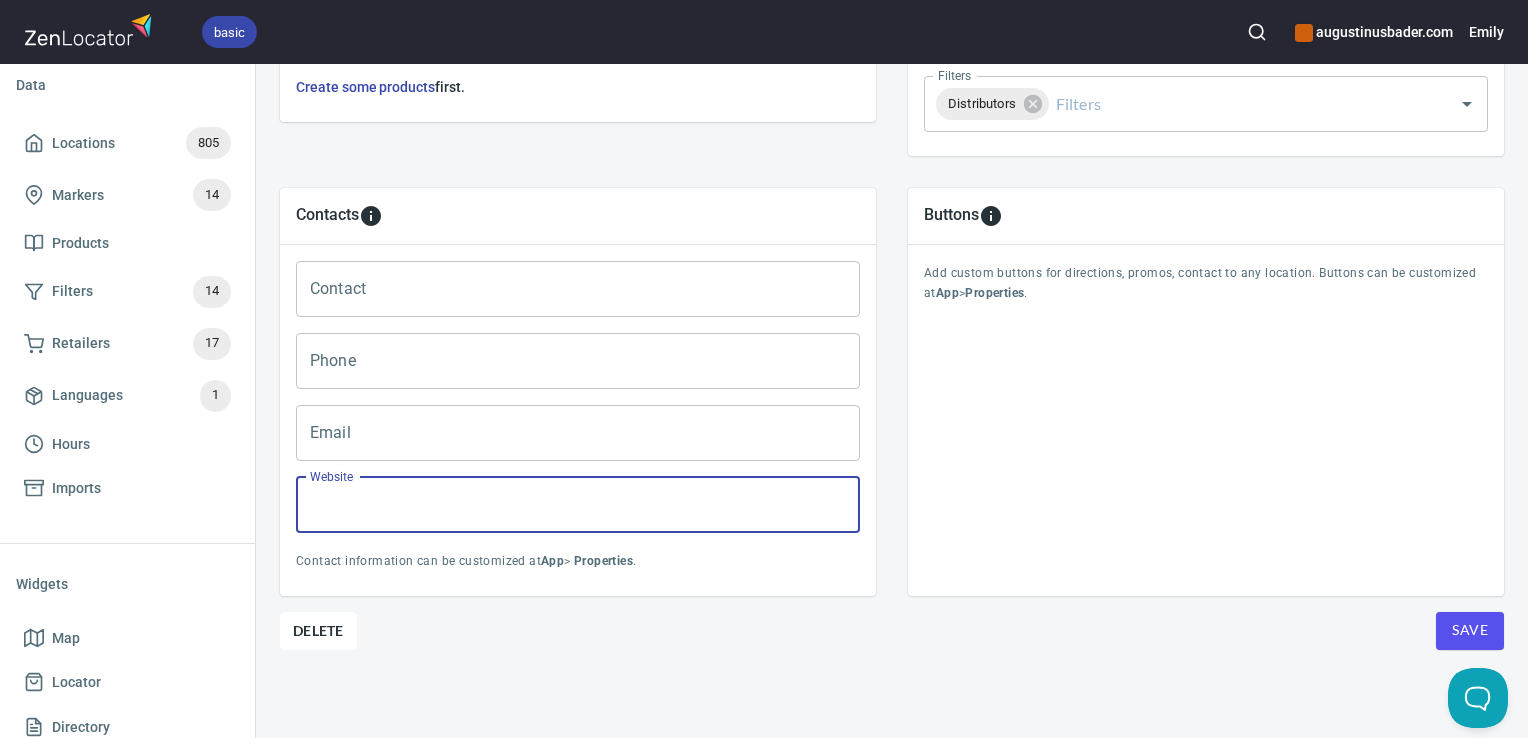 type 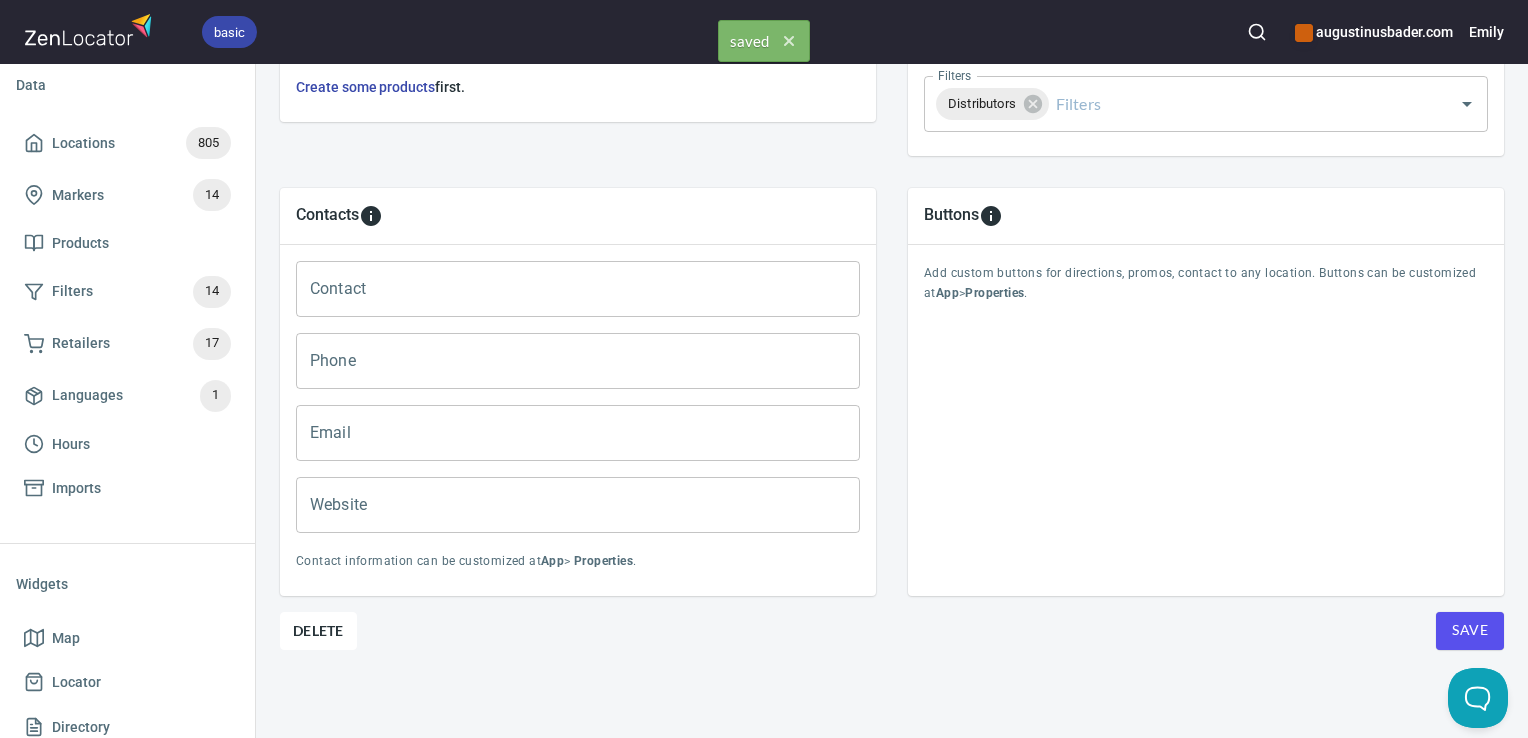 drag, startPoint x: 178, startPoint y: 136, endPoint x: 1083, endPoint y: 38, distance: 910.2906 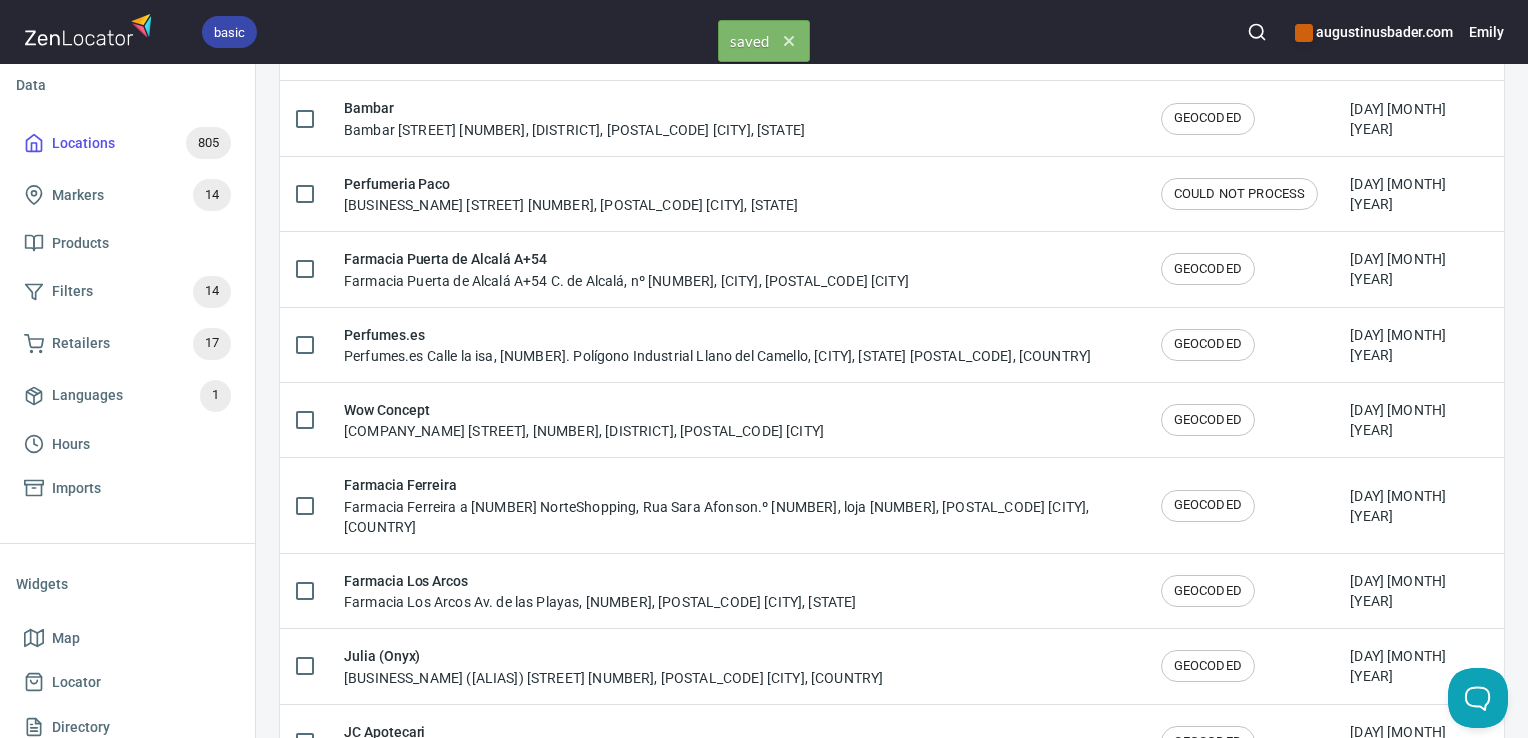 scroll, scrollTop: 0, scrollLeft: 0, axis: both 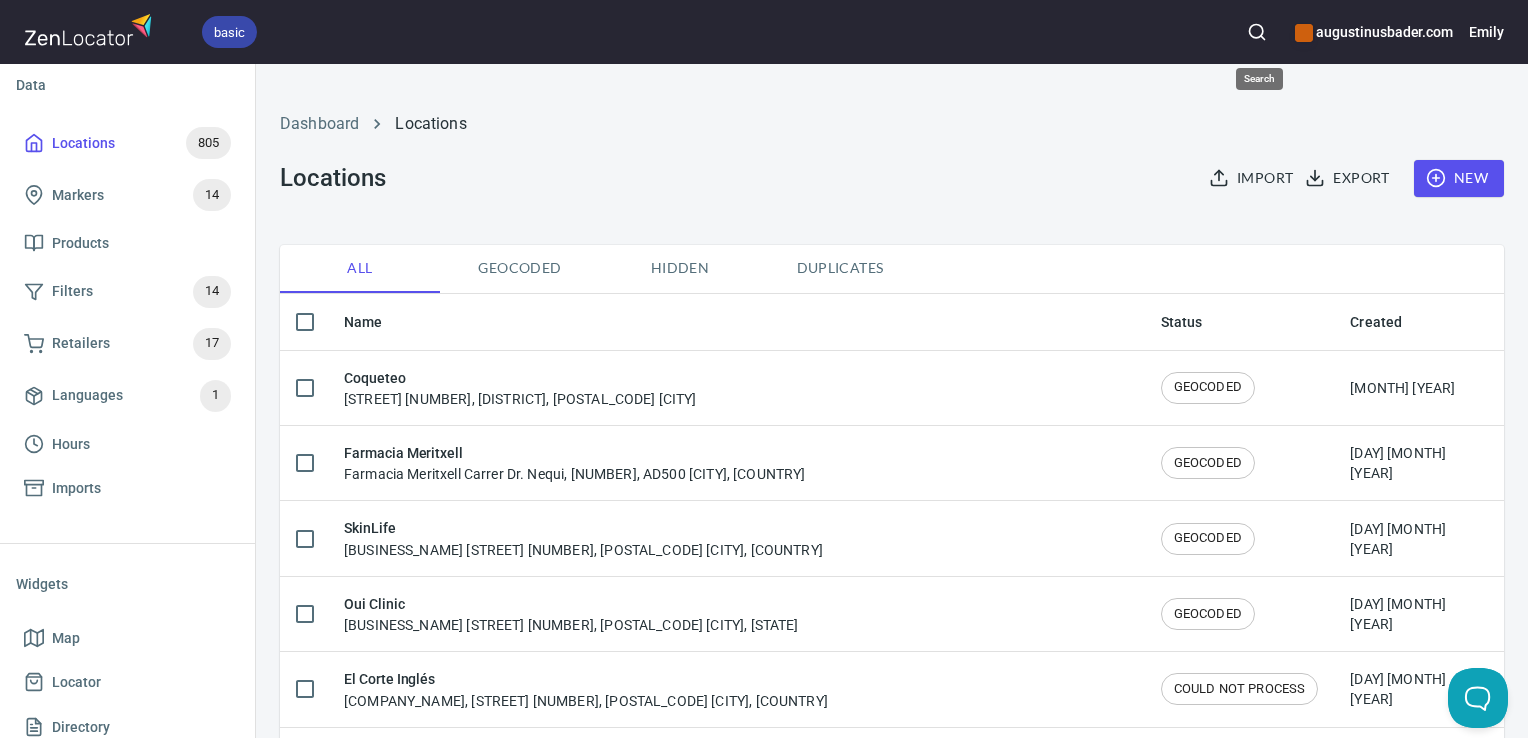 click 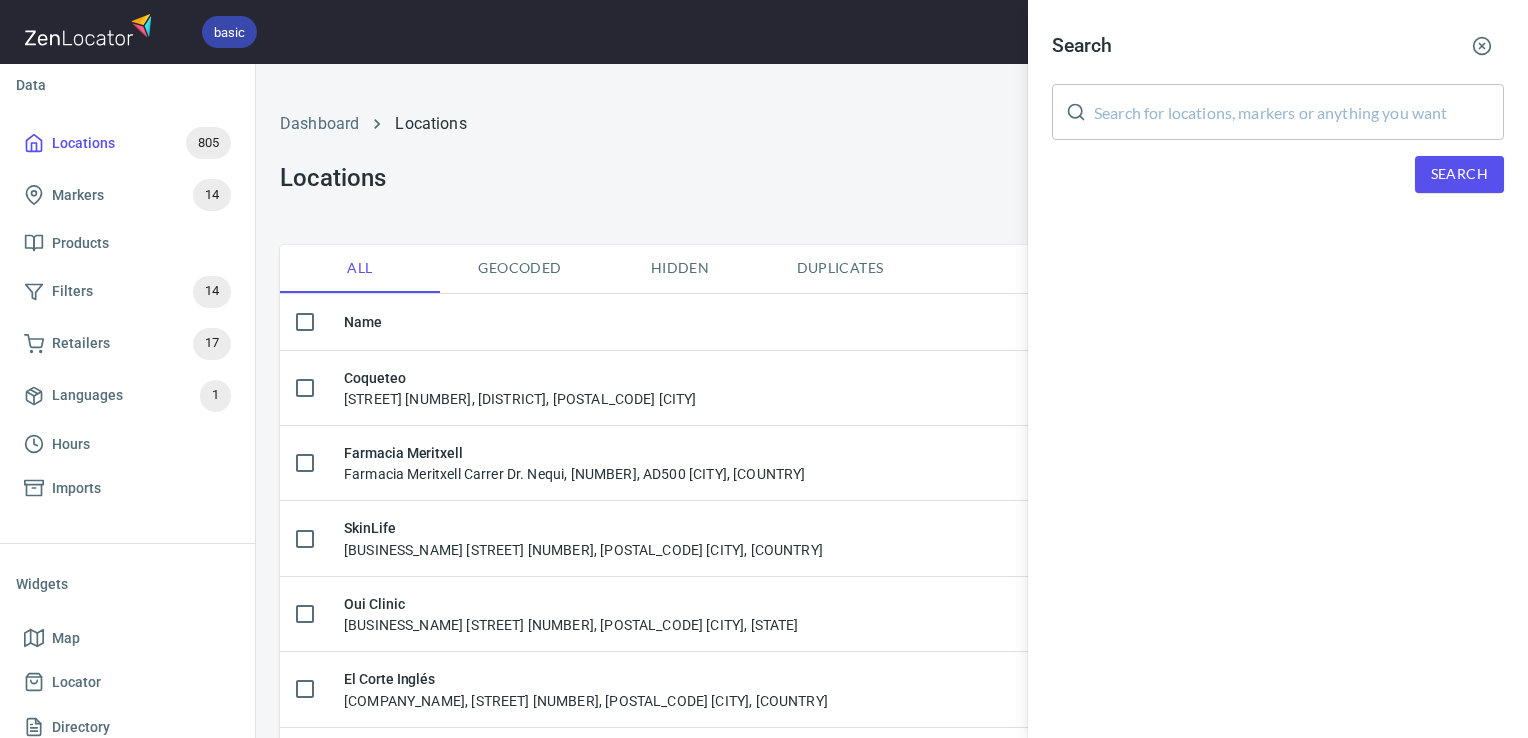 click at bounding box center [1299, 112] 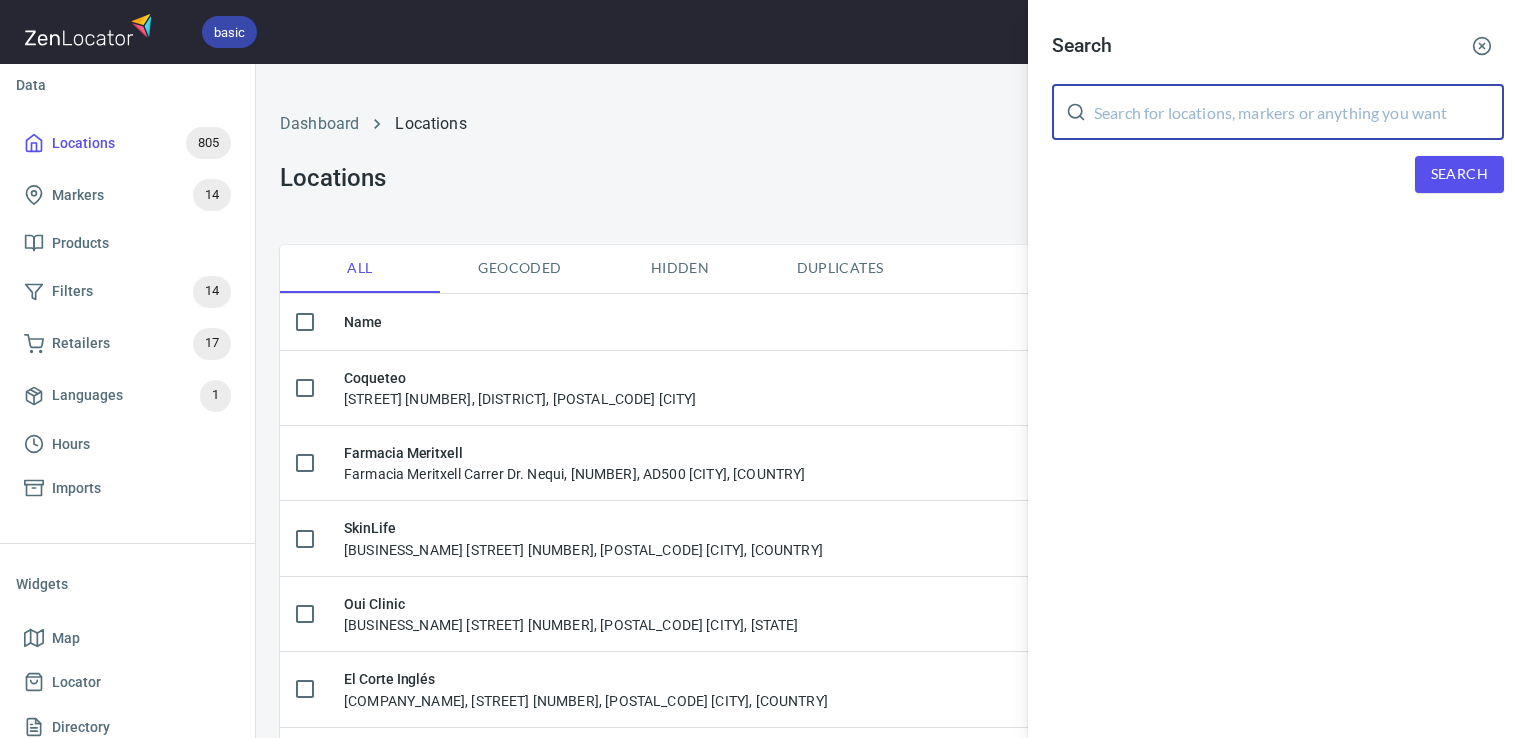 paste on "Farmacia Urquinaona" 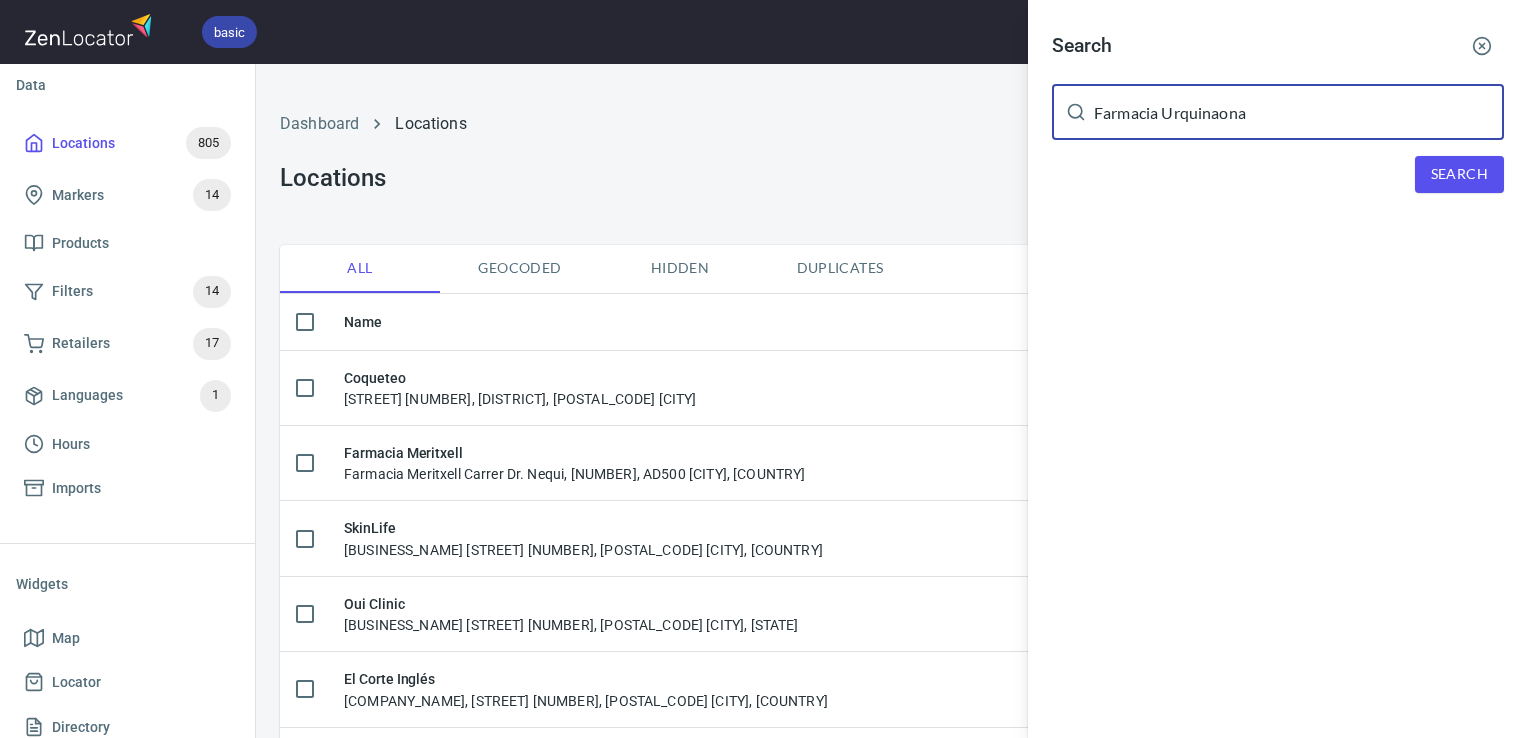 type on "Farmacia Urquinaona" 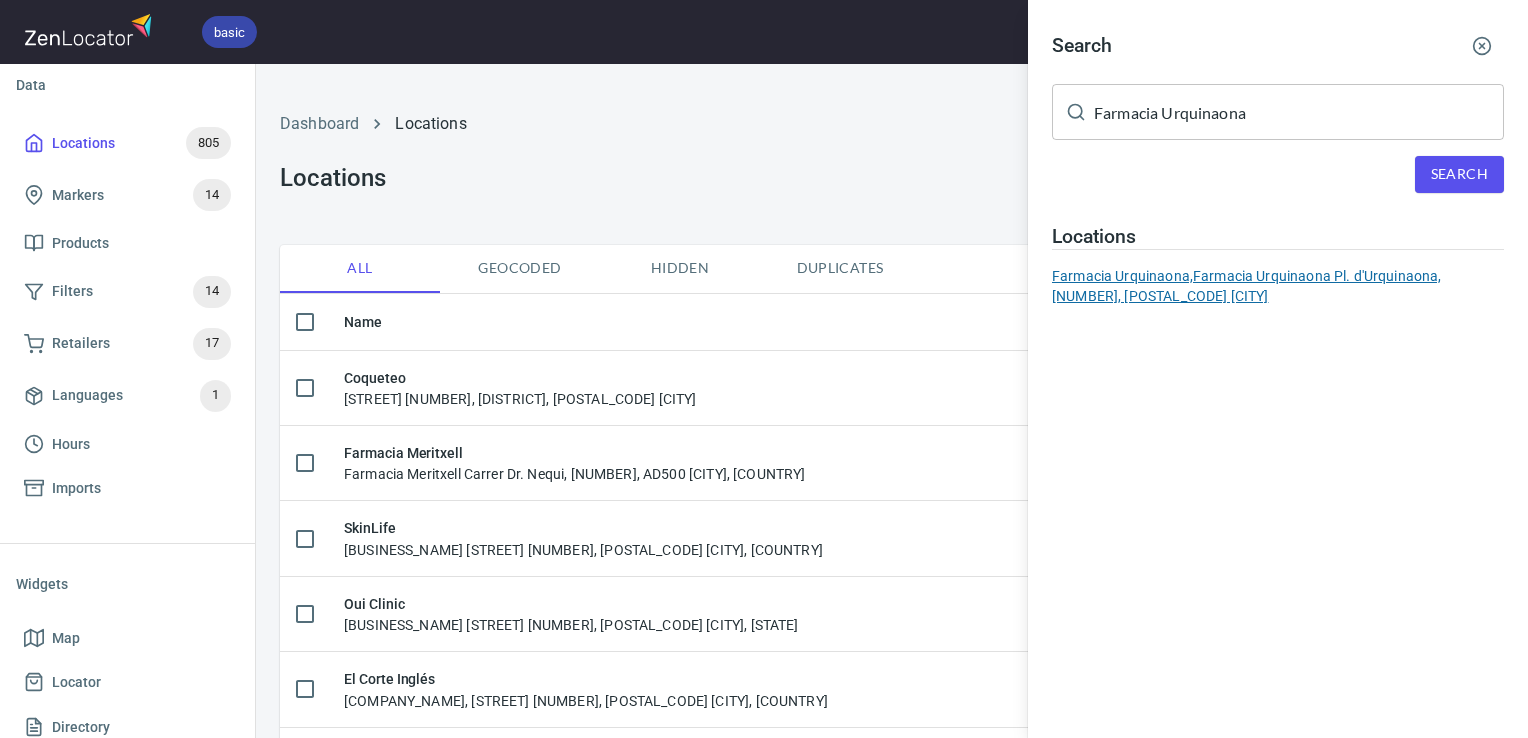 click on "Farmacia Urquinaona,  Farmacia Urquinaona
Pl. d'Urquinaona, 8, L'Eixample, 08010 Barcelona" at bounding box center [1278, 286] 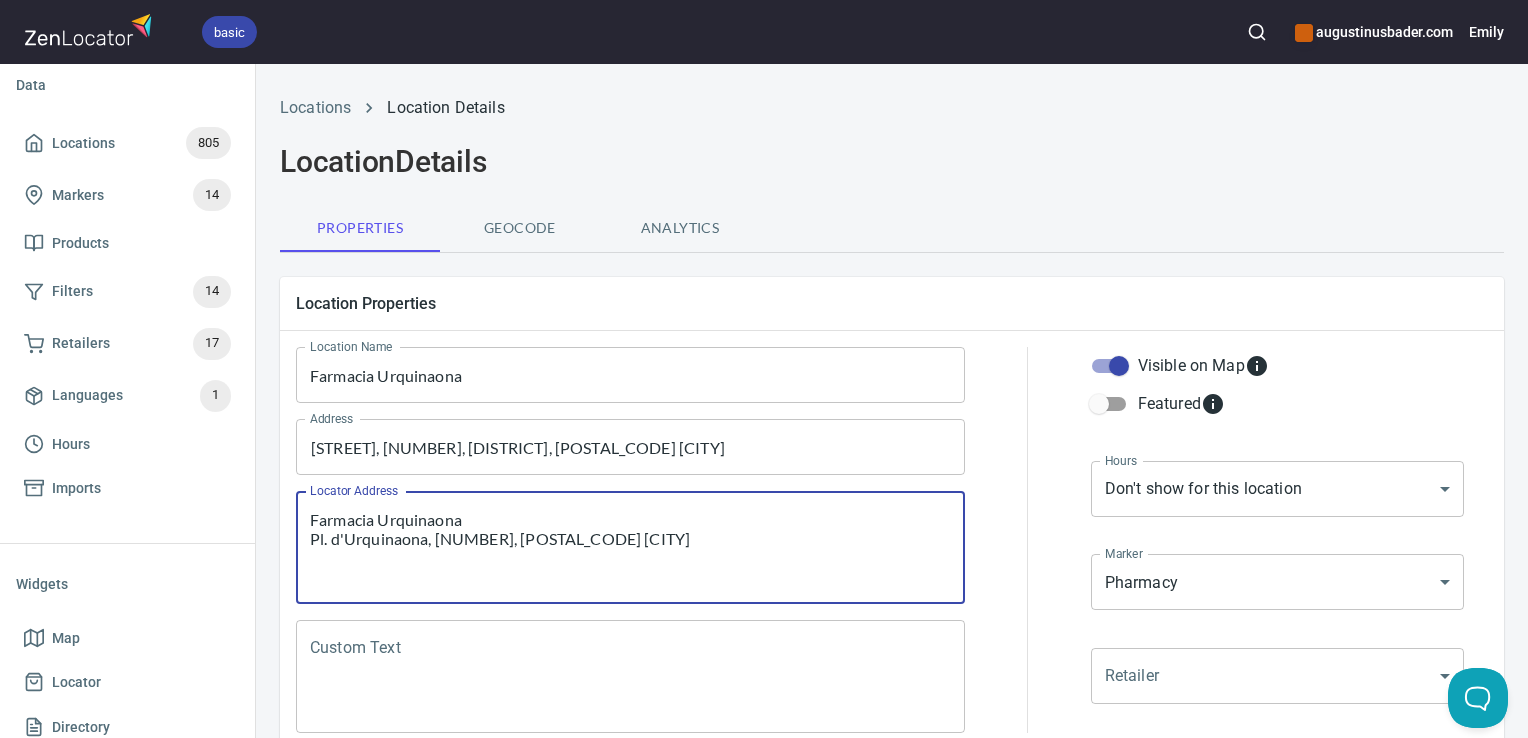 drag, startPoint x: 687, startPoint y: 538, endPoint x: 283, endPoint y: 483, distance: 407.72662 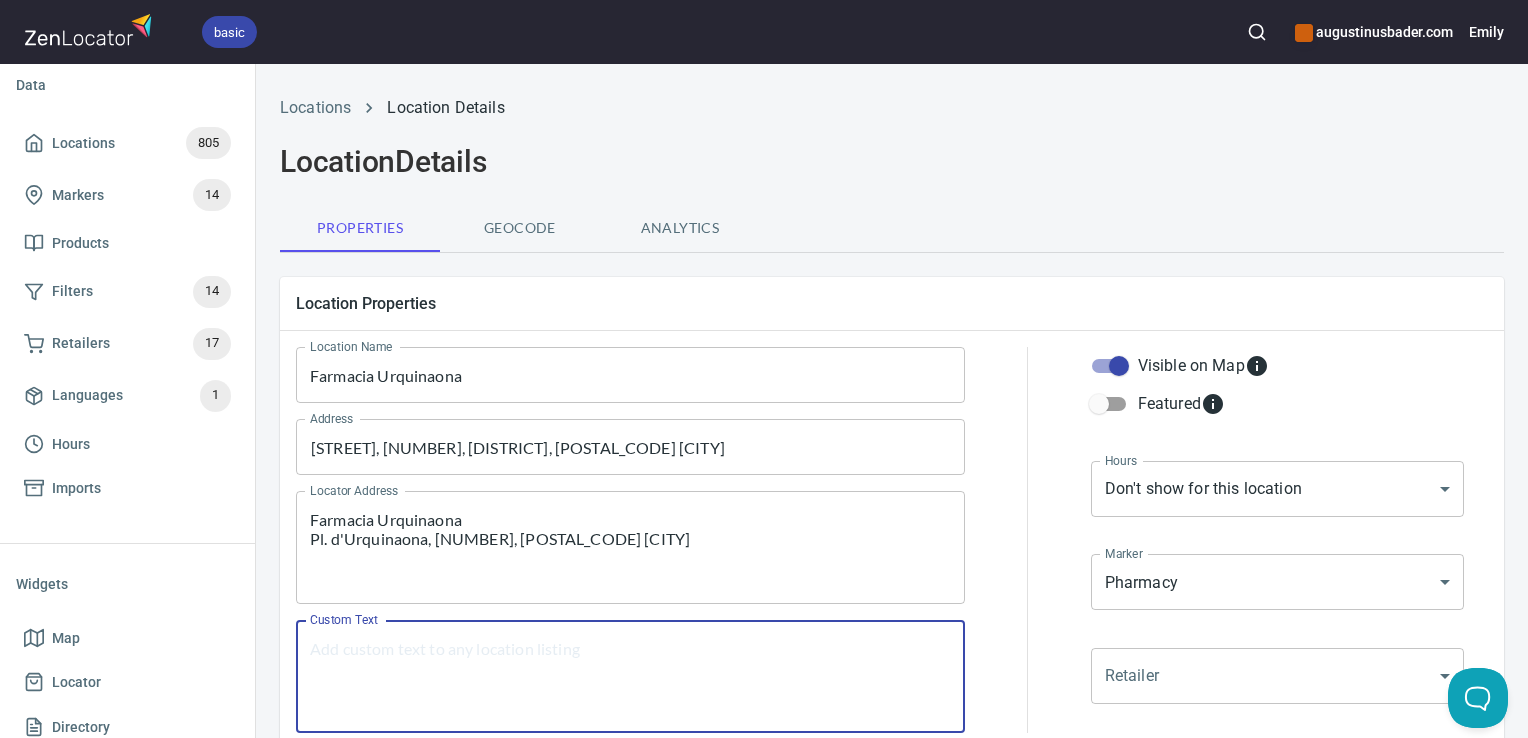 paste on "Farmacia Urquinaona
Pl. d'Urquinaona, [NUMBER], L'Eixample, [POSTAL_CODE] [CITY]" 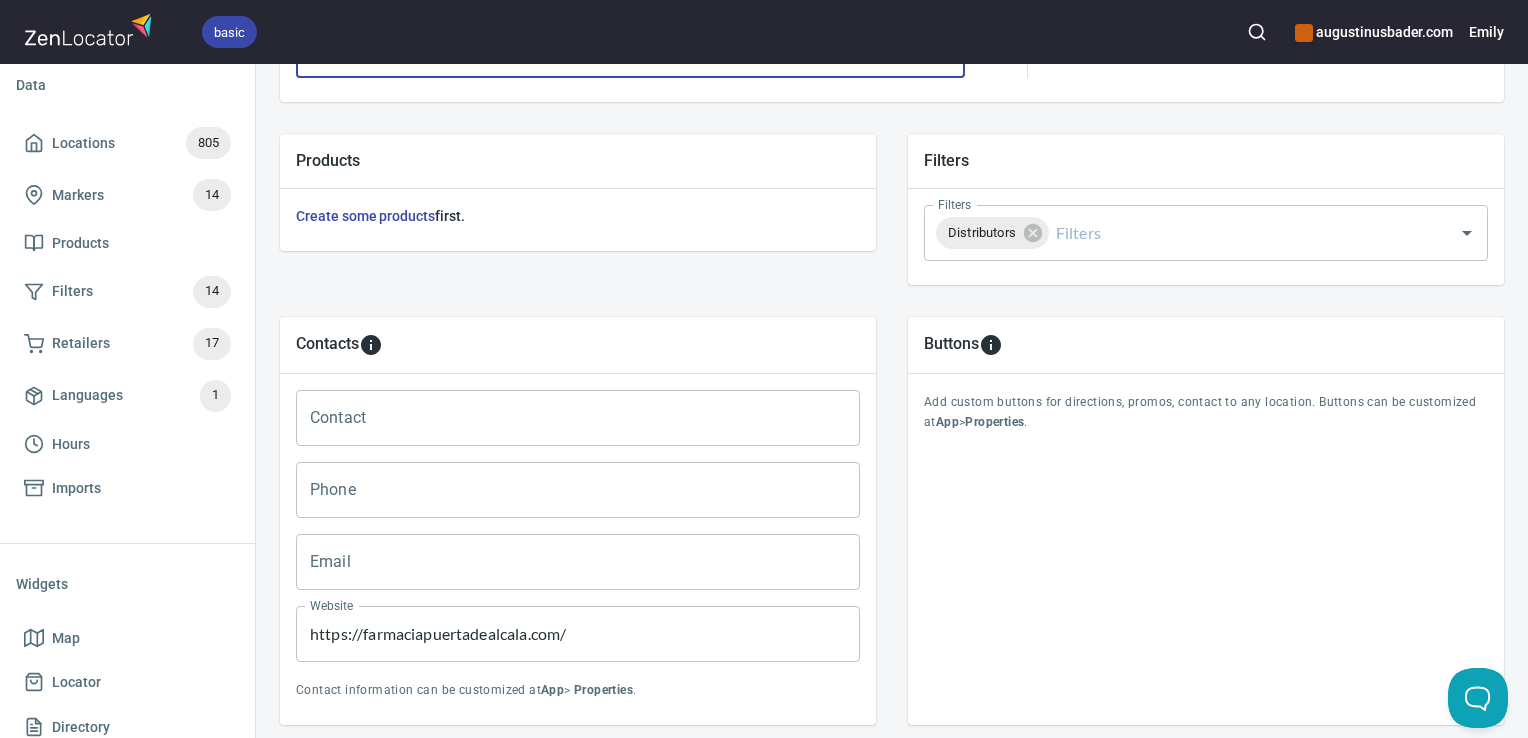 scroll, scrollTop: 663, scrollLeft: 0, axis: vertical 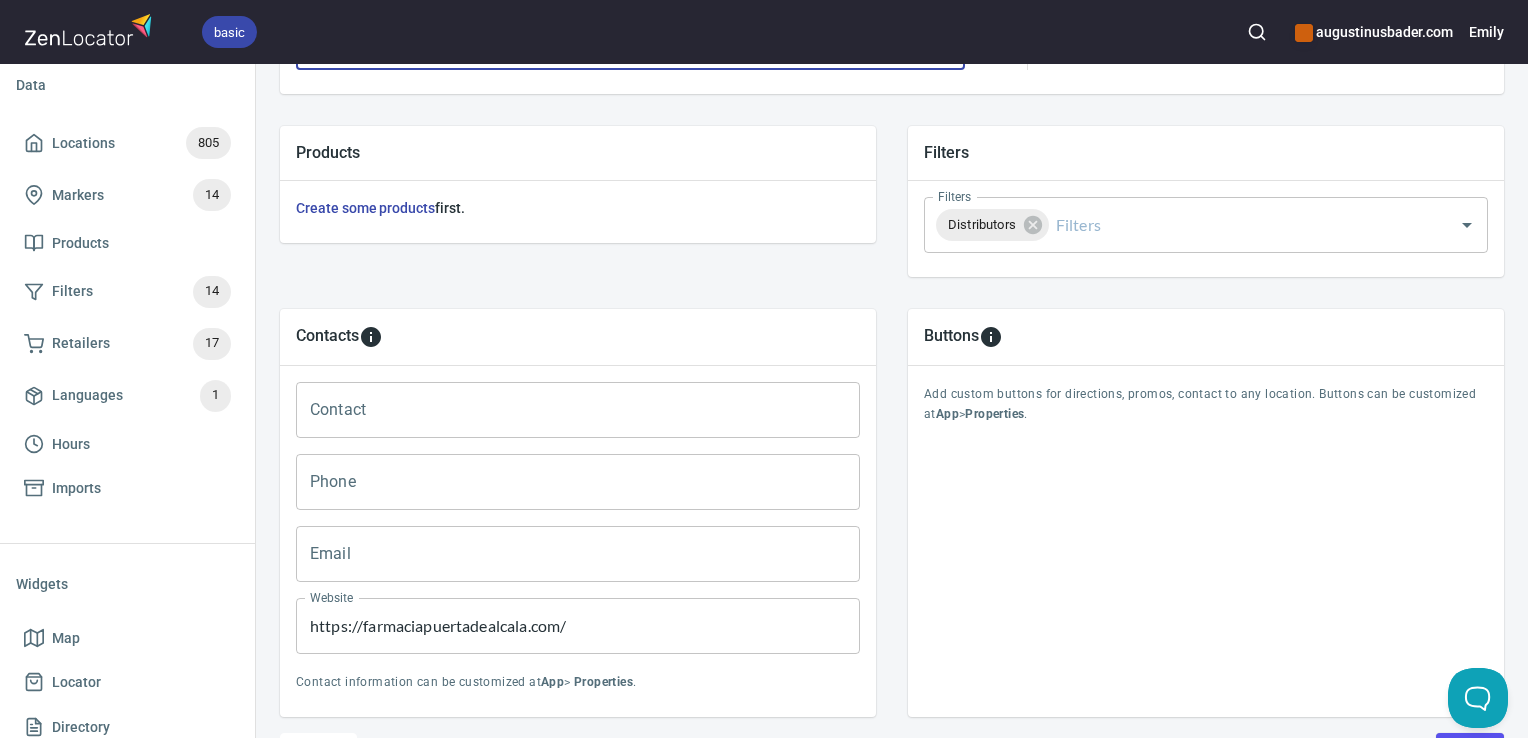 type on "Farmacia Urquinaona
Pl. d'Urquinaona, [NUMBER], L'Eixample, [POSTAL_CODE] [CITY]" 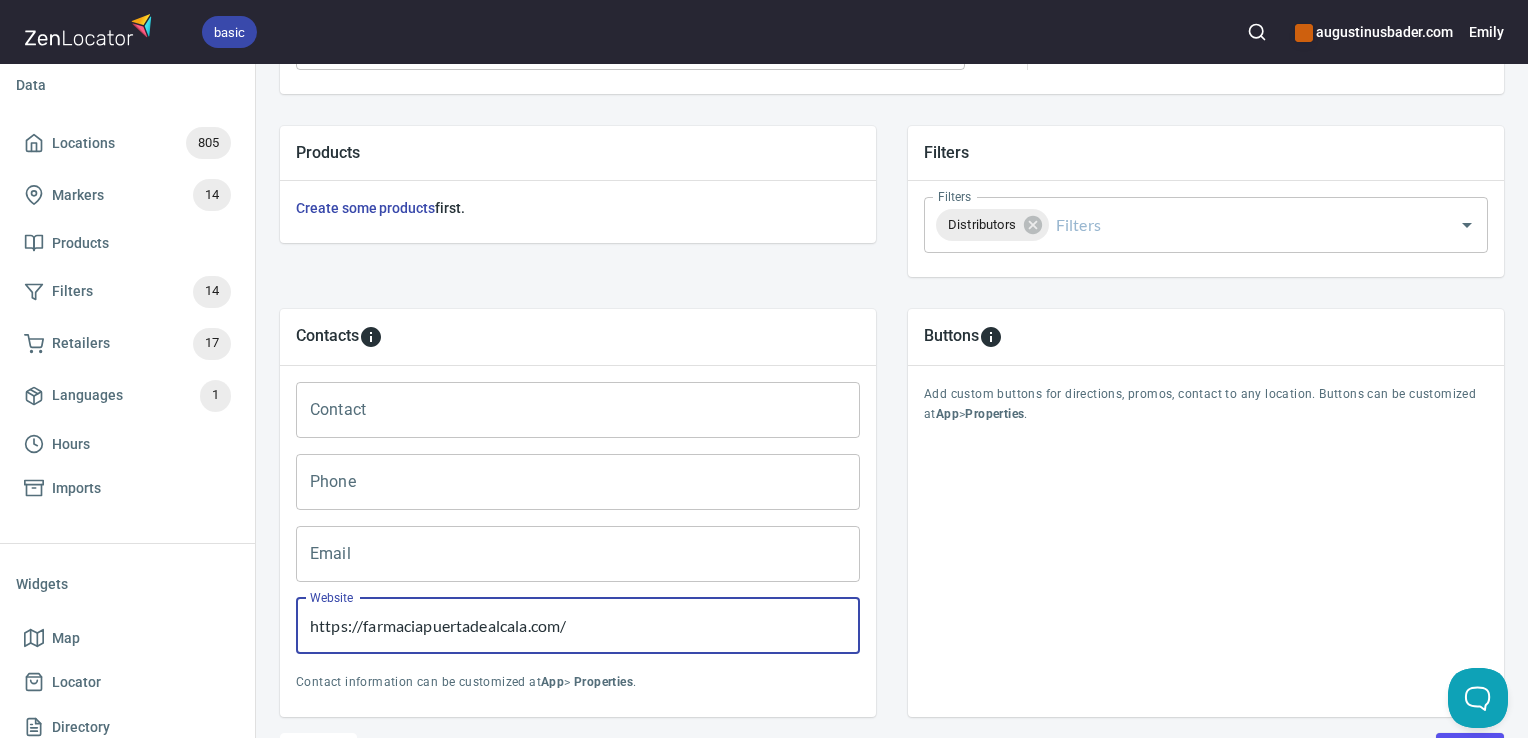 click on "https://farmaciapuertadealcala.com/" at bounding box center (578, 626) 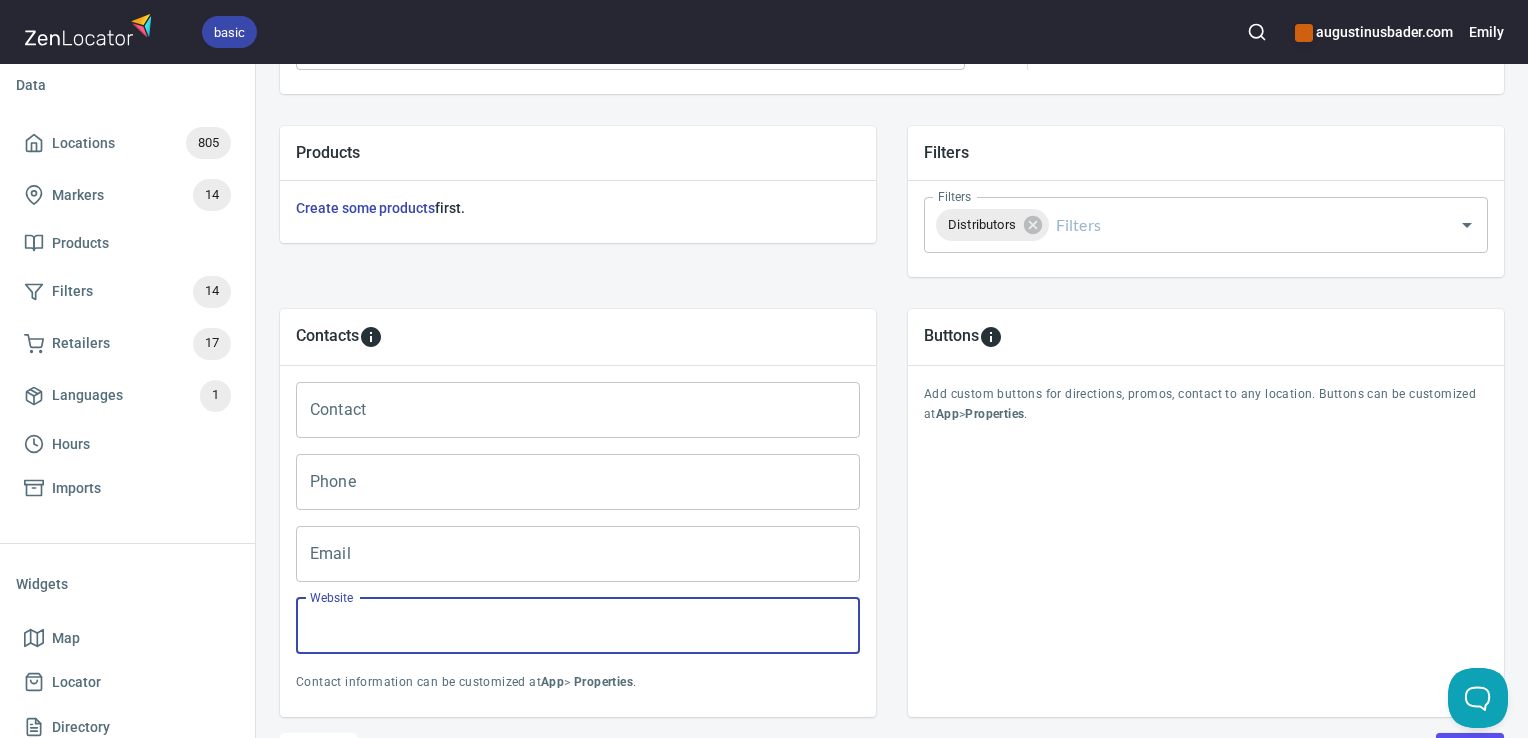 scroll, scrollTop: 797, scrollLeft: 8, axis: both 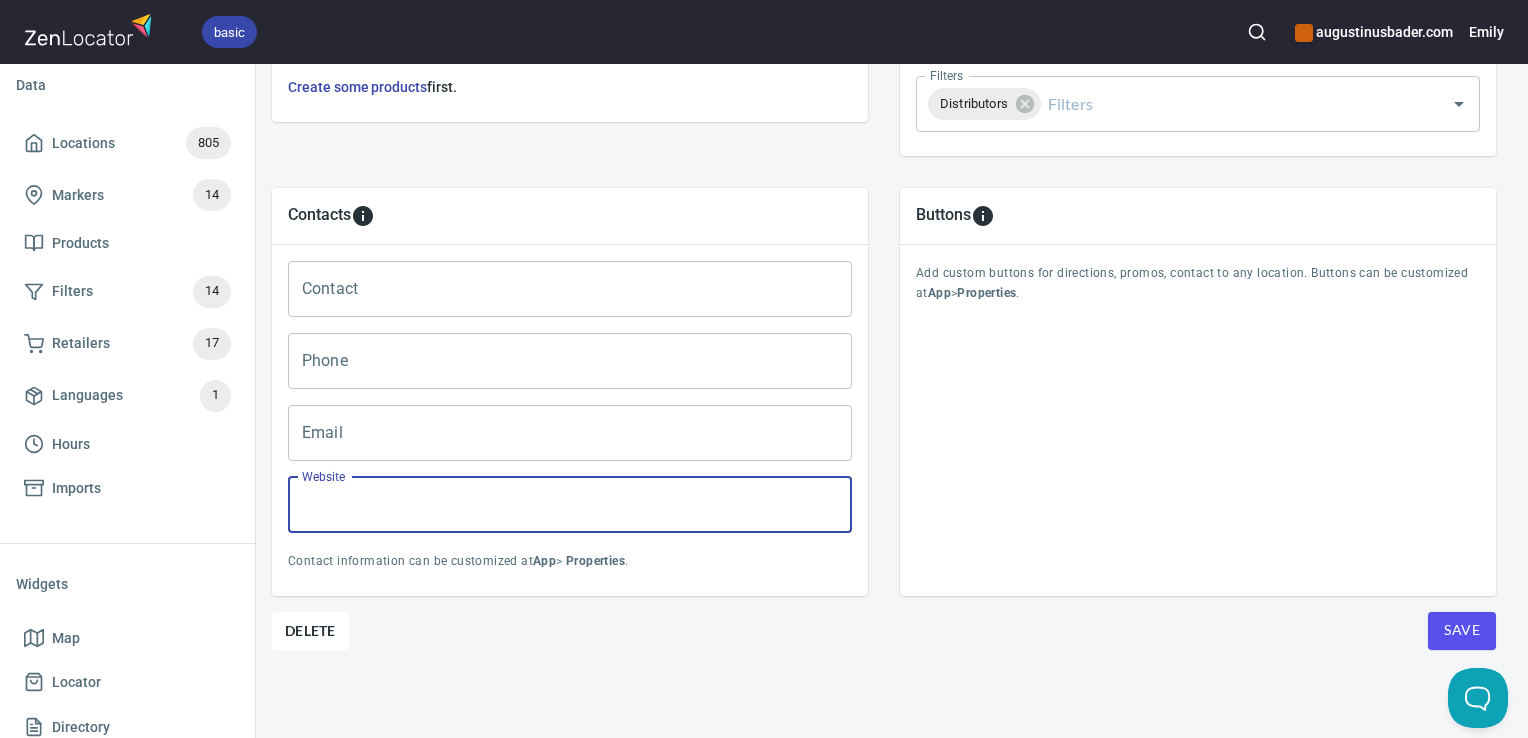 type 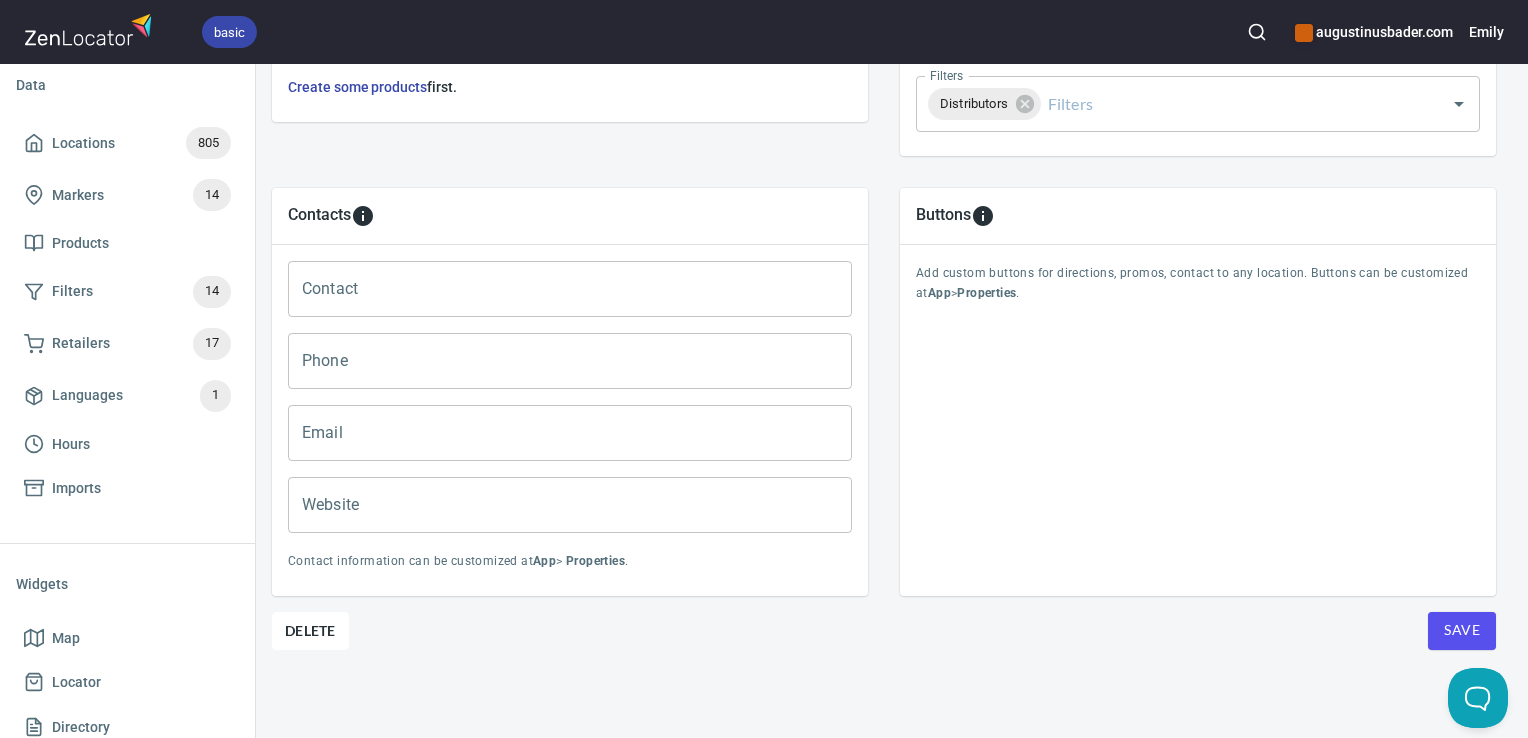 drag, startPoint x: 1358, startPoint y: 591, endPoint x: 748, endPoint y: 377, distance: 646.4487 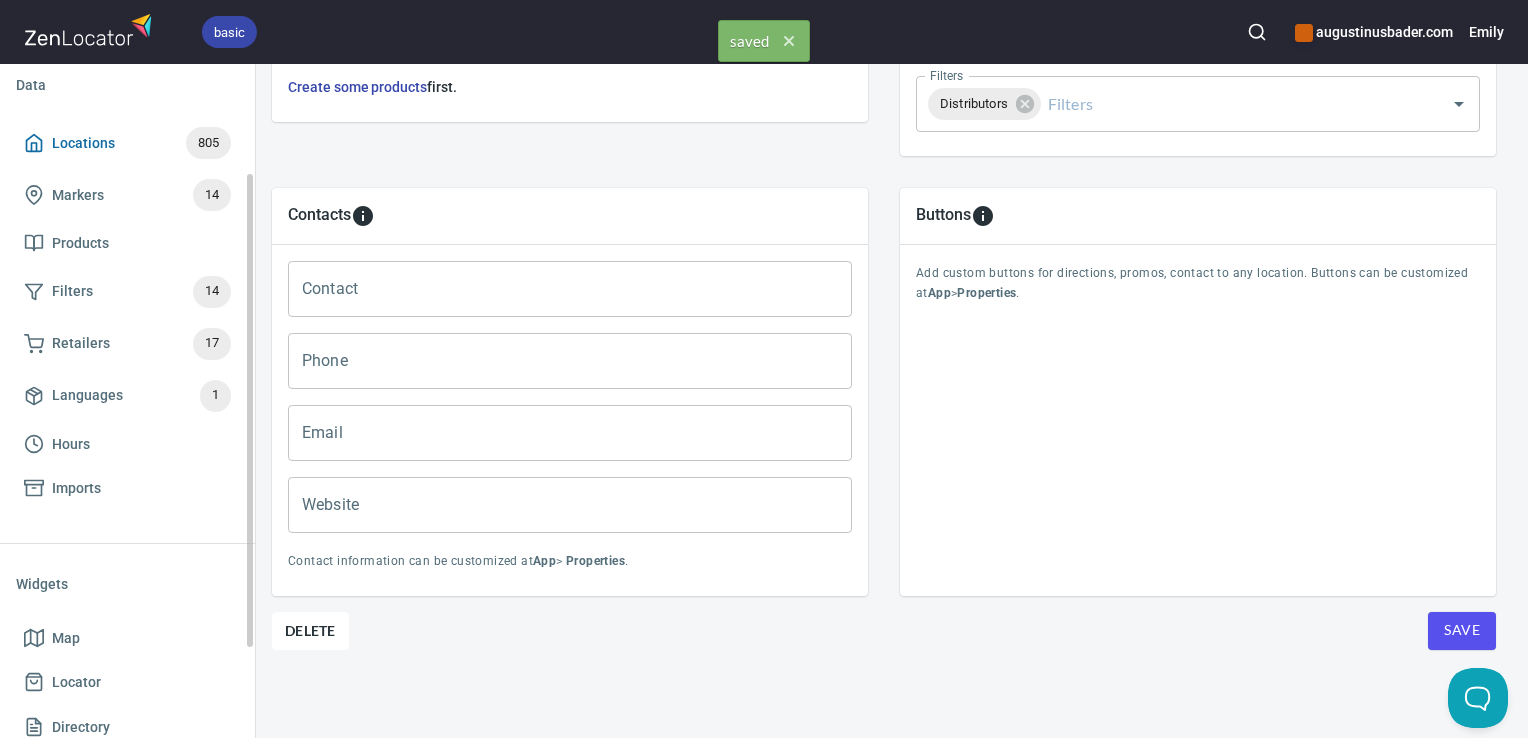 click on "Locations 805" at bounding box center [127, 143] 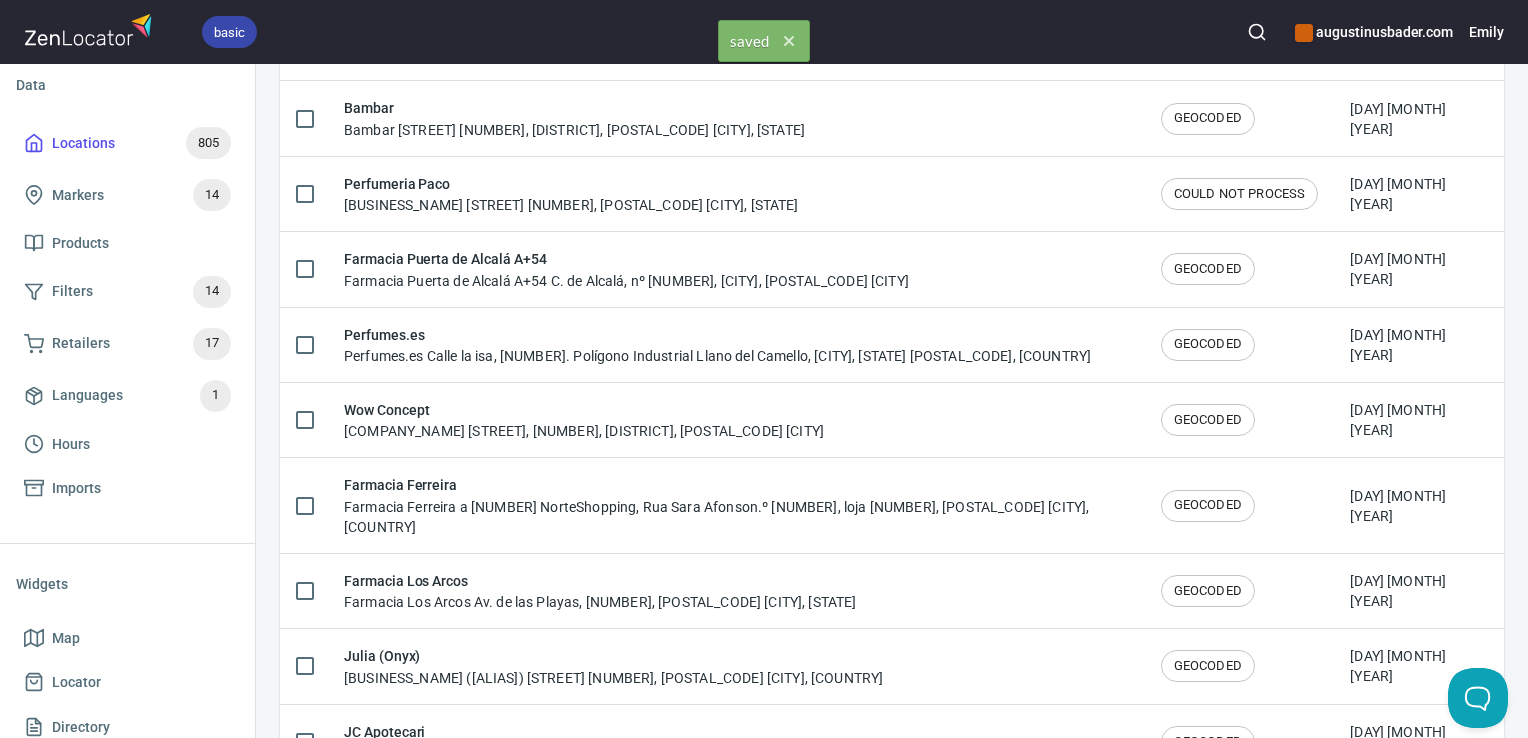 scroll, scrollTop: 0, scrollLeft: 0, axis: both 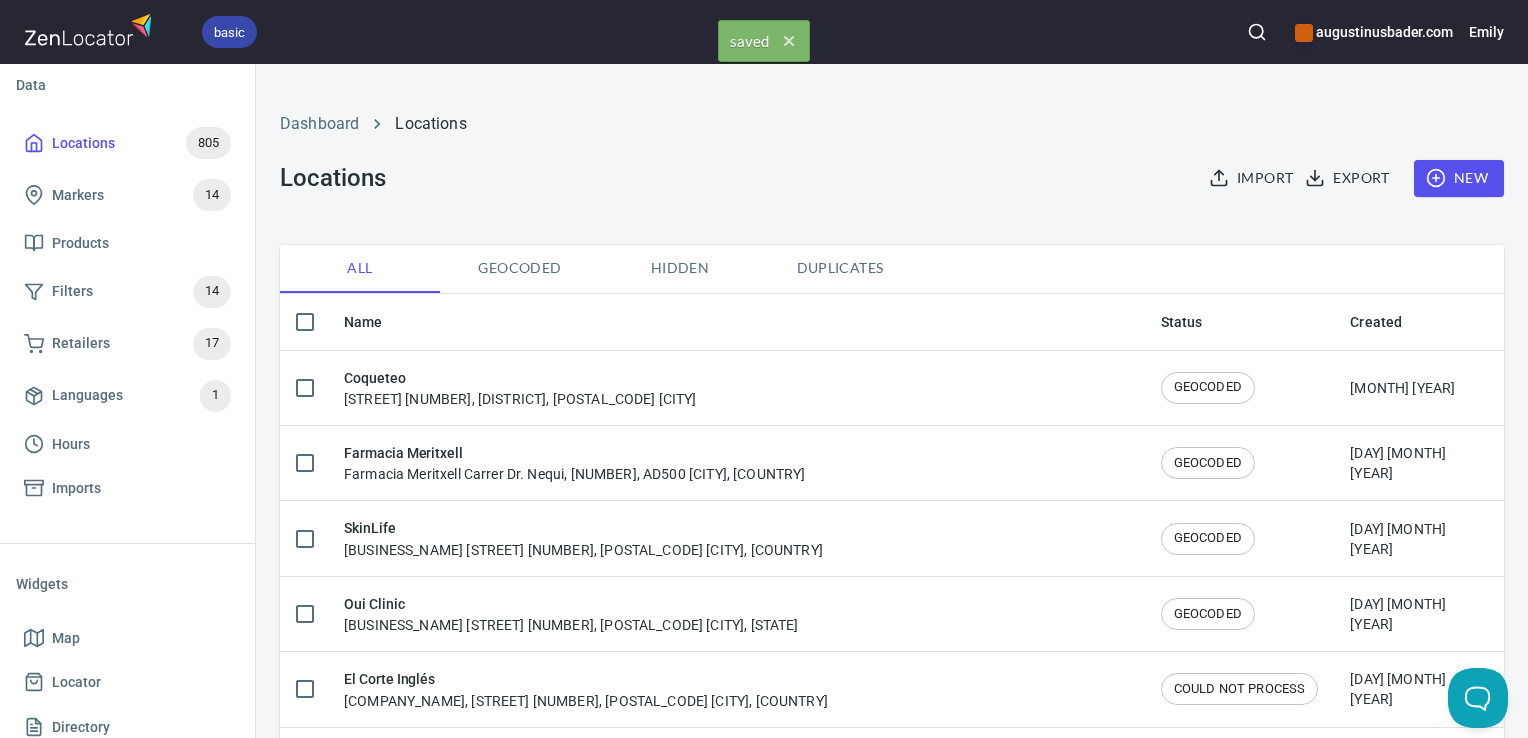 click 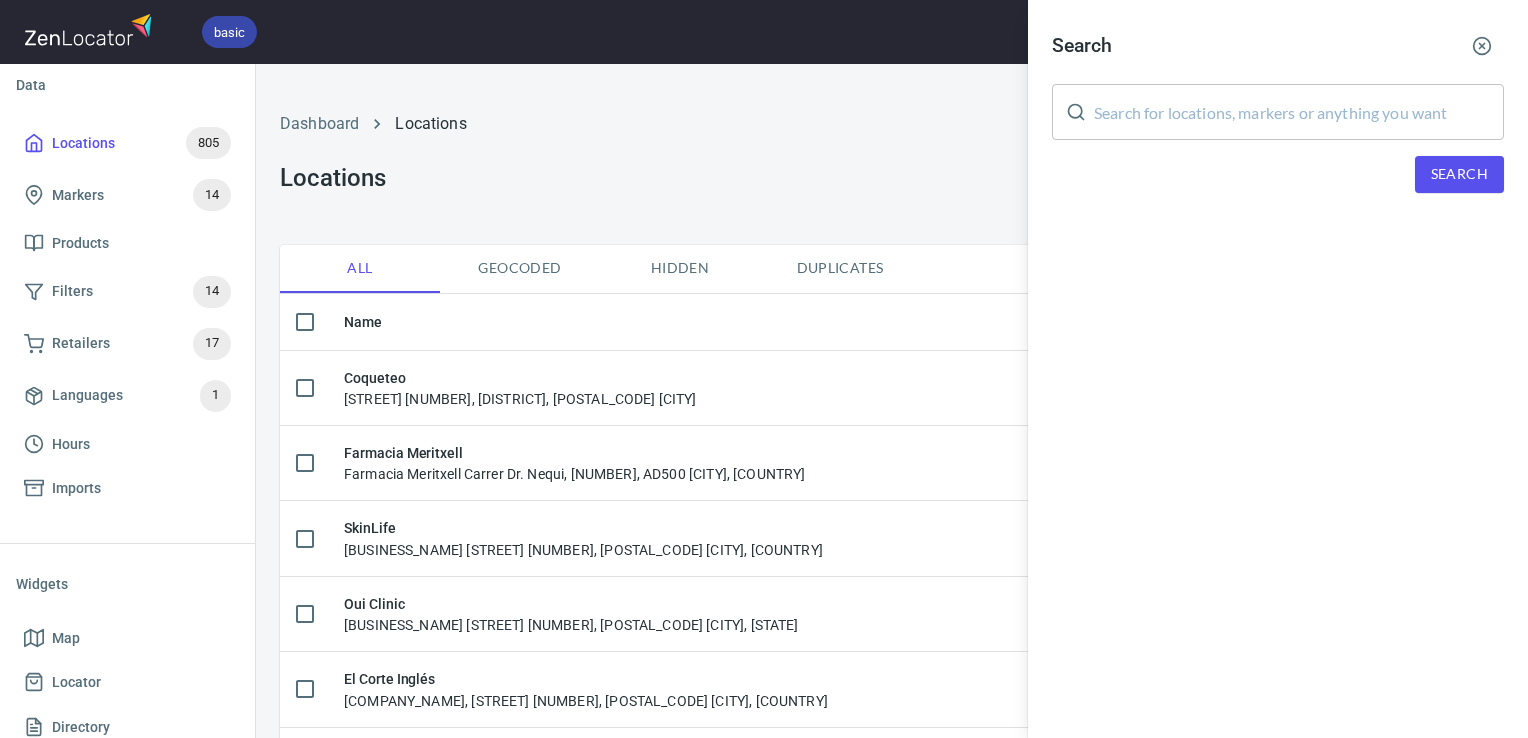 click at bounding box center [1299, 112] 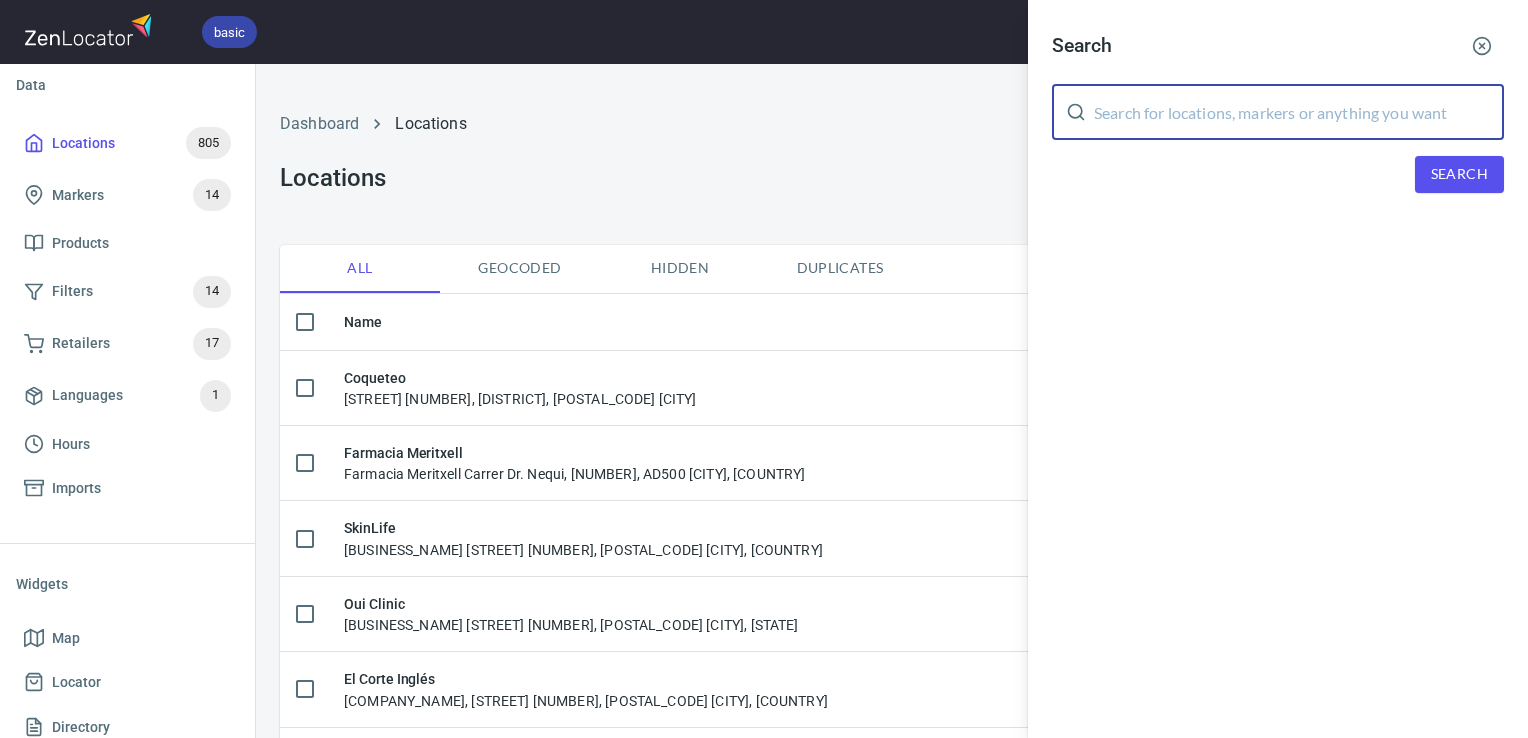 paste on "Farmacia Vensalud" 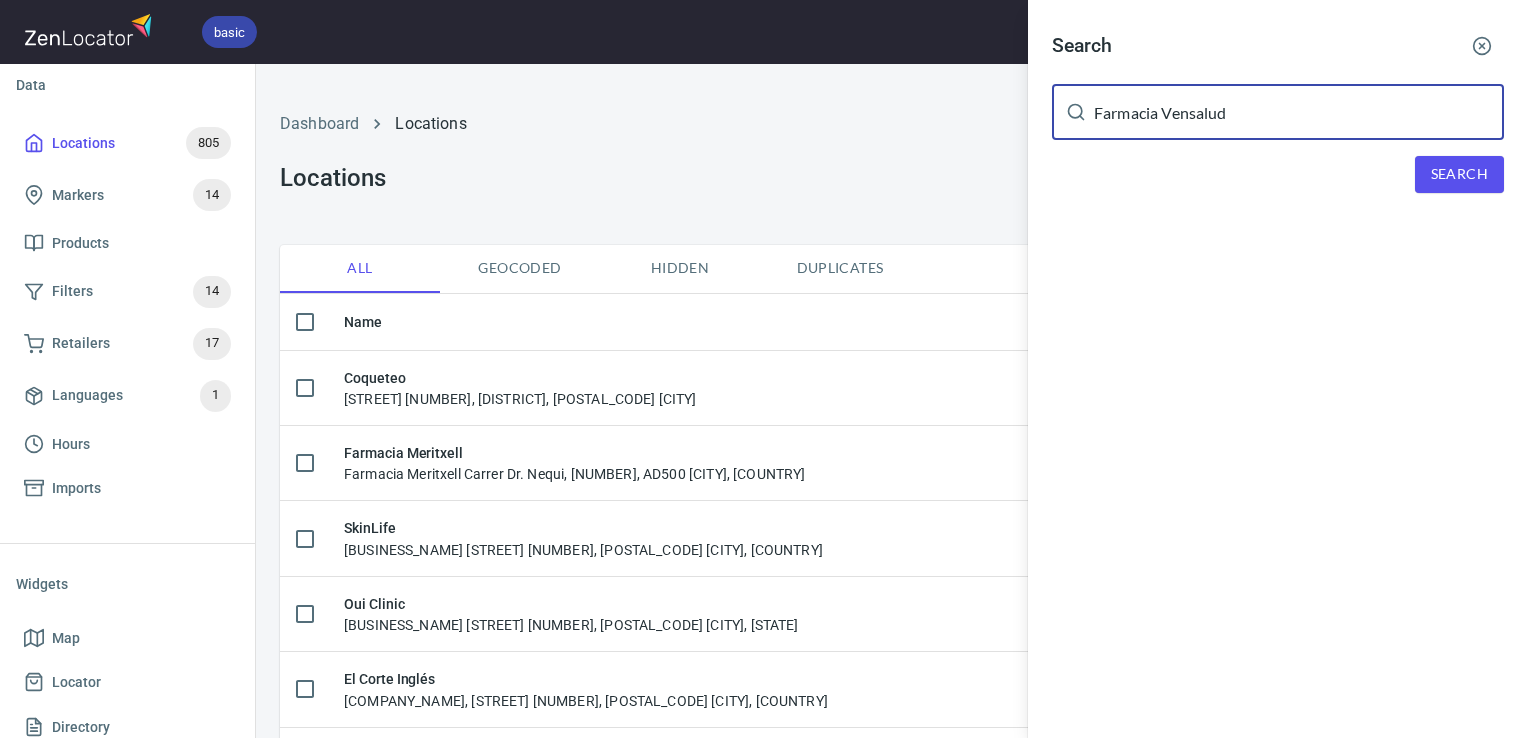 type on "Farmacia Vensalud" 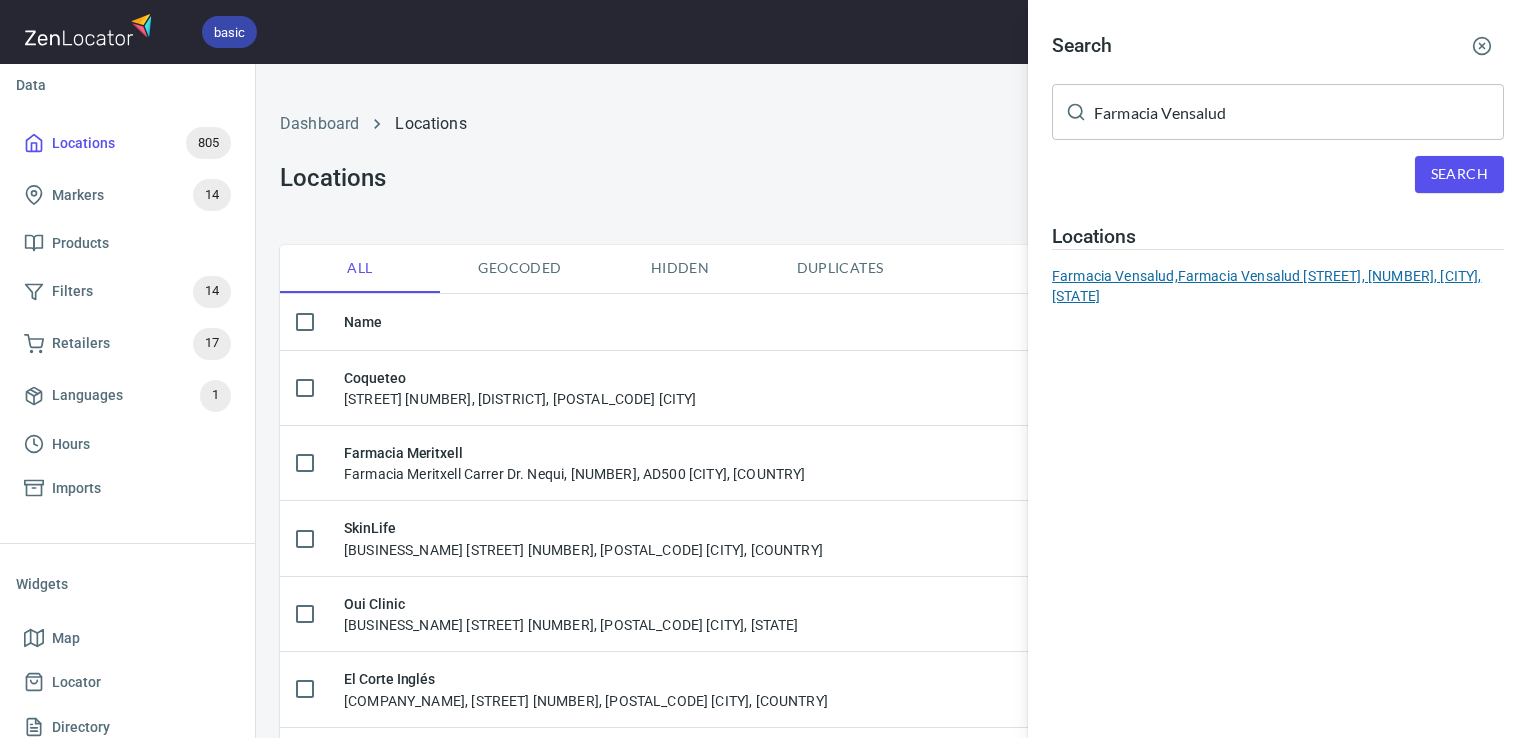 click on "Farmacia Vensalud,  Farmacia Vensalud
Av. de Galicia, 19, 33005 Oviedo, Asturias" at bounding box center [1278, 286] 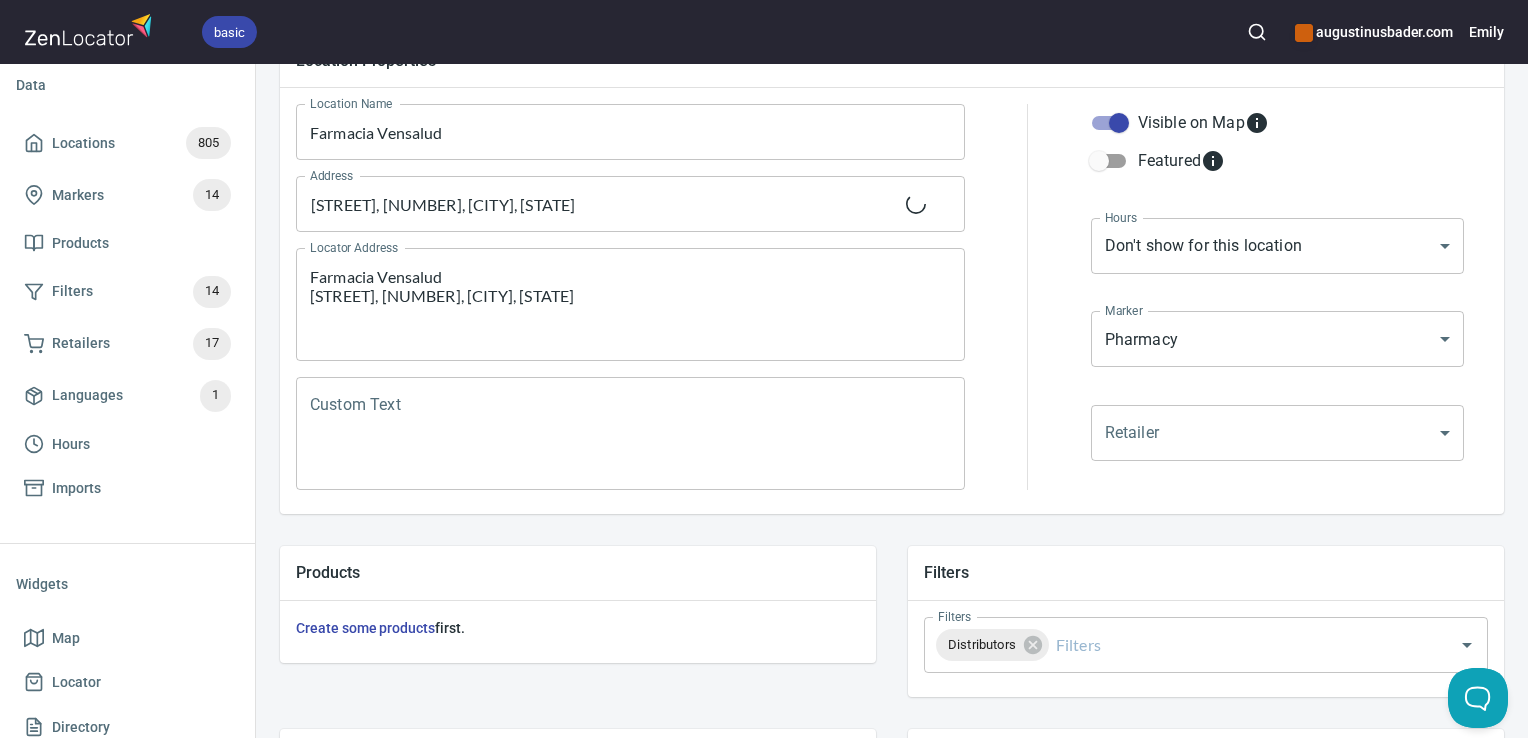 scroll, scrollTop: 244, scrollLeft: 0, axis: vertical 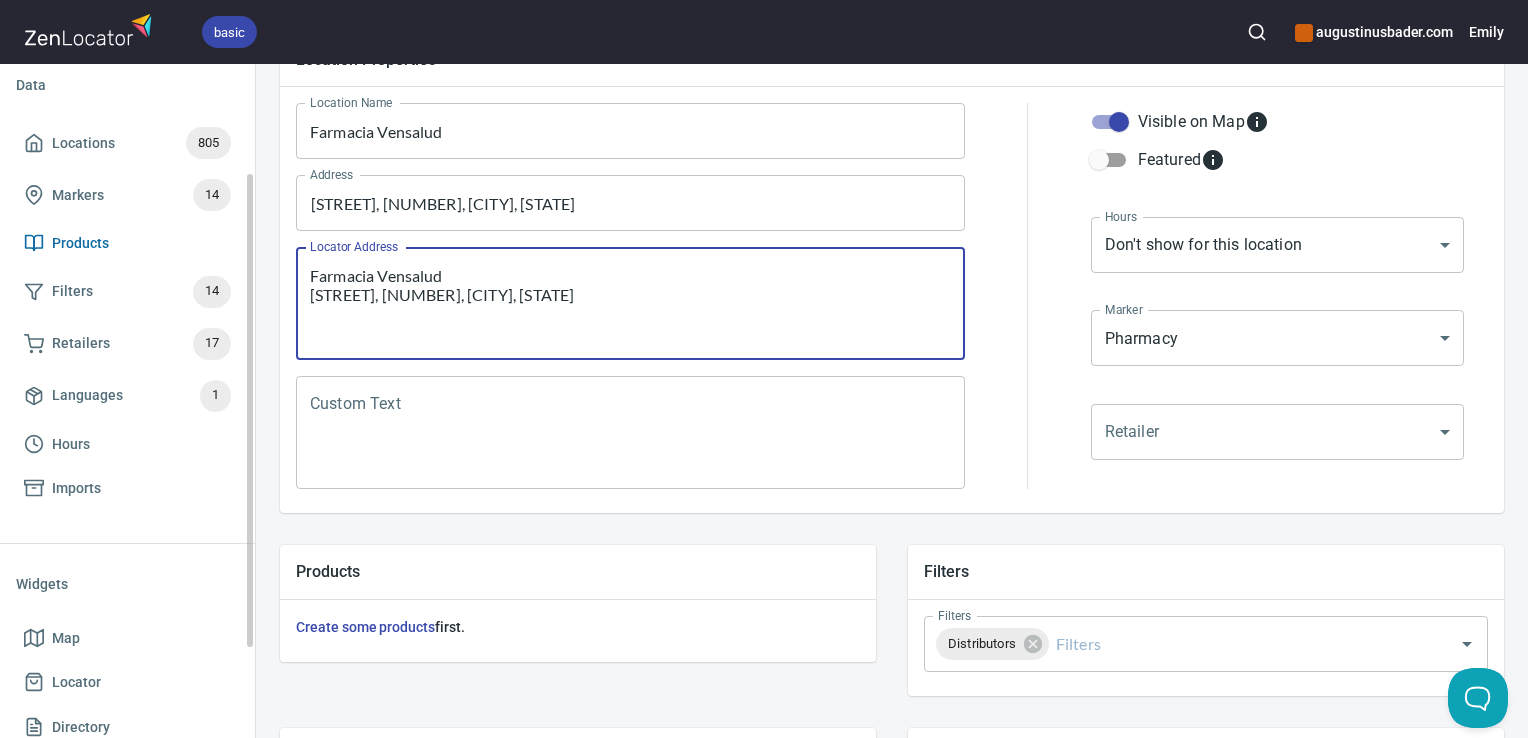 drag, startPoint x: 556, startPoint y: 298, endPoint x: 238, endPoint y: 243, distance: 322.72125 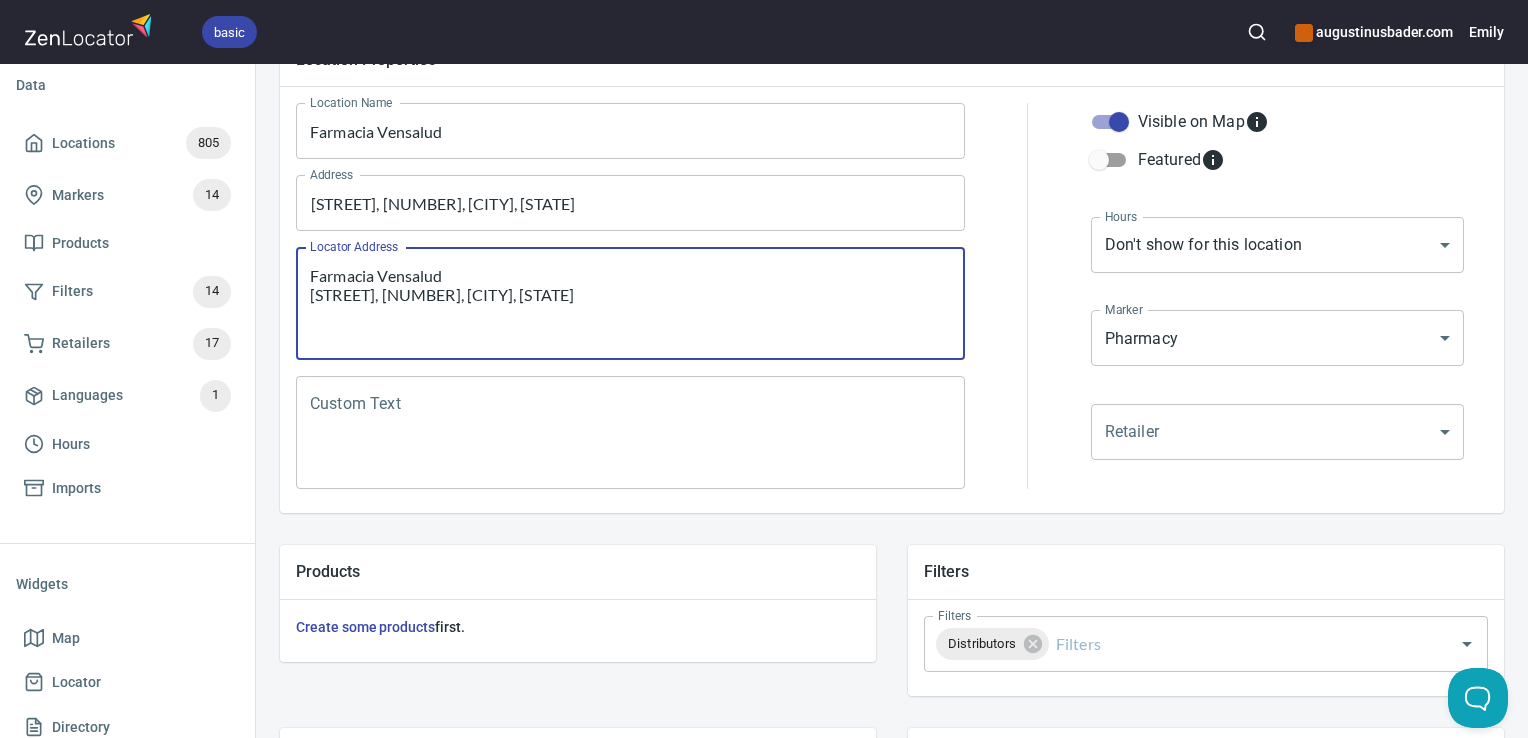 click on "Custom Text" at bounding box center (630, 433) 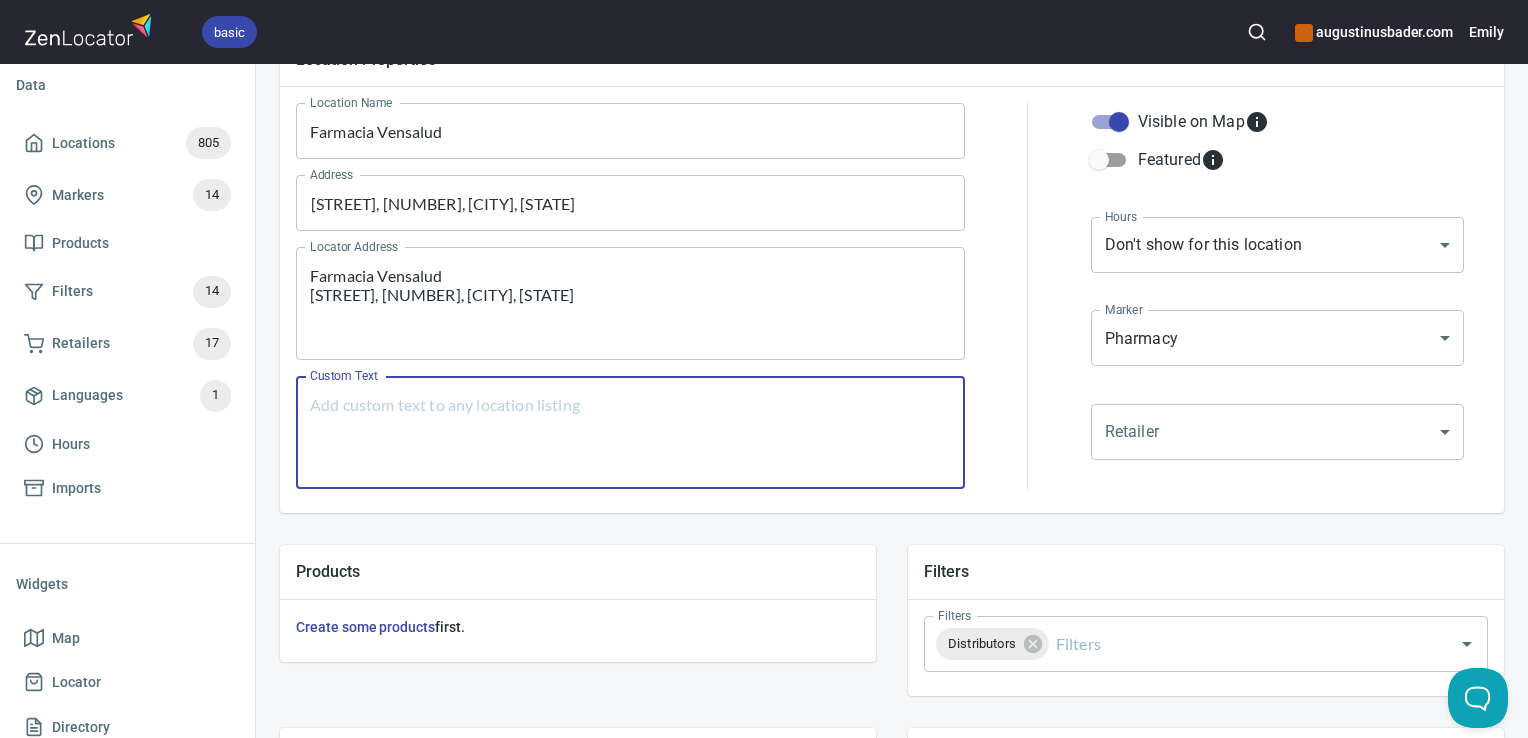 paste on "Farmacia Vensalud
Av. de Galicia, 19, 33005 Oviedo, Asturias" 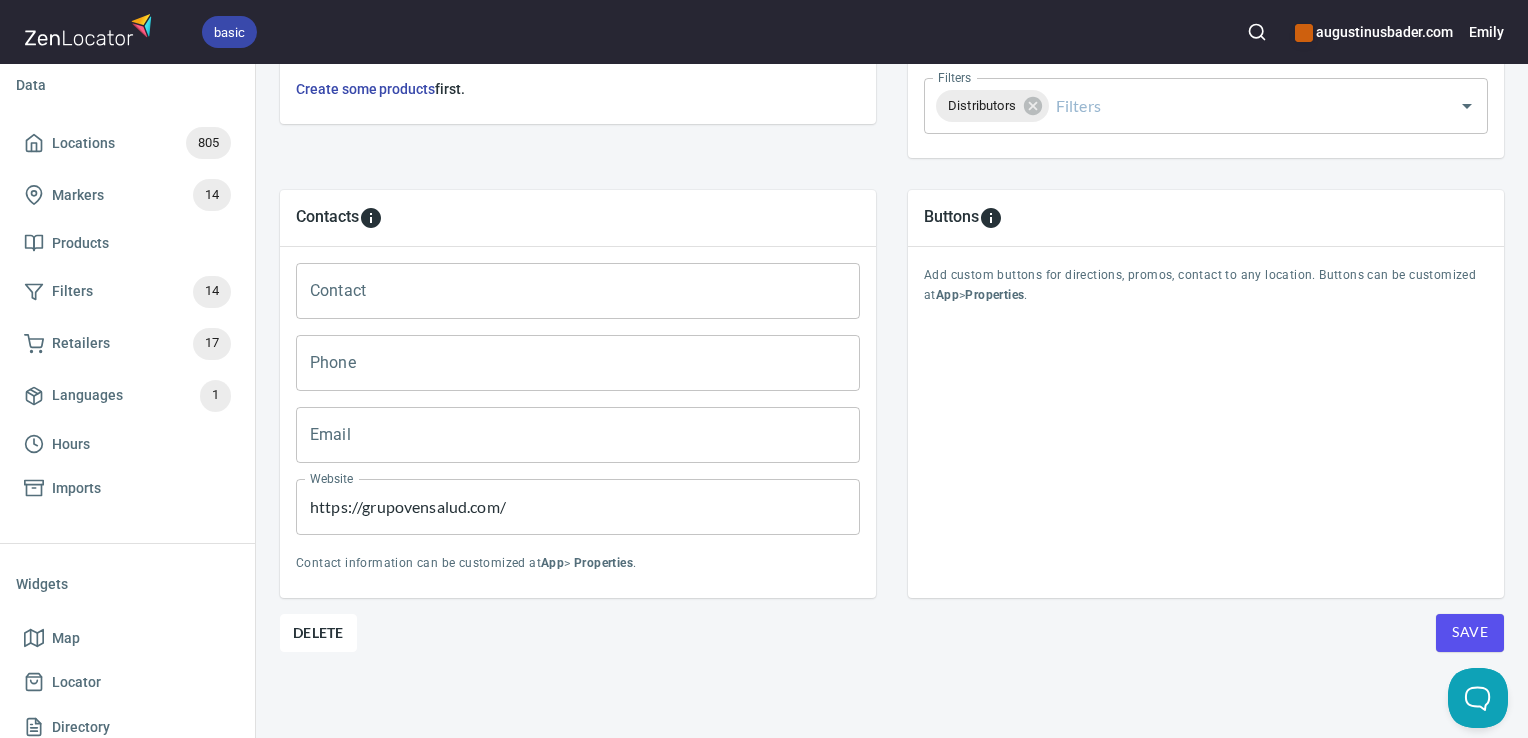 scroll, scrollTop: 797, scrollLeft: 0, axis: vertical 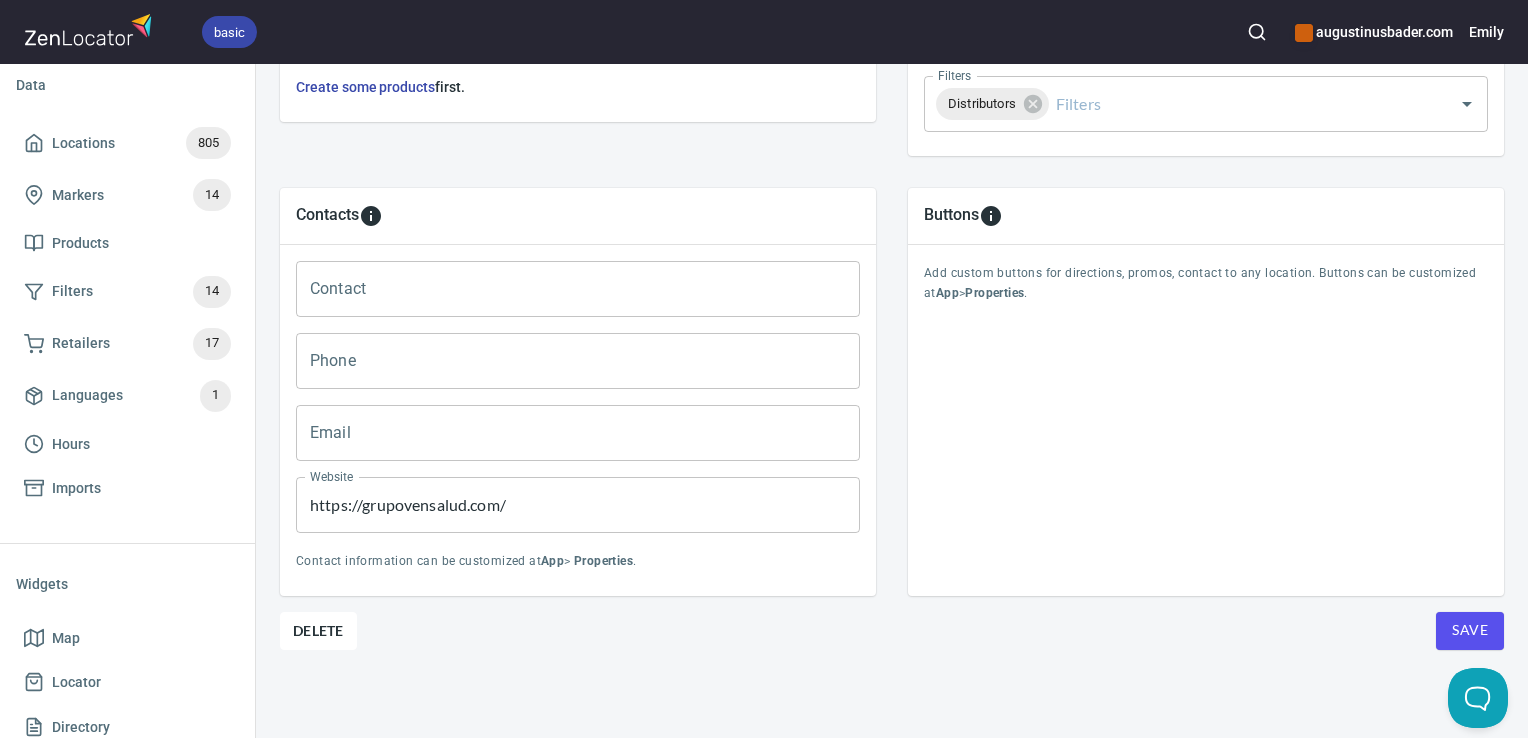type on "Farmacia Vensalud
Av. de Galicia, 19, 33005 Oviedo, Asturias" 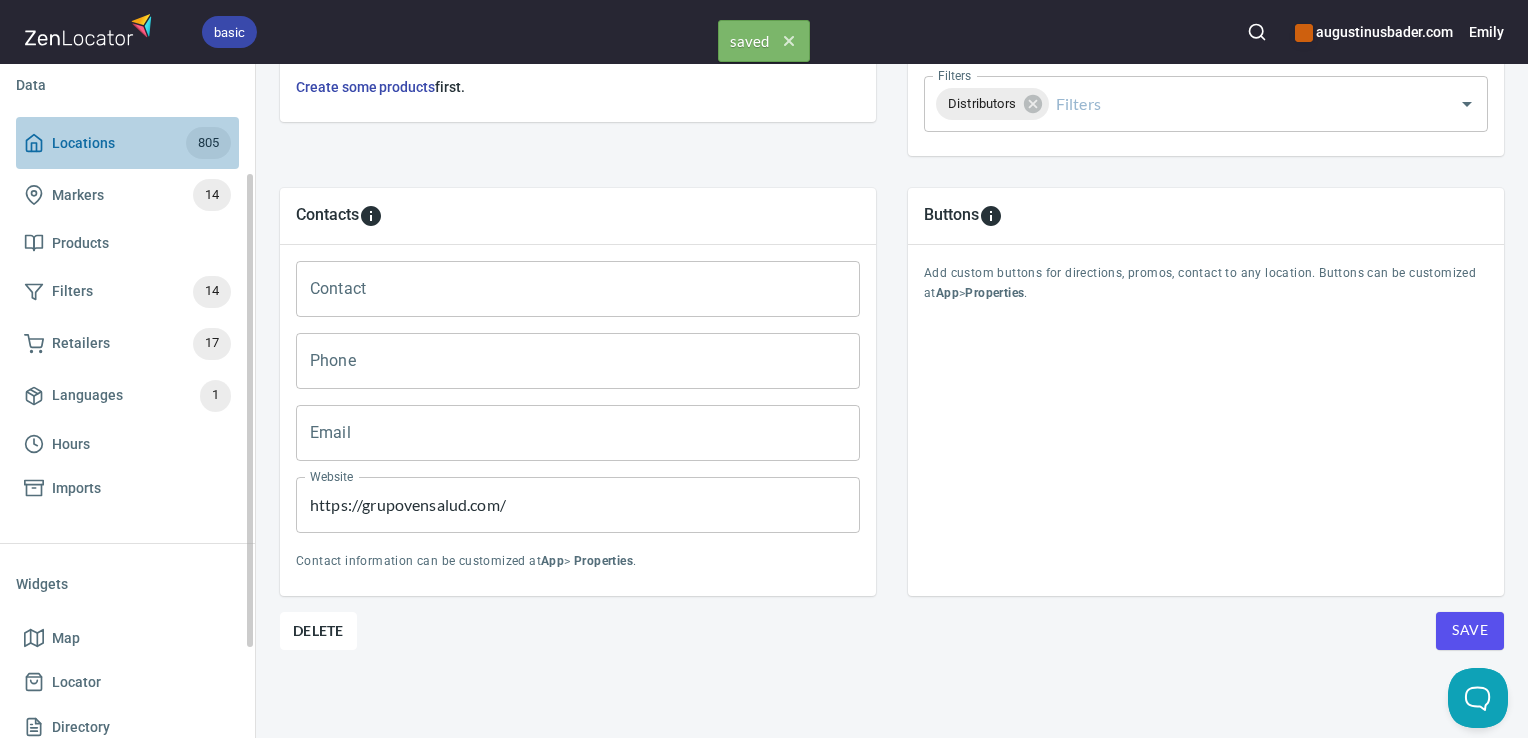 click on "Locations 805" at bounding box center (127, 143) 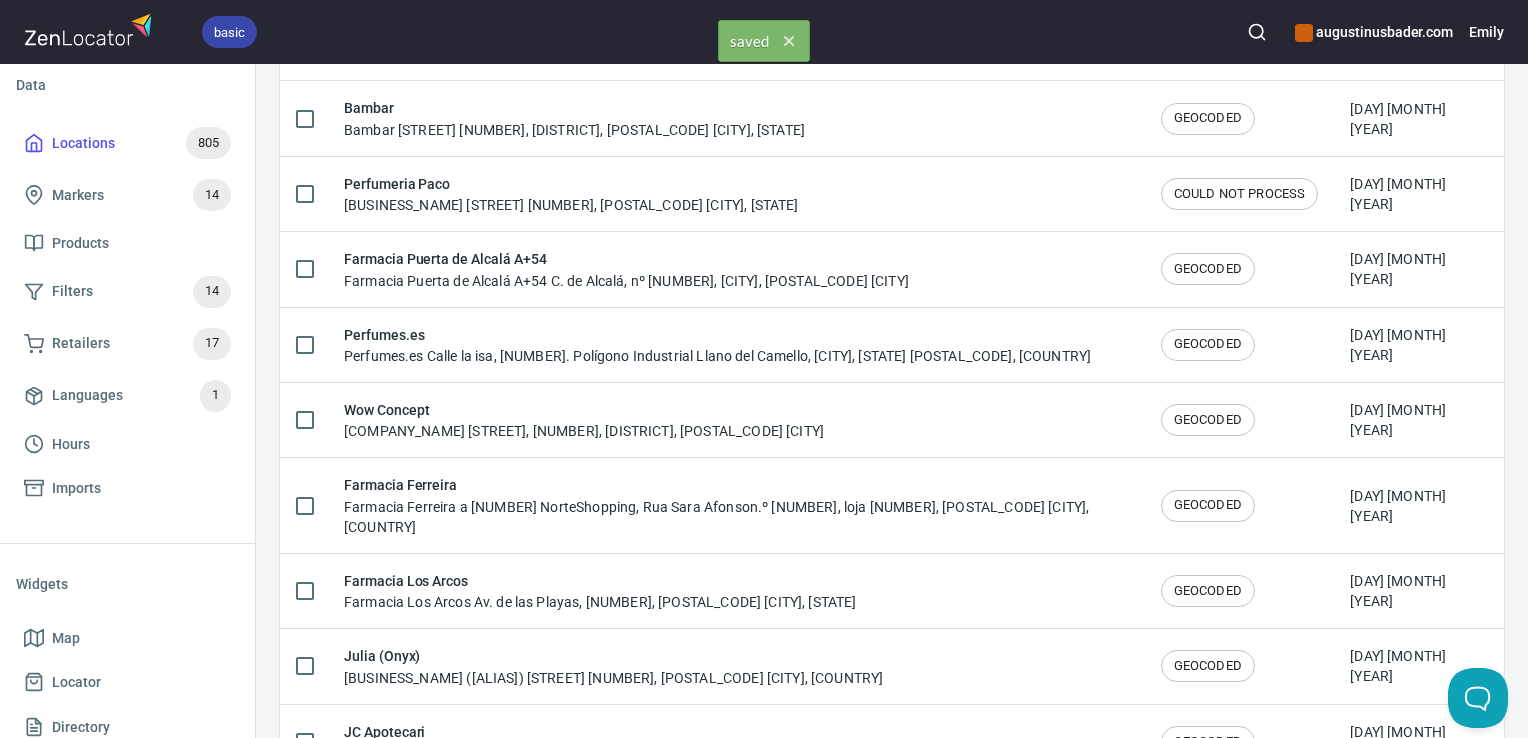 scroll, scrollTop: 0, scrollLeft: 0, axis: both 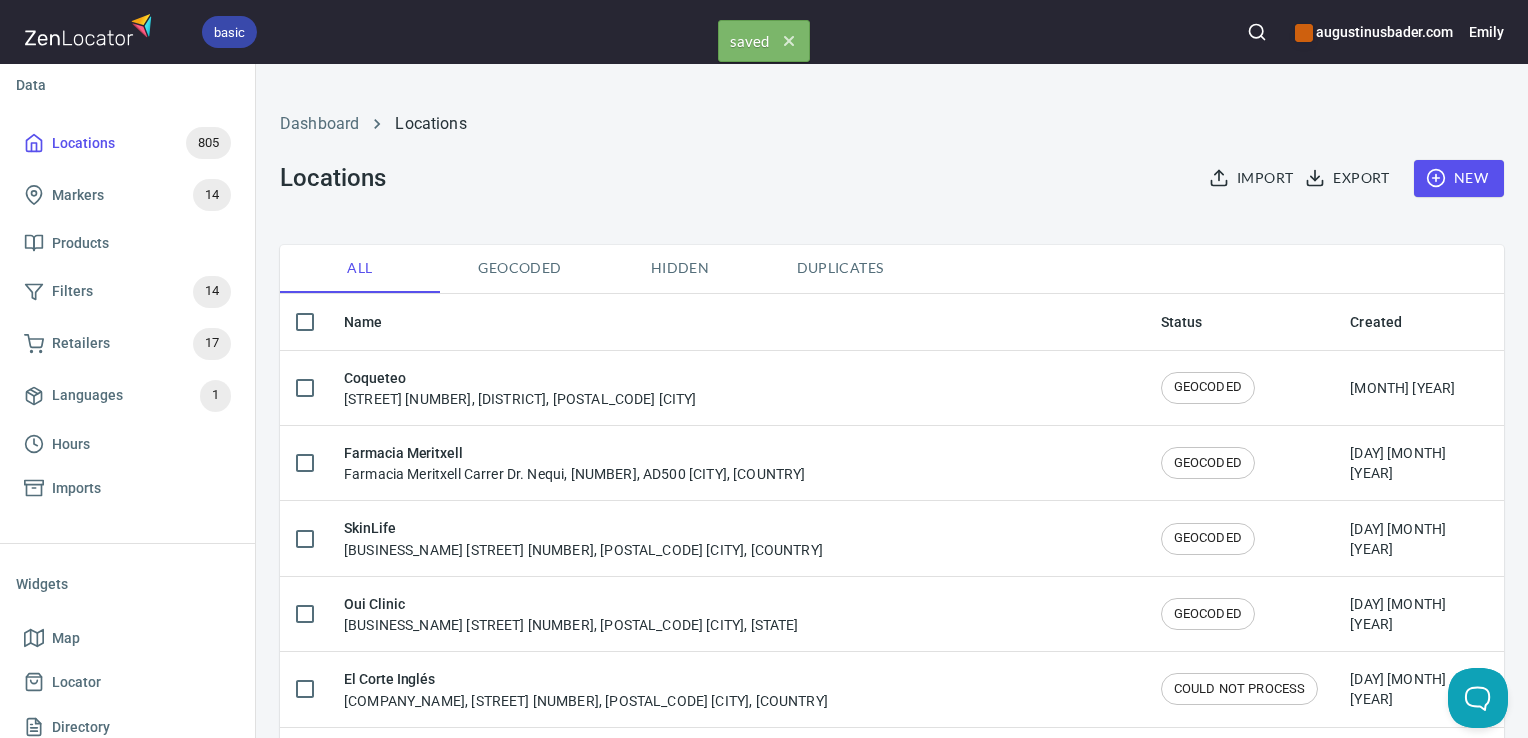 click 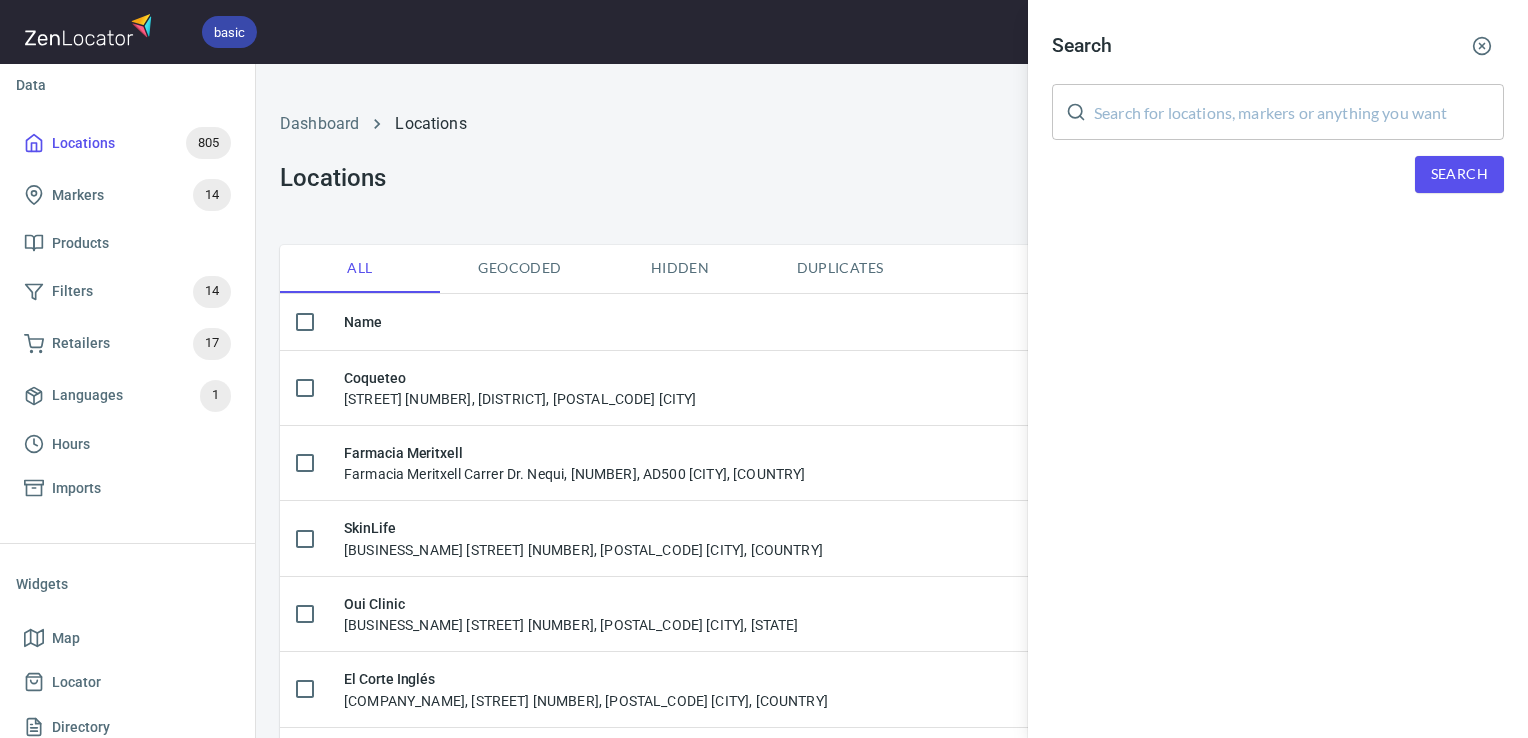click at bounding box center [1299, 112] 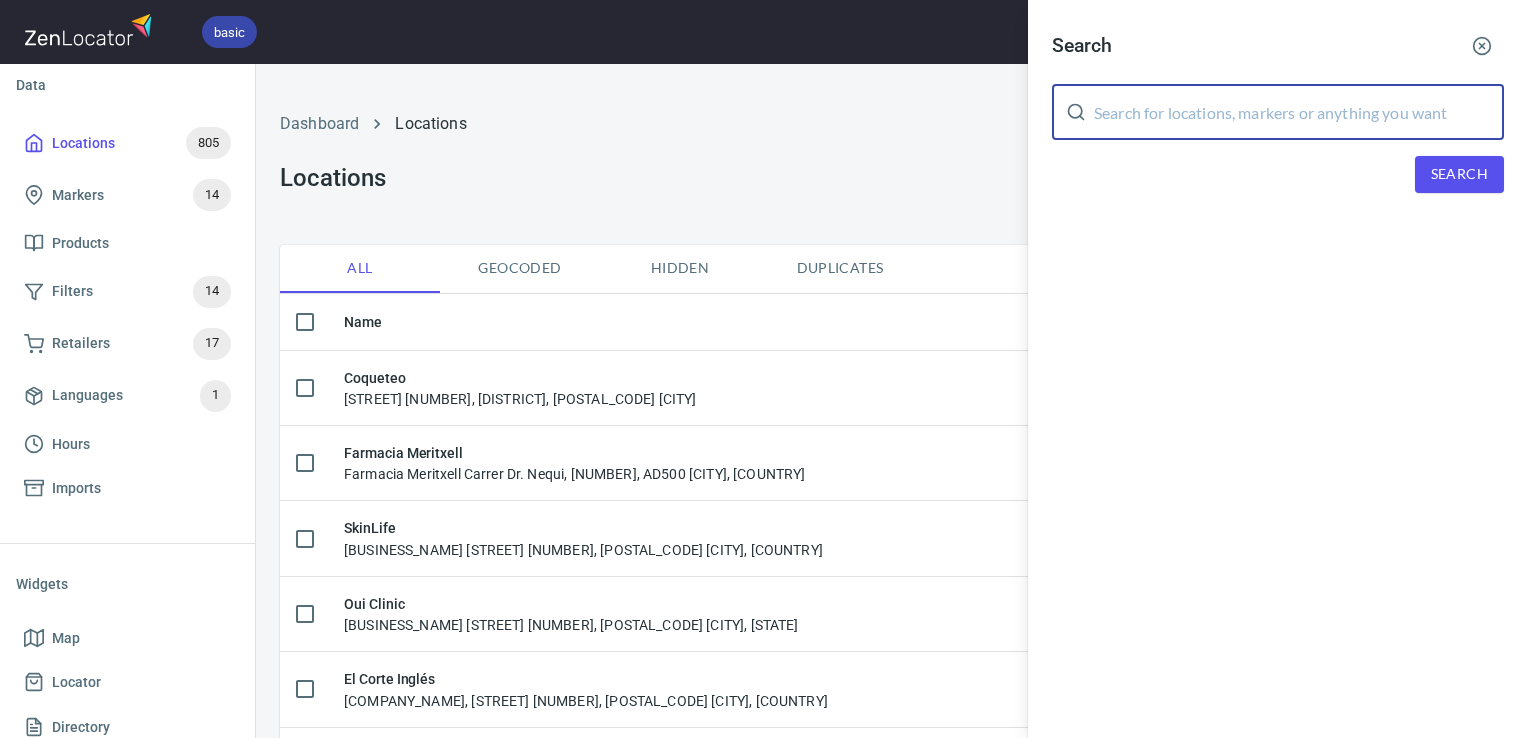 paste on "Farmacia Yangüela" 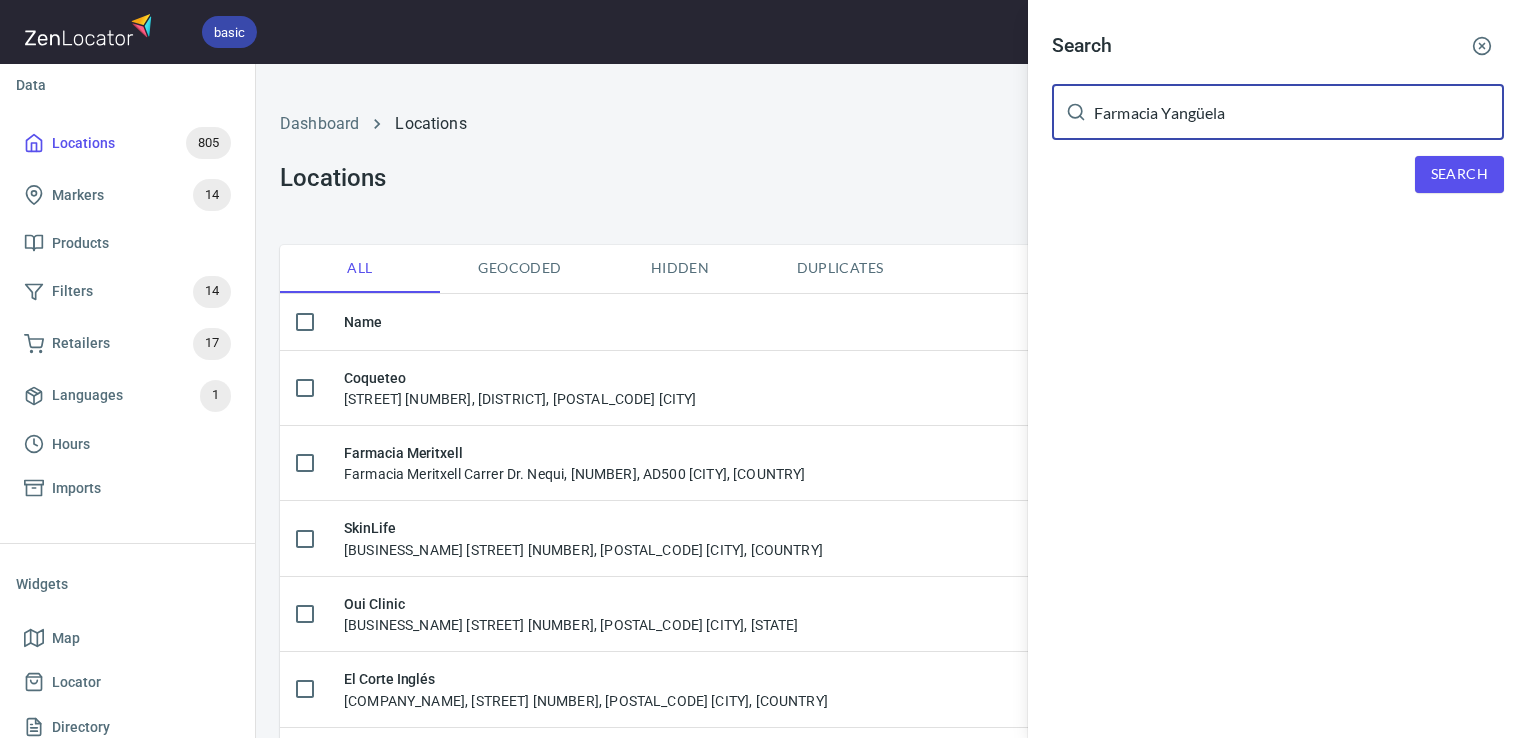 type on "Farmacia Yangüela" 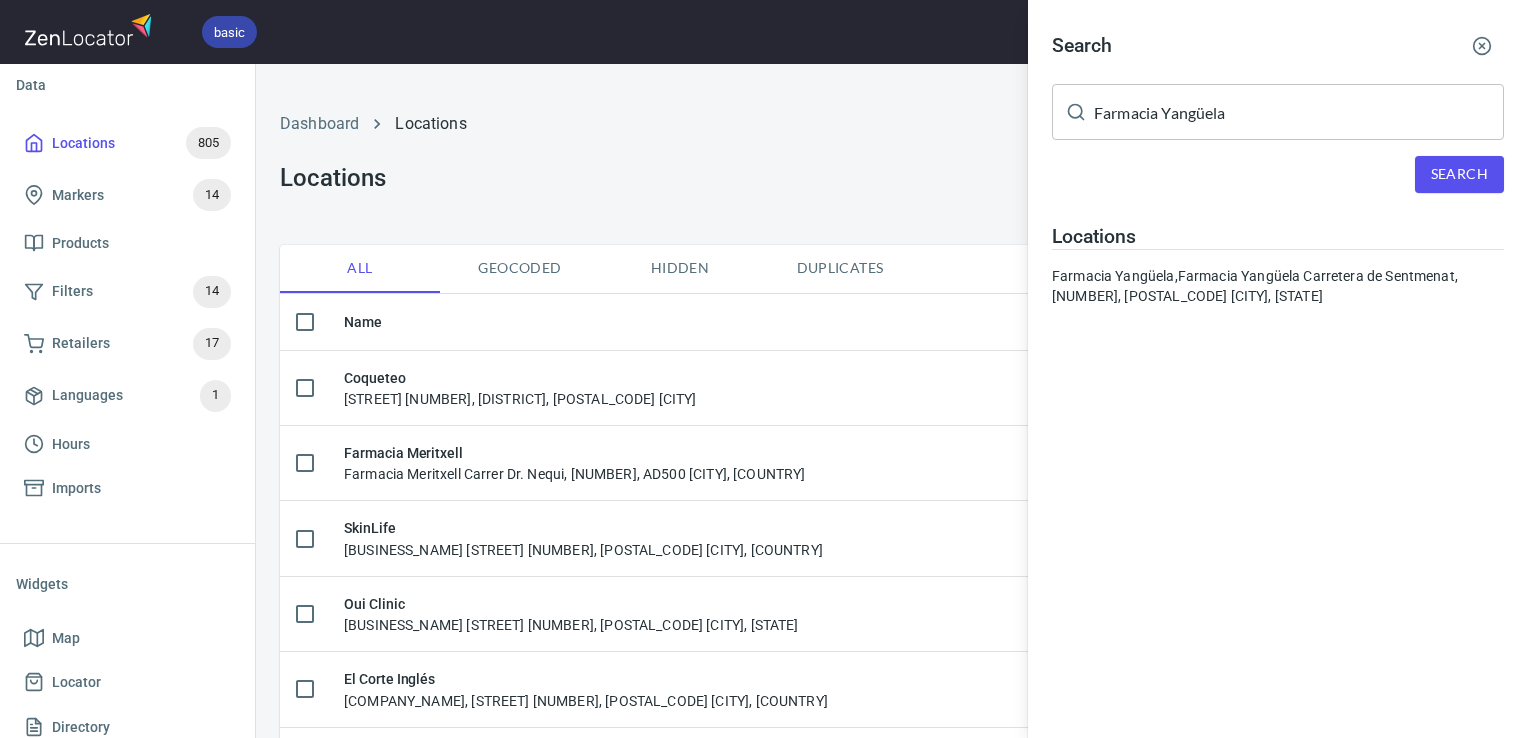 click on "Locations Farmacia Yangüela,  Farmacia Yangüela
Carretera de Sentmenat, 1, 08211 Castellar del Vallès, Barcelona" at bounding box center (1278, 265) 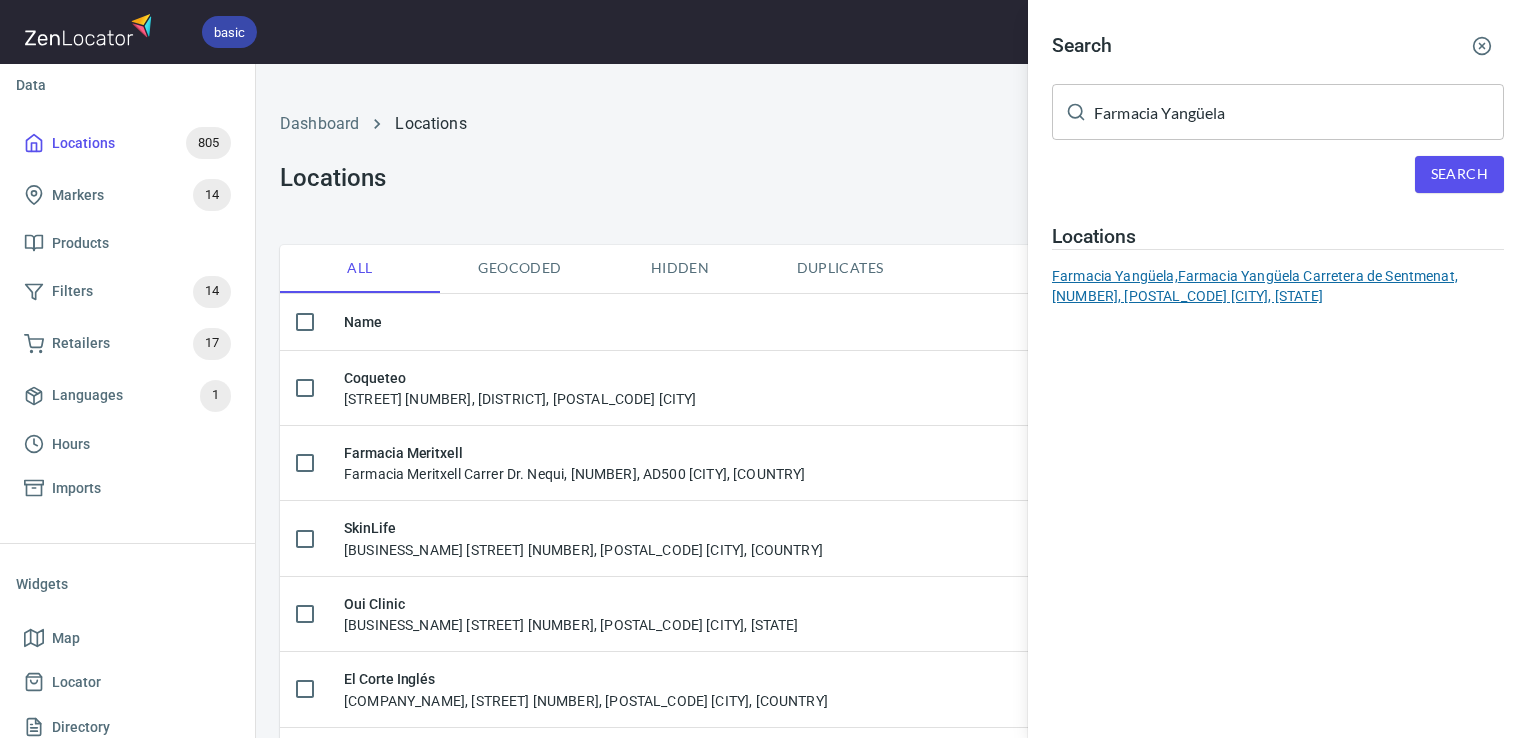 click on "Farmacia Yangüela,  Farmacia Yangüela
Carretera de Sentmenat, 1, 08211 Castellar del Vallès, Barcelona" at bounding box center (1278, 286) 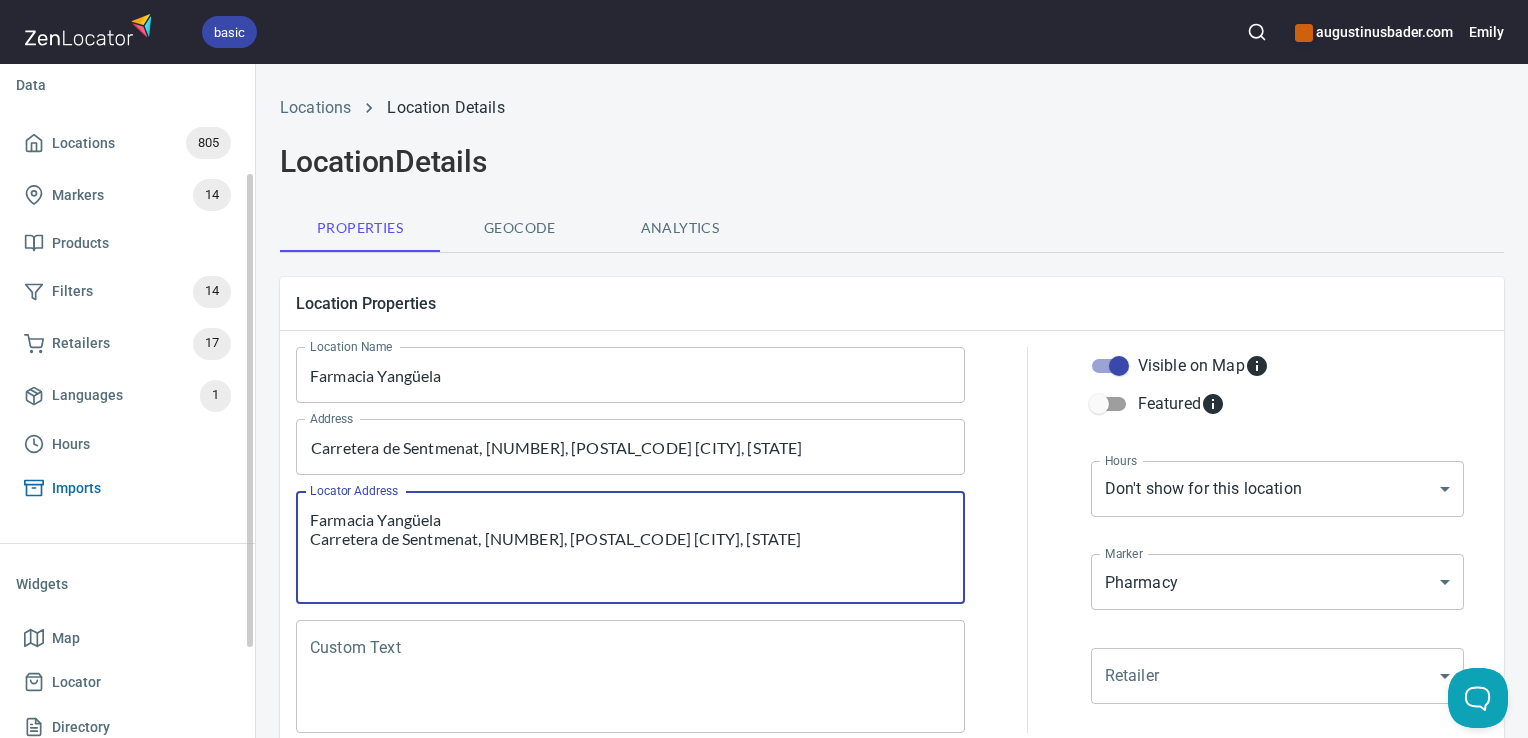 drag, startPoint x: 816, startPoint y: 551, endPoint x: 185, endPoint y: 473, distance: 635.8026 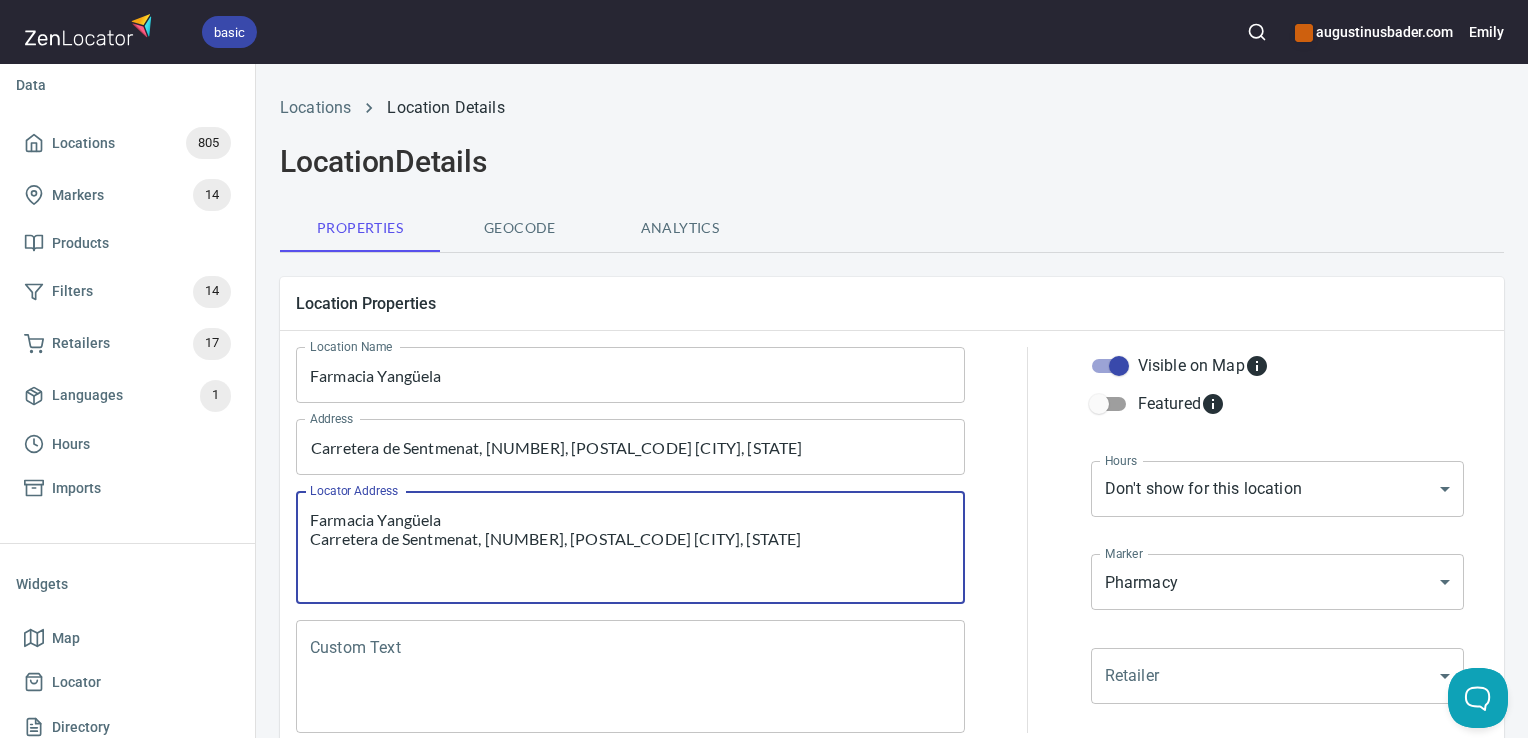 click on "Custom Text" at bounding box center [630, 677] 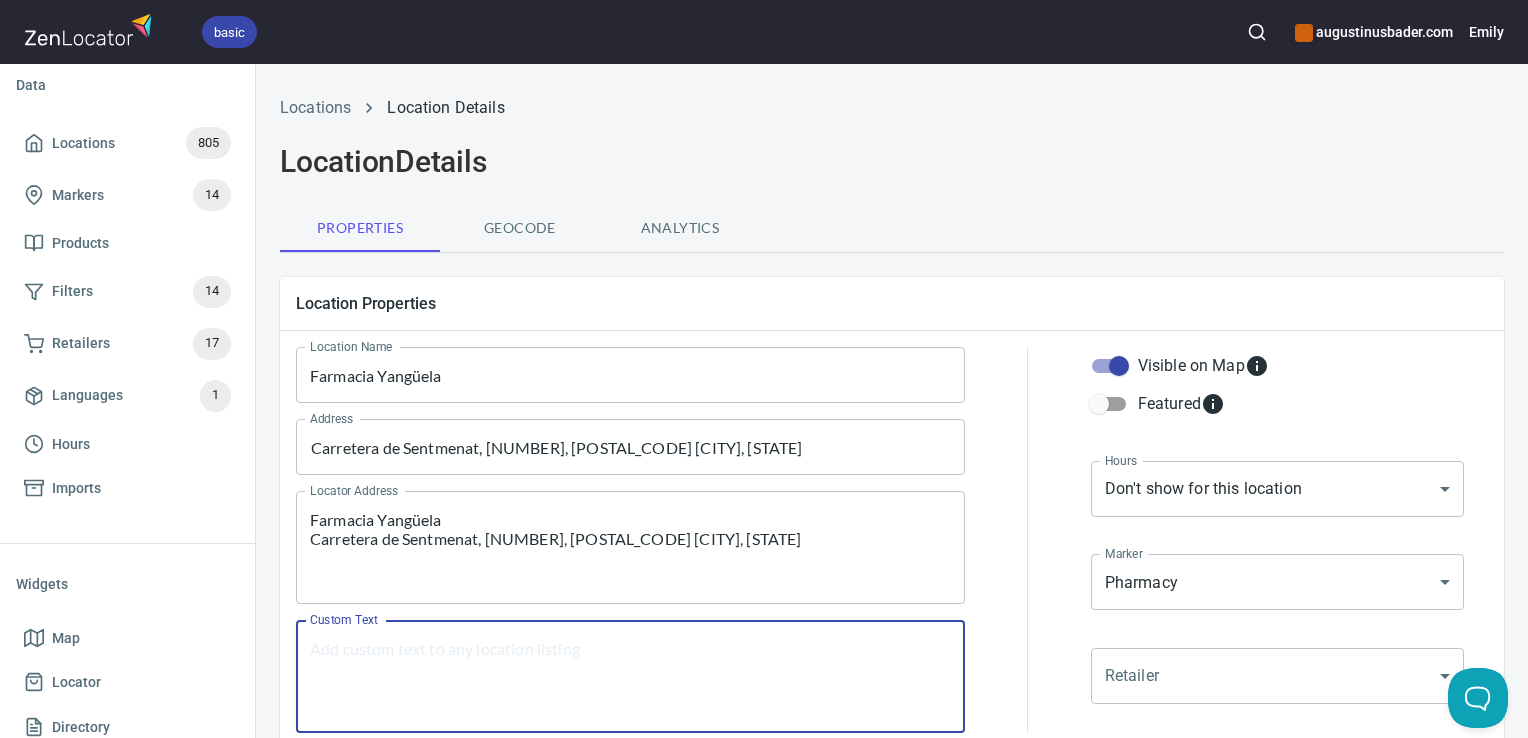 paste on "Farmacia Yangüela
Carretera de Sentmenat, 1, [POSTAL_CODE] [CITY], [REGION]" 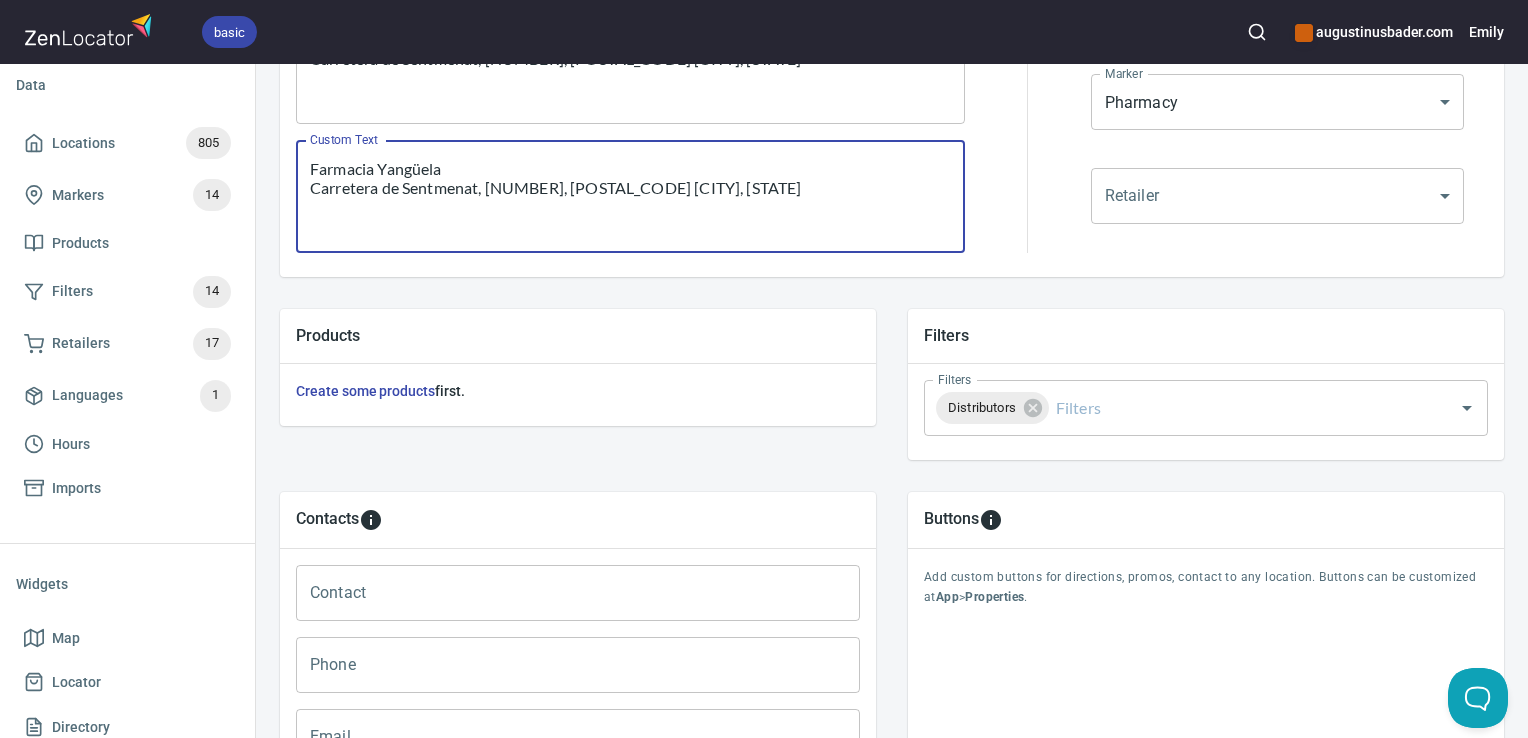 scroll, scrollTop: 797, scrollLeft: 0, axis: vertical 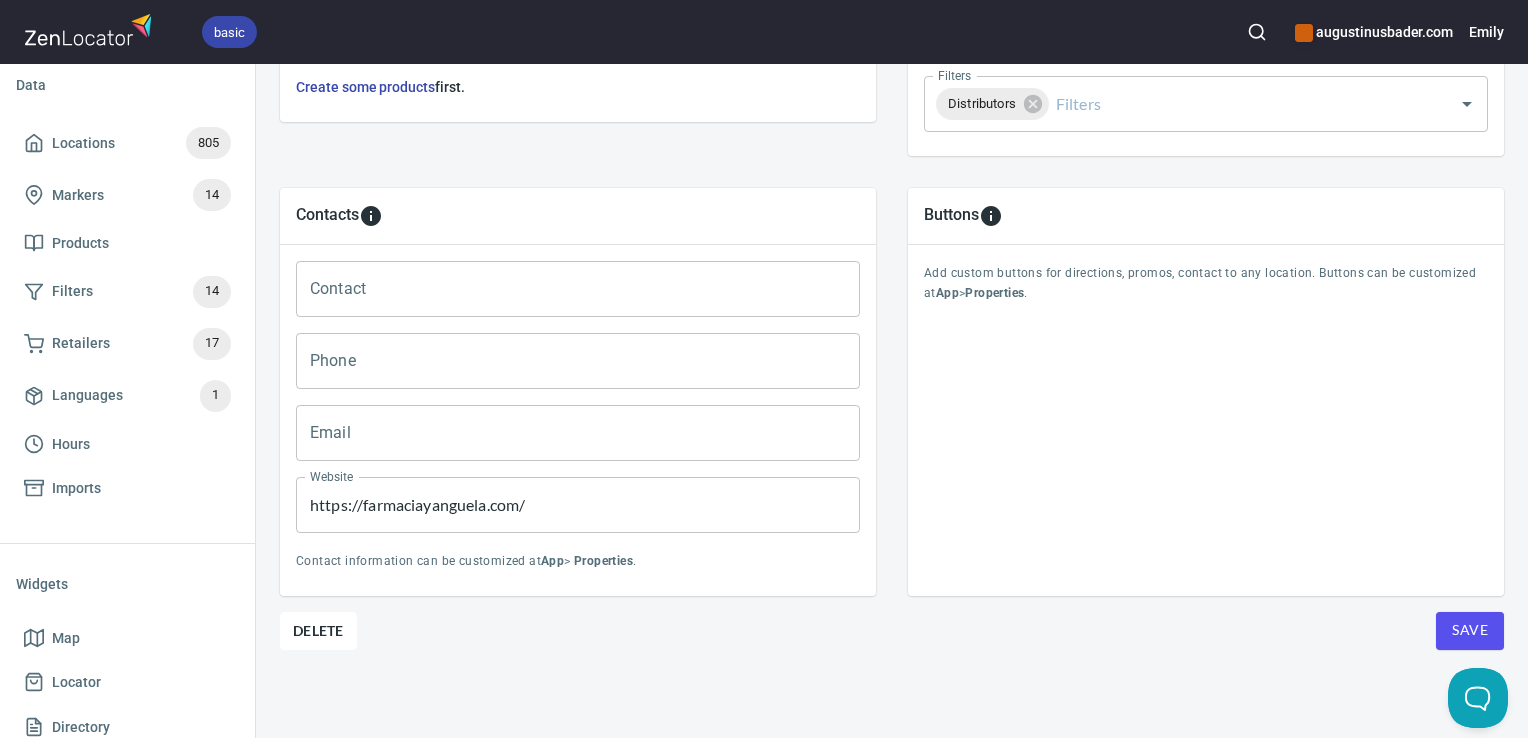 type on "Farmacia Yangüela
Carretera de Sentmenat, 1, [POSTAL_CODE] [CITY], [REGION]" 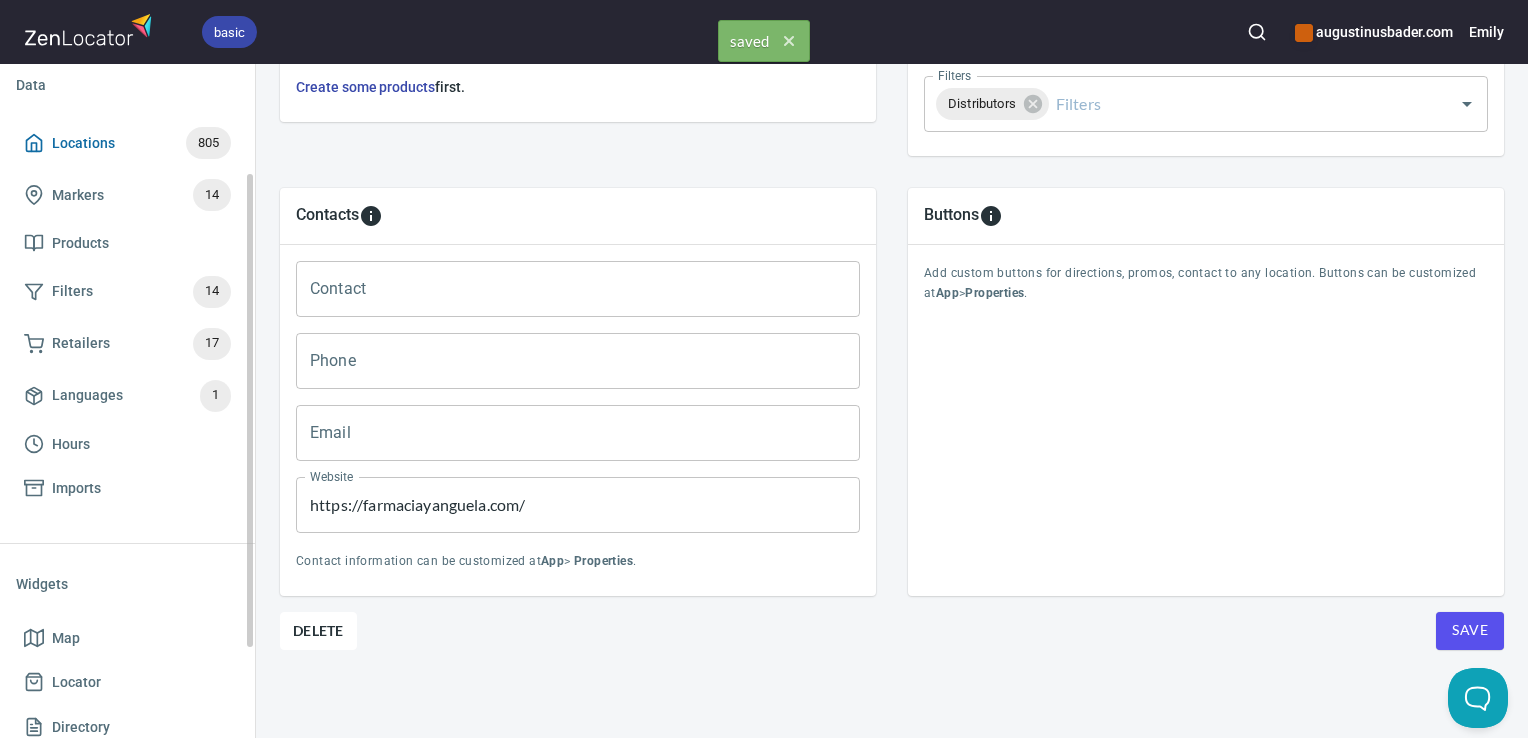 click on "Locations 805" at bounding box center [127, 143] 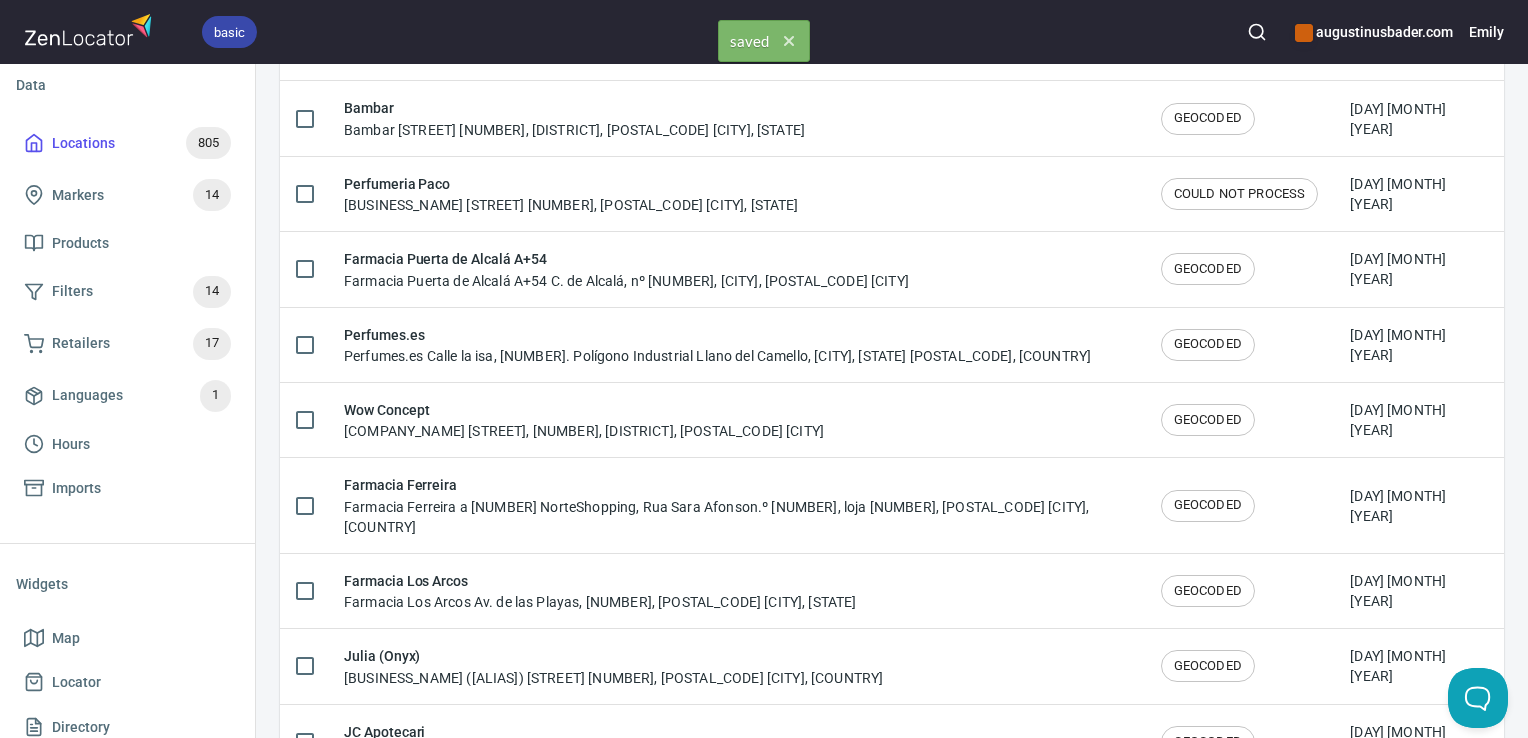 scroll, scrollTop: 0, scrollLeft: 0, axis: both 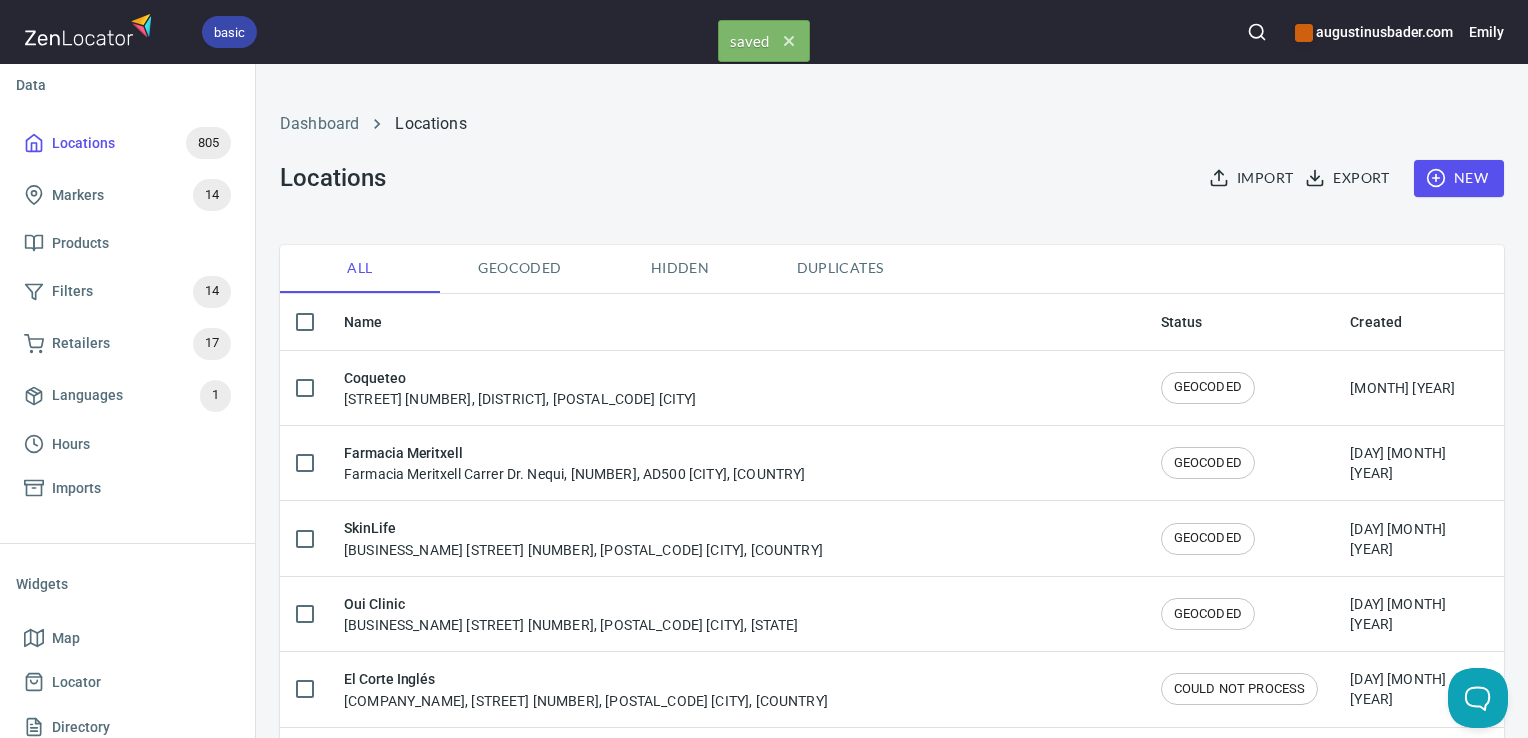 click 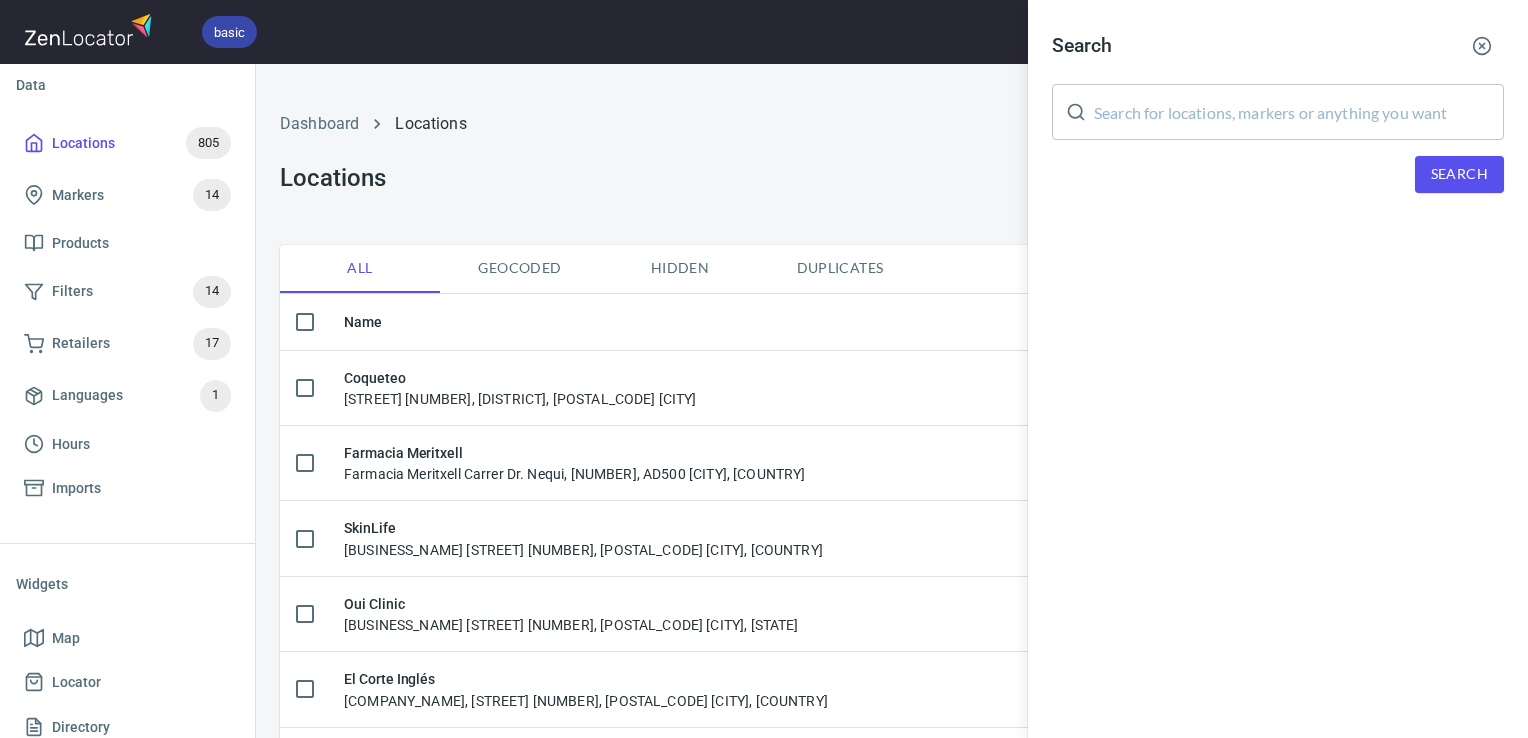 click at bounding box center [1299, 112] 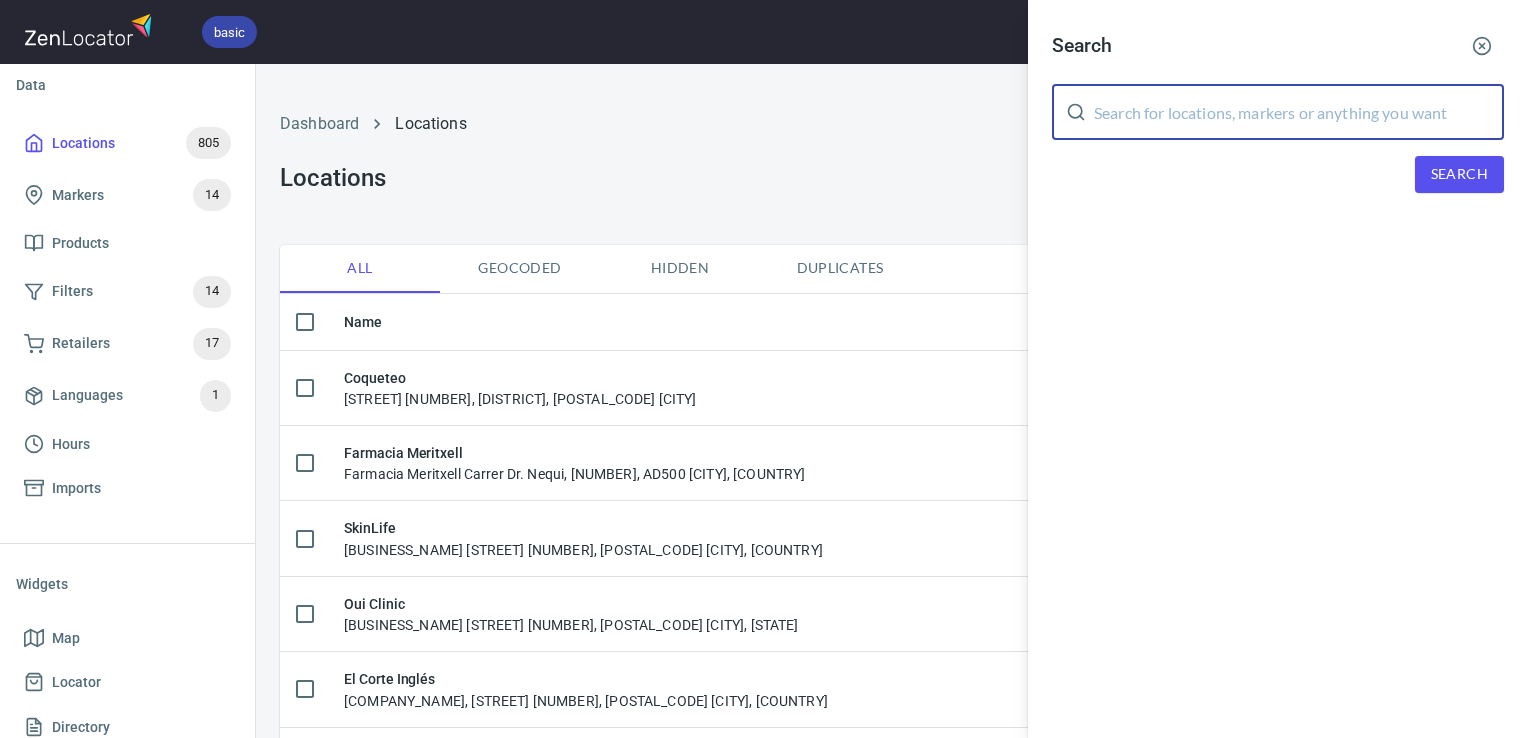 paste on "Farmarambla" 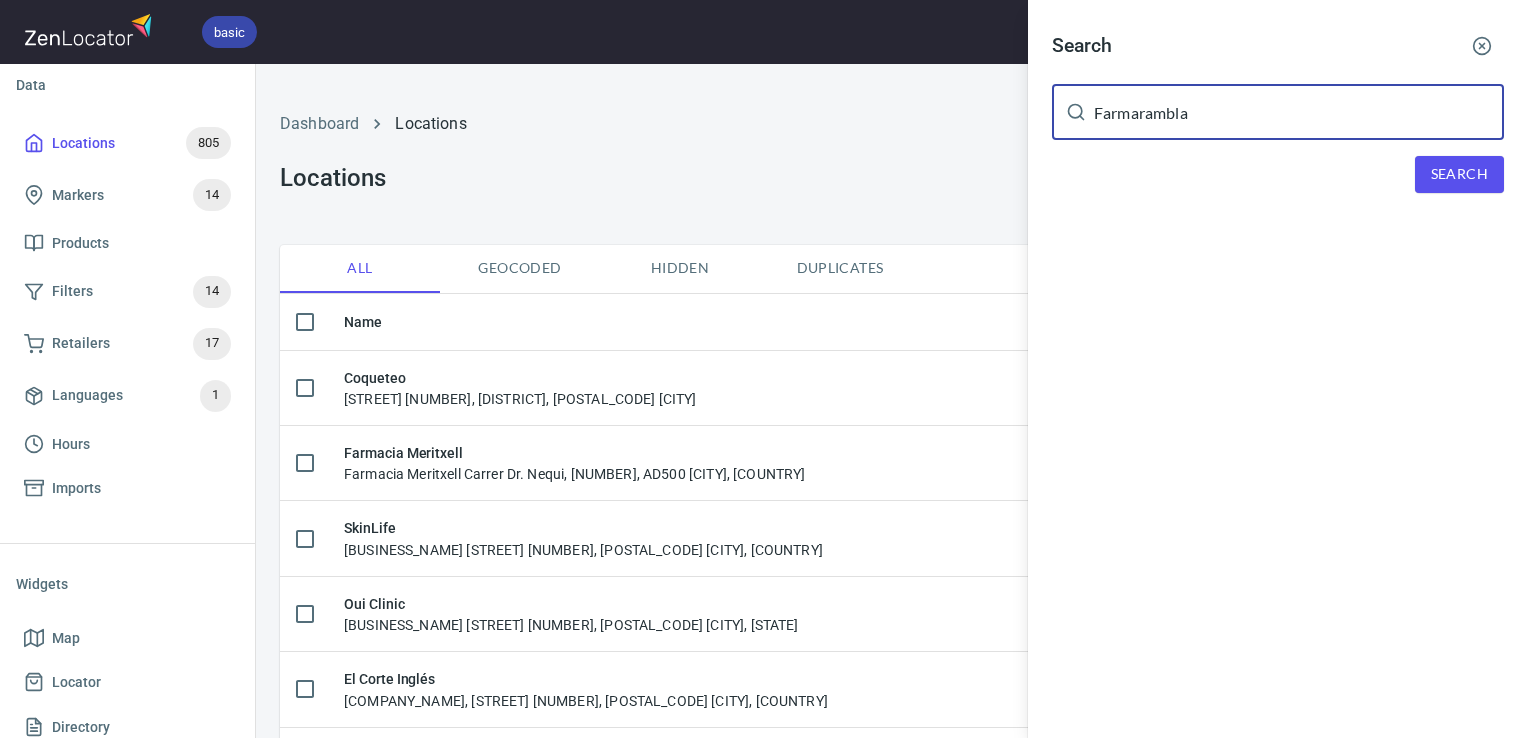 type on "Farmarambla" 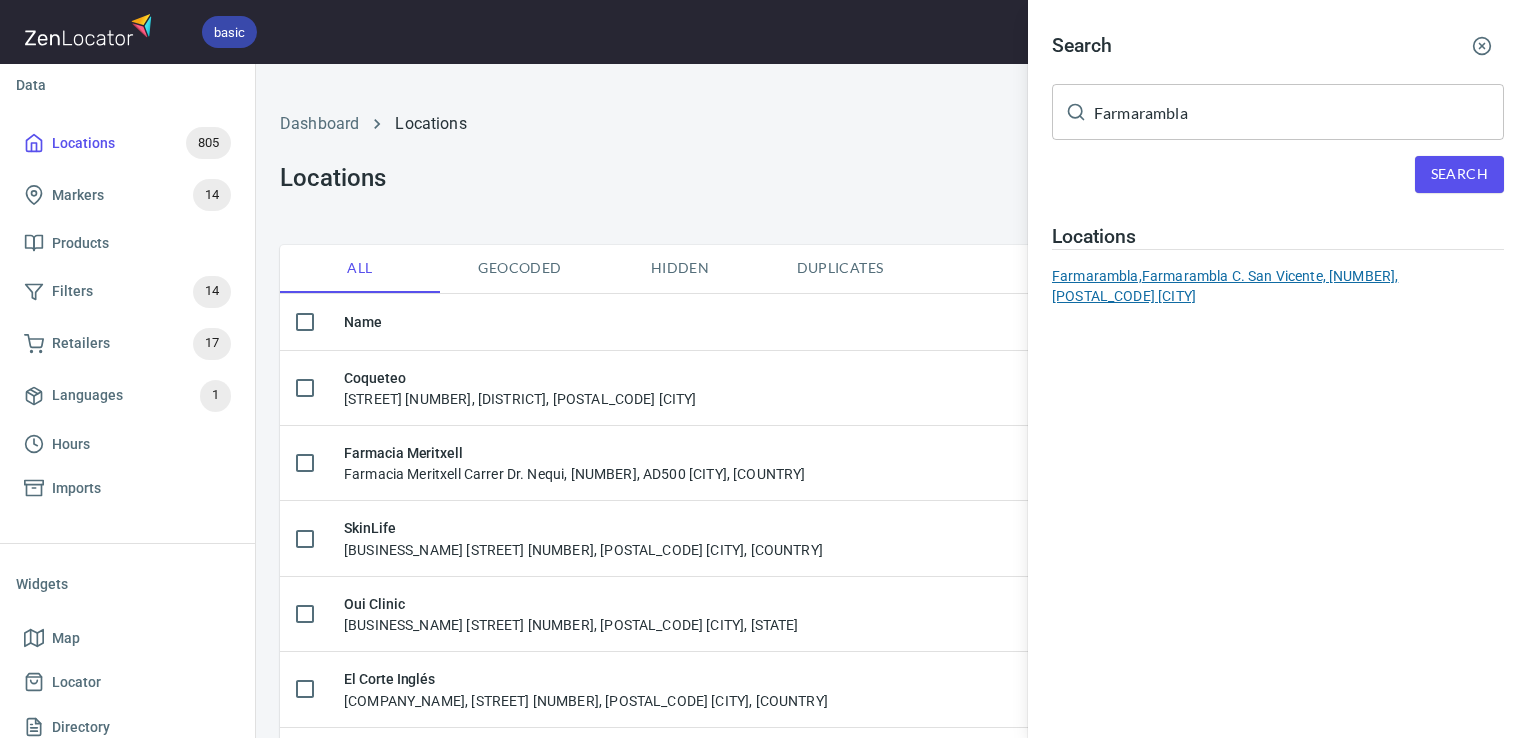 click on "Farmarambla,  Farmarambla
C. San Vicente, 5, 03004 Alicante" at bounding box center (1278, 286) 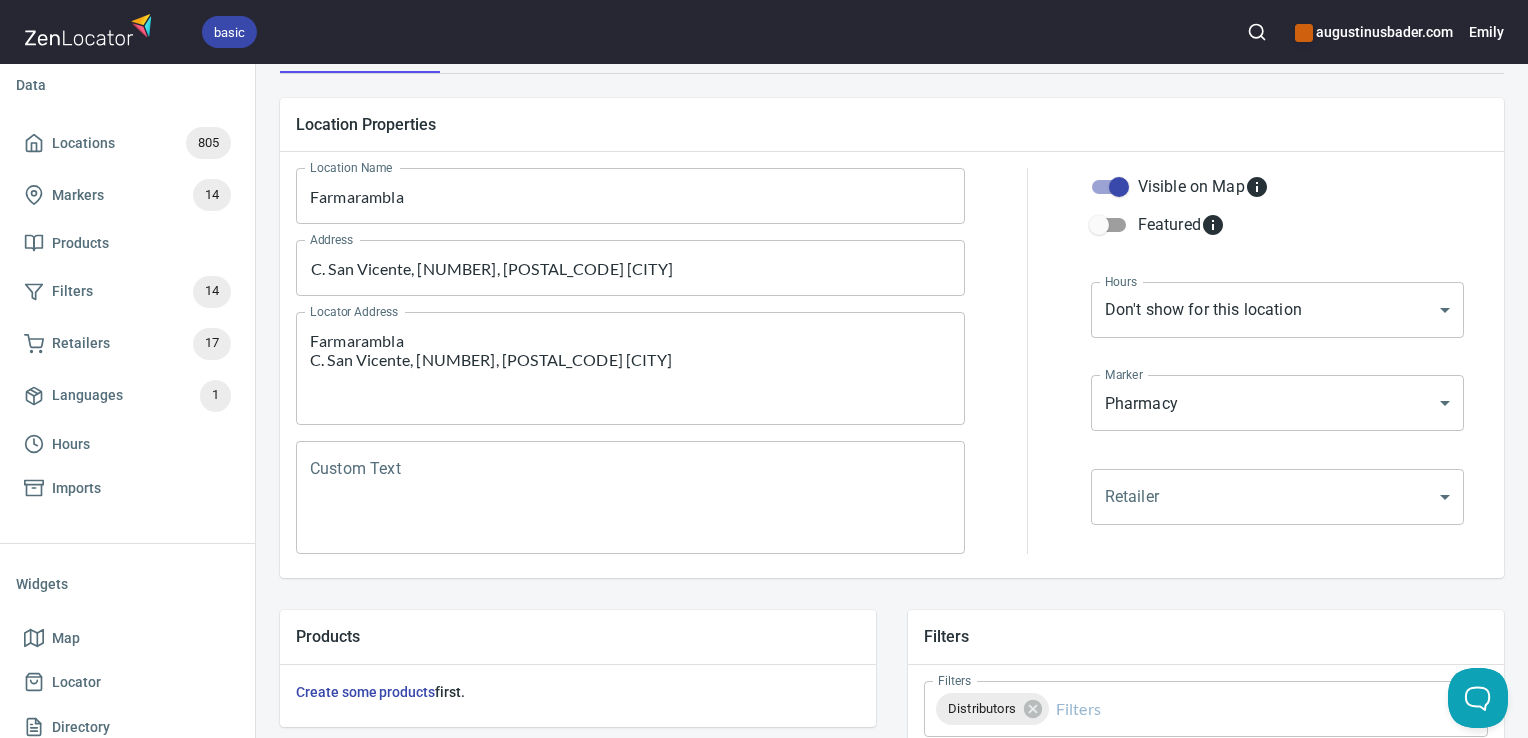 scroll, scrollTop: 192, scrollLeft: 0, axis: vertical 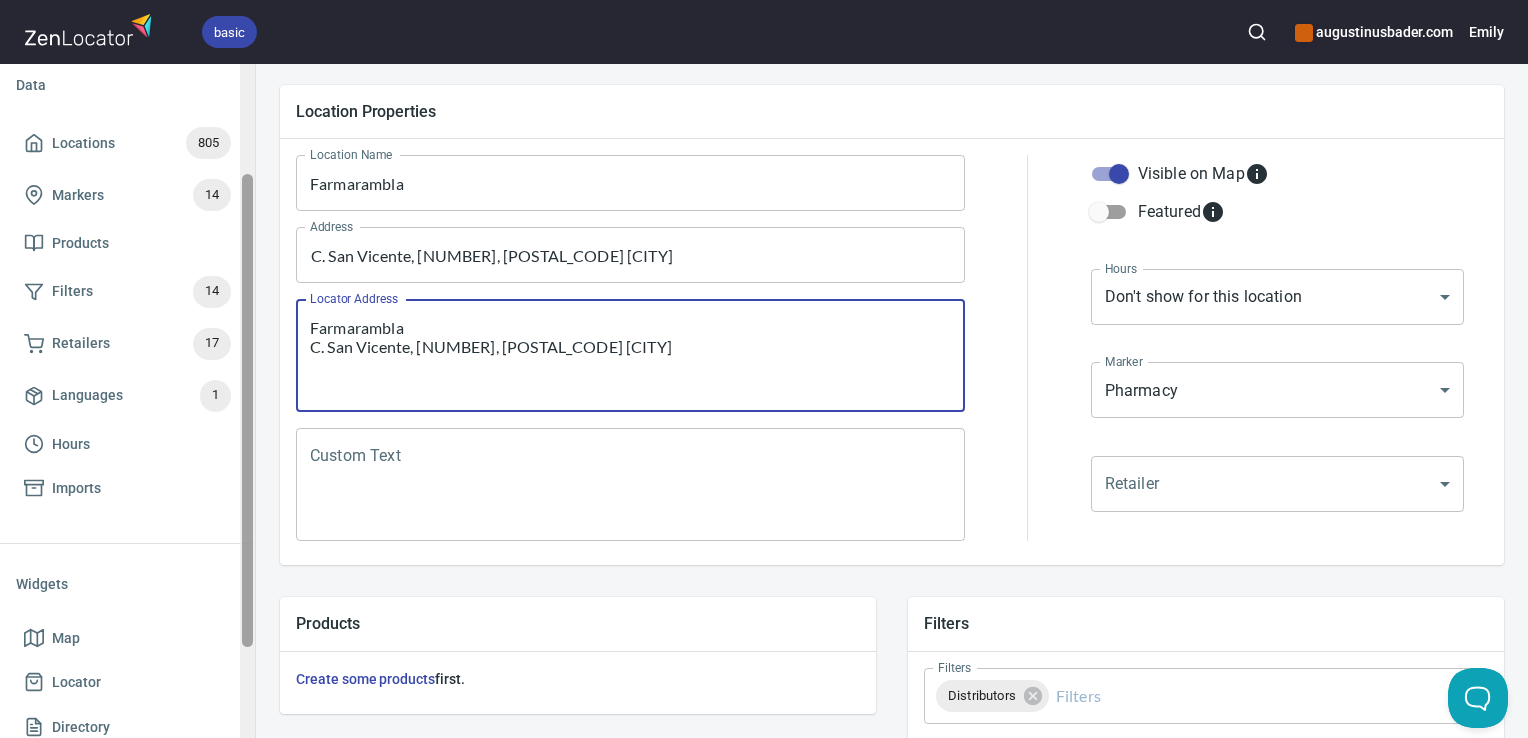drag, startPoint x: 596, startPoint y: 345, endPoint x: 240, endPoint y: 287, distance: 360.6938 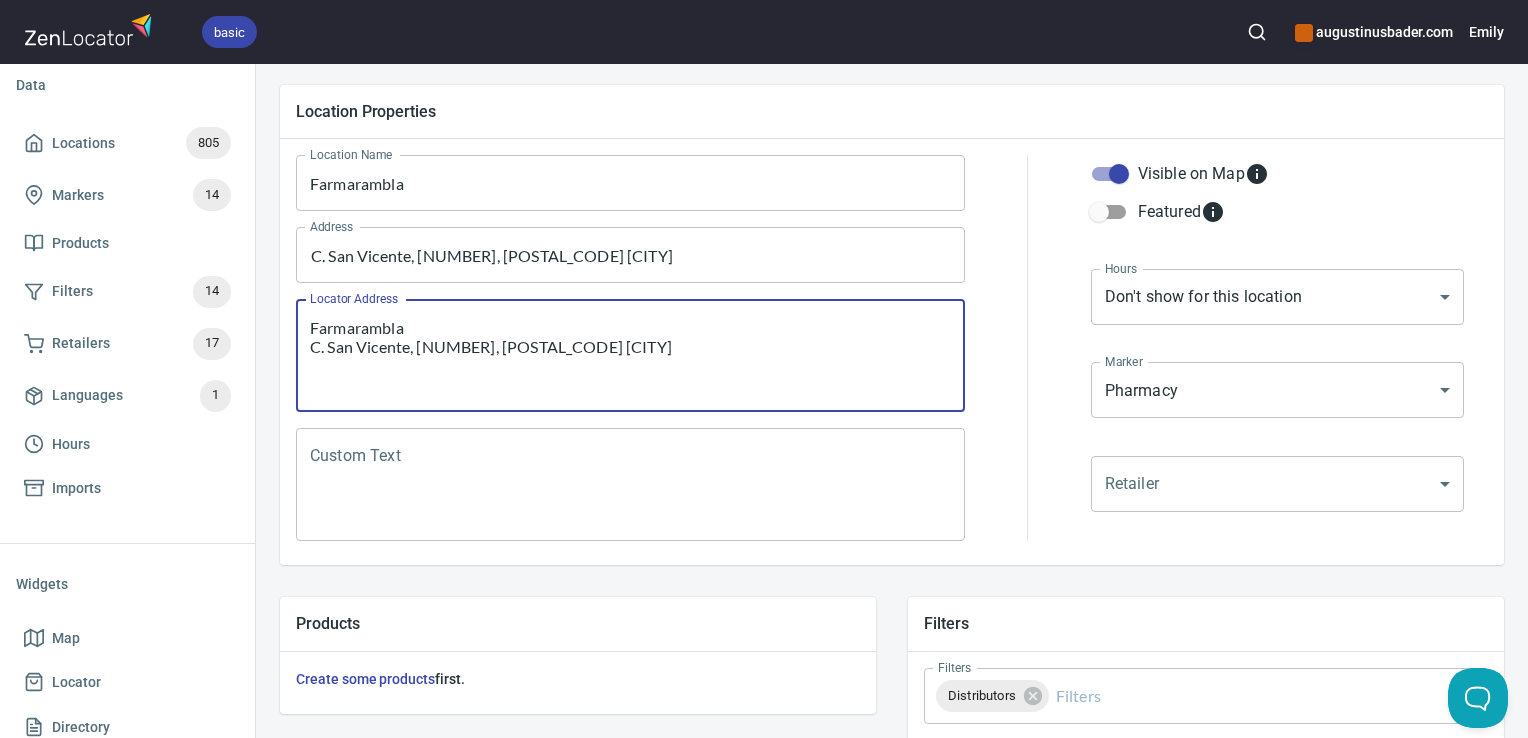 click on "Custom Text" at bounding box center (630, 485) 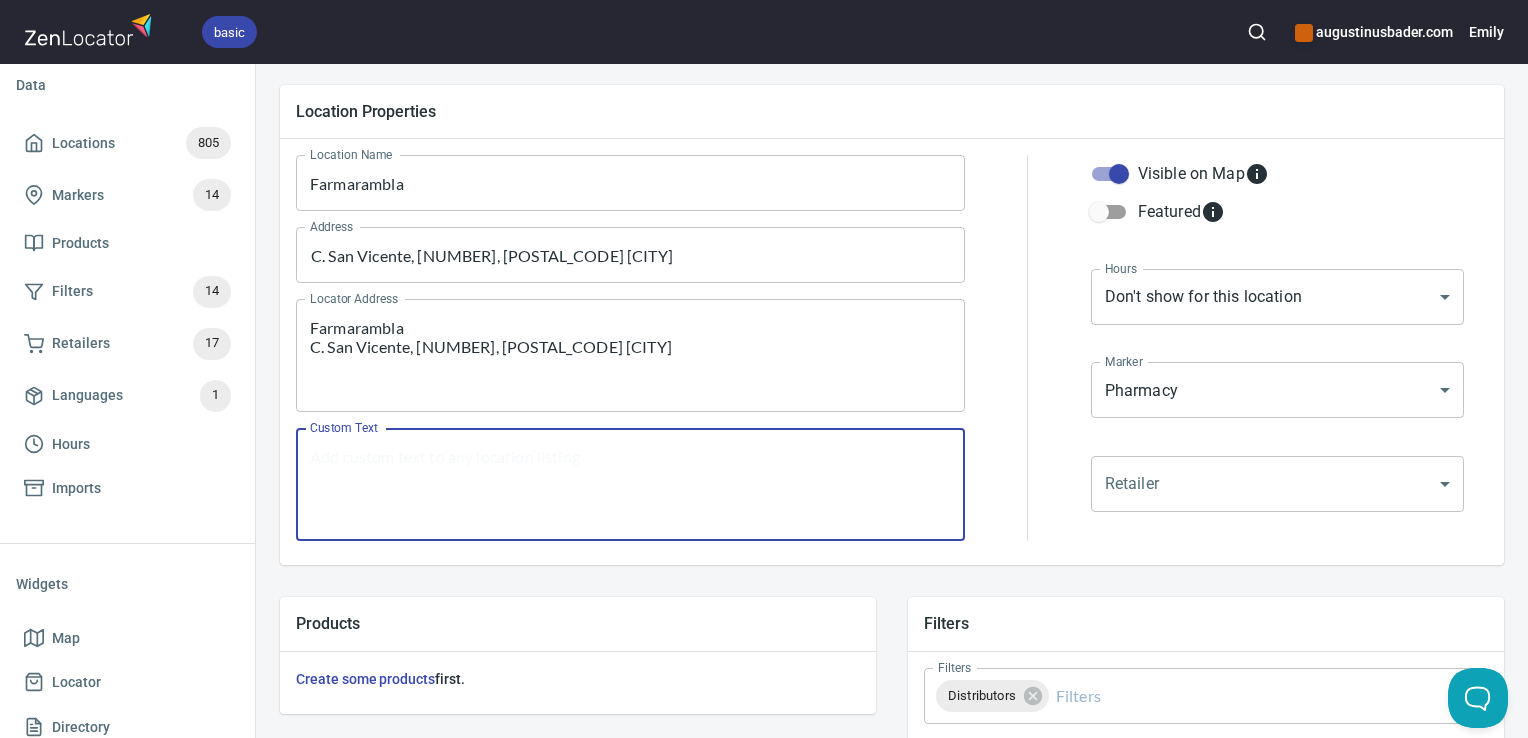 paste on "Farmarambla
C. San Vicente, 5, 03004 Alicante" 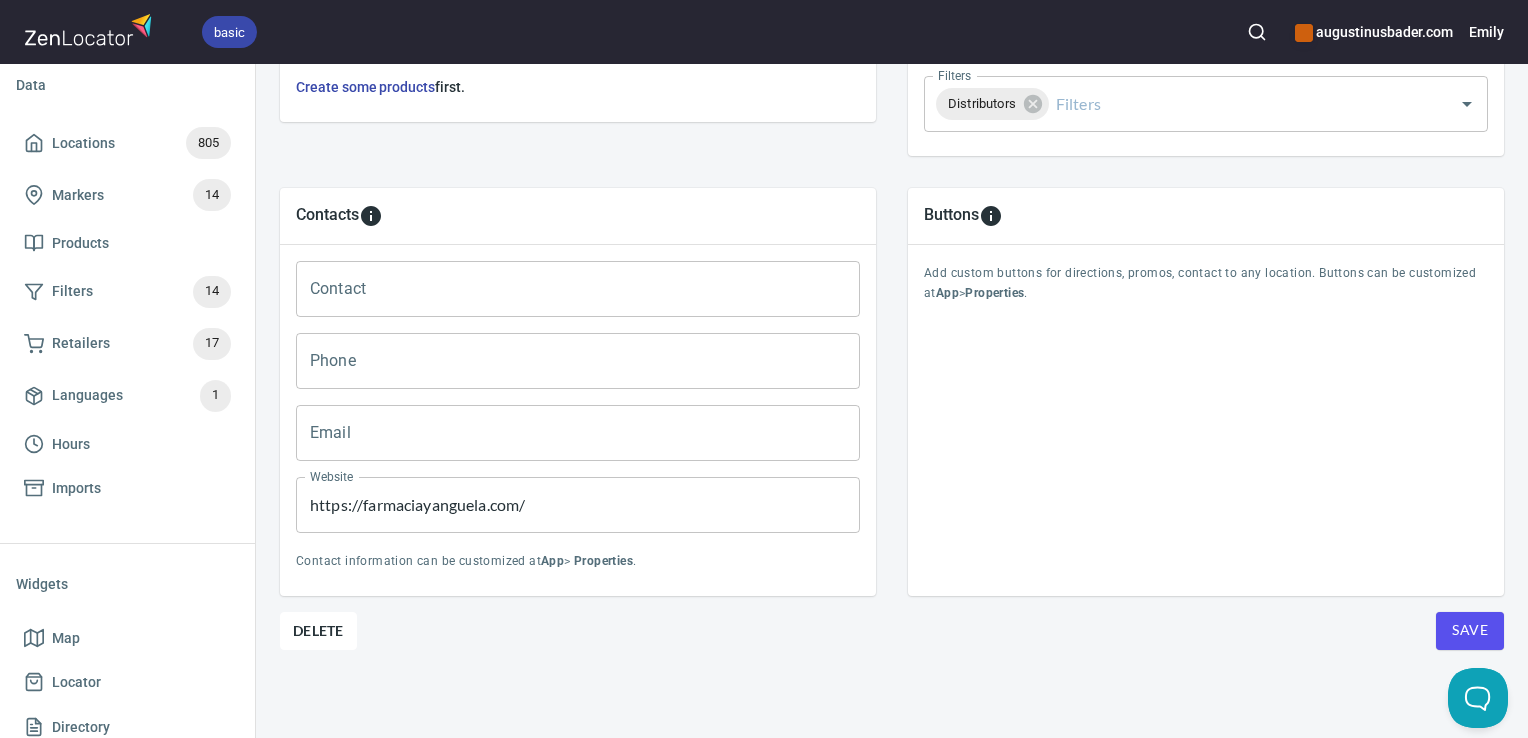 scroll, scrollTop: 796, scrollLeft: 0, axis: vertical 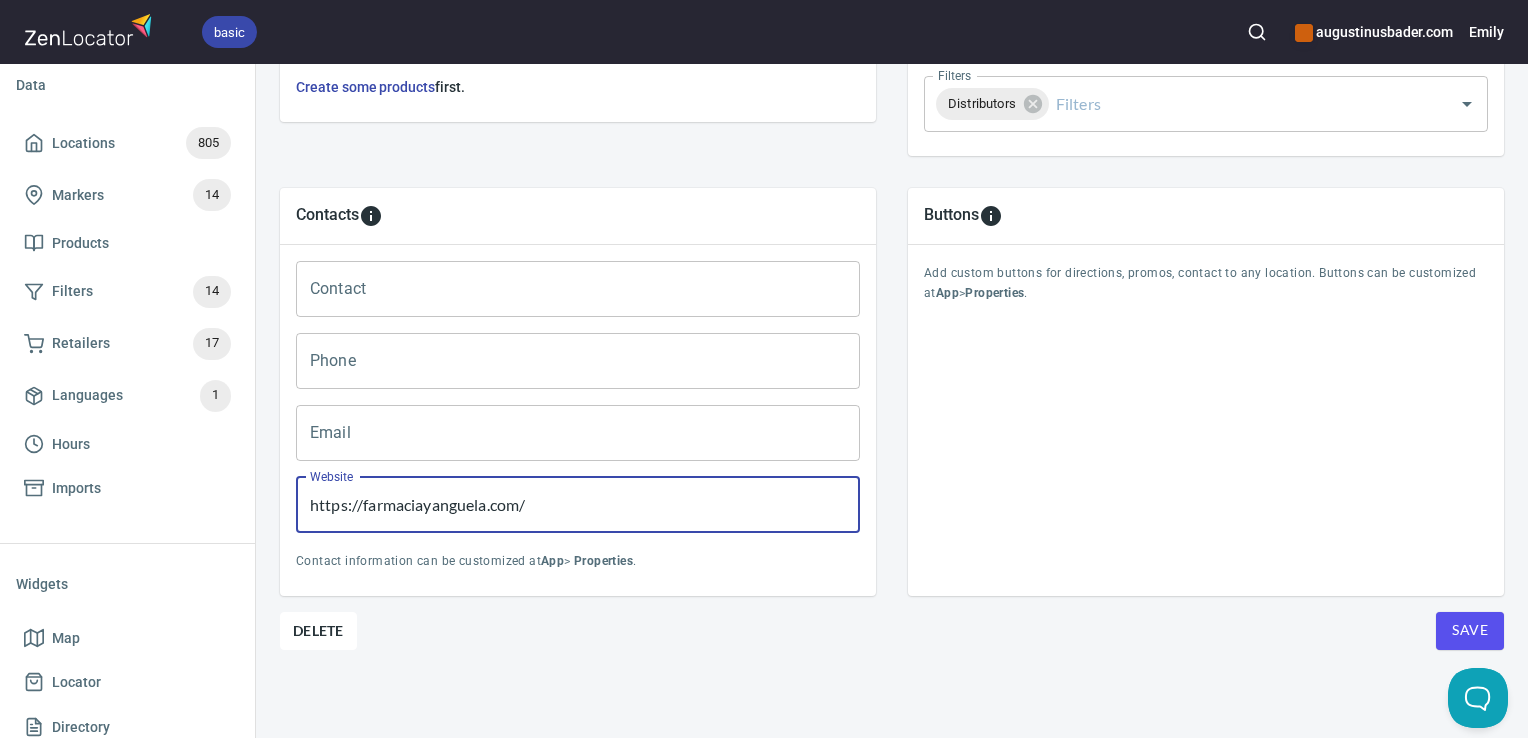 click on "https://farmaciayanguela.com/" at bounding box center [578, 505] 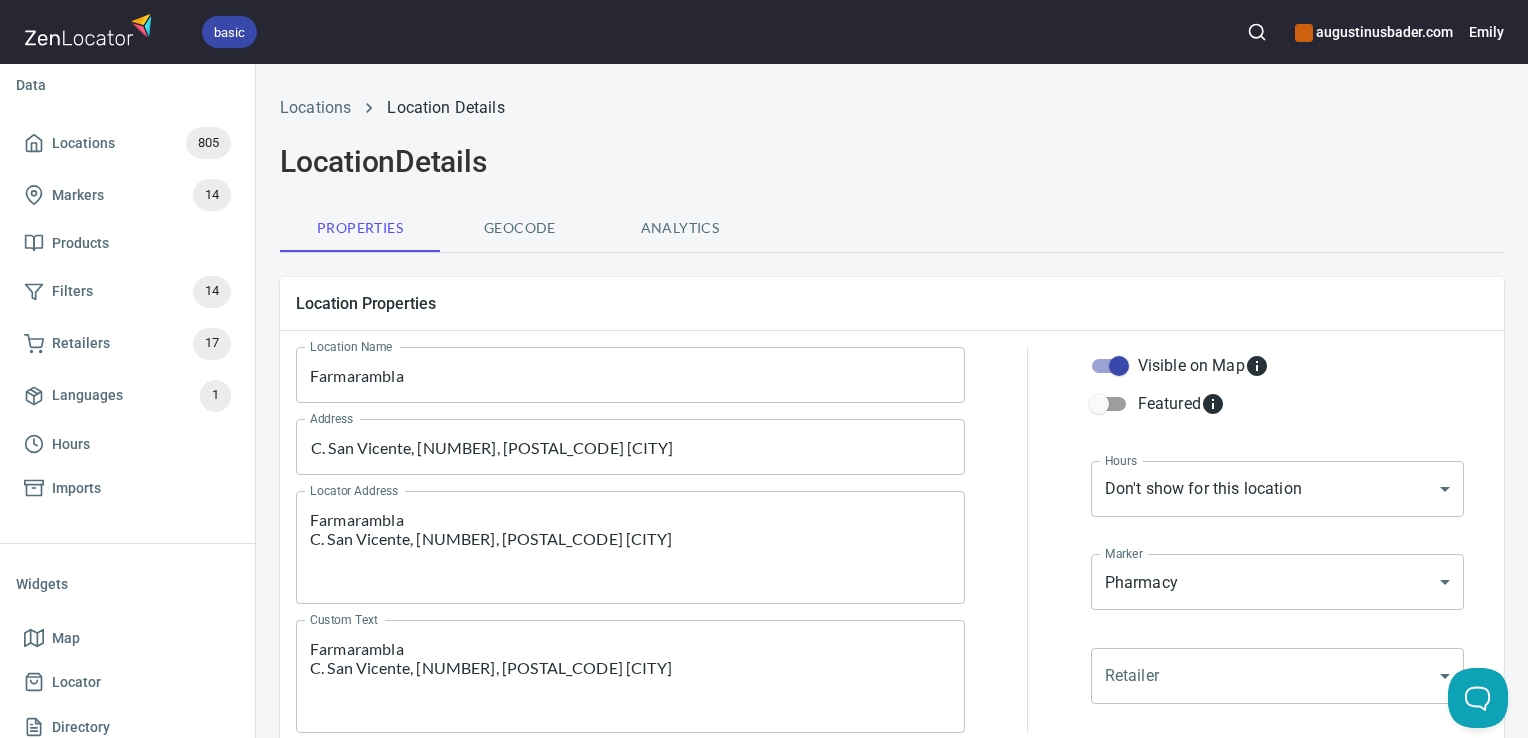 scroll, scrollTop: 797, scrollLeft: 0, axis: vertical 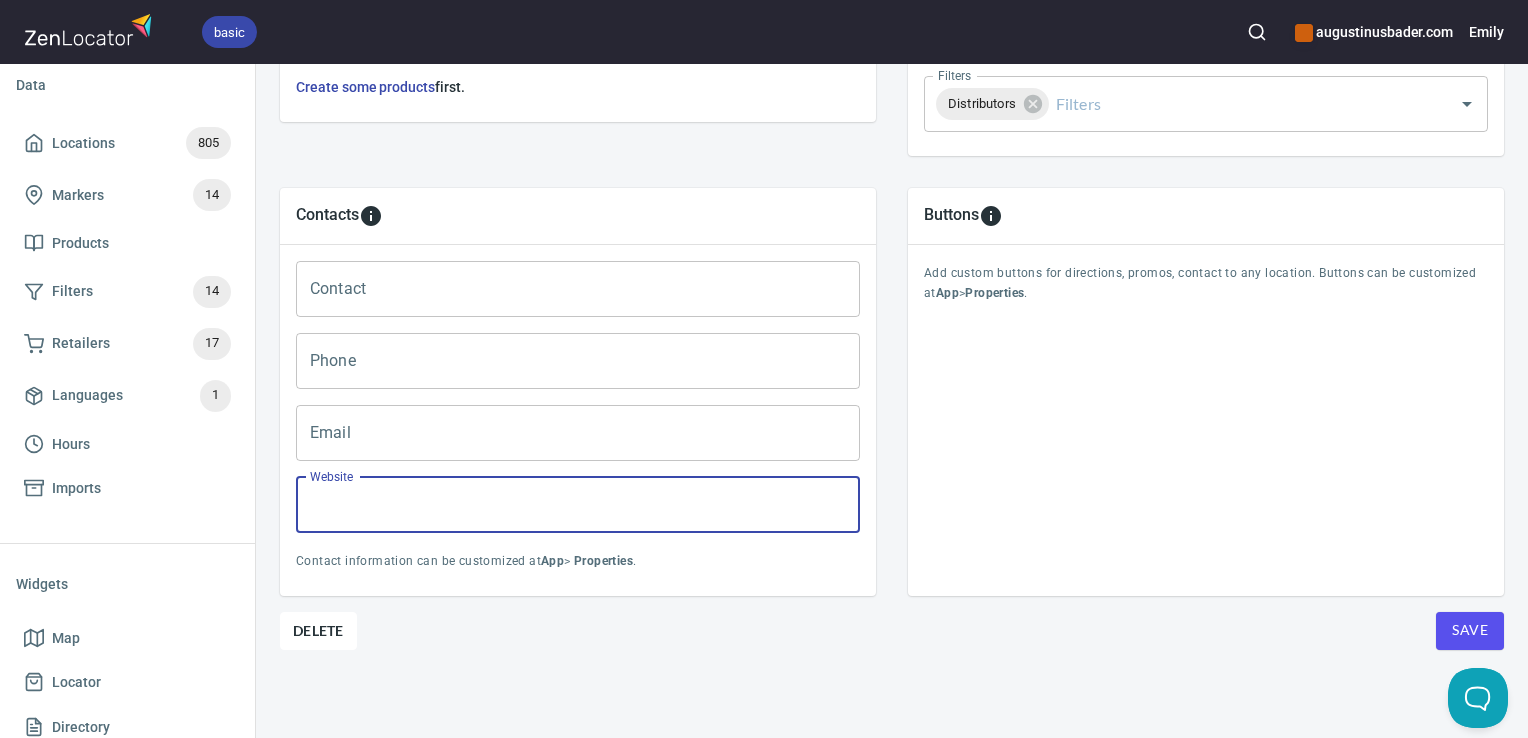 type 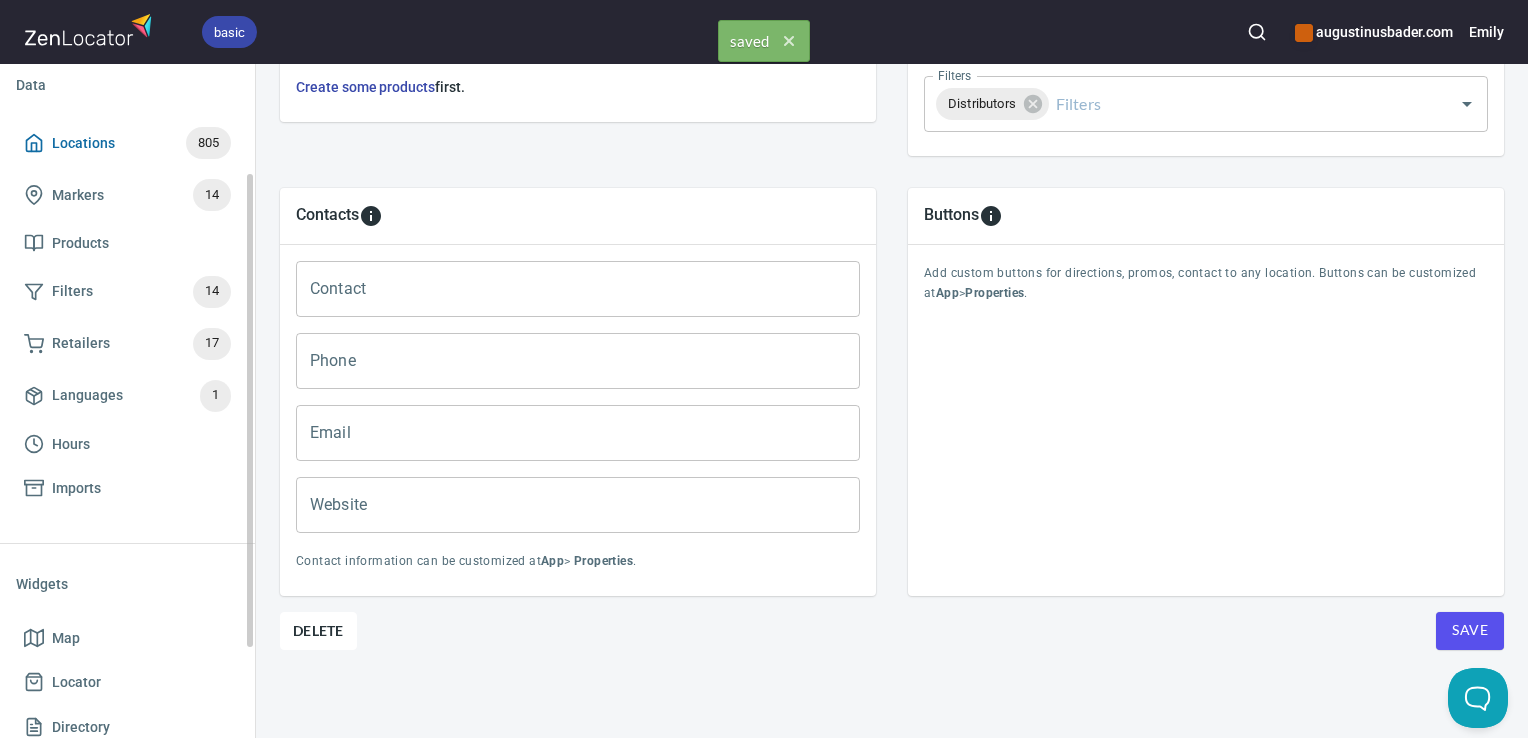 click on "Locations 805" at bounding box center [127, 143] 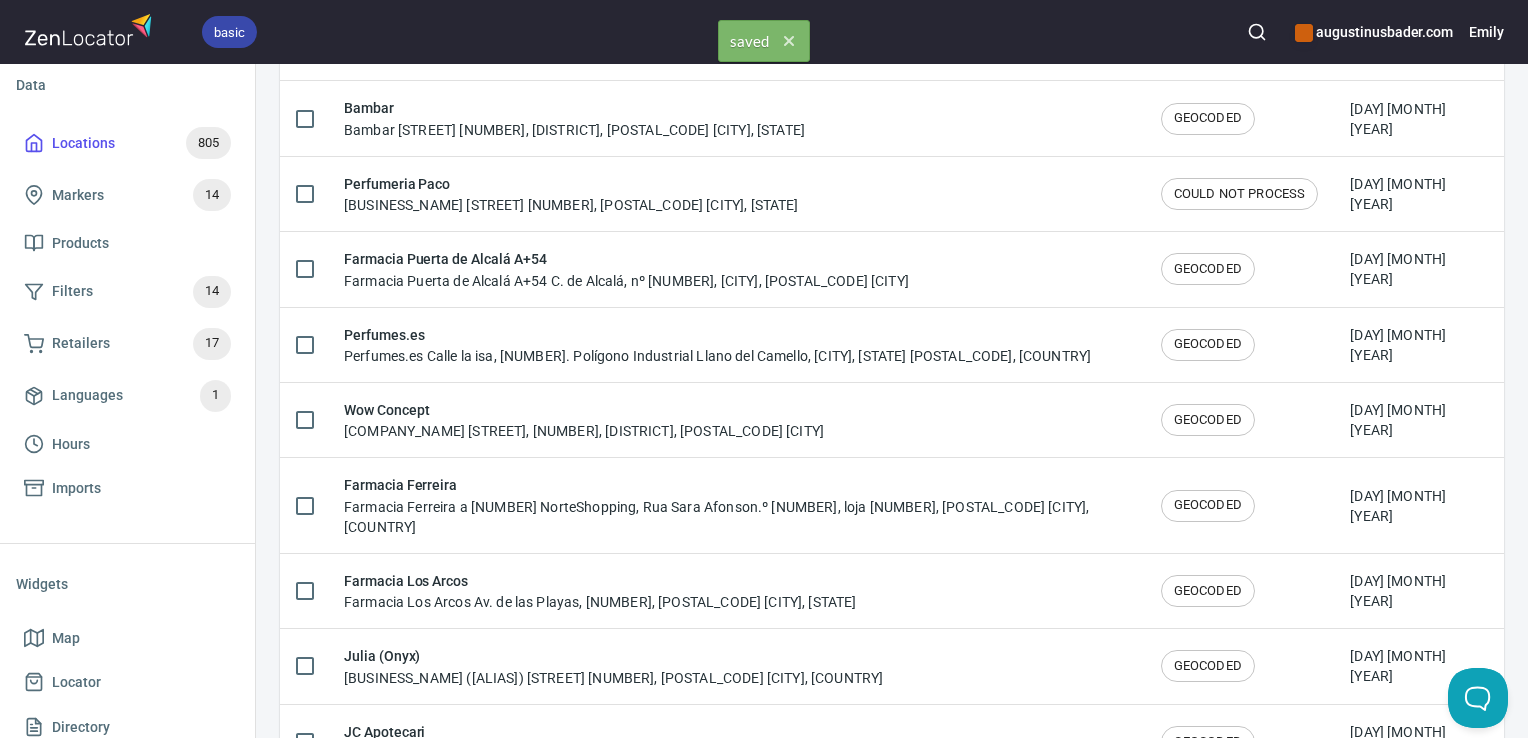scroll, scrollTop: 0, scrollLeft: 0, axis: both 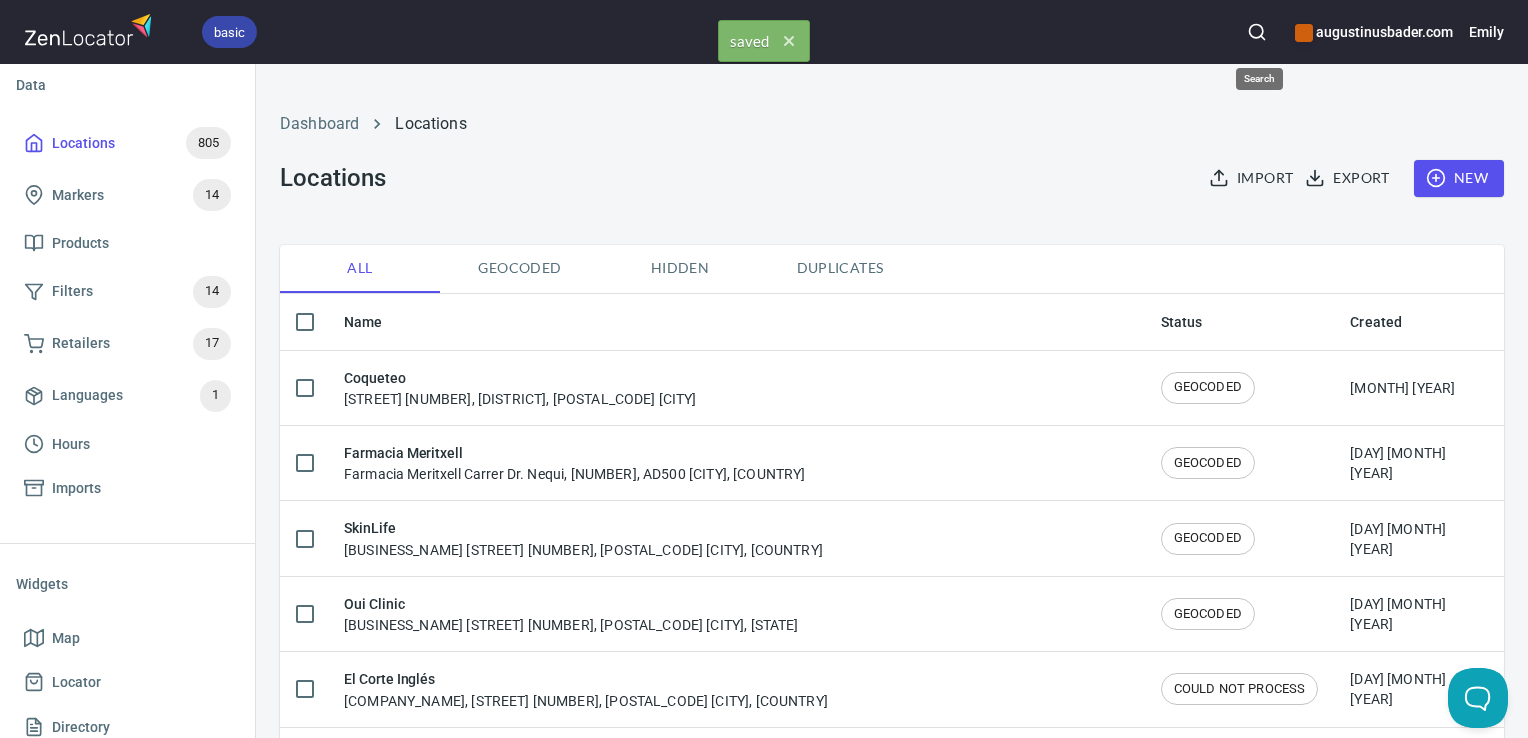 click 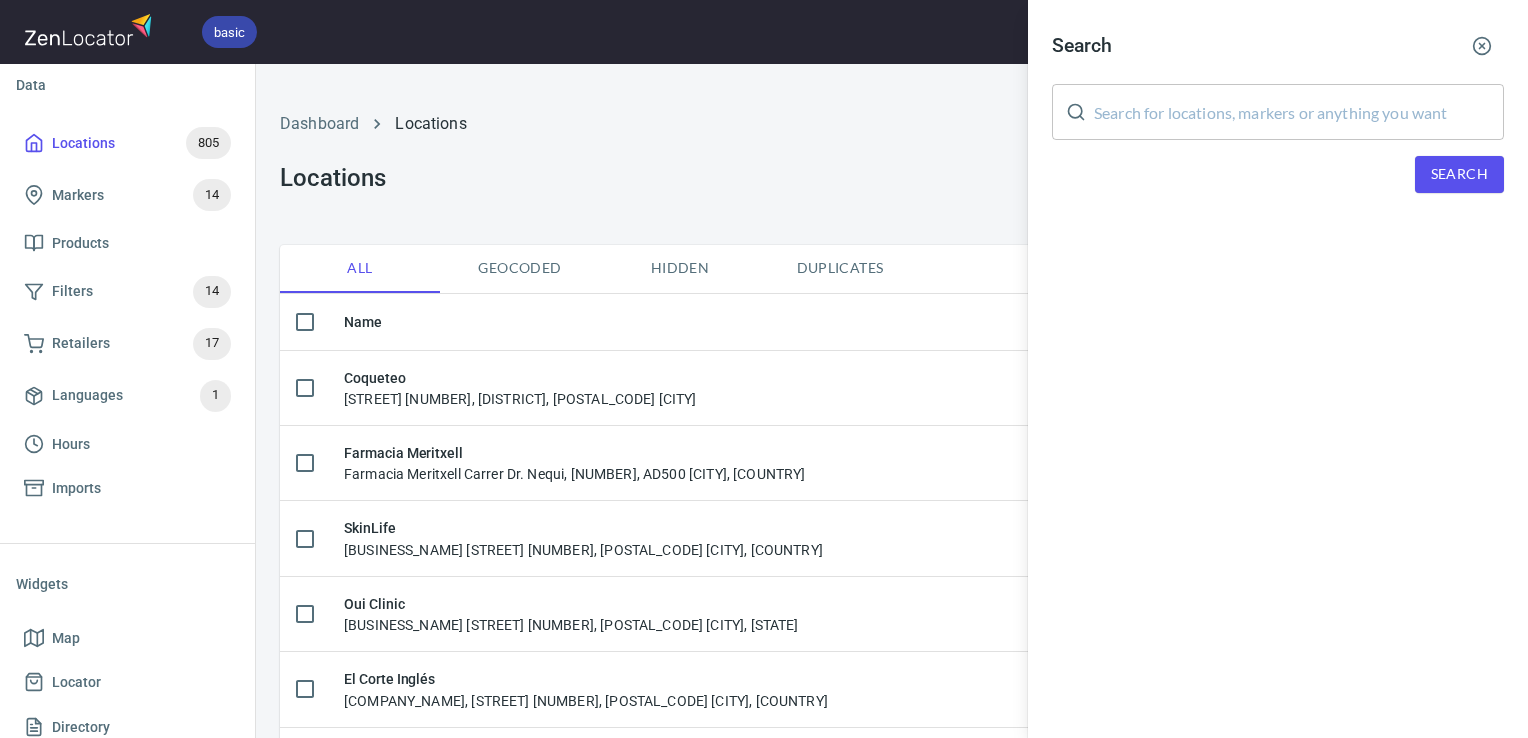 click at bounding box center [1299, 112] 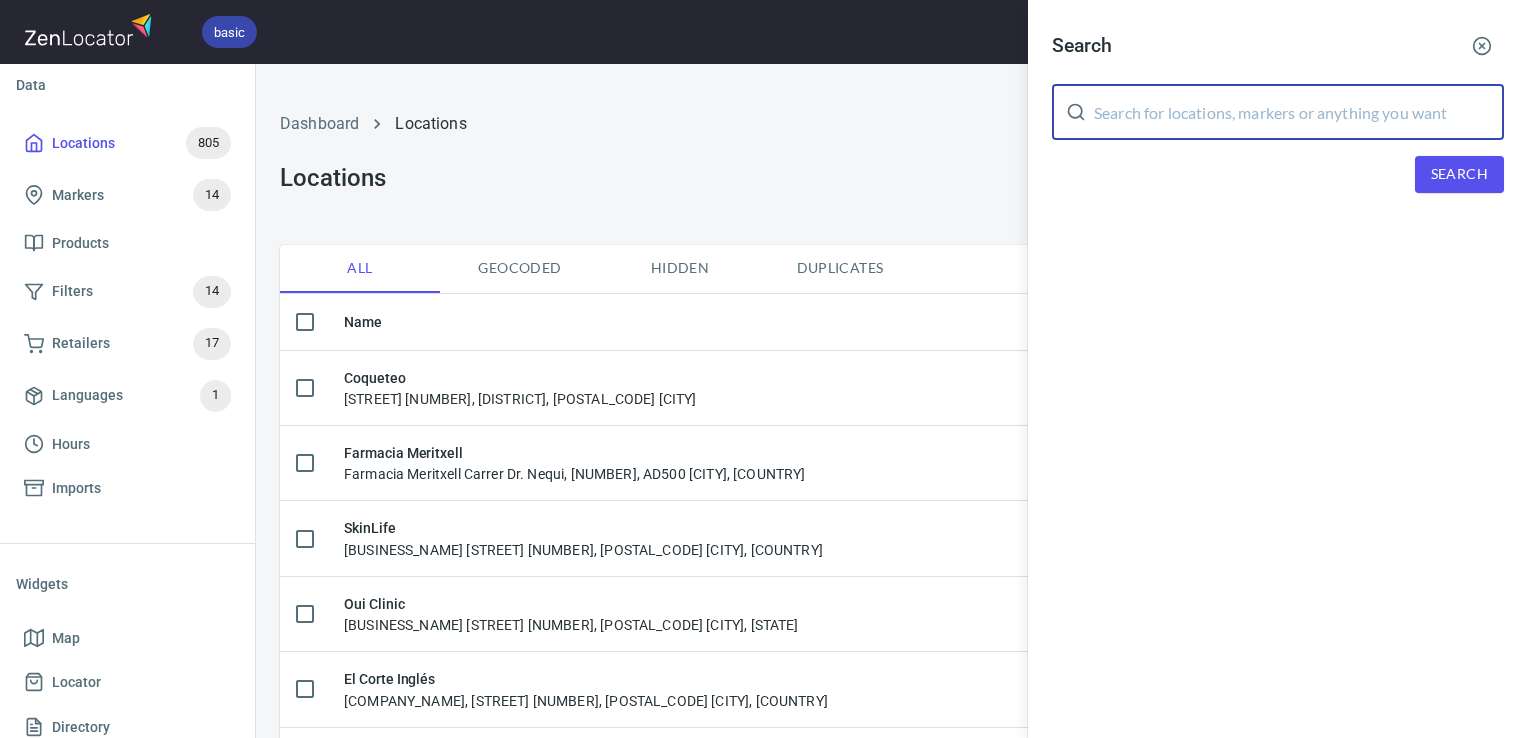 paste on "[FIRST] [LAST]" 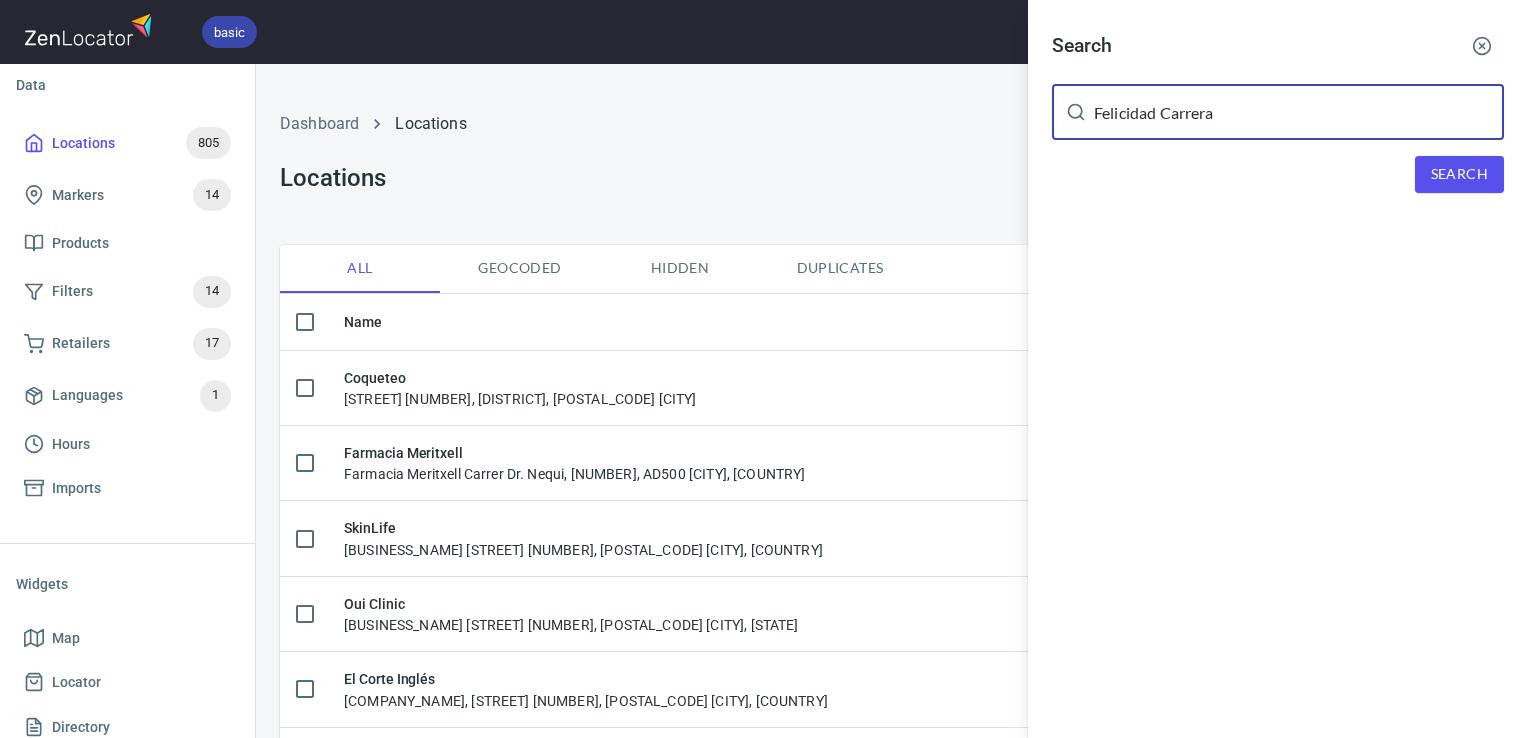 type on "[FIRST] [LAST]" 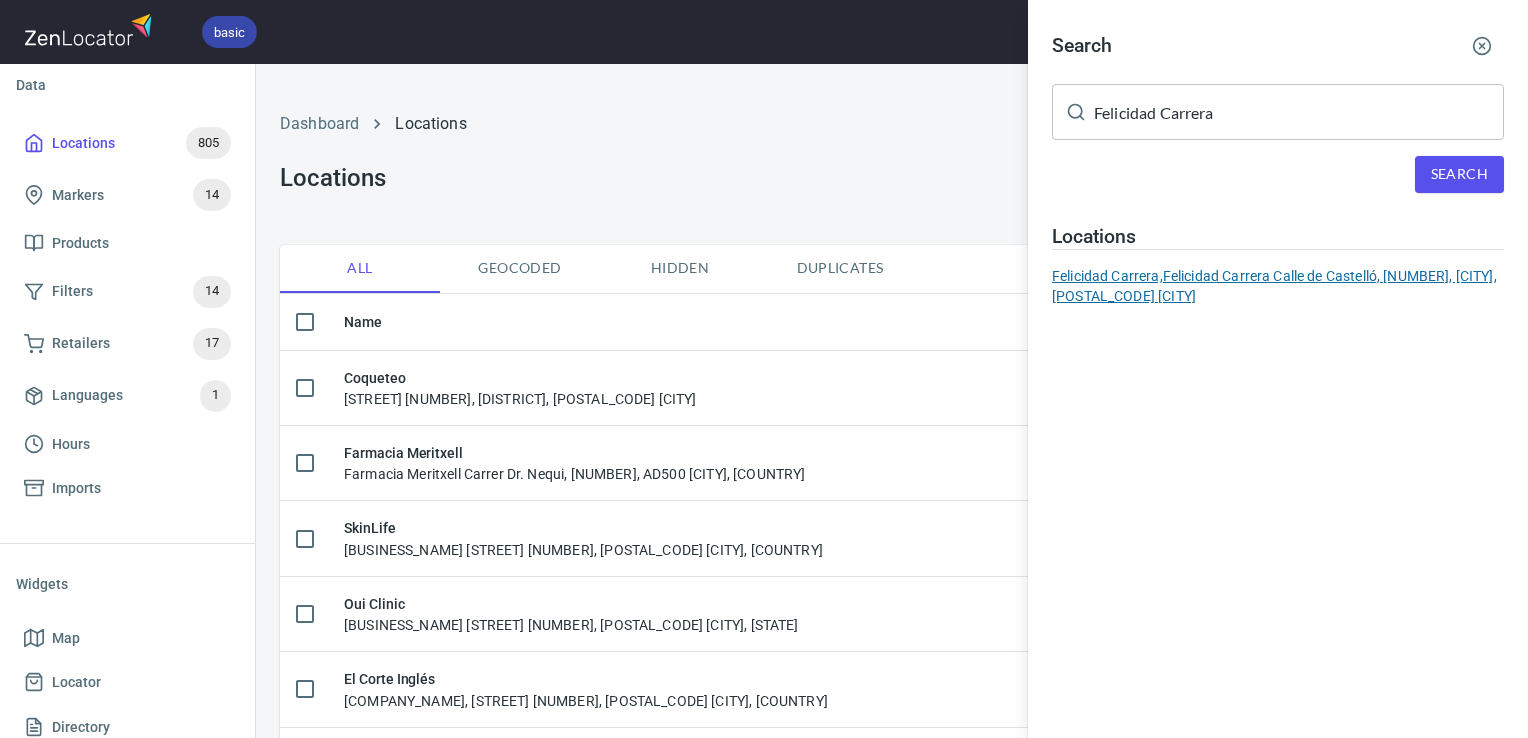 click on "Felicidad Carrera,  Felicidad Carrera
Calle de Castelló, 67, Salamanca, 28001 Madrid" at bounding box center [1278, 286] 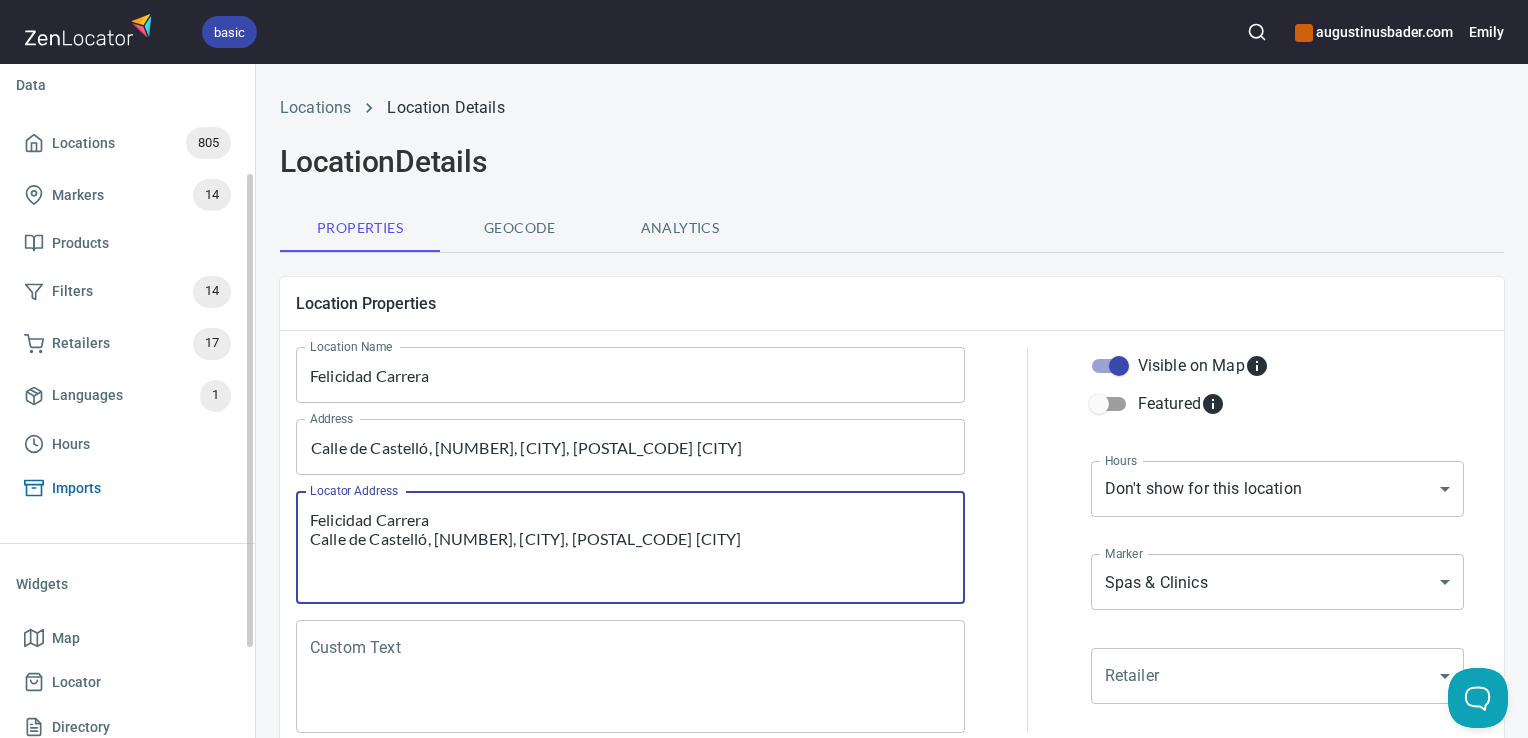 drag, startPoint x: 520, startPoint y: 518, endPoint x: 232, endPoint y: 490, distance: 289.3579 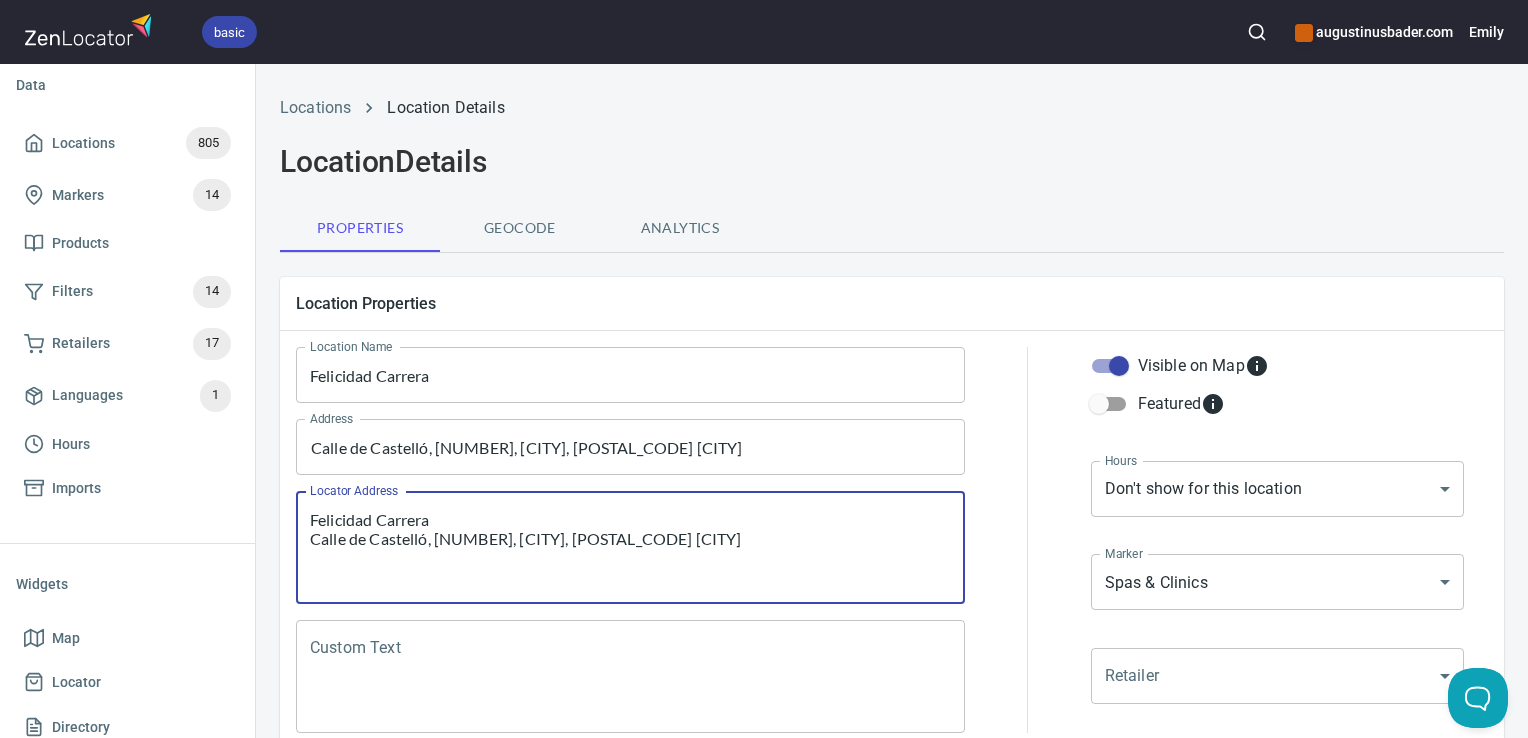 click on "Custom Text" at bounding box center (630, 676) 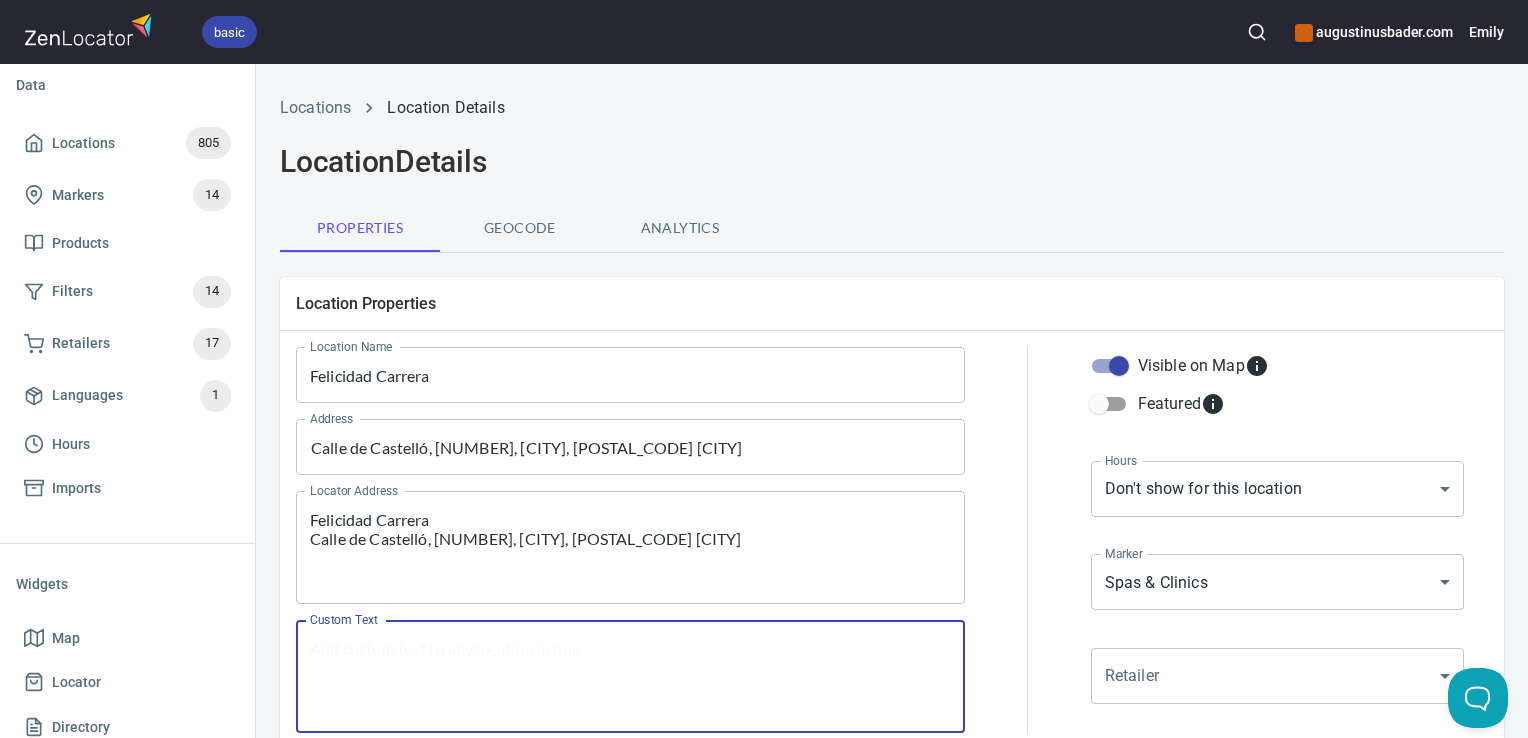 paste on "Felicidad Carrera
Calle de Castelló, 67, [CITY], [POSTAL_CODE] [CITY]" 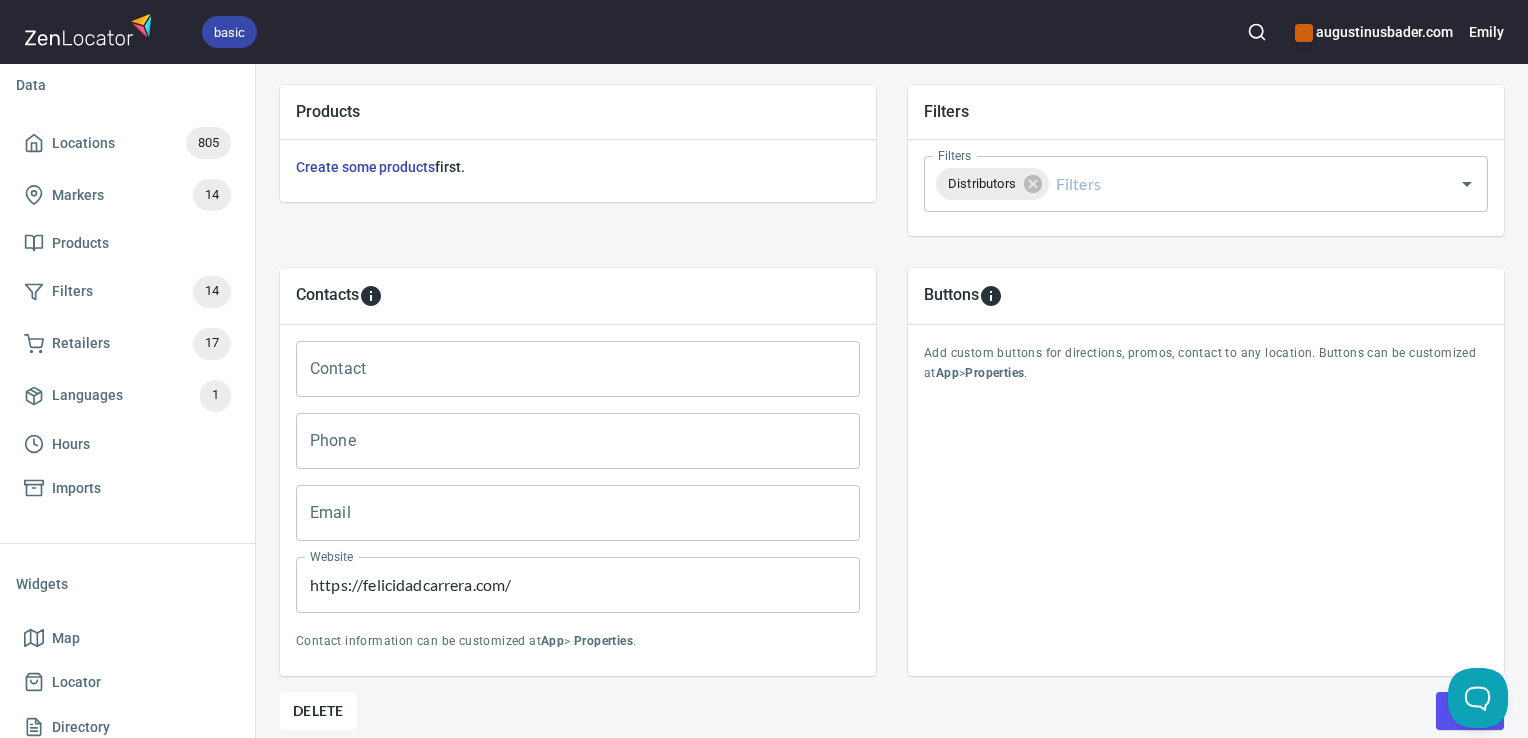 scroll, scrollTop: 744, scrollLeft: 0, axis: vertical 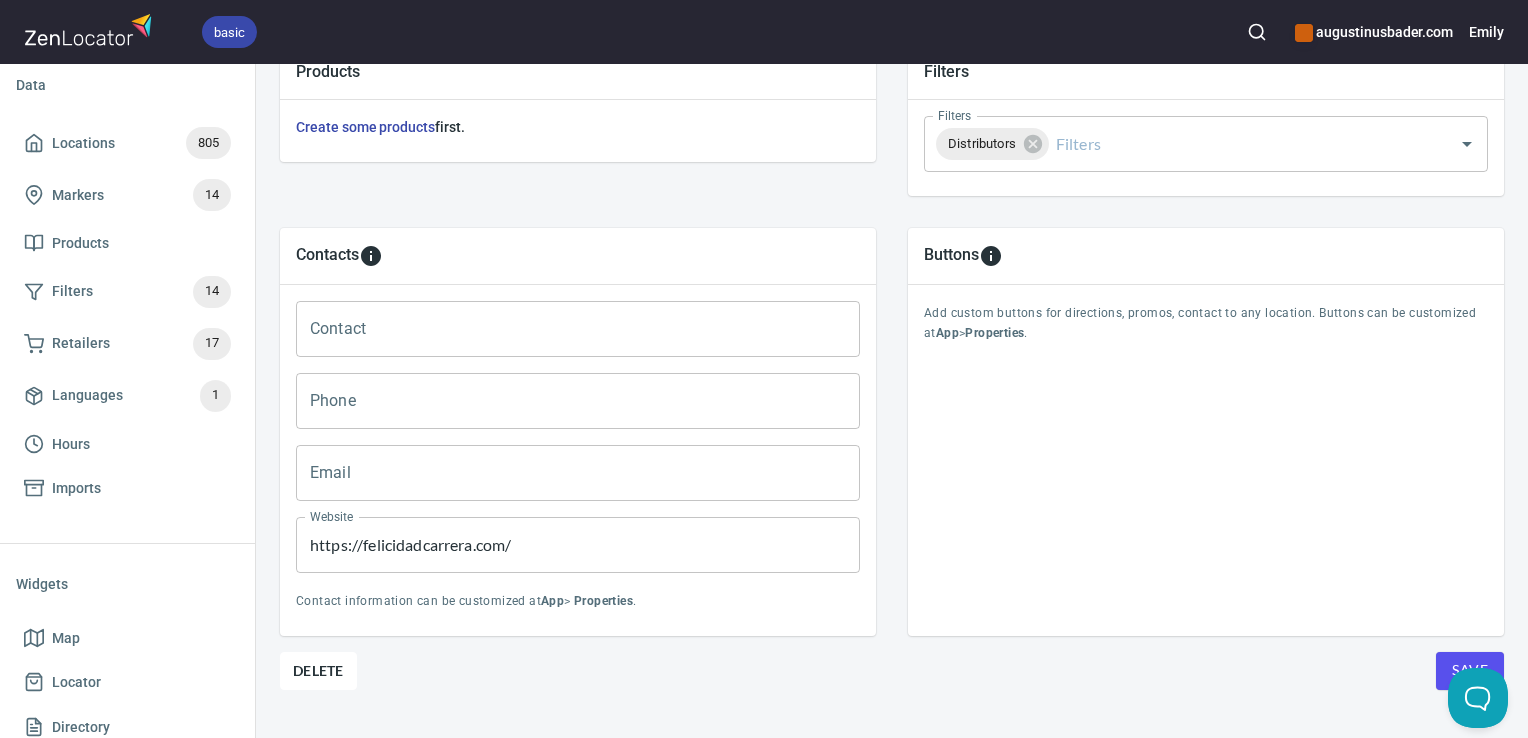 type on "Felicidad Carrera
Calle de Castelló, 67, [CITY], [POSTAL_CODE] [CITY]" 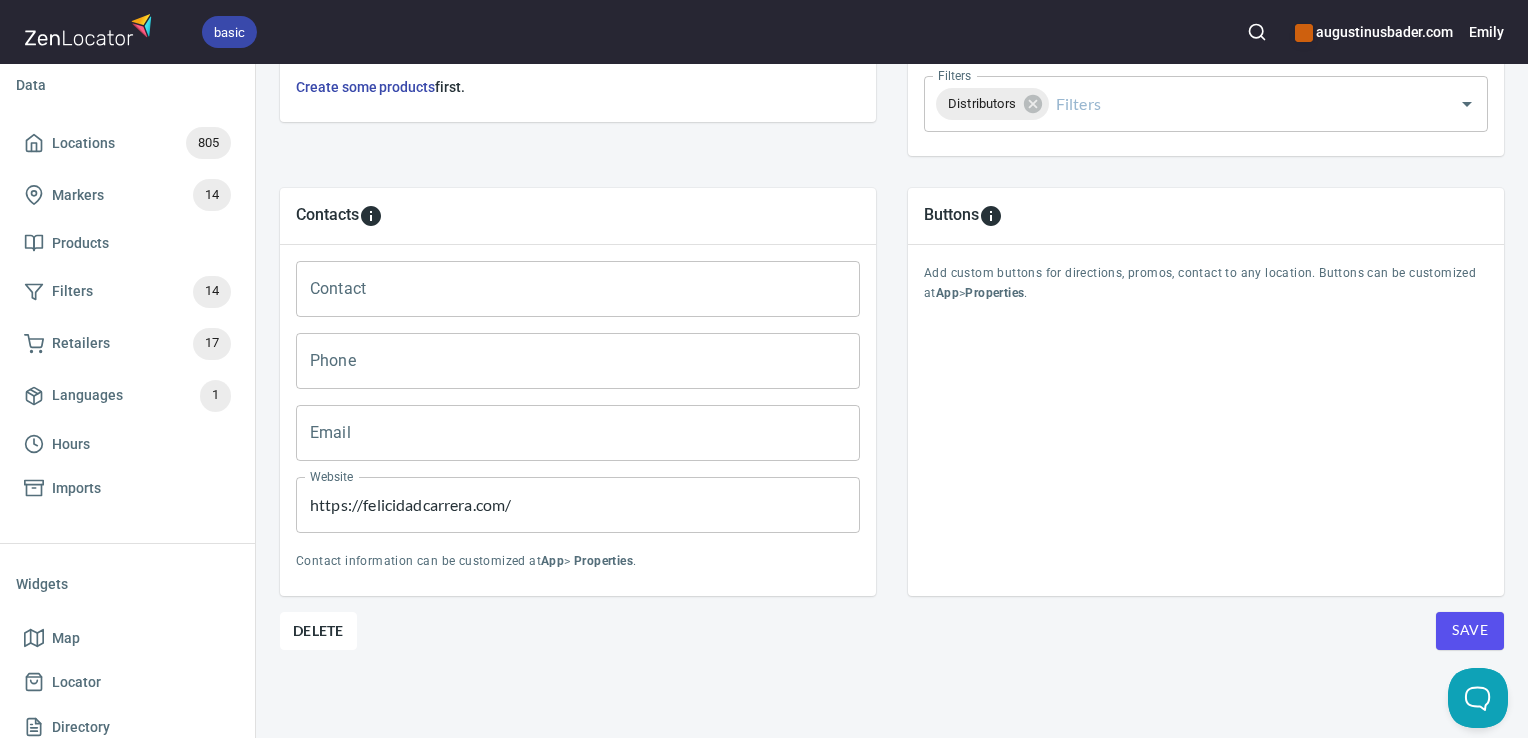 scroll, scrollTop: 797, scrollLeft: 0, axis: vertical 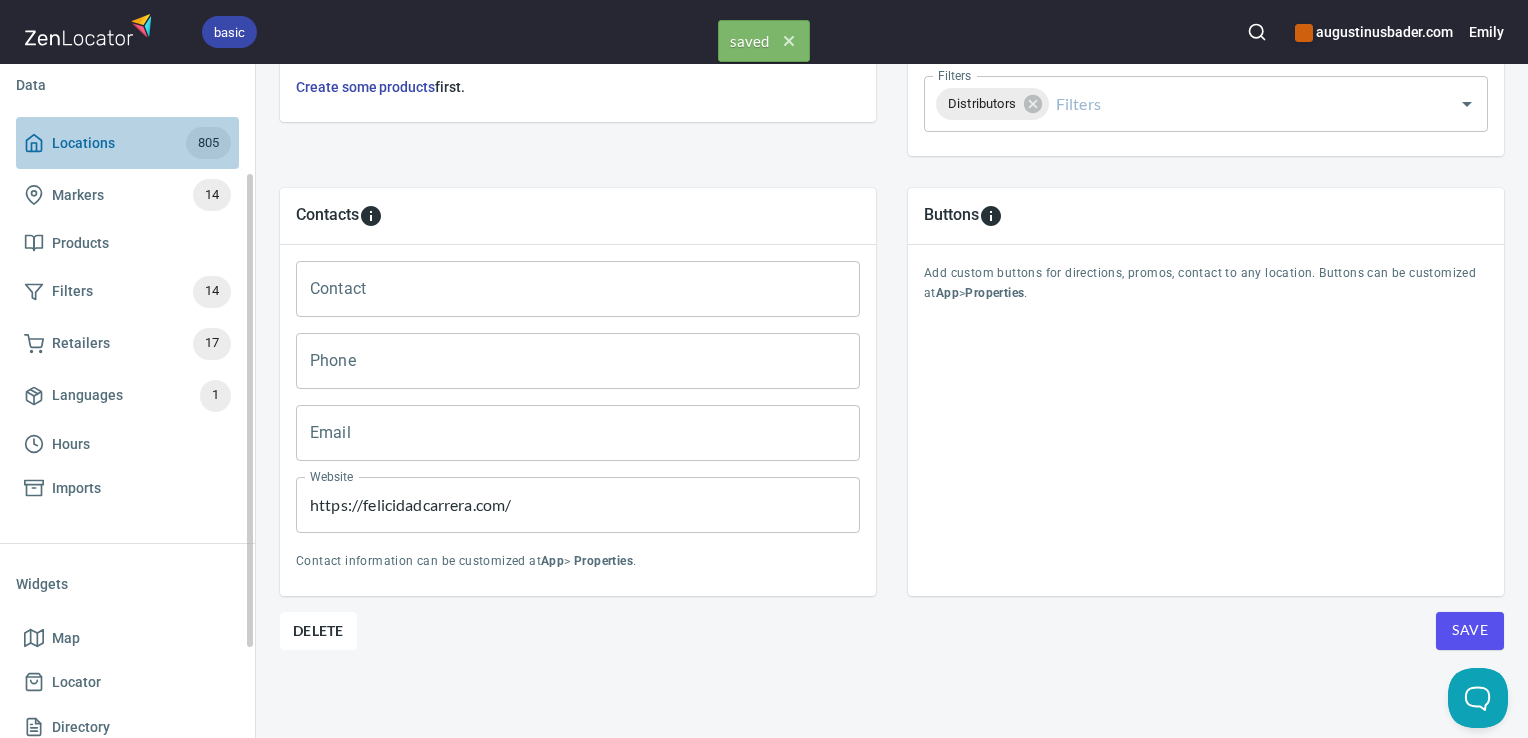 click on "Locations 805" at bounding box center (127, 143) 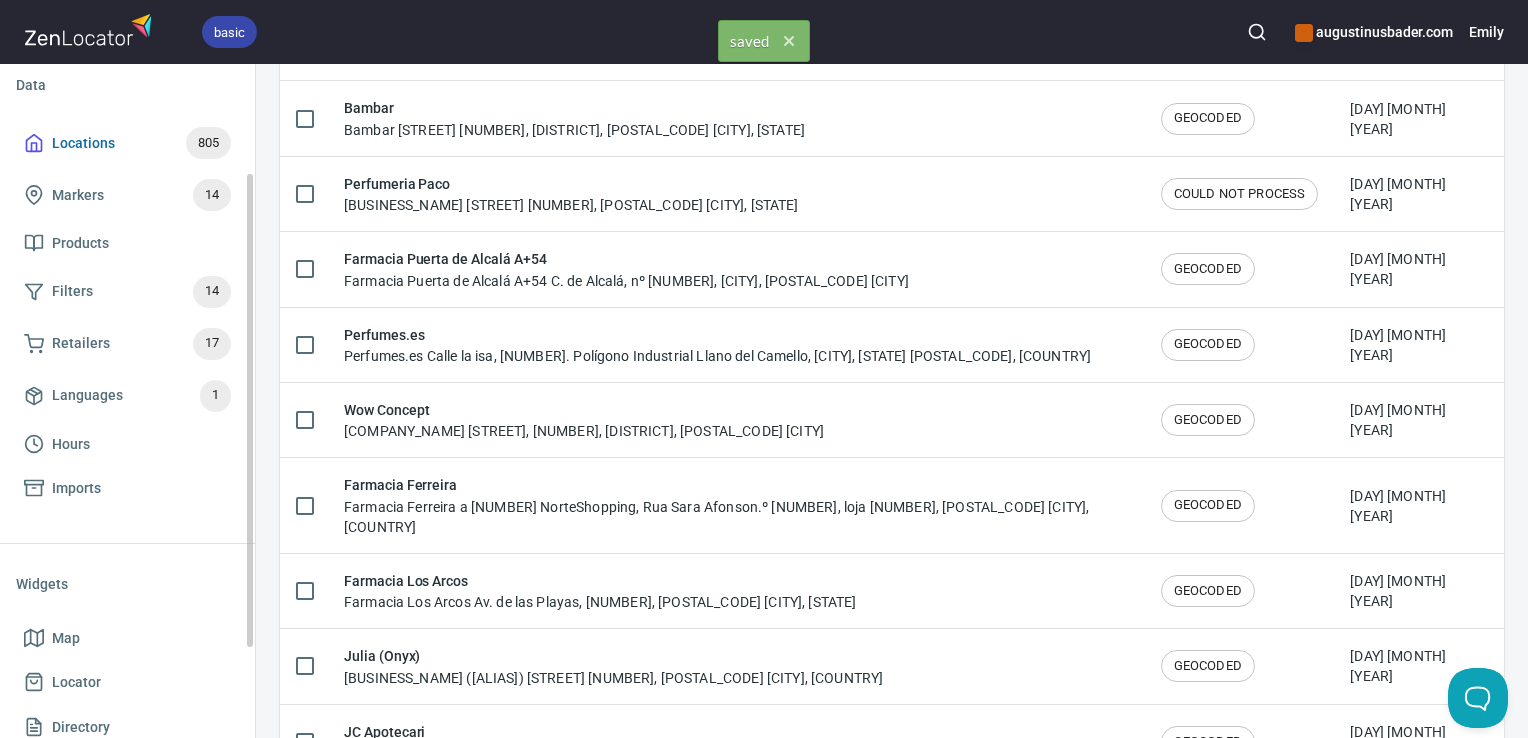 scroll, scrollTop: 0, scrollLeft: 0, axis: both 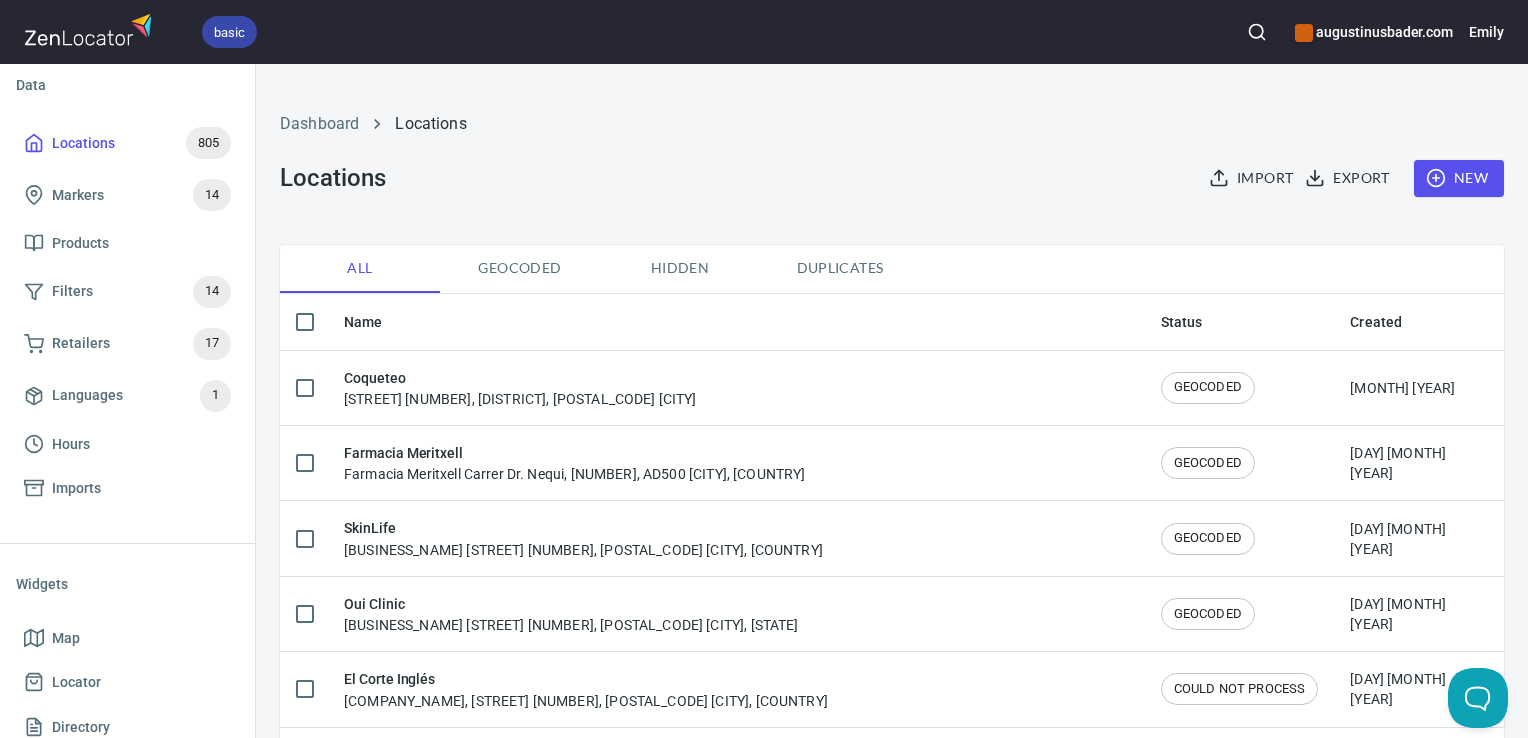 click on "basic augustinusbader.com [FIRST]" at bounding box center (764, 32) 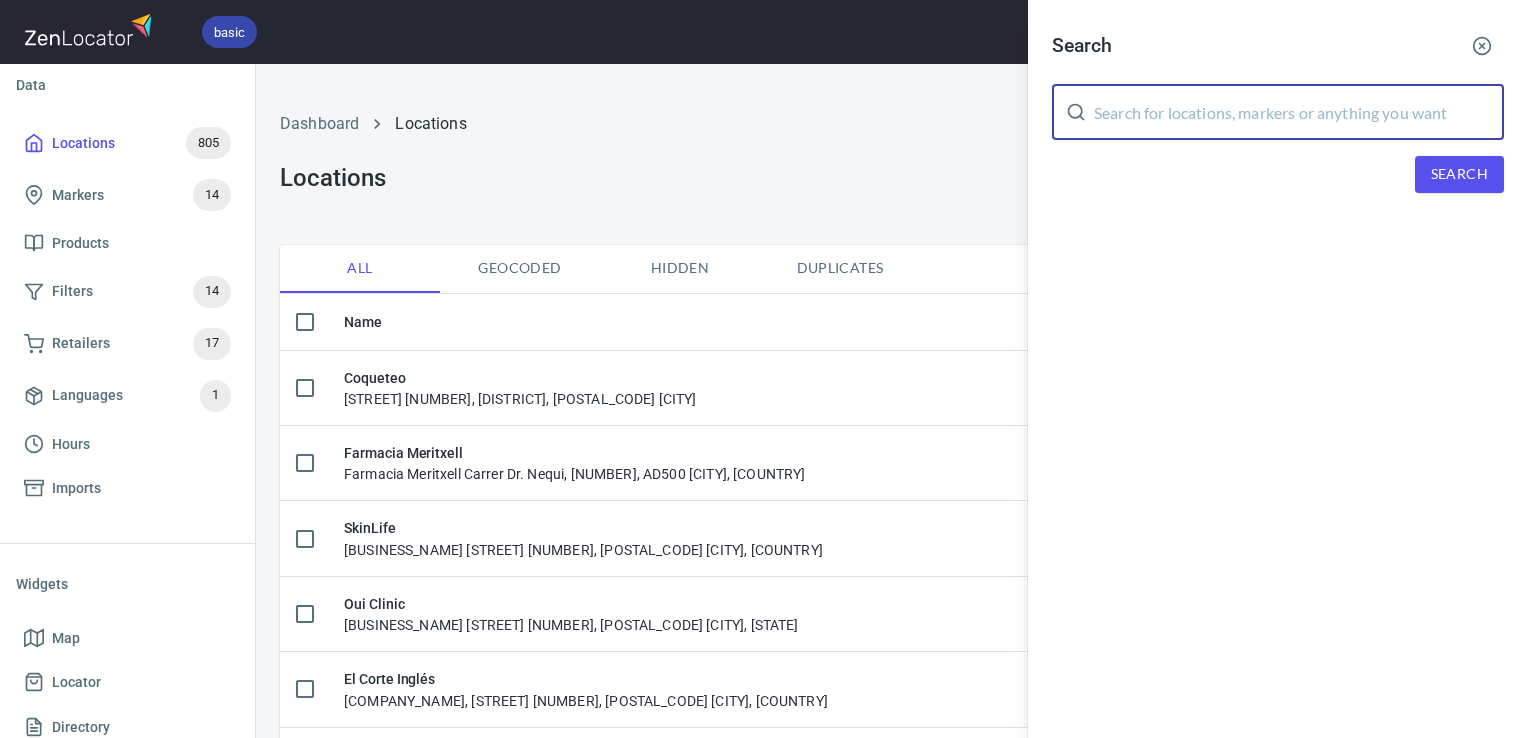 click at bounding box center [1299, 112] 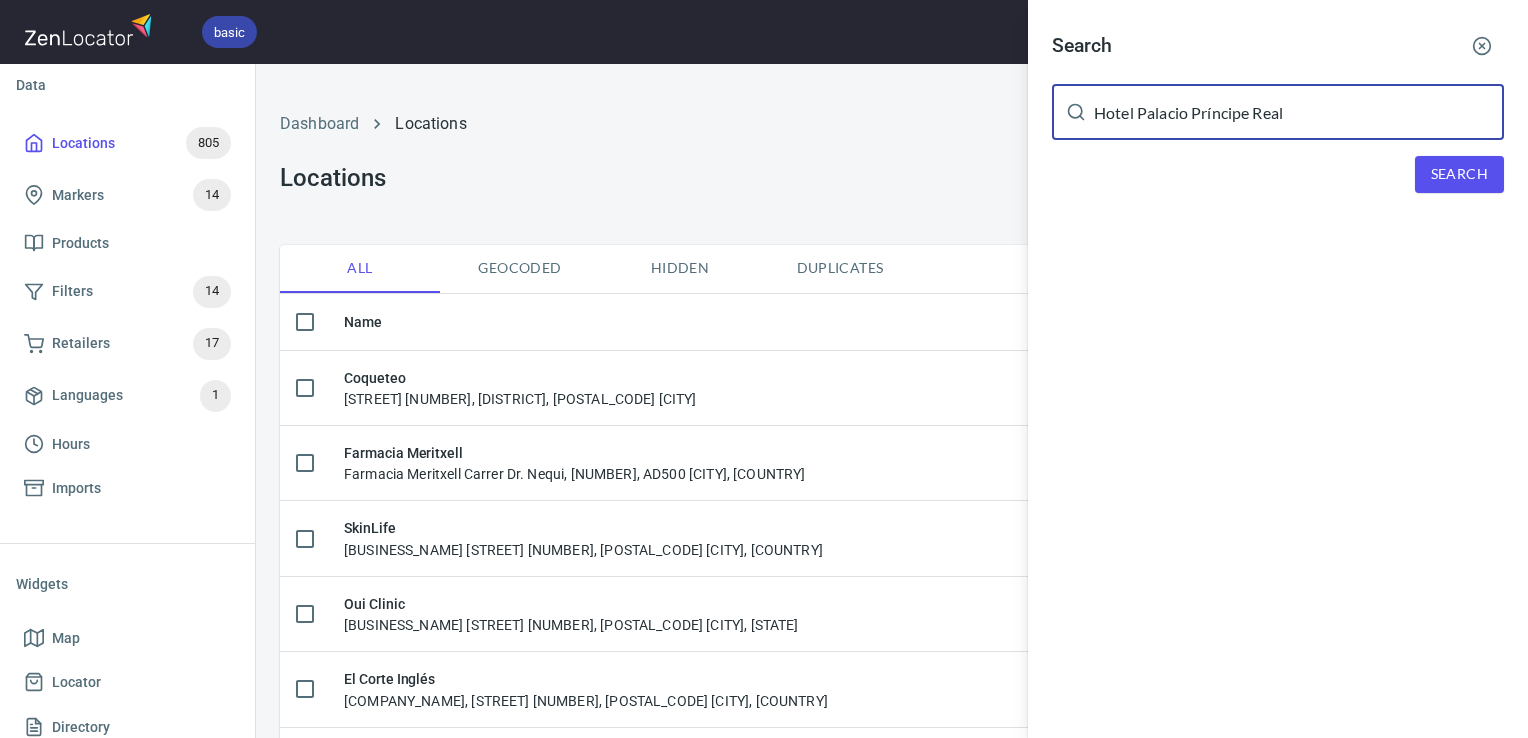 type on "Hotel Palacio Príncipe Real" 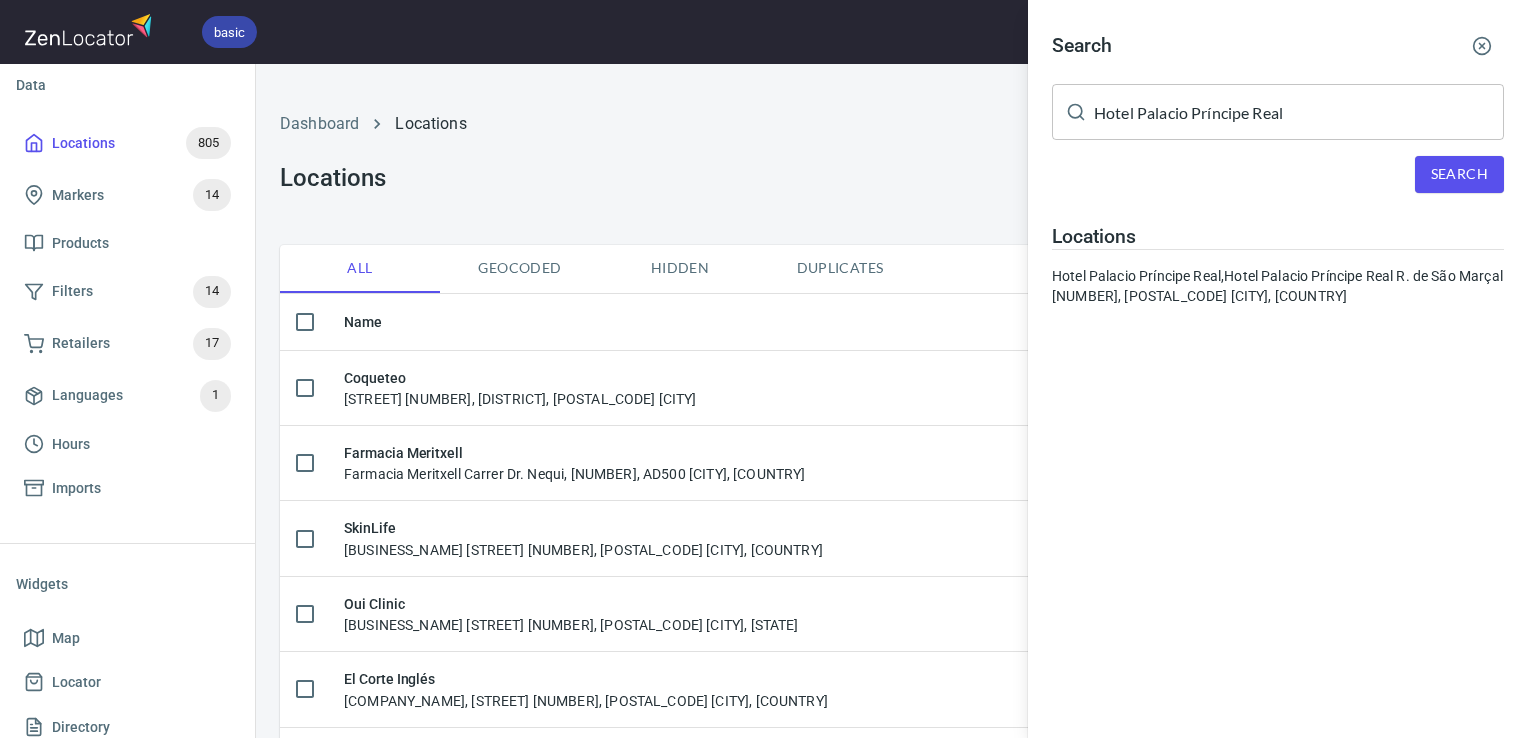 click on "Locations Hotel Palacio Príncipe Real,  Hotel Palacio Príncipe Real
R. de São Marçal 77, 1200-419 Lisboa, Portugal" at bounding box center [1278, 265] 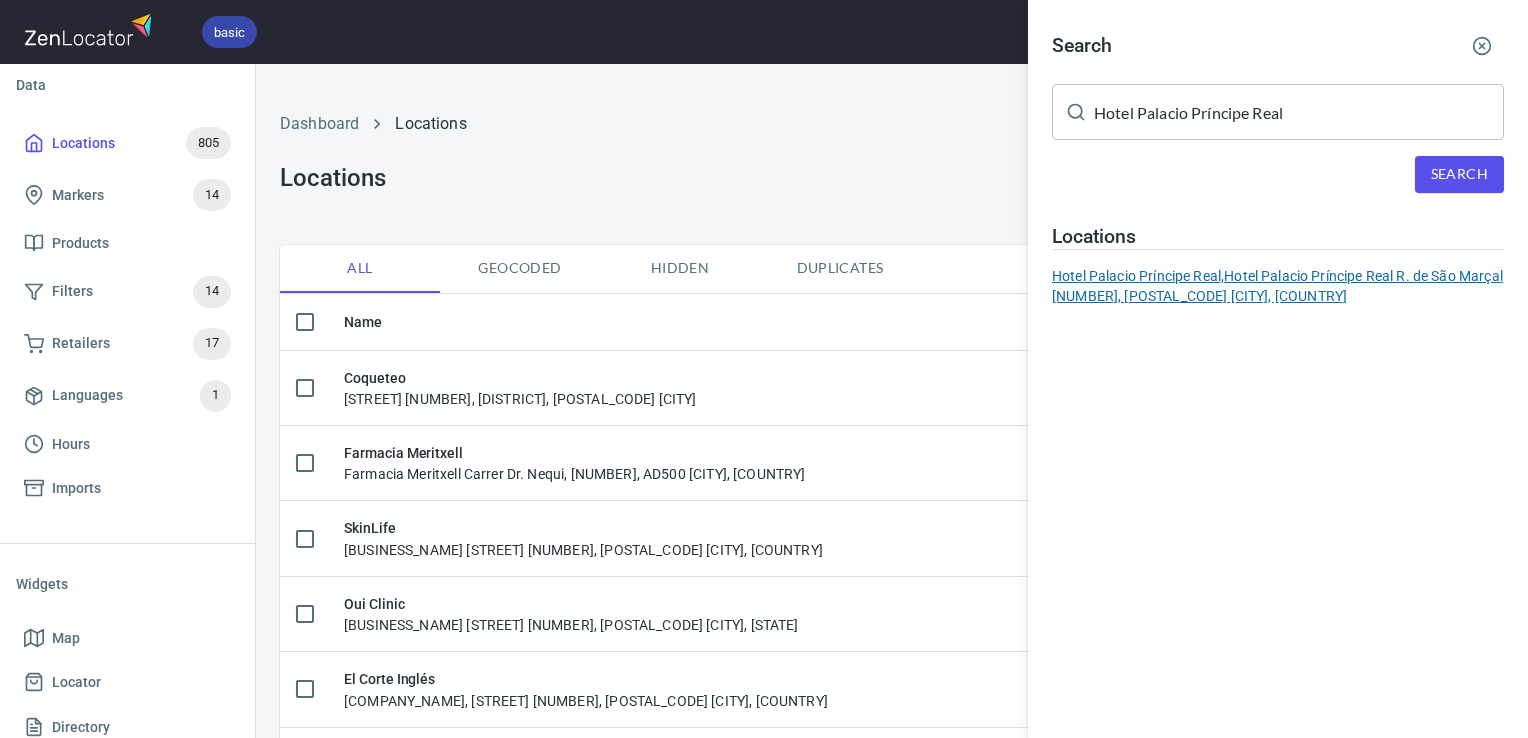 click on "Hotel Palacio Príncipe Real,  Hotel Palacio Príncipe Real
R. de São Marçal 77, 1200-419 Lisboa, Portugal" at bounding box center [1278, 286] 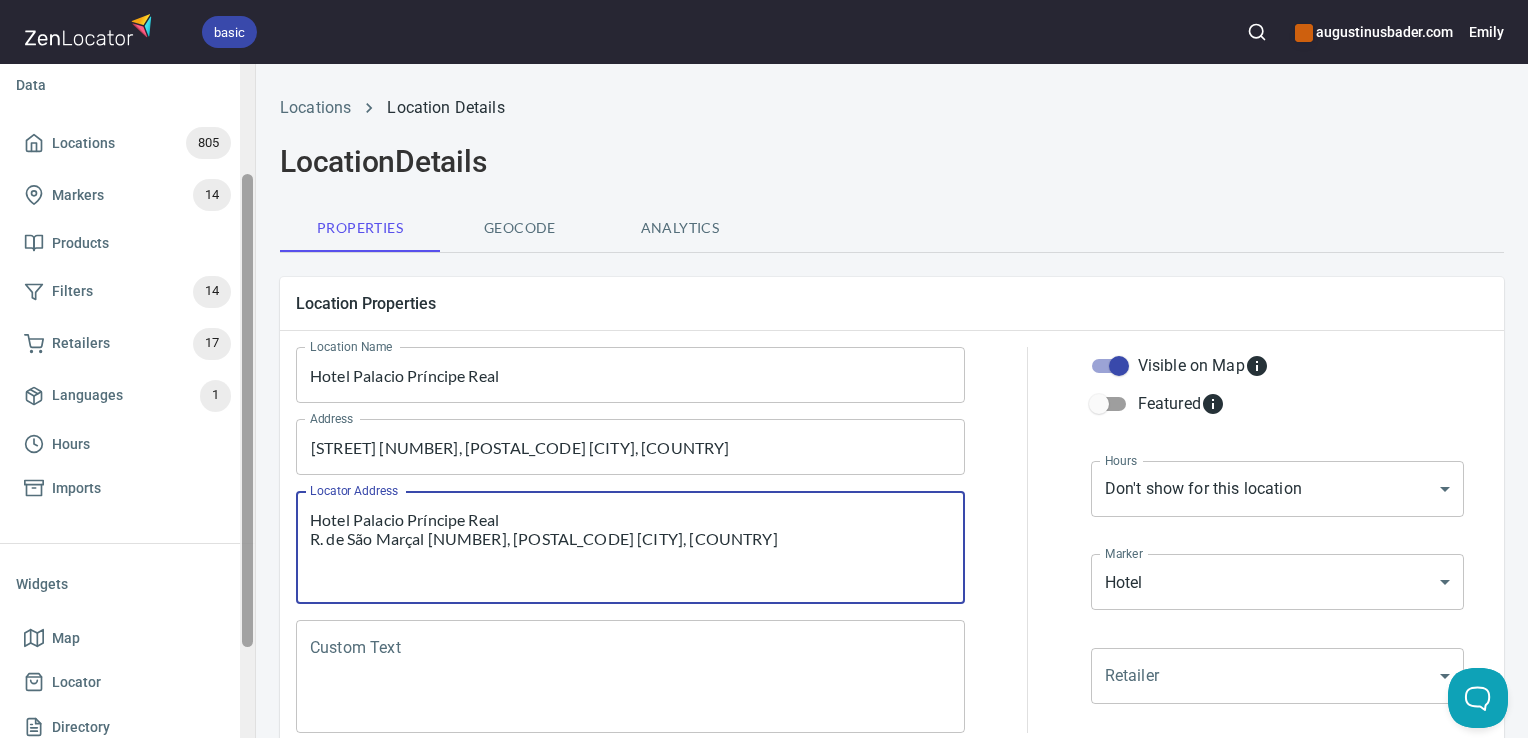 drag, startPoint x: 680, startPoint y: 544, endPoint x: 247, endPoint y: 507, distance: 434.57794 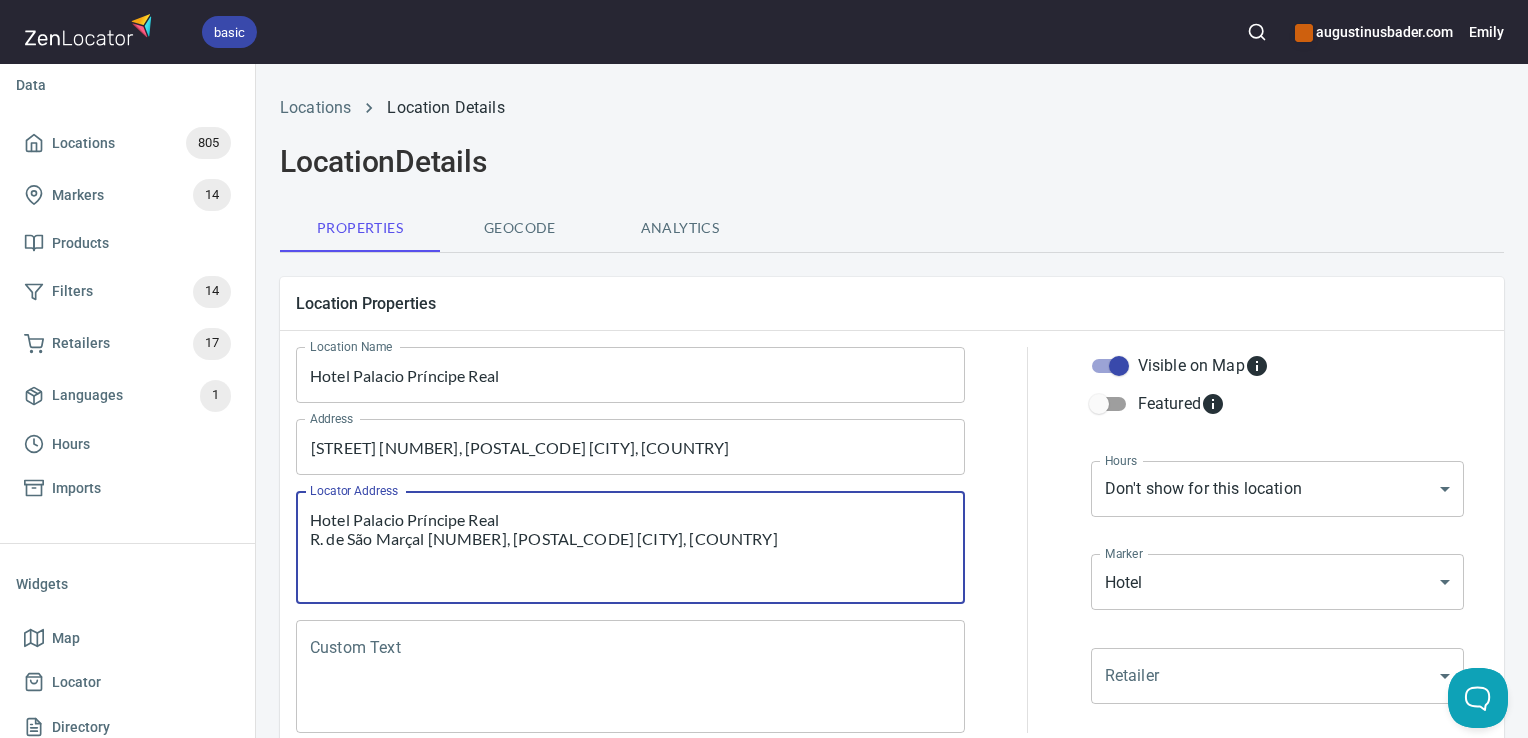 click on "Custom Text" at bounding box center [630, 677] 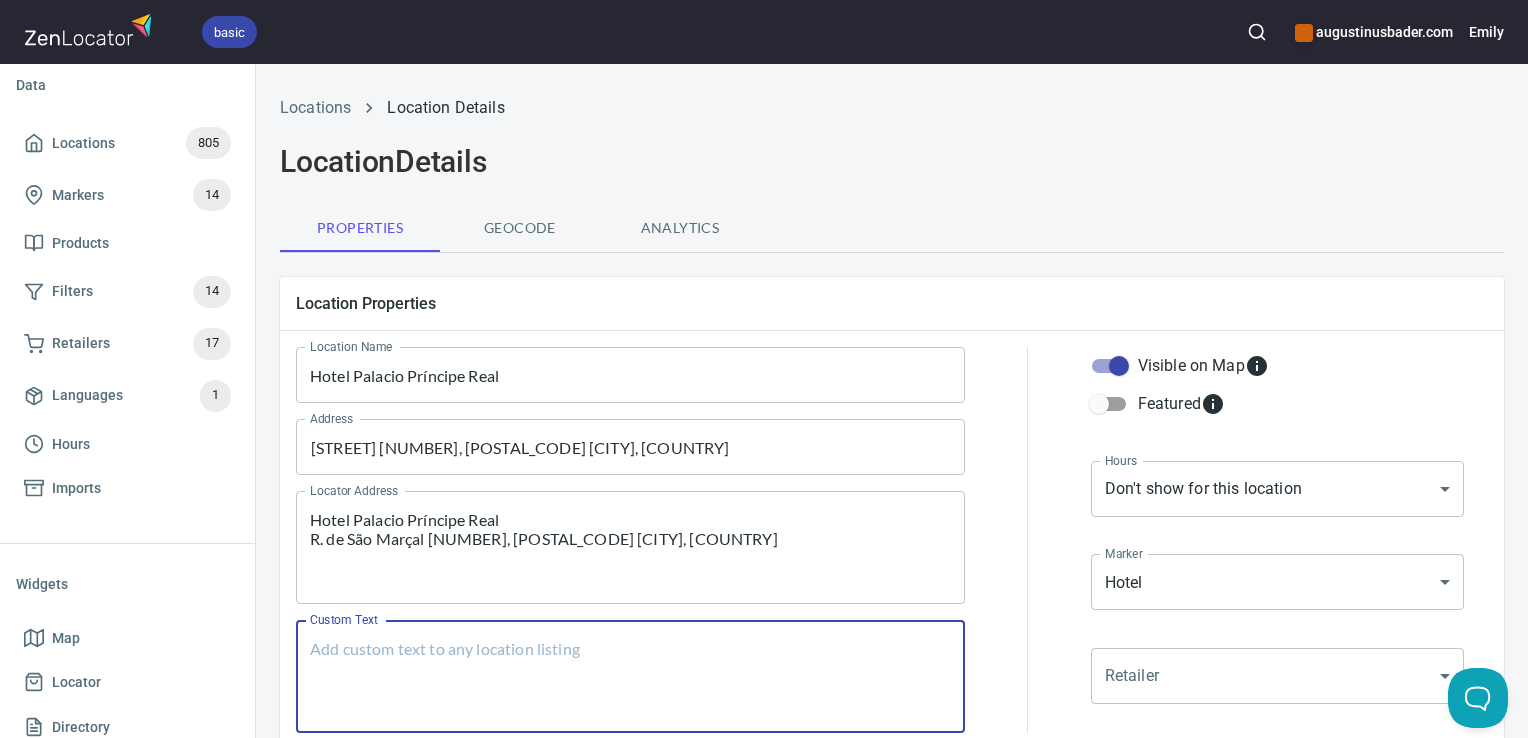 paste on "Hotel Palacio Príncipe Real
R. de São Marçal 77, 1200-419 Lisboa, Portugal" 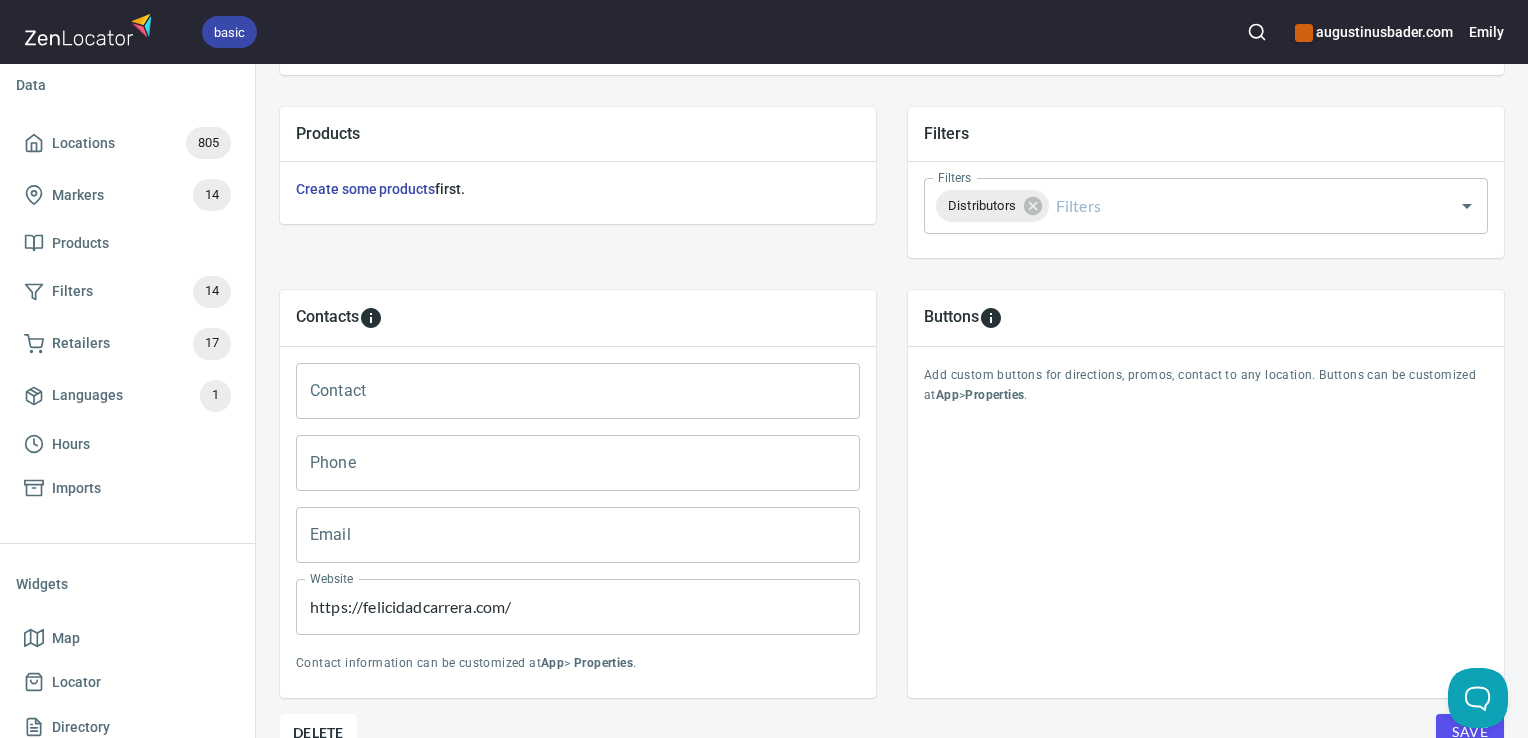 scroll, scrollTop: 797, scrollLeft: 0, axis: vertical 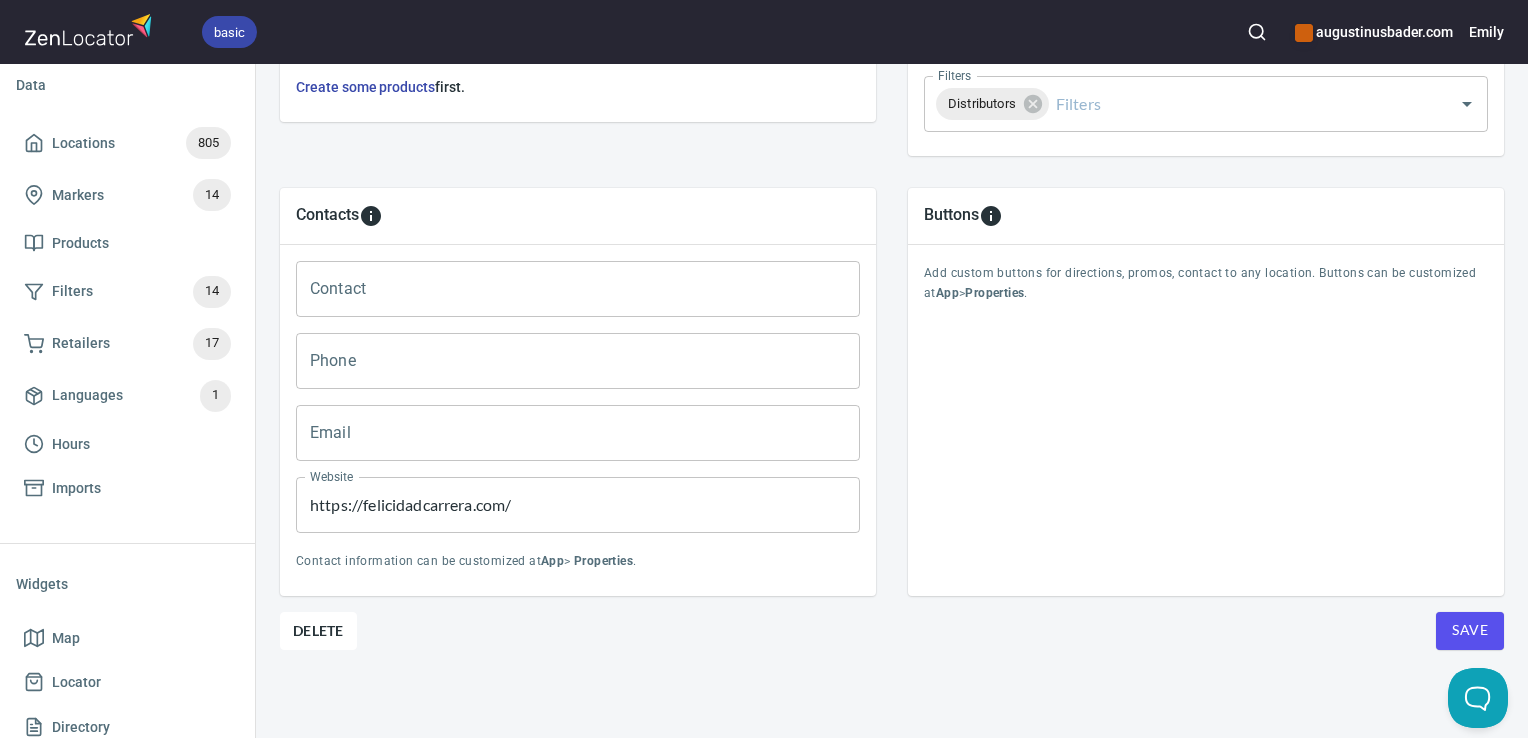 type on "Hotel Palacio Príncipe Real
R. de São Marçal 77, 1200-419 Lisboa, Portugal" 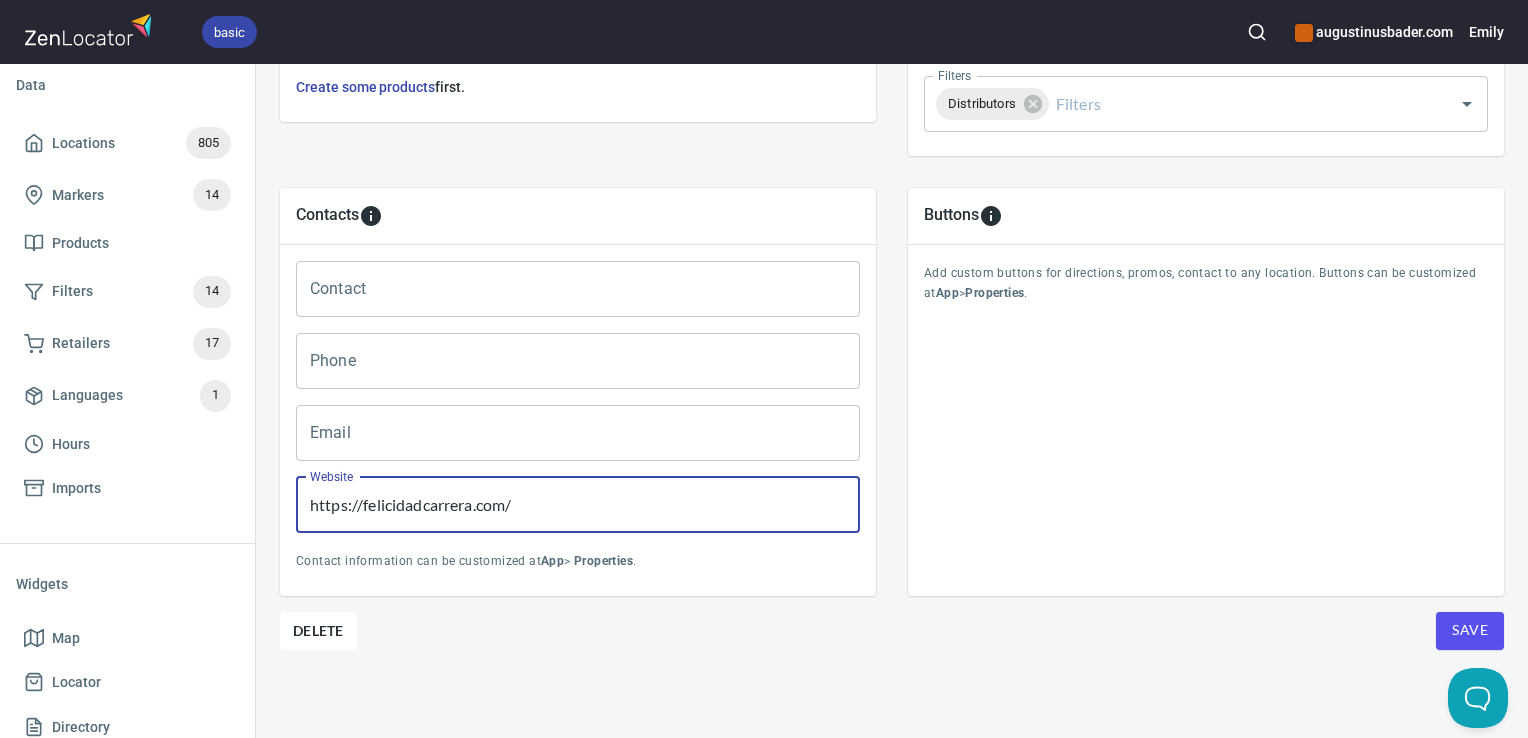 click on "https://felicidadcarrera.com/" at bounding box center (578, 505) 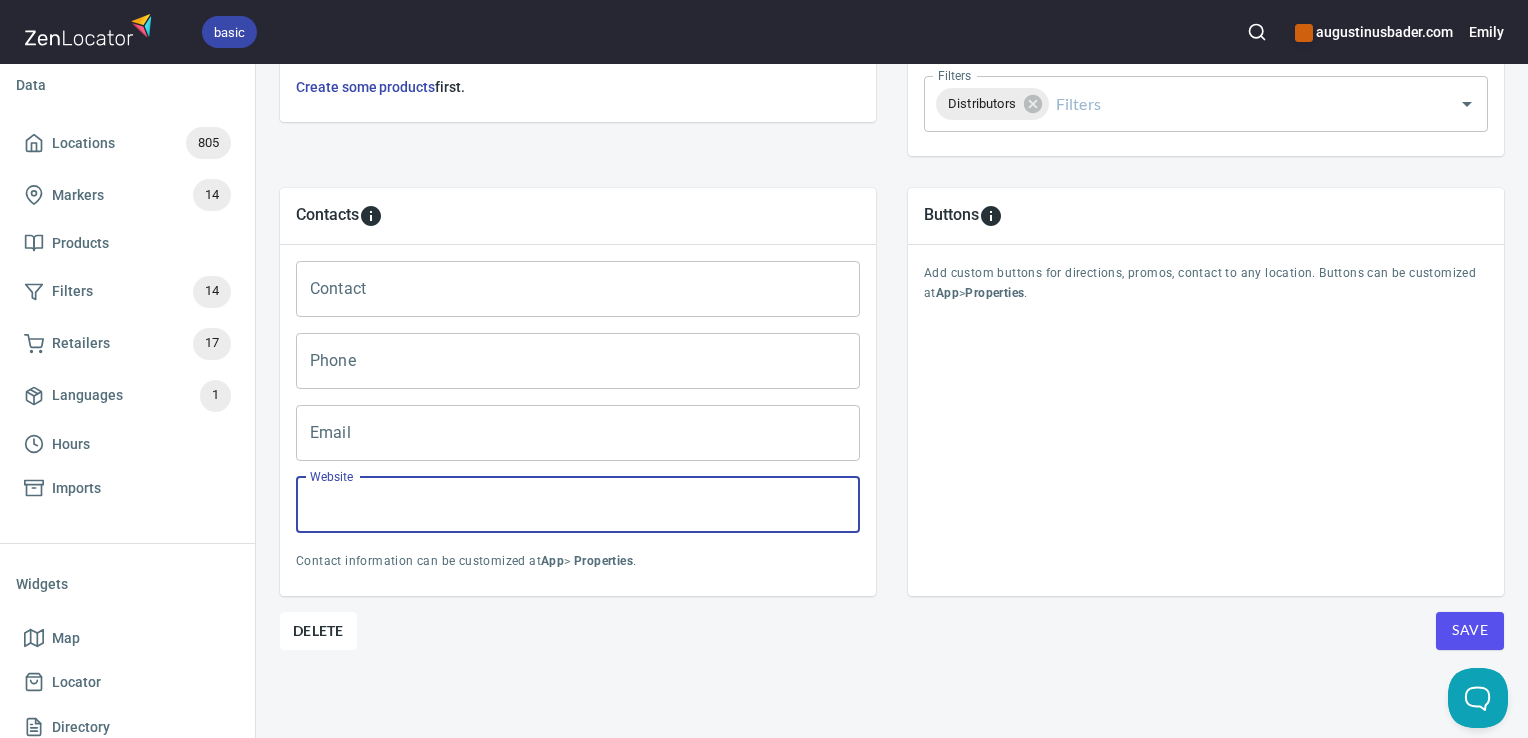 type 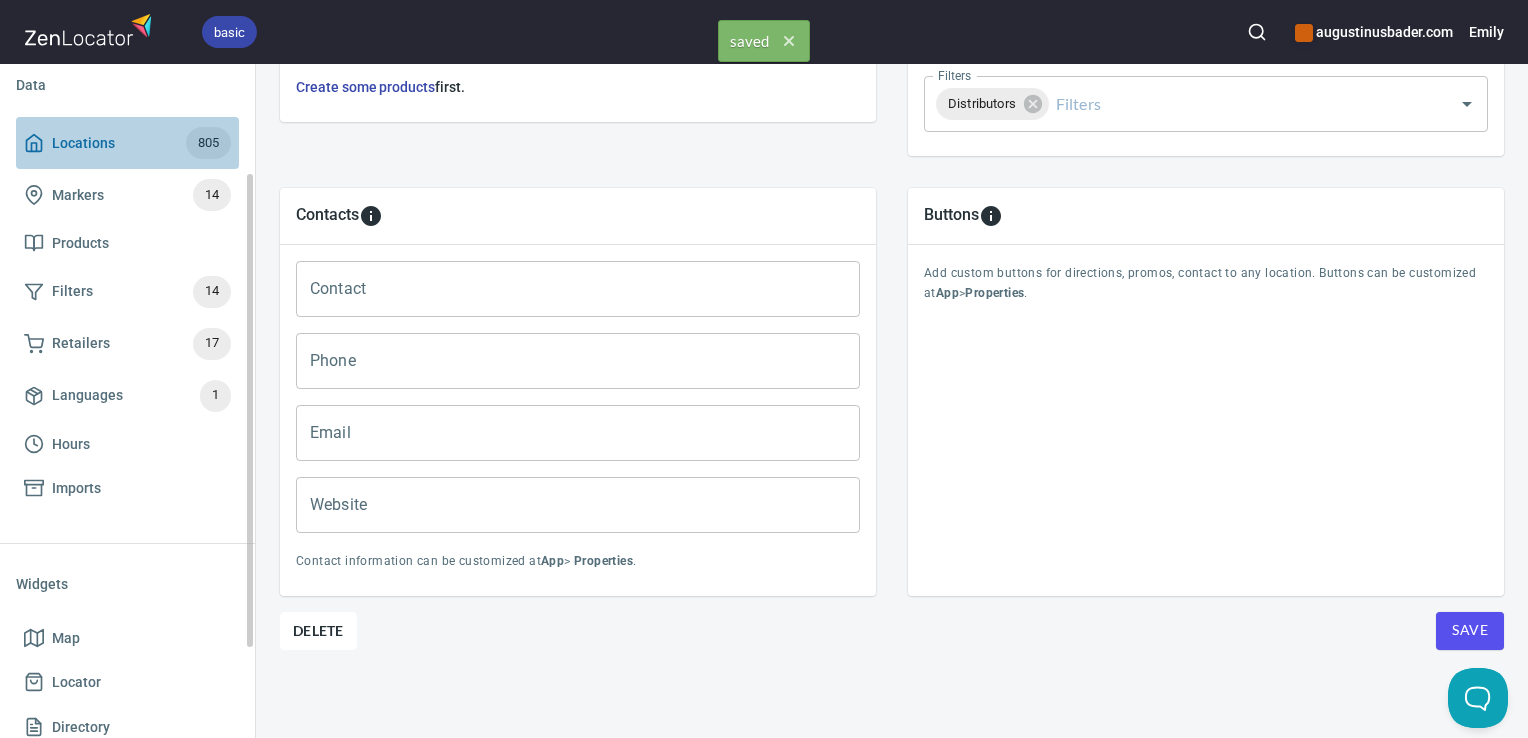 click on "Locations 805" at bounding box center (127, 143) 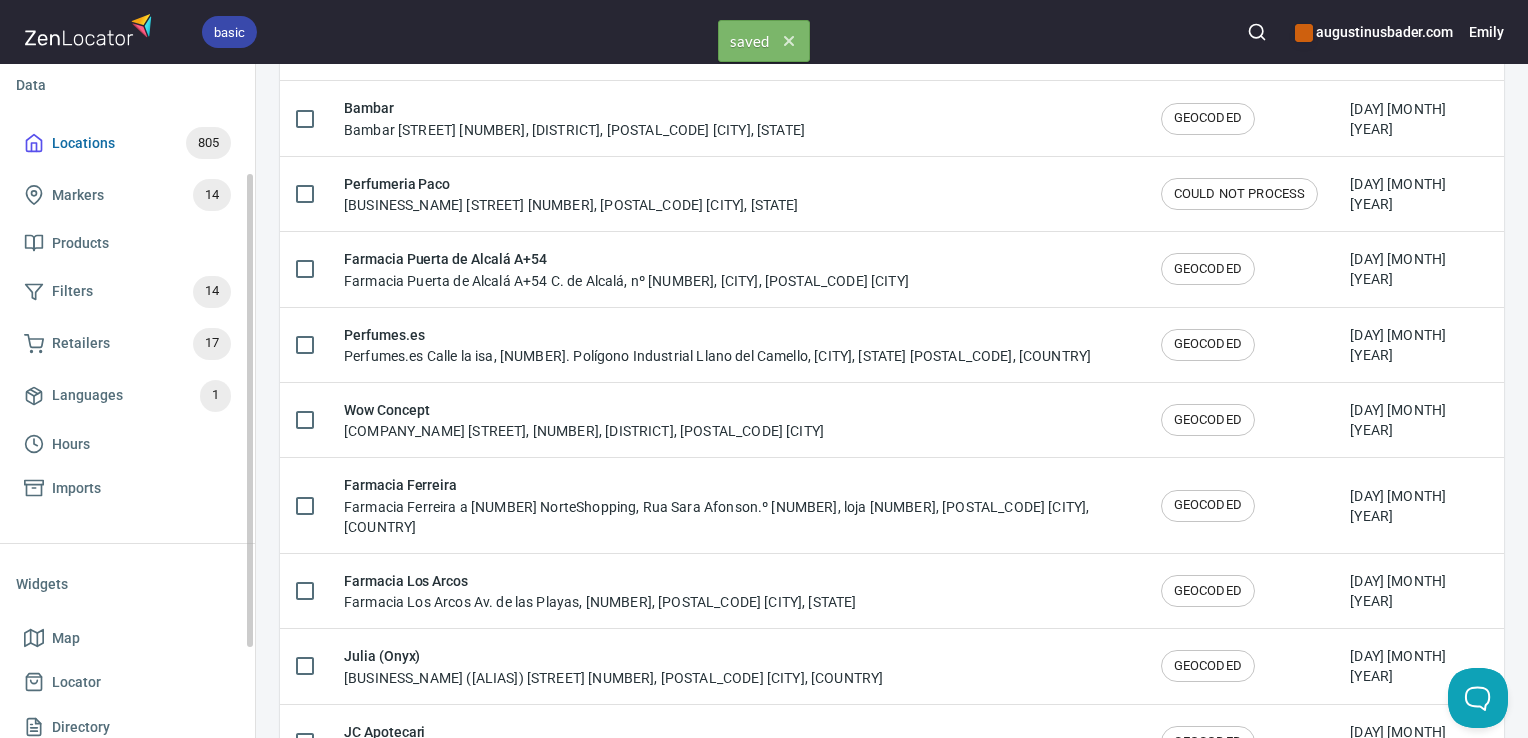 scroll, scrollTop: 0, scrollLeft: 0, axis: both 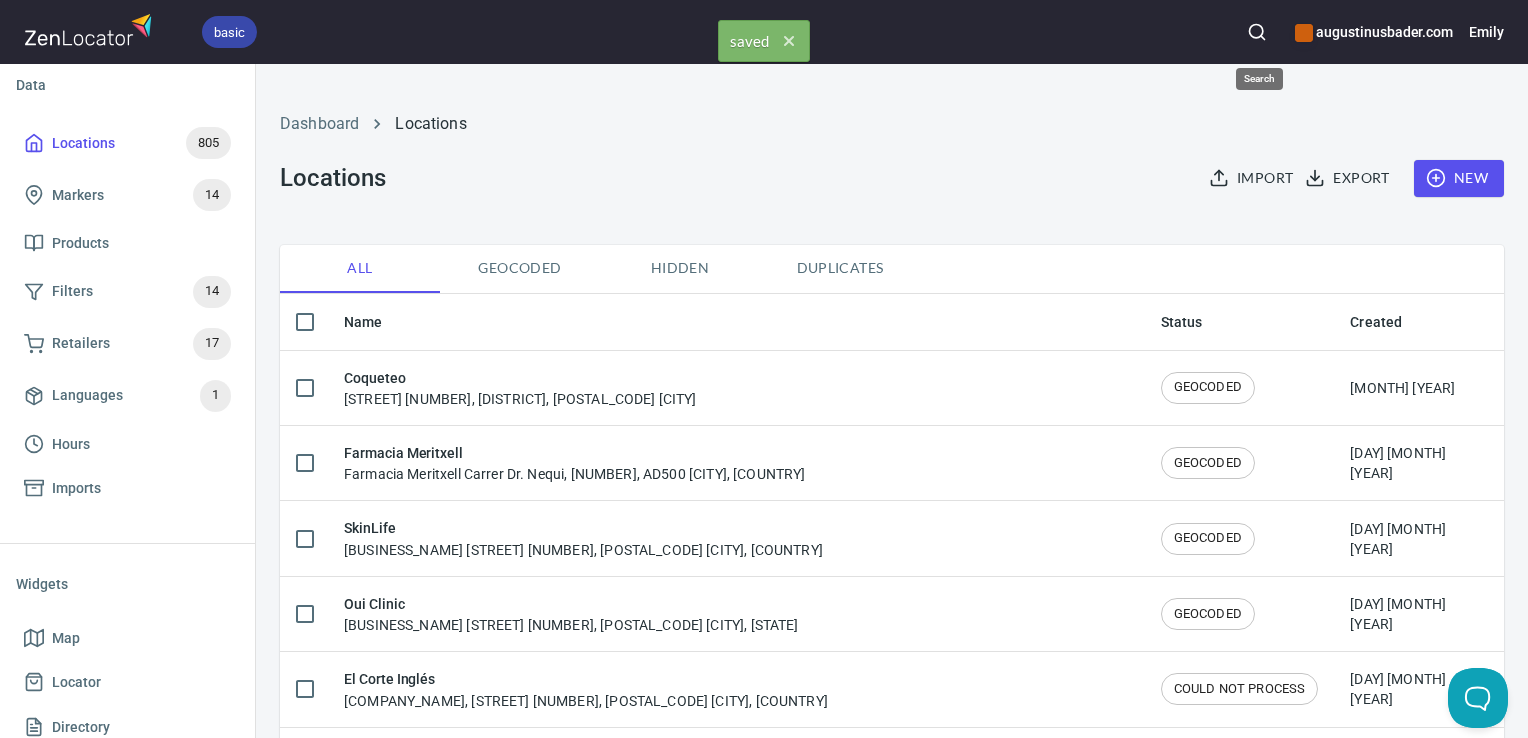 click at bounding box center (1257, 32) 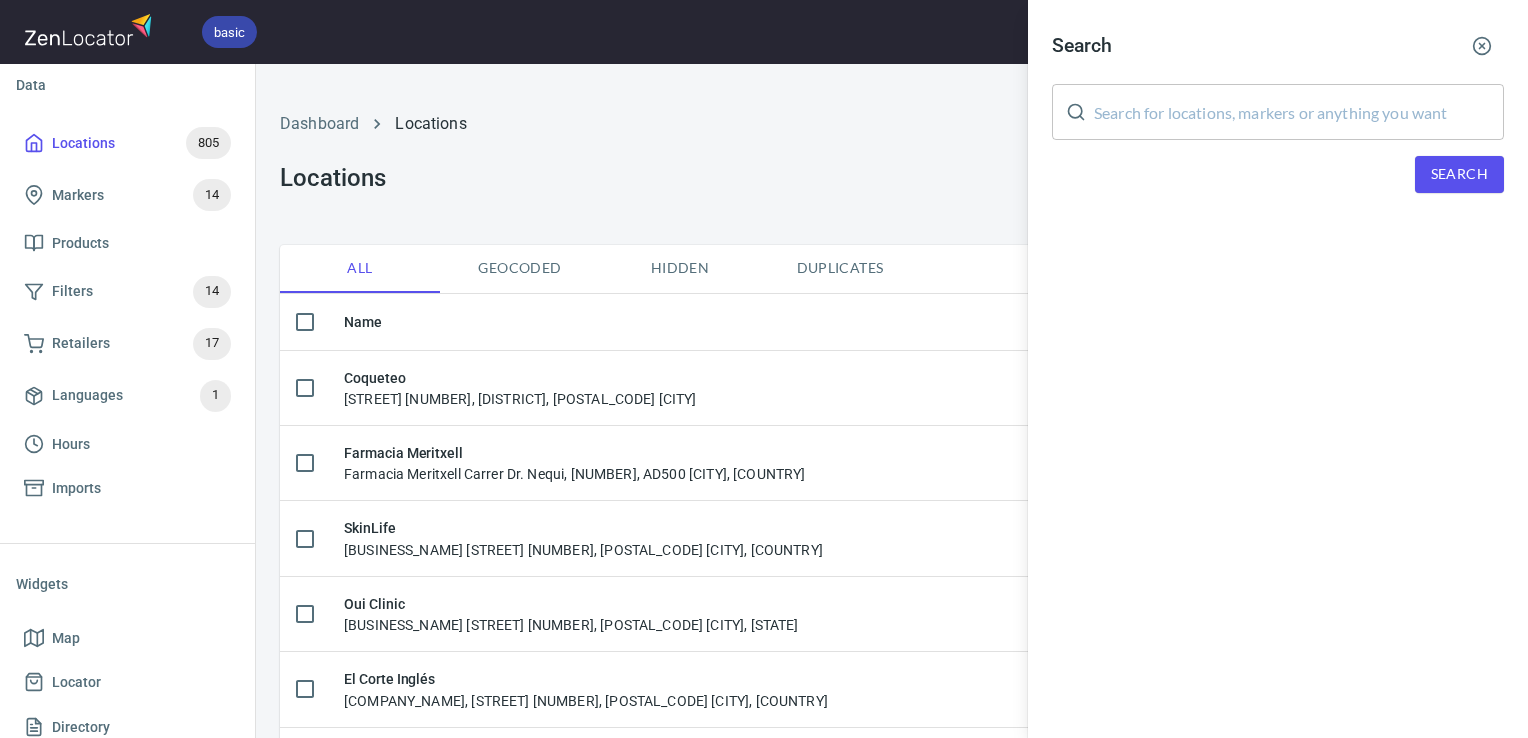 click at bounding box center [1299, 112] 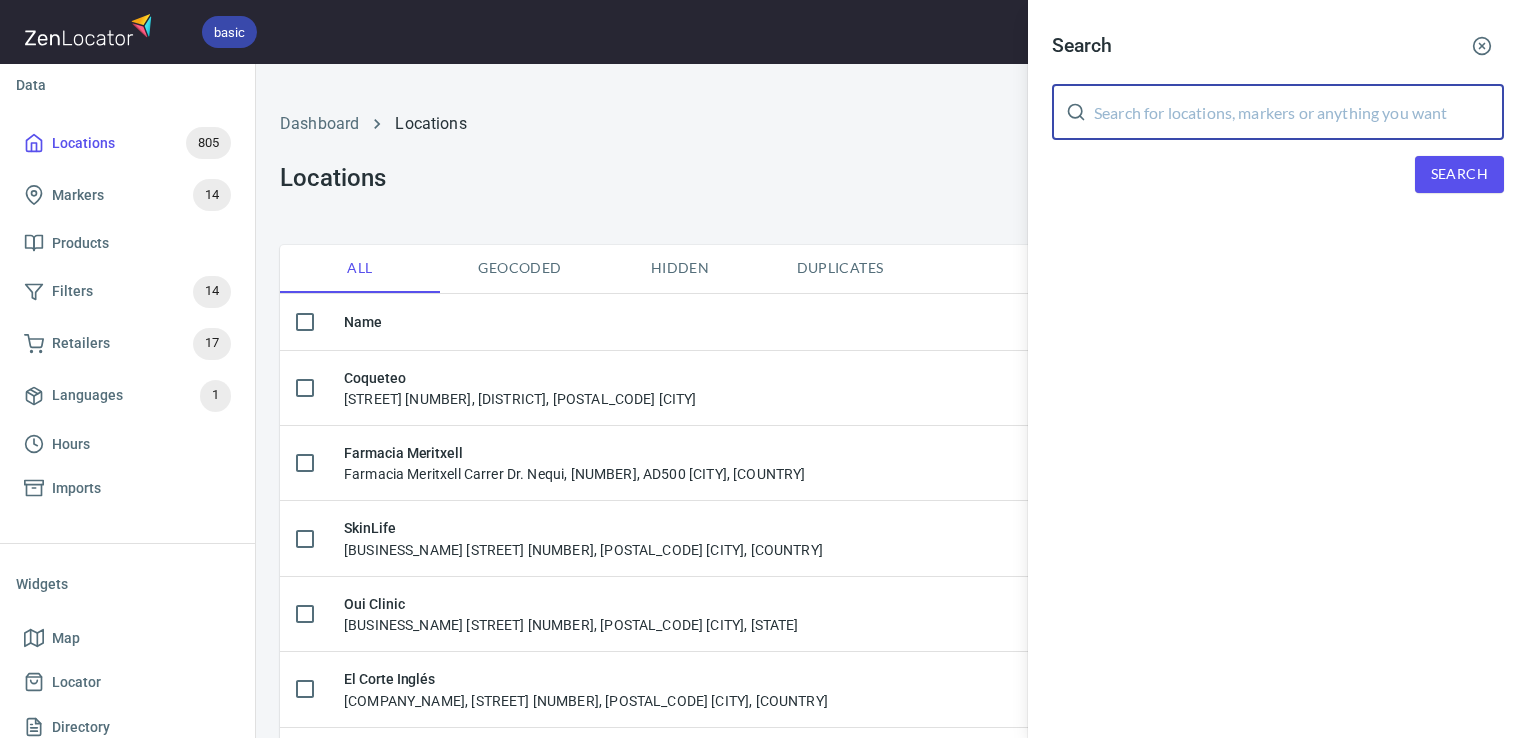 paste on "Hunky Dory" 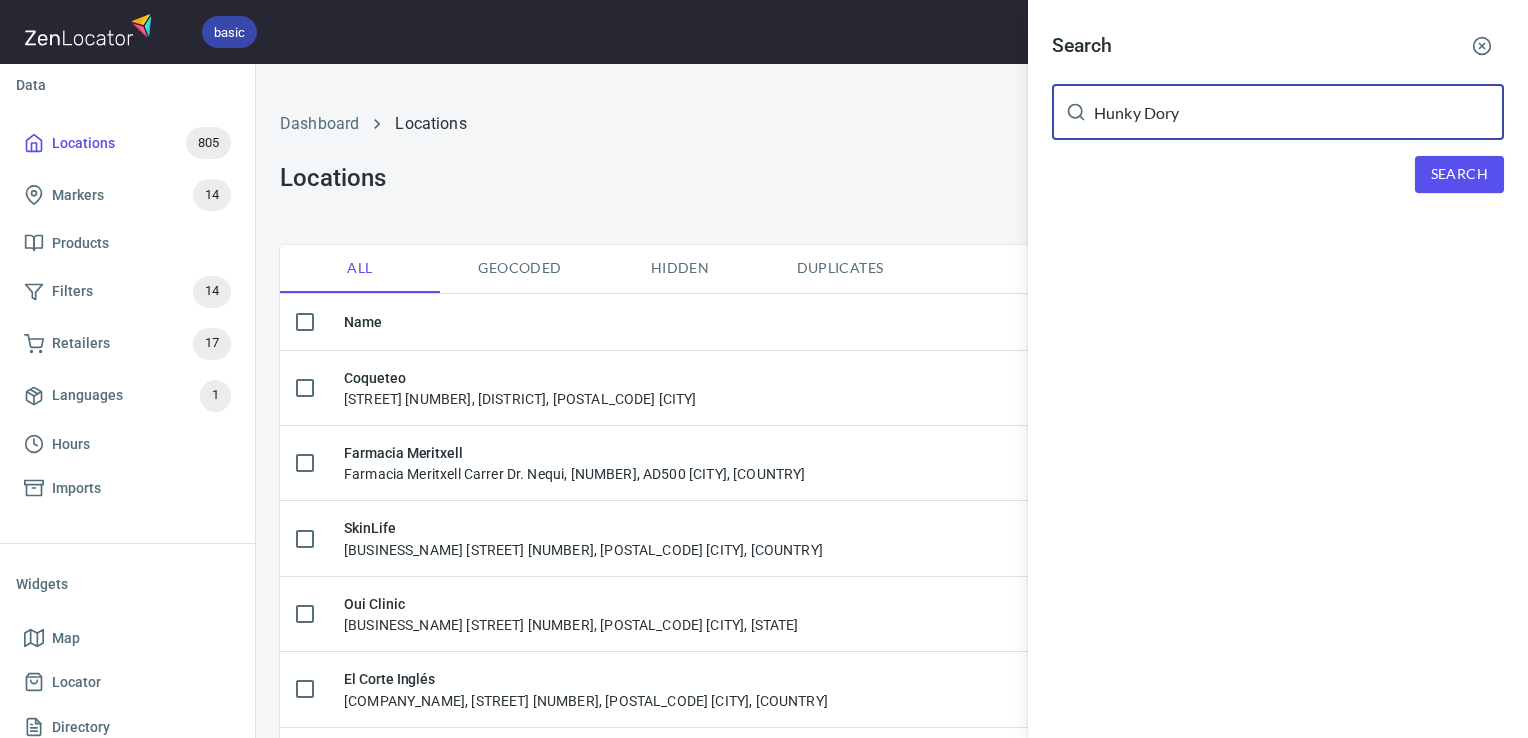 type on "Hunky Dory" 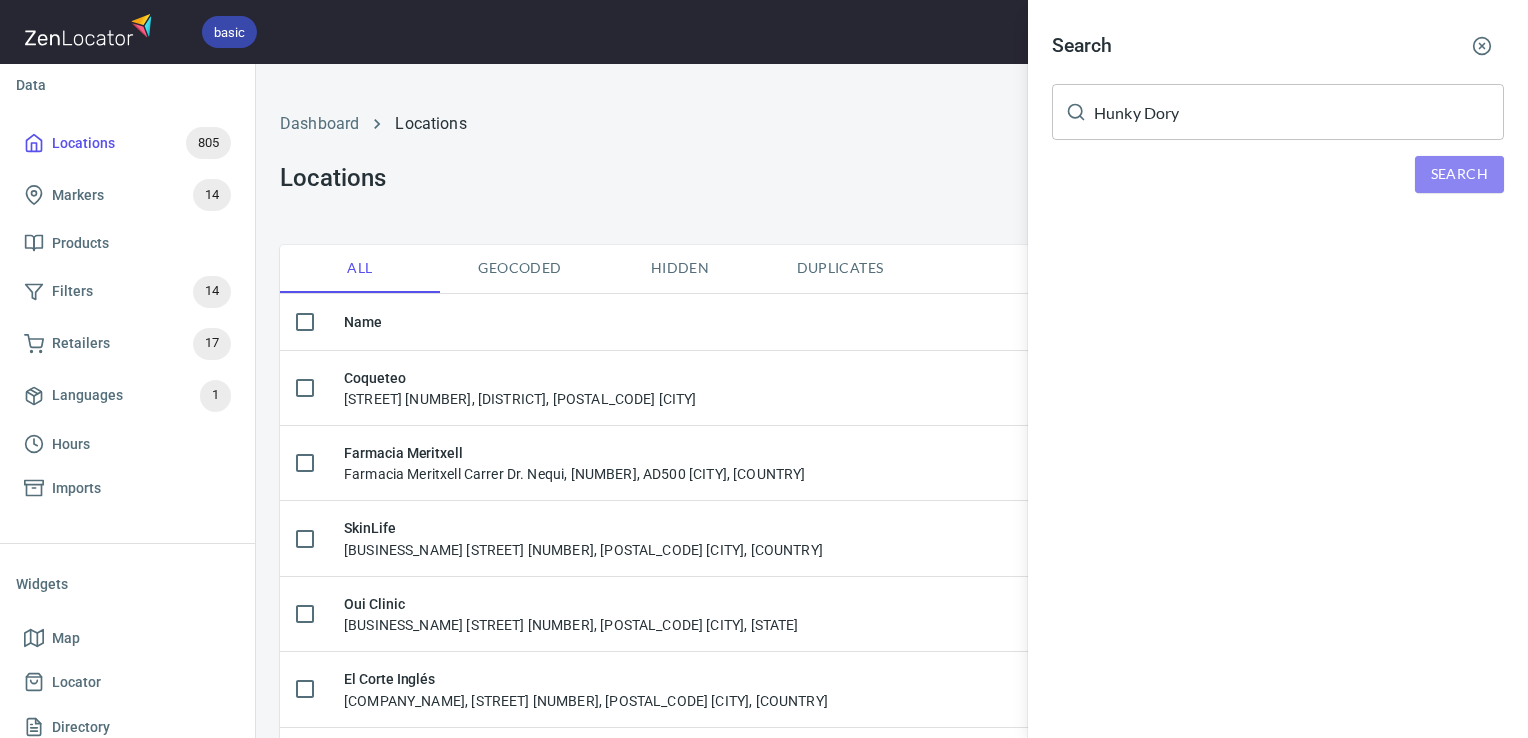 click on "Search" at bounding box center (1459, 174) 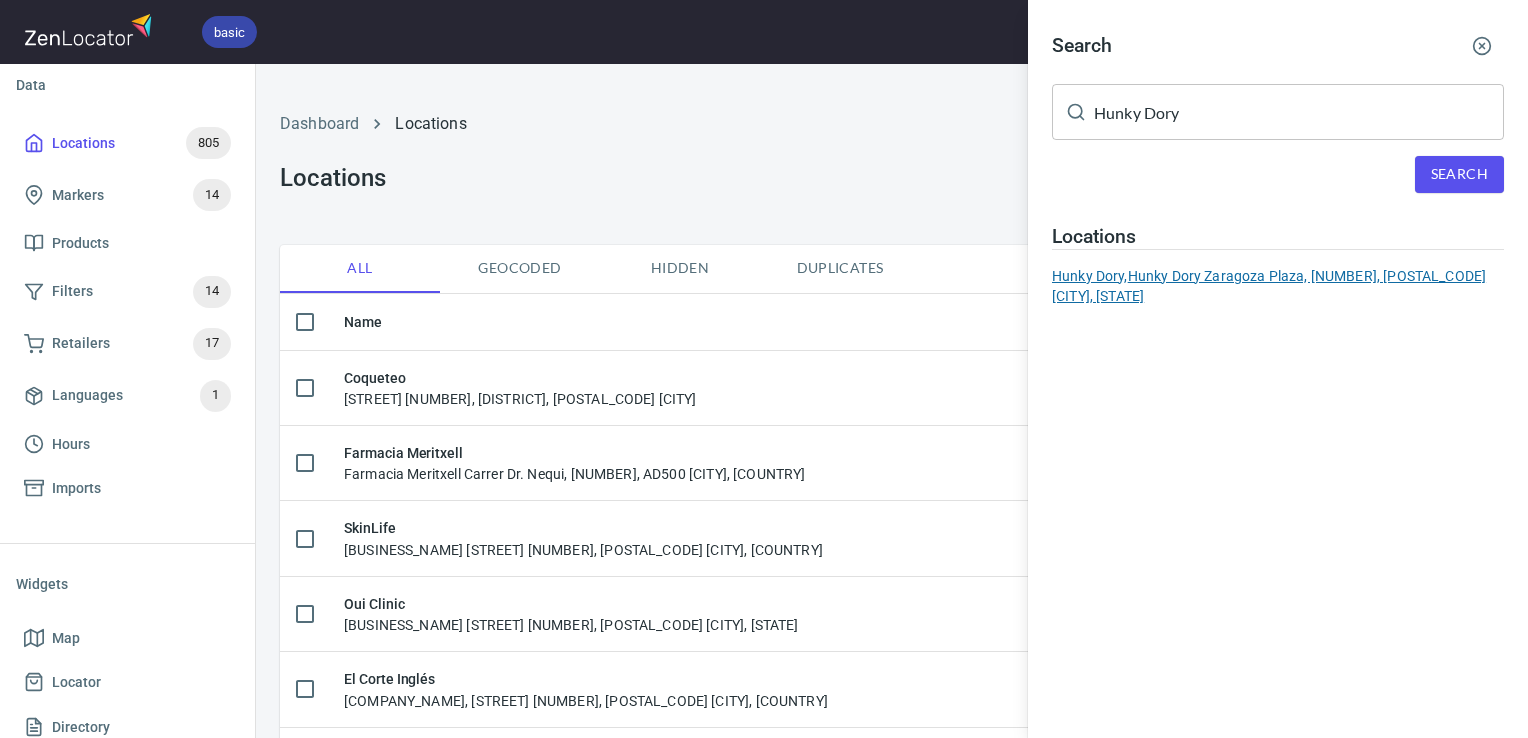 click on "Hunky Dory,  Hunky Dory
Zaragoza Plaza, 1, 20005 Donostia, Gipuzkoa" at bounding box center [1278, 286] 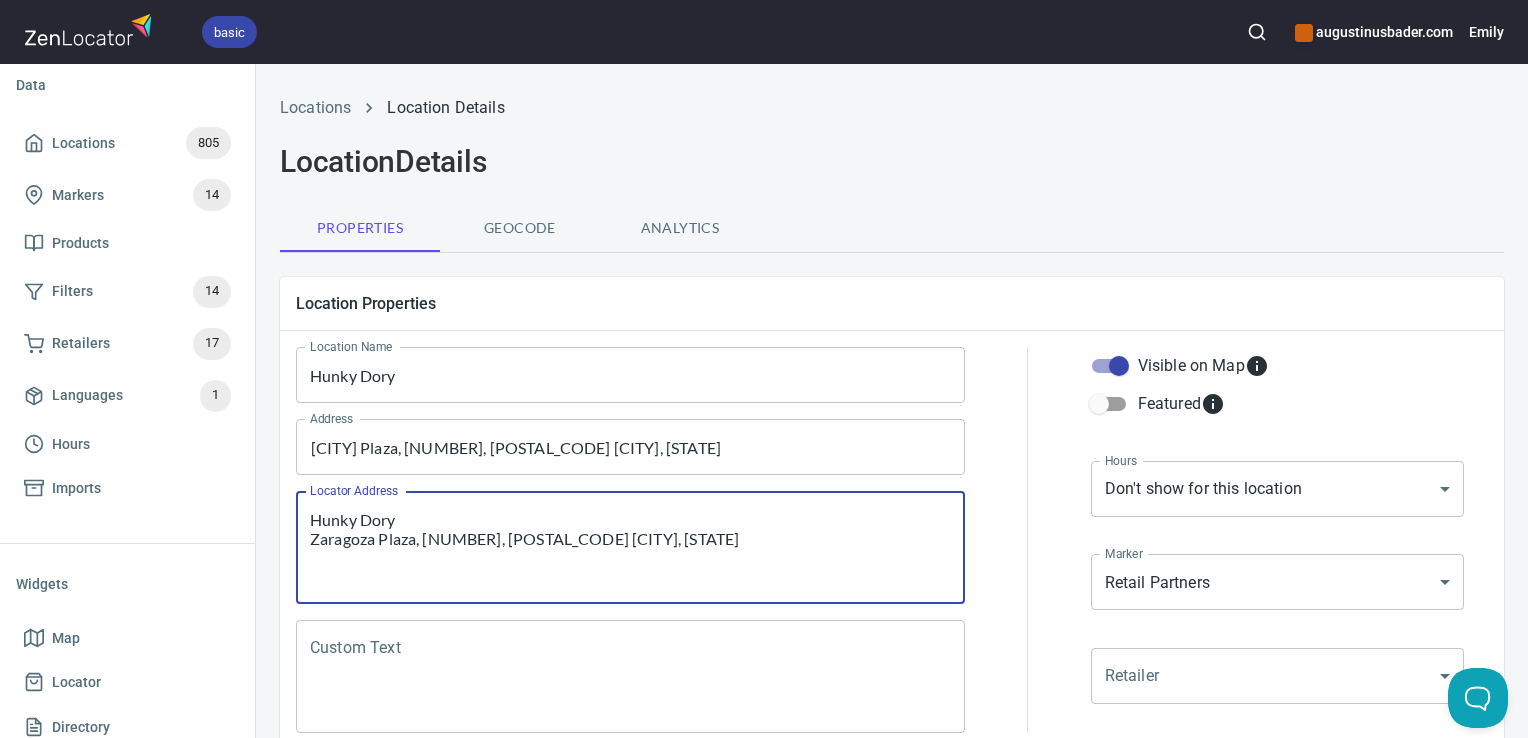 drag, startPoint x: 472, startPoint y: 549, endPoint x: 271, endPoint y: 519, distance: 203.22647 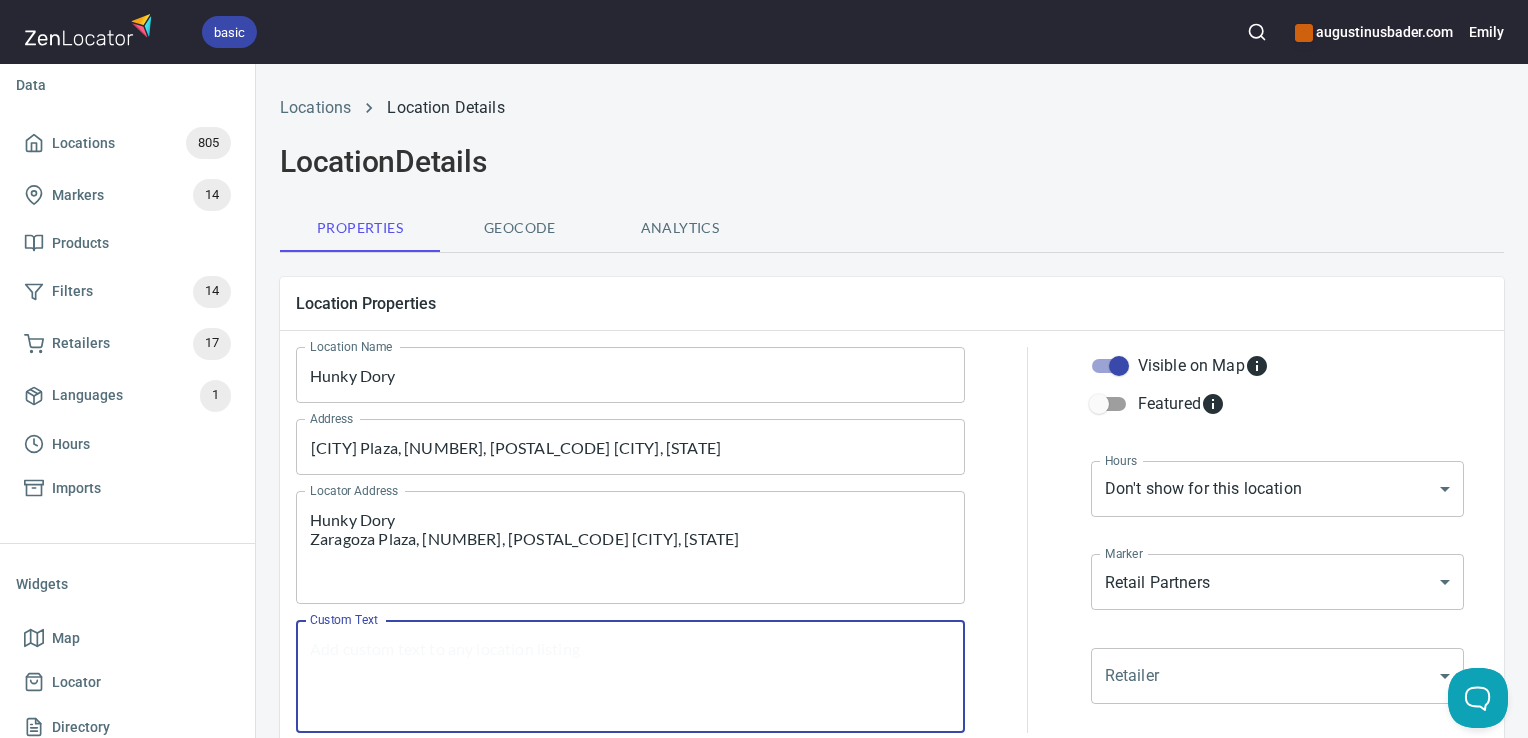click on "Custom Text" at bounding box center [630, 677] 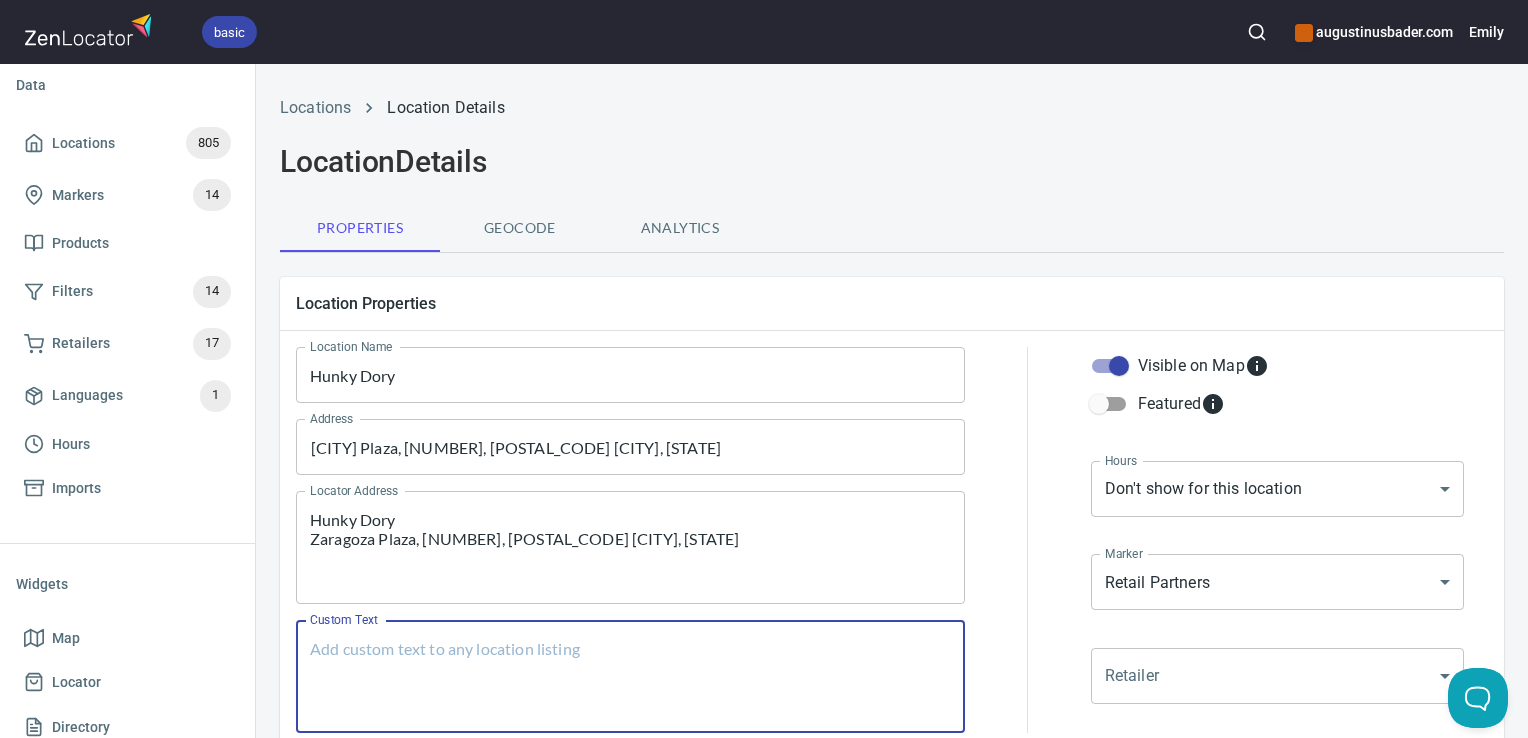 paste on "Hunky Dory
Zaragoza Plaza, 1, 20005 Donostia, Gipuzkoa" 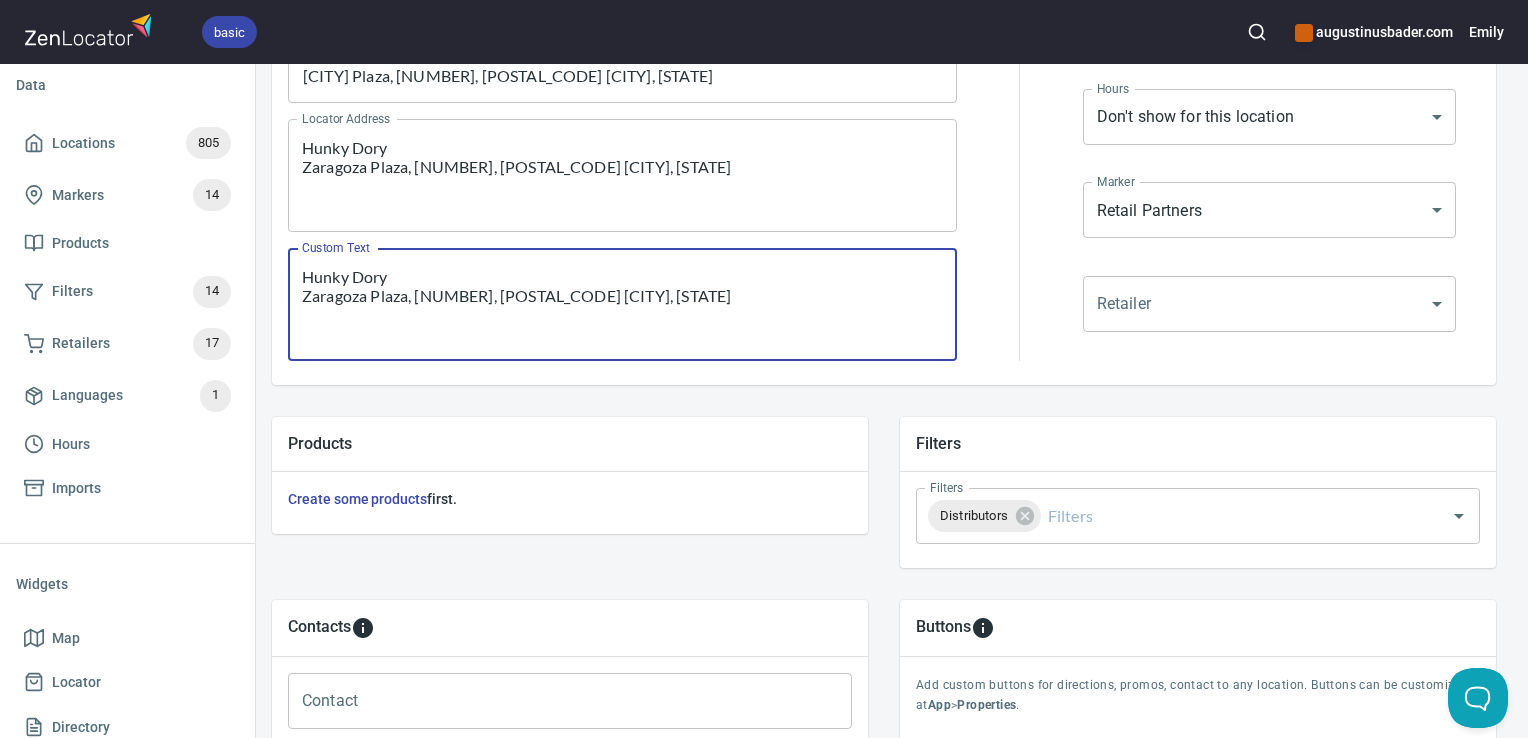 scroll, scrollTop: 797, scrollLeft: 8, axis: both 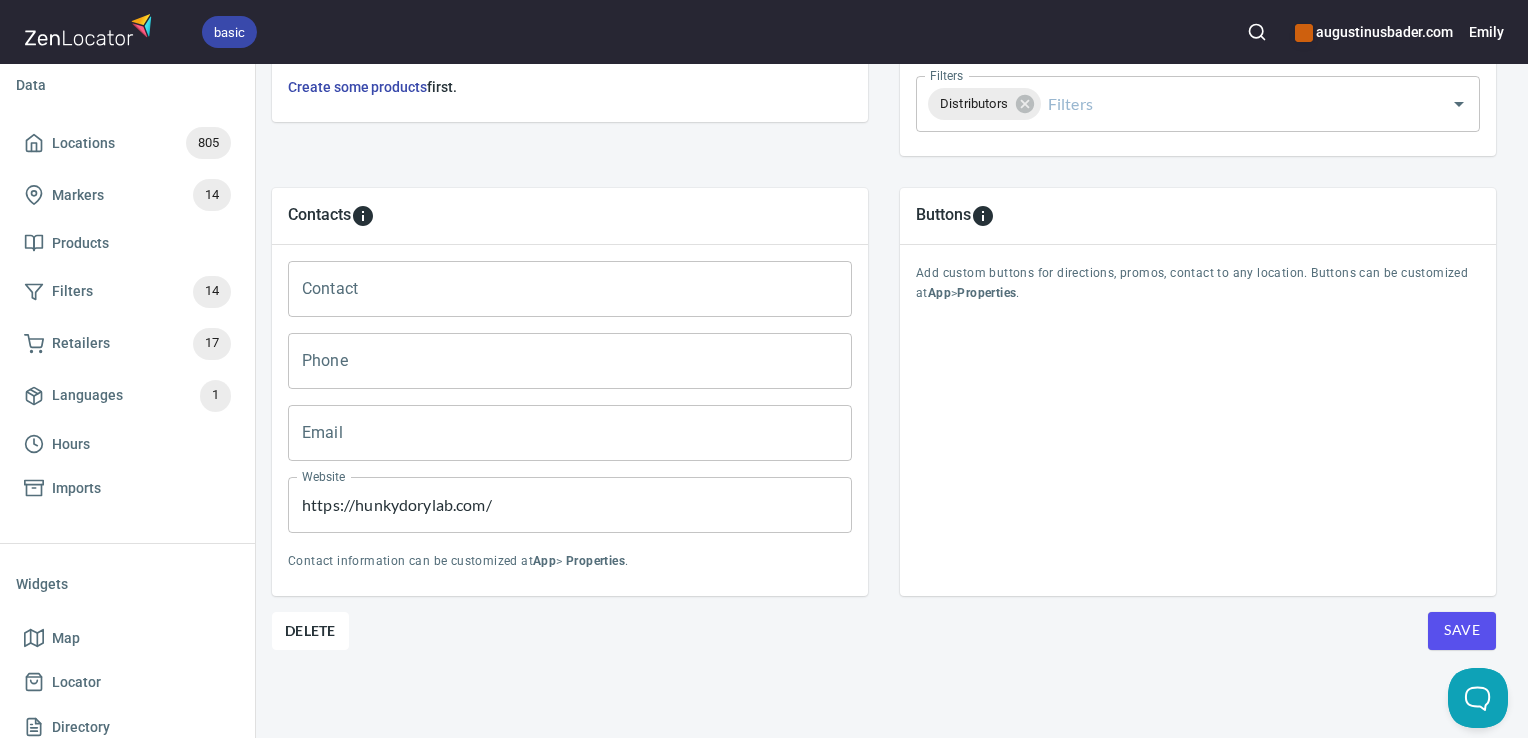 type on "Hunky Dory
Zaragoza Plaza, 1, 20005 Donostia, Gipuzkoa" 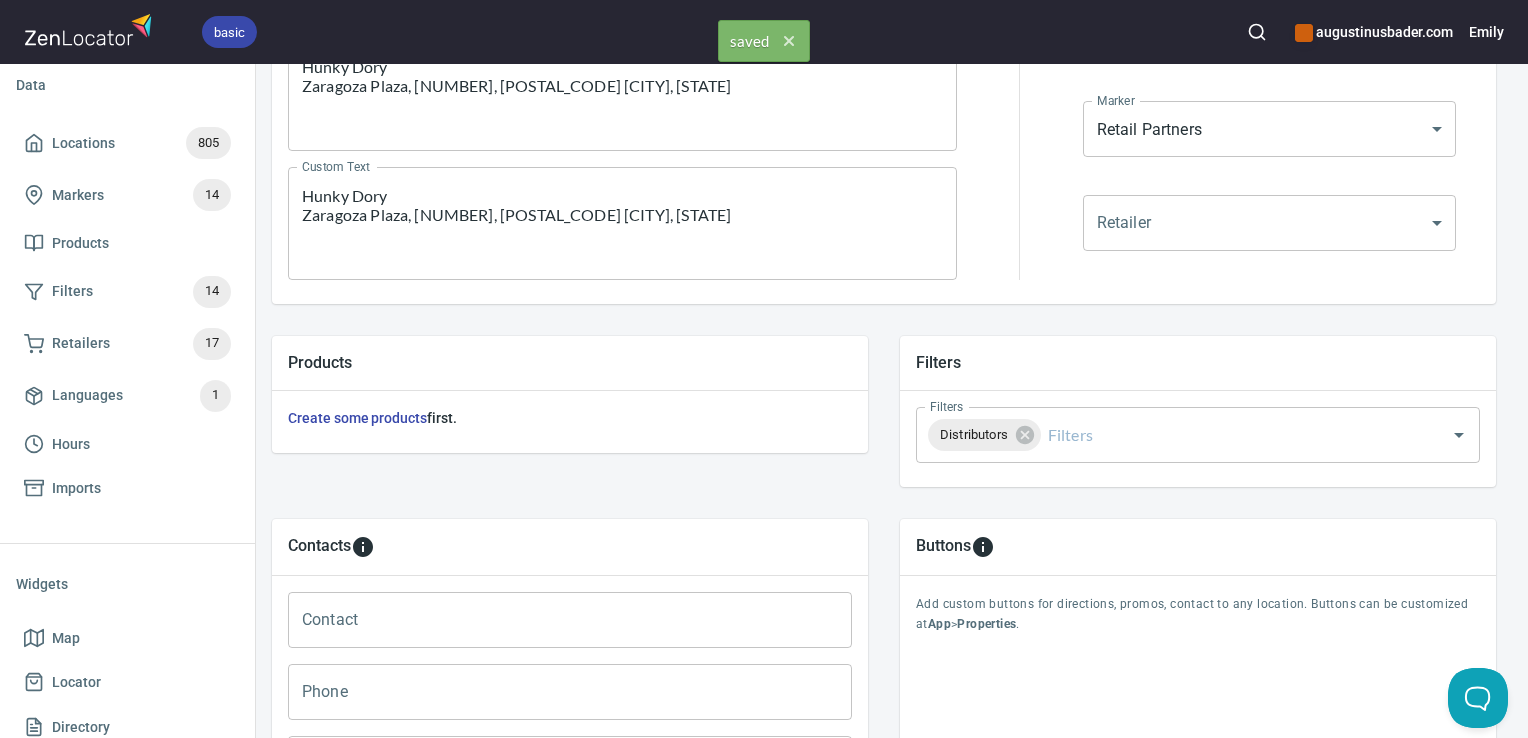 scroll, scrollTop: 448, scrollLeft: 8, axis: both 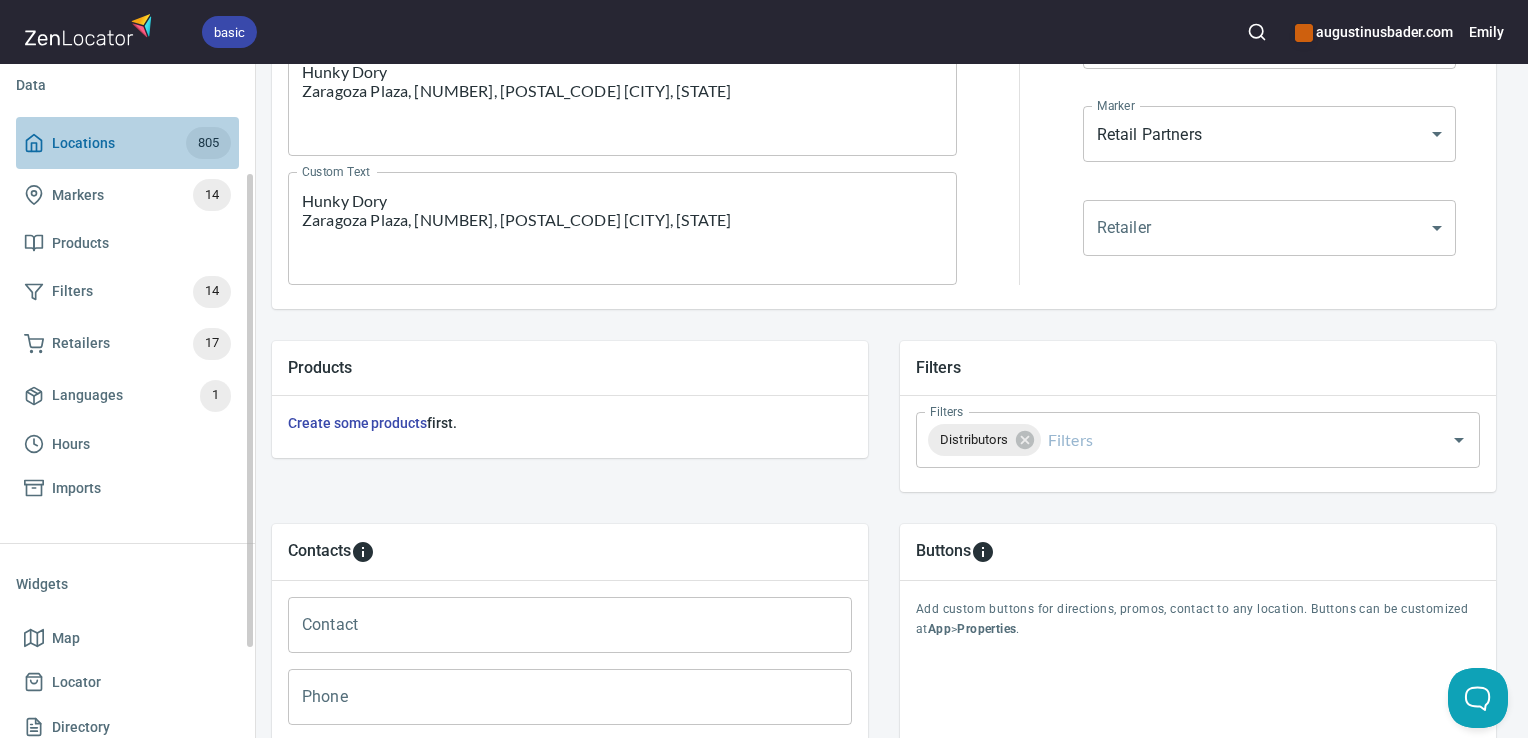 click on "Locations 805" at bounding box center [127, 143] 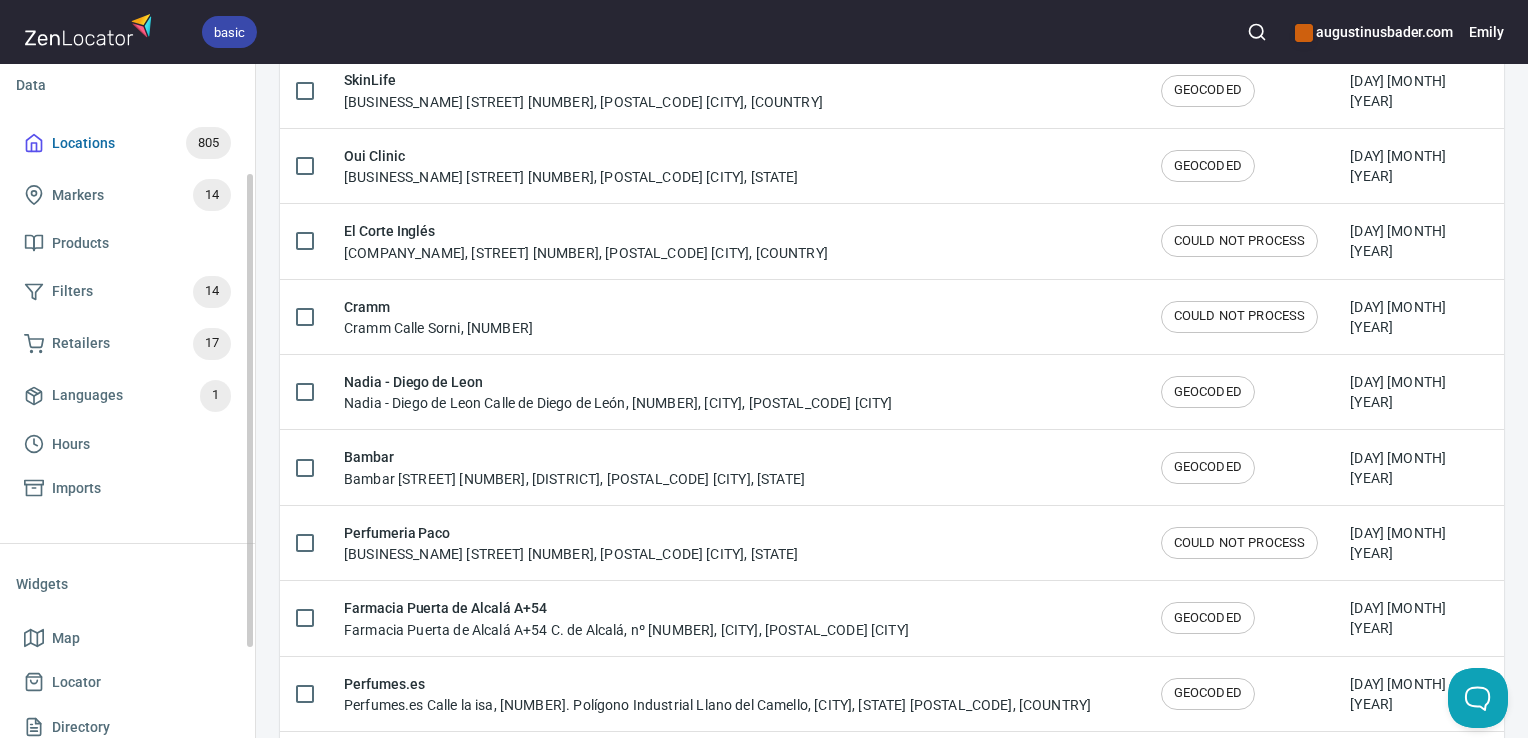 scroll, scrollTop: 0, scrollLeft: 0, axis: both 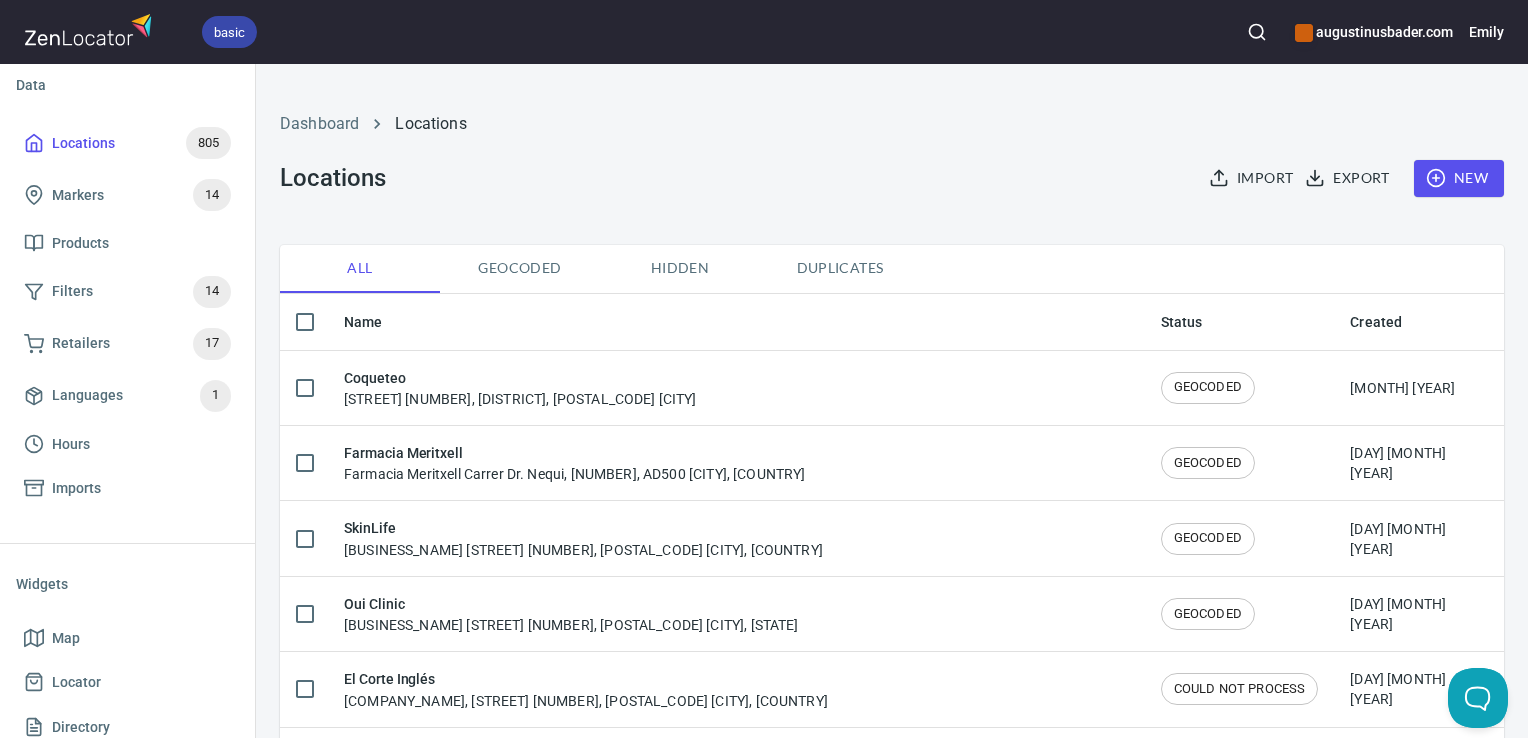 click at bounding box center [1257, 32] 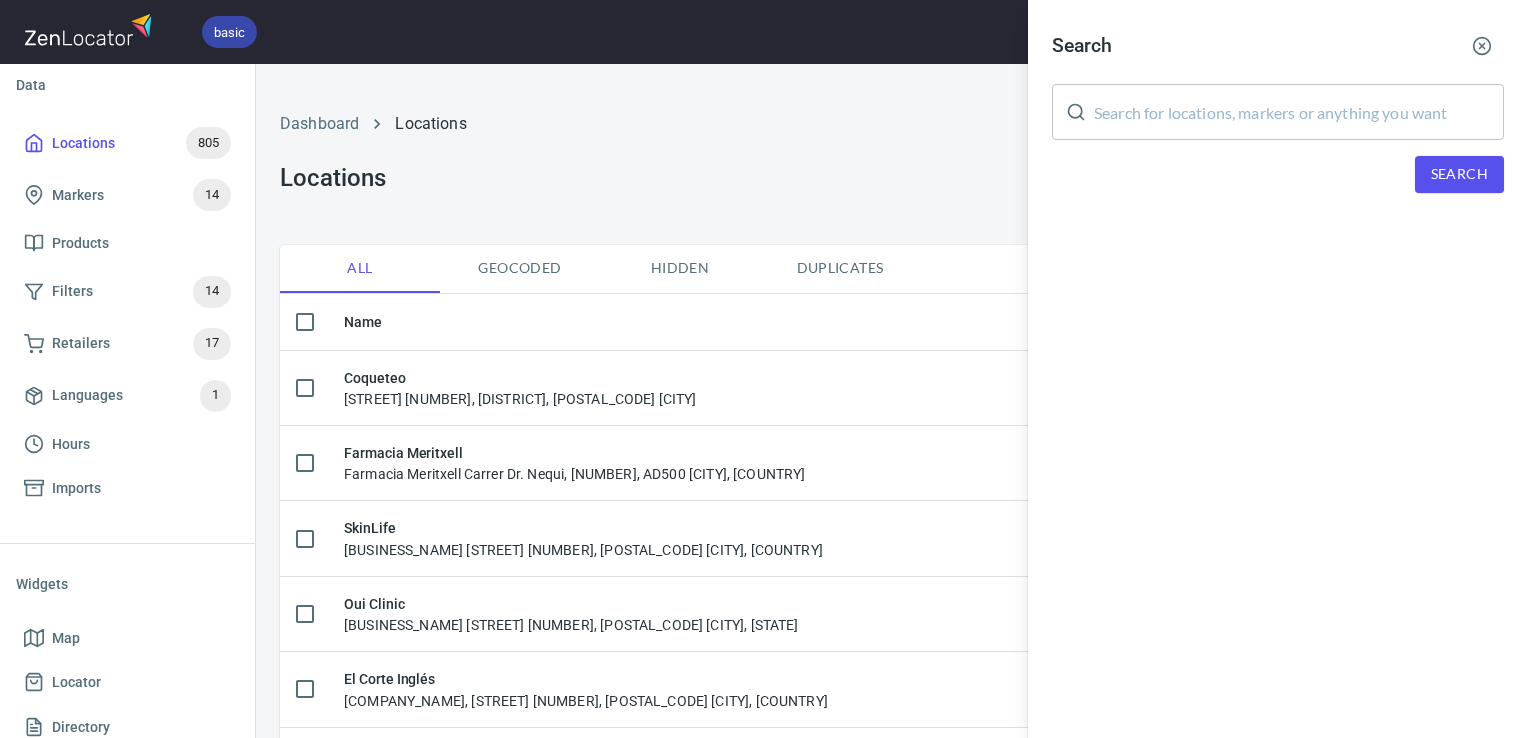 click at bounding box center [1299, 112] 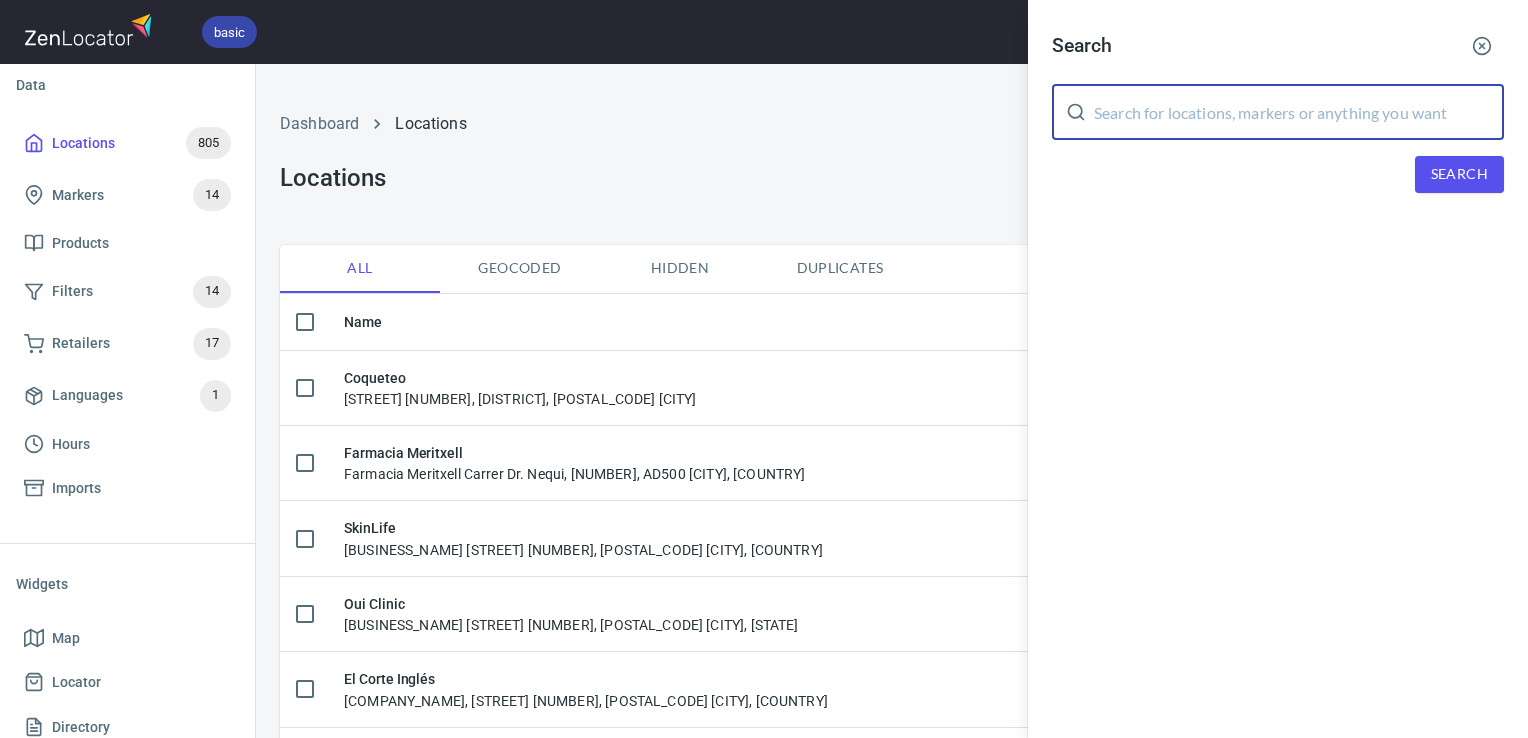 paste on "Jantvari" 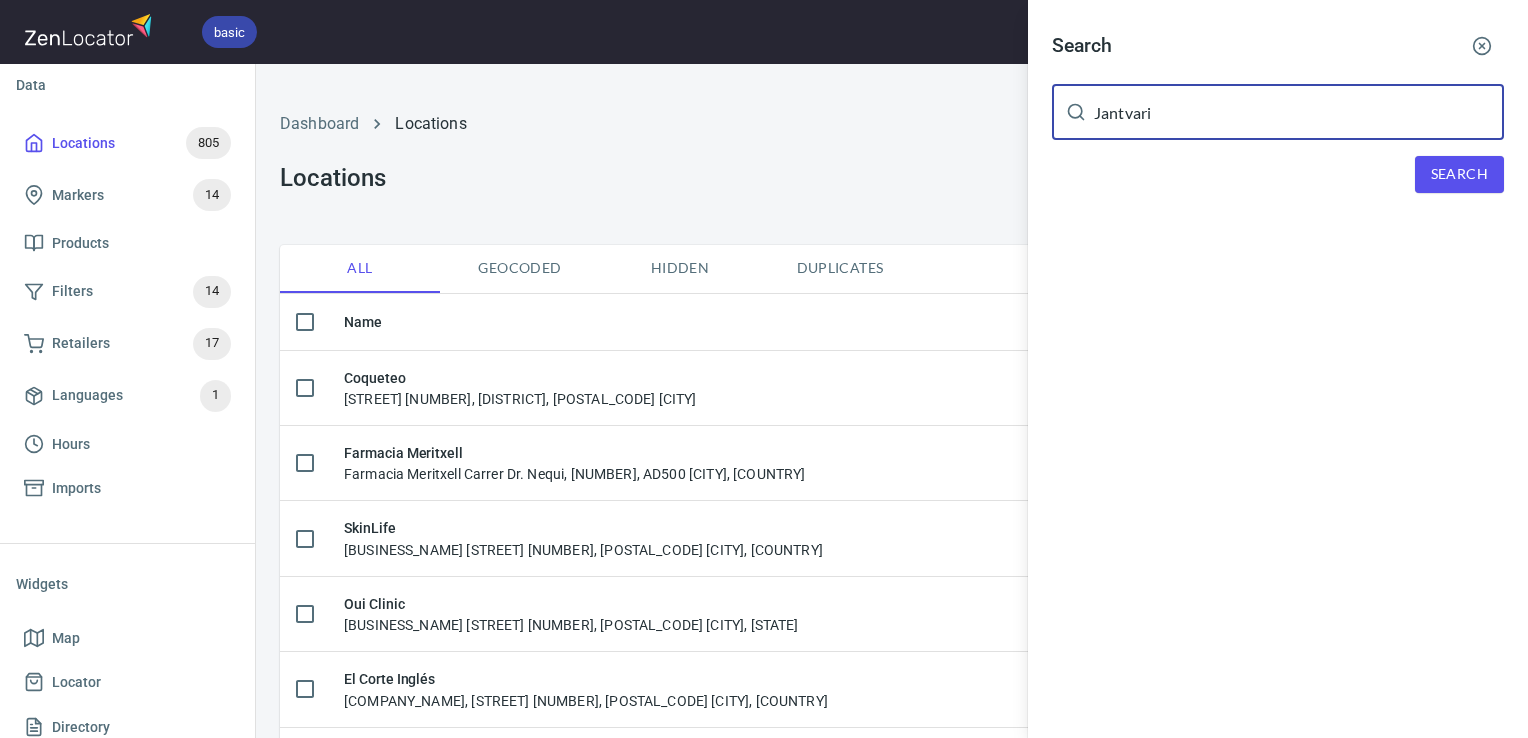 type on "Jantvari" 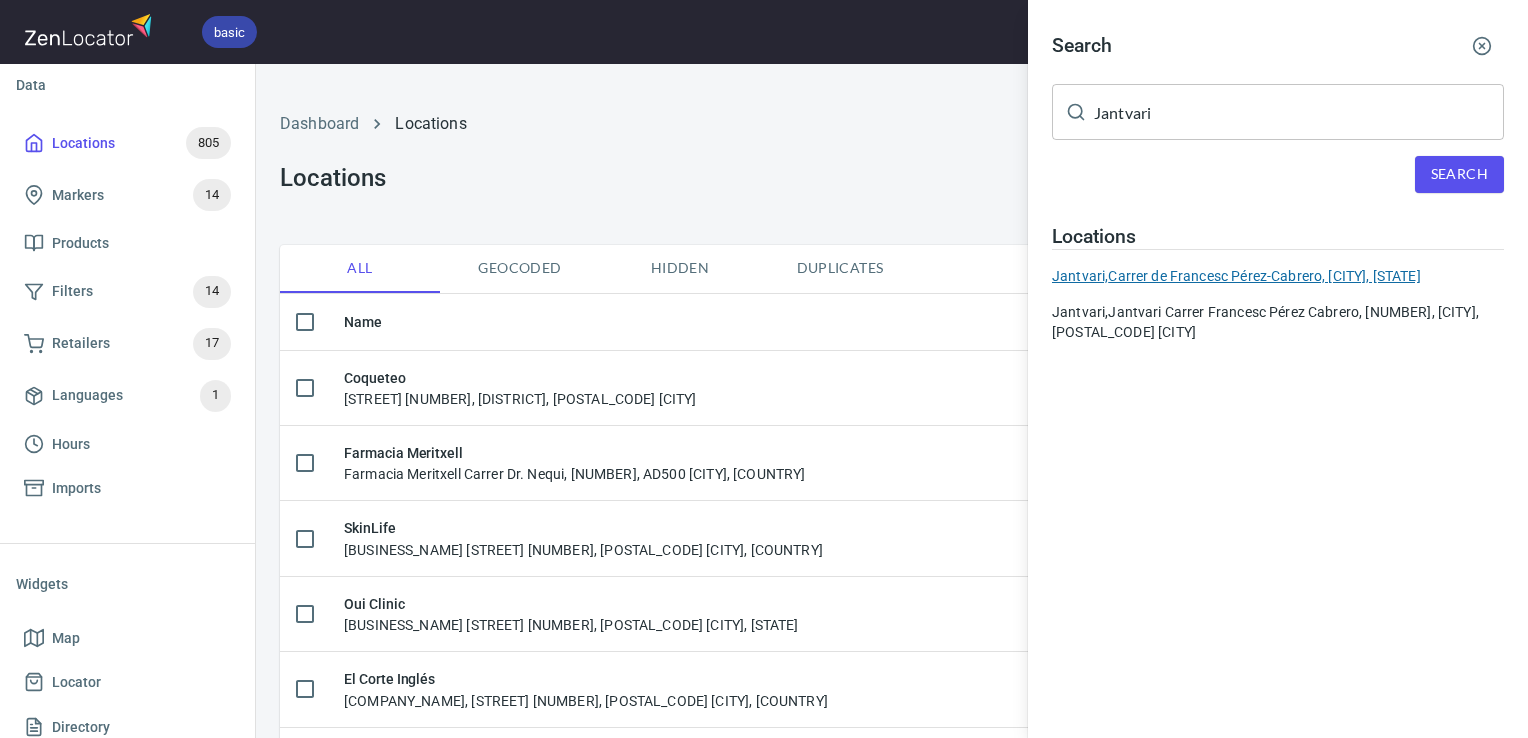 click on "Jantvari,  Carrer de Francesc Pérez-Cabrero, Barcelona, Spain" at bounding box center [1278, 276] 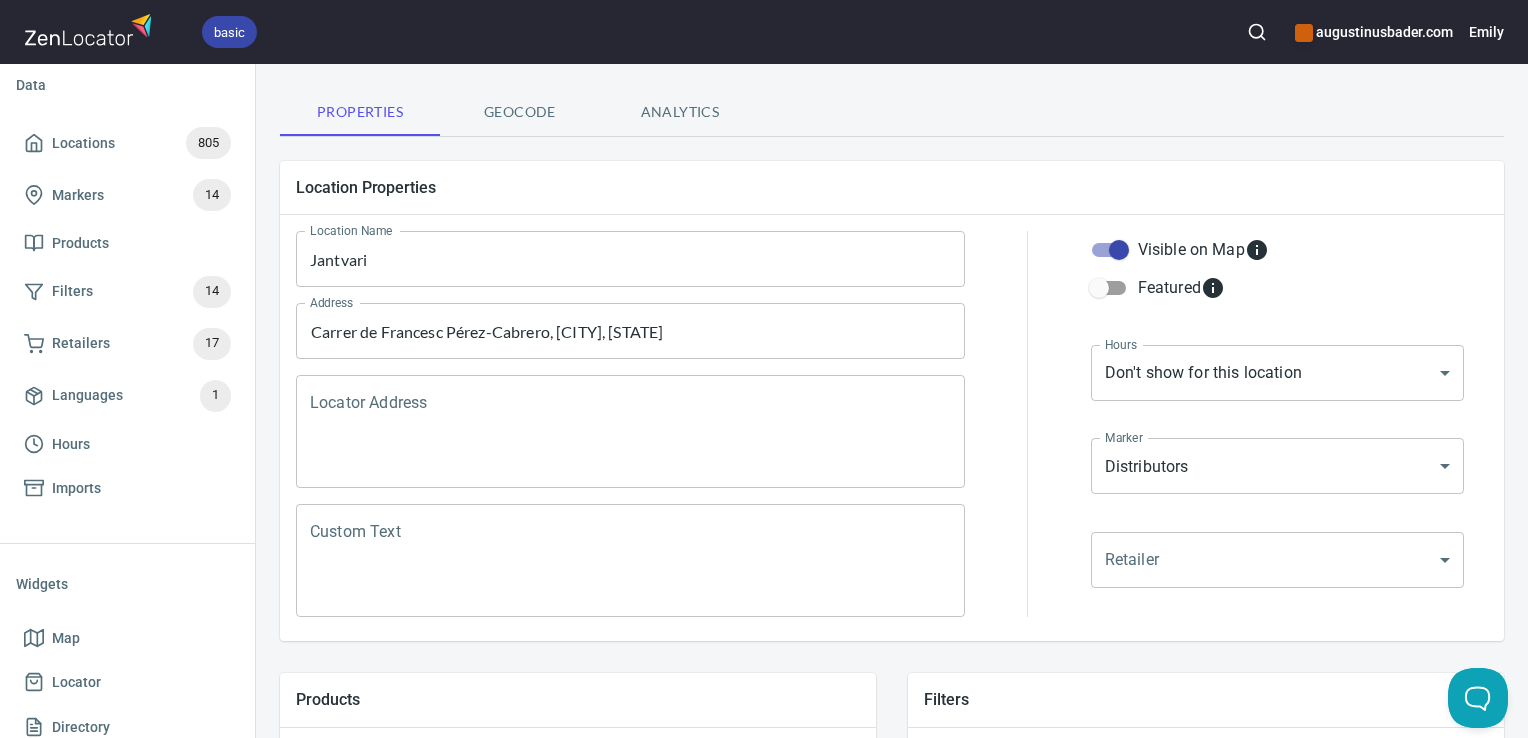 scroll, scrollTop: 0, scrollLeft: 0, axis: both 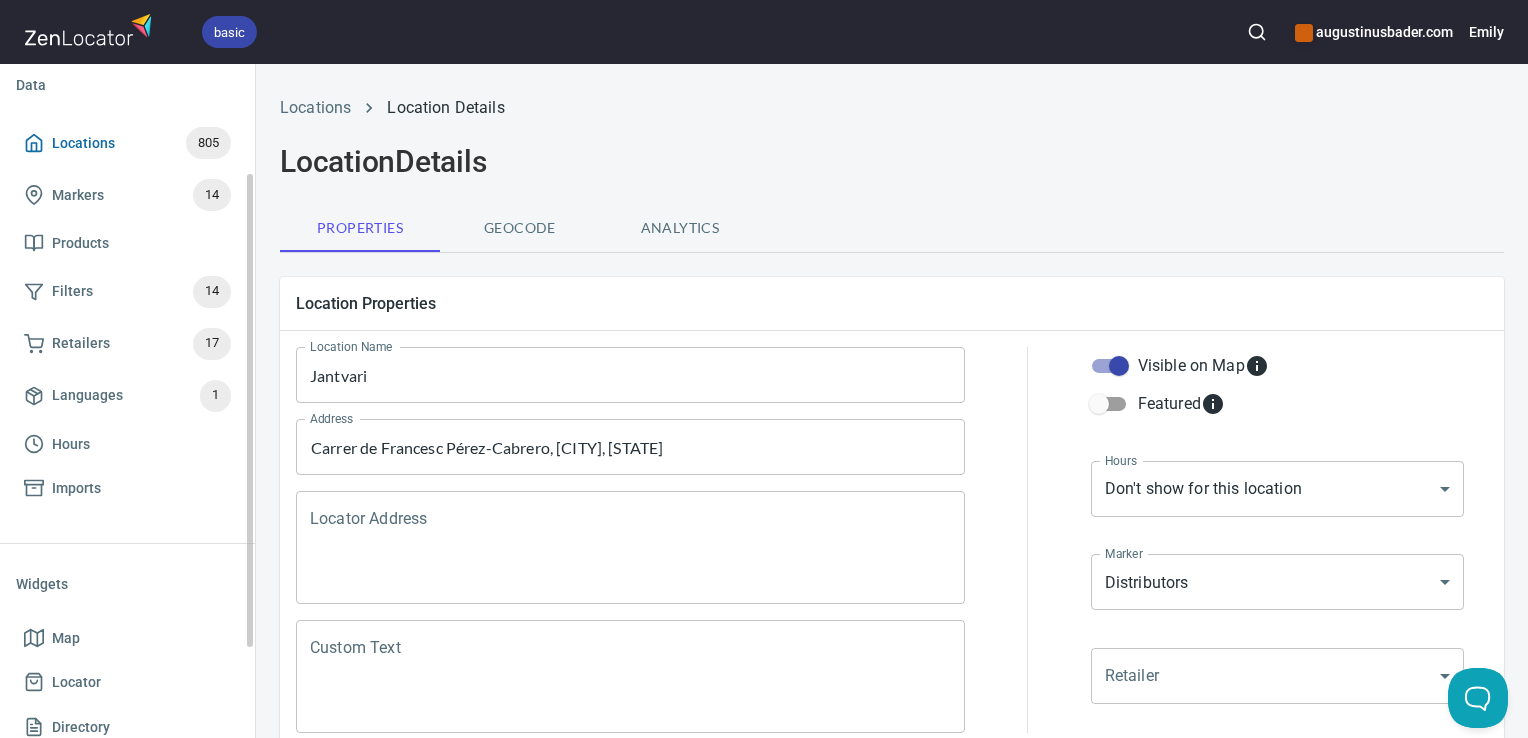 click on "Locations" at bounding box center (83, 143) 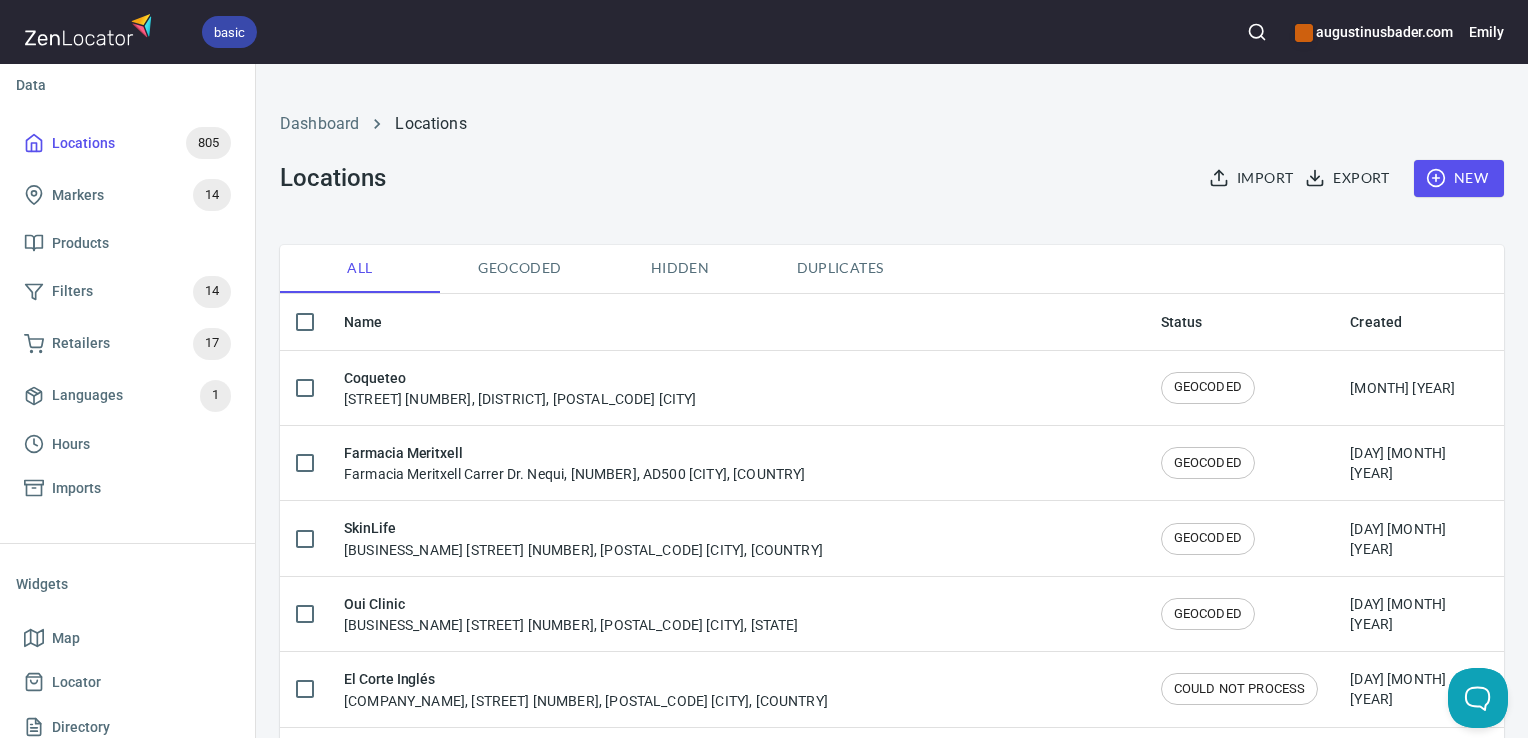 click at bounding box center (1257, 32) 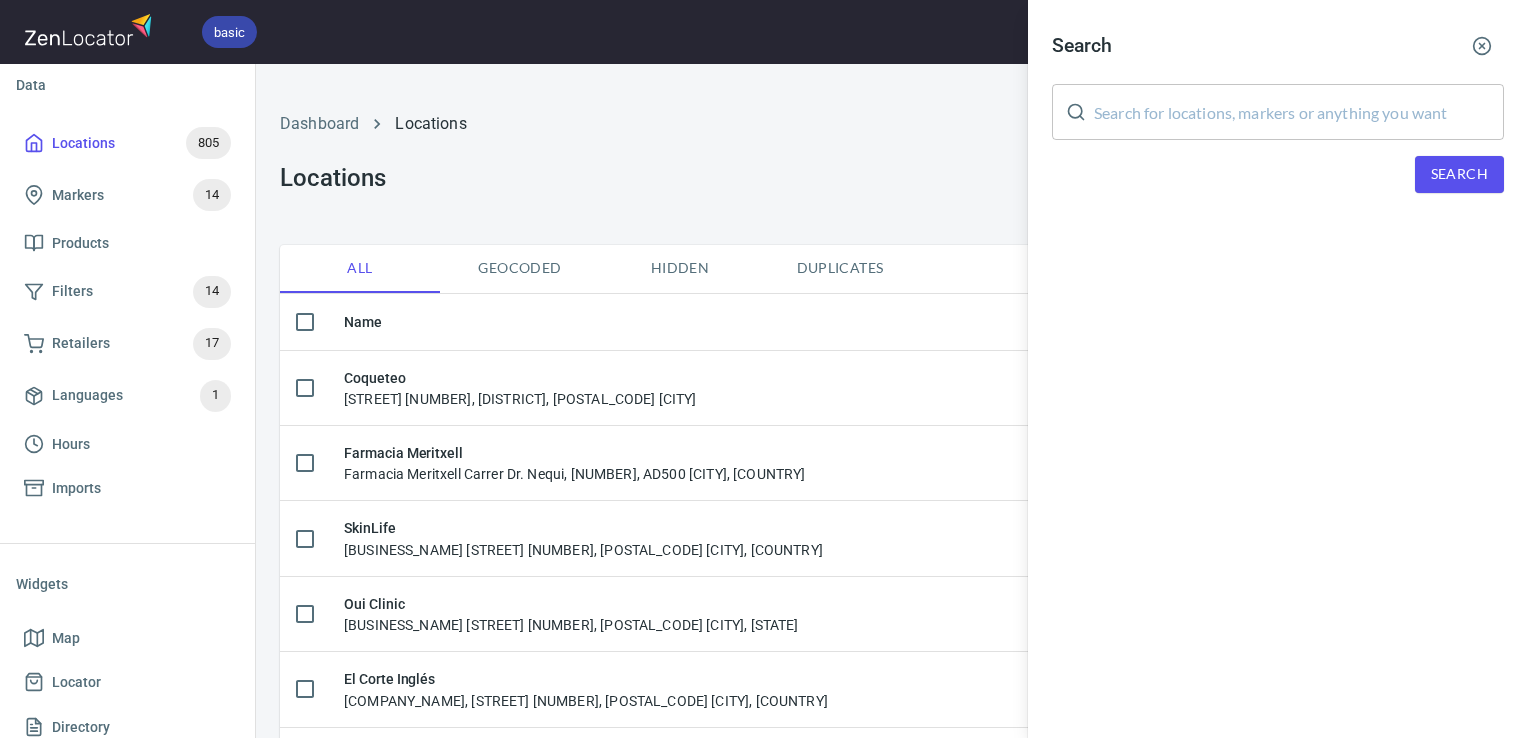 click at bounding box center (1299, 112) 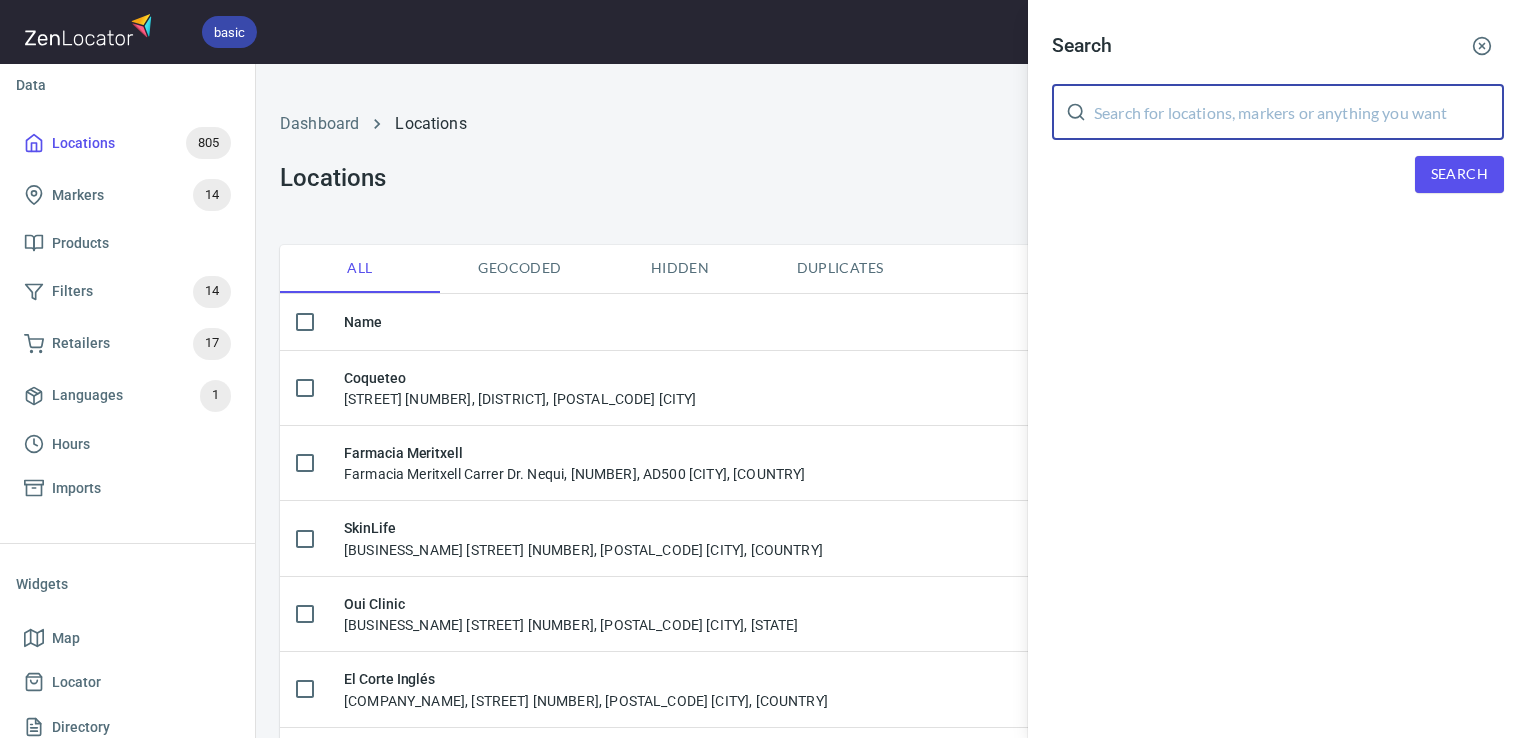 paste on "Jantvari" 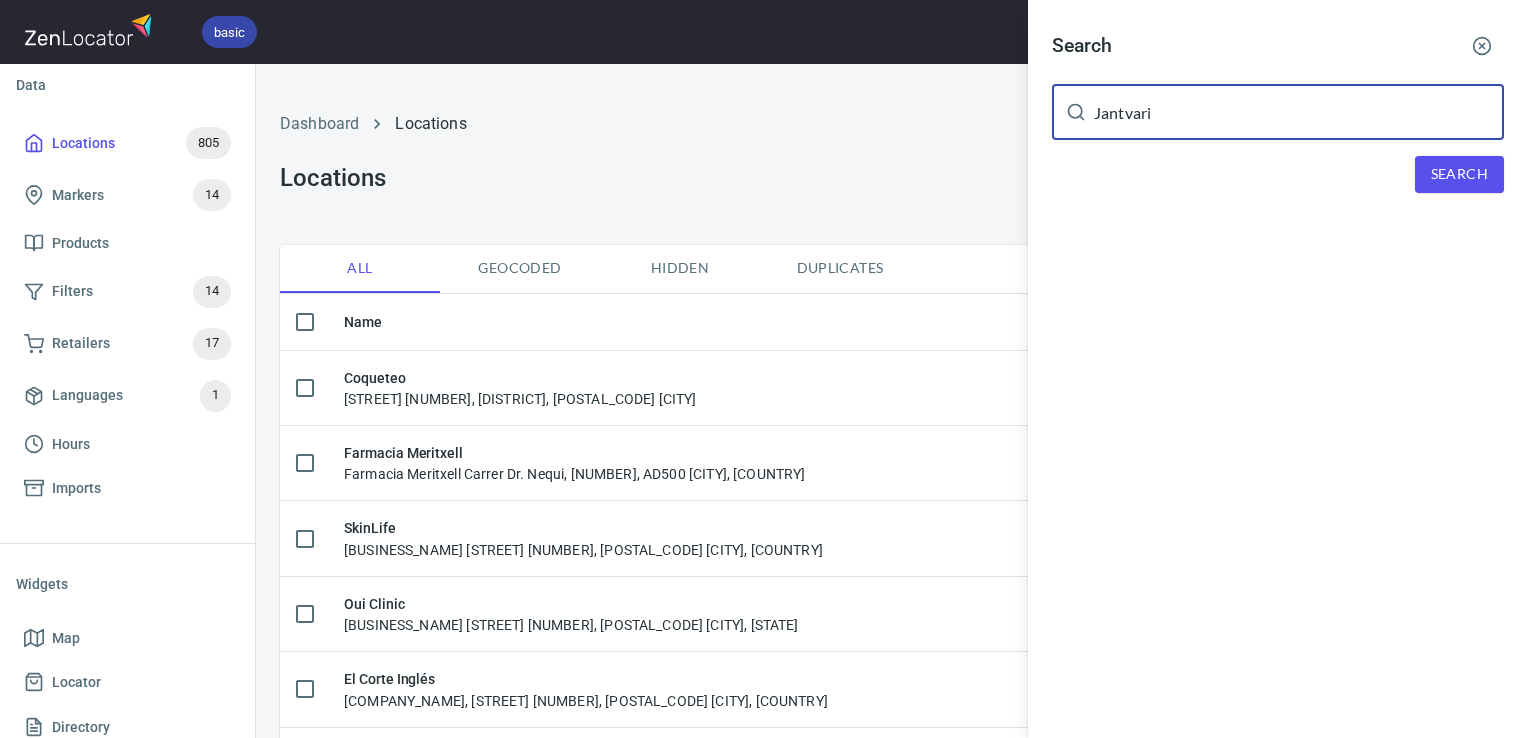 type on "Jantvari" 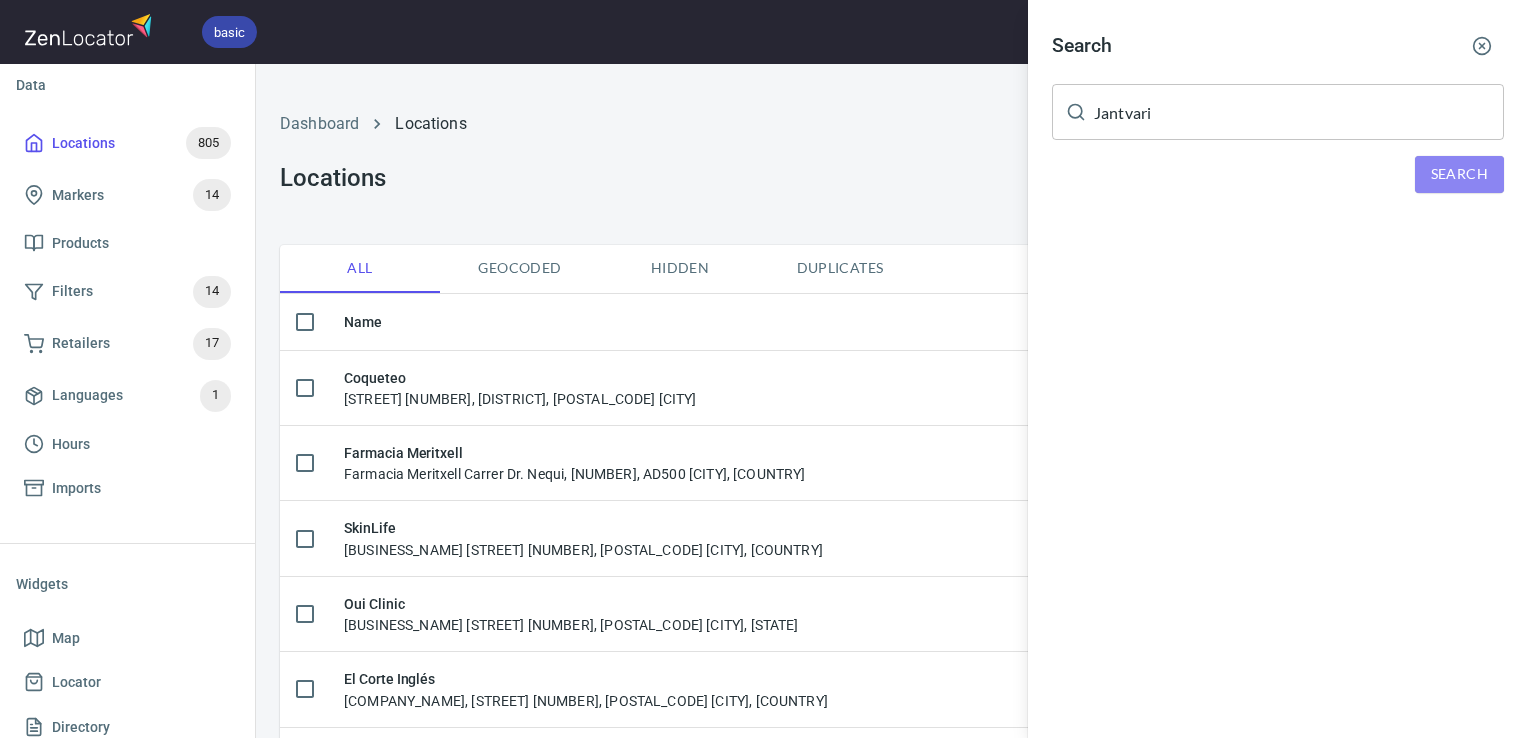 click on "Search" at bounding box center (1459, 174) 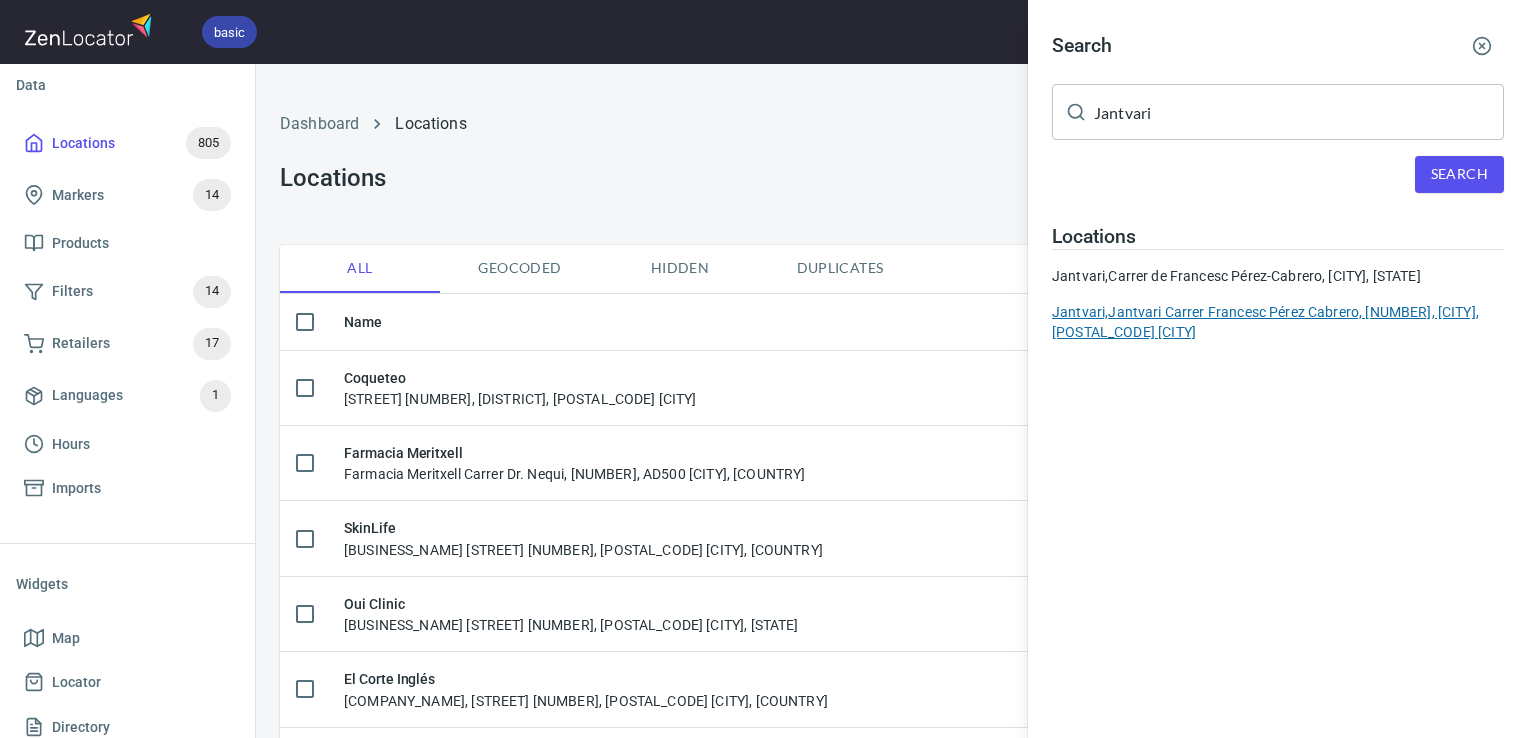 click on "Jantvari,  Jantvari
Carrer Francesc Pérez Cabrero, 15, Sarrià-Sant Gervasi, 08021 Barcelona" at bounding box center [1278, 322] 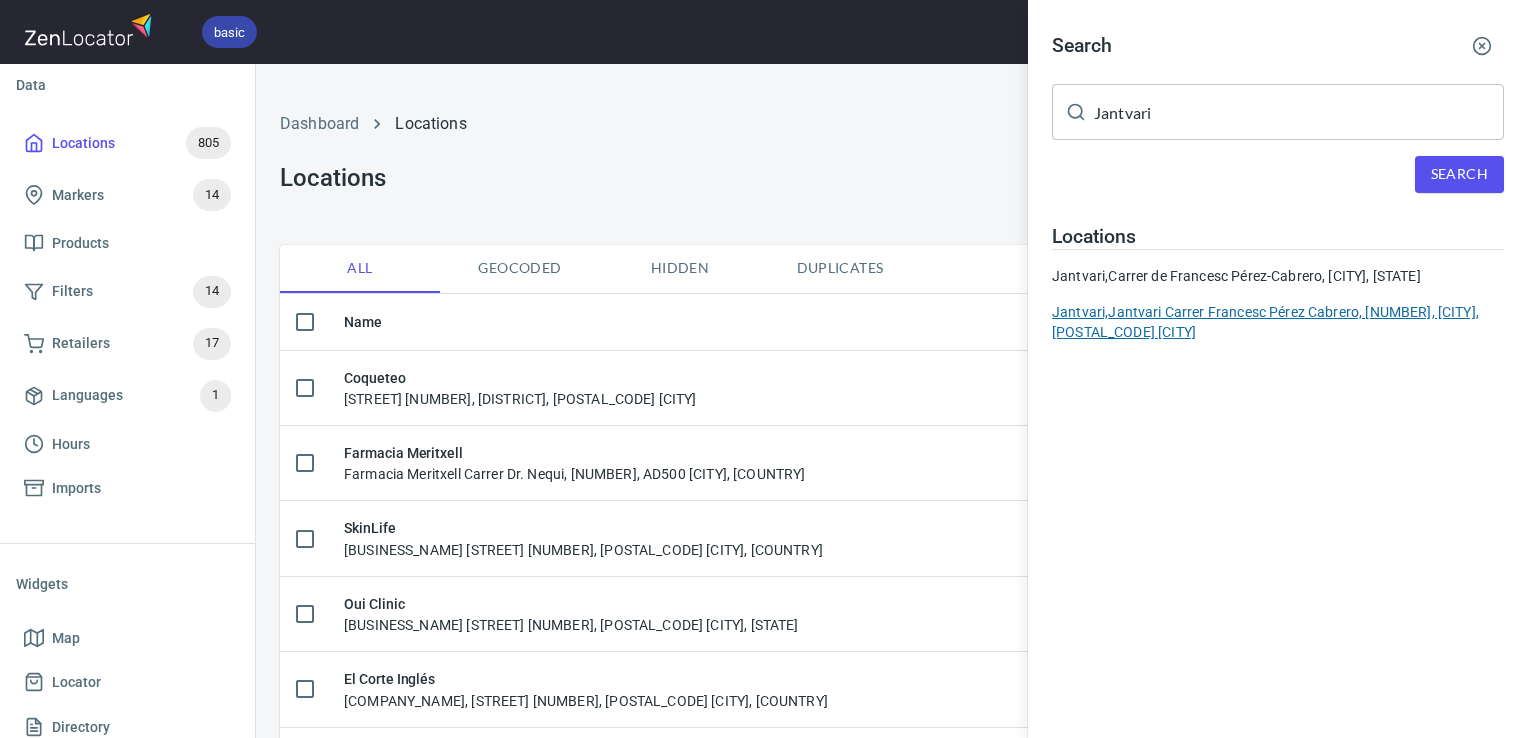type 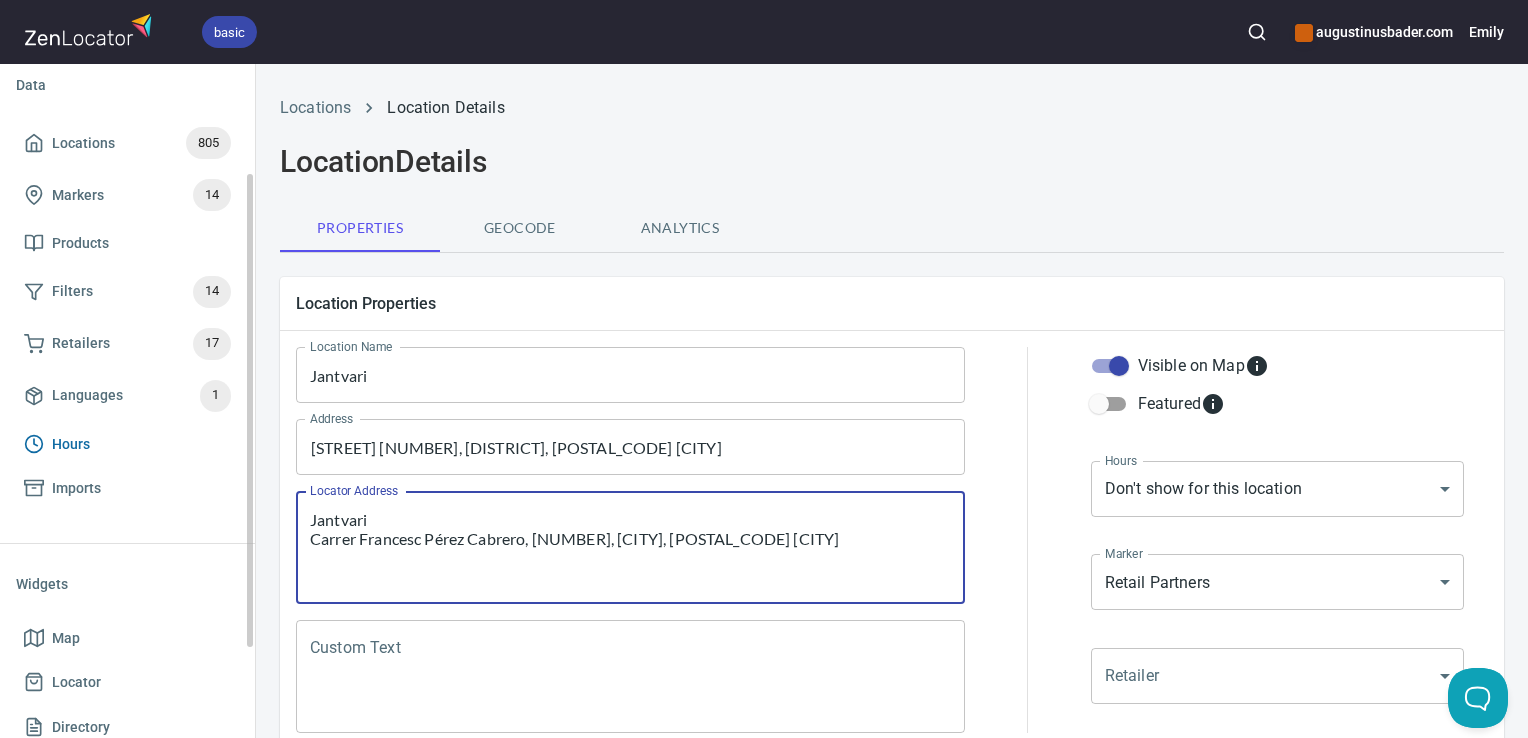 drag, startPoint x: 672, startPoint y: 547, endPoint x: 215, endPoint y: 455, distance: 466.16843 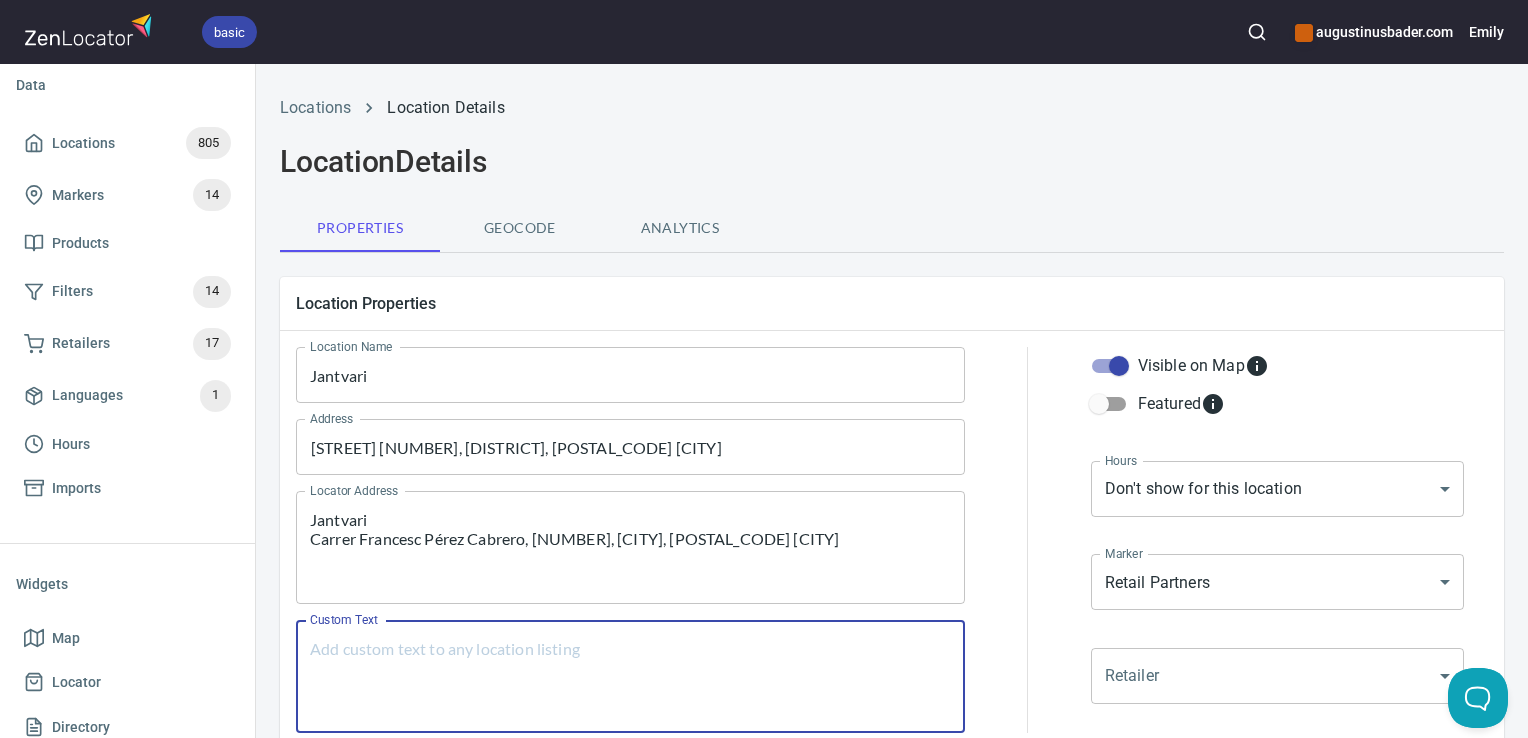 click on "Custom Text" at bounding box center (630, 677) 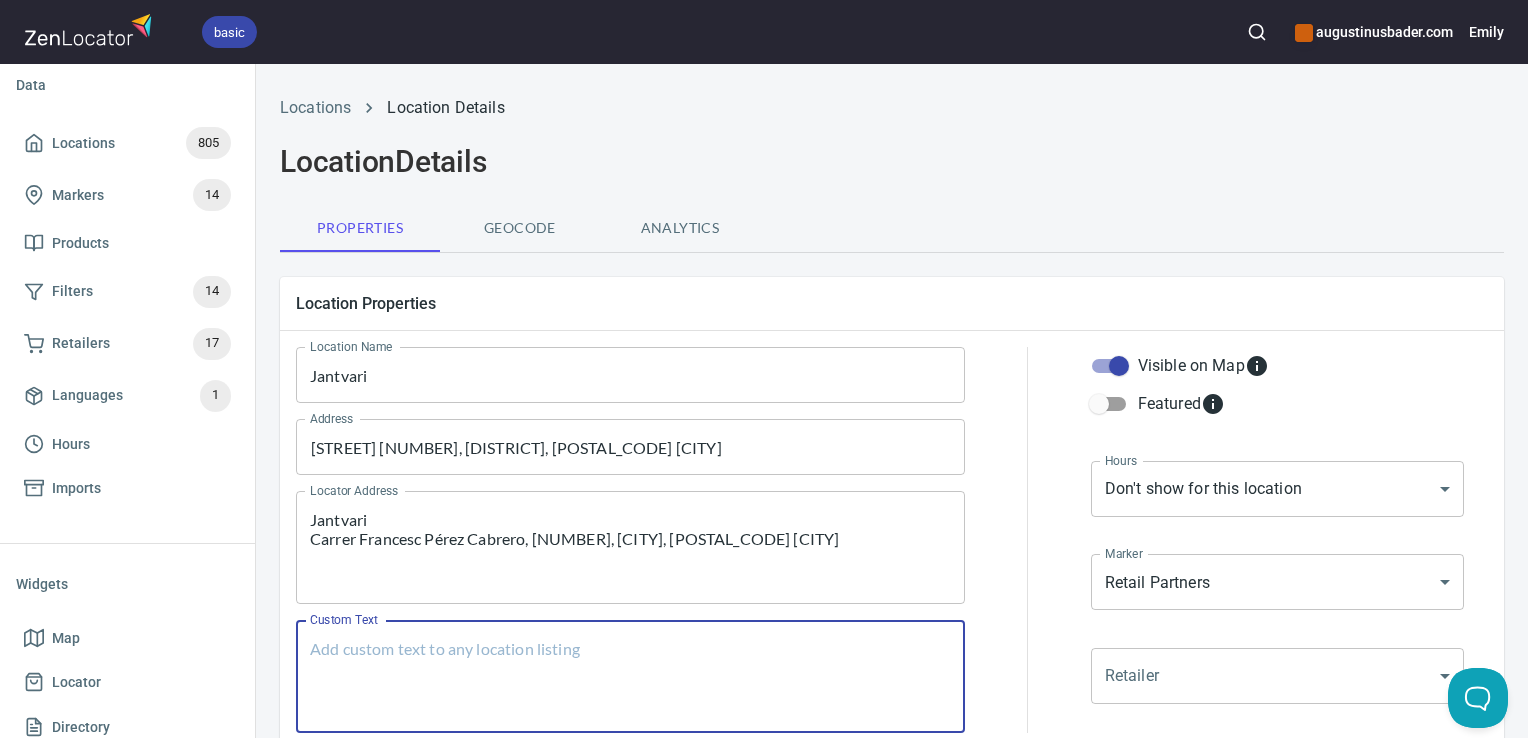 paste on "Jantvari
Carrer Francesc Pérez Cabrero, [NUMBER], Sarrià-Sant Gervasi, [POSTAL_CODE] [CITY]" 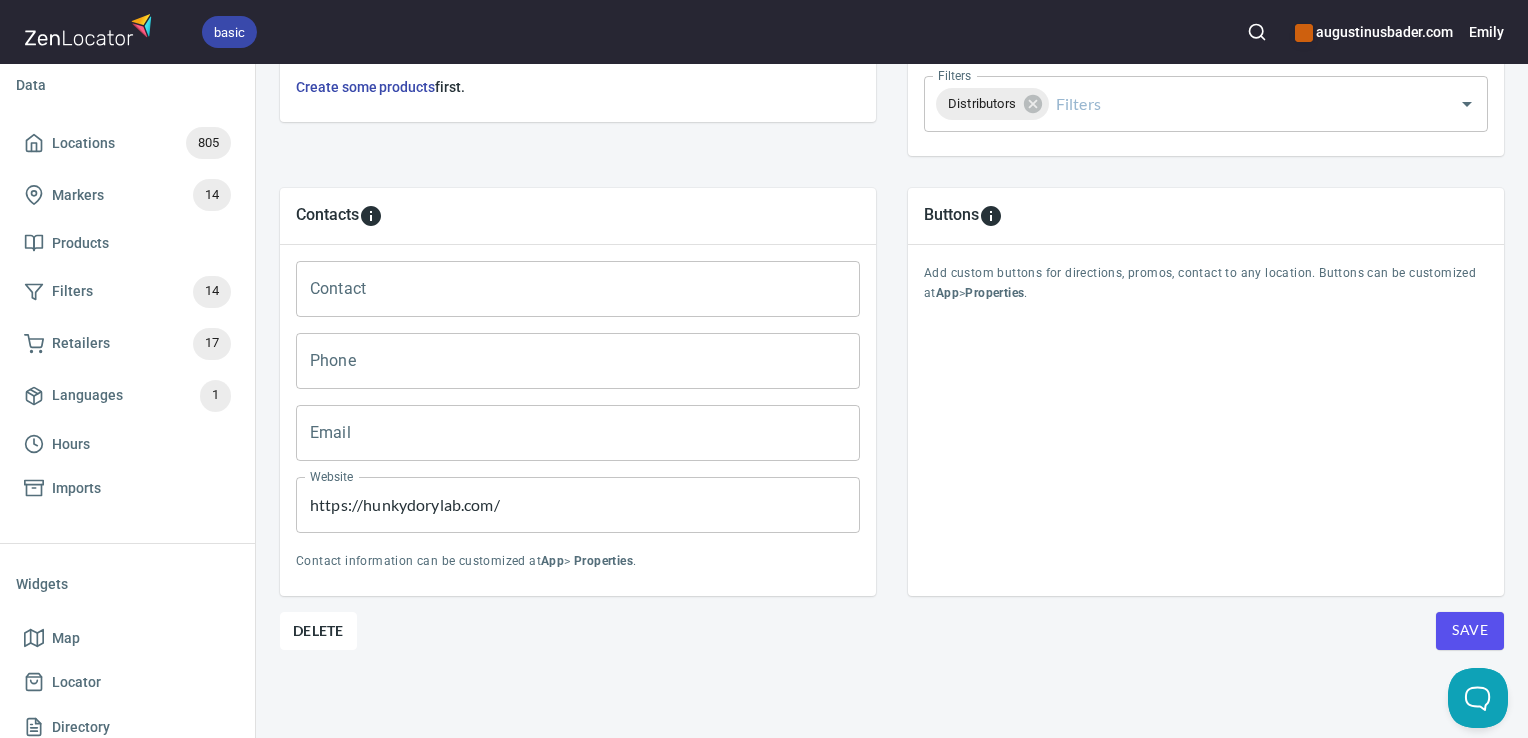 scroll, scrollTop: 797, scrollLeft: 0, axis: vertical 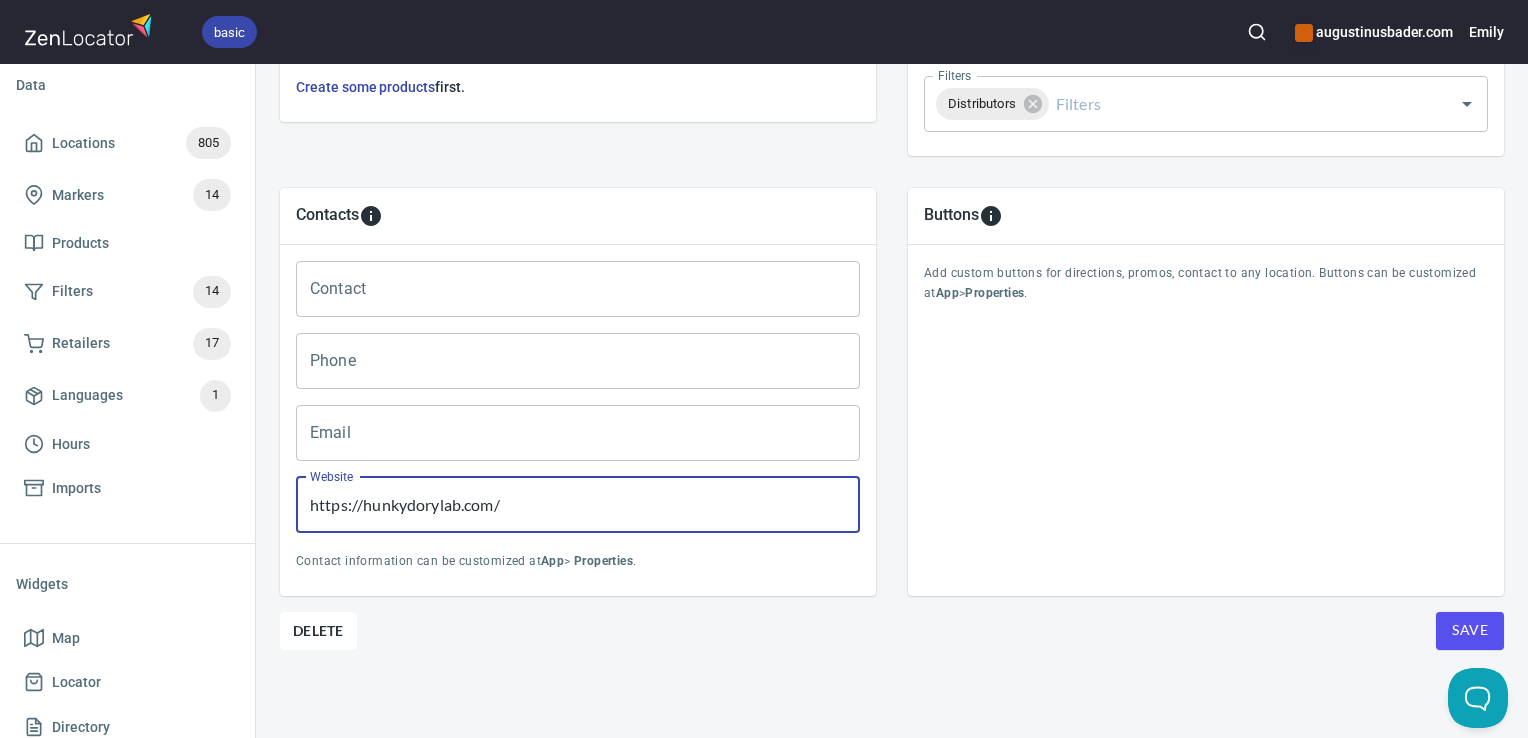 click on "https://hunkydorylab.com/" at bounding box center [578, 505] 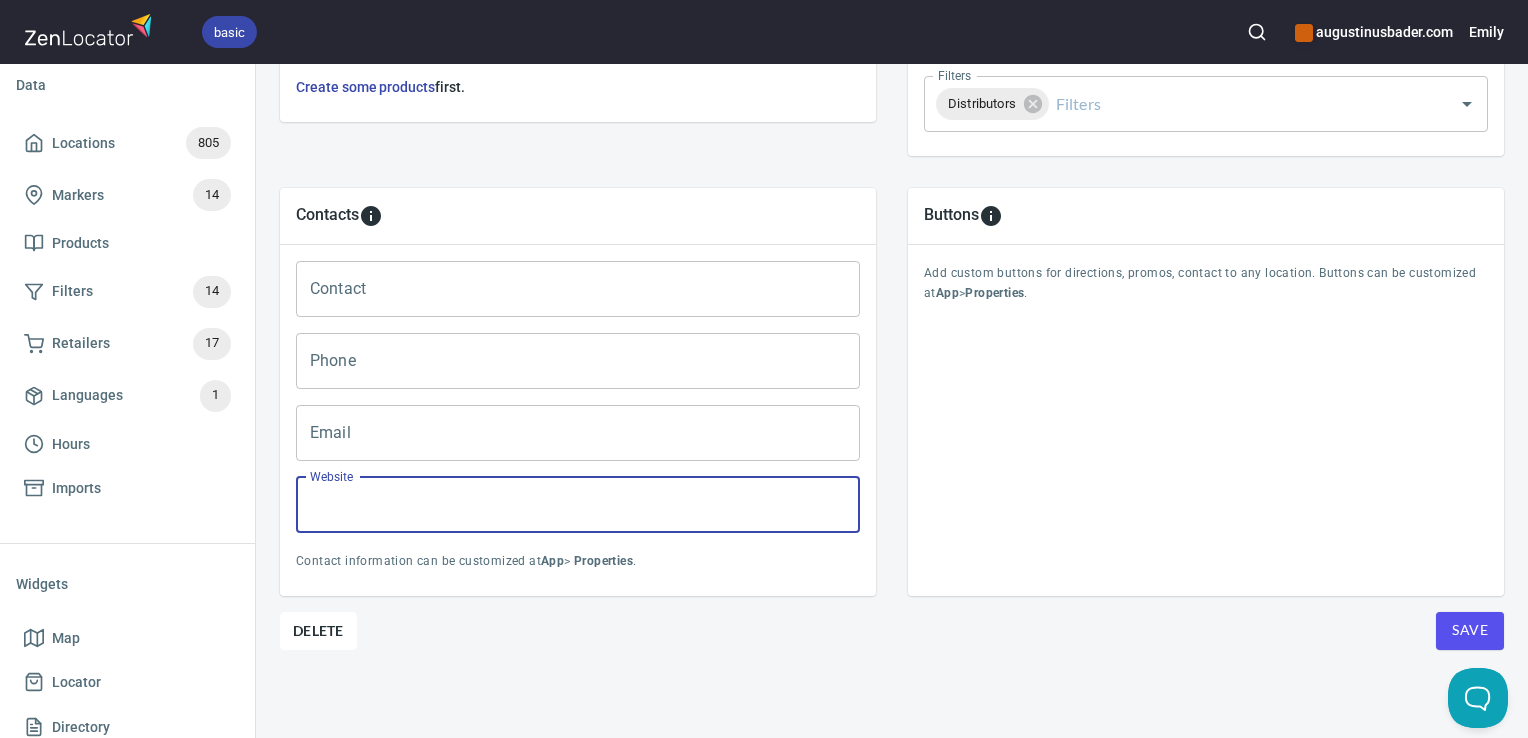 type 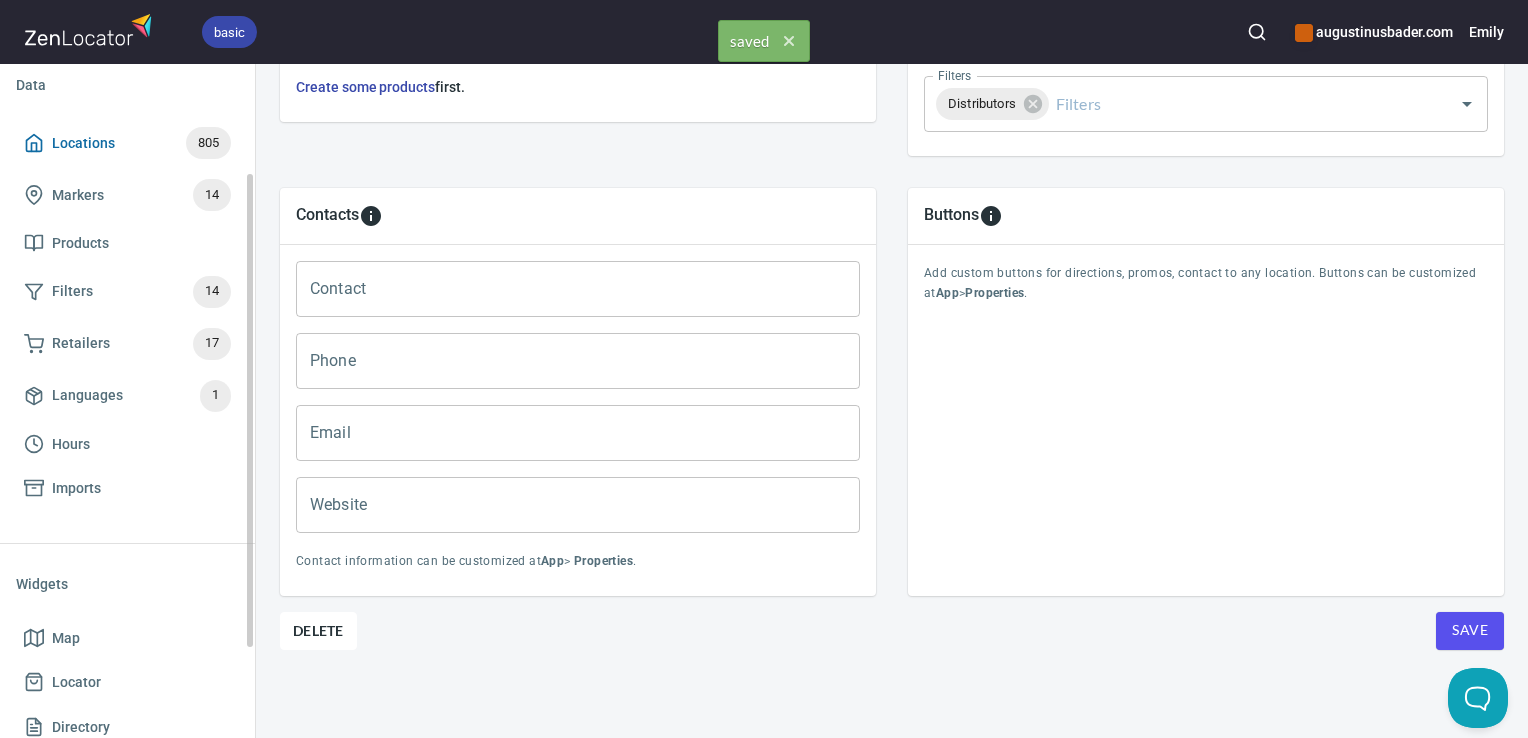 click on "Locations 805" at bounding box center (127, 143) 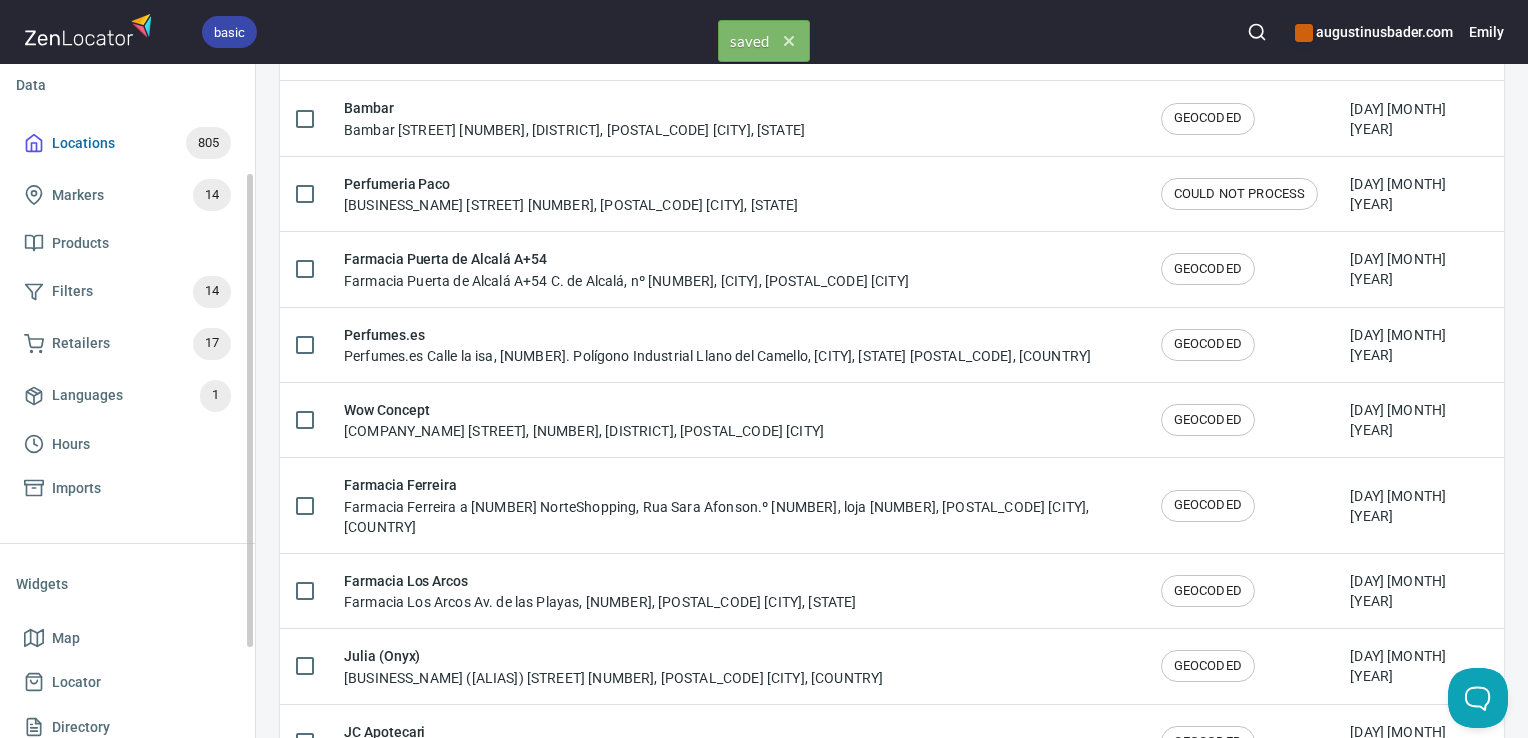 scroll, scrollTop: 0, scrollLeft: 0, axis: both 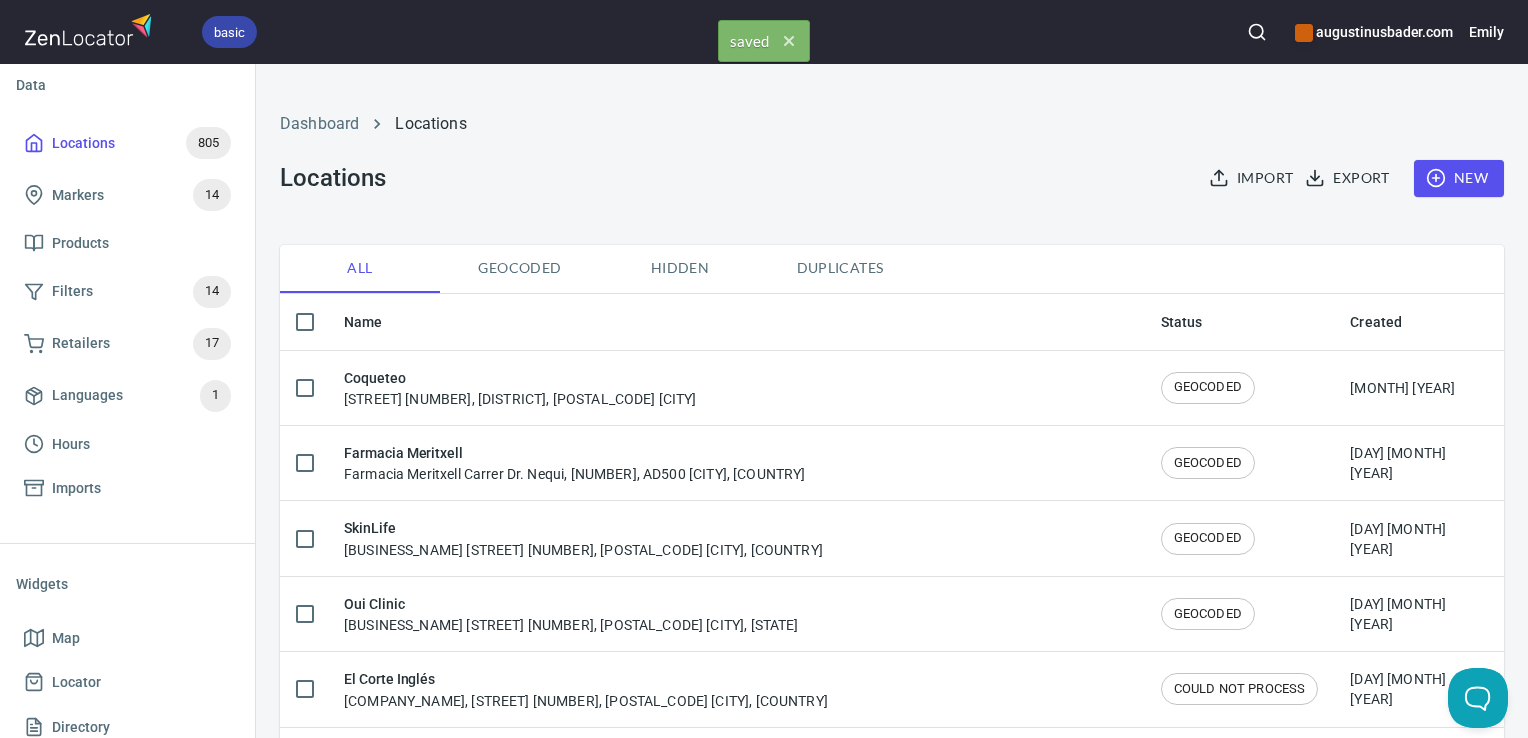 click 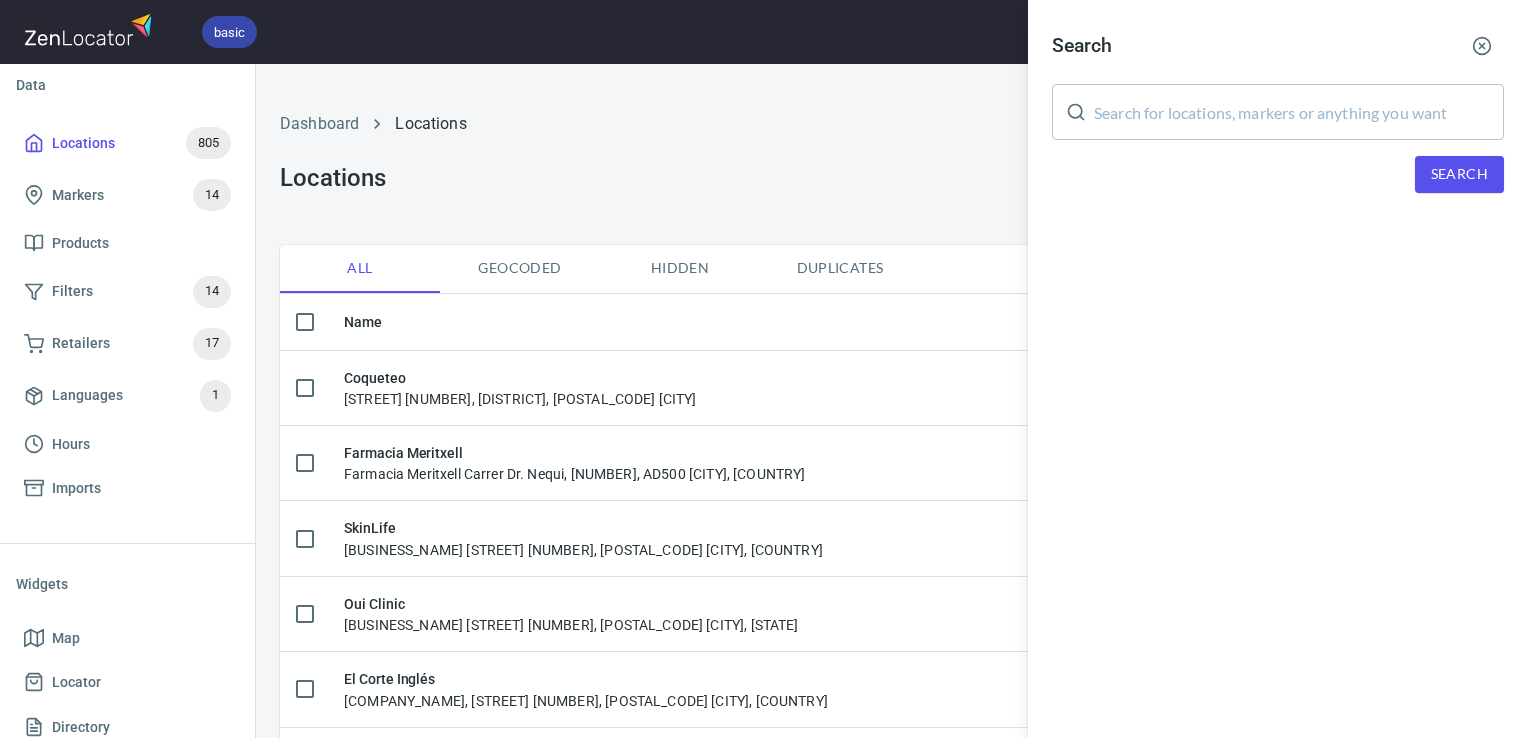 click at bounding box center [1299, 112] 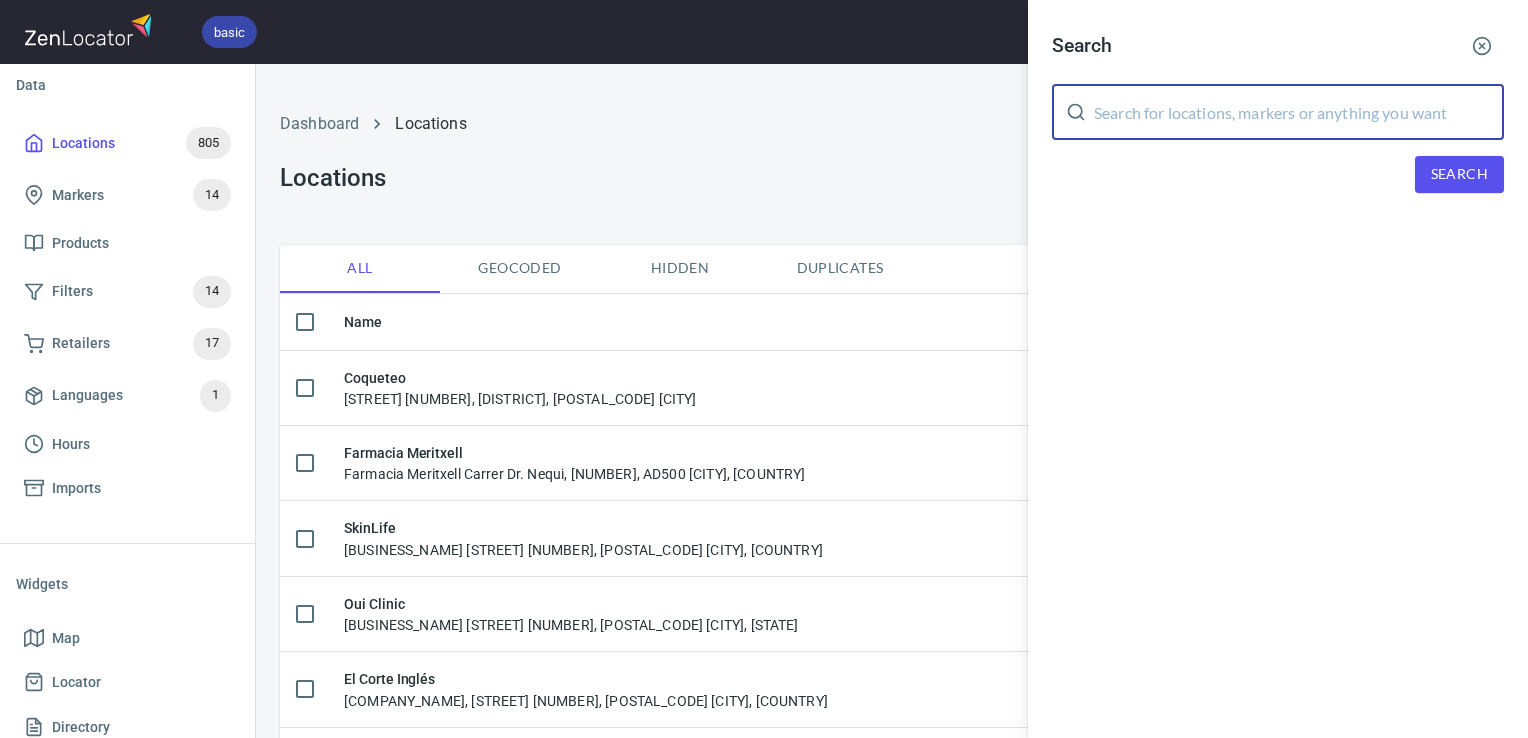 paste on "Jantvari Carrer Francesc Pérez Cabrero, 15, Sarrià-Sant Gervasi, 08021 Barcelona" 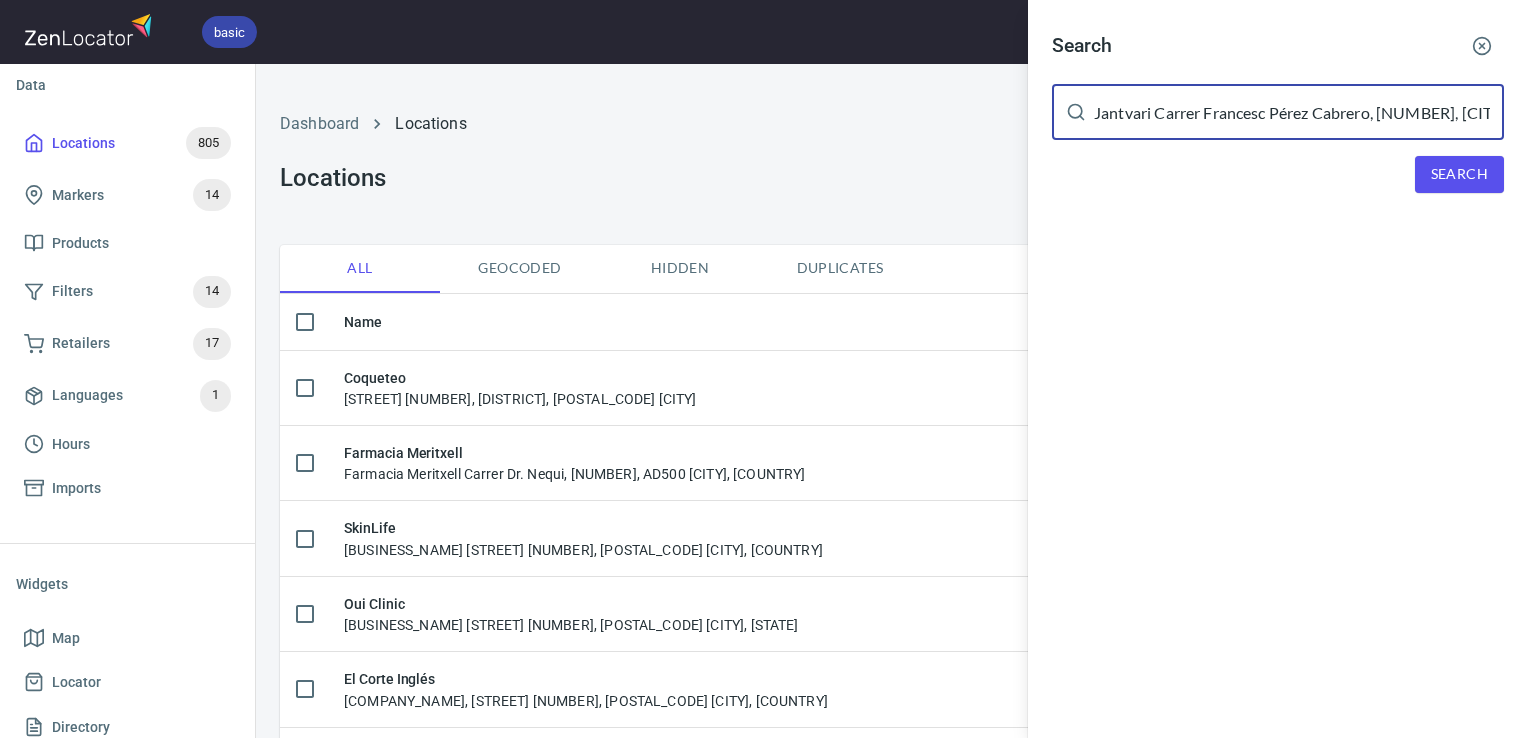 scroll, scrollTop: 0, scrollLeft: 186, axis: horizontal 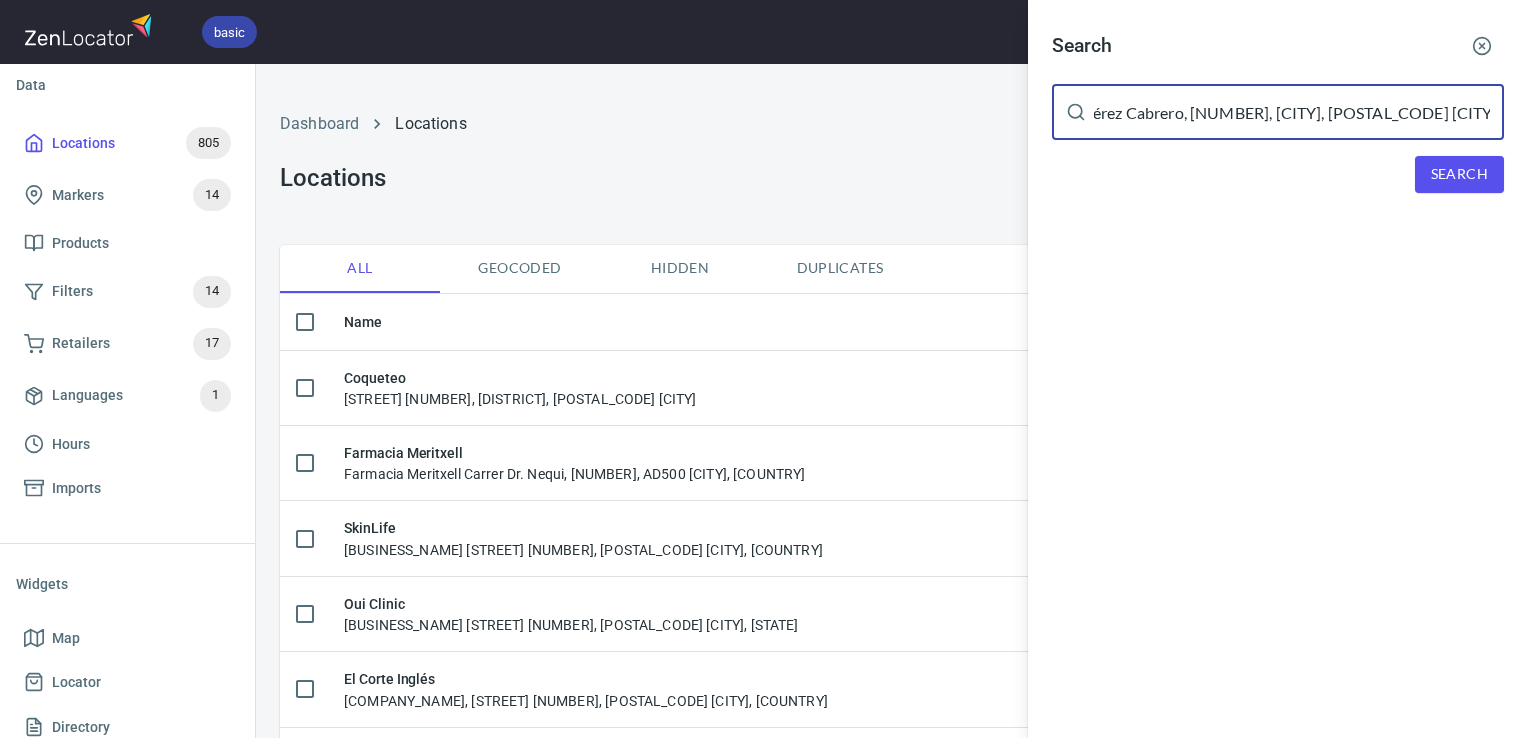 click on "Jantvari Carrer Francesc Pérez Cabrero, 15, Sarrià-Sant Gervasi, 08021 Barcelona" at bounding box center (1299, 112) 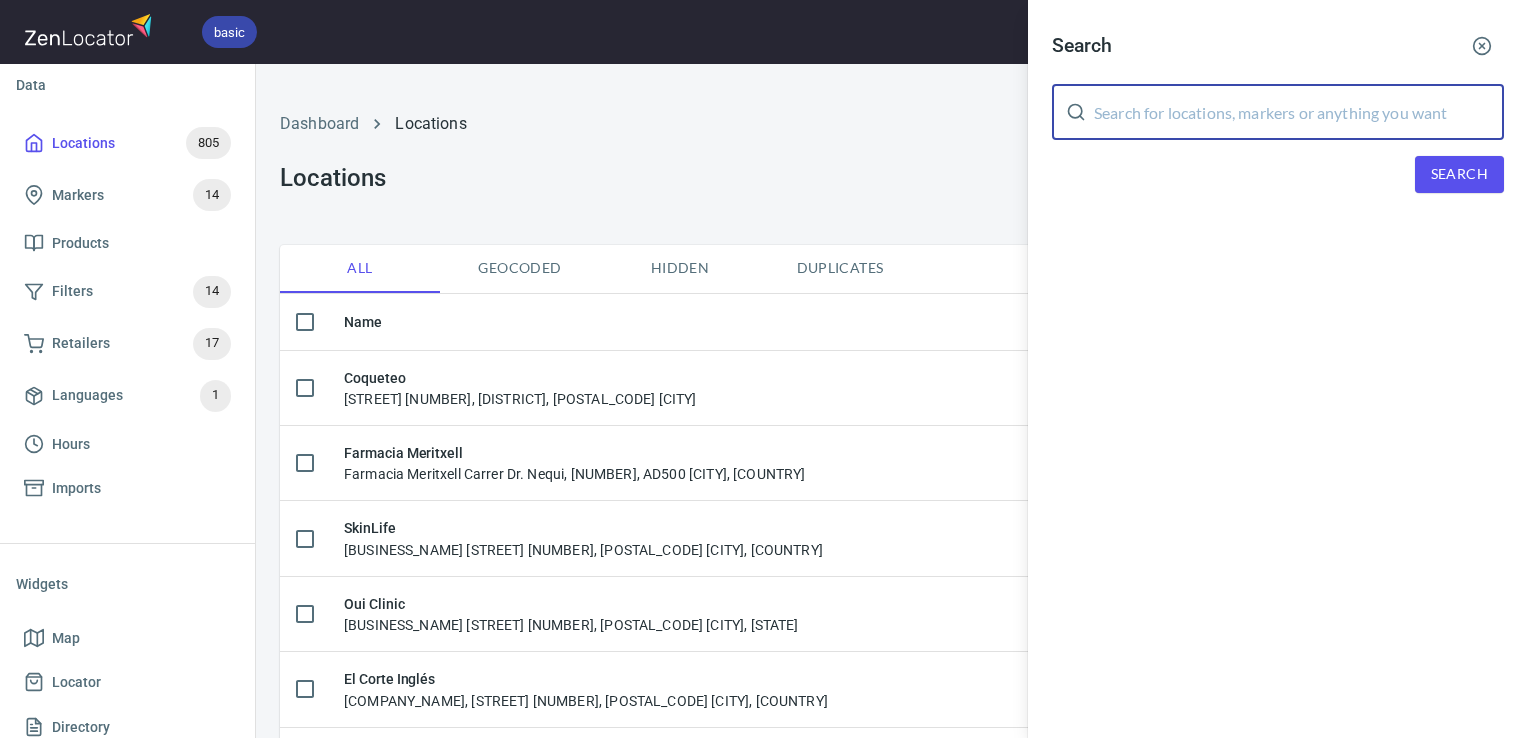 scroll, scrollTop: 0, scrollLeft: 0, axis: both 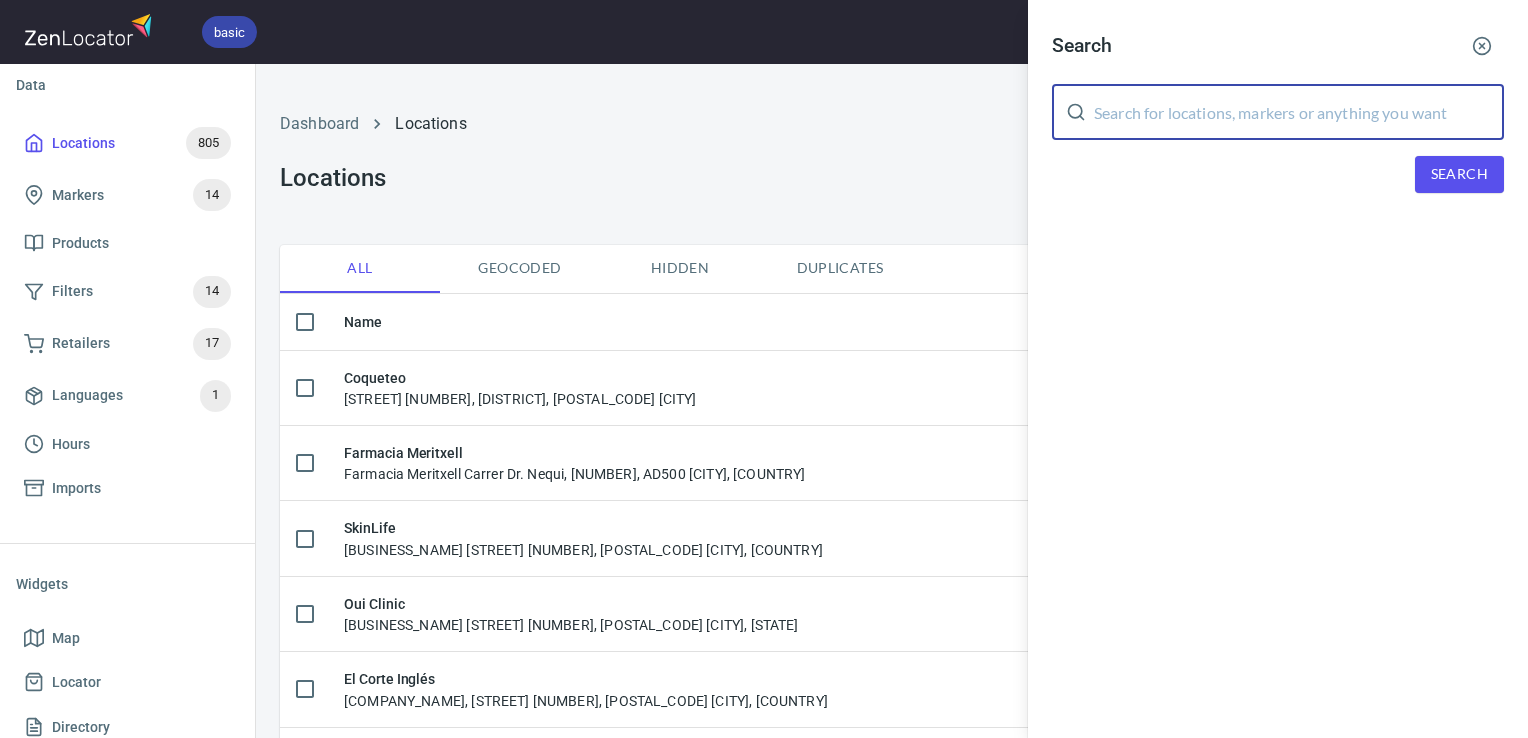 paste on "Jantvari" 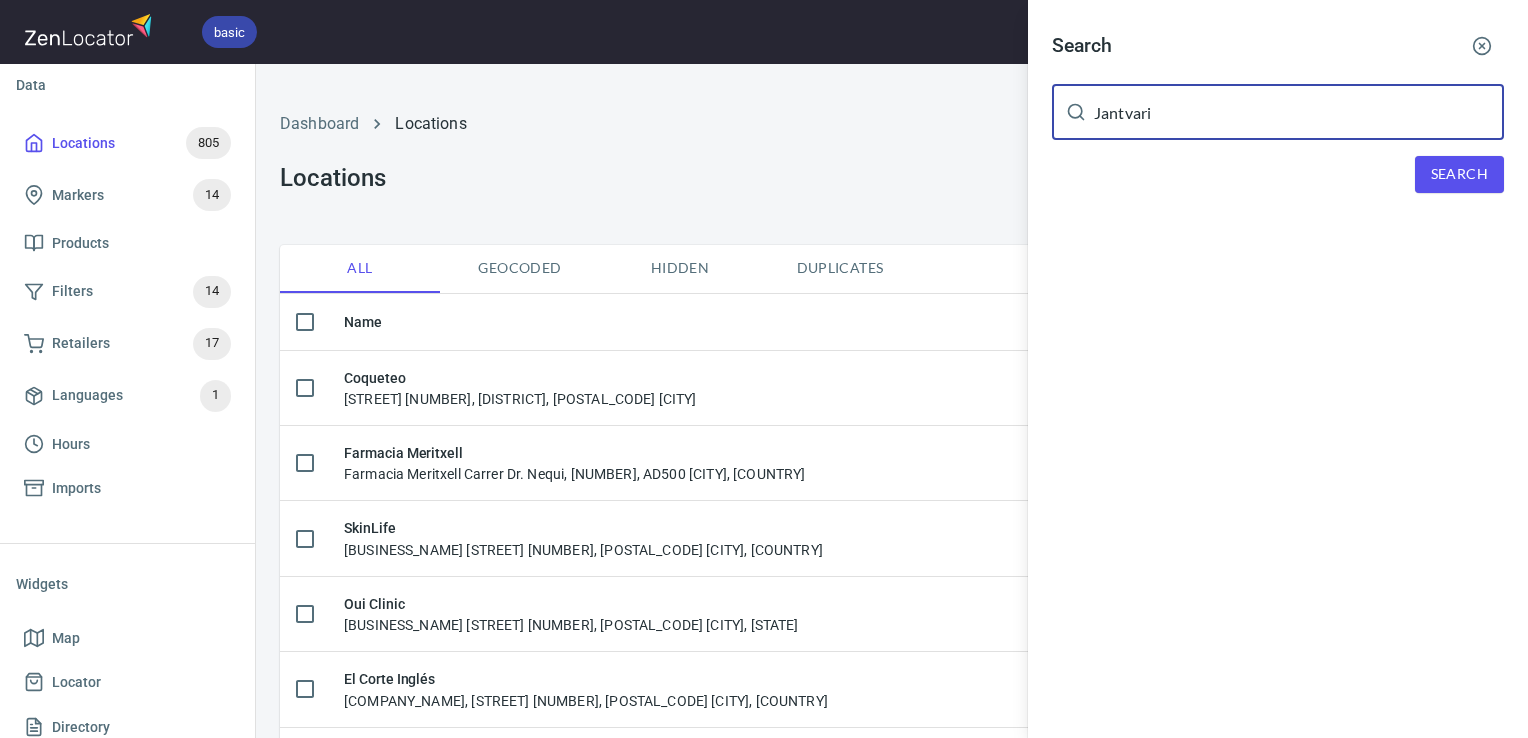 type on "Jantvari" 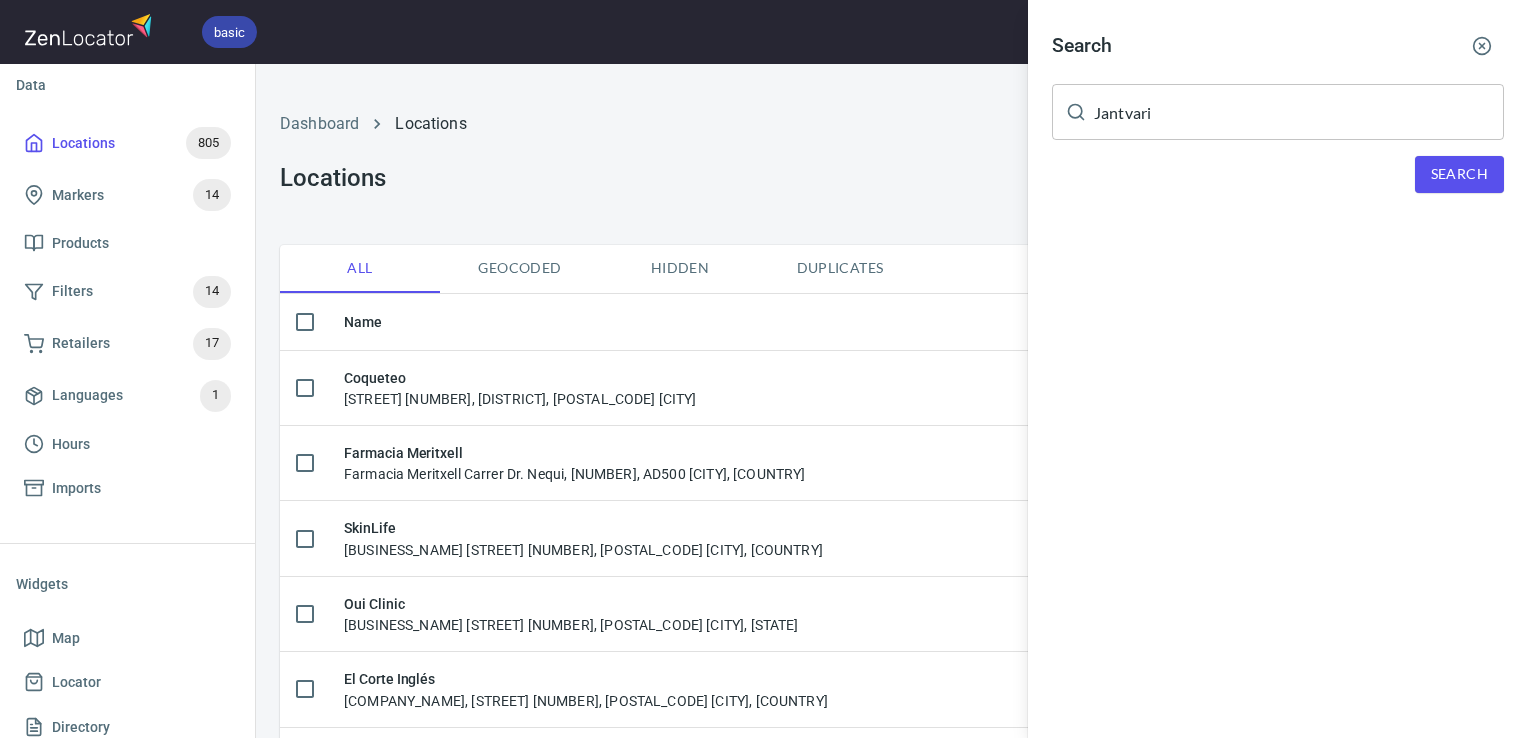 click on "Search" at bounding box center [1459, 174] 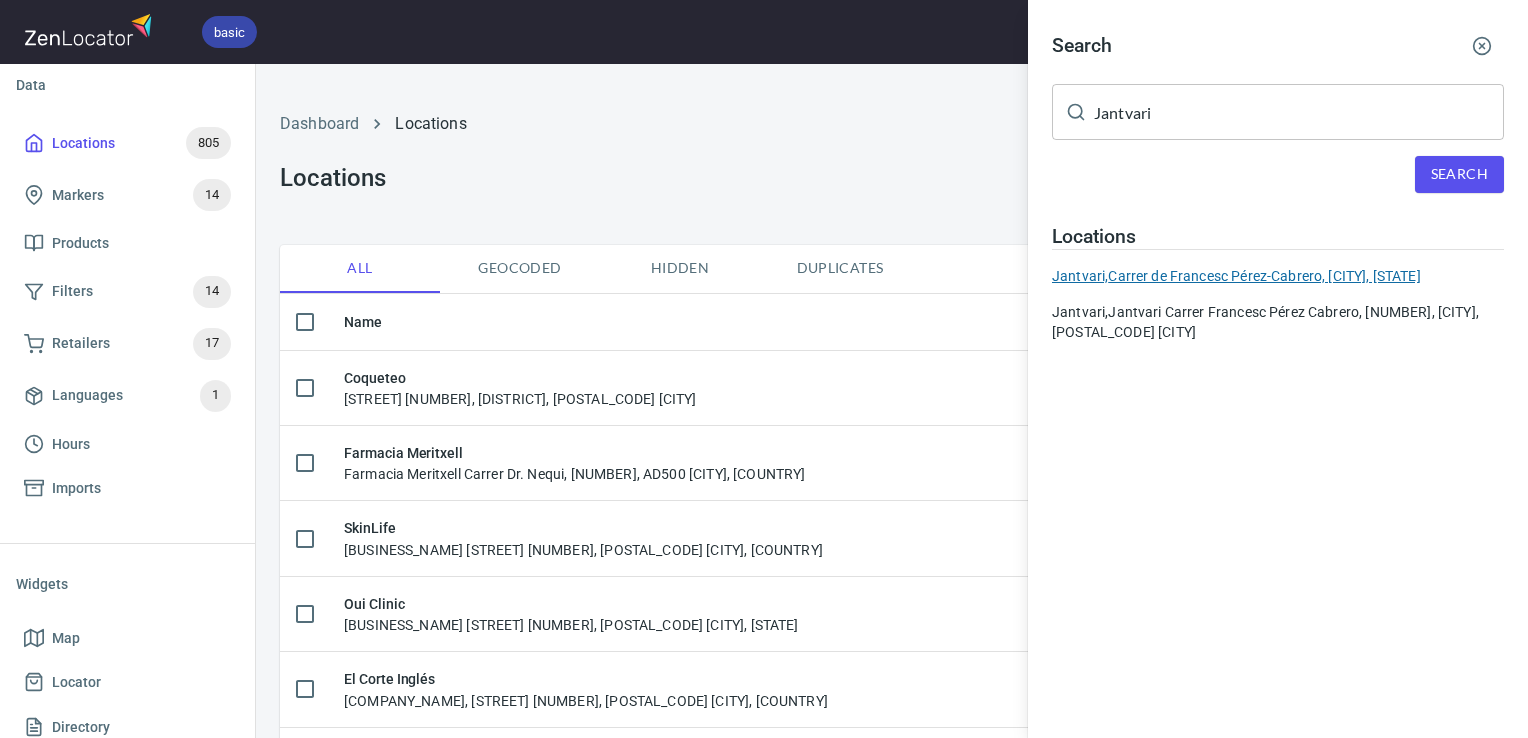 click on "Jantvari,  Carrer de Francesc Pérez-Cabrero, Barcelona, Spain" at bounding box center (1278, 276) 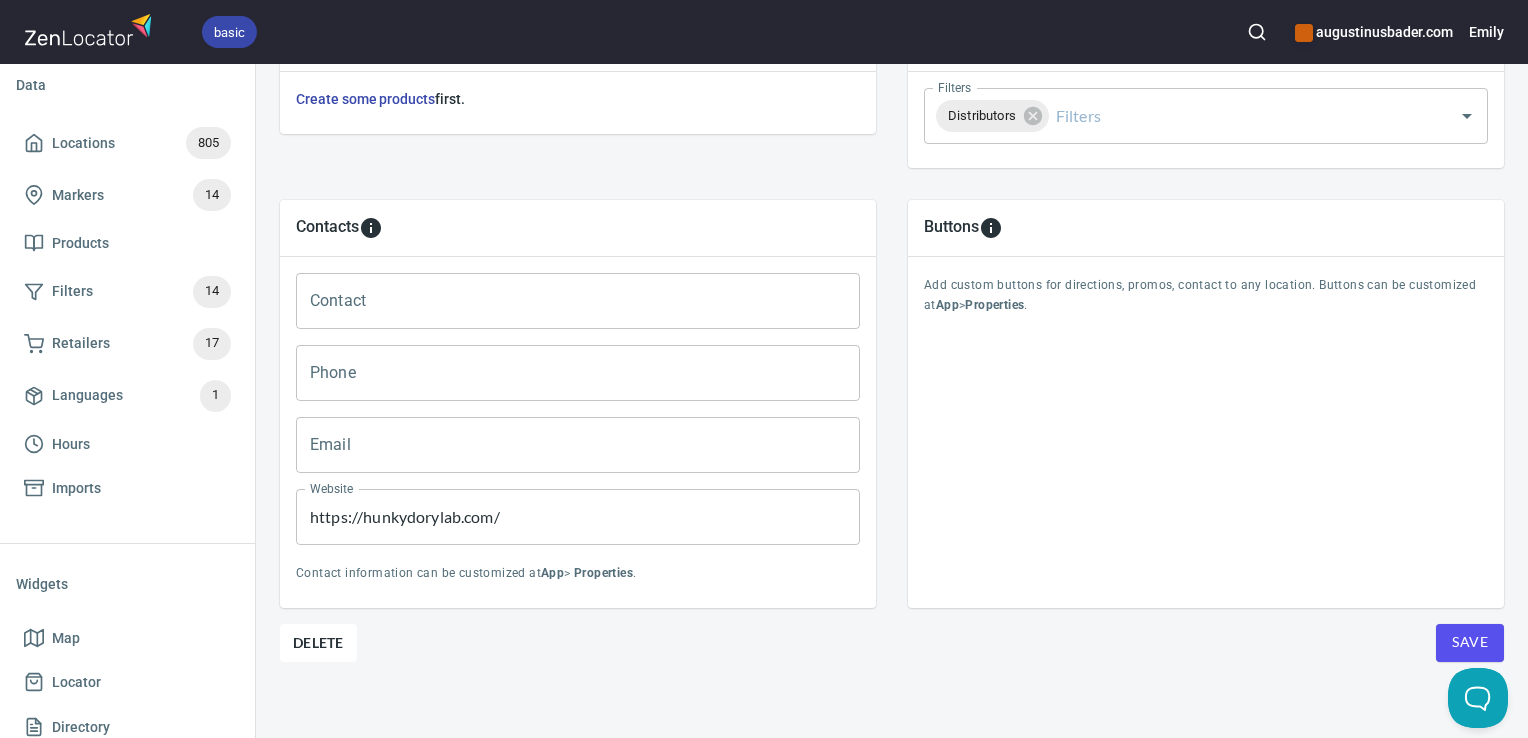scroll, scrollTop: 797, scrollLeft: 0, axis: vertical 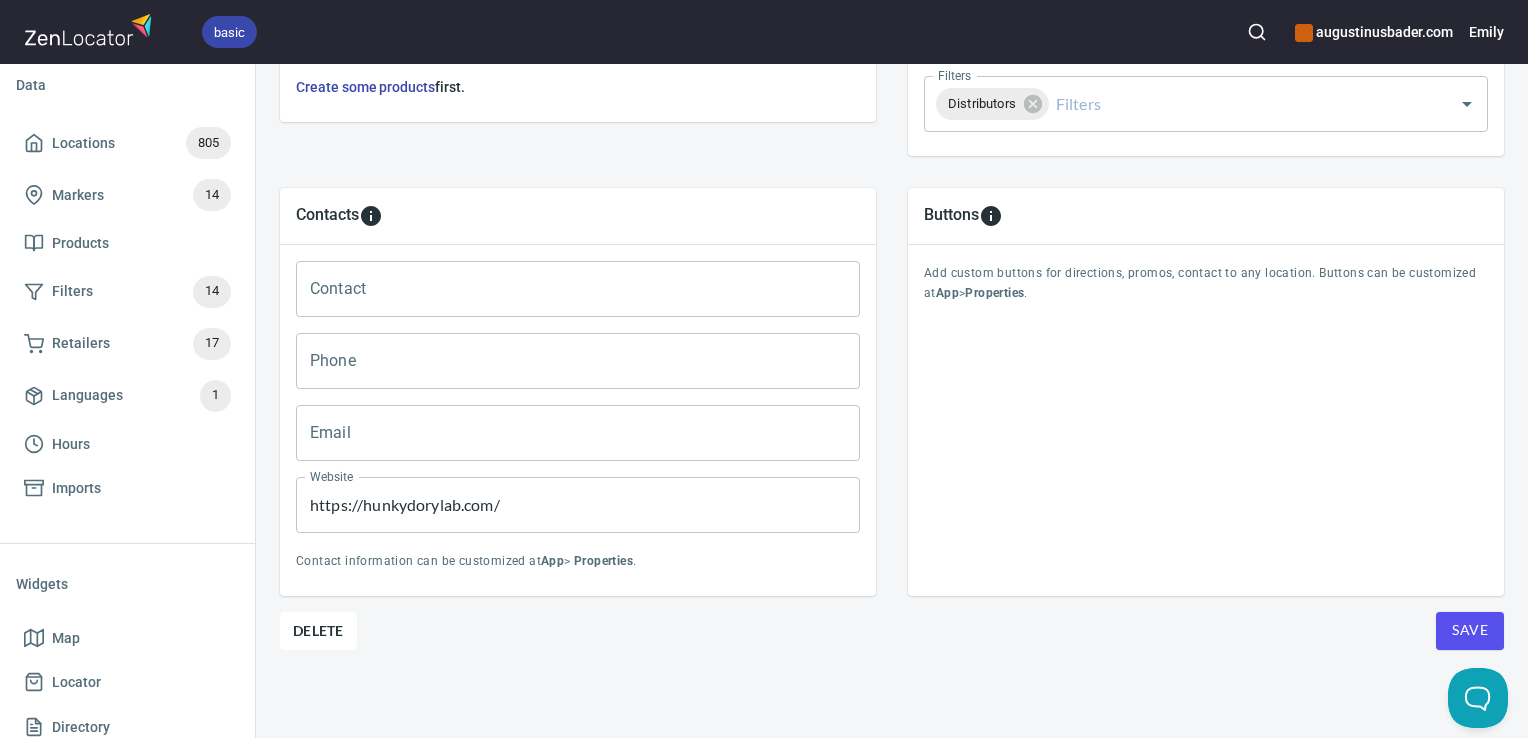 click on "Location Properties Location Name Jantvari Location Name Address Carrer de Francesc Pérez-Cabrero, Barcelona, Spain Address Locator Address Locator Address Custom Text Custom Text Visible on Map   Featured   Hours Don't show for this location NONE Hours Marker Distributors mrk_x5br996w Marker Retailer ​ Retailer Products Create some products  first. Filters Filters Distributors Filters Contacts   Contact Contact Phone Phone Email Email Website https://hunkydorylab.com/ Website Contact information can be customized at  App  >   Properties . Buttons   Add custom buttons for directions, promos, contact to any location. Buttons can be customized at  App  >  Properties . Delete Save" at bounding box center (892, 107) 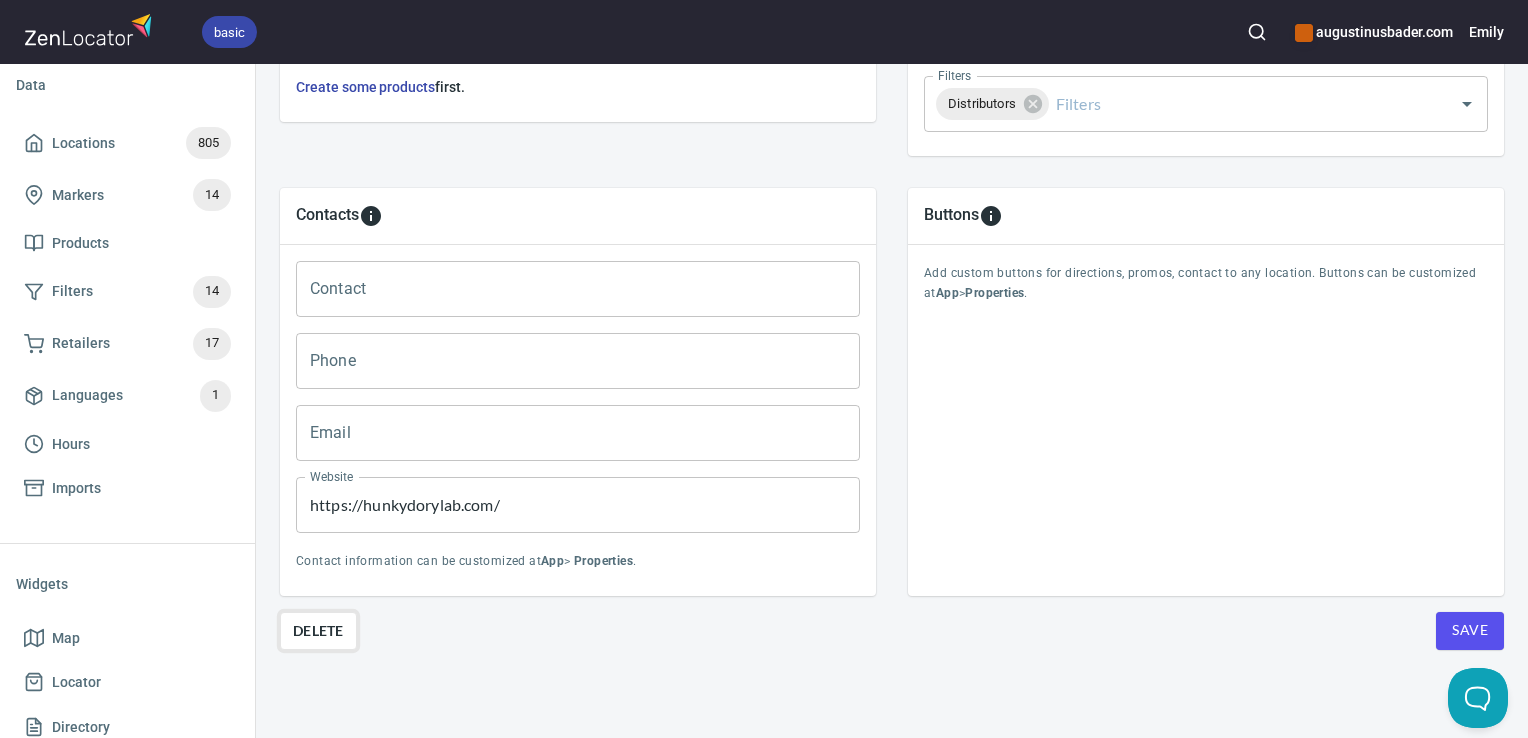 click on "Delete" at bounding box center (318, 631) 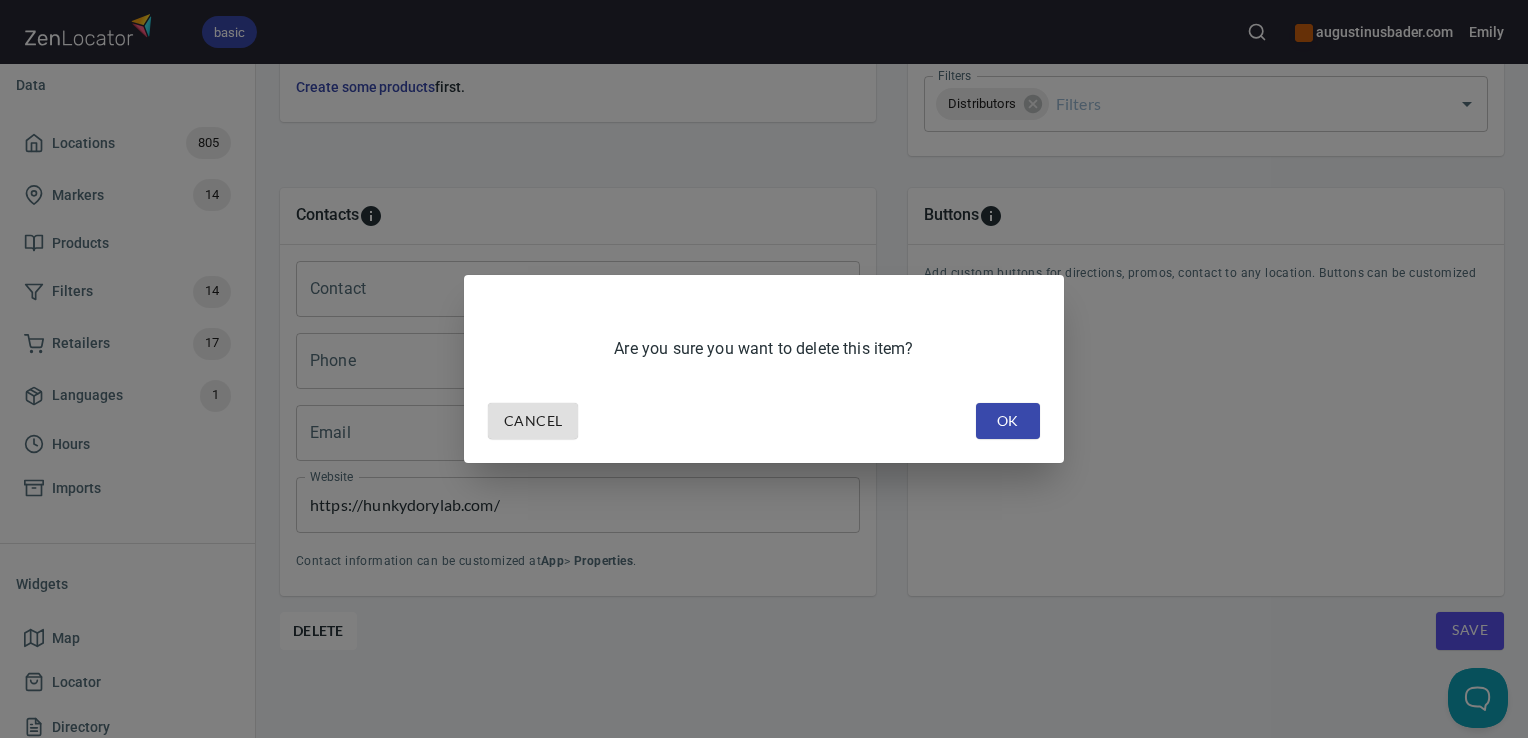 click on "OK" at bounding box center [1008, 421] 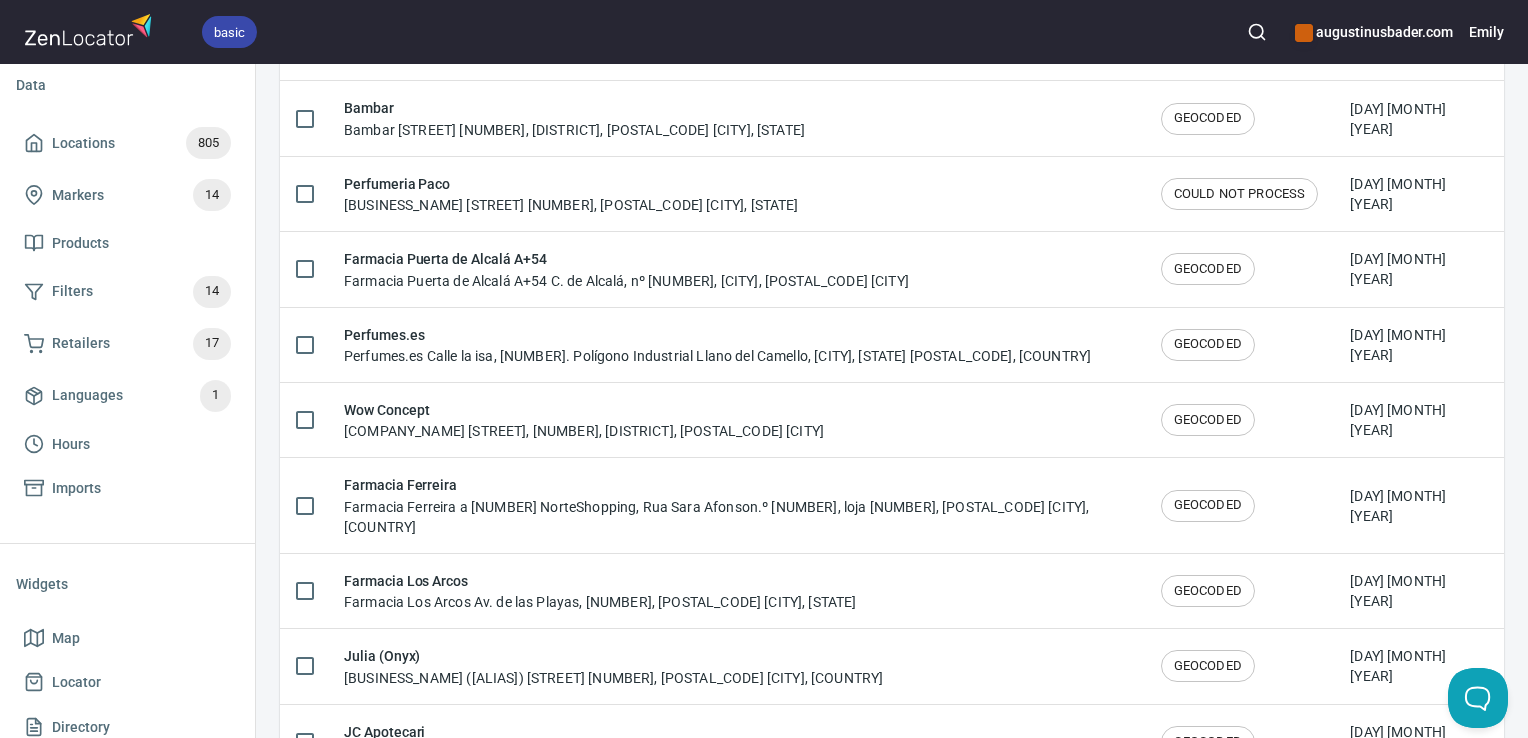 scroll, scrollTop: 0, scrollLeft: 0, axis: both 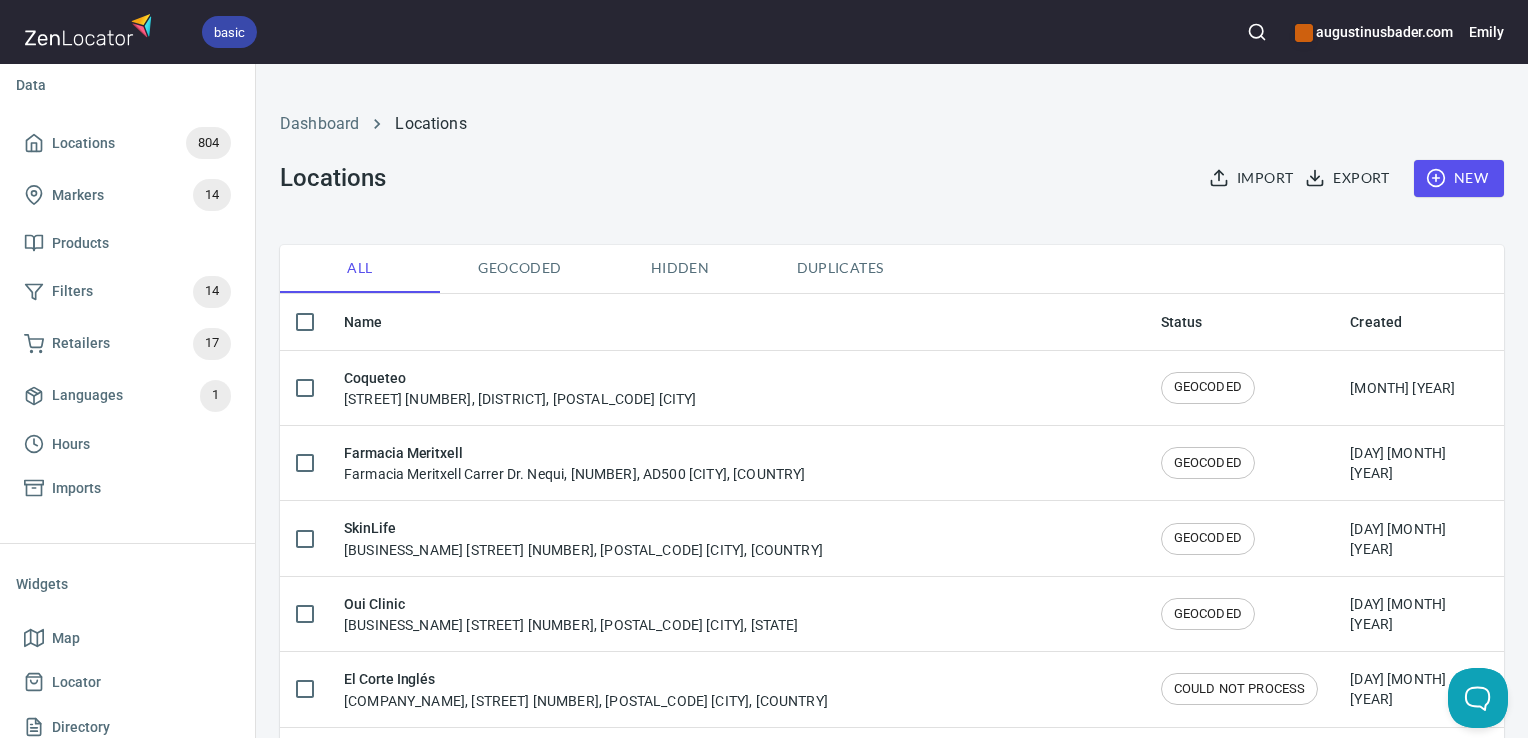 click at bounding box center [1257, 32] 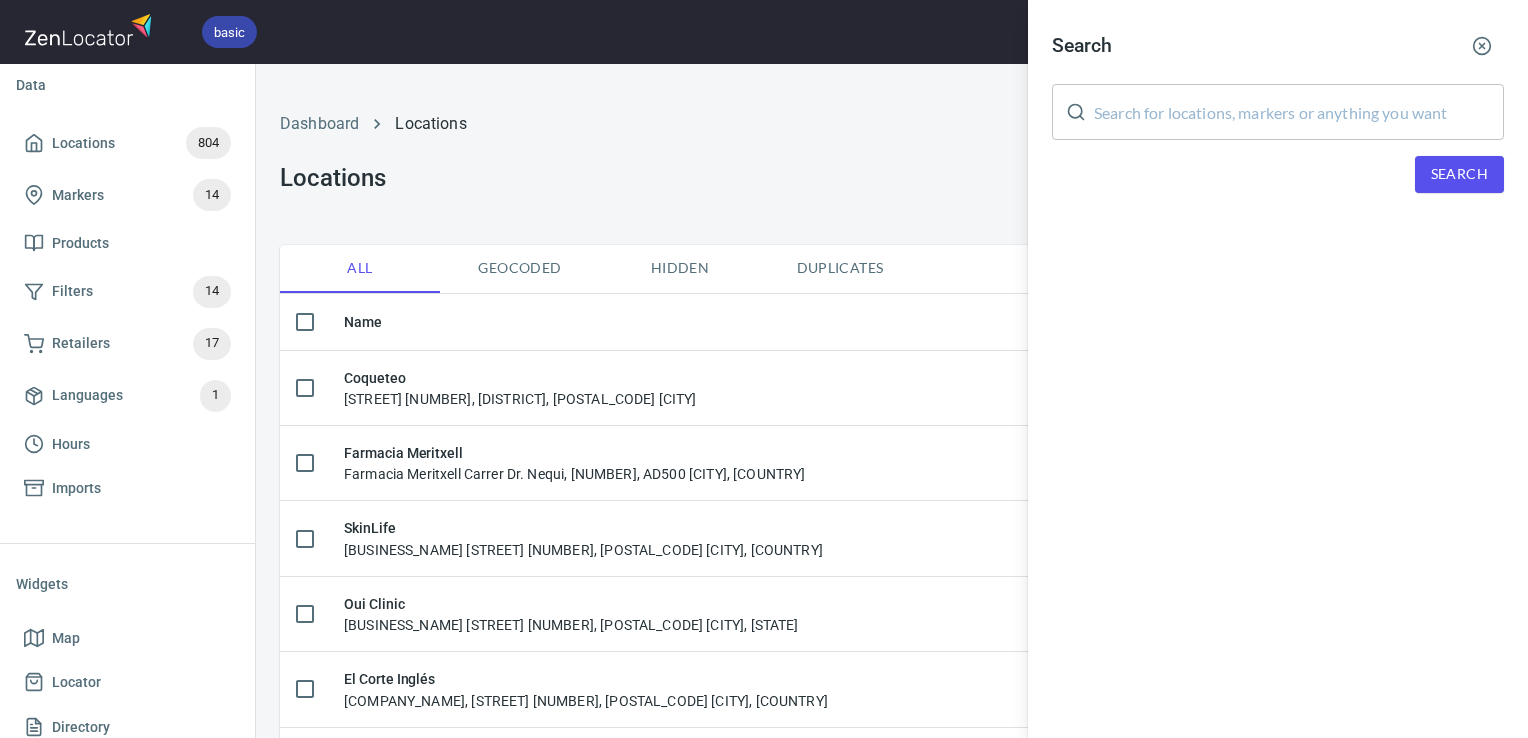 click at bounding box center [1299, 112] 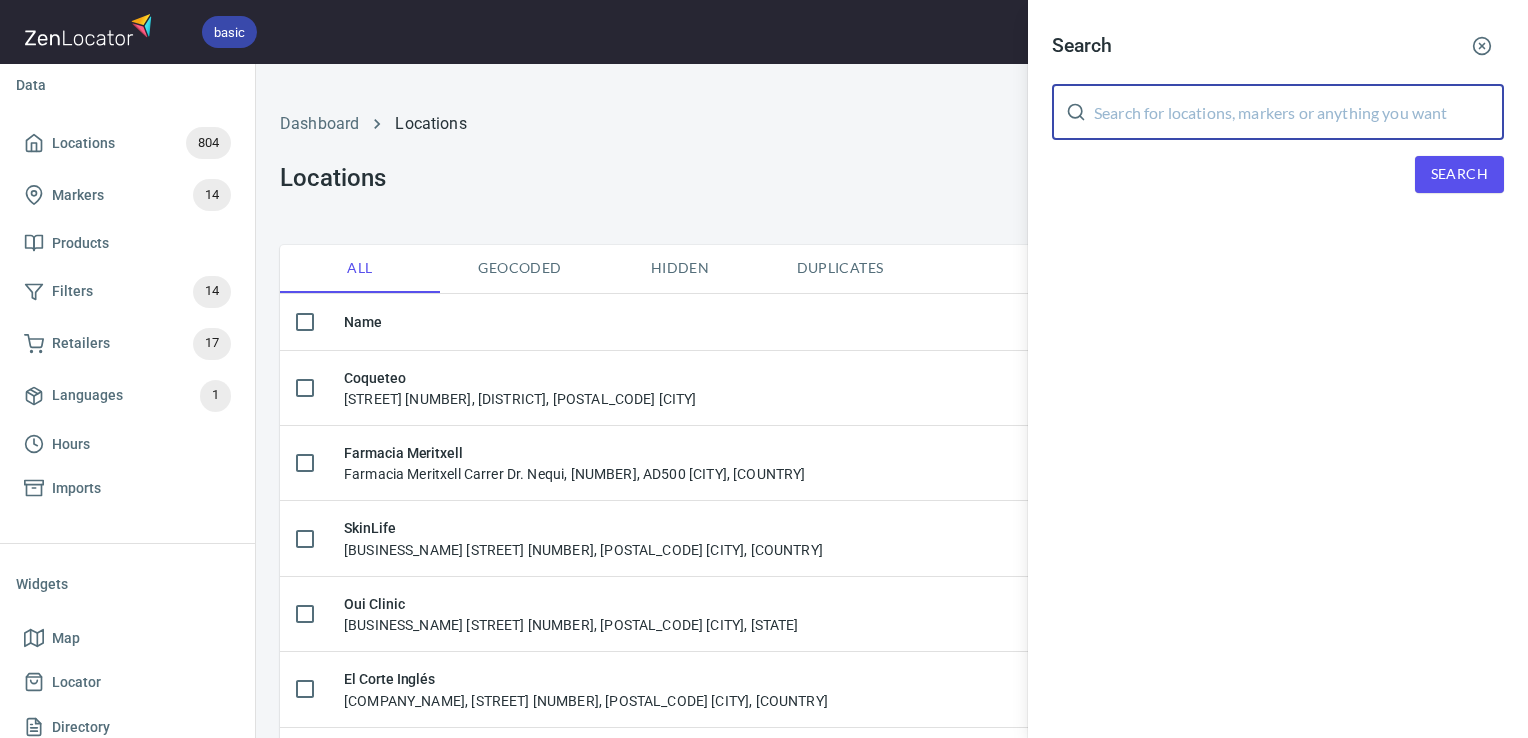 paste on "JC Apotecari" 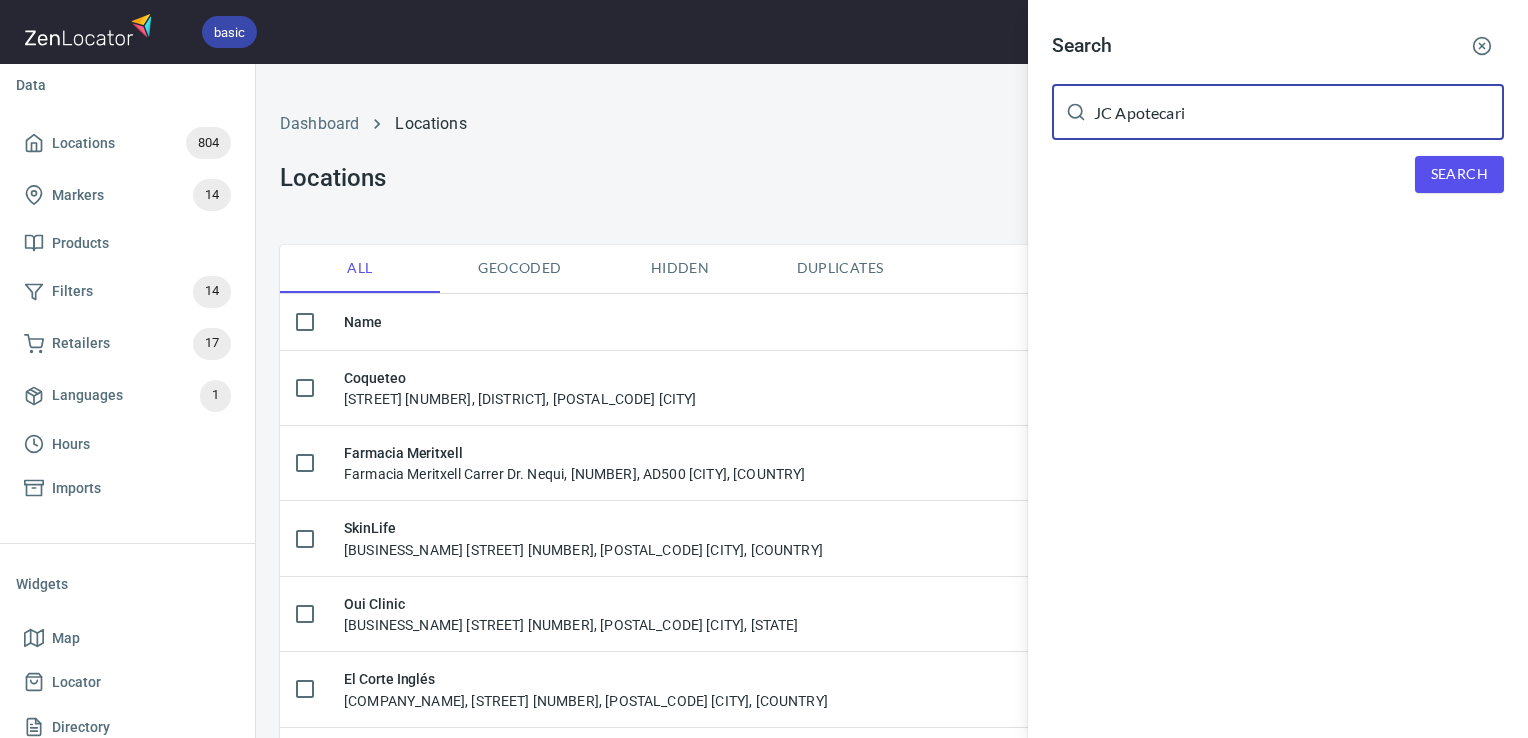 type on "JC Apotecari" 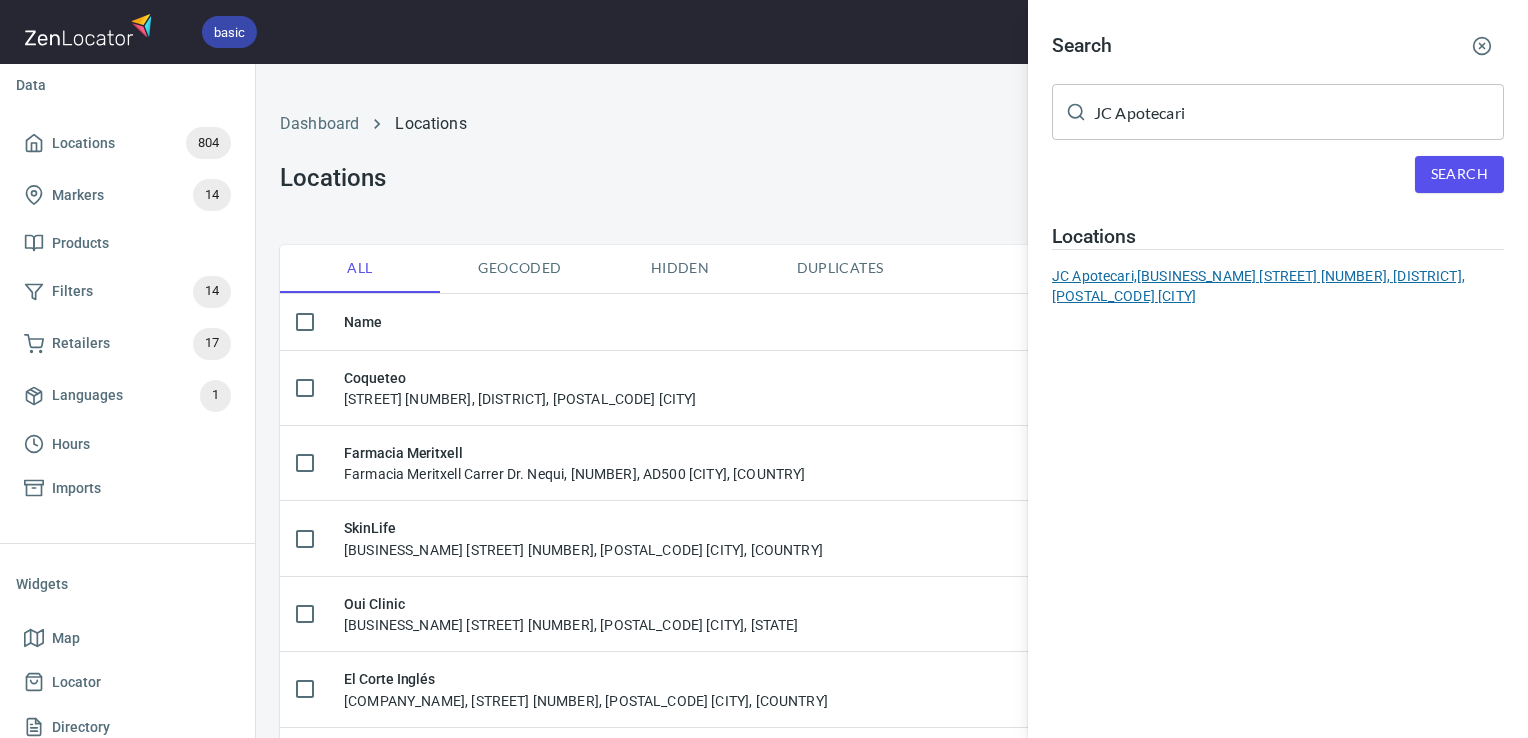 click on "JC Apotecari,  JC Apotecari
Carrer Major de Sarrià, 96, Sarrià-Sant Gervasi, 08017 Barcelona" at bounding box center (1278, 286) 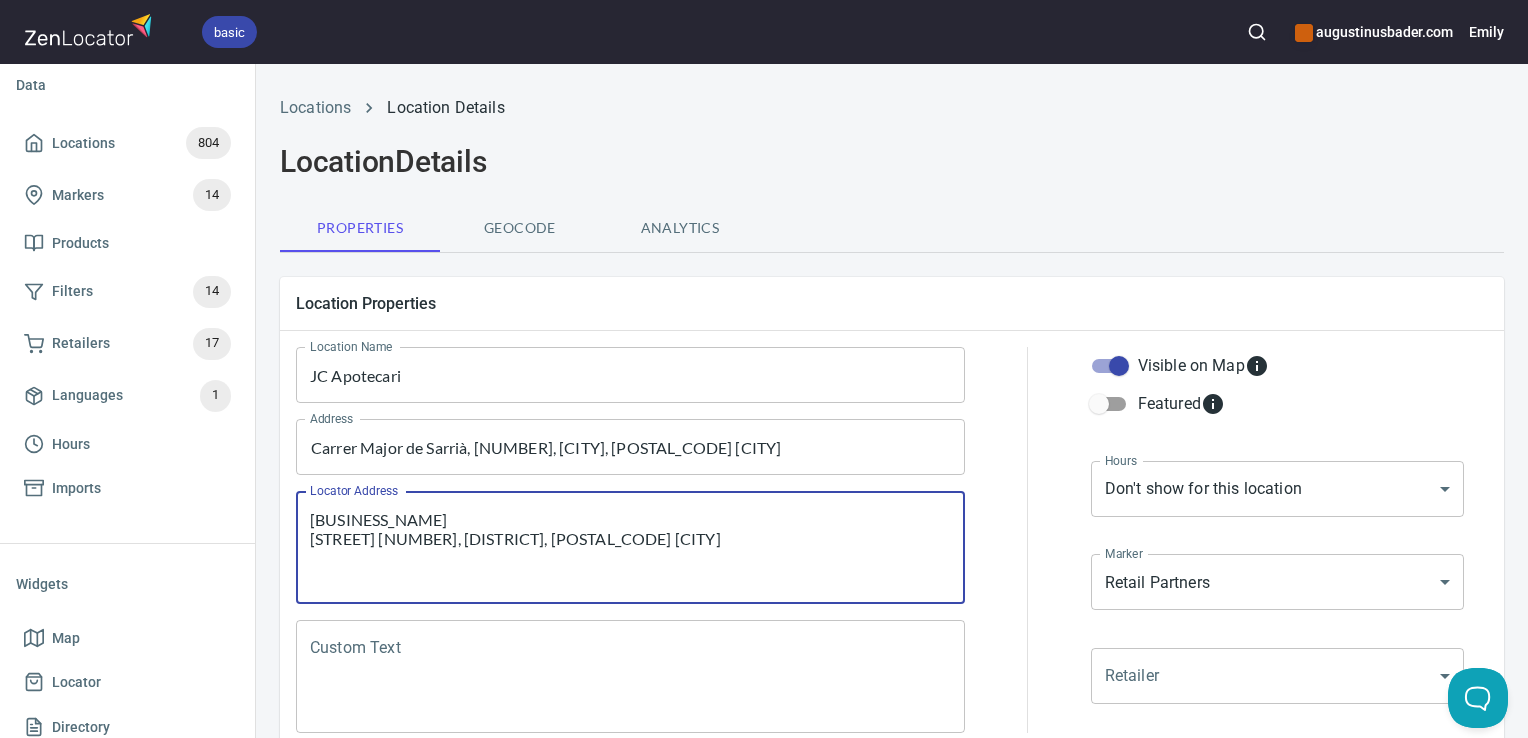 drag, startPoint x: 798, startPoint y: 552, endPoint x: 272, endPoint y: 466, distance: 532.9841 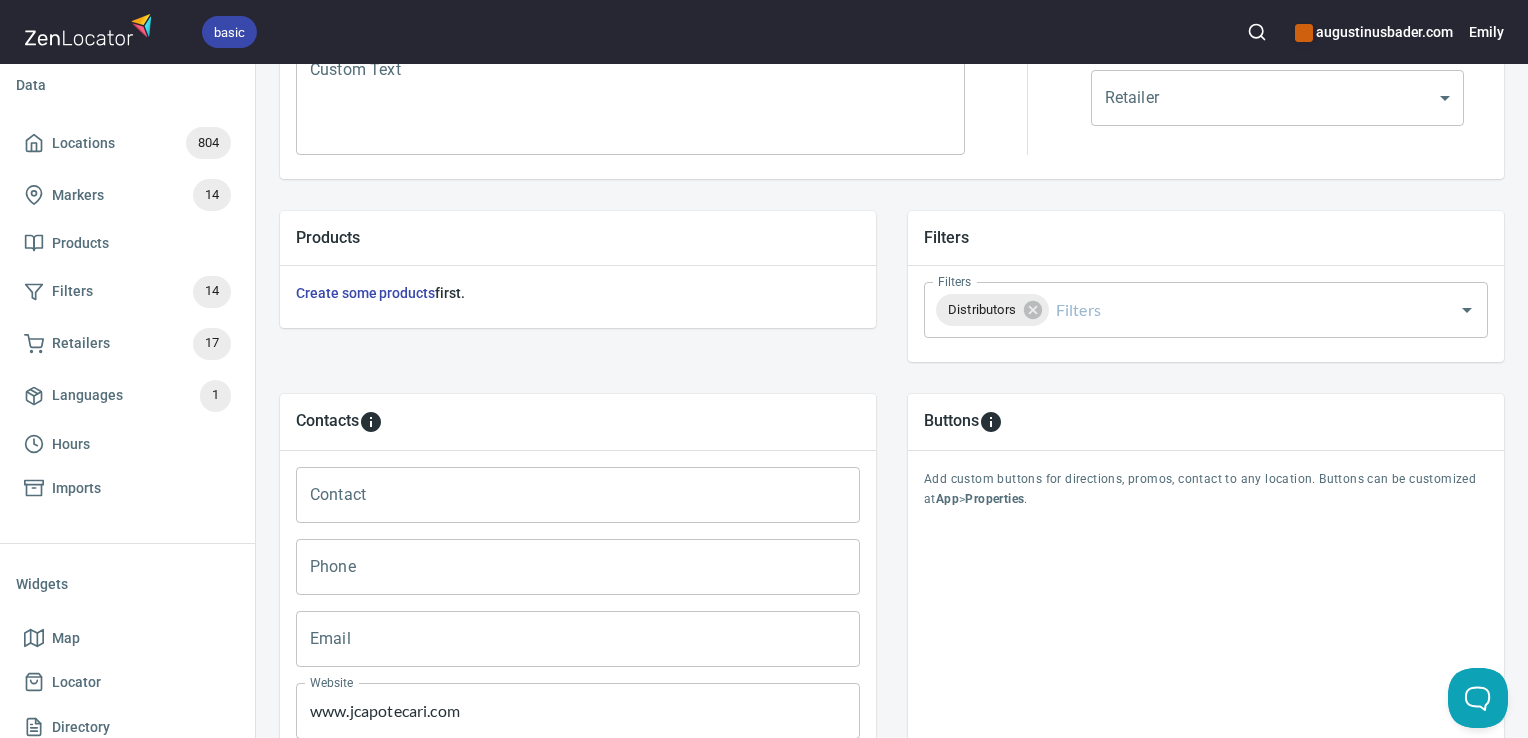 scroll, scrollTop: 516, scrollLeft: 0, axis: vertical 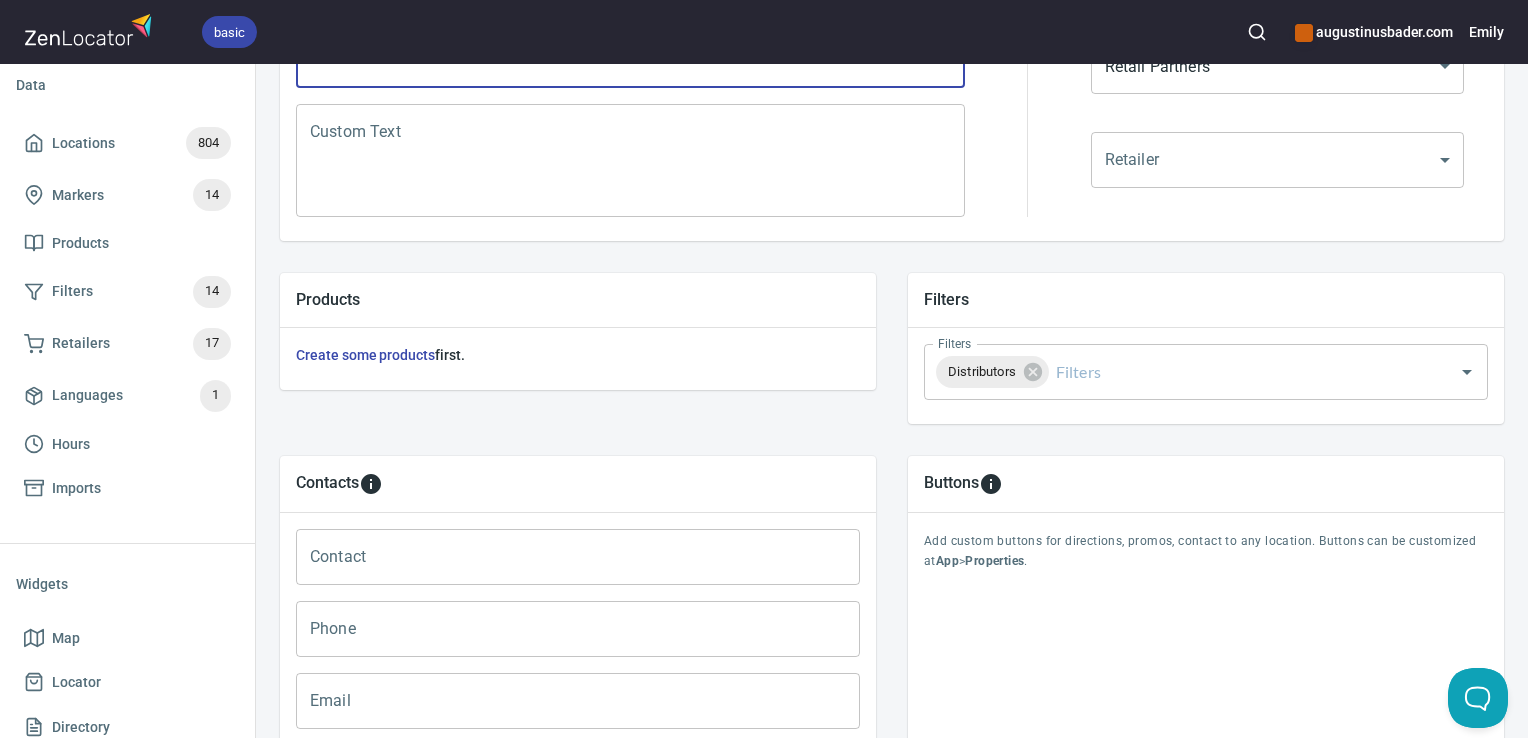 click on "Custom Text" at bounding box center [630, 161] 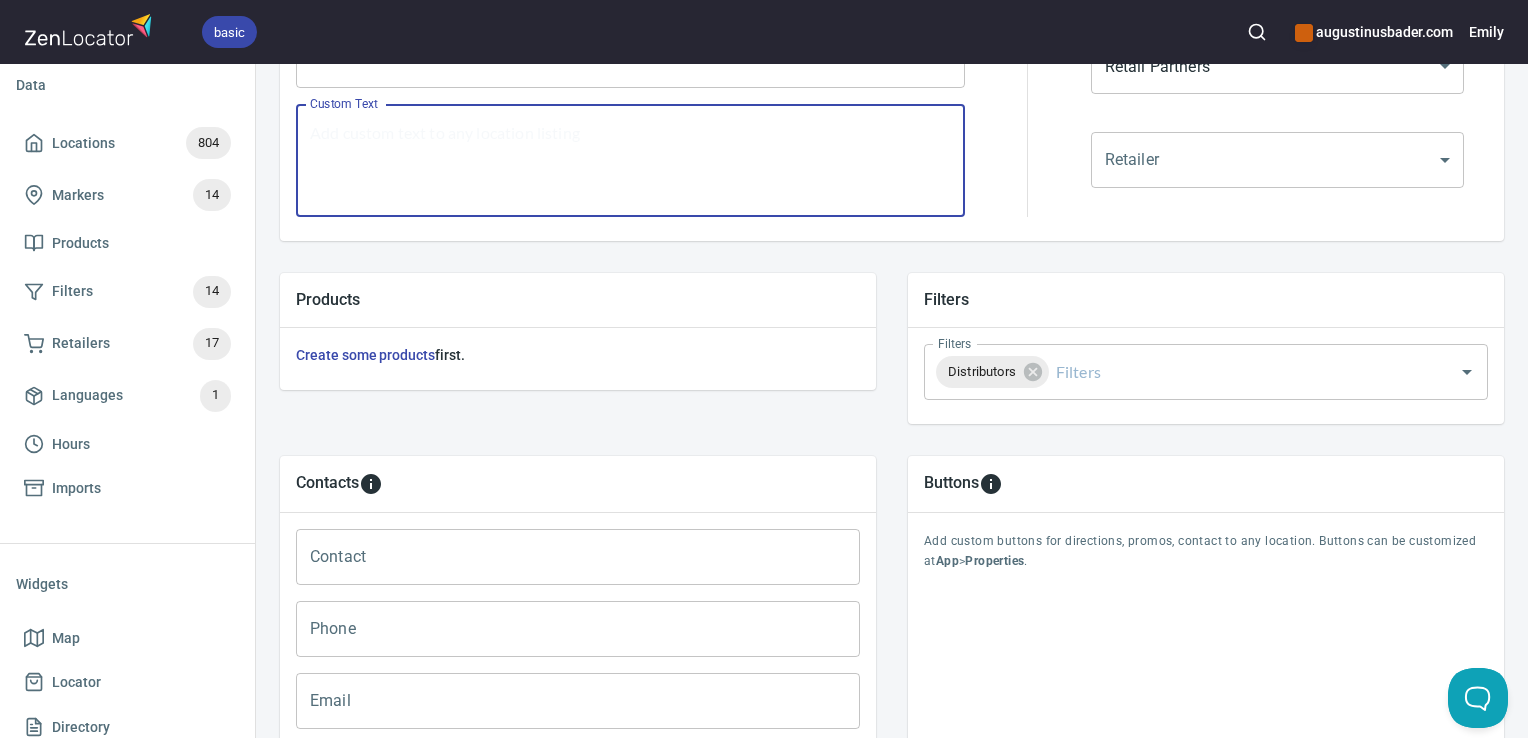 paste on "JC Apotecari
Carrer Major de Sarrià, [NUMBER], Sarrià-Sant Gervasi, [POSTAL_CODE] [CITY]" 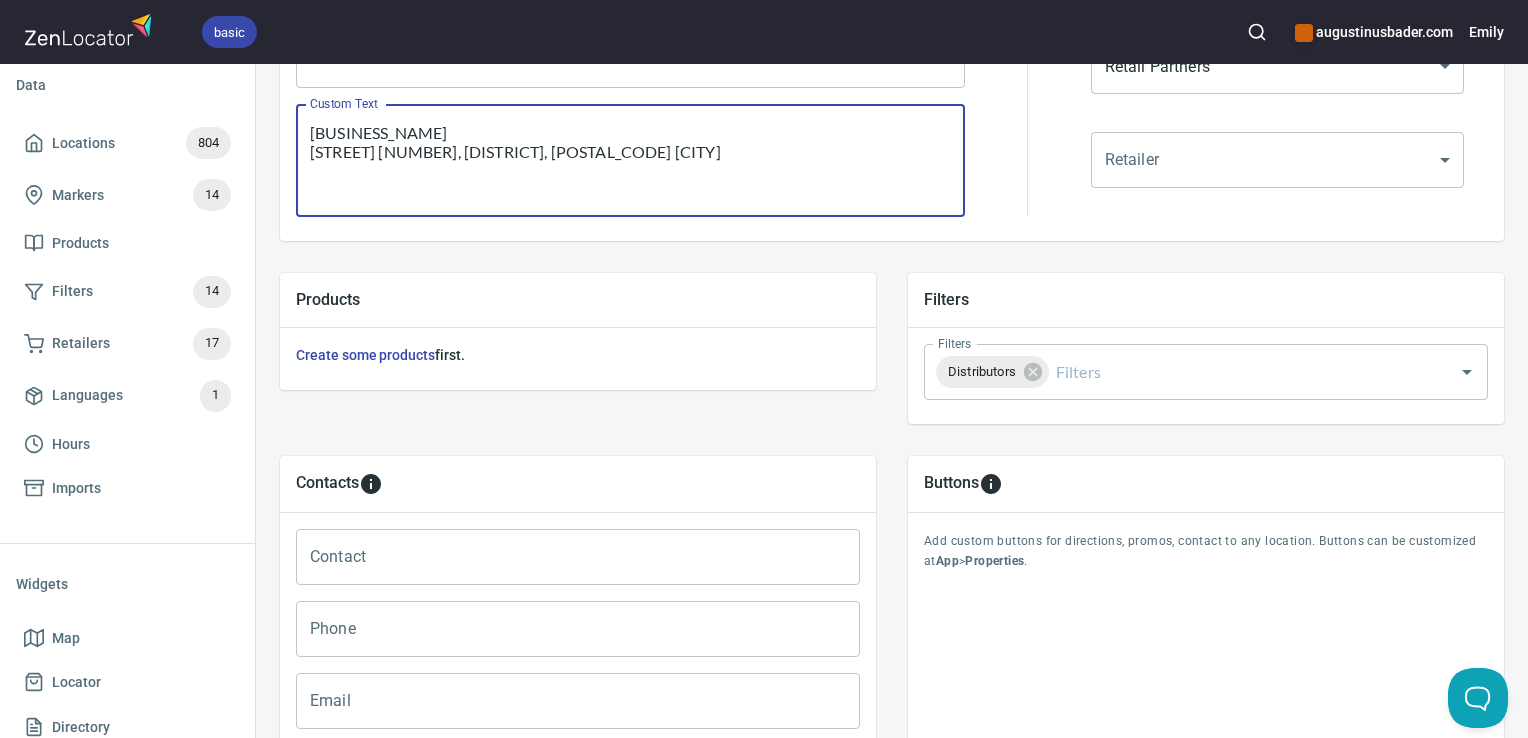 scroll, scrollTop: 797, scrollLeft: 8, axis: both 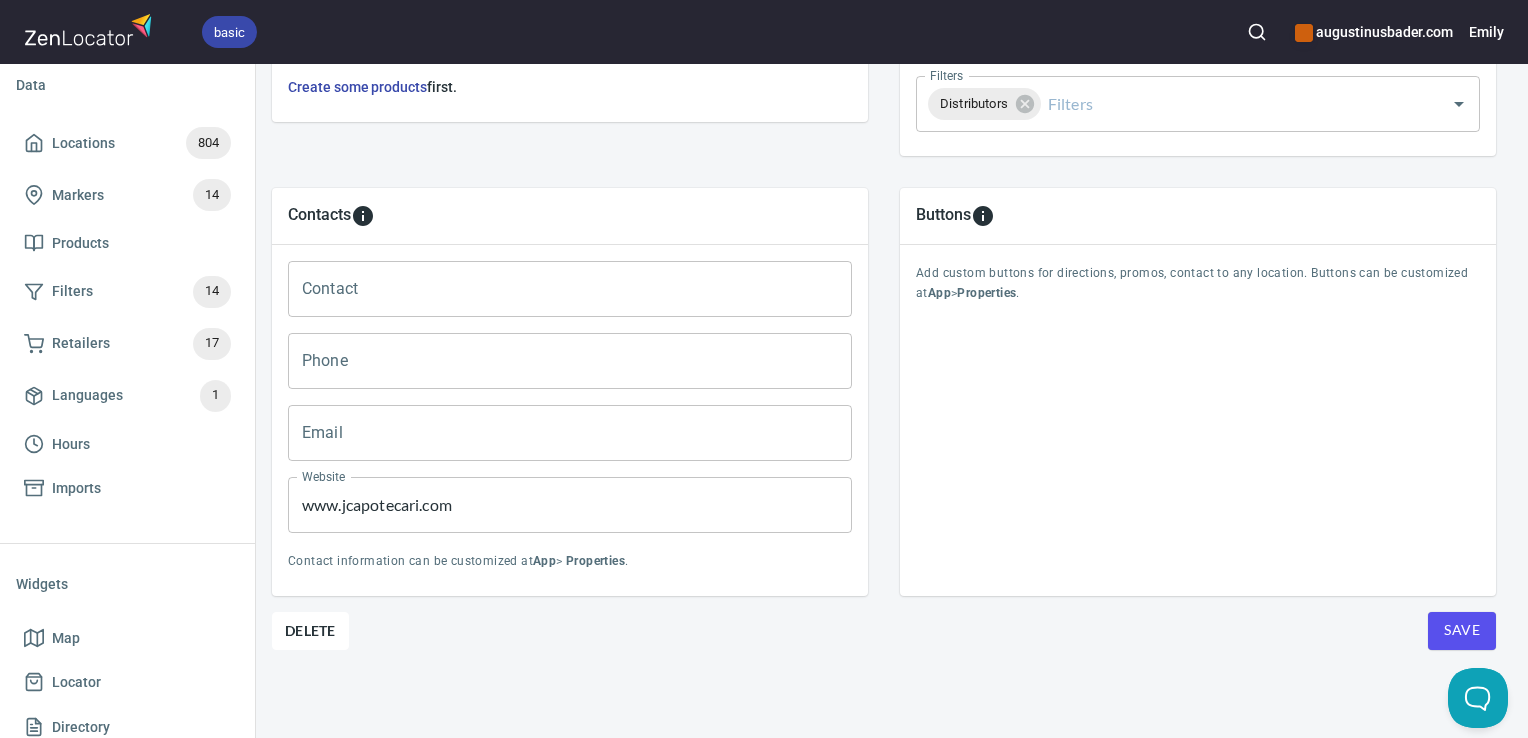type on "JC Apotecari
Carrer Major de Sarrià, [NUMBER], Sarrià-Sant Gervasi, [POSTAL_CODE] [CITY]" 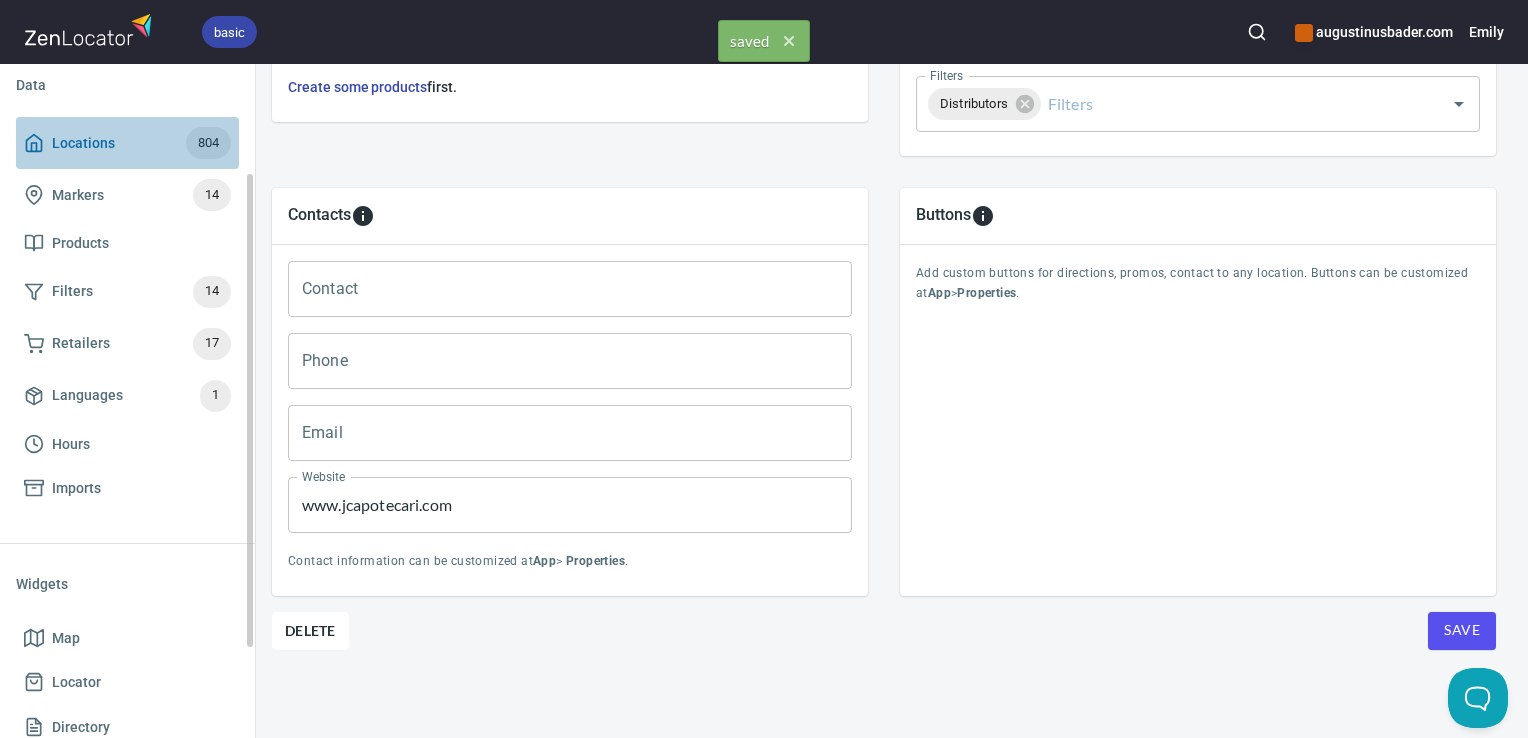 click on "Locations 804" at bounding box center (127, 143) 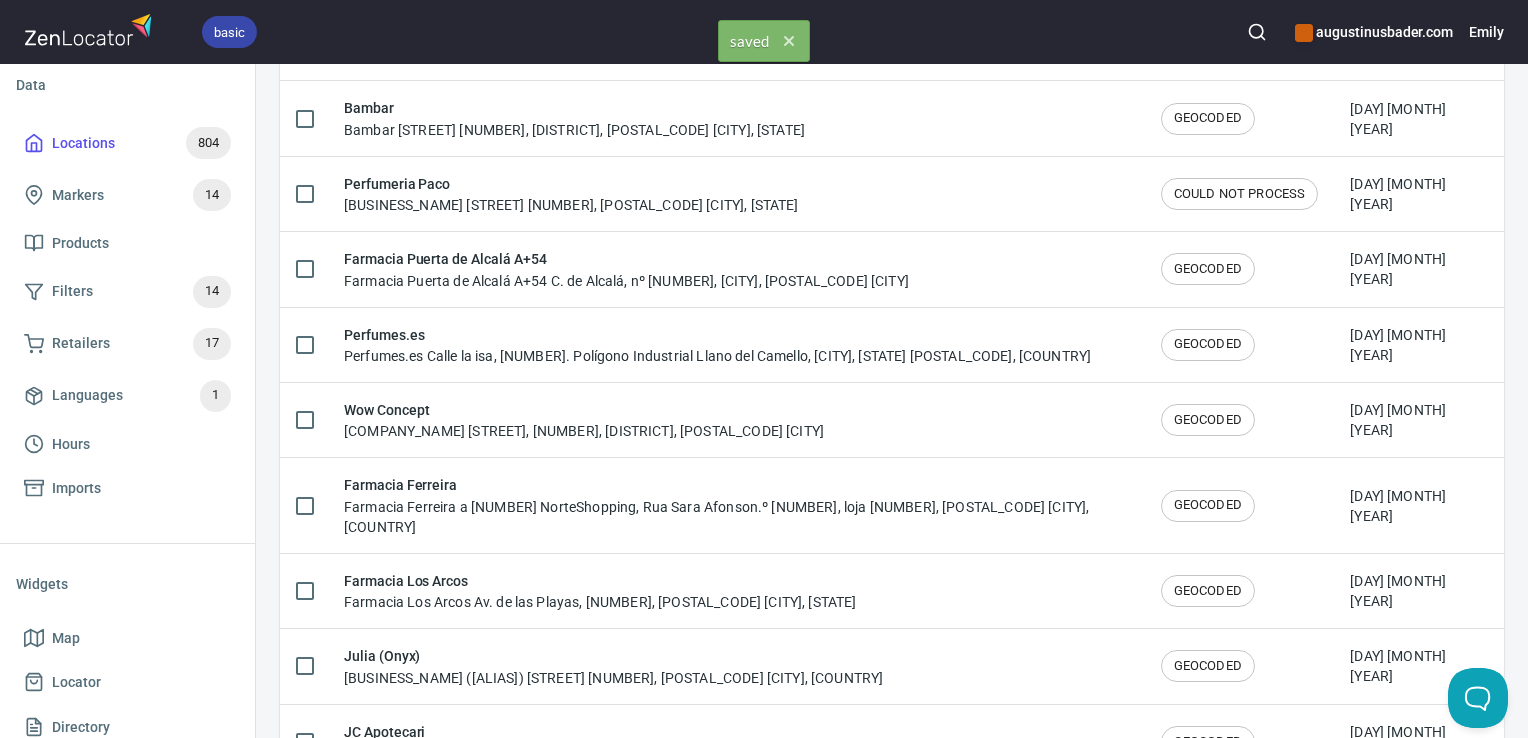 scroll, scrollTop: 0, scrollLeft: 0, axis: both 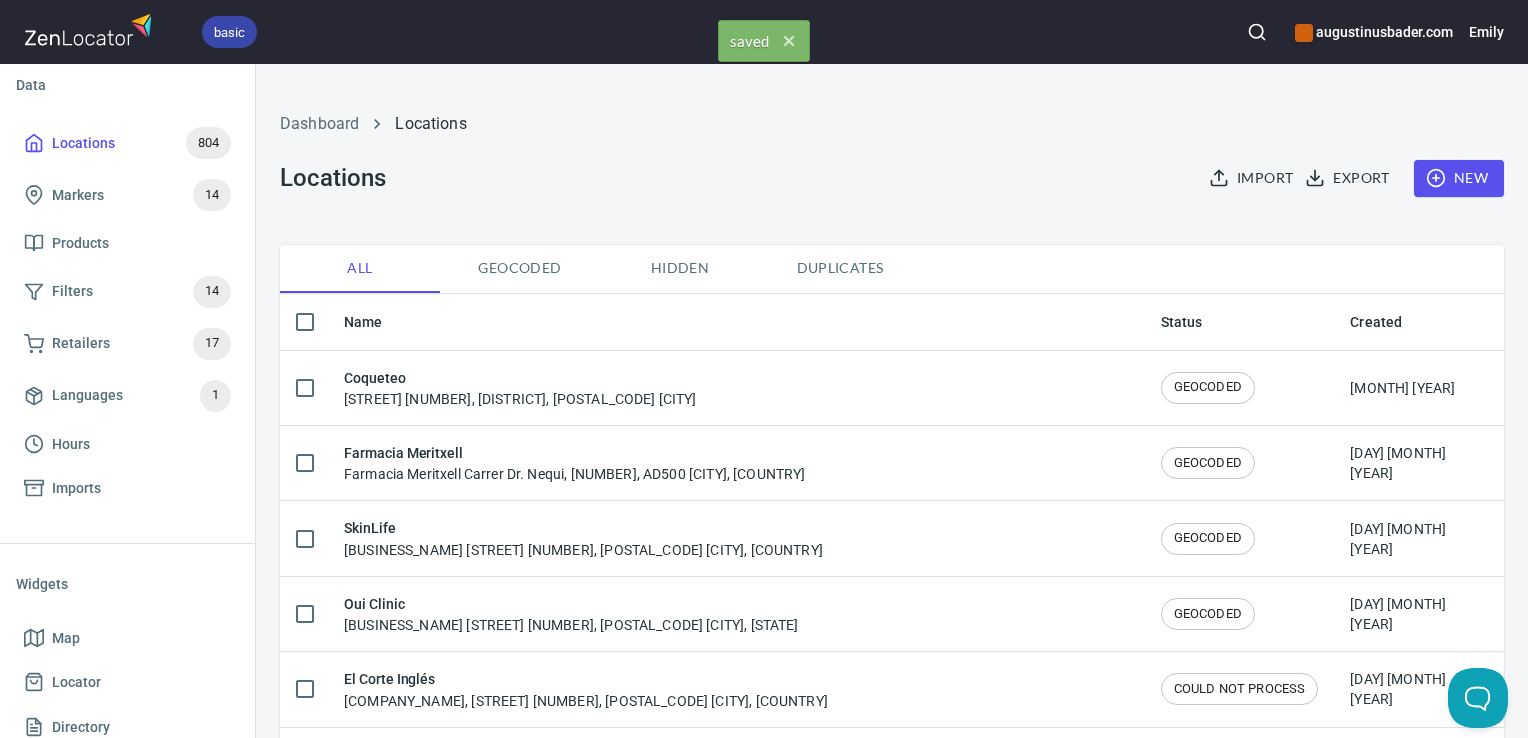 click at bounding box center [1257, 32] 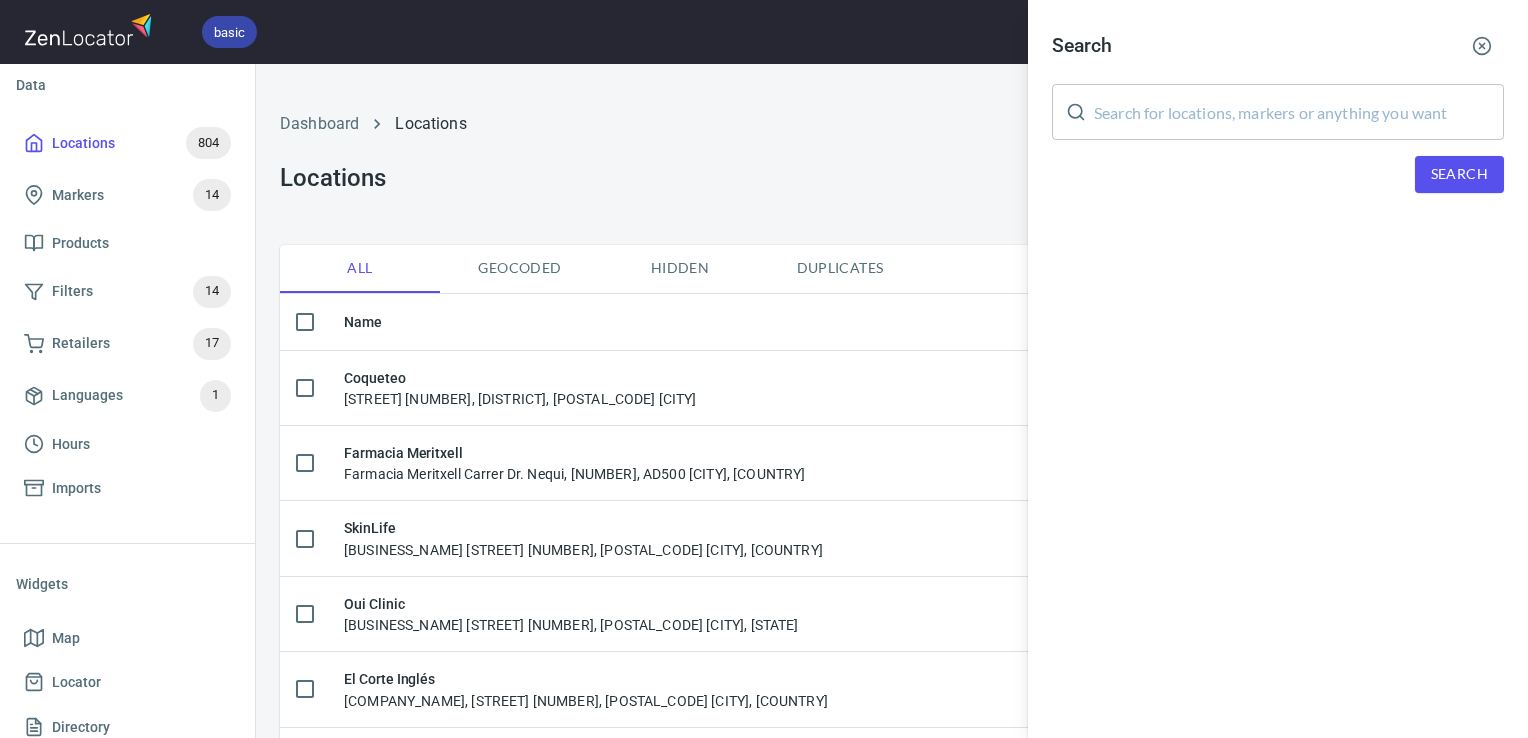 click at bounding box center (1299, 112) 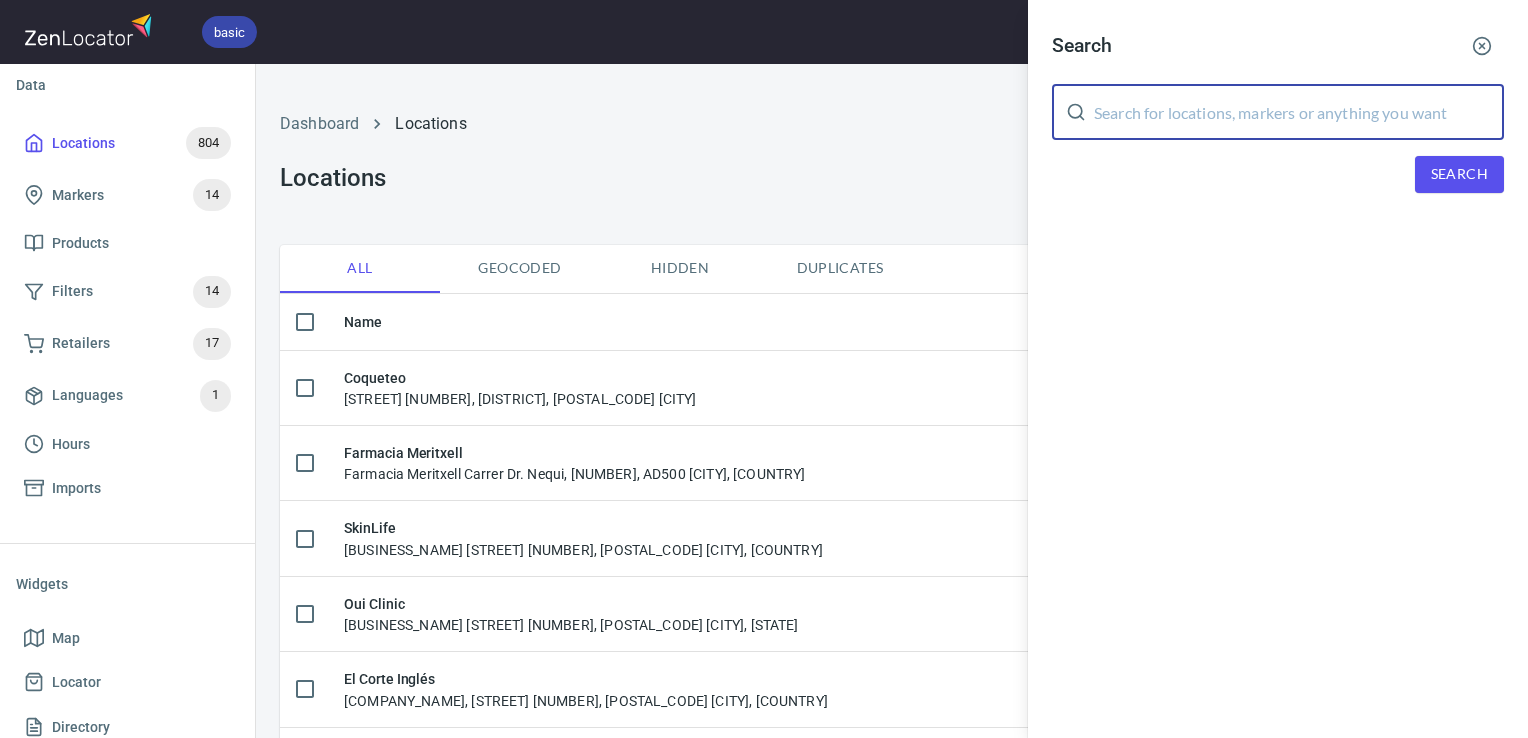 paste on "Julia" 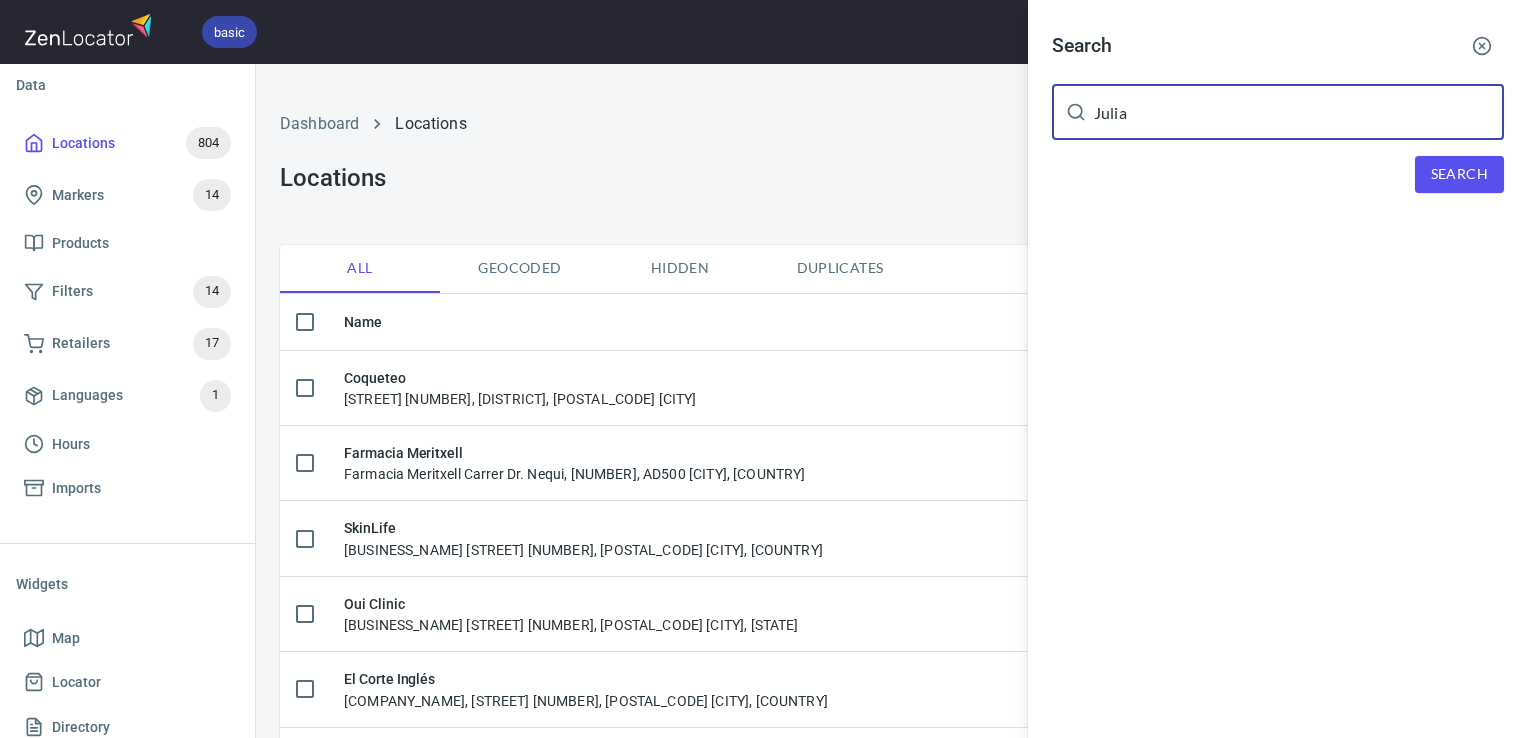 type on "Julia" 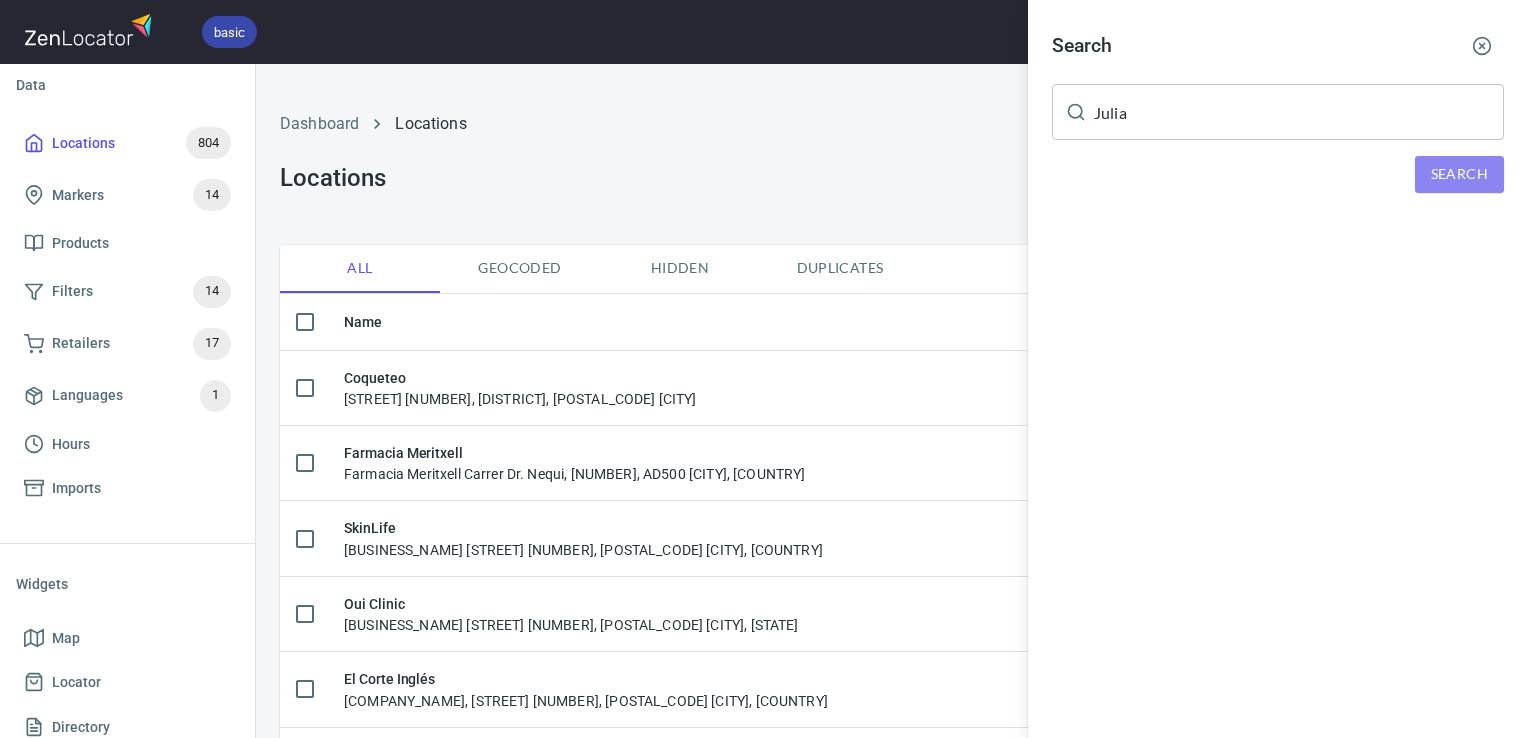 click on "Search" at bounding box center [1459, 174] 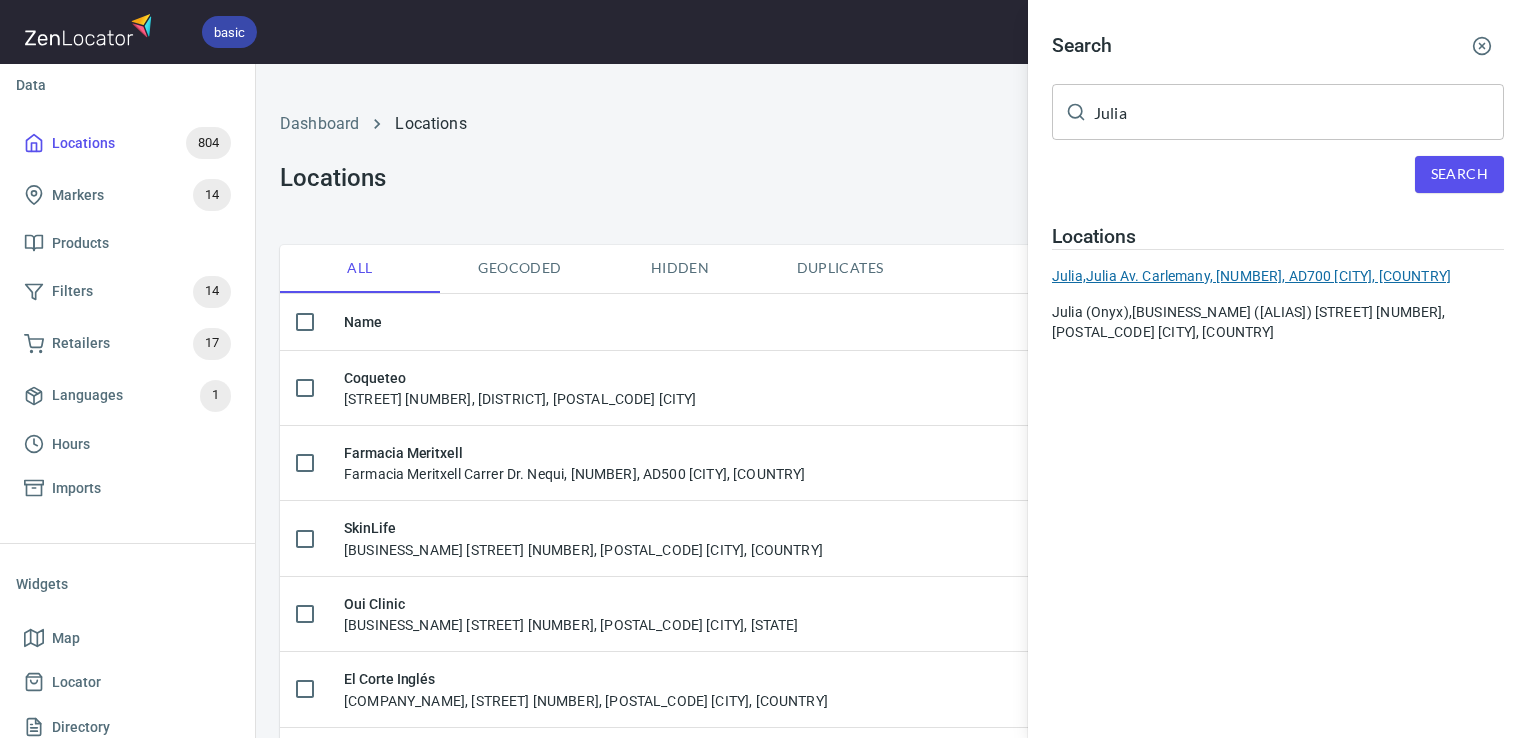 click on "Julia,  Julia
Av. Carlemany, 115, AD700 Escaldes-Engordany, Andorra" at bounding box center (1278, 276) 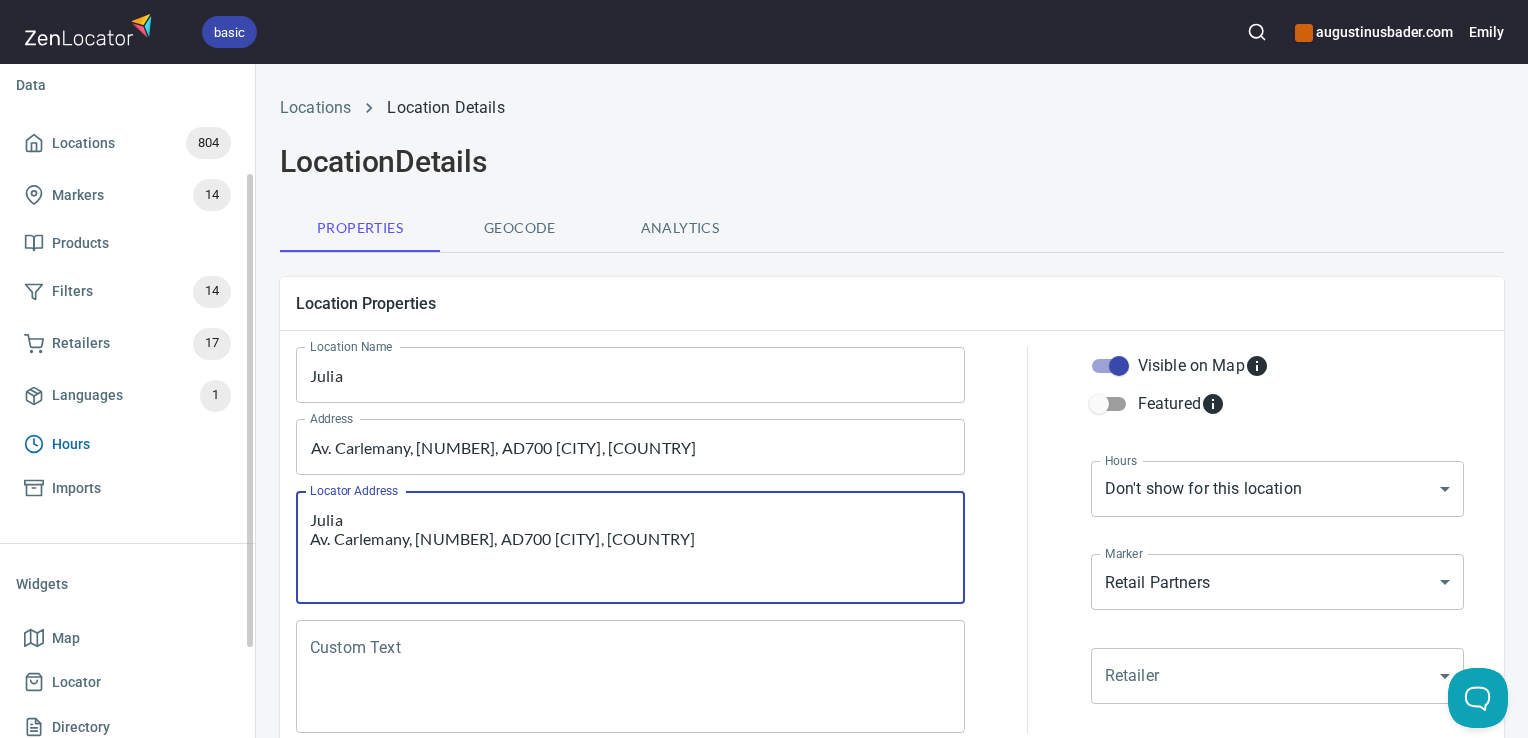 drag, startPoint x: 751, startPoint y: 540, endPoint x: 236, endPoint y: 450, distance: 522.80493 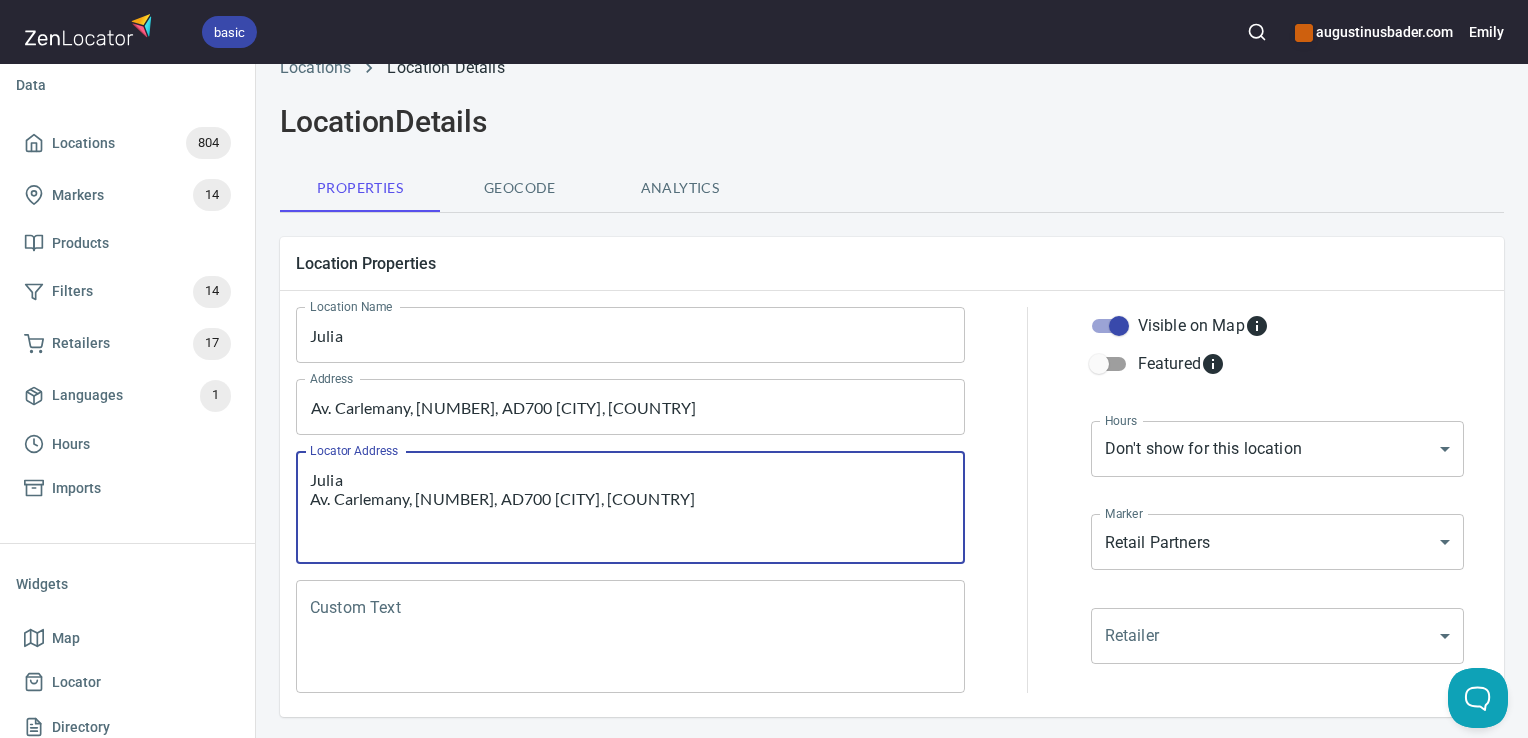 click on "Custom Text" at bounding box center (630, 637) 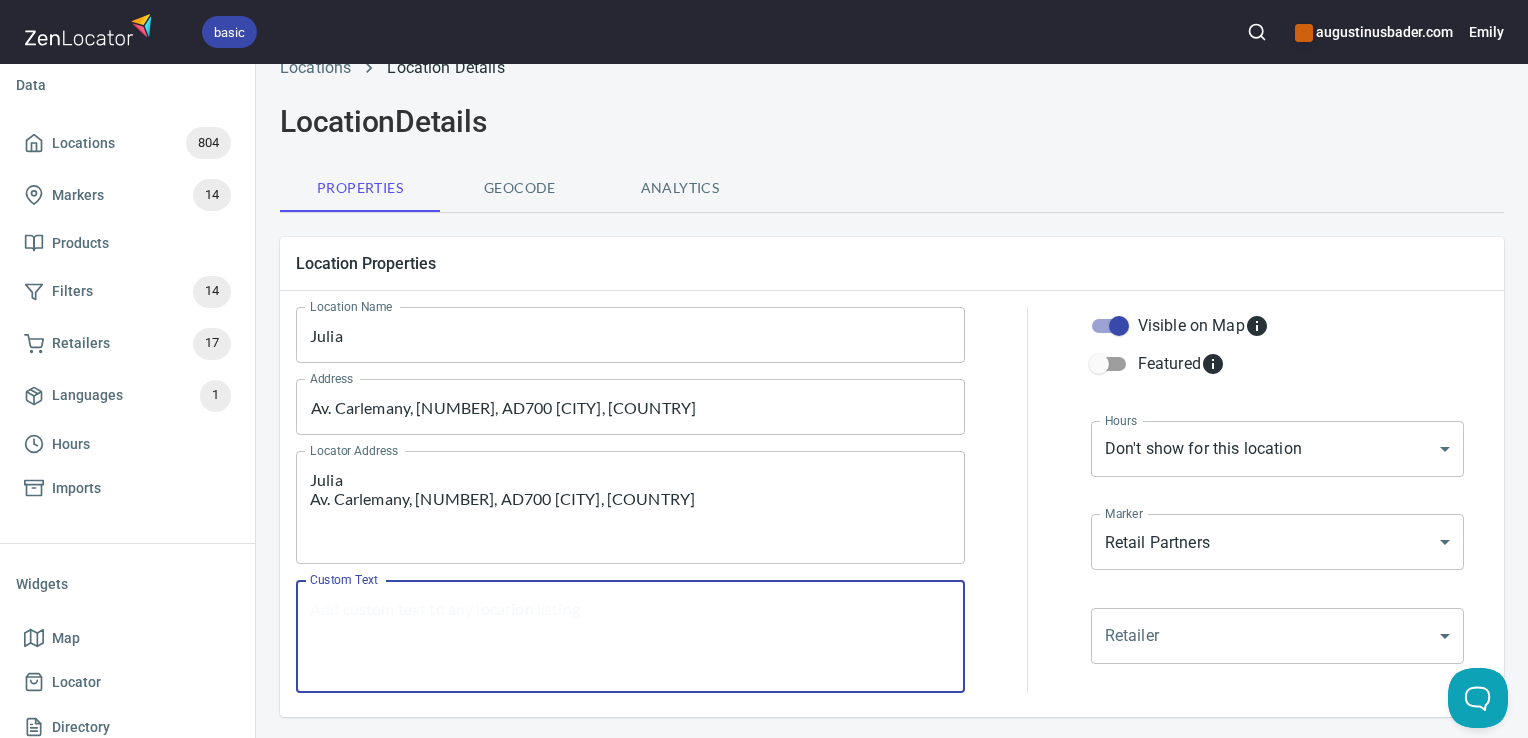 paste on "Julia
Av. Carlemany, 115, AD700 Escaldes-Engordany, Andorra" 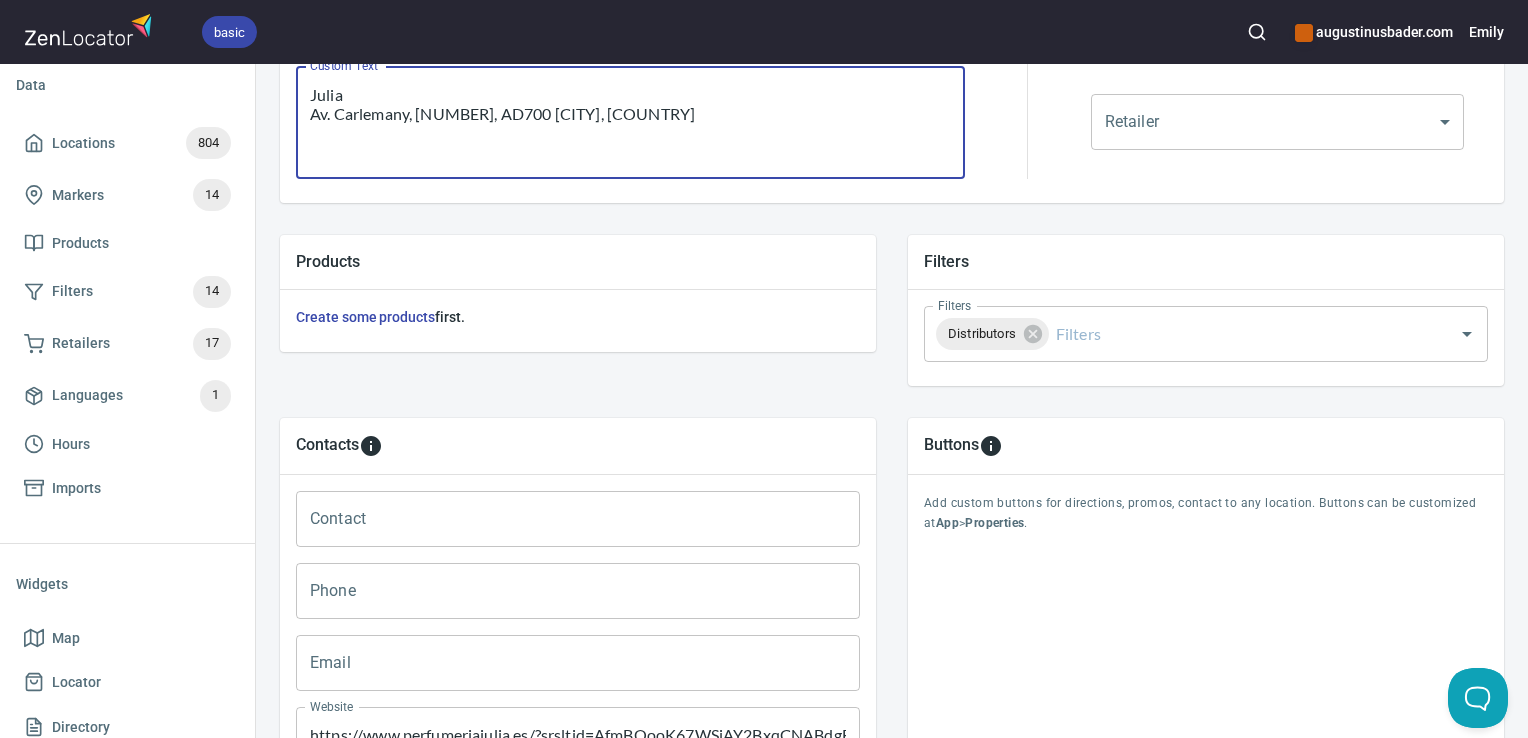 scroll, scrollTop: 797, scrollLeft: 0, axis: vertical 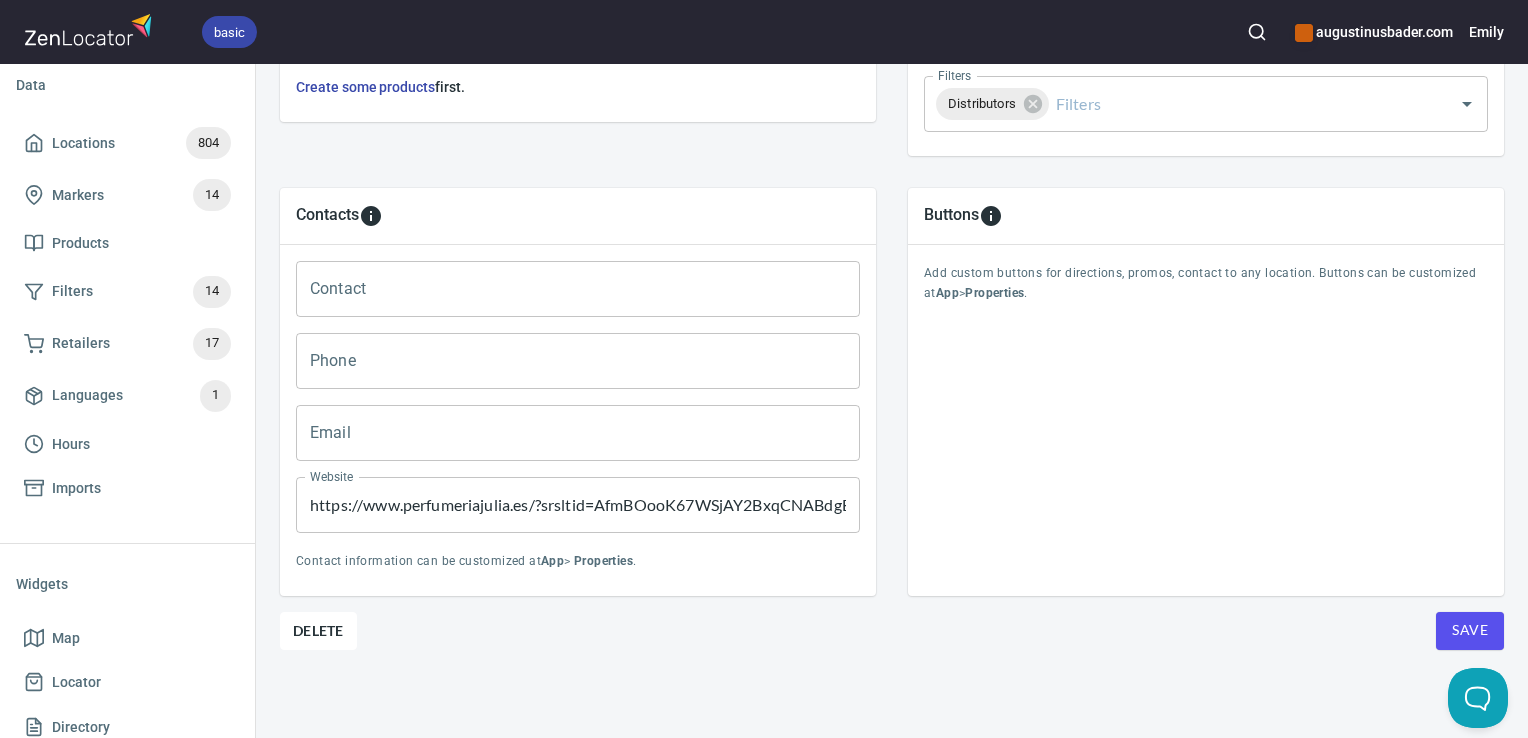type on "Julia
Av. Carlemany, 115, AD700 Escaldes-Engordany, Andorra" 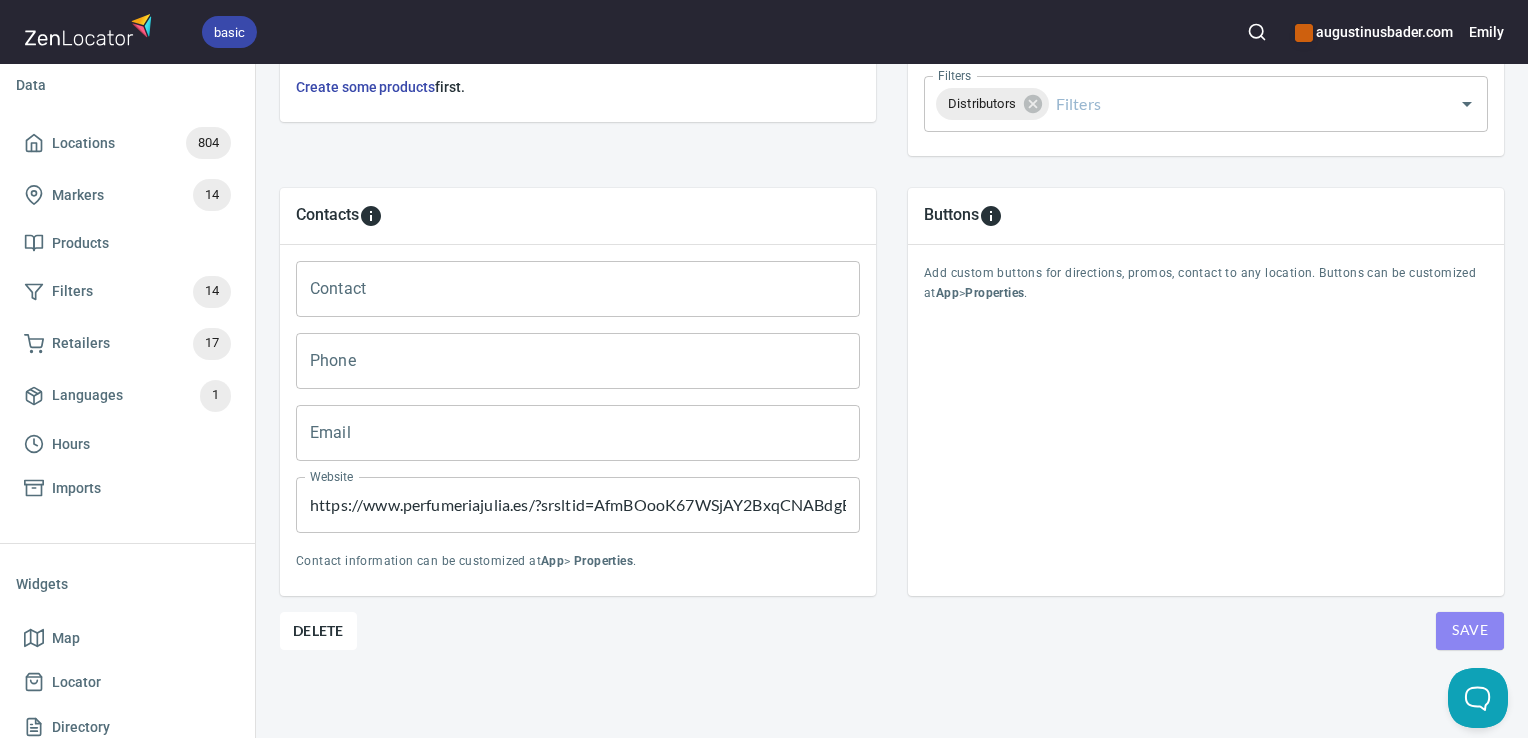 click on "Save" at bounding box center (1470, 630) 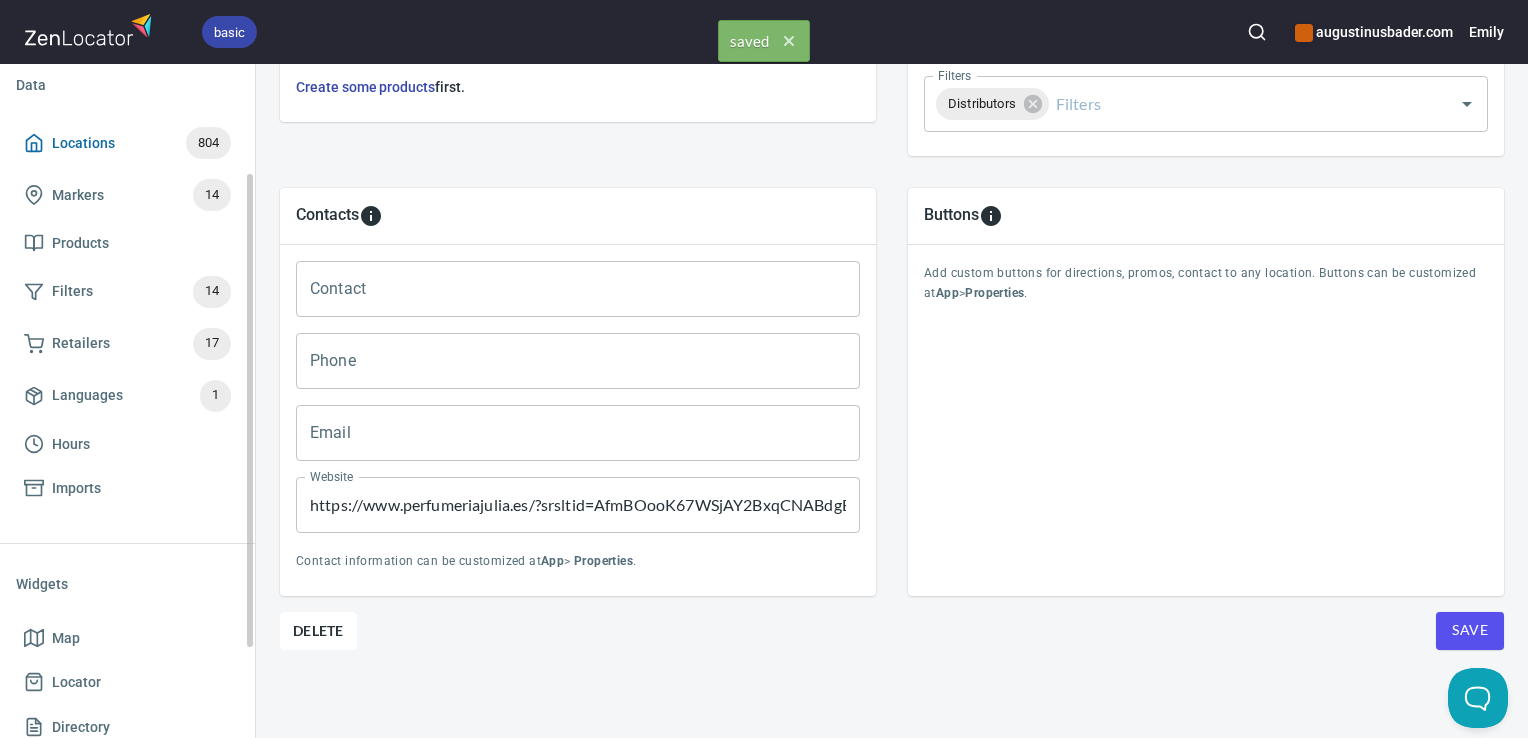 click on "Locations 804" at bounding box center (127, 143) 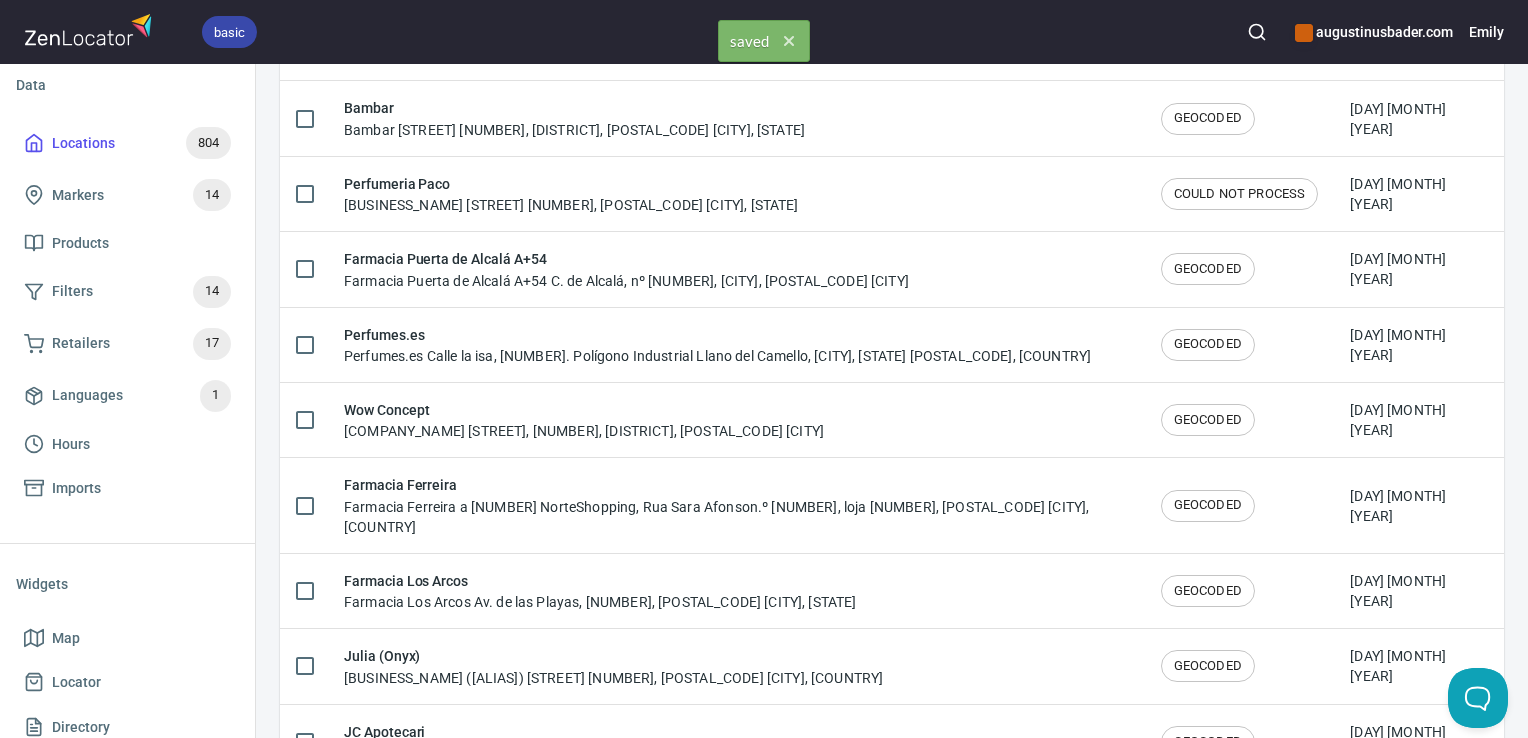 scroll, scrollTop: 0, scrollLeft: 0, axis: both 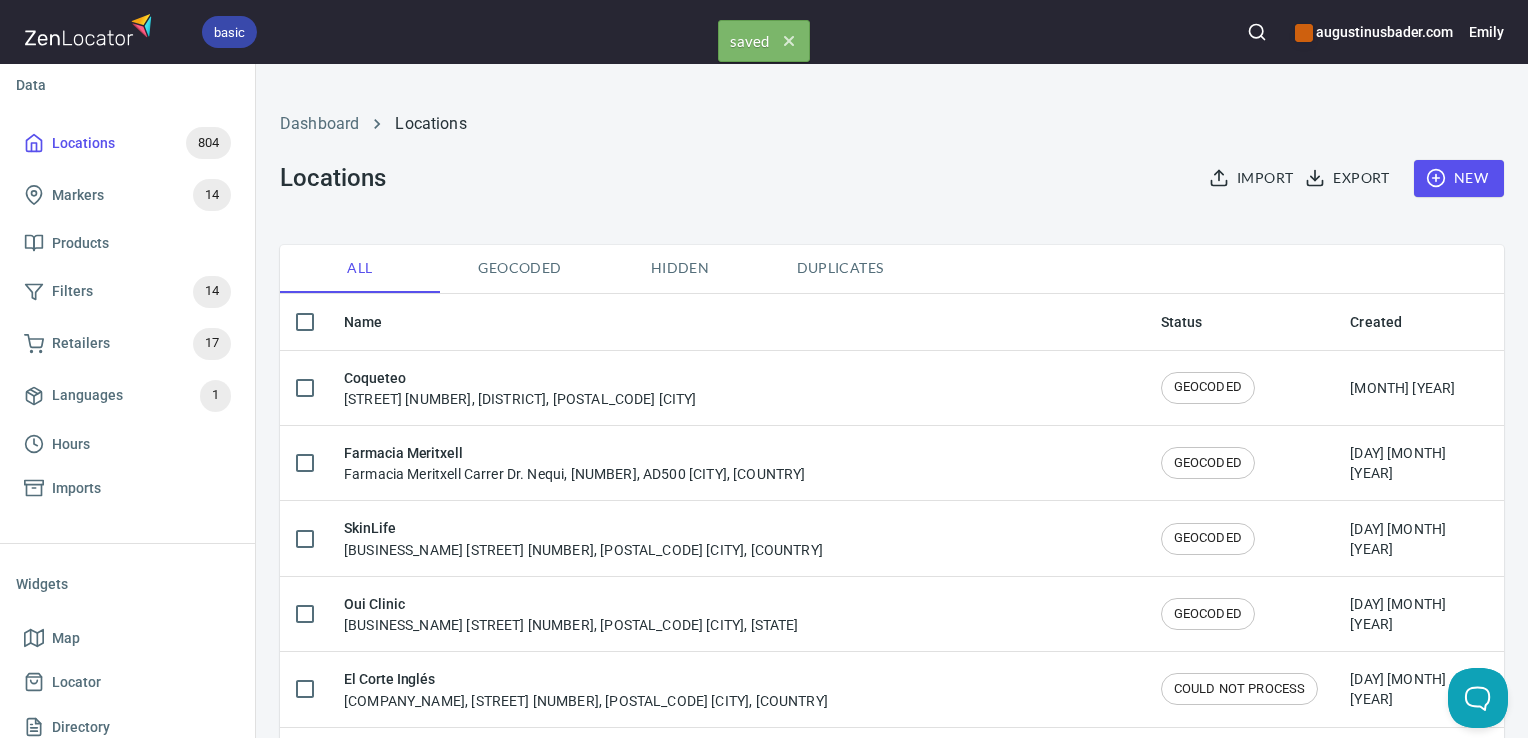 click 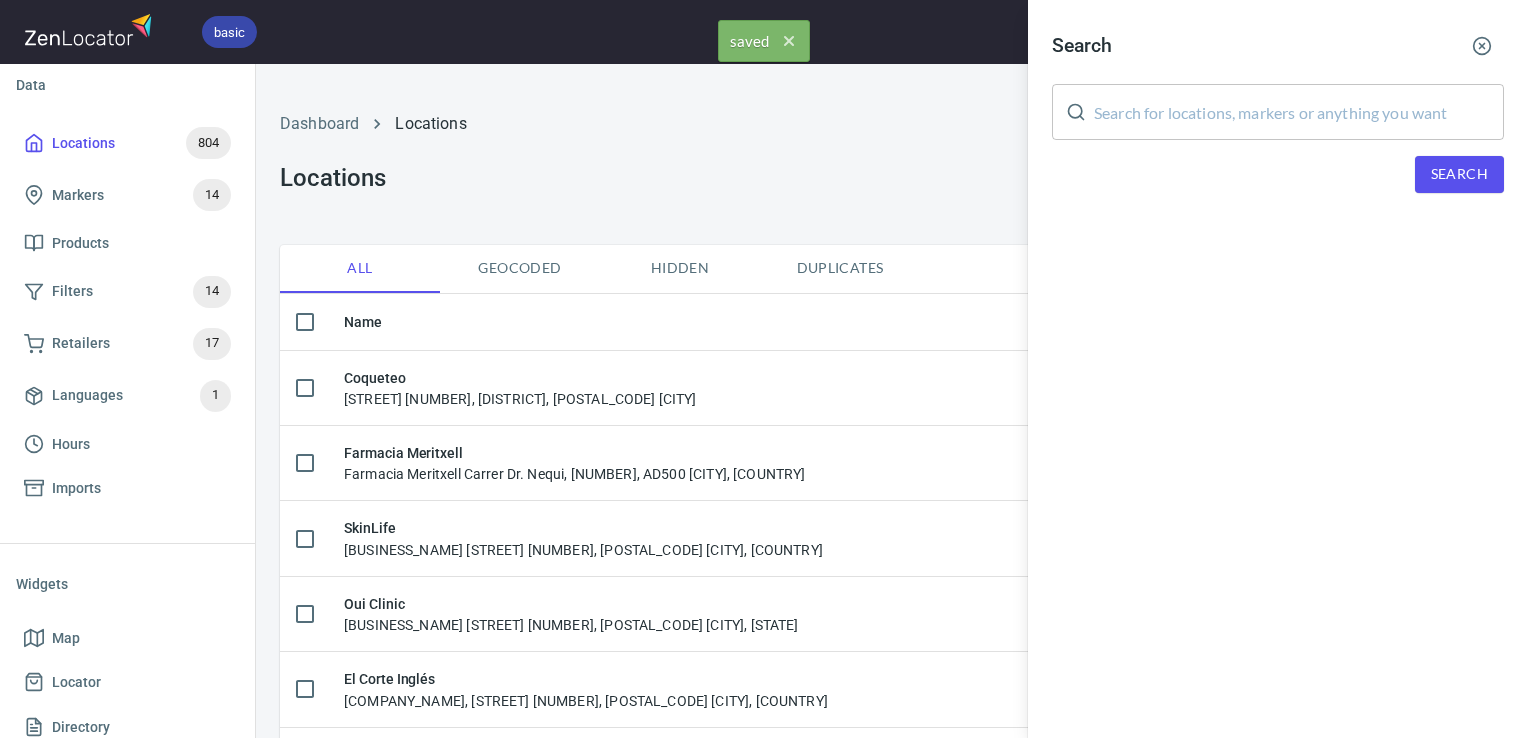 click at bounding box center [1299, 112] 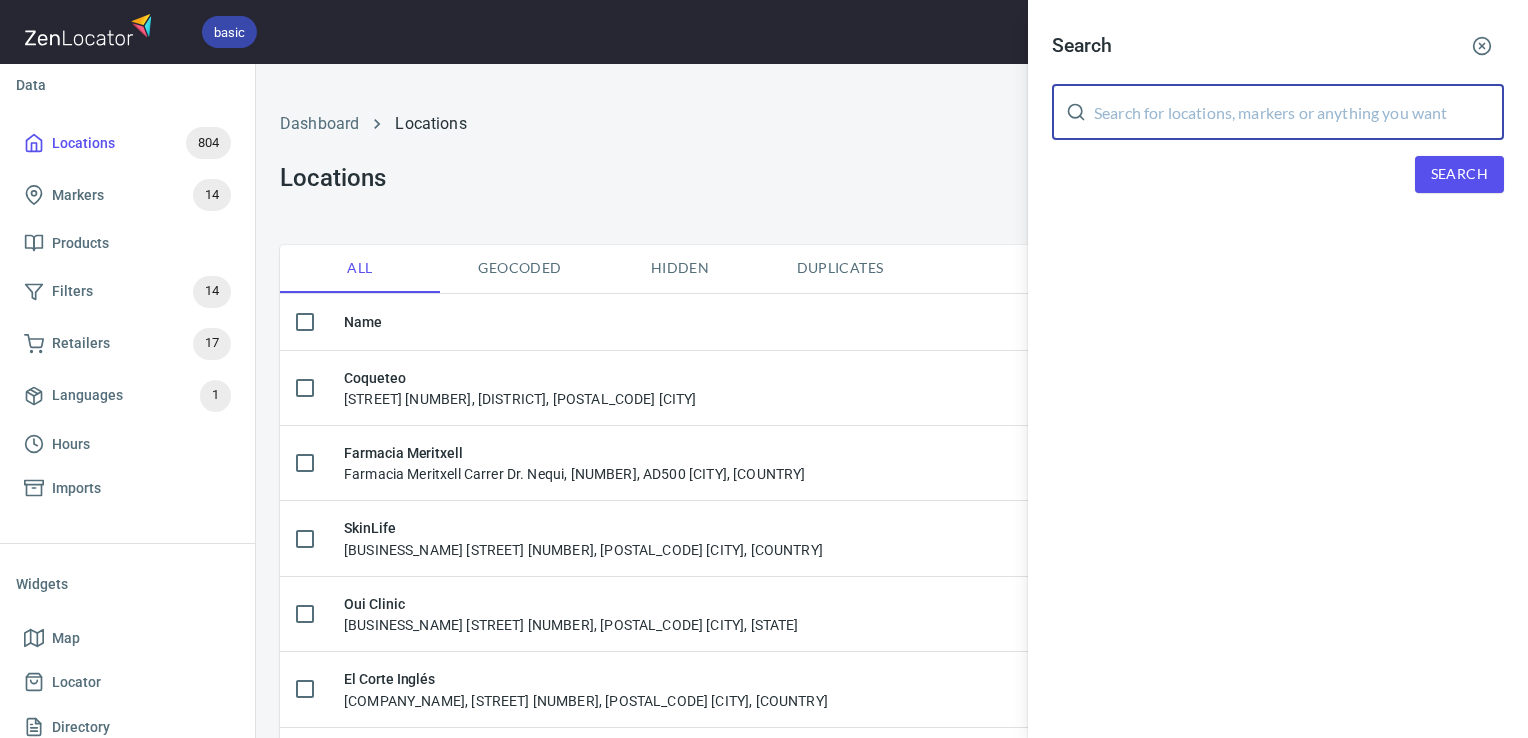 paste on "Julia" 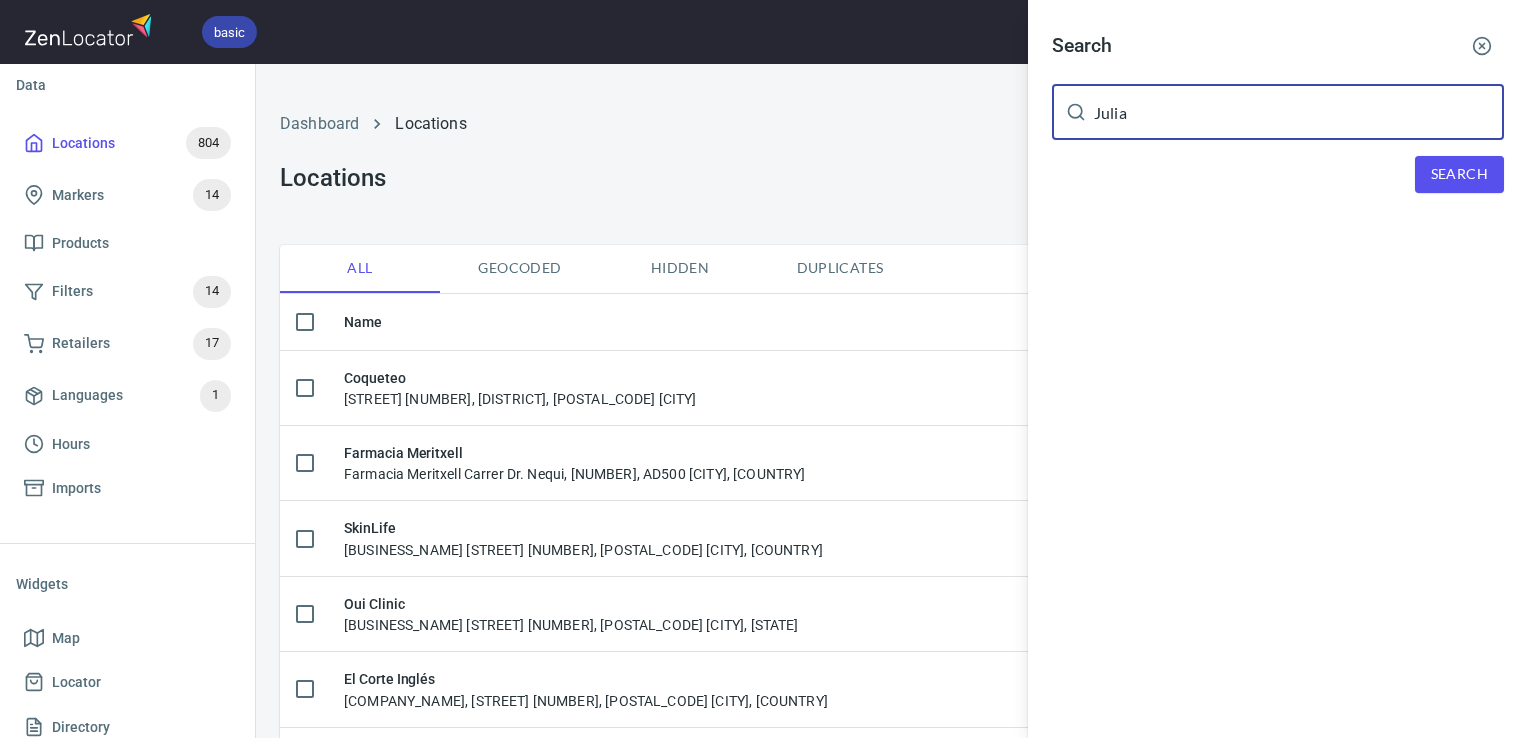 type on "Julia" 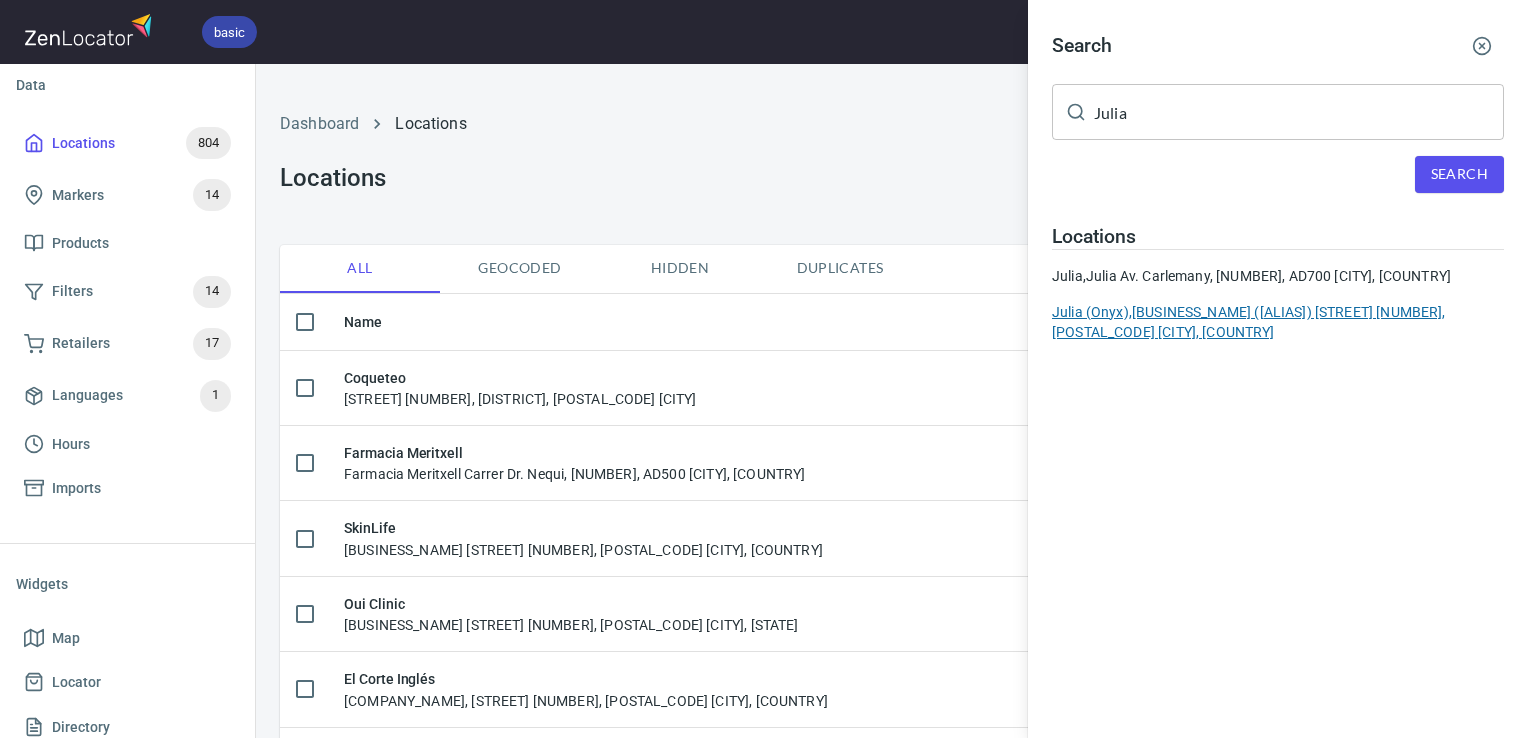click on "Julia (Onyx),  Julia (Onyx)
Av. Meritxell, 79, AD500 Andorra la Vella, Andorra" at bounding box center (1278, 322) 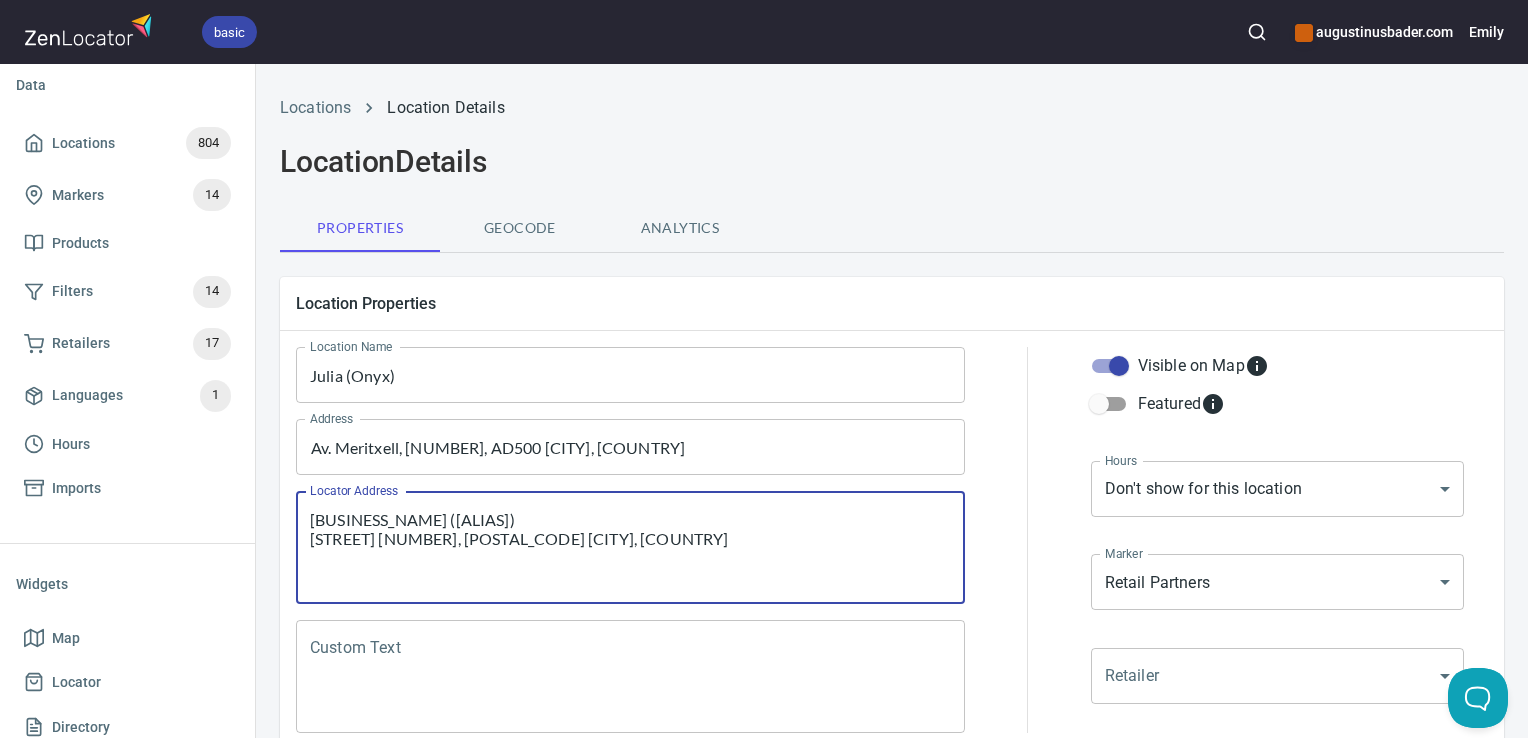 drag, startPoint x: 699, startPoint y: 544, endPoint x: 258, endPoint y: 460, distance: 448.9287 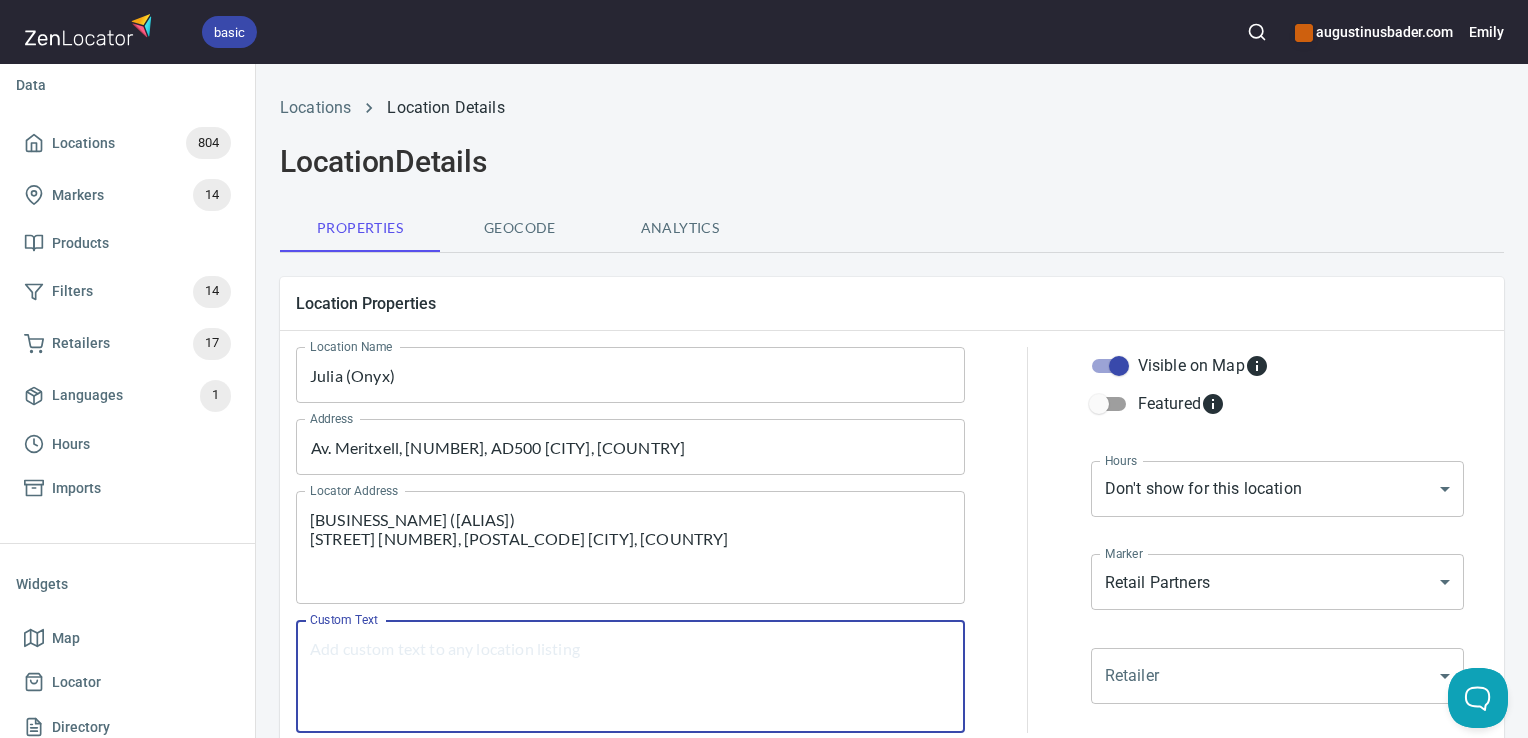 click on "Custom Text" at bounding box center [630, 677] 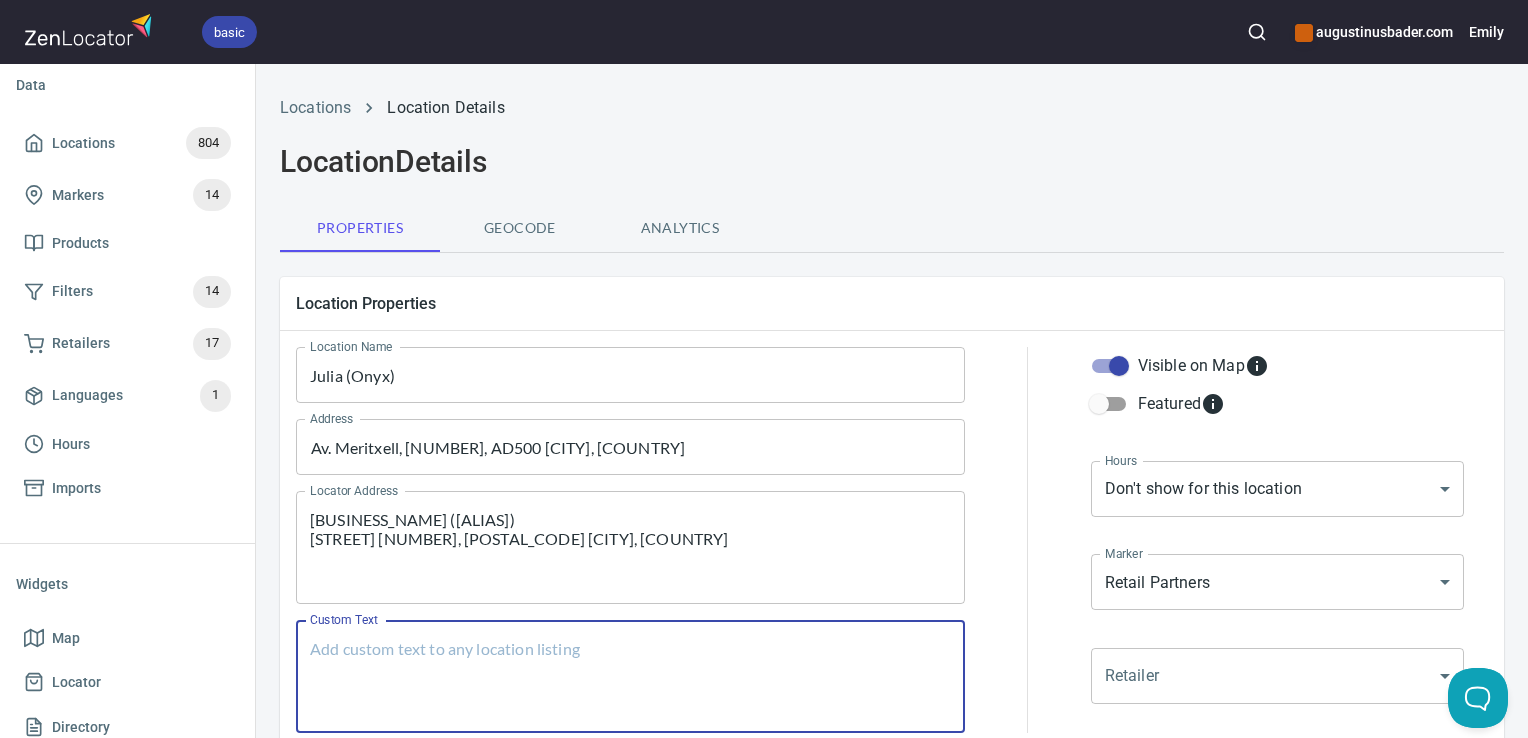 paste on "Julia" 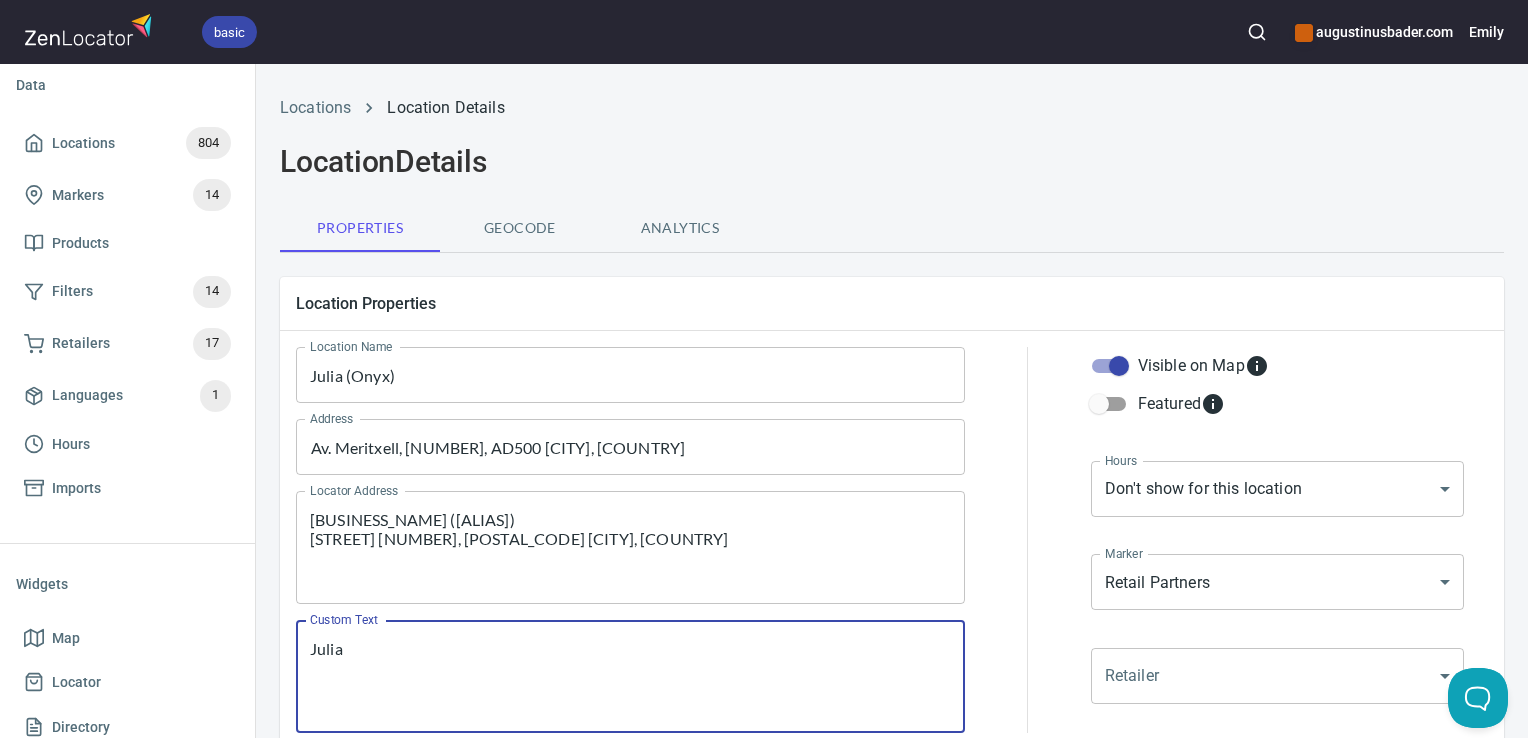 click on "Julia Custom Text" at bounding box center [630, 676] 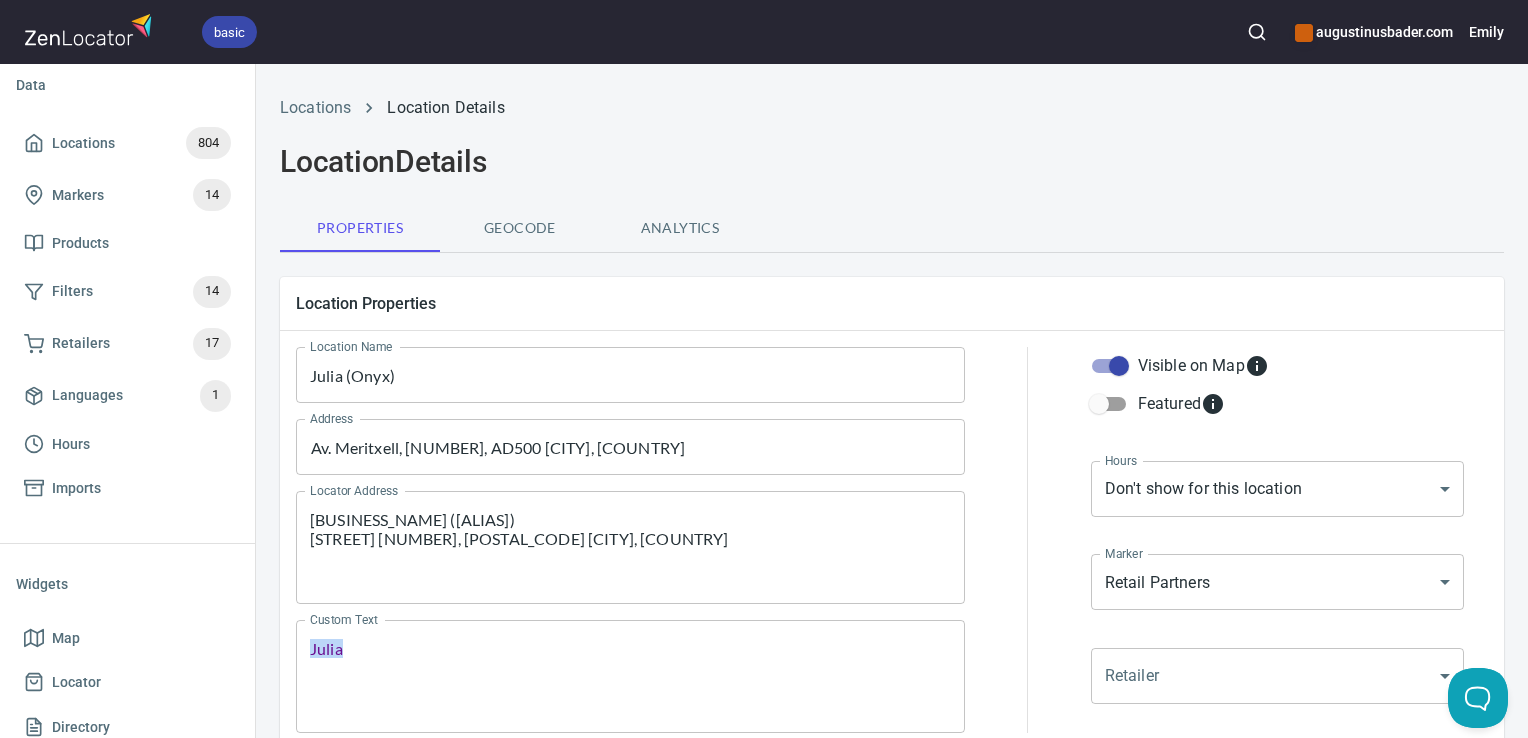 click on "Julia Custom Text" at bounding box center [630, 676] 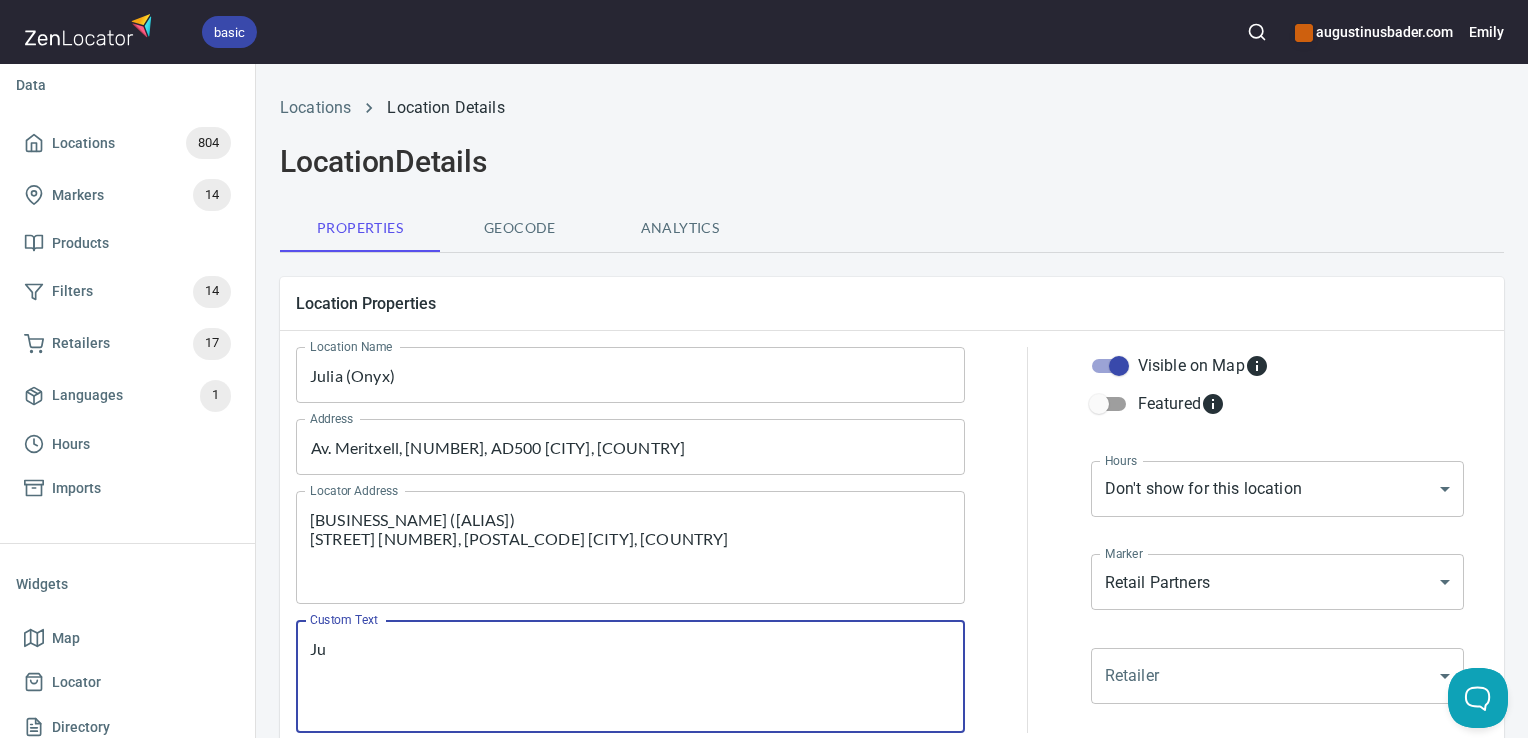 type on "J" 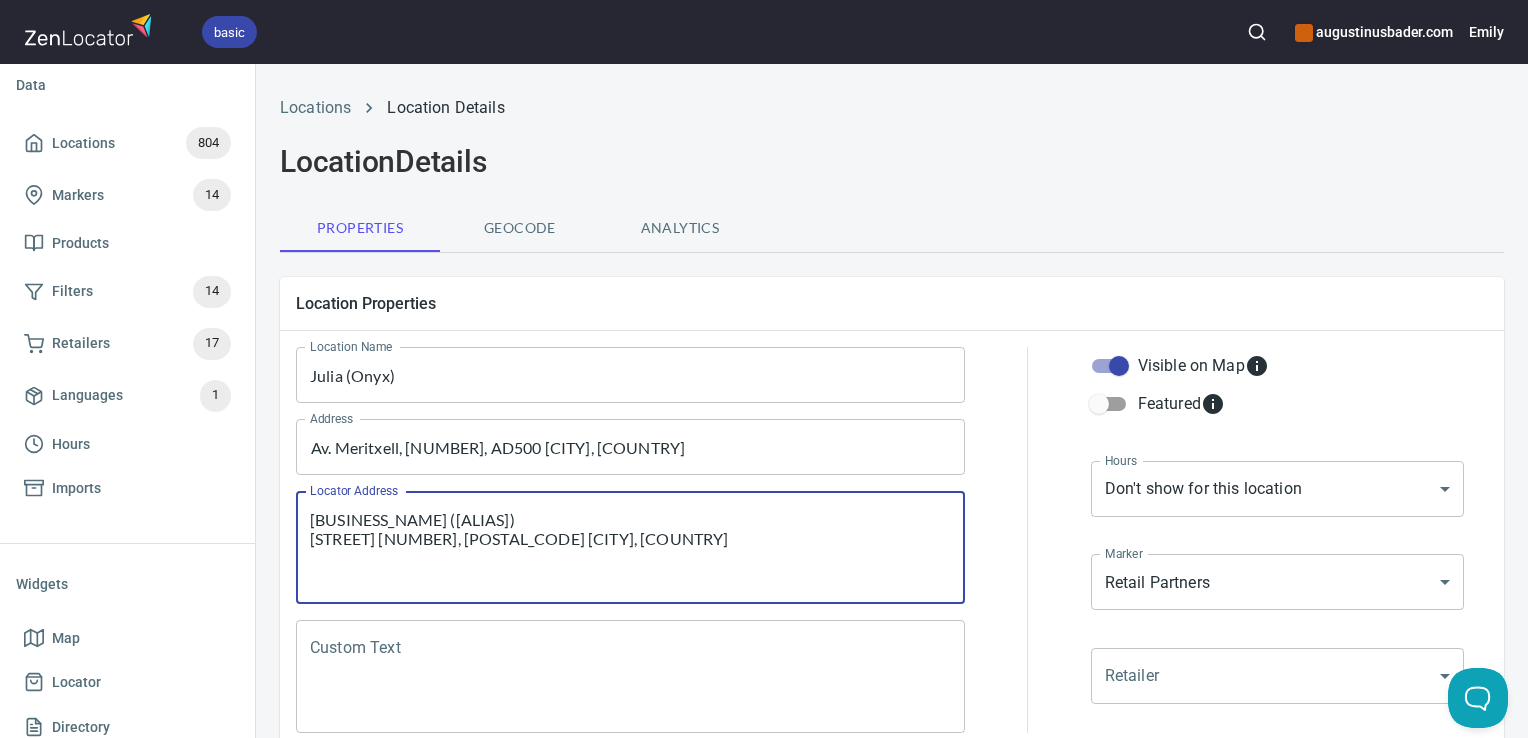 drag, startPoint x: 724, startPoint y: 565, endPoint x: 255, endPoint y: 499, distance: 473.62115 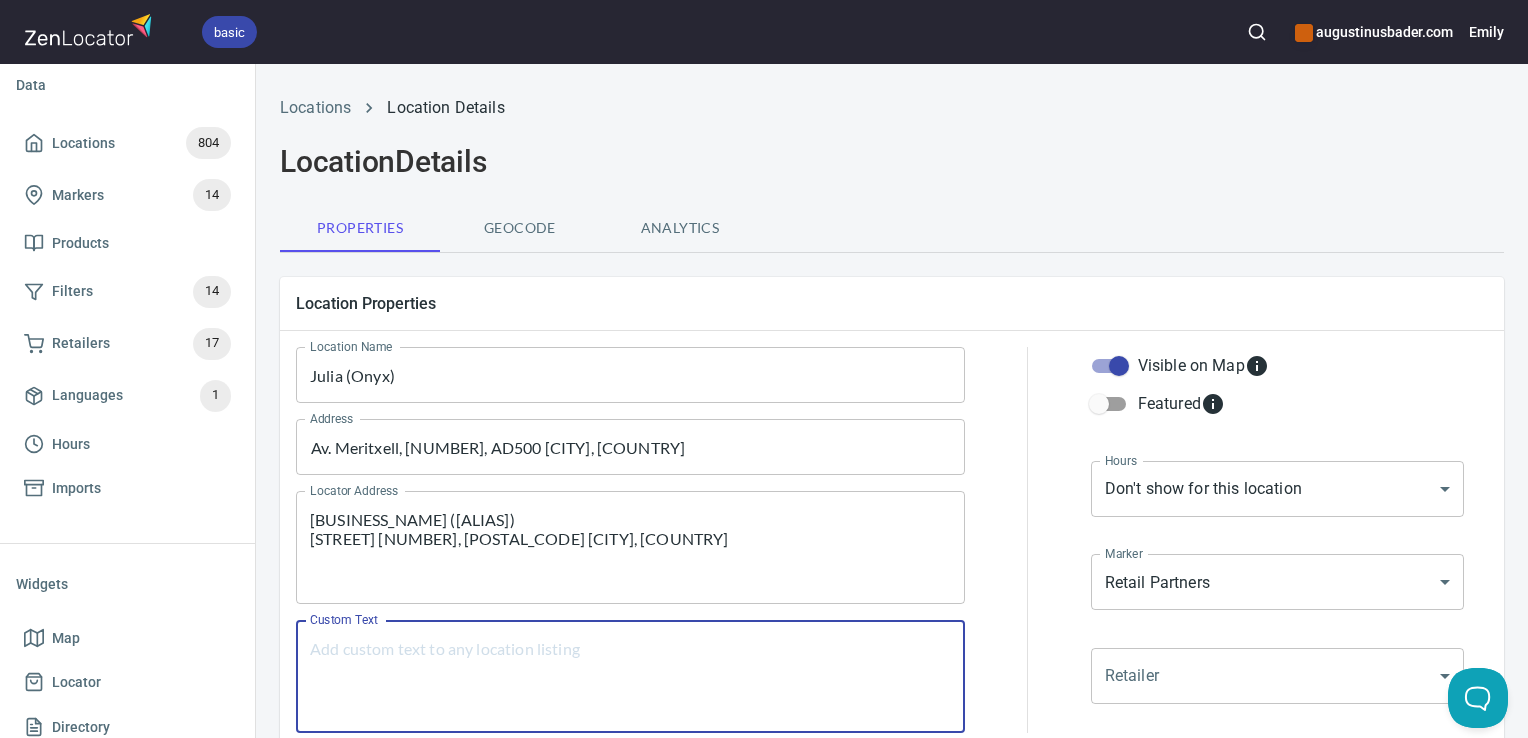 paste on "Julia (Onyx)
Av. Meritxell, [NUMBER], [POSTAL_CODE] [CITY], [STATE]" 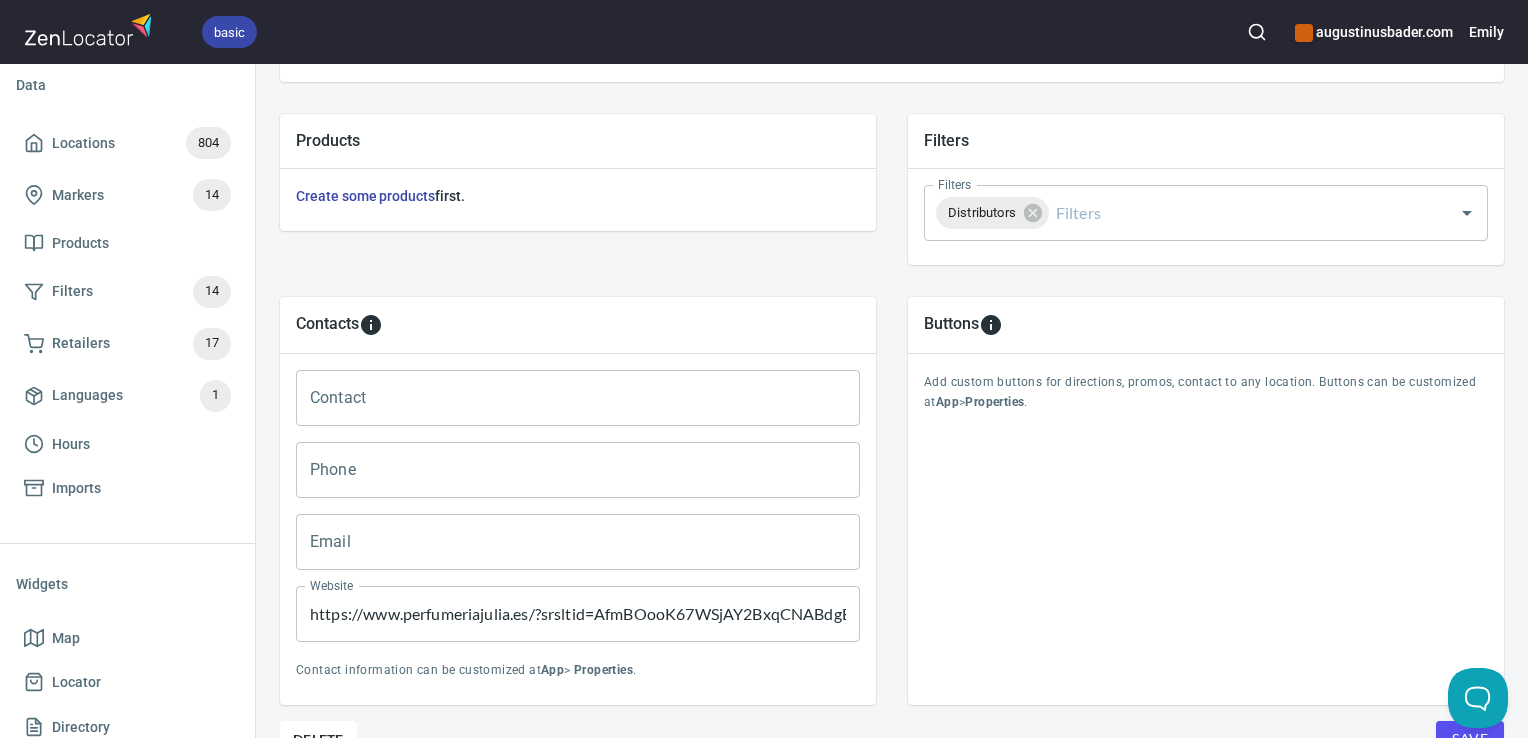 scroll, scrollTop: 724, scrollLeft: 0, axis: vertical 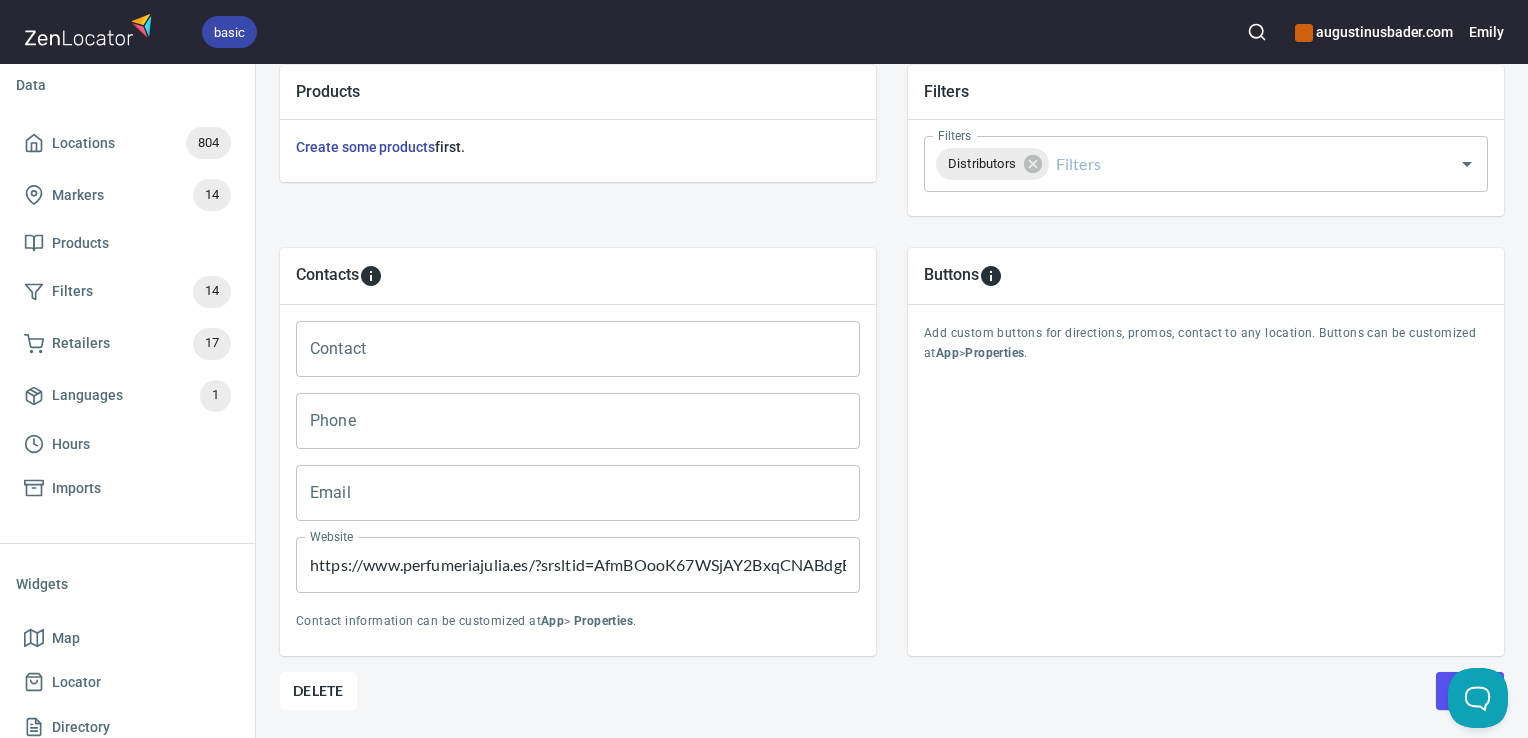 type on "Julia (Onyx)
Av. Meritxell, [NUMBER], [POSTAL_CODE] [CITY], [STATE]" 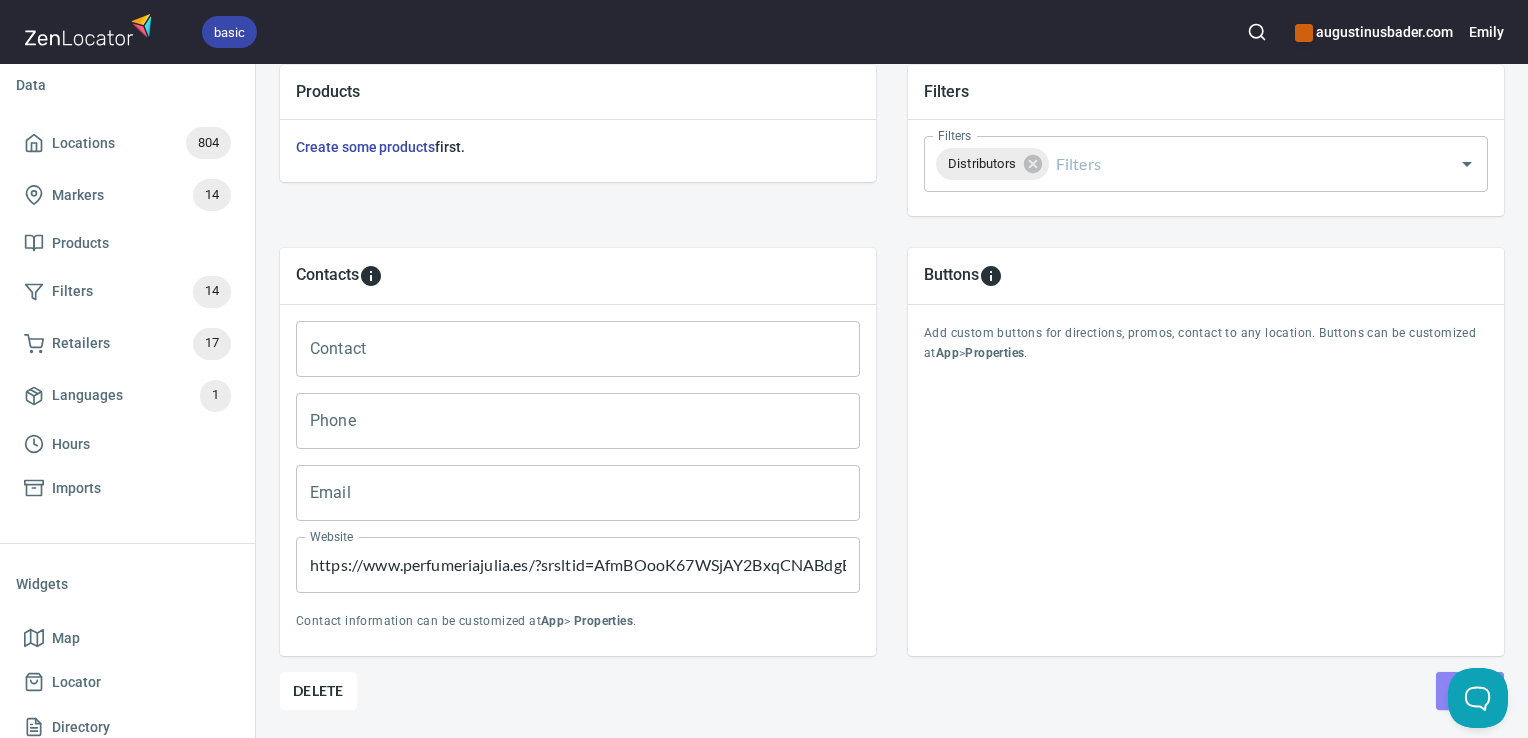 click on "Save" at bounding box center [1470, 691] 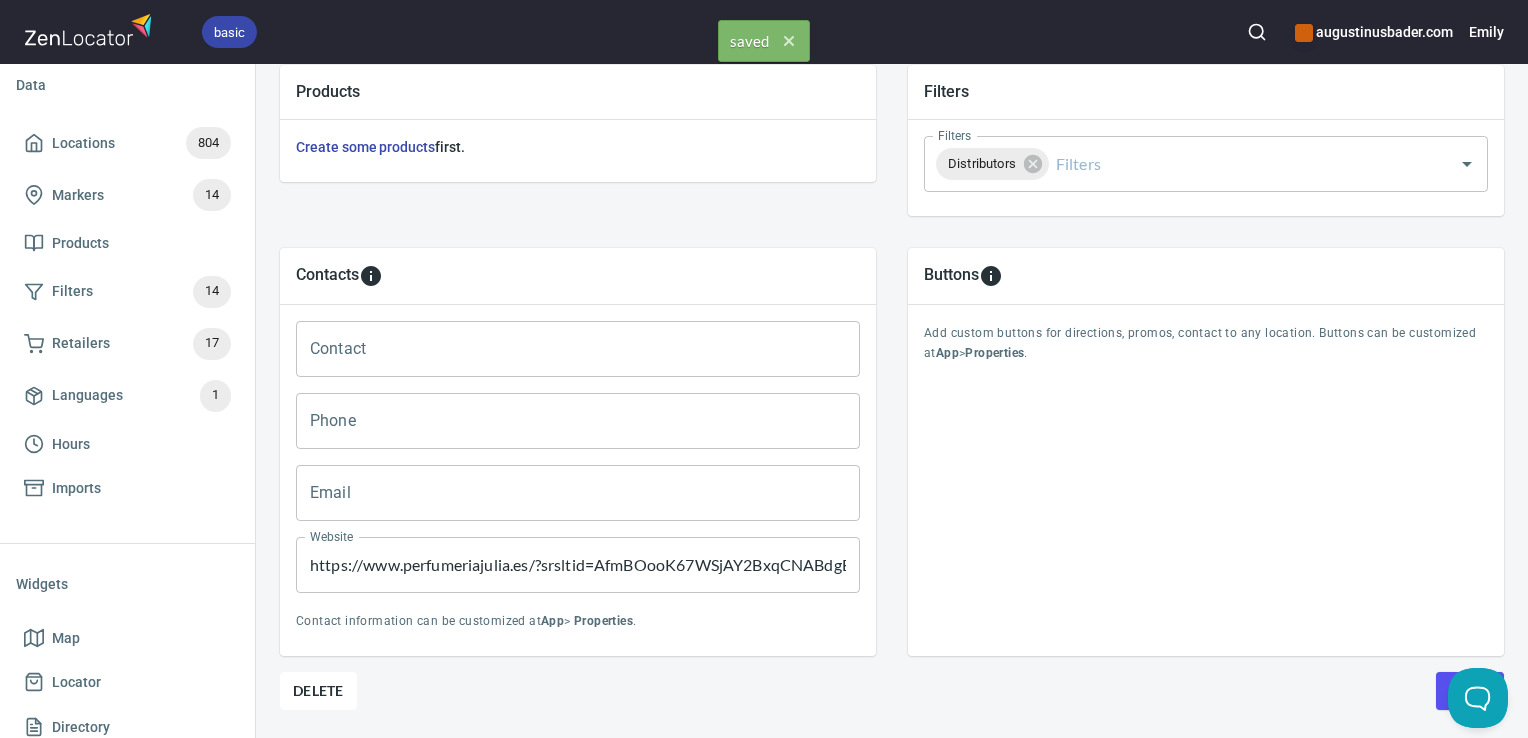 click on "Locations 804" at bounding box center [127, 143] 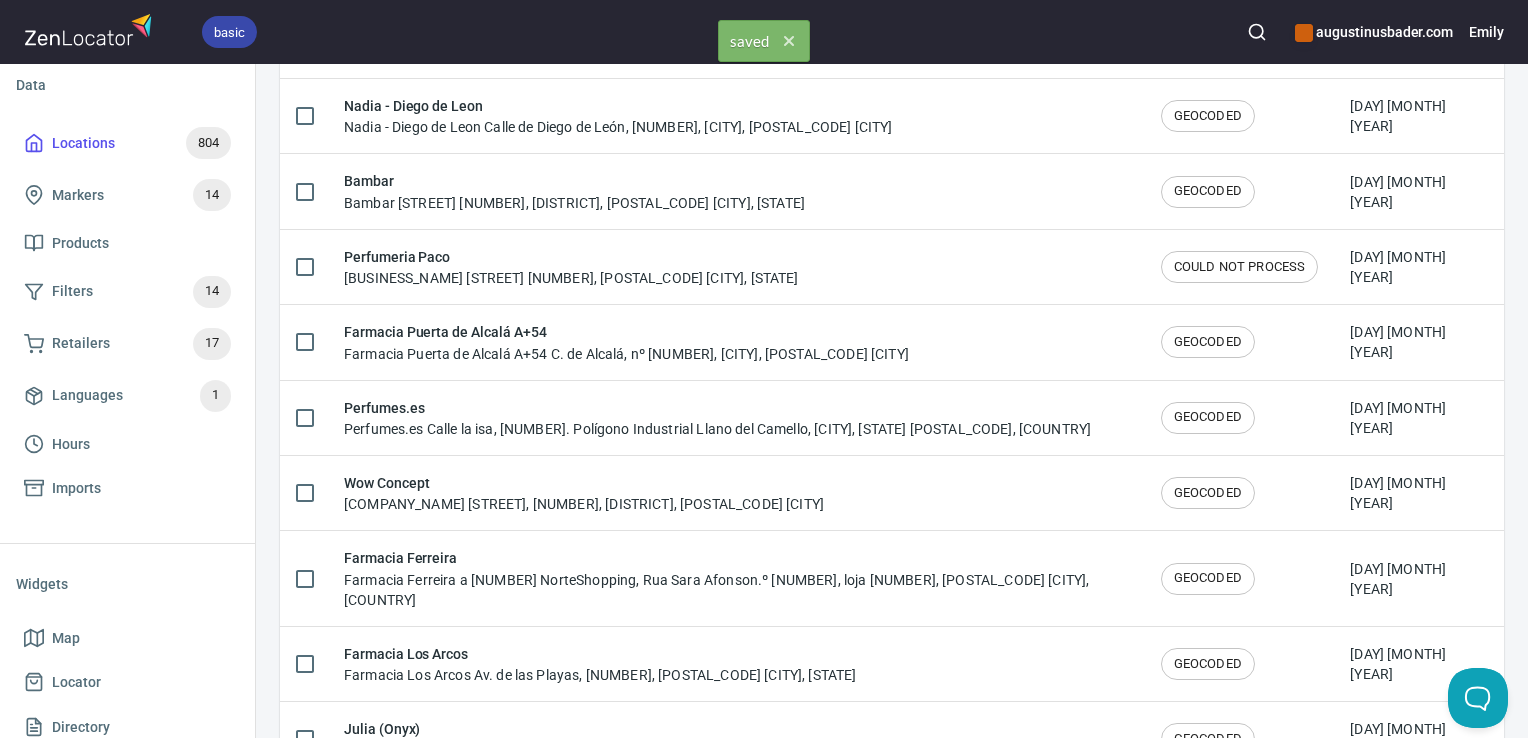 scroll, scrollTop: 0, scrollLeft: 0, axis: both 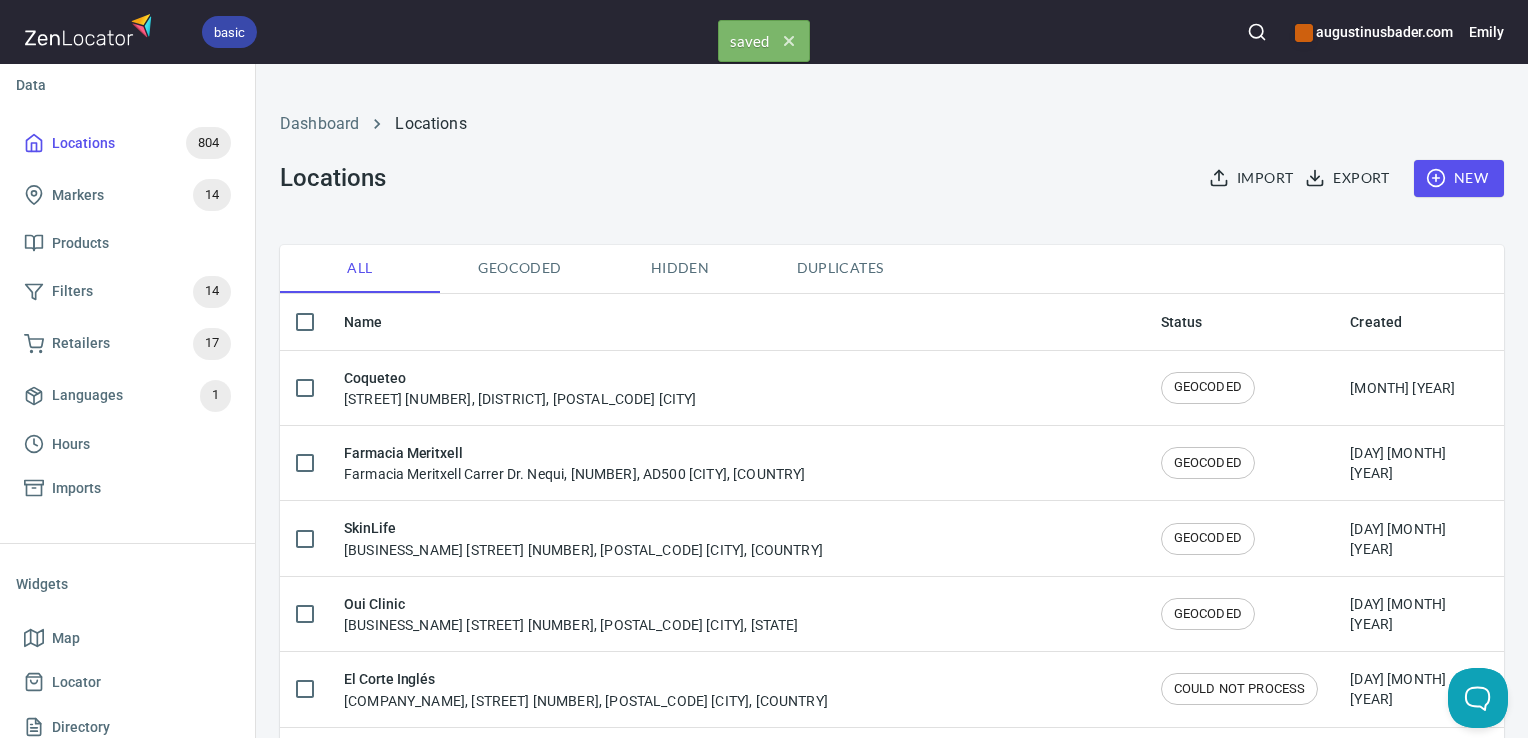 click at bounding box center [1257, 32] 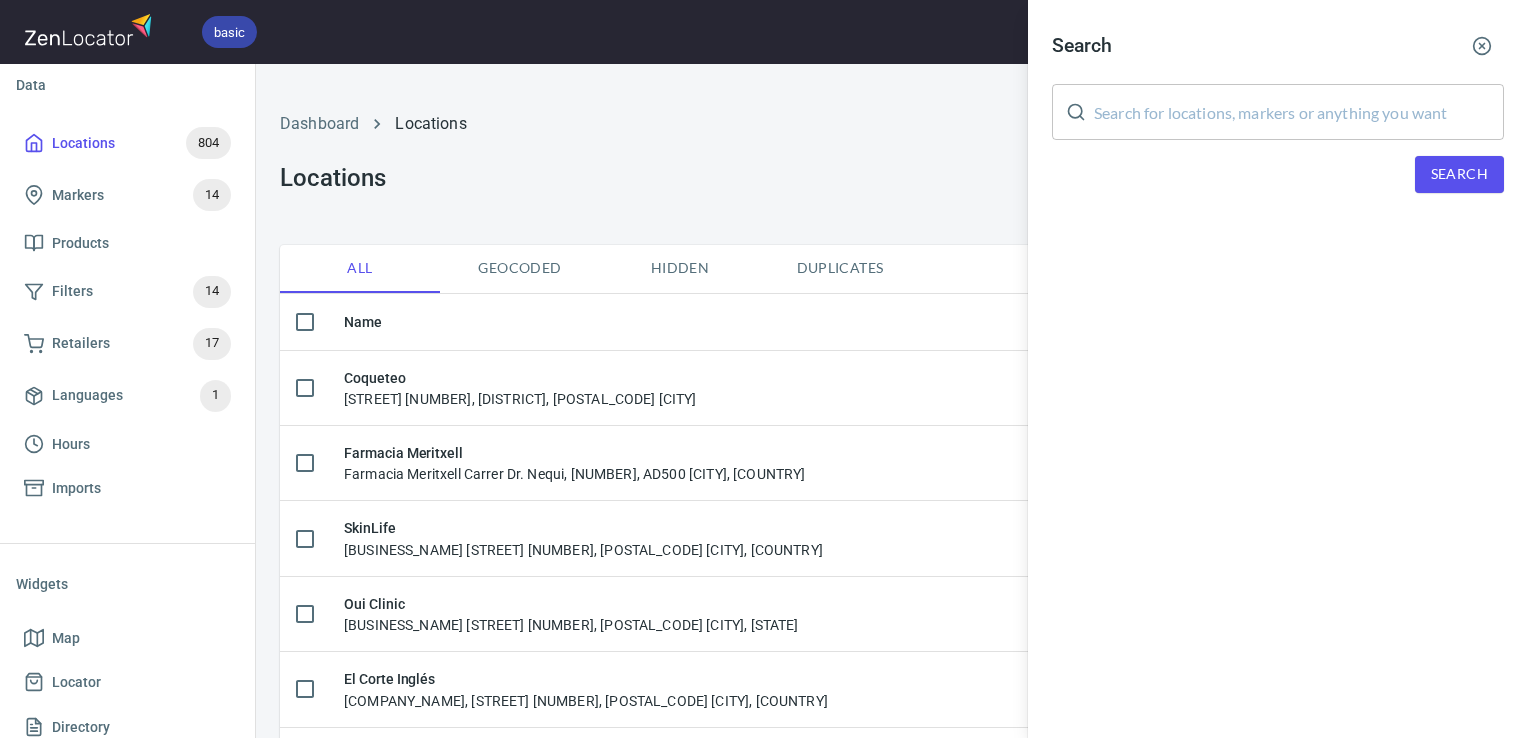 click at bounding box center (1299, 112) 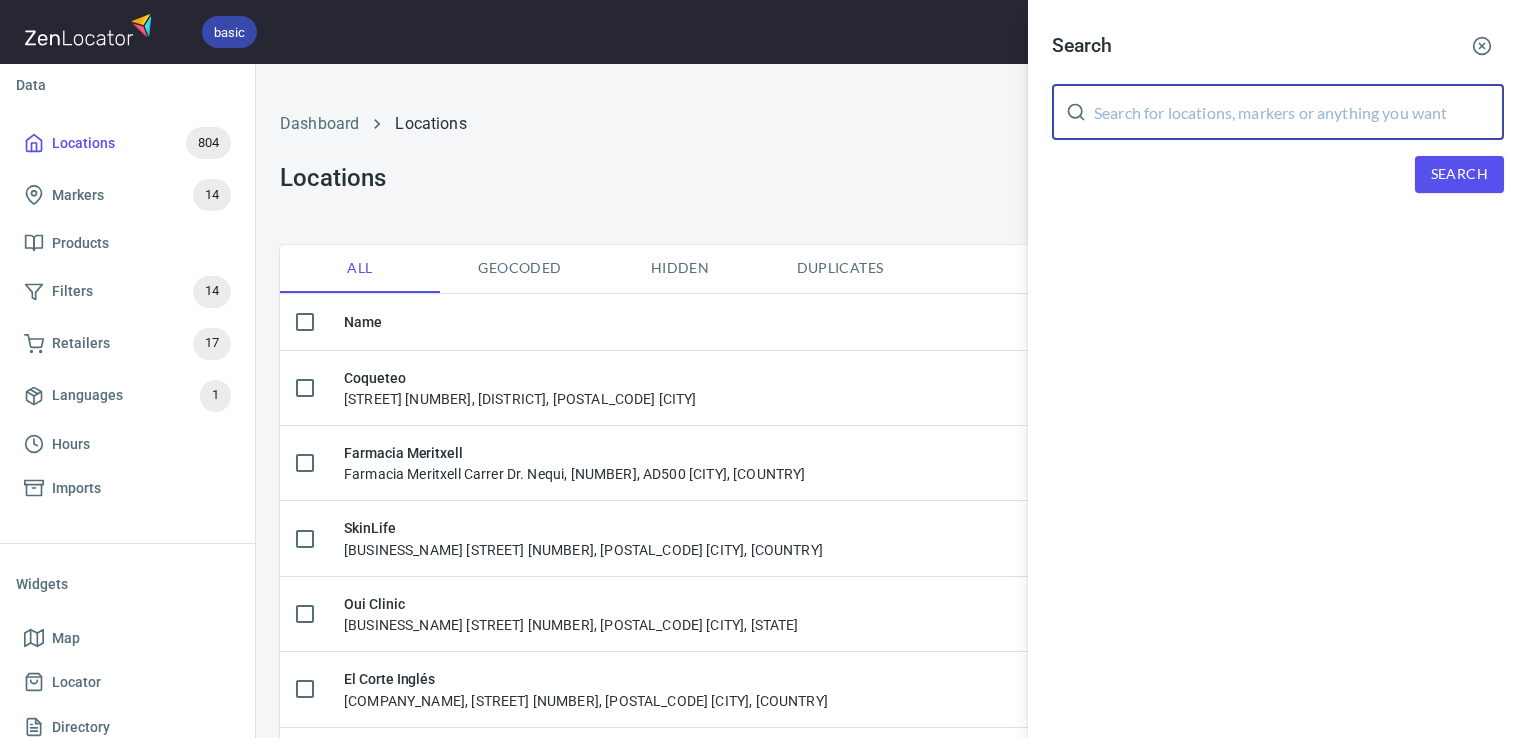 paste on "Laconicum" 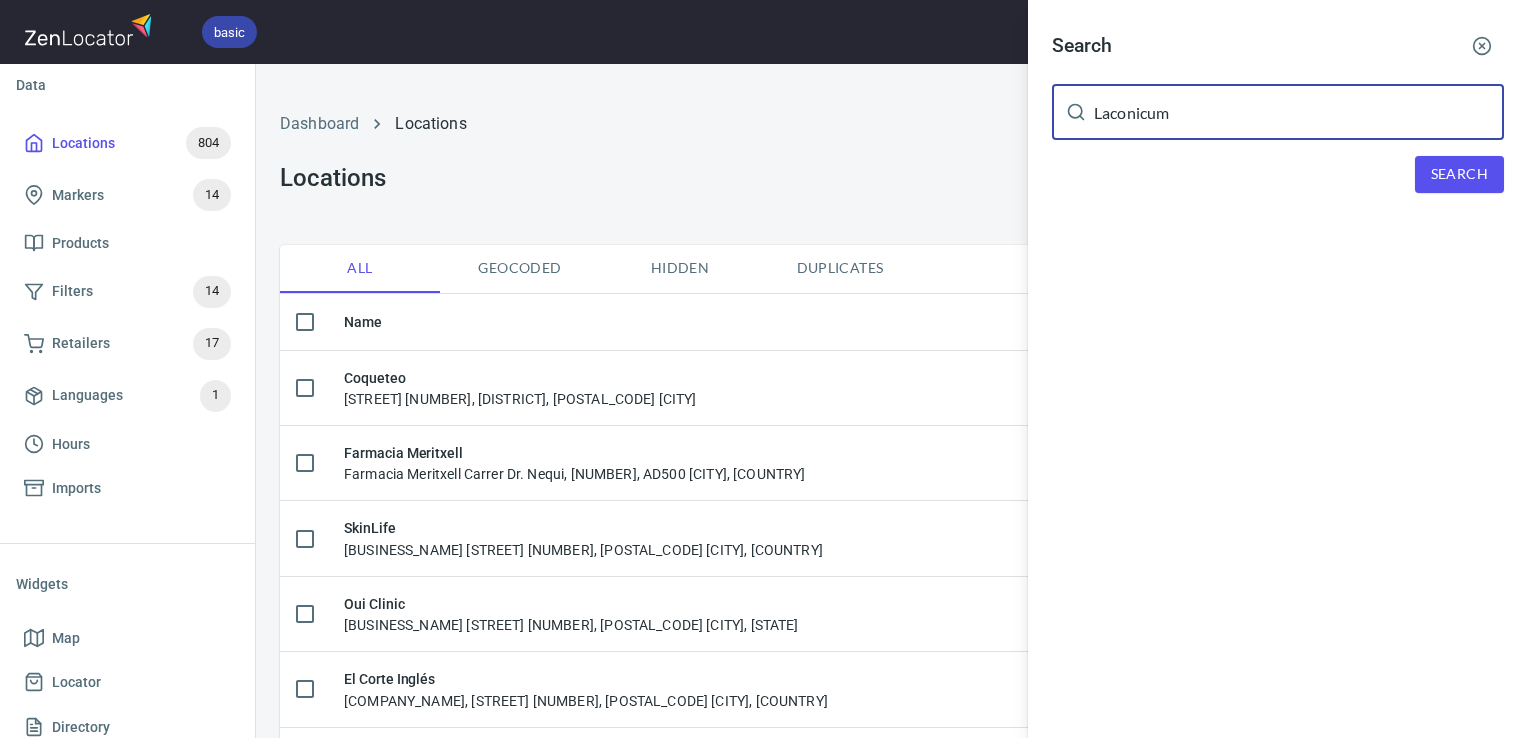 click on "Search" at bounding box center [1459, 174] 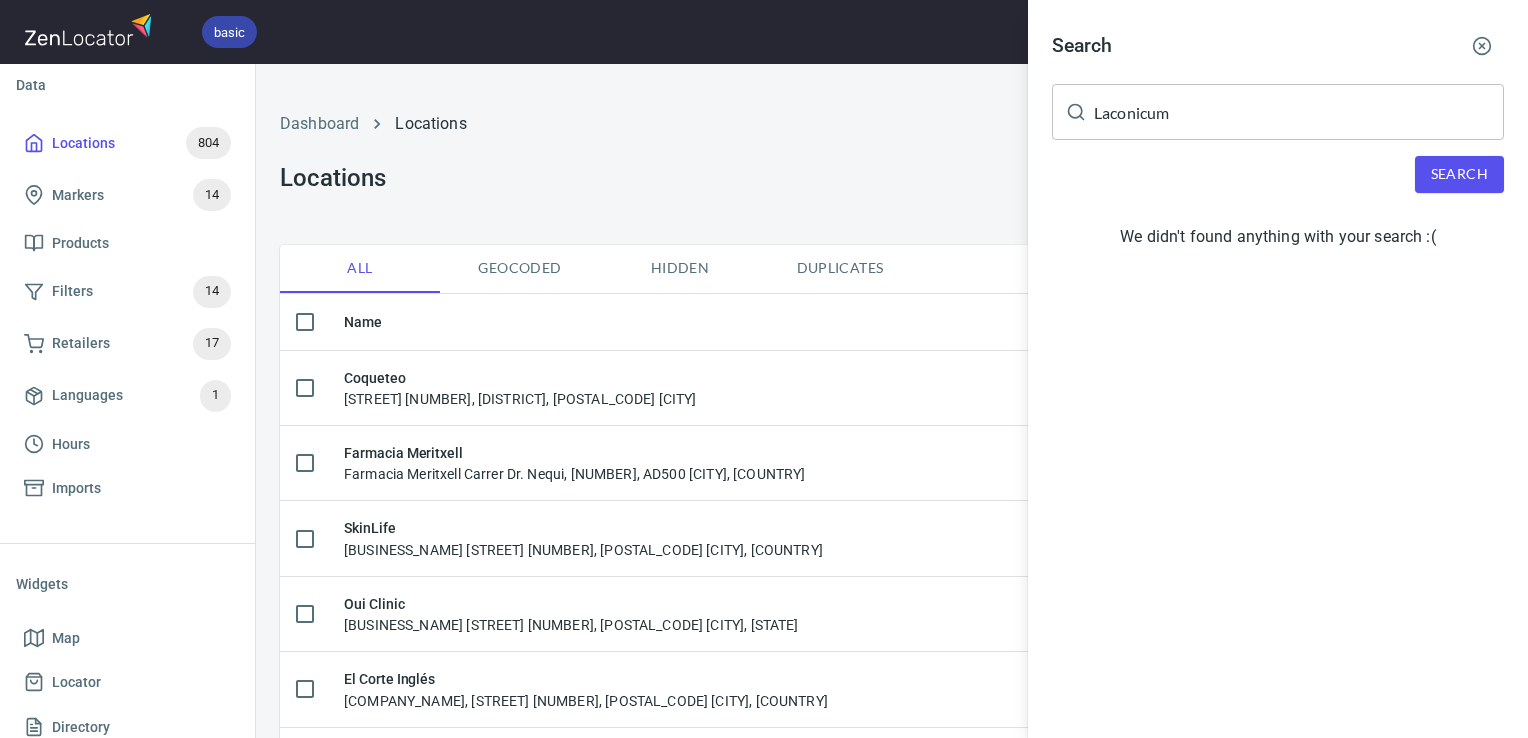 click on "We didn't found anything with your search :(" at bounding box center [1278, 237] 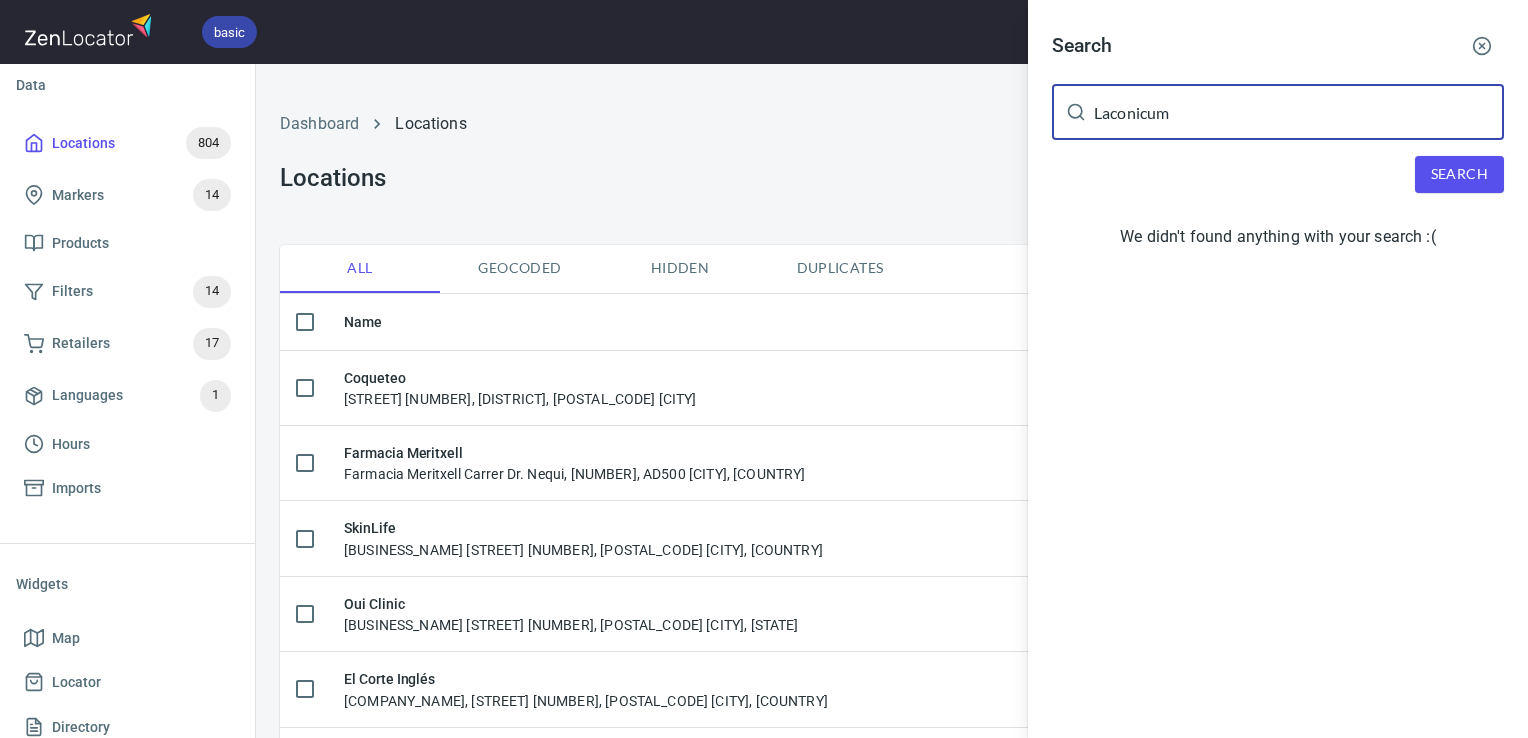 click on "Laconicum" at bounding box center [1299, 112] 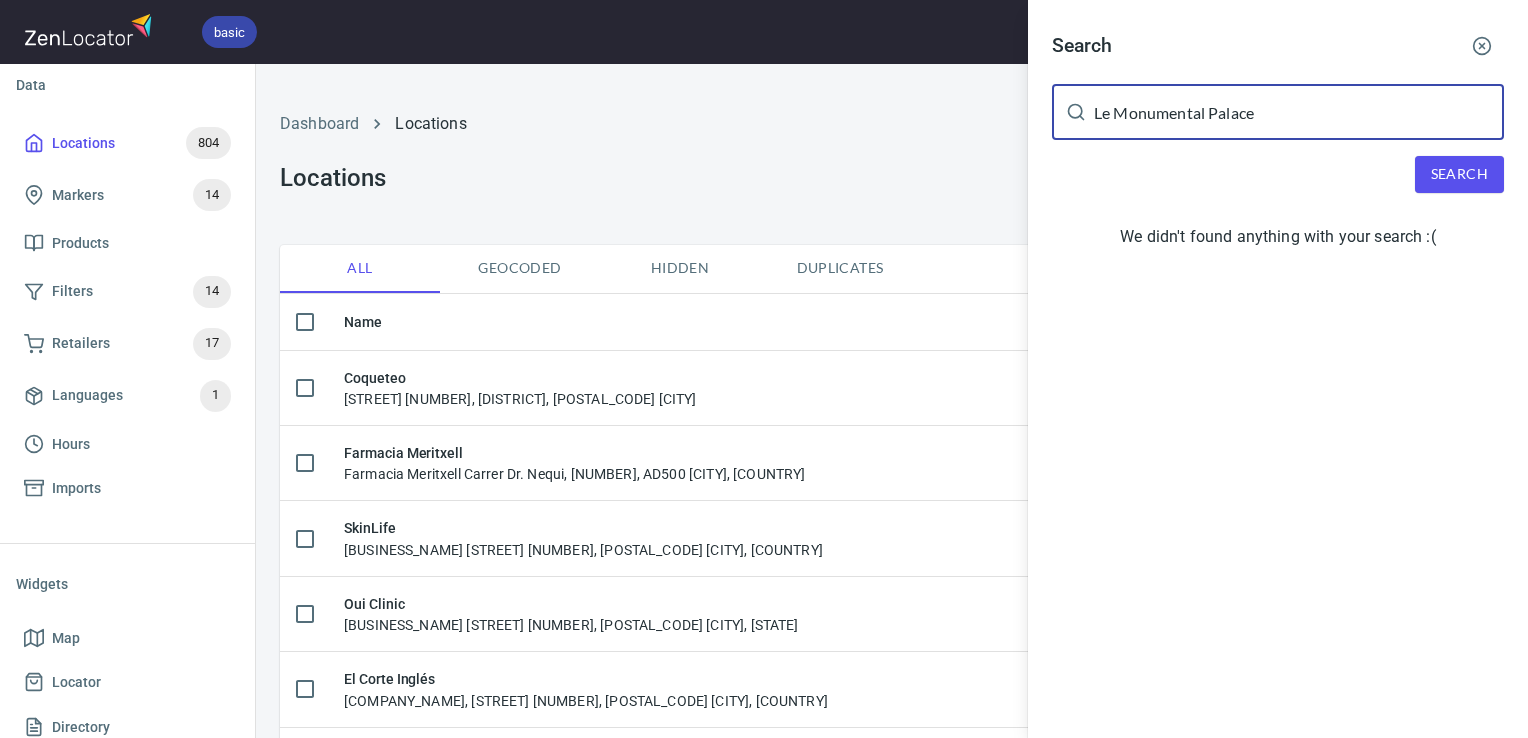 type on "Le Monumental Palace" 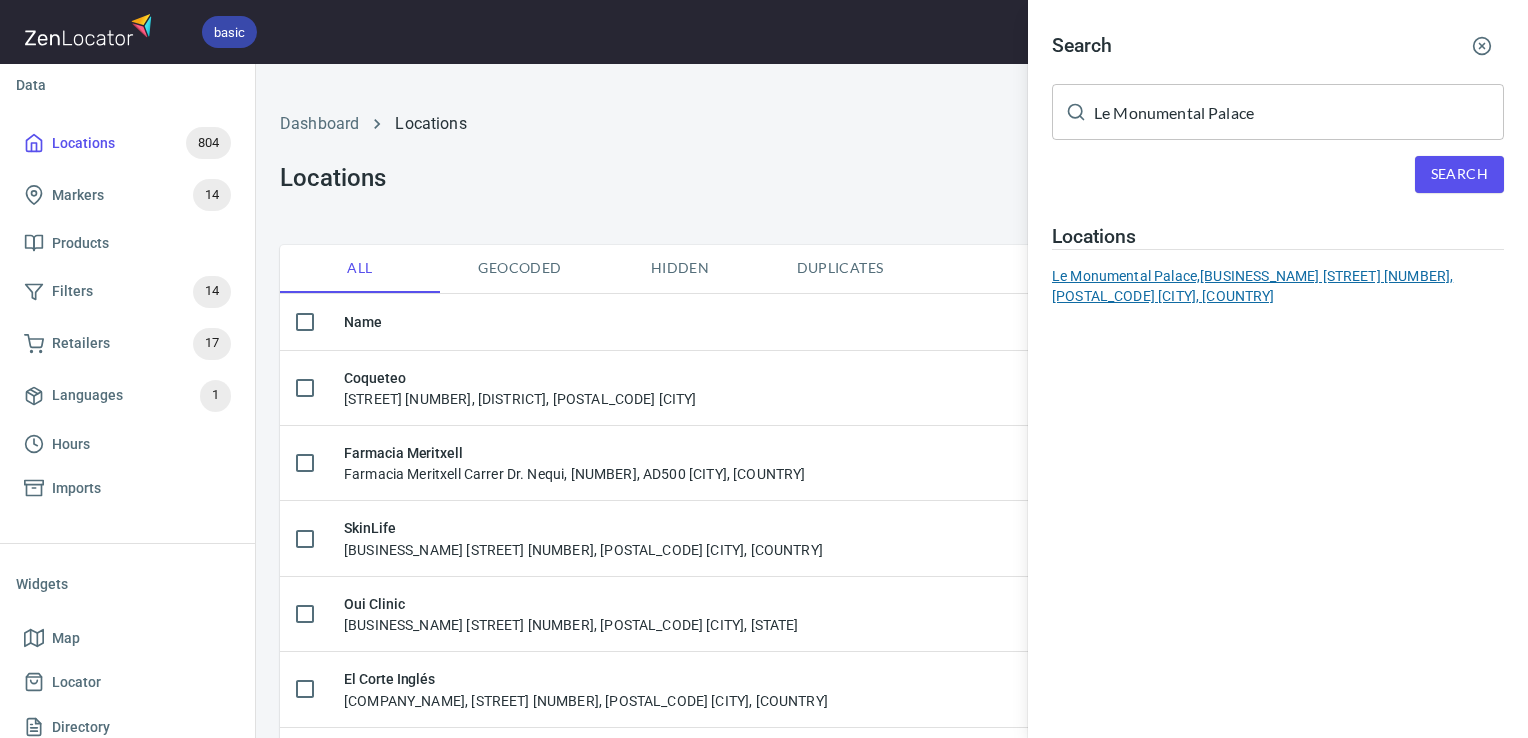 click on "Le Monumental Palace,  Le Monumental Palace
Av. dos Aliados 151, 4000-067 Porto, Portugal" at bounding box center [1278, 286] 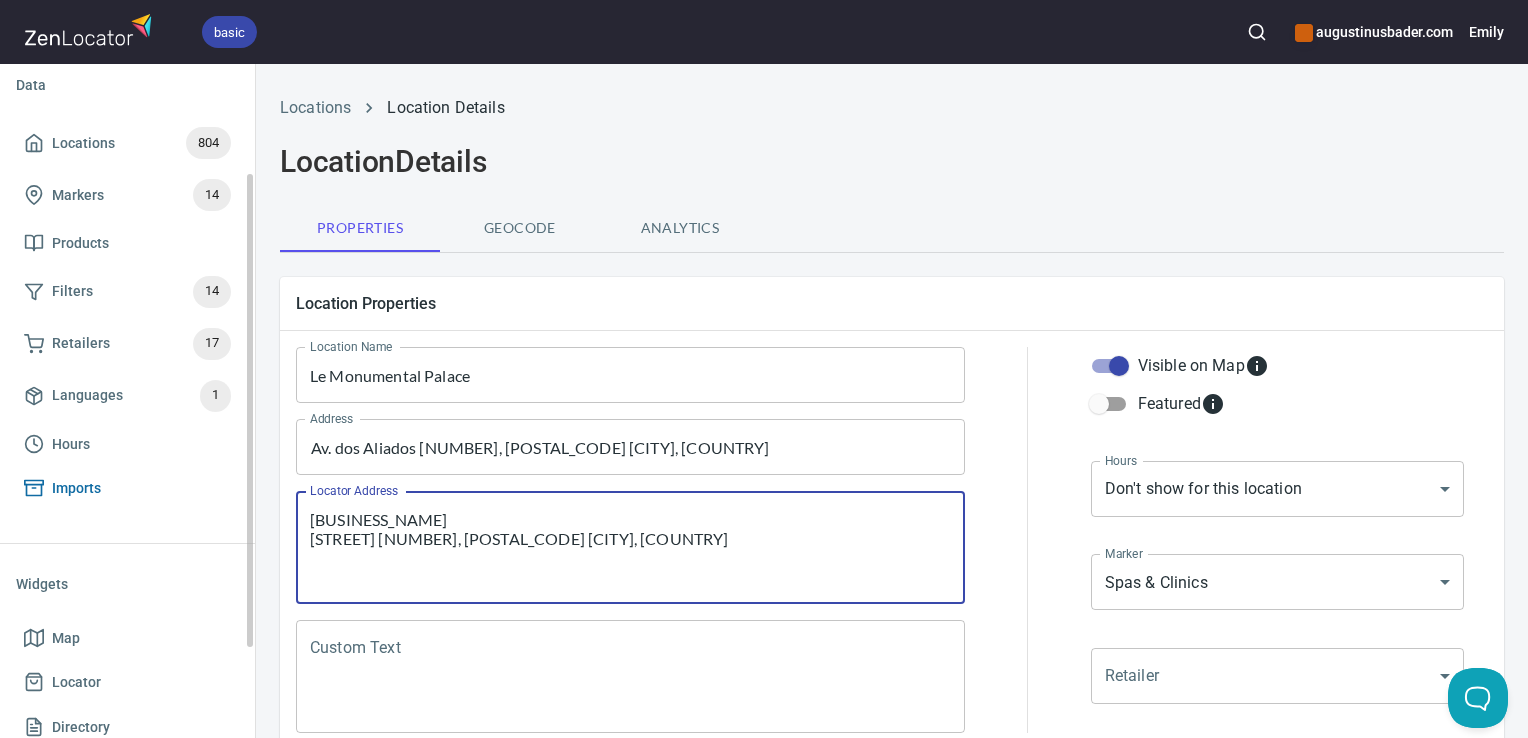 drag, startPoint x: 560, startPoint y: 541, endPoint x: 221, endPoint y: 486, distance: 343.43268 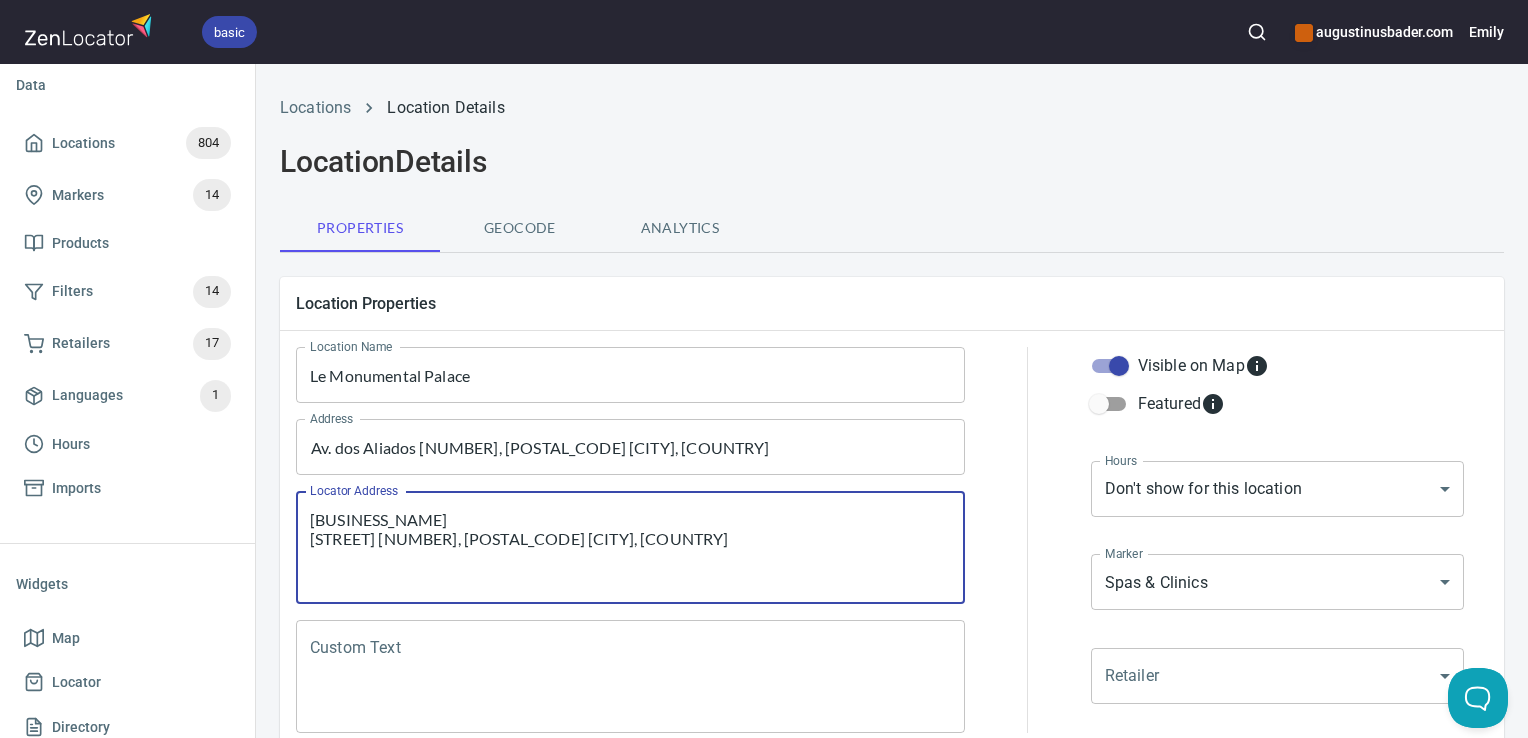 click on "Custom Text" at bounding box center (630, 677) 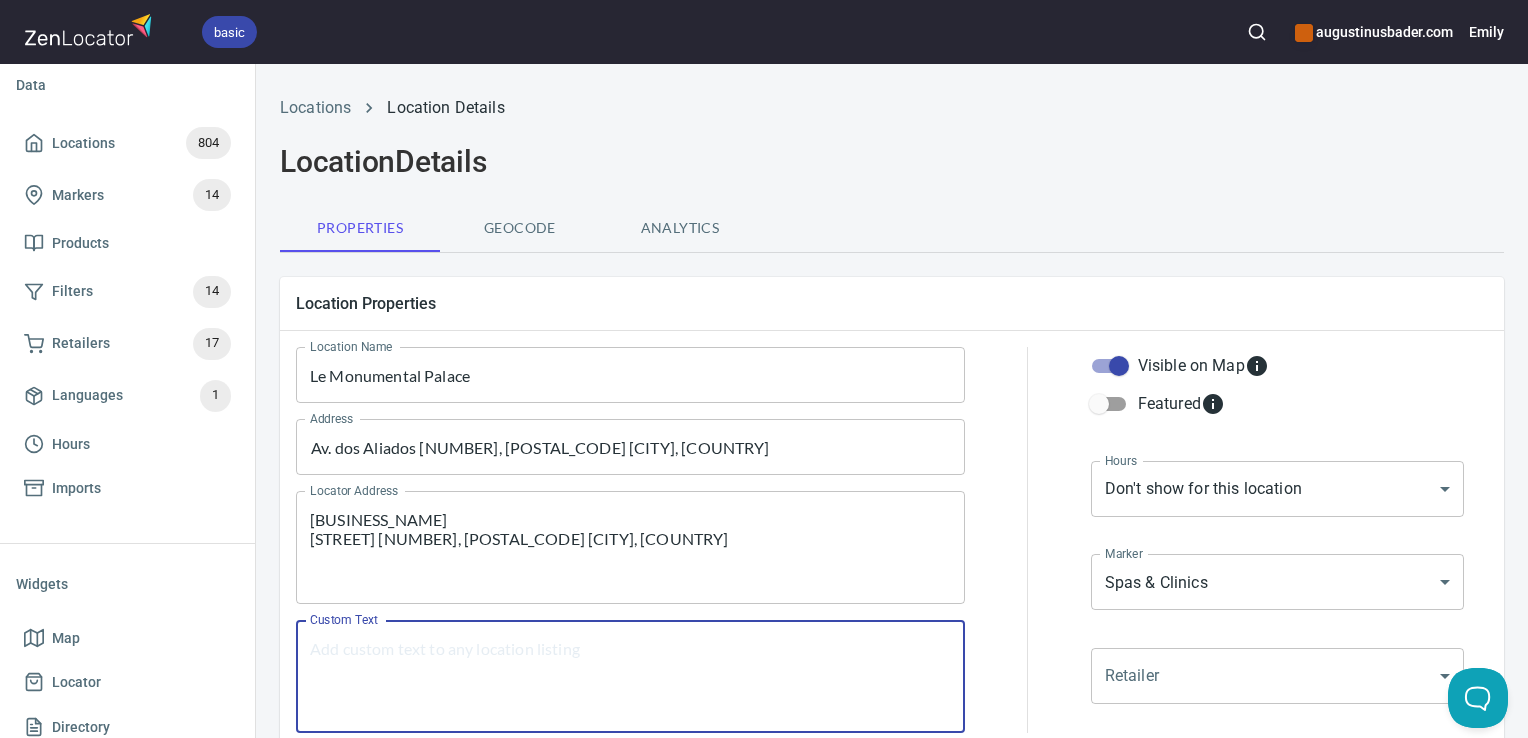 paste on "Le Monumental Palace
Av. dos Aliados 151, 4000-067 Porto, Portugal" 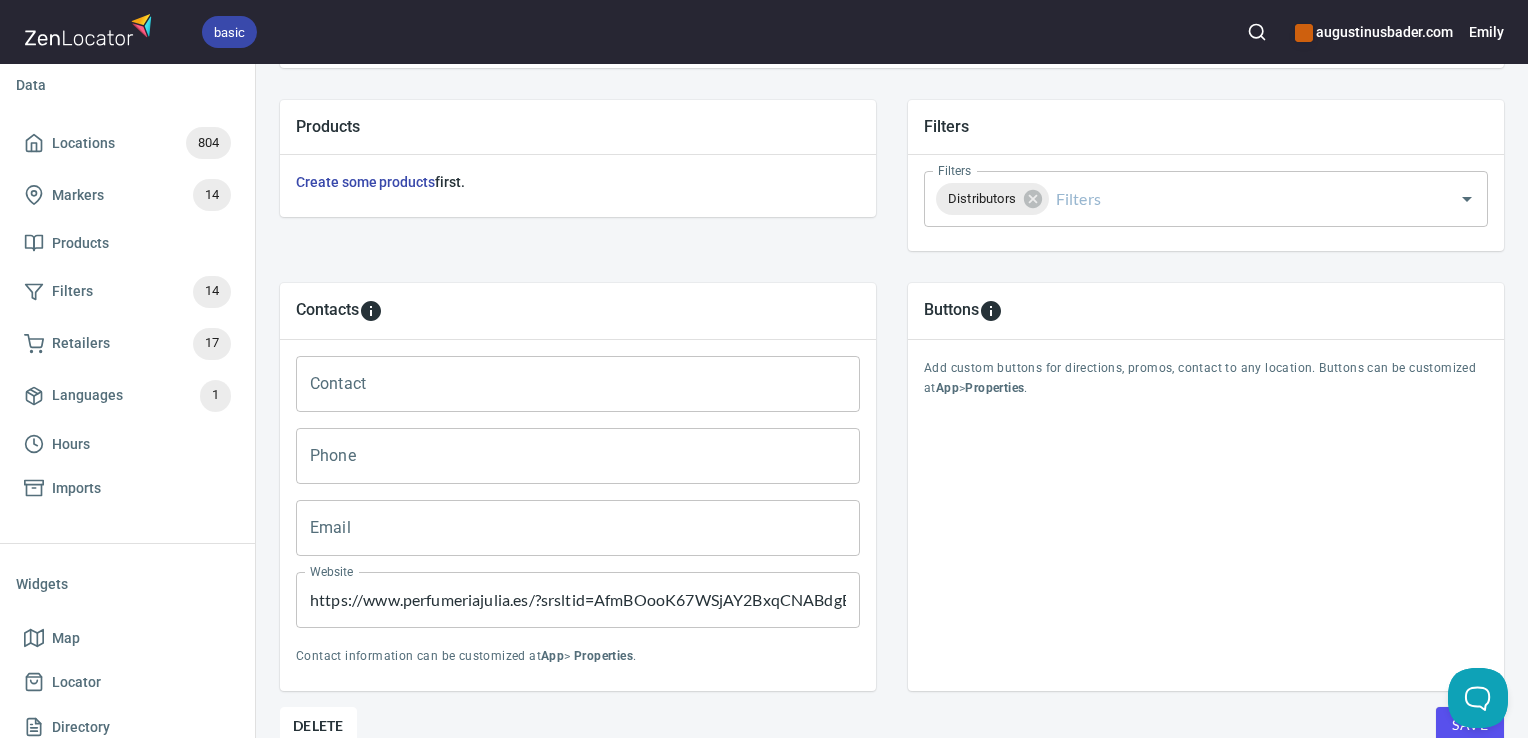 scroll, scrollTop: 690, scrollLeft: 0, axis: vertical 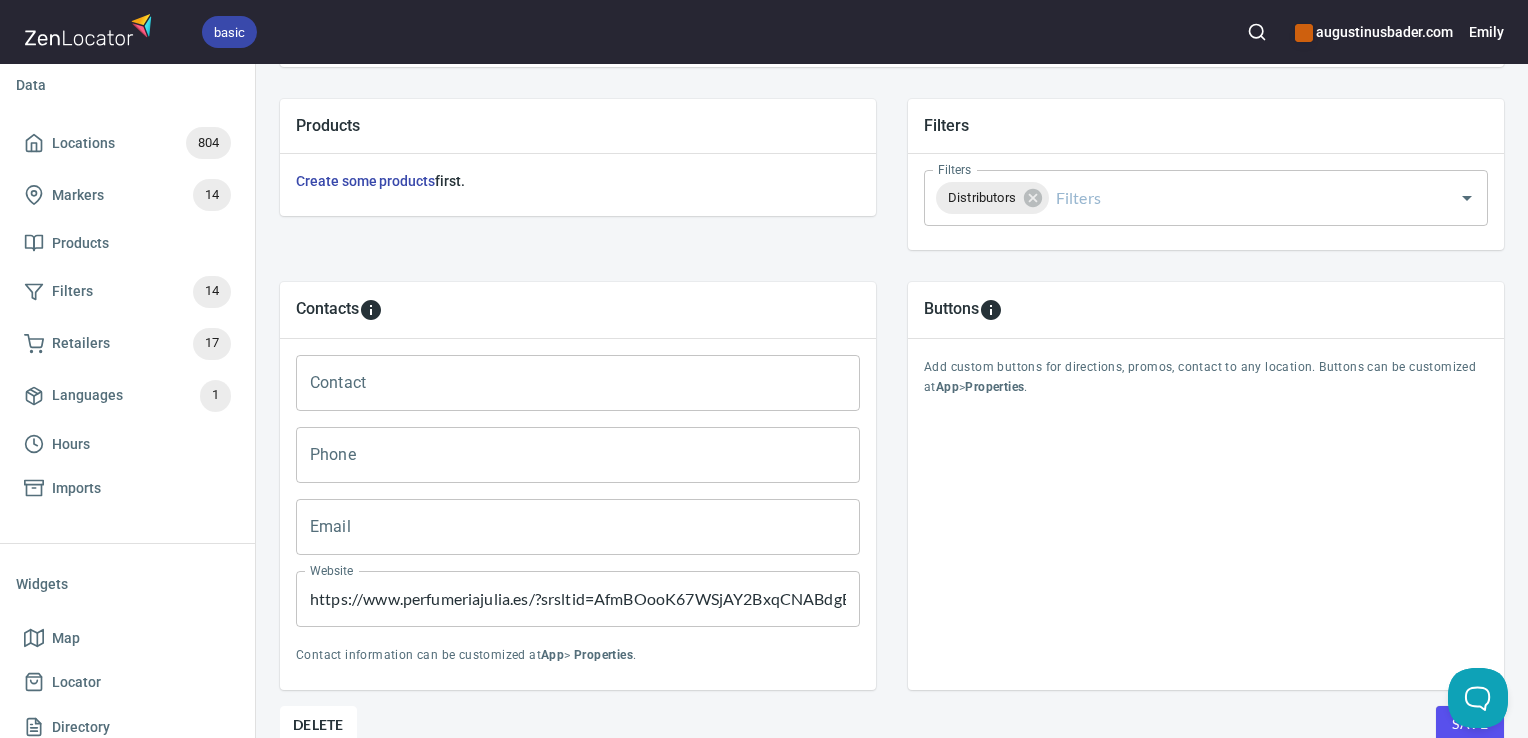 type on "Le Monumental Palace
Av. dos Aliados 151, 4000-067 Porto, Portugal" 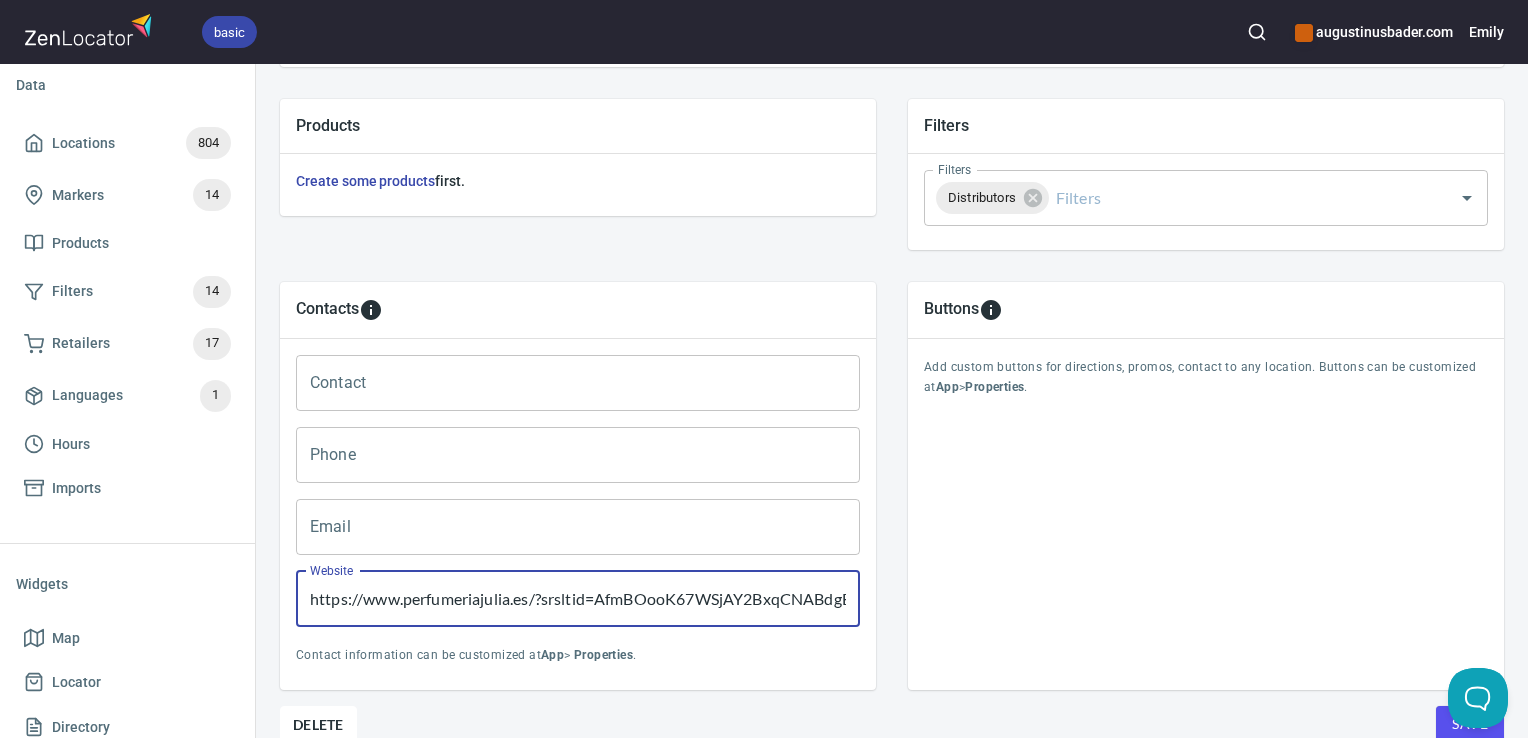 click on "https://www.perfumeriajulia.es/?srsltid=AfmBOooK67WSjAY2BxqCNABdgBjYIWMhtaivbGBA0dMWZCh_vl7WYTCg" at bounding box center (578, 599) 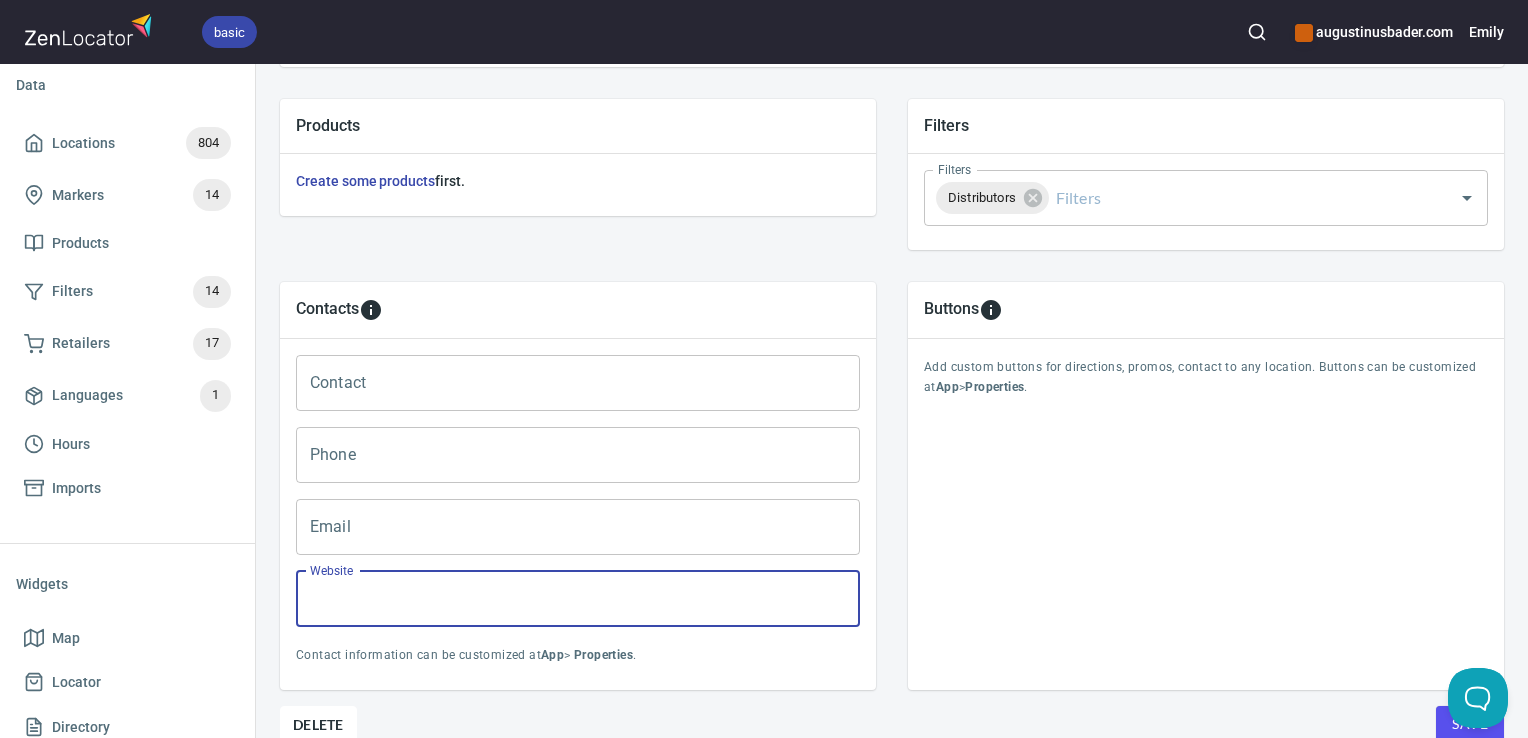 scroll, scrollTop: 797, scrollLeft: 0, axis: vertical 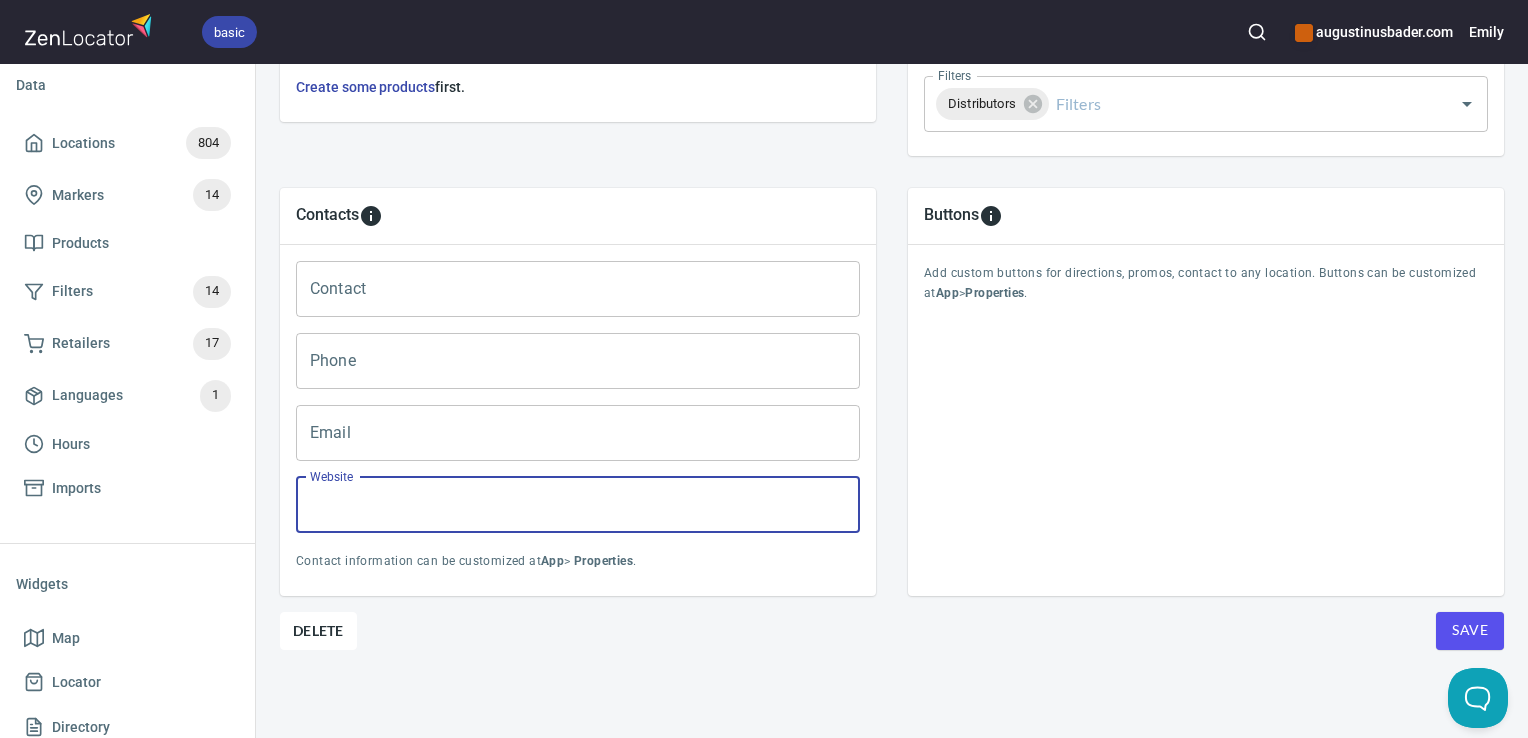 type 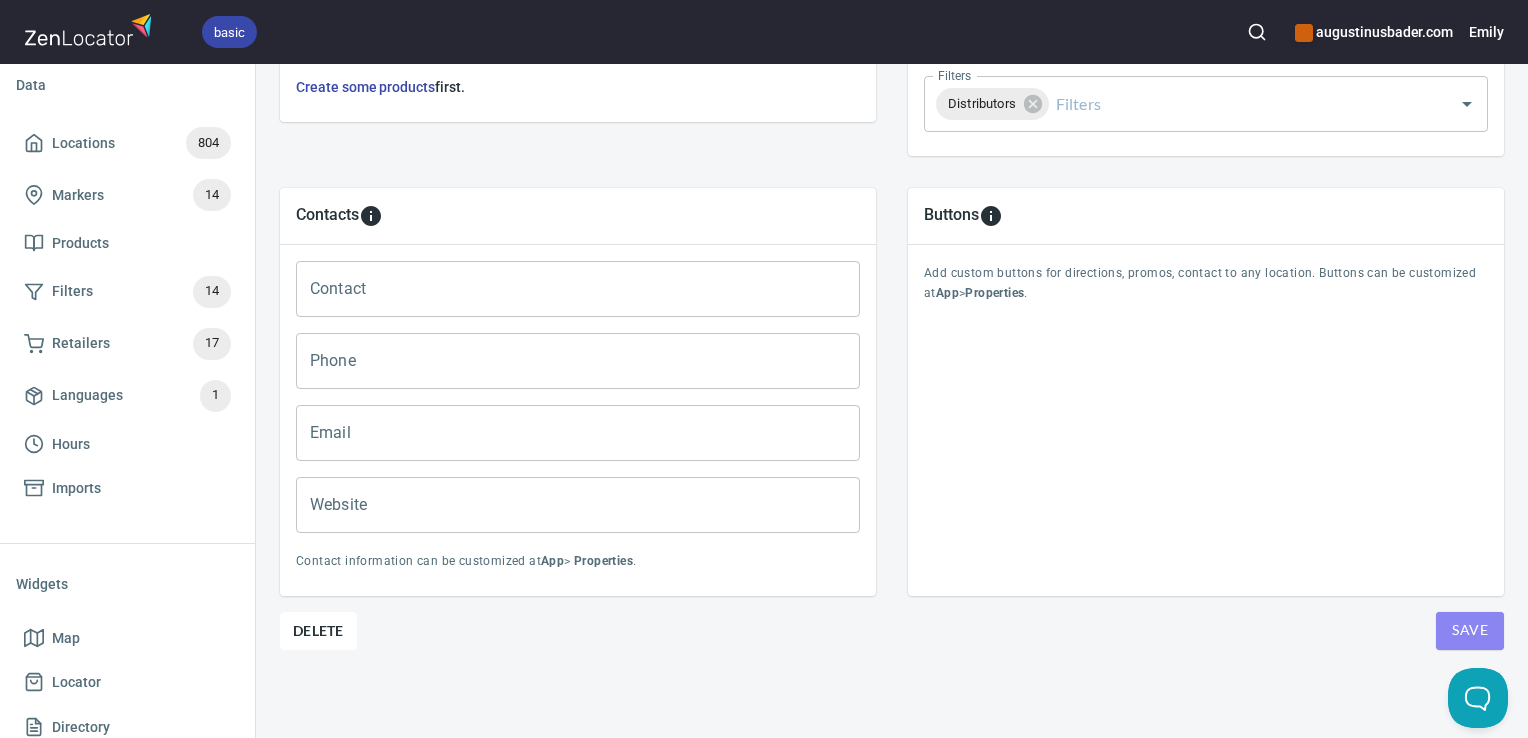 click on "Save" at bounding box center (1470, 631) 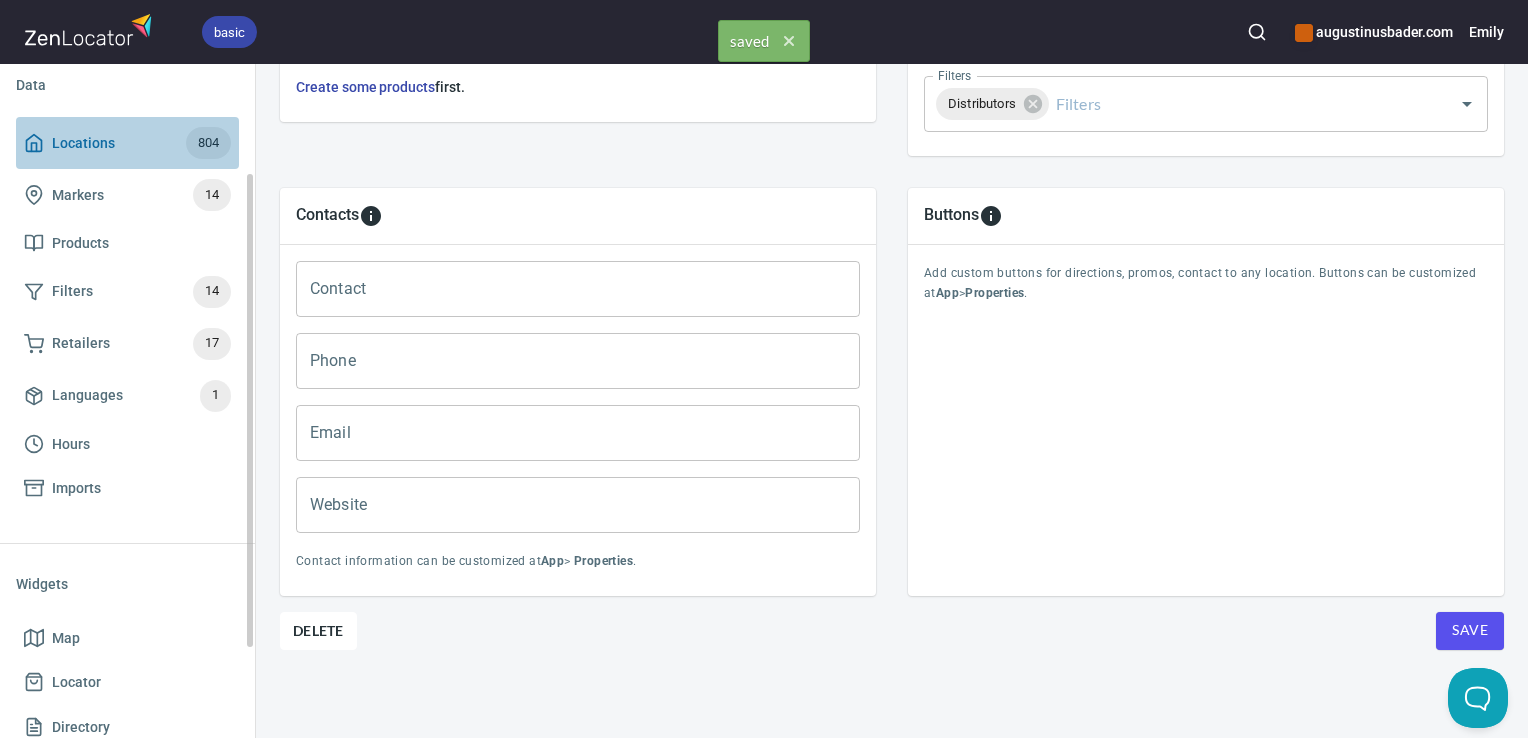click on "Locations 804" at bounding box center (127, 143) 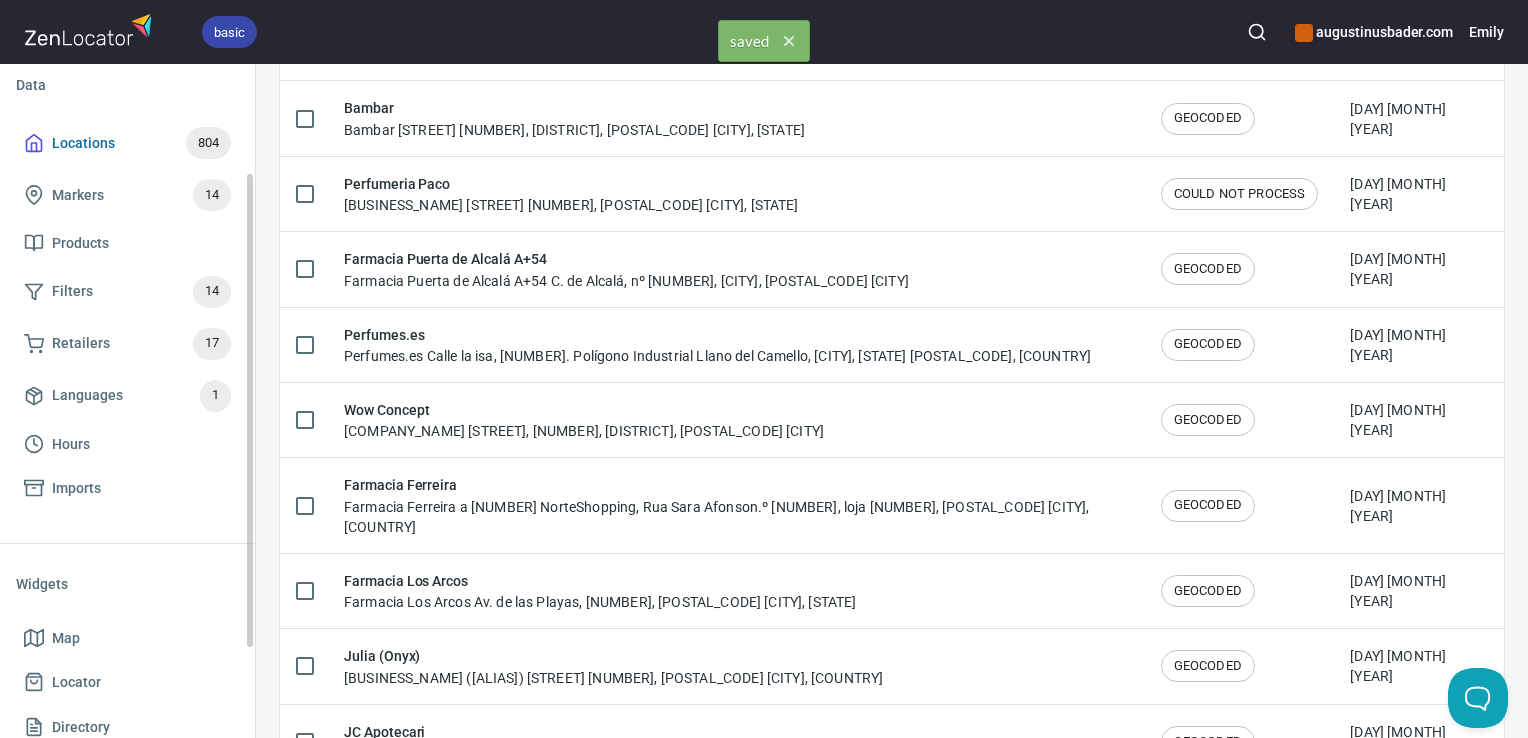 scroll, scrollTop: 0, scrollLeft: 0, axis: both 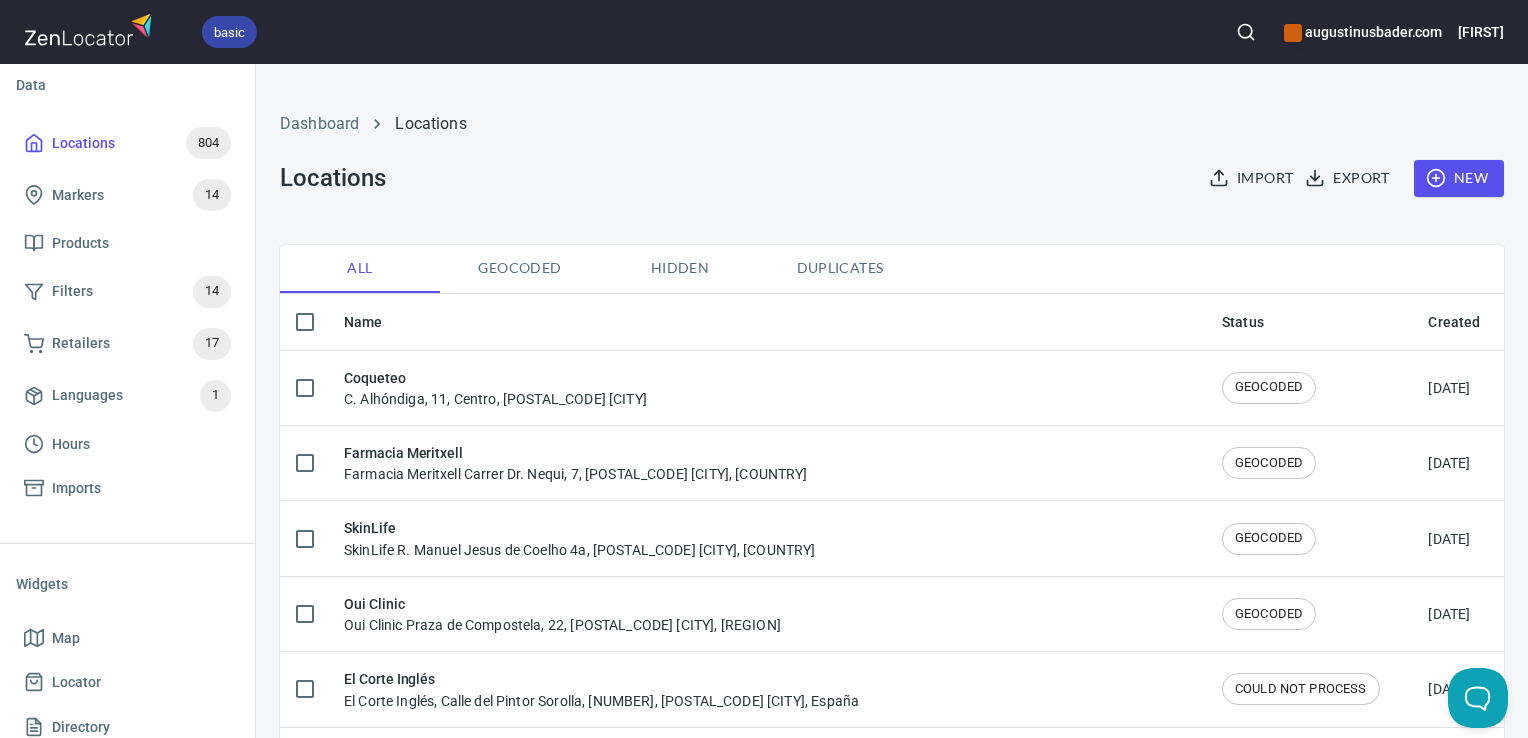 click at bounding box center [1246, 32] 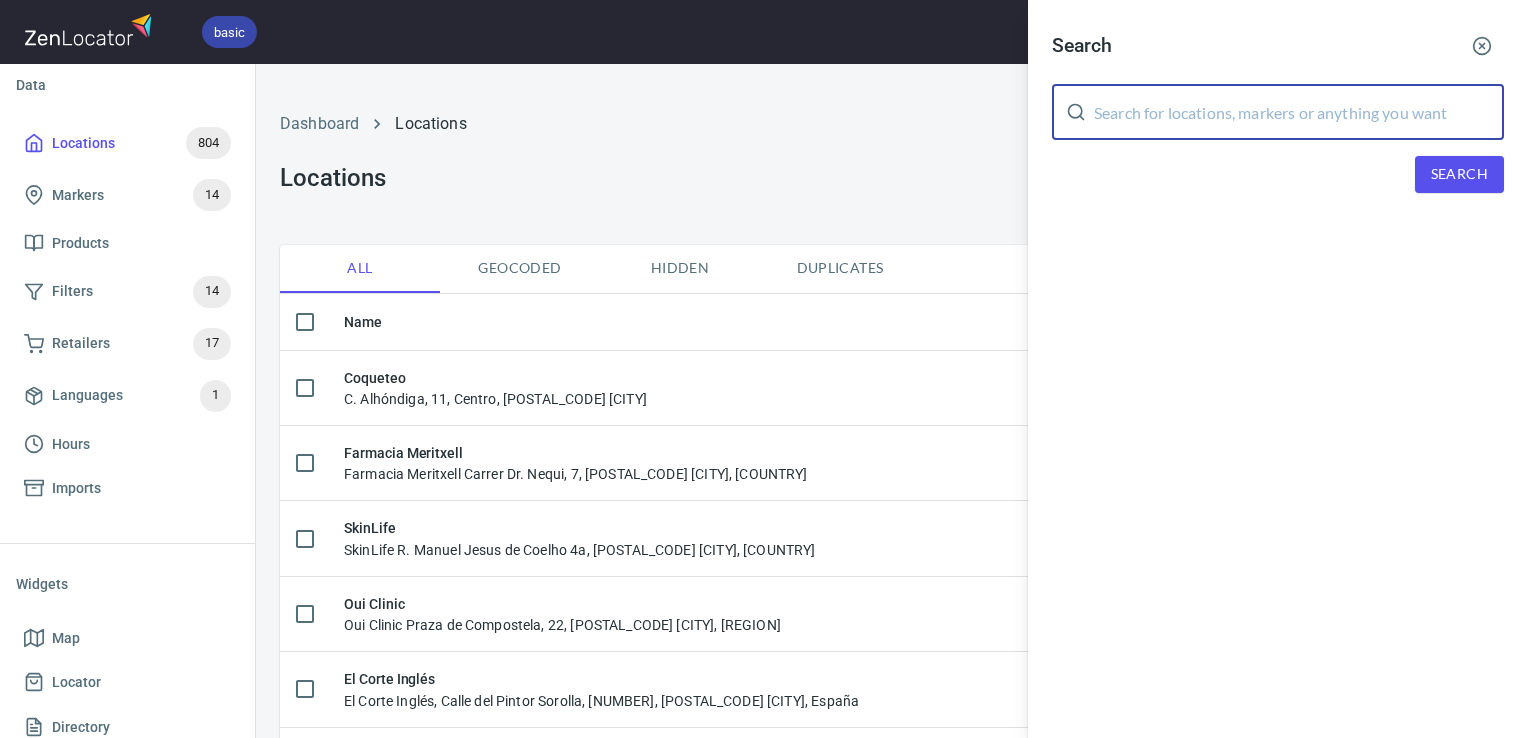 click at bounding box center [1299, 112] 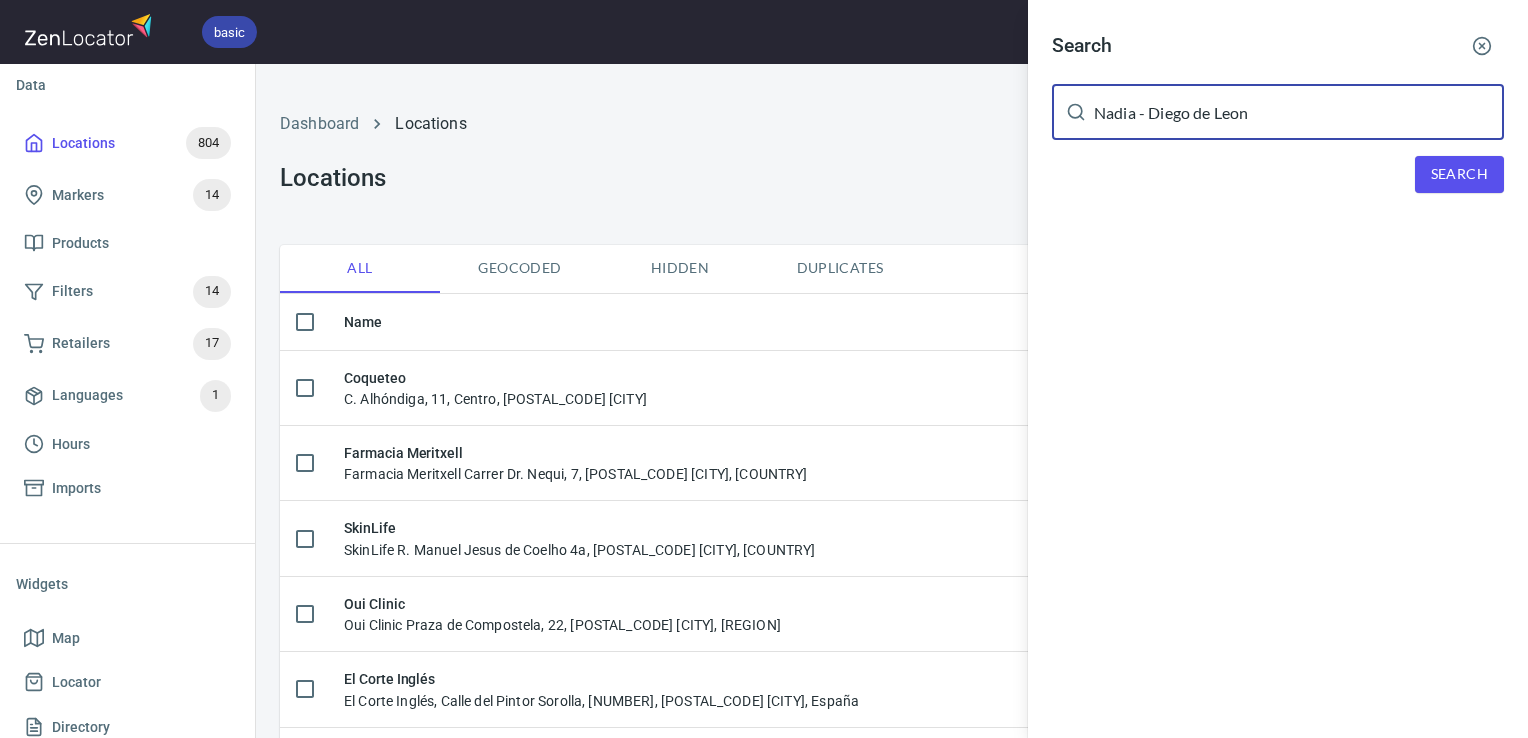type on "Nadia - Diego de Leon" 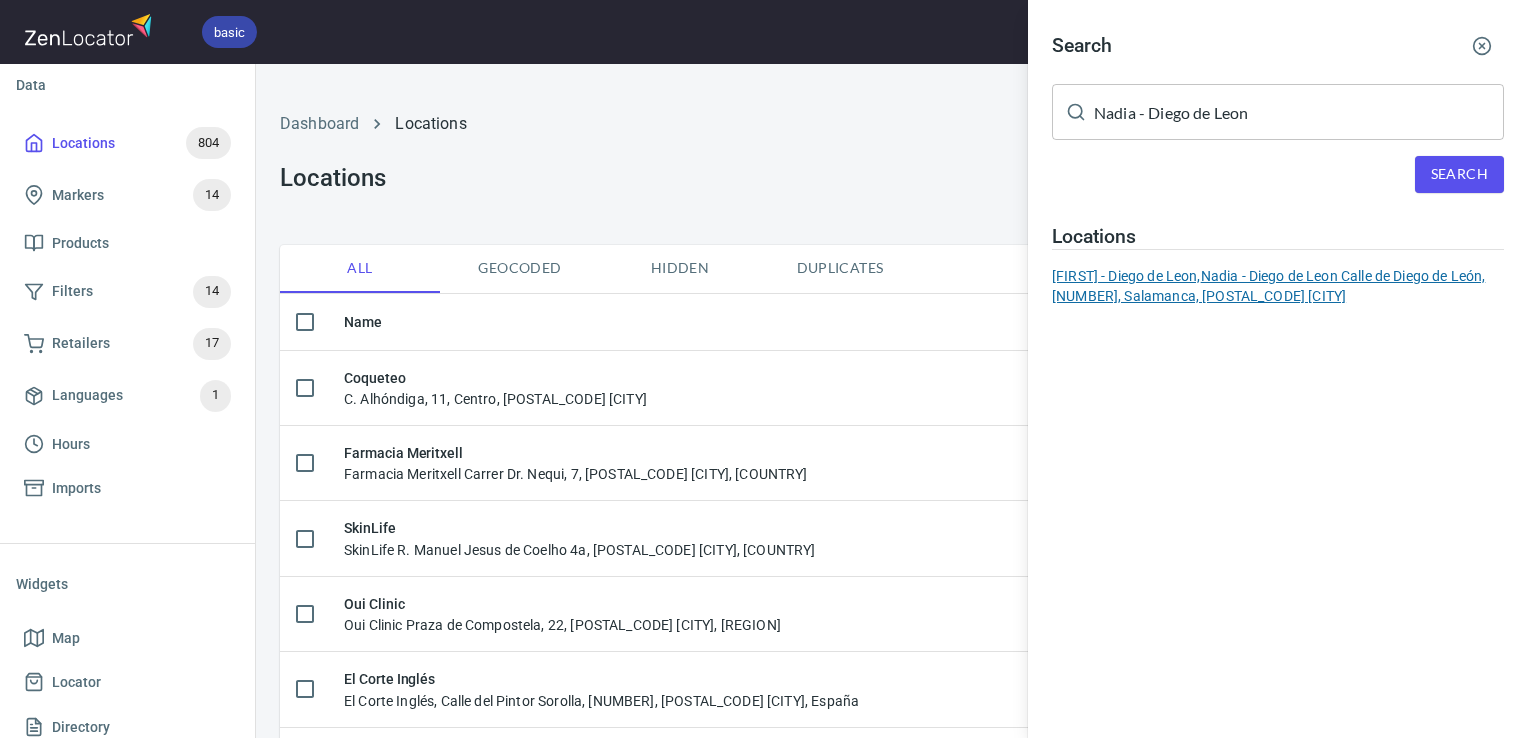 click on "[FIRST] - Diego de Leon, [FIRST] - Diego de Leon
Calle de Diego de León, 35, [CITY], [POSTAL_CODE] [CITY]" at bounding box center [1278, 286] 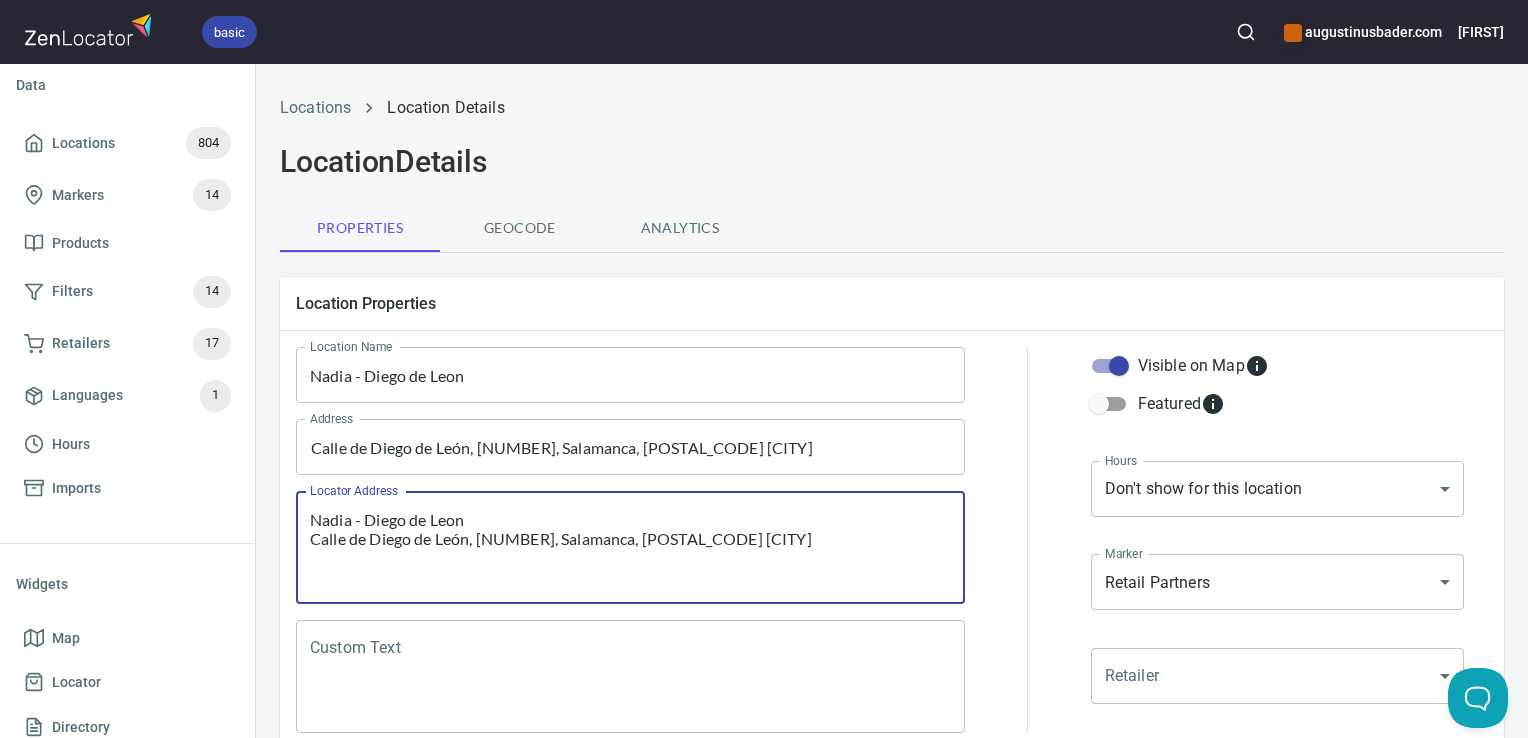 drag, startPoint x: 646, startPoint y: 542, endPoint x: 255, endPoint y: 489, distance: 394.5757 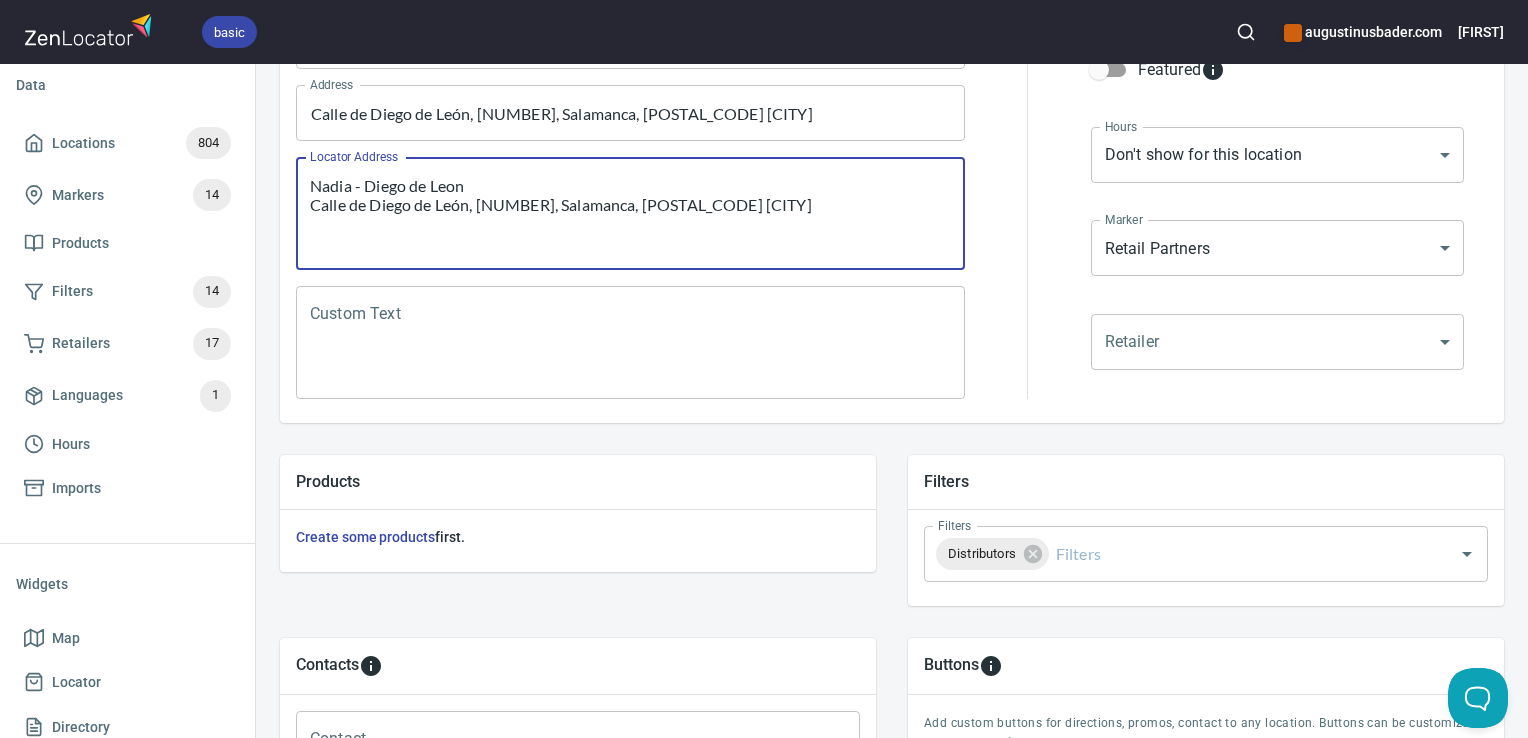 scroll, scrollTop: 356, scrollLeft: 0, axis: vertical 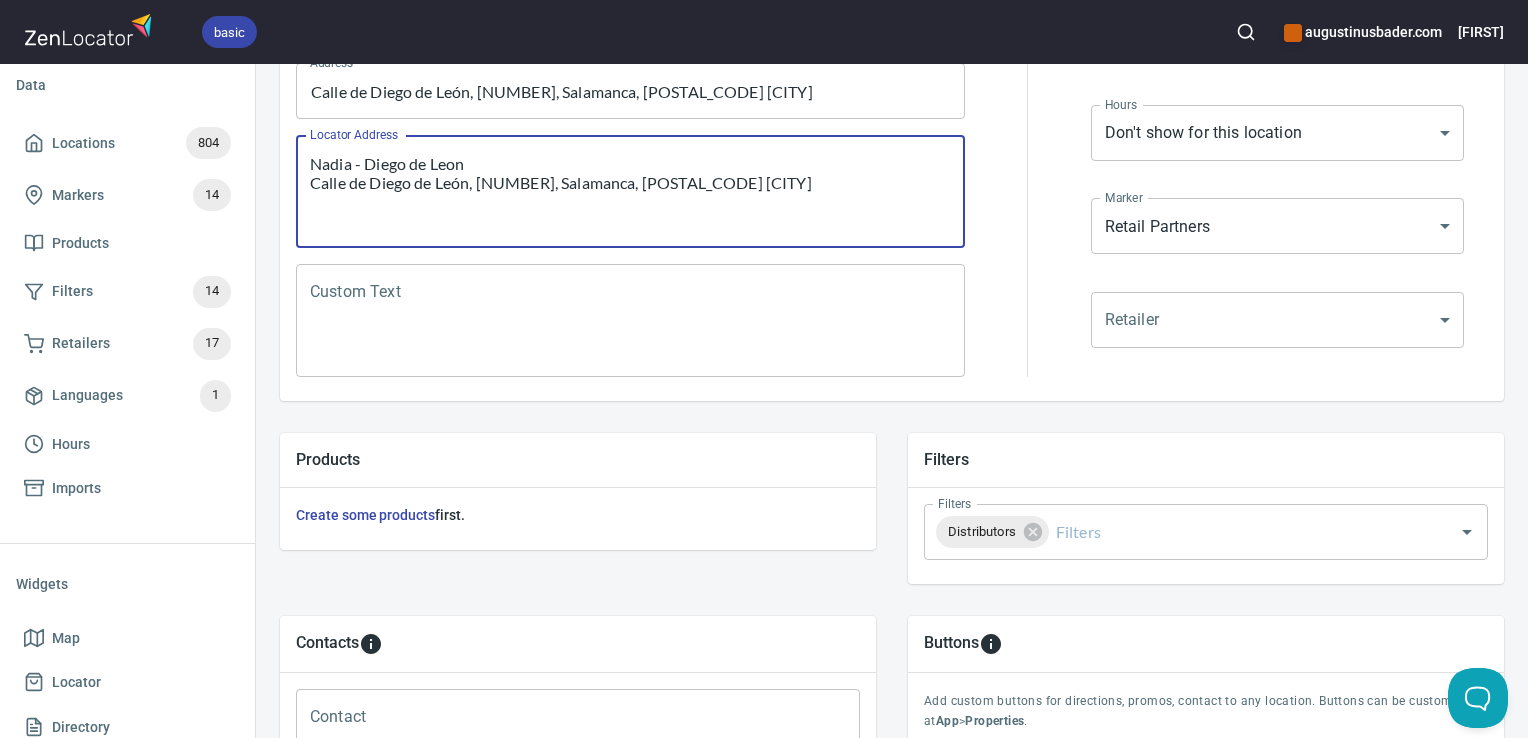 click on "Custom Text" at bounding box center (630, 321) 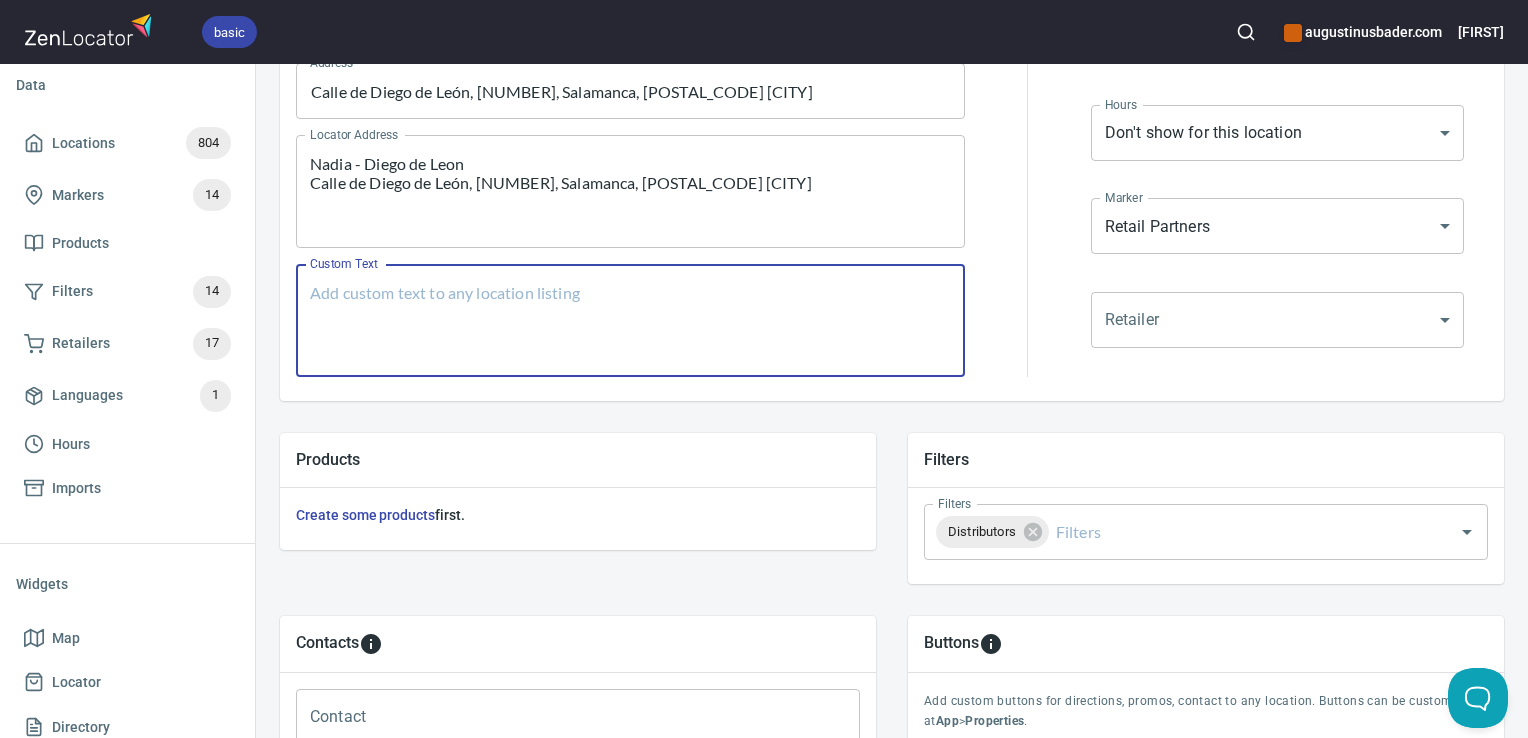 paste on "Nadia - Diego de Leon
Calle de Diego de León, [NUMBER], Salamanca, [POSTAL_CODE] [CITY]" 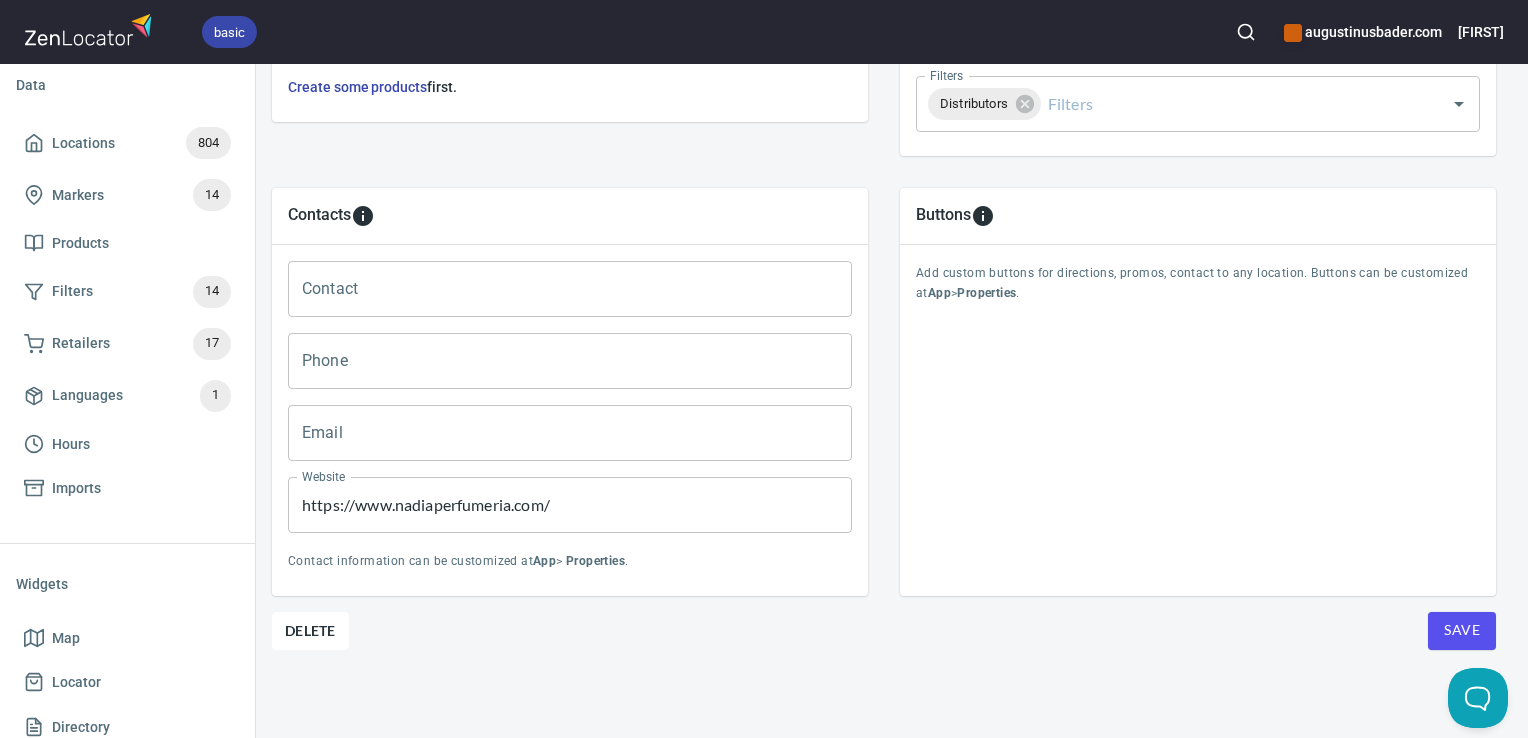 scroll, scrollTop: 796, scrollLeft: 8, axis: both 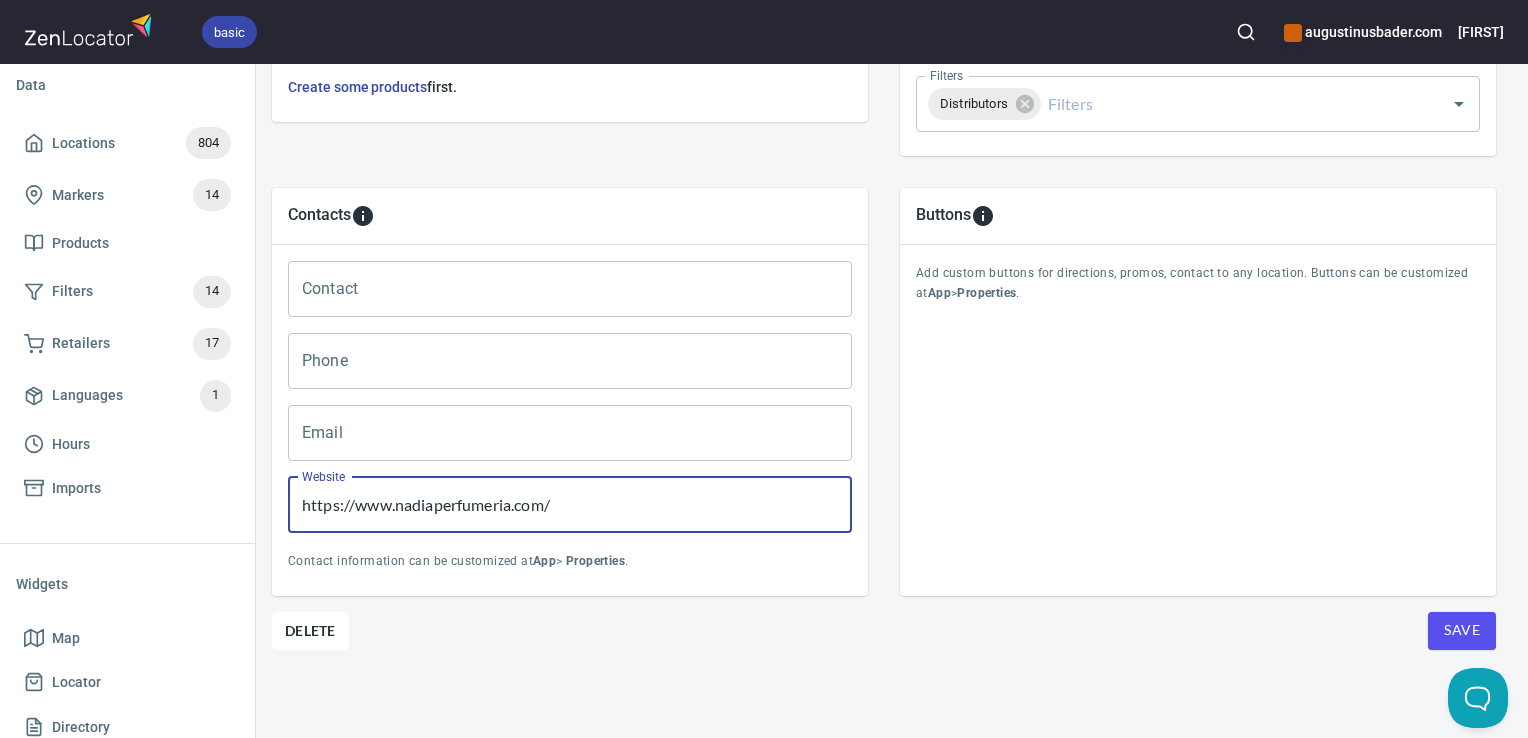 click on "https://www.nadiaperfumeria.com/" at bounding box center (570, 505) 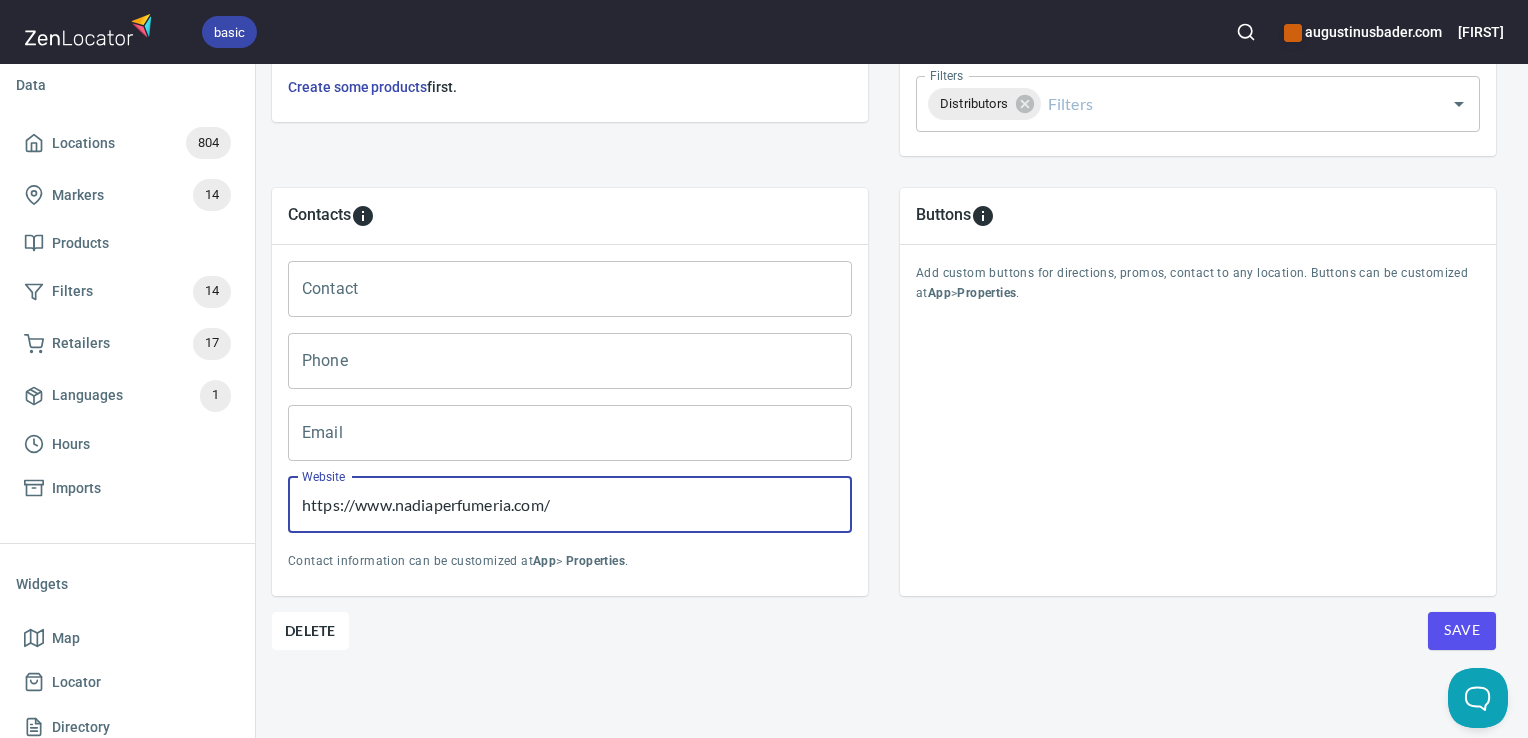 scroll, scrollTop: 796, scrollLeft: 8, axis: both 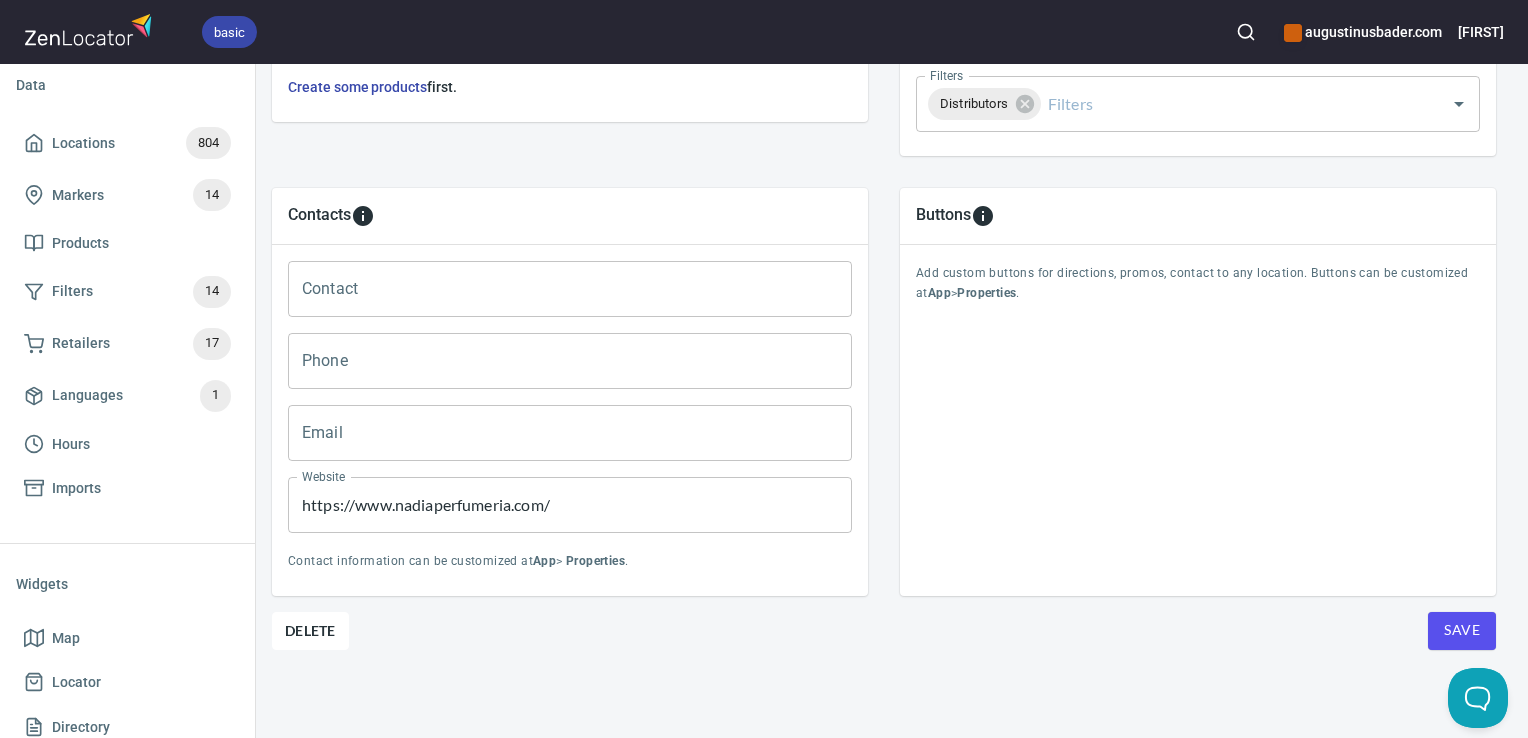 drag, startPoint x: 1430, startPoint y: 610, endPoint x: 1464, endPoint y: 620, distance: 35.44009 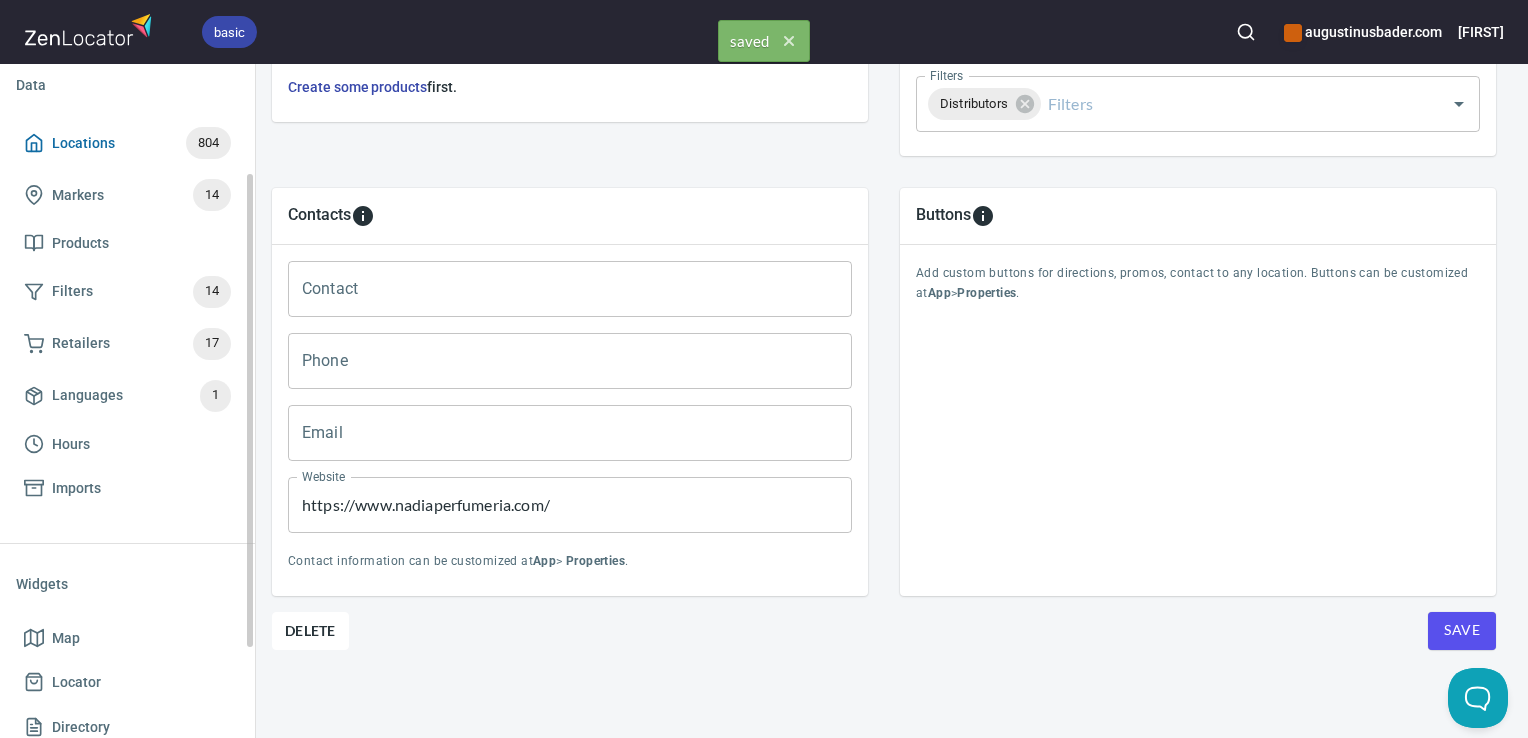 click on "Locations 804" at bounding box center (127, 143) 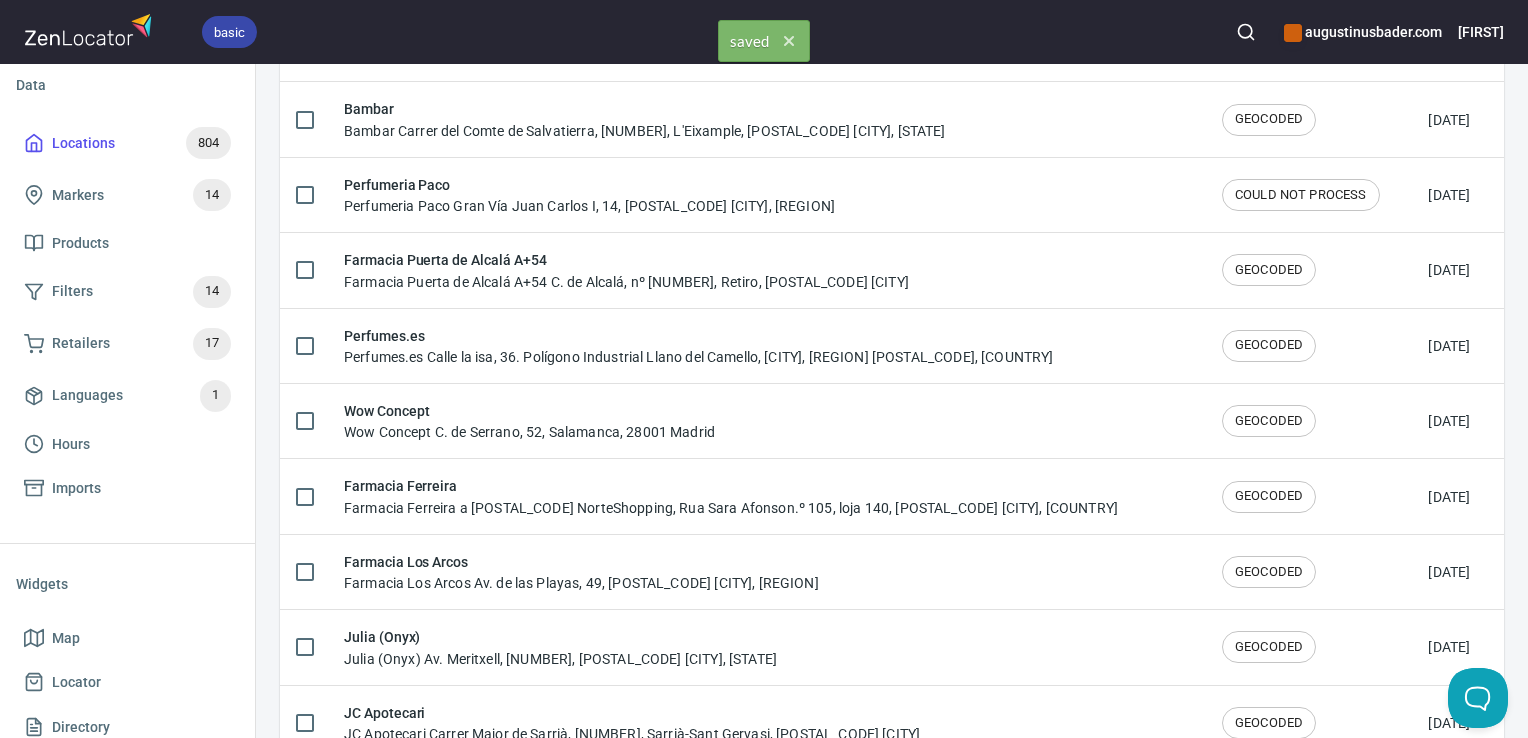 scroll, scrollTop: 0, scrollLeft: 0, axis: both 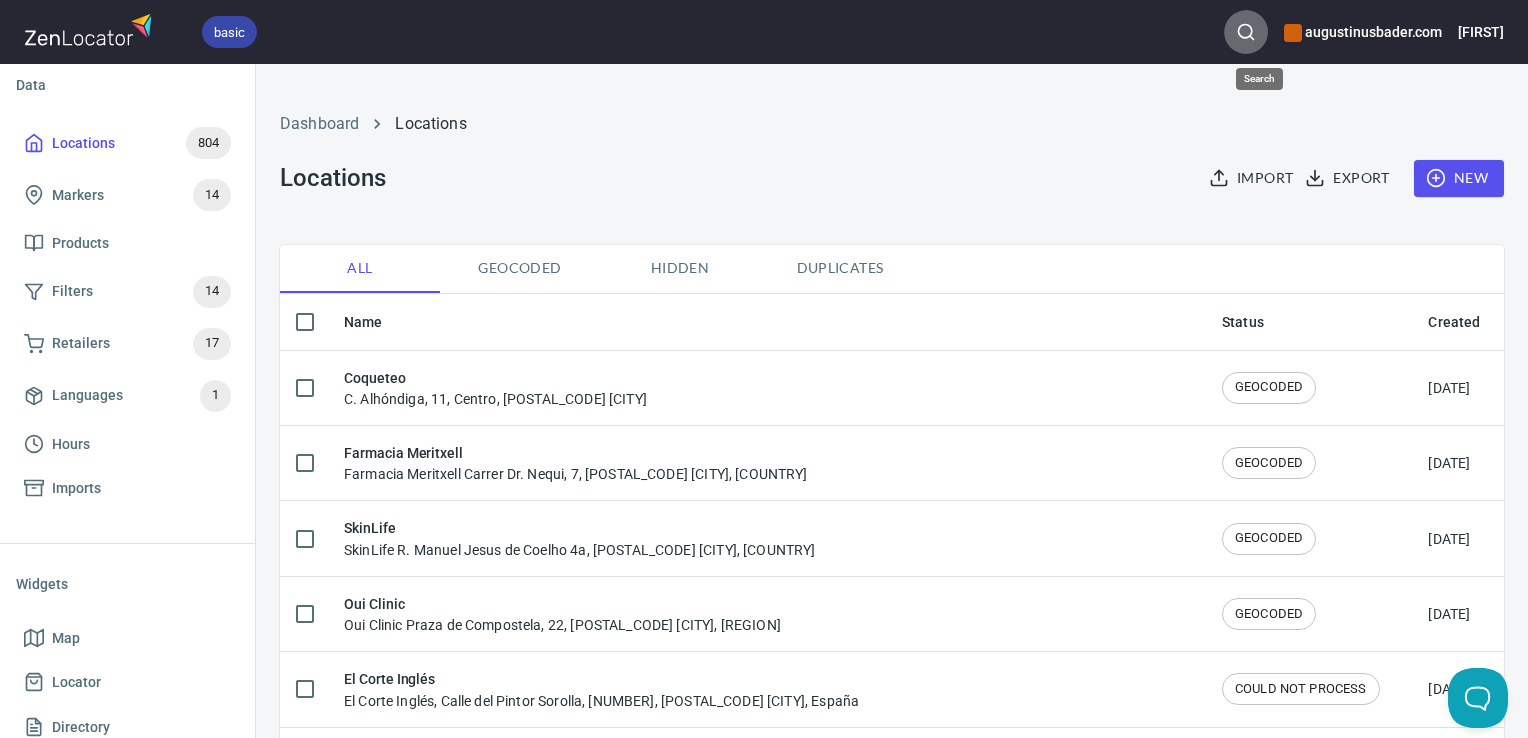 click 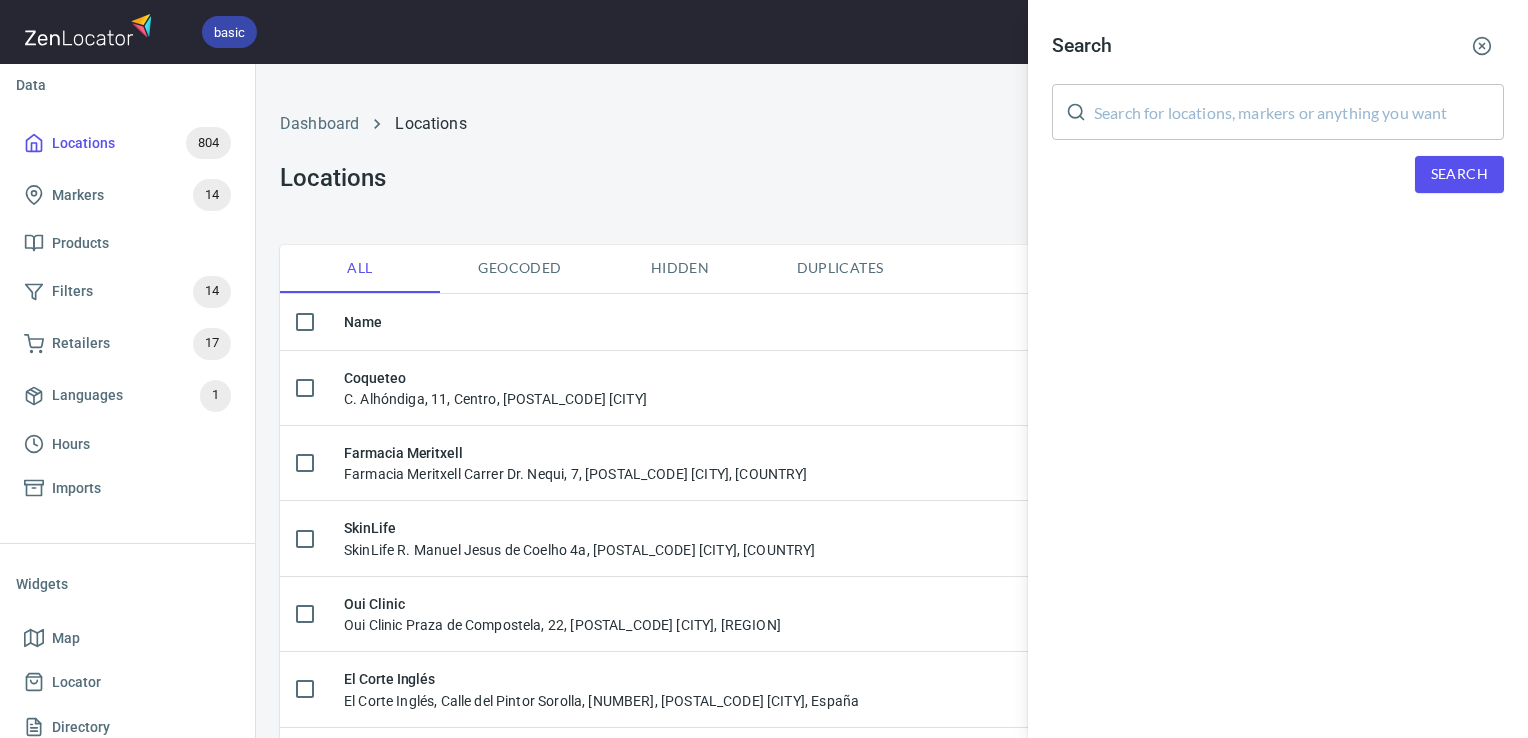 click at bounding box center (1299, 112) 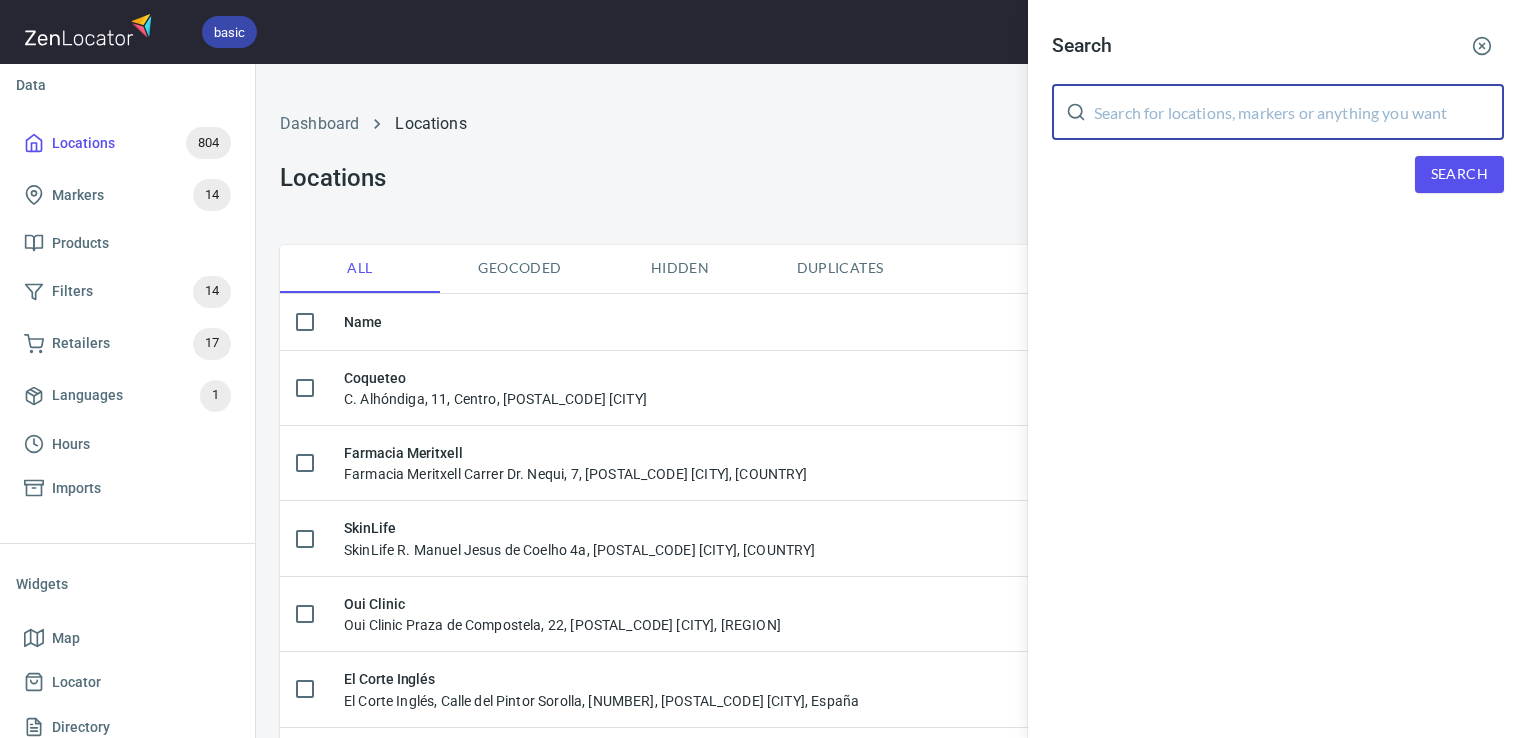 paste on "Nadia - Velazquez" 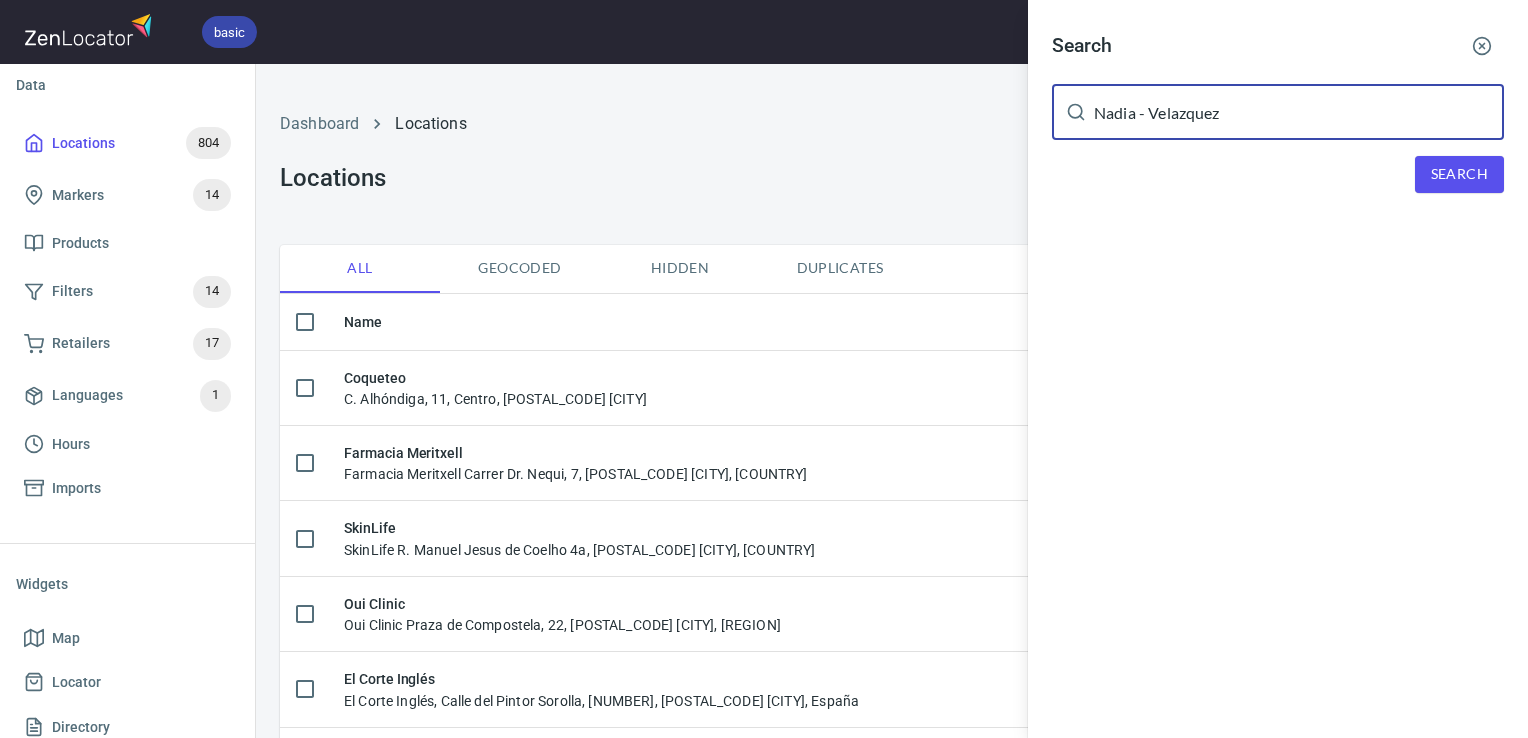 type on "Nadia - Velazquez" 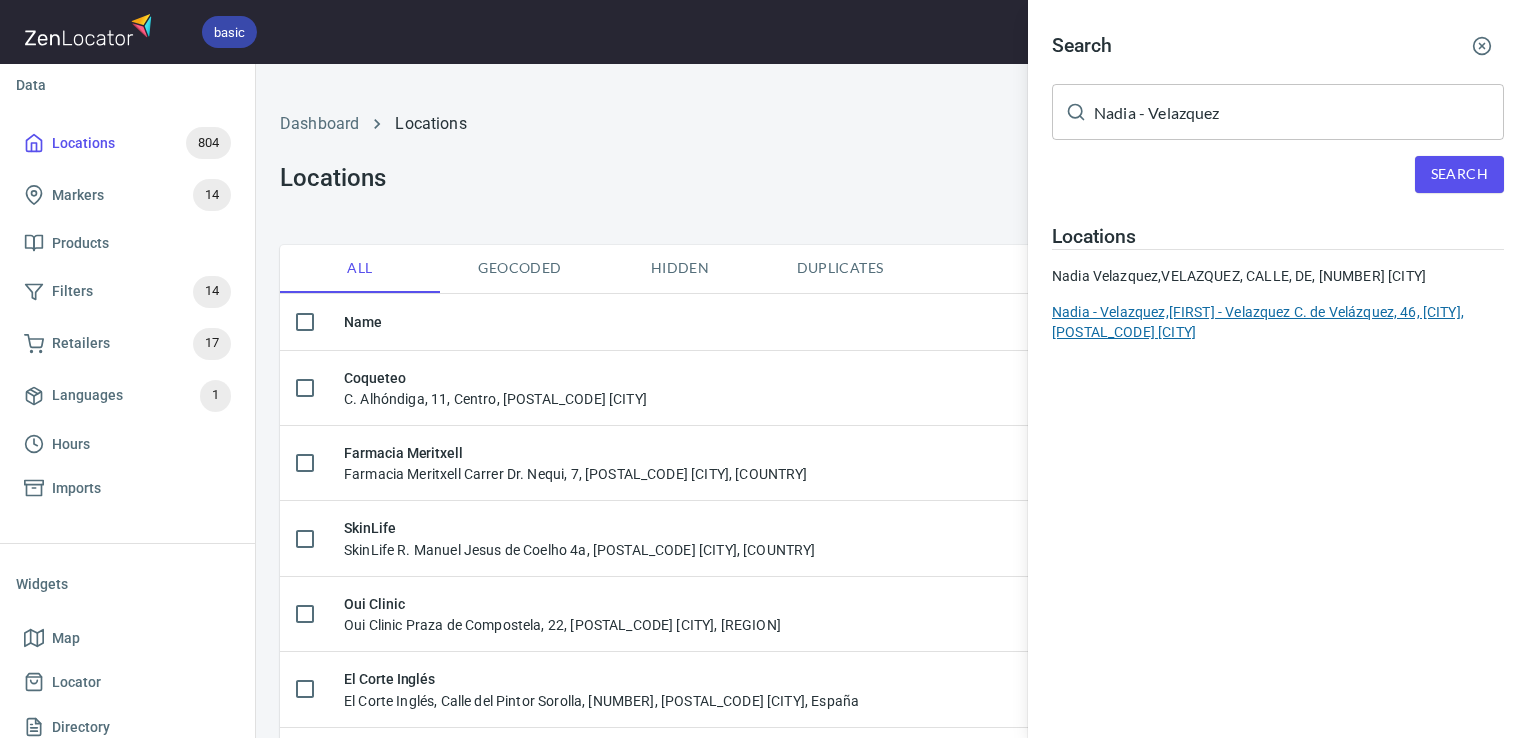 click on "Nadia - Velazquez, Nadia - Velazquez
C. de Velázquez, 46, Salamanca, 28001 Madrid" at bounding box center (1278, 322) 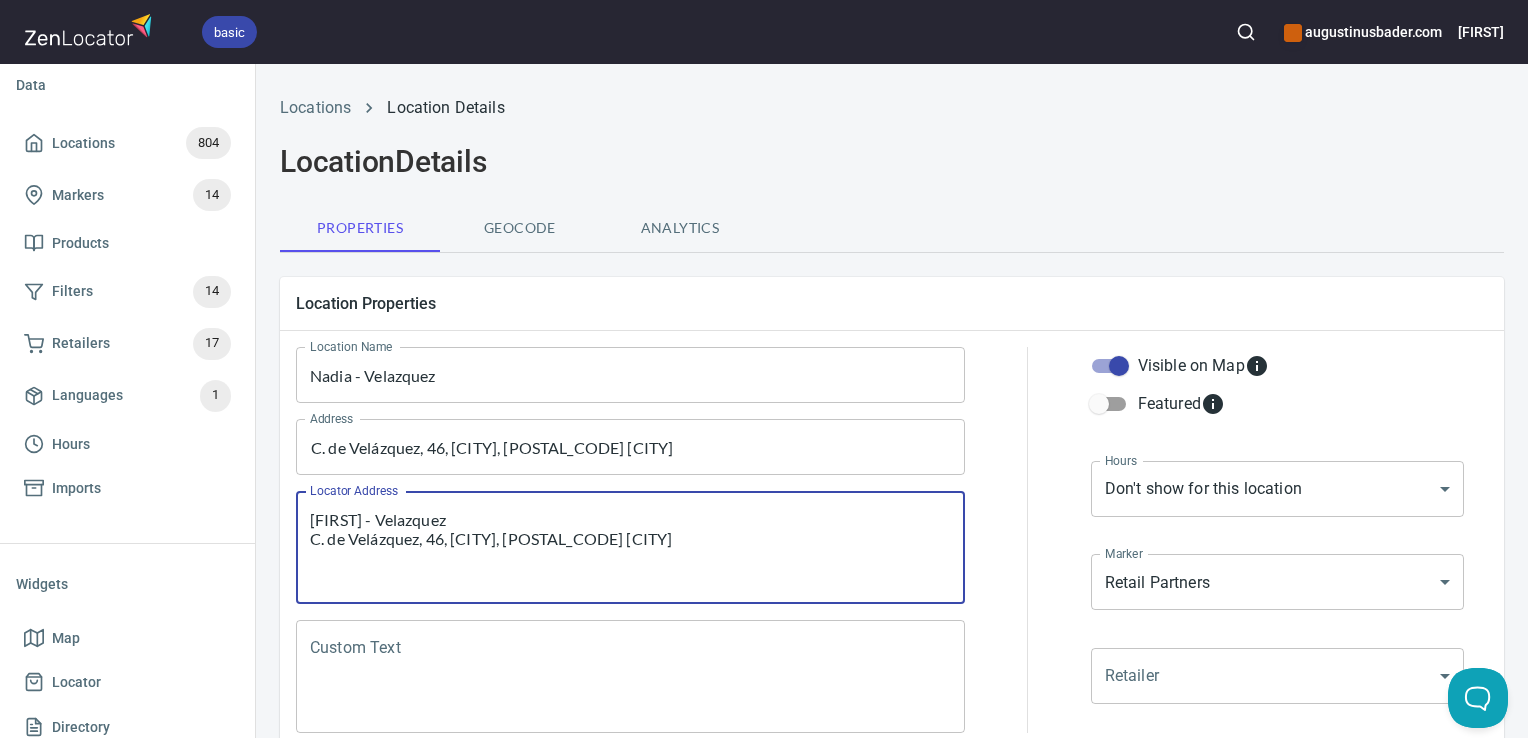 drag, startPoint x: 622, startPoint y: 529, endPoint x: 266, endPoint y: 477, distance: 359.7777 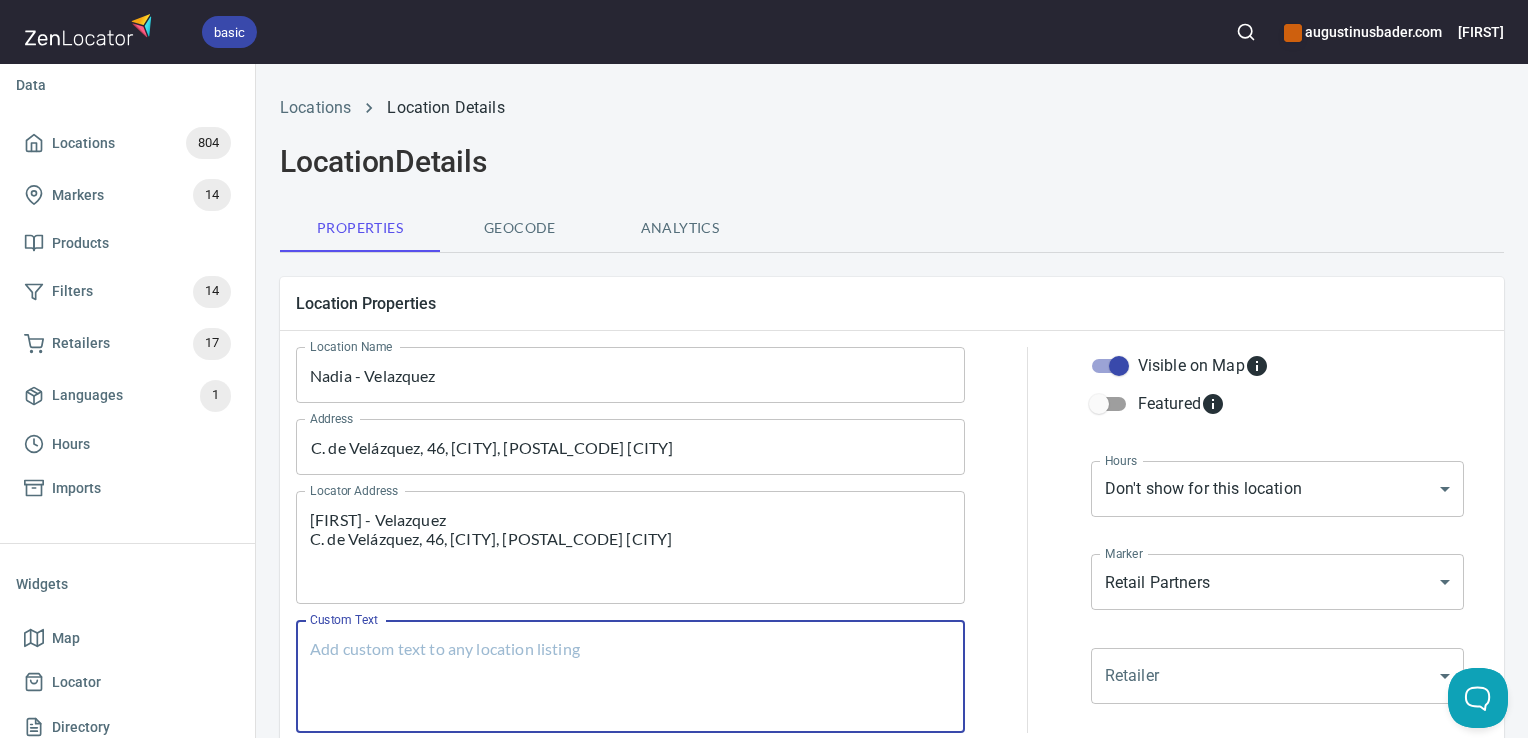 click on "Custom Text" at bounding box center [630, 677] 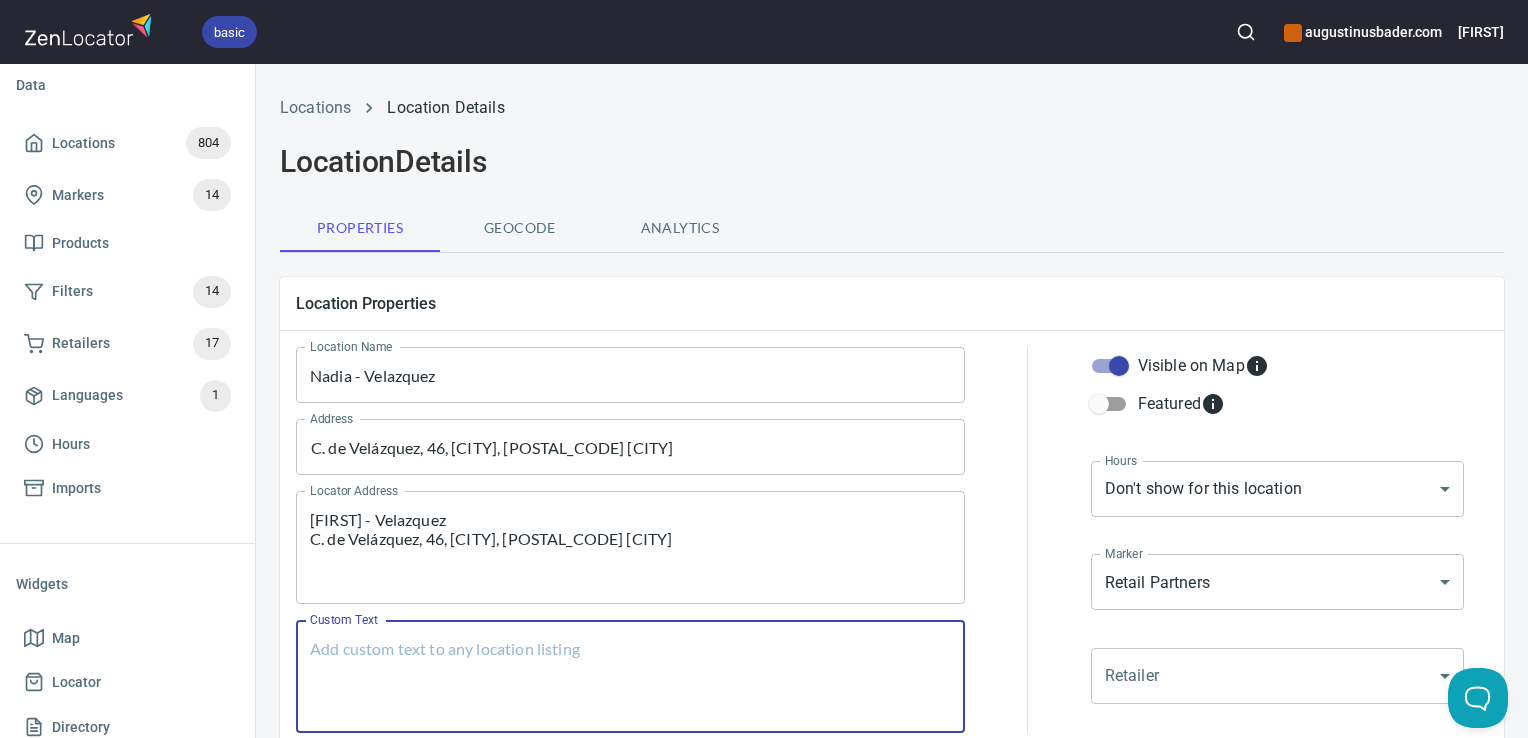 paste on "[FIRST] - Velazquez
C. de Velázquez, 46, [CITY], [POSTAL_CODE] [CITY]" 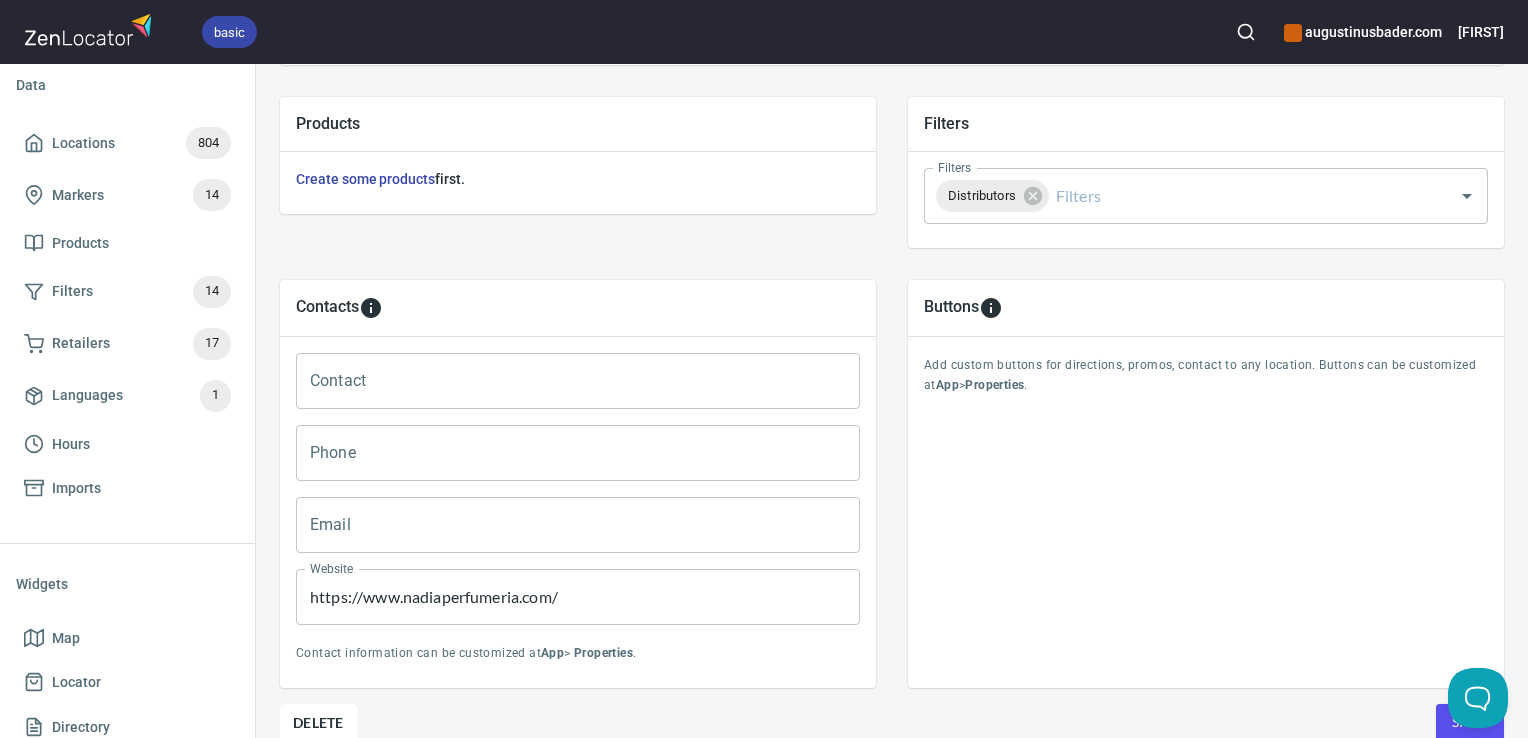 scroll, scrollTop: 797, scrollLeft: 0, axis: vertical 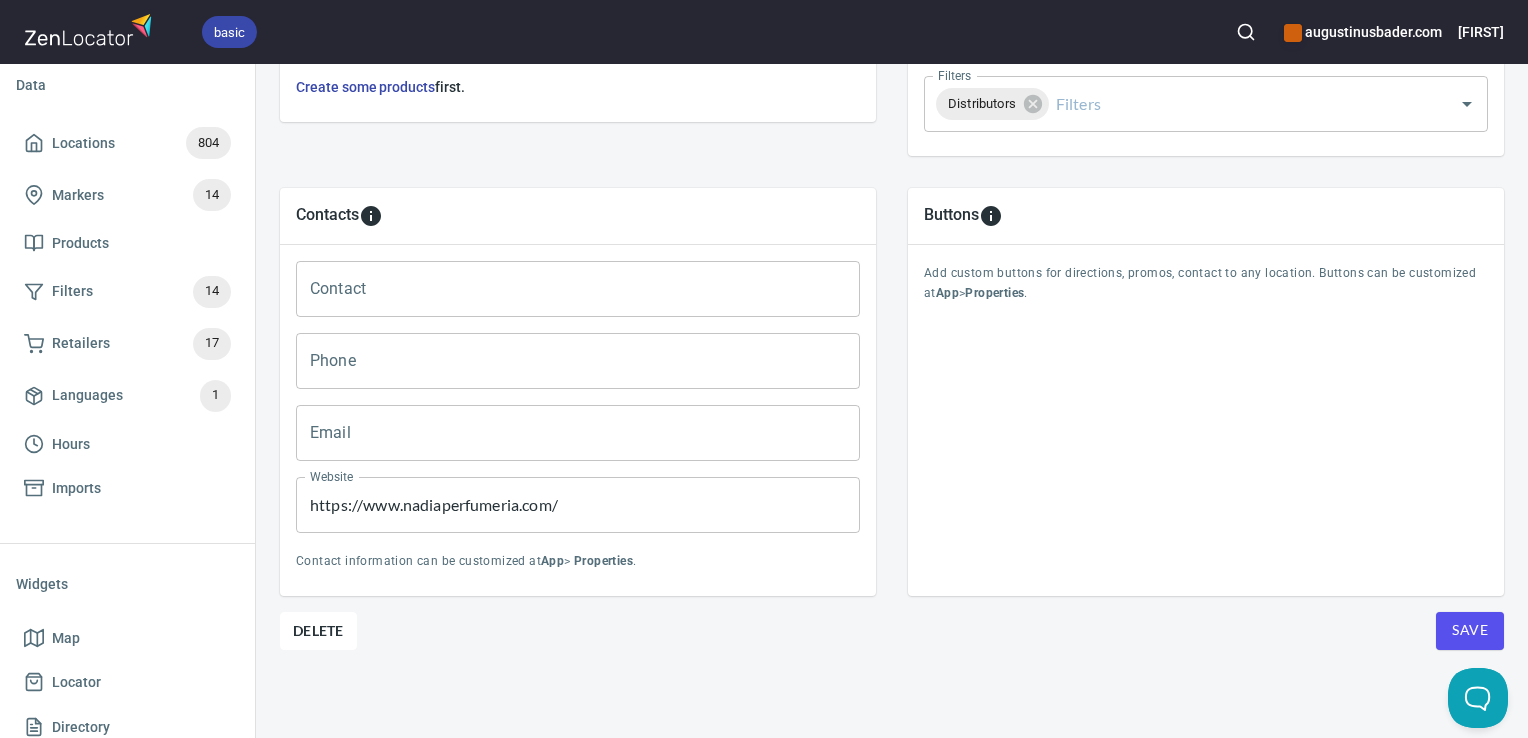 type on "[FIRST] - Velazquez
C. de Velázquez, 46, [CITY], [POSTAL_CODE] [CITY]" 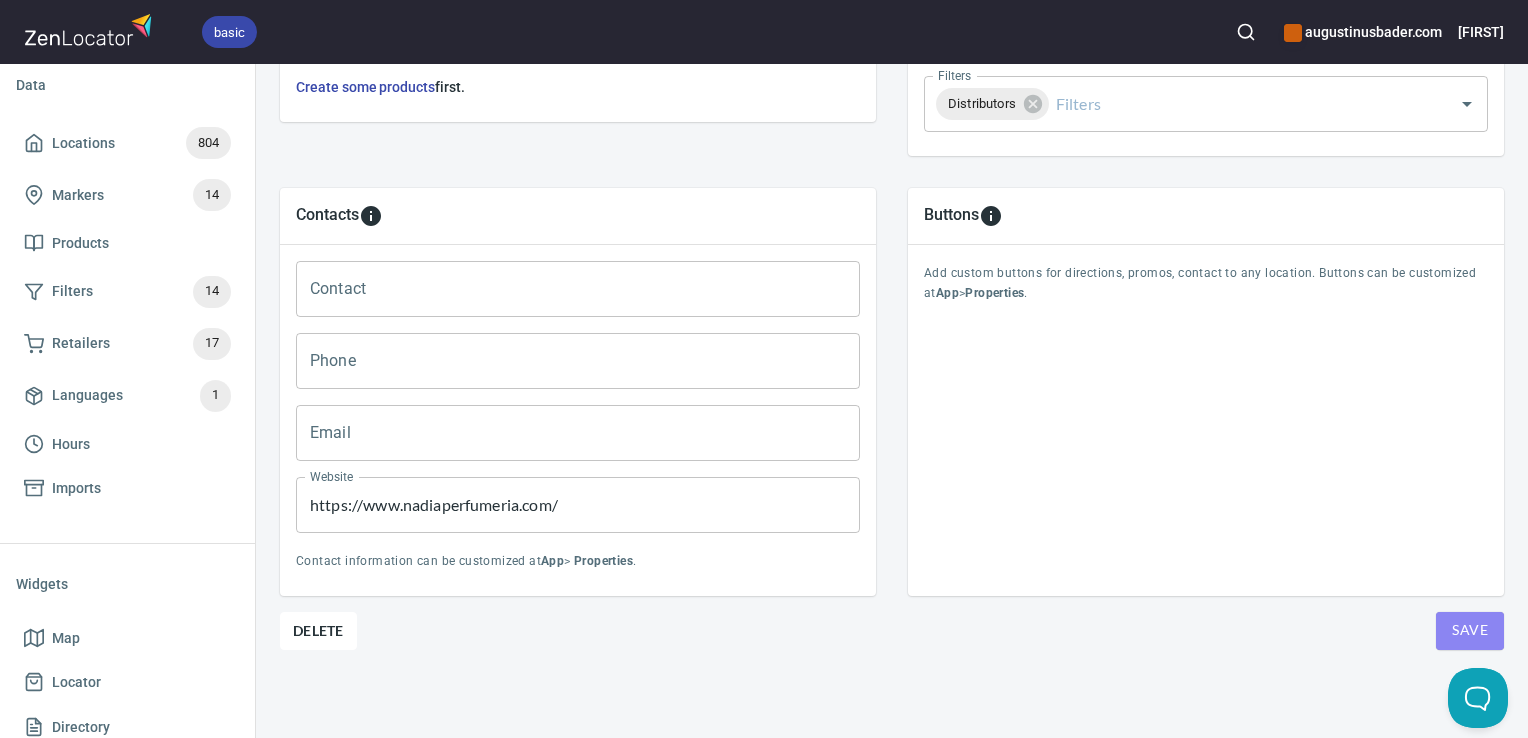 click on "Save" at bounding box center [1470, 630] 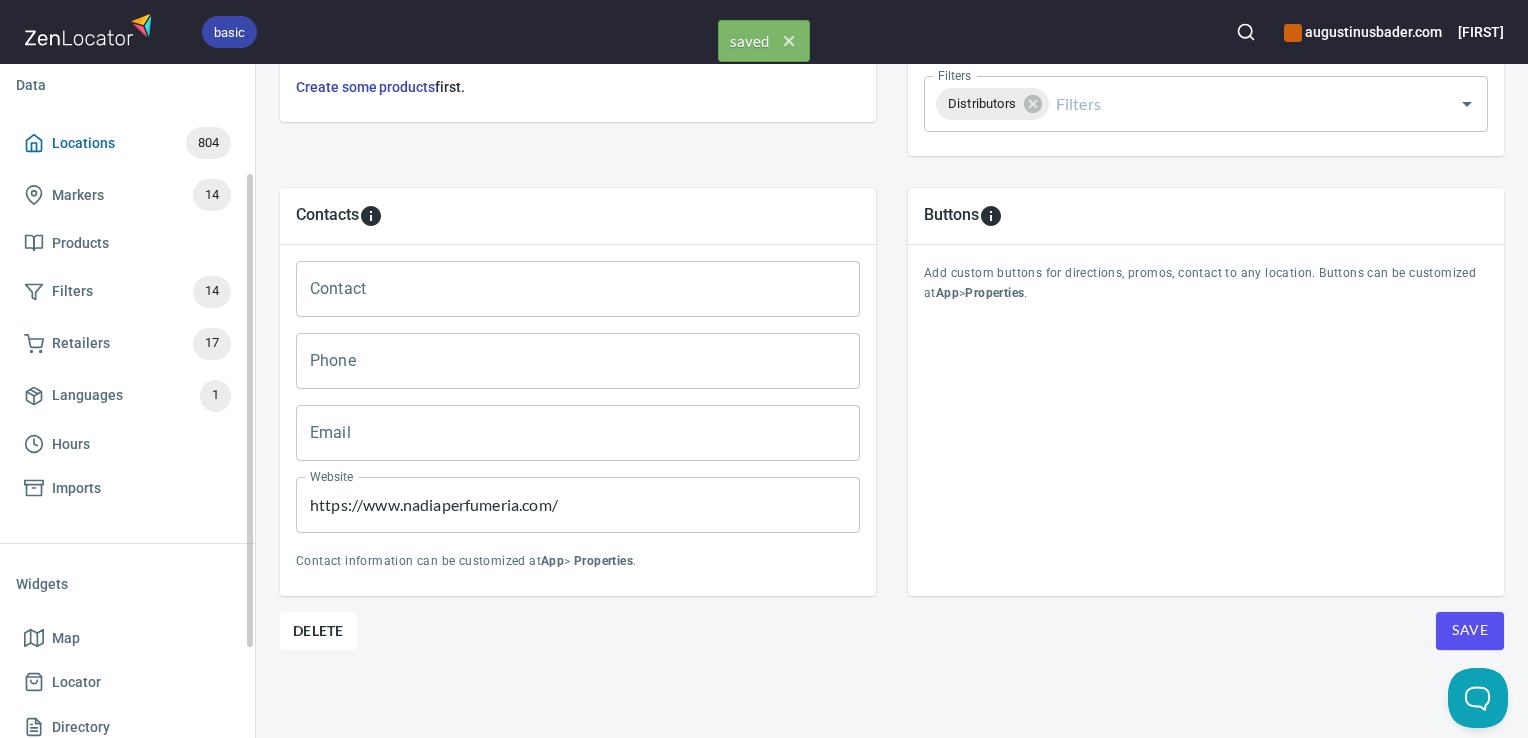 click on "Locations 804" at bounding box center (127, 143) 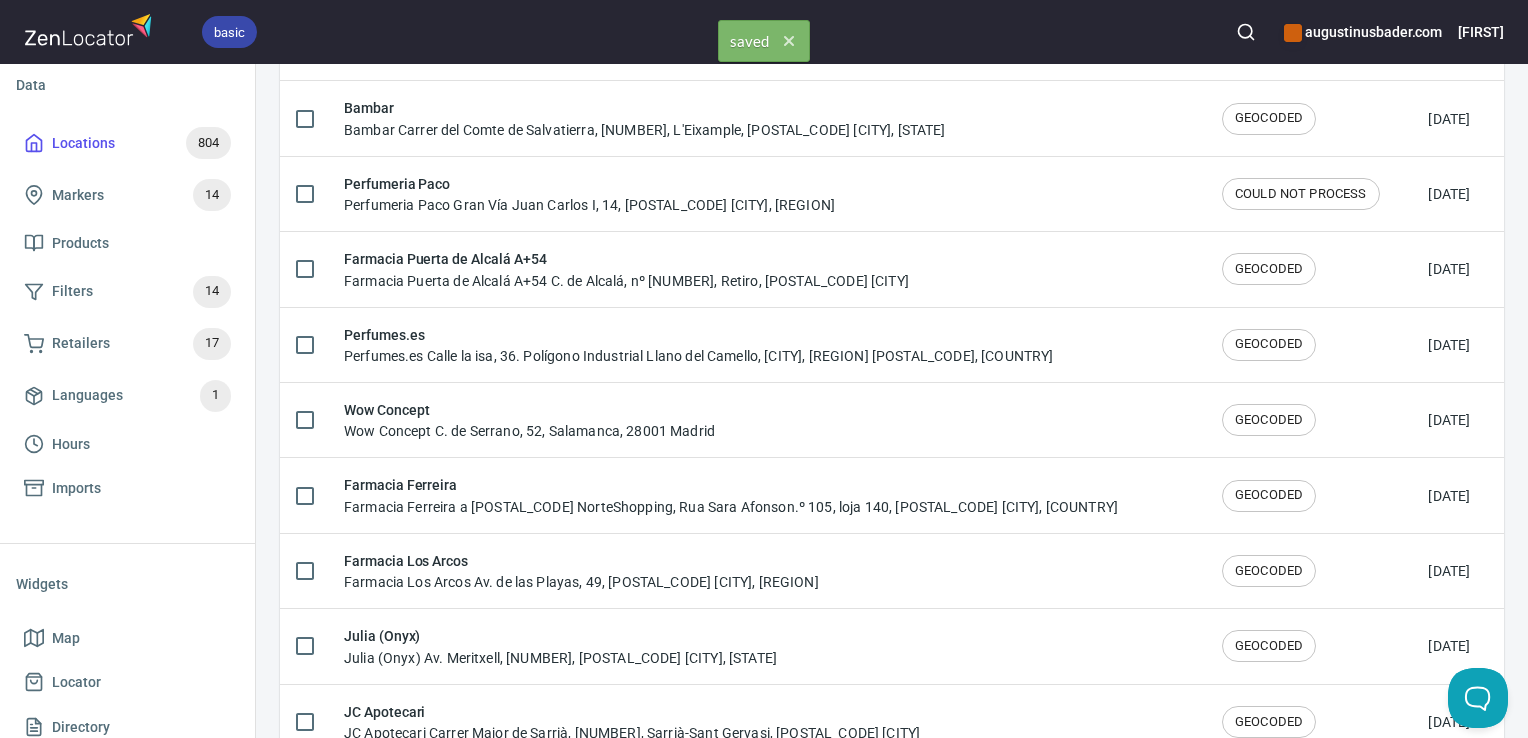 scroll, scrollTop: 0, scrollLeft: 0, axis: both 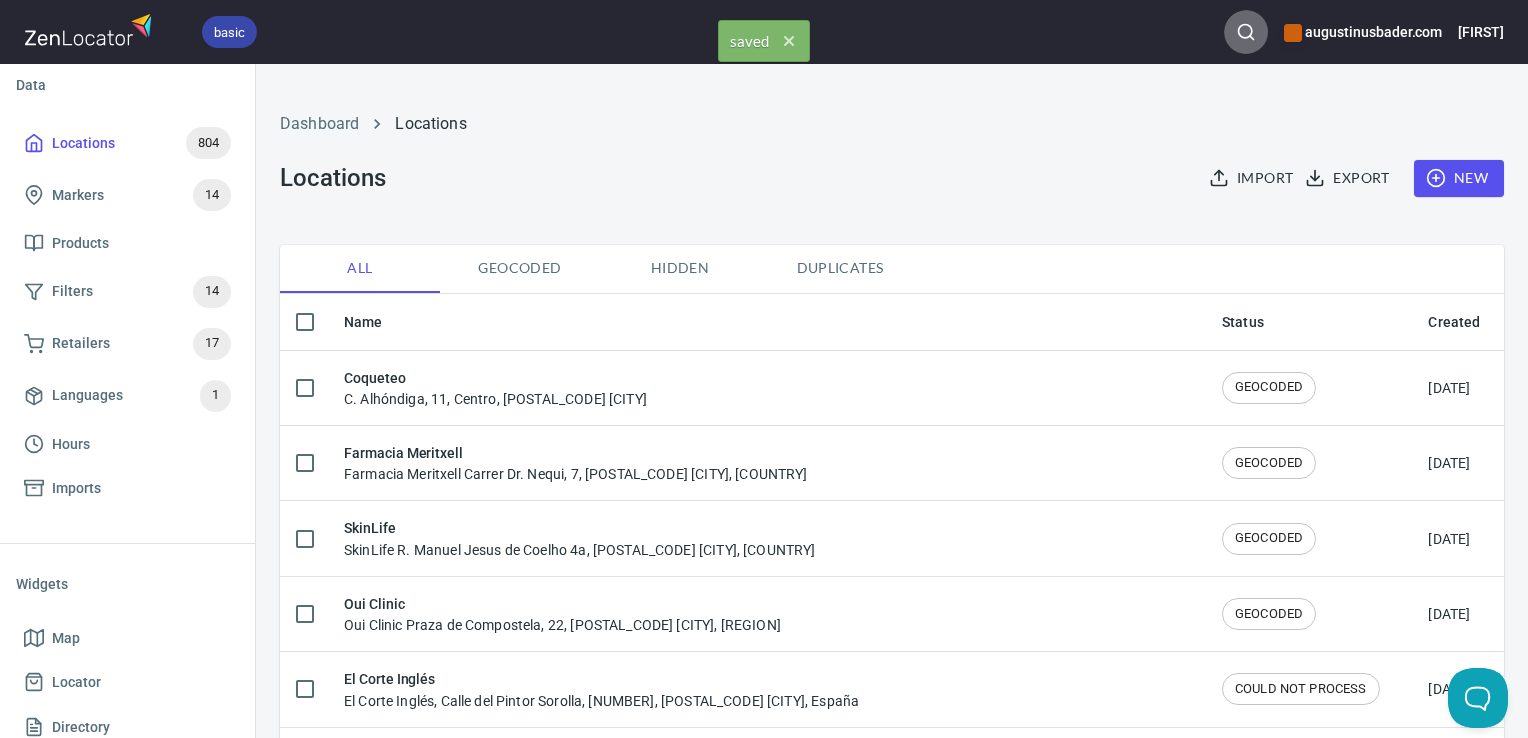 click at bounding box center [1246, 32] 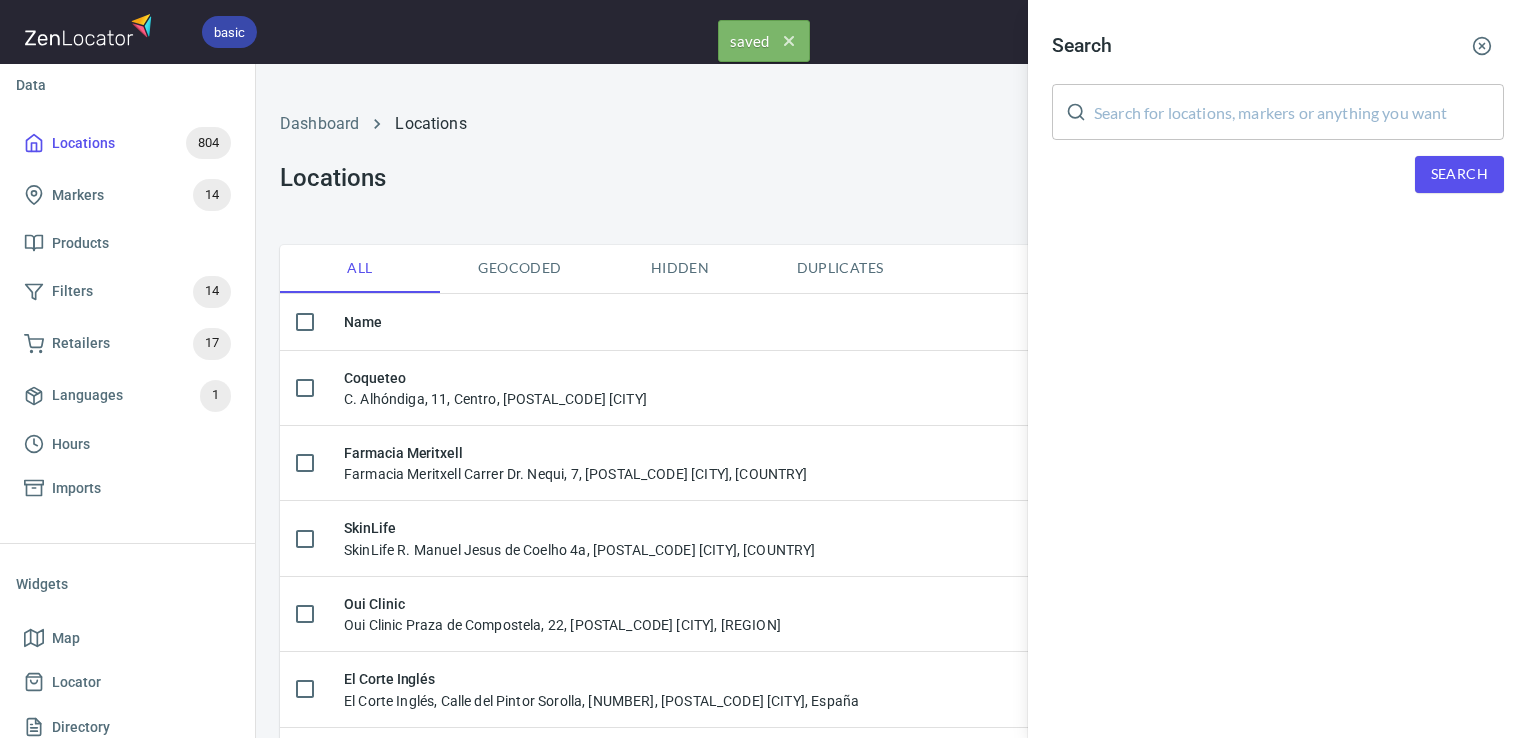 click at bounding box center [1299, 112] 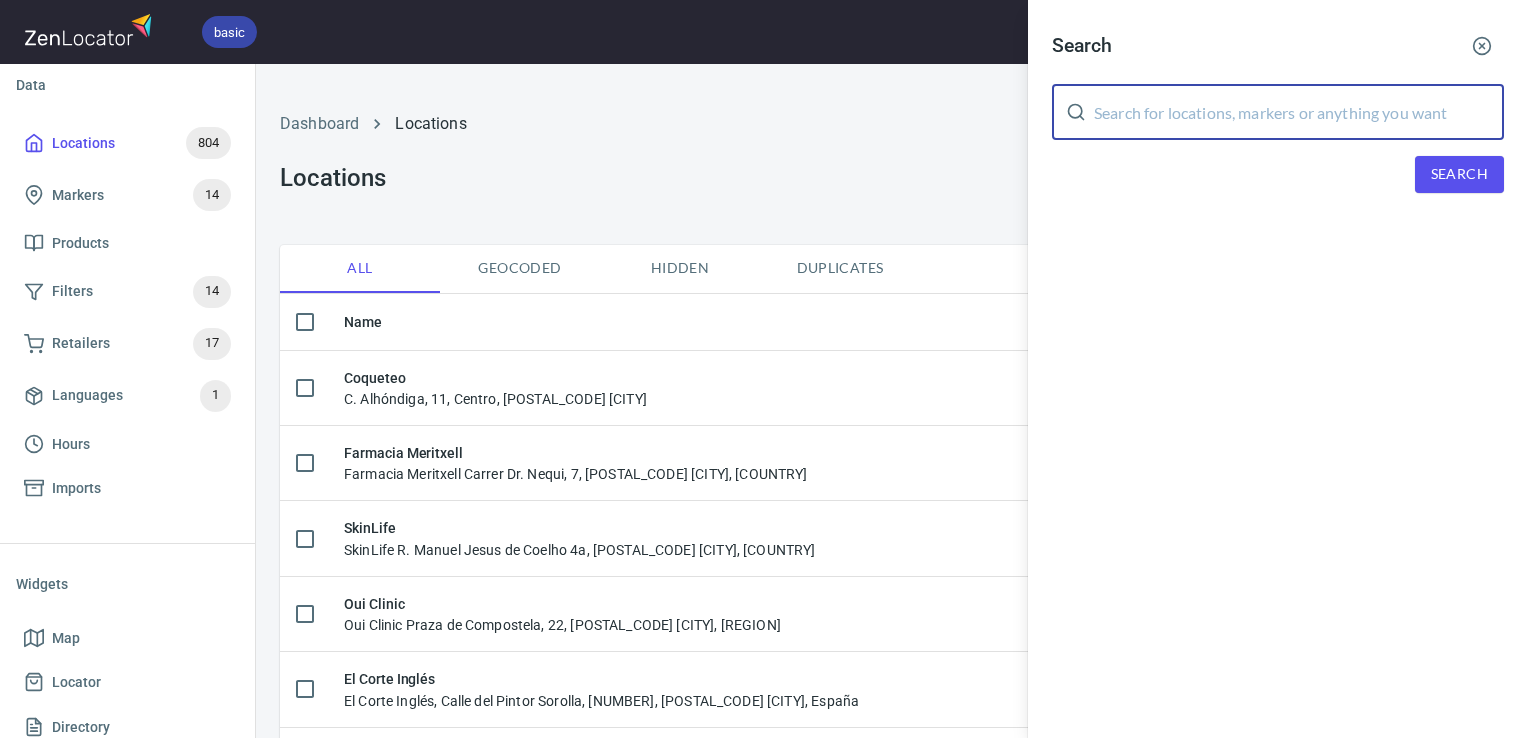 paste on "Nadia - Velazquez" 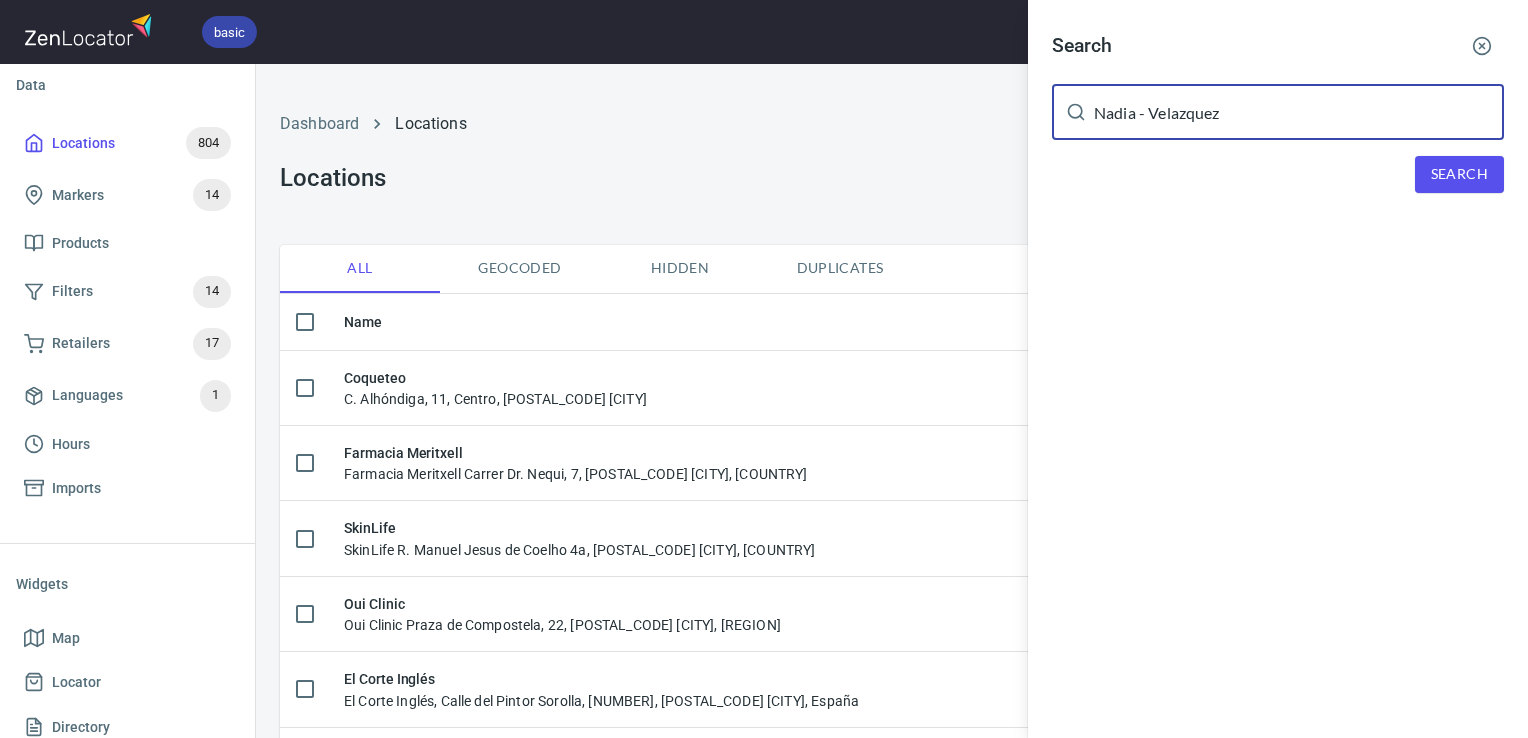 type on "Nadia - Velazquez" 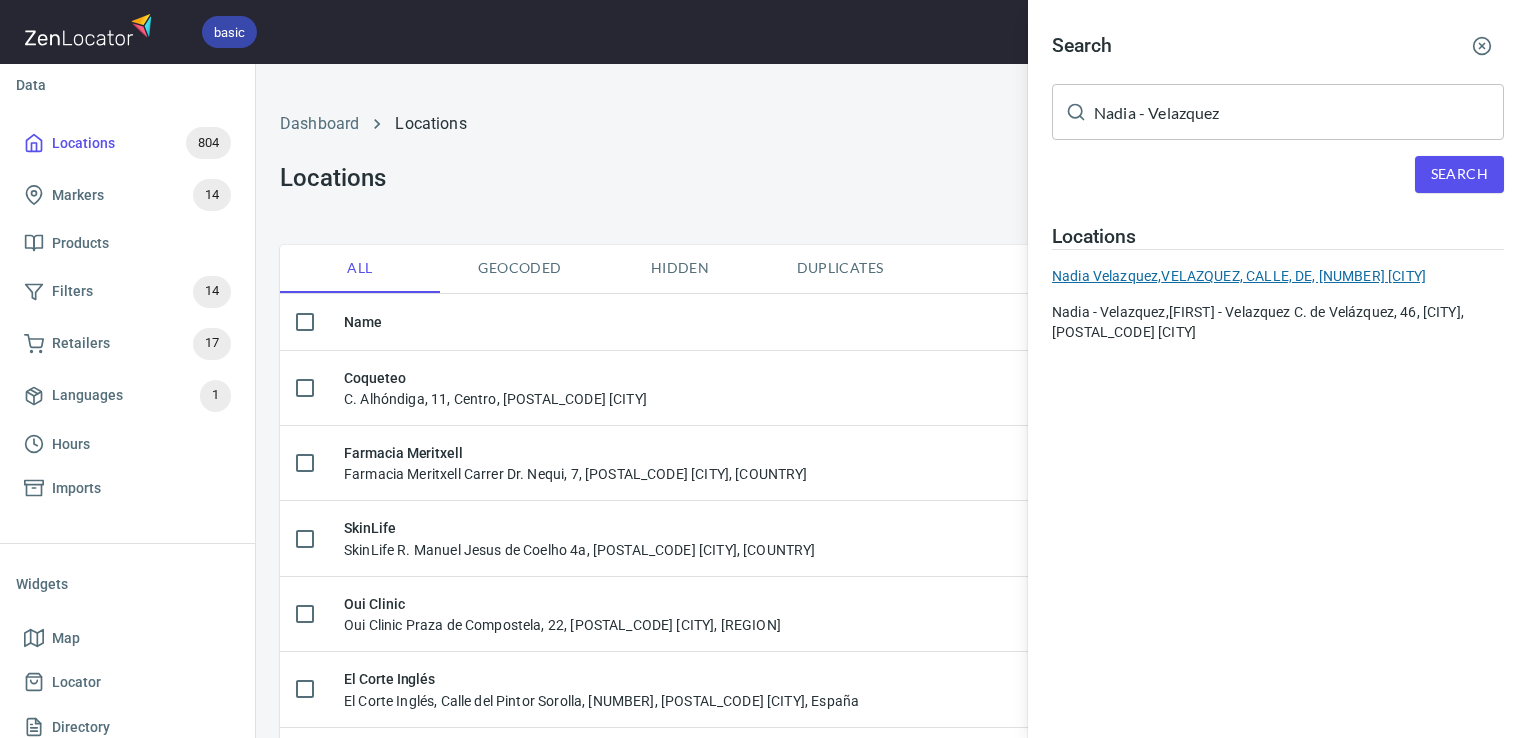 click on "[FIRST] [LAST], VELAZQUEZ, CALLE, DE, 46[POSTAL_CODE] [CITY]" at bounding box center [1278, 276] 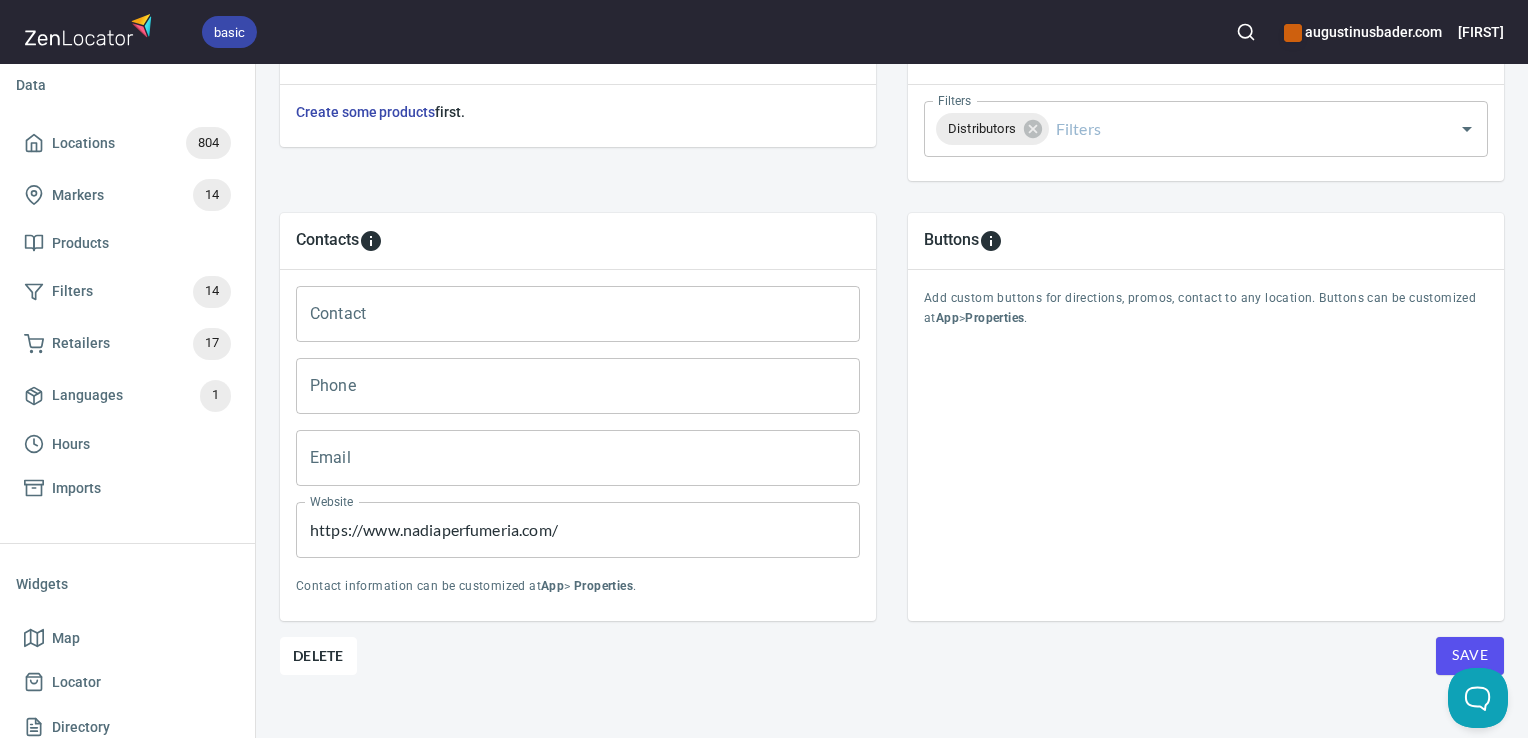 scroll, scrollTop: 797, scrollLeft: 0, axis: vertical 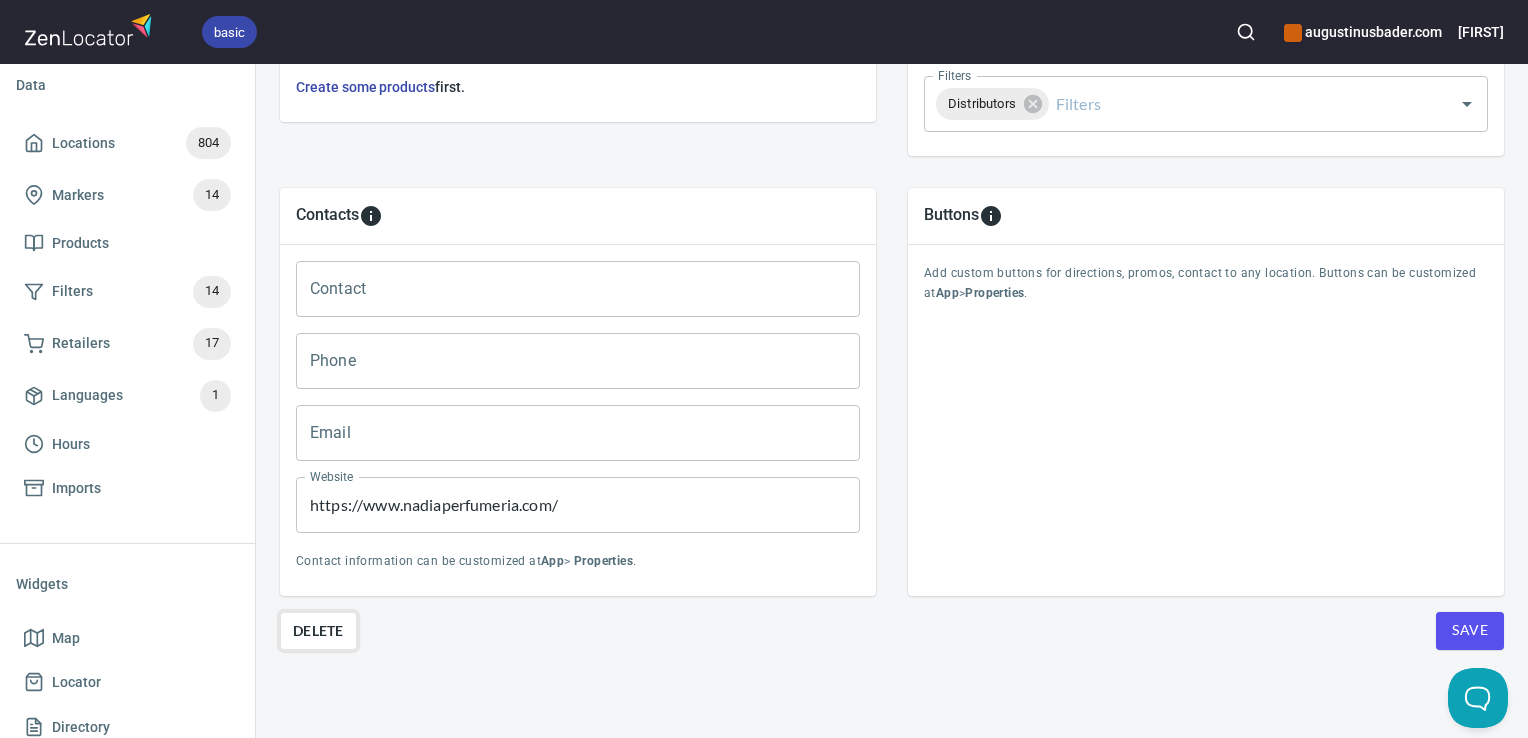 click on "Delete" at bounding box center (318, 631) 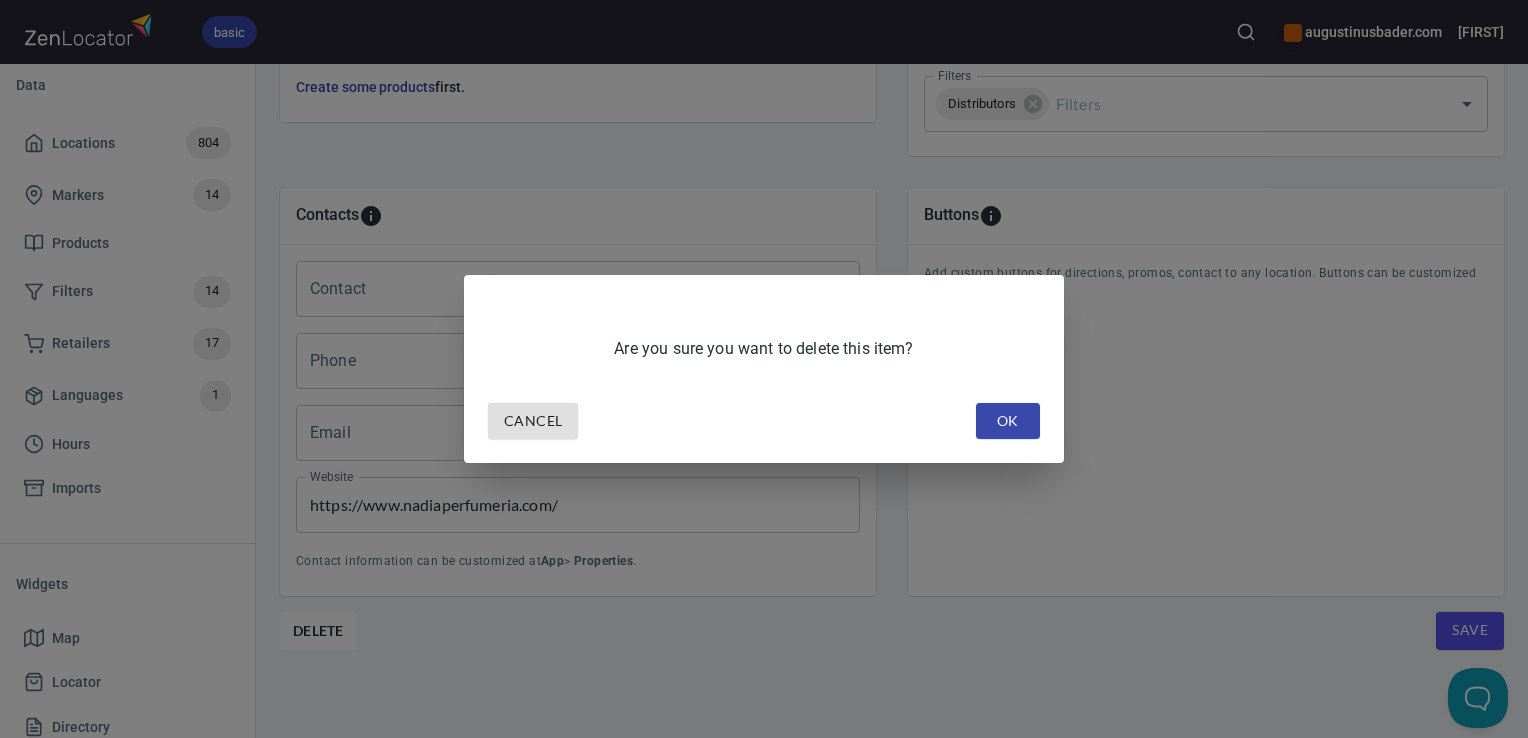 click on "OK" at bounding box center (1008, 421) 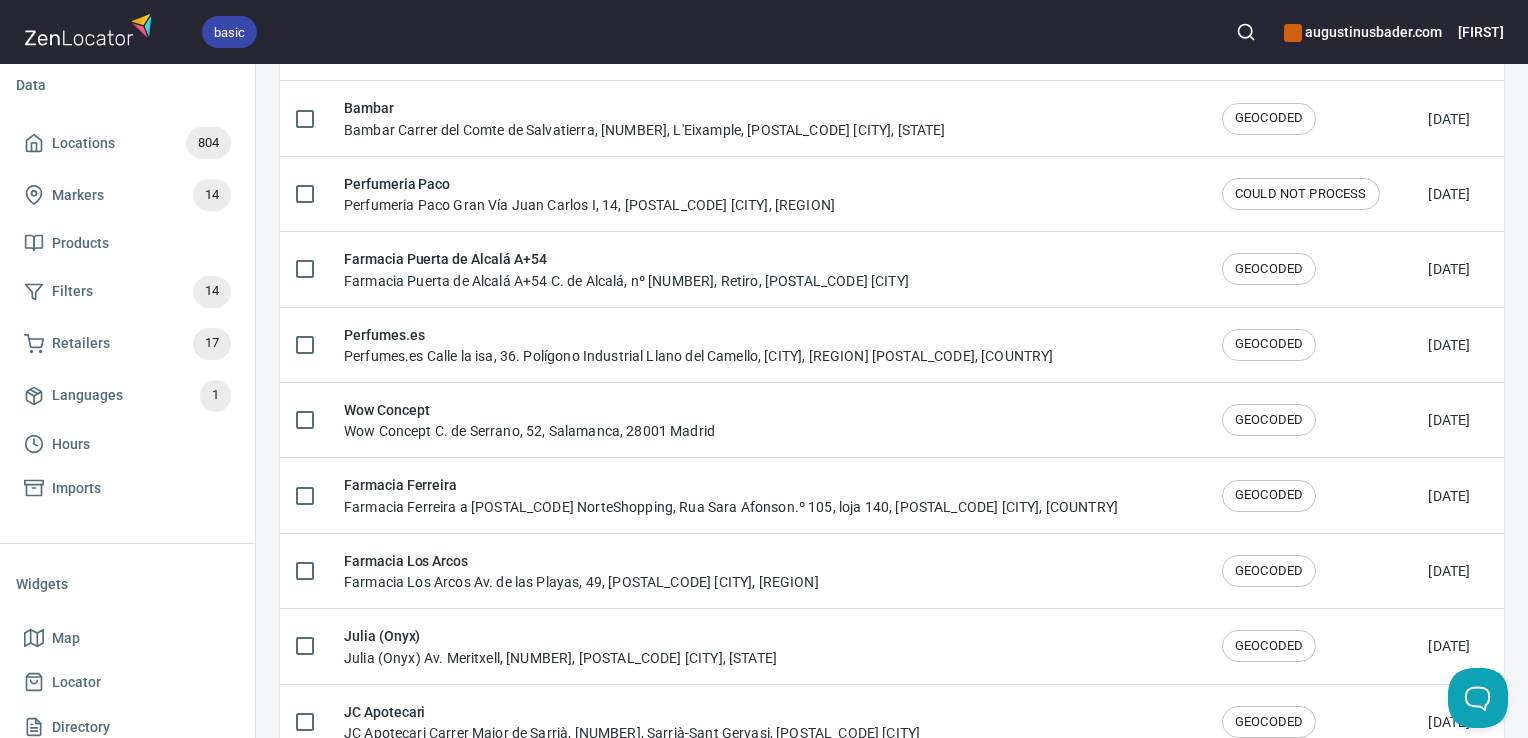 scroll, scrollTop: 0, scrollLeft: 0, axis: both 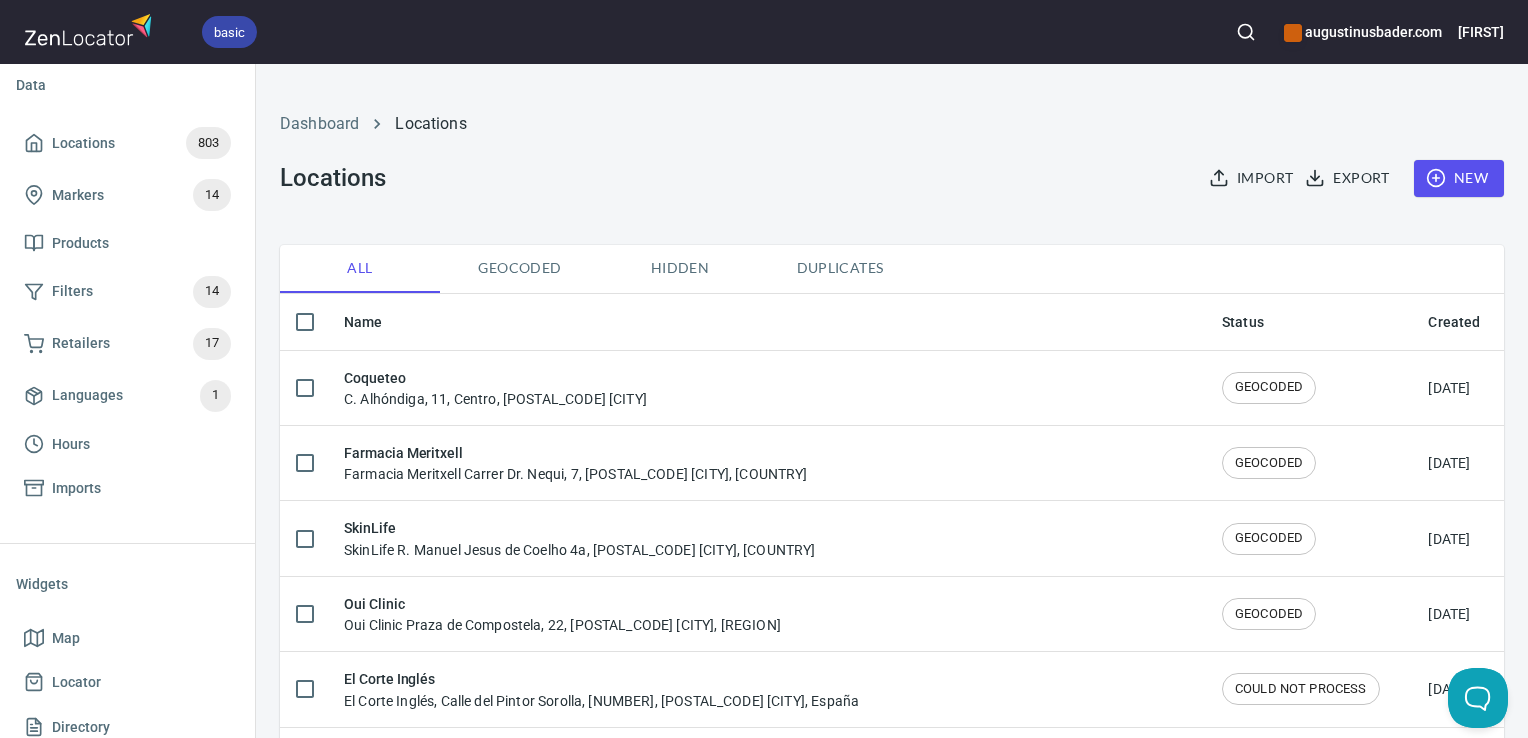 click on "Locations 803" at bounding box center [127, 143] 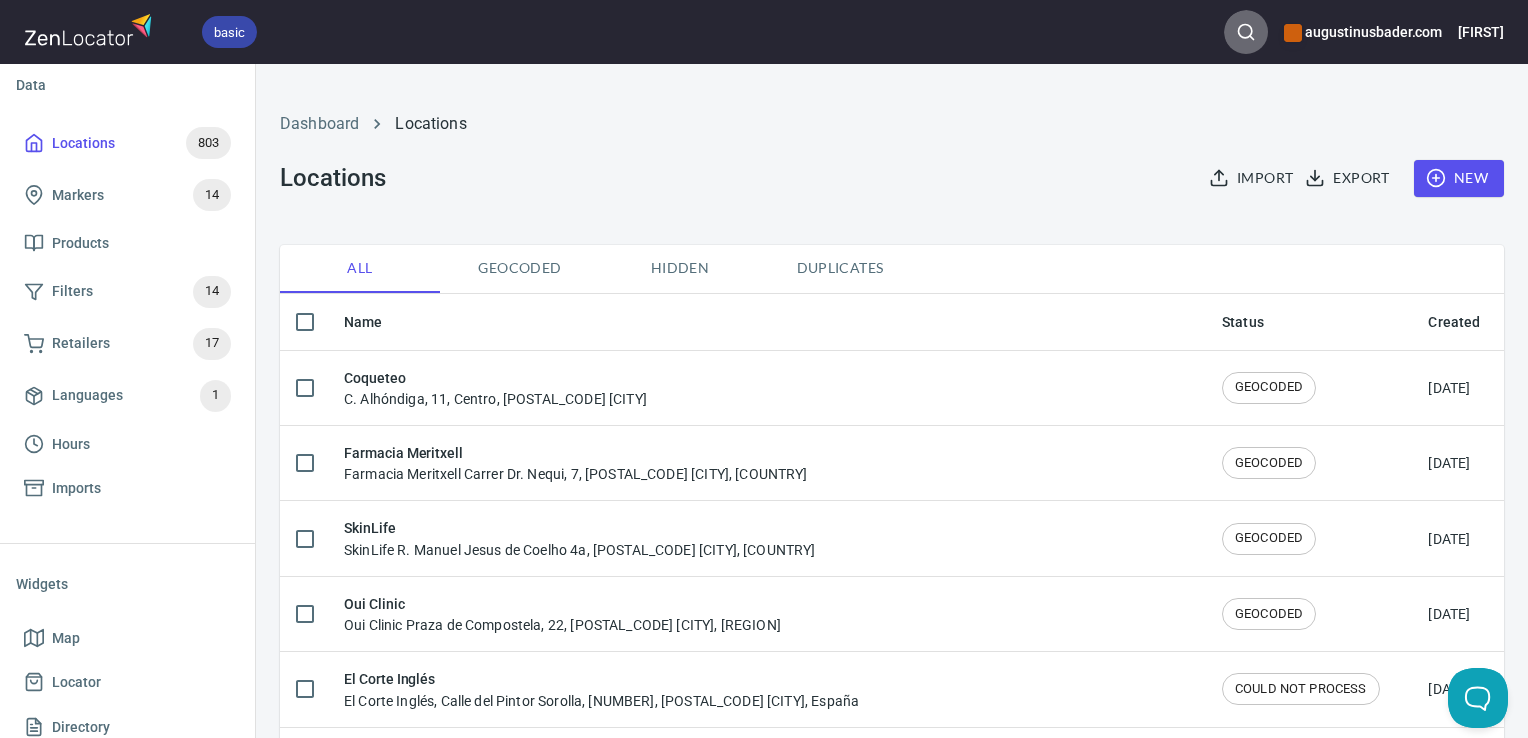 click at bounding box center (1246, 32) 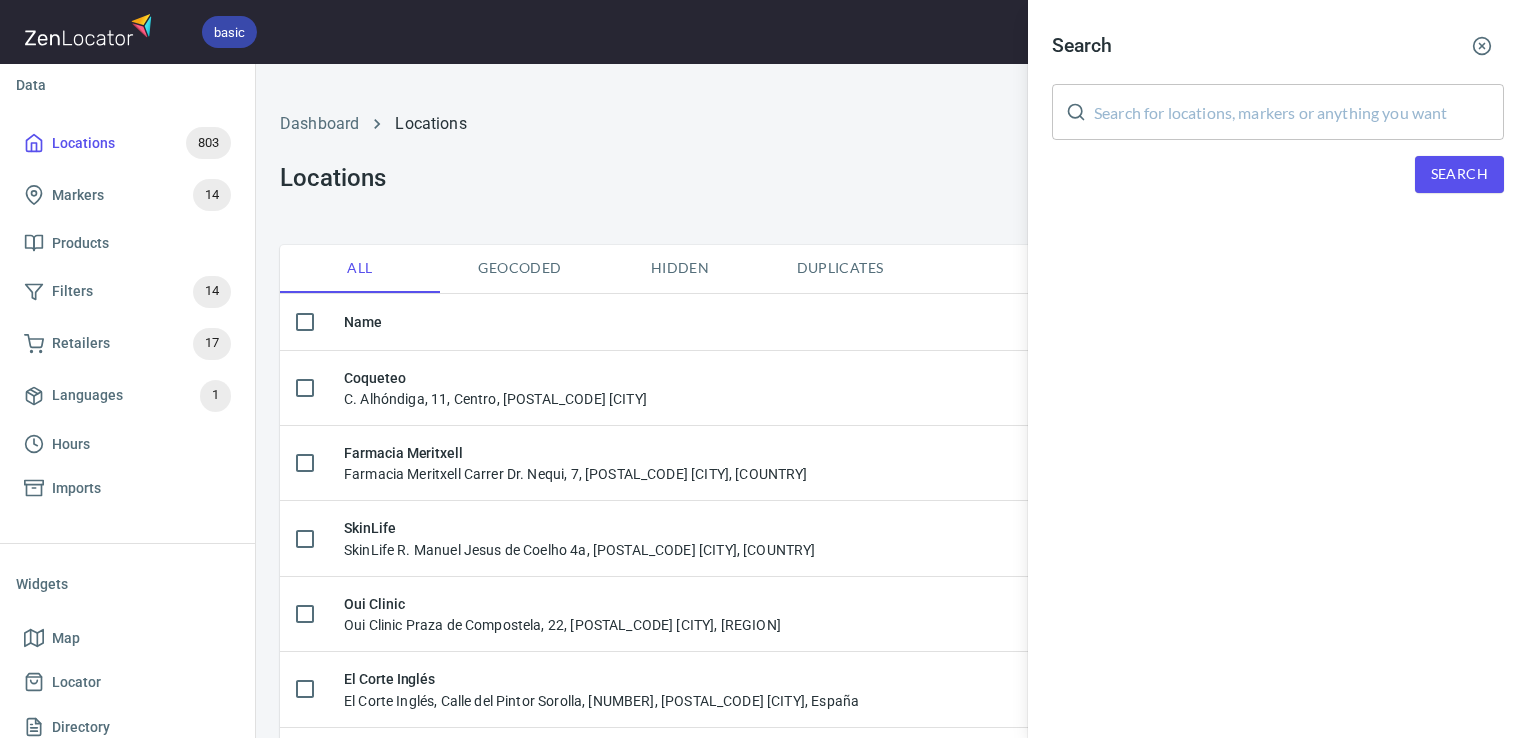 click at bounding box center [1299, 112] 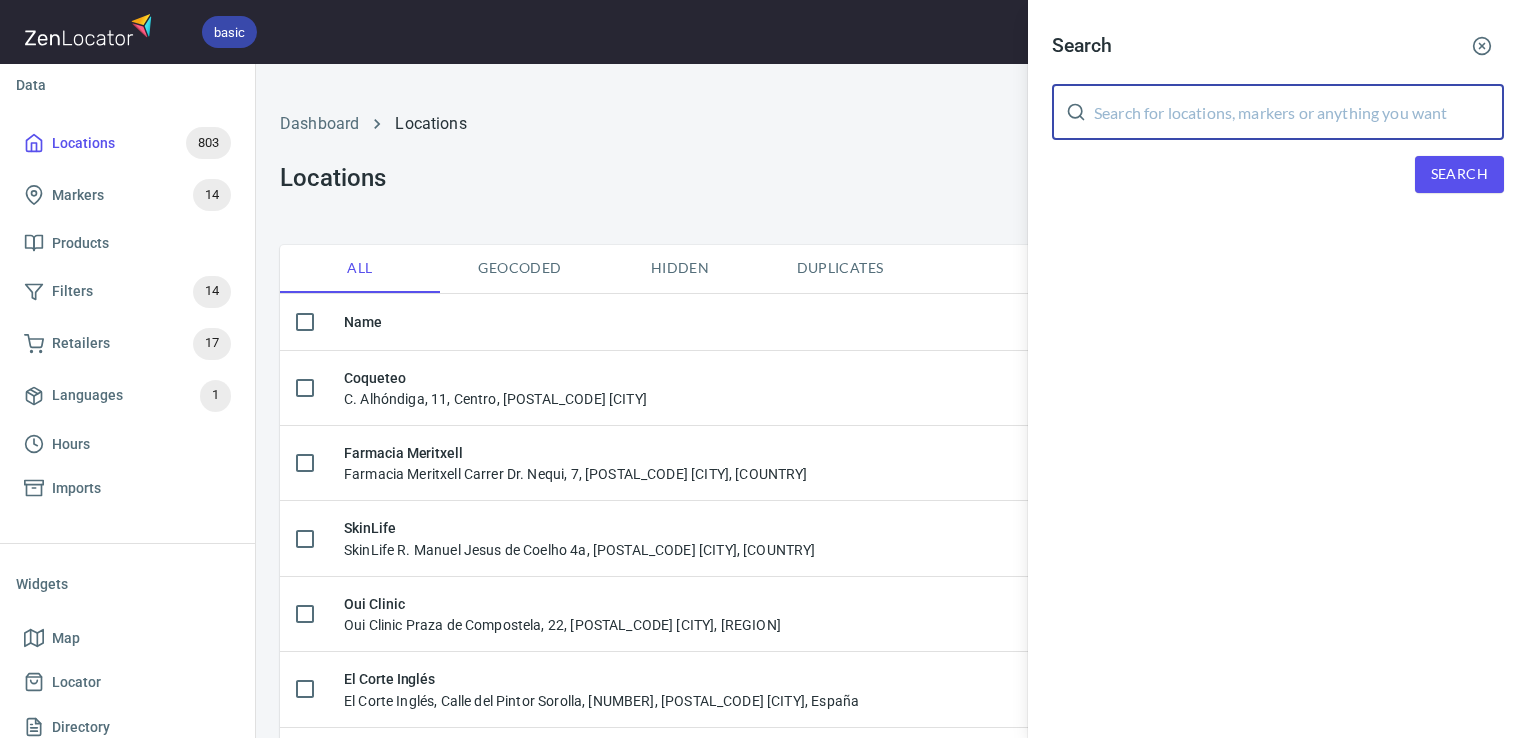 paste on "Oui Clinic" 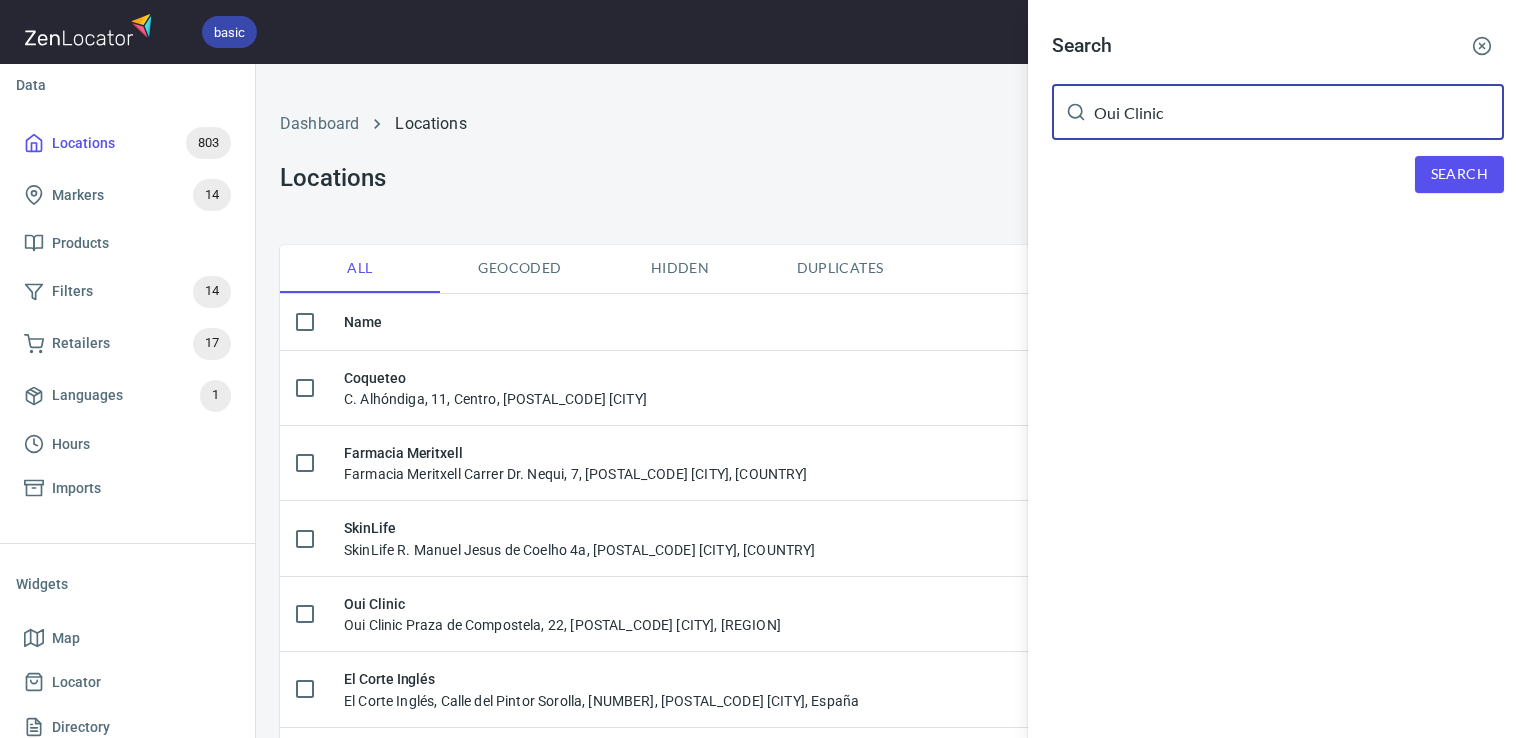 type on "Oui Clinic" 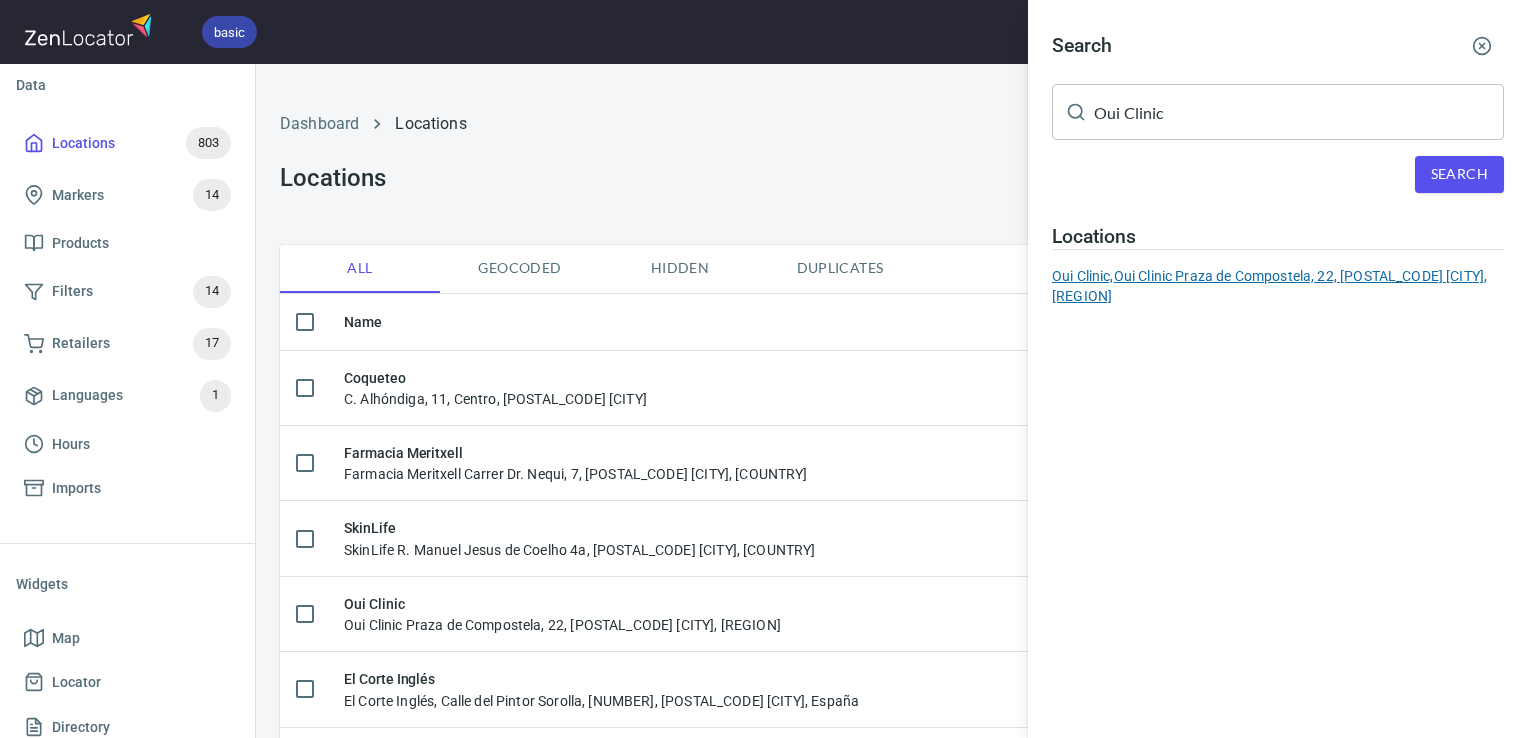click on "Oui Clinic, Oui Clinic
Praza de Compostela, 22, [POSTAL_CODE] [CITY], [REGION]" at bounding box center (1278, 286) 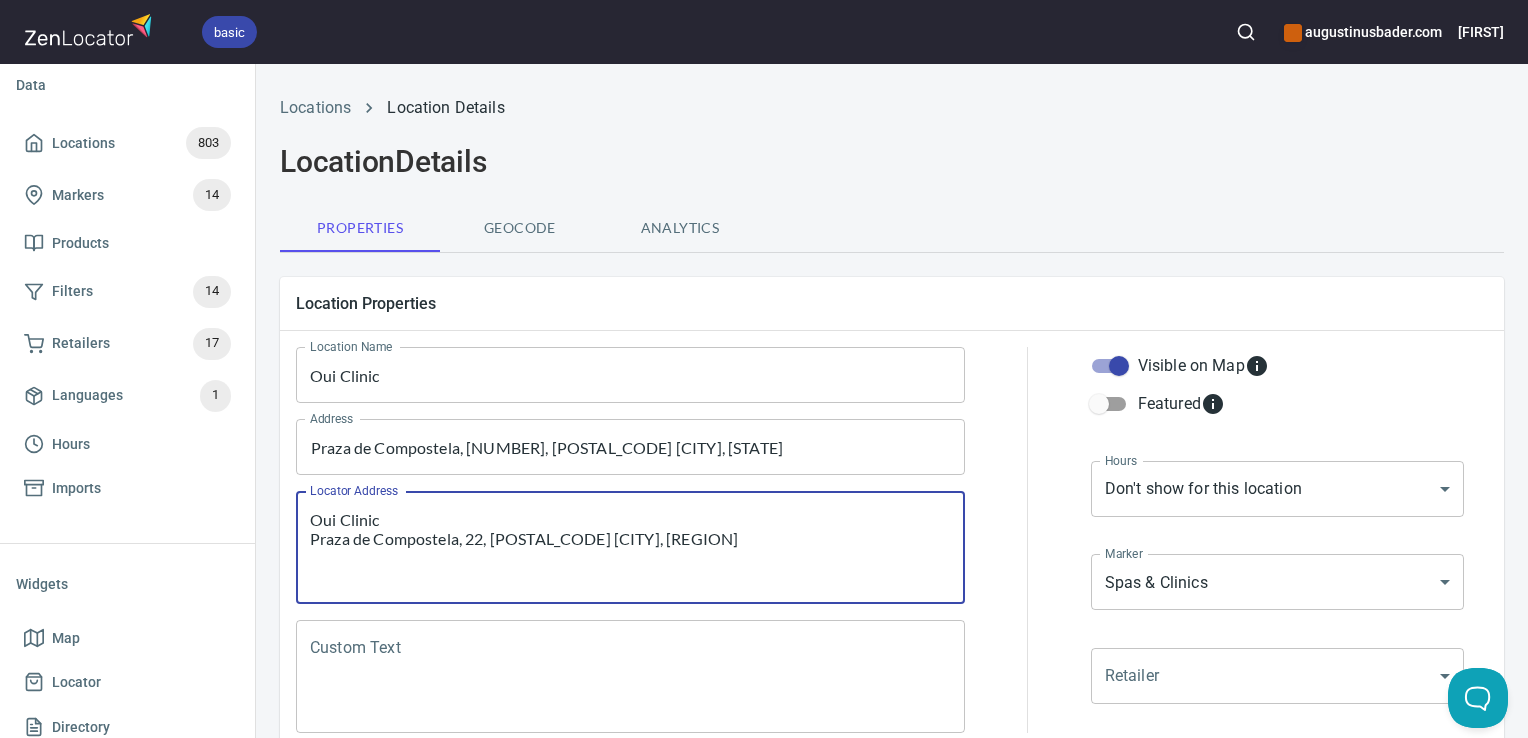 drag, startPoint x: 684, startPoint y: 553, endPoint x: 285, endPoint y: 492, distance: 403.636 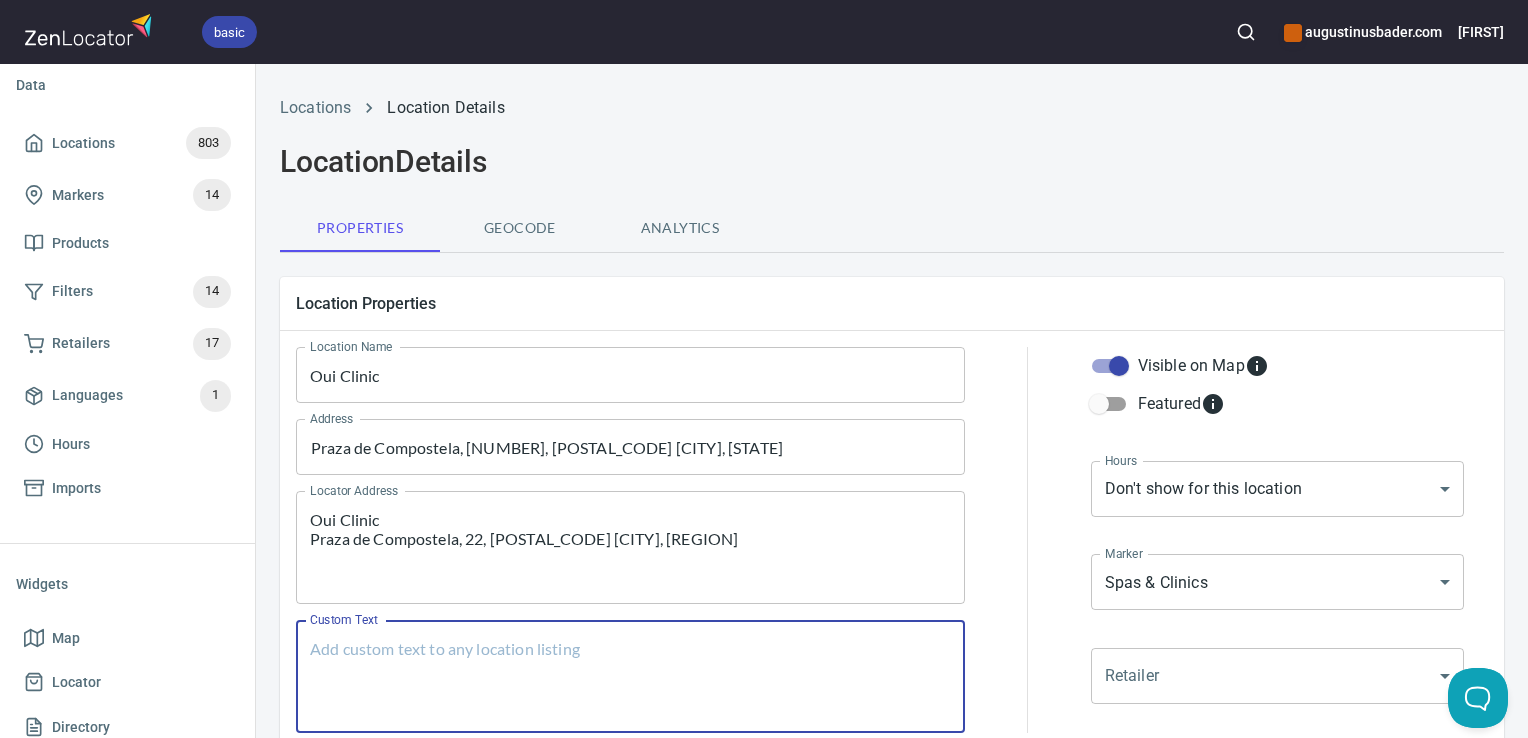 paste on "Oui Clinic
Praza de Compostela, 22, [POSTAL_CODE] [CITY], [REGION]" 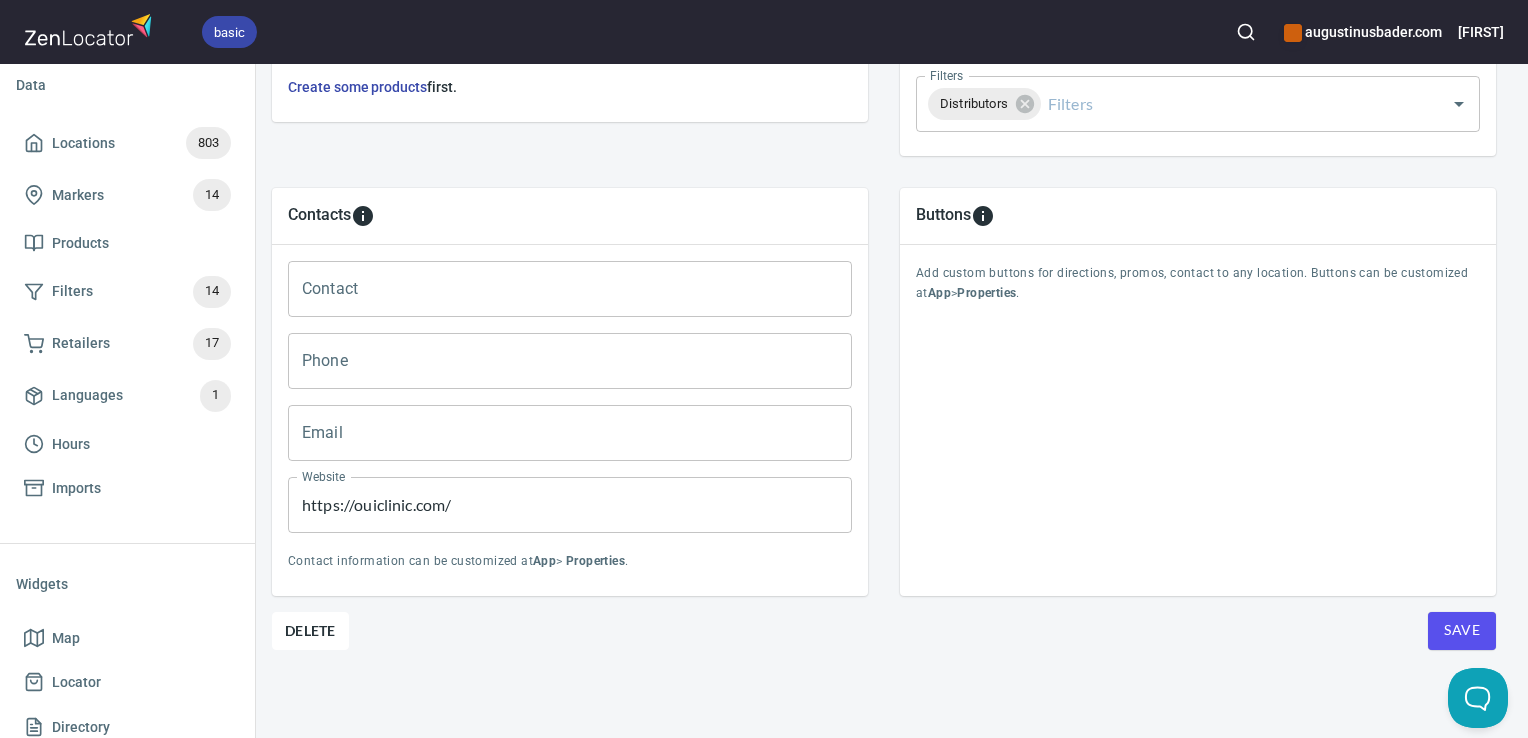 scroll, scrollTop: 797, scrollLeft: 8, axis: both 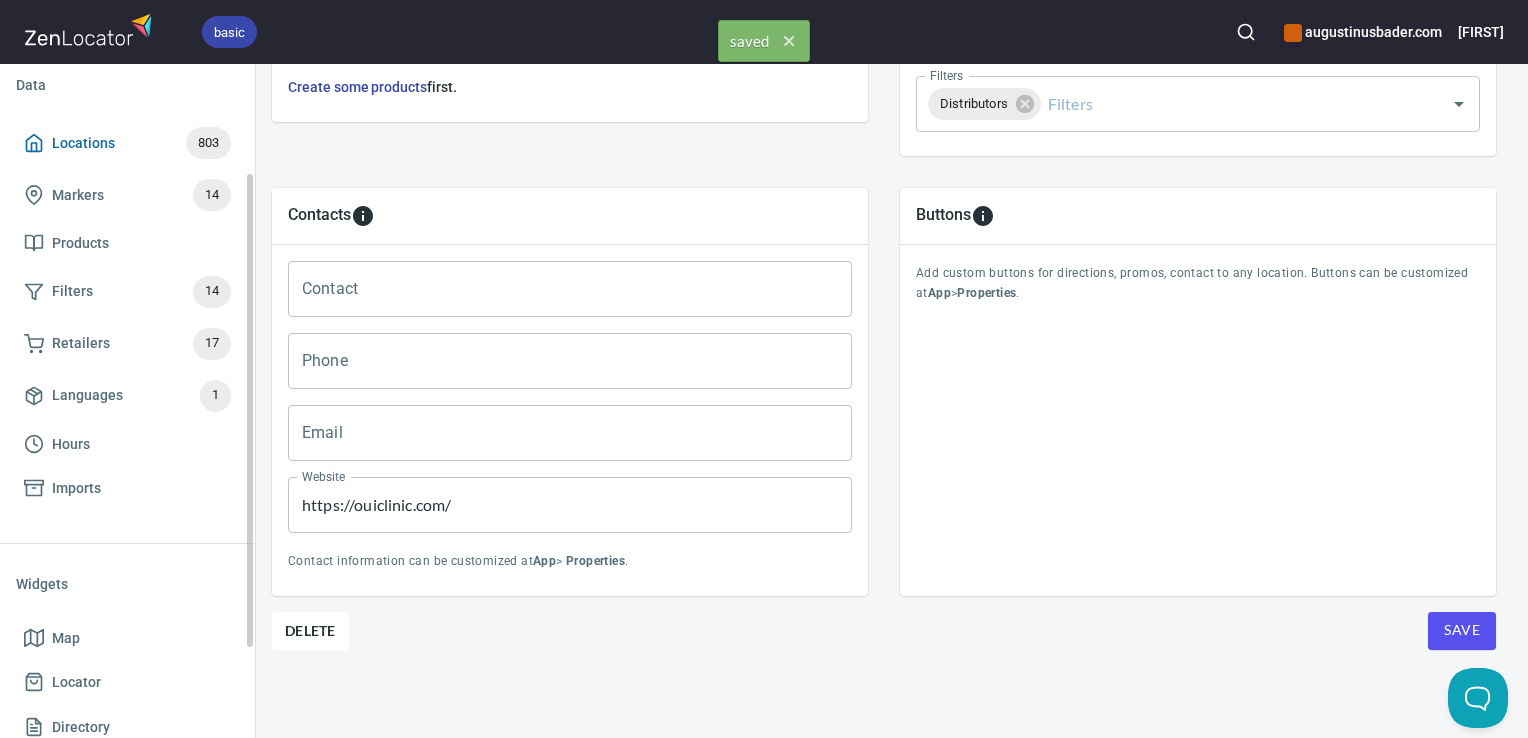 click on "Locations 803" at bounding box center [127, 143] 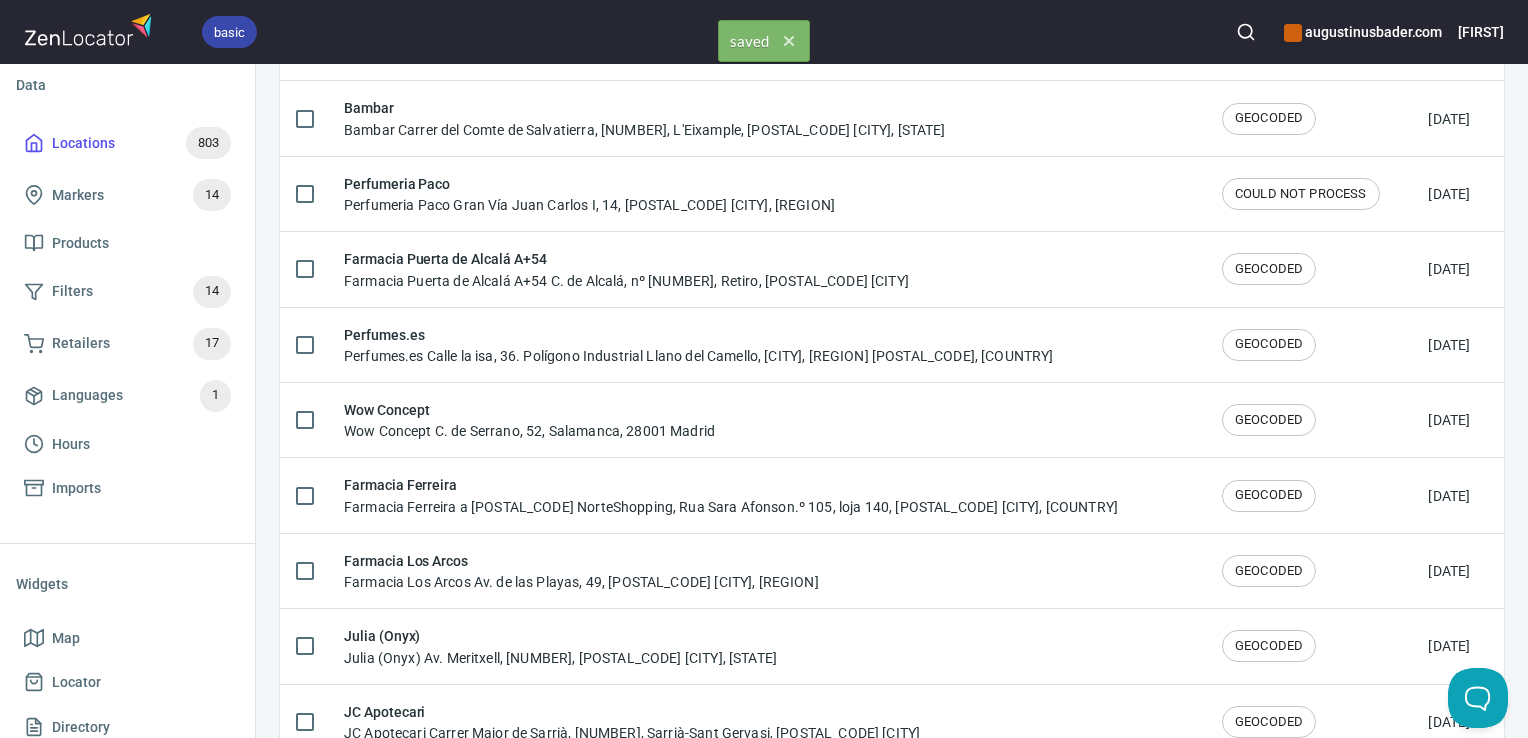 scroll, scrollTop: 0, scrollLeft: 0, axis: both 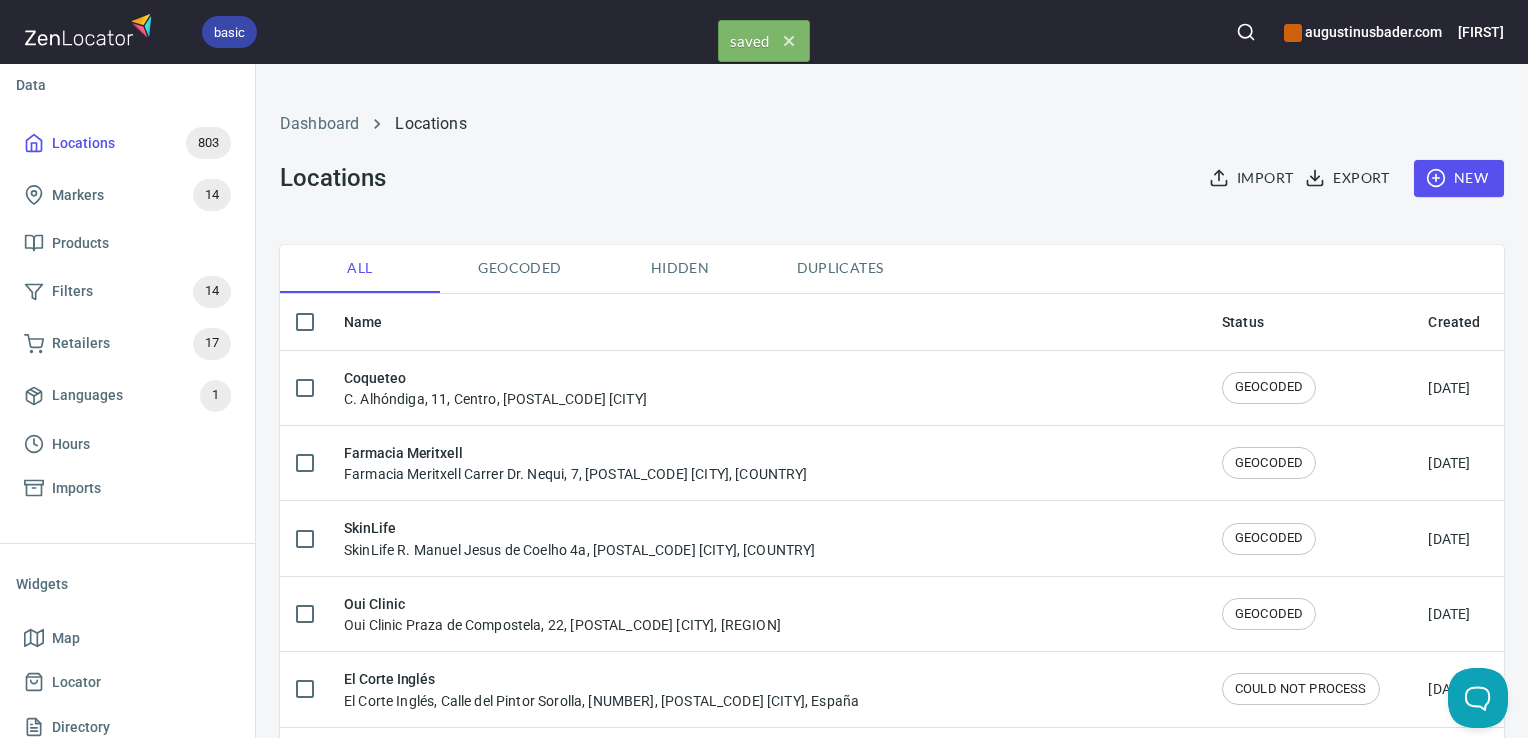 click 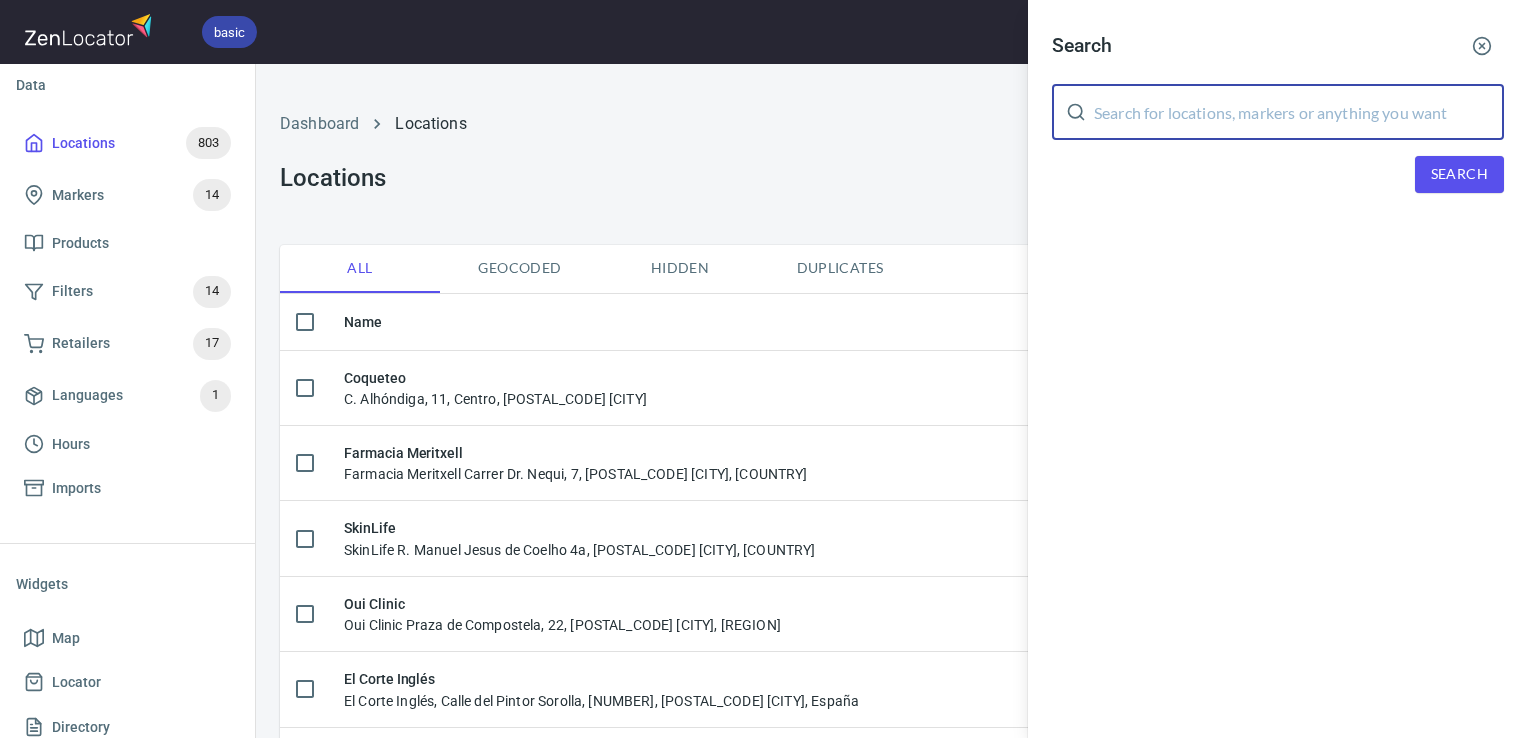 click at bounding box center (1299, 112) 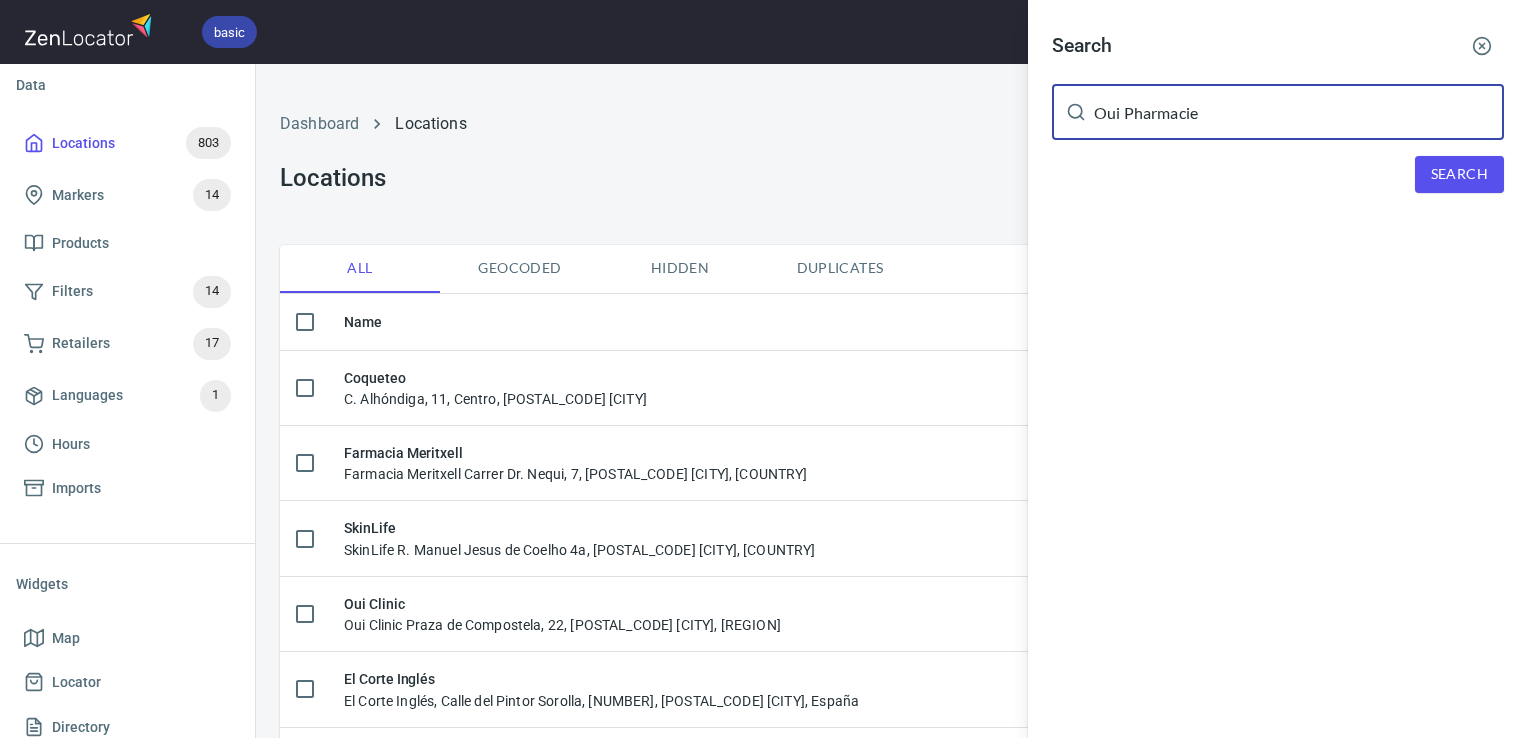 type on "Oui Pharmacie" 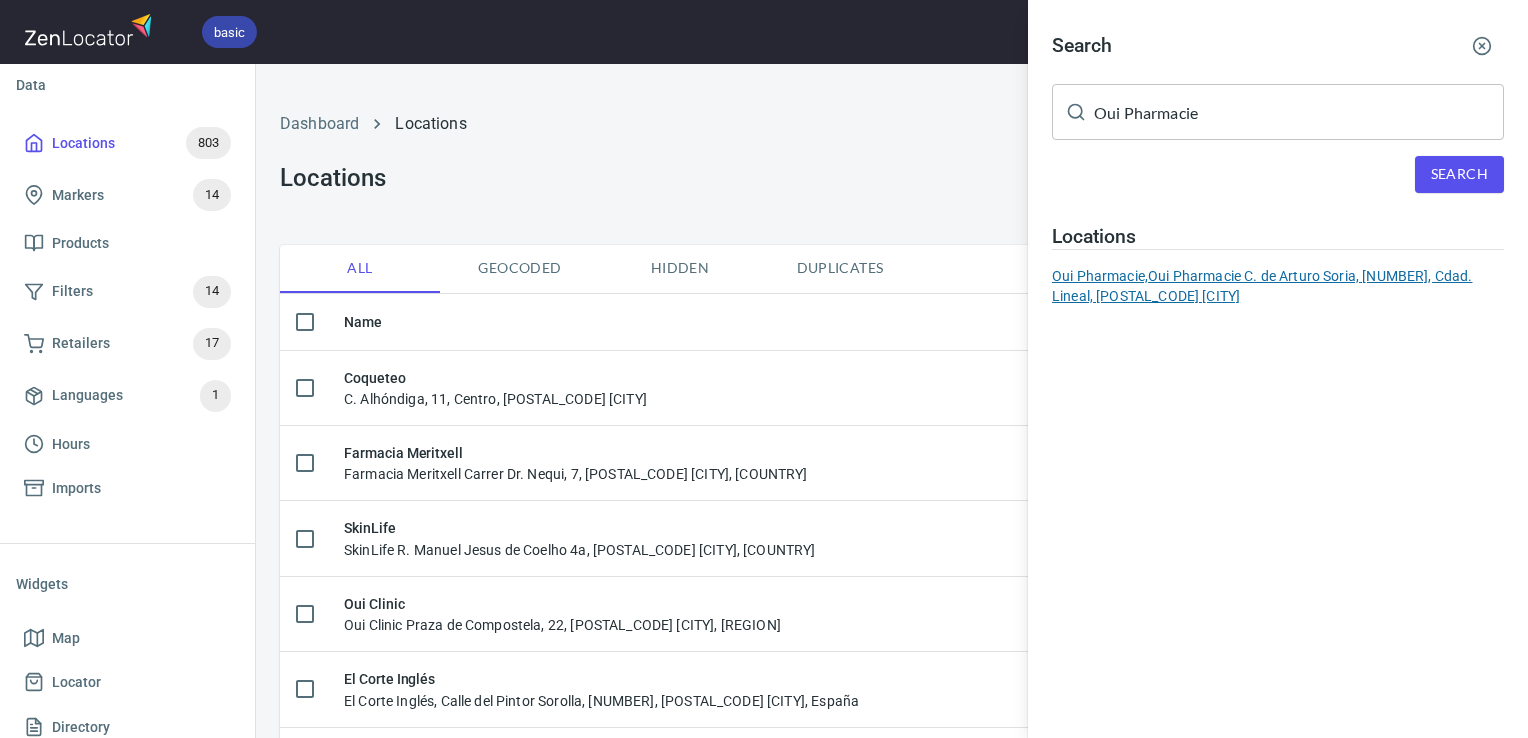 click on "Oui Pharmacie, Oui Pharmacie
C. de Arturo Soria, 142, Cdad. Lineal, [POSTAL_CODE] [CITY]" at bounding box center (1278, 286) 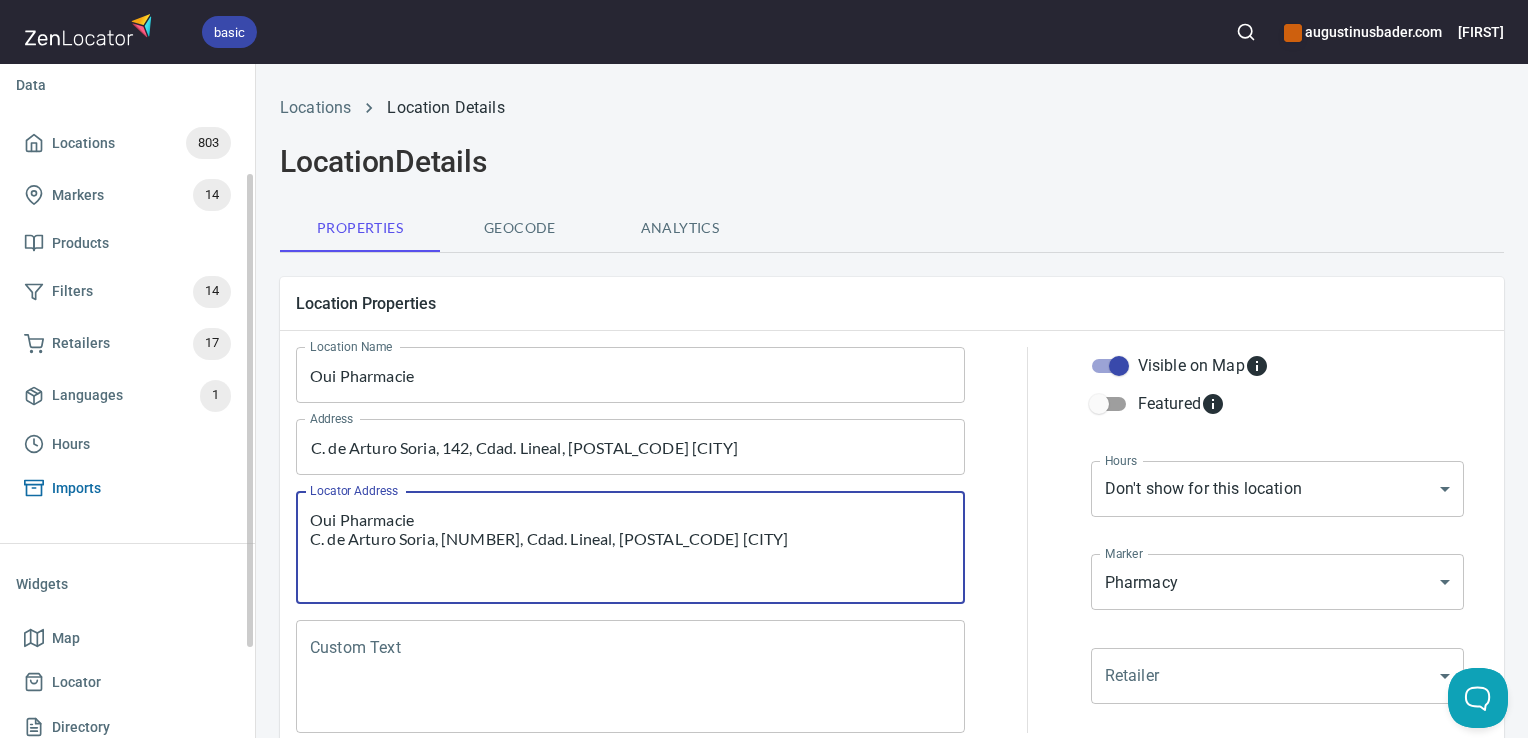 drag, startPoint x: 528, startPoint y: 538, endPoint x: 236, endPoint y: 466, distance: 300.74573 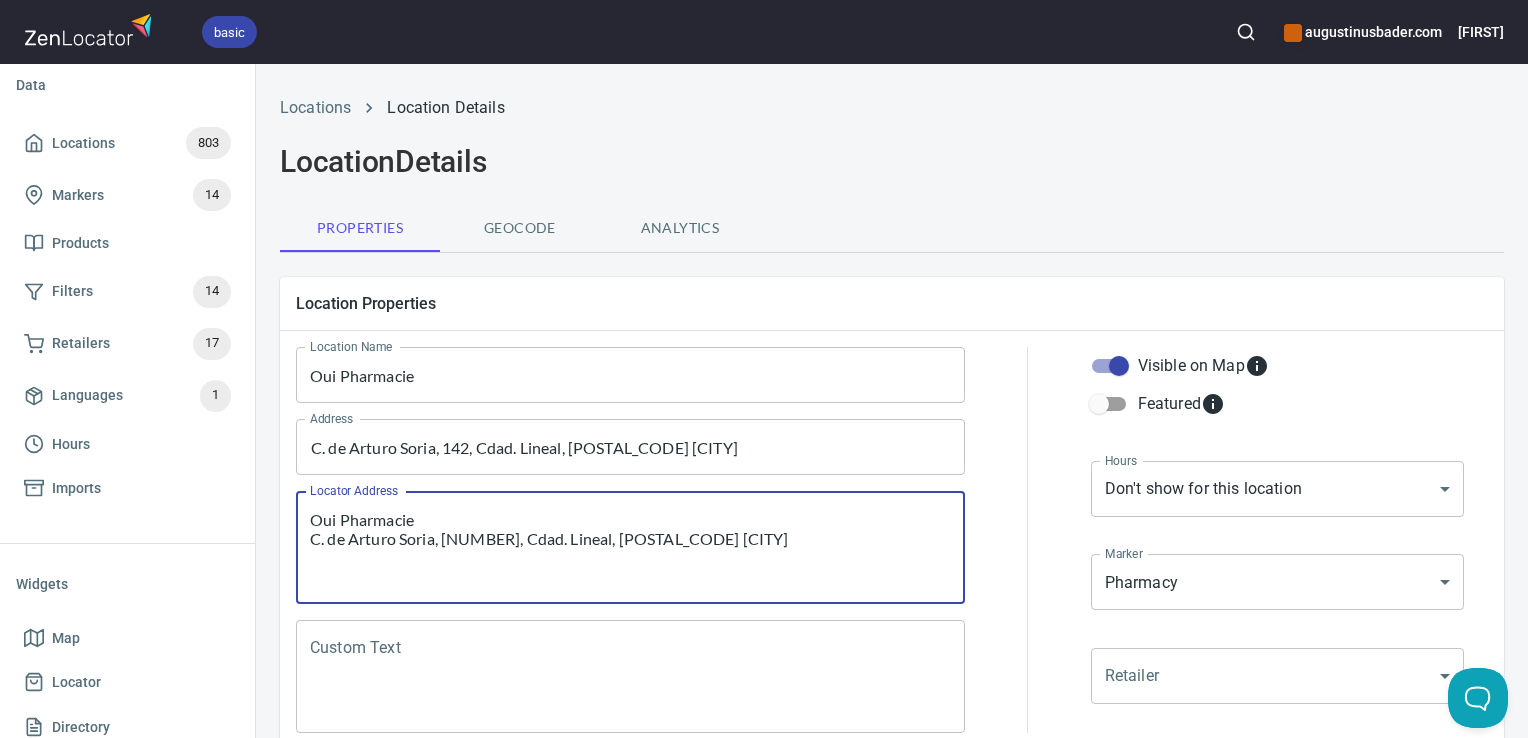 click on "Custom Text" at bounding box center [630, 677] 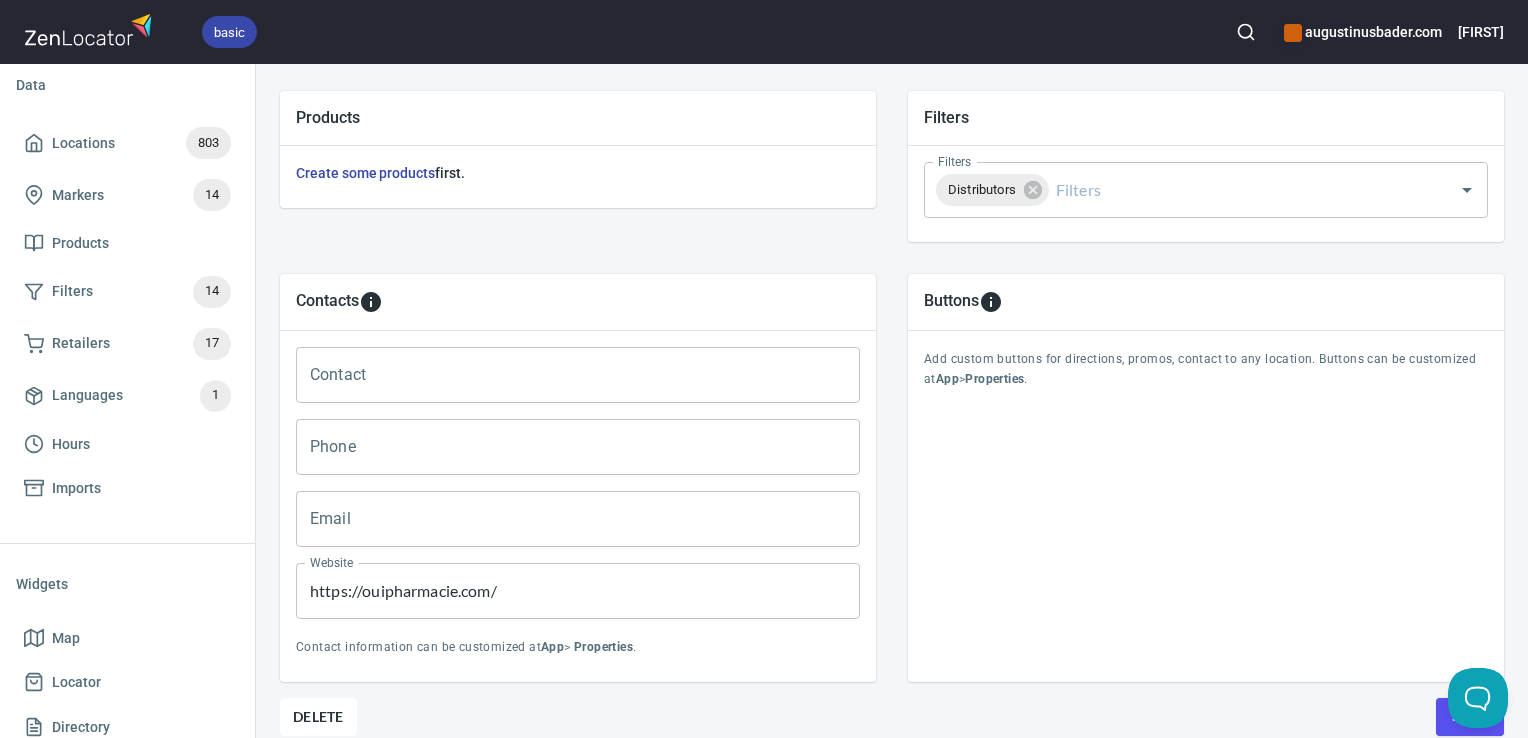 scroll, scrollTop: 797, scrollLeft: 0, axis: vertical 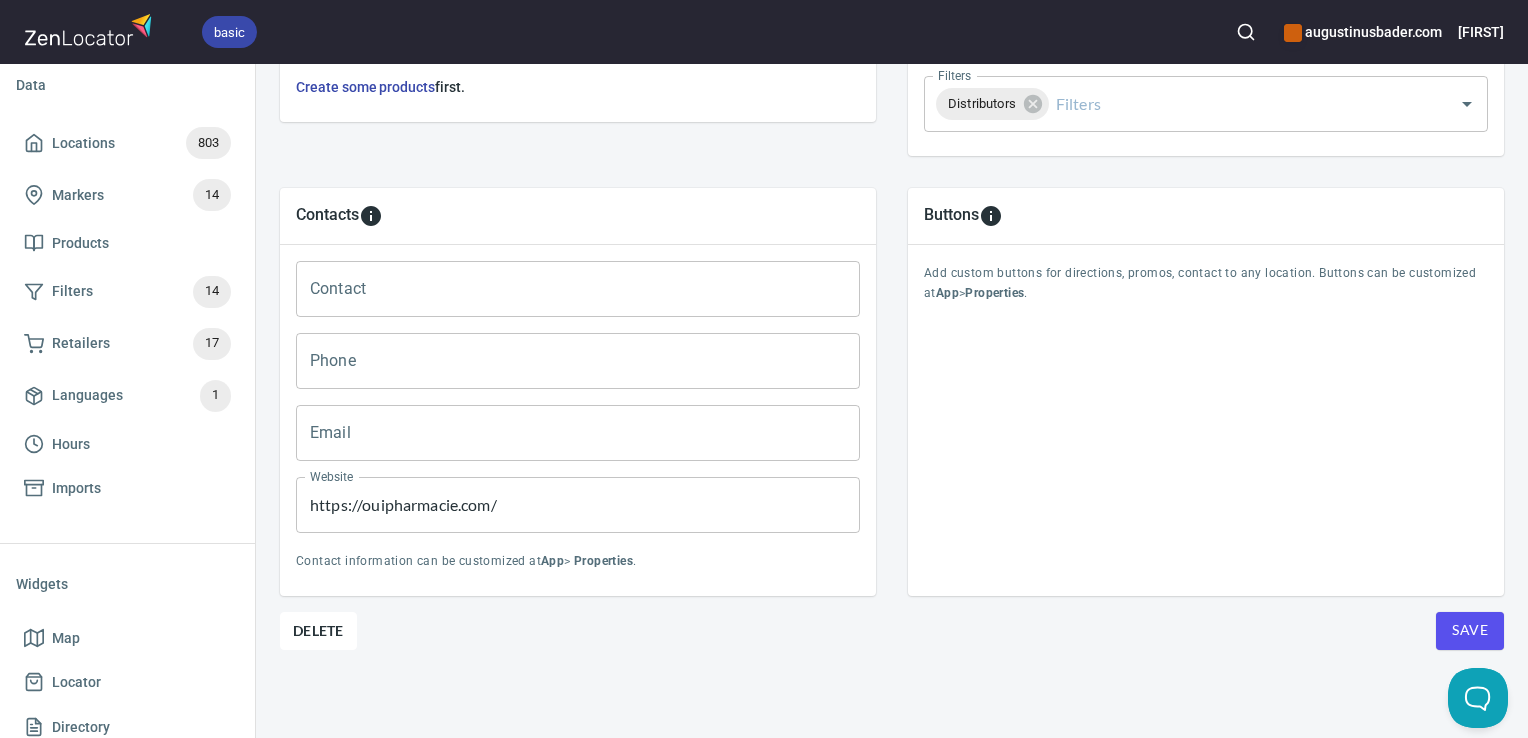 type on "Oui Pharmacie
C. de Arturo Soria, [NUMBER], Cdad. Lineal, [POSTAL_CODE] [CITY]" 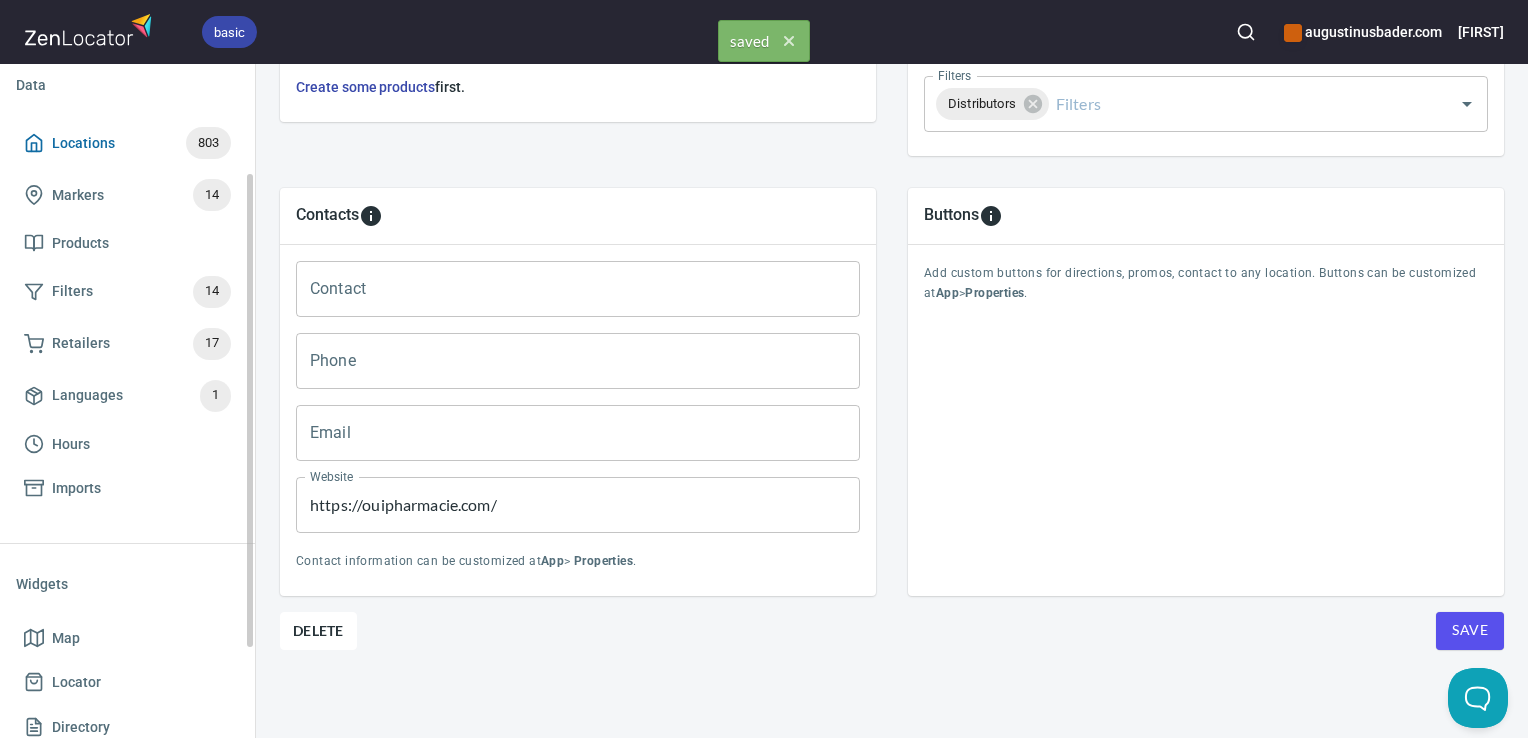 click on "Locations 803" at bounding box center (127, 143) 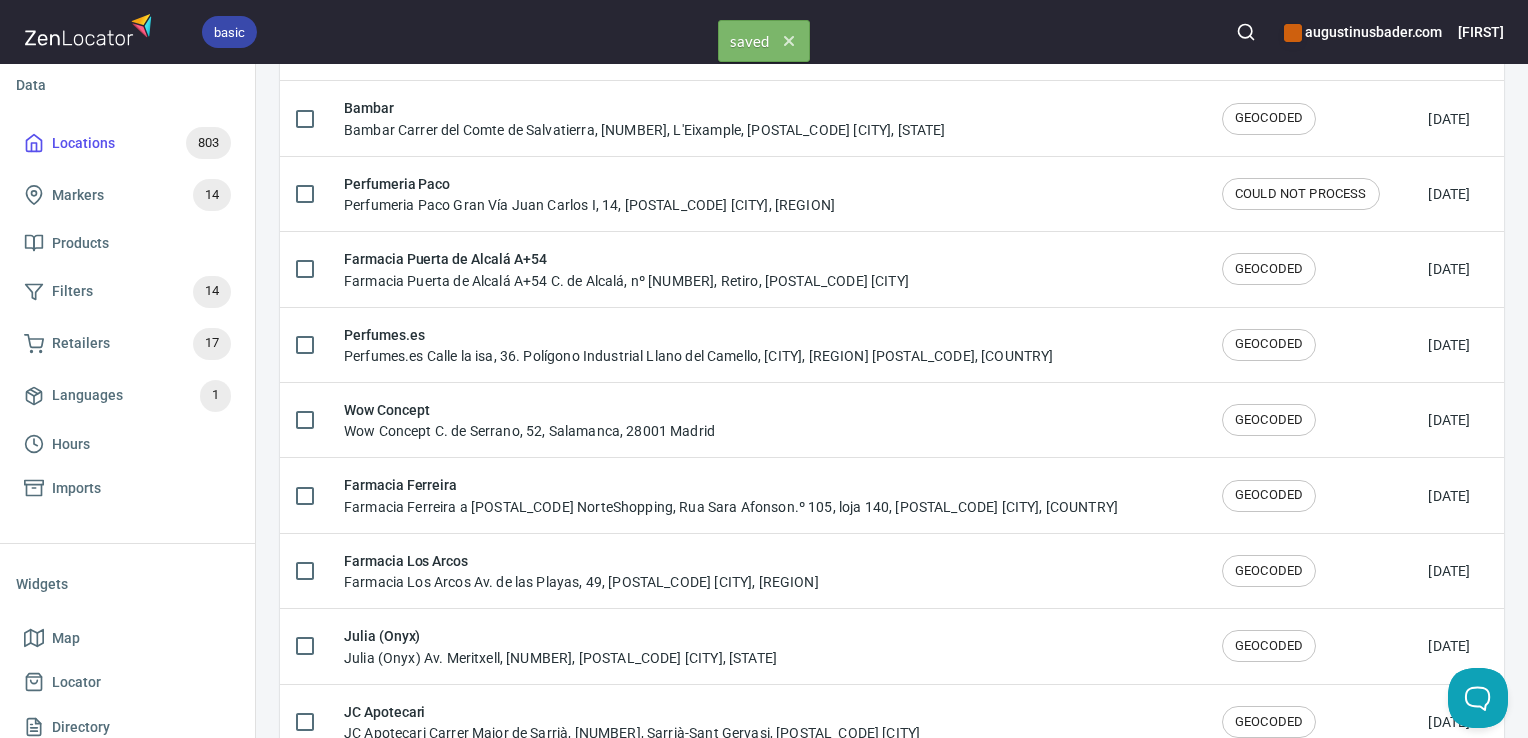 scroll, scrollTop: 0, scrollLeft: 0, axis: both 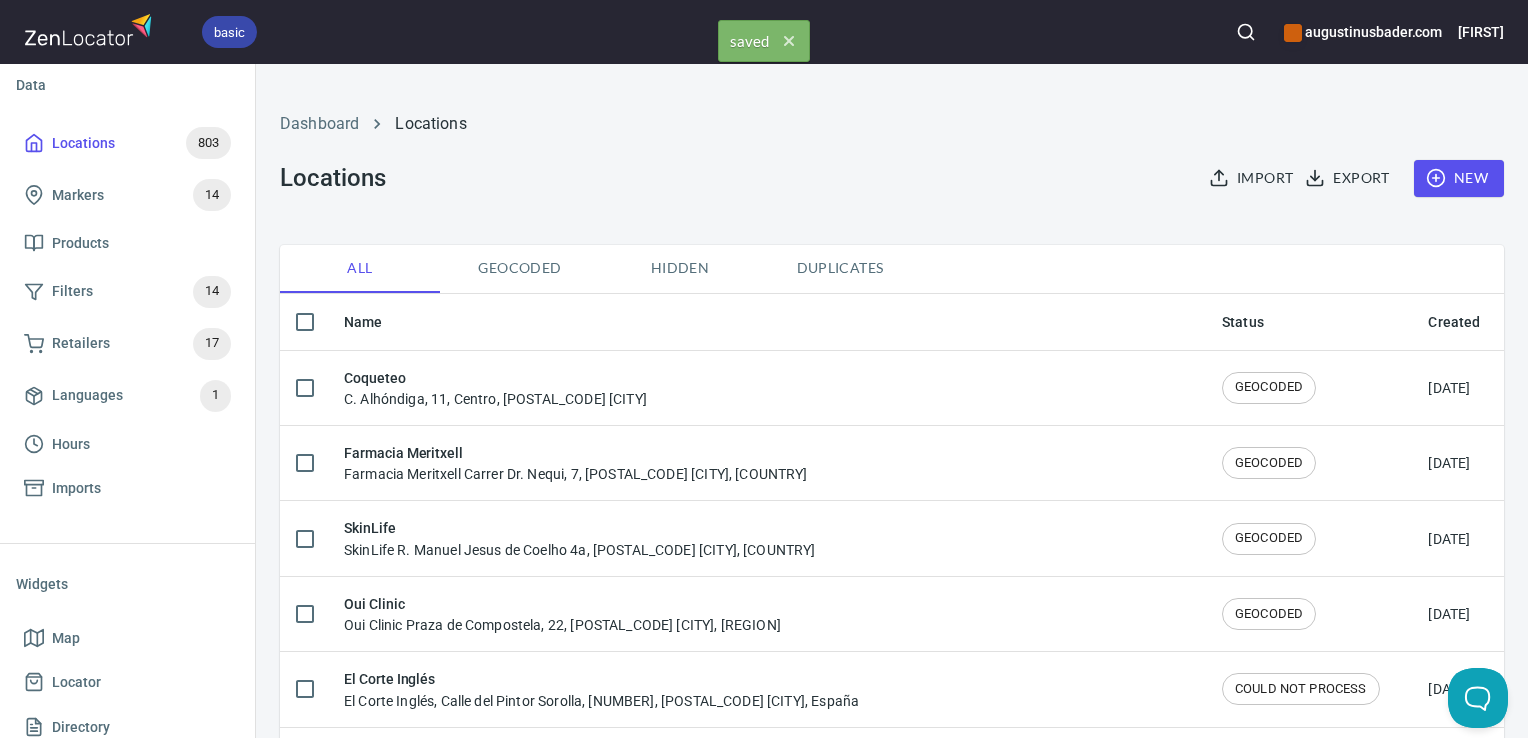 click at bounding box center [1246, 32] 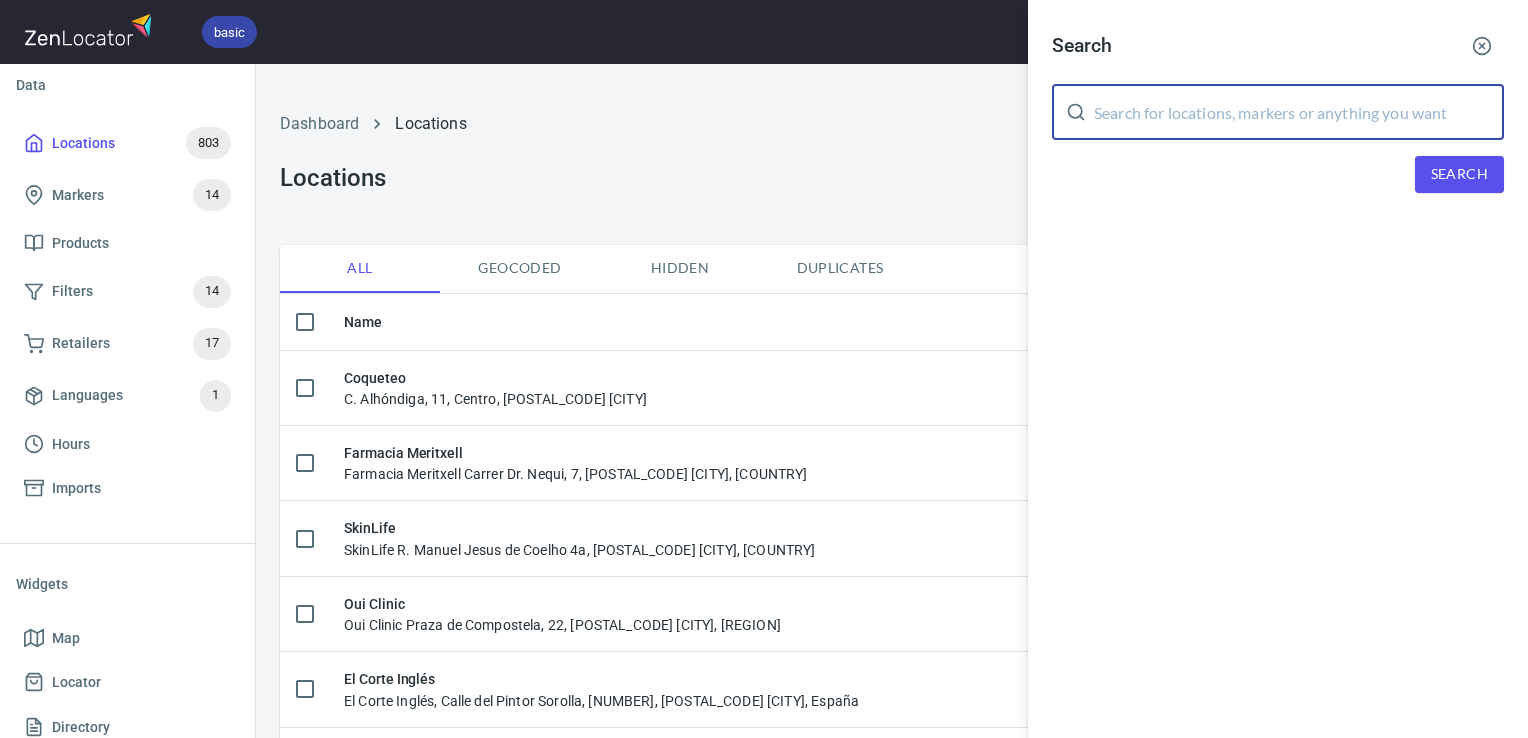 click at bounding box center [1299, 112] 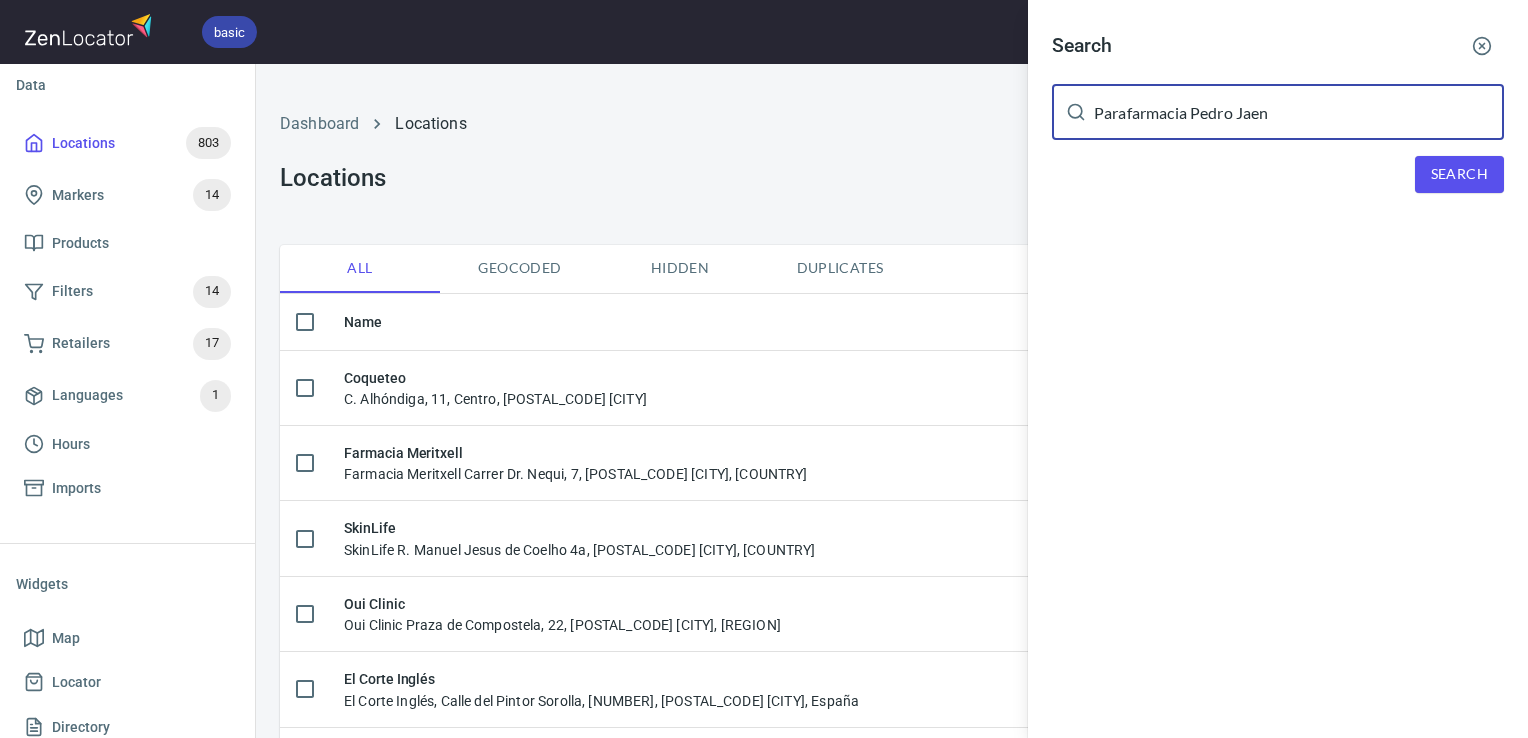 type on "Parafarmacia Pedro Jaen" 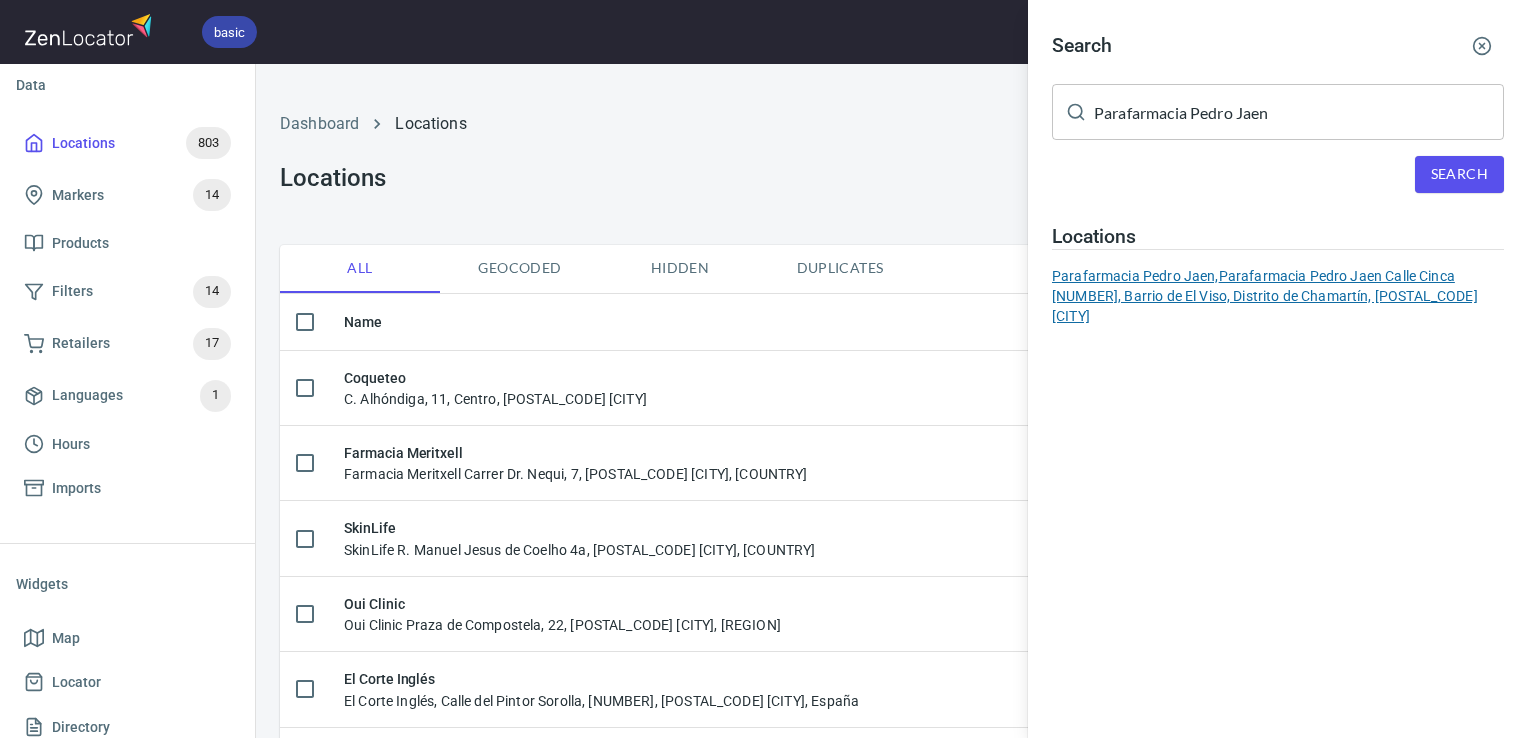click on "Parafarmacia Pedro Jaen, Parafarmacia Pedro Jaen
Calle Cinca 30, Barrio de El Viso, Distrito de Chamartín, [POSTAL_CODE] [CITY]" at bounding box center [1278, 296] 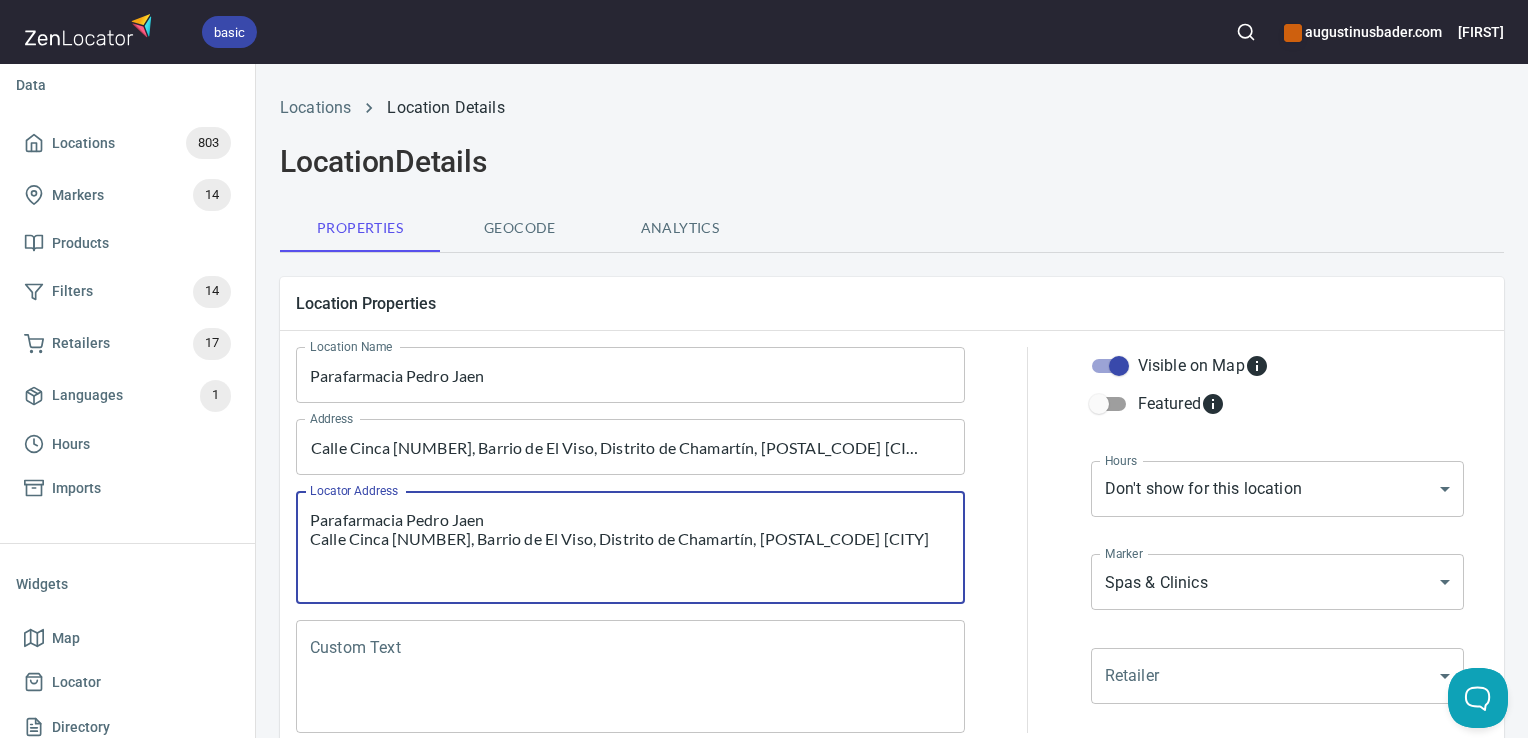 drag, startPoint x: 845, startPoint y: 549, endPoint x: 265, endPoint y: 481, distance: 583.9726 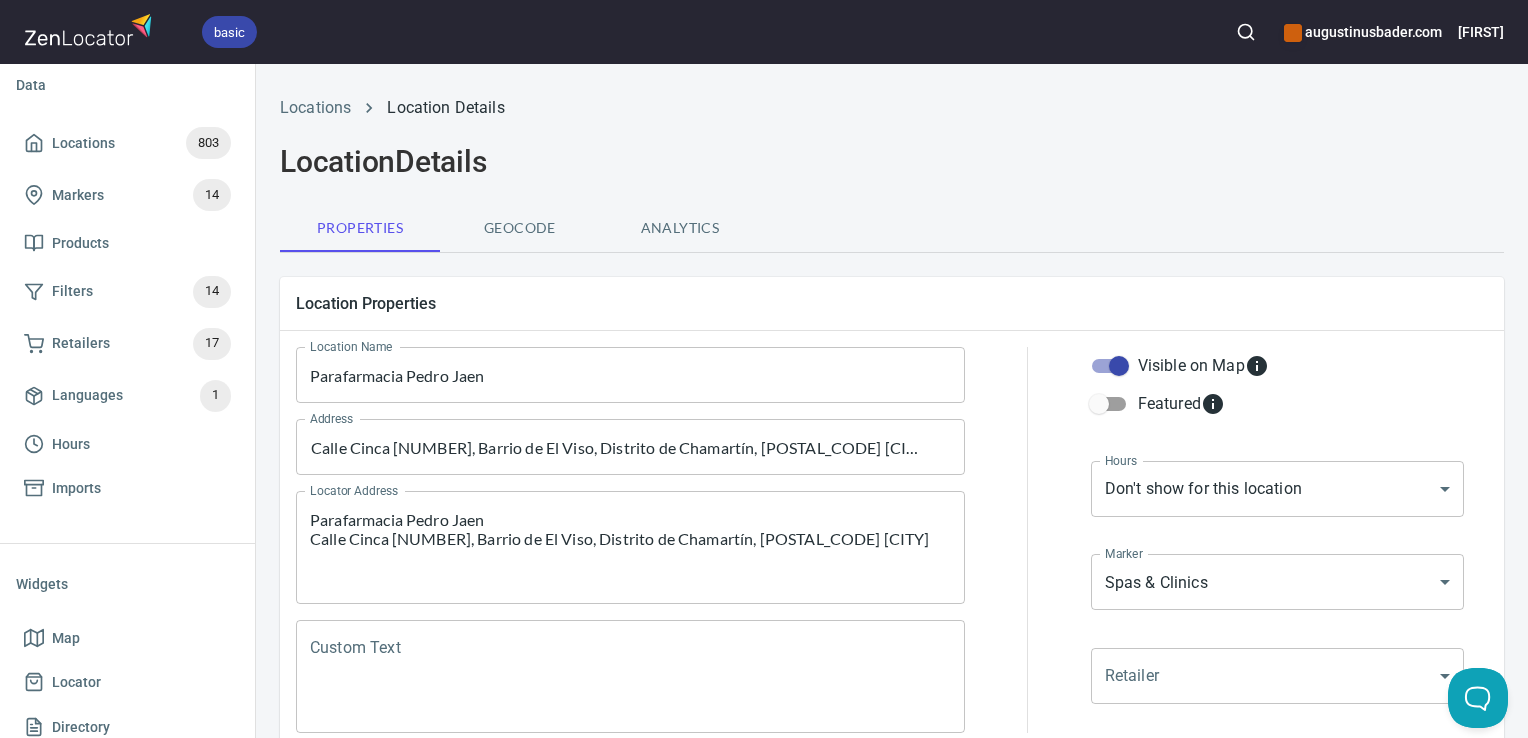 click on "Custom Text" at bounding box center (630, 677) 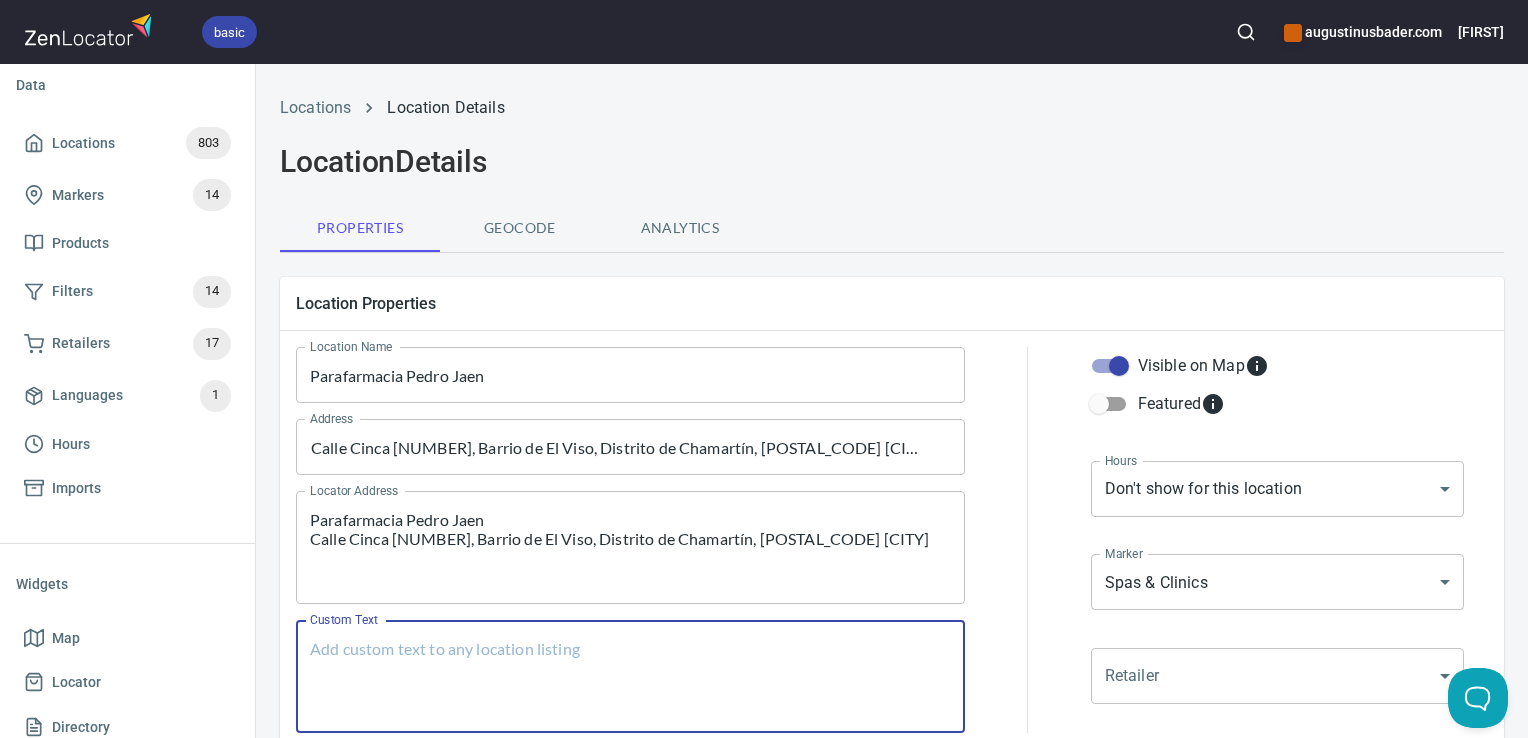 paste on "Parafarmacia Pedro Jaen
Calle Cinca [NUMBER], Barrio de El Viso, Distrito de Chamartín, [POSTAL_CODE] [CITY]" 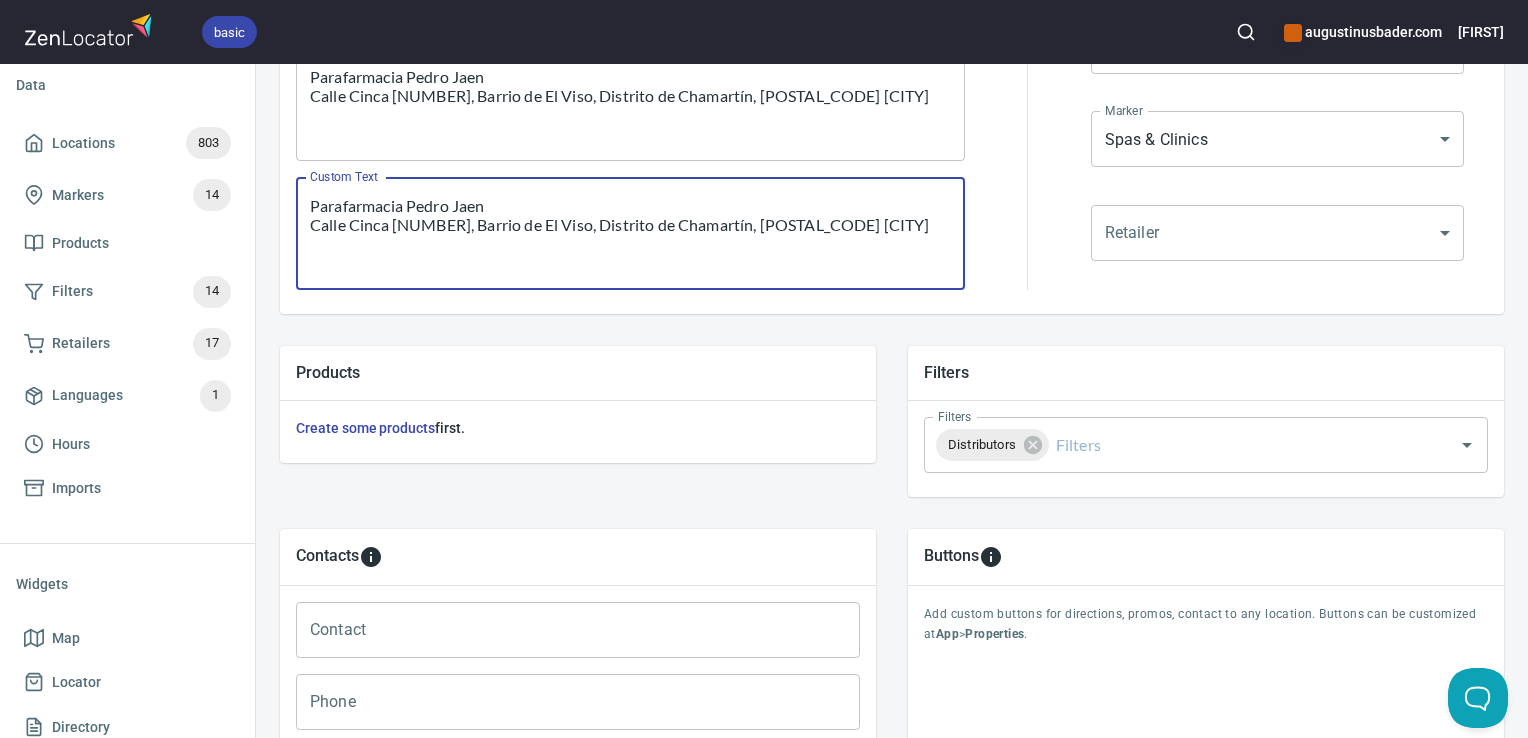 scroll, scrollTop: 797, scrollLeft: 0, axis: vertical 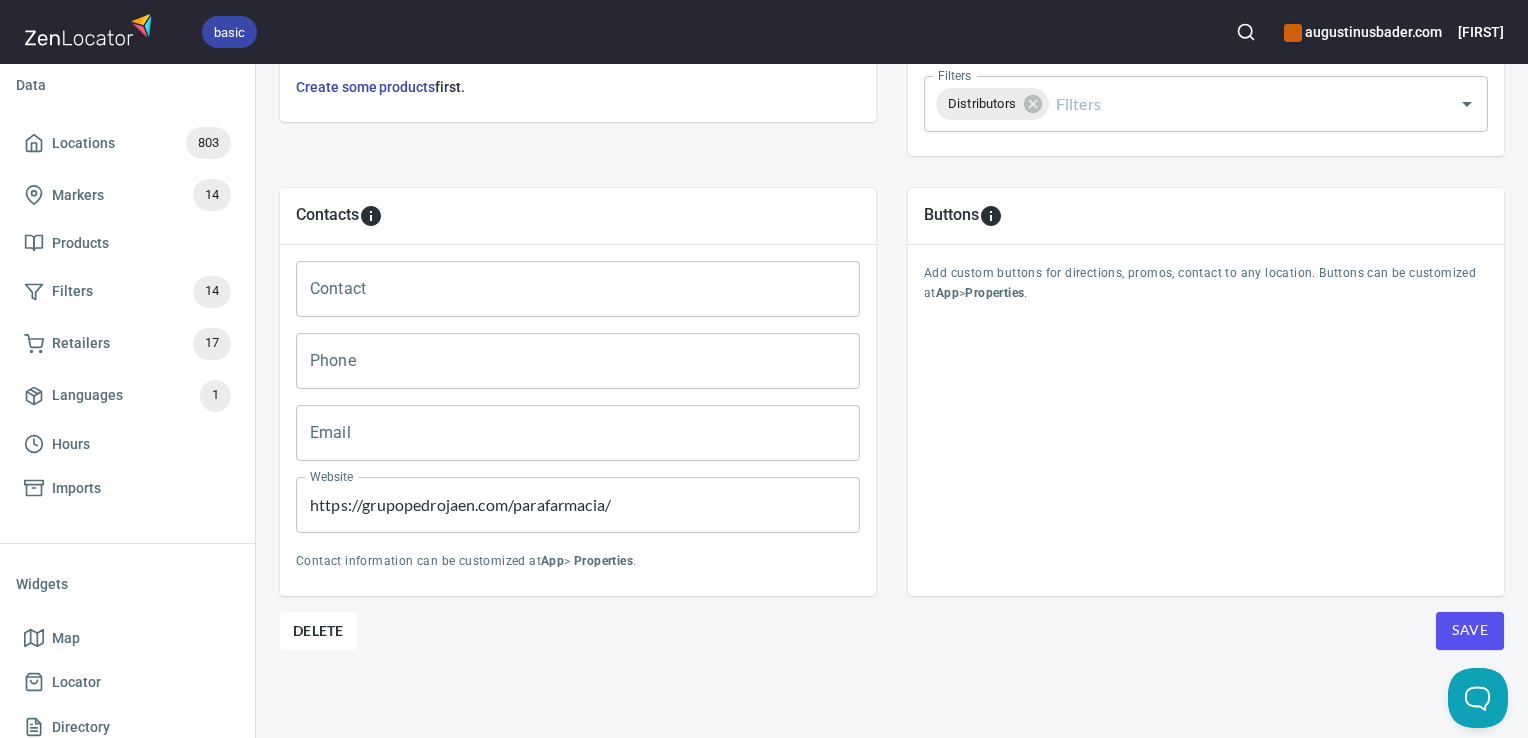 type on "Parafarmacia Pedro Jaen
Calle Cinca [NUMBER], Barrio de El Viso, Distrito de Chamartín, [POSTAL_CODE] [CITY]" 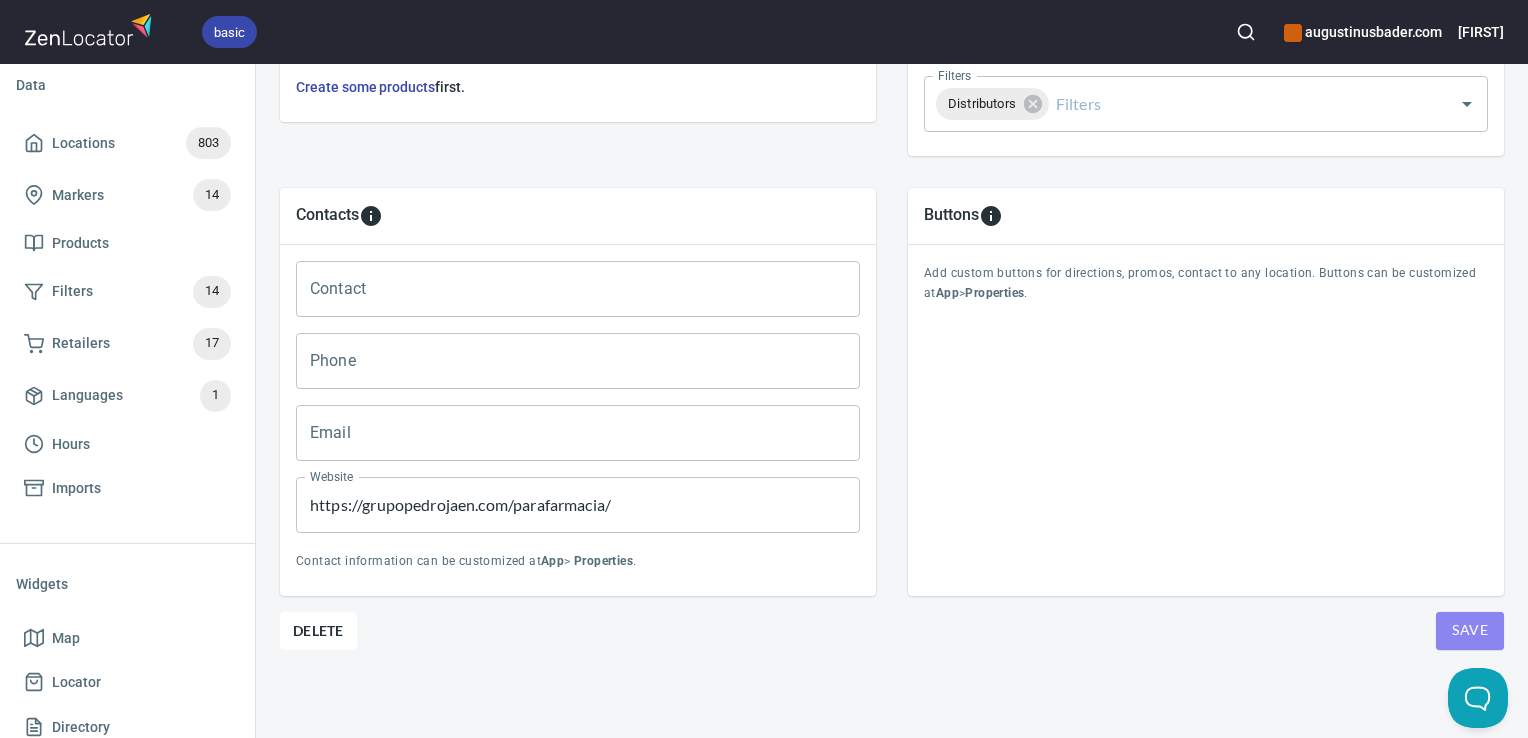 click on "Save" at bounding box center [1470, 630] 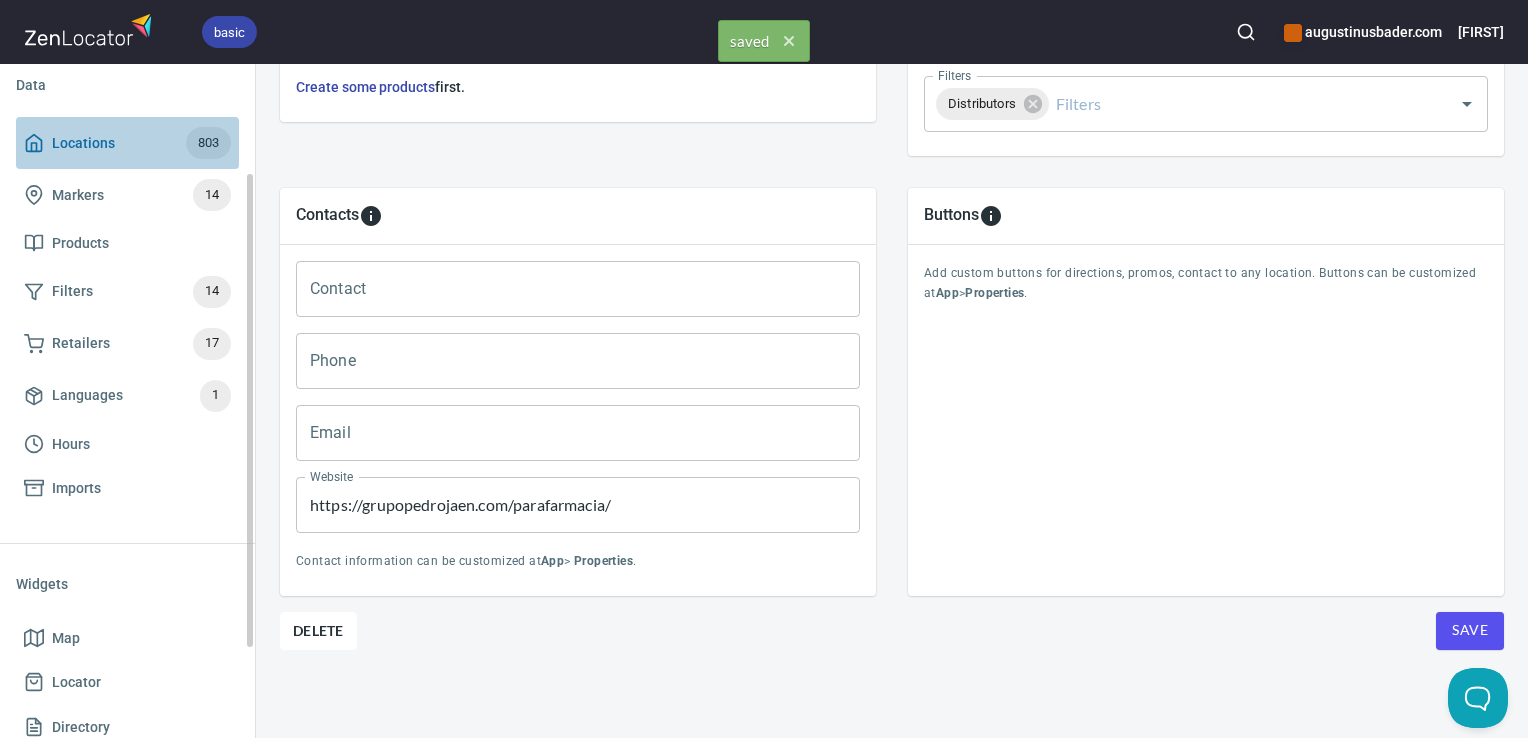 click on "Locations 803" at bounding box center (127, 143) 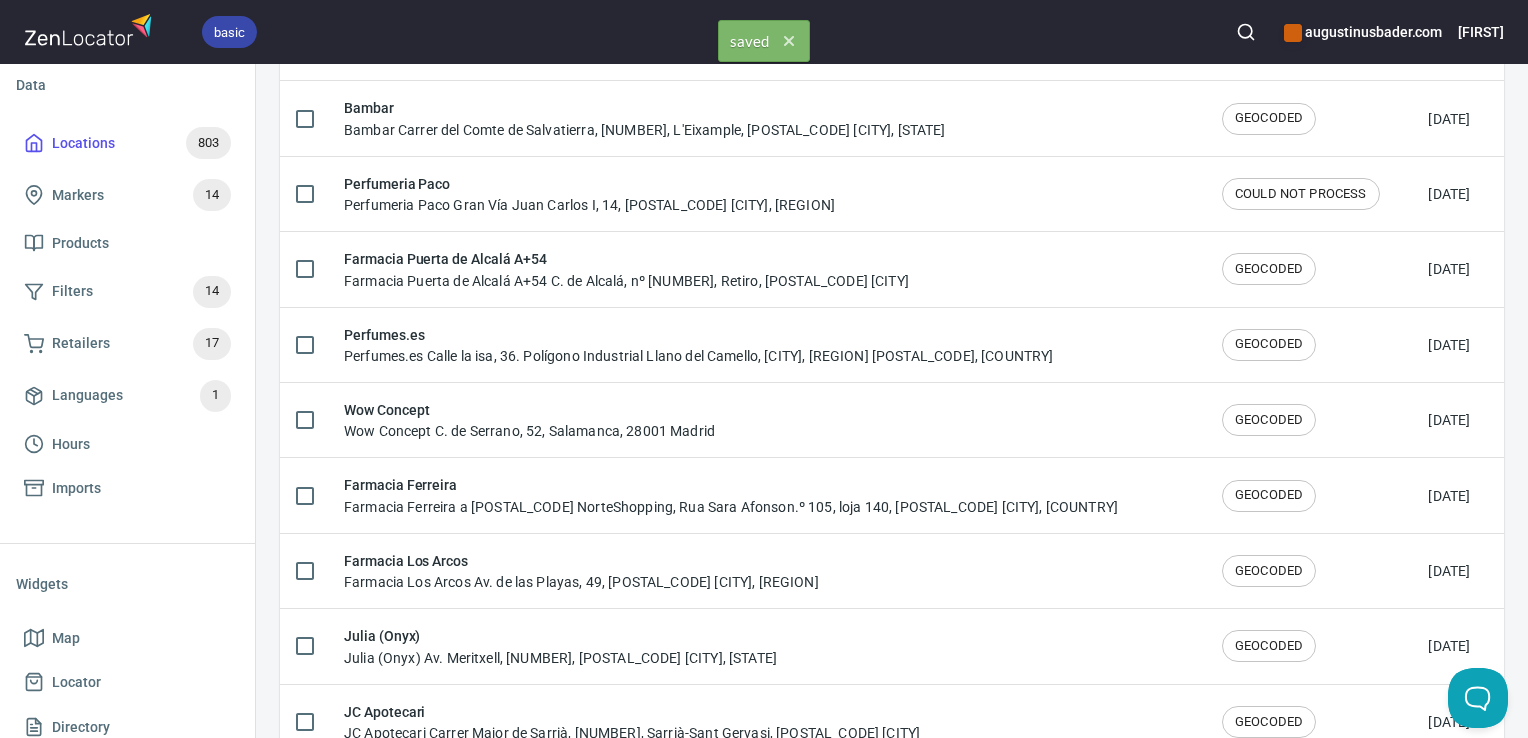 scroll, scrollTop: 0, scrollLeft: 0, axis: both 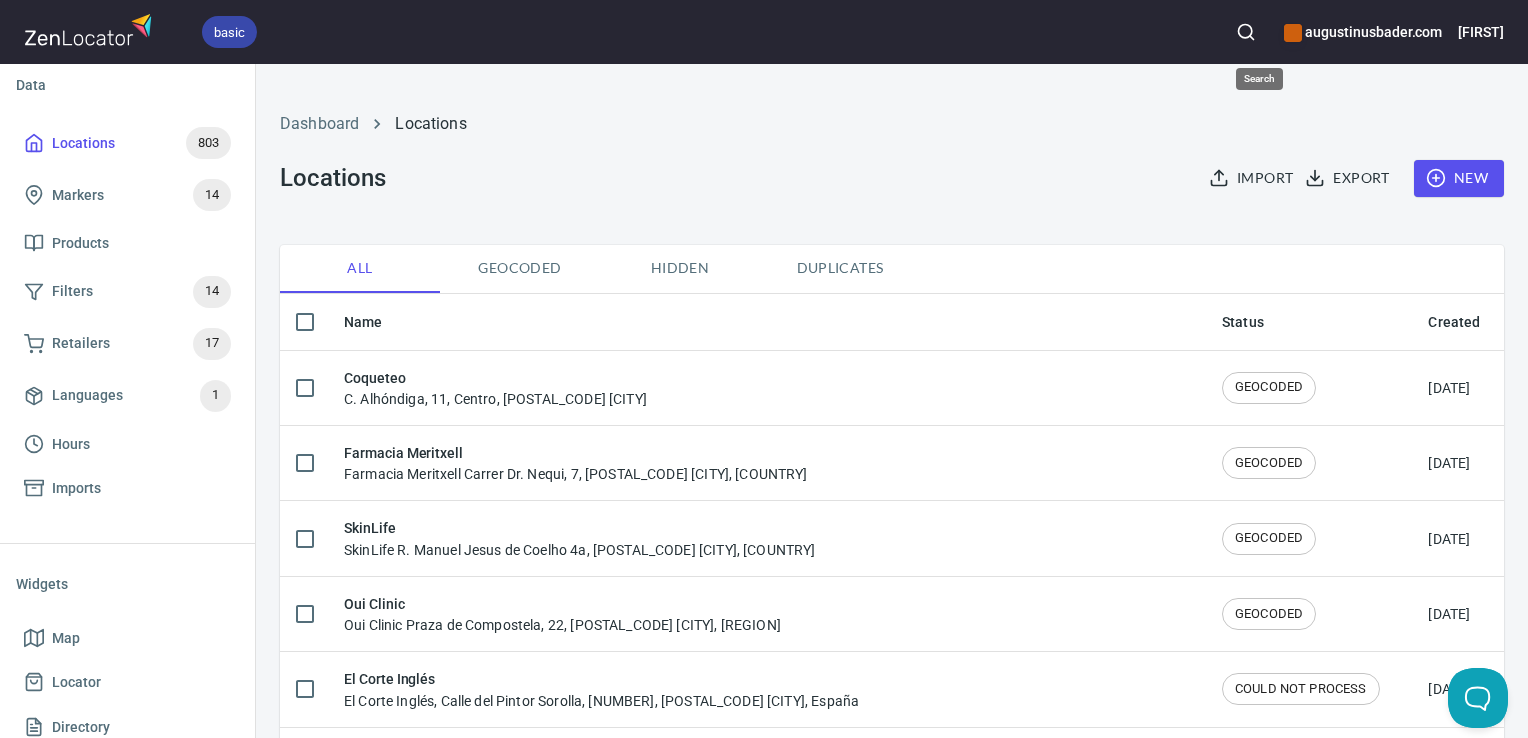 click at bounding box center [1246, 32] 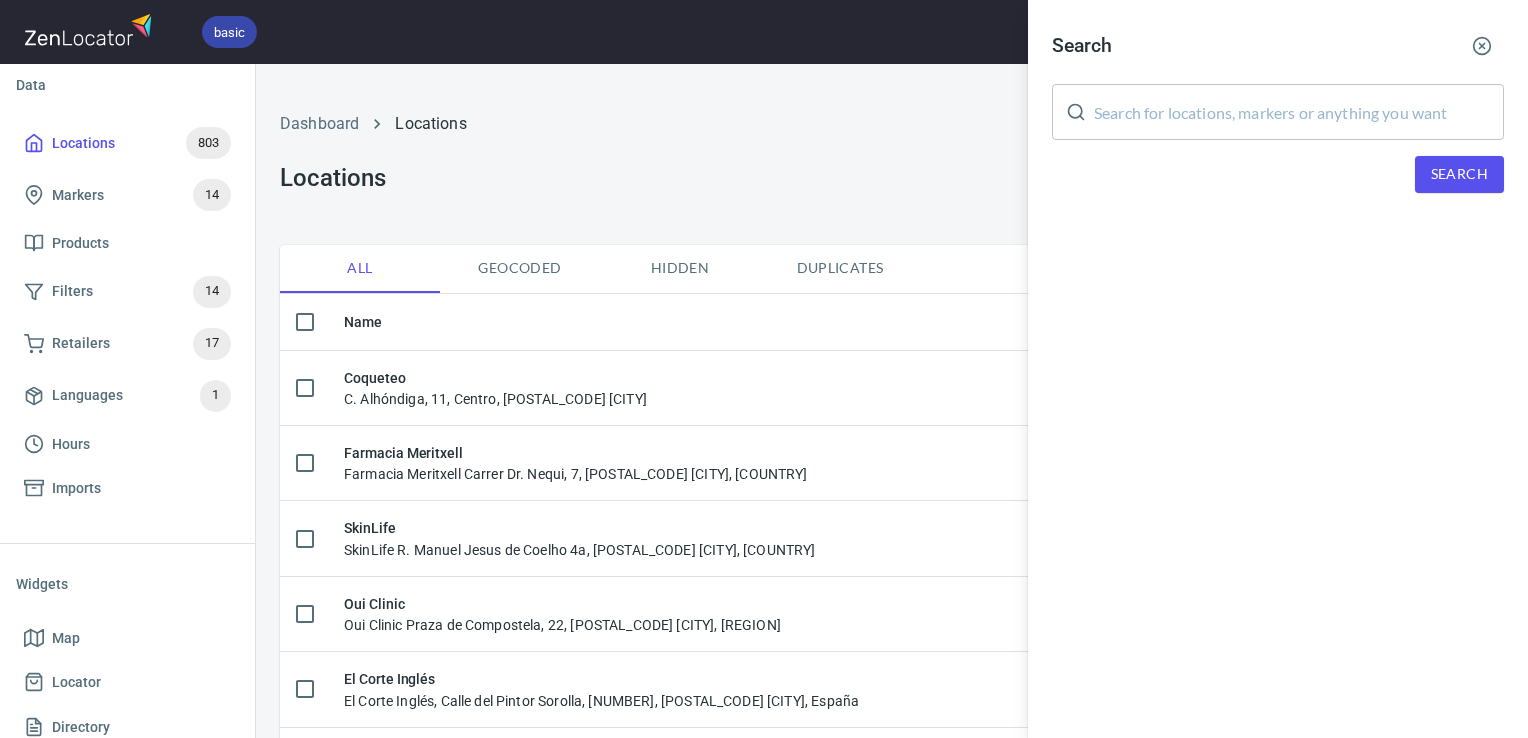 click at bounding box center (1299, 112) 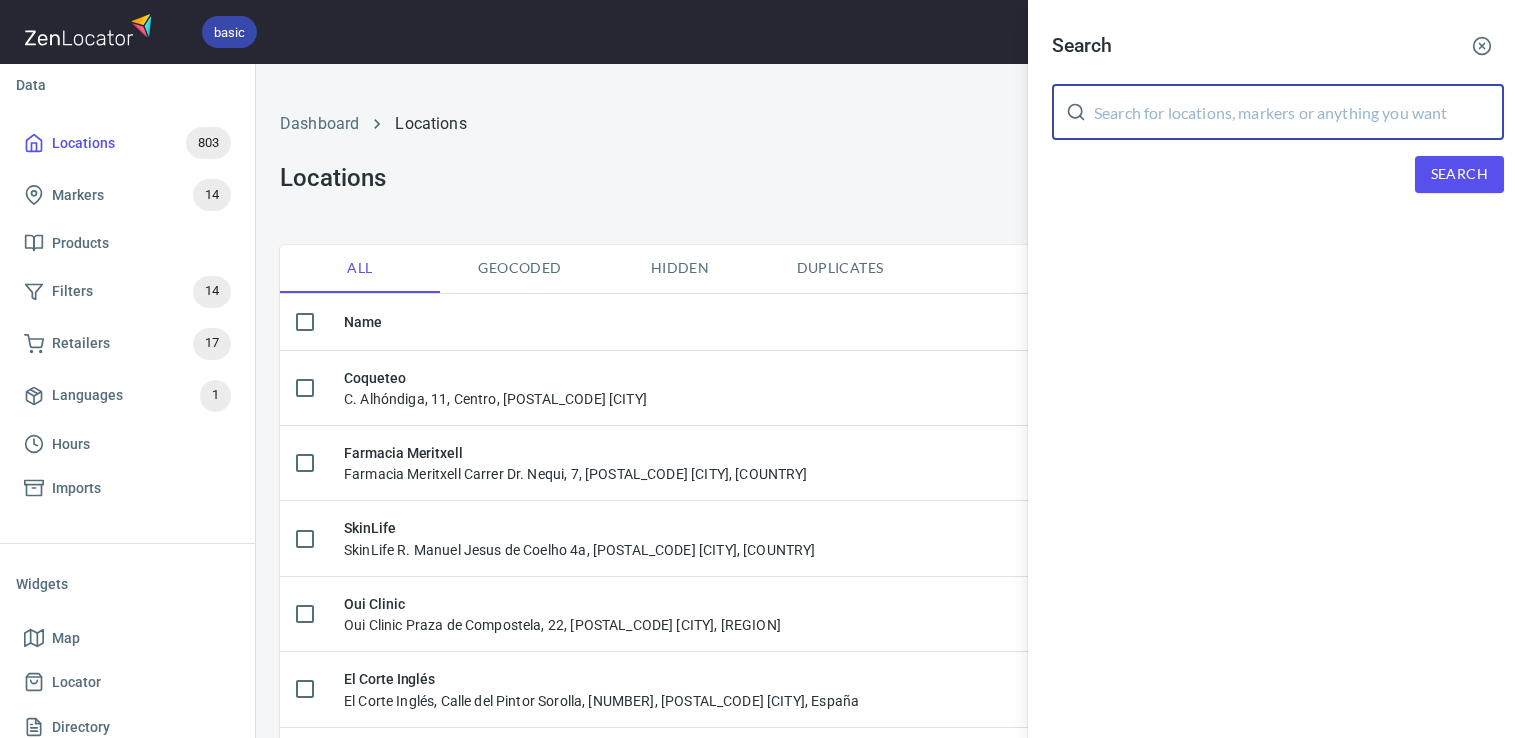 paste on "Pasion por la cosmetica" 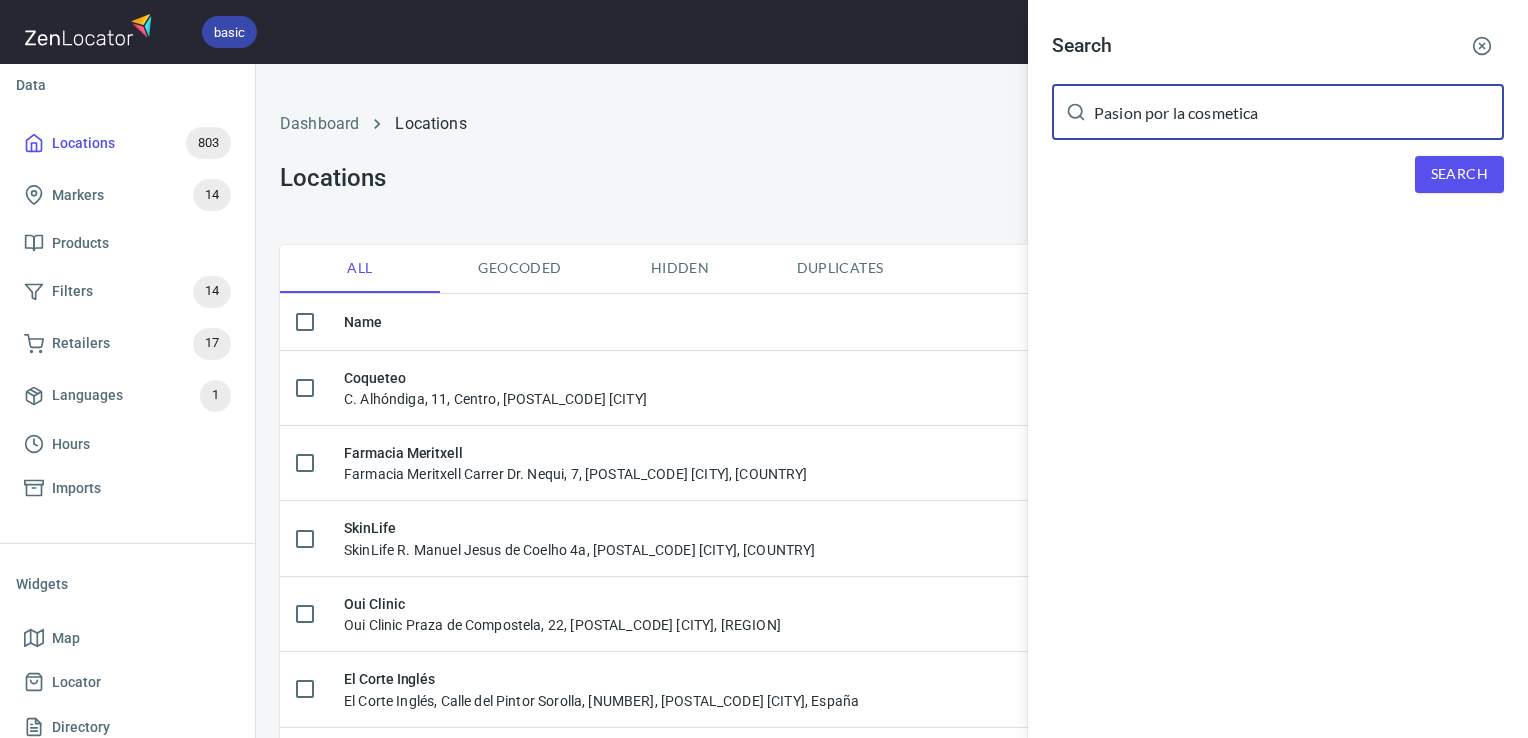 type on "Pasion por la cosmetica" 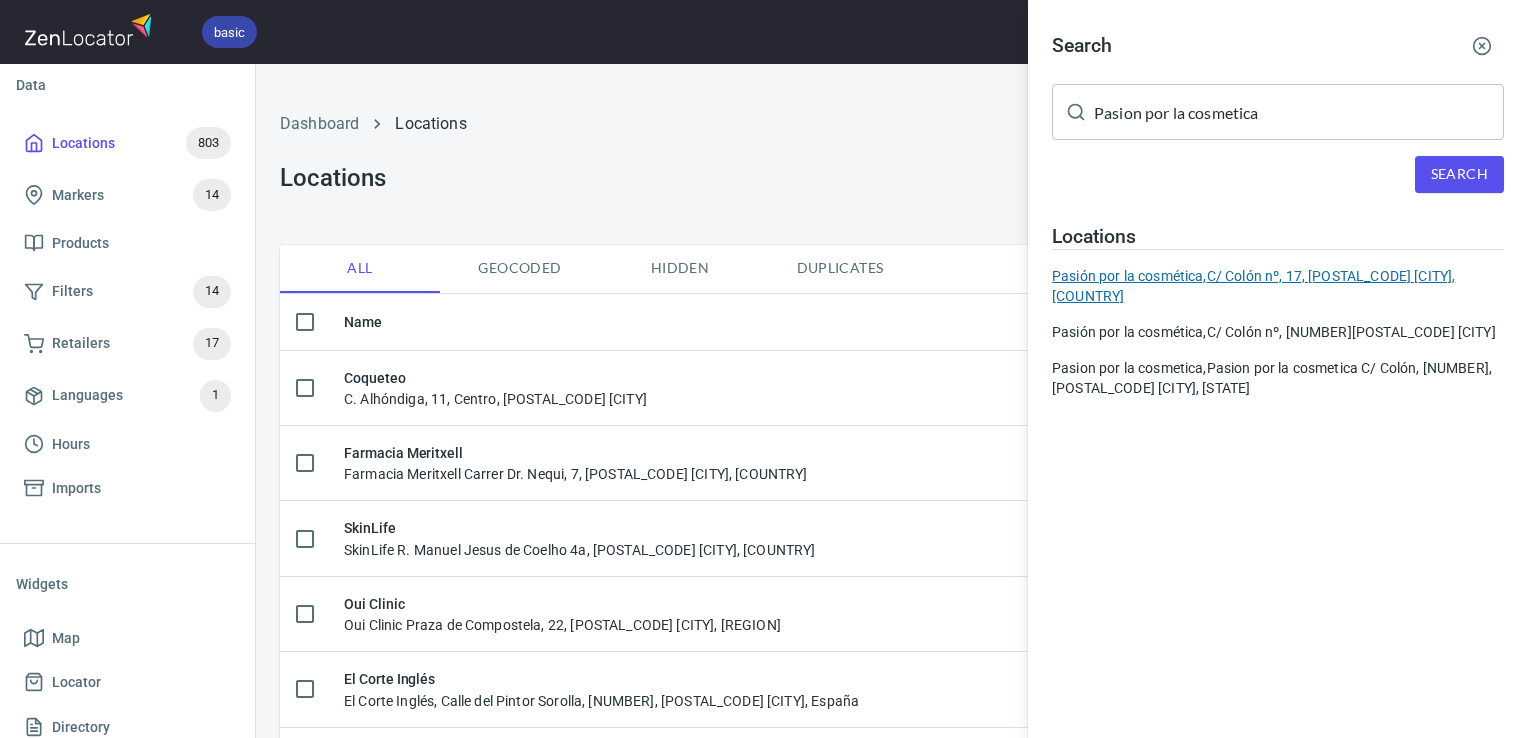 click on "Pasión por la cosmética, C/ Colón nº, 17, 03001 Alicante, [COUNTRY]" at bounding box center (1278, 286) 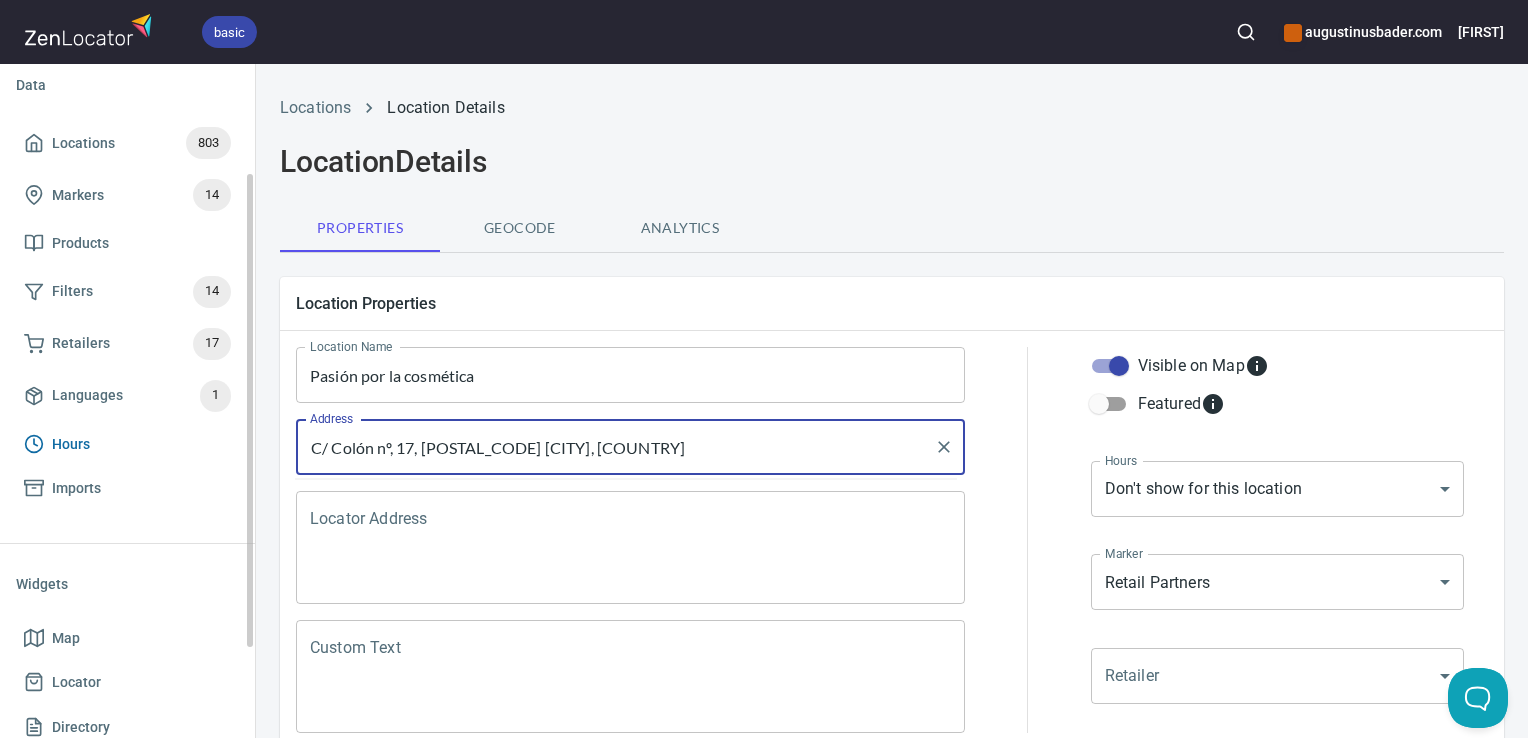 drag, startPoint x: 698, startPoint y: 461, endPoint x: 164, endPoint y: 425, distance: 535.2121 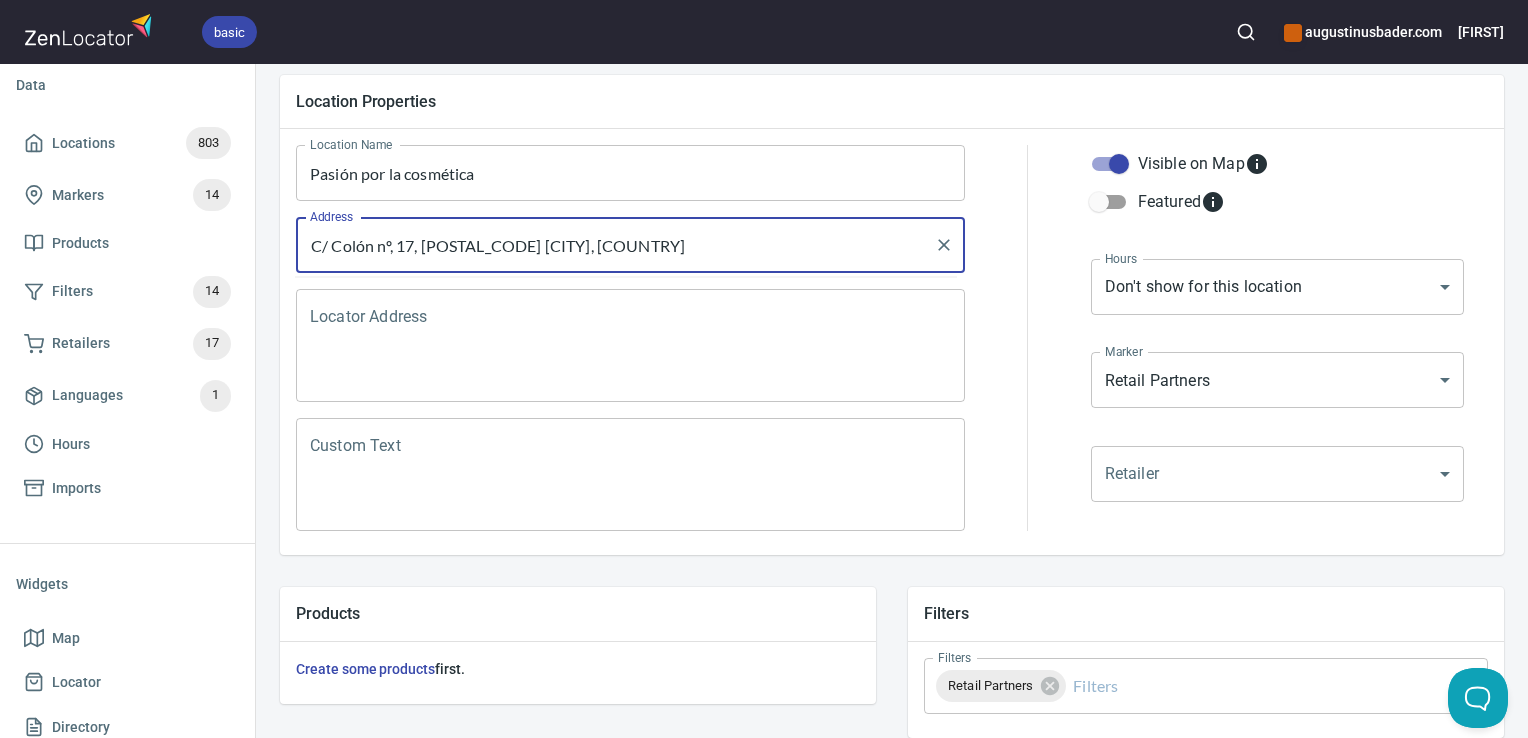 scroll, scrollTop: 242, scrollLeft: 0, axis: vertical 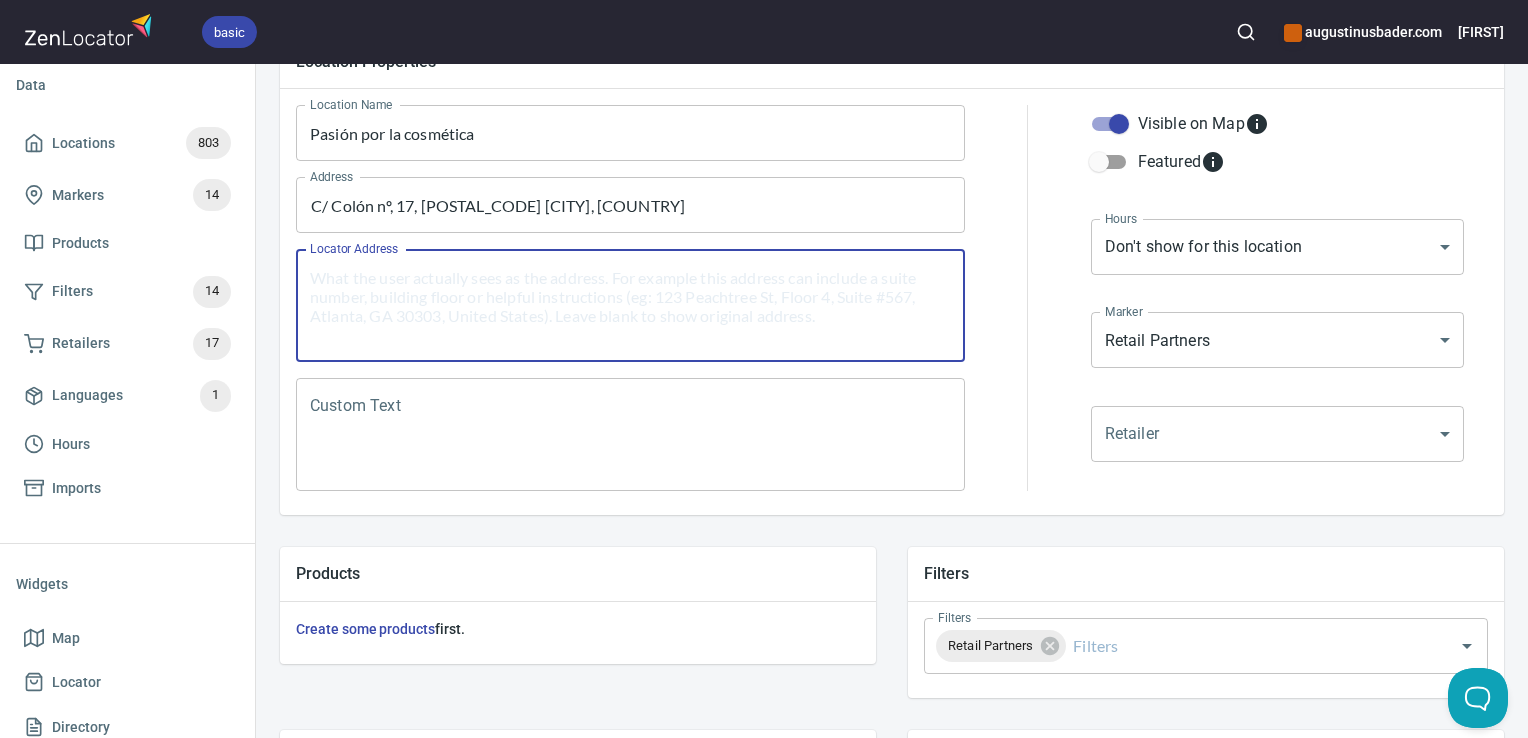 click on "Locator Address" at bounding box center (630, 306) 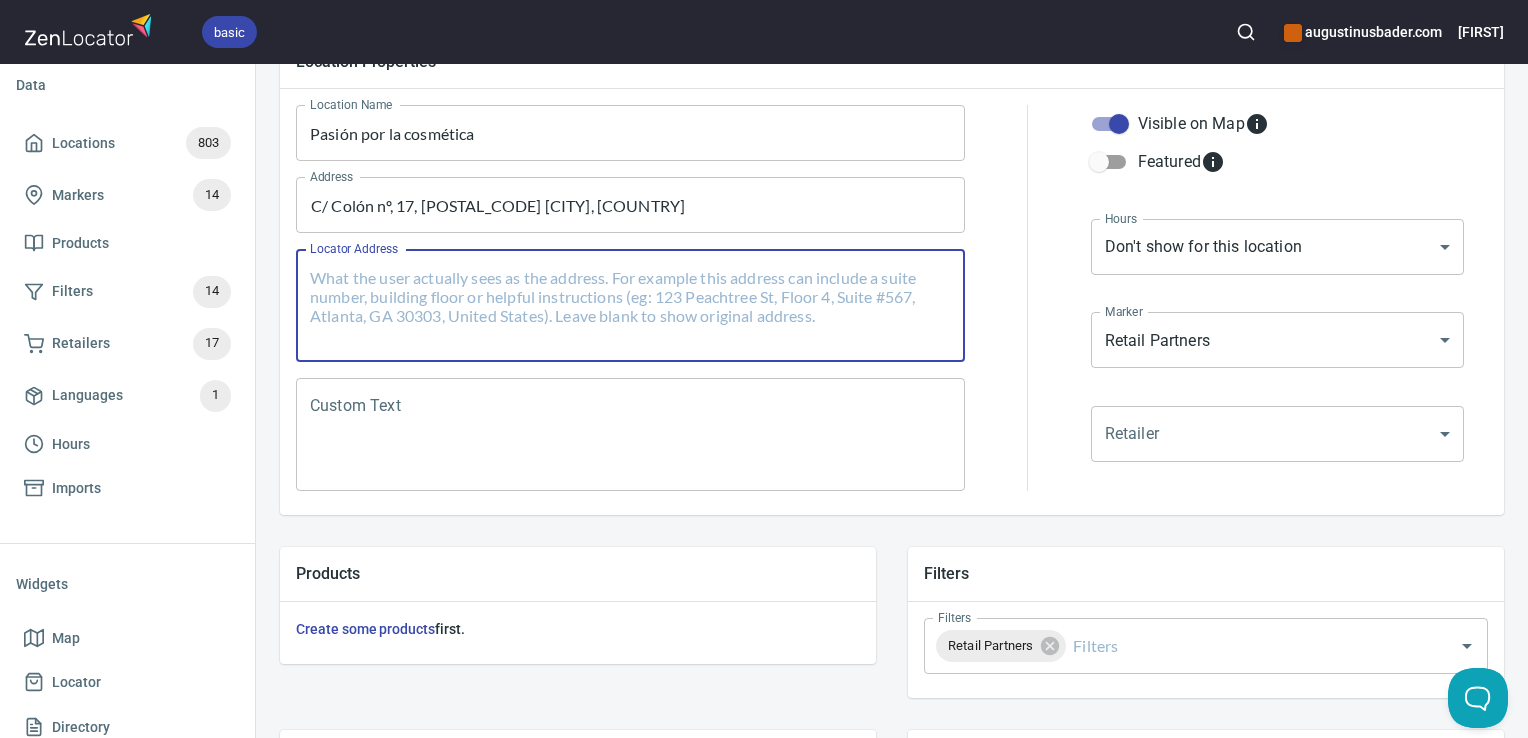 paste on "C/ Colón nº, 17, [POSTAL_CODE] [CITY], [COUNTRY]" 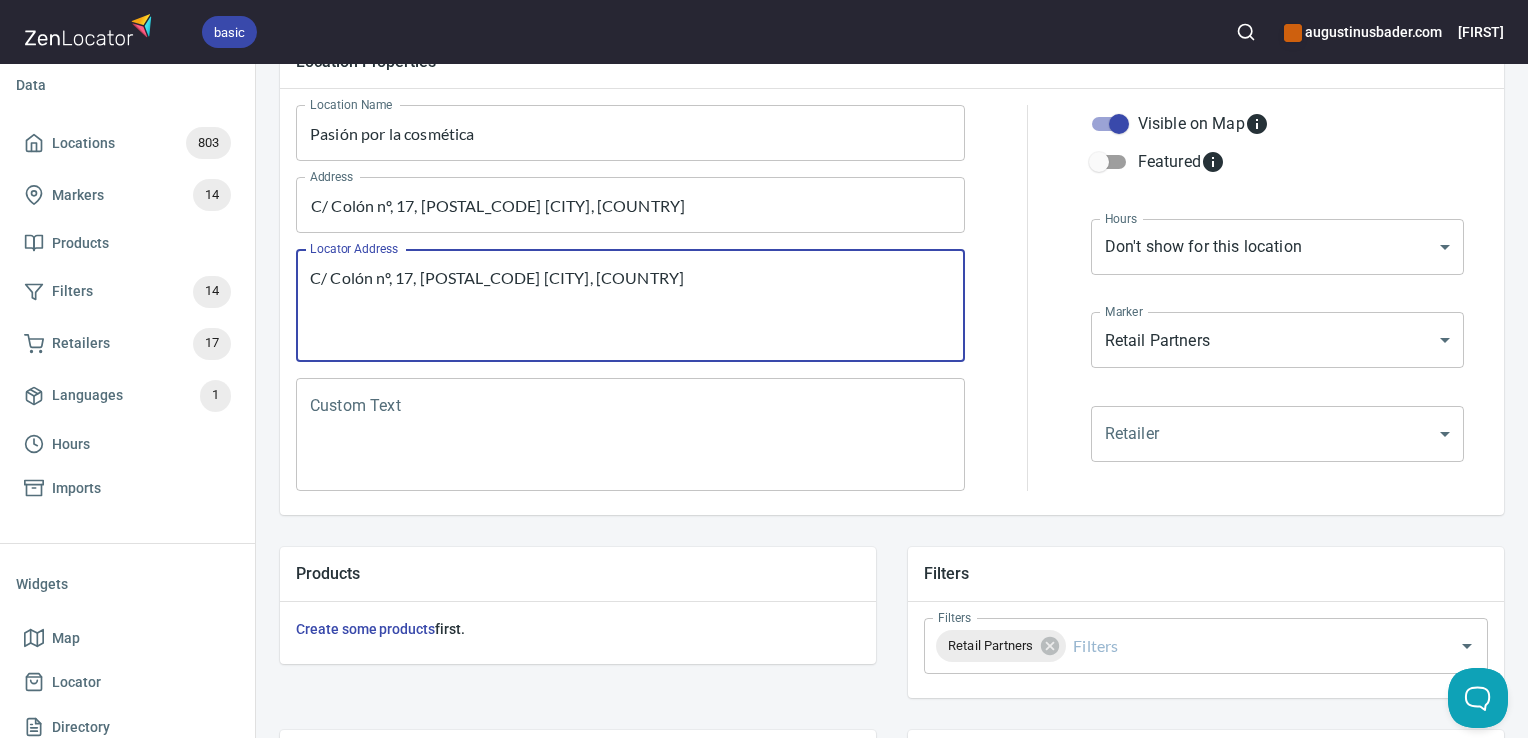 type on "C/ Colón nº, 17, [POSTAL_CODE] [CITY], [COUNTRY]" 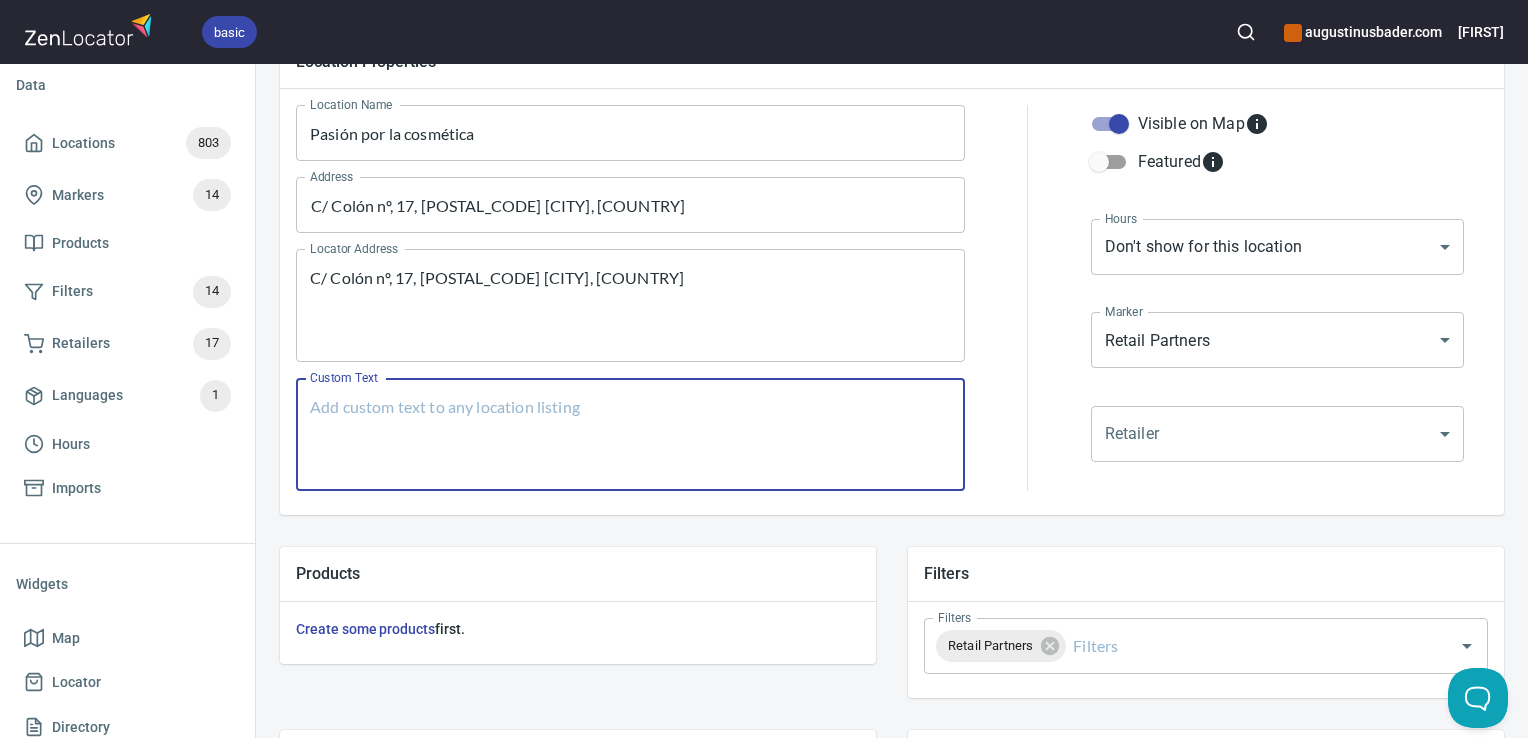 paste on "C/ Colón nº, 17, [POSTAL_CODE] [CITY], [COUNTRY]" 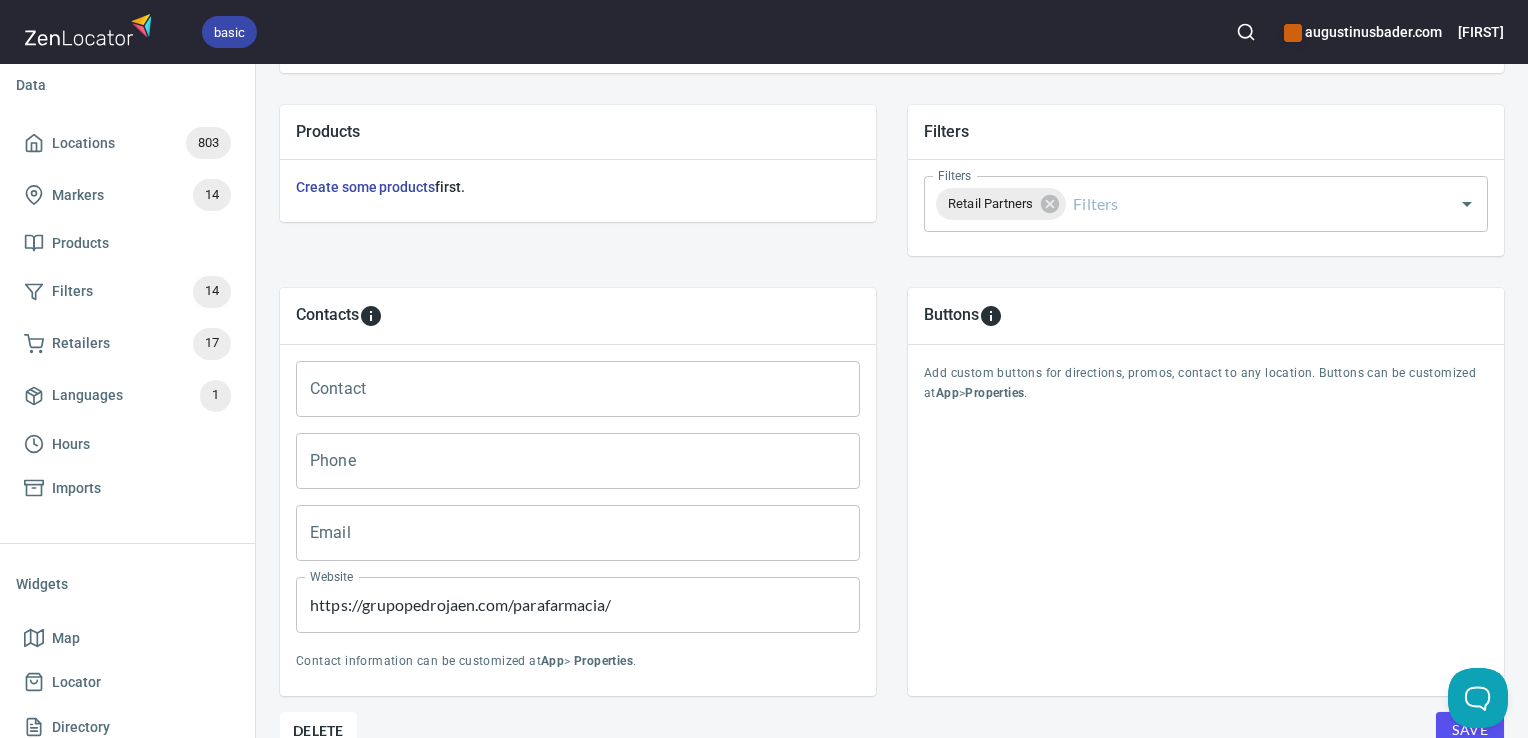 scroll, scrollTop: 686, scrollLeft: 0, axis: vertical 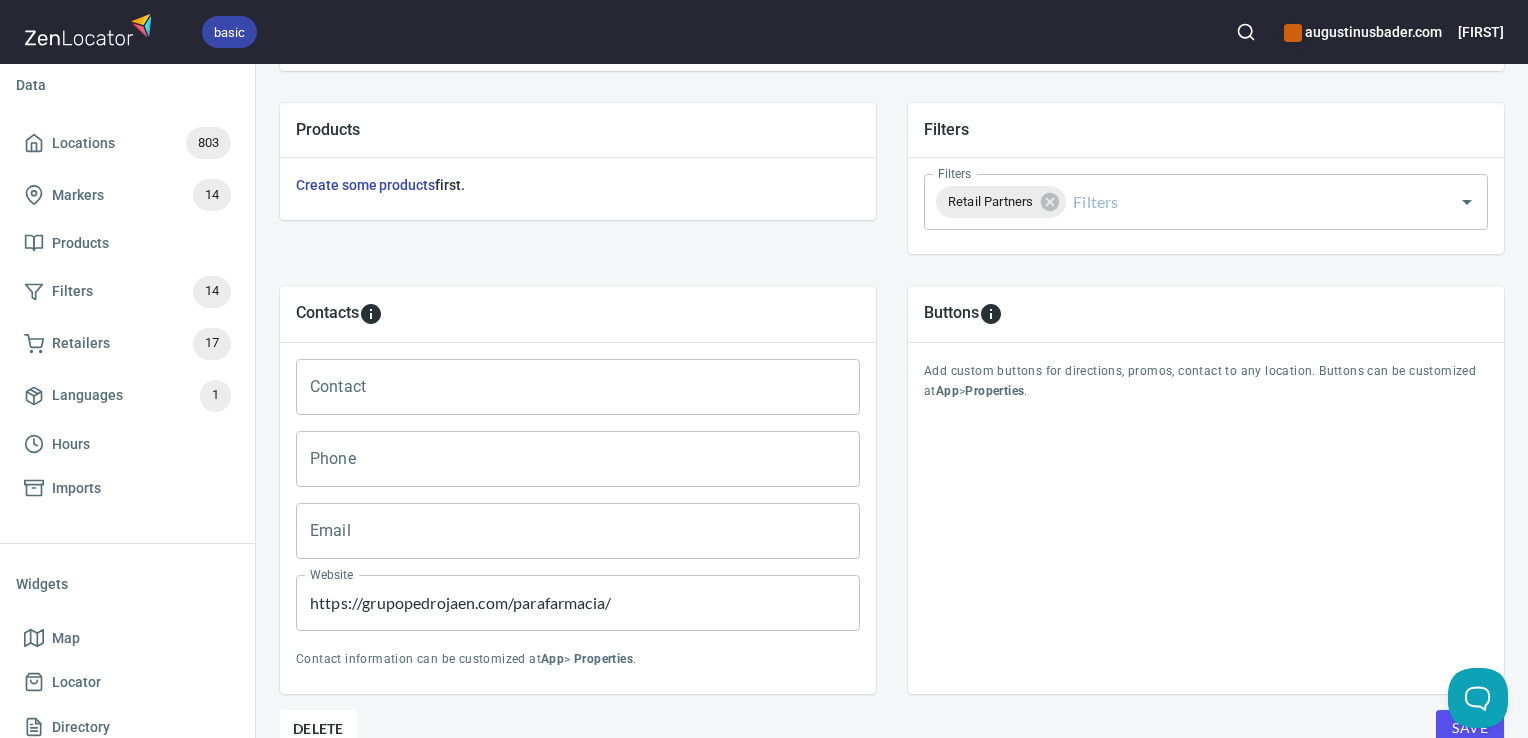 type on "C/ Colón nº, 17, [POSTAL_CODE] [CITY], [COUNTRY]" 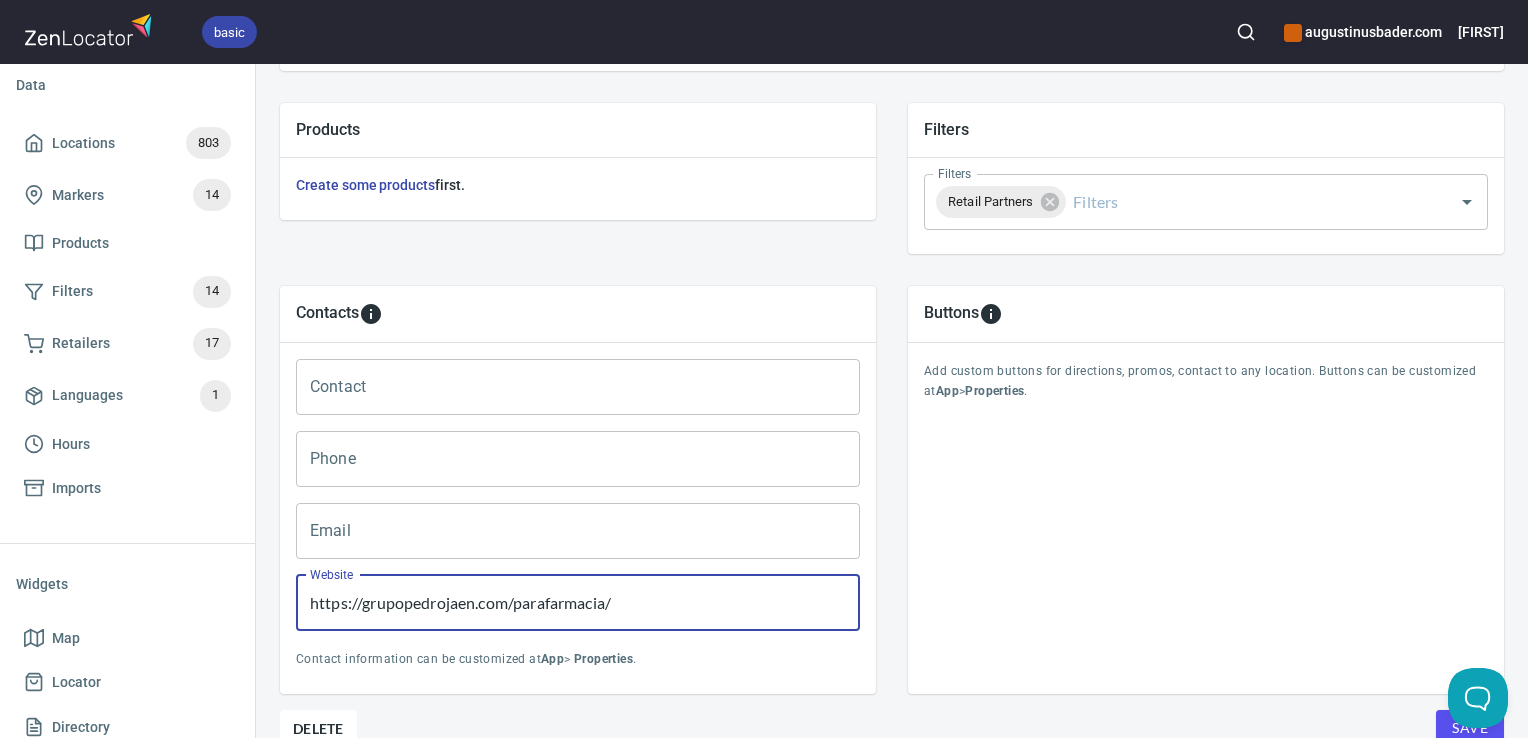 click on "https://grupopedrojaen.com/parafarmacia/" at bounding box center [578, 603] 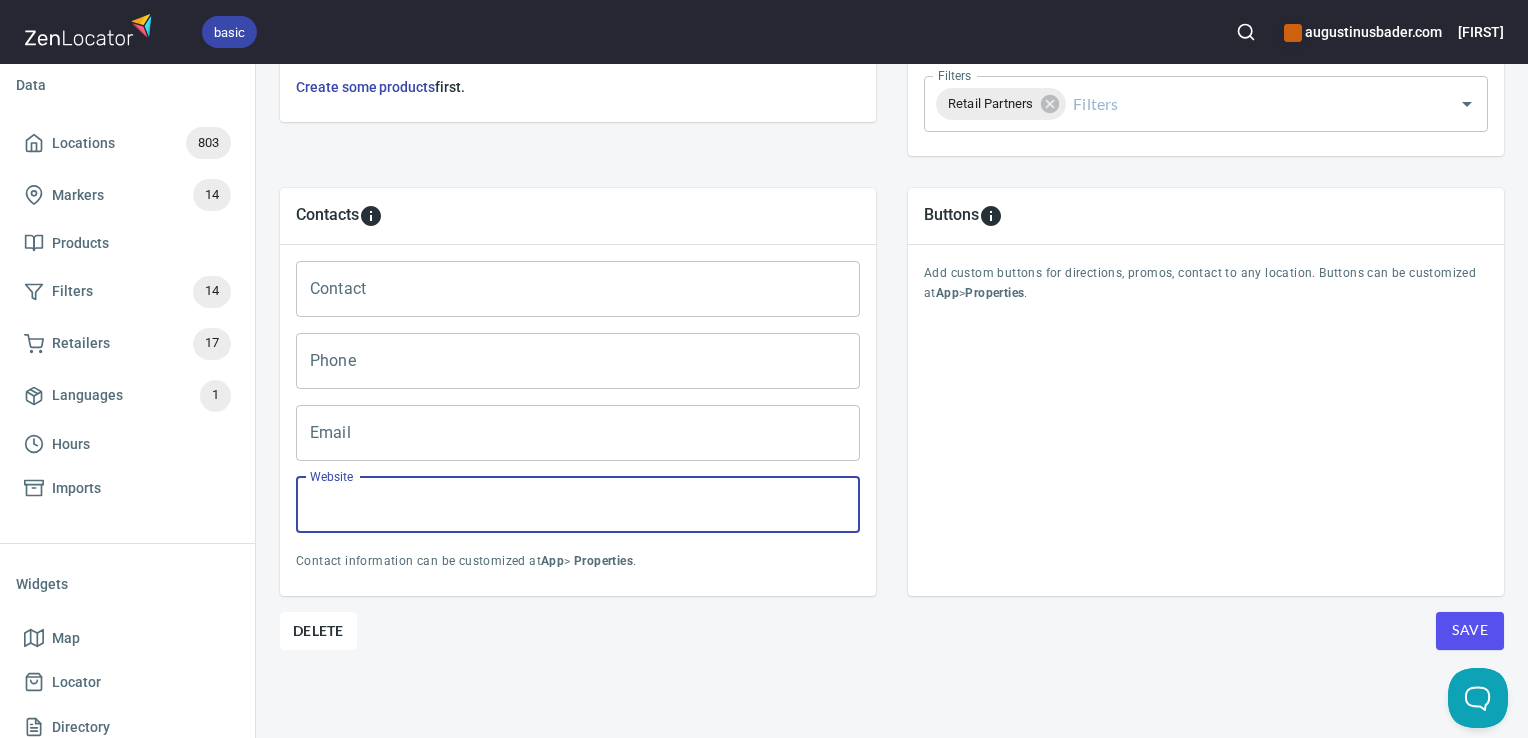 scroll, scrollTop: 796, scrollLeft: 0, axis: vertical 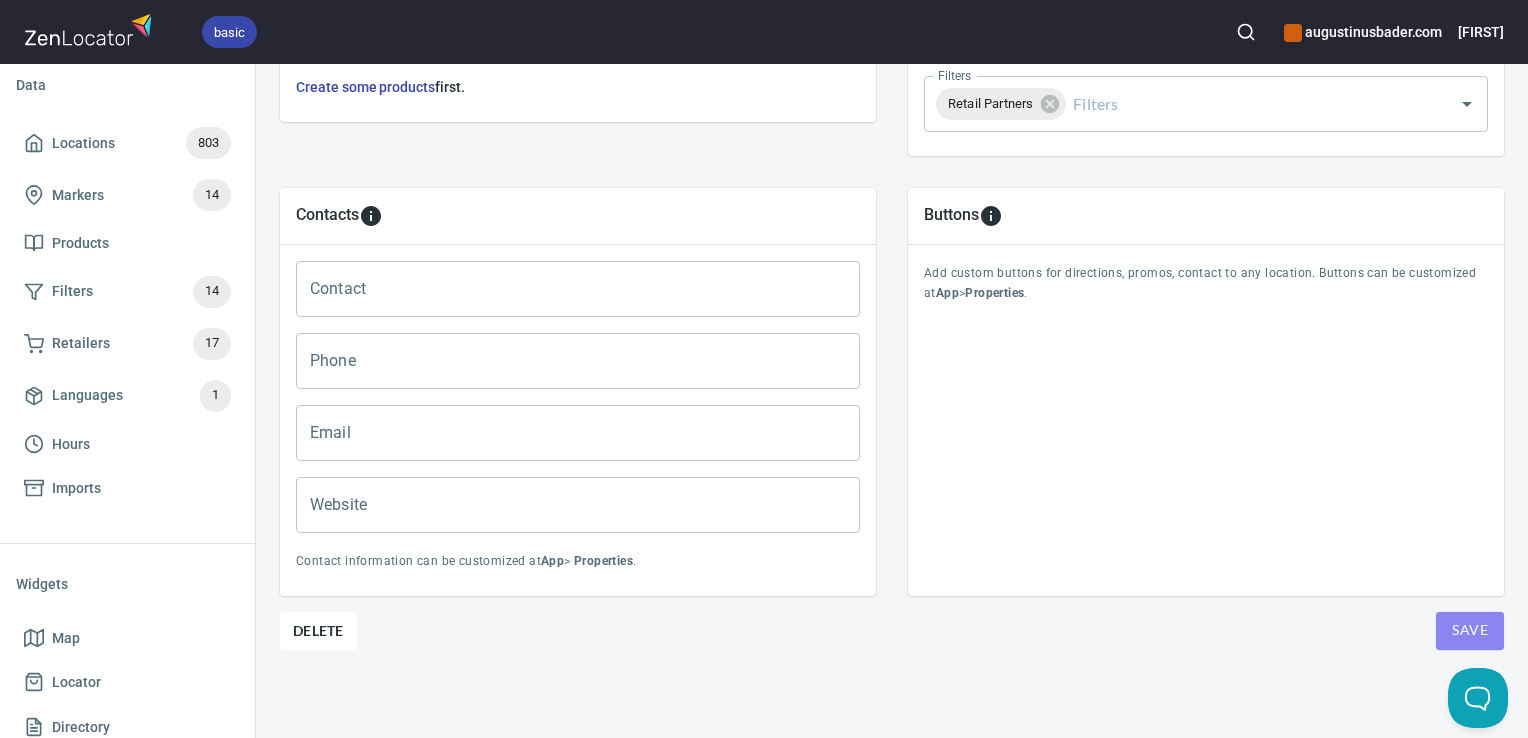 click on "Save" at bounding box center [1470, 631] 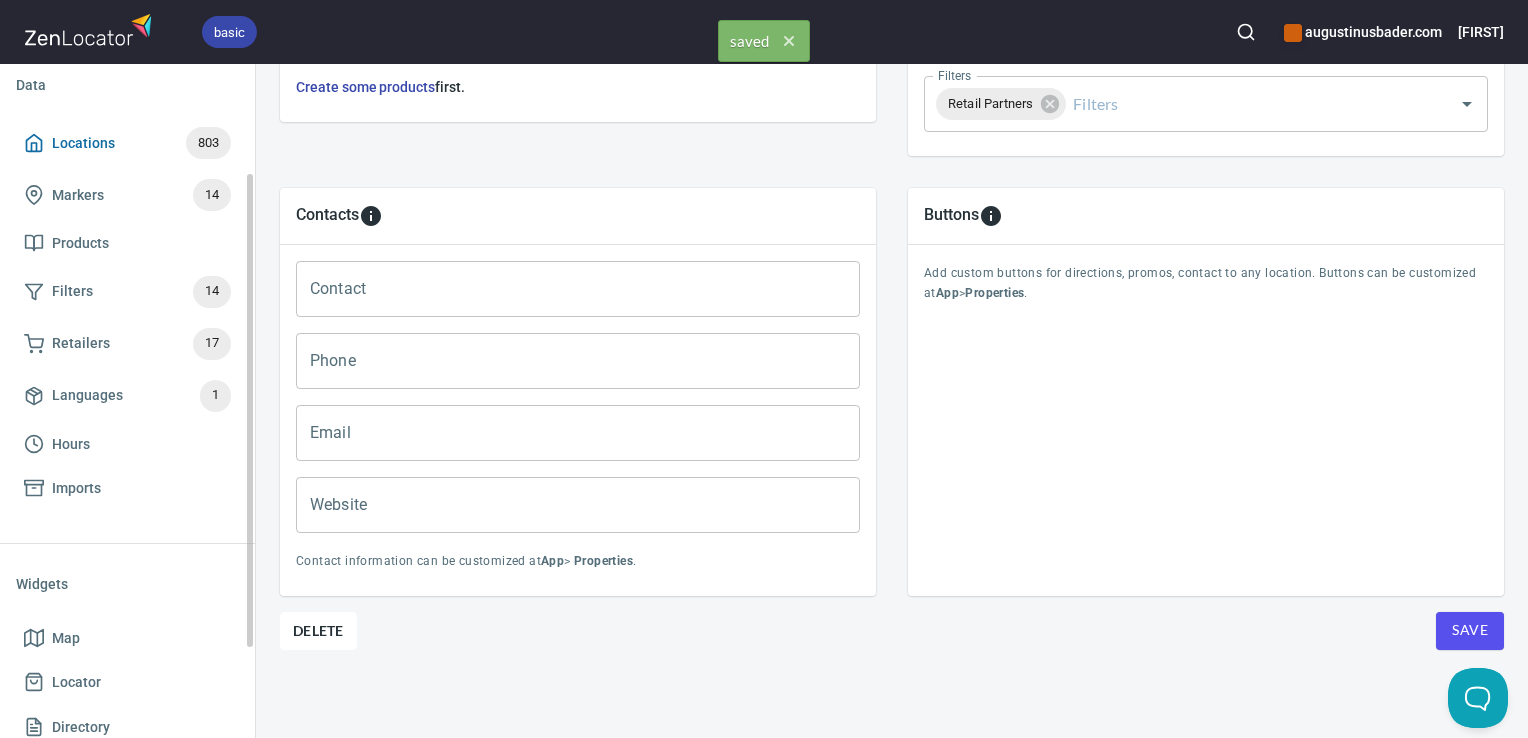 click on "Locations 803" at bounding box center [127, 143] 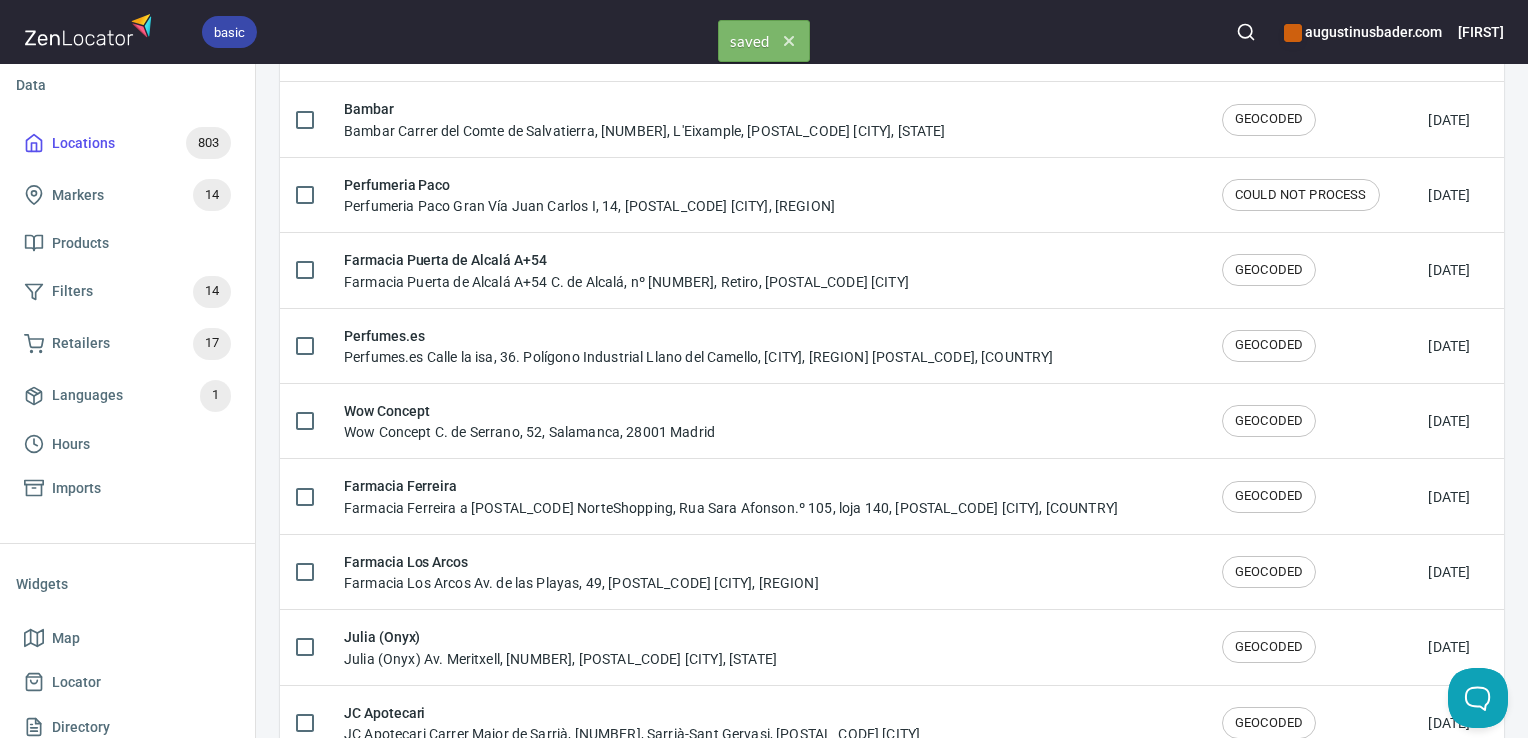 scroll, scrollTop: 0, scrollLeft: 0, axis: both 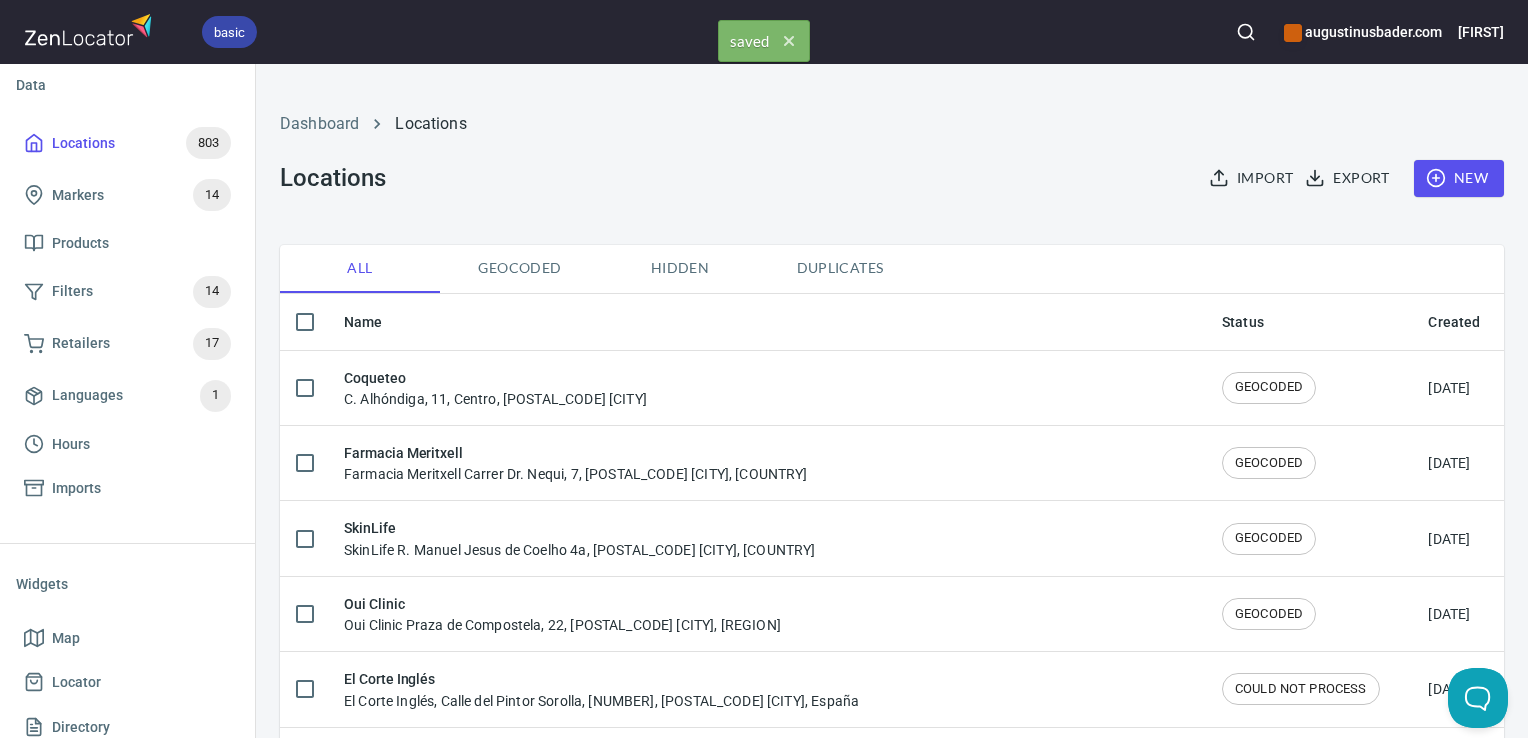 click 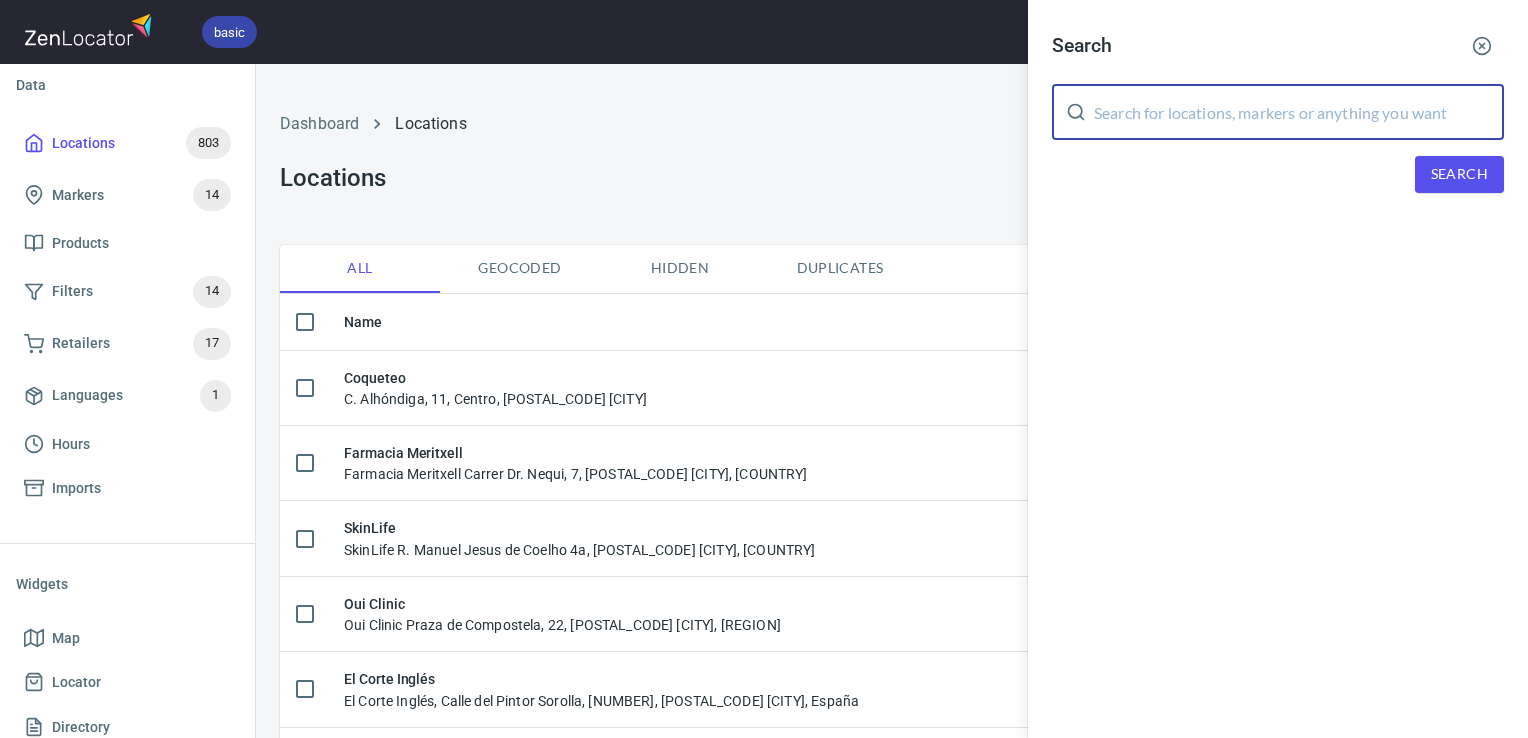 click at bounding box center (1299, 112) 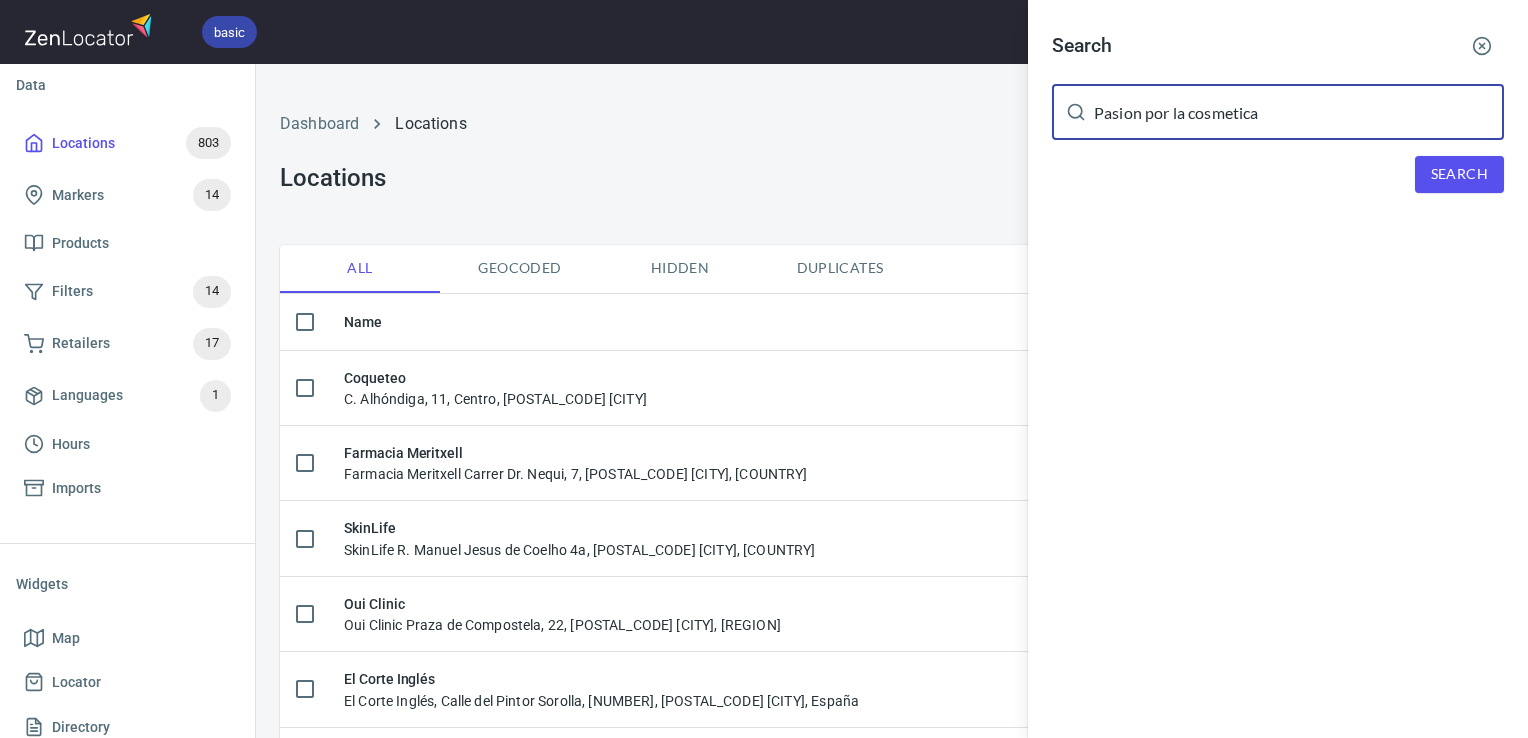 type on "Pasion por la cosmetica" 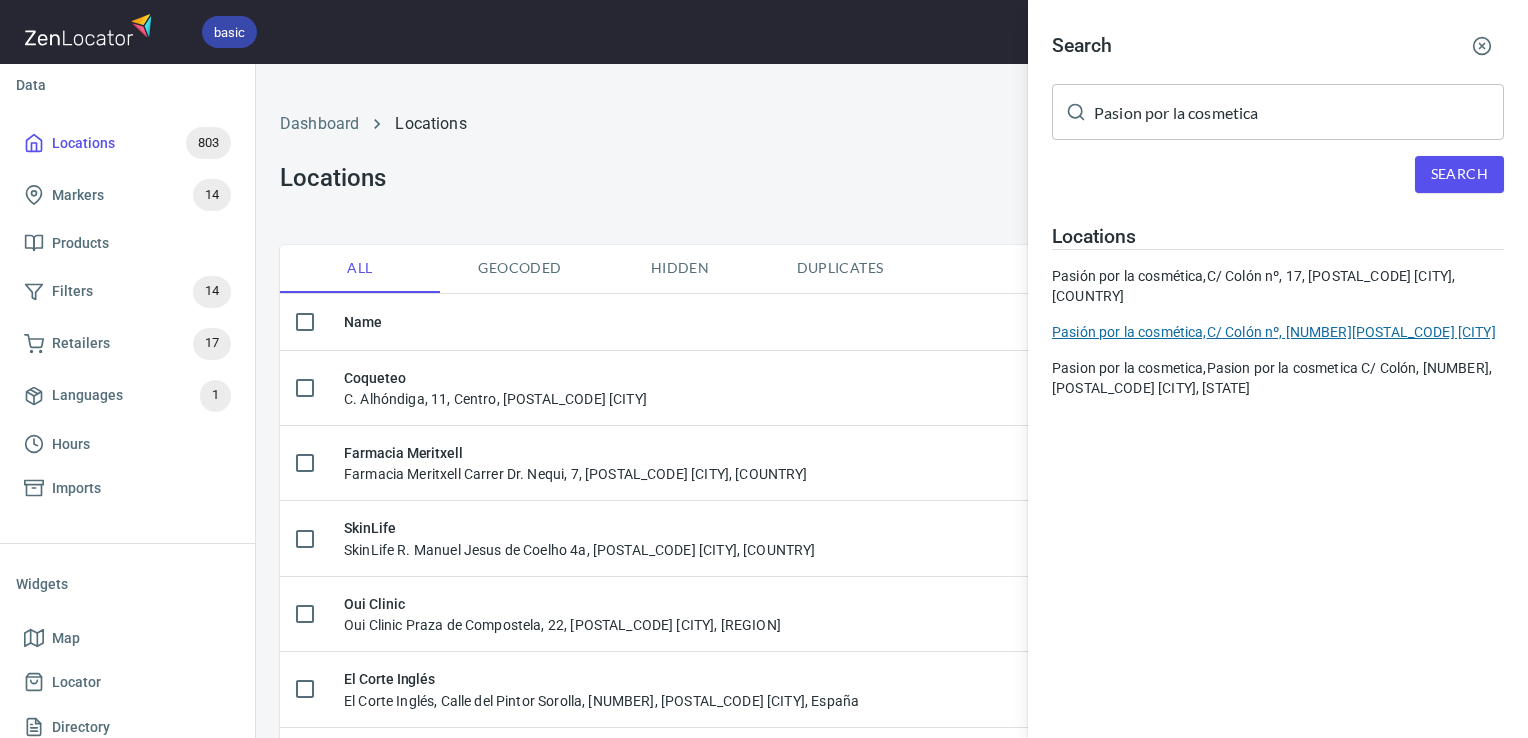 click on "Pasión por la cosmética,  C/ Colón nº, [NUMBER][POSTAL_CODE] [CITY]" at bounding box center [1278, 332] 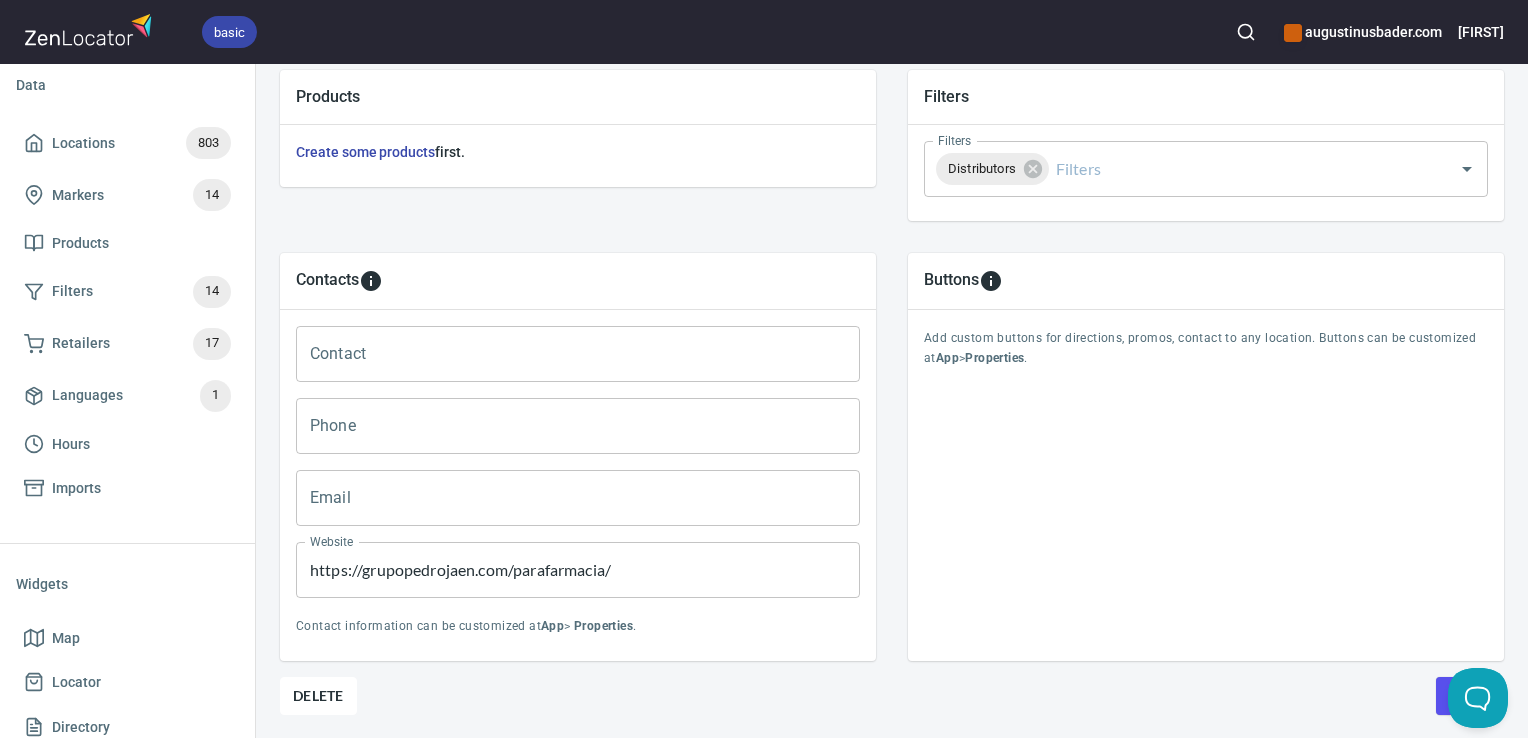 scroll, scrollTop: 797, scrollLeft: 0, axis: vertical 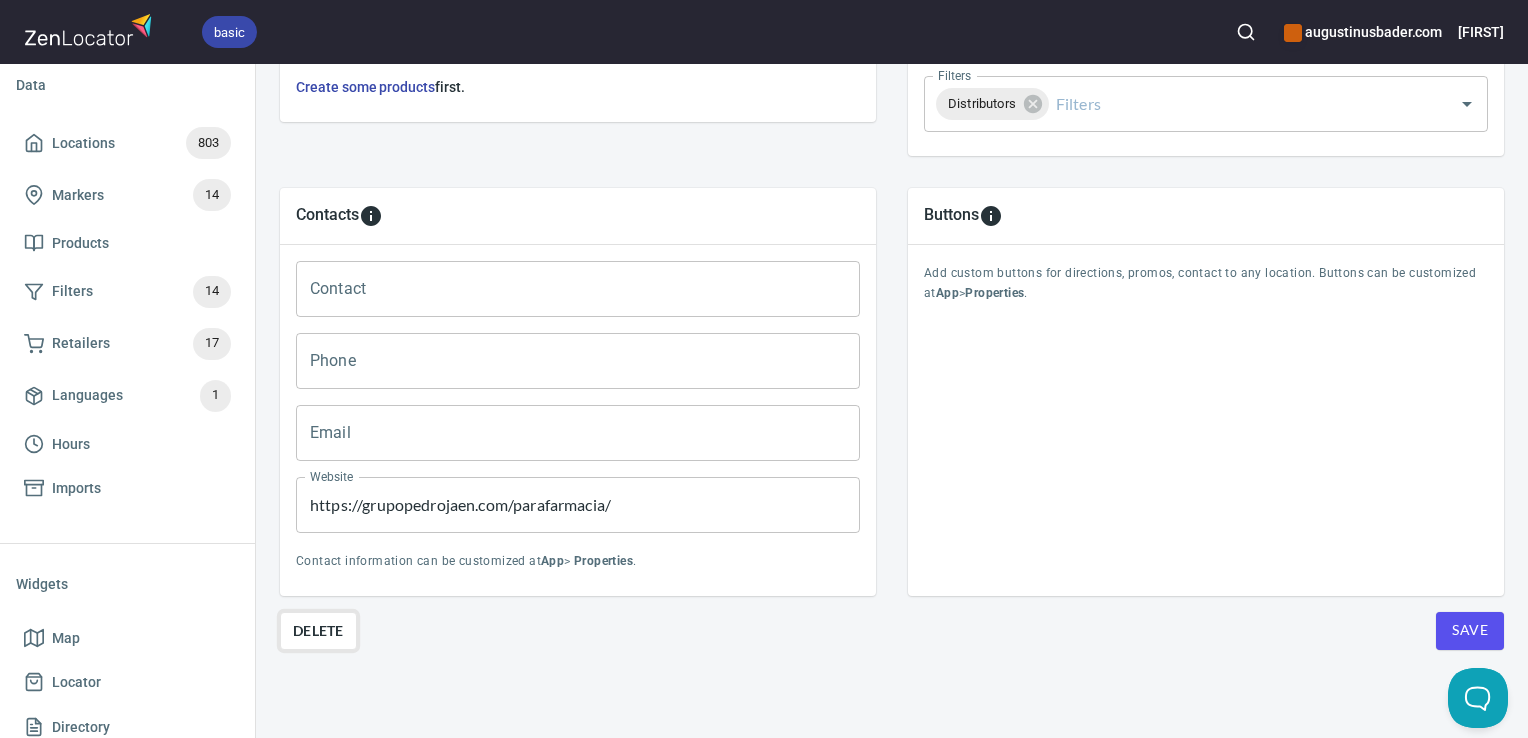 click on "Delete" at bounding box center [318, 631] 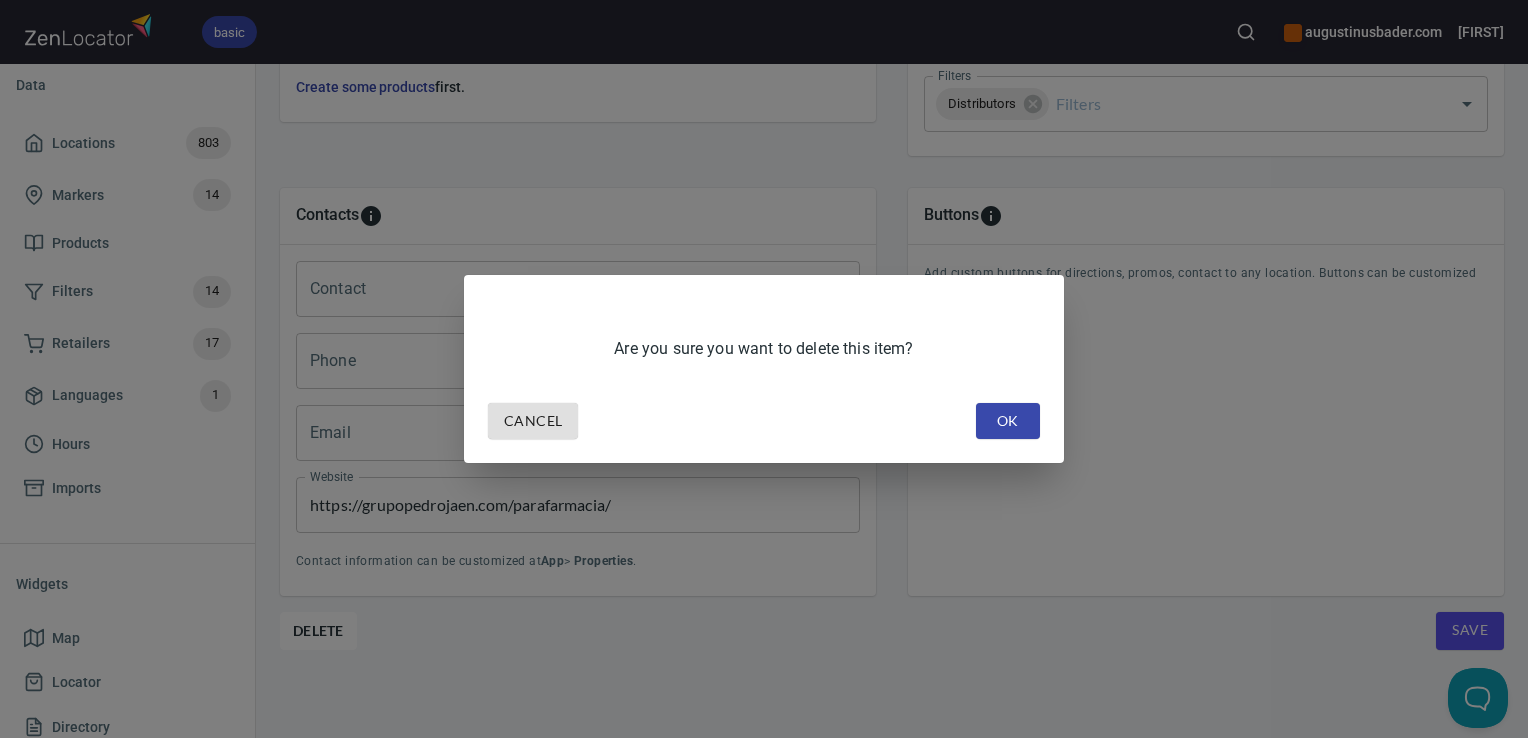 click on "OK" at bounding box center (1008, 421) 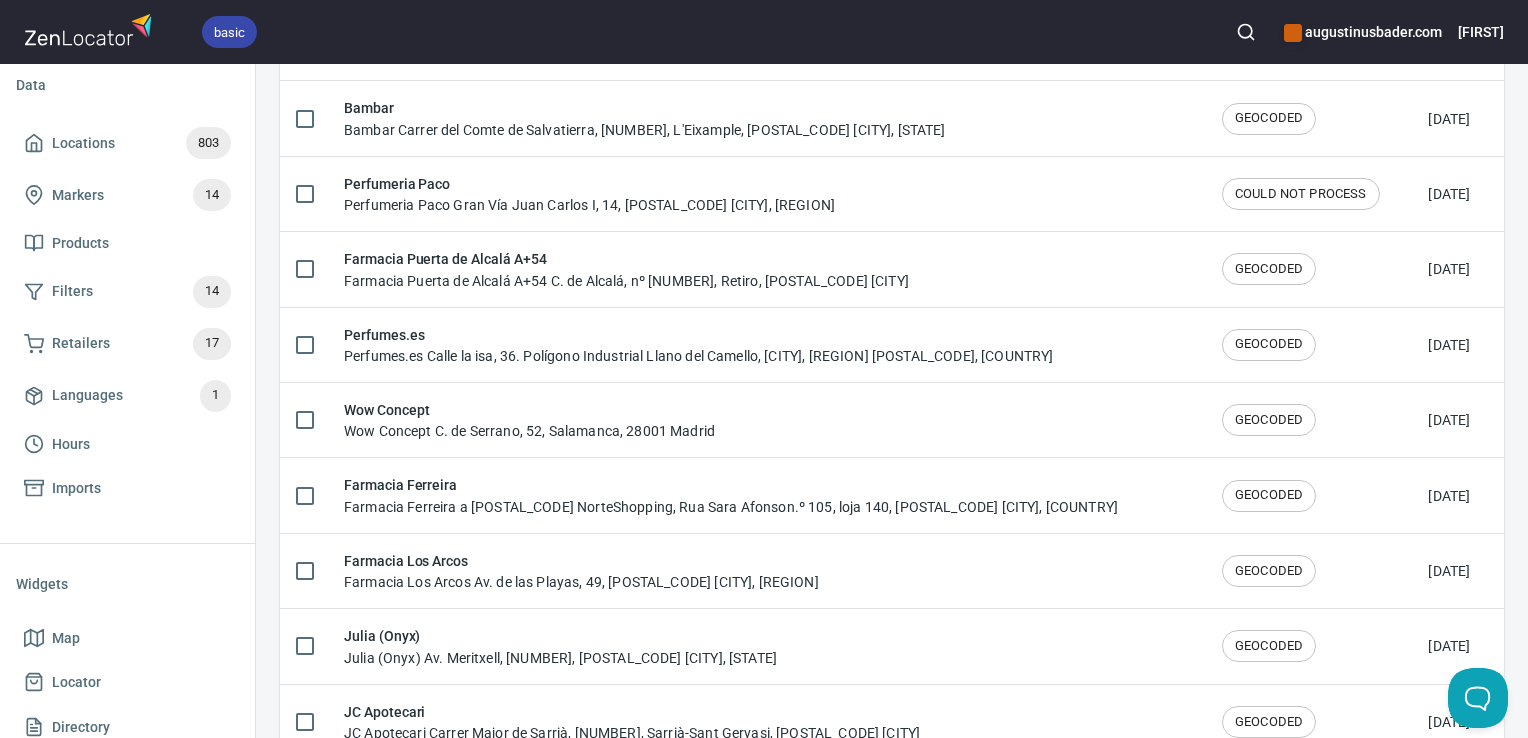 scroll, scrollTop: 0, scrollLeft: 0, axis: both 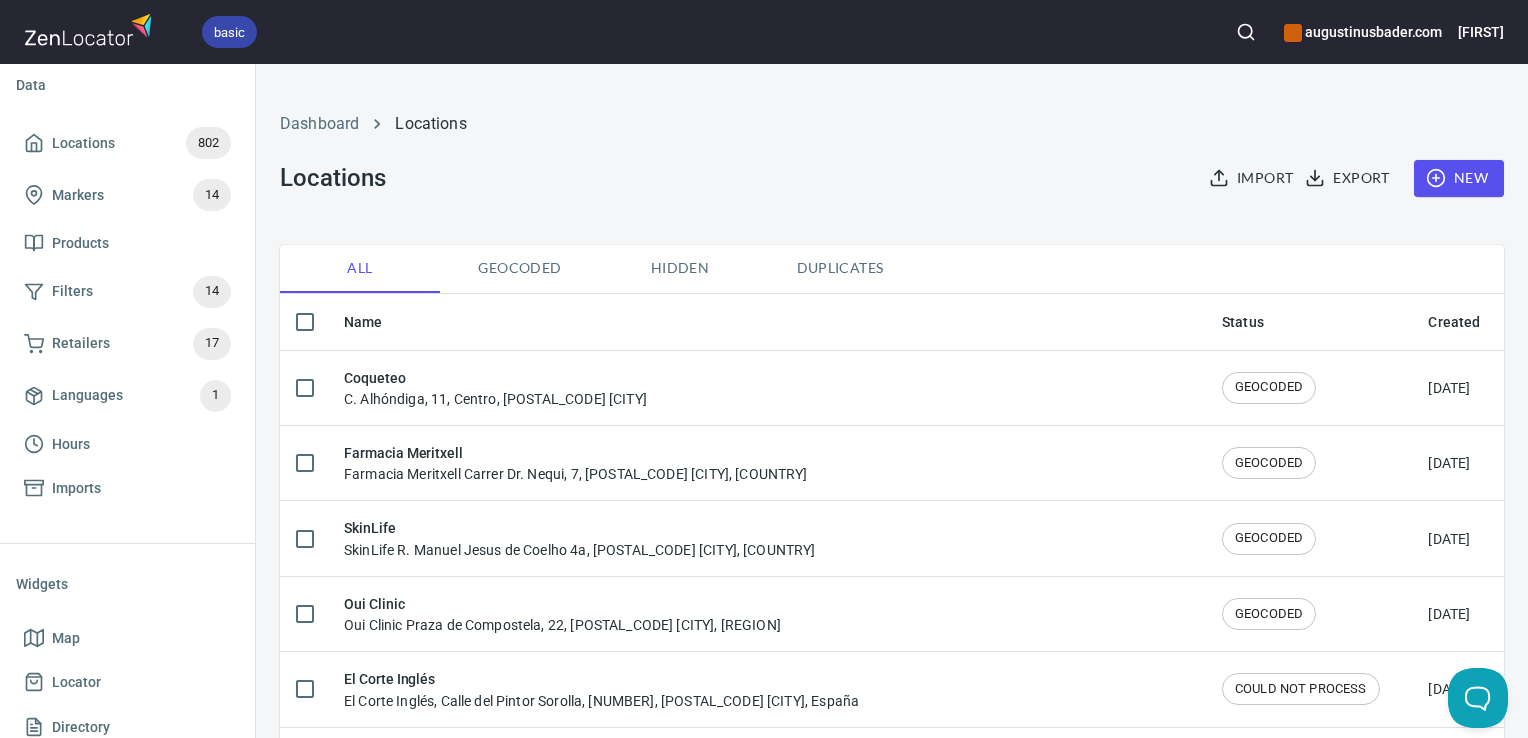 click on "802" at bounding box center (208, 143) 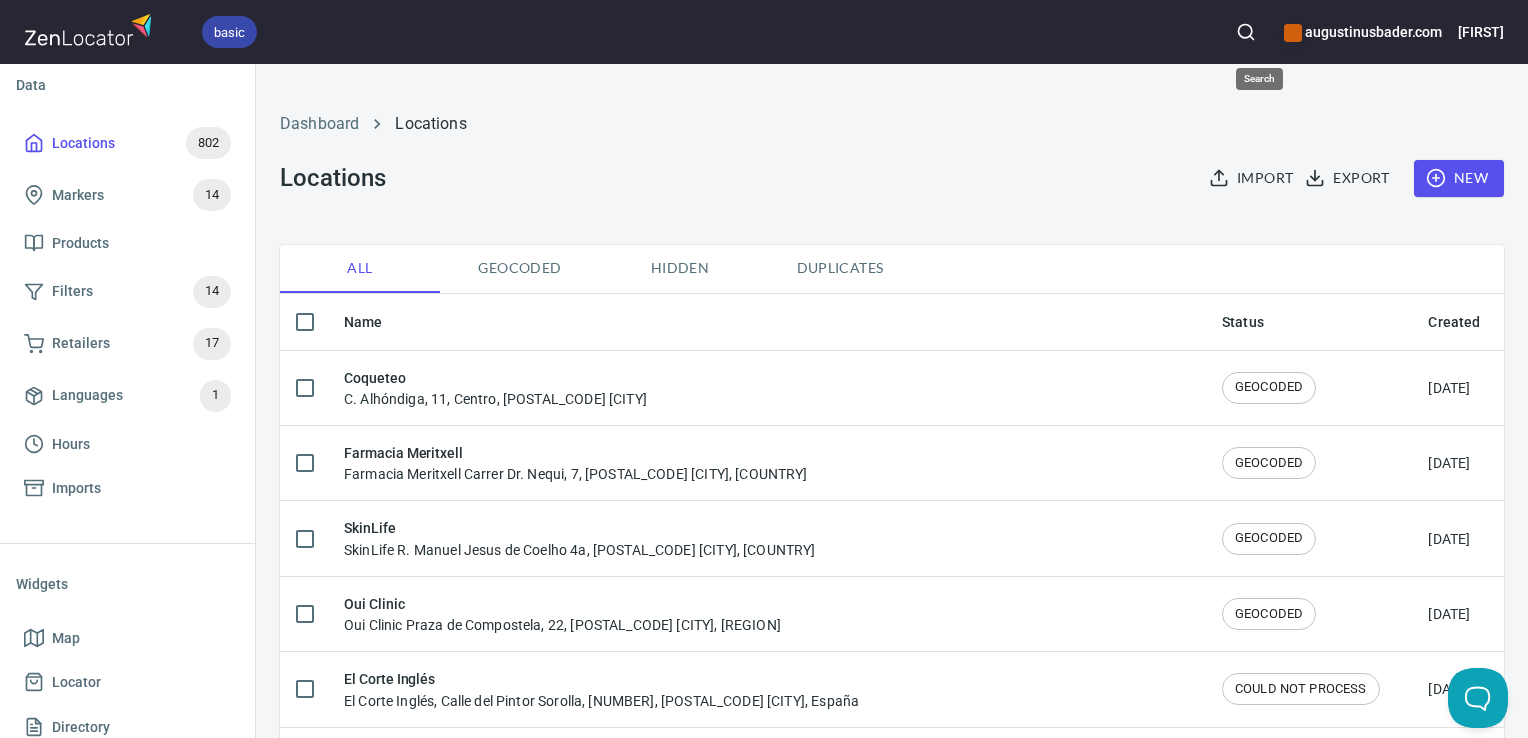 click 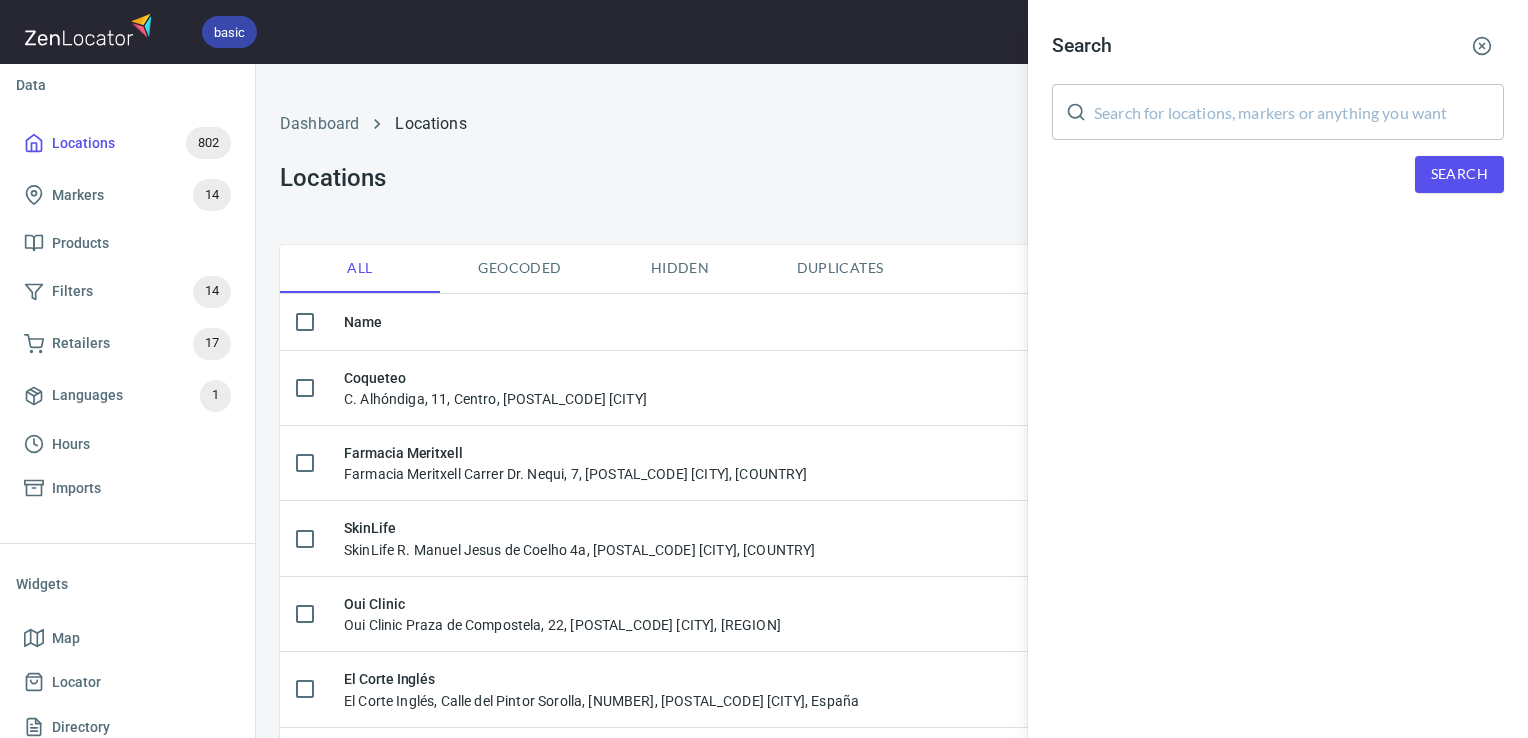 click at bounding box center (1299, 112) 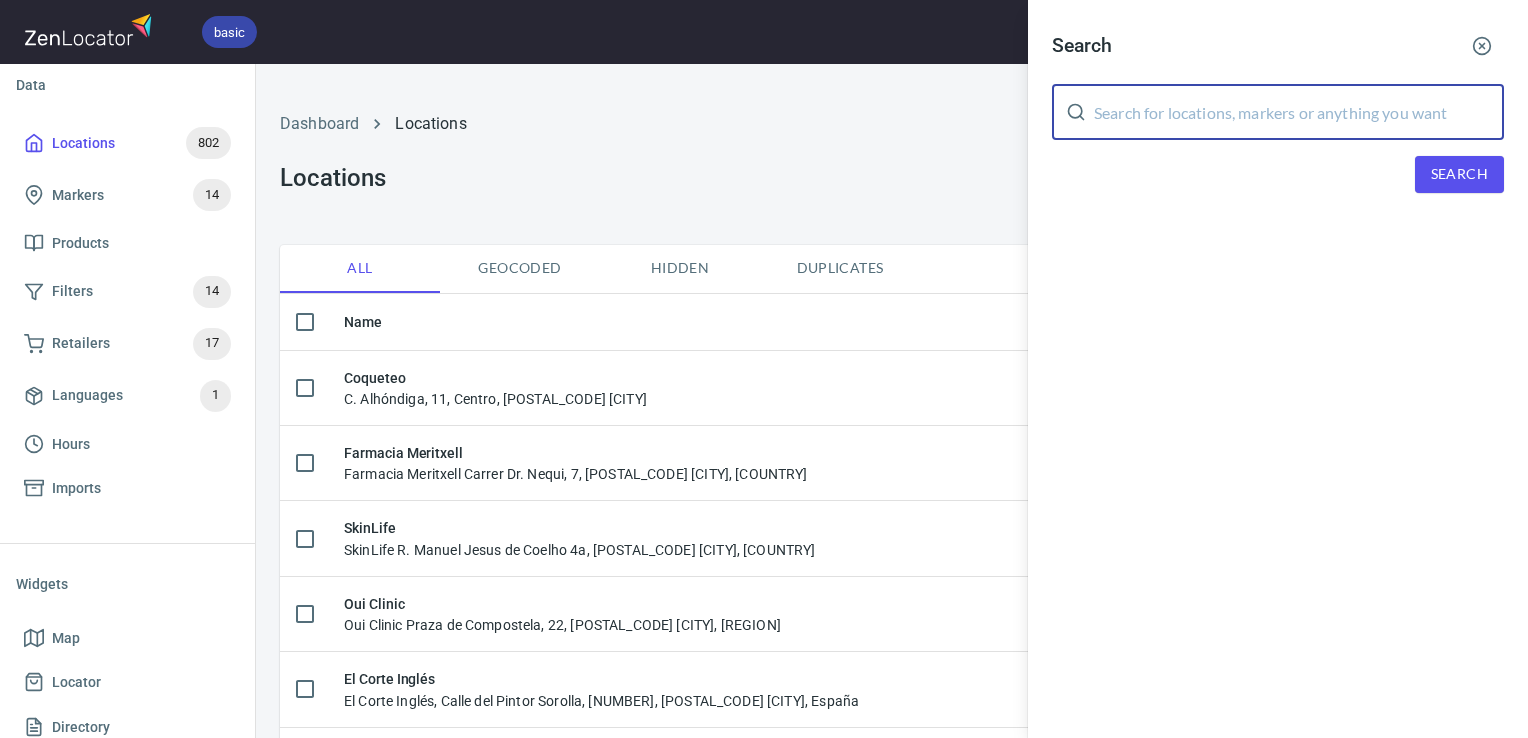 paste on "Pasion por la cosmetica" 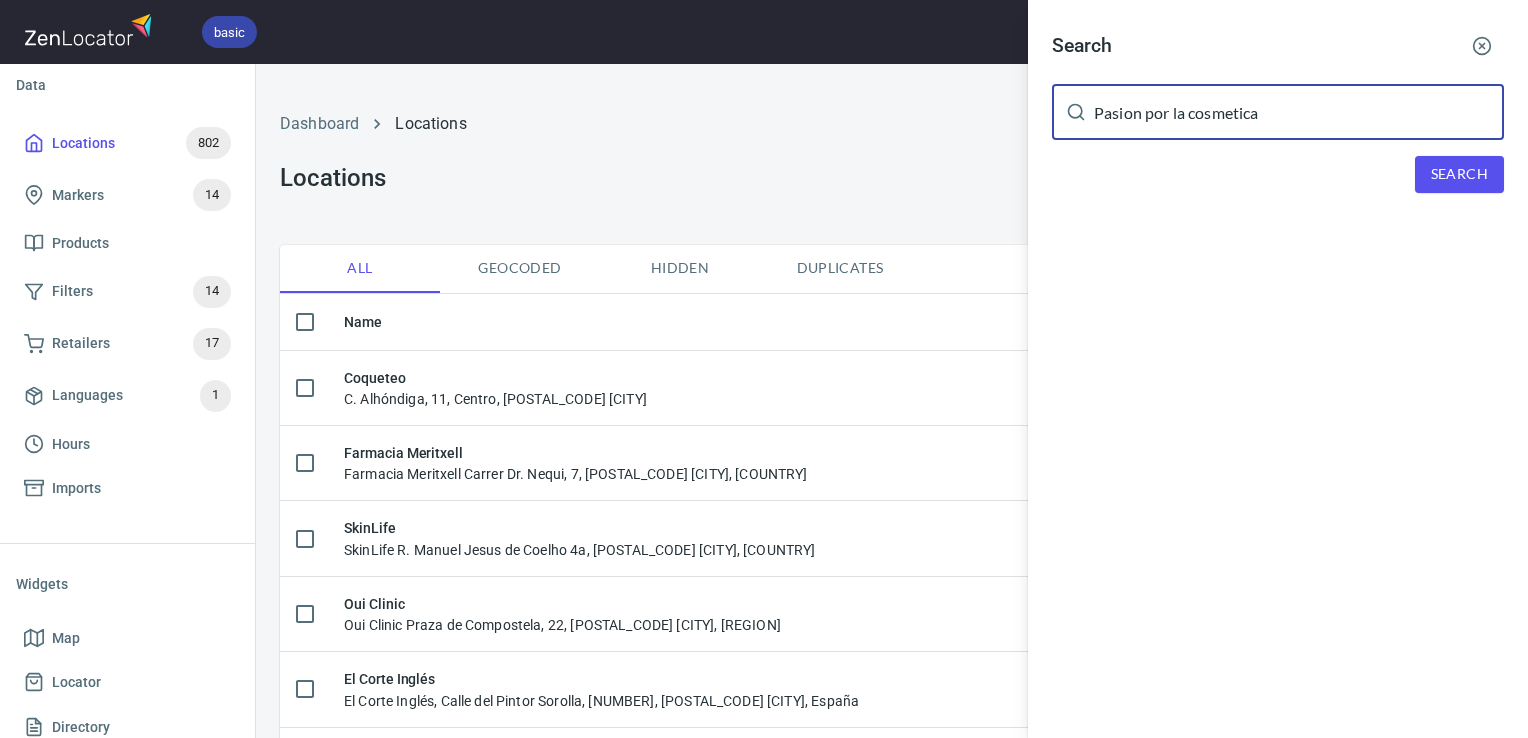type on "Pasion por la cosmetica" 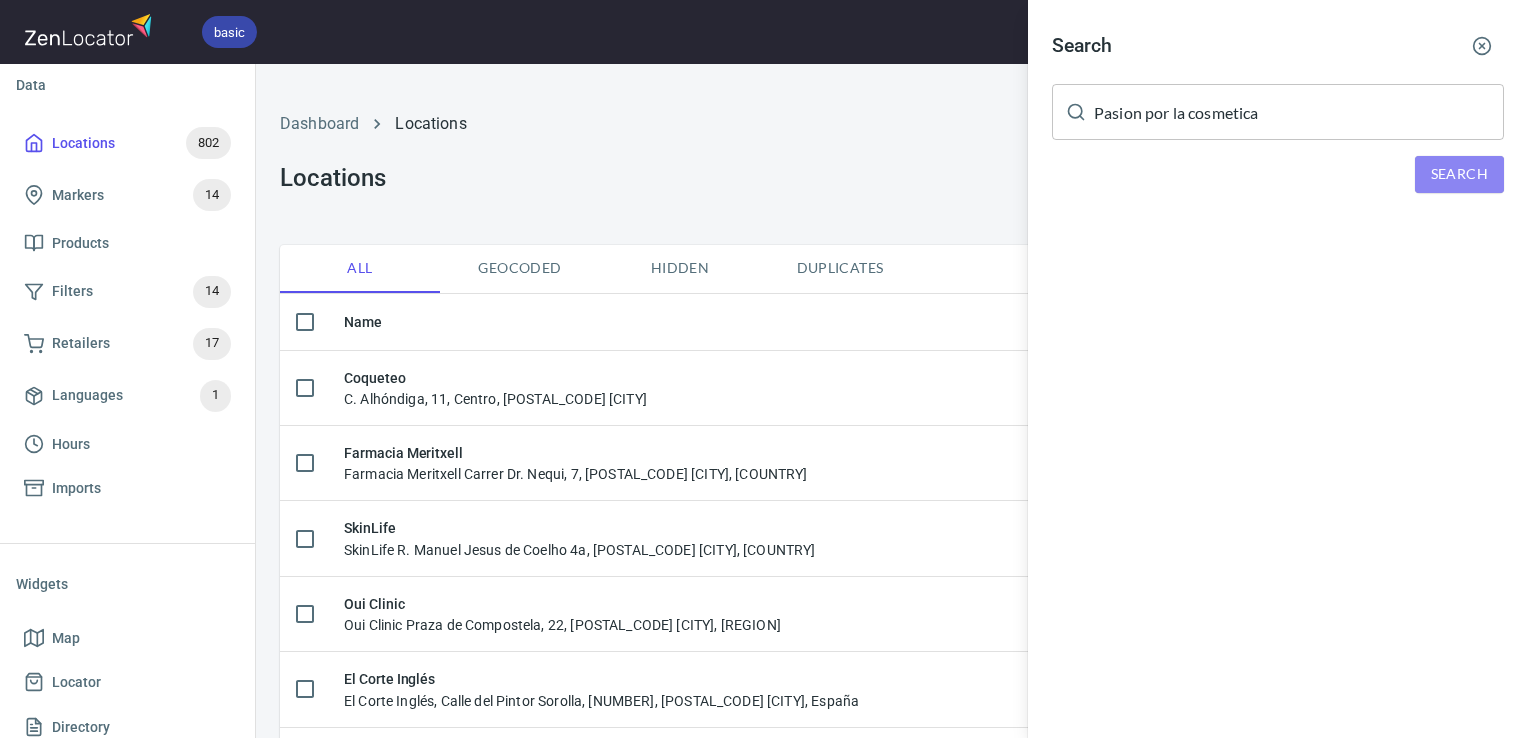 click on "Search" at bounding box center [1459, 174] 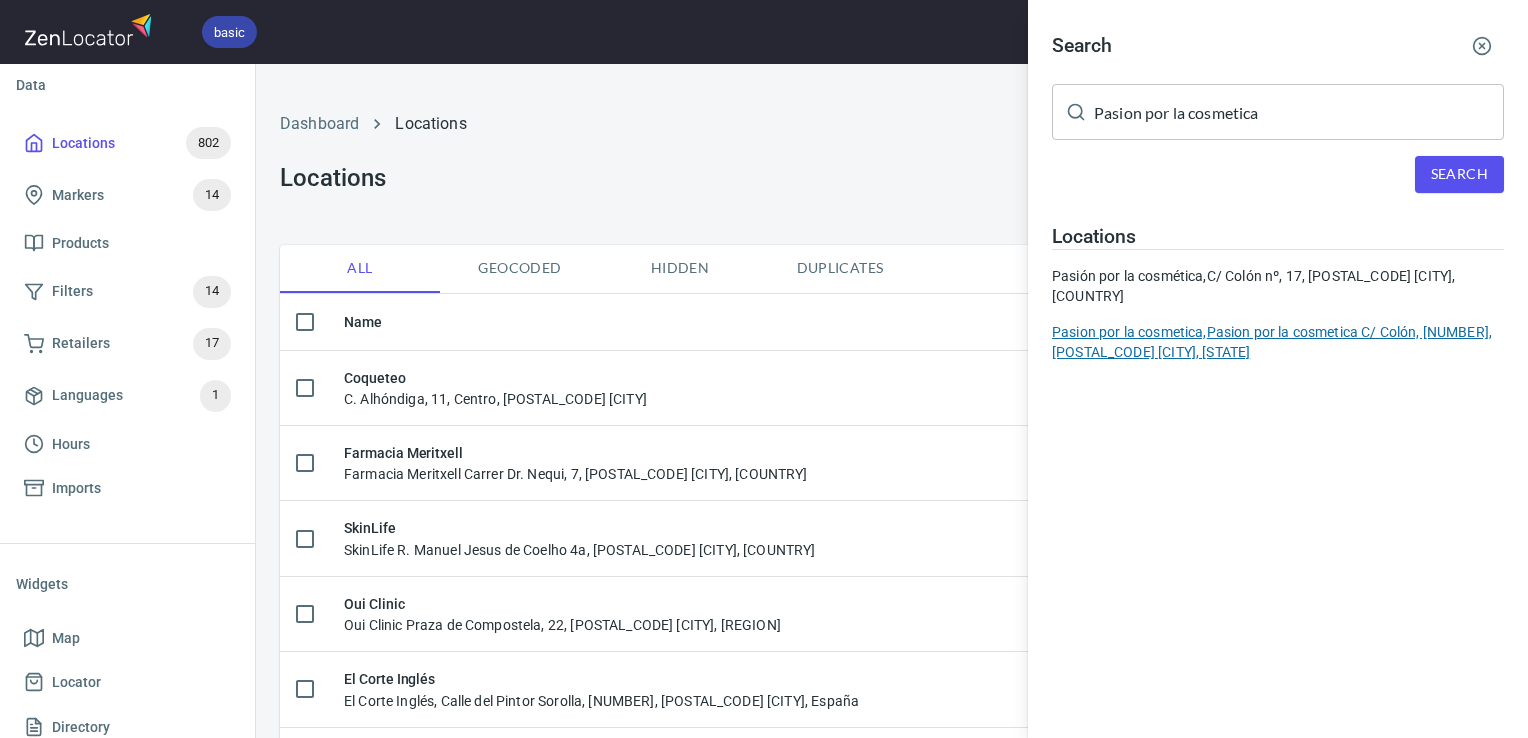 click on "Pasion por la cosmetica, Pasion por la cosmetica
C/ Colón, 17, [POSTAL_CODE] [CITY], [REGION]" at bounding box center [1278, 342] 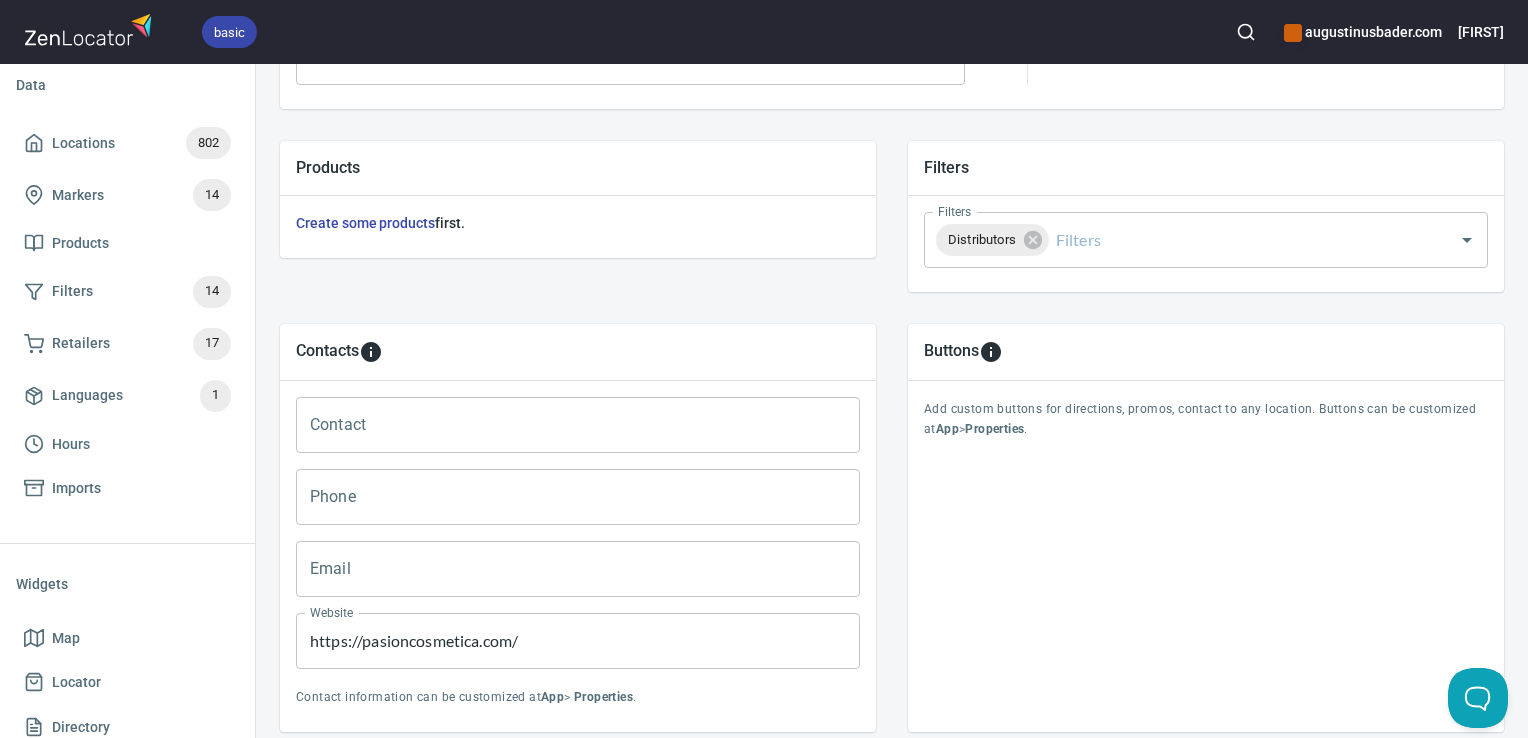scroll, scrollTop: 648, scrollLeft: 0, axis: vertical 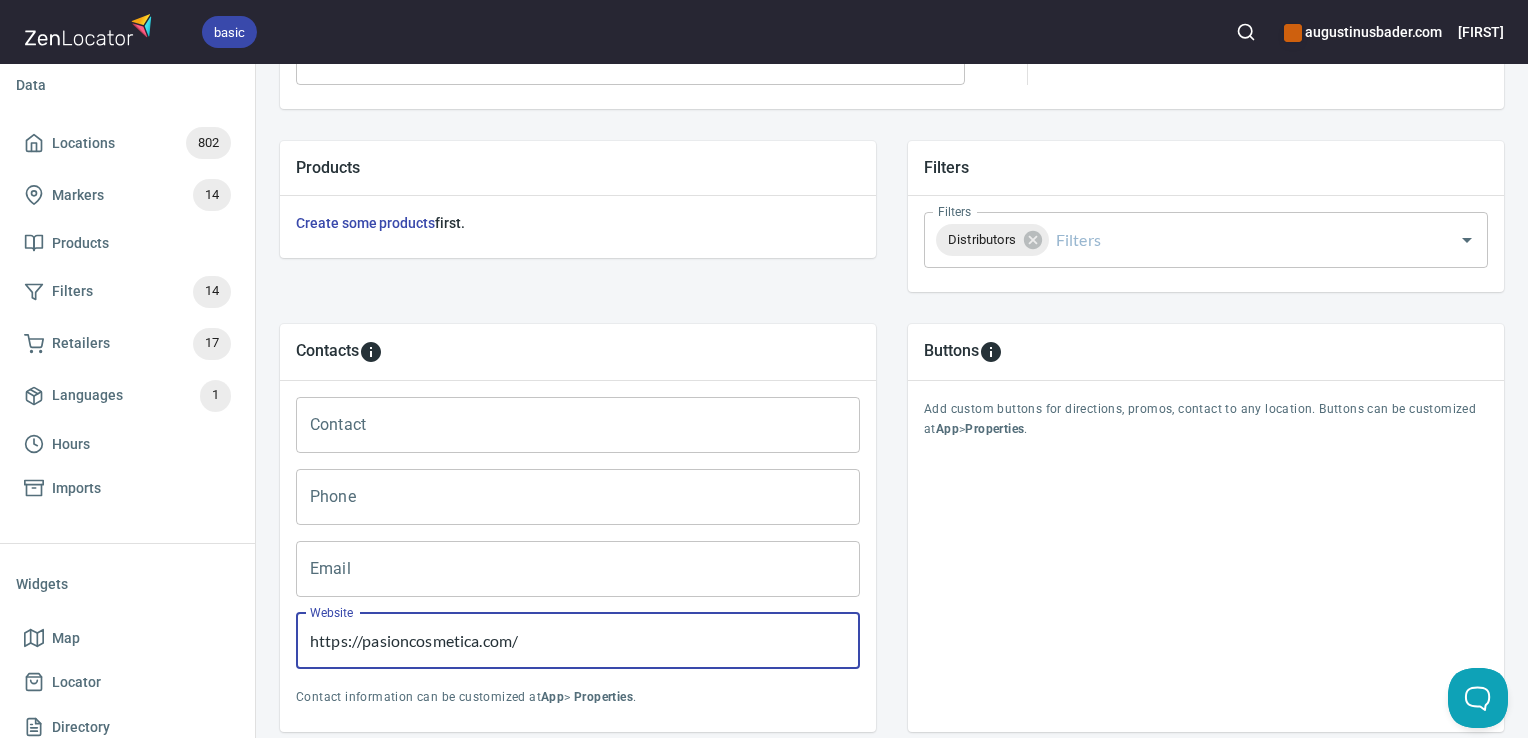 click on "https://pasioncosmetica.com/" at bounding box center (578, 641) 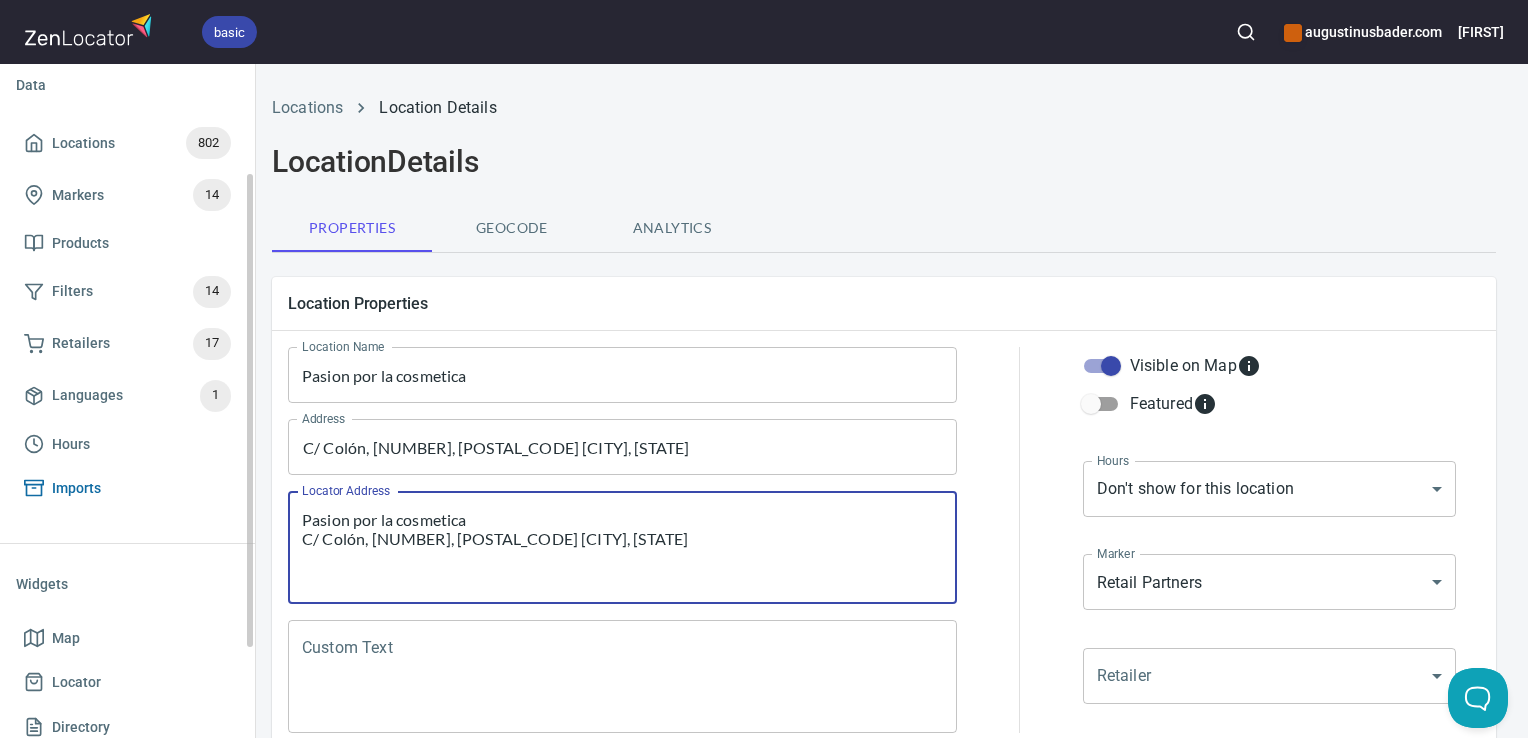 scroll, scrollTop: 0, scrollLeft: 0, axis: both 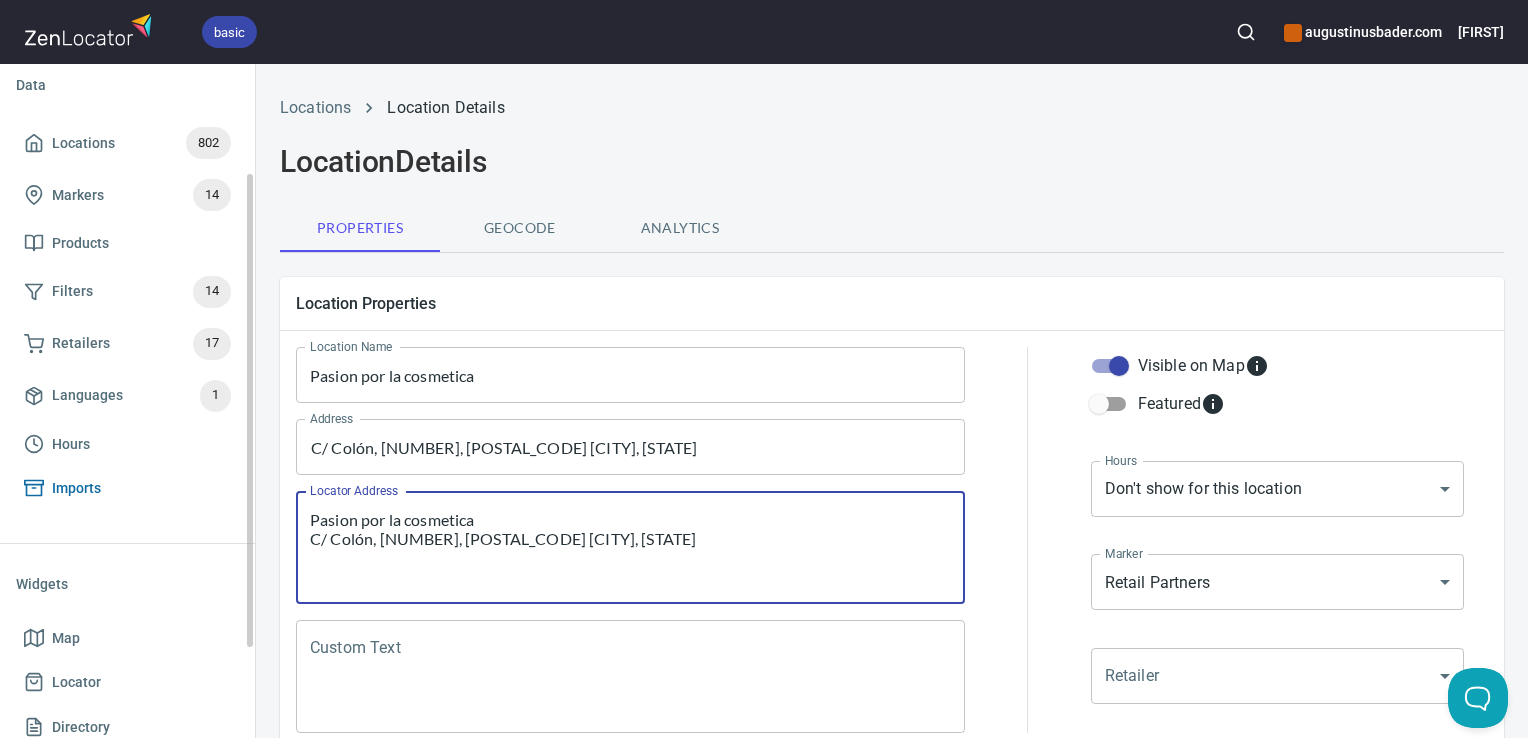 drag, startPoint x: 627, startPoint y: 559, endPoint x: 182, endPoint y: 486, distance: 450.94788 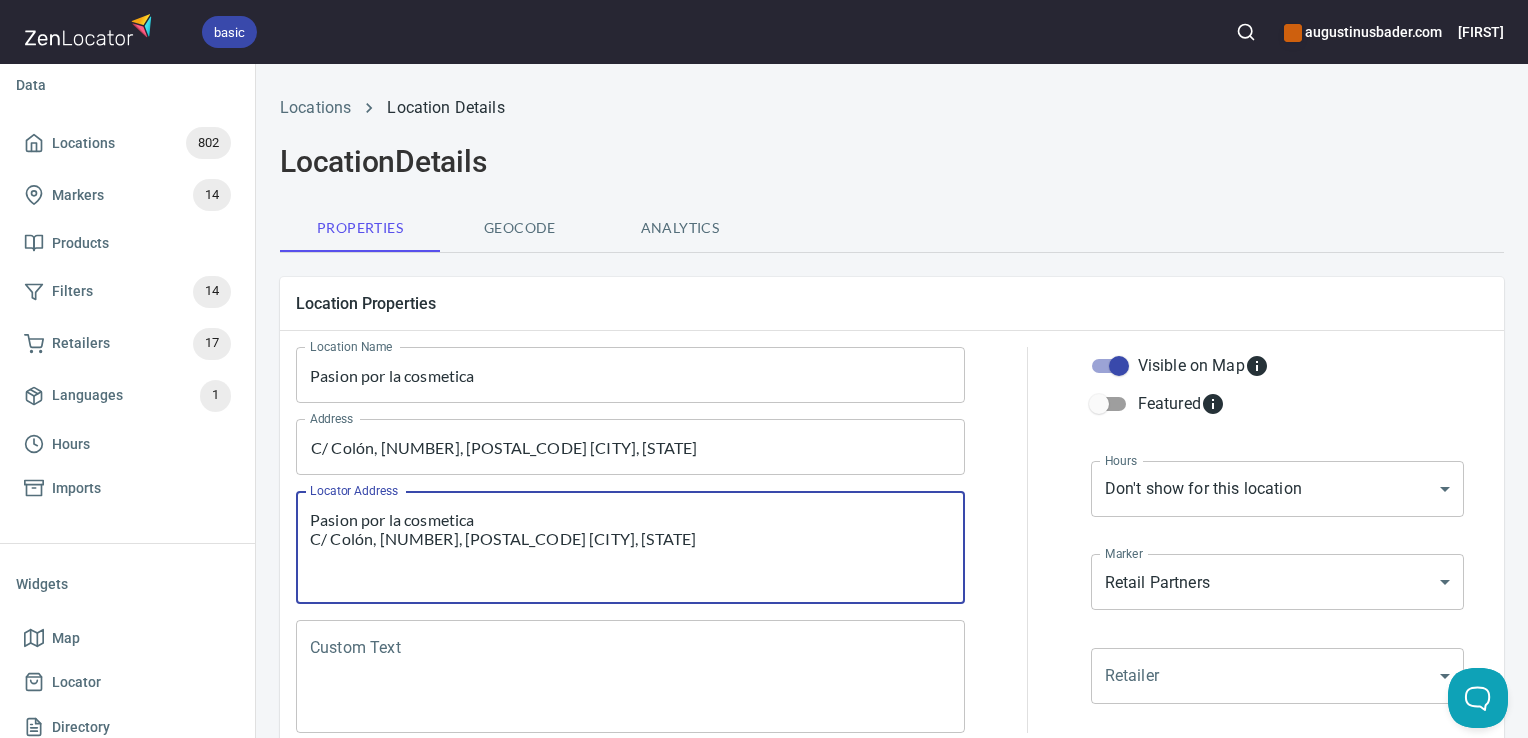 click on "Custom Text" at bounding box center [630, 676] 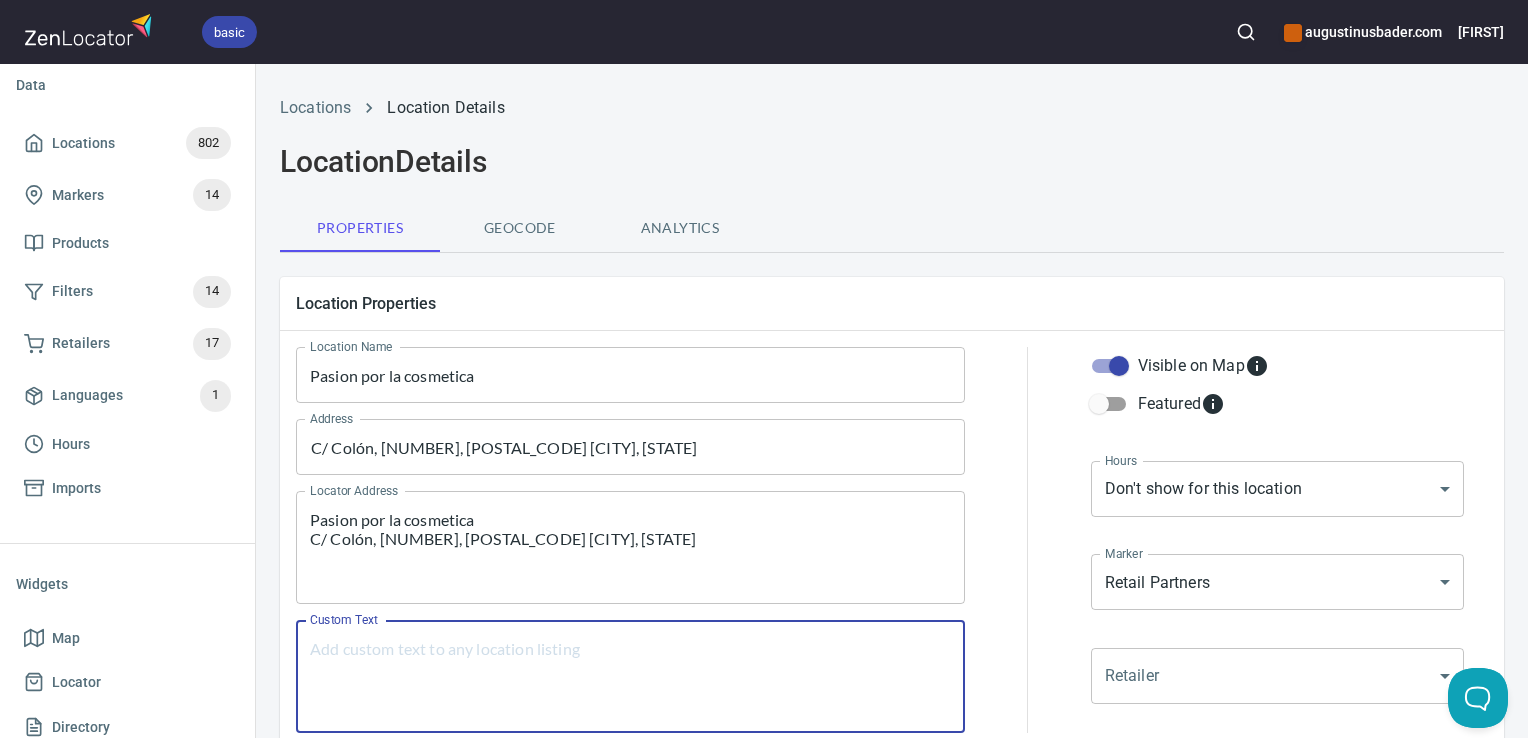 paste on "Pasion por la cosmetica
C/ Colón, [NUMBER], [POSTAL_CODE] [CITY], [STATE]" 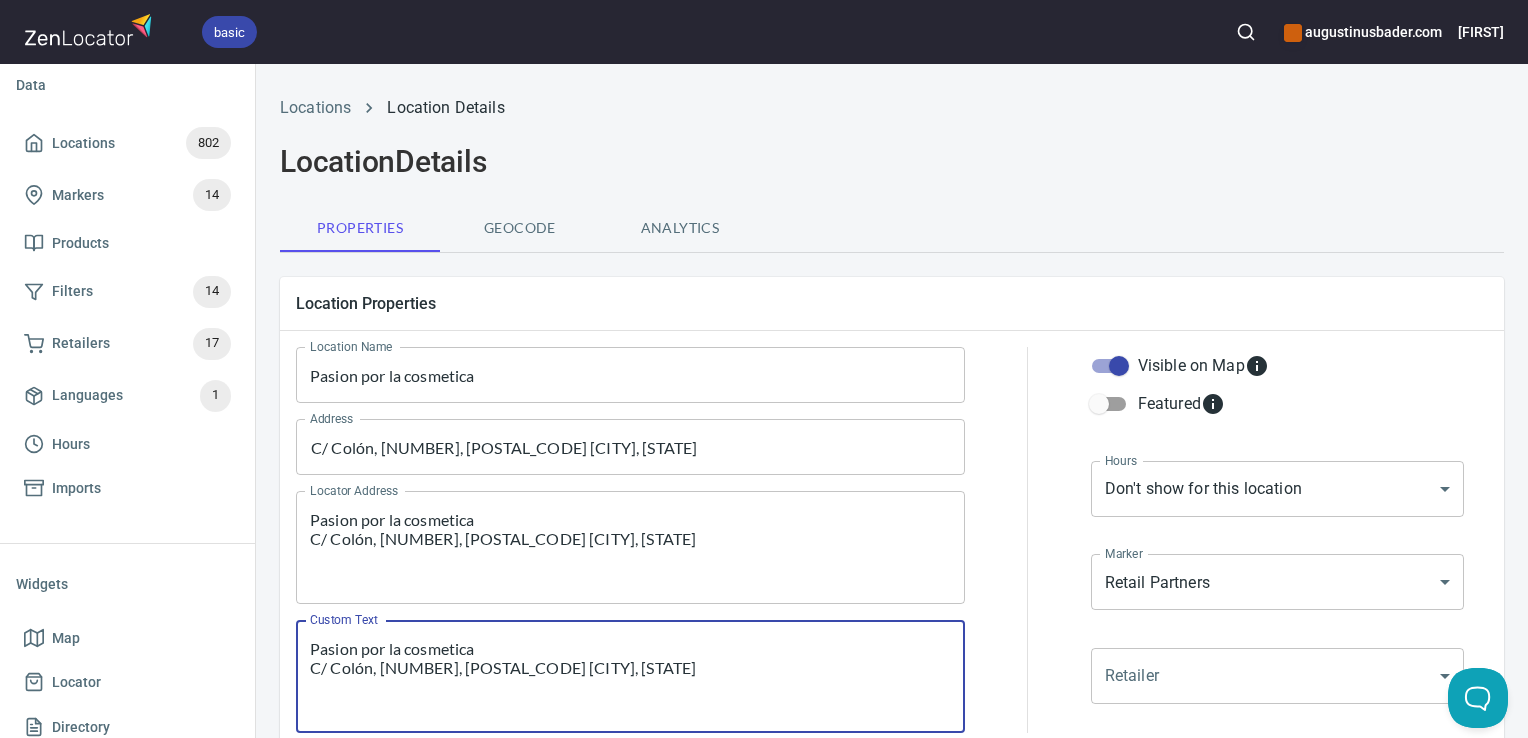 scroll, scrollTop: 797, scrollLeft: 0, axis: vertical 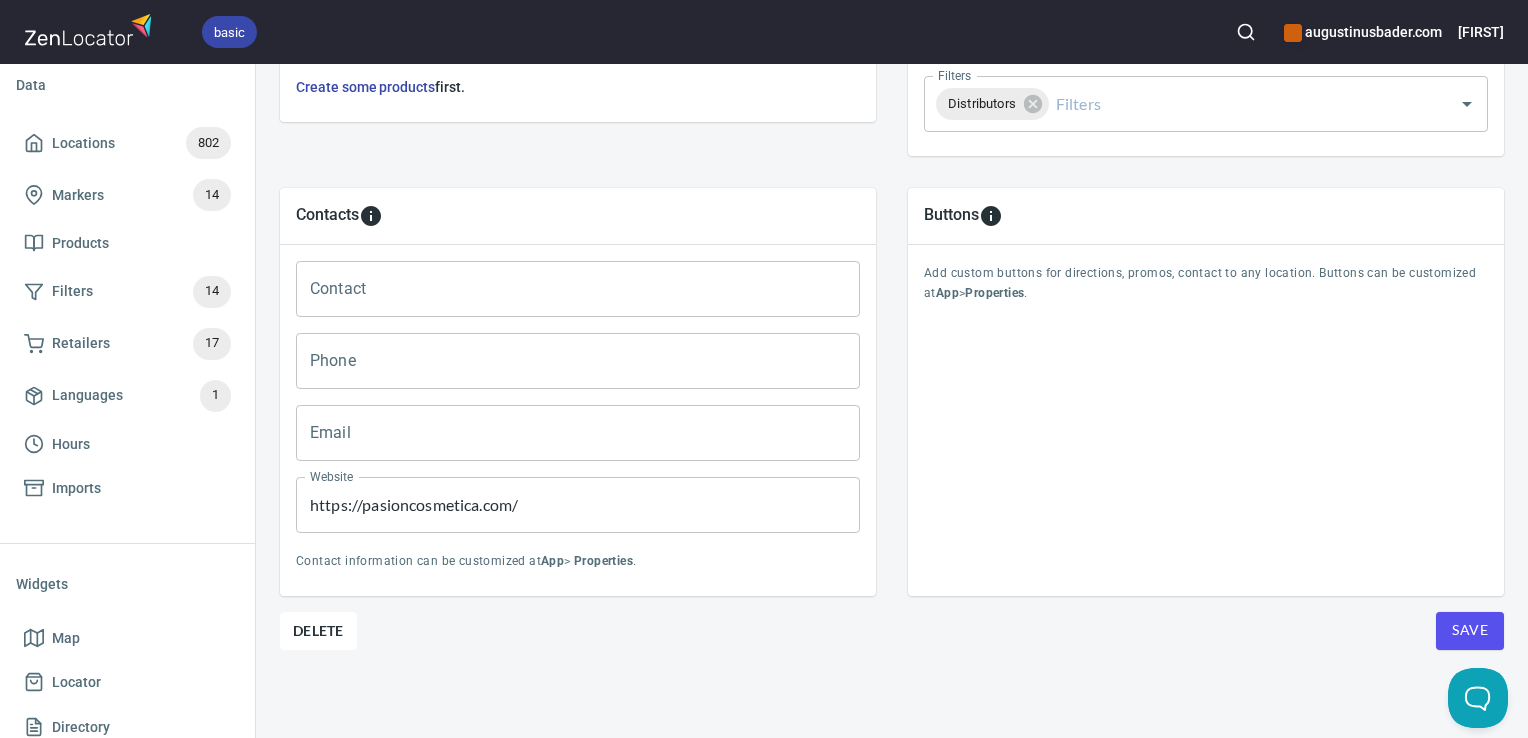 type on "Pasion por la cosmetica
C/ Colón, [NUMBER], [POSTAL_CODE] [CITY], [STATE]" 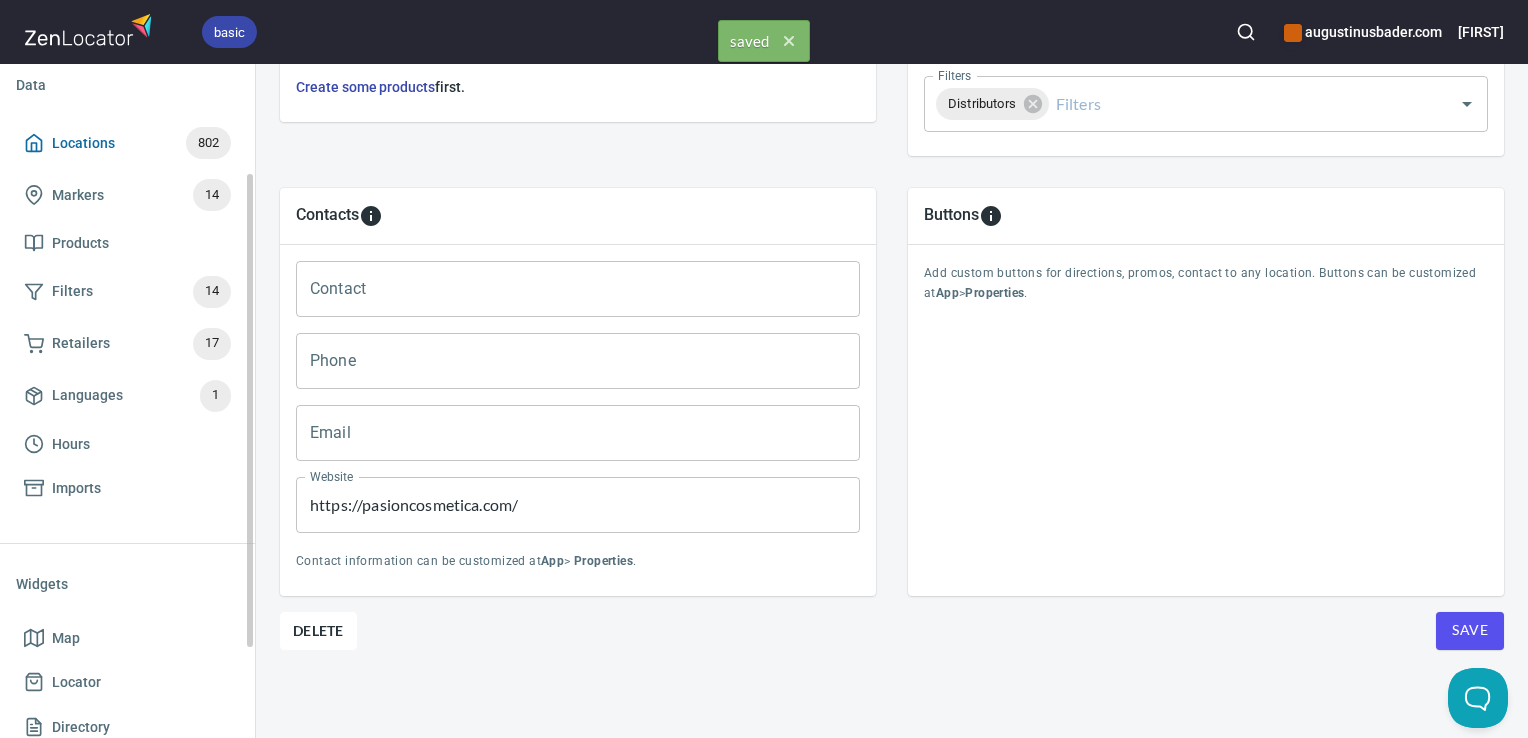 click on "Locations 802" at bounding box center (127, 143) 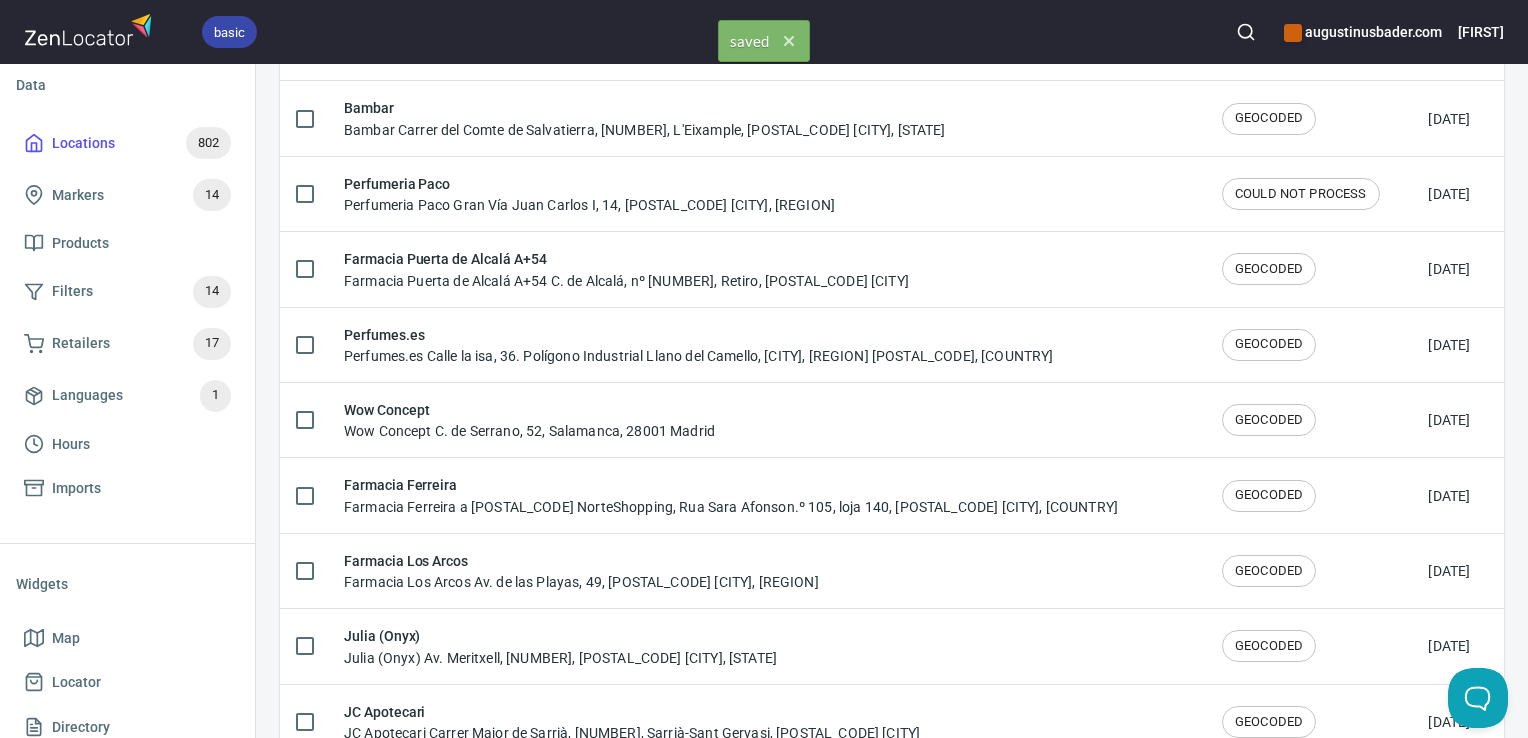scroll, scrollTop: 0, scrollLeft: 0, axis: both 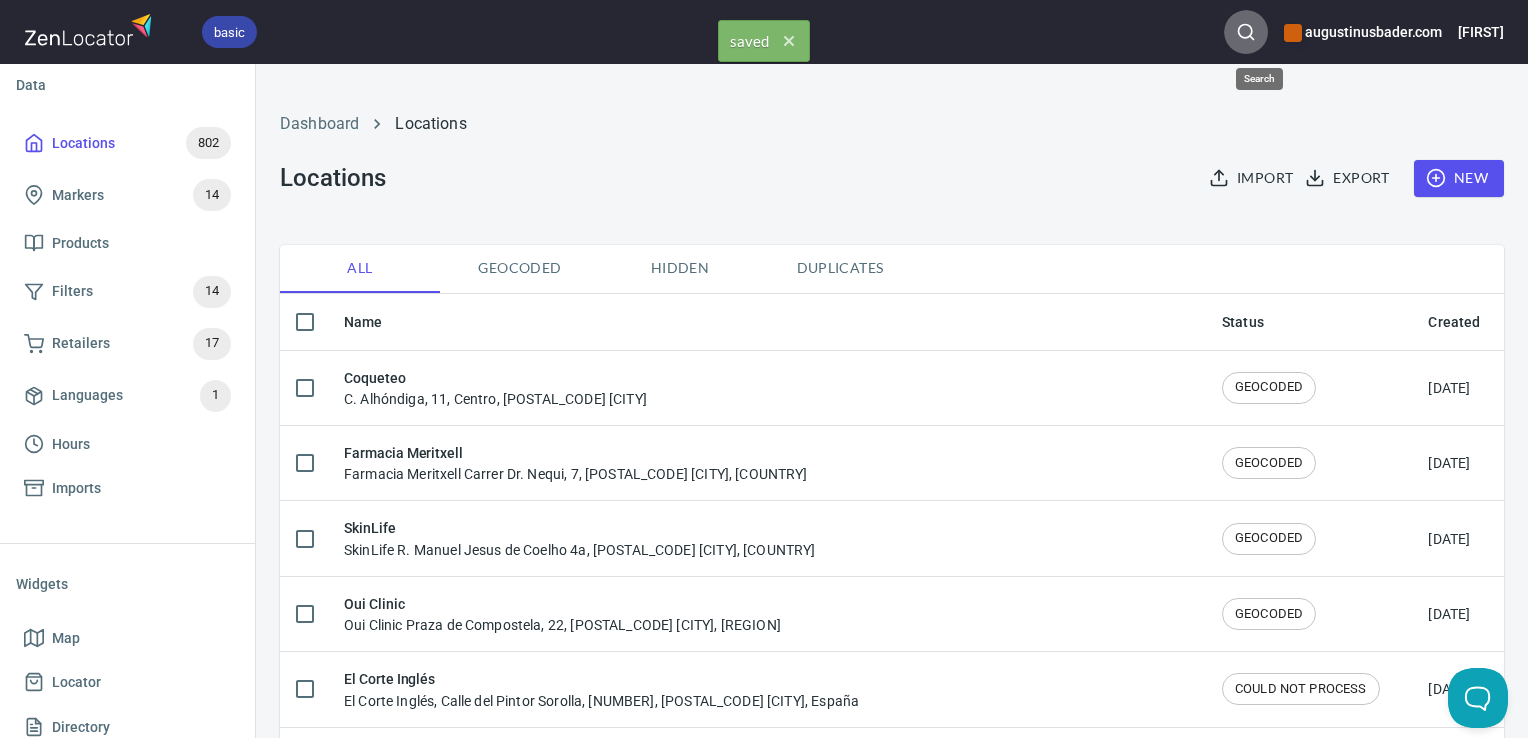 click at bounding box center (1246, 32) 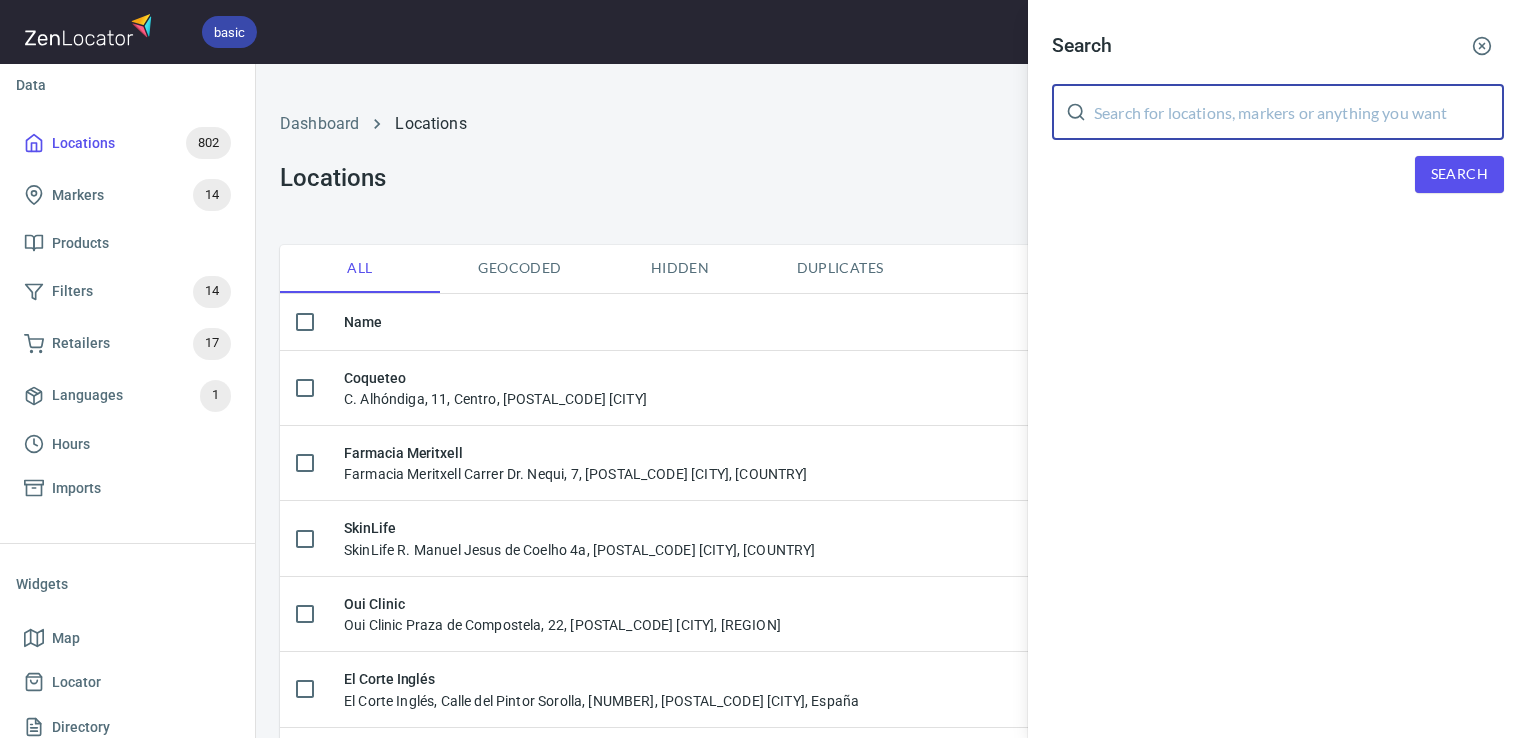 click at bounding box center [1299, 112] 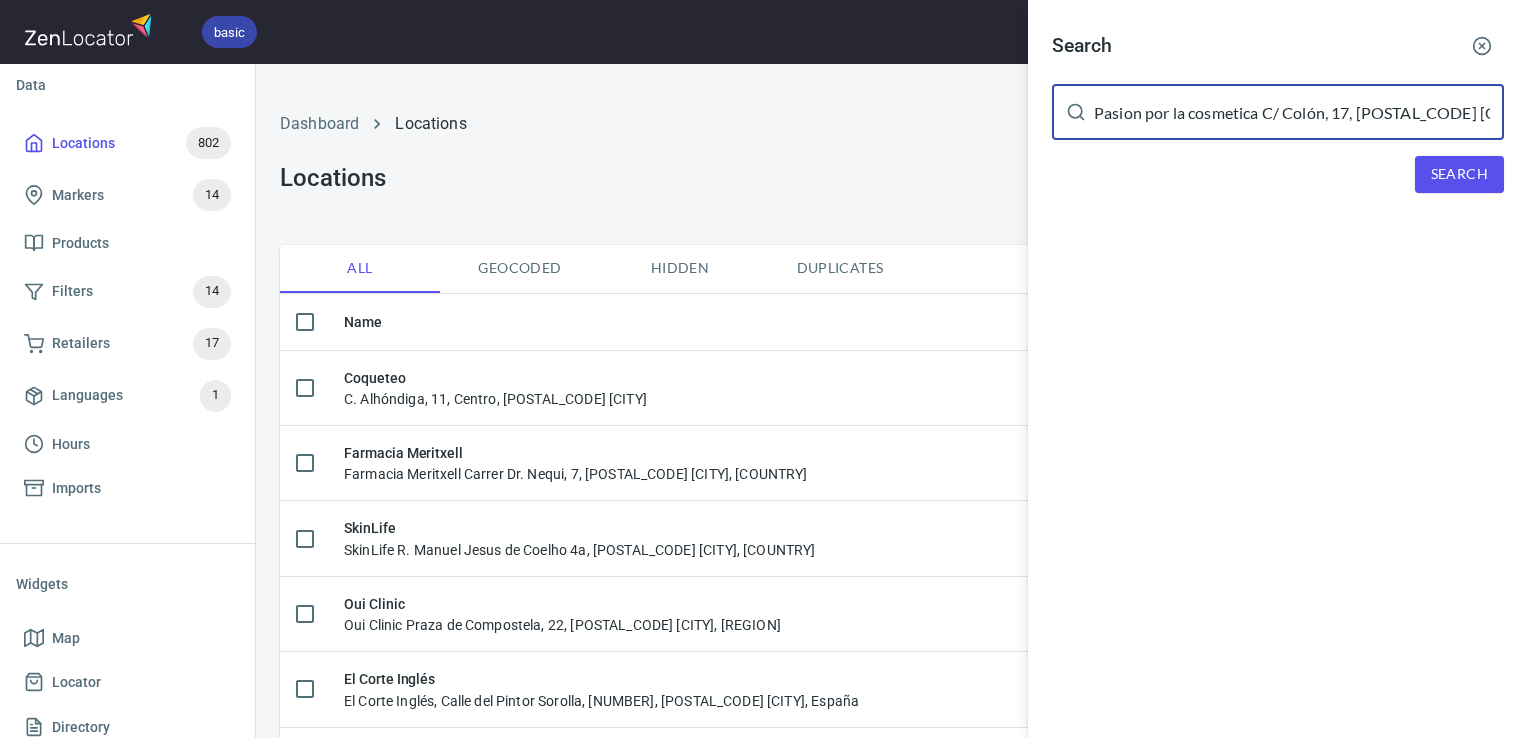 scroll, scrollTop: 0, scrollLeft: 27, axis: horizontal 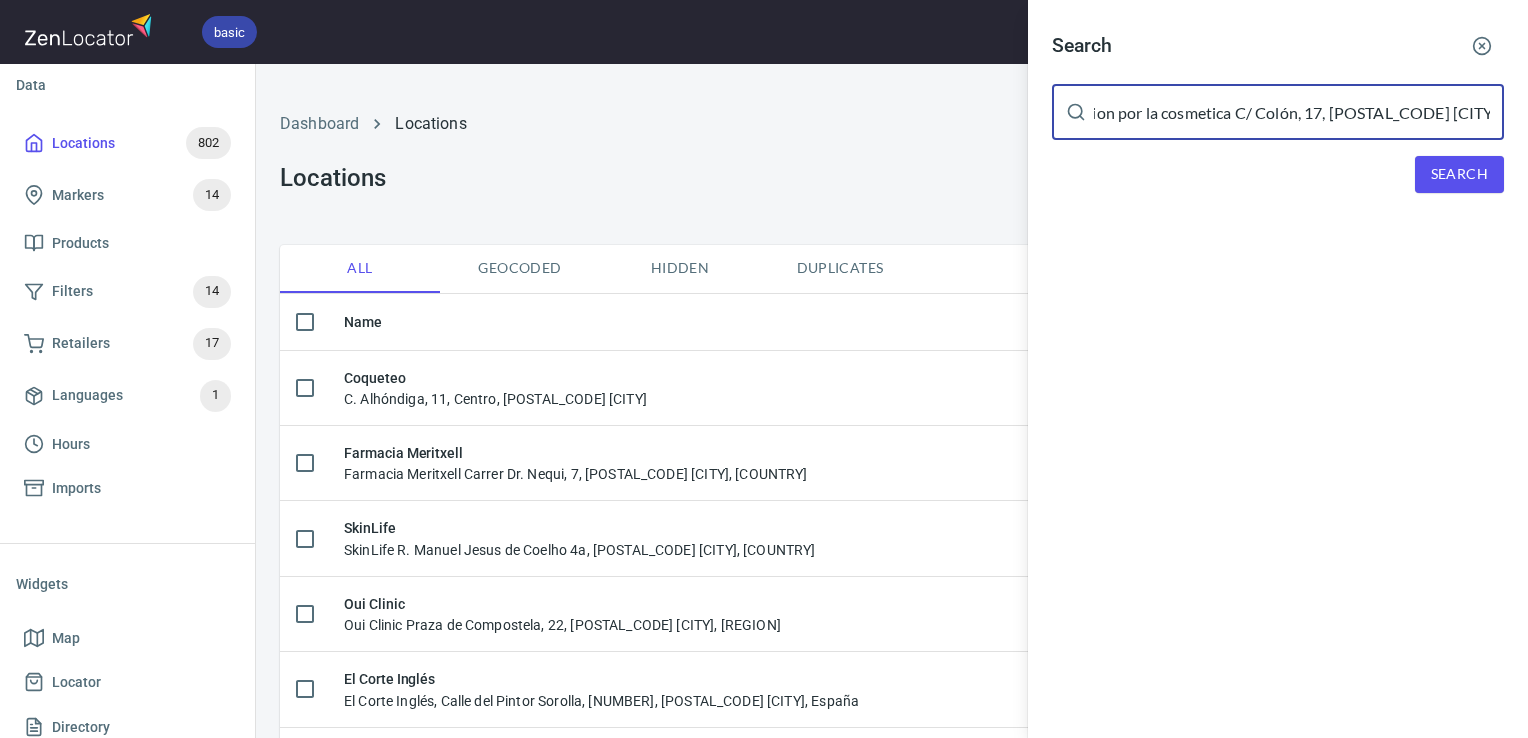 type on "Pasion por la cosmetica C/ Colón, 17, [POSTAL_CODE] [CITY], [REGION]" 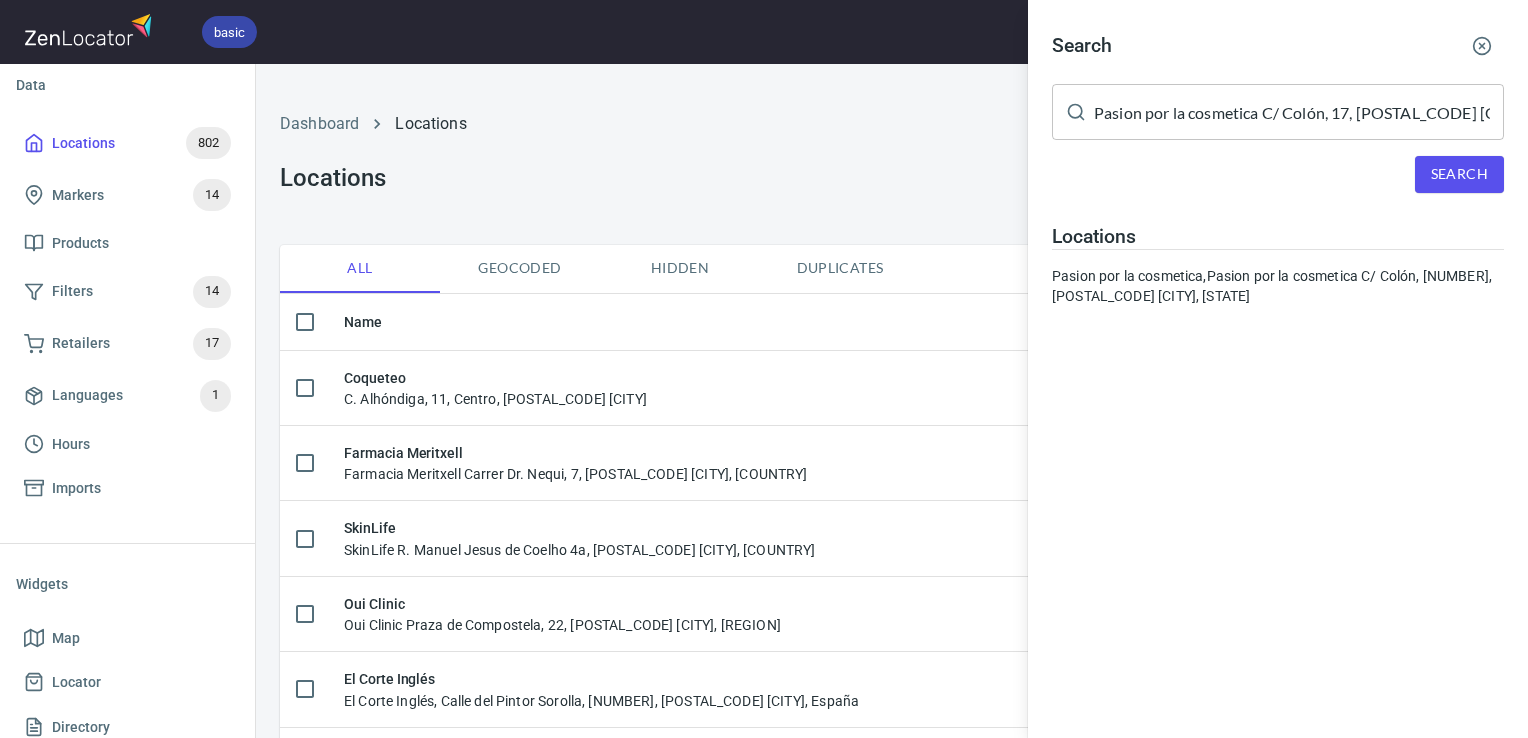 click on "Pasion por la cosmetica C/ Colón, 17, [POSTAL_CODE] [CITY], [REGION]" at bounding box center (1299, 112) 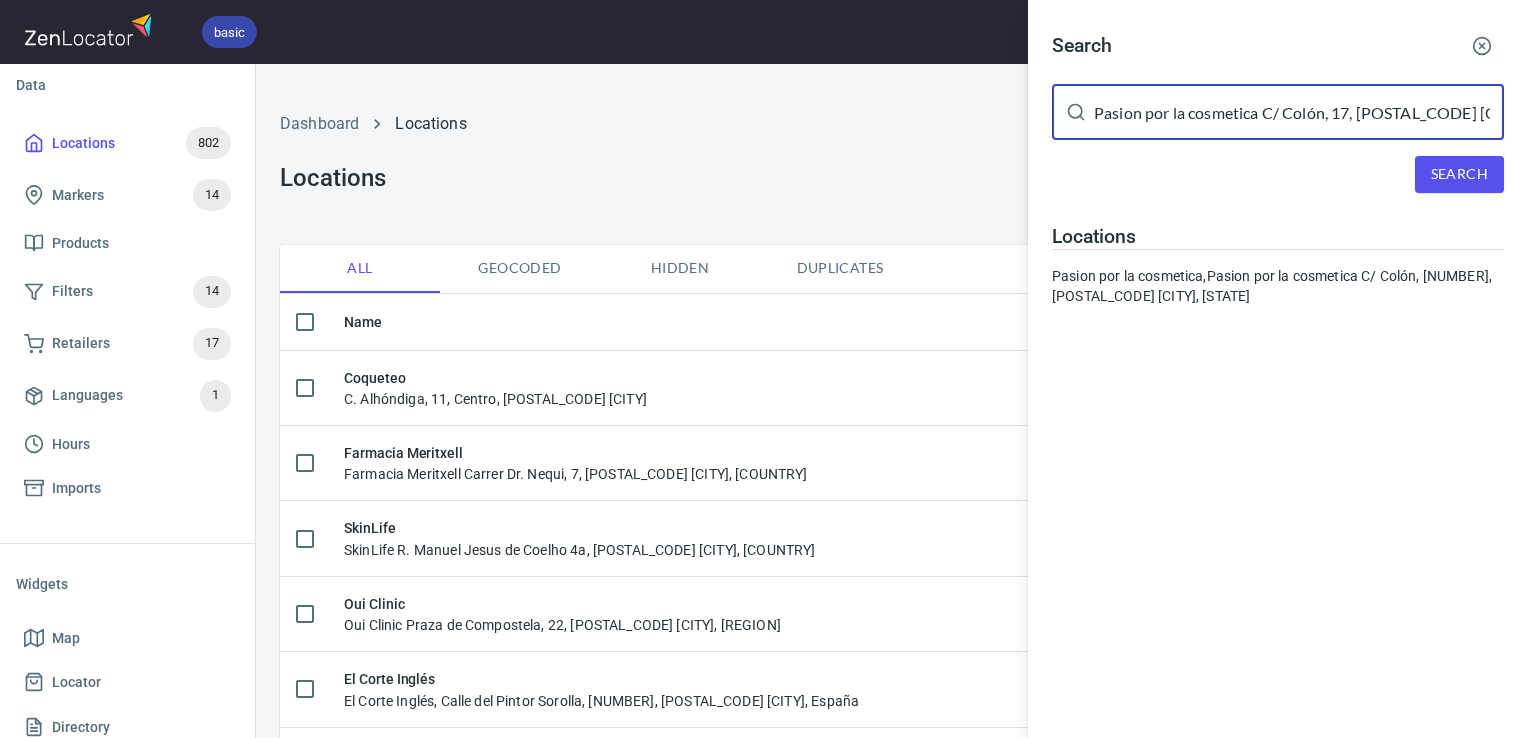 click on "Pasion por la cosmetica C/ Colón, 17, [POSTAL_CODE] [CITY], [REGION]" at bounding box center (1299, 112) 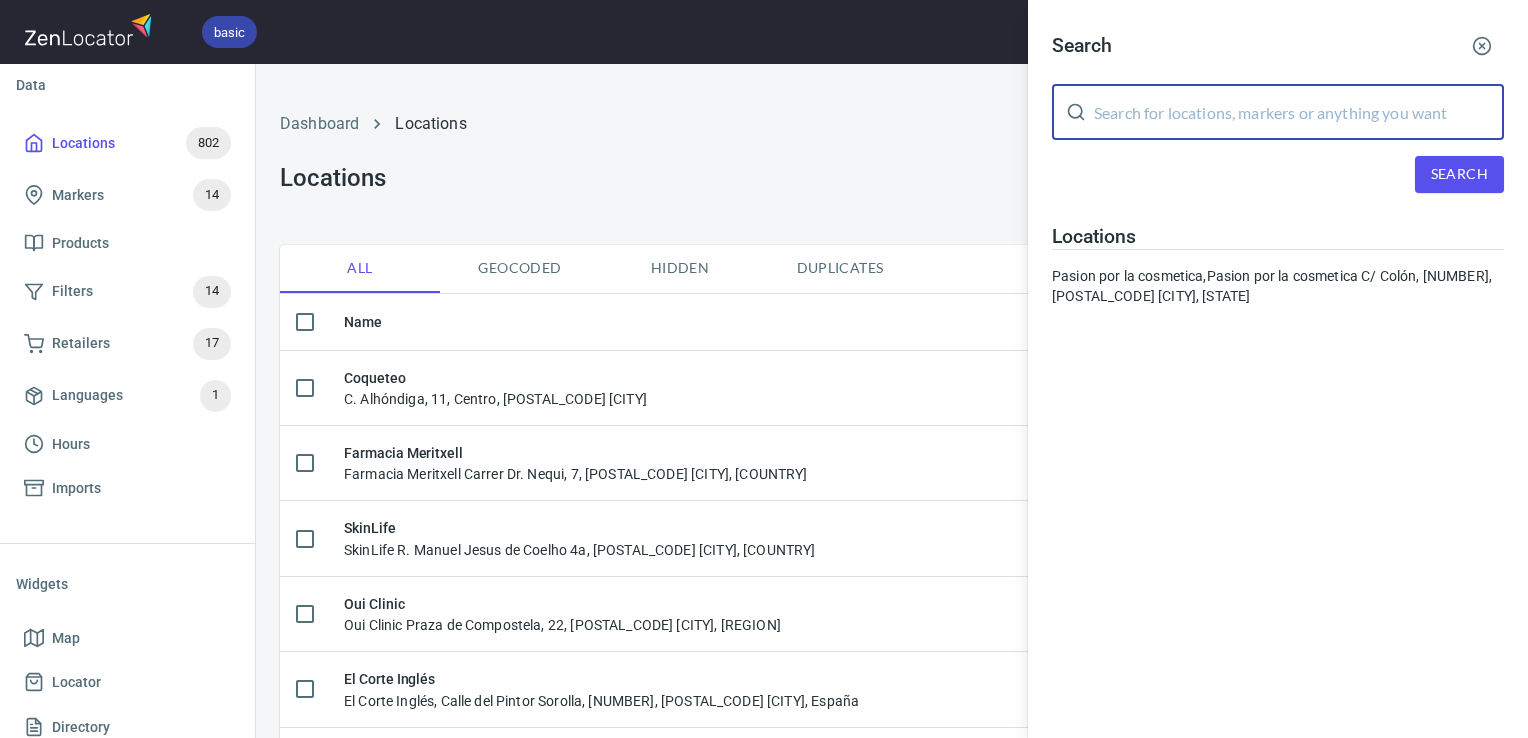 paste on "Pasion por la cosmetica" 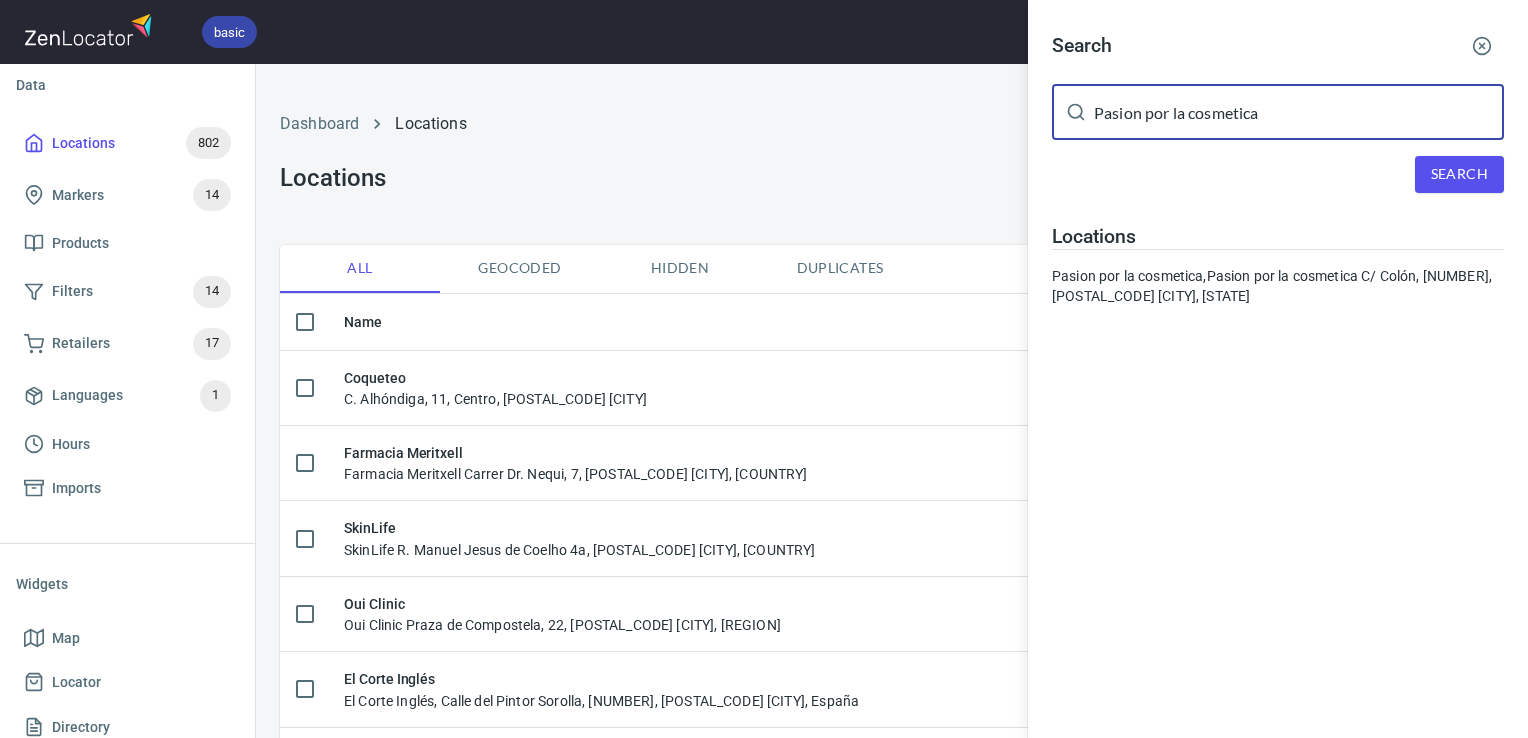 type on "Pasion por la cosmetica" 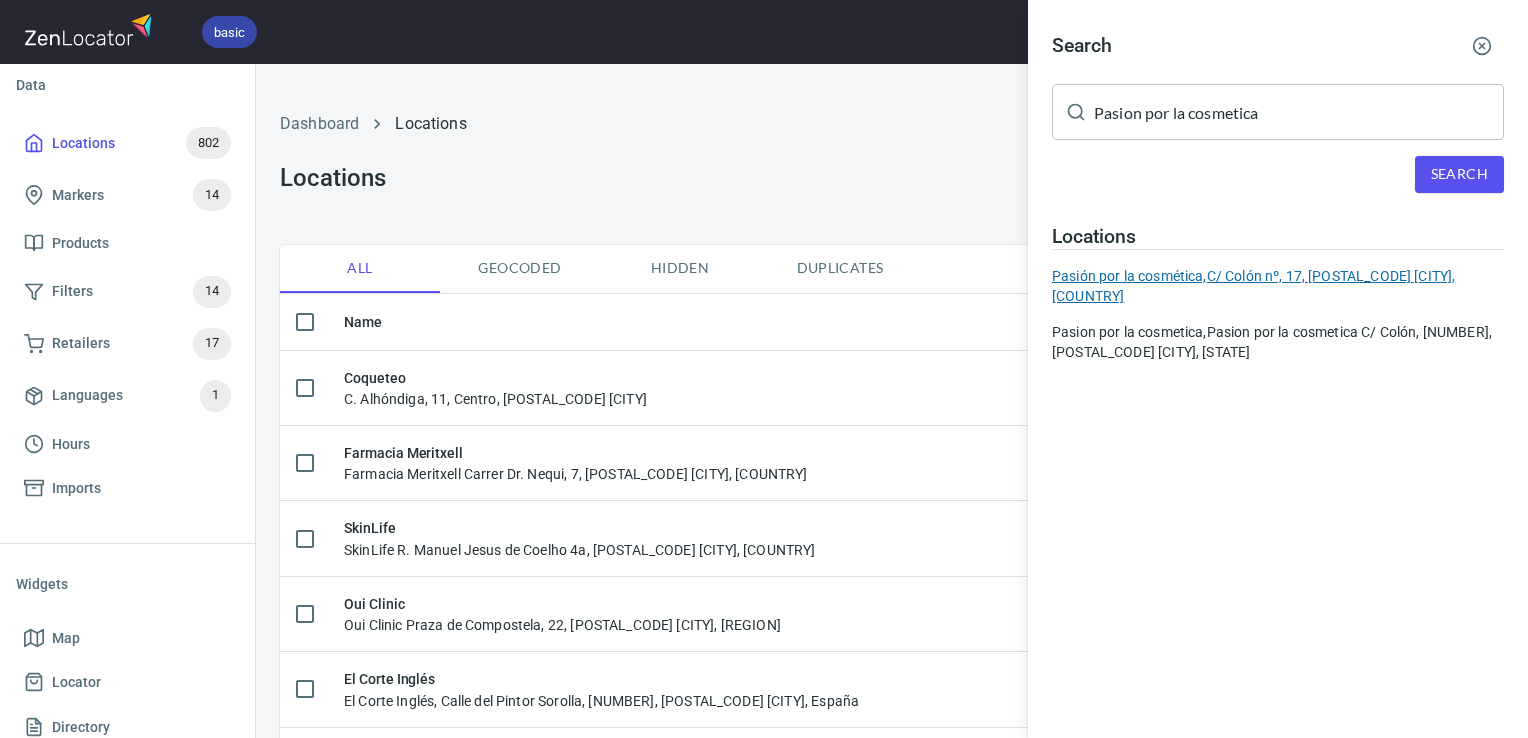 click on "Pasión por la cosmética, C/ Colón nº, 17, 03001 Alicante, [COUNTRY]" at bounding box center [1278, 286] 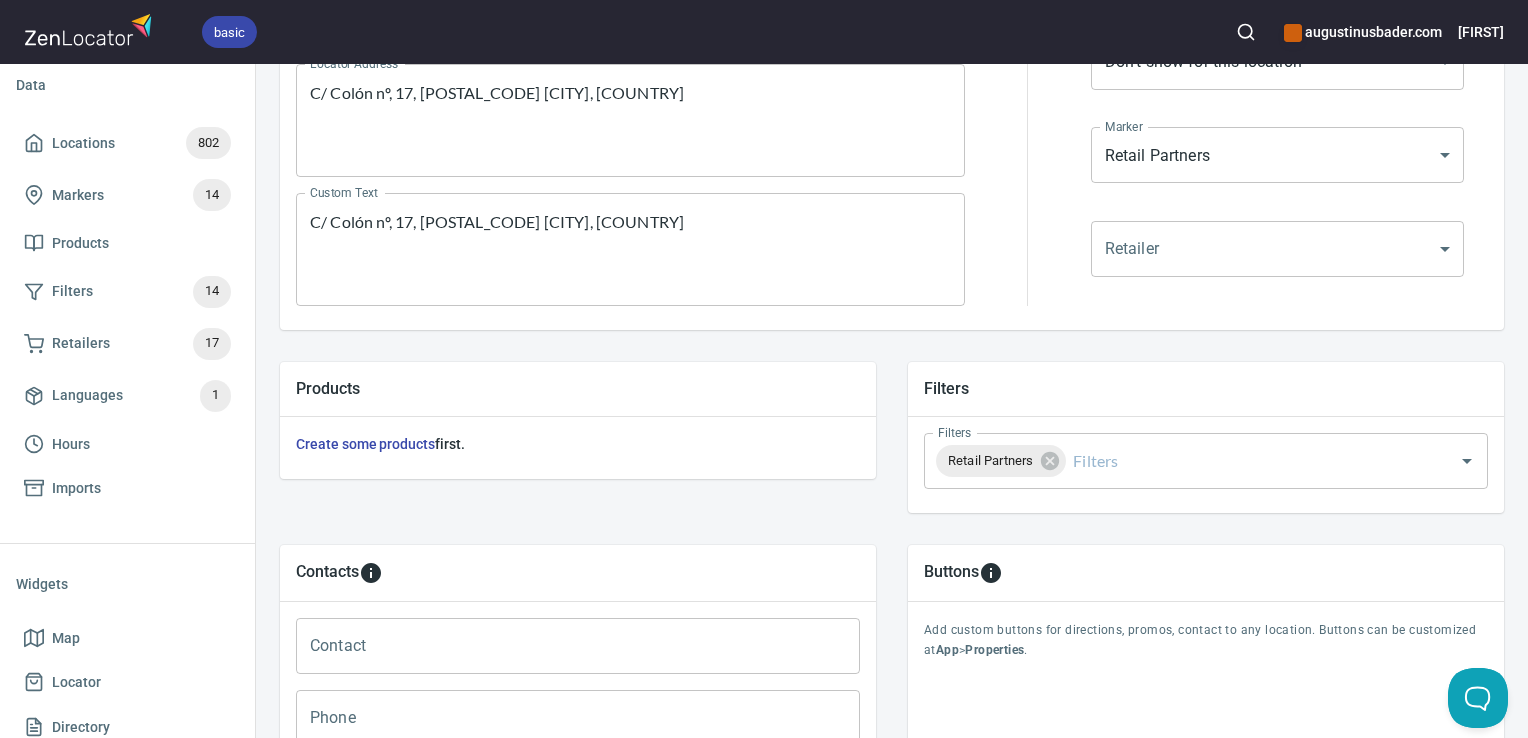scroll, scrollTop: 797, scrollLeft: 0, axis: vertical 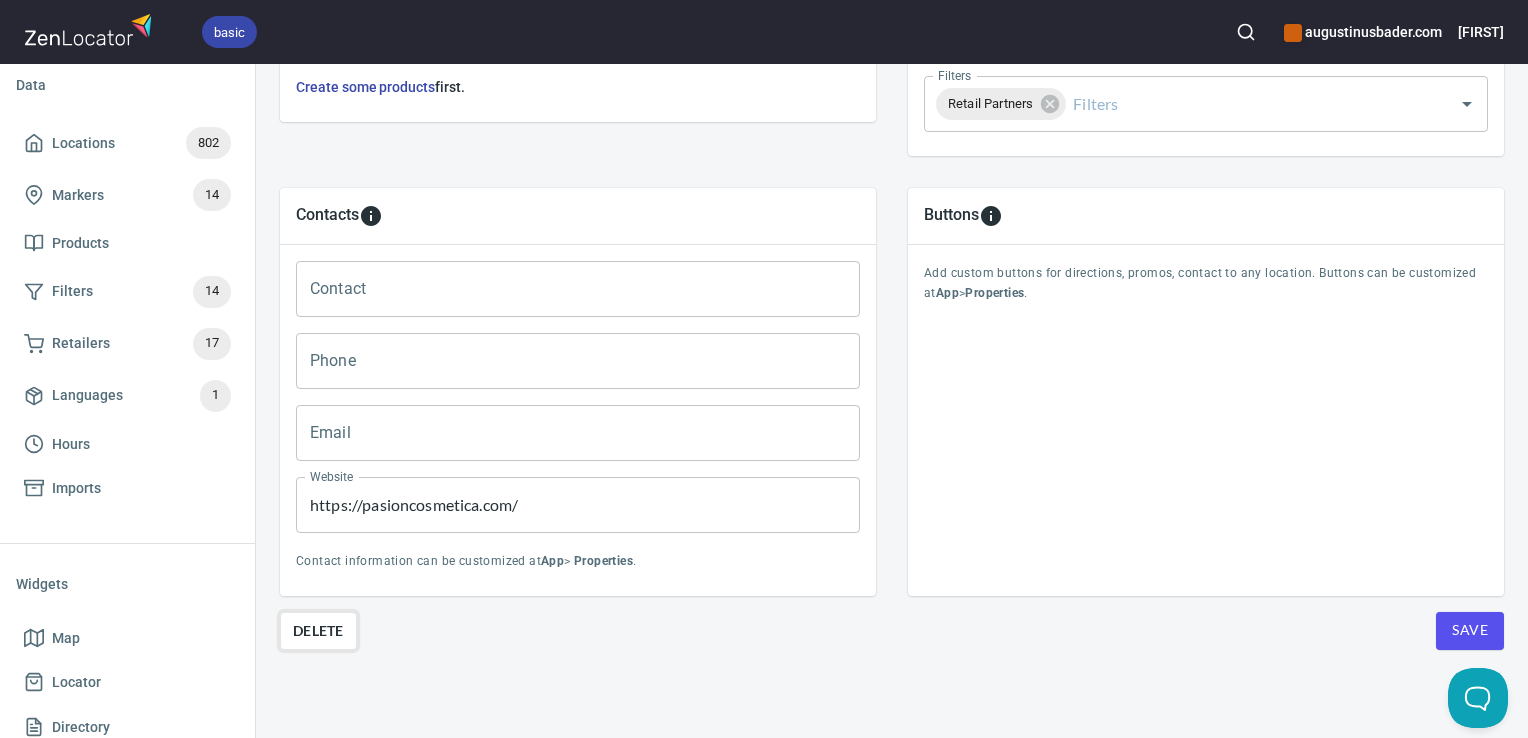 click on "Delete" at bounding box center [318, 631] 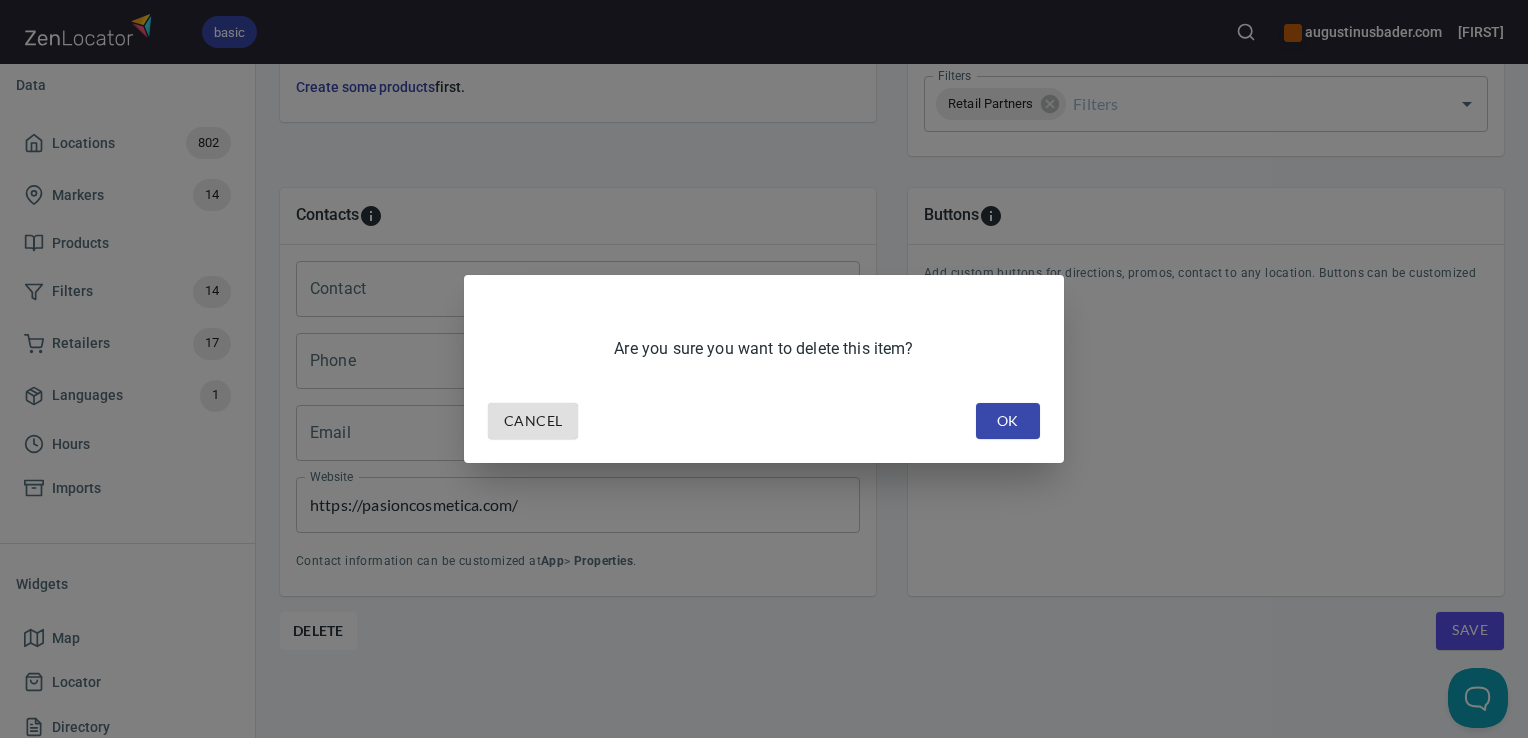 click on "OK" at bounding box center (1008, 421) 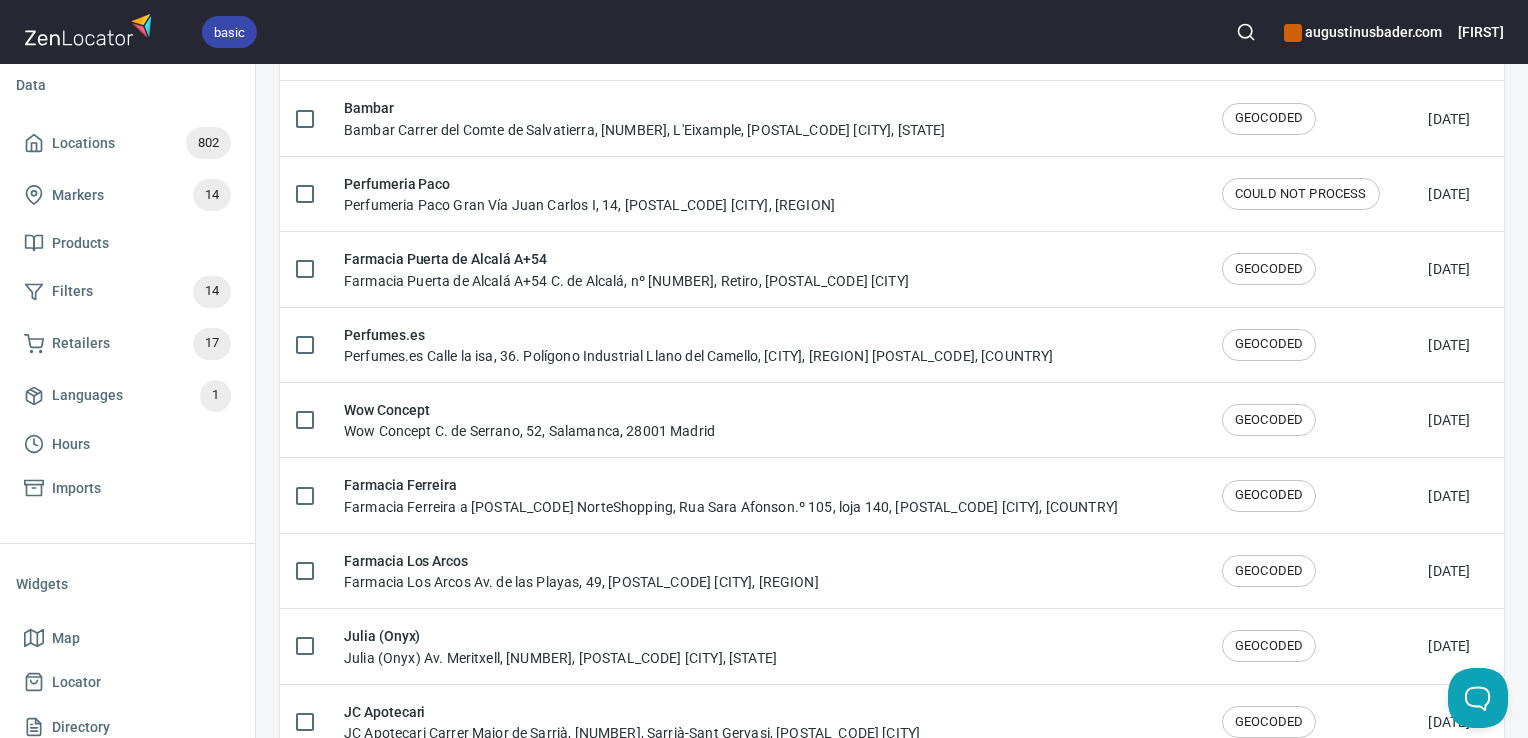 scroll, scrollTop: 0, scrollLeft: 0, axis: both 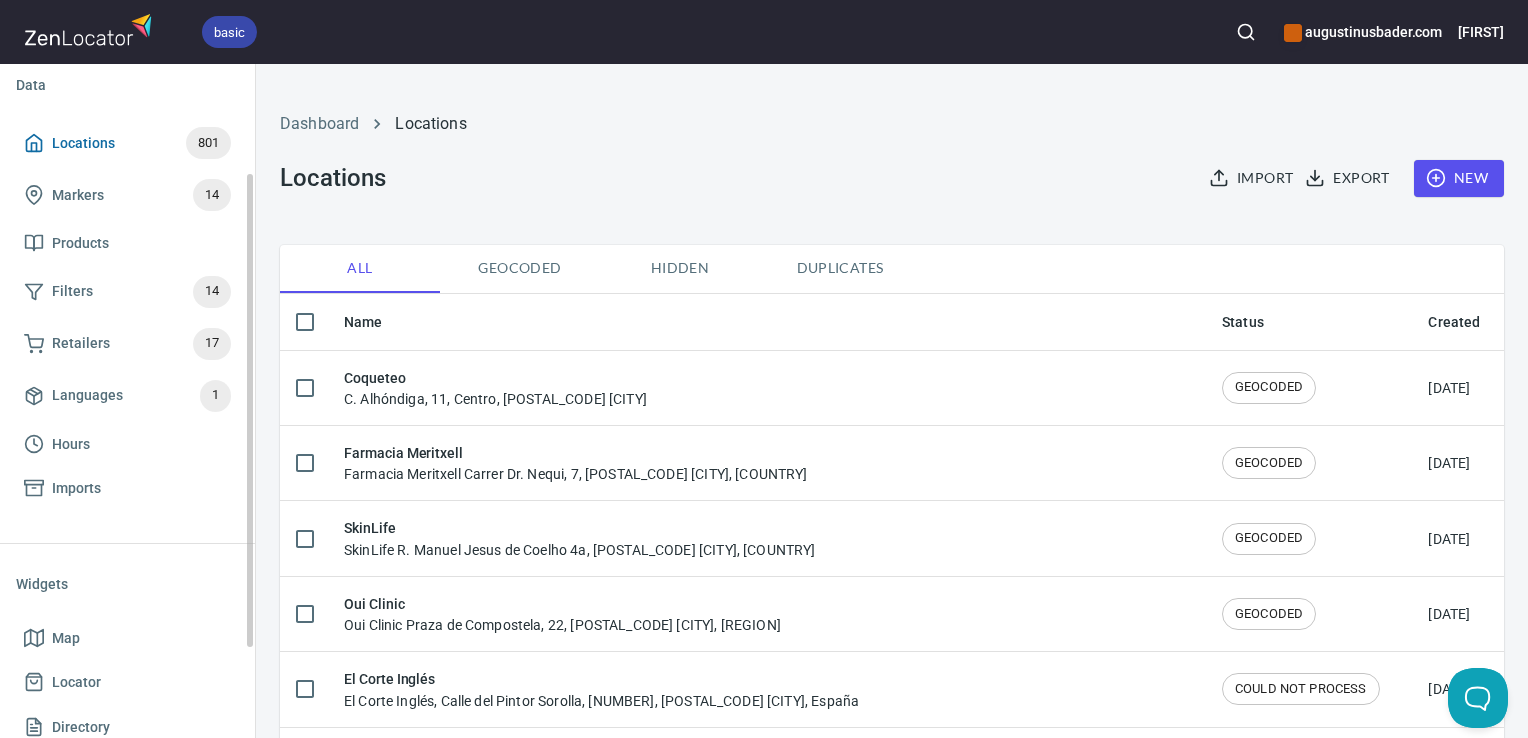 click on "Locations 801" at bounding box center (127, 143) 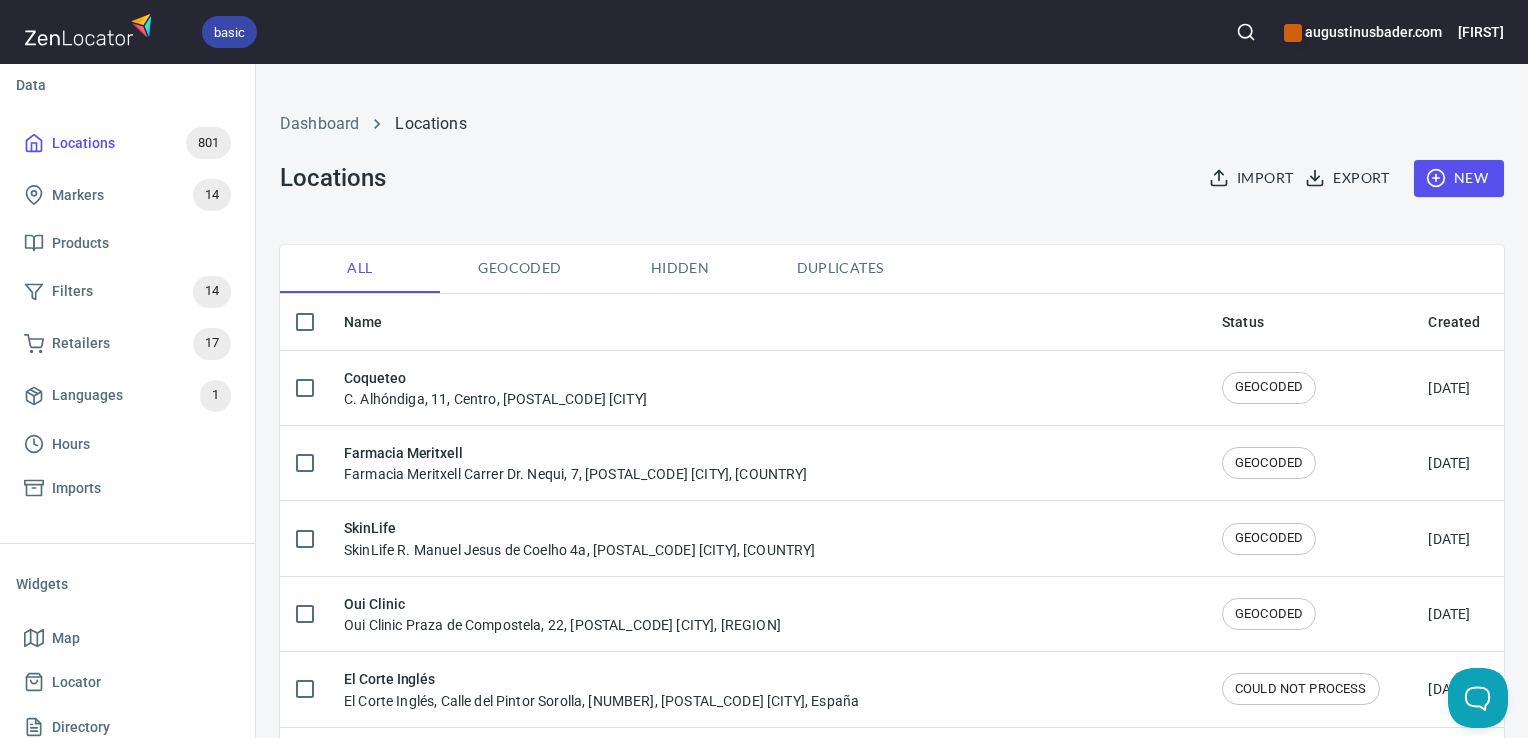 click 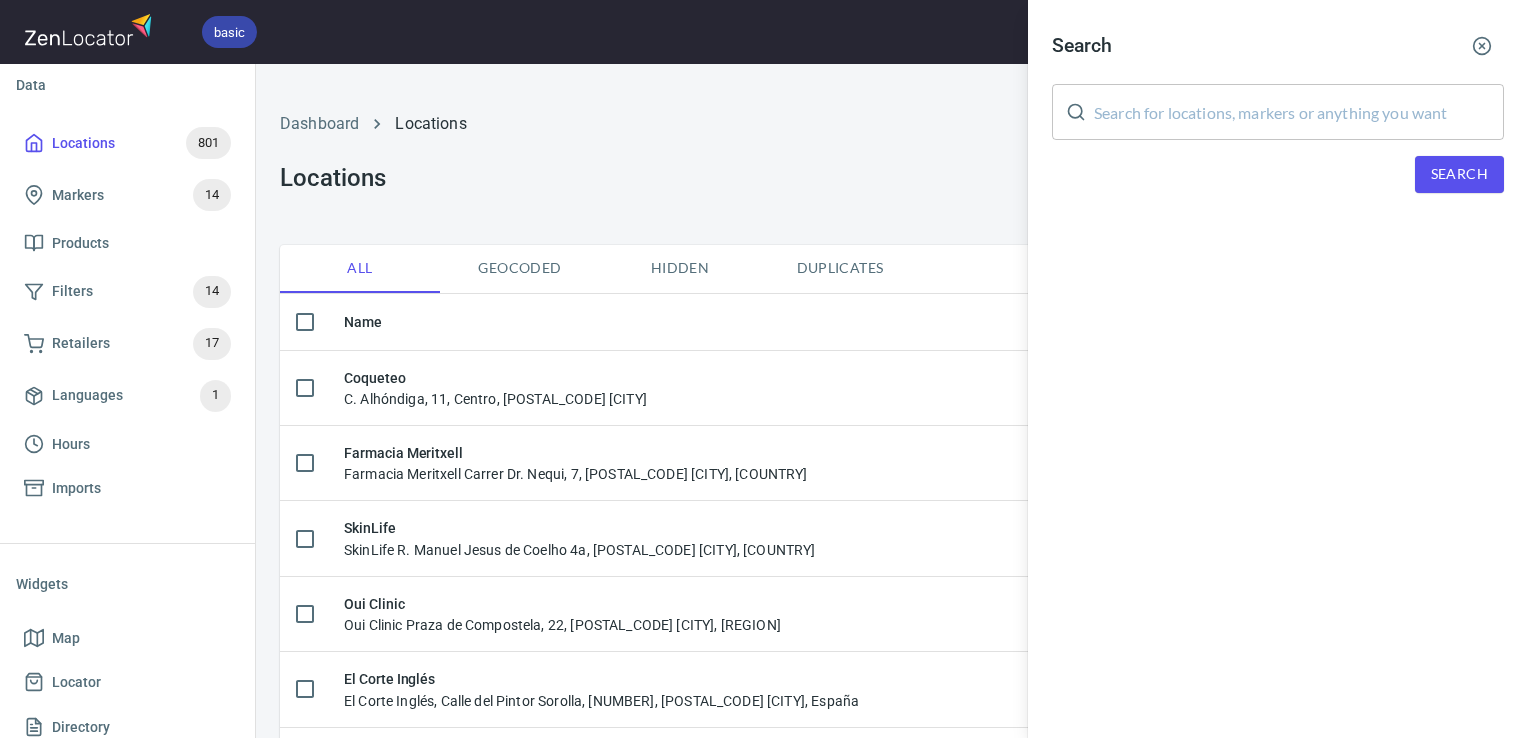 click at bounding box center (1299, 112) 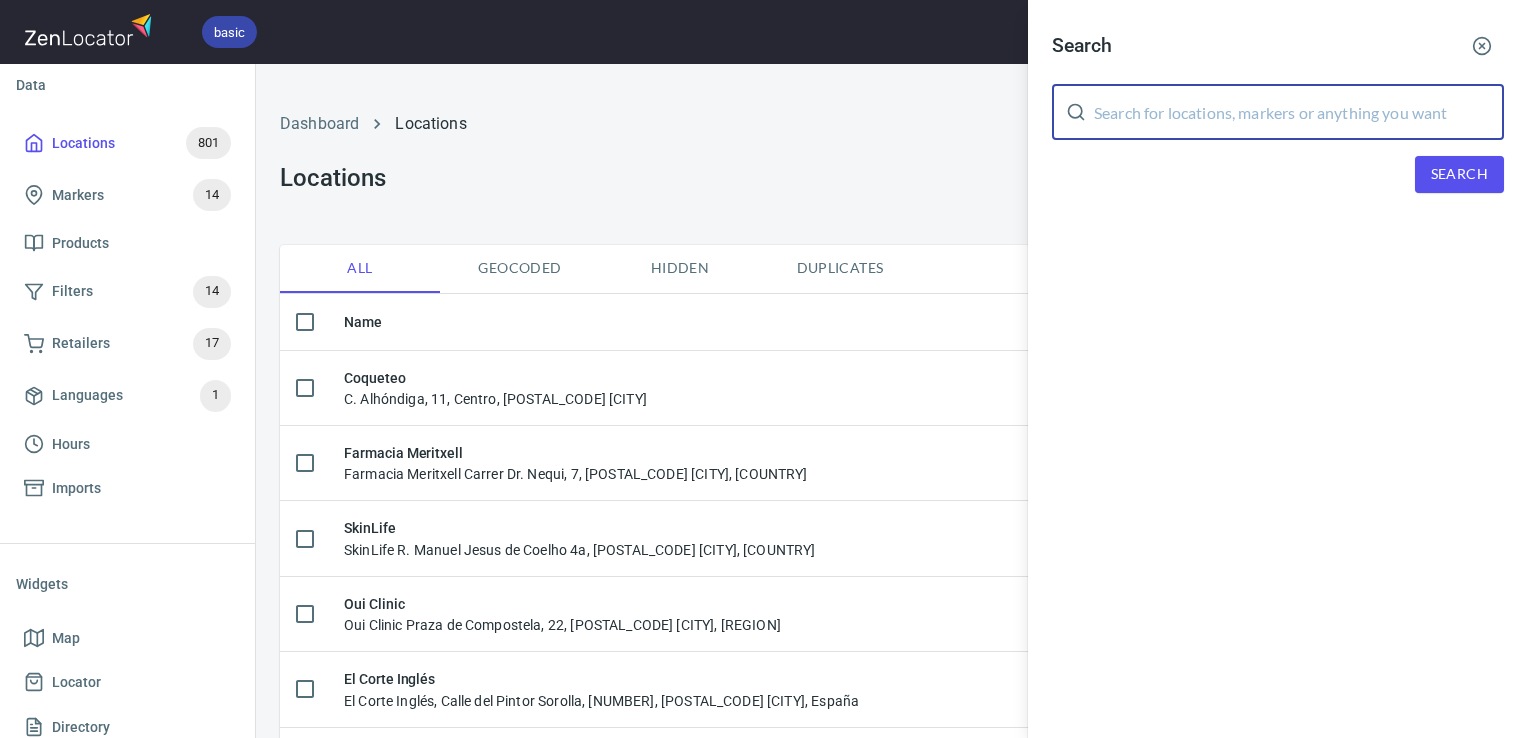 paste on "Perfumeria Paco" 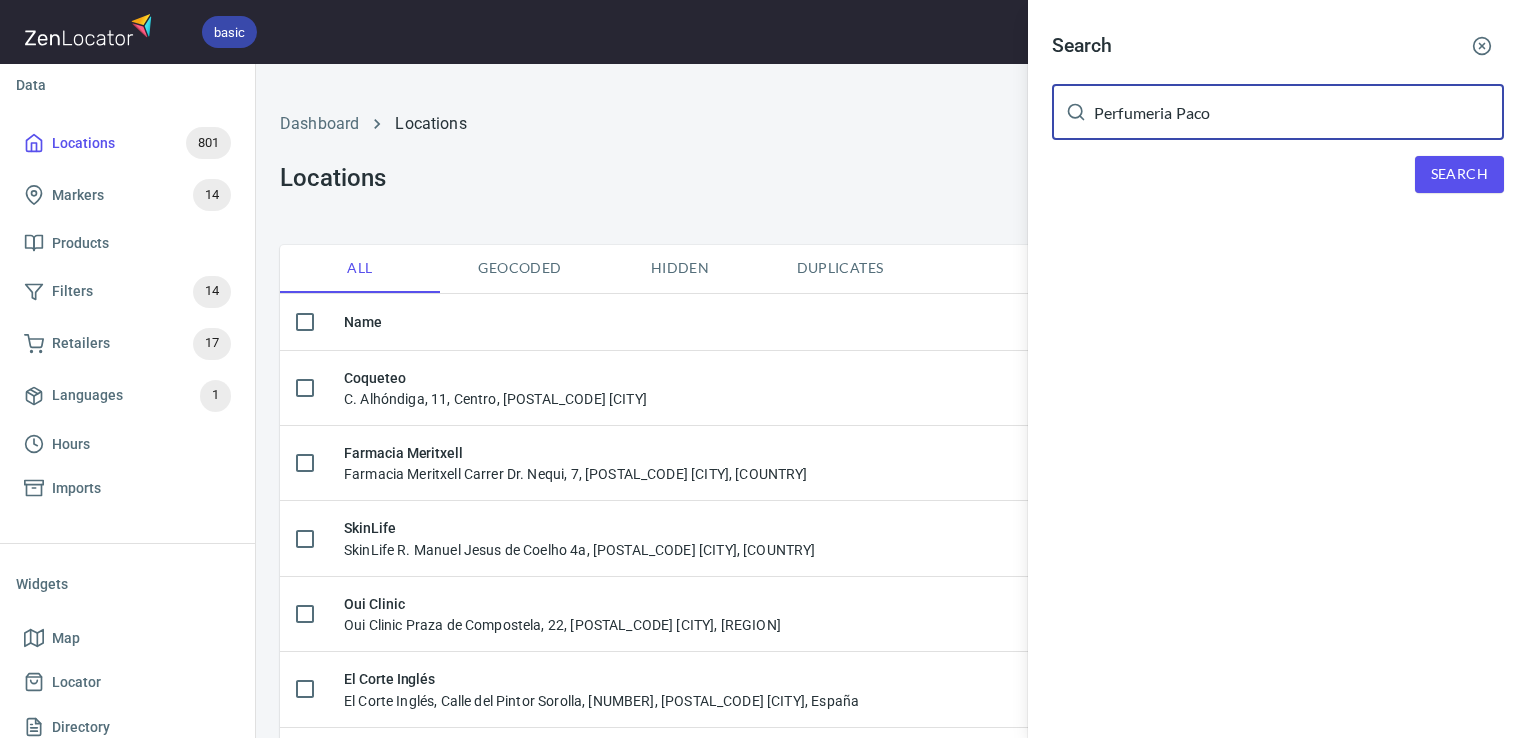 type on "Perfumeria Paco" 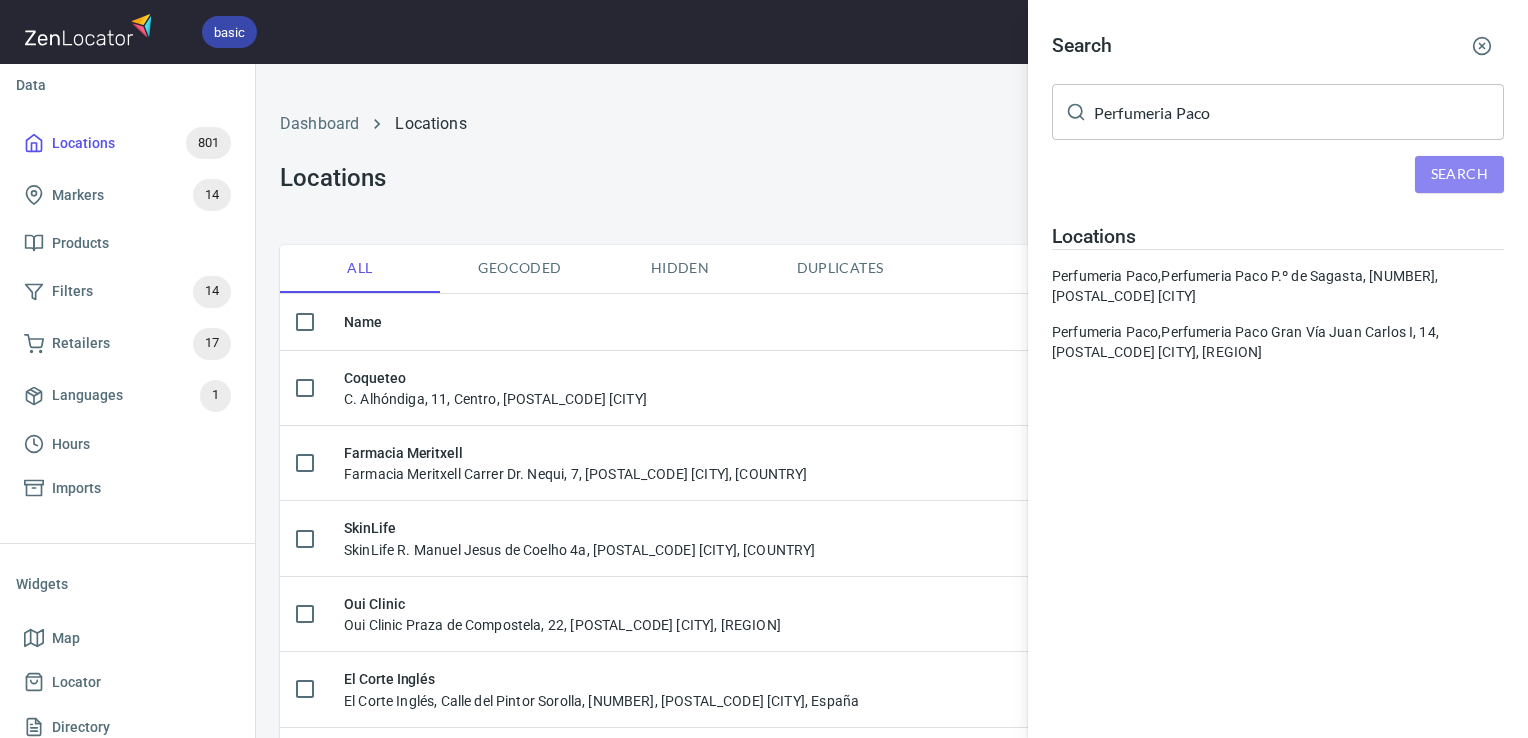 click on "Search" at bounding box center (1459, 174) 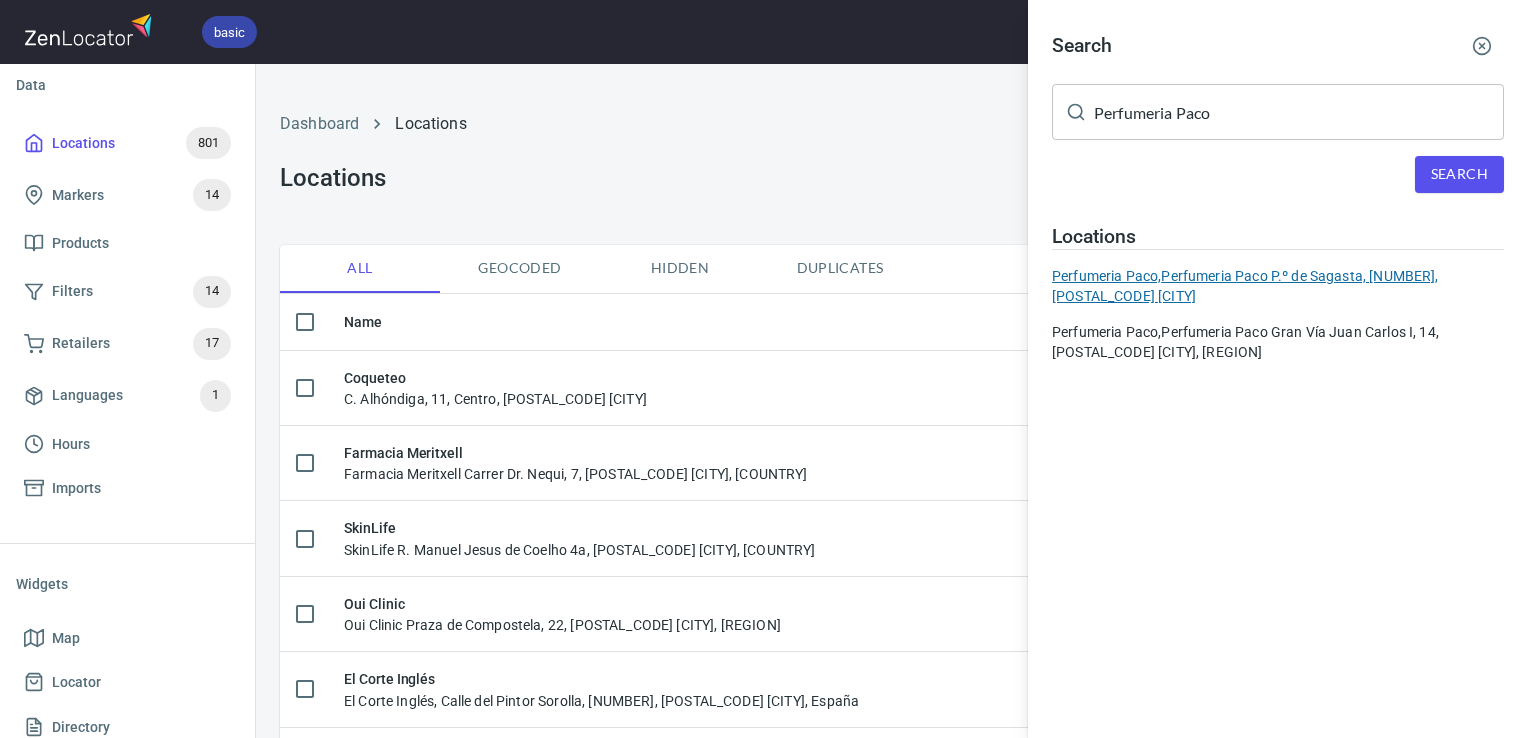 click on "Perfumeria Paco, Perfumeria Paco
P.º de Sagasta, 3, [POSTAL_CODE] [CITY]" at bounding box center [1278, 286] 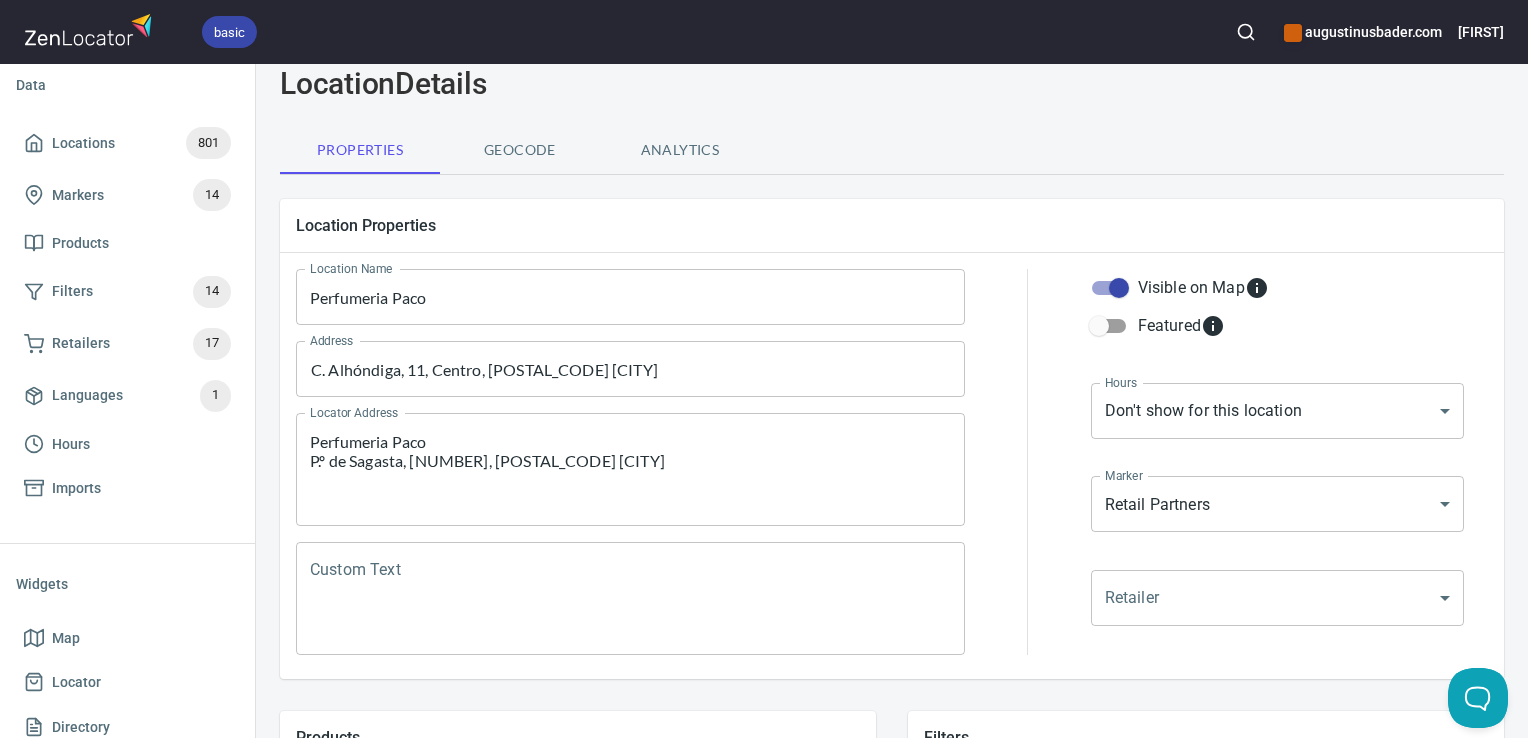 scroll, scrollTop: 80, scrollLeft: 0, axis: vertical 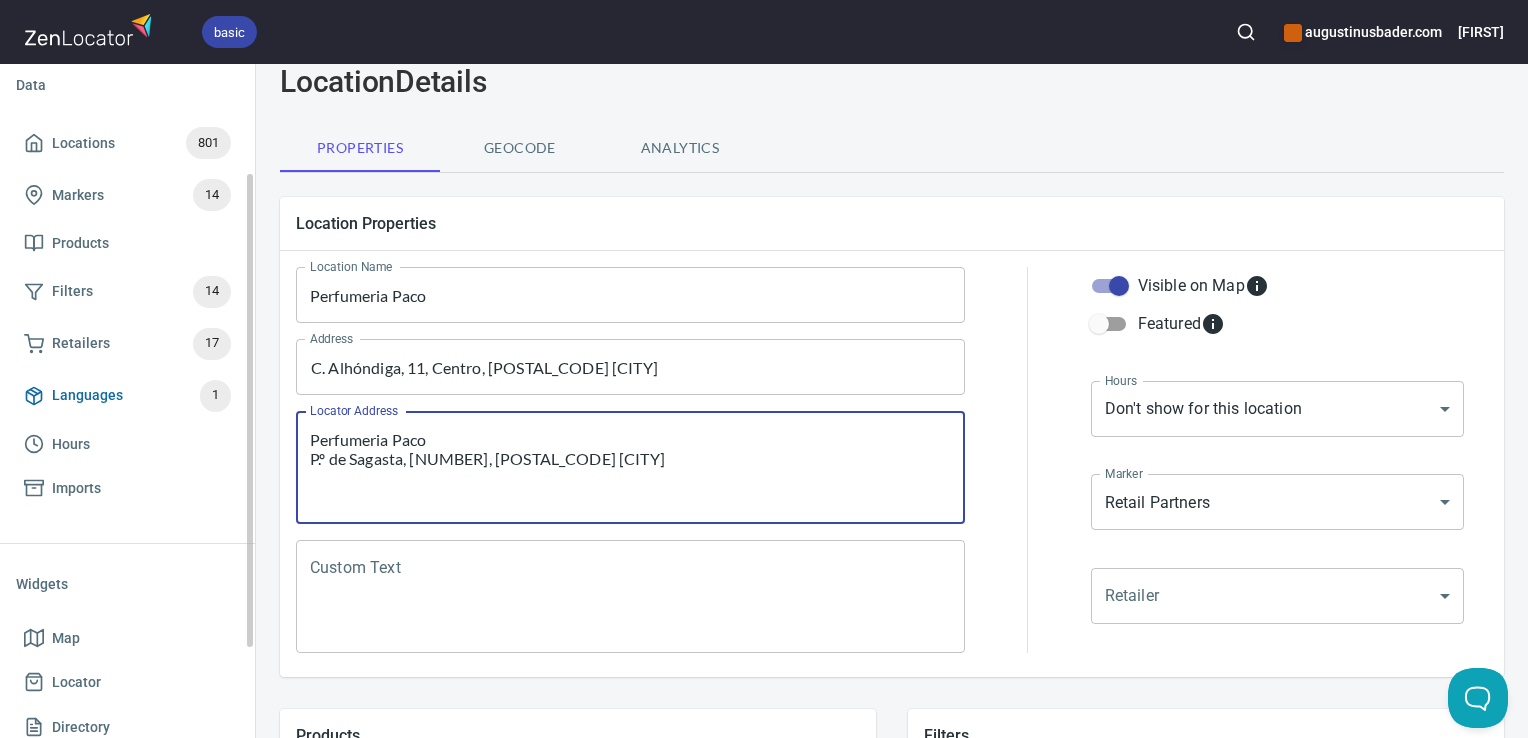 drag, startPoint x: 607, startPoint y: 478, endPoint x: 218, endPoint y: 378, distance: 401.64786 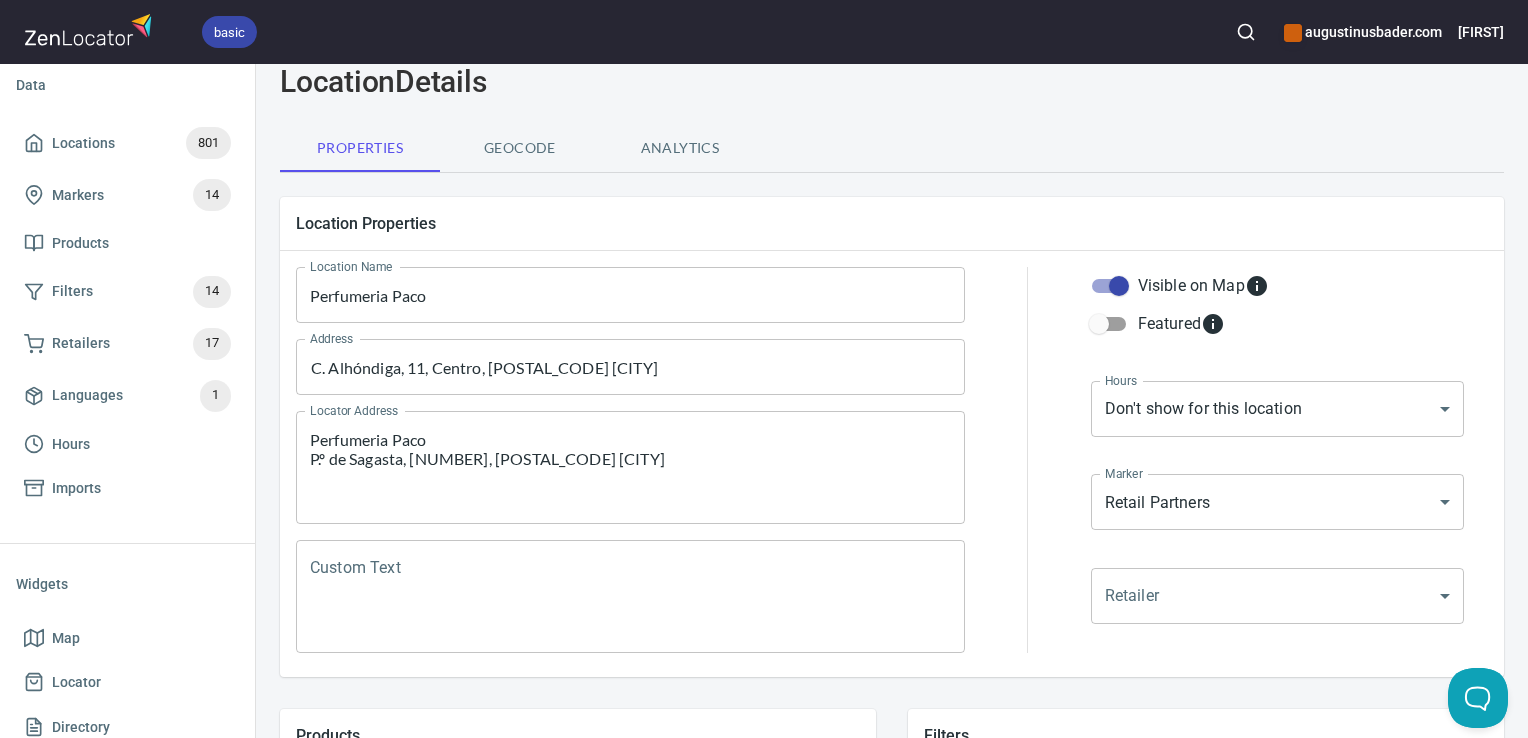 drag, startPoint x: 664, startPoint y: 542, endPoint x: 662, endPoint y: 555, distance: 13.152946 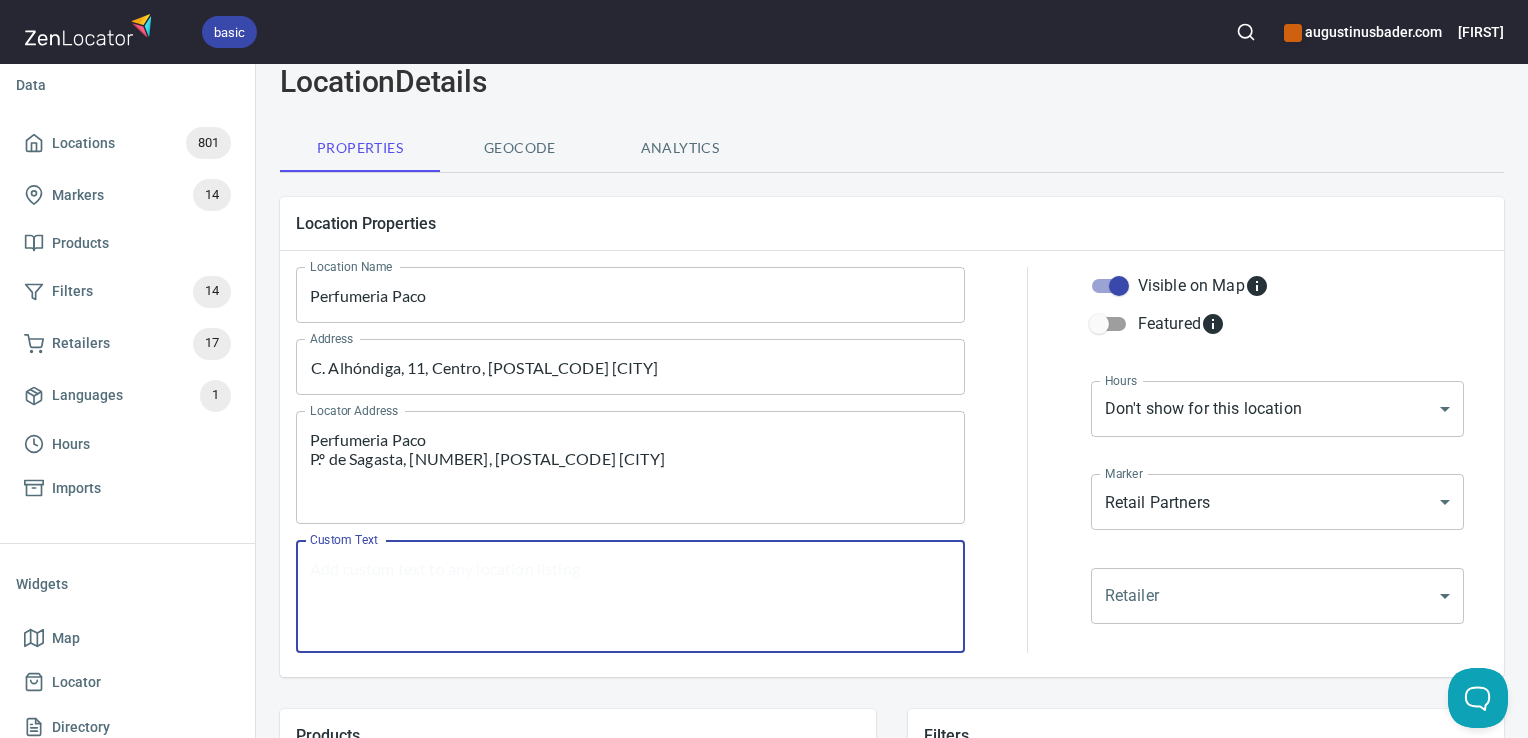 paste on "Perfumeria Paco
P.º de Sagasta, [NUMBER], [POSTAL_CODE] [CITY]" 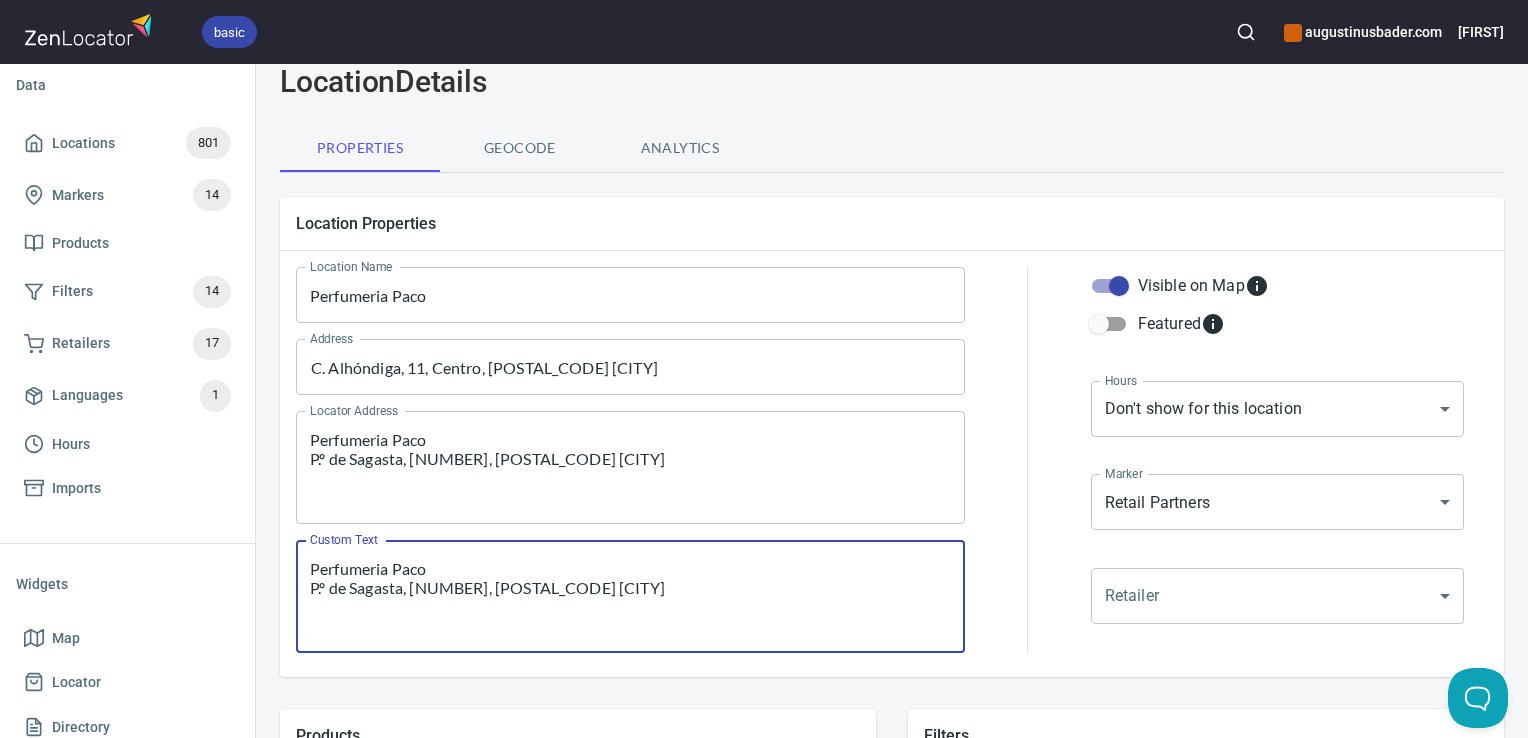 scroll, scrollTop: 797, scrollLeft: 0, axis: vertical 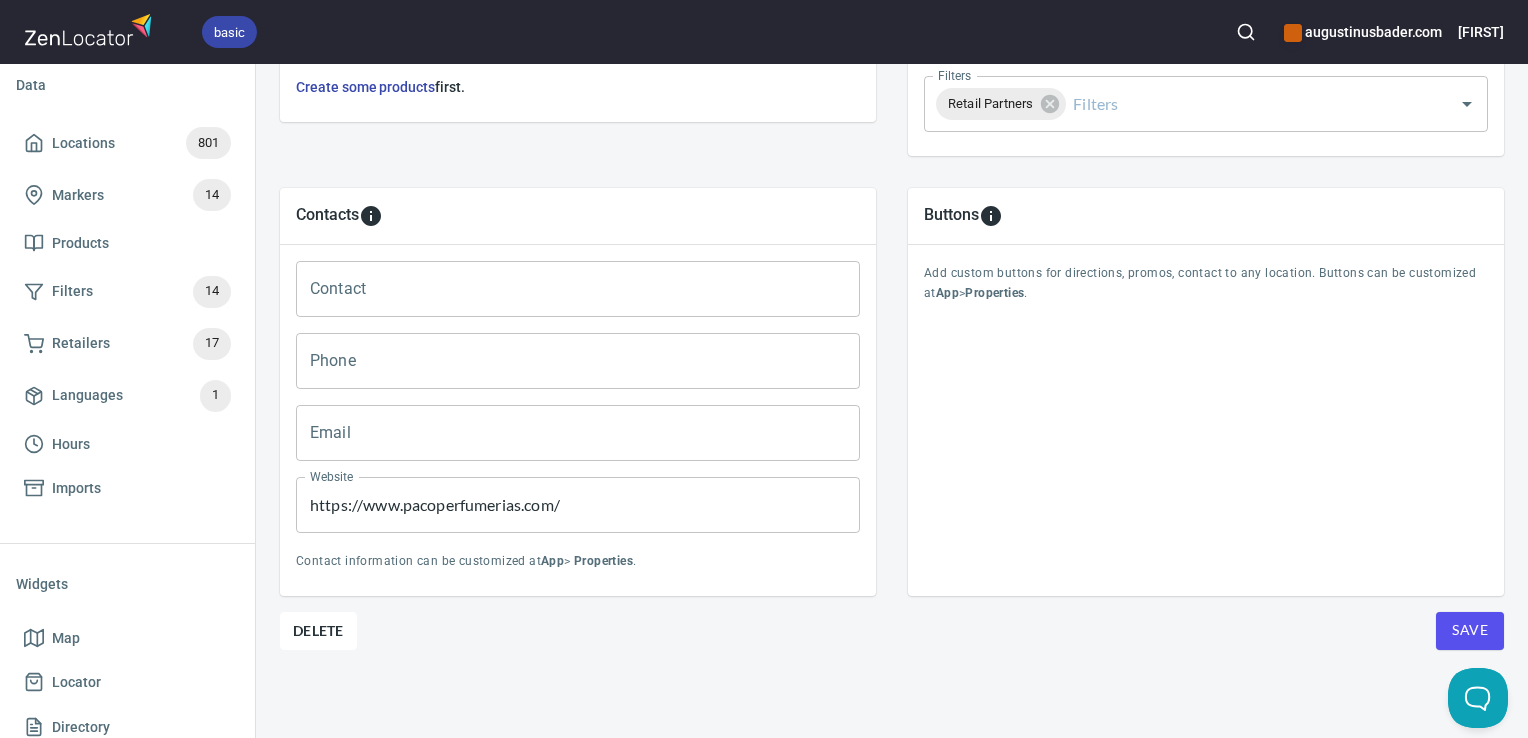 type on "Perfumeria Paco
P.º de Sagasta, [NUMBER], [POSTAL_CODE] [CITY]" 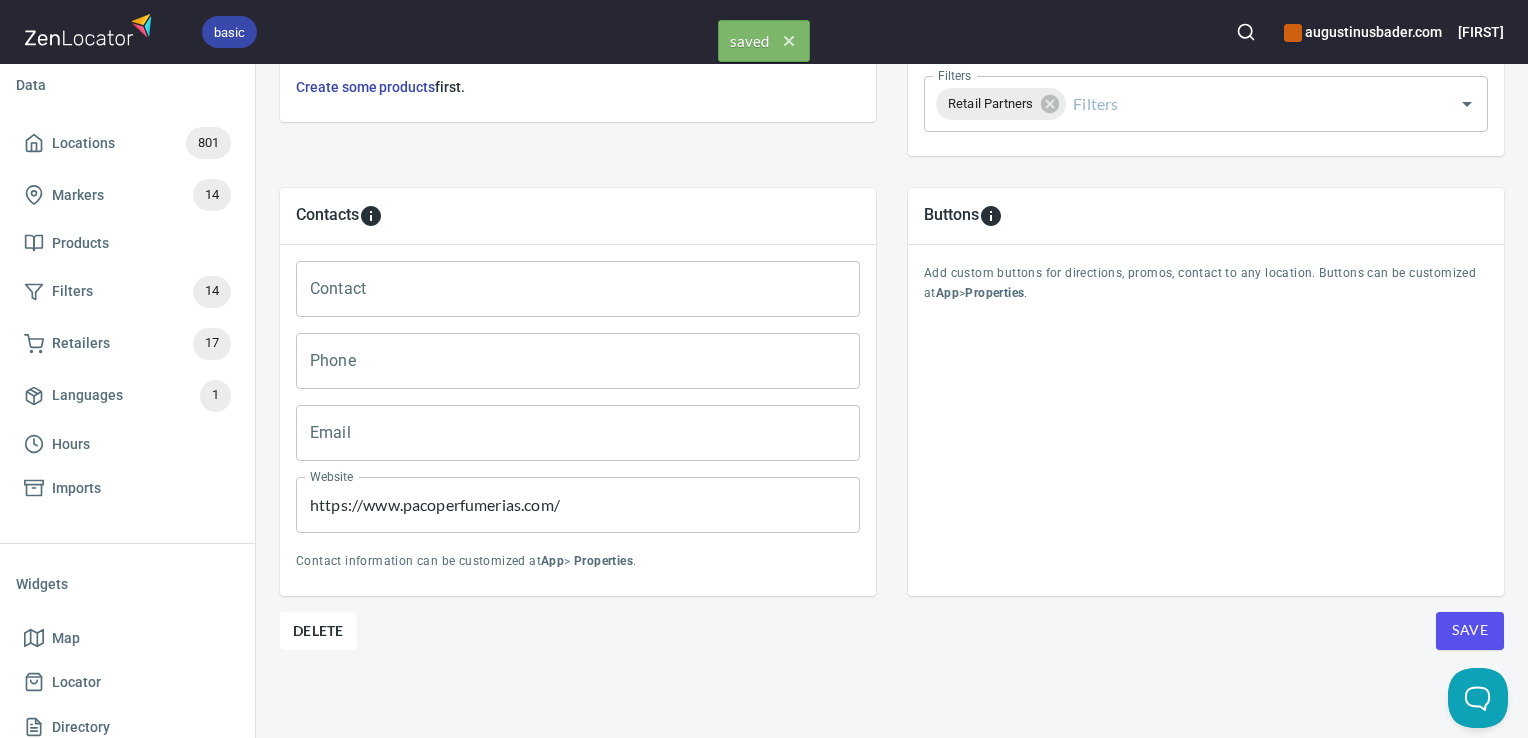 click on "801" at bounding box center [208, 143] 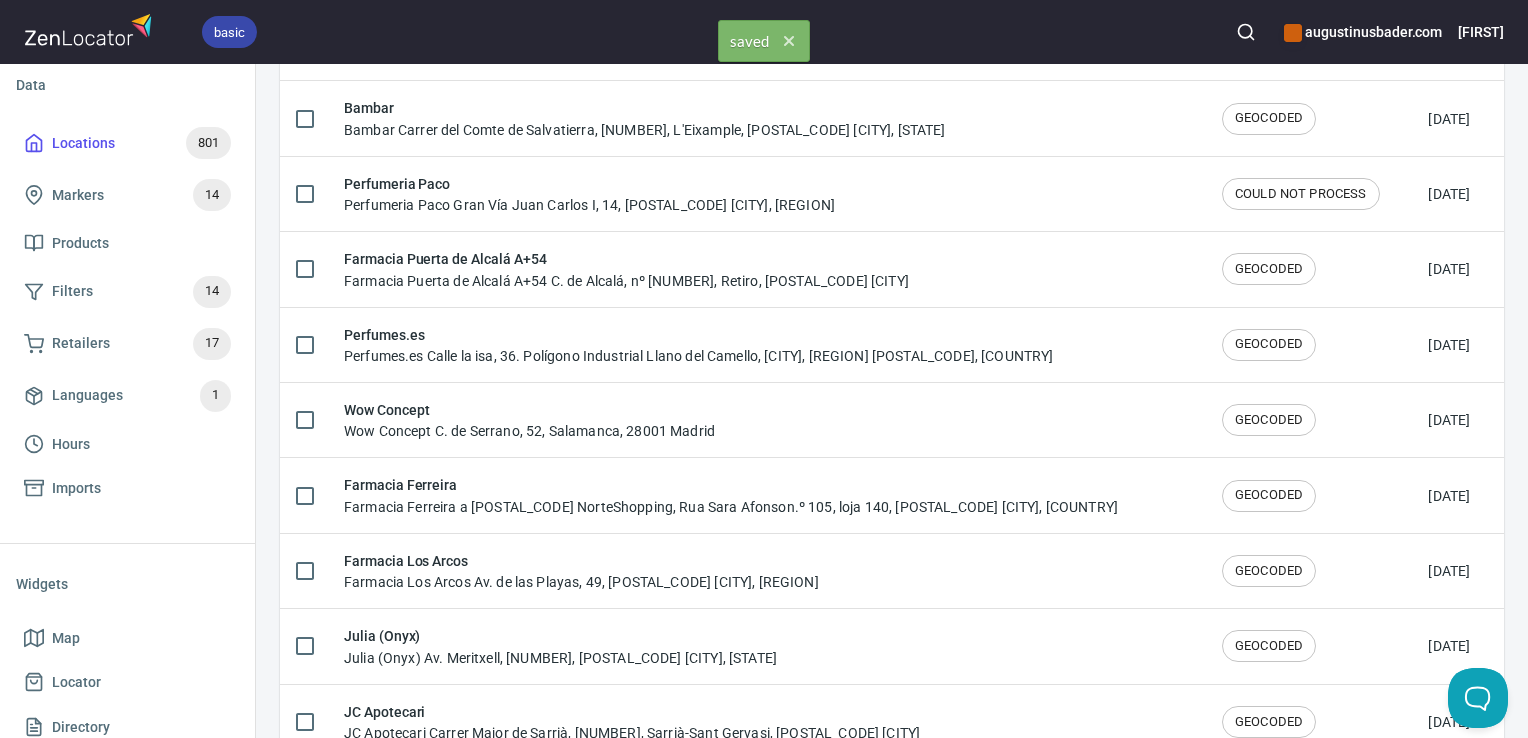 scroll, scrollTop: 0, scrollLeft: 0, axis: both 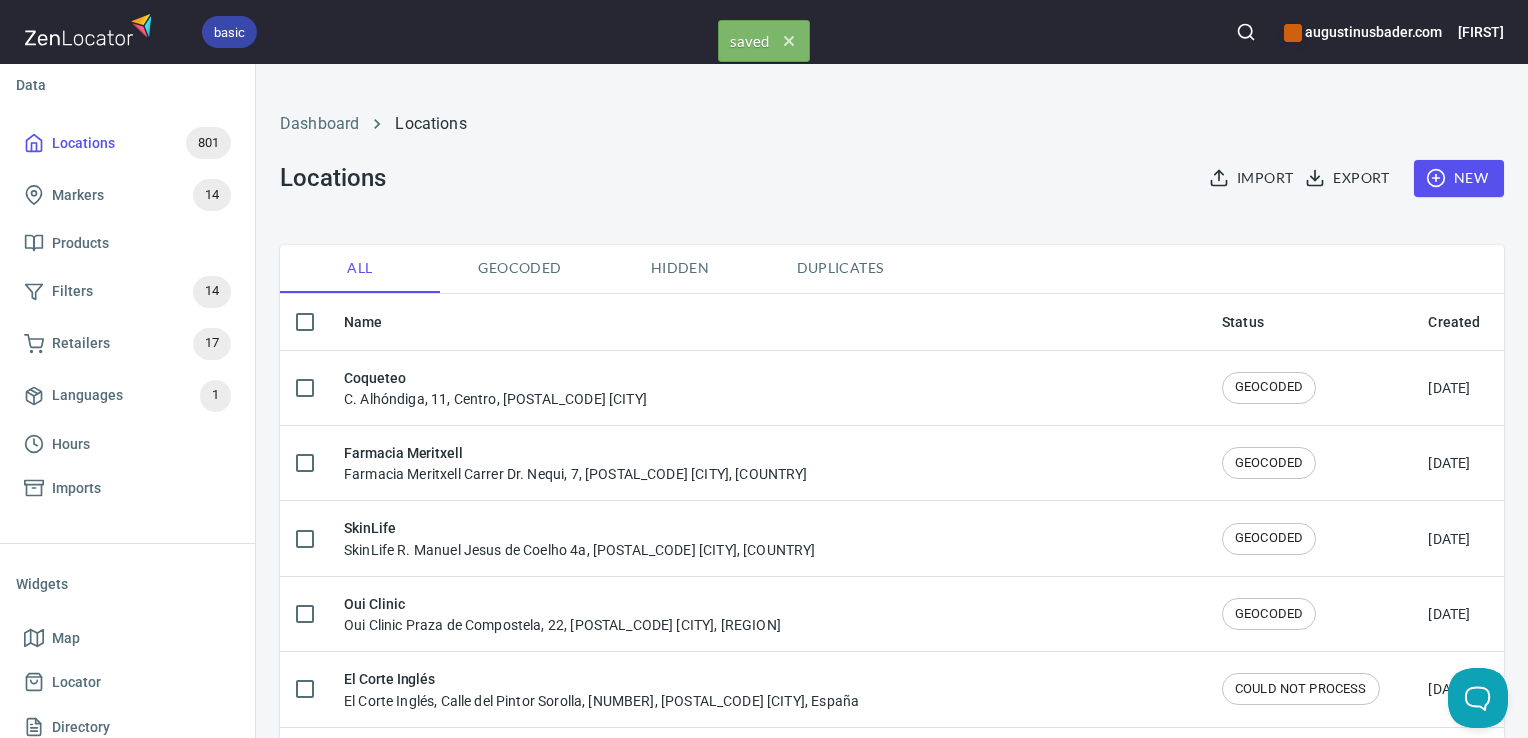 click at bounding box center (1246, 32) 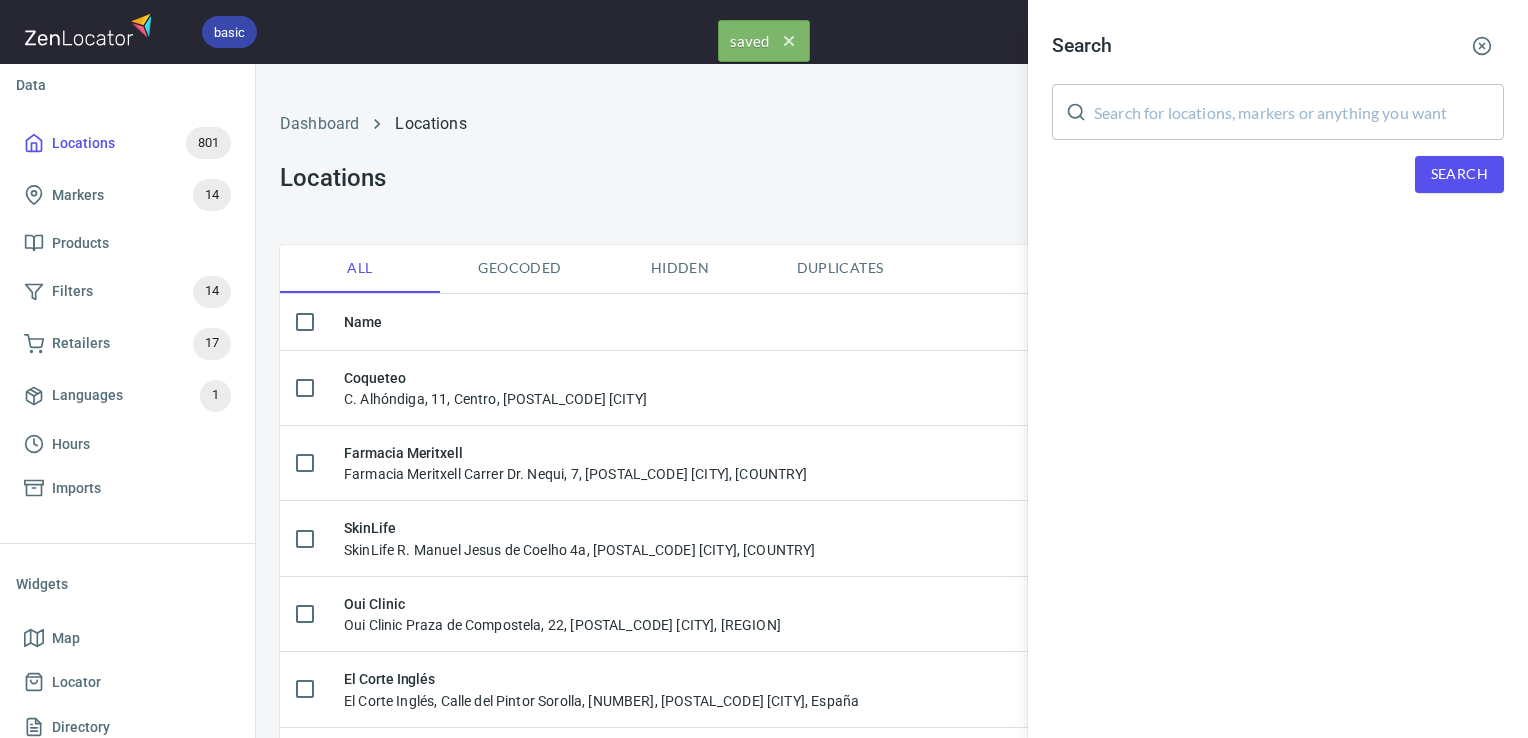 click at bounding box center [1299, 112] 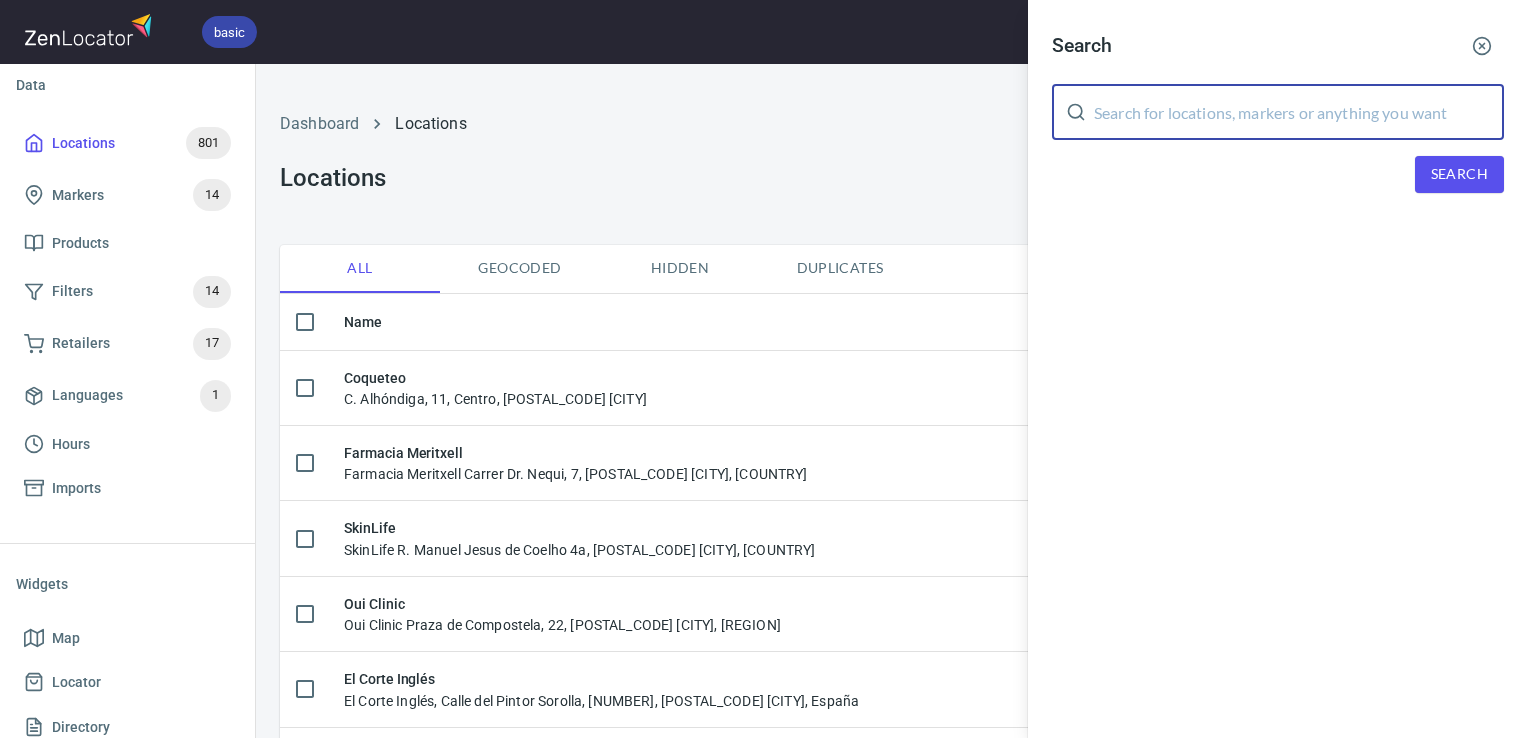 paste on "Perfumeria Paco" 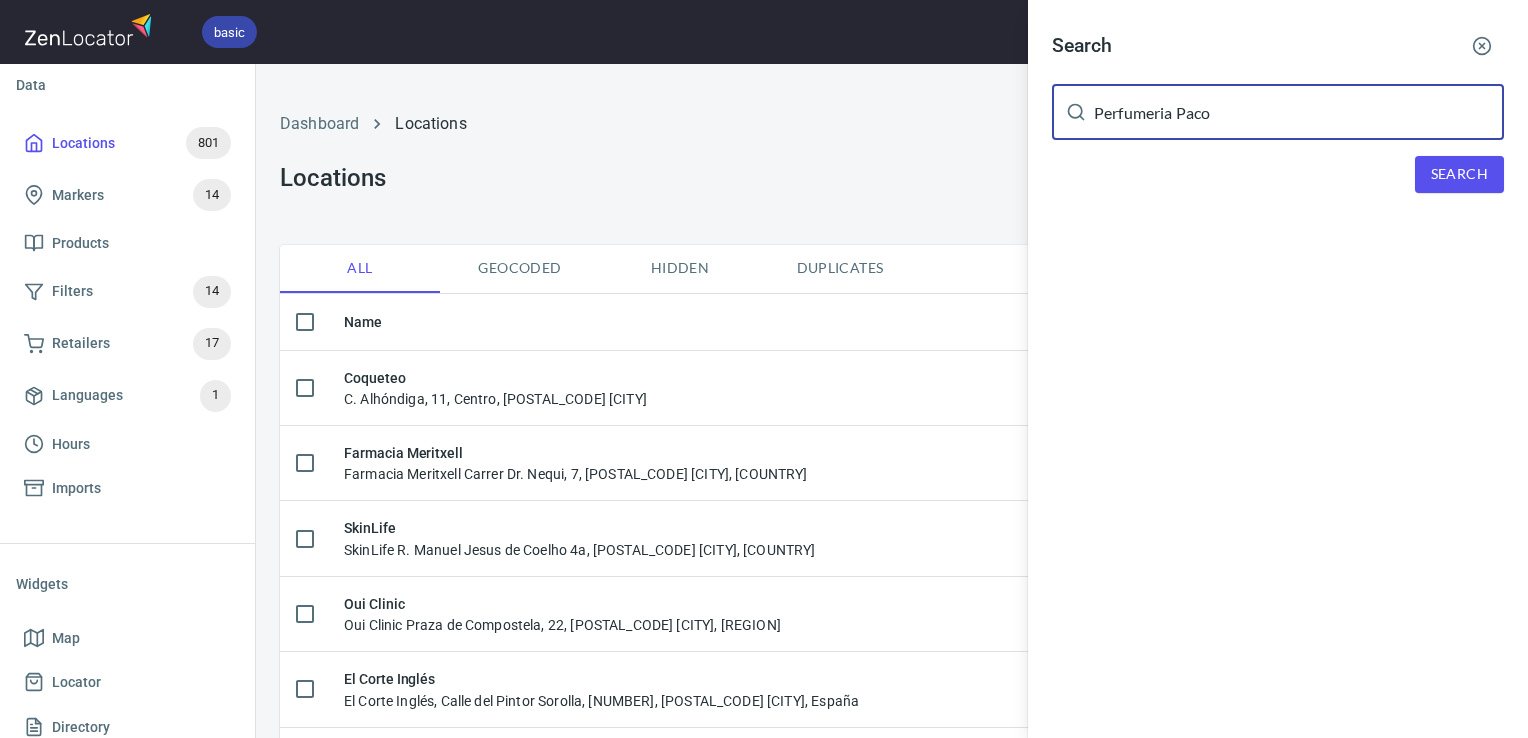 type on "Perfumeria Paco" 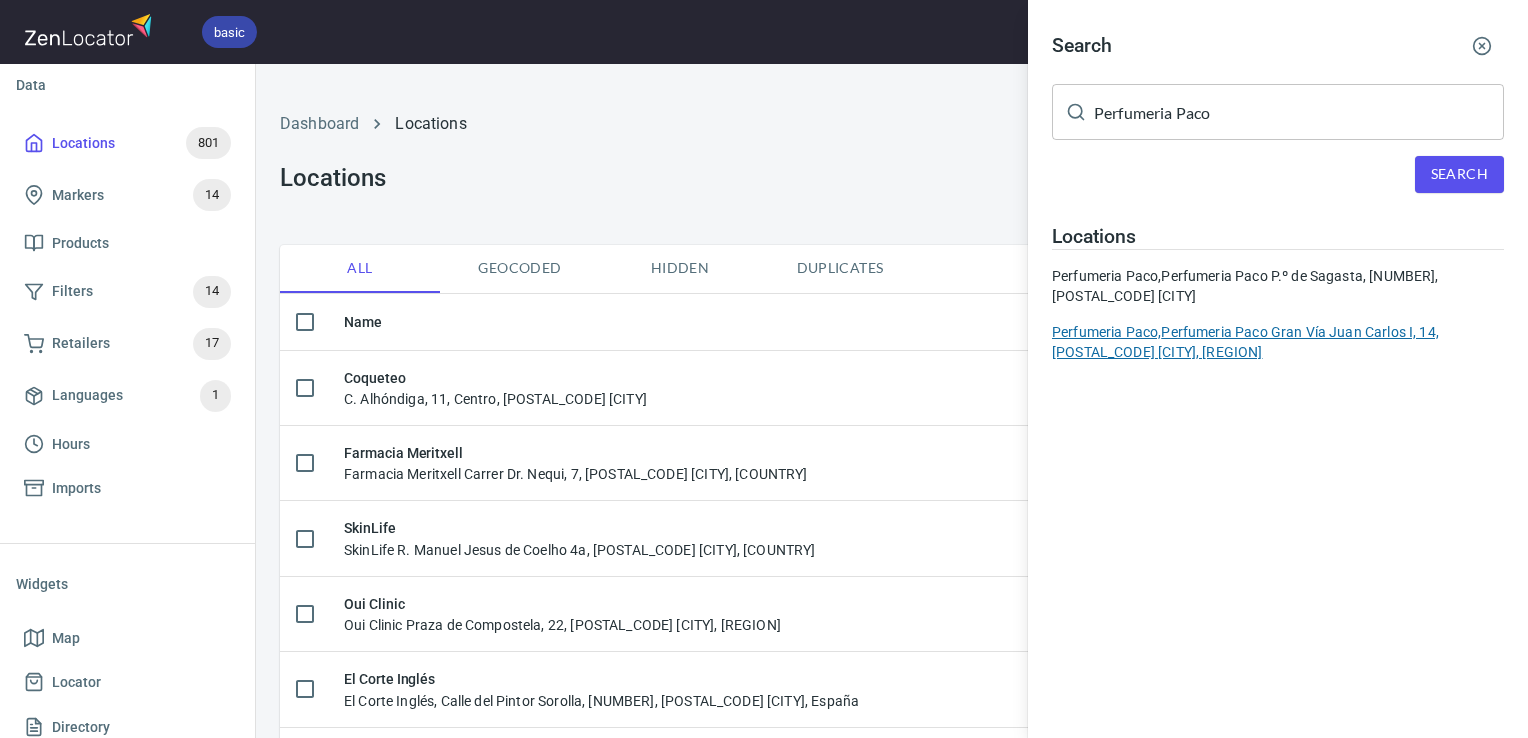 click on "Perfumeria Paco,  Perfumeria Paco
Gran Vía Juan Carlos I, [NUMBER], [POSTAL_CODE] [CITY], [STATE]" at bounding box center [1278, 342] 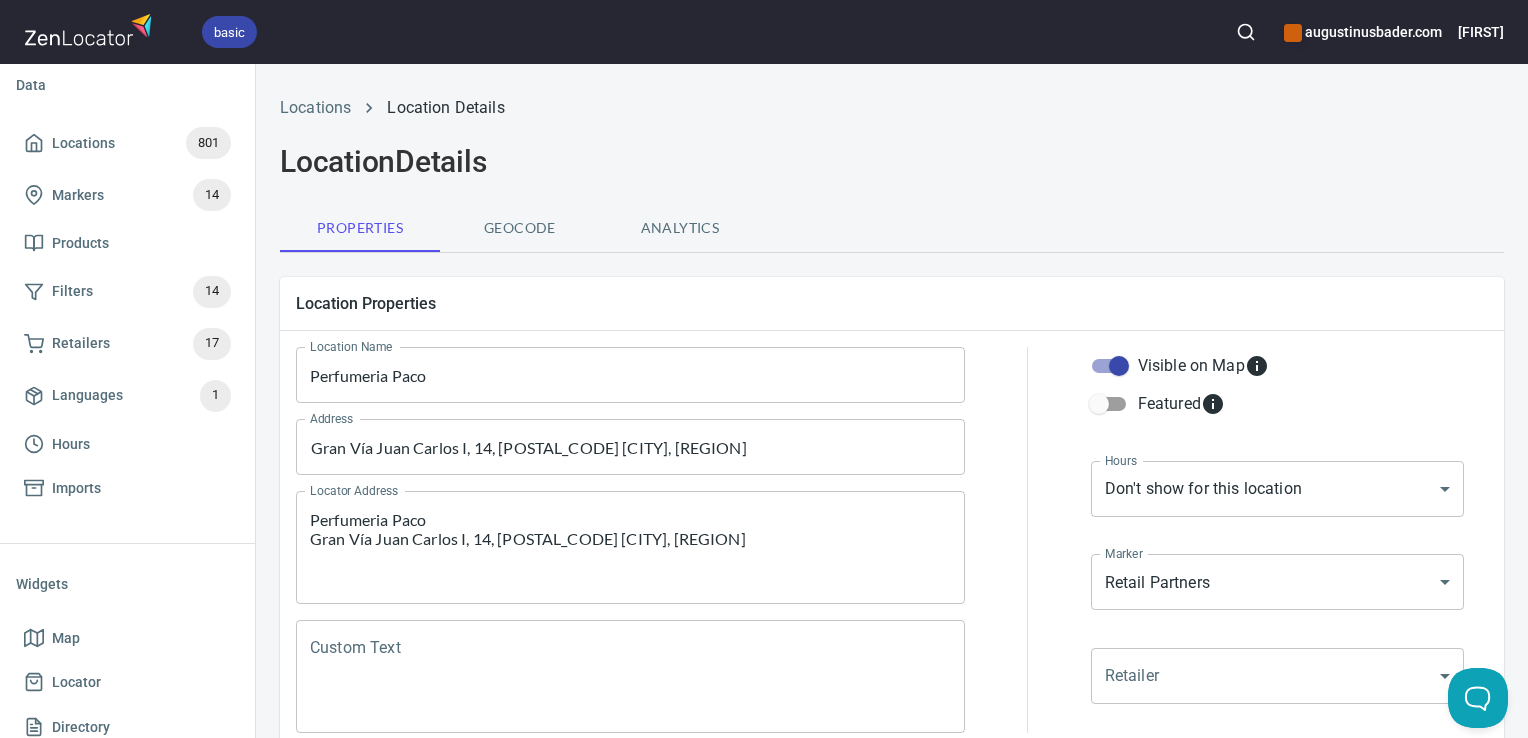 scroll, scrollTop: 797, scrollLeft: 0, axis: vertical 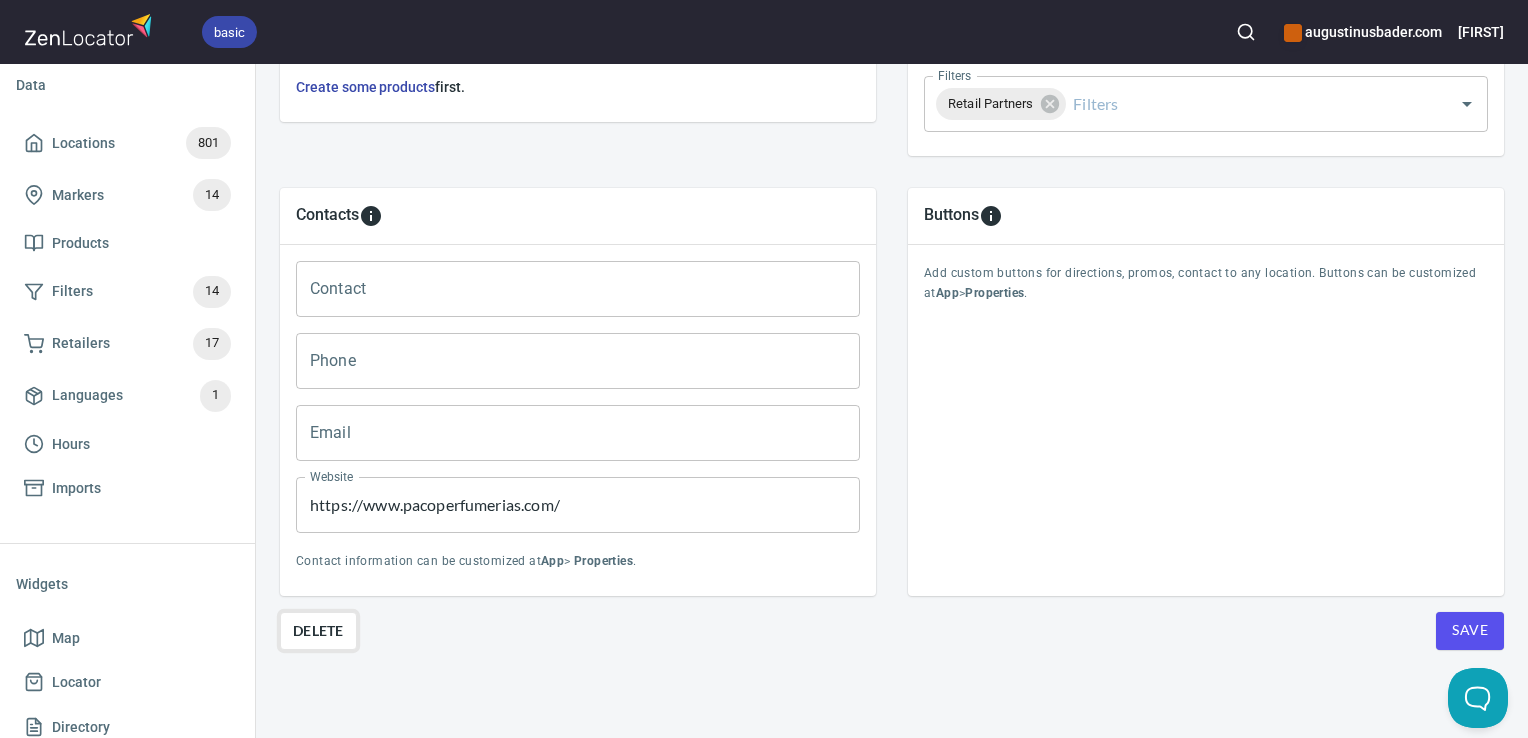 click on "Delete" at bounding box center [318, 631] 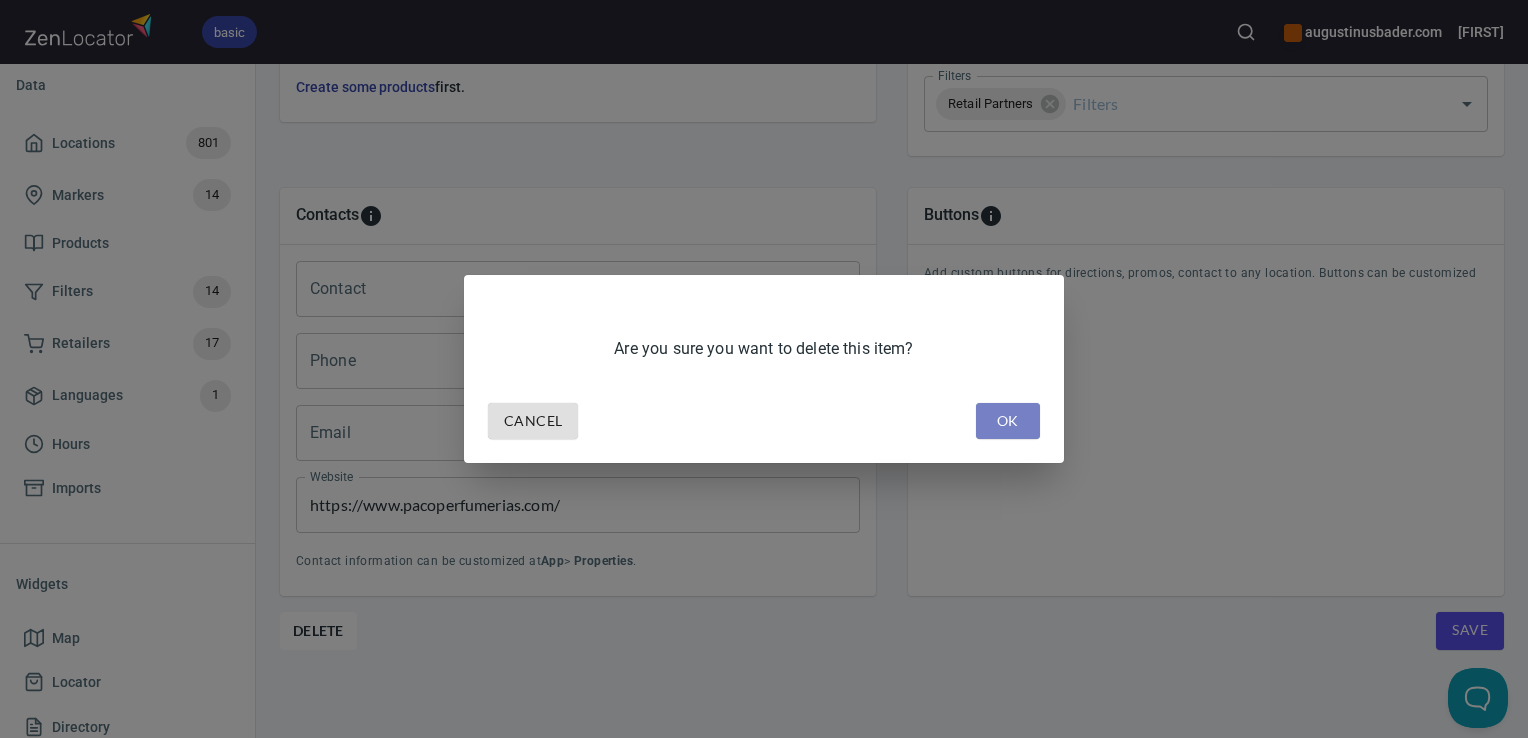 click on "OK" at bounding box center (1008, 421) 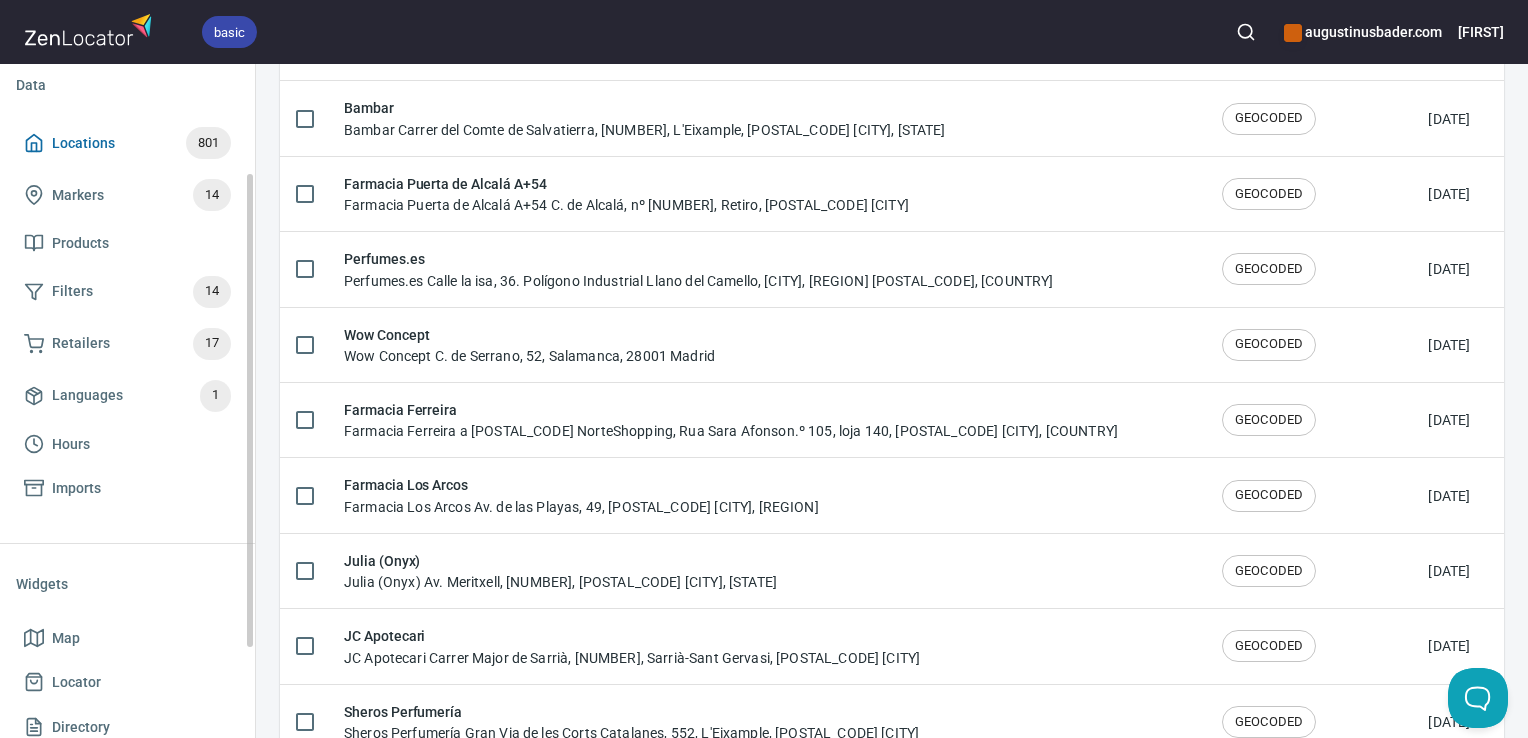 scroll, scrollTop: 0, scrollLeft: 0, axis: both 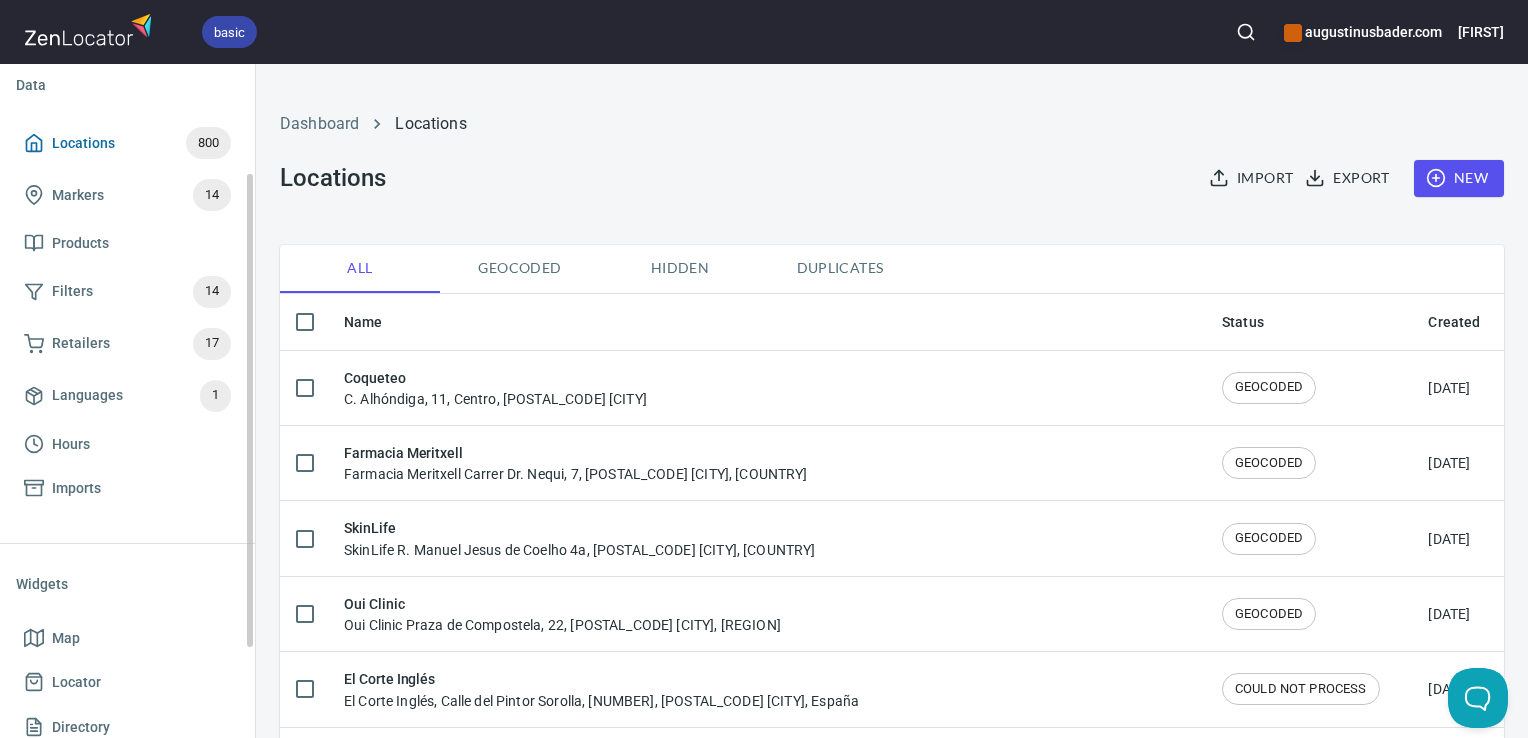 click on "Locations 800" at bounding box center (127, 143) 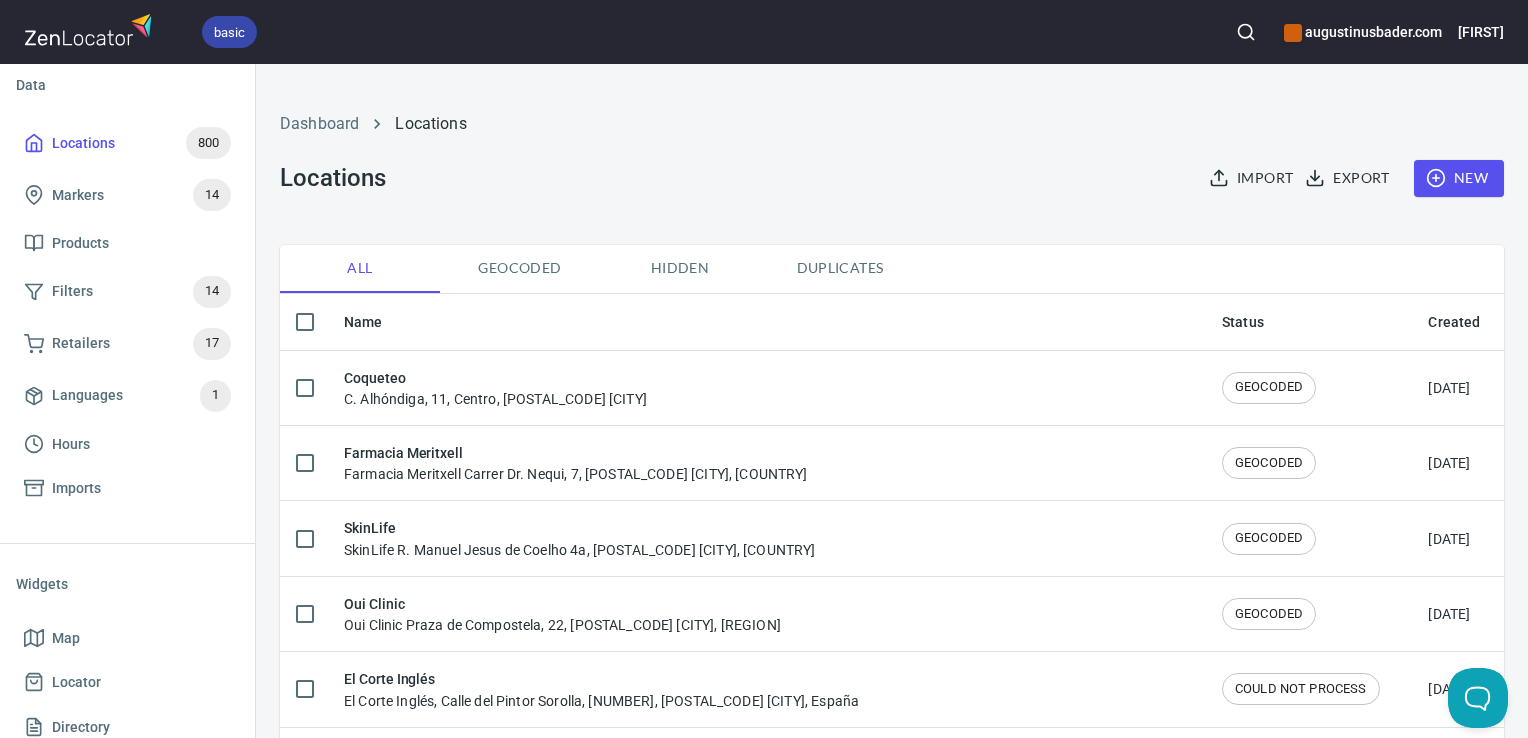 click on "basic augustinusbader.com [FIRST]" at bounding box center [764, 32] 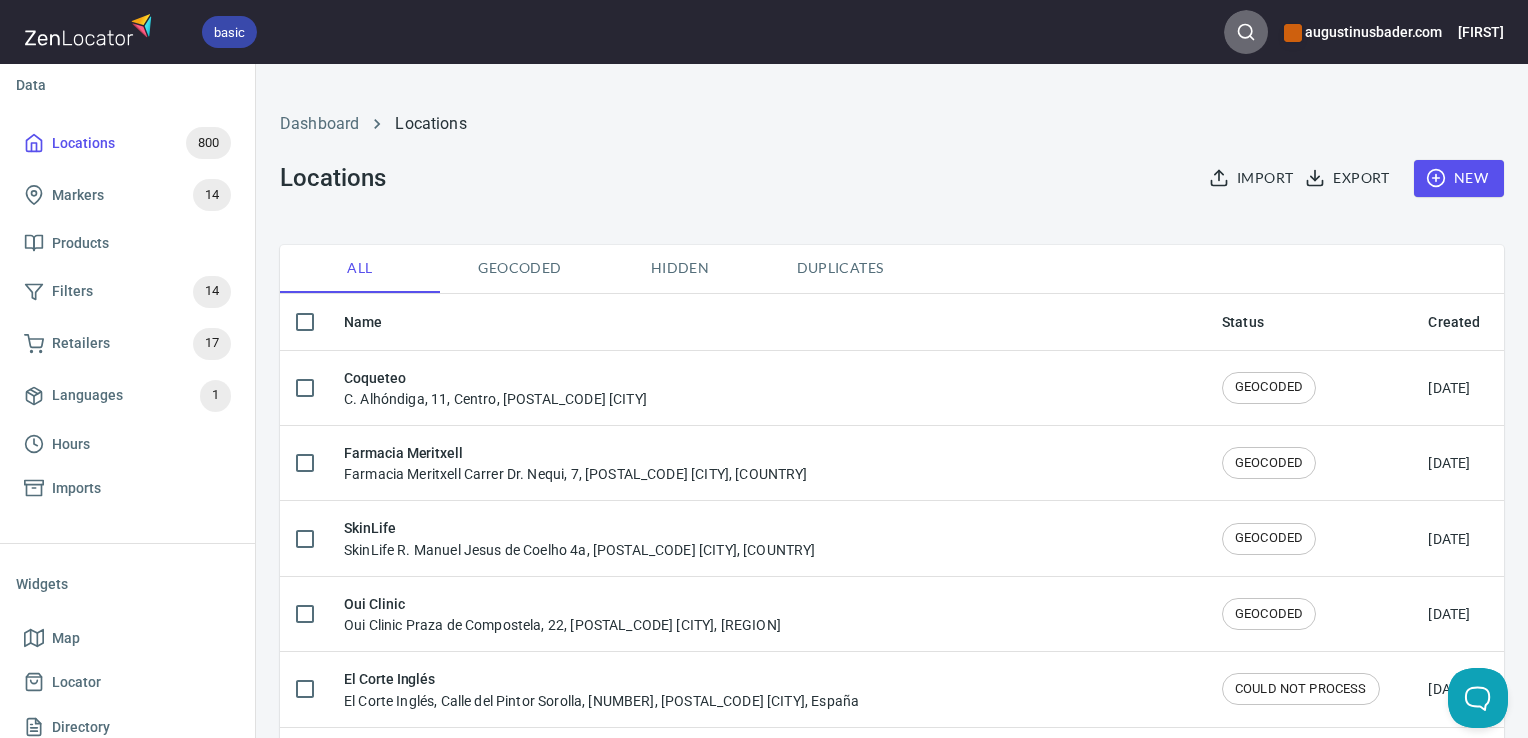click at bounding box center (1246, 32) 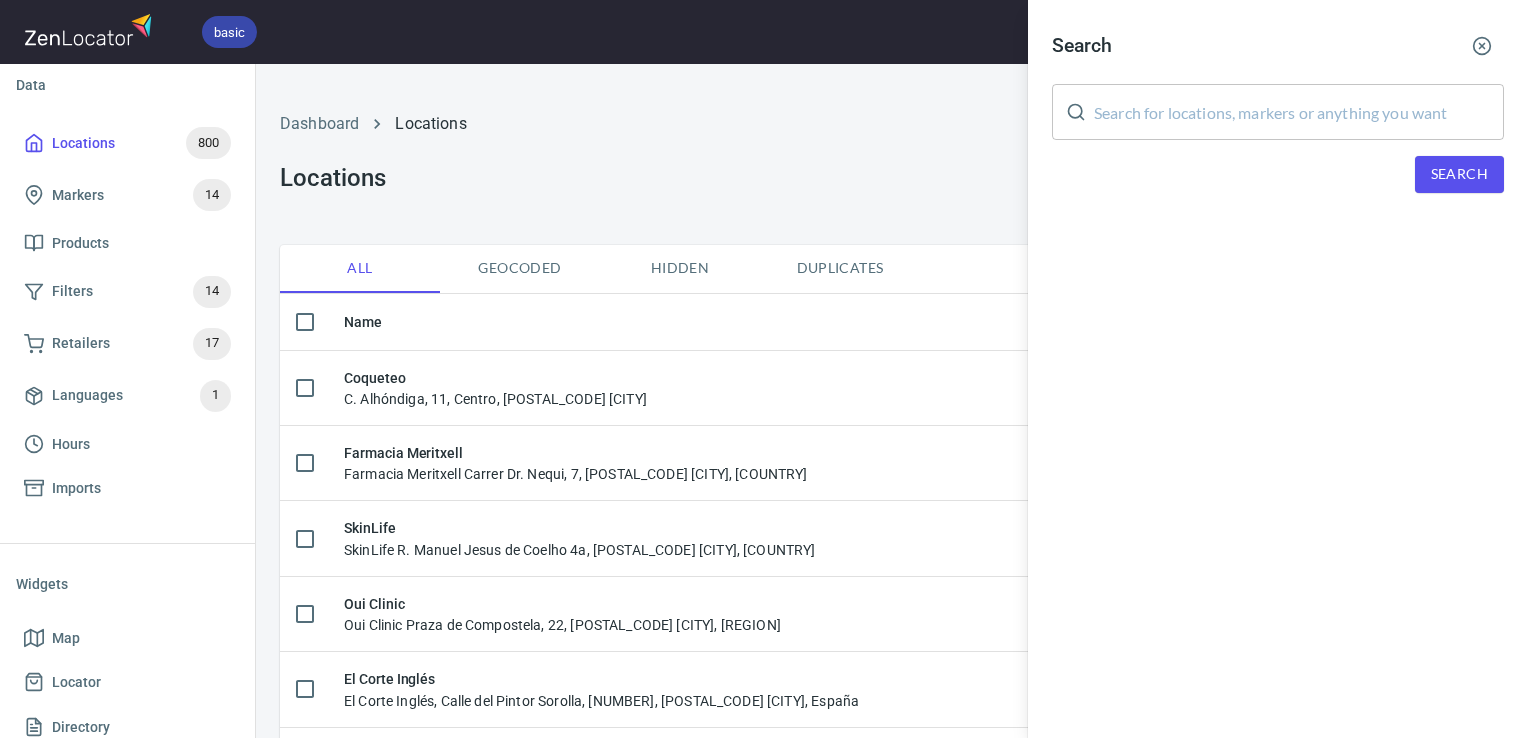 click at bounding box center [1299, 112] 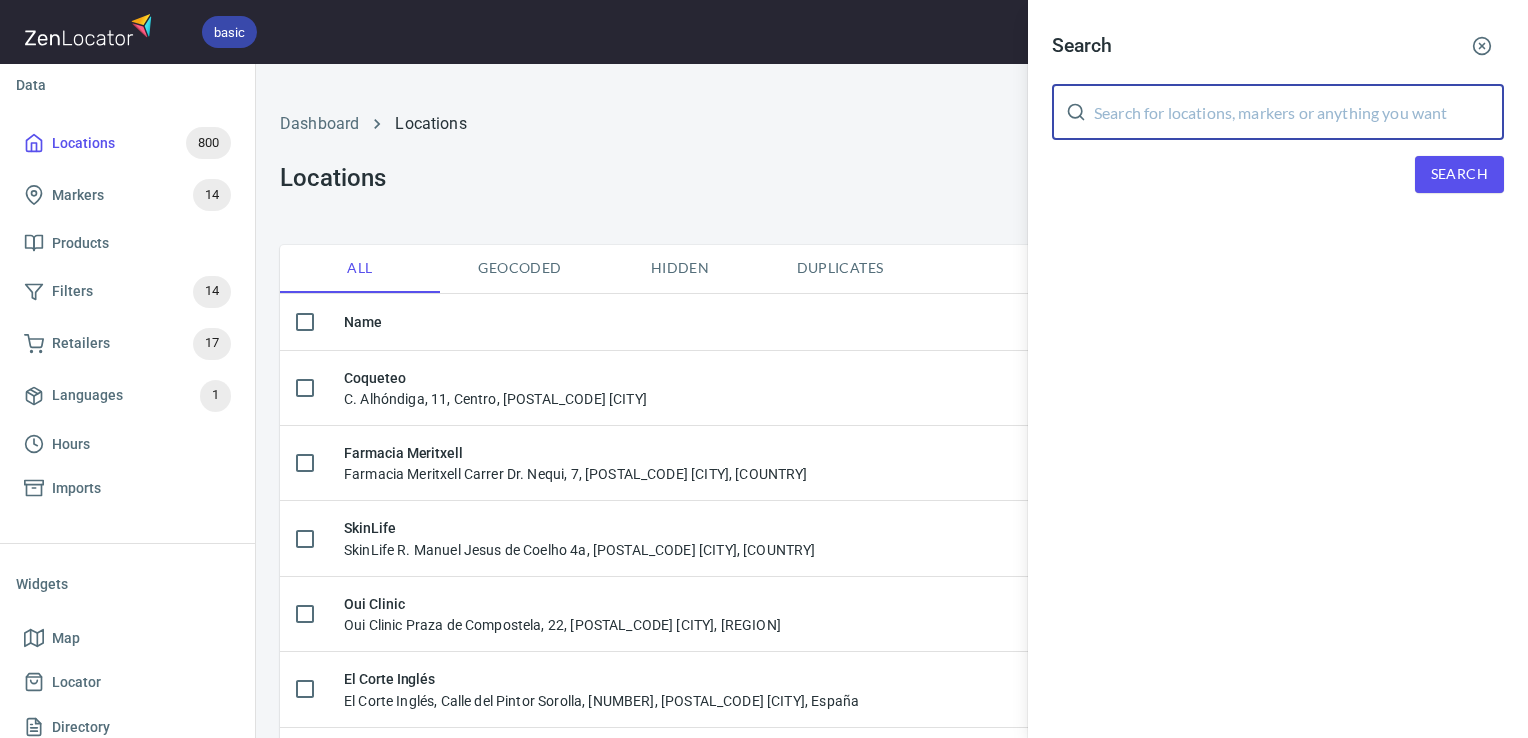 paste on "Perfumeria Paco" 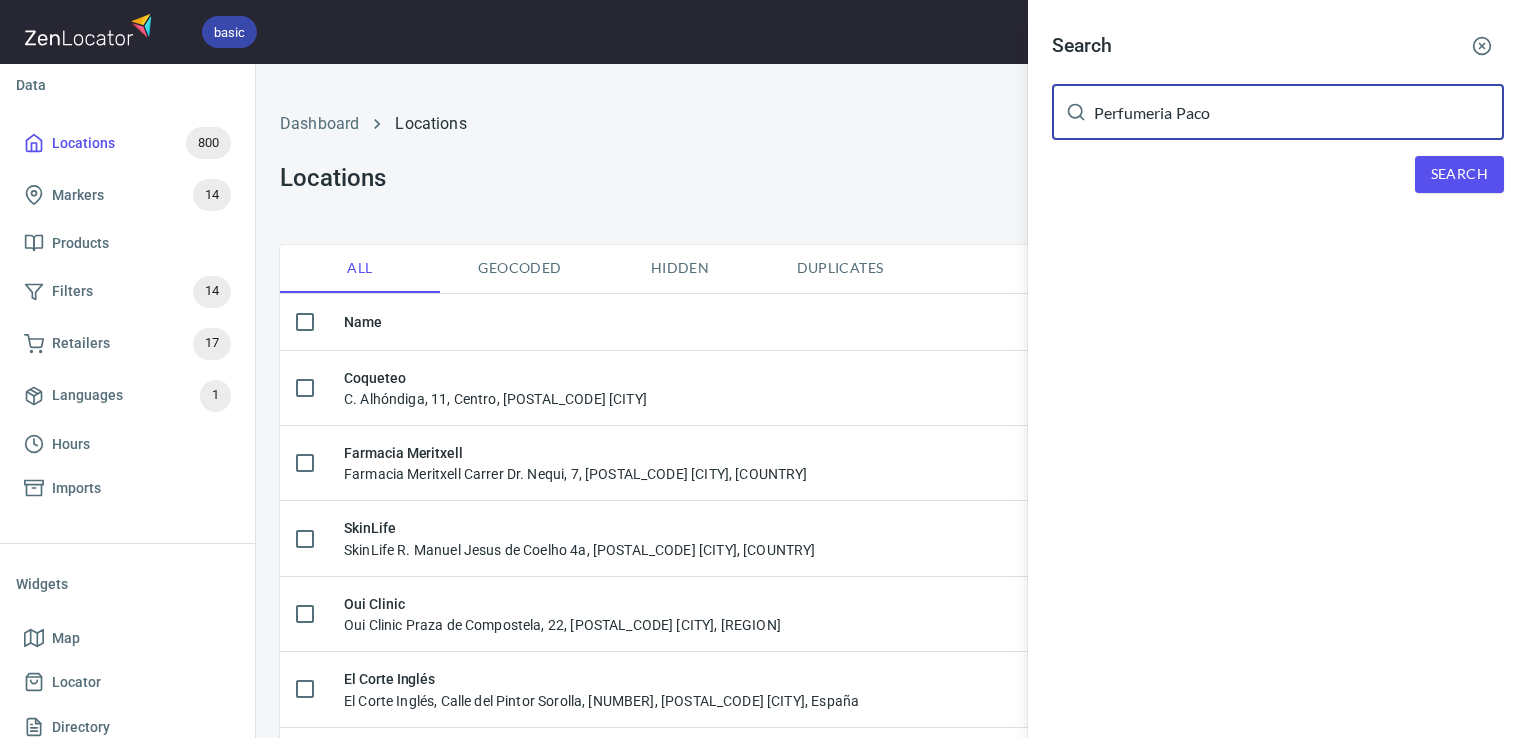 type on "Perfumeria Paco" 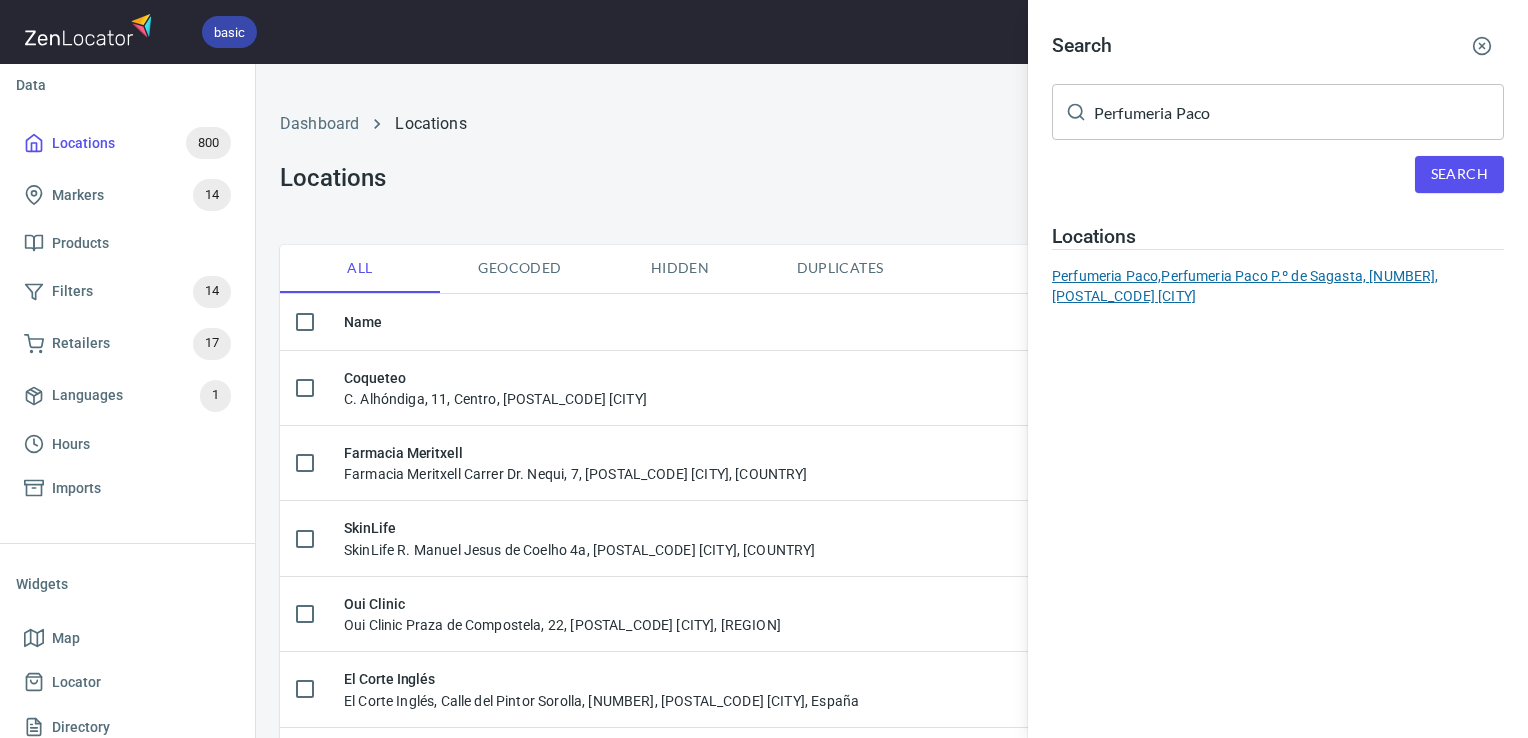 click on "Perfumeria Paco, Perfumeria Paco
P.º de Sagasta, 3, [POSTAL_CODE] [CITY]" at bounding box center (1278, 286) 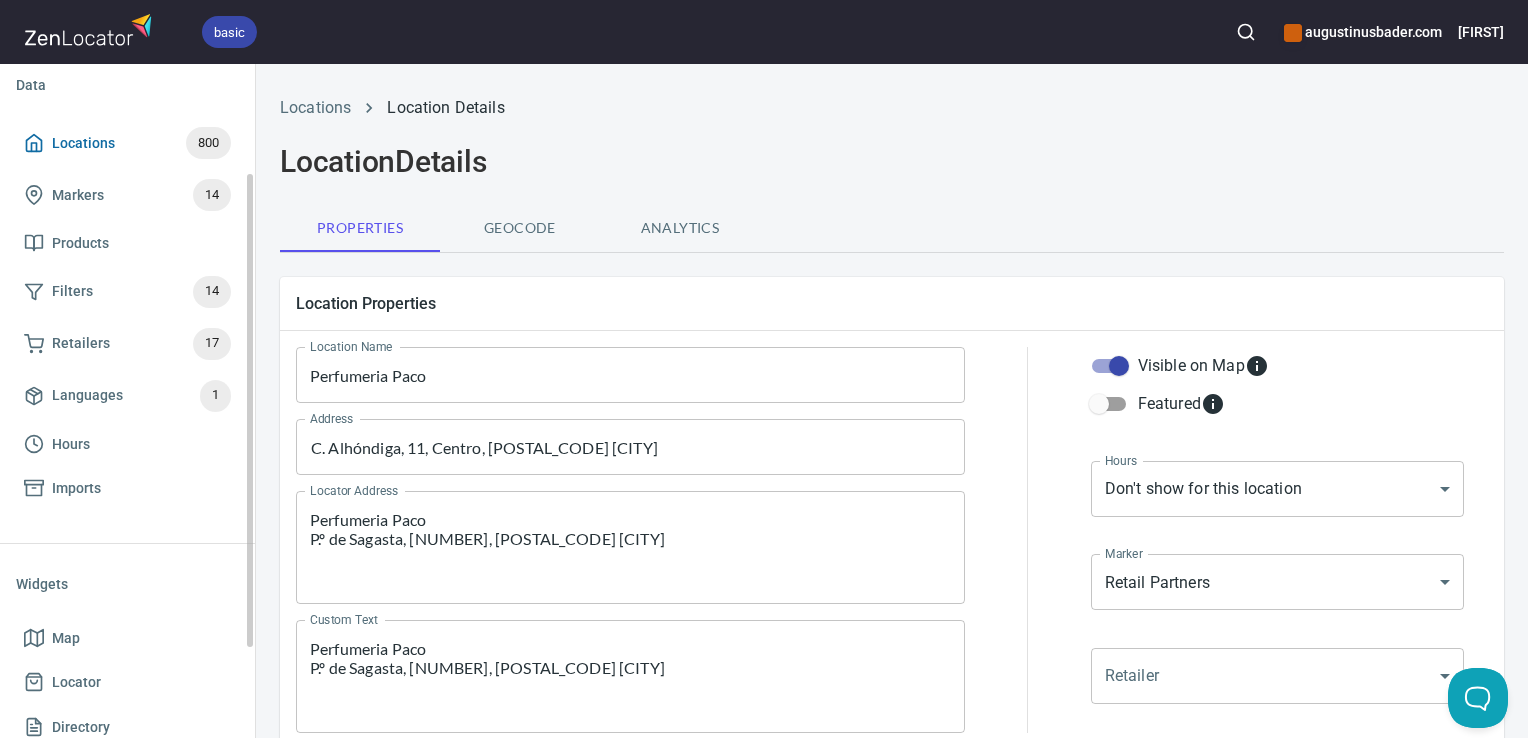 click on "Locations 800" at bounding box center [127, 143] 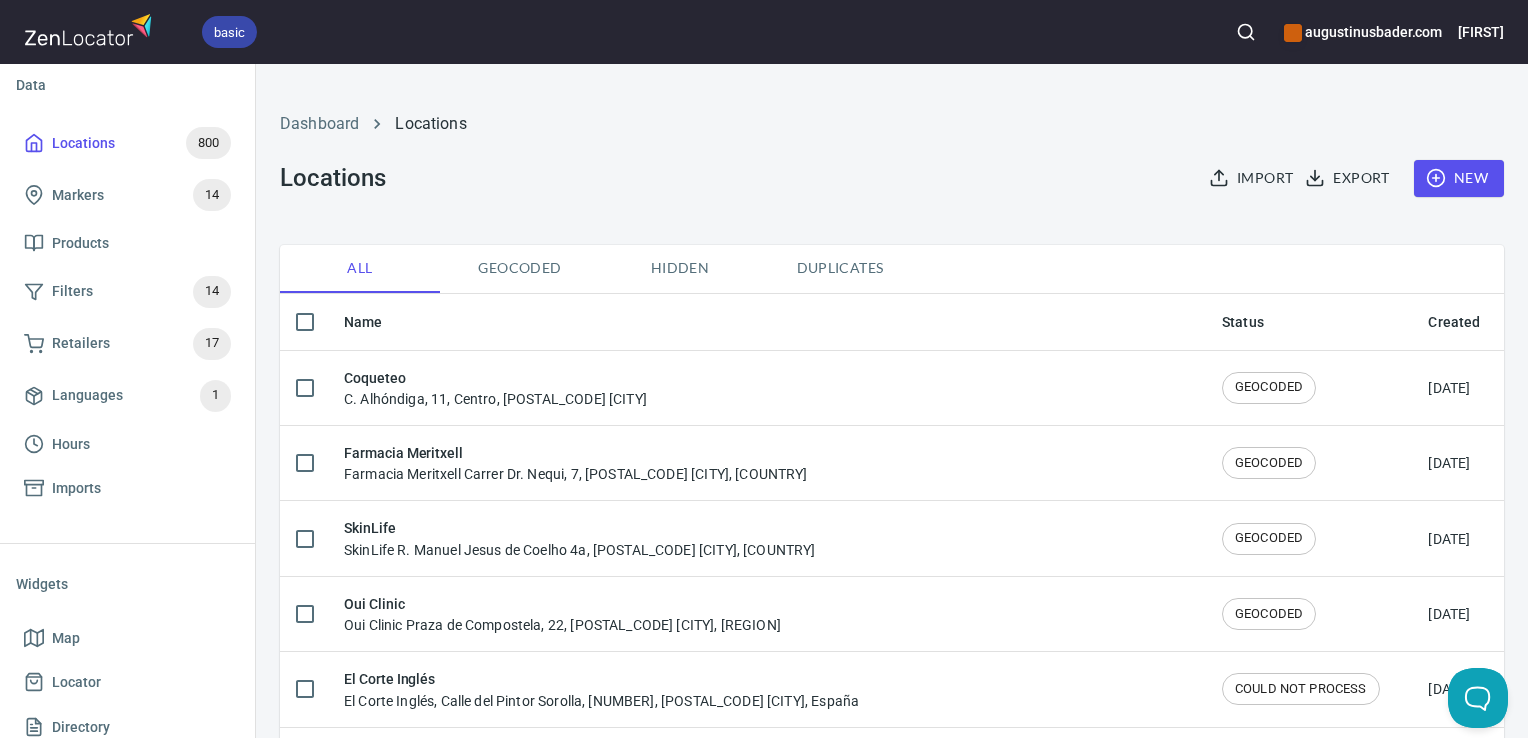 click on "New" at bounding box center (1459, 178) 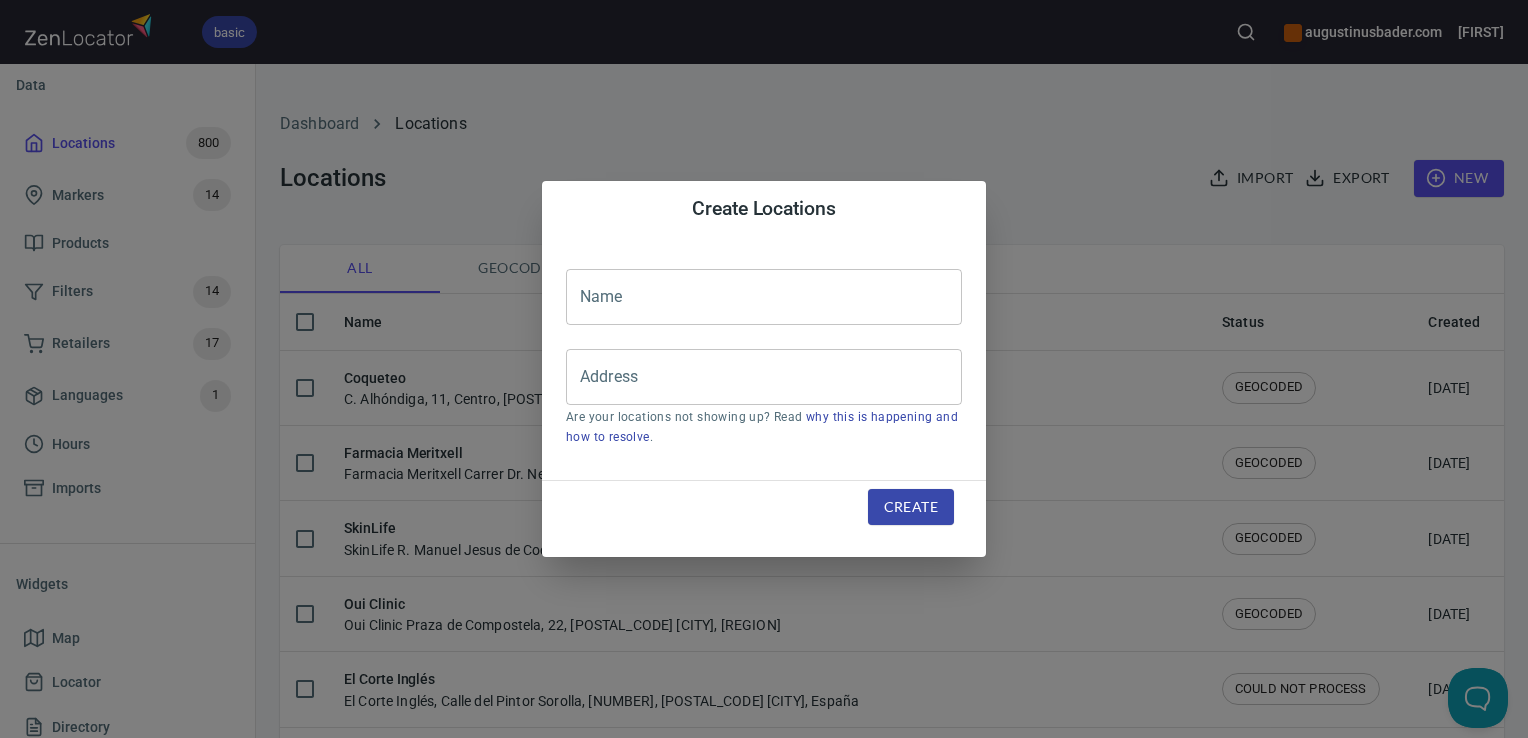 click at bounding box center (764, 297) 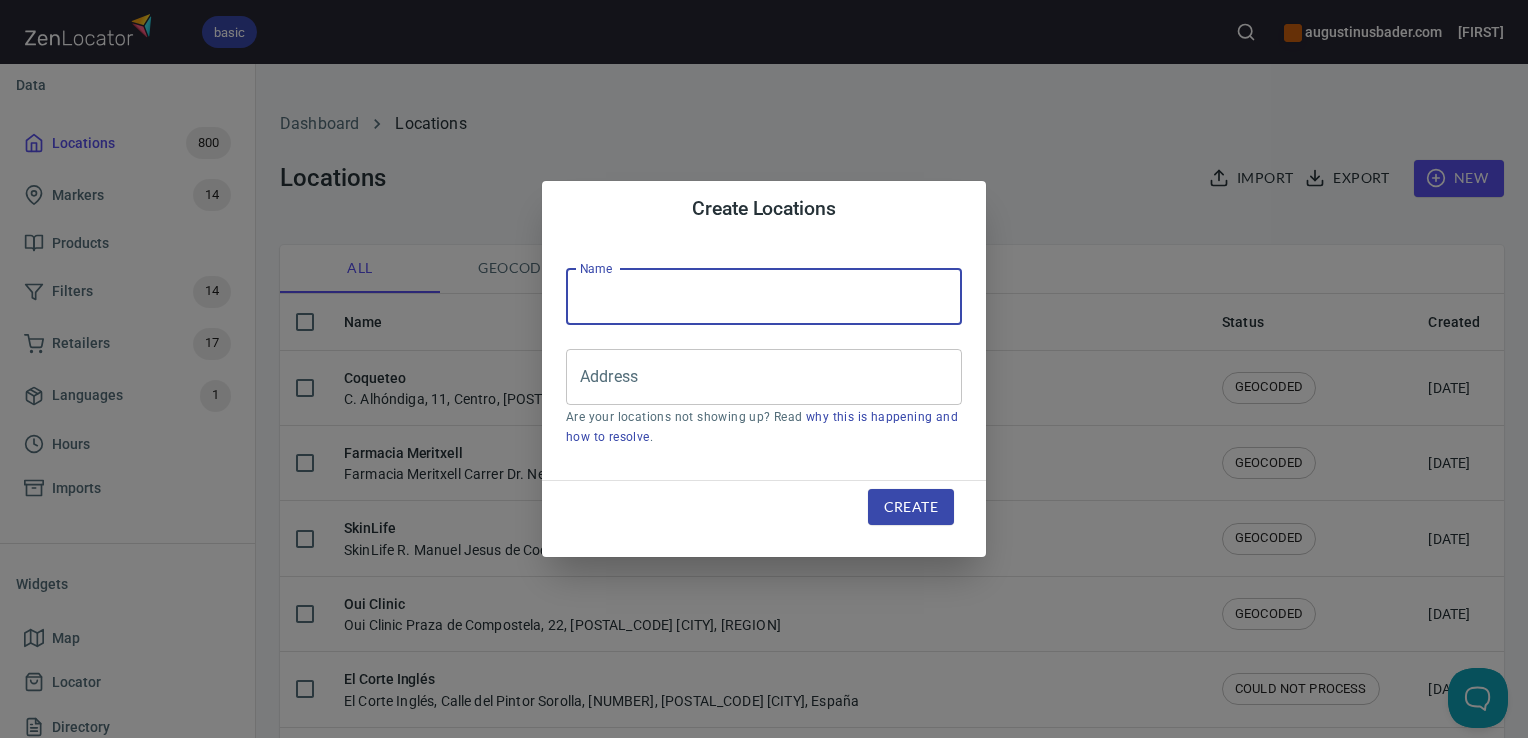 paste on "Perfumeria Paco" 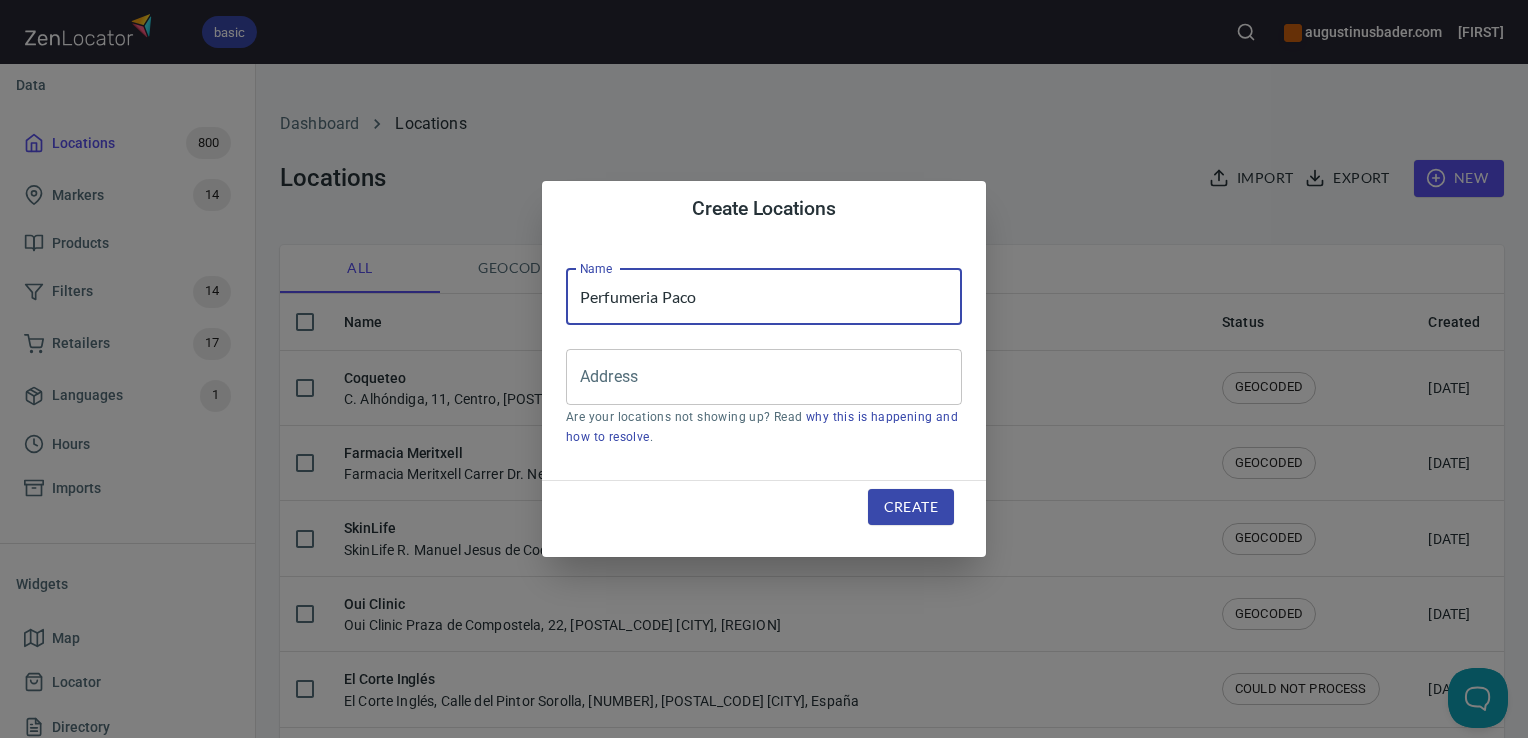 type on "Perfumeria Paco" 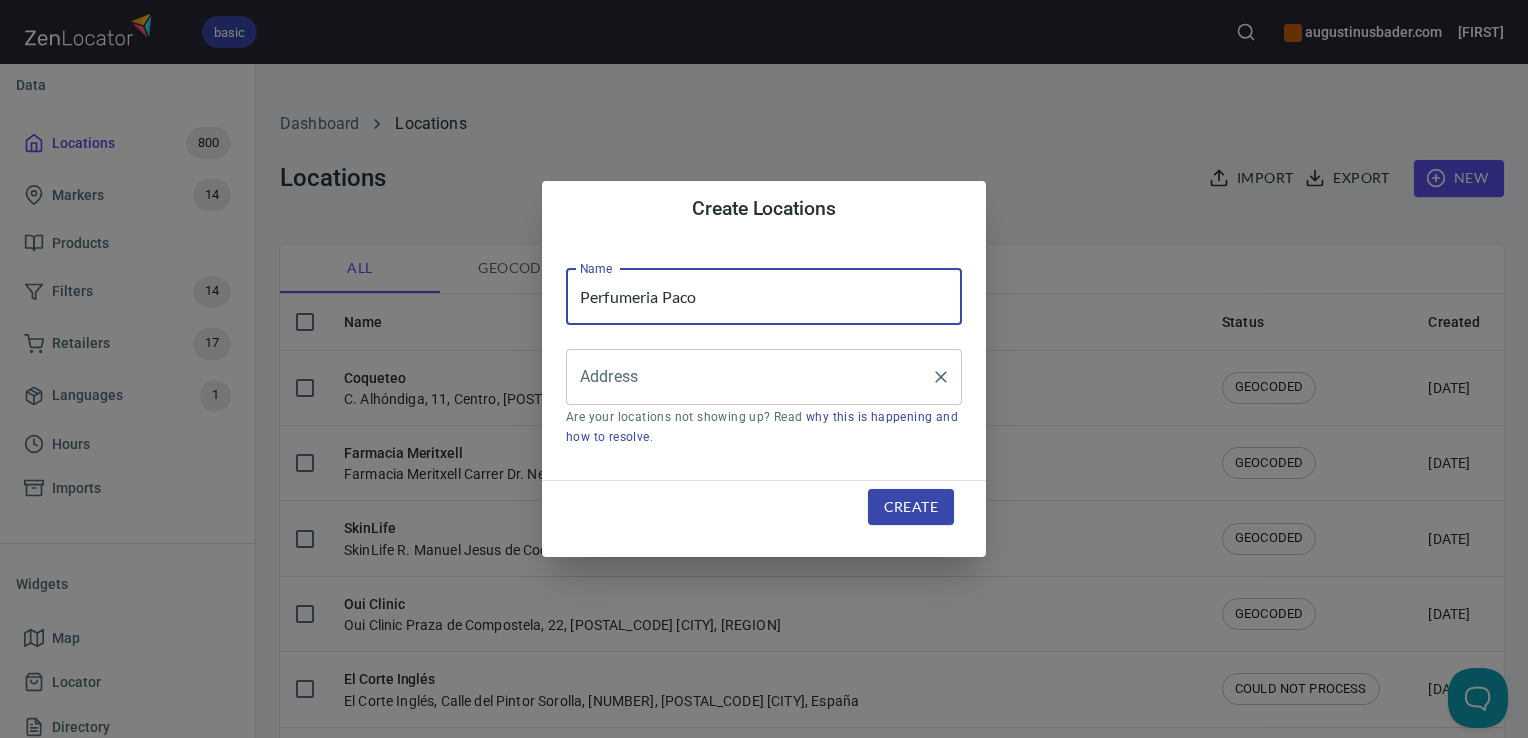 click on "Address" at bounding box center (749, 377) 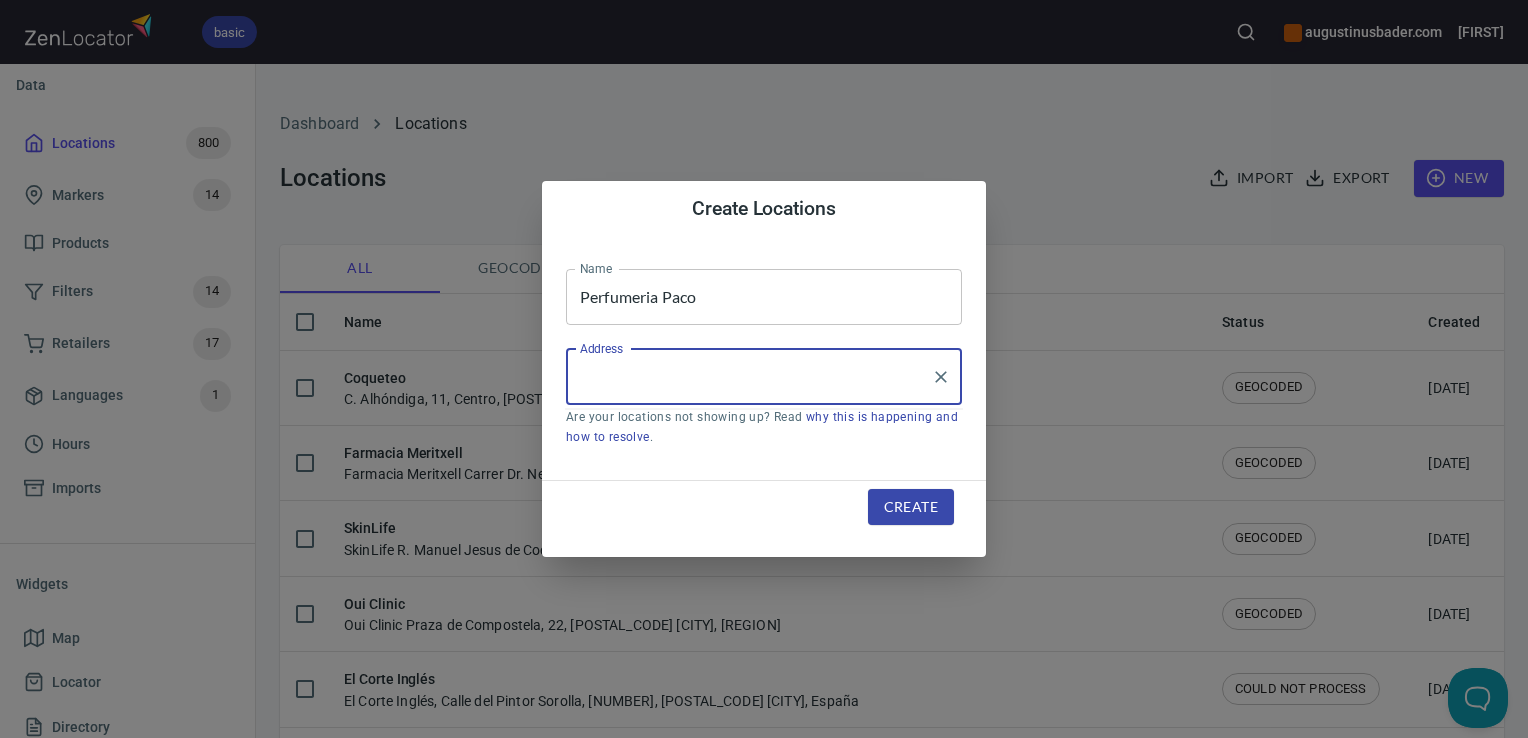 paste on "Gran Vía Juan Carlos I, 14, [POSTAL_CODE] [CITY], [REGION]" 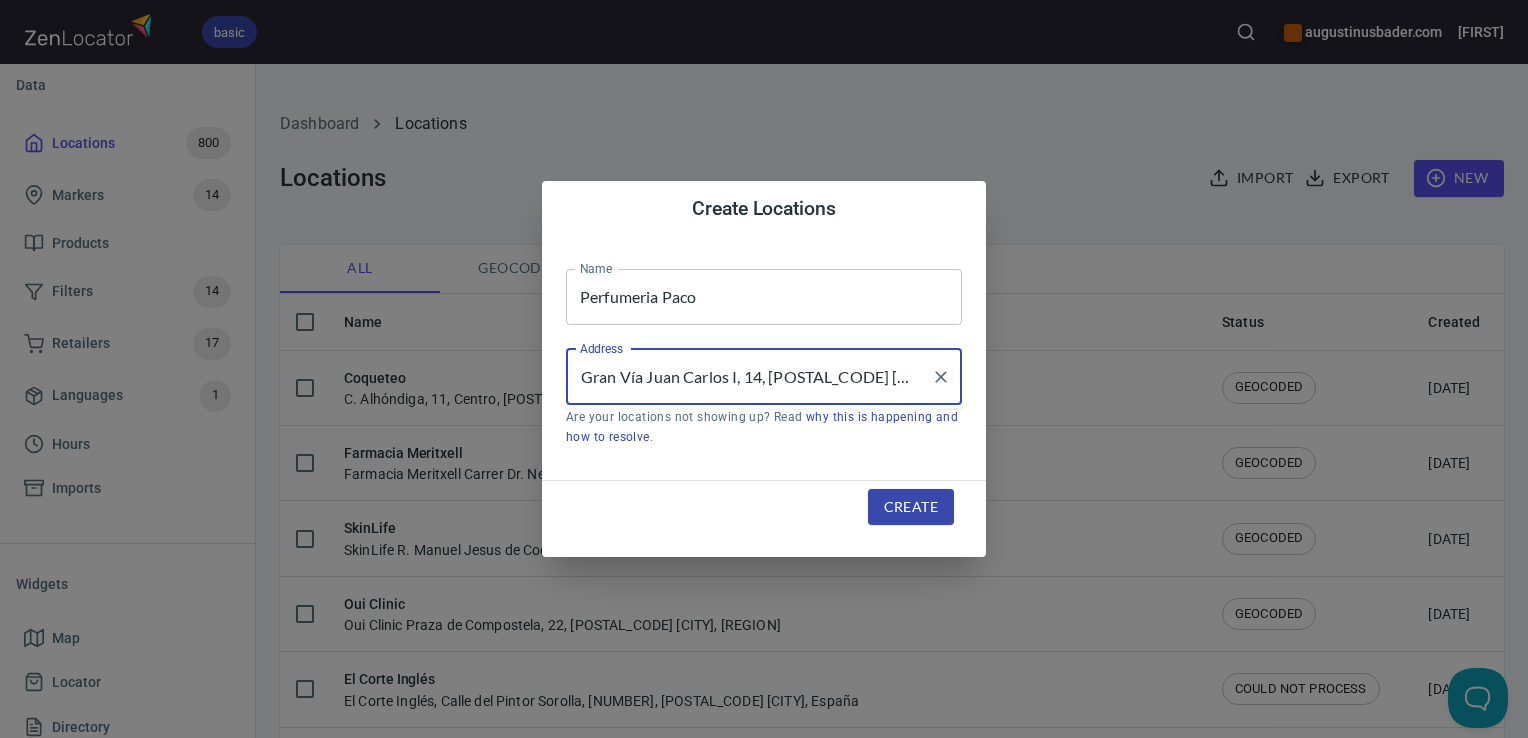 scroll, scrollTop: 0, scrollLeft: 23, axis: horizontal 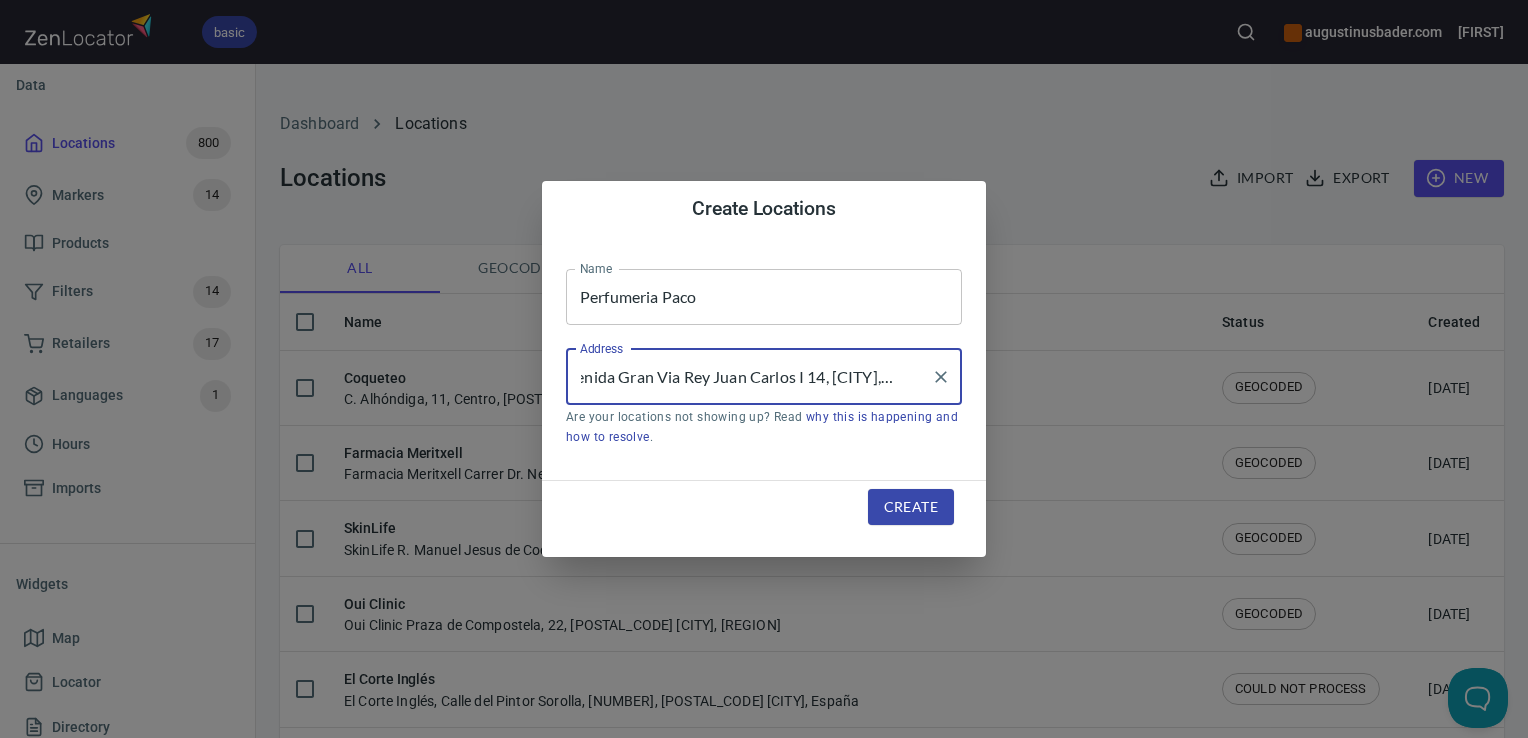 type on "Avenida Gran Via Rey Juan Carlos I 14, [CITY], [REGION], [COUNTRY]" 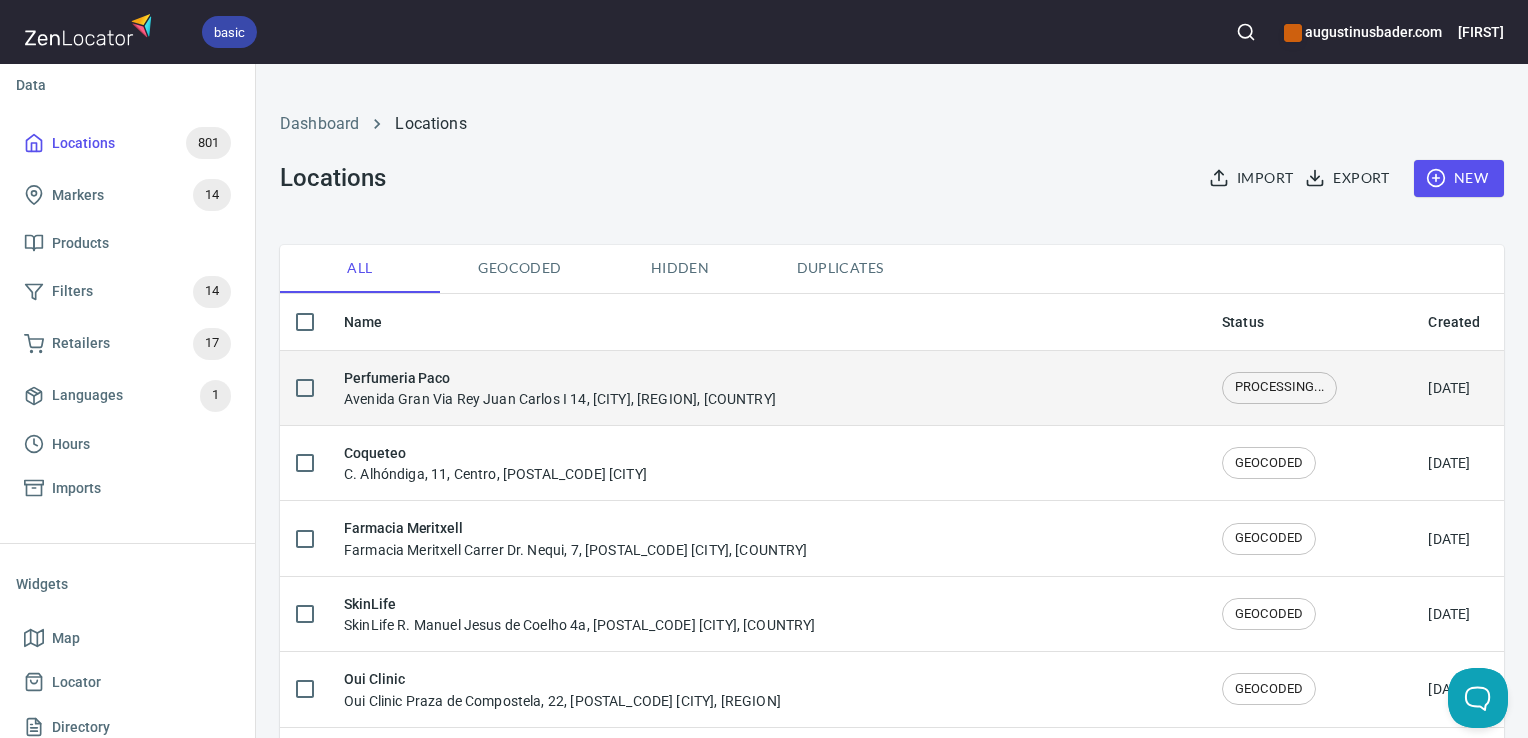 click on "Perfumeria Paco Avenida Gran Via Rey Juan Carlos I 14, [CITY], [REGION], [COUNTRY]" at bounding box center (560, 388) 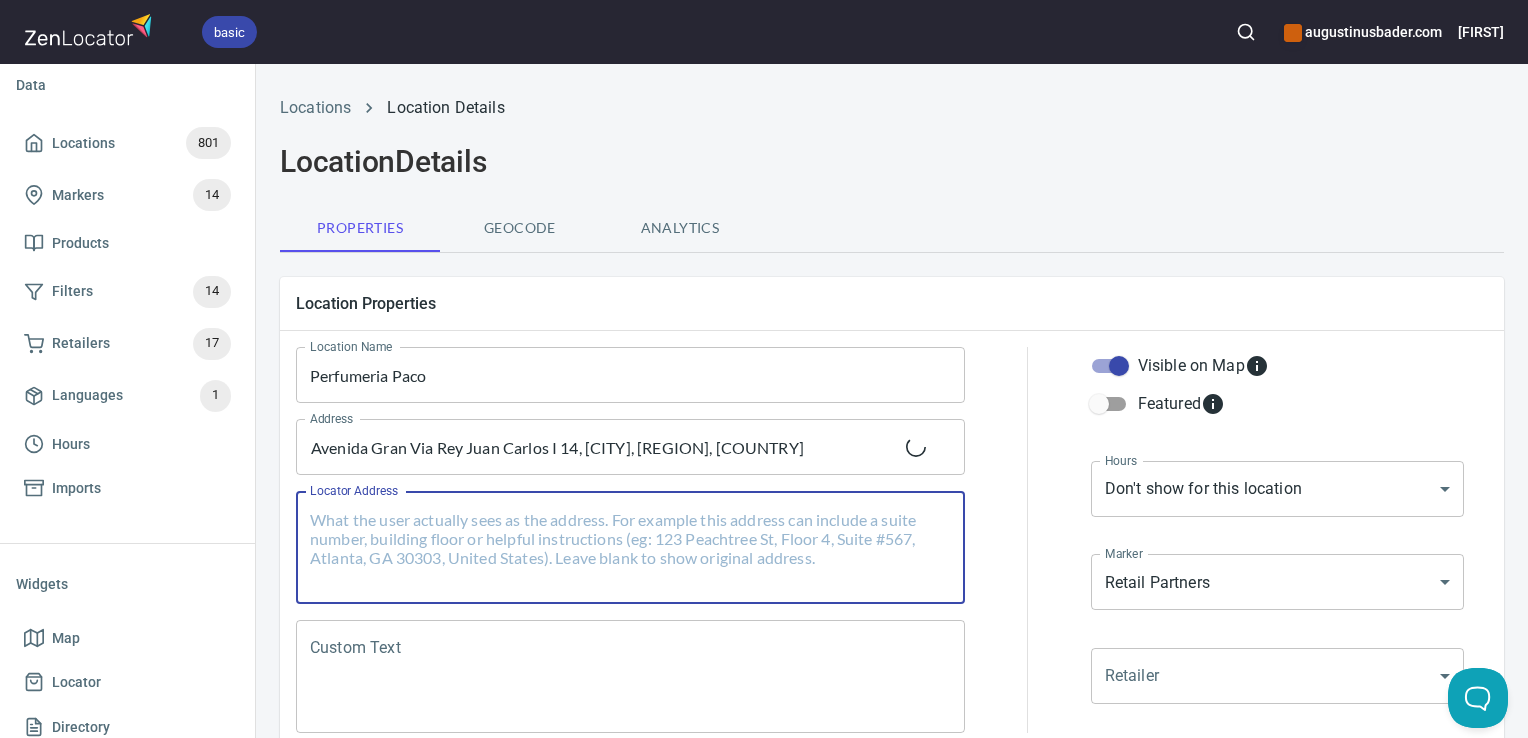 click on "Locator Address" at bounding box center (630, 548) 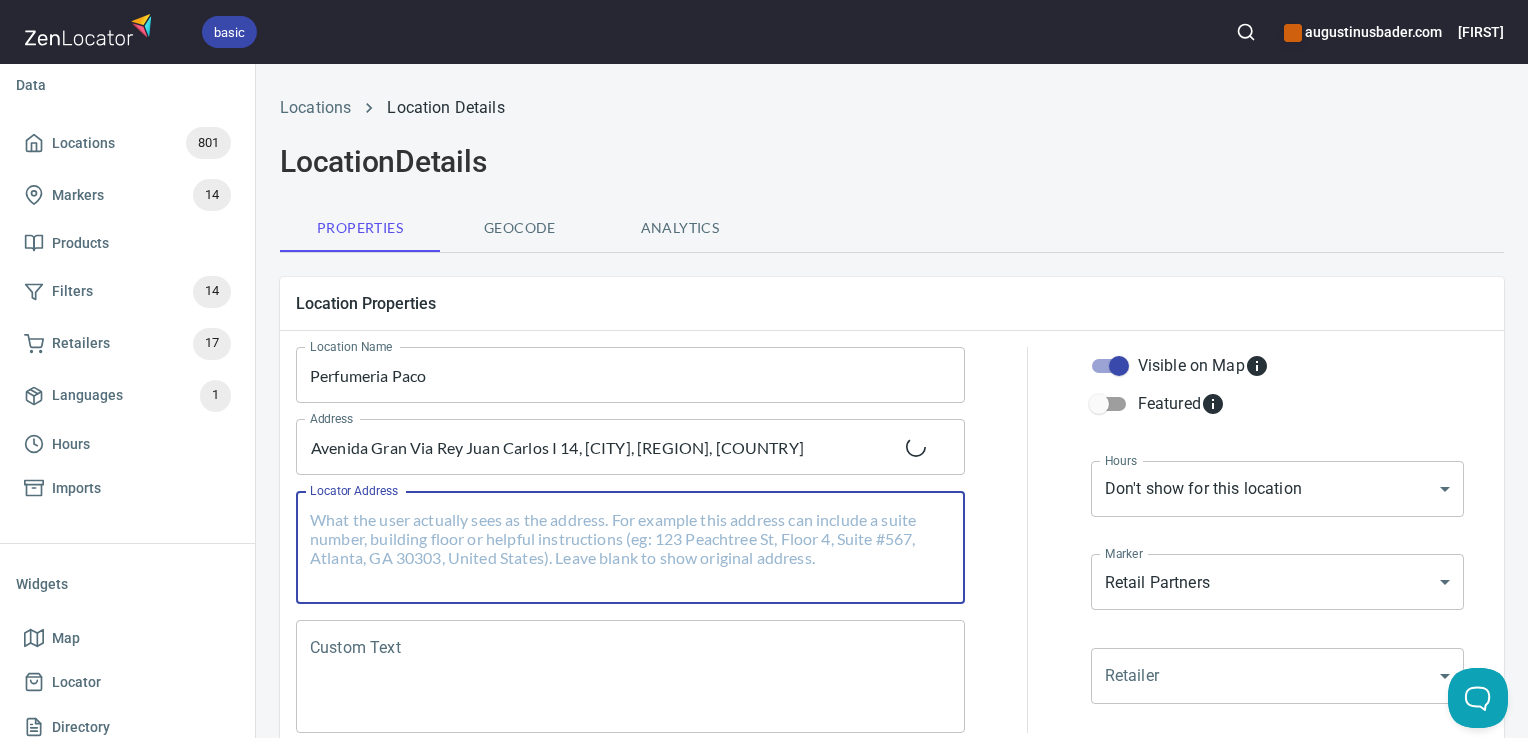 paste on "Gran Vía Juan Carlos I, 14, [POSTAL_CODE] [CITY], [REGION]" 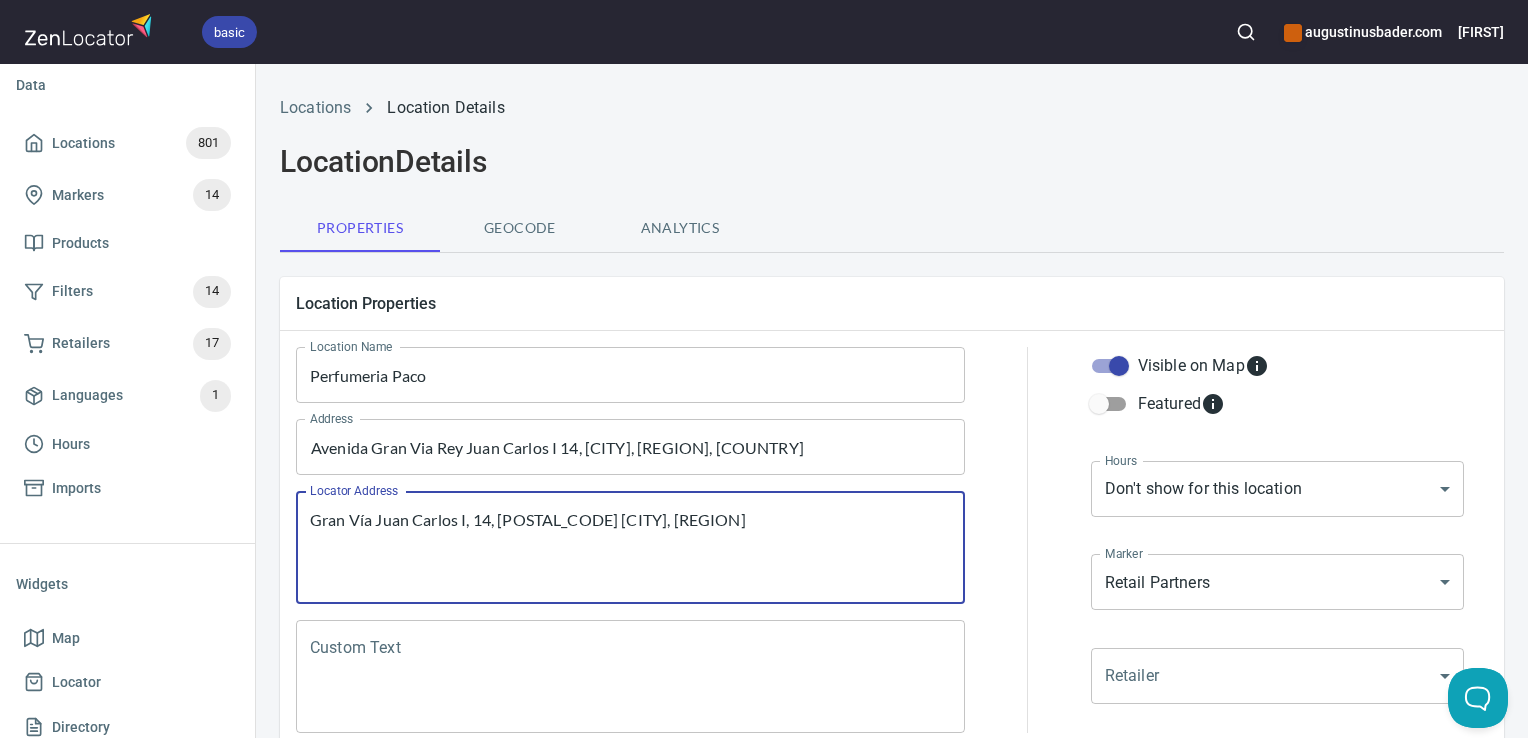 type on "Gran Vía Juan Carlos I, 14, [POSTAL_CODE] [CITY], [REGION]" 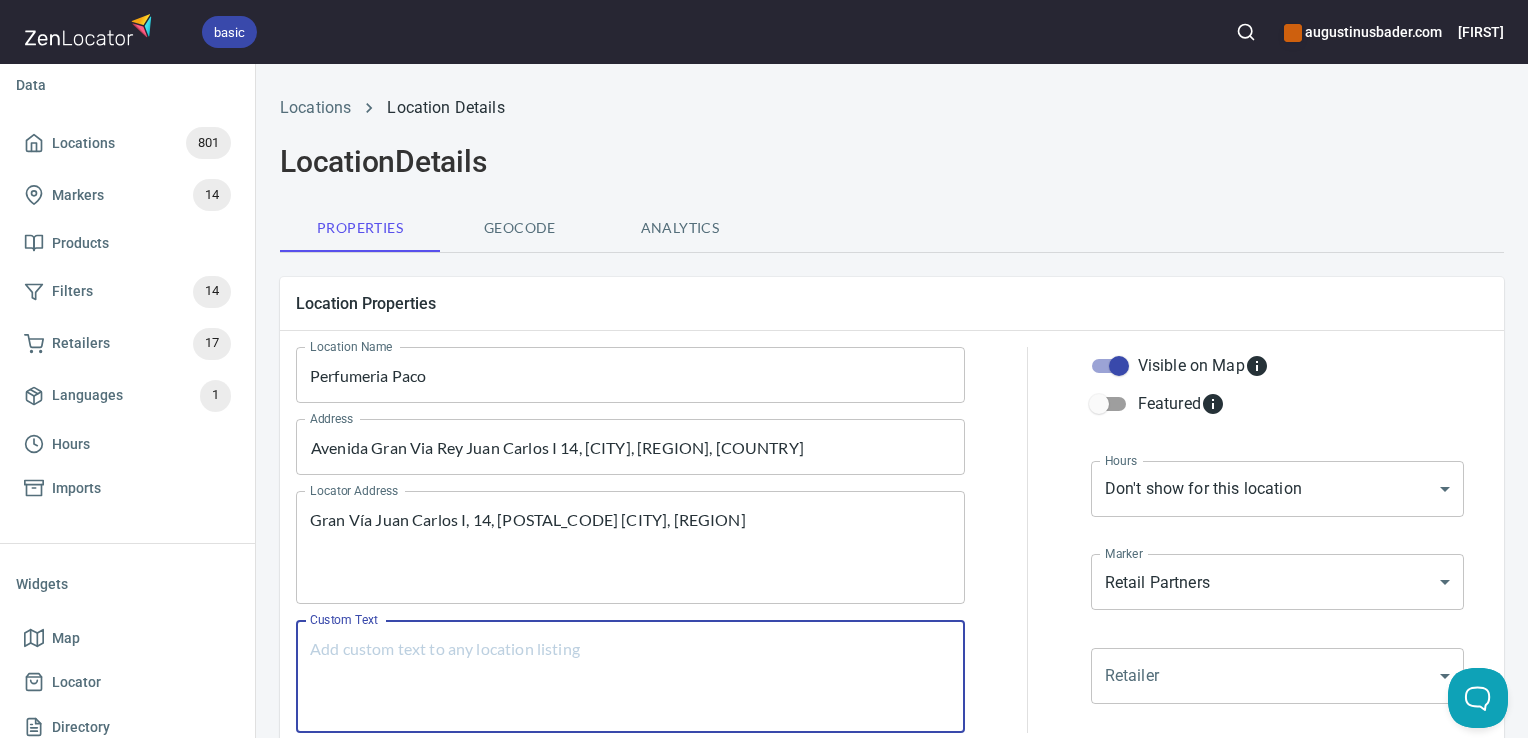 paste on "Gran Vía Juan Carlos I, 14, [POSTAL_CODE] [CITY], [REGION]" 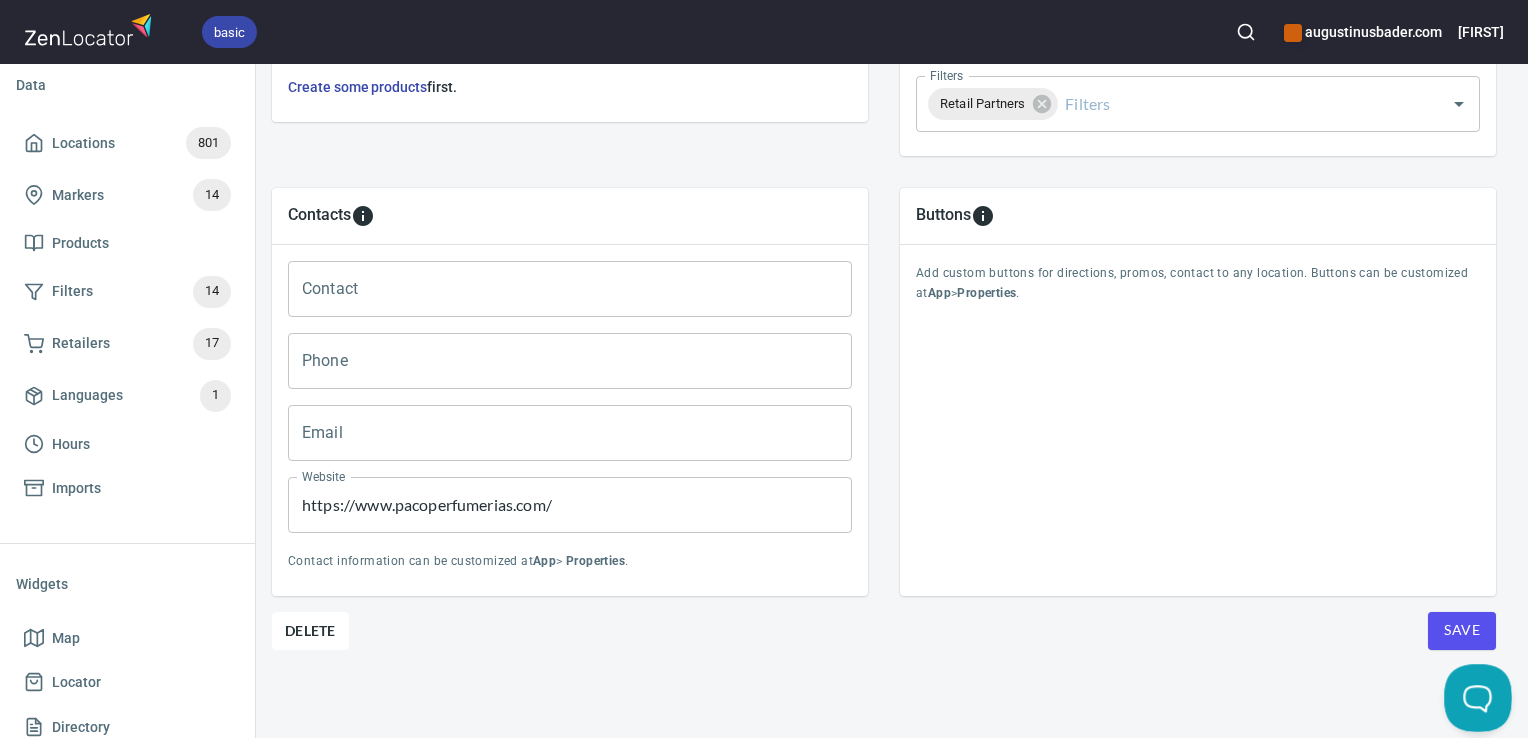 scroll, scrollTop: 795, scrollLeft: 8, axis: both 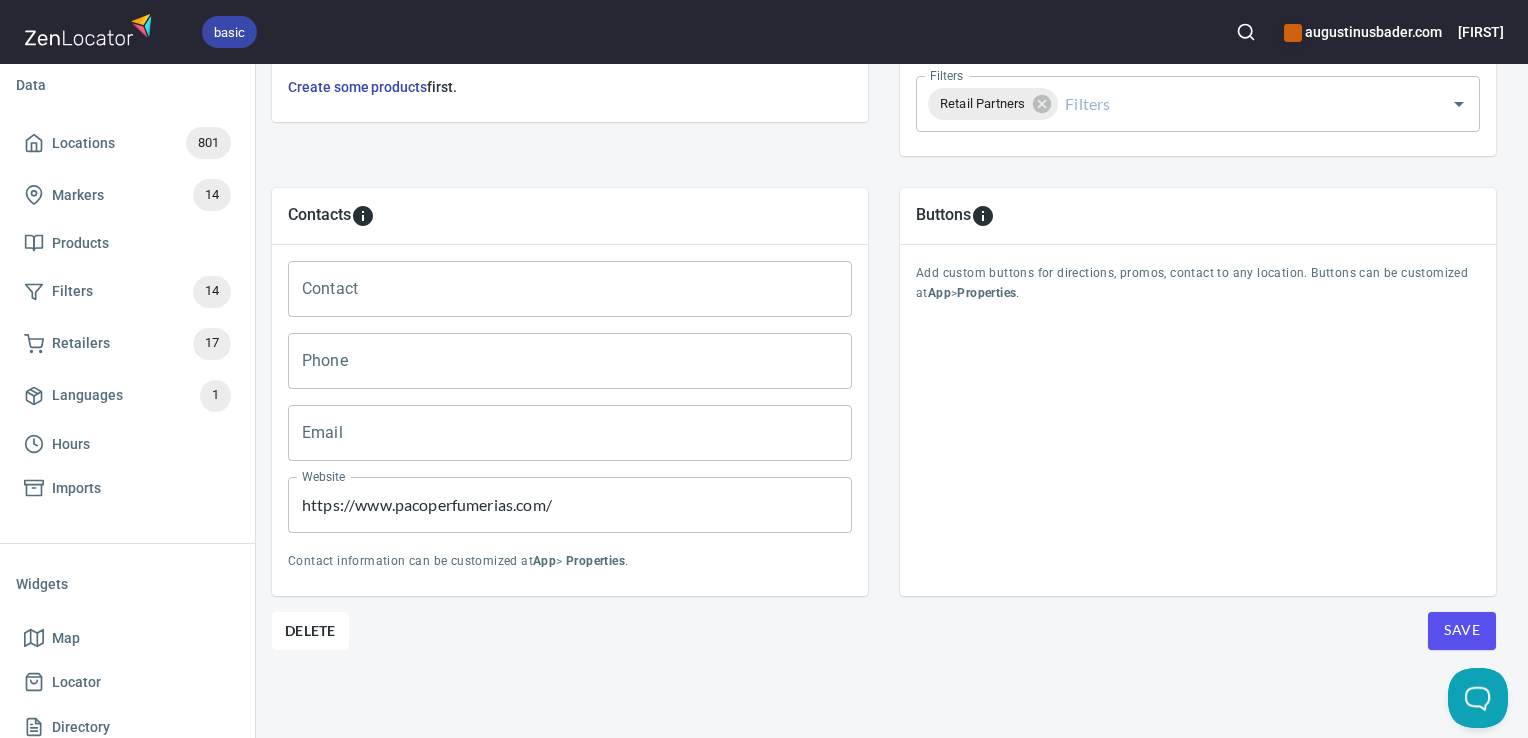 type on "Gran Vía Juan Carlos I, 14, [POSTAL_CODE] [CITY], [REGION]" 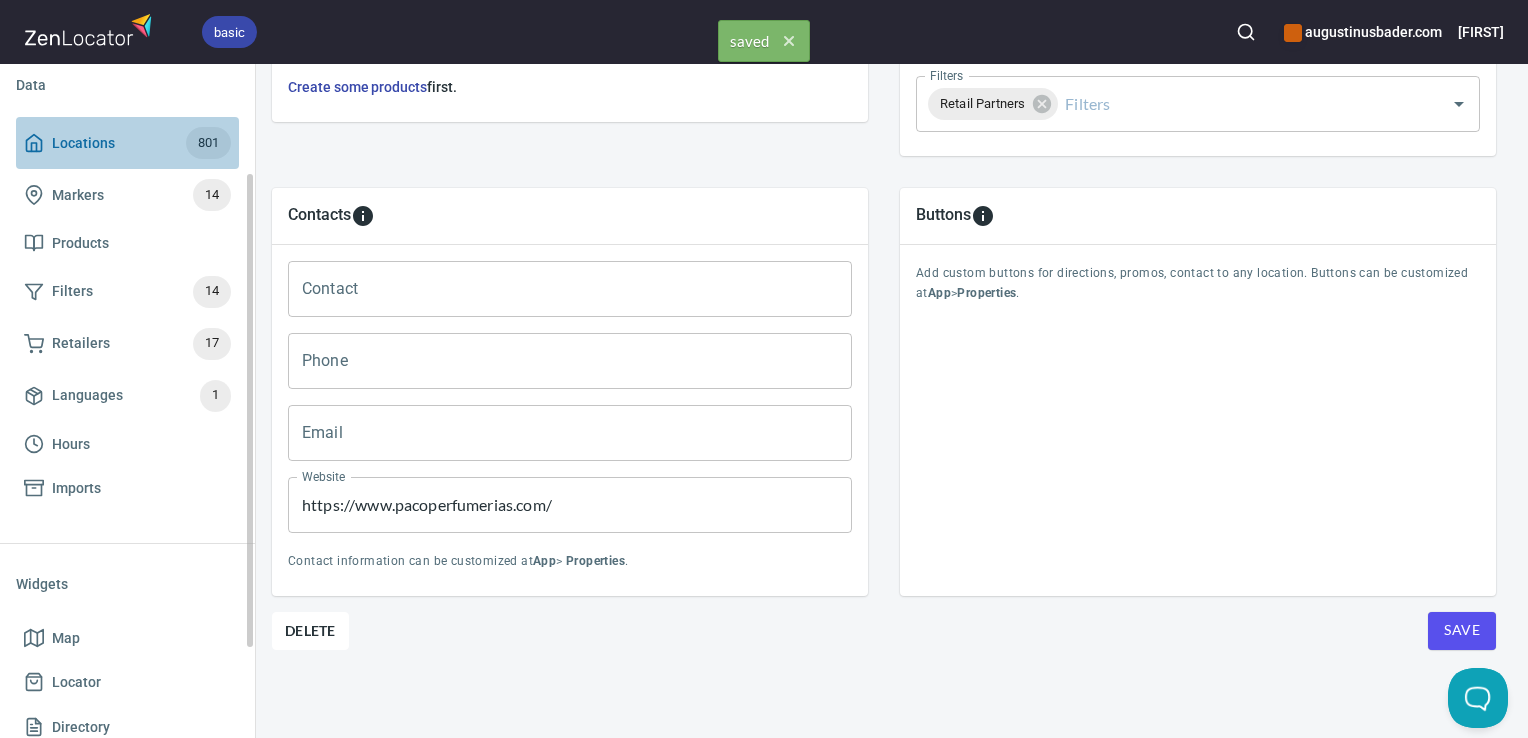 click on "Locations 801" at bounding box center [127, 143] 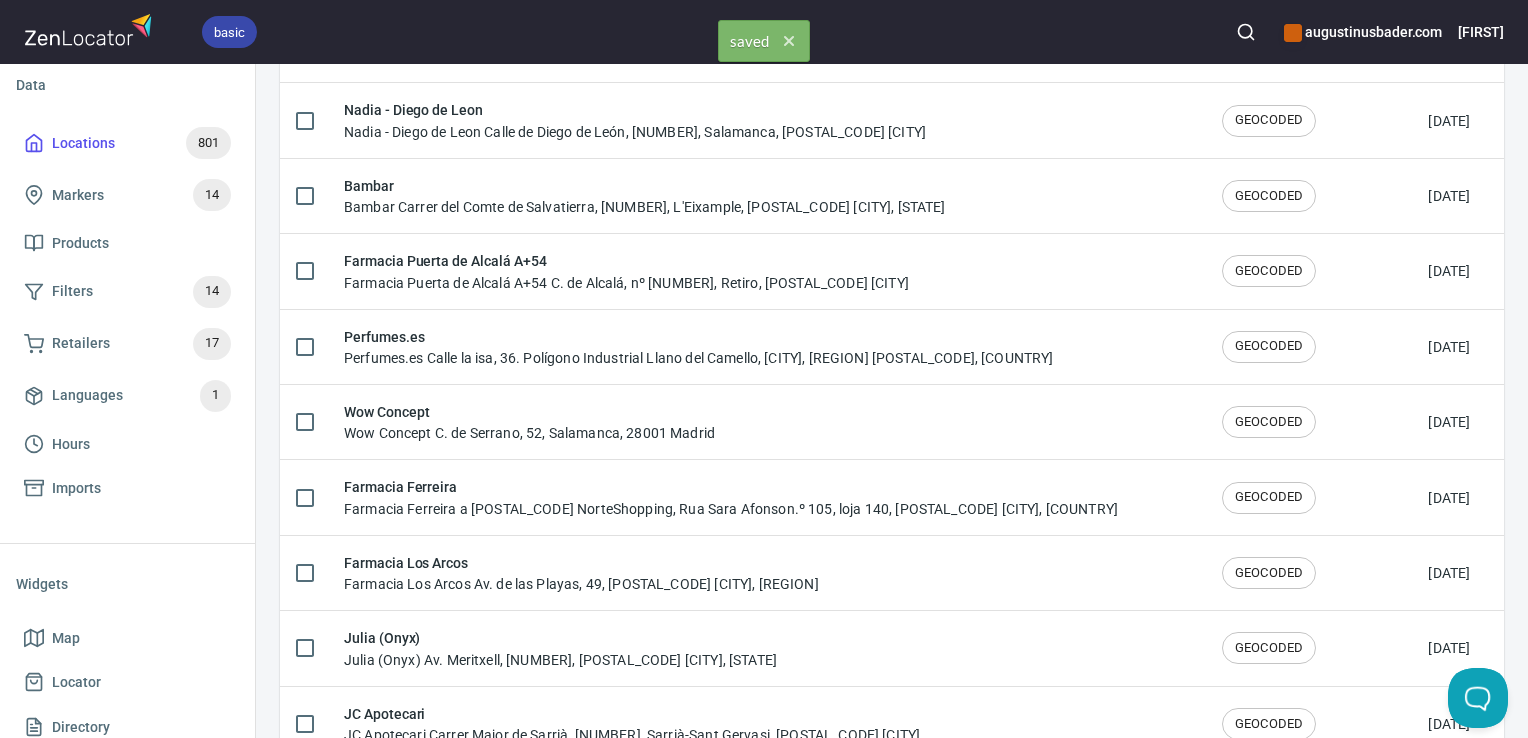 scroll, scrollTop: 0, scrollLeft: 0, axis: both 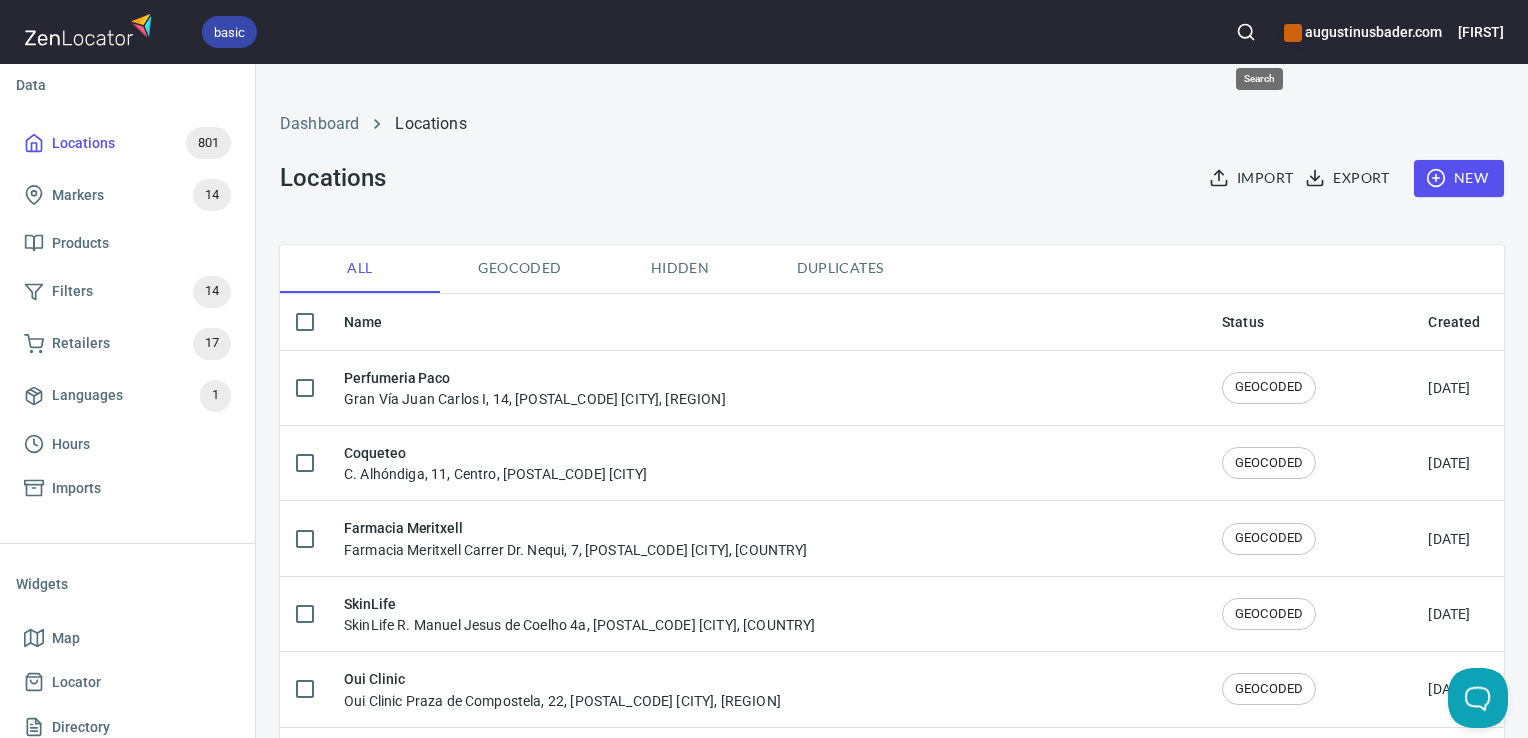 click 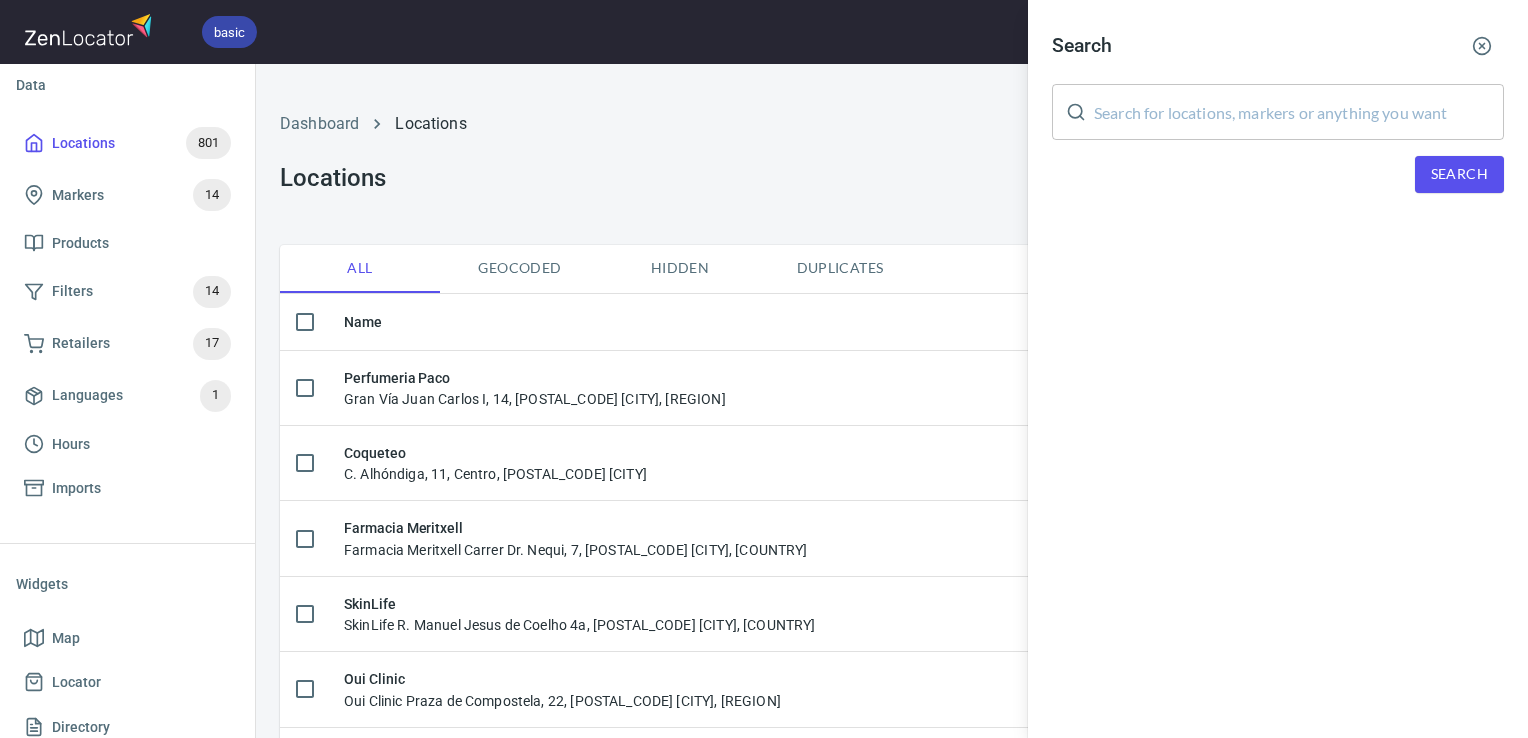 click at bounding box center [1299, 112] 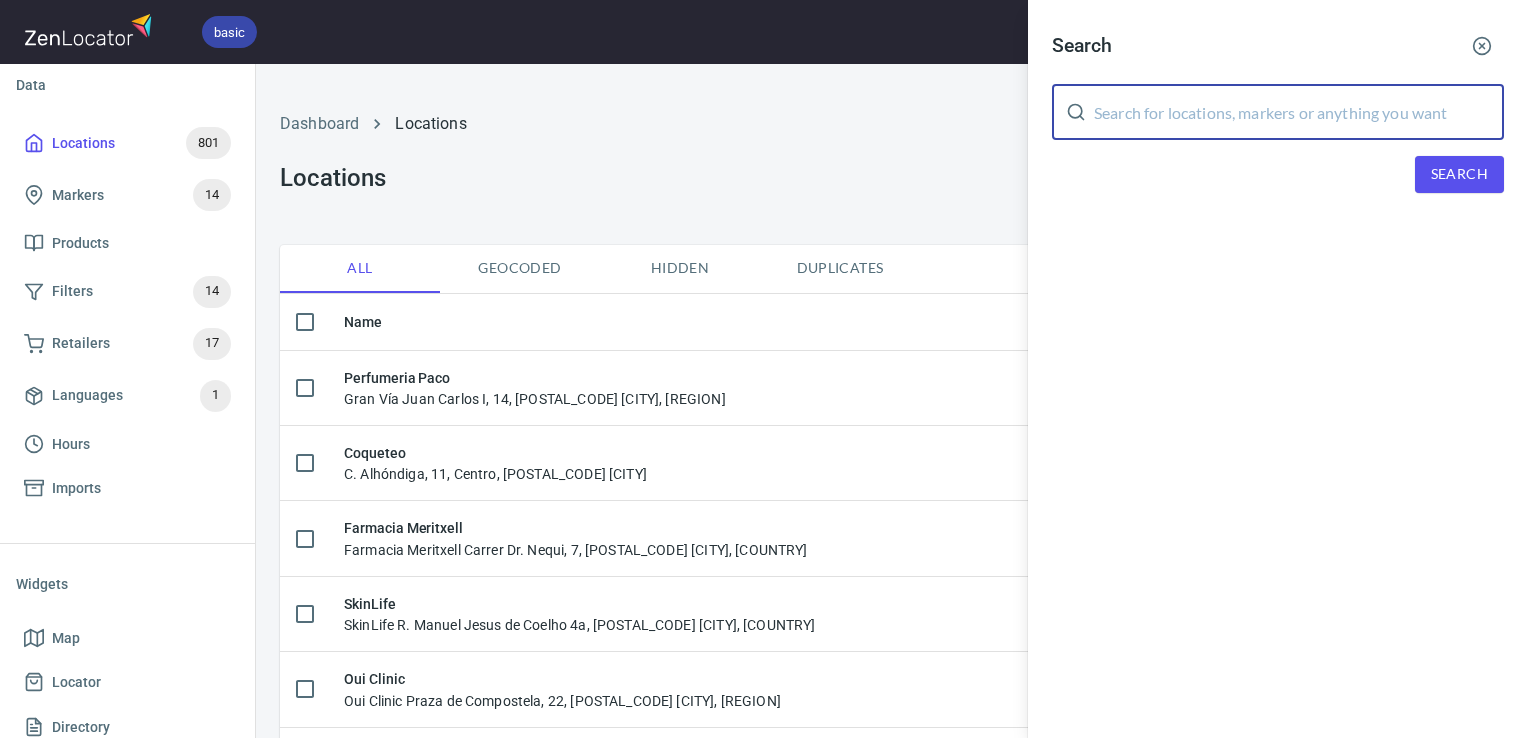 paste on "Perfumes.es" 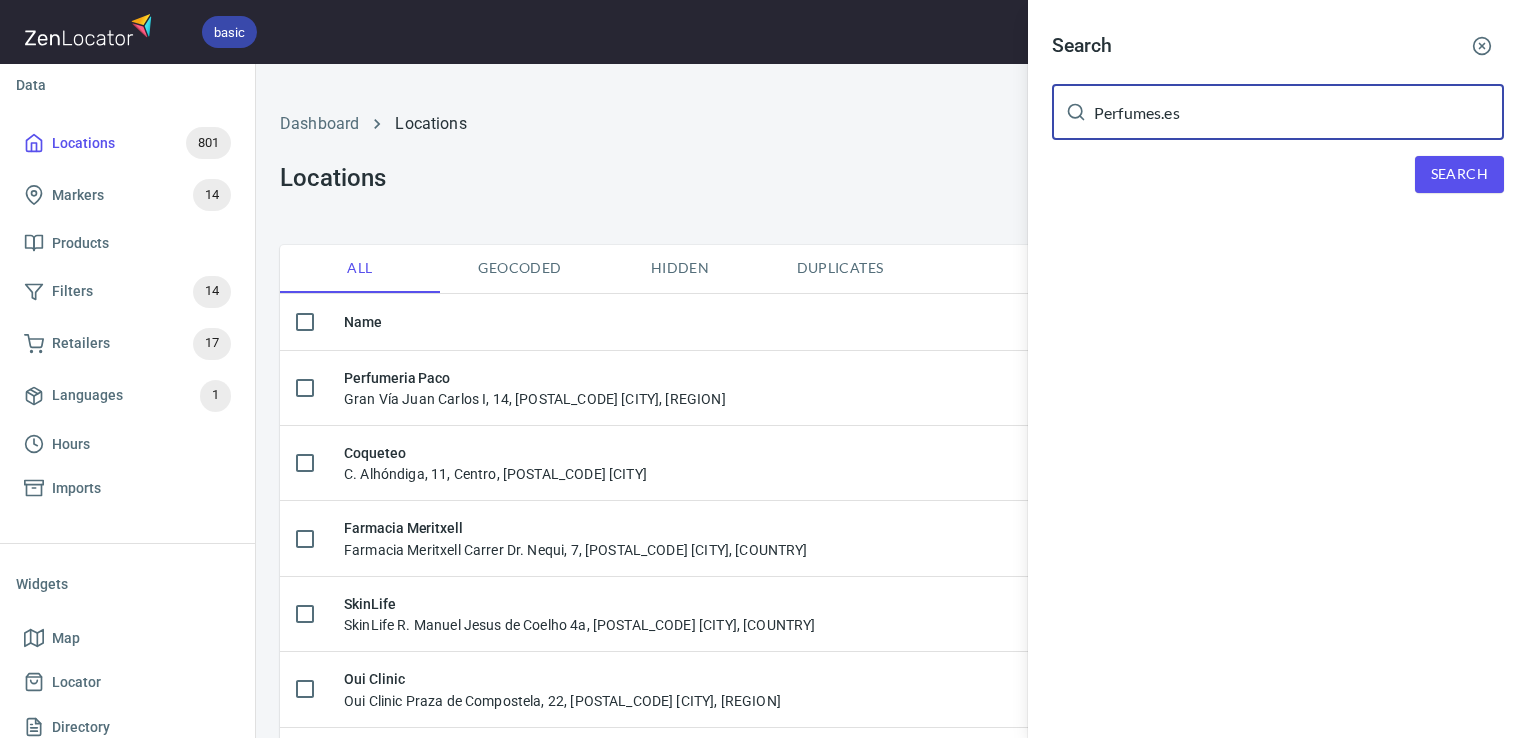 type on "Perfumes.es" 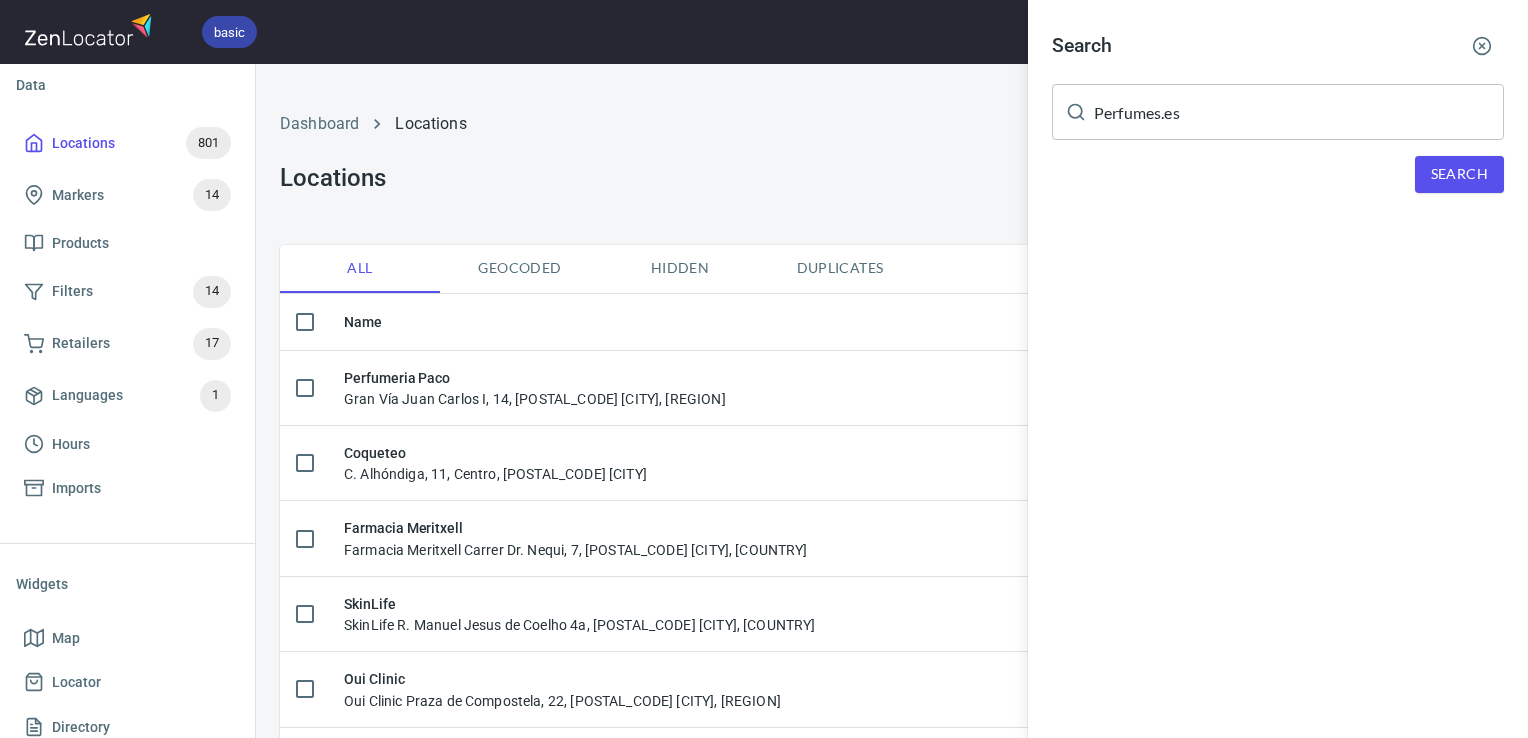 click on "Search" at bounding box center [1459, 174] 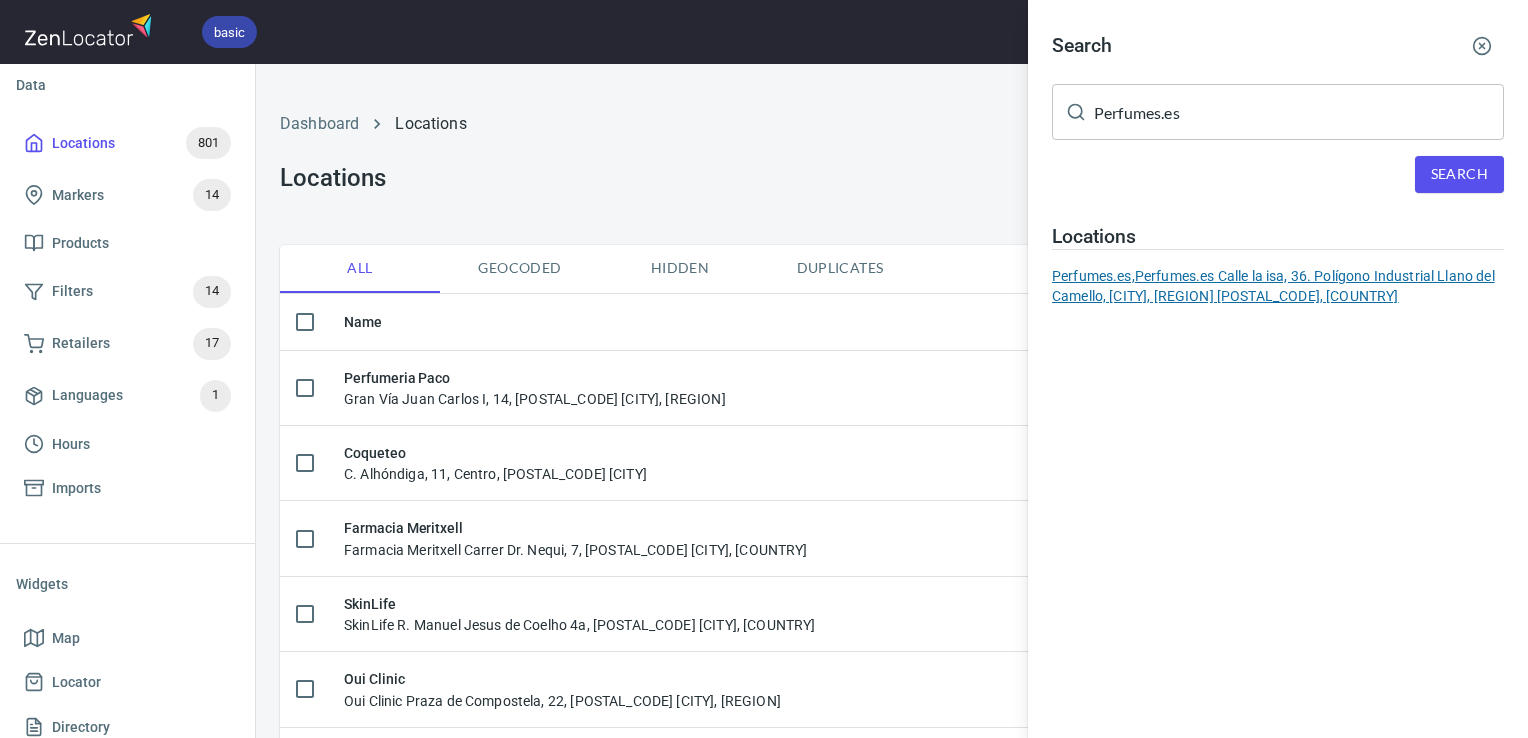 click on "Perfumes.es,  Perfumes.es
Calle la isa, [NUMBER]. Polígono Industrial Llano del Camello, San Miguel de Abona, Tenerife [POSTAL_CODE], ES" at bounding box center (1278, 286) 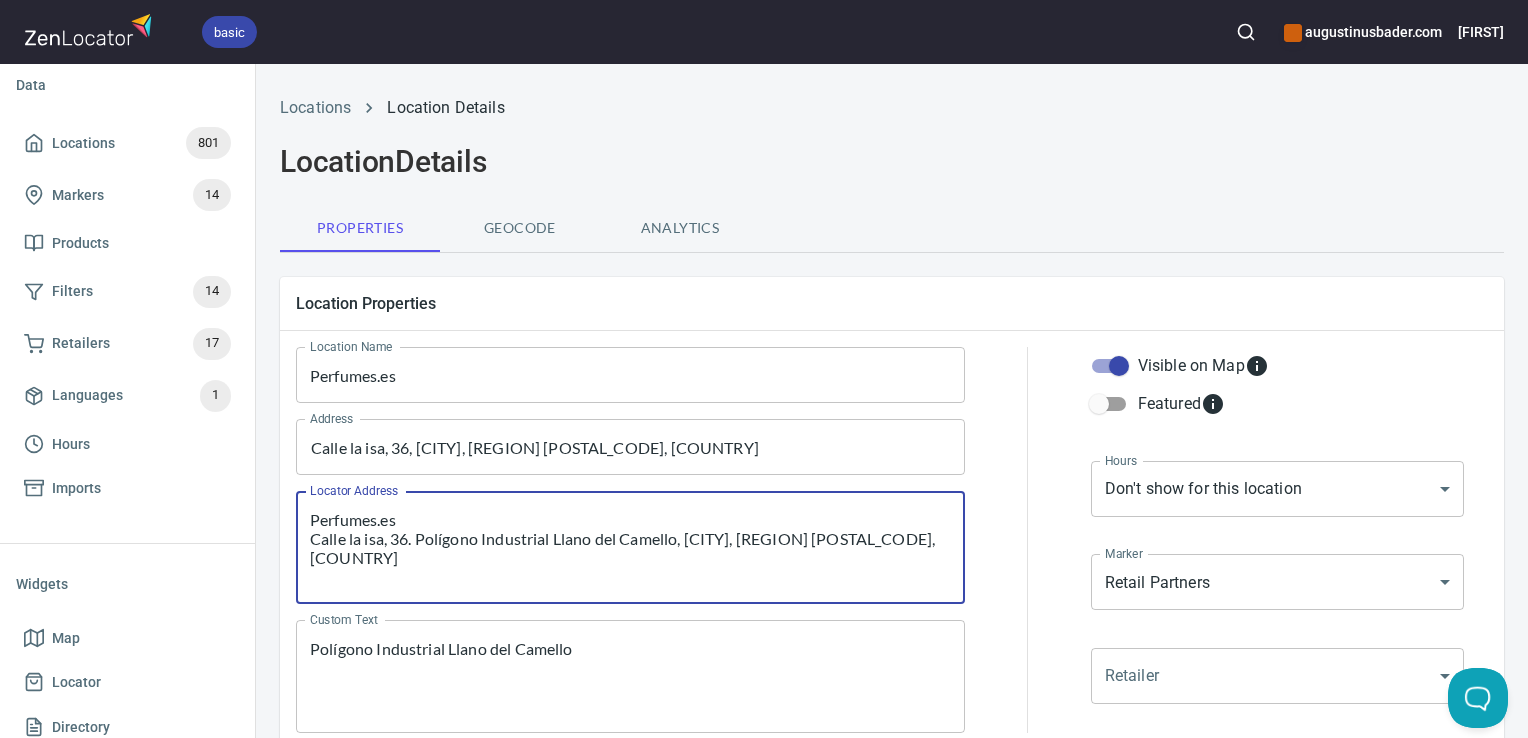 drag, startPoint x: 490, startPoint y: 583, endPoint x: 264, endPoint y: 501, distance: 240.4163 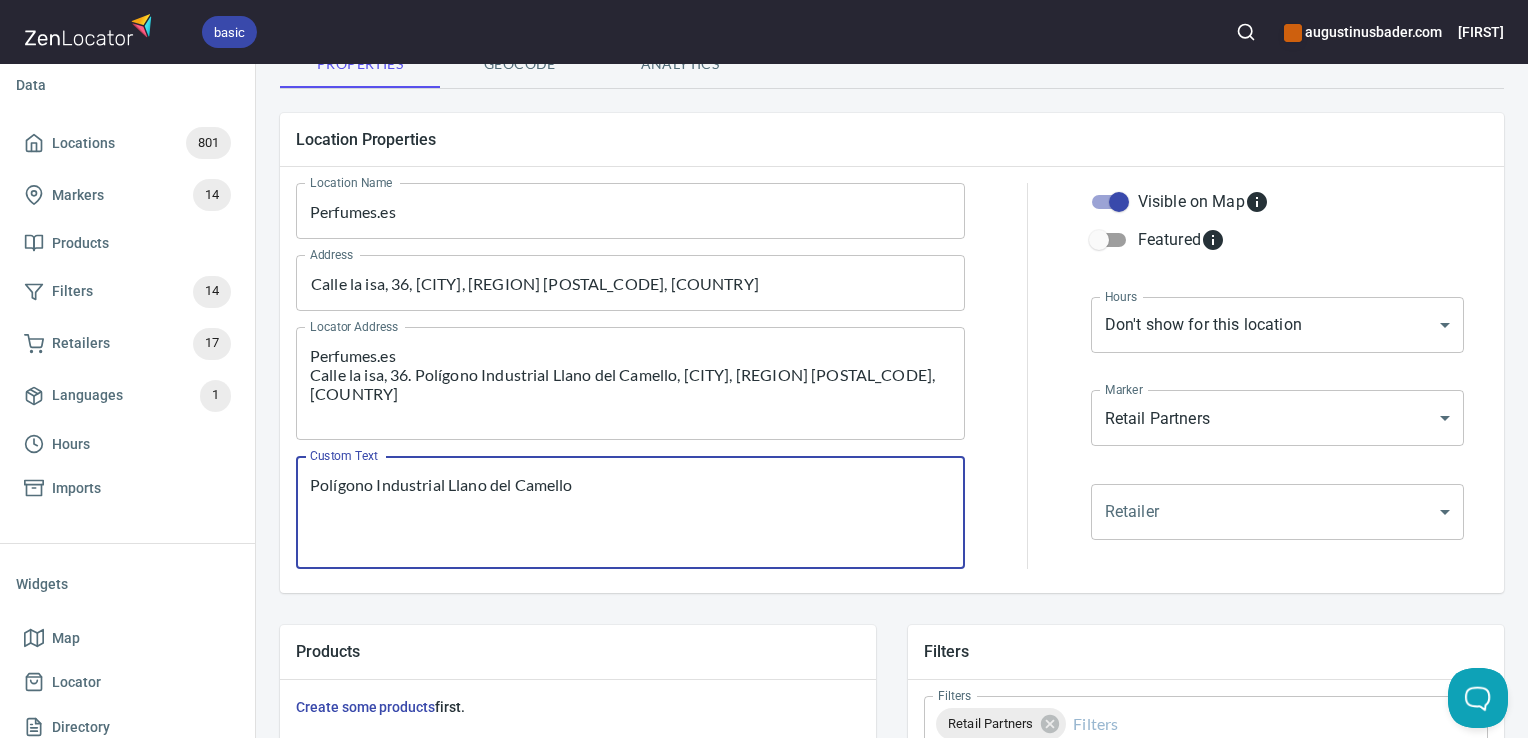 scroll, scrollTop: 176, scrollLeft: 0, axis: vertical 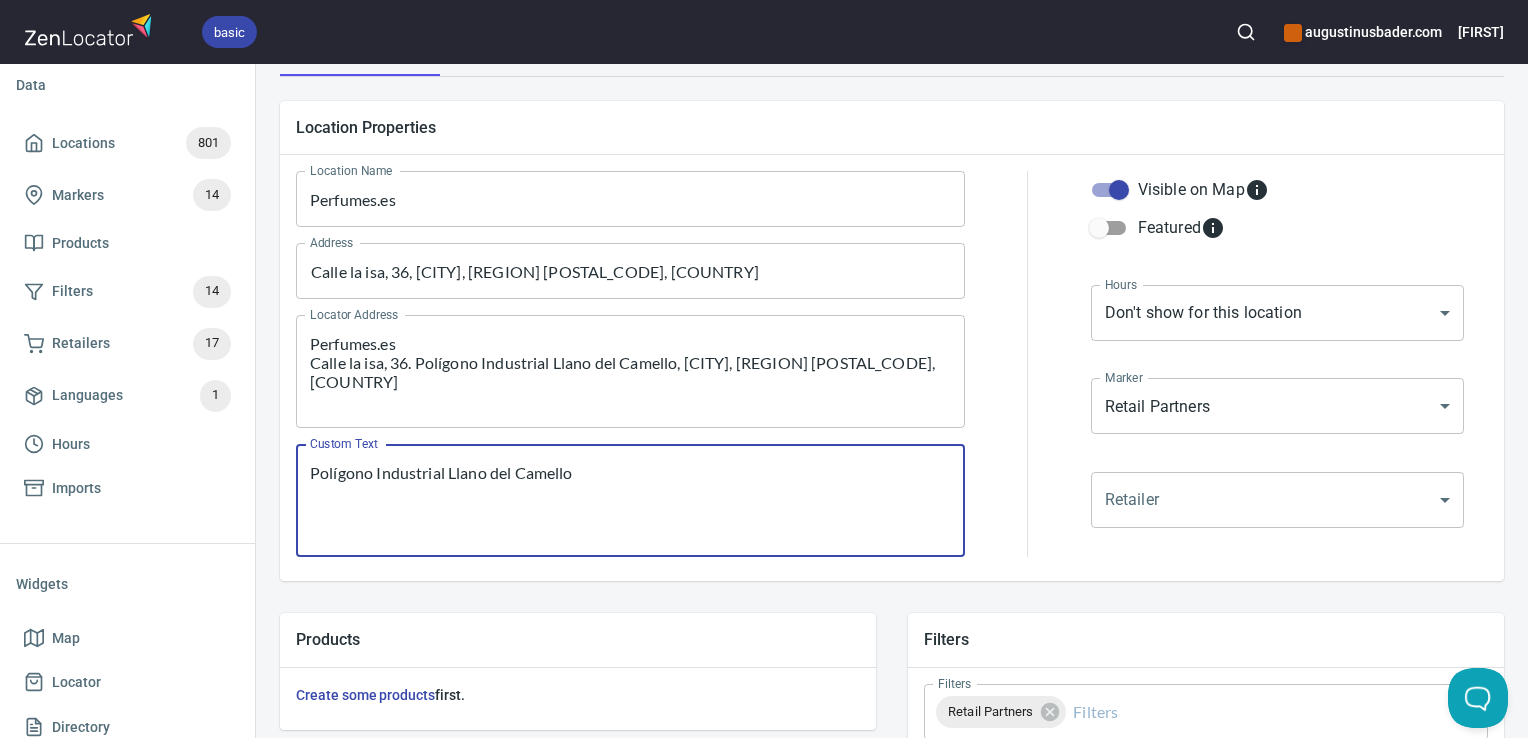 paste on "Perfumes.es
Calle la isa, 36. Polígono Industrial Llano del Camello, [CITY], [REGION] [POSTAL_CODE], [COUNTRY]" 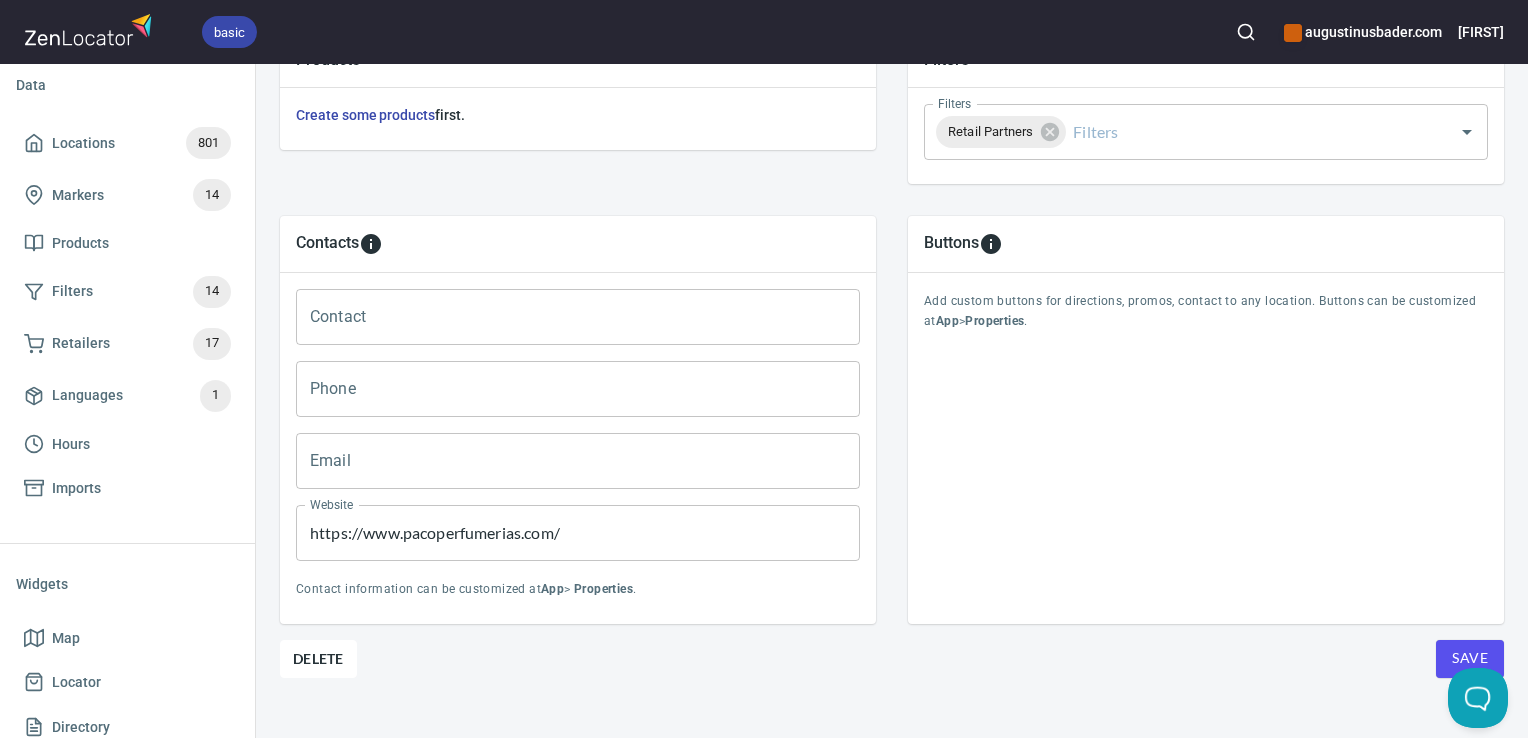 scroll, scrollTop: 783, scrollLeft: 0, axis: vertical 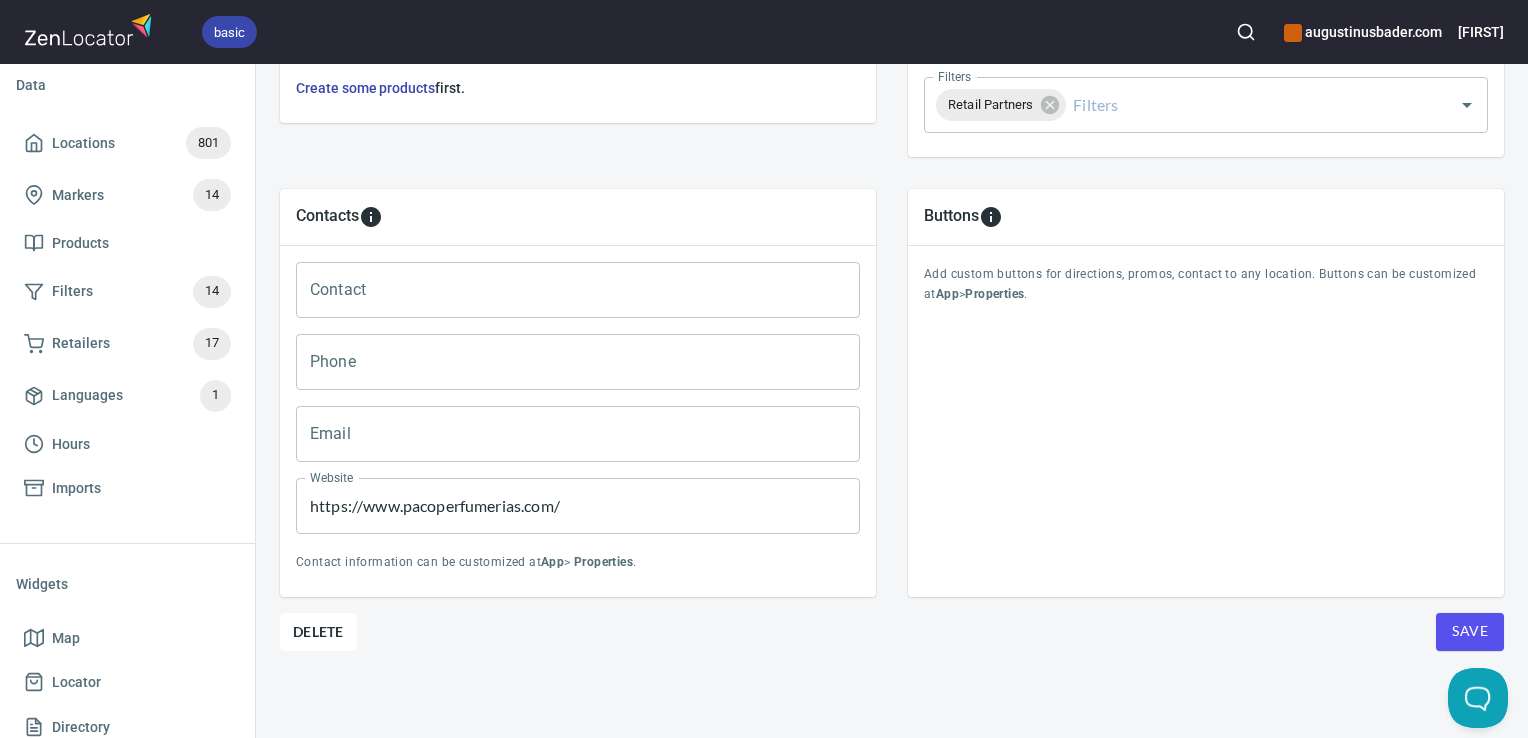 type on "Polígono Industrial Llano del Camello
Perfumes.es
Calle la isa, [NUMBER]. Polígono Industrial Llano del Camello, San Miguel de Abona, Tenerife [POSTAL_CODE], ES" 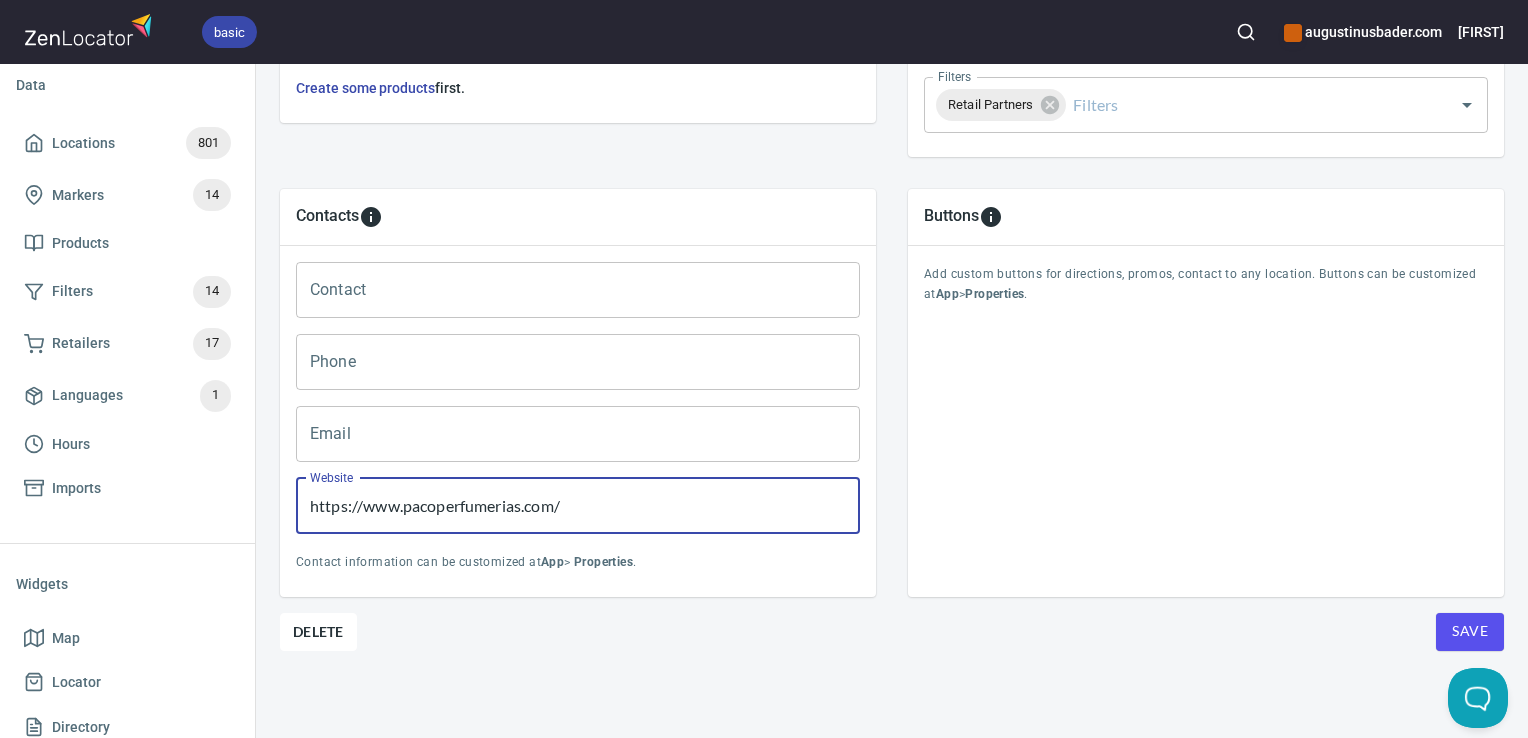 click on "https://www.pacoperfumerias.com/" at bounding box center [578, 506] 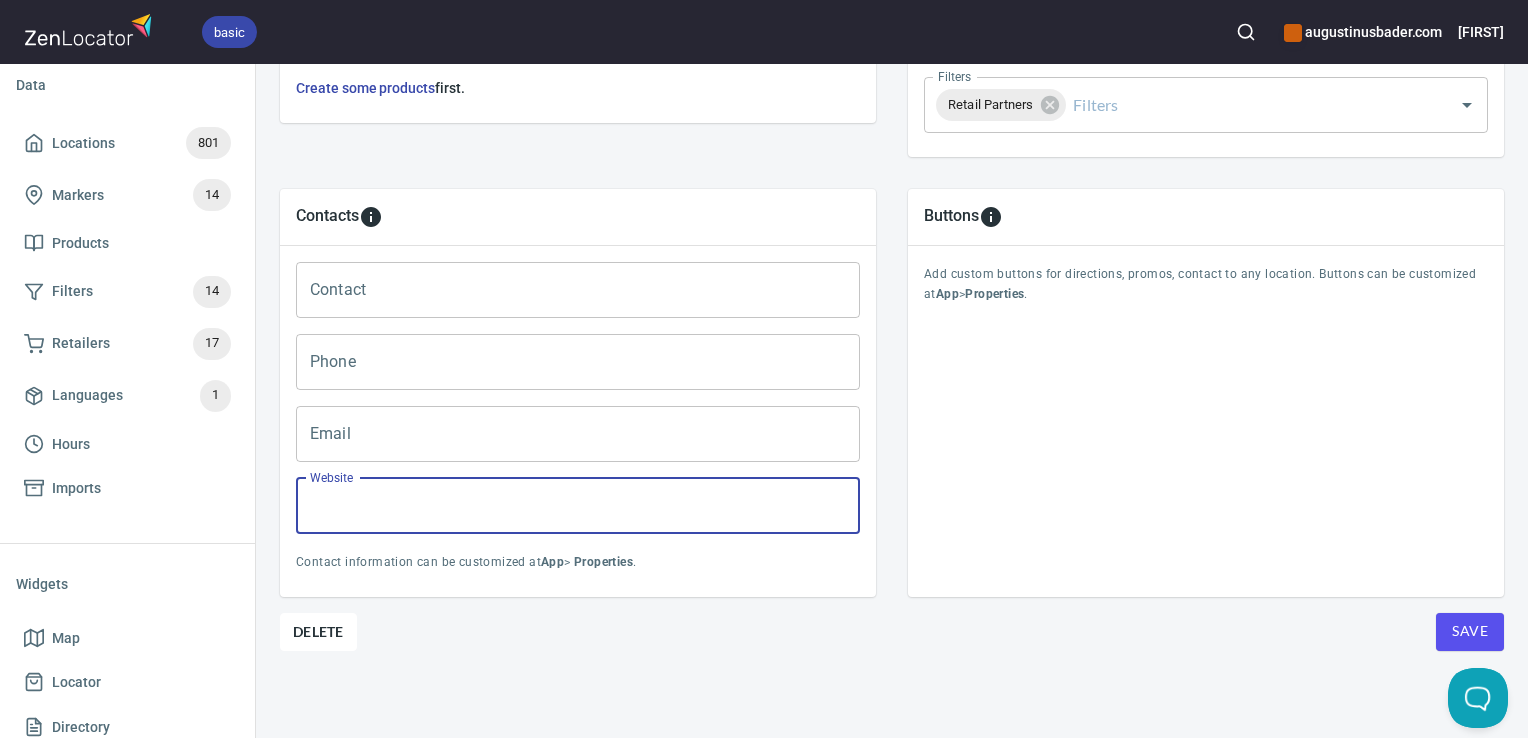 type 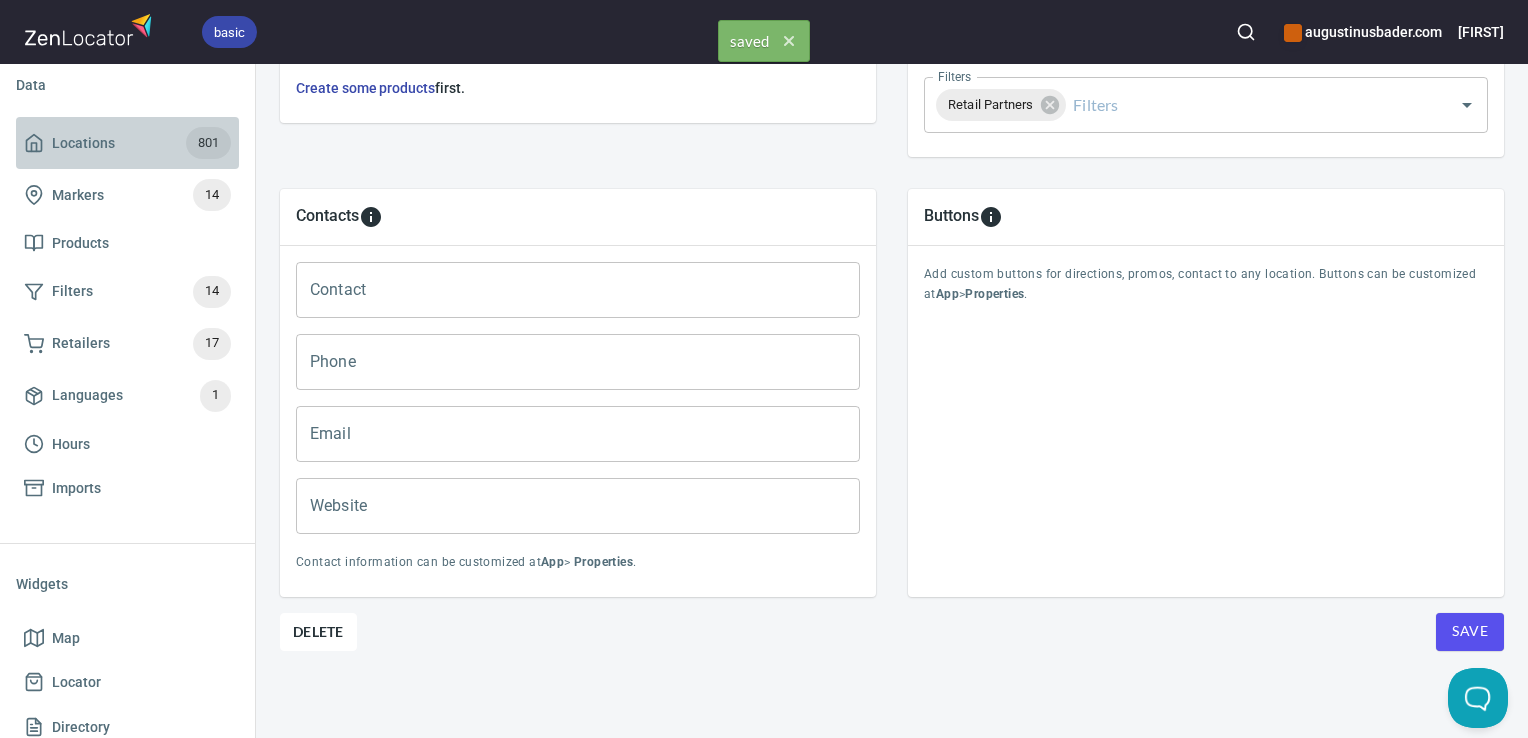 drag, startPoint x: 156, startPoint y: 131, endPoint x: 1164, endPoint y: 24, distance: 1013.66315 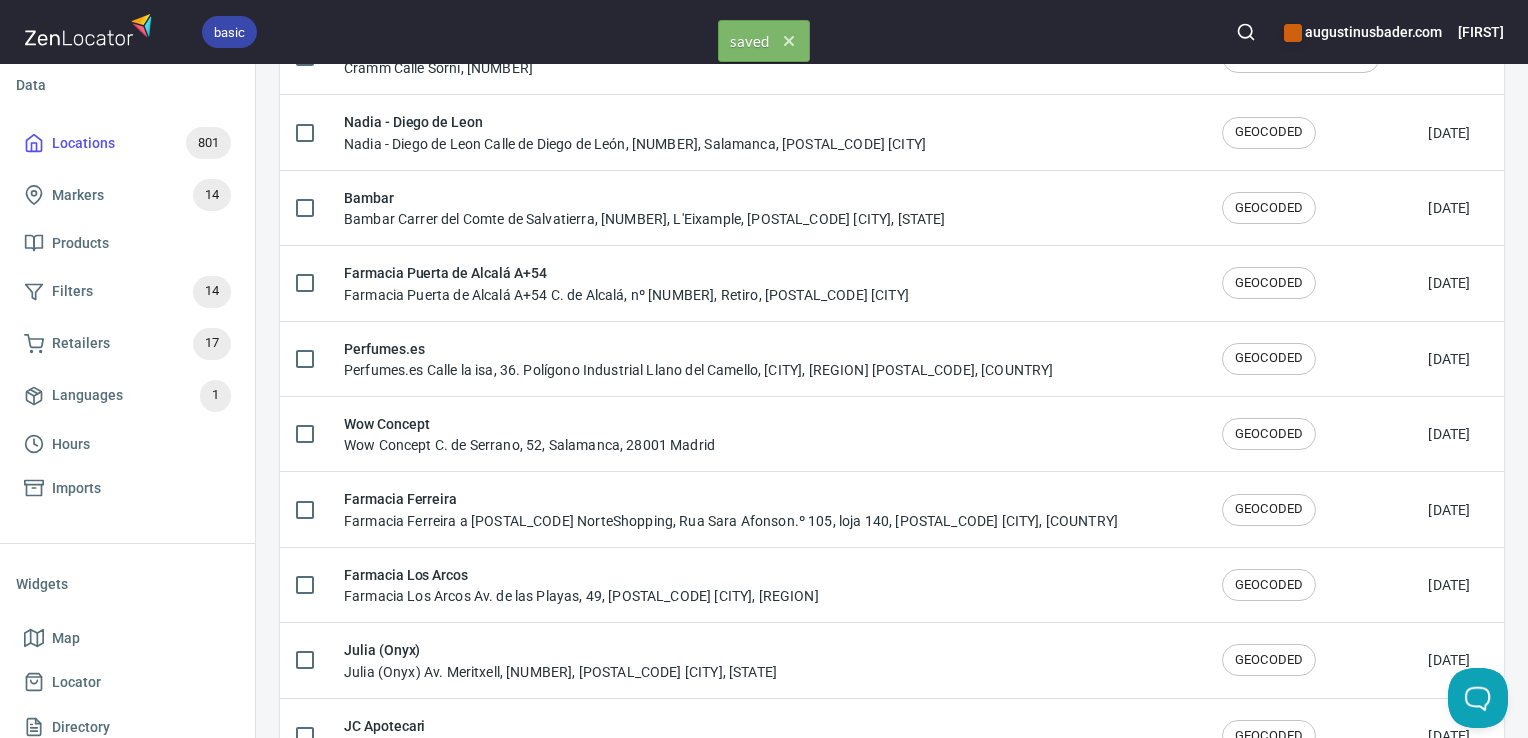 scroll, scrollTop: 0, scrollLeft: 0, axis: both 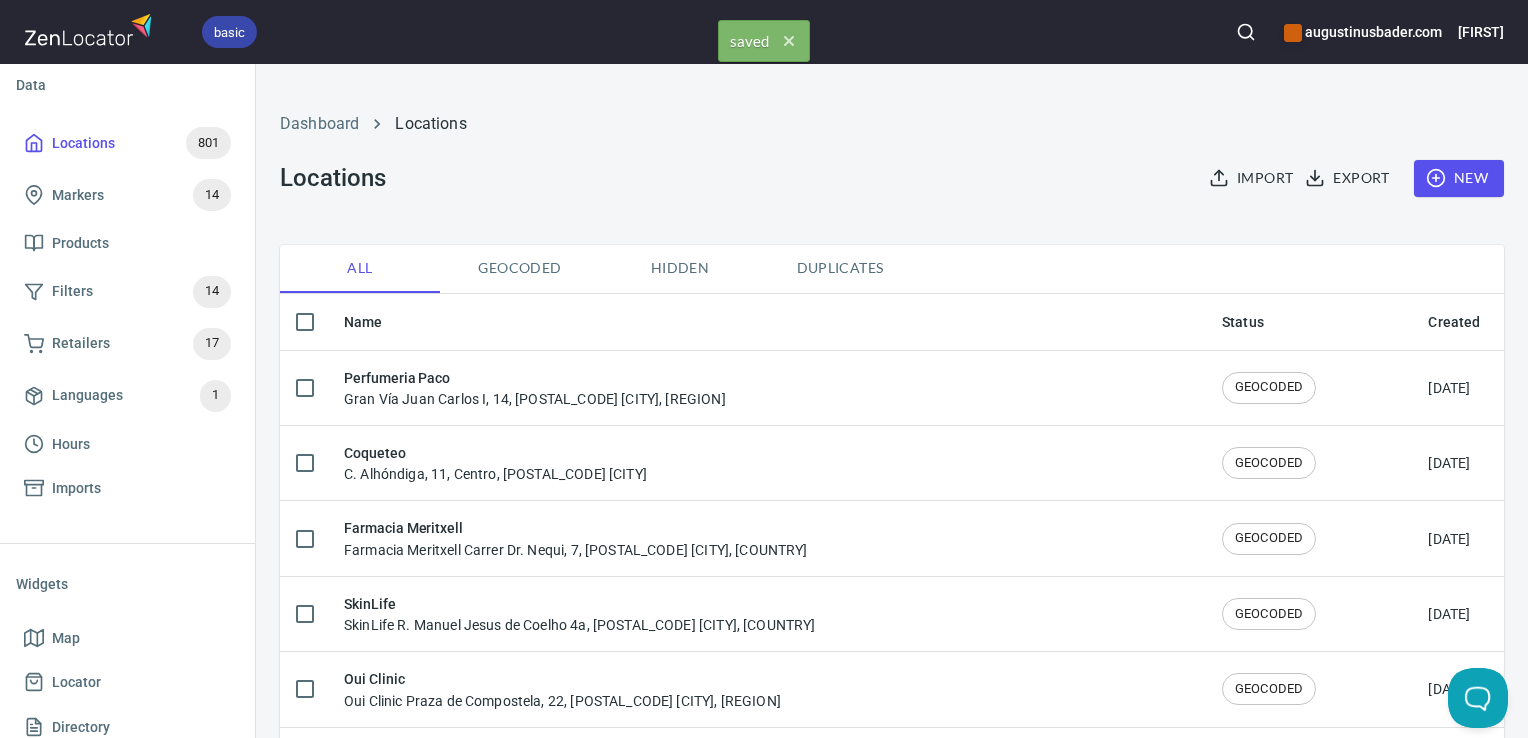 click at bounding box center (1246, 32) 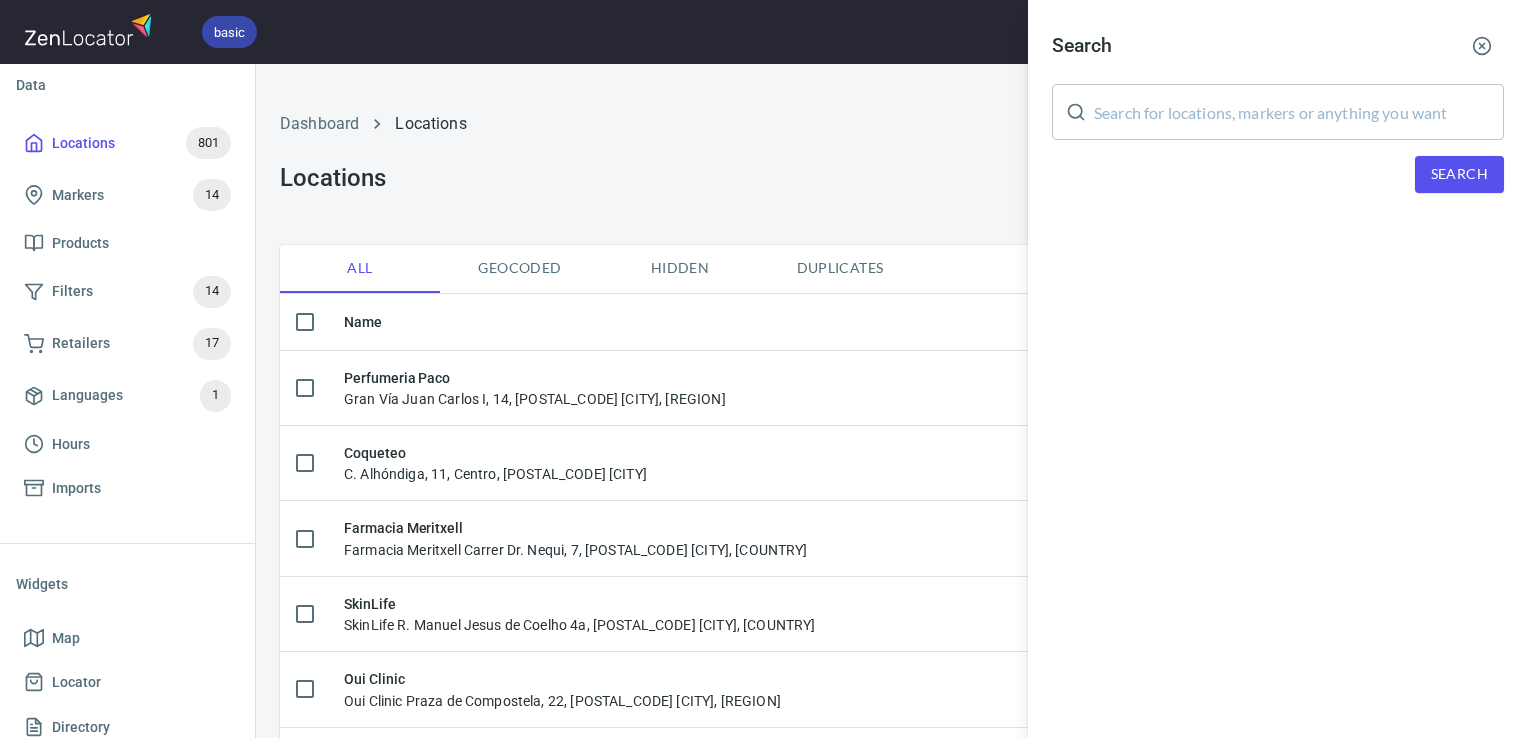 click at bounding box center [1299, 112] 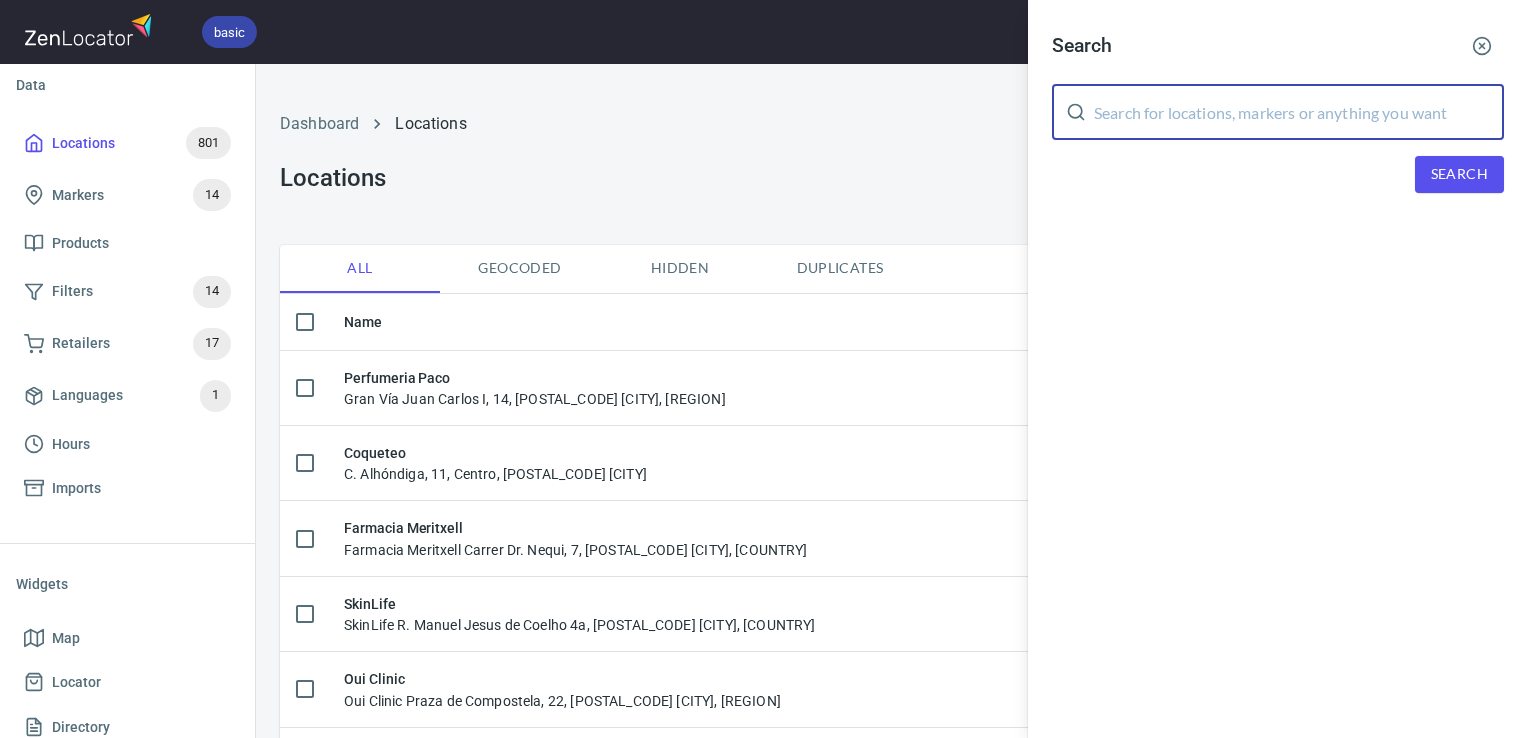 paste on "[FIRST]" 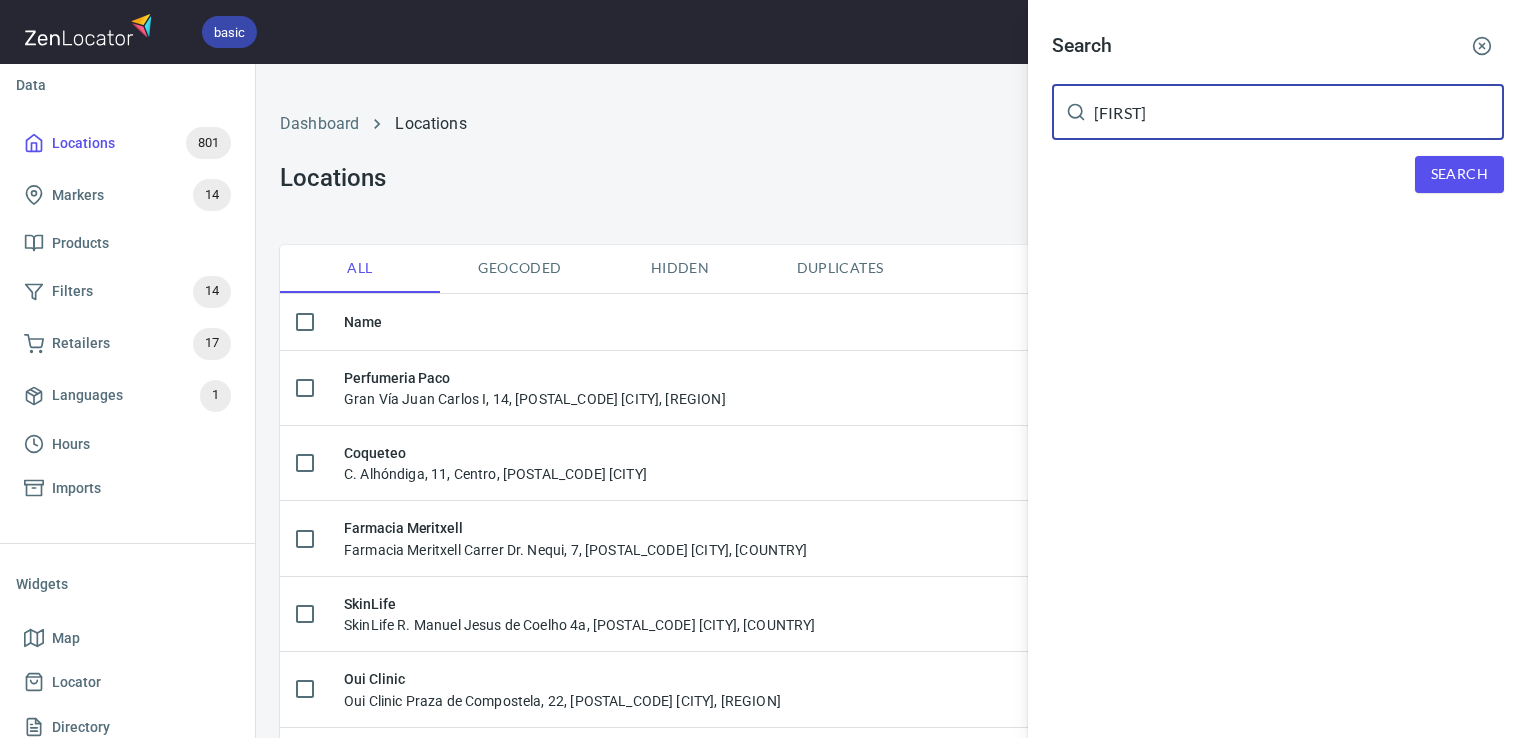 type on "[FIRST]" 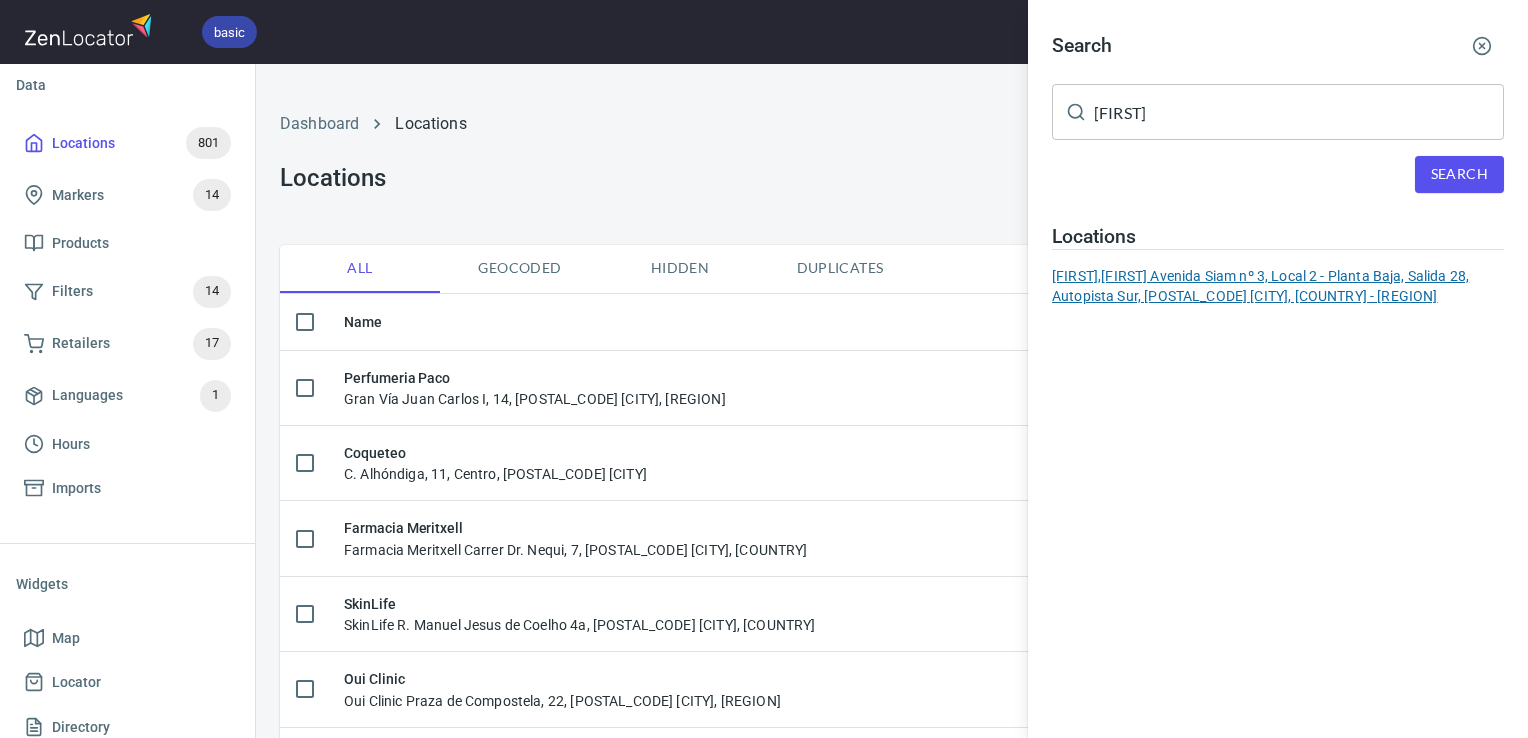 click on "[FIRST], [FIRST]
Avenida Siam nº 3, Local 2 - Planta Baja, Salida 28, Autopista Sur, [POSTAL_CODE] [CITY], [COUNTRY] - [REGION]" at bounding box center [1278, 286] 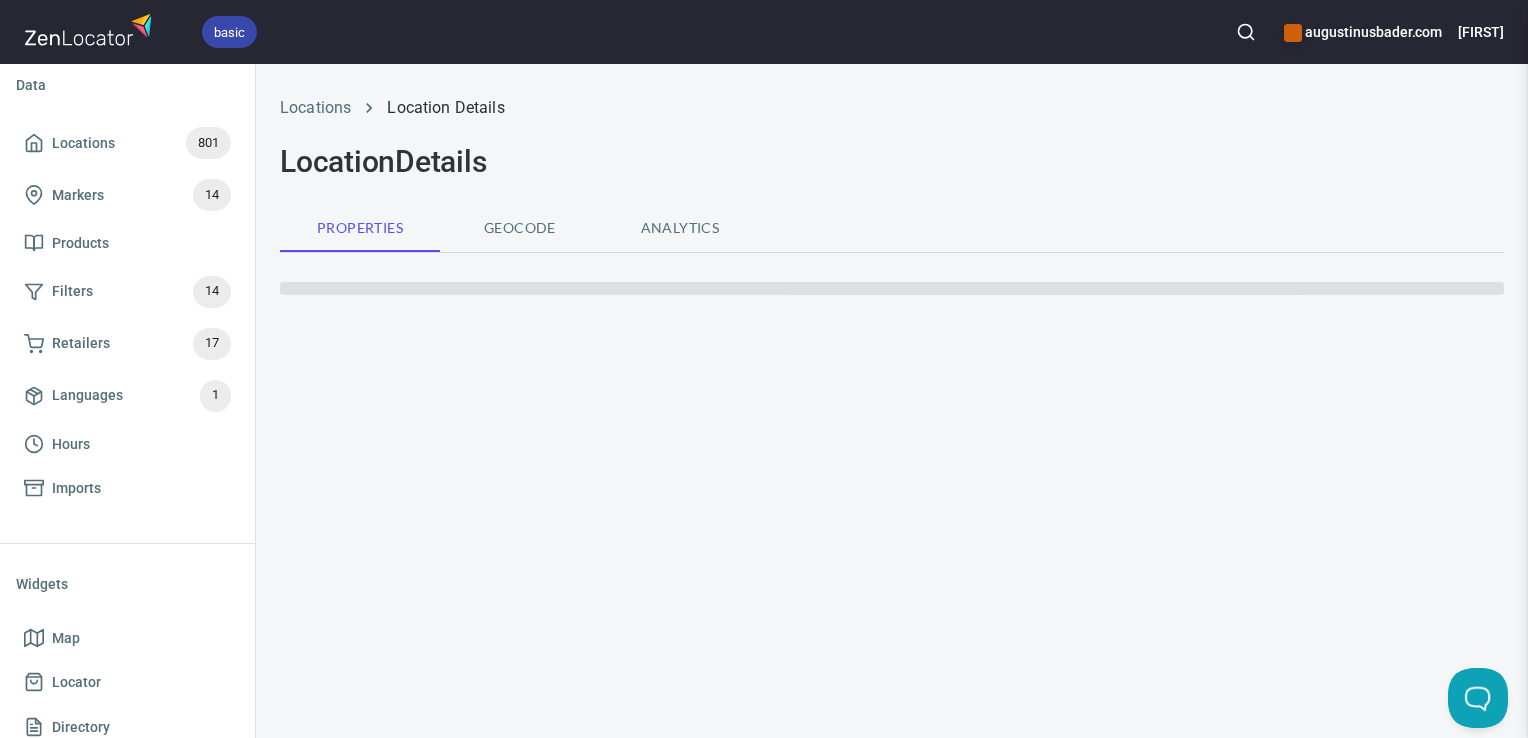 scroll, scrollTop: 0, scrollLeft: 0, axis: both 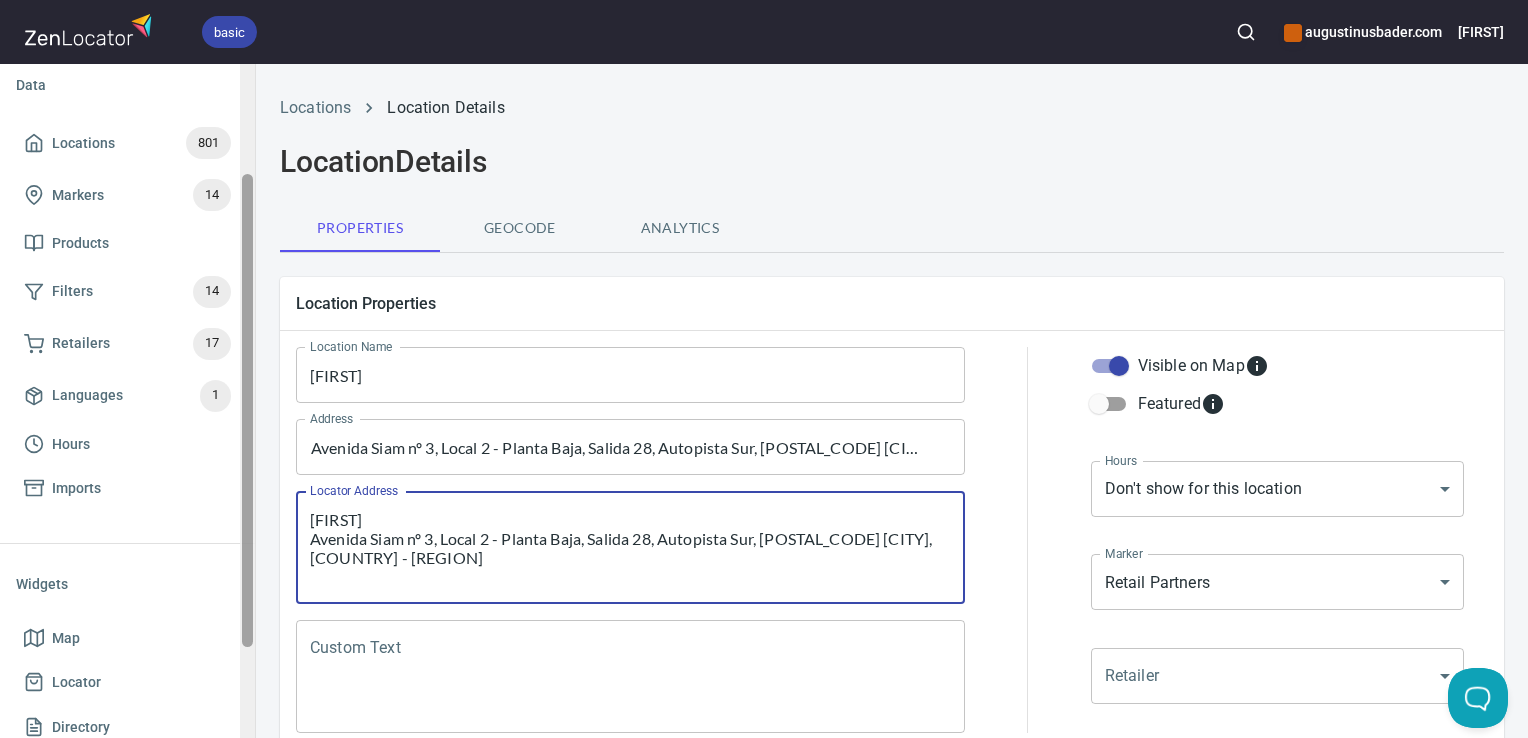 drag, startPoint x: 407, startPoint y: 563, endPoint x: 249, endPoint y: 498, distance: 170.84789 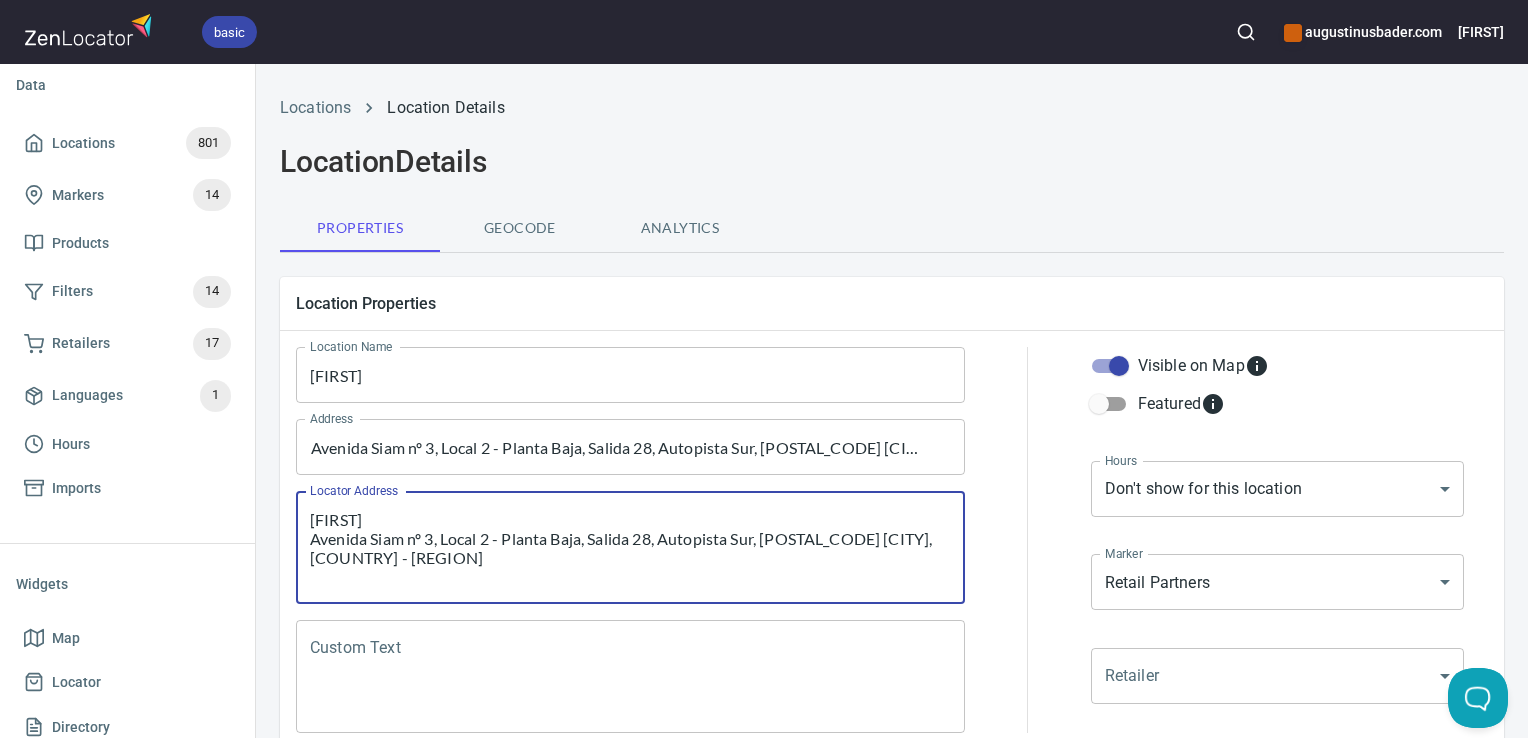 click on "Custom Text" at bounding box center (630, 677) 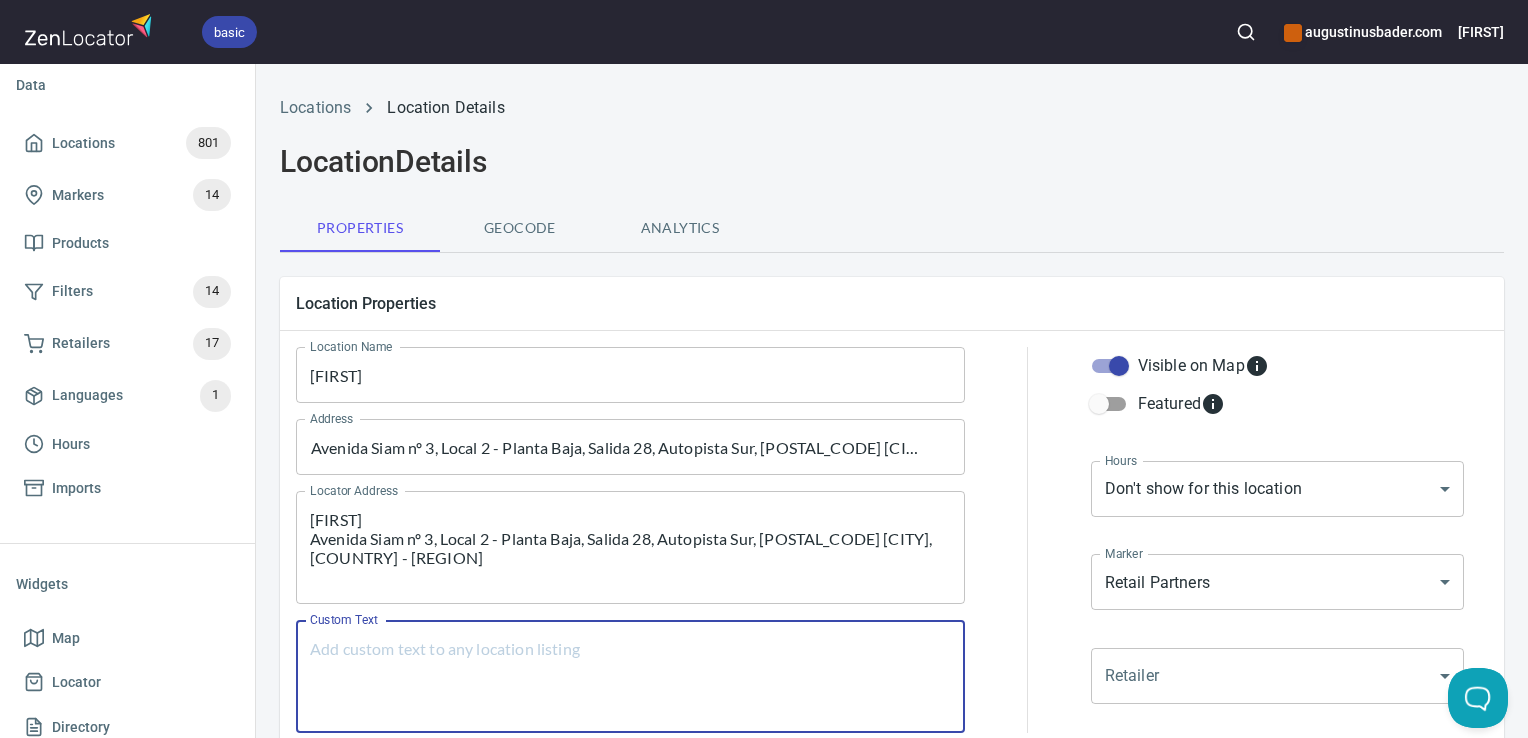 paste on "[FIRST]
Avenida Siam nº 3, Local 2 - Planta Baja, Salida 28, Autopista Sur, [POSTAL_CODE] [CITY], [COUNTRY] - [REGION]" 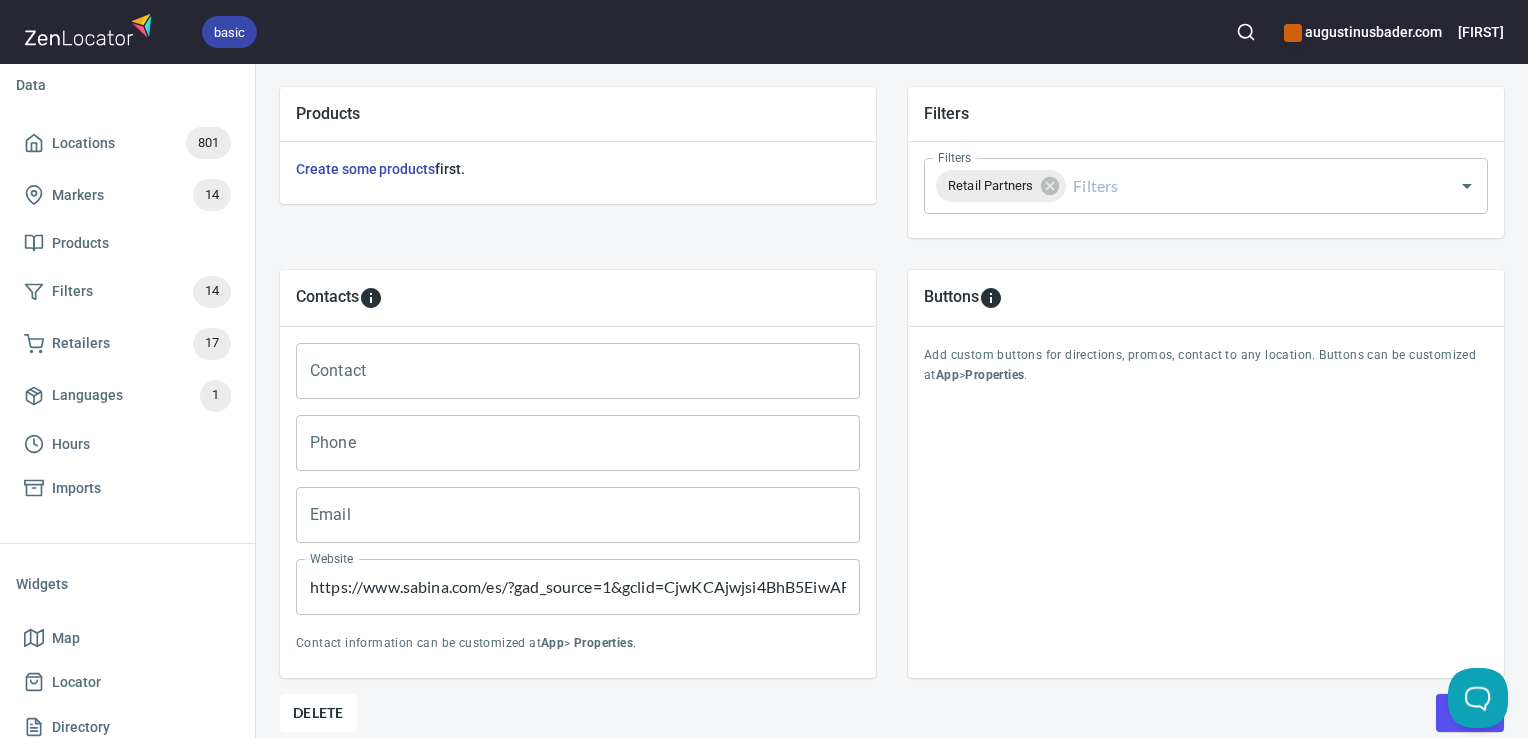 scroll, scrollTop: 797, scrollLeft: 0, axis: vertical 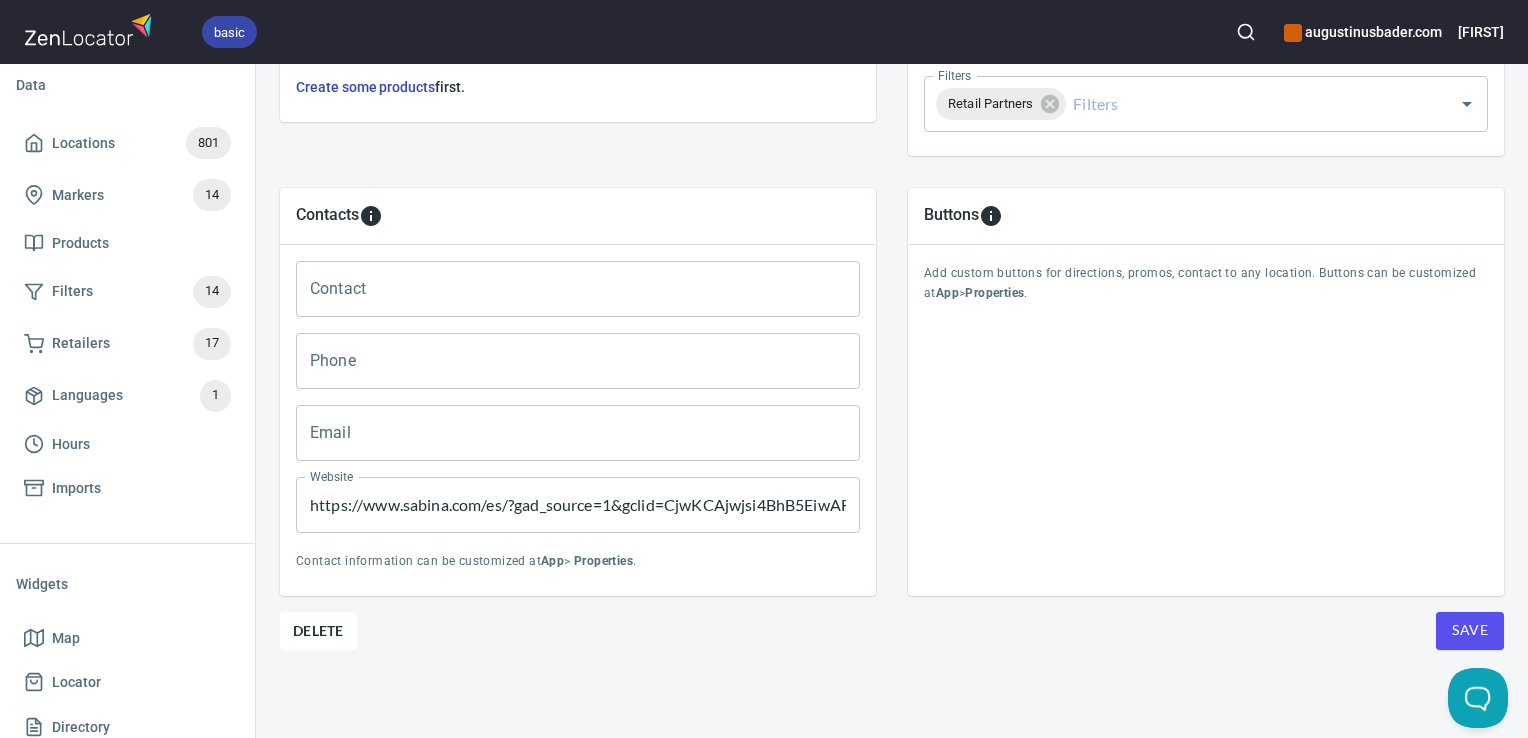 type on "[FIRST]
Avenida Siam nº 3, Local 2 - Planta Baja, Salida 28, Autopista Sur, [POSTAL_CODE] [CITY], [COUNTRY] - [REGION]" 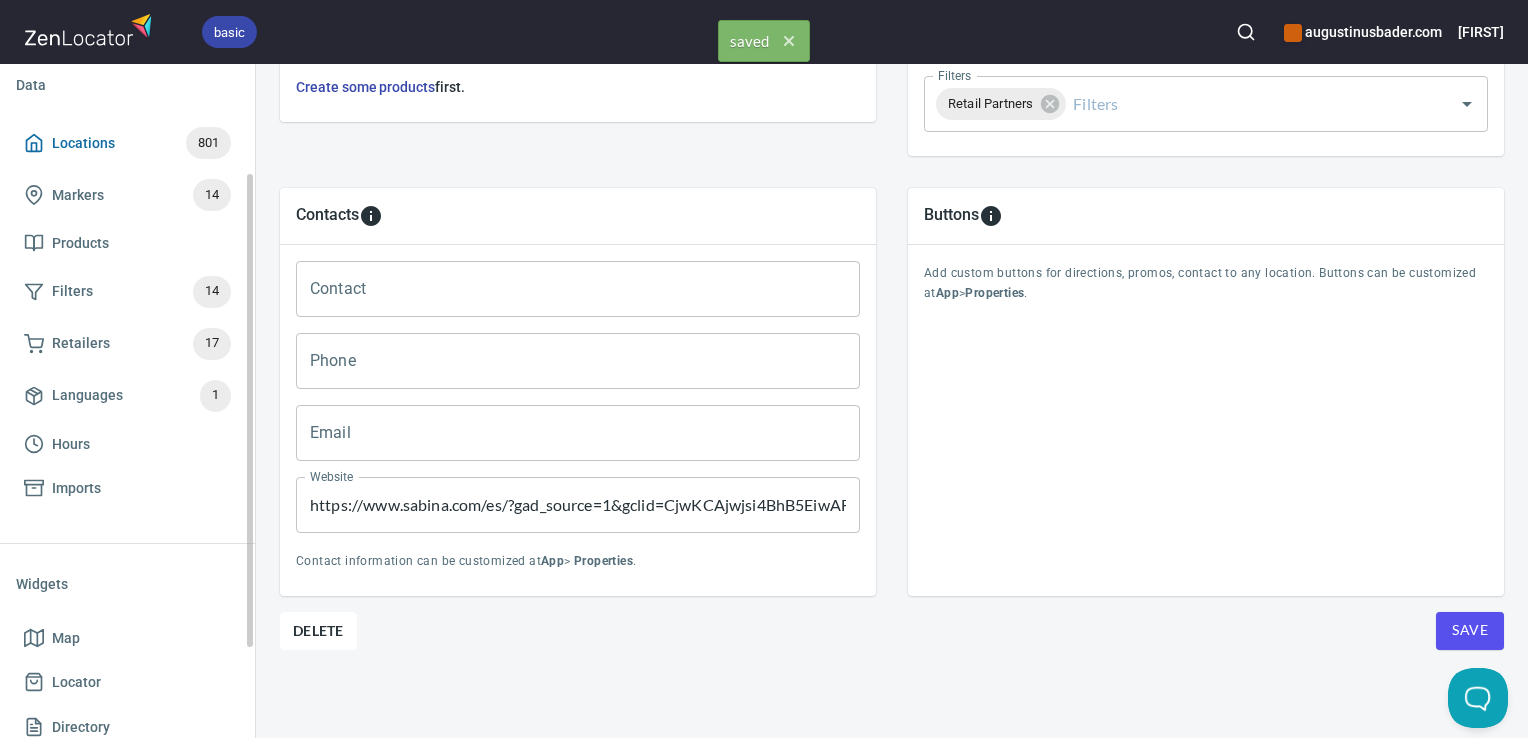 click on "Locations 801" at bounding box center [127, 143] 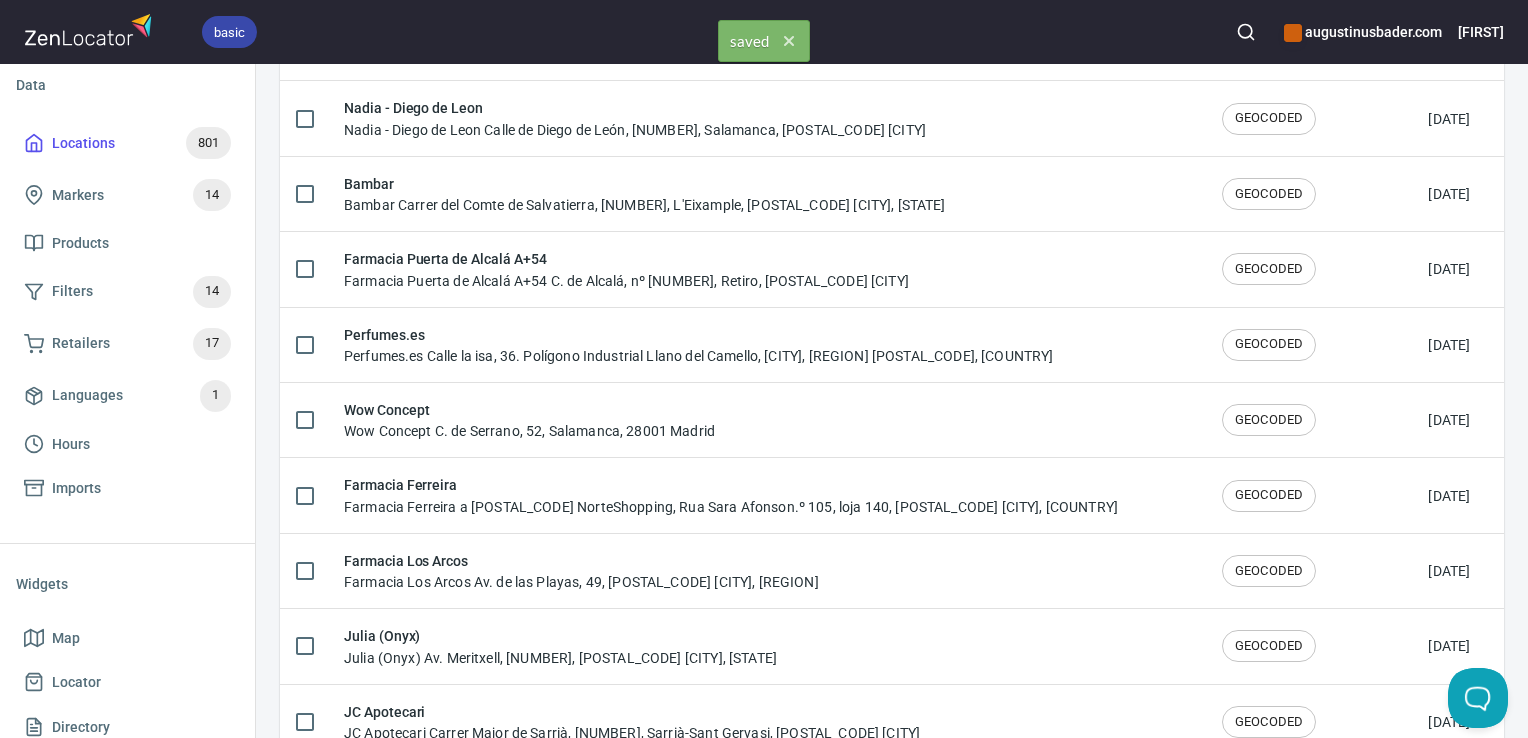 scroll, scrollTop: 0, scrollLeft: 0, axis: both 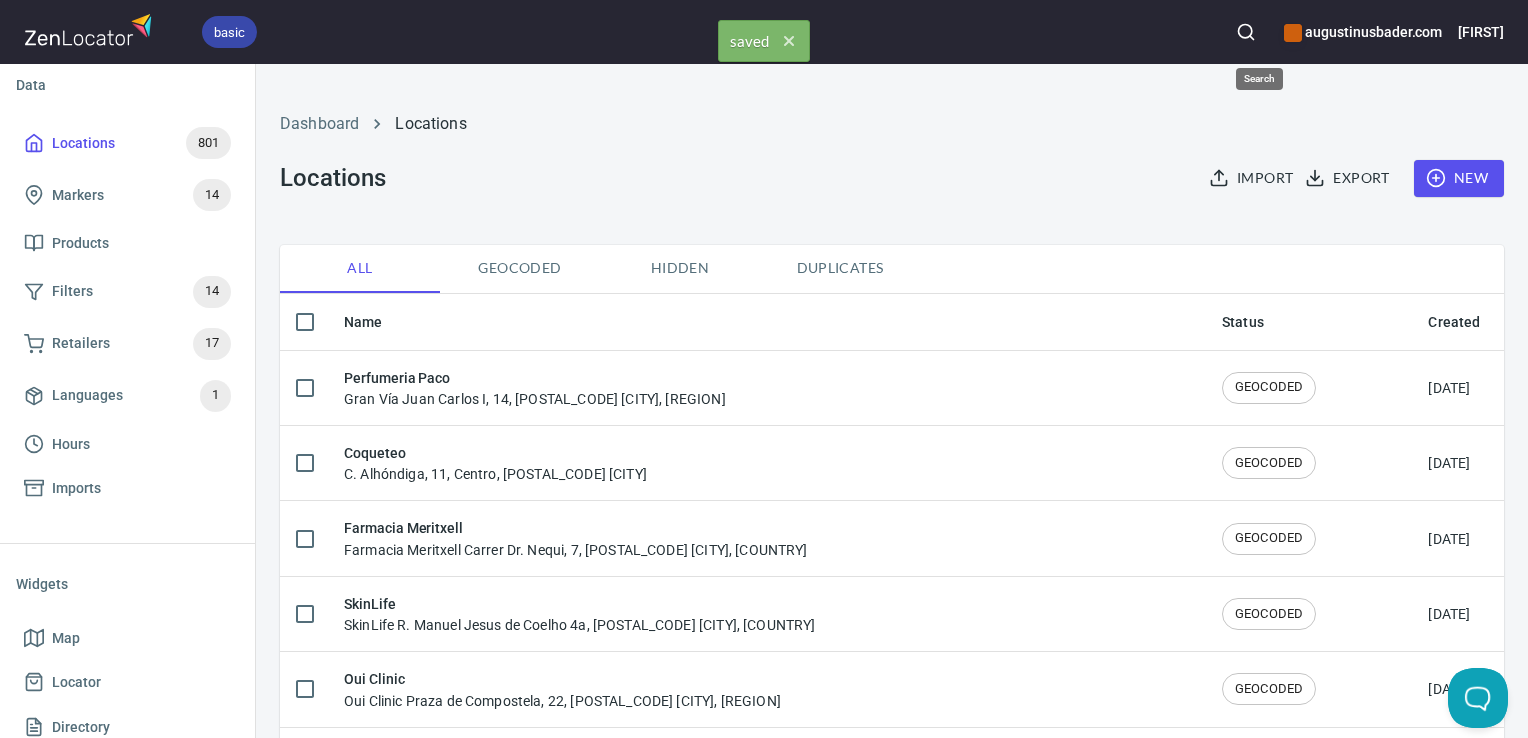 click at bounding box center (1246, 32) 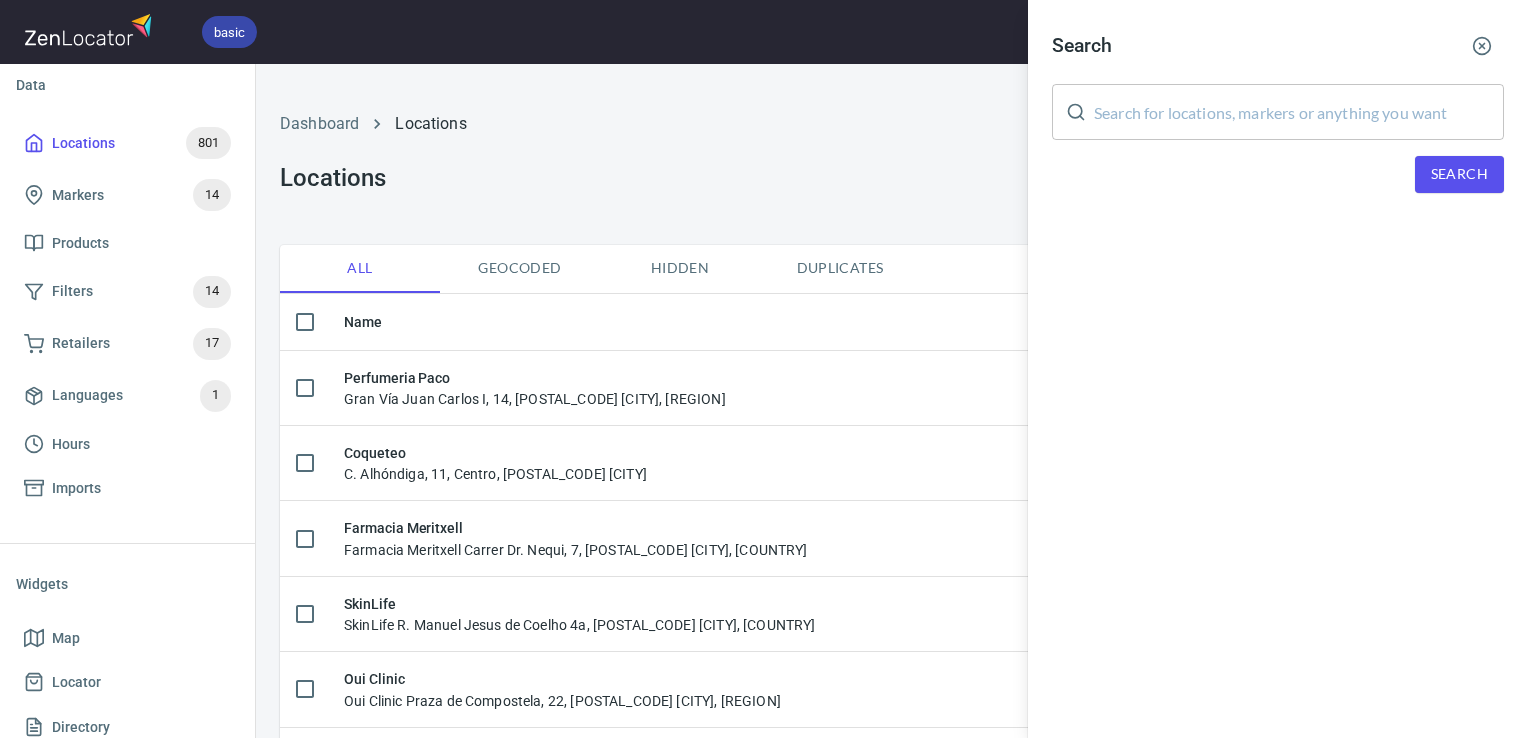 click at bounding box center (1299, 112) 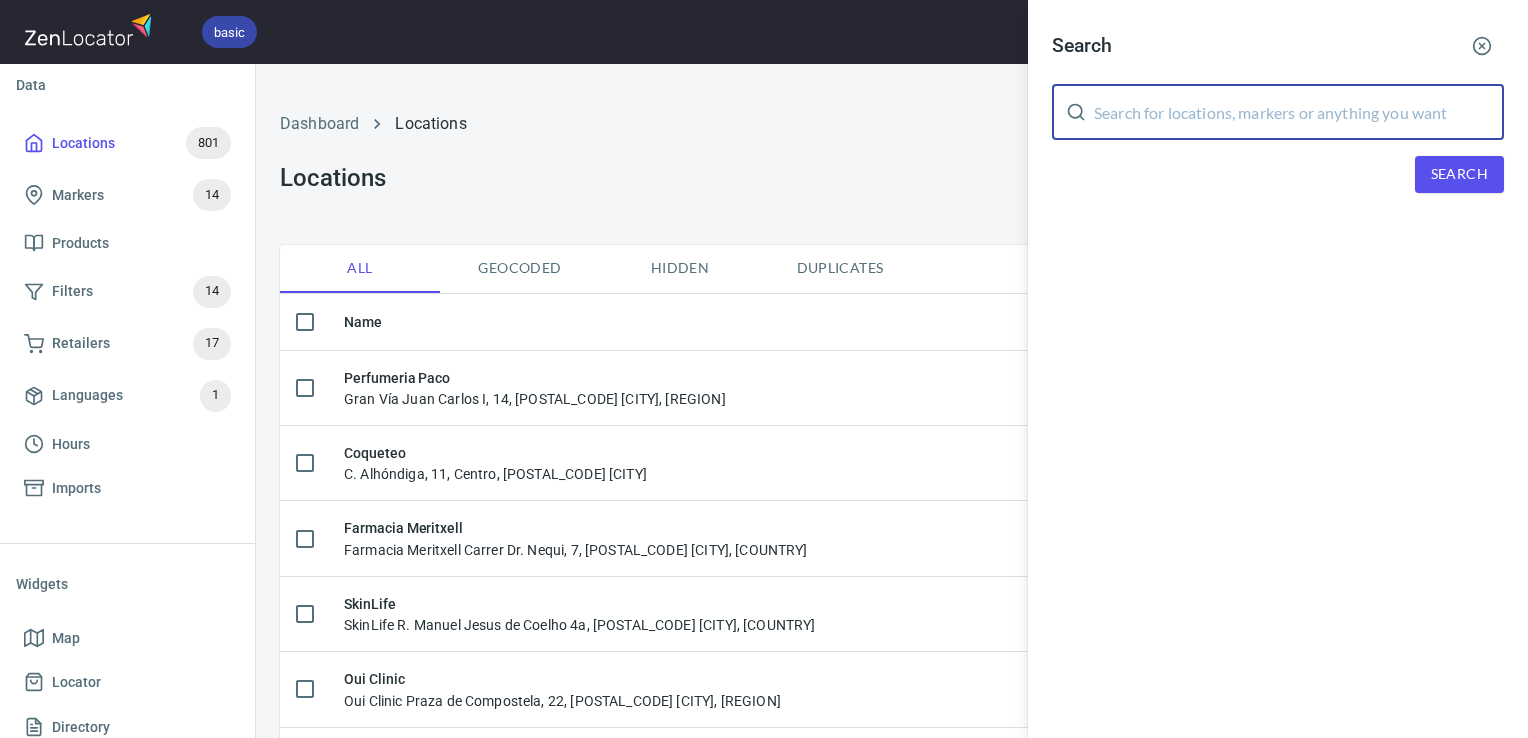 paste on "Sheros Perfumería" 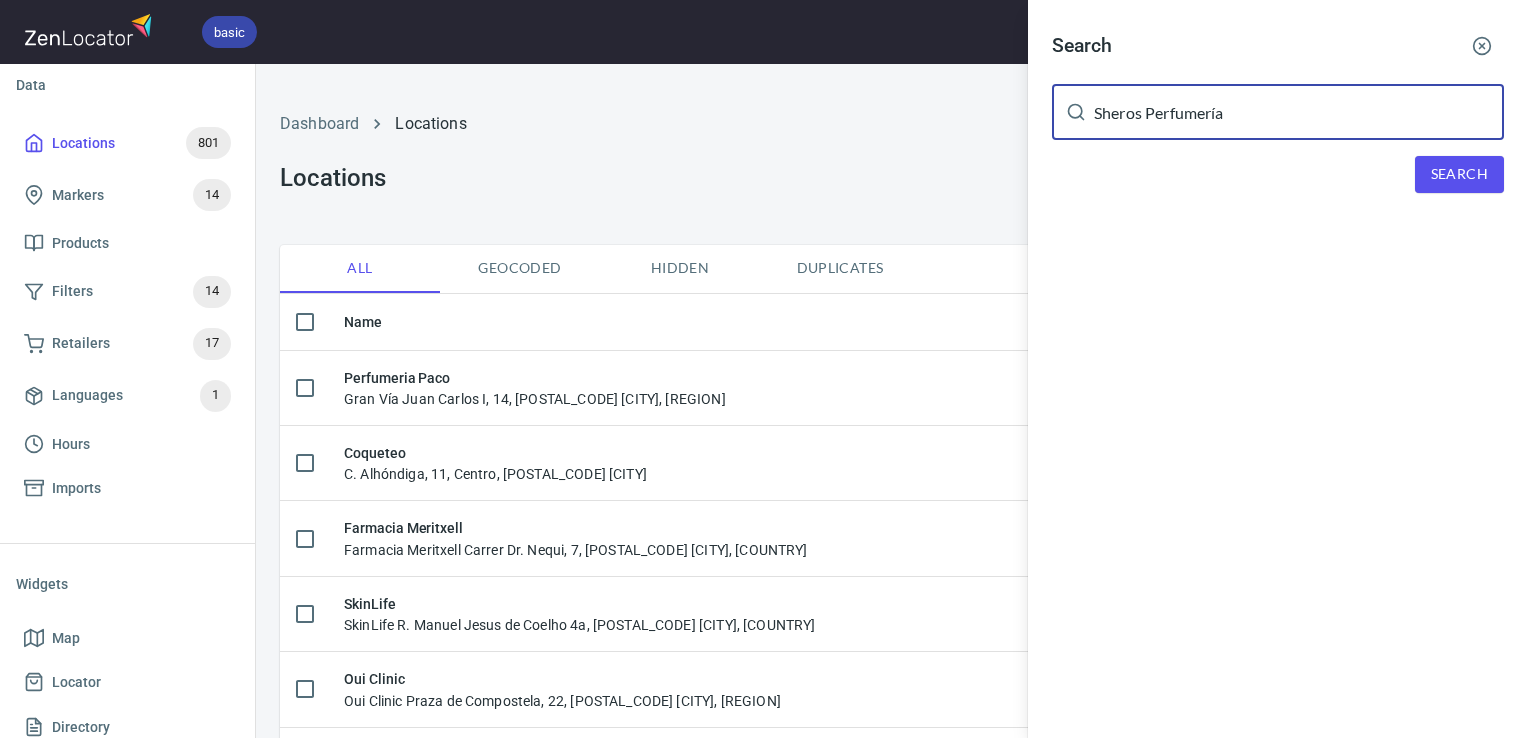type on "Sheros Perfumería" 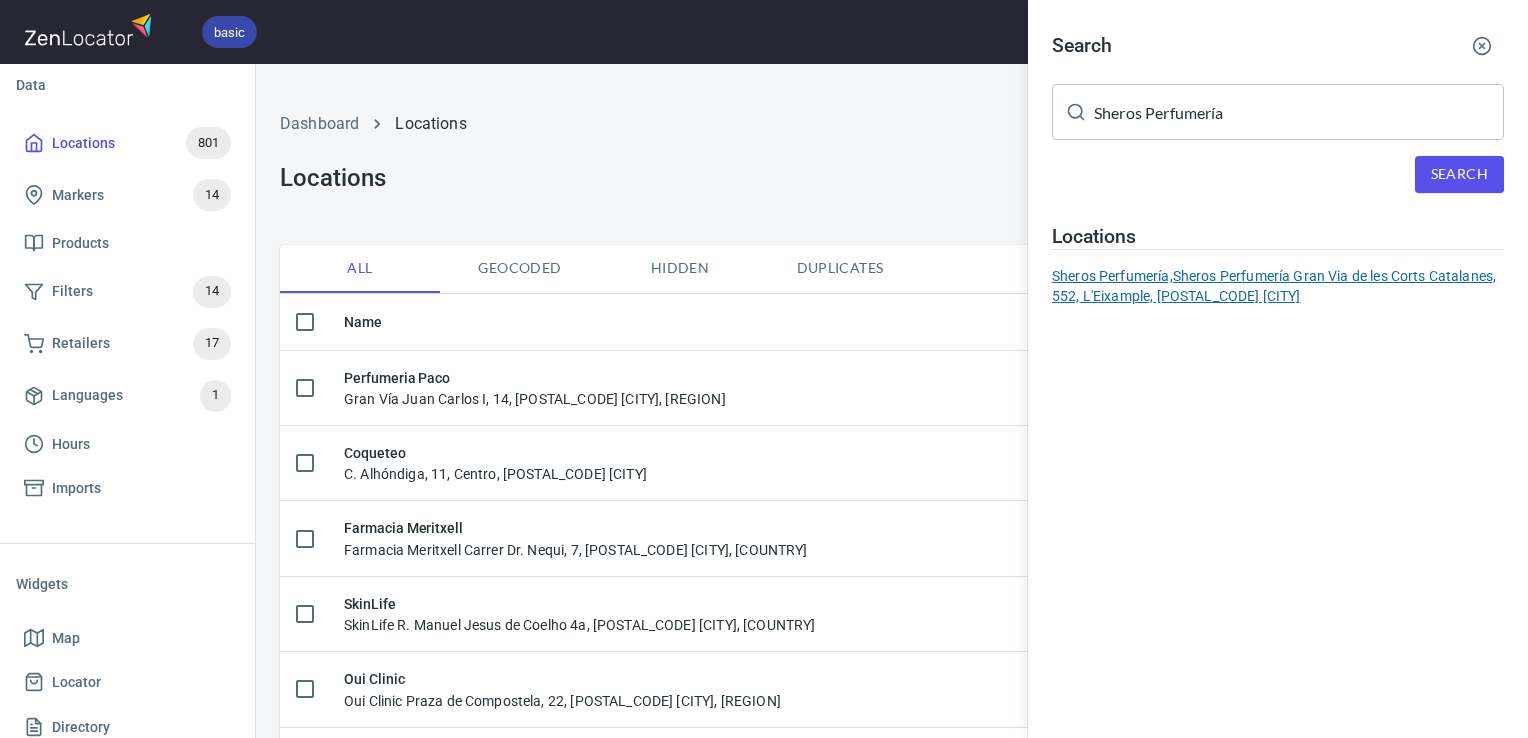 click on "Sheros Perfumería, Sheros Perfumería
Gran Via de les Corts Catalanes, 552, L'Eixample, [POSTAL_CODE] [CITY]" at bounding box center [1278, 286] 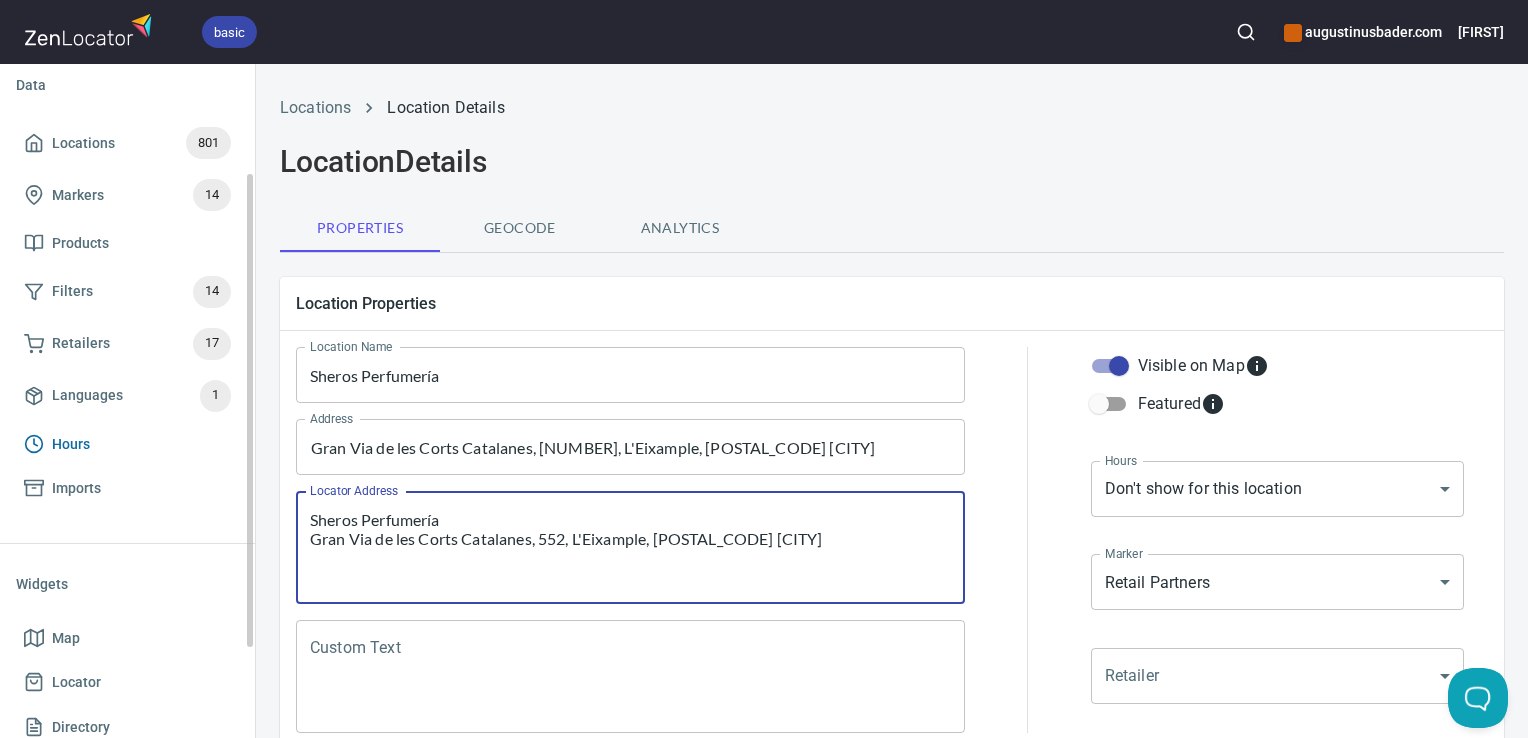 drag, startPoint x: 673, startPoint y: 518, endPoint x: 225, endPoint y: 458, distance: 452 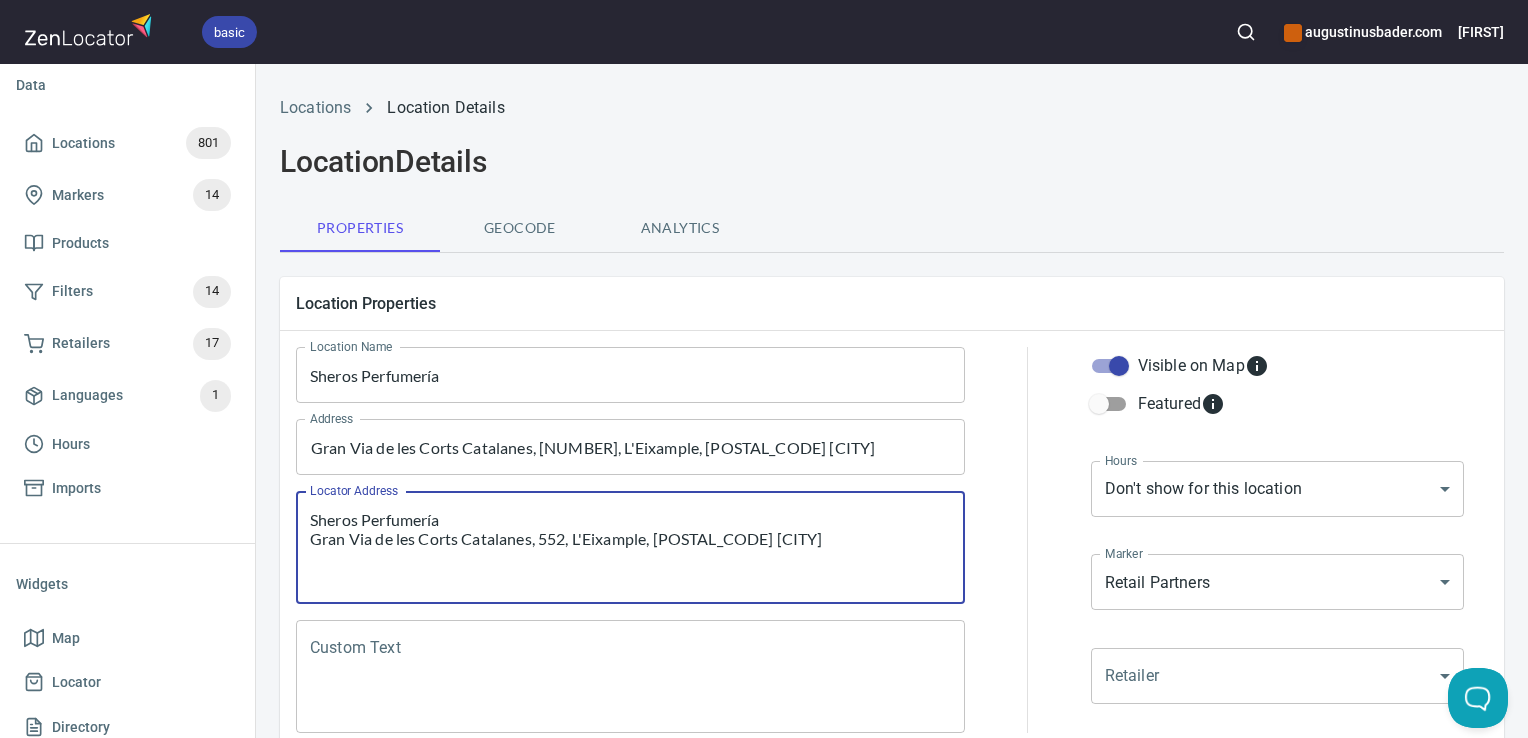 click on "Custom Text" at bounding box center (630, 677) 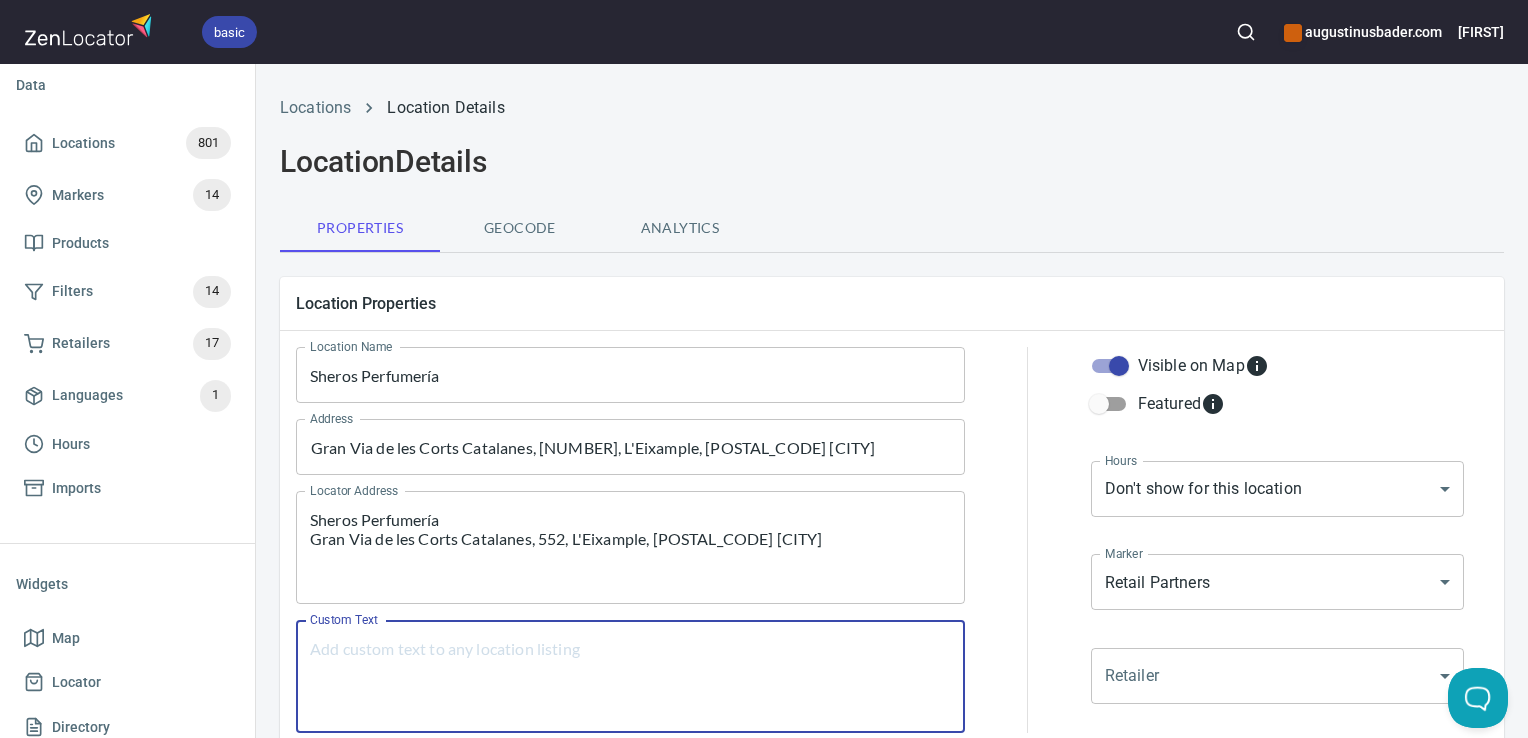 paste on "Sheros Perfumería
Gran Via de les Corts Catalanes, 552, L'Eixample, [POSTAL_CODE] [CITY]" 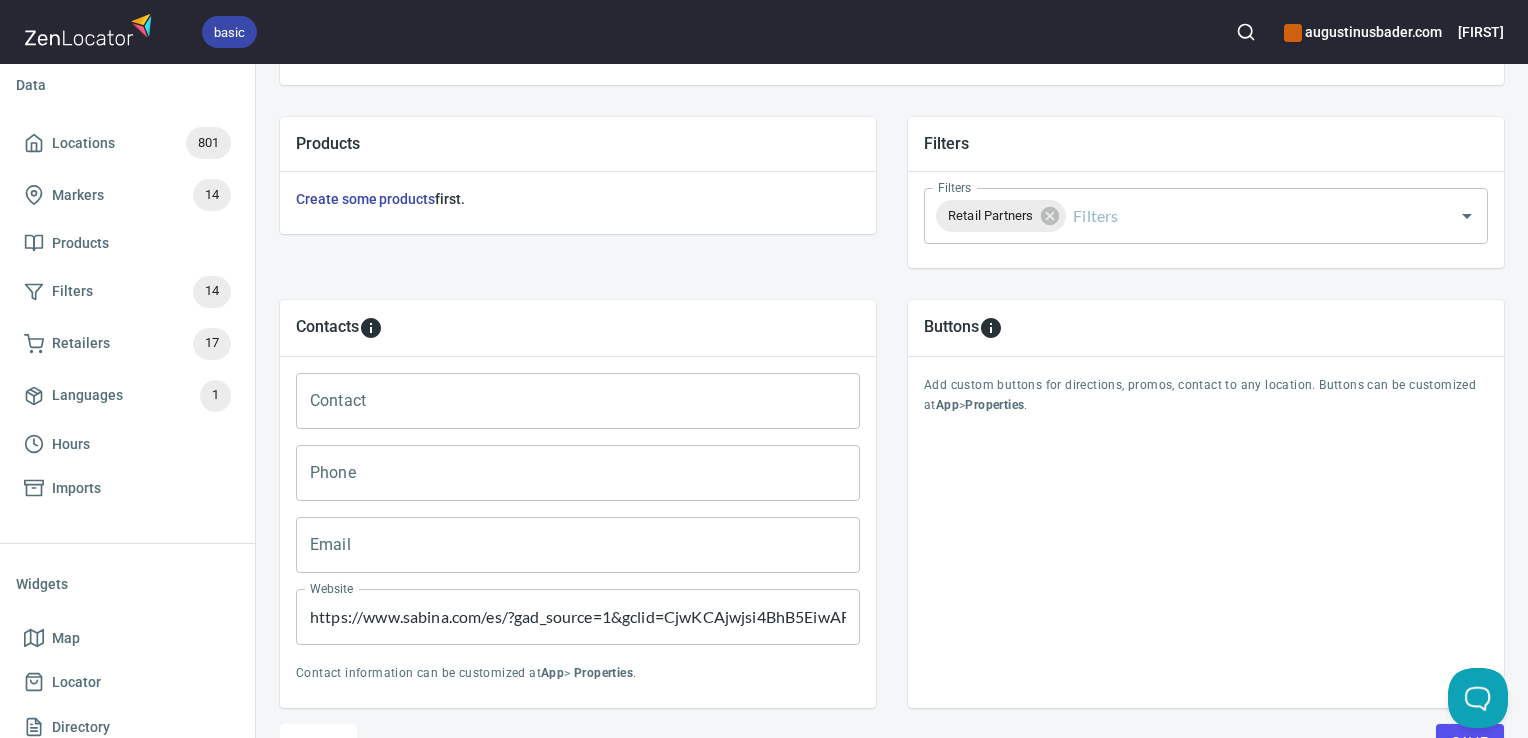 scroll, scrollTop: 797, scrollLeft: 0, axis: vertical 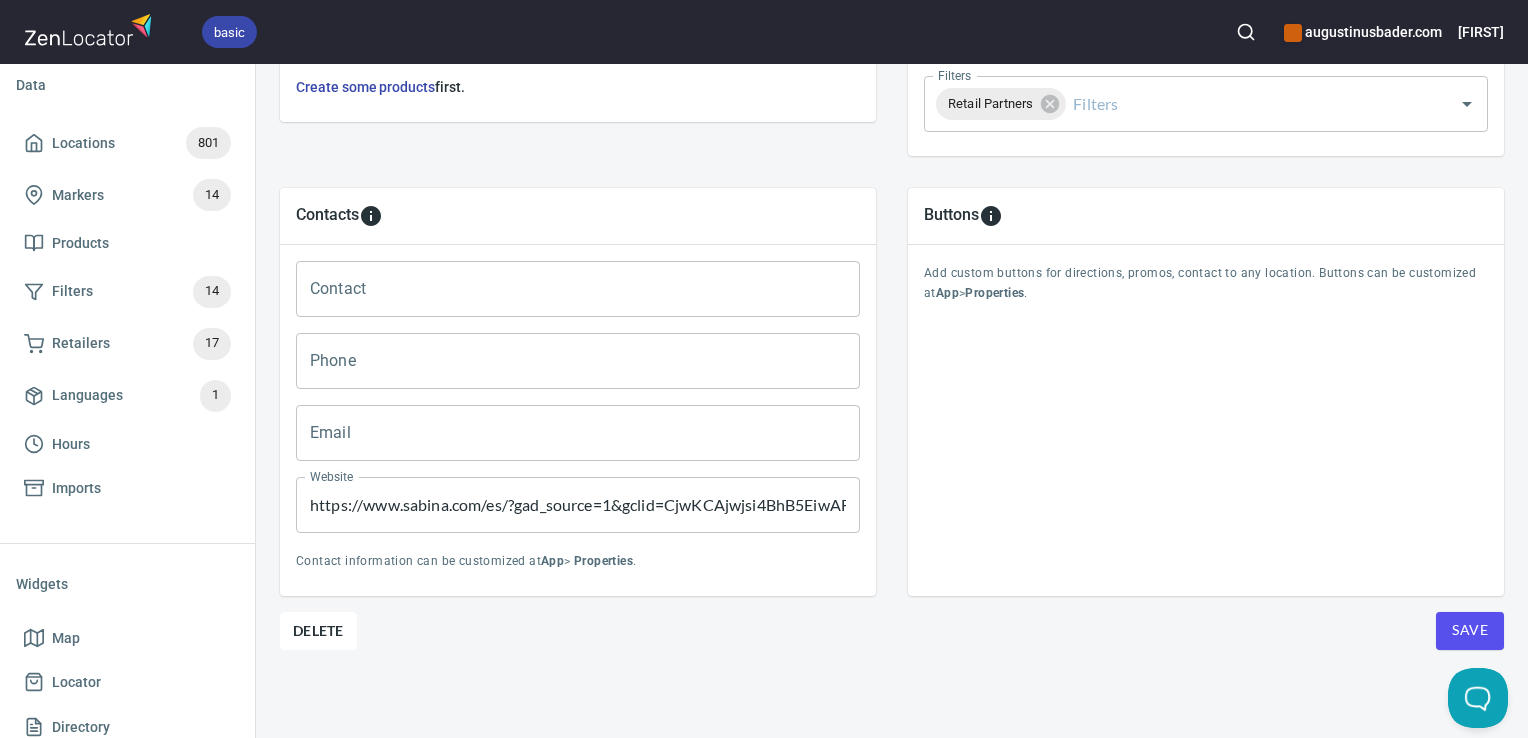 type on "Sheros Perfumería
Gran Via de les Corts Catalanes, 552, L'Eixample, [POSTAL_CODE] [CITY]" 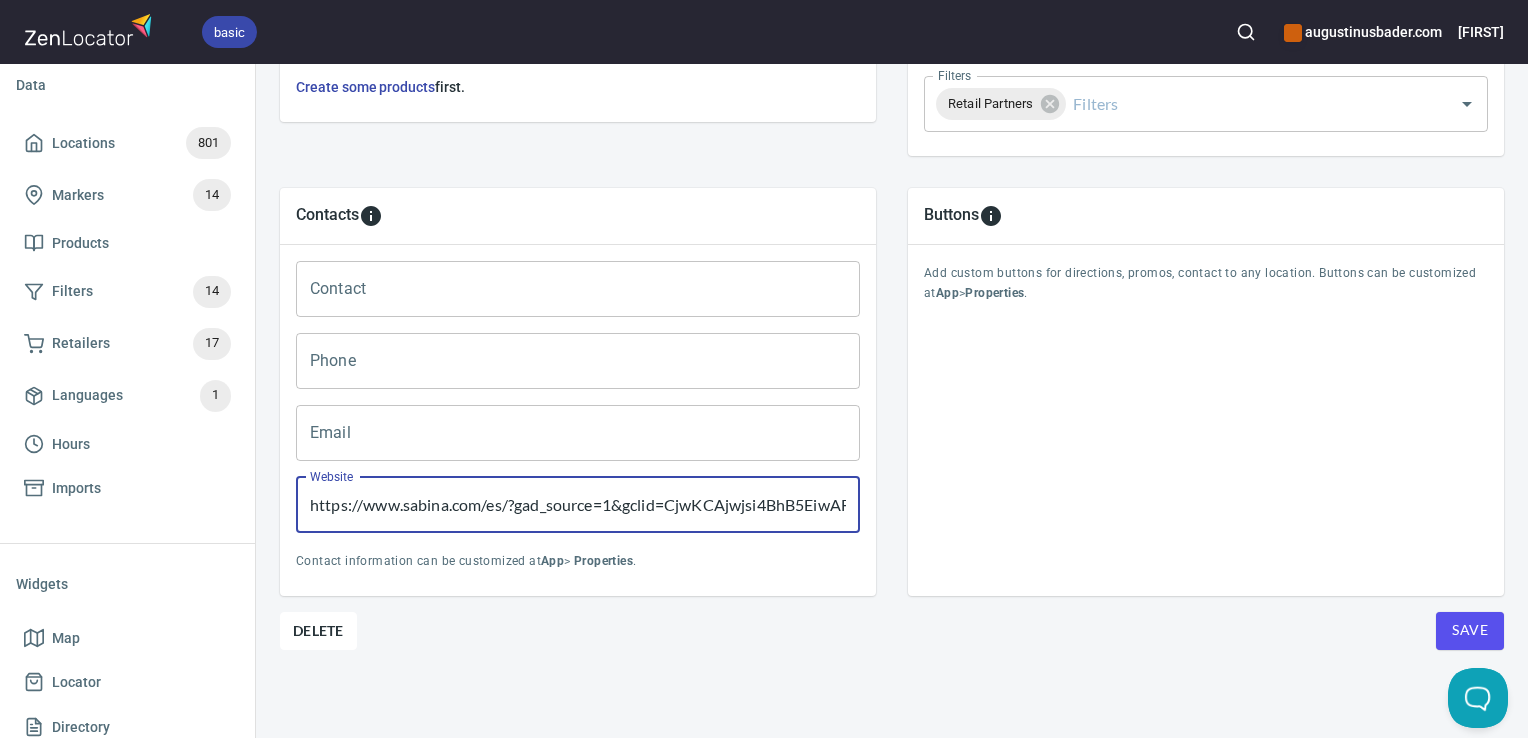 click on "https://www.sabina.com/es/?gad_source=1&gclid=CjwKCAjwjsi4BhB5EiwAFAL0YLq2mBdaTE6cYFWWwGgO6bIpVD3fJCceoBj3ea_NAa9lwqTkQRpiiRoCUg4QAvD_BwE" at bounding box center [578, 505] 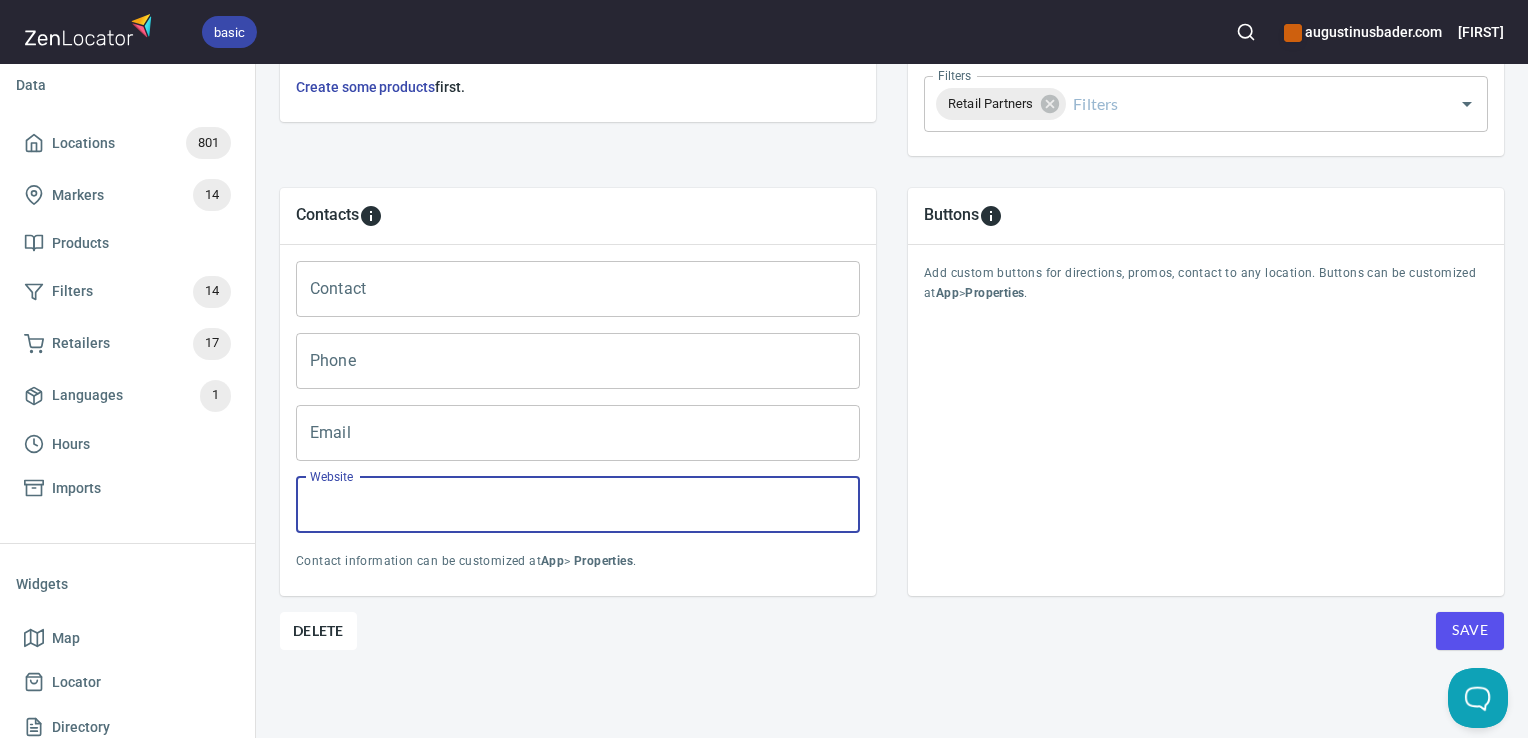 type 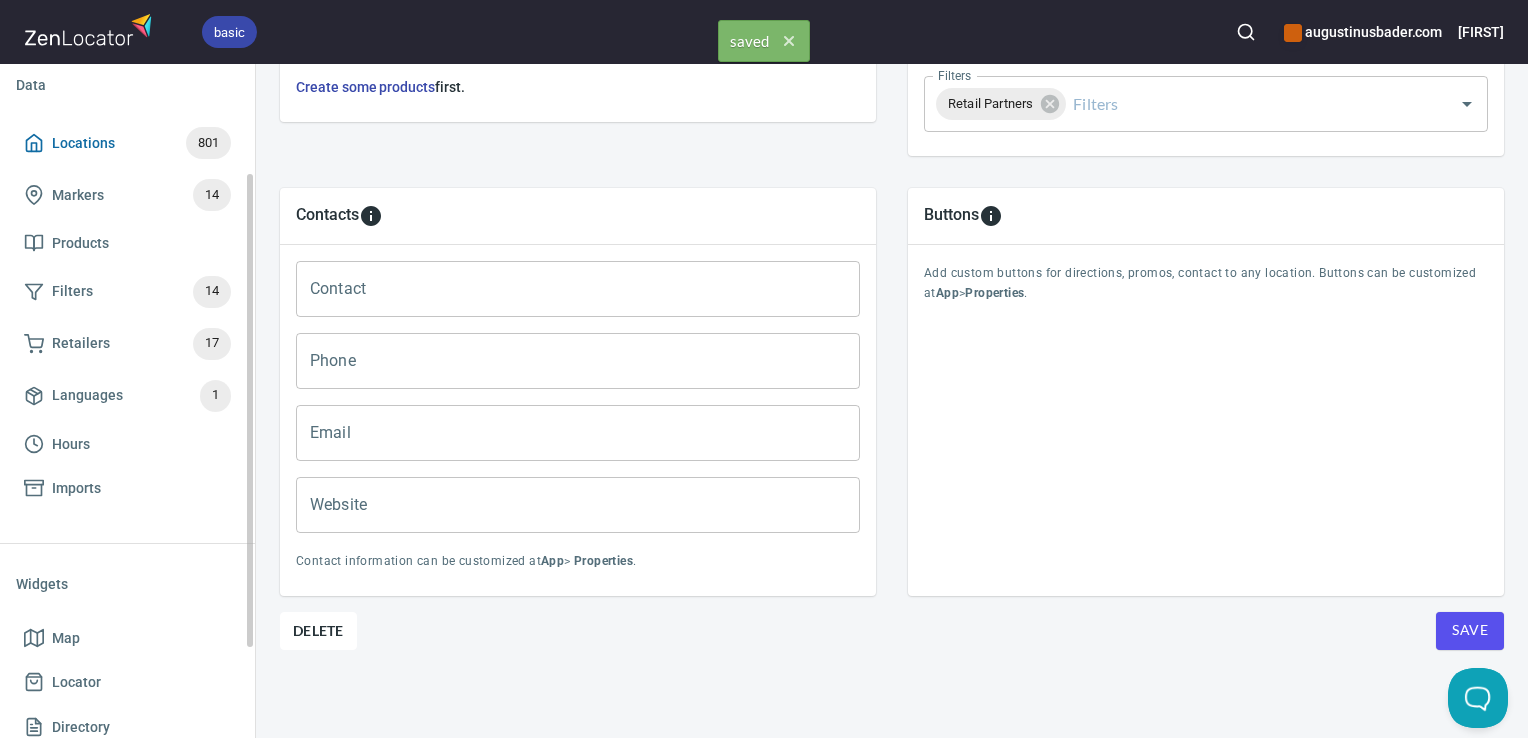 click on "Locations 801" at bounding box center (127, 143) 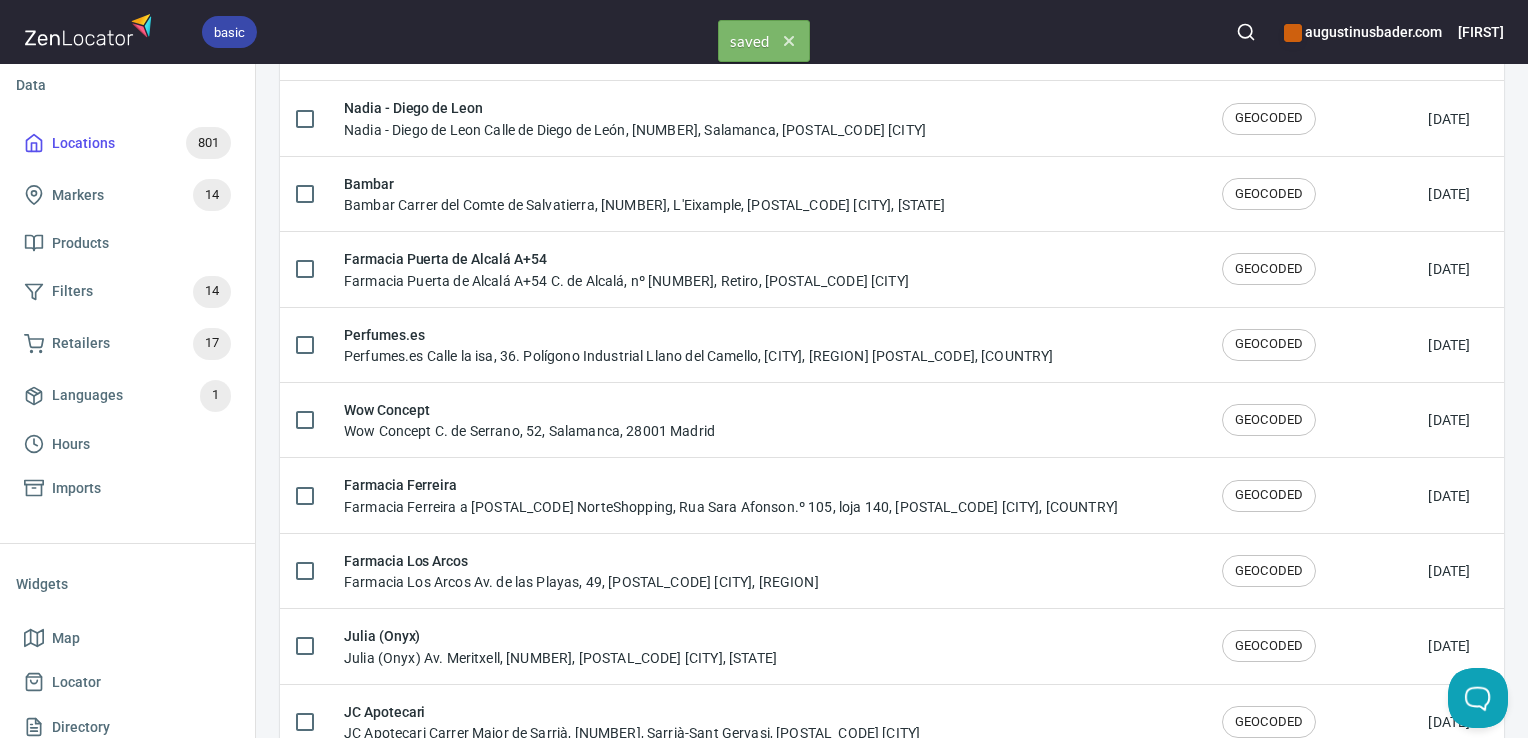 scroll, scrollTop: 0, scrollLeft: 0, axis: both 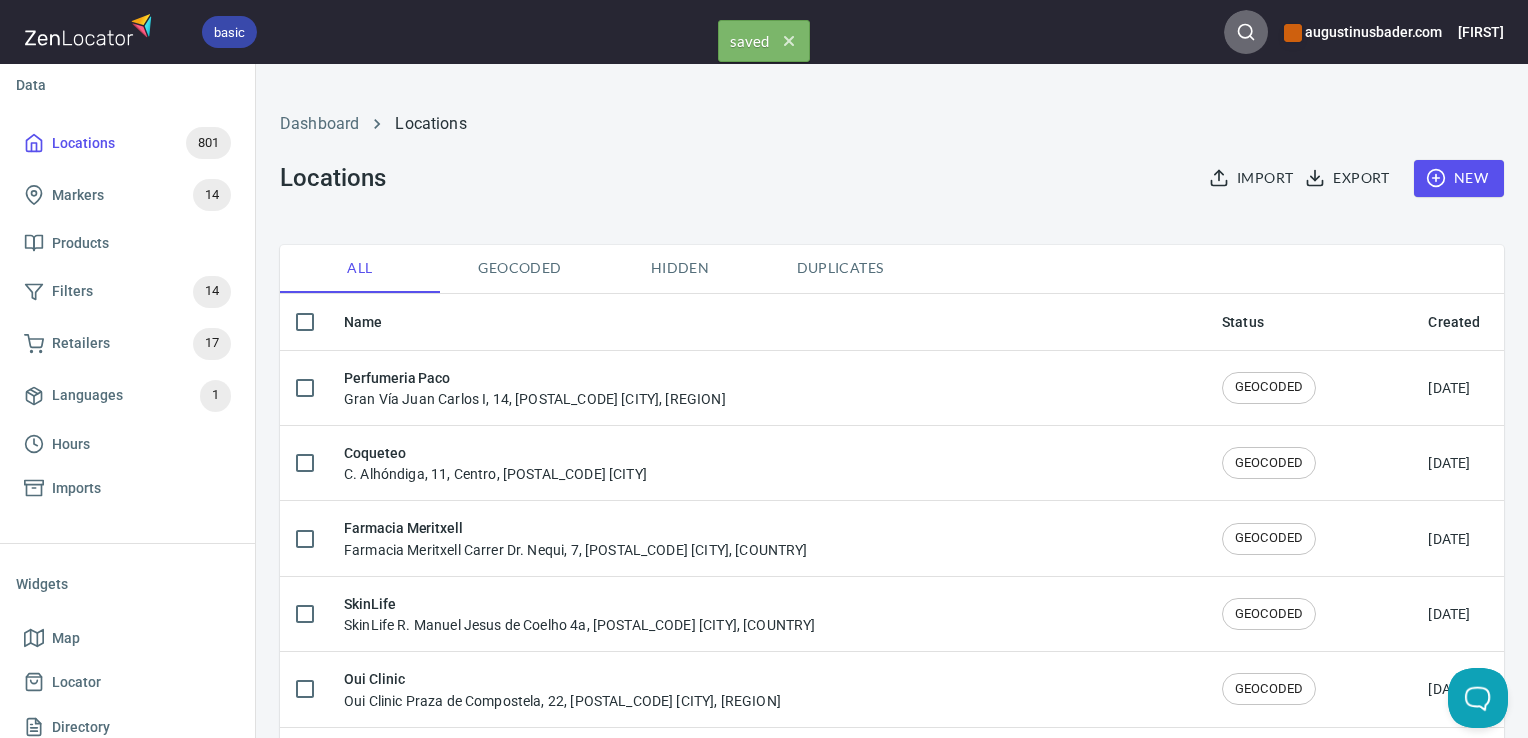 click 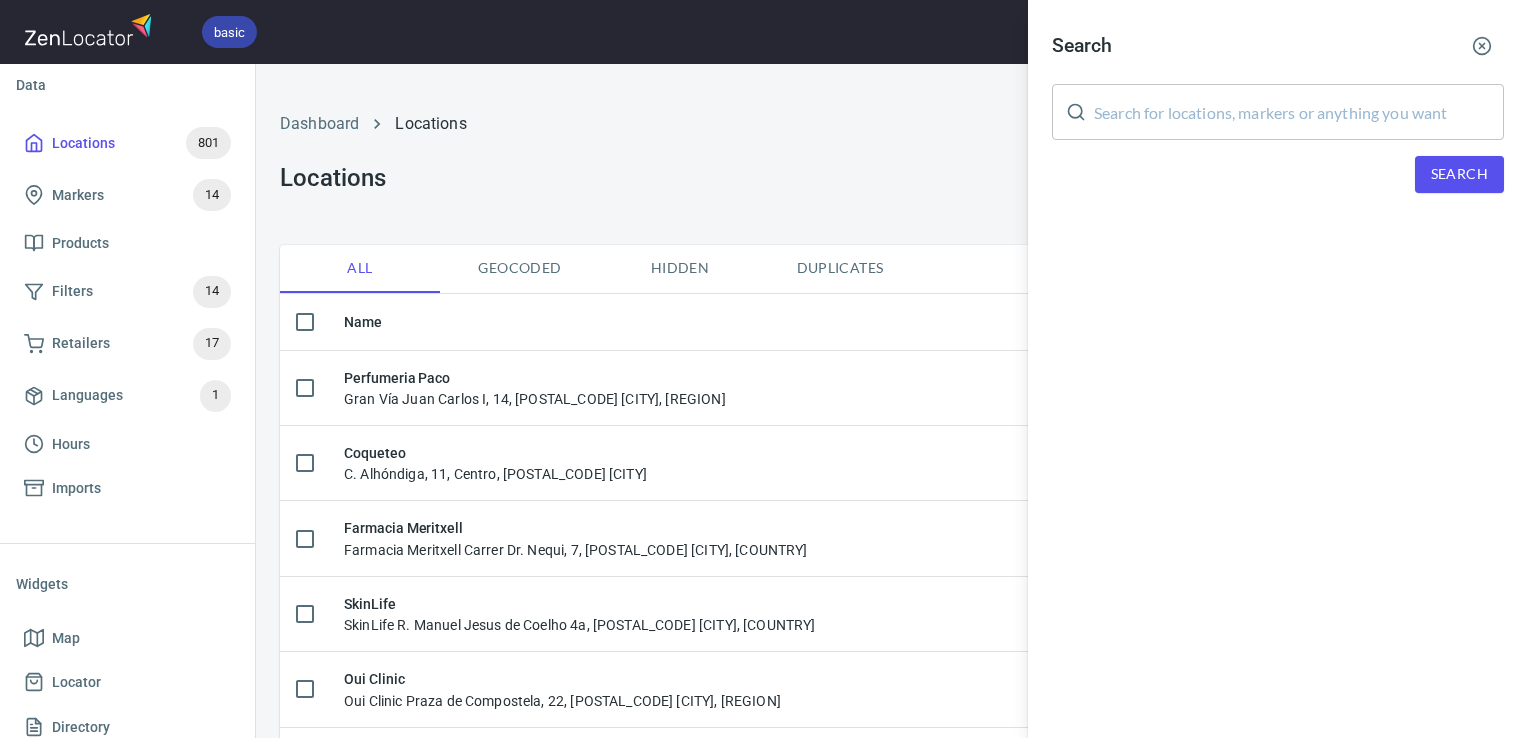 click at bounding box center [1299, 112] 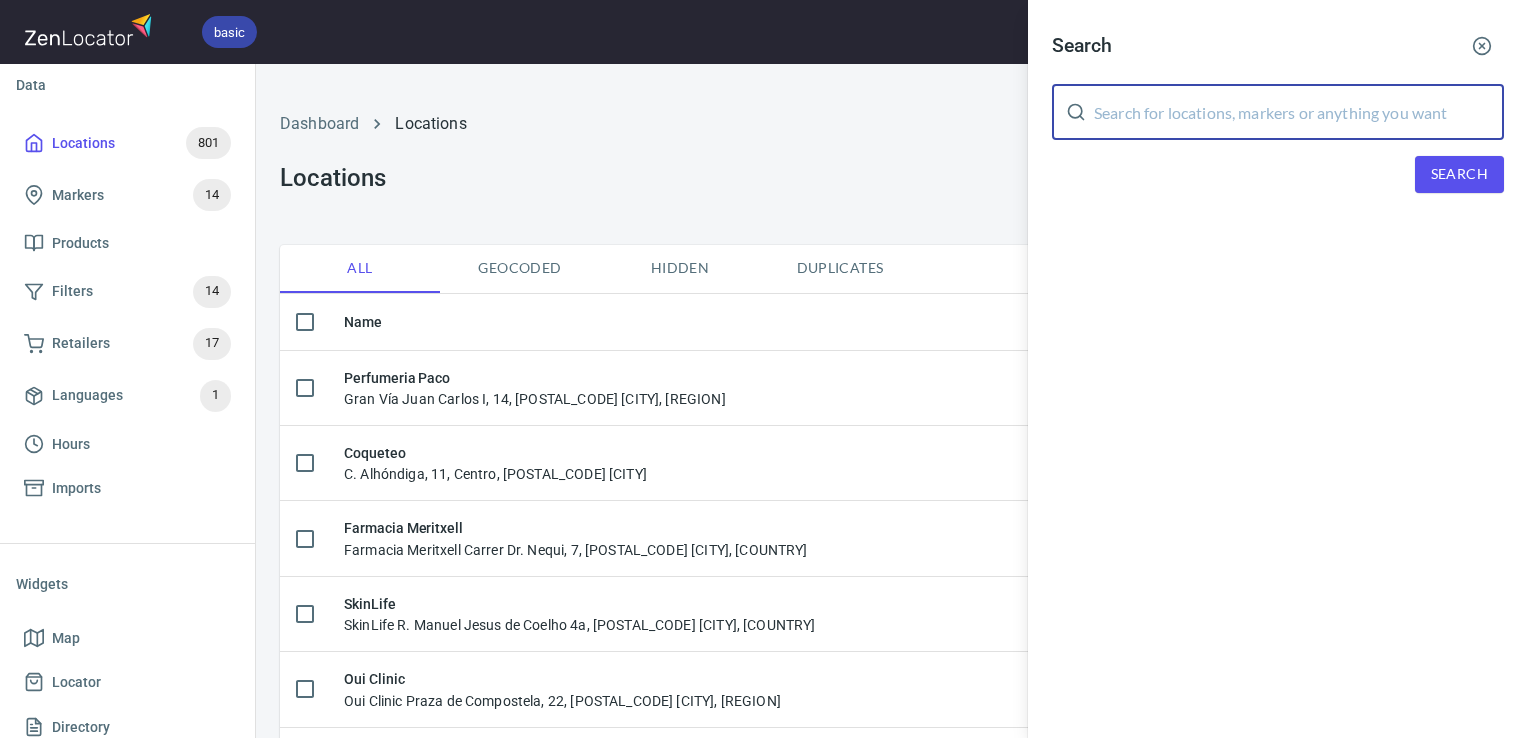 paste on "SilverwoodBloom" 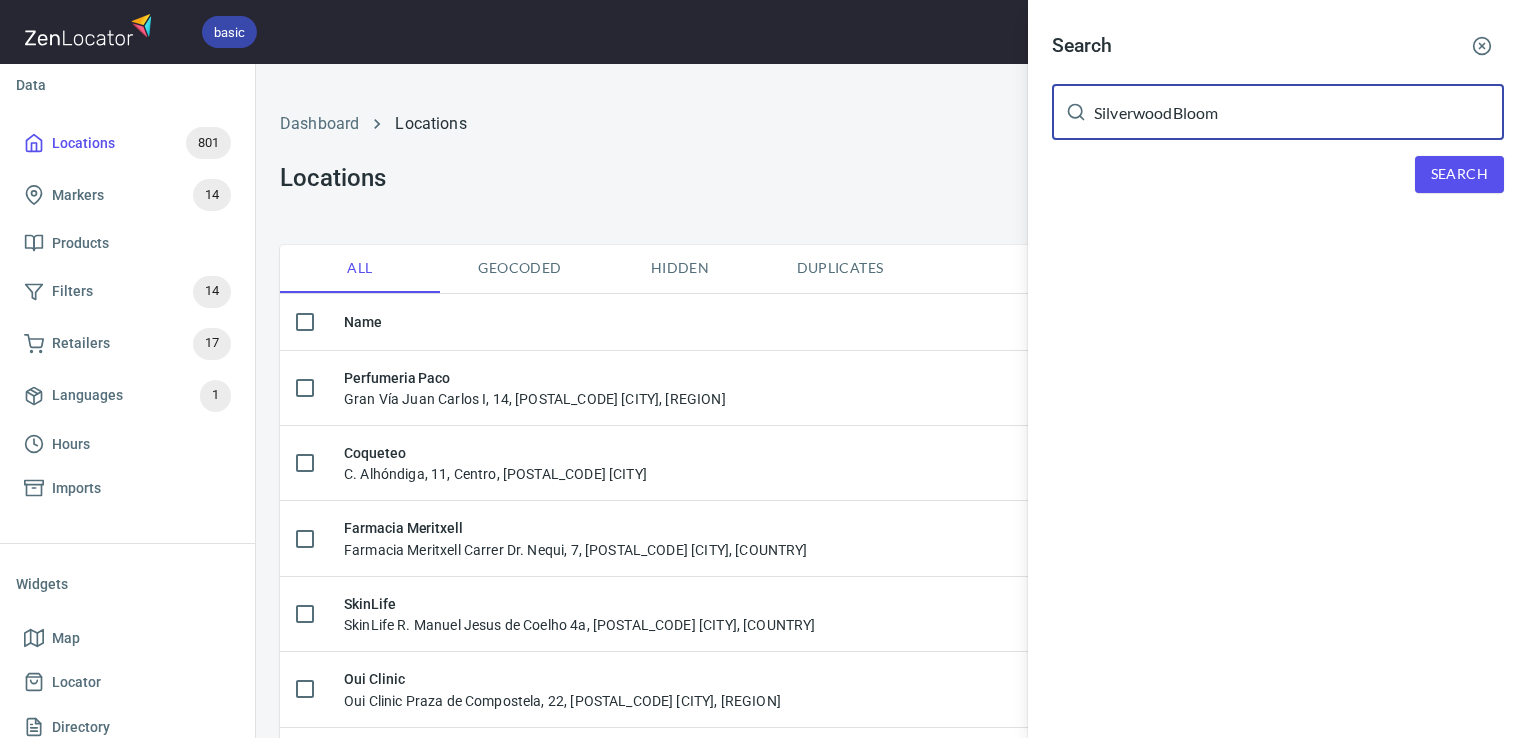 type on "SilverwoodBloom" 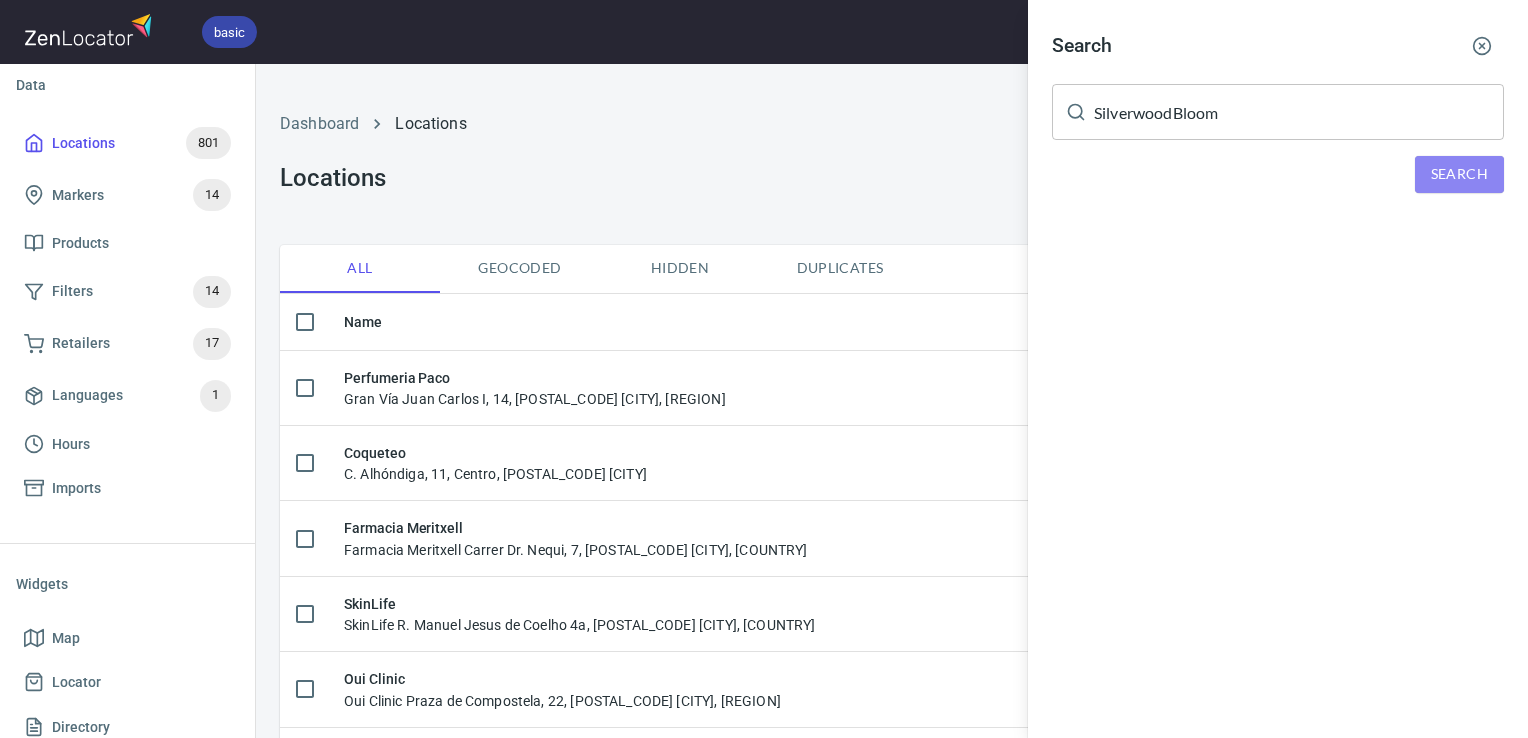click on "Search" at bounding box center (1459, 174) 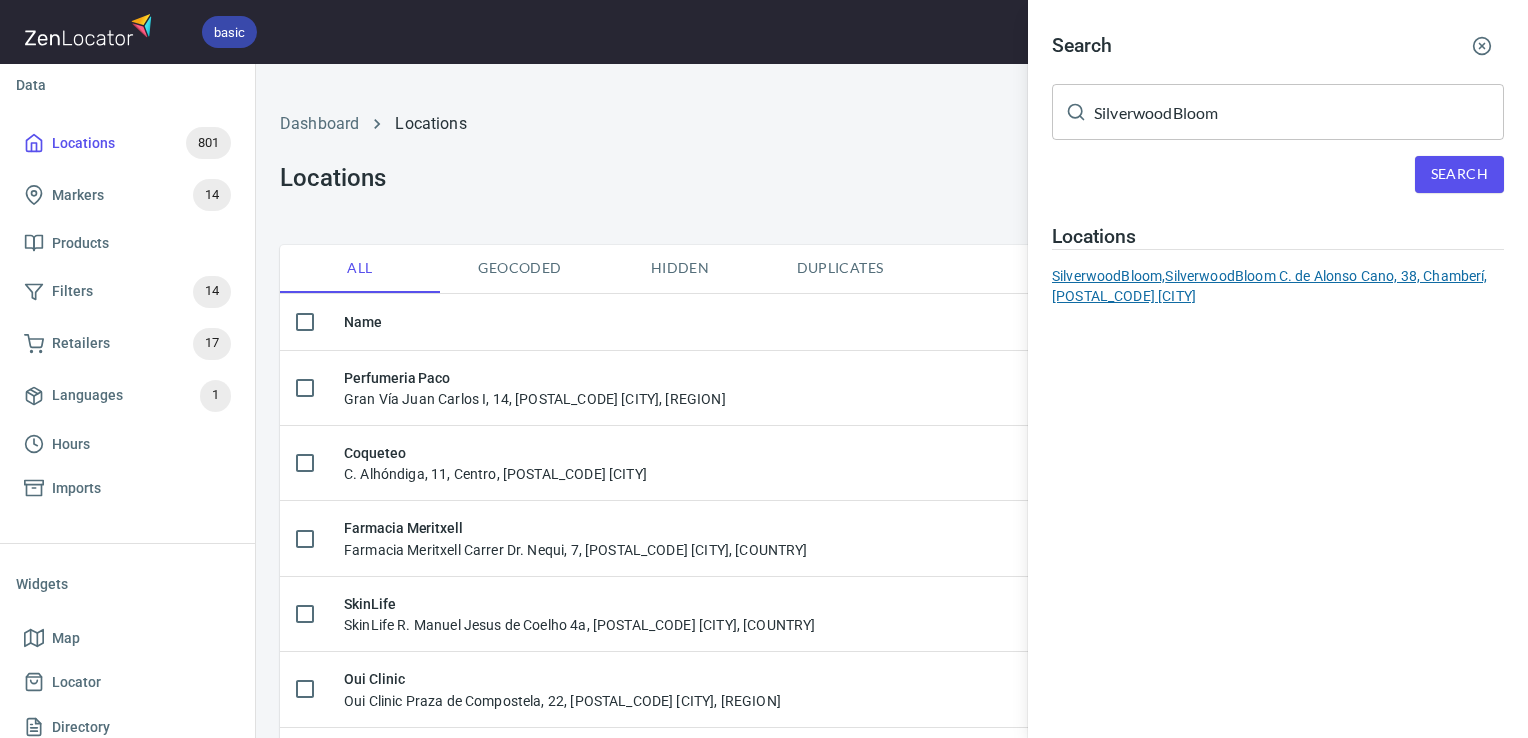 click on "SilverwoodBloom,  SilverwoodBloom
C. de [LAST NAME], [NUMBER], [DISTRICT], [POSTAL_CODE] [CITY]" at bounding box center [1278, 286] 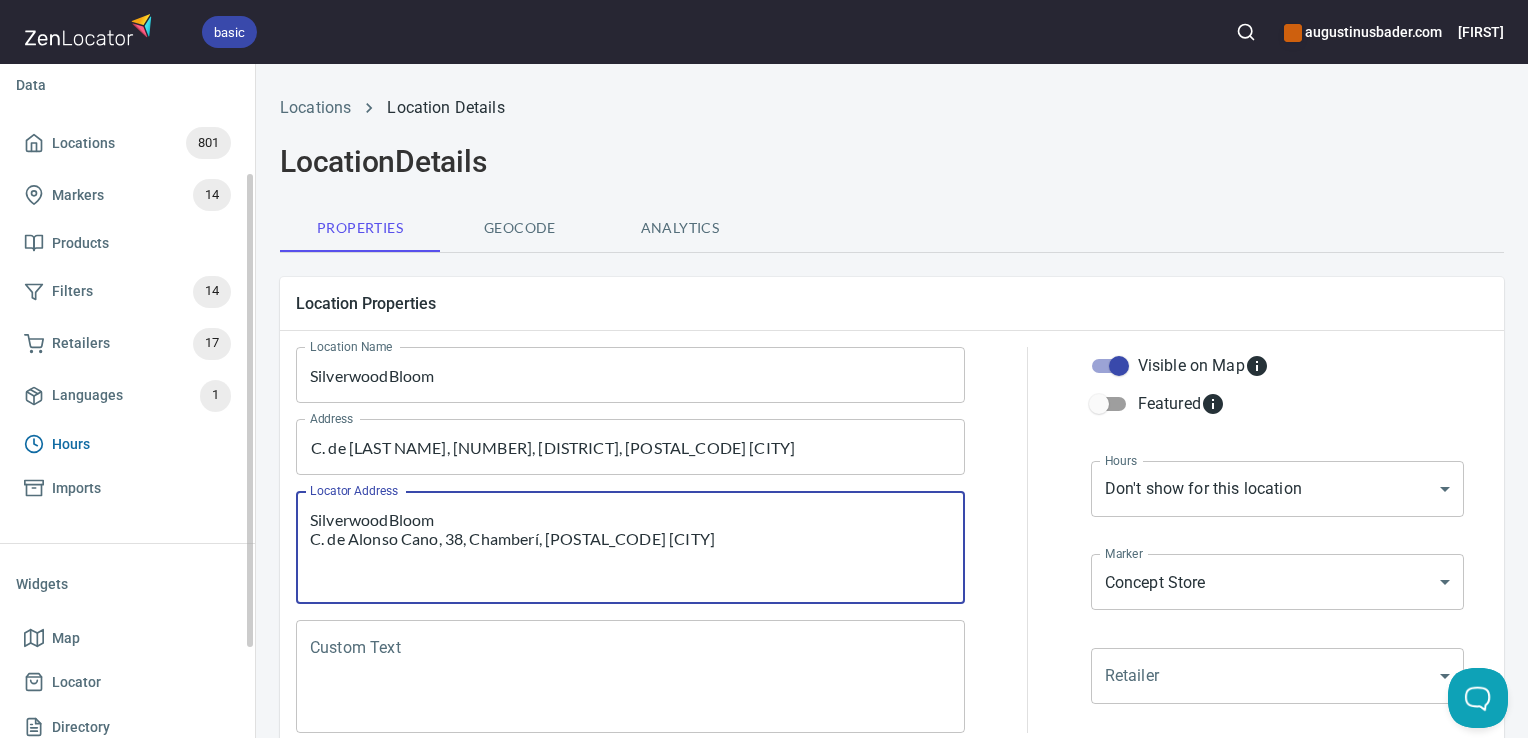 drag, startPoint x: 688, startPoint y: 543, endPoint x: 145, endPoint y: 443, distance: 552.13135 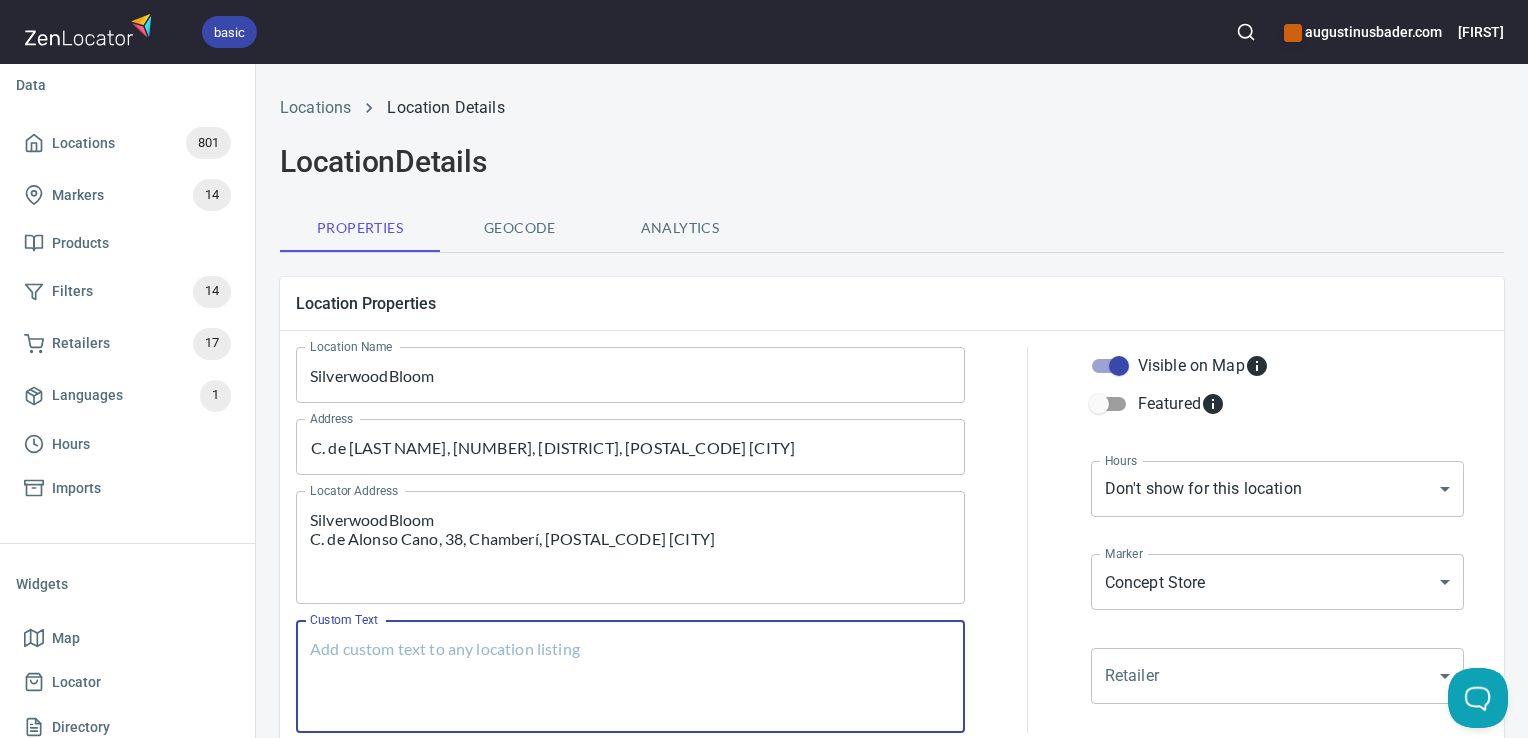 click on "Custom Text" at bounding box center (630, 677) 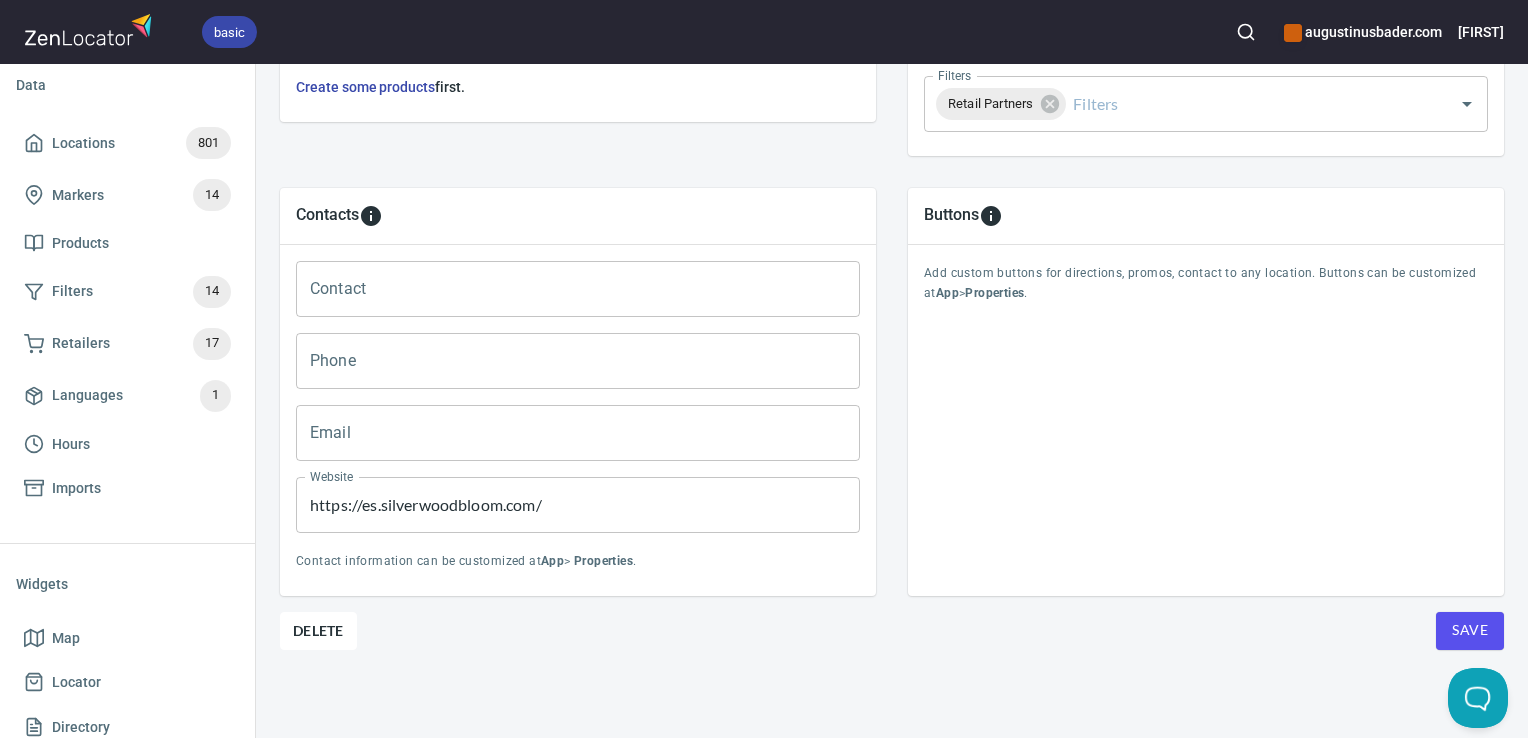 scroll, scrollTop: 797, scrollLeft: 0, axis: vertical 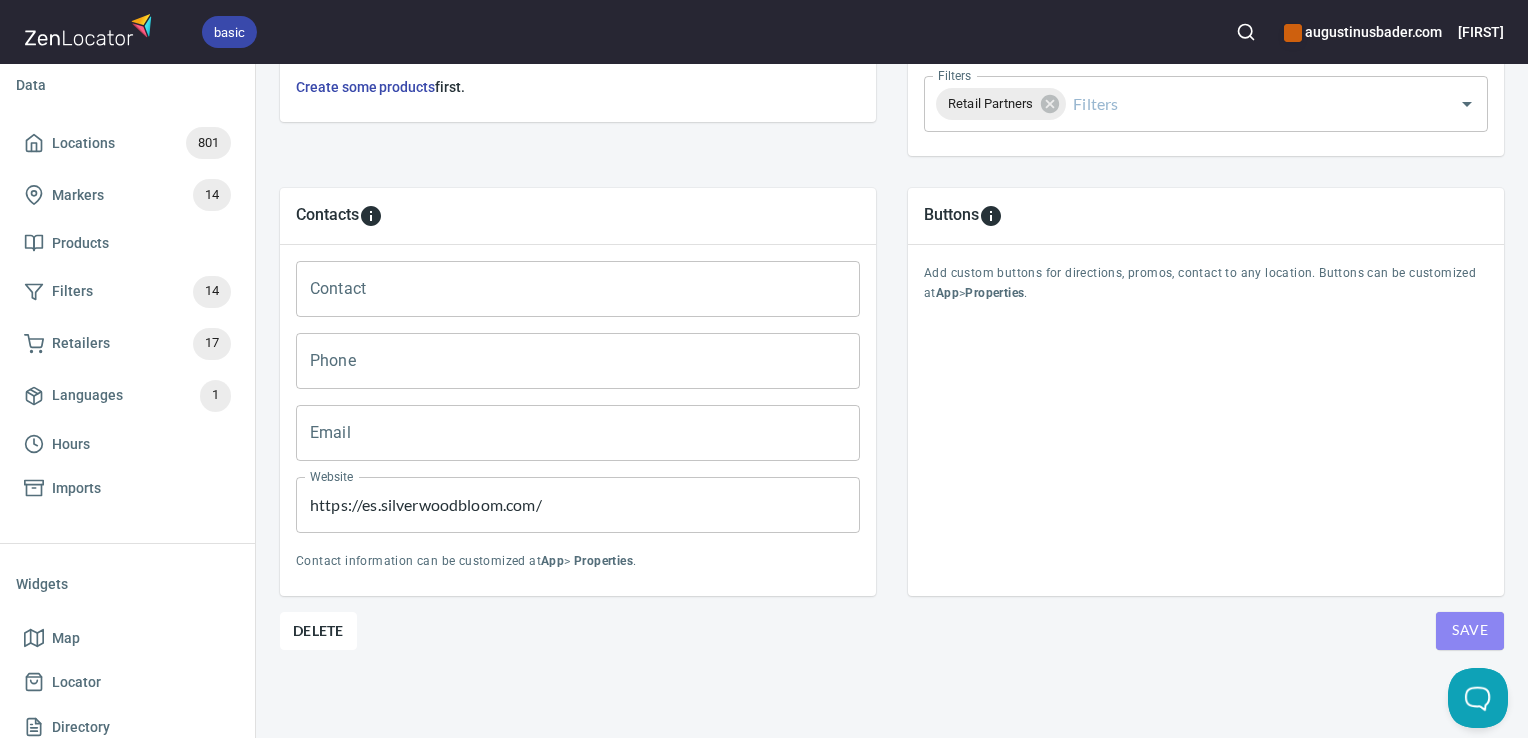 click on "Save" at bounding box center [1470, 630] 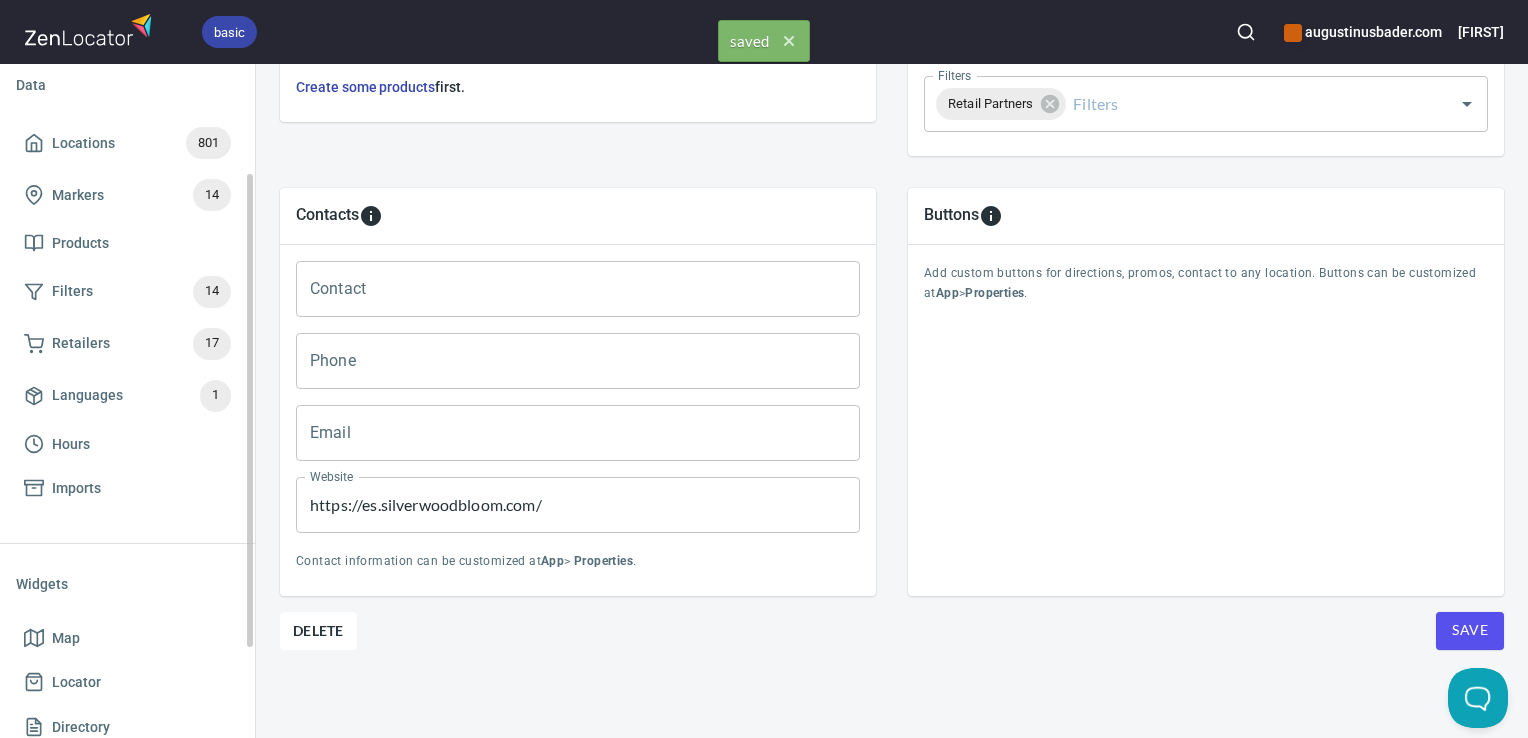 click on "Locations 801 Markers 14 Products Filters 14 Retailers 17 Languages 1 Hours Imports" at bounding box center [127, 314] 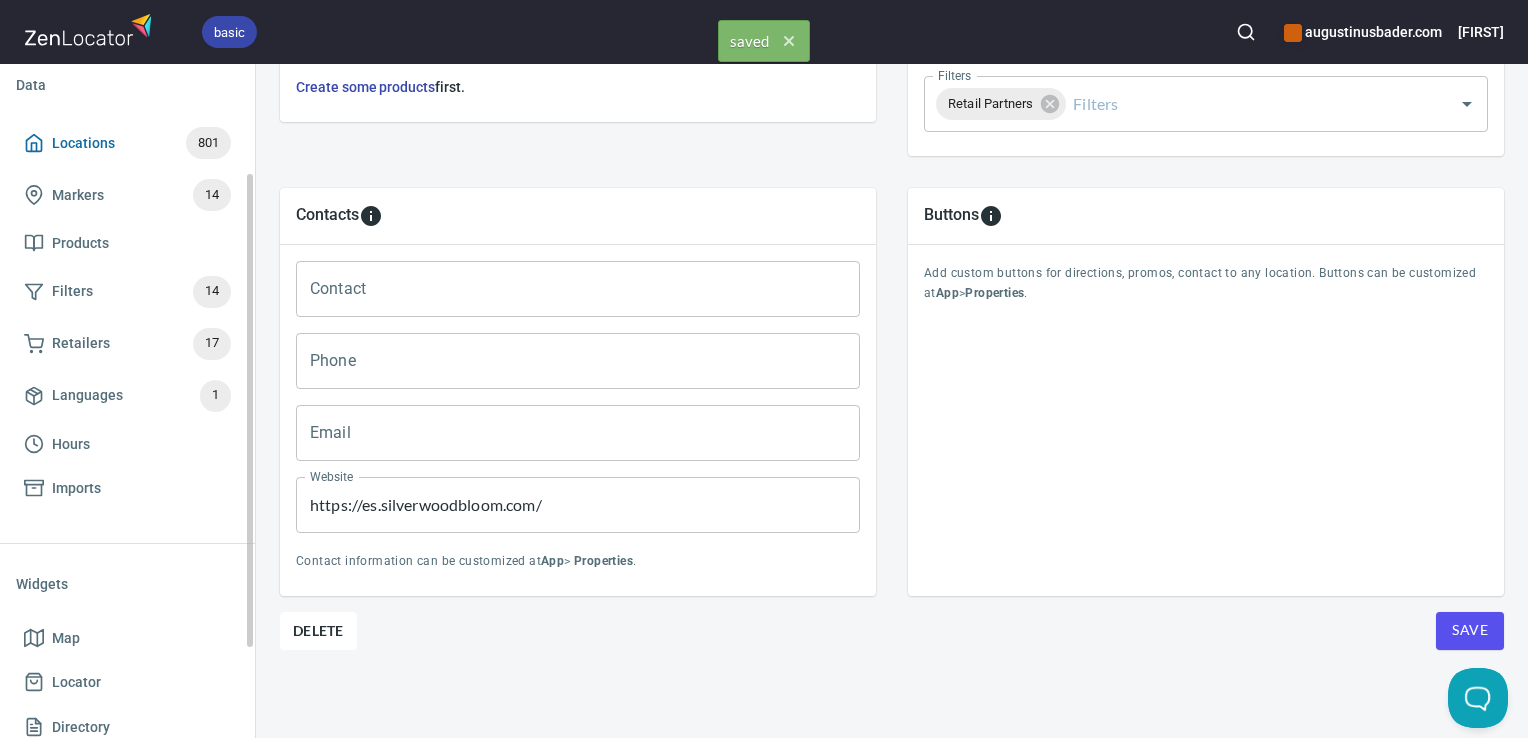 click on "Locations" at bounding box center (83, 143) 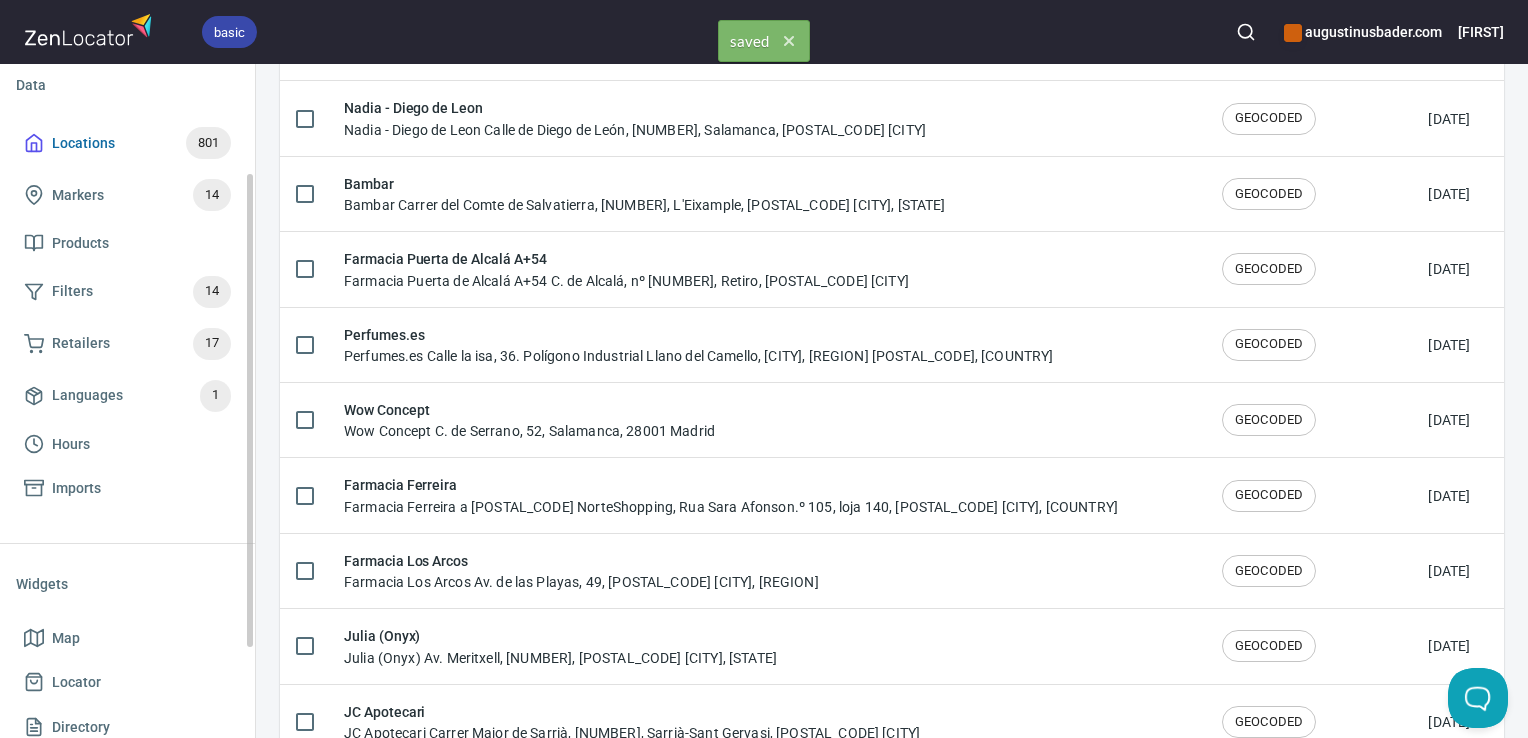 scroll, scrollTop: 0, scrollLeft: 0, axis: both 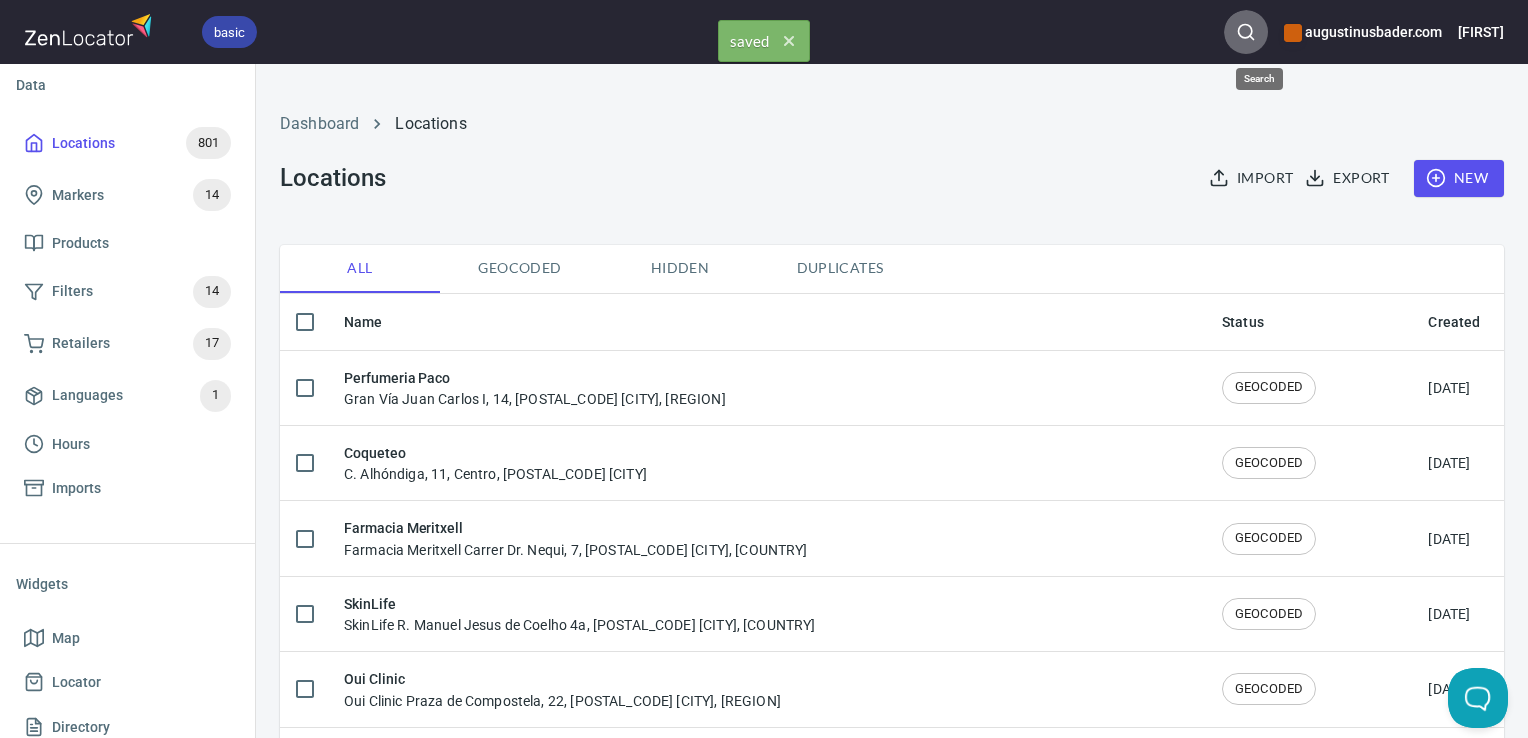 click at bounding box center (1246, 32) 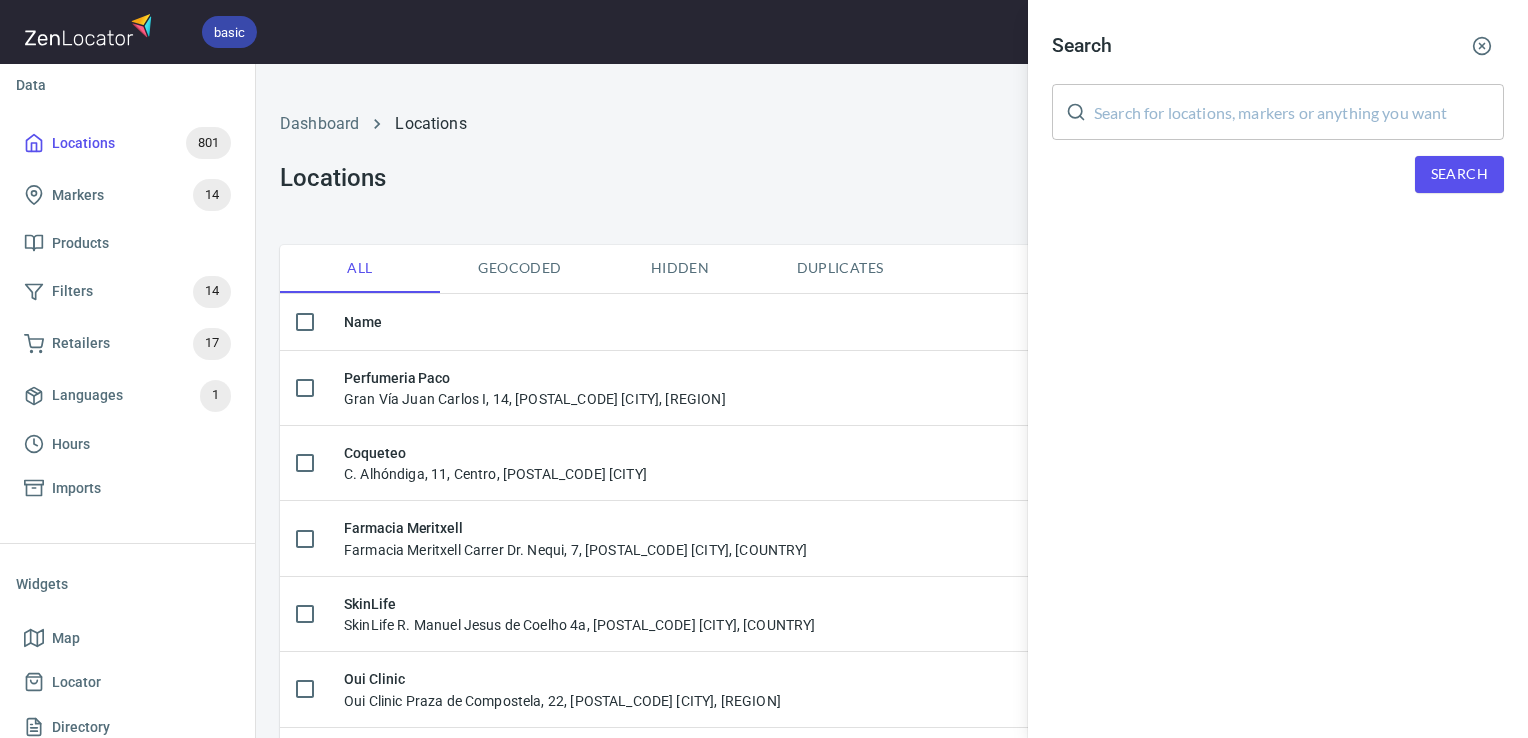 drag, startPoint x: 1208, startPoint y: 142, endPoint x: 1199, endPoint y: 128, distance: 16.643316 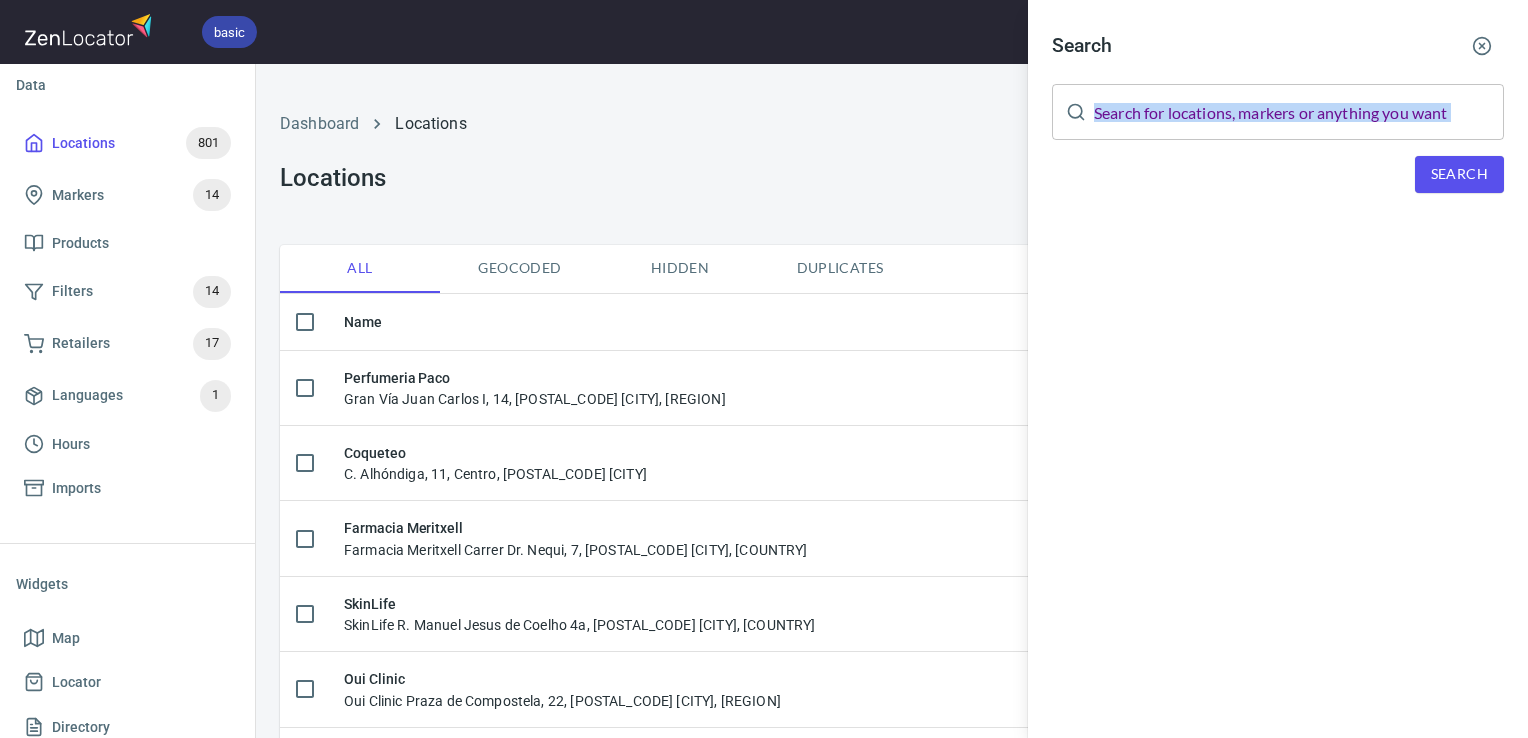 click at bounding box center [1299, 112] 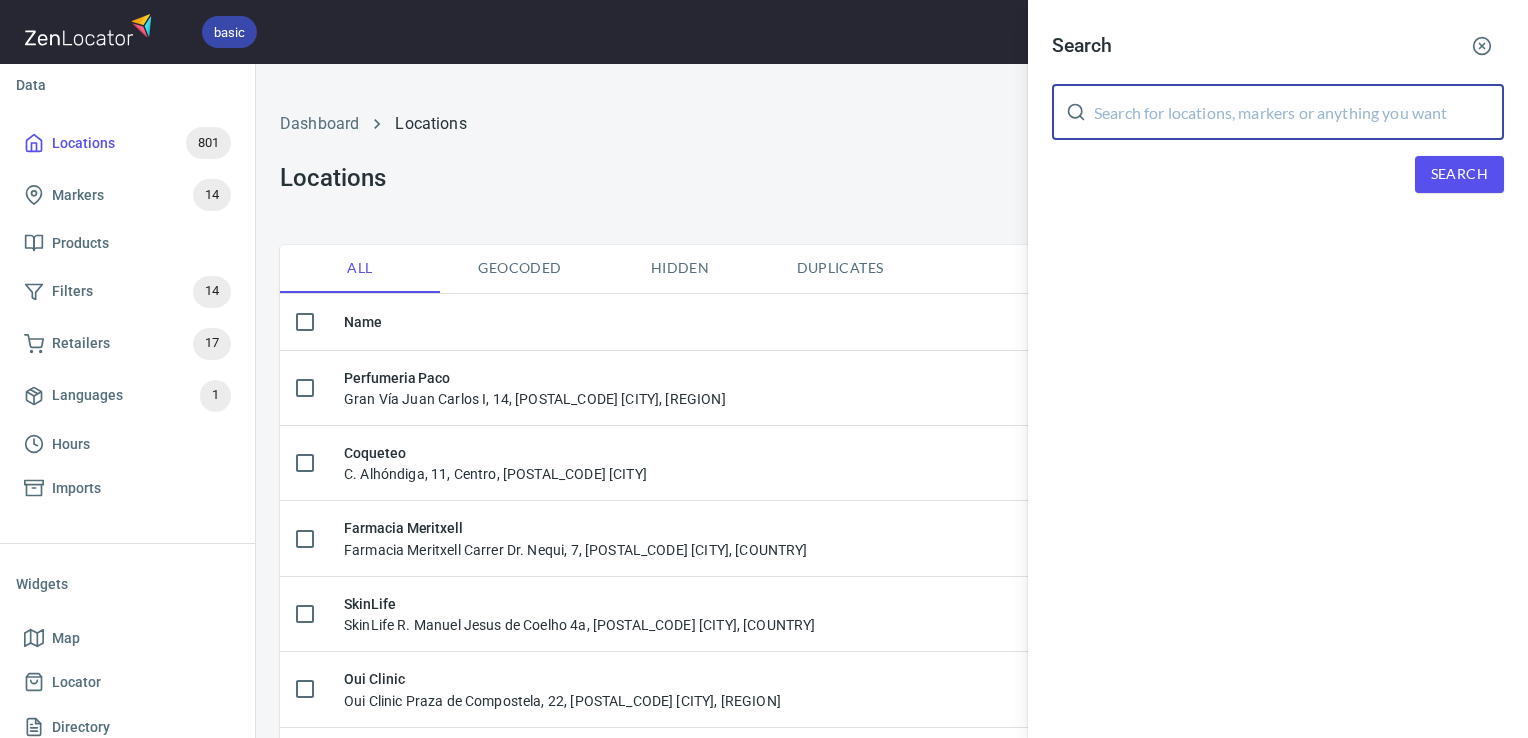 paste on "Six Harmonies" 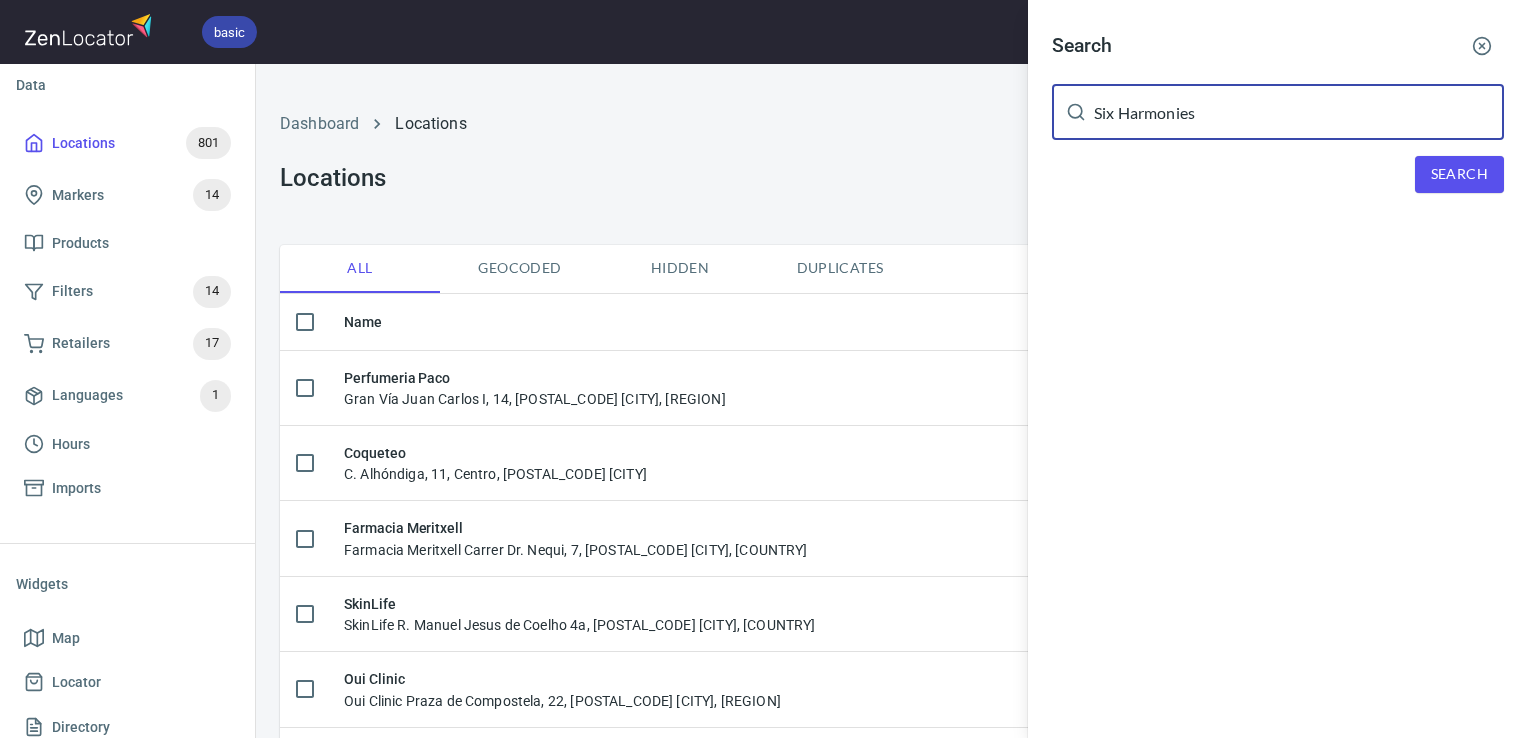 type on "Six Harmonies" 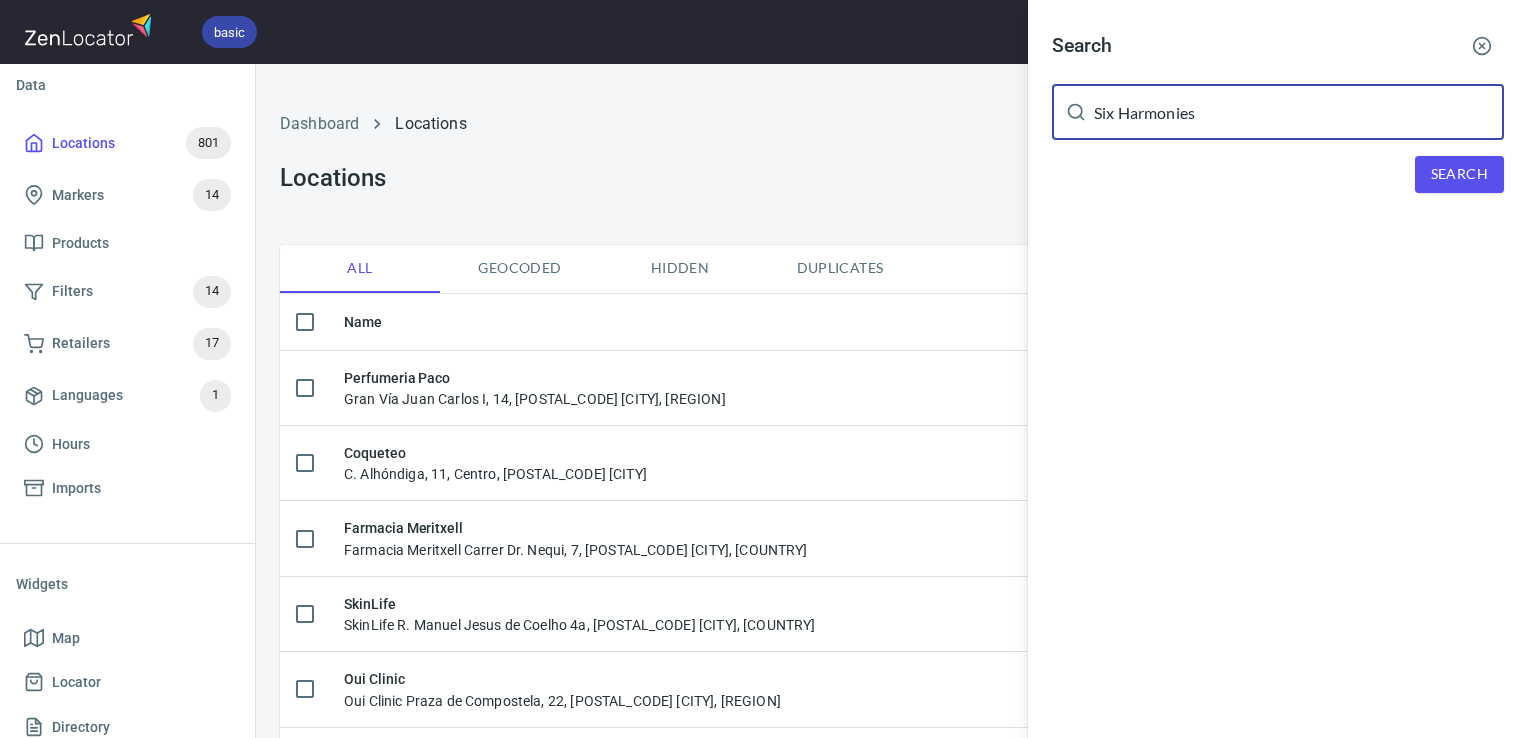 click on "Search" at bounding box center (1459, 174) 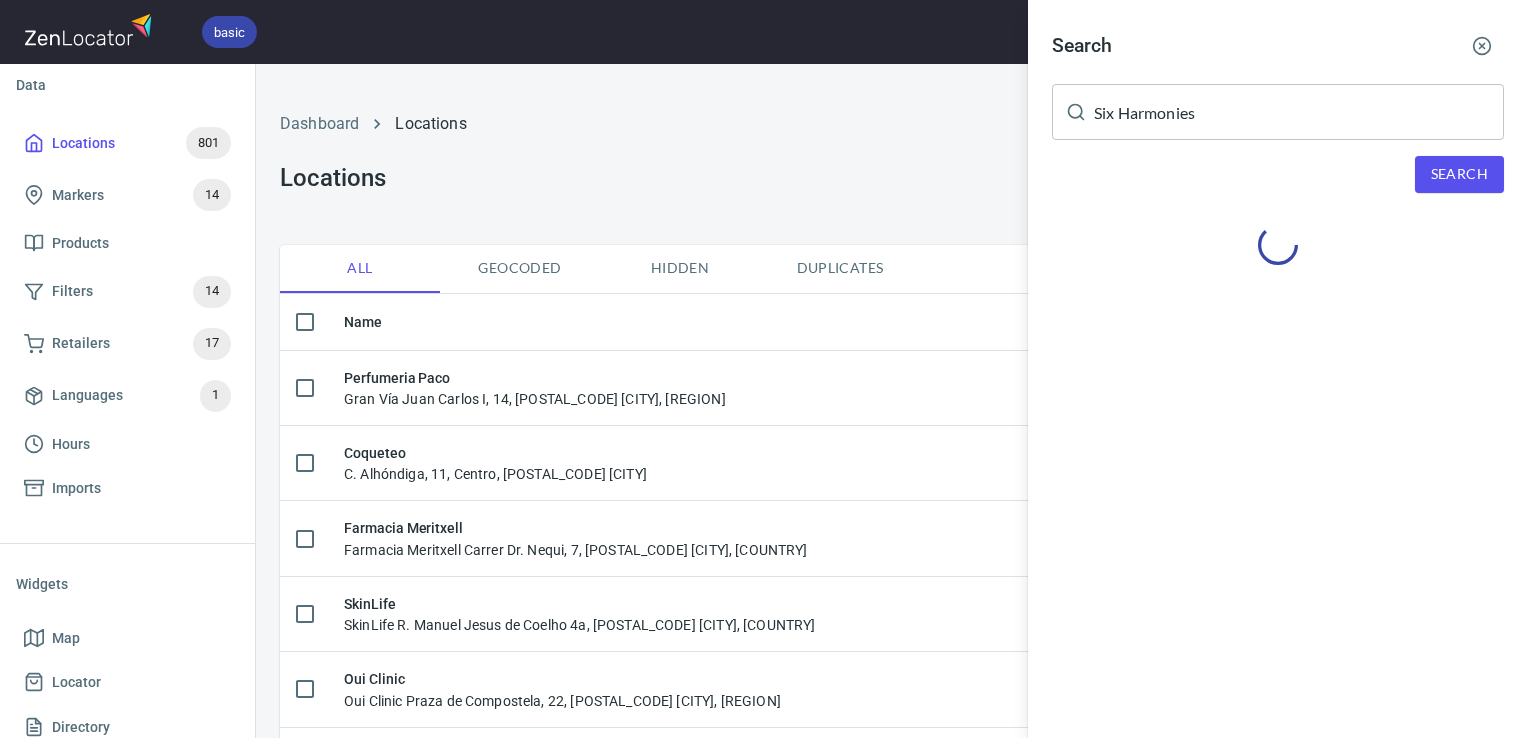 click on "Search" at bounding box center (1278, 174) 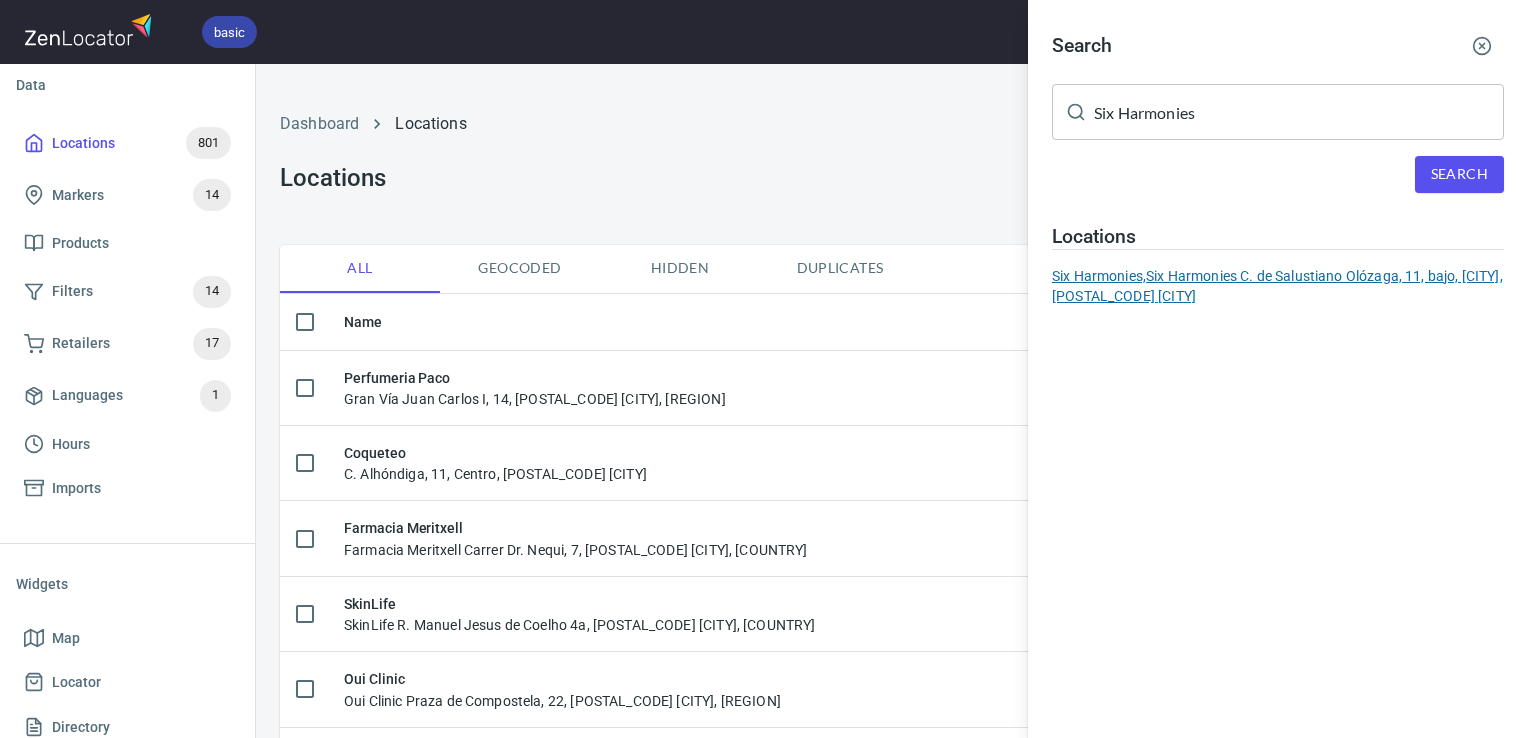 click on "Six Harmonies, Six Harmonies
C. de Salustiano Olózaga, 11, bajo, [CITY], [POSTAL_CODE] [CITY]" at bounding box center [1278, 286] 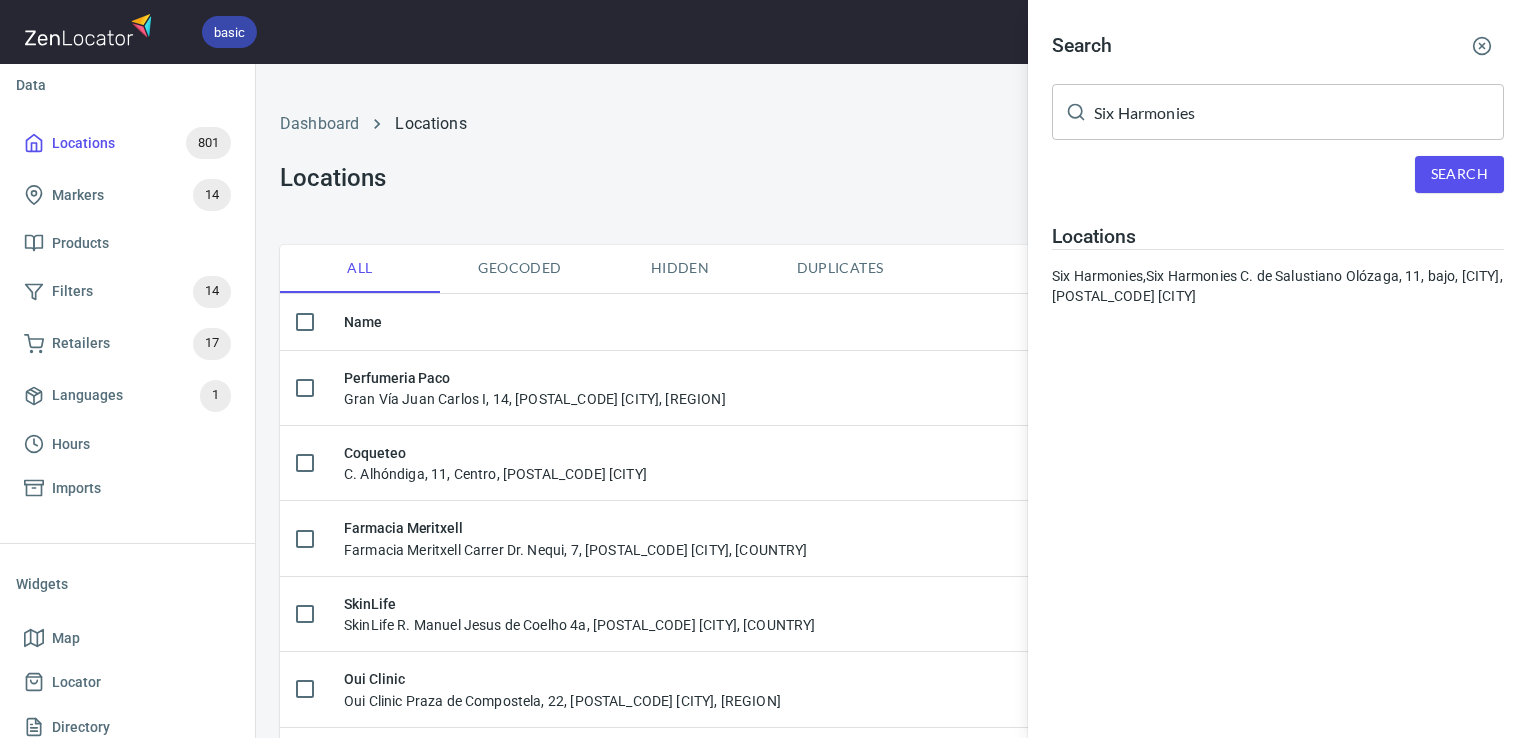 type 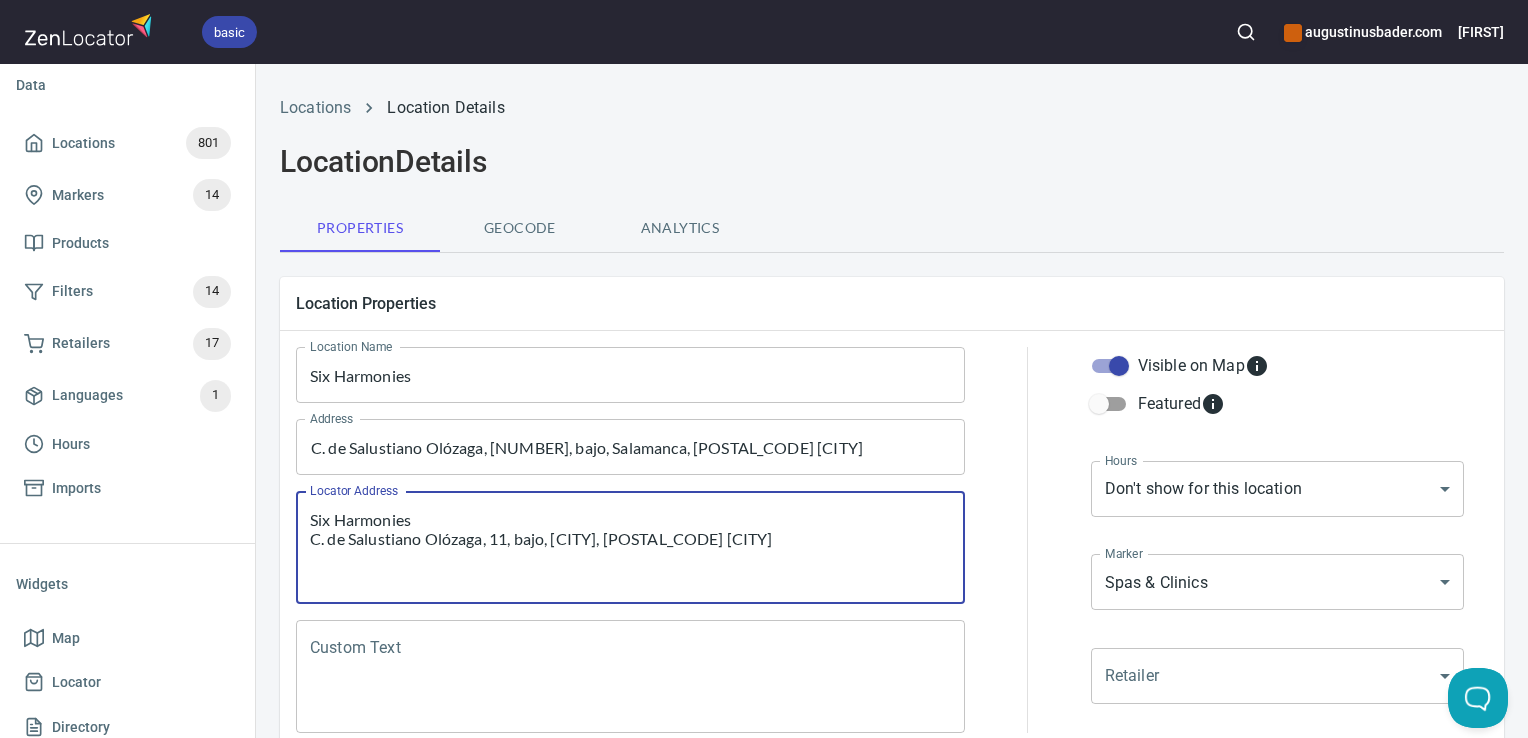 drag, startPoint x: 778, startPoint y: 546, endPoint x: 282, endPoint y: 458, distance: 503.74597 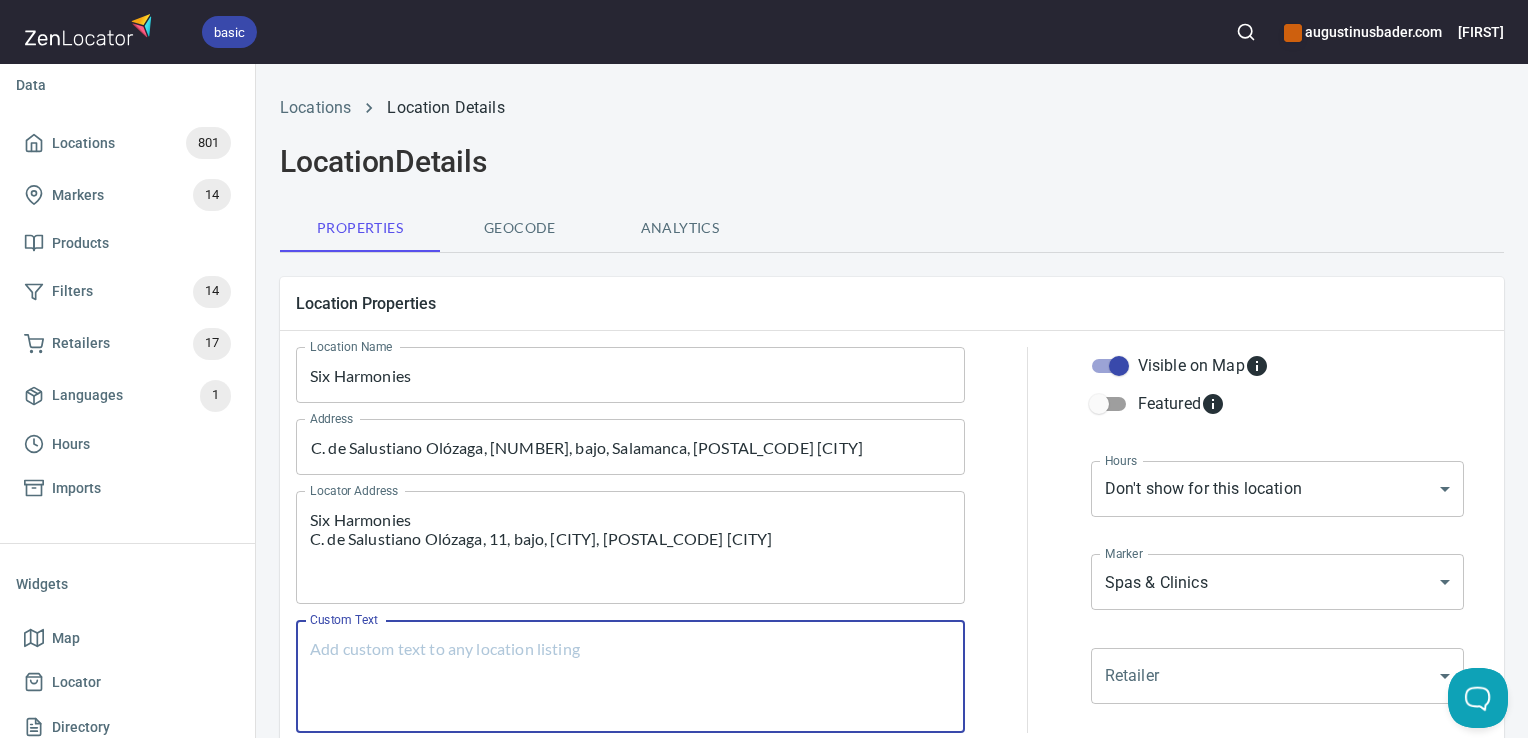 paste on "Six Harmonies
C. de Salustiano Olózaga, 11, bajo, [CITY], [POSTAL_CODE] [CITY]" 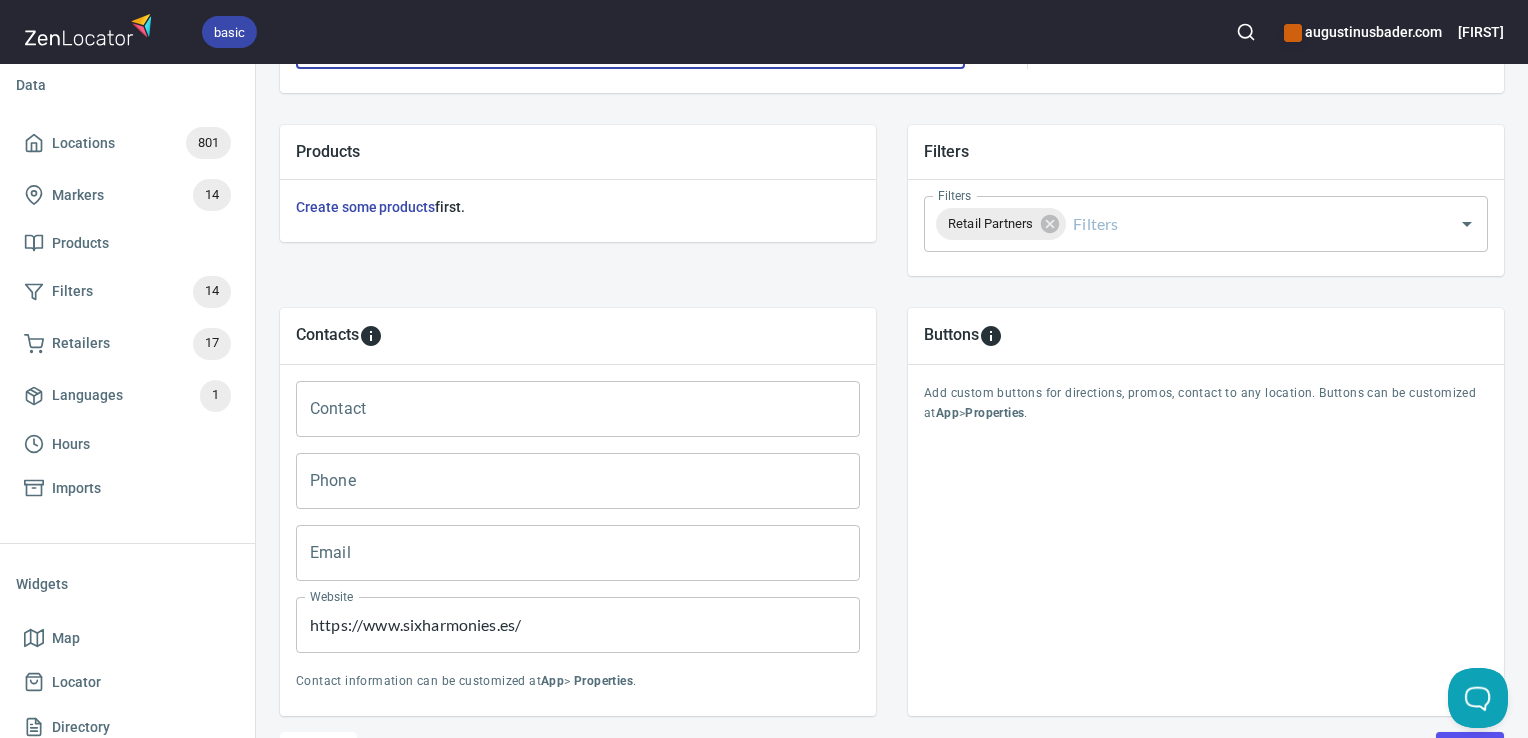 scroll, scrollTop: 797, scrollLeft: 0, axis: vertical 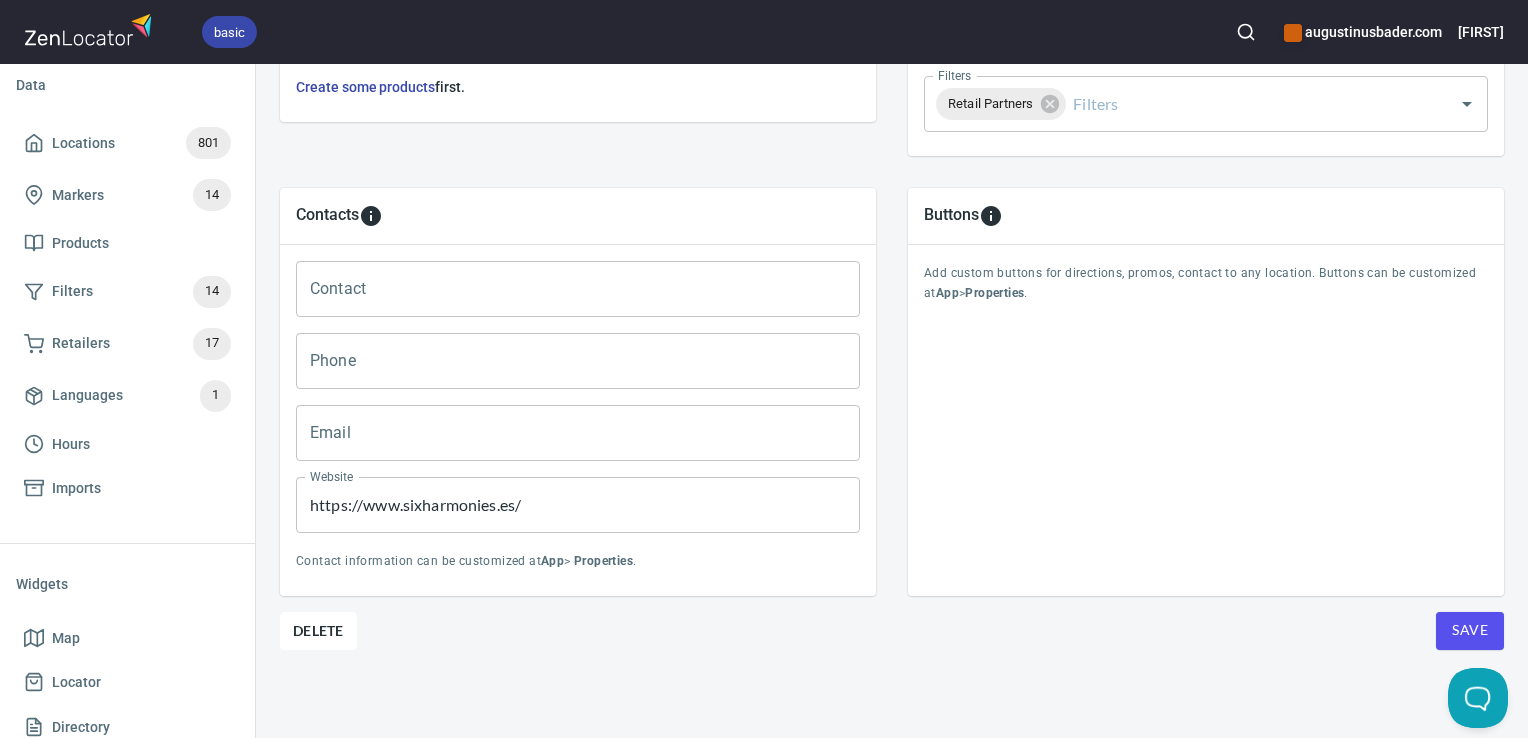 type on "Six Harmonies
C. de Salustiano Olózaga, 11, bajo, [CITY], [POSTAL_CODE] [CITY]" 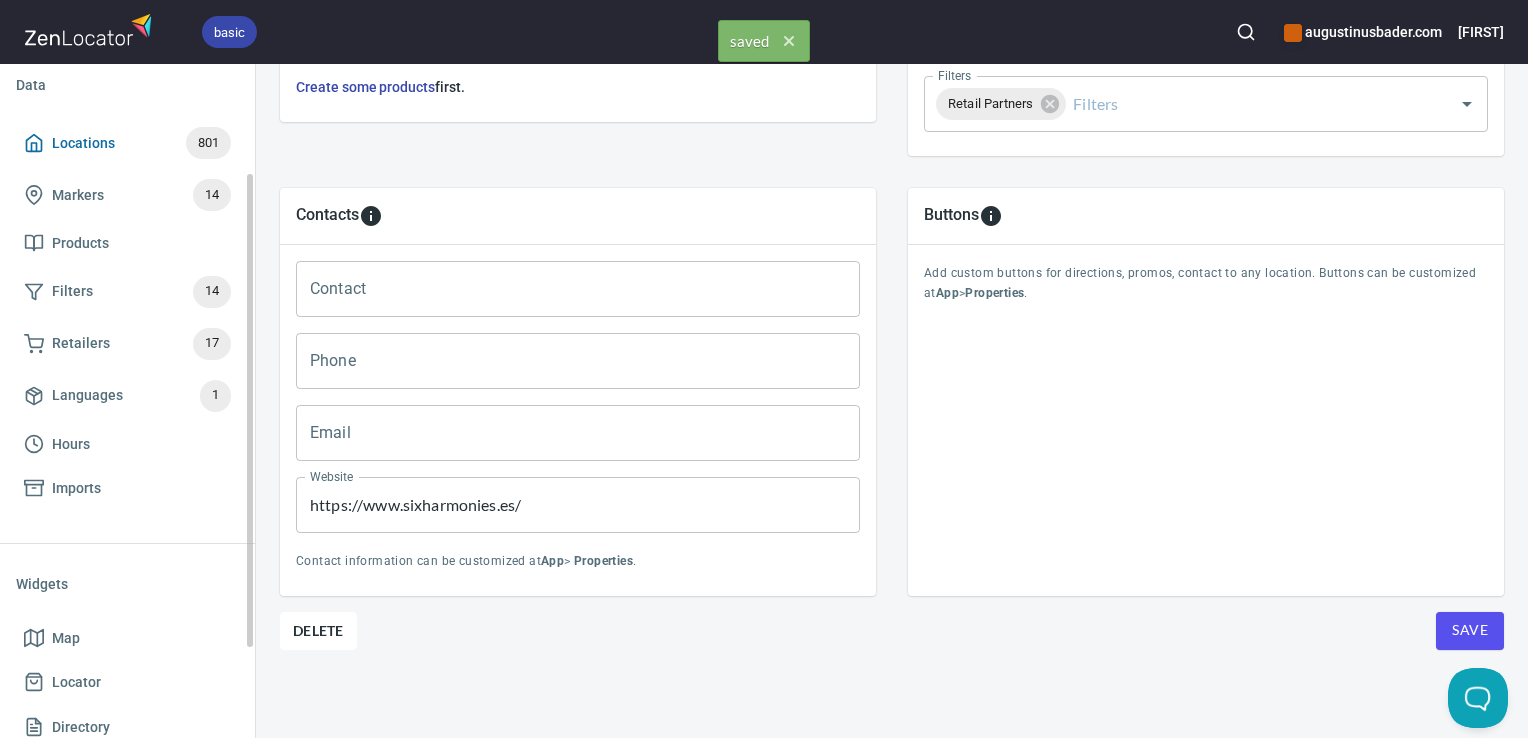 click on "Locations 801" at bounding box center (127, 143) 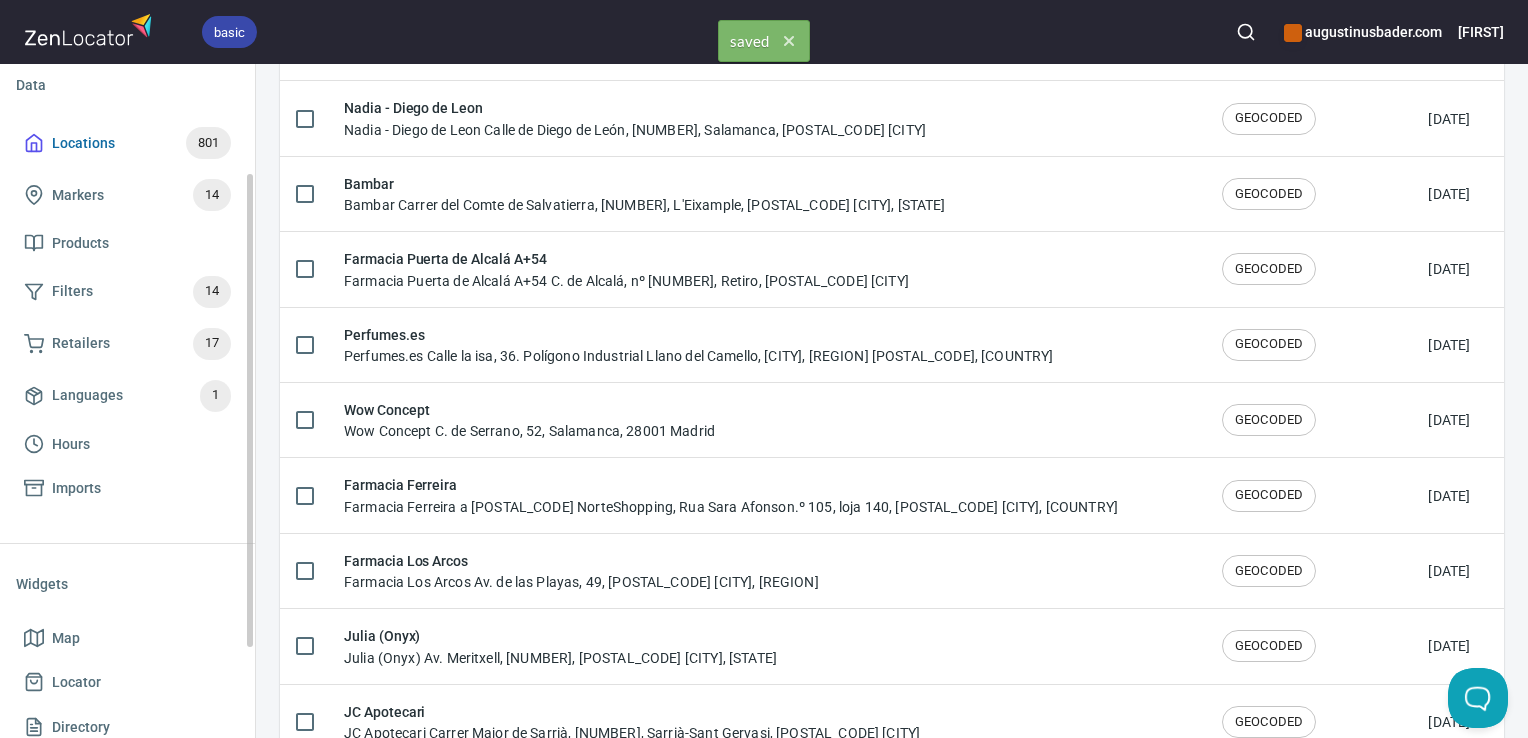 scroll, scrollTop: 0, scrollLeft: 0, axis: both 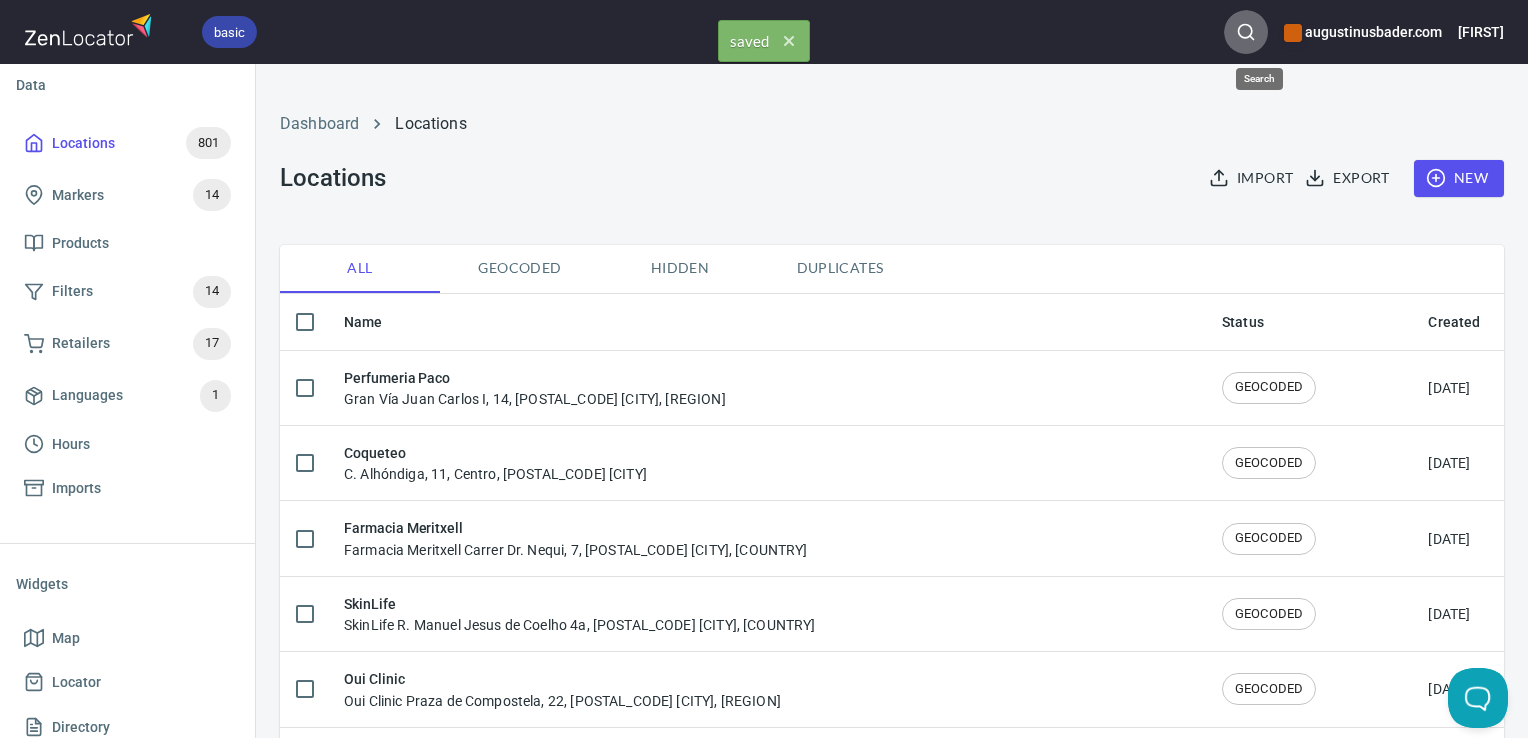 click at bounding box center (1246, 32) 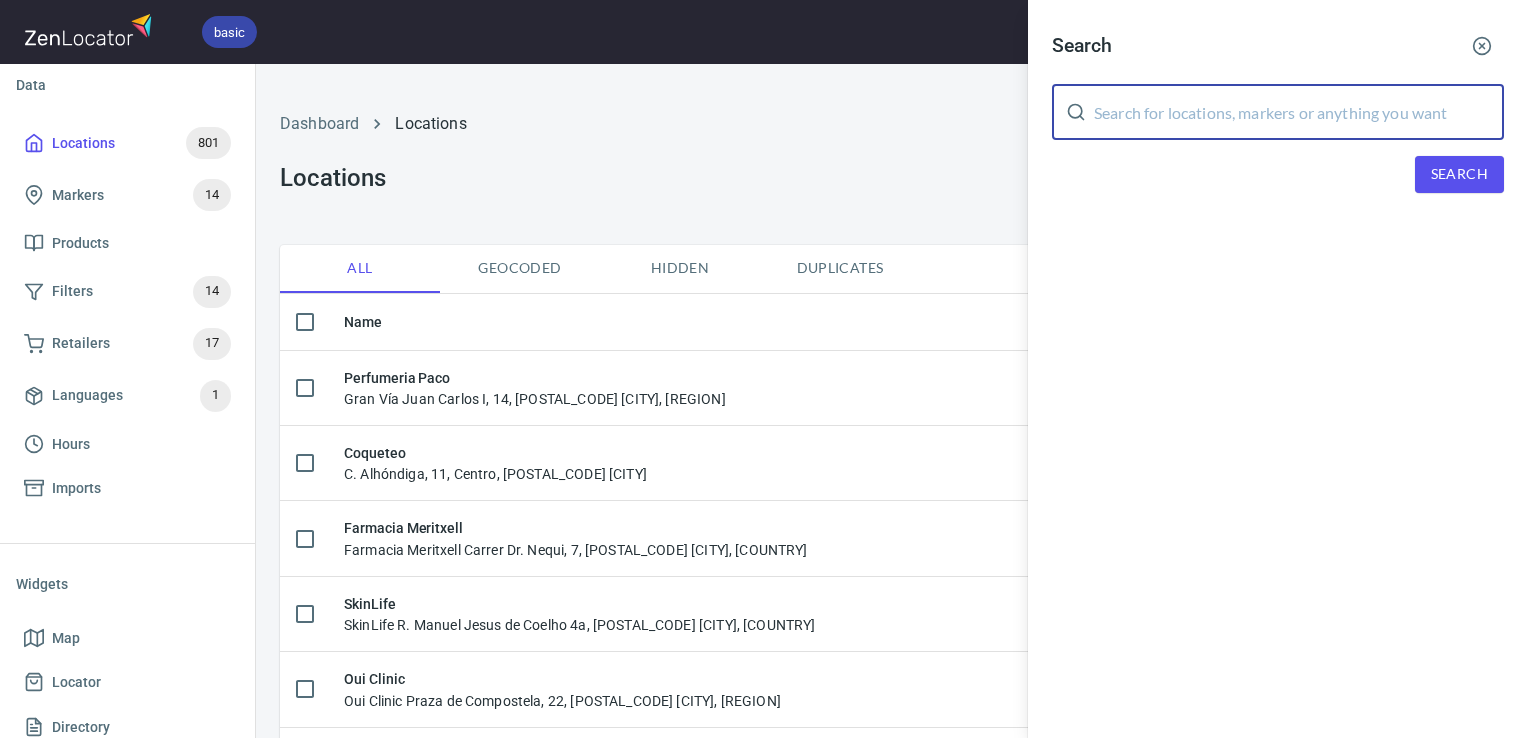 click at bounding box center (1299, 112) 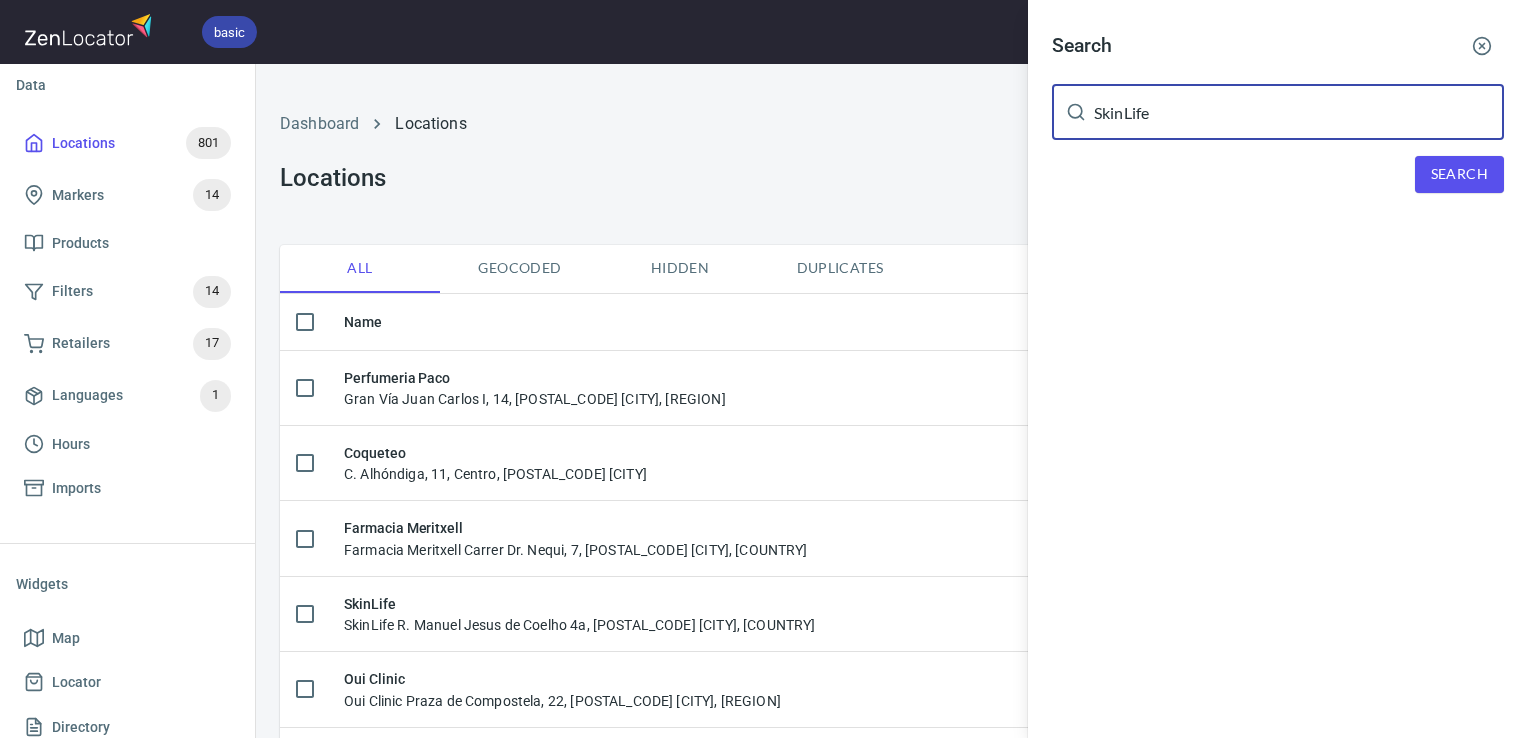 type on "SkinLife" 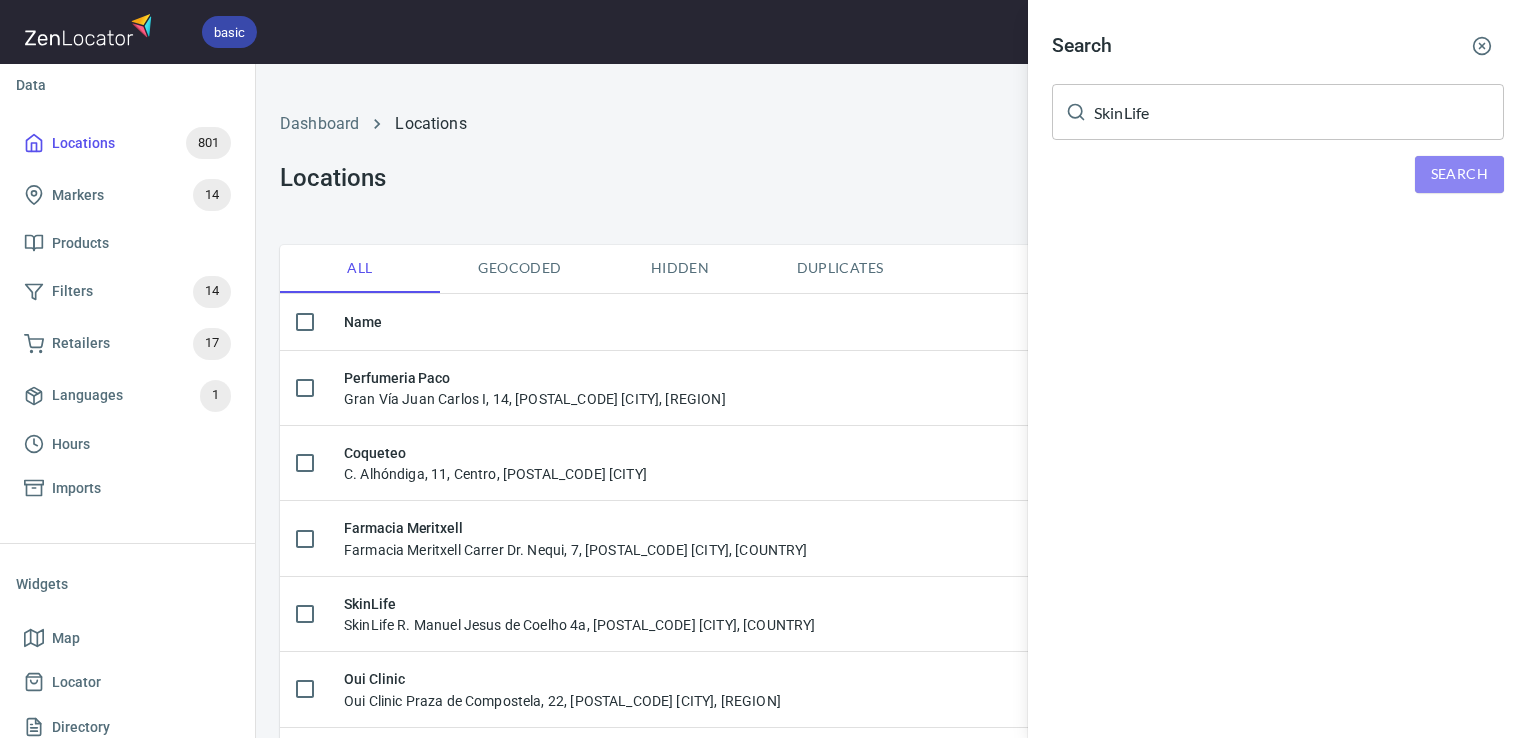 click on "Search" at bounding box center (1459, 174) 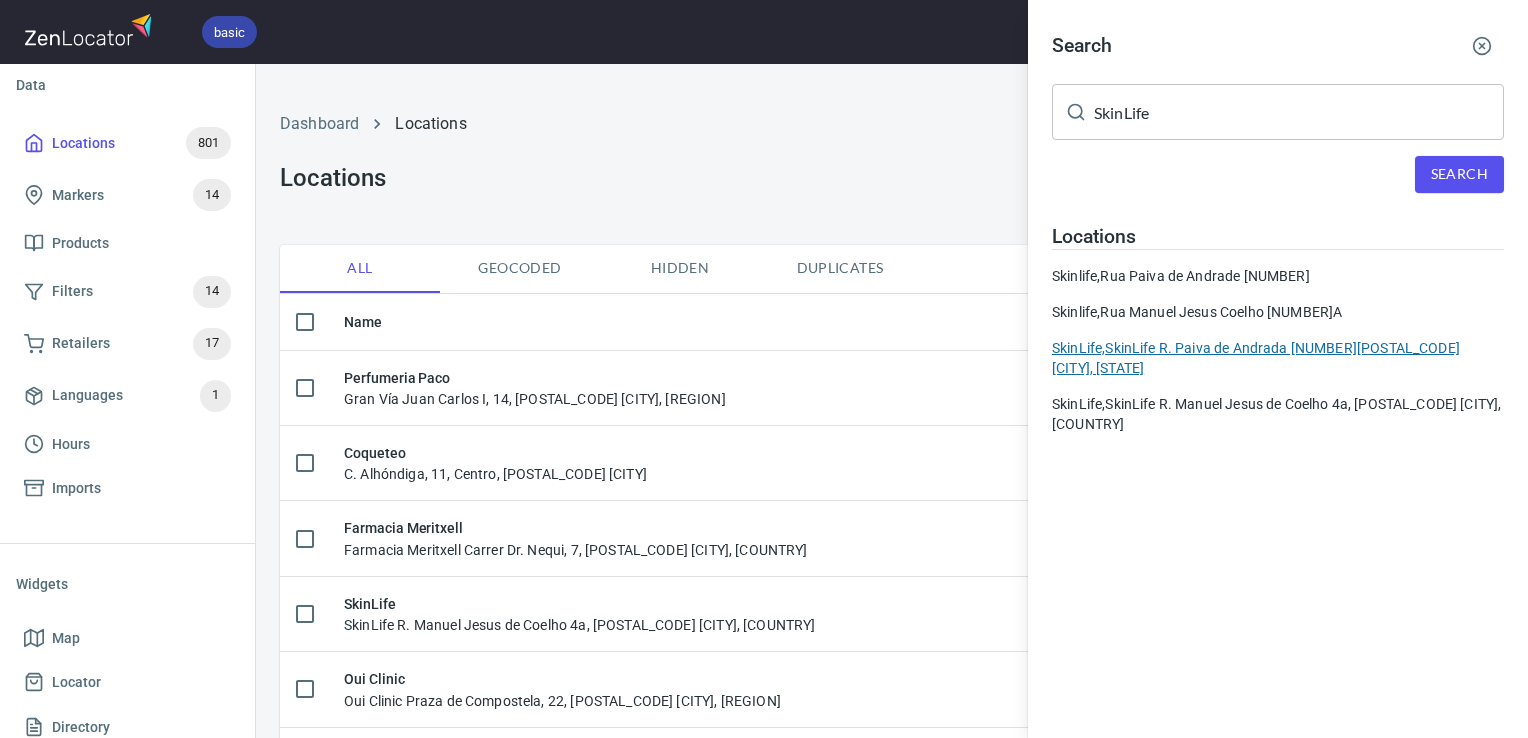 click on "SkinLife, SkinLife
R. Paiva de Andrada [POSTAL_CODE] [CITY], [COUNTRY]" at bounding box center (1278, 358) 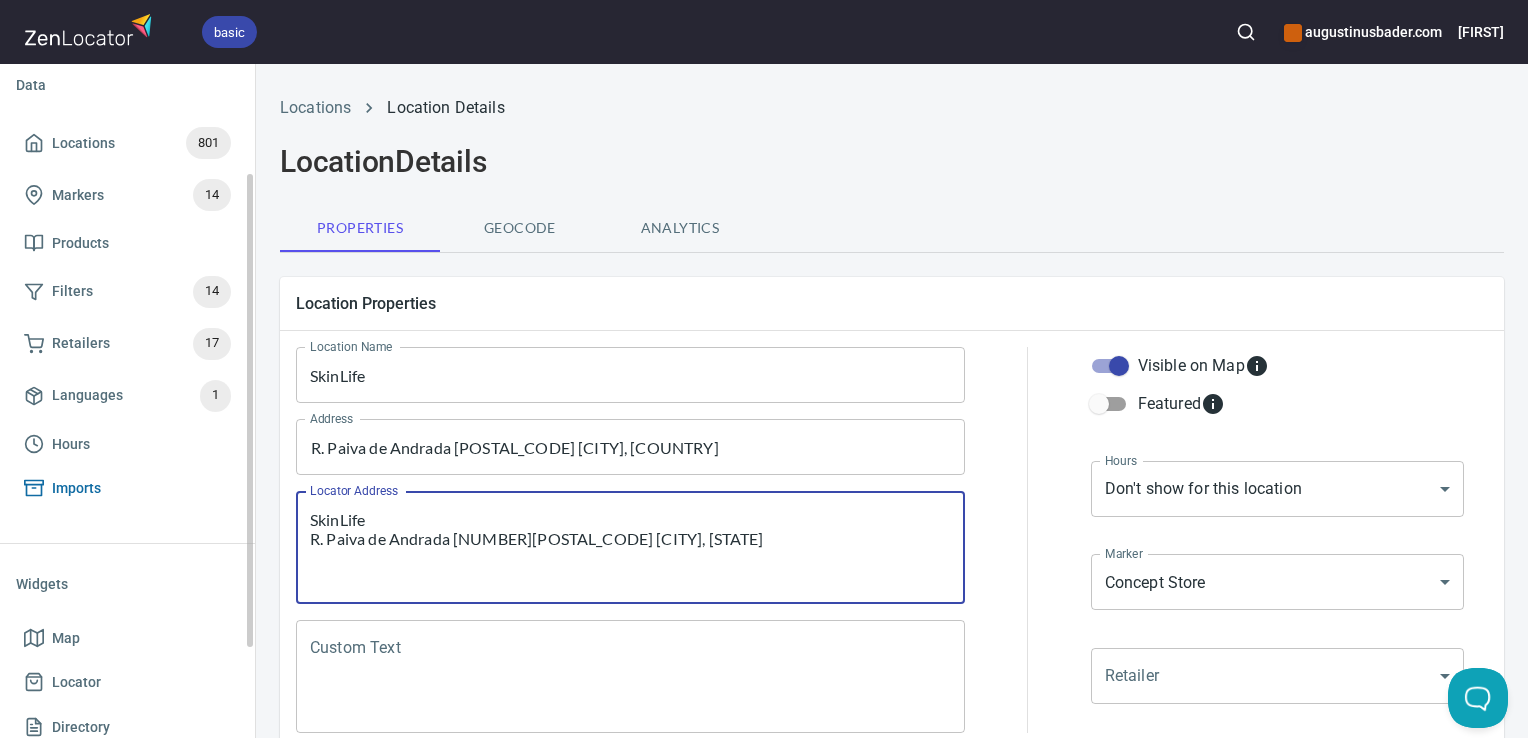 drag, startPoint x: 369, startPoint y: 544, endPoint x: 228, endPoint y: 489, distance: 151.34729 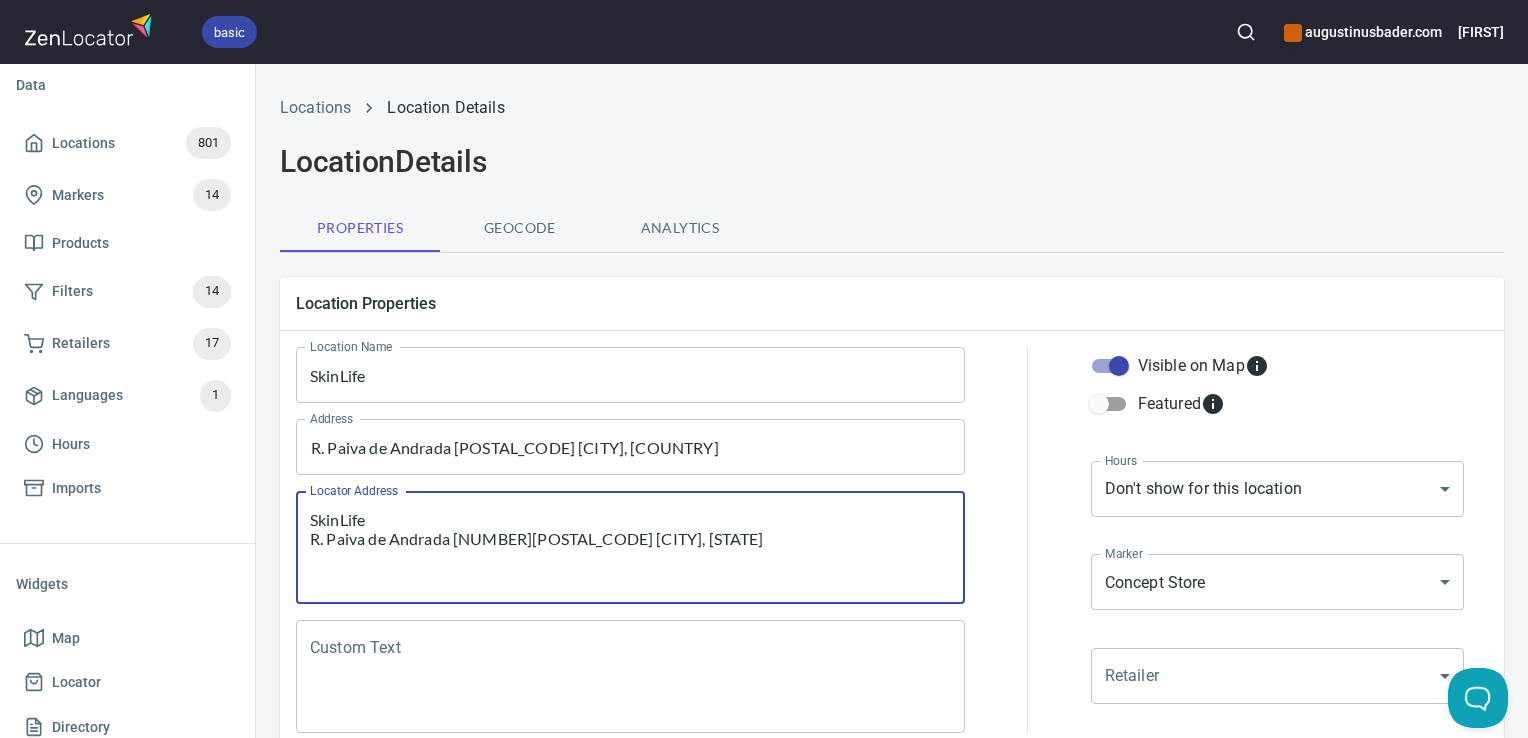 click on "Custom Text" at bounding box center (630, 677) 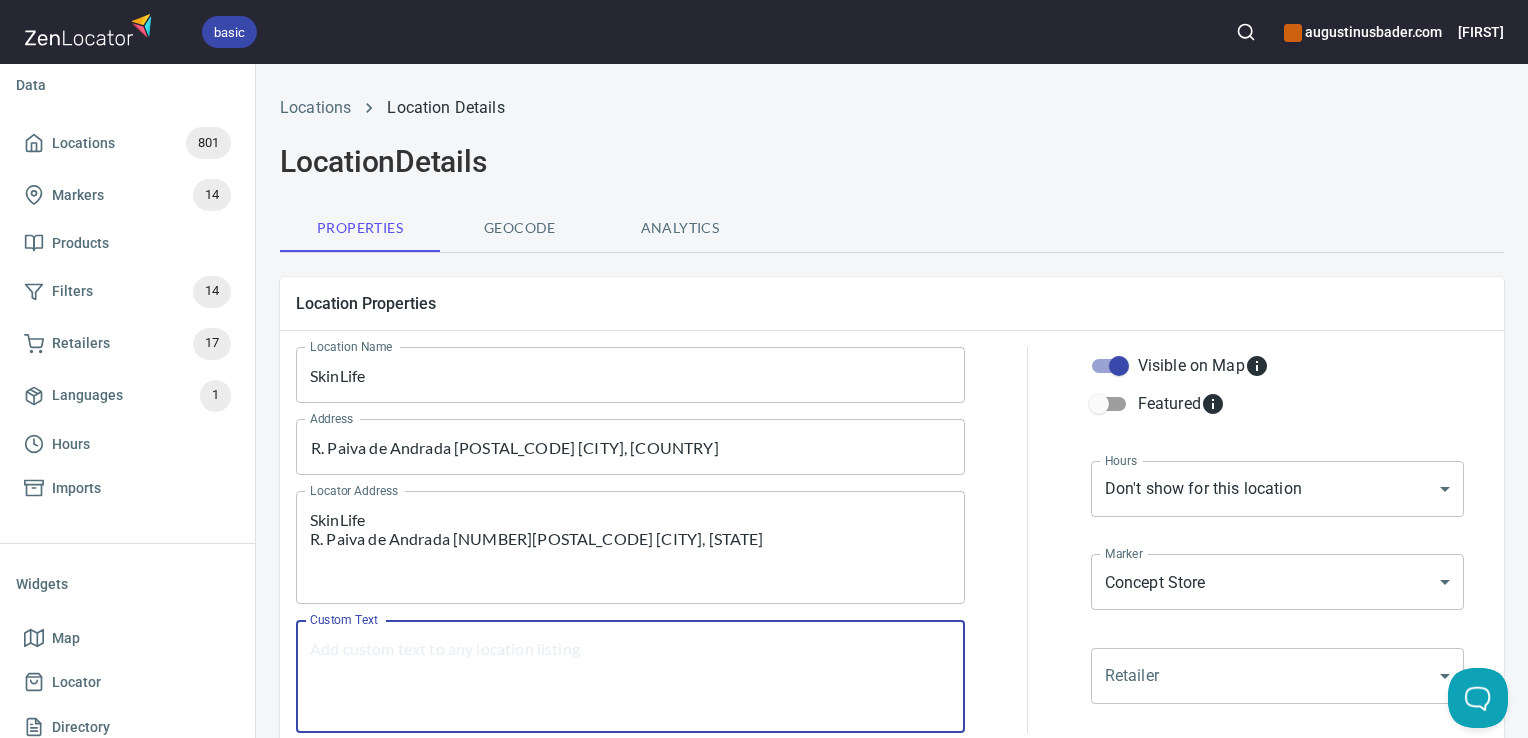 paste on "SkinLife
R. Paiva de Andrada [NUMBER][POSTAL_CODE] [CITY], [STATE]" 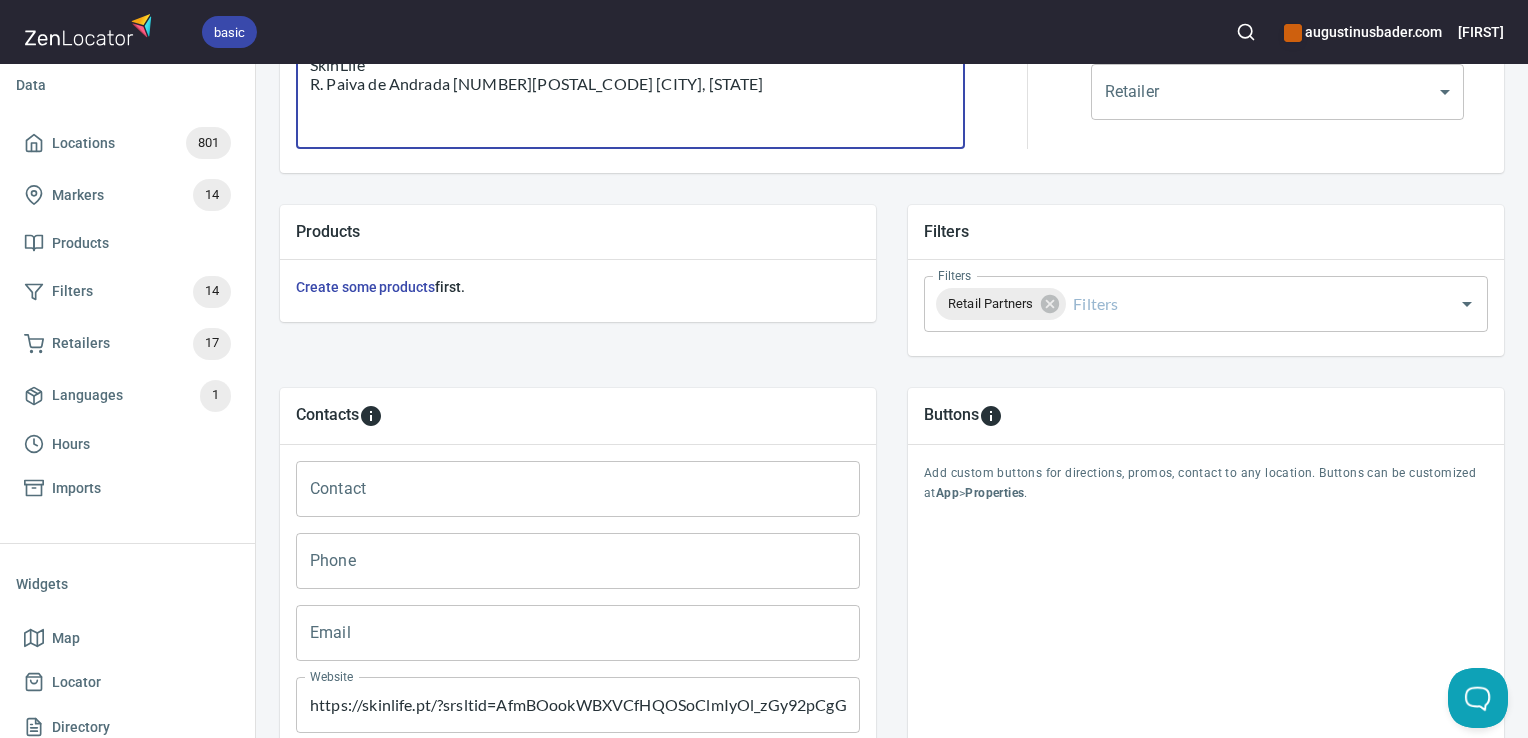 scroll, scrollTop: 797, scrollLeft: 0, axis: vertical 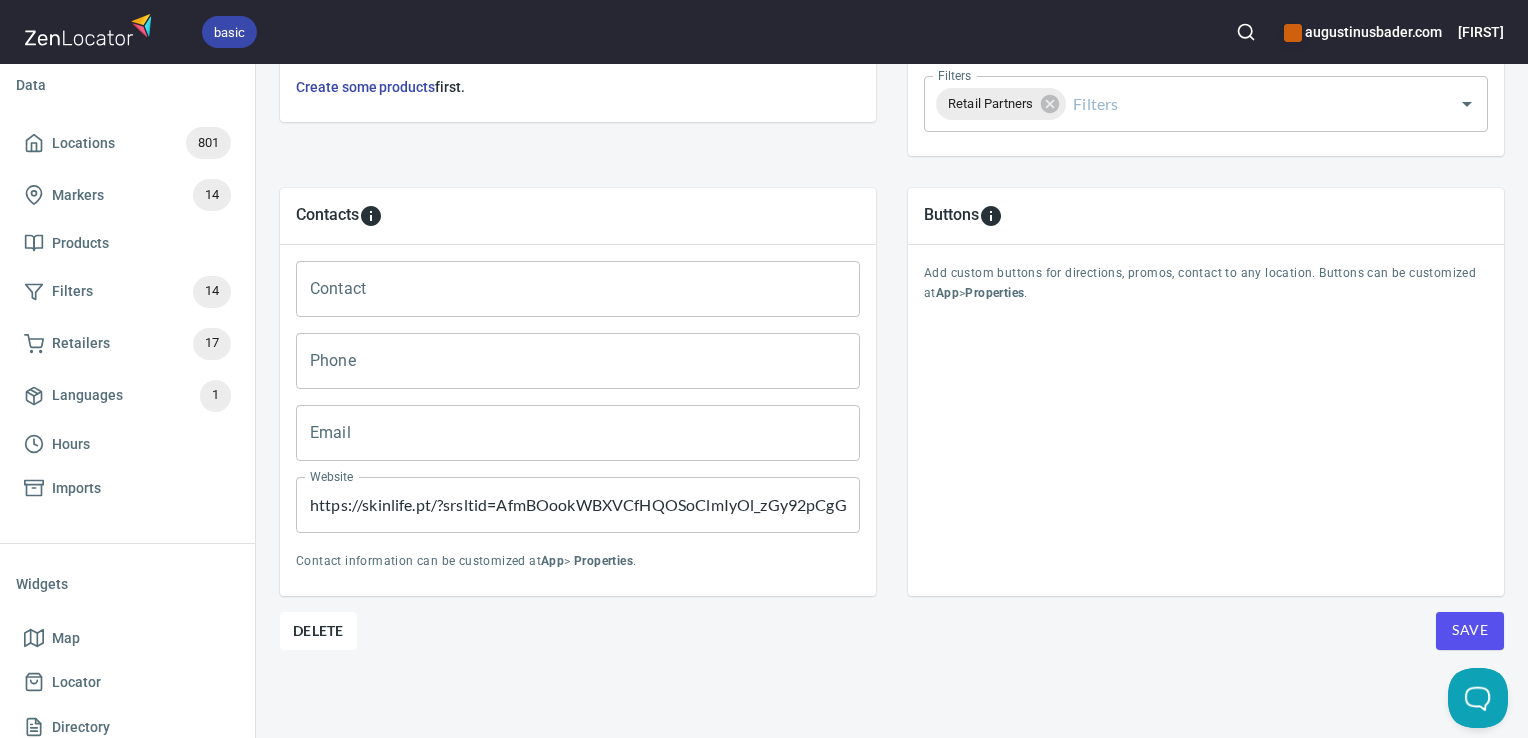 type on "SkinLife
R. Paiva de Andrada [NUMBER][POSTAL_CODE] [CITY], [STATE]" 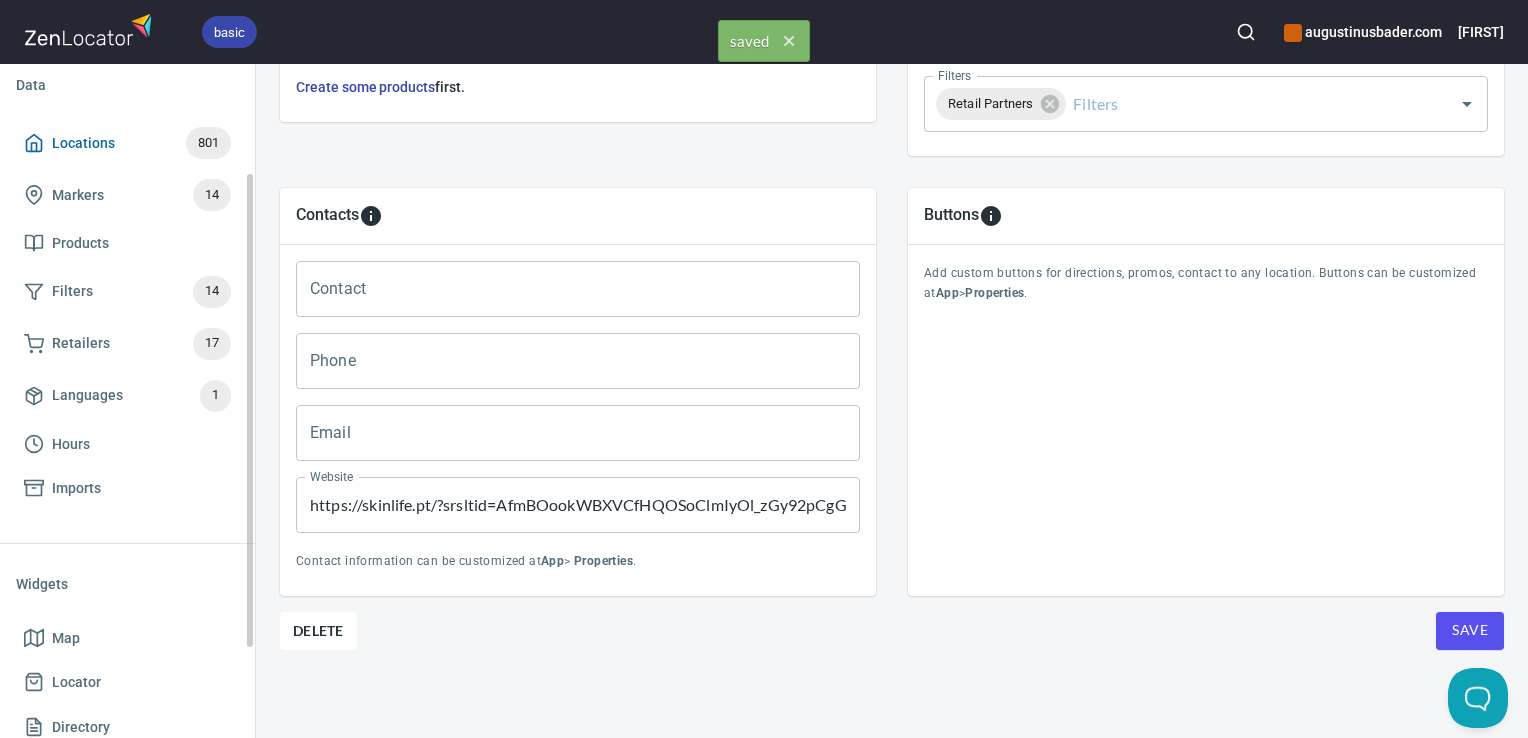 click on "801" at bounding box center [208, 143] 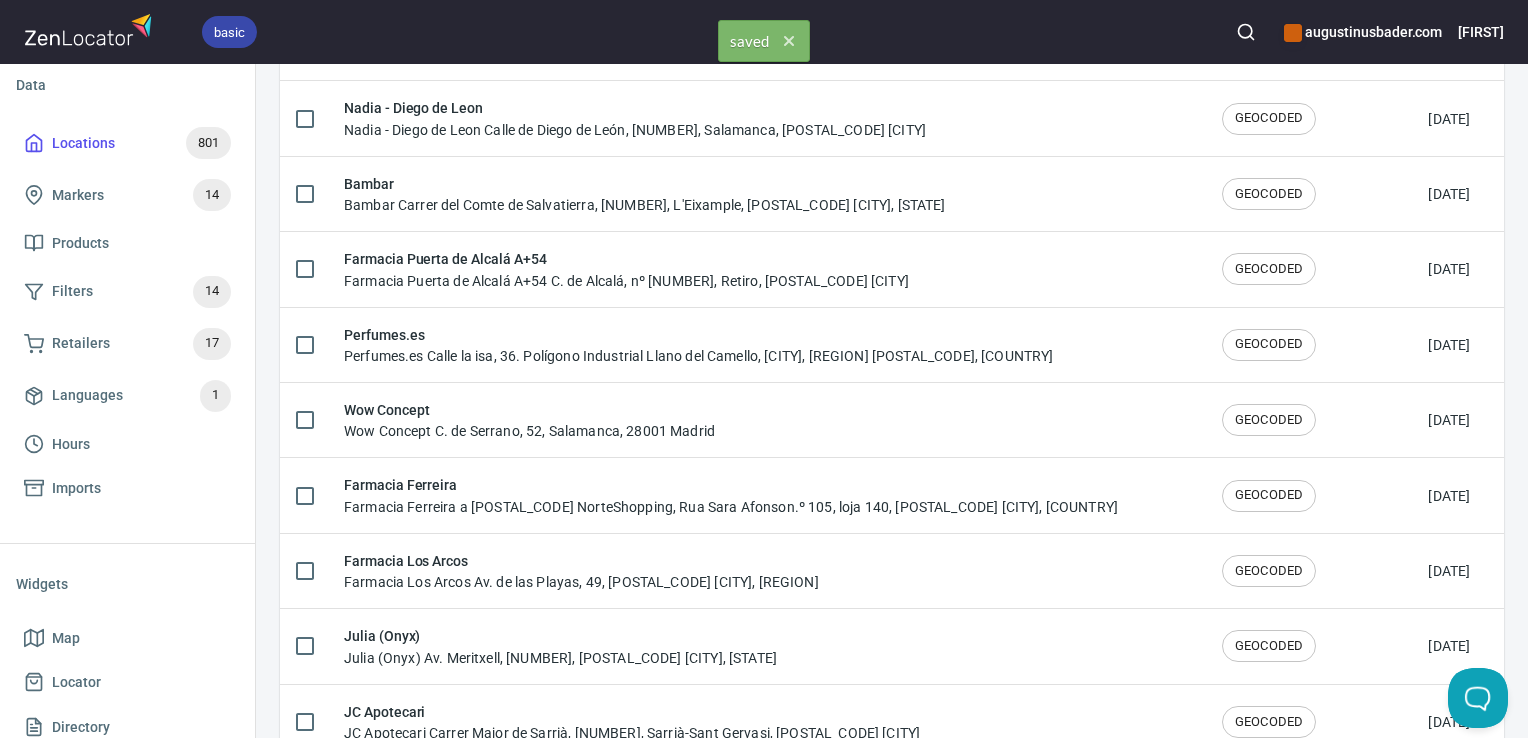 scroll, scrollTop: 0, scrollLeft: 0, axis: both 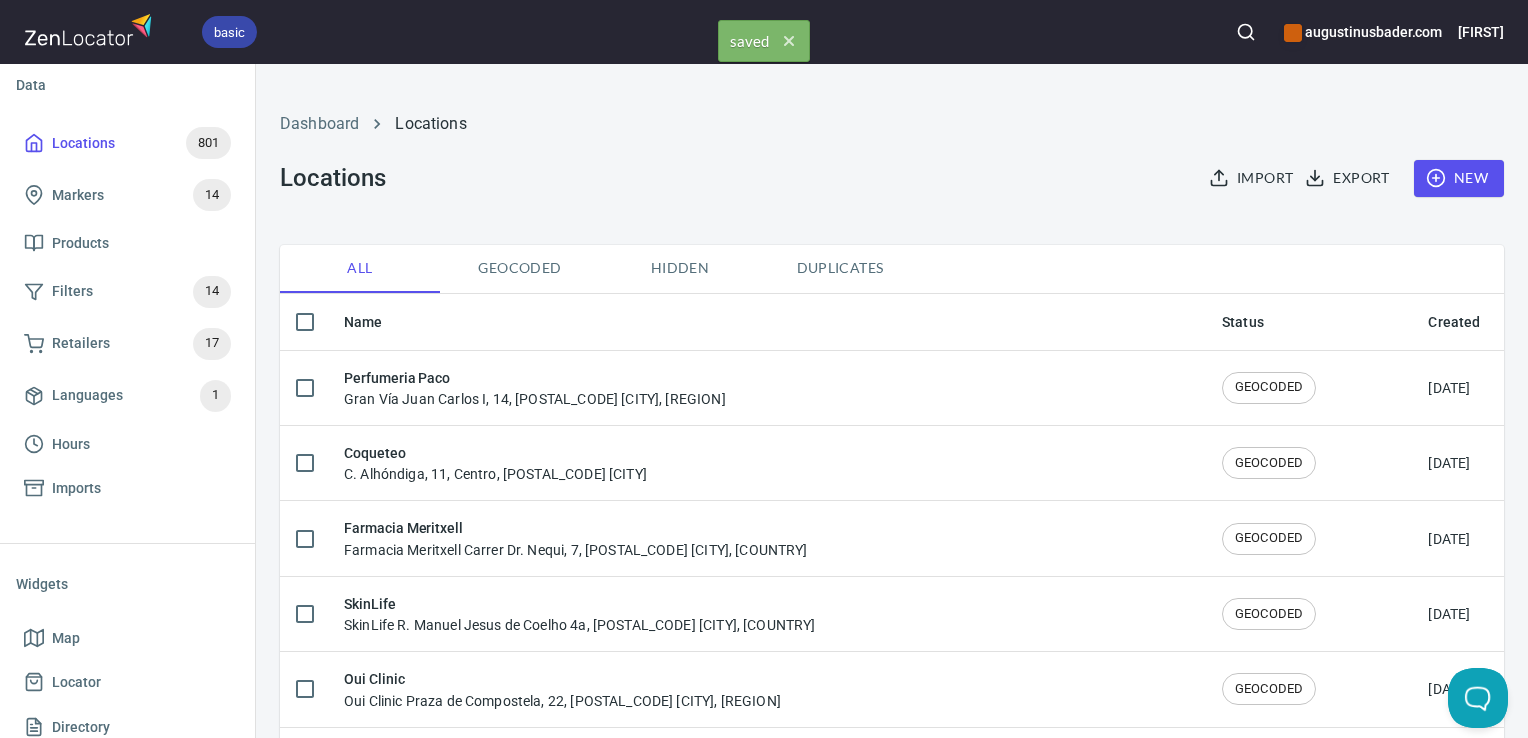 click 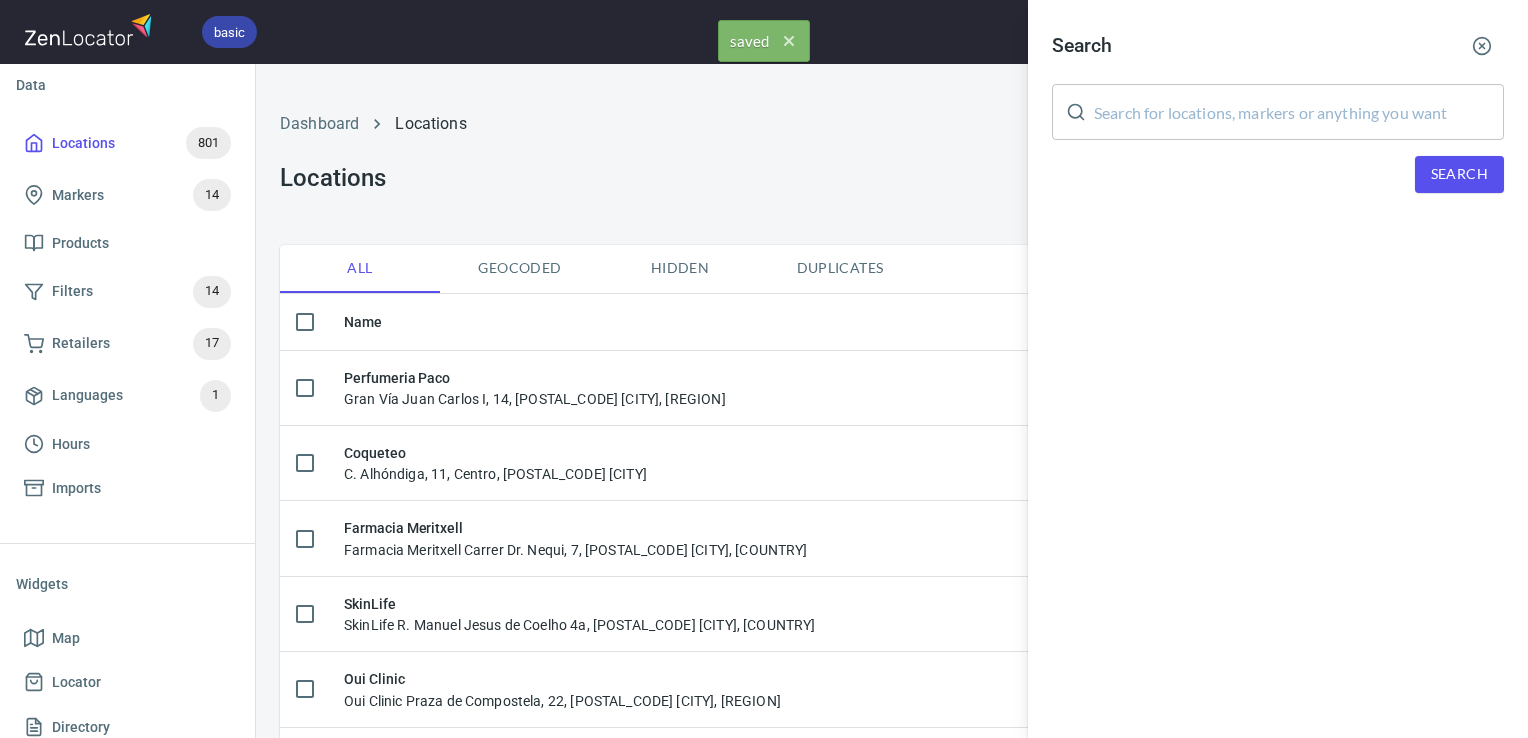click at bounding box center [1299, 112] 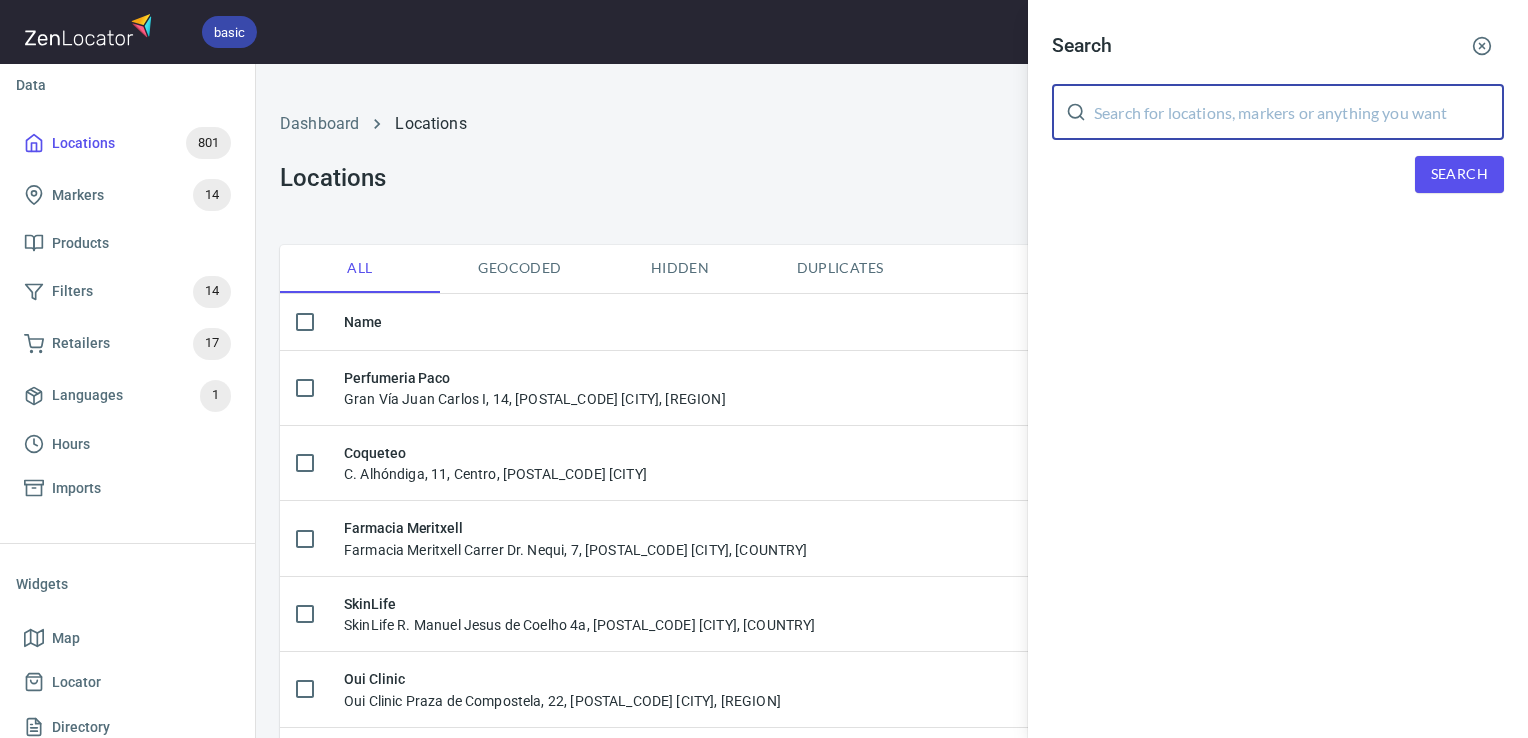 paste on "SkinLife" 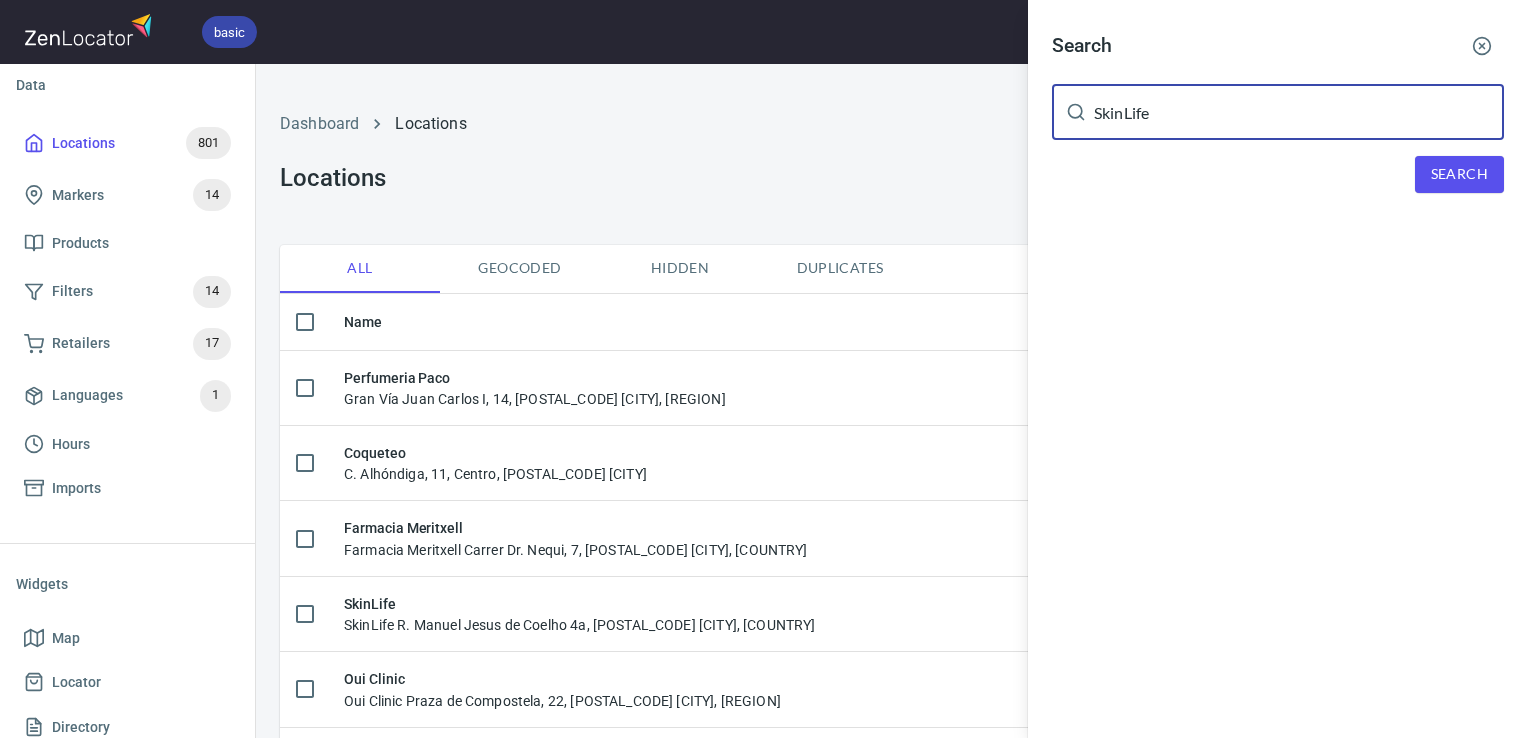type on "SkinLife" 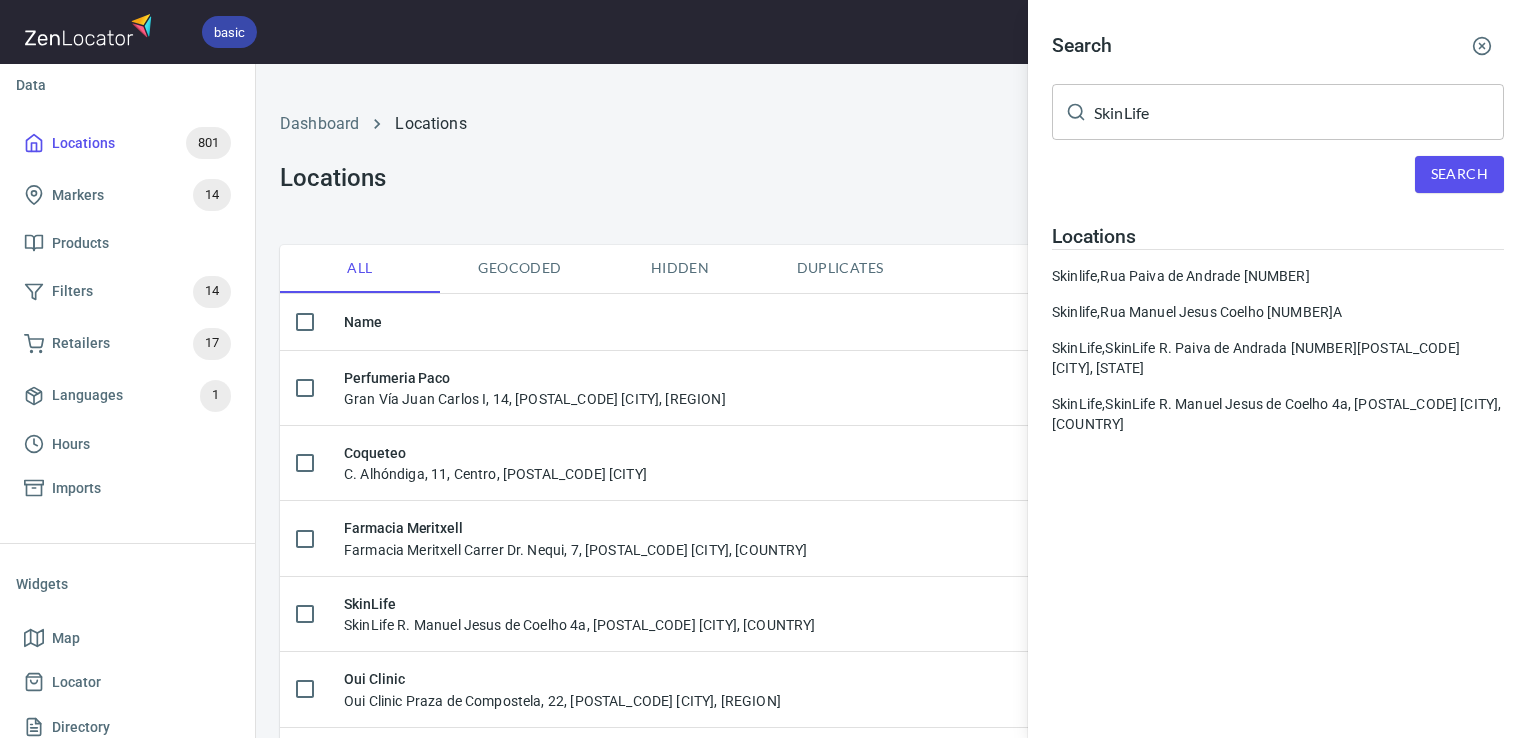 drag, startPoint x: 1184, startPoint y: 374, endPoint x: 1109, endPoint y: 378, distance: 75.10659 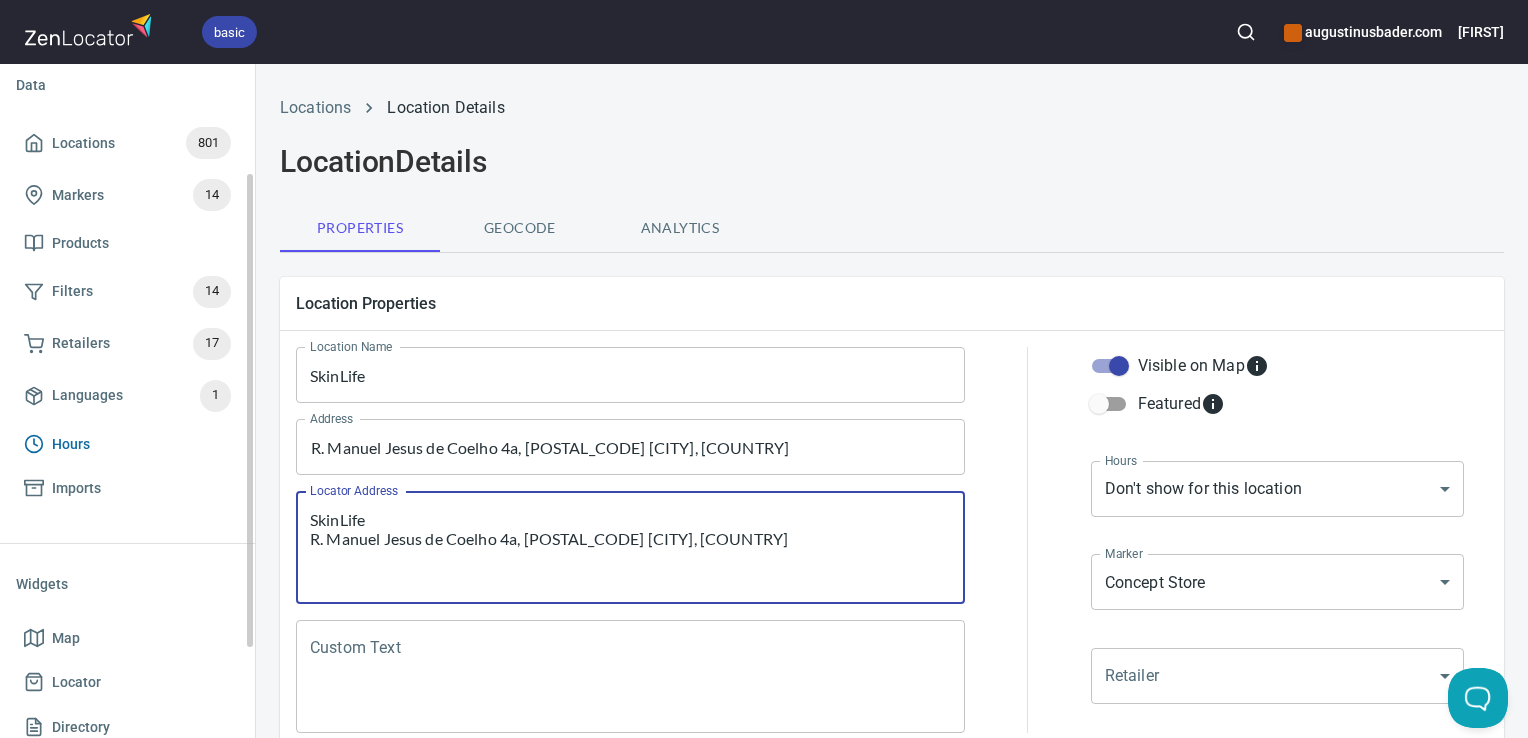 drag, startPoint x: 813, startPoint y: 554, endPoint x: 179, endPoint y: 433, distance: 645.44324 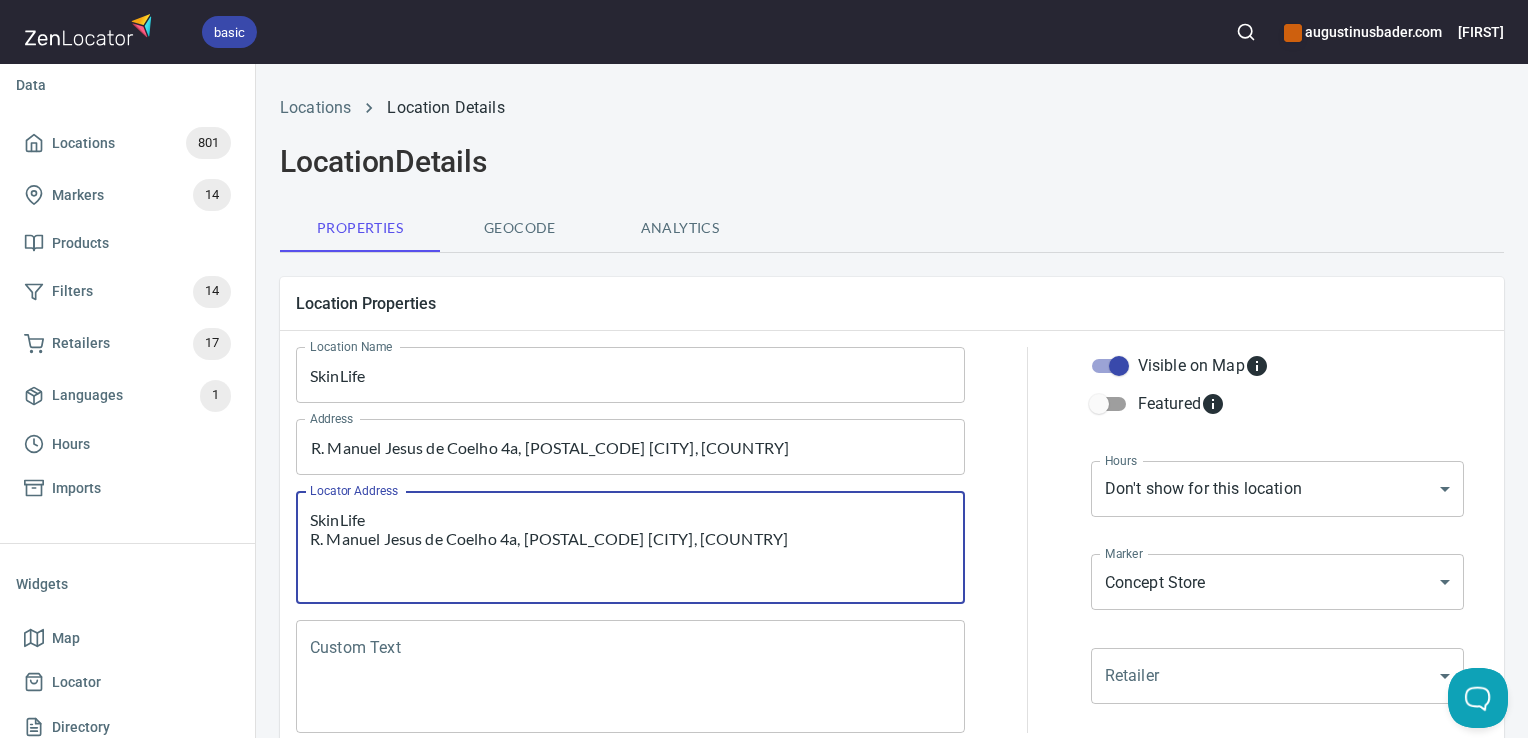 click on "Custom Text" at bounding box center (630, 677) 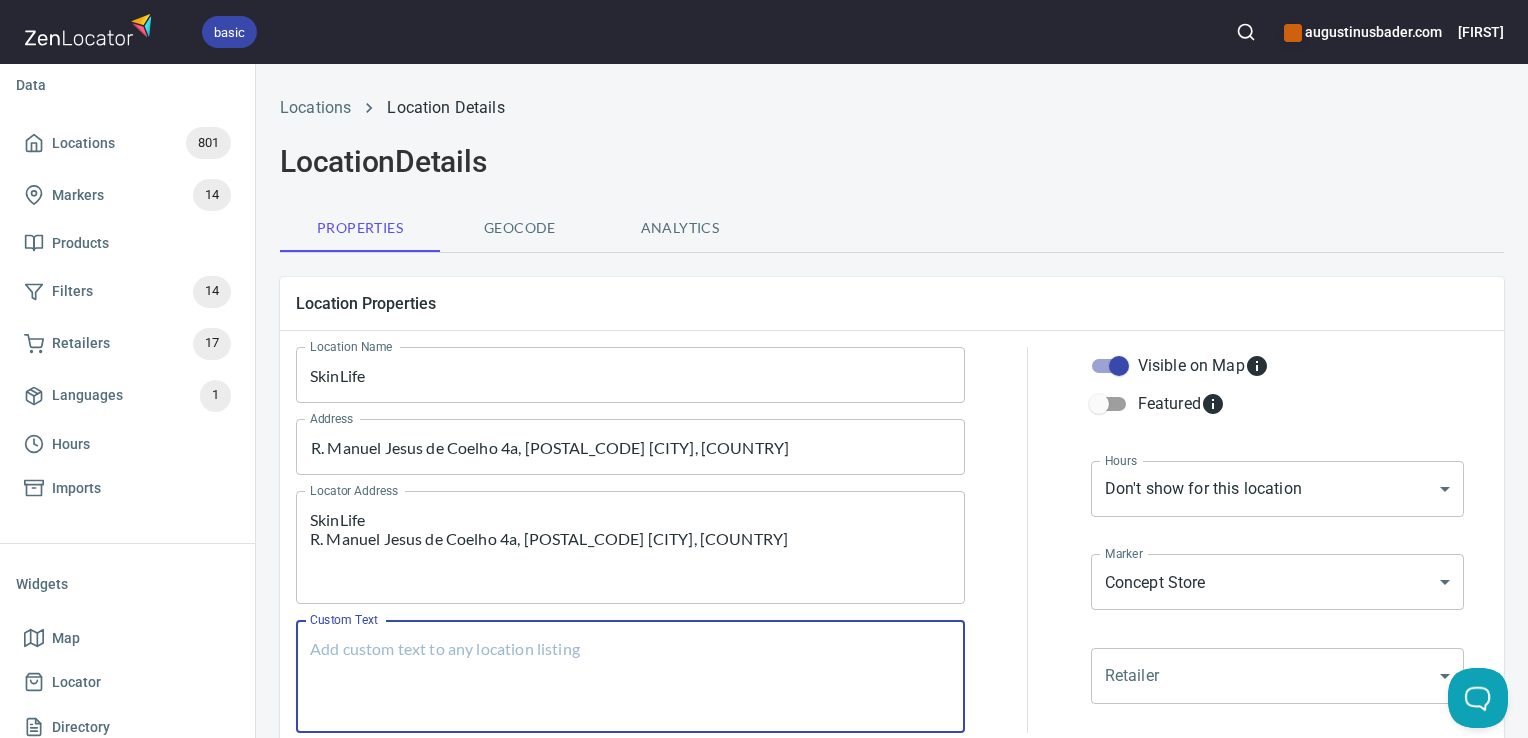 paste on "SkinLife
R. Manuel Jesus de Coelho 4a, [POSTAL_CODE] [CITY], [COUNTRY]" 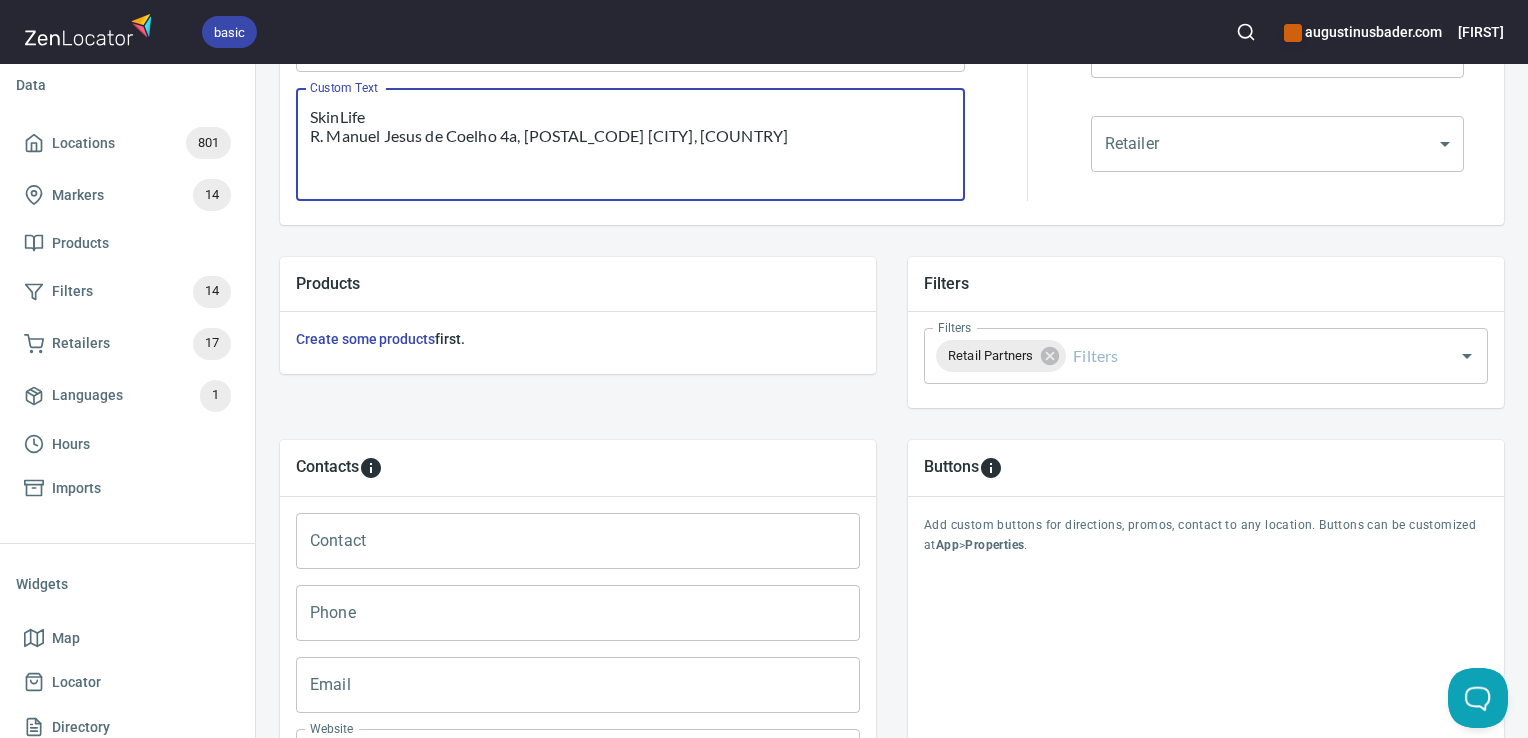 scroll, scrollTop: 797, scrollLeft: 0, axis: vertical 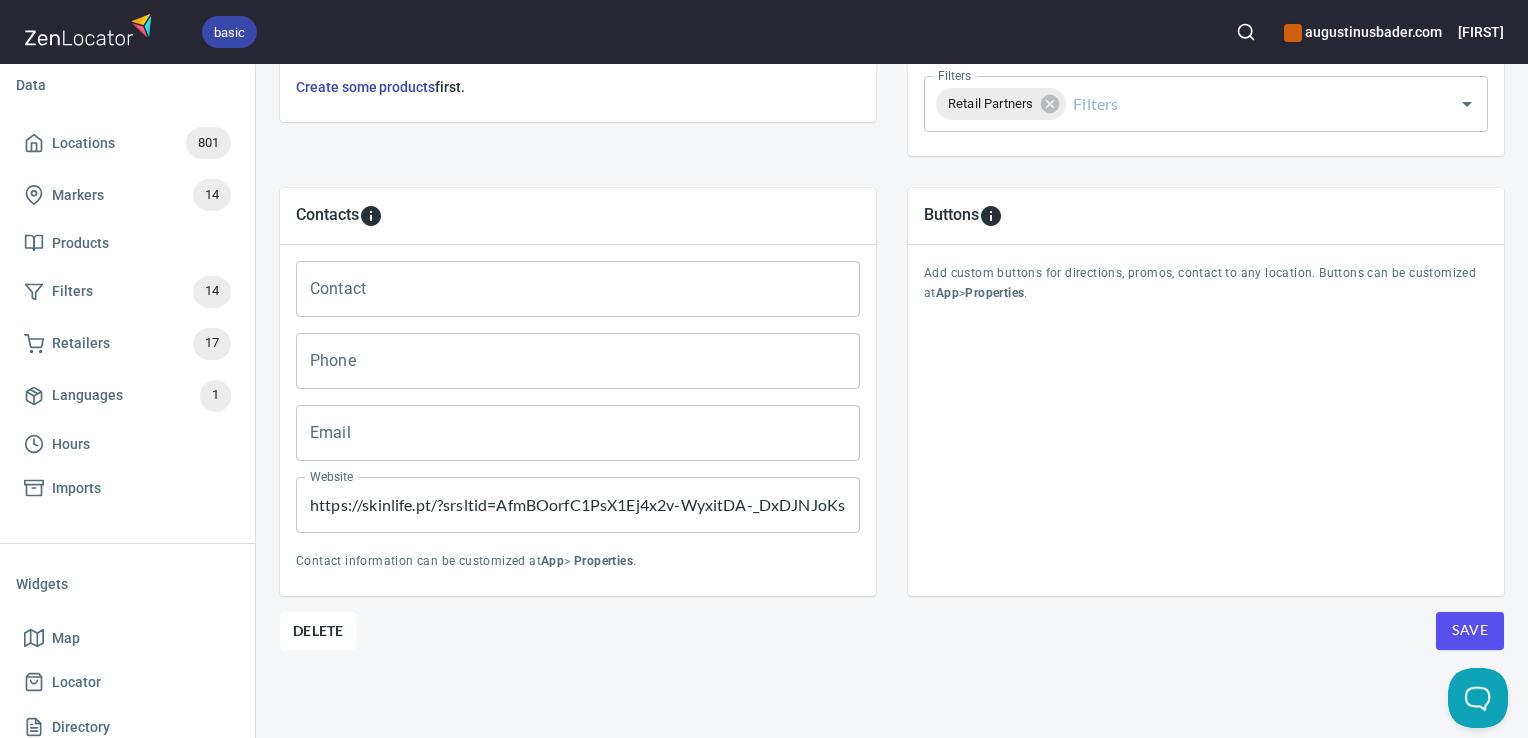 type on "SkinLife
R. Manuel Jesus de Coelho 4a, [POSTAL_CODE] [CITY], [COUNTRY]" 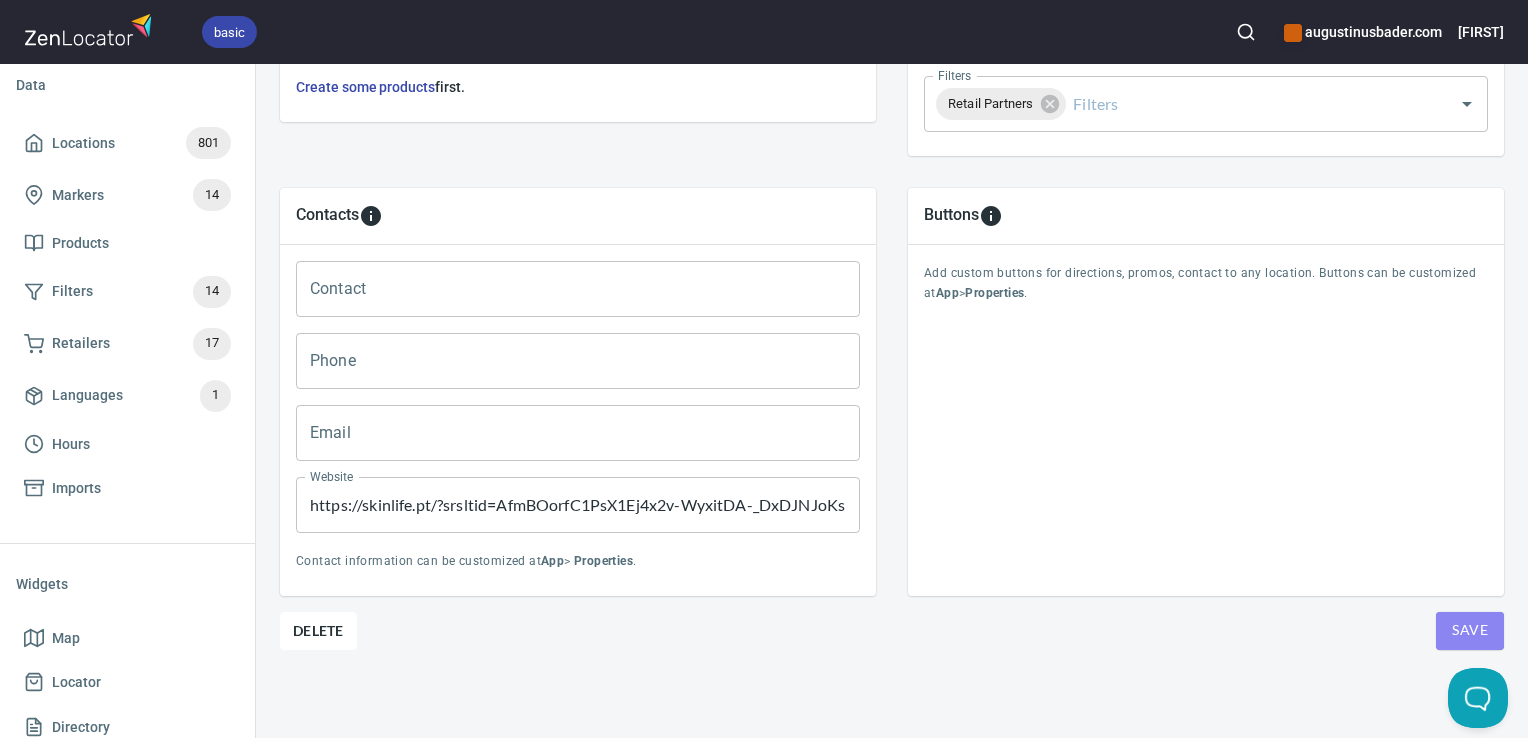 click on "Save" at bounding box center (1470, 631) 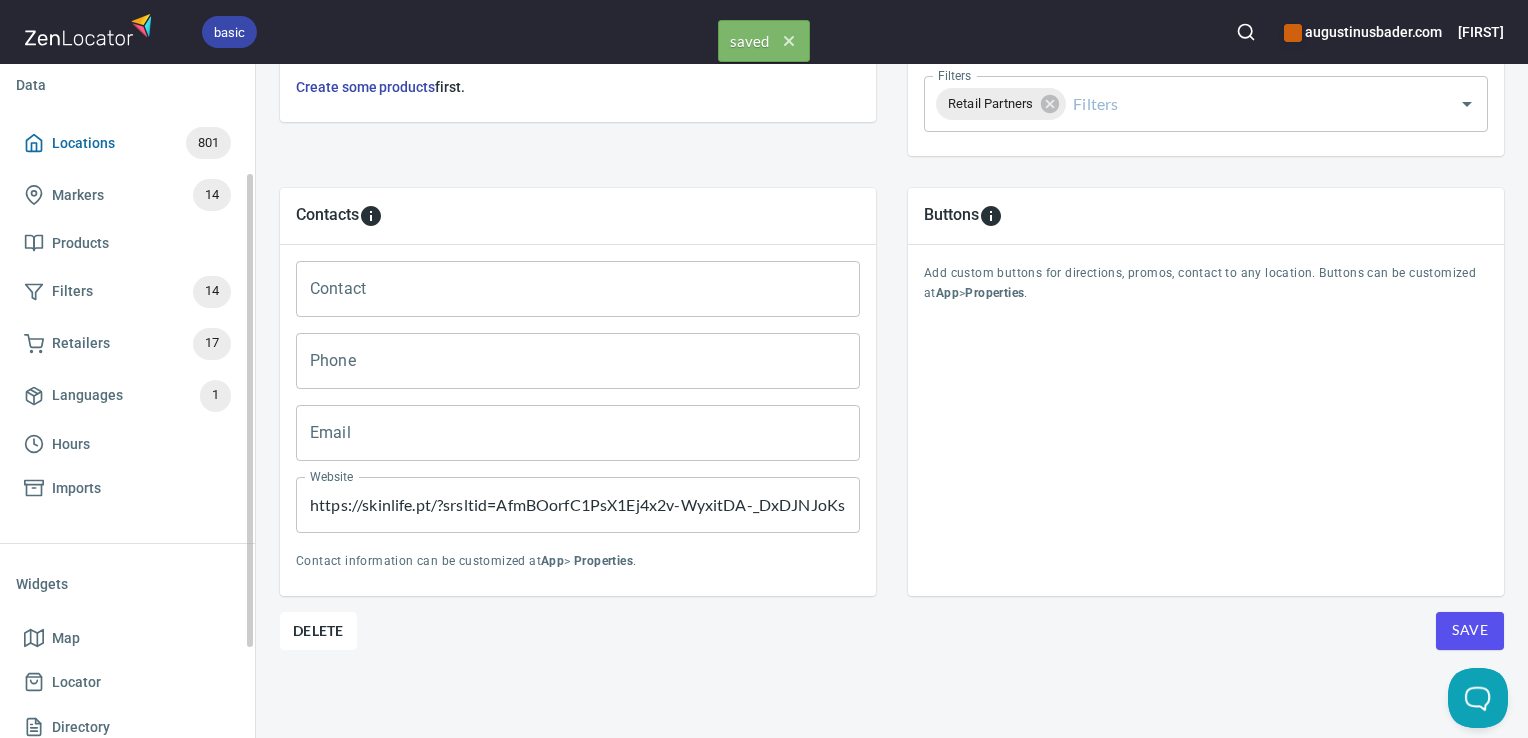 click on "Locations 801" at bounding box center [127, 143] 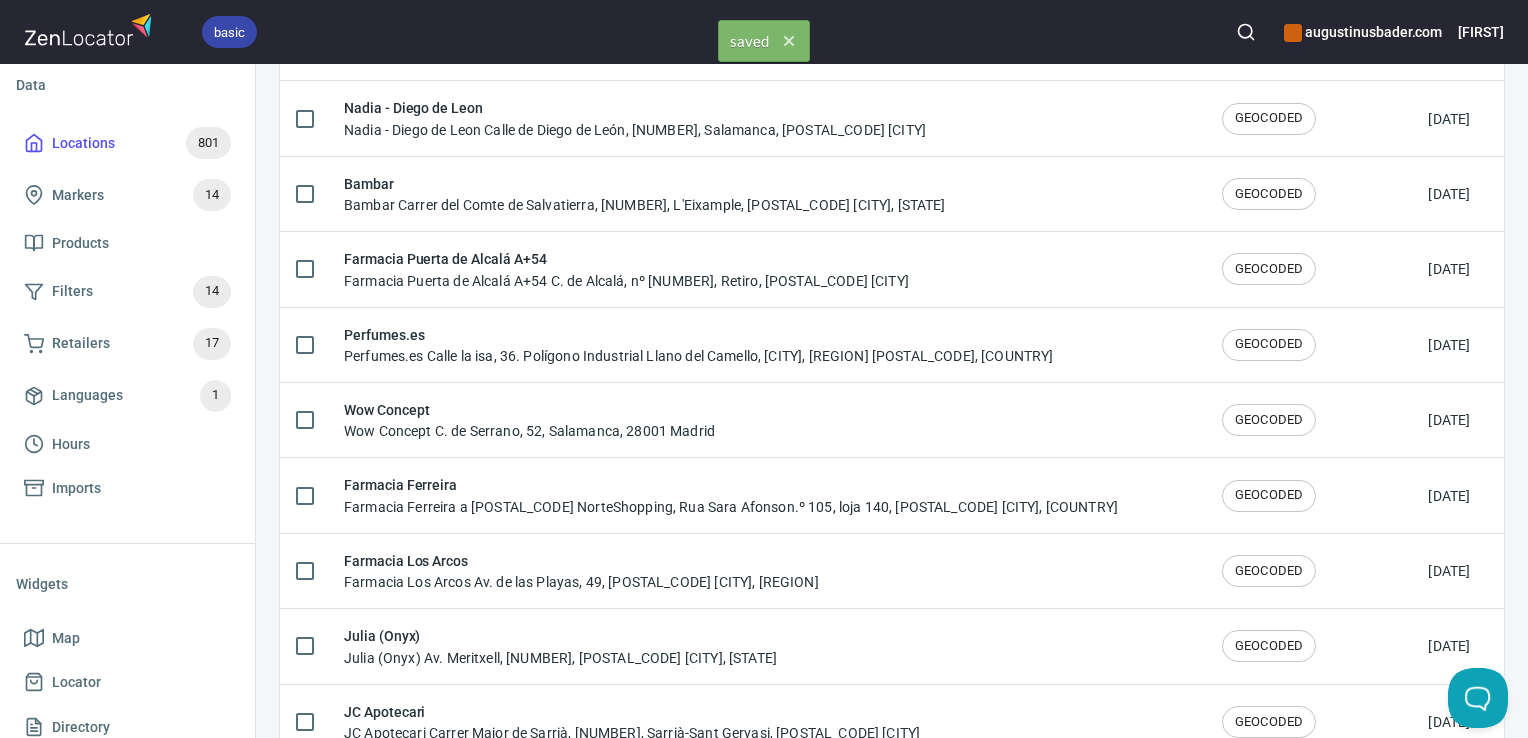 scroll, scrollTop: 0, scrollLeft: 0, axis: both 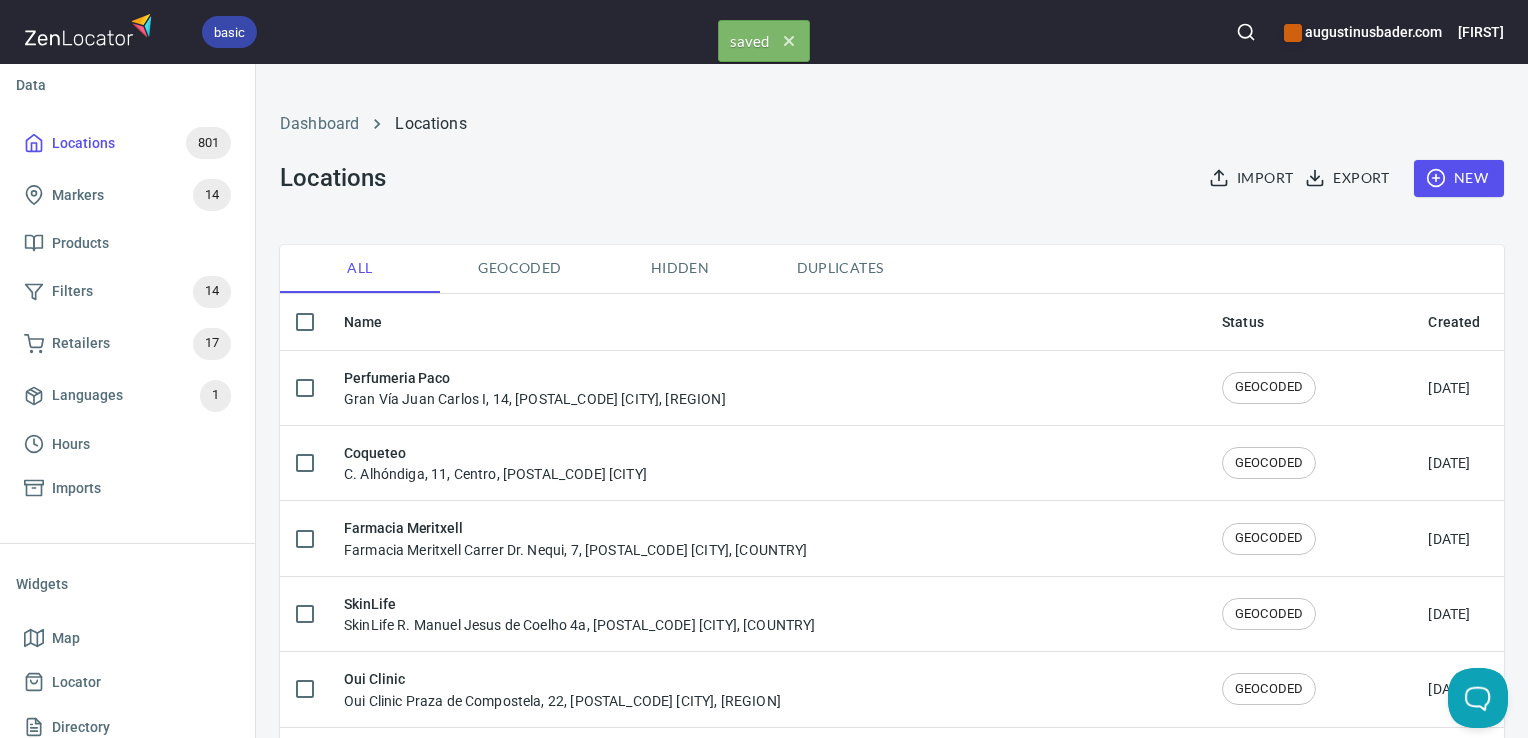 click 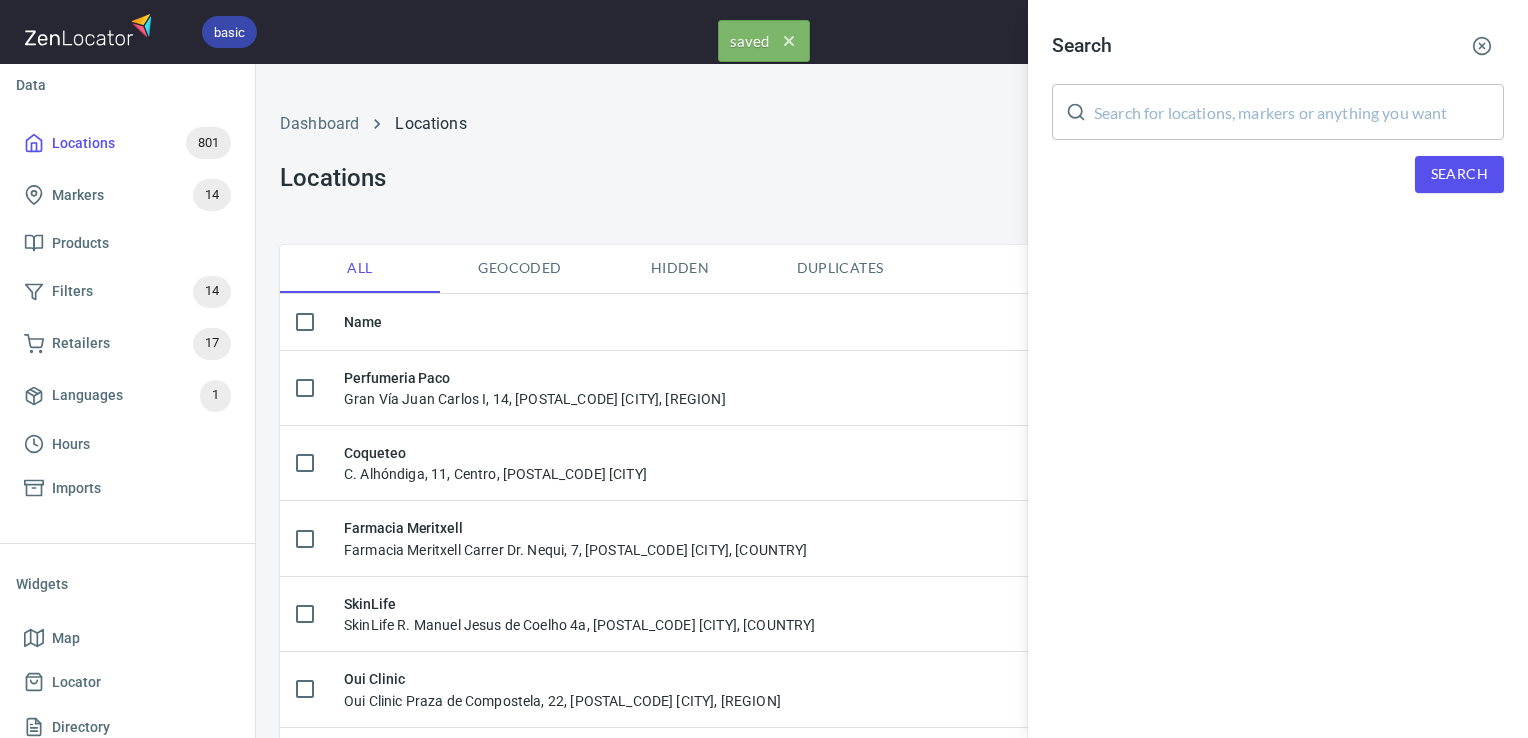 click at bounding box center [1299, 112] 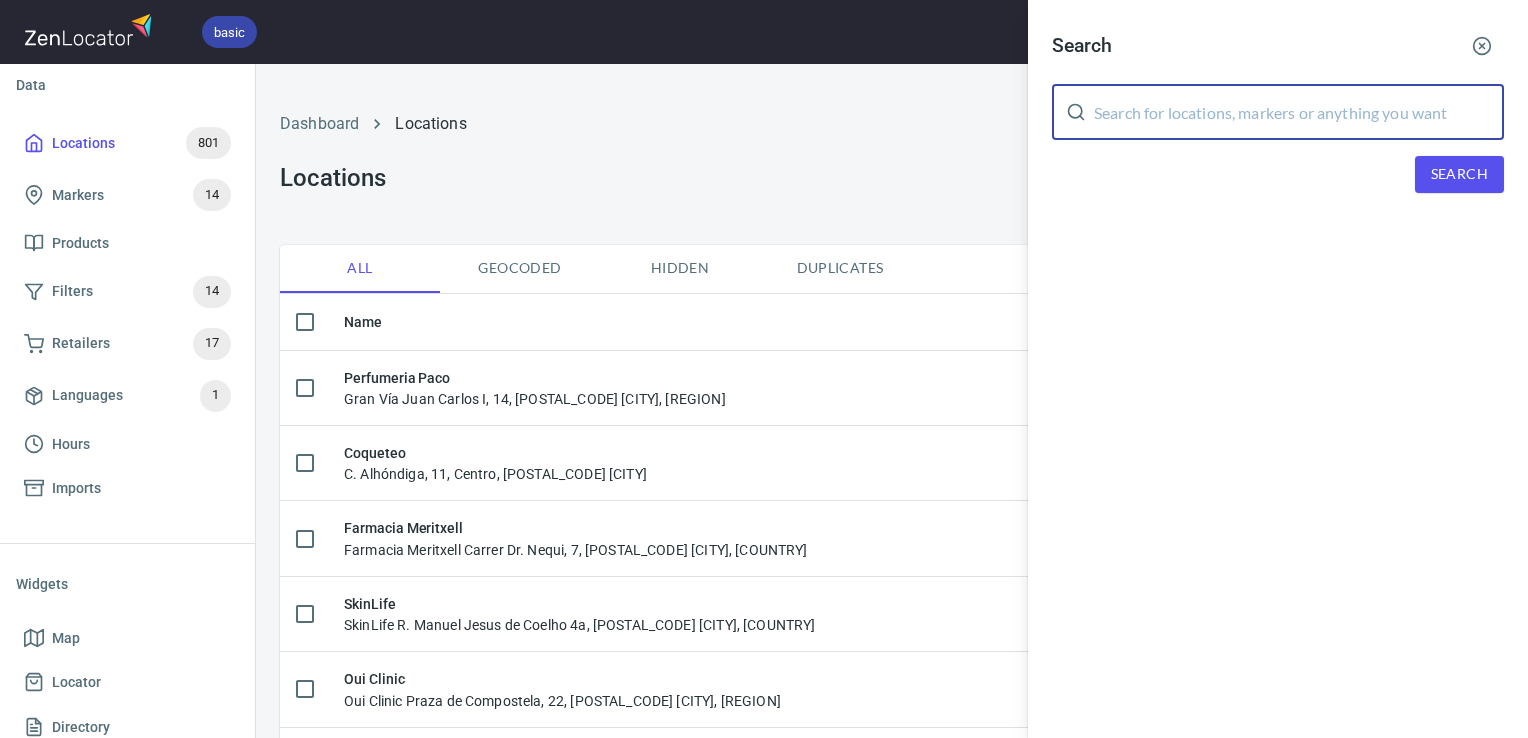 paste on "SkinLife" 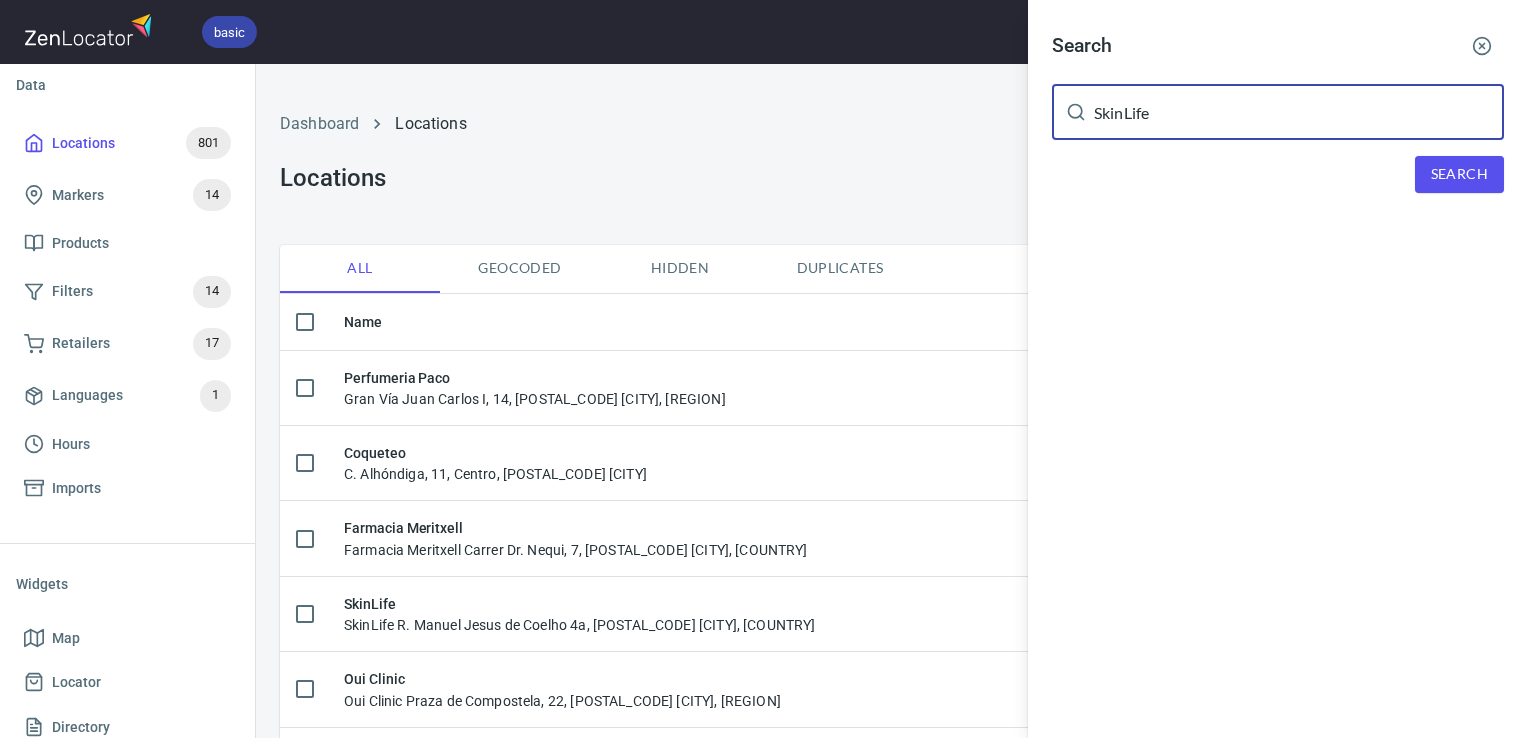 type on "SkinLife" 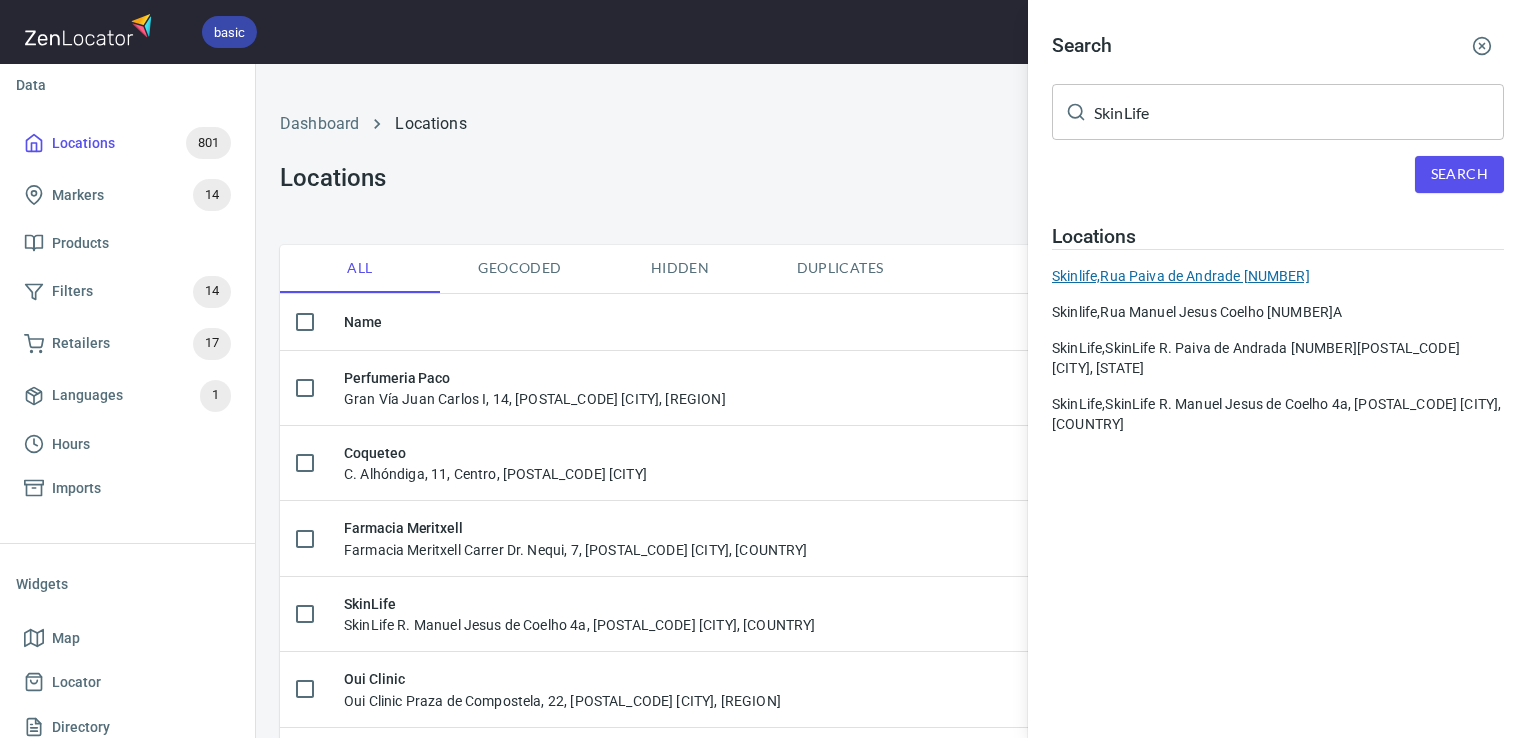 click on "Skinlife,  Rua Paiva de Andrade [NUMBER]" at bounding box center (1278, 276) 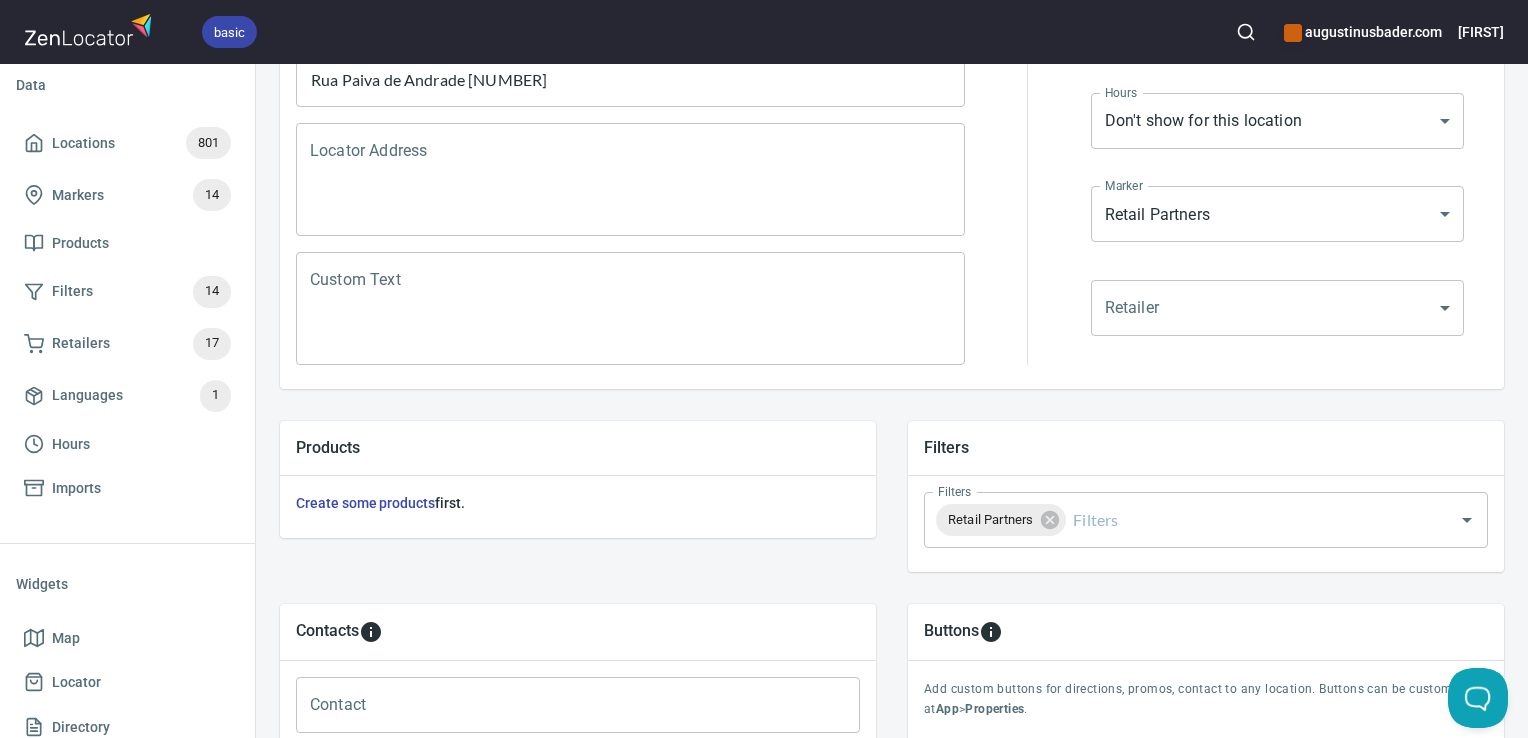 scroll, scrollTop: 797, scrollLeft: 0, axis: vertical 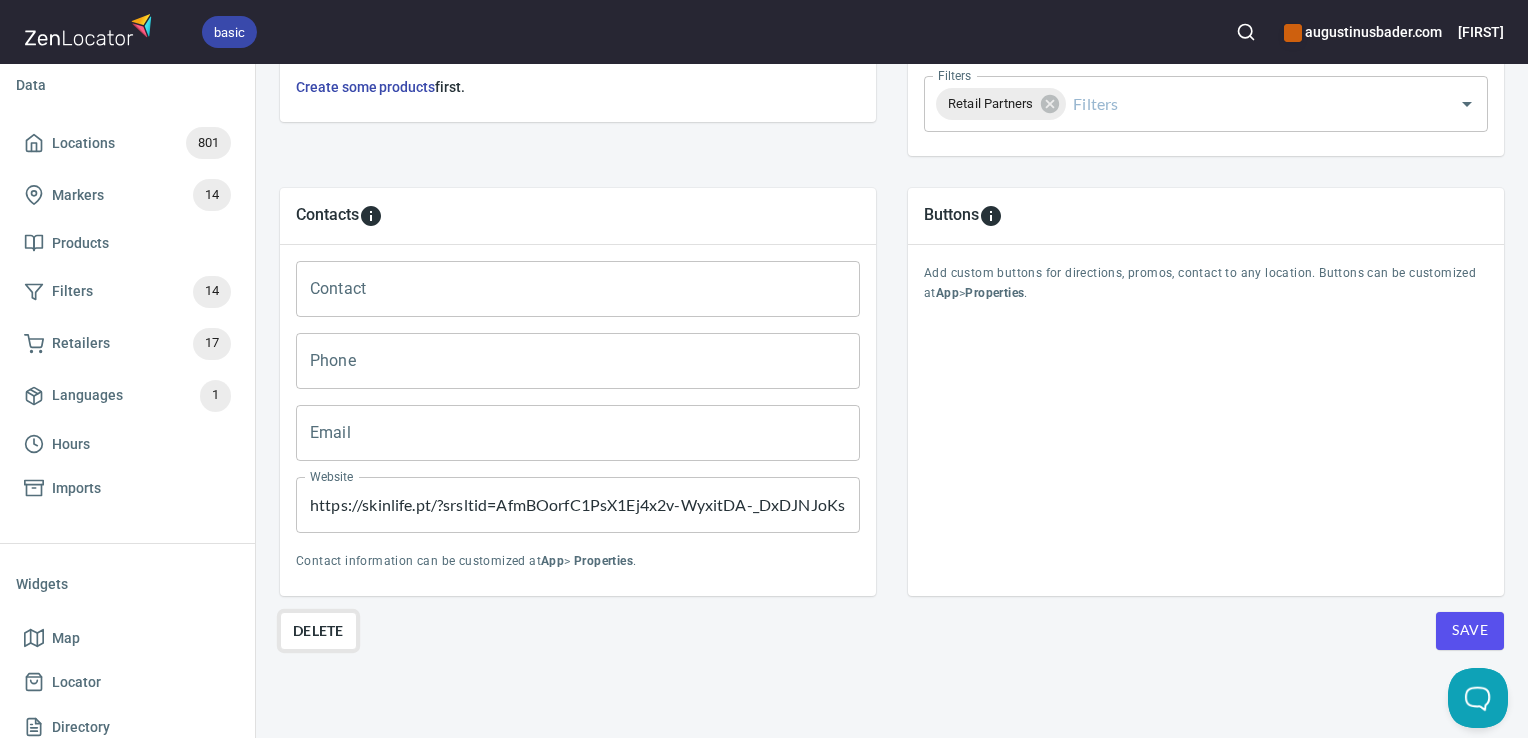 click on "Delete" at bounding box center [318, 631] 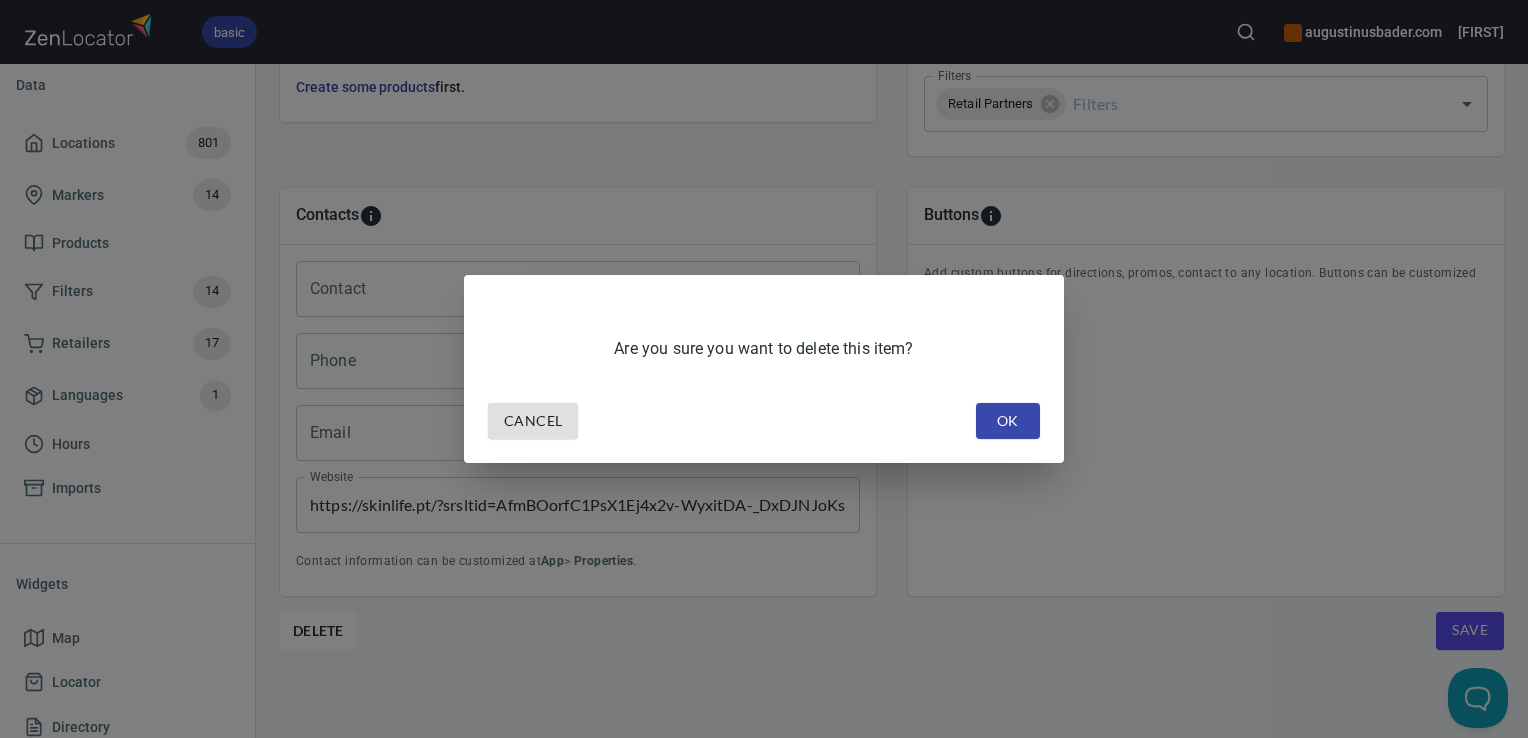 click on "OK" at bounding box center [1008, 421] 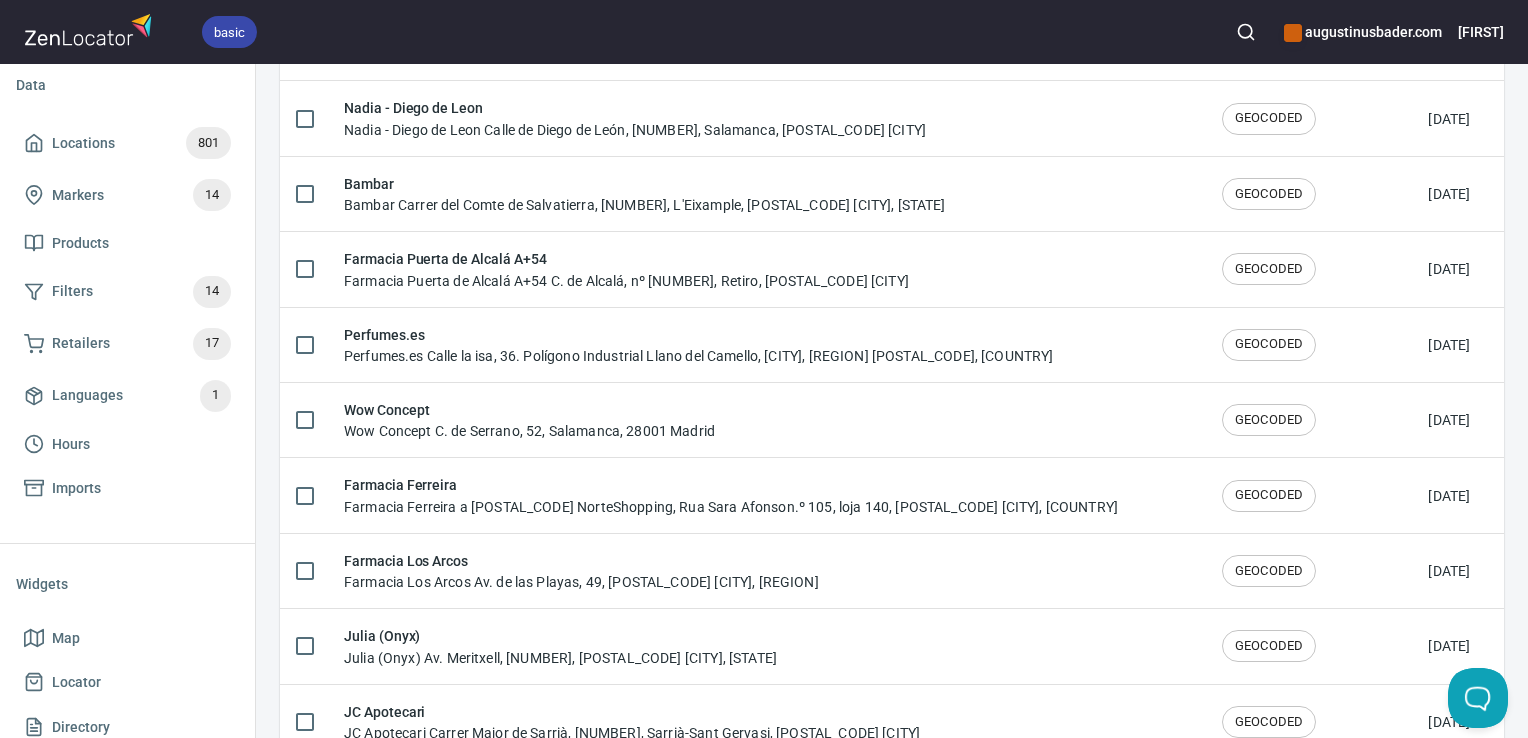 scroll, scrollTop: 0, scrollLeft: 0, axis: both 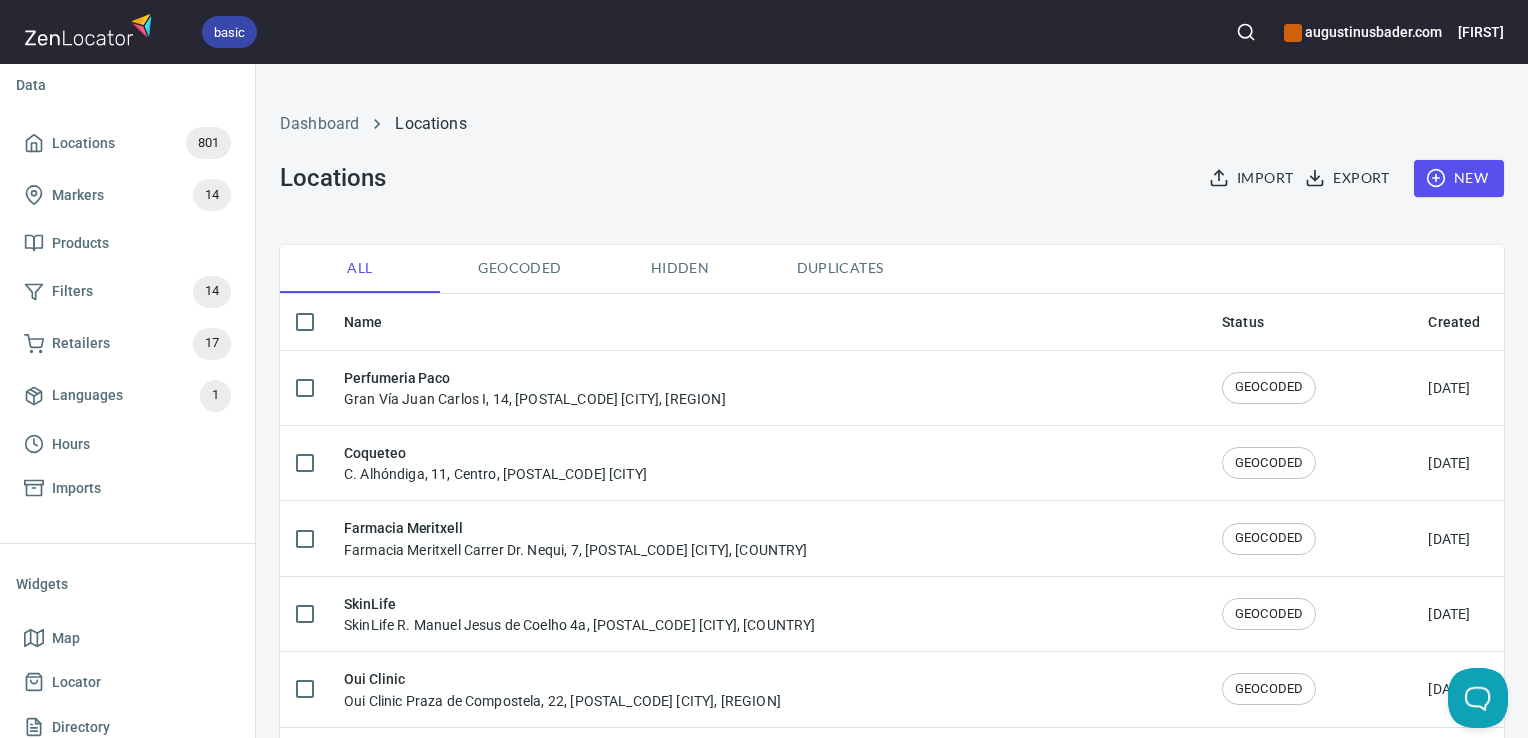 click at bounding box center [1246, 32] 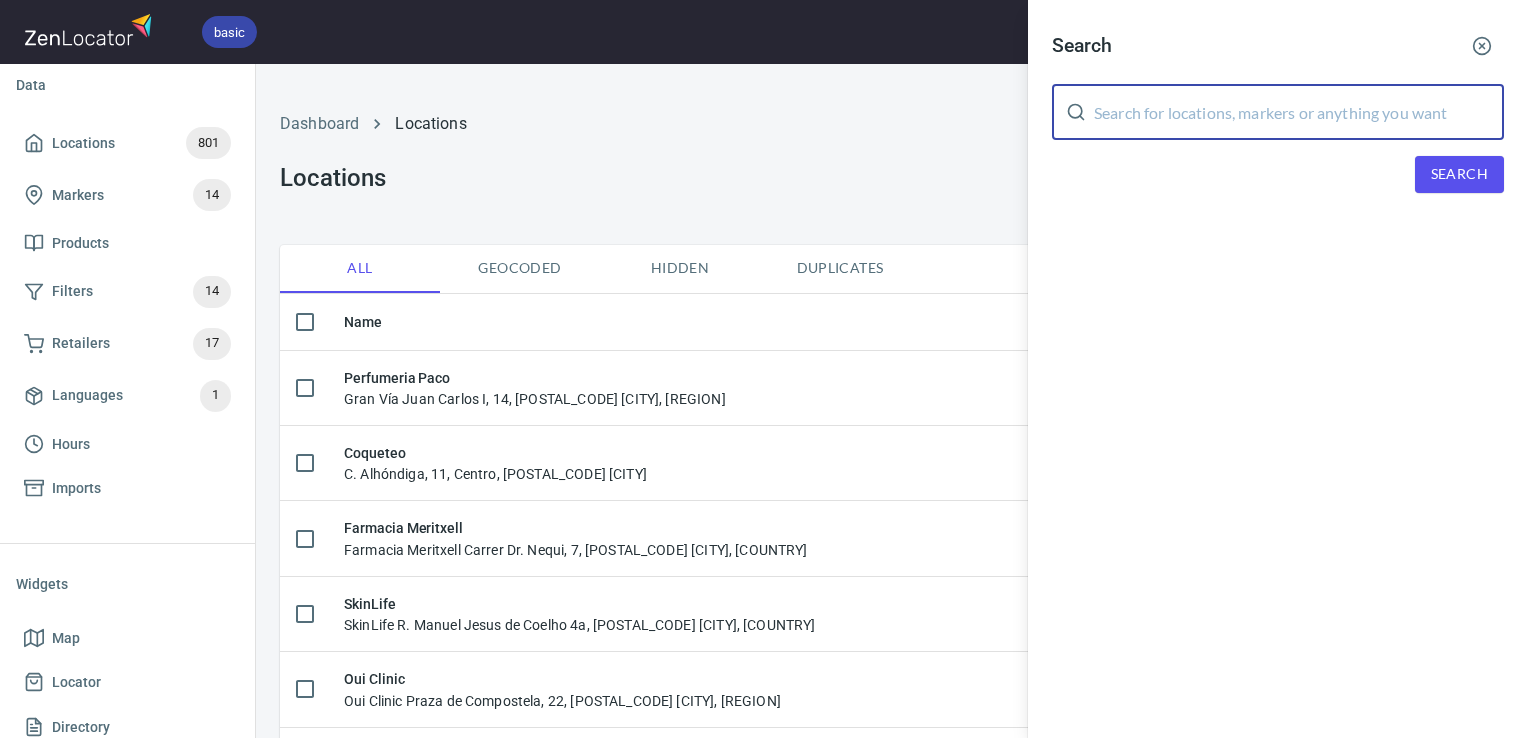 click at bounding box center [1299, 112] 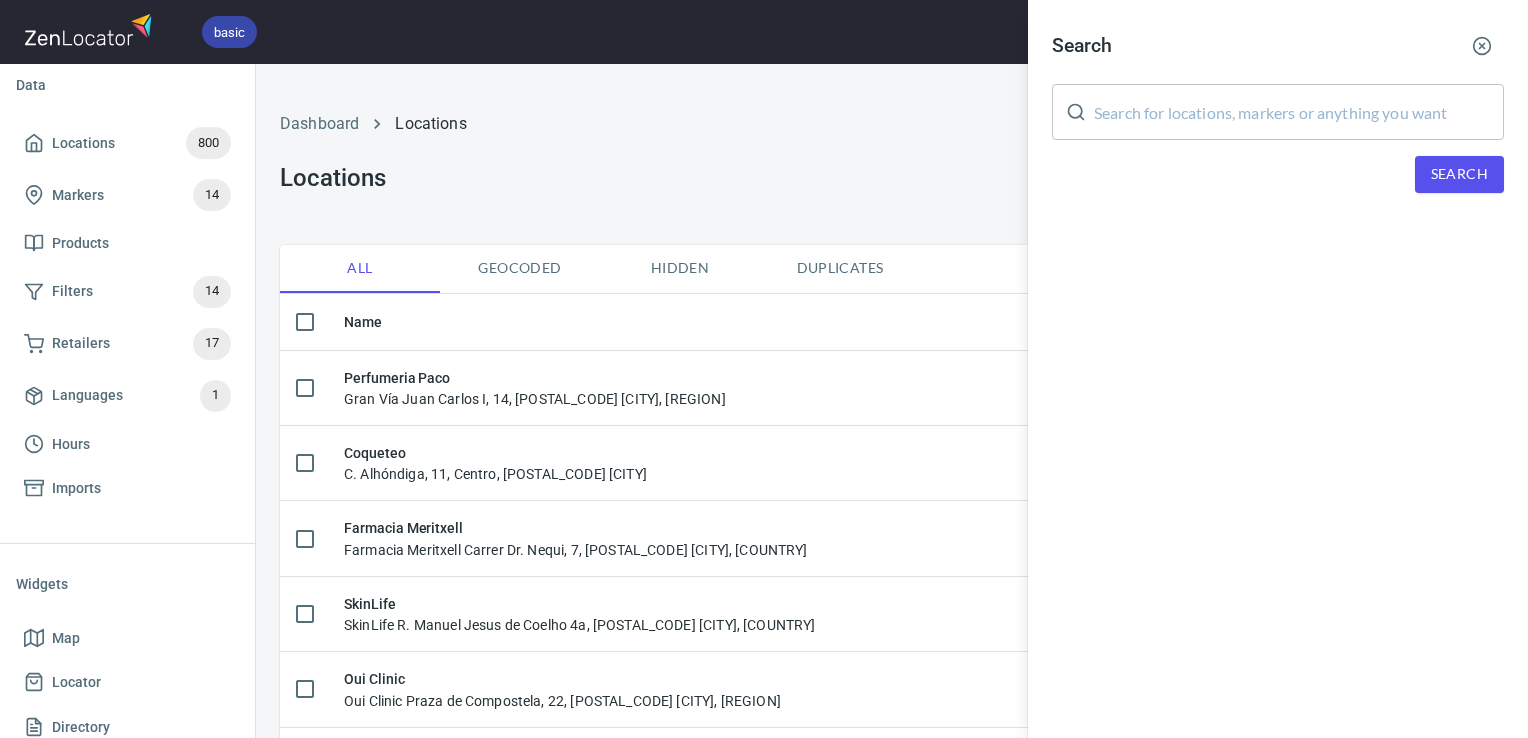 click at bounding box center [764, 369] 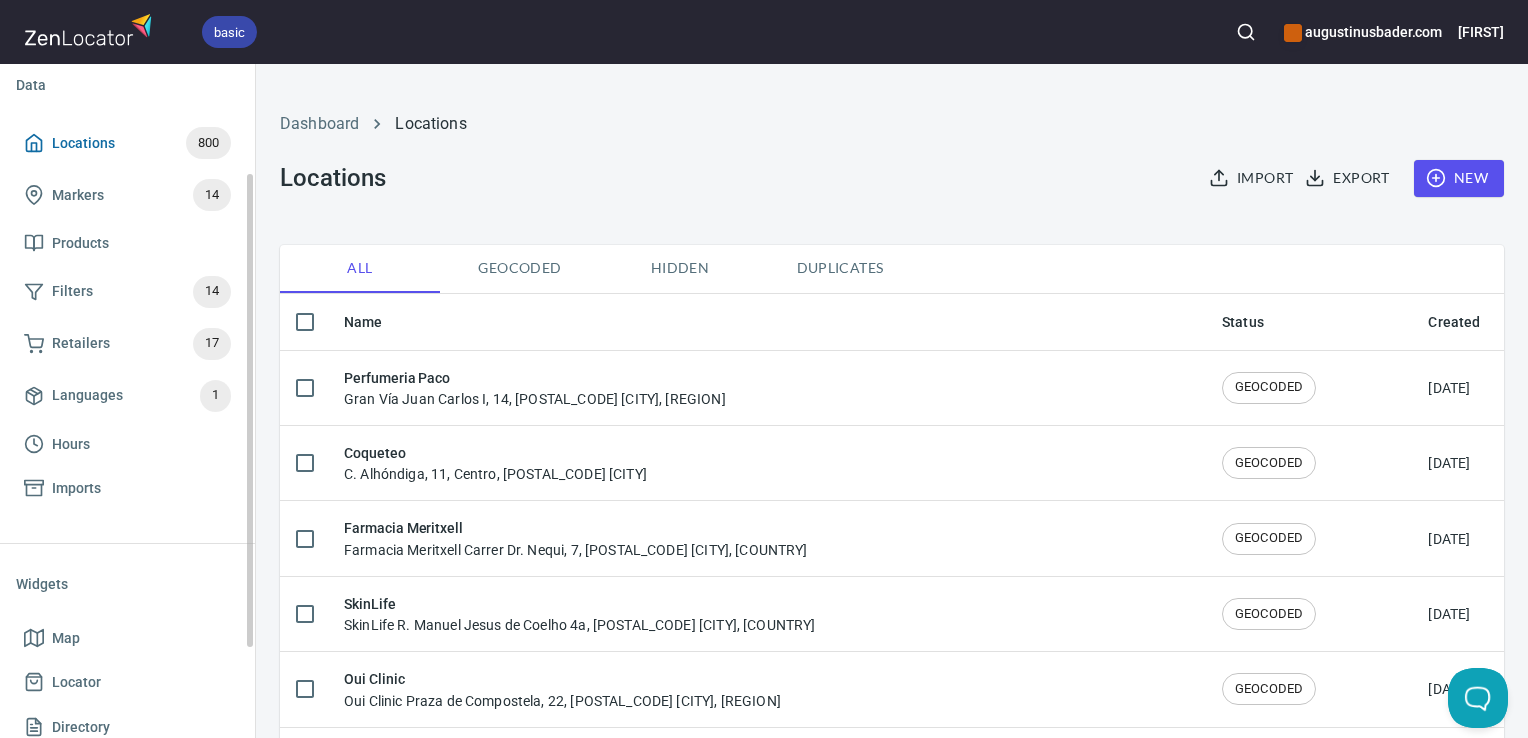 click on "Locations 800" at bounding box center [127, 143] 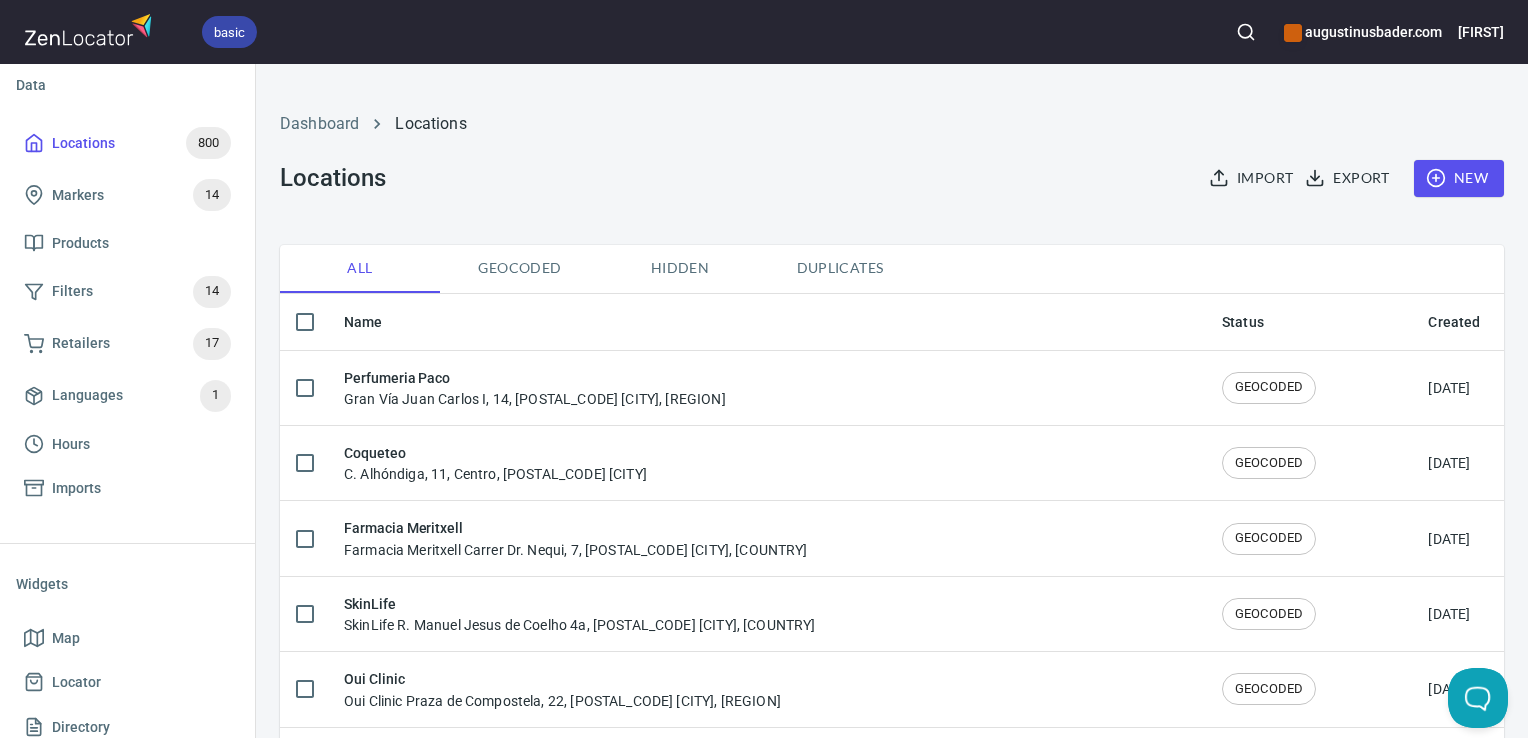 click at bounding box center (1246, 32) 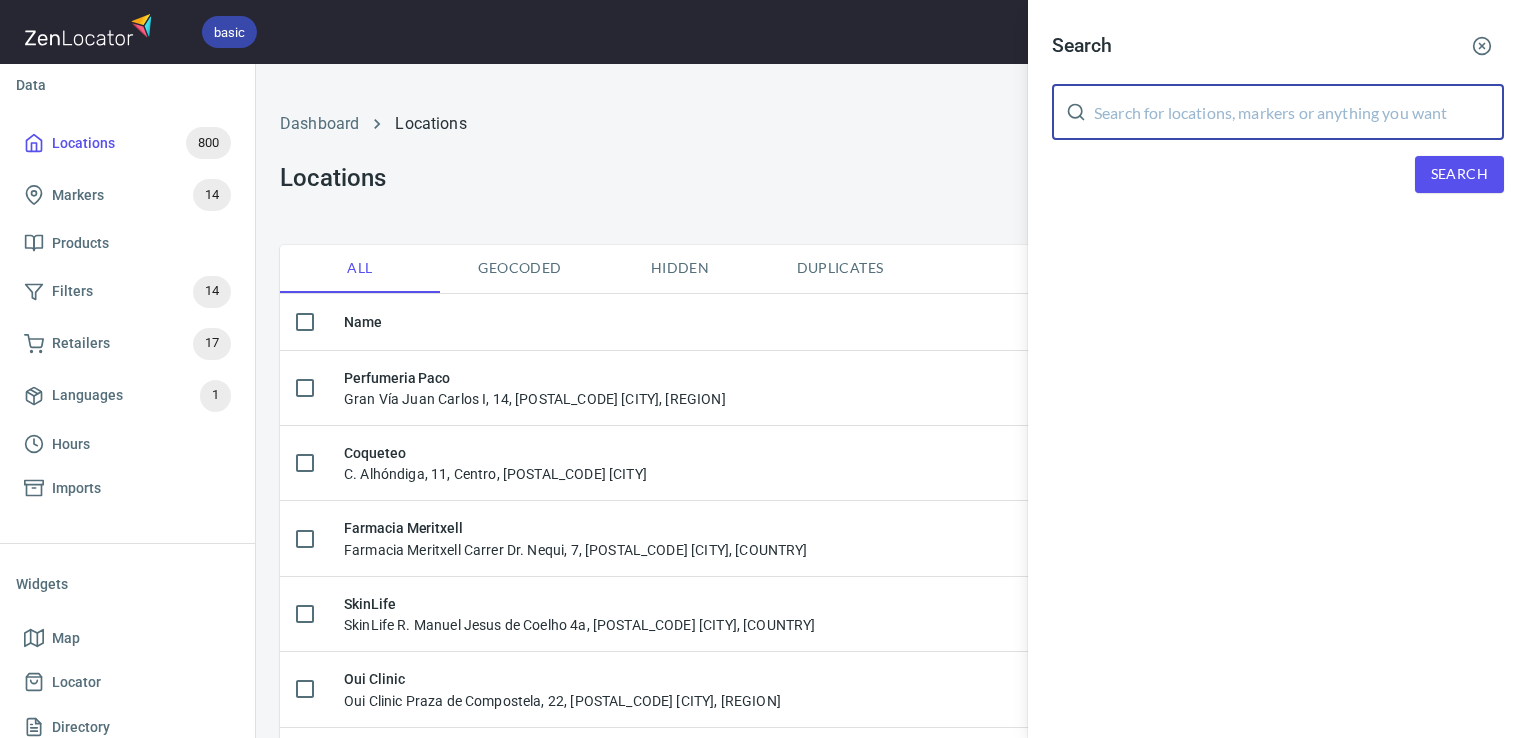 click at bounding box center [1299, 112] 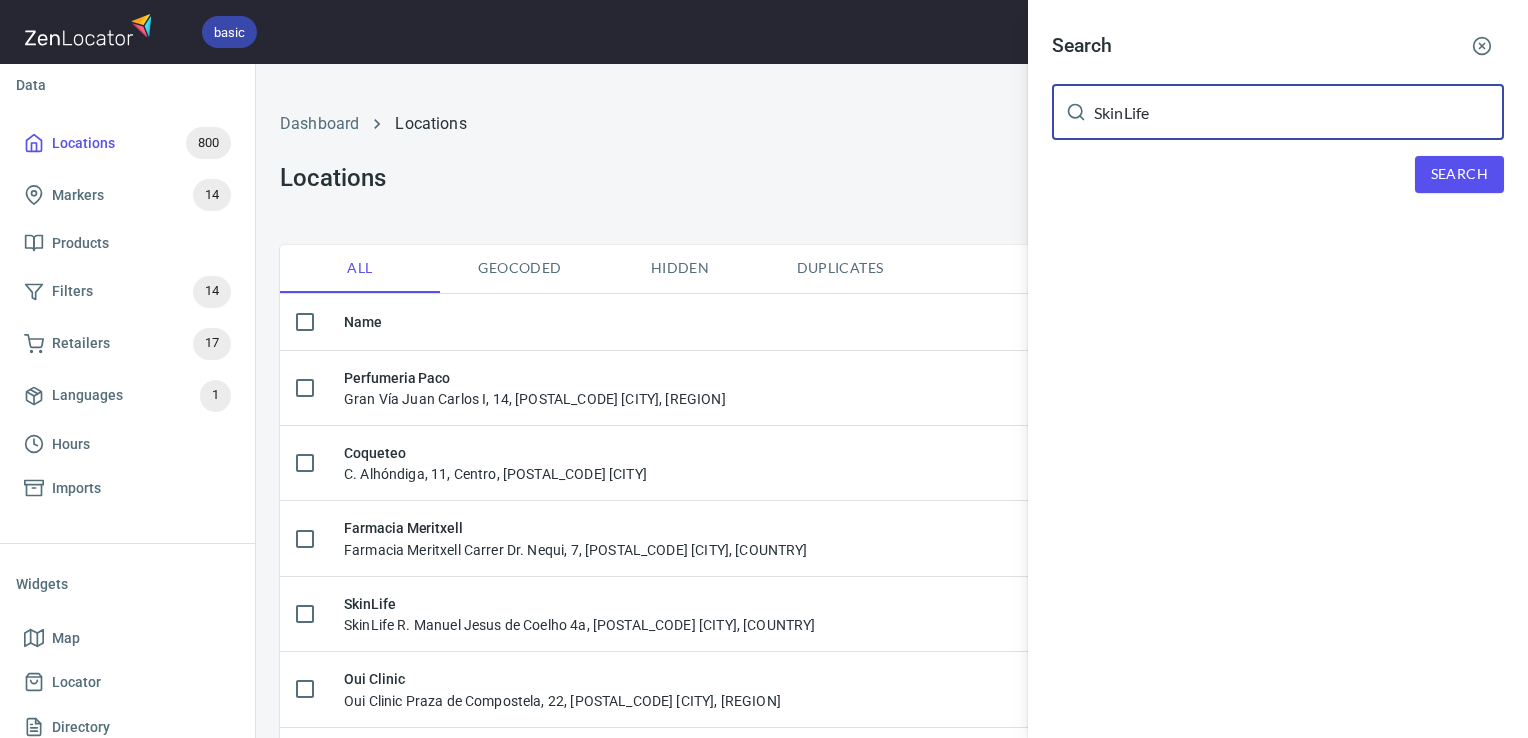 type on "SkinLife" 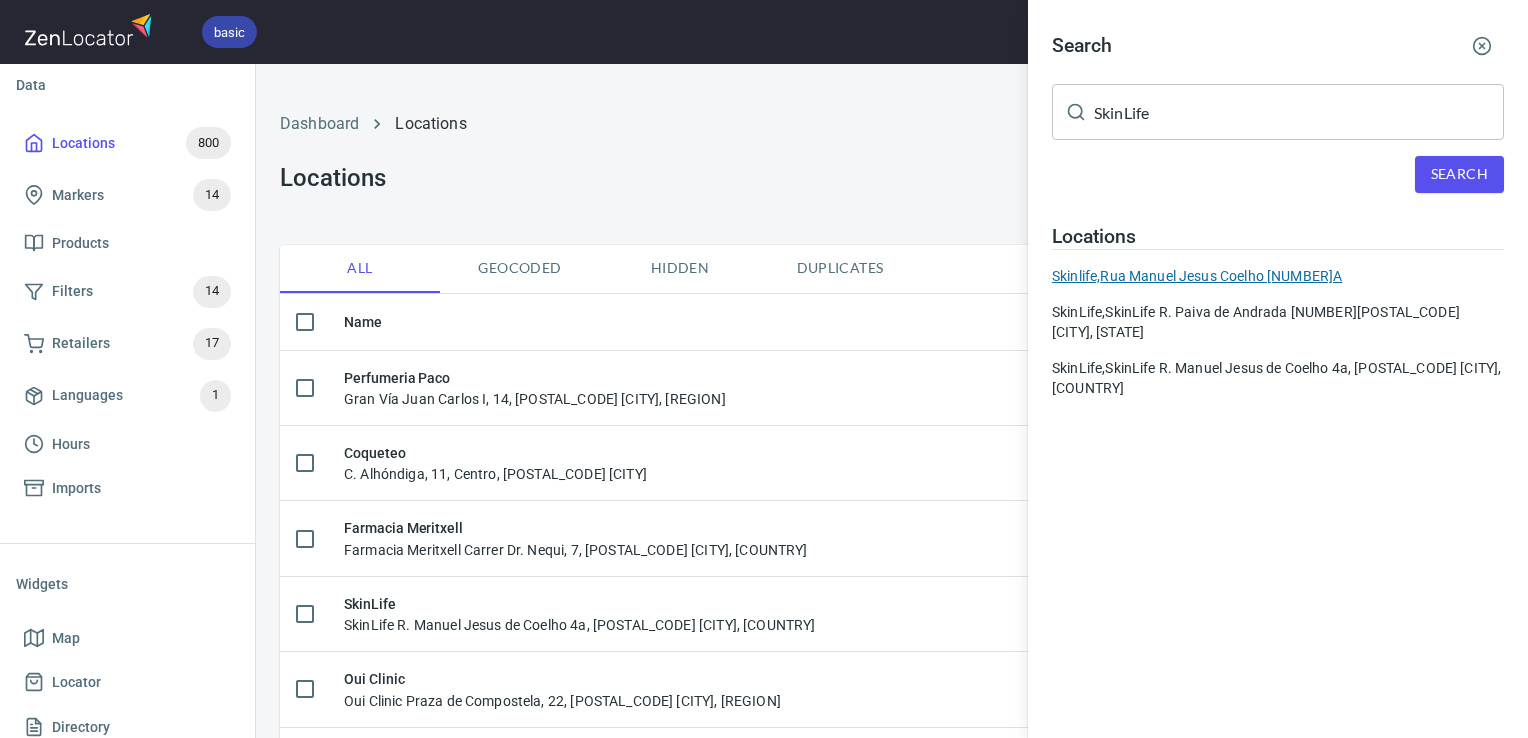 click on "Skinlife,  Rua Manuel Jesus Coelho [NUMBER]A" at bounding box center (1278, 276) 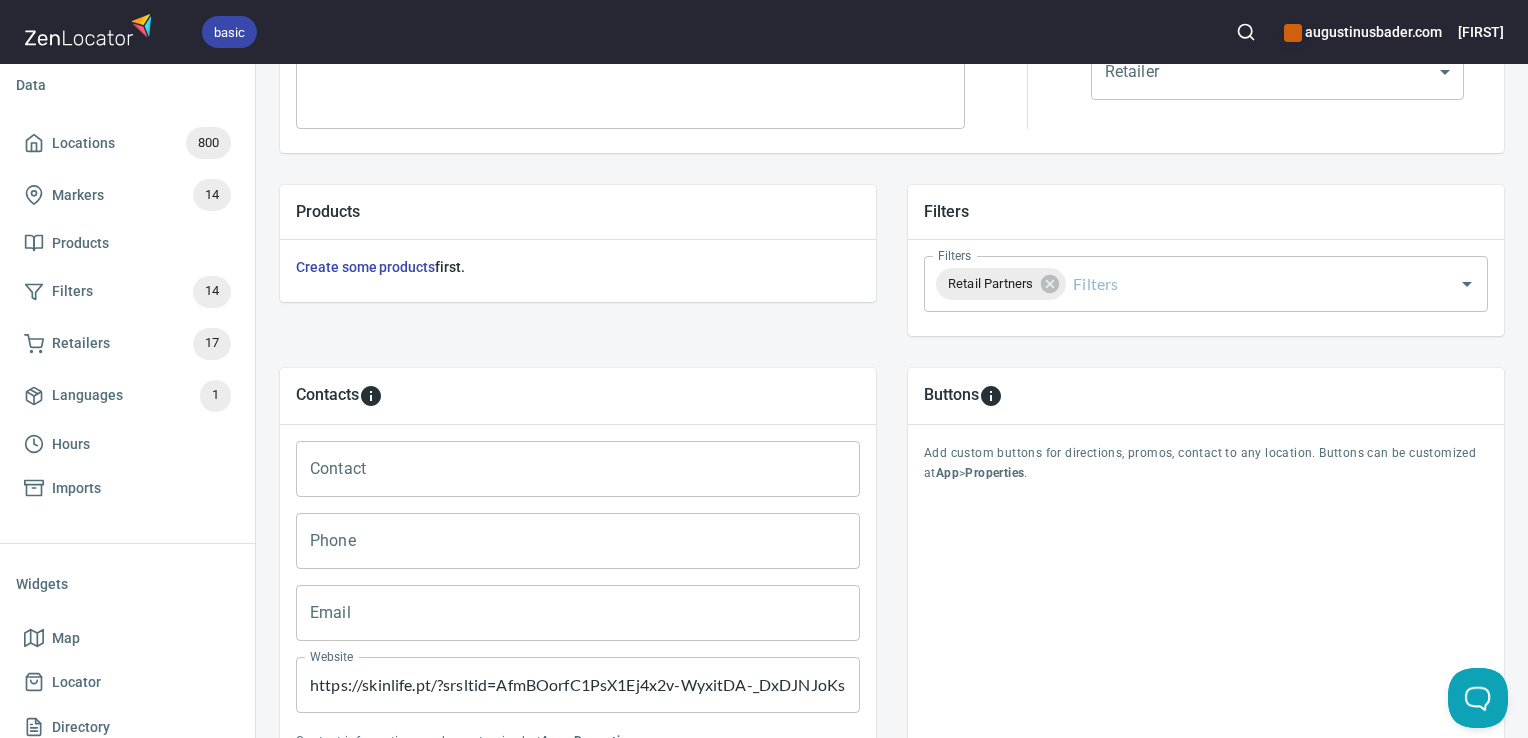 scroll, scrollTop: 797, scrollLeft: 0, axis: vertical 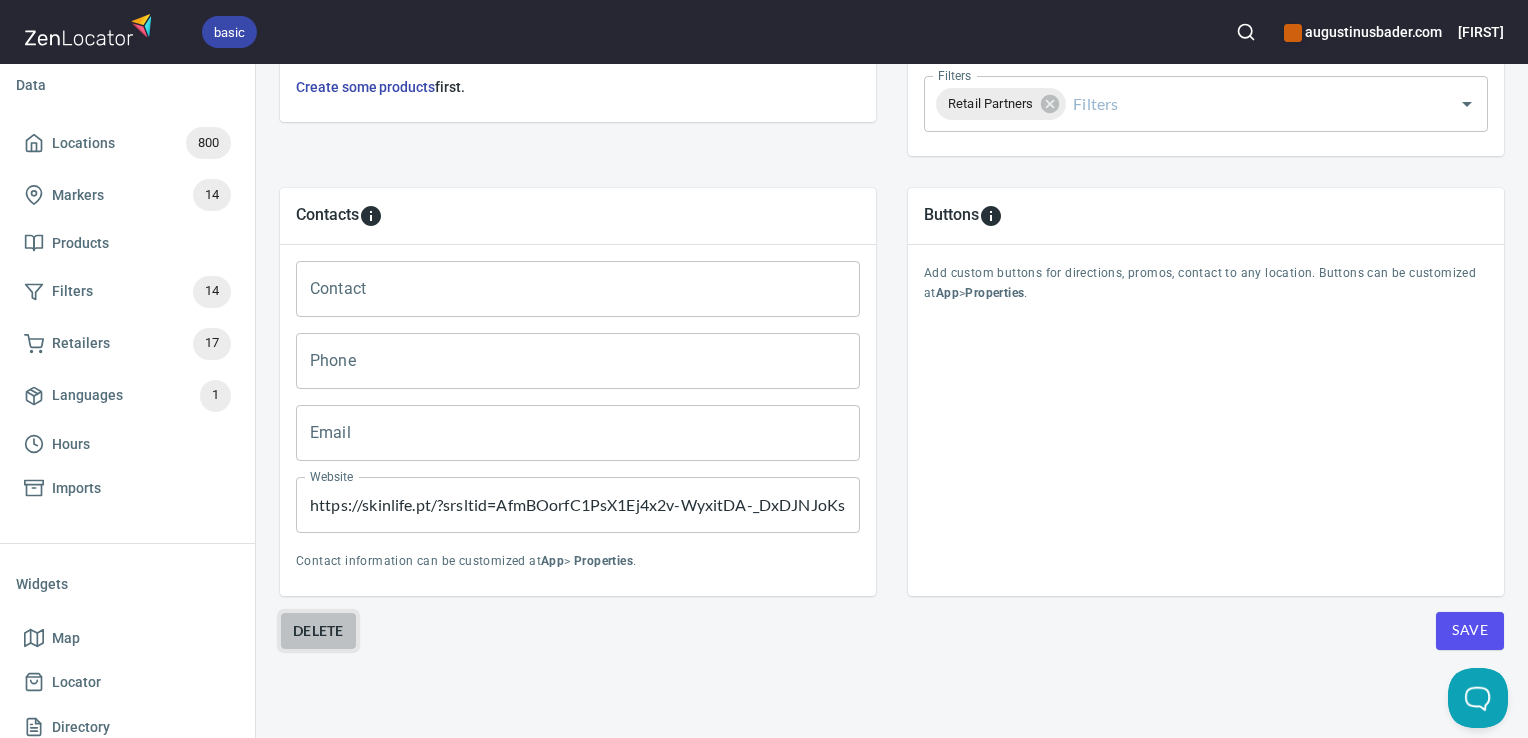 click on "Delete" at bounding box center (318, 631) 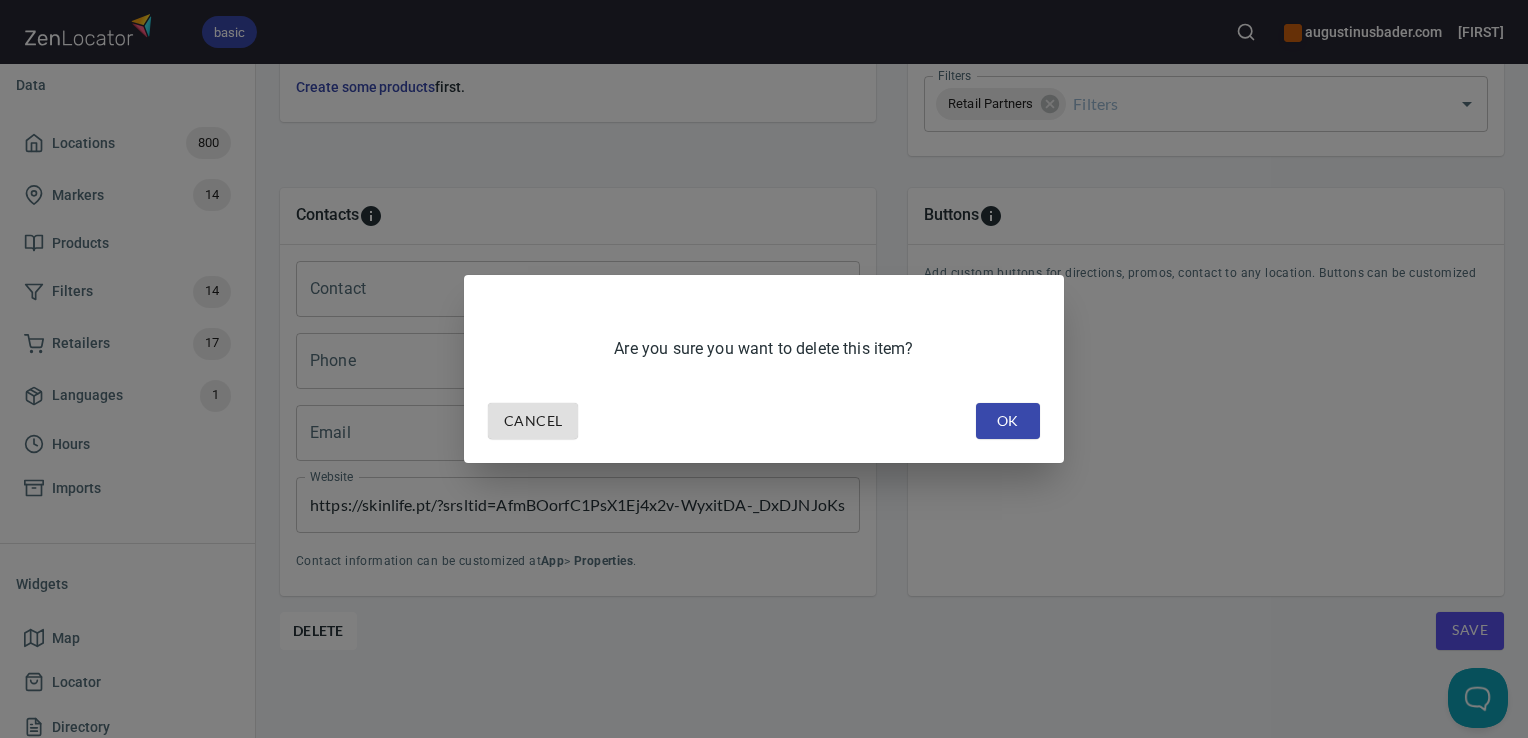 click on "OK" at bounding box center (1008, 421) 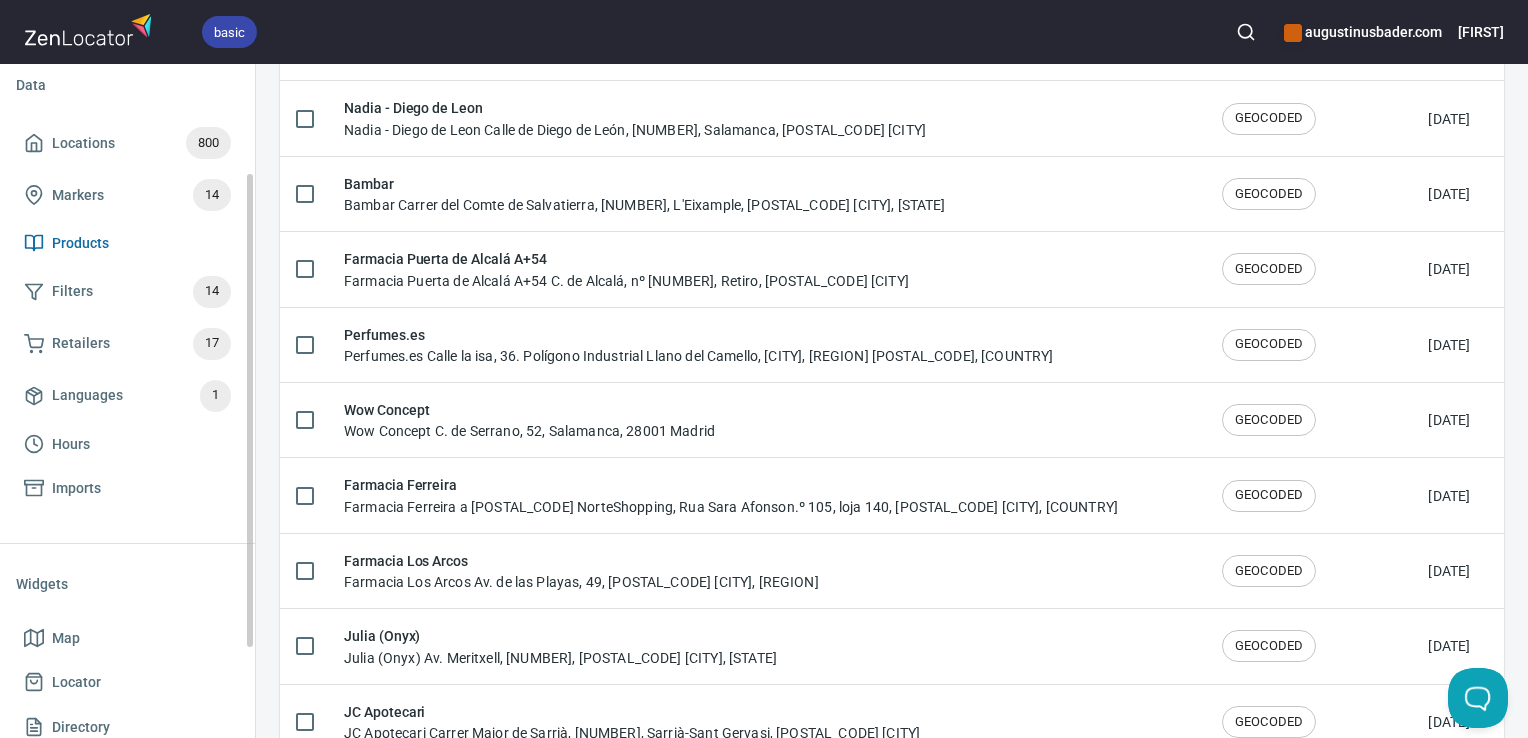 scroll, scrollTop: 0, scrollLeft: 0, axis: both 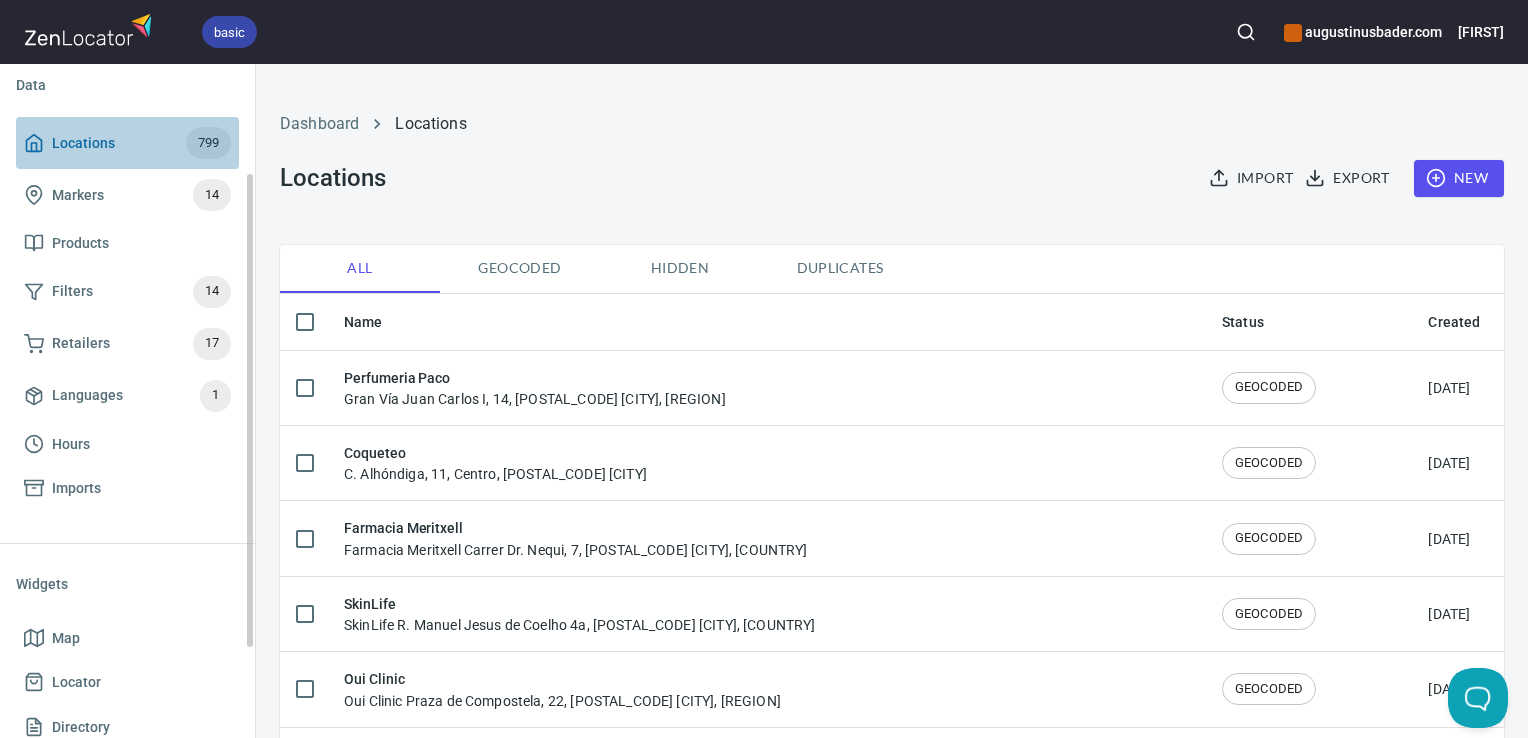 click on "Locations 799" at bounding box center (127, 143) 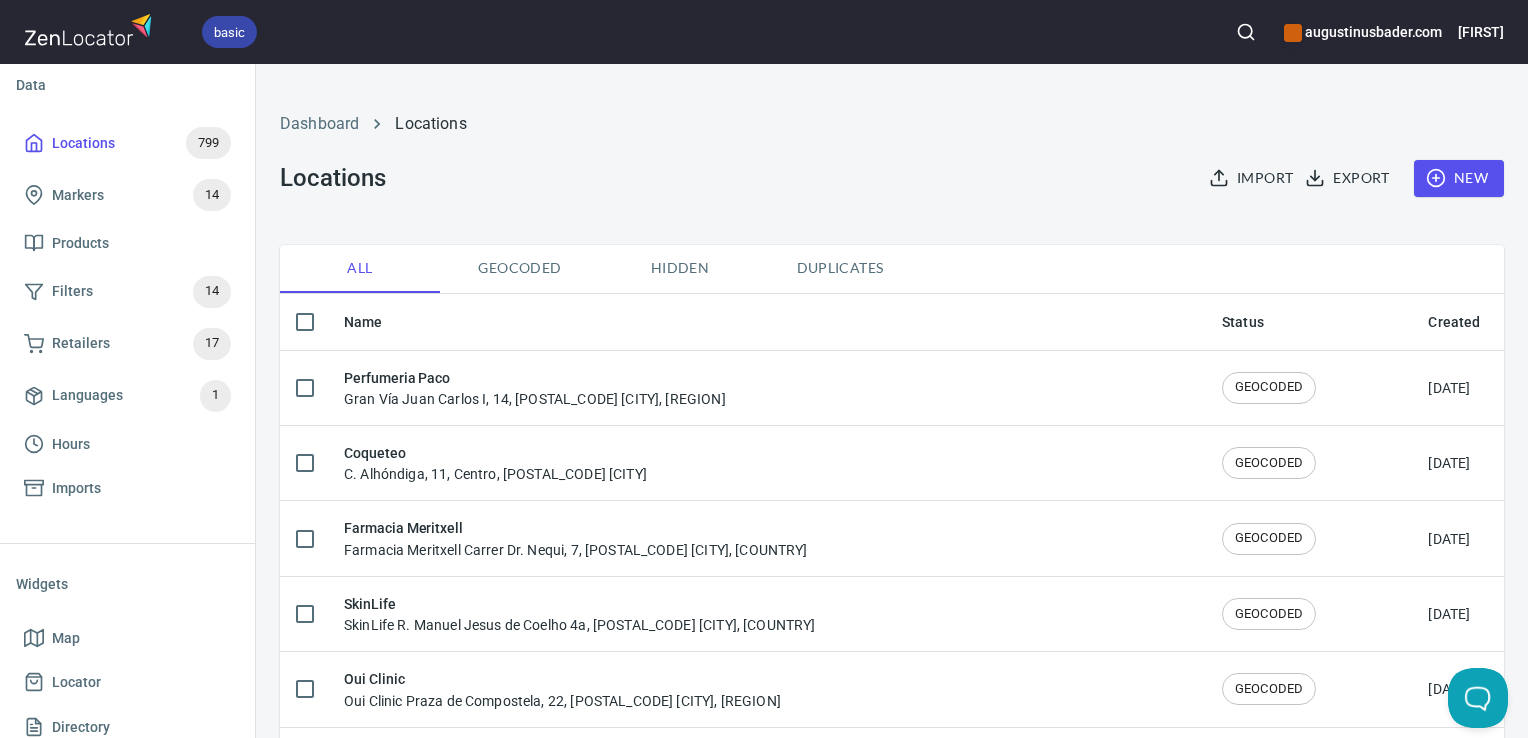click at bounding box center [1246, 32] 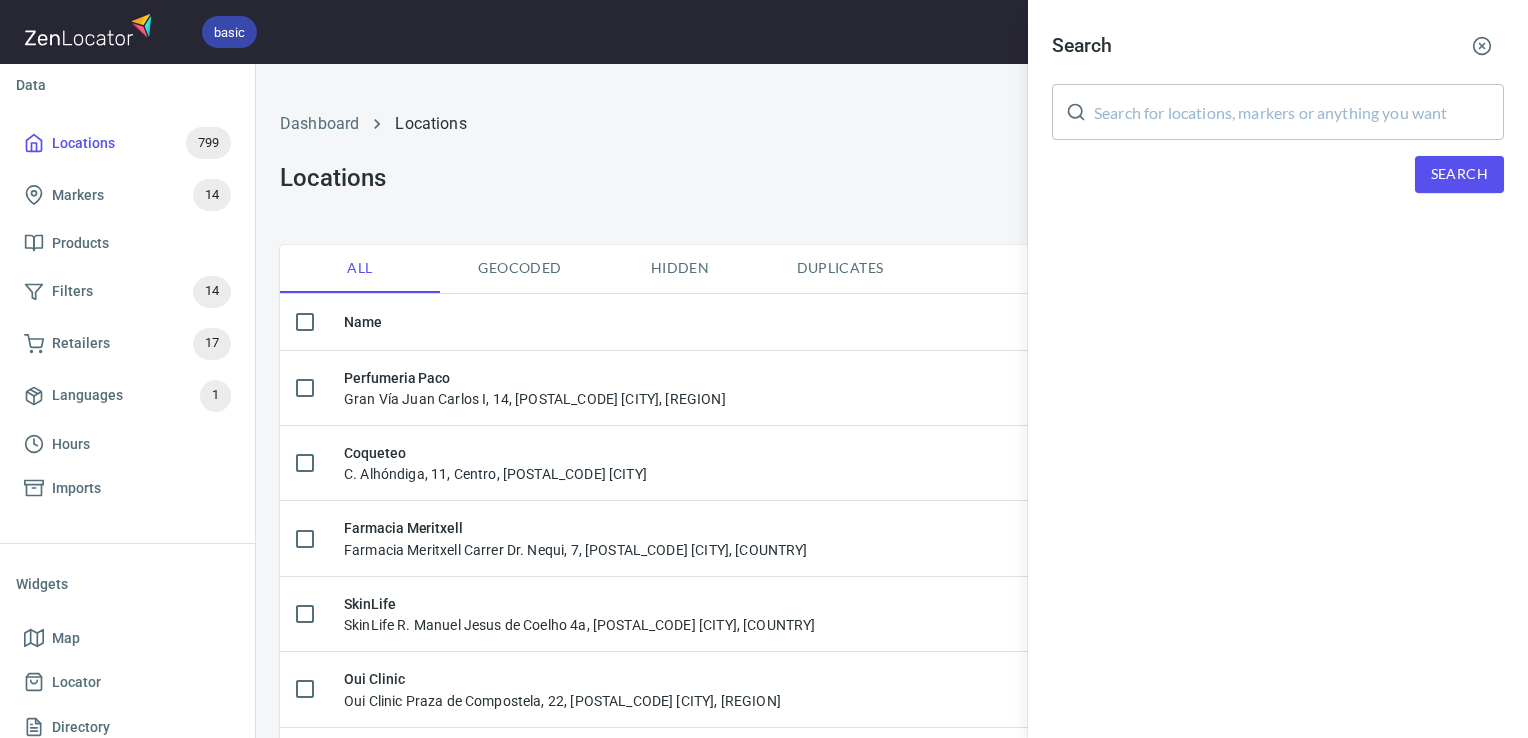 drag, startPoint x: 1241, startPoint y: 150, endPoint x: 1230, endPoint y: 122, distance: 30.083218 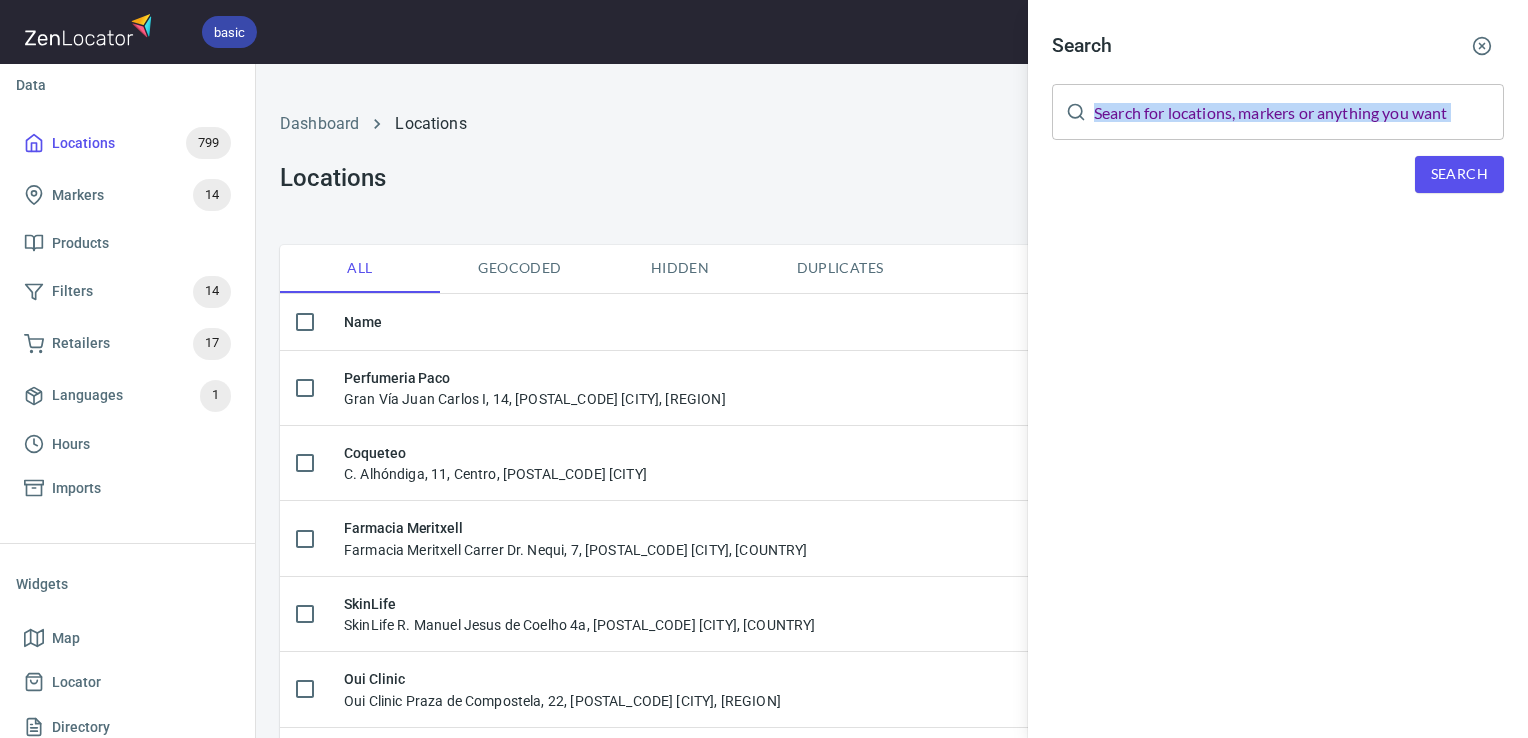click at bounding box center [1299, 112] 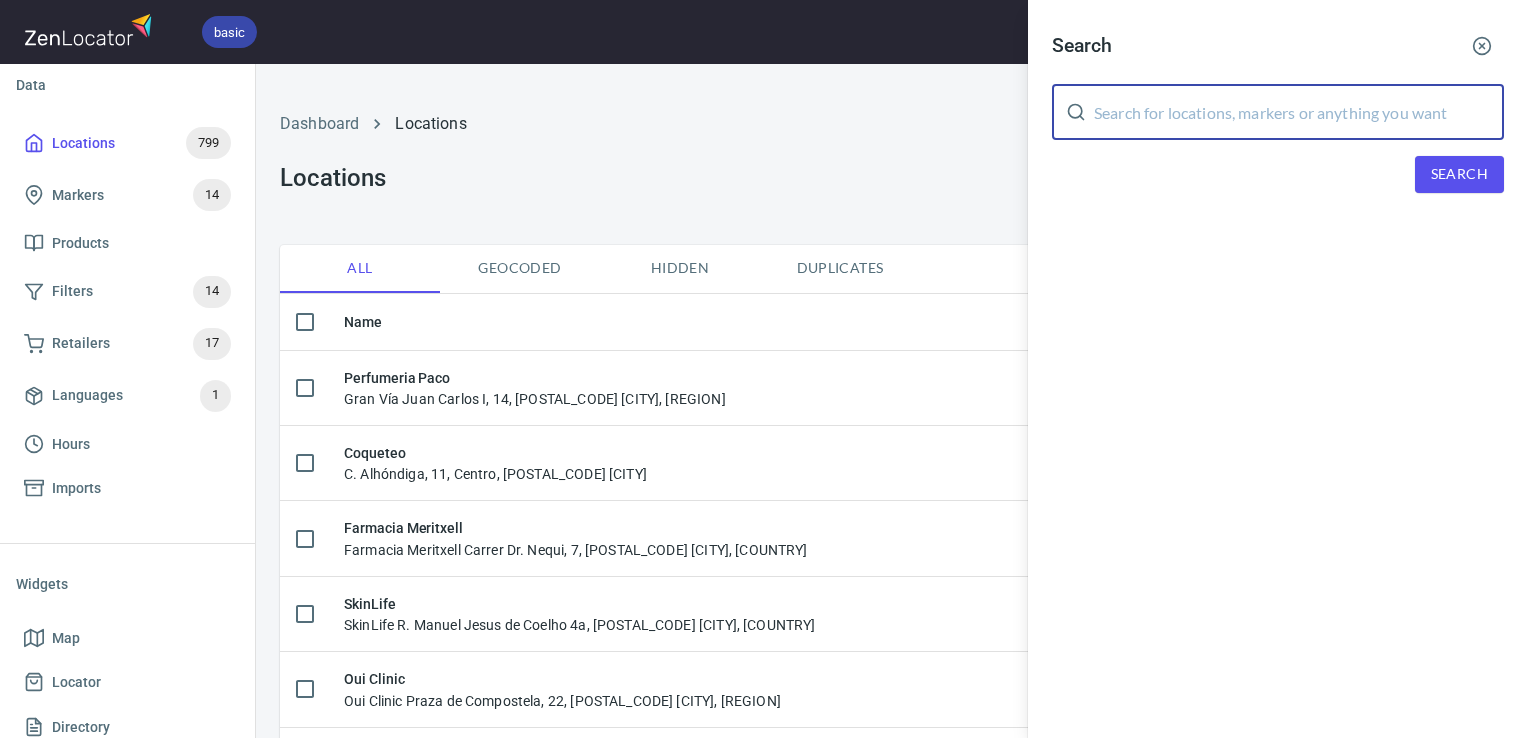 type on "v" 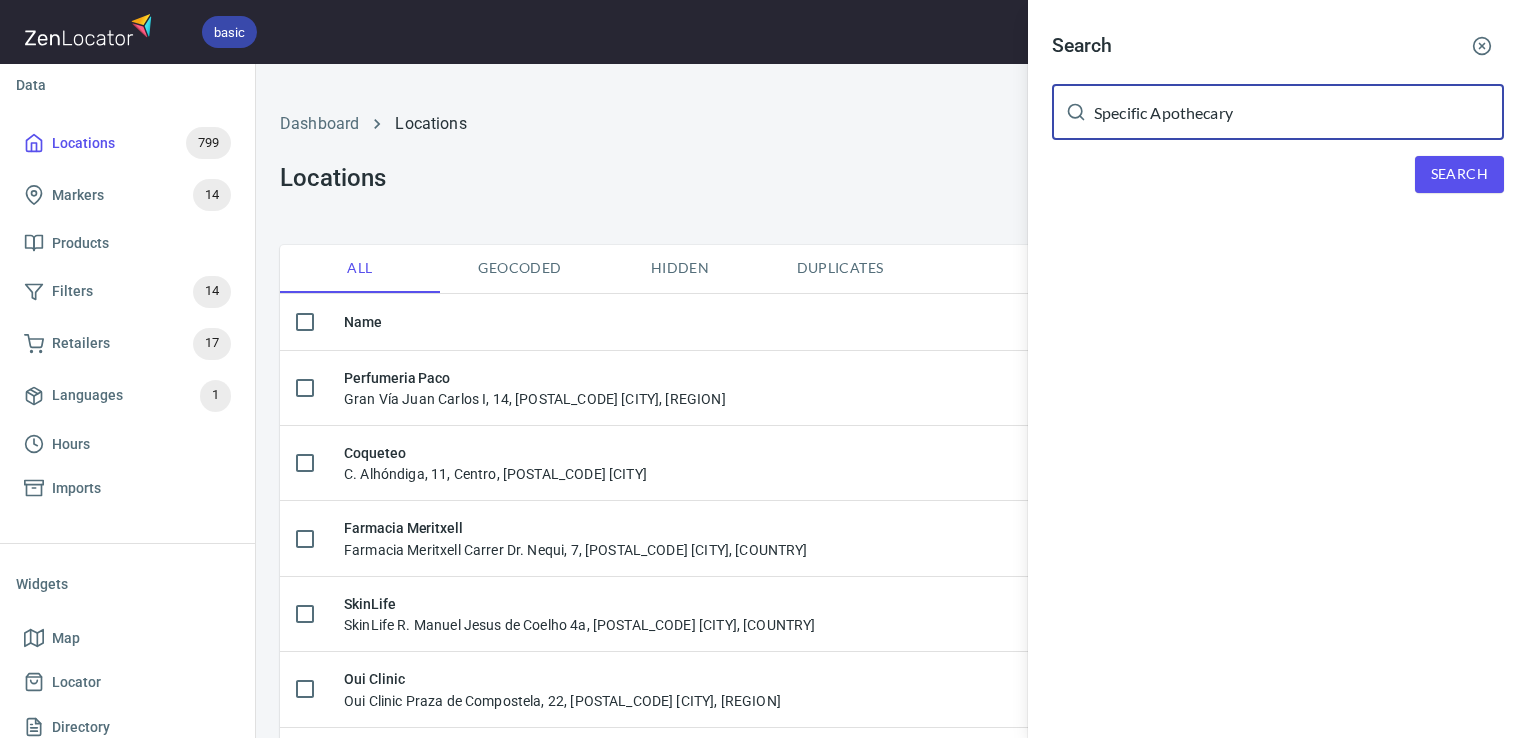 type on "Specific Apothecary" 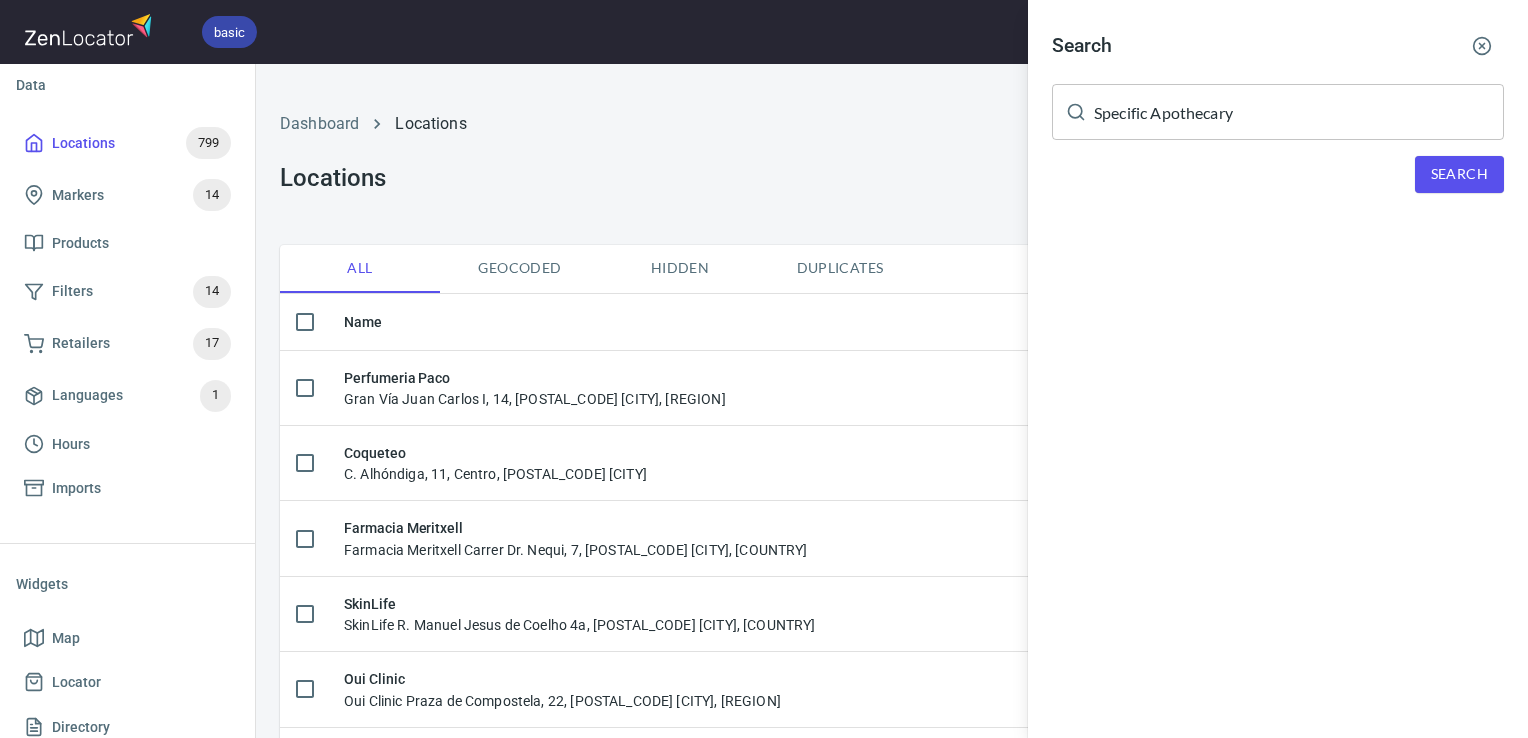 click on "Search Specific Apothecary ​ Search" at bounding box center (1278, 124) 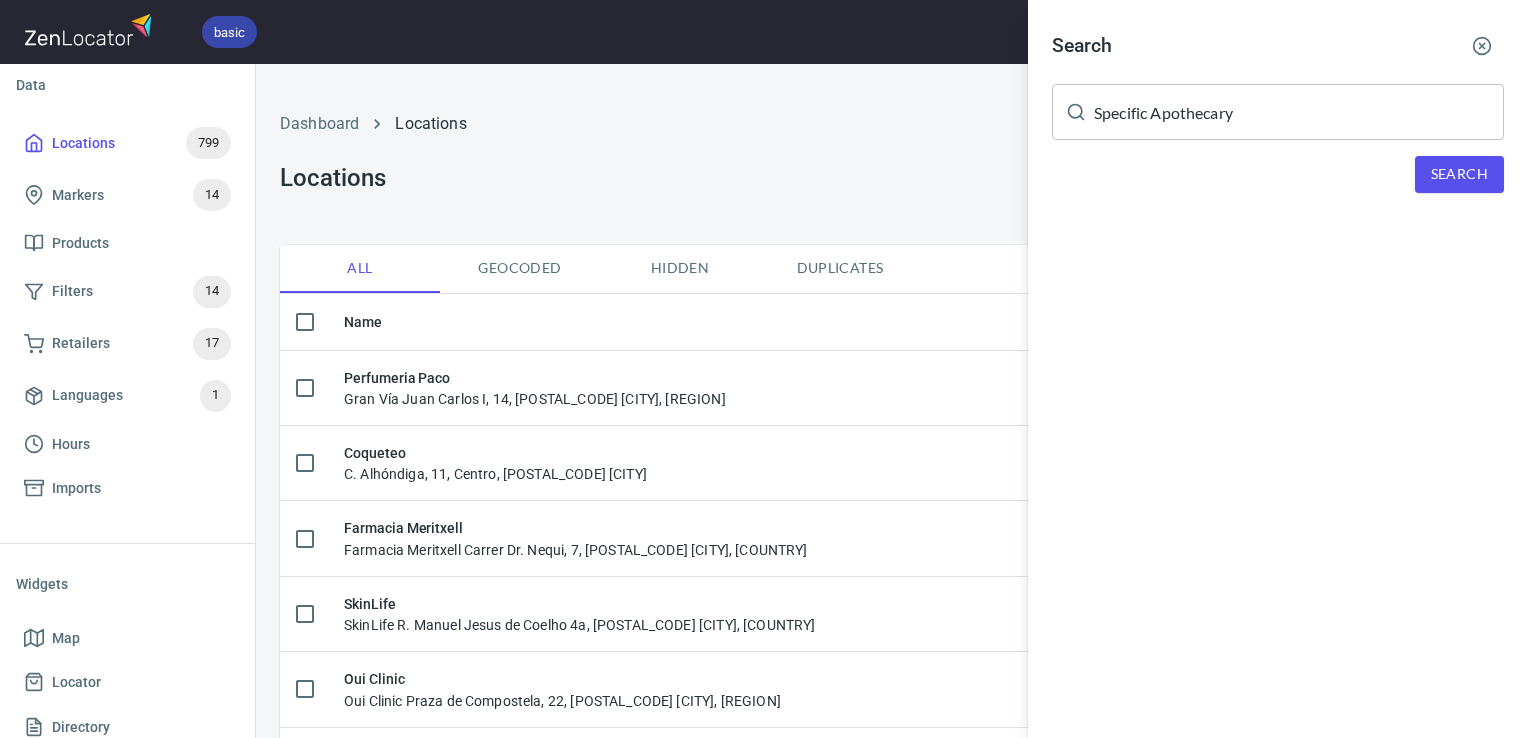 click on "Search Specific Apothecary ​ Search" at bounding box center [1278, 124] 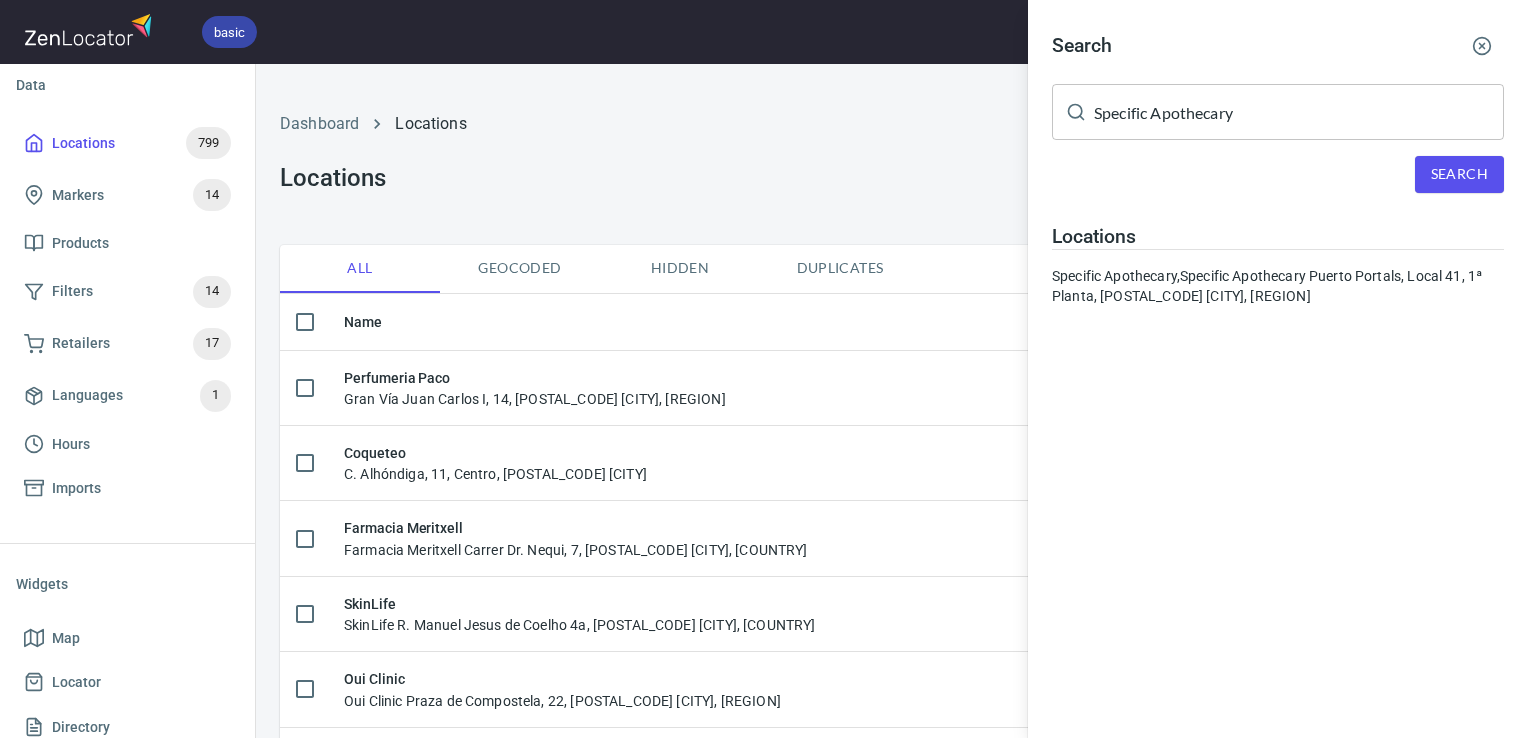 click on "Search Specific Apothecary ​ Search Locations Specific Apothecary,  Specific Apothecary
Puerto Portals, Local [NUMBER], 1ª Planta, [POSTAL_CODE] [CITY]" at bounding box center (1278, 173) 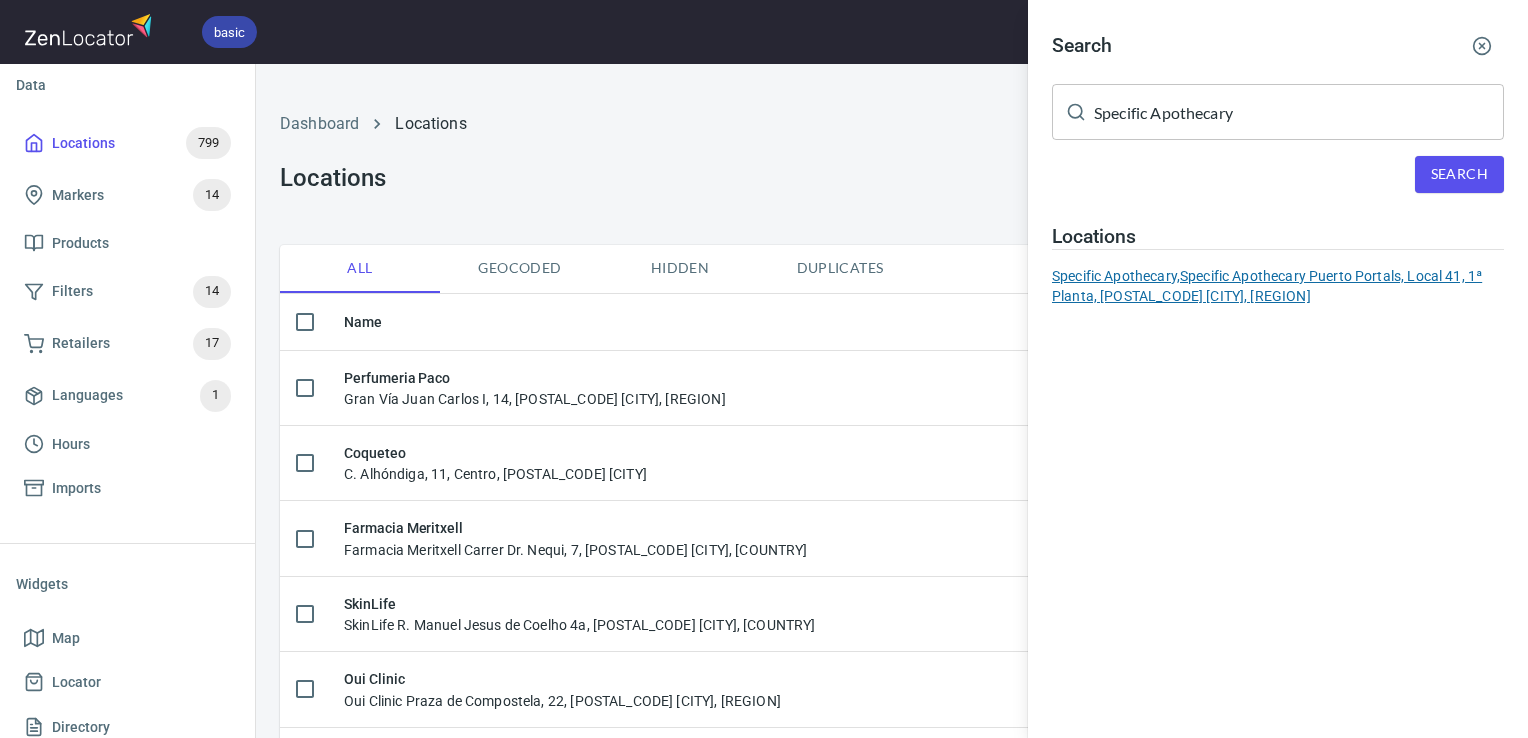 click on "Specific Apothecary, Specific Apothecary
Puerto Portals, Local 41, 1ª Planta, 07181 Portals Nous, [STATE]" at bounding box center (1278, 286) 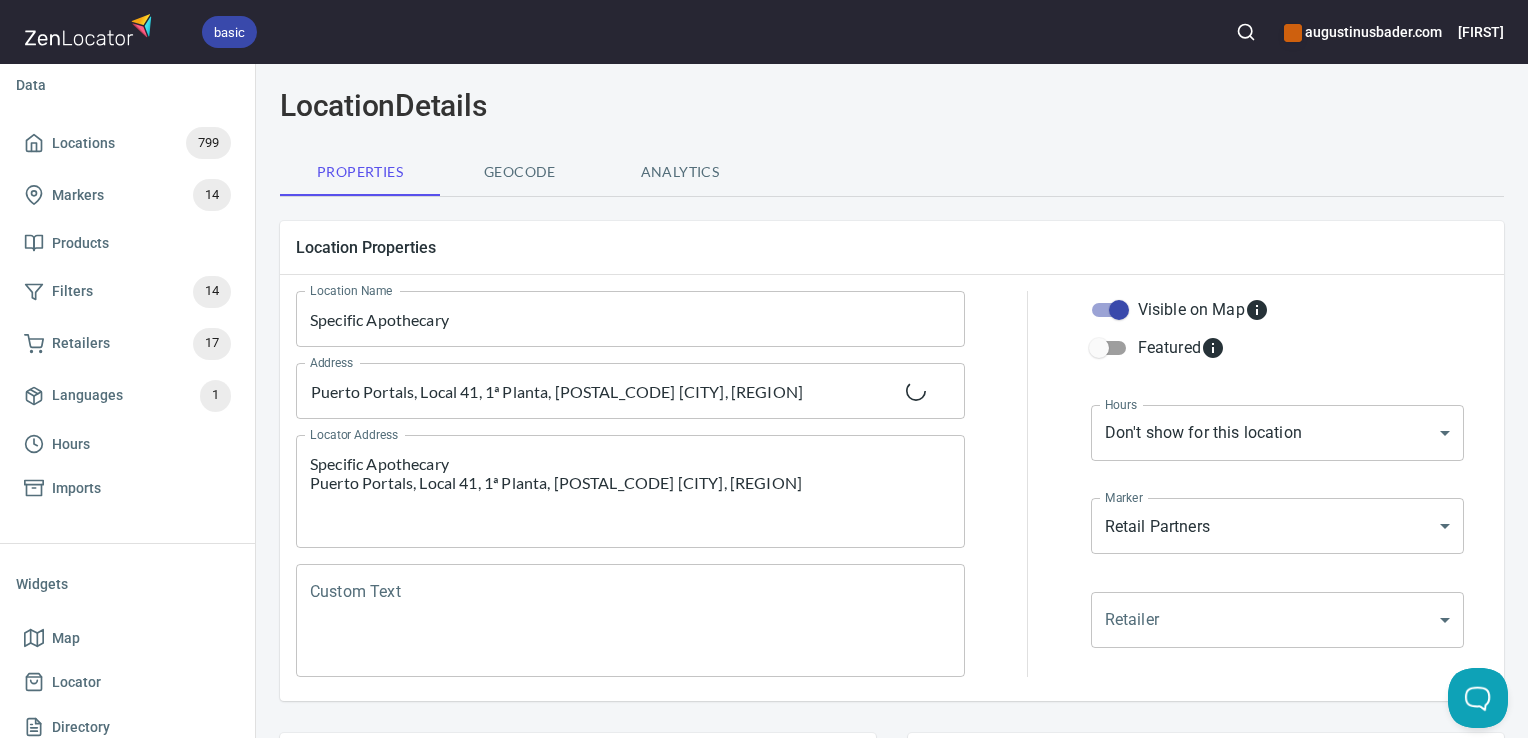 scroll, scrollTop: 60, scrollLeft: 0, axis: vertical 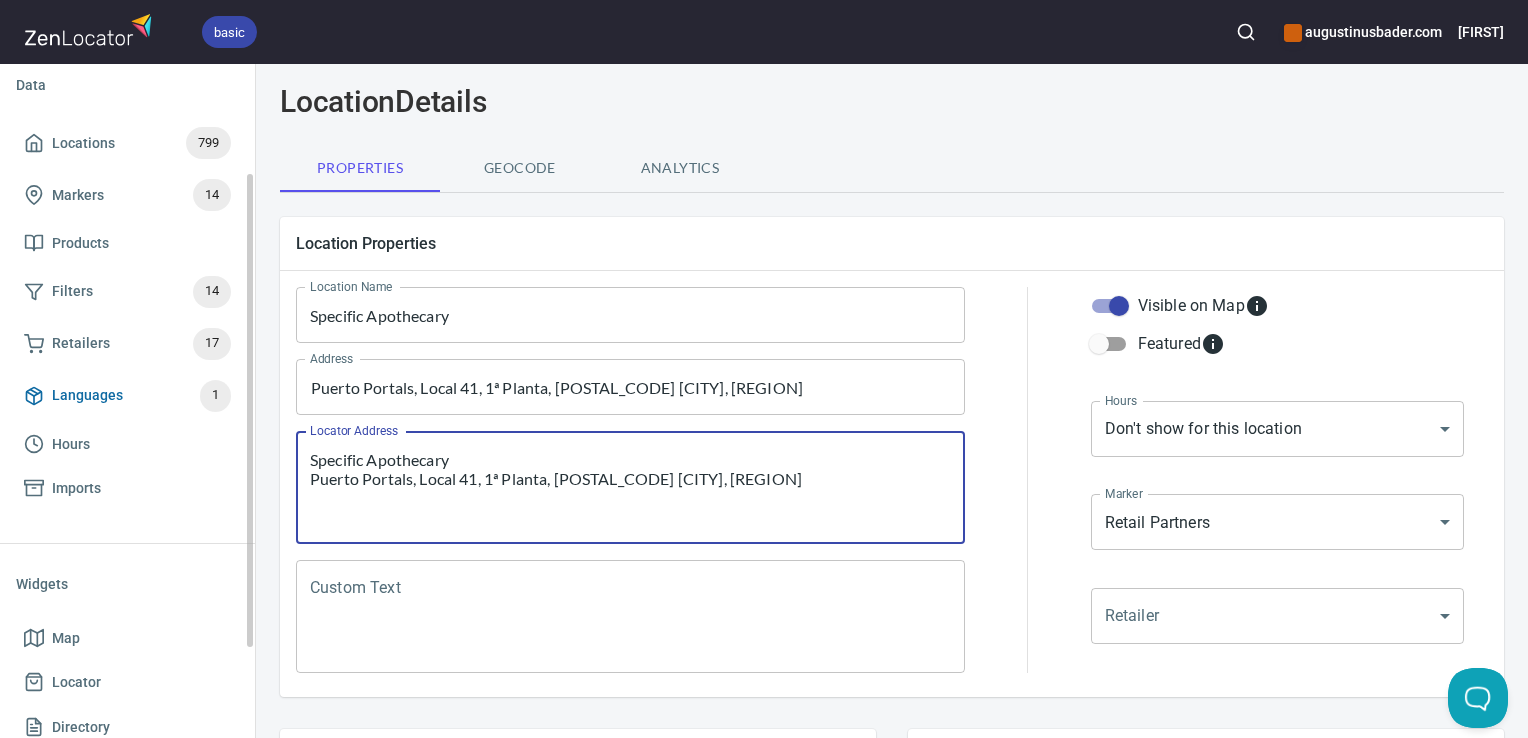 drag, startPoint x: 833, startPoint y: 492, endPoint x: 176, endPoint y: 402, distance: 663.13574 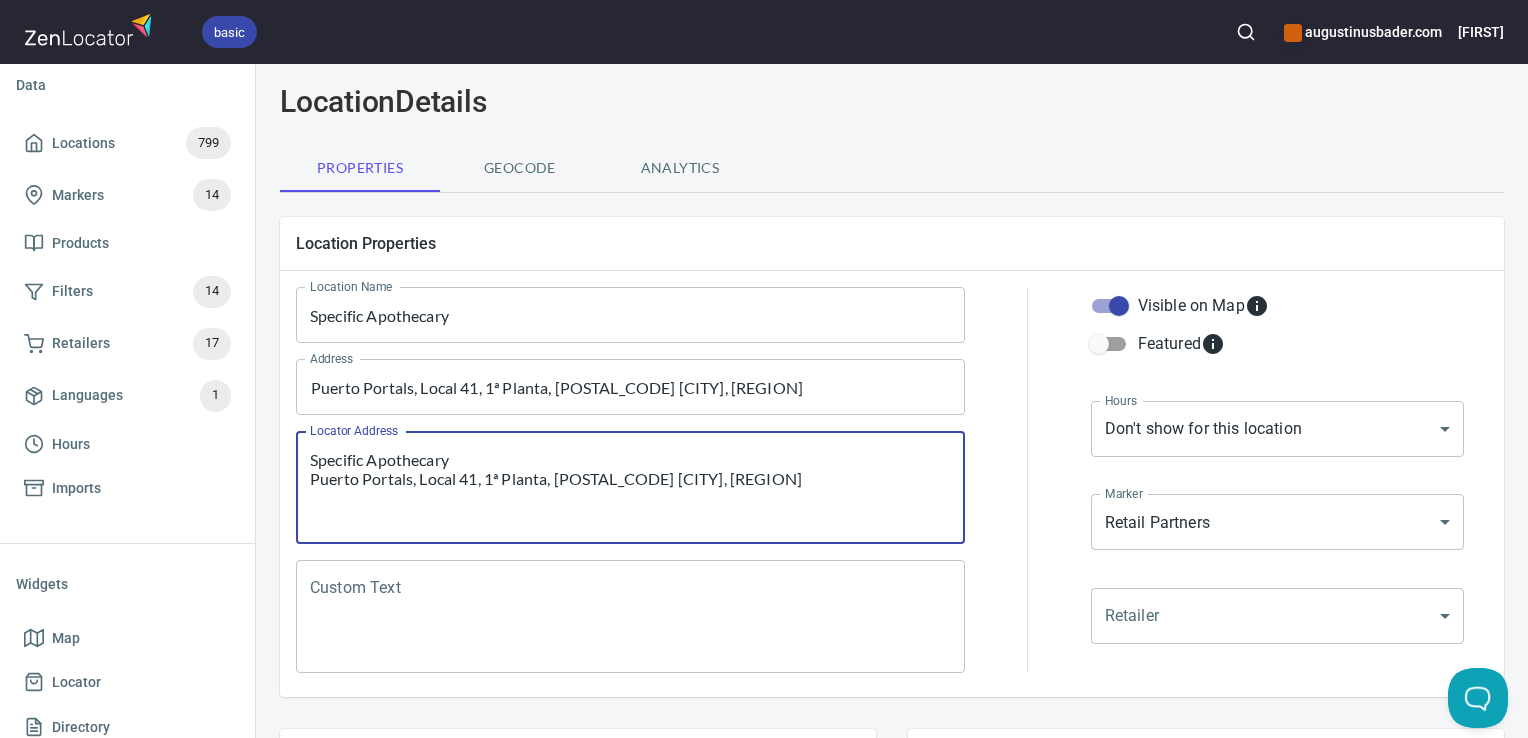 click on "Custom Text" at bounding box center (630, 617) 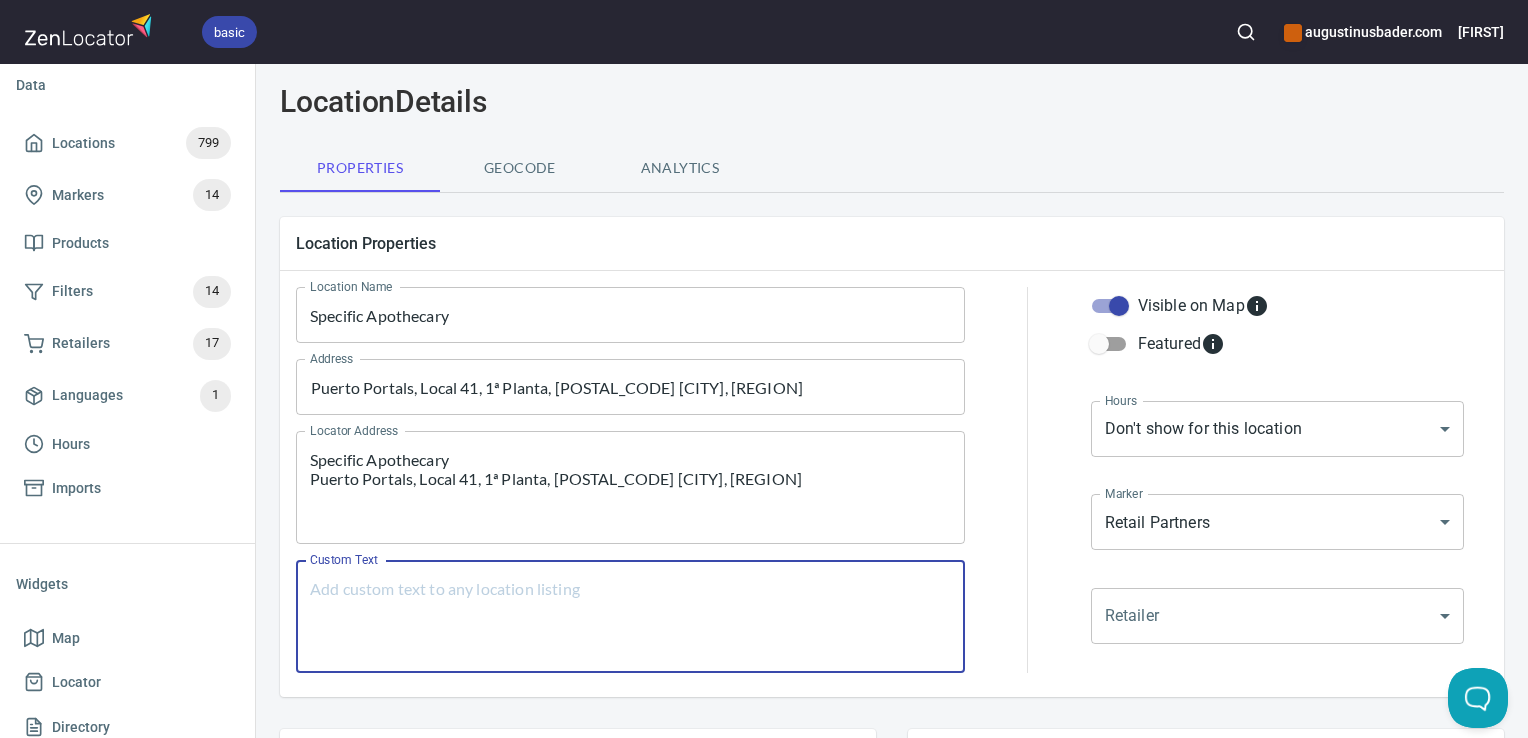 paste on "Specific Apothecary
Puerto Portals, Local 41, 1ª Planta, [POSTAL_CODE] [CITY], [REGION]" 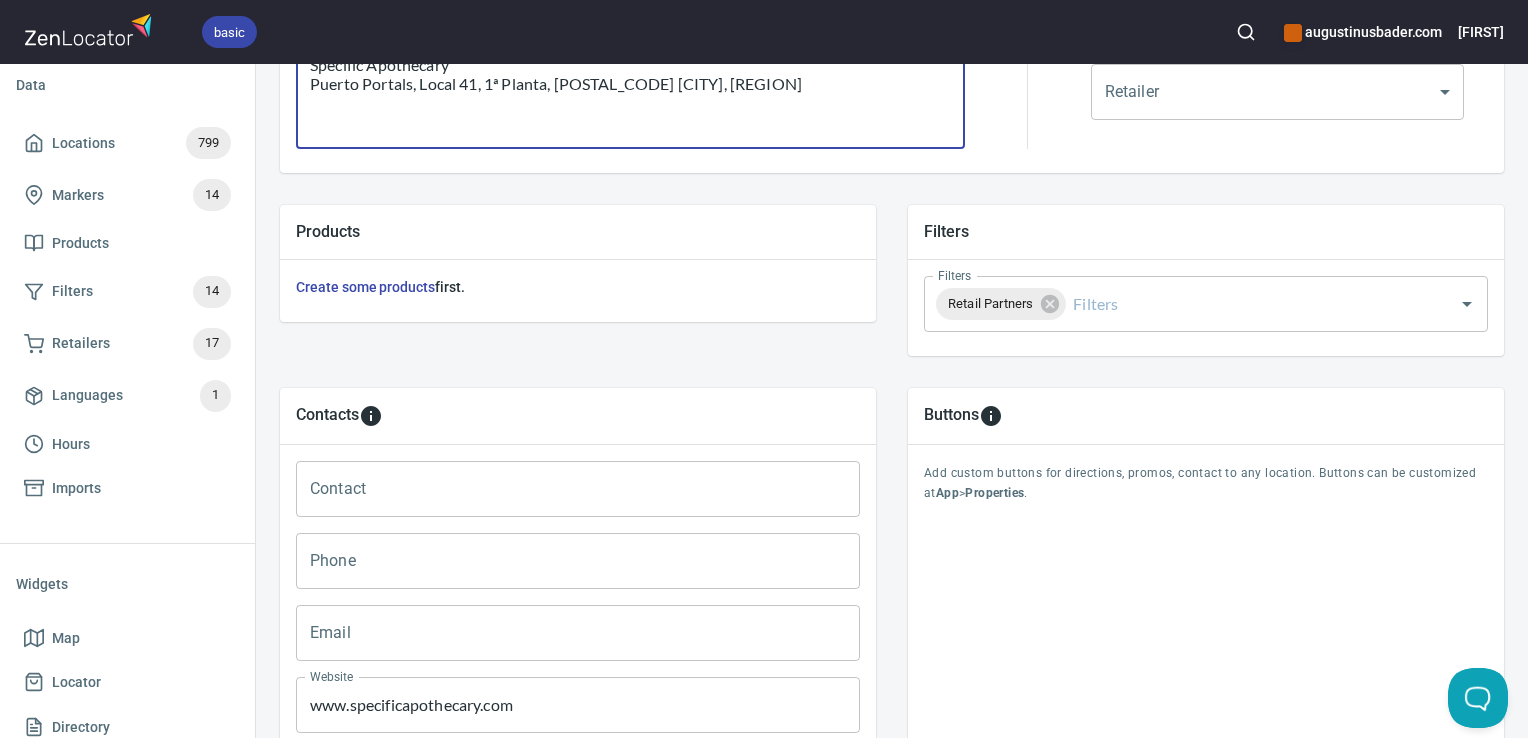 scroll, scrollTop: 797, scrollLeft: 0, axis: vertical 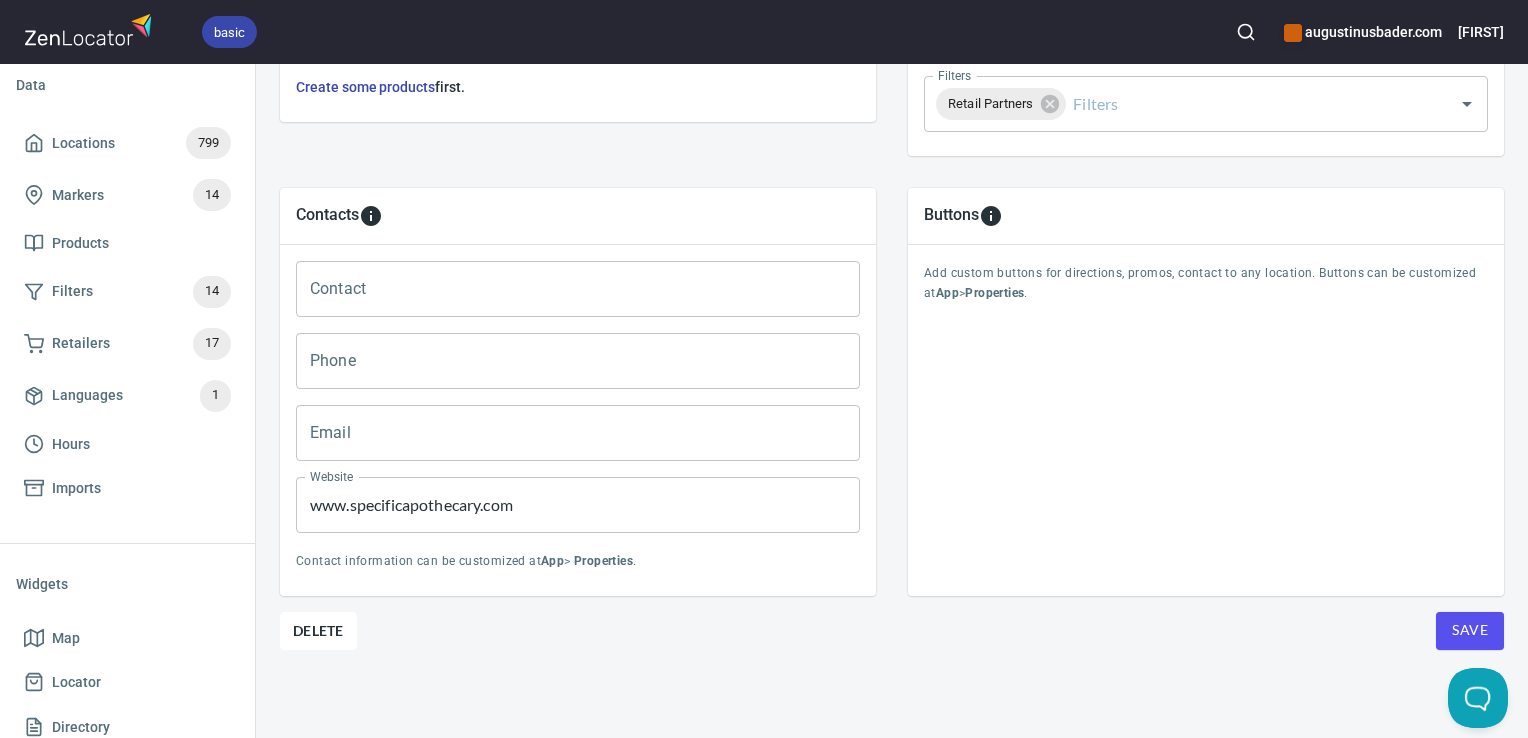 type on "Specific Apothecary
Puerto Portals, Local 41, 1ª Planta, [POSTAL_CODE] [CITY], [REGION]" 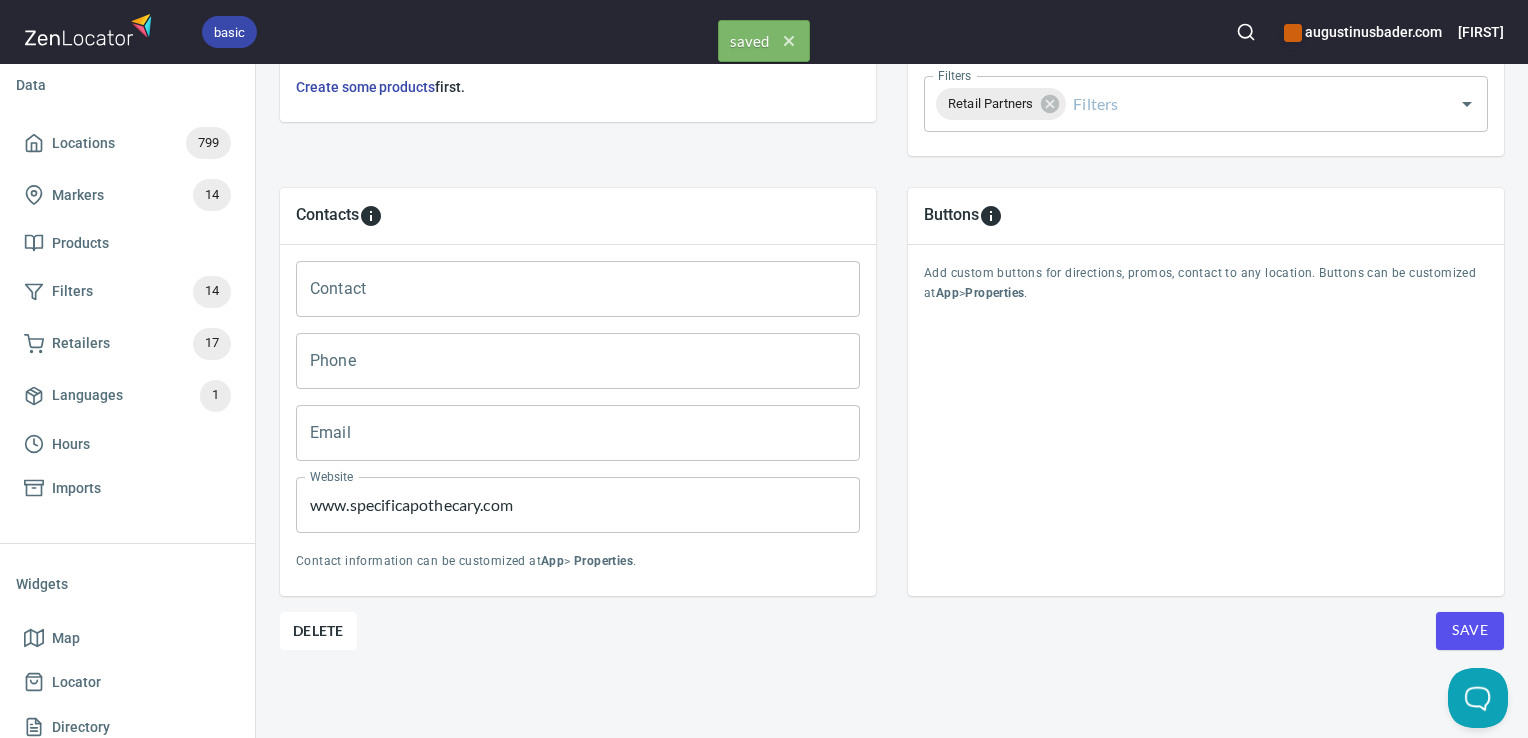 click on "Locations 799" at bounding box center (127, 143) 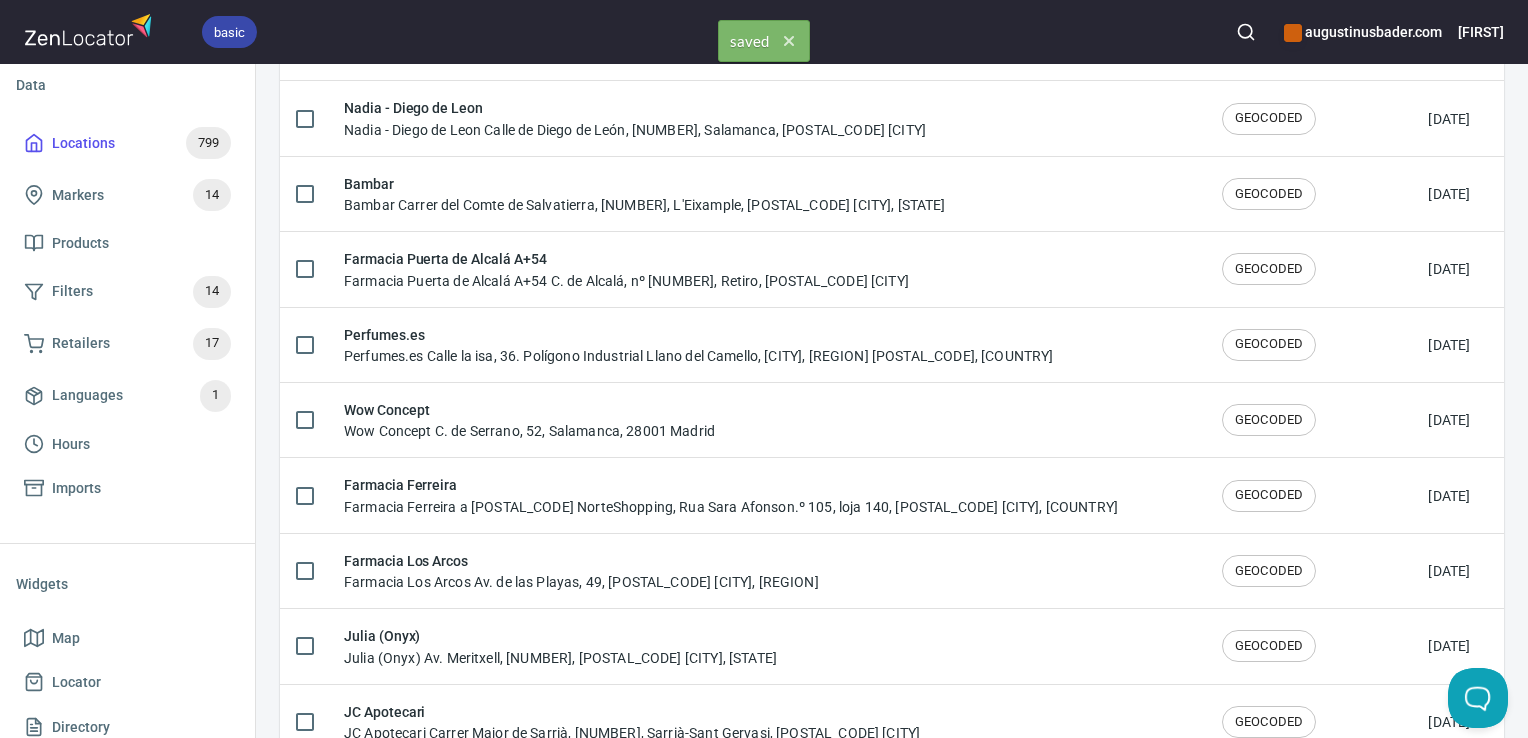 scroll, scrollTop: 0, scrollLeft: 0, axis: both 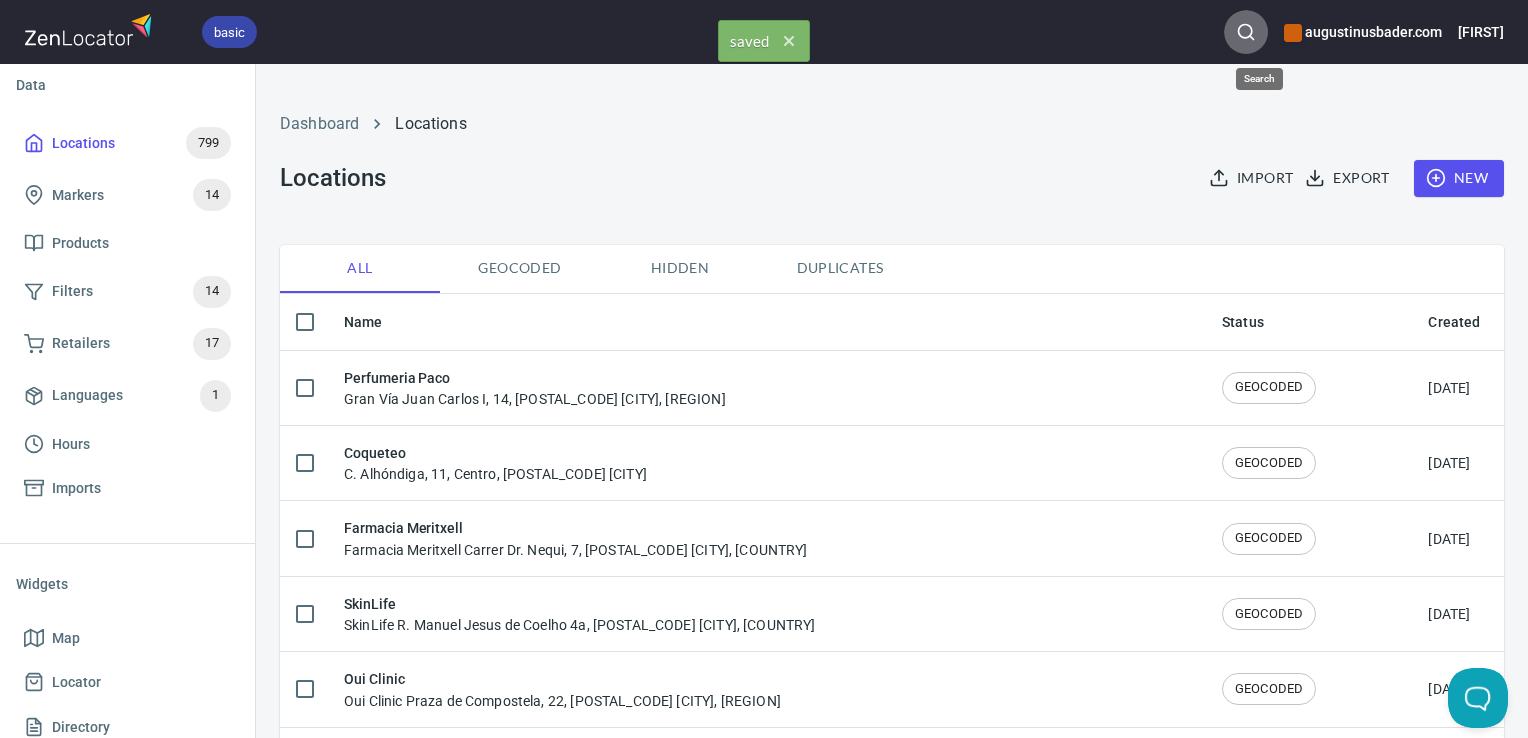 click 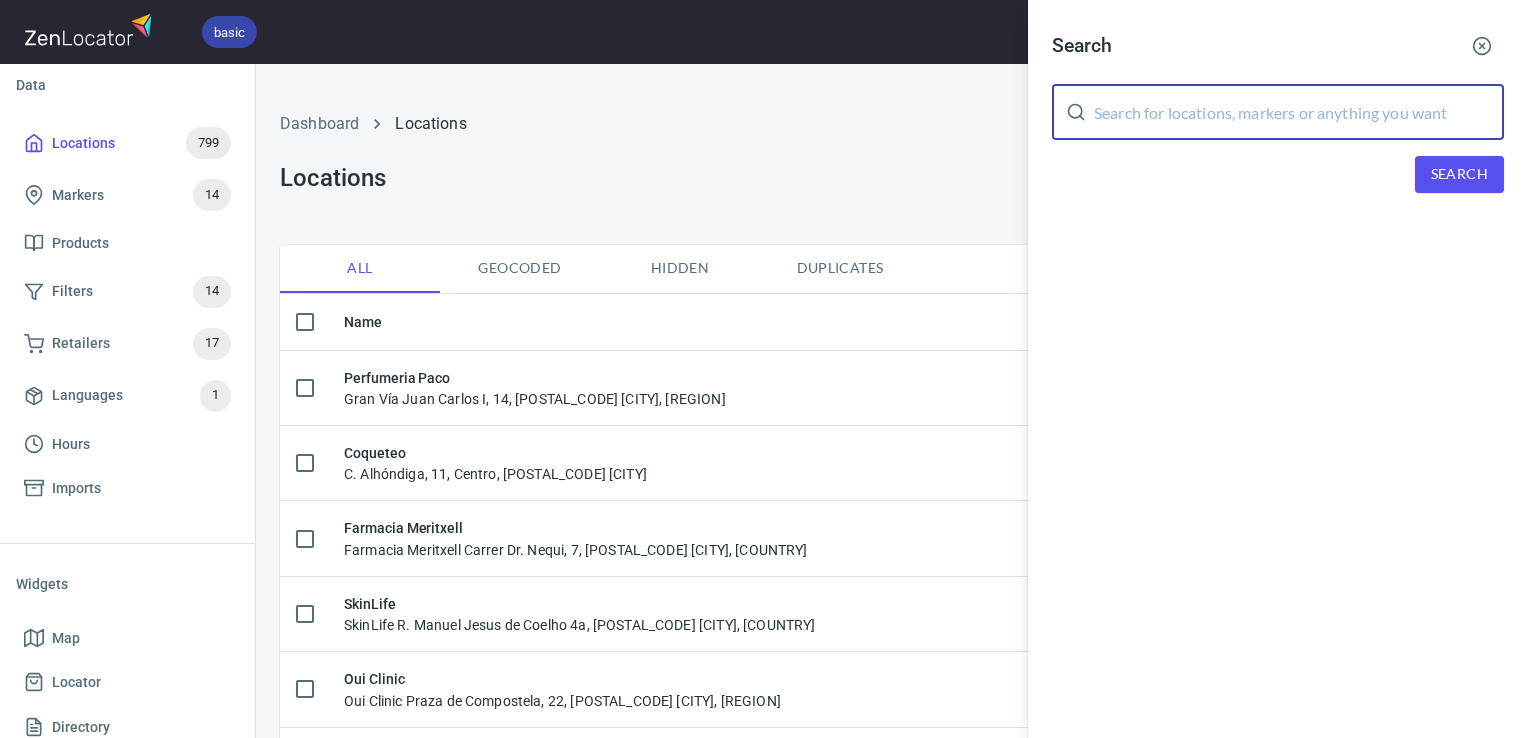 click at bounding box center [1299, 112] 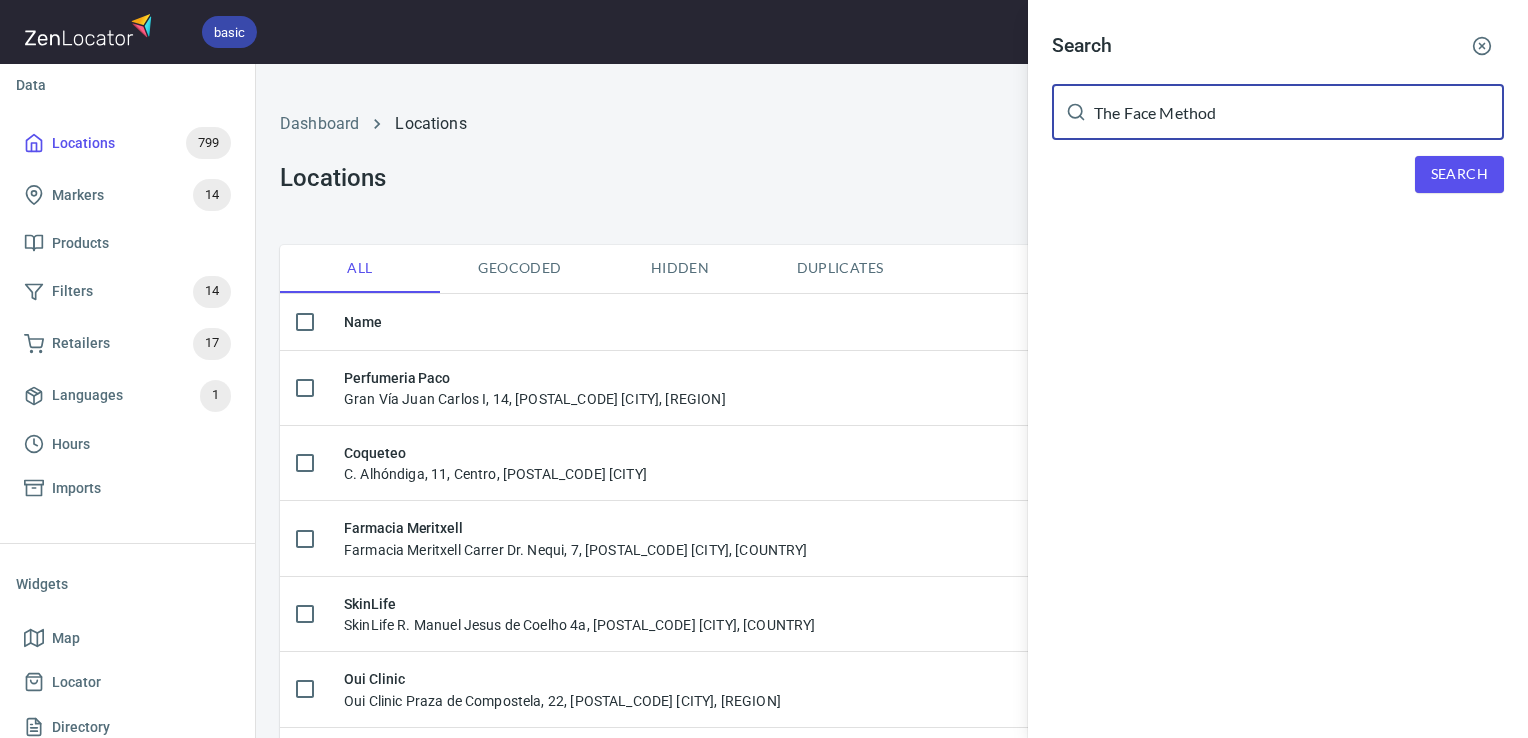 type on "The Face Method" 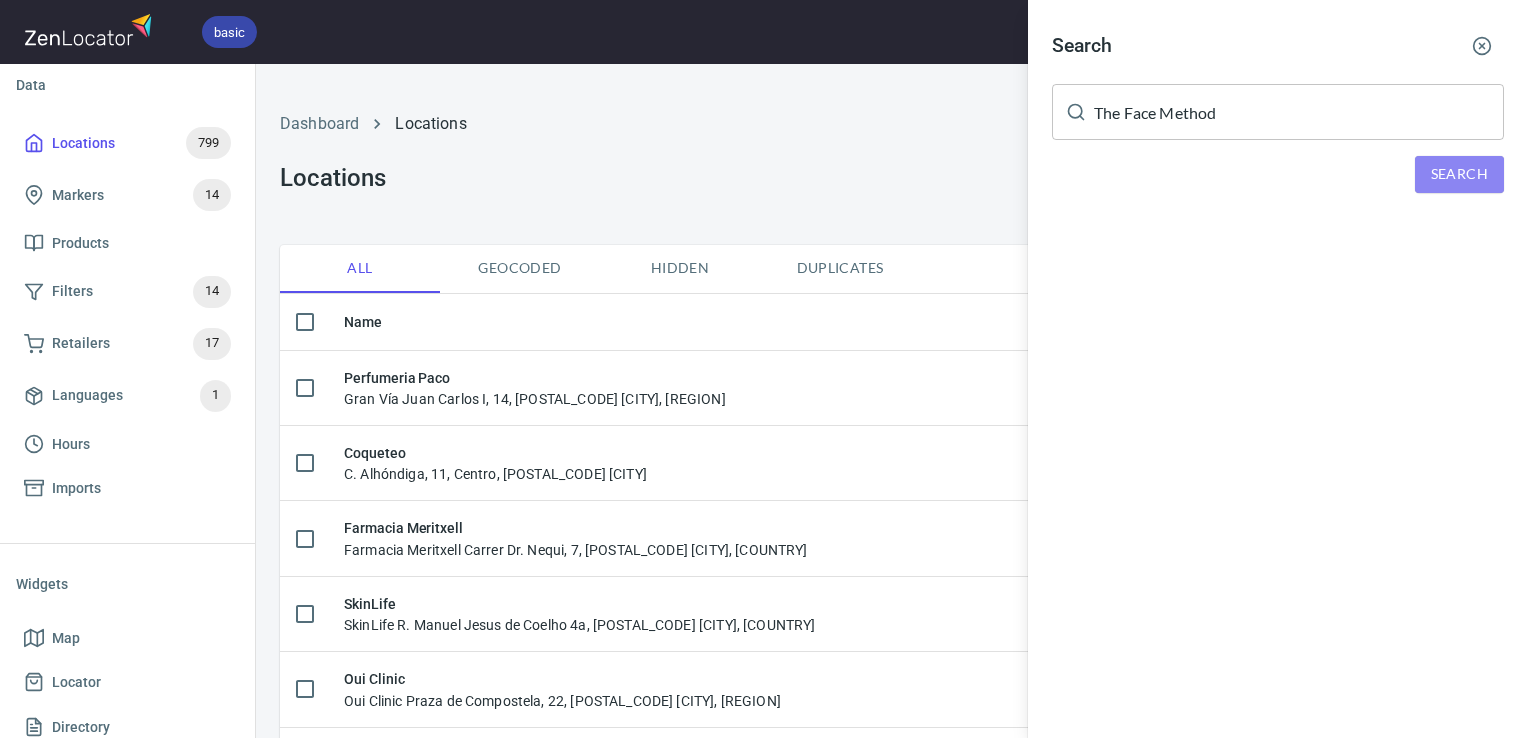click on "Search" at bounding box center [1459, 174] 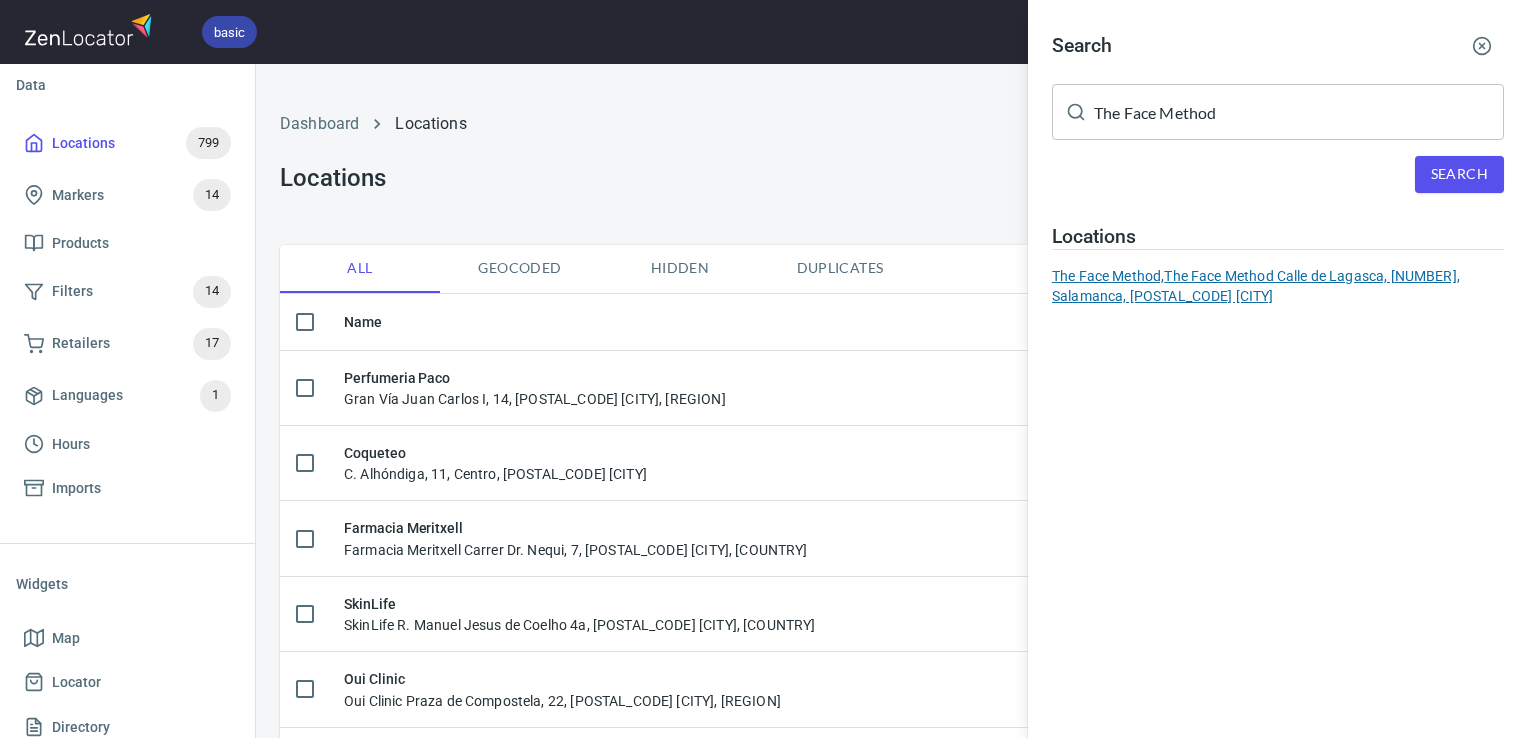 click on "The Face Method,  The Face Method
Calle de Lagasca, [NUMBER], Salamanca, [POSTAL_CODE] [CITY]" at bounding box center (1278, 286) 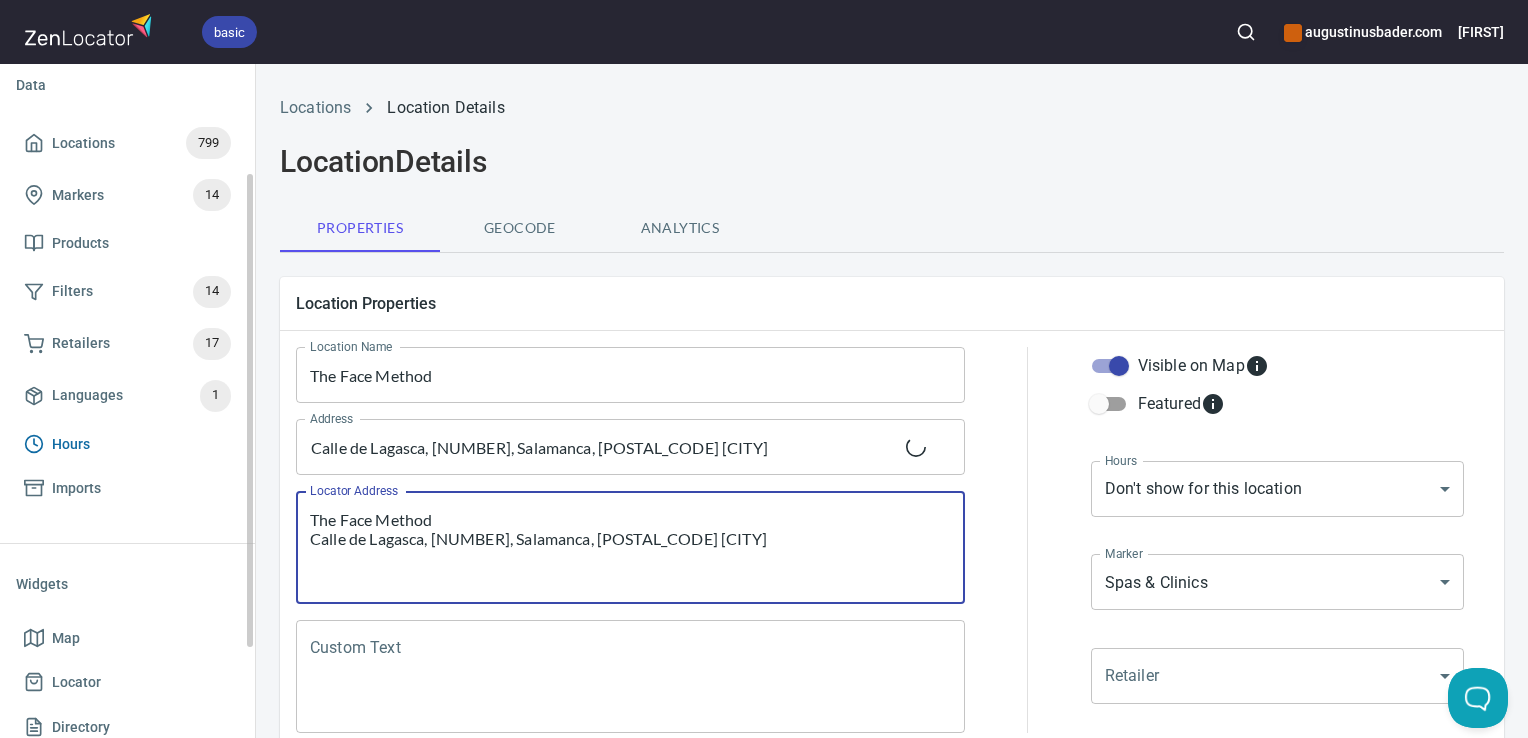 drag, startPoint x: 379, startPoint y: 515, endPoint x: 156, endPoint y: 463, distance: 228.98253 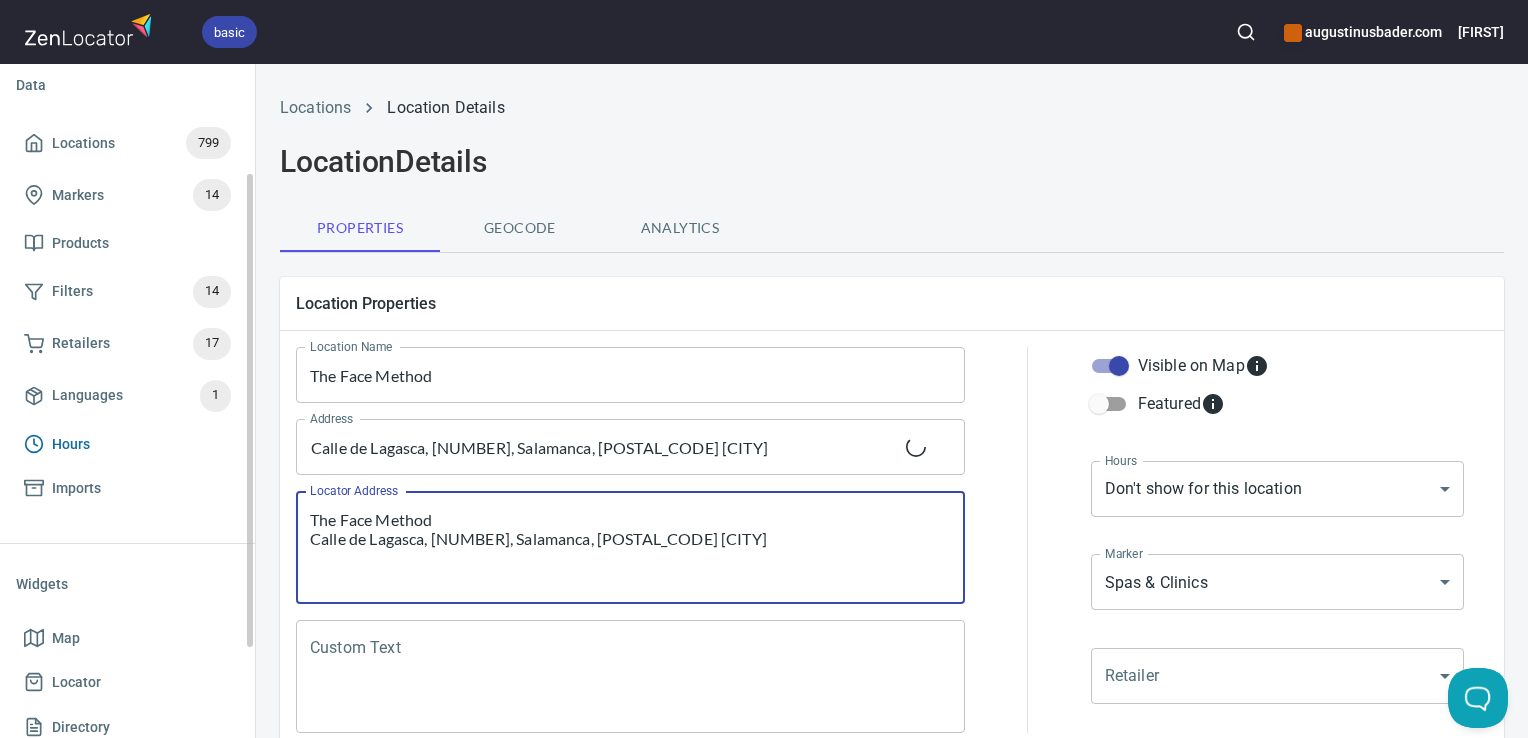 click on "basic   augustinusbader.com Emily Home App Data Locations [NUMBER] Markers [NUMBER] Products Filters [NUMBER] Retailers [NUMBER] Languages [NUMBER] Hours Imports Widgets Map Locator Directory Carousel Search Locations Location Details Location  Details Properties Geocode Analytics Location Properties Location Name The Face Method Location Name Address Calle de Lagasca, [NUMBER], Salamanca, [POSTAL_CODE] [CITY] Address Locator Address The Face Method
Calle de Lagasca, [NUMBER], Salamanca, [POSTAL_CODE] [CITY] Locator Address Custom Text Custom Text Visible on Map   Featured   Hours Don't show for this location NONE Hours Marker Spas & Clinics mrk_s3et937h Marker Retailer ​ Retailer Products Create some products  first. Filters Filters Retail Partners Filters Contacts   Contact Contact Phone Phone Email Email Website https://www.allyours.com/ Website Contact information can be customized at  App  >   Properties . Buttons   Add custom buttons for directions, promos, contact to any location. Buttons can be customized at  App  >  Properties . Delete Save" at bounding box center [764, 369] 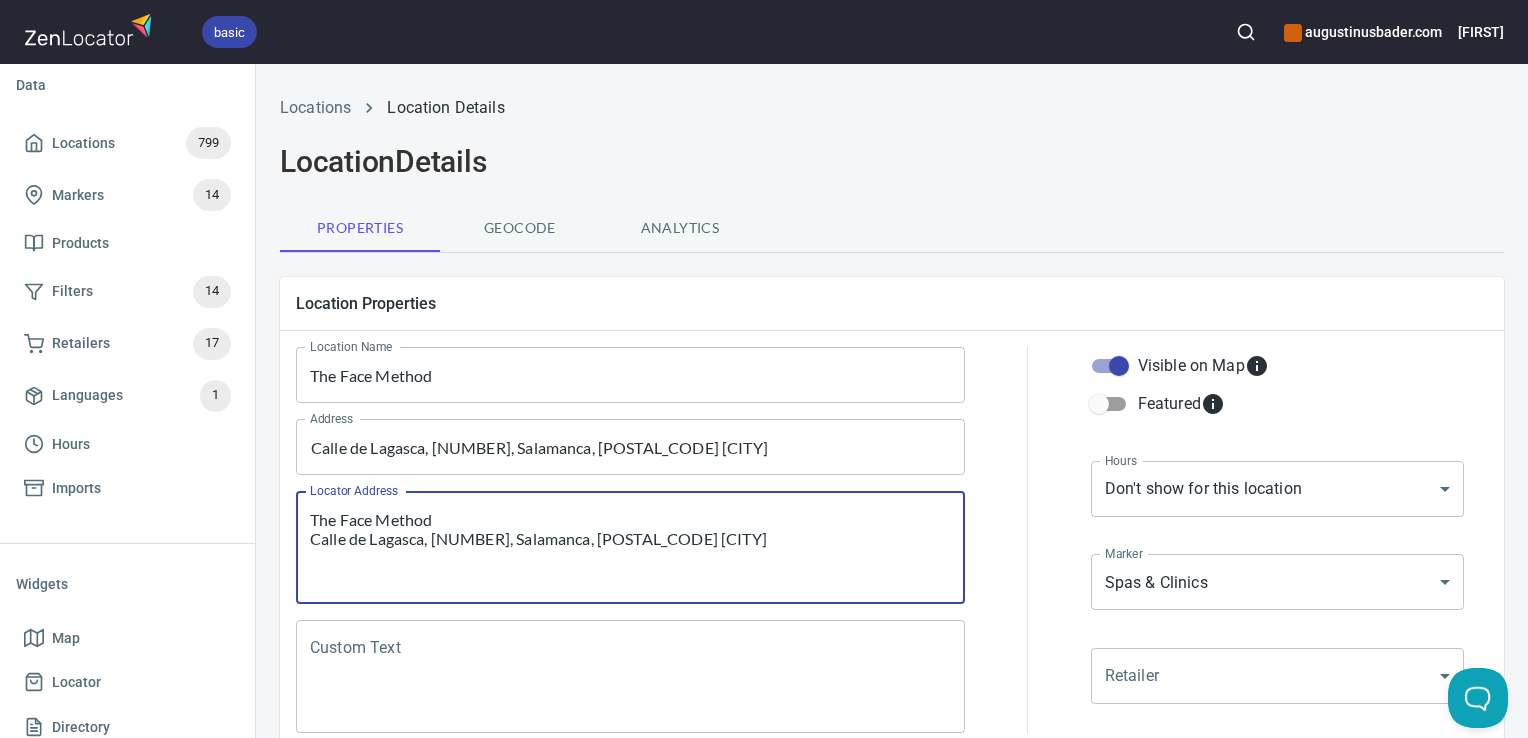 click on "Custom Text" at bounding box center (630, 677) 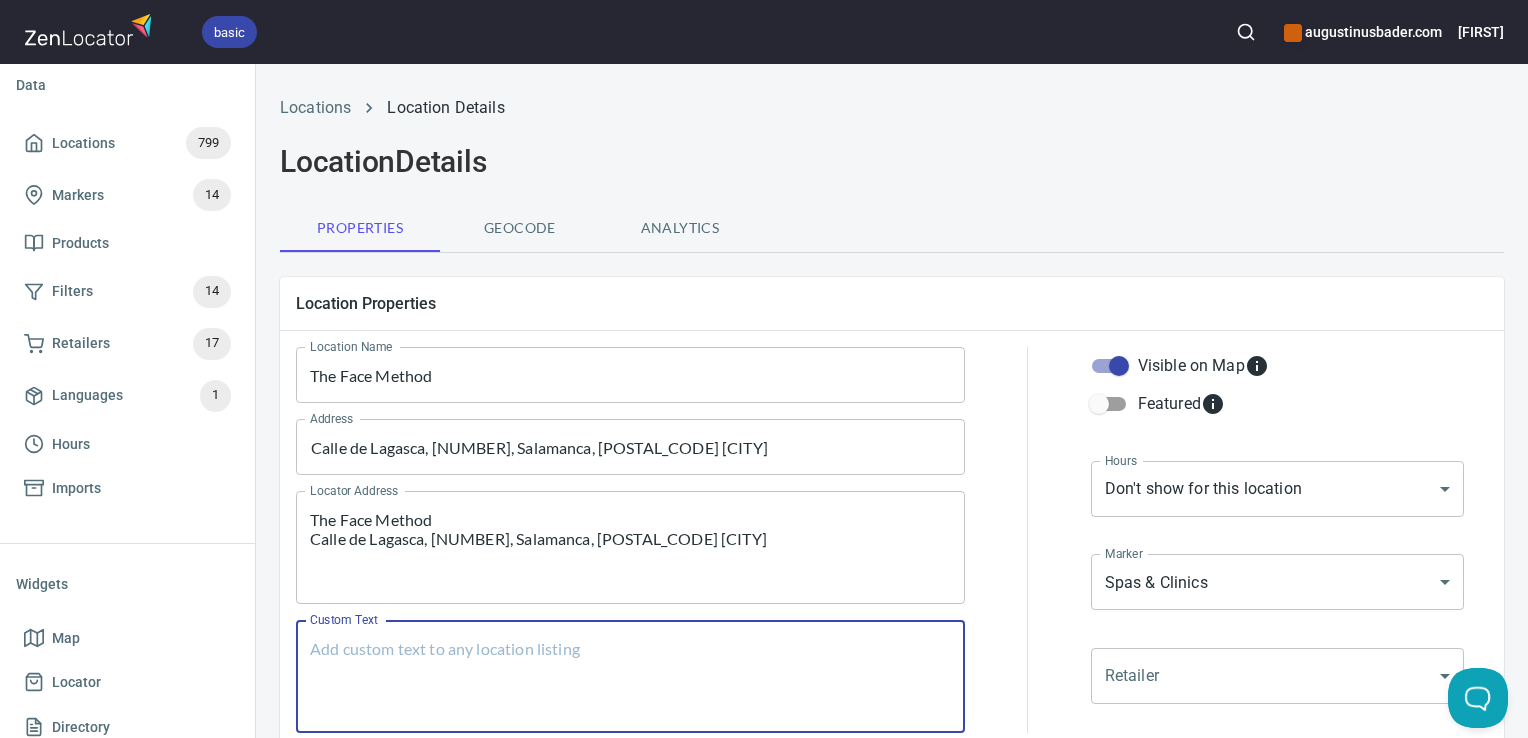 paste on "The Face Method
Calle de Lagasca, [NUMBER], Salamanca, [POSTAL_CODE] [CITY]" 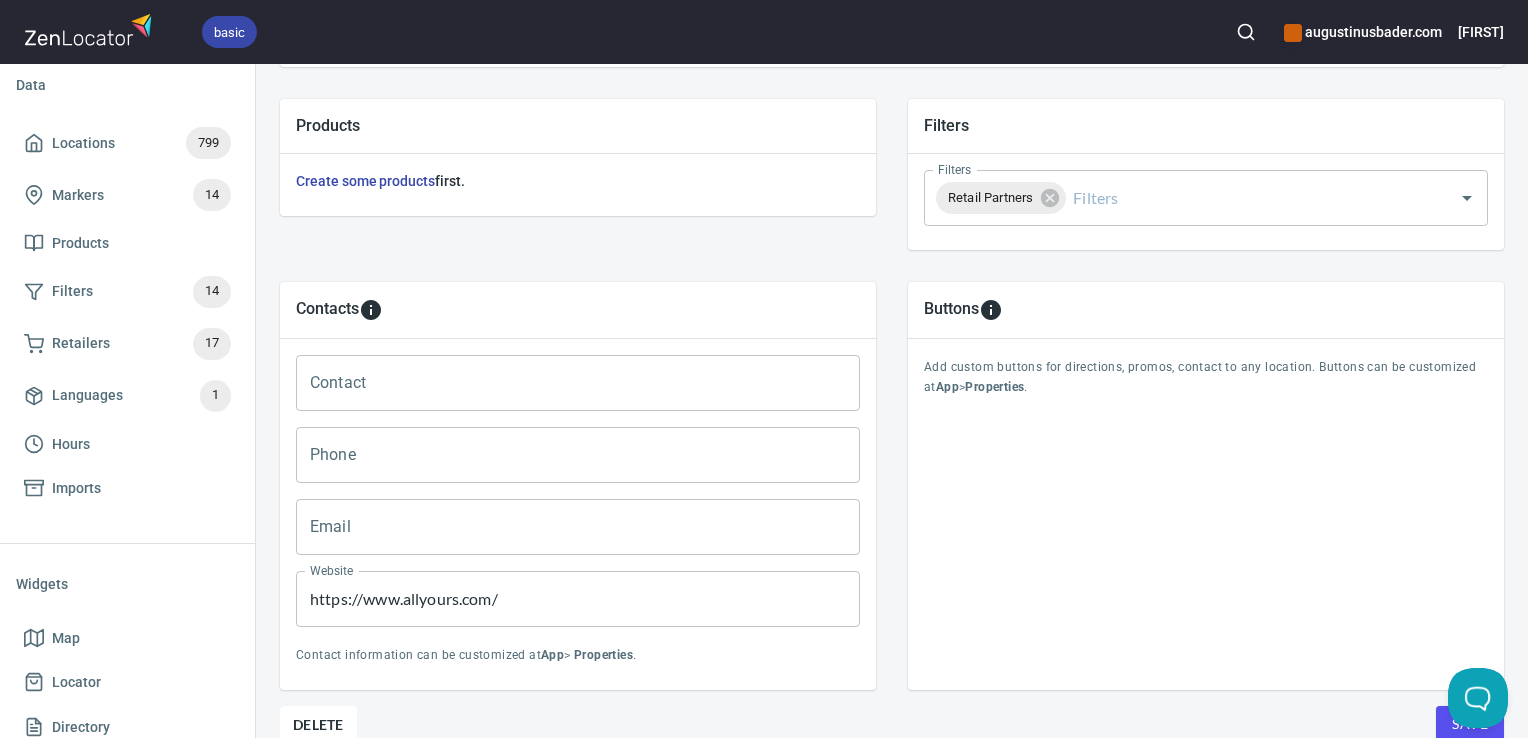 scroll, scrollTop: 668, scrollLeft: 0, axis: vertical 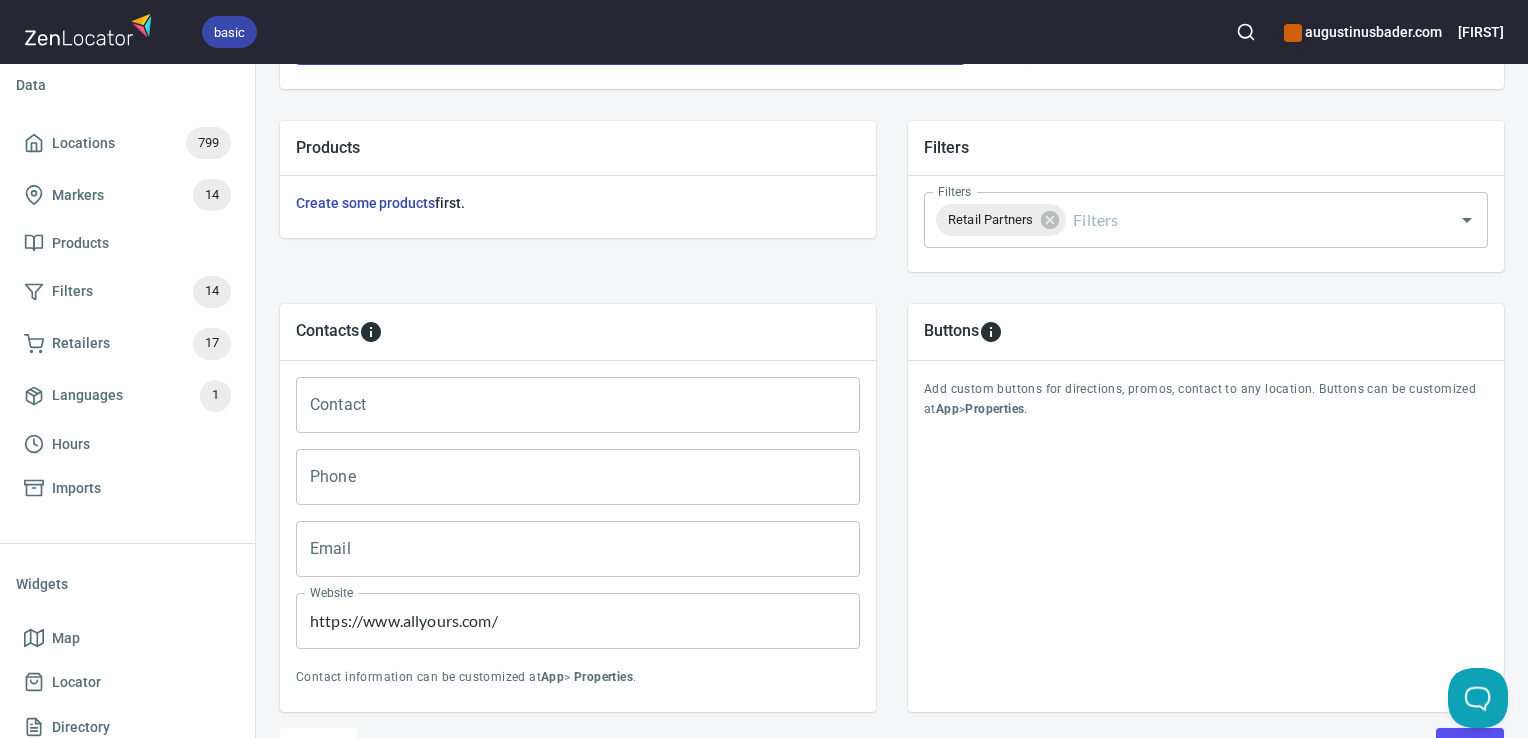type on "The Face Method
Calle de Lagasca, [NUMBER], Salamanca, [POSTAL_CODE] [CITY]" 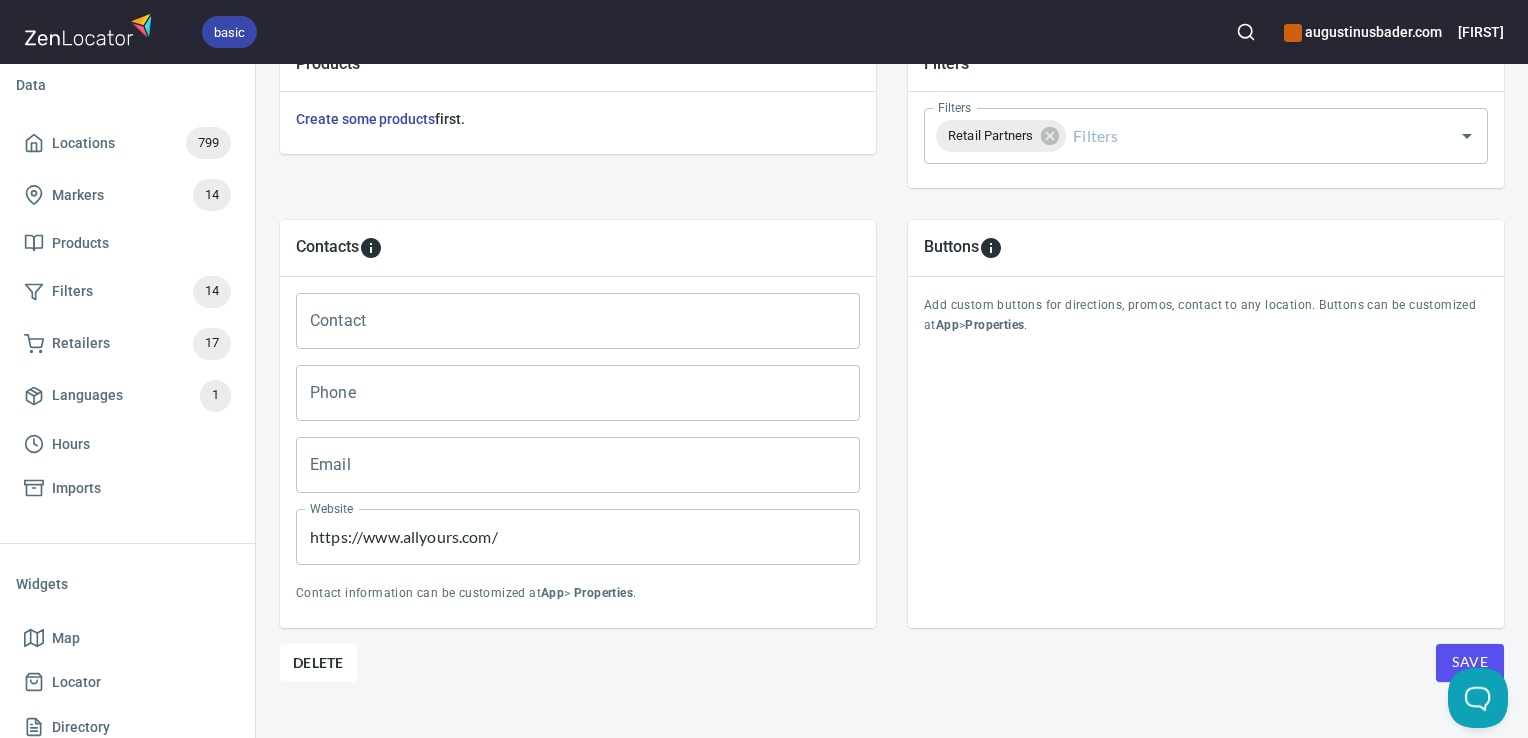 scroll, scrollTop: 797, scrollLeft: 0, axis: vertical 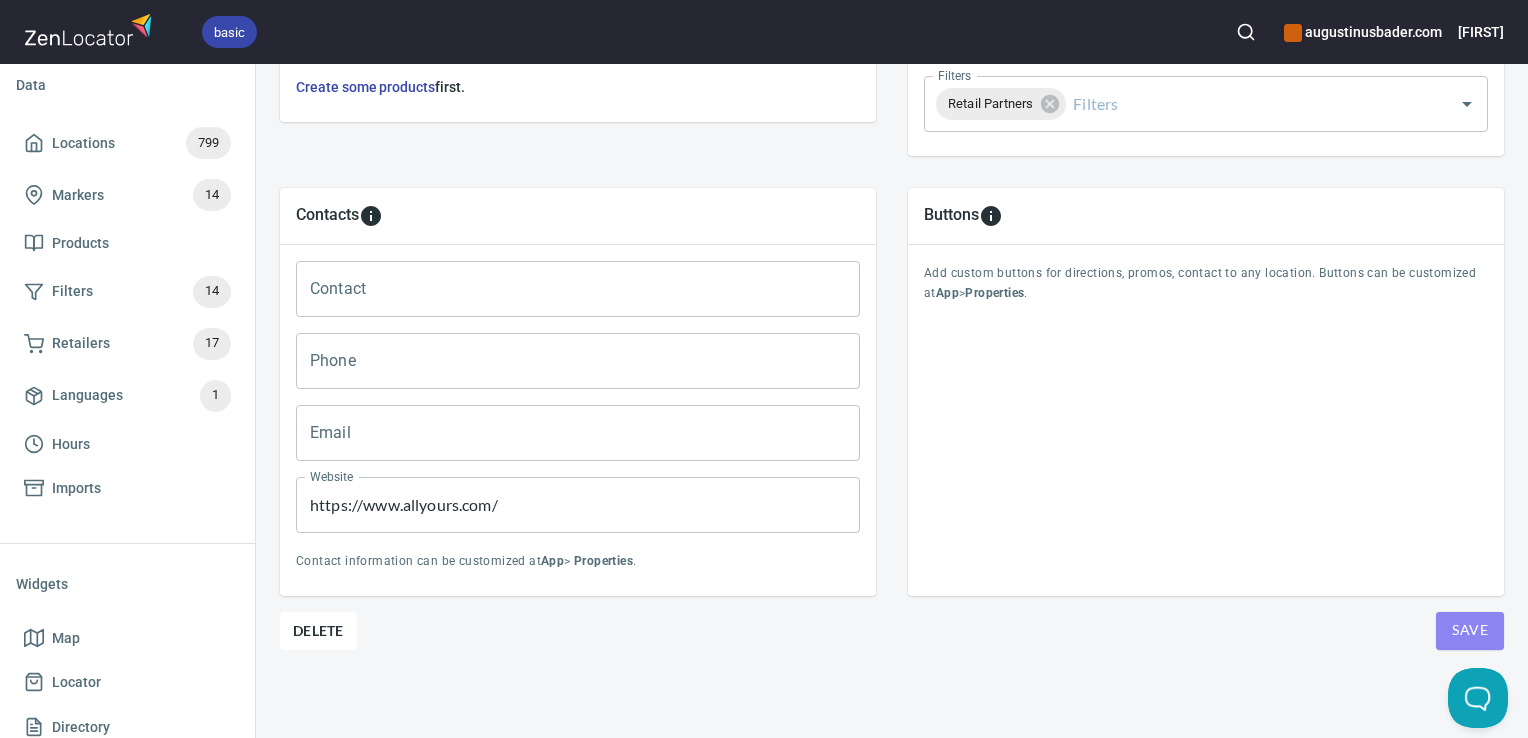 click on "Save" at bounding box center (1470, 630) 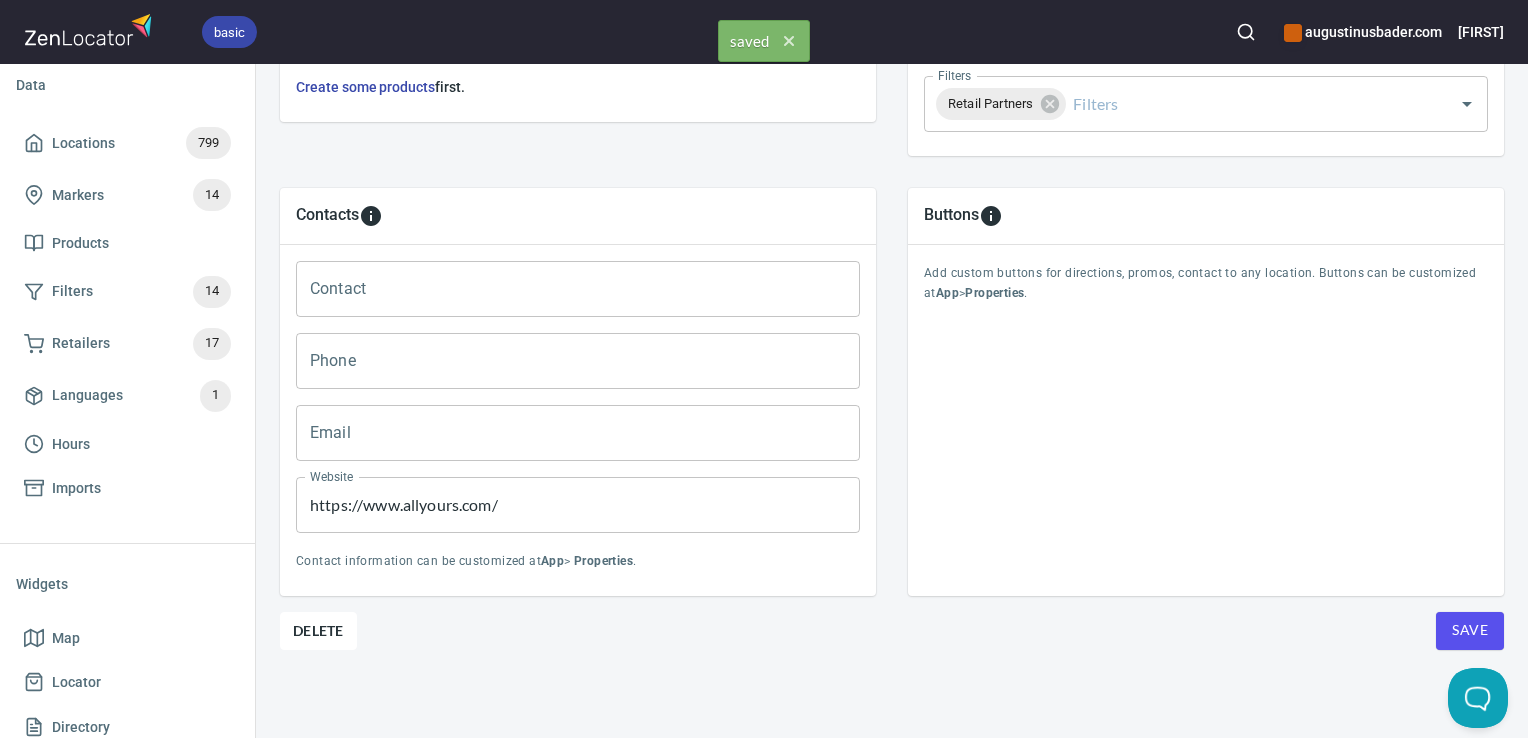 click on "799" at bounding box center (208, 143) 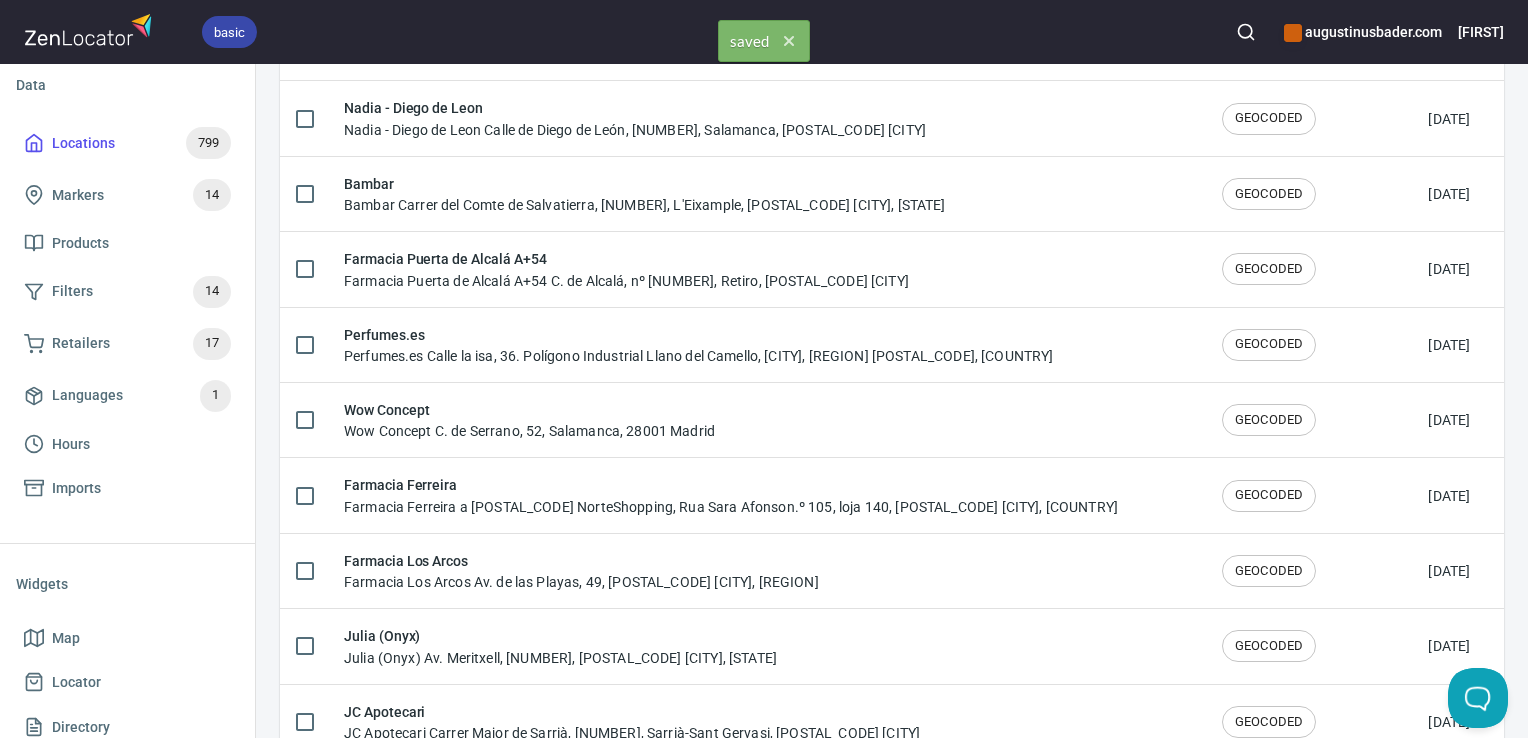 scroll, scrollTop: 0, scrollLeft: 0, axis: both 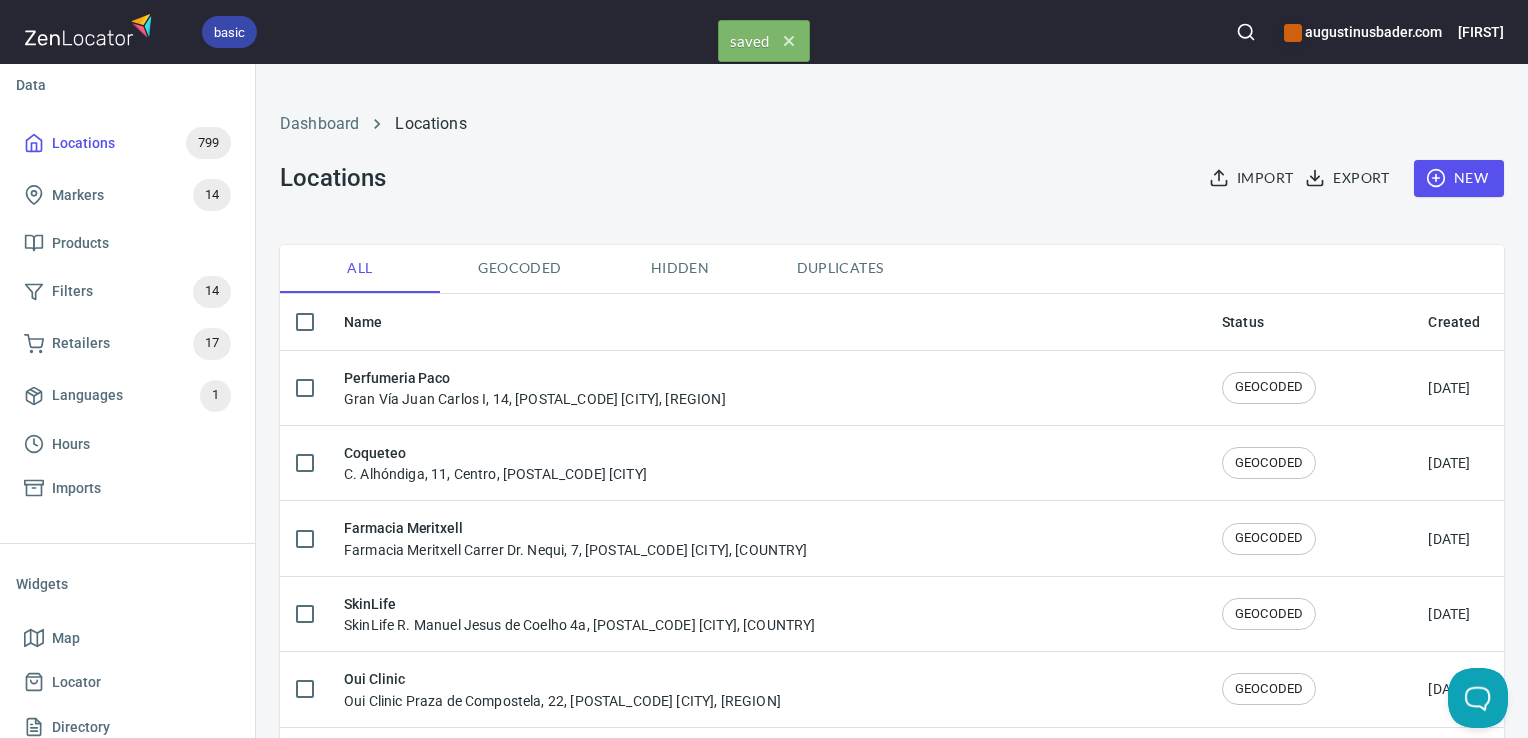 click at bounding box center [1246, 32] 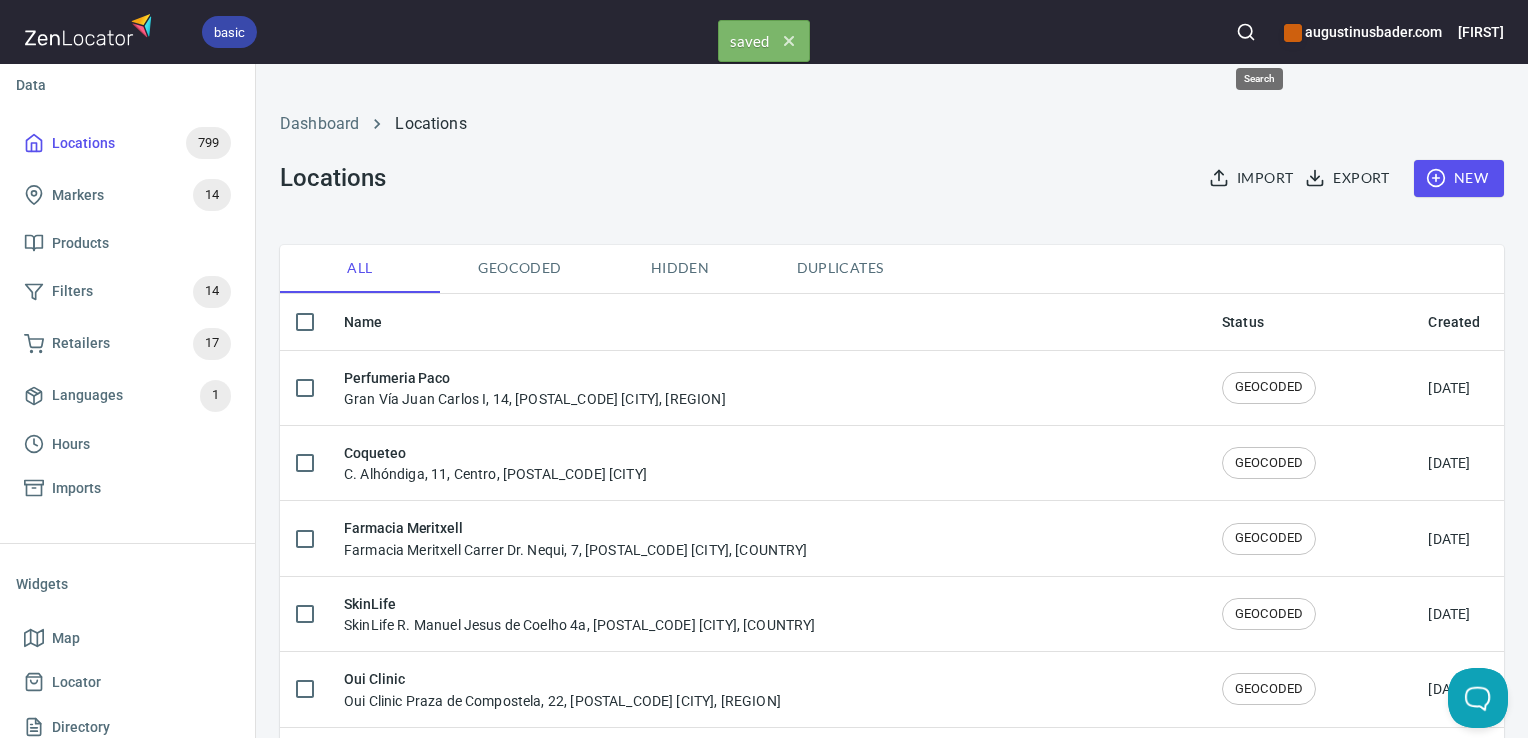click 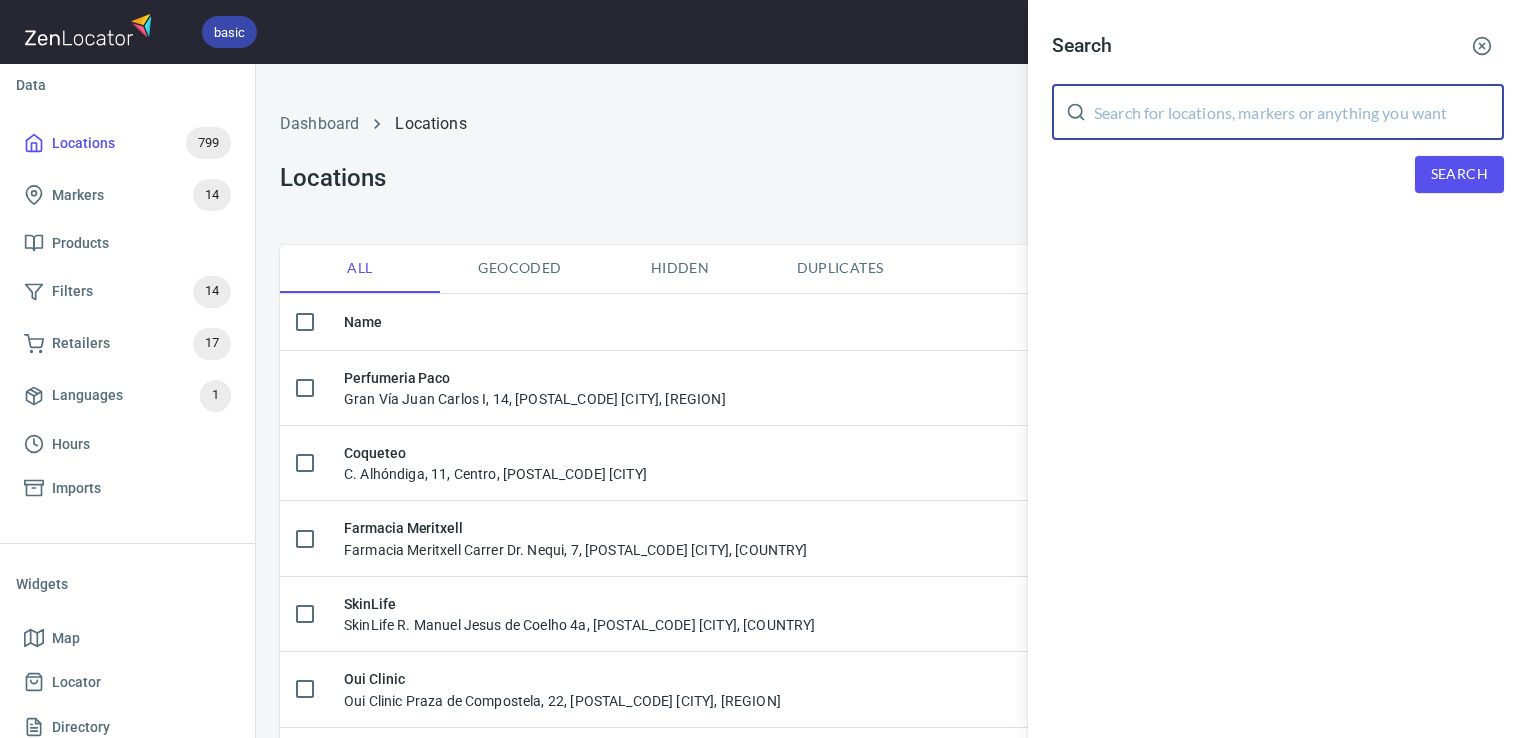 click at bounding box center (1299, 112) 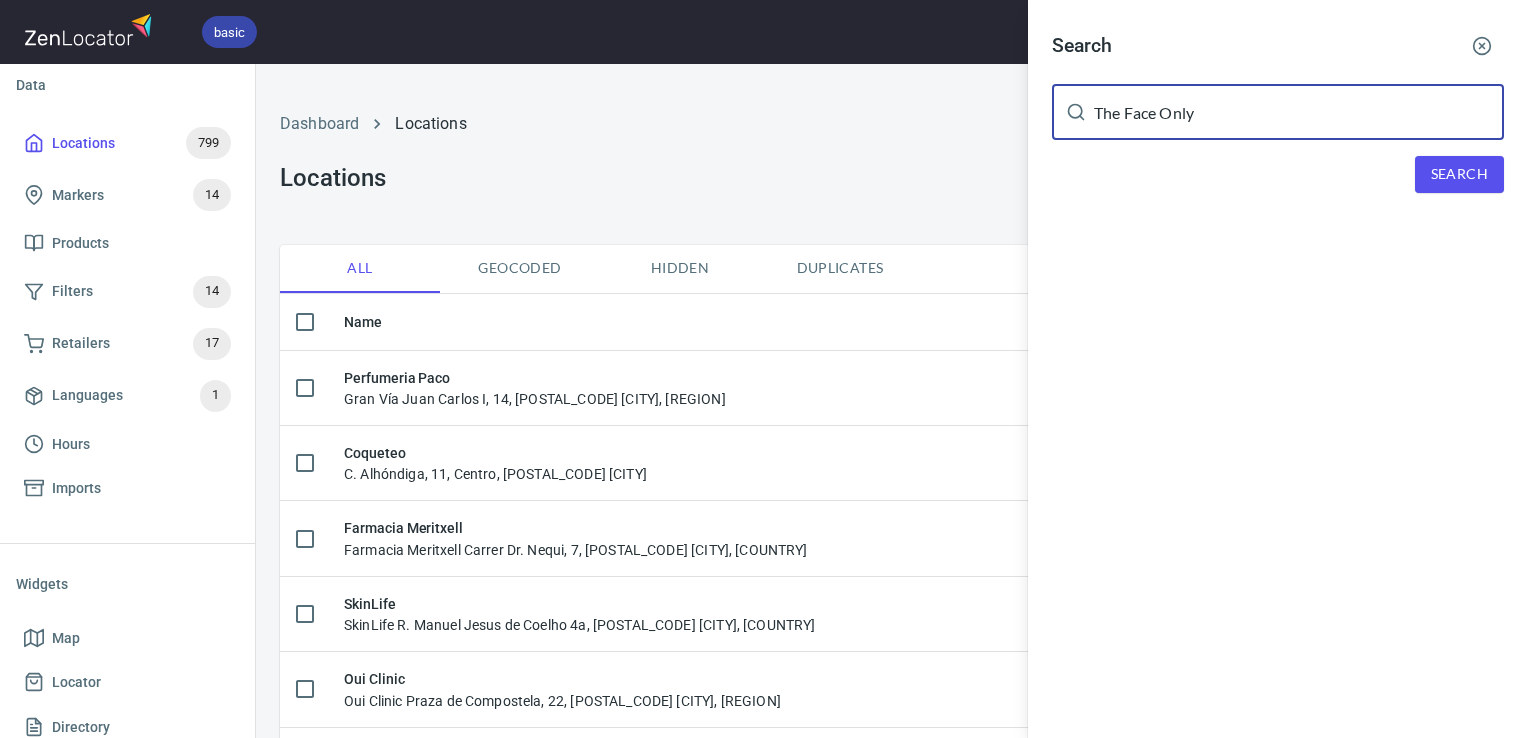 type on "The Face Only" 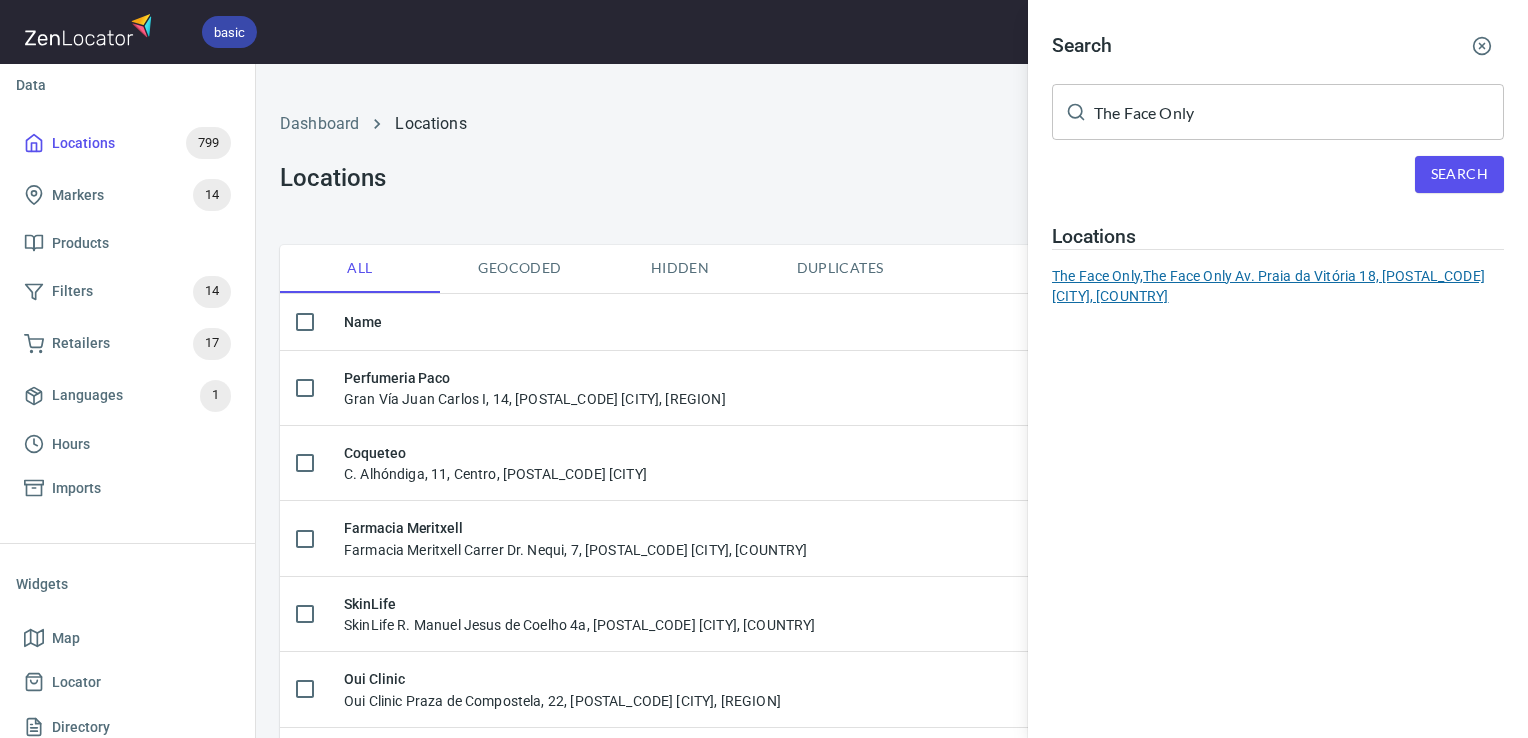 click on "The Face Only, The Face Only
Av. Praia da Vitória 18, 1000-139 Lisboa, [COUNTRY]" at bounding box center (1278, 286) 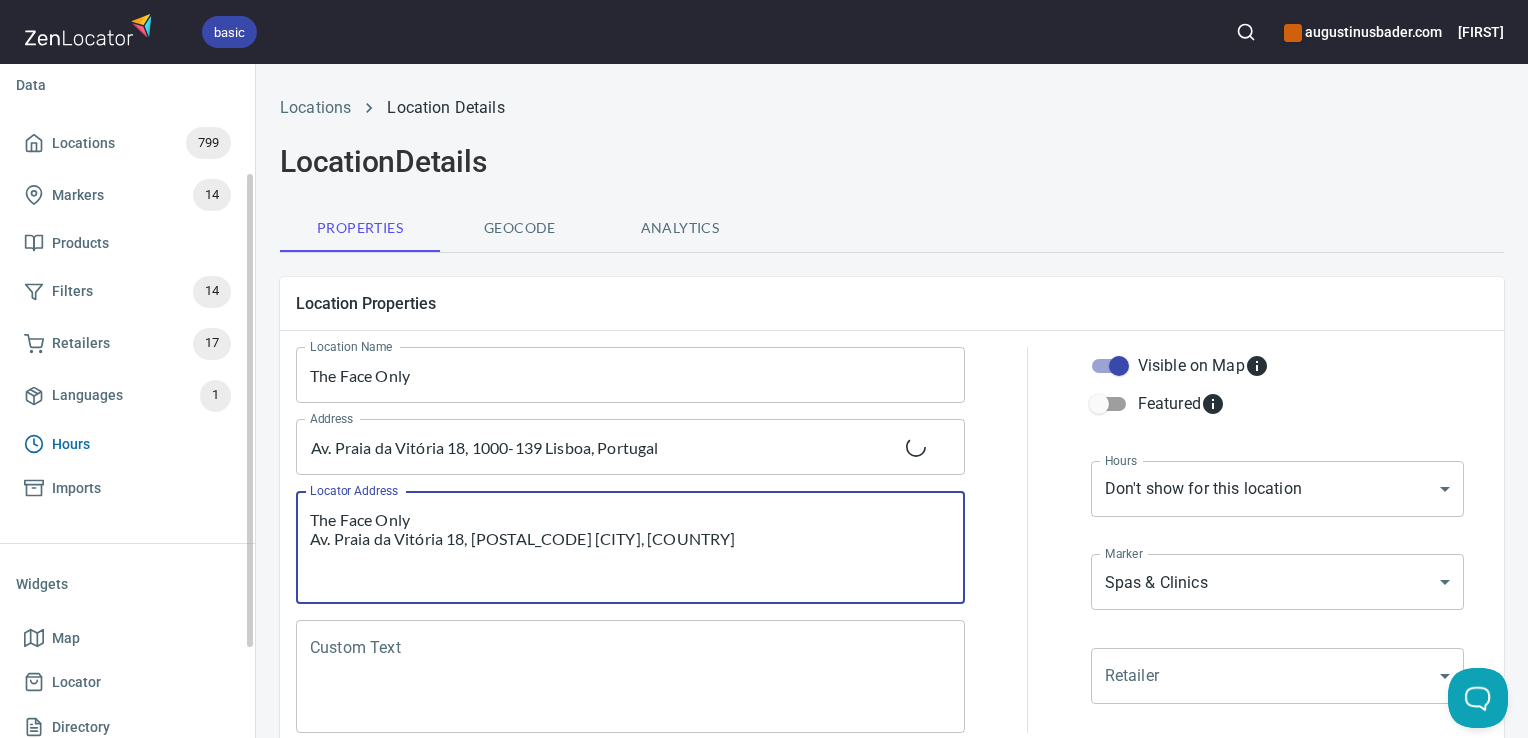 drag, startPoint x: 742, startPoint y: 540, endPoint x: 175, endPoint y: 435, distance: 576.64026 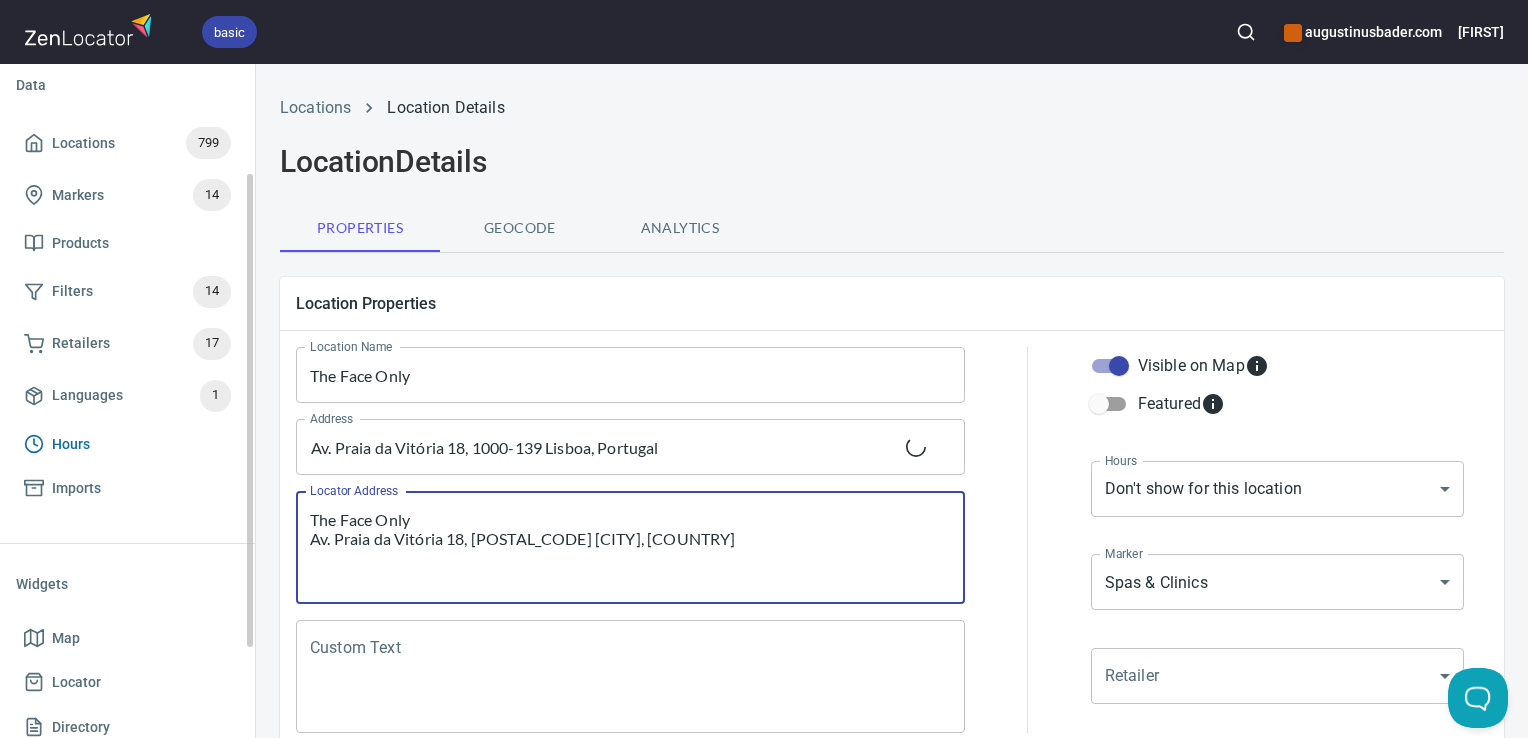 click on "basic   augustinusbader.com Emily Home App Data Locations [NUMBER] Markers [NUMBER] Products Filters [NUMBER] Retailers [NUMBER] Languages [NUMBER] Hours Imports Widgets Map Locator Directory Carousel Search Locations Location Details Location  Details Properties Geocode Analytics Location Properties Location Name The Face Only Location Name Address Av. Praia da Vitória [NUMBER], [POSTAL_CODE] [CITY], [STATE] Address Locator Address The Face Only
Av. Praia da Vitória [NUMBER], [POSTAL_CODE] [CITY], [STATE] Locator Address Custom Text Custom Text Visible on Map   Featured   Hours Don't show for this location NONE Hours Marker Spas & Clinics mrk_s3et937h Marker Retailer ​ Retailer Products Create some products  first. Filters Filters Retail Partners Filters Contacts   Contact Contact Phone Phone Email Email Website https://thefaceonly.com/ Website Contact information can be customized at  App  >   Properties . Buttons   Add custom buttons for directions, promos, contact to any location. Buttons can be customized at  App  >  Properties . Delete Save" at bounding box center [764, 369] 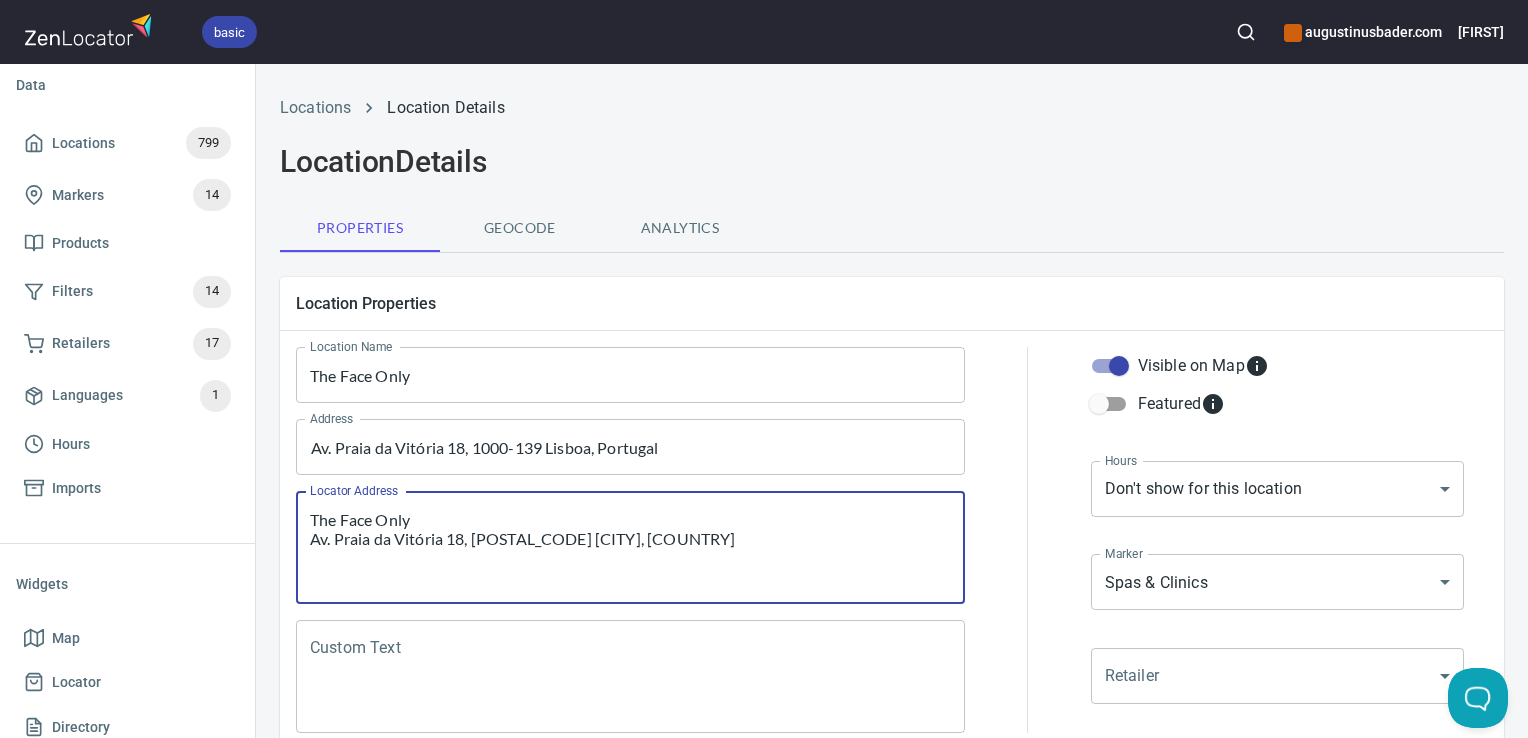 click on "Custom Text" at bounding box center [630, 677] 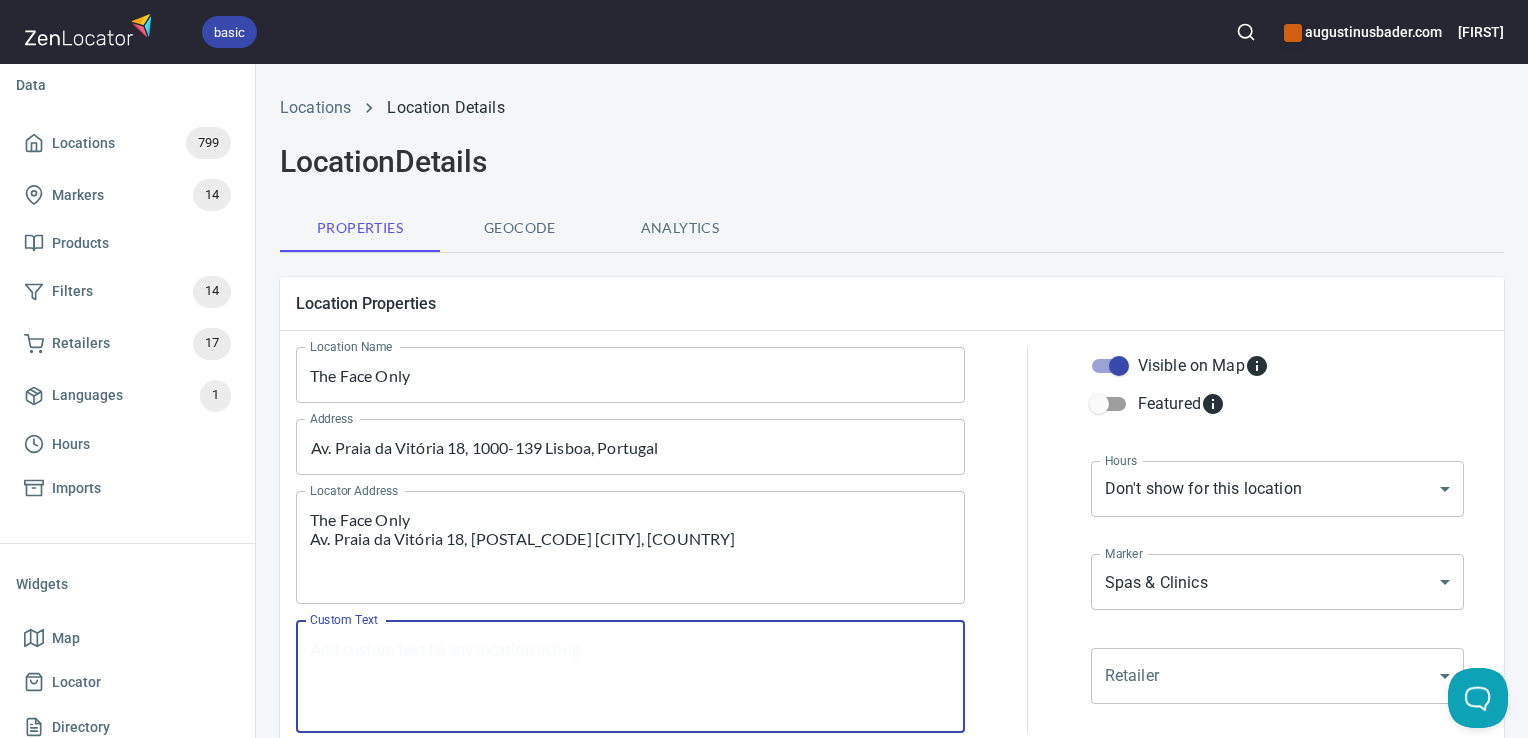 paste on "The Face Only
Av. Praia da Vitória 18, [POSTAL_CODE] [CITY], [COUNTRY]" 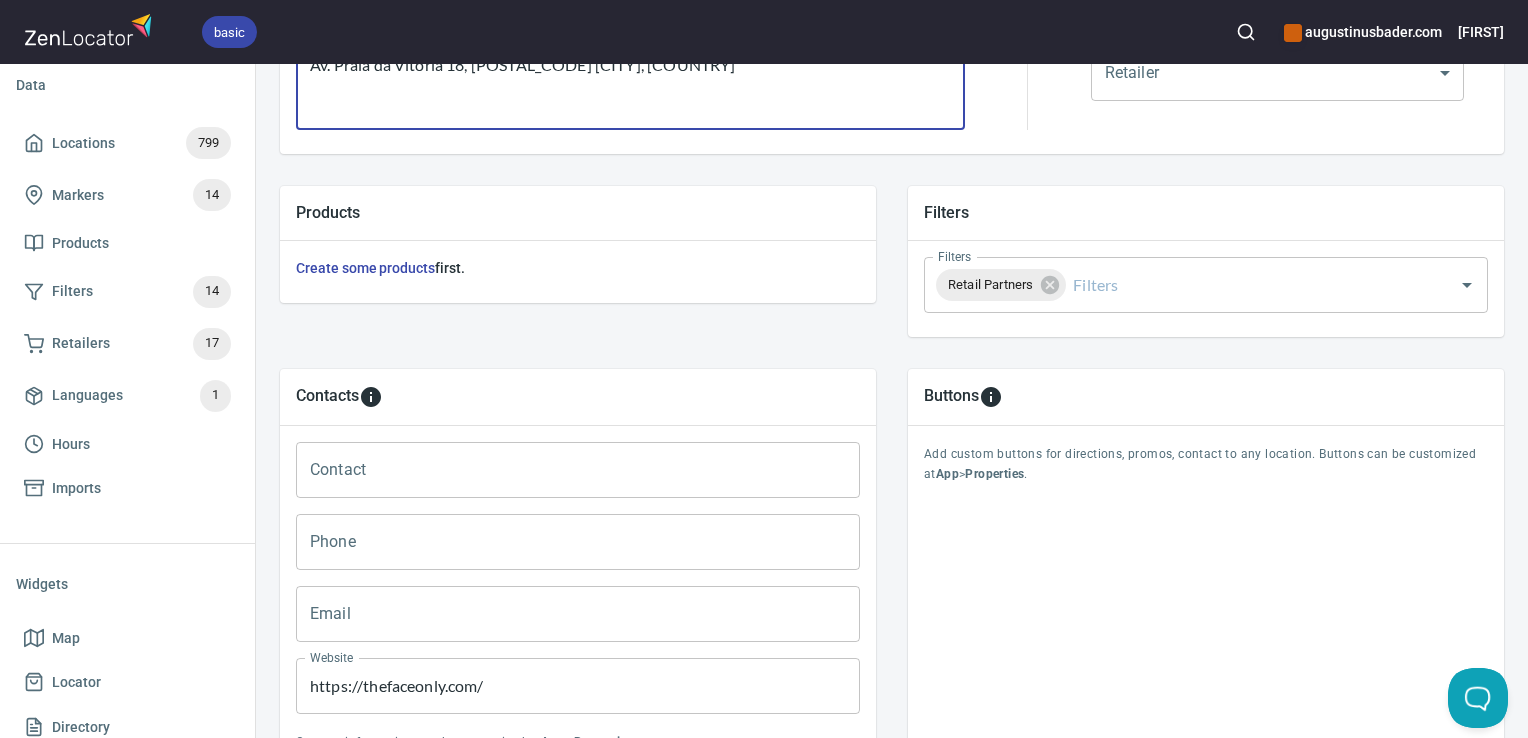 scroll, scrollTop: 797, scrollLeft: 0, axis: vertical 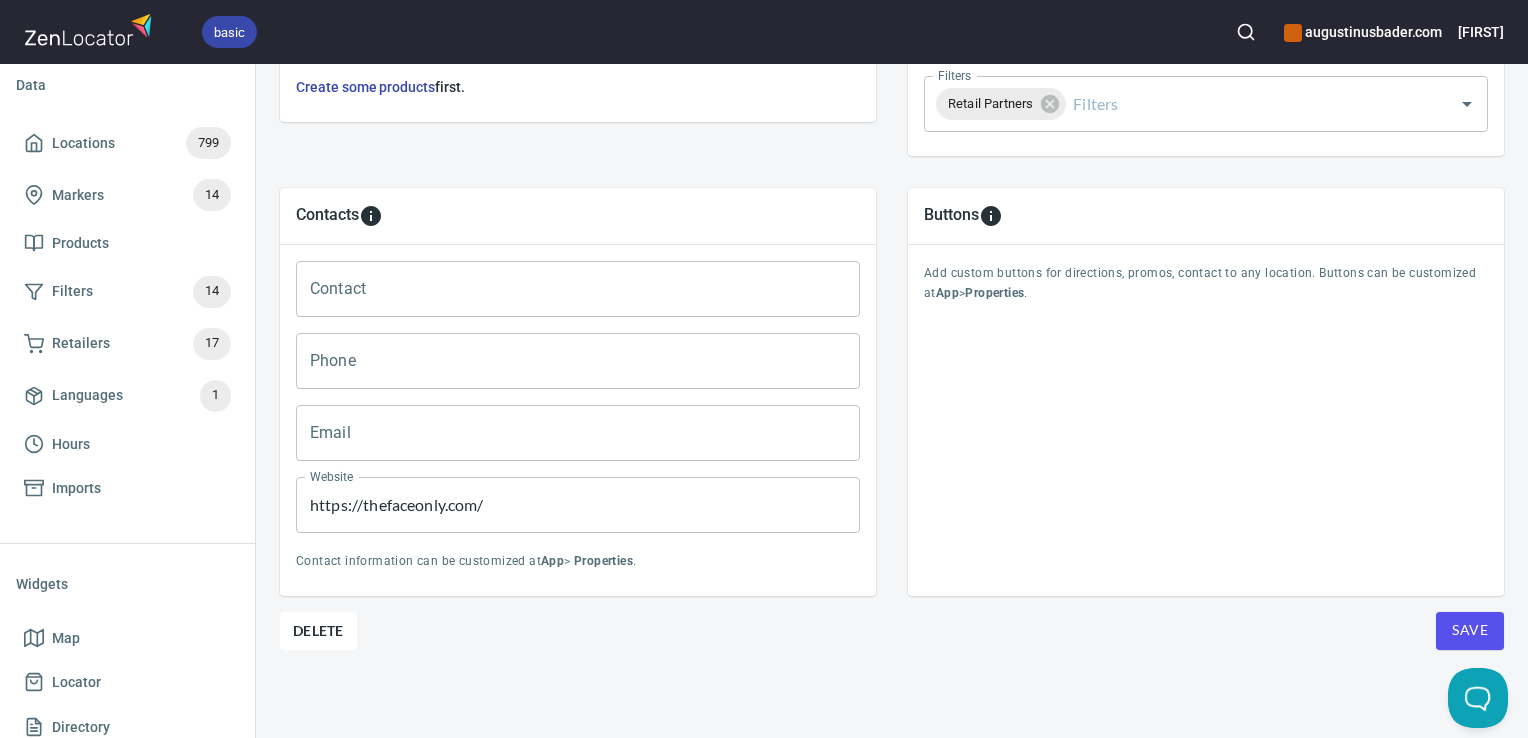 type on "The Face Only
Av. Praia da Vitória 18, [POSTAL_CODE] [CITY], [COUNTRY]" 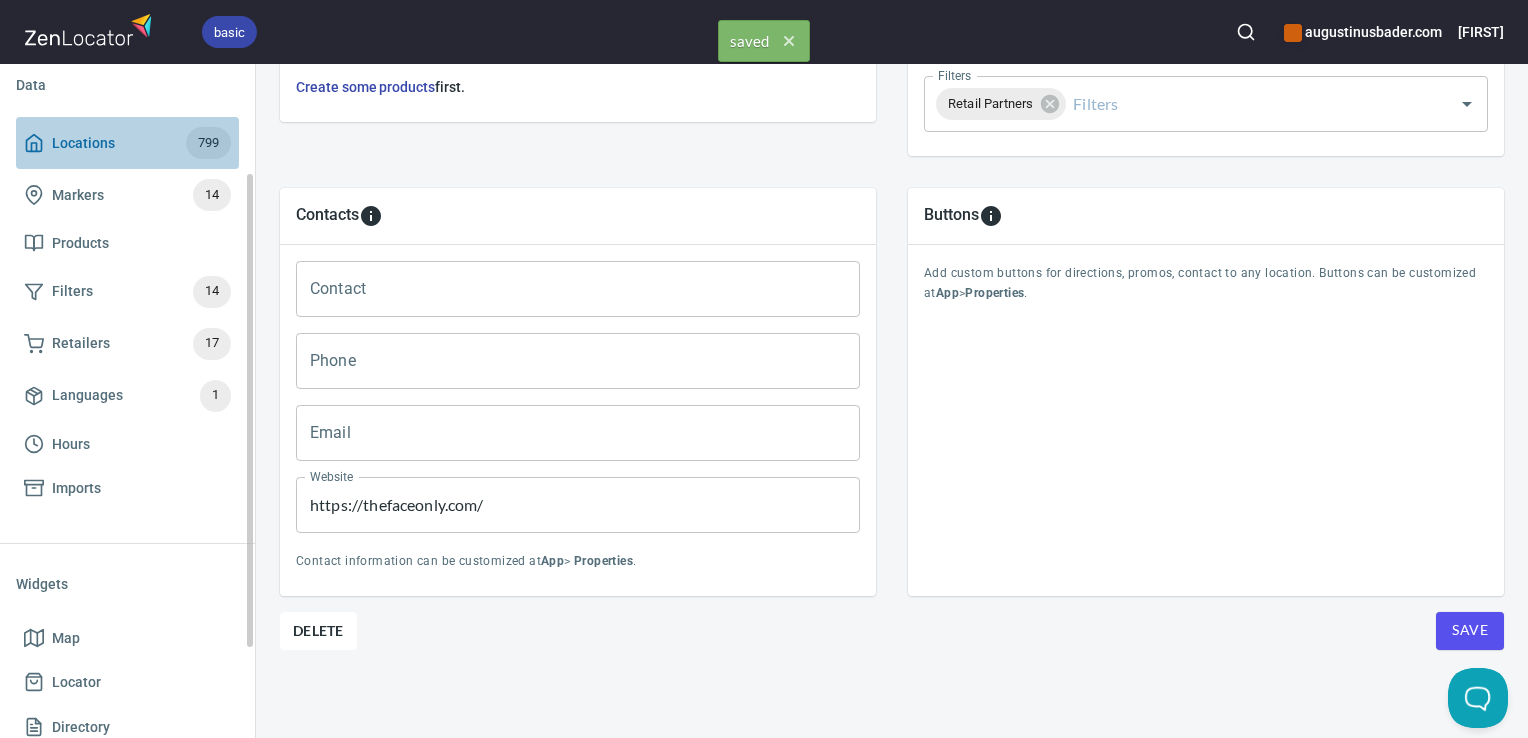 click on "Locations 799" at bounding box center (127, 143) 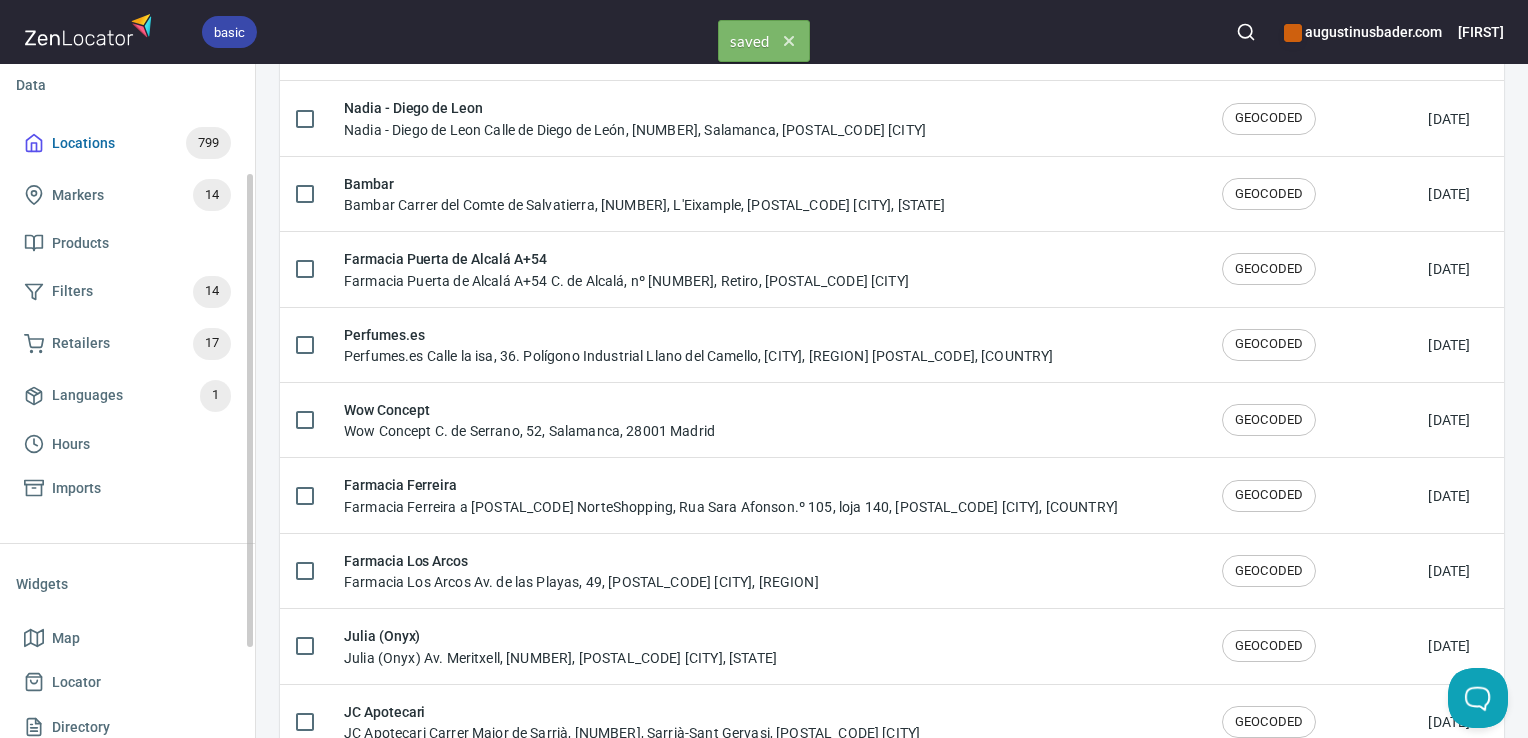 scroll, scrollTop: 0, scrollLeft: 0, axis: both 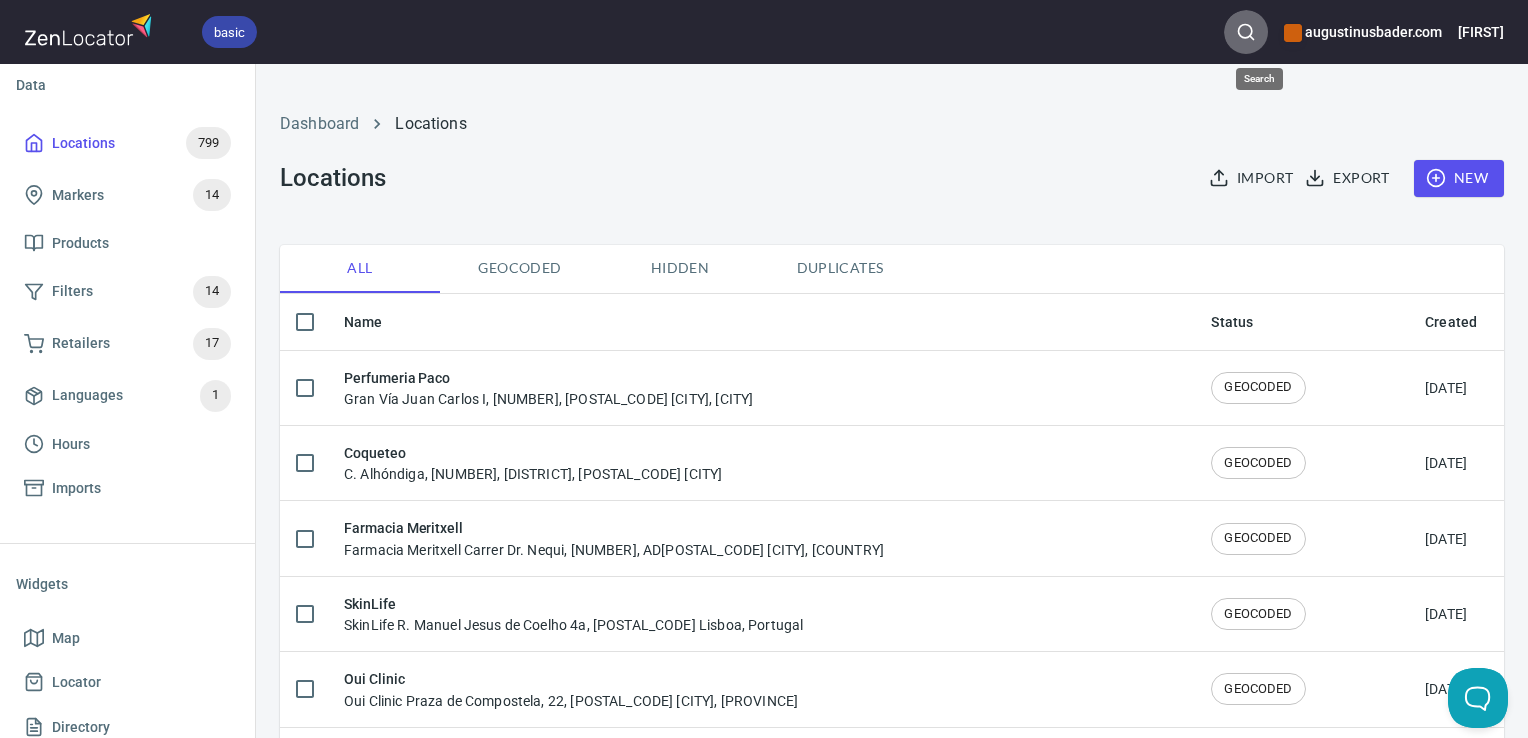 click 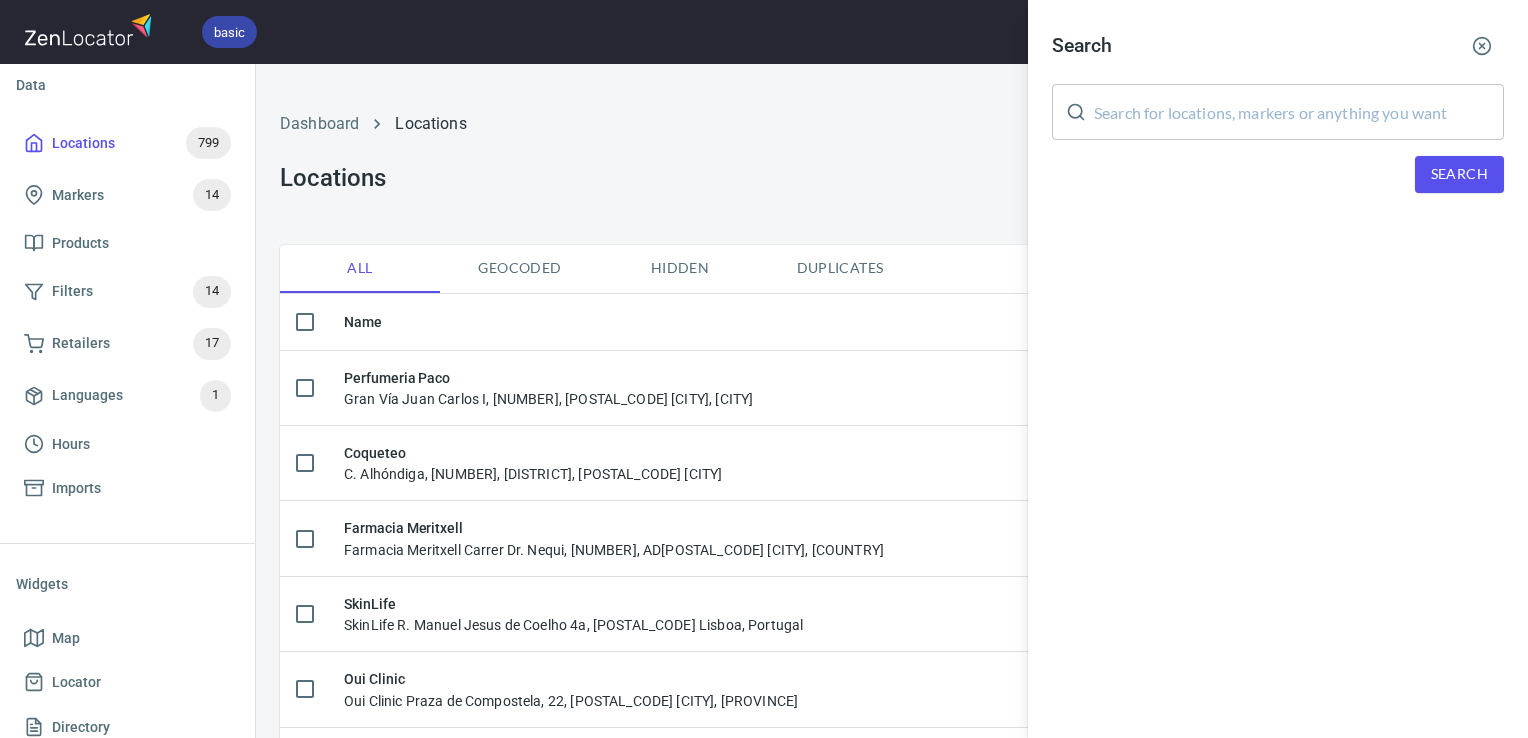 click at bounding box center (1299, 112) 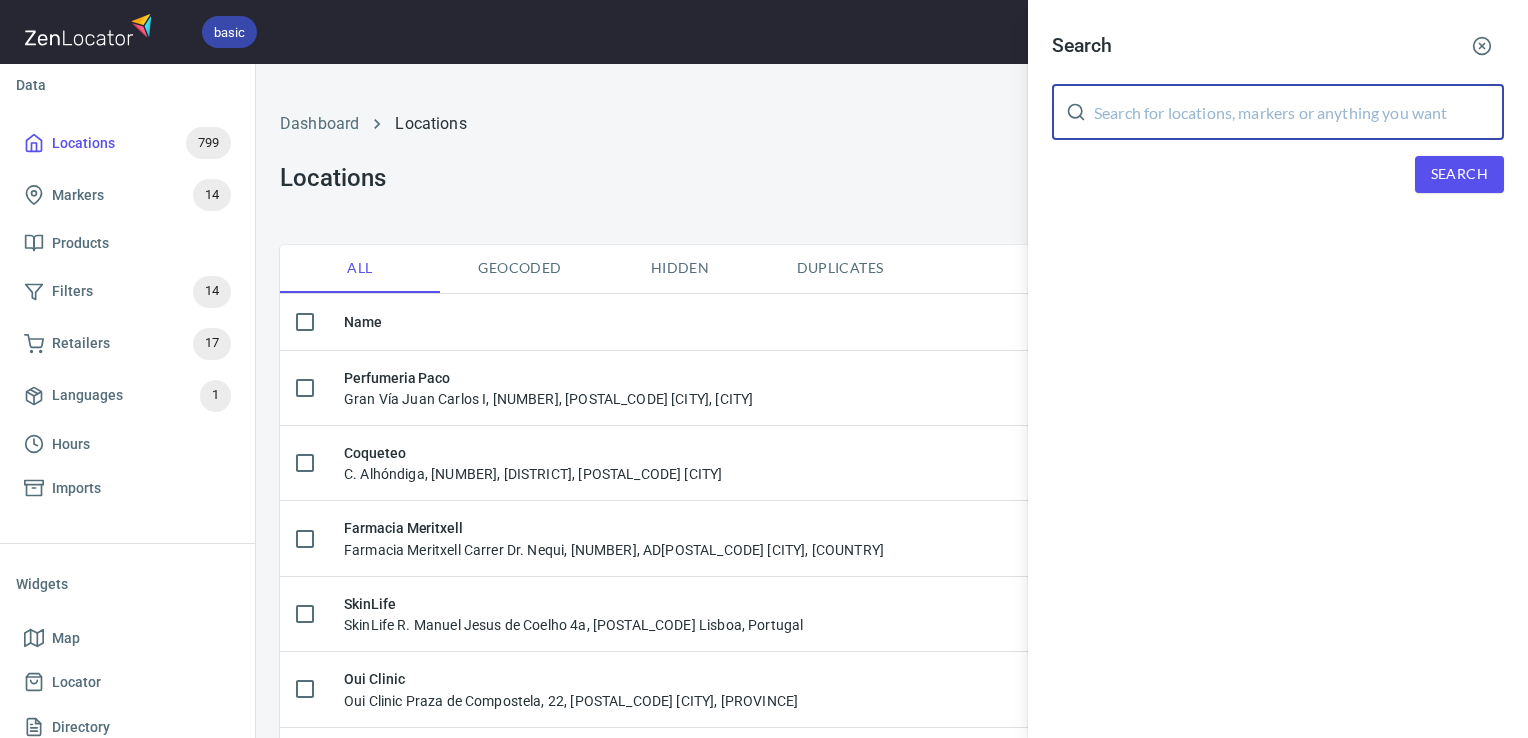 paste on "[PERSON]" 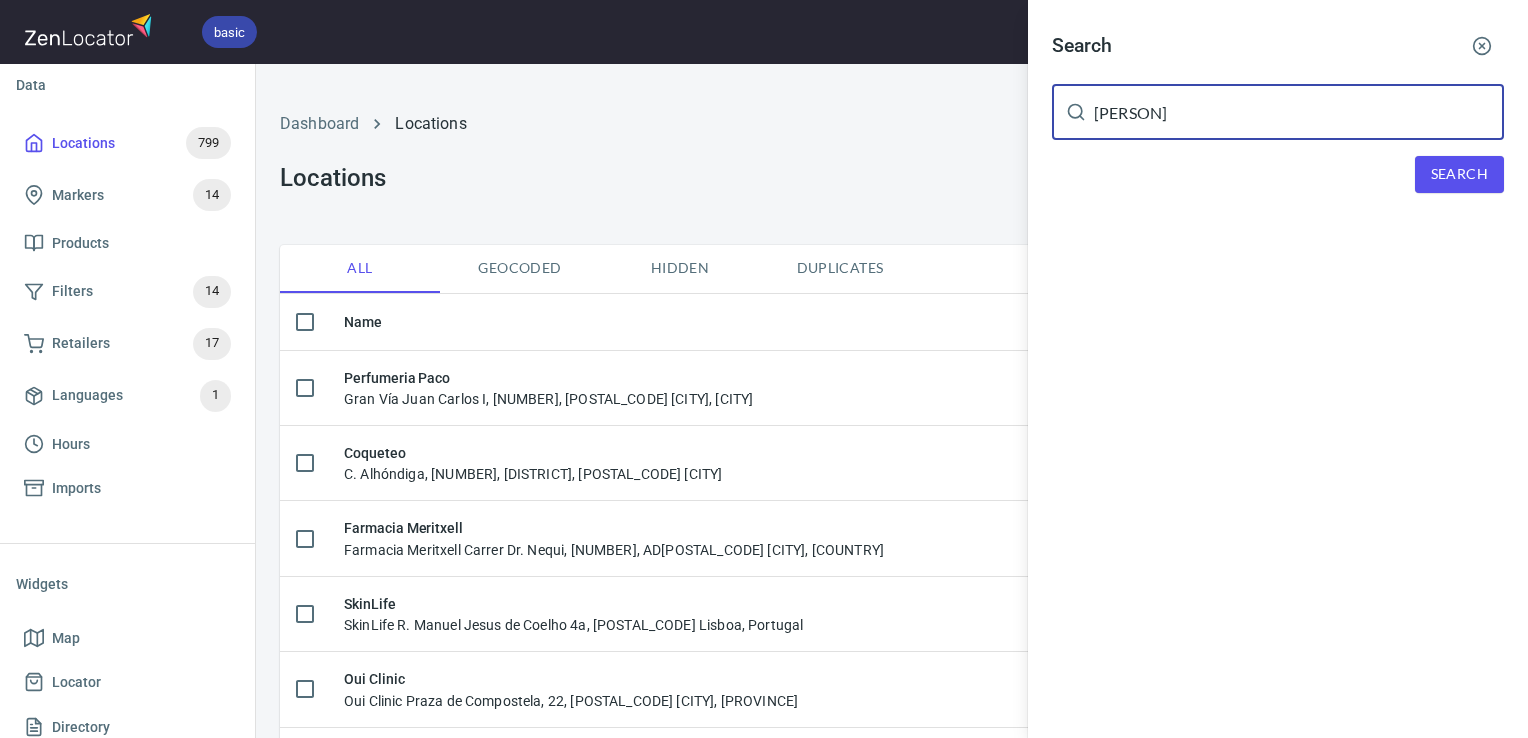 type on "[PERSON]" 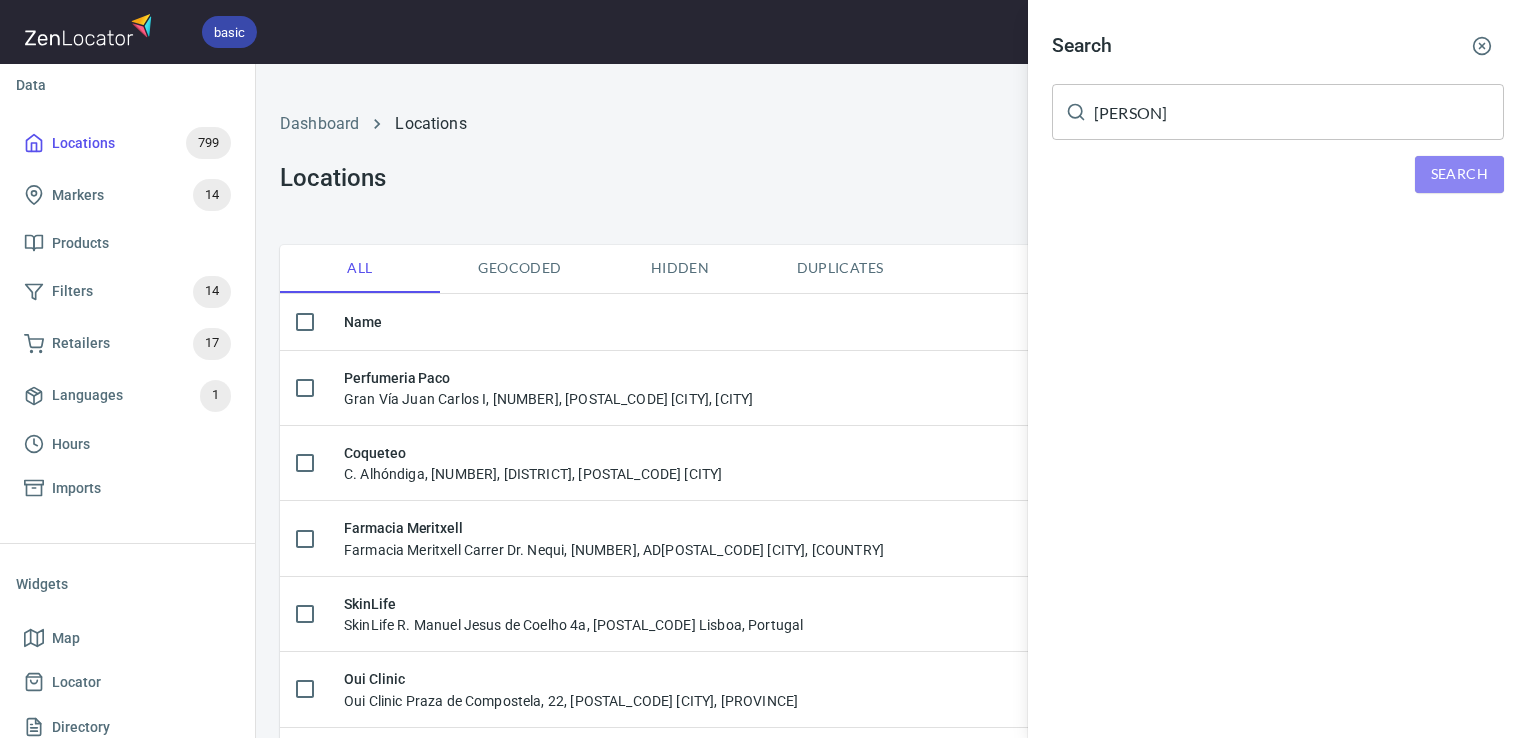 click on "Search" at bounding box center (1459, 174) 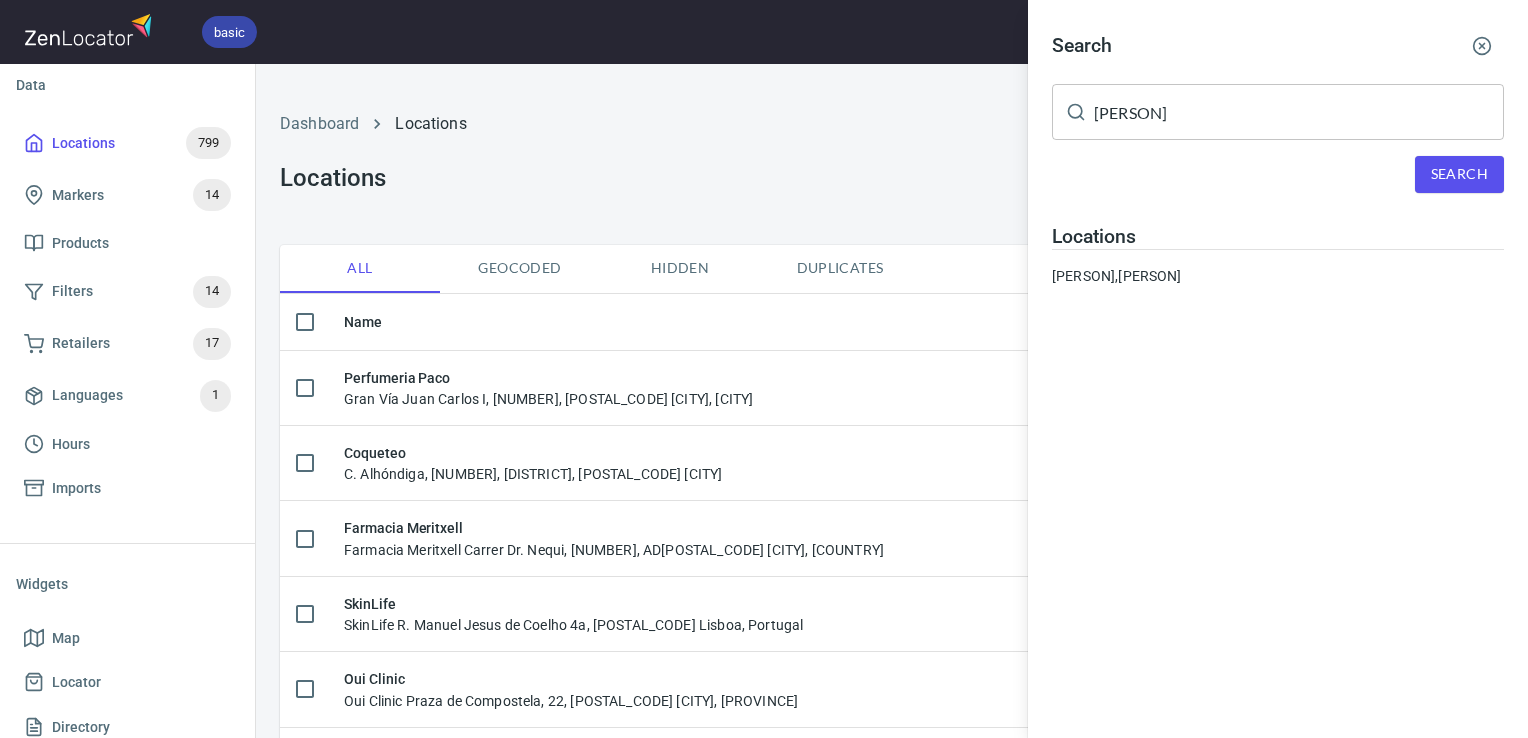 click on "Locations [PERSON],  [PERSON]" at bounding box center (1278, 255) 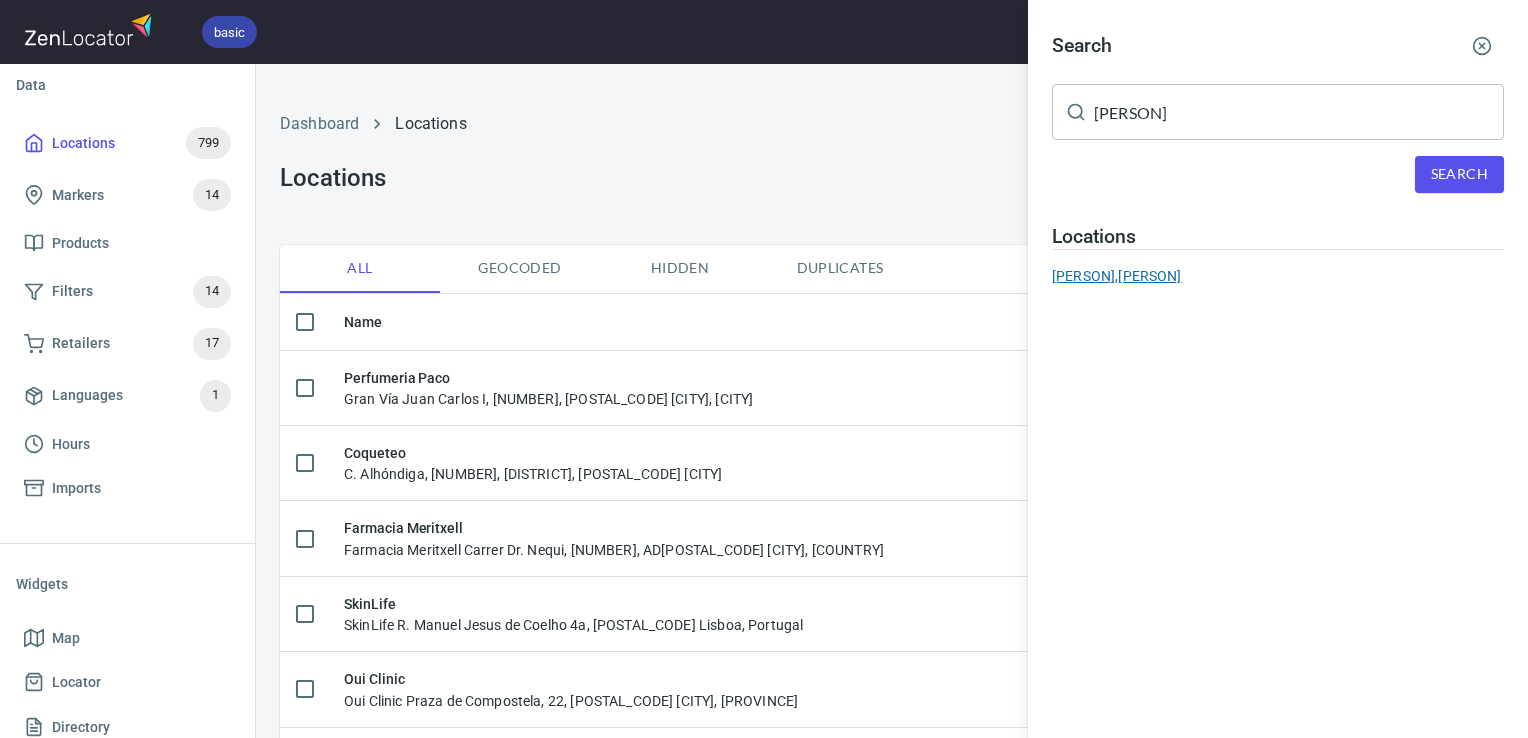 click on "Veme Beauty,  Veme Beauty" at bounding box center (1278, 276) 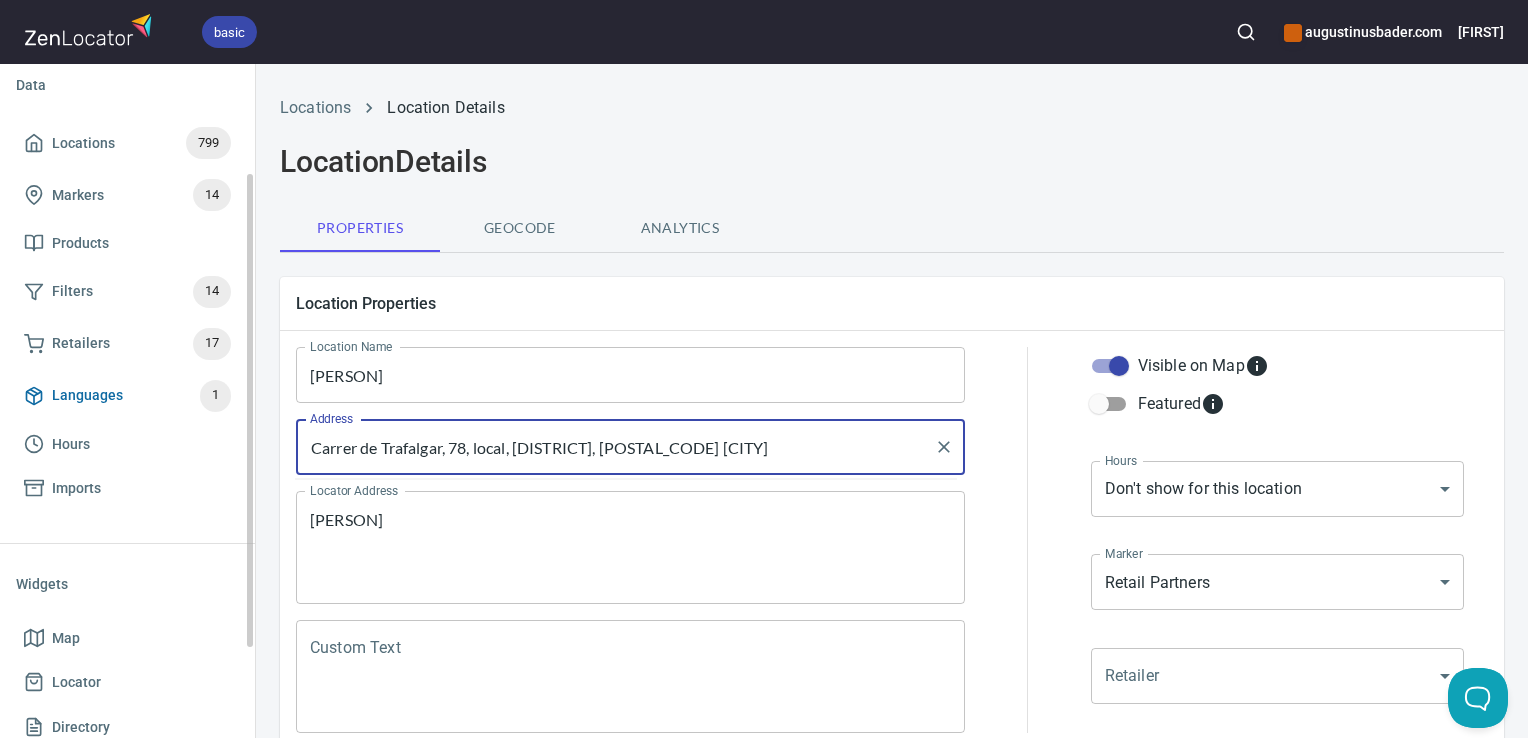 drag, startPoint x: 520, startPoint y: 443, endPoint x: 156, endPoint y: 405, distance: 365.97815 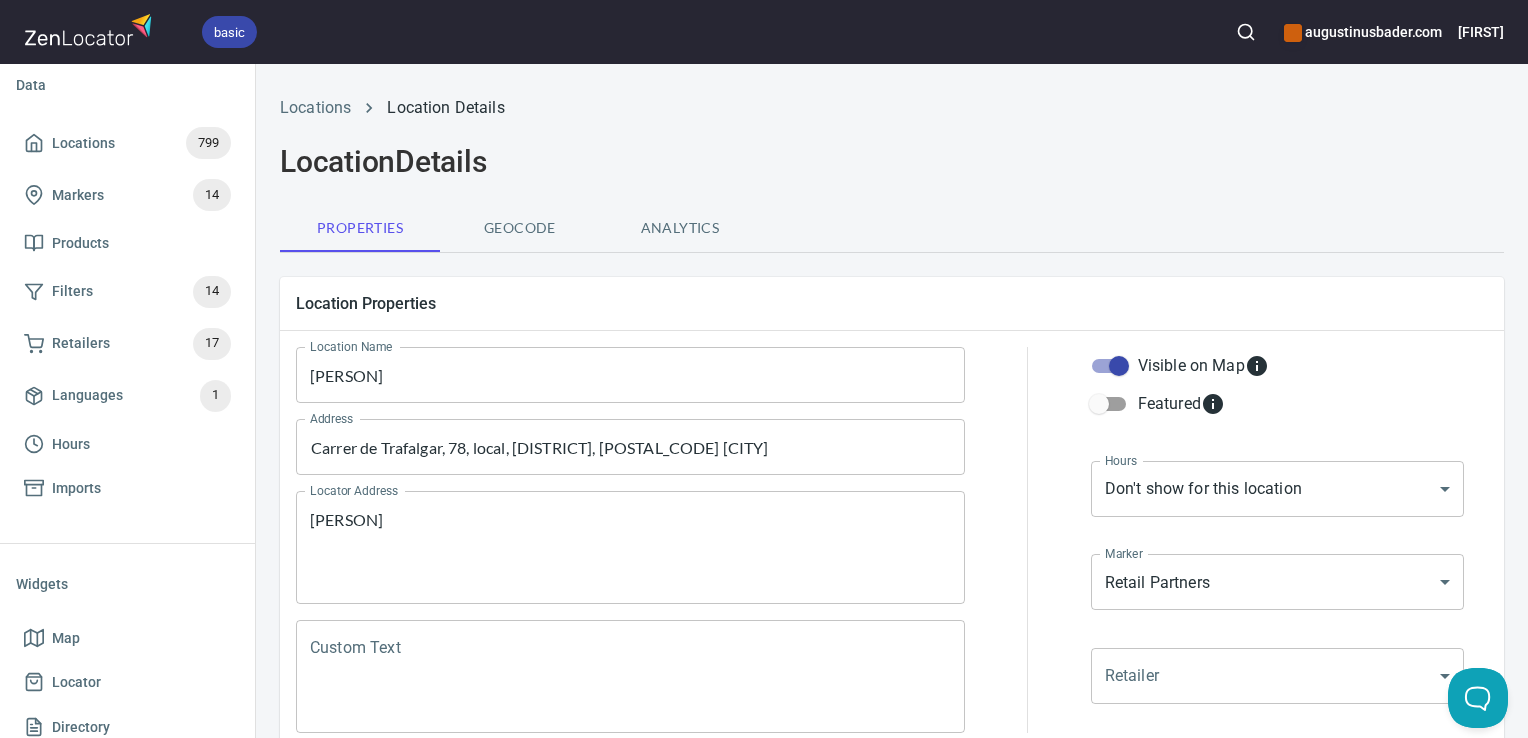 click on "Veme Beauty Locator Address" at bounding box center [630, 547] 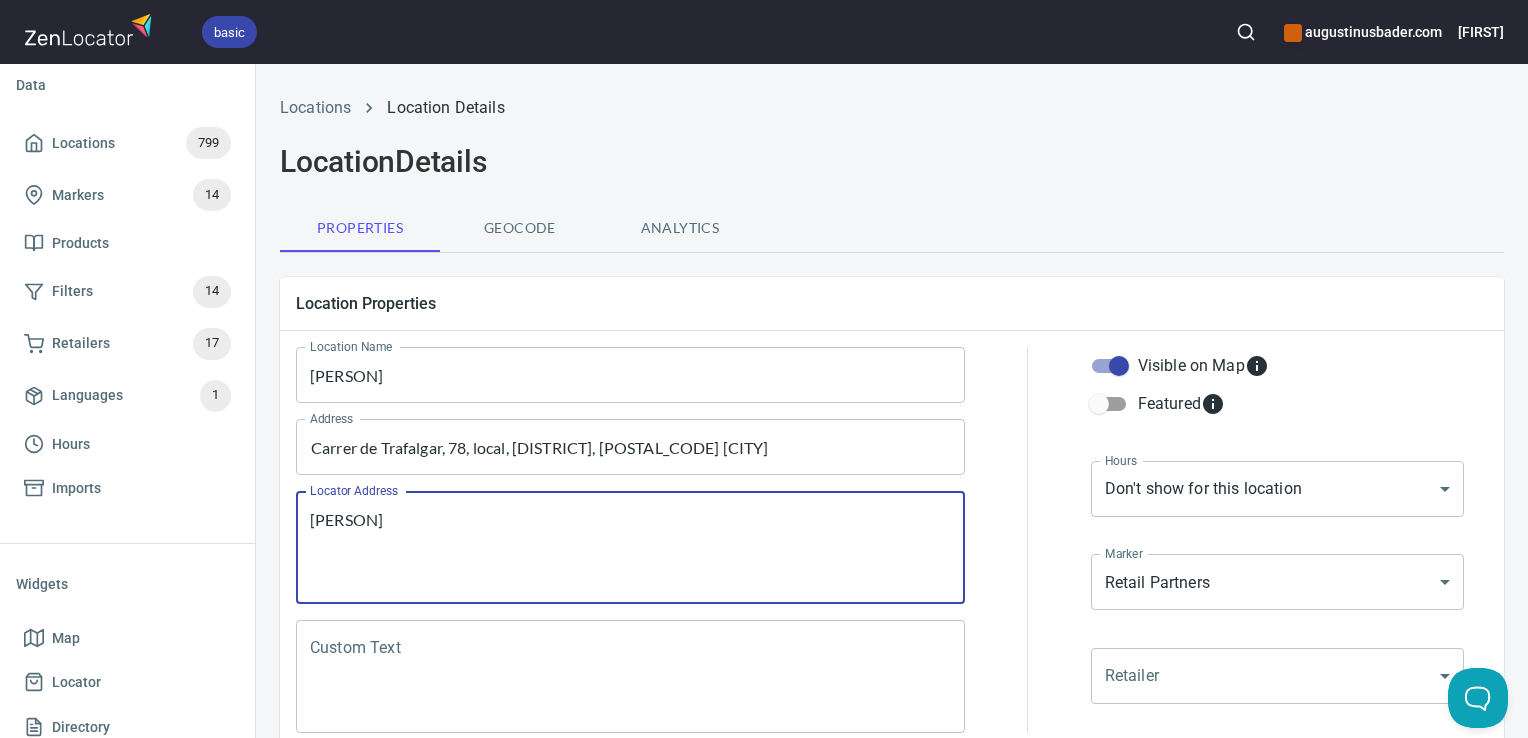 click on "[FIRST] [LAST]" at bounding box center (630, 548) 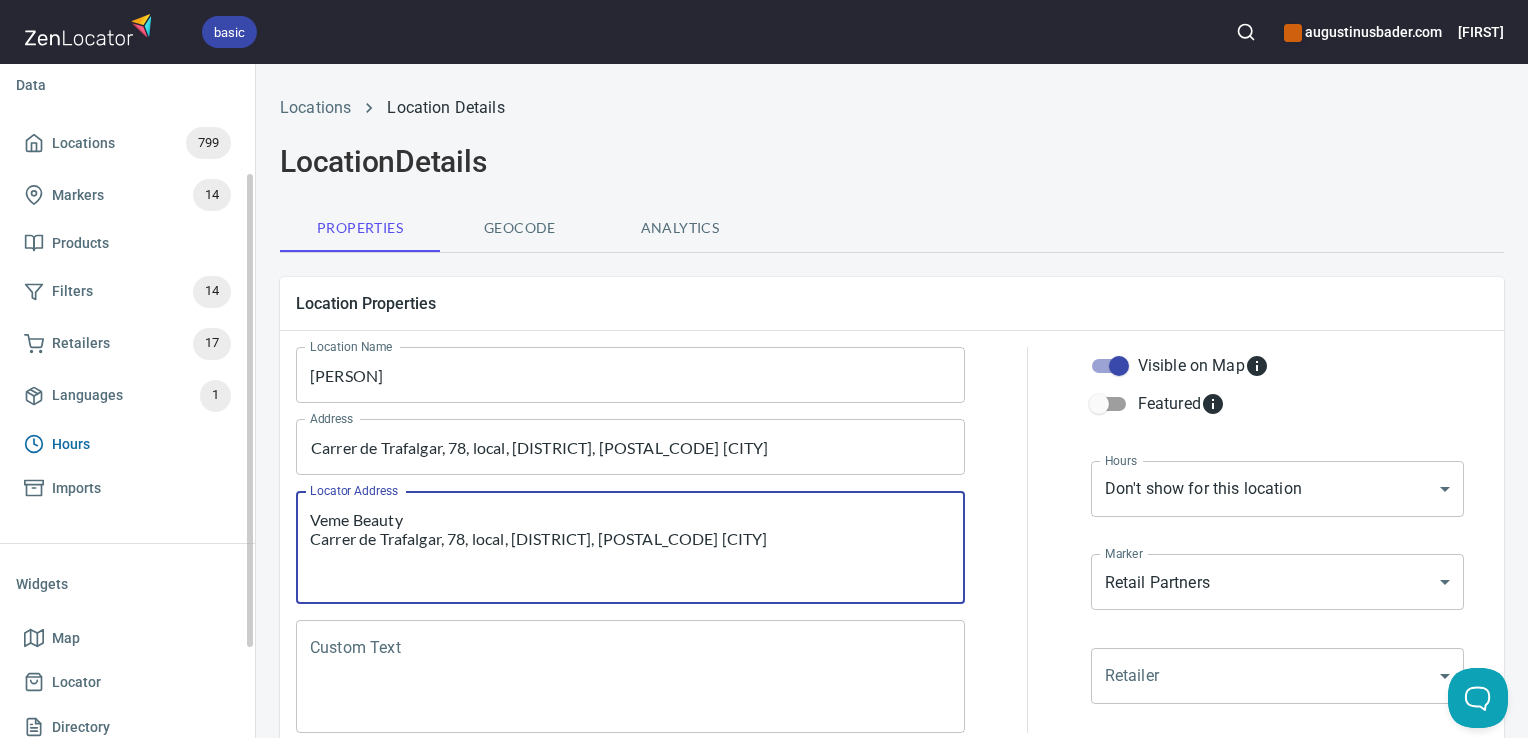 drag, startPoint x: 765, startPoint y: 542, endPoint x: 195, endPoint y: 446, distance: 578.0277 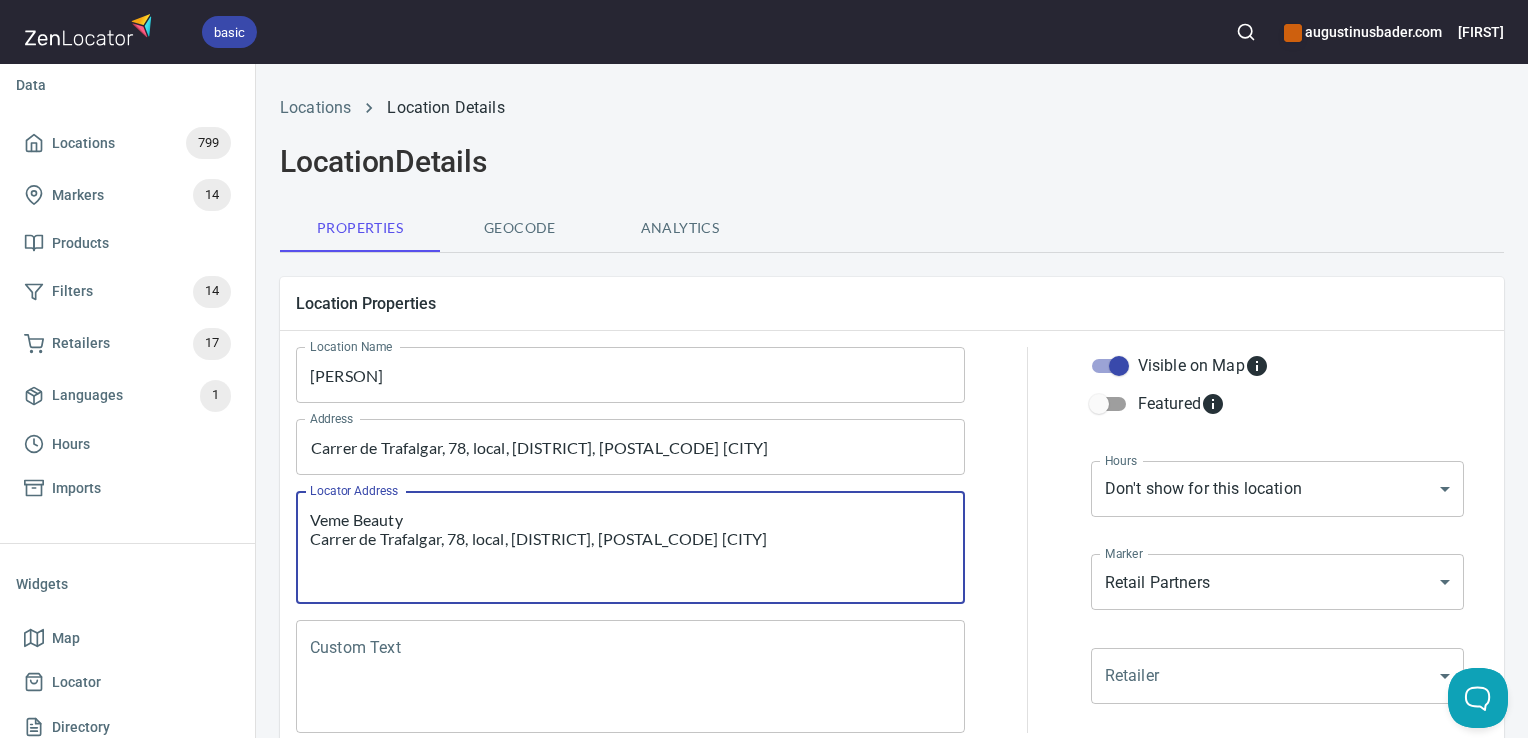 type on "Veme Beauty
Carrer de Trafalgar, 78, local, Ciutat Vella, 08010 Barcelona" 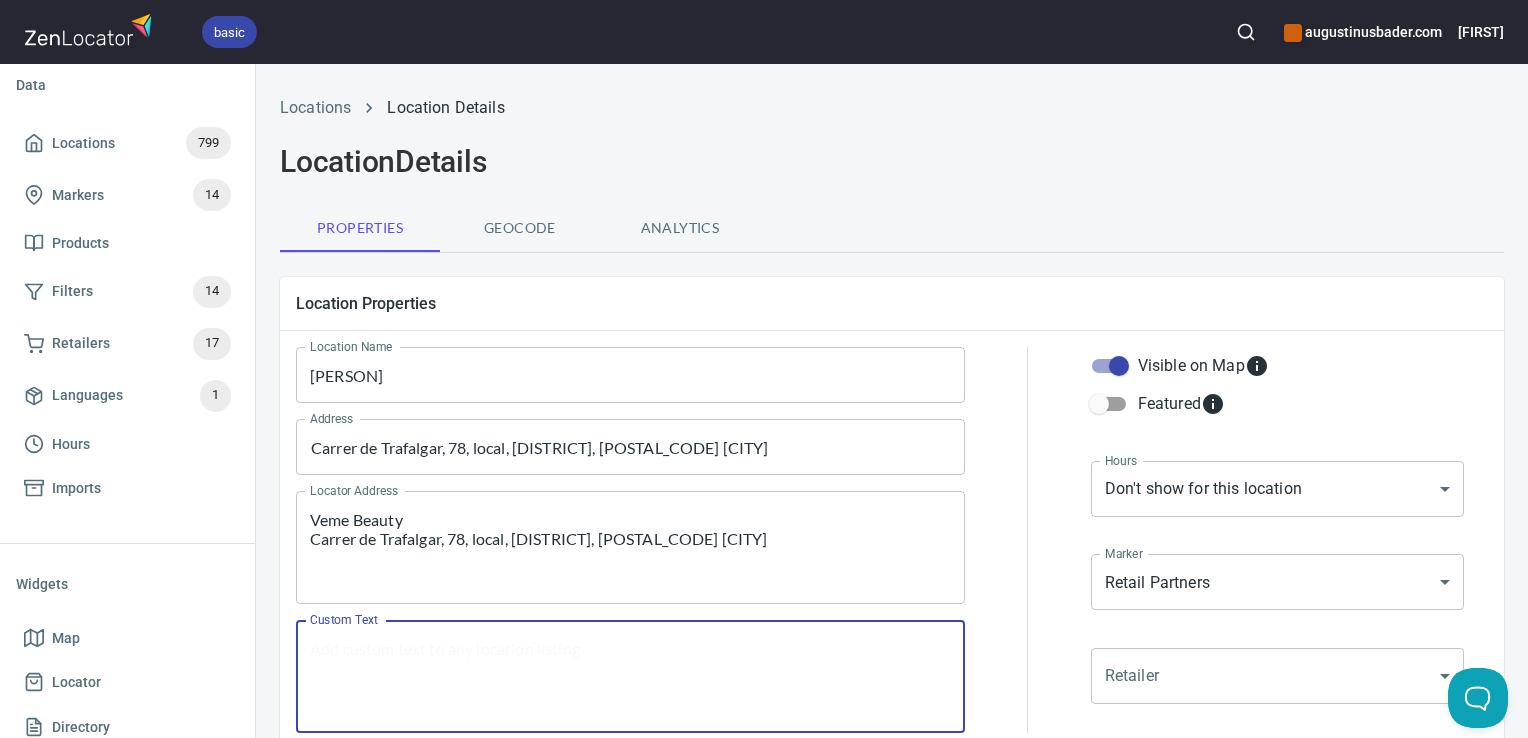 paste on "Veme Beauty
Carrer de Trafalgar, 78, local, Ciutat Vella, 08010 Barcelona" 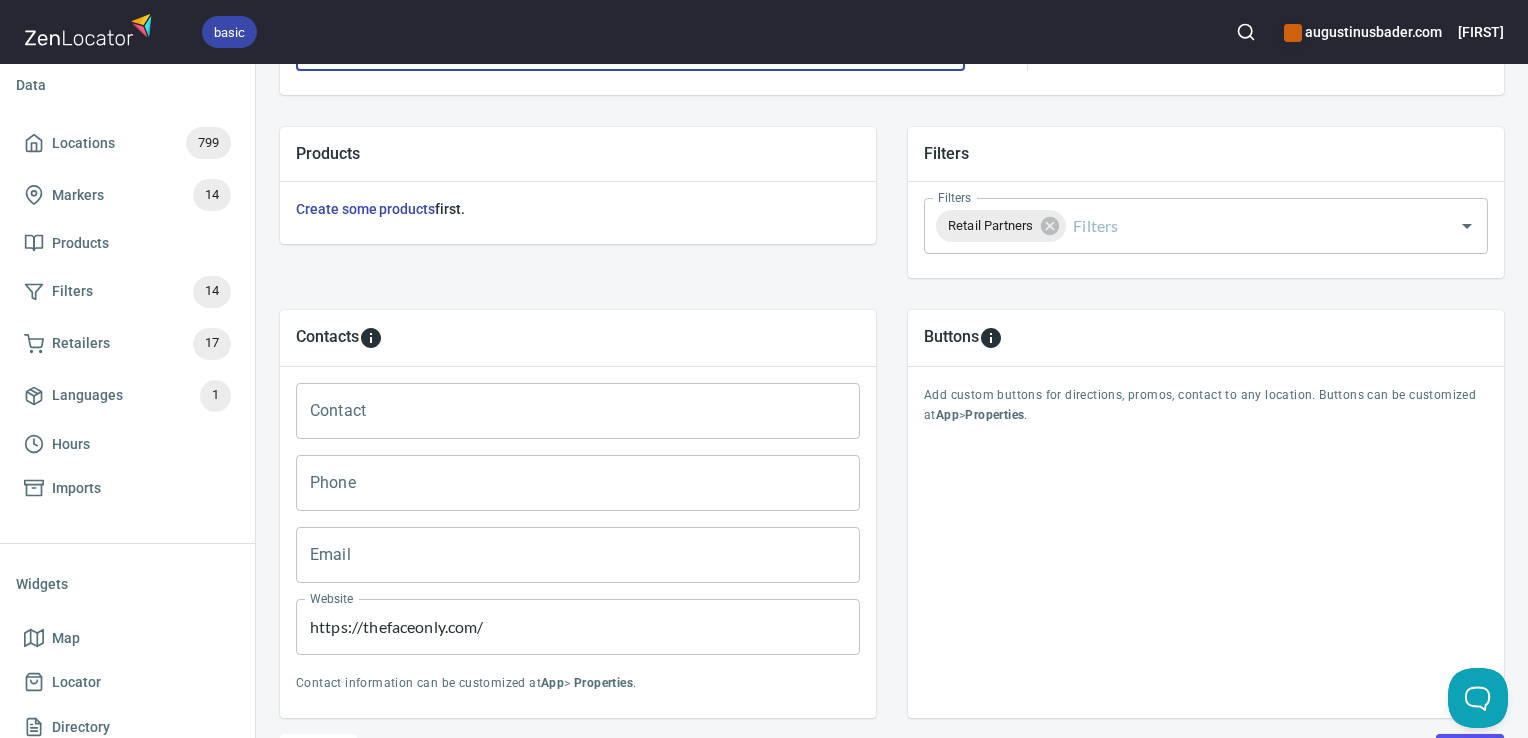 scroll, scrollTop: 797, scrollLeft: 0, axis: vertical 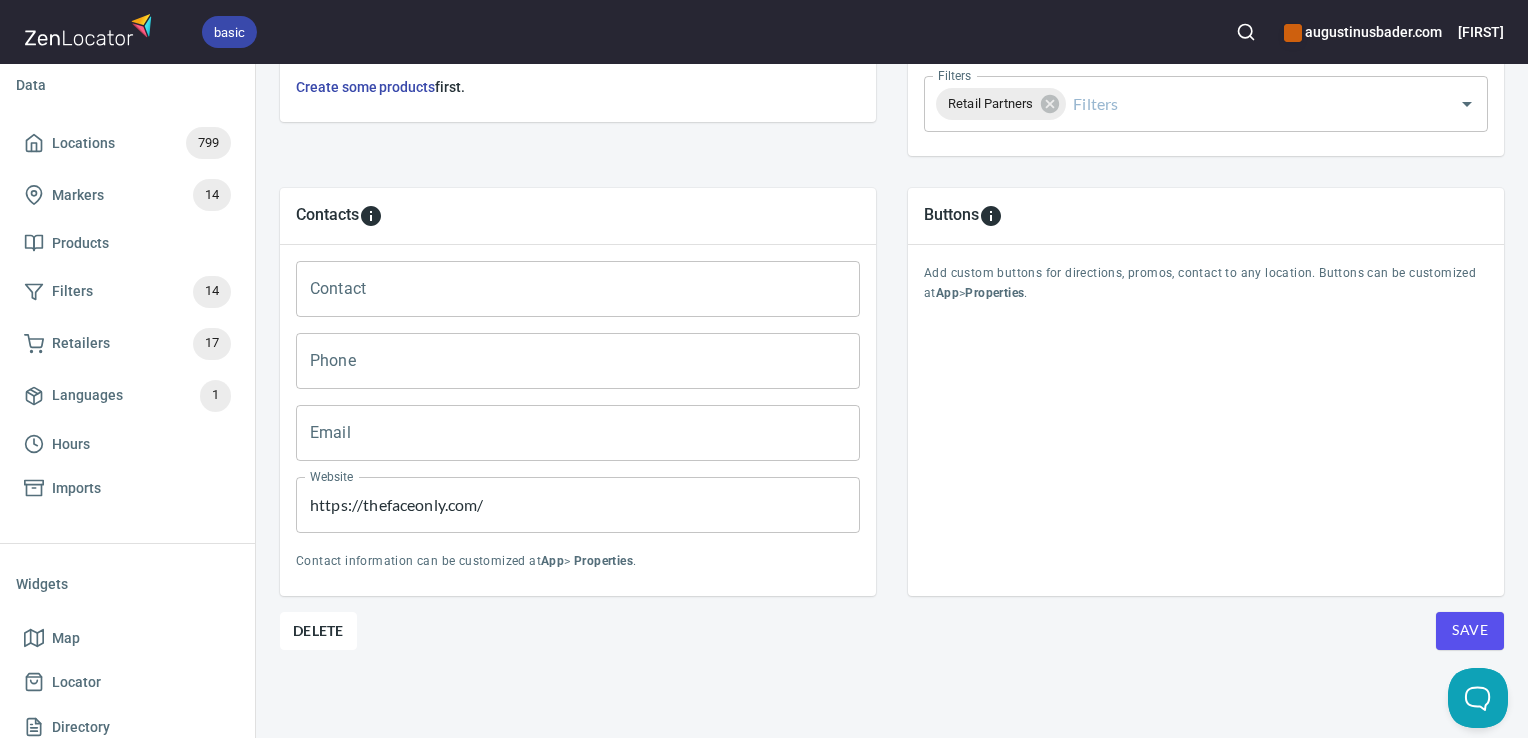 type on "Veme Beauty
Carrer de Trafalgar, 78, local, Ciutat Vella, 08010 Barcelona" 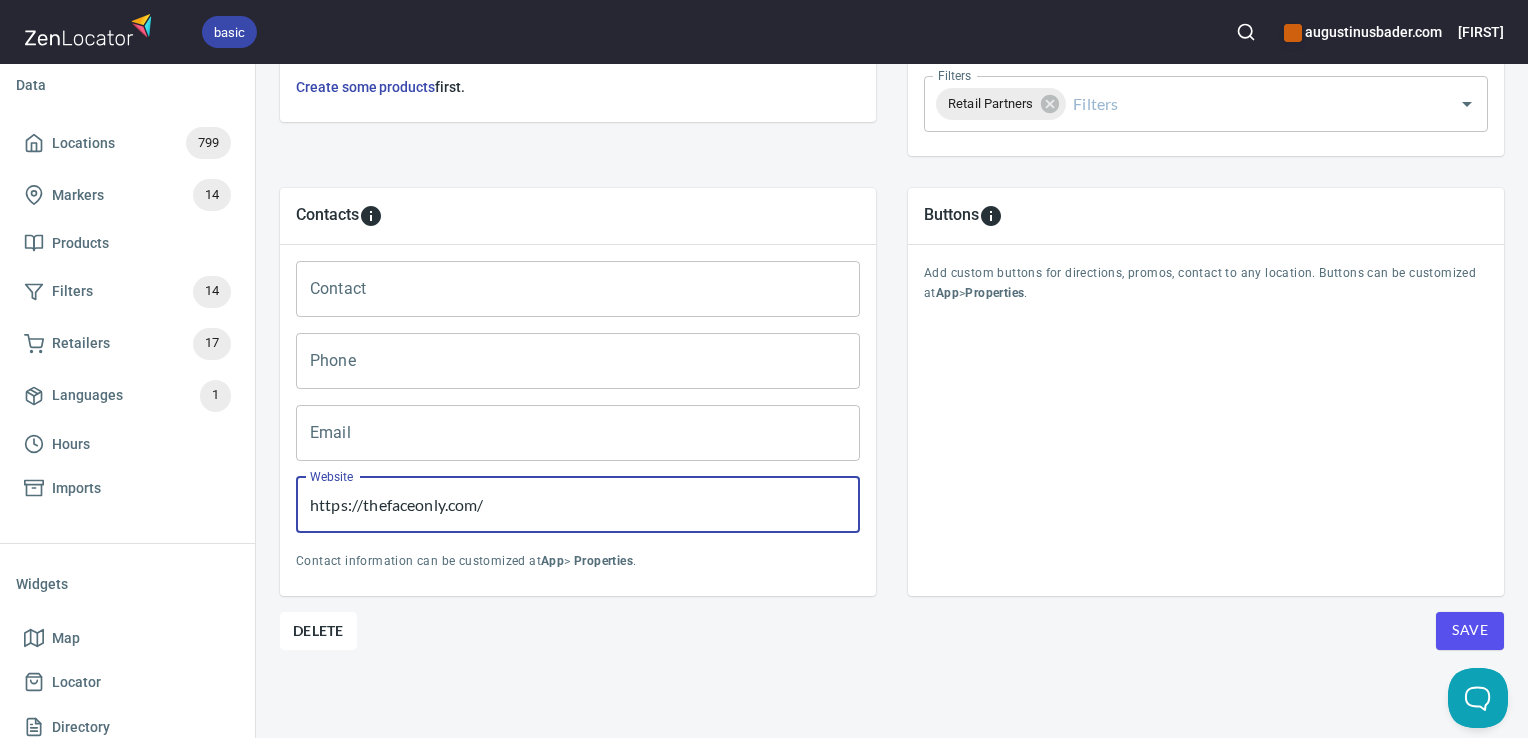 drag, startPoint x: 592, startPoint y: 490, endPoint x: 367, endPoint y: 459, distance: 227.12552 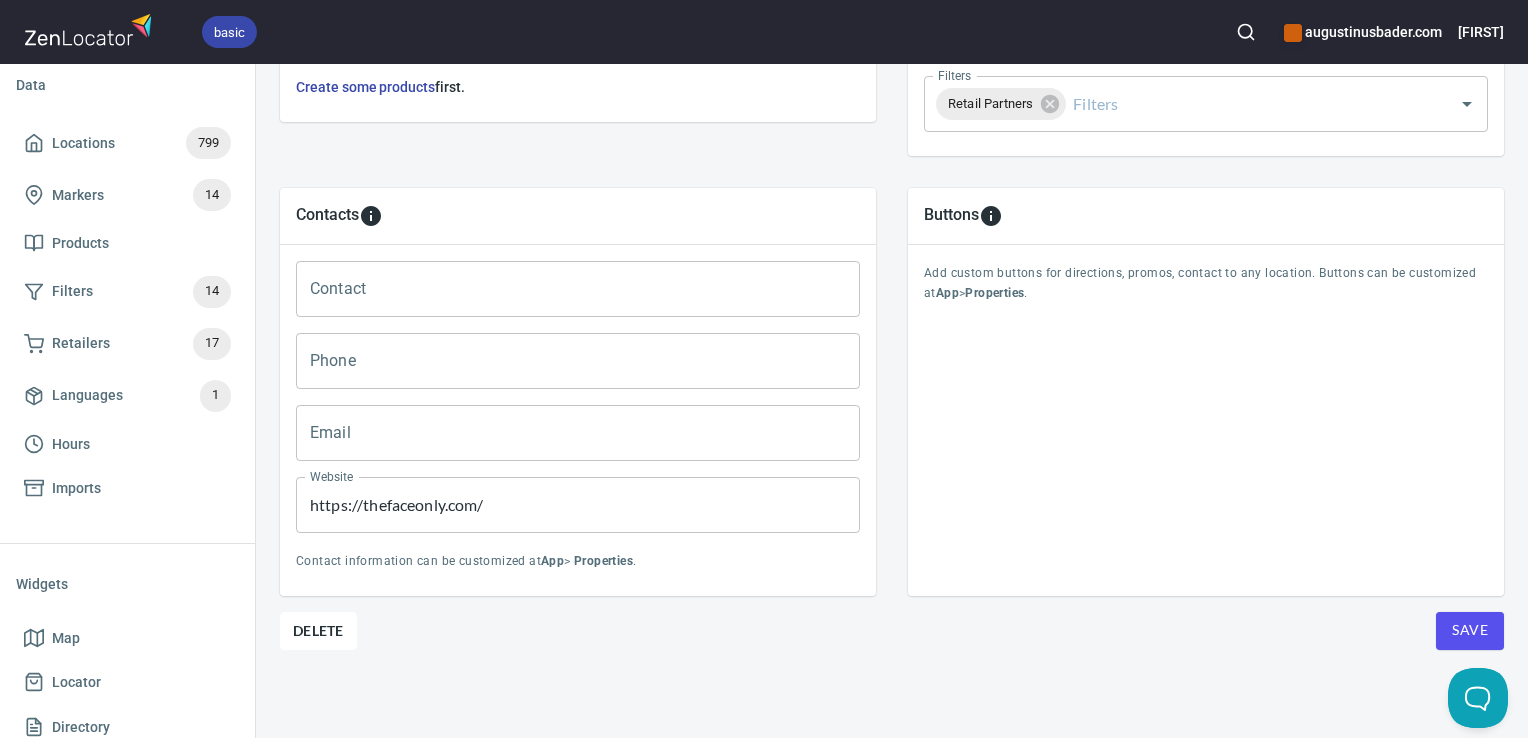 click on "Website https://thefaceonly.com/ Website" at bounding box center [578, 505] 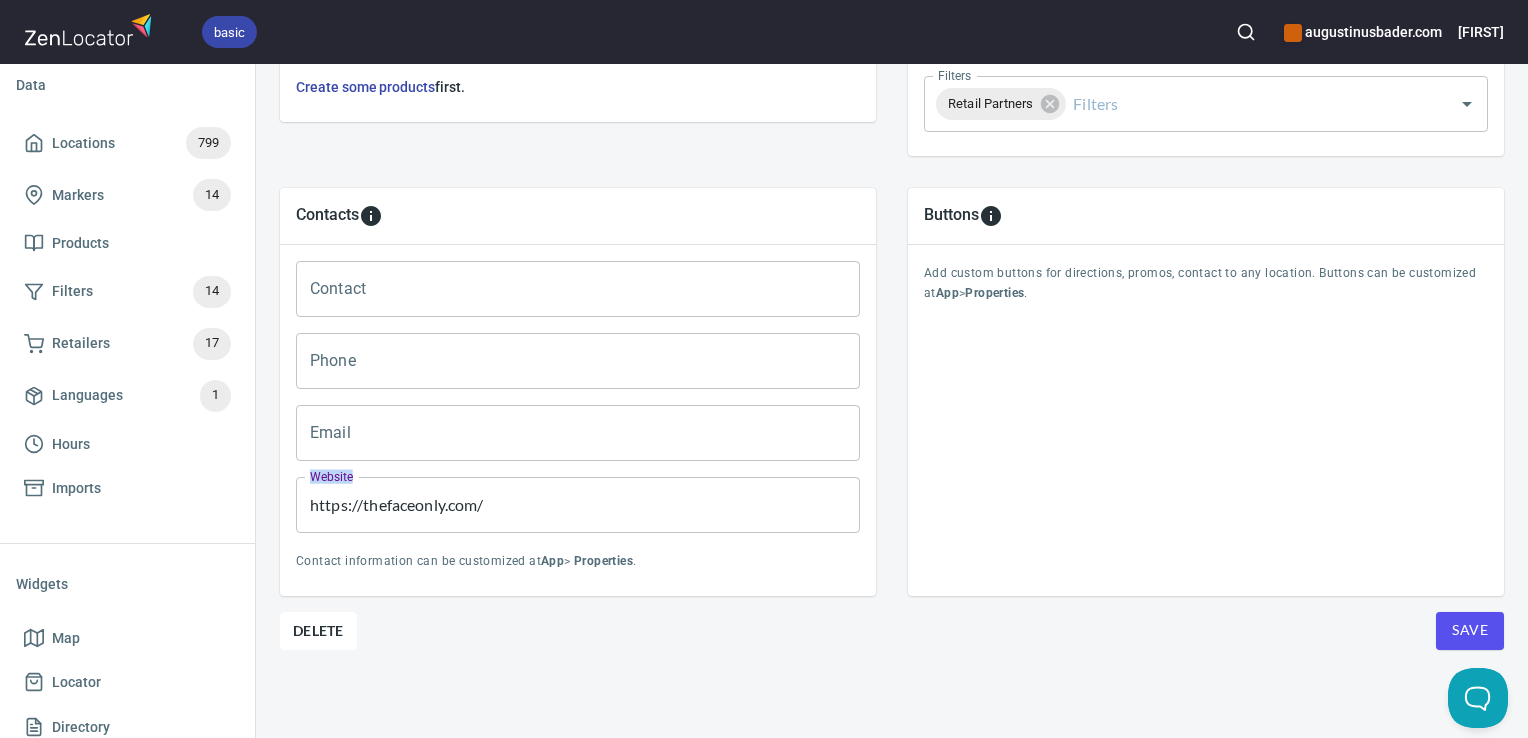 click on "Website https://thefaceonly.com/ Website" at bounding box center (578, 505) 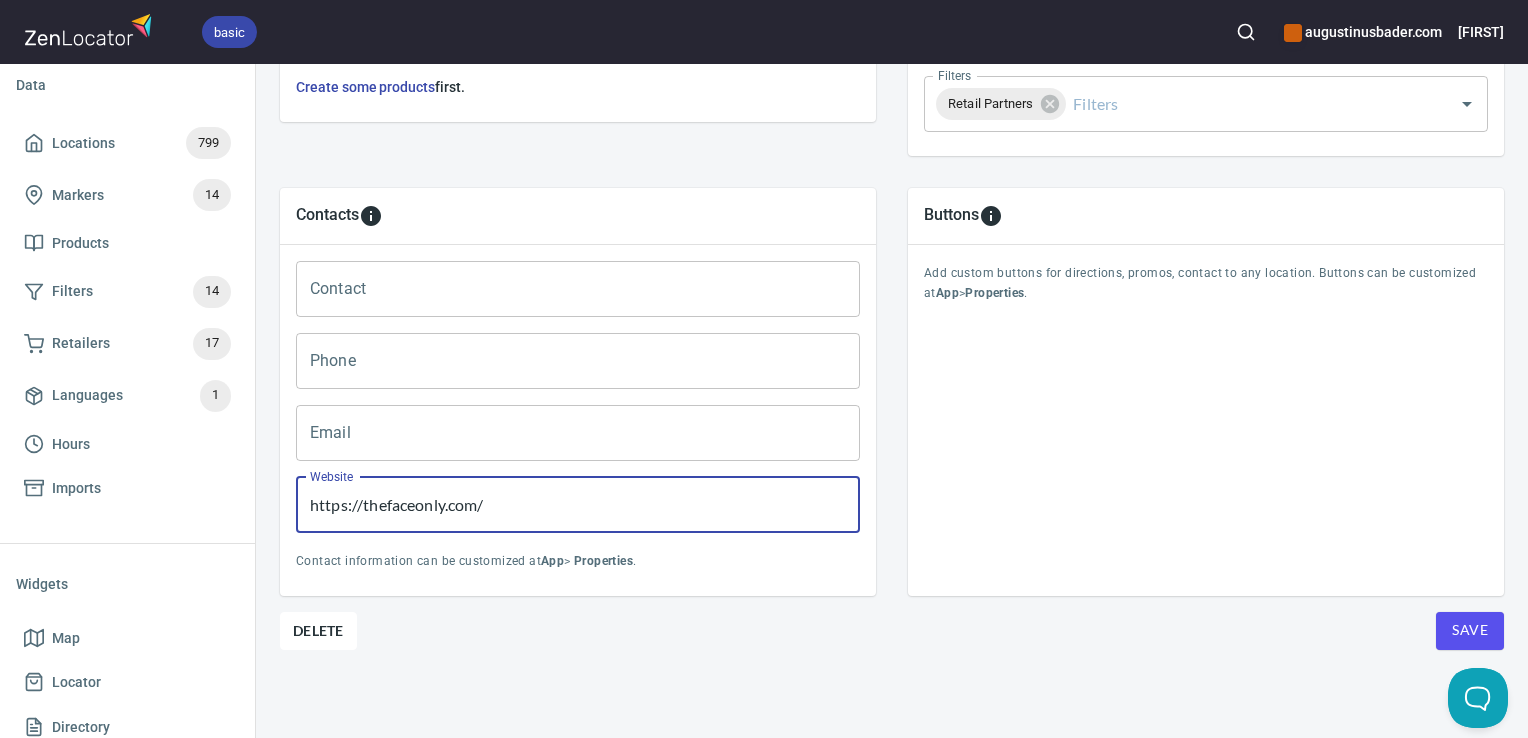 drag, startPoint x: 367, startPoint y: 459, endPoint x: 396, endPoint y: 511, distance: 59.5399 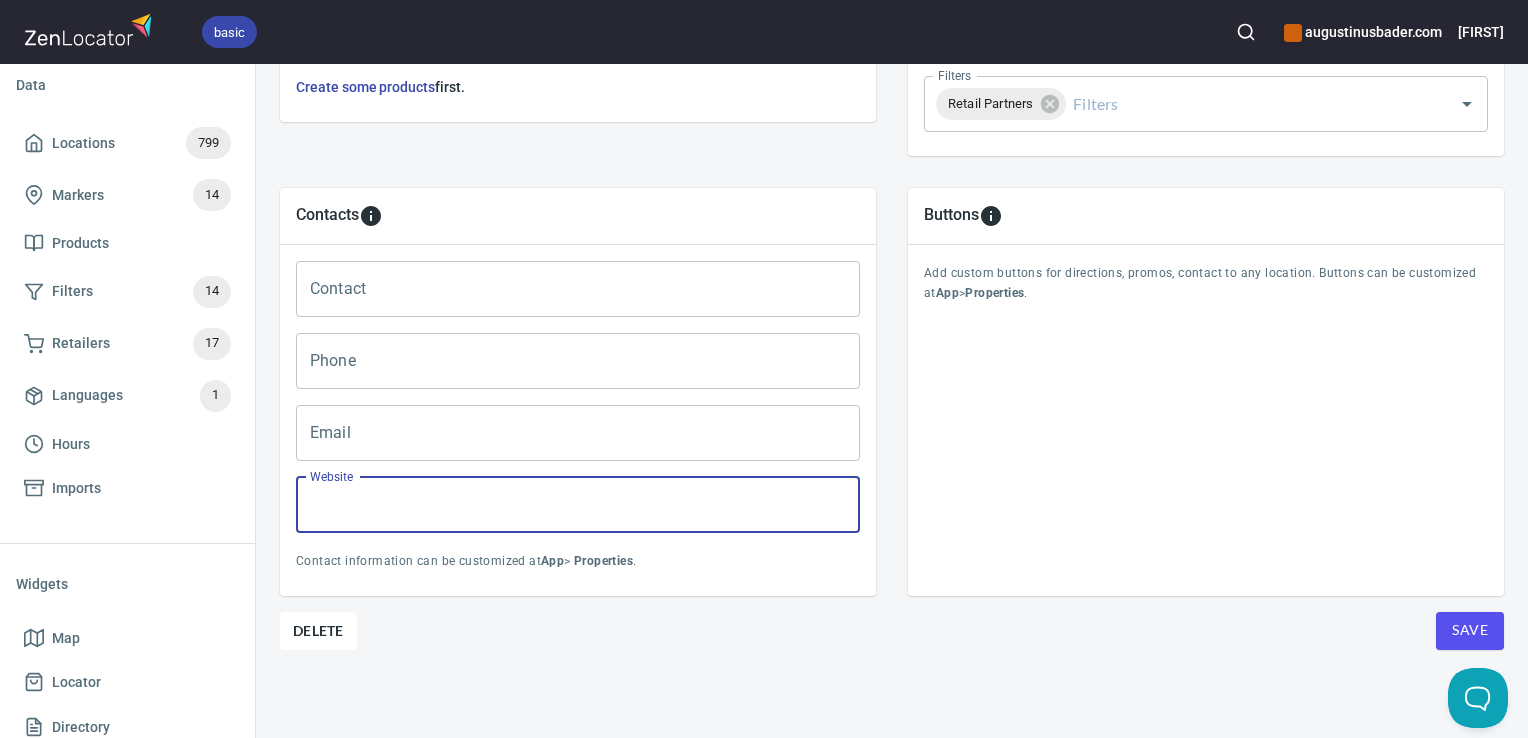 type 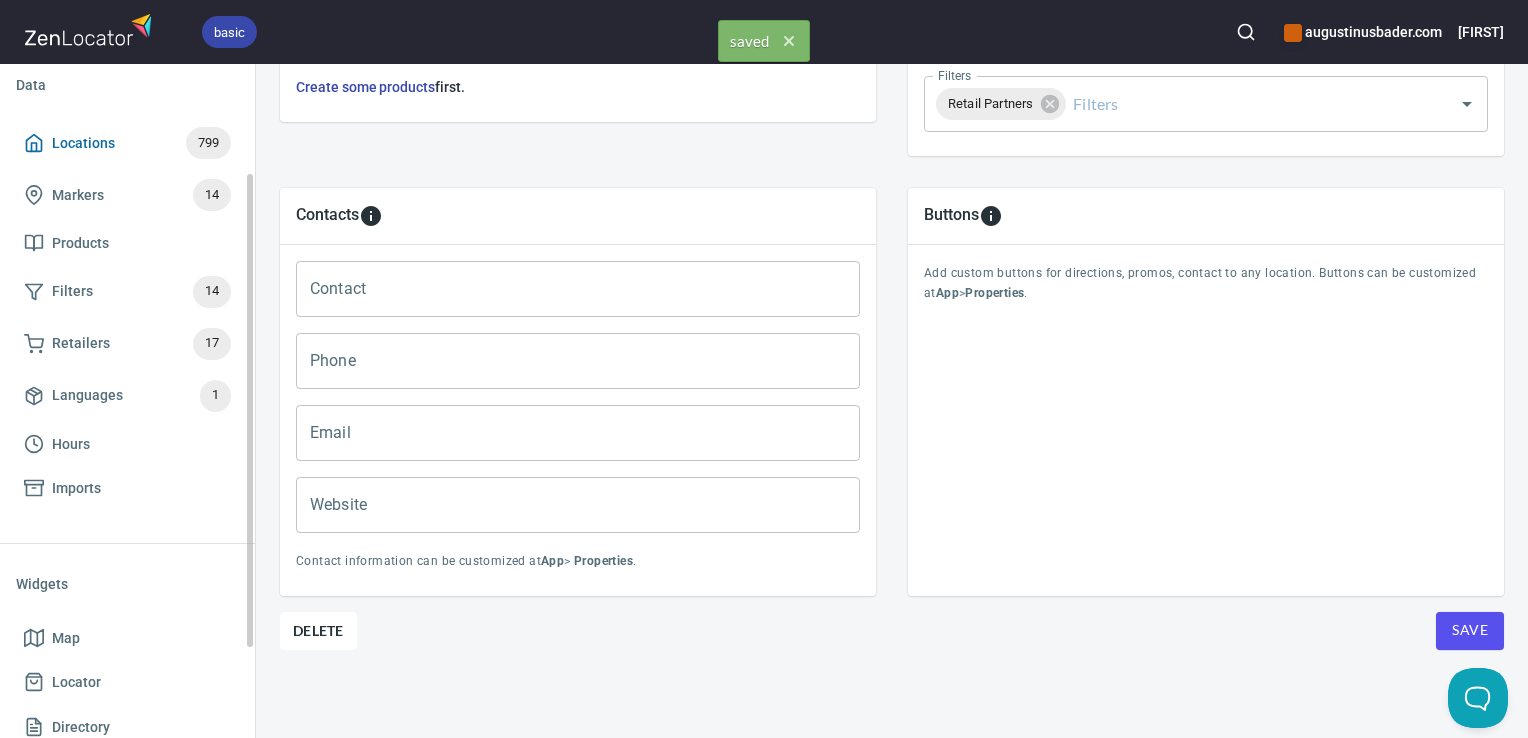 click on "Locations 799" at bounding box center [127, 143] 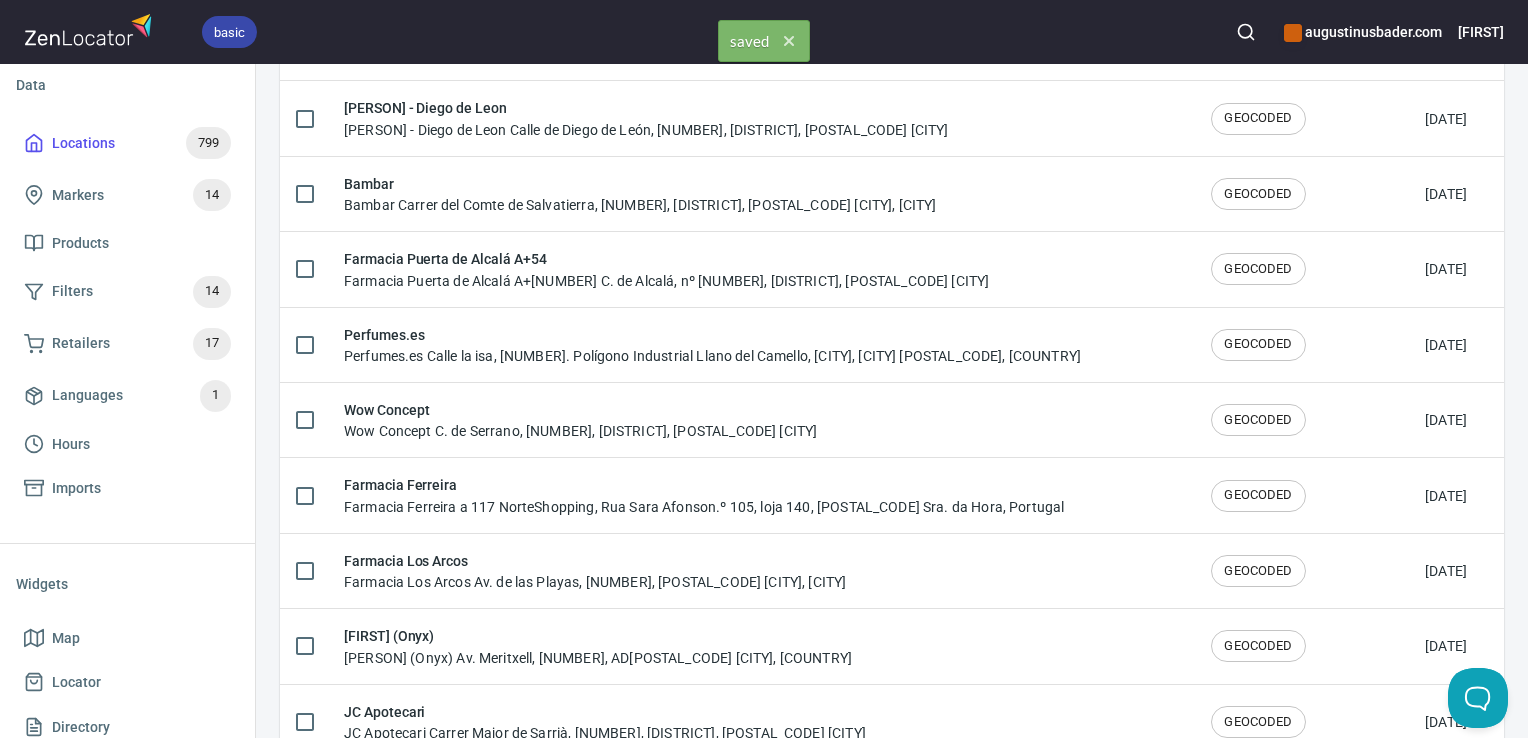 scroll, scrollTop: 0, scrollLeft: 0, axis: both 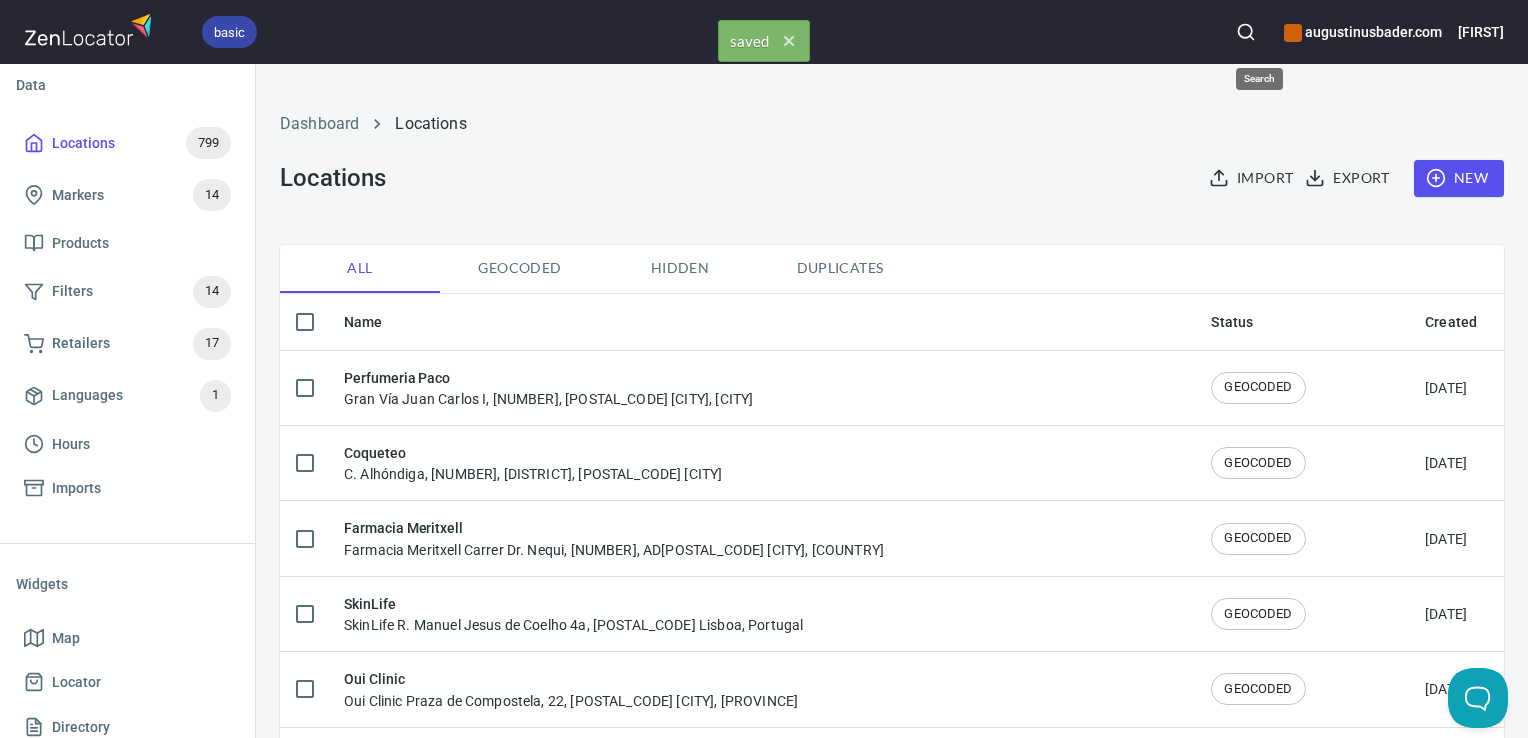click 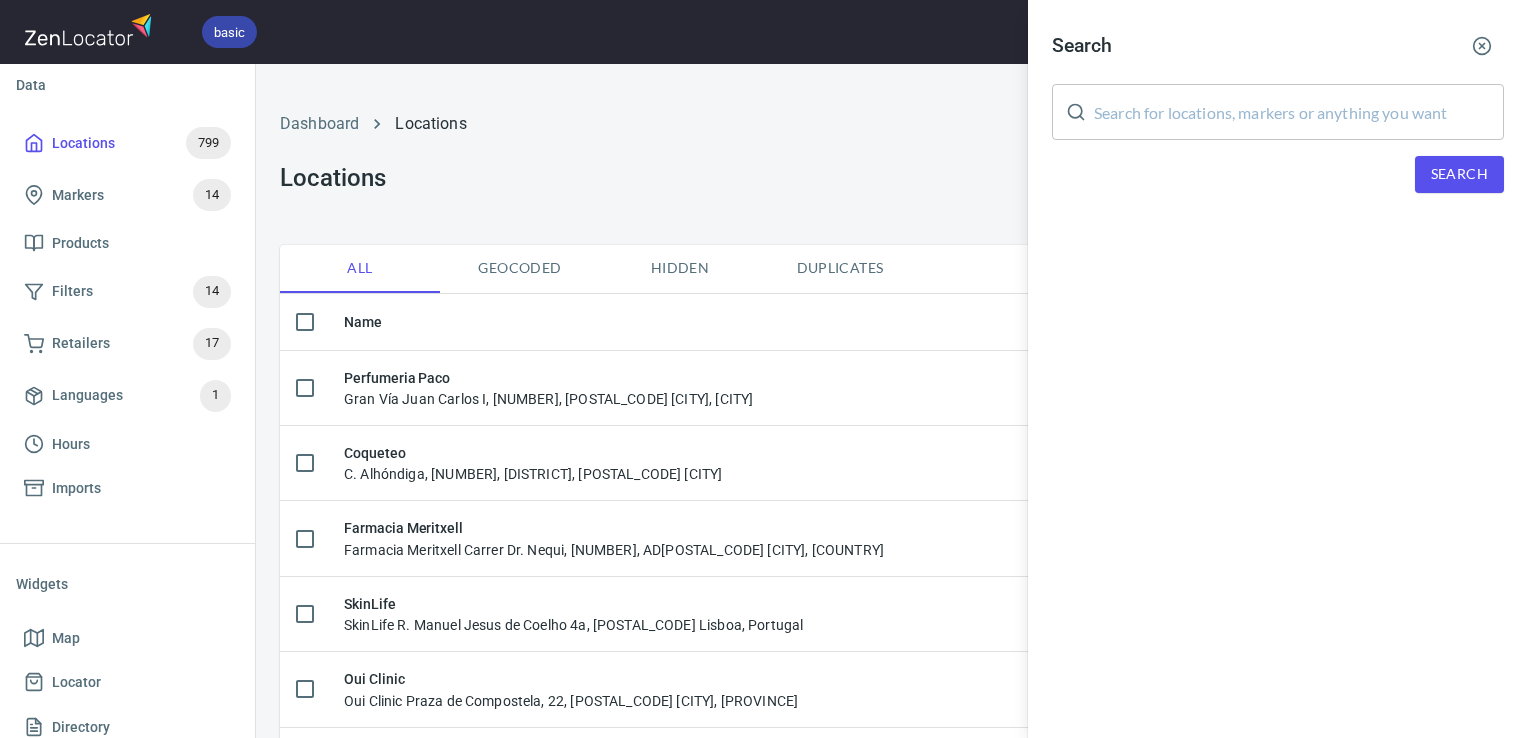 click at bounding box center [1299, 112] 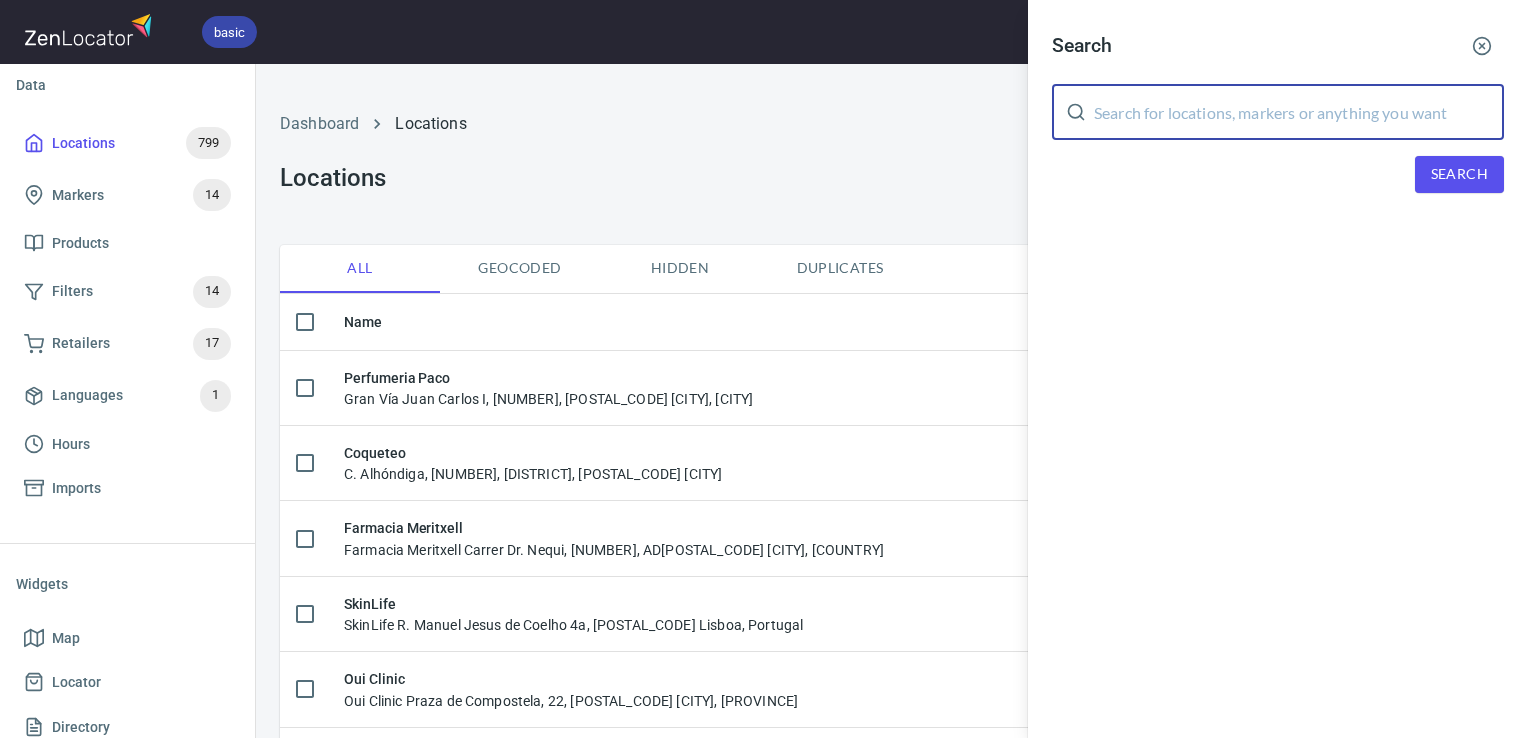 paste on "Wow Concept" 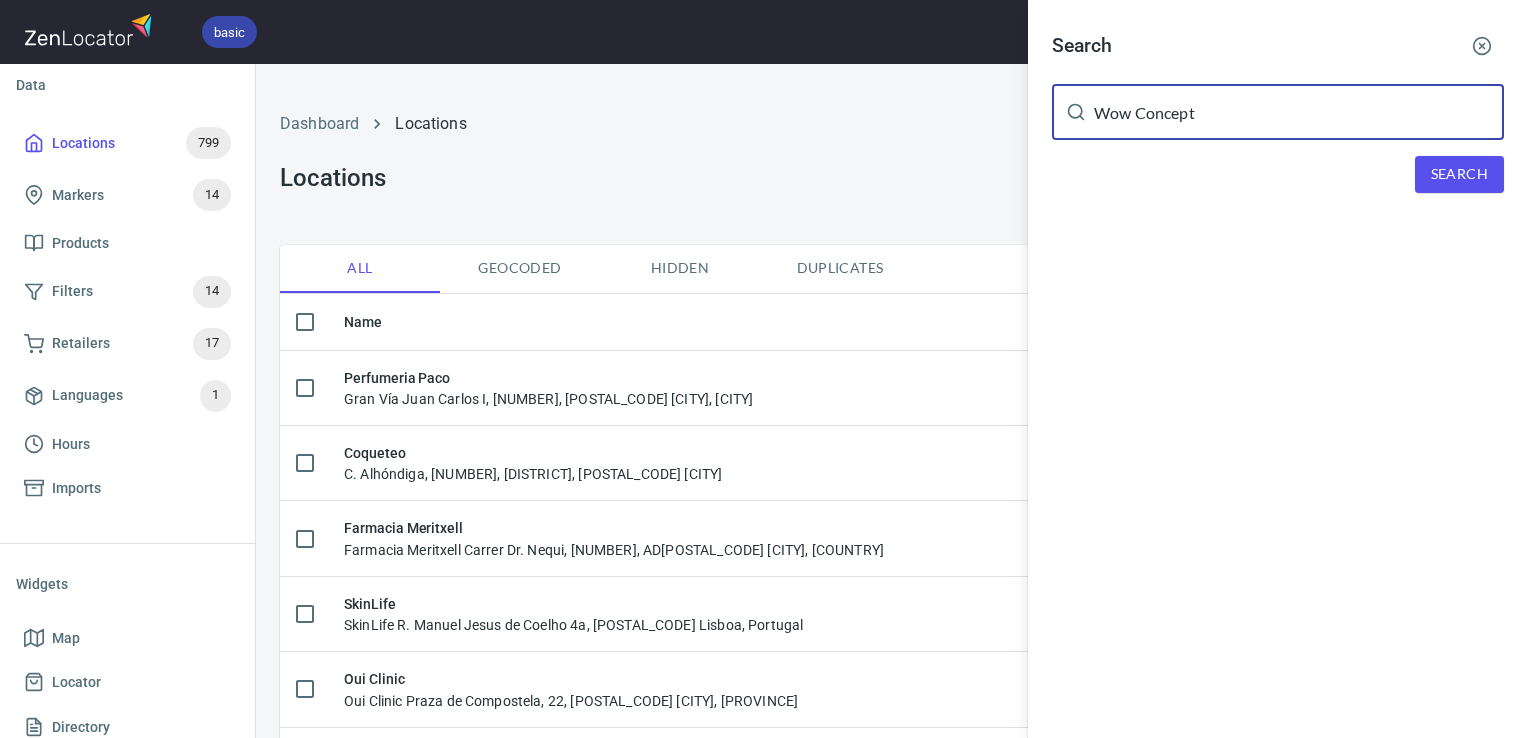 type on "Wow Concept" 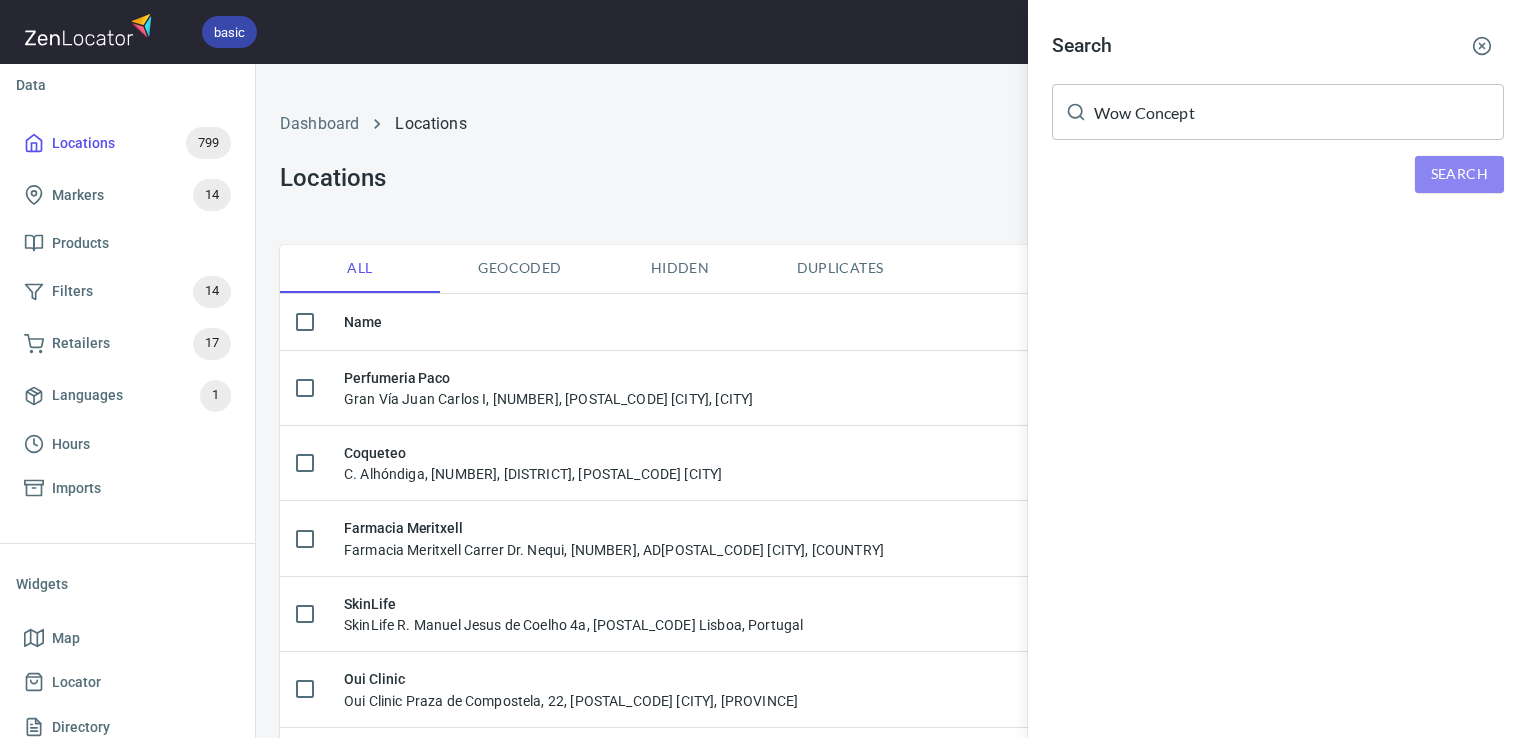 click on "Search" at bounding box center [1459, 174] 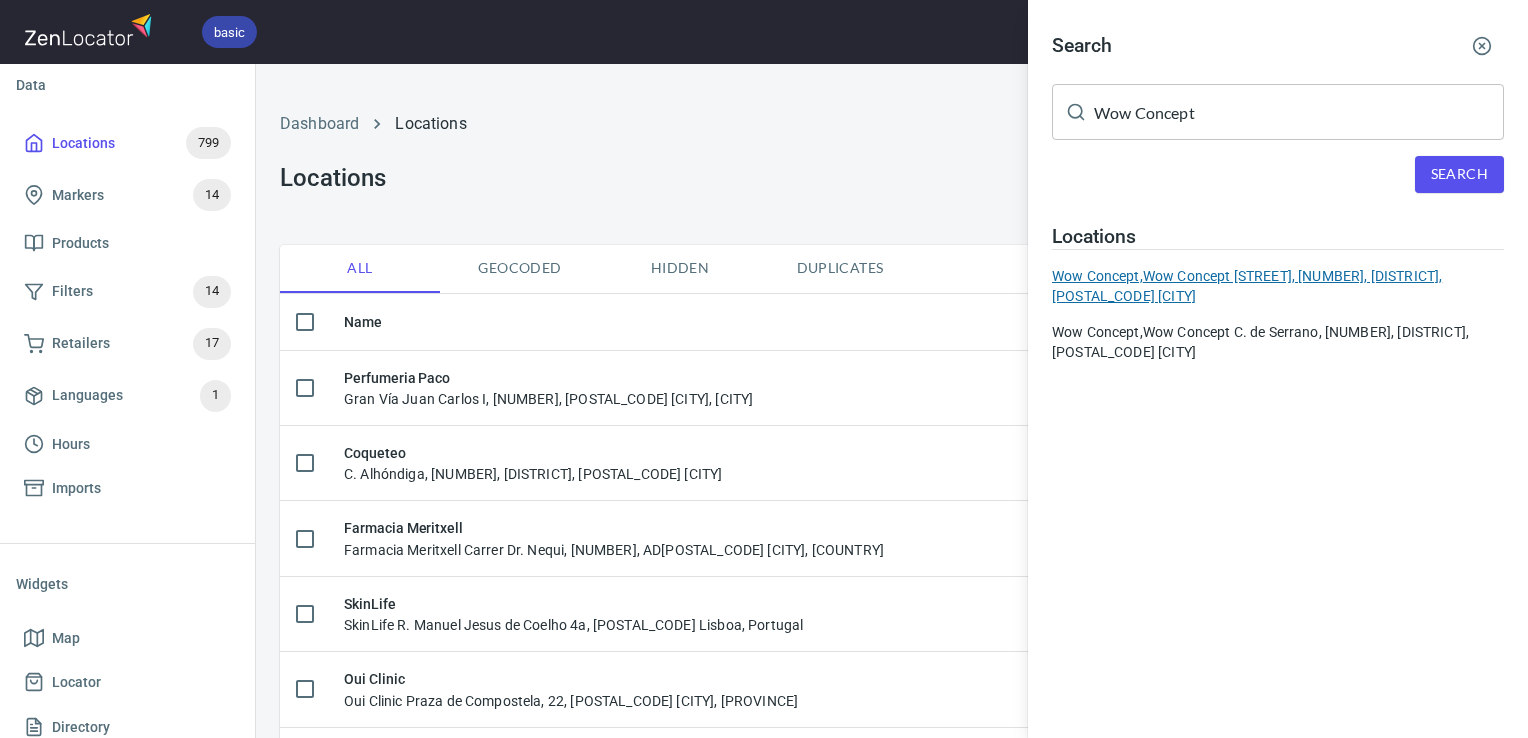 click on "Wow Concept,  Wow Concept
Gran Vía, 18, Centro, 28013 Madrid" at bounding box center (1278, 286) 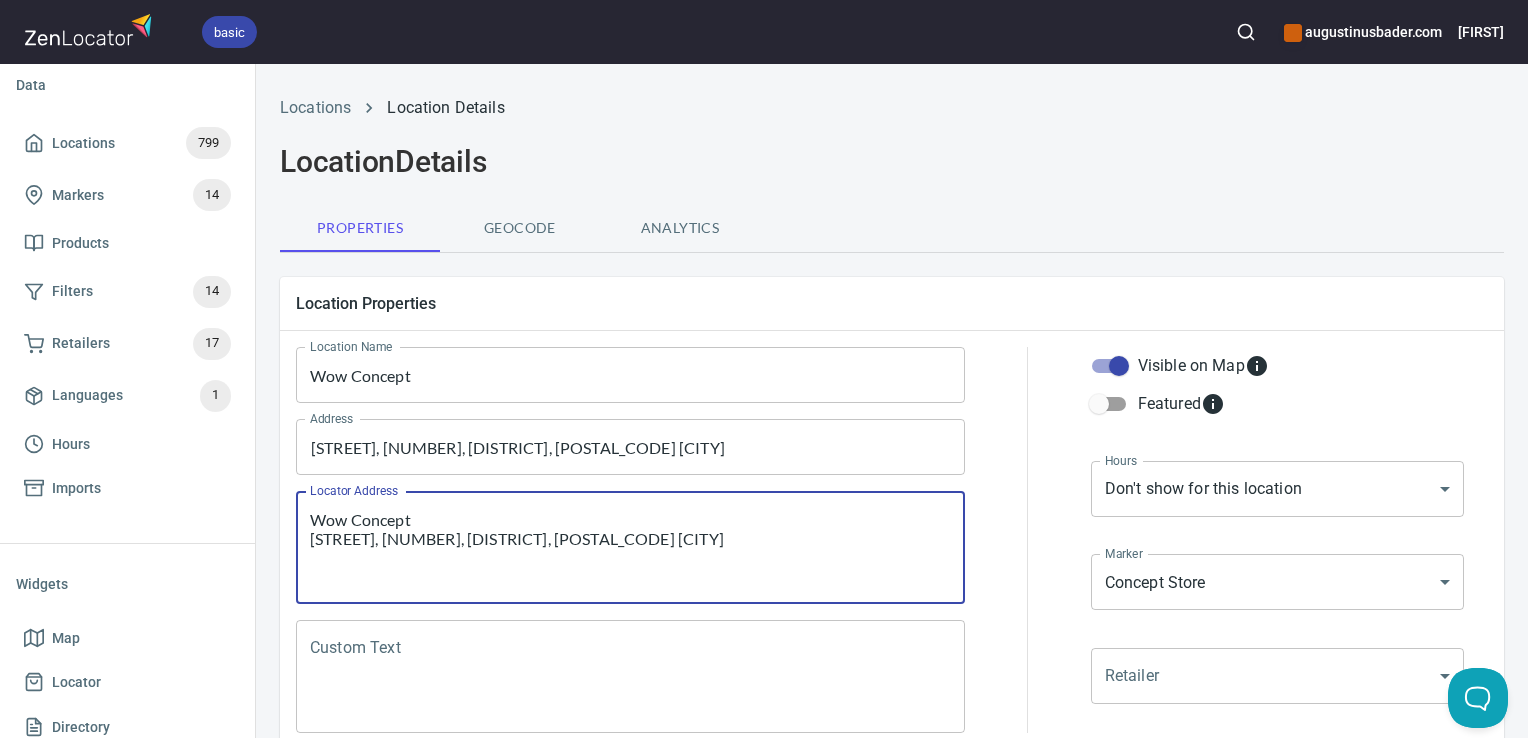 drag, startPoint x: 596, startPoint y: 550, endPoint x: 276, endPoint y: 499, distance: 324.03857 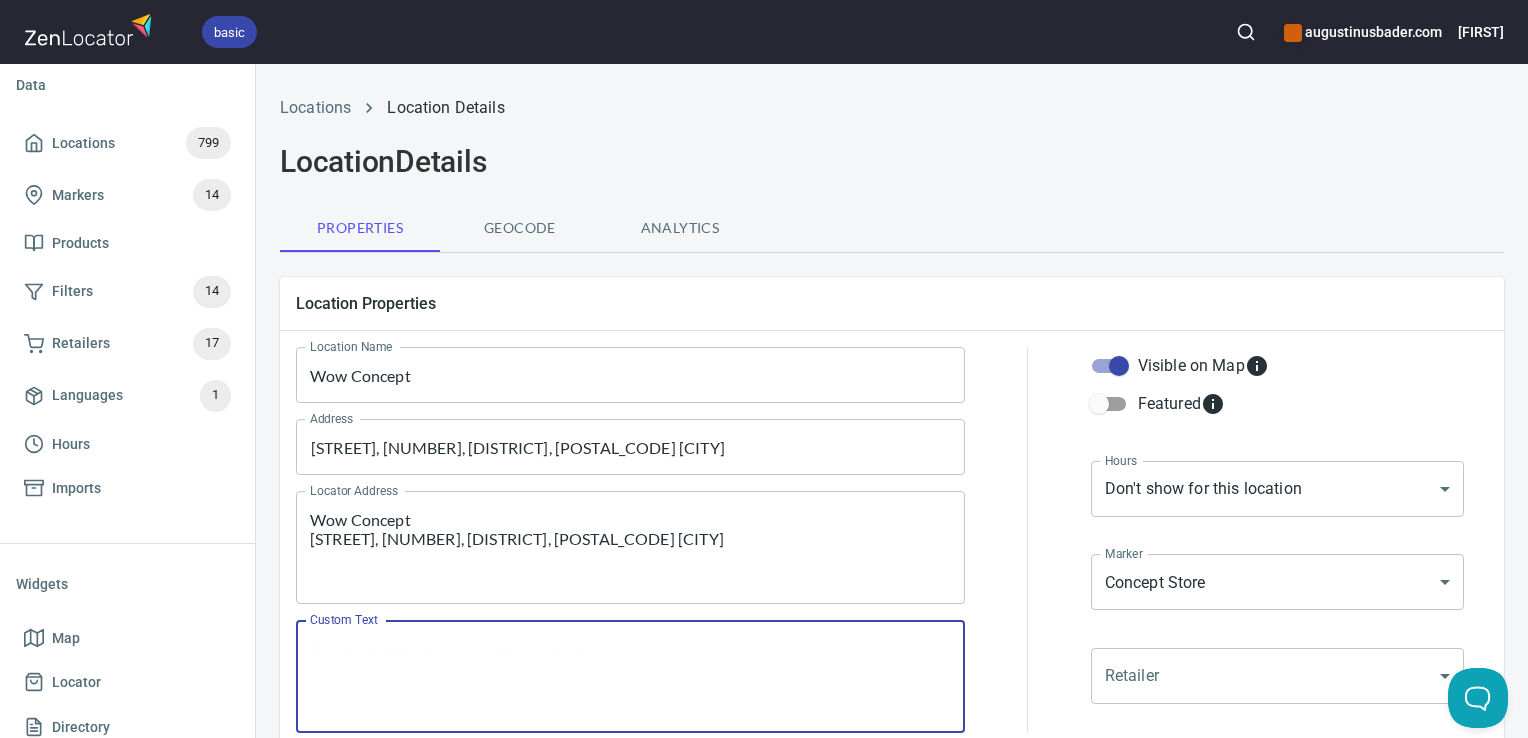 paste on "Wow Concept
Gran Vía, 18, Centro, 28013 Madrid" 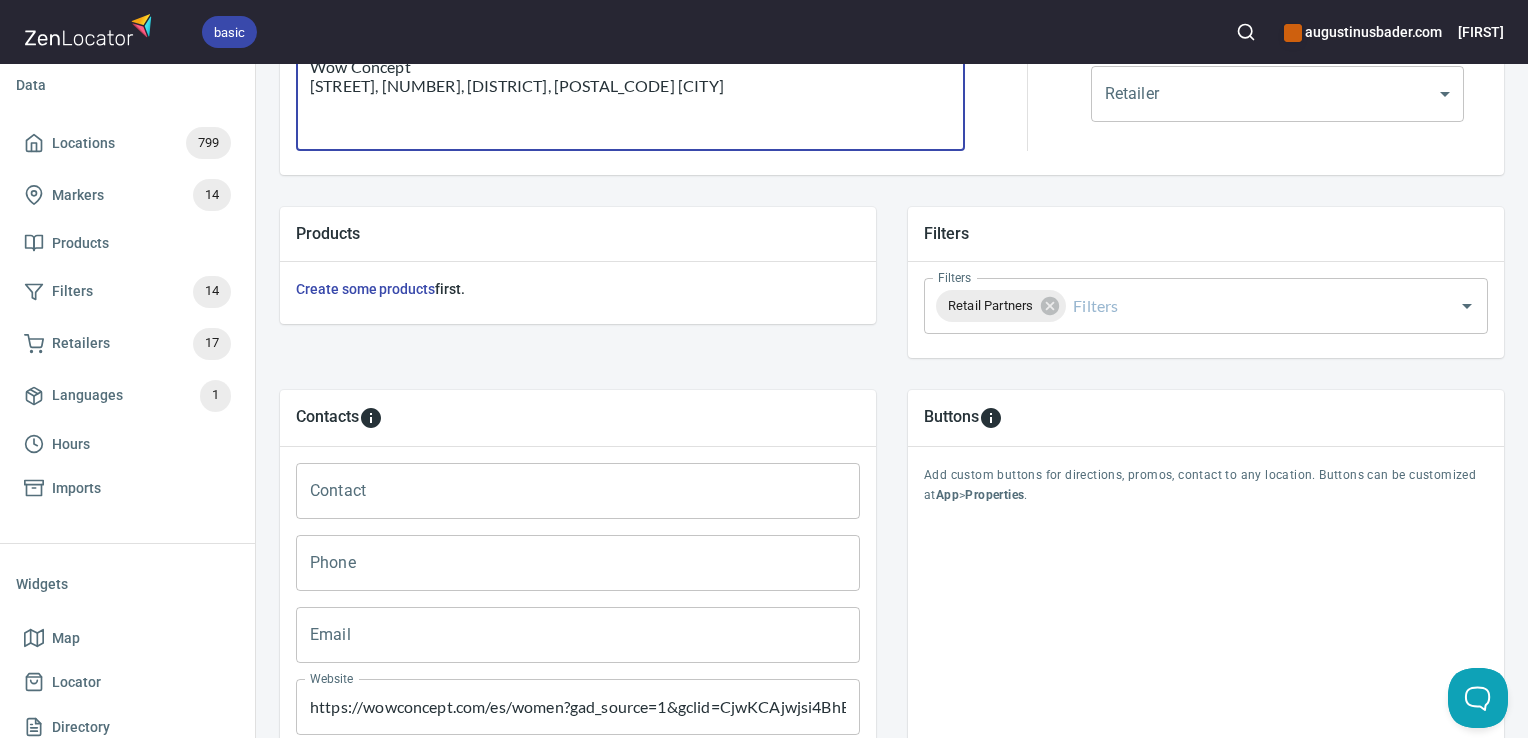 scroll, scrollTop: 797, scrollLeft: 0, axis: vertical 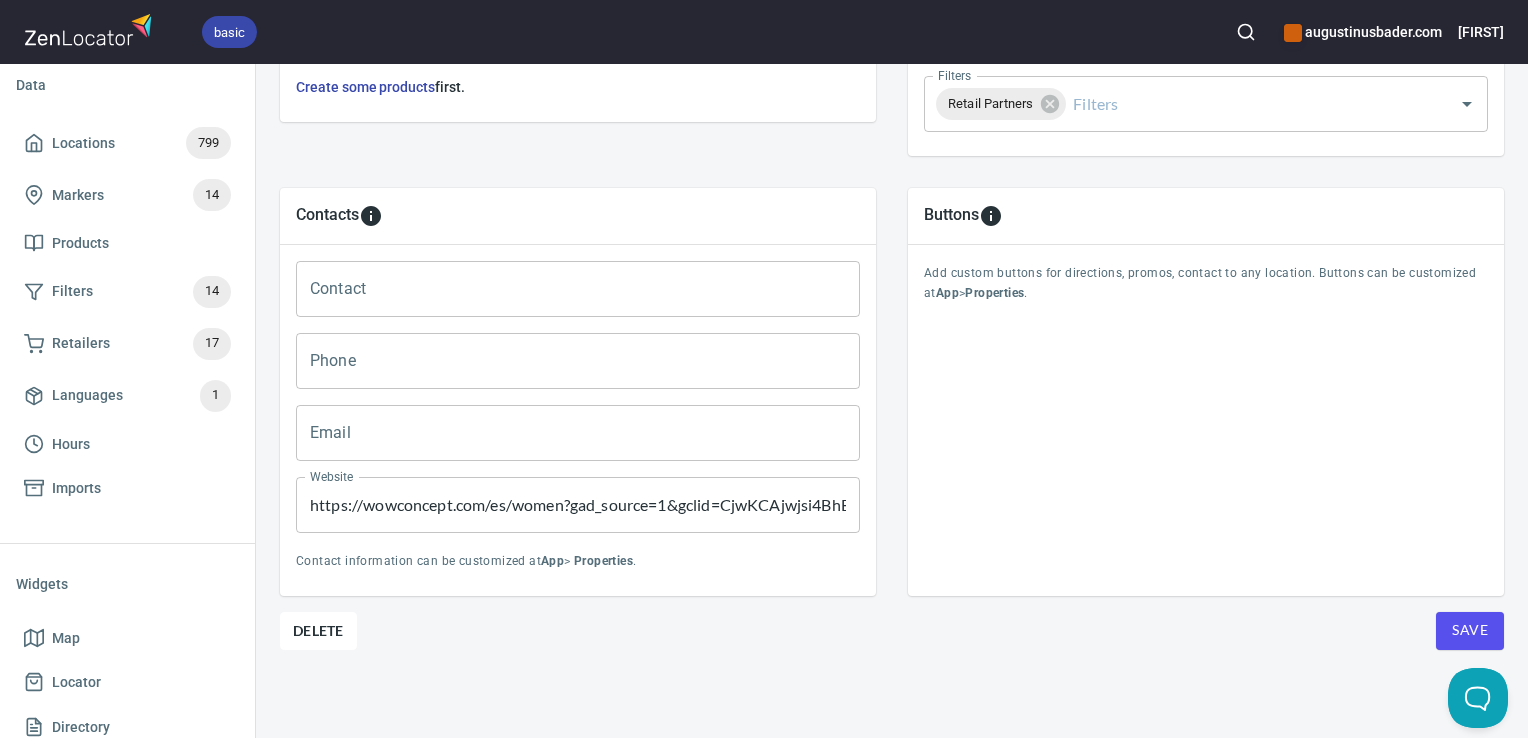 type on "Wow Concept
Gran Vía, 18, Centro, 28013 Madrid" 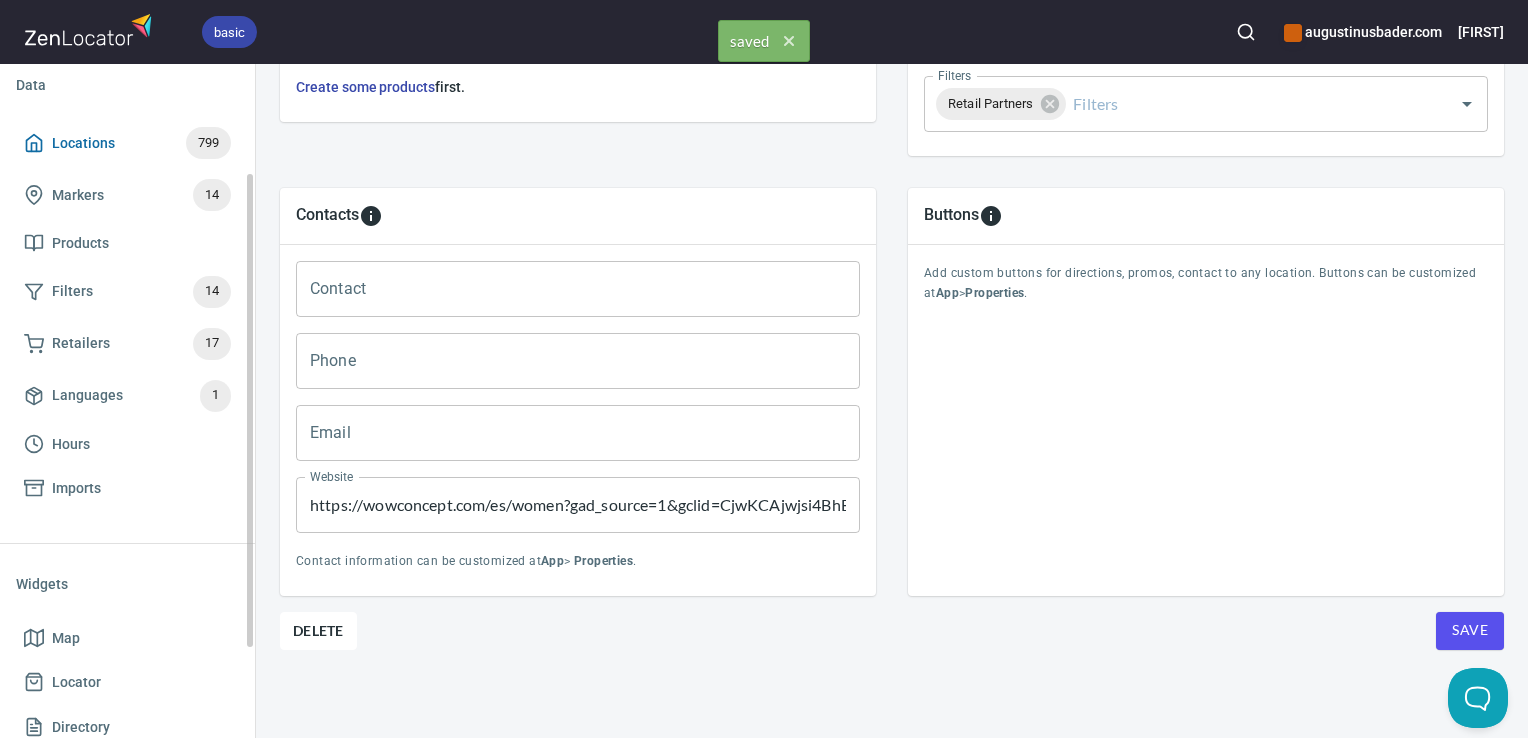 click on "Locations 799" at bounding box center (127, 143) 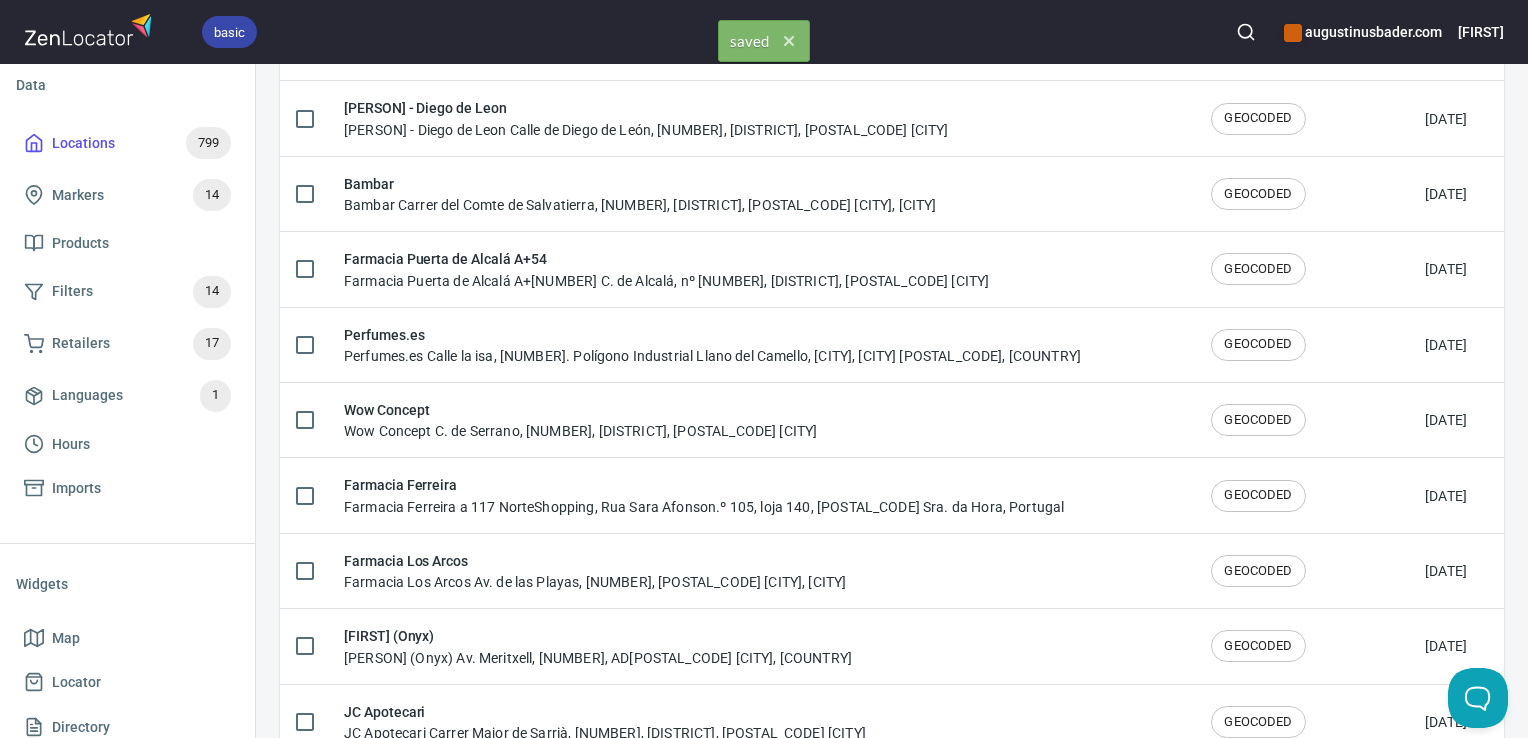 scroll, scrollTop: 0, scrollLeft: 0, axis: both 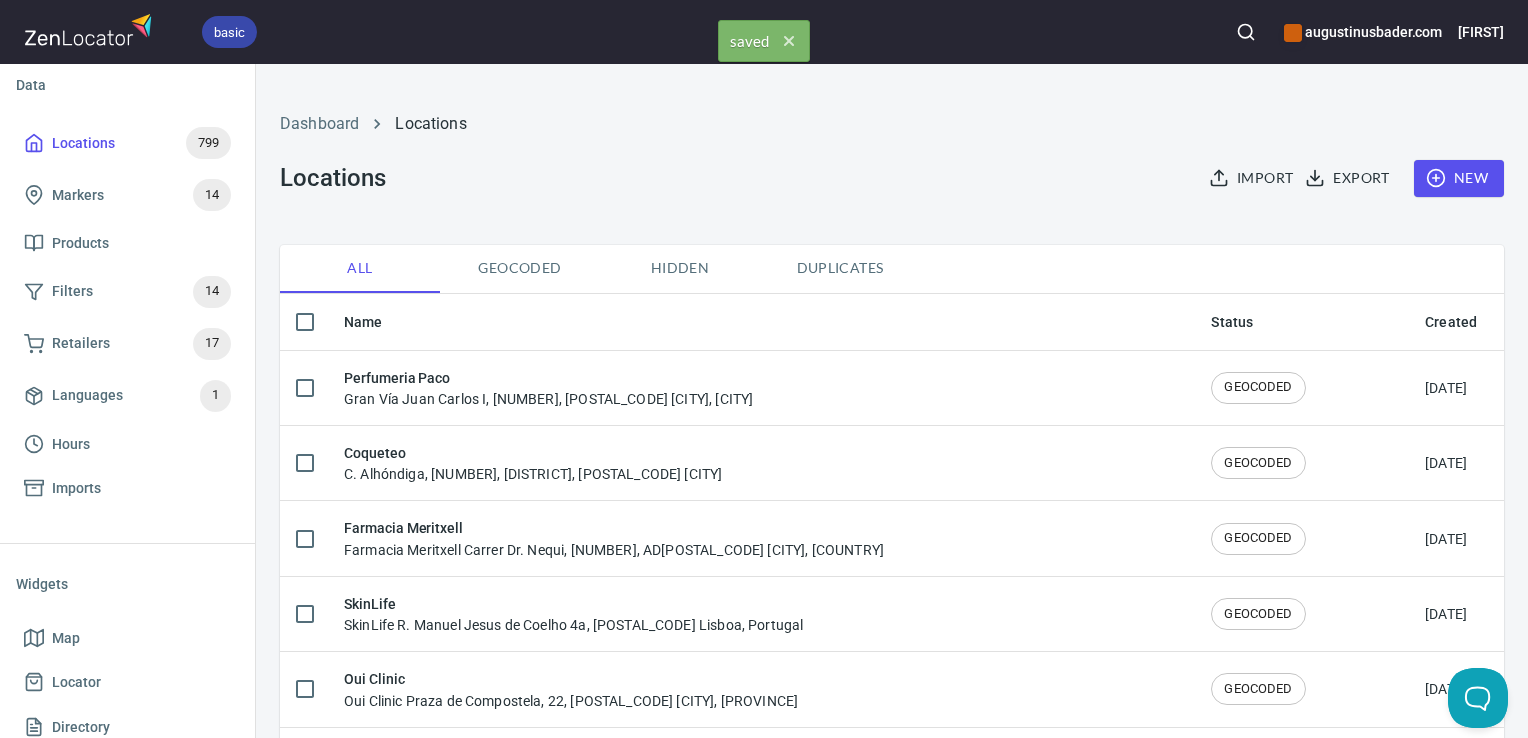 click 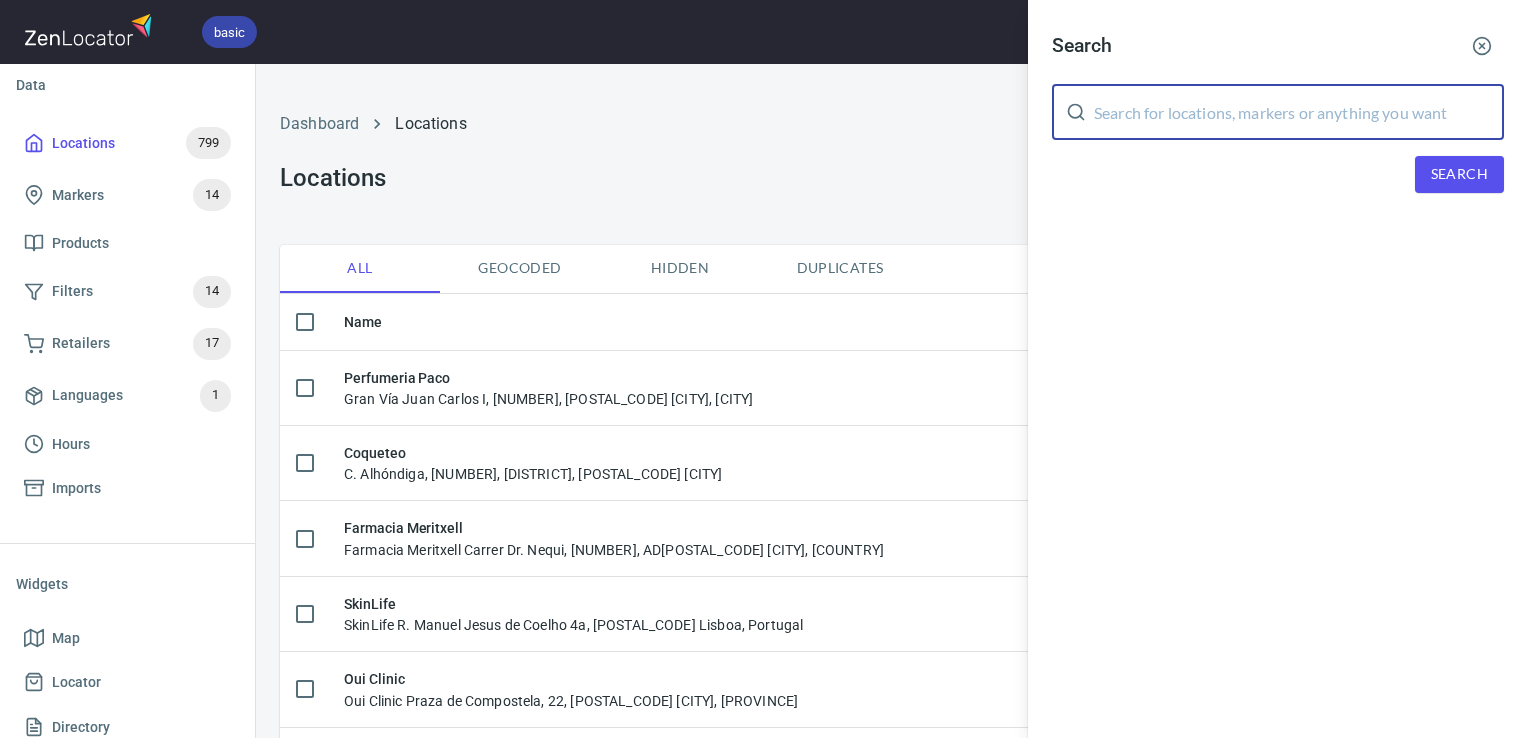 click at bounding box center [1299, 112] 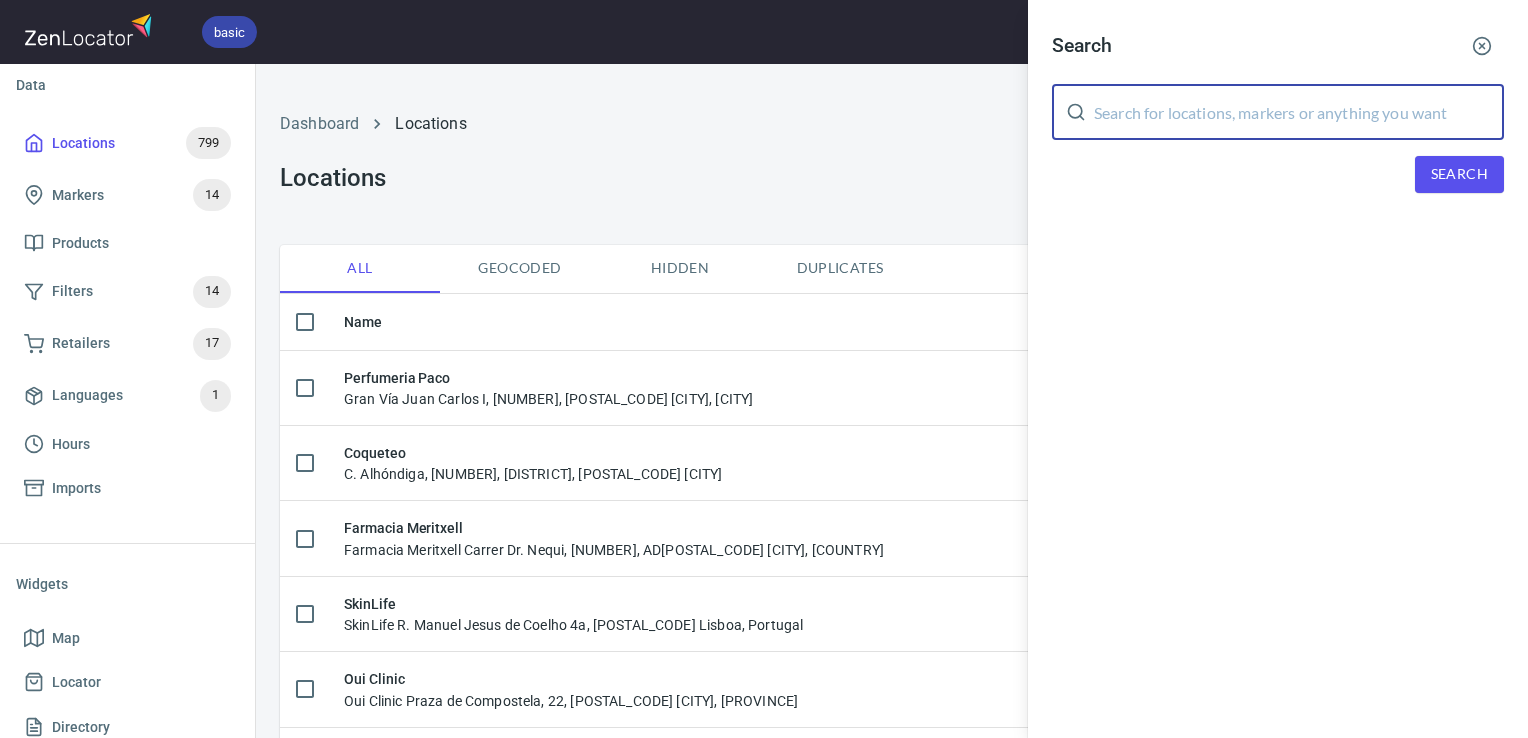 paste on "Wow Concept" 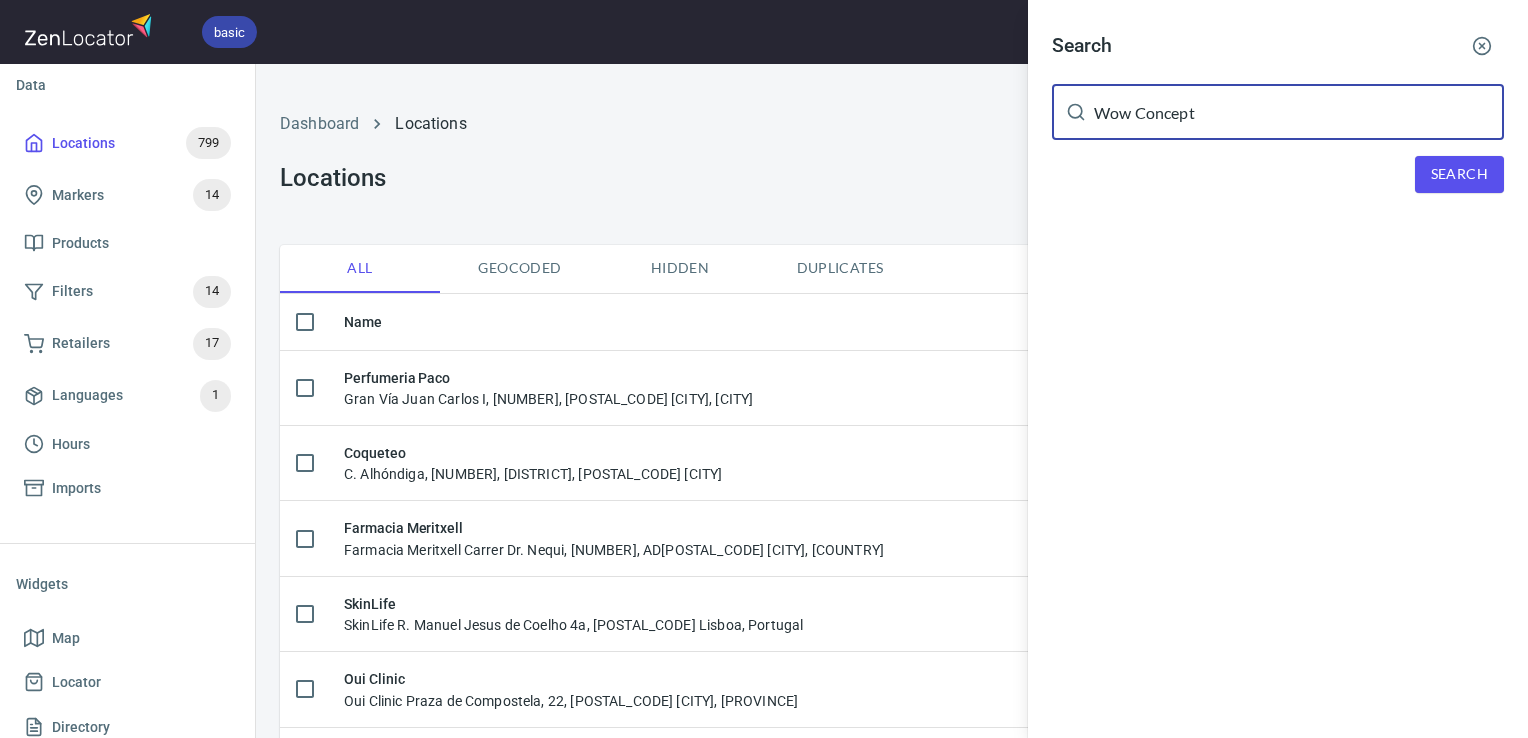 type on "Wow Concept" 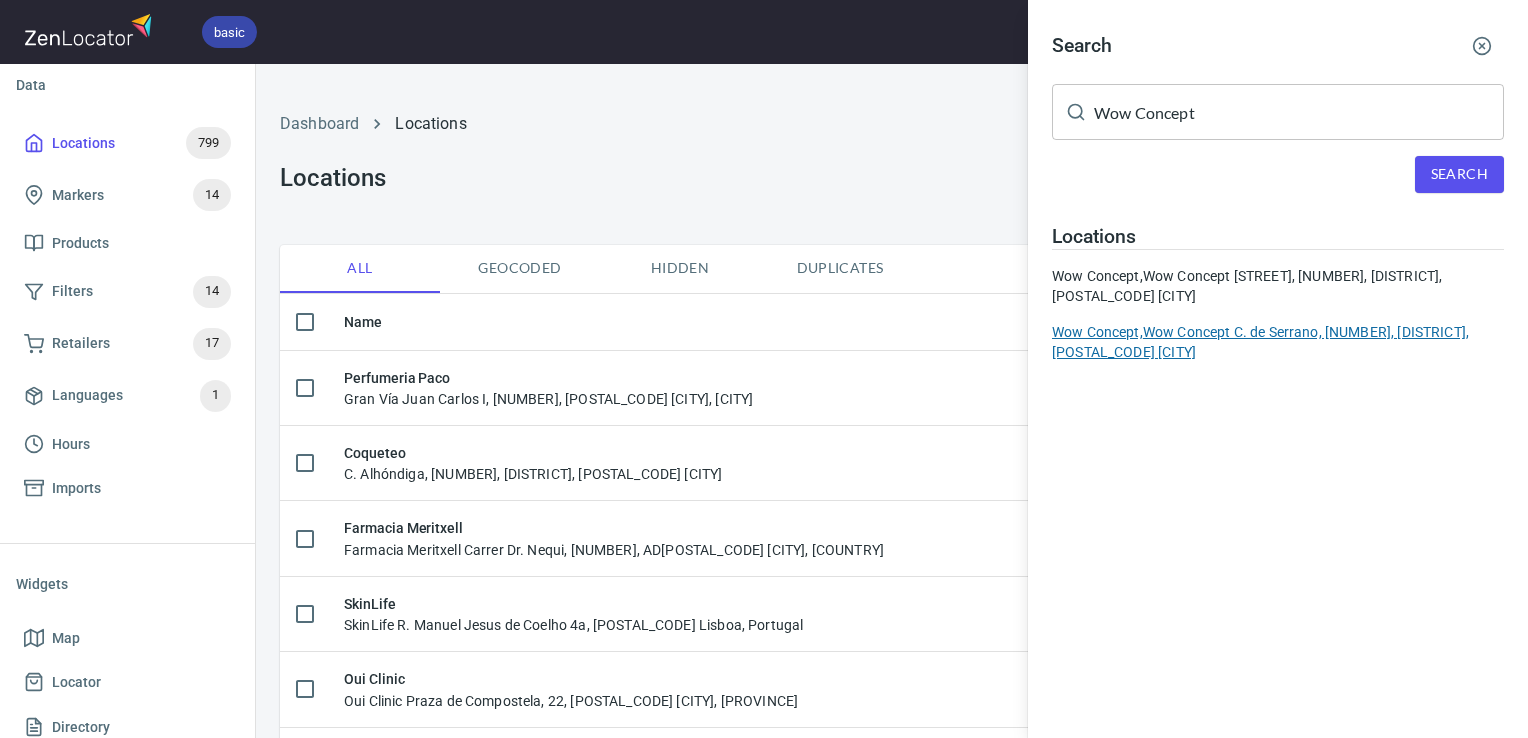 click on "Wow Concept,  Wow Concept
C. de Serrano, 52, Salamanca, 28001 Madrid" at bounding box center (1278, 342) 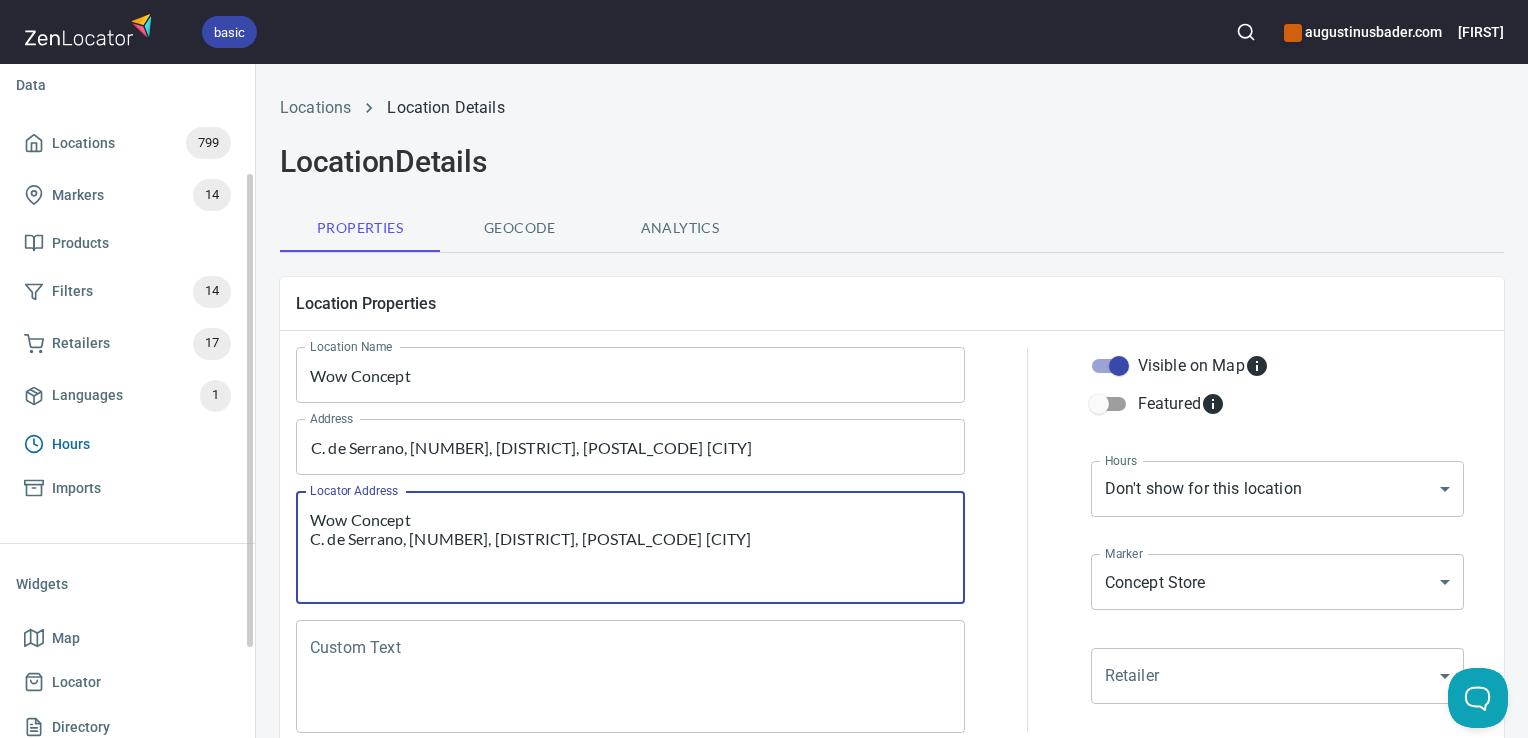 drag, startPoint x: 376, startPoint y: 506, endPoint x: 168, endPoint y: 448, distance: 215.93518 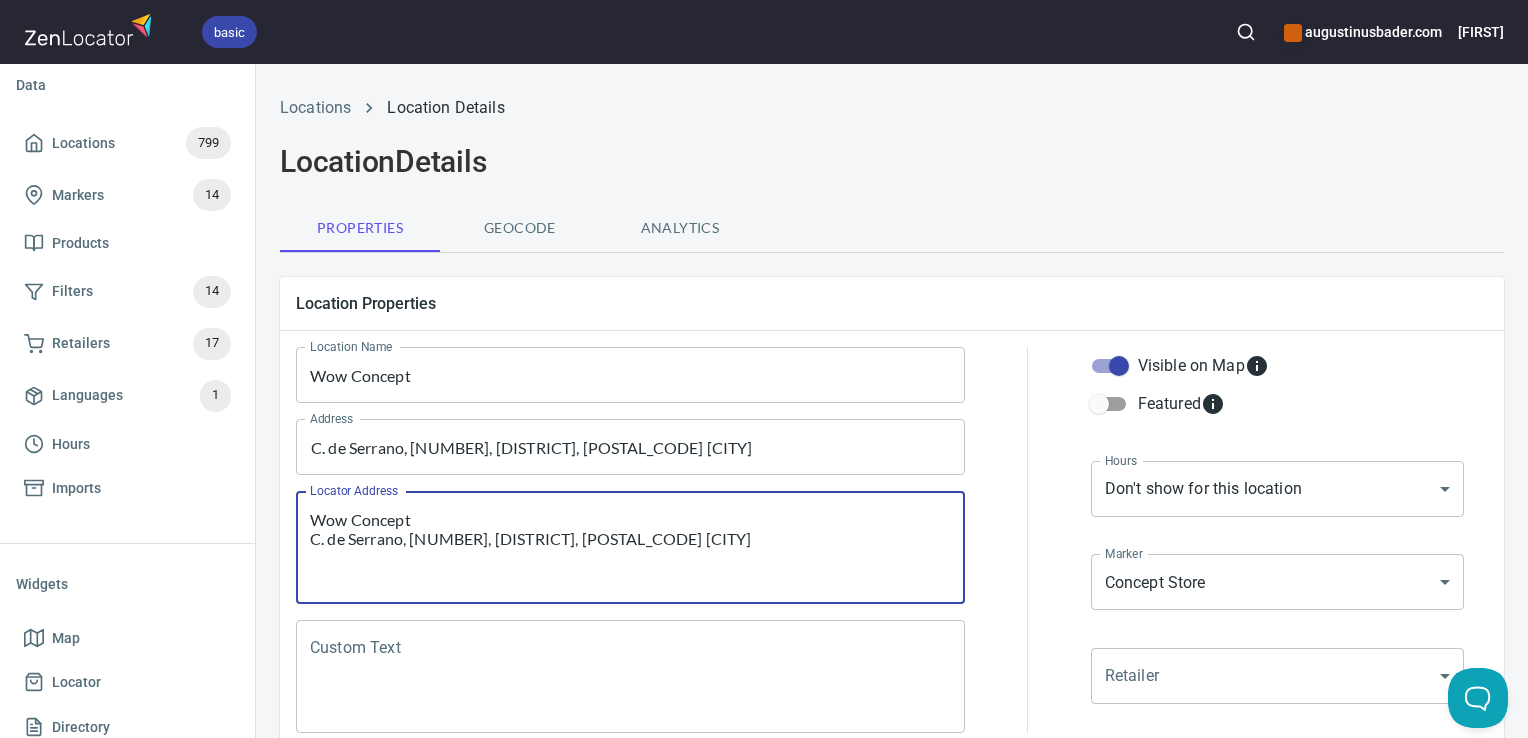 click on "Custom Text" at bounding box center [630, 677] 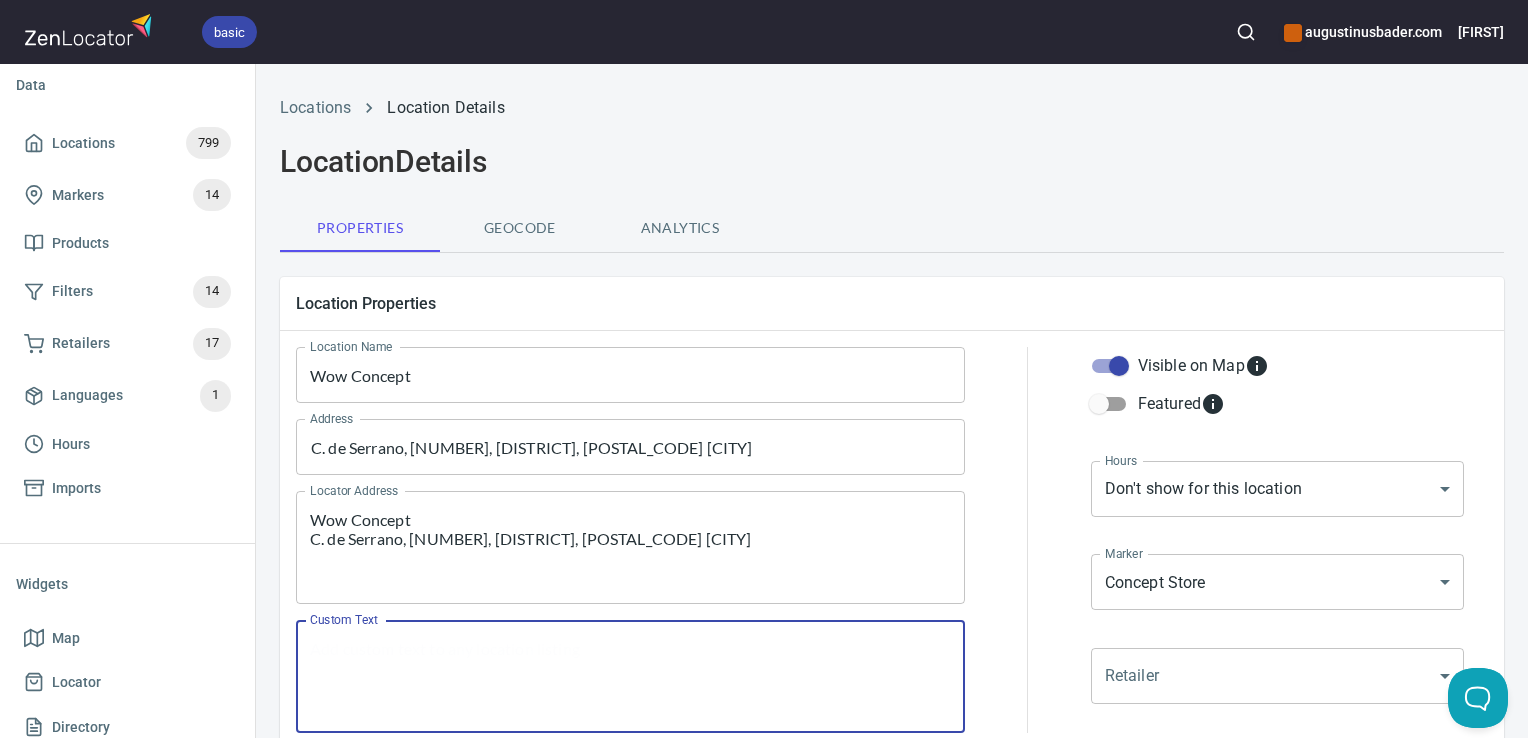 paste on "Wow Concept
C. de Serrano, 52, Salamanca, 28001 Madrid" 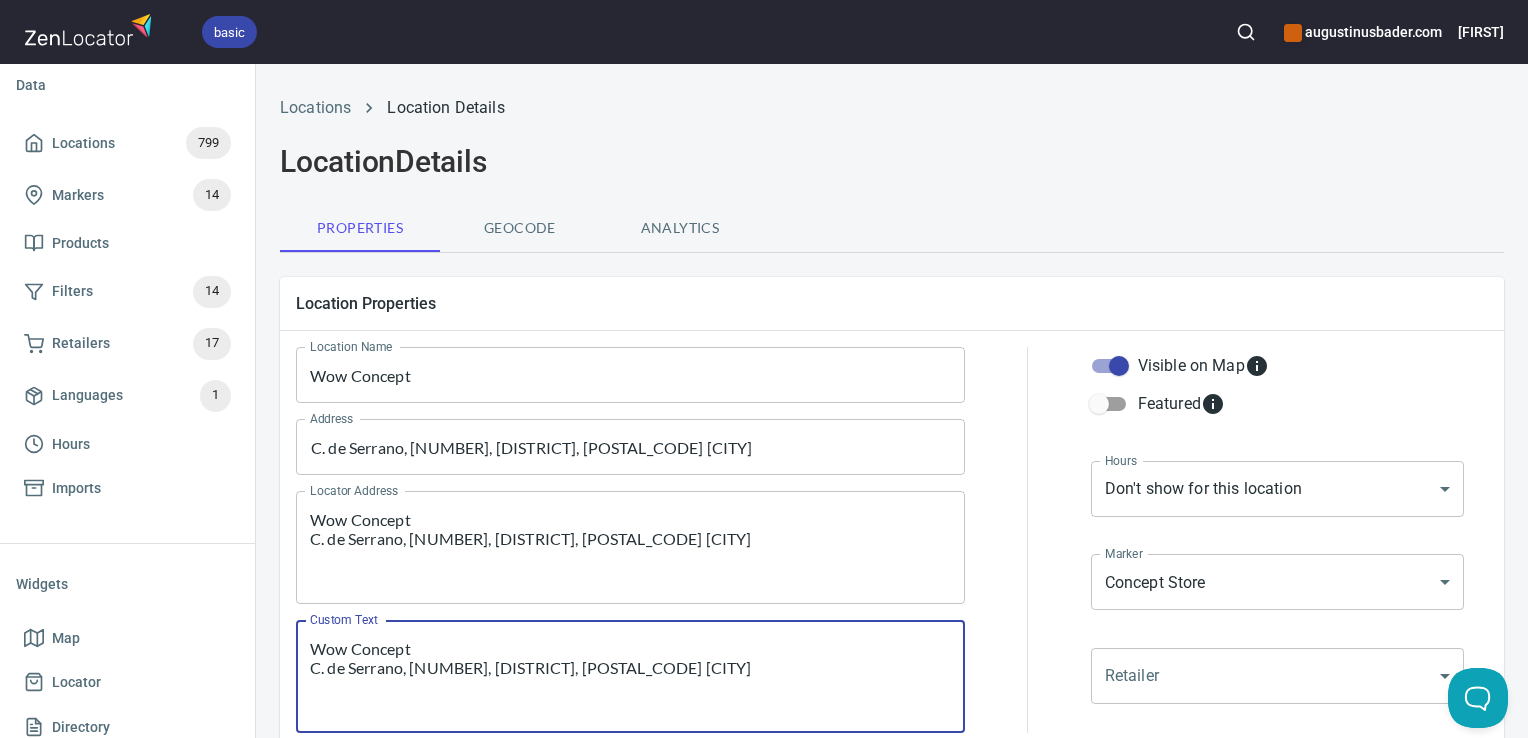 scroll, scrollTop: 797, scrollLeft: 0, axis: vertical 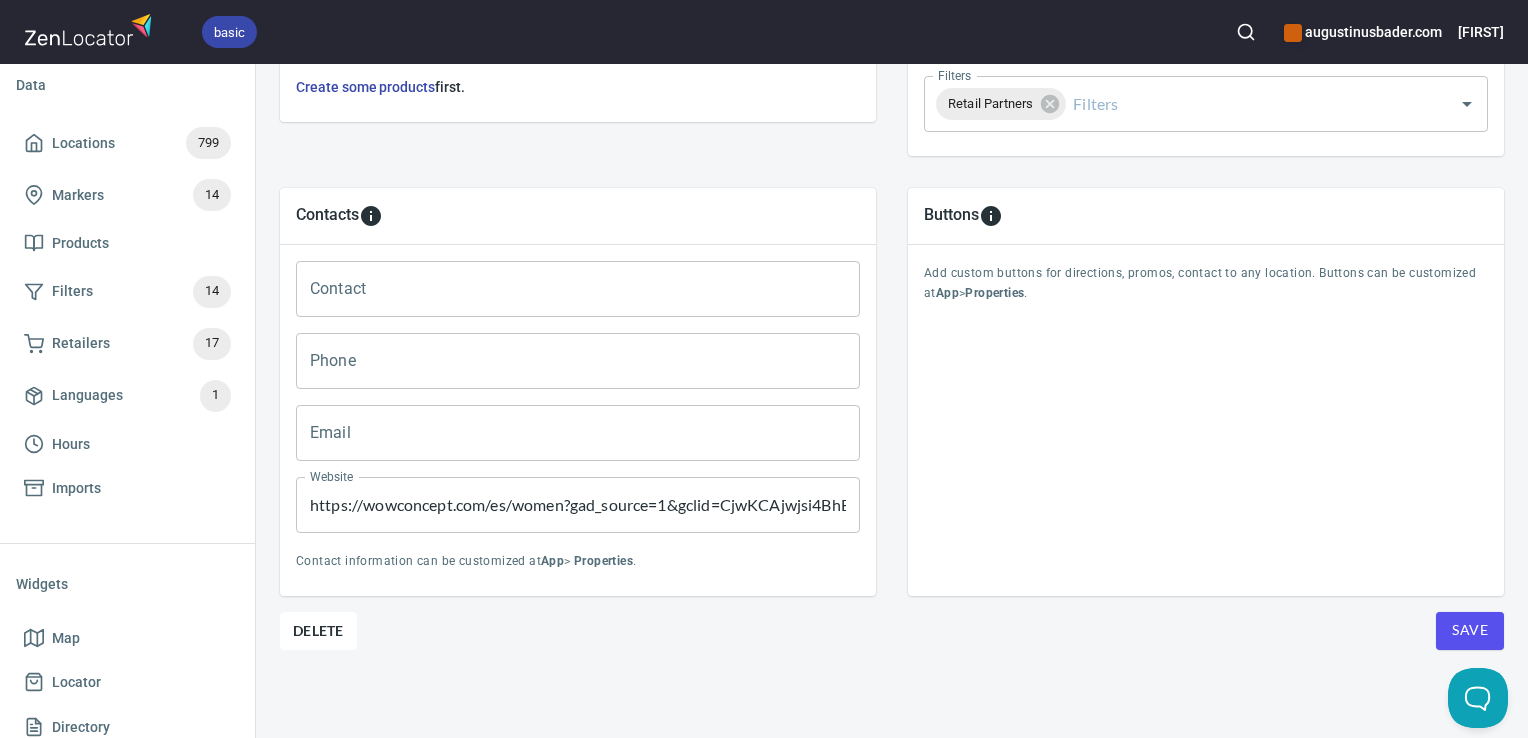 type on "Wow Concept
C. de Serrano, 52, Salamanca, 28001 Madrid" 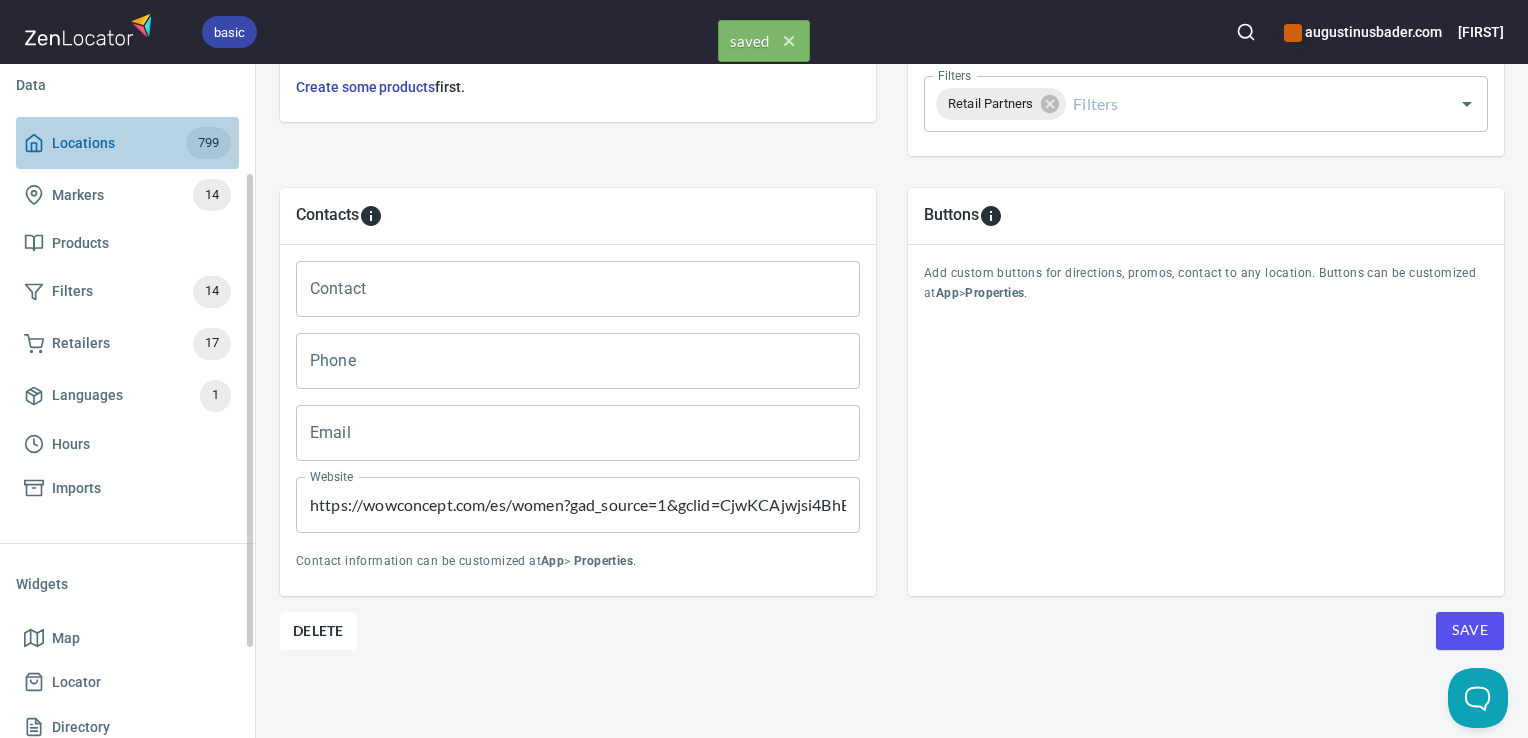 click on "799" at bounding box center [208, 143] 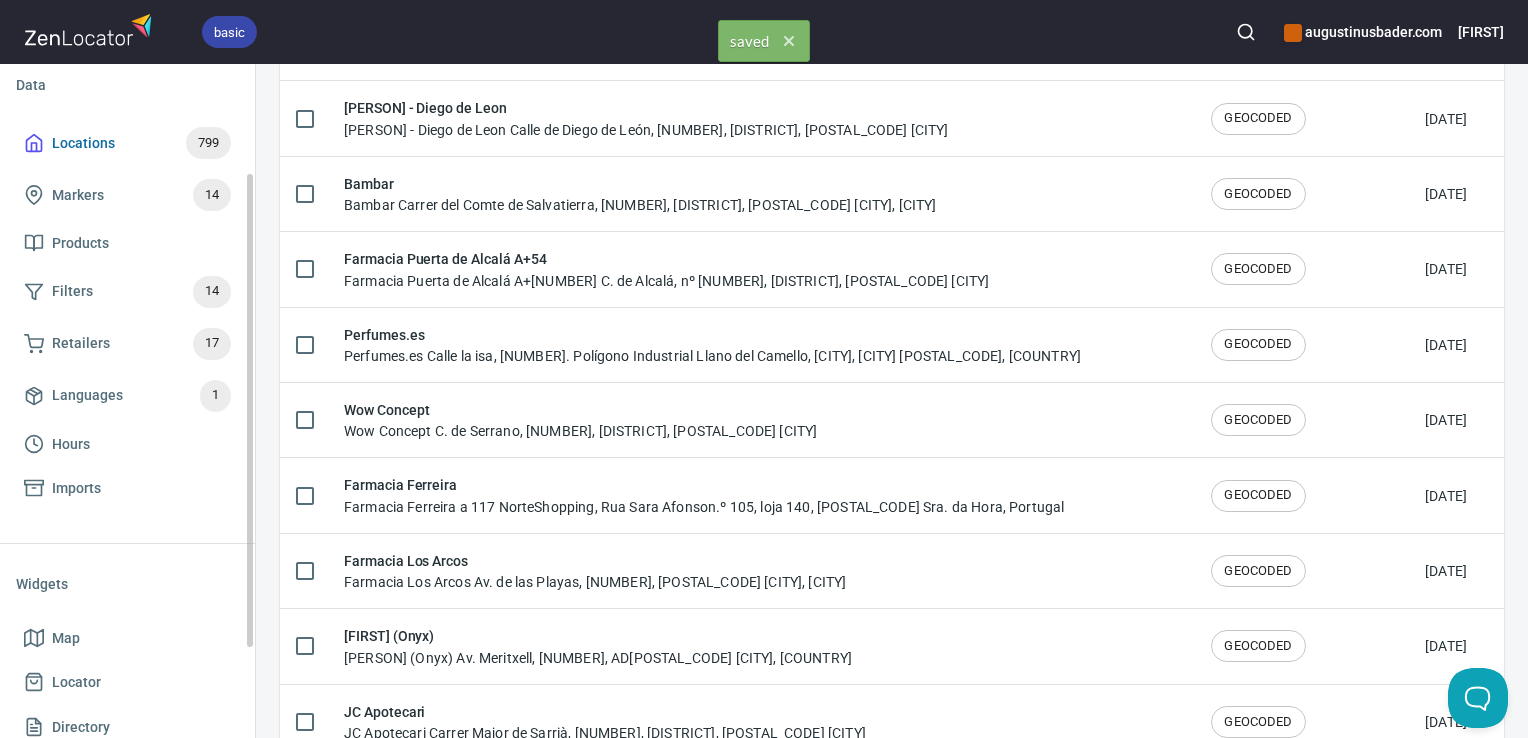 scroll, scrollTop: 0, scrollLeft: 0, axis: both 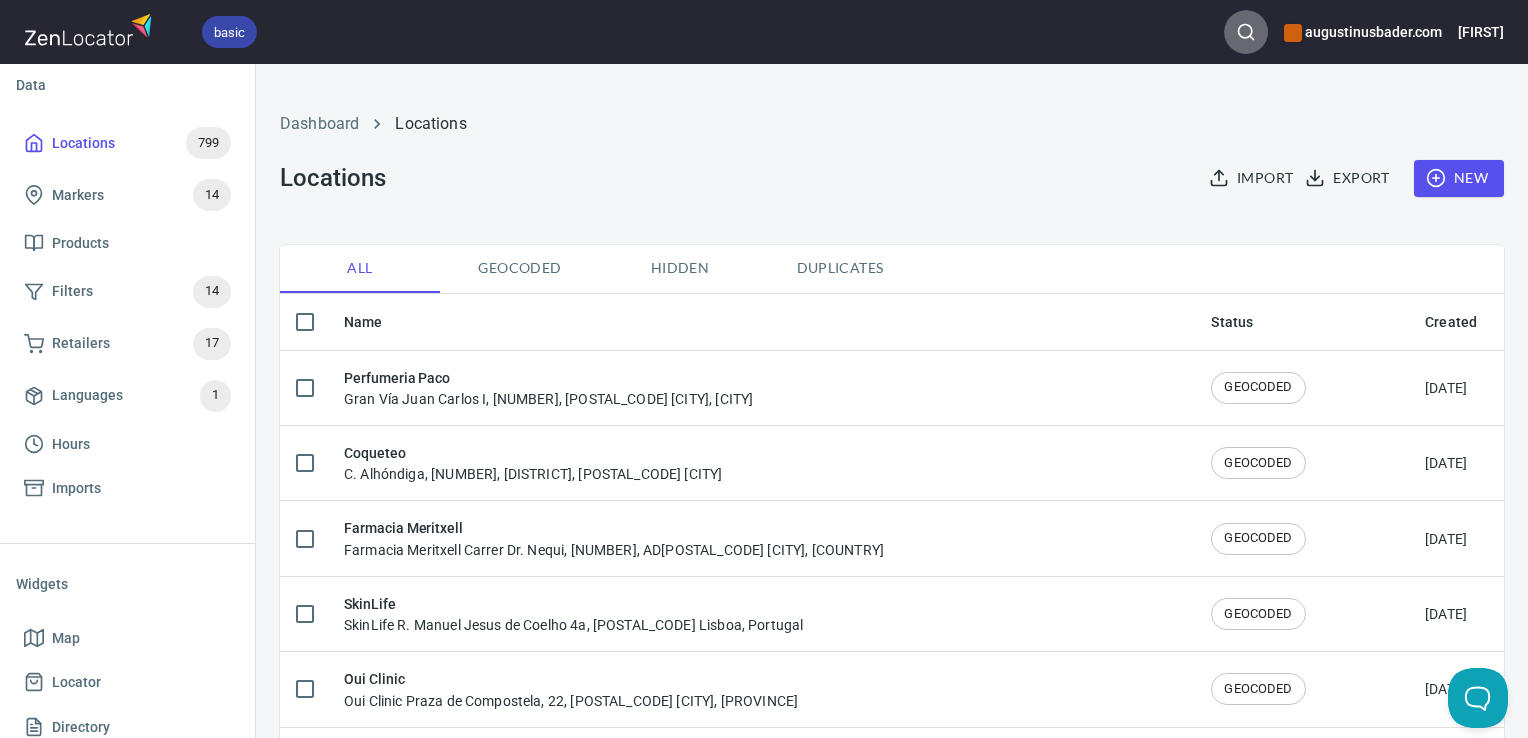 click 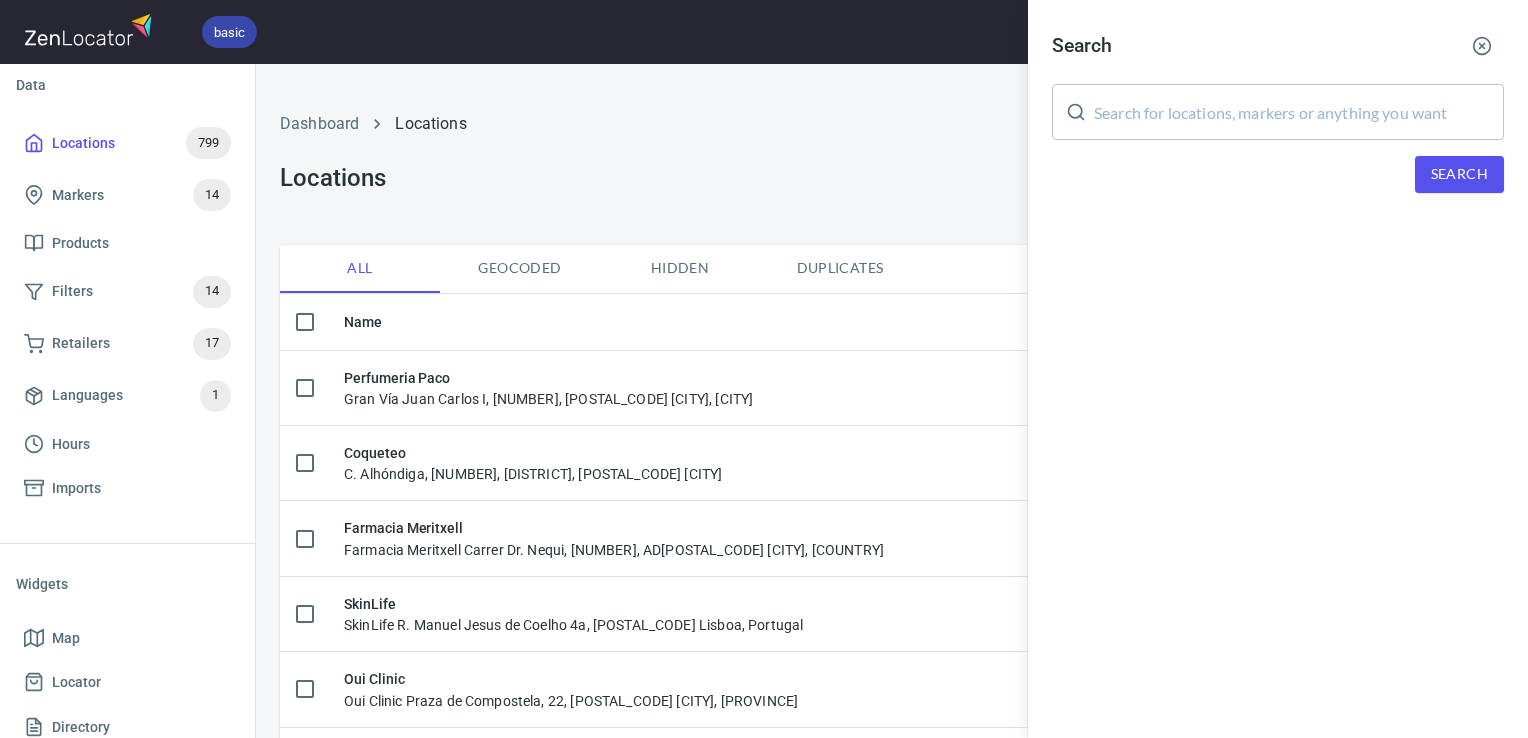 click at bounding box center [1299, 112] 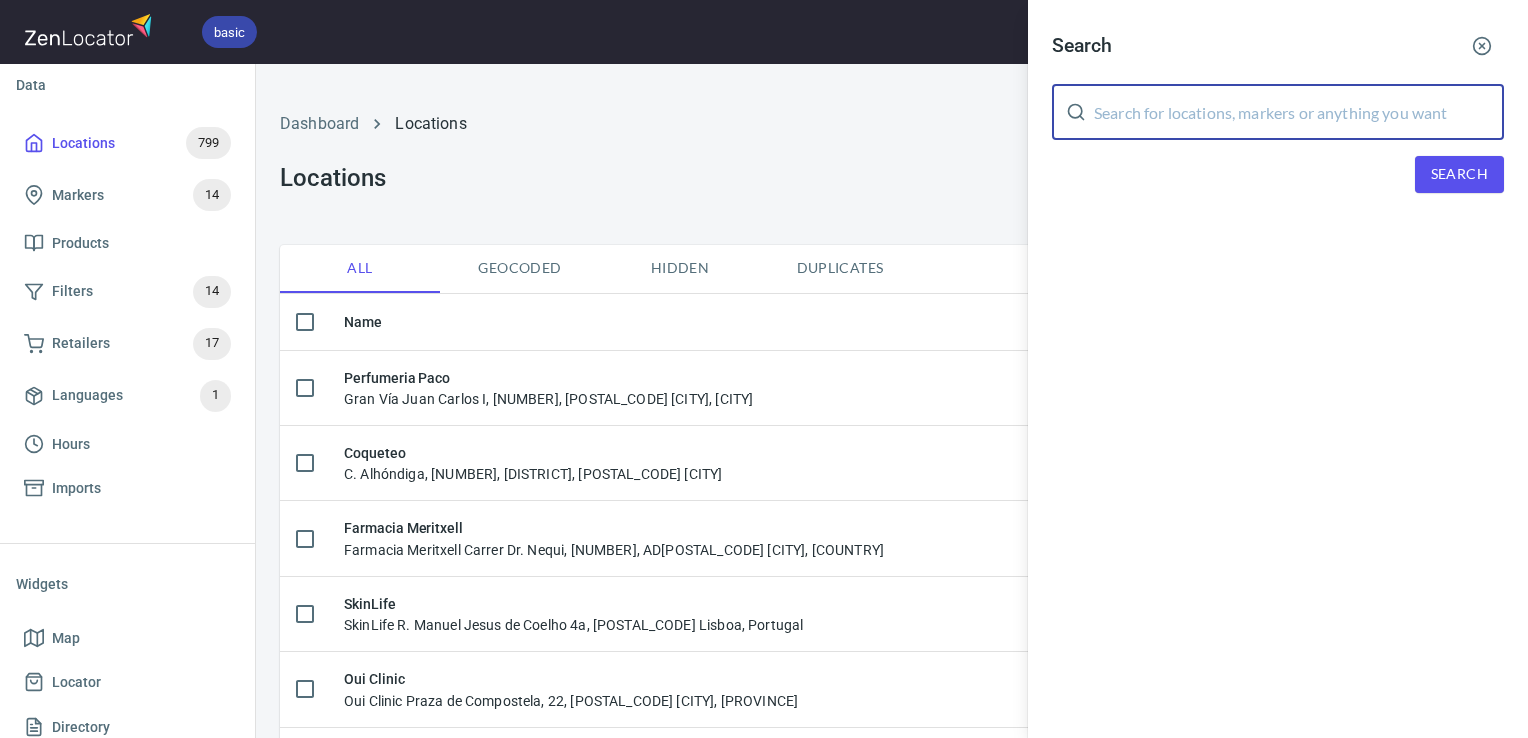 paste on "Musas" 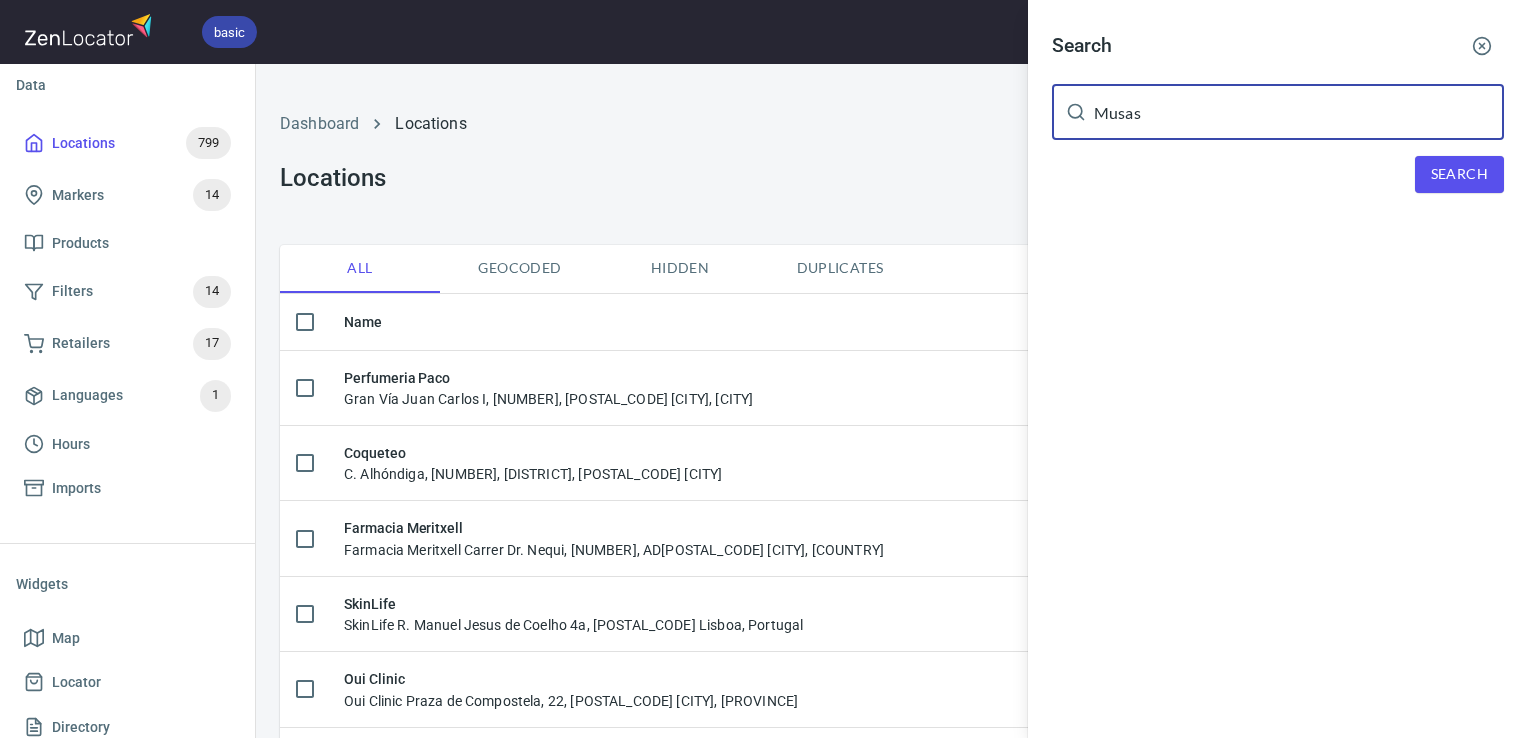 type on "Musas" 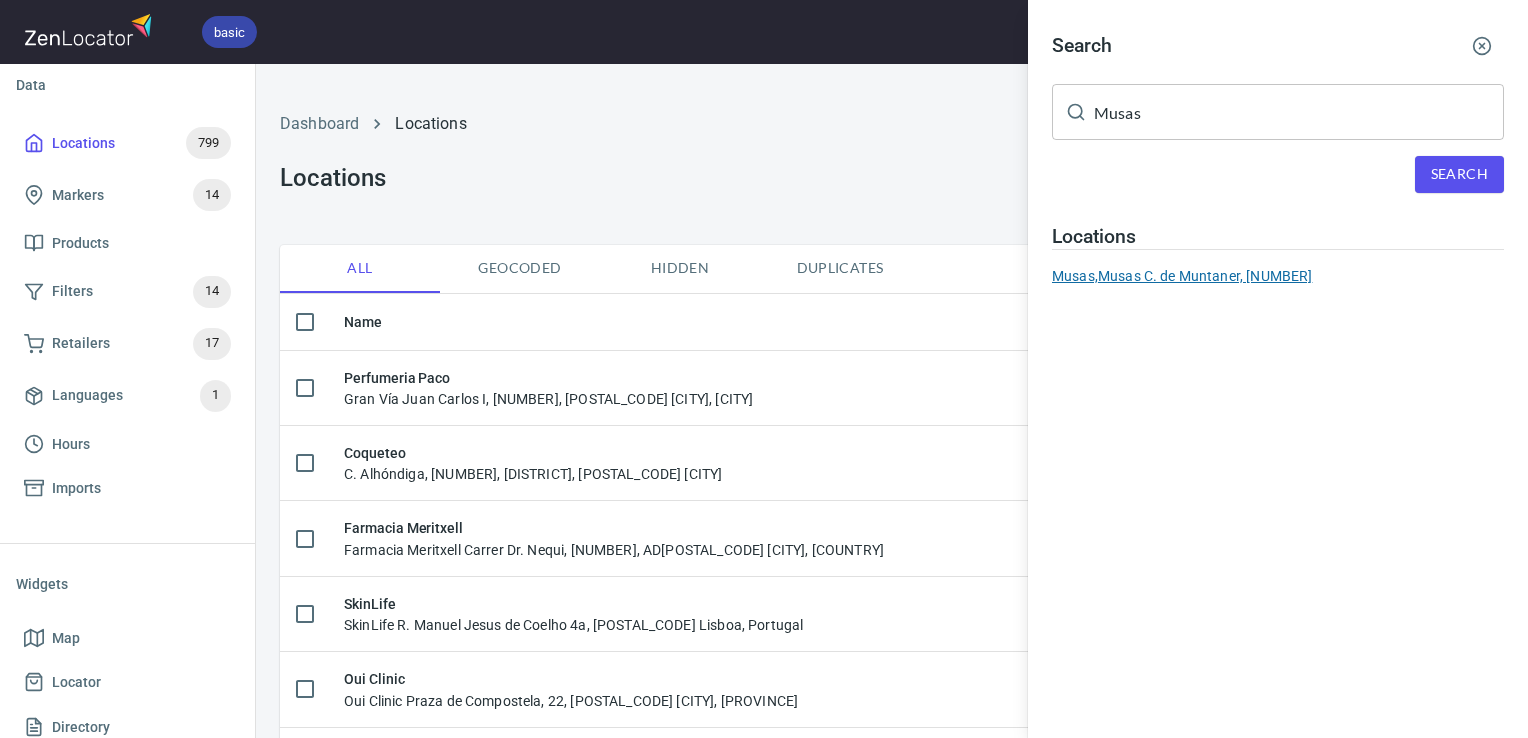 click on "Musas,  Musas
C. de Muntaner, 250" at bounding box center (1278, 276) 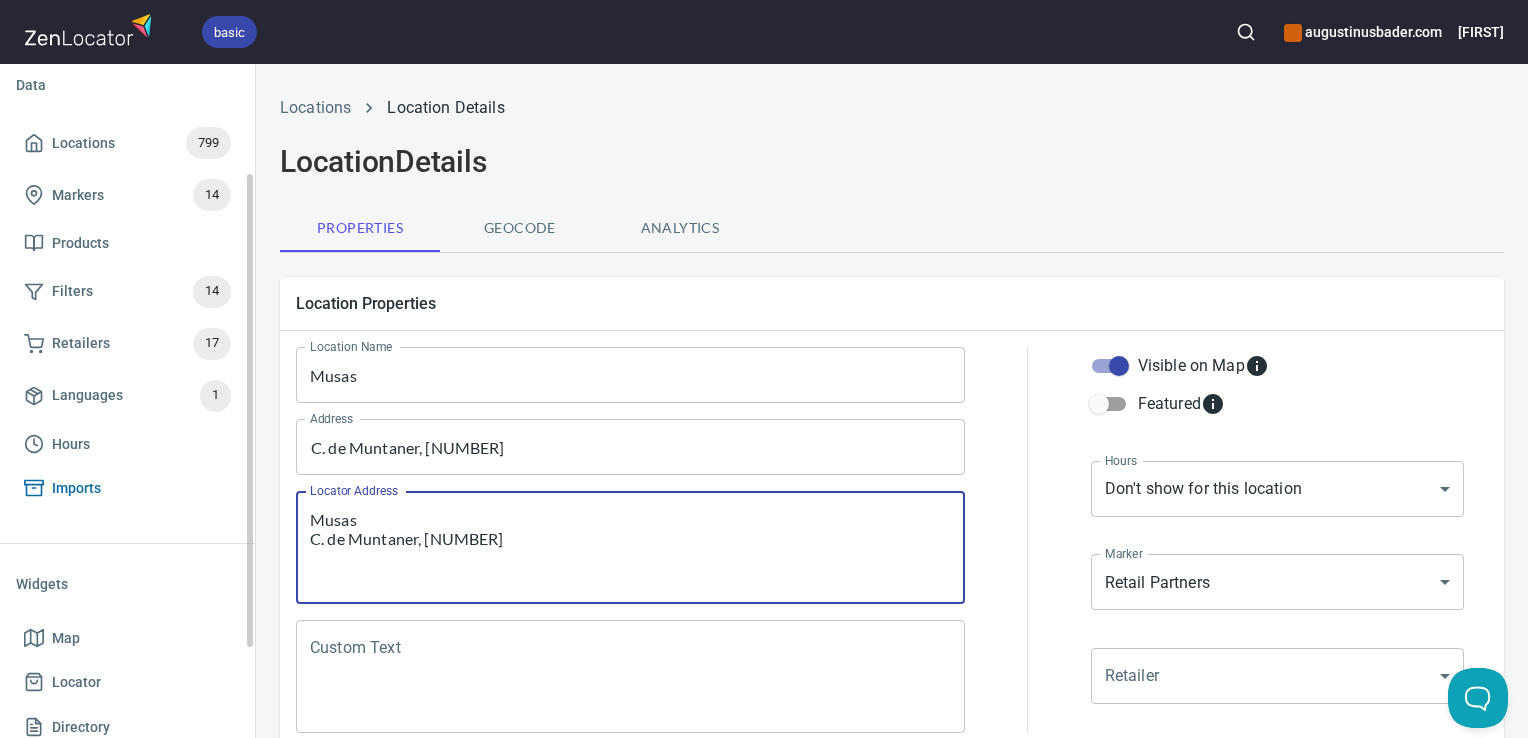 drag, startPoint x: 508, startPoint y: 553, endPoint x: 233, endPoint y: 478, distance: 285.04385 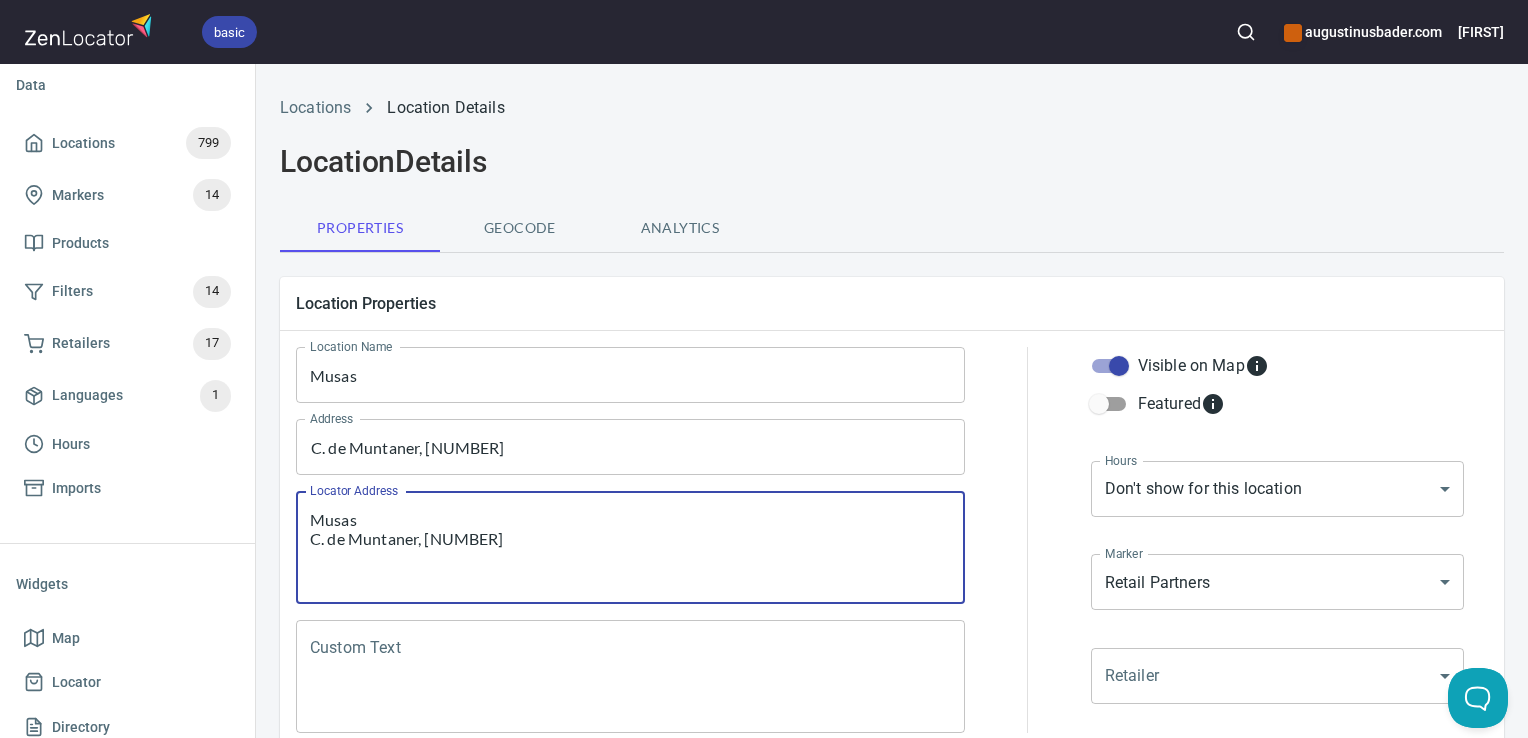 click on "Custom Text" at bounding box center (630, 677) 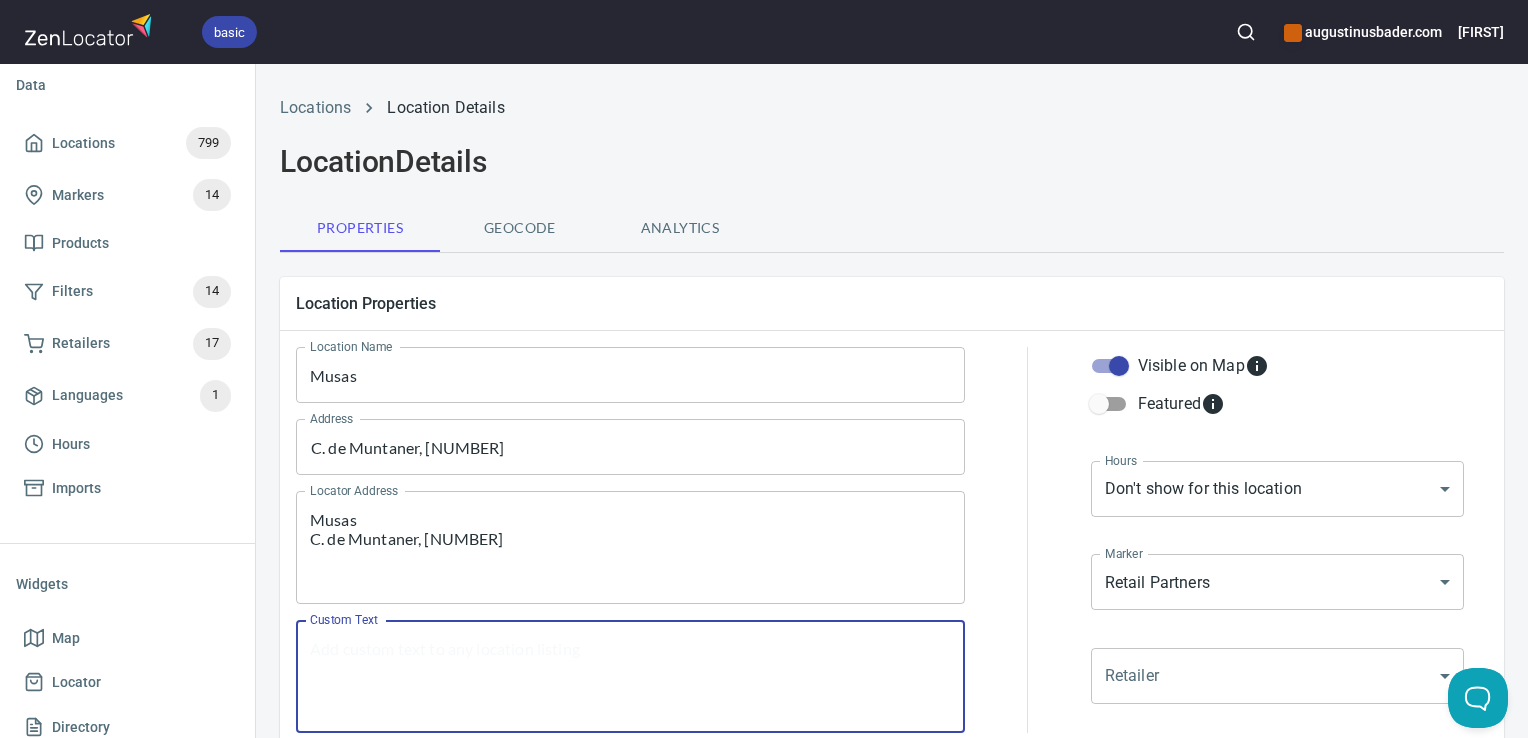 paste on "Musas
C. de Muntaner, [NUMBER]" 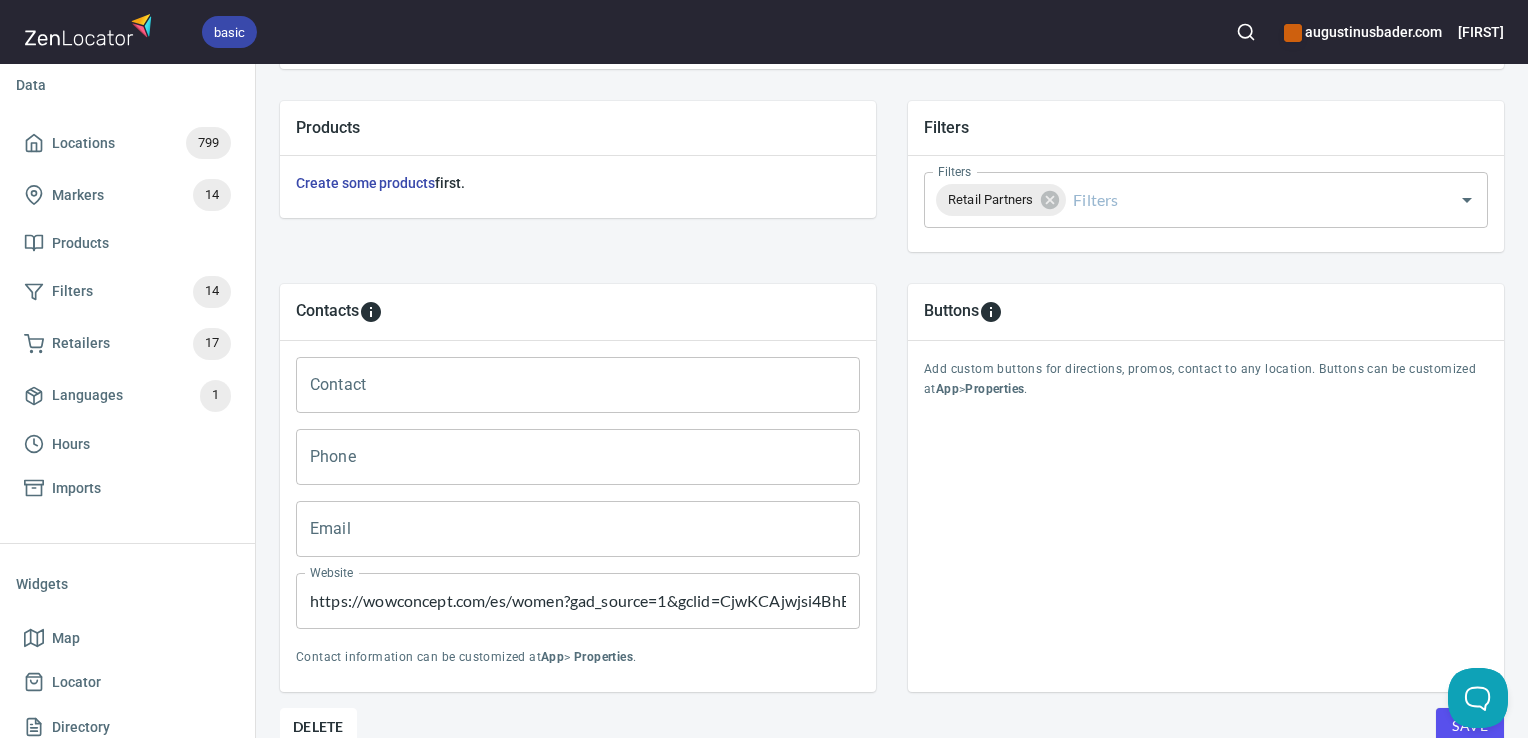 scroll, scrollTop: 797, scrollLeft: 0, axis: vertical 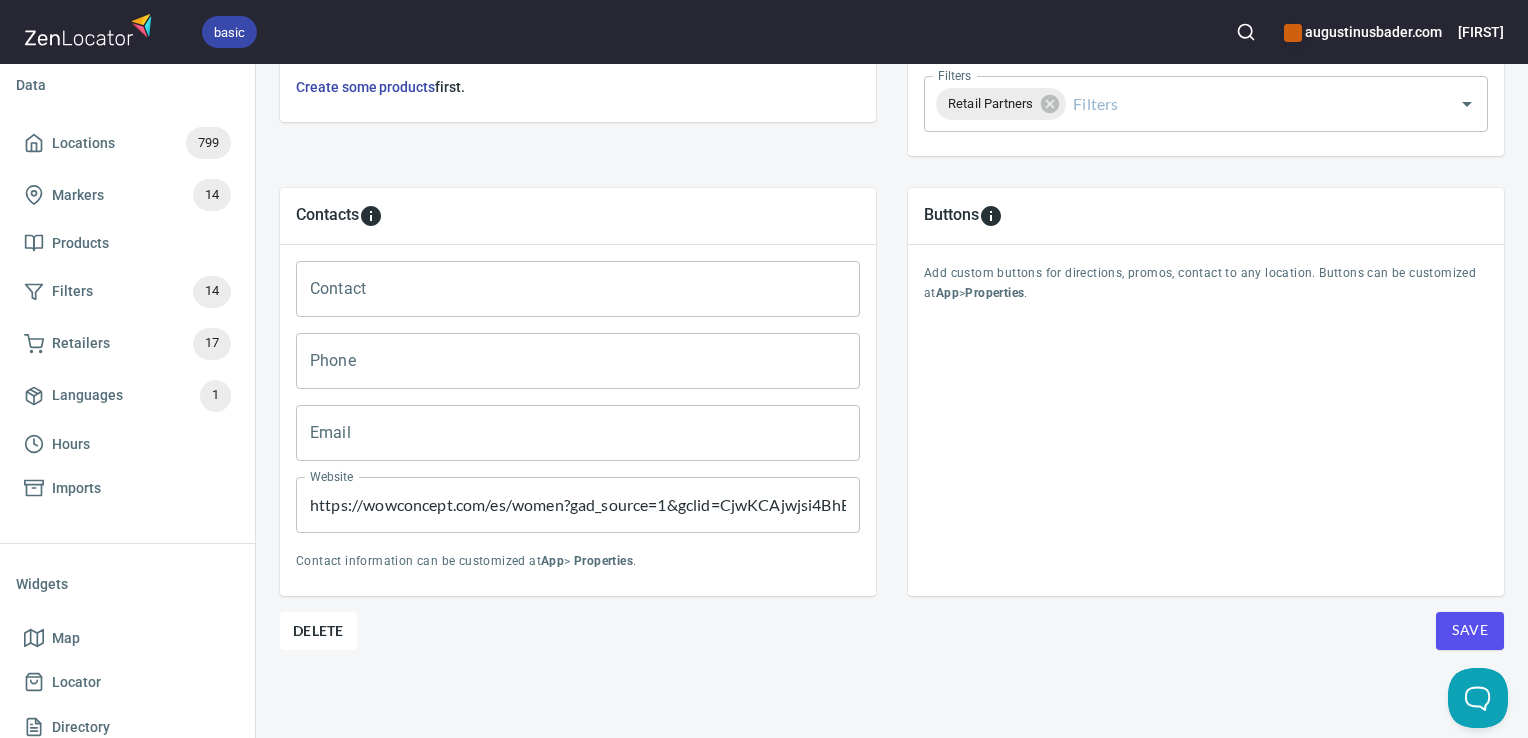 type on "Musas
C. de Muntaner, [NUMBER]" 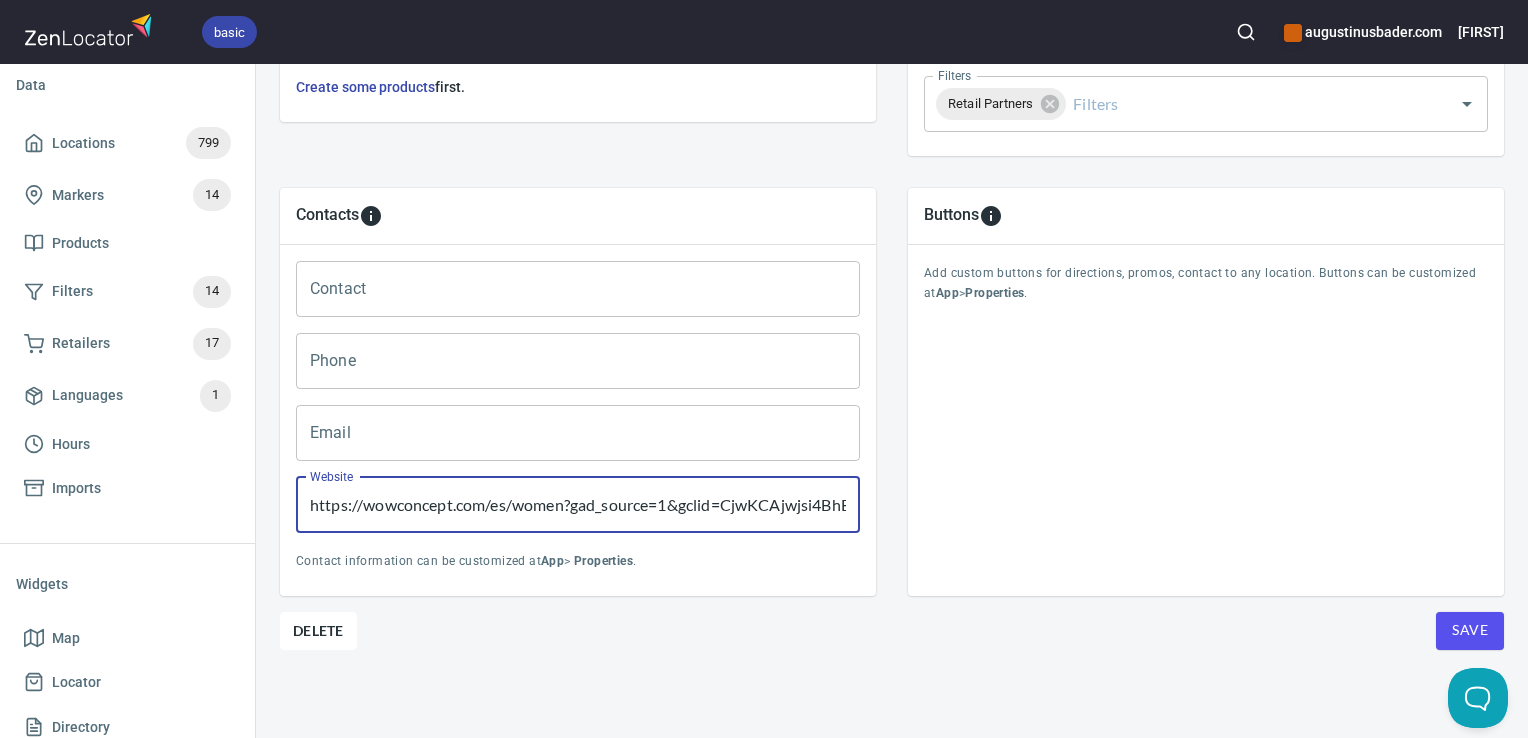 click on "https://wowconcept.com/es/women?gad_source=1&gclid=CjwKCAjwjsi4BhB5EiwAFAL0YBLEko0HfzsEadbskr9KPhh9uKmxB5Gb142OrEuvvapWiVqQ0R9KwRoC8VwQAvD_BwE" at bounding box center [578, 505] 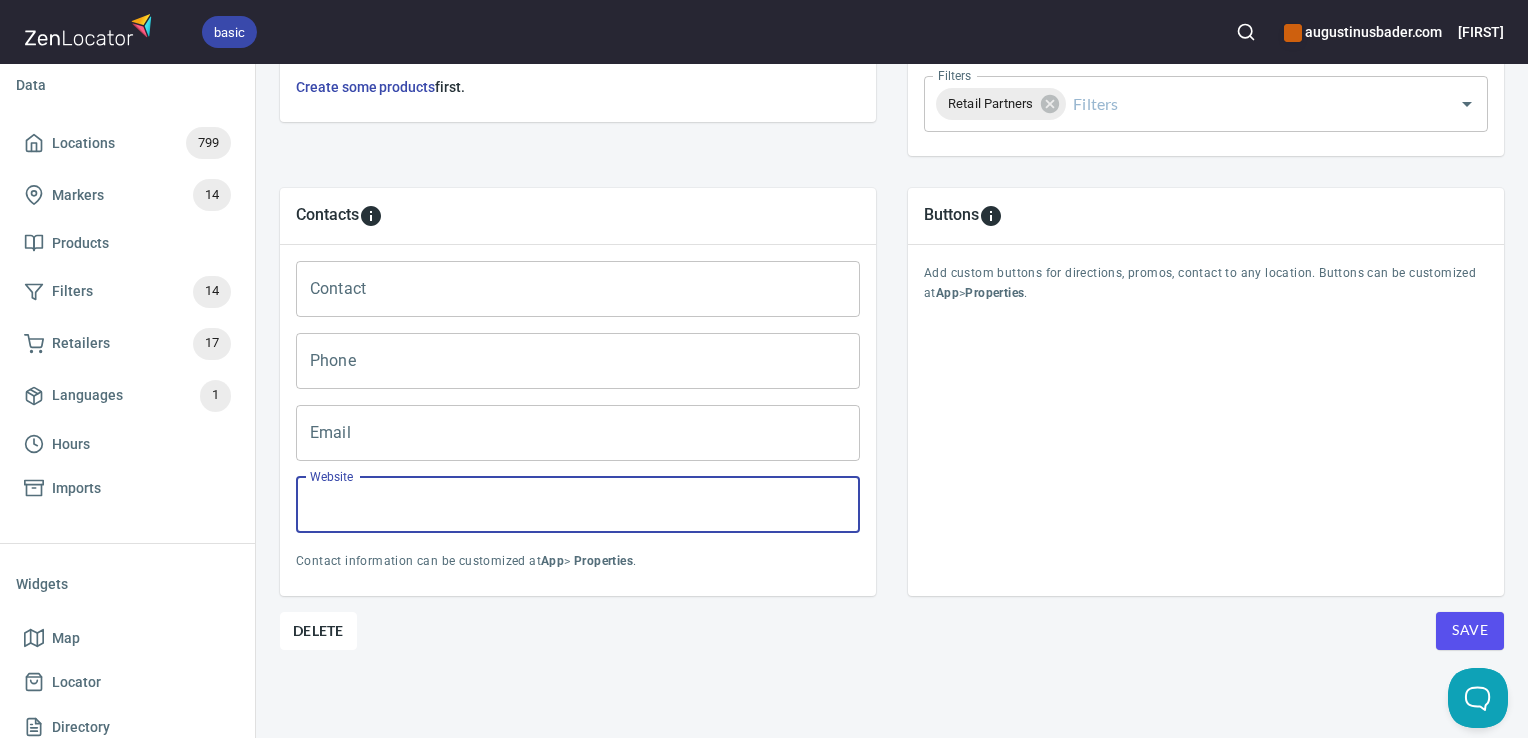 type 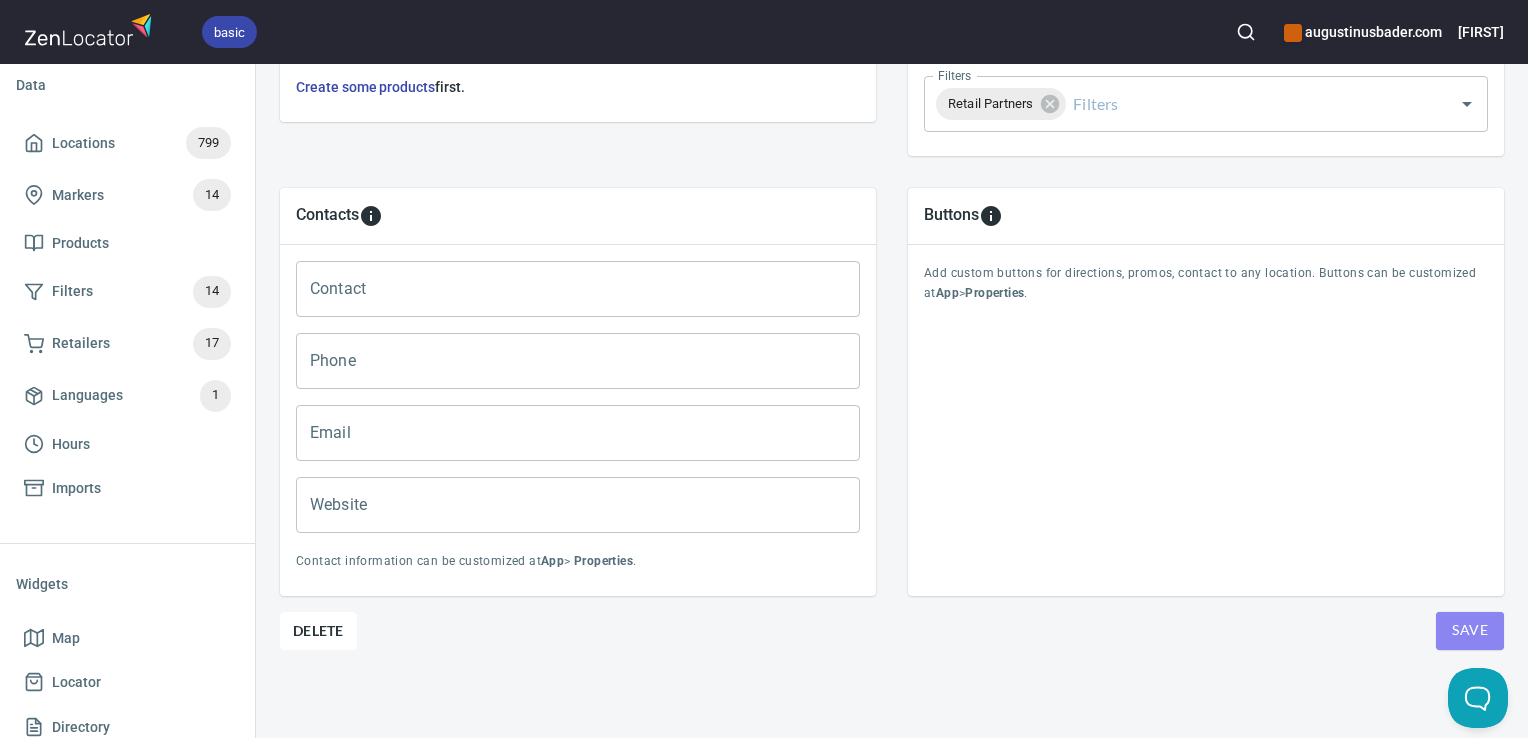 click on "Save" at bounding box center (1470, 630) 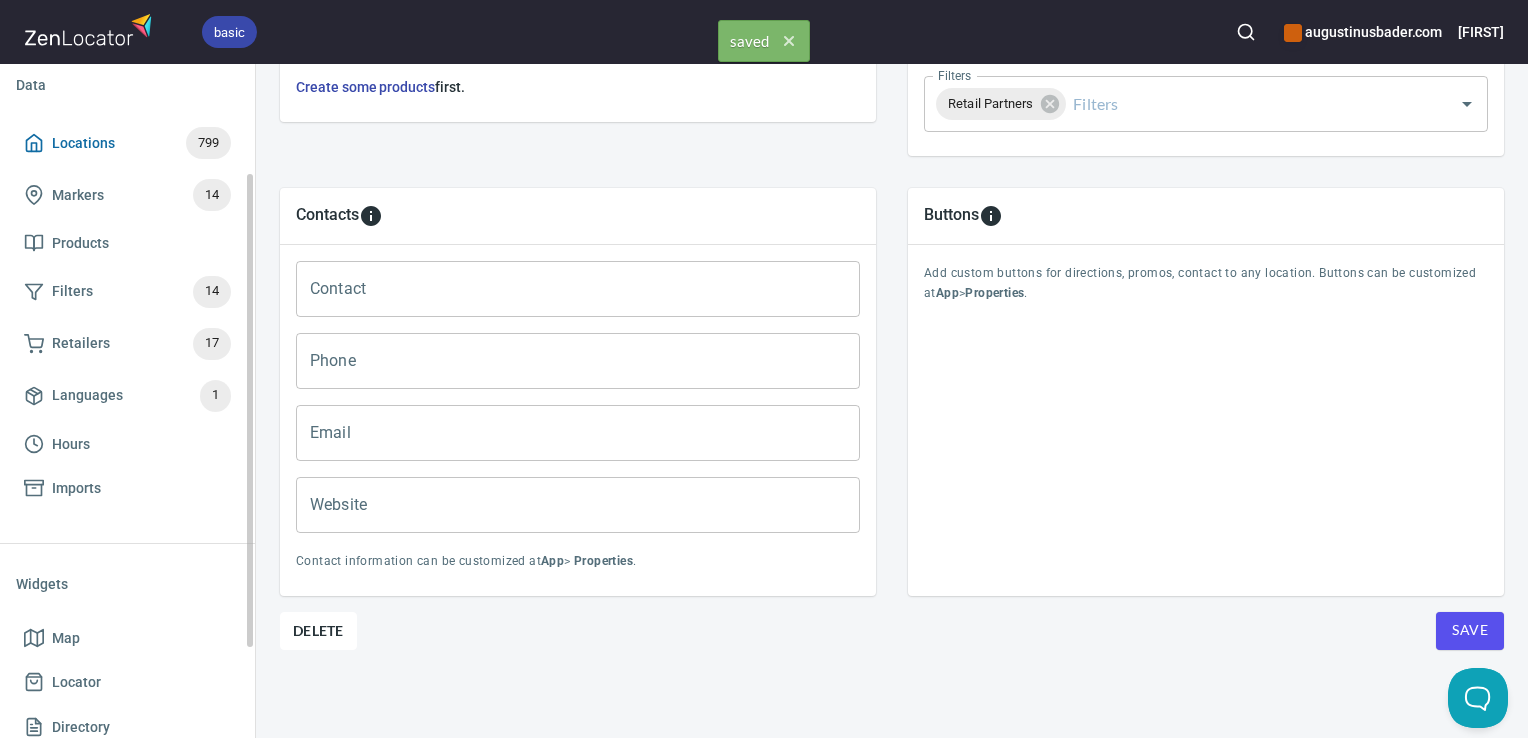click on "Locations 799" at bounding box center [127, 143] 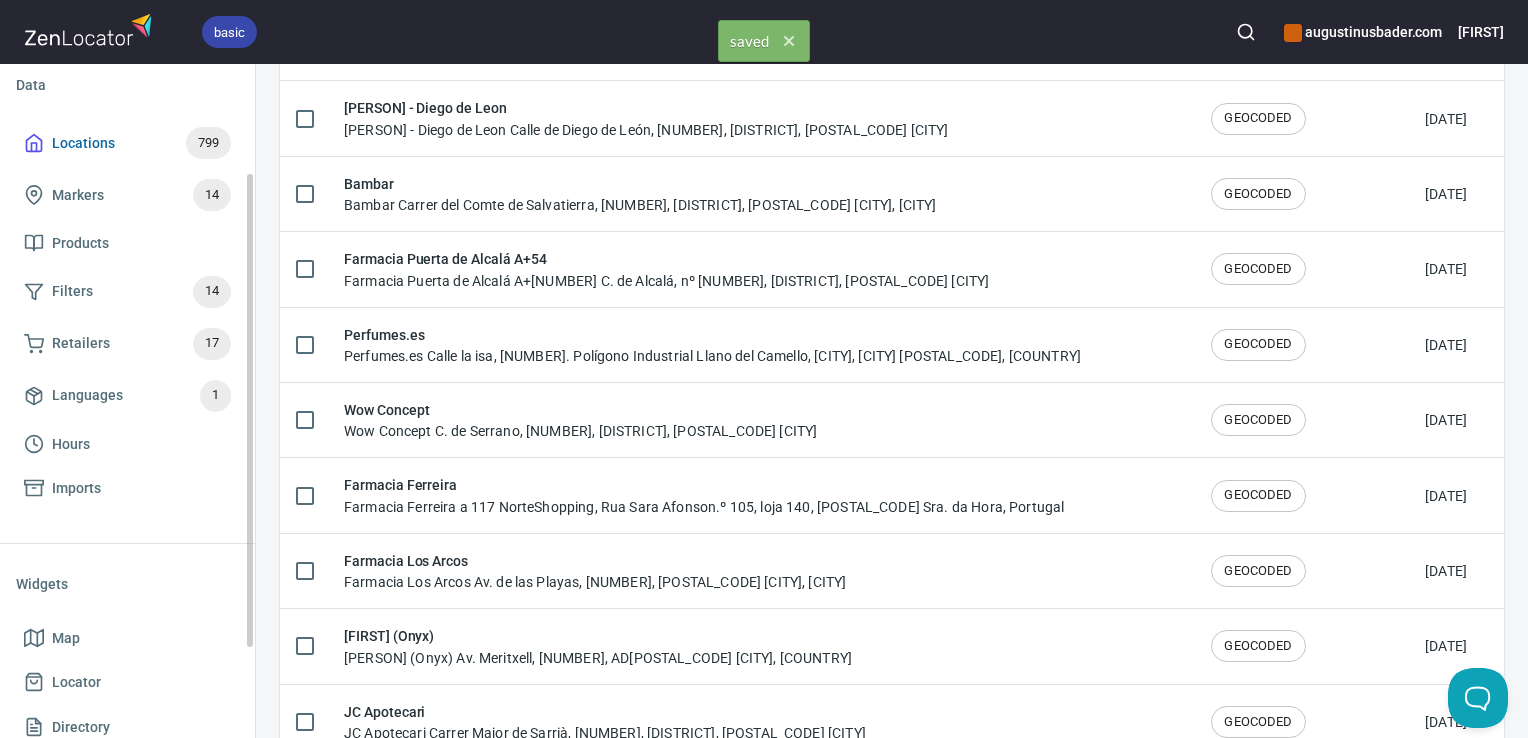 scroll, scrollTop: 0, scrollLeft: 0, axis: both 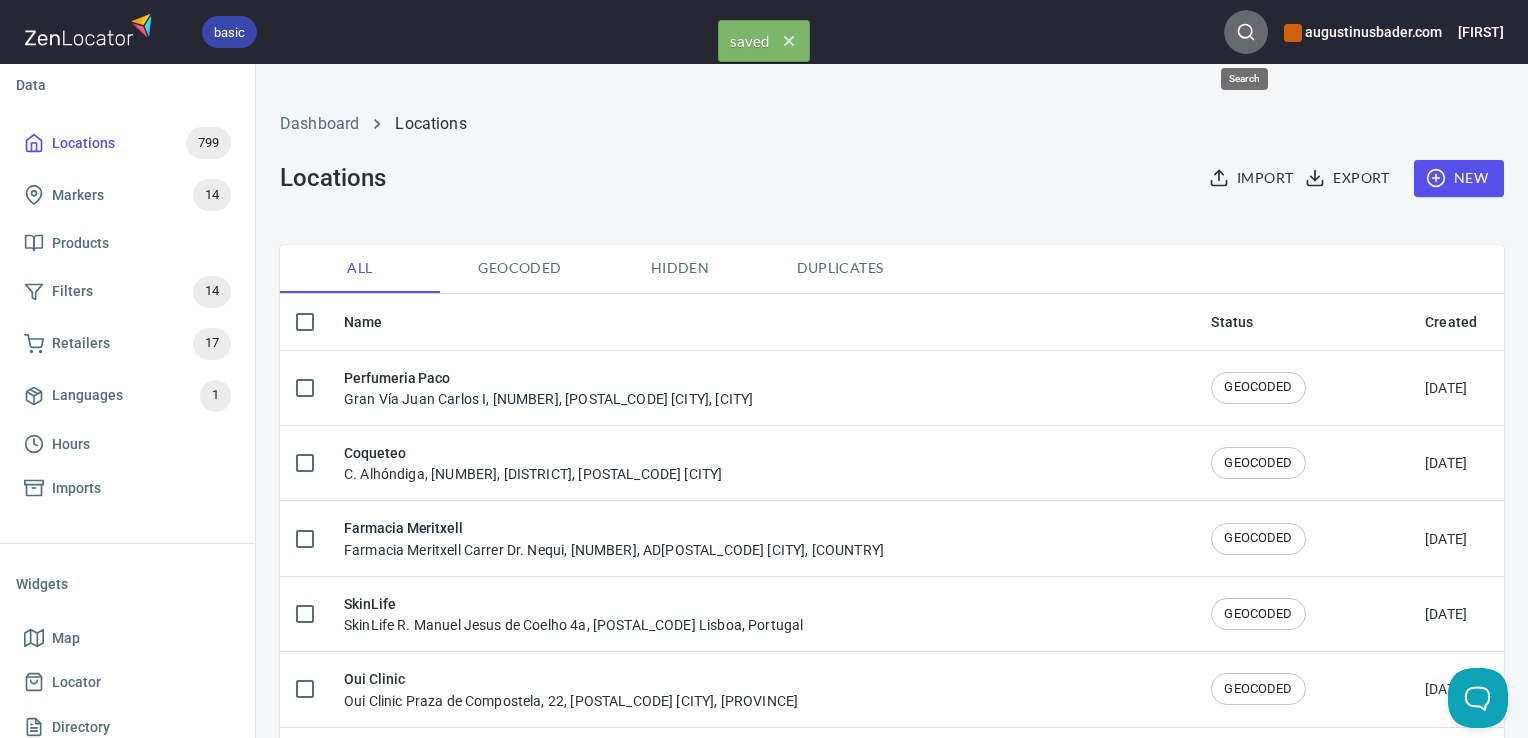 click at bounding box center (1246, 32) 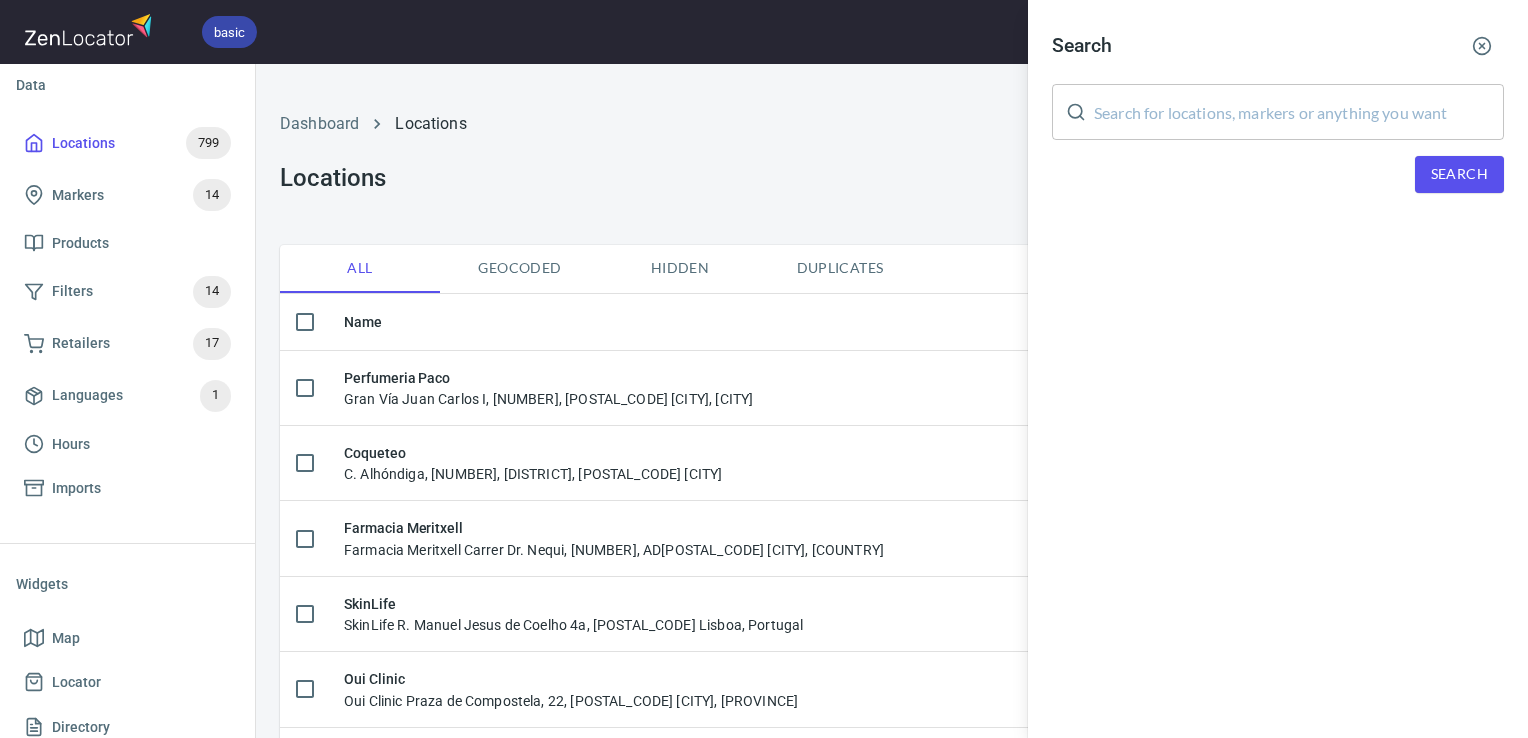 click on "Search" at bounding box center (1278, 46) 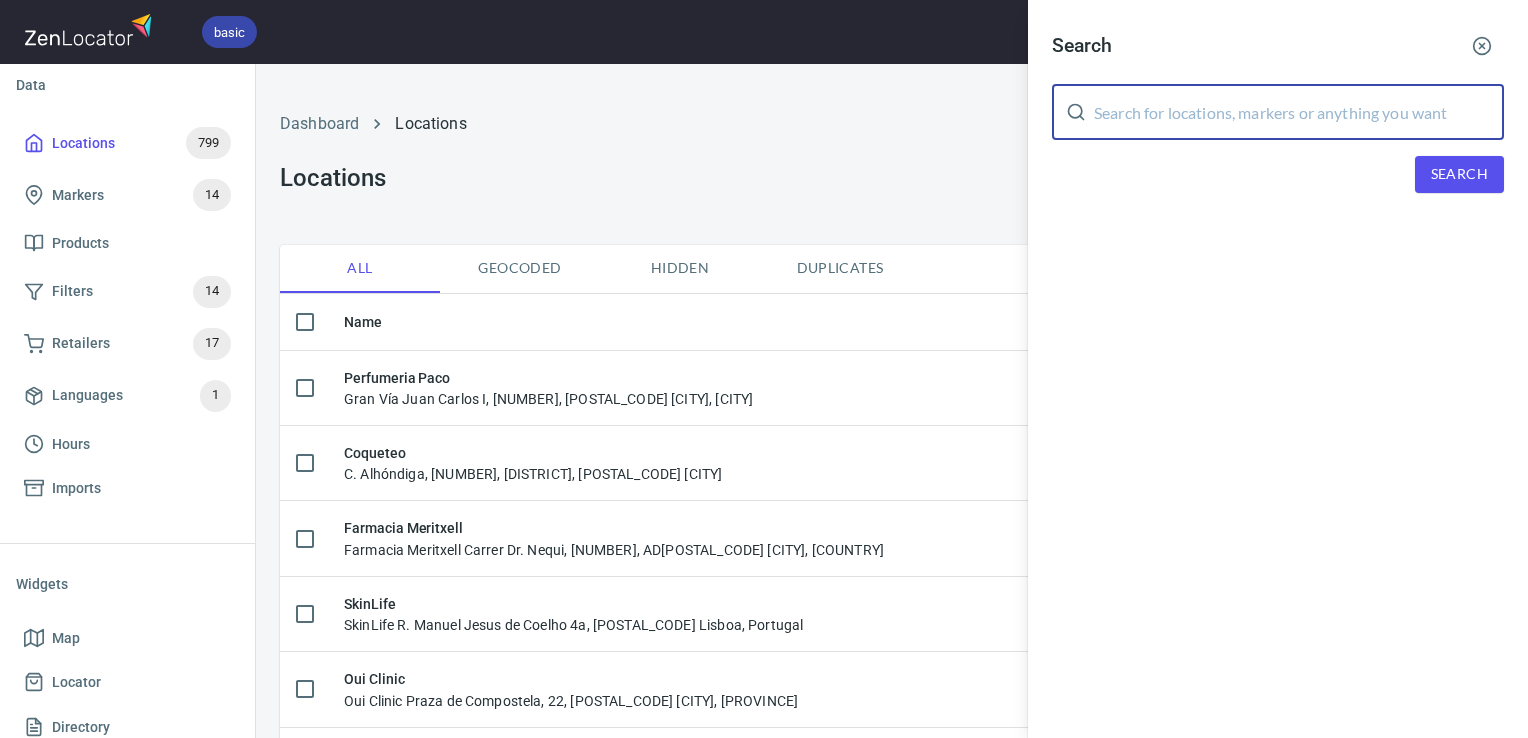 paste on "Royal Hideaway" 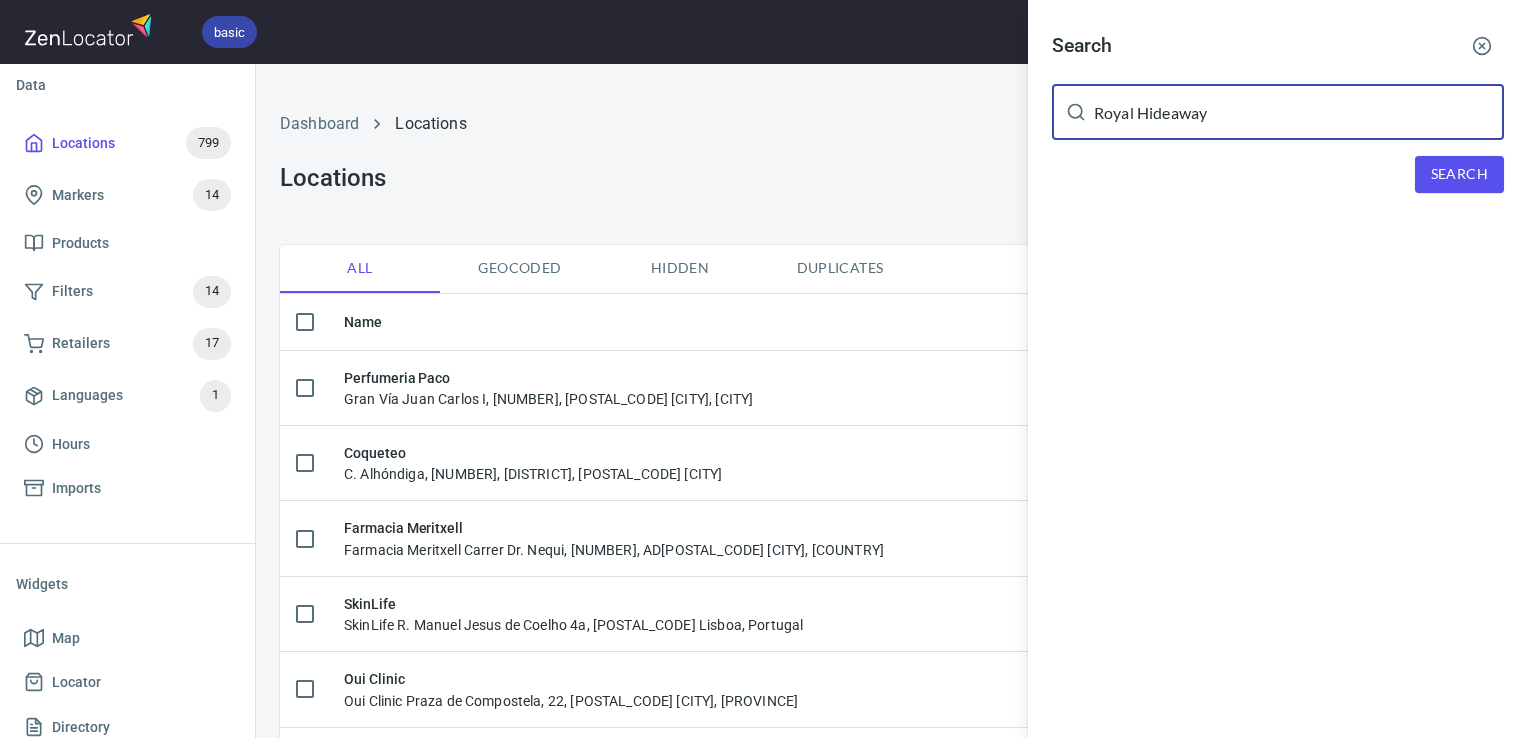 type on "Royal Hideaway" 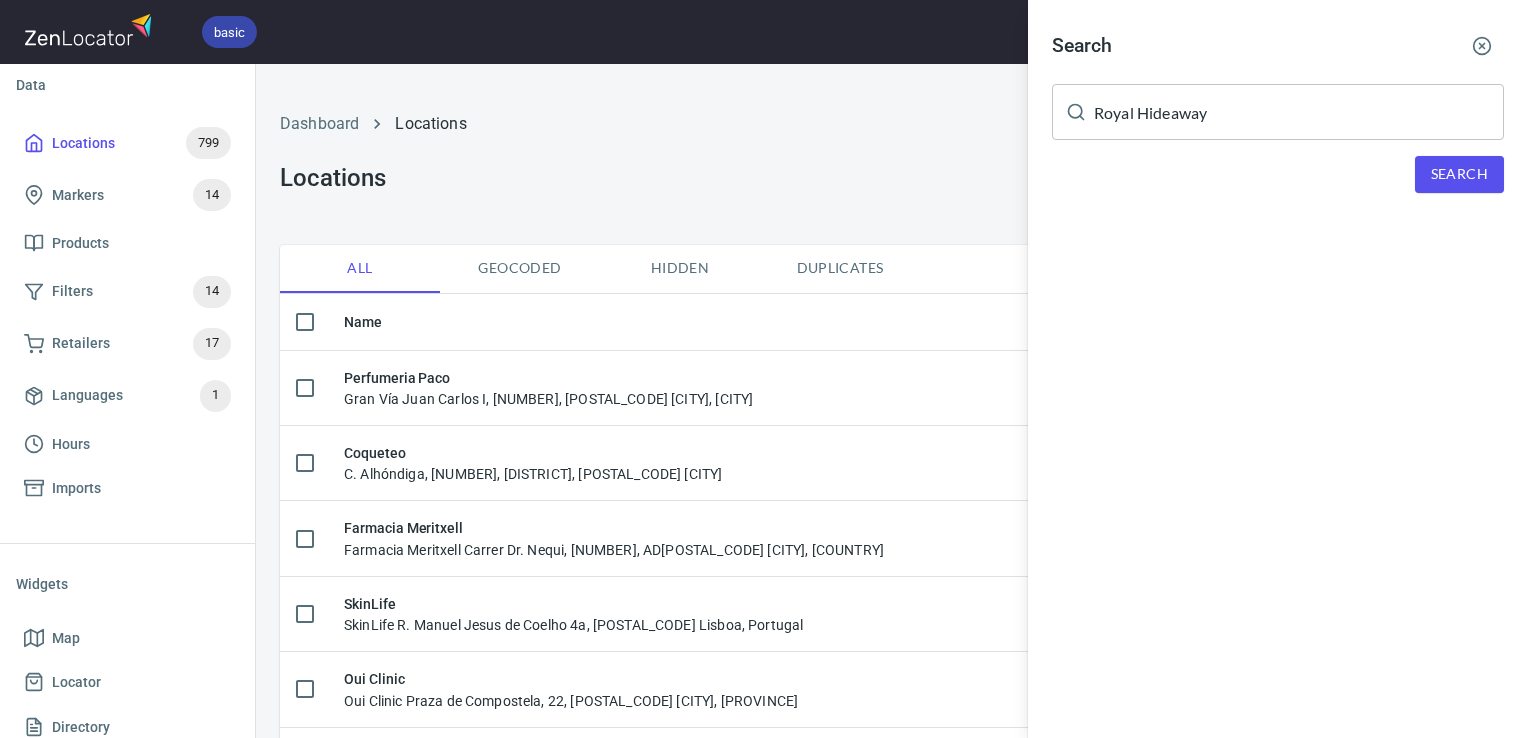 click on "Search Royal Hideaway ​ Search" at bounding box center [1278, 124] 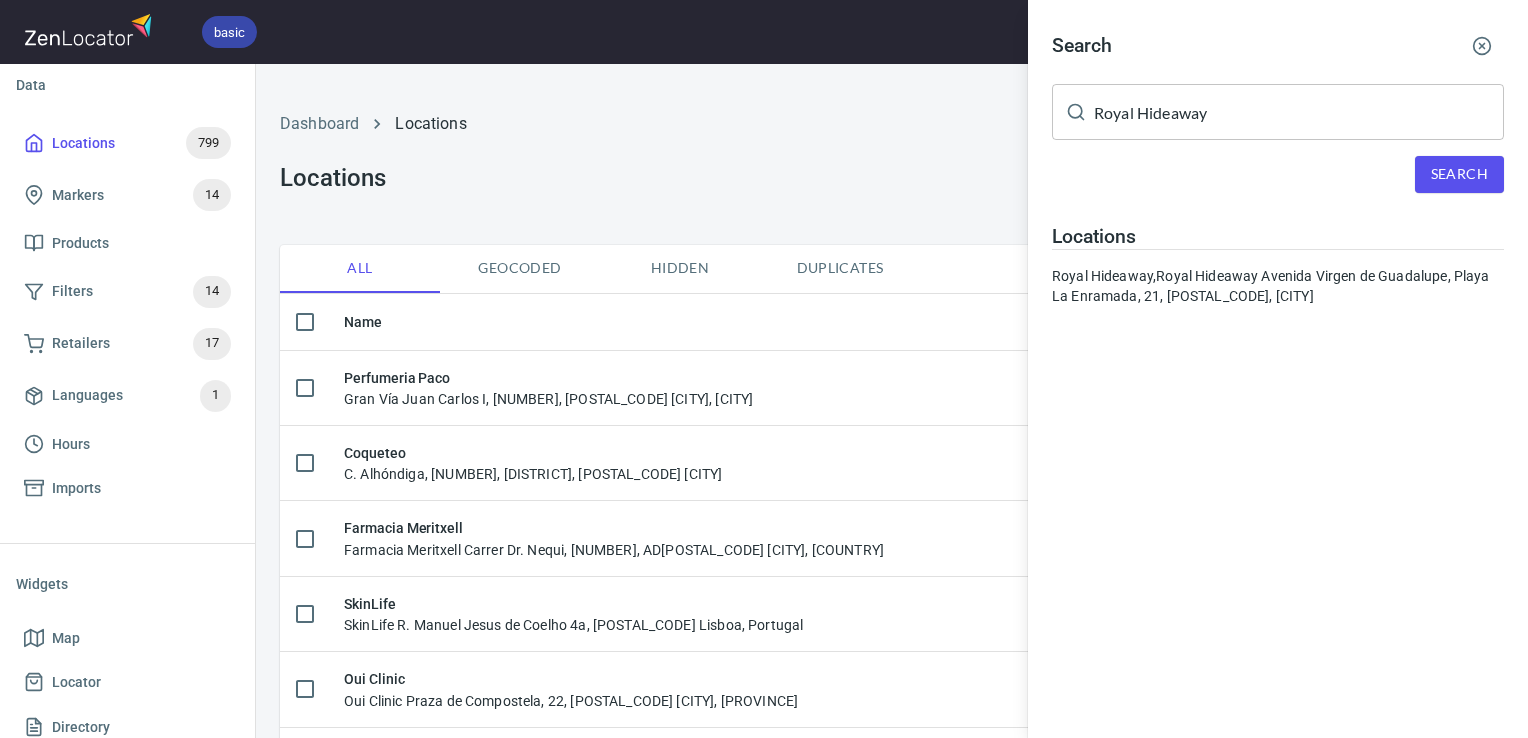click on "Locations" at bounding box center (1278, 237) 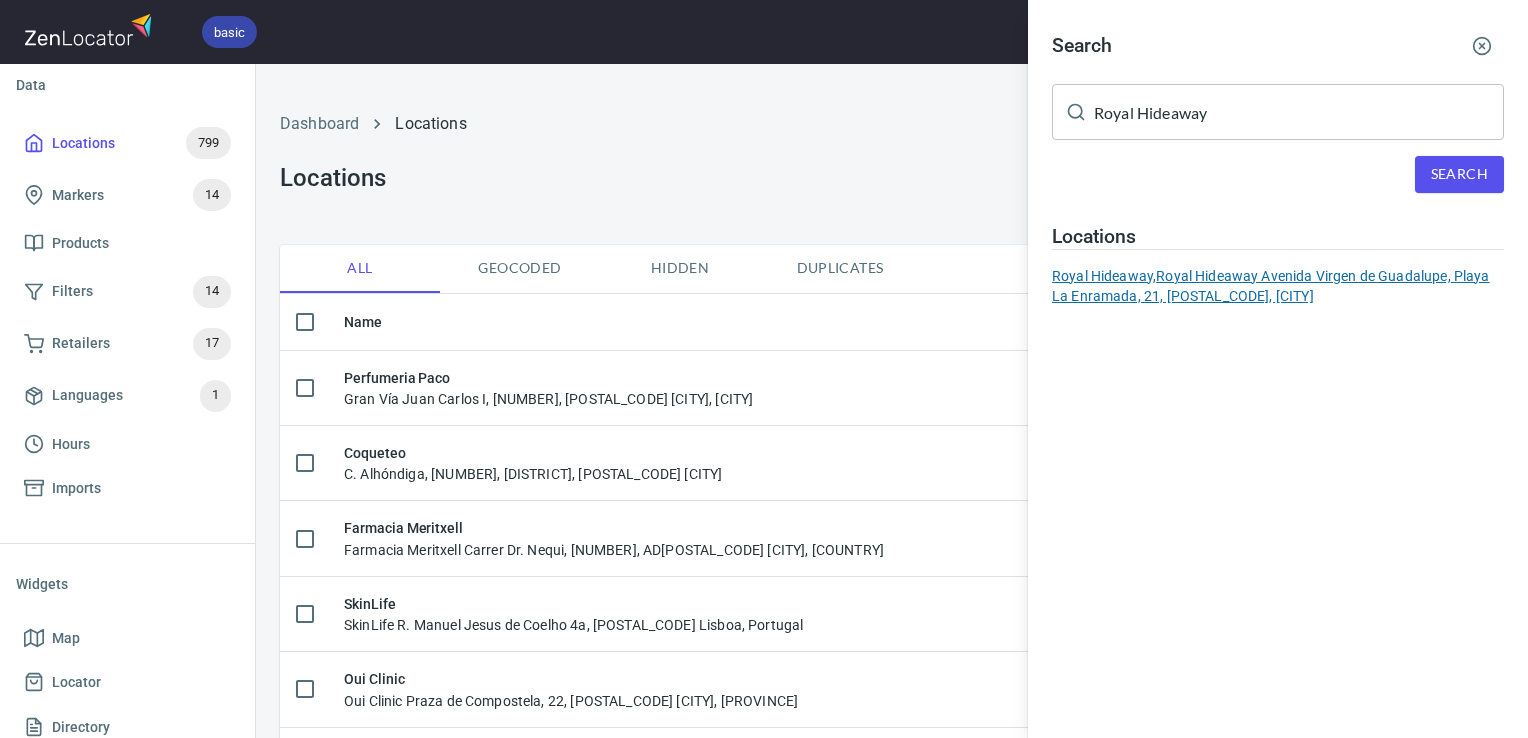 click on "Royal Hideaway,  Royal Hideaway
Avenida Virgen de Guadalupe, Playa La Enramada, 21, 38679, Santa Cruz de Tenerife" at bounding box center (1278, 286) 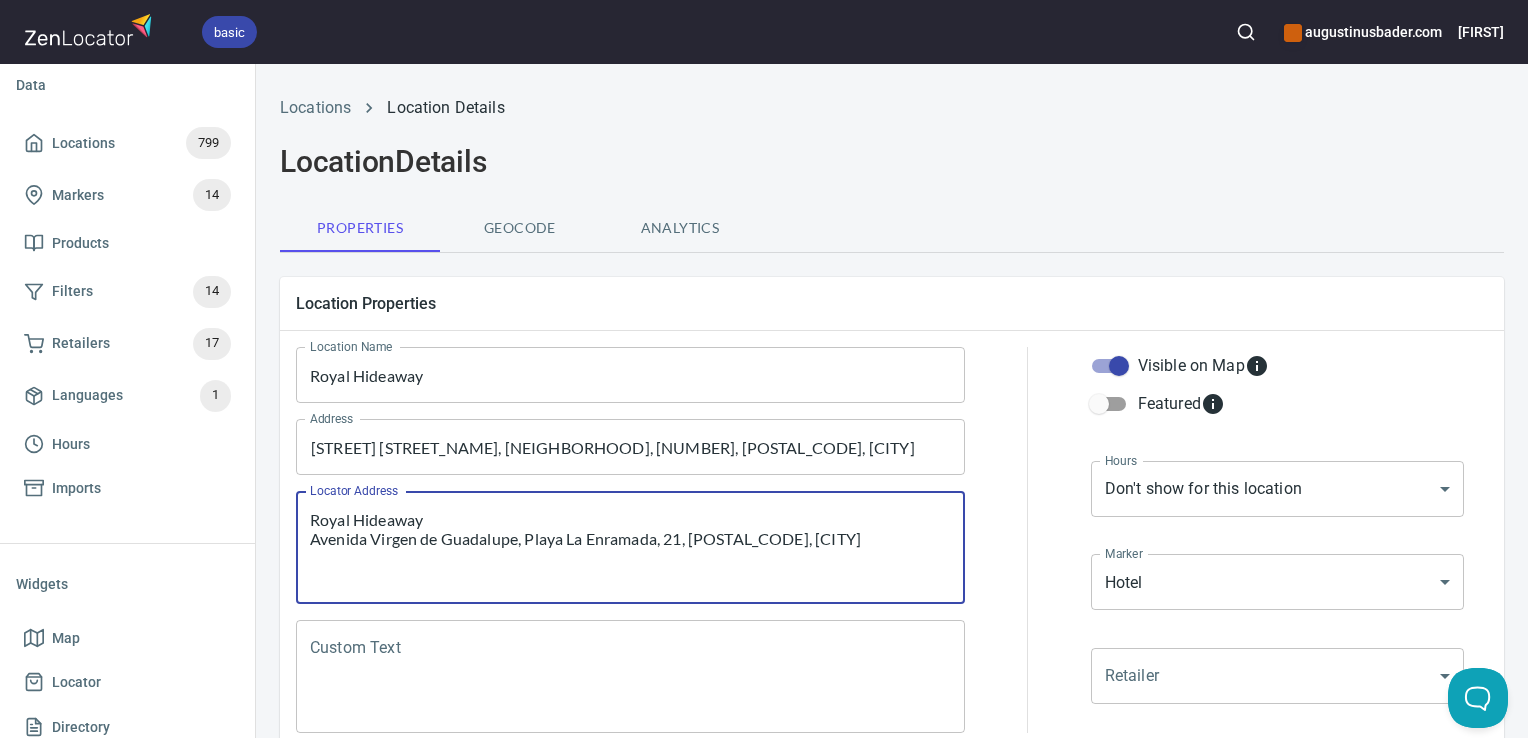 drag, startPoint x: 930, startPoint y: 538, endPoint x: 257, endPoint y: 481, distance: 675.4095 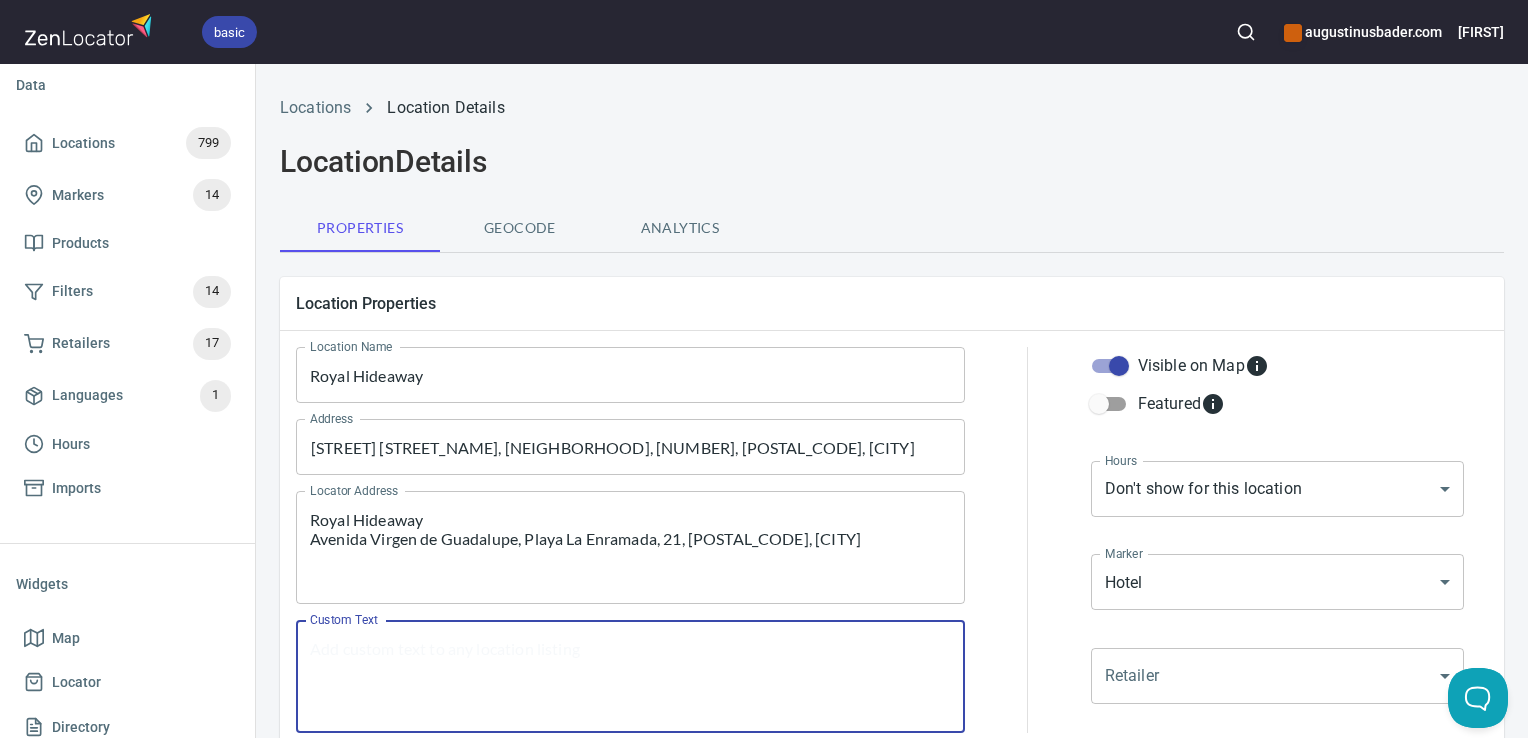 paste on "Royal Hideaway
Avenida Virgen de Guadalupe, Playa La Enramada, 21, 38679, Santa Cruz de Tenerife" 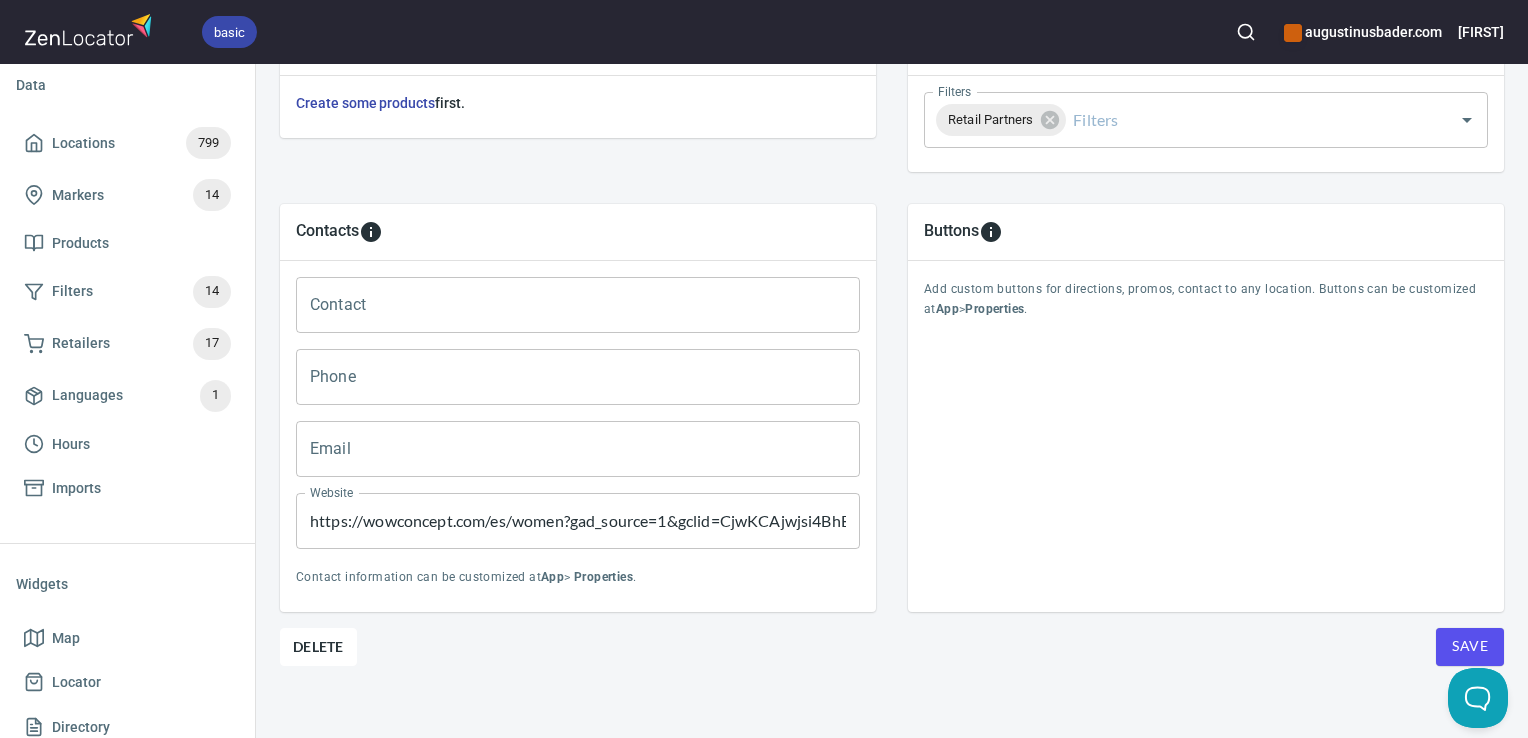 scroll, scrollTop: 768, scrollLeft: 0, axis: vertical 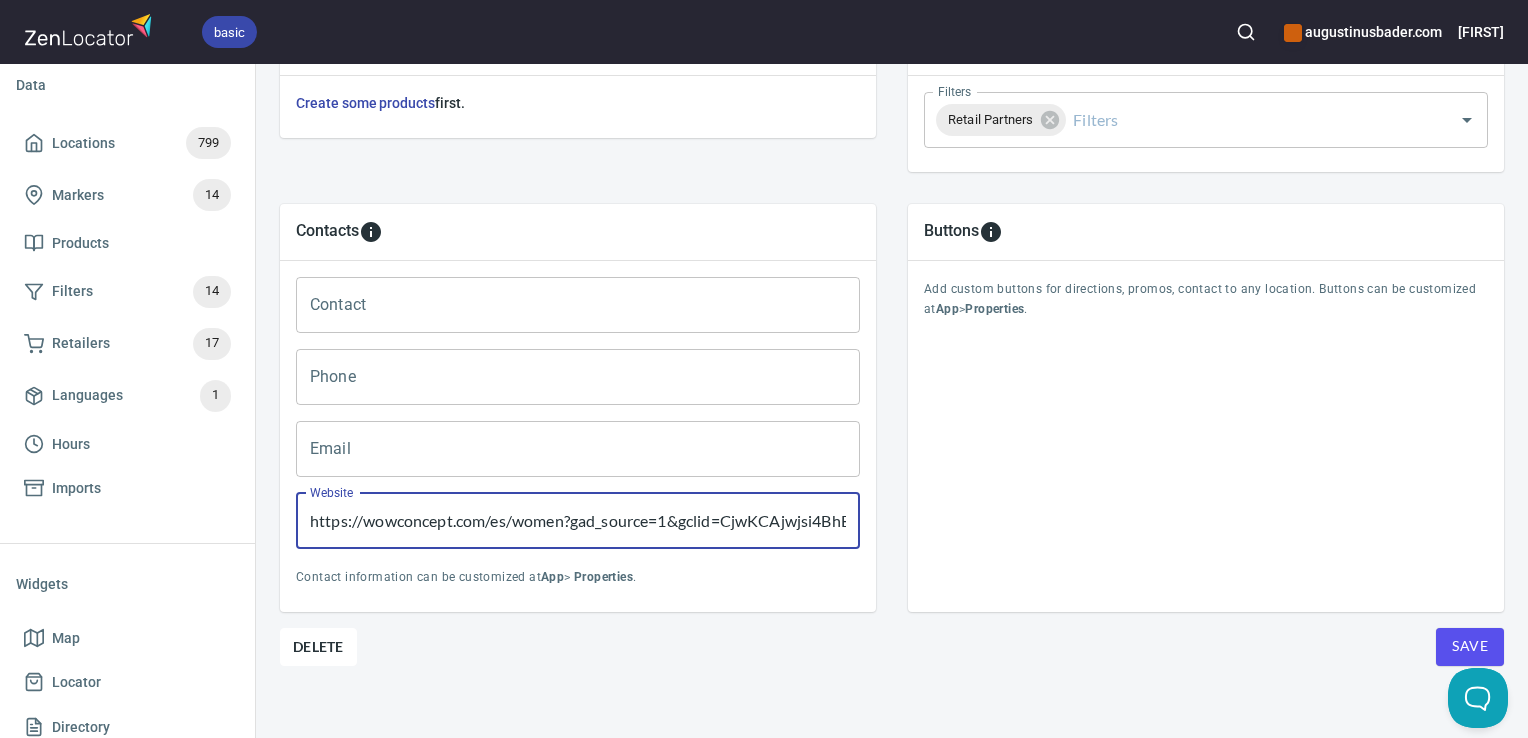 click on "https://wowconcept.com/es/women?gad_source=1&gclid=CjwKCAjwjsi4BhB5EiwAFAL0YBLEko0HfzsEadbskr9KPhh9uKmxB5Gb142OrEuvvapWiVqQ0R9KwRoC8VwQAvD_BwE" at bounding box center (578, 521) 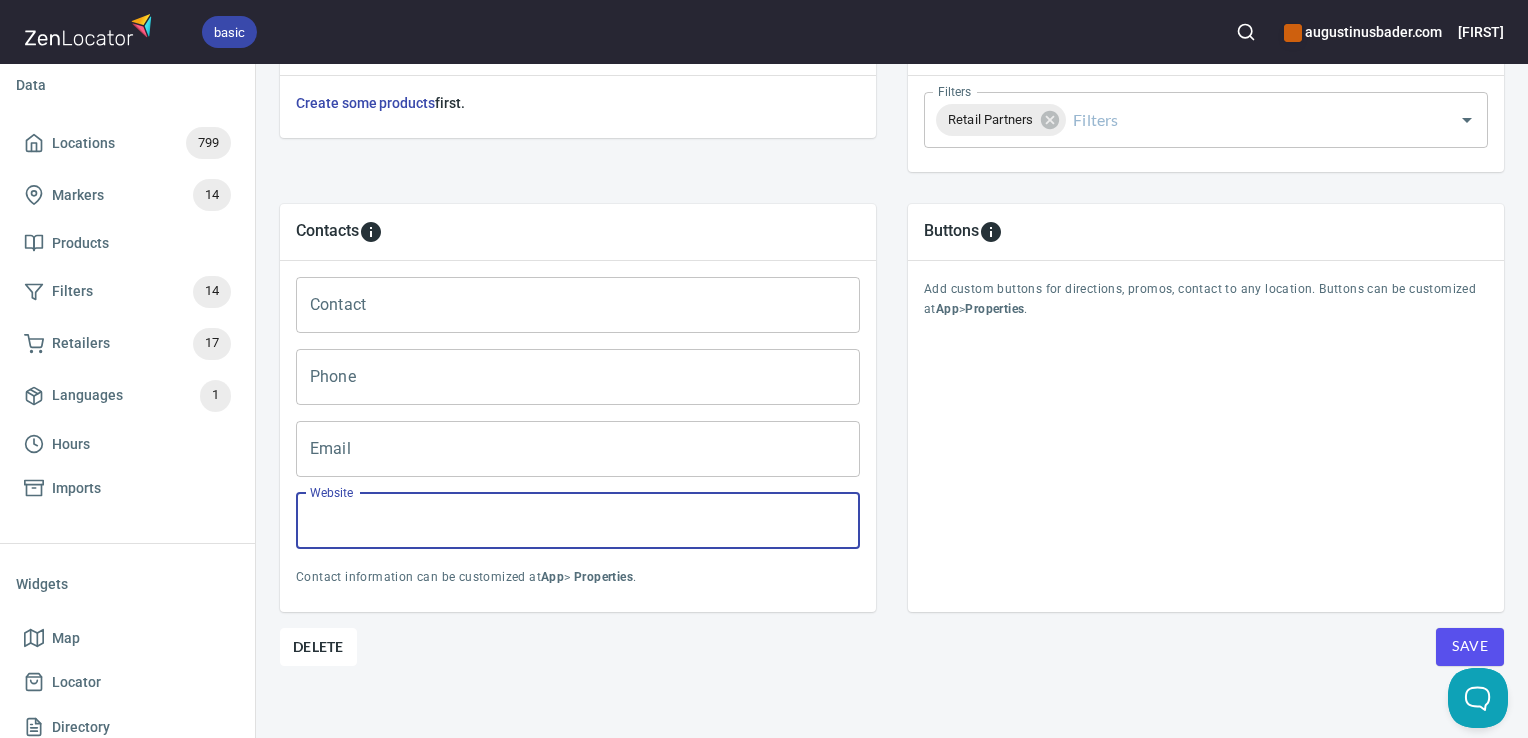 type 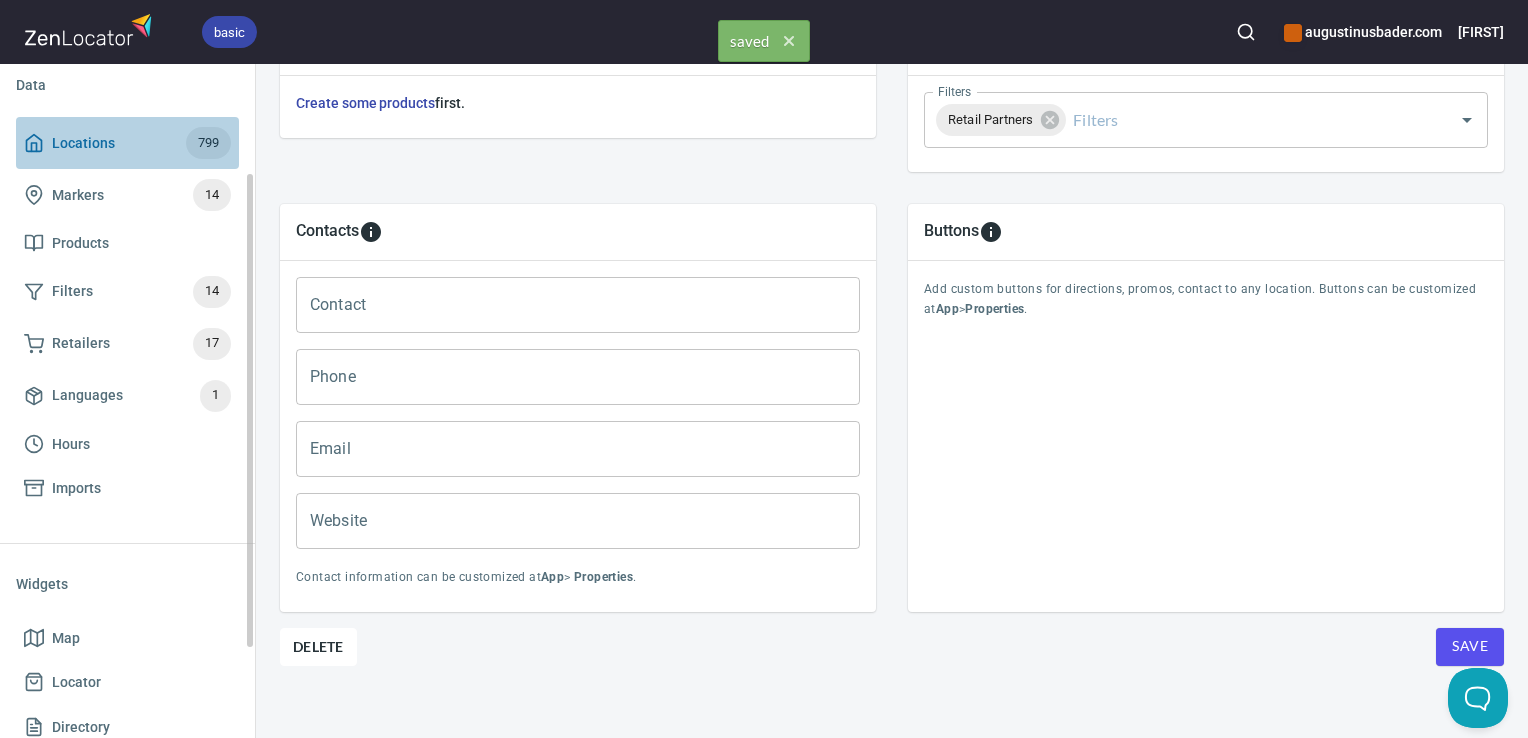 click on "799" at bounding box center [208, 143] 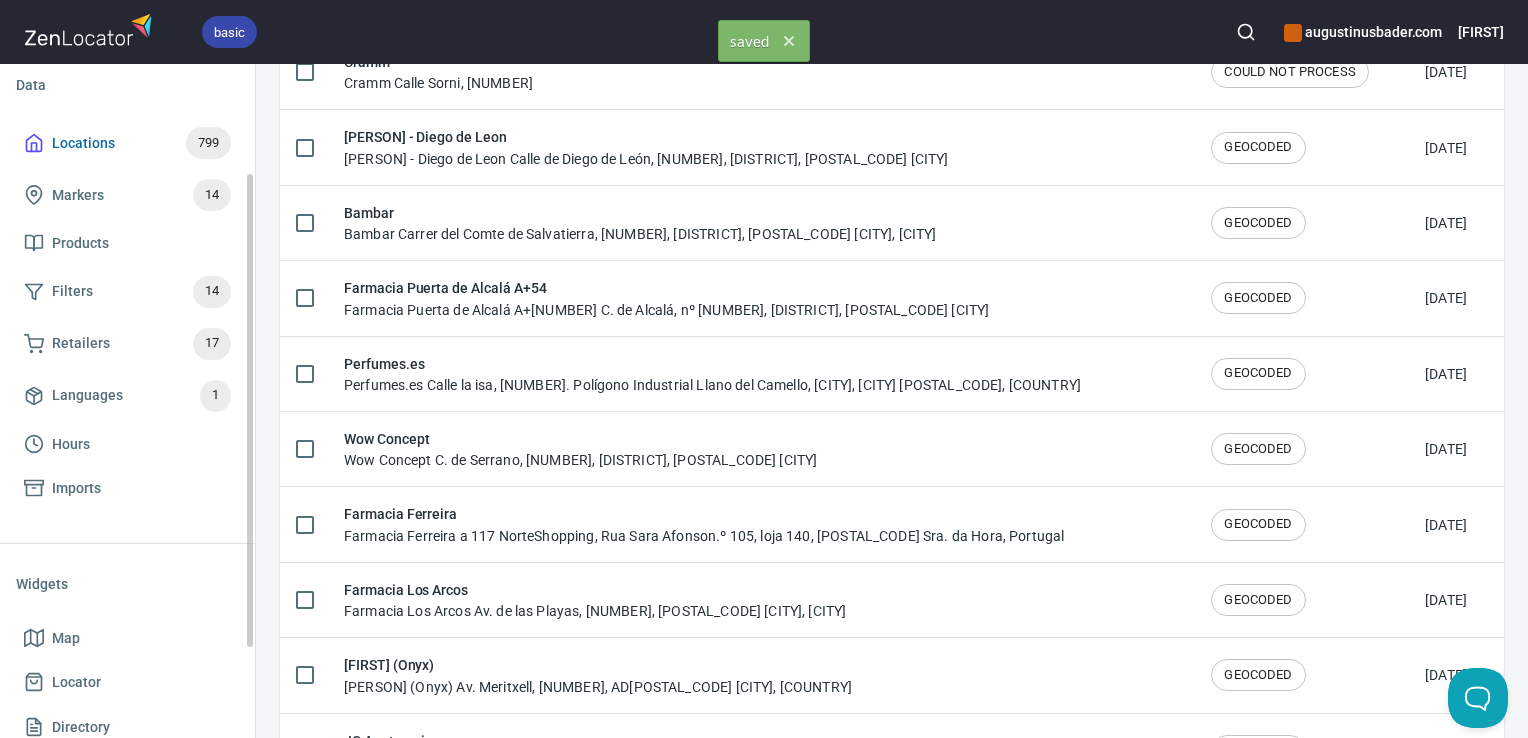 scroll, scrollTop: 0, scrollLeft: 0, axis: both 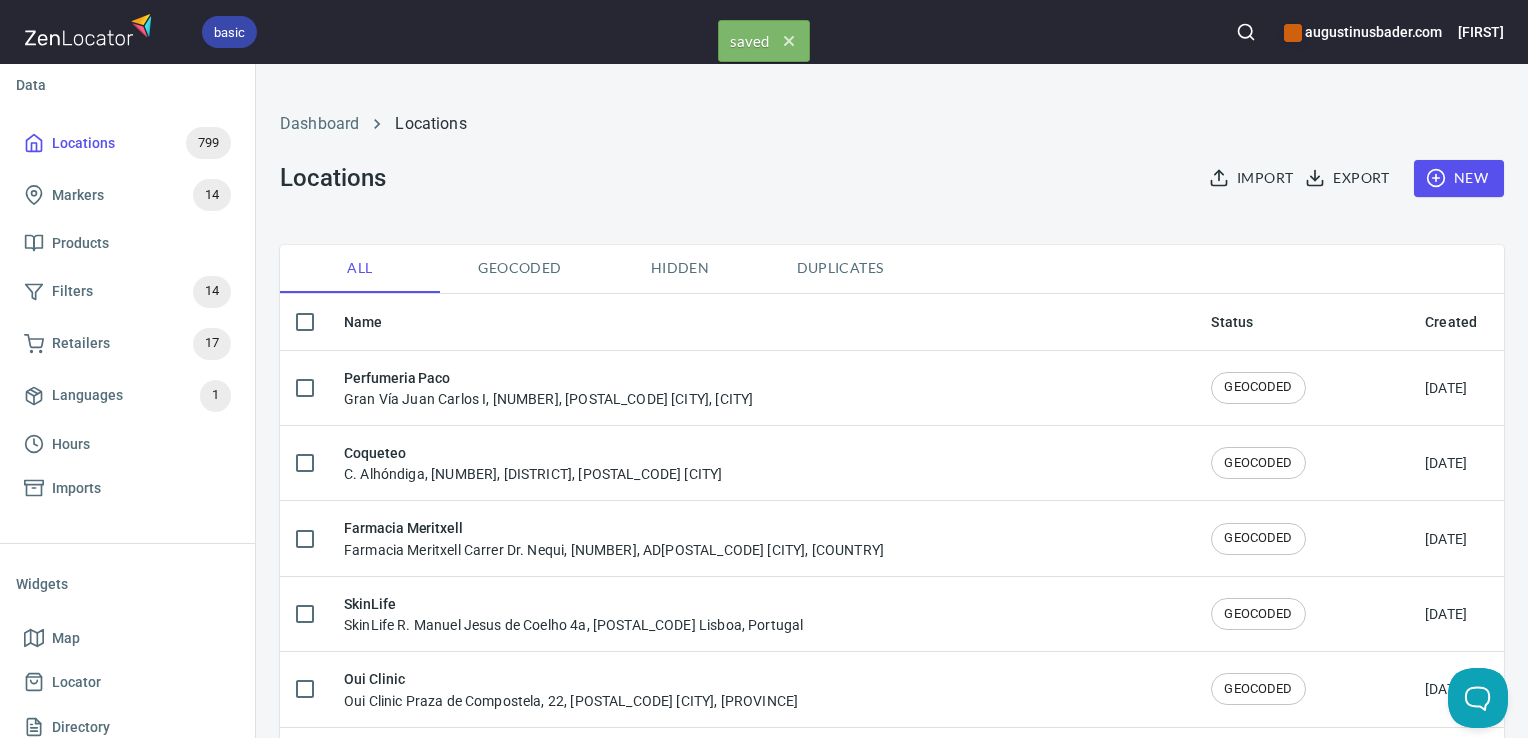 click 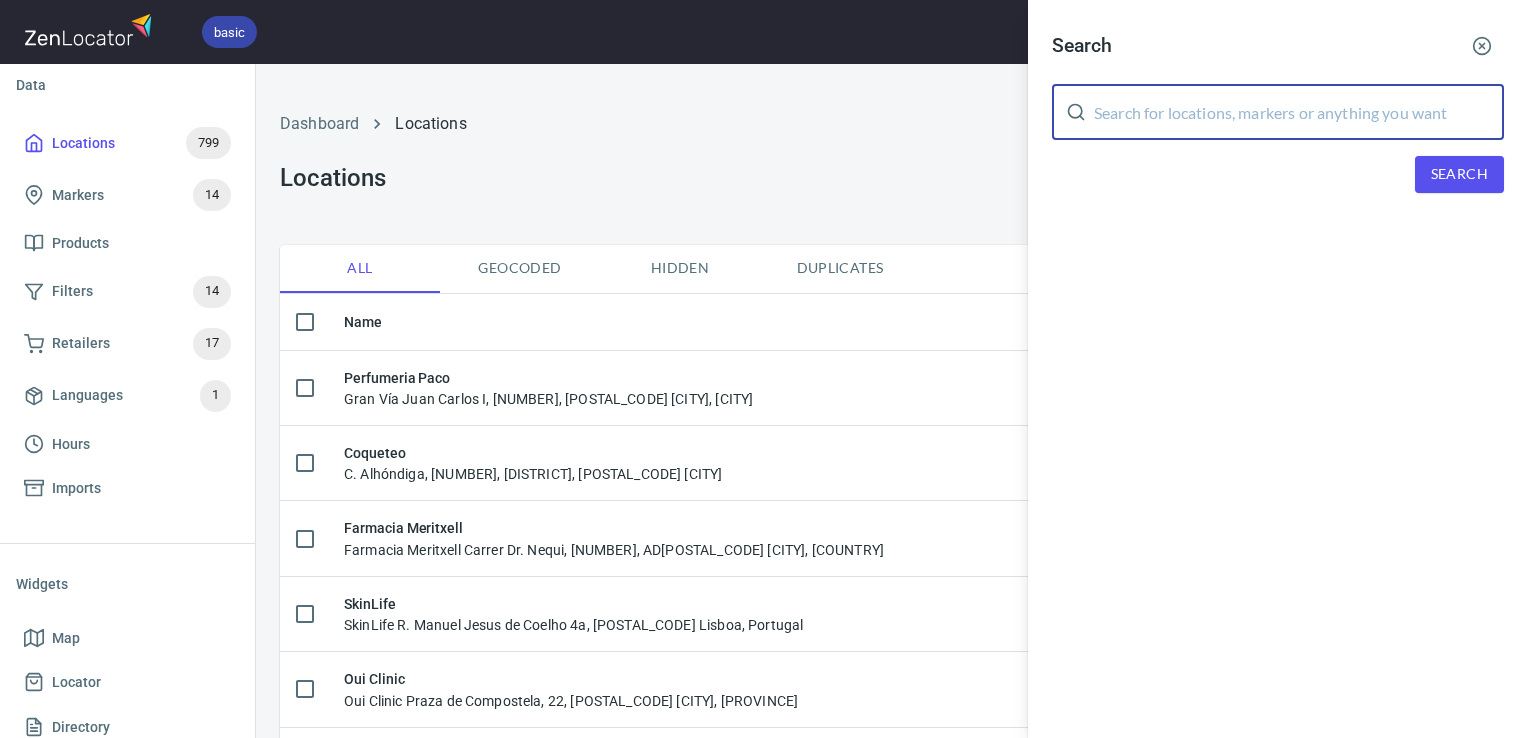 click at bounding box center (1299, 112) 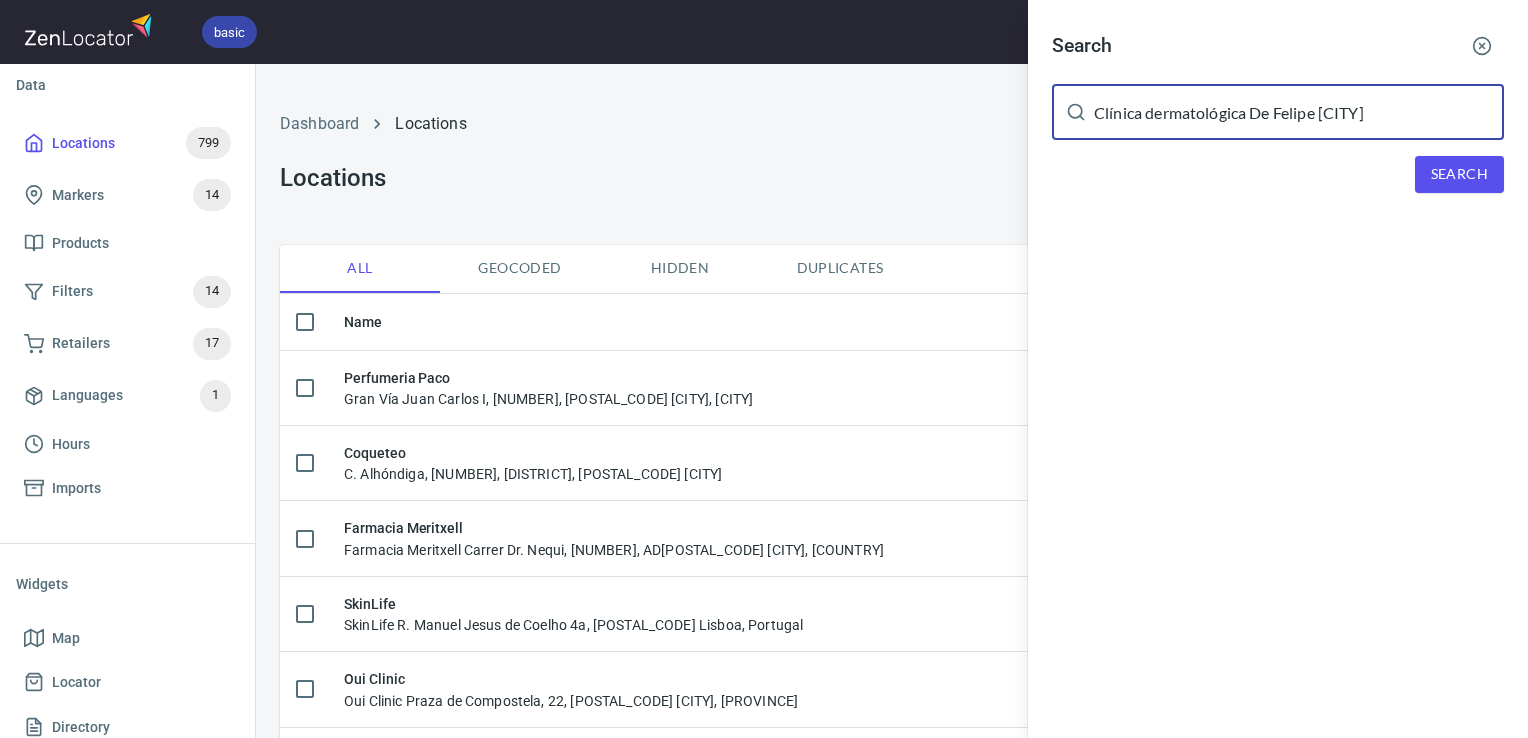 type on "Clínica dermatológica De Felipe Madrid" 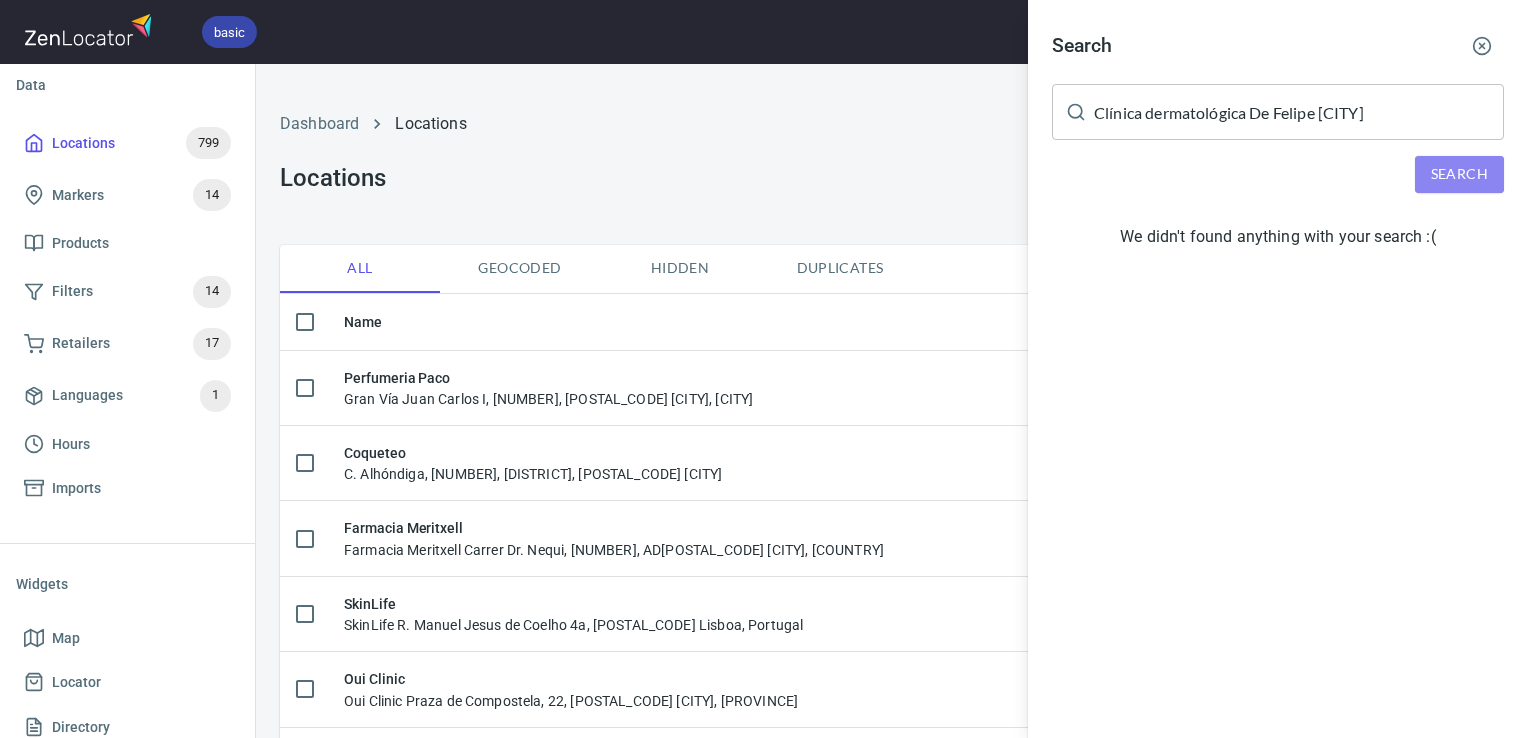 click on "Search" at bounding box center [1459, 174] 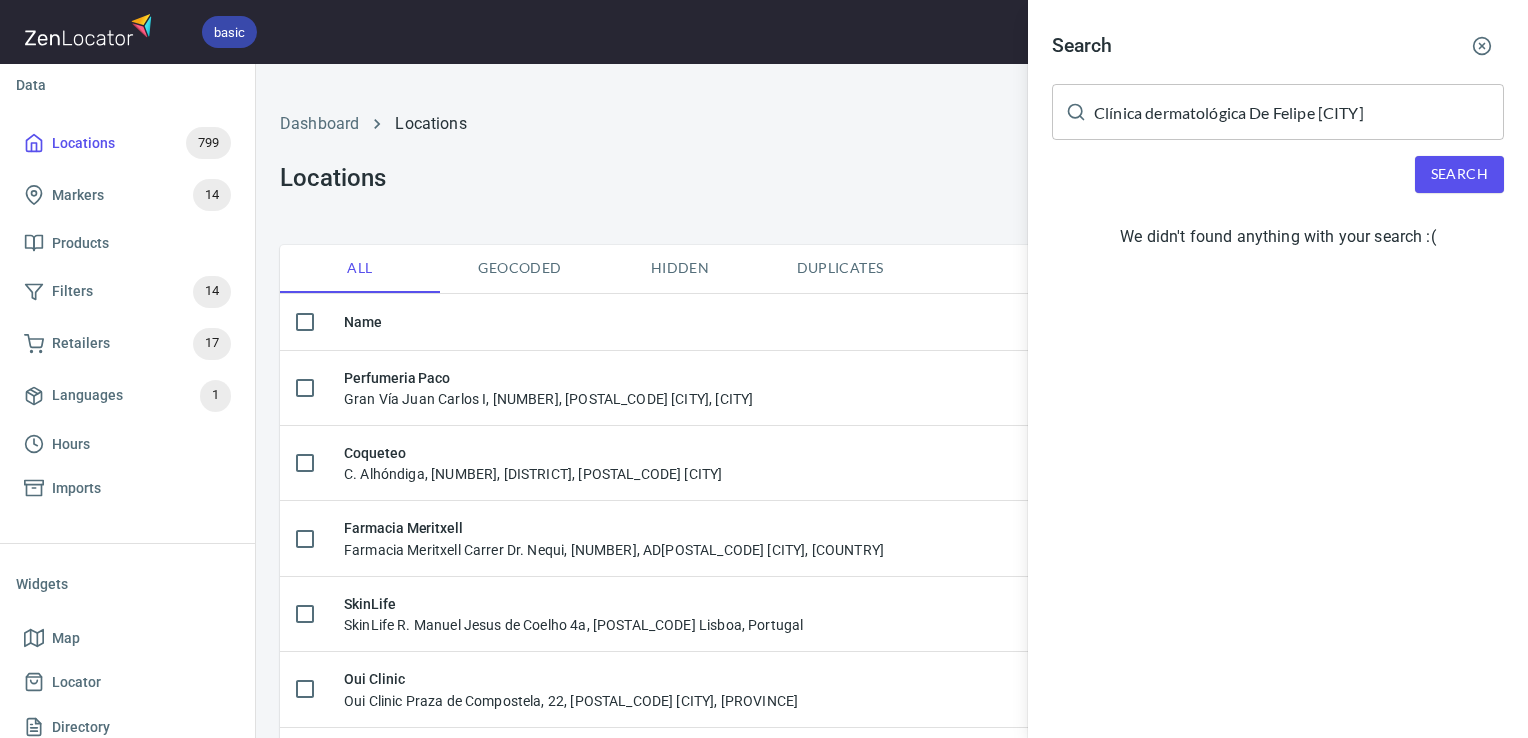 click 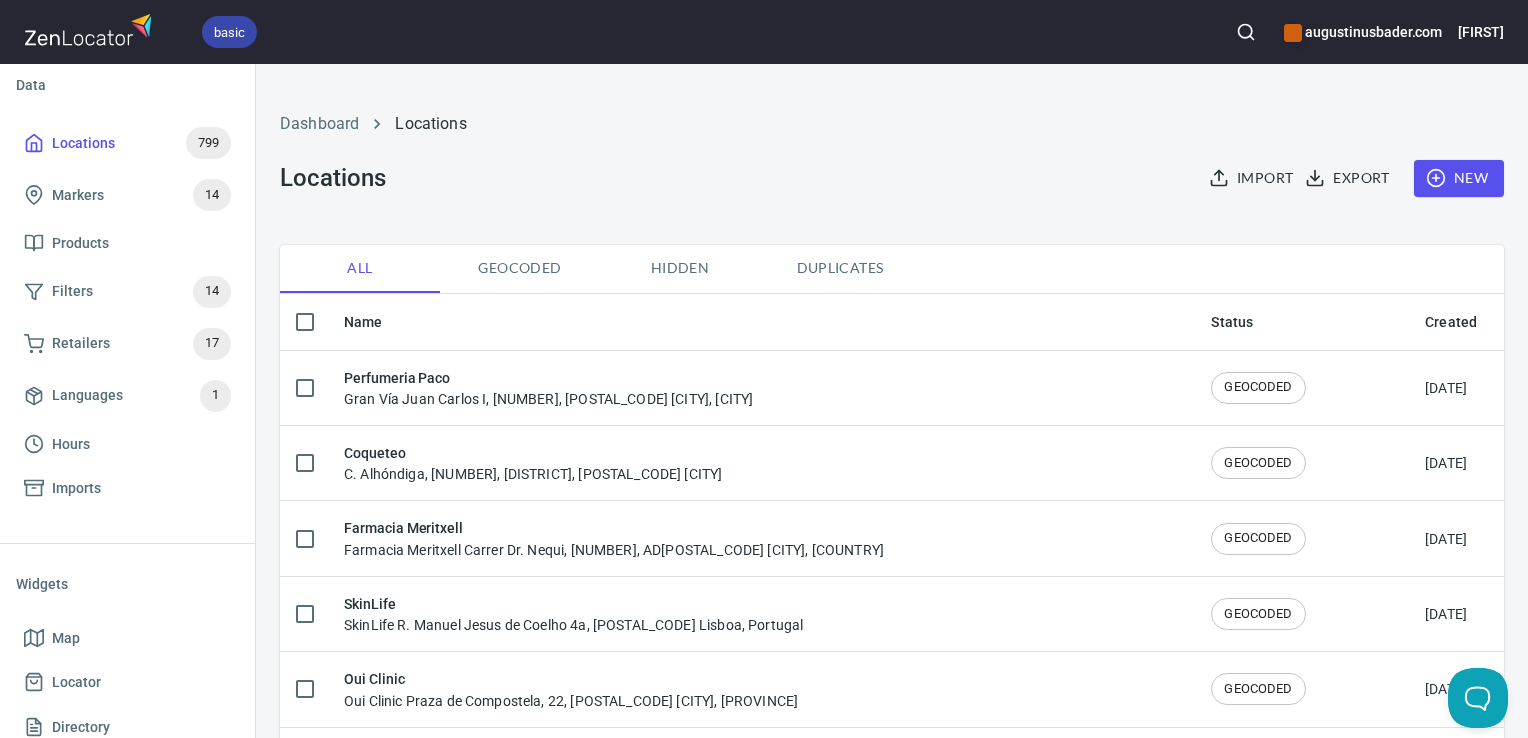 click on "New" at bounding box center [1459, 178] 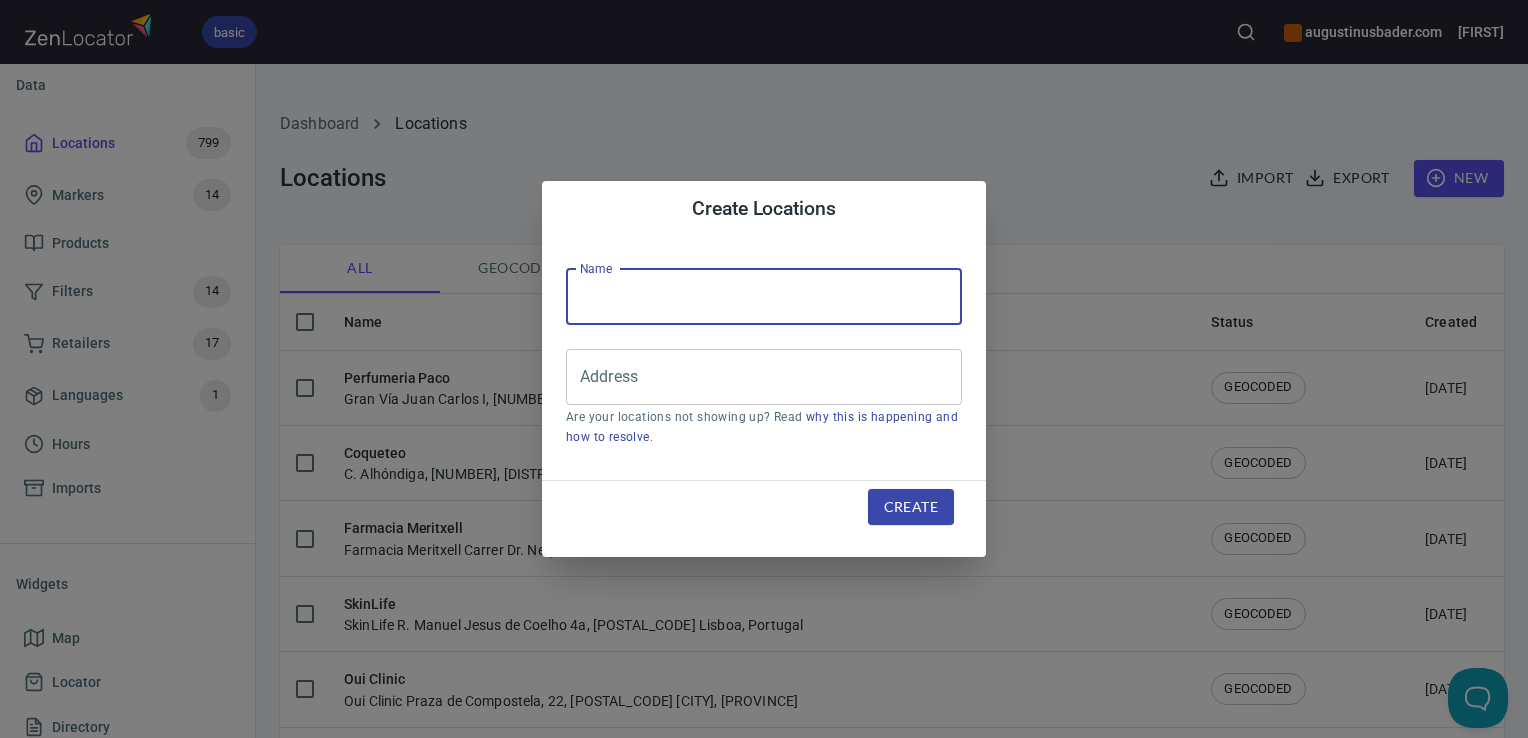 click at bounding box center [764, 297] 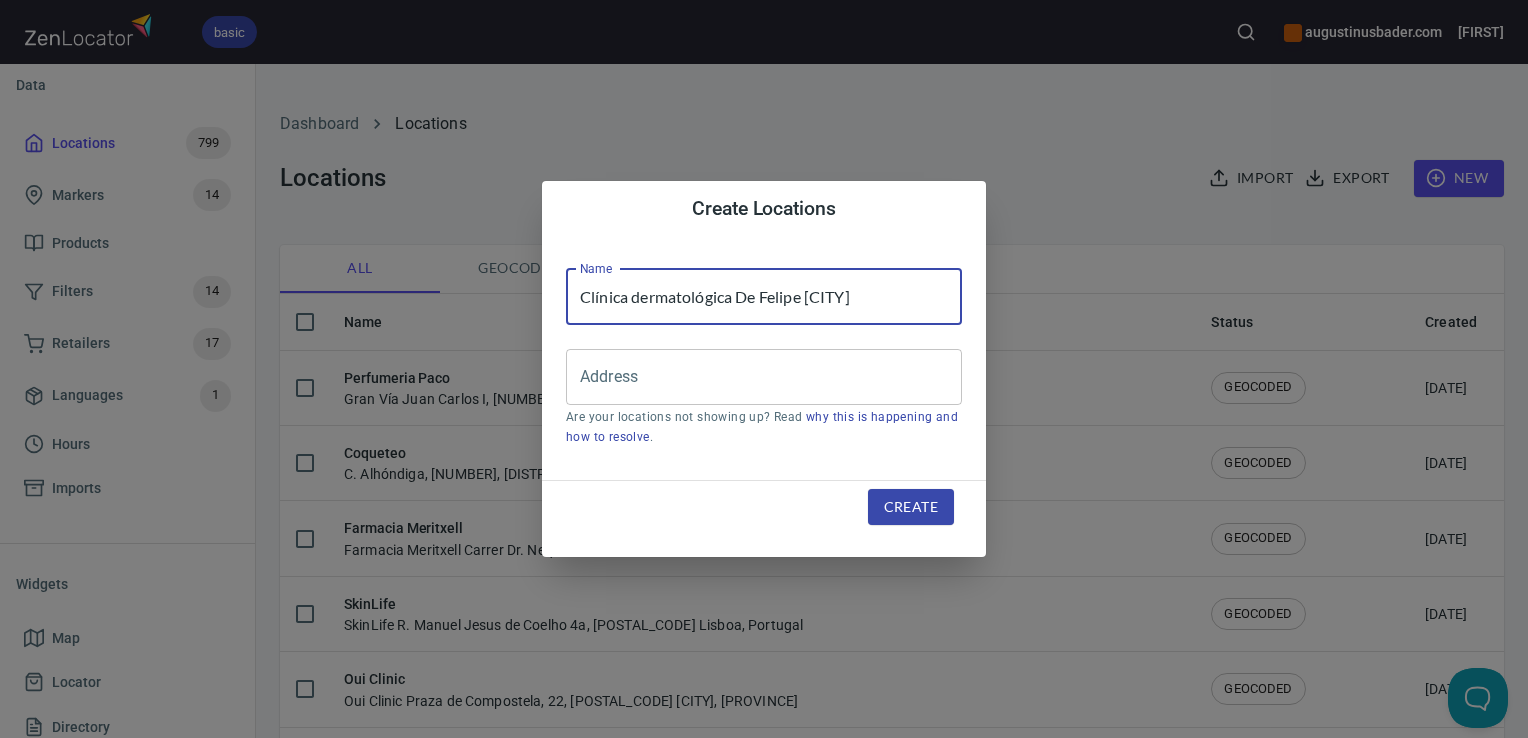type on "Clínica dermatológica De Felipe Madrid" 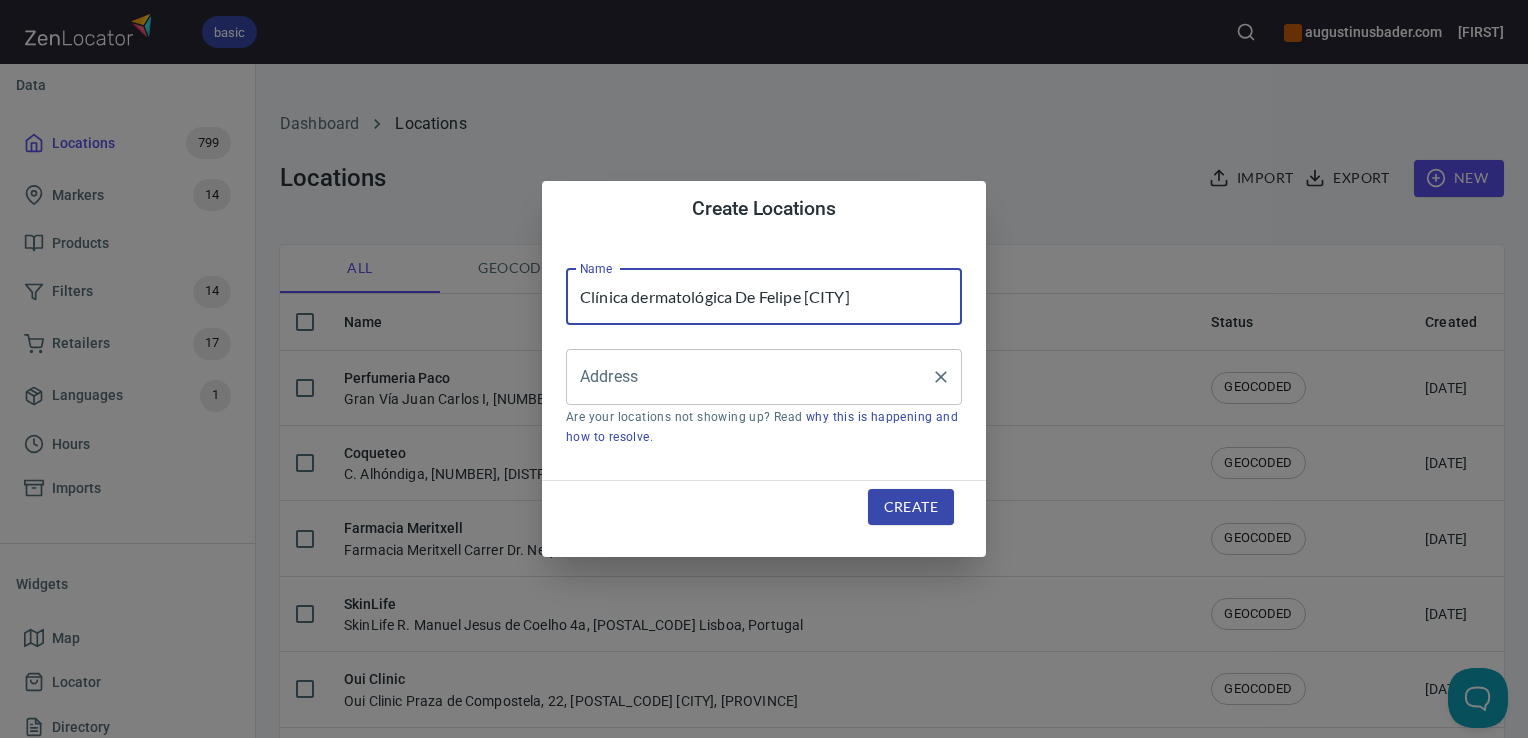 click on "Address" at bounding box center [749, 377] 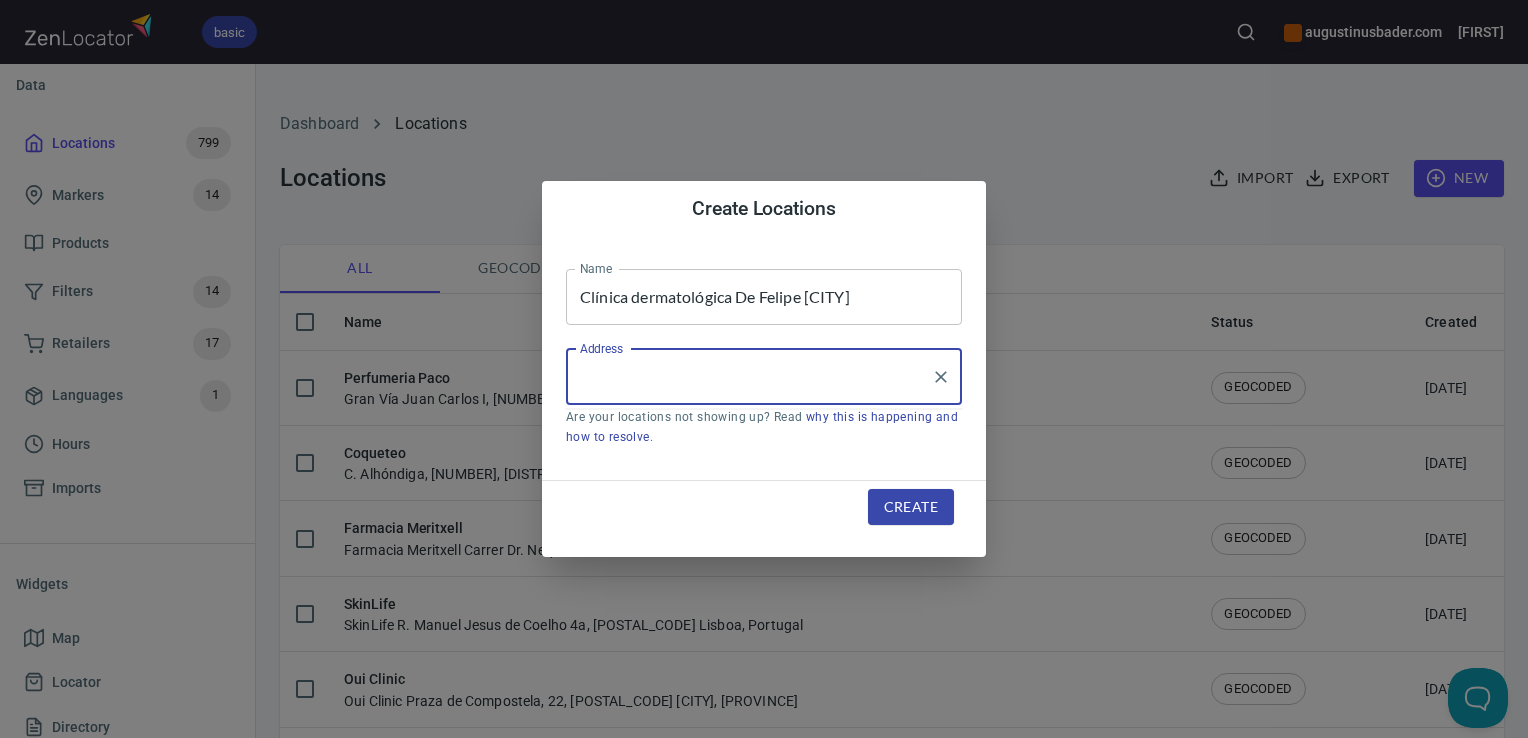 paste on "Av. de Menéndez Pelayo, 81, Retiro, 28007 Madrid" 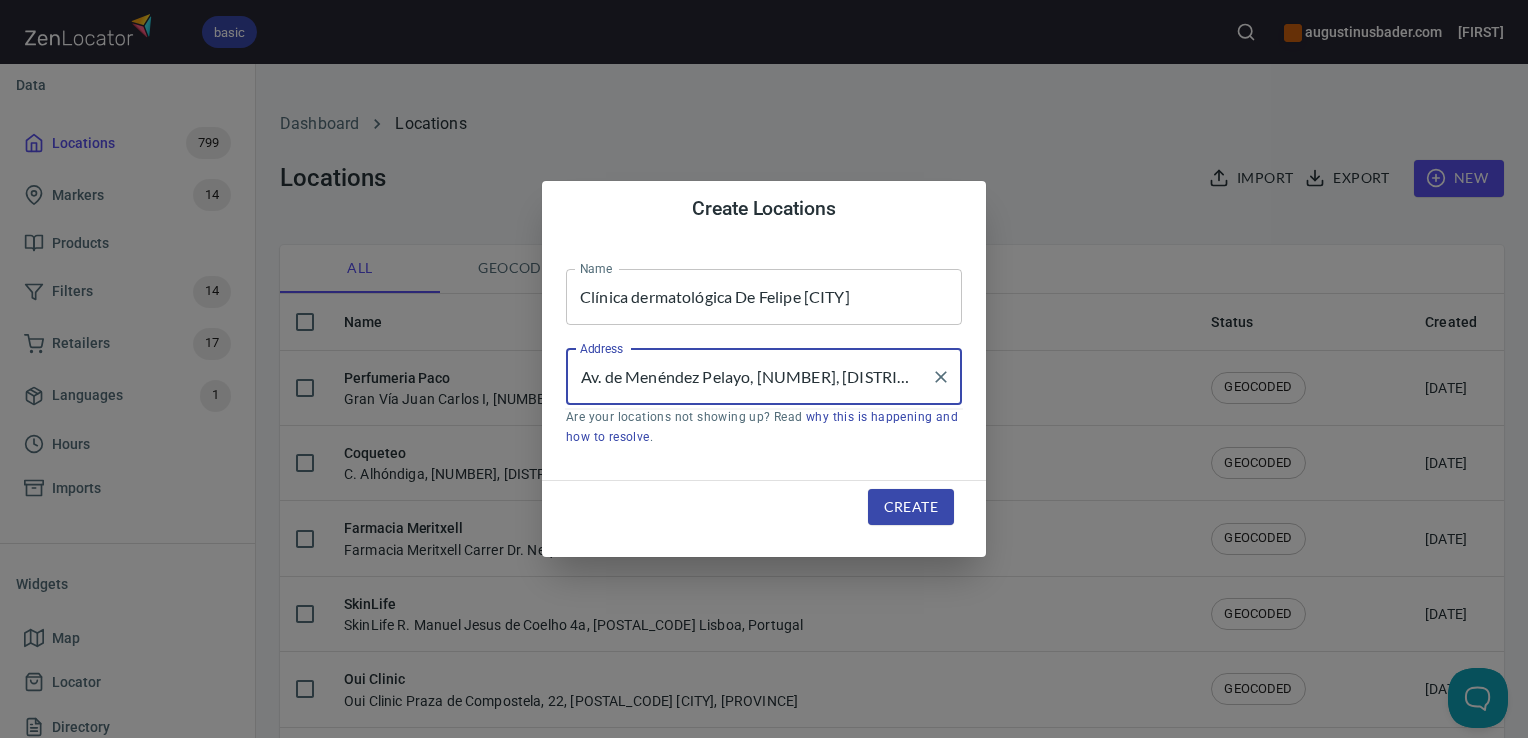scroll, scrollTop: 0, scrollLeft: 20, axis: horizontal 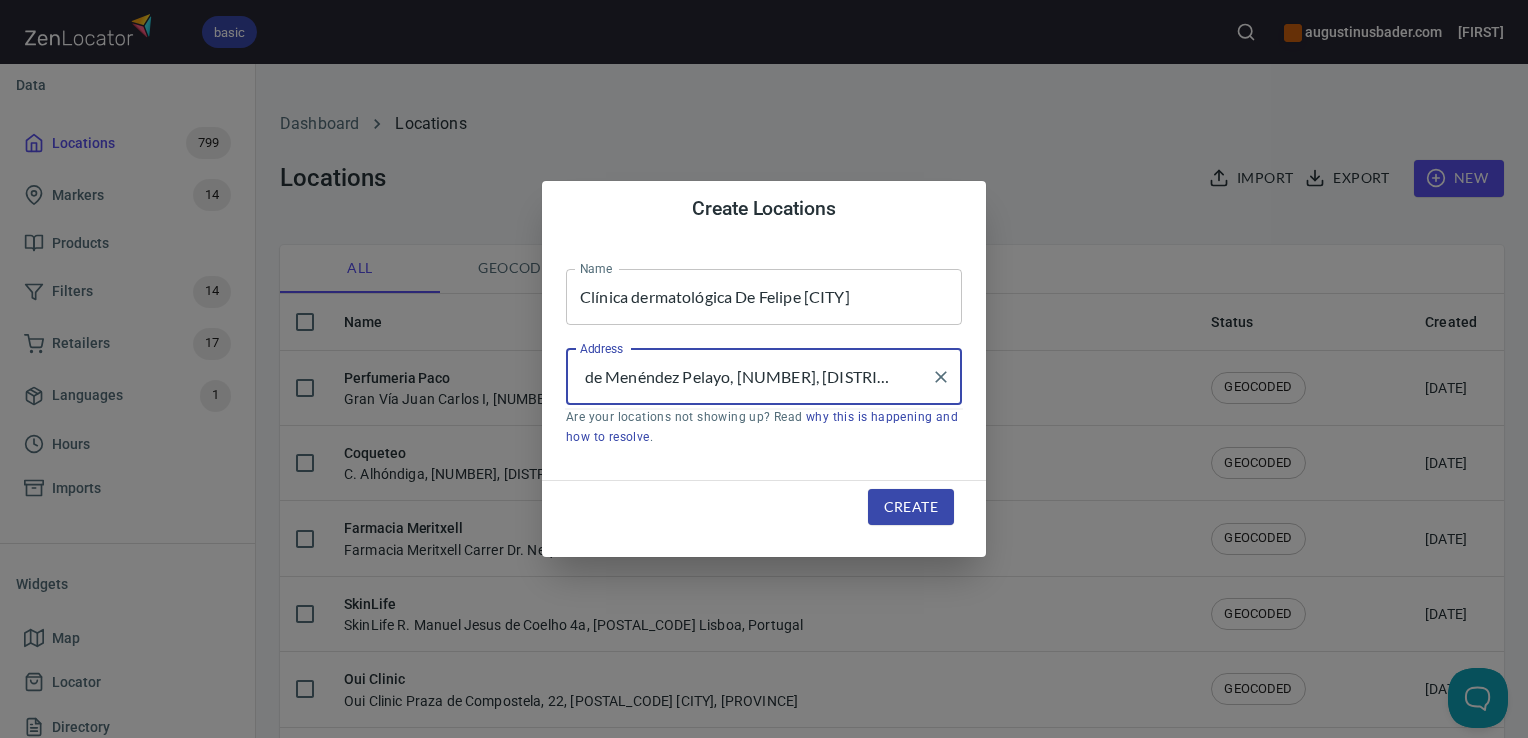 type on "Av. de Menéndez Pelayo, 81, Retiro, 28007 Madrid" 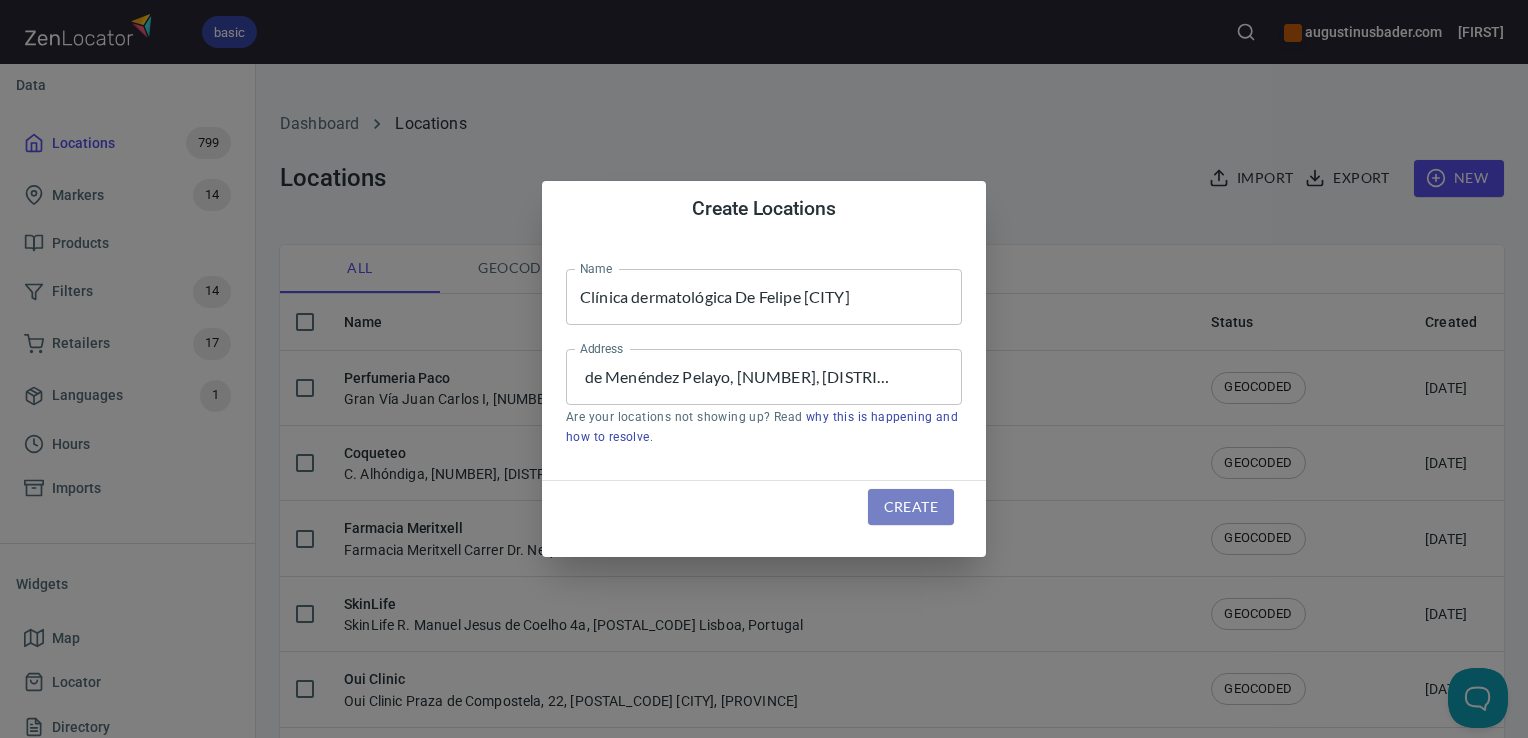 click on "Create" at bounding box center [911, 507] 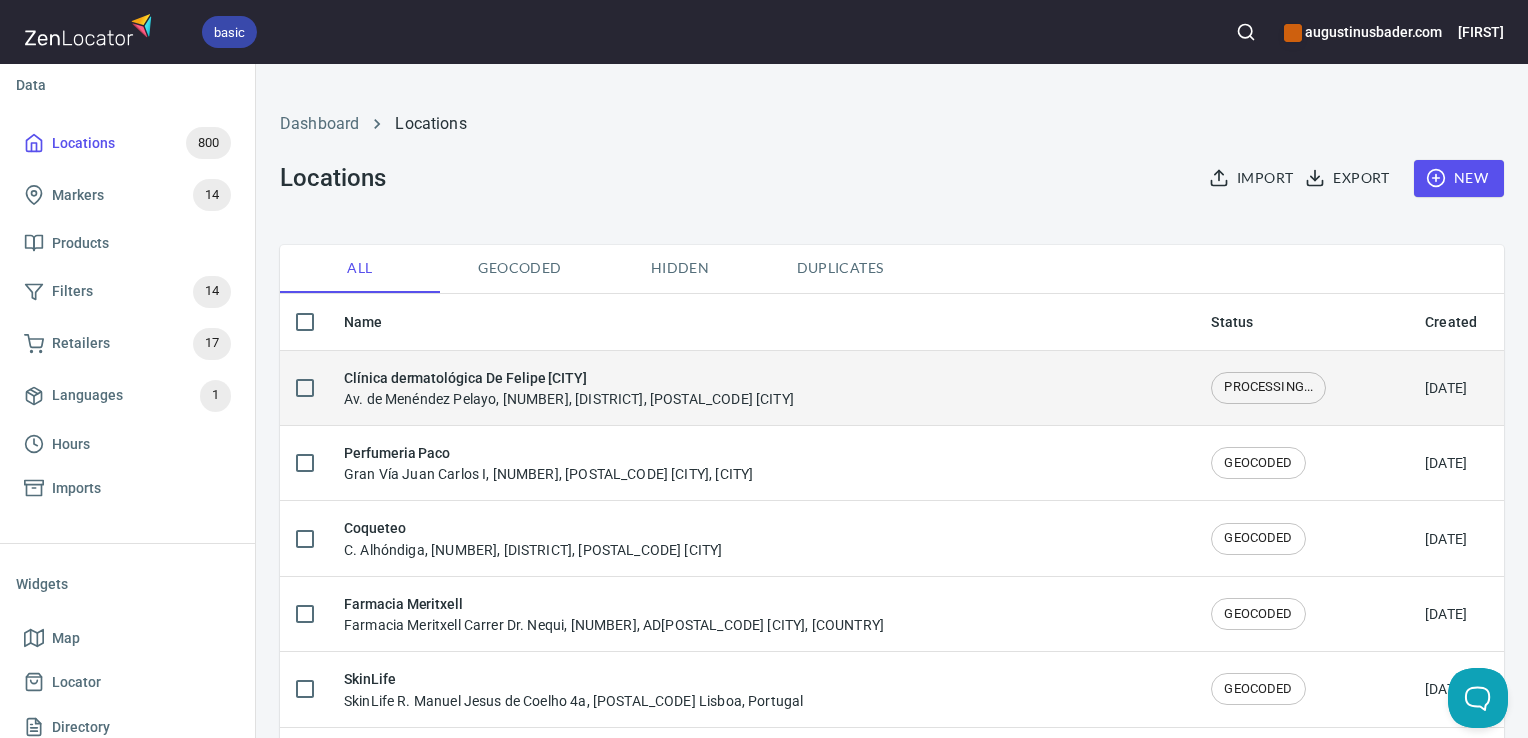 click on "Clínica dermatológica De Felipe Madrid" at bounding box center (569, 378) 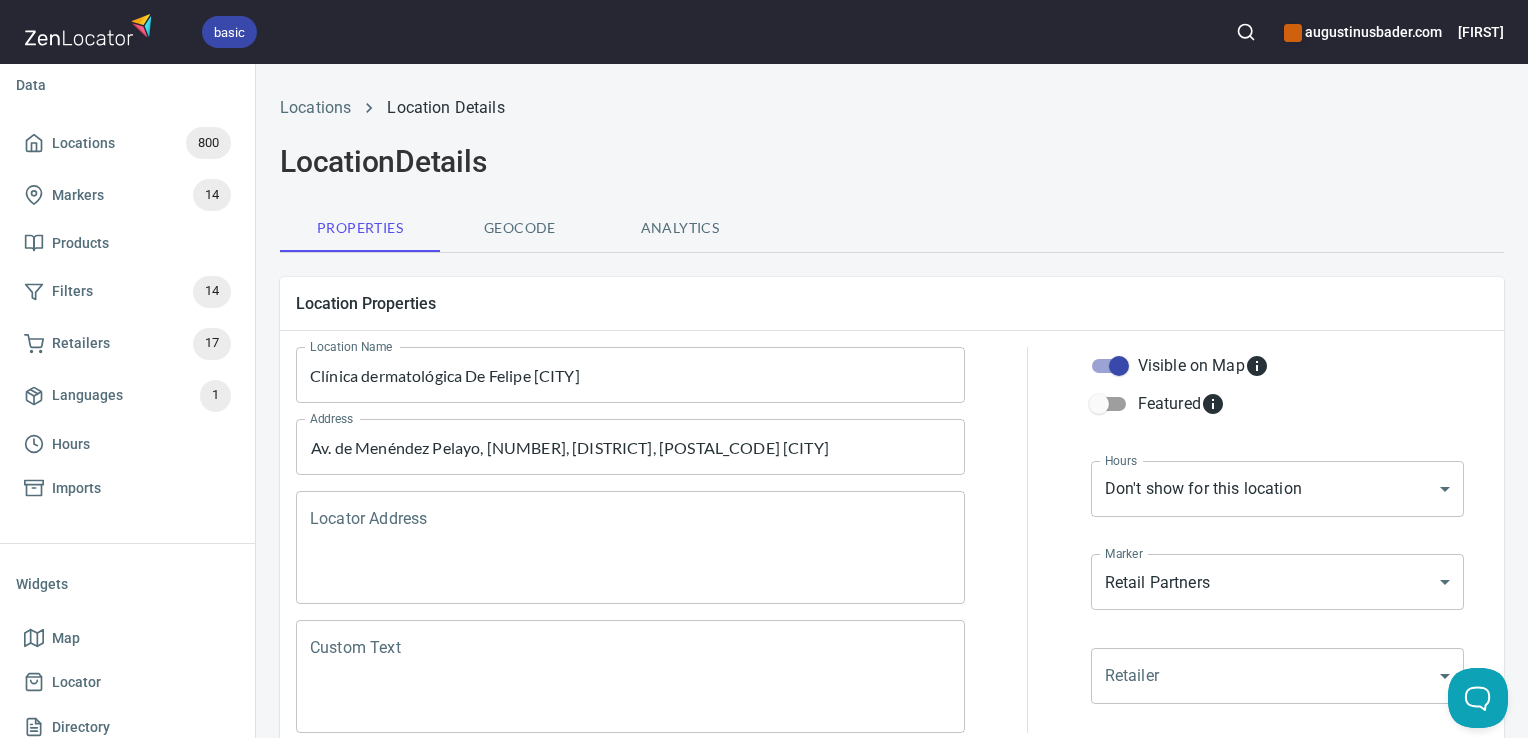 click on "Locator Address" at bounding box center [630, 548] 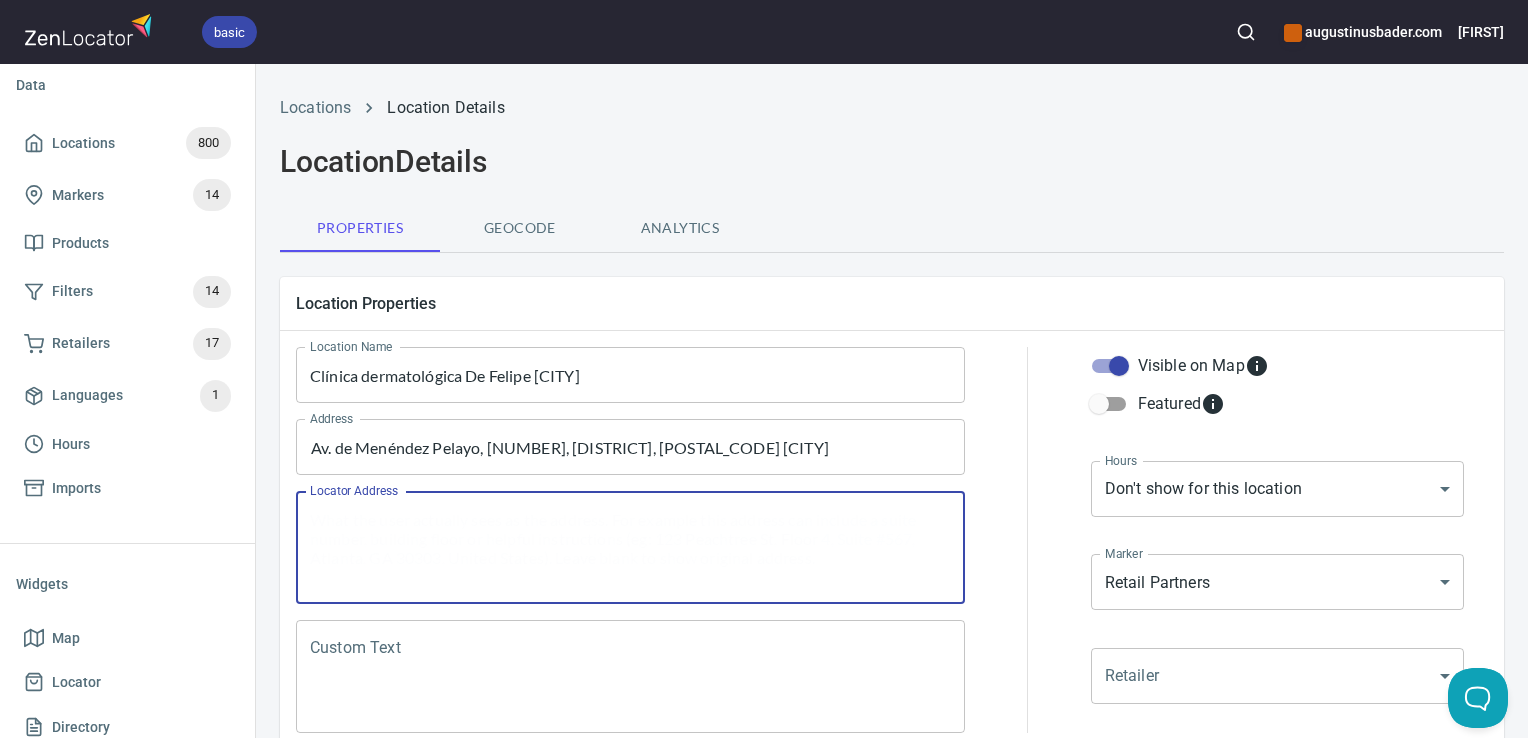 paste on "Av. de Menéndez Pelayo, 81, Retiro, 28007 Madrid" 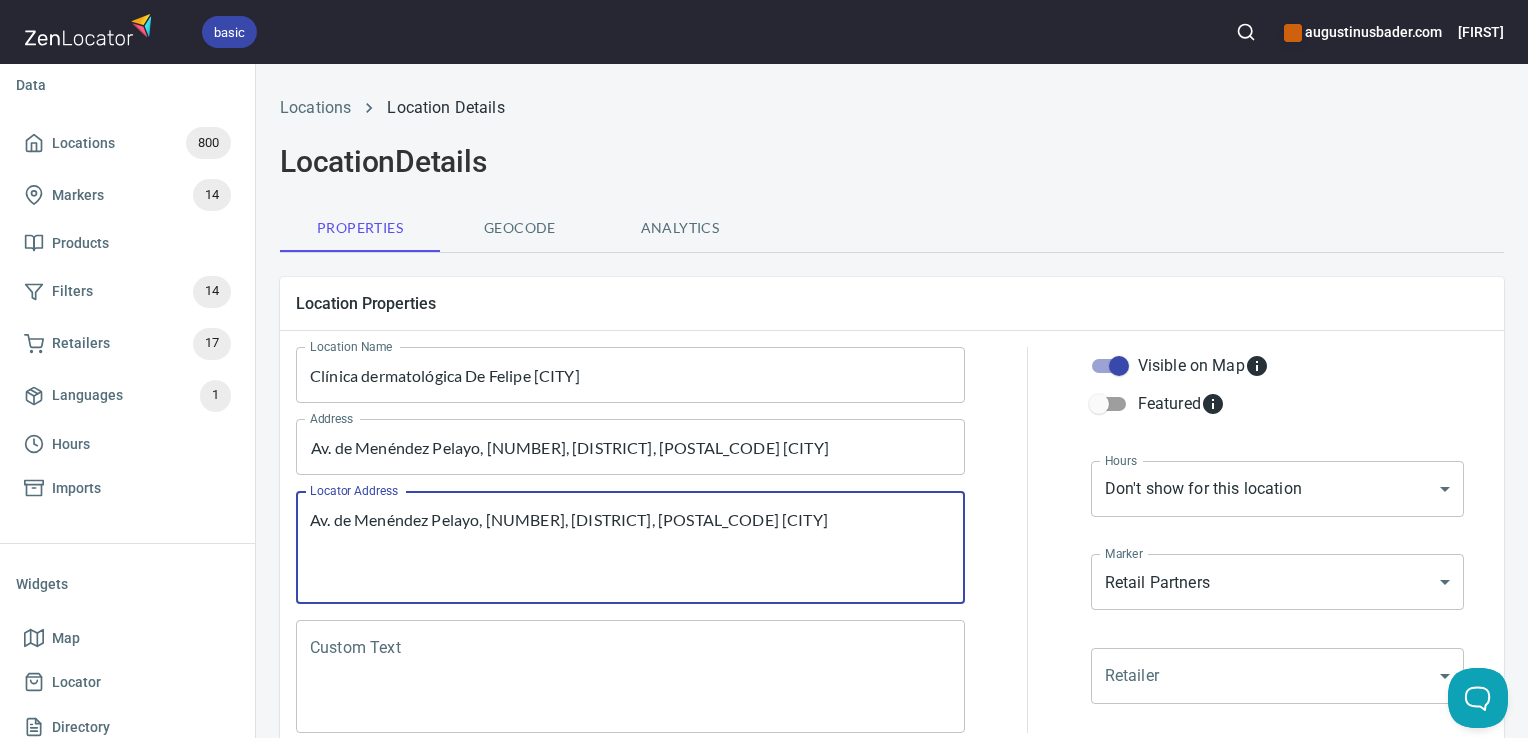 type on "Av. de Menéndez Pelayo, 81, Retiro, 28007 Madrid" 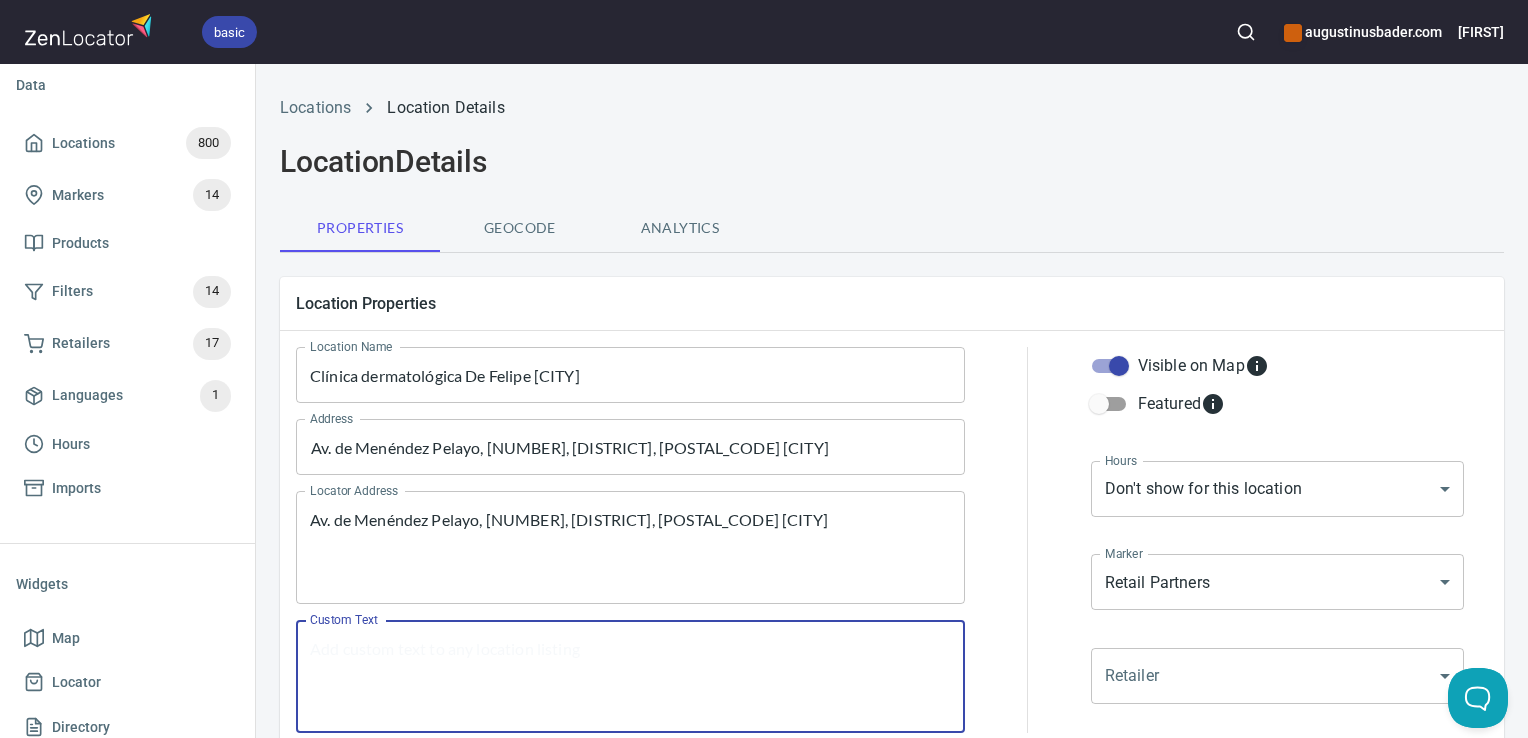 paste on "Av. de Menéndez Pelayo, 81, Retiro, 28007 Madrid" 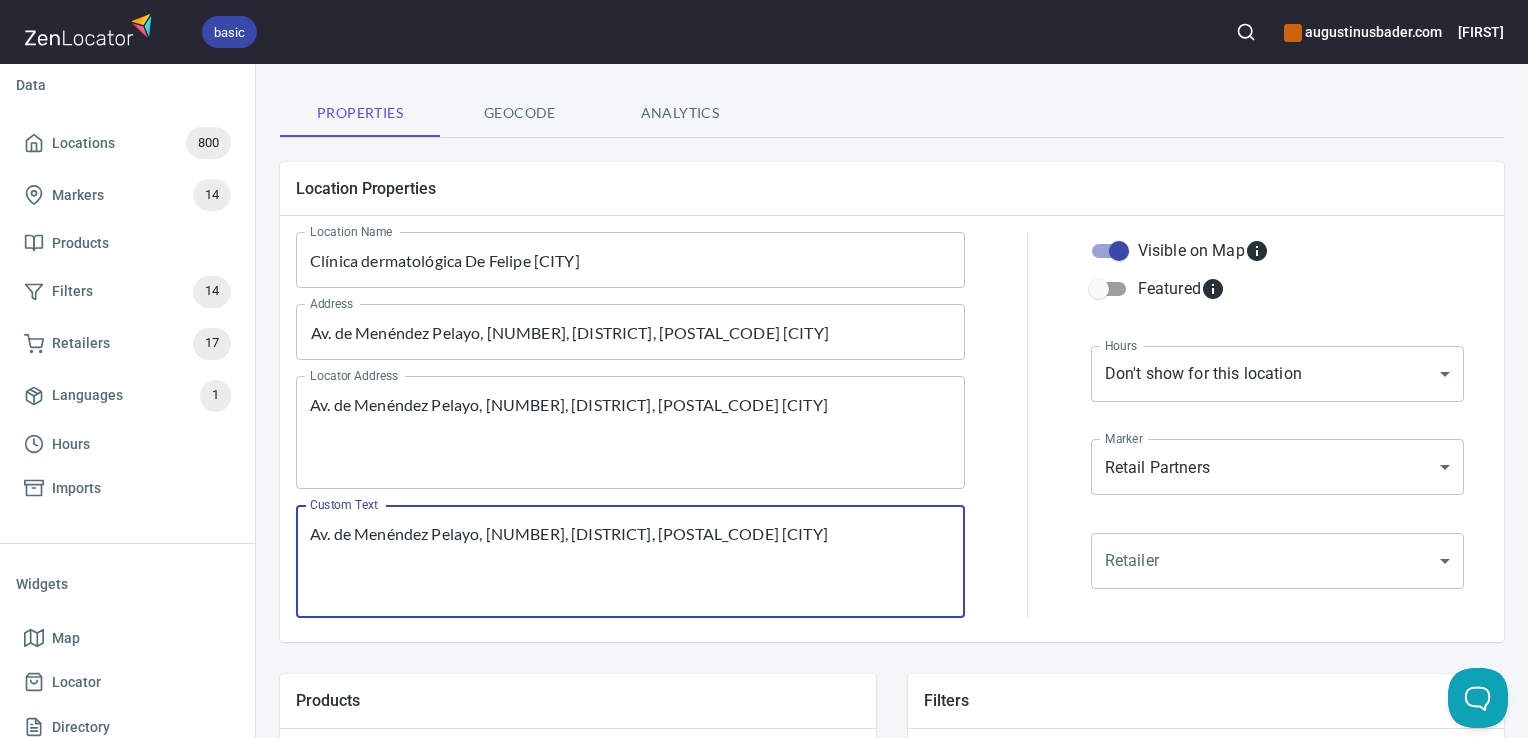 scroll, scrollTop: 116, scrollLeft: 0, axis: vertical 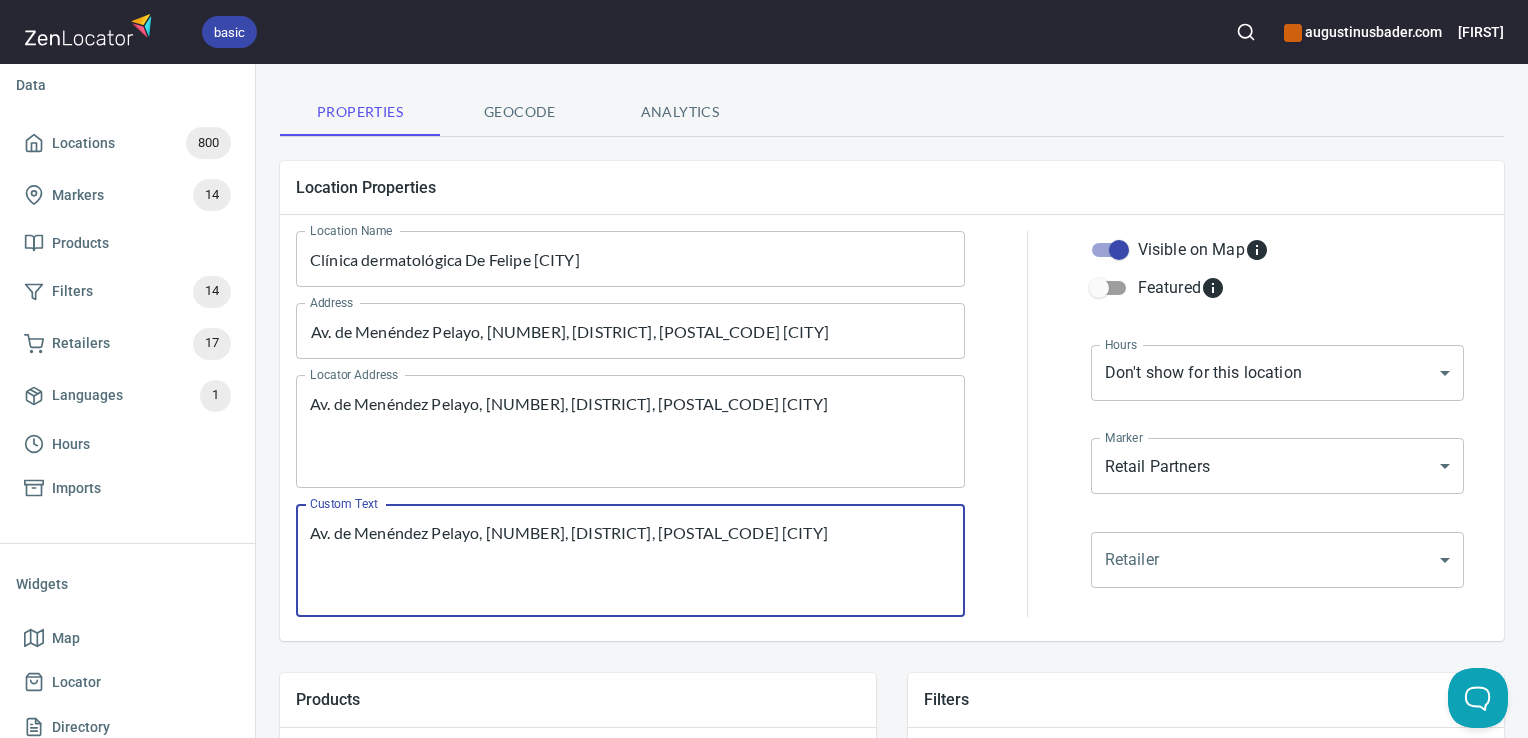 type on "Av. de Menéndez Pelayo, 81, Retiro, 28007 Madrid" 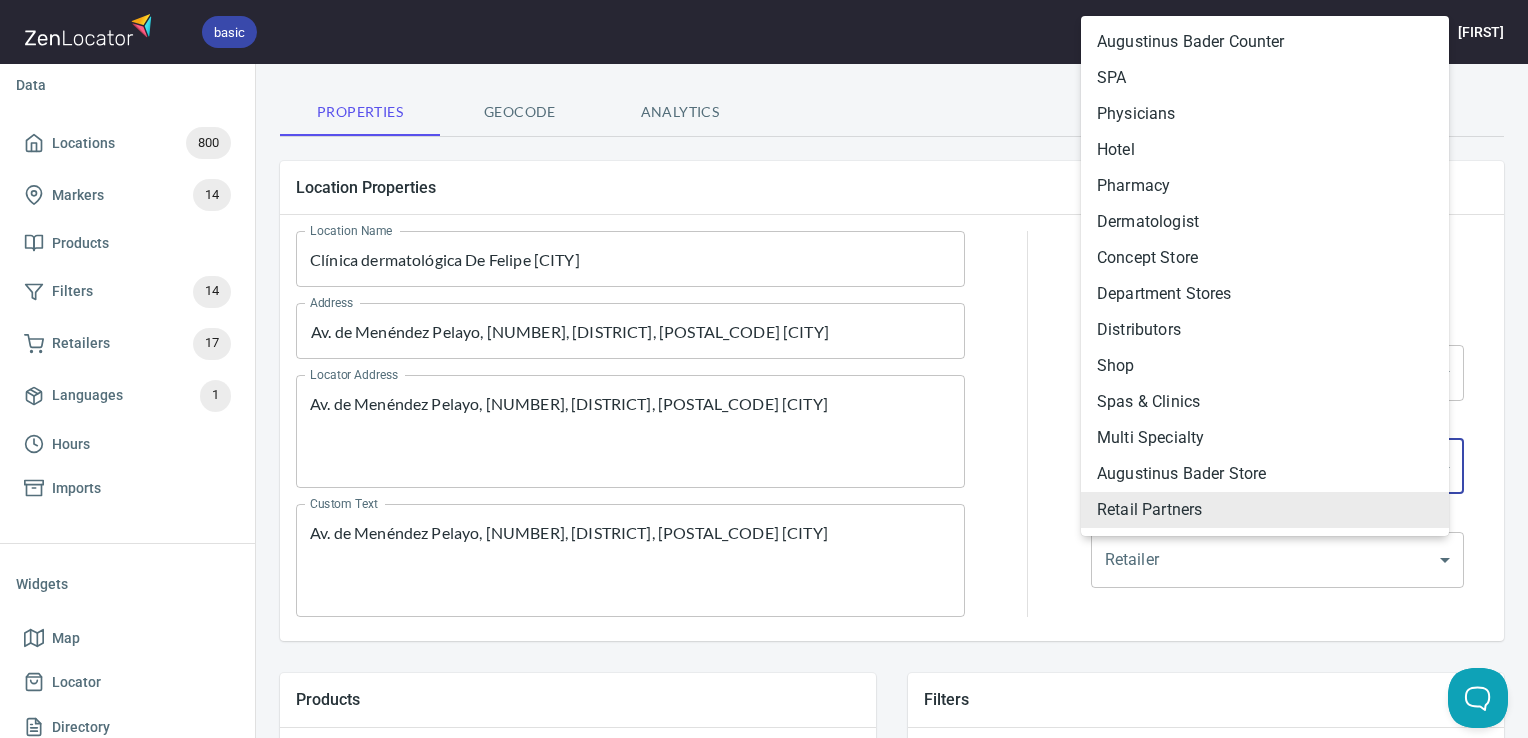 click on "Spas & Clinics" at bounding box center [1265, 402] 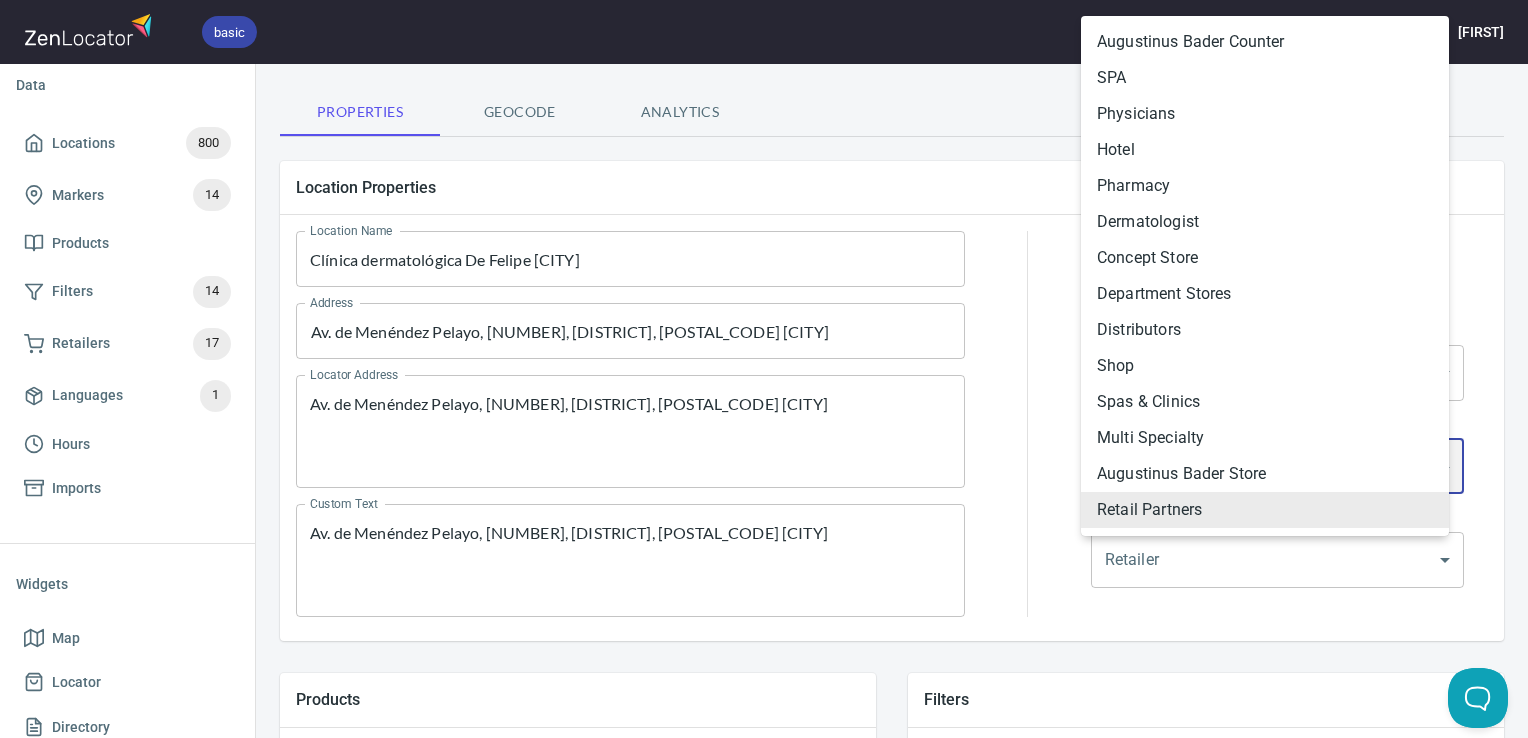 type on "mrk_s3et937h" 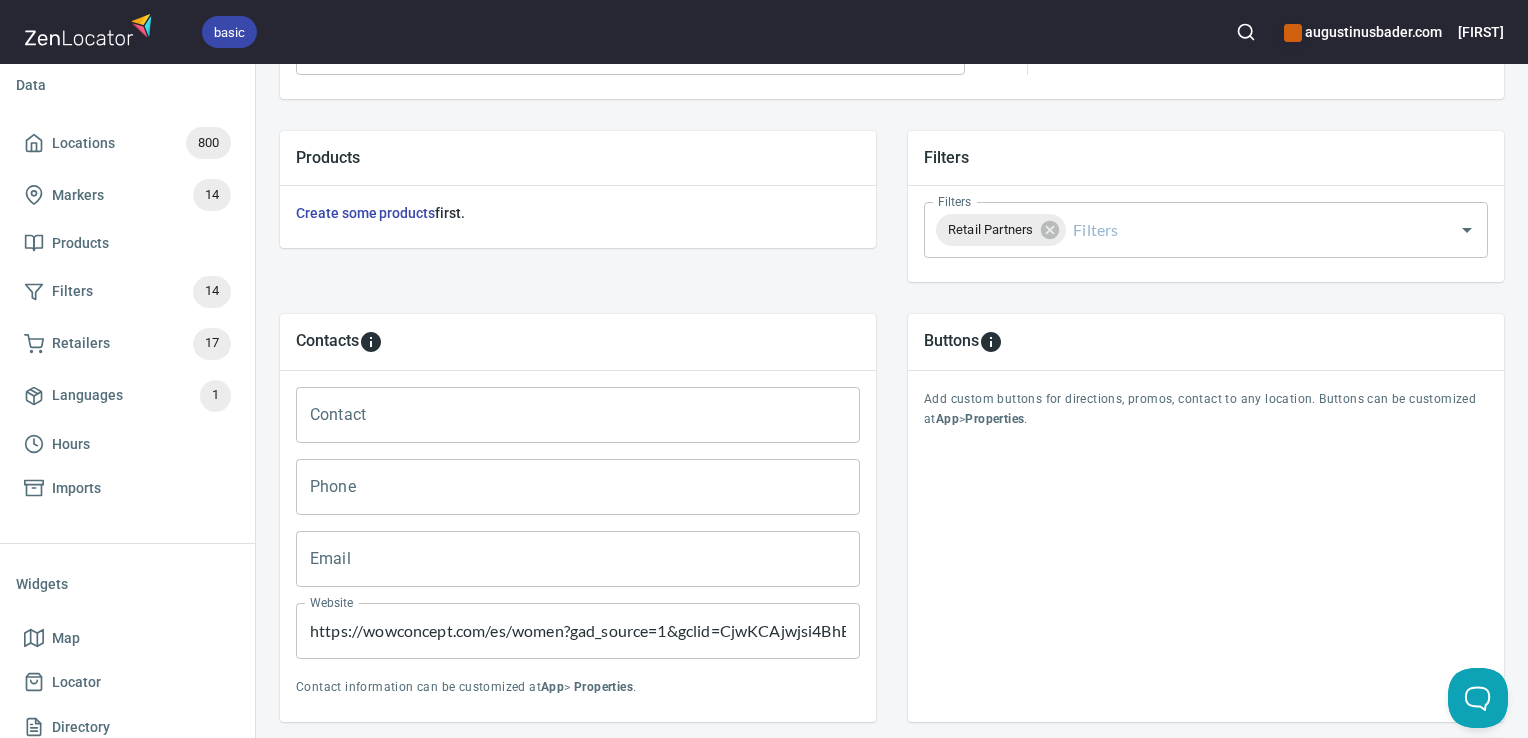 scroll, scrollTop: 659, scrollLeft: 0, axis: vertical 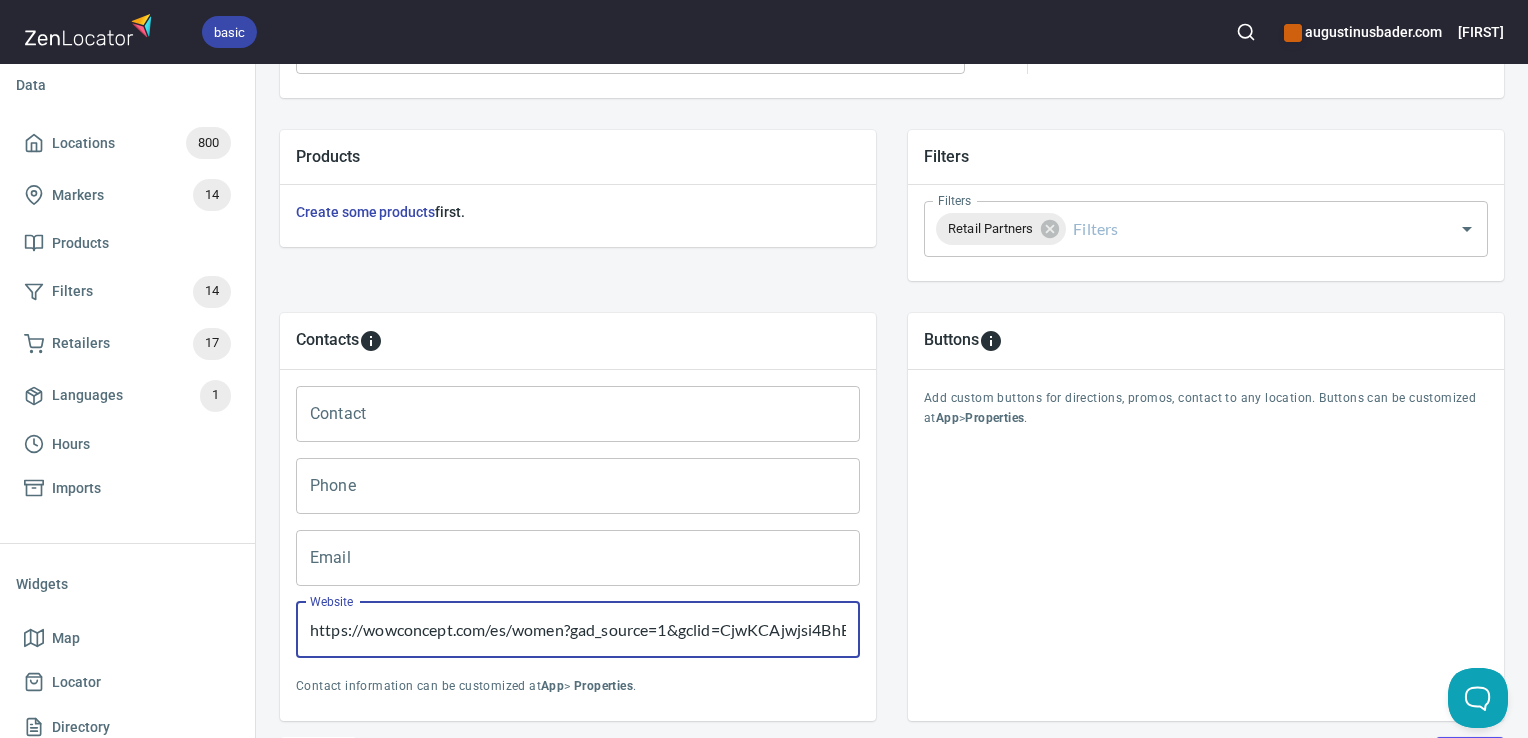 click on "https://wowconcept.com/es/women?gad_source=1&gclid=CjwKCAjwjsi4BhB5EiwAFAL0YBLEko0HfzsEadbskr9KPhh9uKmxB5Gb142OrEuvvapWiVqQ0R9KwRoC8VwQAvD_BwE" at bounding box center (578, 630) 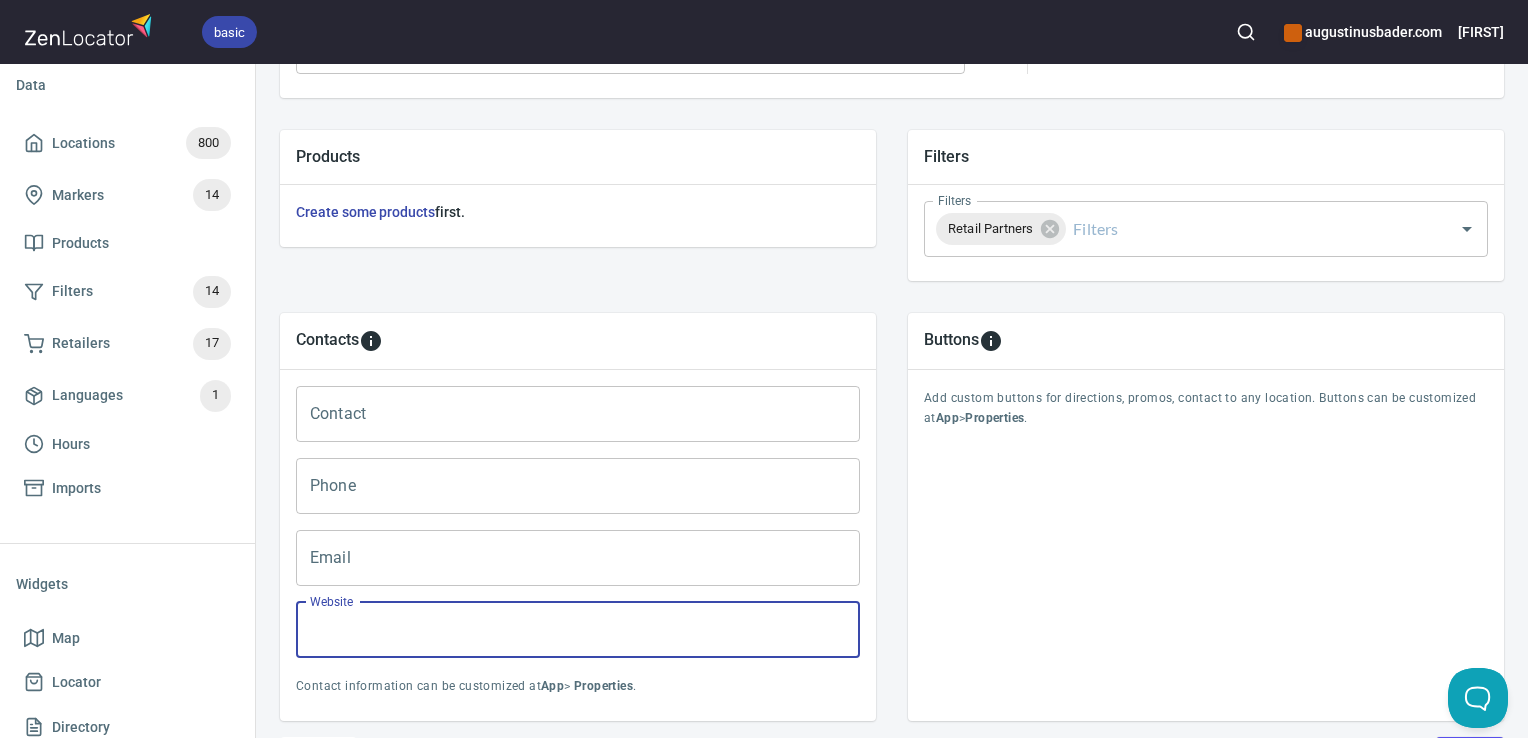 scroll, scrollTop: 797, scrollLeft: 0, axis: vertical 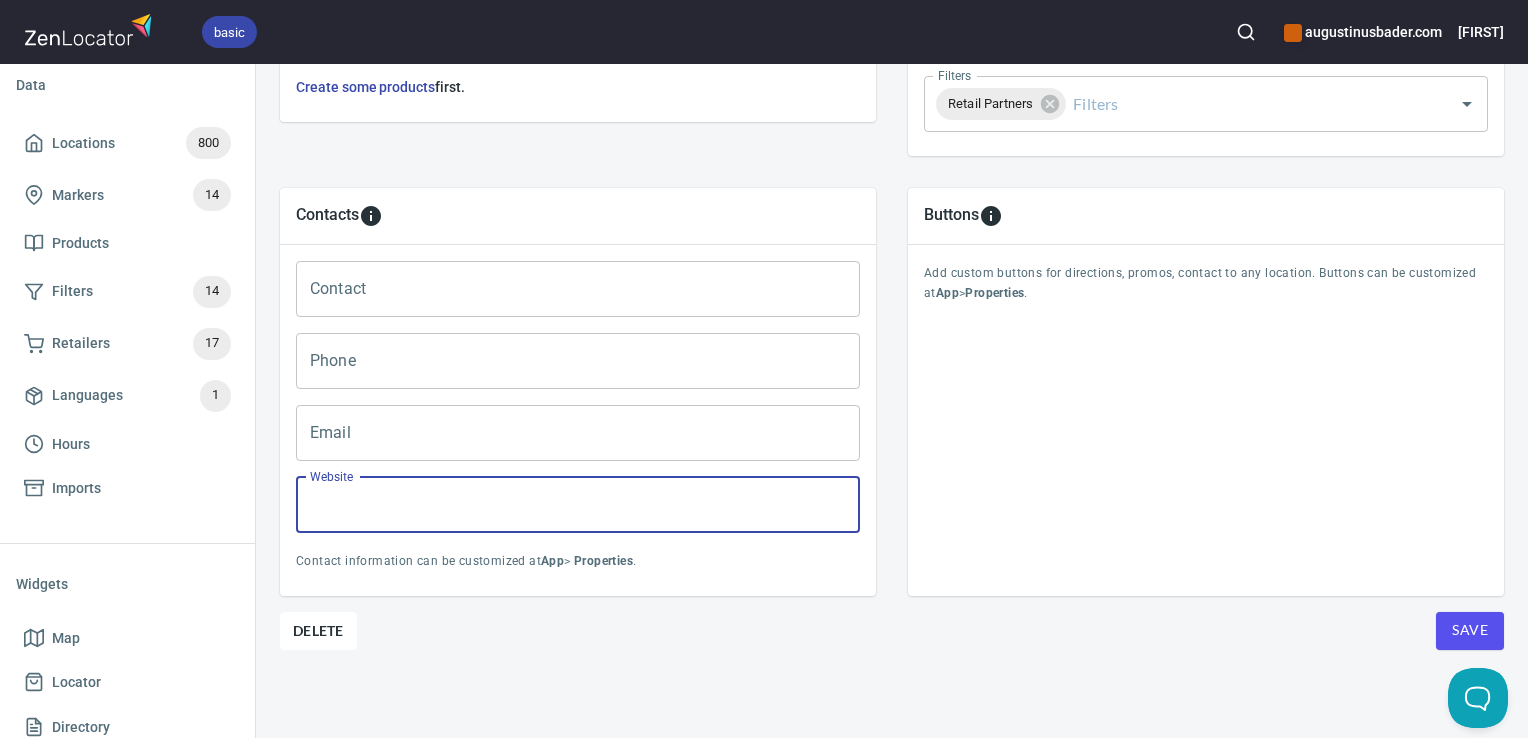type 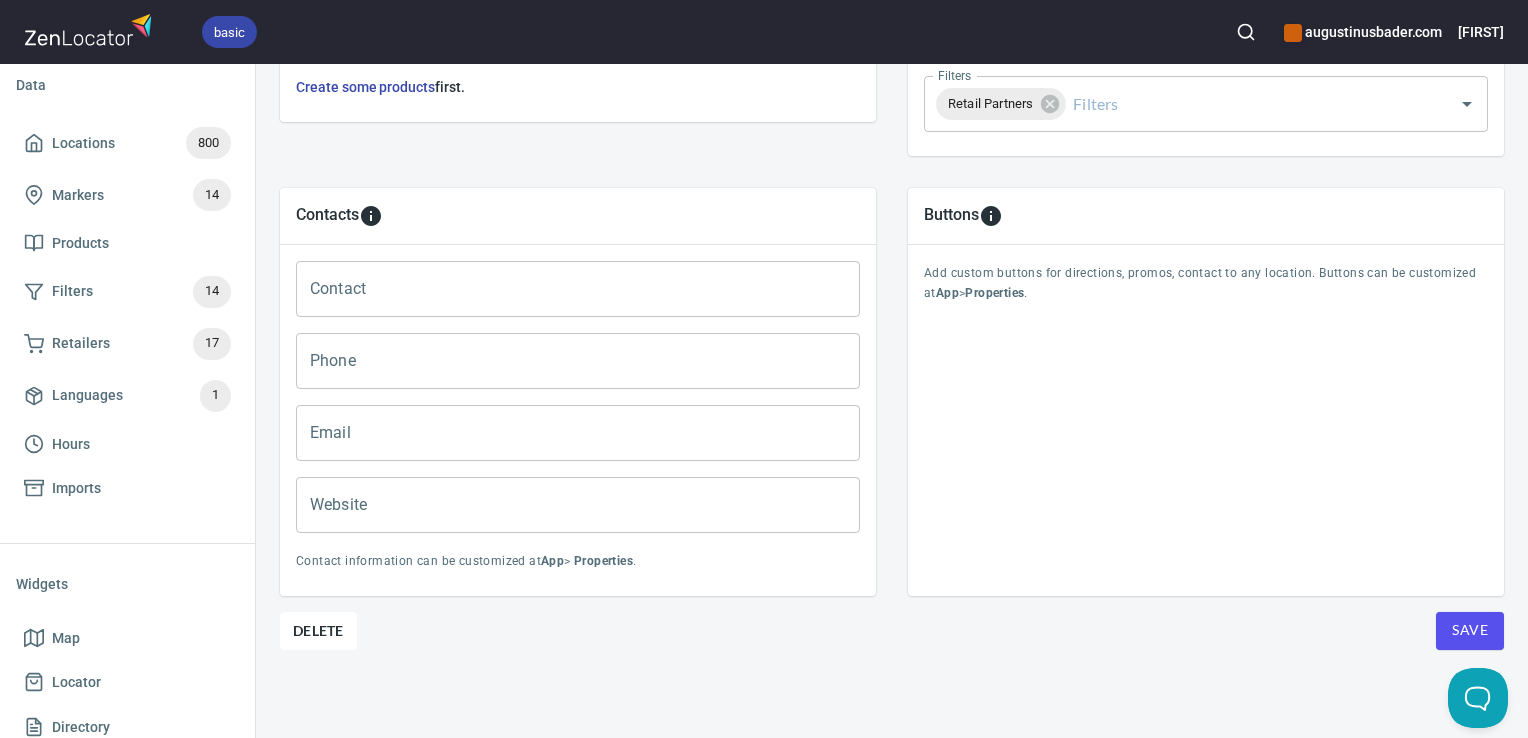 drag, startPoint x: 131, startPoint y: 142, endPoint x: 1114, endPoint y: 40, distance: 988.2778 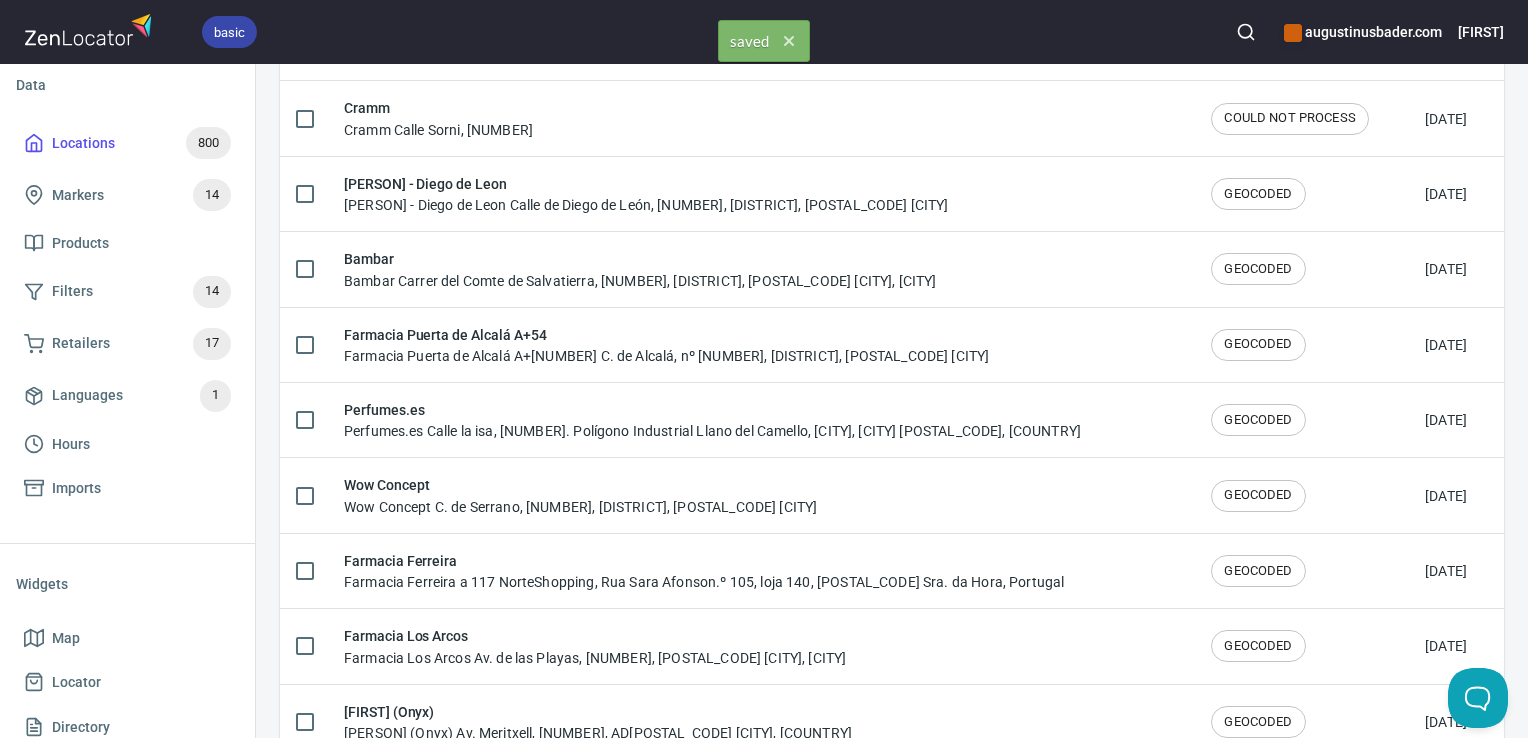 scroll, scrollTop: 0, scrollLeft: 0, axis: both 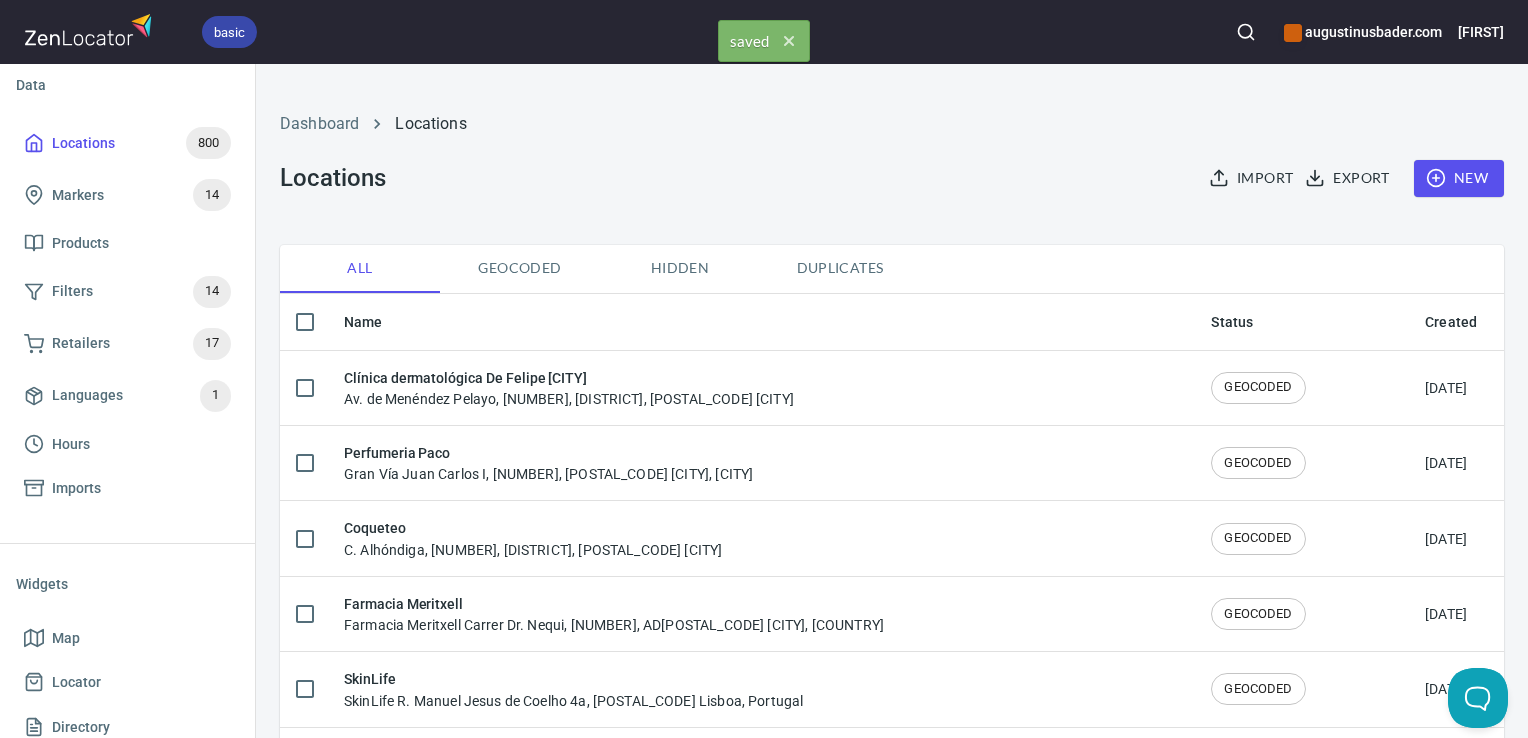 click 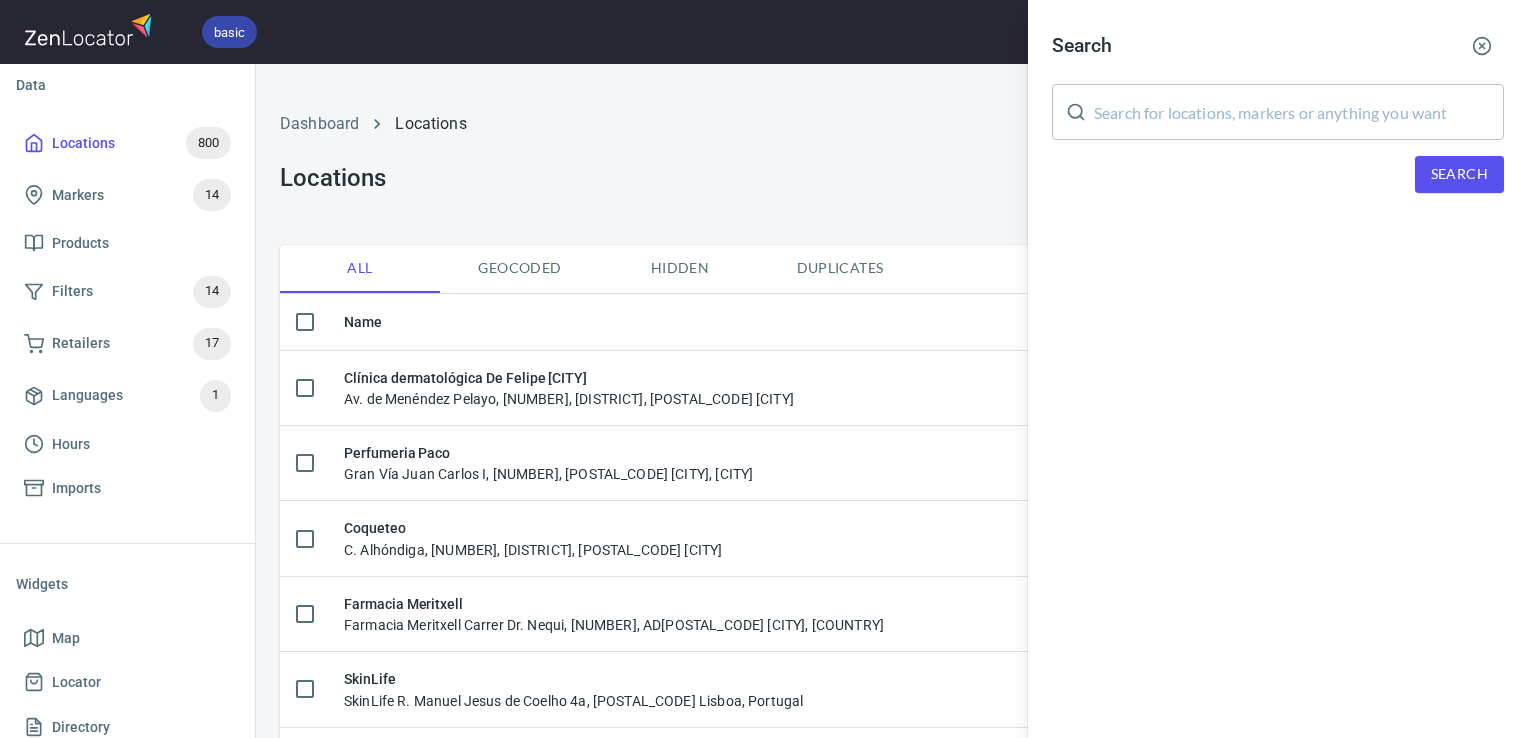 click at bounding box center (1299, 112) 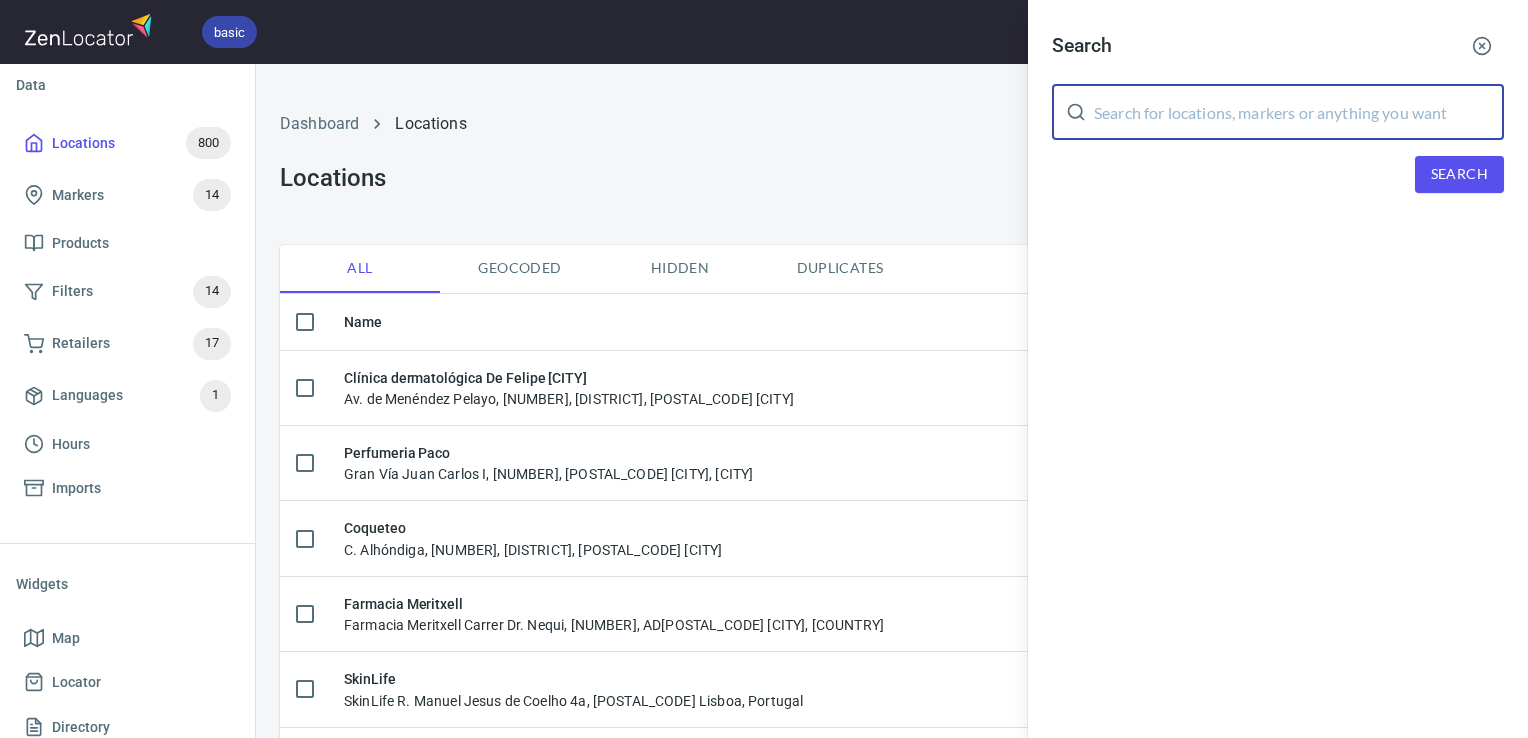 paste on "Hotel la Laguna" 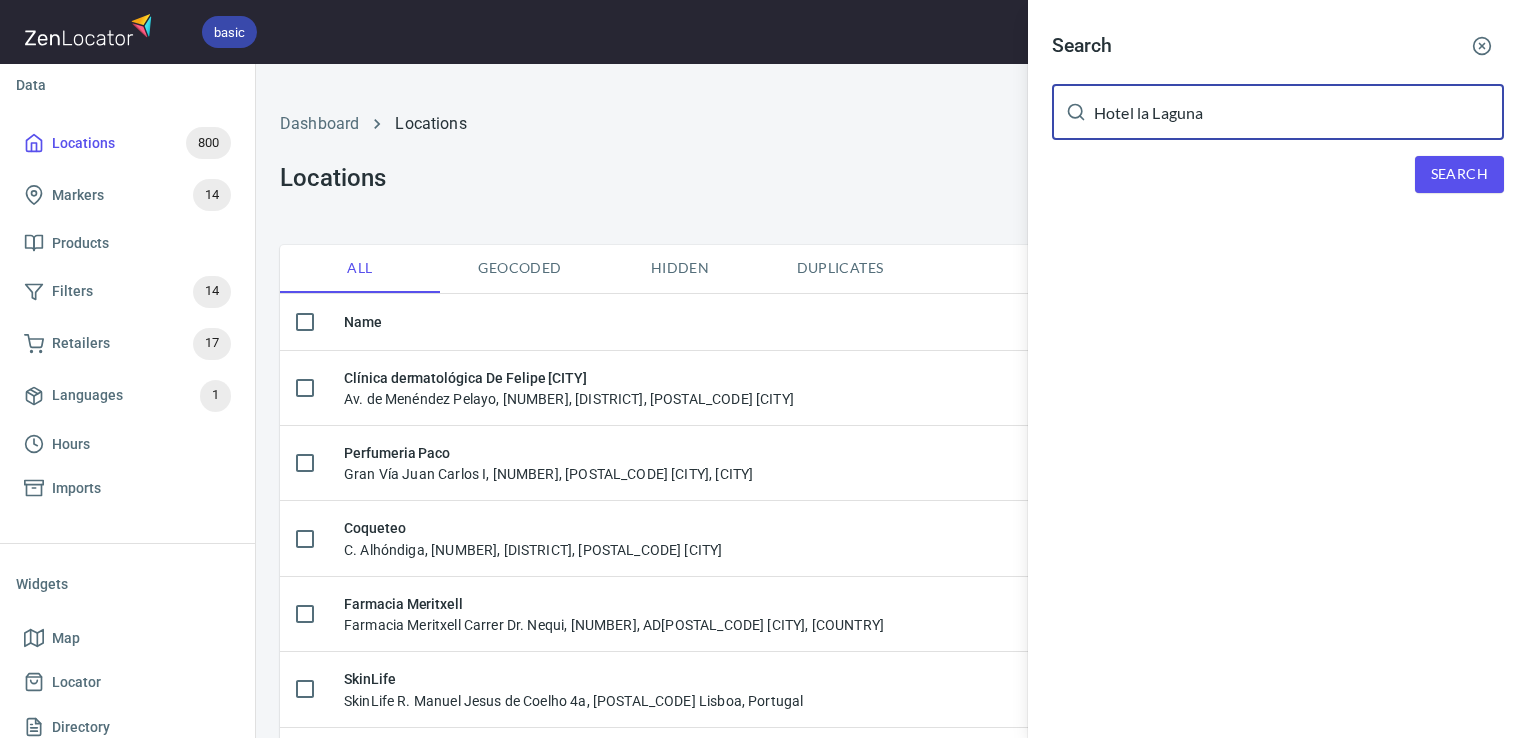type on "Hotel la Laguna" 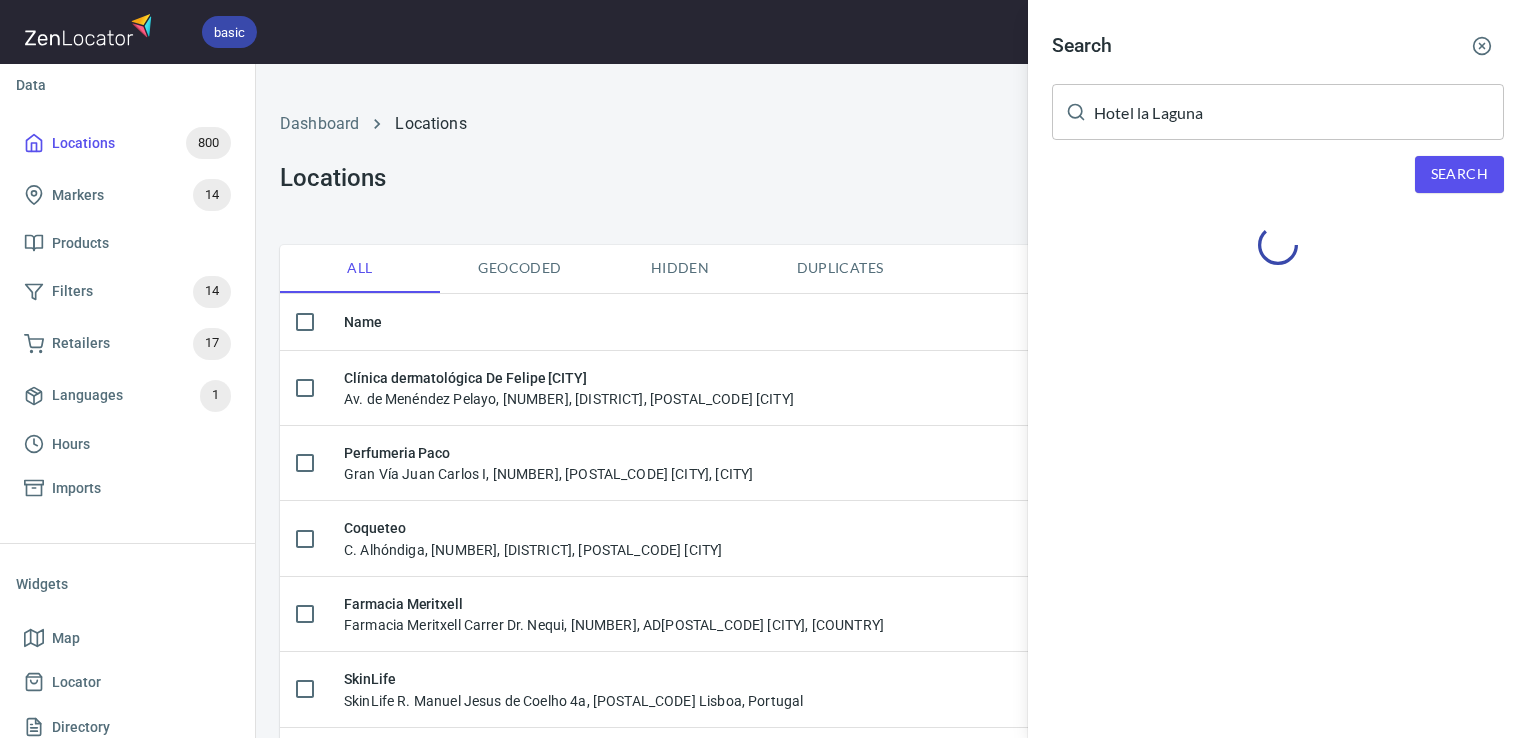 drag, startPoint x: 1456, startPoint y: 178, endPoint x: 1226, endPoint y: 230, distance: 235.80501 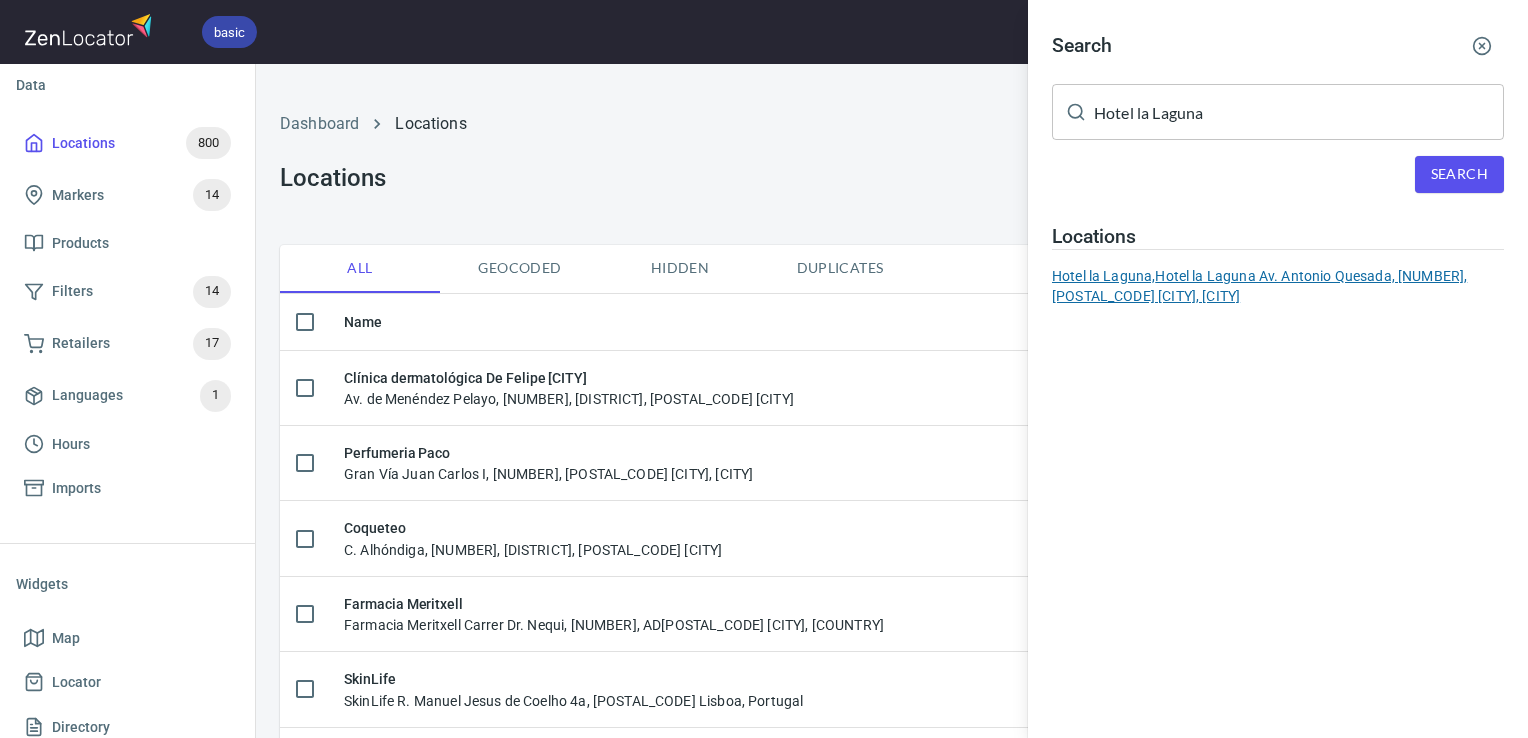 click on "Hotel la Laguna,  Hotel la Laguna
Av. Antonio Quesada, 53, 03170 Cdad. Quesada, Alicante" at bounding box center (1278, 286) 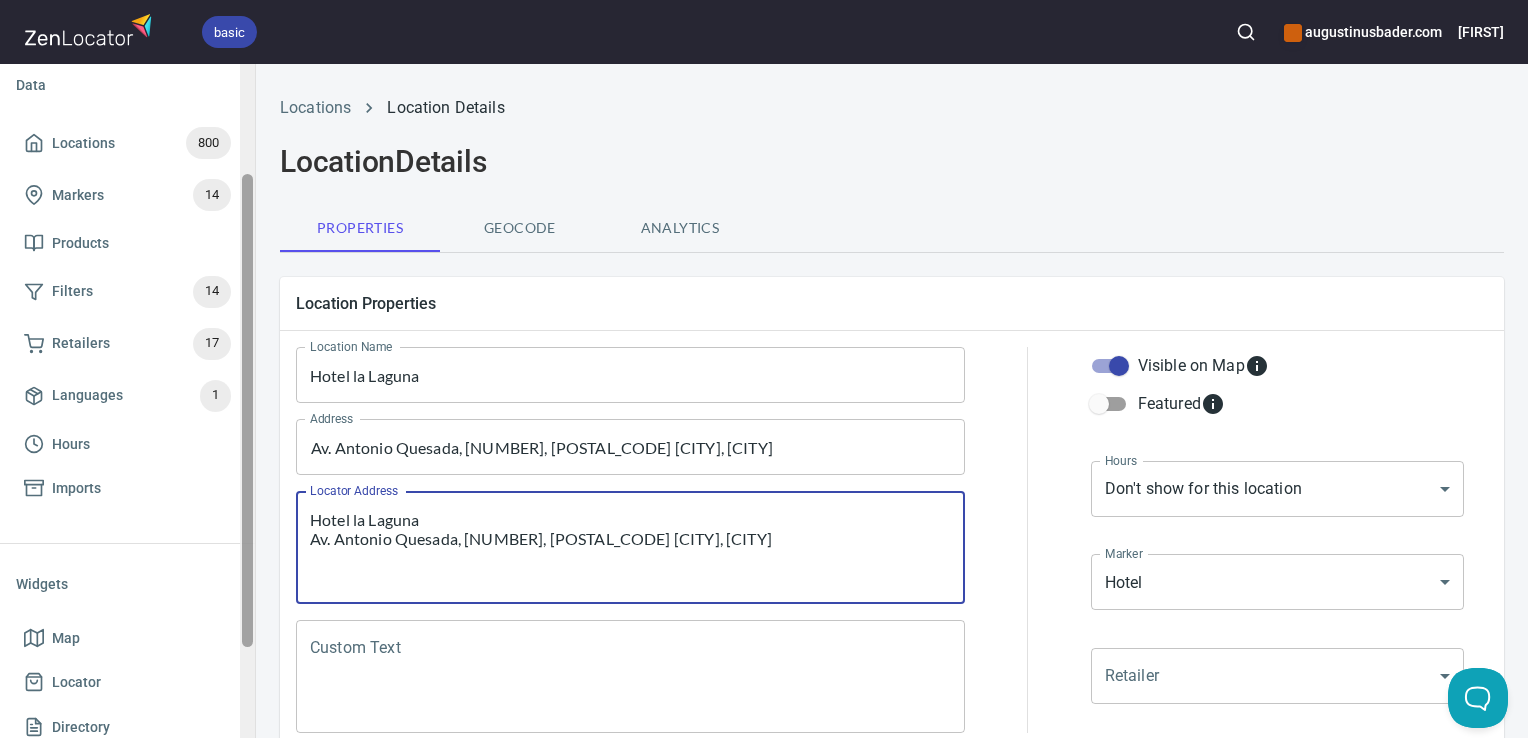drag, startPoint x: 742, startPoint y: 548, endPoint x: 240, endPoint y: 473, distance: 507.57166 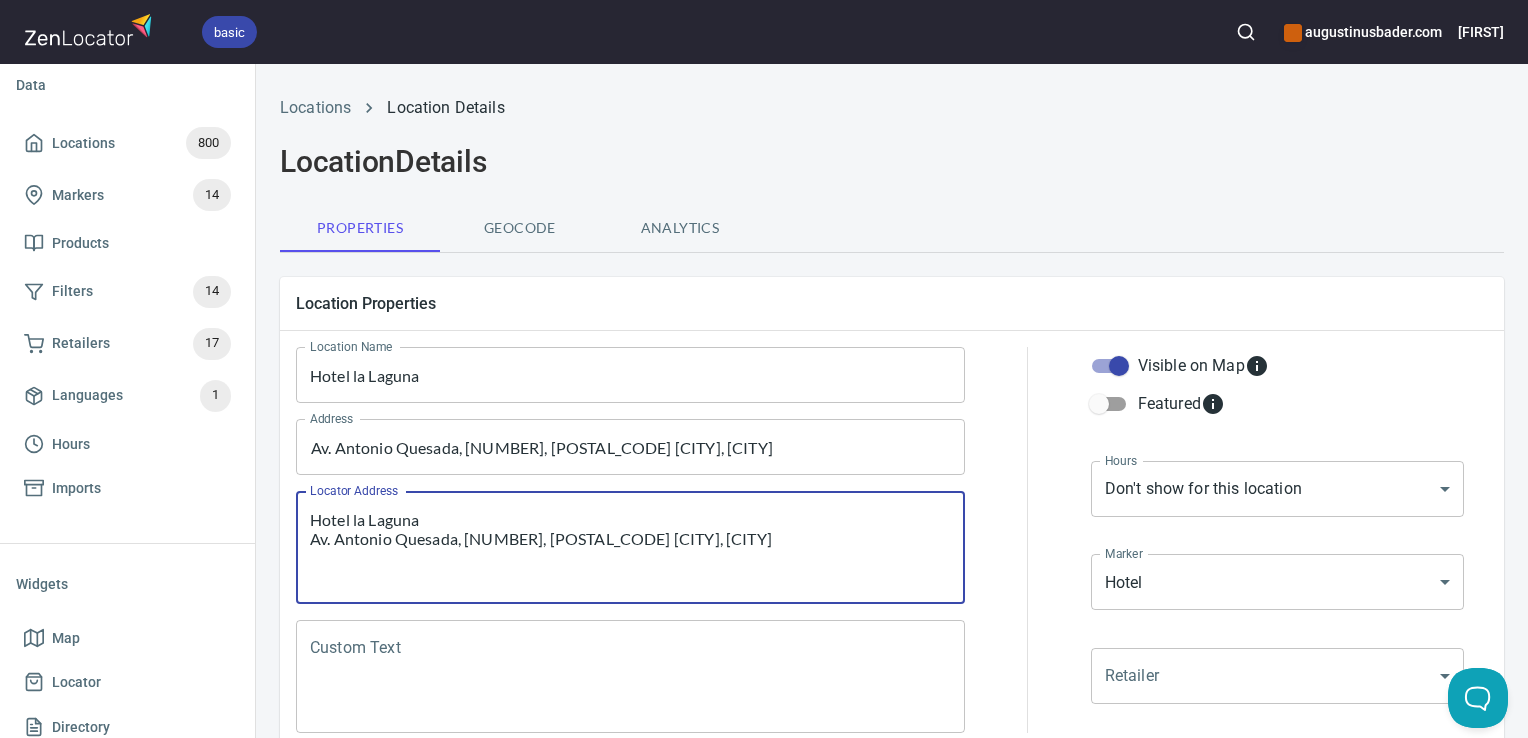 click on "Custom Text" at bounding box center (630, 677) 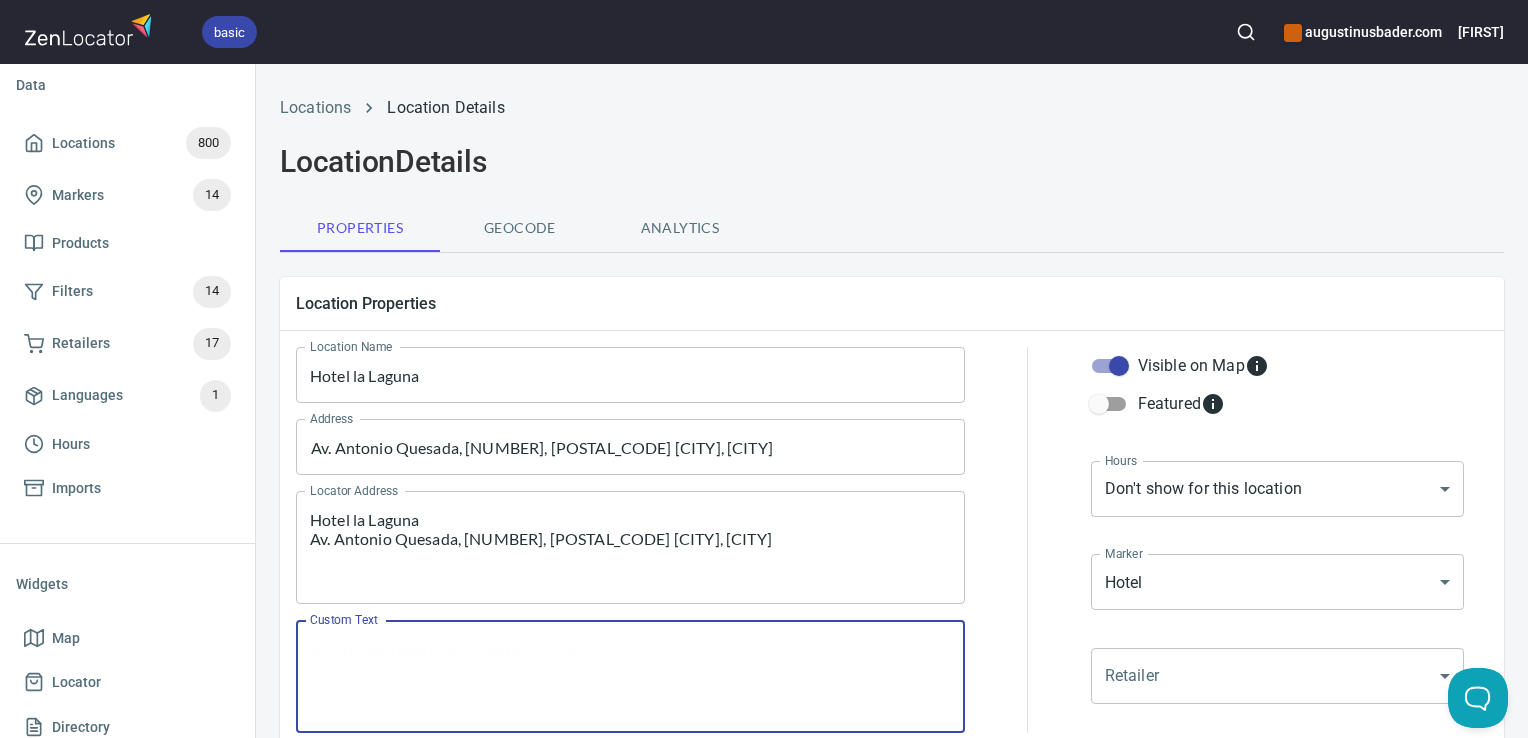 paste on "Hotel la Laguna
[STREET], [NUMBER], [CITY], [STATE]" 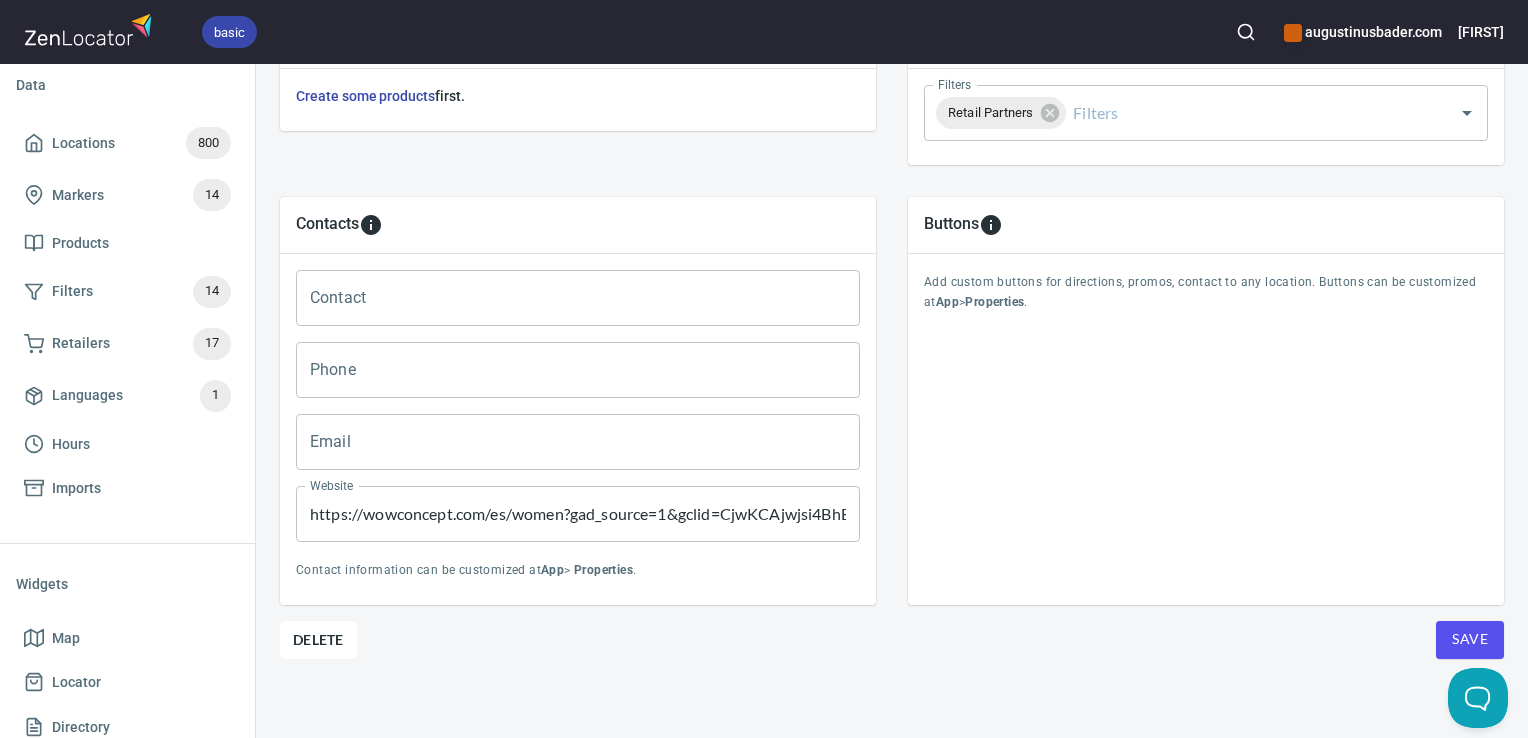 scroll, scrollTop: 778, scrollLeft: 0, axis: vertical 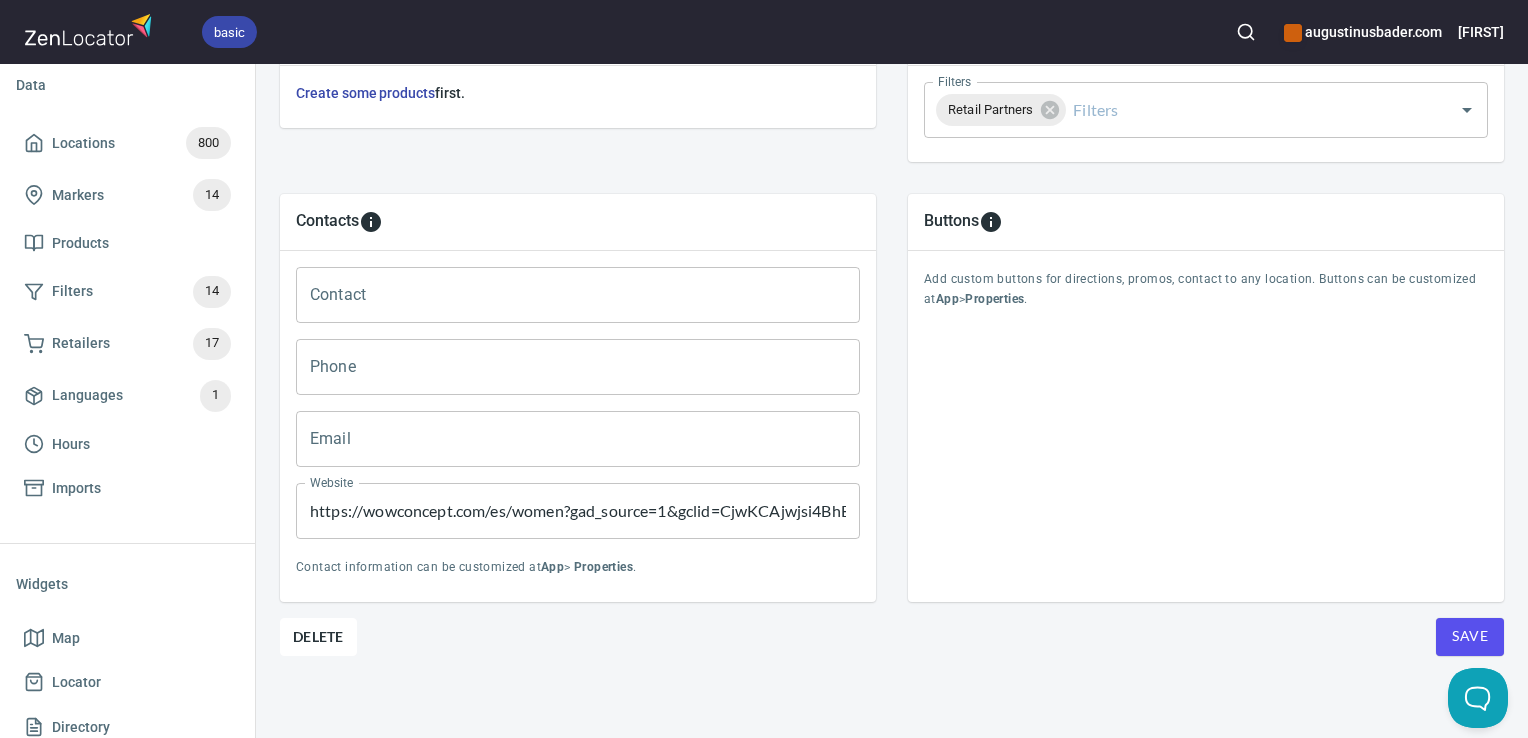 type on "Hotel la Laguna
[STREET], [NUMBER], [CITY], [STATE]" 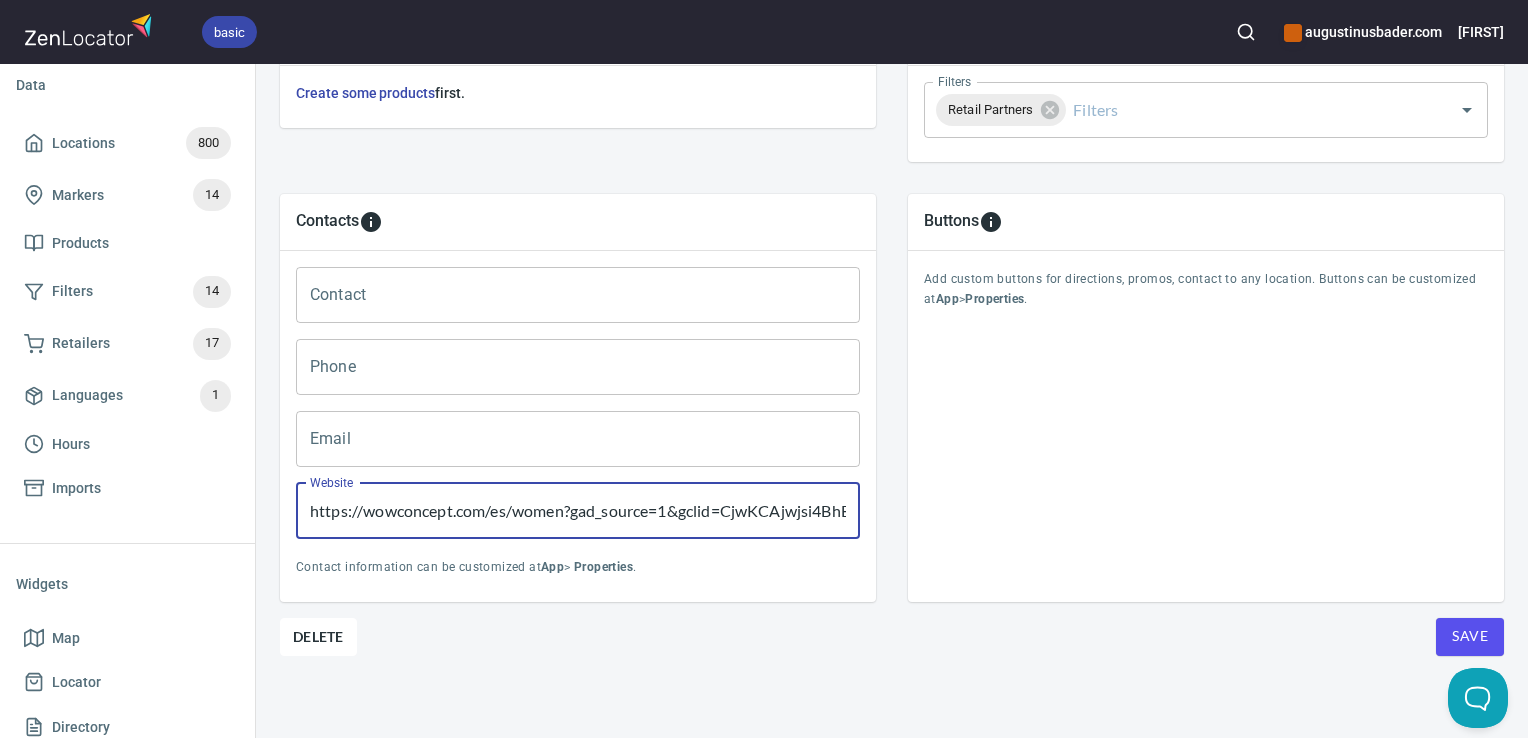 click on "https://wowconcept.com/es/women?gad_source=1&gclid=CjwKCAjwjsi4BhB5EiwAFAL0YBLEko0HfzsEadbskr9KPhh9uKmxB5Gb142OrEuvvapWiVqQ0R9KwRoC8VwQAvD_BwE" at bounding box center [578, 511] 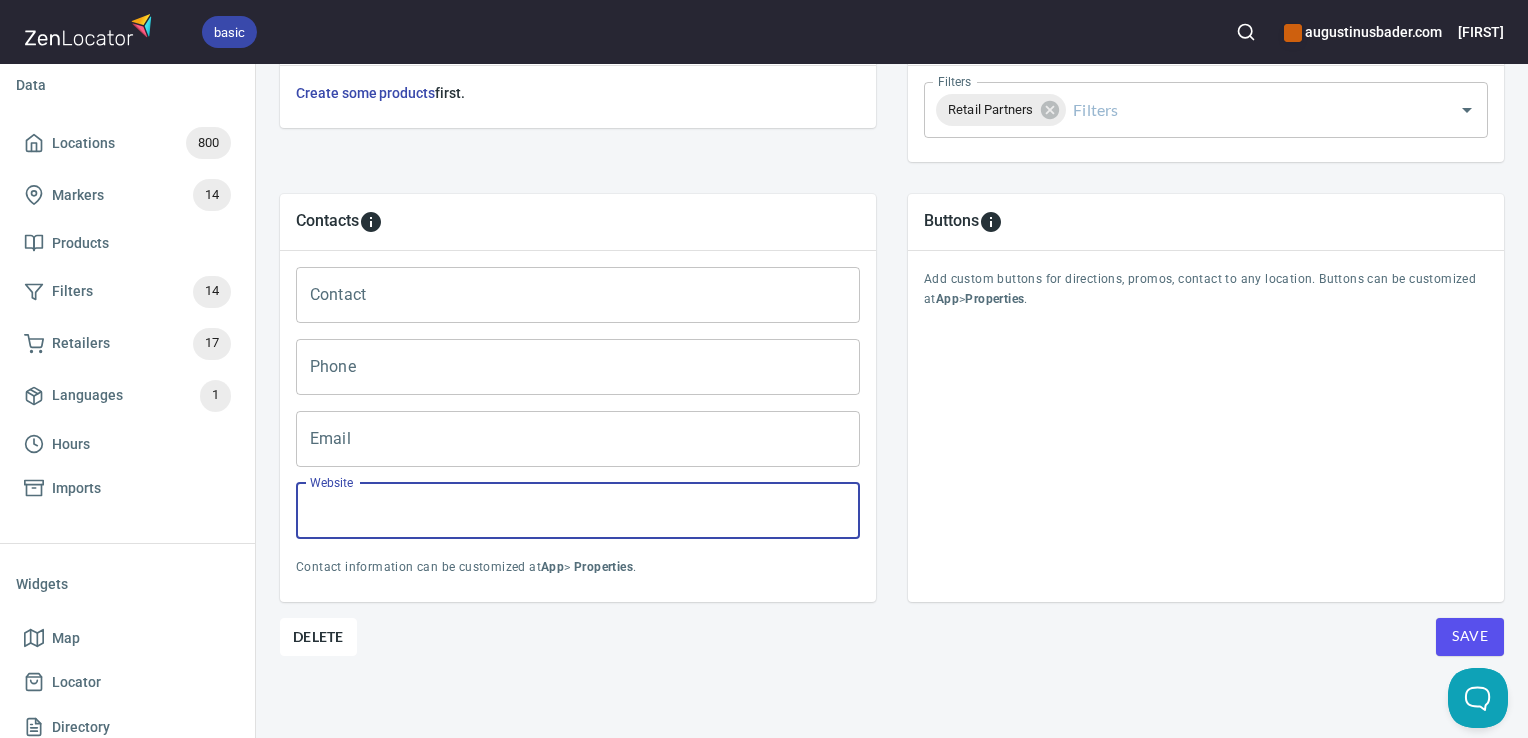 type 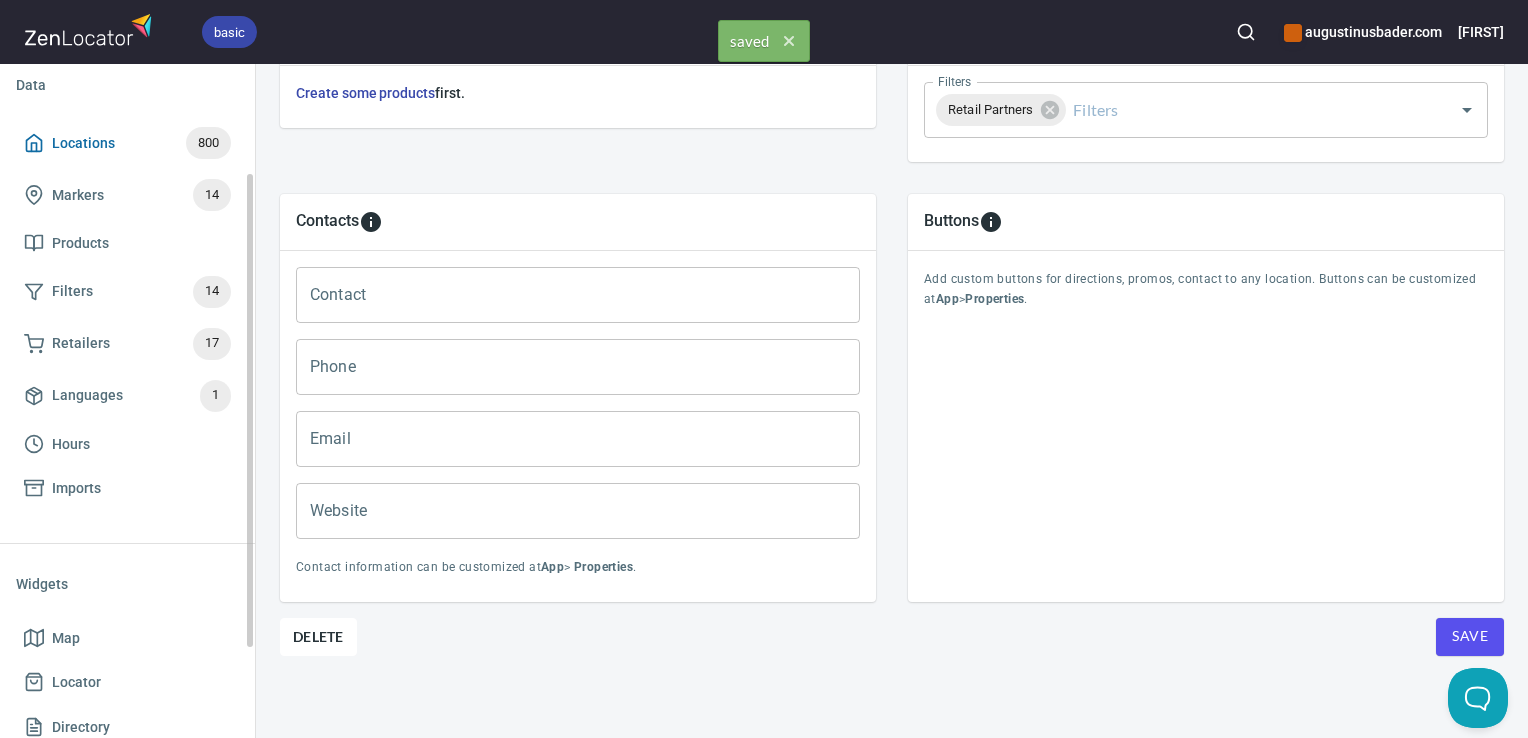 click on "Locations 800" at bounding box center [127, 143] 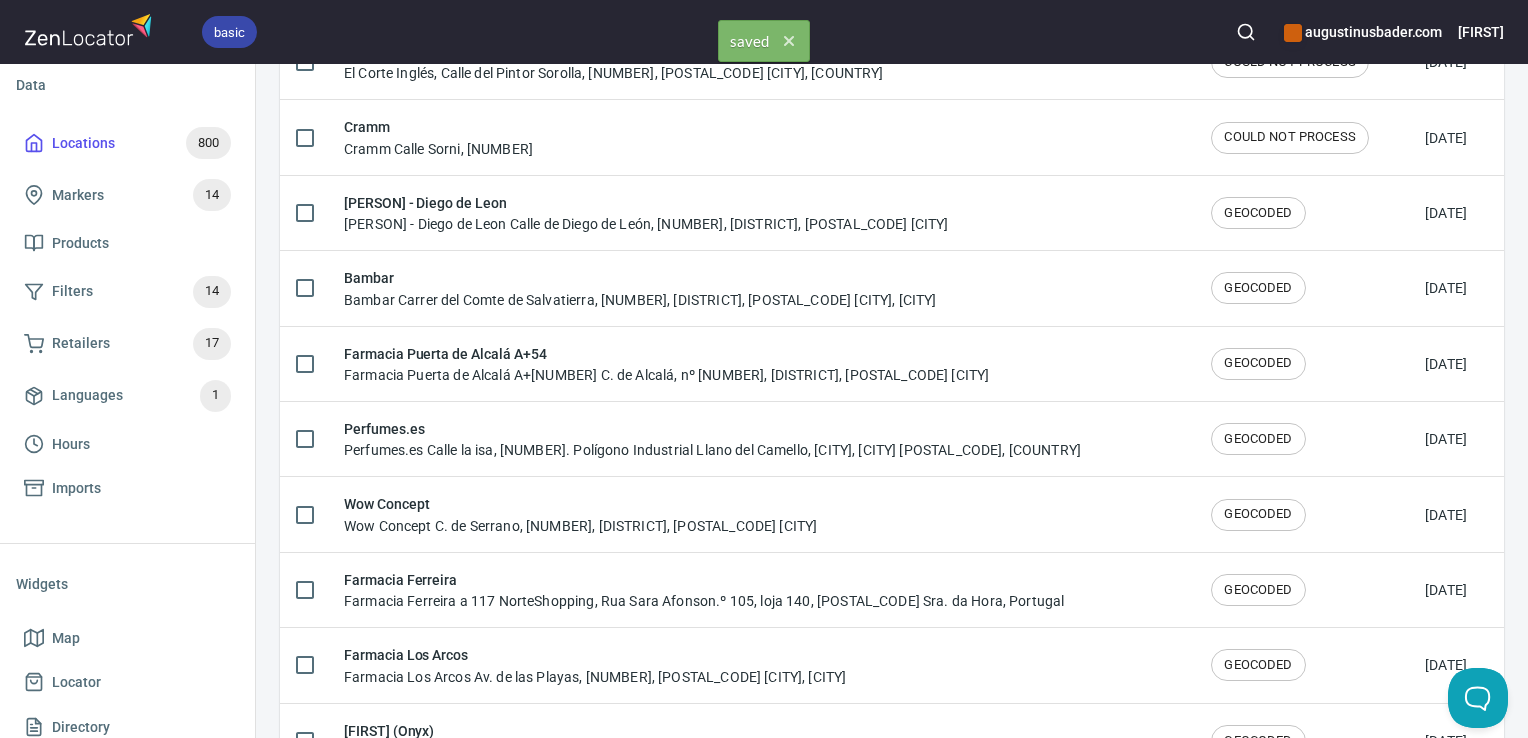 scroll, scrollTop: 0, scrollLeft: 0, axis: both 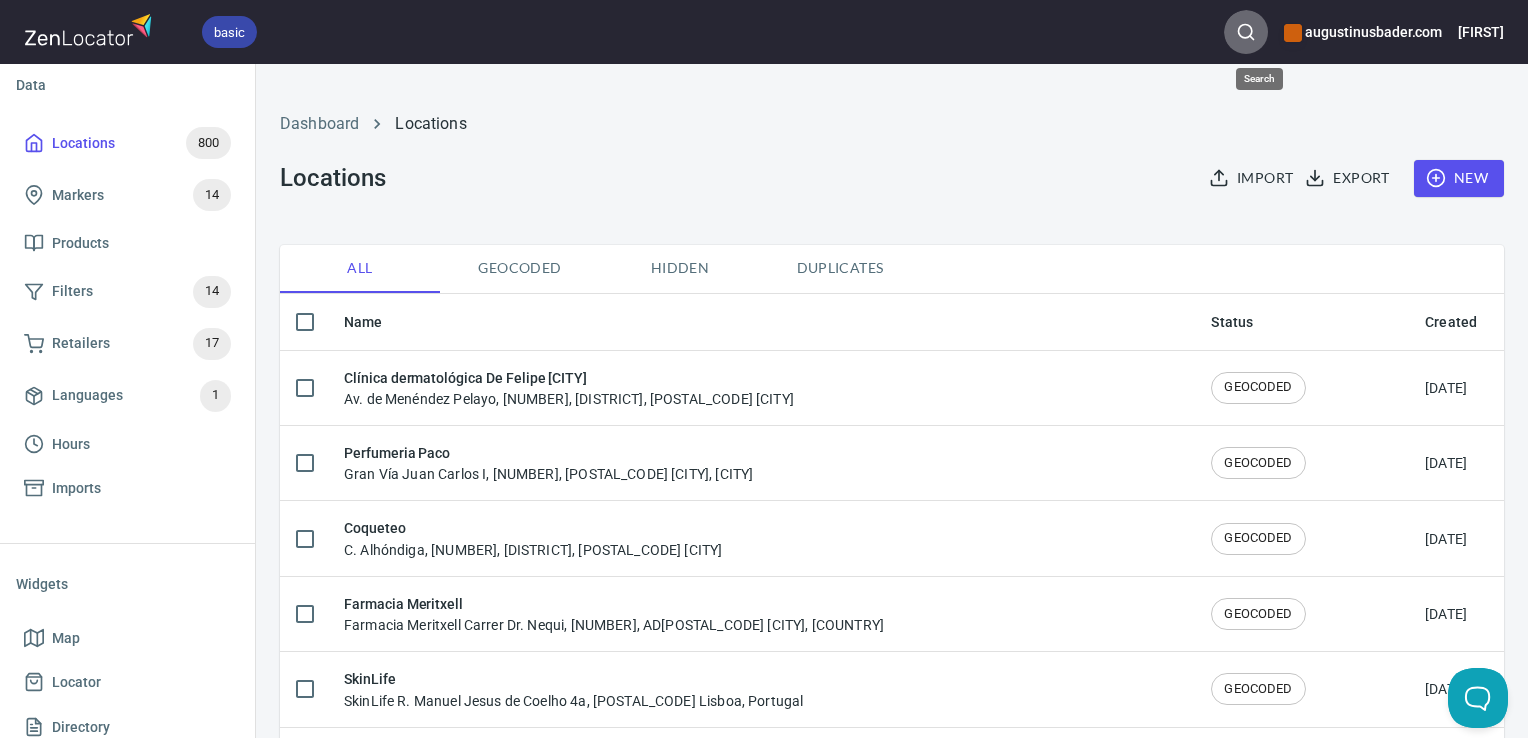 click 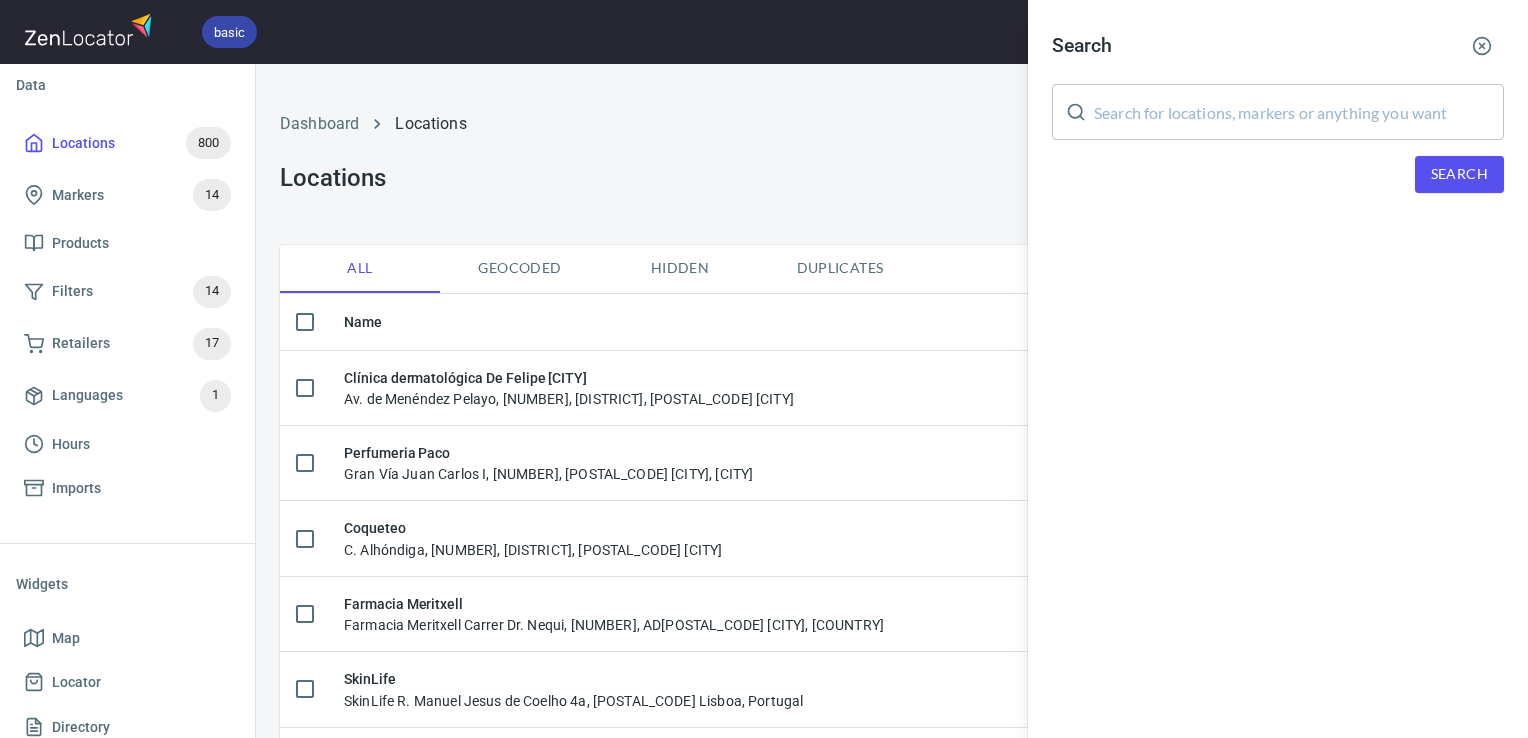 click at bounding box center (1299, 112) 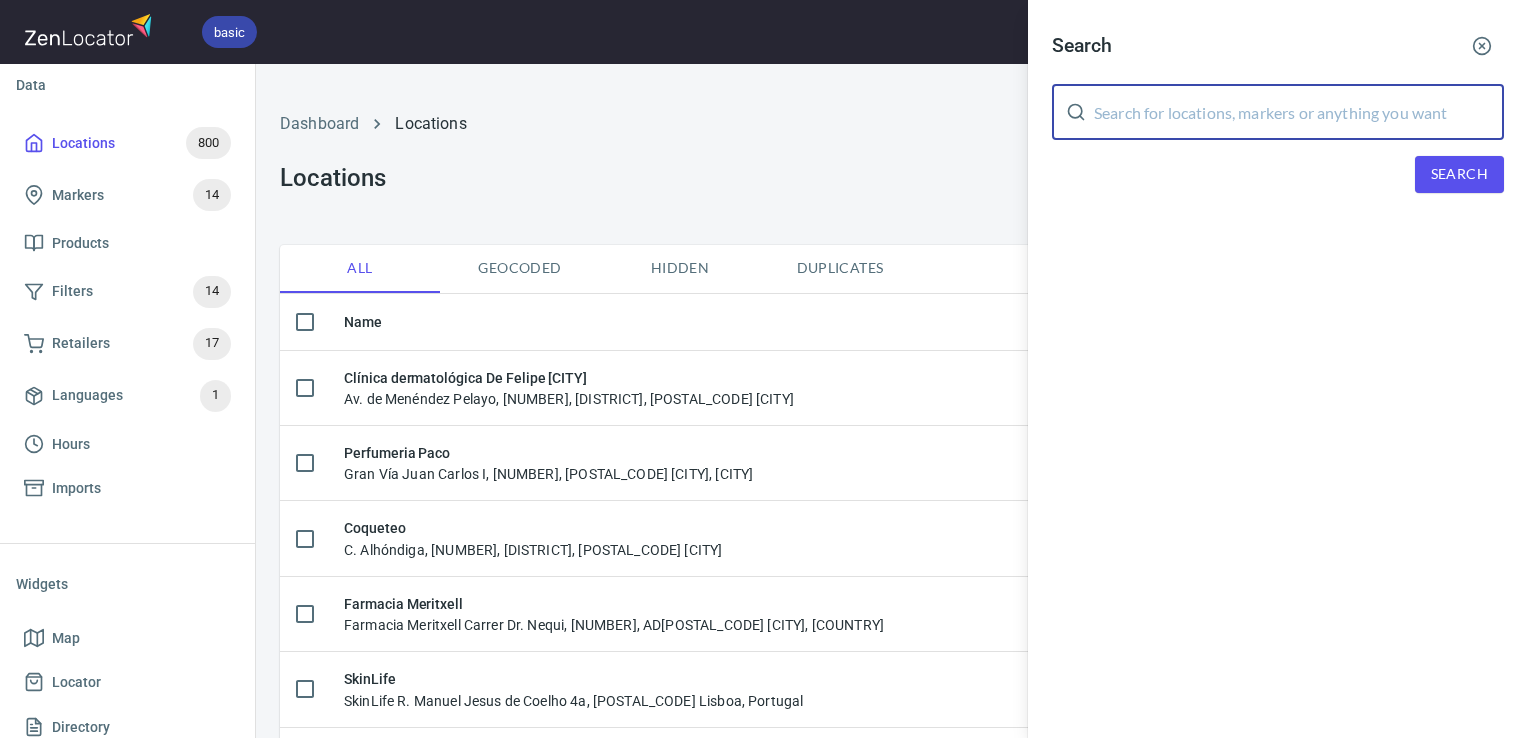 paste on "Clichy" 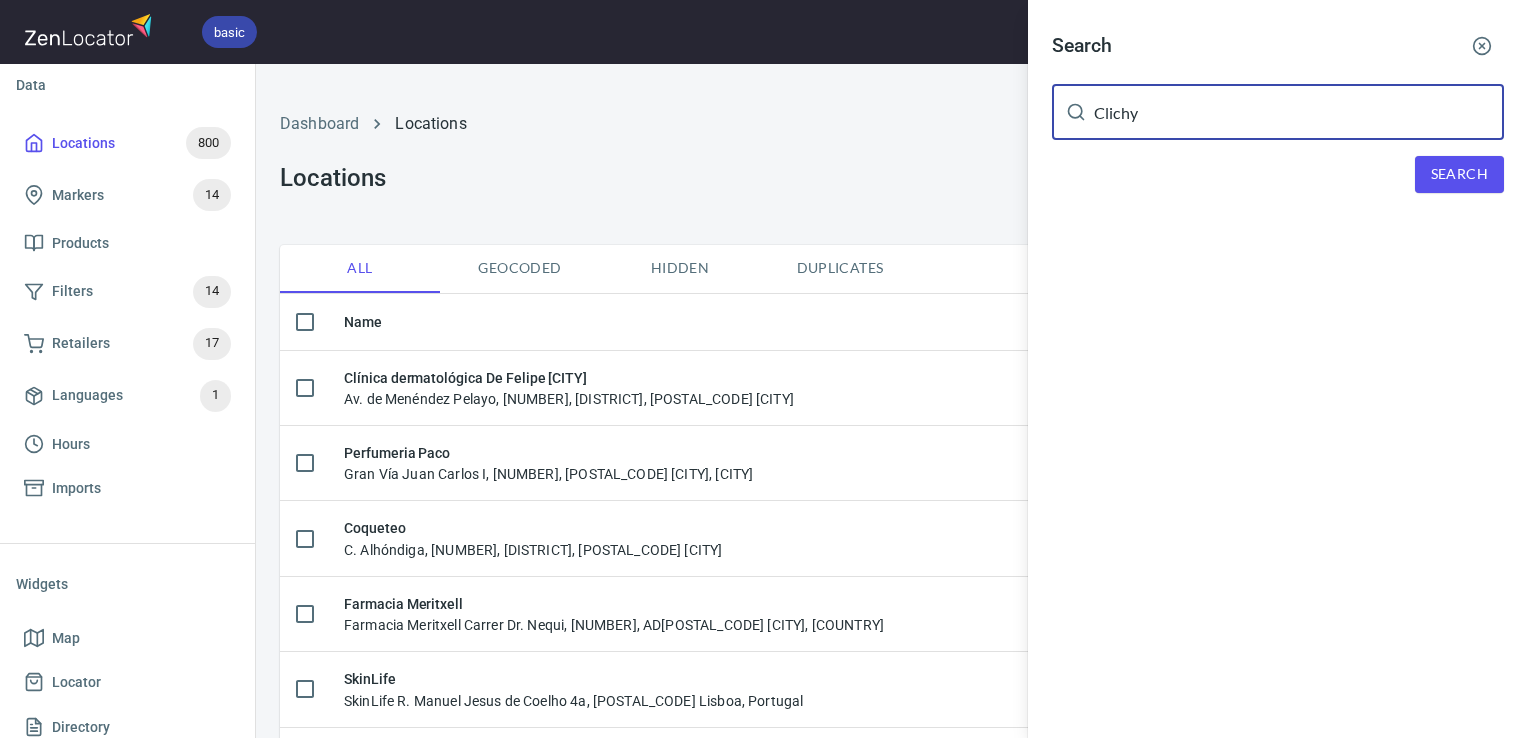 type on "Clichy" 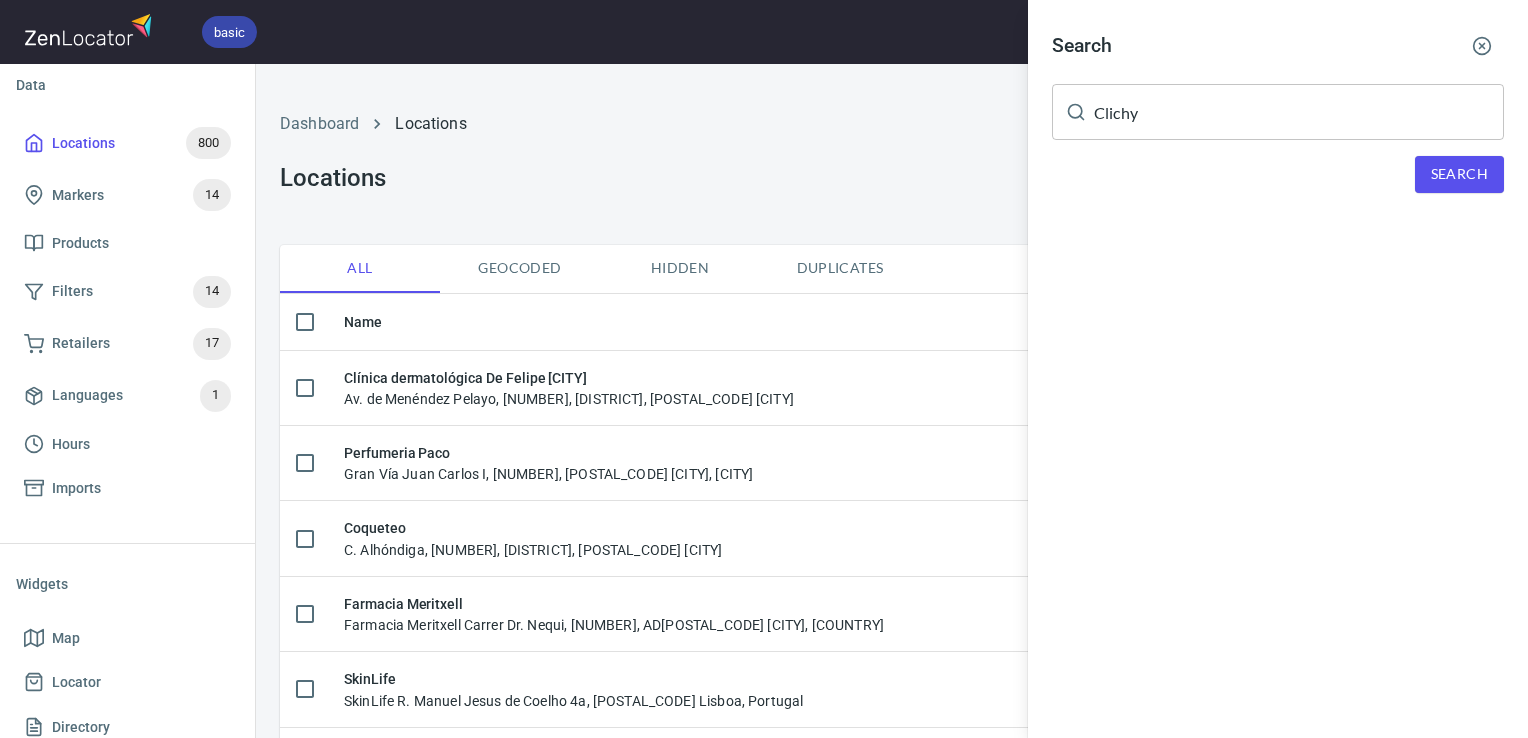 drag, startPoint x: 1527, startPoint y: 210, endPoint x: 1512, endPoint y: 202, distance: 17 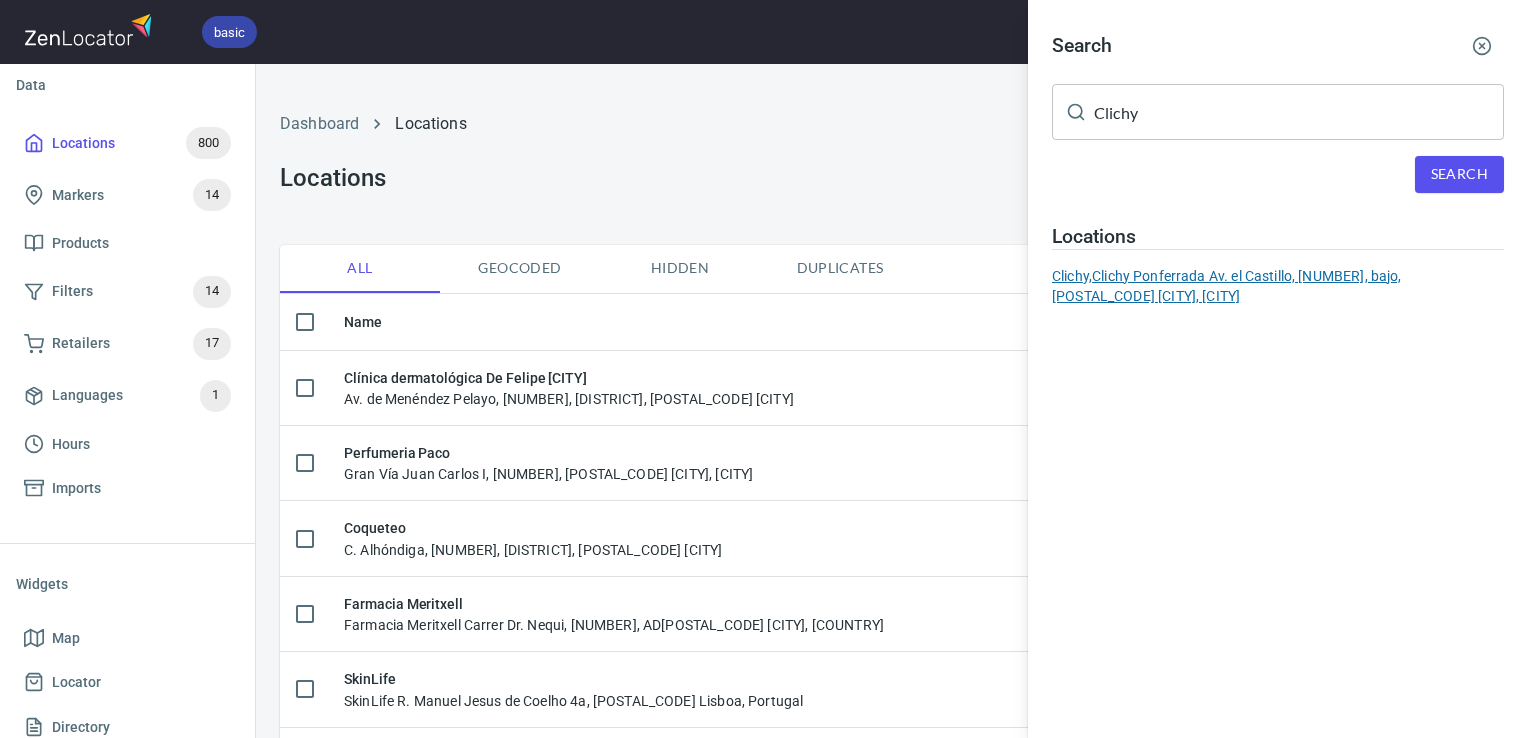 click on "Clichy,  Clichy Ponferrada
Av. el Castillo, 215, bajo, 24402 Ponferrada, León" at bounding box center (1278, 286) 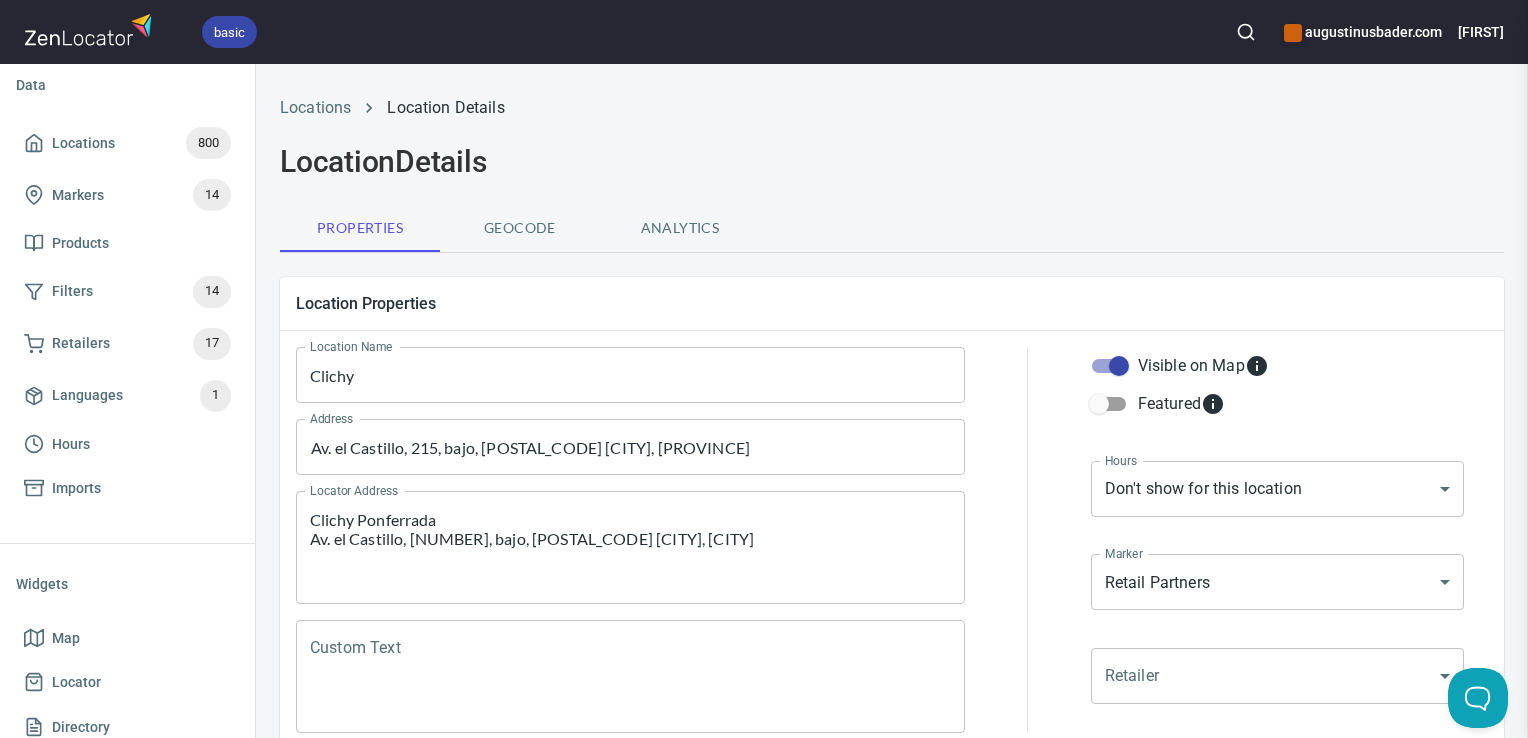 scroll, scrollTop: 0, scrollLeft: 0, axis: both 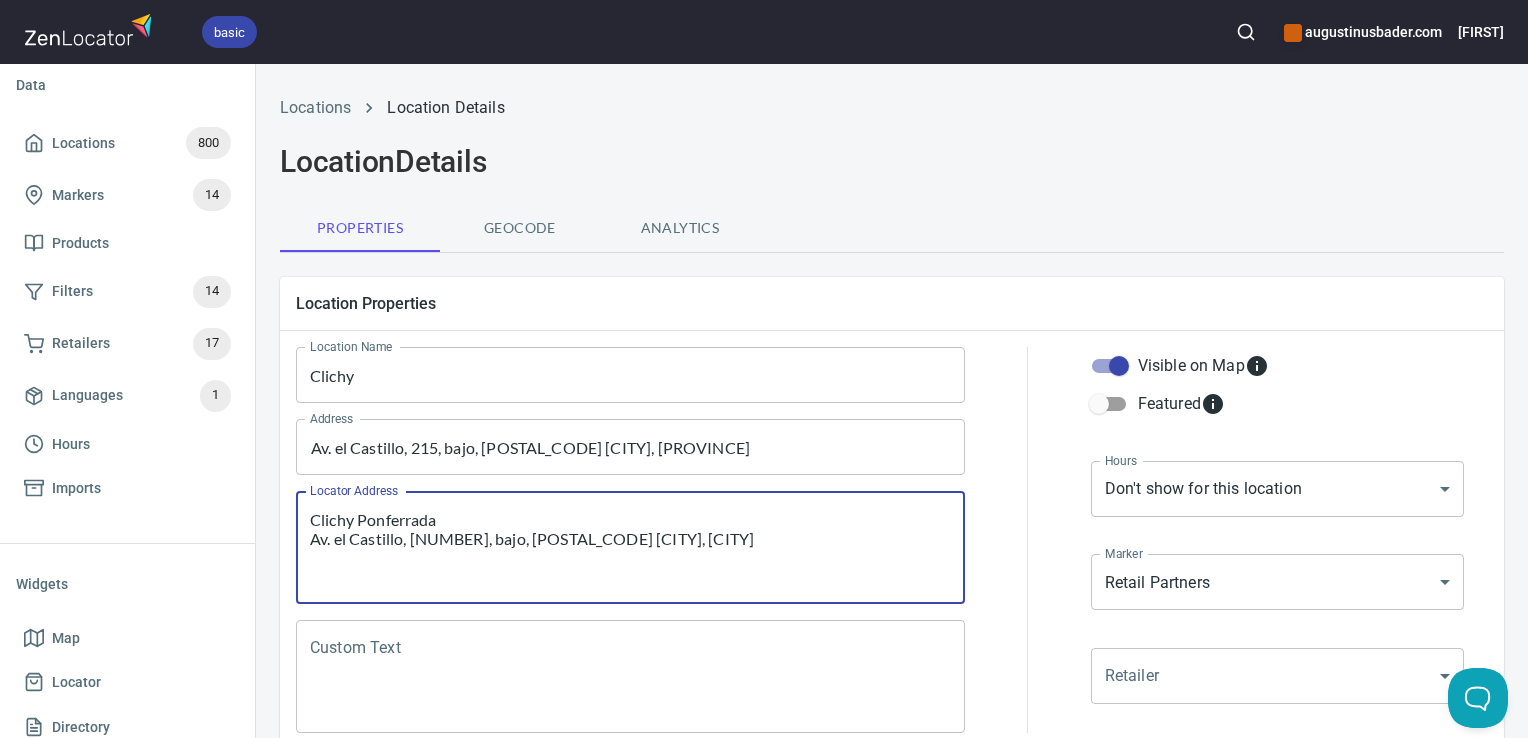 drag, startPoint x: 712, startPoint y: 538, endPoint x: 264, endPoint y: 468, distance: 453.43576 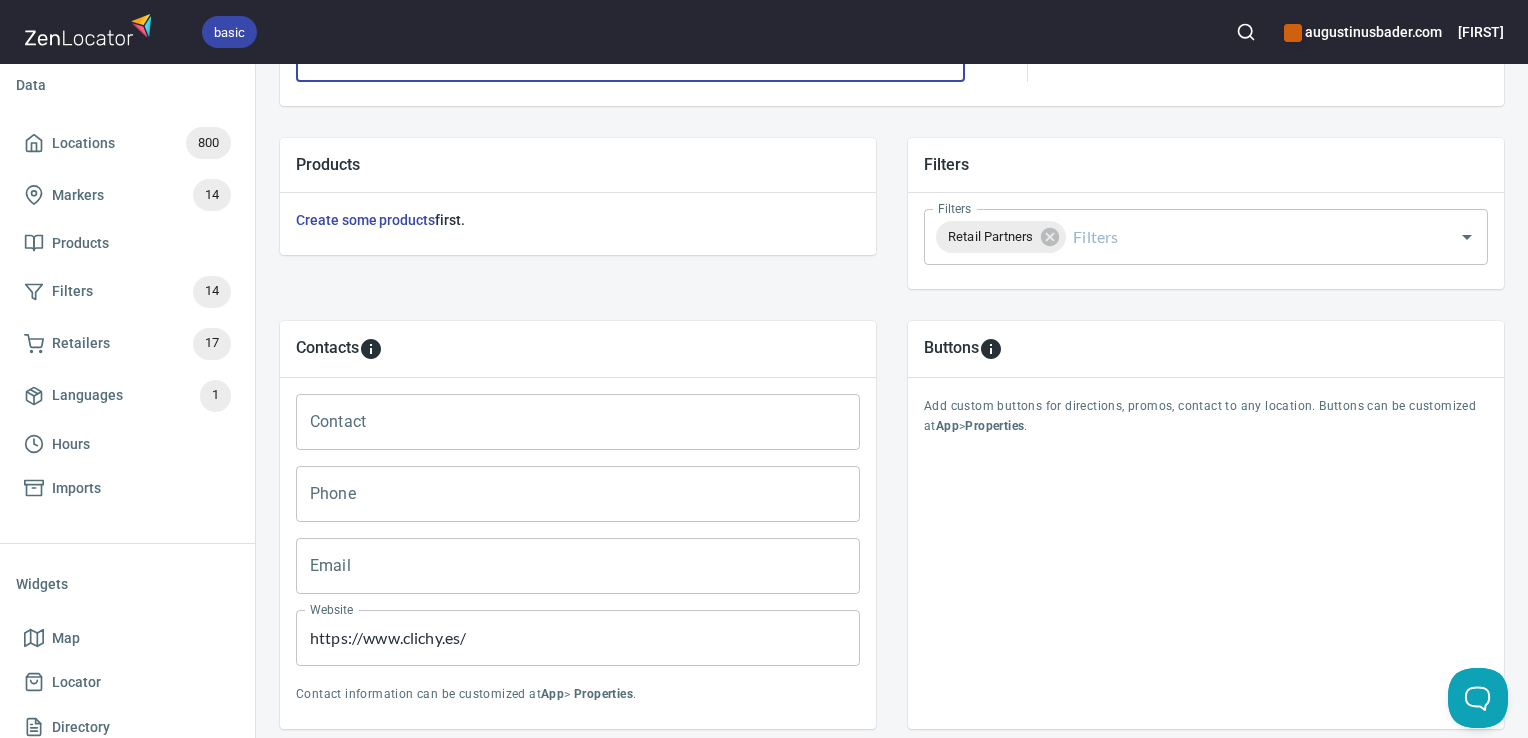 scroll, scrollTop: 797, scrollLeft: 0, axis: vertical 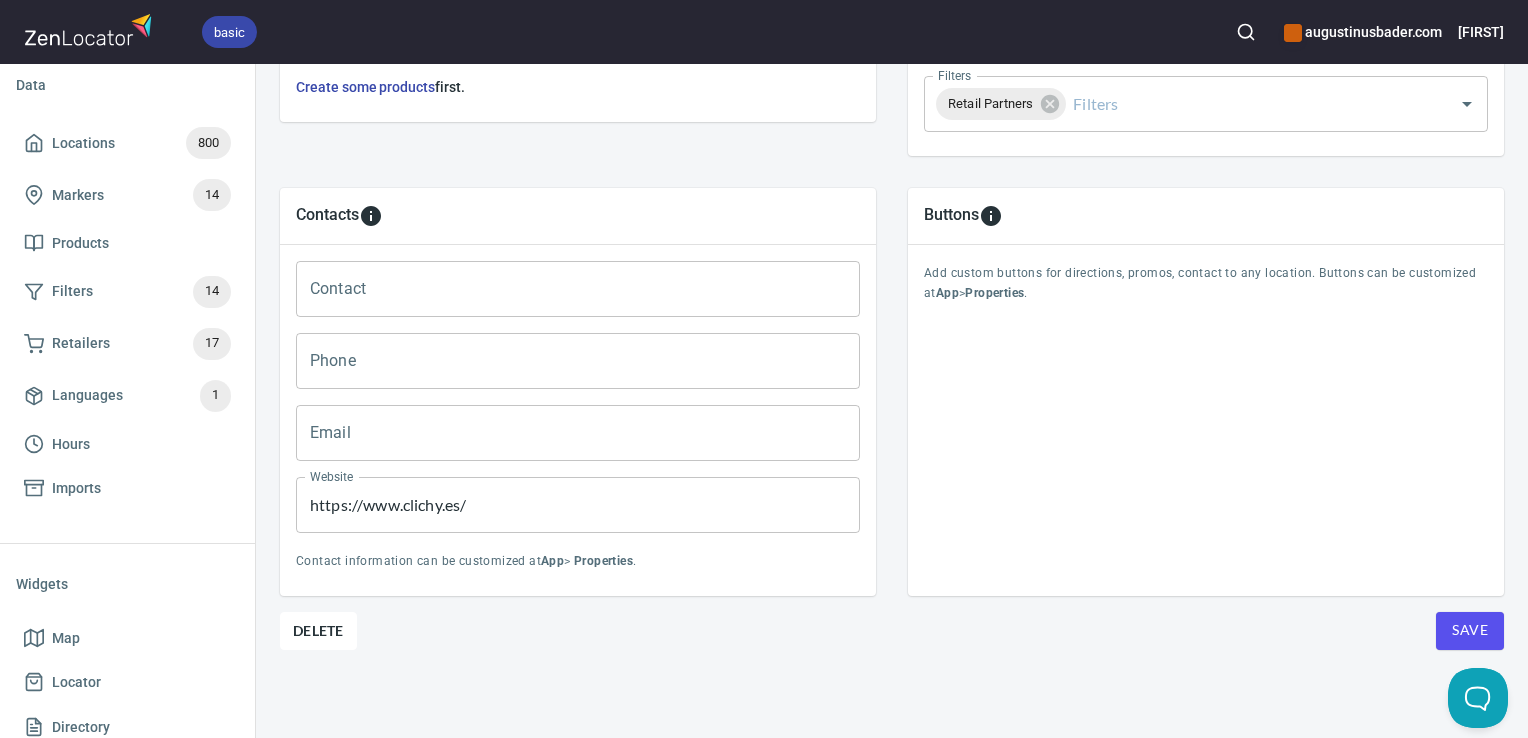 type on "Clichy Ponferrada
Av. el Castillo, 215, bajo, [POSTAL_CODE] [CITY], [REGION]" 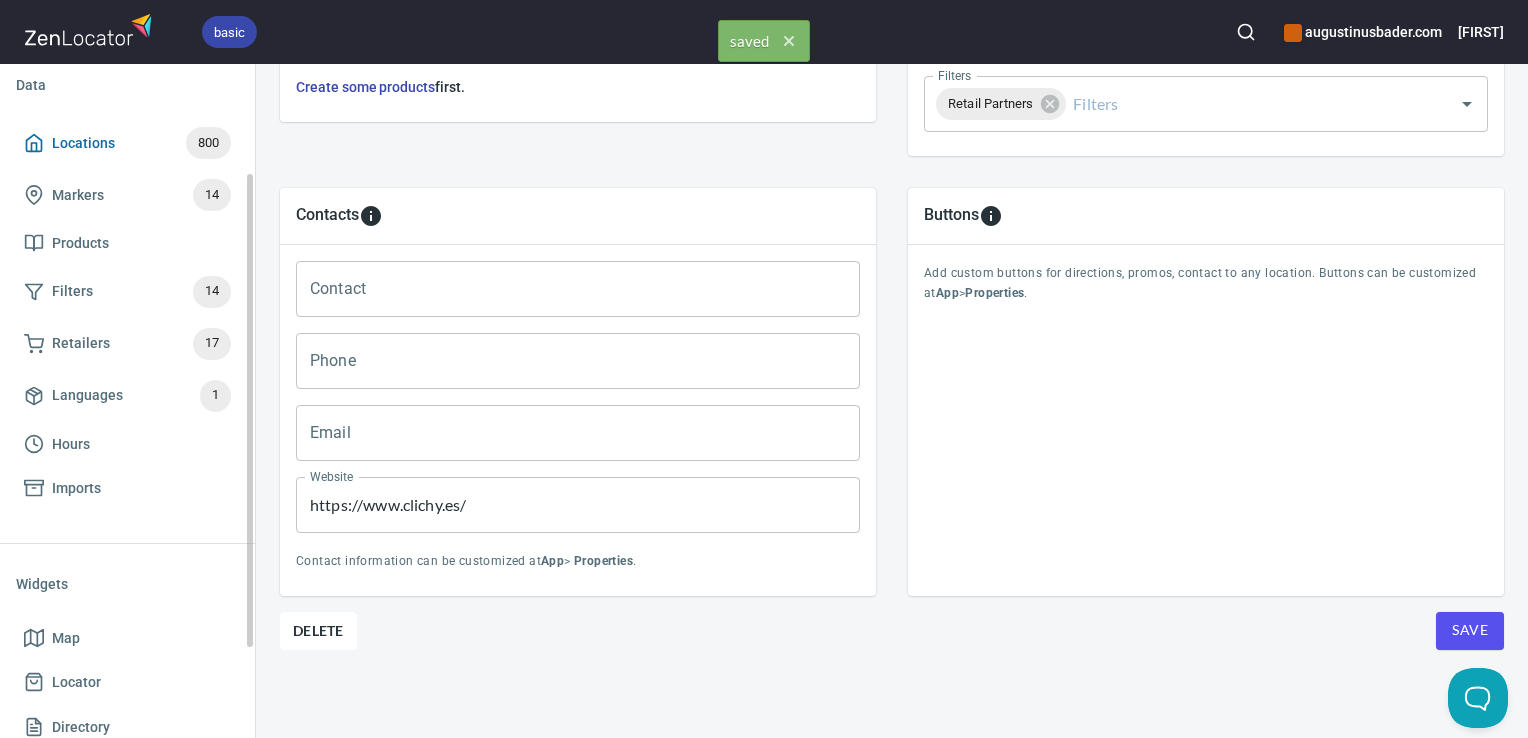 click on "Locations 800" at bounding box center (127, 143) 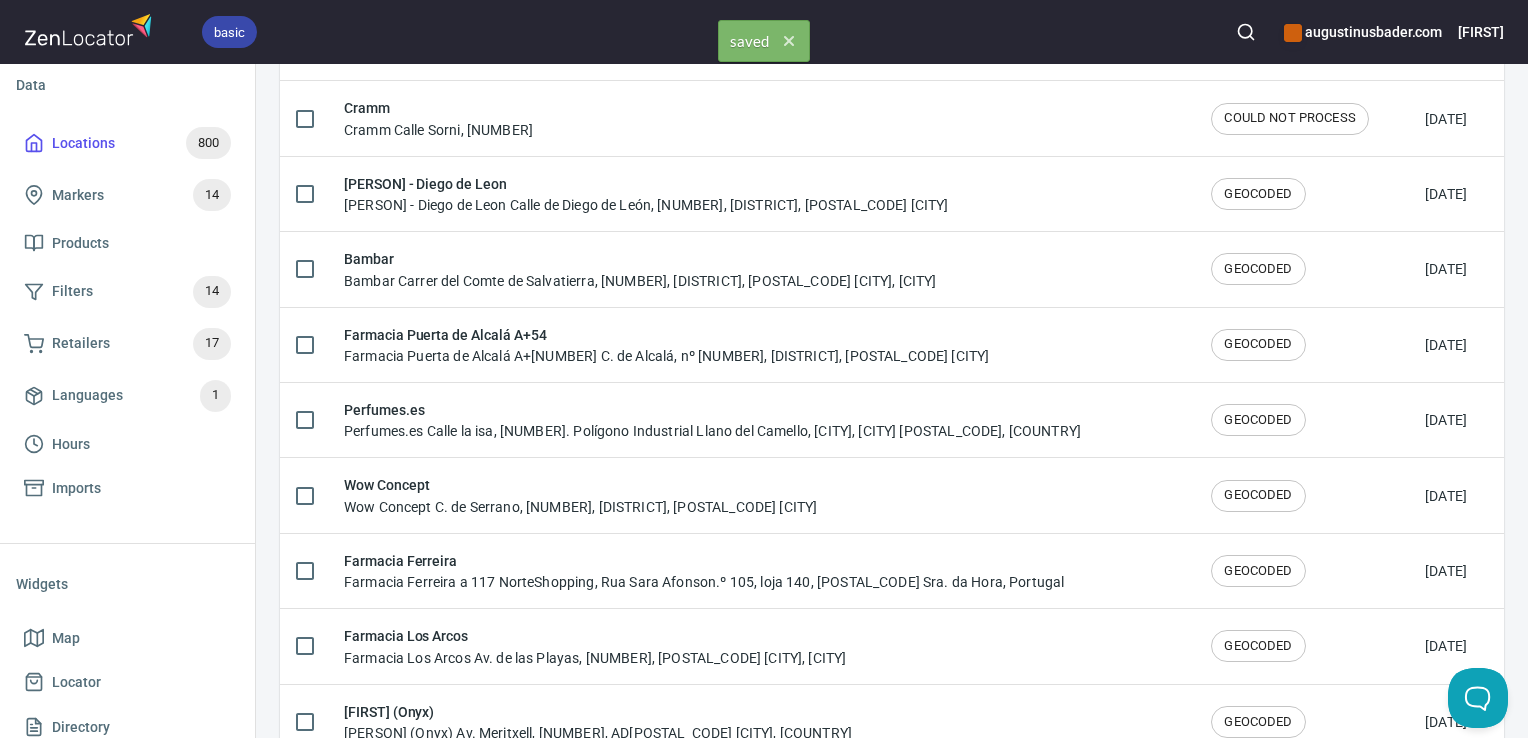 scroll, scrollTop: 0, scrollLeft: 0, axis: both 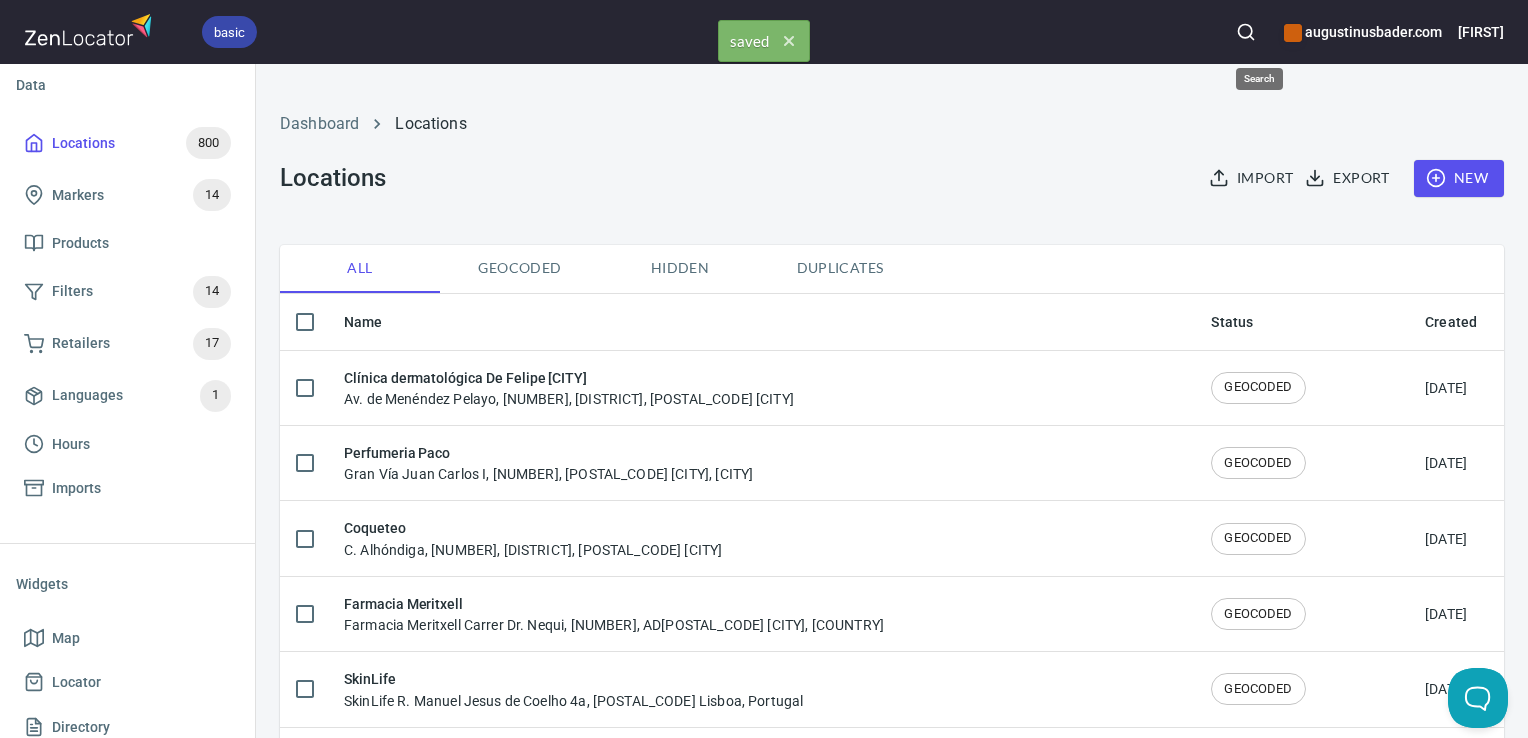 click 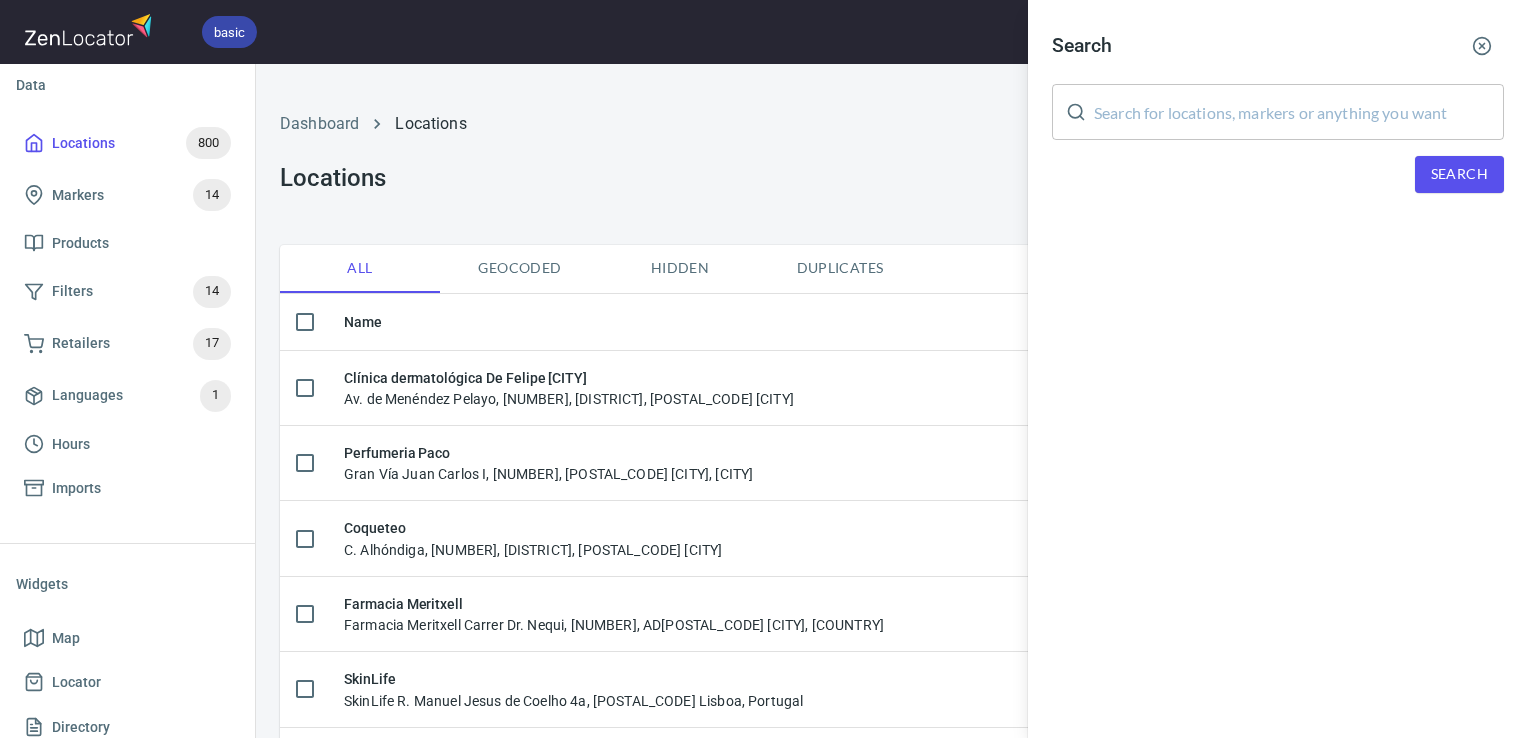 click on "Search ​ Search" at bounding box center [1278, 124] 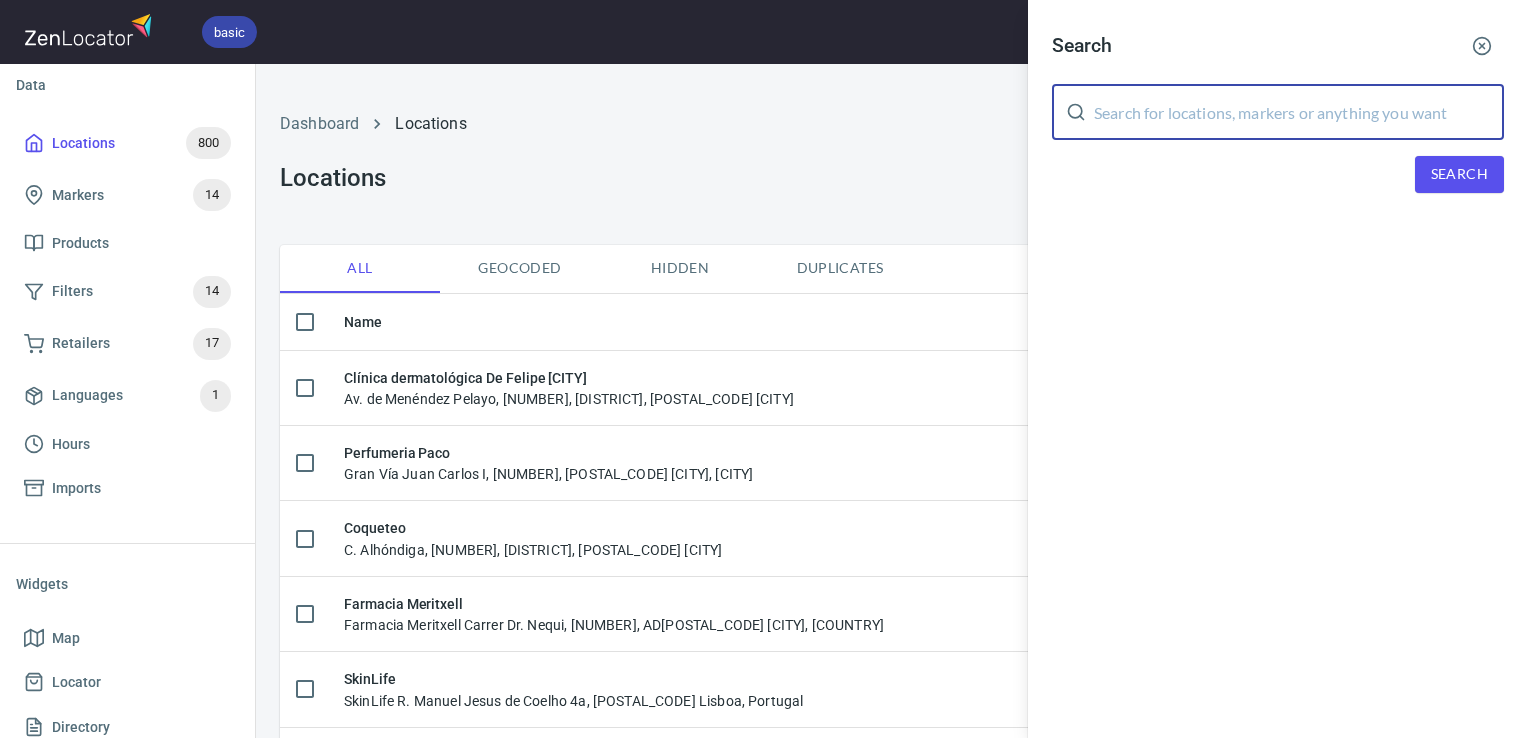 click at bounding box center (1299, 112) 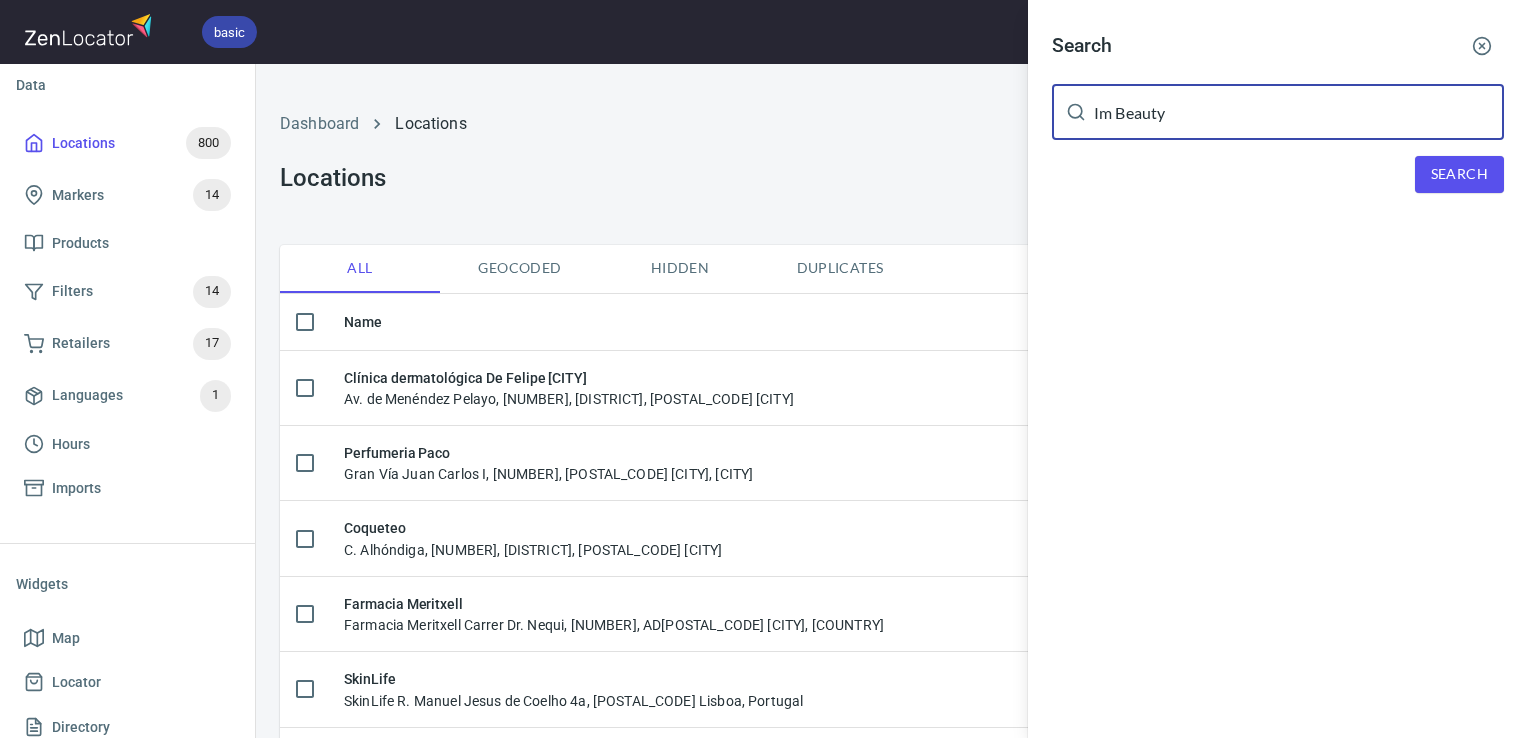 type on "Im Beauty" 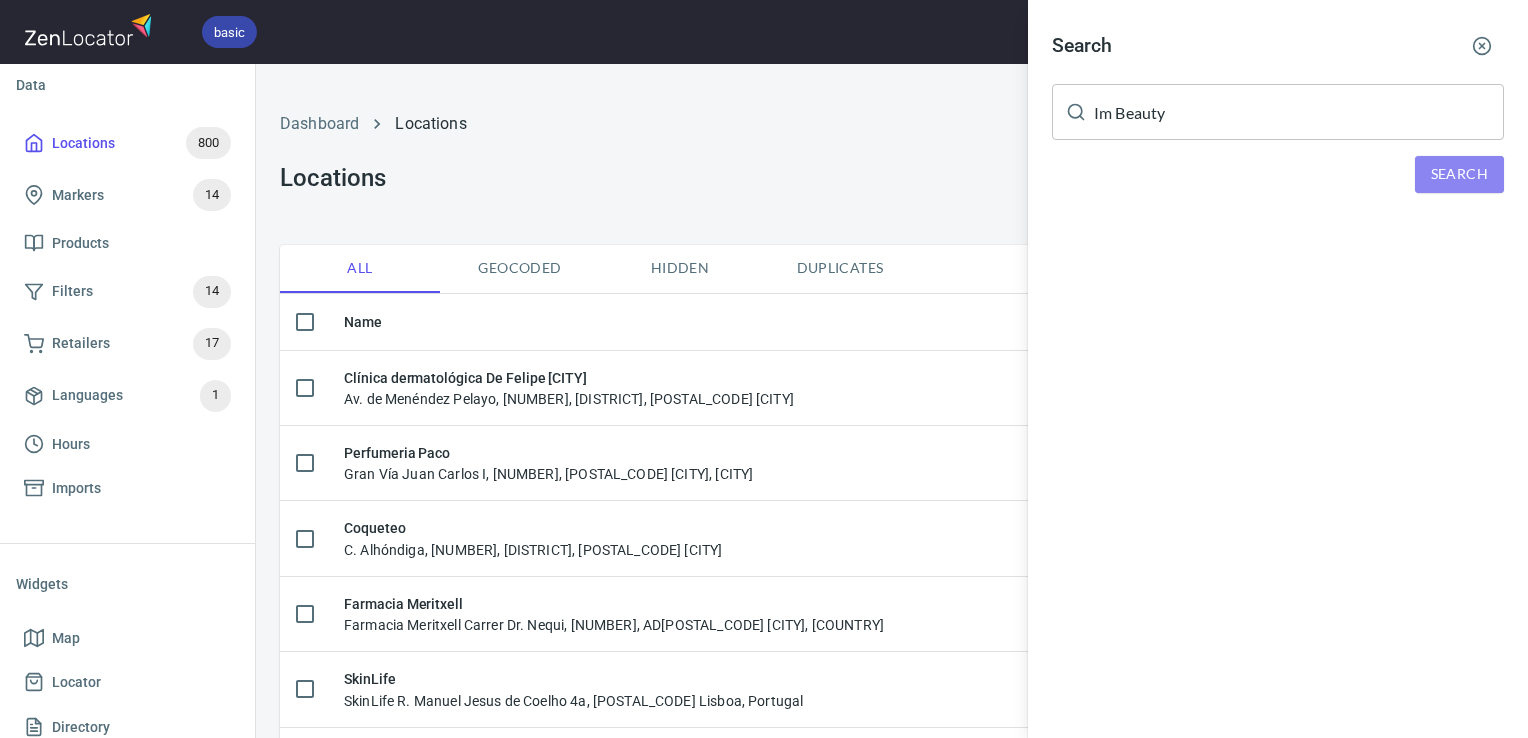 click on "Search" at bounding box center [1459, 174] 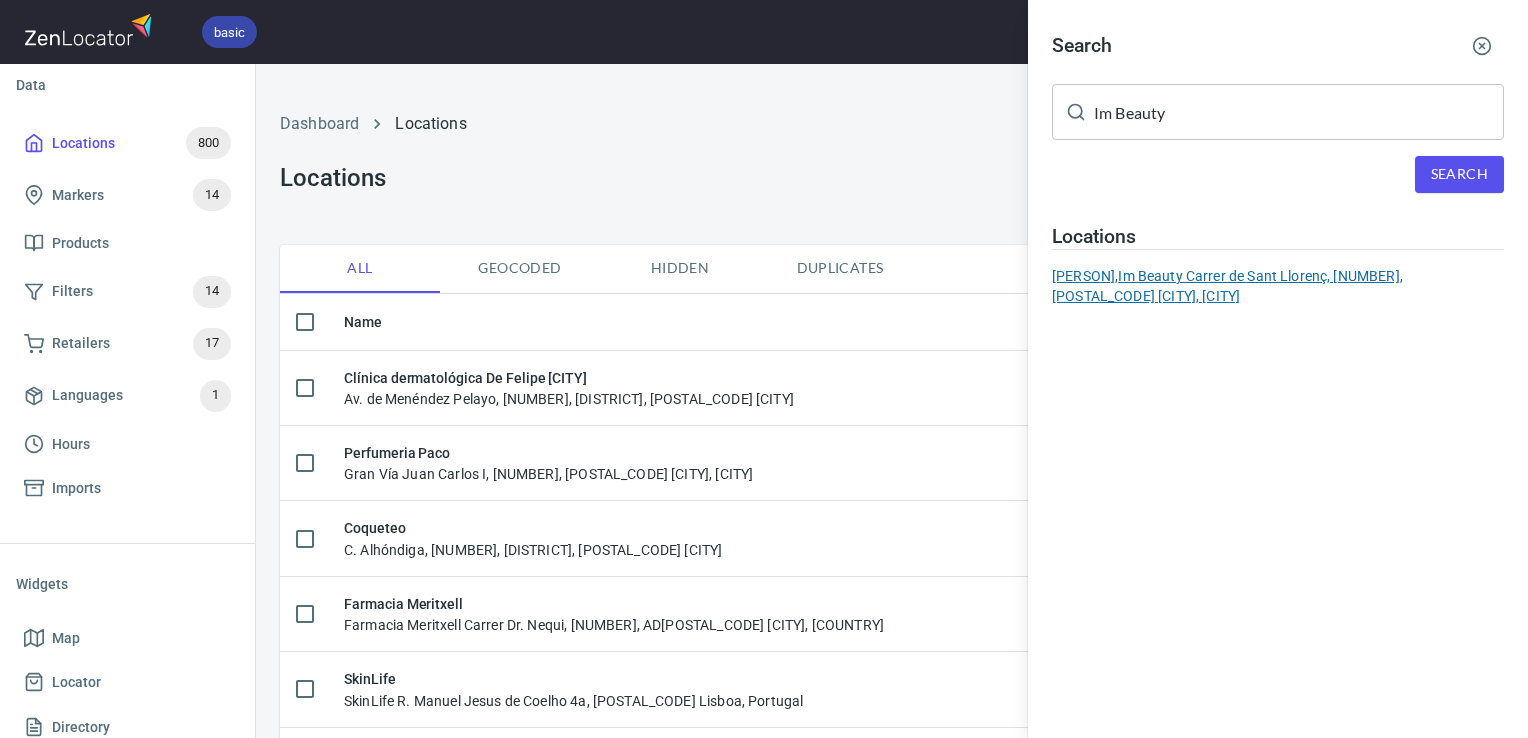 click on "Im Beauty,  Im Beauty
Carrer de Sant Llorenç, 8, 08120 La Llagosta, Barcelona" at bounding box center [1278, 286] 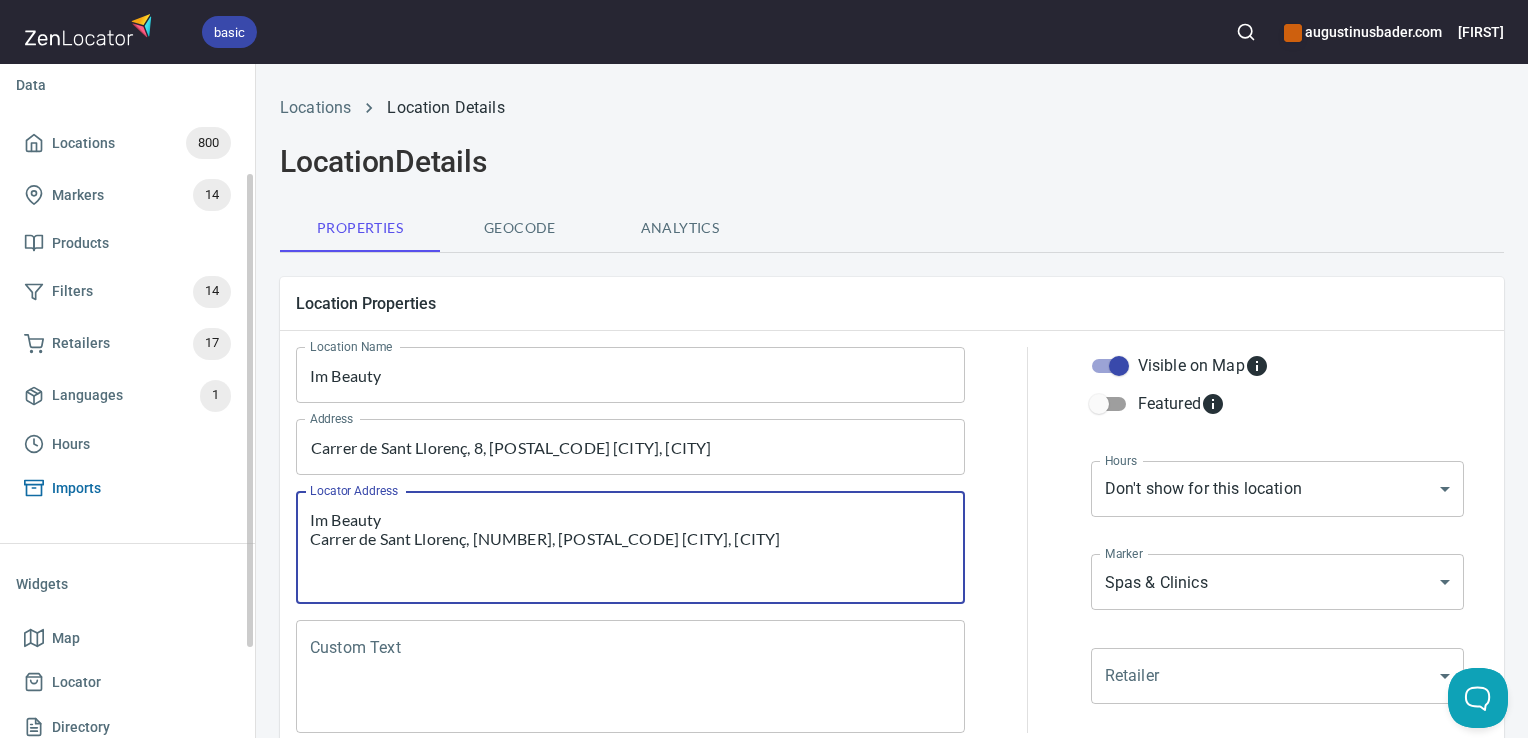 drag, startPoint x: 735, startPoint y: 537, endPoint x: 233, endPoint y: 504, distance: 503.0835 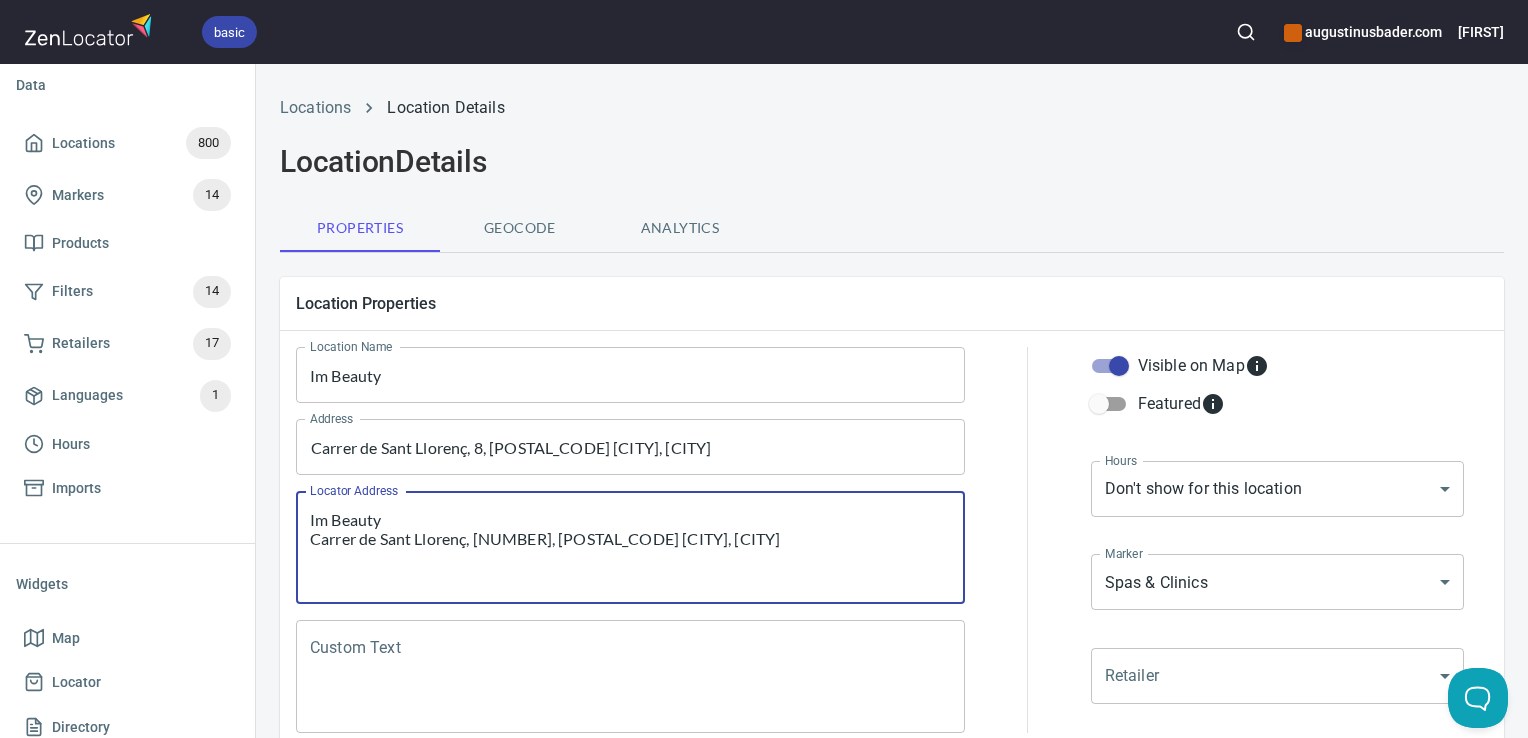 click on "Custom Text" at bounding box center [630, 676] 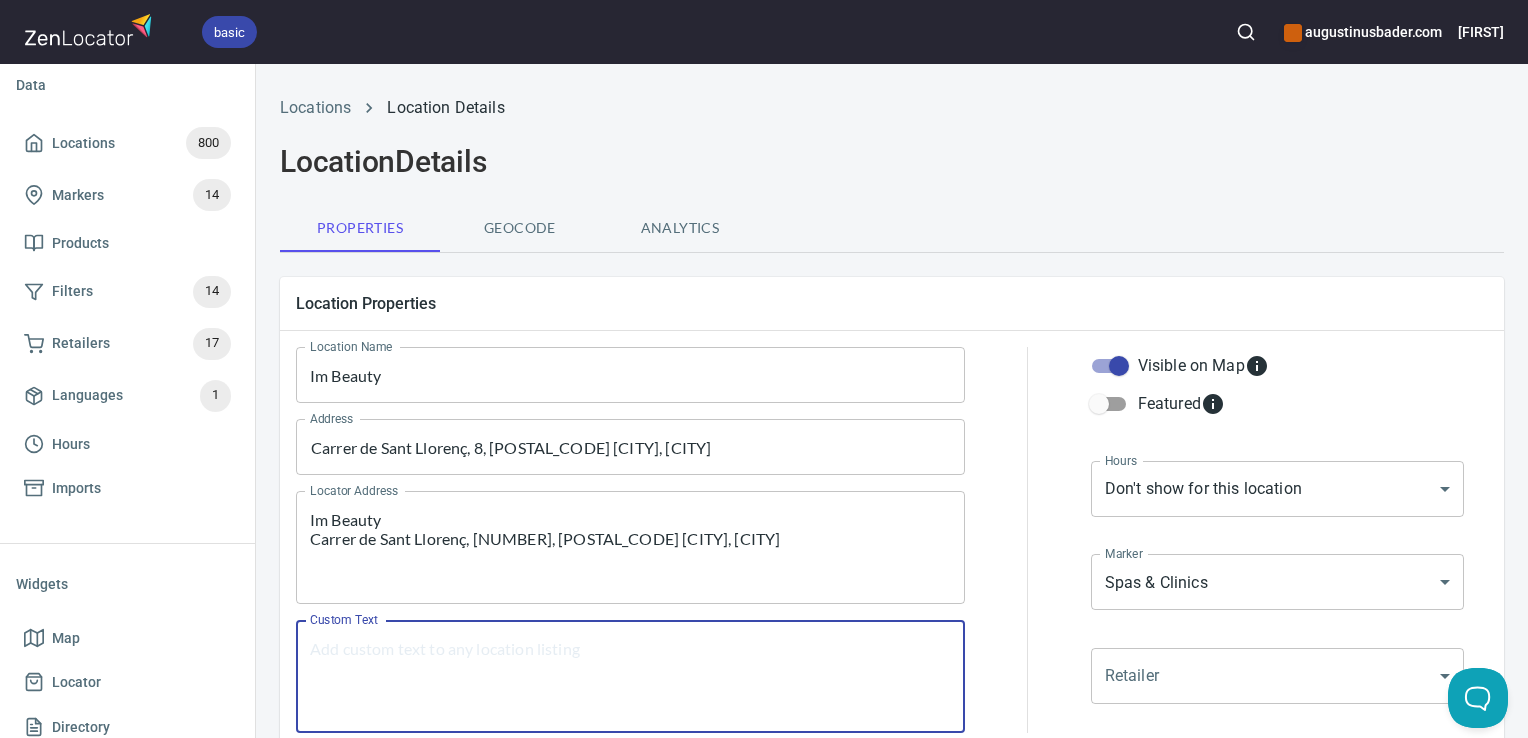 paste on "Im Beauty
Carrer de Sant Llorenç, 8, [POSTAL_CODE] [CITY], [REGION]" 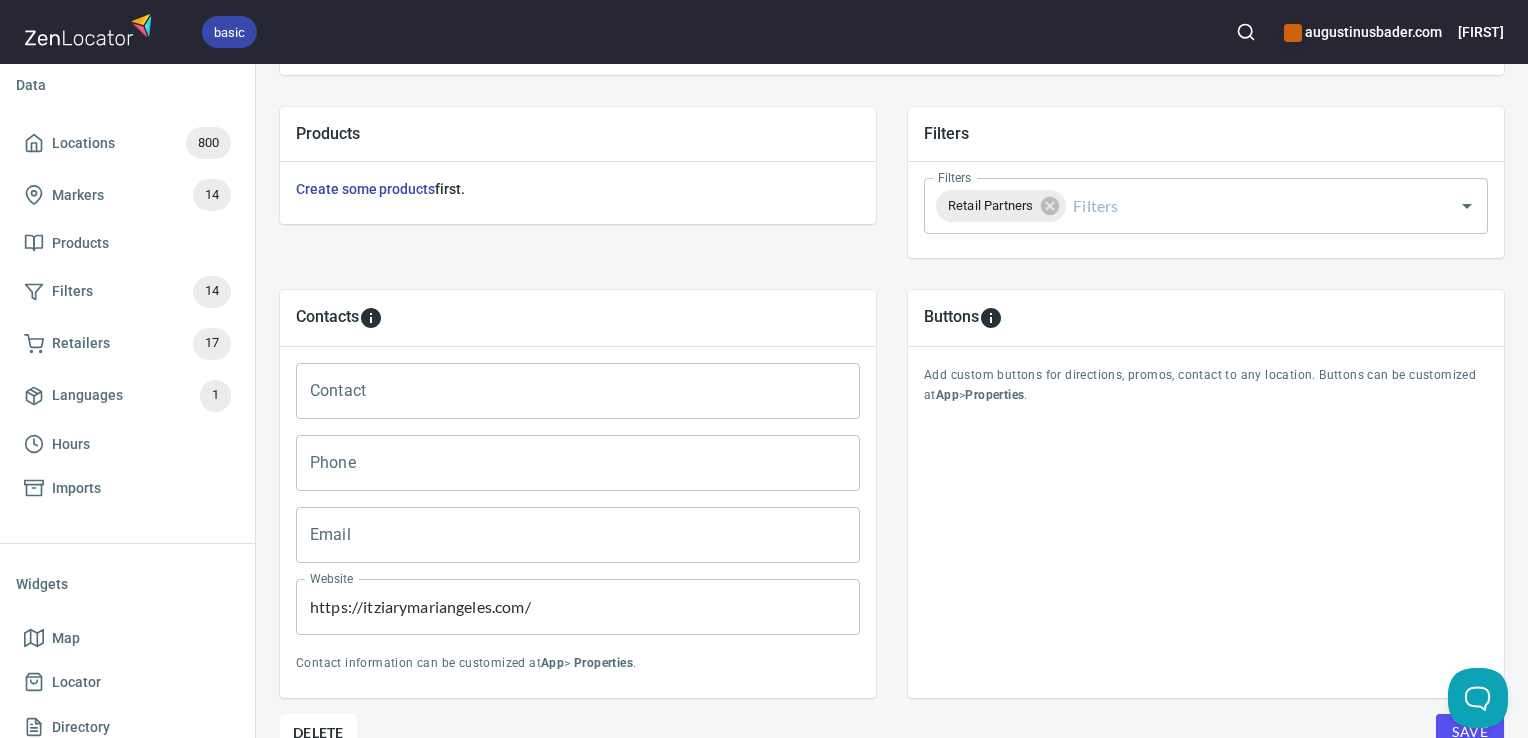 scroll, scrollTop: 681, scrollLeft: 0, axis: vertical 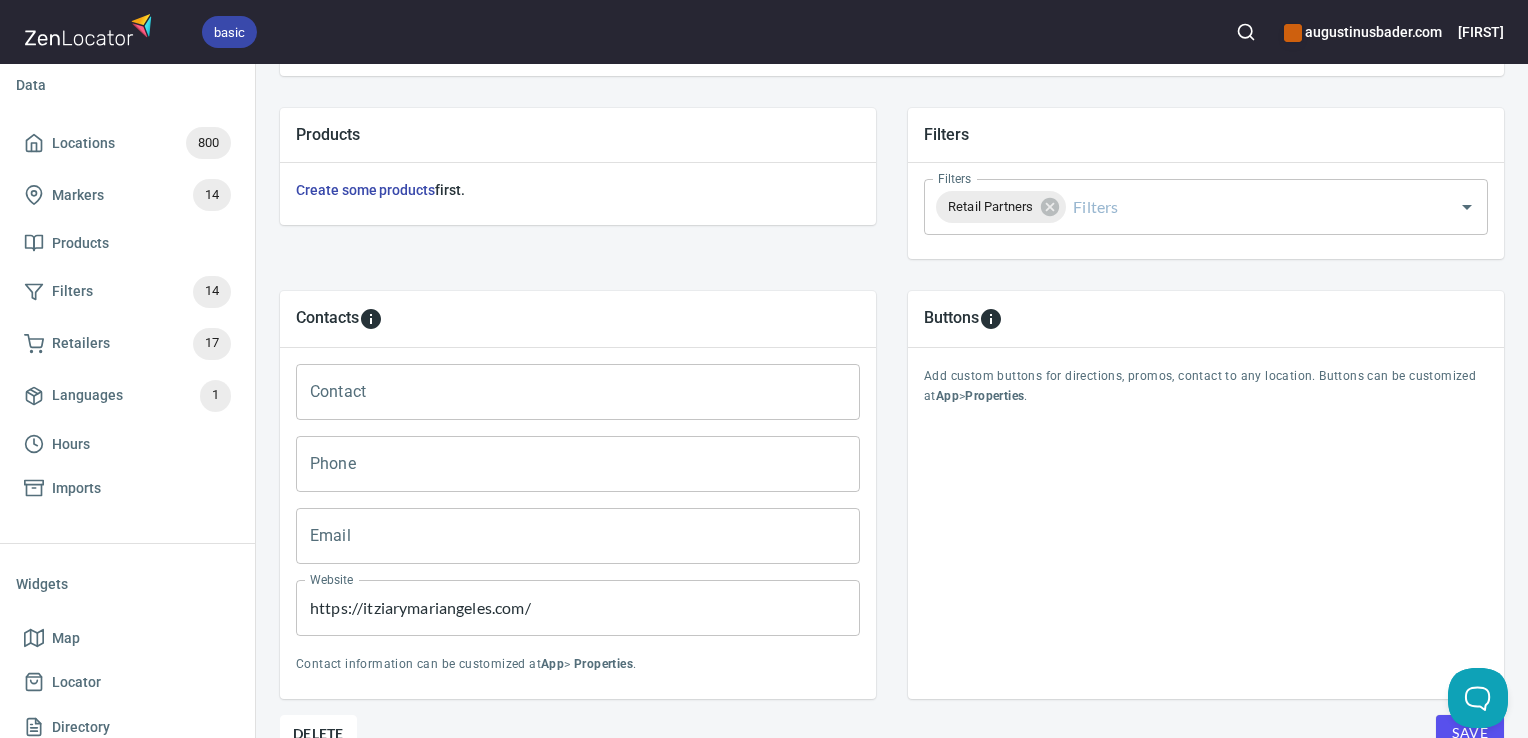 type on "Im Beauty
Carrer de Sant Llorenç, 8, [POSTAL_CODE] [CITY], [REGION]" 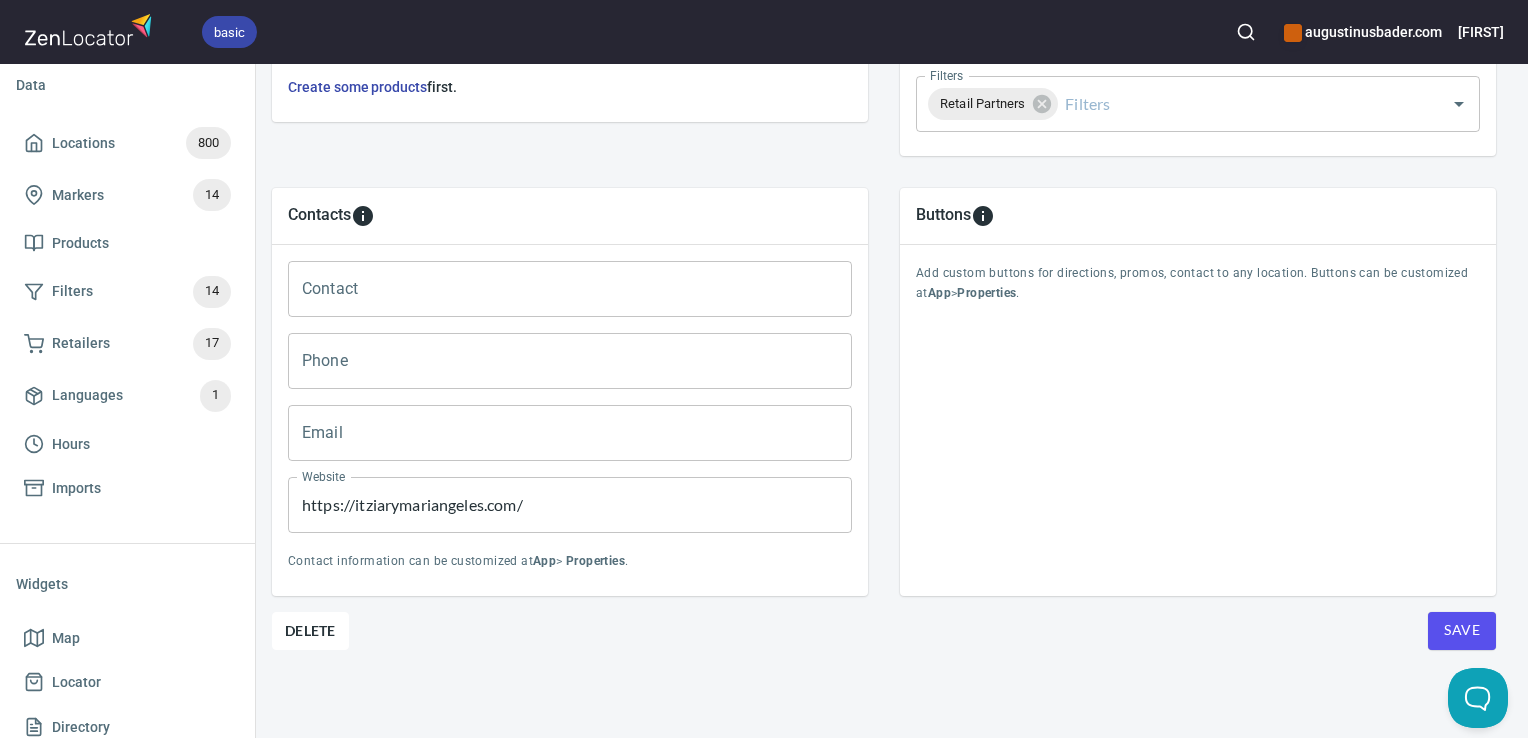 click on "Buttons   Add custom buttons for directions, promos, contact to any location. Buttons can be customized at  App  >  Properties ." at bounding box center (1198, 392) 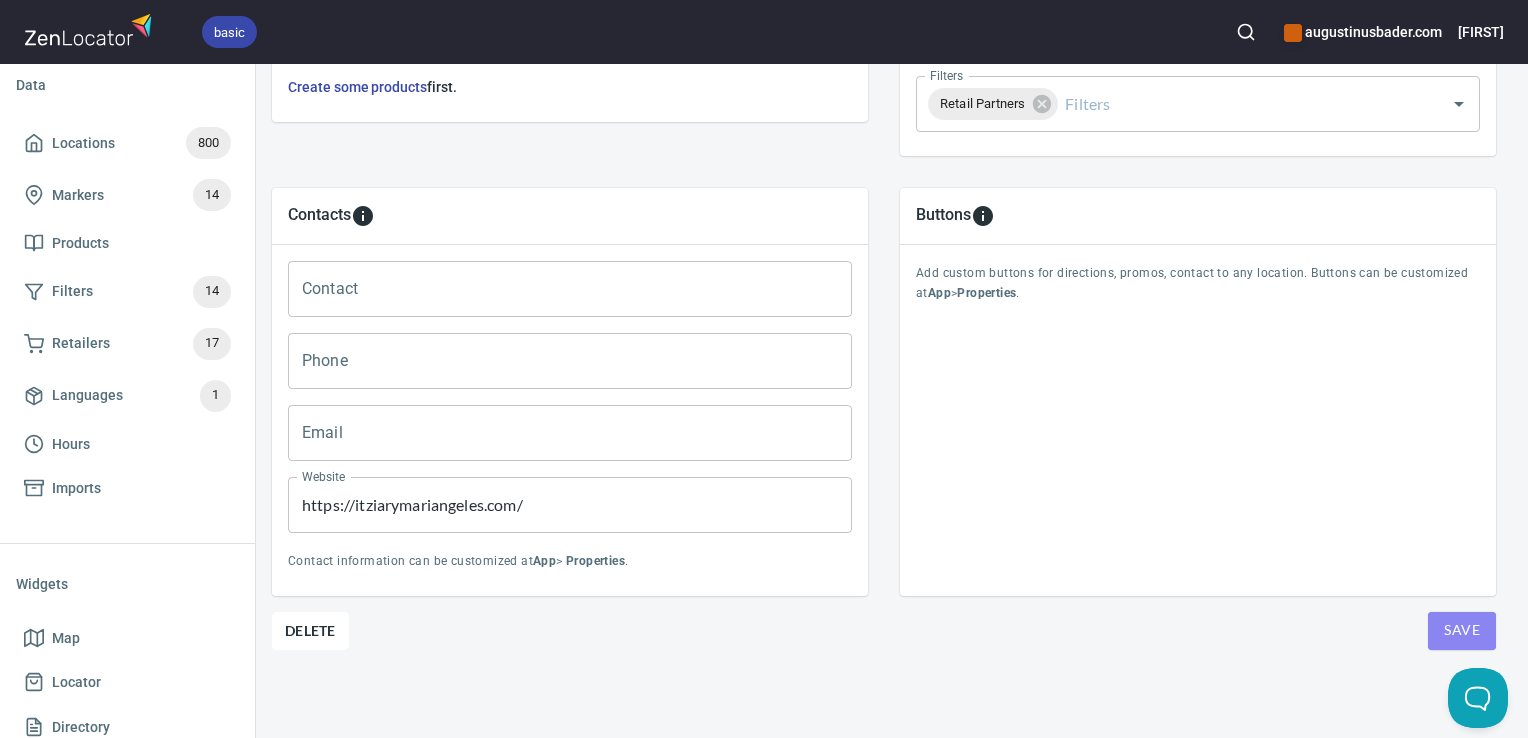 click on "Save" at bounding box center (1462, 630) 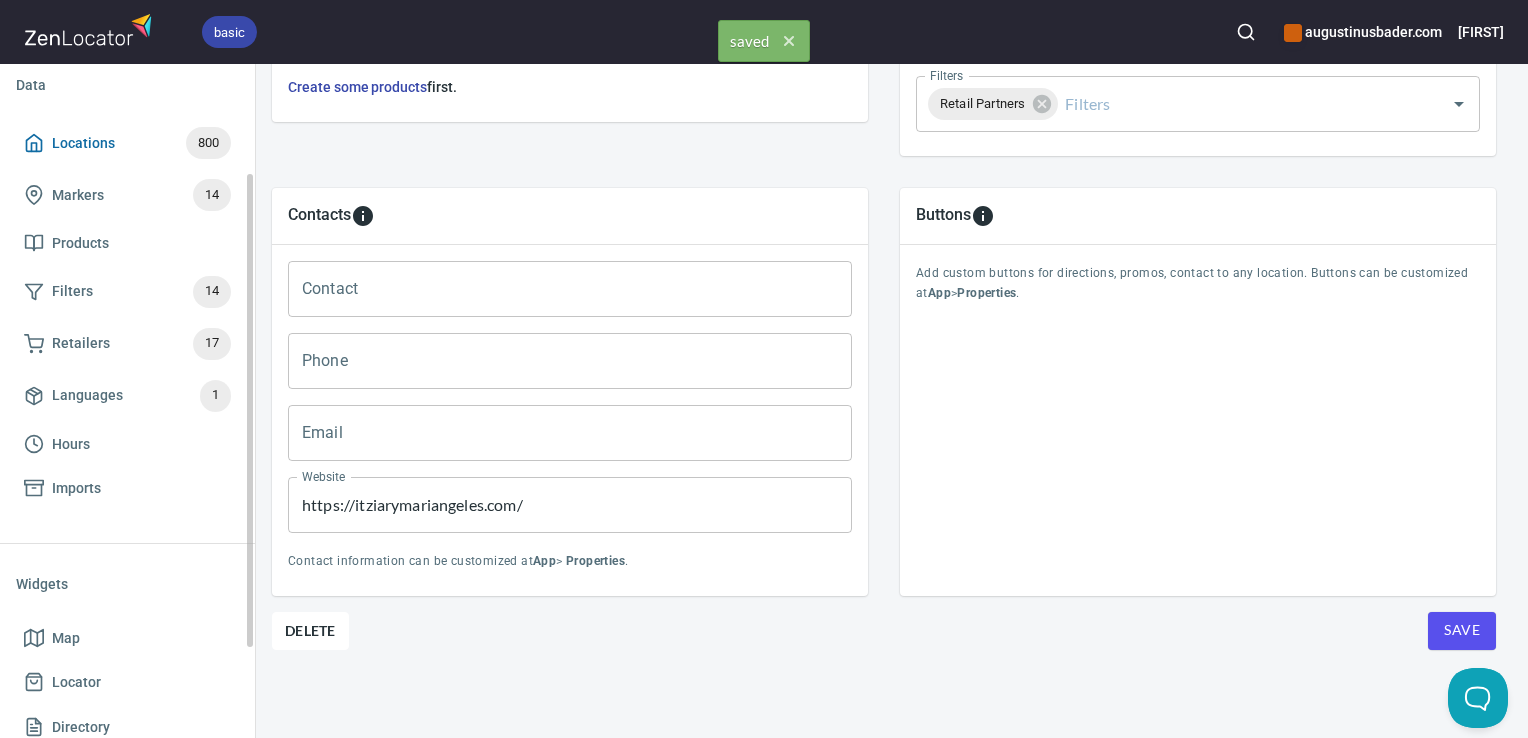 click on "Locations 800" at bounding box center (127, 143) 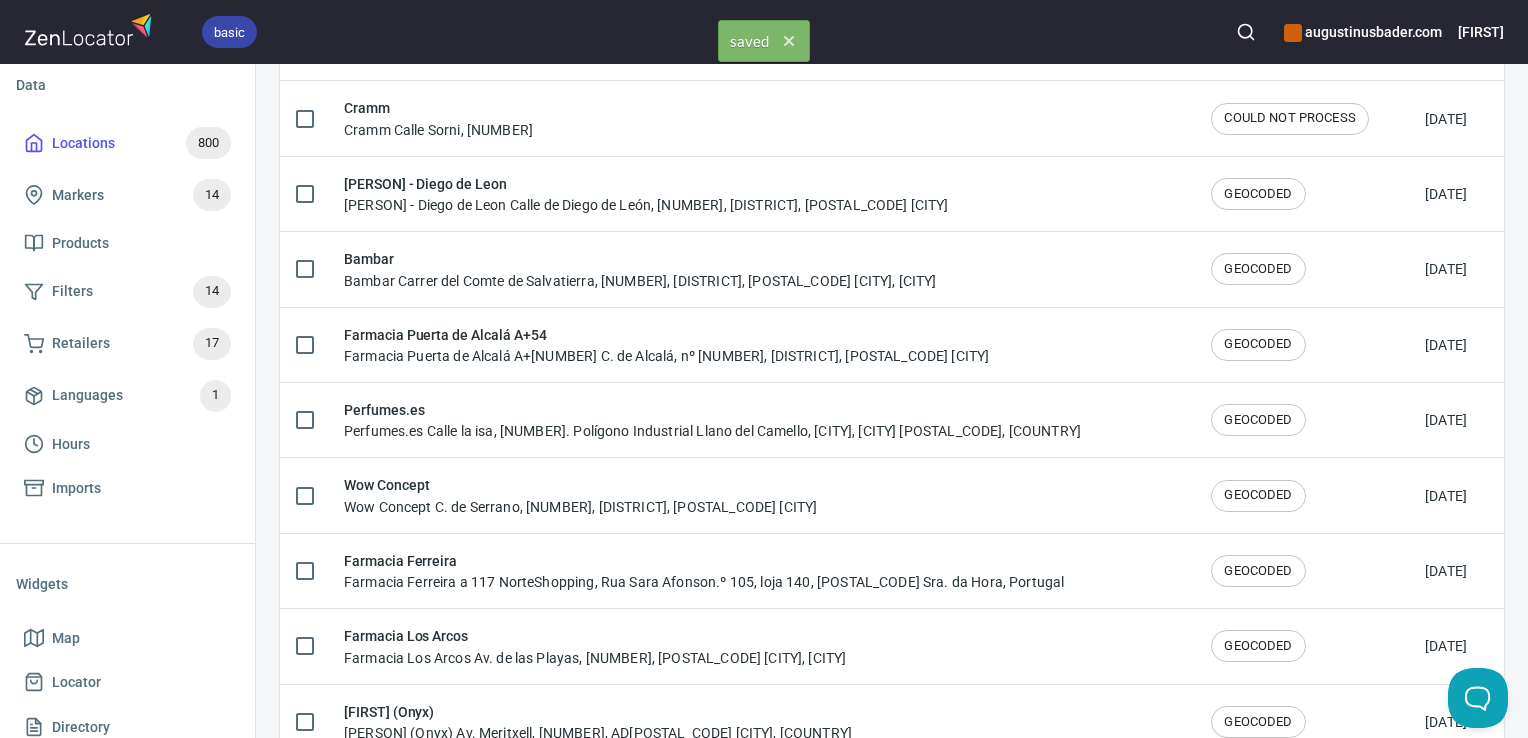scroll, scrollTop: 0, scrollLeft: 0, axis: both 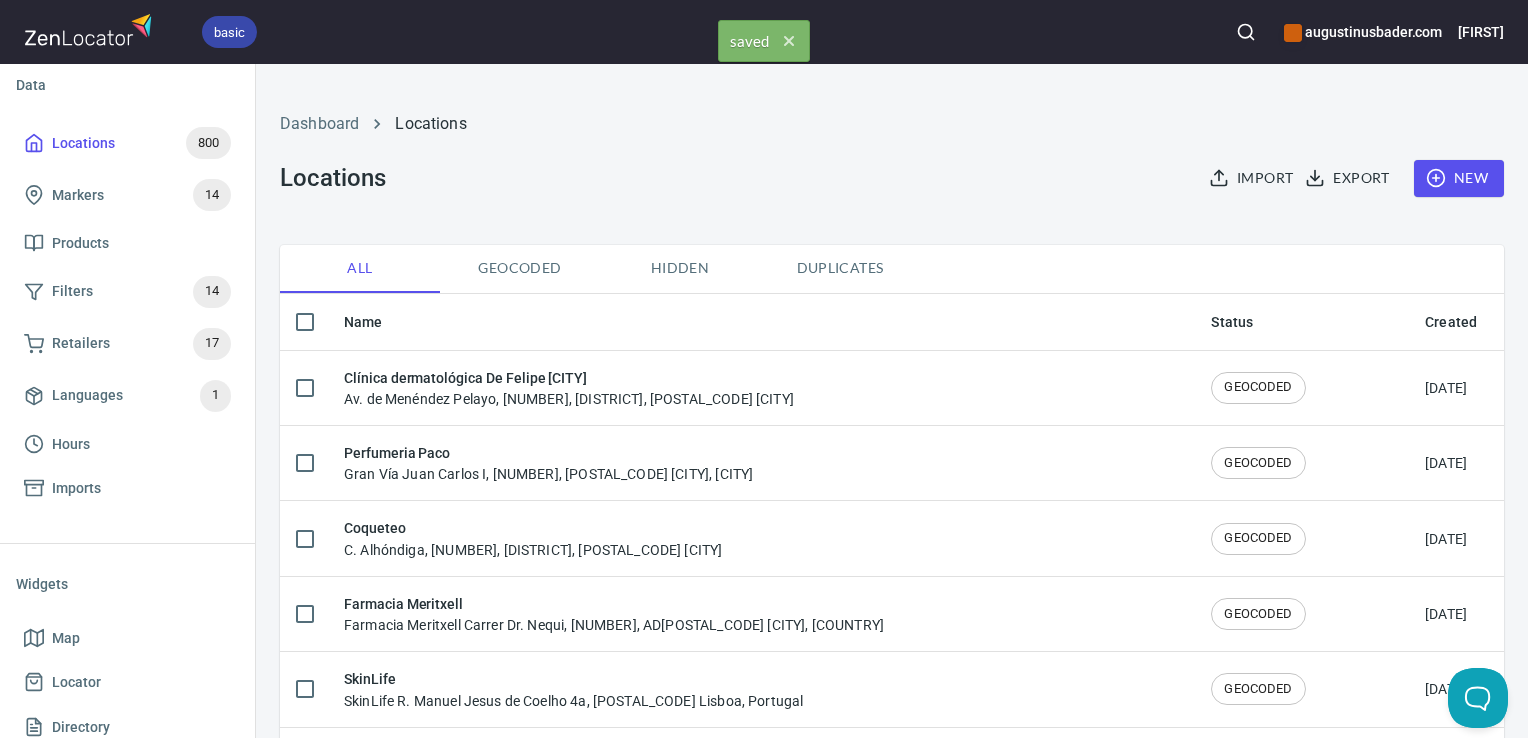 click on "Export" at bounding box center (1349, 178) 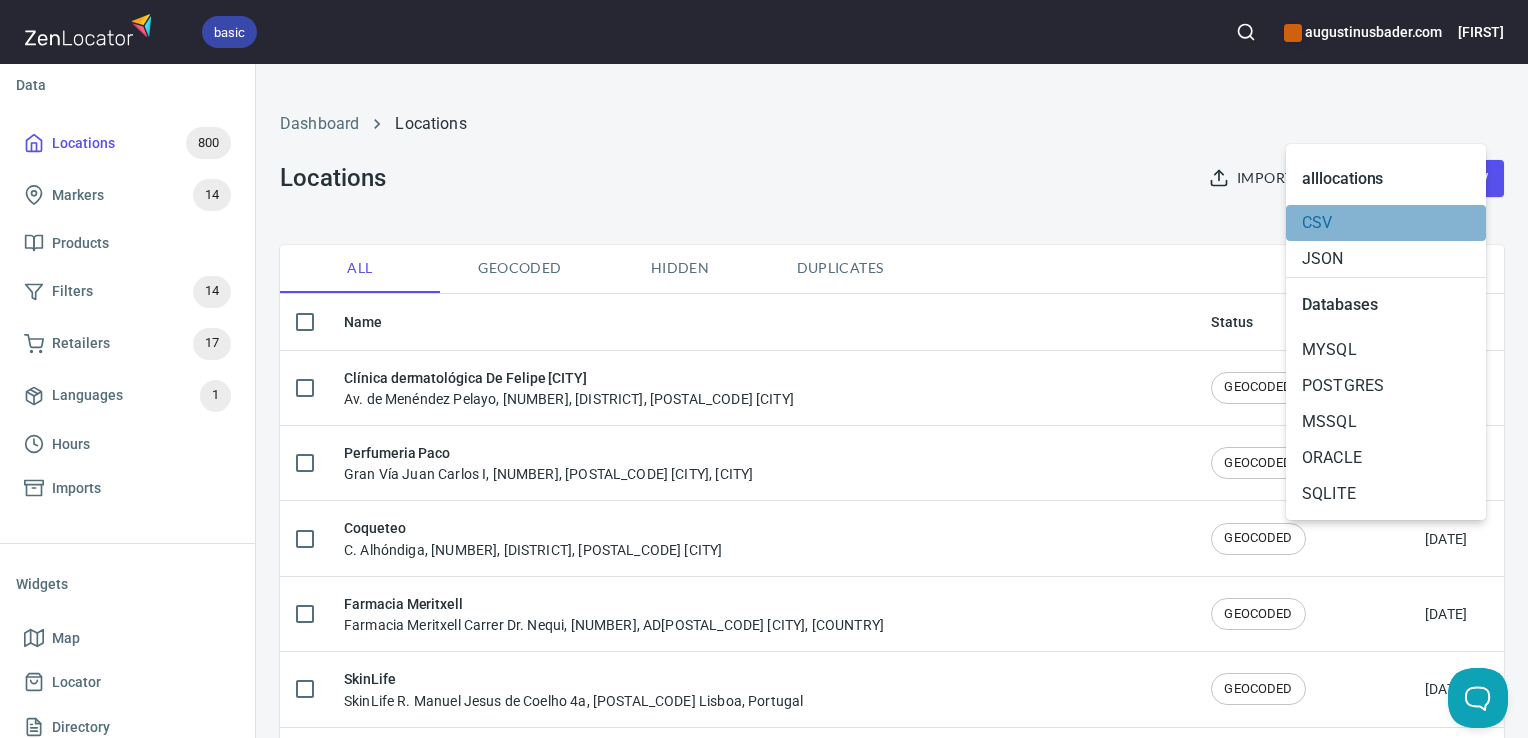 click on "CSV" at bounding box center (1386, 223) 